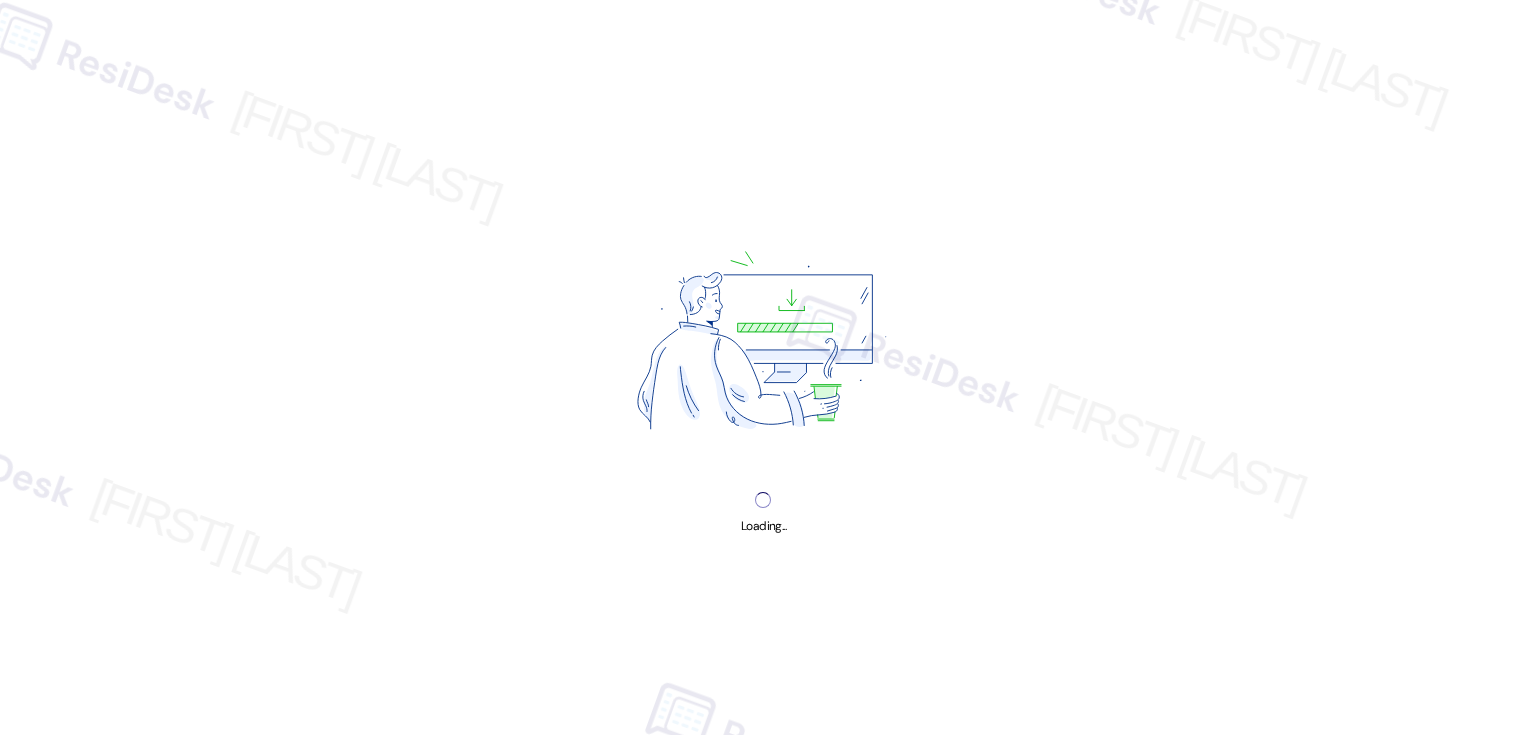 scroll, scrollTop: 0, scrollLeft: 0, axis: both 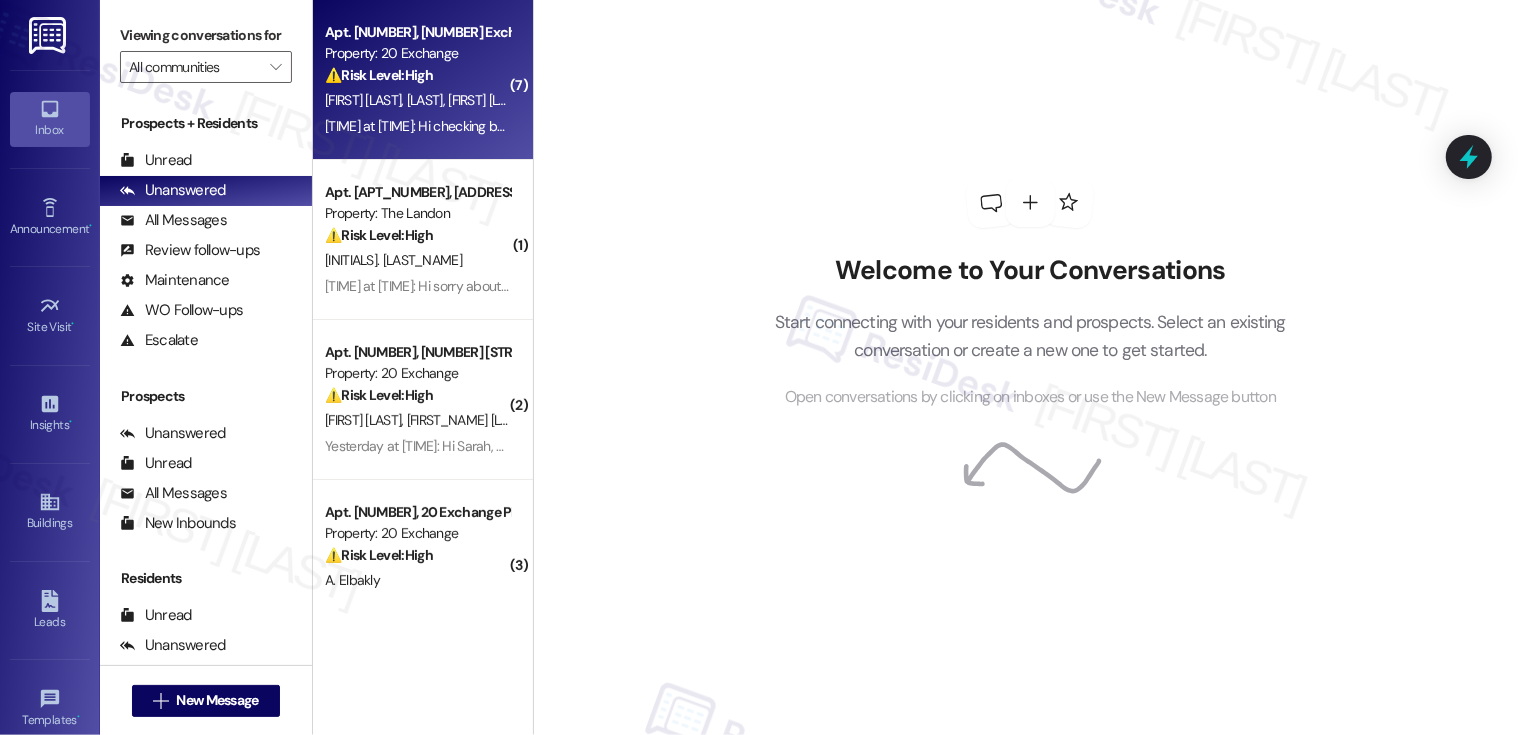 click on "[LAST]" at bounding box center (427, 100) 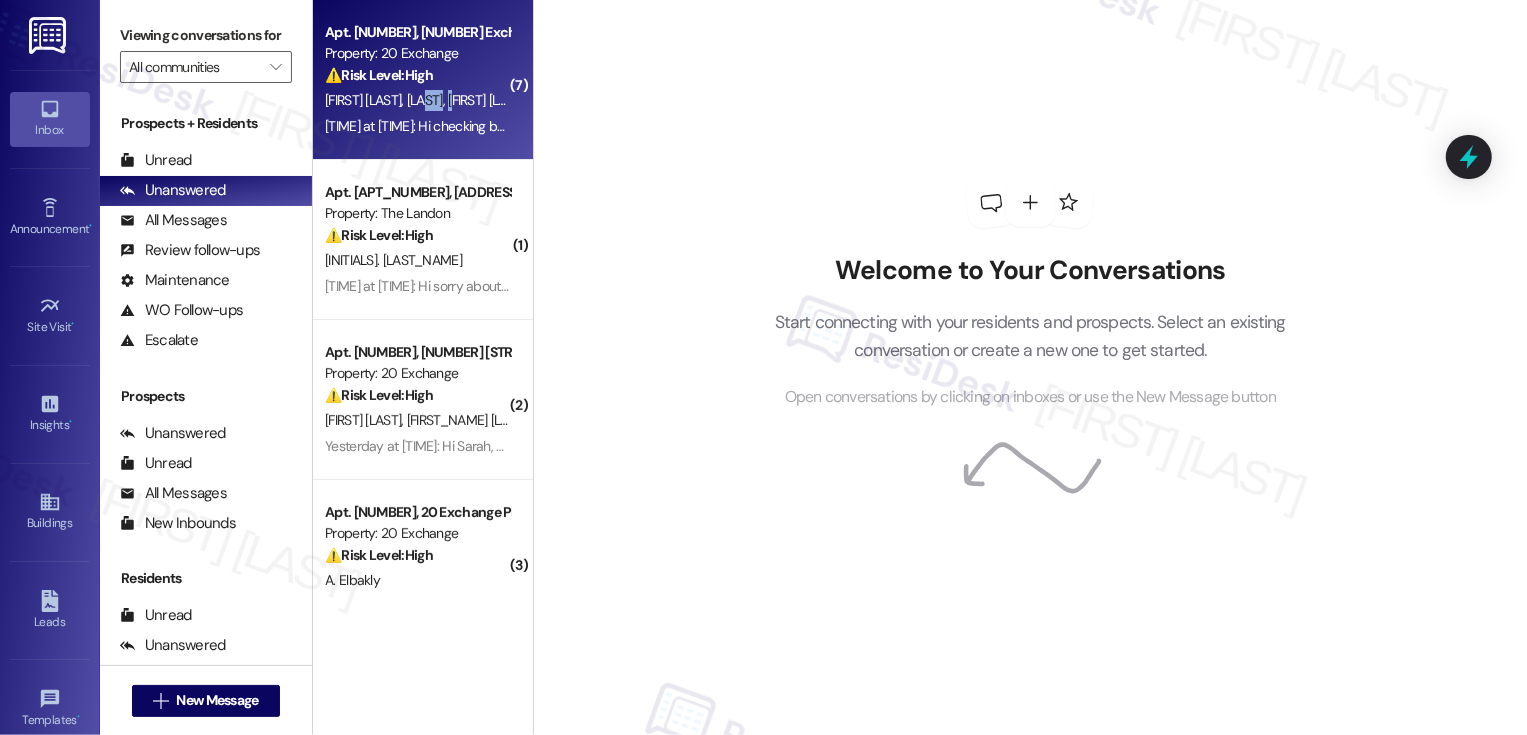 click on "⚠️  Risk Level:  High The resident is disputing a potential late fee and references an ongoing email chain with management where they are awaiting a response. This indicates a financial concern and a breakdown in communication that needs urgent attention to mitigate further escalation and potential financial impact." at bounding box center [417, 75] 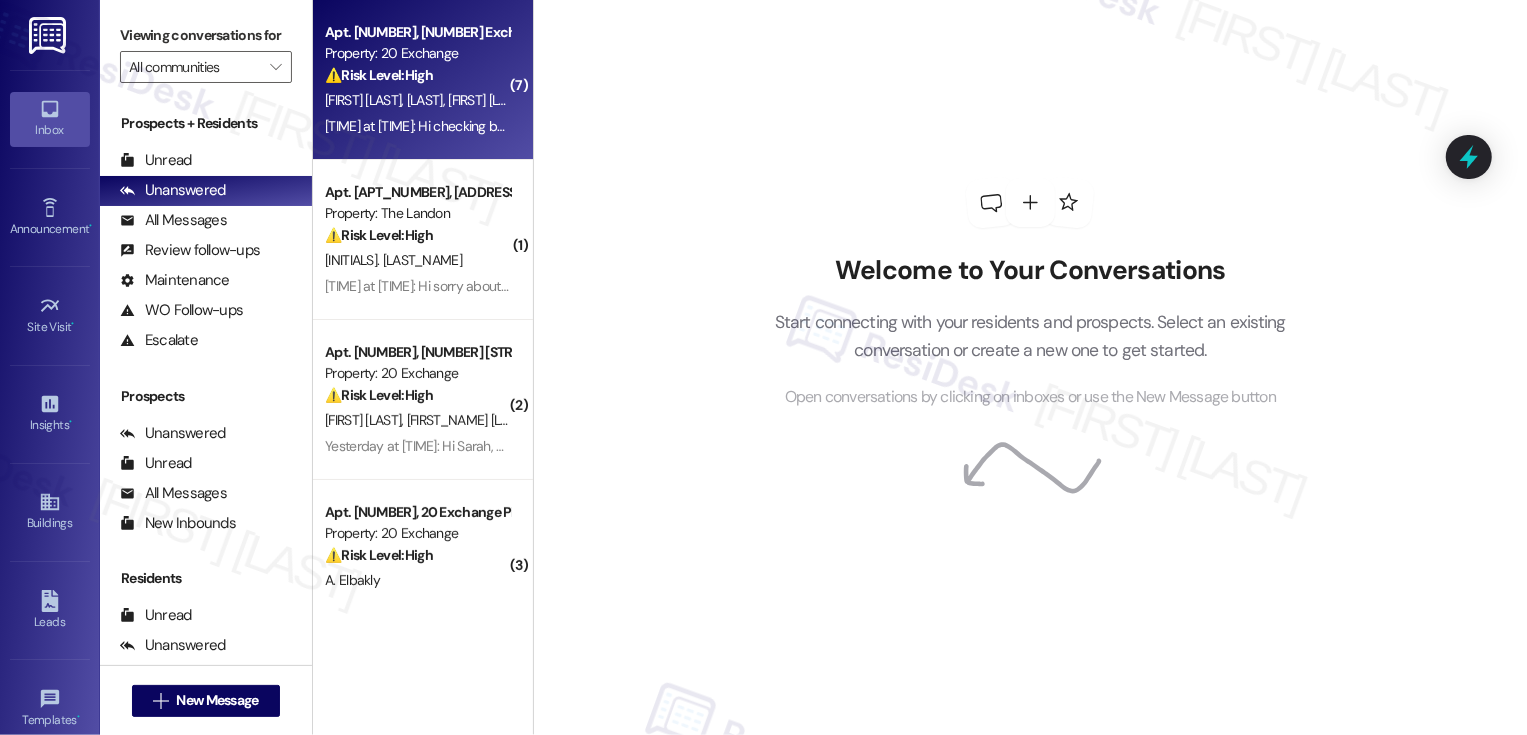 click on "⚠️  Risk Level:  High The resident is disputing a potential late fee and references an ongoing email chain with management where they are awaiting a response. This indicates a financial concern and a breakdown in communication that needs urgent attention to mitigate further escalation and potential financial impact." at bounding box center [417, 75] 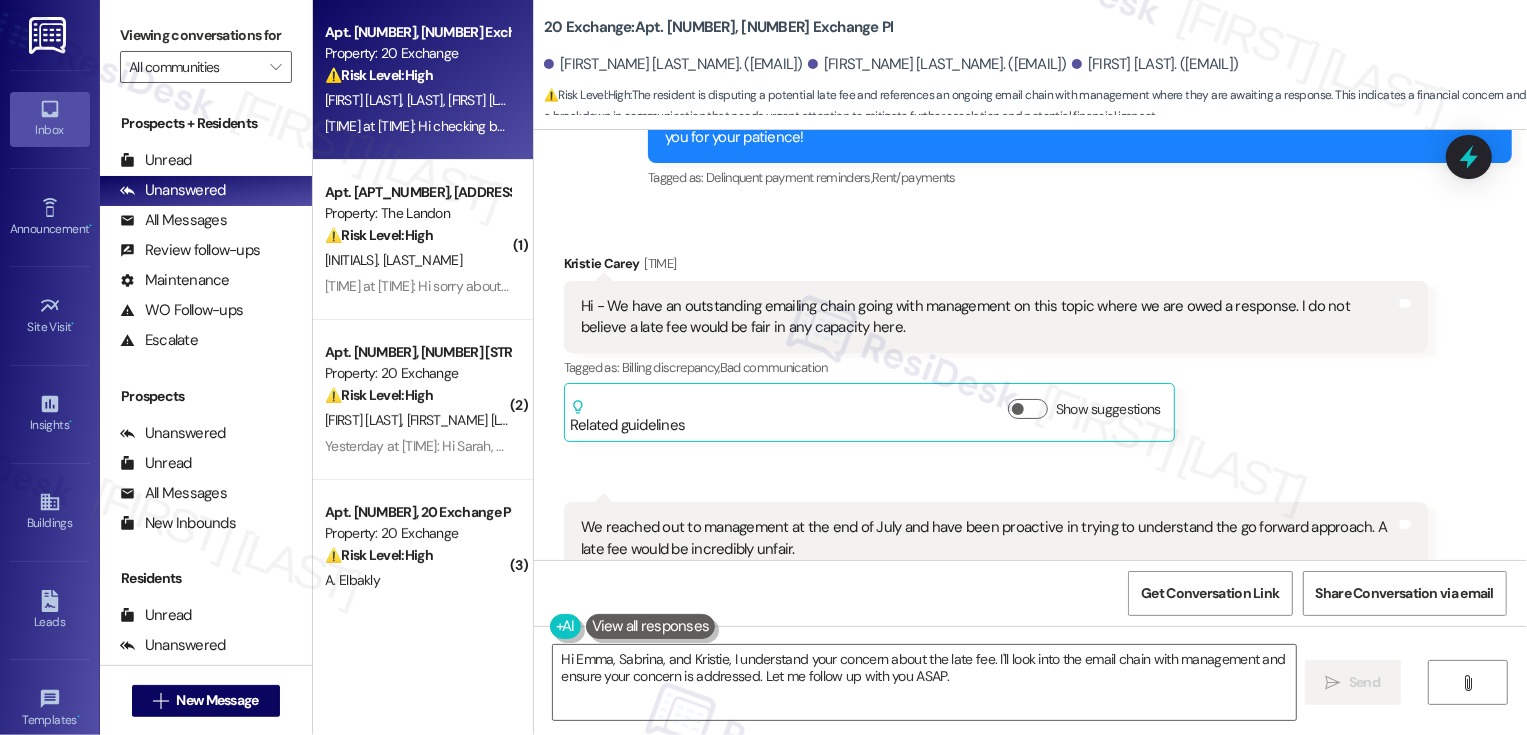 scroll, scrollTop: 5502, scrollLeft: 0, axis: vertical 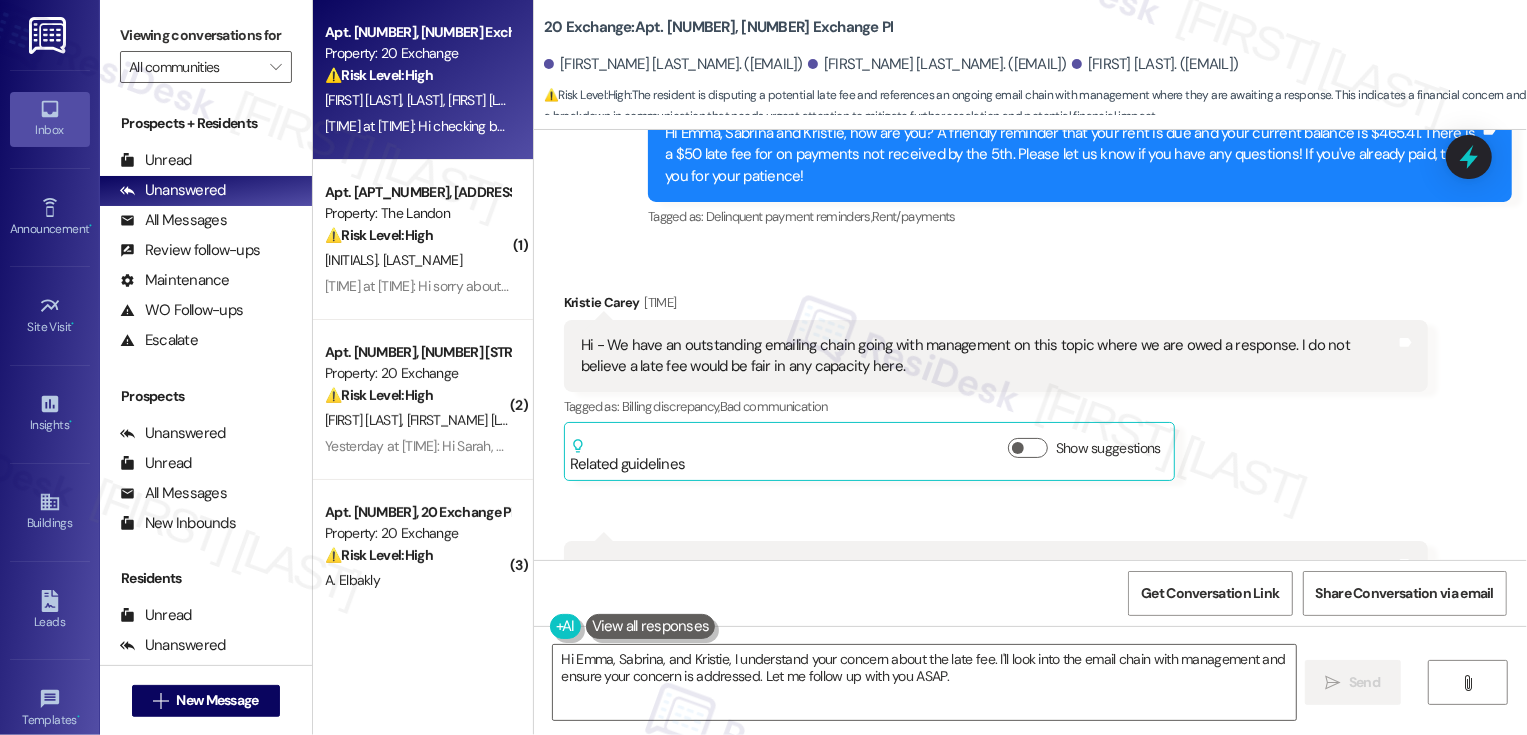 click on "[FIRST] [LAST] [TIME]" at bounding box center (996, 306) 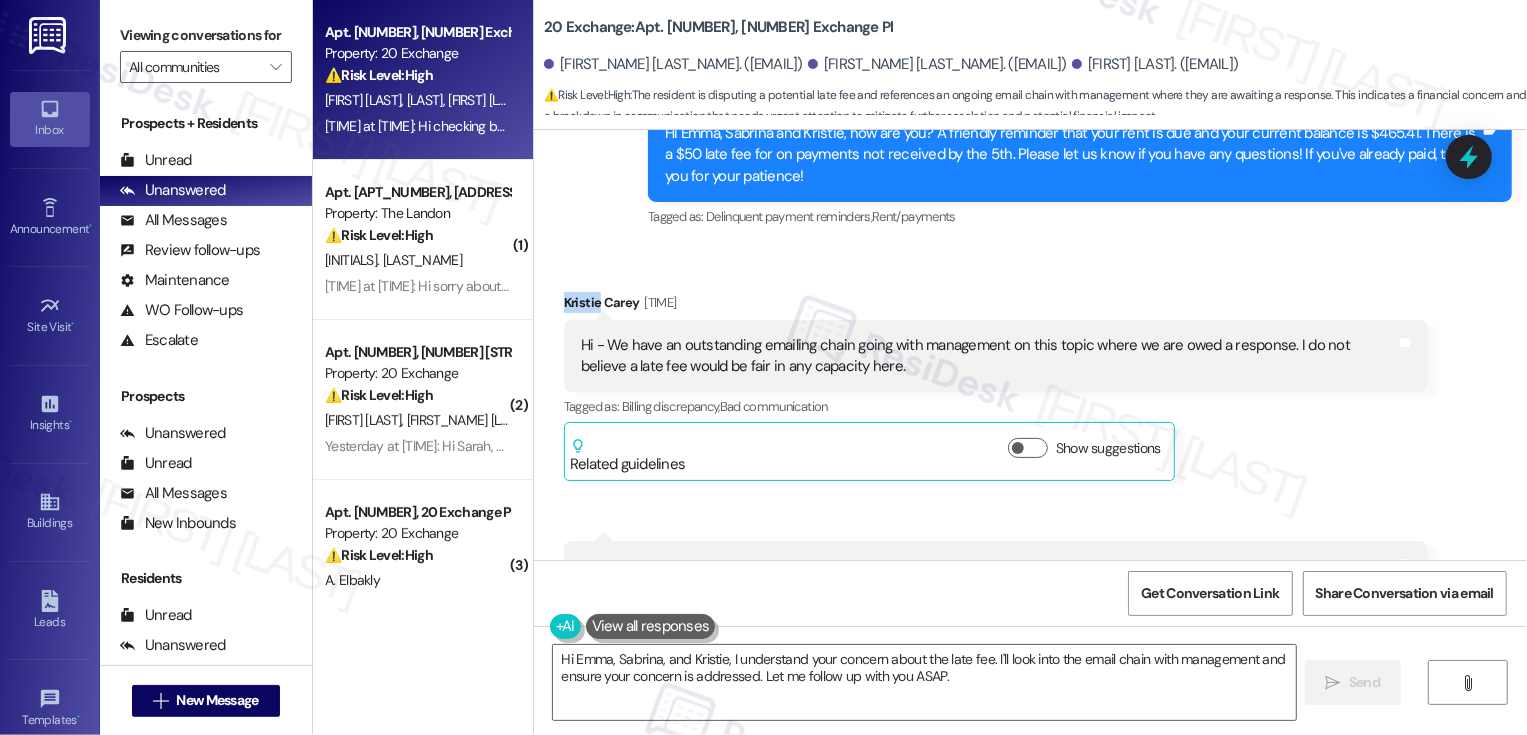 copy on "Kristie" 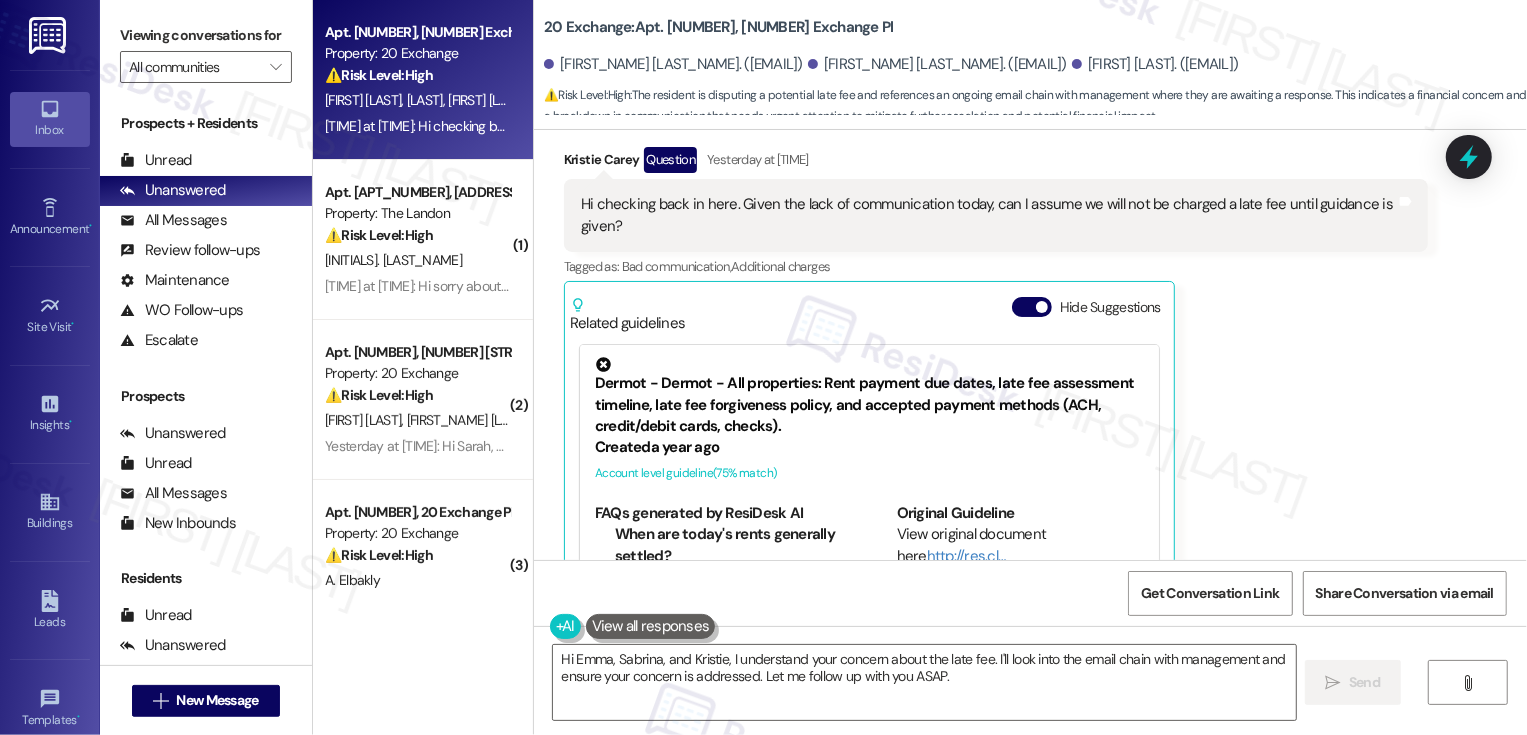 scroll, scrollTop: 6365, scrollLeft: 0, axis: vertical 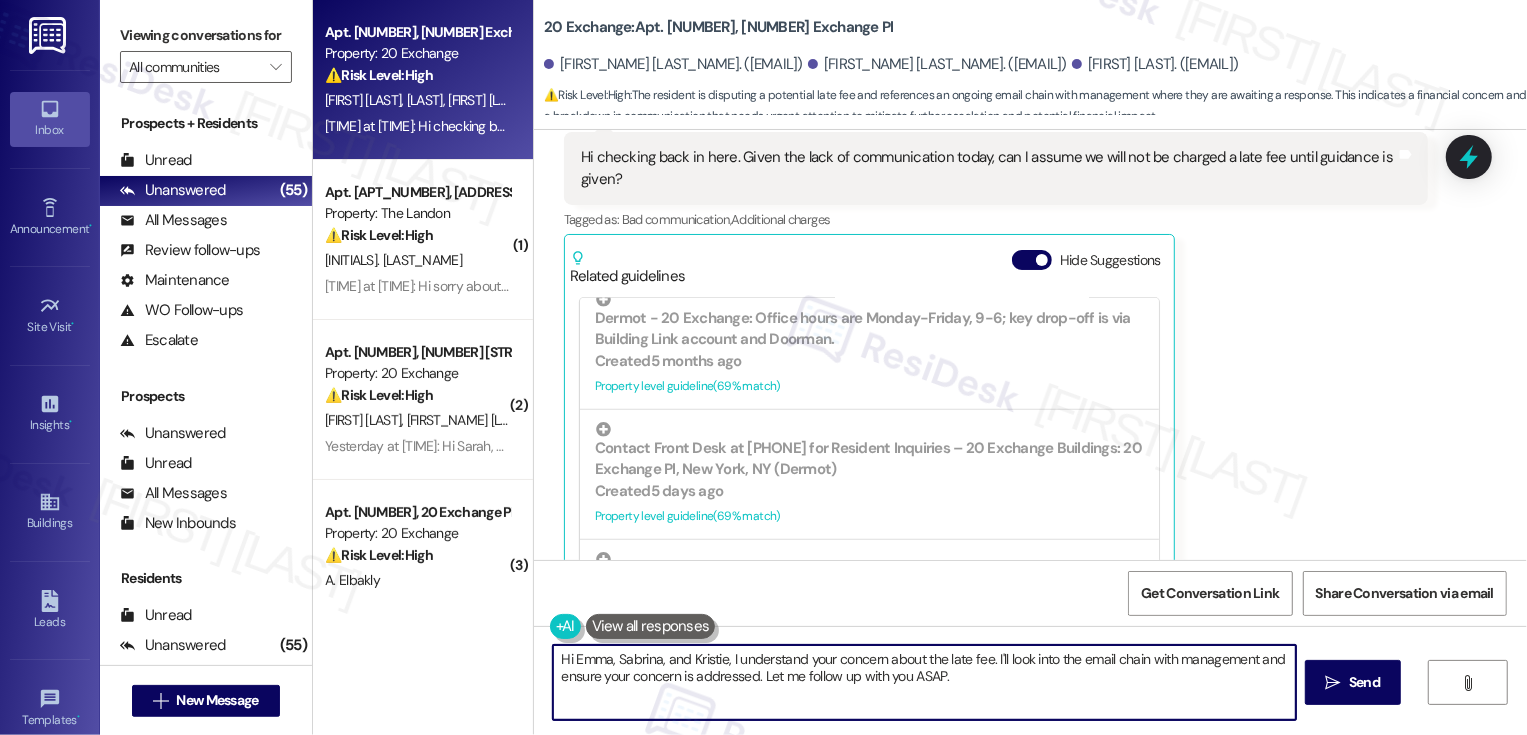 drag, startPoint x: 563, startPoint y: 657, endPoint x: 840, endPoint y: 723, distance: 284.75427 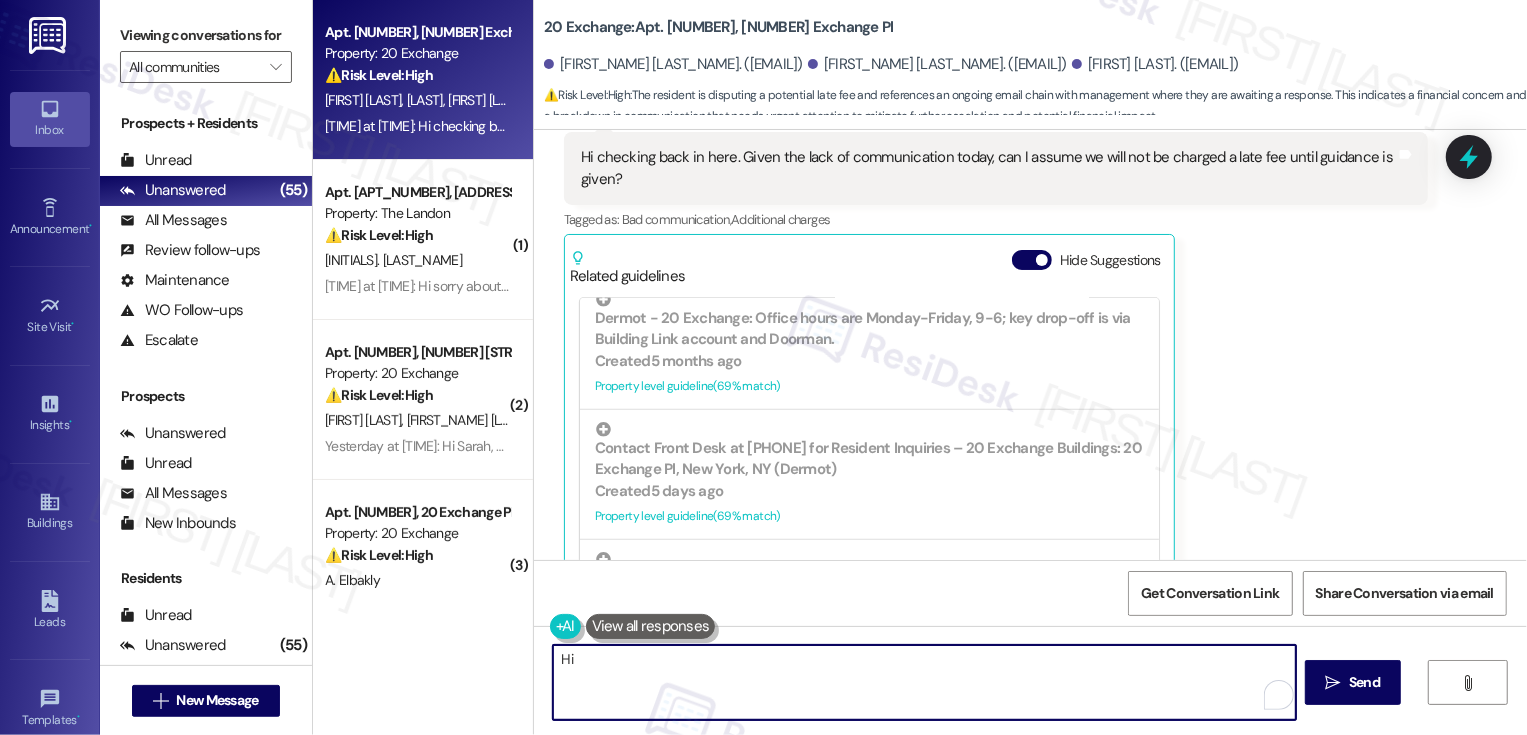 paste on "Kristie" 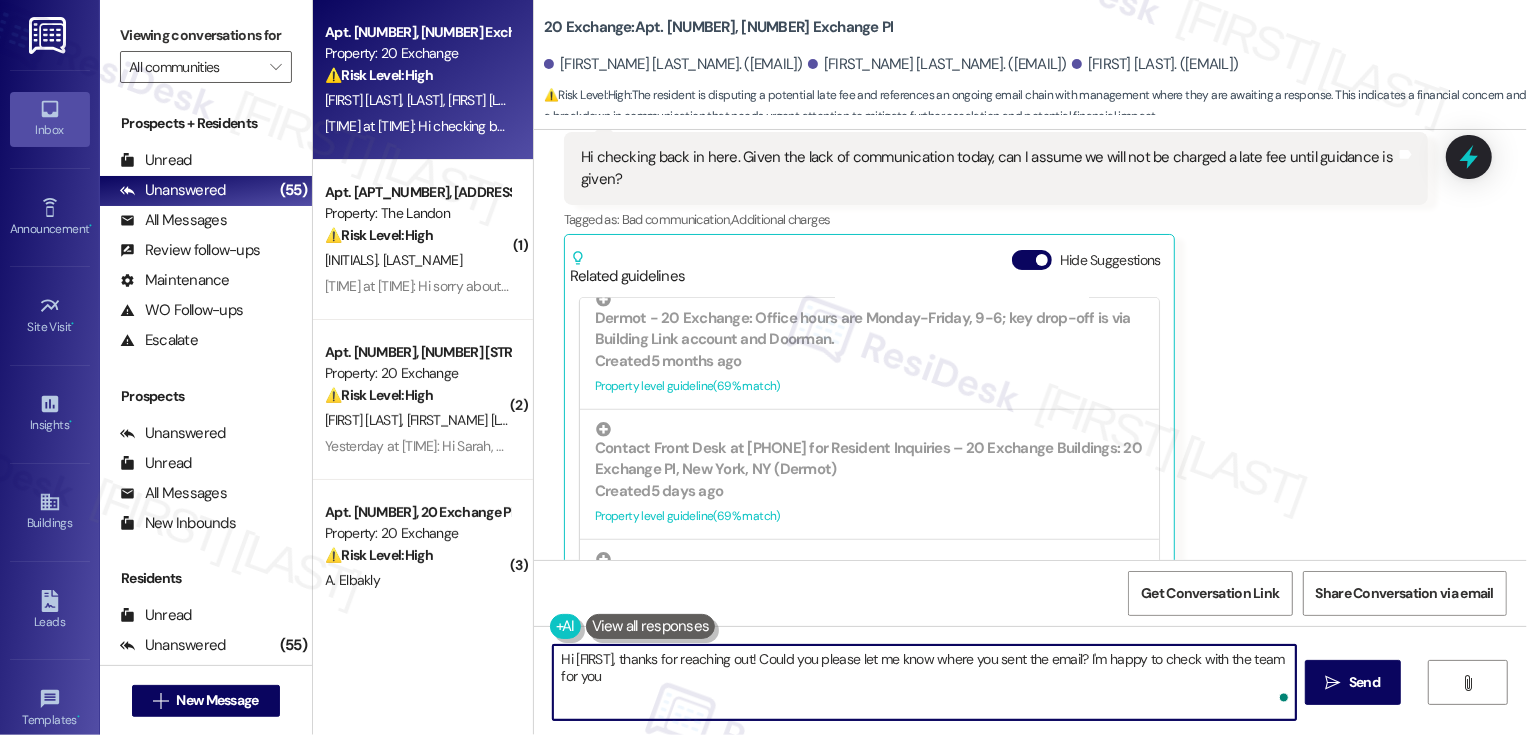 type on "Hi Kristie, thanks for reaching out! Could you please let me know where you sent the email? I'm happy to check with the team for you." 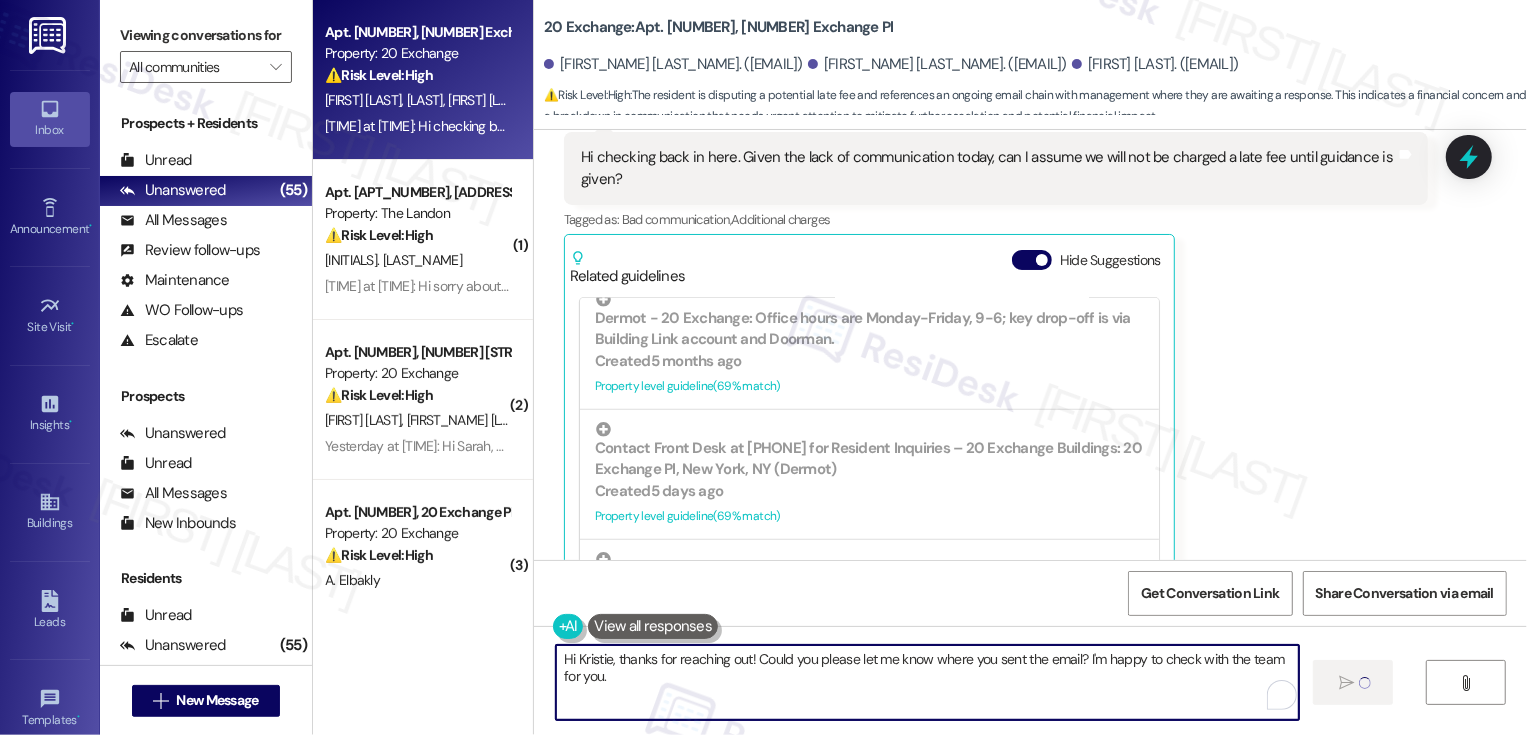 type 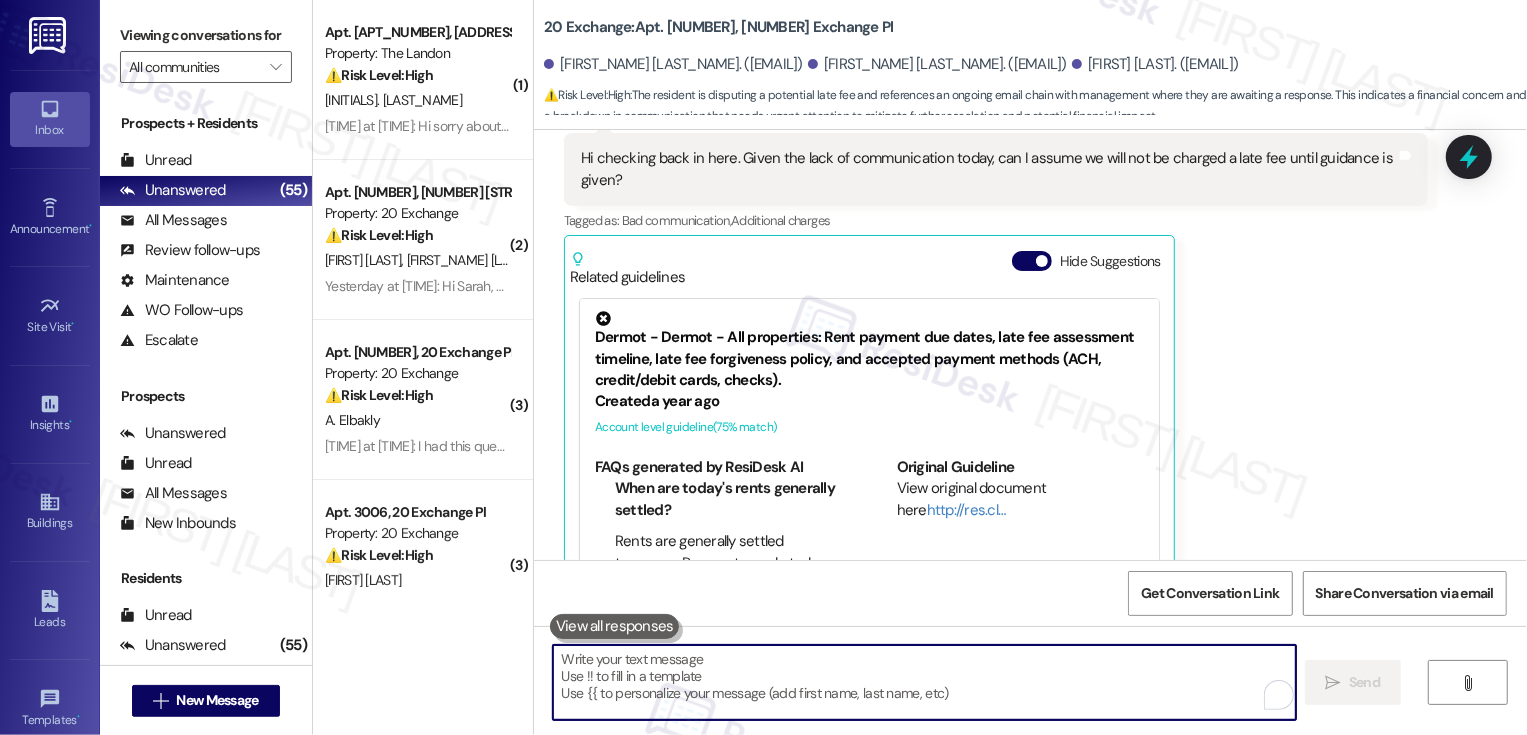 scroll, scrollTop: 6504, scrollLeft: 0, axis: vertical 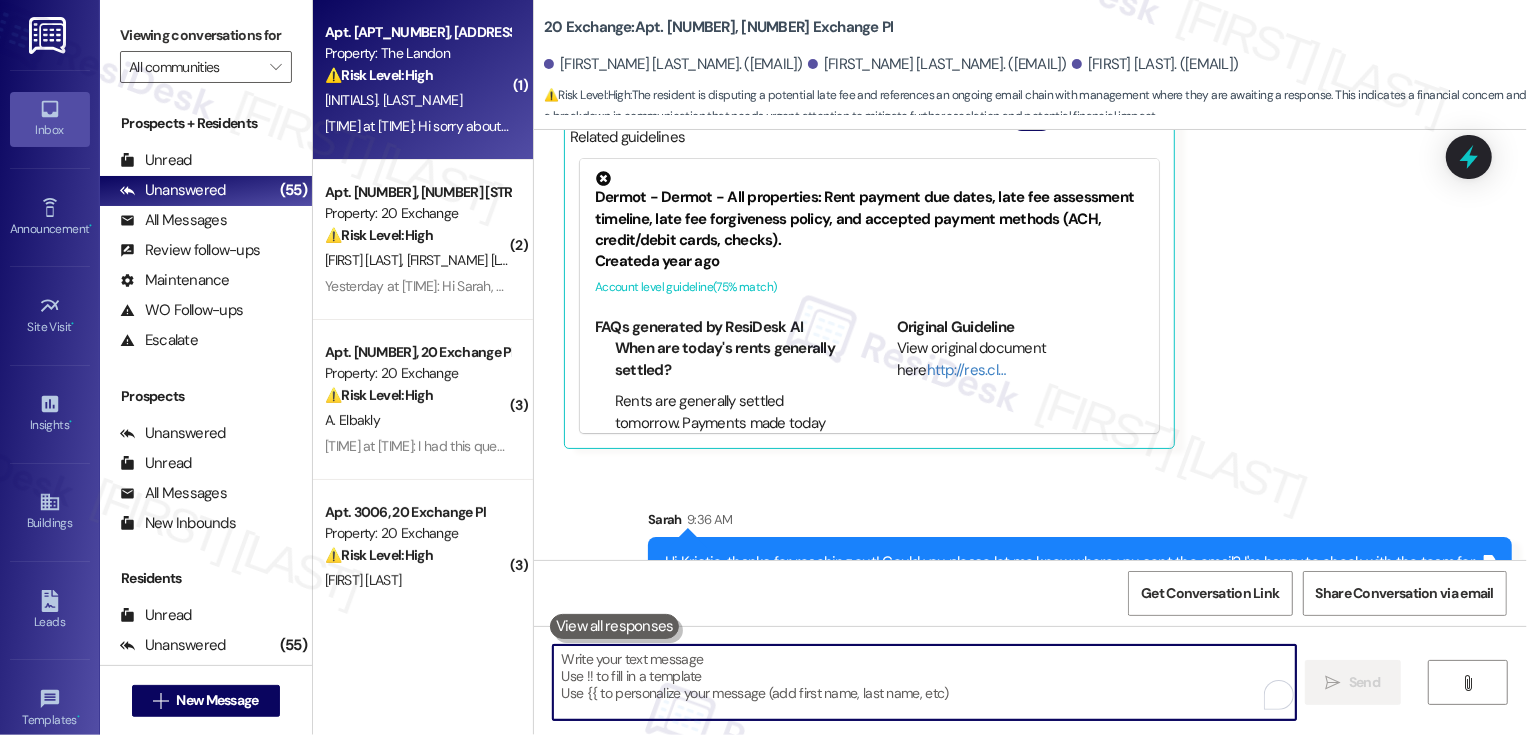 click on "[INITIALS]. [LAST_NAME]" at bounding box center [417, 100] 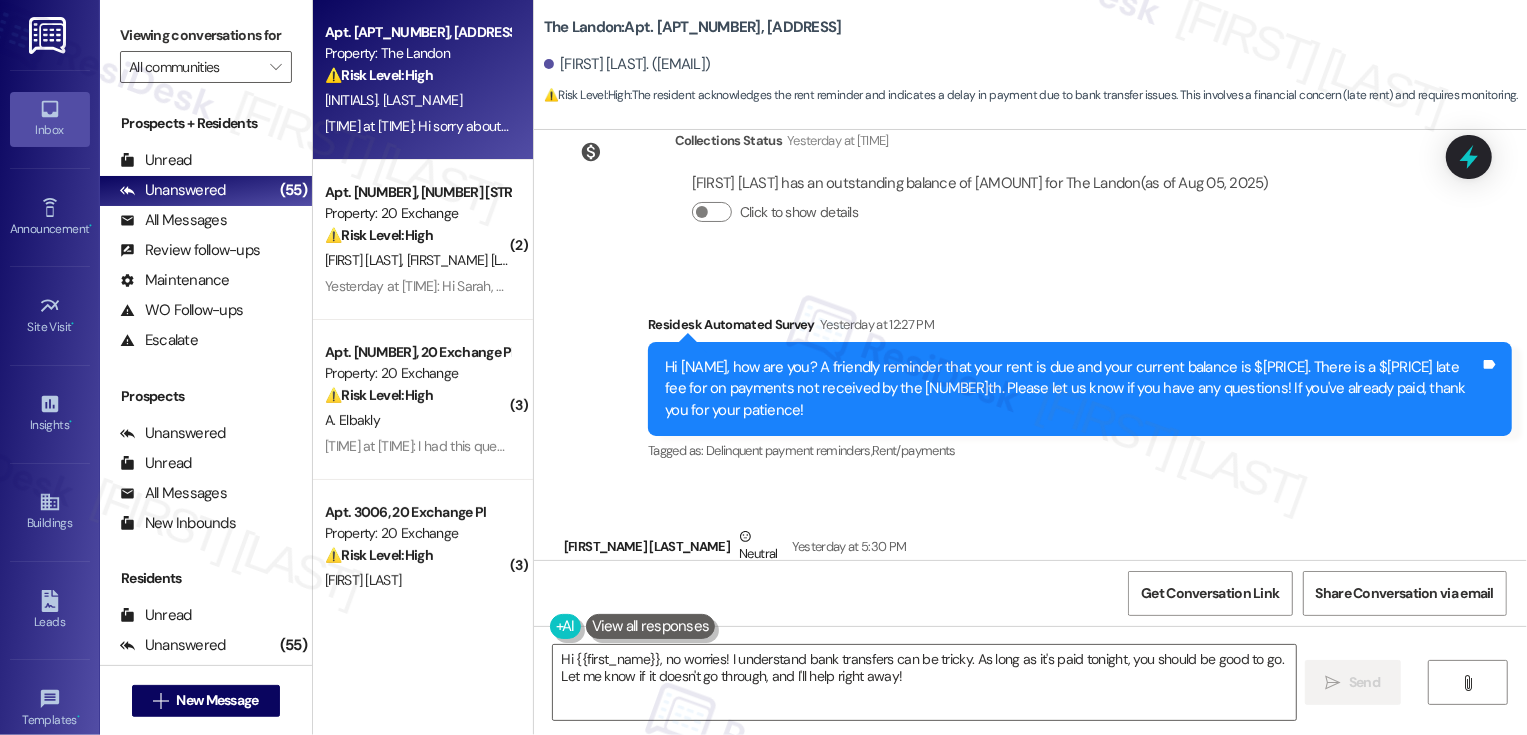 scroll, scrollTop: 1929, scrollLeft: 0, axis: vertical 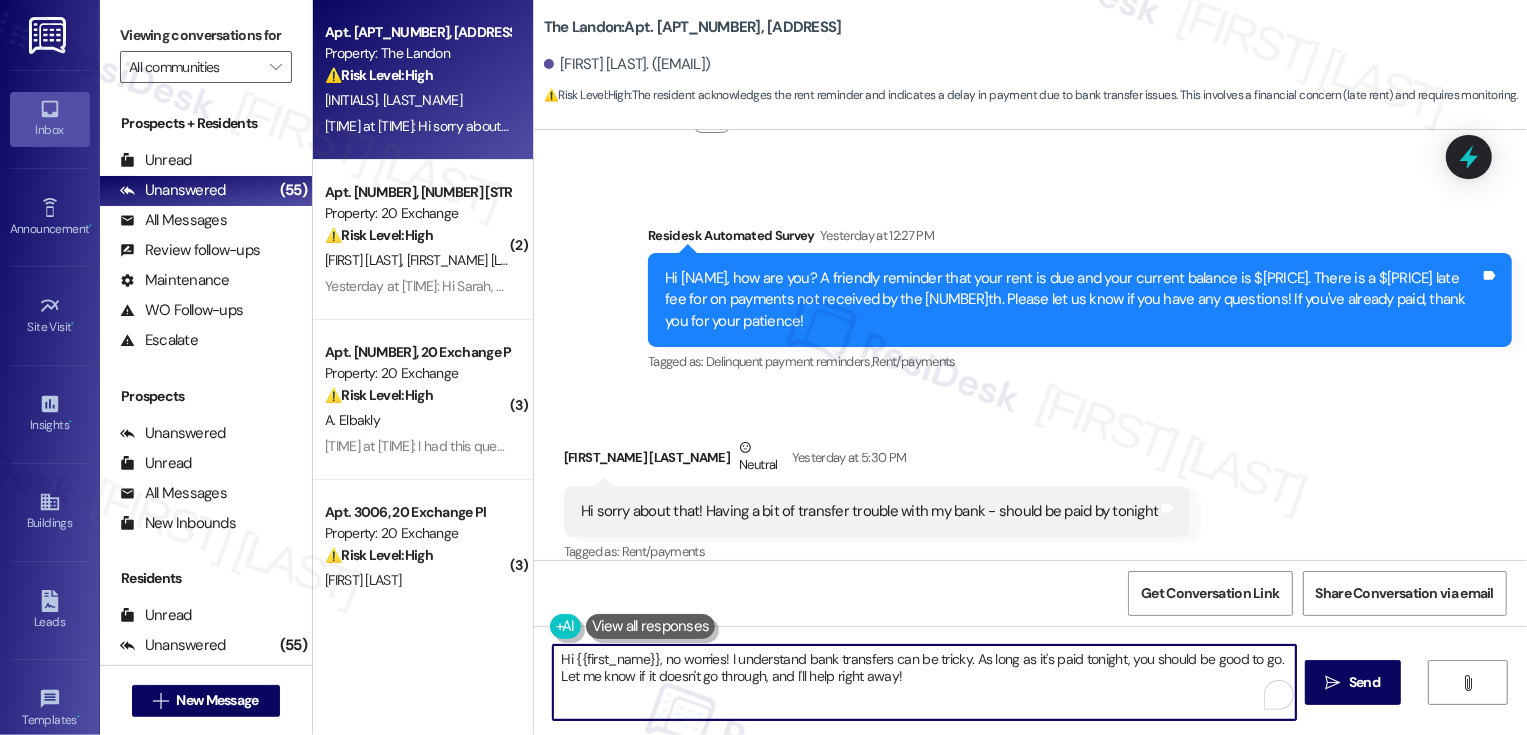 click on "Hi {{first_name}}, no worries! I understand bank transfers can be tricky. As long as it's paid tonight, you should be good to go. Let me know if it doesn't go through, and I'll help right away!" at bounding box center (924, 682) 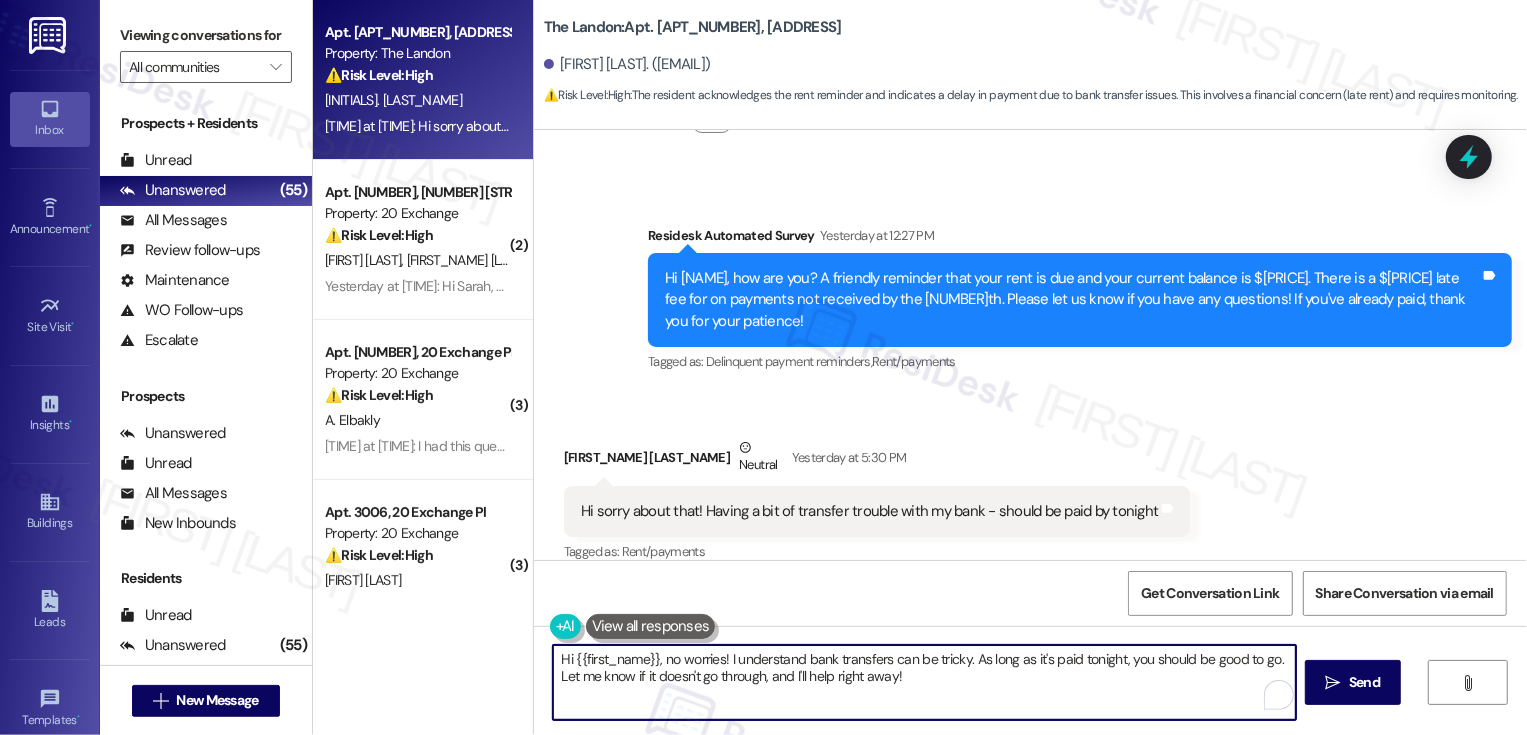 drag, startPoint x: 965, startPoint y: 657, endPoint x: 1005, endPoint y: 721, distance: 75.47185 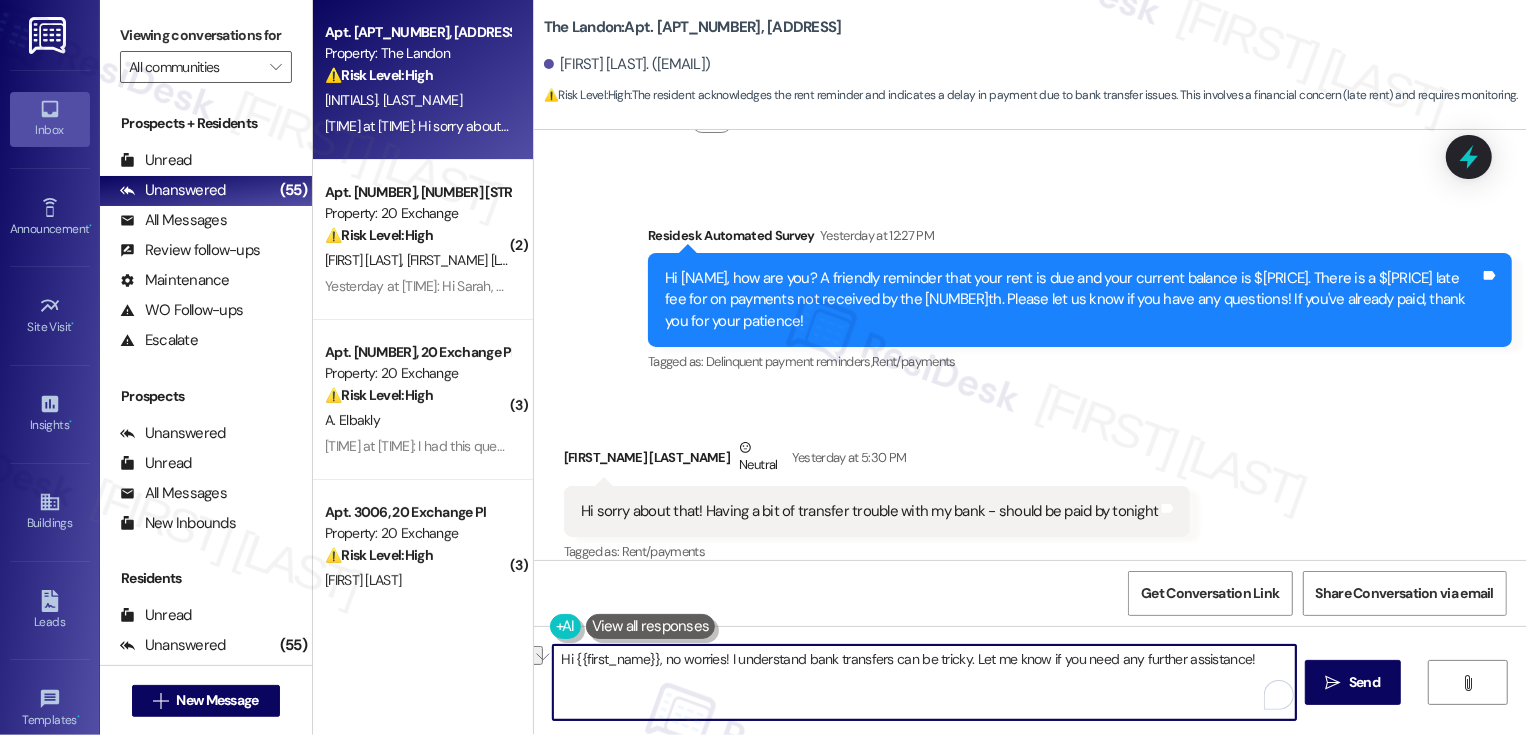 drag, startPoint x: 958, startPoint y: 662, endPoint x: 716, endPoint y: 656, distance: 242.07437 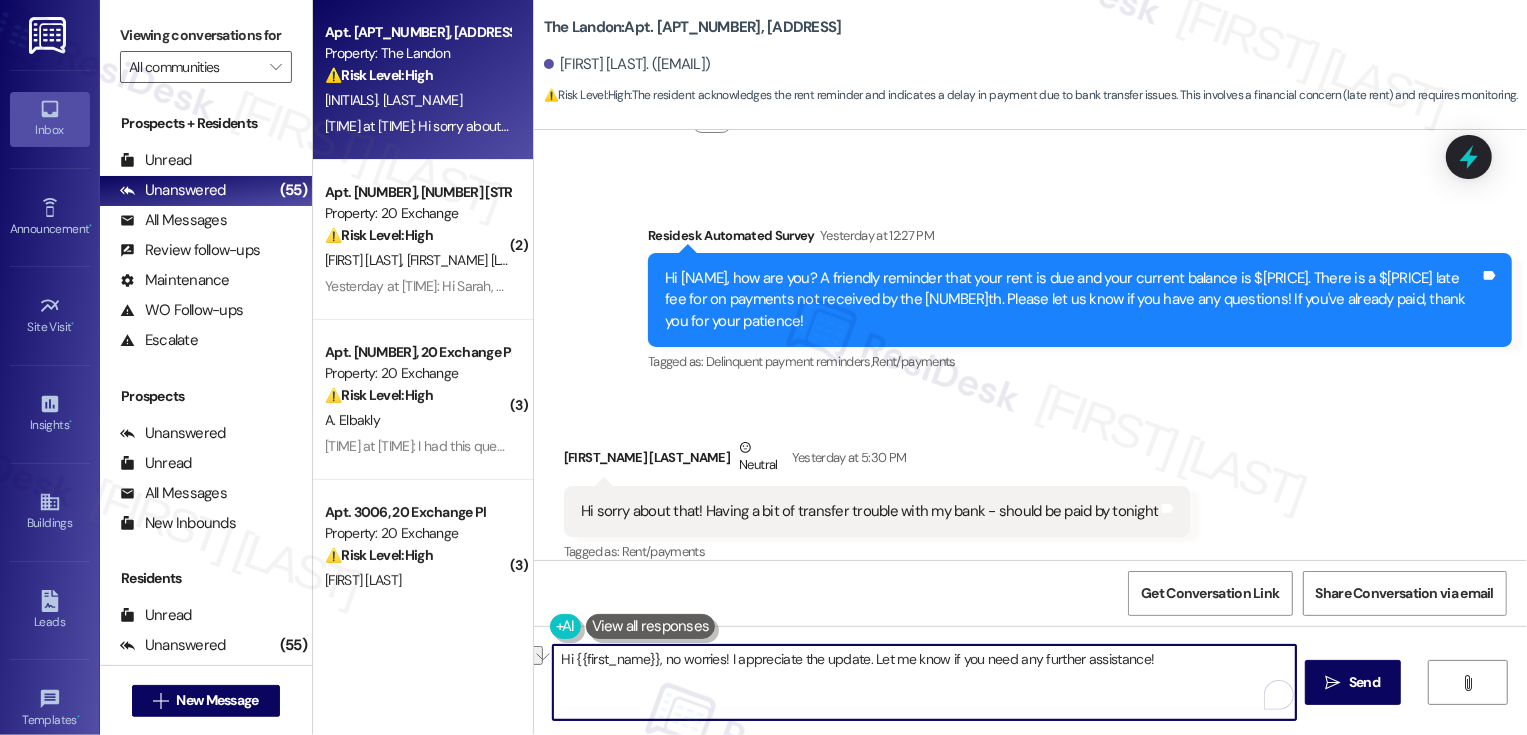 drag, startPoint x: 720, startPoint y: 660, endPoint x: 651, endPoint y: 661, distance: 69.00725 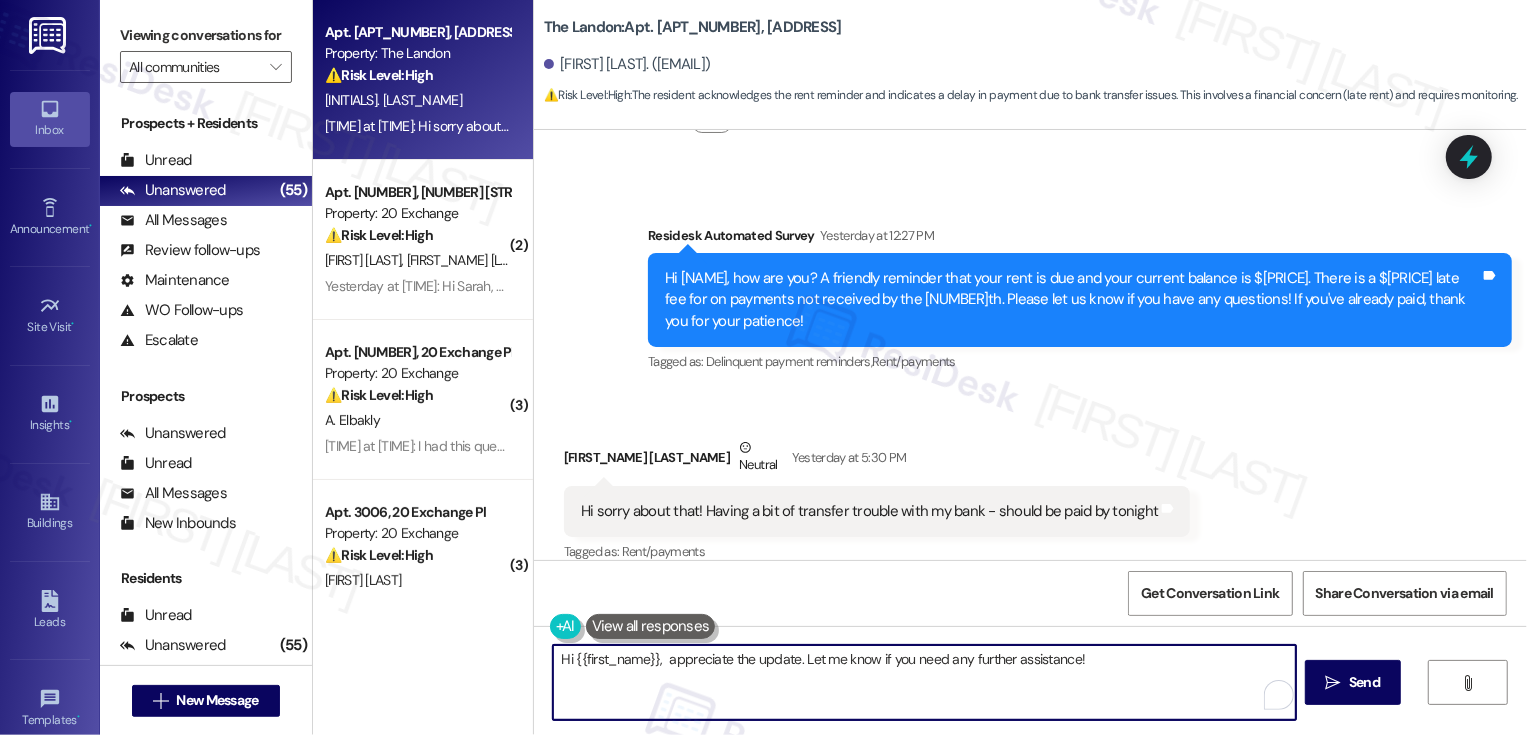 type on "Hi {{first_name}}, I appreciate the update. Let me know if you need any further assistance!" 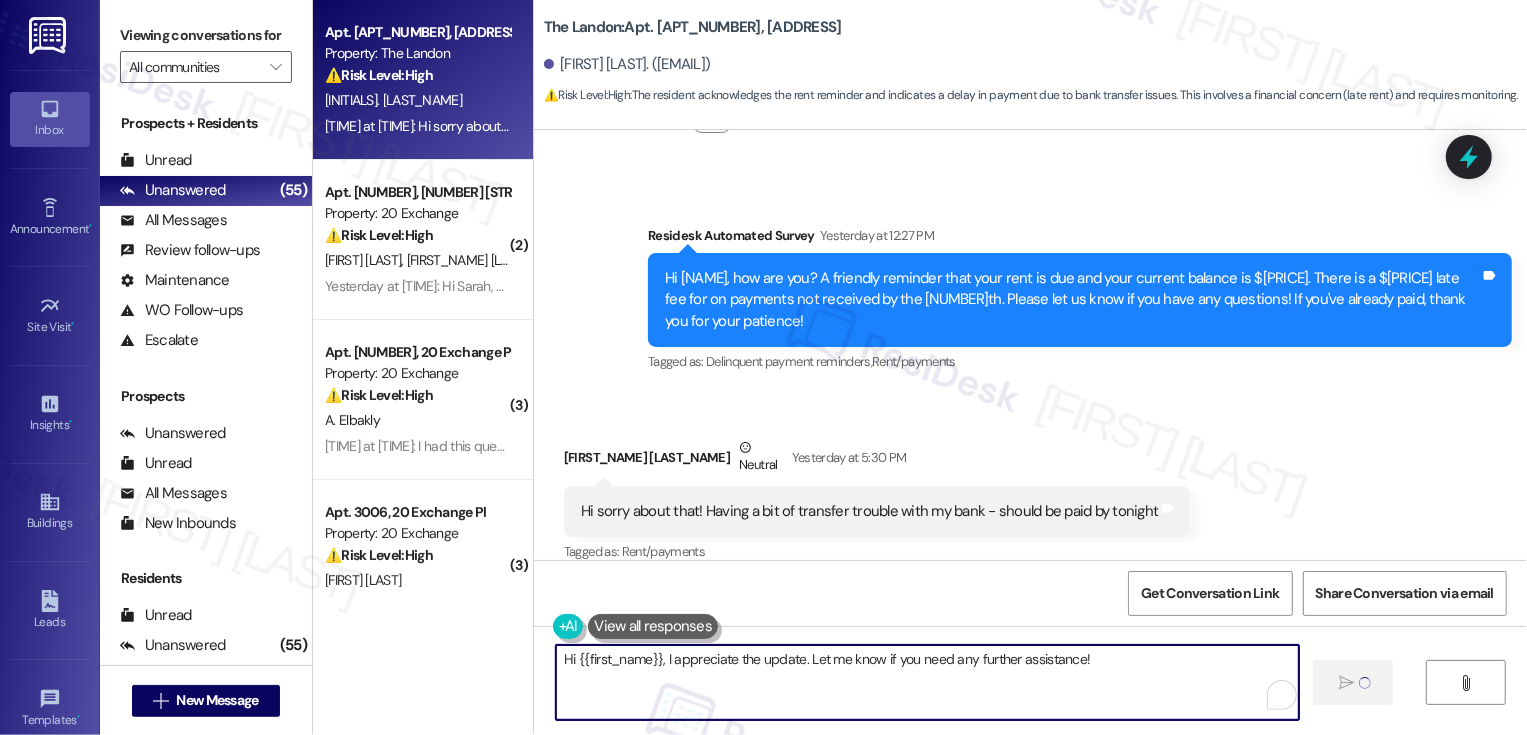 type 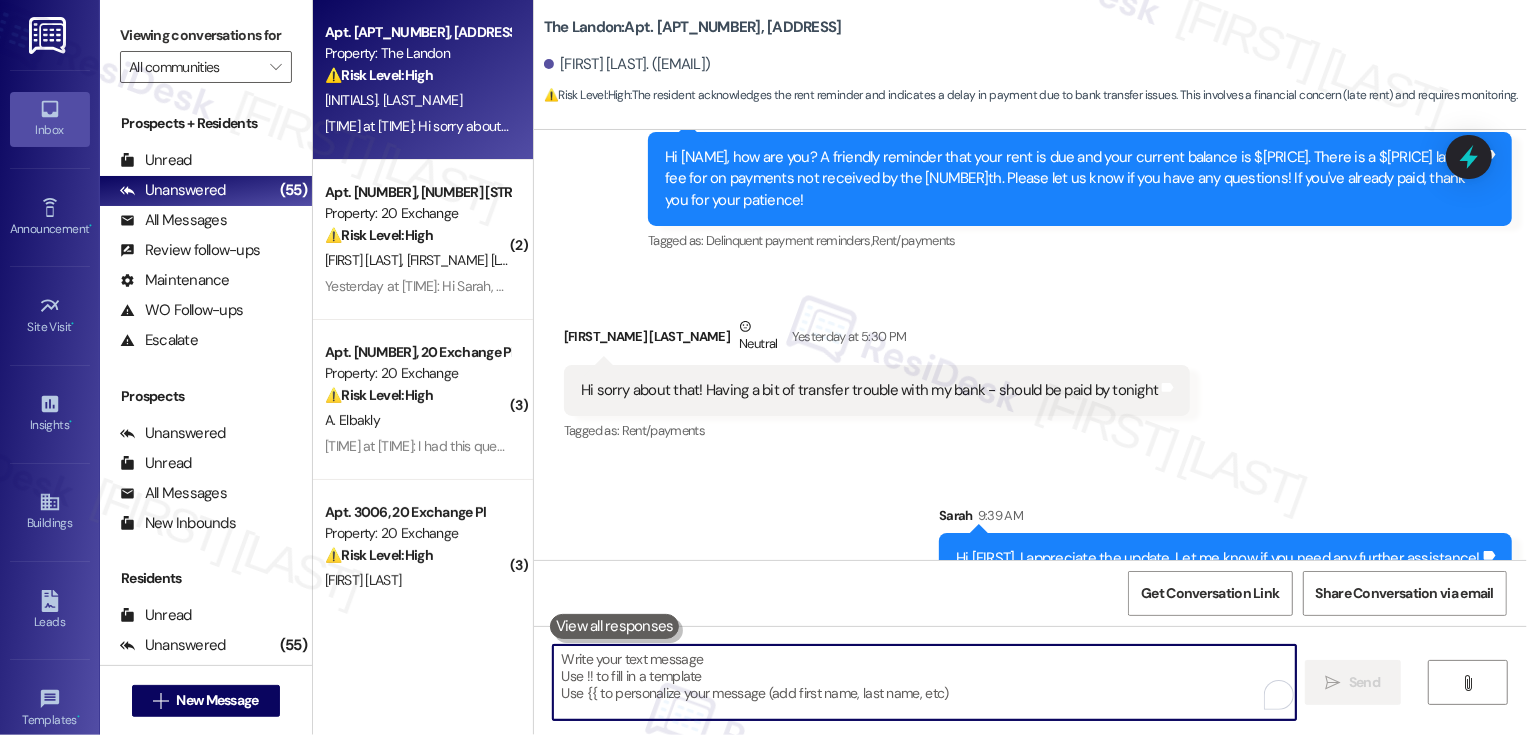 scroll, scrollTop: 2068, scrollLeft: 0, axis: vertical 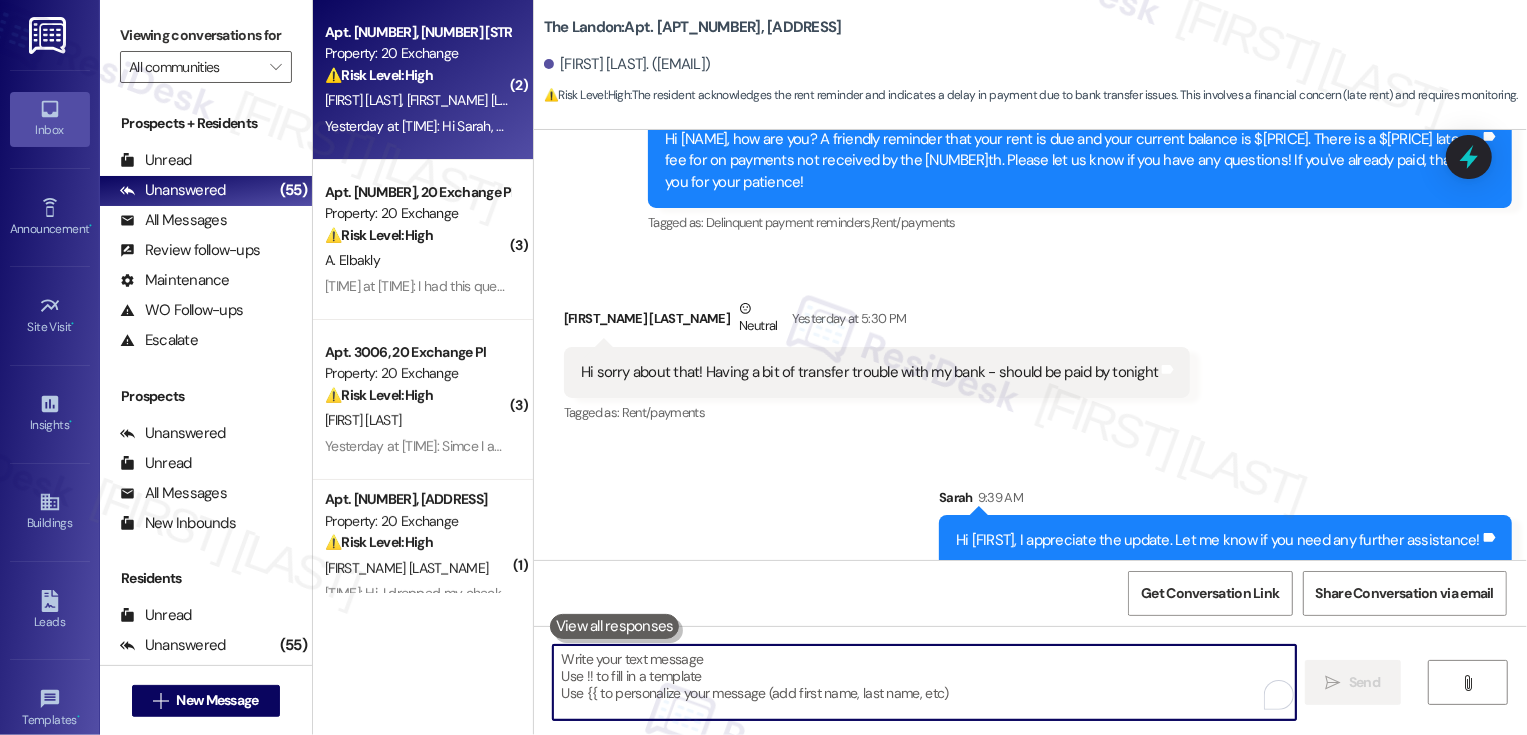 click on "⚠️  Risk Level:  High The resident is reporting a rent overcharge, which constitutes a financial concern that needs to be addressed. The resident is also following up on their initial message, indicating the issue remains unresolved." at bounding box center (417, 75) 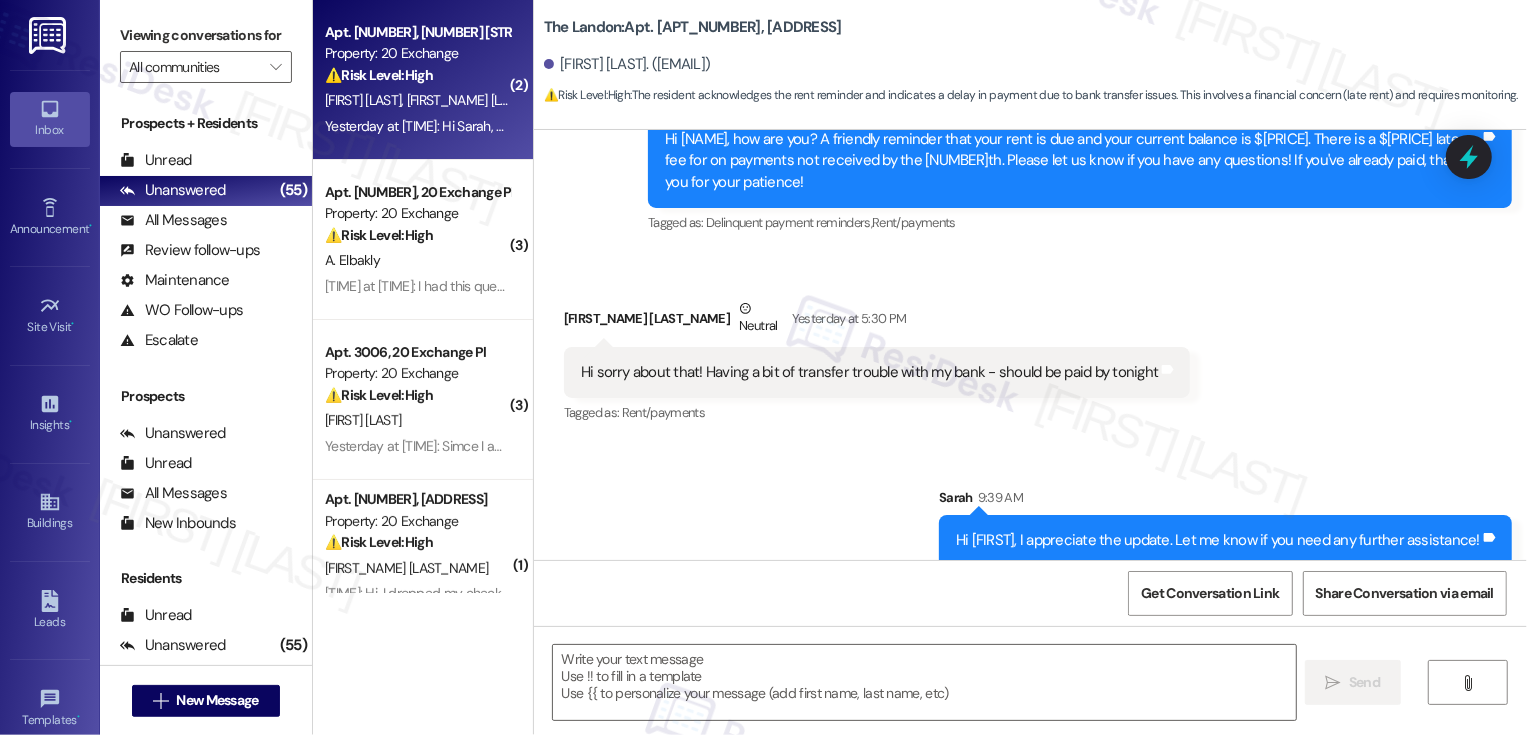 type on "Fetching suggested responses. Please feel free to read through the conversation in the meantime." 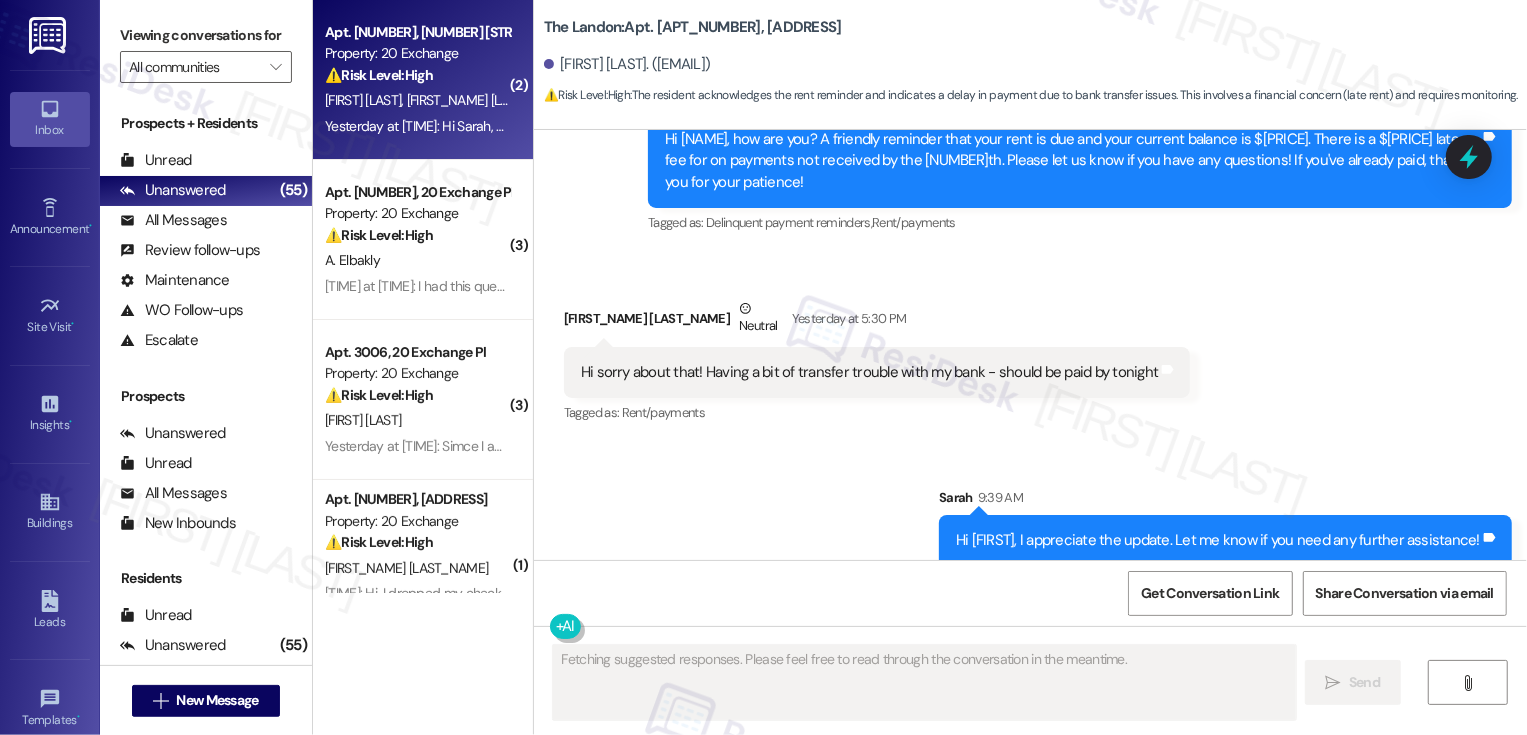 click on "⚠️  Risk Level:  High The resident is reporting a rent overcharge, which constitutes a financial concern that needs to be addressed. The resident is also following up on their initial message, indicating the issue remains unresolved." at bounding box center (417, 75) 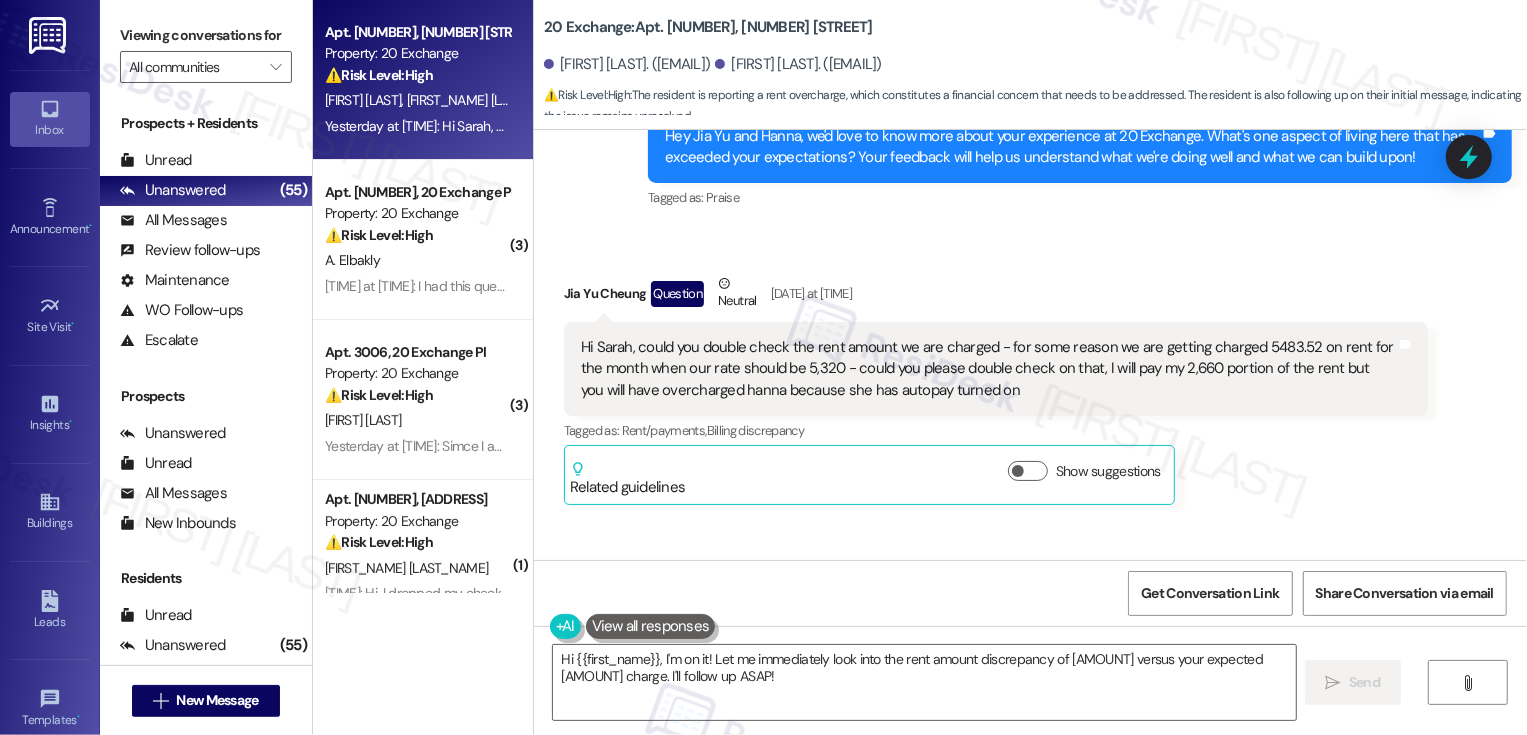 scroll, scrollTop: 1821, scrollLeft: 0, axis: vertical 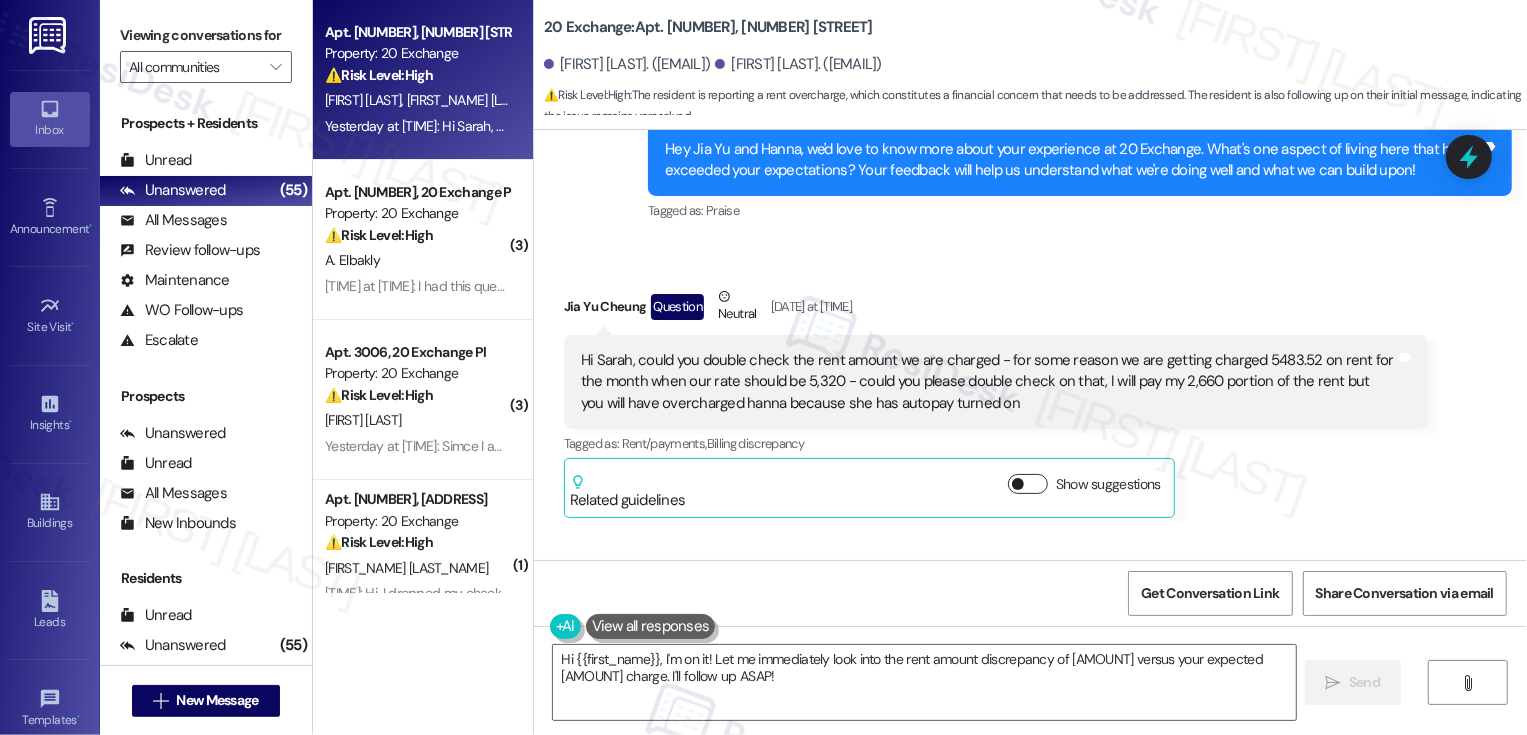 click on "Show suggestions" at bounding box center [1028, 484] 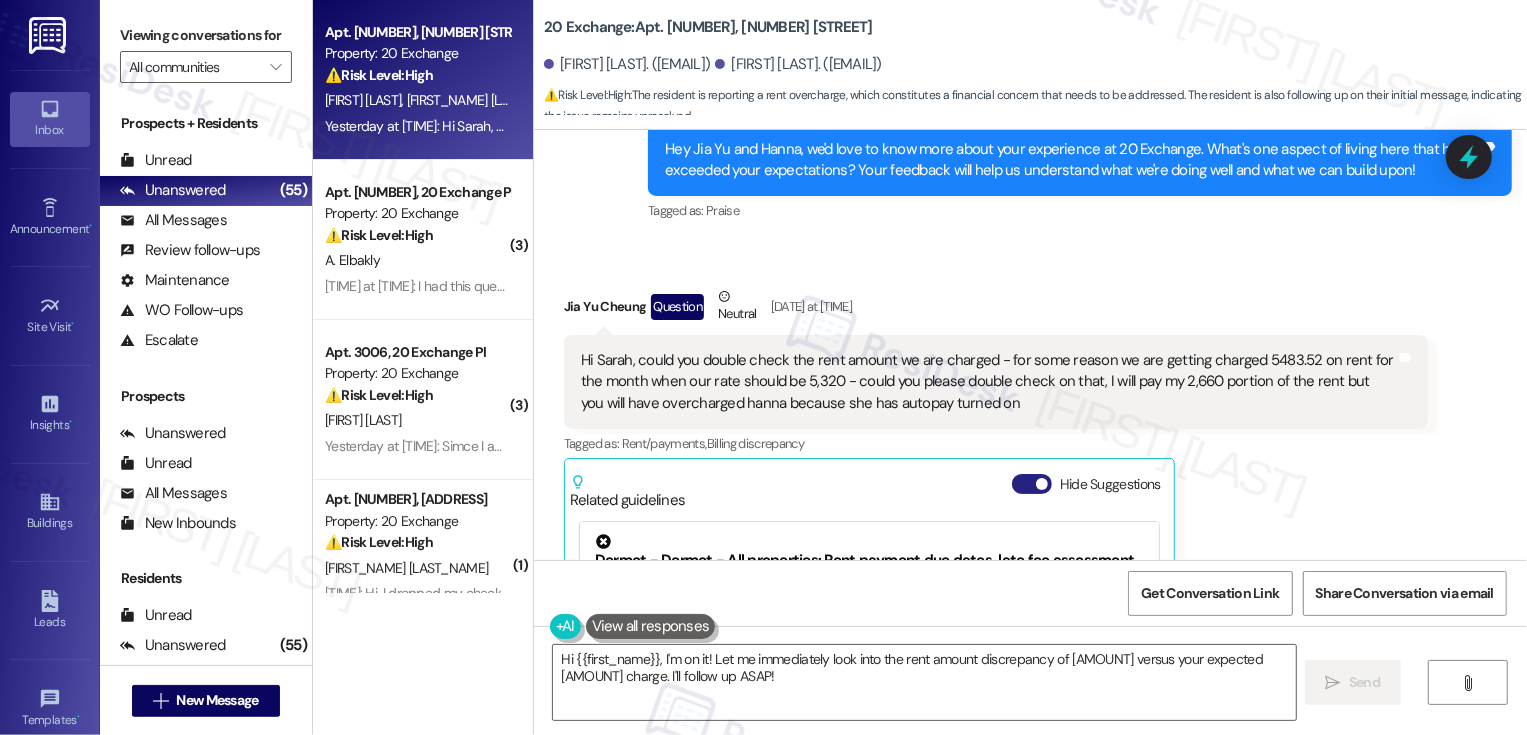scroll, scrollTop: 1998, scrollLeft: 0, axis: vertical 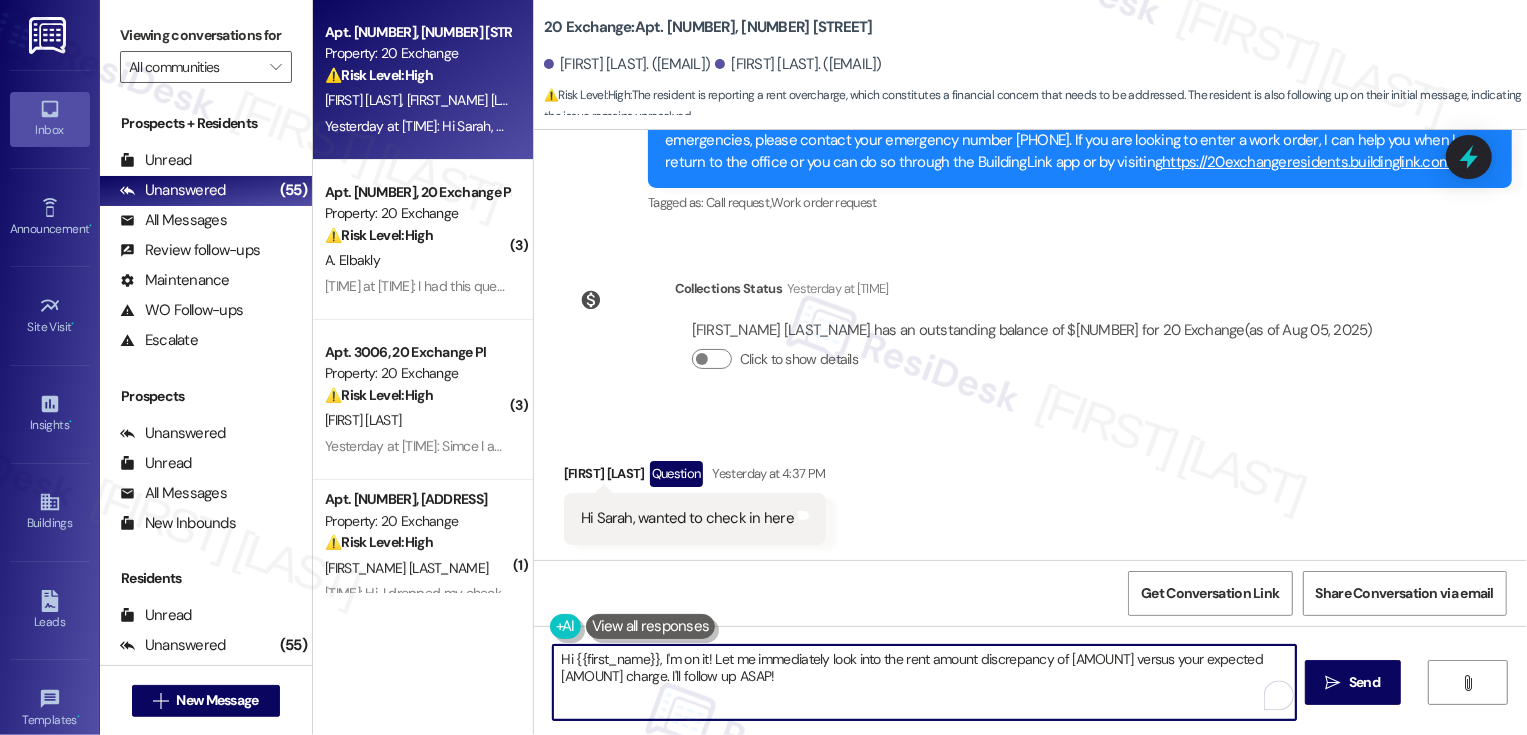 click on "Hi {{first_name}}, I'm on it! Let me immediately look into the rent amount discrepancy of [AMOUNT] versus your expected [AMOUNT] charge. I'll follow up ASAP!" at bounding box center [924, 682] 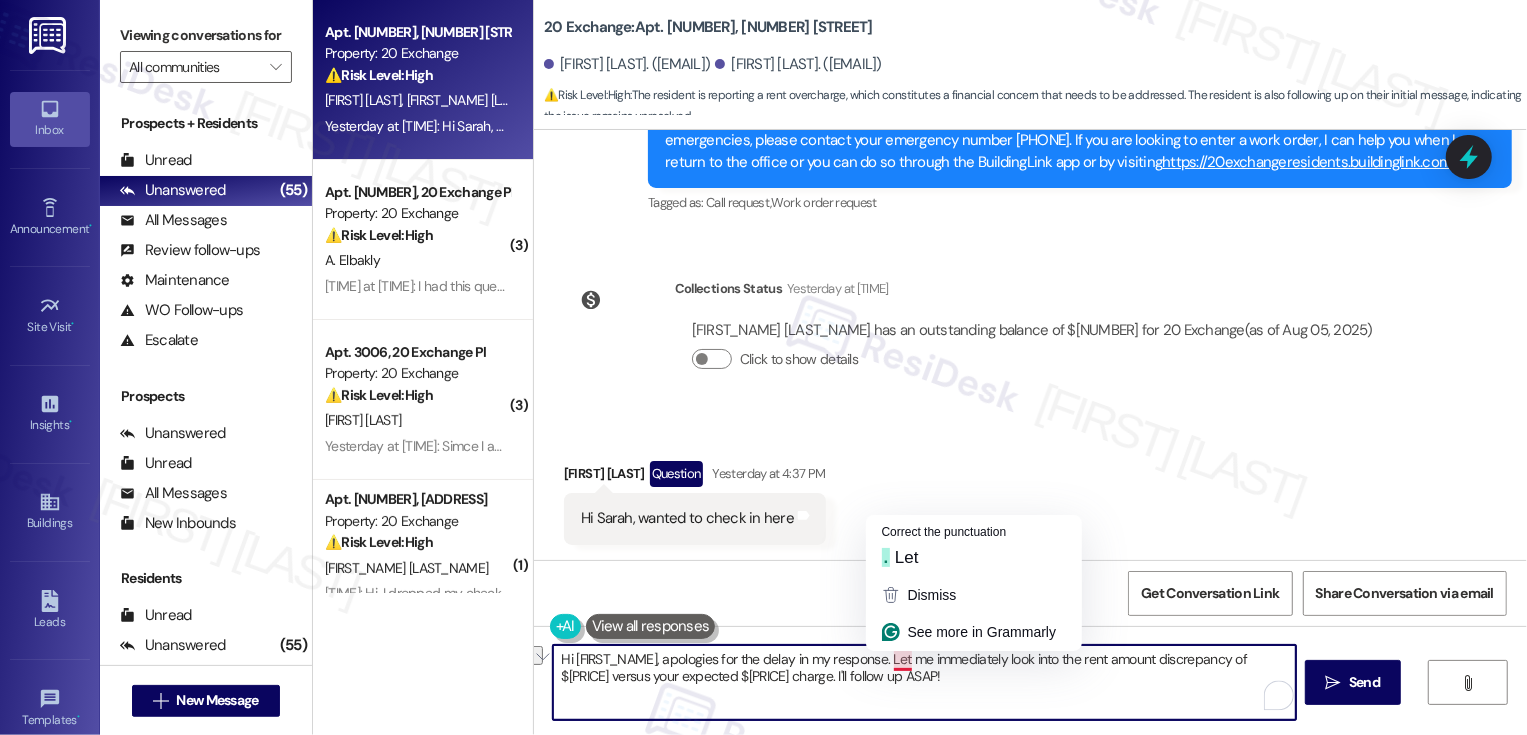 drag, startPoint x: 785, startPoint y: 659, endPoint x: 871, endPoint y: 659, distance: 86 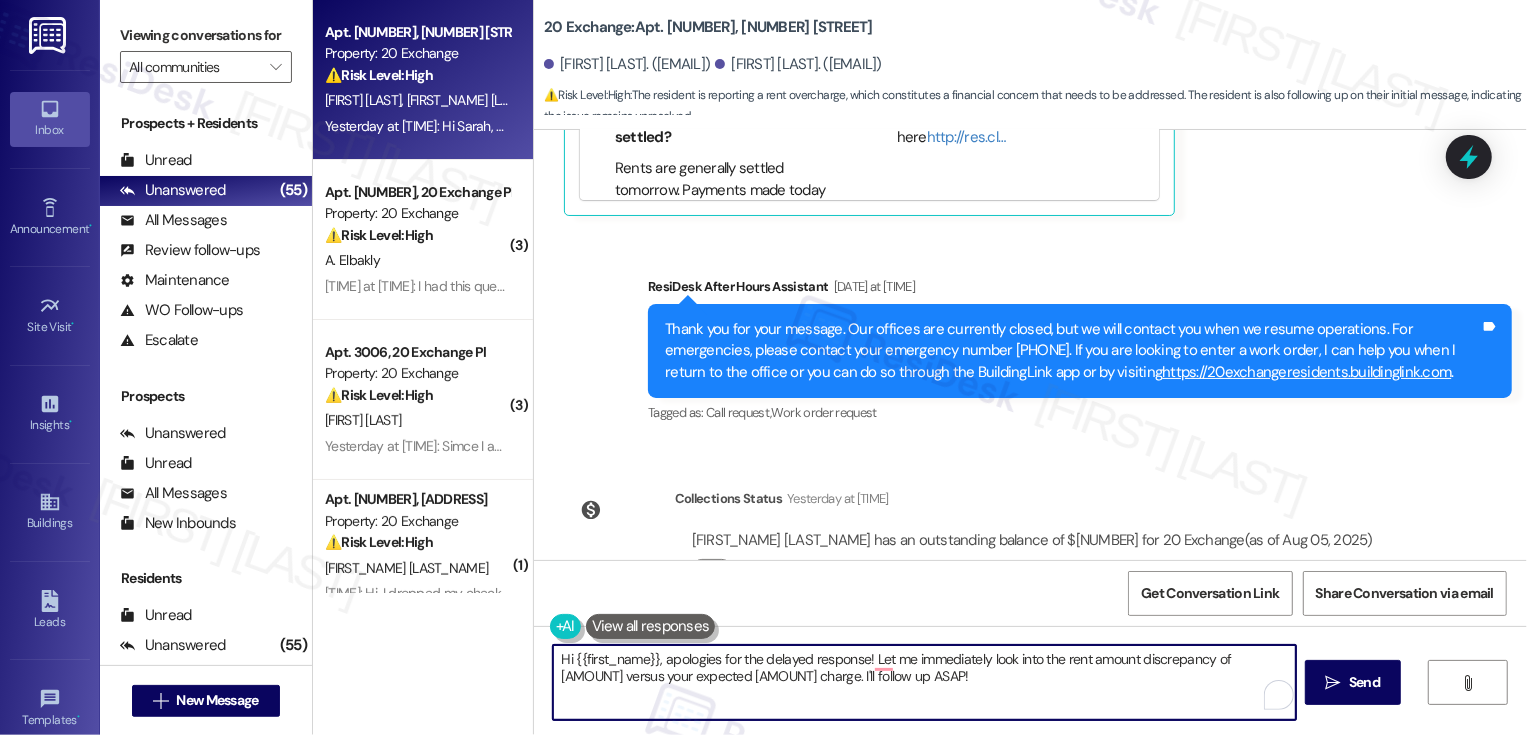scroll, scrollTop: 2386, scrollLeft: 0, axis: vertical 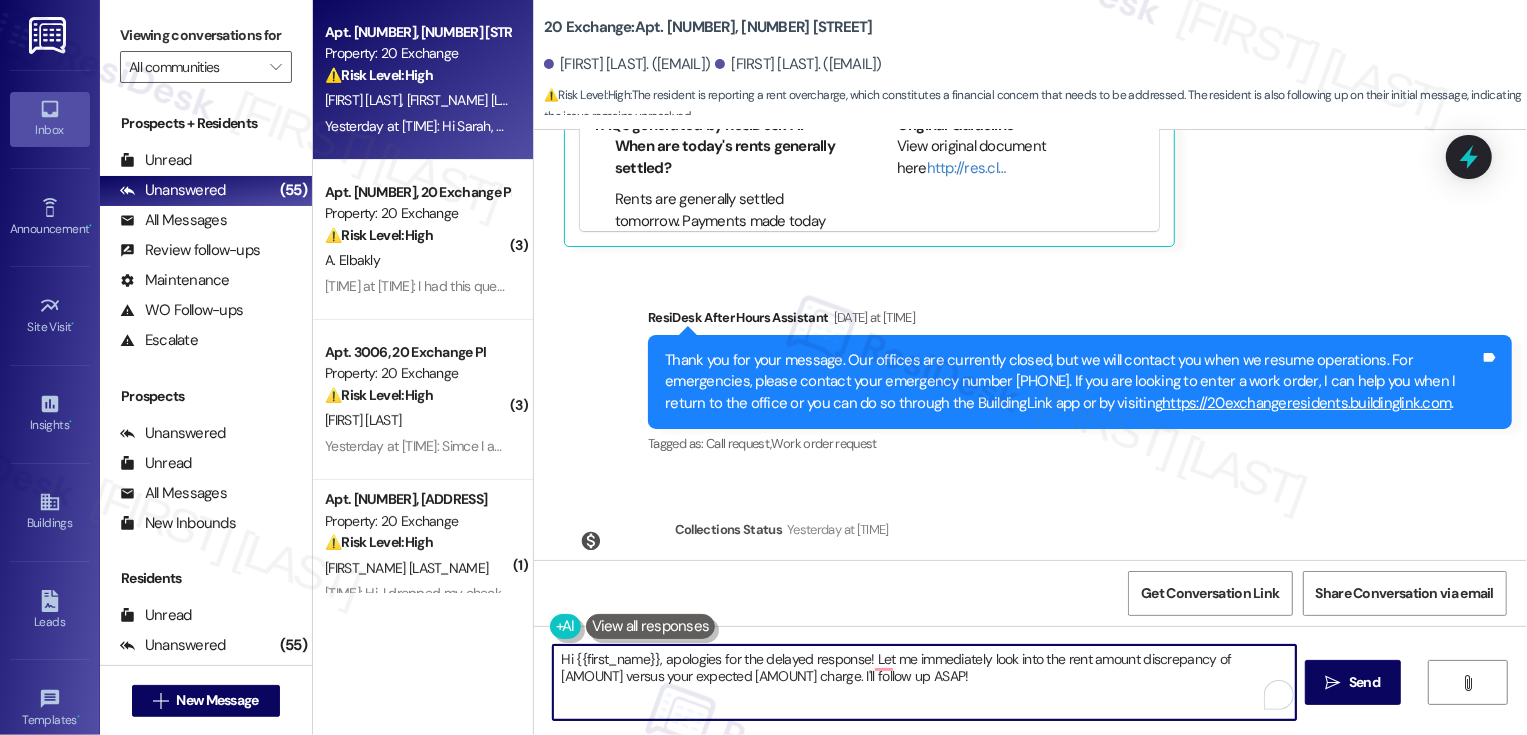 click on "Hi {{first_name}}, apologies for the delayed response! Let me immediately look into the rent amount discrepancy of [AMOUNT] versus your expected [AMOUNT] charge. I'll follow up ASAP!" at bounding box center [924, 682] 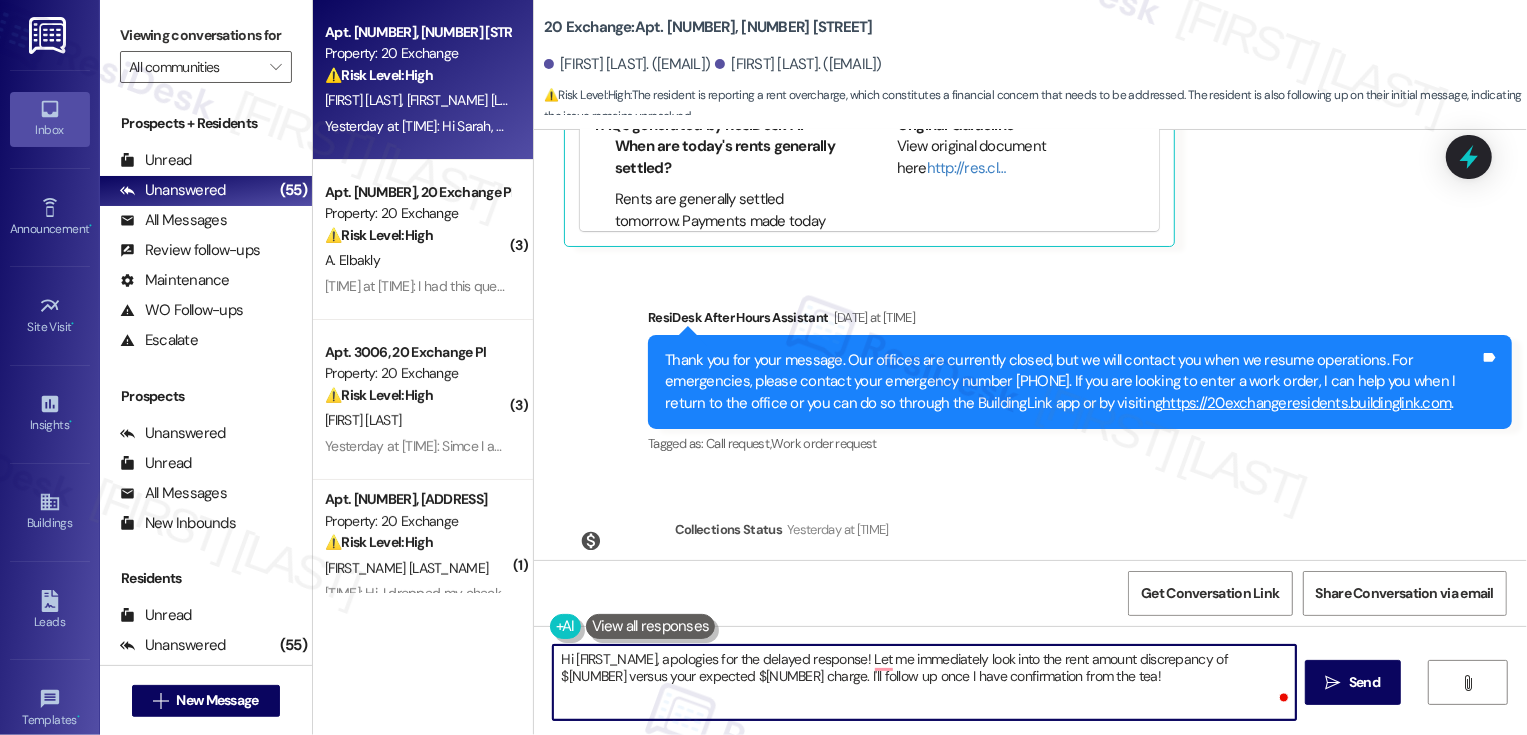 type on "Hi {{first_name}}, apologies for the delayed response! Let me immediately look into the rent amount discrepancy of $5483.52 versus your expected $5,320 charge. I'll follow up once I have confirmation from the team!" 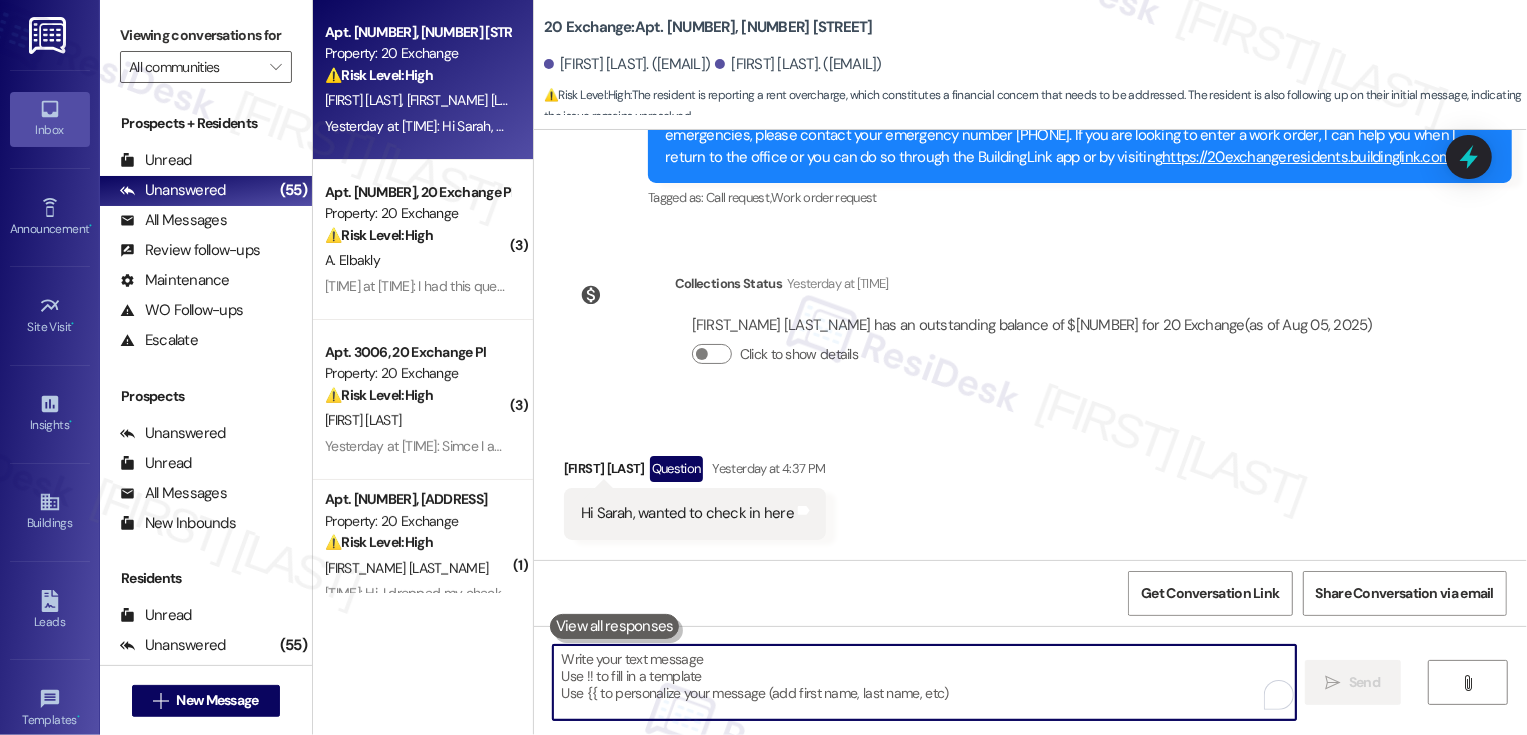 scroll, scrollTop: 2788, scrollLeft: 0, axis: vertical 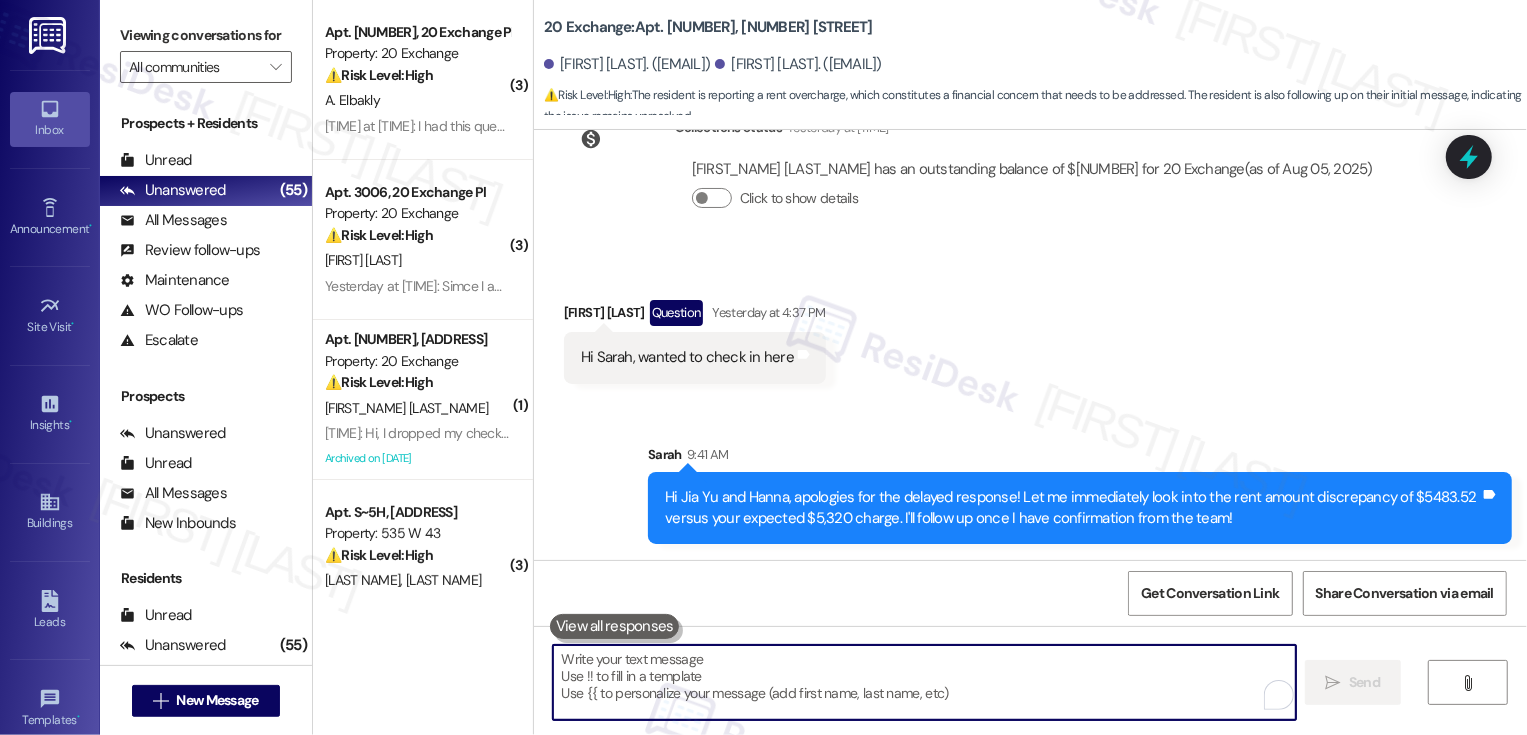 type 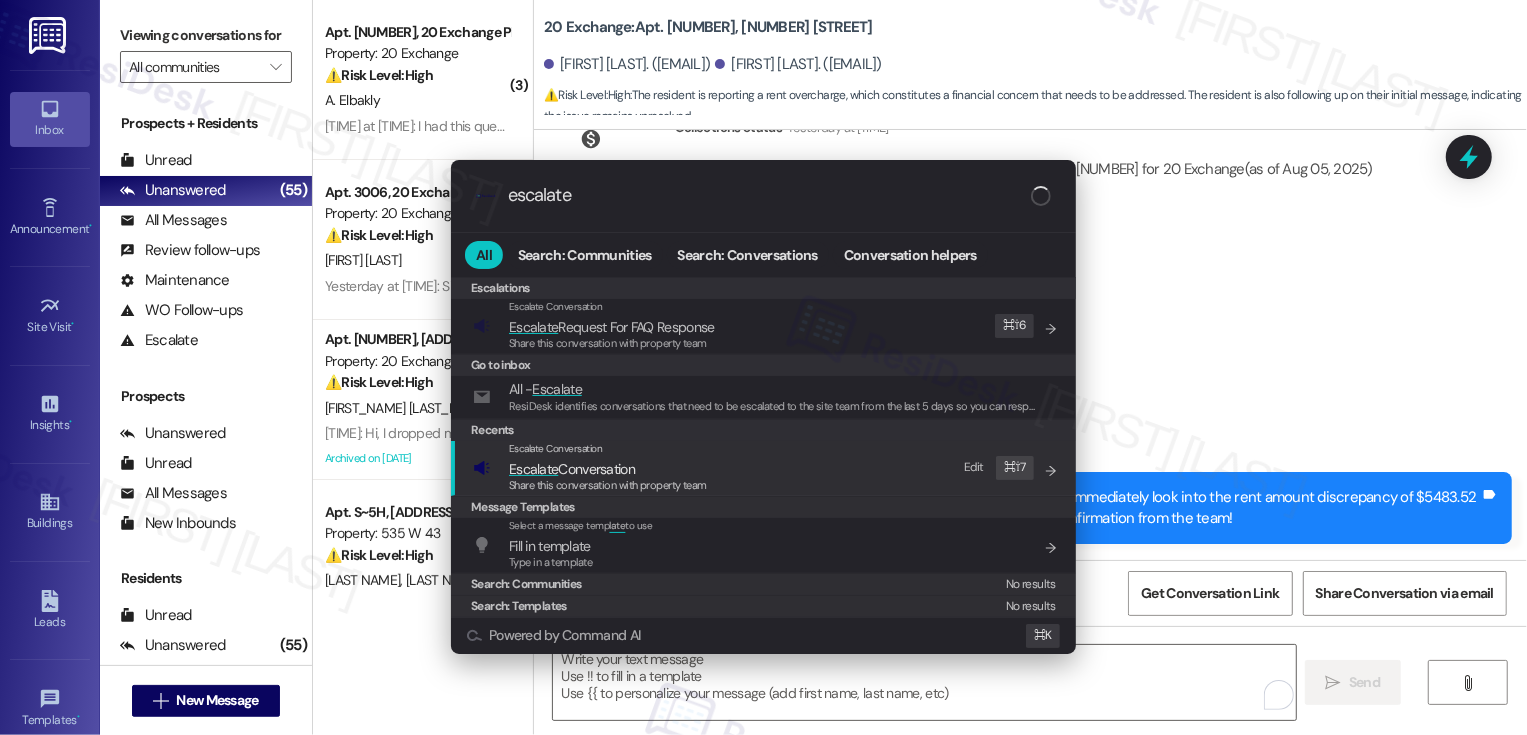 type on "escalate" 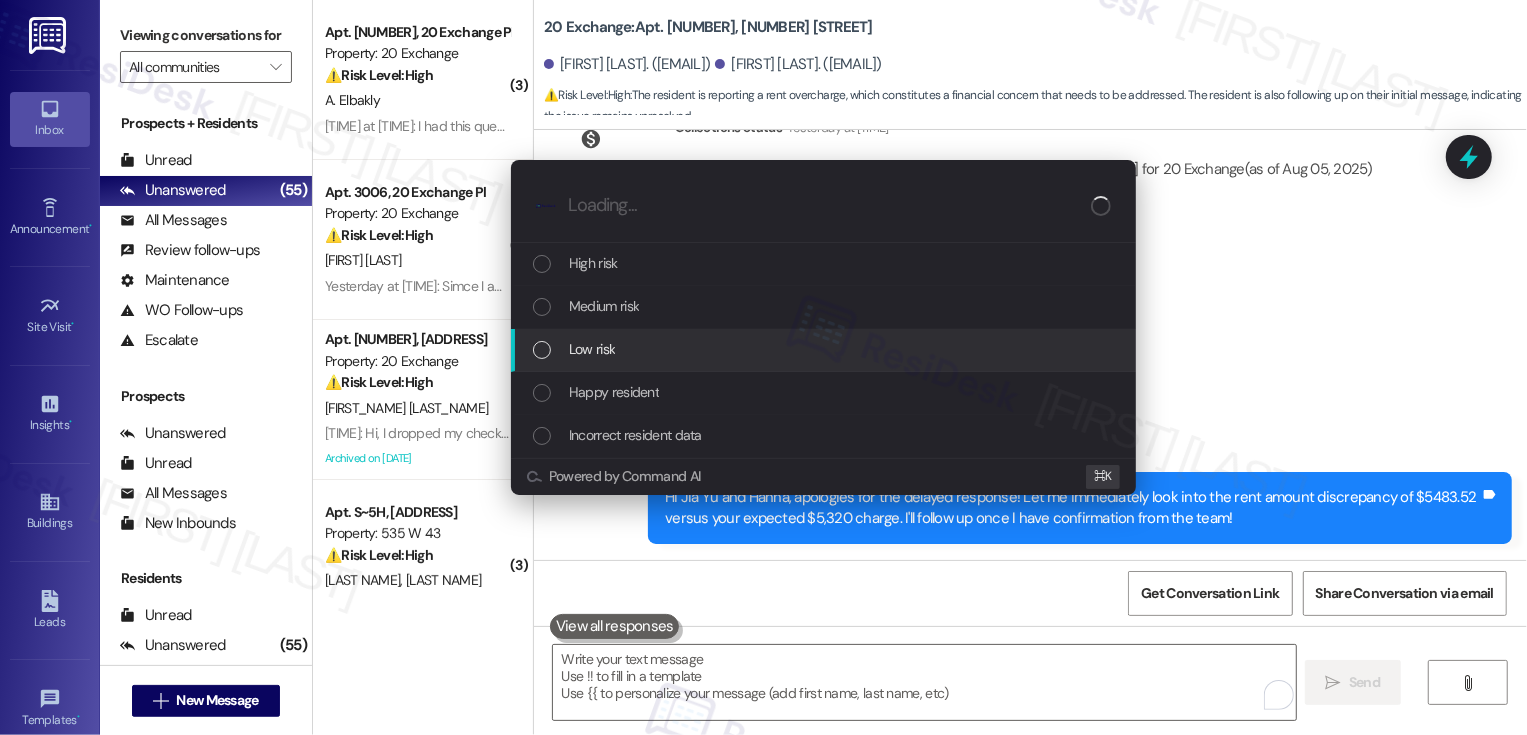 click on "Low risk" at bounding box center (592, 349) 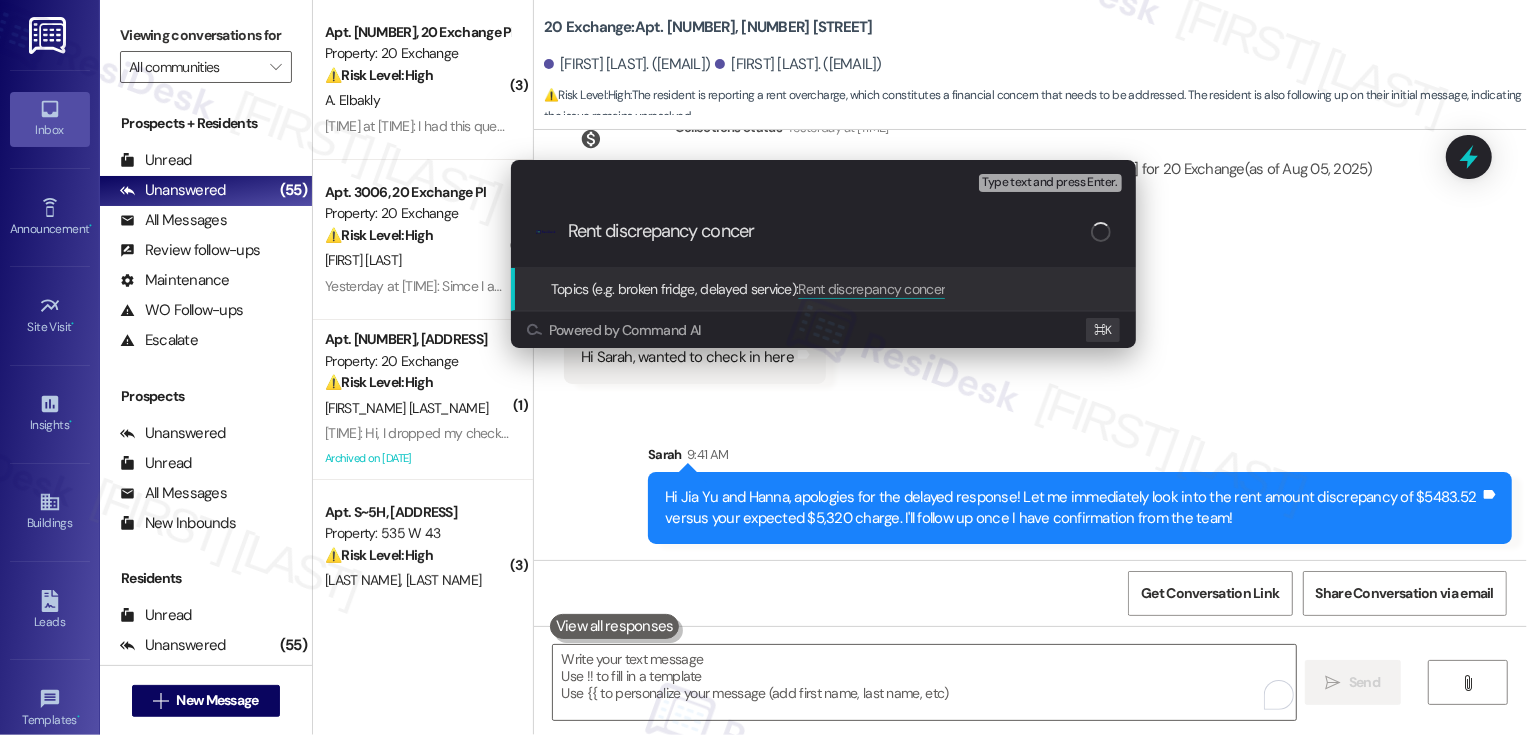type on "Rent discrepancy concern" 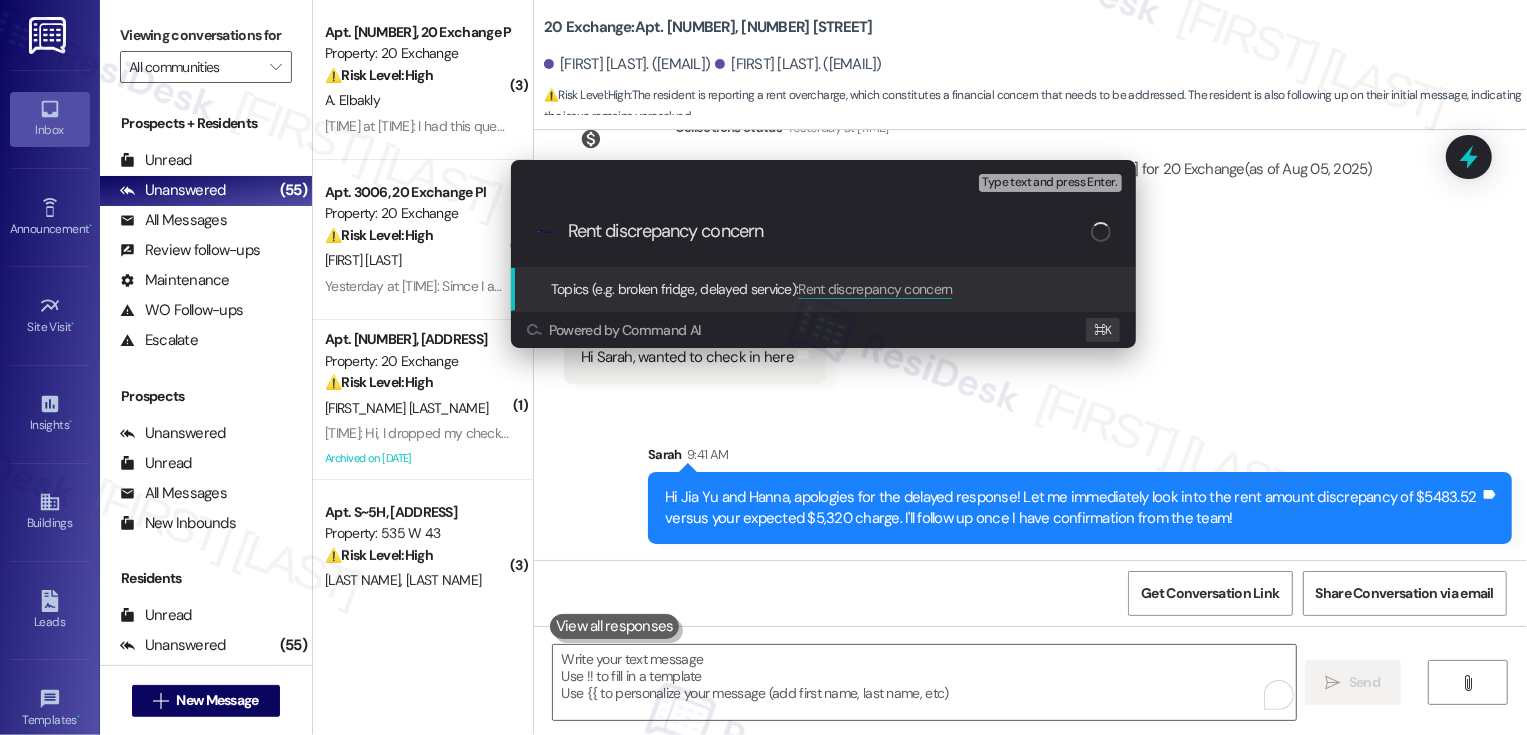 type 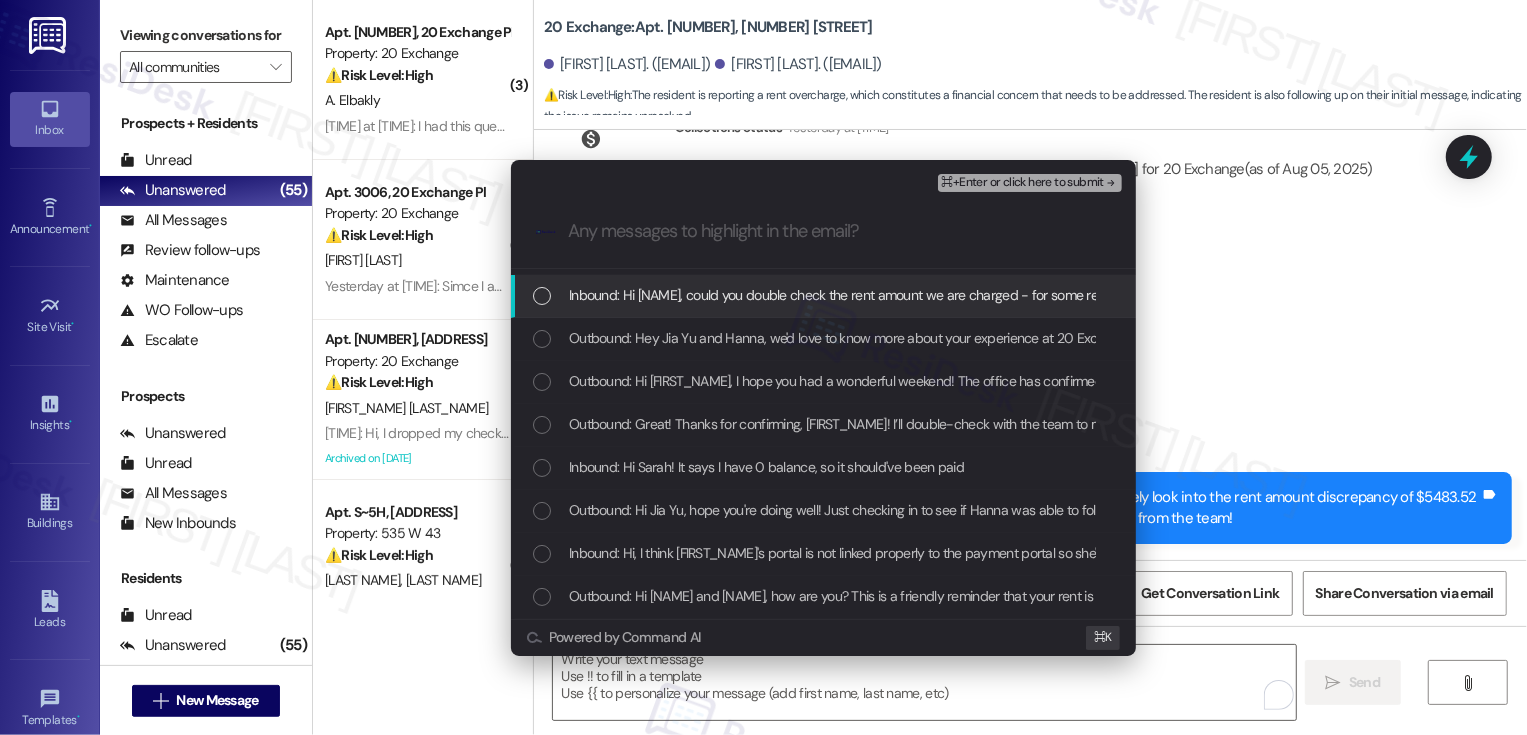 scroll, scrollTop: 0, scrollLeft: 0, axis: both 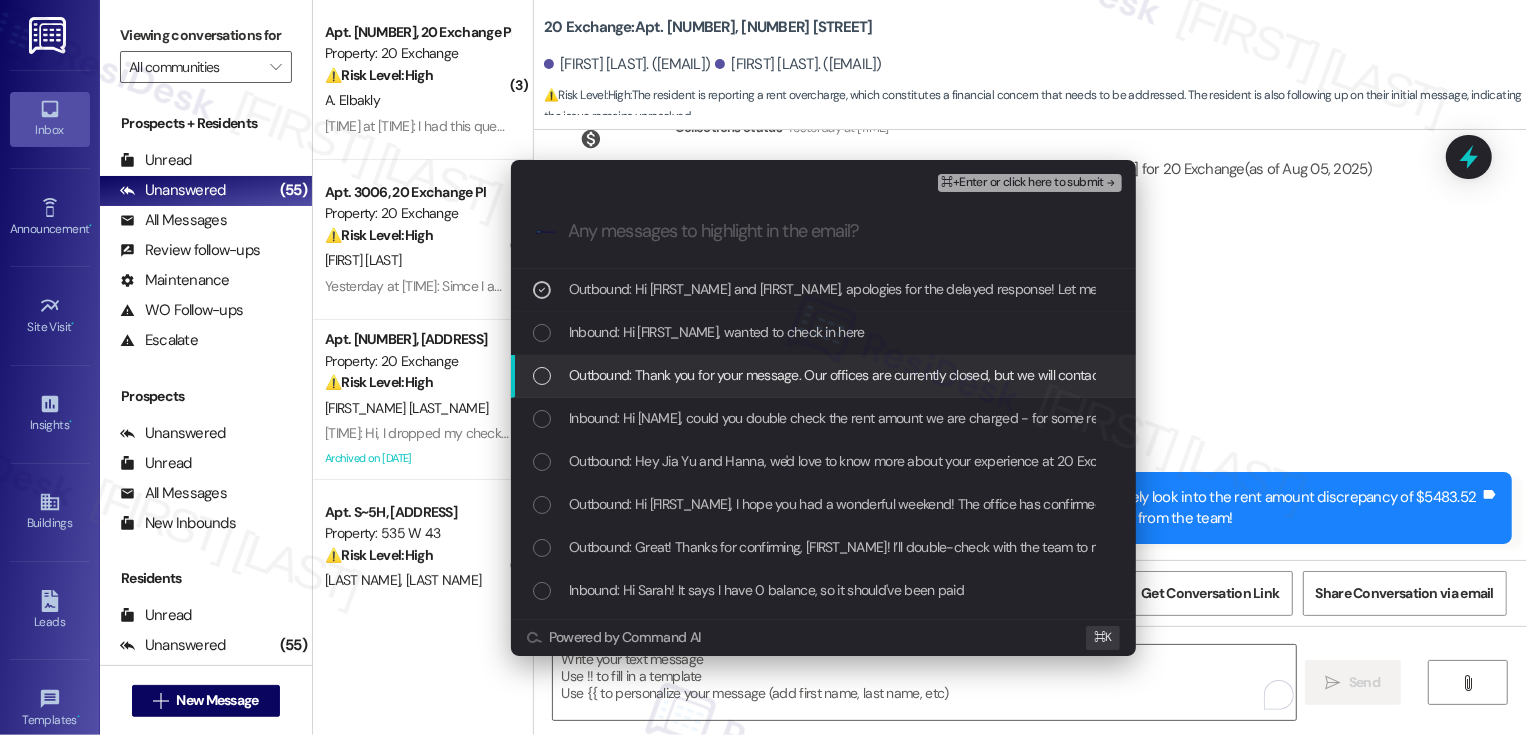click on "Outbound: Thank you for your message. Our offices are currently closed, but we will contact you when we resume operations. For emergencies, please contact your emergency number [PHONE]. If you are looking to enter a work order, I can help you when I return to the office or you can do so through the BuildingLink app or by visiting [URL]." at bounding box center (823, 376) 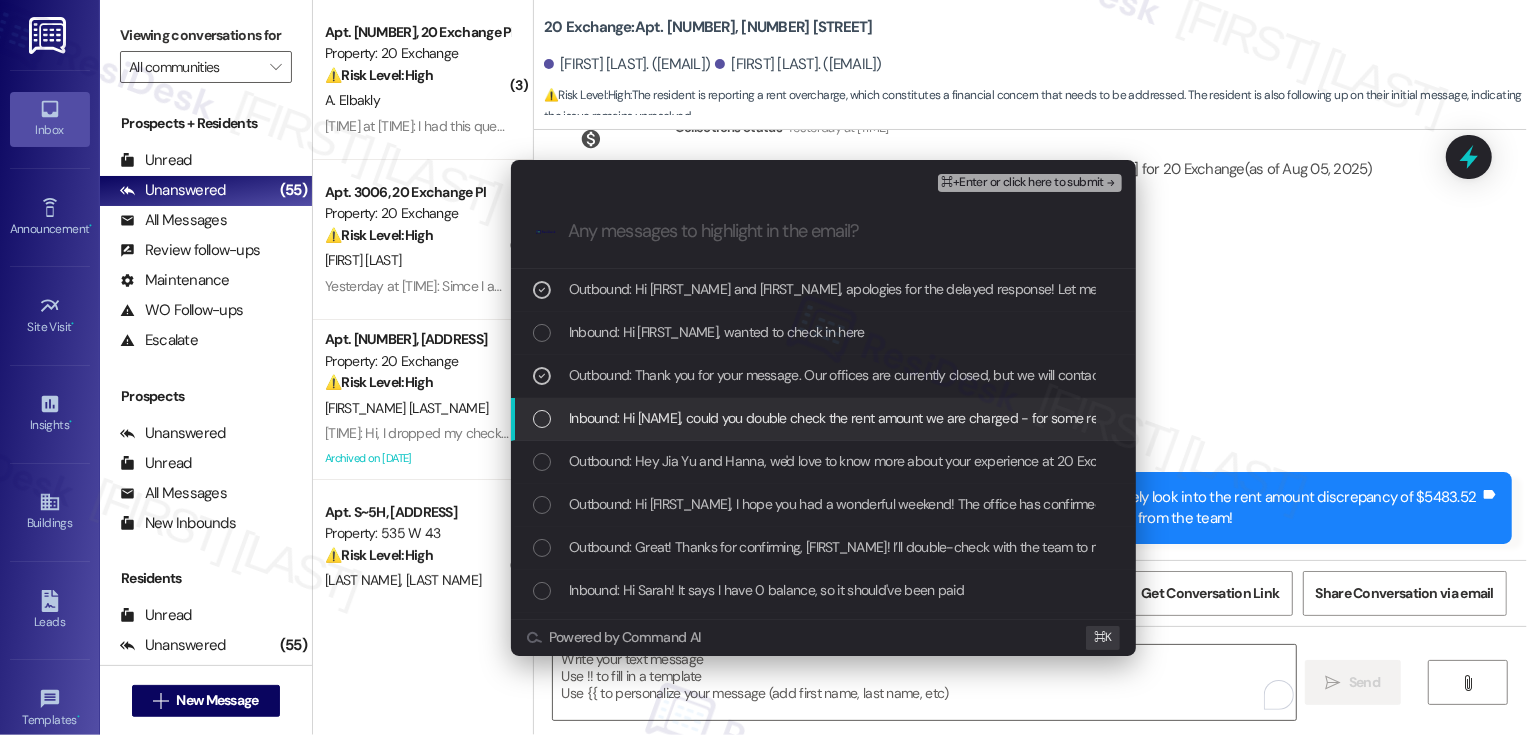 click on "Inbound: Hi [NAME], could you double check the rent amount we are charged - for some reason we are charged $[PRICE] on rent for the month when our rate should be $[PRICE] - could you please double check on that, I will pay my $[PRICE] portion of the rent but you will have overcharged [FIRST_NAME] because she has autopay turned on" at bounding box center (1558, 418) 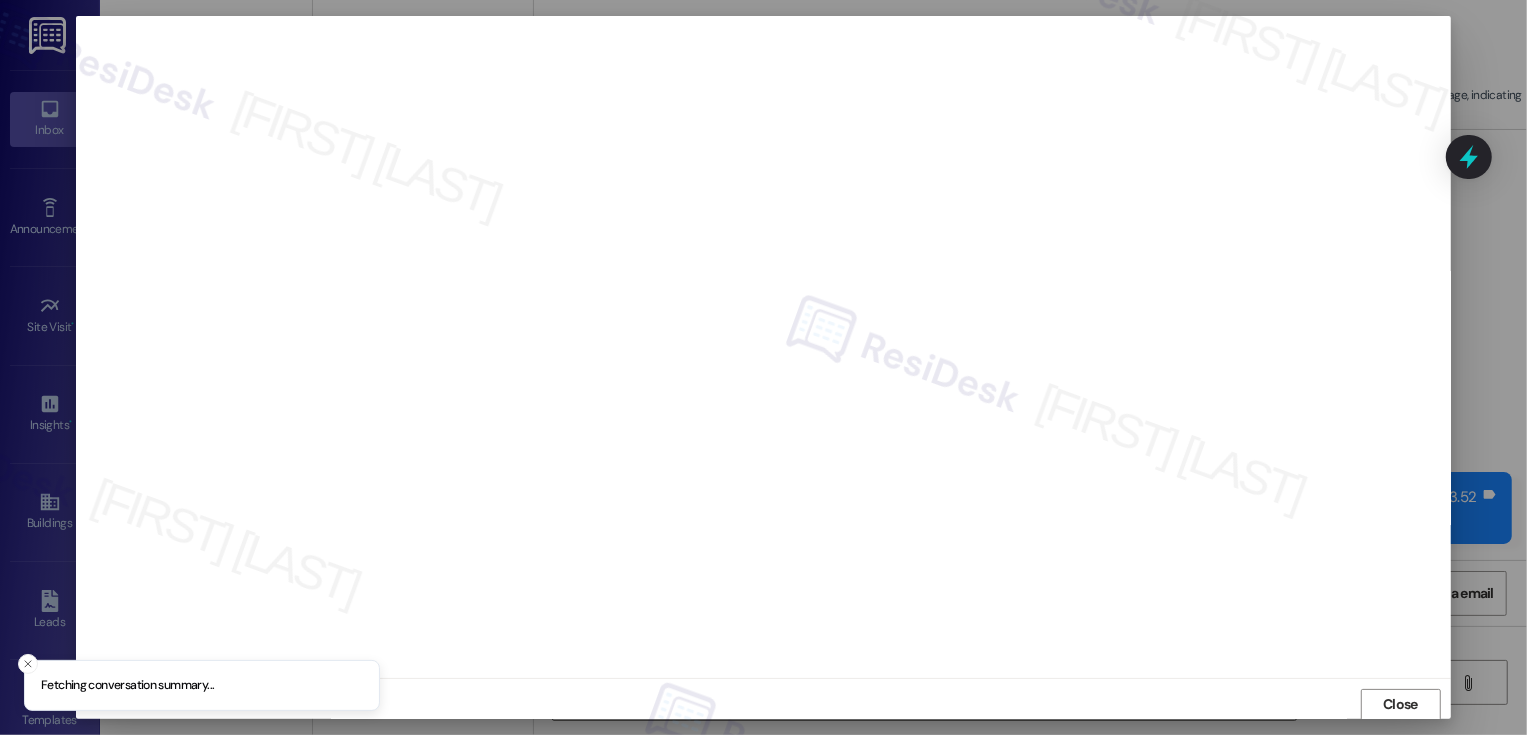 scroll, scrollTop: 1, scrollLeft: 0, axis: vertical 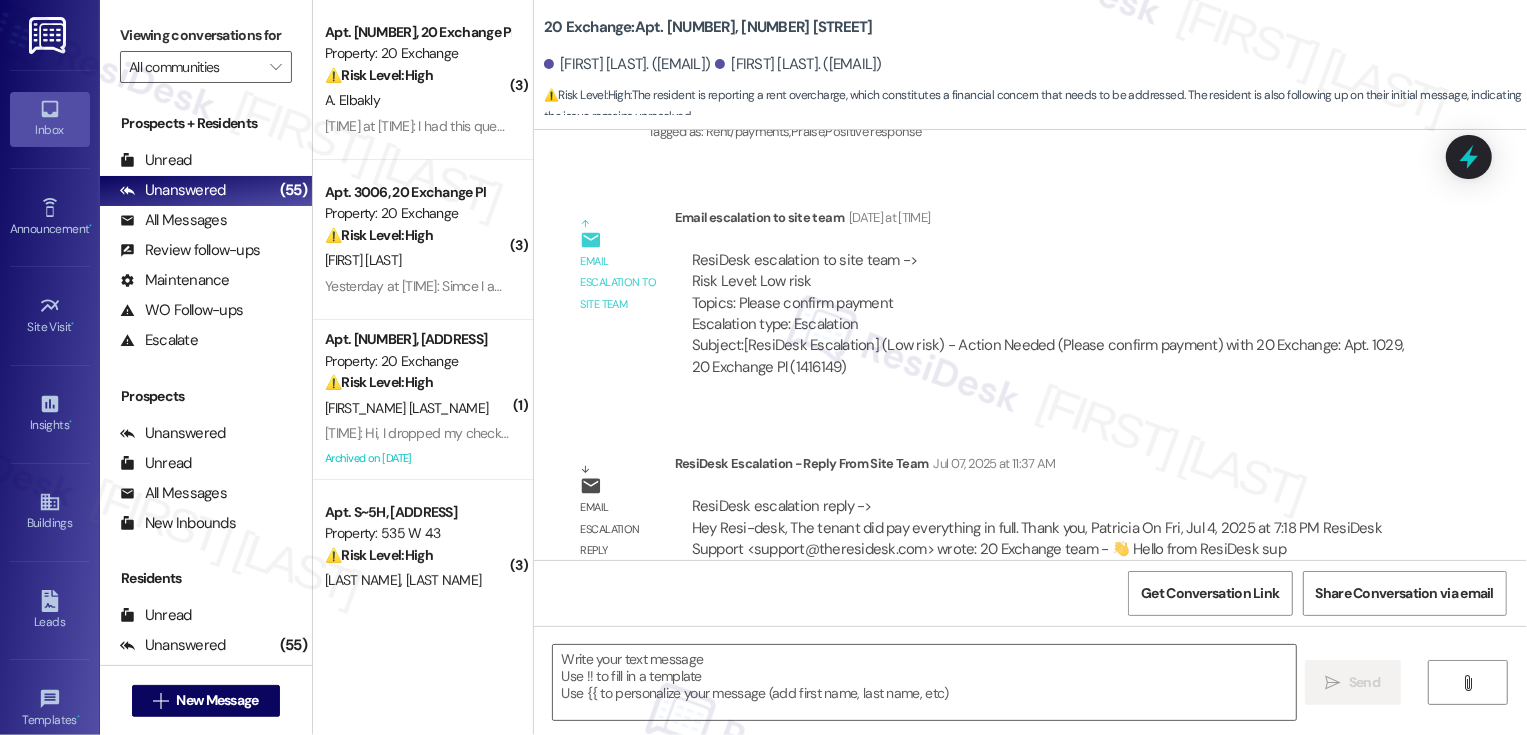 type on "Fetching suggested responses. Please feel free to read through the conversation in the meantime." 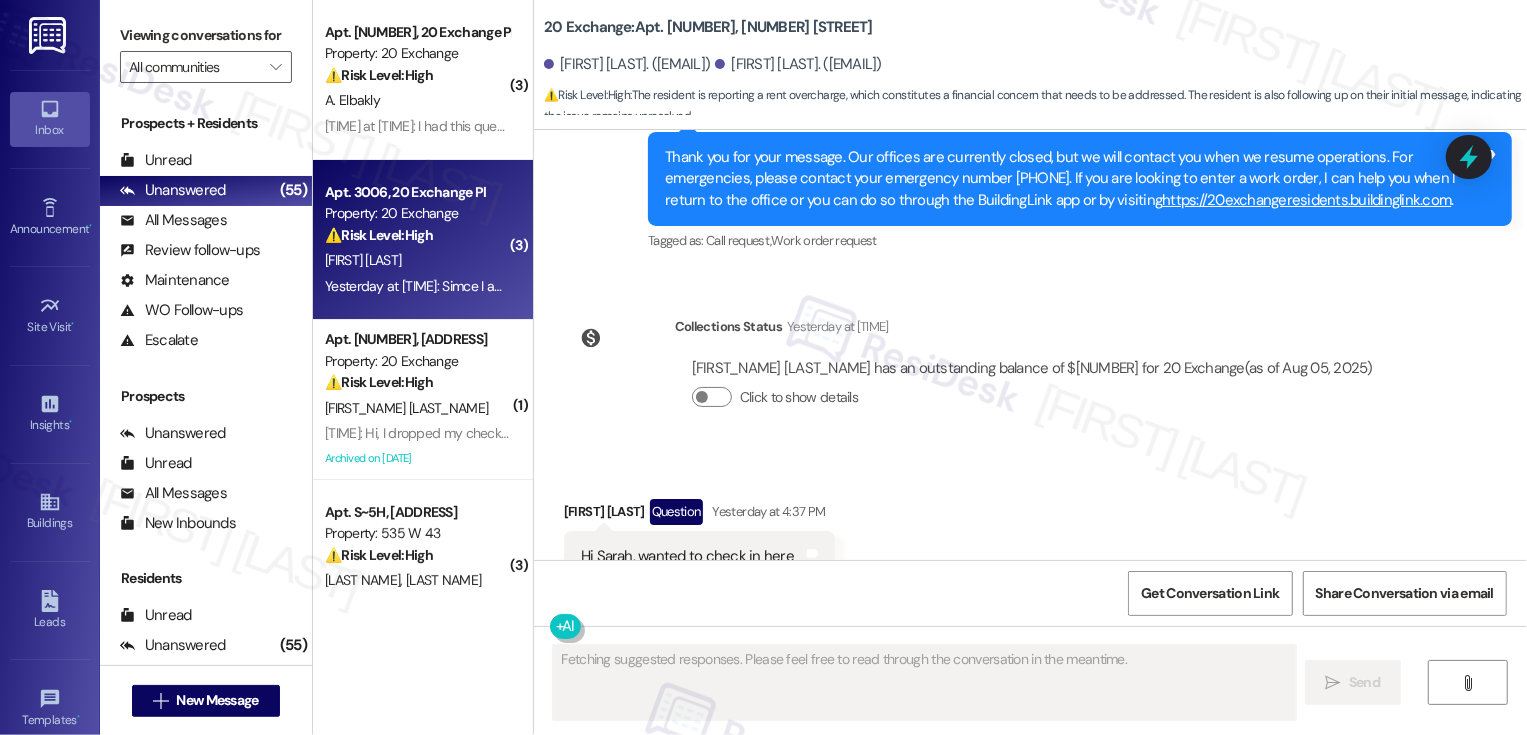 scroll, scrollTop: 2361, scrollLeft: 0, axis: vertical 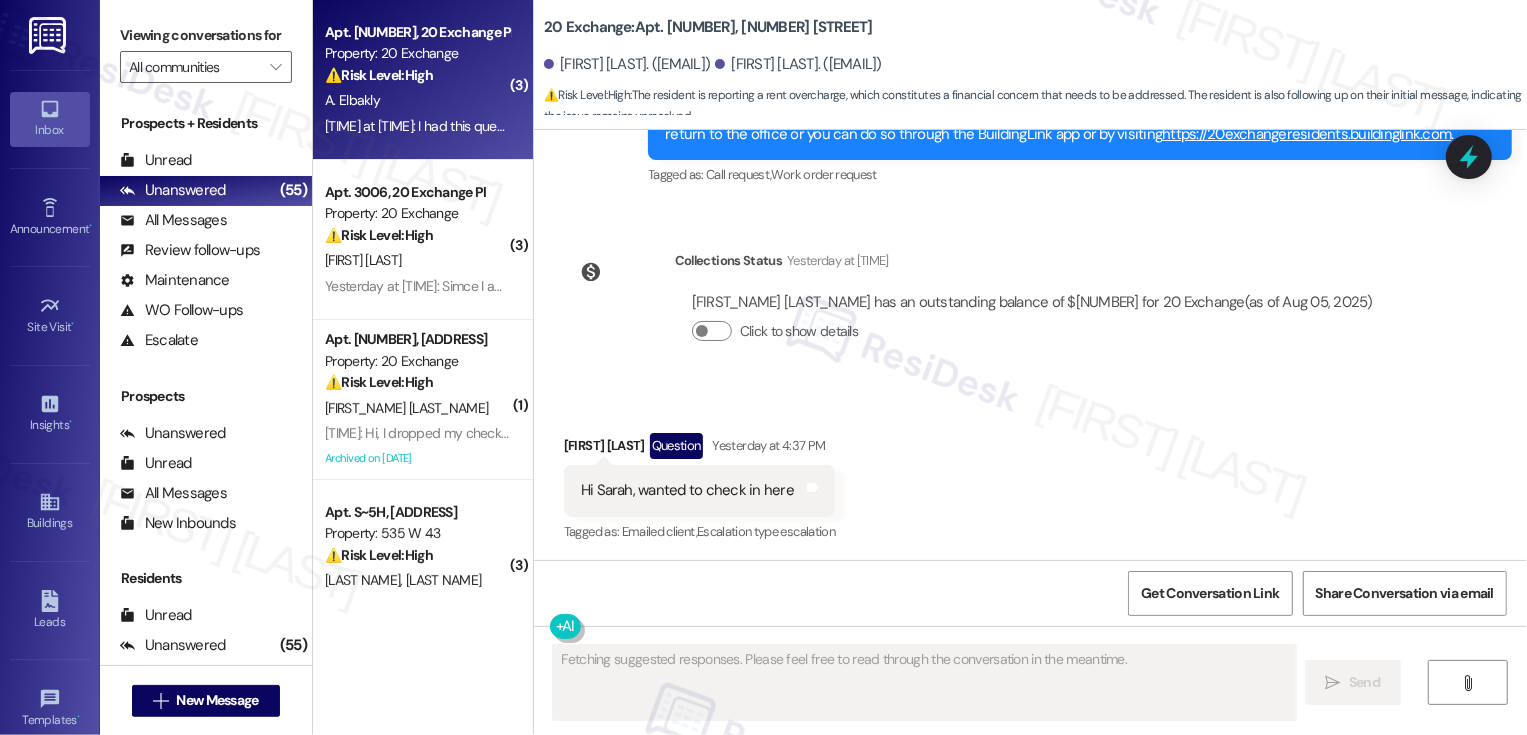 click on "[TIME]: I had this question answered and paid the outstanding bill. Thanks!  [TIME]: I had this question answered and paid the outstanding bill. Thanks!" at bounding box center [565, 126] 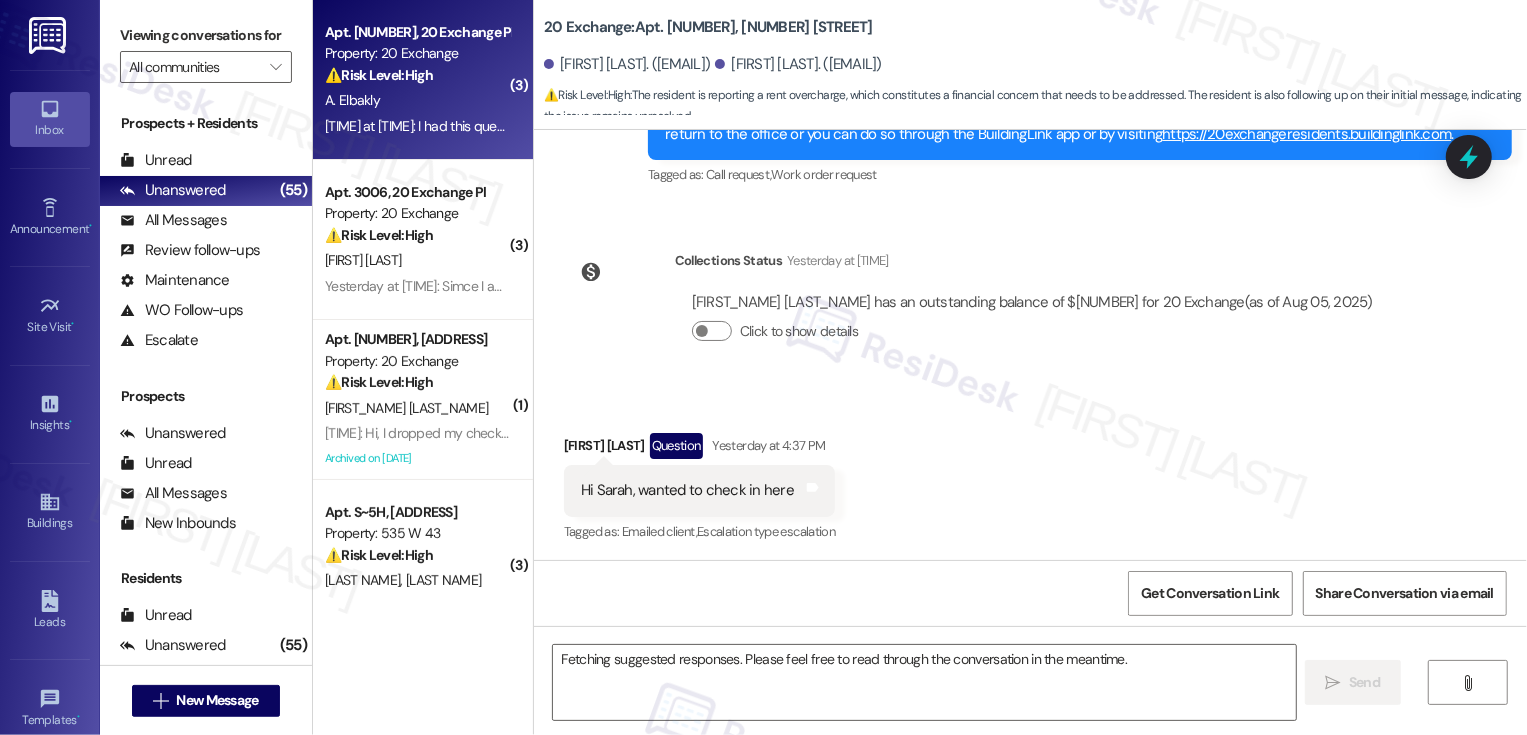click on "[TIME]: I had this question answered and paid the outstanding bill. Thanks!  [TIME]: I had this question answered and paid the outstanding bill. Thanks!" at bounding box center (565, 126) 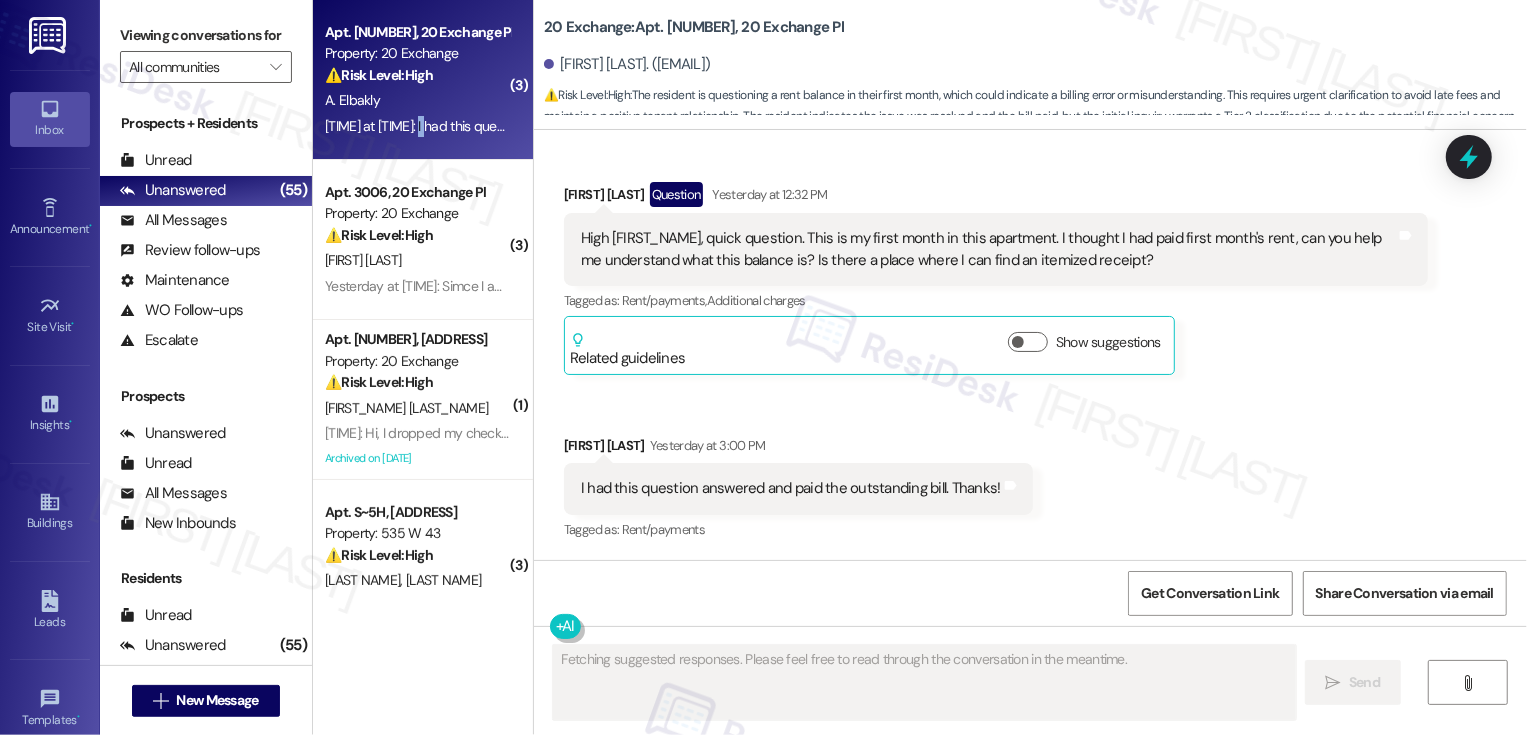 scroll, scrollTop: 2101, scrollLeft: 0, axis: vertical 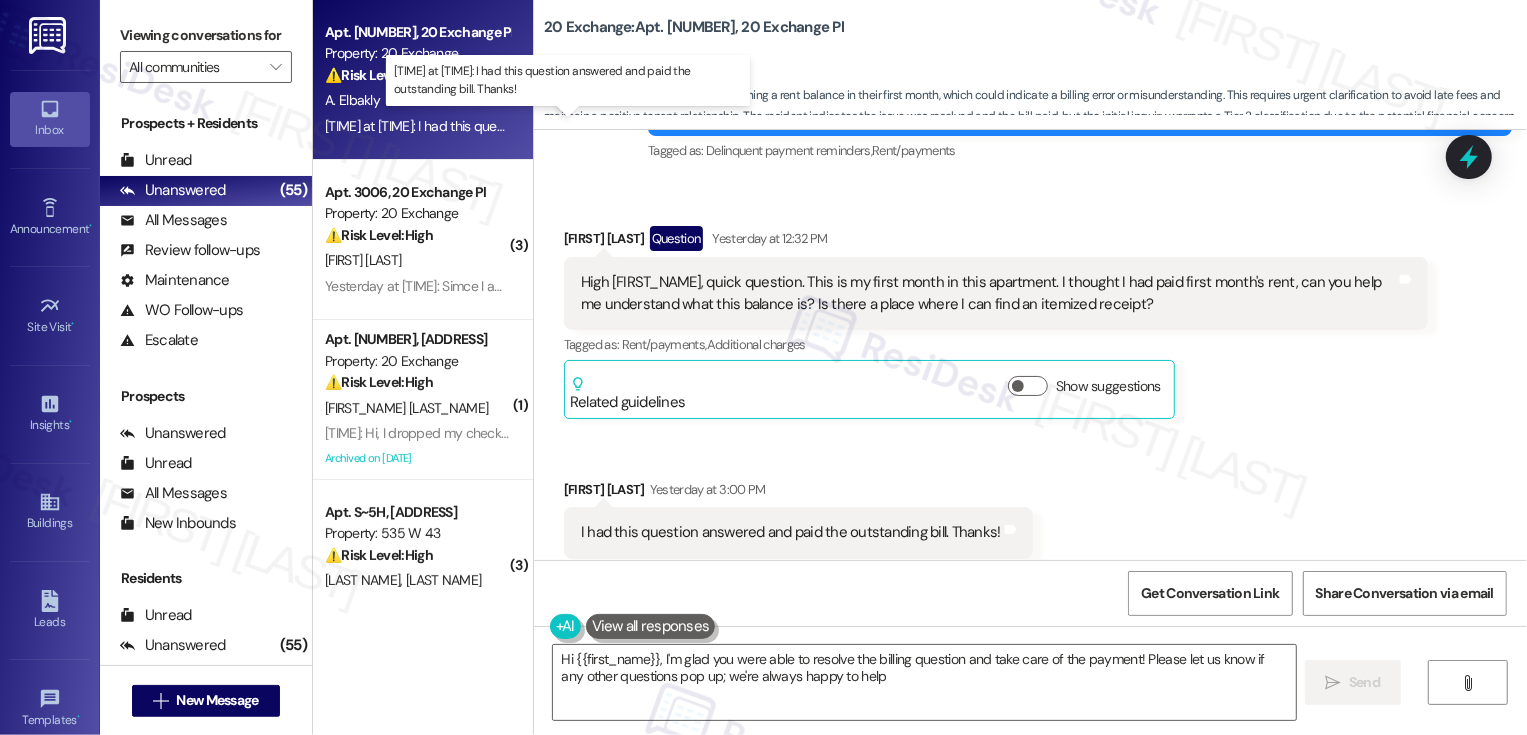 type on "Hi [FIRST_NAME], I'm glad you were able to resolve the billing question and take care of the payment! Please let us know if any other questions pop up; we're always happy to help!" 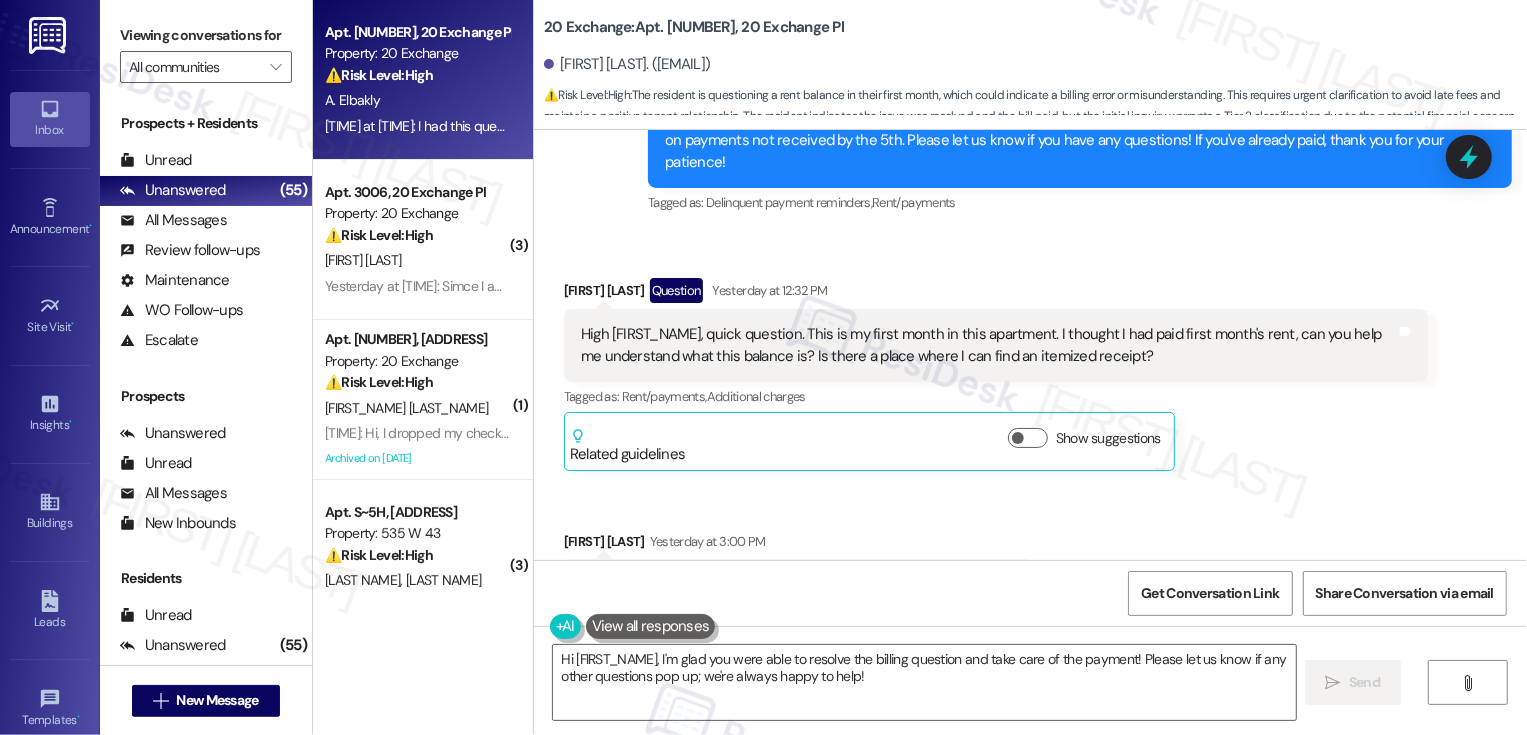 scroll, scrollTop: 2101, scrollLeft: 0, axis: vertical 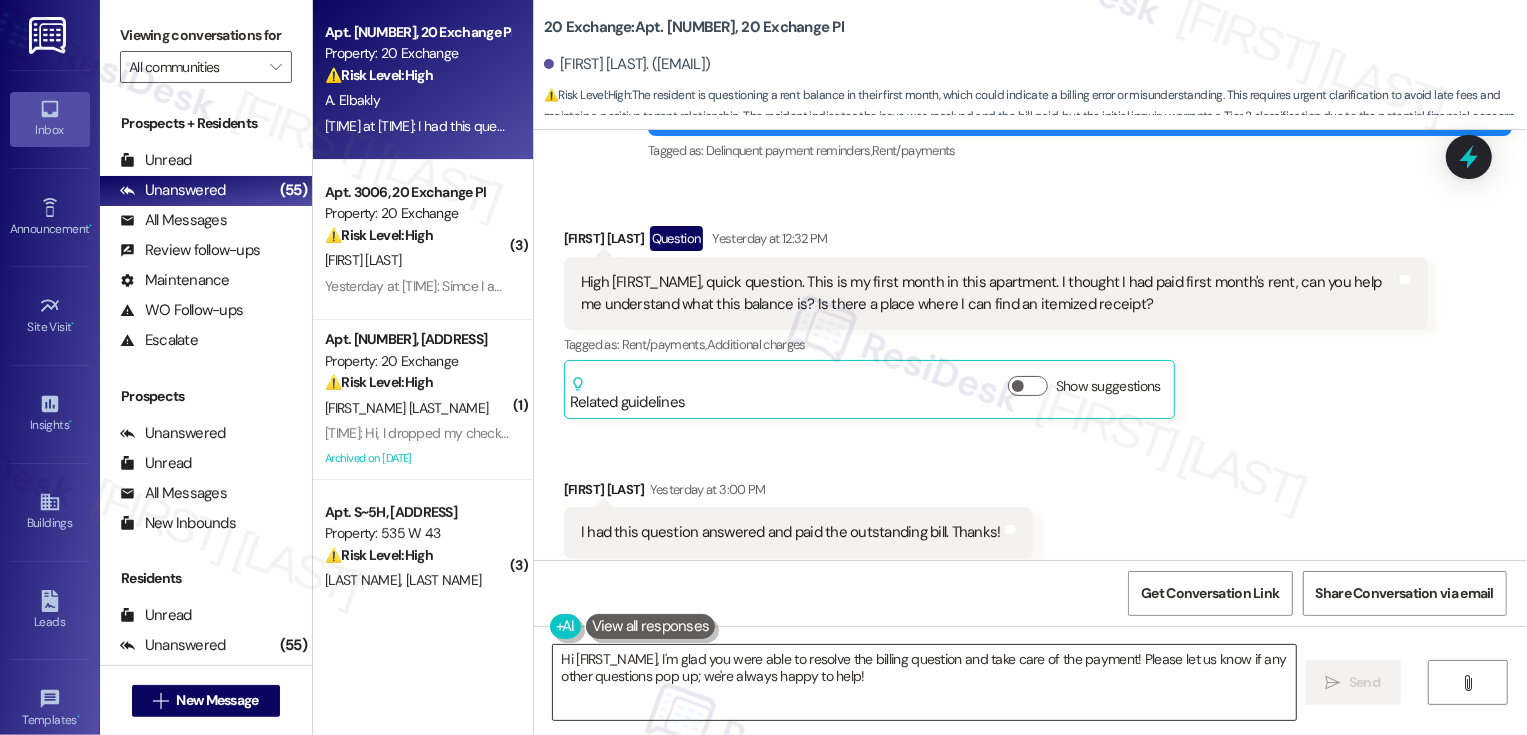 click on "Hi [FIRST_NAME], I'm glad you were able to resolve the billing question and take care of the payment! Please let us know if any other questions pop up; we're always happy to help!" at bounding box center (924, 682) 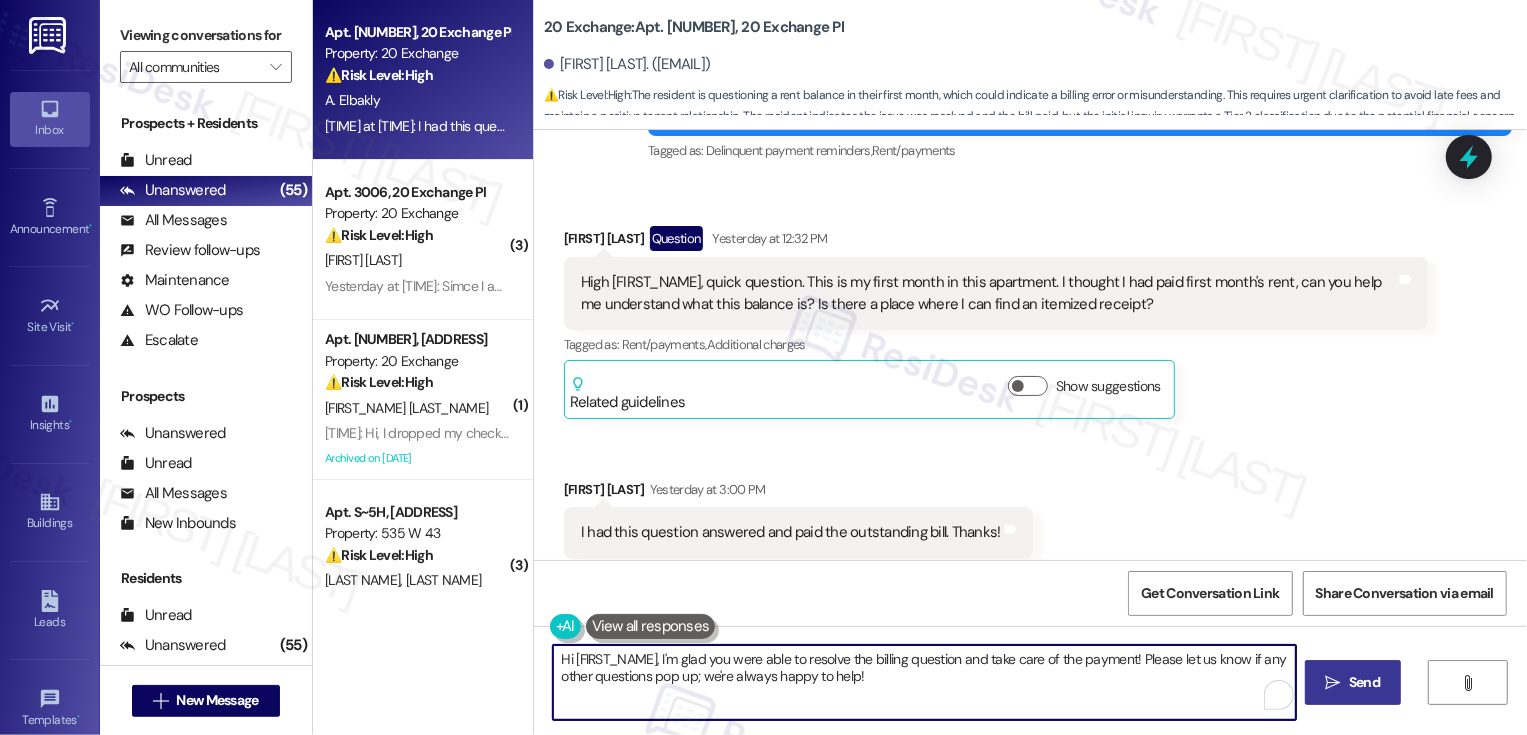 click on " Send" at bounding box center [1353, 682] 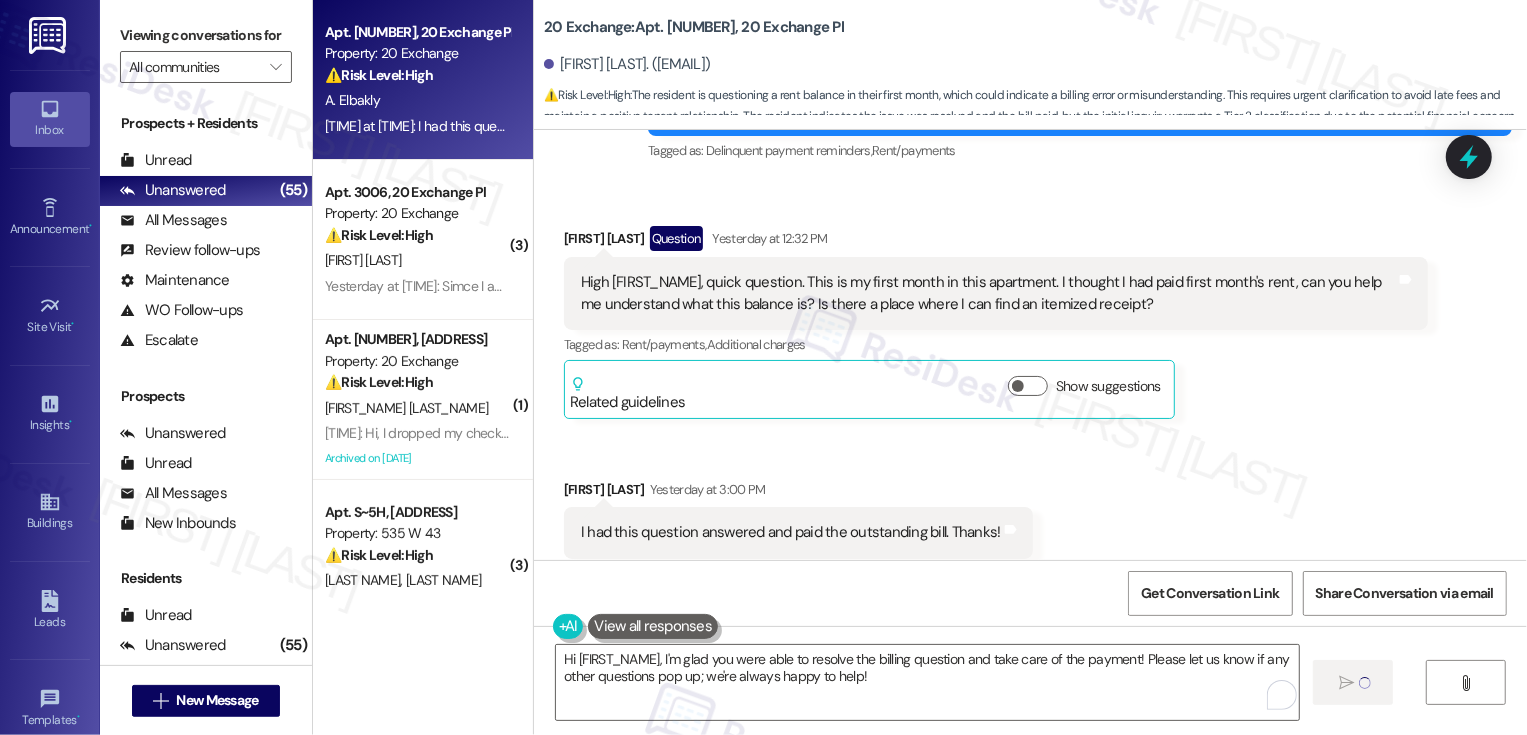 type 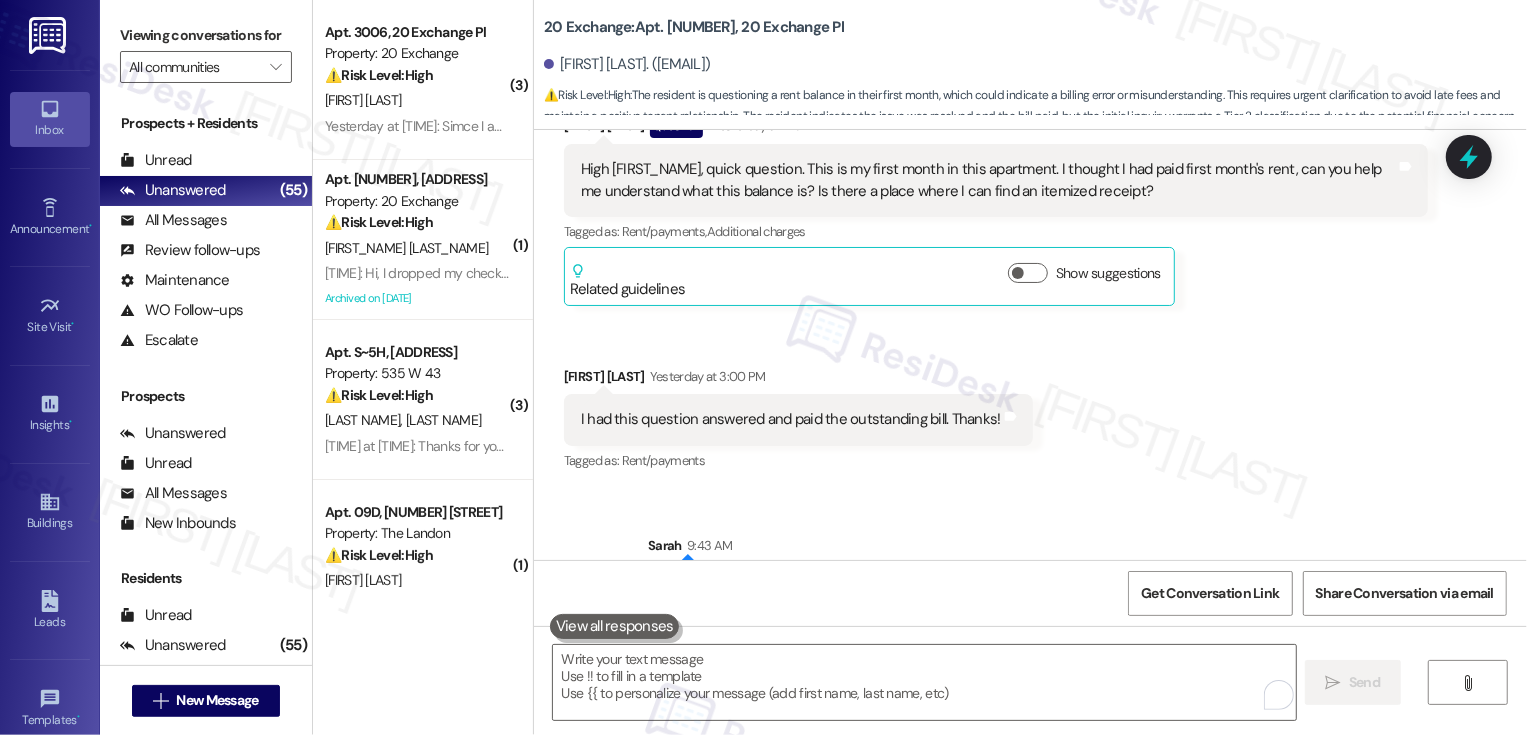 scroll, scrollTop: 2262, scrollLeft: 0, axis: vertical 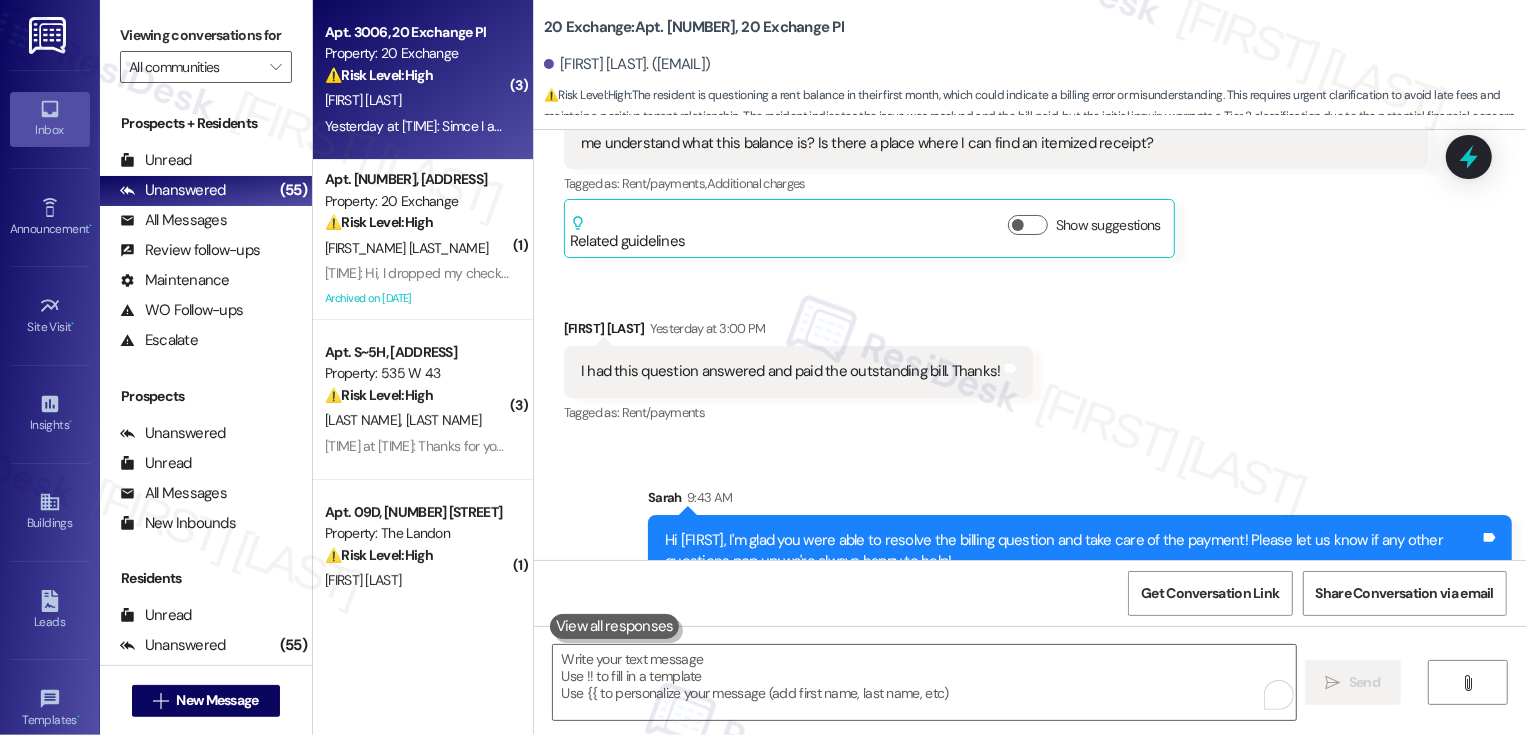 click on "[TIME]: Simce I am with the guarantors [TIME]: Simce I am with the guarantors" at bounding box center [473, 126] 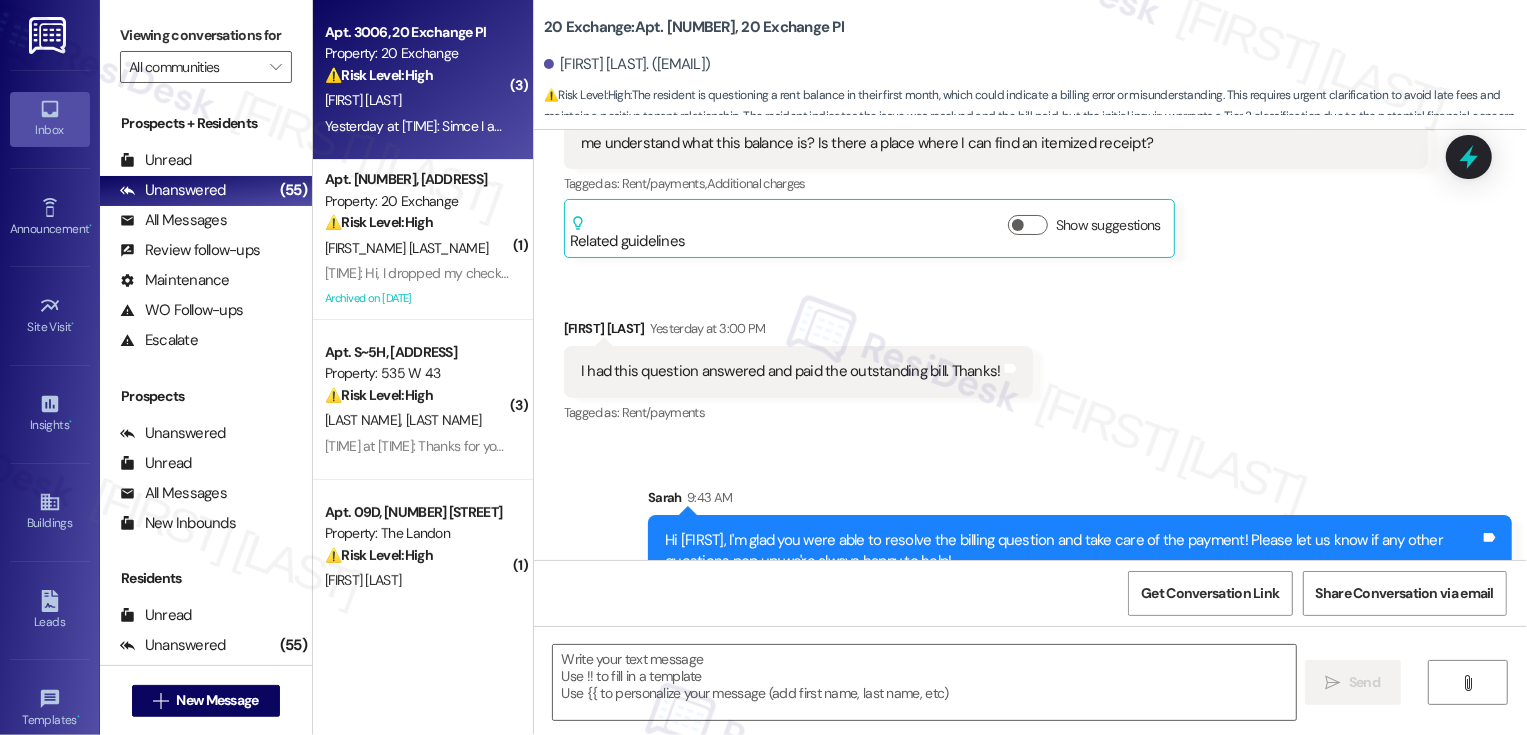 click on "[TIME]: Simce I am with the guarantors [TIME]: Simce I am with the guarantors" at bounding box center [473, 126] 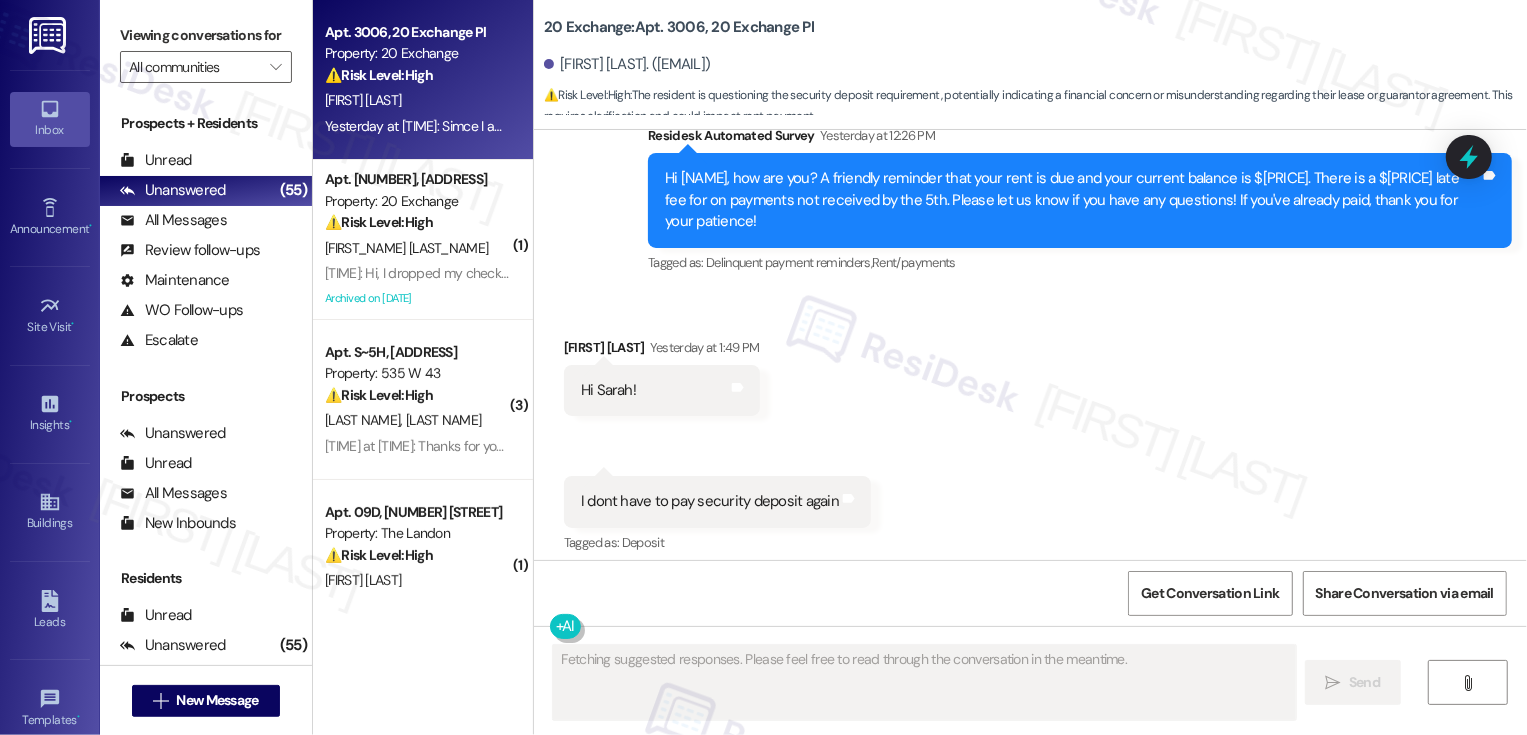 scroll, scrollTop: 18446, scrollLeft: 0, axis: vertical 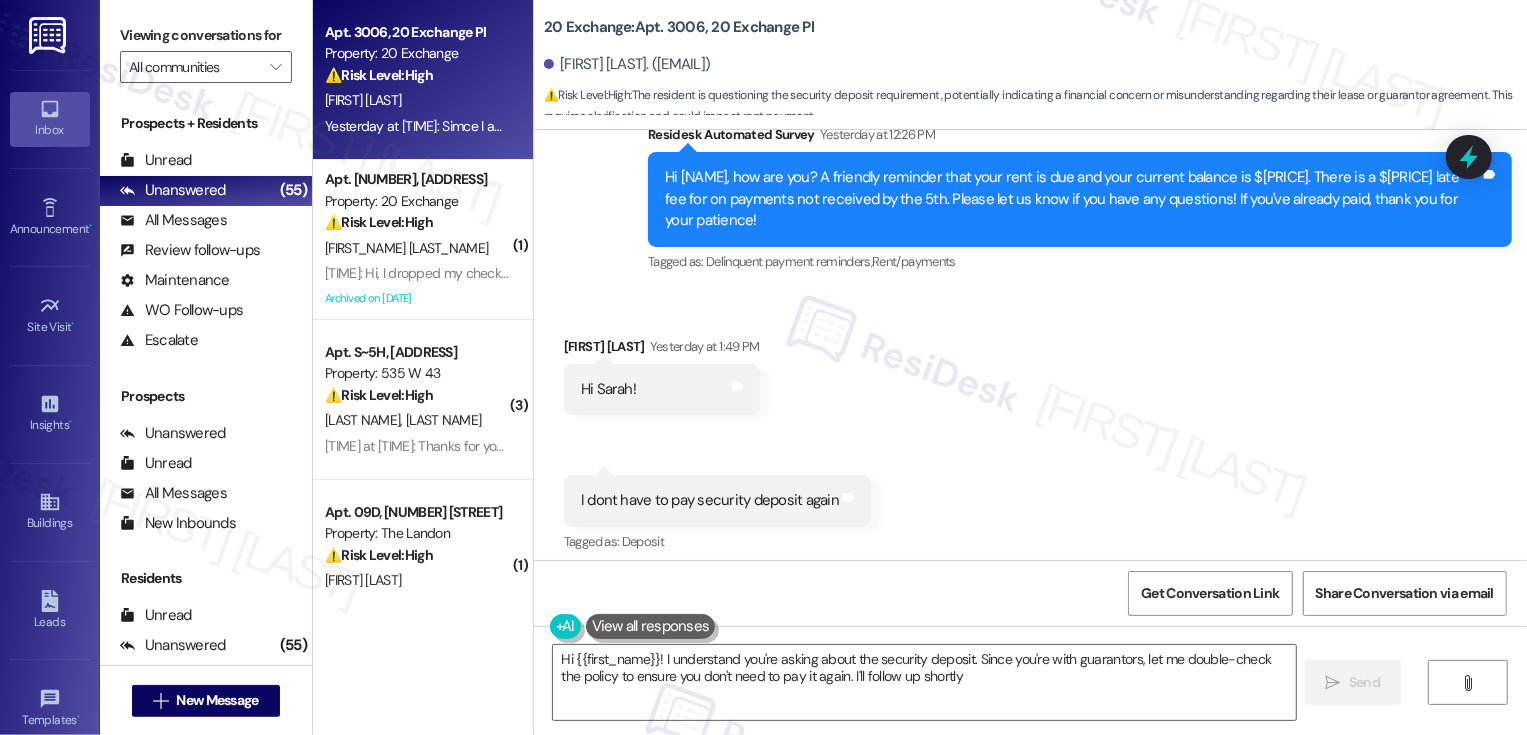 type on "Hi {{first_name}}! I understand you're asking about the security deposit. Since you're with guarantors, let me double-check the policy to ensure you don't need to pay it again. I'll follow up shortly!" 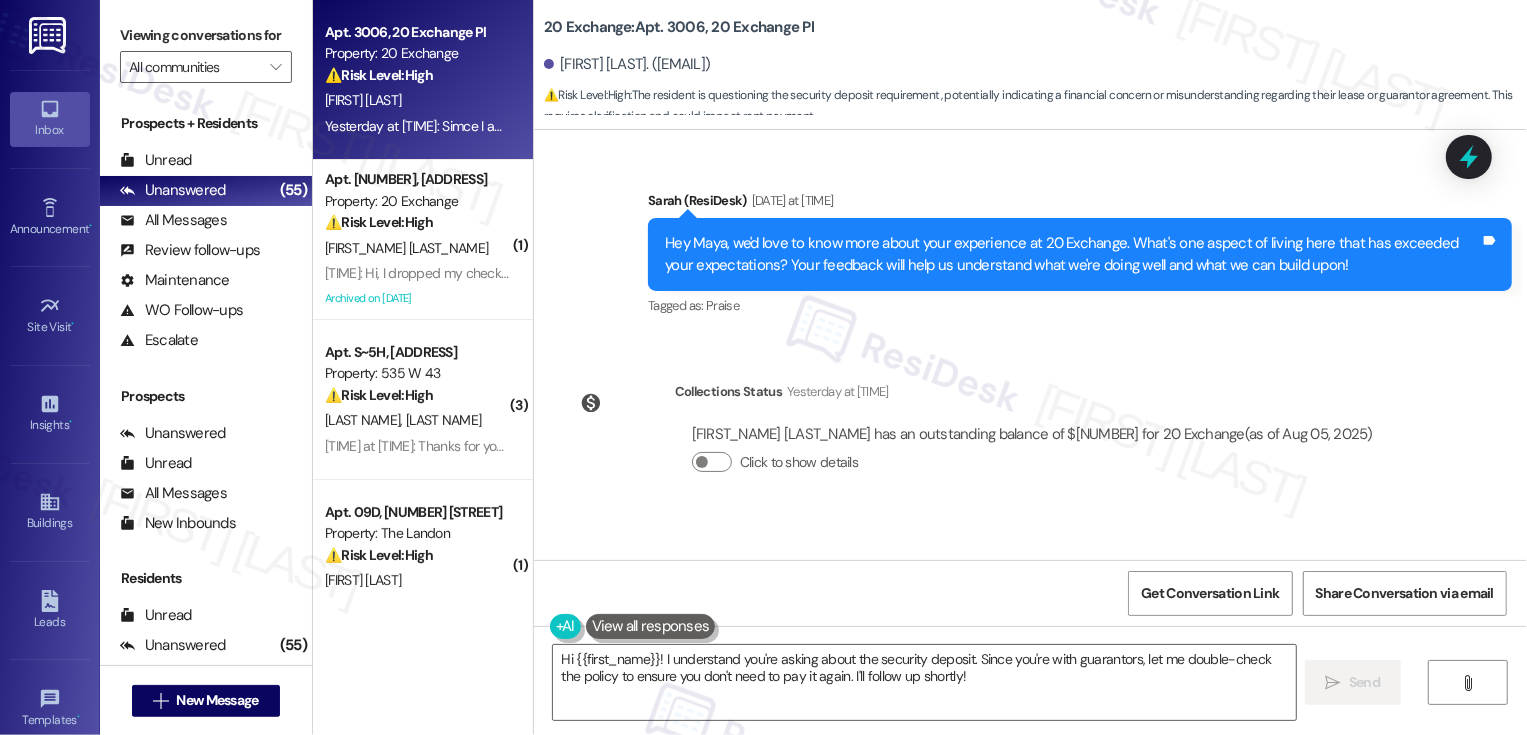scroll, scrollTop: 18446, scrollLeft: 0, axis: vertical 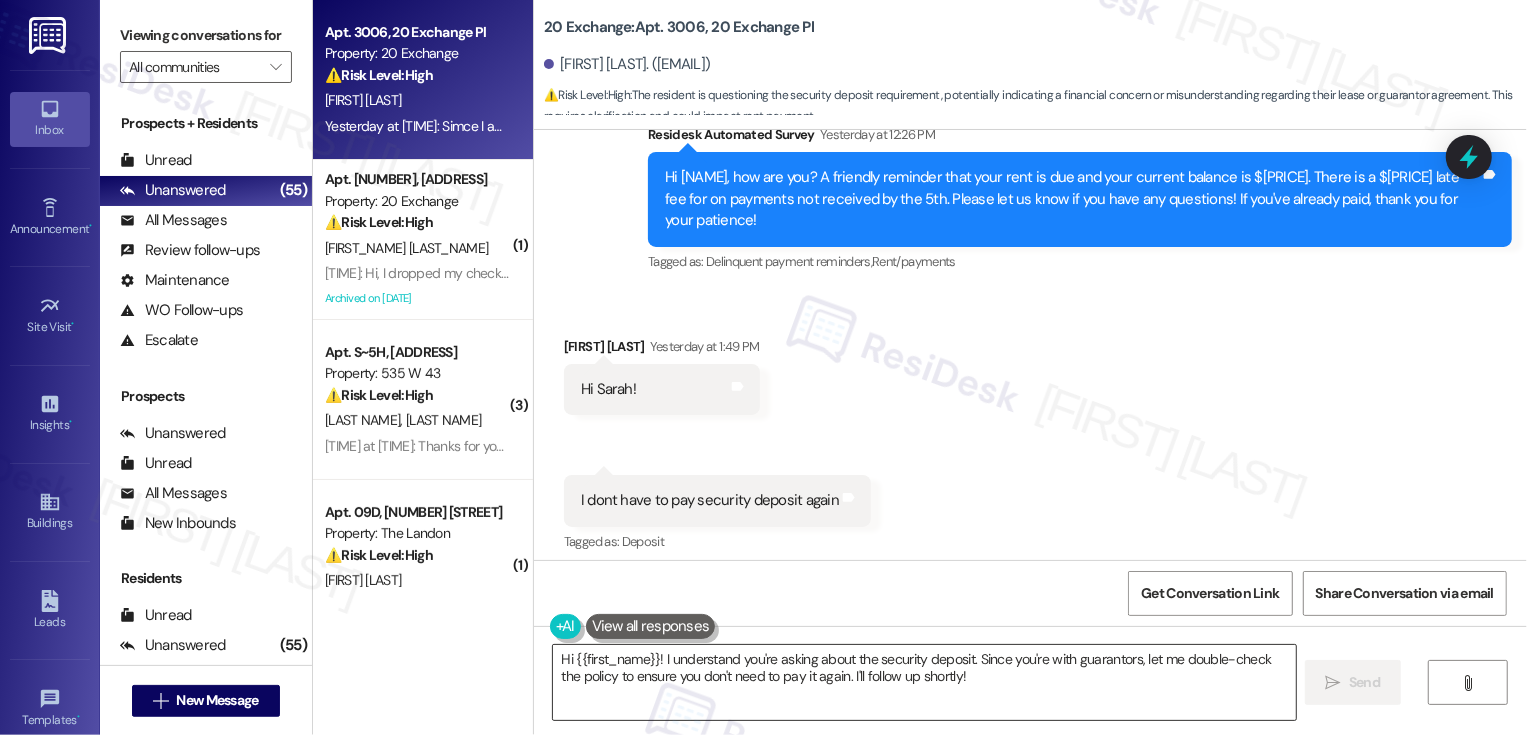 click on "Hi {{first_name}}! I understand you're asking about the security deposit. Since you're with guarantors, let me double-check the policy to ensure you don't need to pay it again. I'll follow up shortly!" at bounding box center (924, 682) 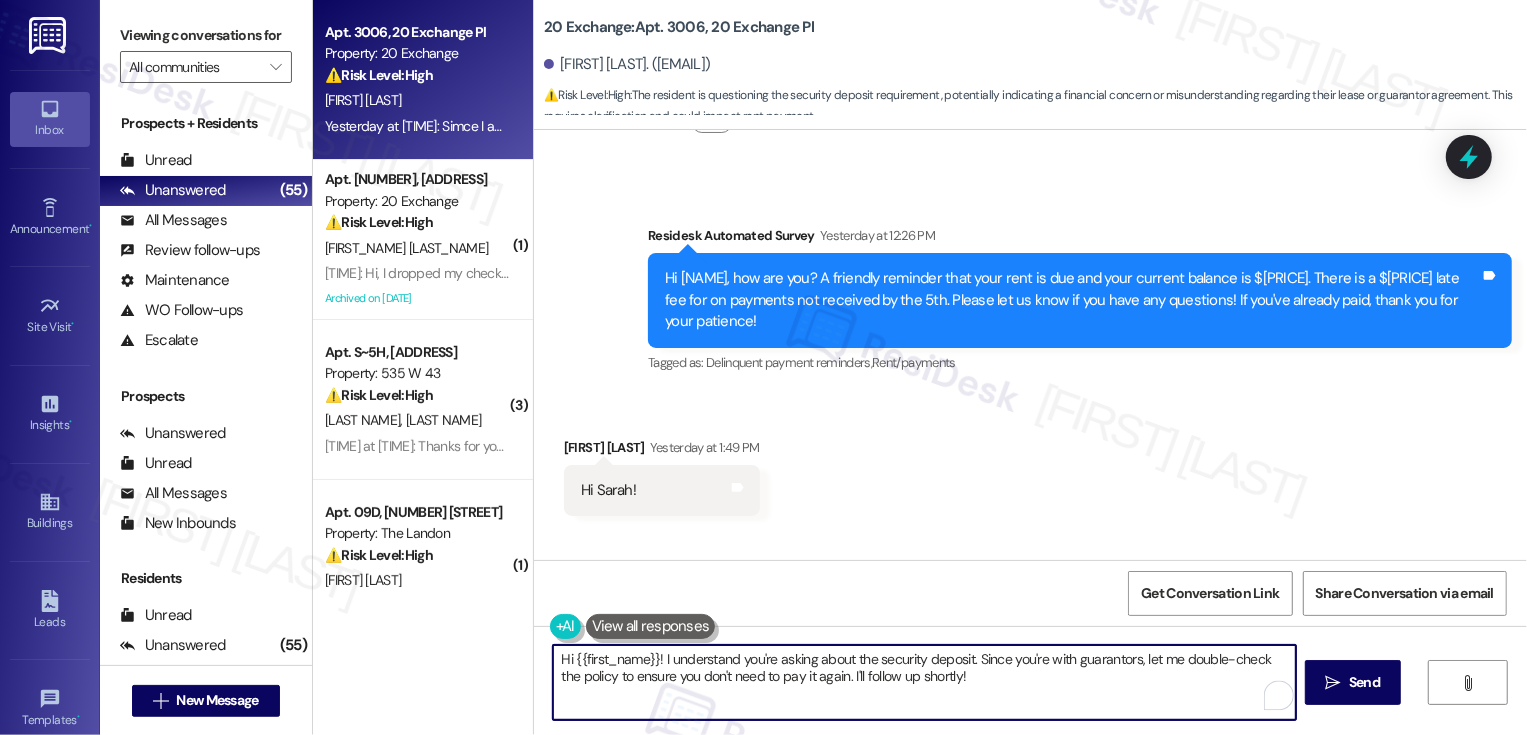 scroll, scrollTop: 18323, scrollLeft: 0, axis: vertical 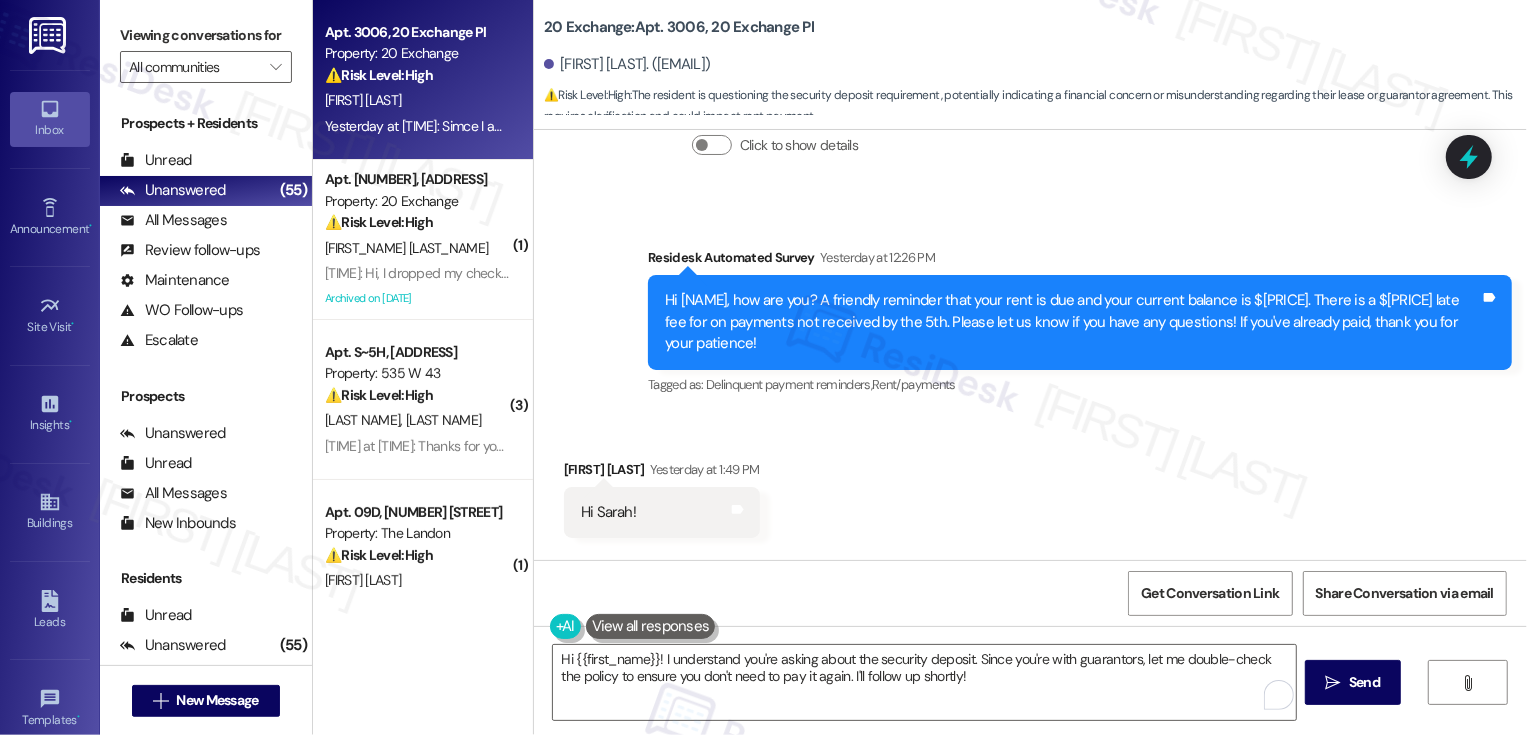 click on "I dont have to pay security deposit again" at bounding box center [710, 623] 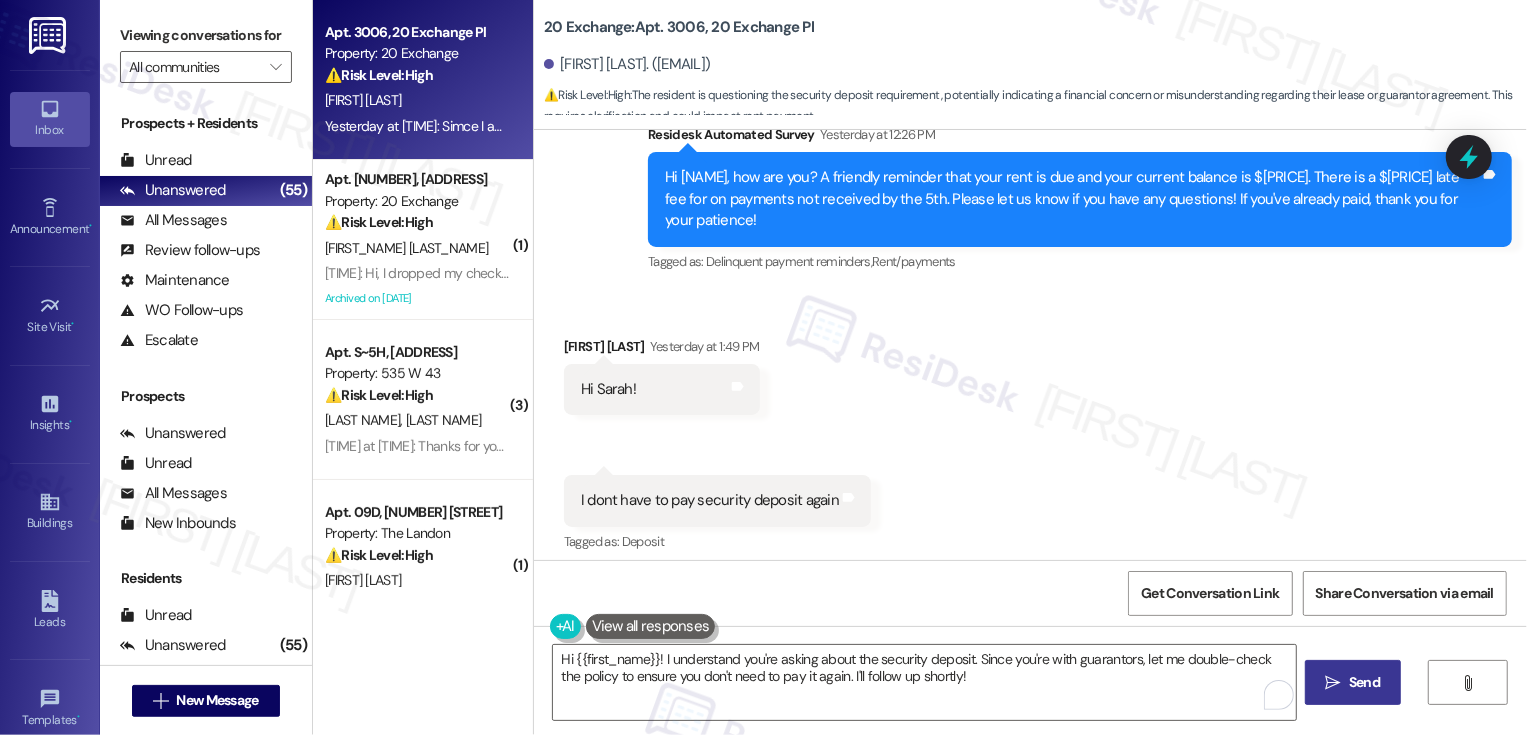 click on " Send" at bounding box center (1353, 682) 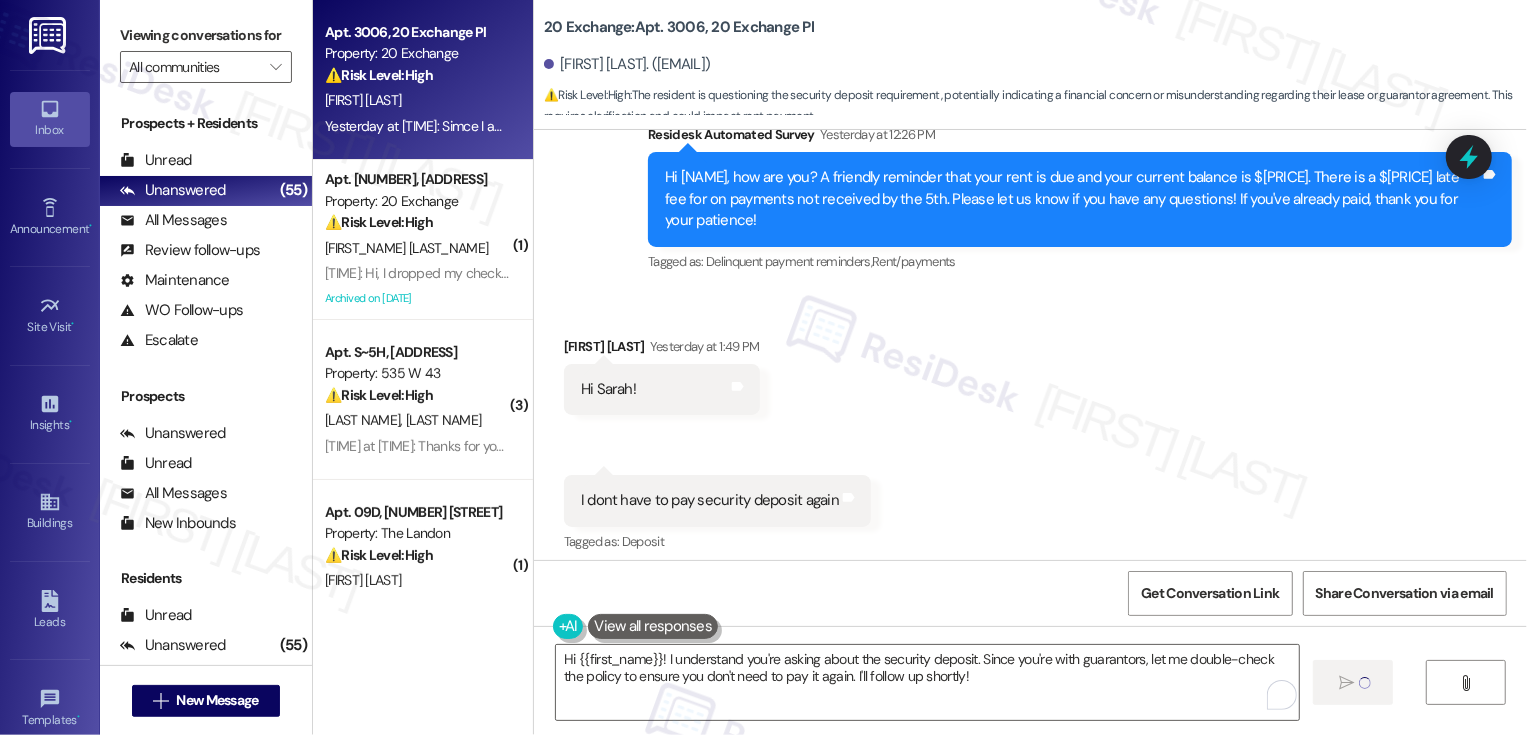 click on "Received via SMS Maya Sanchez Yesterday at 1:49 PM Hi Sarah! Tags and notes Received via SMS 1:50 PM Maya Sanchez Question Yesterday at 1:50 PM I dont have to pay security deposit again Tags and notes Tagged as:   Deposit Click to highlight conversations about Deposit Received via SMS 1:50 PM Maya Sanchez Yesterday at 1:50 PM Simce I am with the guarantors Tags and notes Tagged as:   Additional charges Click to highlight conversations about Additional charges" at bounding box center (1030, 501) 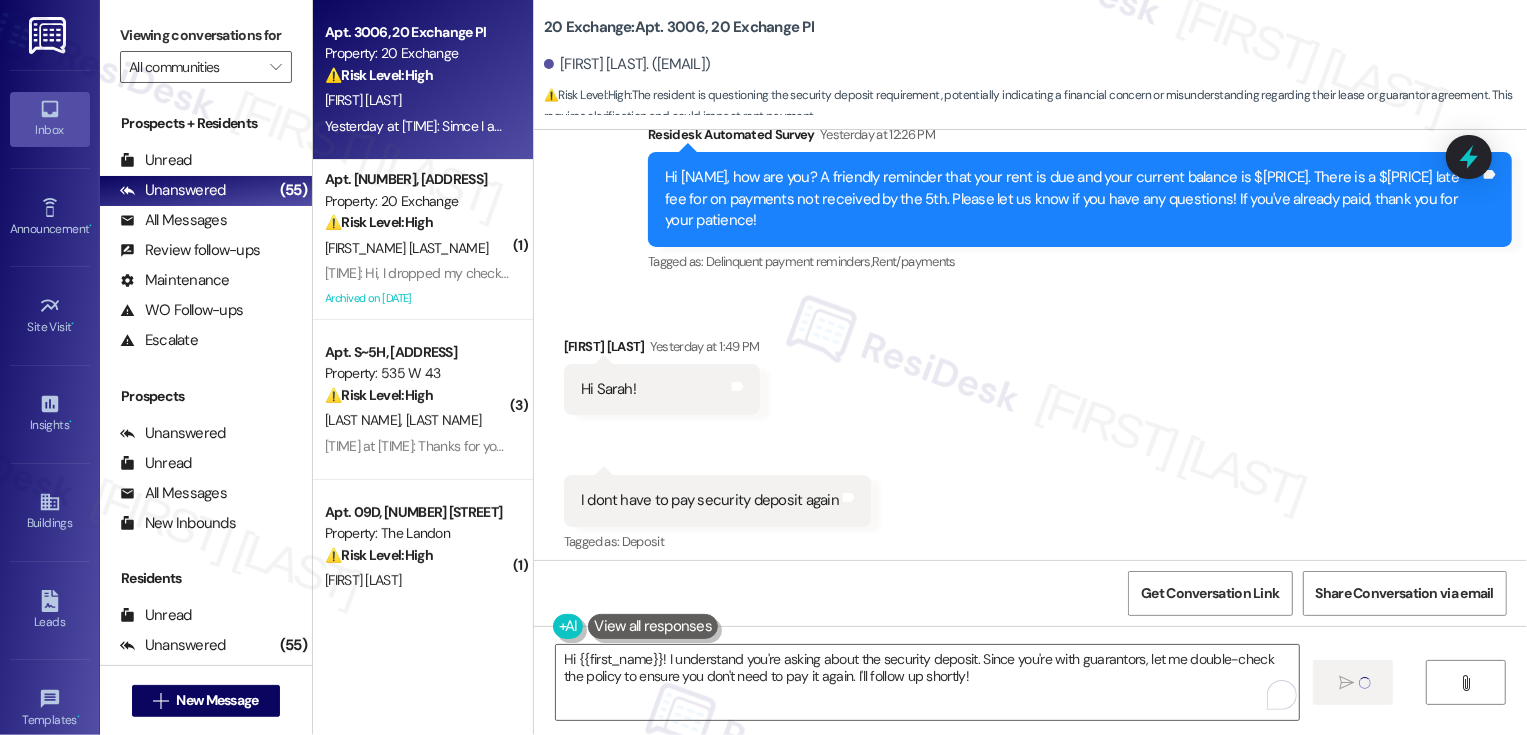 type 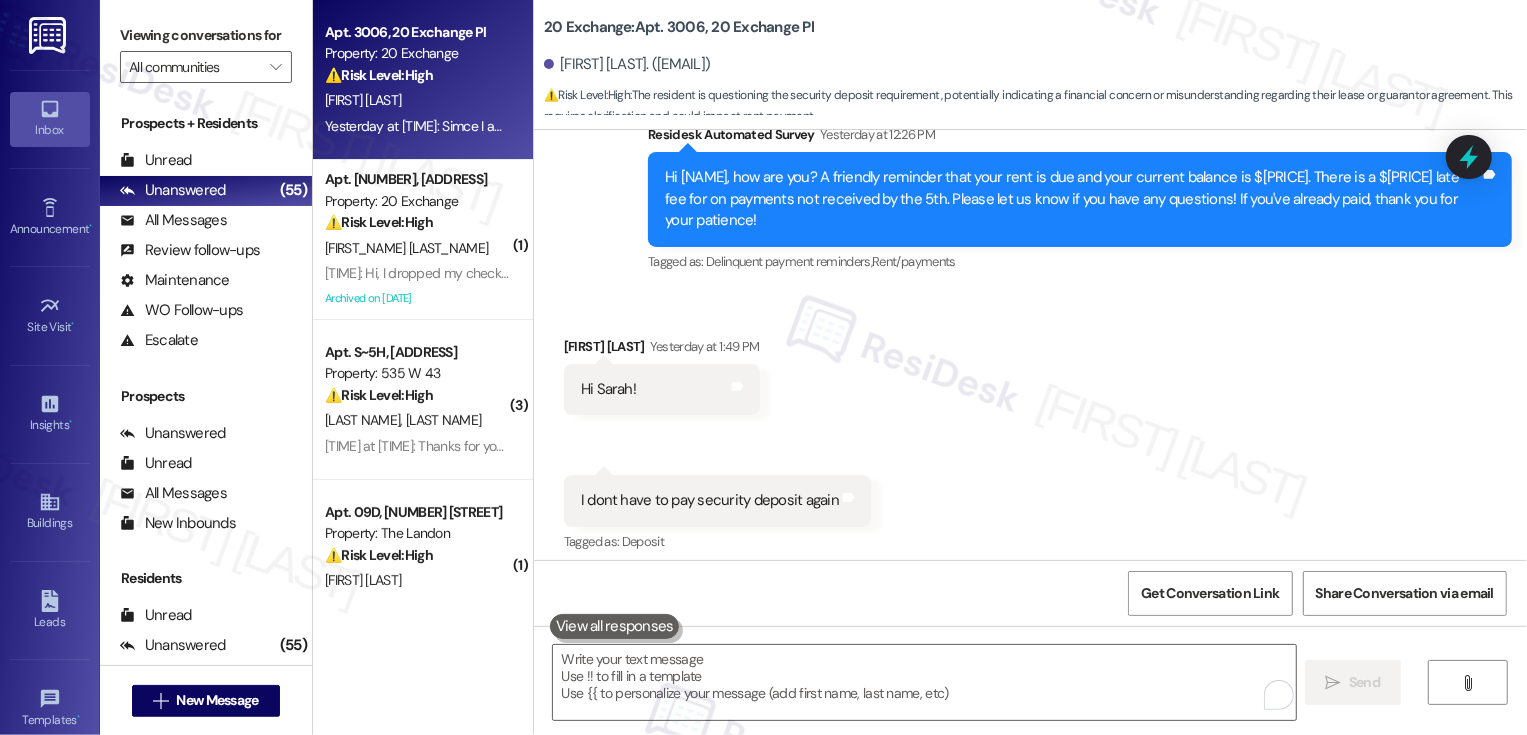 scroll, scrollTop: 18445, scrollLeft: 0, axis: vertical 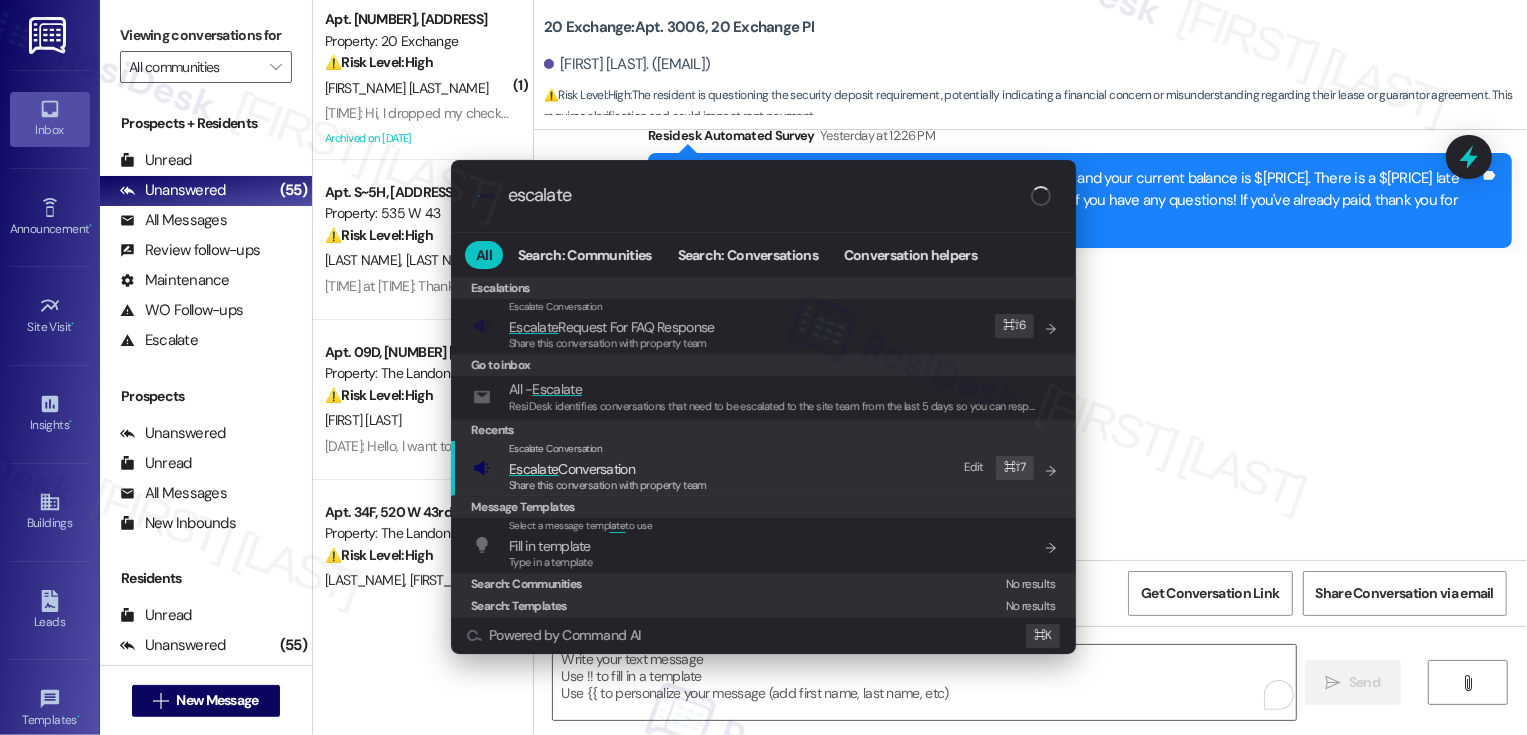 type on "escalate" 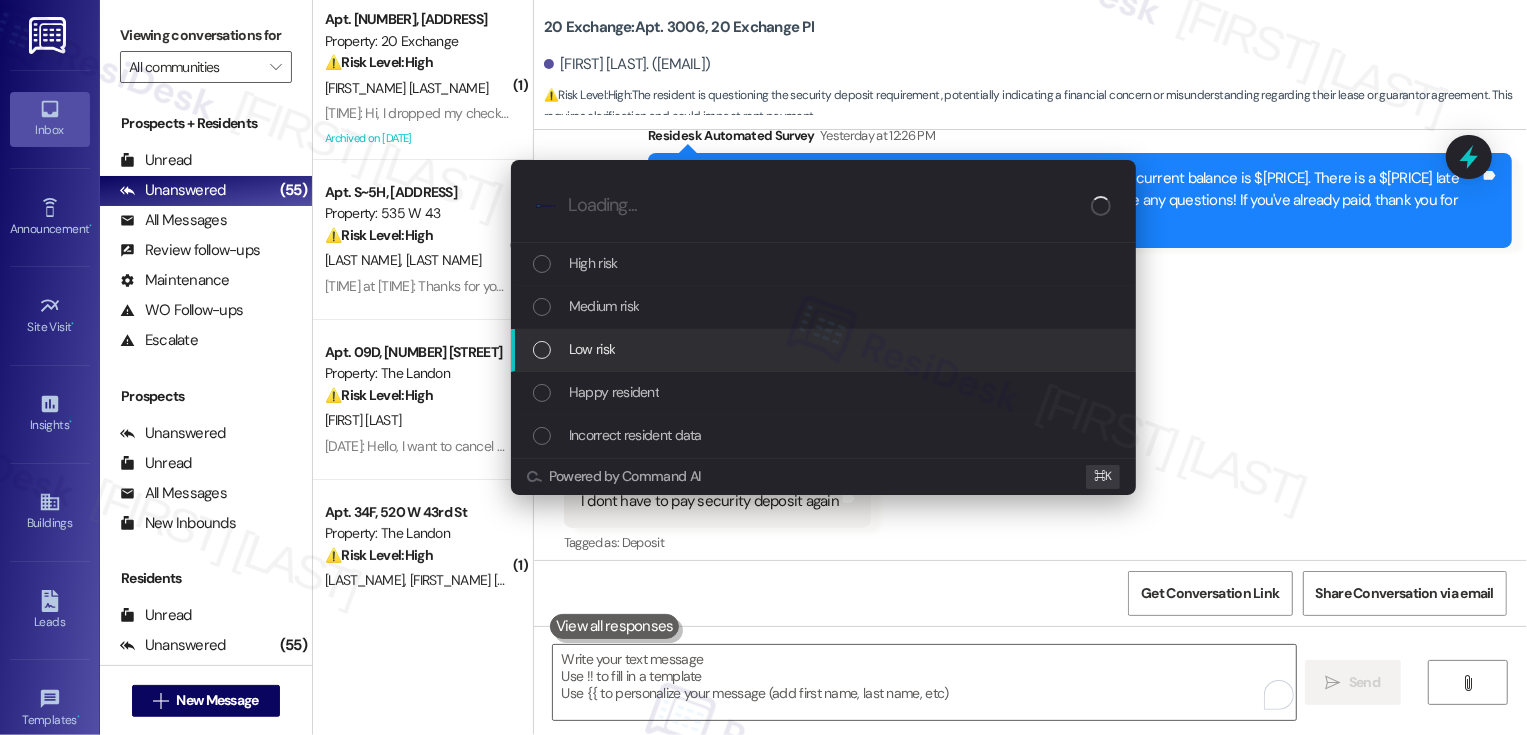 click on "Low risk" at bounding box center [592, 349] 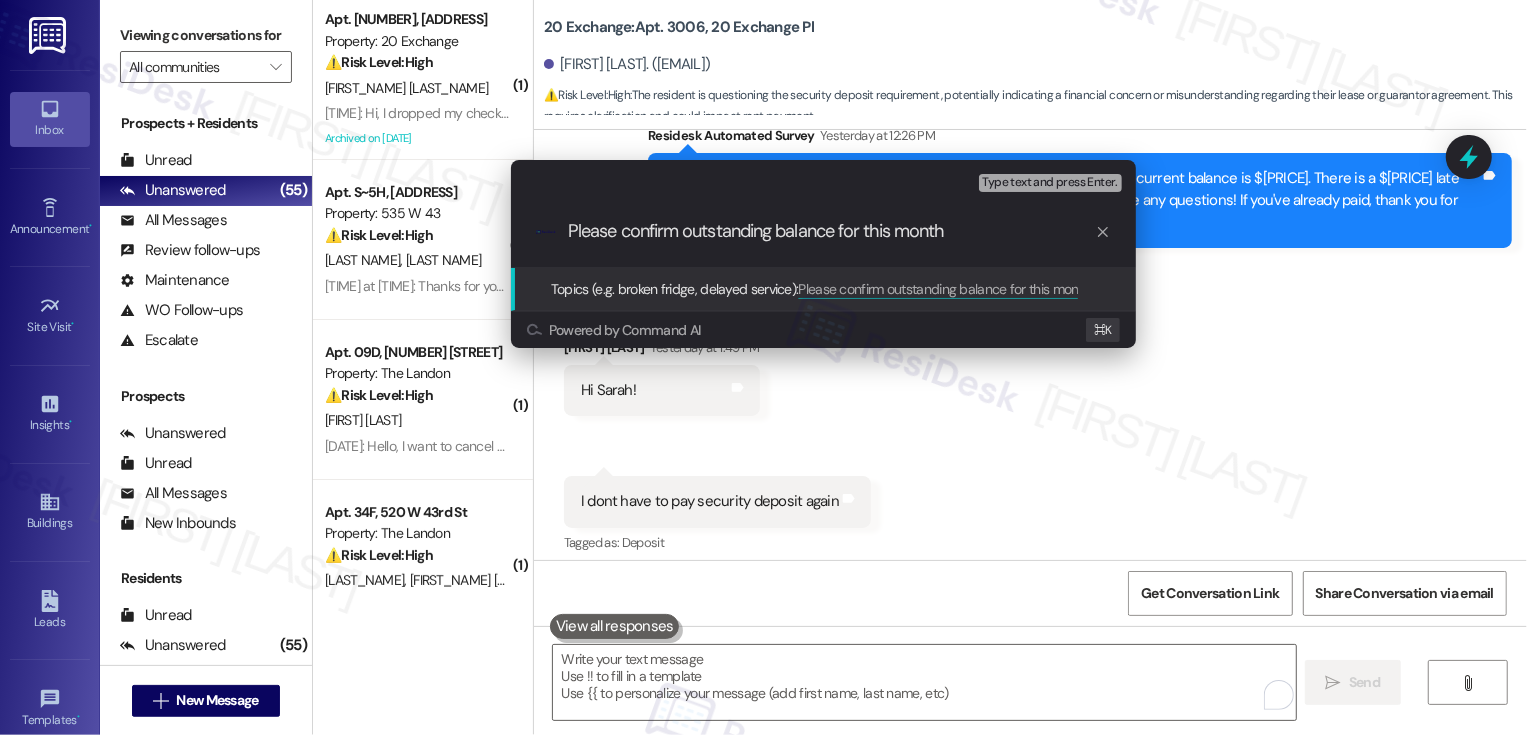 click on "Please confirm outstanding balance for this month" at bounding box center (831, 231) 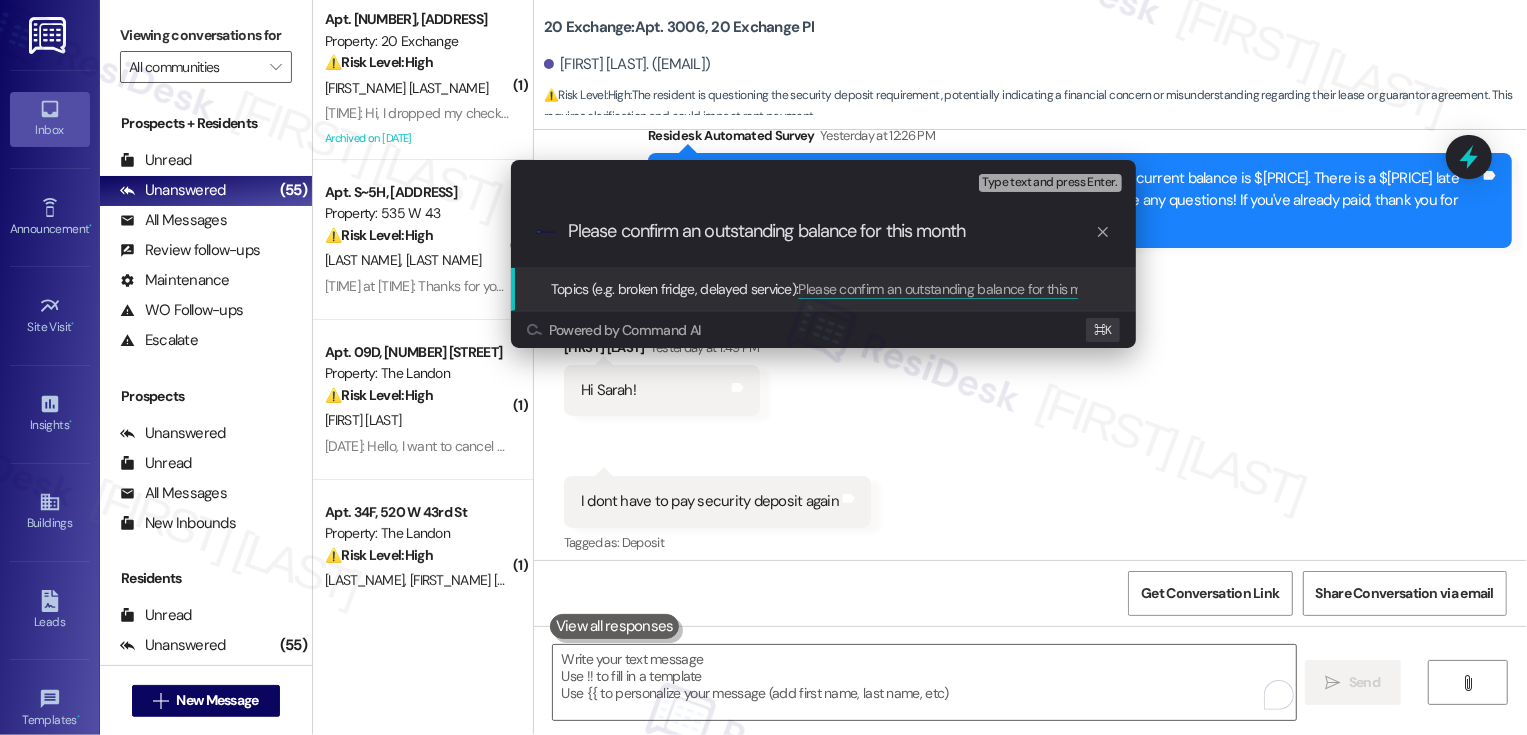 type on "Please confirm any outstanding balance for this month" 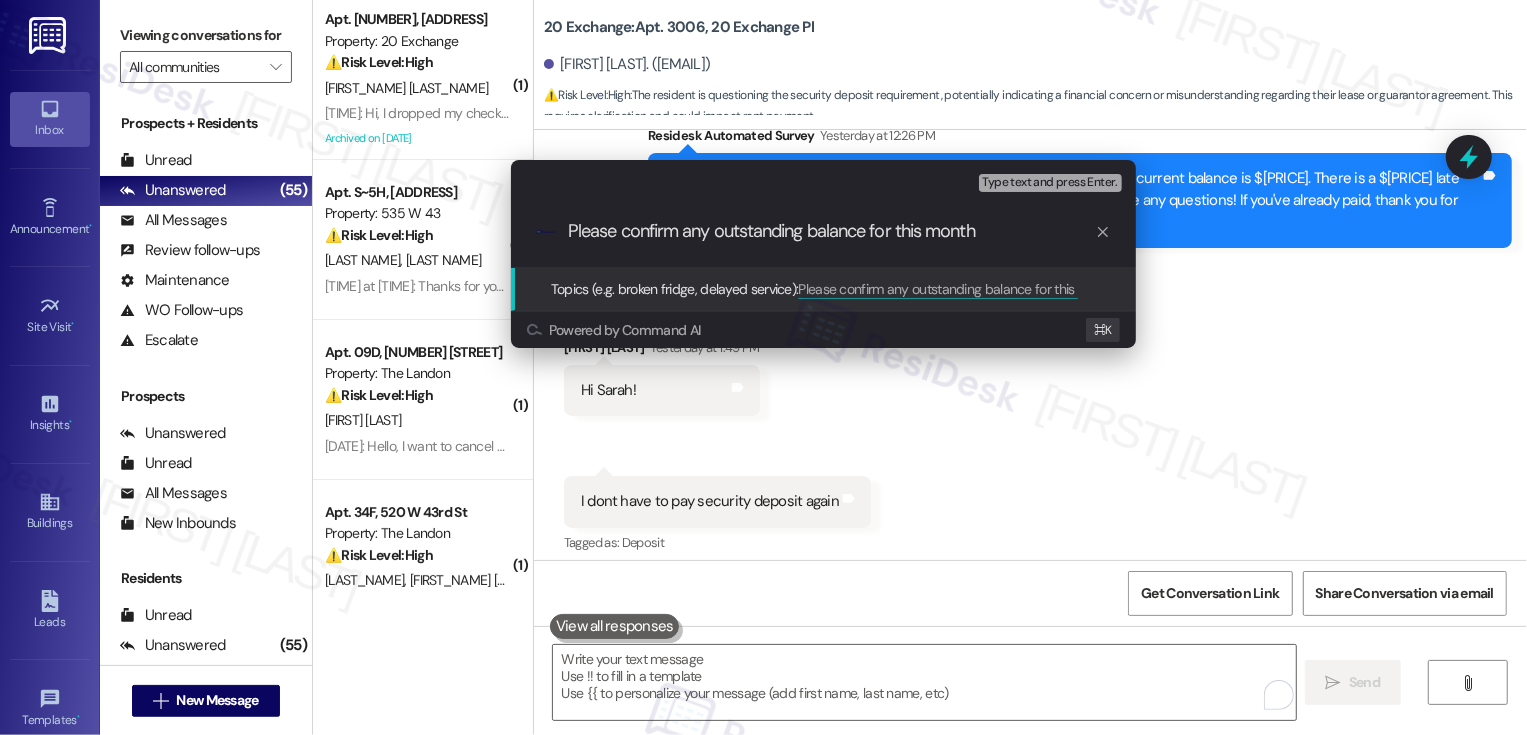 type 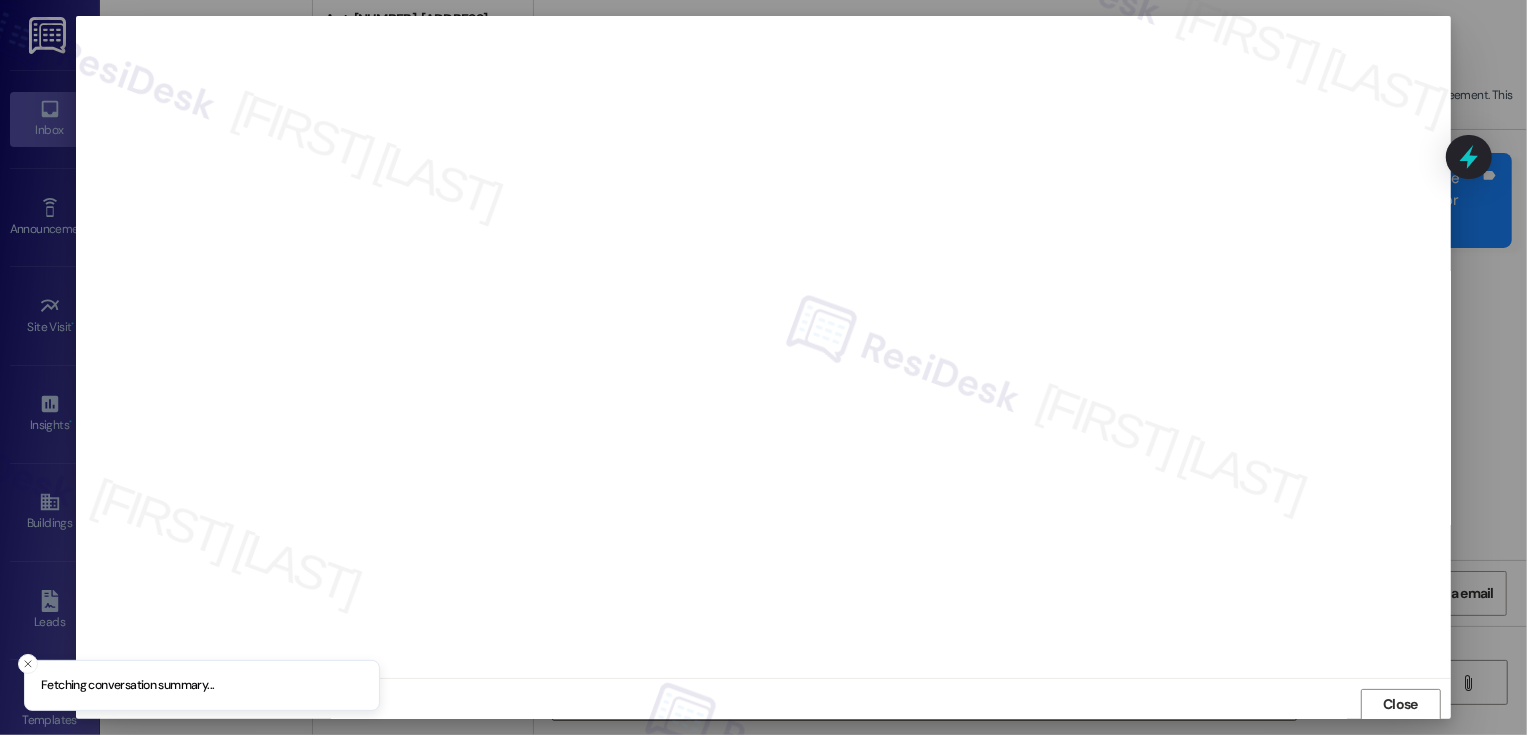 scroll, scrollTop: 1, scrollLeft: 0, axis: vertical 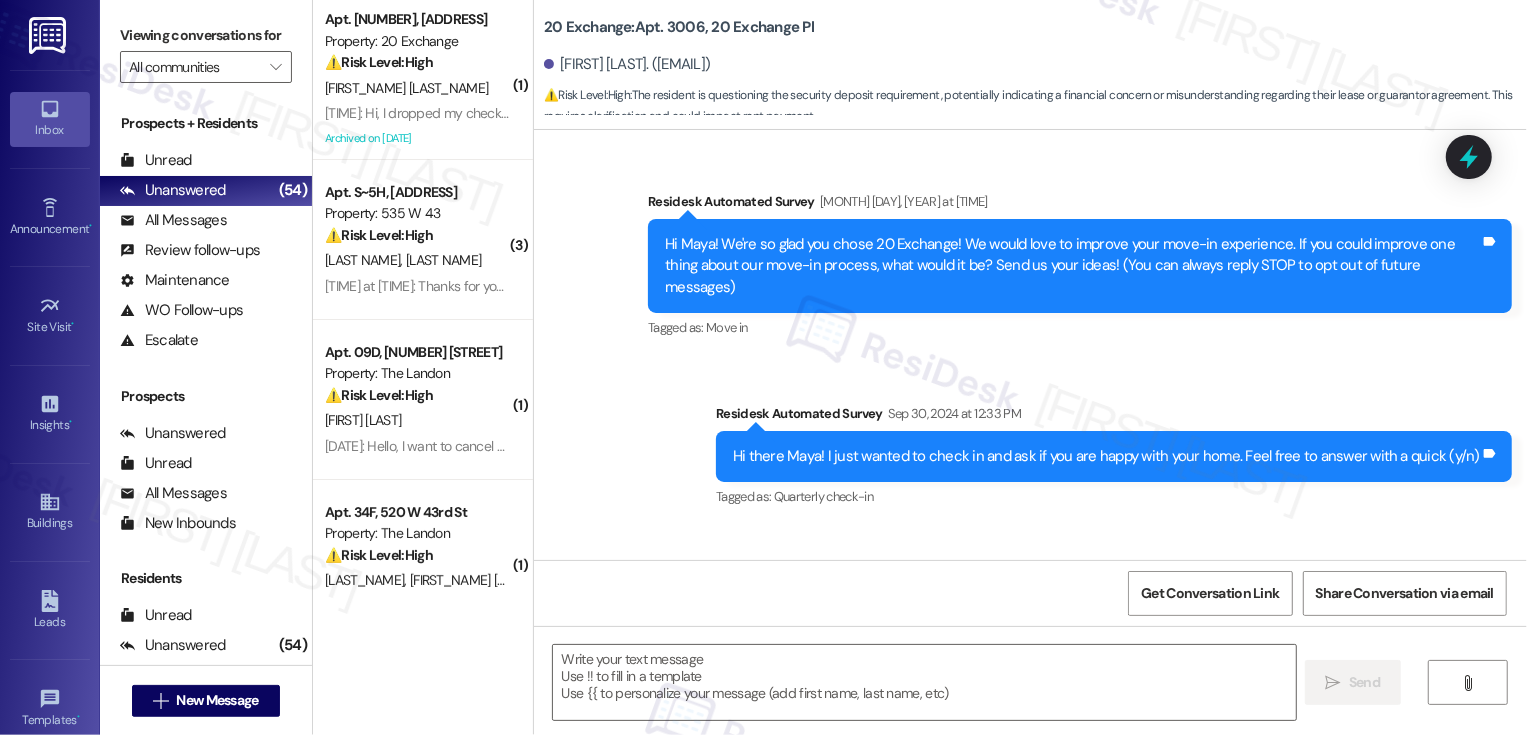 type on "Fetching suggested responses. Please feel free to read through the conversation in the meantime." 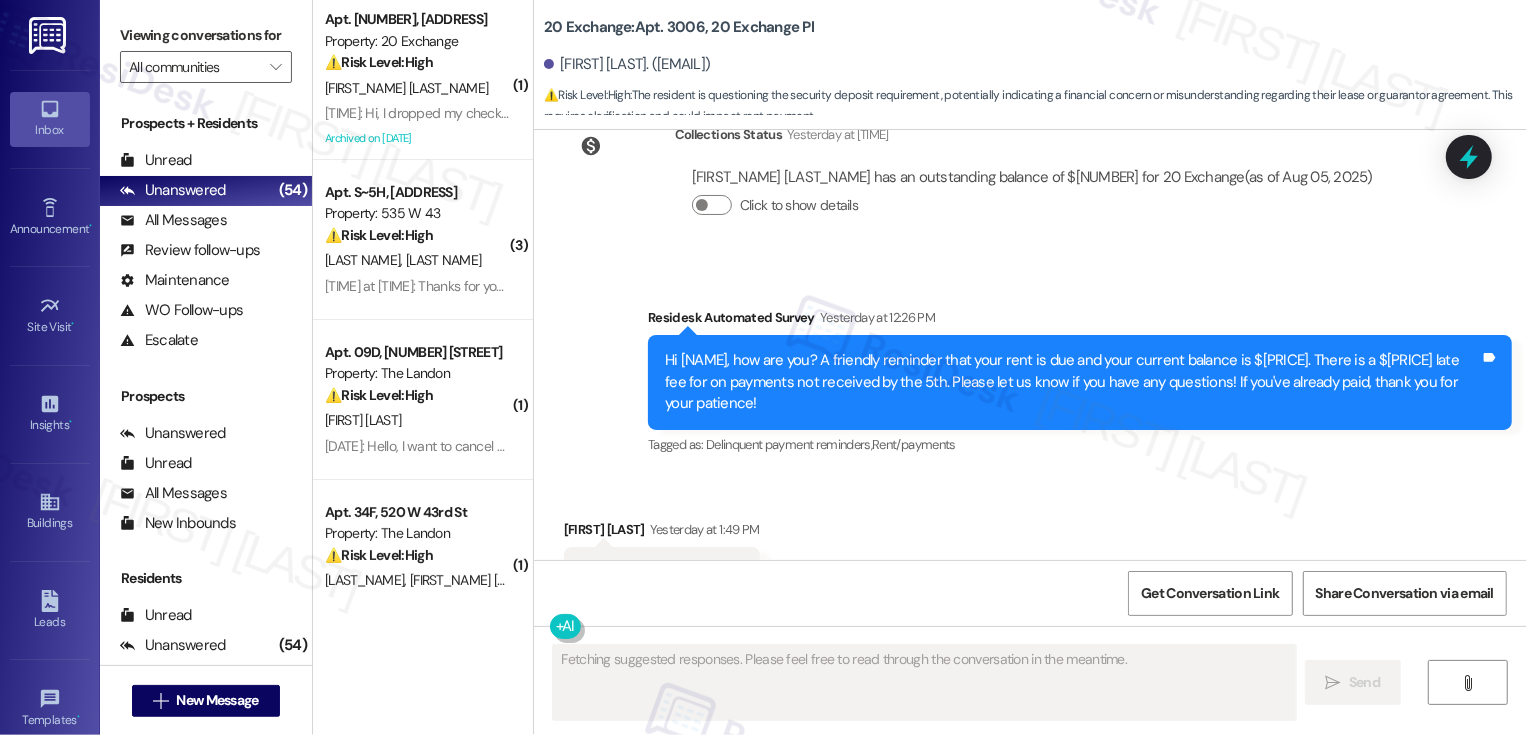 scroll, scrollTop: 18445, scrollLeft: 0, axis: vertical 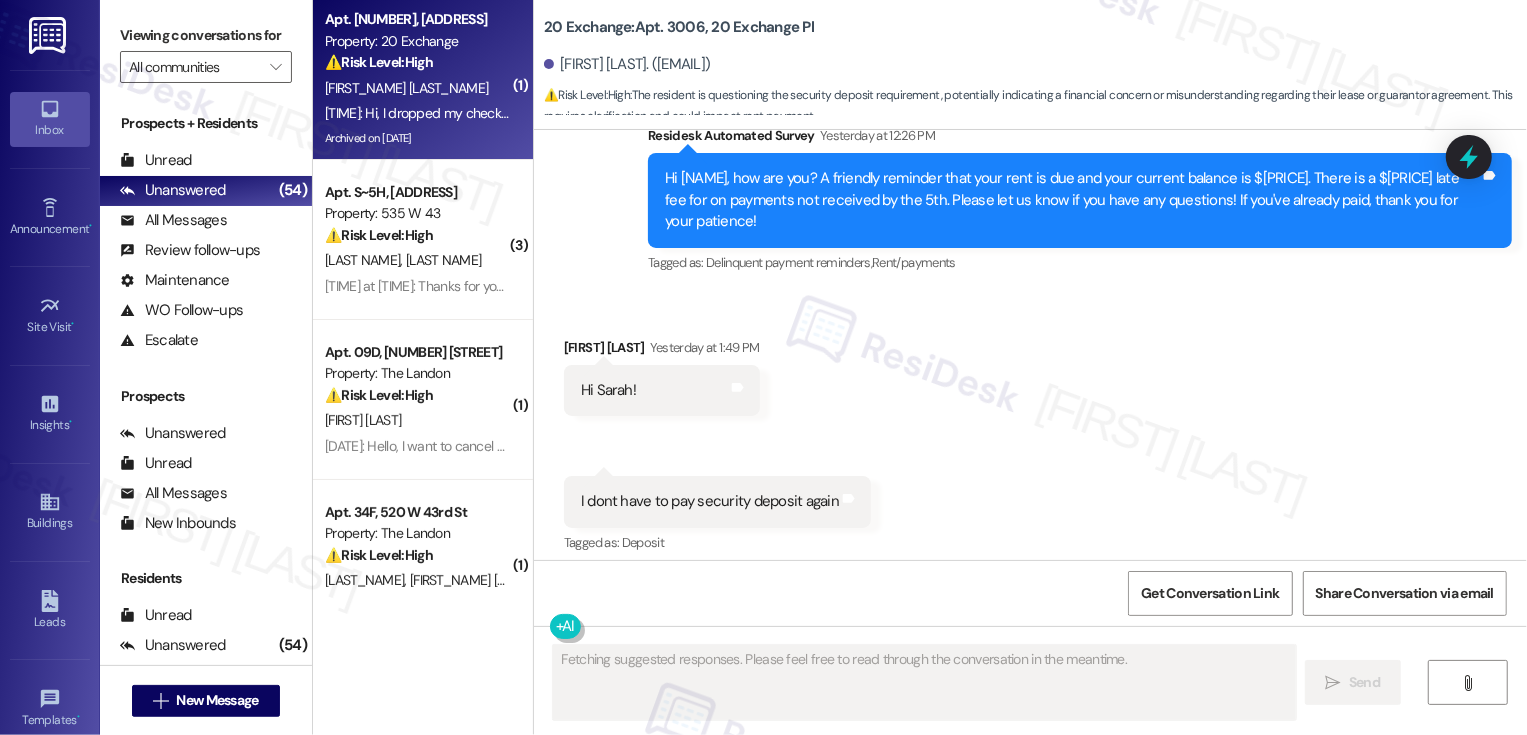 click on "Yesterday at 1:02 PM: Hi, I dropped my check at the office front desk last week on July 30th or 31st. Please confirm. Yesterday at 1:02 PM: Hi, I dropped my check at the office front desk last week on July 30th or 31st. Please confirm." at bounding box center (417, 113) 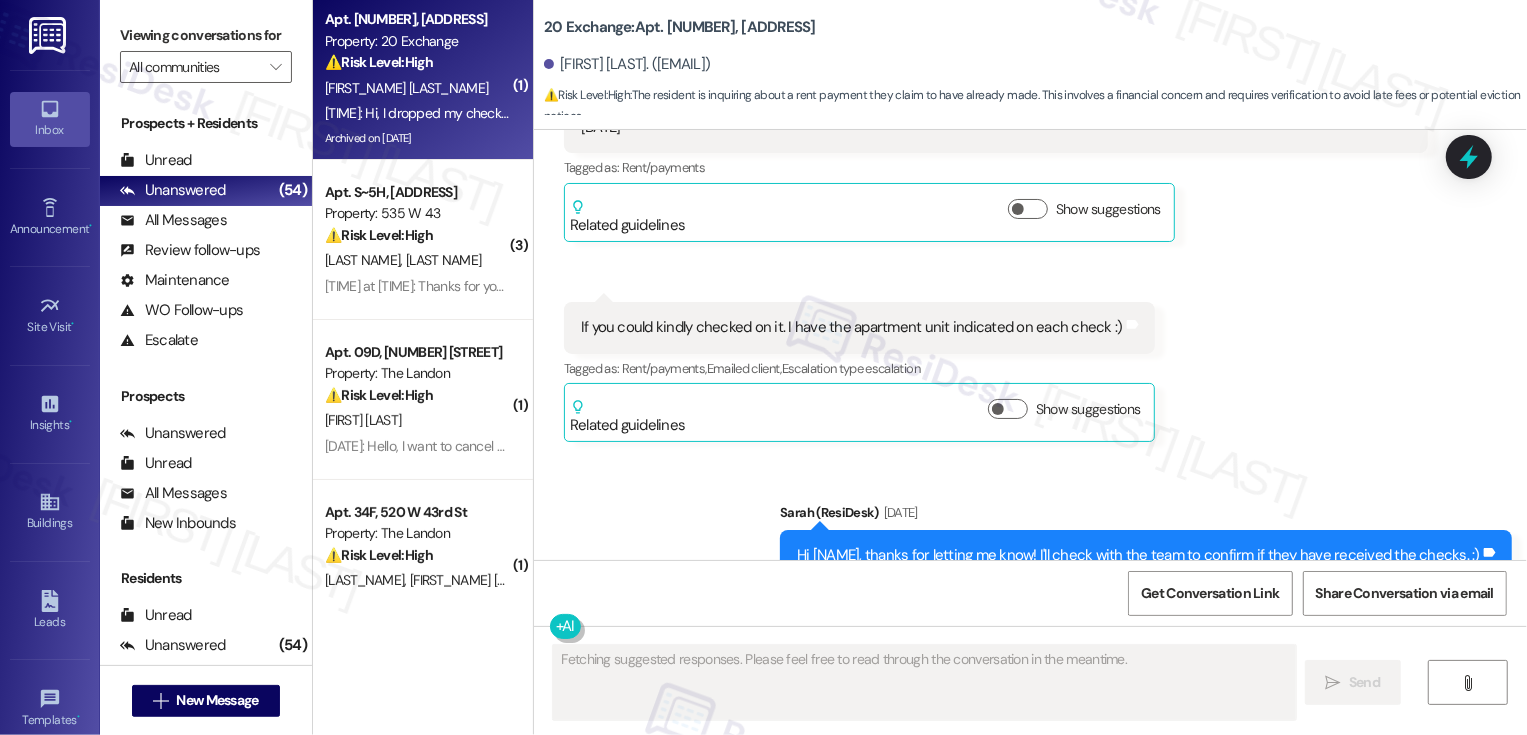 scroll, scrollTop: 14615, scrollLeft: 0, axis: vertical 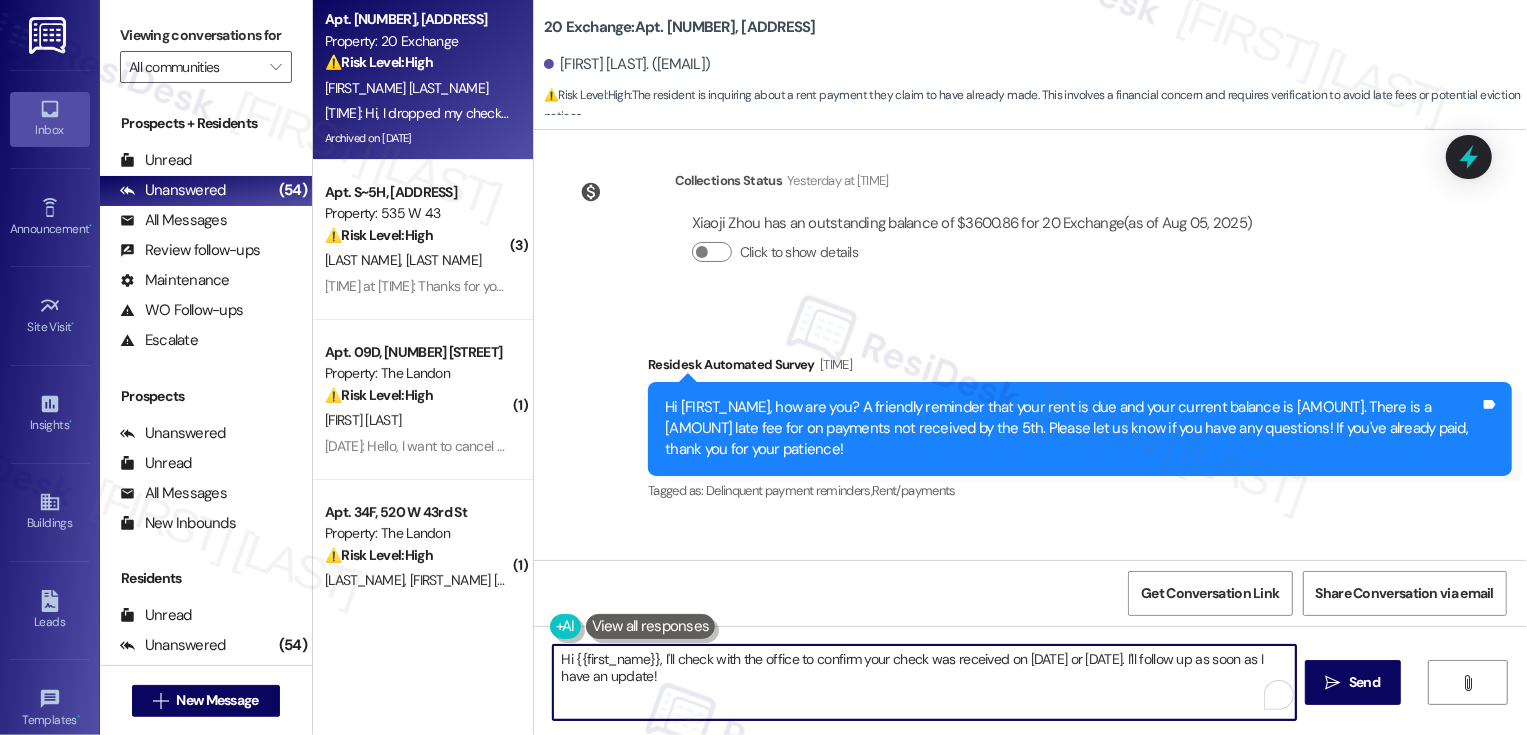 drag, startPoint x: 996, startPoint y: 657, endPoint x: 1110, endPoint y: 666, distance: 114.35471 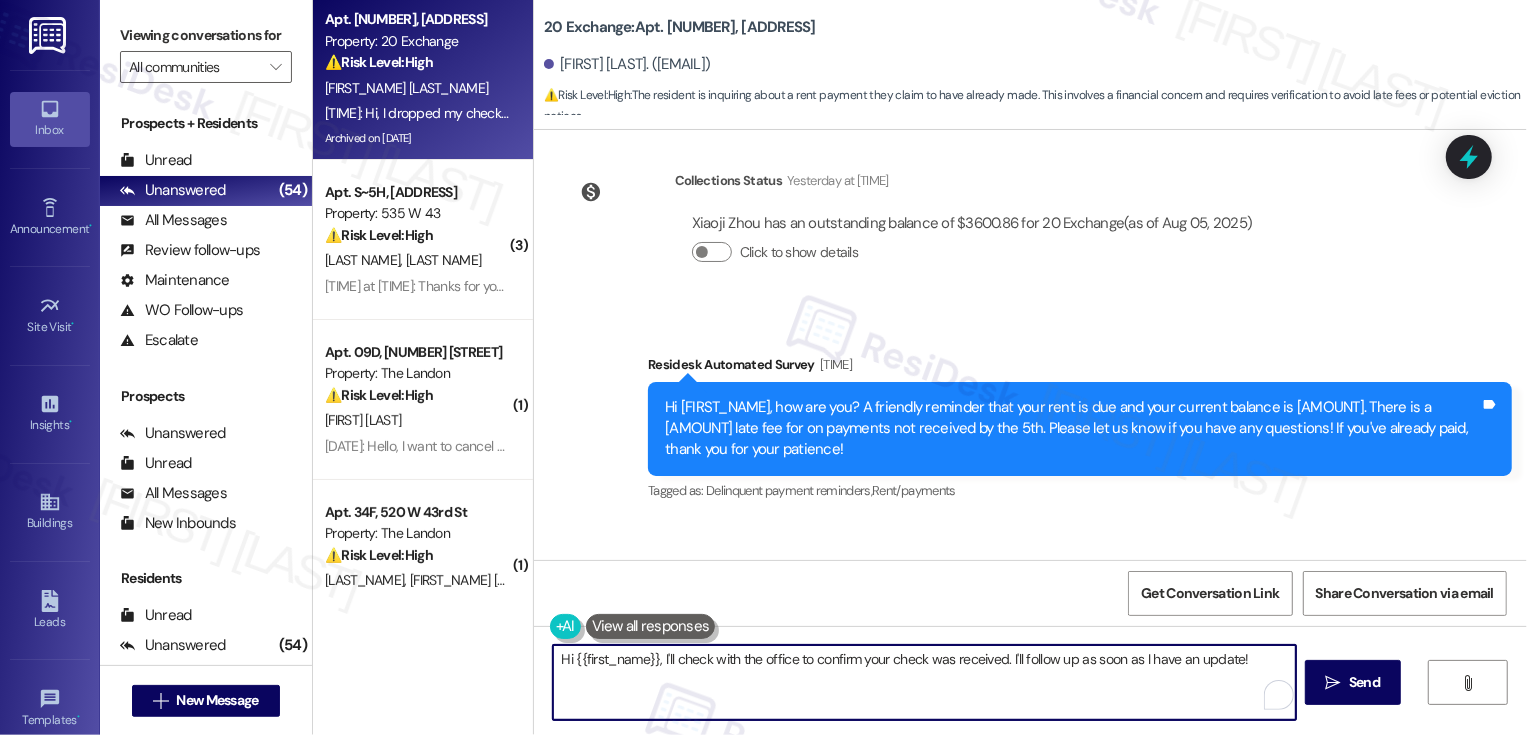 click on "Hi {{first_name}}, I'll check with the office to confirm your check was received. I'll follow up as soon as I have an update!" at bounding box center [924, 682] 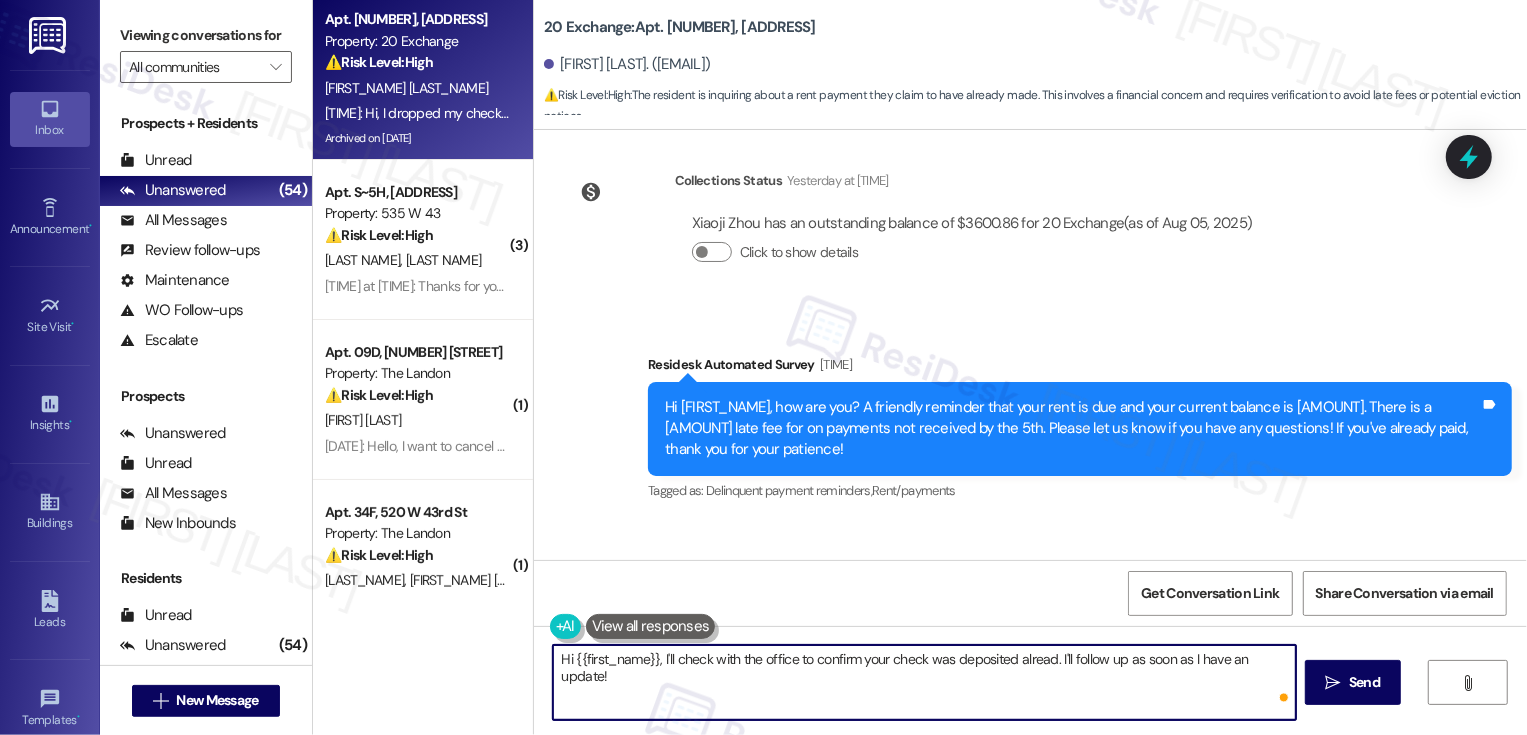 type on "Hi {{first_name}}, I'll check with the office to confirm your check was deposited already. I'll follow up as soon as I have an update!" 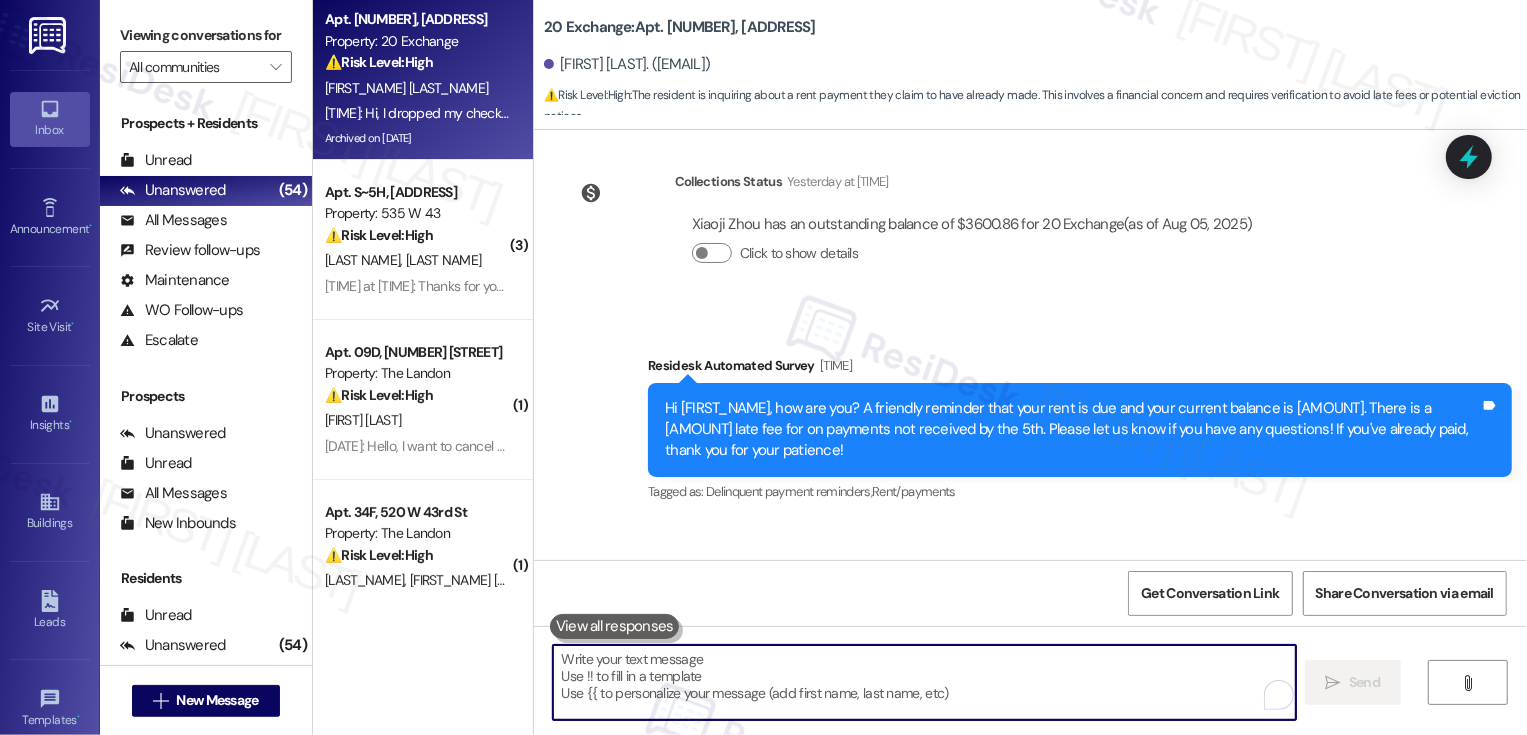 scroll, scrollTop: 14754, scrollLeft: 0, axis: vertical 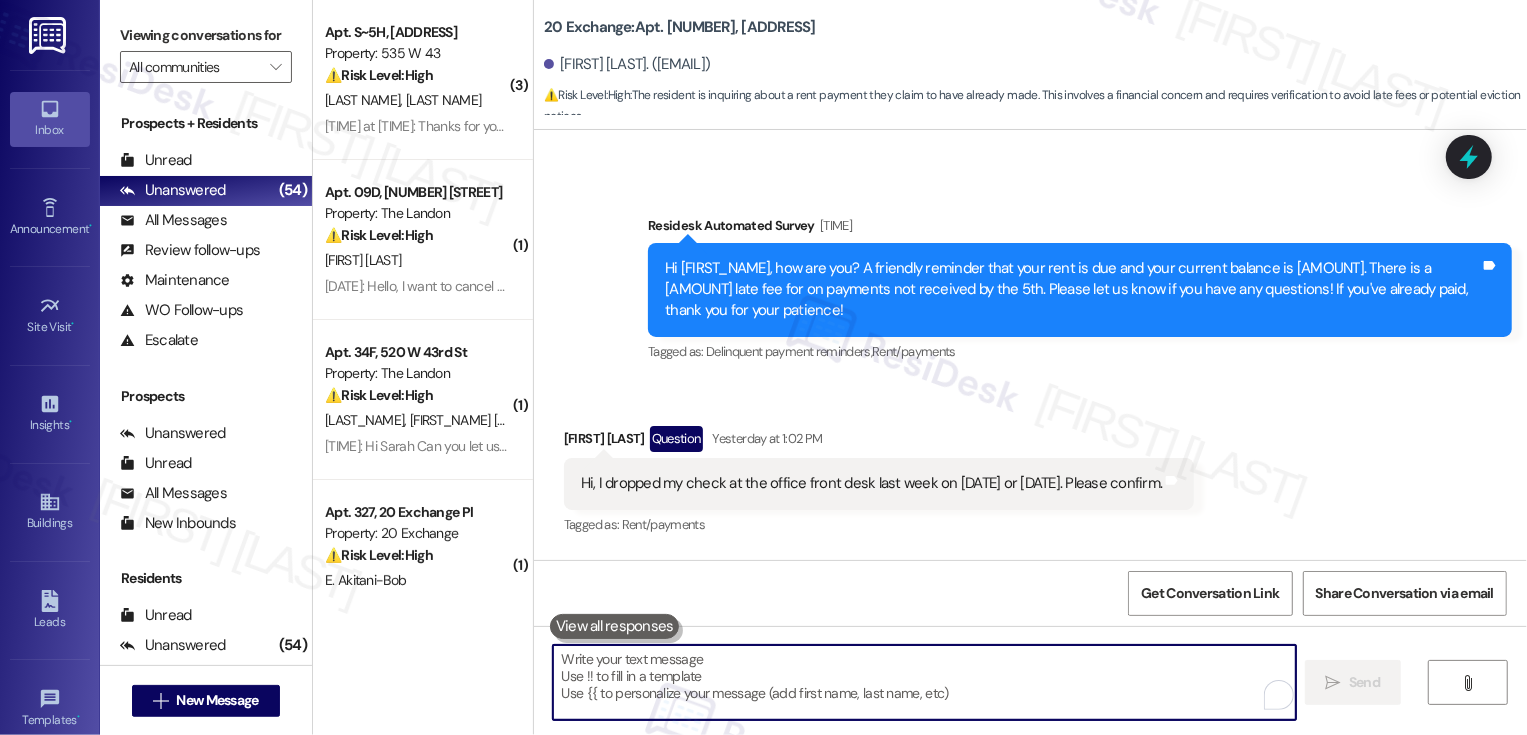 type 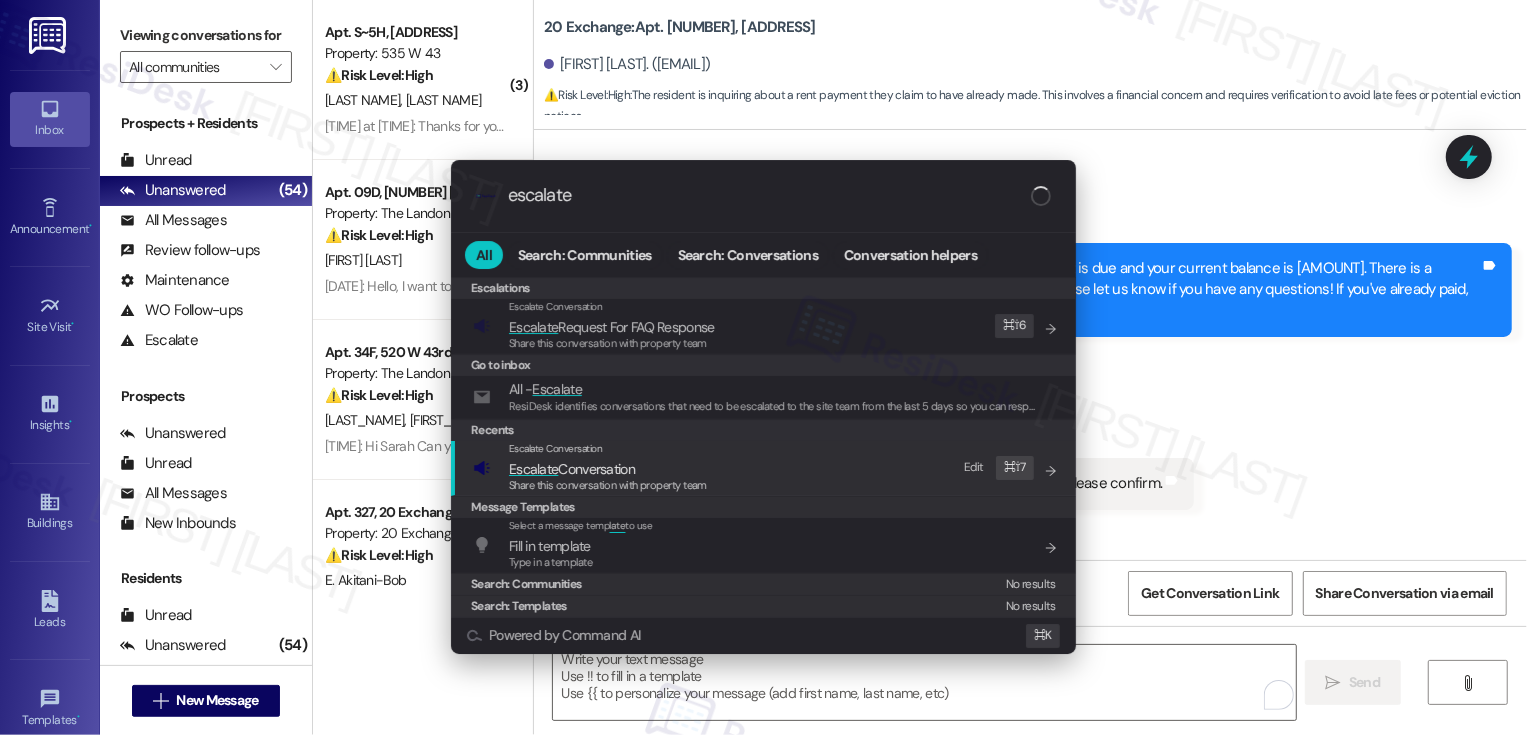 type on "escalate" 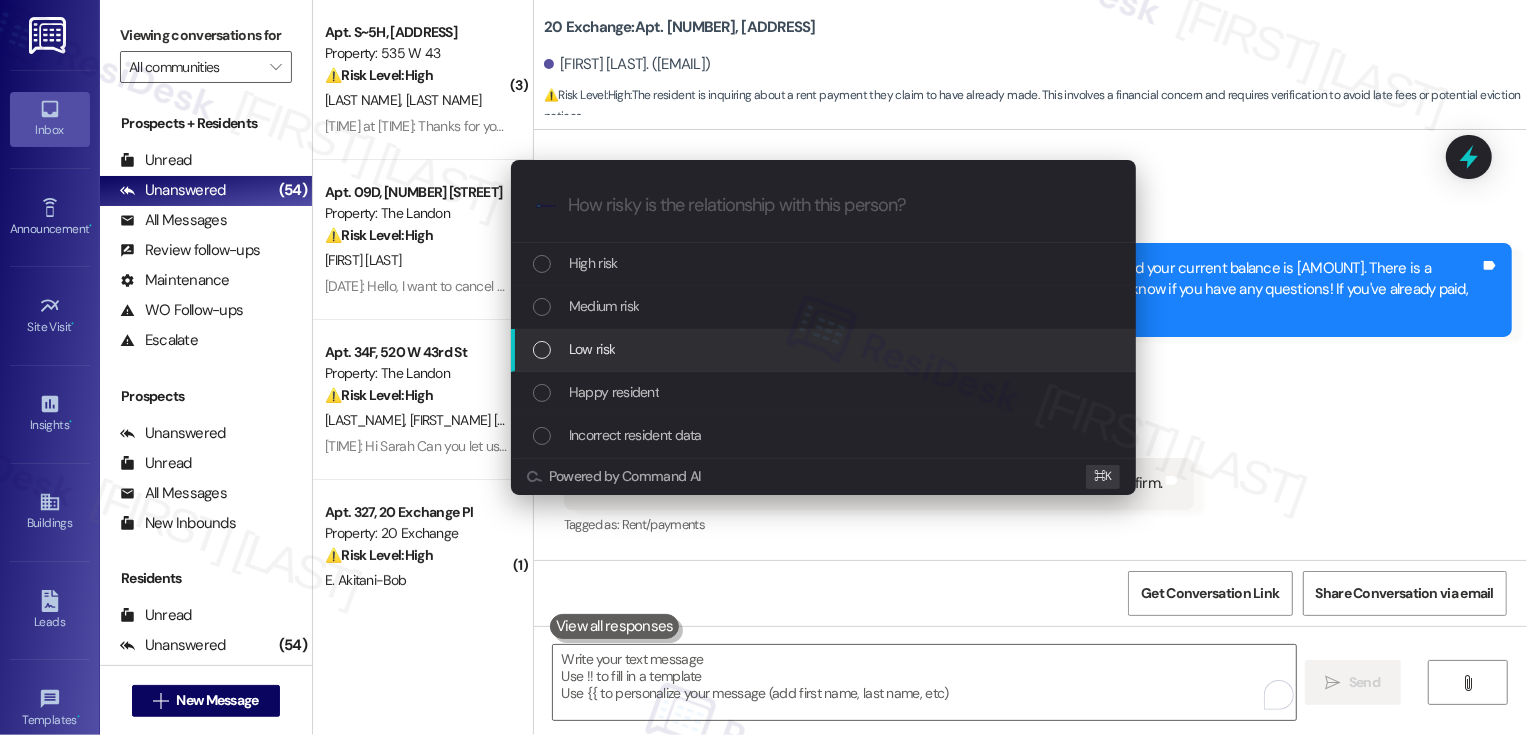click on "Low risk" at bounding box center (592, 349) 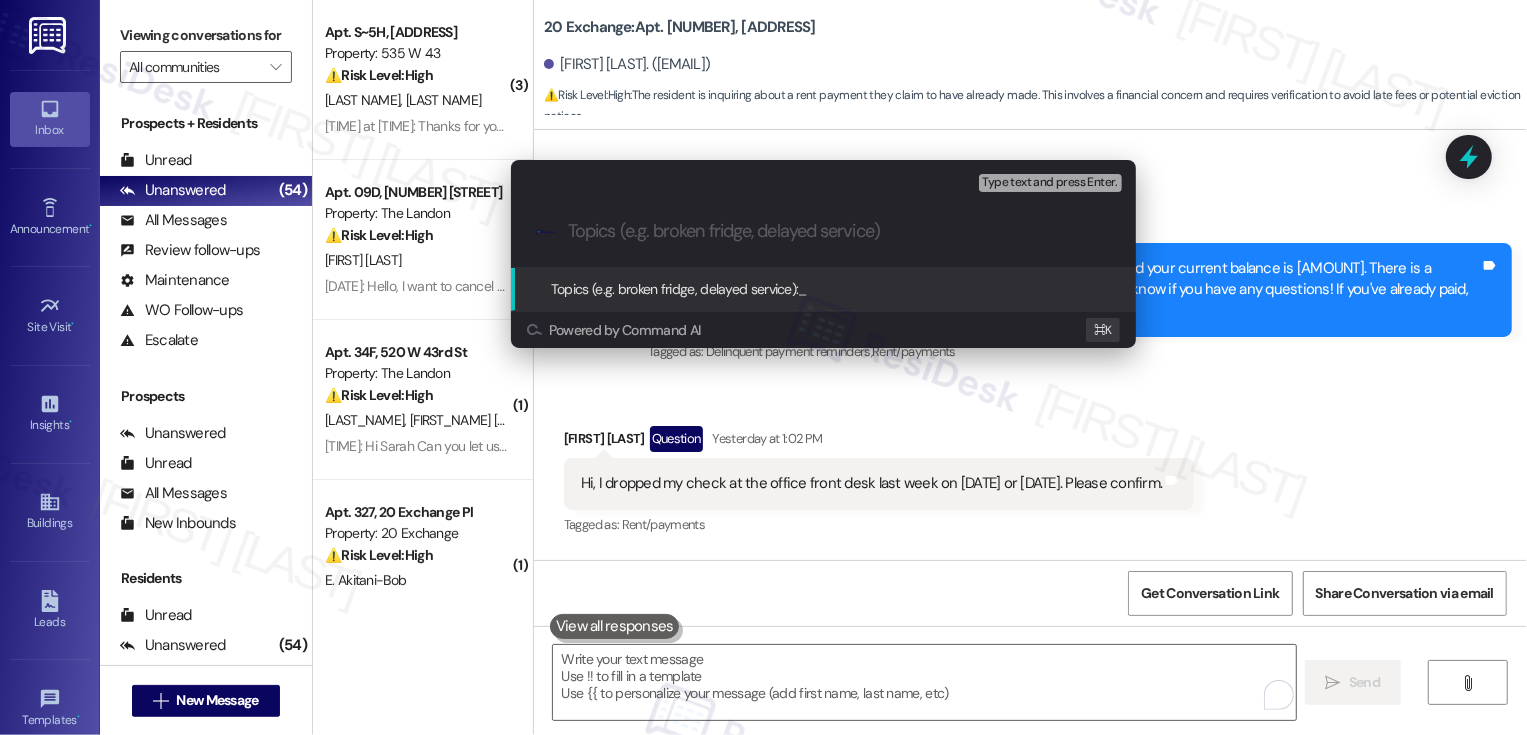 type on "R" 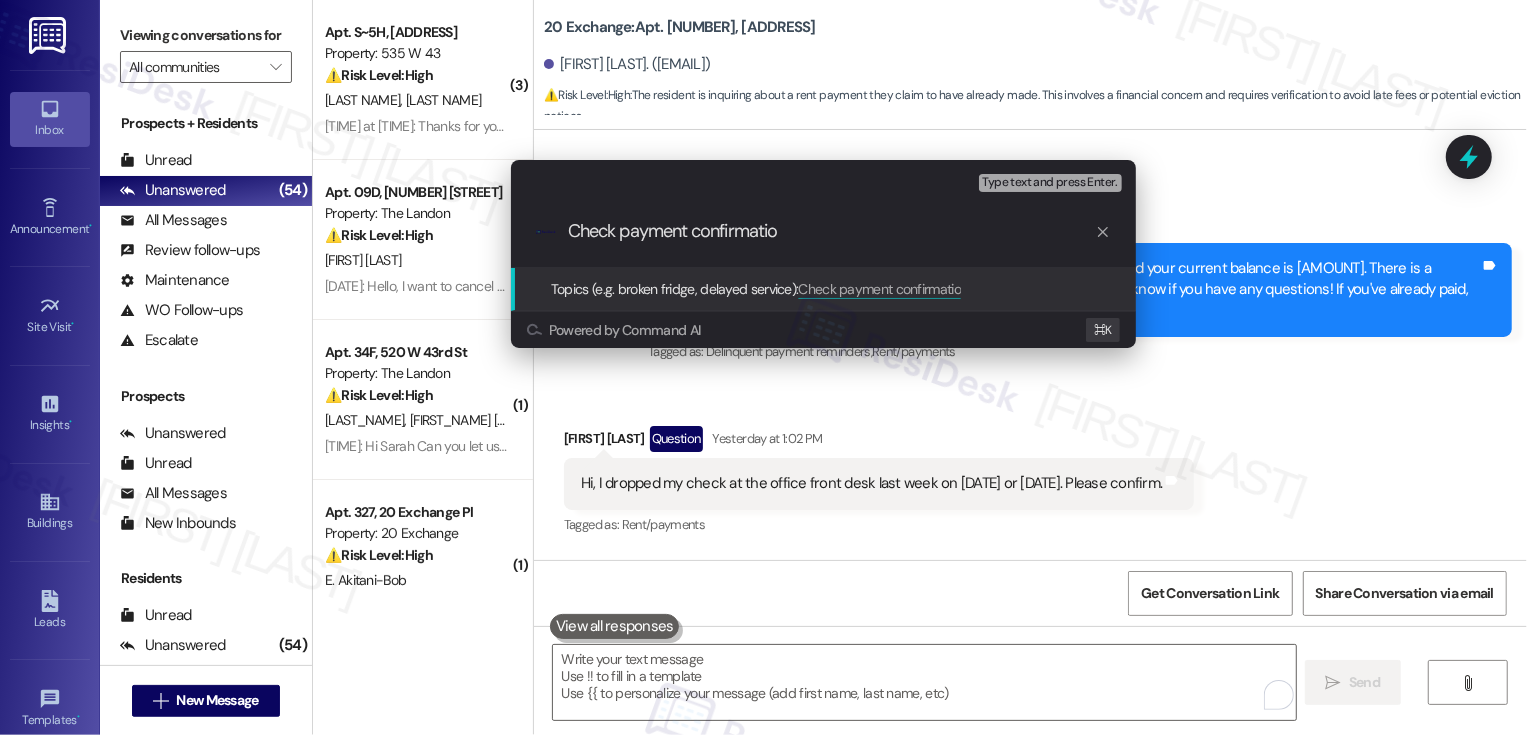 type on "Check payment confirmation" 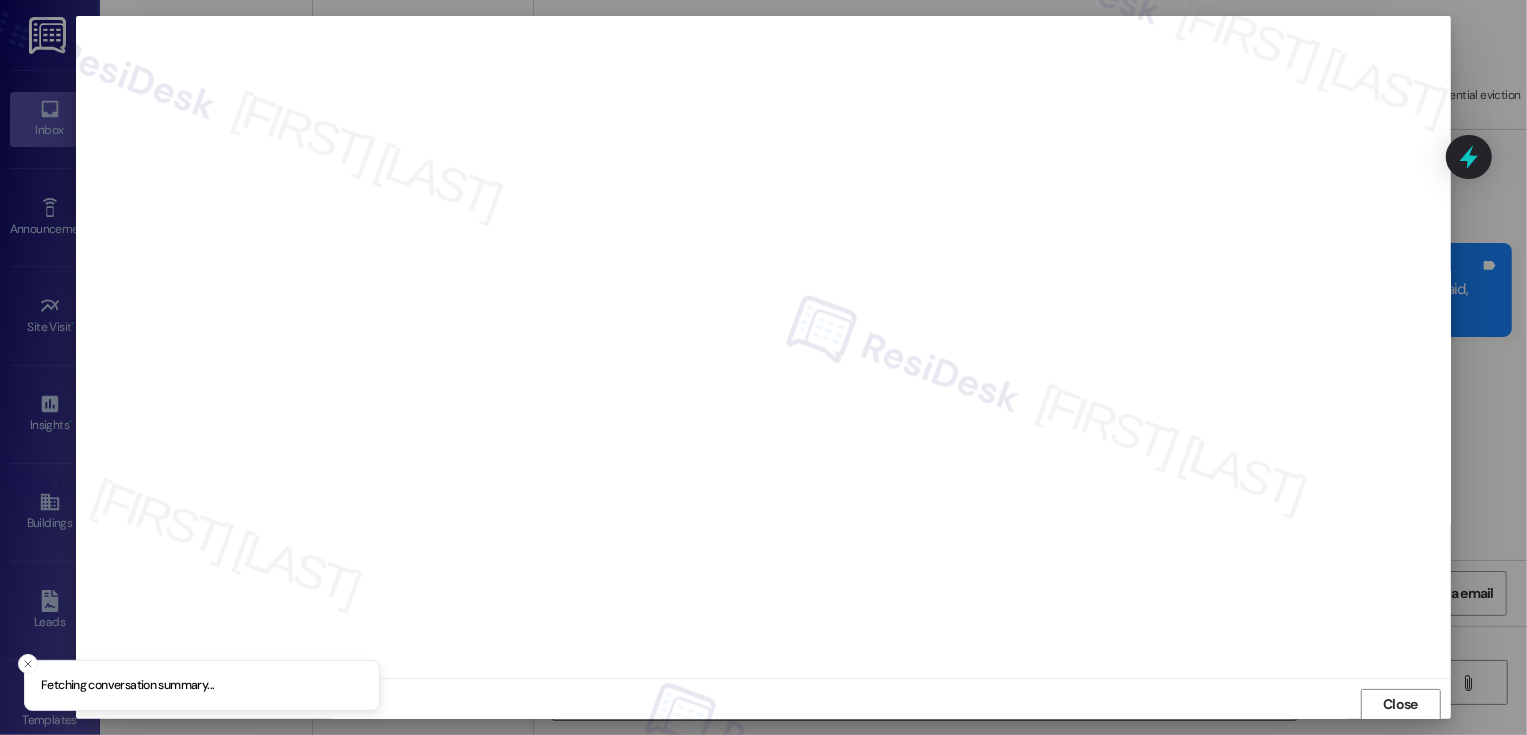 scroll, scrollTop: 1, scrollLeft: 0, axis: vertical 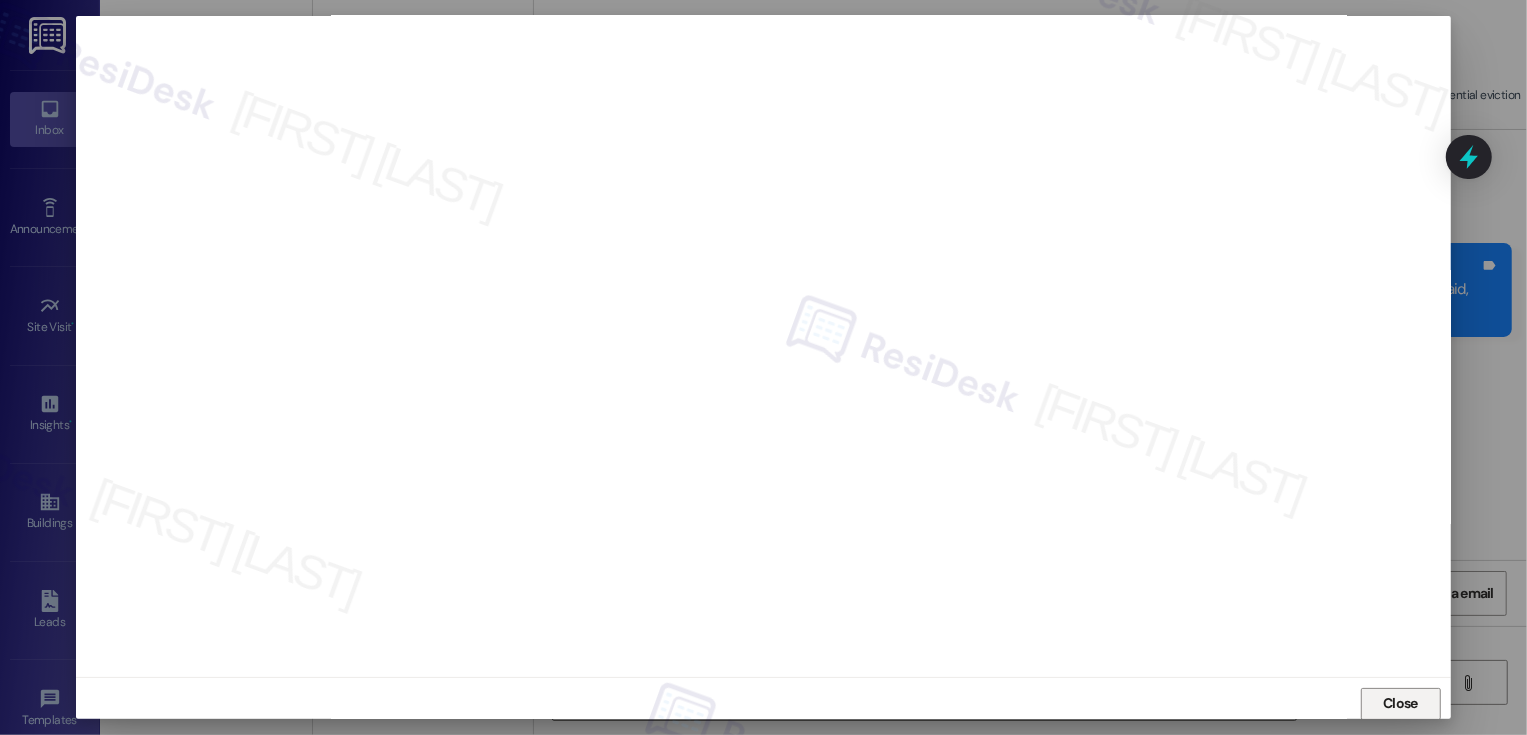click on "Close" at bounding box center (1401, 704) 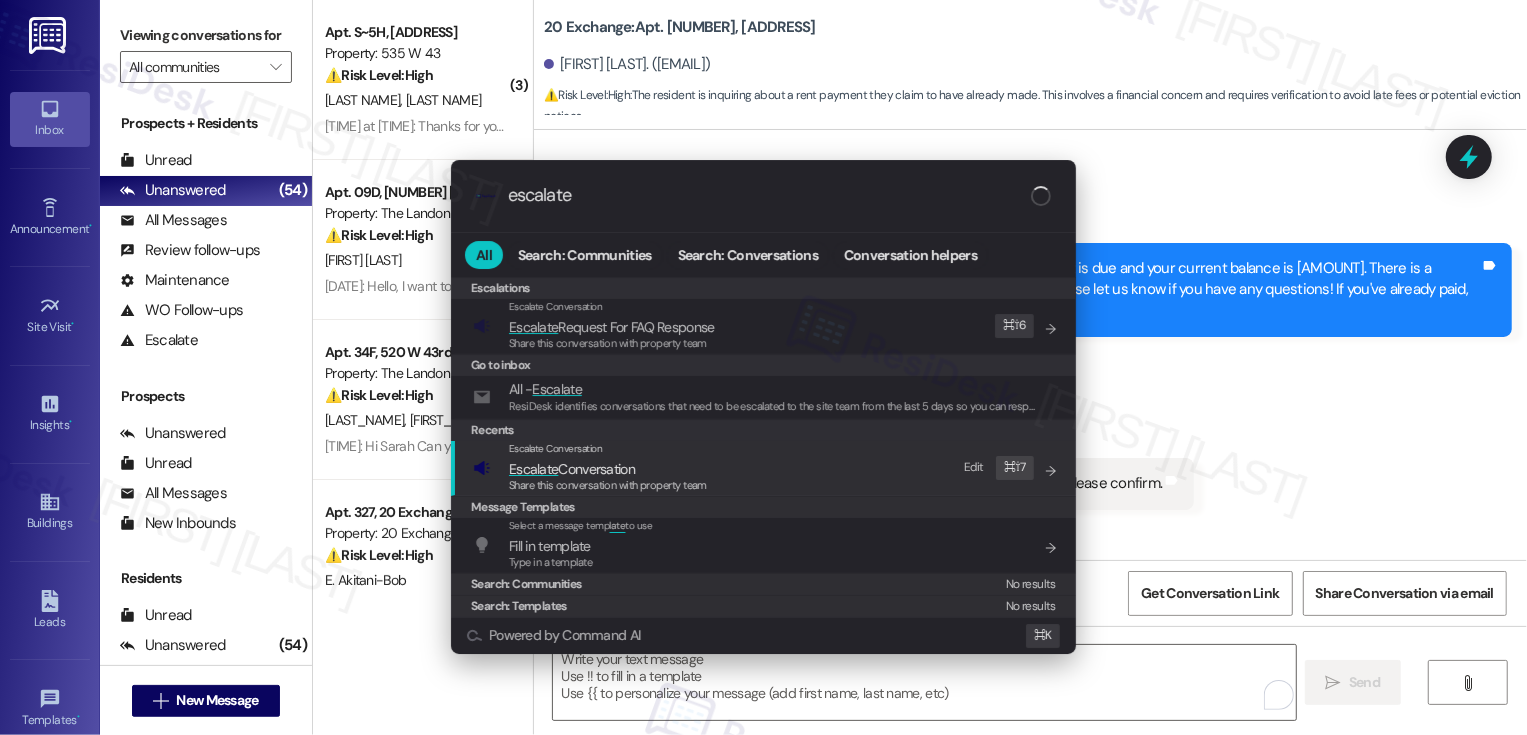 type on "escalate" 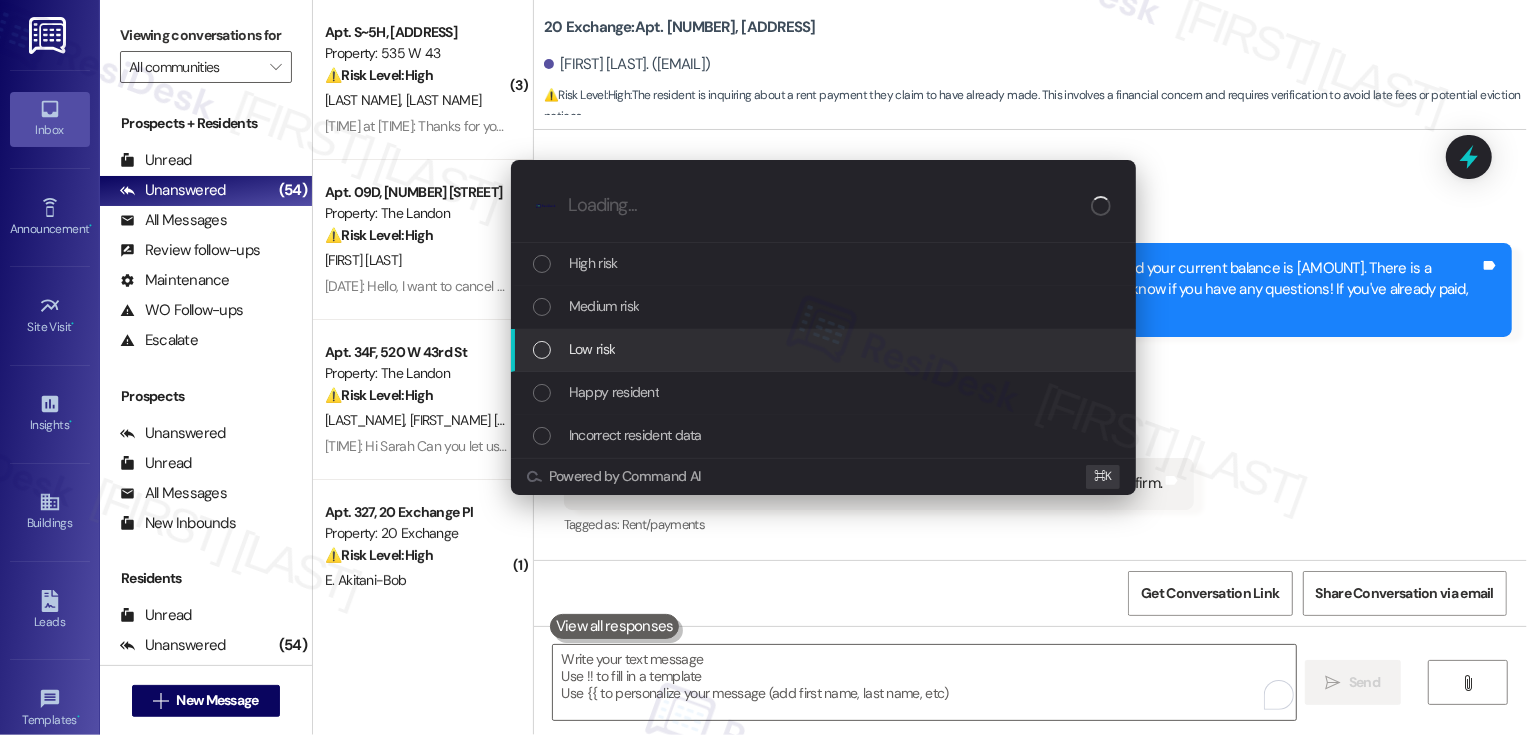 click on "Low risk" at bounding box center [592, 349] 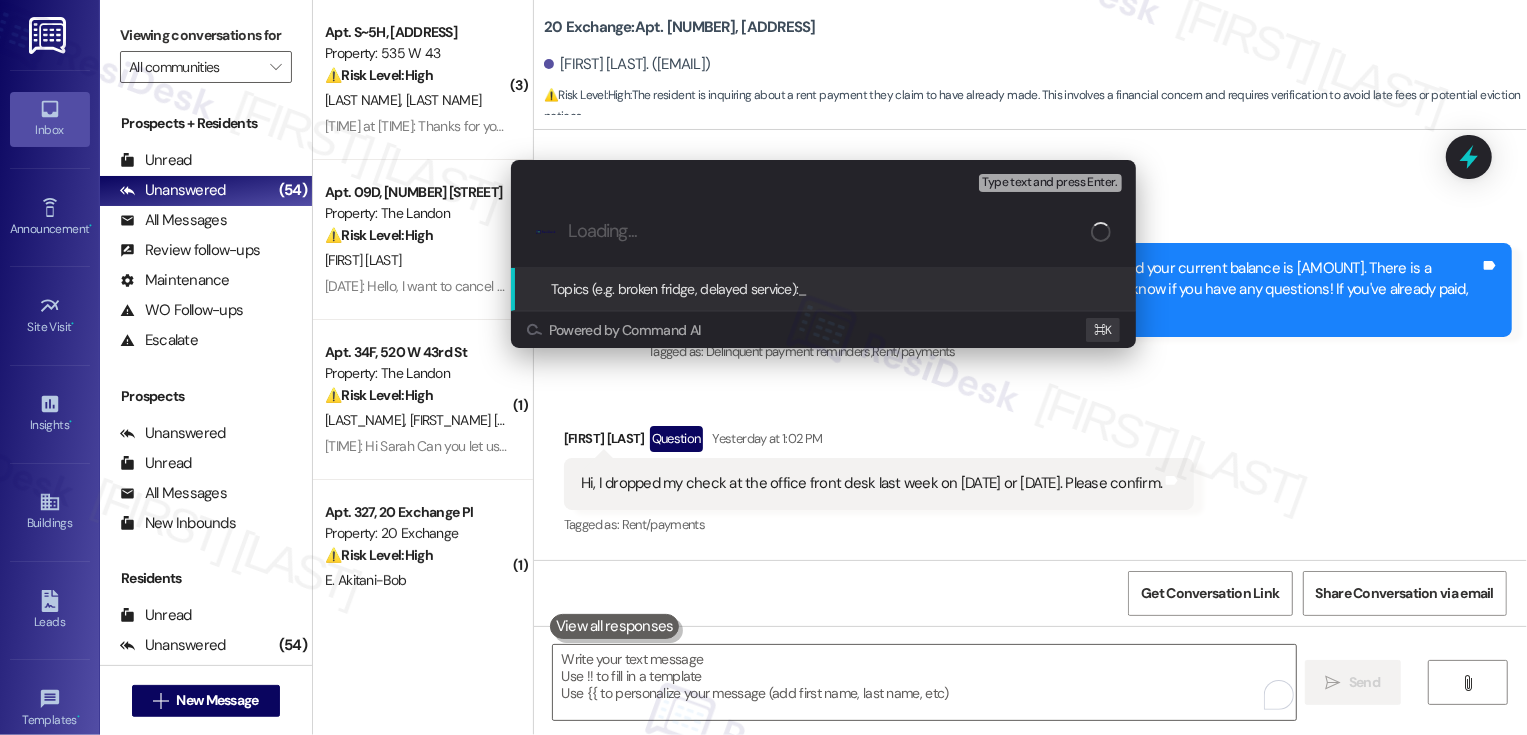 paste on "Check payment confirmation" 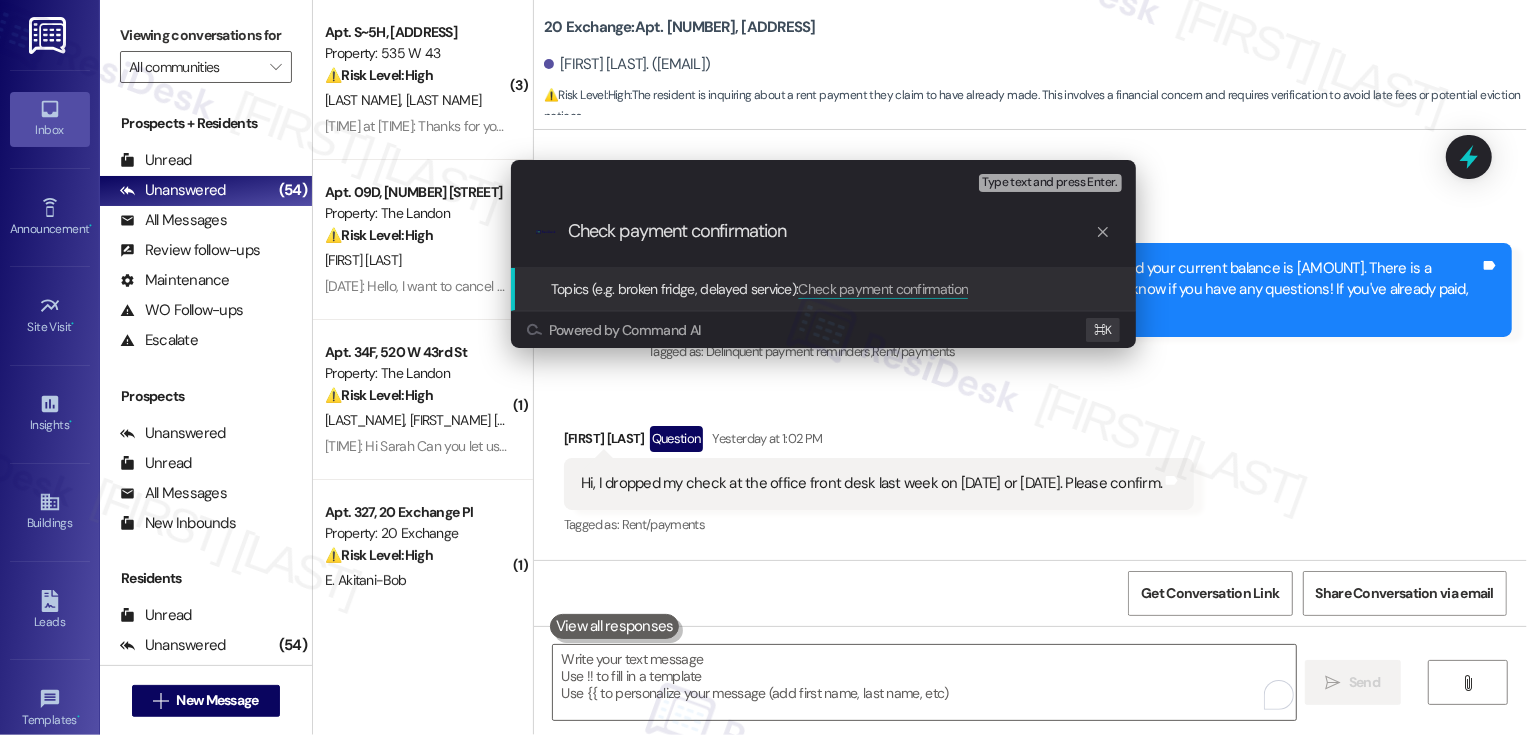 type 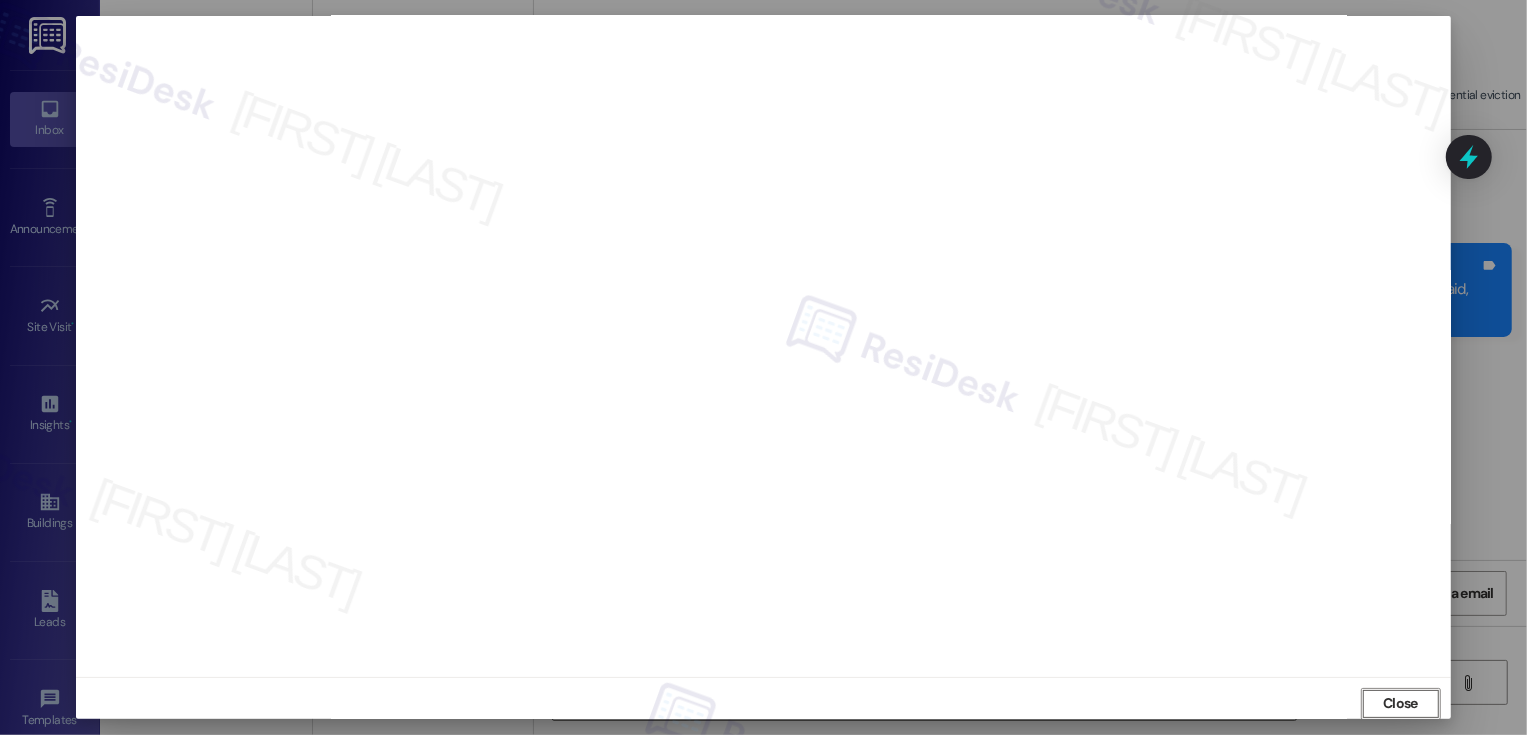 scroll, scrollTop: 11, scrollLeft: 0, axis: vertical 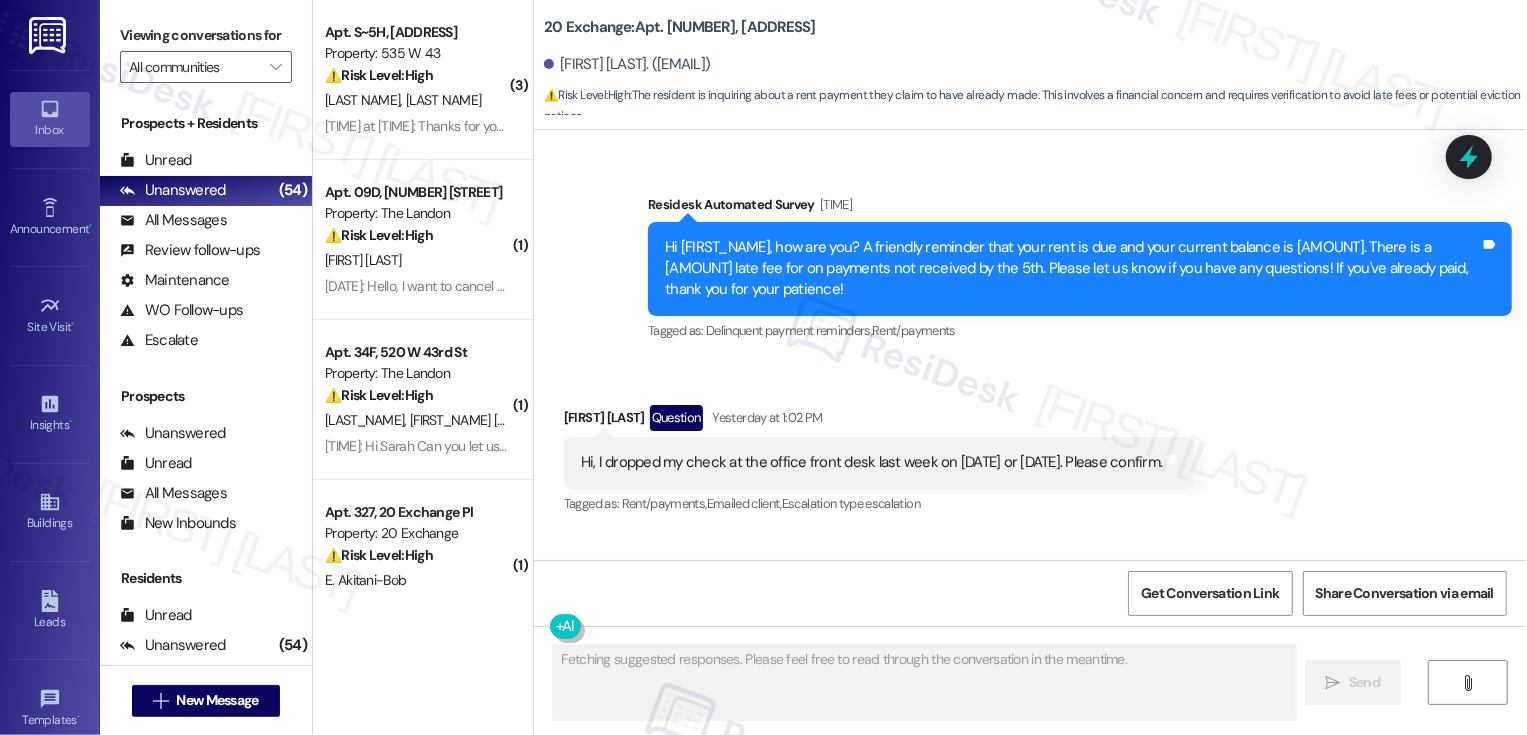 type on "Fetching suggested responses. Please feel free to read through the conversation in the meantime." 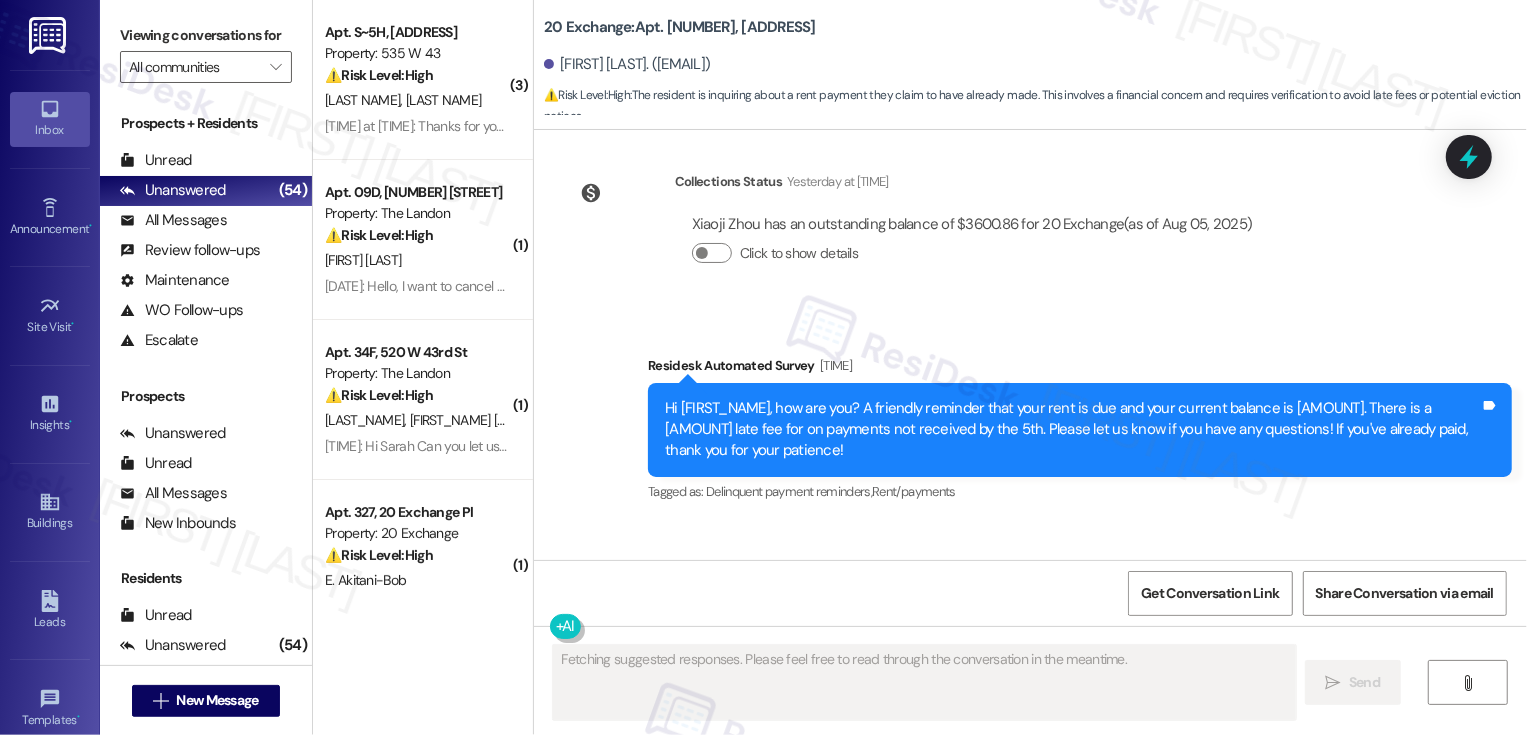click on "S. Toshniwal R. Padaki" at bounding box center (417, 100) 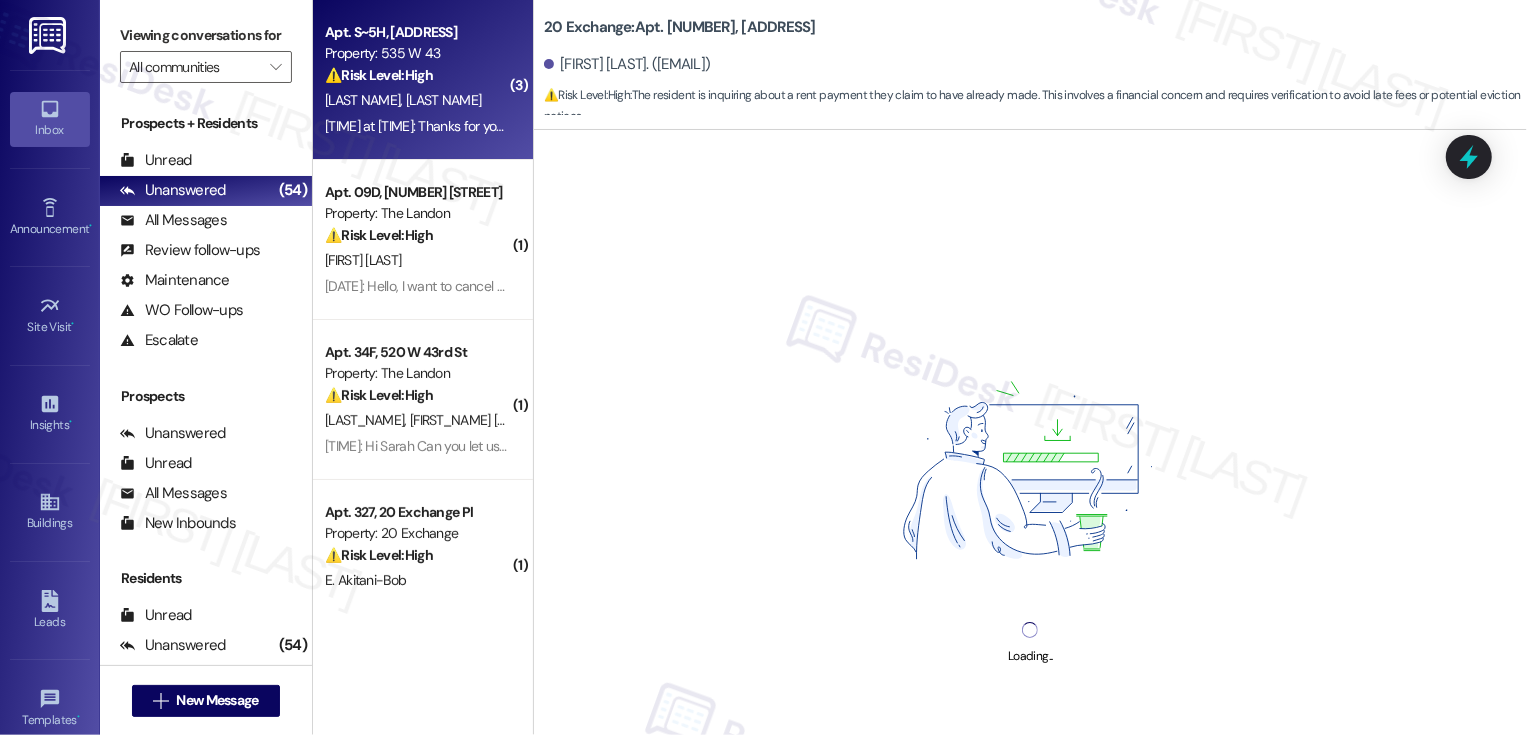 click on "S. Toshniwal R. Padaki" at bounding box center [417, 100] 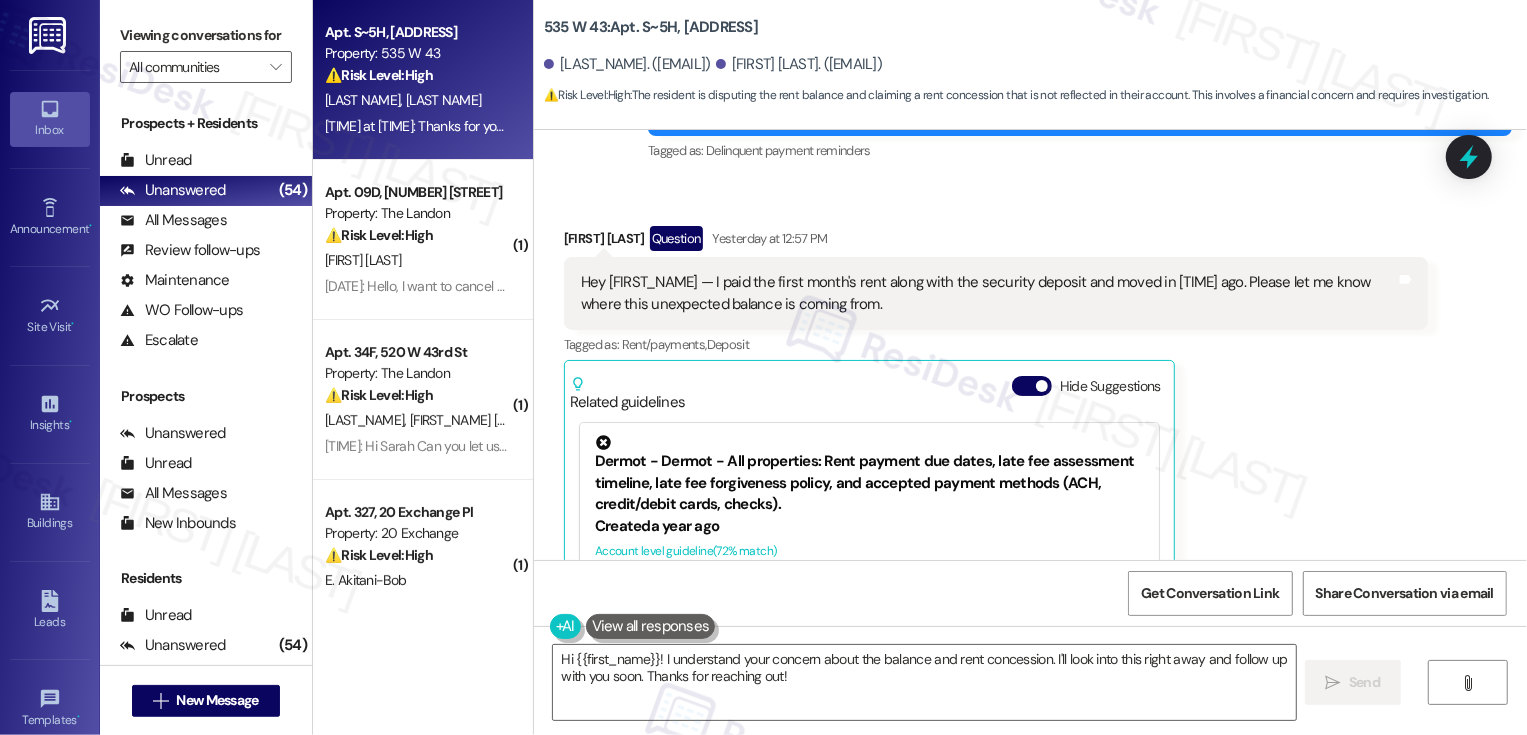scroll, scrollTop: 333, scrollLeft: 0, axis: vertical 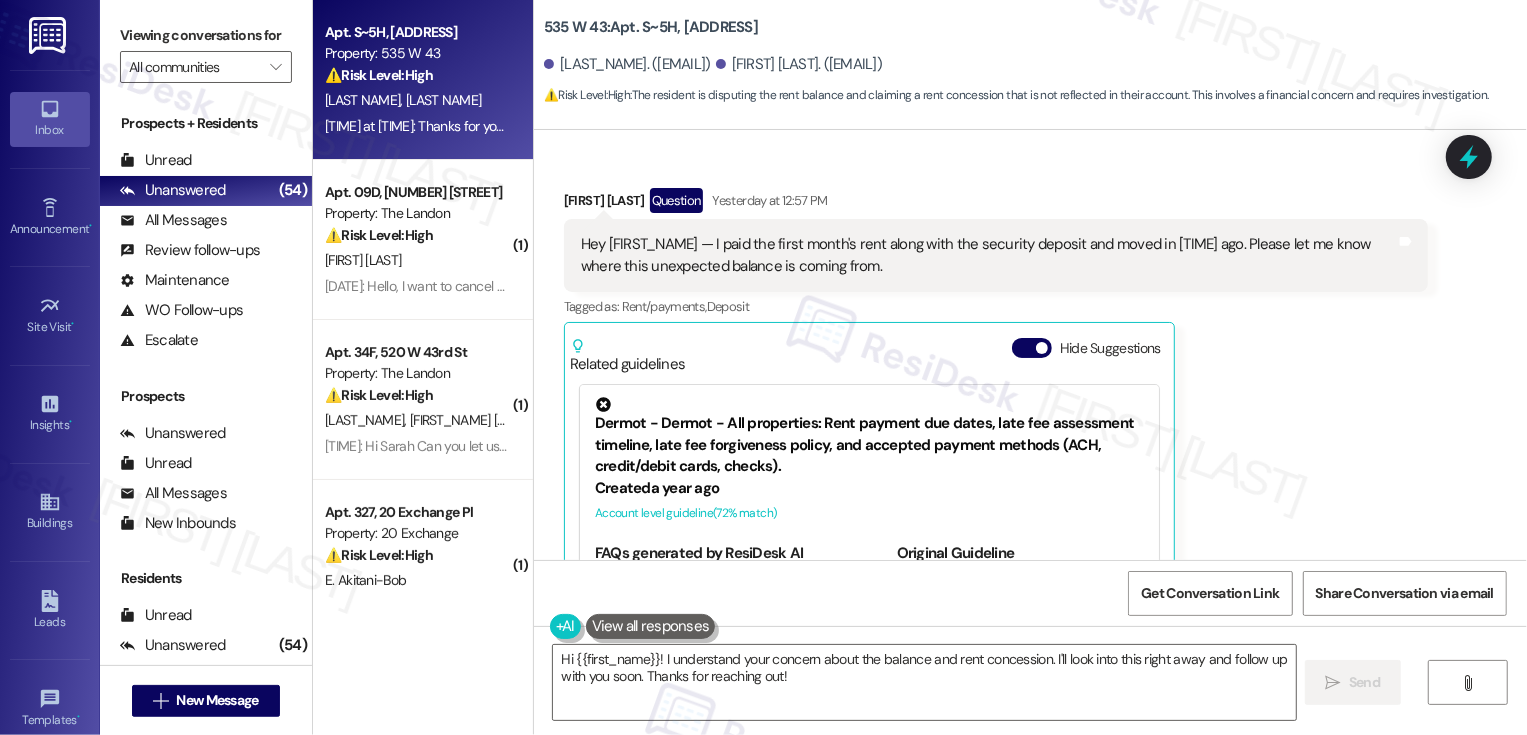 click on "Roshan Padaki Question Yesterday at 12:57 PM" at bounding box center [996, 204] 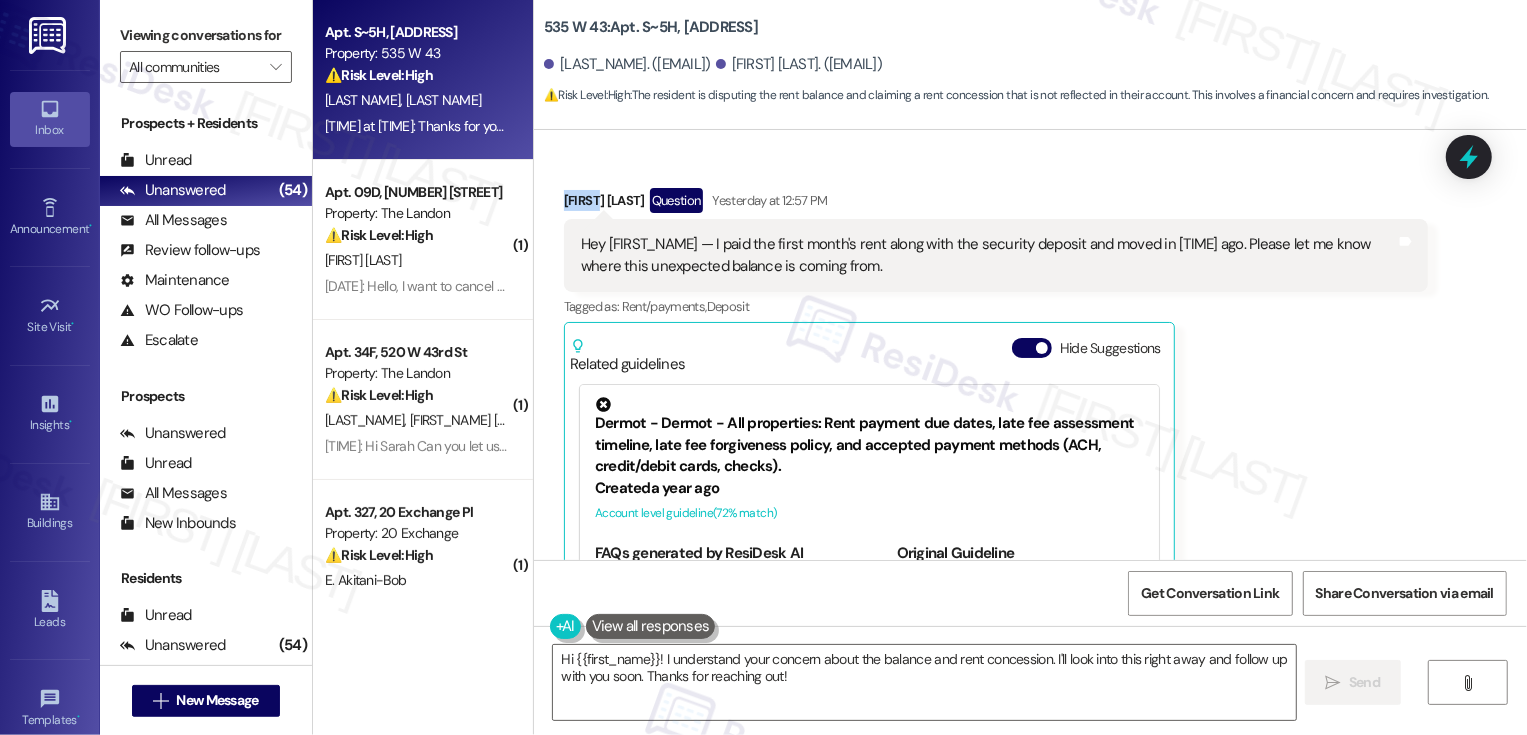 copy on "Roshan" 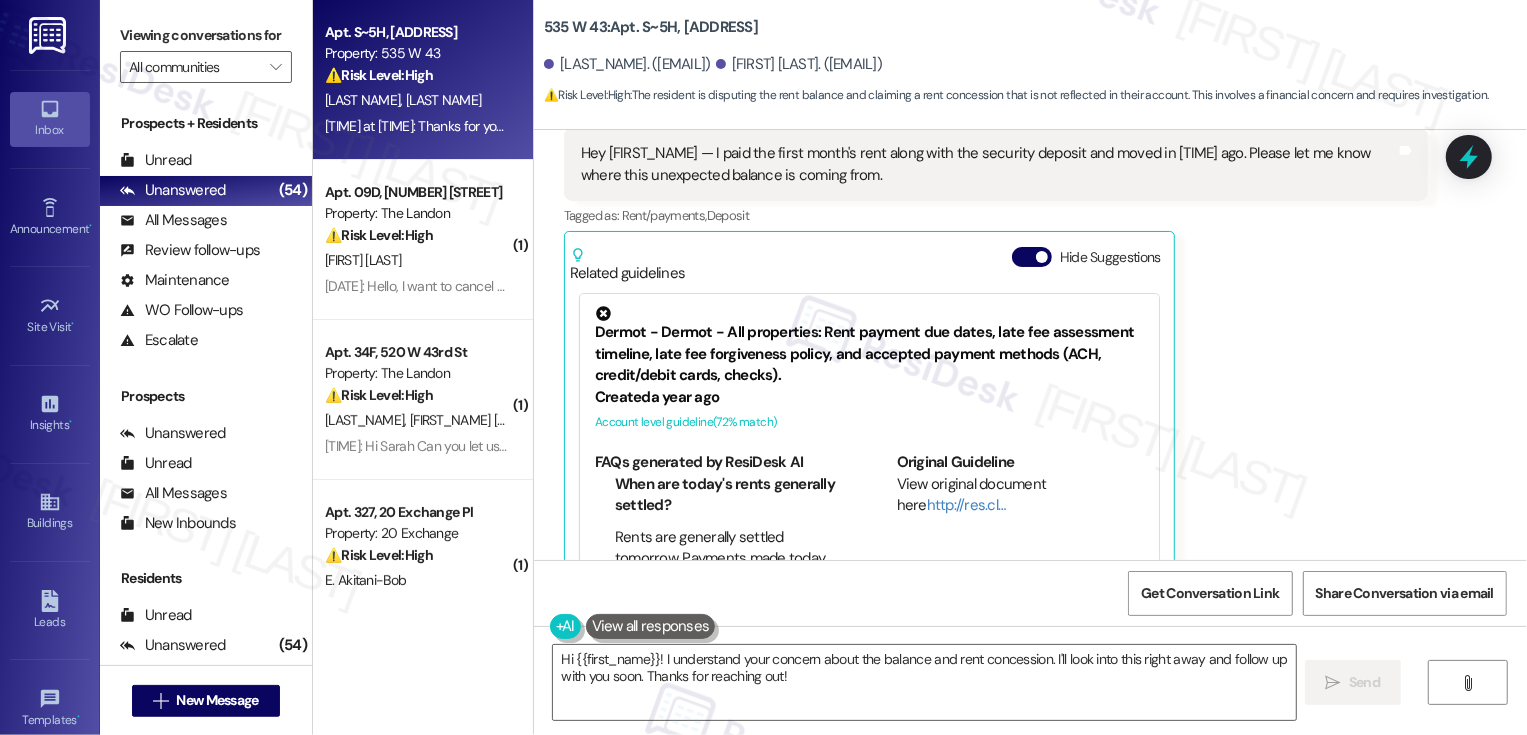 scroll, scrollTop: 541, scrollLeft: 0, axis: vertical 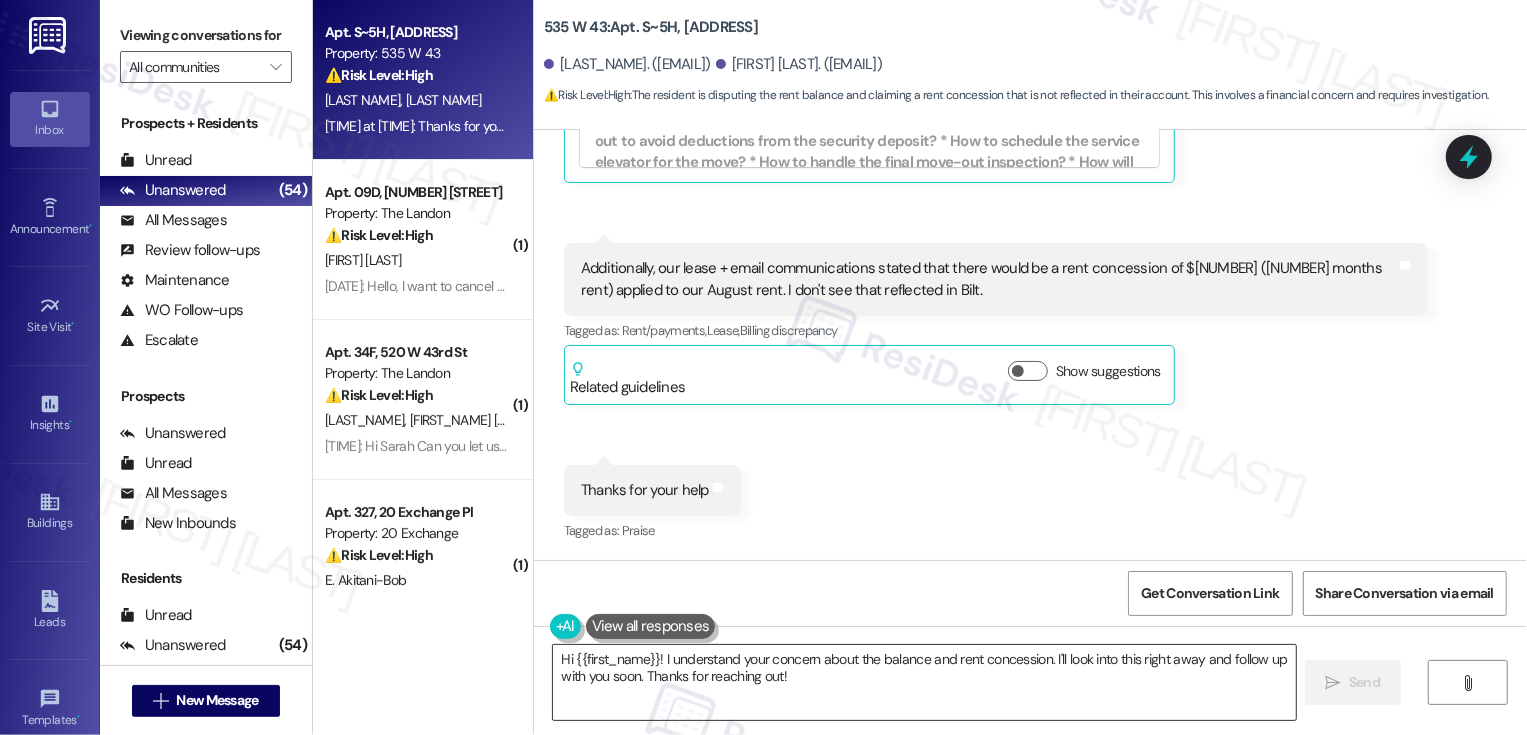 click on "Hi {{first_name}}! I understand your concern about the balance and rent concession. I'll look into this right away and follow up with you soon. Thanks for reaching out!" at bounding box center (924, 682) 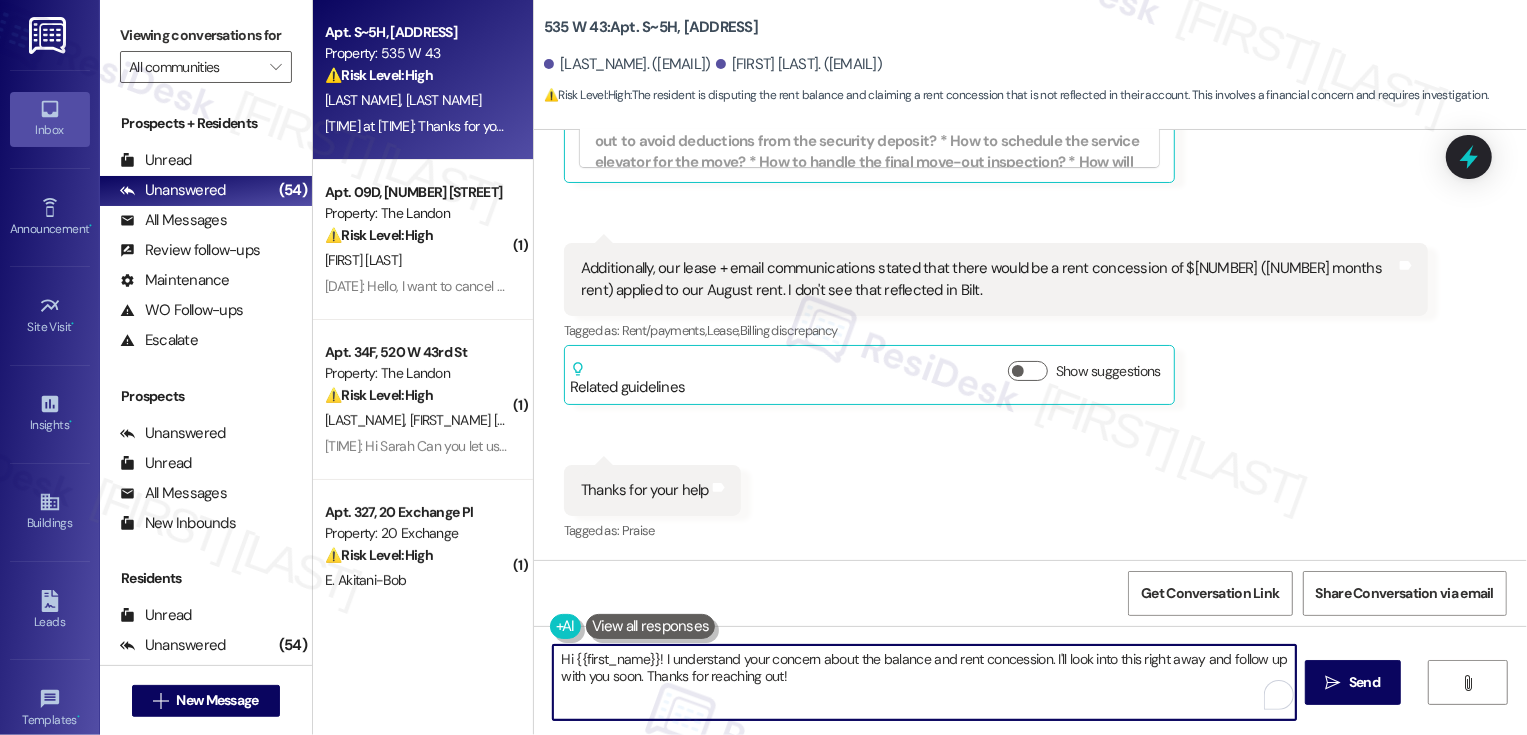 click on "Hi {{first_name}}! I understand your concern about the balance and rent concession. I'll look into this right away and follow up with you soon. Thanks for reaching out!" at bounding box center (924, 682) 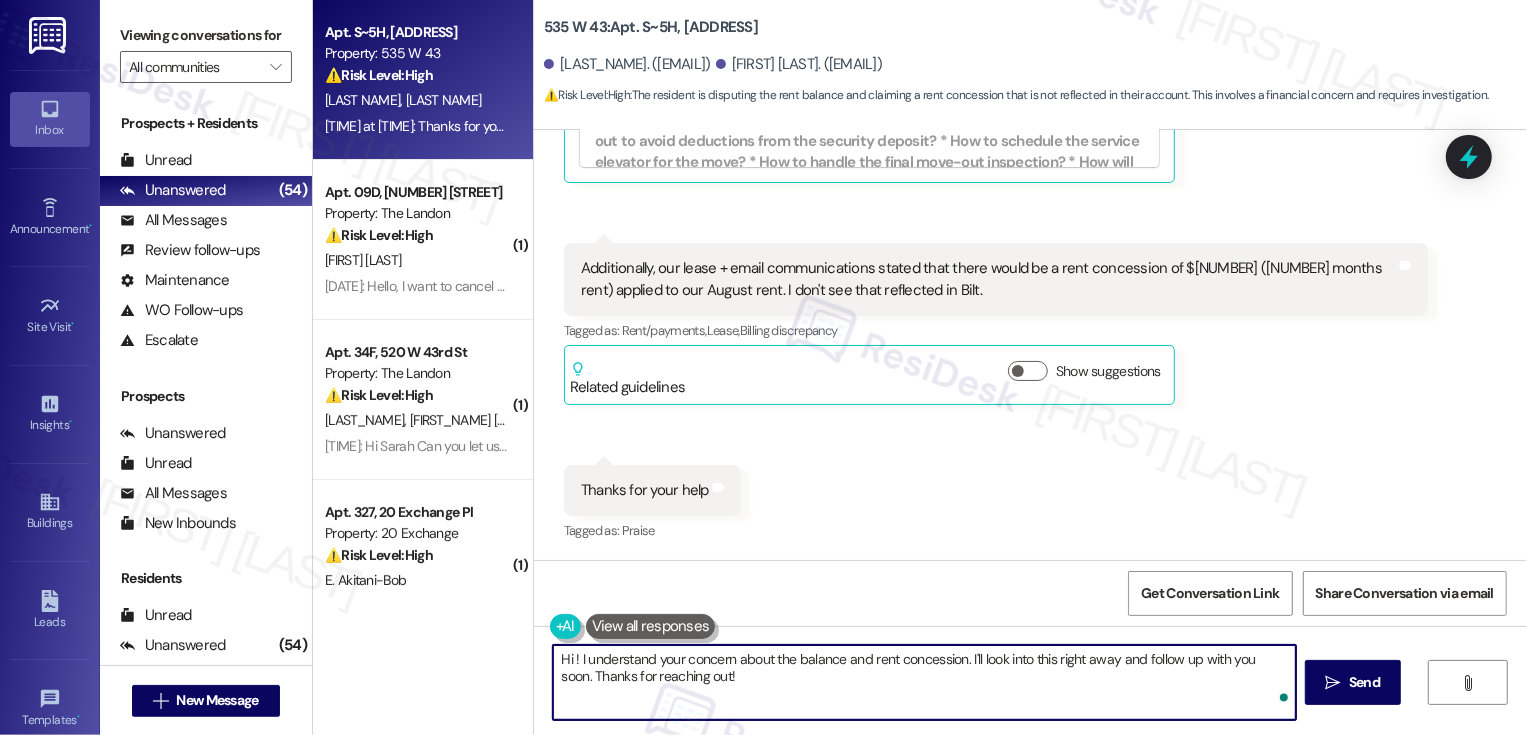 paste on "Roshan" 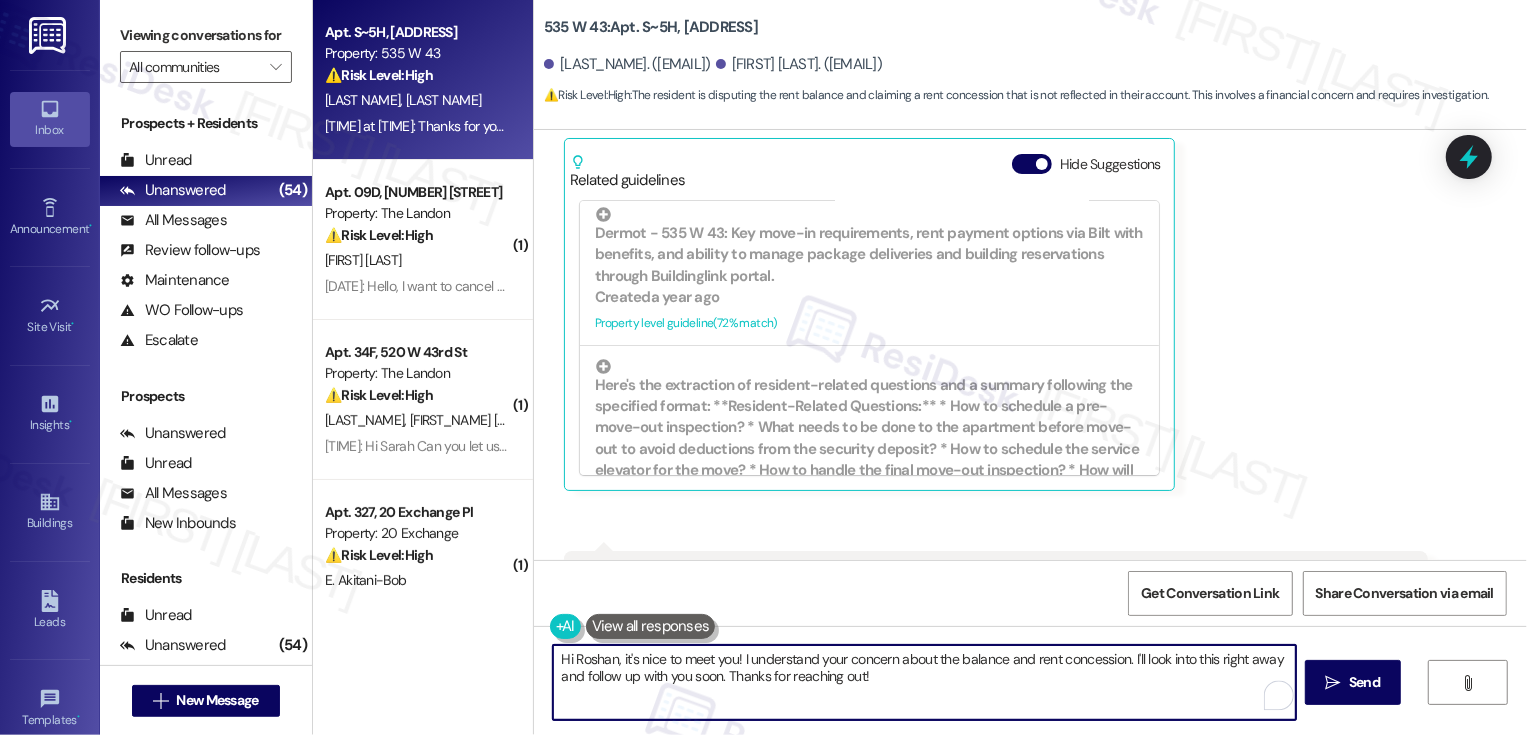 scroll, scrollTop: 438, scrollLeft: 0, axis: vertical 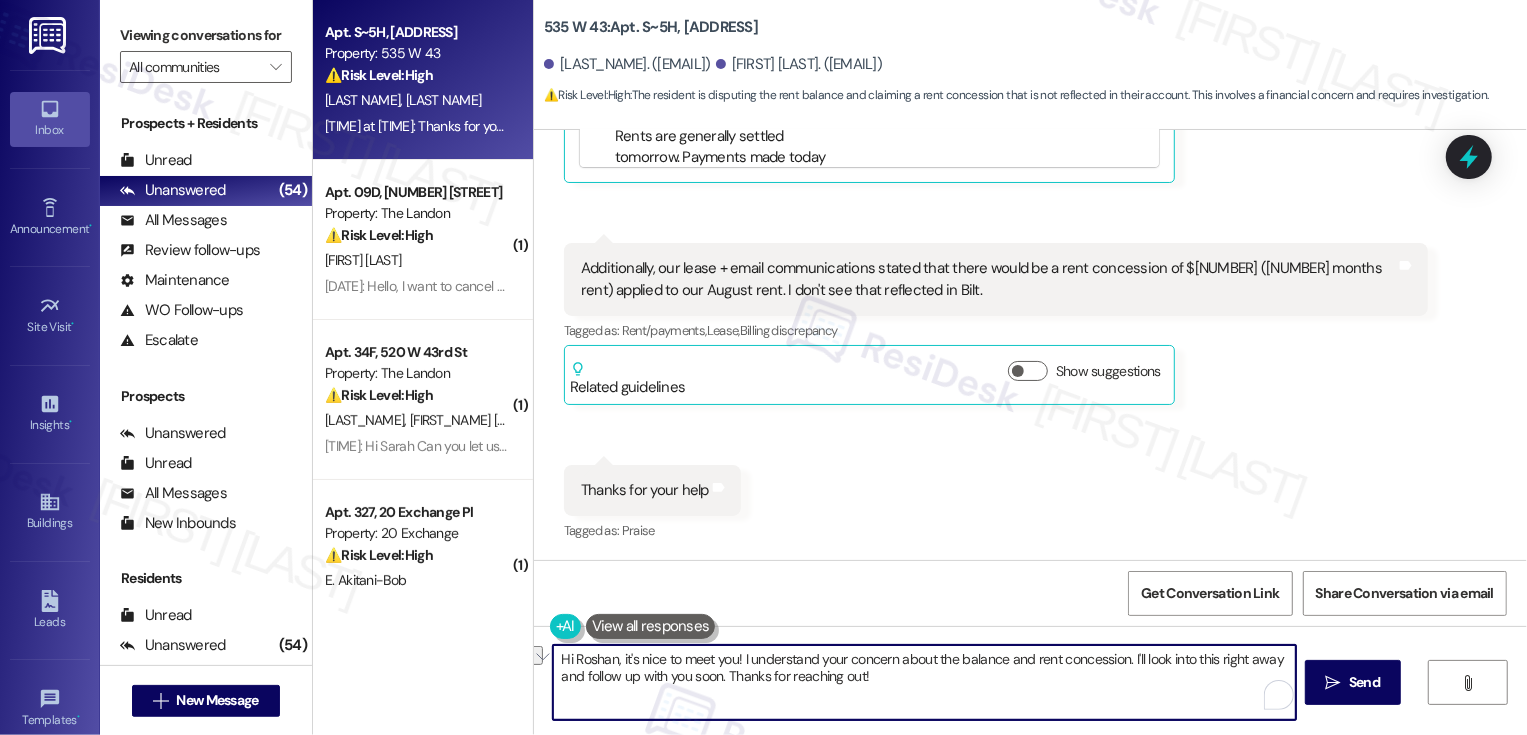 drag, startPoint x: 1210, startPoint y: 660, endPoint x: 1274, endPoint y: 663, distance: 64.070274 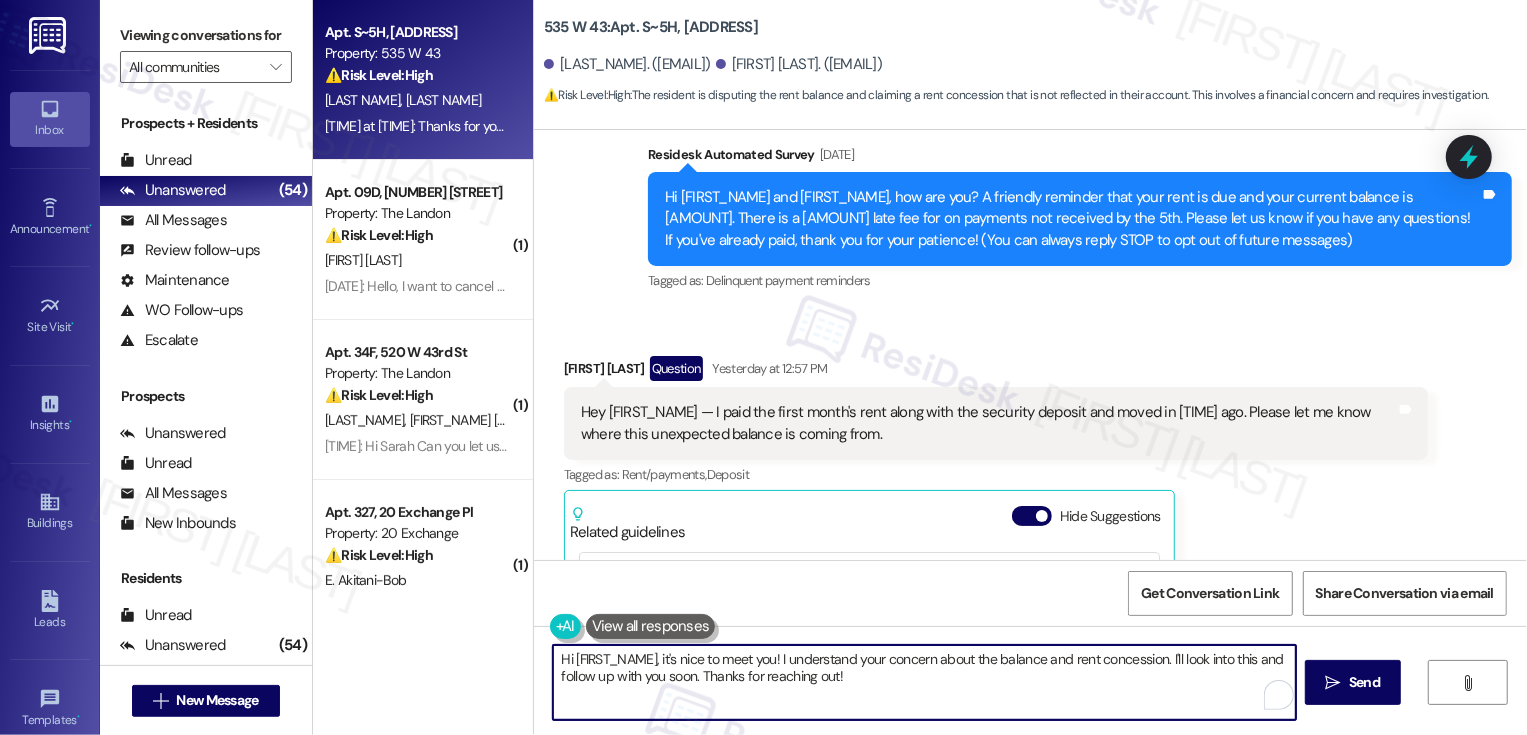 scroll, scrollTop: 151, scrollLeft: 0, axis: vertical 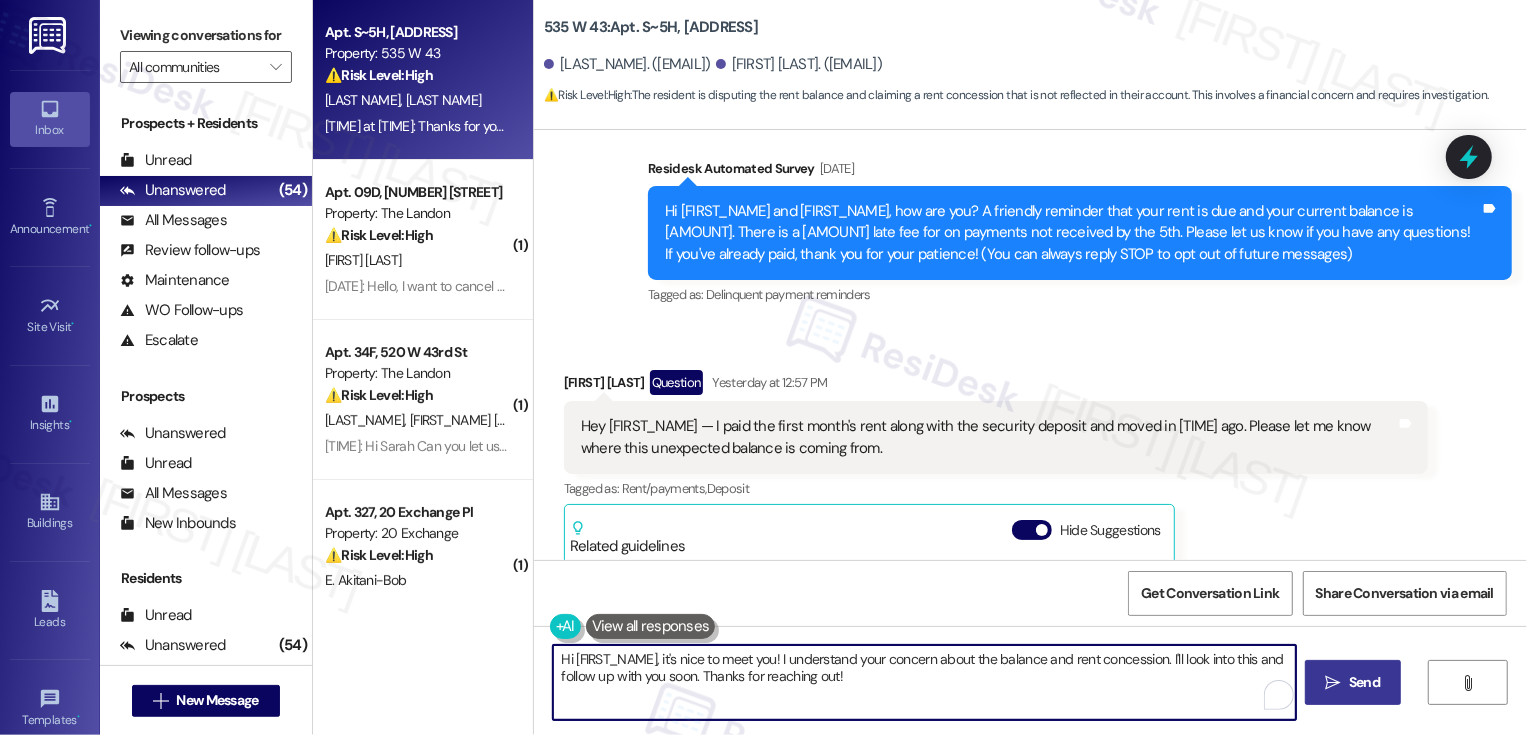 type on "Hi Roshan, it's nice to meet you! I understand your concern about the balance and rent concession. I'll look into this and follow up with you soon. Thanks for reaching out!" 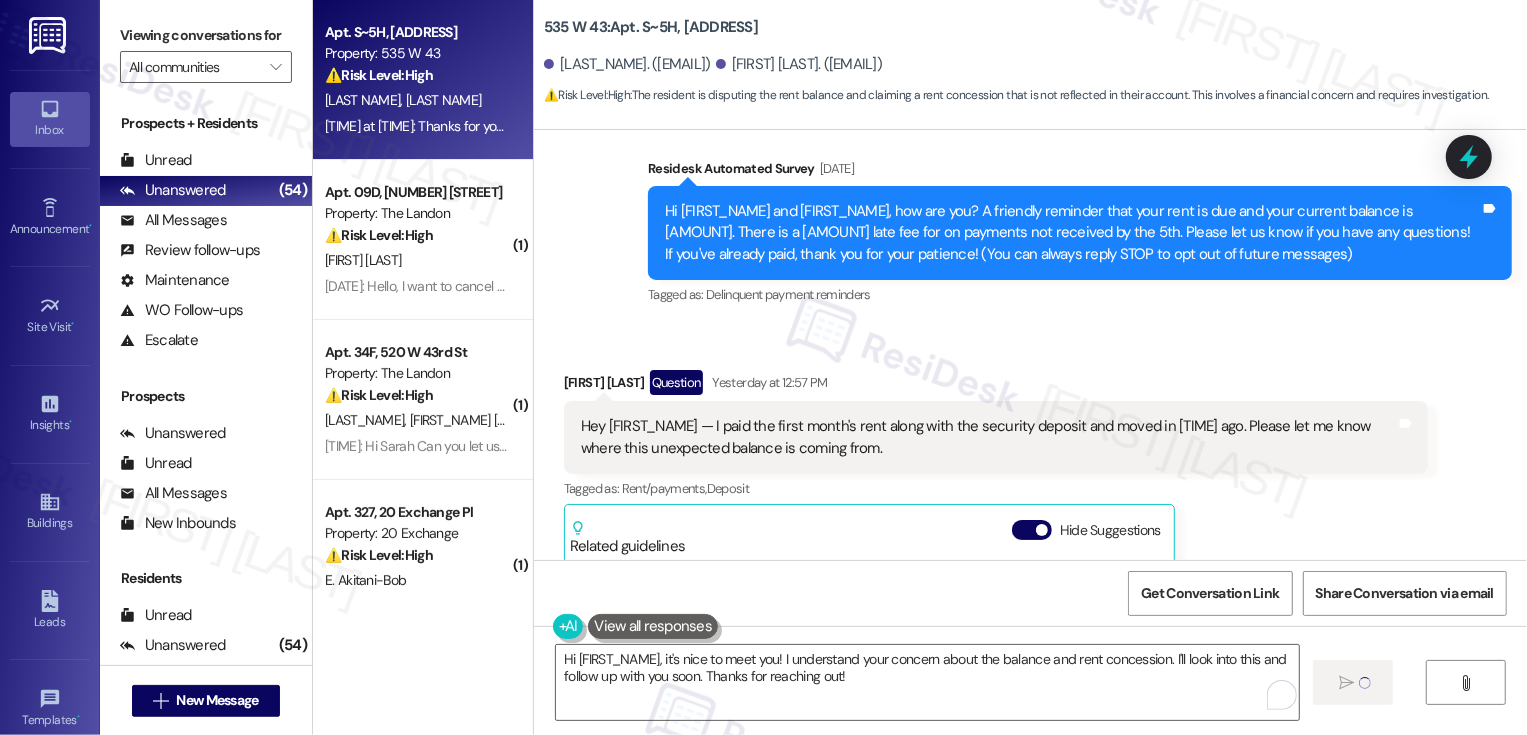 type 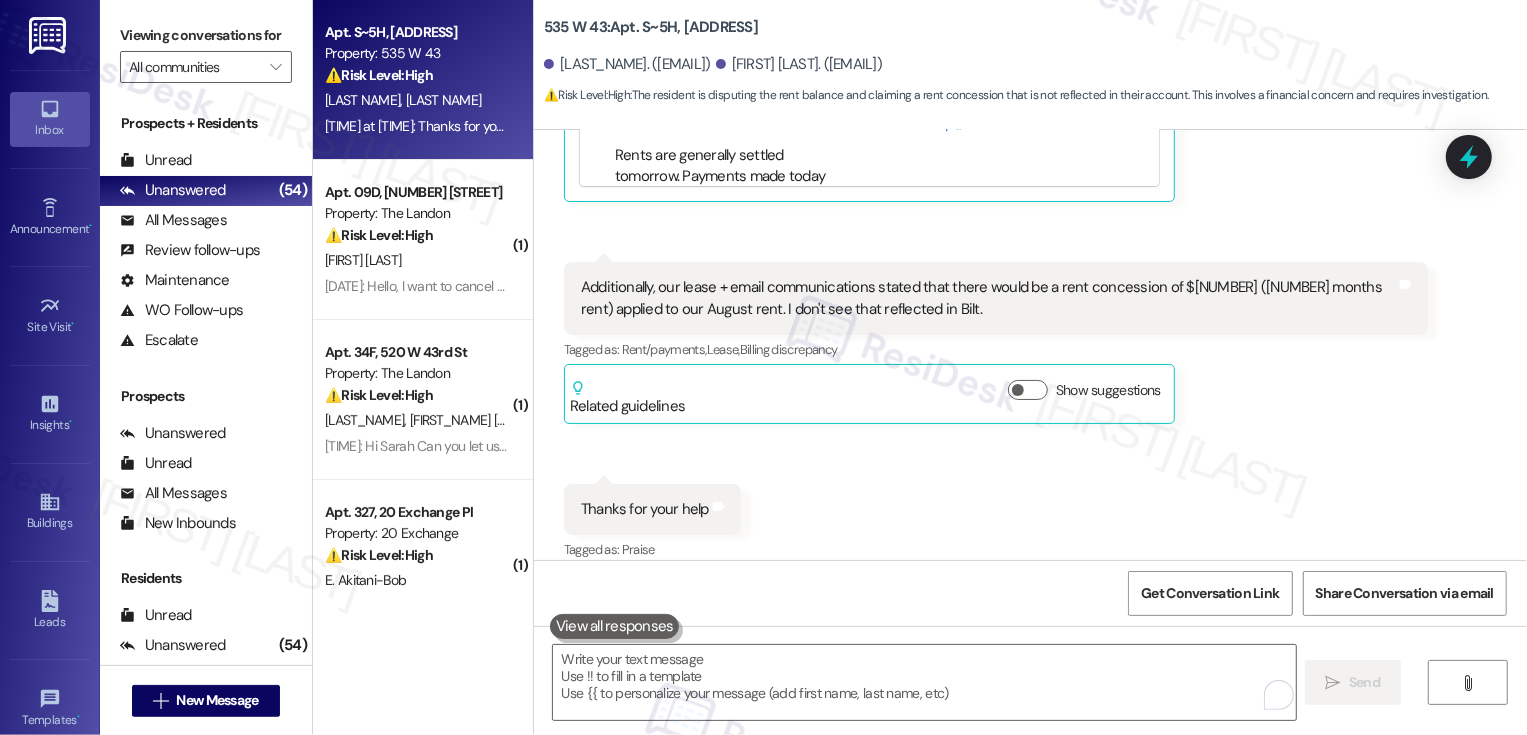 scroll, scrollTop: 825, scrollLeft: 0, axis: vertical 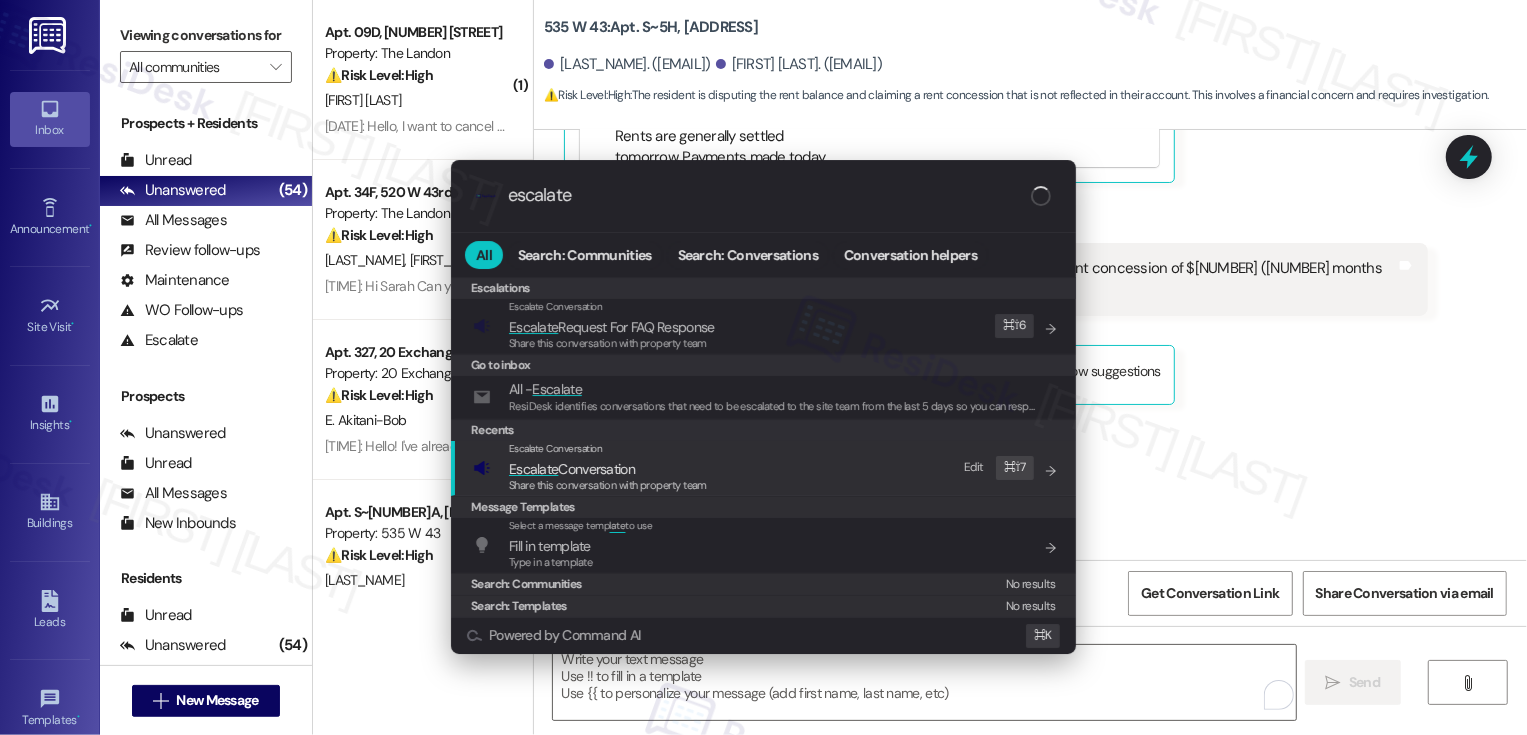 type on "escalate" 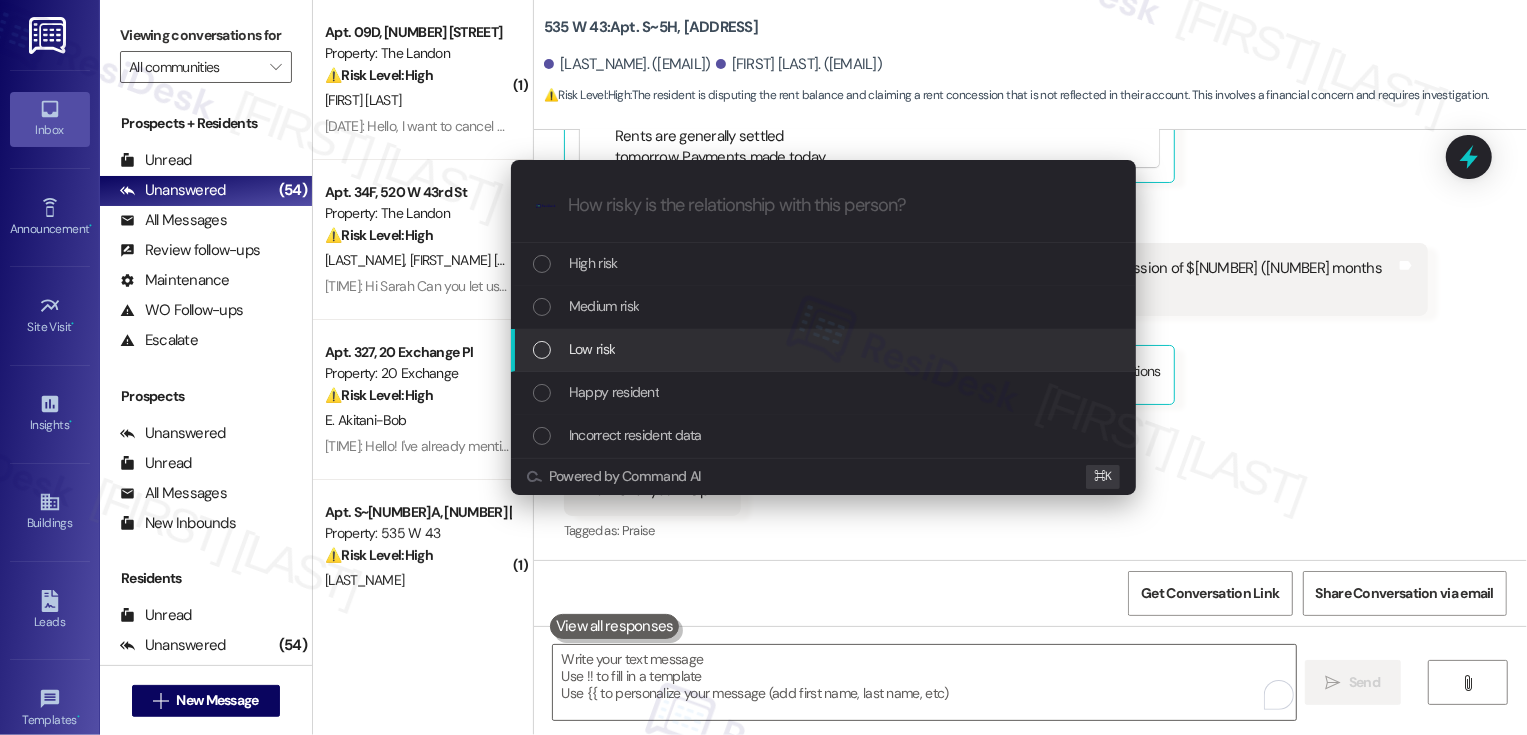 click on "Low risk" at bounding box center (592, 349) 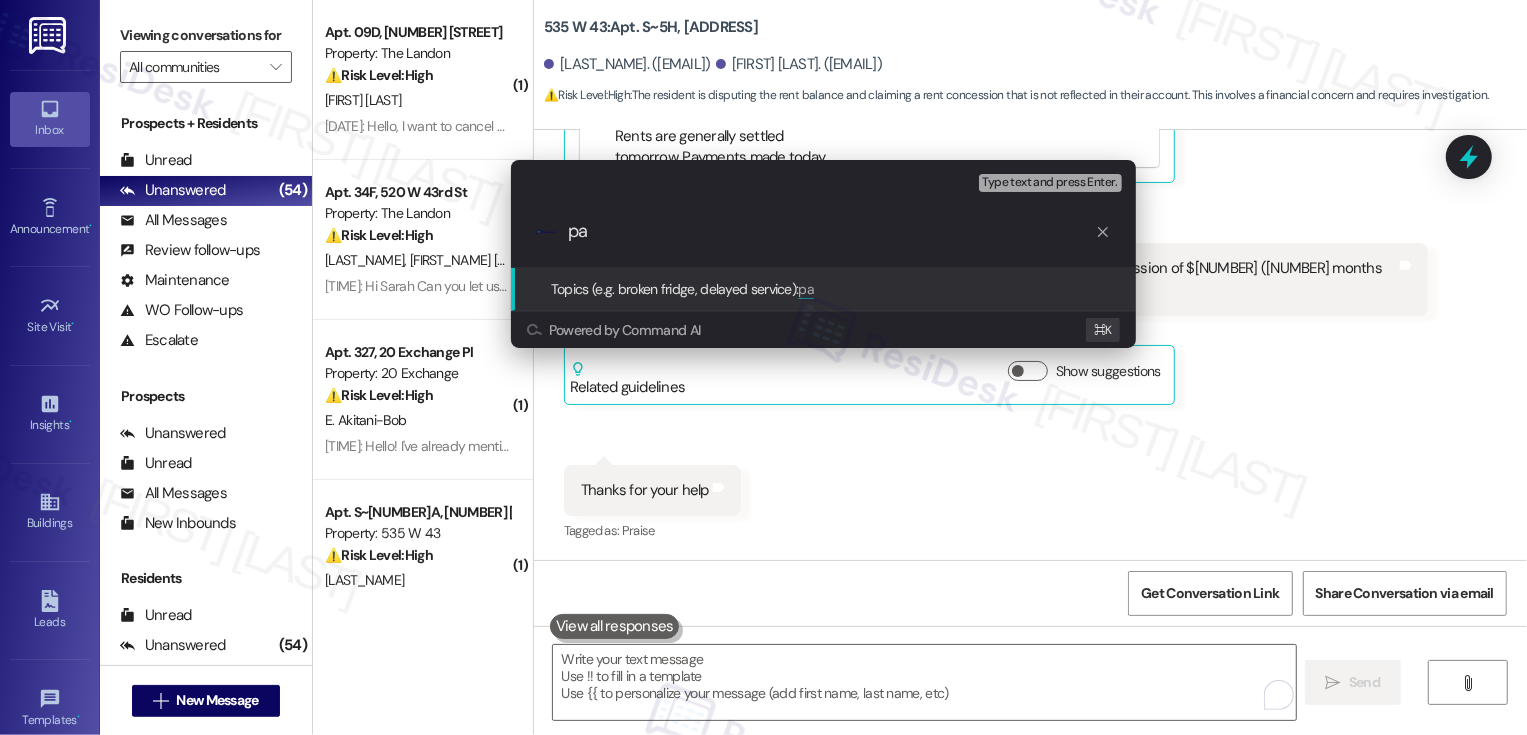 type on "p" 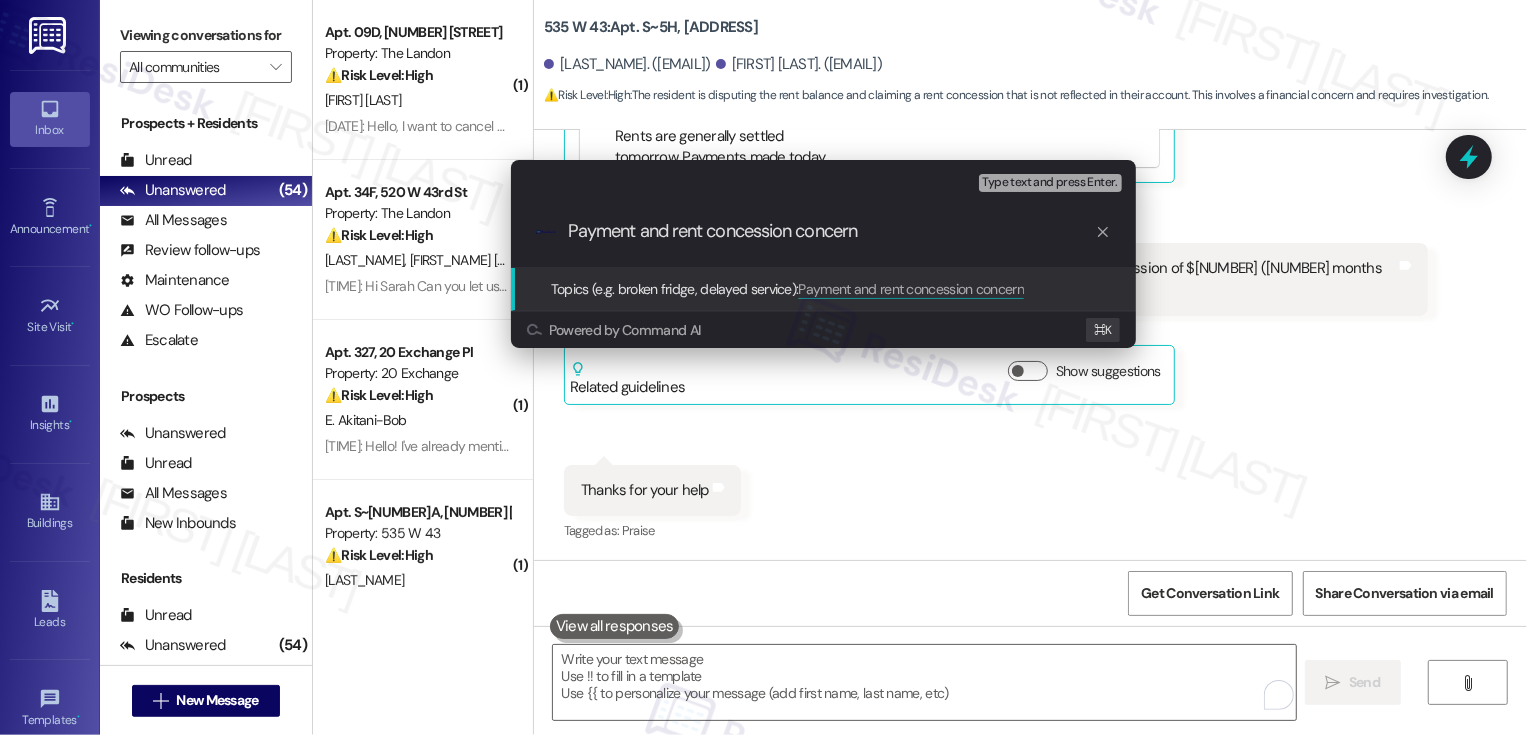 type on "Payment and rent concession concerns" 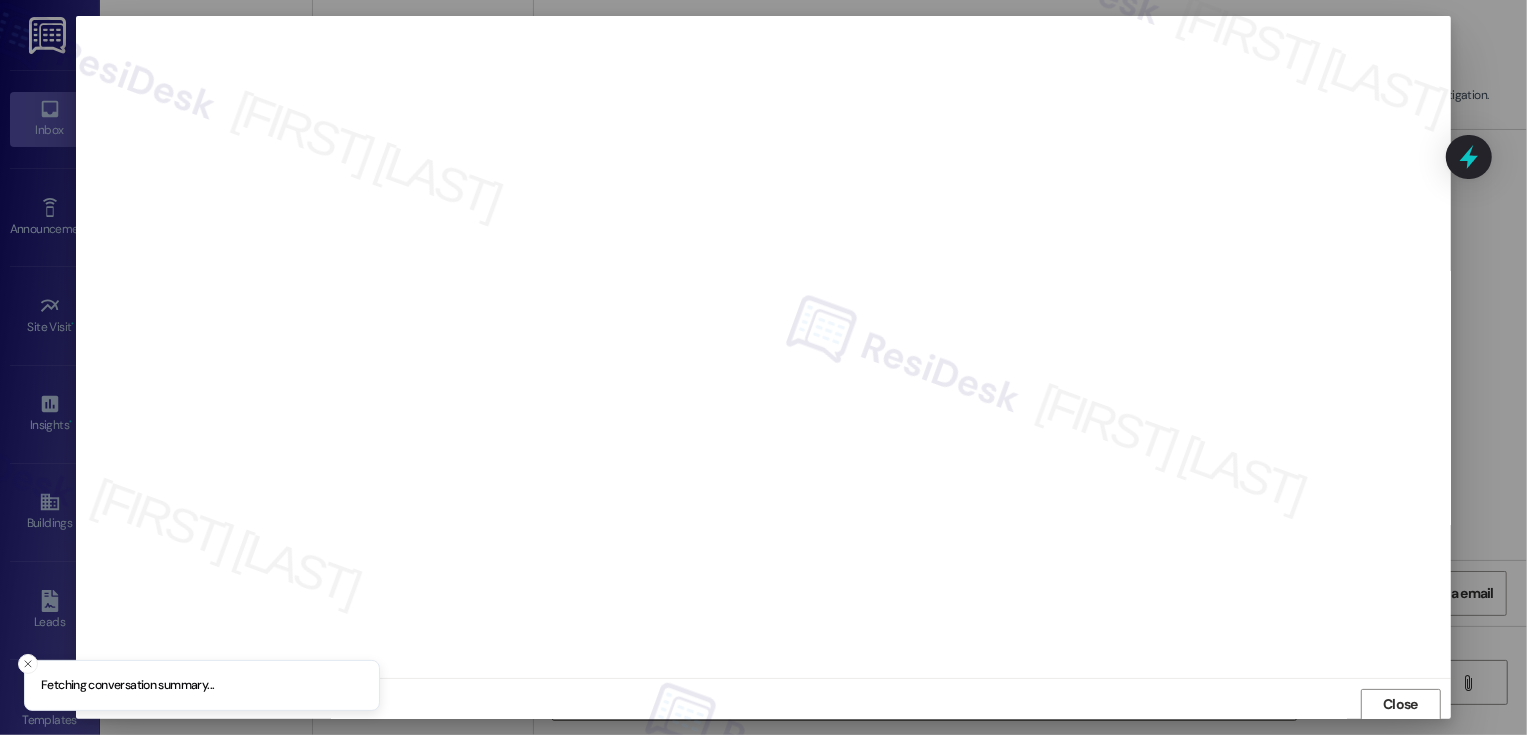 scroll, scrollTop: 1, scrollLeft: 0, axis: vertical 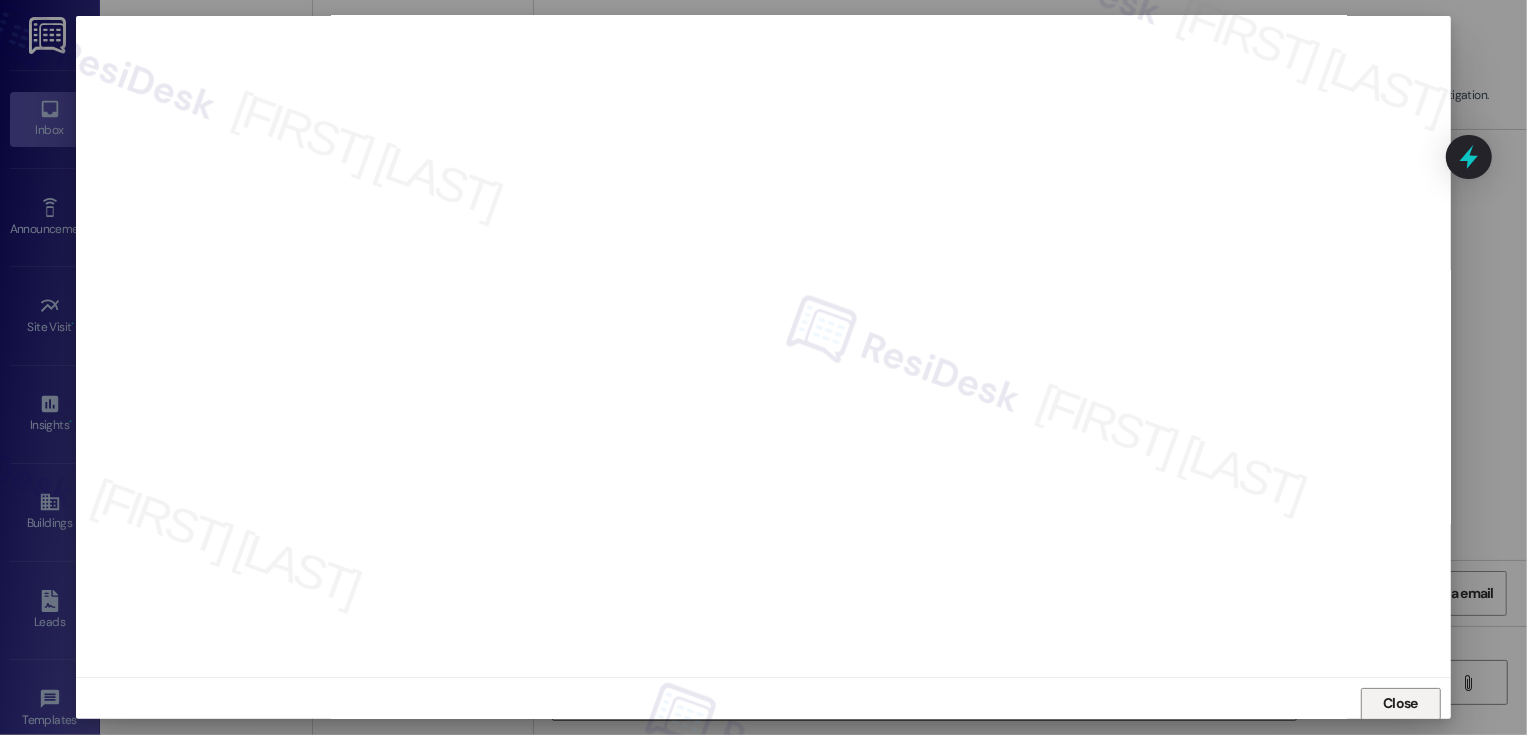 click on "Close" at bounding box center [1401, 704] 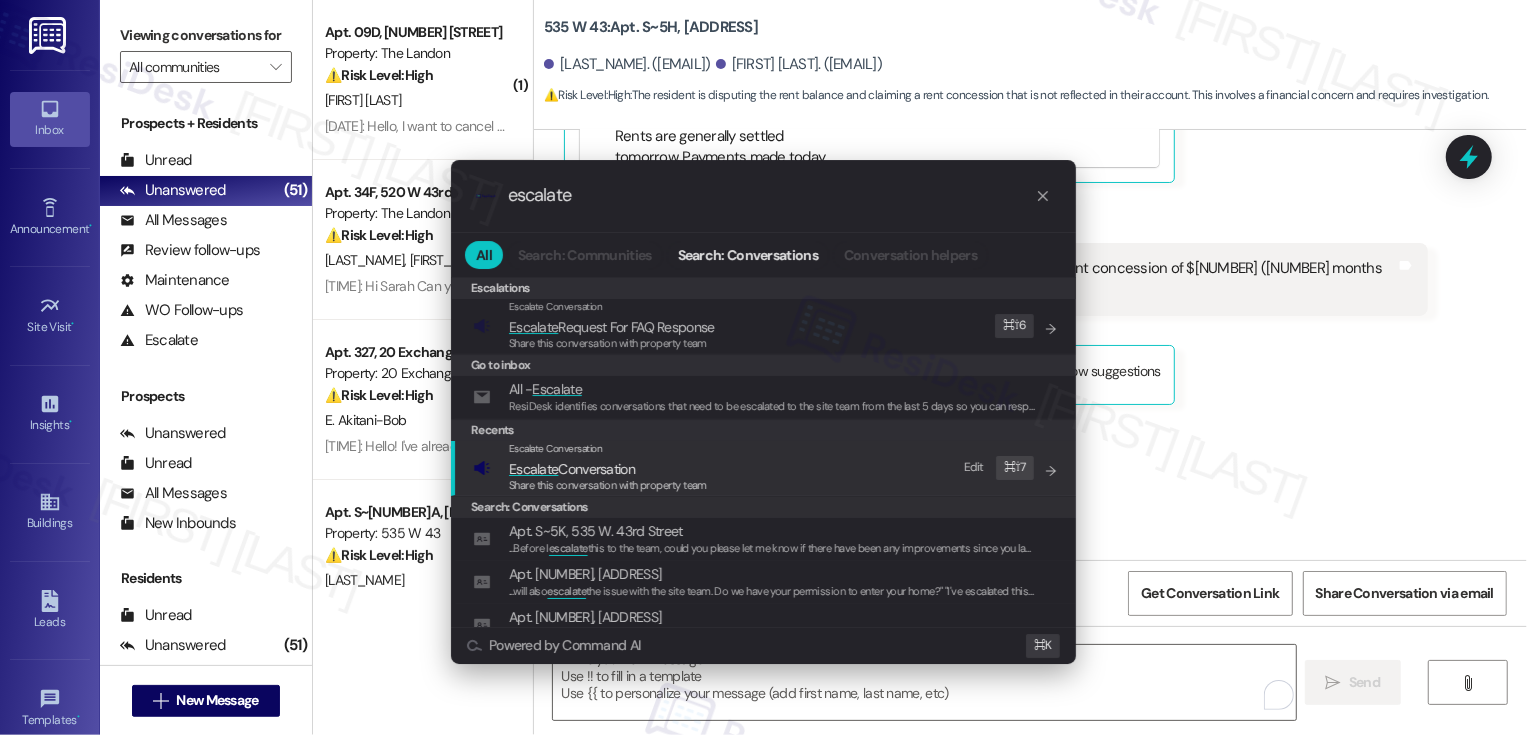 type on "escalate" 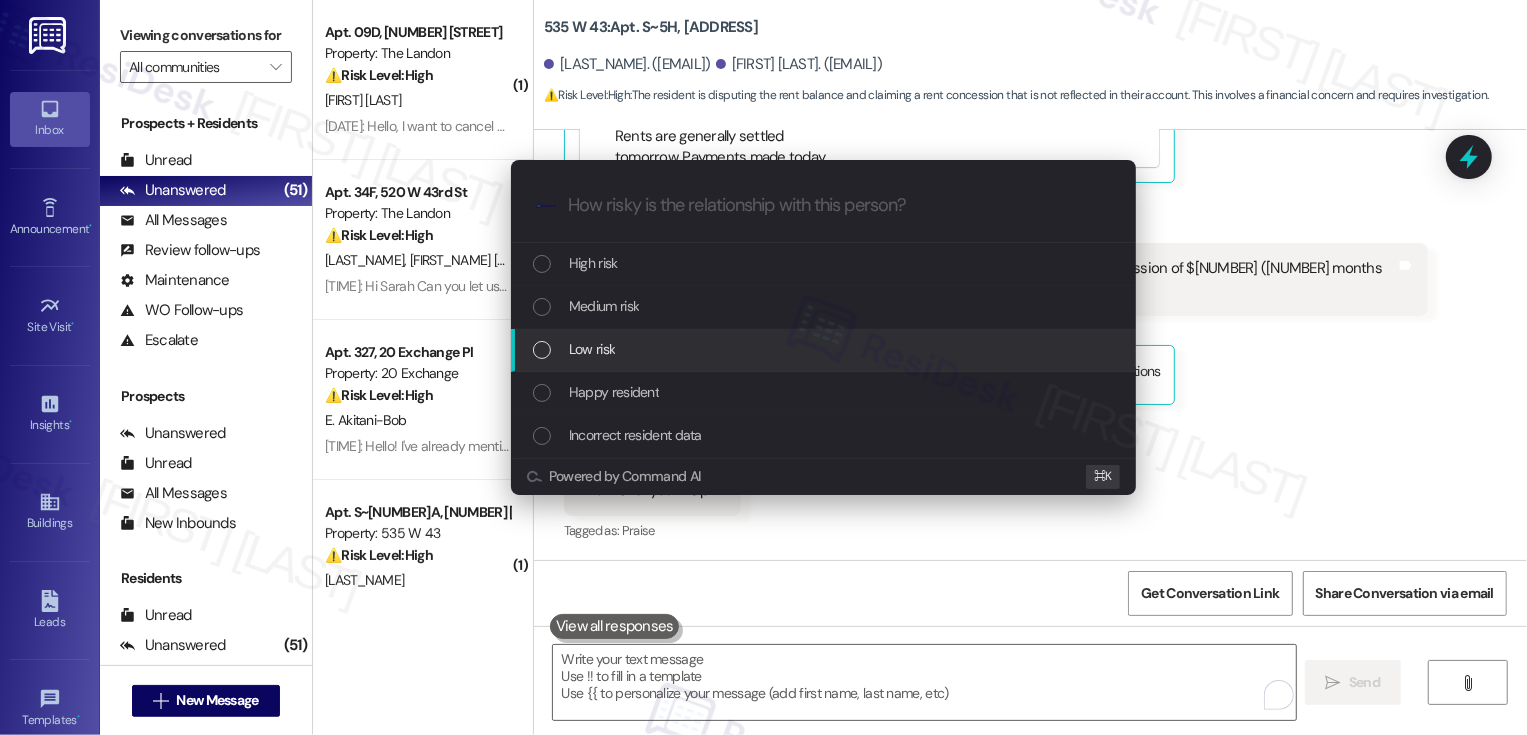 click on "Low risk" at bounding box center (592, 349) 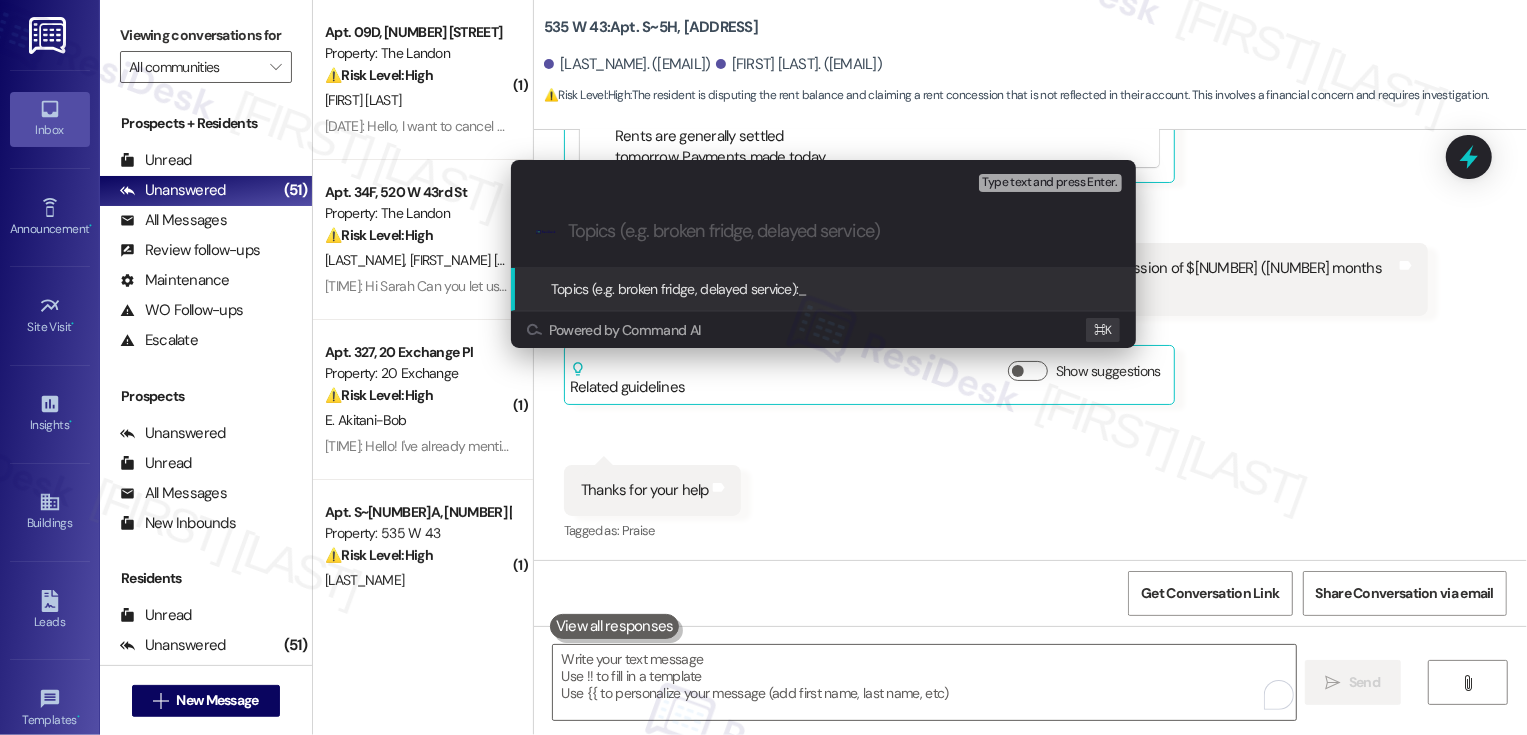 paste on "Payment and rent concession concerns" 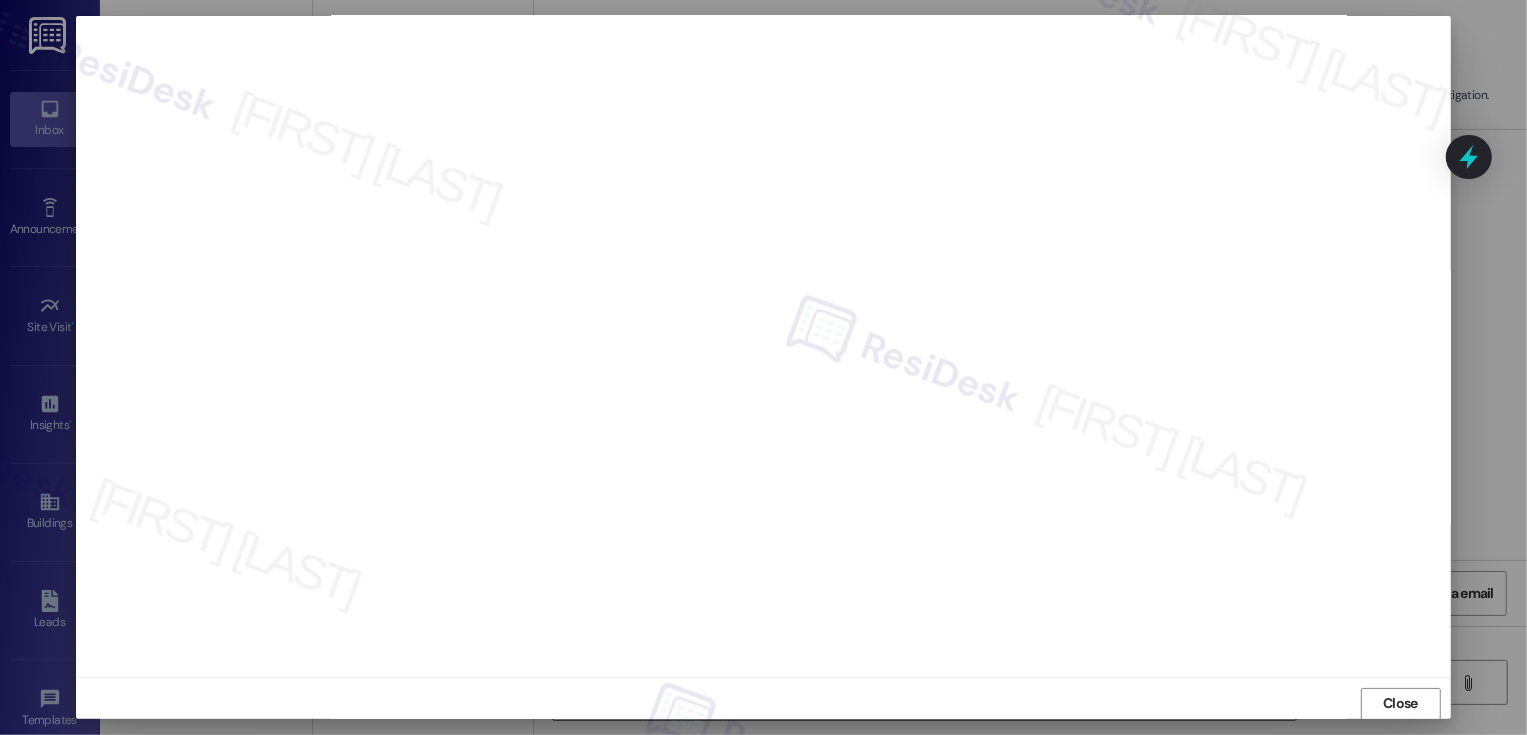 scroll, scrollTop: 11, scrollLeft: 0, axis: vertical 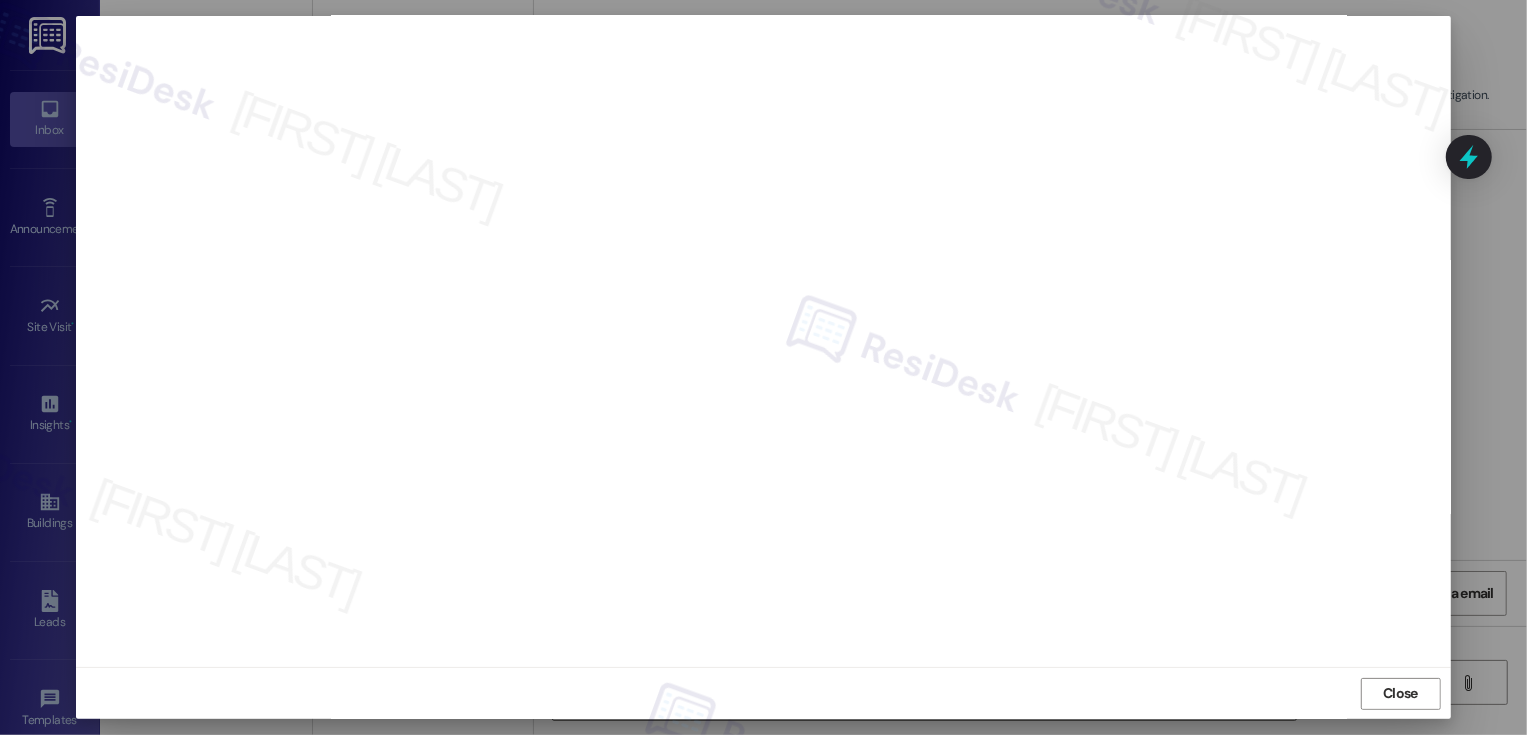 click on "Close" at bounding box center (763, 693) 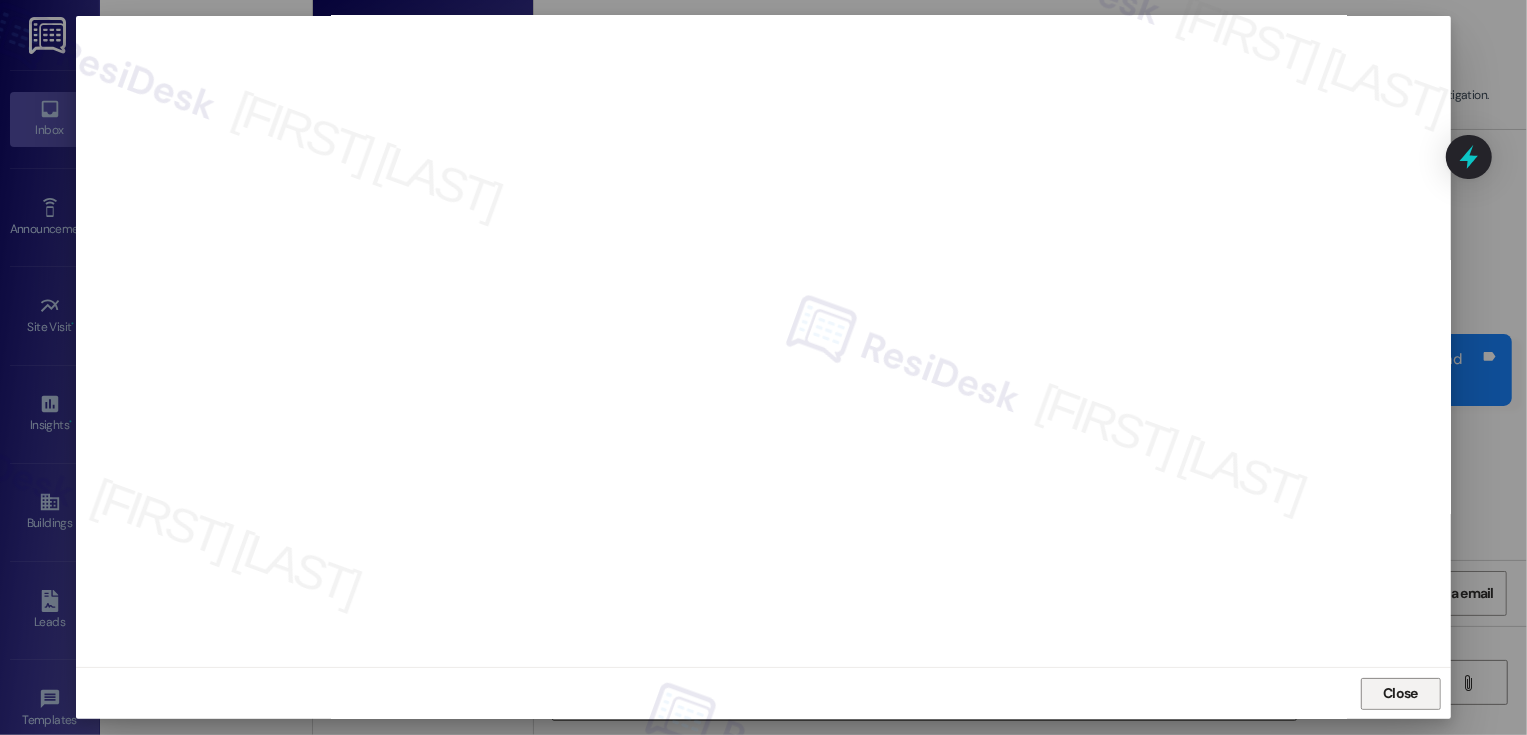 click on "Close" at bounding box center (1400, 693) 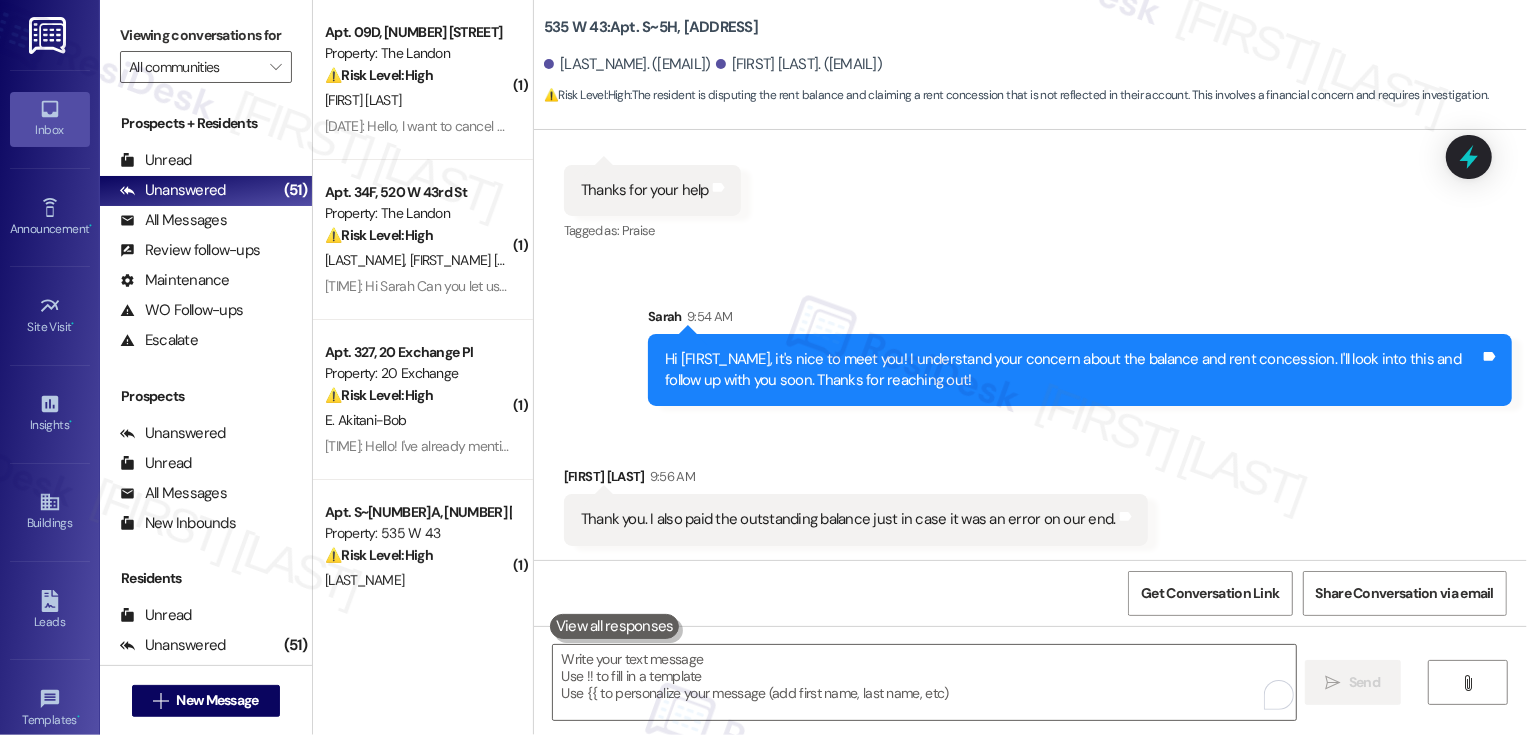 scroll, scrollTop: 1308, scrollLeft: 0, axis: vertical 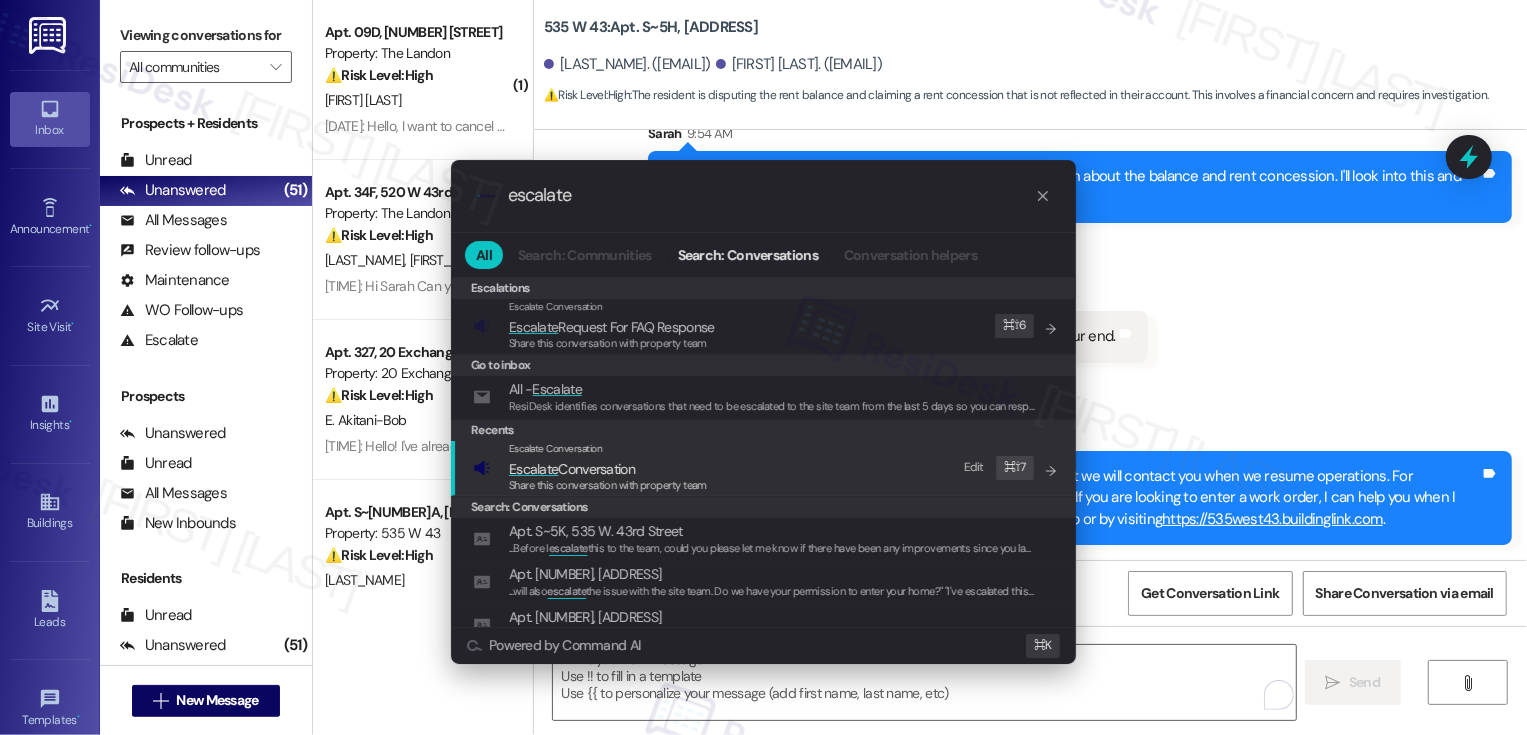 type on "escalate" 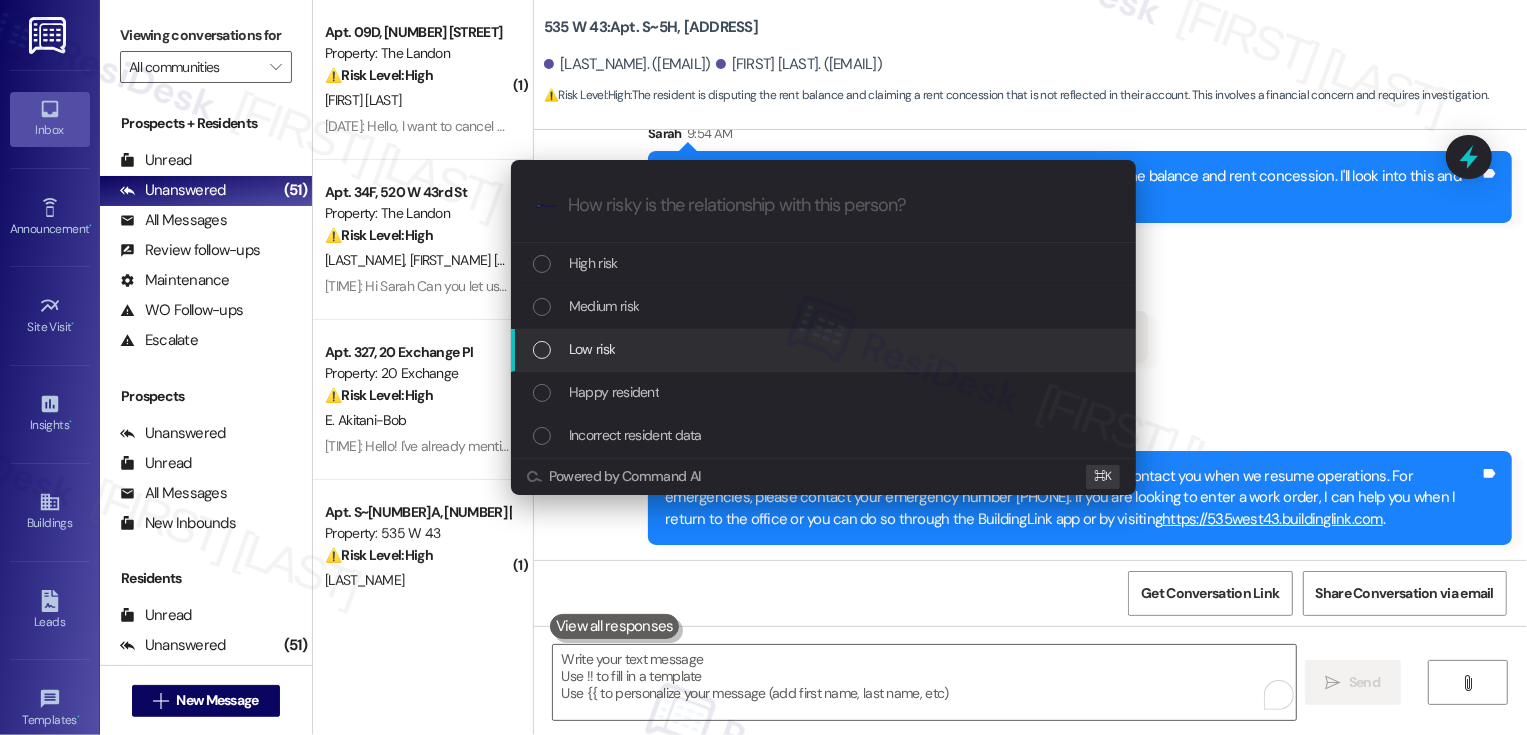 click on "Low risk" at bounding box center [825, 349] 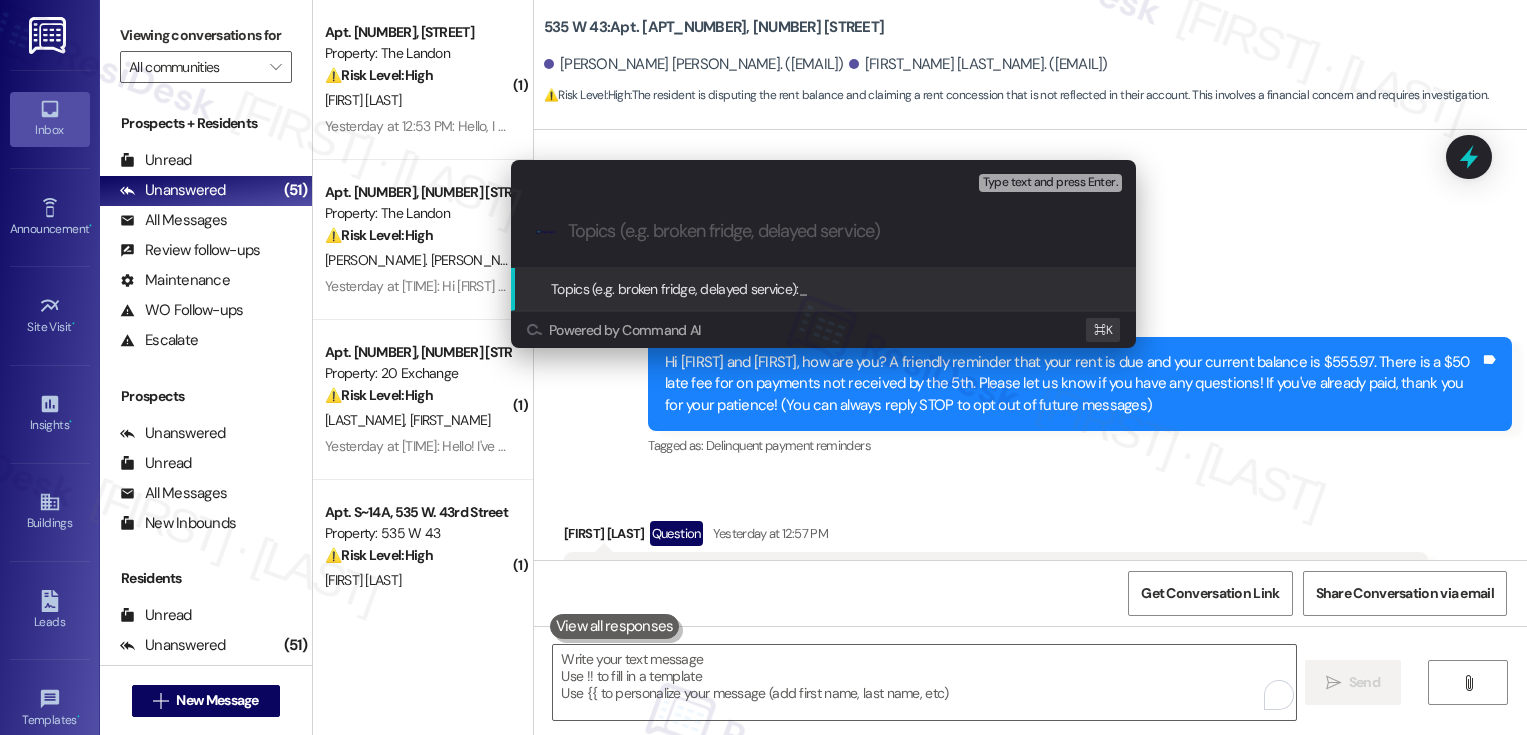 scroll, scrollTop: 0, scrollLeft: 0, axis: both 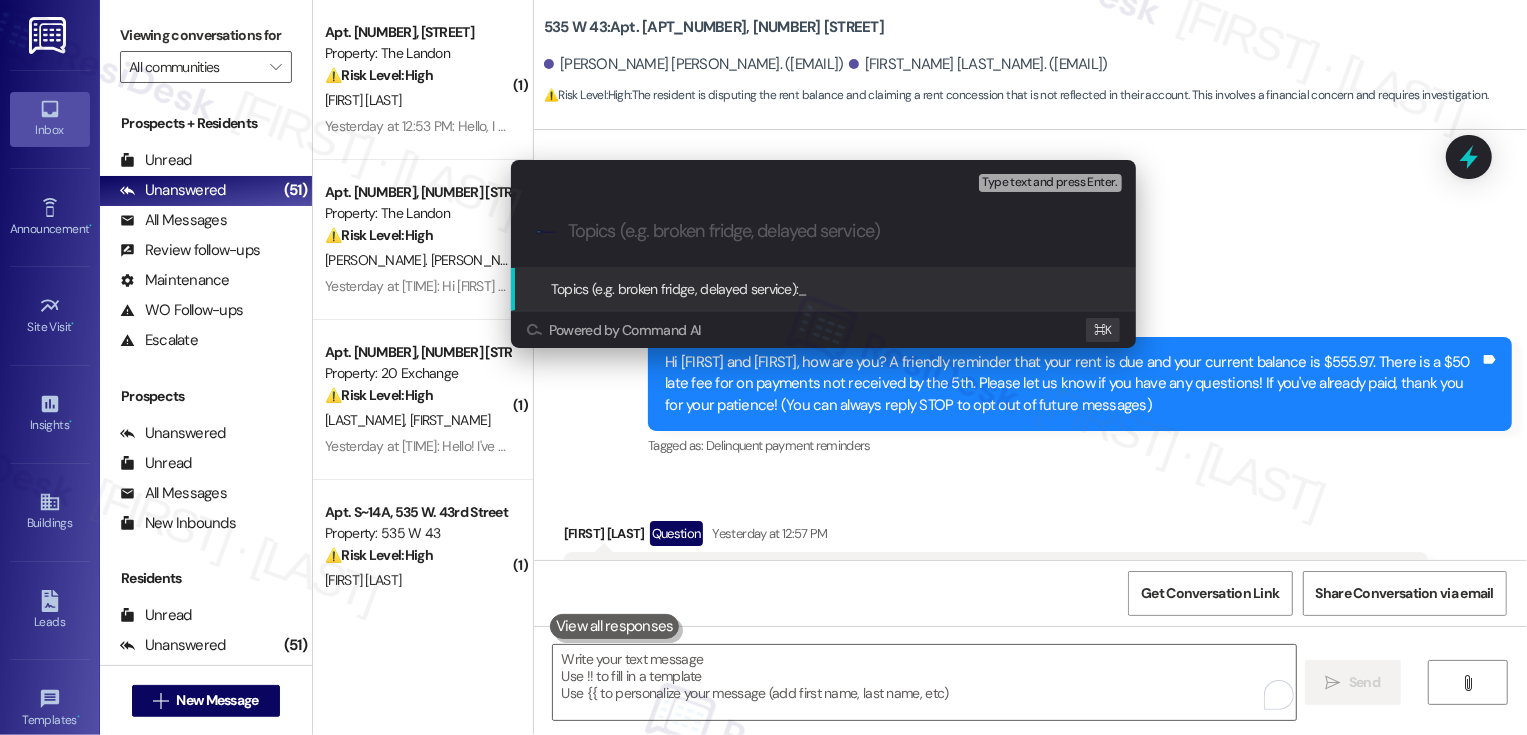 type on "Payment and rent concession concerns" 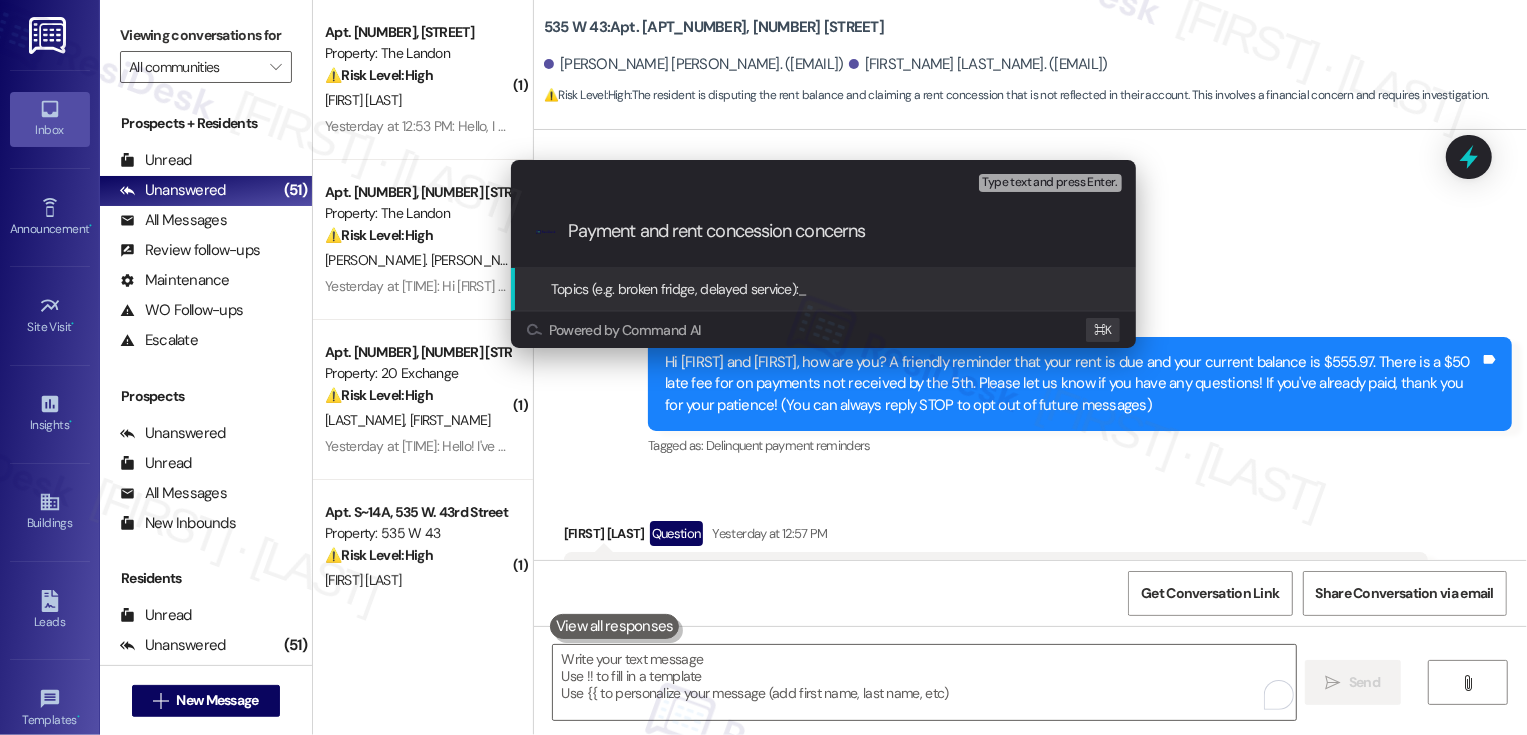 scroll, scrollTop: 1308, scrollLeft: 0, axis: vertical 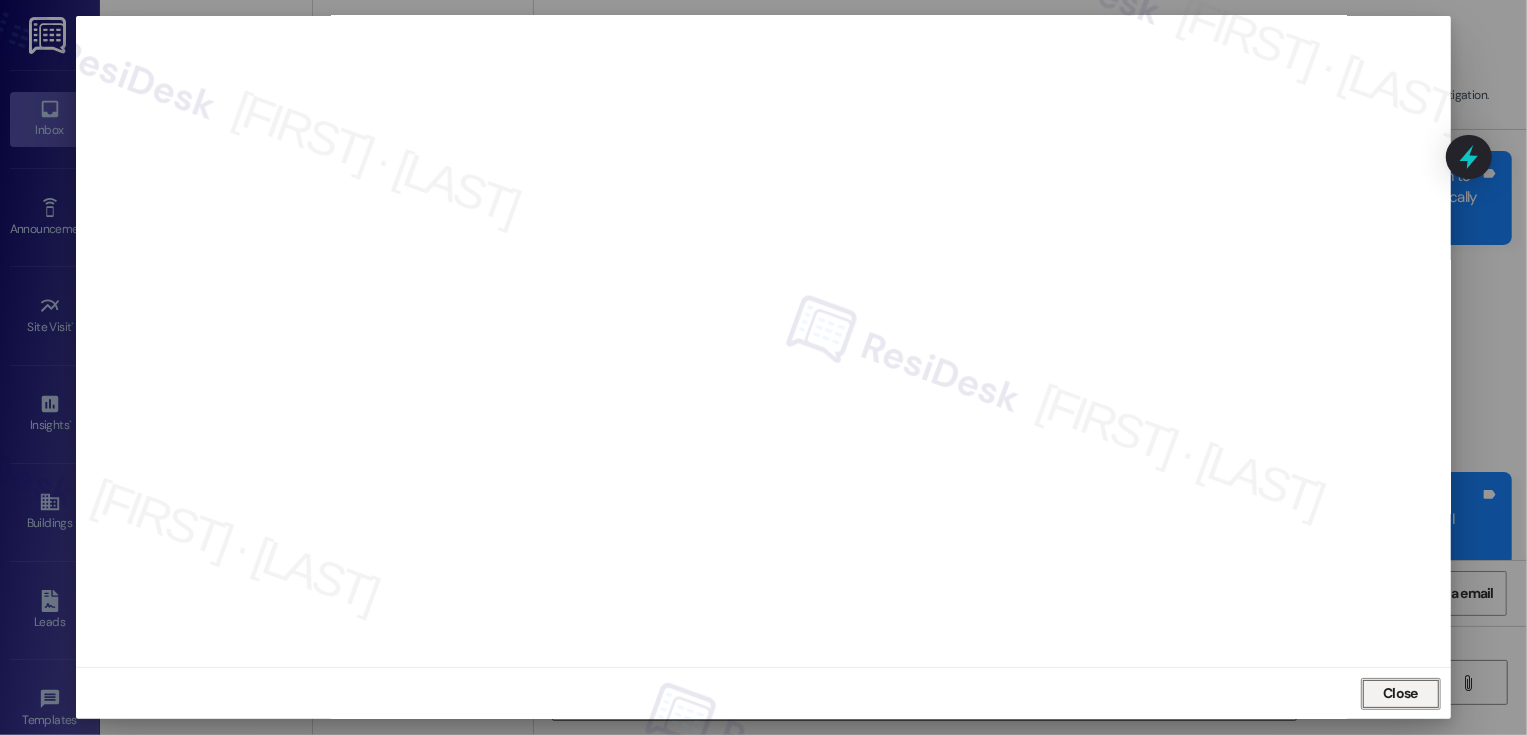 click on "Close" at bounding box center [1401, 694] 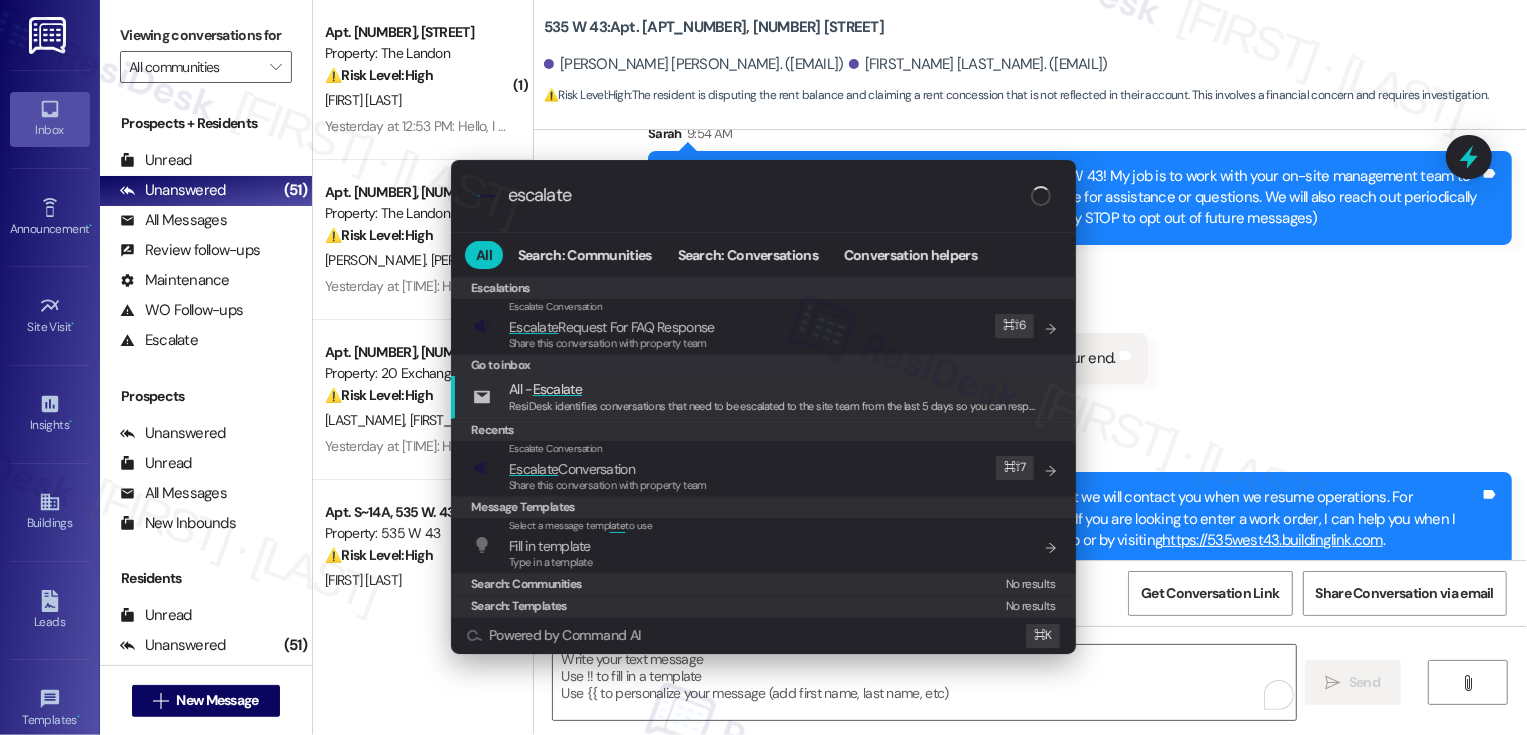 type on "escalate" 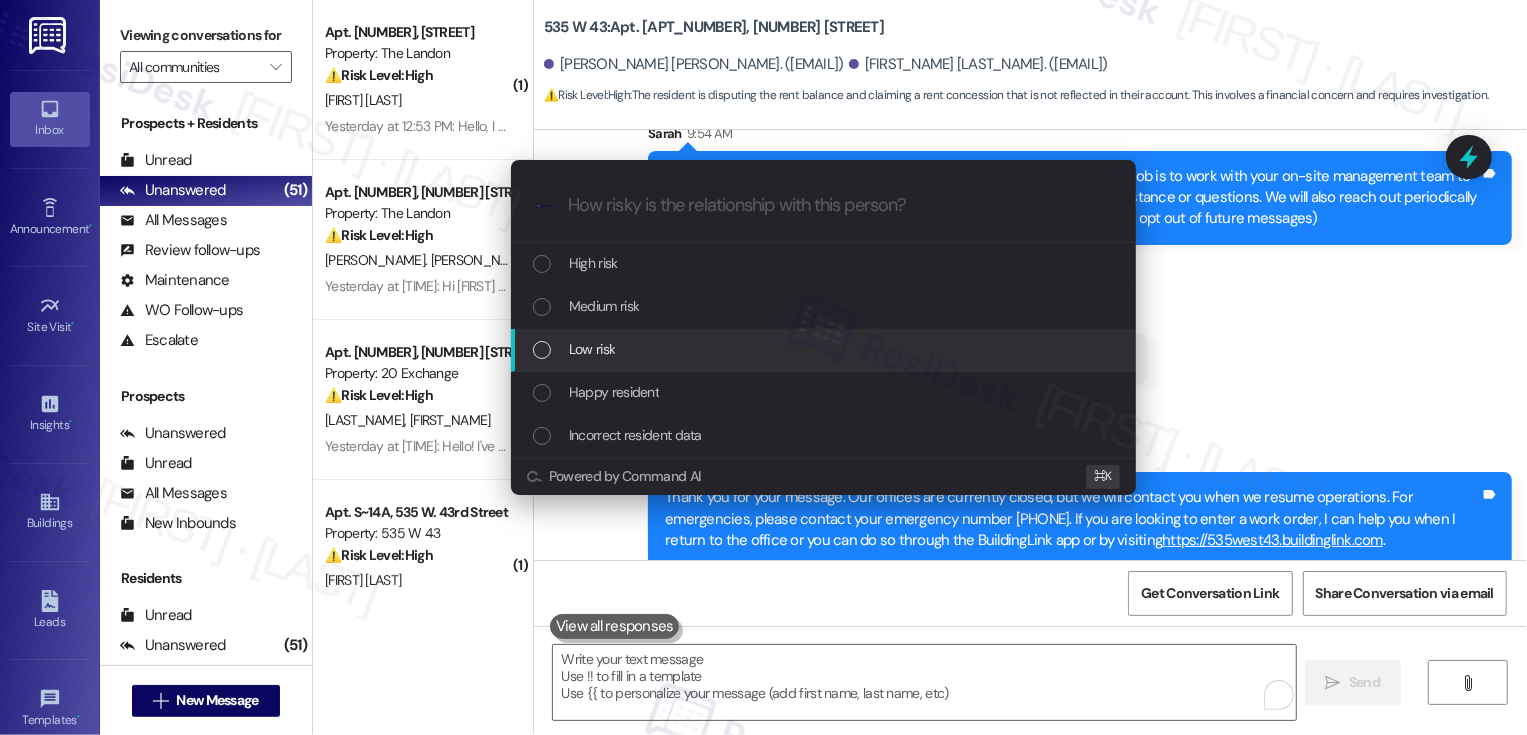 click on "Low risk" at bounding box center [825, 349] 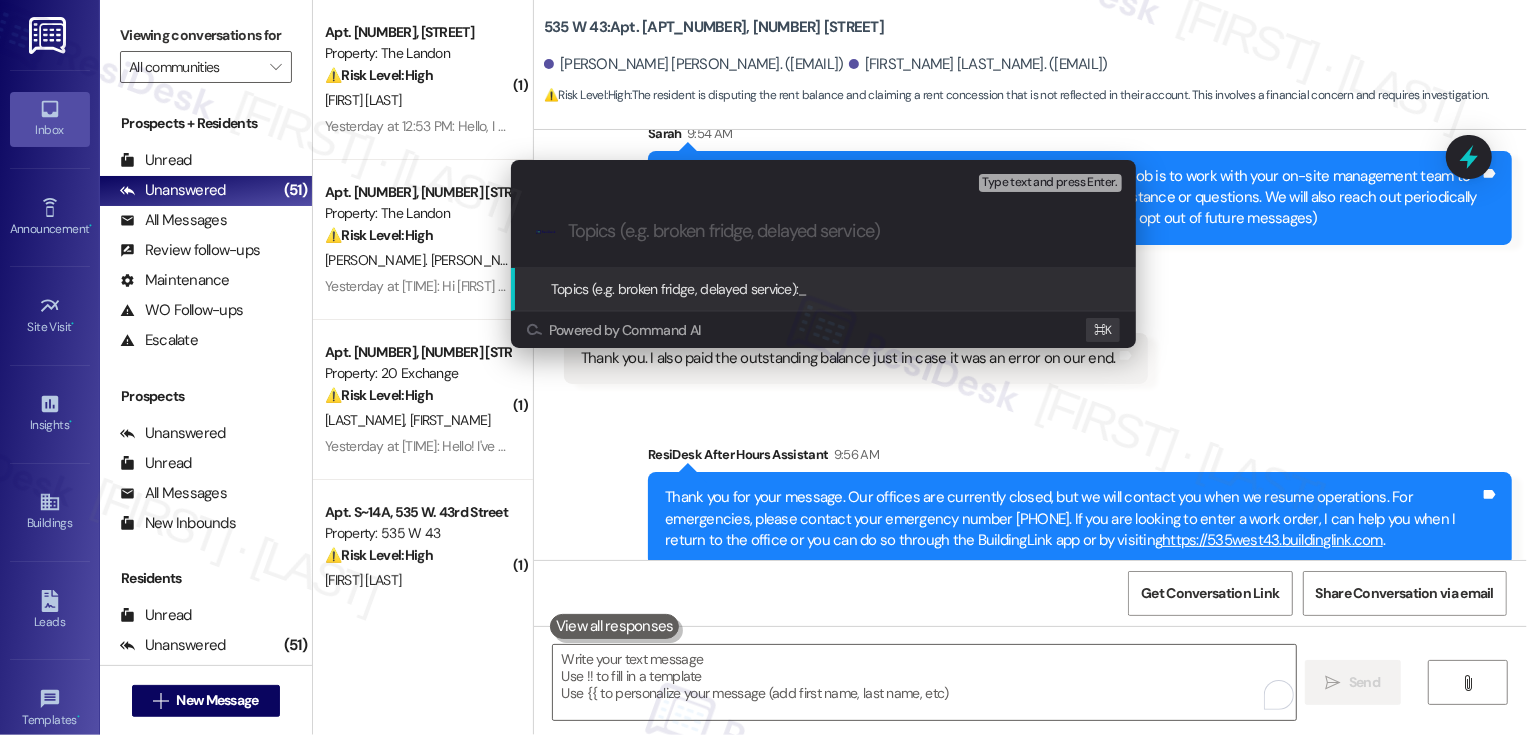 paste on "Payment and rent concession concerns" 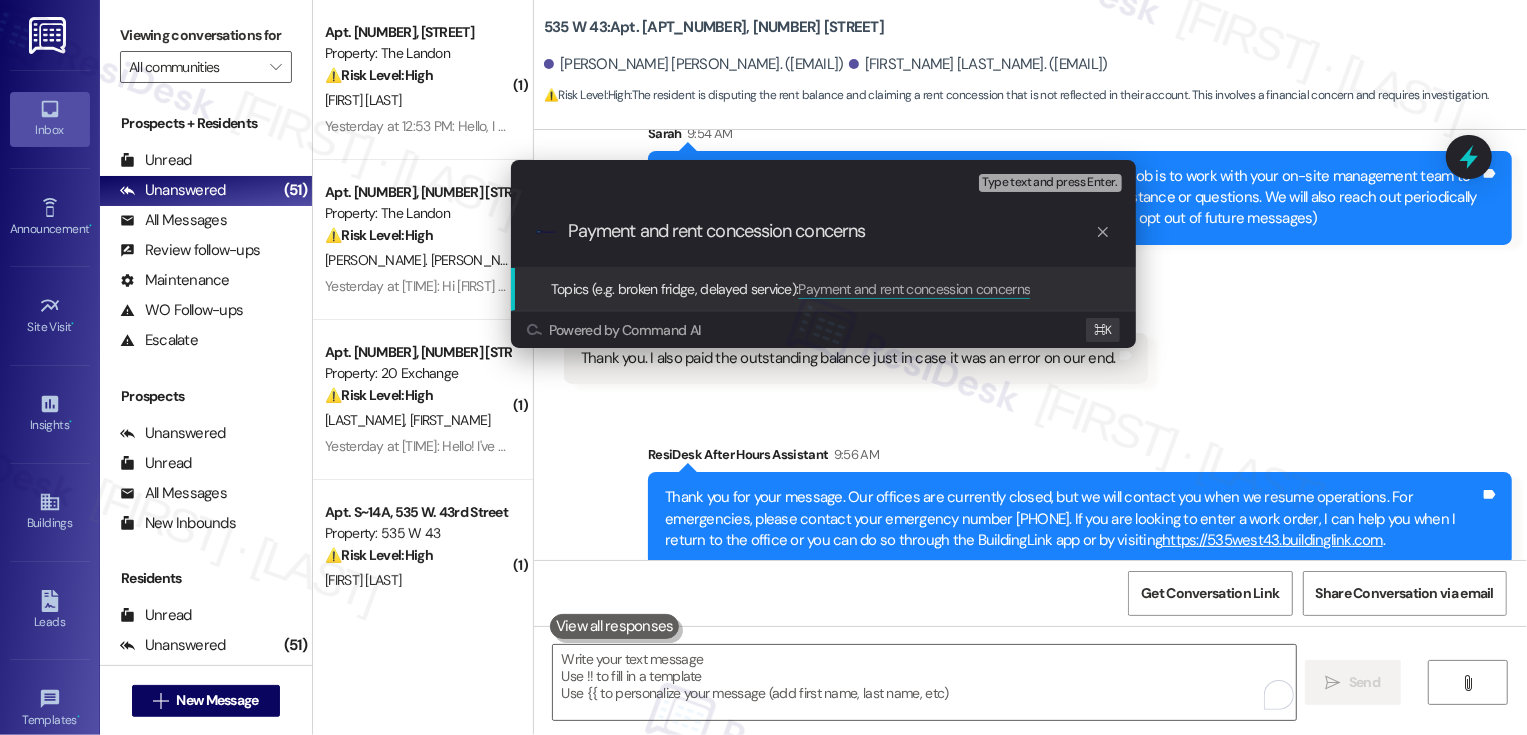 type 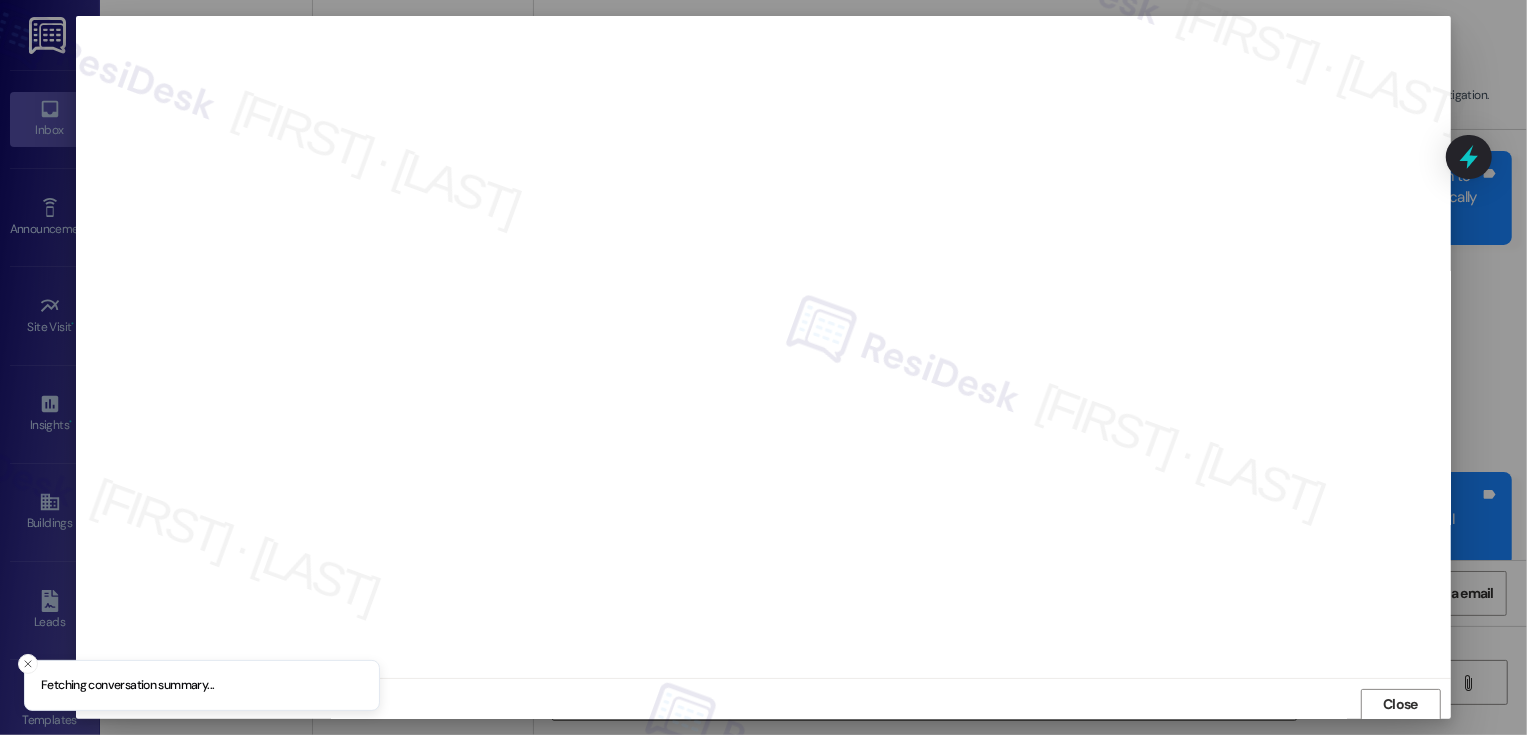 scroll, scrollTop: 1, scrollLeft: 0, axis: vertical 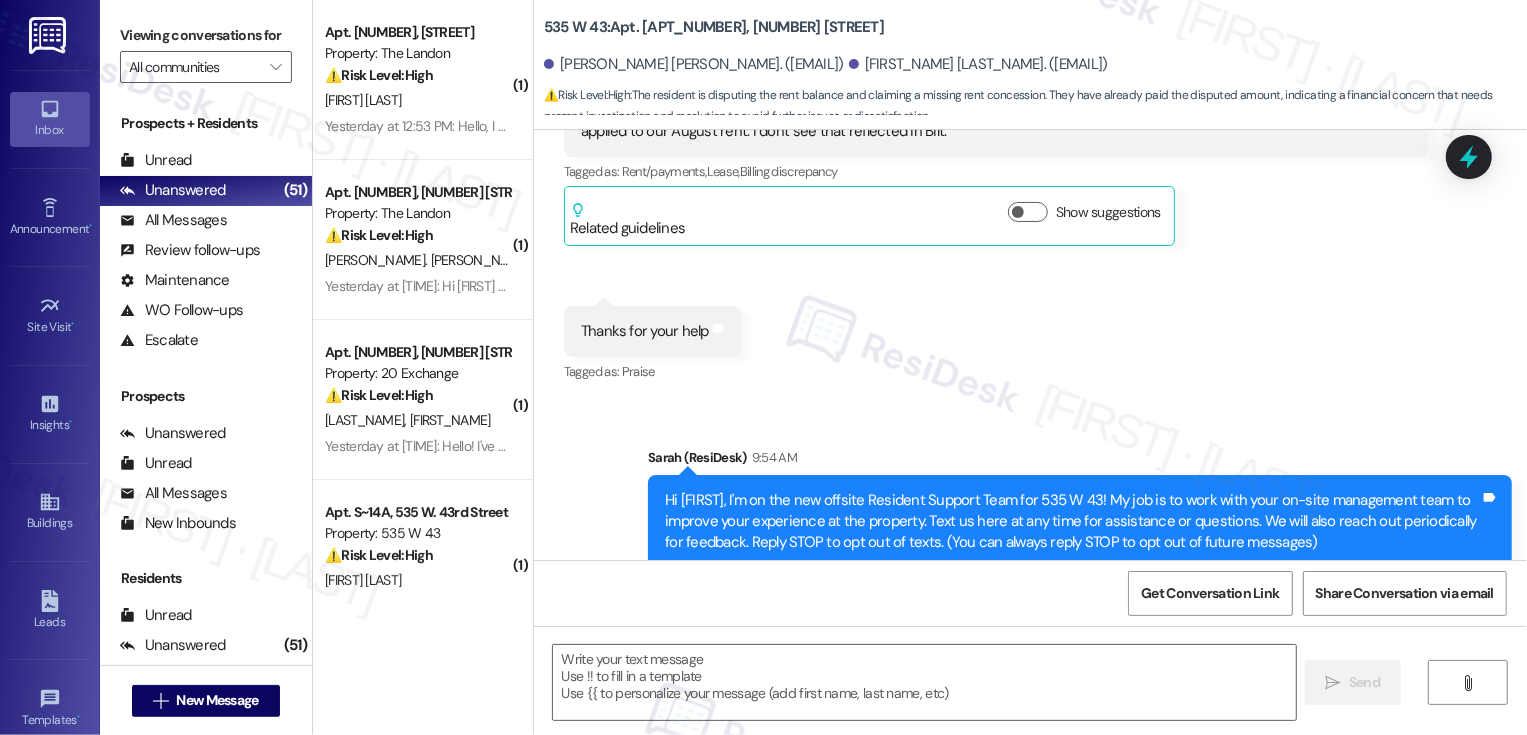 type on "Fetching suggested responses. Please feel free to read through the conversation in the meantime." 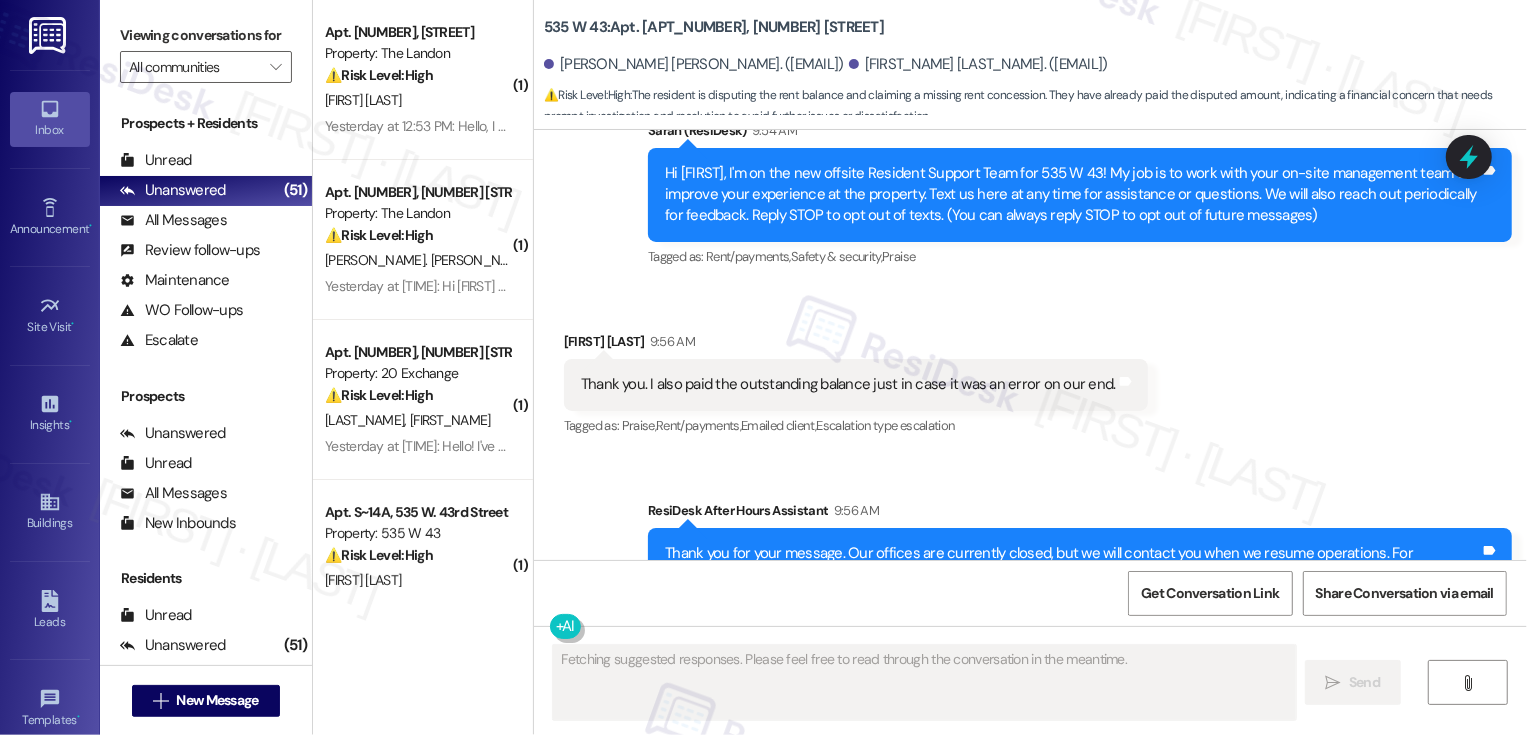 scroll, scrollTop: 1102, scrollLeft: 0, axis: vertical 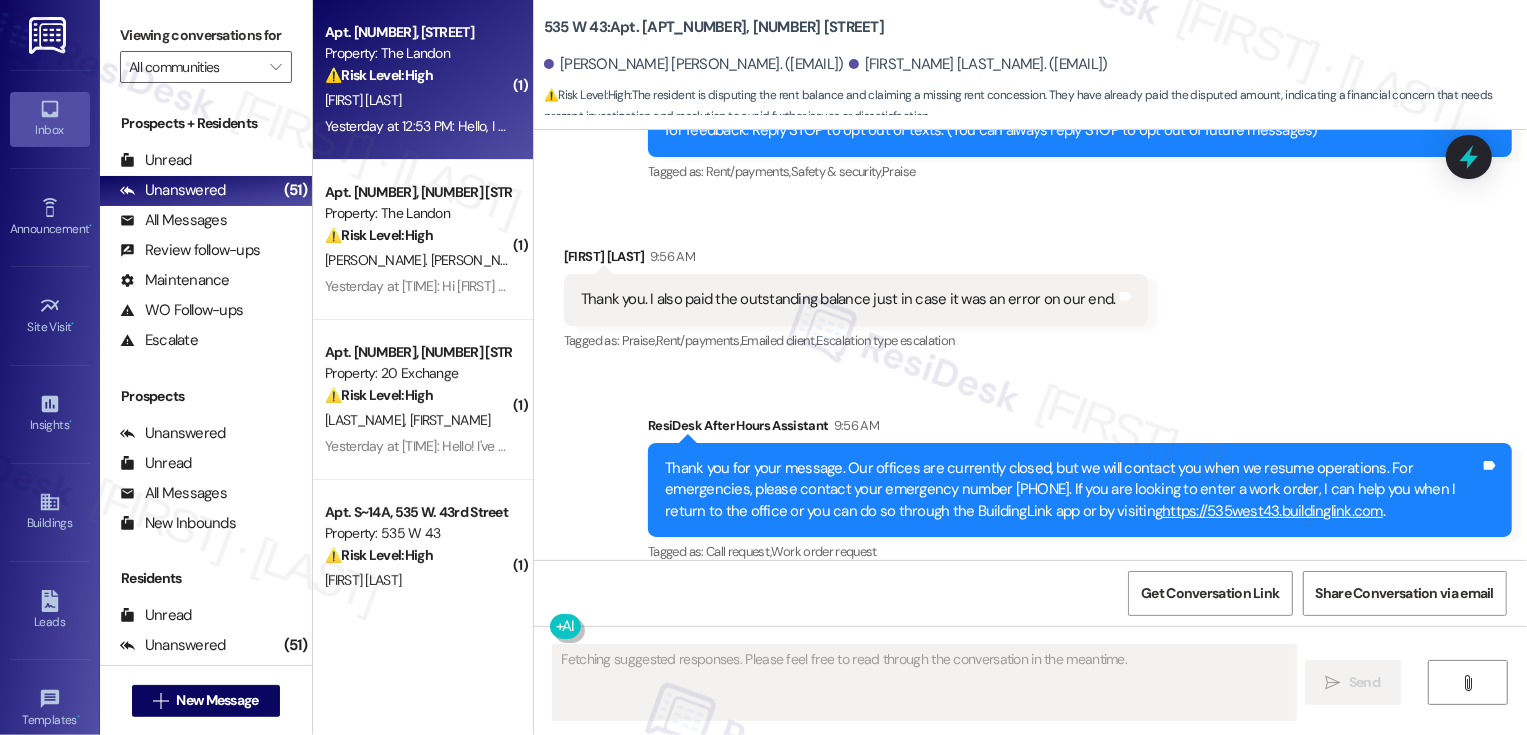 click on "Property: The Landon" at bounding box center [417, 53] 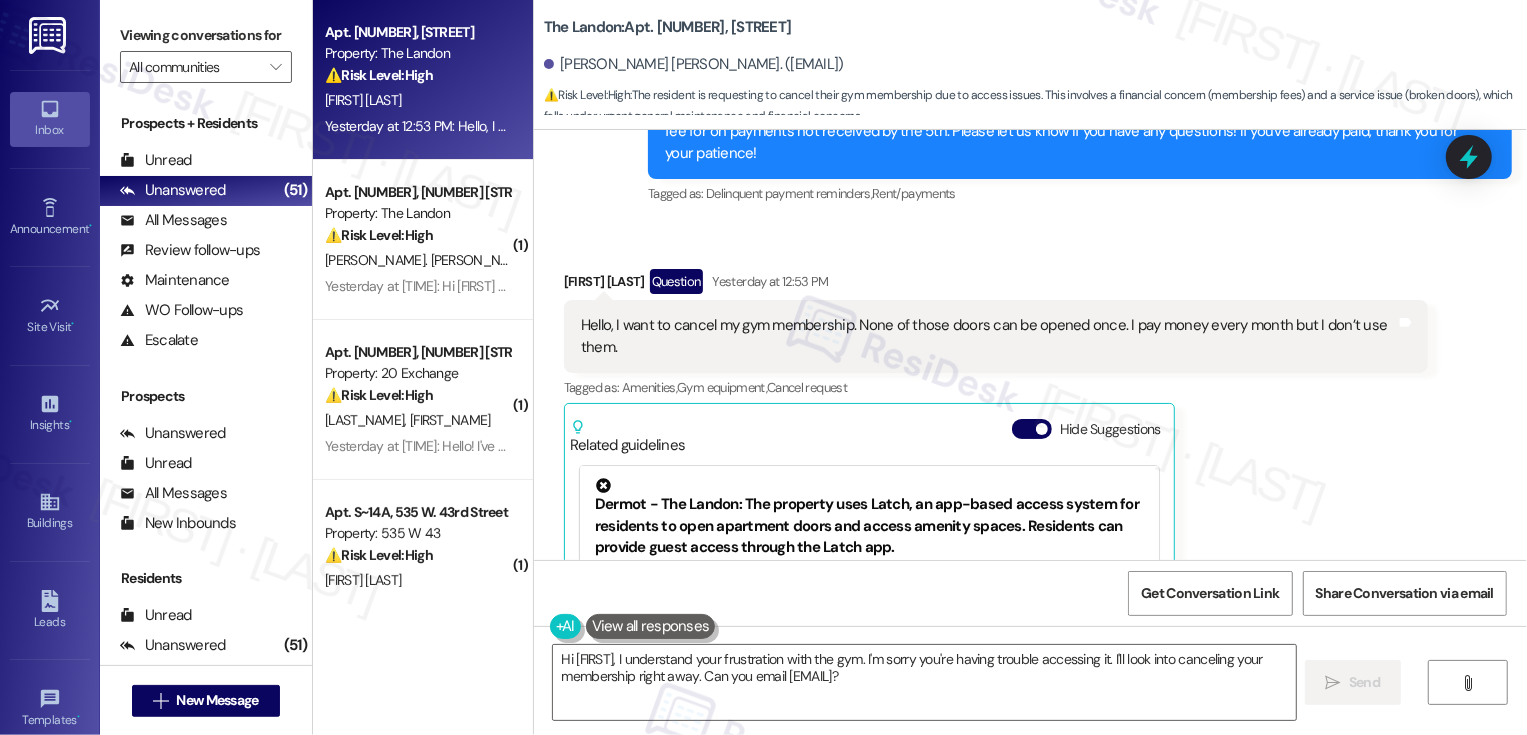 scroll, scrollTop: 7646, scrollLeft: 0, axis: vertical 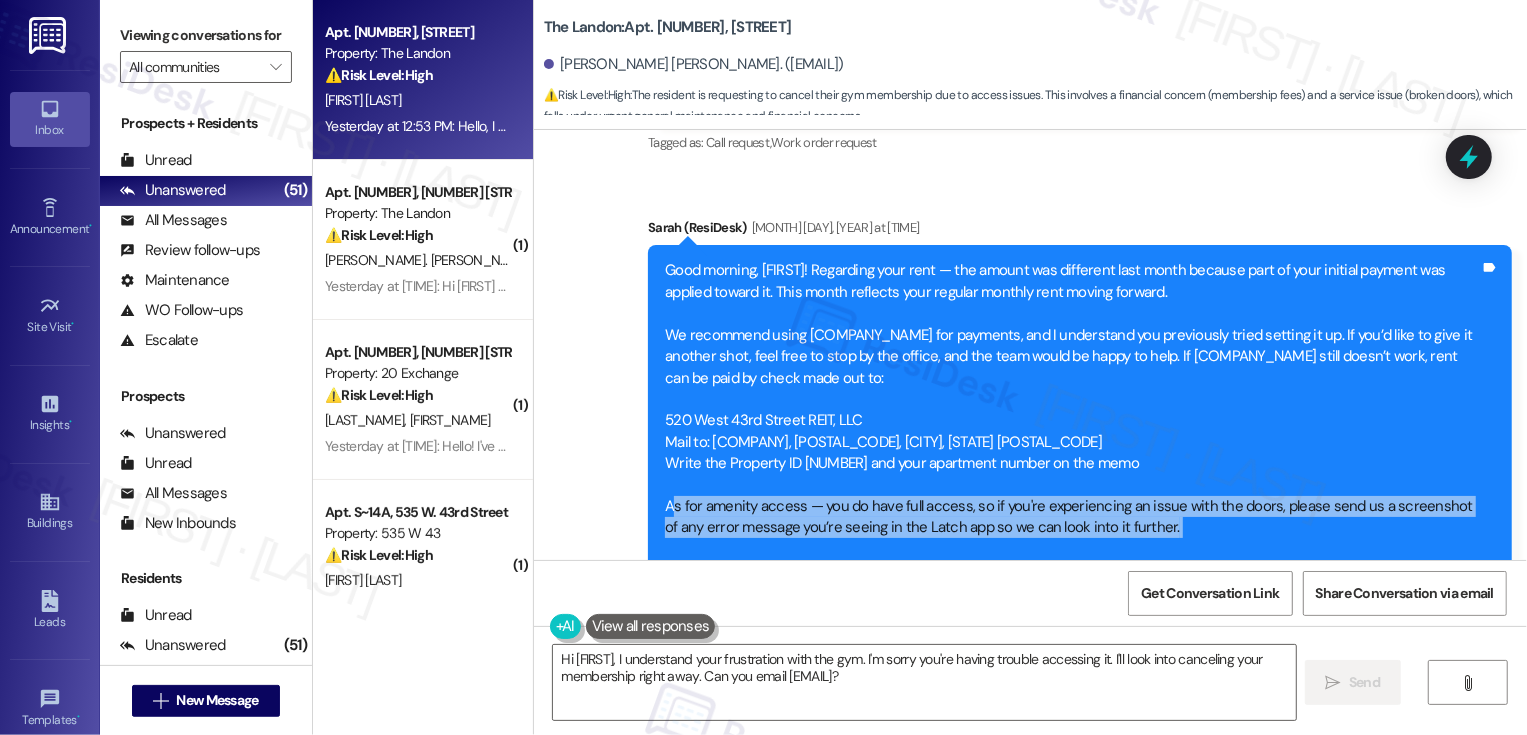 drag, startPoint x: 657, startPoint y: 377, endPoint x: 1195, endPoint y: 416, distance: 539.41174 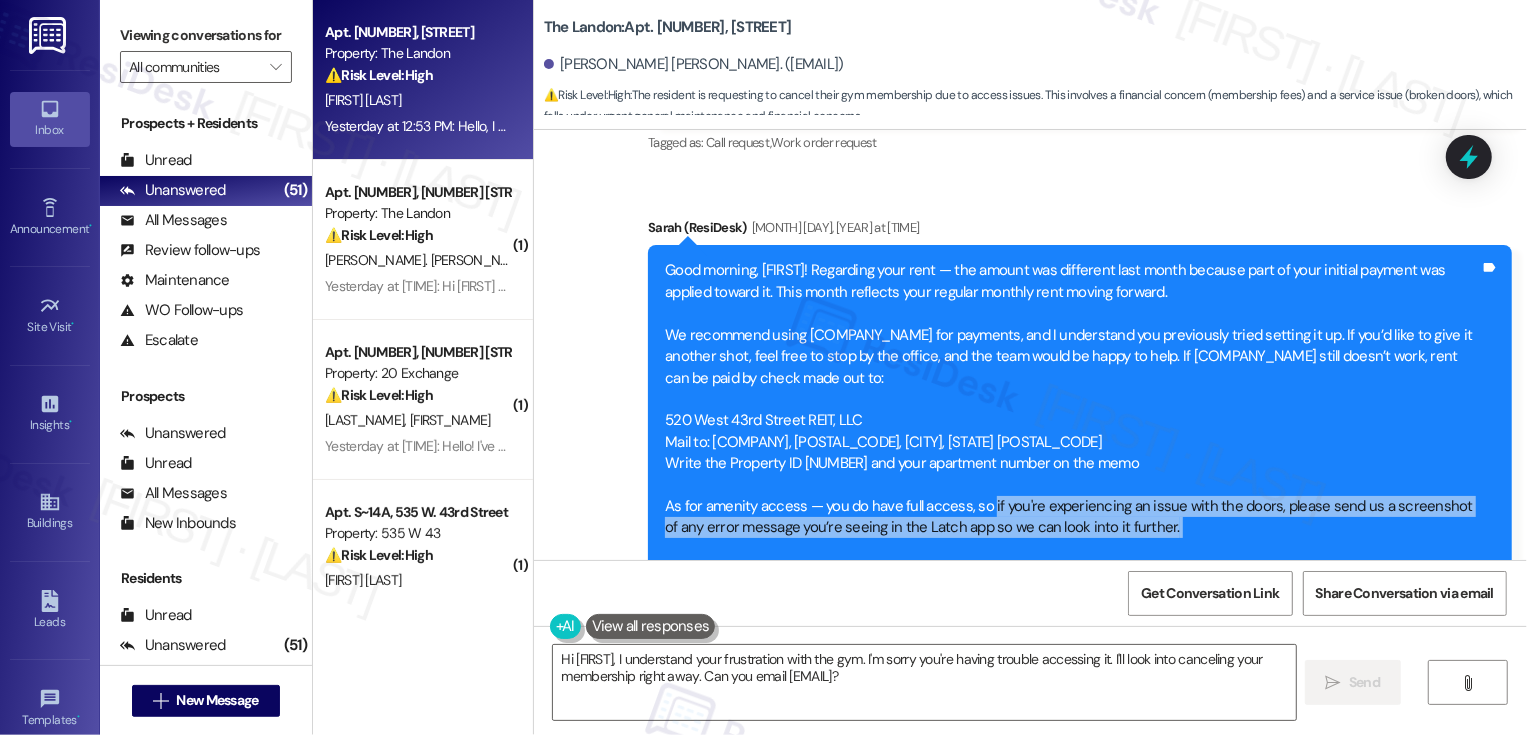 drag, startPoint x: 976, startPoint y: 375, endPoint x: 1214, endPoint y: 402, distance: 239.52661 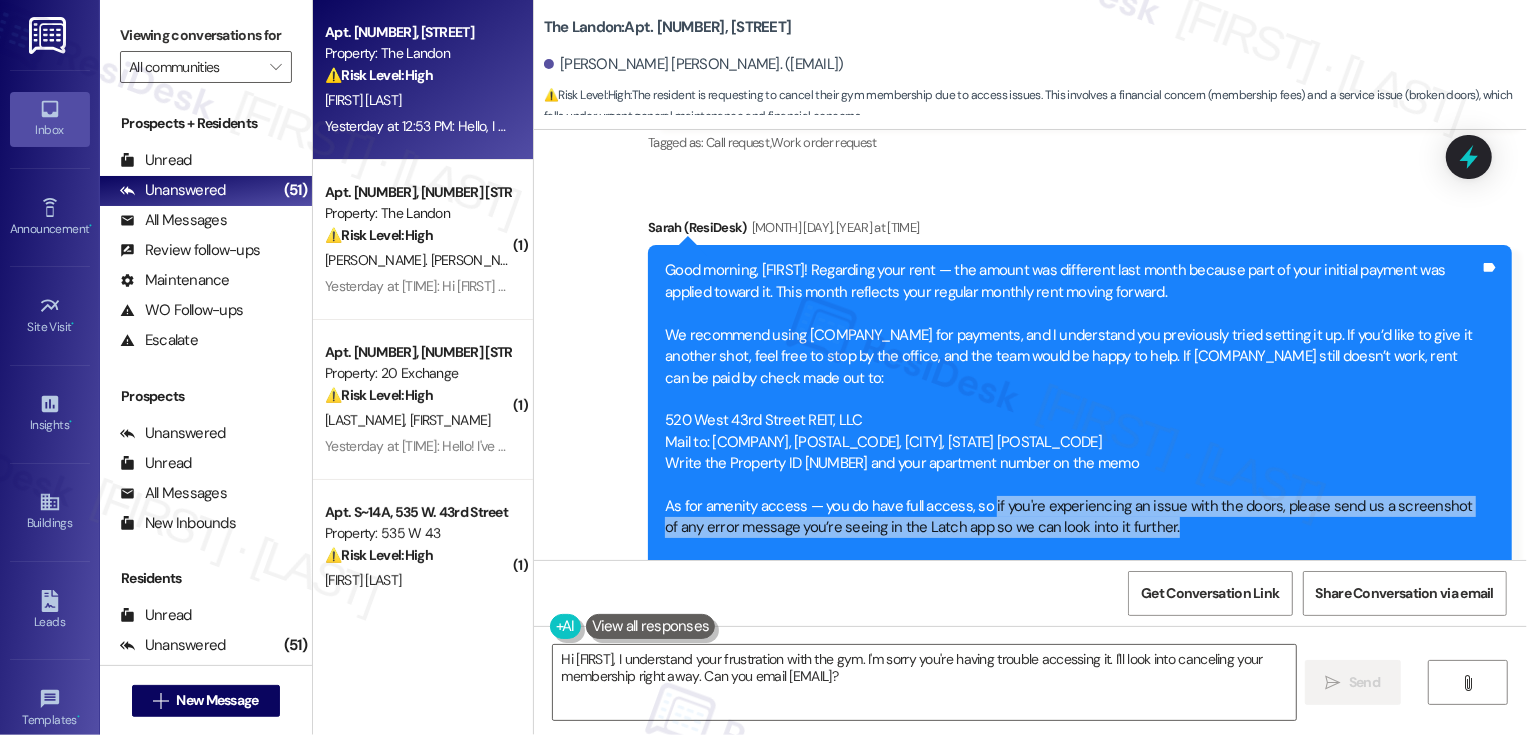 copy on "if you're experiencing an issue with the doors, please send us a screenshot of any error message you’re seeing in the Latch app so we can look into it further." 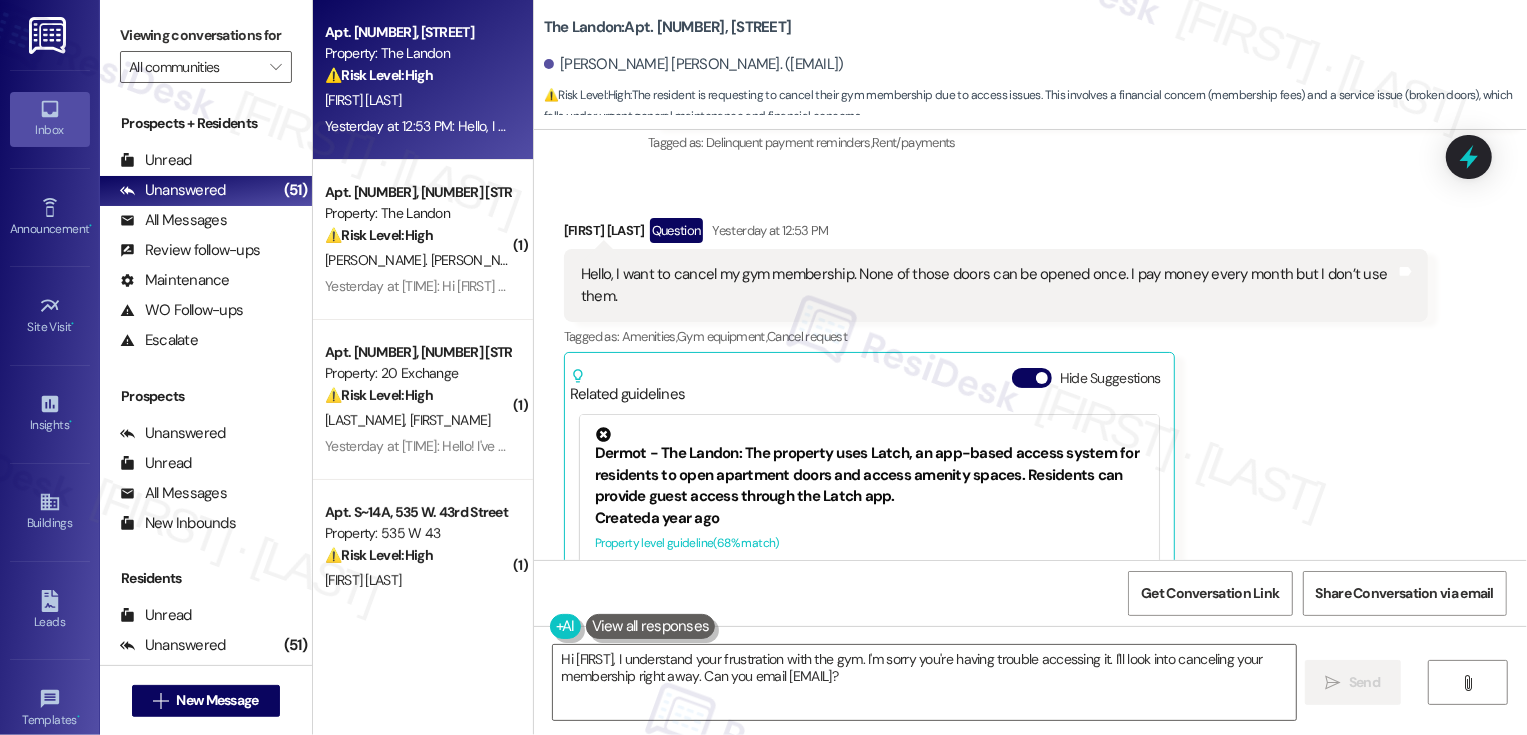 scroll, scrollTop: 7666, scrollLeft: 0, axis: vertical 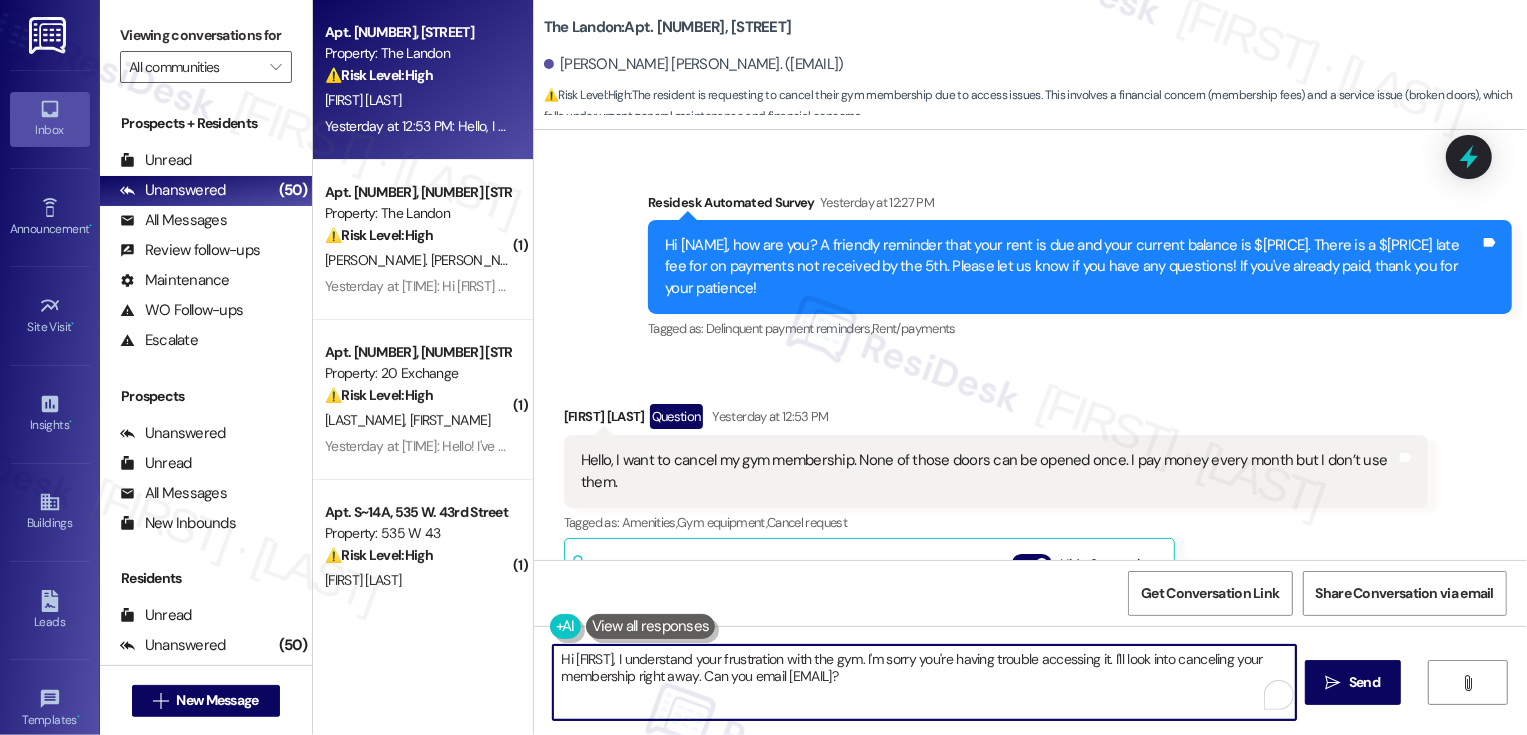 drag, startPoint x: 903, startPoint y: 656, endPoint x: 1136, endPoint y: 675, distance: 233.77339 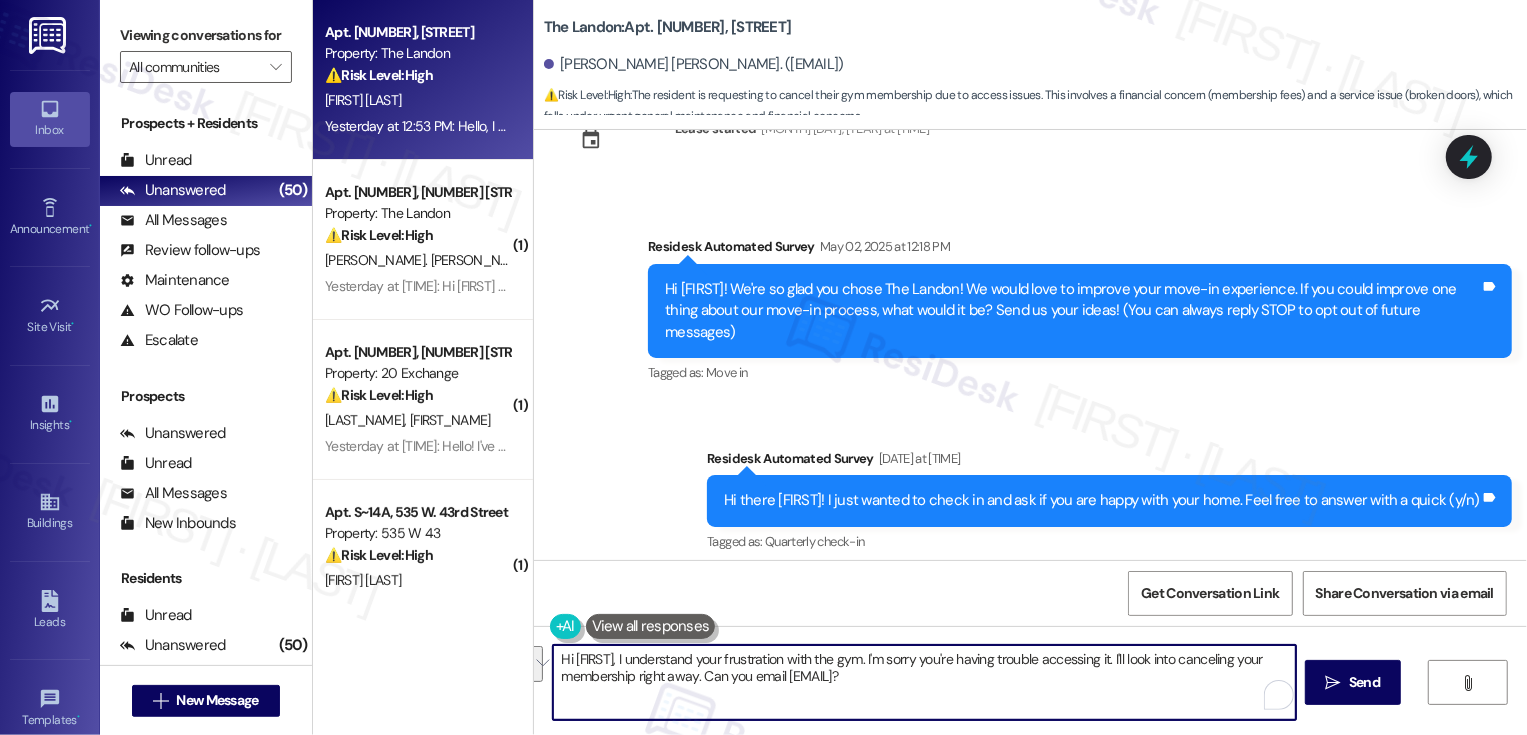 scroll, scrollTop: 0, scrollLeft: 0, axis: both 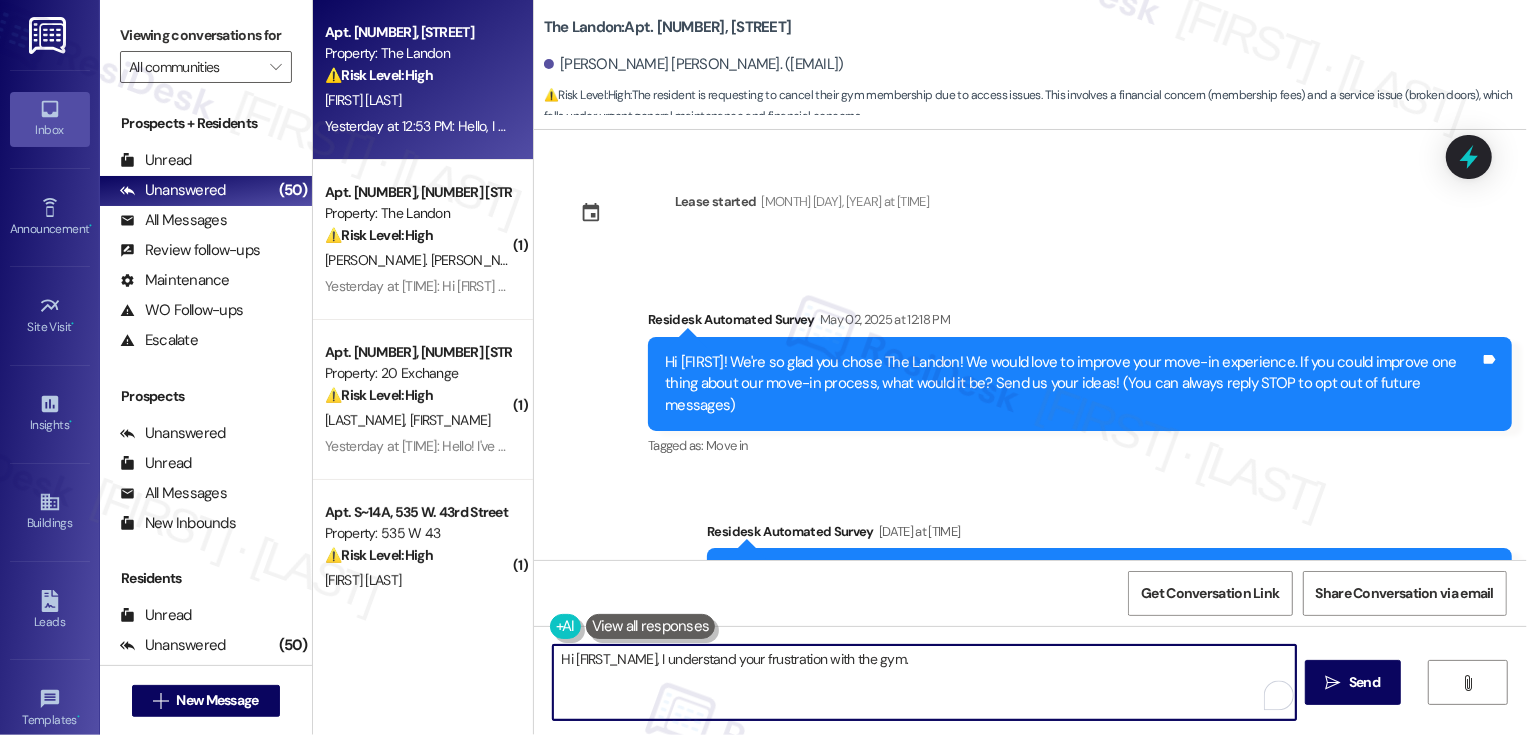 paste on "if you're experiencing an issue with the doors, please send us a screenshot of any error message you’re seeing in the Latch app so we can look into it further." 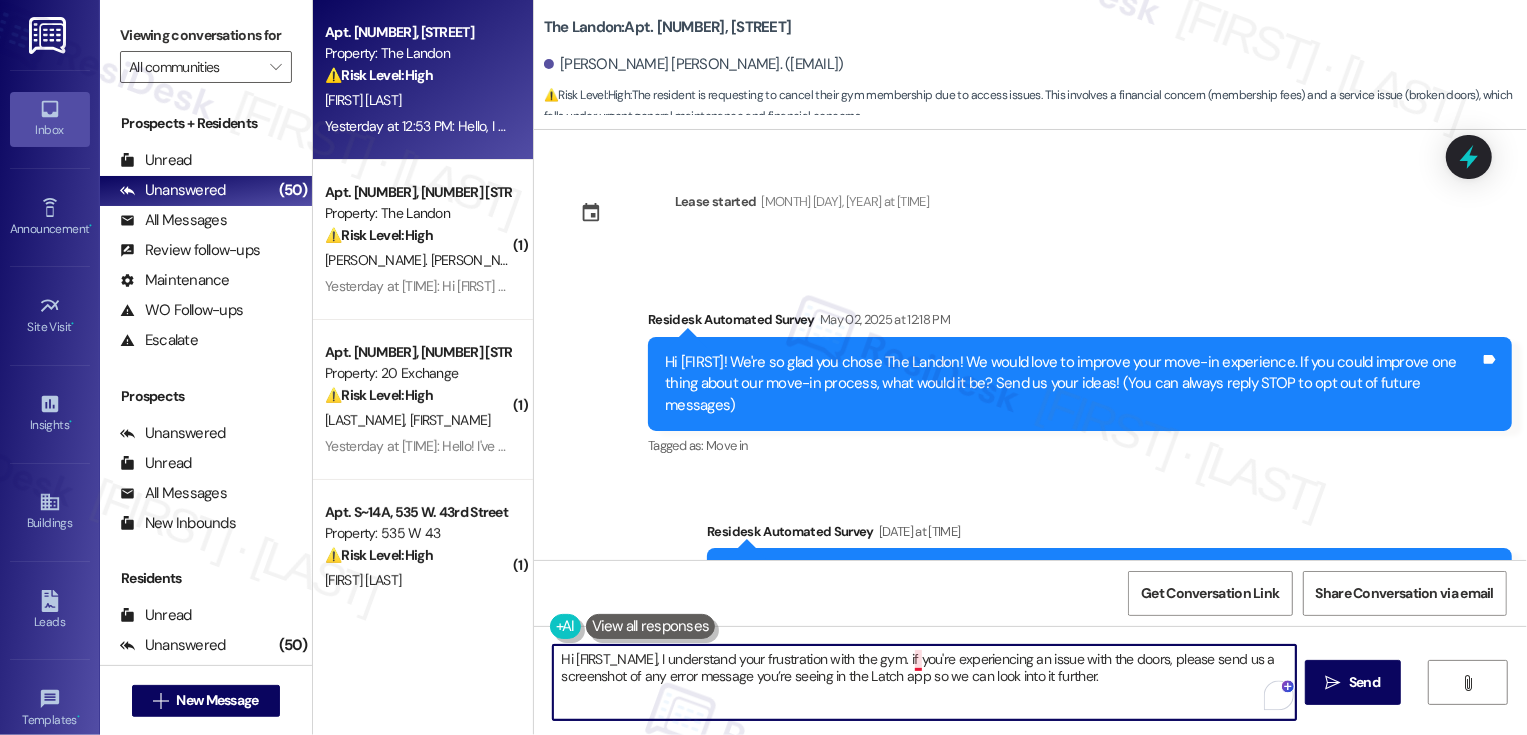 click on "Hi {{first_name}}, I understand your frustration with the gym. if you're experiencing an issue with the doors, please send us a screenshot of any error message you’re seeing in the Latch app so we can look into it further." at bounding box center [924, 682] 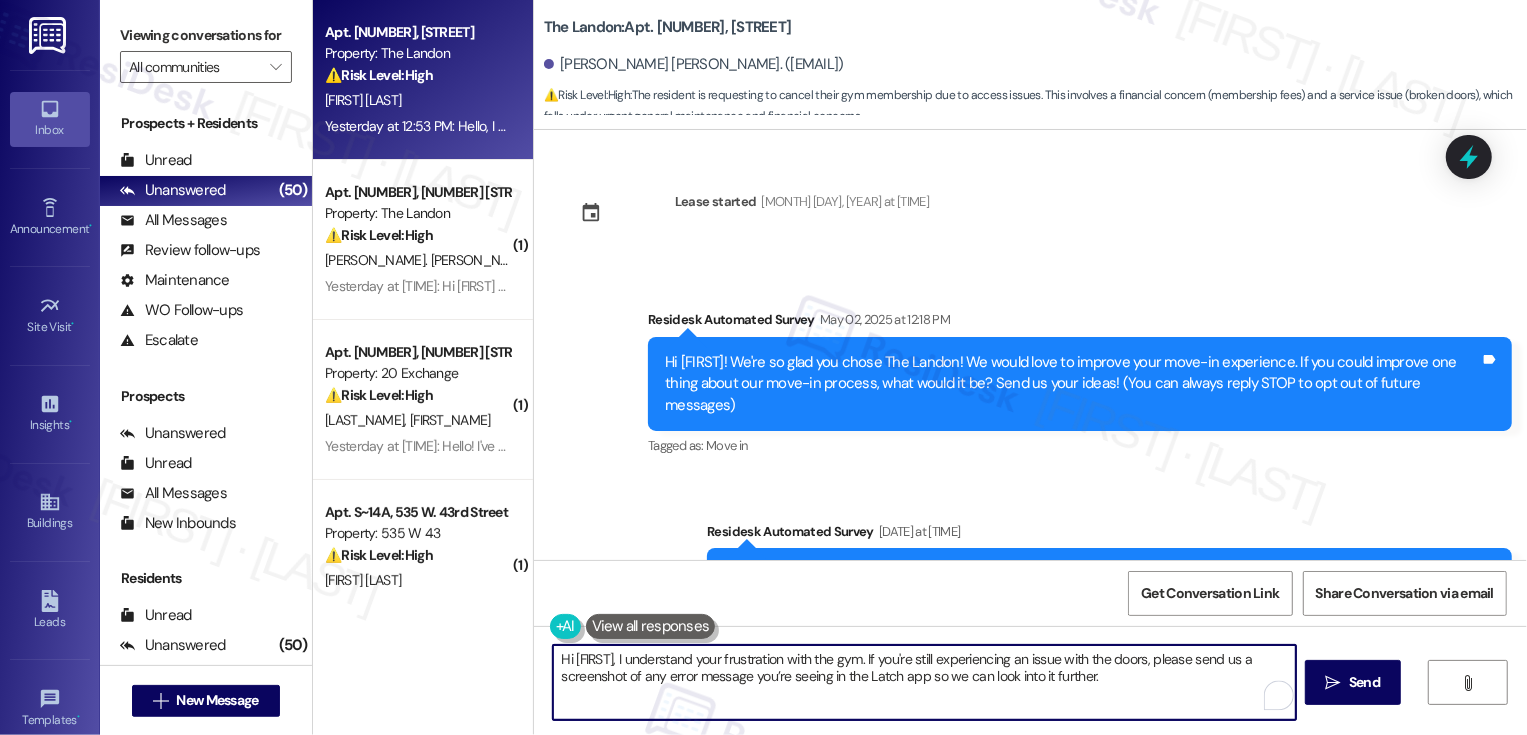 click on "Hi {{first_name}}, I understand your frustration with the gym. If you're still experiencing an issue with the doors, please send us a screenshot of any error message you’re seeing in the Latch app so we can look into it further." at bounding box center [924, 682] 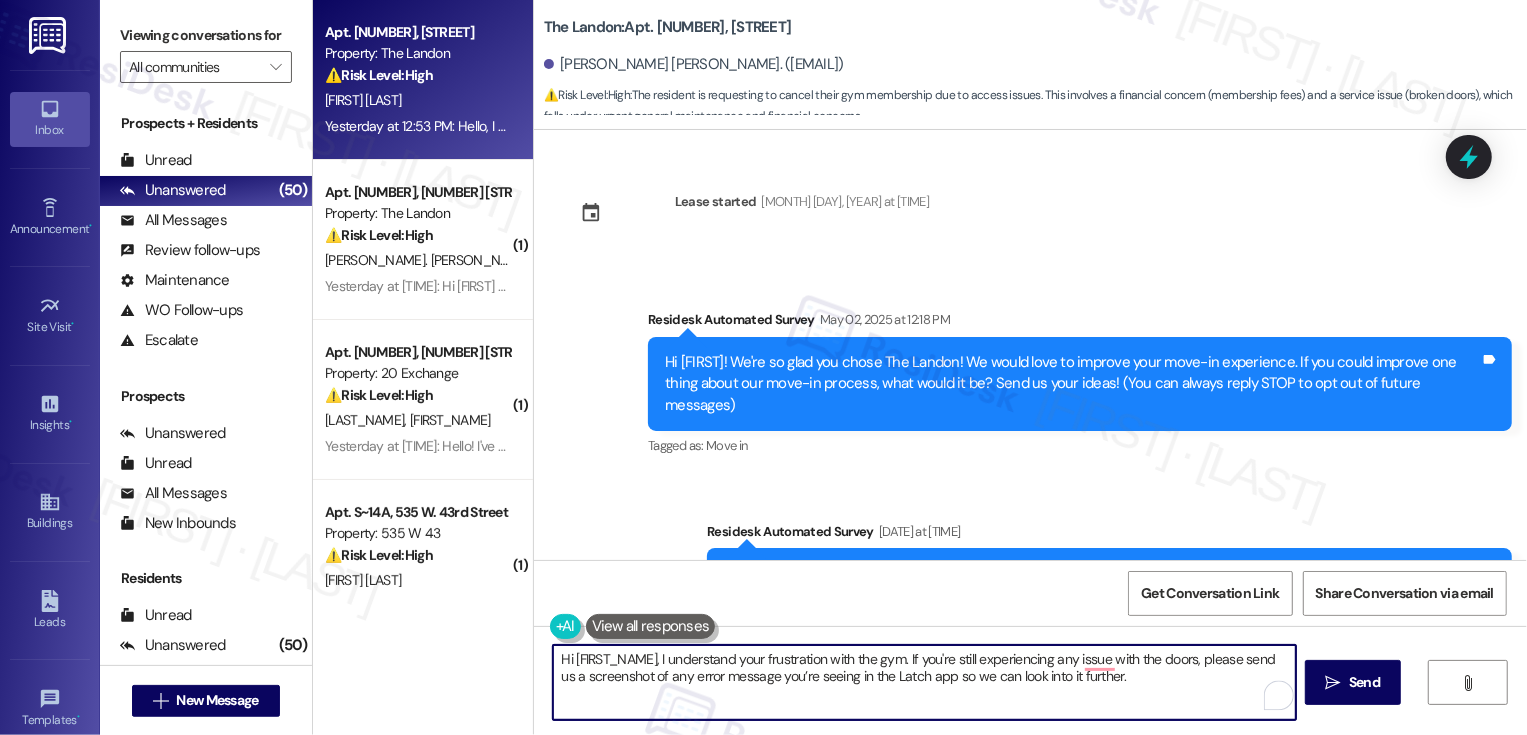 click on "Hi {{first_name}}, I understand your frustration with the gym. If you're still experiencing any issue with the doors, please send us a screenshot of any error message you’re seeing in the Latch app so we can look into it further." at bounding box center (924, 682) 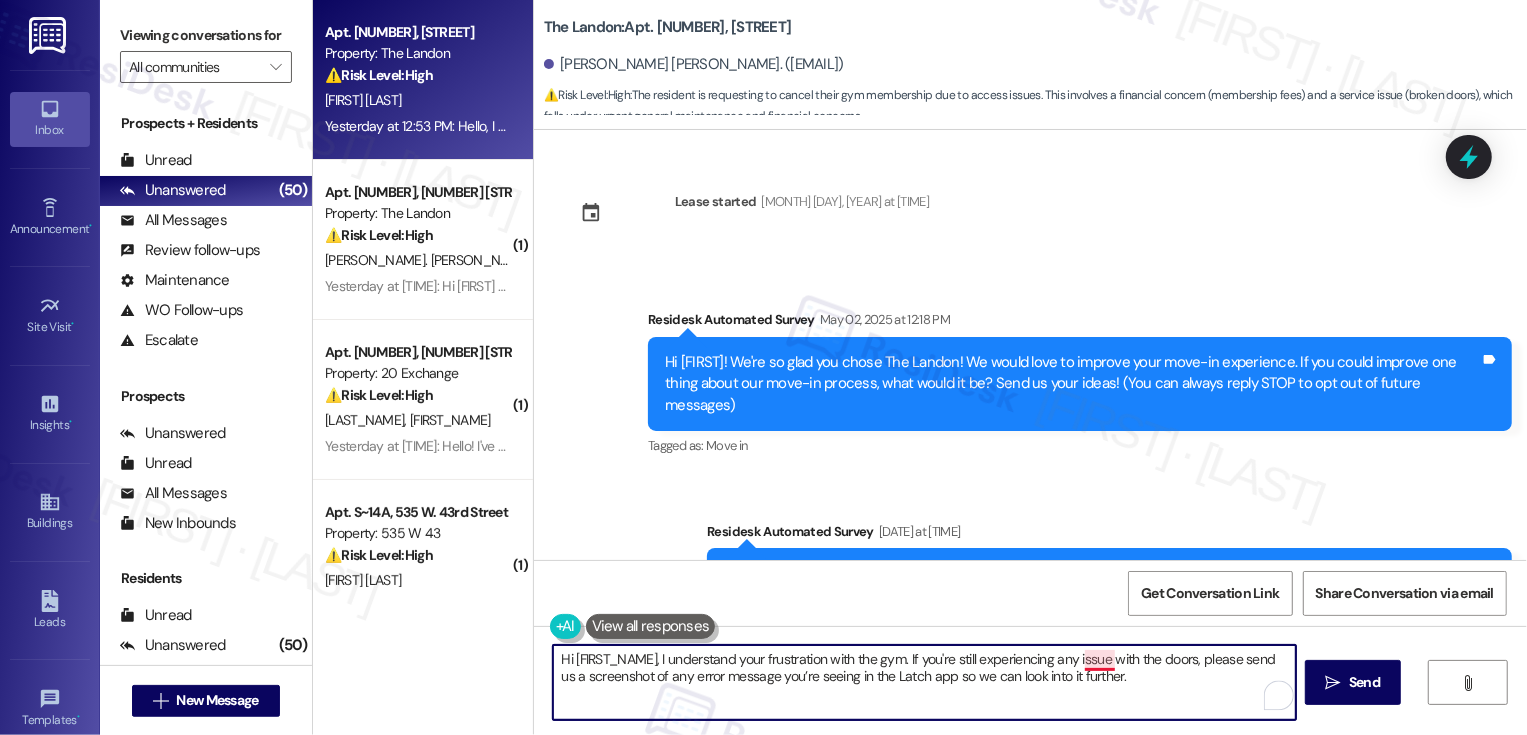 click on "Hi {{first_name}}, I understand your frustration with the gym. If you're still experiencing any issue with the doors, please send us a screenshot of any error message you’re seeing in the Latch app so we can look into it further." at bounding box center (924, 682) 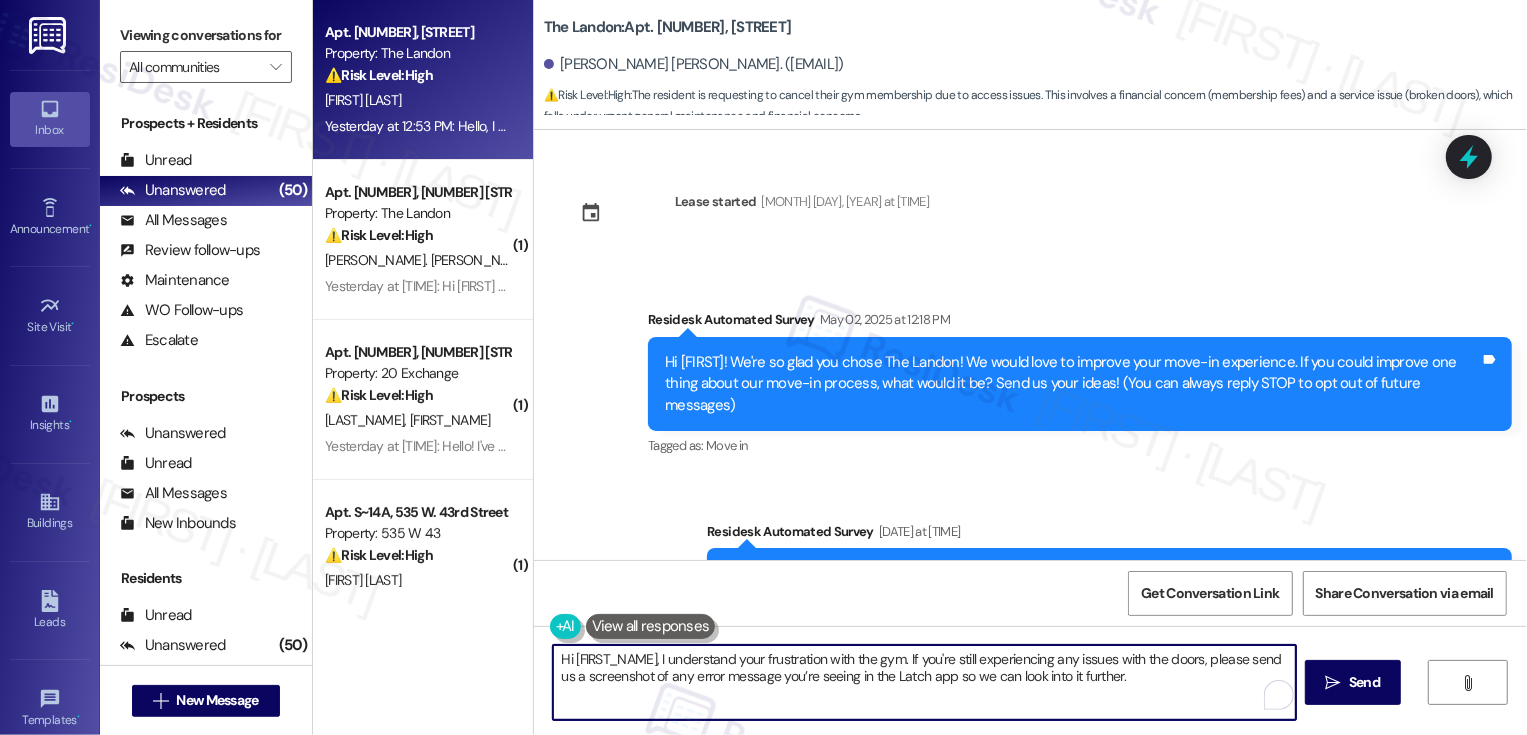 click on "Hi {{first_name}}, I understand your frustration with the gym. If you're still experiencing any issues with the doors, please send us a screenshot of any error message you’re seeing in the Latch app so we can look into it further." at bounding box center [924, 682] 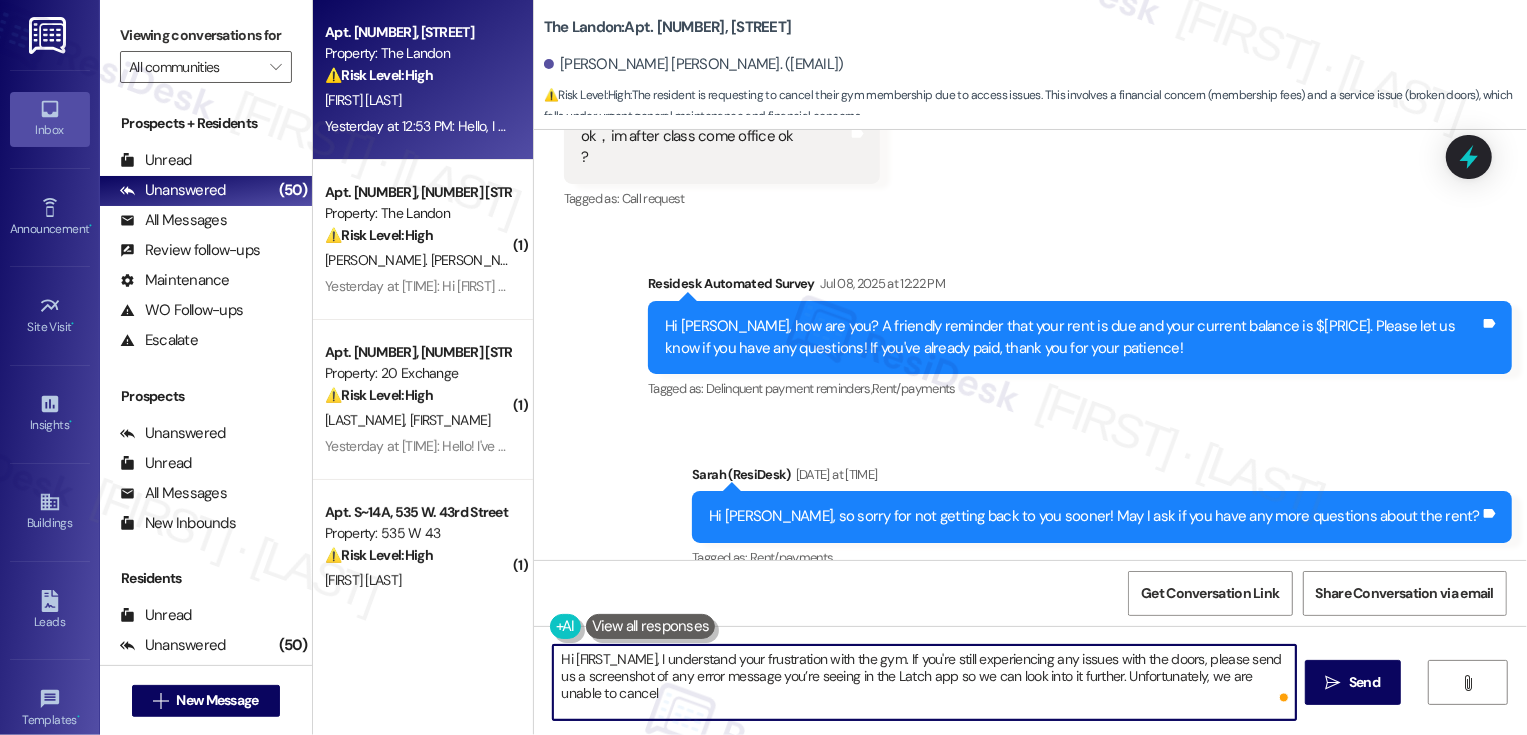 scroll, scrollTop: 7666, scrollLeft: 0, axis: vertical 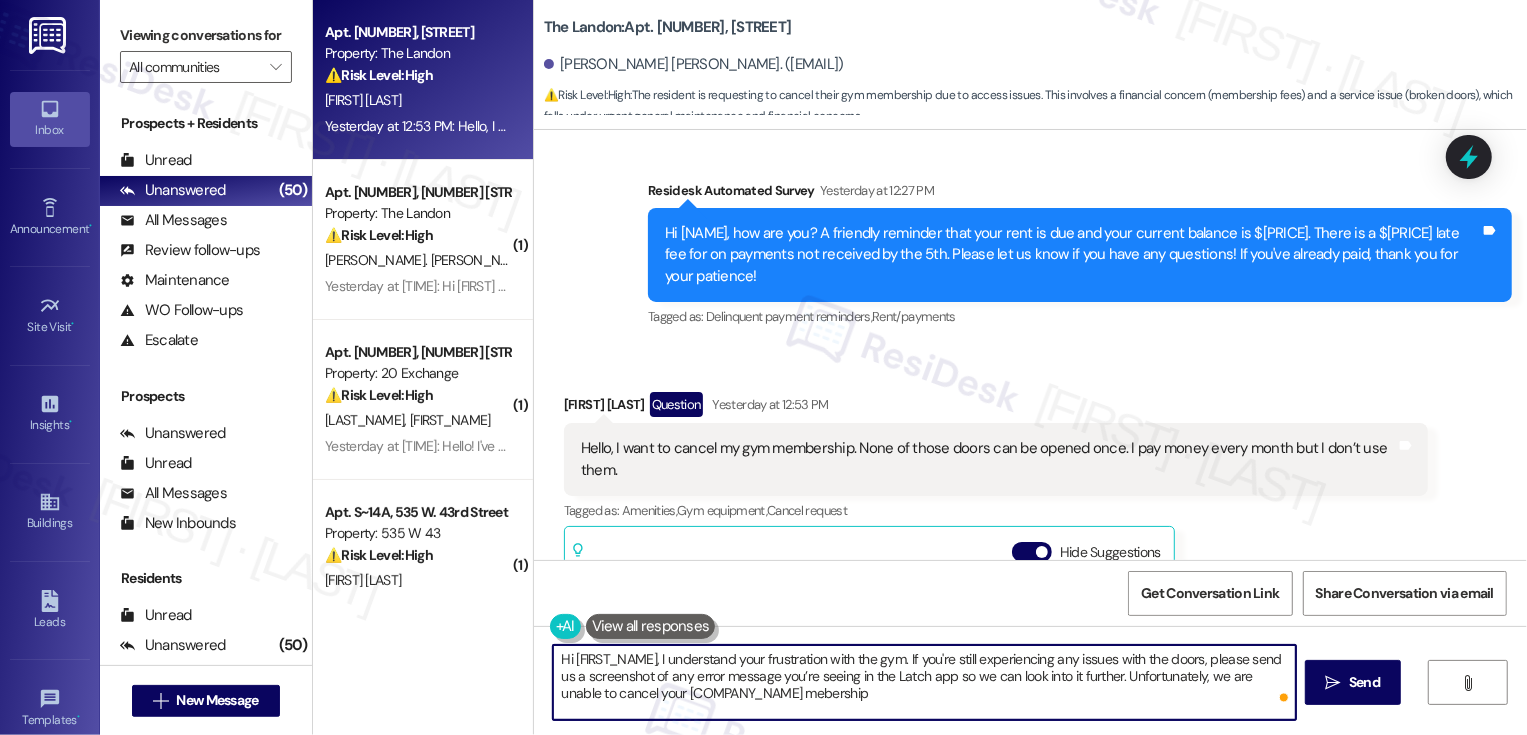 click on "Hi {{first_name}}, I understand your frustration with the gym. If you're still experiencing any issues with the doors, please send us a screenshot of any error message you’re seeing in the Latch app so we can look into it further. Unfortunately, we are unable to cancel your Ignite mebership" at bounding box center (924, 682) 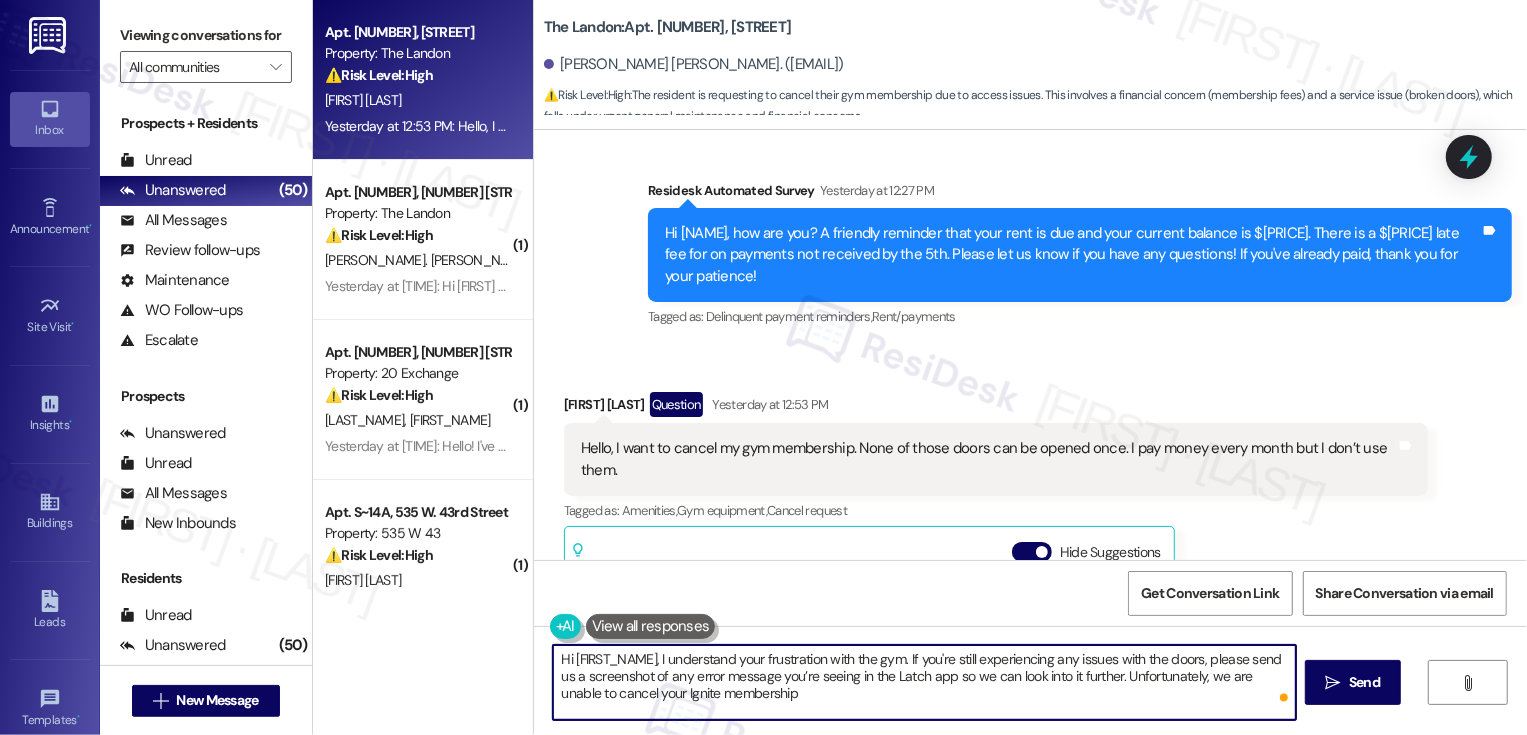 click on "Hi {{first_name}}, I understand your frustration with the gym. If you're still experiencing any issues with the doors, please send us a screenshot of any error message you’re seeing in the Latch app so we can look into it further. Unfortunately, we are unable to cancel your Ignite membership" at bounding box center (924, 682) 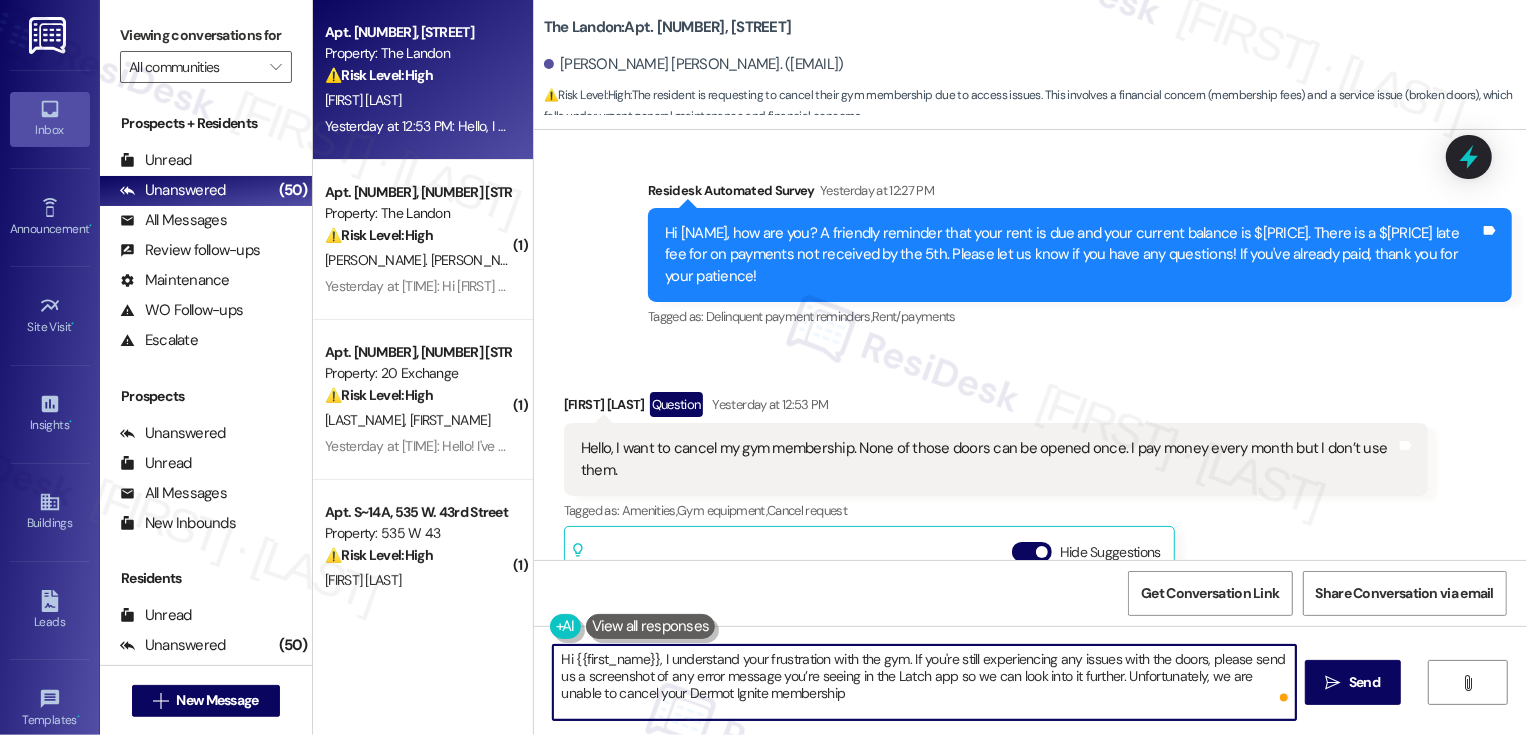 click on "Hi {{first_name}}, I understand your frustration with the gym. If you're still experiencing any issues with the doors, please send us a screenshot of any error message you’re seeing in the Latch app so we can look into it further. Unfortunately, we are unable to cancel your Dermot Ignite membership" at bounding box center [924, 682] 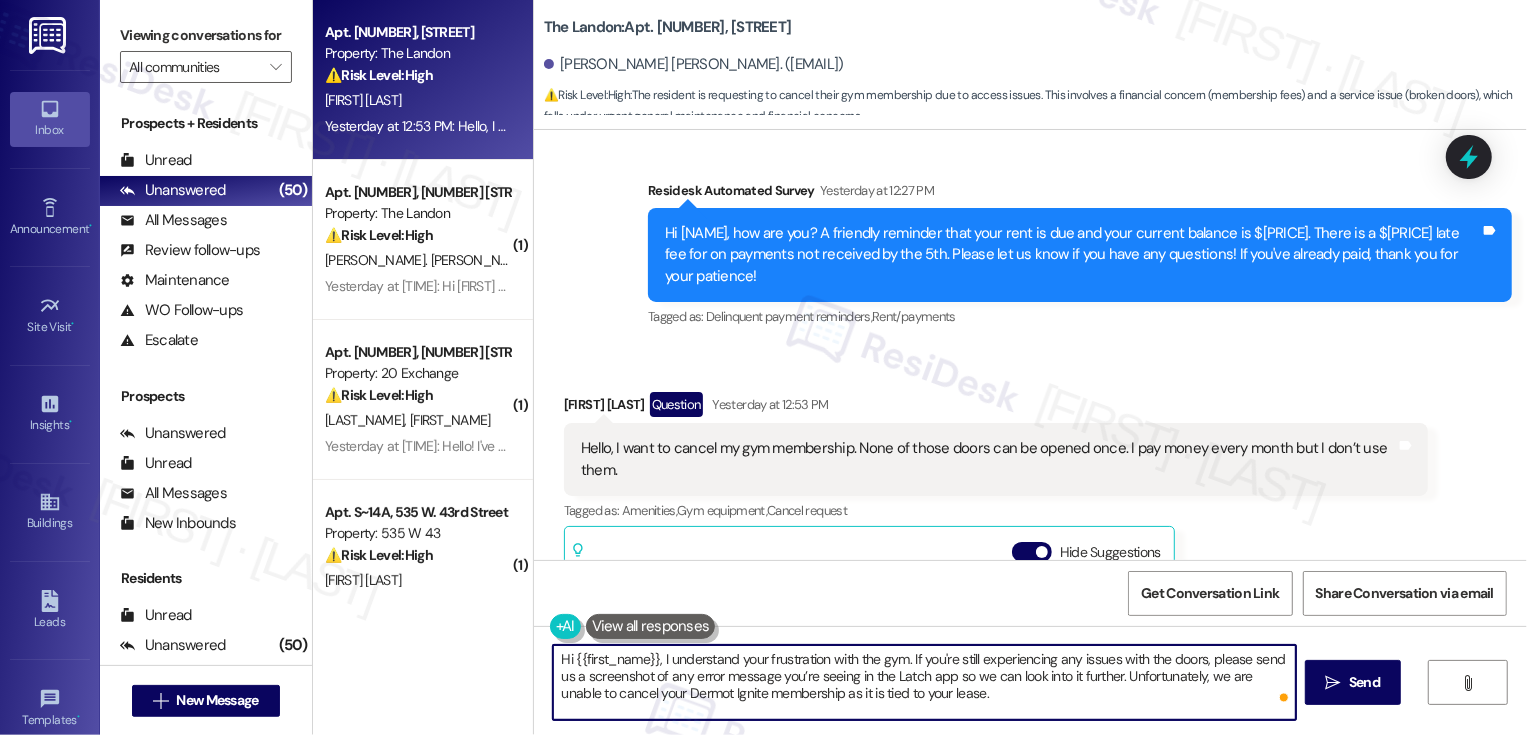 type on "Hi {{first_name}}, I understand your frustration with the gym. If you're still experiencing any issues with the doors, please send us a screenshot of any error message you’re seeing in the Latch app so we can look into it further. Unfortunately, we are unable to cancel your Dermot Ignite membership as it is tied to your lease." 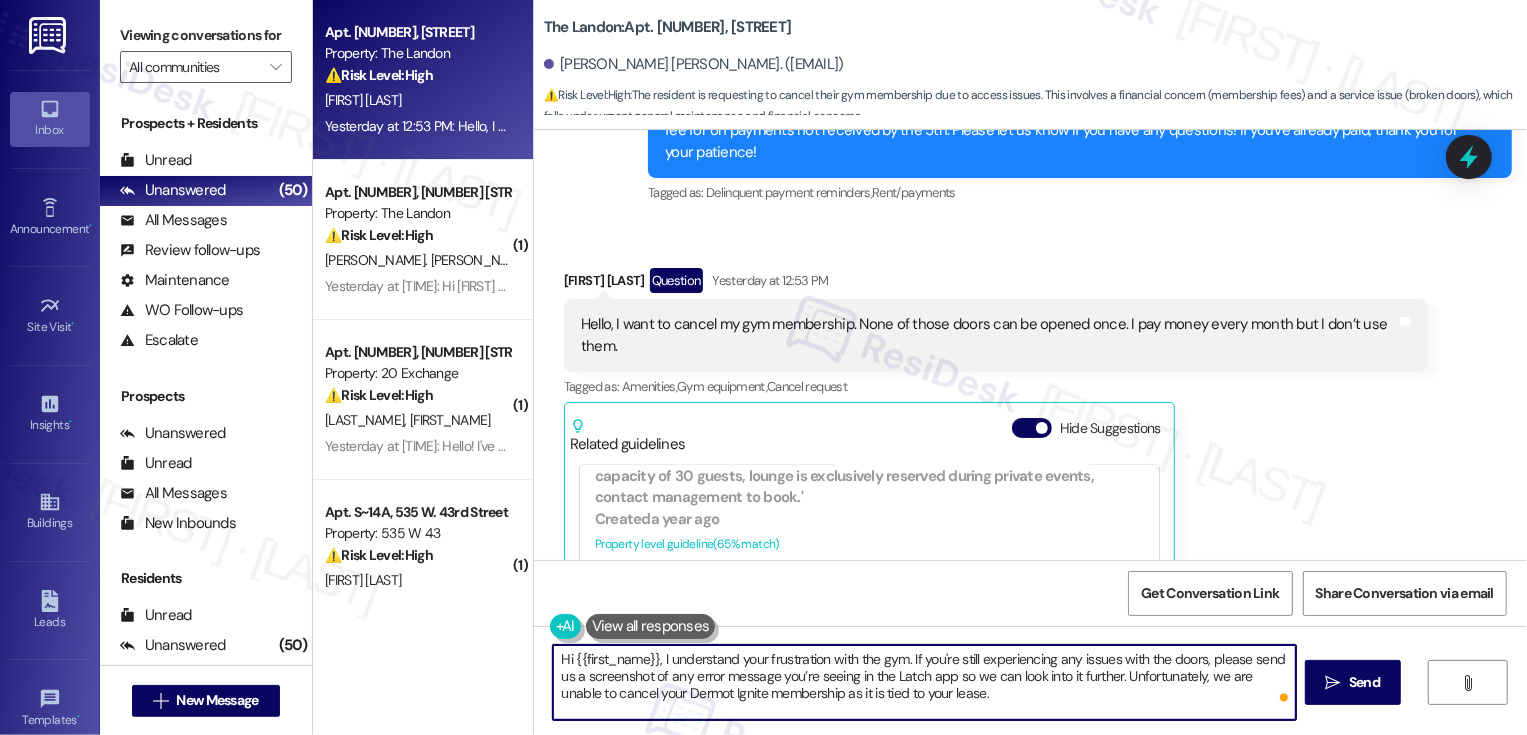 scroll, scrollTop: 7607, scrollLeft: 0, axis: vertical 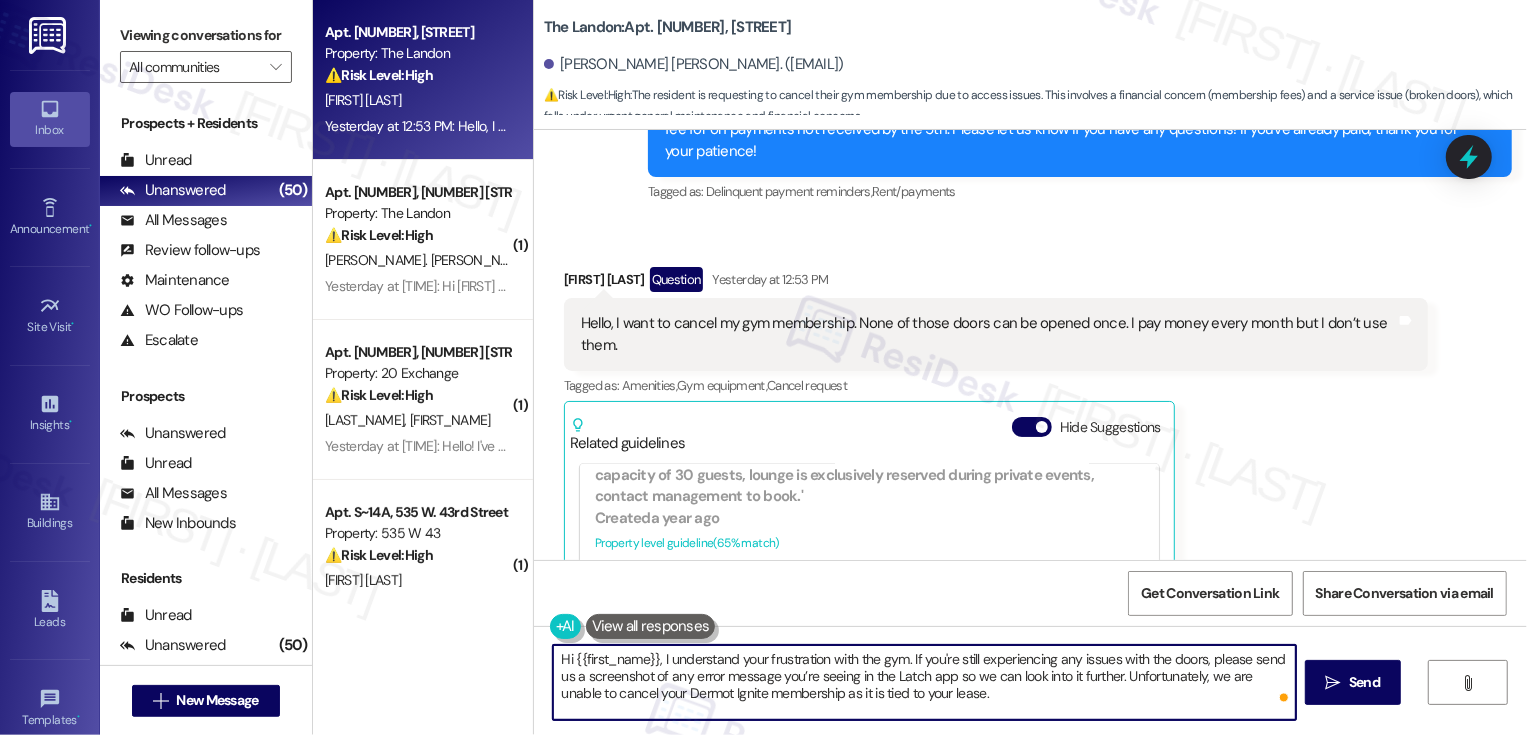 click on "Hi {{first_name}}, I understand your frustration with the gym. If you're still experiencing any issues with the doors, please send us a screenshot of any error message you’re seeing in the Latch app so we can look into it further. Unfortunately, we are unable to cancel your Dermot Ignite membership as it is tied to your lease." at bounding box center [924, 682] 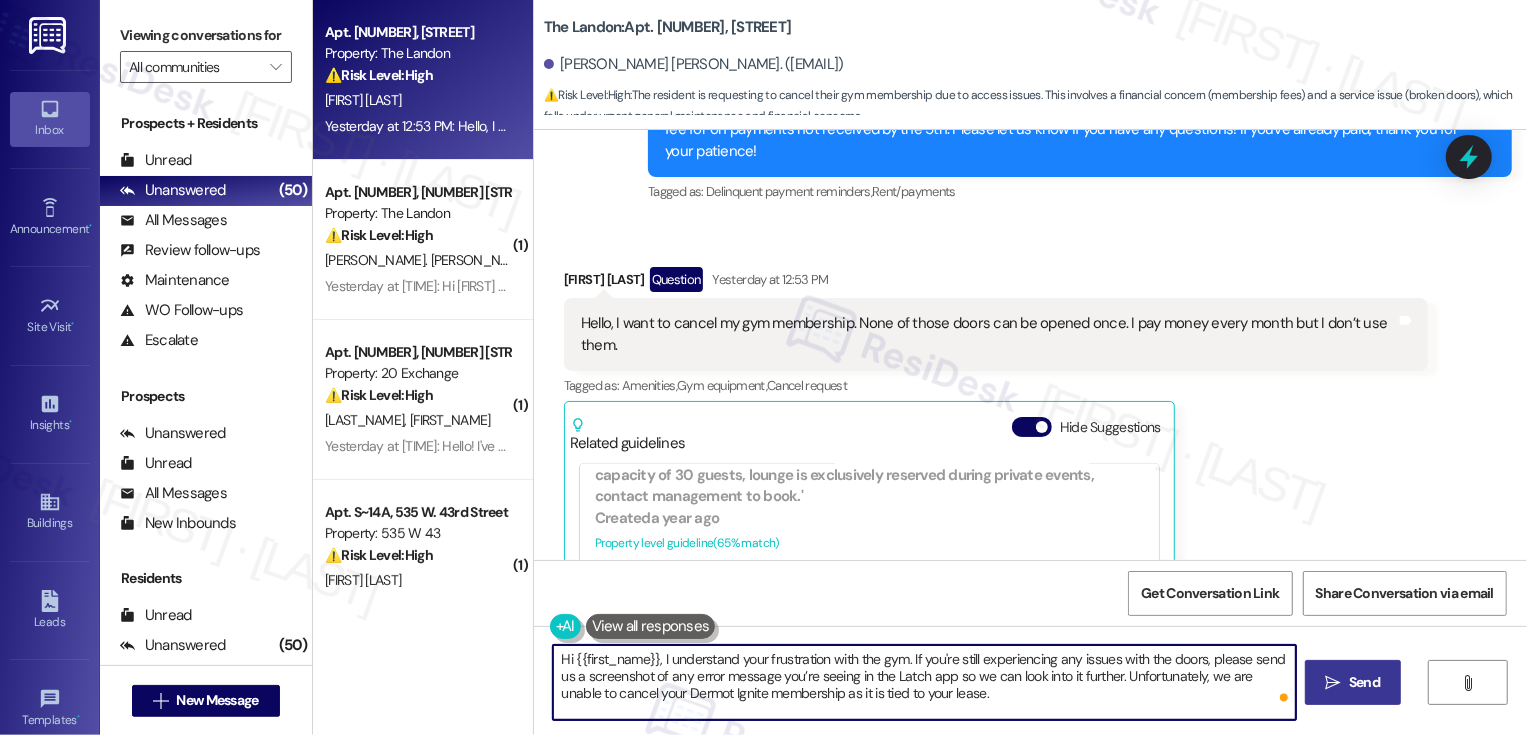 click on "" at bounding box center (1333, 683) 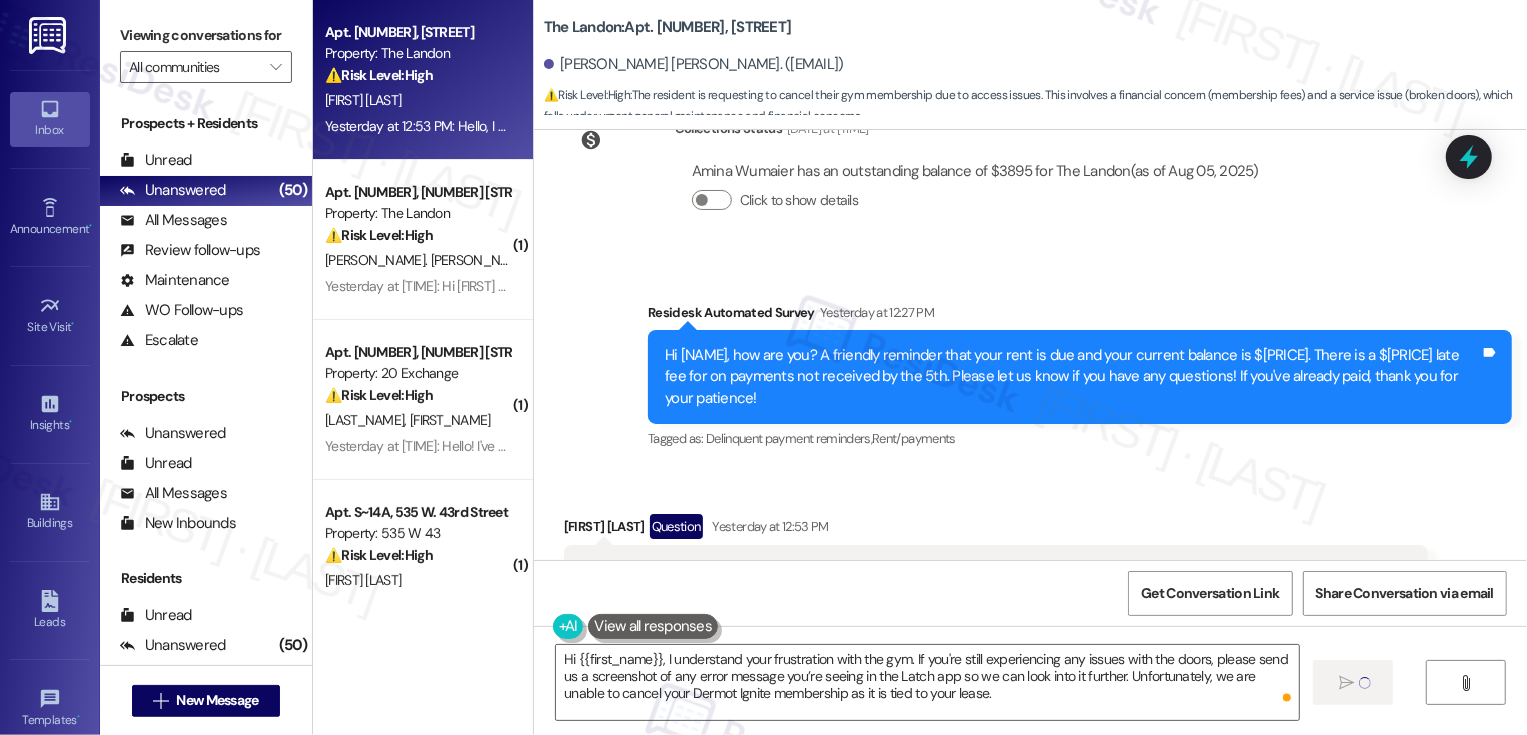 scroll, scrollTop: 7666, scrollLeft: 0, axis: vertical 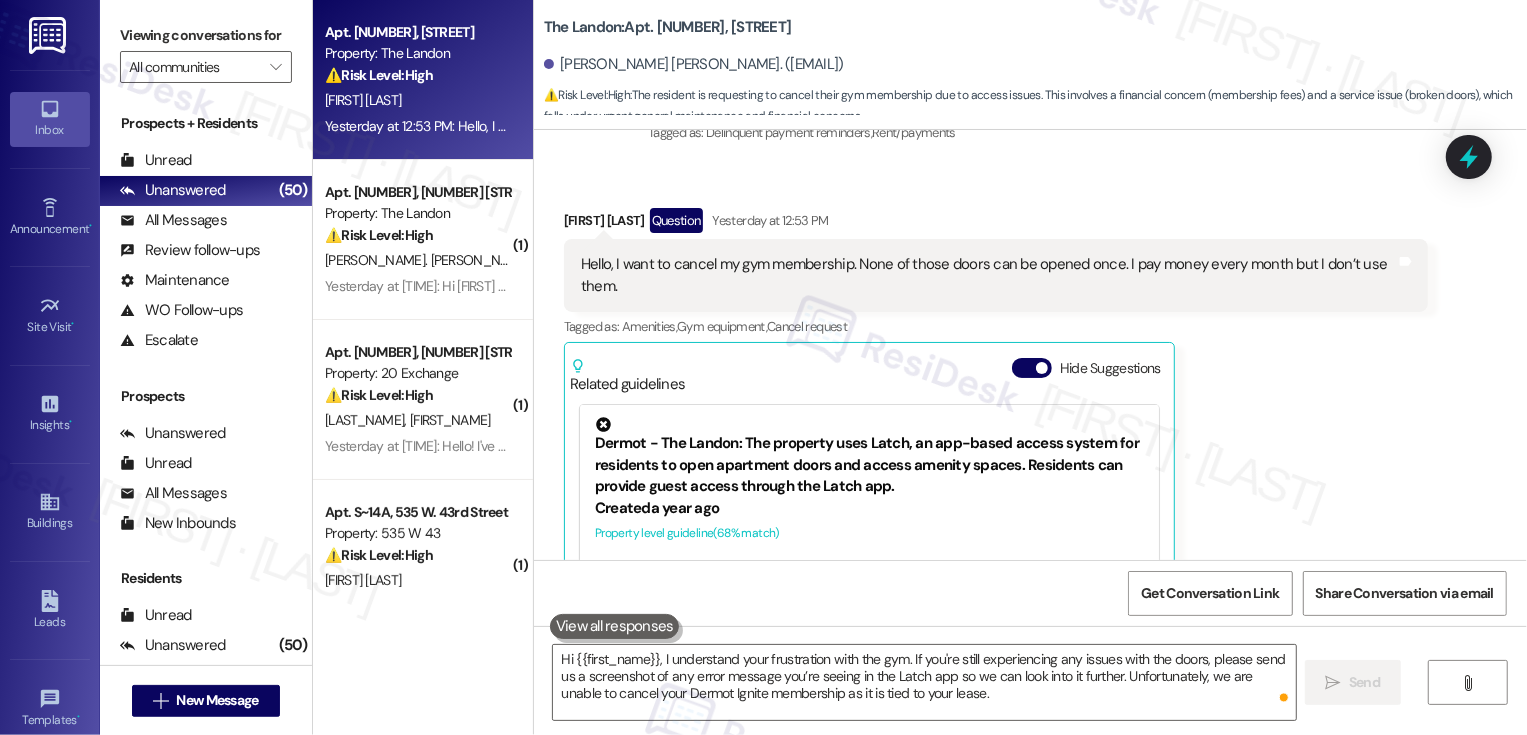 type 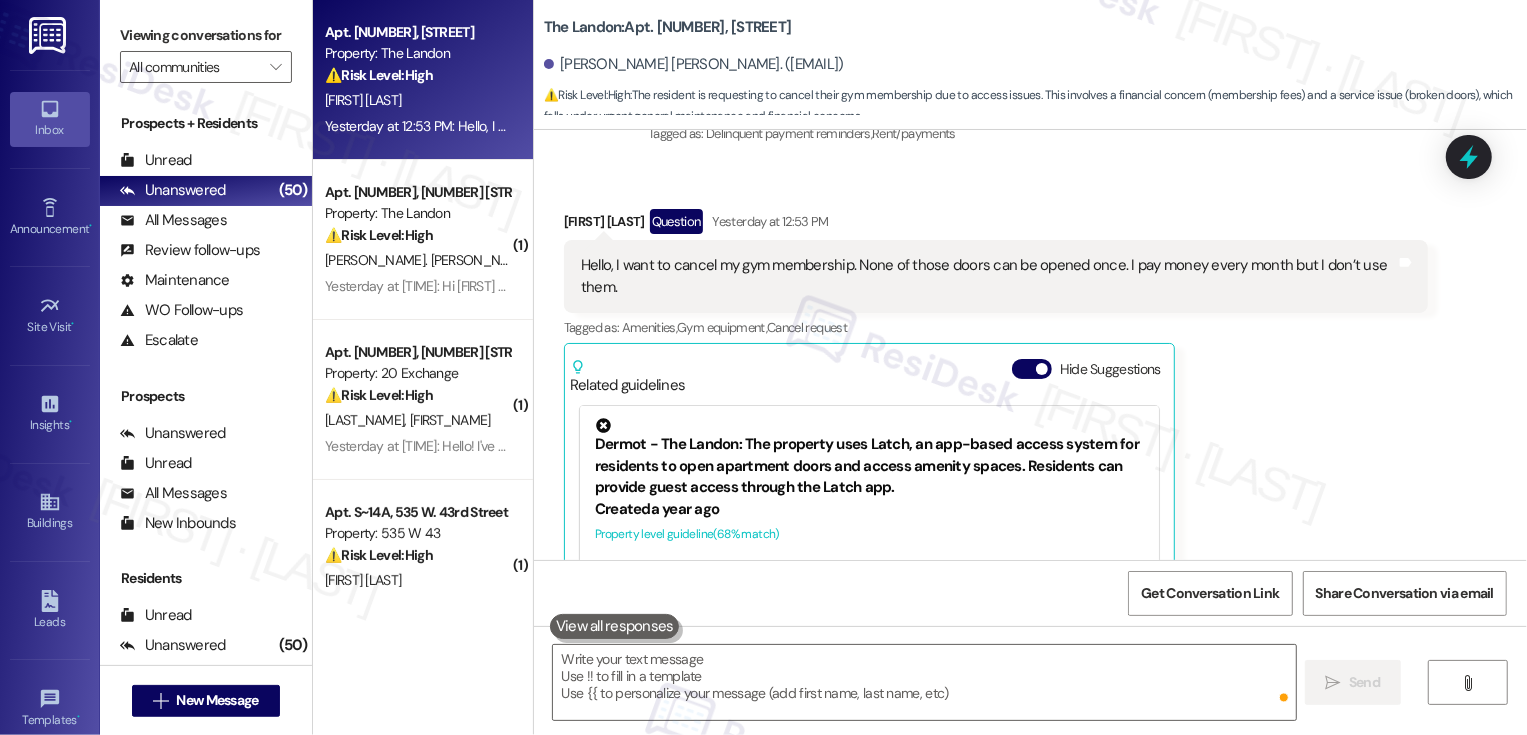 scroll, scrollTop: 7848, scrollLeft: 0, axis: vertical 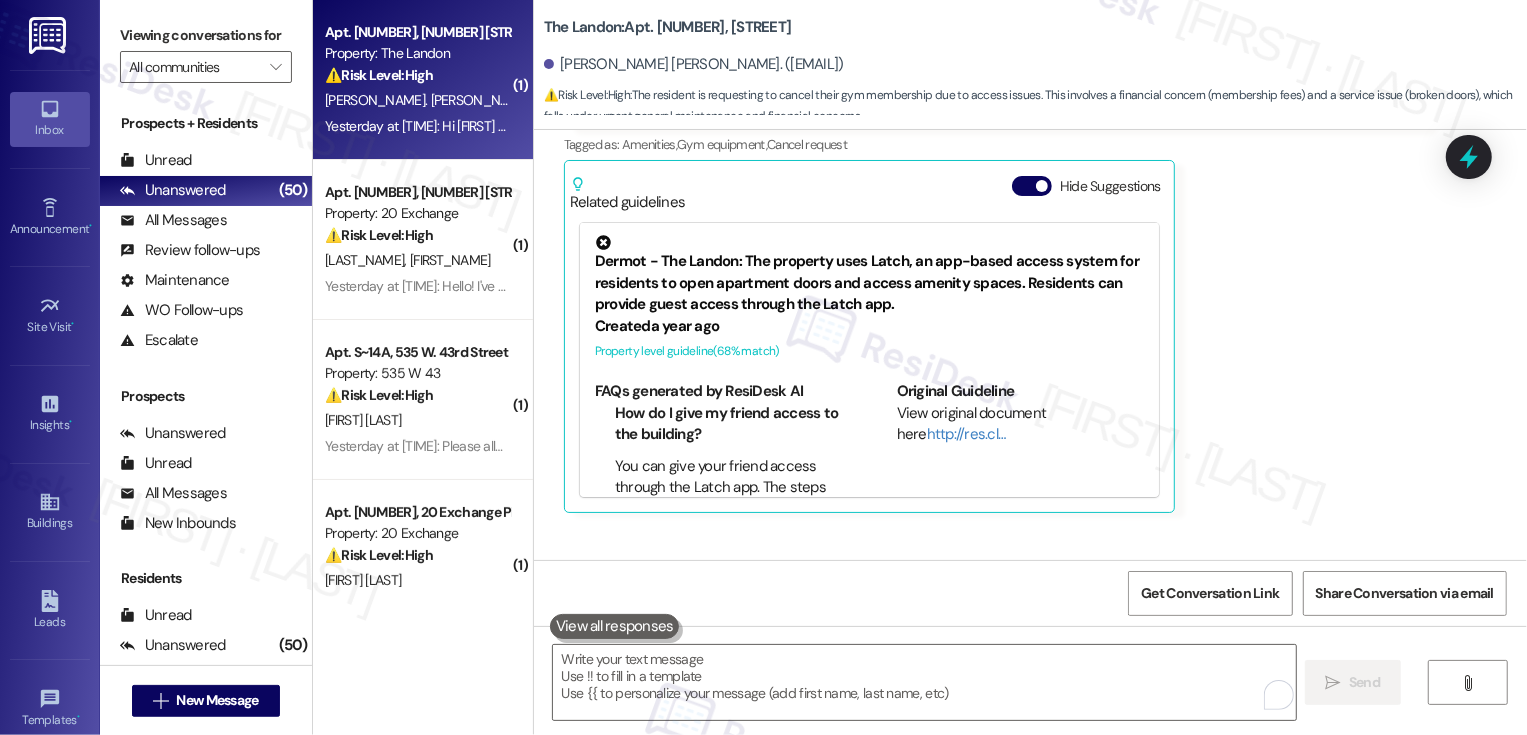 click on "Yesterday at 12:53 PM: Hi Sarah
Can you let us know what this balance it for? And where can I take a look at it  Yesterday at 12:53 PM: Hi Sarah
Can you let us know what this balance it for? And where can I take a look at it" at bounding box center (634, 126) 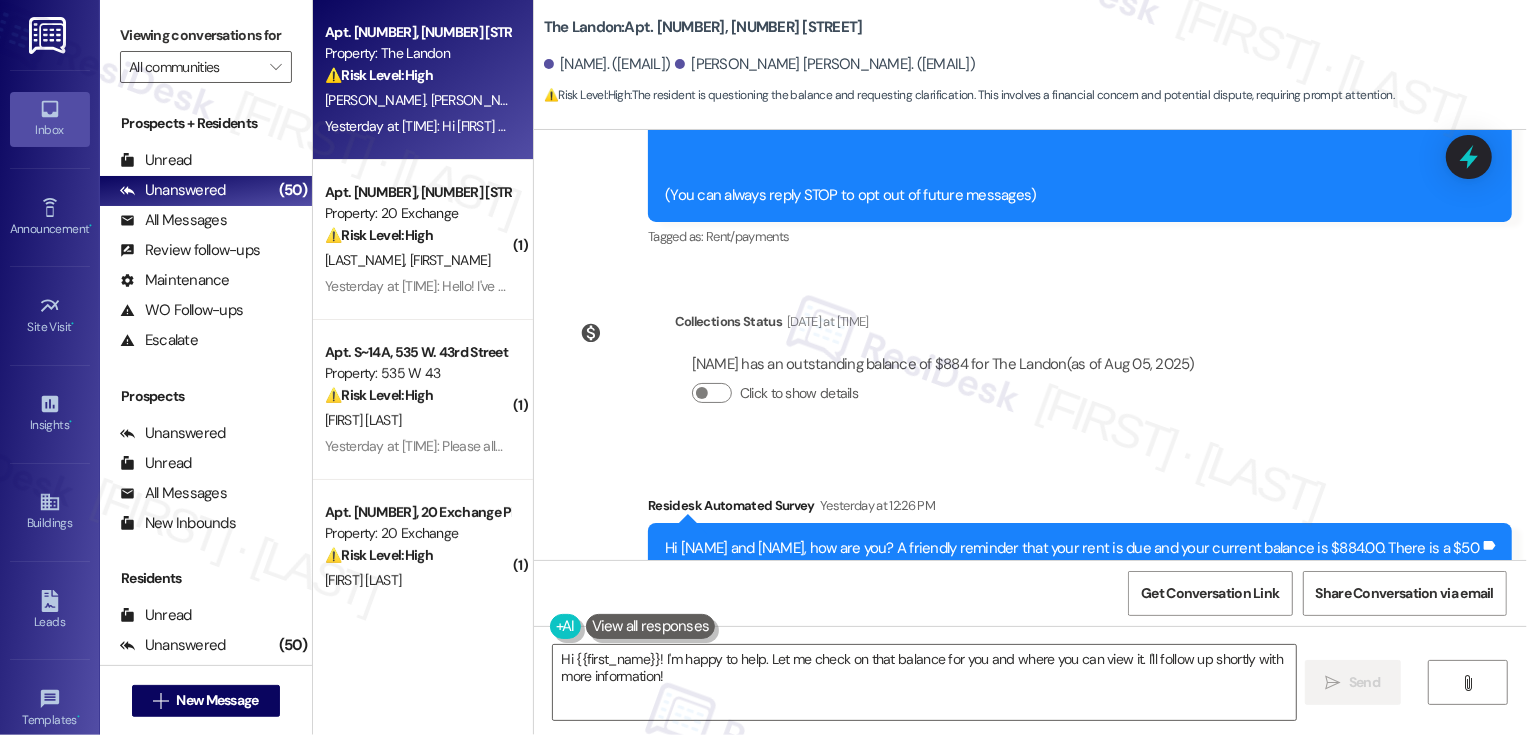 scroll, scrollTop: 0, scrollLeft: 0, axis: both 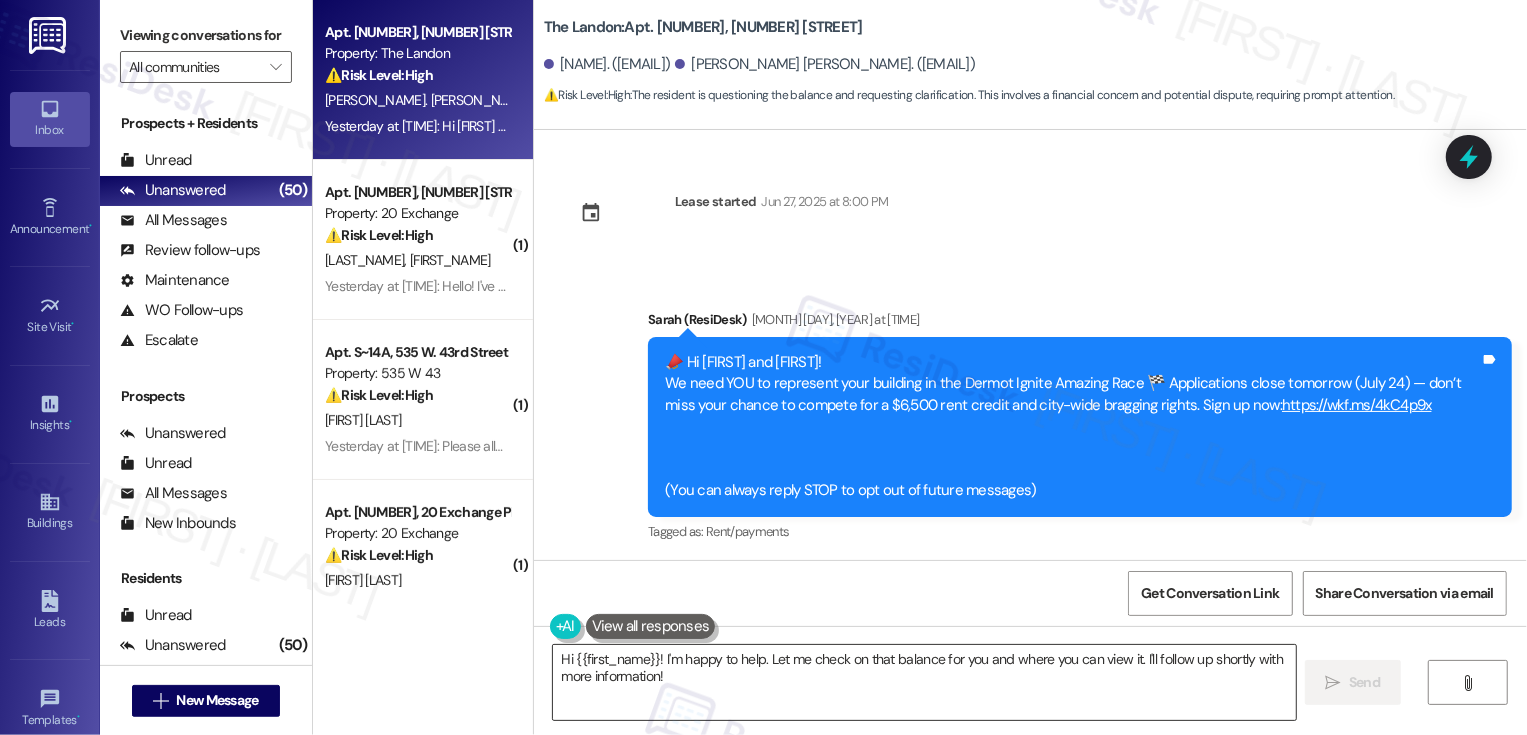 drag, startPoint x: 647, startPoint y: 658, endPoint x: 719, endPoint y: 712, distance: 90 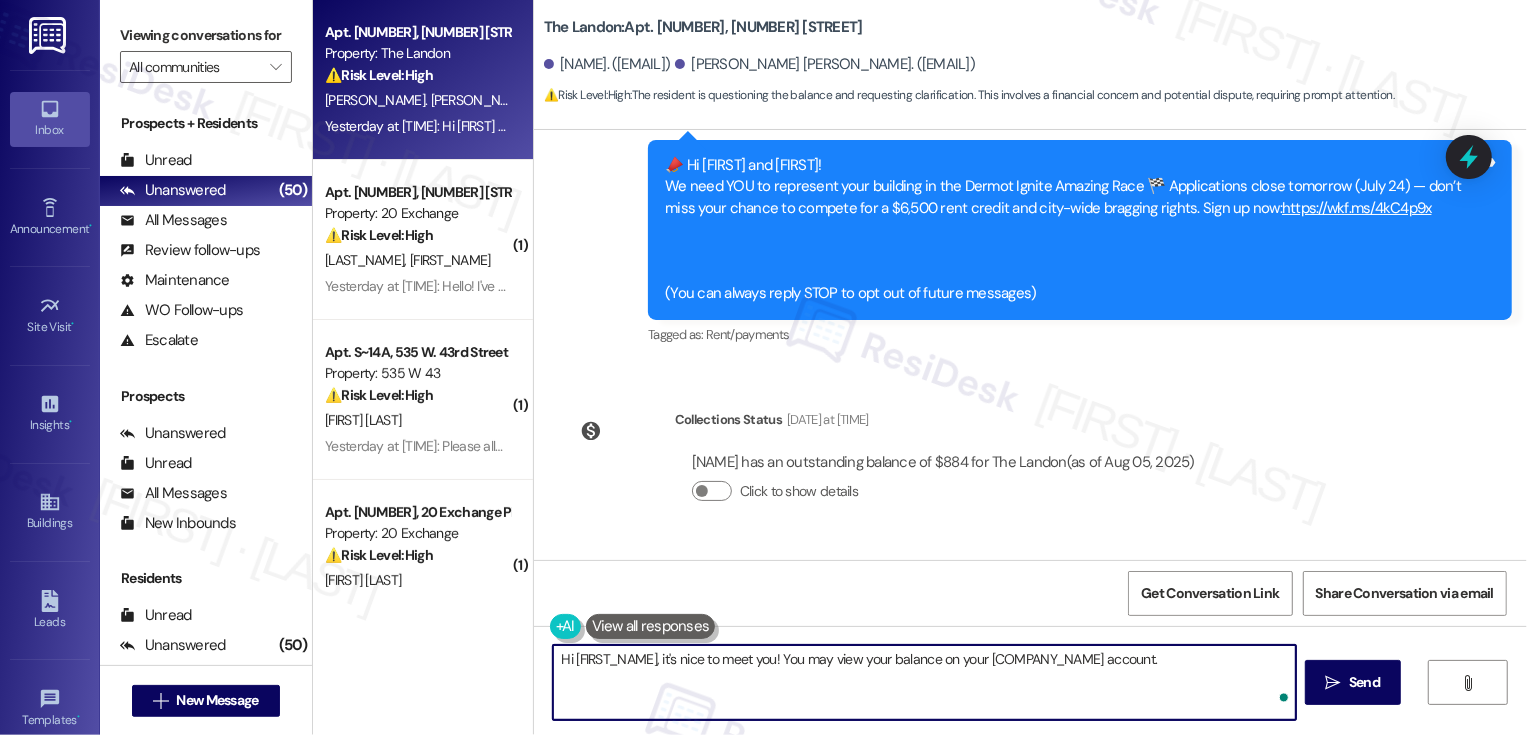 scroll, scrollTop: 587, scrollLeft: 0, axis: vertical 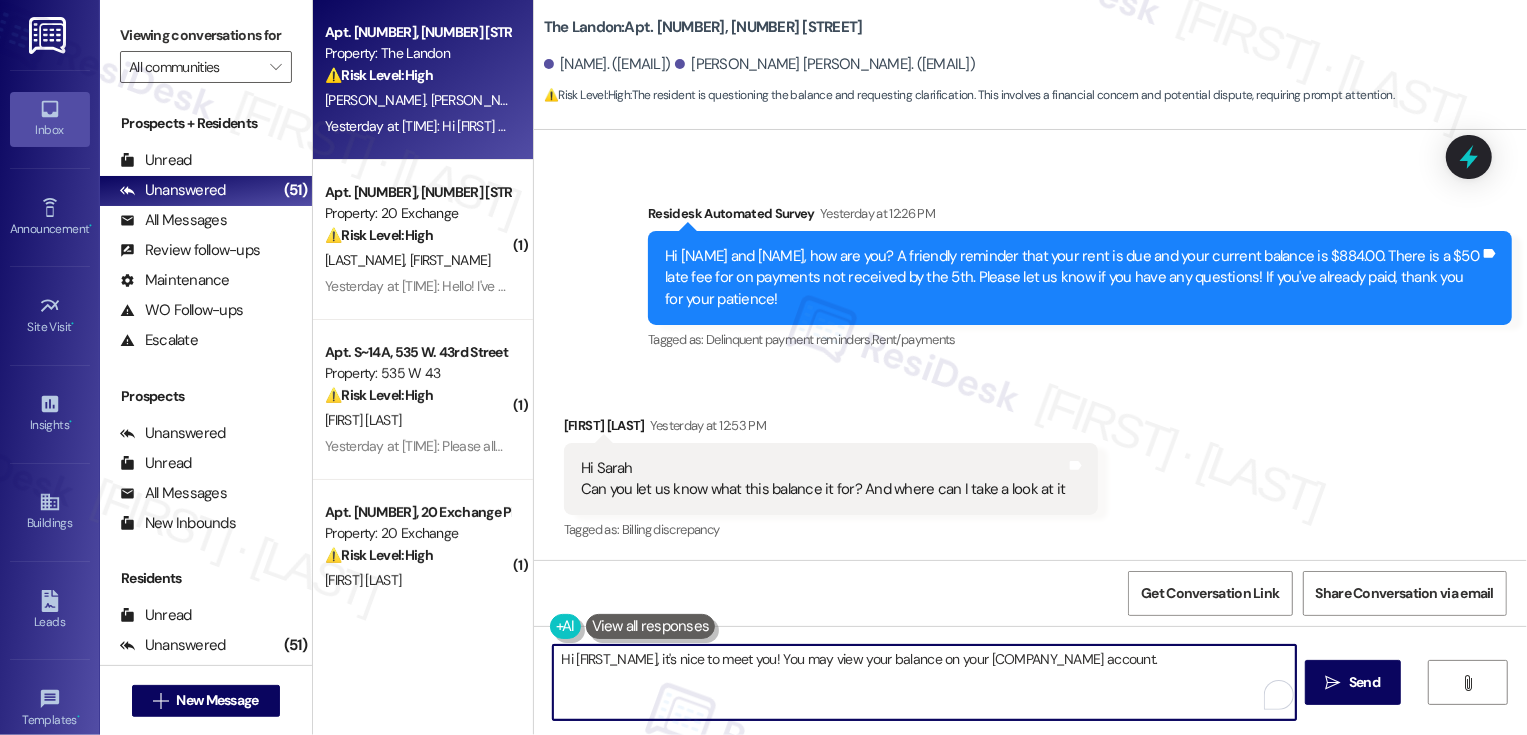 paste on "To register, please visit https://paywithbilt.com/Dermot, and enter your email address that is on file with the management." 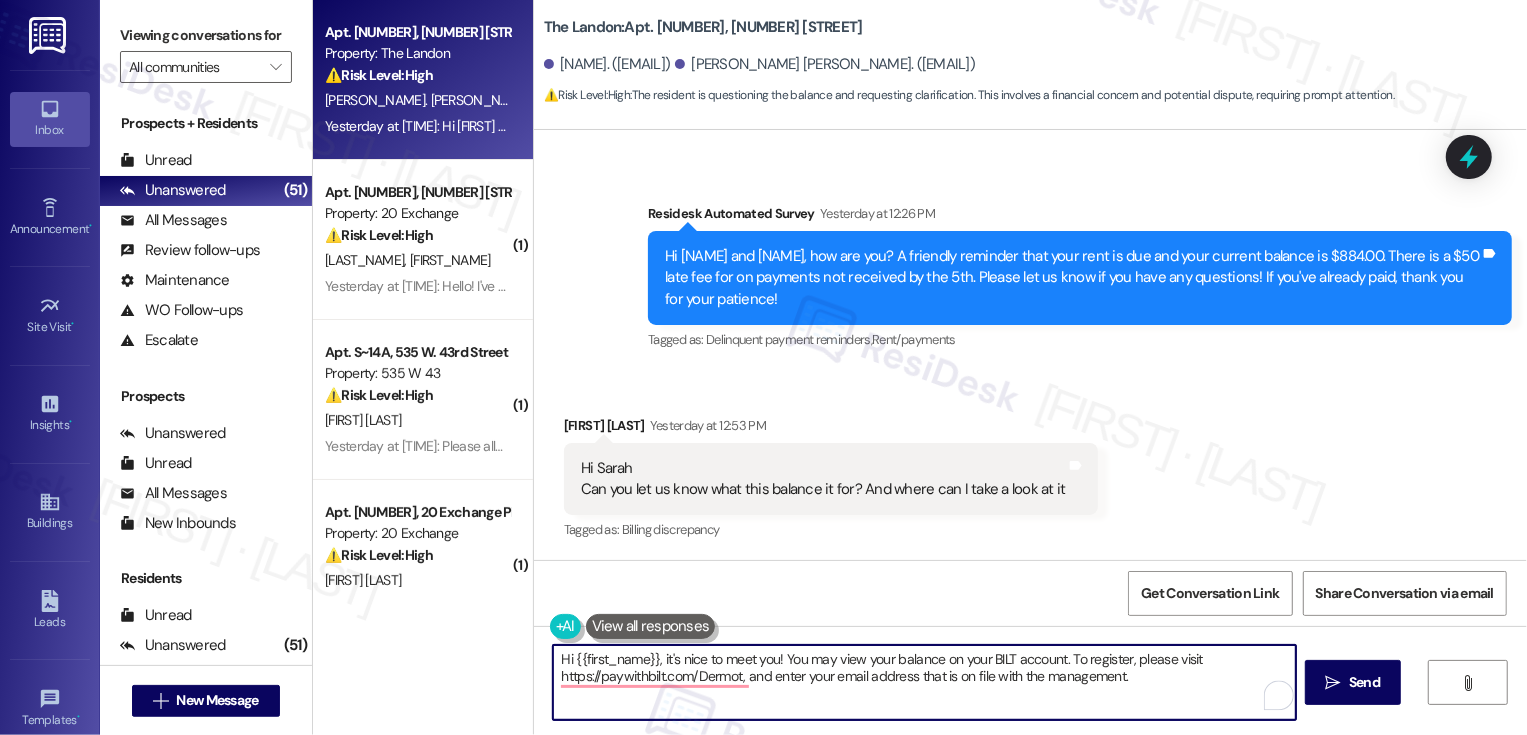 click on "Gautam Dudeja Yesterday at 12:53 PM" at bounding box center (831, 429) 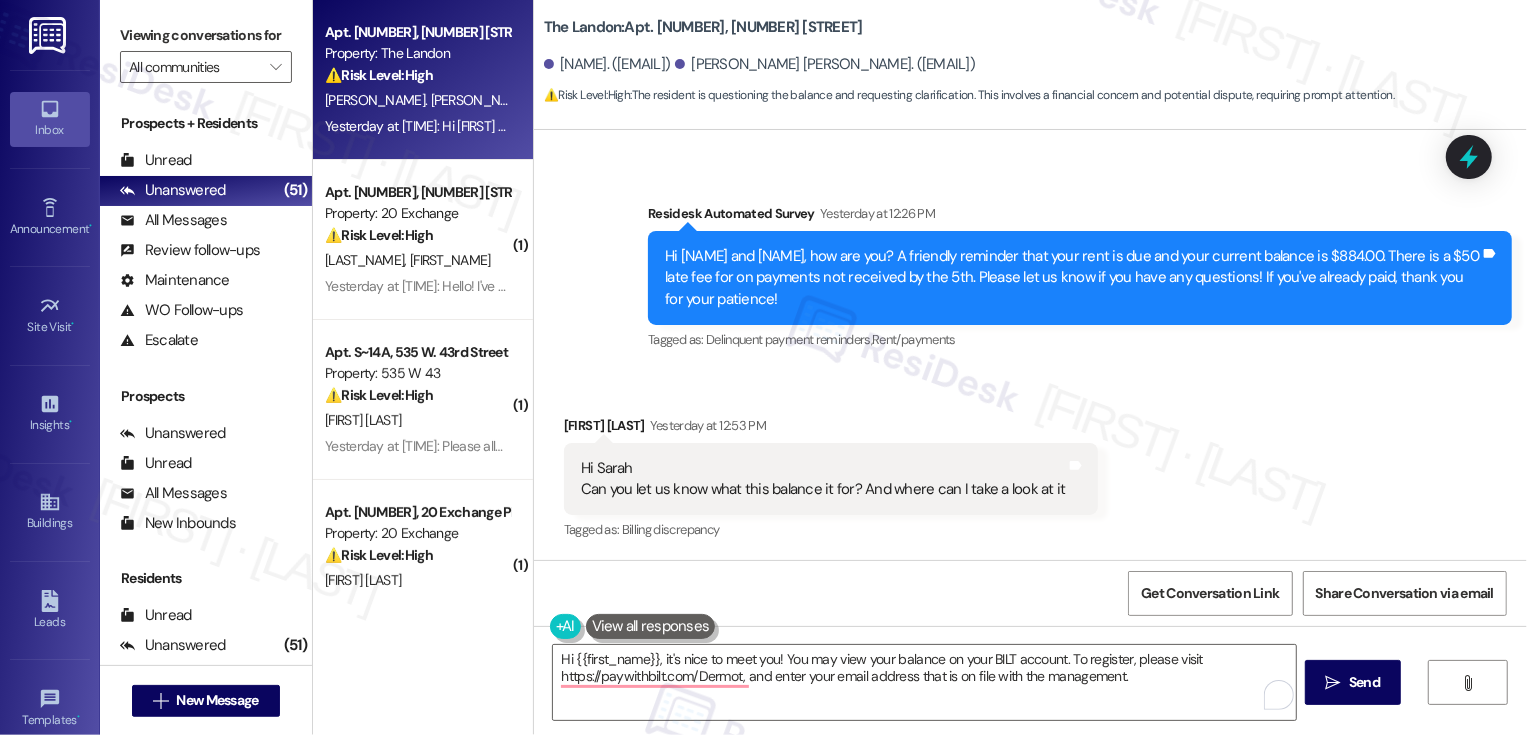 click on "Gautam Dudeja Yesterday at 12:53 PM" at bounding box center (831, 429) 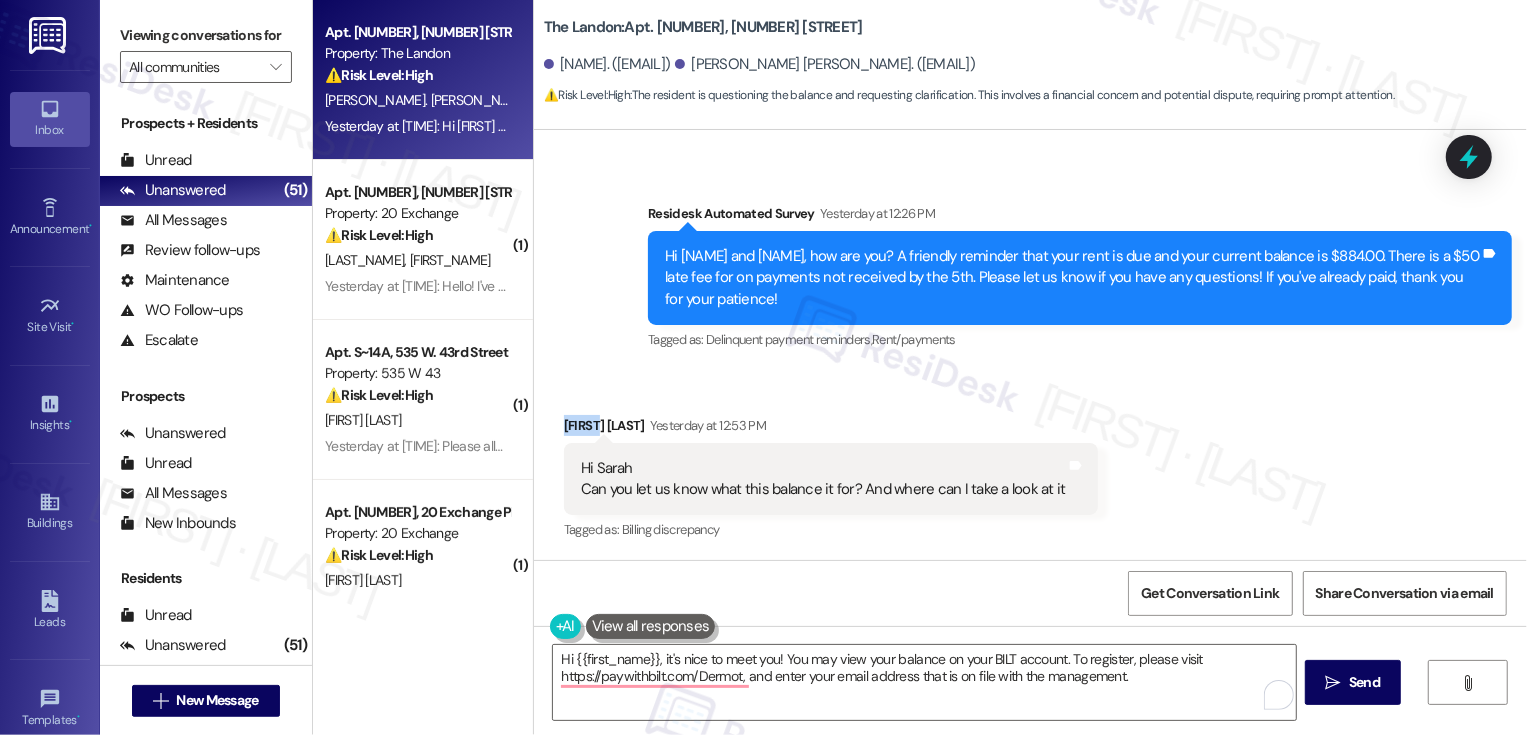 copy on "Gautam" 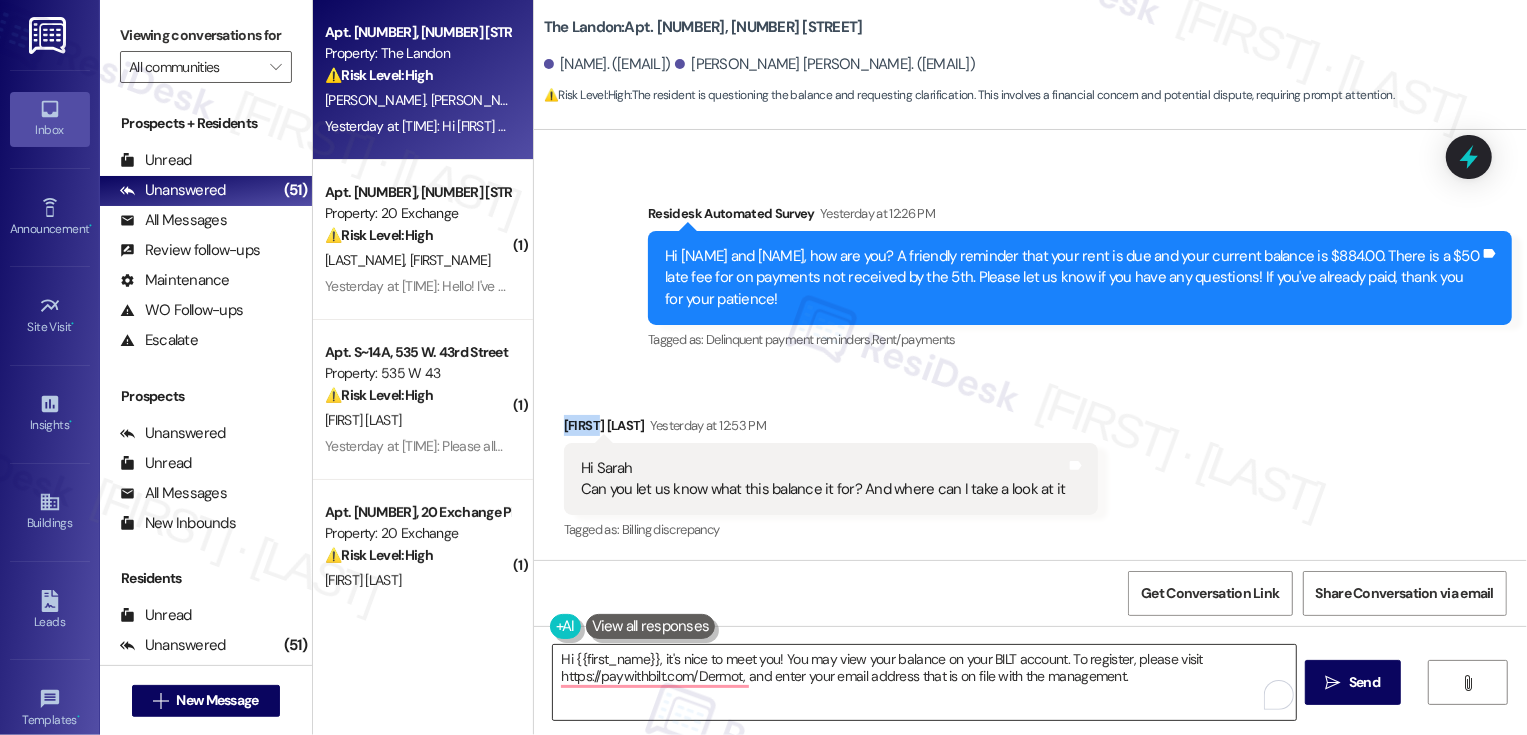 click on "Hi {{first_name}}, it's nice to meet you! You may view your balance on your BILT account. To register, please visit https://paywithbilt.com/Dermot, and enter your email address that is on file with the management." at bounding box center [924, 682] 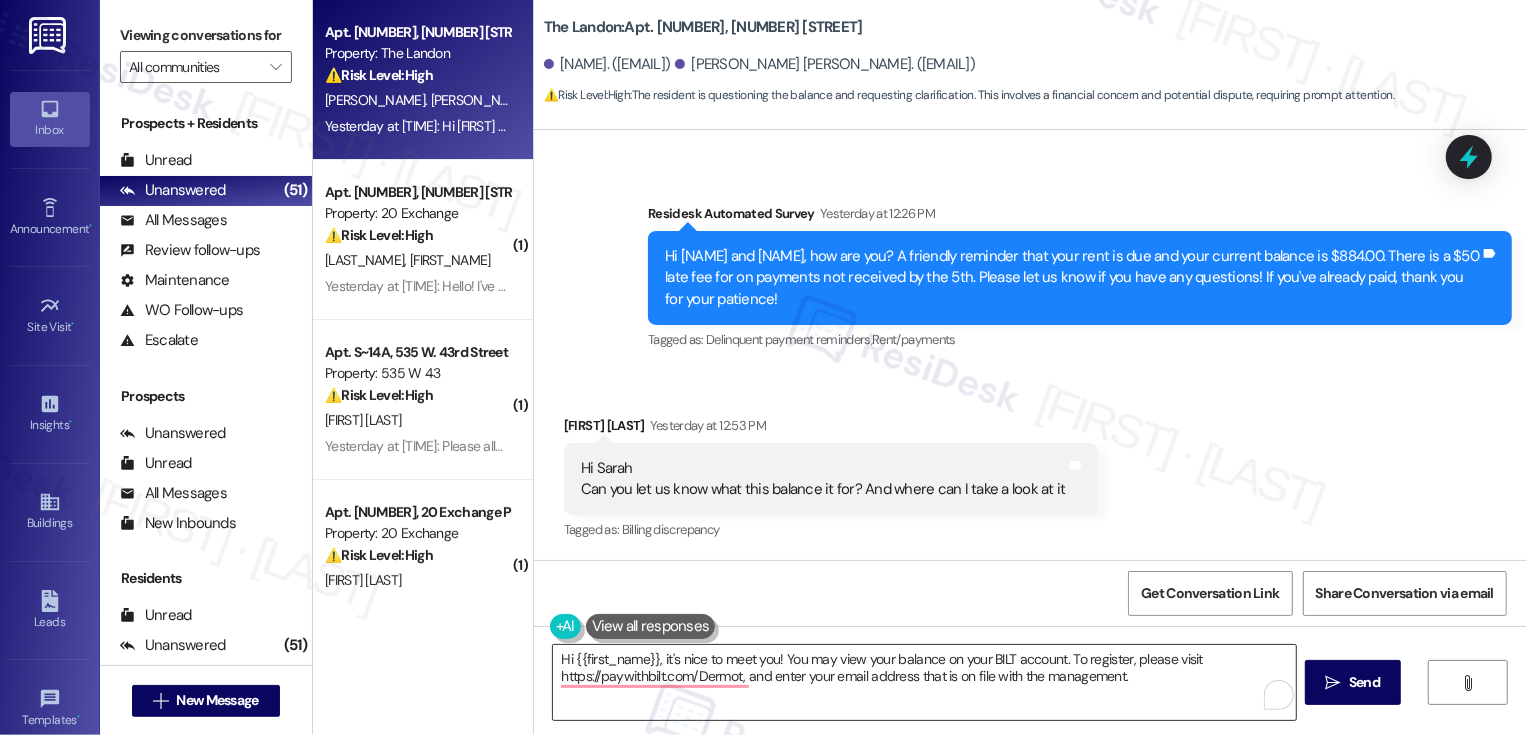 click on "Hi {{first_name}}, it's nice to meet you! You may view your balance on your BILT account. To register, please visit https://paywithbilt.com/Dermot, and enter your email address that is on file with the management." at bounding box center [924, 682] 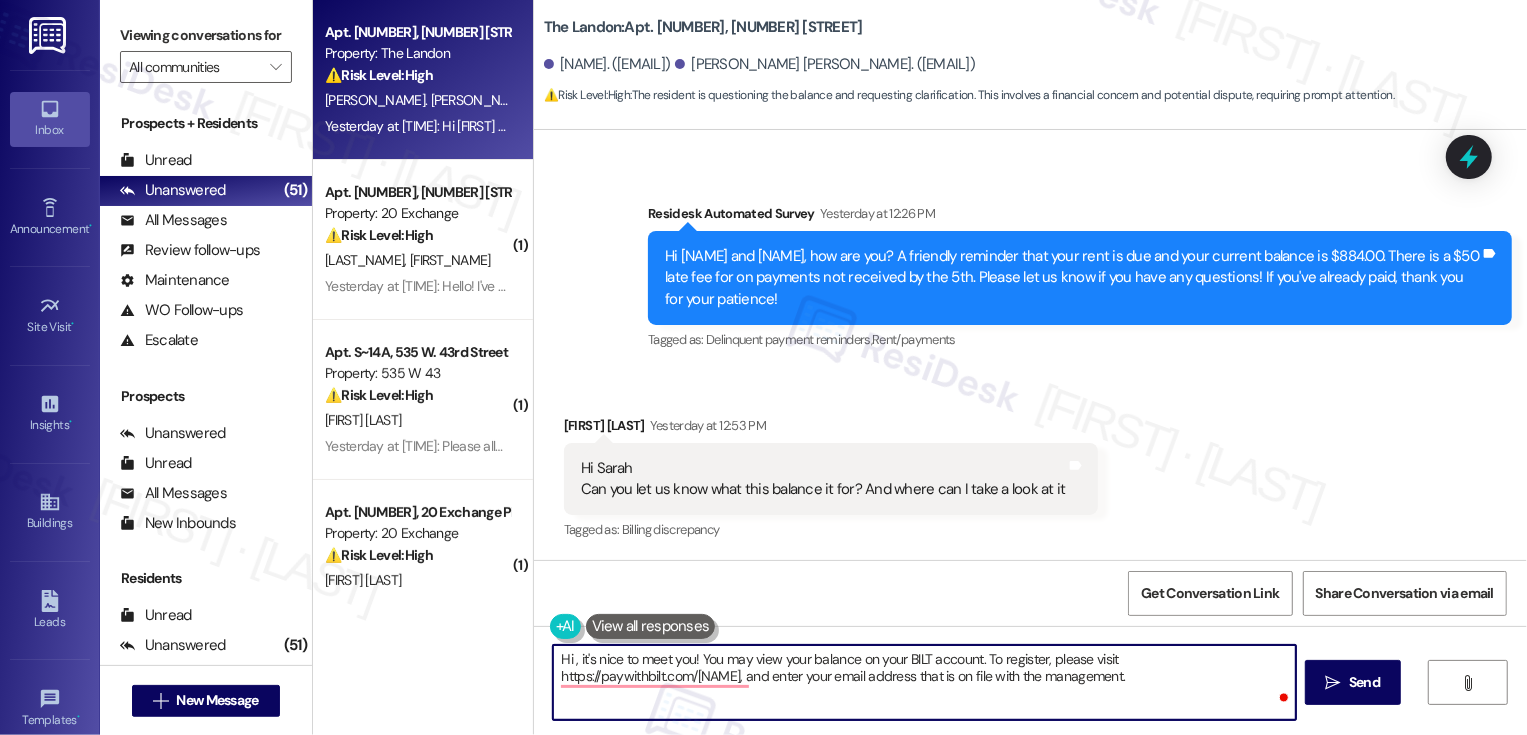 paste on "Gautam" 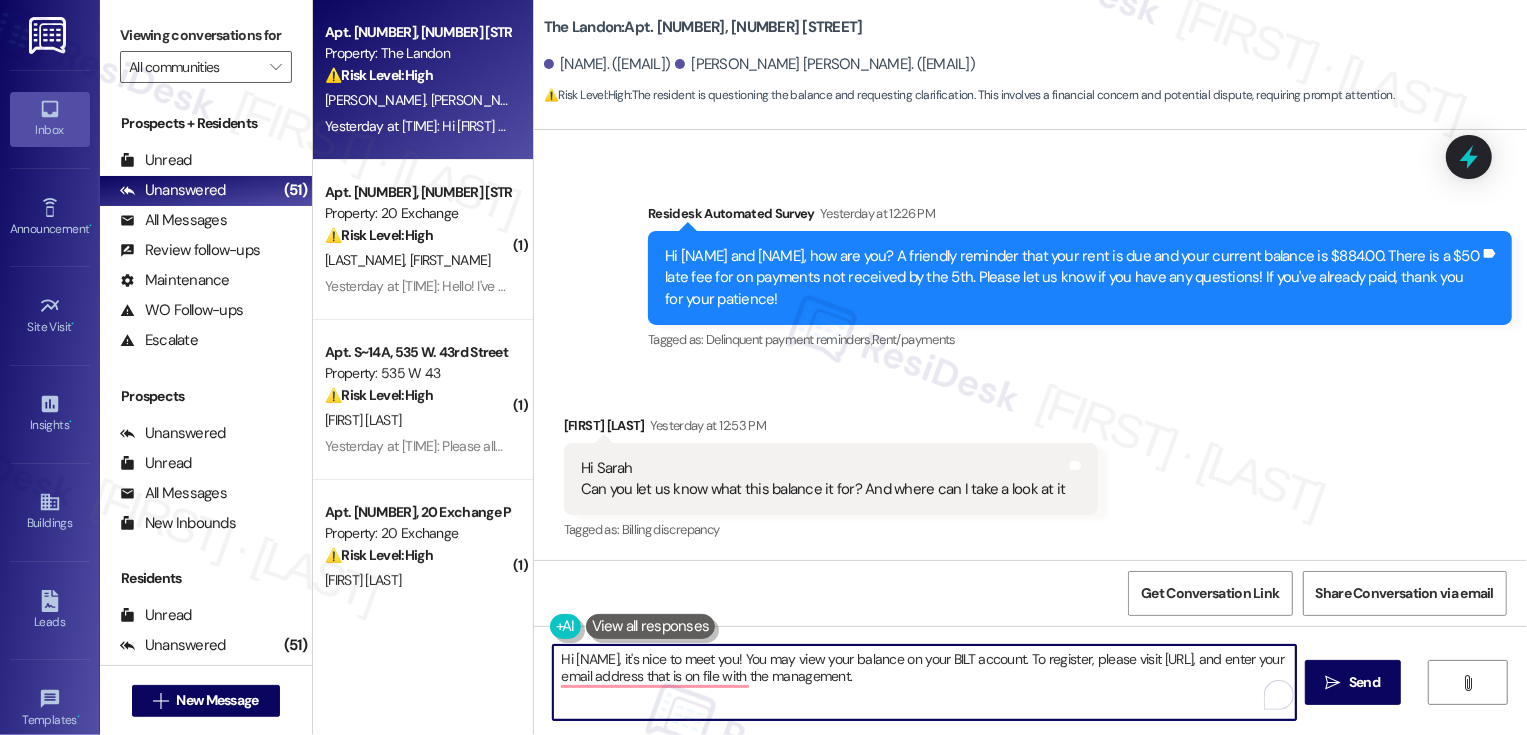 click on "Hi Gautam, it's nice to meet you! You may view your balance on your BILT account. To register, please visit https://paywithbilt.com/Dermot, and enter your email address that is on file with the management." at bounding box center [924, 682] 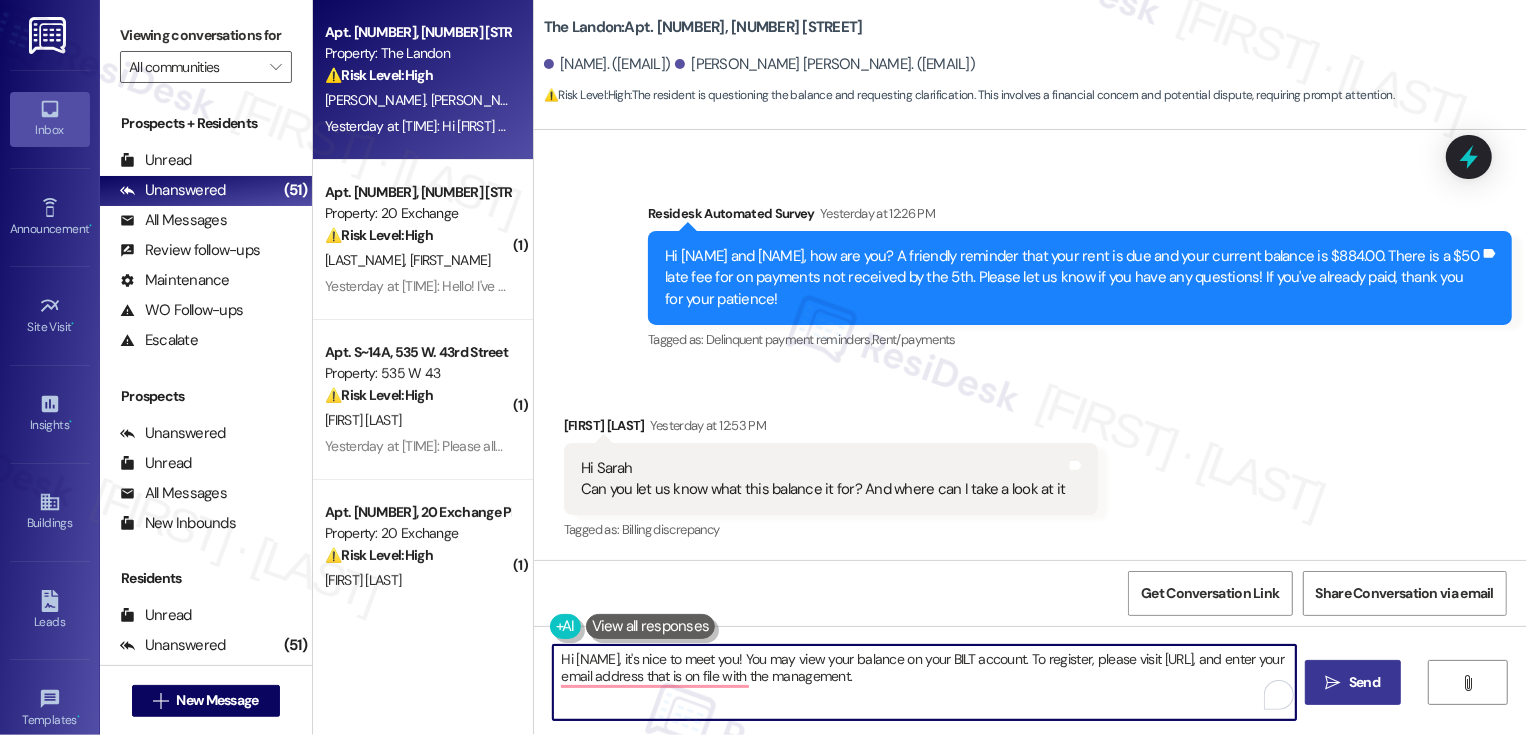 type on "Hi Gautam, it's nice to meet you! You may view your balance on your BILT account. To register, please visit https://paywithbilt.com/Dermot, and enter your email address that is on file with the management." 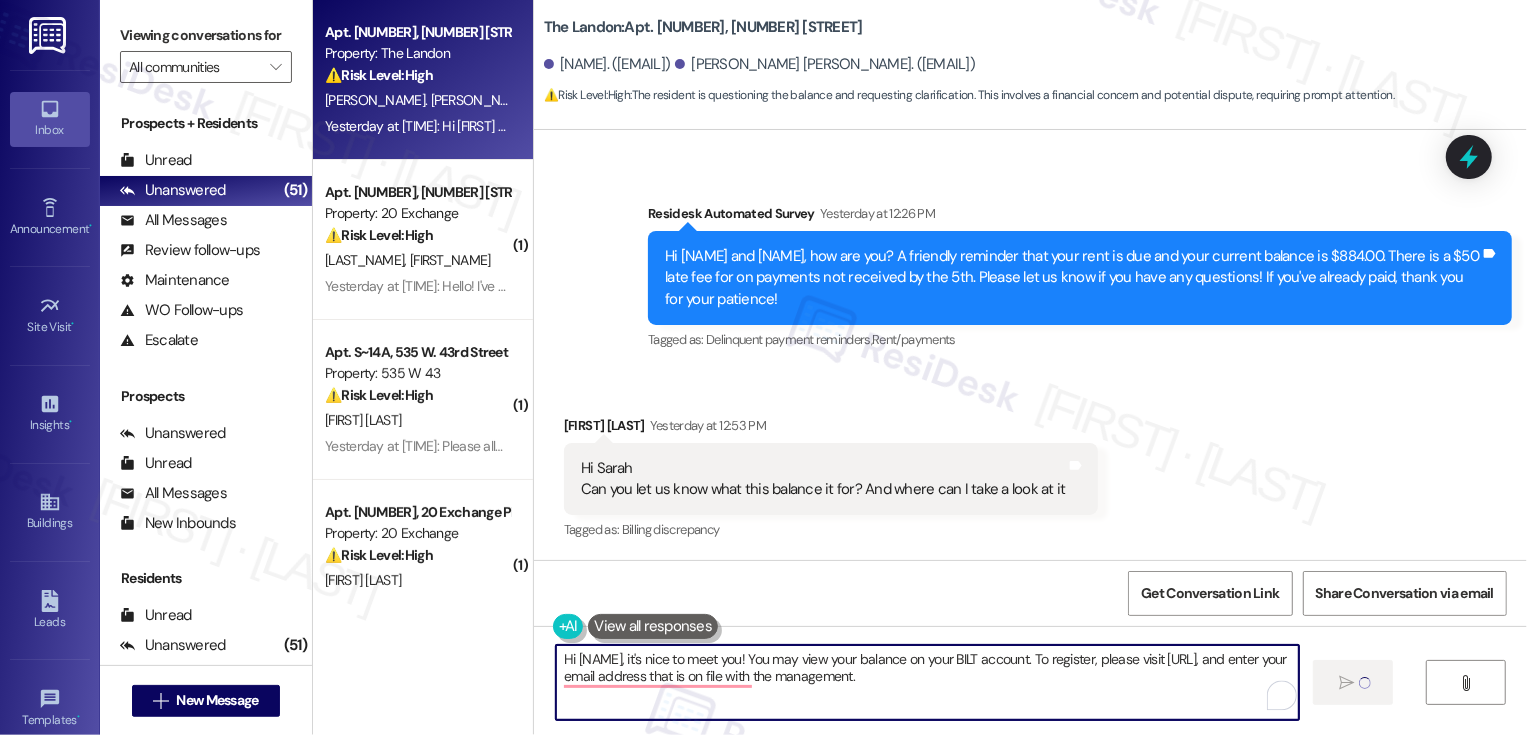 type 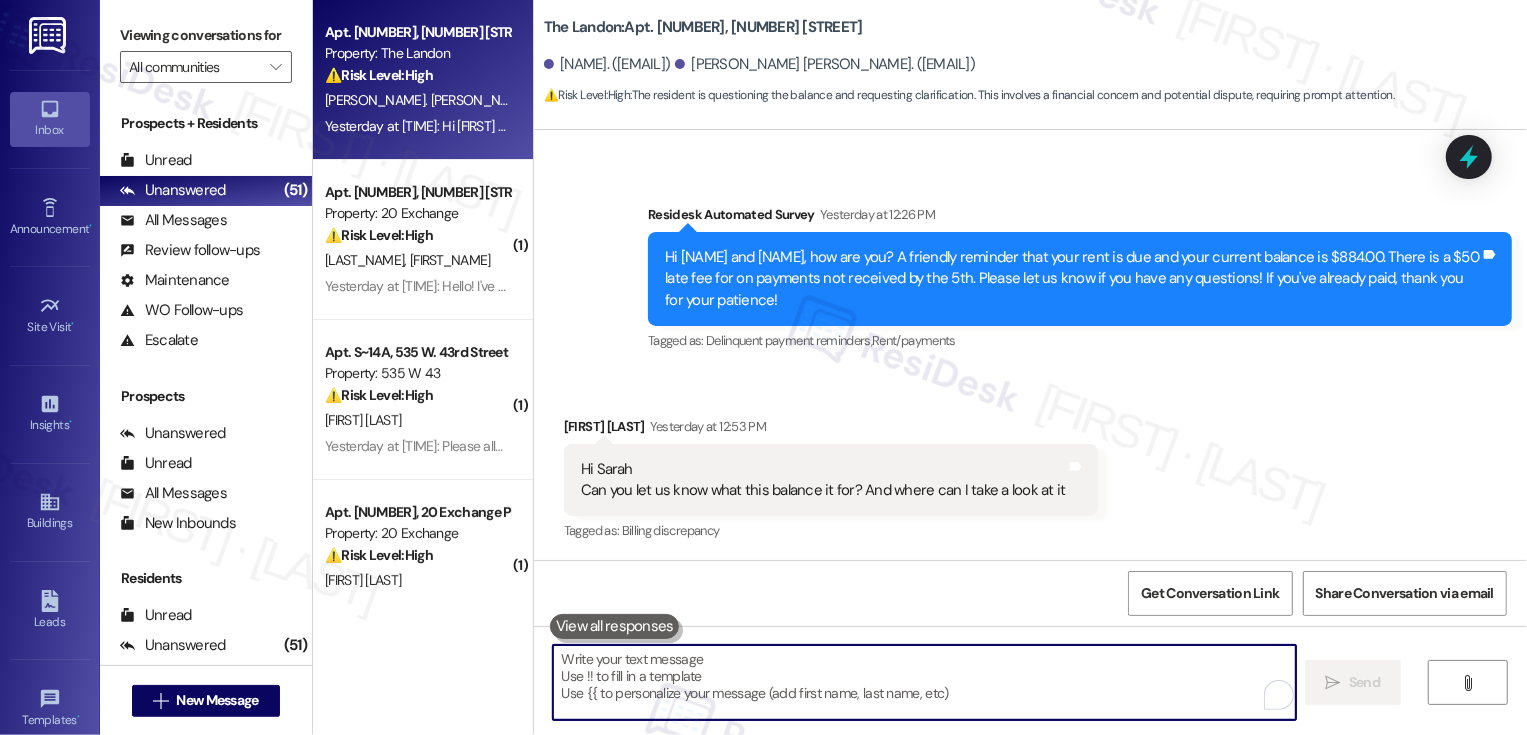 scroll, scrollTop: 748, scrollLeft: 0, axis: vertical 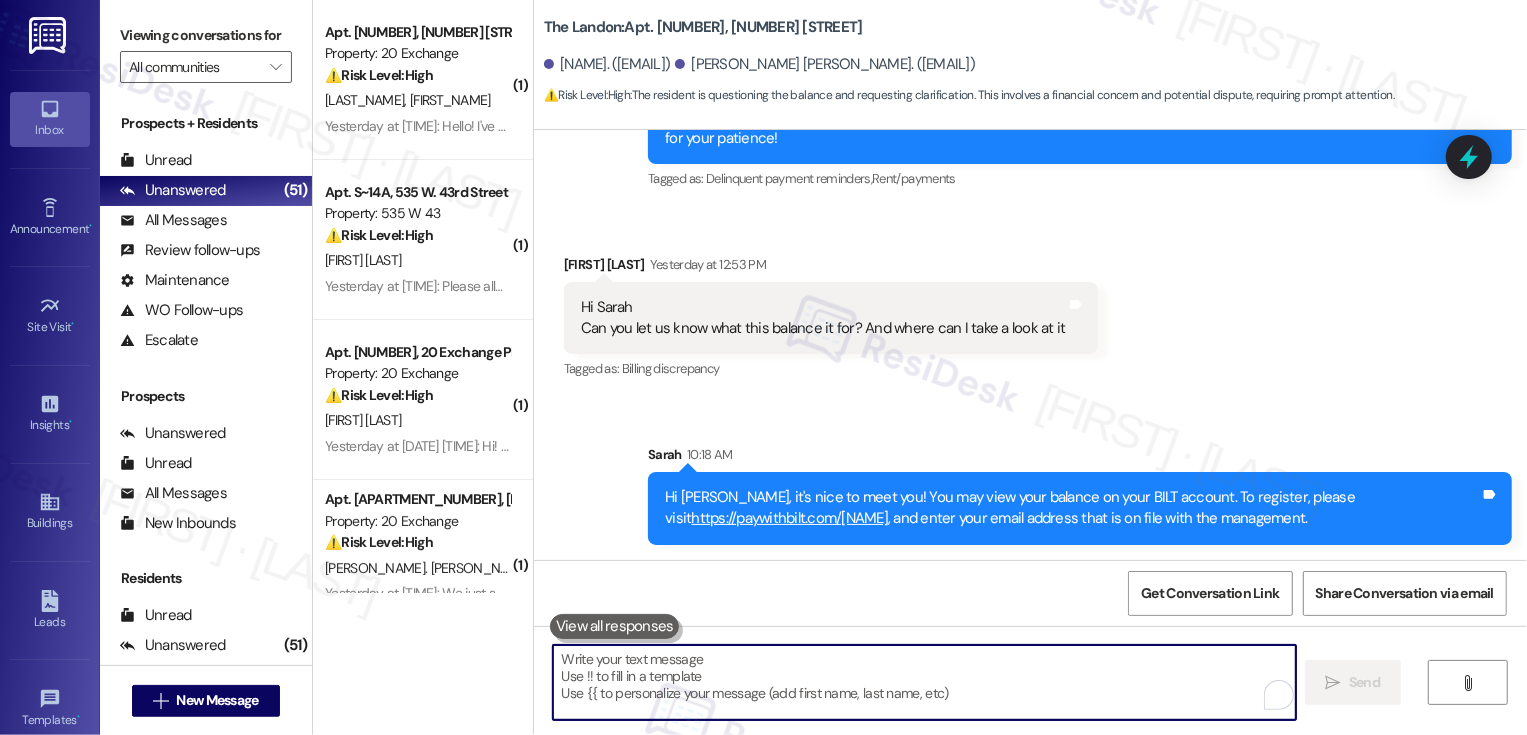 click on "Apt. 327, 20 Exchange Pl" at bounding box center (417, 32) 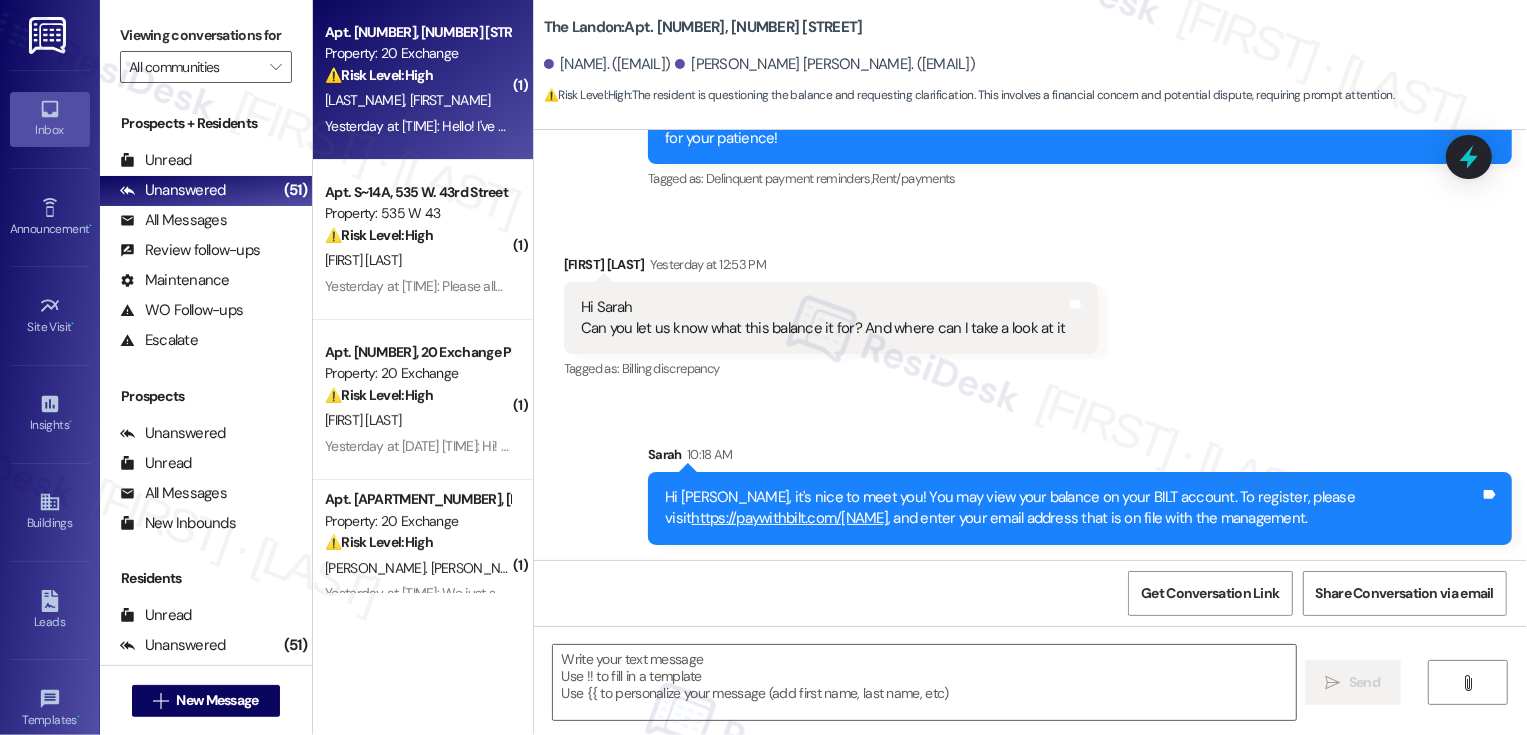 click on "Apt. 327, 20 Exchange Pl" at bounding box center [417, 32] 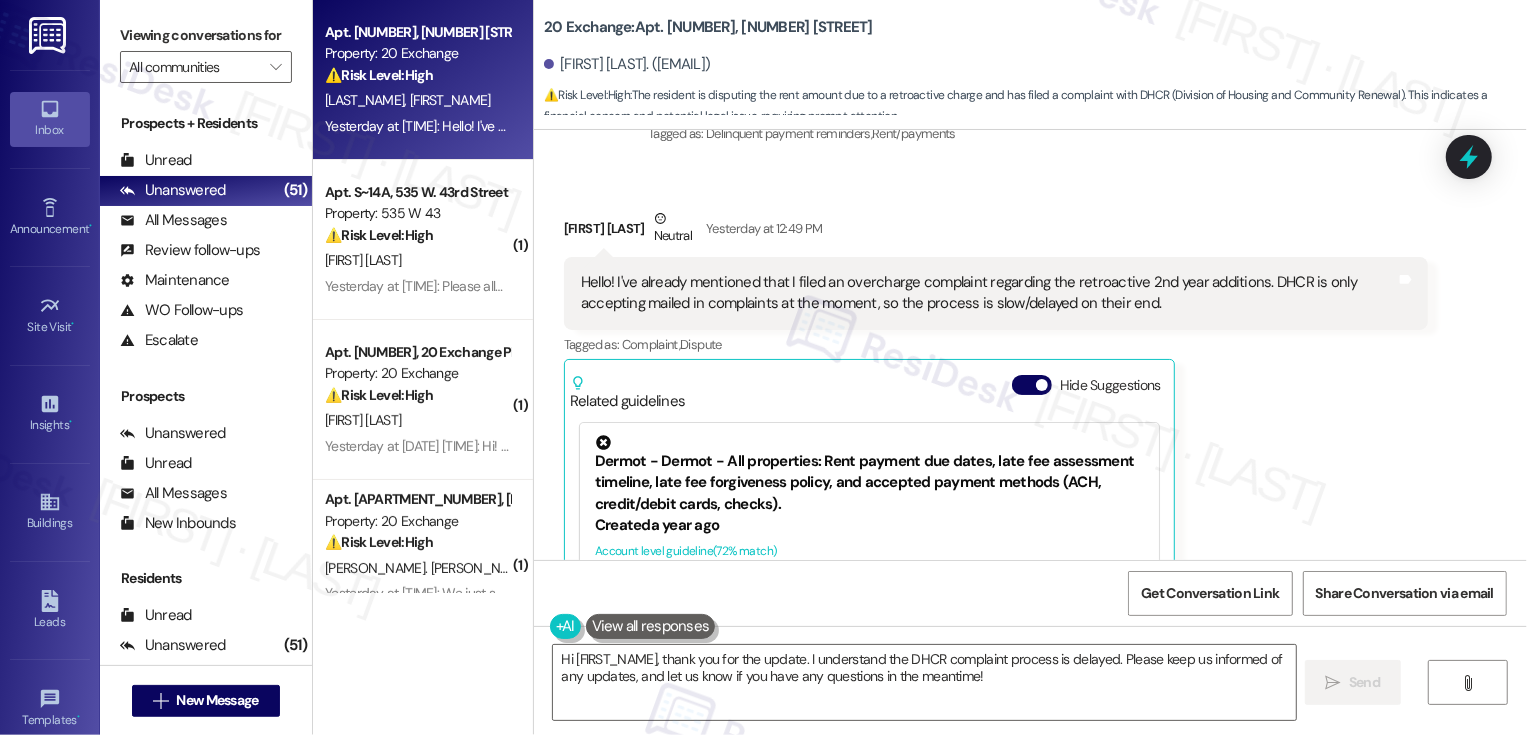 scroll, scrollTop: 4573, scrollLeft: 0, axis: vertical 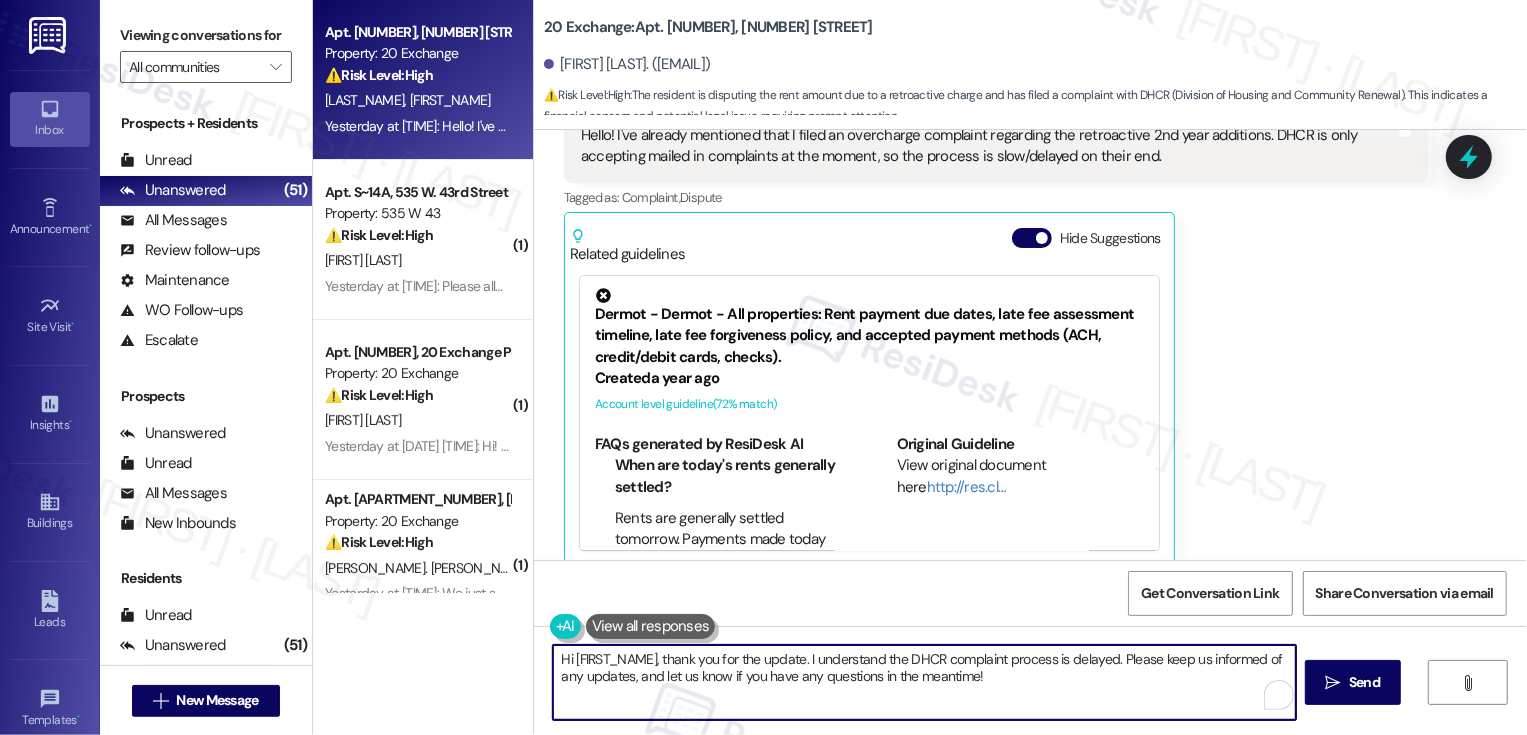 drag, startPoint x: 1112, startPoint y: 659, endPoint x: 1128, endPoint y: 685, distance: 30.528675 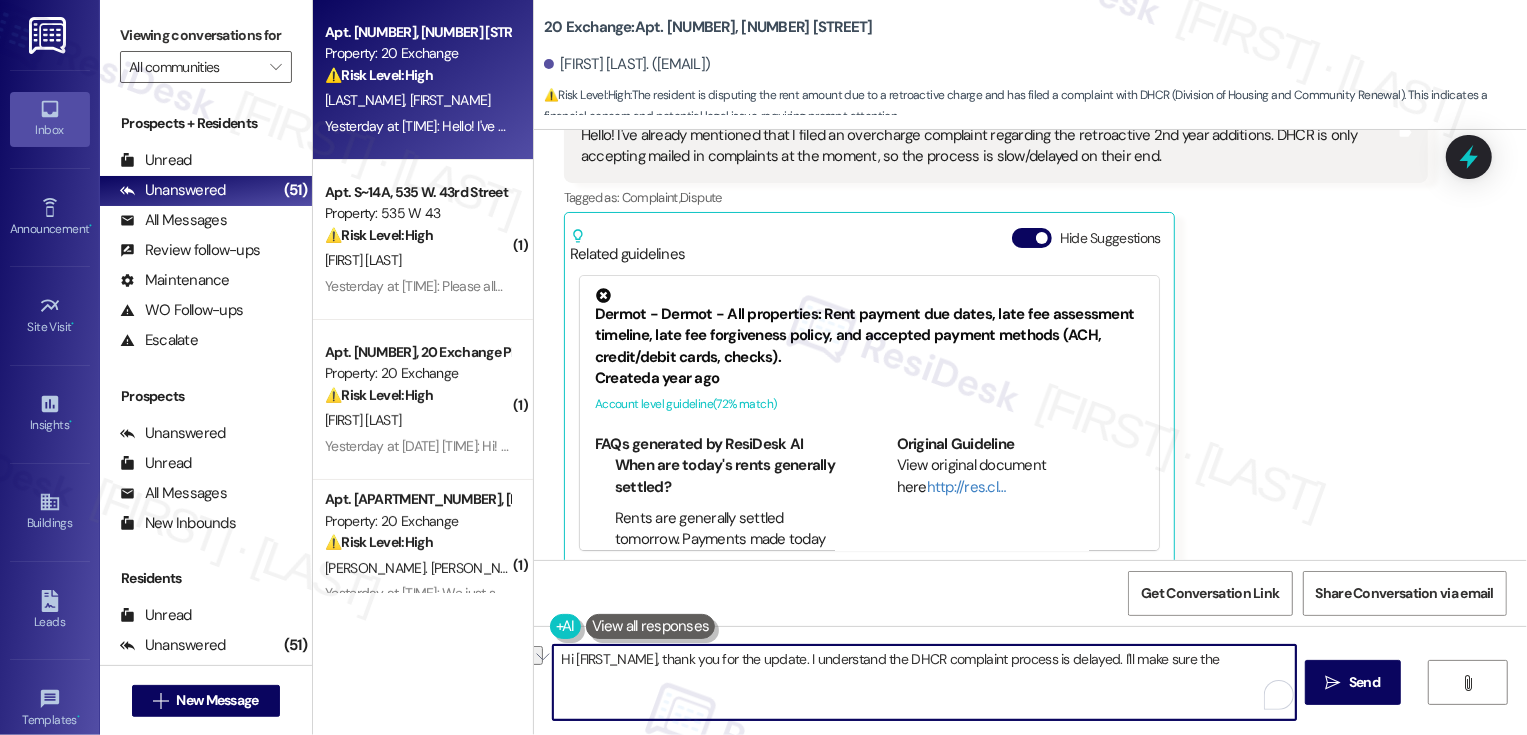 drag, startPoint x: 712, startPoint y: 662, endPoint x: 1108, endPoint y: 663, distance: 396.00125 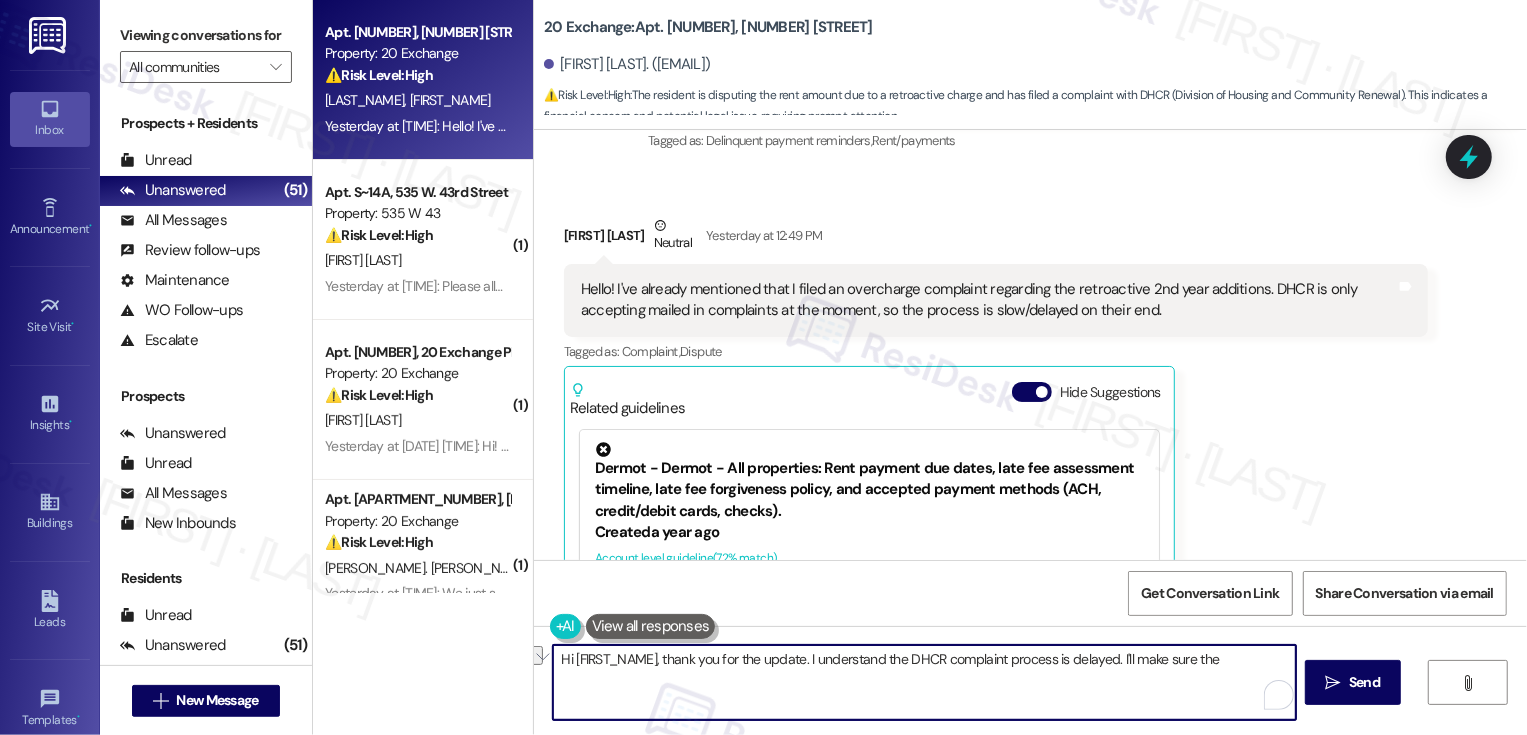 scroll, scrollTop: 4409, scrollLeft: 0, axis: vertical 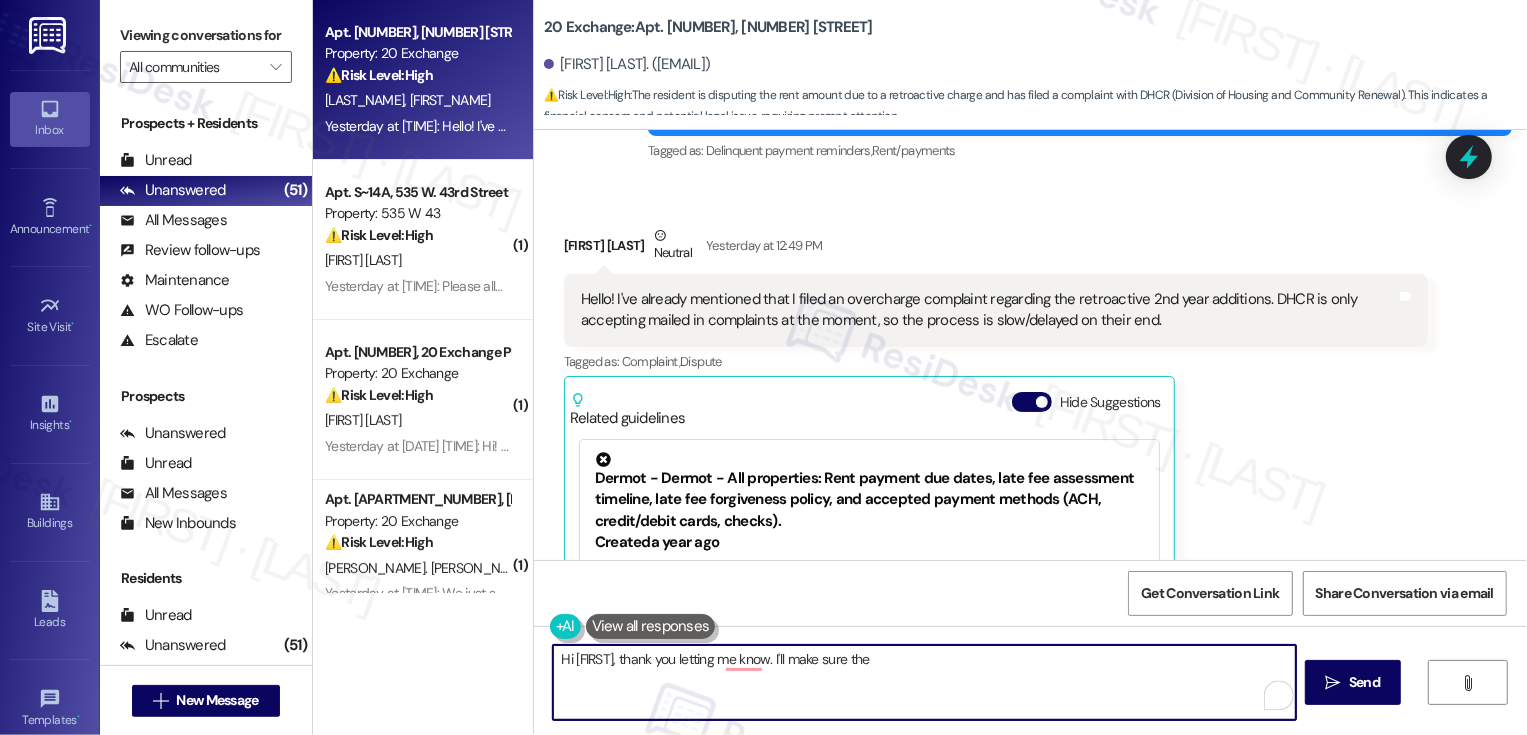 drag, startPoint x: 823, startPoint y: 667, endPoint x: 995, endPoint y: 667, distance: 172 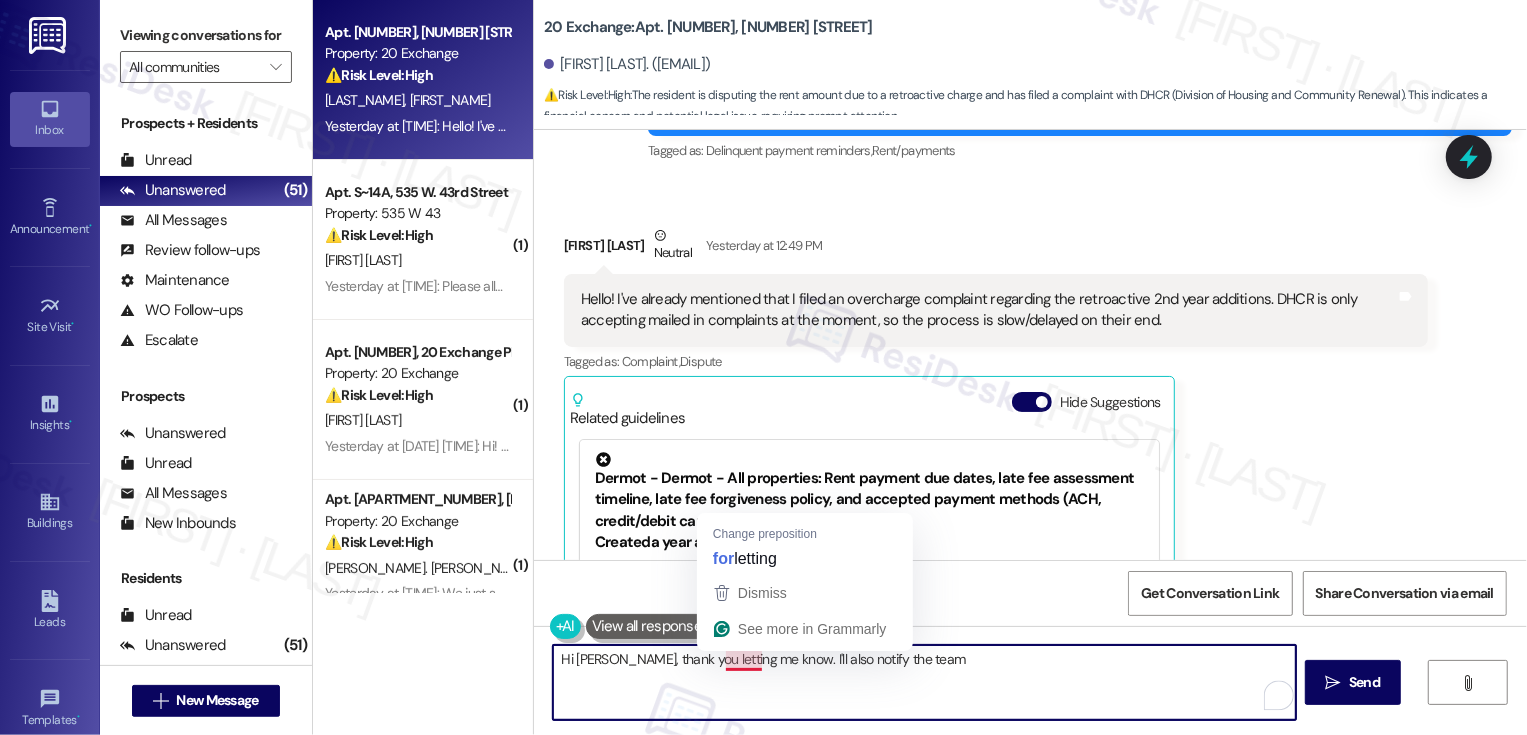 click on "Hi {{first_name}}, thank you letting me know. I'll also notify the team" at bounding box center (924, 682) 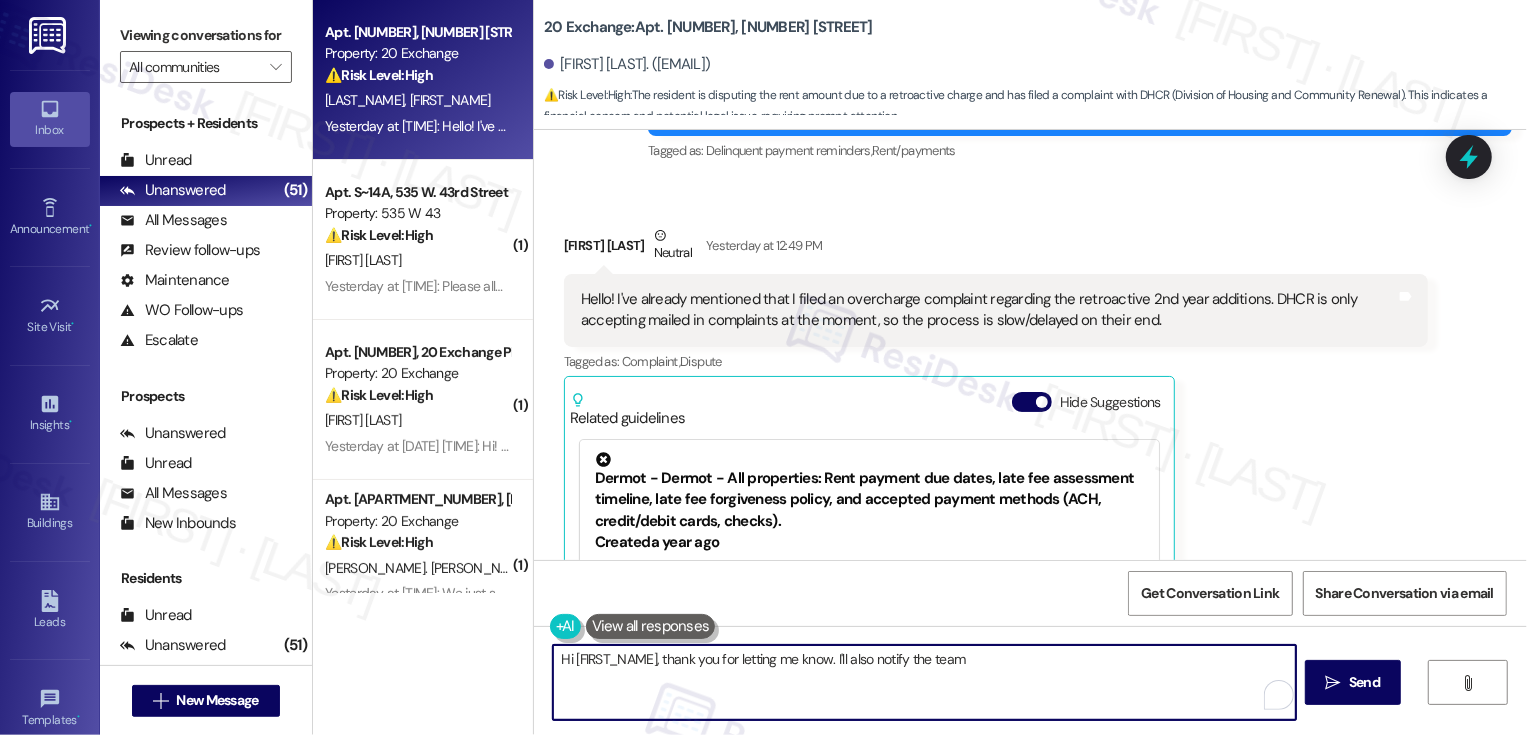 drag, startPoint x: 870, startPoint y: 660, endPoint x: 1130, endPoint y: 678, distance: 260.62234 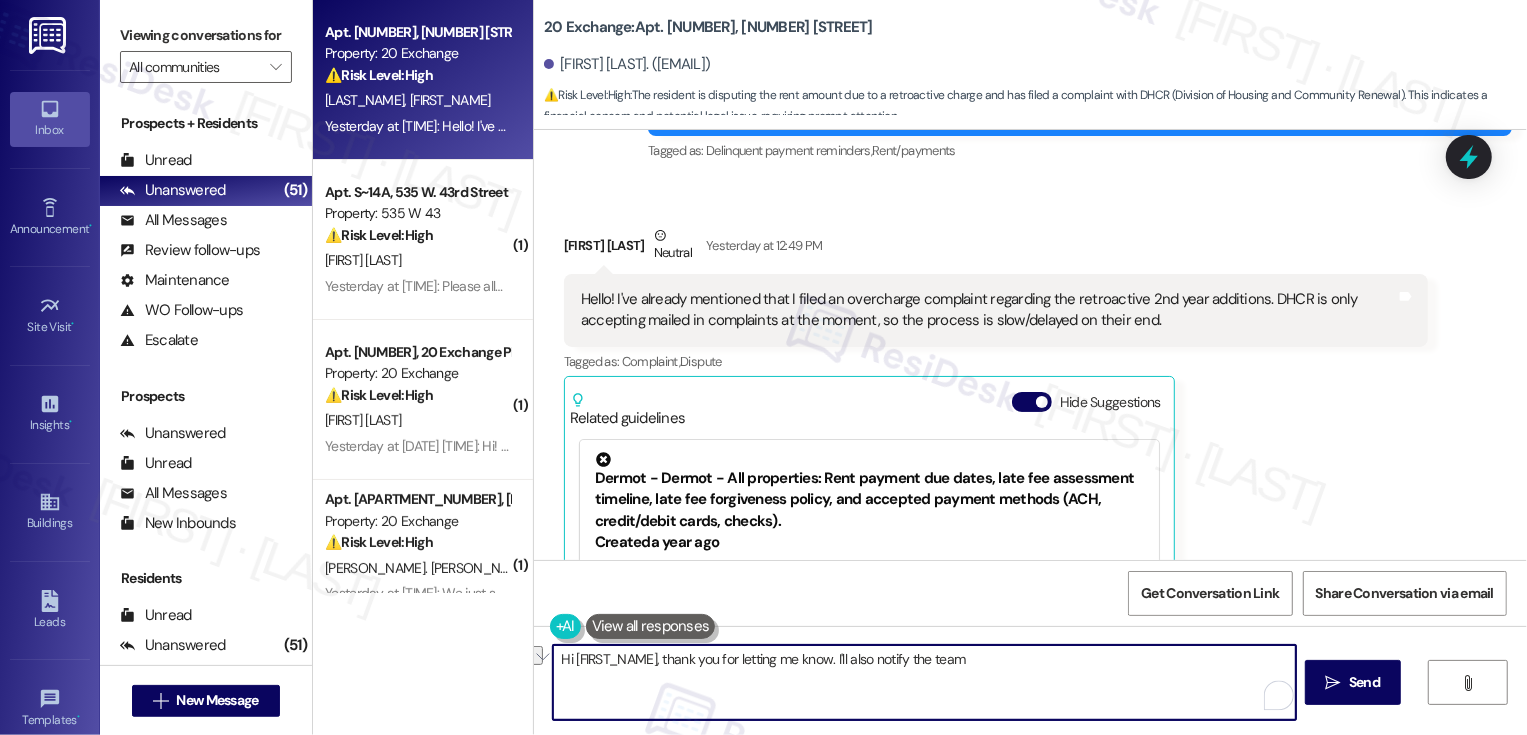 drag, startPoint x: 841, startPoint y: 663, endPoint x: 999, endPoint y: 679, distance: 158.80806 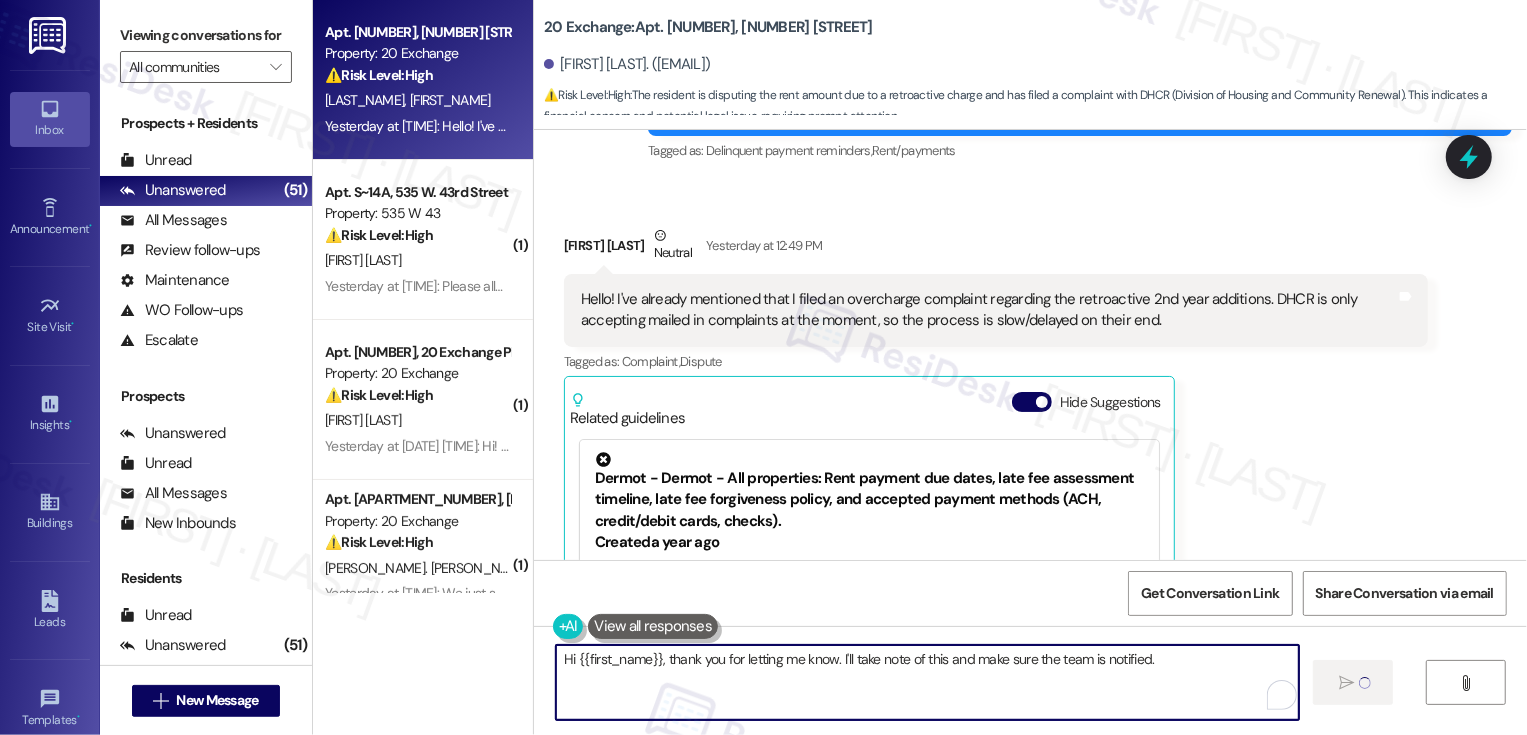 type on "Hi {{first_name}}, thank you for letting me know. I'll take note of this and make sure the team is notified." 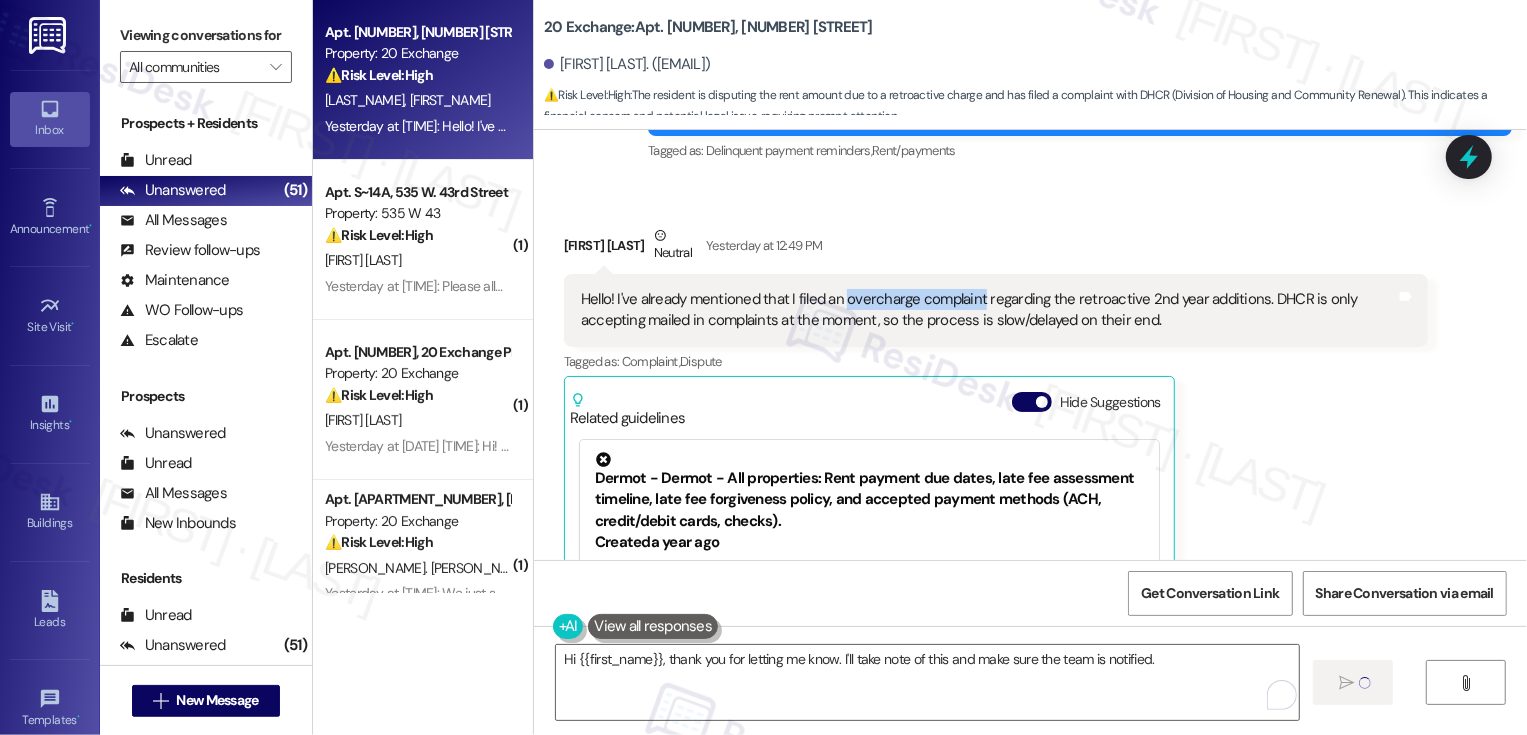 drag, startPoint x: 830, startPoint y: 277, endPoint x: 963, endPoint y: 269, distance: 133.24039 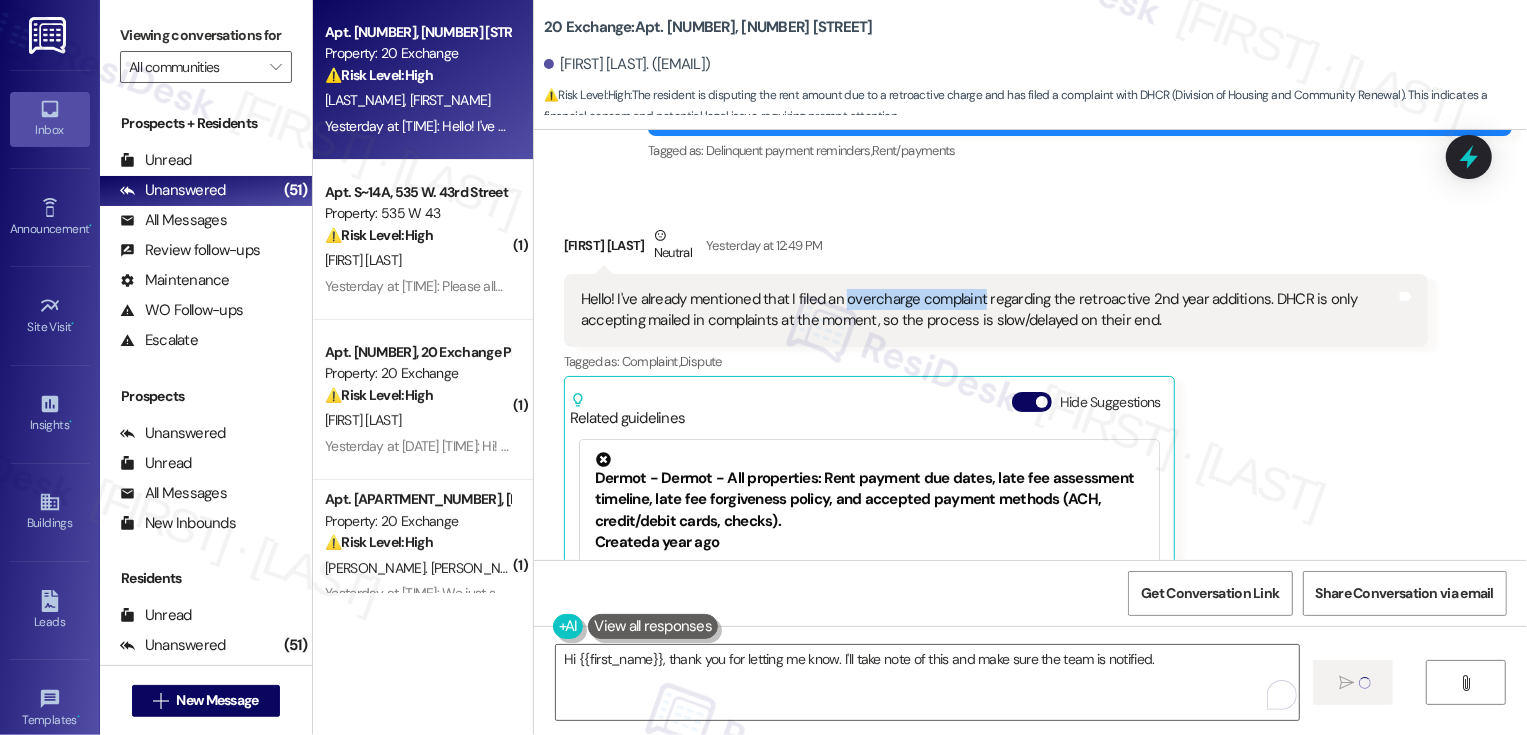 click on "Hello! I've already mentioned that I filed an overcharge complaint regarding the retroactive 2nd year additions. DHCR is only accepting mailed in complaints at the moment, so the process is slow/delayed on their end." at bounding box center [988, 310] 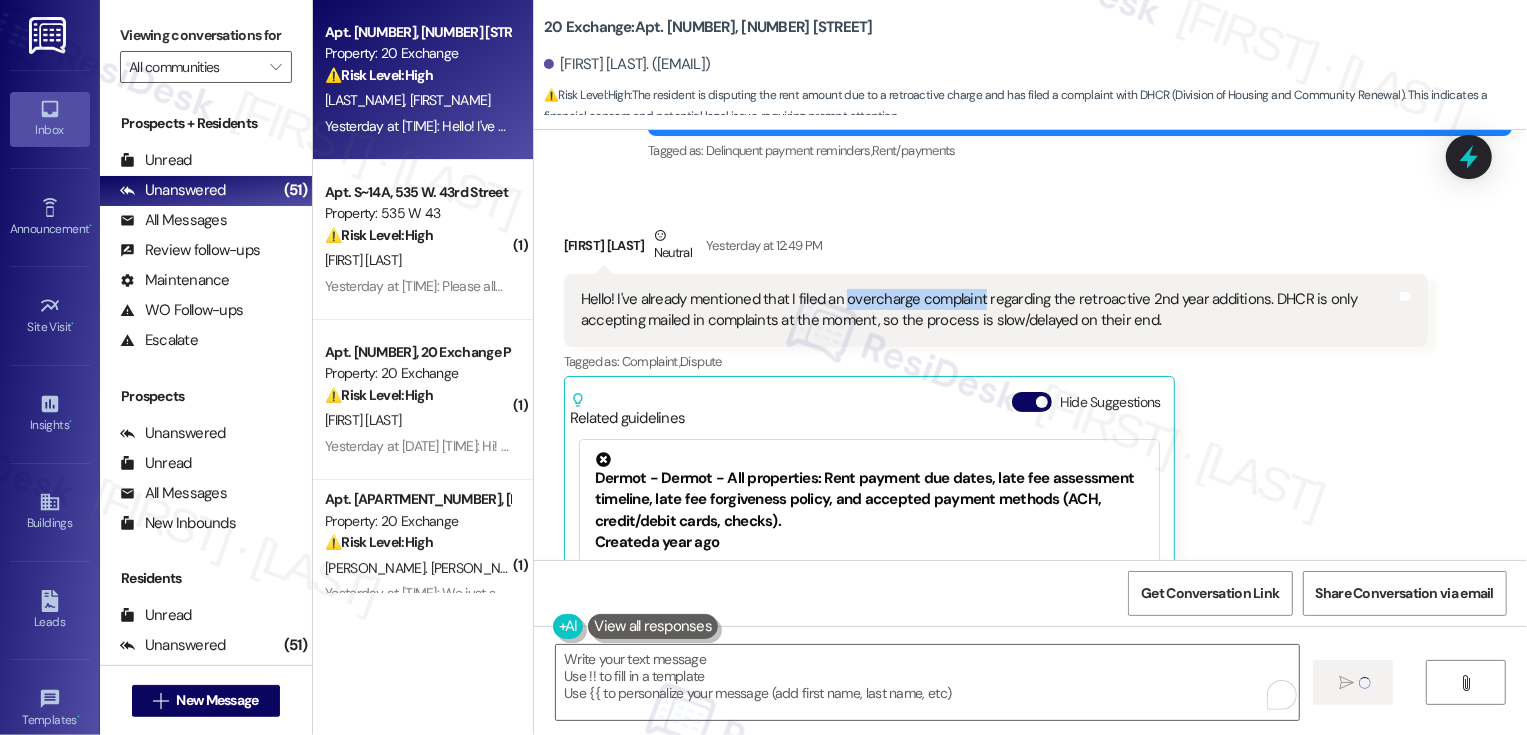 copy on "overcharge complaint" 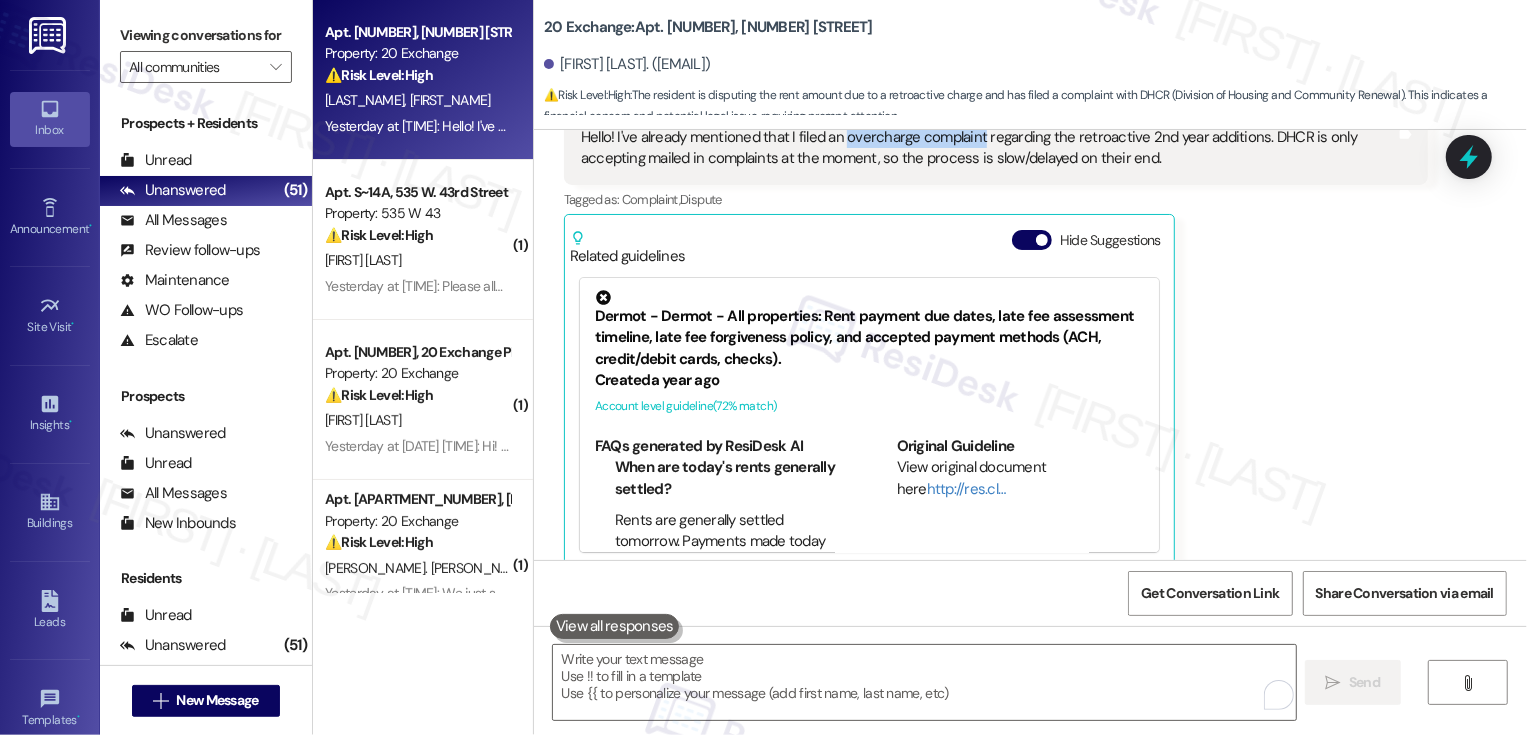 click on "Erica Akitani-Bob   Neutral Yesterday at 12:49 PM Hello! I've already mentioned that I filed an overcharge complaint regarding the retroactive 2nd year additions. DHCR is only accepting mailed in complaints at the moment, so the process is slow/delayed on their end.  Tags and notes Tagged as:   Complaint ,  Click to highlight conversations about Complaint Dispute Click to highlight conversations about Dispute  Related guidelines Hide Suggestions Dermot - Dermot - All properties: Rent payment due dates, late fee assessment timeline, late fee forgiveness policy, and accepted payment methods (ACH, credit/debit cards, checks). Created  a year ago Account level guideline  ( 72 % match) FAQs generated by ResiDesk AI When are today's rents generally settled? Rents are generally settled tomorrow. Payments made today will show up in Yardi tomorrow. When are late fees assessed? Late fees are generally added sometime between the 6th and 13th of the month, but will almost always show as the 6th on the ledger. Created" at bounding box center [996, 315] 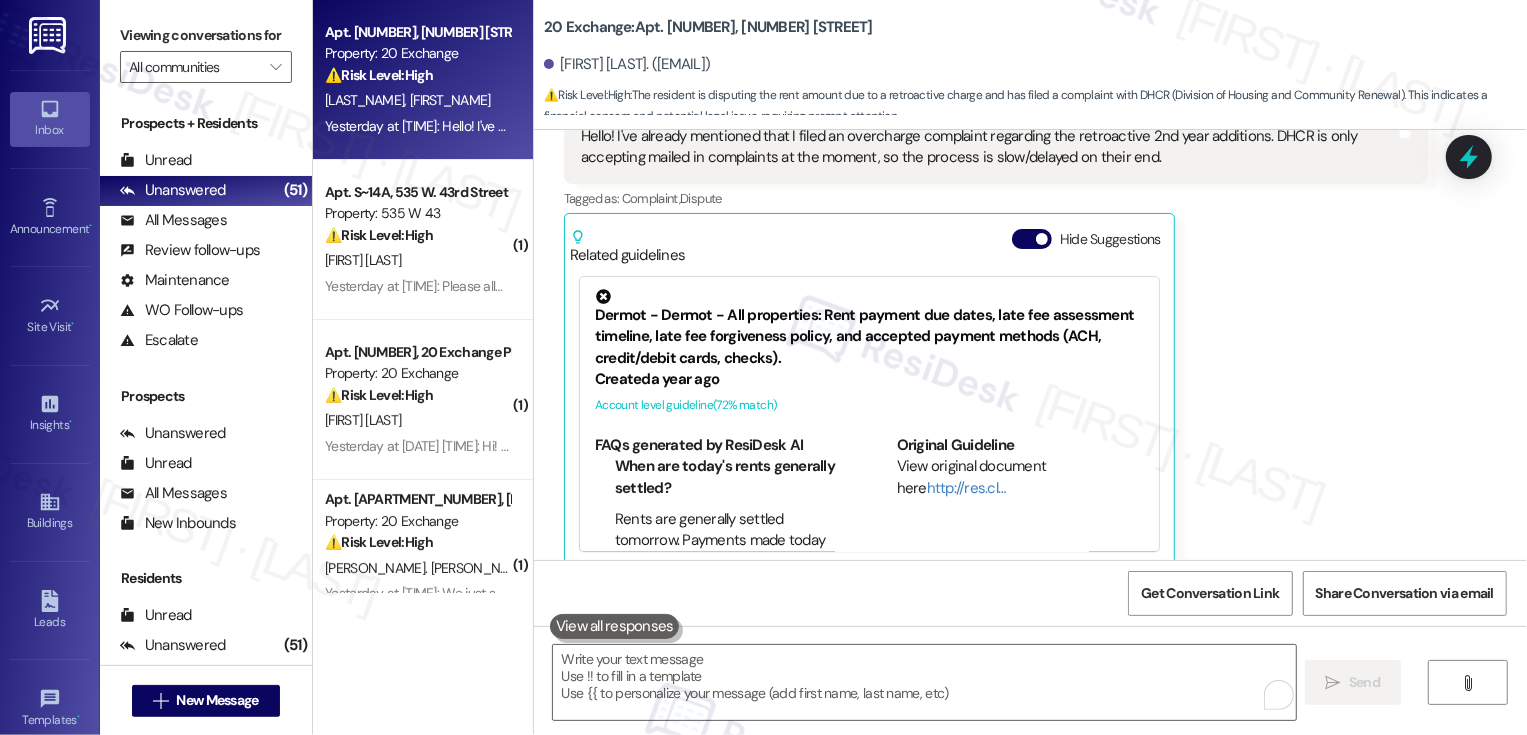 scroll, scrollTop: 4712, scrollLeft: 0, axis: vertical 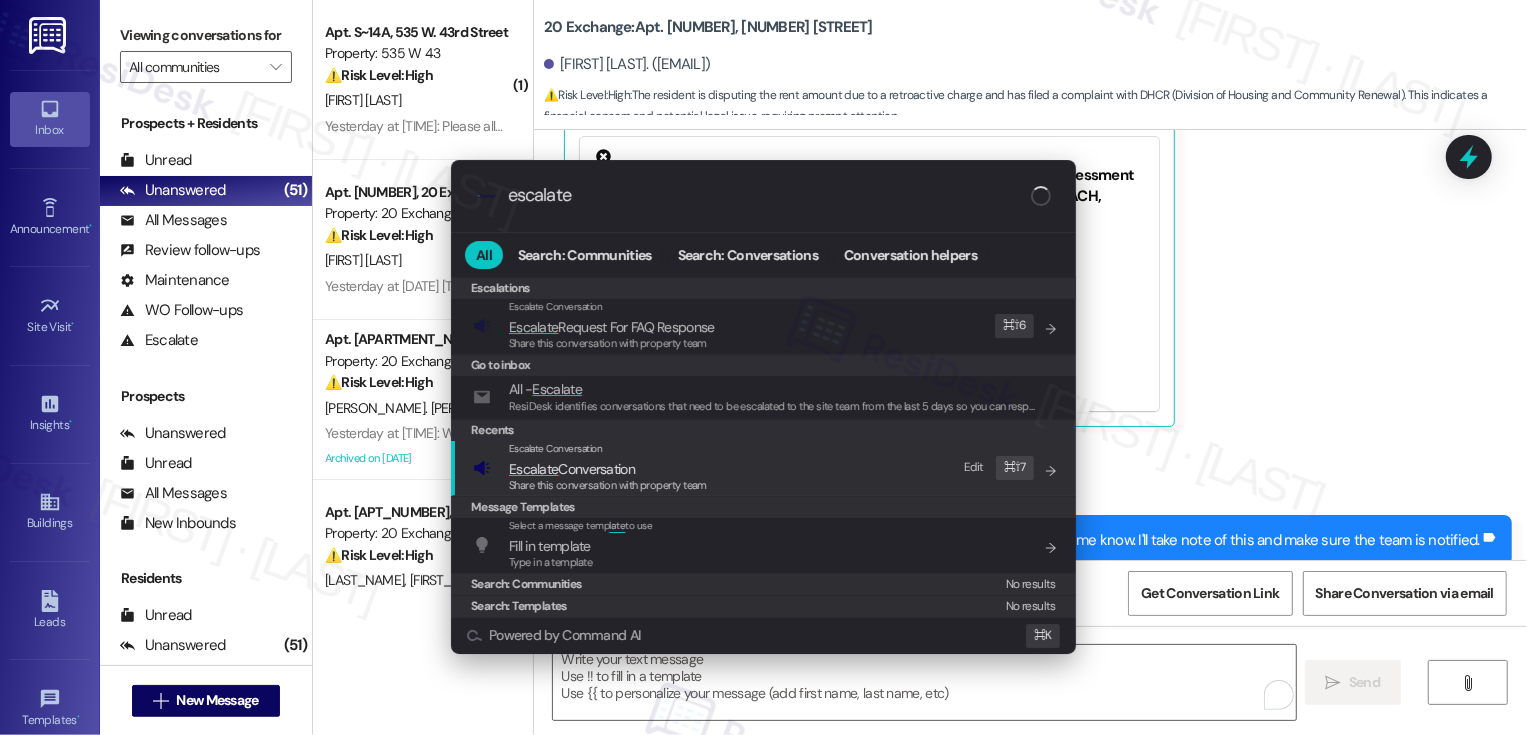 type on "escalate" 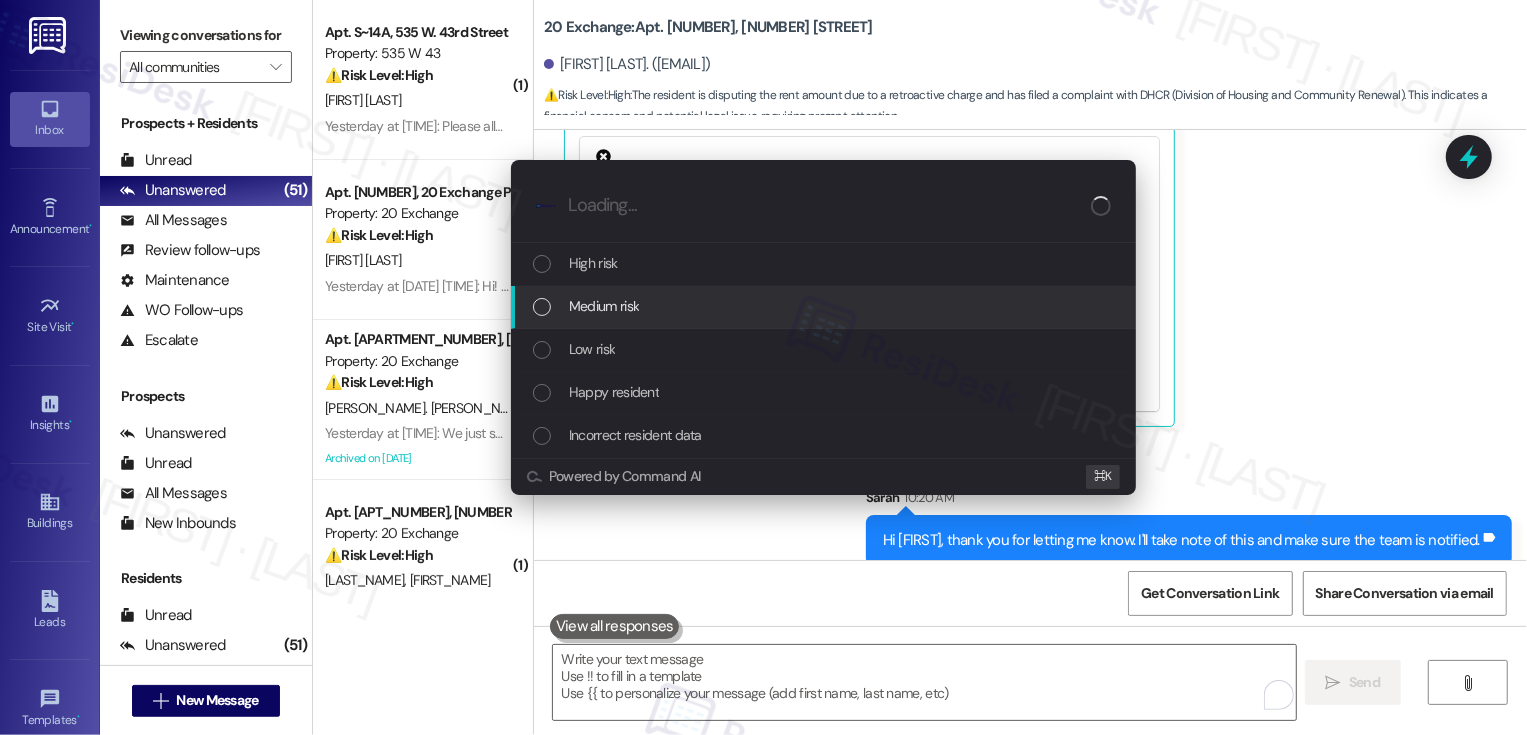 click on "Medium risk" at bounding box center [604, 306] 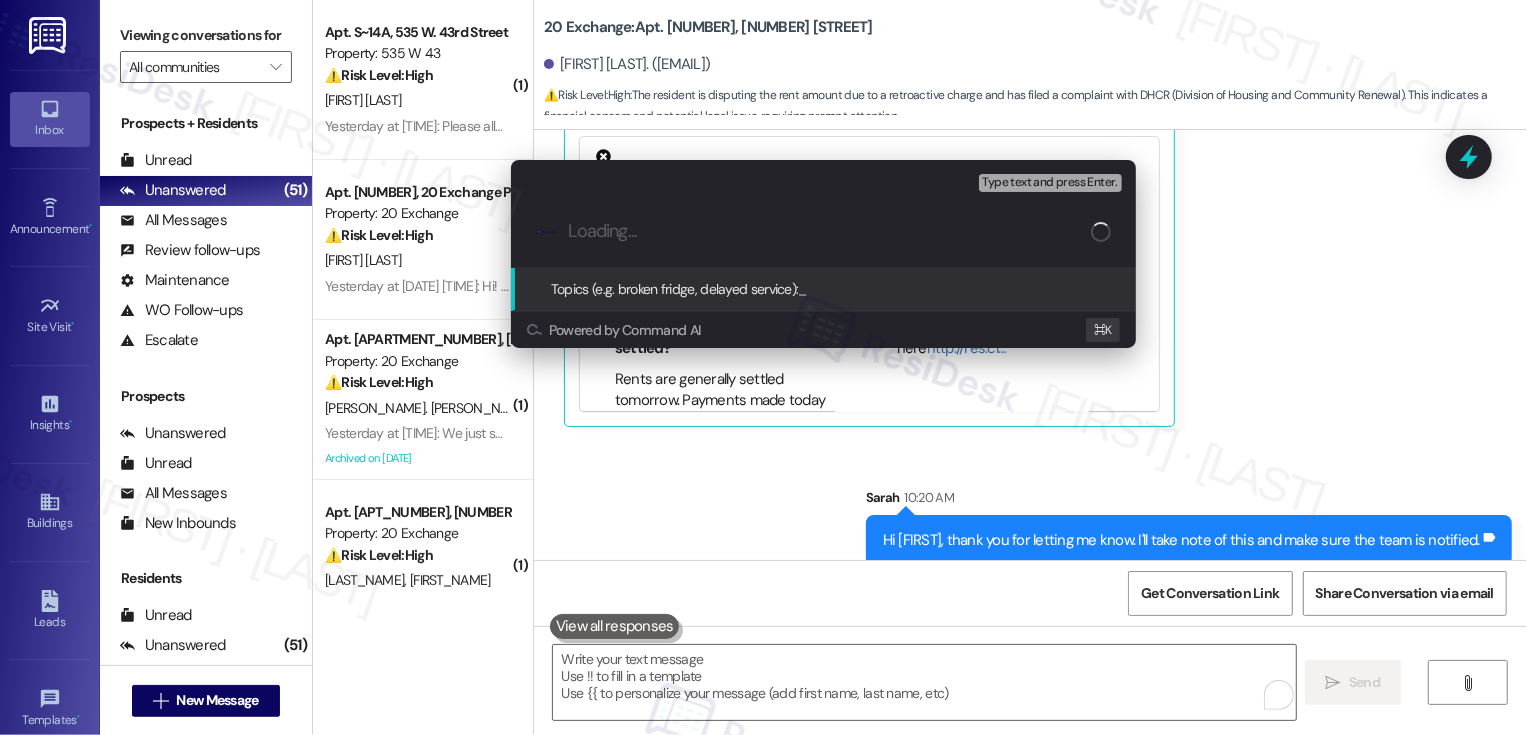paste on "overcharge complaint" 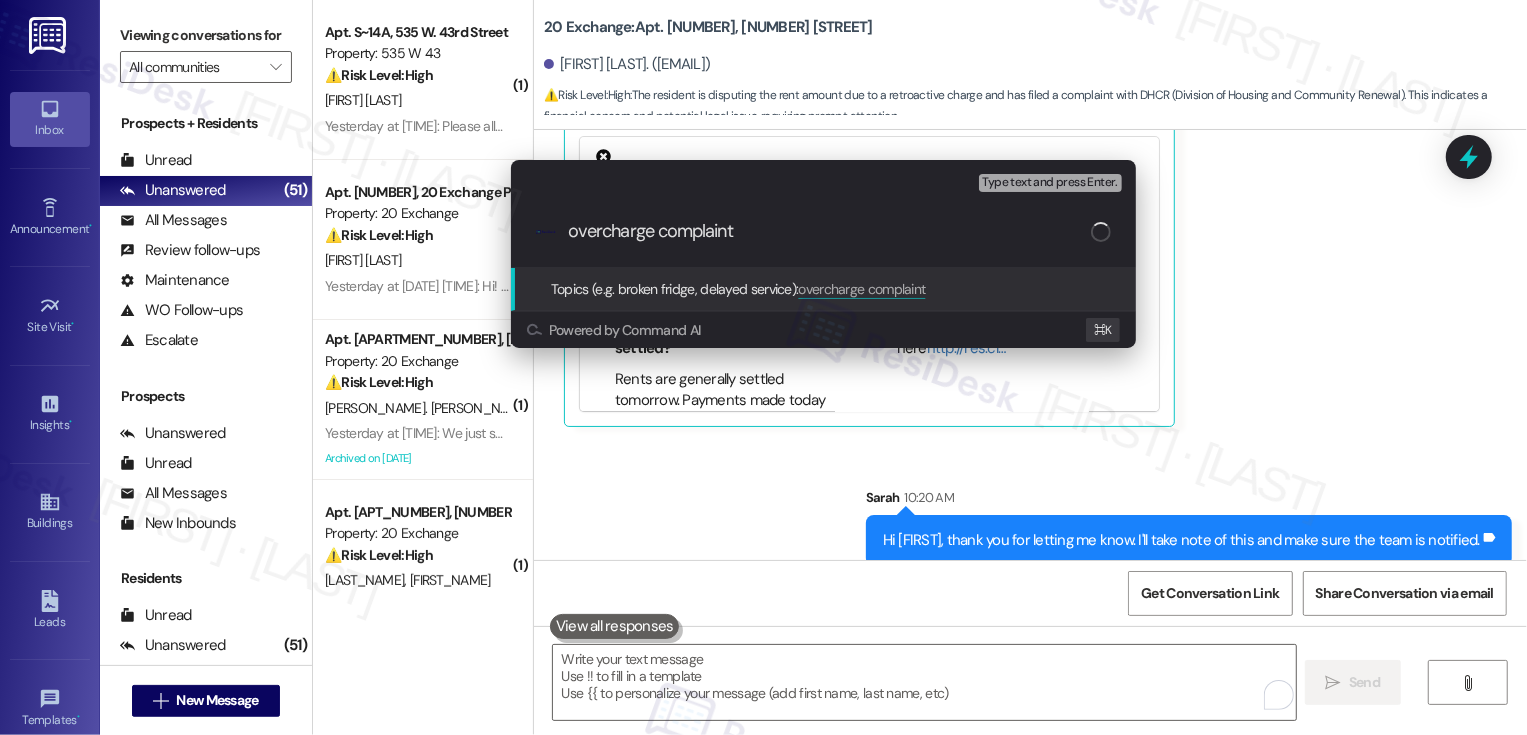 drag, startPoint x: 577, startPoint y: 235, endPoint x: 509, endPoint y: 235, distance: 68 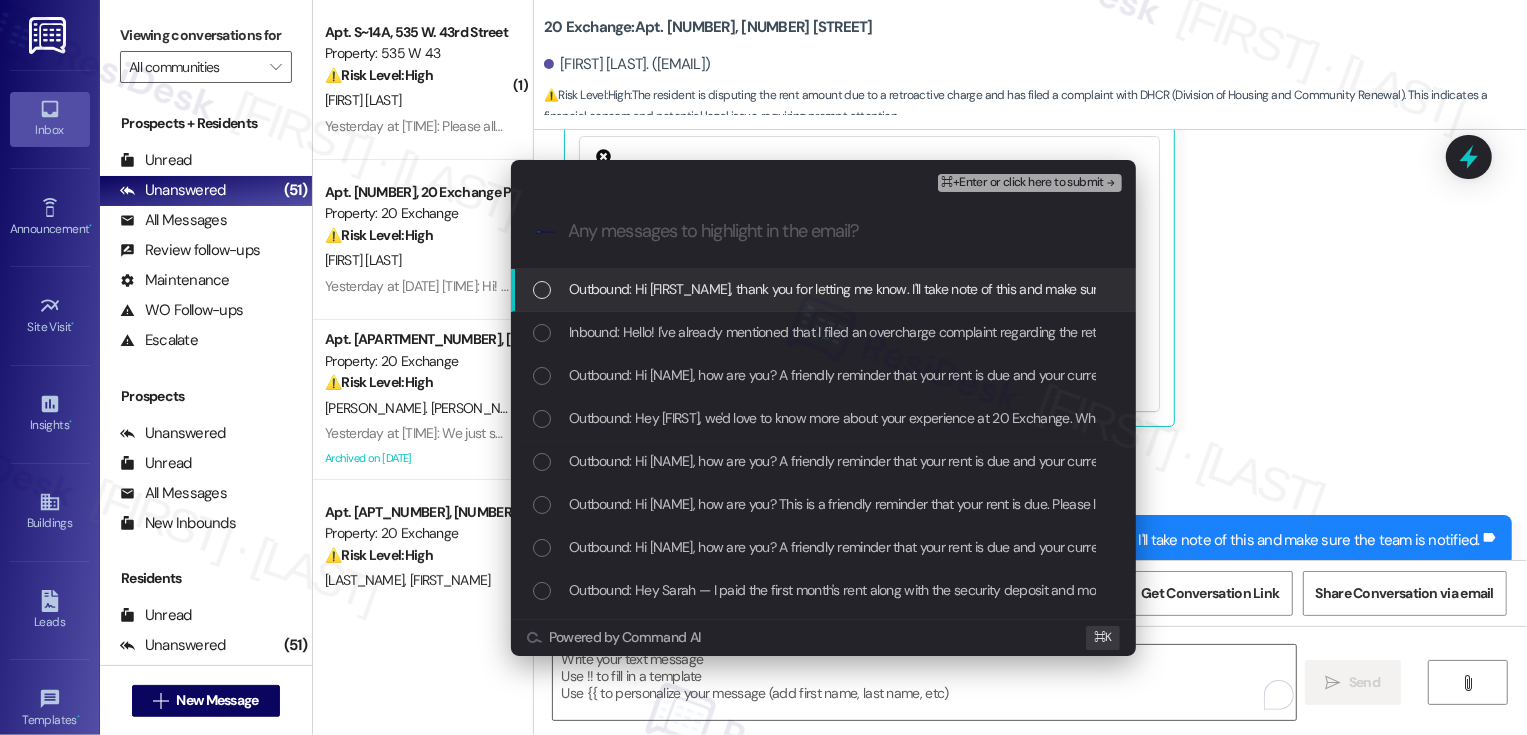 scroll, scrollTop: 0, scrollLeft: 0, axis: both 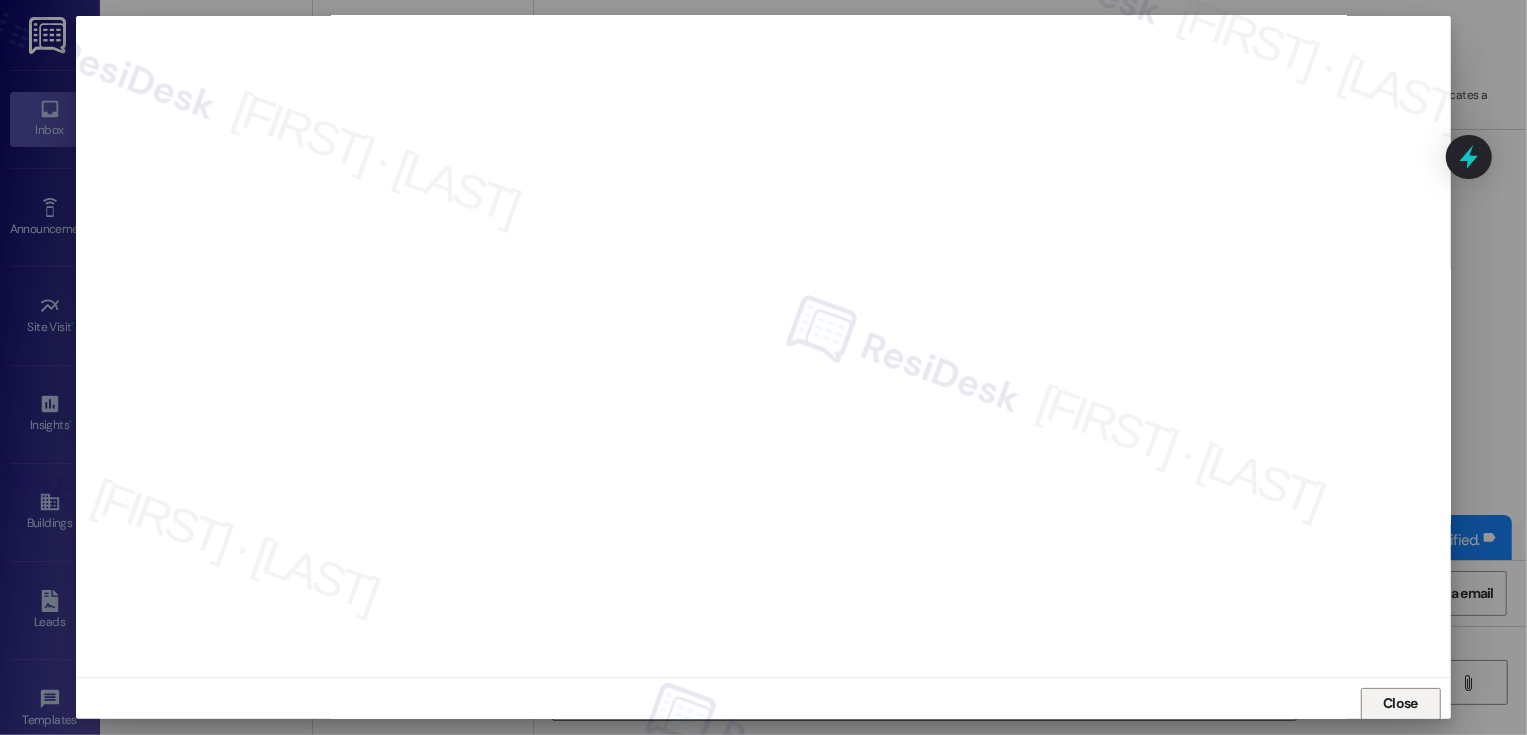 click on "Close" at bounding box center (1401, 704) 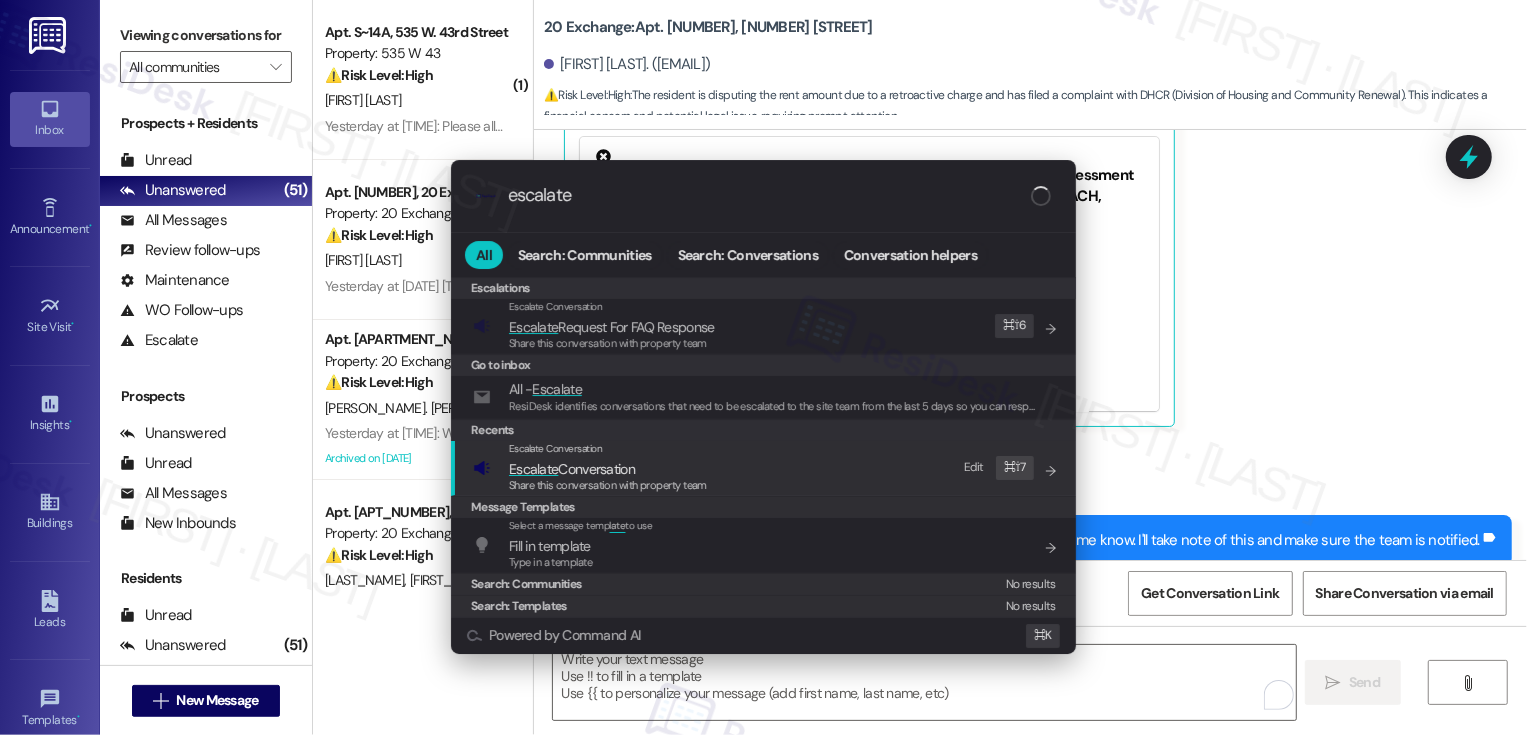 type on "escalate" 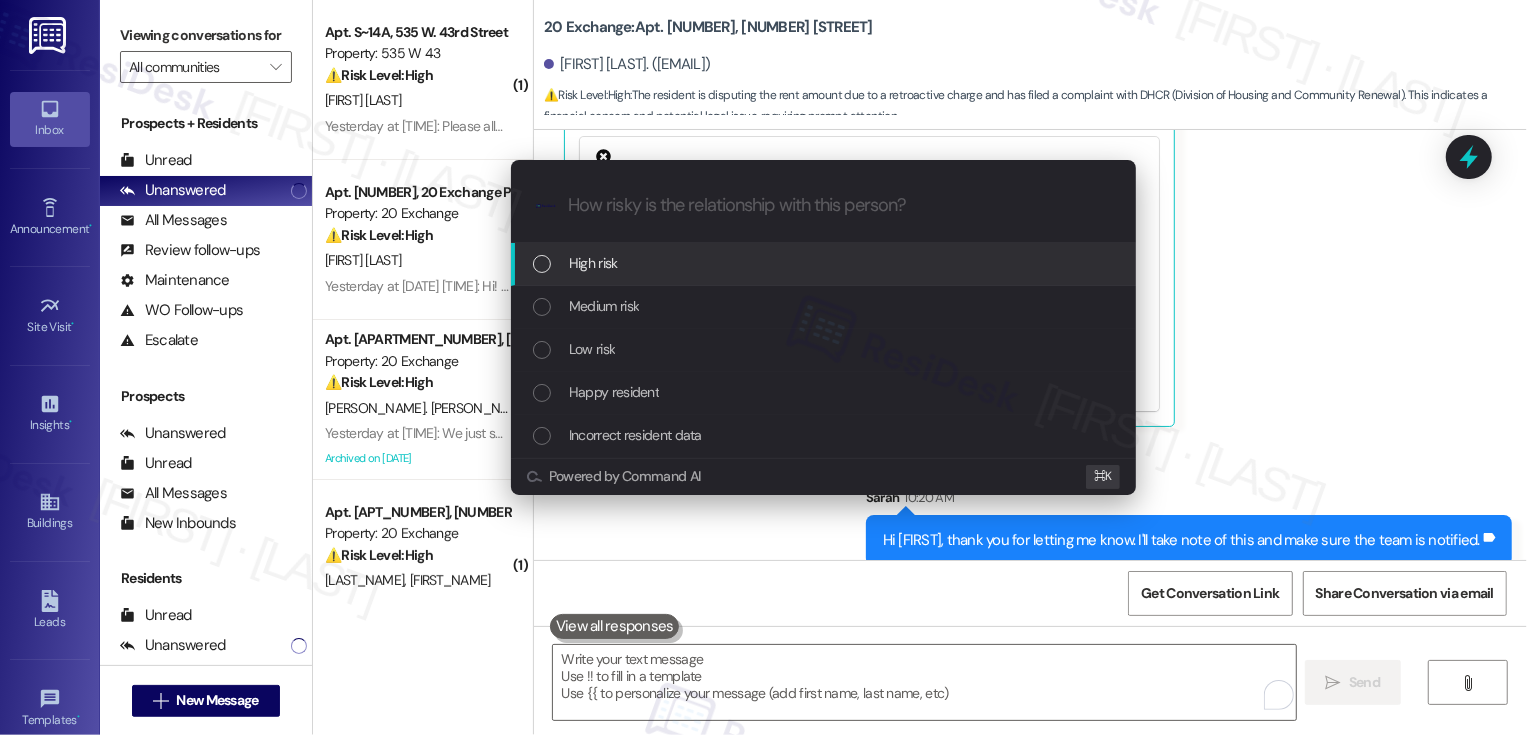 click on "Low risk" at bounding box center (825, 349) 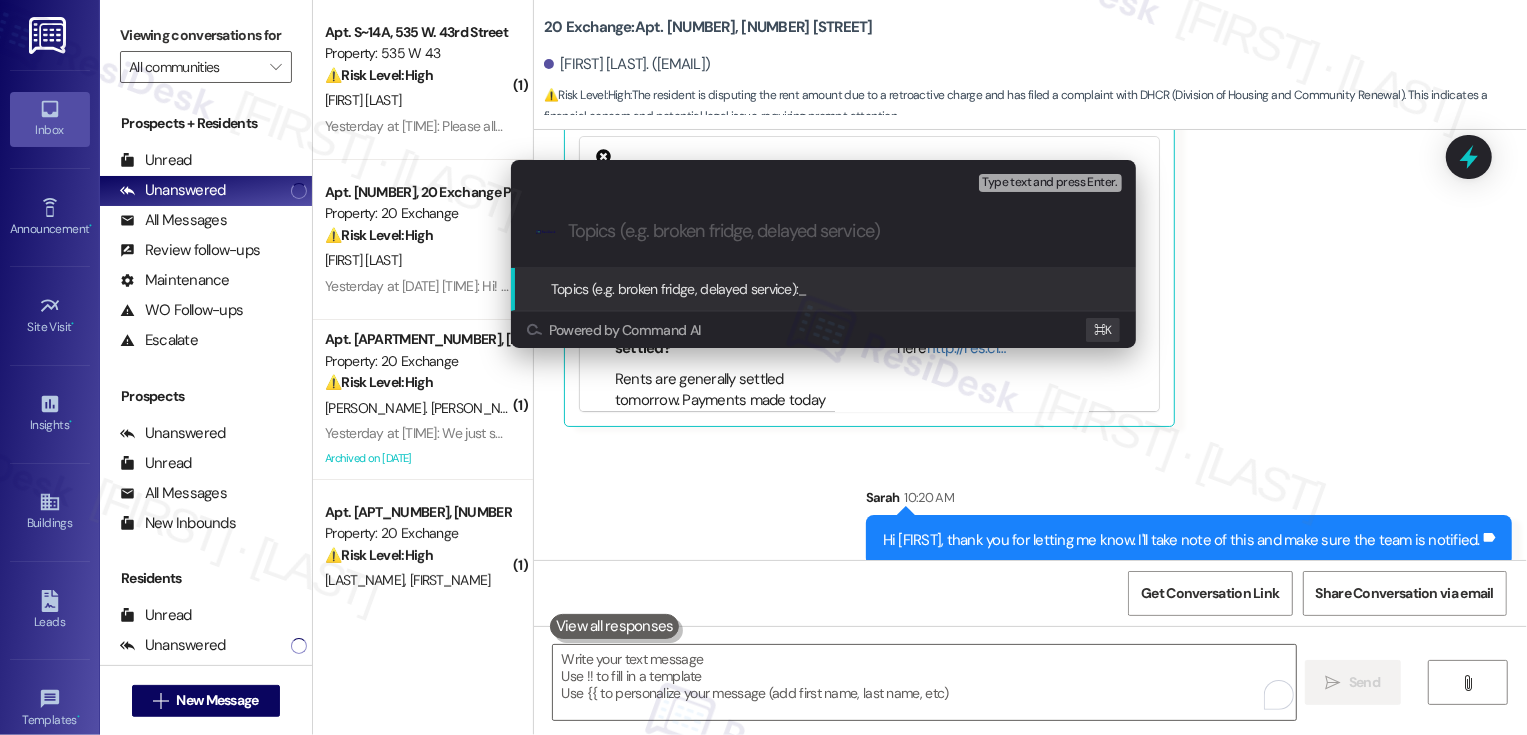 paste on "Overcharge complaint" 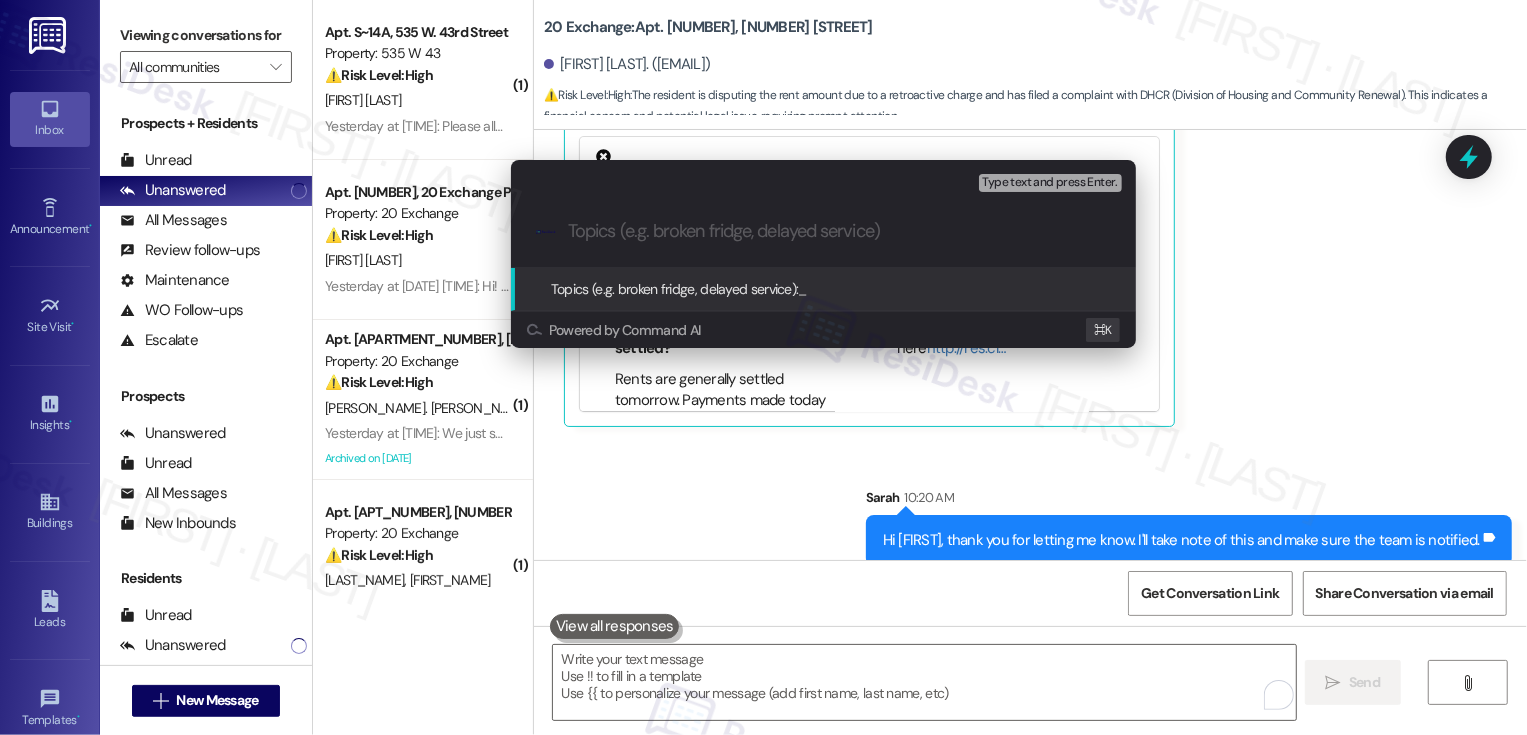 type on "Overcharge complaint" 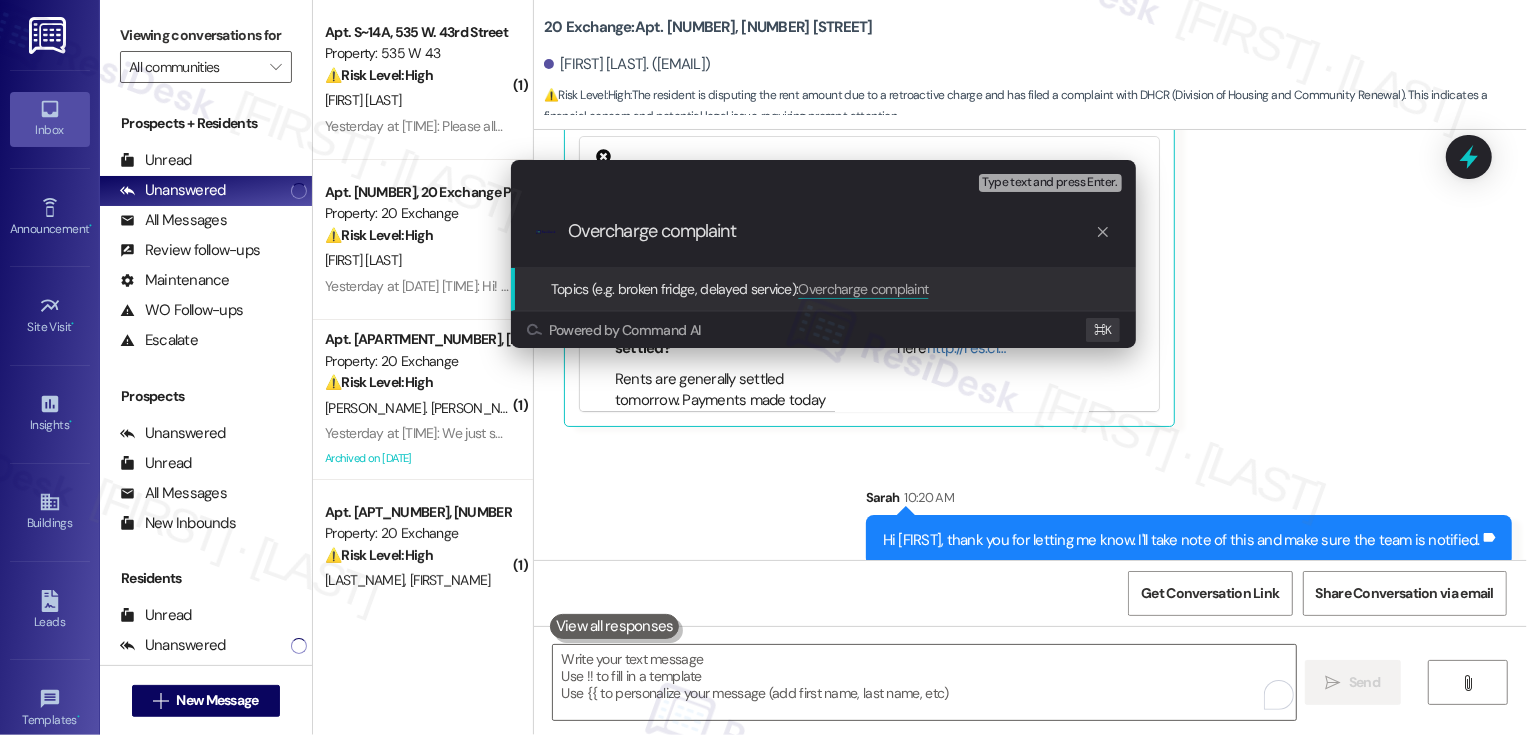 type 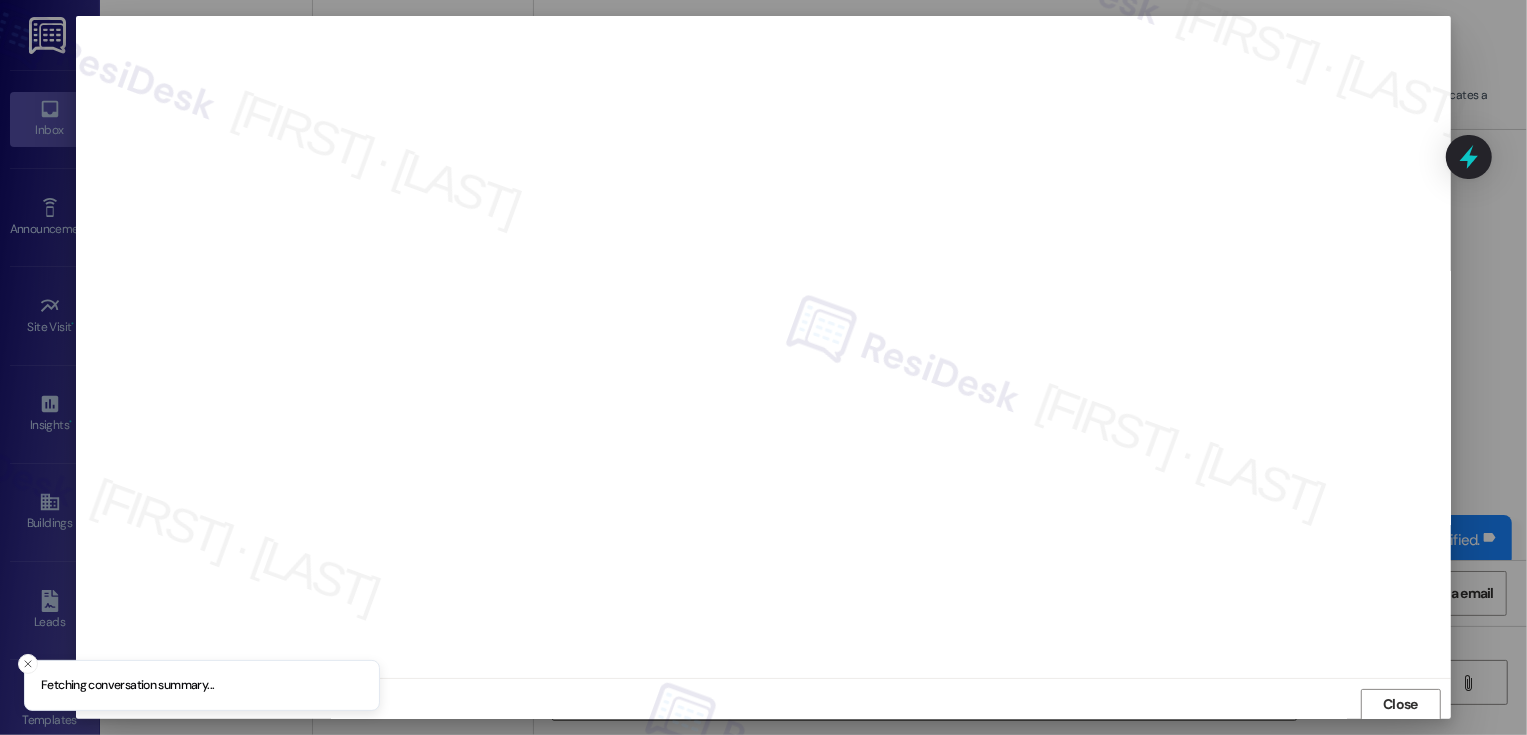 scroll, scrollTop: 1, scrollLeft: 0, axis: vertical 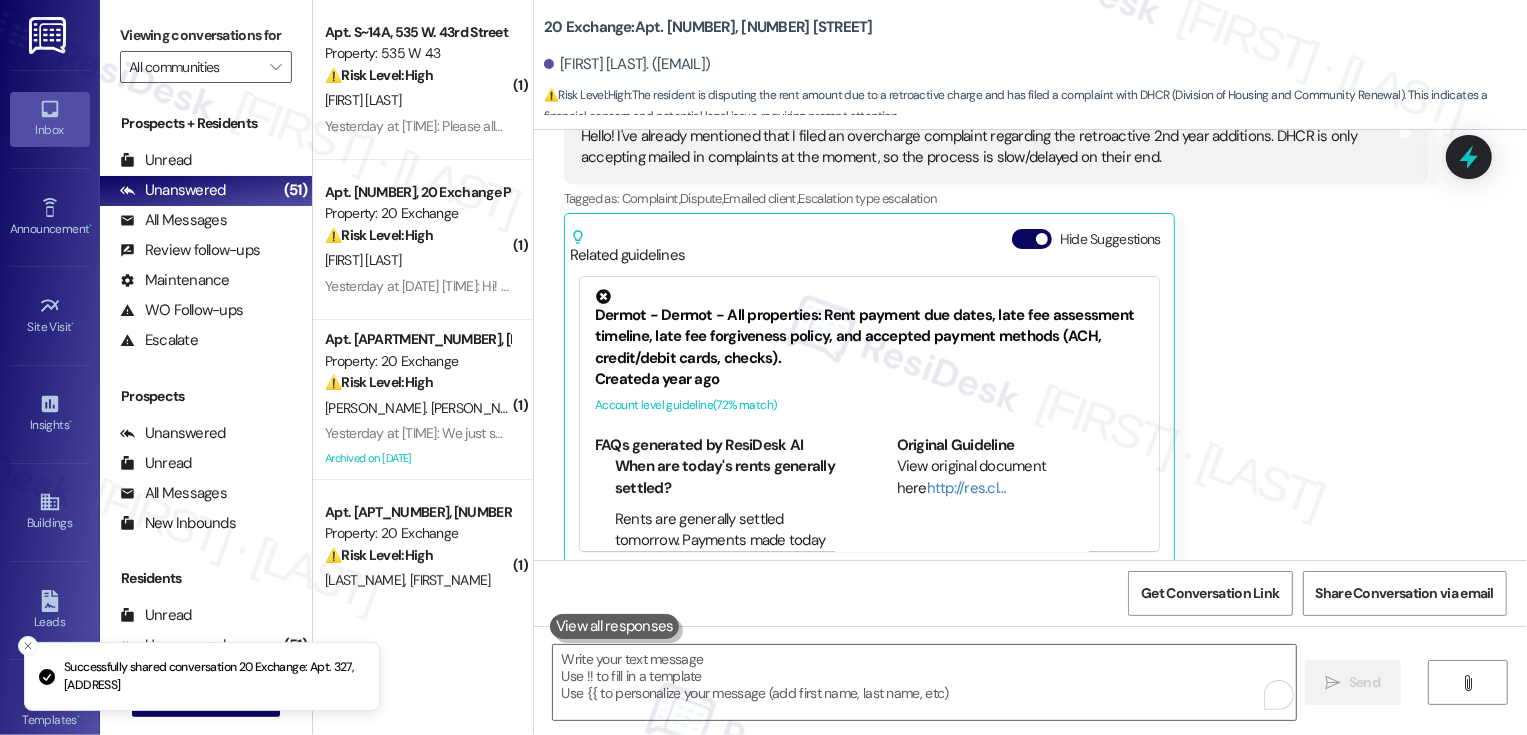 click on "[FIRST] [LAST]" at bounding box center [417, 100] 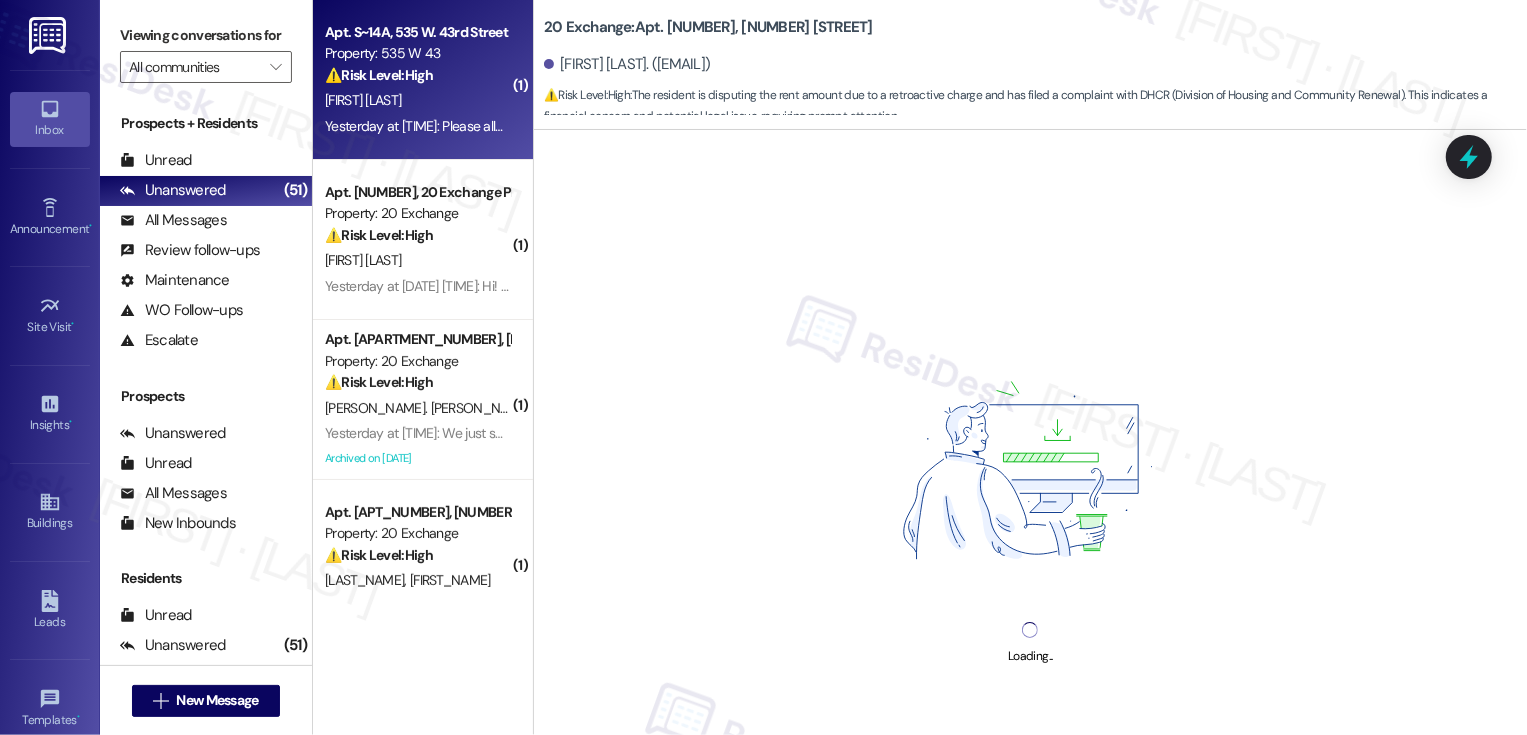 click on "[FIRST] [LAST]" at bounding box center (417, 100) 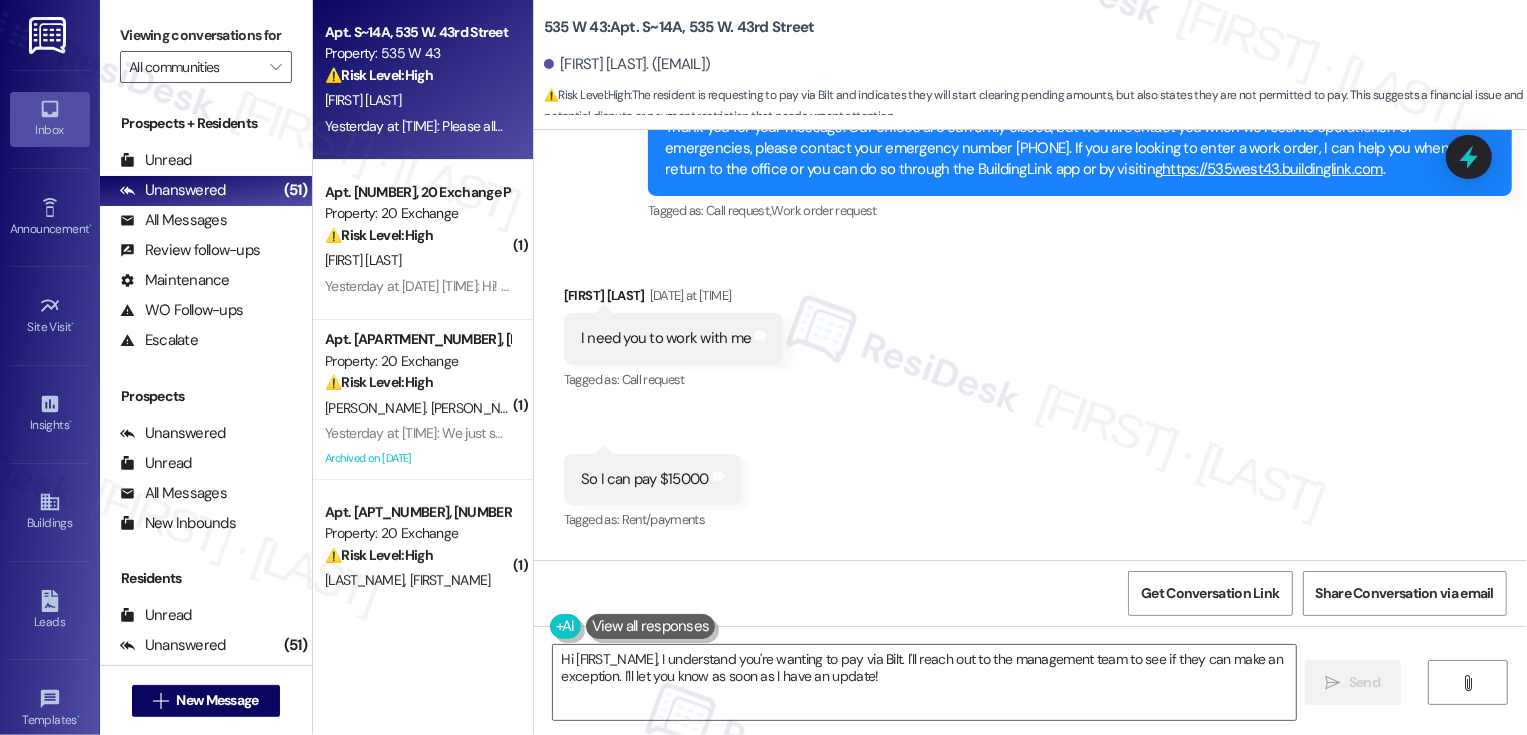scroll, scrollTop: 25119, scrollLeft: 0, axis: vertical 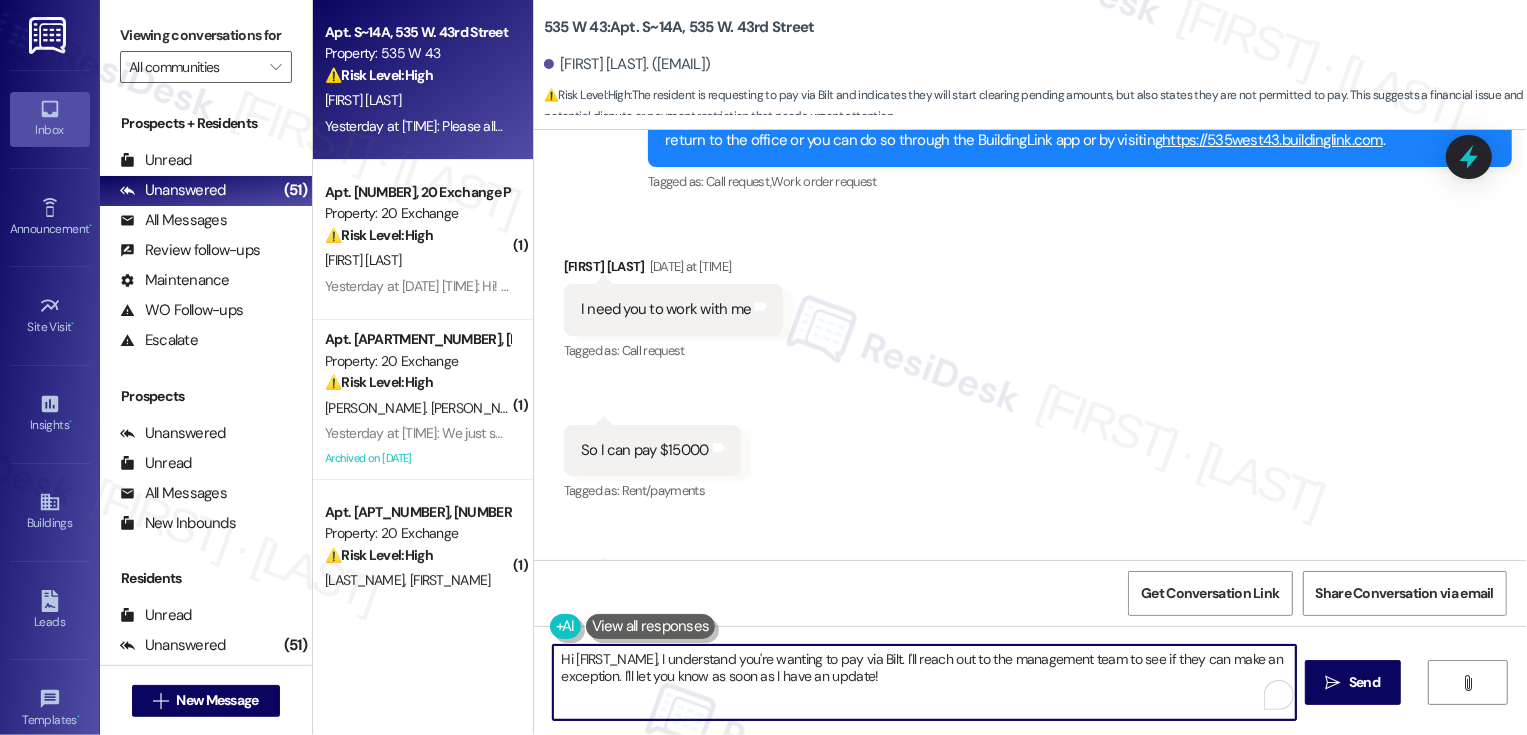 drag, startPoint x: 895, startPoint y: 657, endPoint x: 951, endPoint y: 662, distance: 56.22277 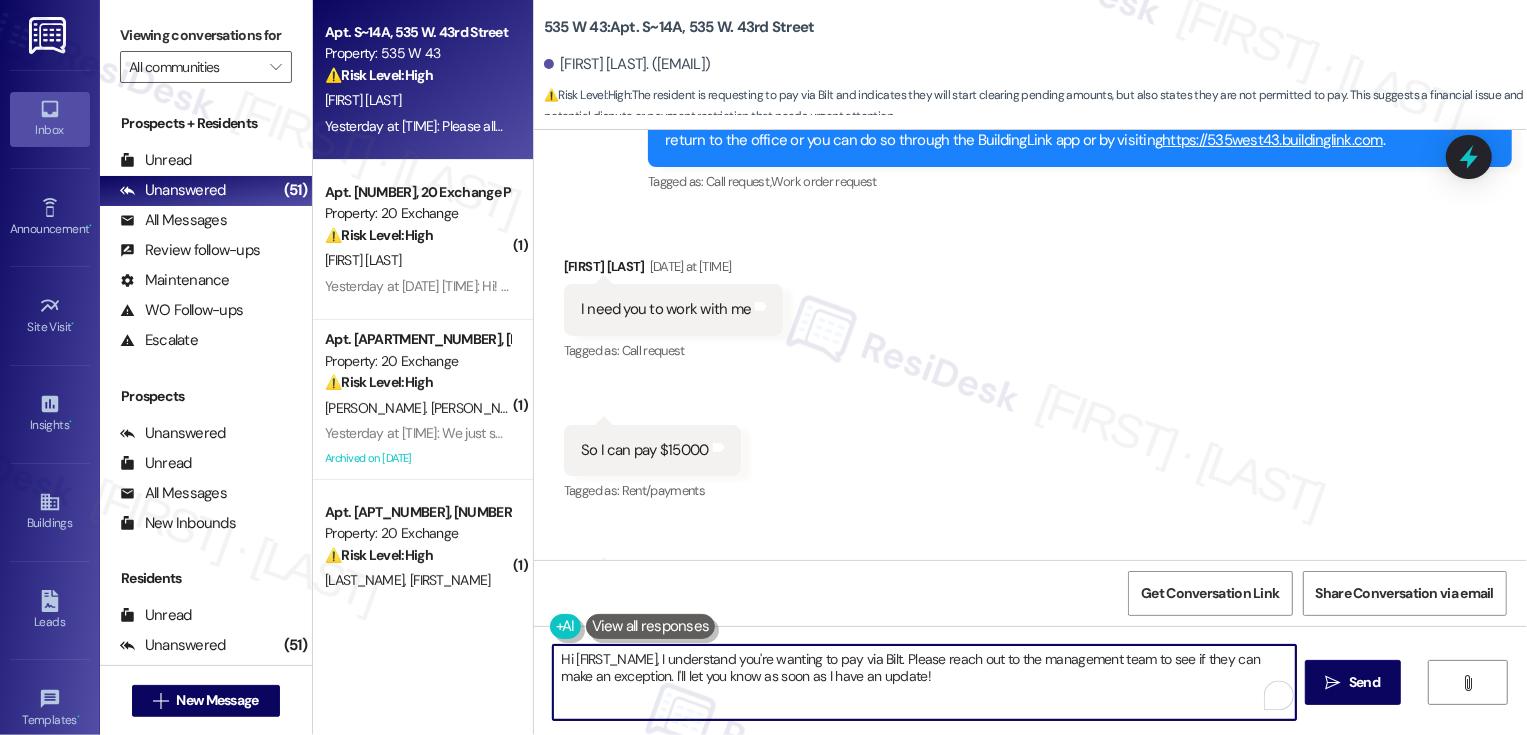drag, startPoint x: 897, startPoint y: 660, endPoint x: 931, endPoint y: 687, distance: 43.416588 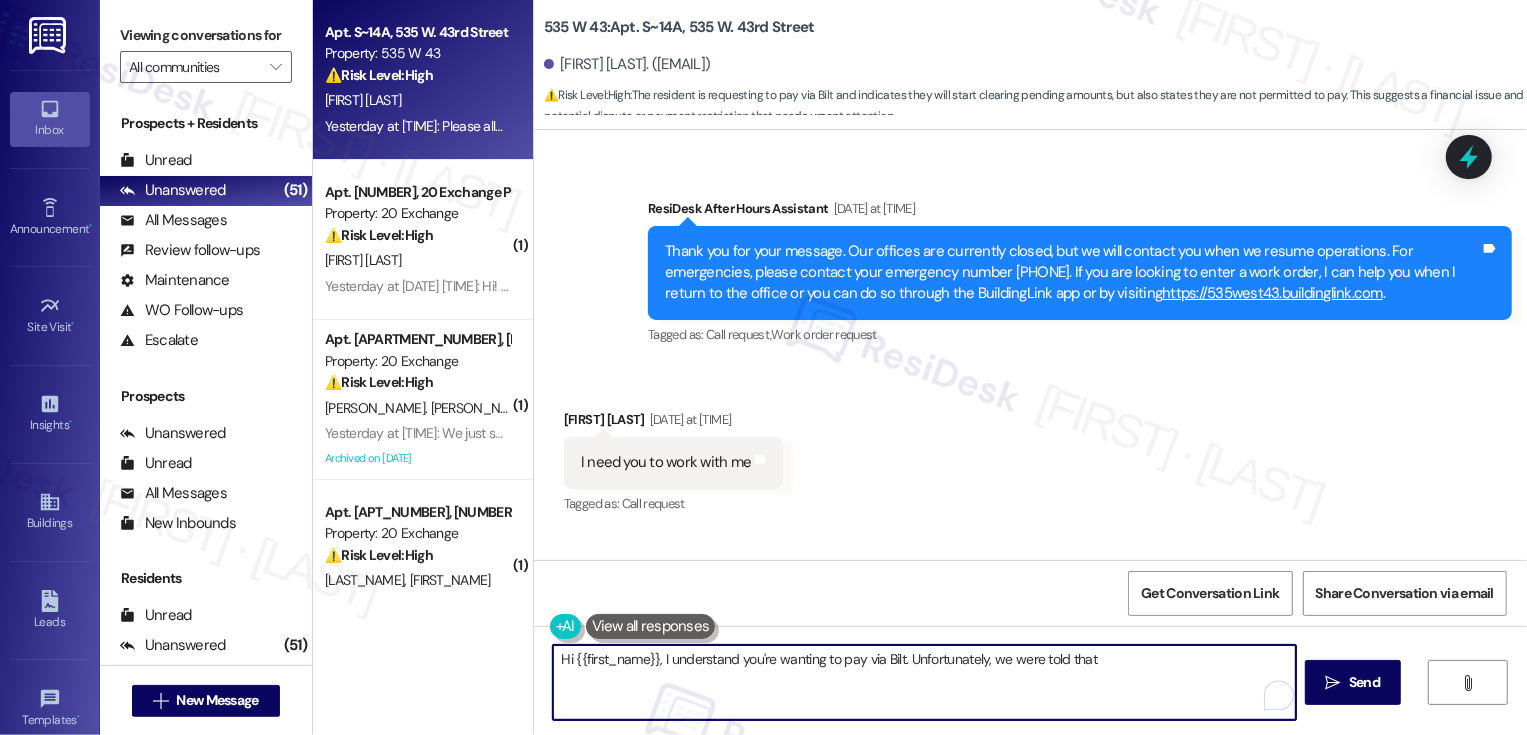 scroll, scrollTop: 24975, scrollLeft: 0, axis: vertical 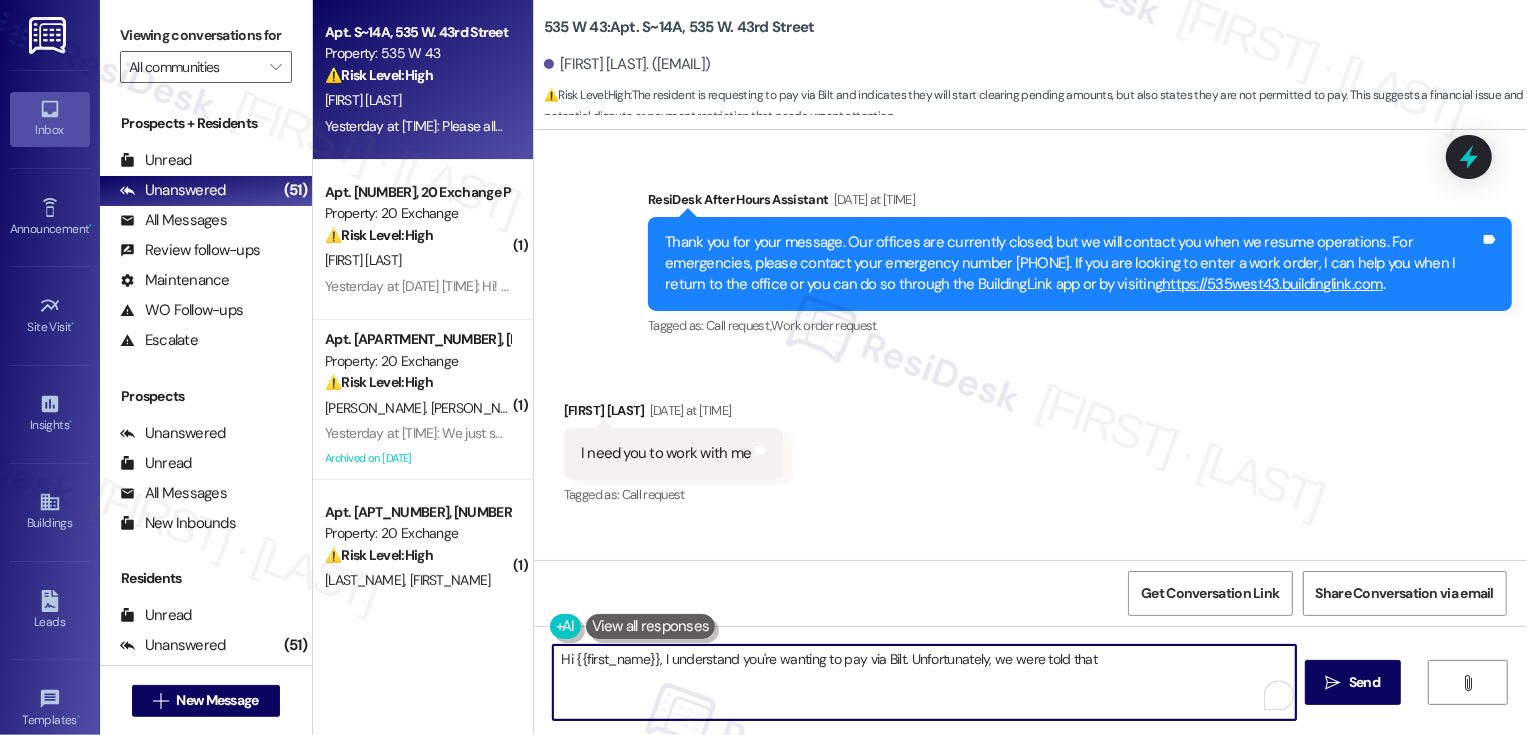 type on "Hi {{first_name}}, I understand you're wanting to pay via Bilt. Unfortunately, we were told that" 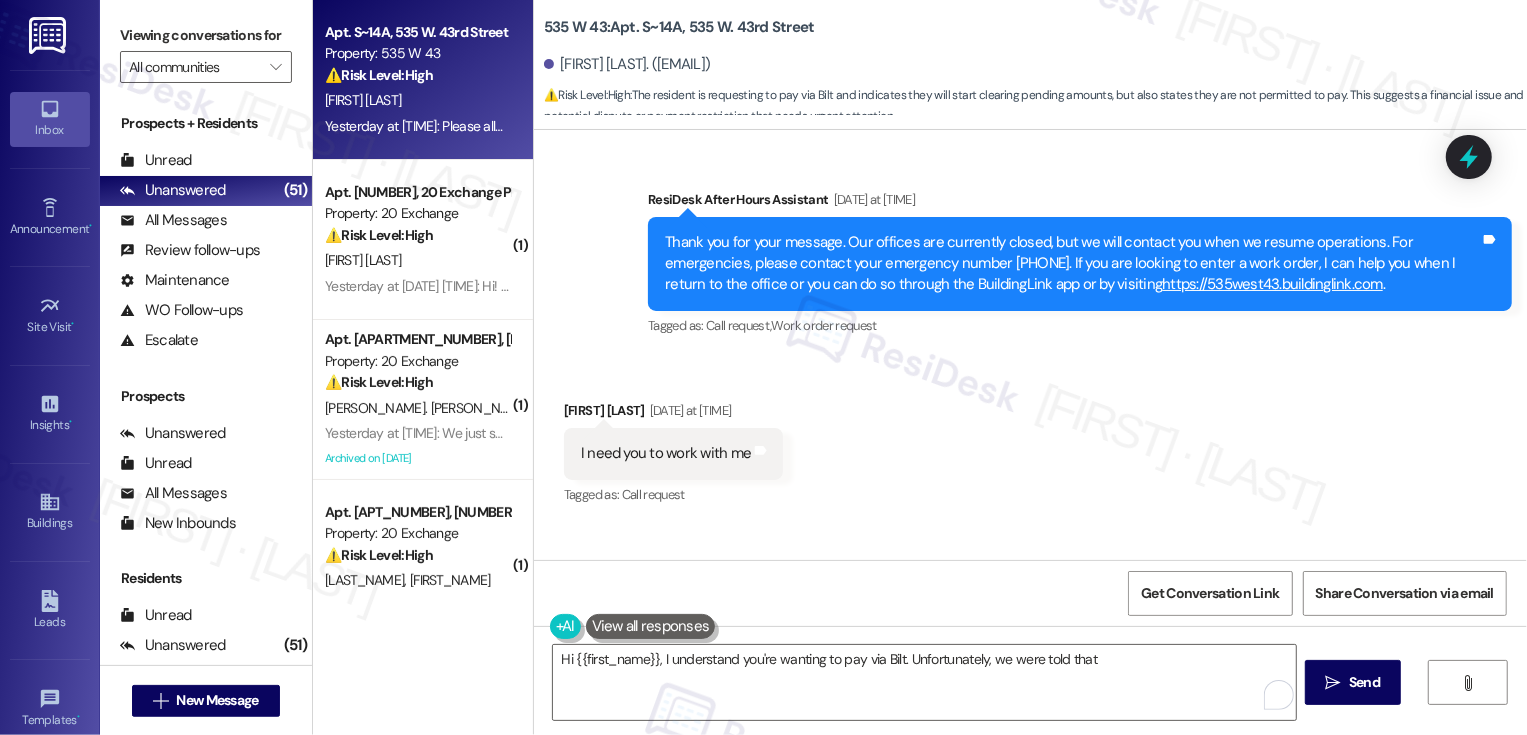 drag, startPoint x: 1284, startPoint y: 403, endPoint x: 1405, endPoint y: 393, distance: 121.41252 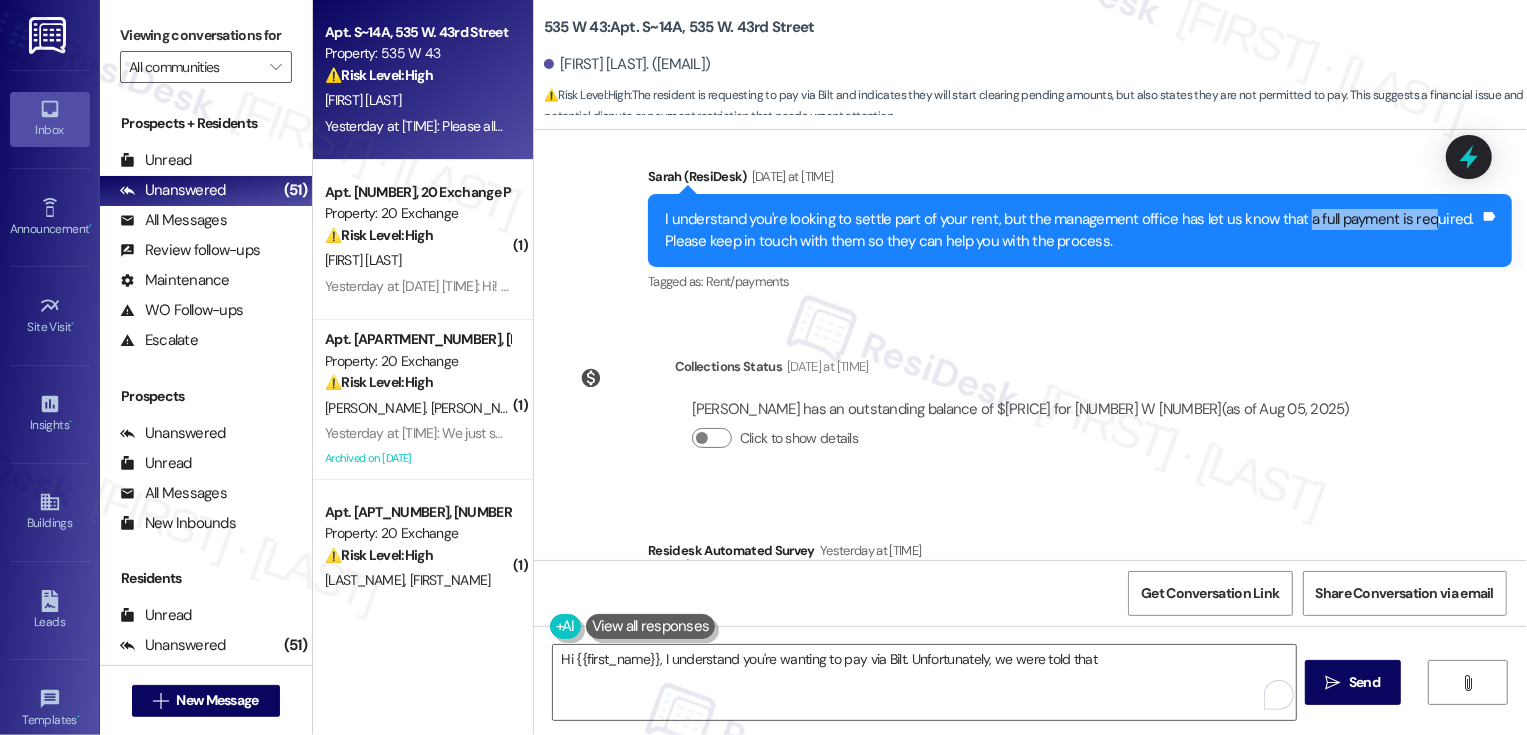 scroll, scrollTop: 25655, scrollLeft: 0, axis: vertical 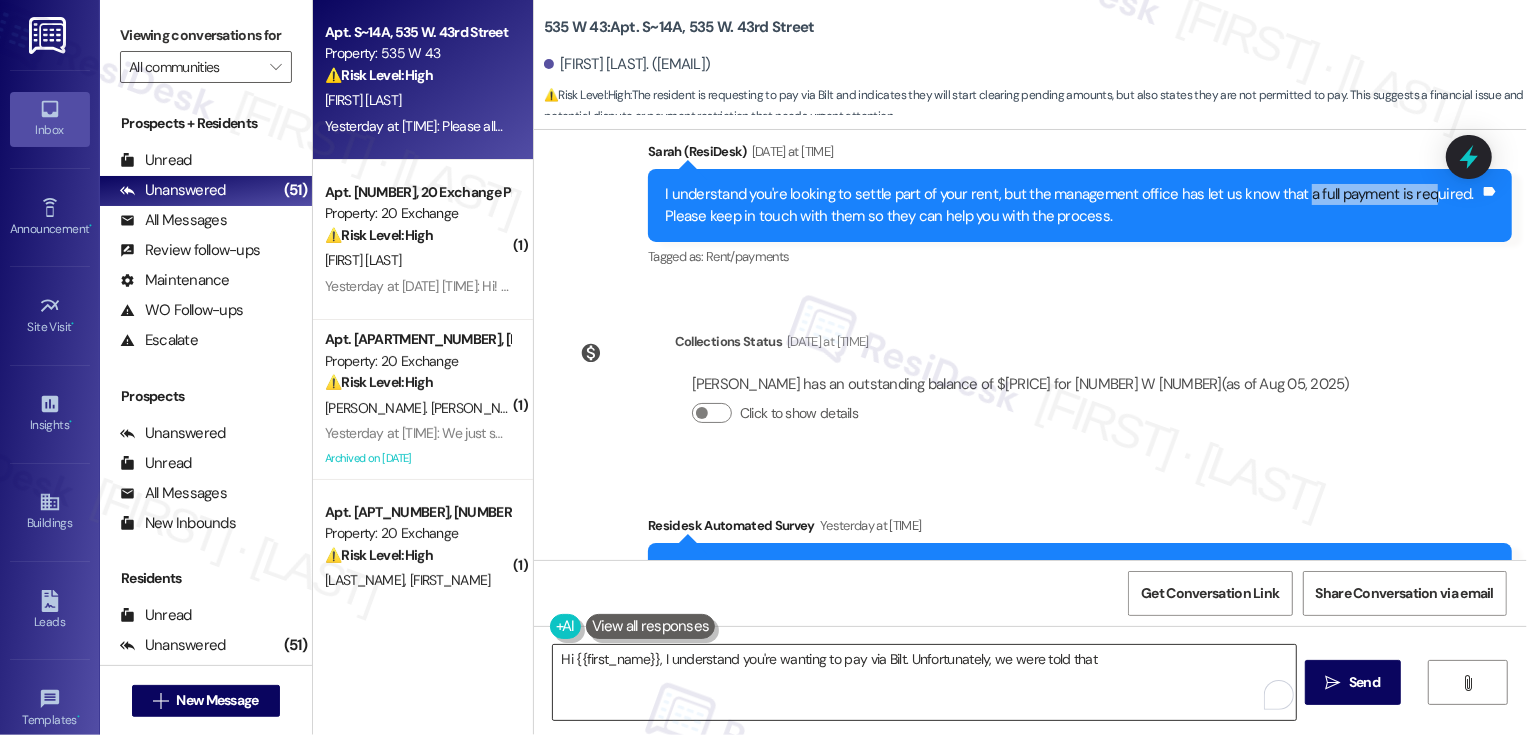 click on "Hi {{first_name}}, I understand you're wanting to pay via Bilt. Unfortunately, we were told that" at bounding box center (924, 682) 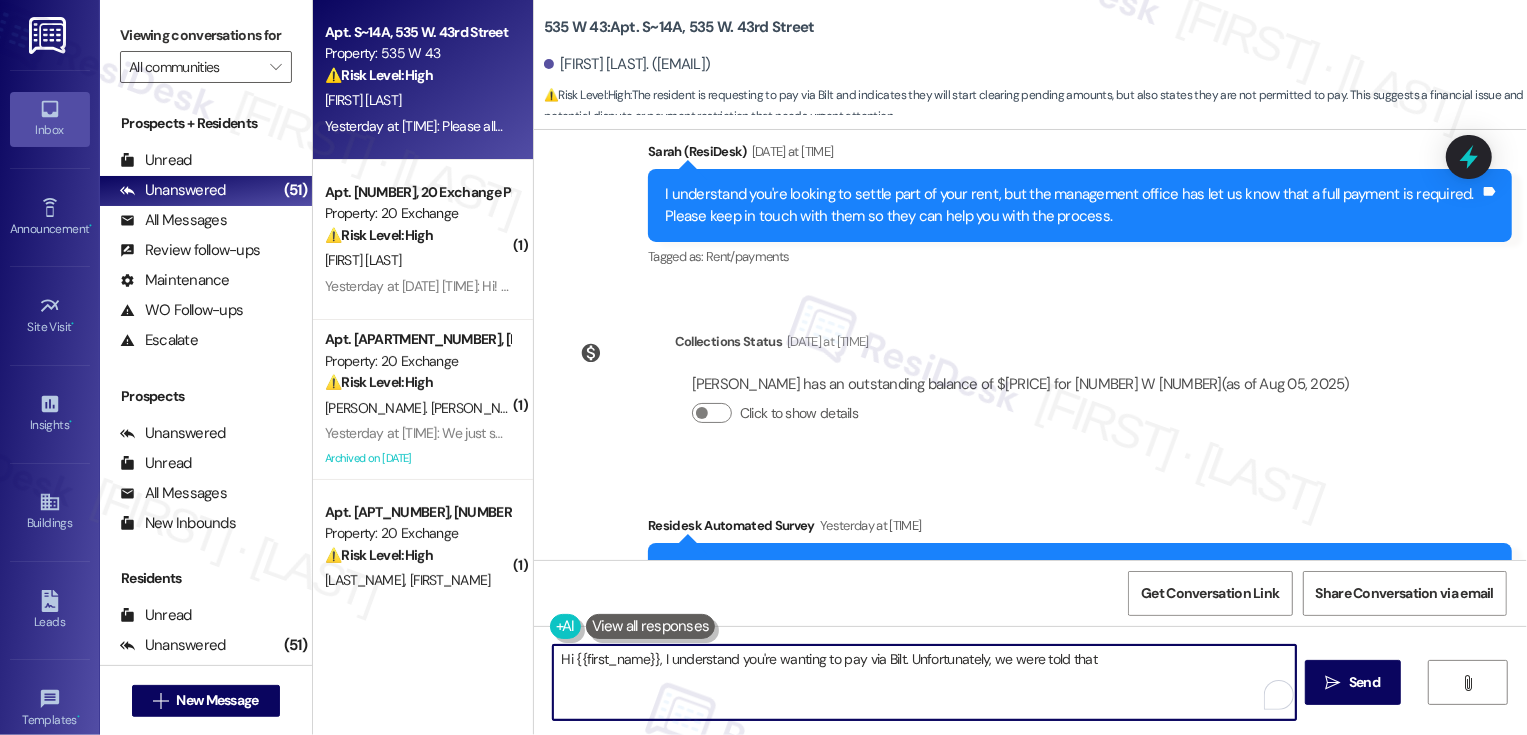 click on "Received via SMS Rajeev Kapoor Yesterday at 12:47 PM Please allow me to pay on bilt and I will start clearing my pending amounts - you do not permit me to pay  Tags and notes Tagged as:   Rent/payments Click to highlight conversations about Rent/payments  Related guidelines Hide Suggestions 'Dermot - 535 W 43: No fees for Bilt credit card payments, other credit/debit cards and ACH payments have fees.' Created  9 months ago Property level guideline  ( 74 % match) FAQs generated by ResiDesk AI What credit card can I use without incurring fees? You can use a Bilt credit card without incurring any fees for rent payments. Are there fees for using other credit cards? Yes, there are fees for using credit or debit cards other than the Bilt credit card. How can I avoid fees when paying my rent? You can avoid fees by using a Bilt credit card or making an ACH payment. What is ACH payment and does it have fees? How do I sign up for a Bilt credit card? Can I use my existing credit card to pay rent? Original Guideline  (" at bounding box center [1030, 943] 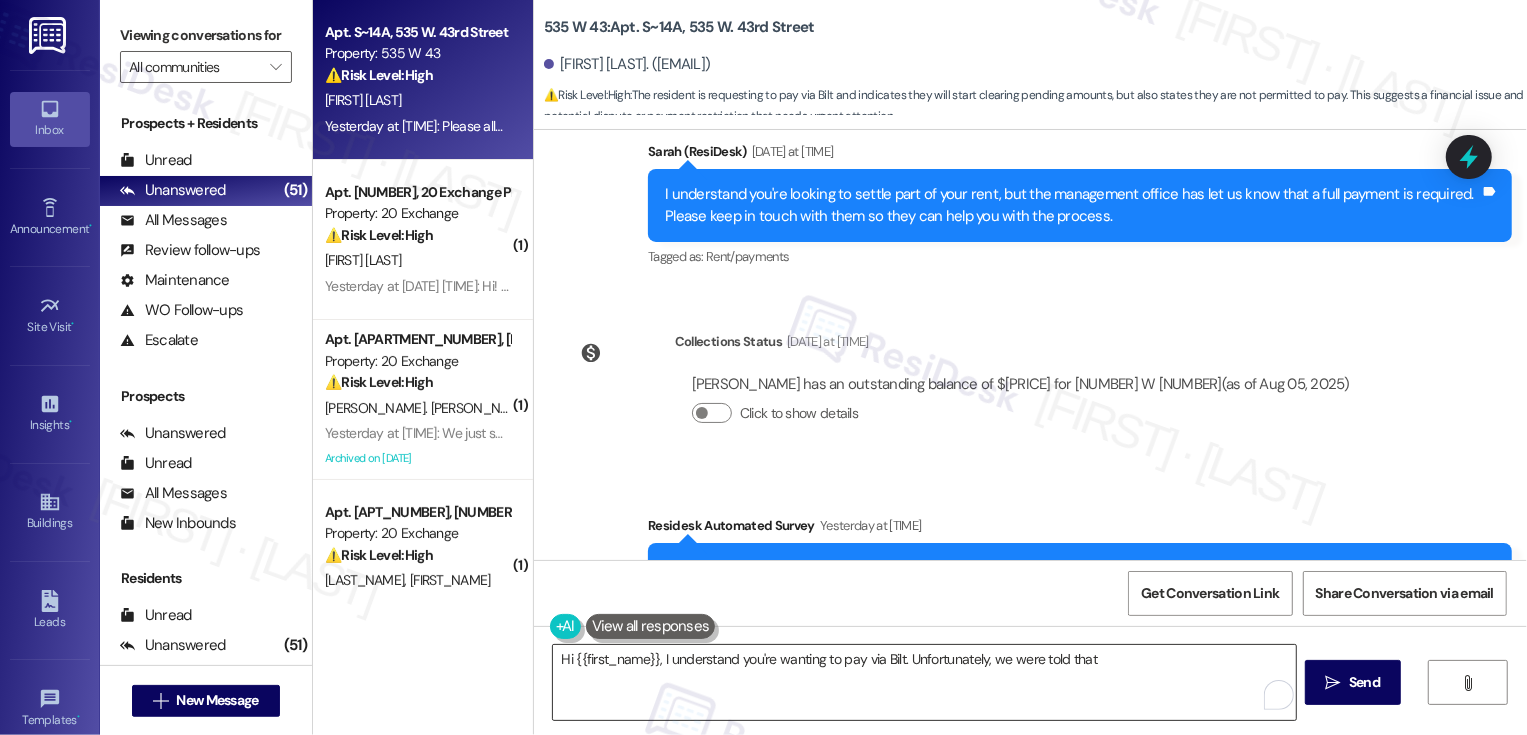 click on "Hi {{first_name}}, I understand you're wanting to pay via Bilt. Unfortunately, we were told that" at bounding box center (924, 682) 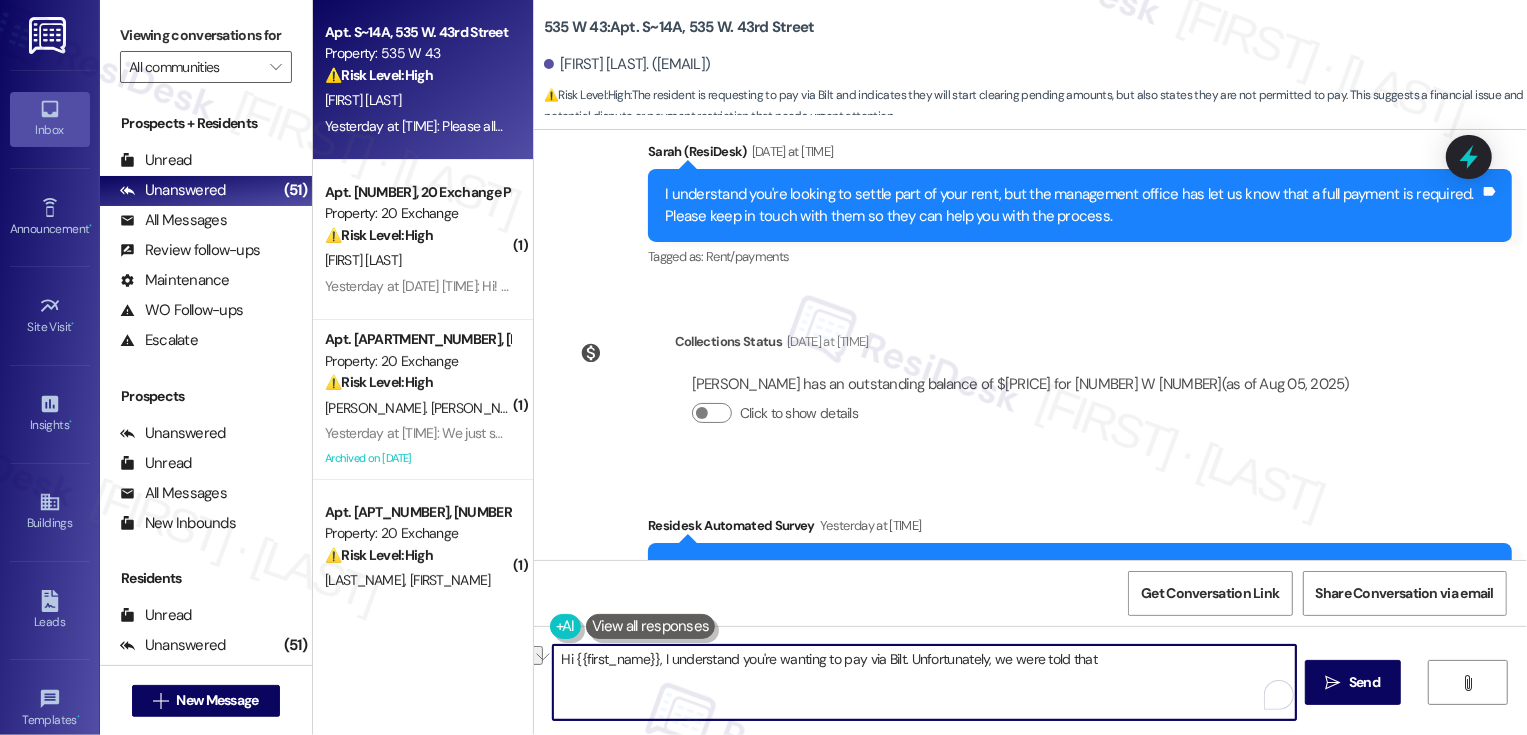 drag, startPoint x: 981, startPoint y: 658, endPoint x: 1152, endPoint y: 689, distance: 173.78723 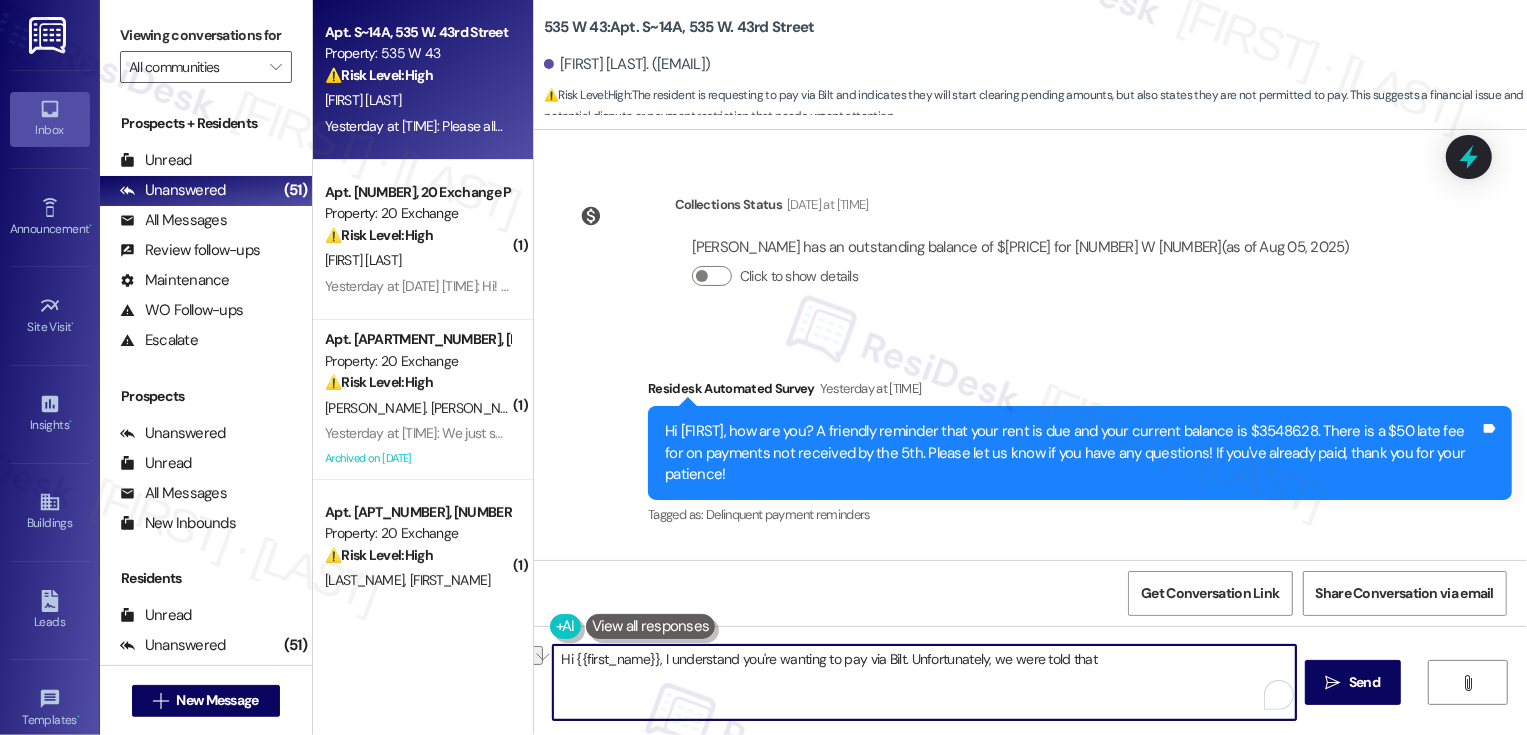 scroll, scrollTop: 25803, scrollLeft: 0, axis: vertical 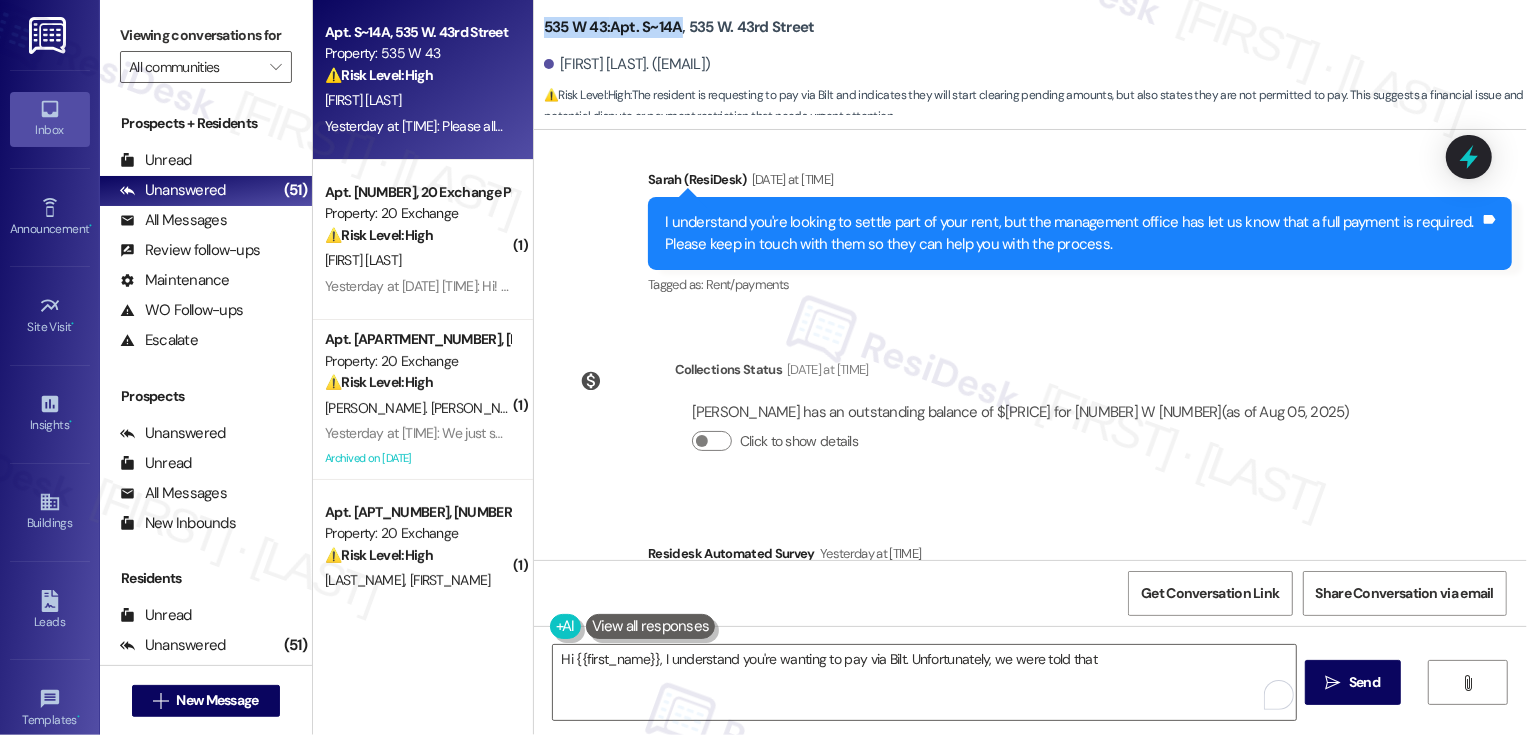 drag, startPoint x: 532, startPoint y: 30, endPoint x: 668, endPoint y: 37, distance: 136.18002 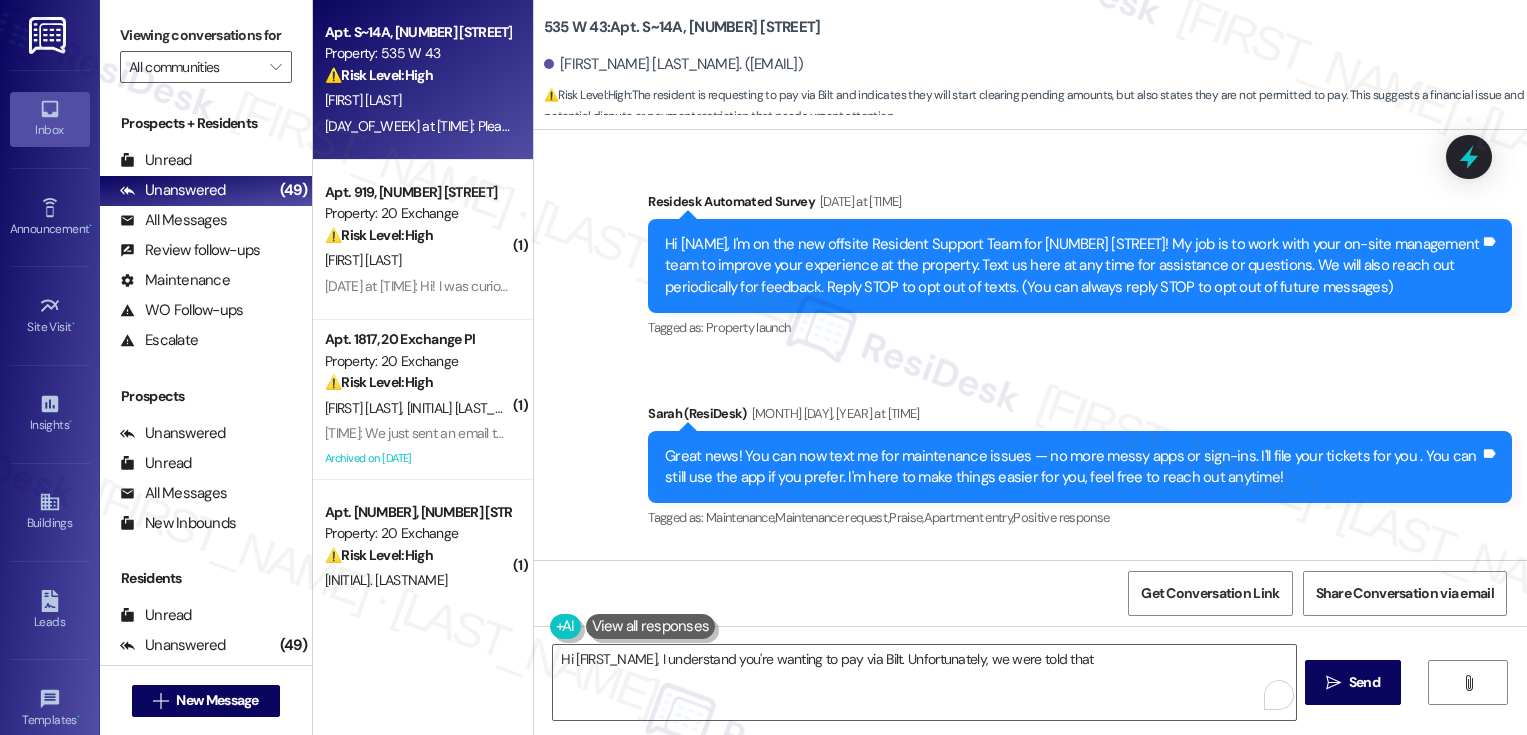 scroll, scrollTop: 0, scrollLeft: 0, axis: both 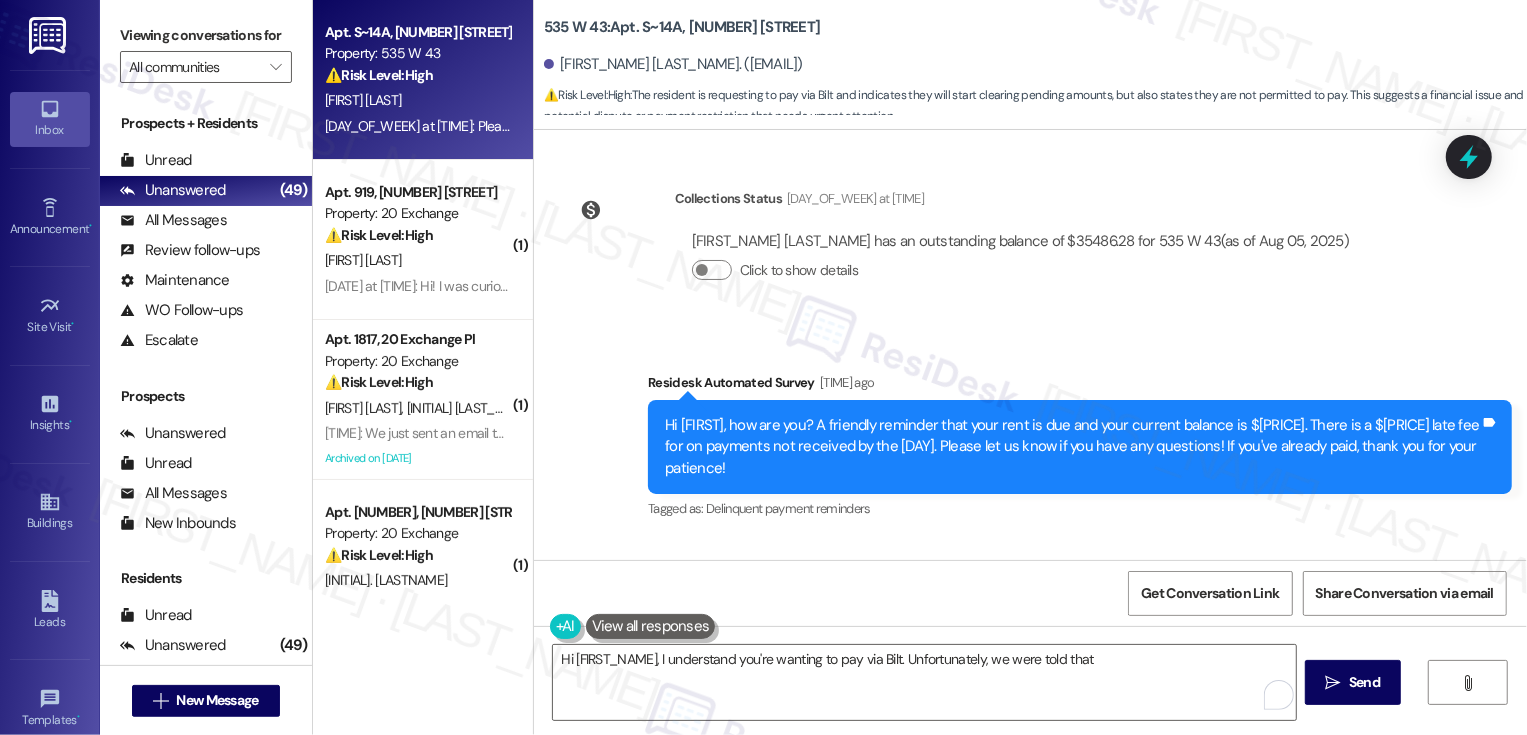 drag, startPoint x: 1053, startPoint y: 333, endPoint x: 1212, endPoint y: 343, distance: 159.31415 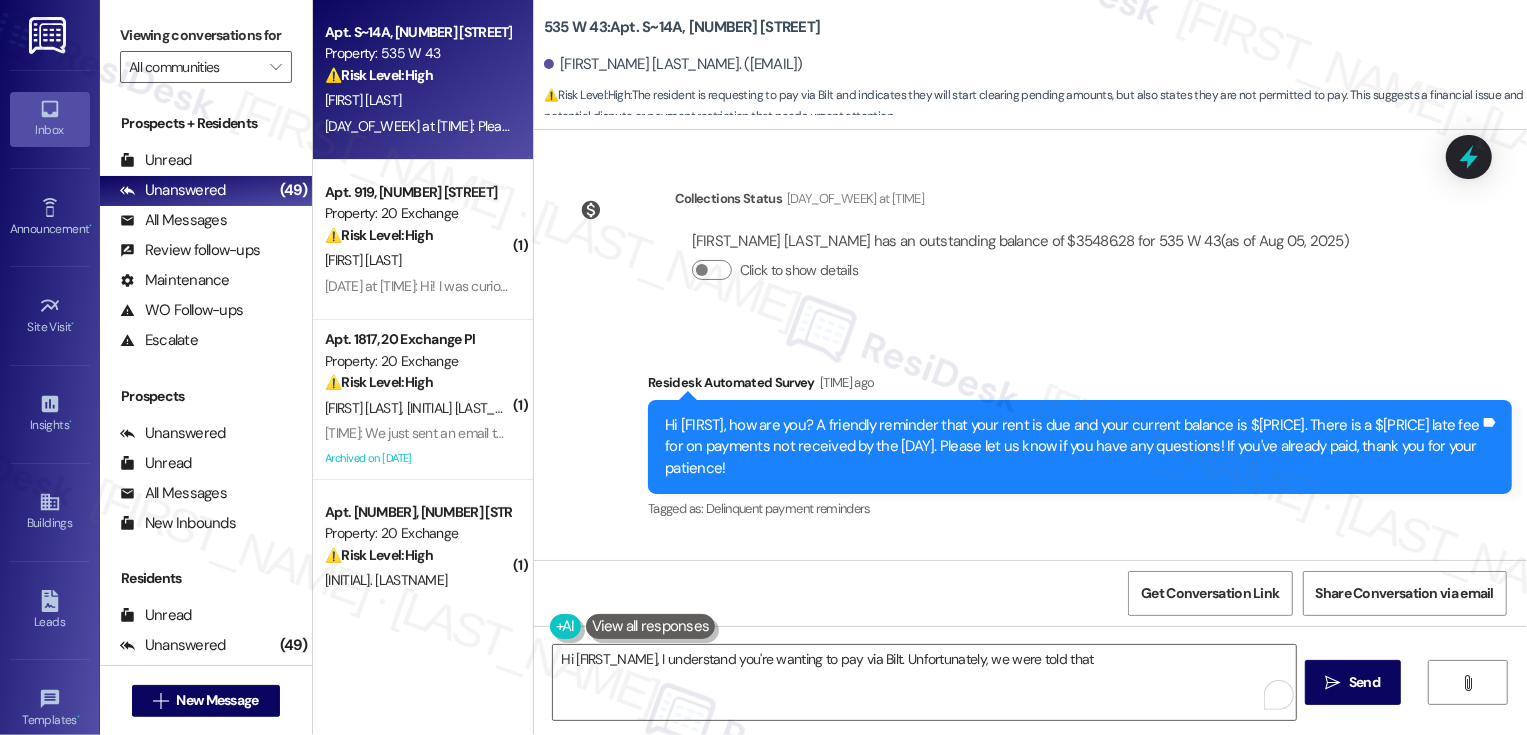 click on "Rajeev Kapoor Yesterday at 12:47 PM Please allow me to pay on bilt and I will start clearing my pending amounts - you do not permit me to pay  Tags and notes Tagged as:   Rent/payments Click to highlight conversations about Rent/payments  Related guidelines Hide Suggestions 'Dermot - 535 W 43: No fees for Bilt credit card payments, other credit/debit cards and ACH payments have fees.' Created  9 months ago Property level guideline  ( 74 % match) FAQs generated by ResiDesk AI What credit card can I use without incurring fees? You can use a Bilt credit card without incurring any fees for rent payments. Are there fees for using other credit cards? Yes, there are fees for using credit or debit cards other than the Bilt credit card. How can I avoid fees when paying my rent? You can avoid fees by using a Bilt credit card or making an ACH payment. What is ACH payment and does it have fees? ACH (Automated Clearing House) payment is an electronic bank-to-bank transfer. There are no fees for ACH payments. Created   (" at bounding box center [916, 814] 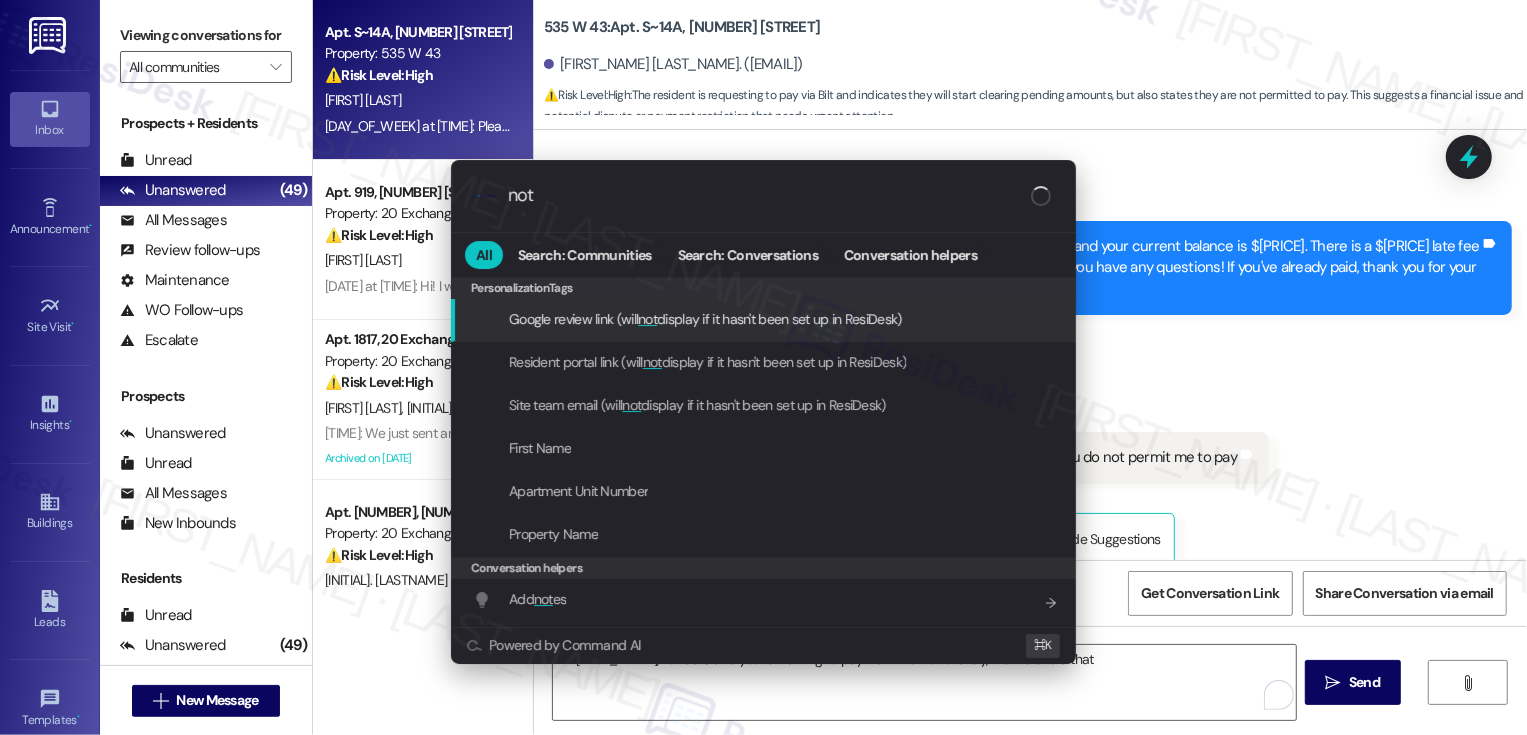 type on "note" 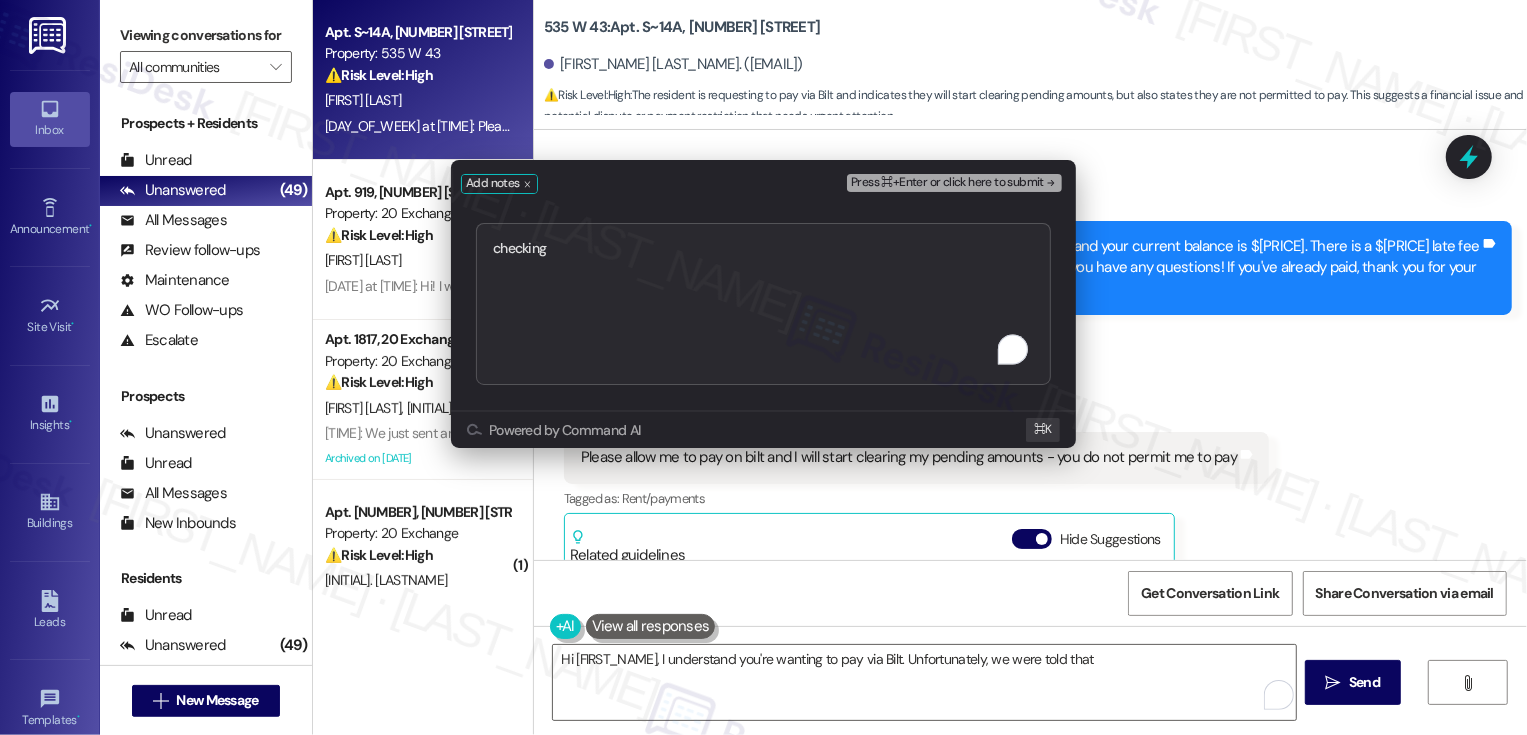 type on "checking
https://residesk.slack.com/archives/C06QKDE2N1J/p1754490291931679?thread_ts=1751915952.668199&cid=C06QKDE2N1J" 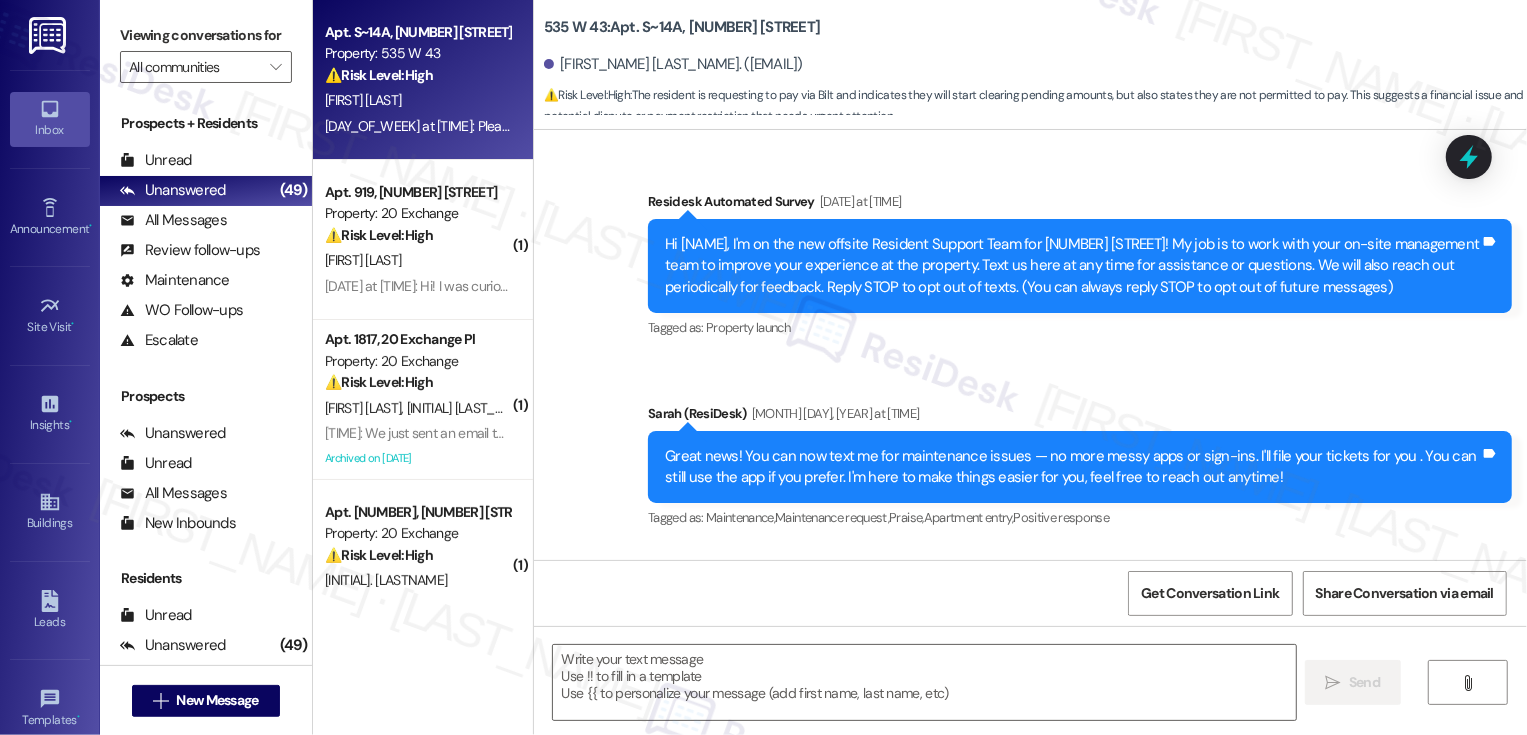scroll, scrollTop: 25997, scrollLeft: 0, axis: vertical 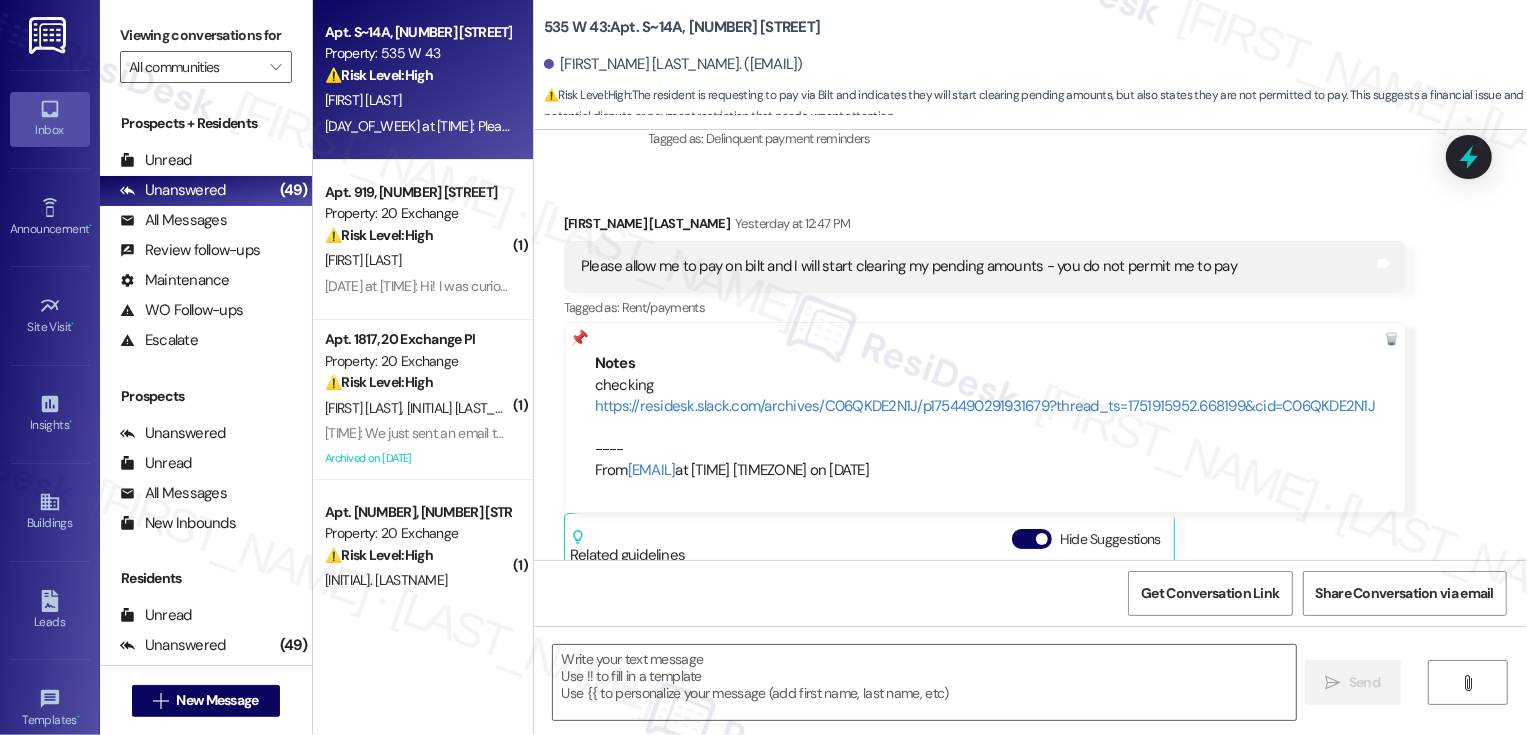 type on "Fetching suggested responses. Please feel free to read through the conversation in the meantime." 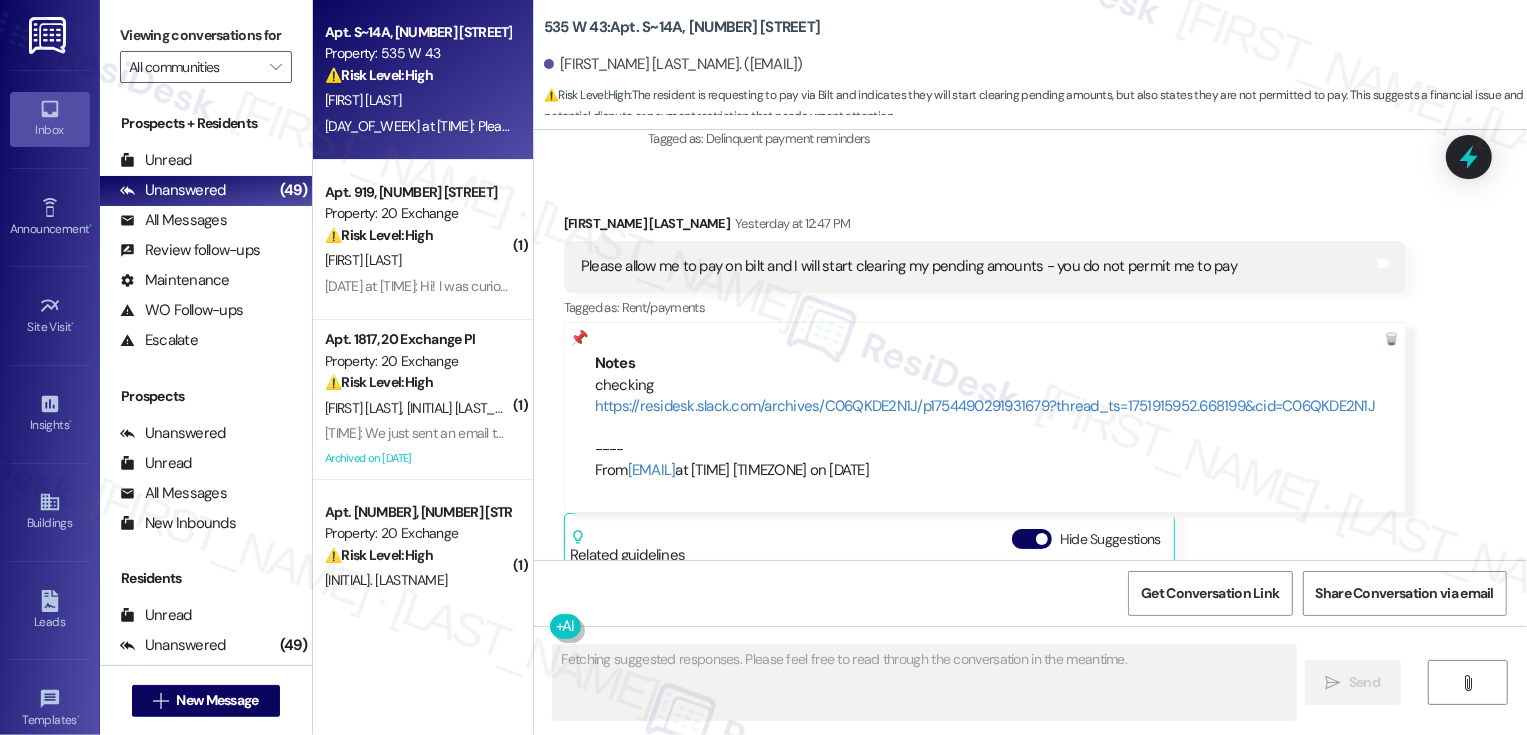 scroll, scrollTop: 0, scrollLeft: 0, axis: both 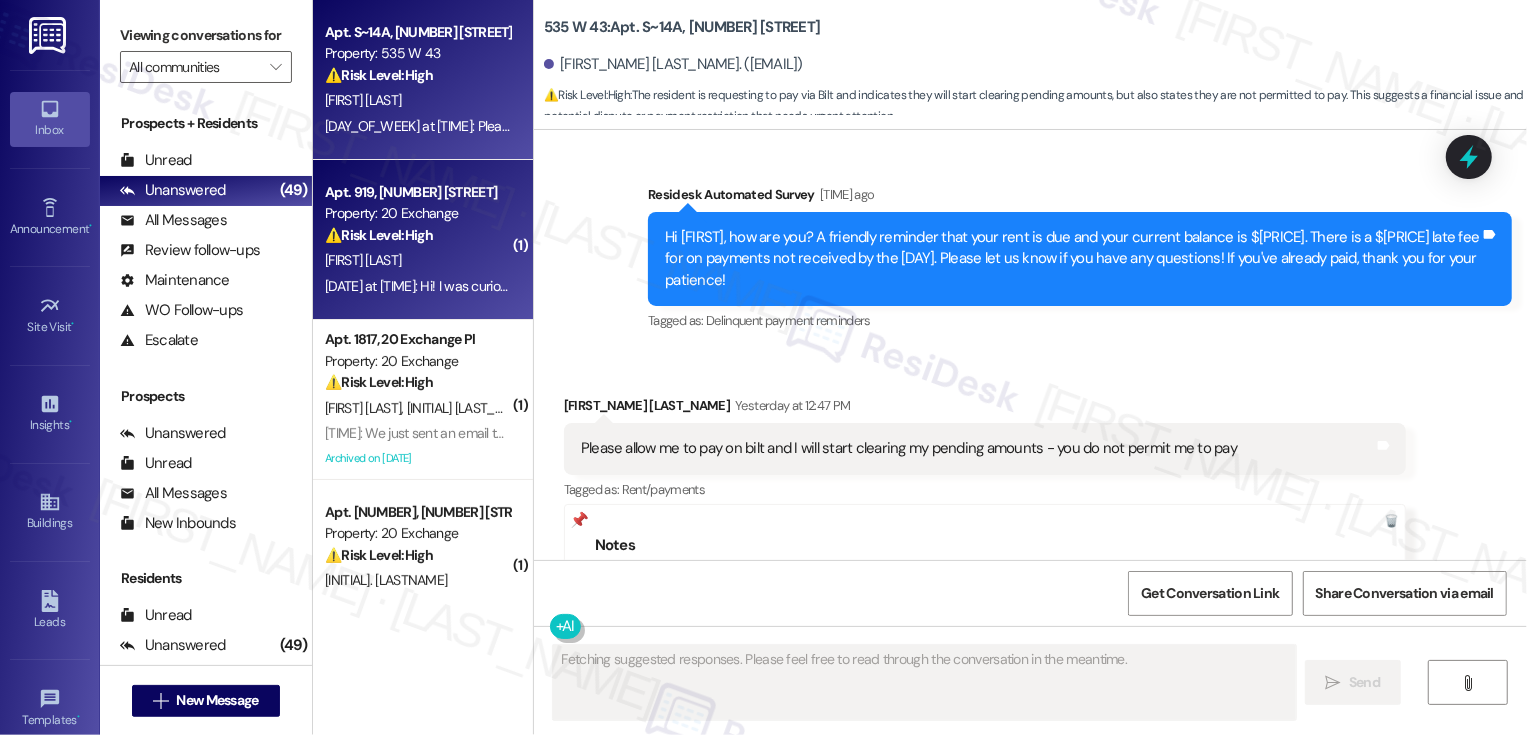 click on "Property: 20 Exchange" at bounding box center [417, 213] 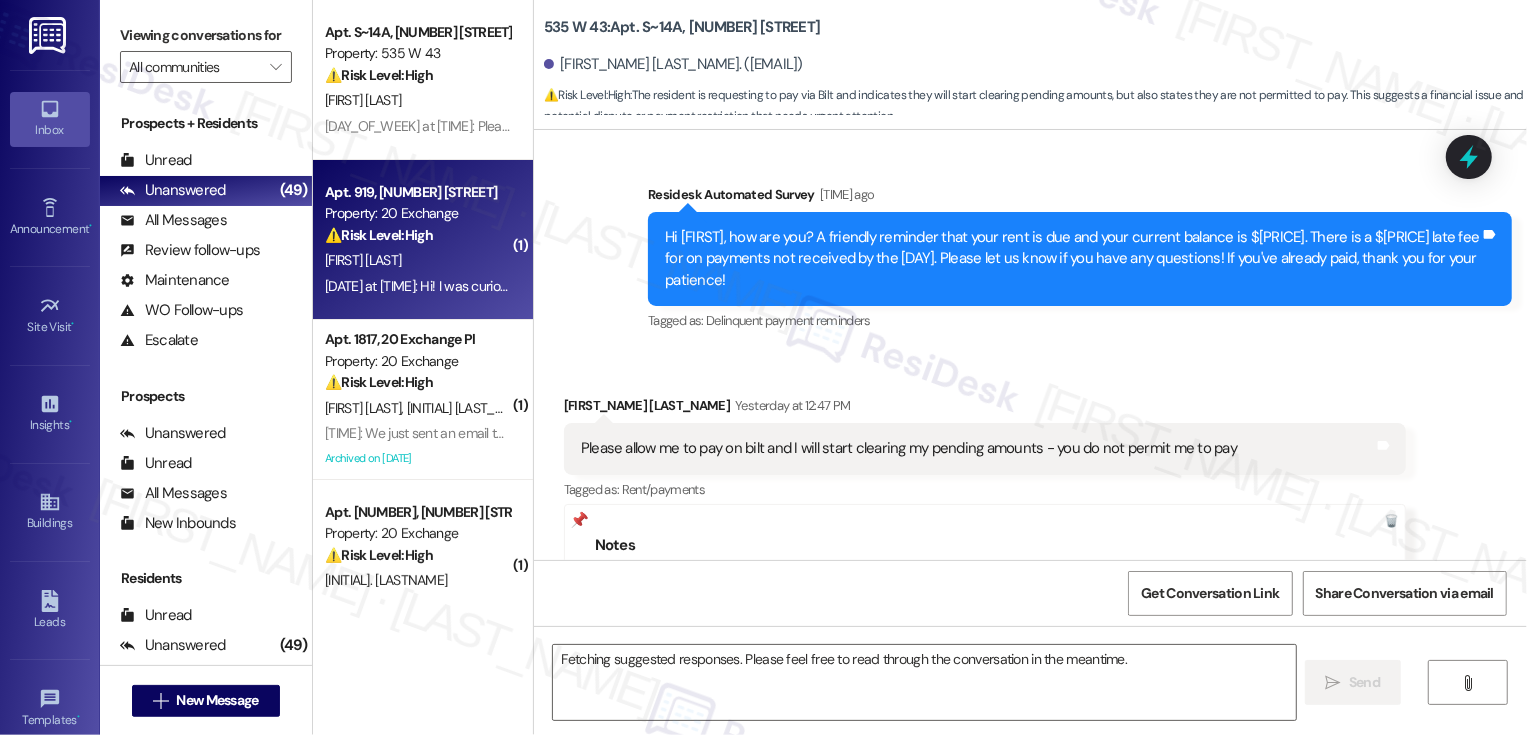 click on "Property: 20 Exchange" at bounding box center [417, 213] 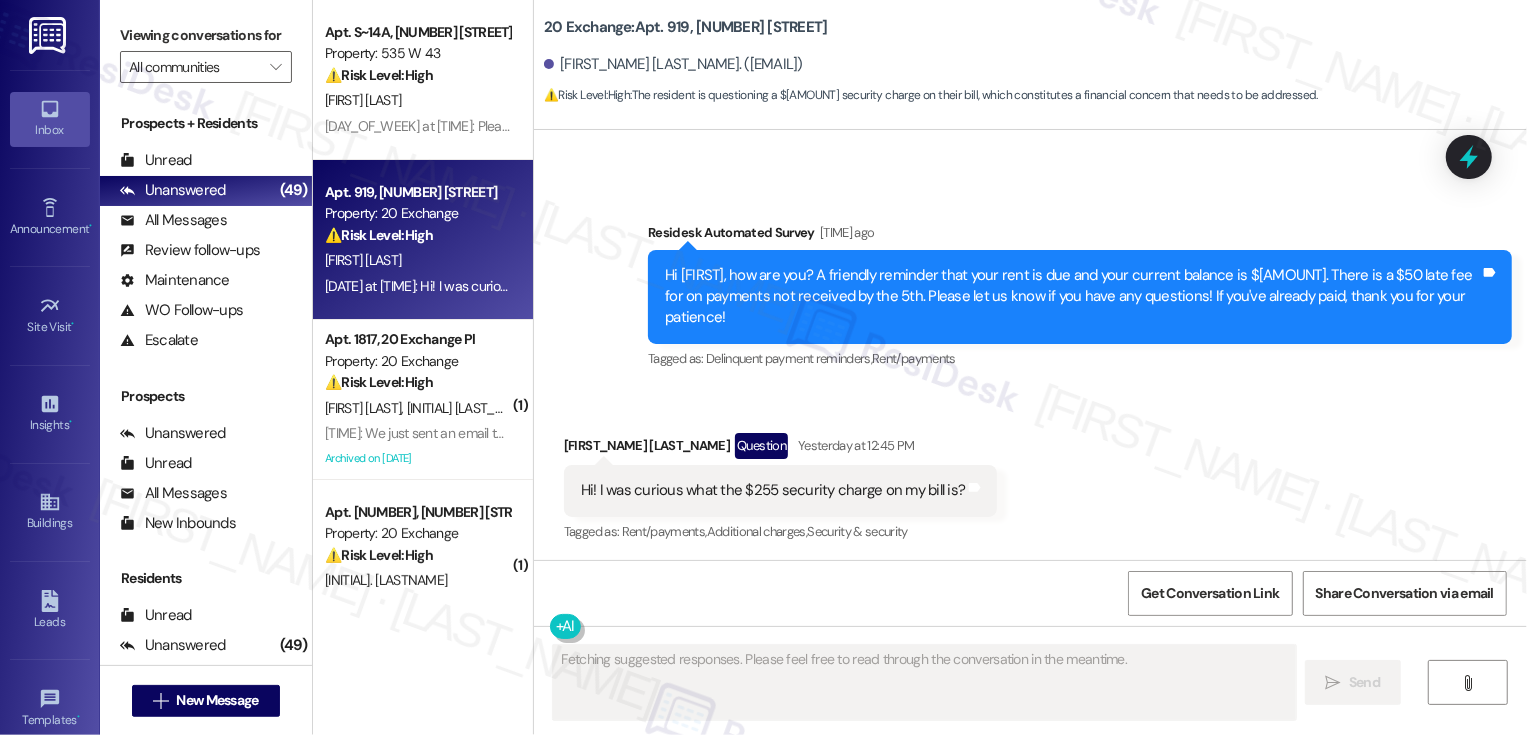 scroll, scrollTop: 3270, scrollLeft: 0, axis: vertical 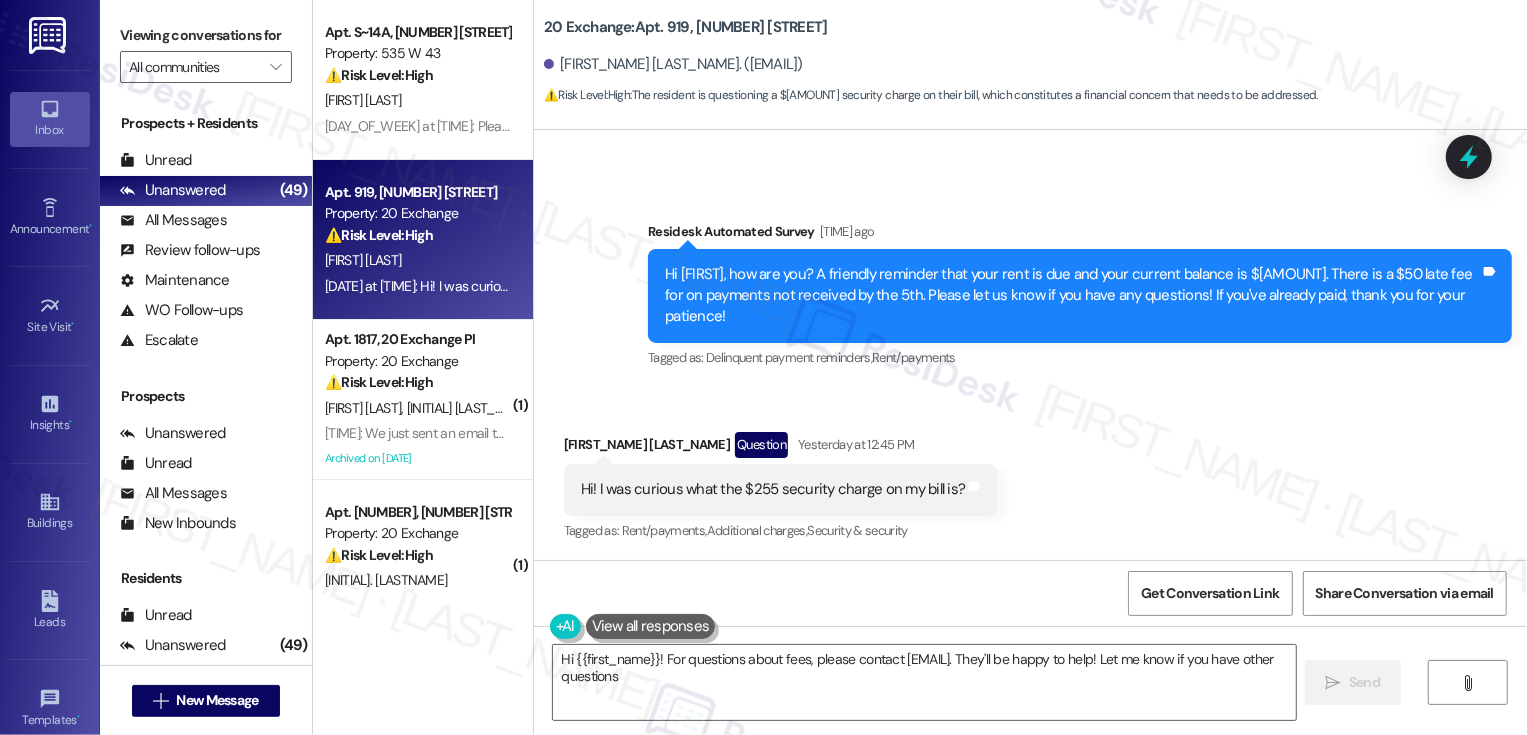 type on "Hi {{first_name}}! For questions about fees, please contact 20Exchangemanagement@Dermotcompany.com. They'll be happy to help! Let me know if you have other questions!" 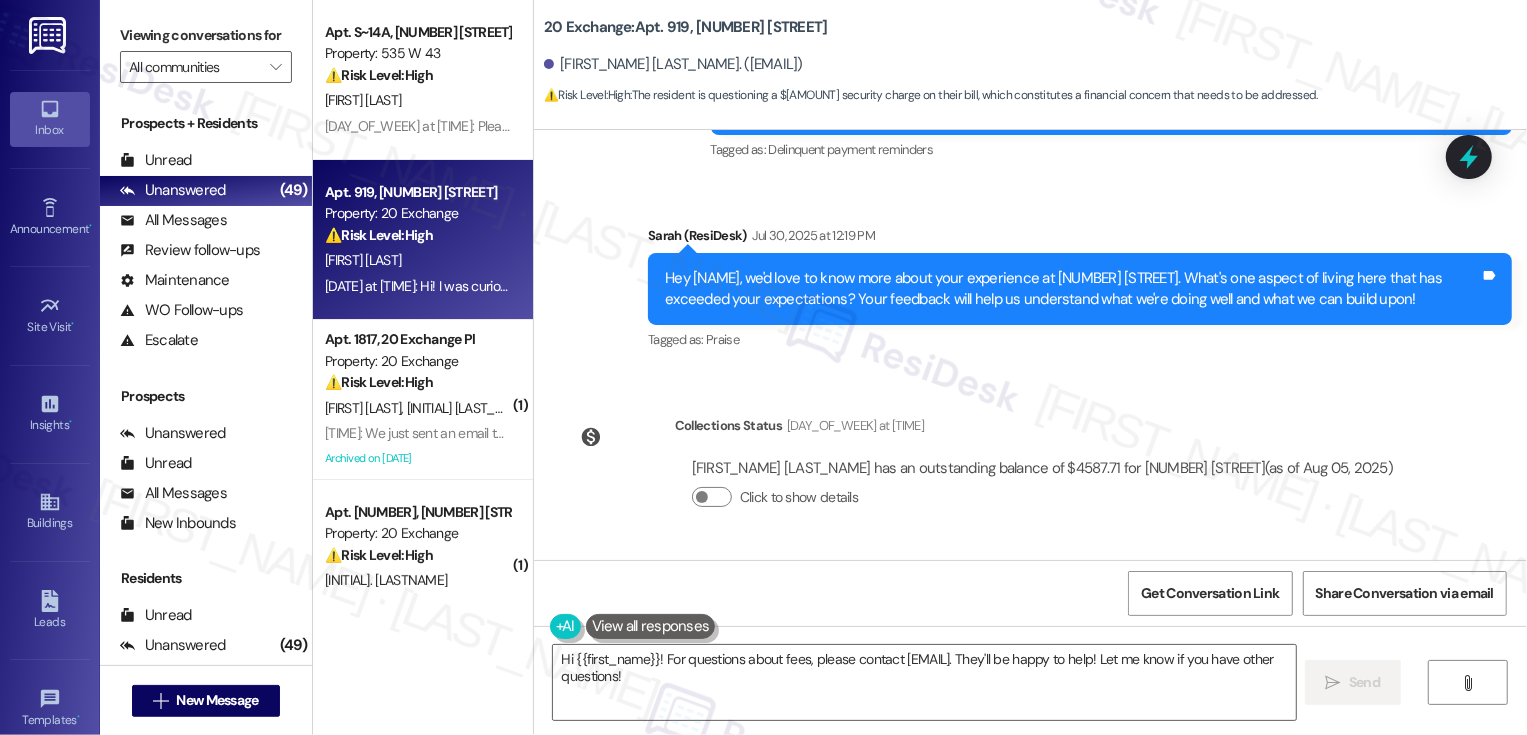 scroll, scrollTop: 3270, scrollLeft: 0, axis: vertical 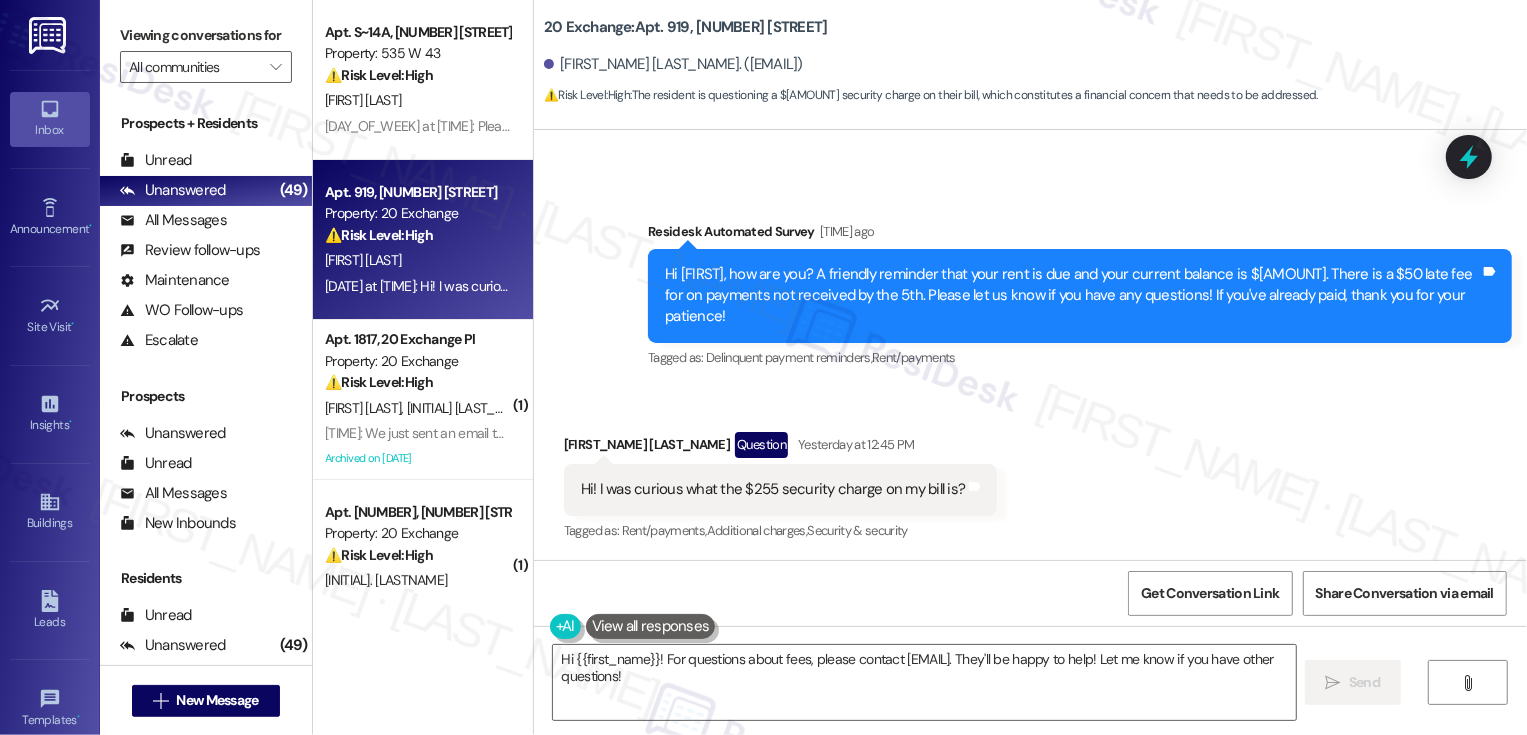 click on "Meredith Mcgann Question Yesterday at 12:45 PM" at bounding box center (781, 448) 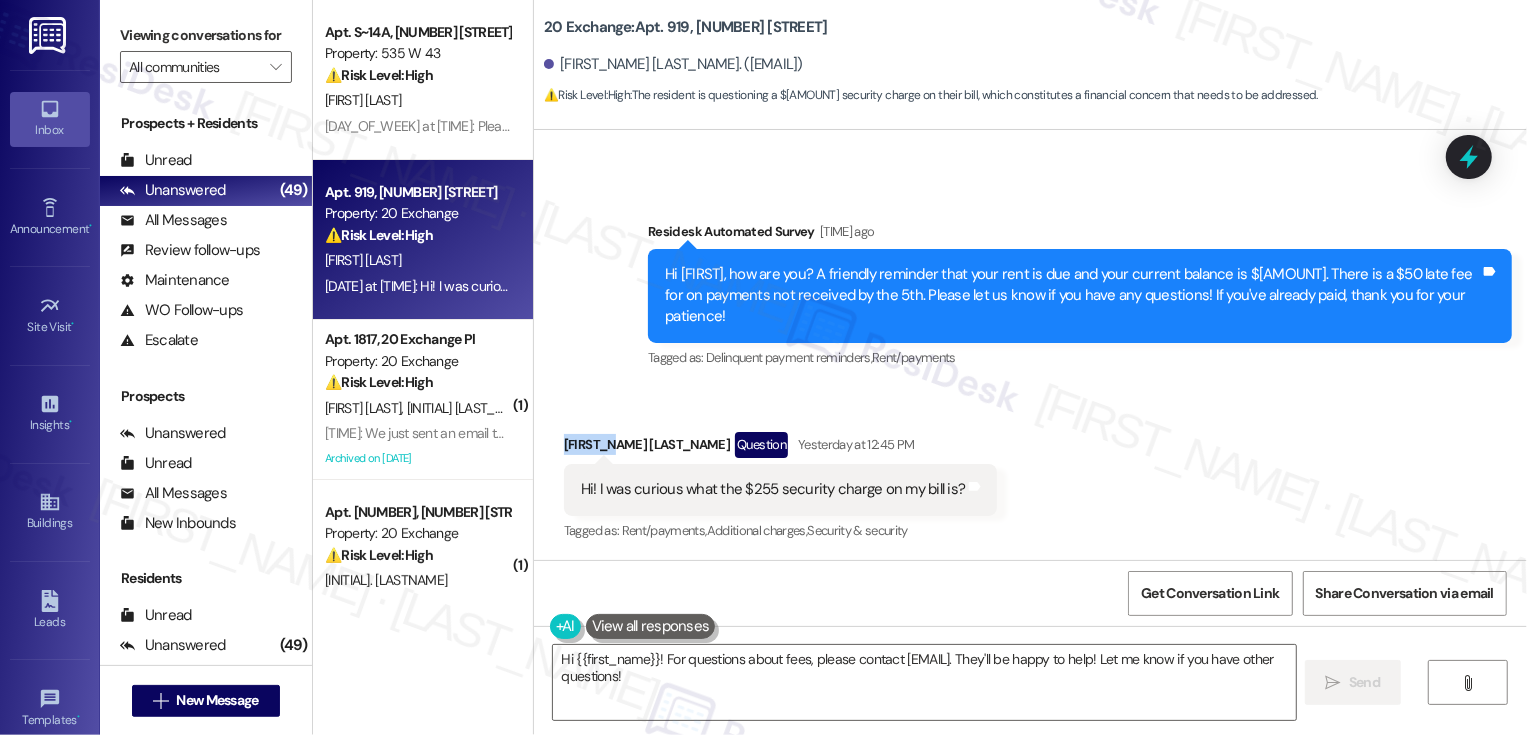 copy on "Meredith" 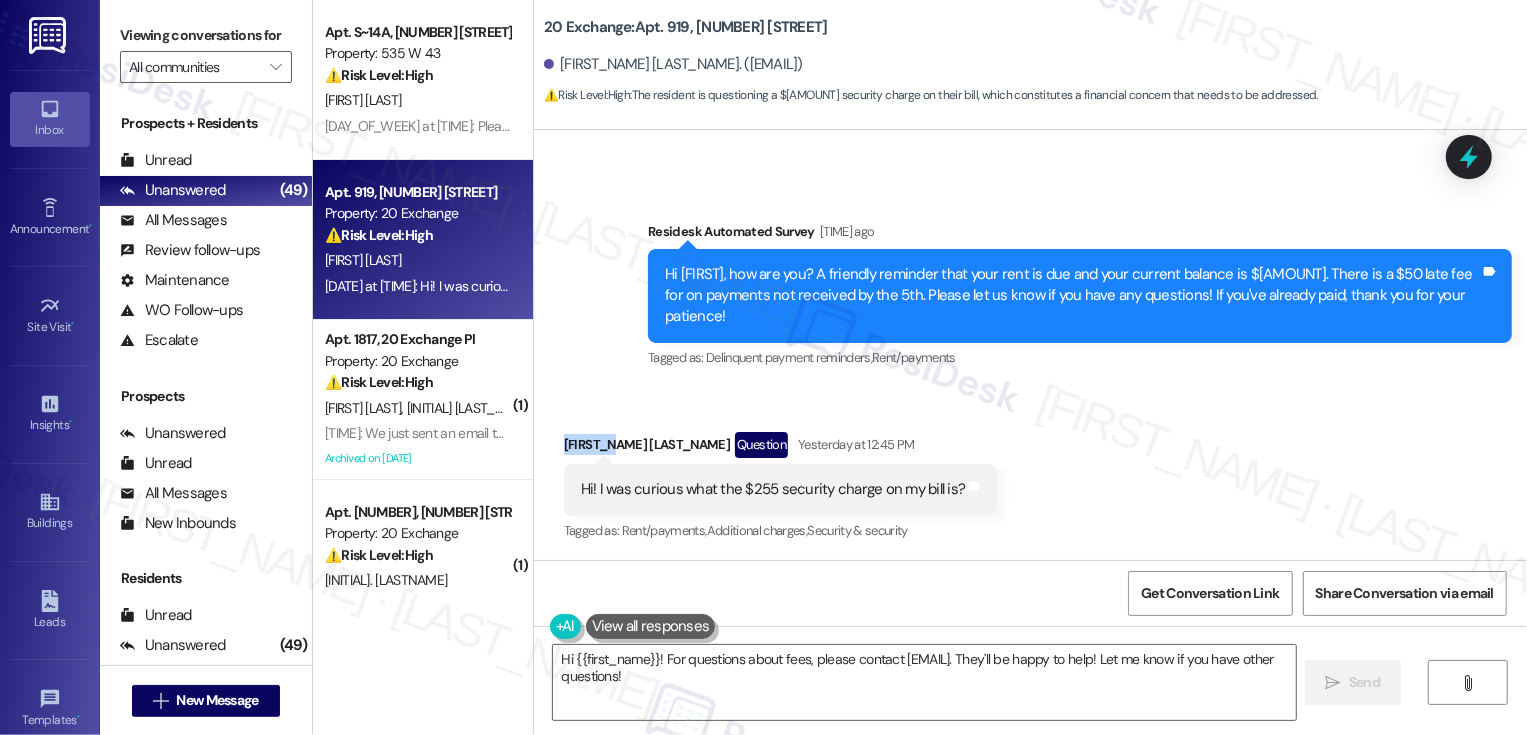click on "Received via SMS Meredith Mcgann Question Yesterday at 12:45 PM Hi! I was curious what the $255 security charge on my bill is? Tags and notes Tagged as:   Rent/payments ,  Click to highlight conversations about Rent/payments Additional charges ,  Click to highlight conversations about Additional charges Security & security Click to highlight conversations about Security & security" at bounding box center (1030, 473) 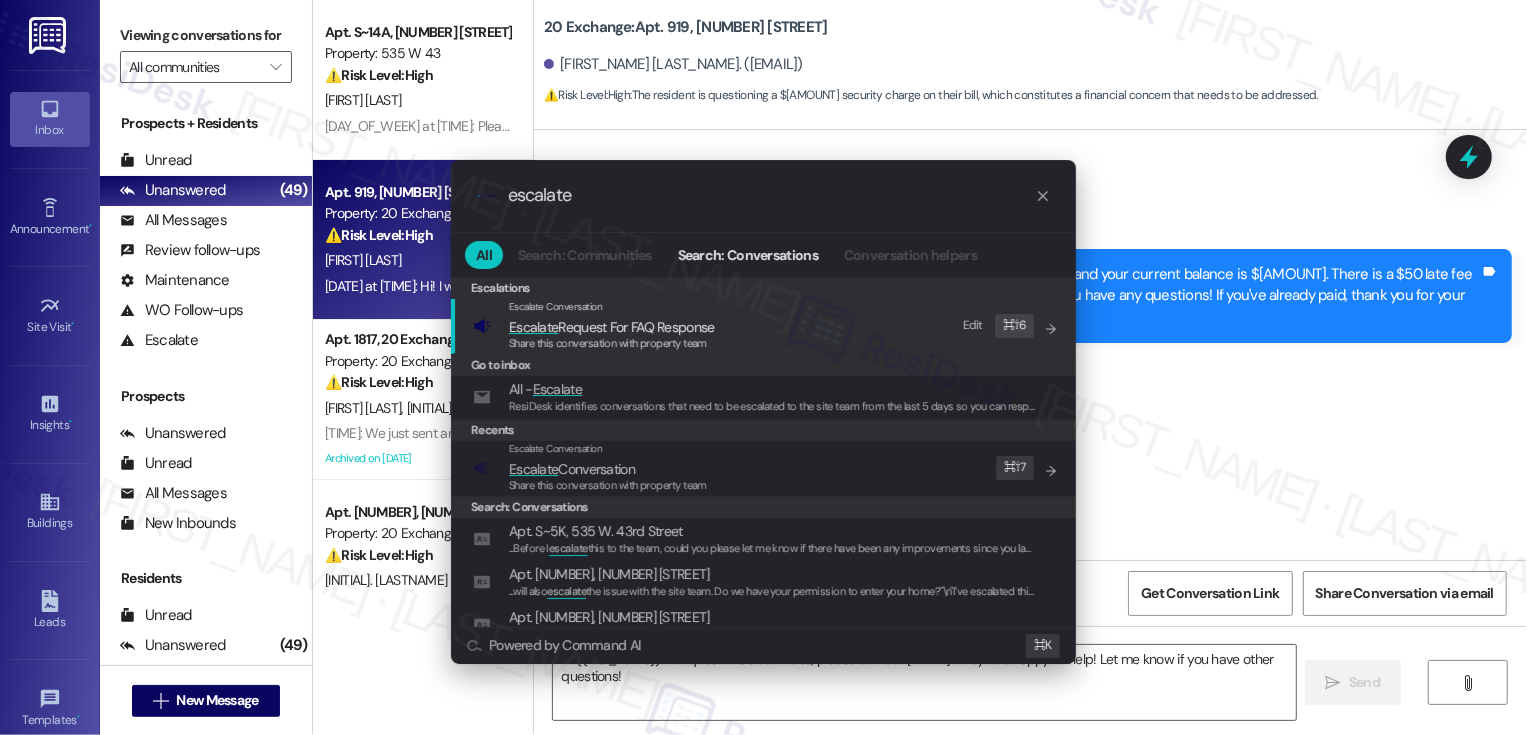 type on "escalate" 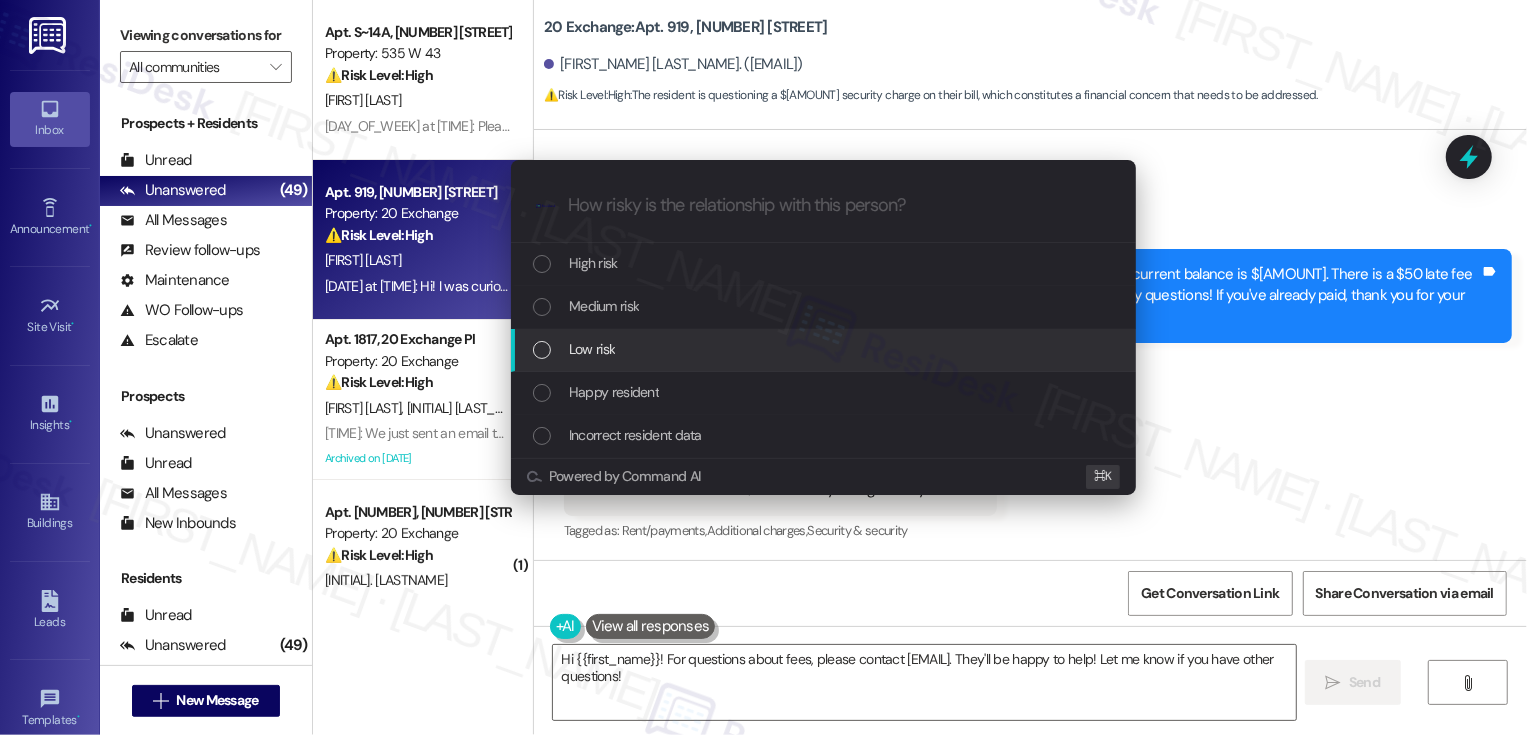 click on "Low risk" at bounding box center (592, 349) 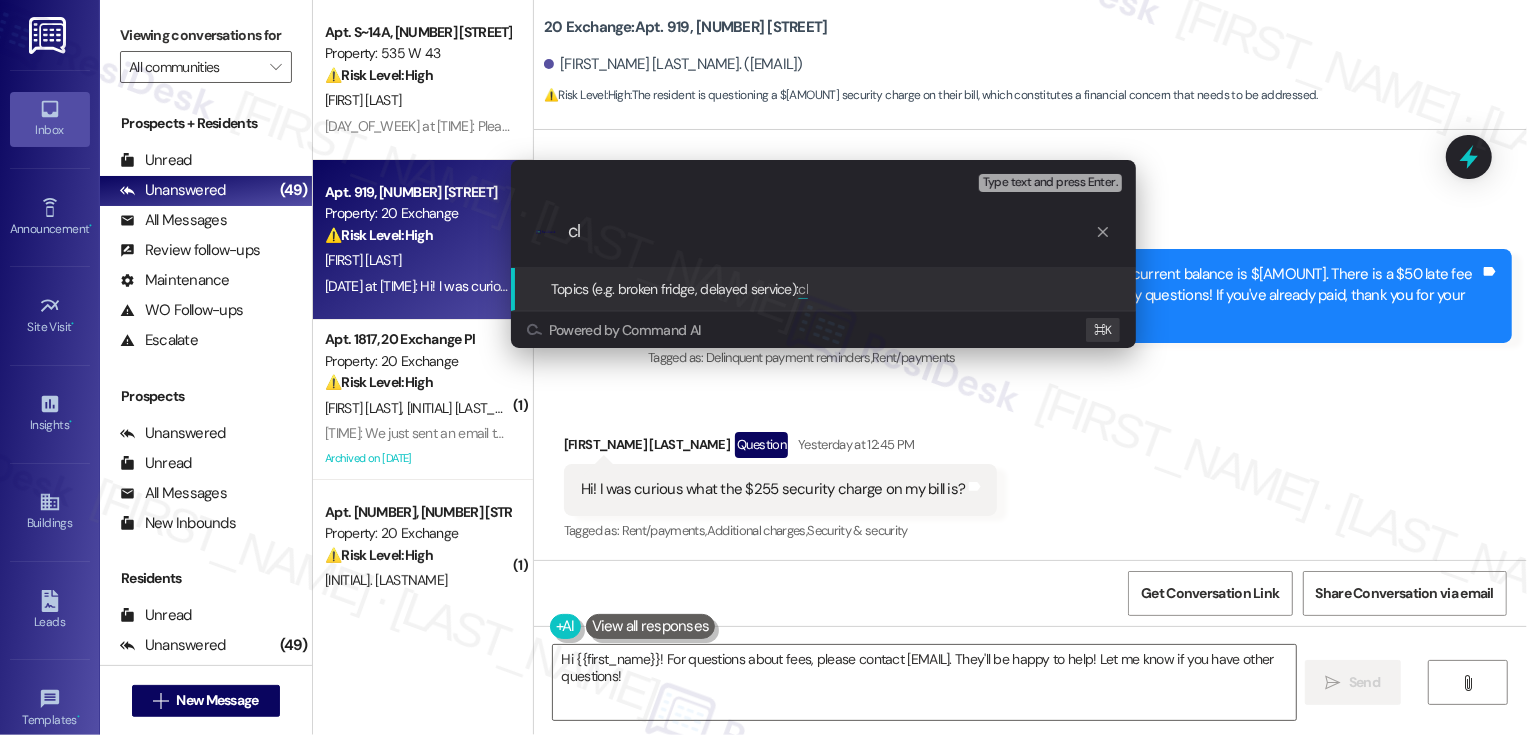 type on "c" 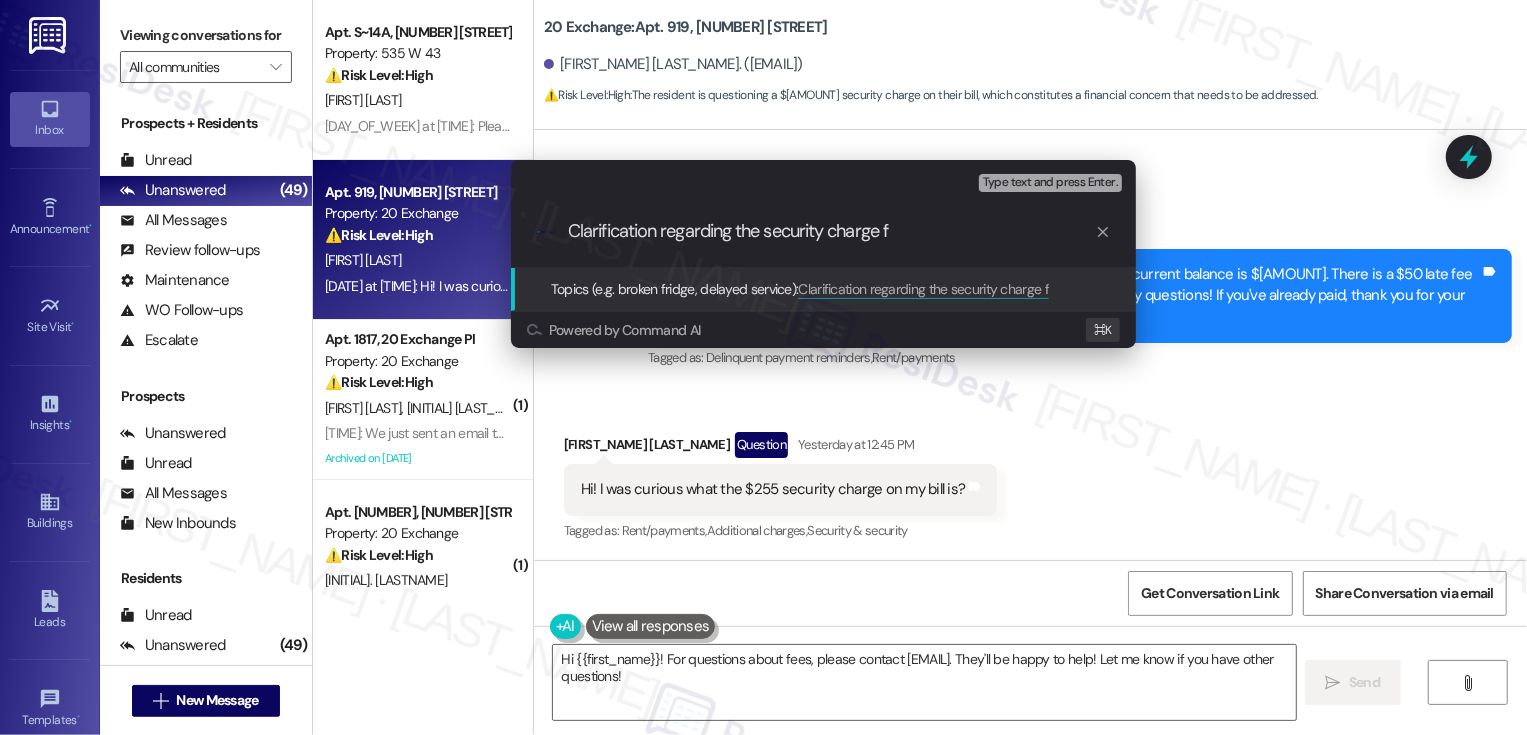 type on "Clarification regarding the security charge" 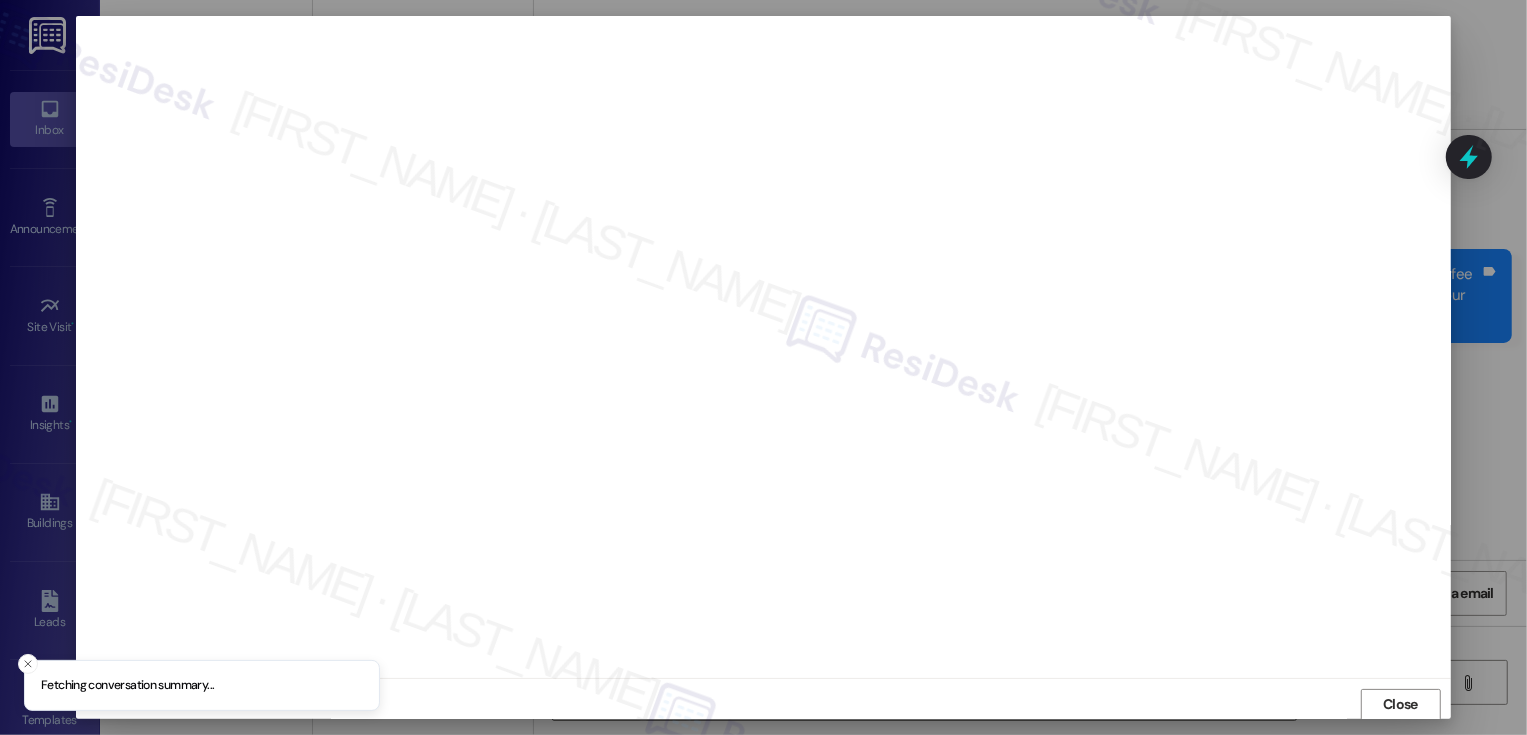 scroll, scrollTop: 1, scrollLeft: 0, axis: vertical 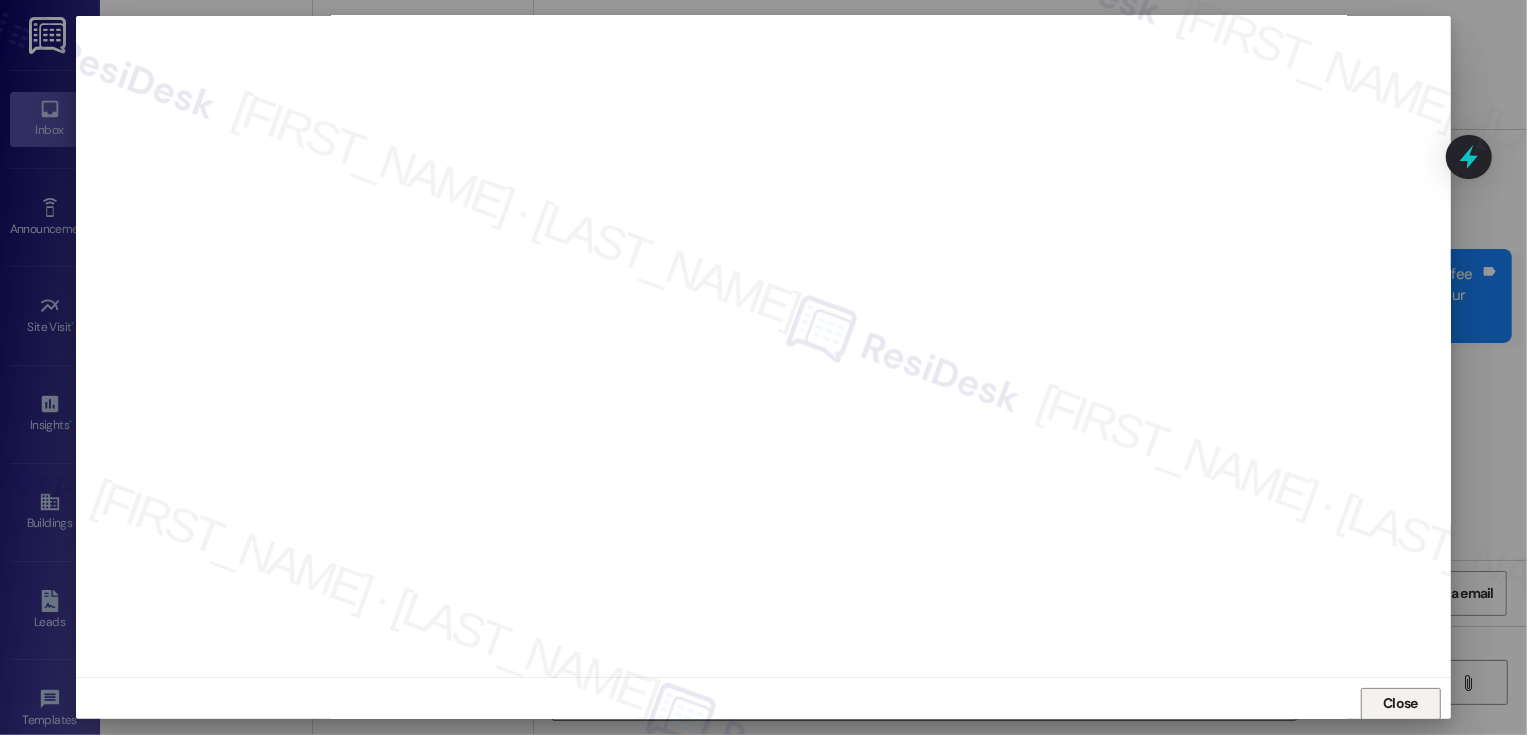 click on "Close" at bounding box center [1401, 704] 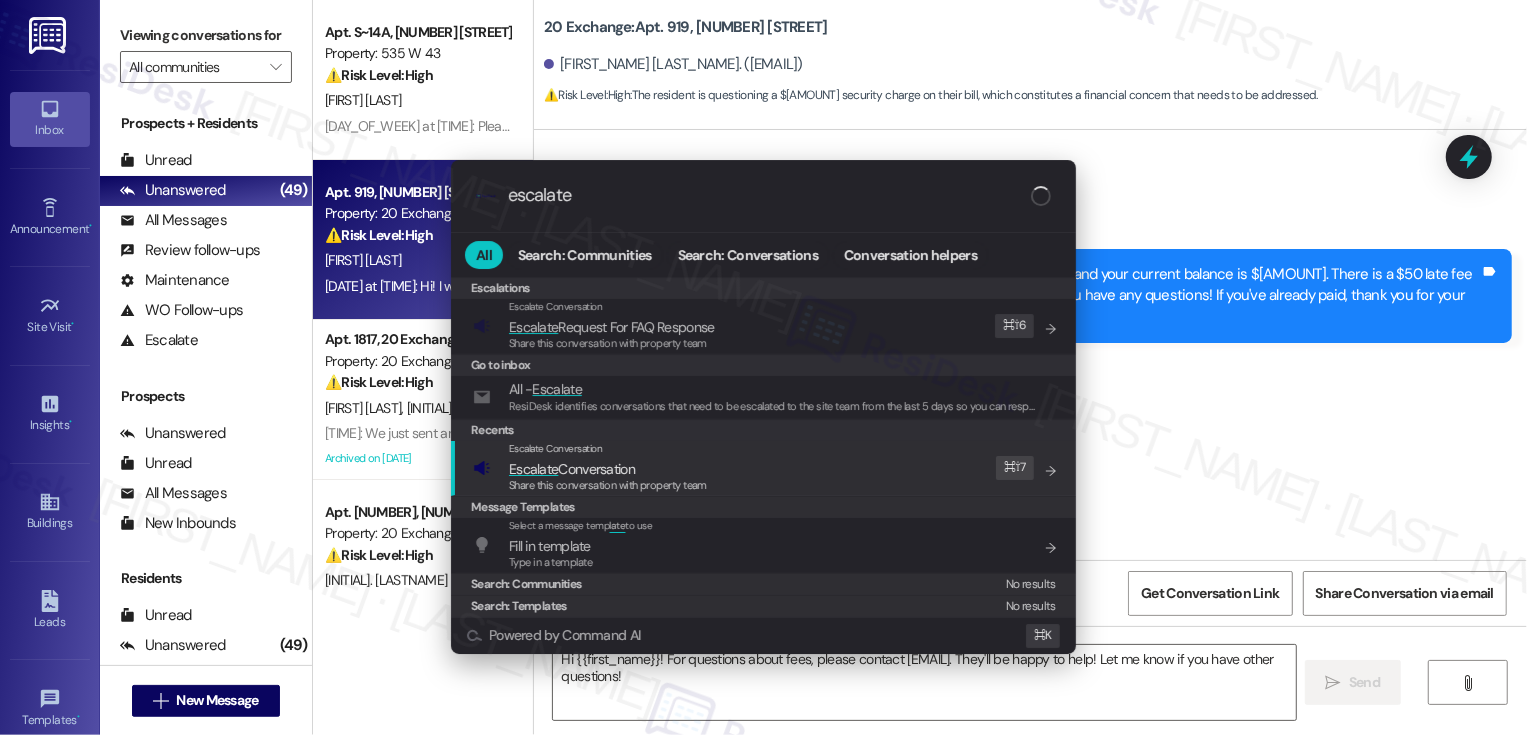 type on "escalate" 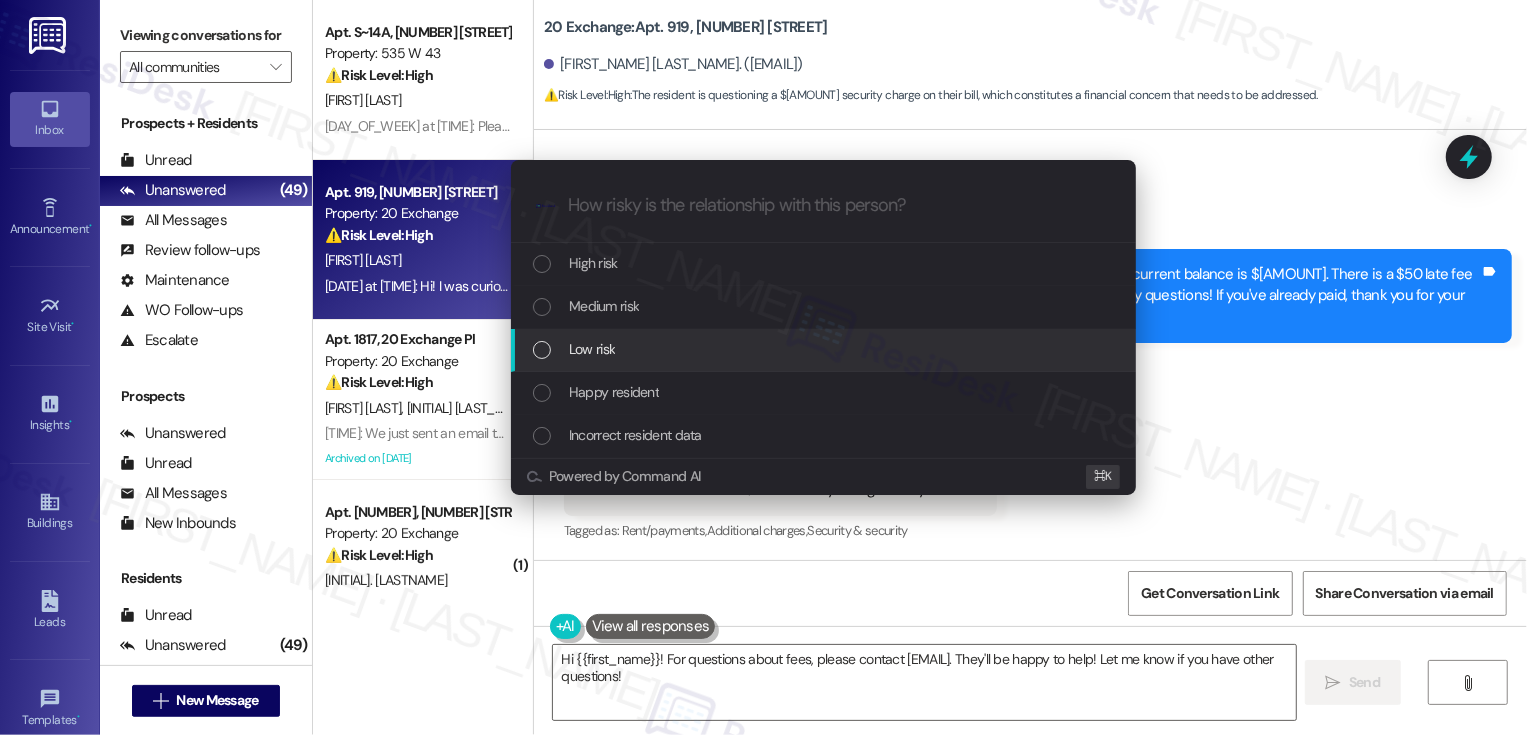 click on "Low risk" at bounding box center (592, 349) 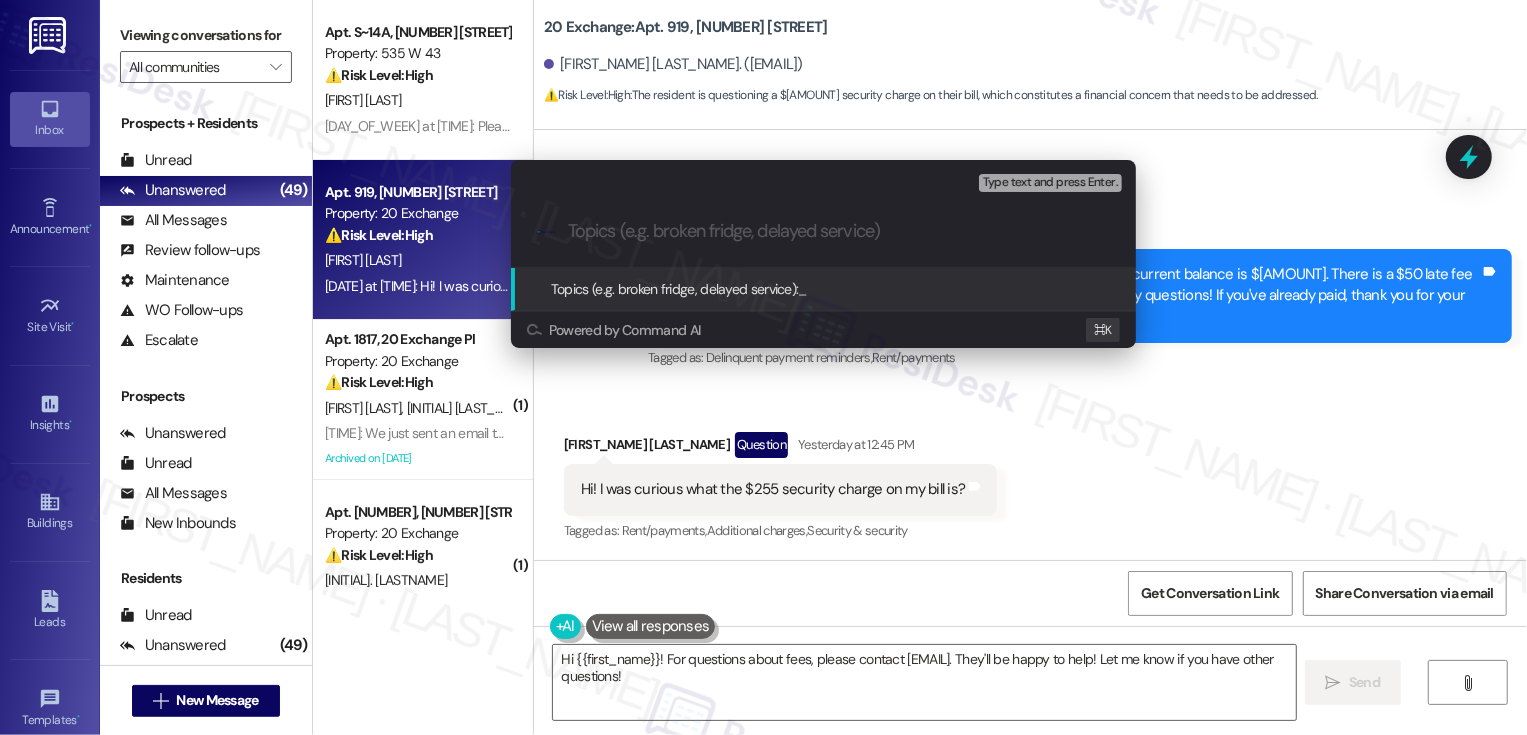 paste on "Clarification regarding the security charge" 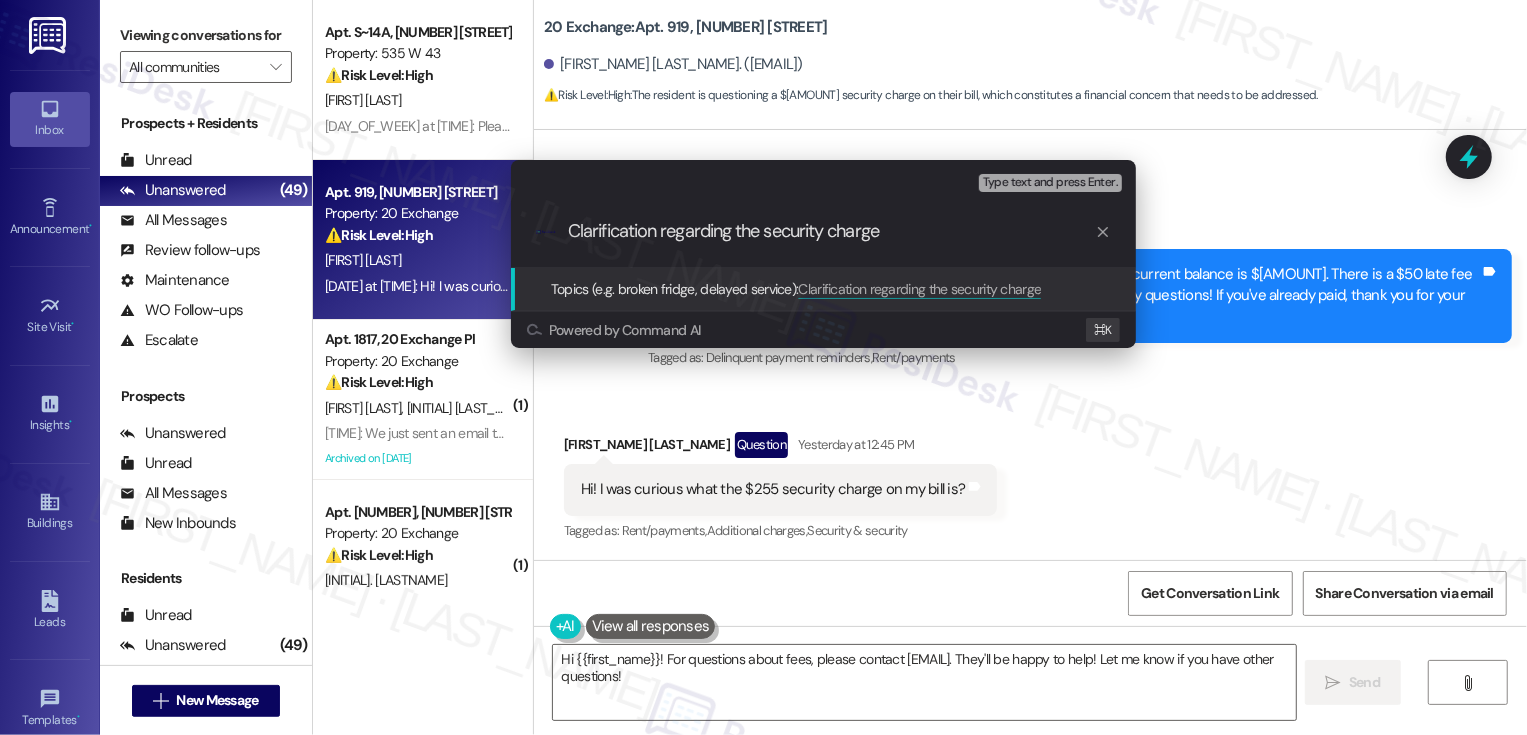type 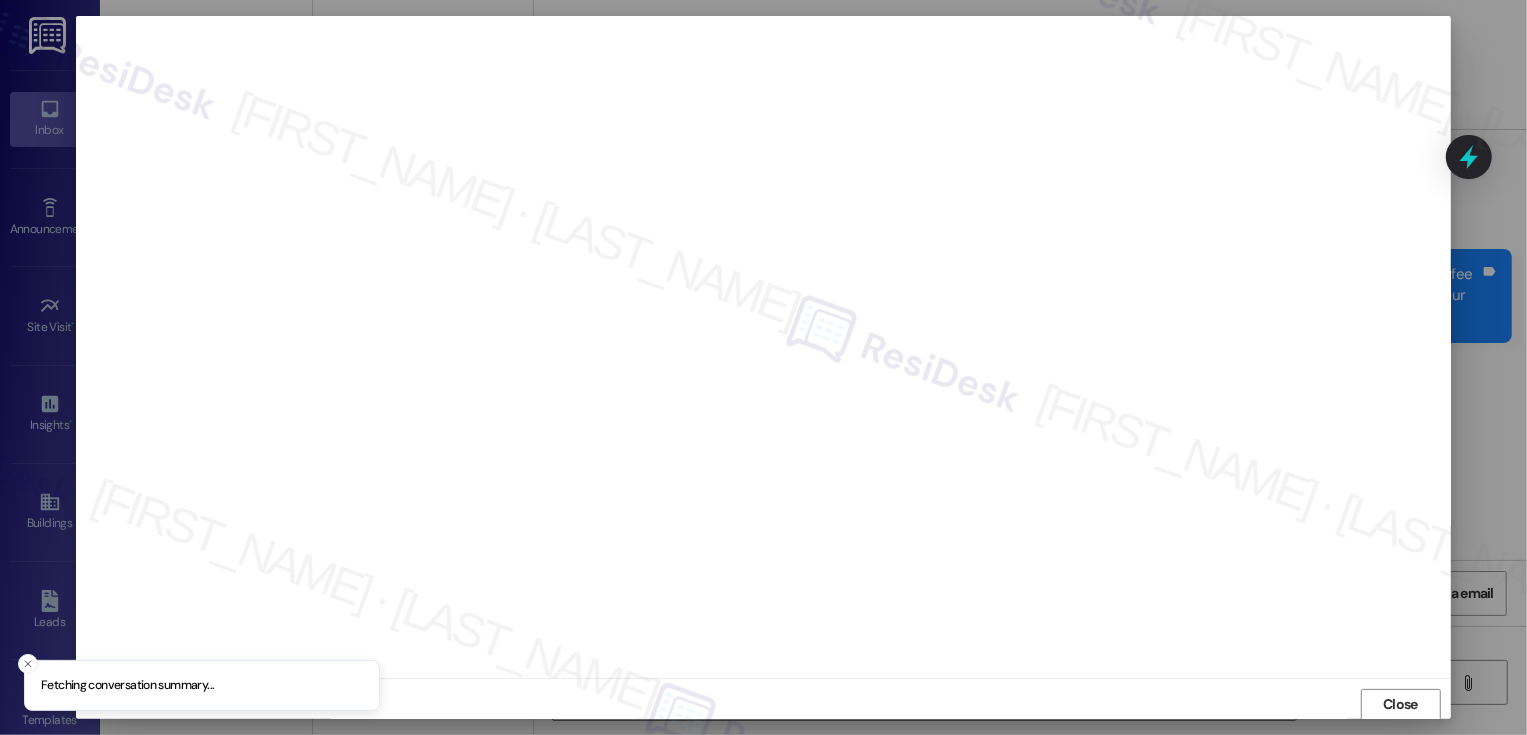 scroll, scrollTop: 1, scrollLeft: 0, axis: vertical 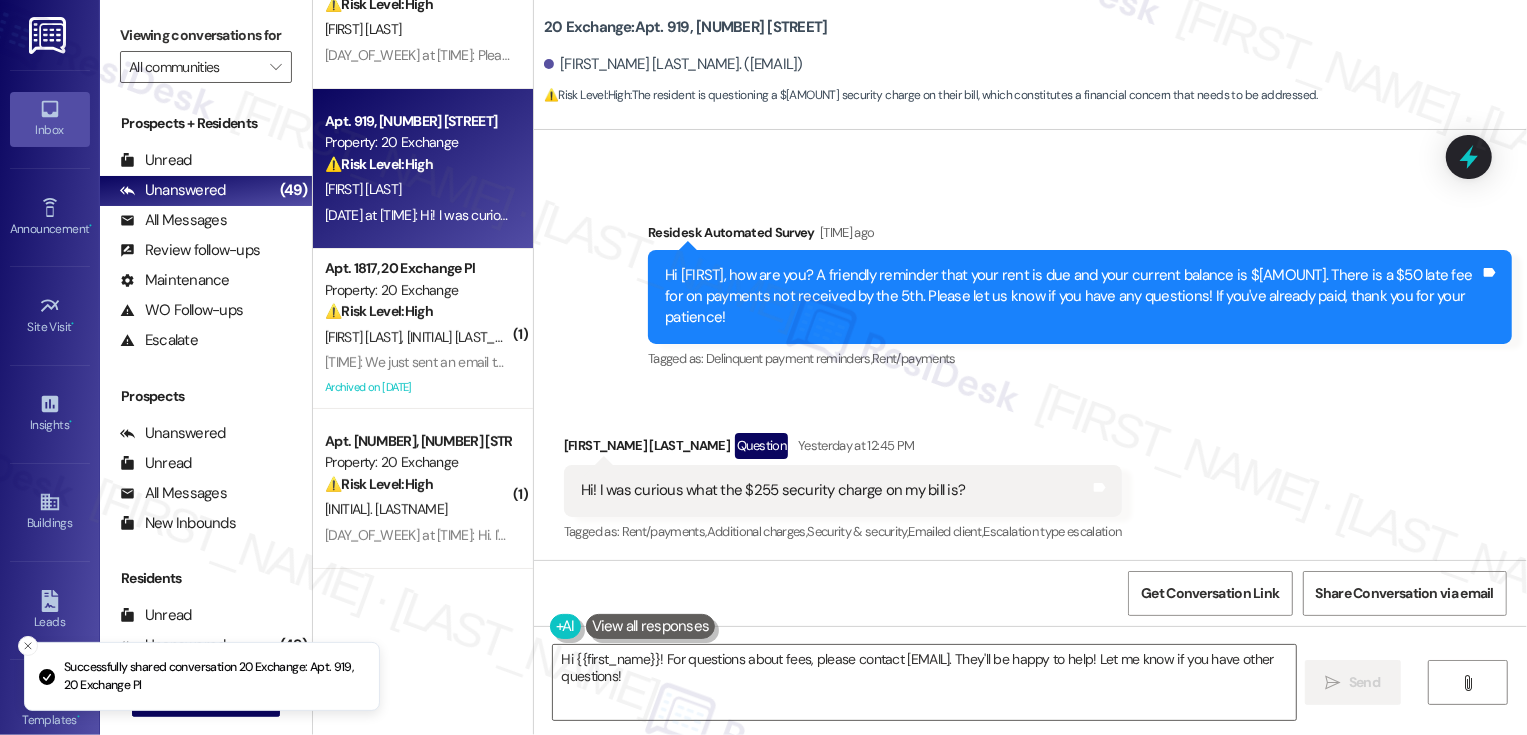 click on "⚠️  Risk Level:  High" at bounding box center [379, 311] 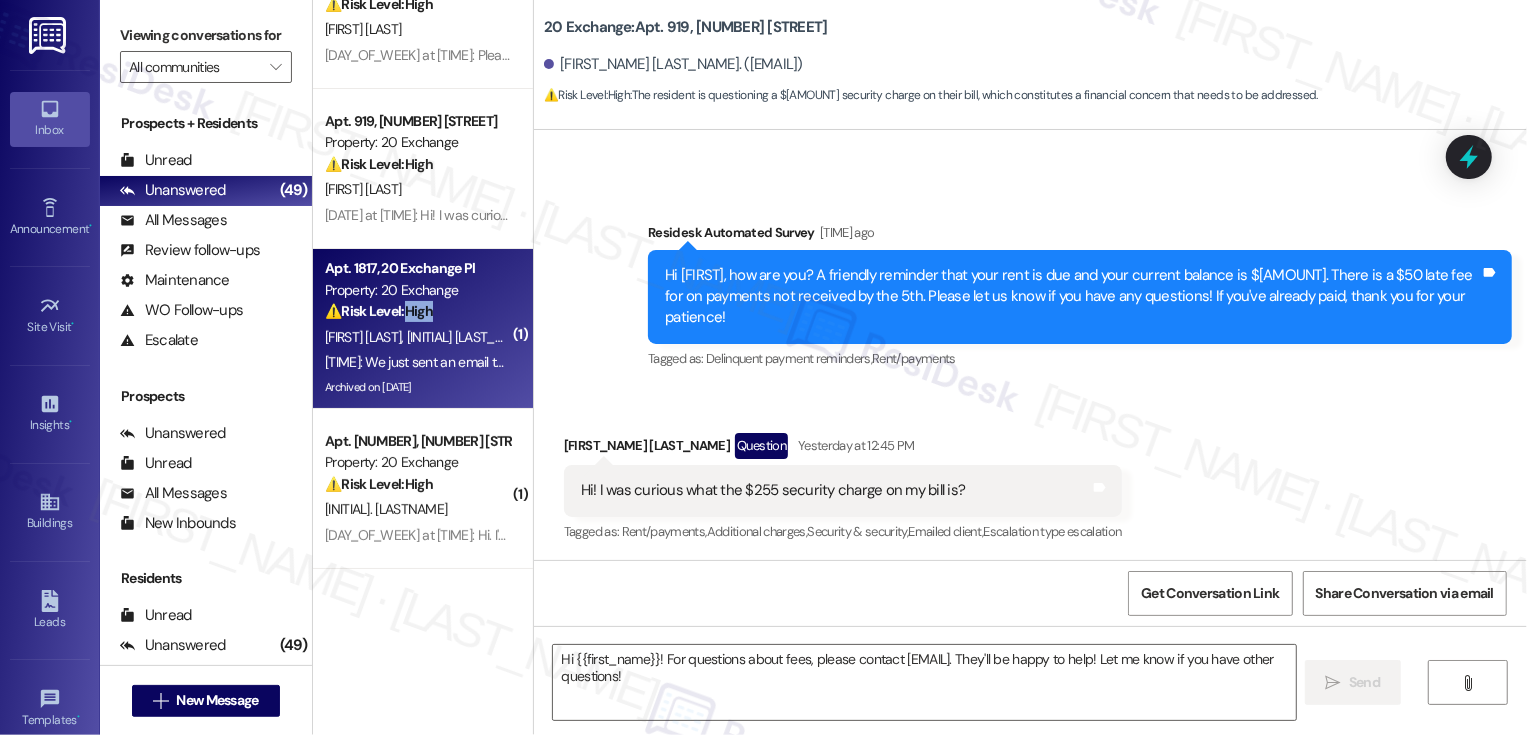type on "Fetching suggested responses. Please feel free to read through the conversation in the meantime." 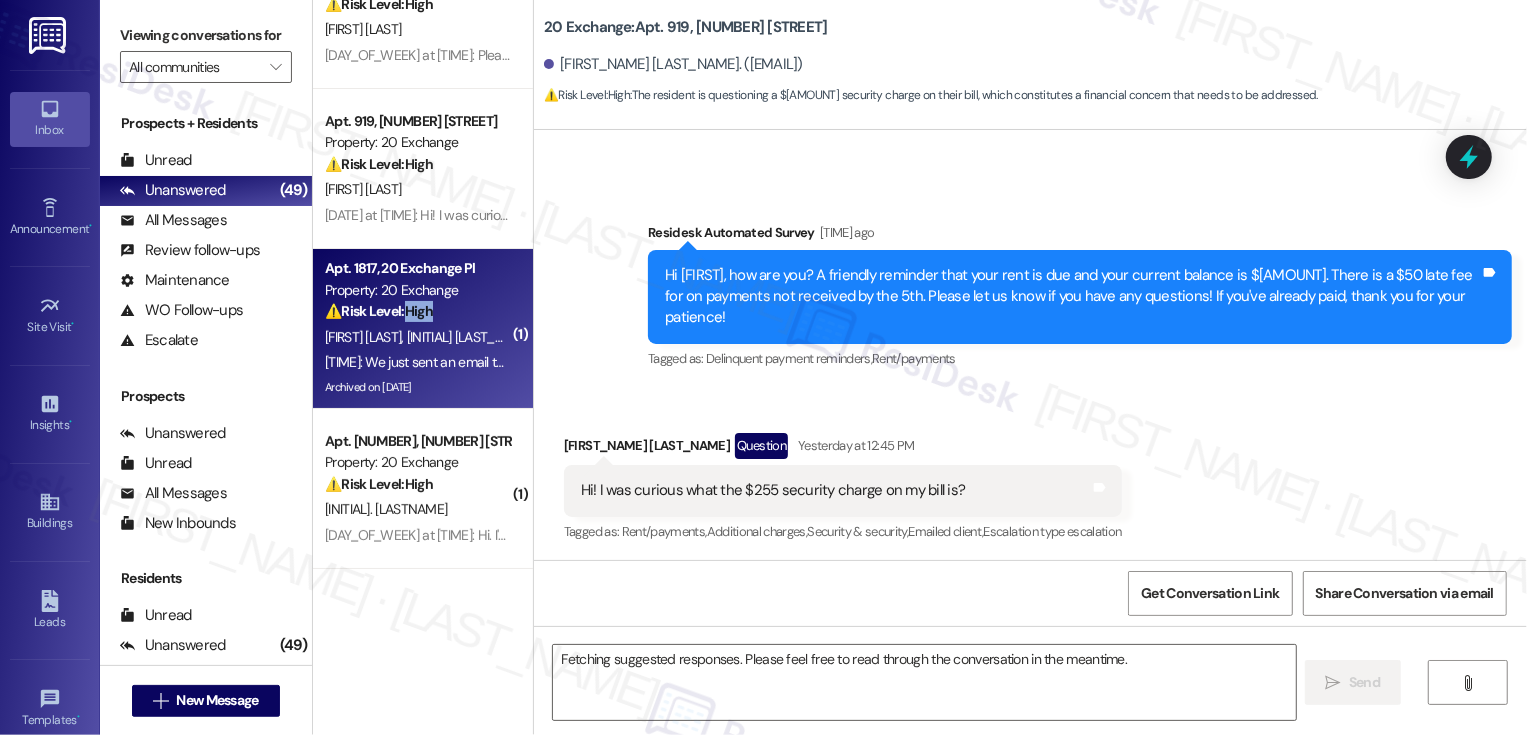 click on "⚠️  Risk Level:  High" at bounding box center (379, 311) 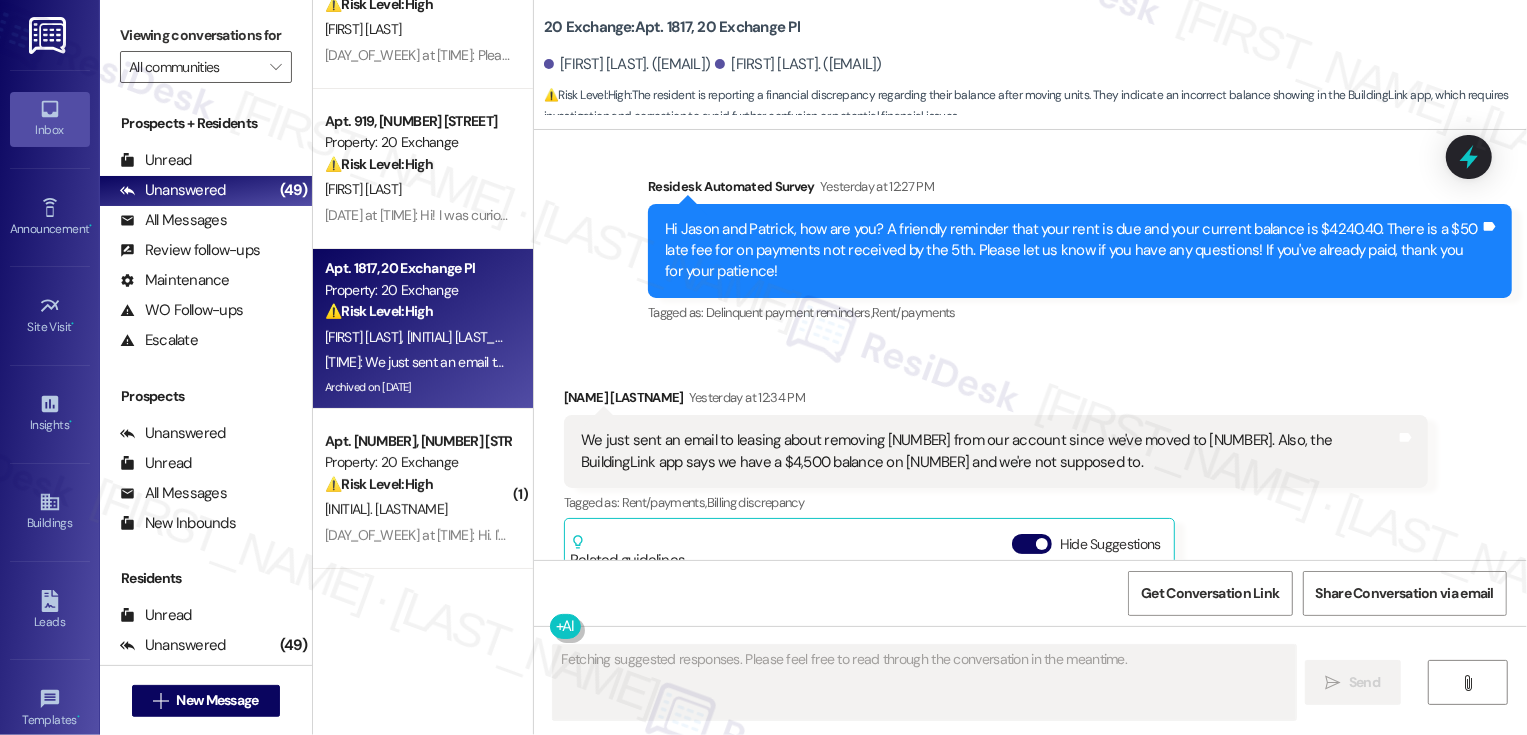 scroll, scrollTop: 8340, scrollLeft: 0, axis: vertical 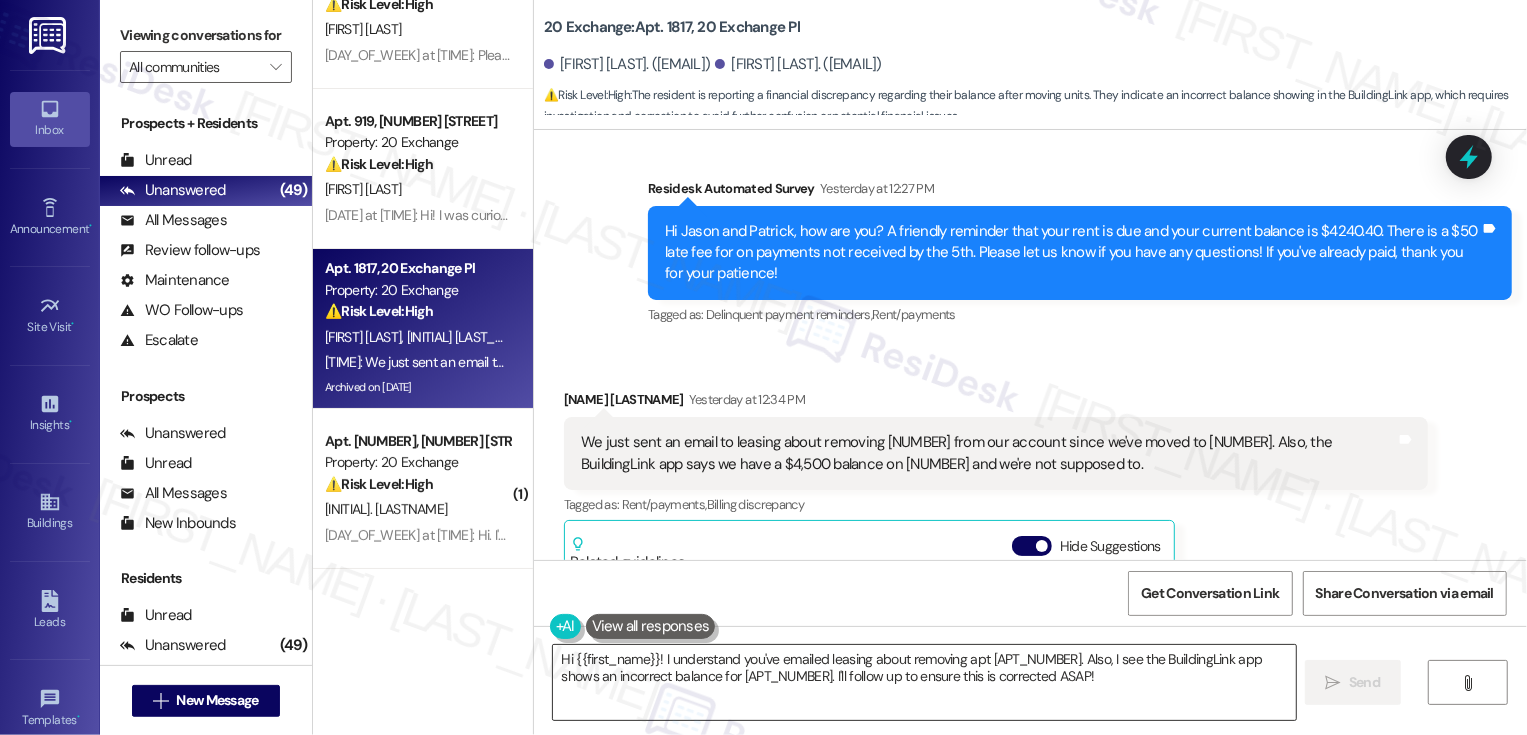click on "Hi {{first_name}}! I understand you've emailed leasing about removing apt 1817. Also, I see the BuildingLink app shows an incorrect balance for 709. I'll follow up to ensure this is corrected ASAP!" at bounding box center (924, 682) 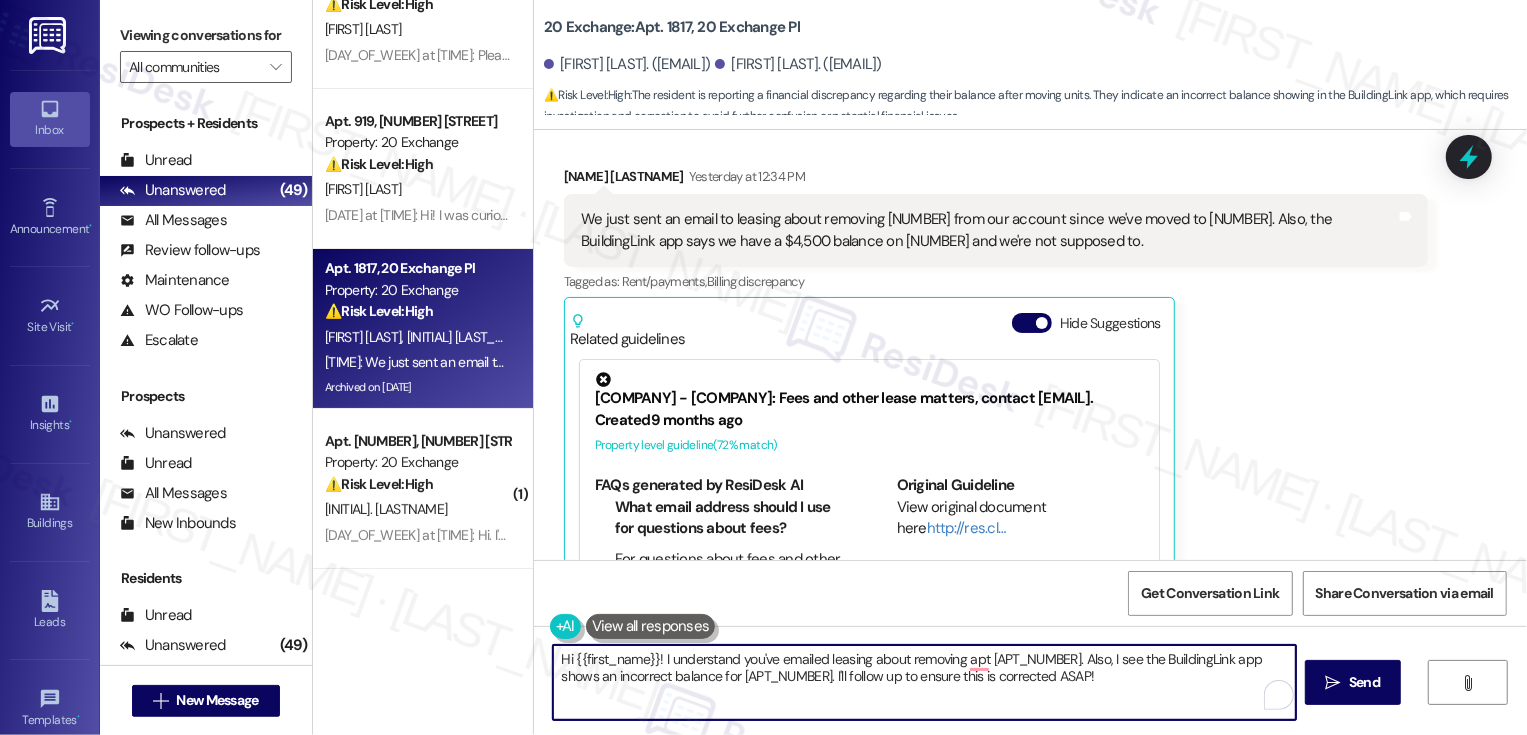 scroll, scrollTop: 8580, scrollLeft: 0, axis: vertical 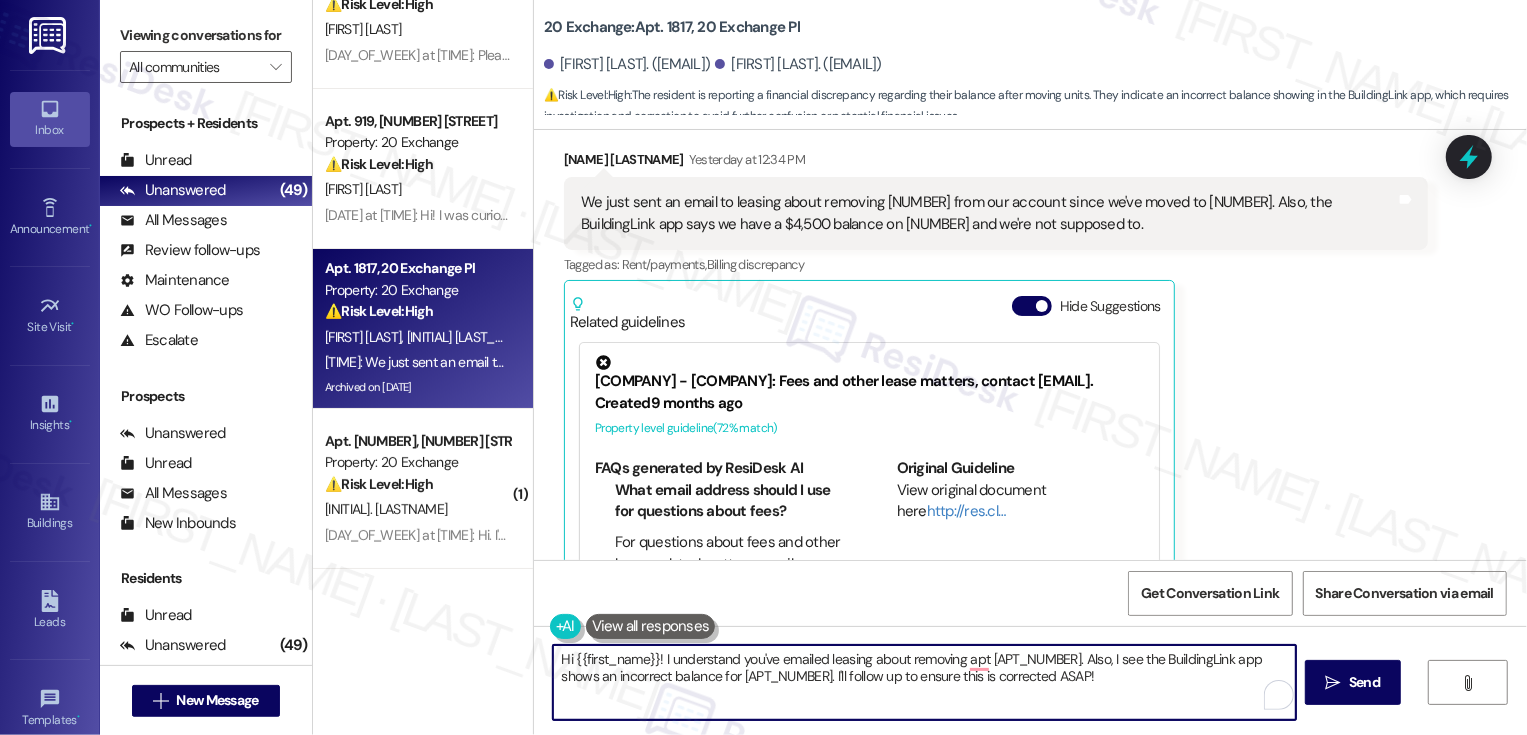 drag, startPoint x: 1007, startPoint y: 659, endPoint x: 1030, endPoint y: 689, distance: 37.802116 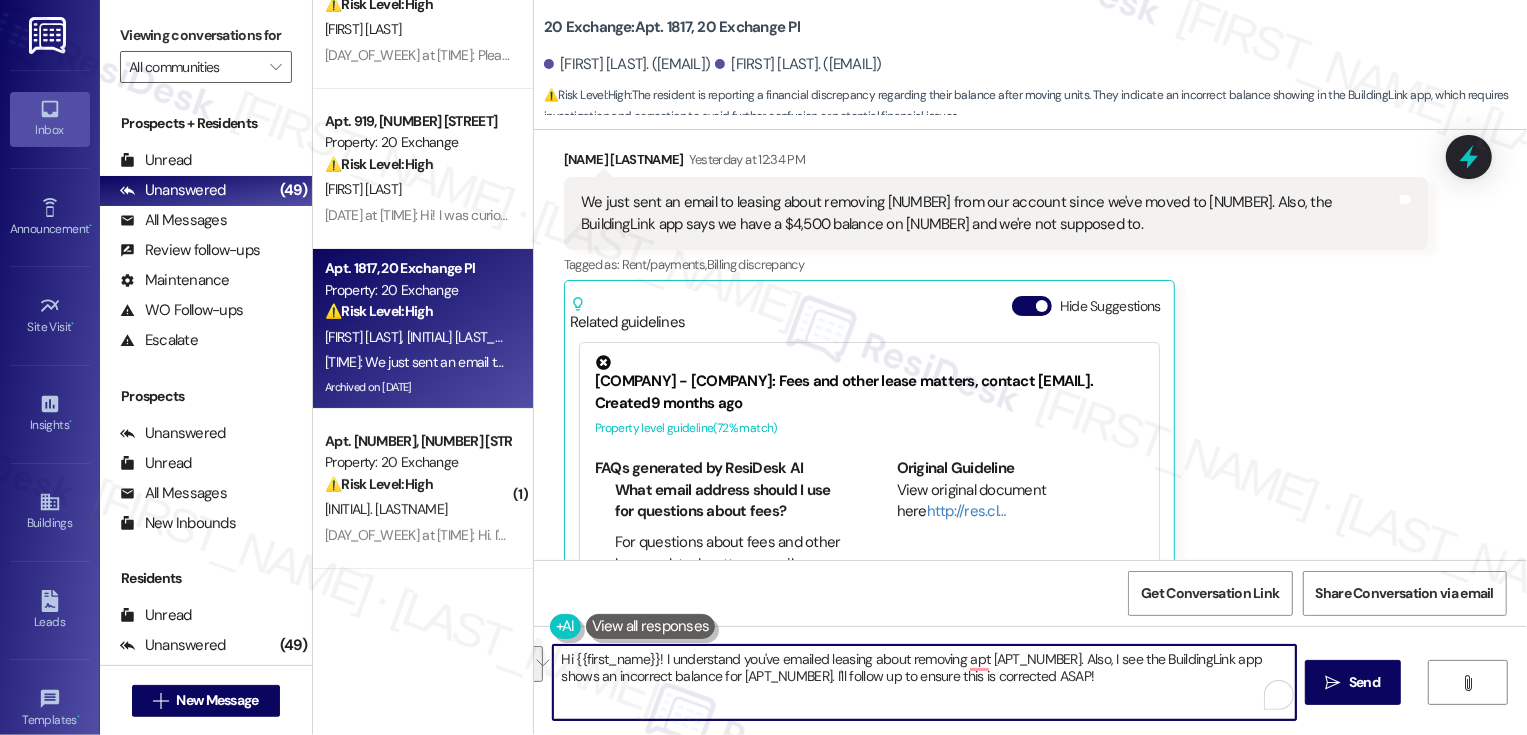 click on "Hi {{first_name}}! I understand you've emailed leasing about removing apt 1817. Also, I see the BuildingLink app shows an incorrect balance for 709. I'll follow up to ensure this is corrected ASAP!" at bounding box center [924, 682] 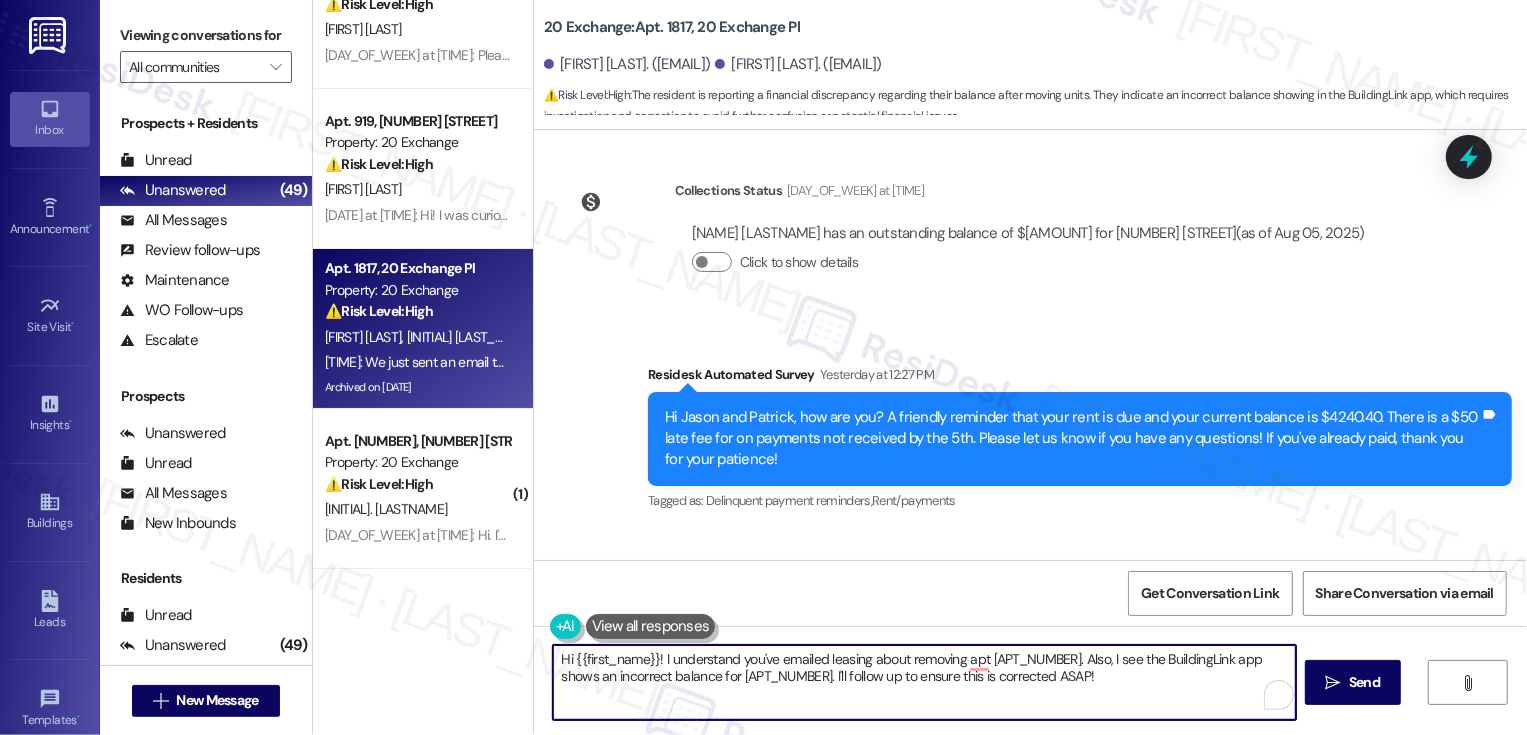 scroll, scrollTop: 8125, scrollLeft: 0, axis: vertical 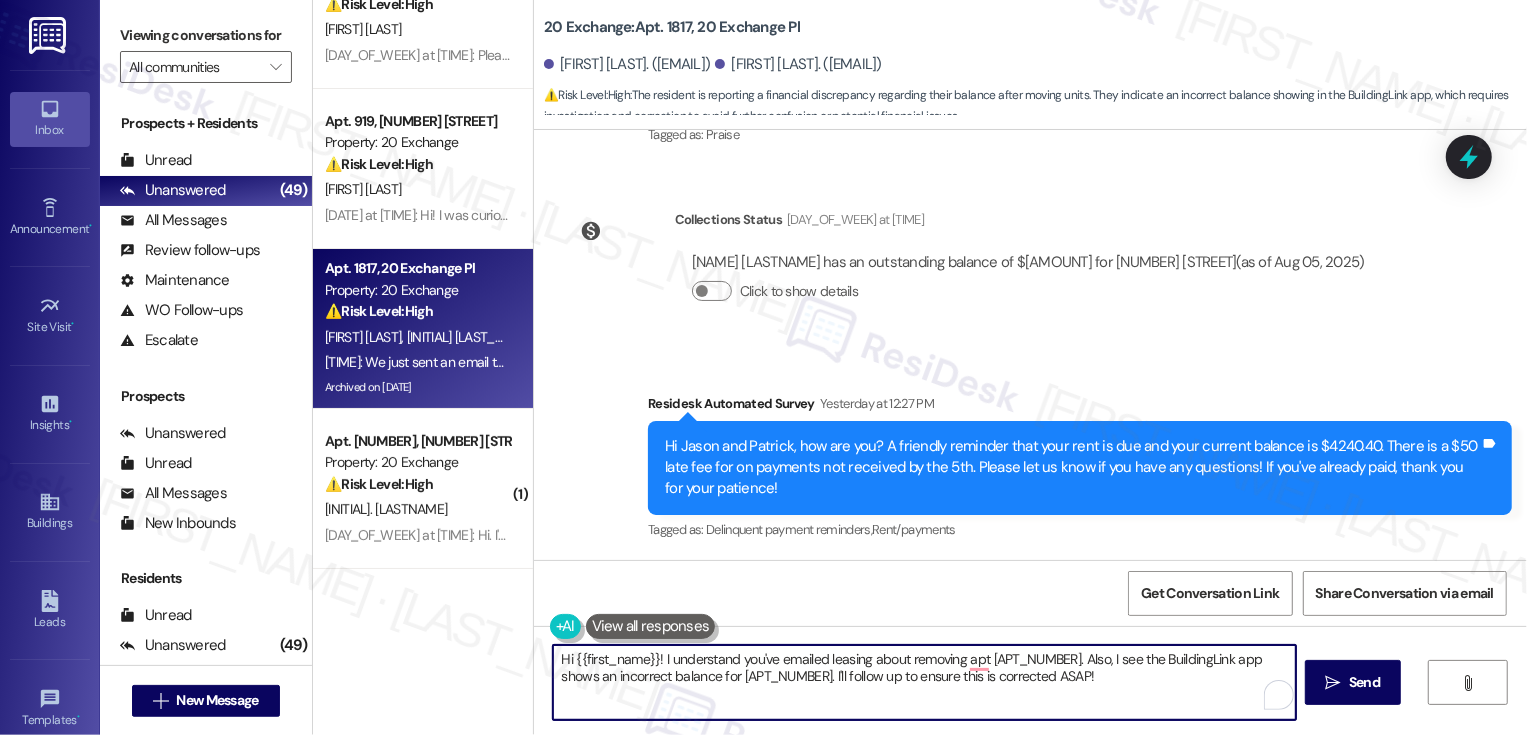 drag, startPoint x: 769, startPoint y: 677, endPoint x: 1188, endPoint y: 679, distance: 419.00476 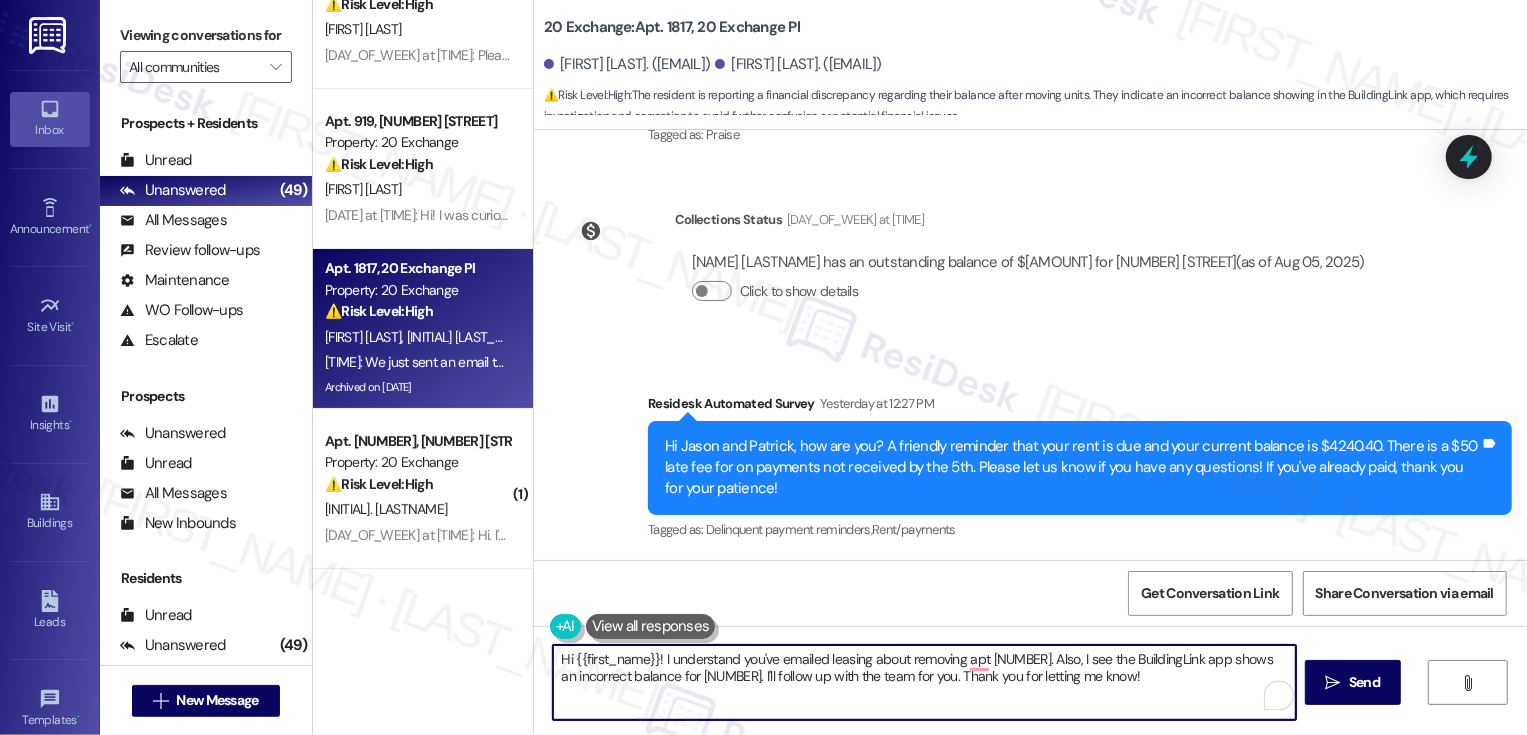 click on "Jason Abelson Yesterday at 12:34 PM" at bounding box center [996, 618] 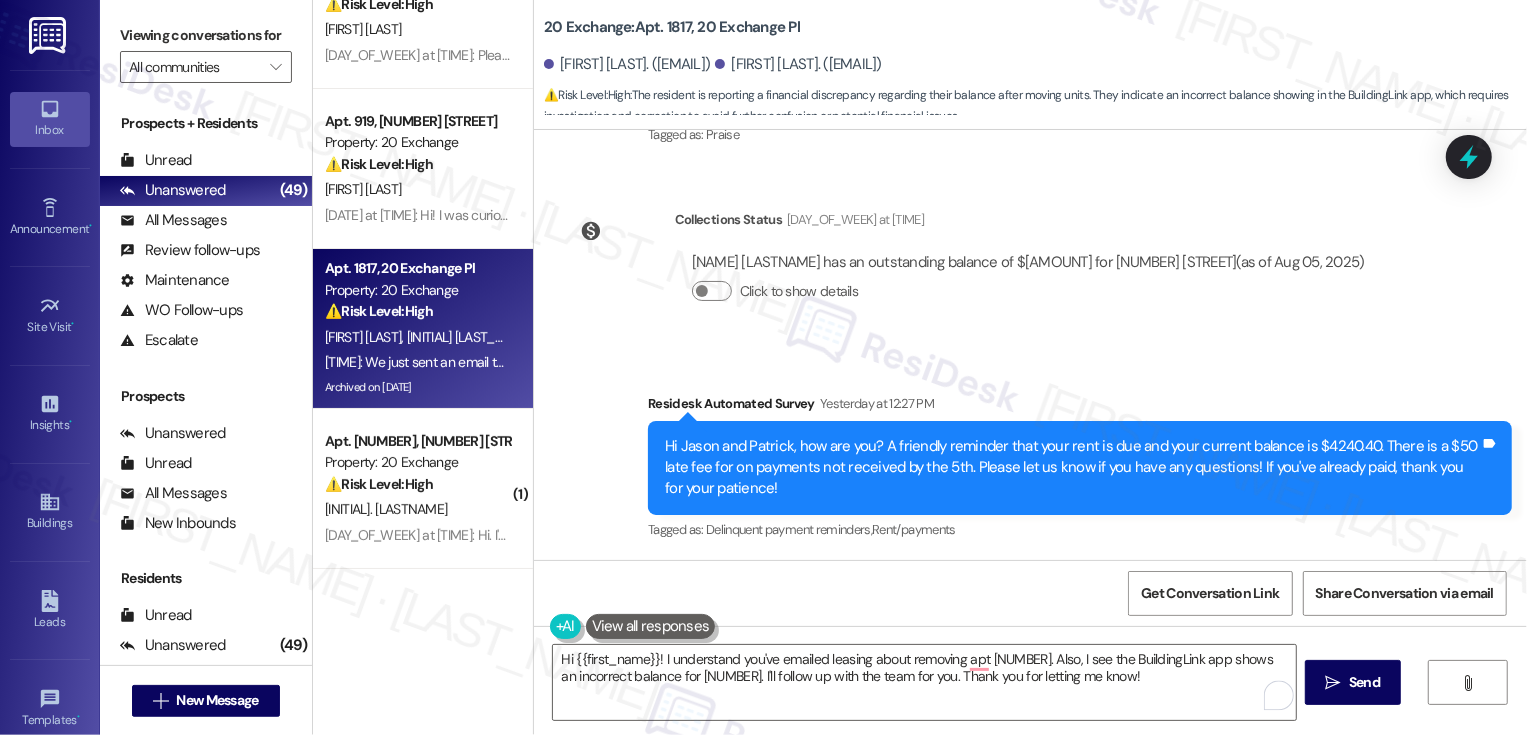 click on "Jason Abelson Yesterday at 12:34 PM" at bounding box center [996, 618] 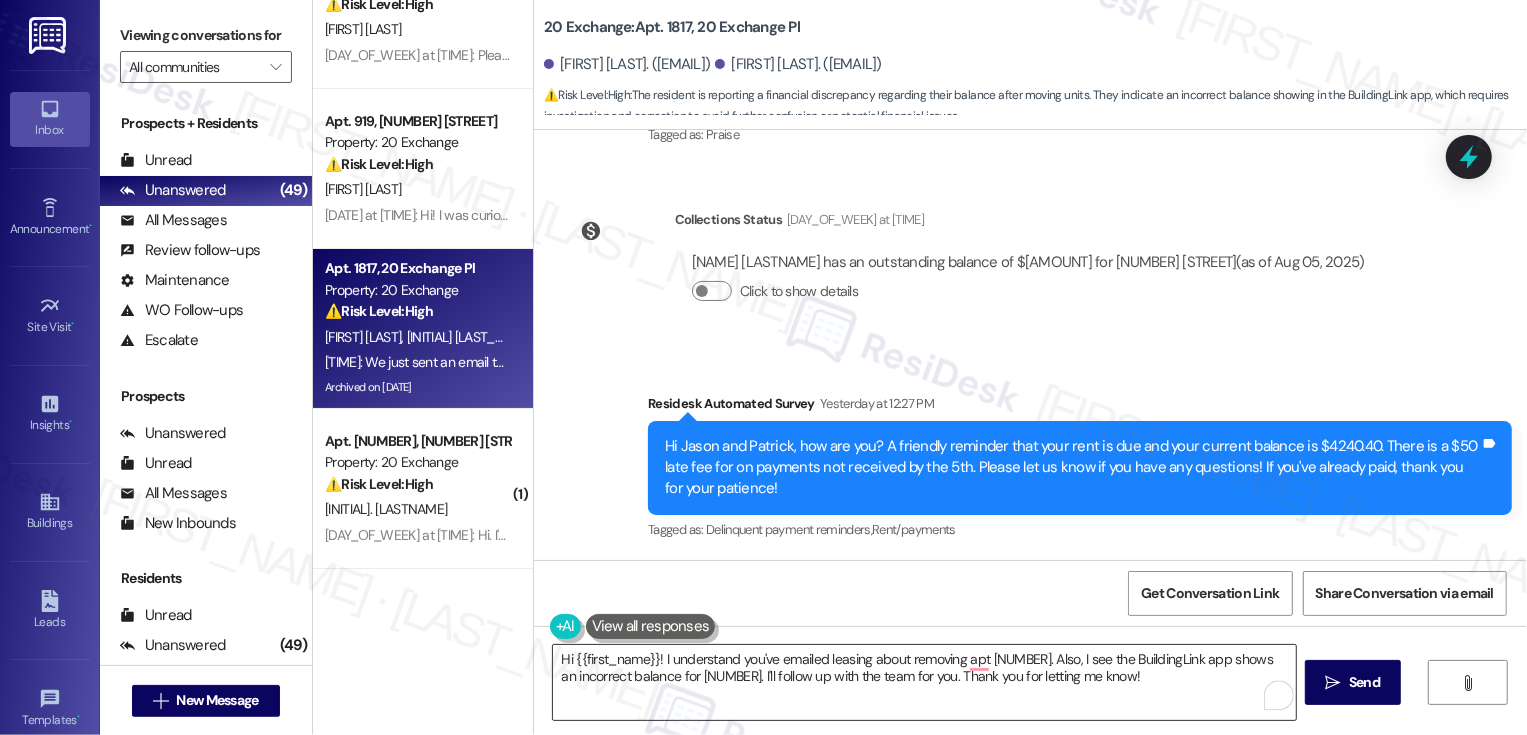 click on "Hi {{first_name}}! I understand you've emailed leasing about removing apt 1817. Also, I see the BuildingLink app shows an incorrect balance for 709. I'll follow up with the team for you. Thank you for letting me know!" at bounding box center [924, 682] 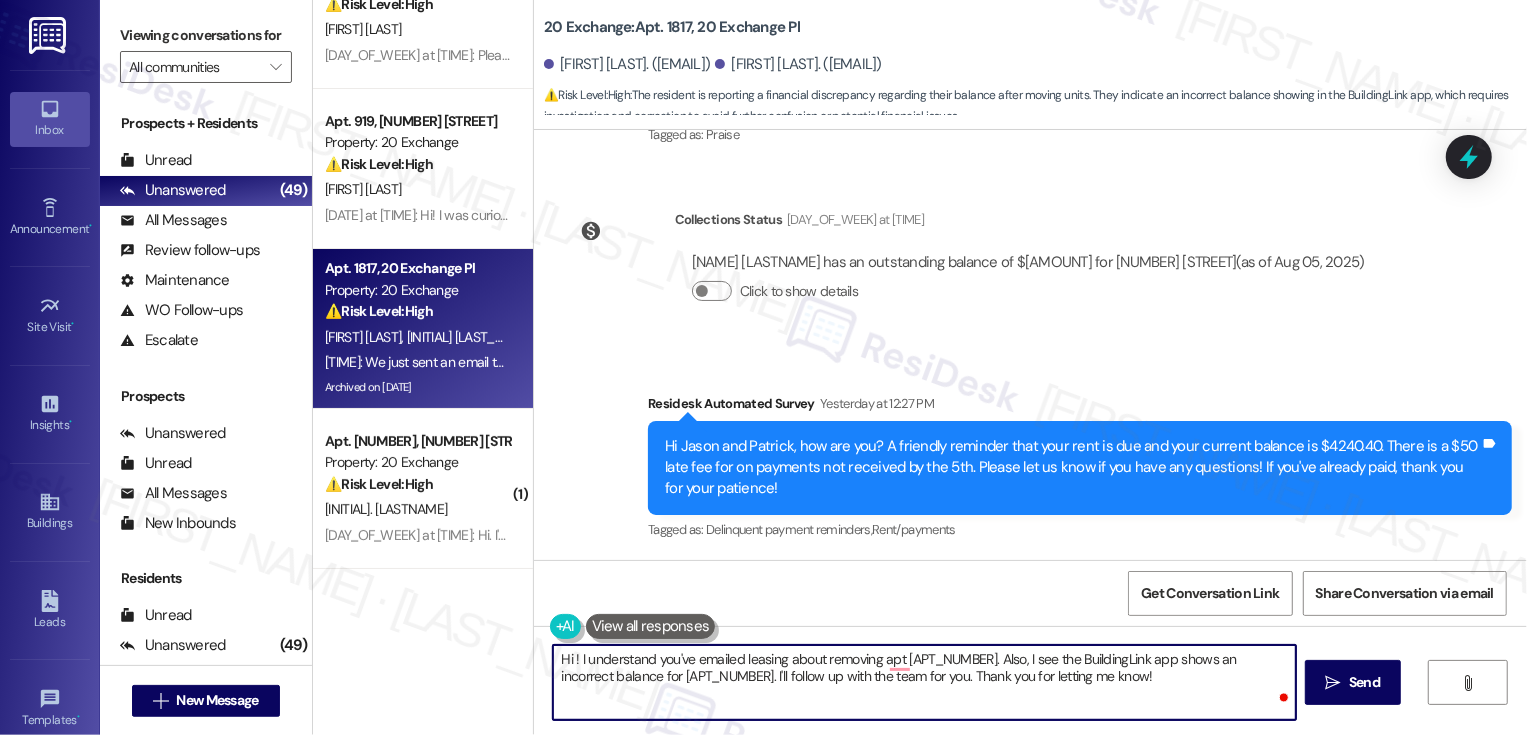 paste on "Jason" 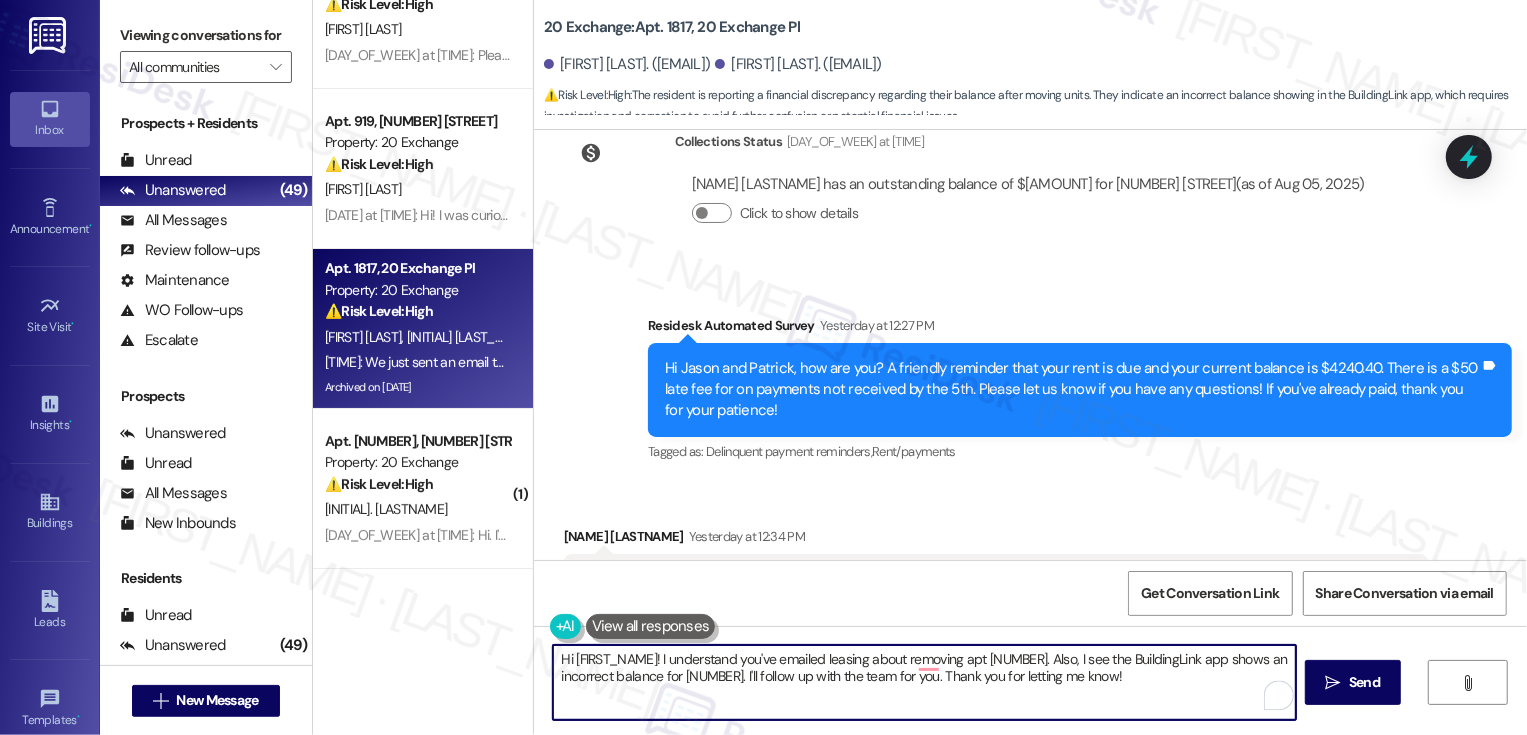 scroll, scrollTop: 8211, scrollLeft: 0, axis: vertical 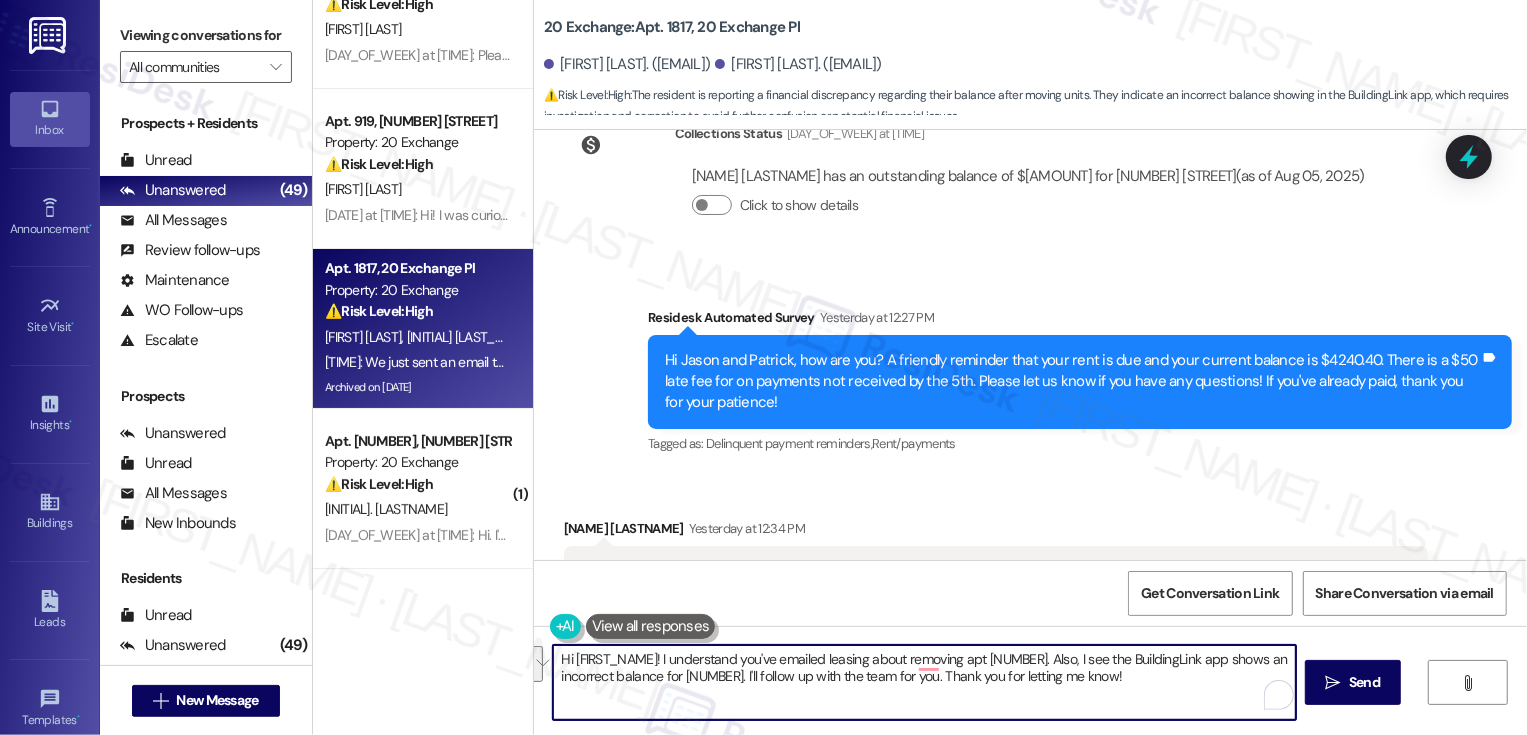 drag, startPoint x: 956, startPoint y: 660, endPoint x: 637, endPoint y: 675, distance: 319.35248 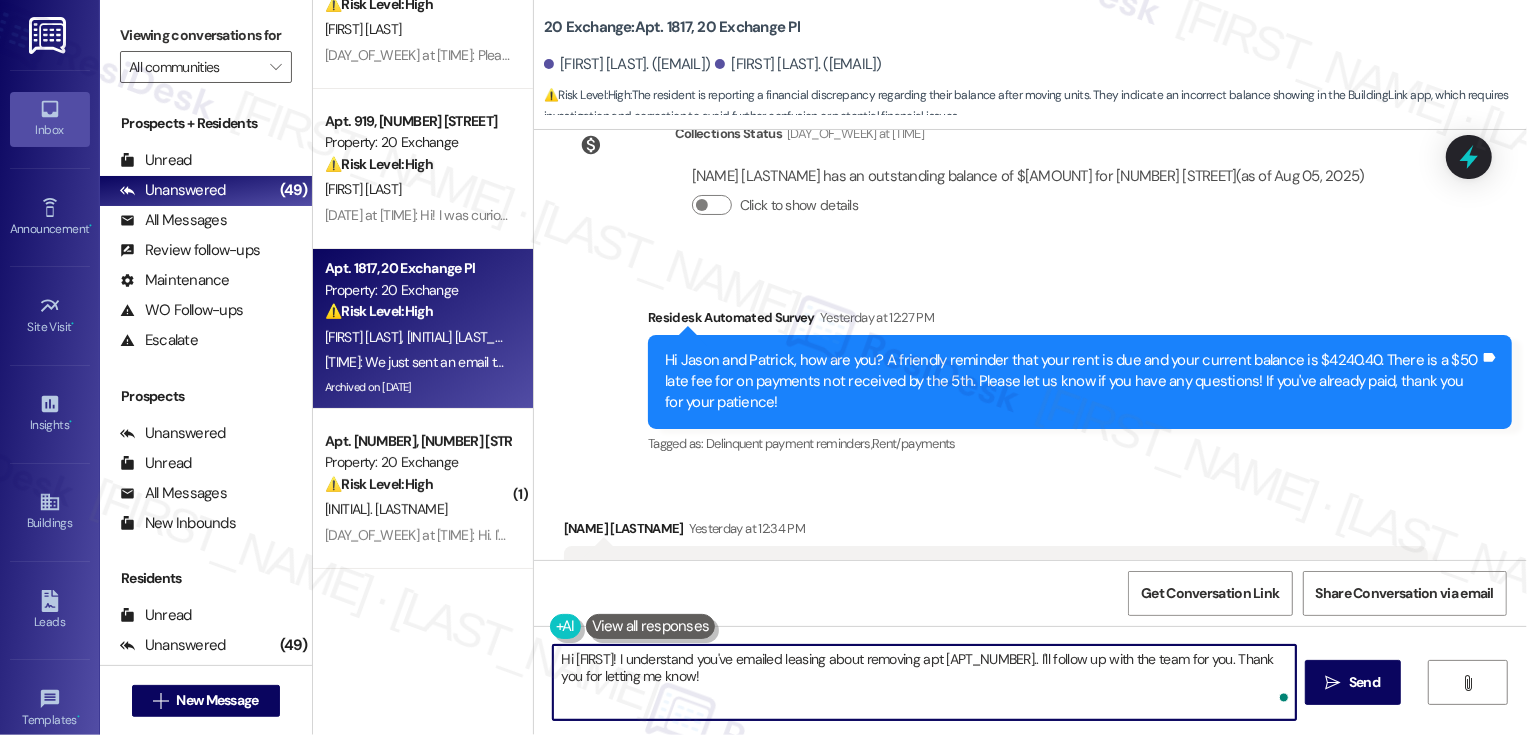 type on "Hi Jason! I understand you've emailed leasing about removing apt 1817. I'll follow up with the team for you. Thank you for letting me know!" 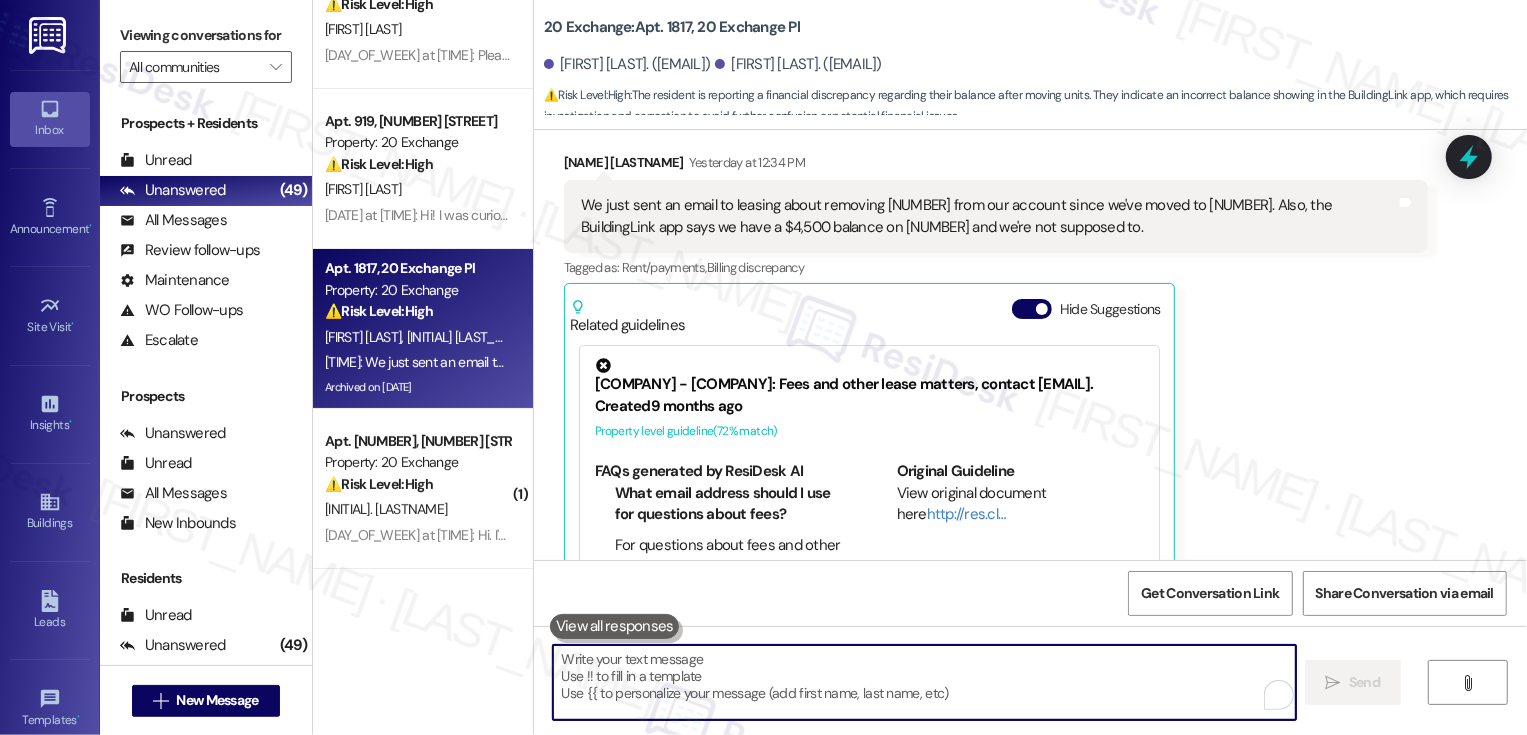 scroll, scrollTop: 8579, scrollLeft: 0, axis: vertical 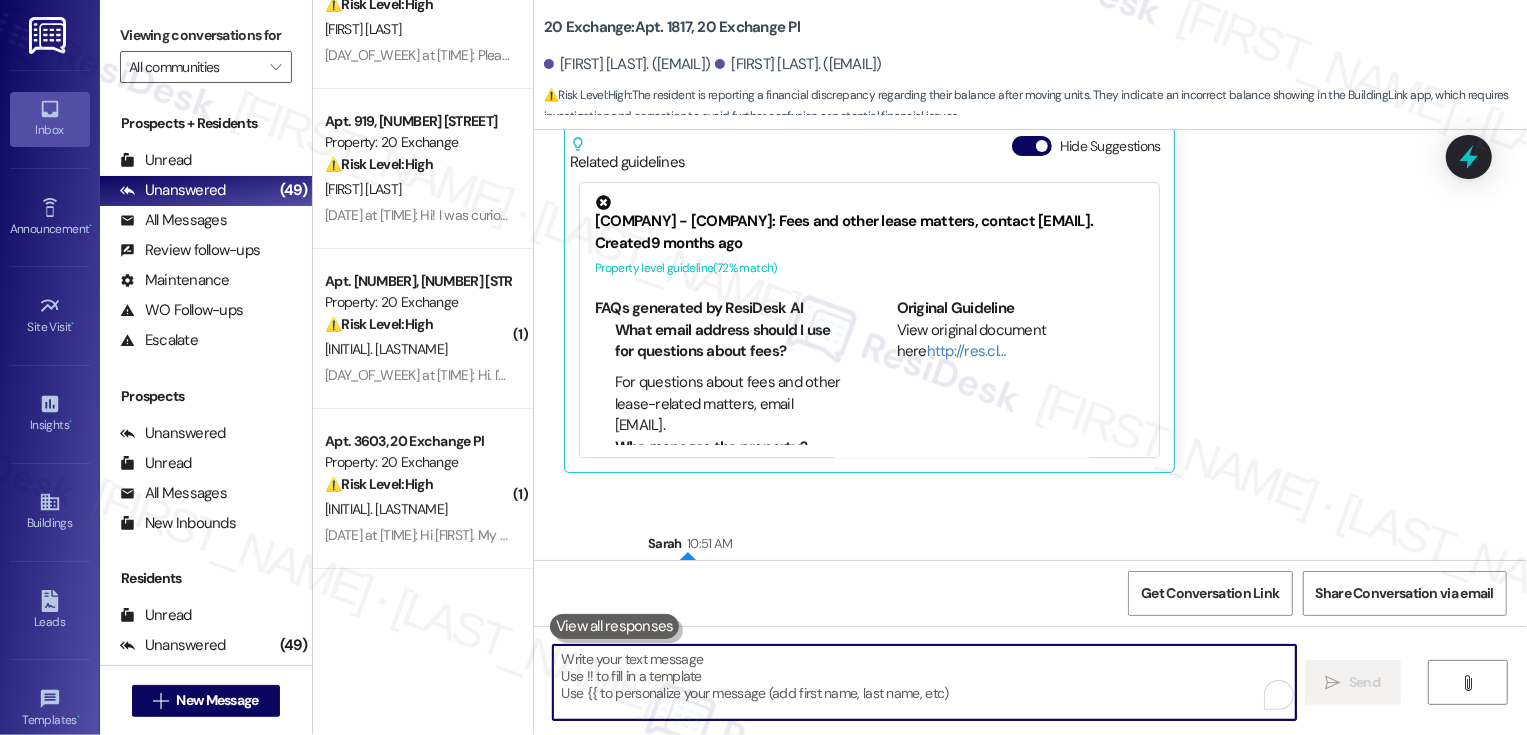 type 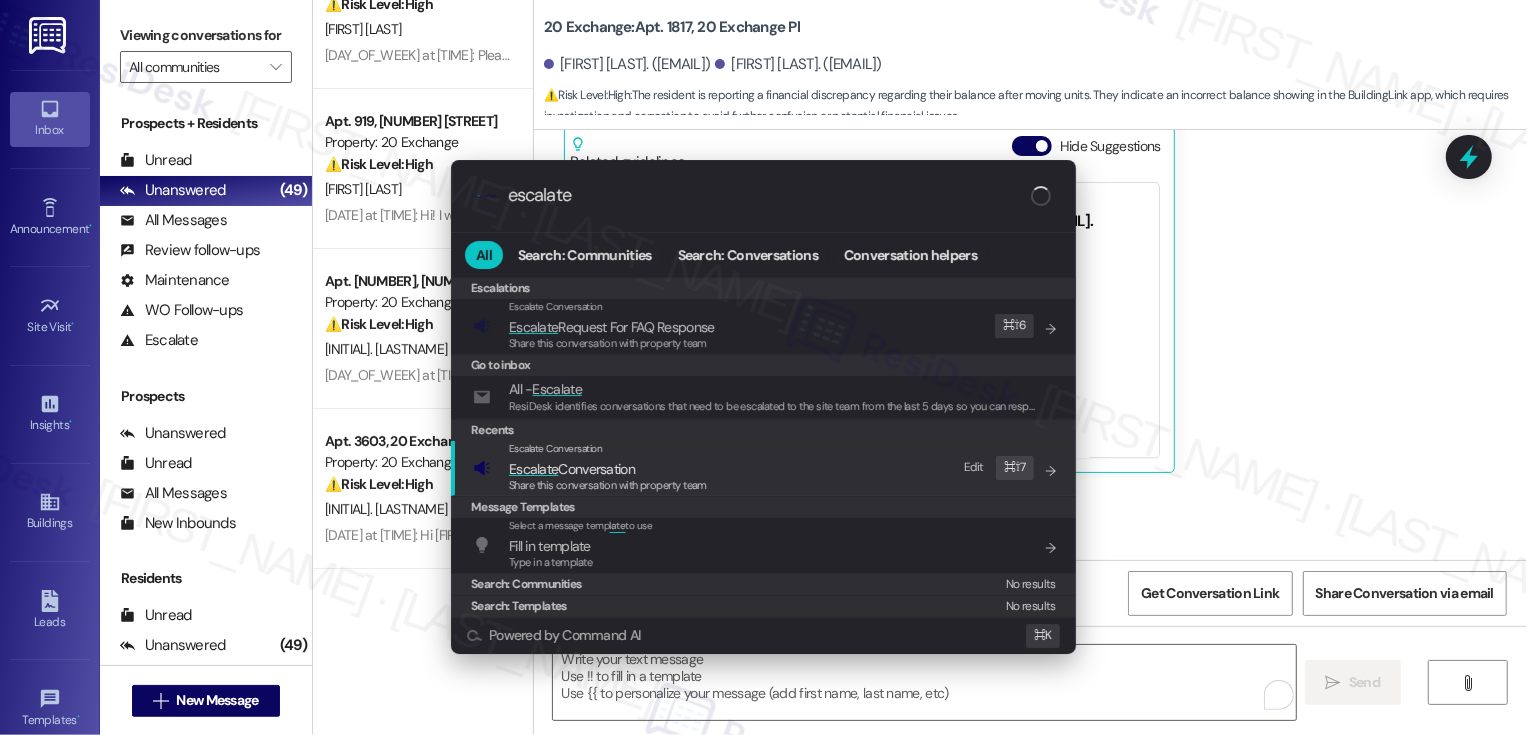 type on "escalate" 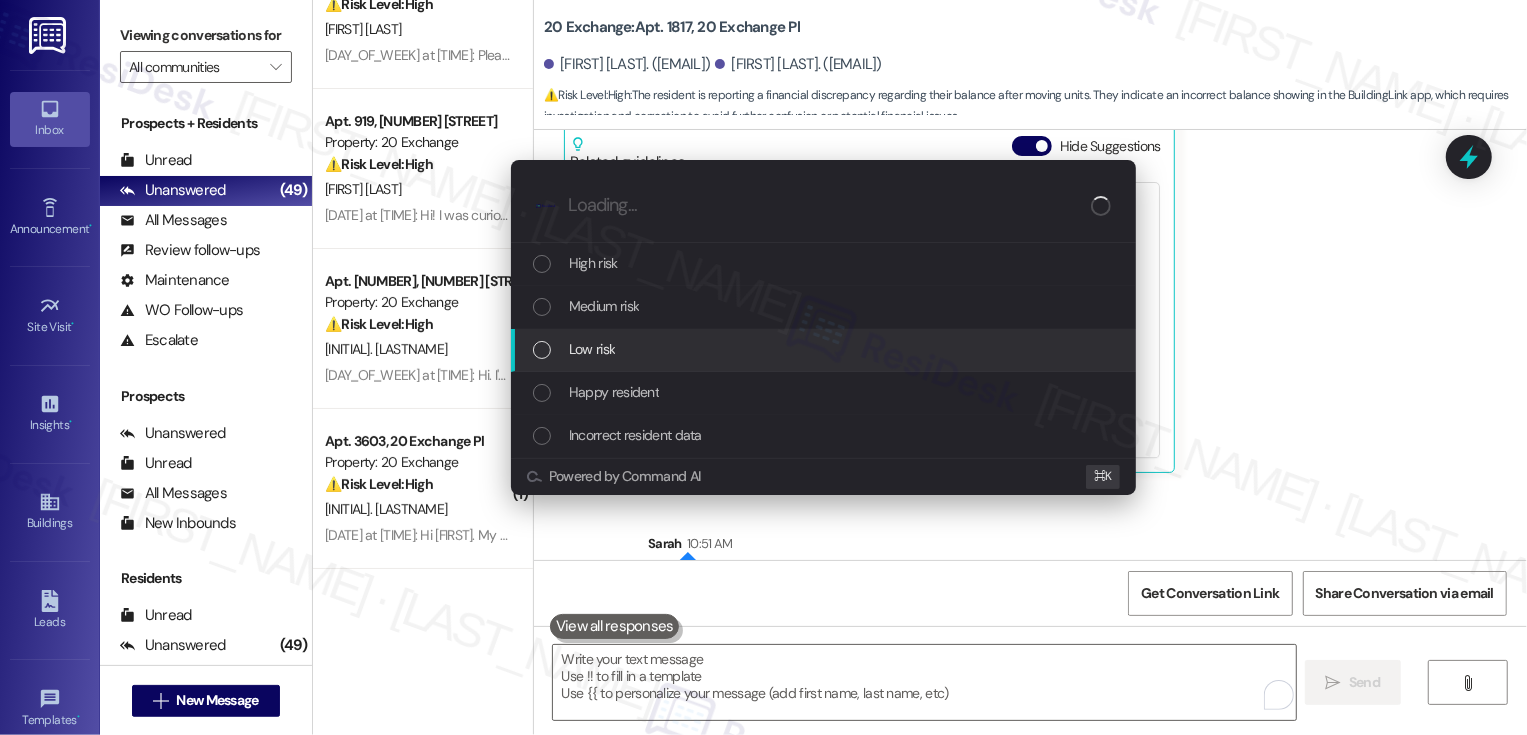 click on "Low risk" at bounding box center (825, 349) 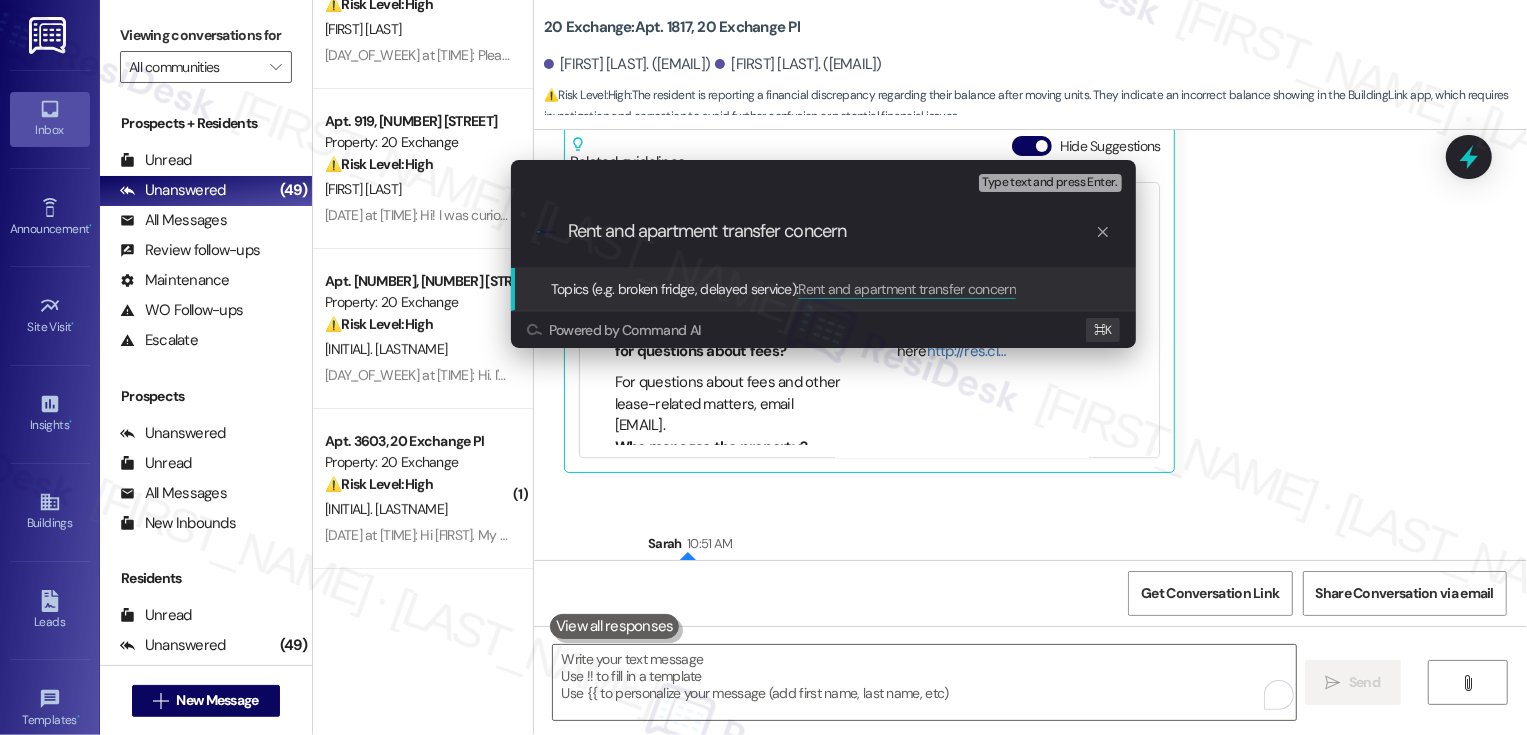 type on "Rent and apartment transfer concerns" 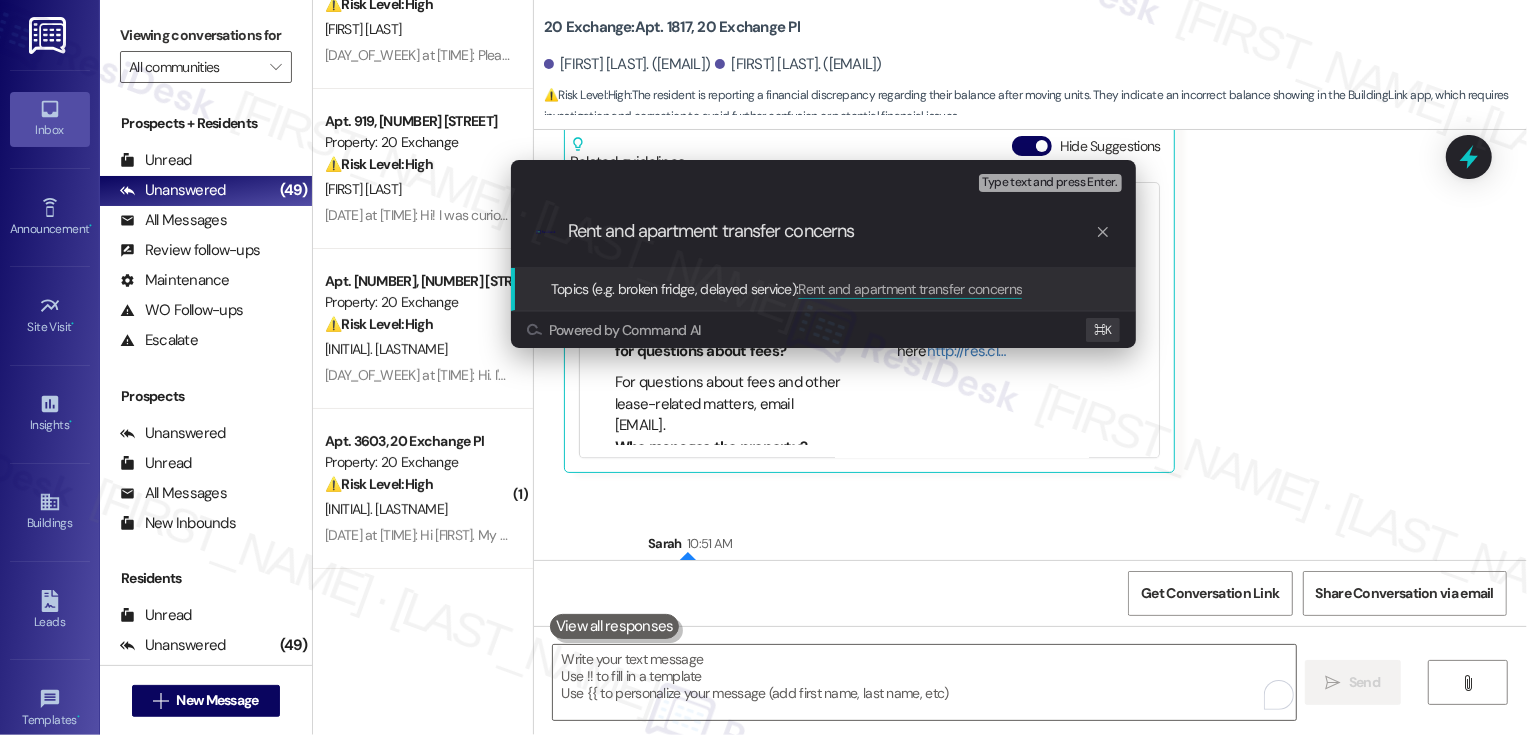 type 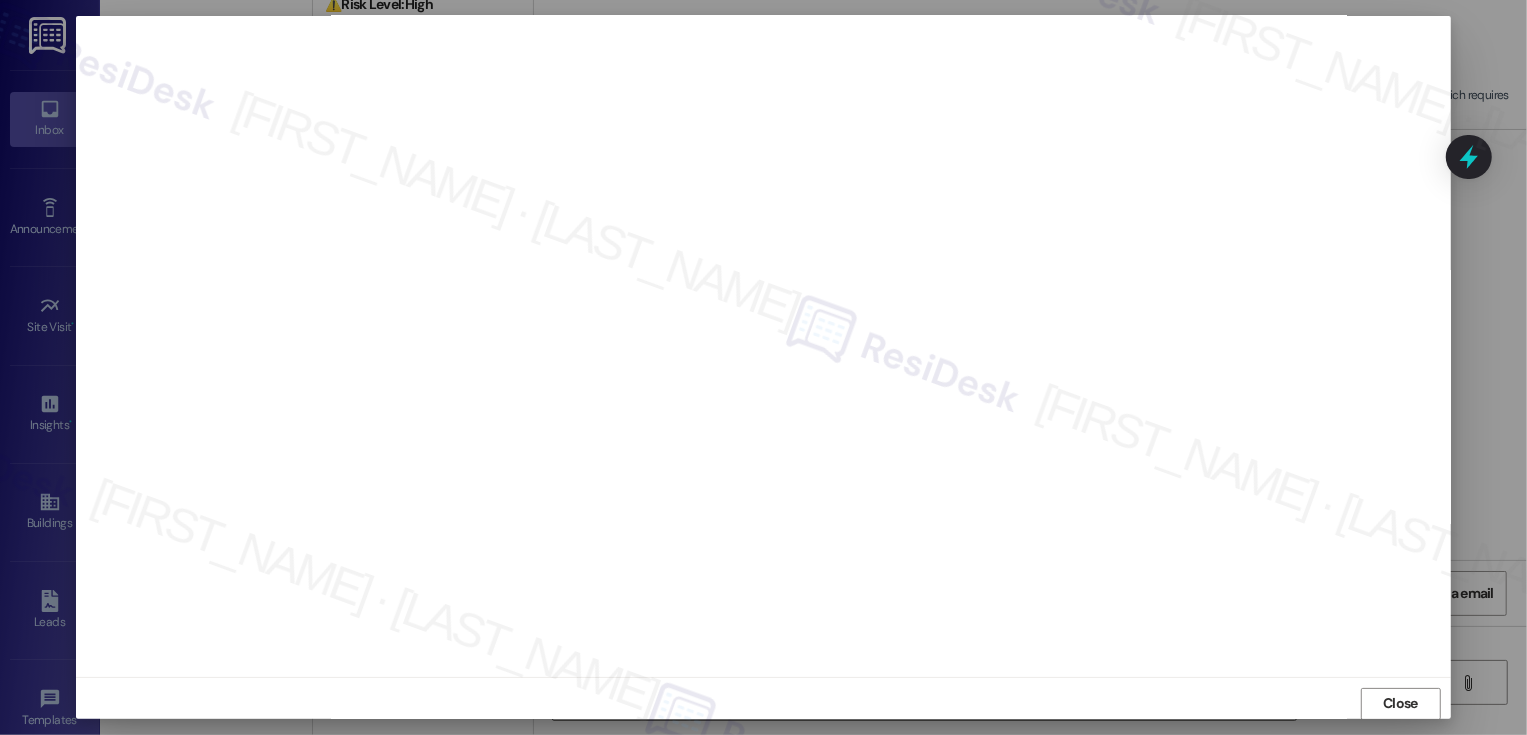 scroll, scrollTop: 11, scrollLeft: 0, axis: vertical 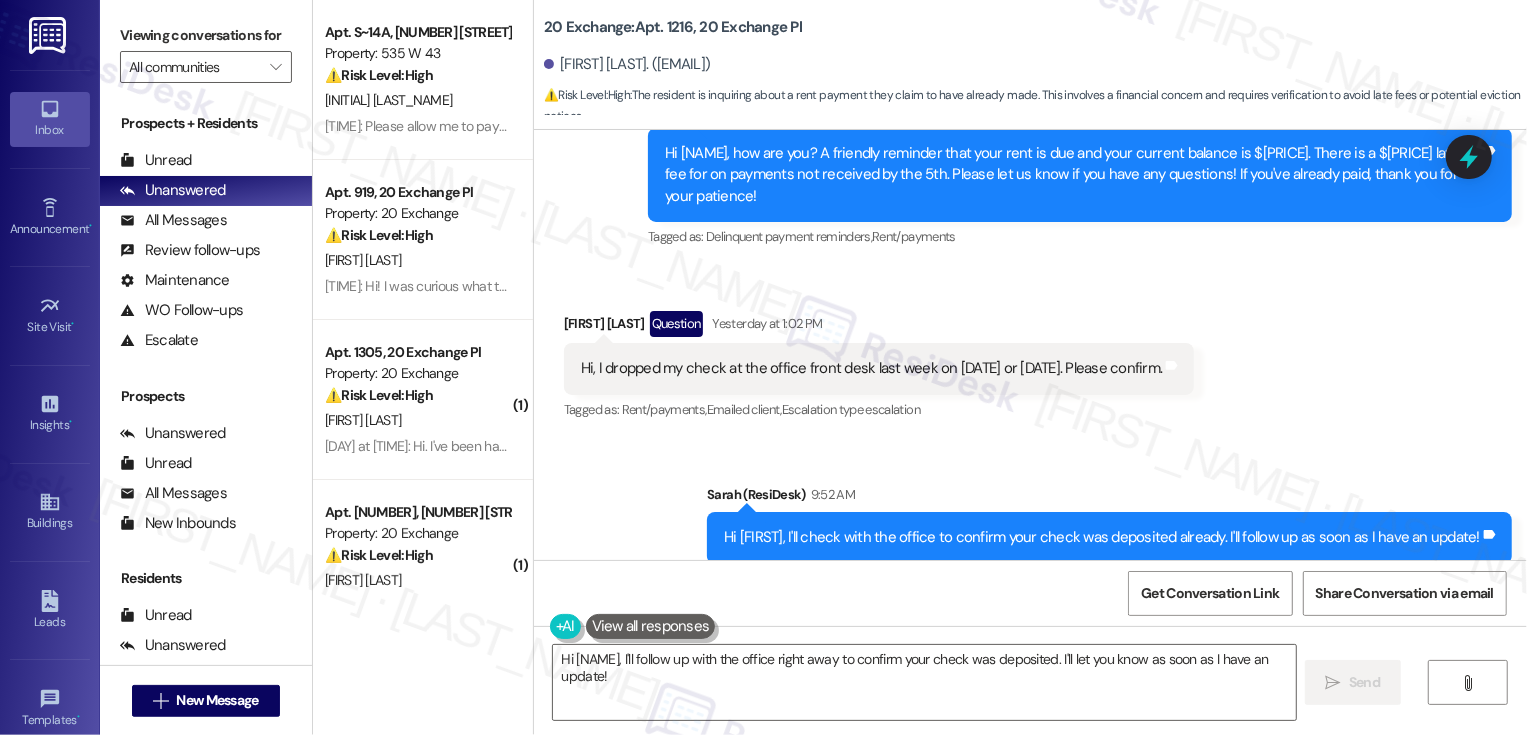 click on "[NAME] [LAST_NAME] Question [DAY] at [TIME]" at bounding box center (879, 327) 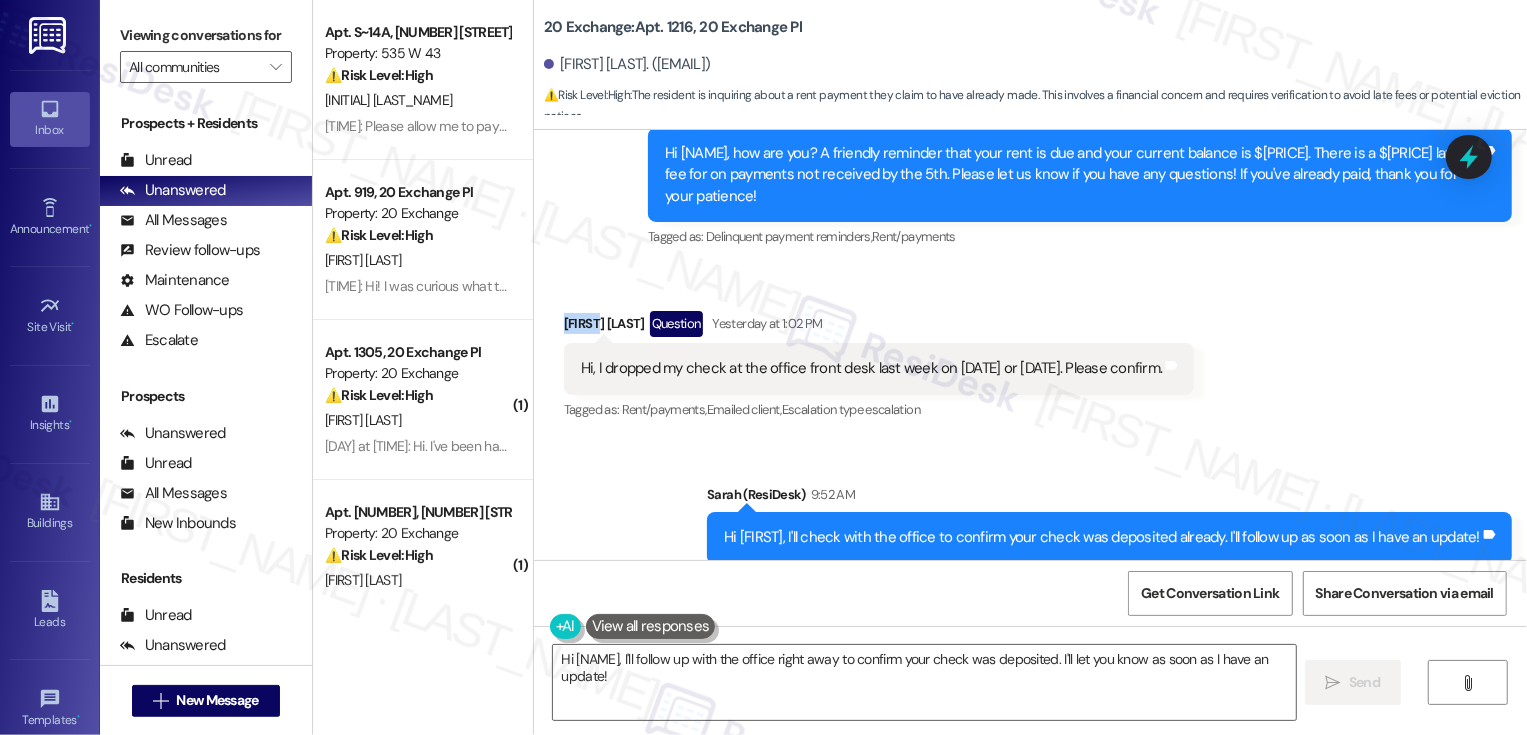 copy on "[FIRST]" 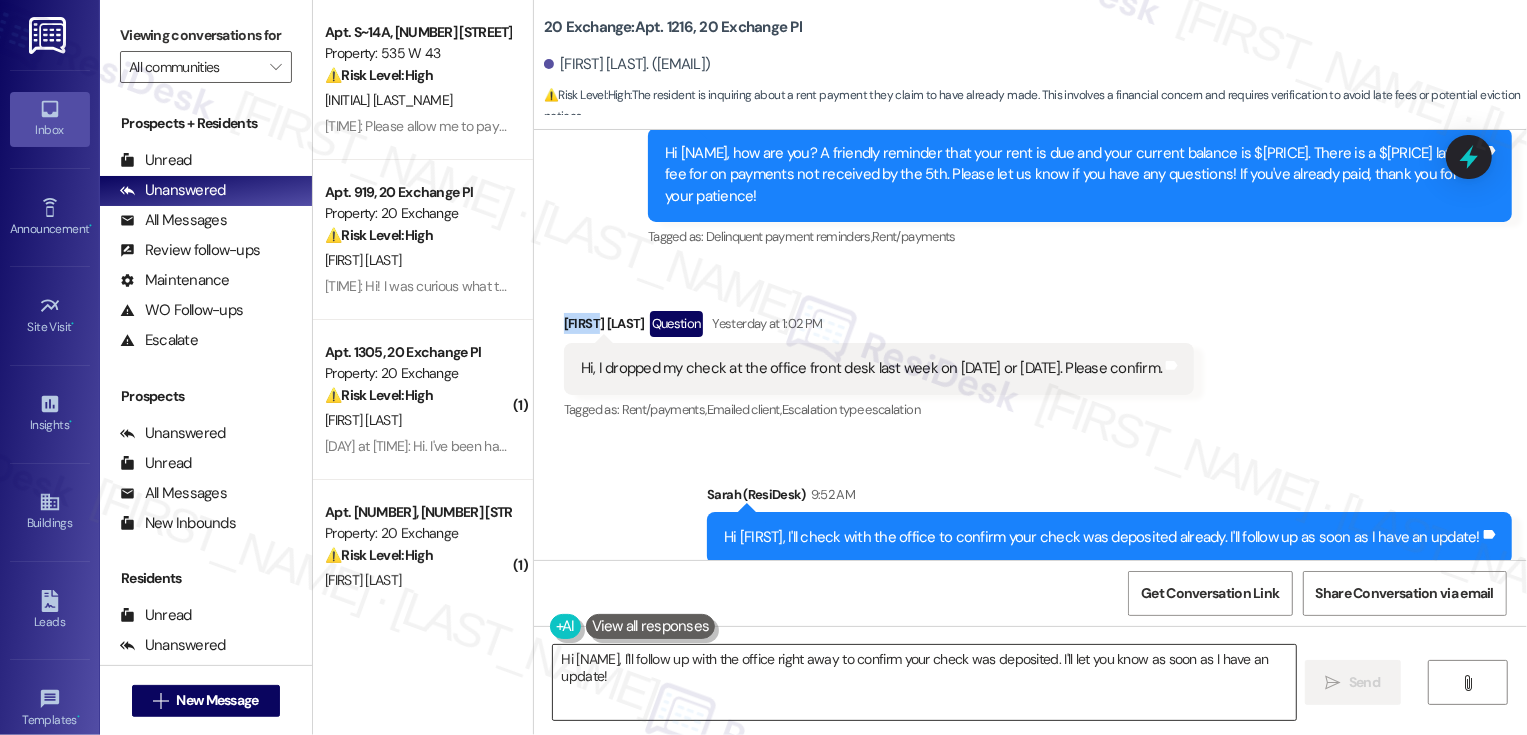 click on "Hi [NAME], I'll follow up with the office right away to confirm your check was deposited. I'll let you know as soon as I have an update!" at bounding box center [924, 682] 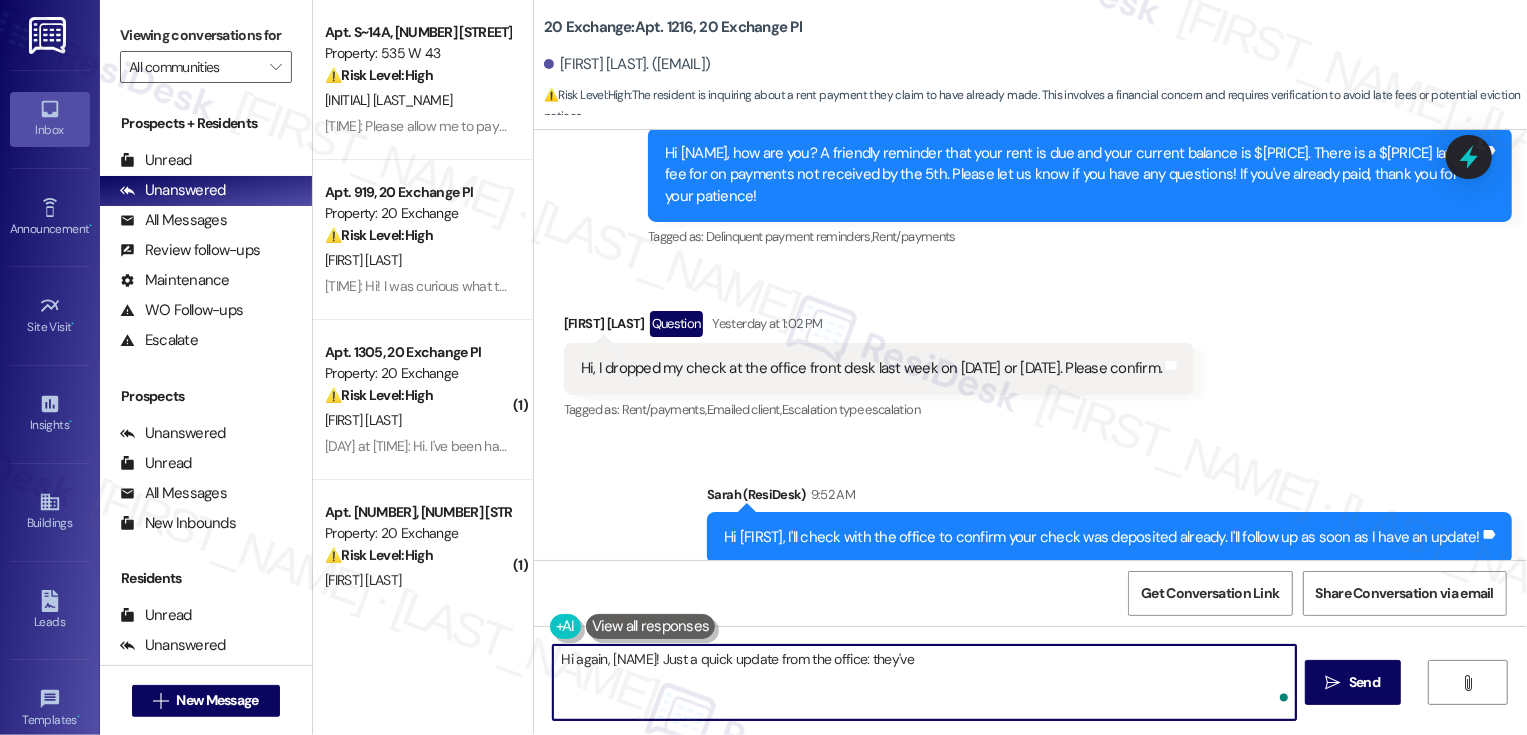 paste on "received your payment and applied it to your account balance
successfully." 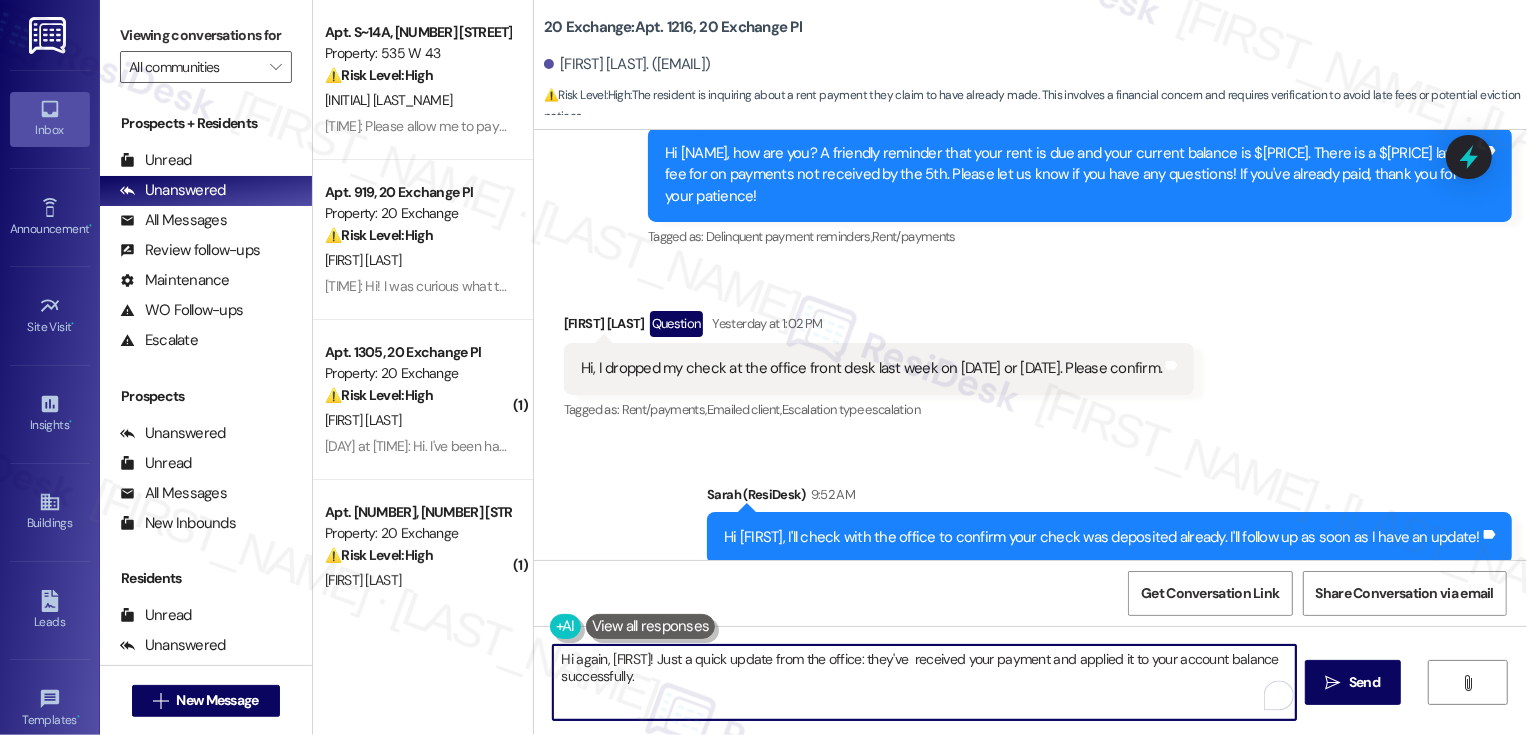 click on "Hi again, [FIRST]! Just a quick update from the office: they've  received your payment and applied it to your account balance
successfully." at bounding box center [924, 682] 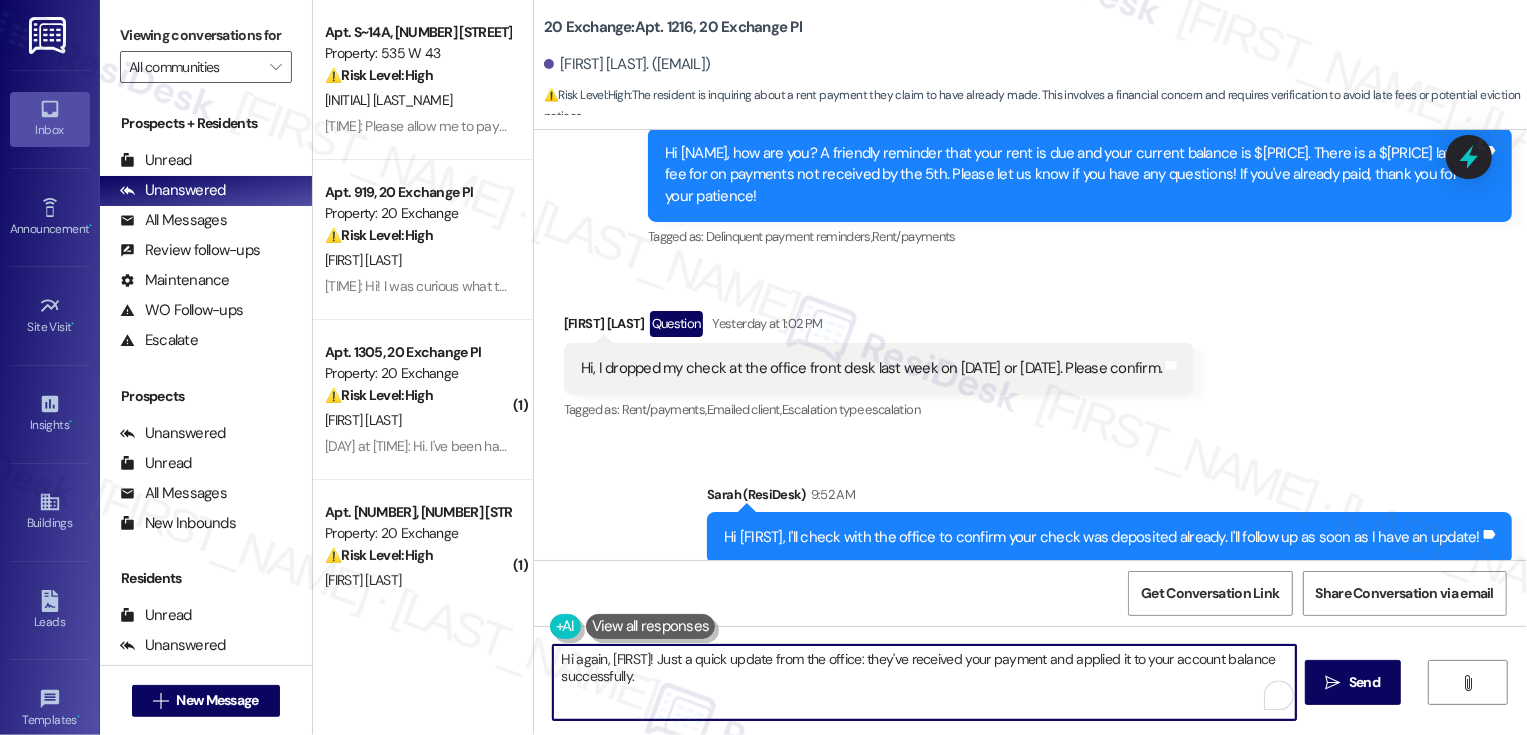 click on "Hi again, {{first_name}}! Just a quick update from the office: they've received your payment and applied it to your account balance
successfully." at bounding box center [924, 682] 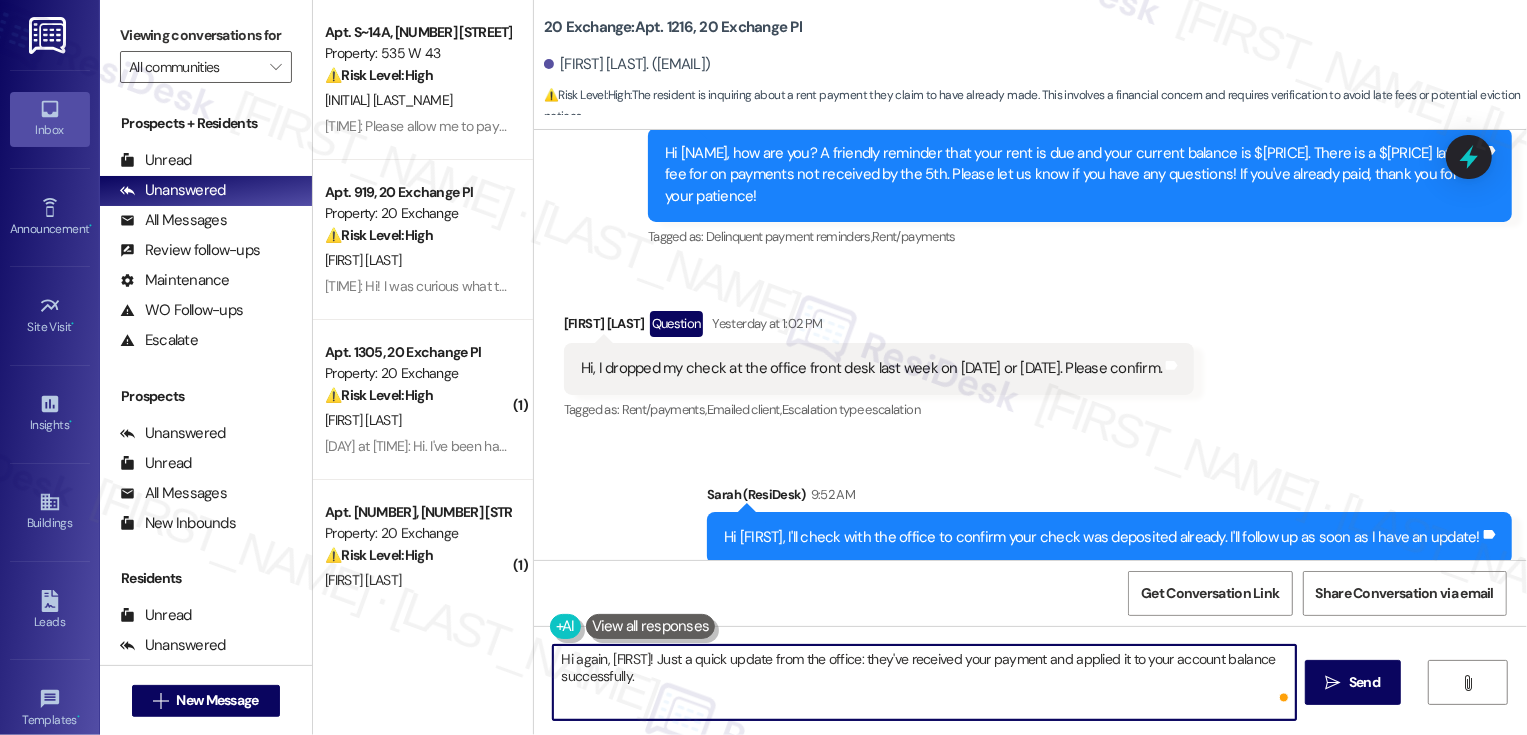click on "Hi again, {{first_name}}! Just a quick update from the office: they've received your payment and applied it to your account balance successfully." at bounding box center [924, 682] 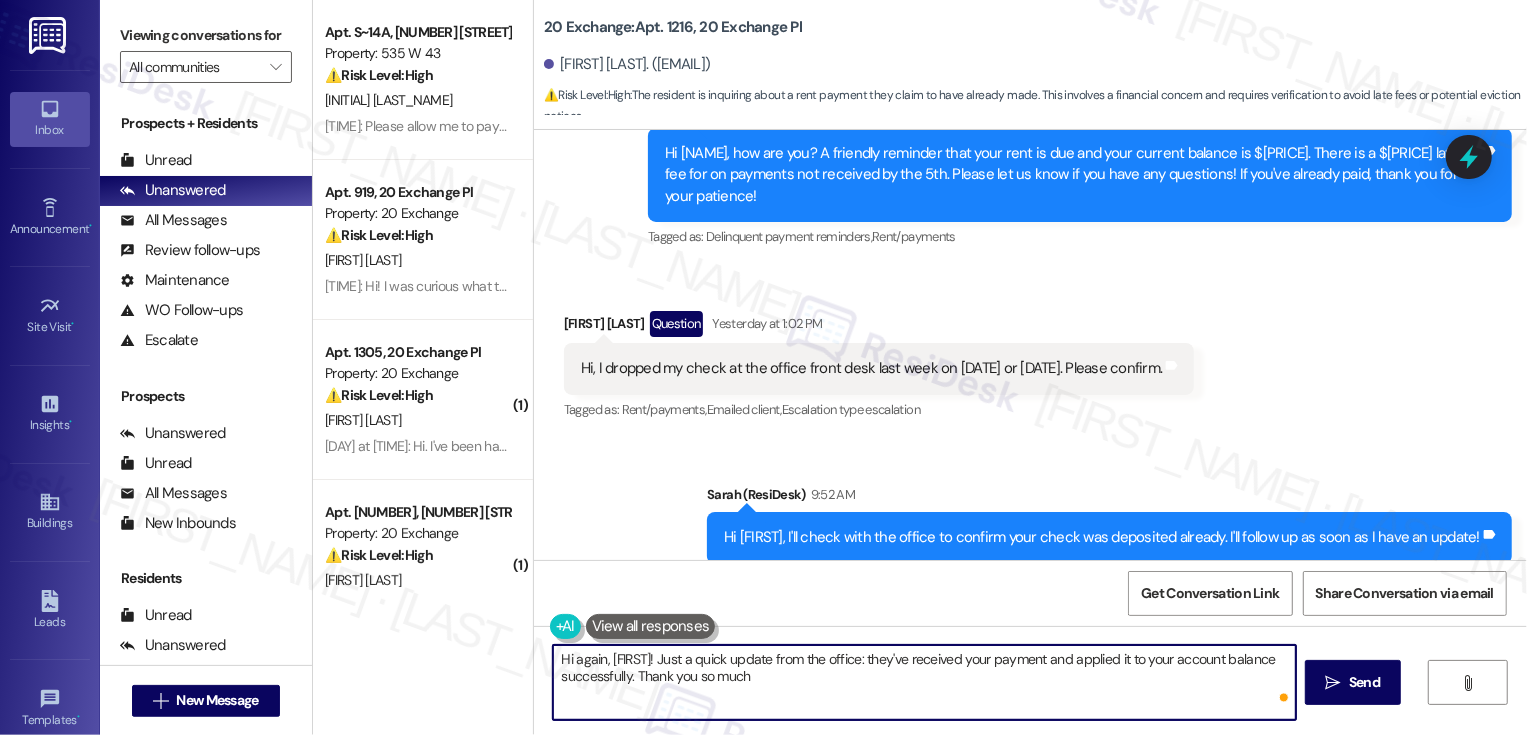 type on "Hi again, {{first_name}}! Just a quick update from the office: they've received your payment and applied it to your account balance successfully. Thank you so much!" 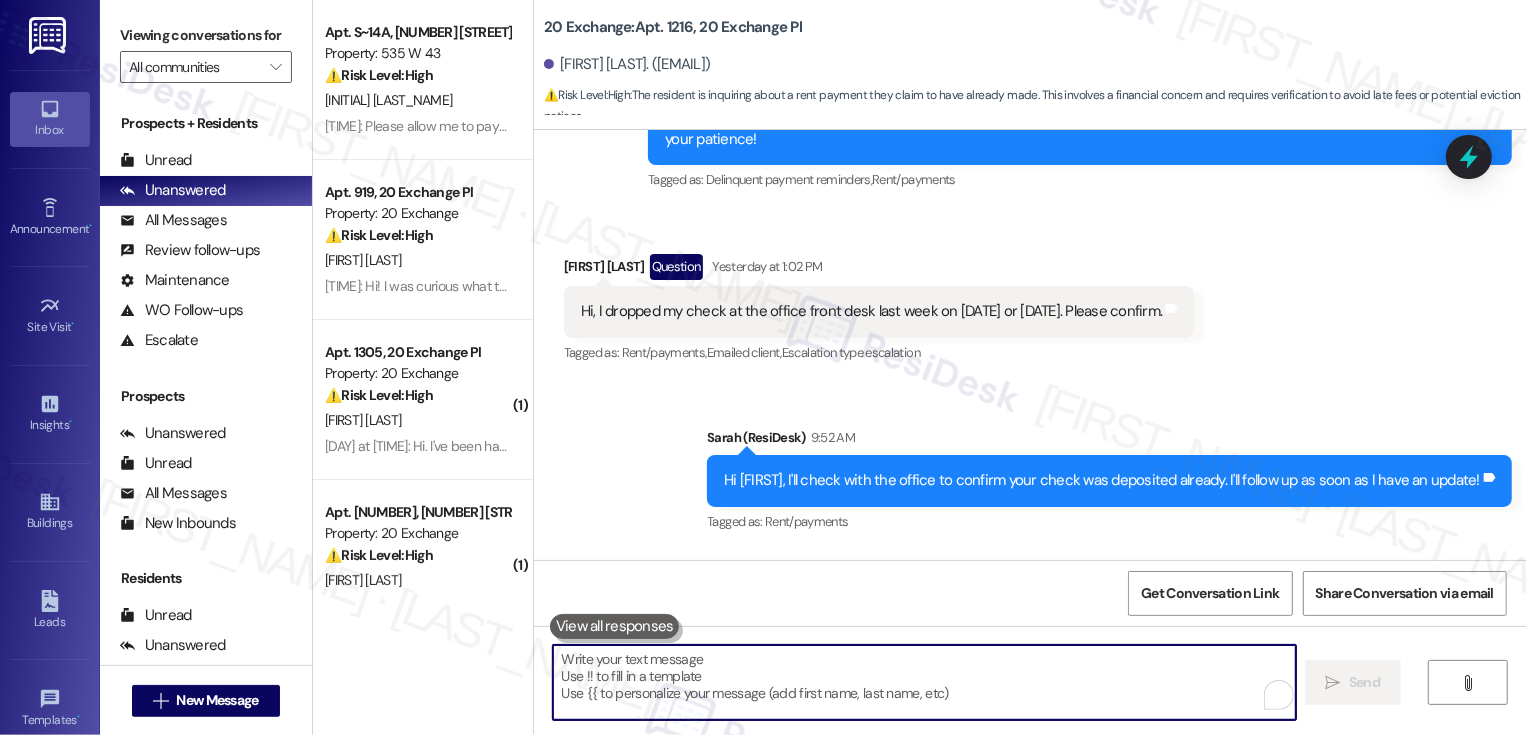 scroll, scrollTop: 15191, scrollLeft: 0, axis: vertical 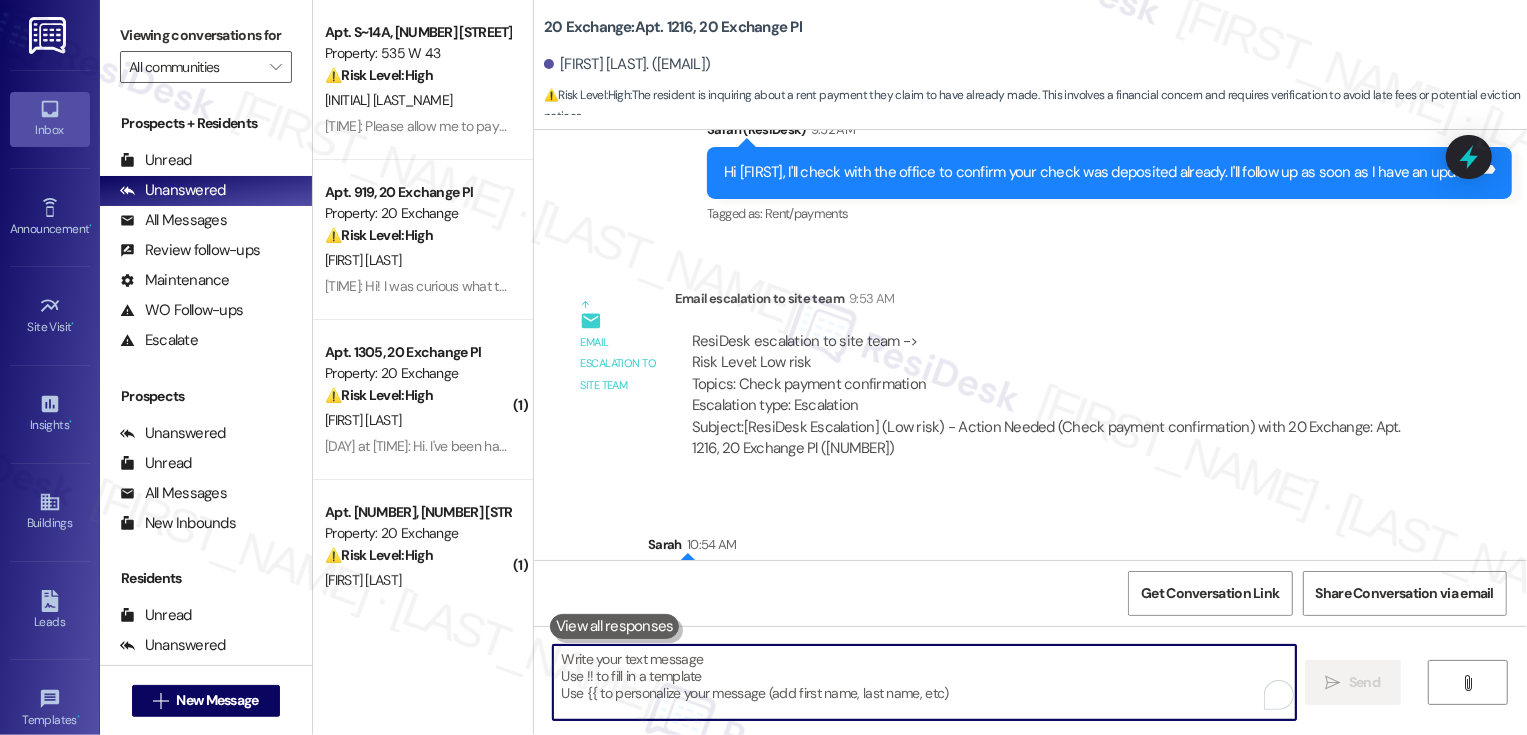 type 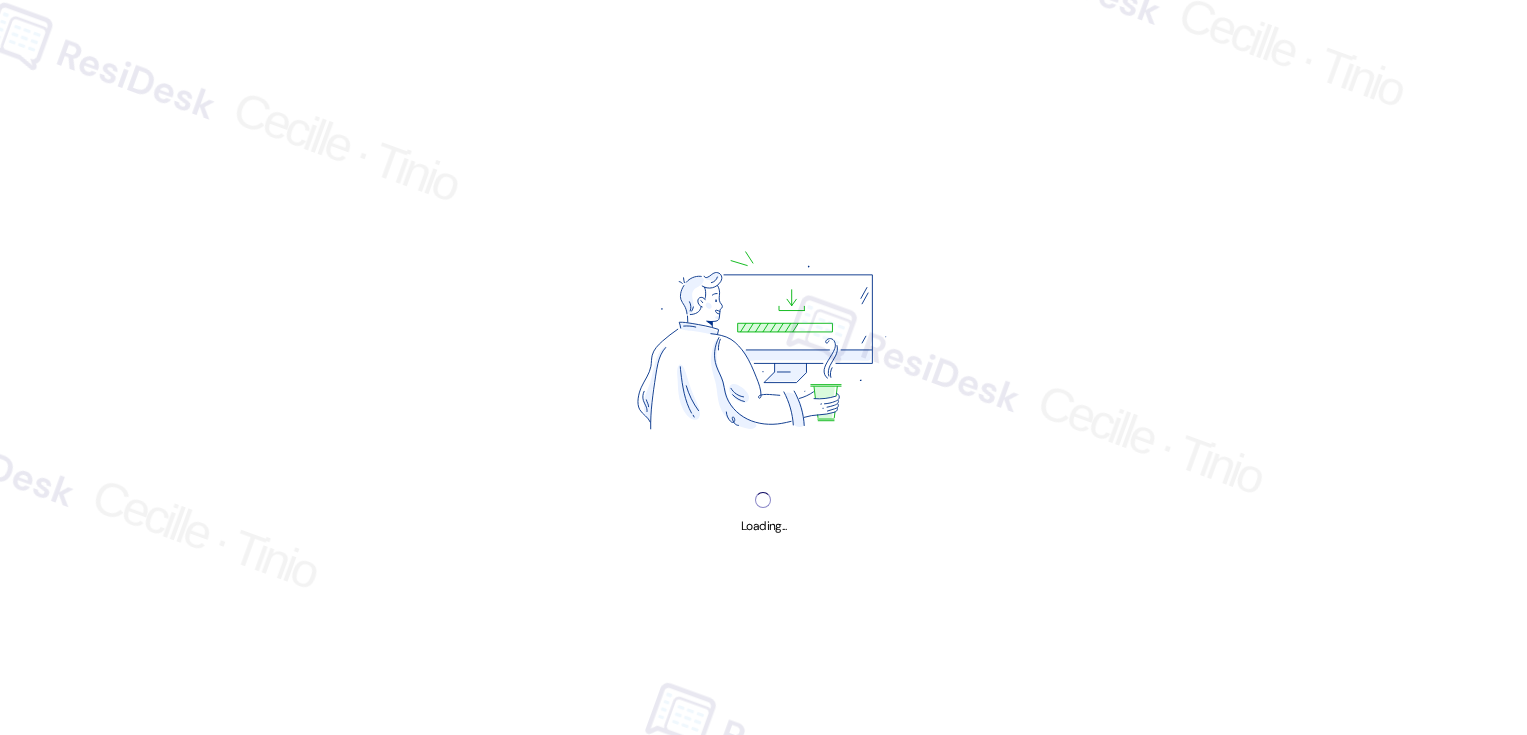 scroll, scrollTop: 0, scrollLeft: 0, axis: both 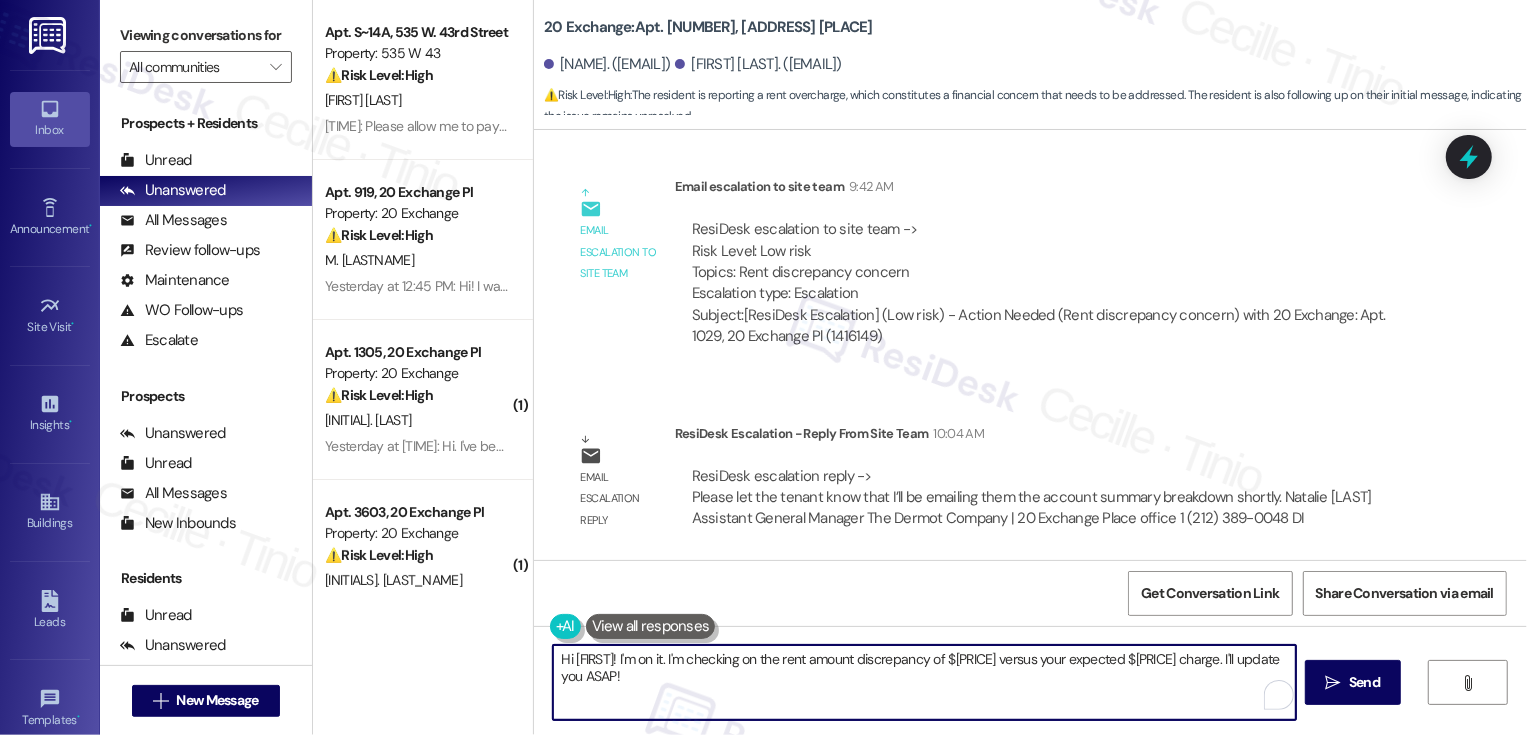 drag, startPoint x: 652, startPoint y: 658, endPoint x: 742, endPoint y: 708, distance: 102.9563 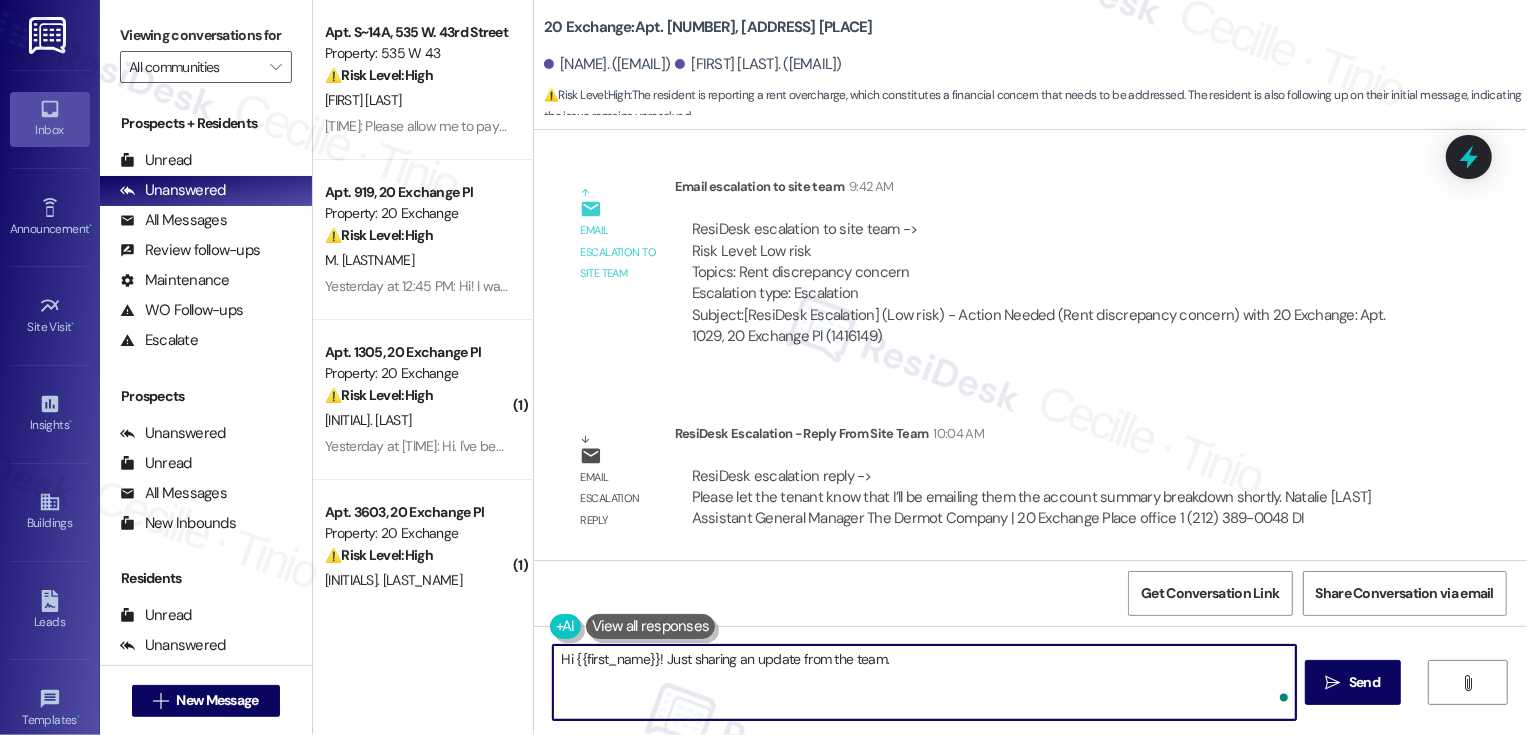 paste on "e emailing them the account summary
breakdown shortly." 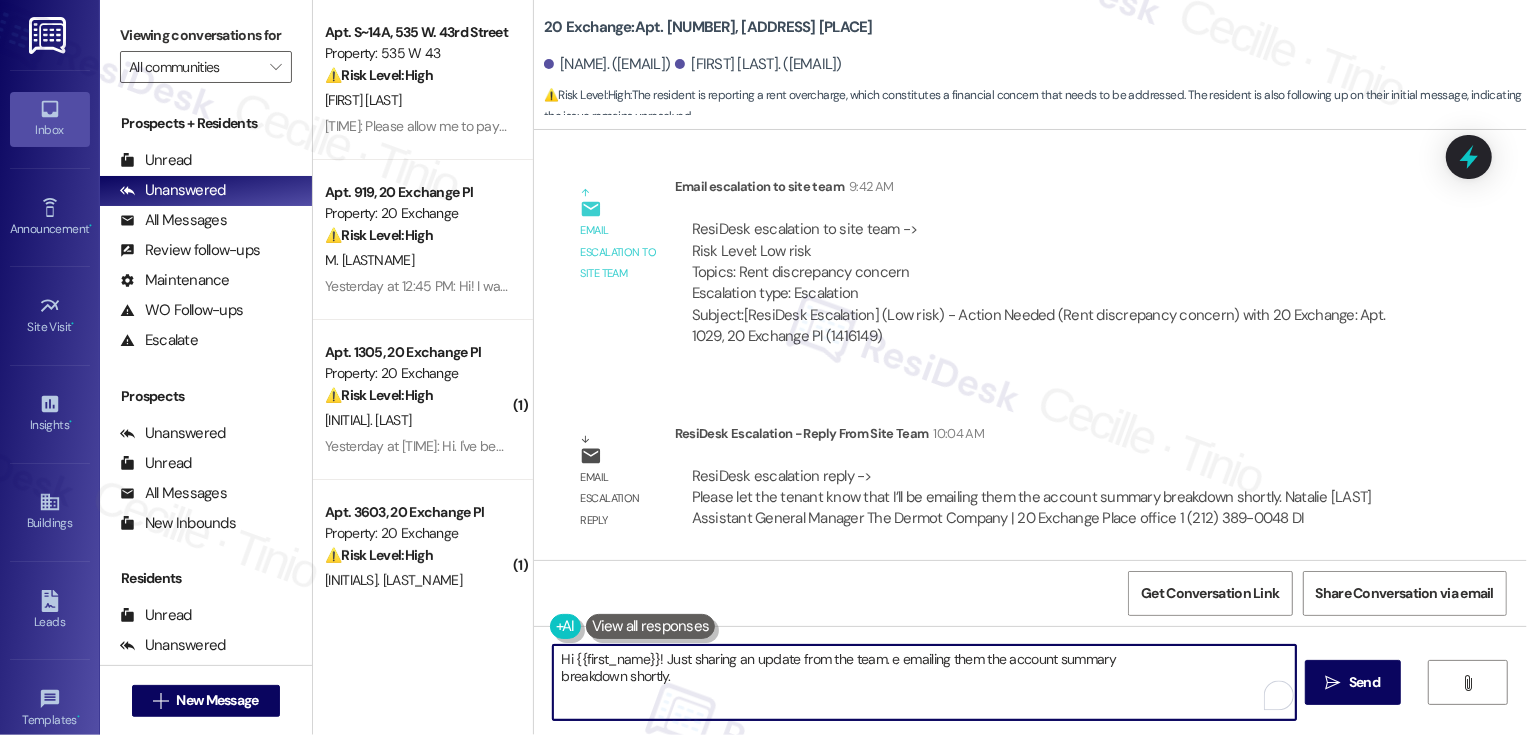 click on "Hi {{first_name}}! Just sharing an update from the team. e emailing them the account summary
breakdown shortly." at bounding box center (924, 682) 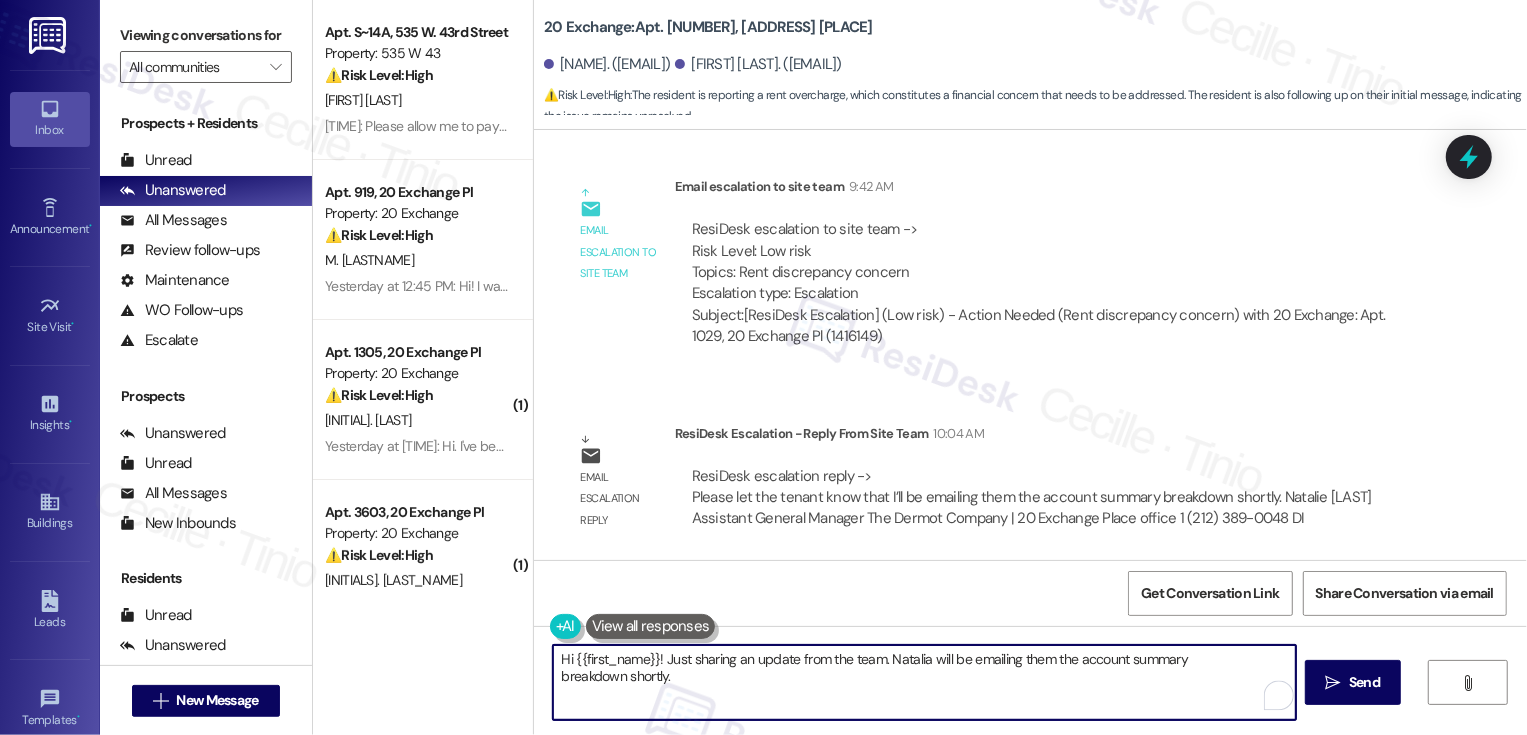 click on "Hi {{first_name}}! Just sharing an update from the team. Natalia will be emailing them the account summary
breakdown shortly." at bounding box center (924, 682) 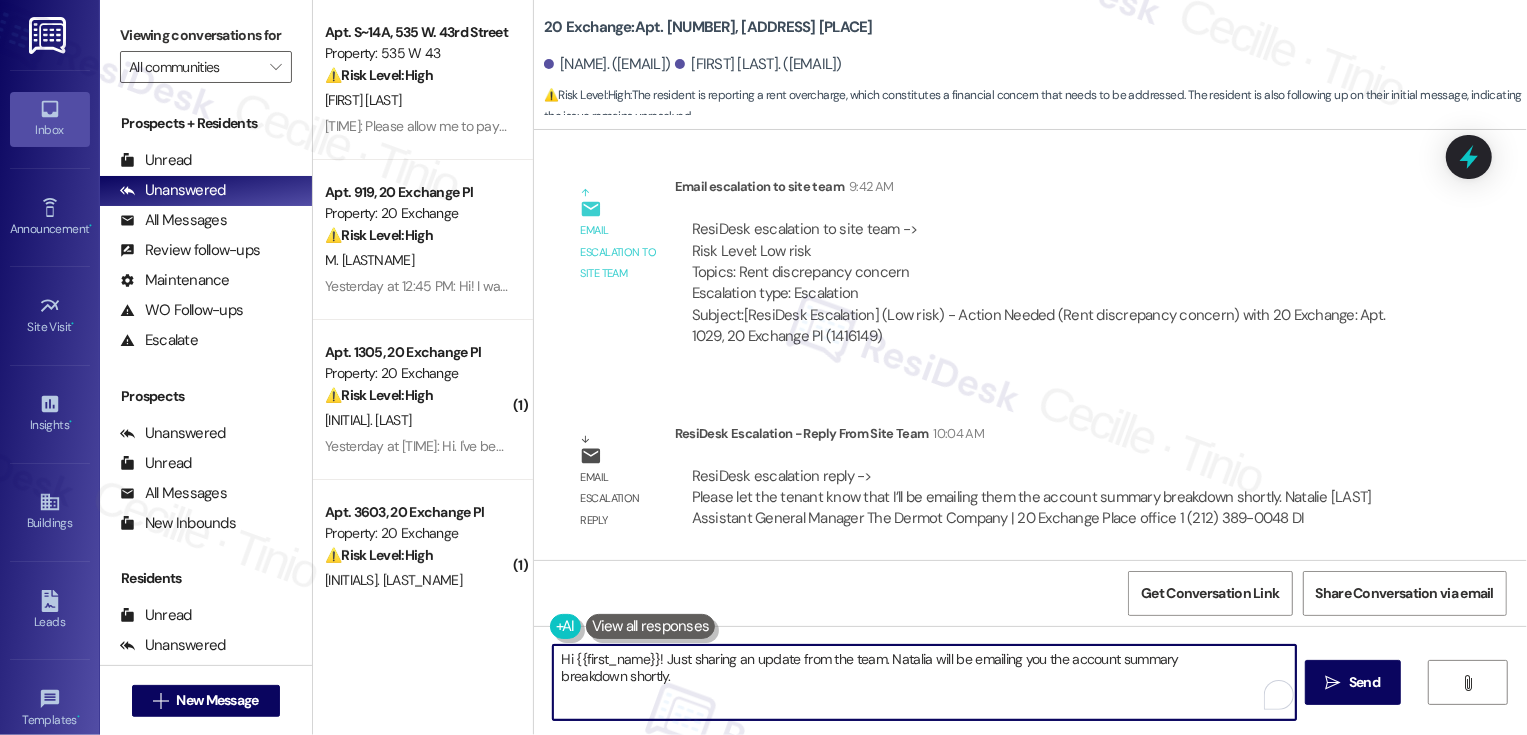 click on "Hi {{first_name}}! Just sharing an update from the team. Natalia will be emailing you the account summary
breakdown shortly." at bounding box center (924, 682) 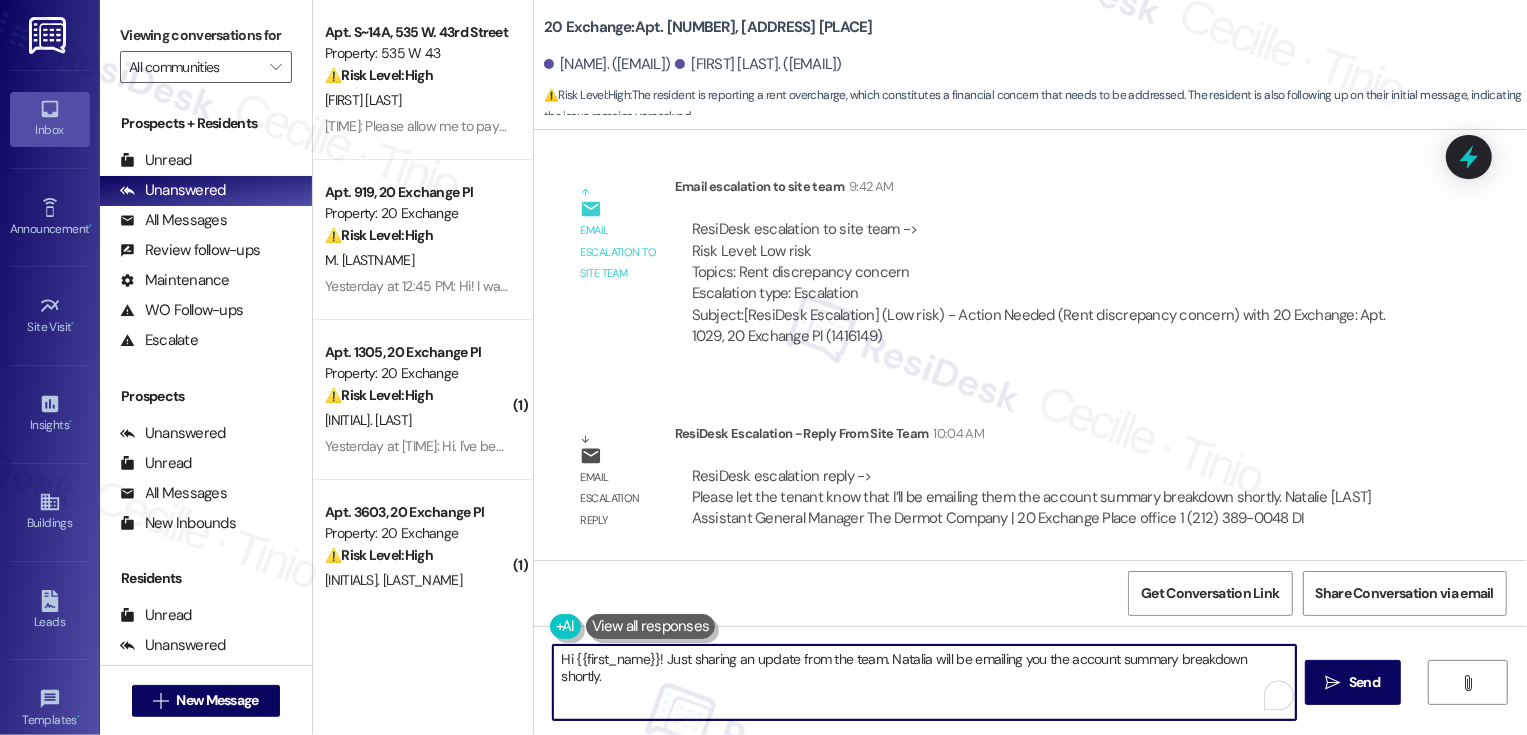click on "Hi {{first_name}}! Just sharing an update from the team. Natalia will be emailing you the account summary breakdown shortly." at bounding box center [924, 682] 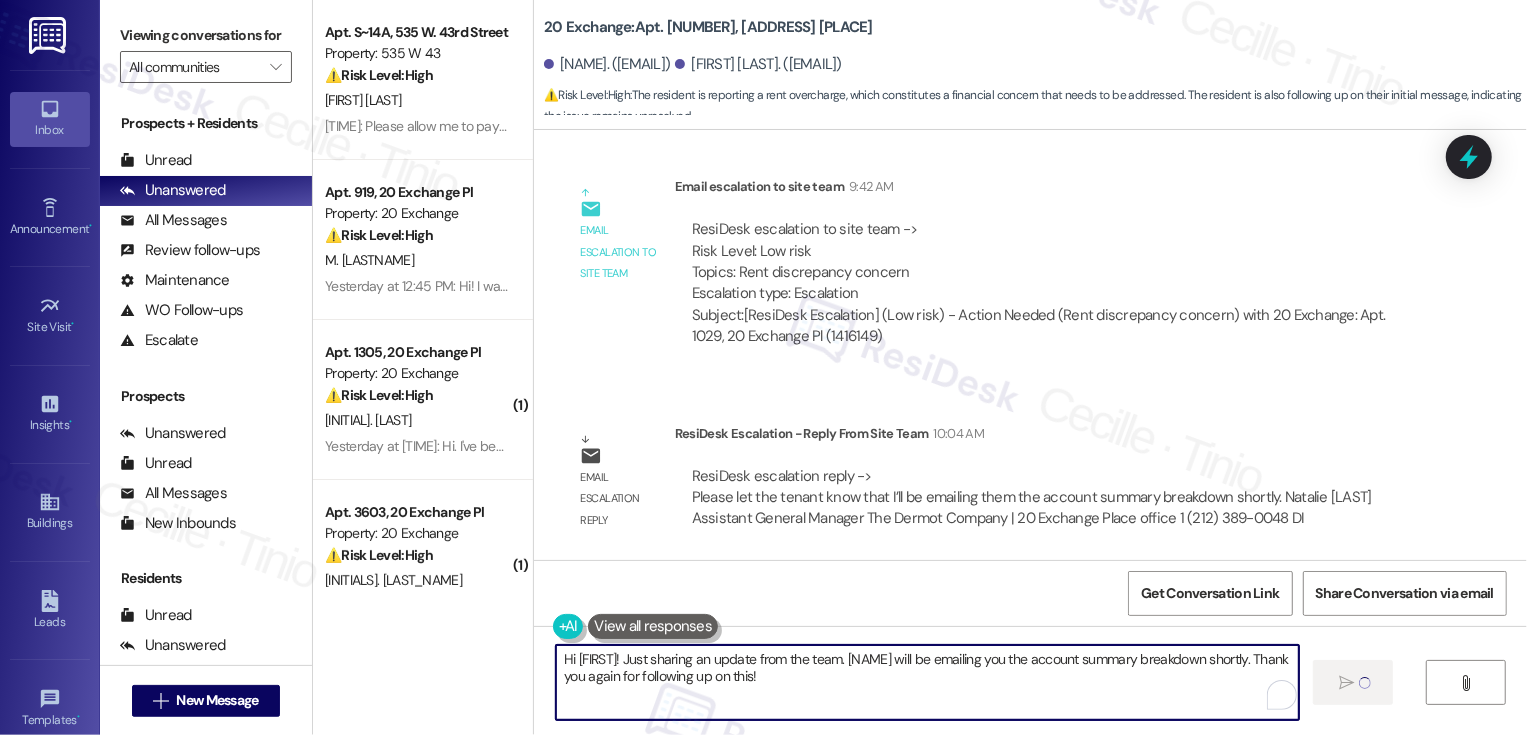 type on "Hi [FIRST]! Just sharing an update from the team. [NAME] will be emailing you the account summary breakdown shortly. Thank you again for following up on this!" 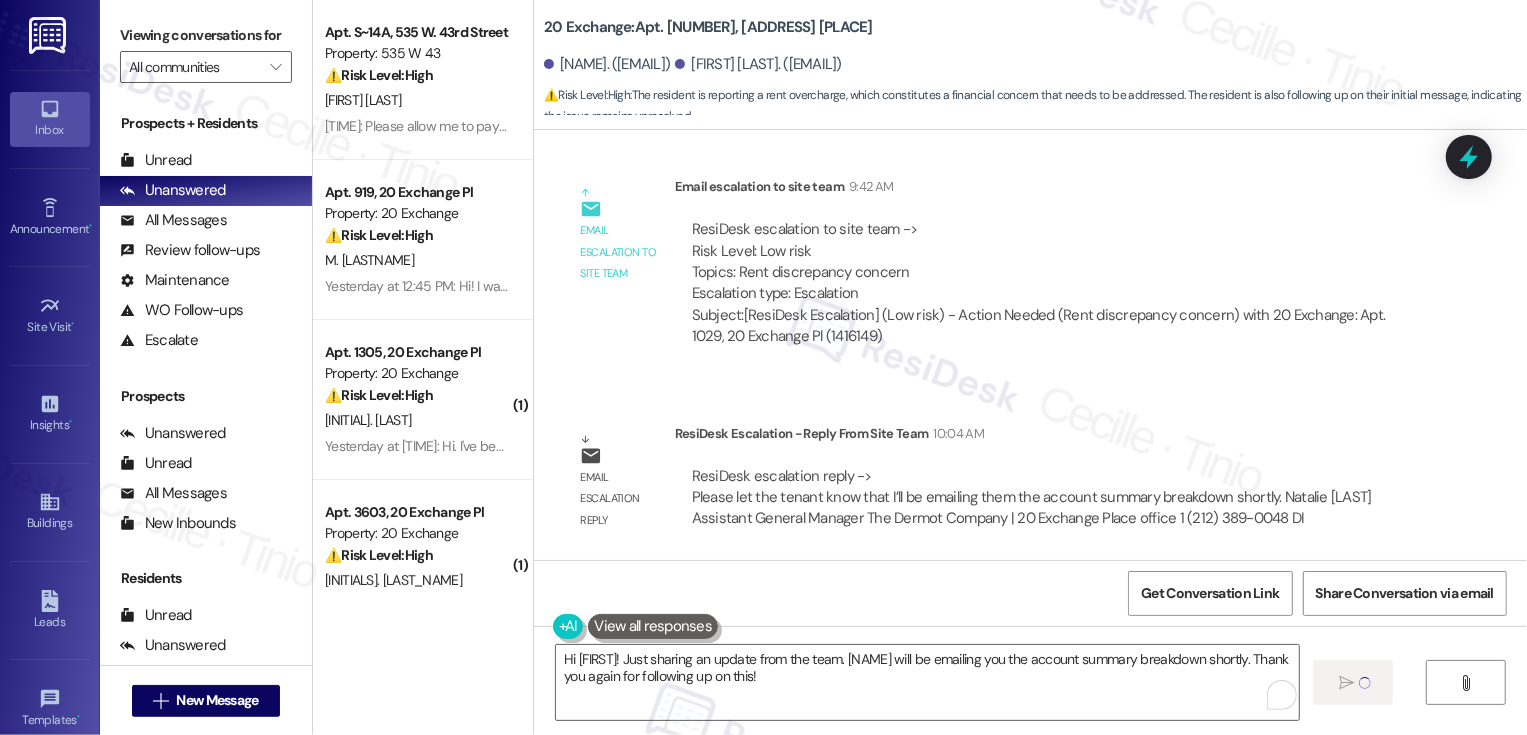 type 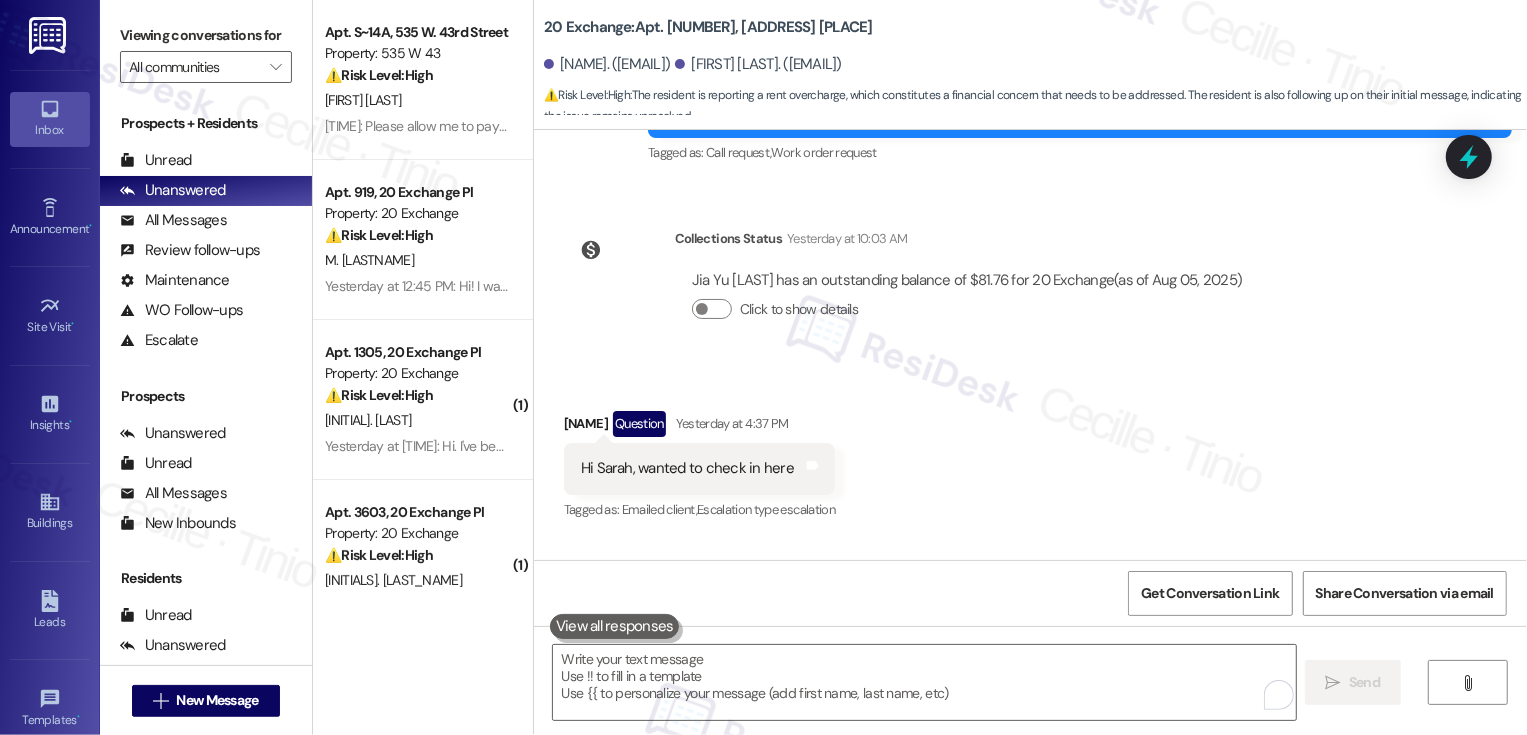 scroll, scrollTop: 2361, scrollLeft: 0, axis: vertical 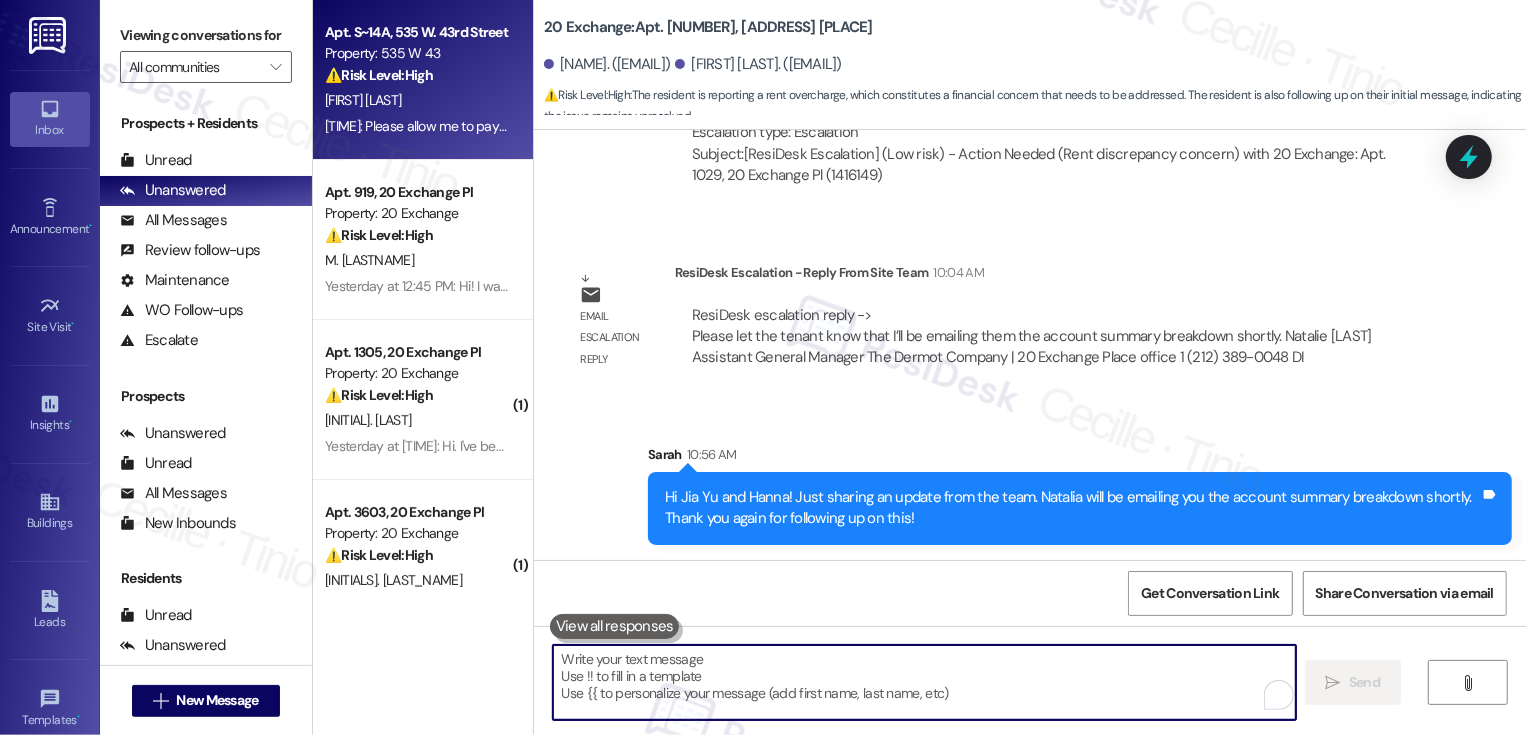 click on "Property: 535 W 43" at bounding box center (417, 53) 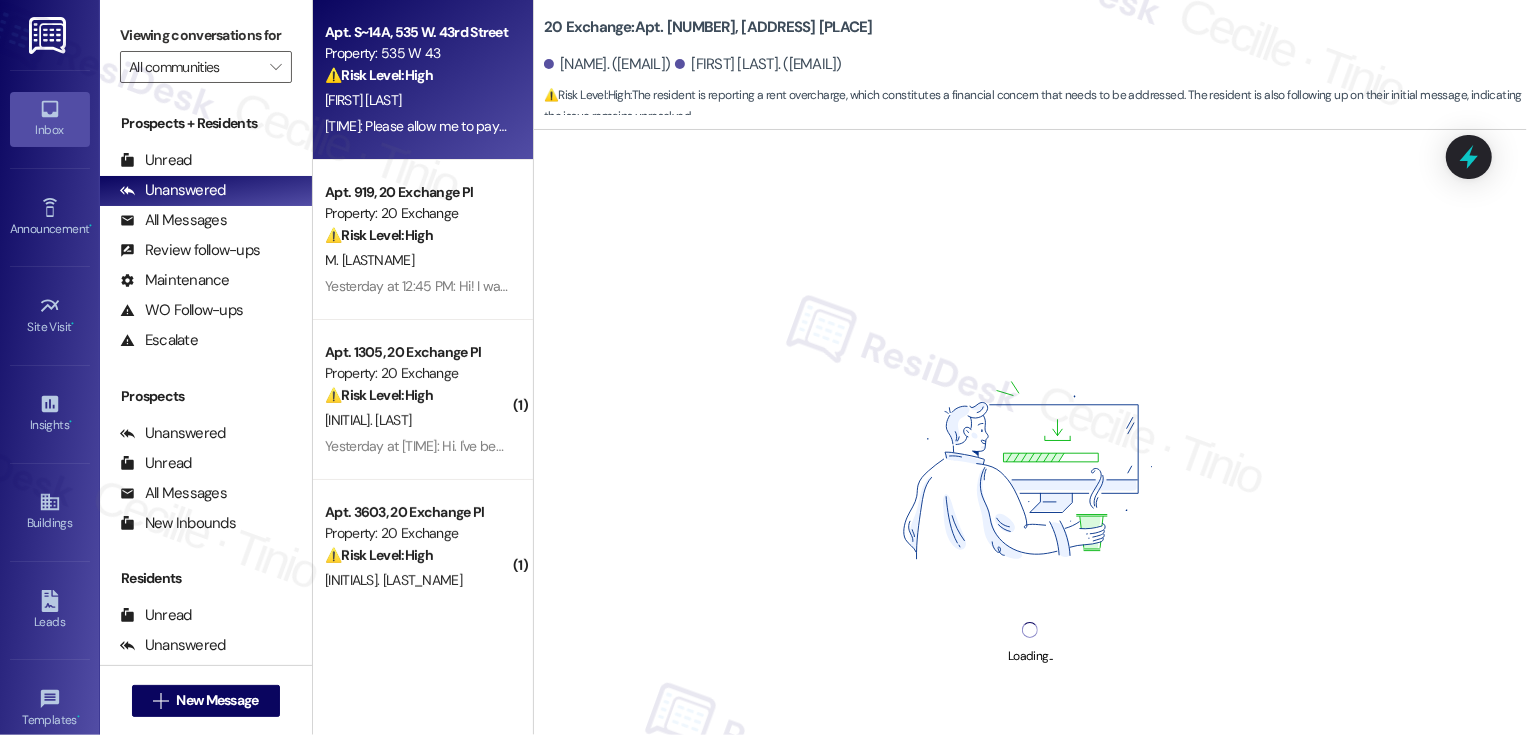 click on "Property: 535 W 43" at bounding box center [417, 53] 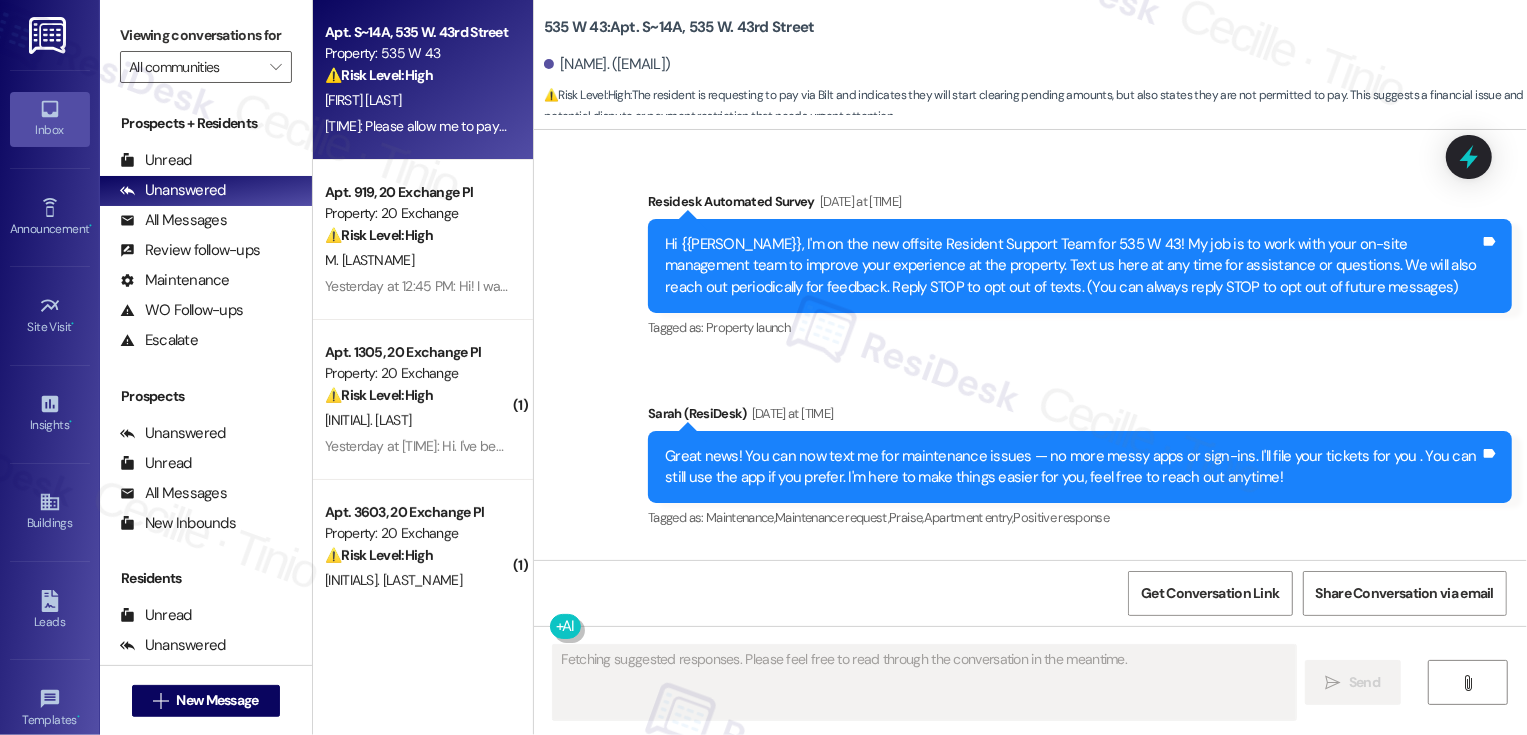 type on "Fetching suggested responses. Please feel free to read through the conversation in the meantime." 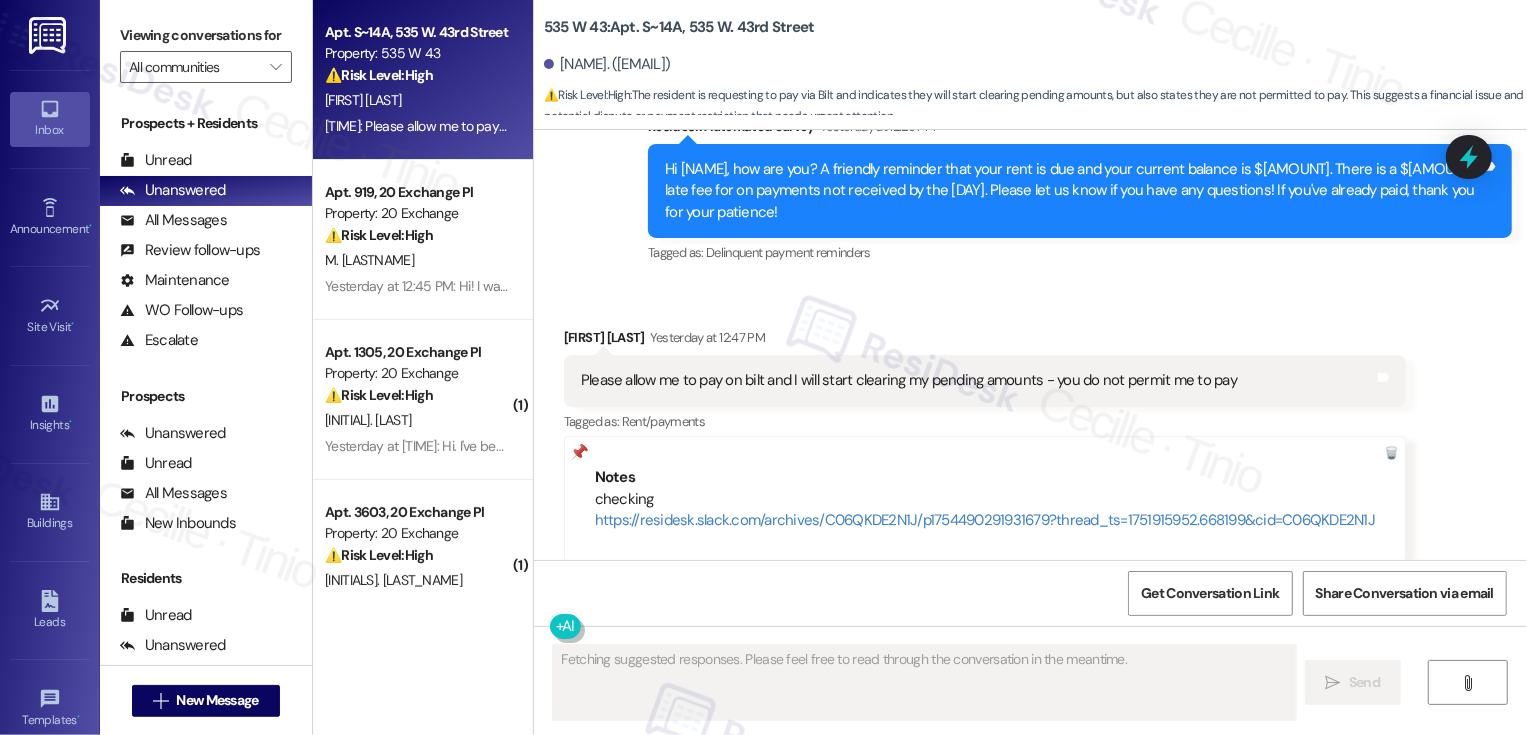 scroll, scrollTop: 25997, scrollLeft: 0, axis: vertical 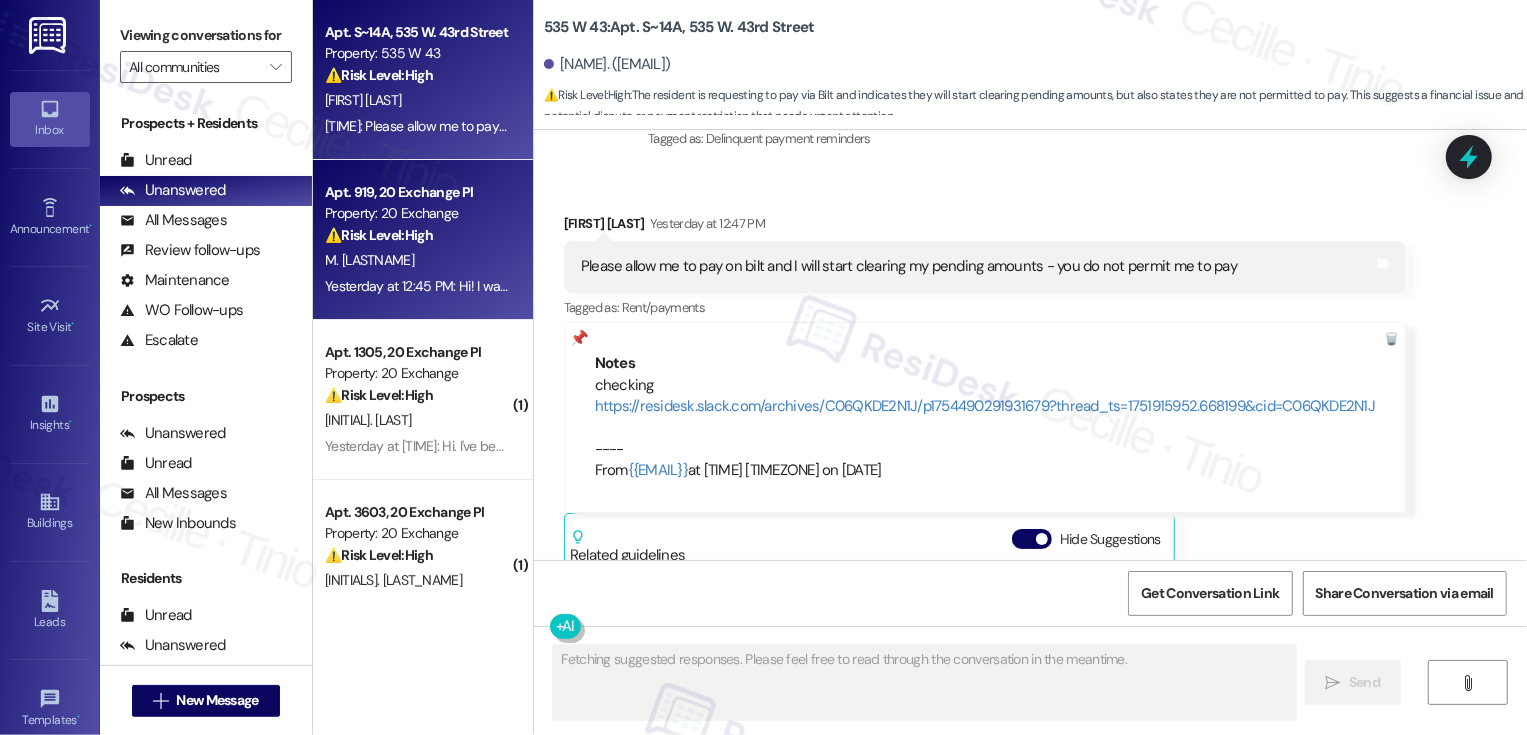 click on "M. [LASTNAME]" at bounding box center (417, 260) 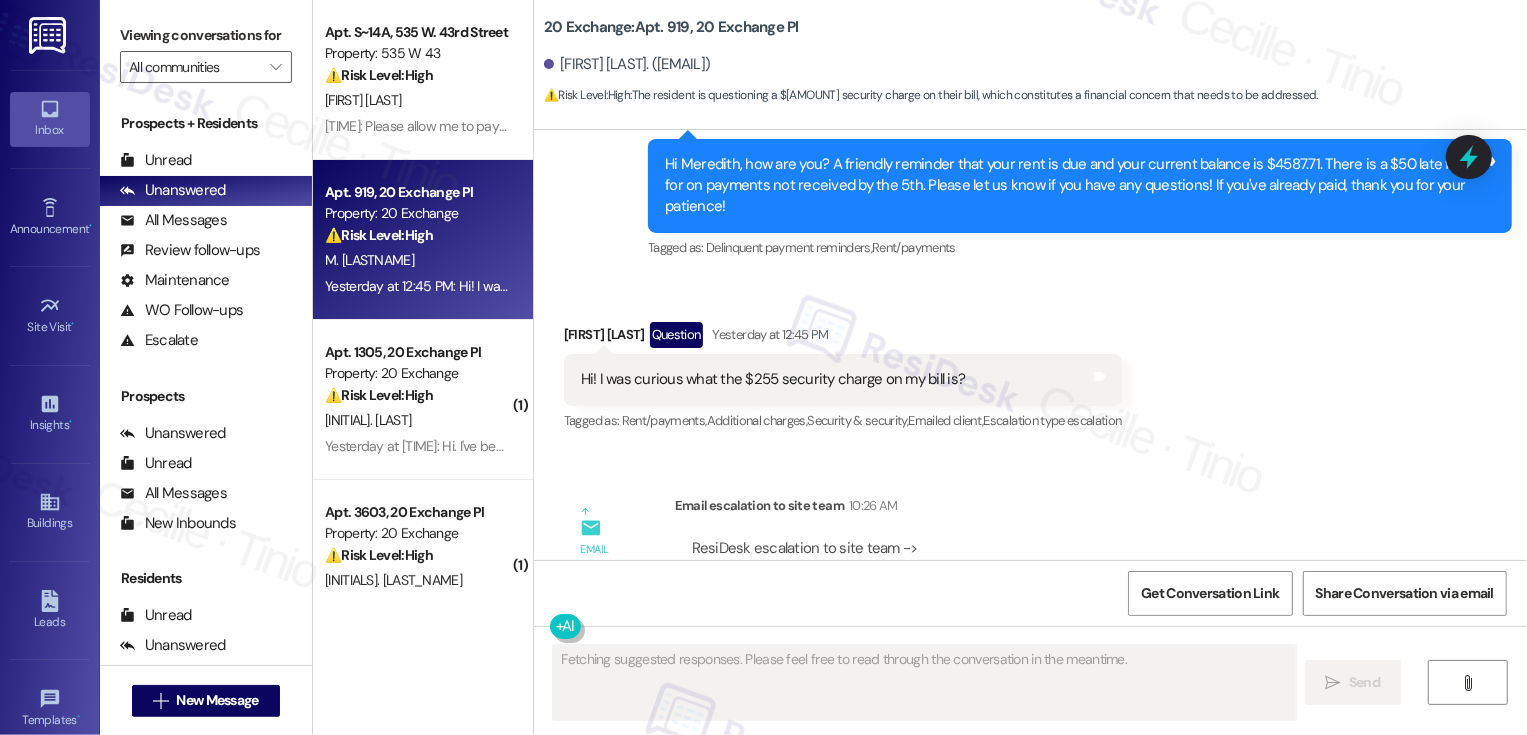 scroll, scrollTop: 3517, scrollLeft: 0, axis: vertical 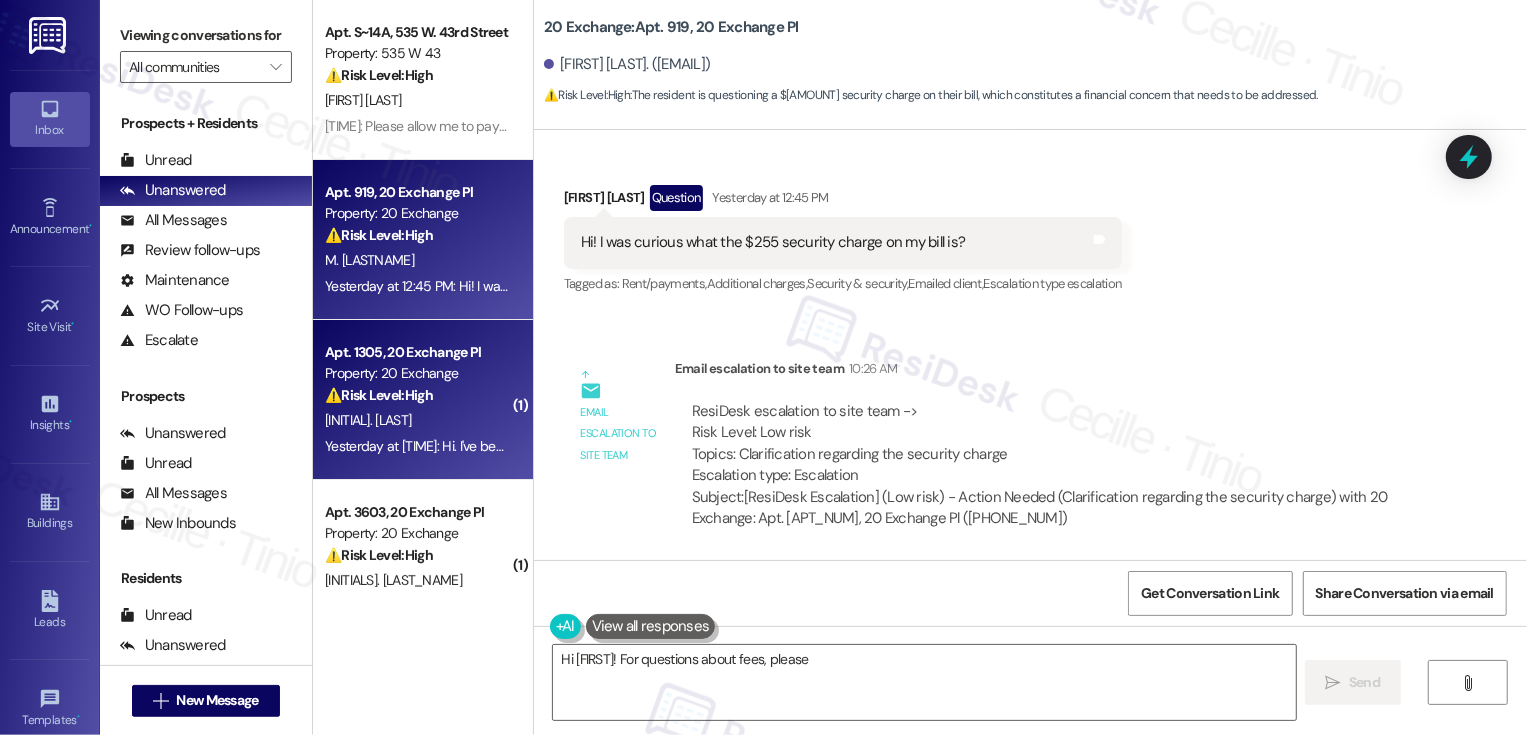 type on "Hi [FIRST]! For questions about fees, please" 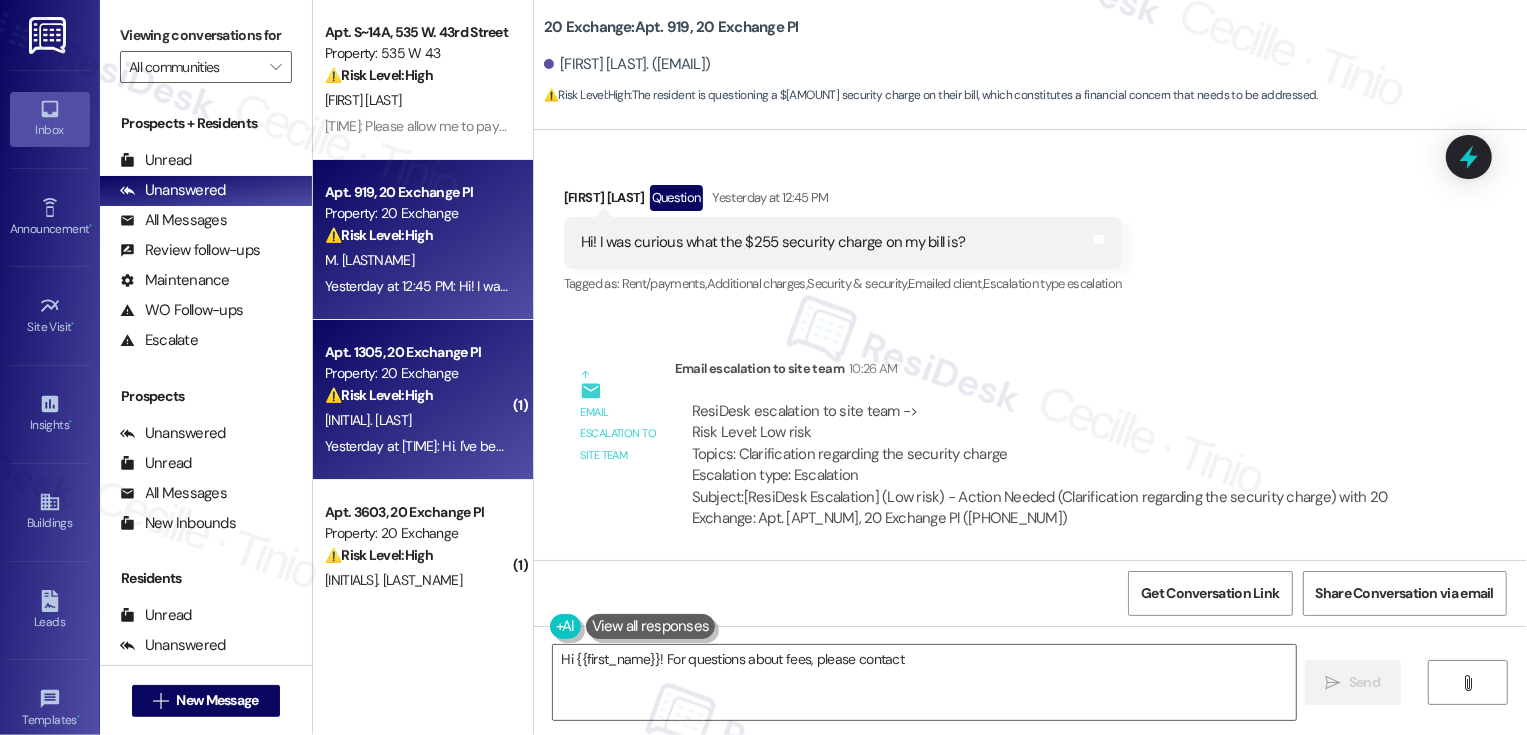 click on "[INITIAL]. [LAST]" at bounding box center [368, 420] 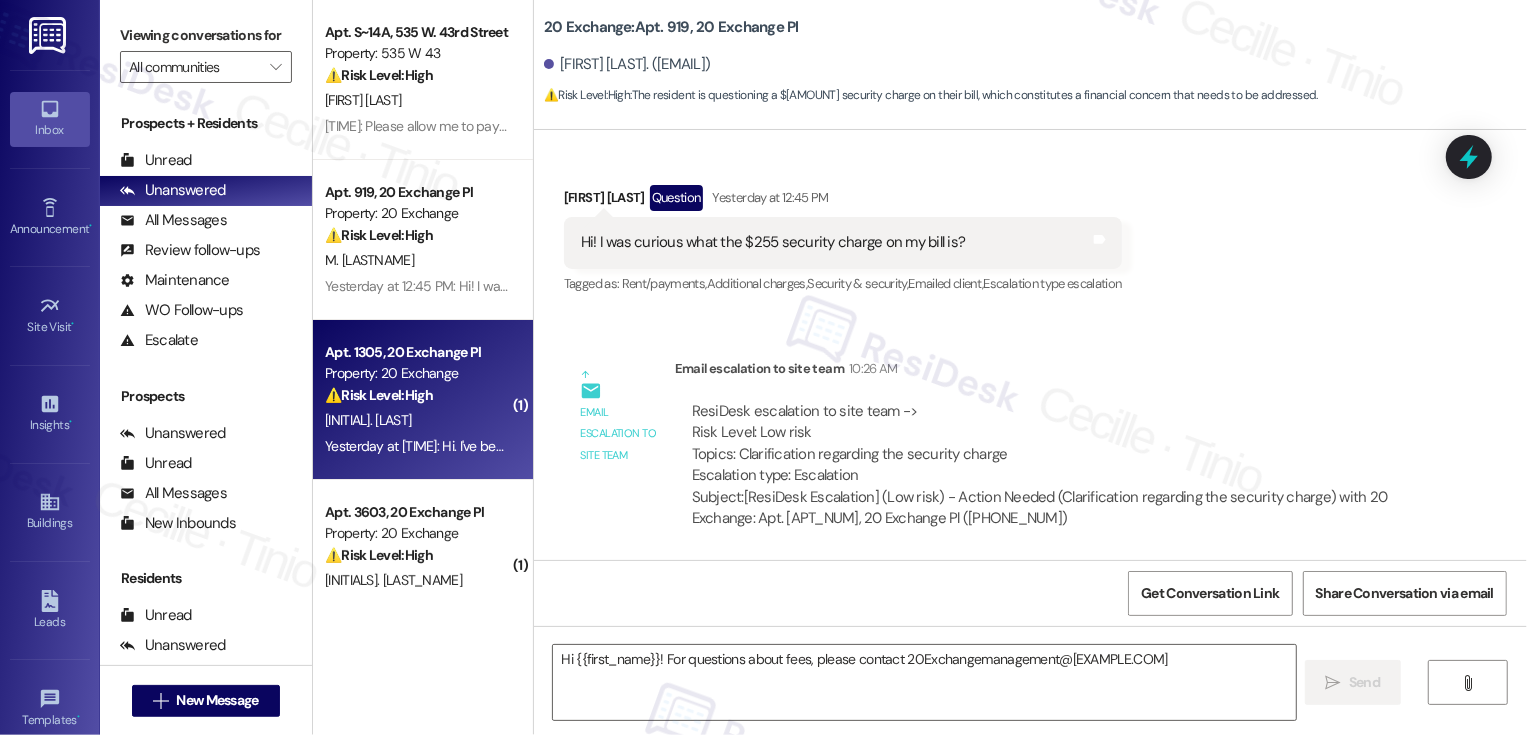click on "[INITIAL]. [LAST]" at bounding box center (368, 420) 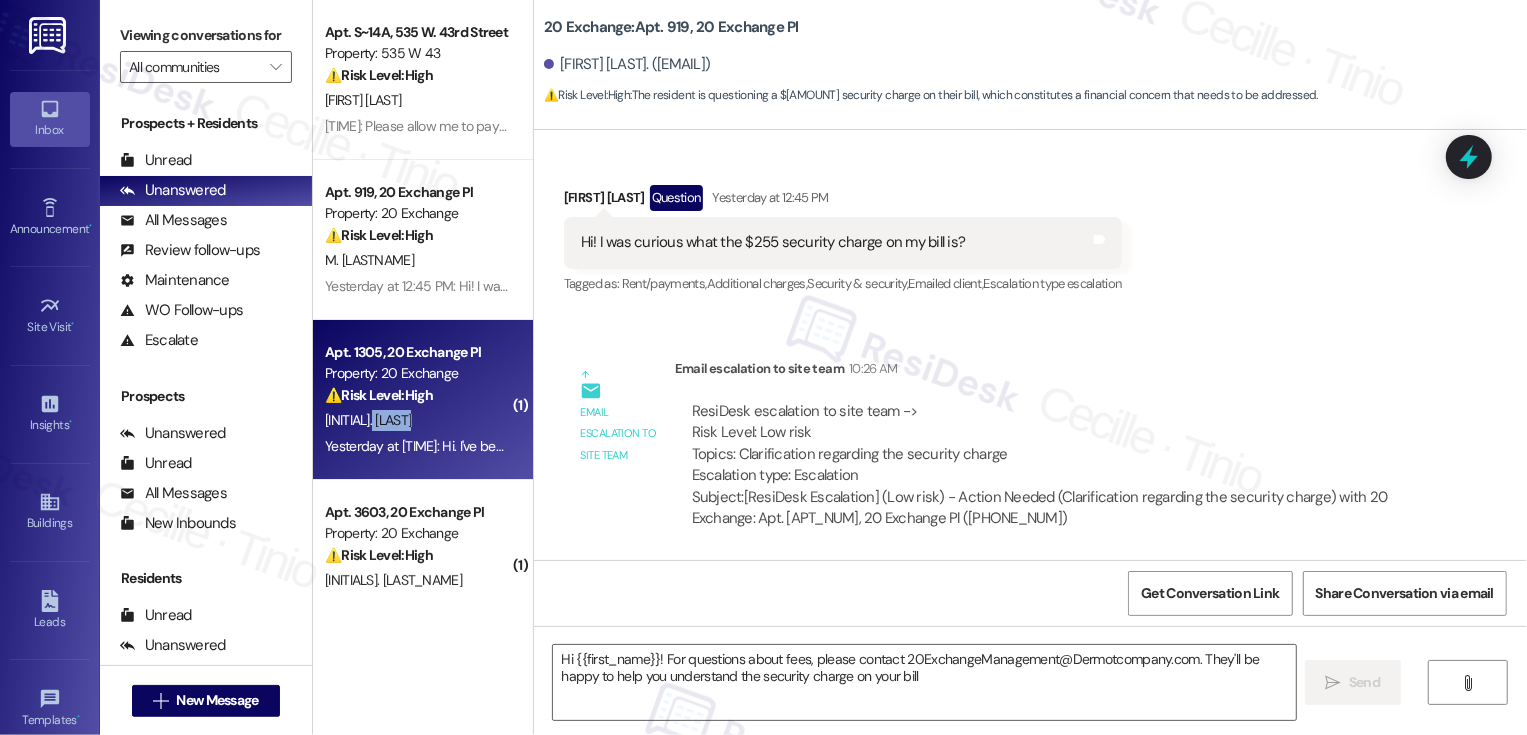 type on "Hi {{first_name}}! For questions about fees, please contact 20ExchangeManagement@Dermotcompany.com. They'll be happy to help you understand the security charge on your bill!" 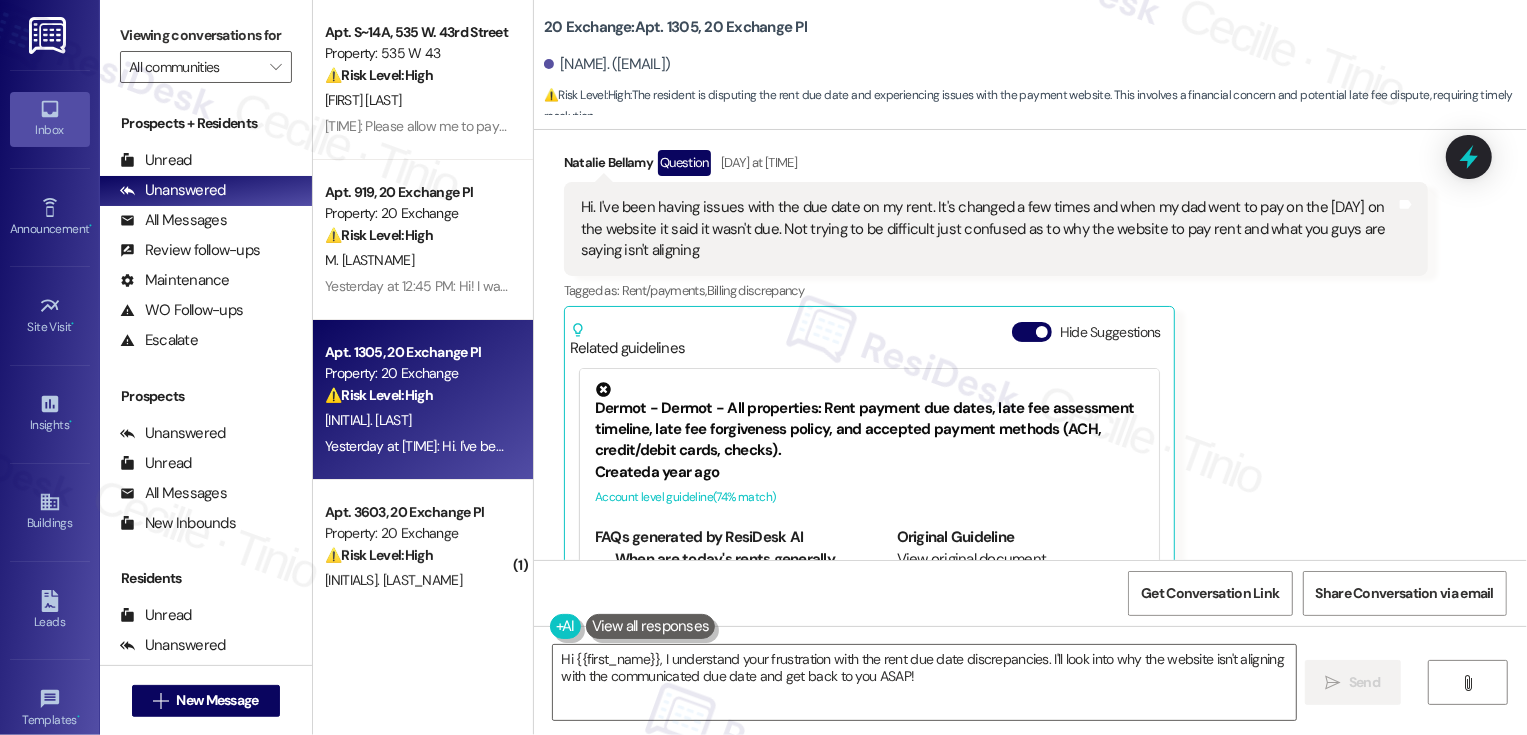 scroll, scrollTop: 1809, scrollLeft: 0, axis: vertical 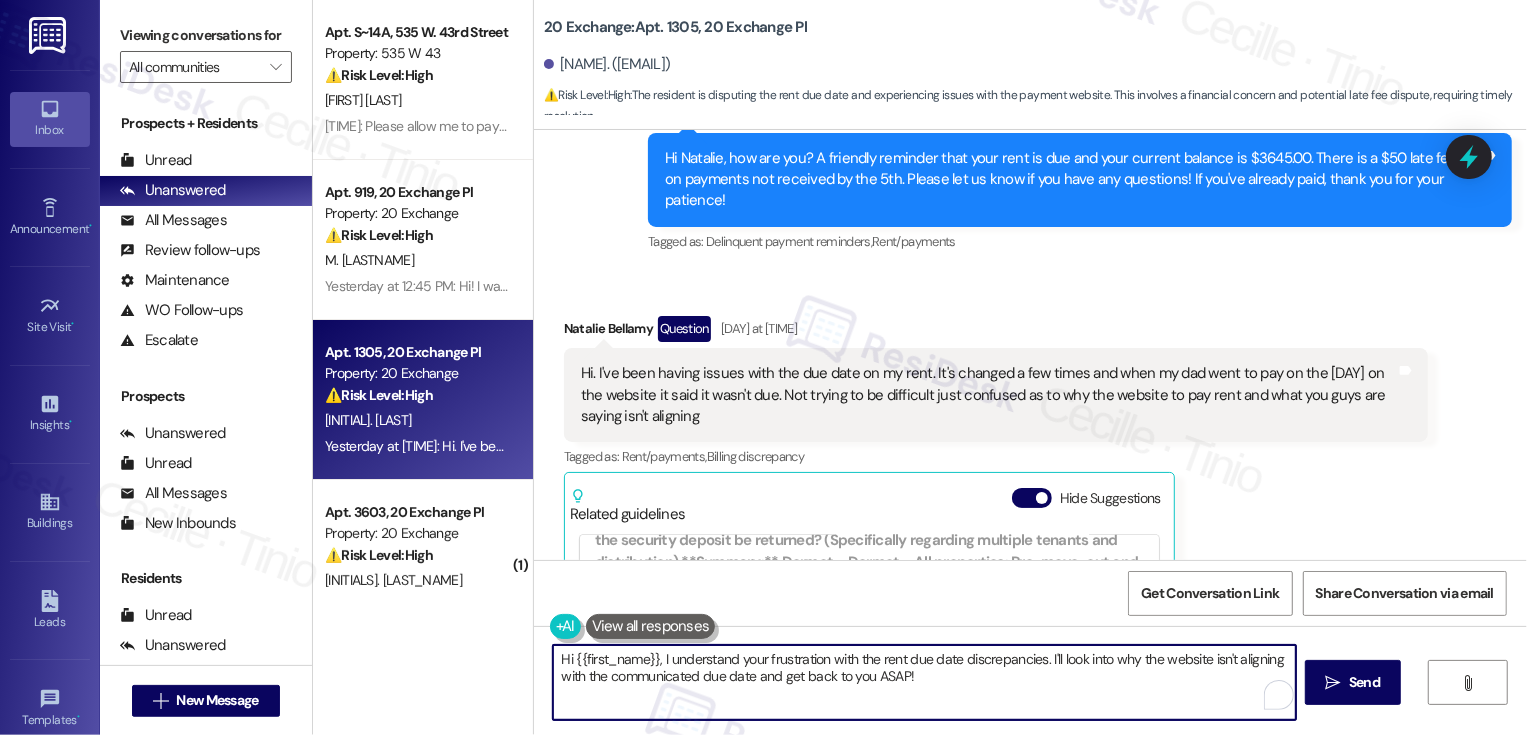 click on "Hi {{first_name}}, I understand your frustration with the rent due date discrepancies. I'll look into why the website isn't aligning with the communicated due date and get back to you ASAP!" at bounding box center [924, 682] 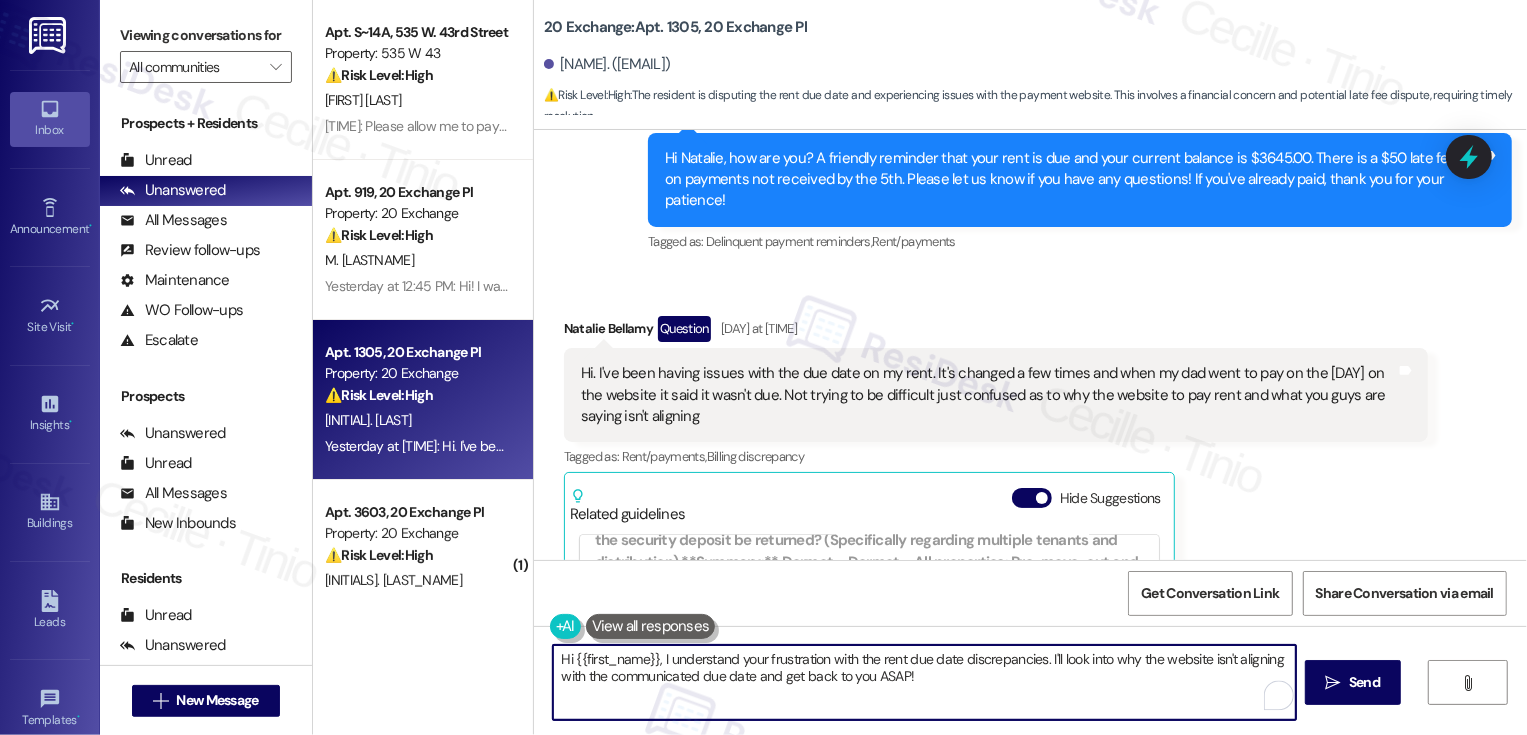 drag, startPoint x: 657, startPoint y: 658, endPoint x: 931, endPoint y: 683, distance: 275.13815 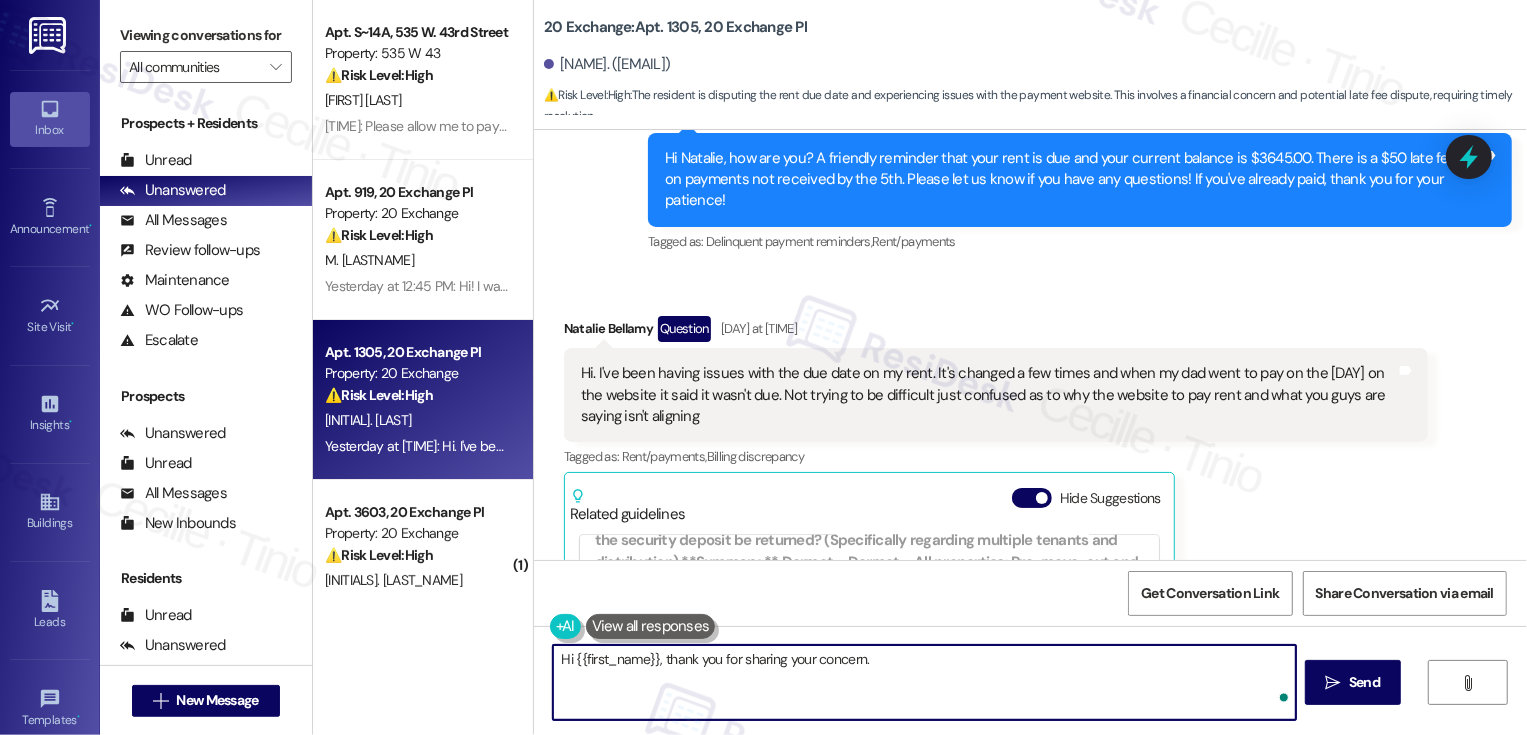 paste on "due is due on the 1st of each month with a grace period until the 5th of each month. Late fee will be applied on the 6th." 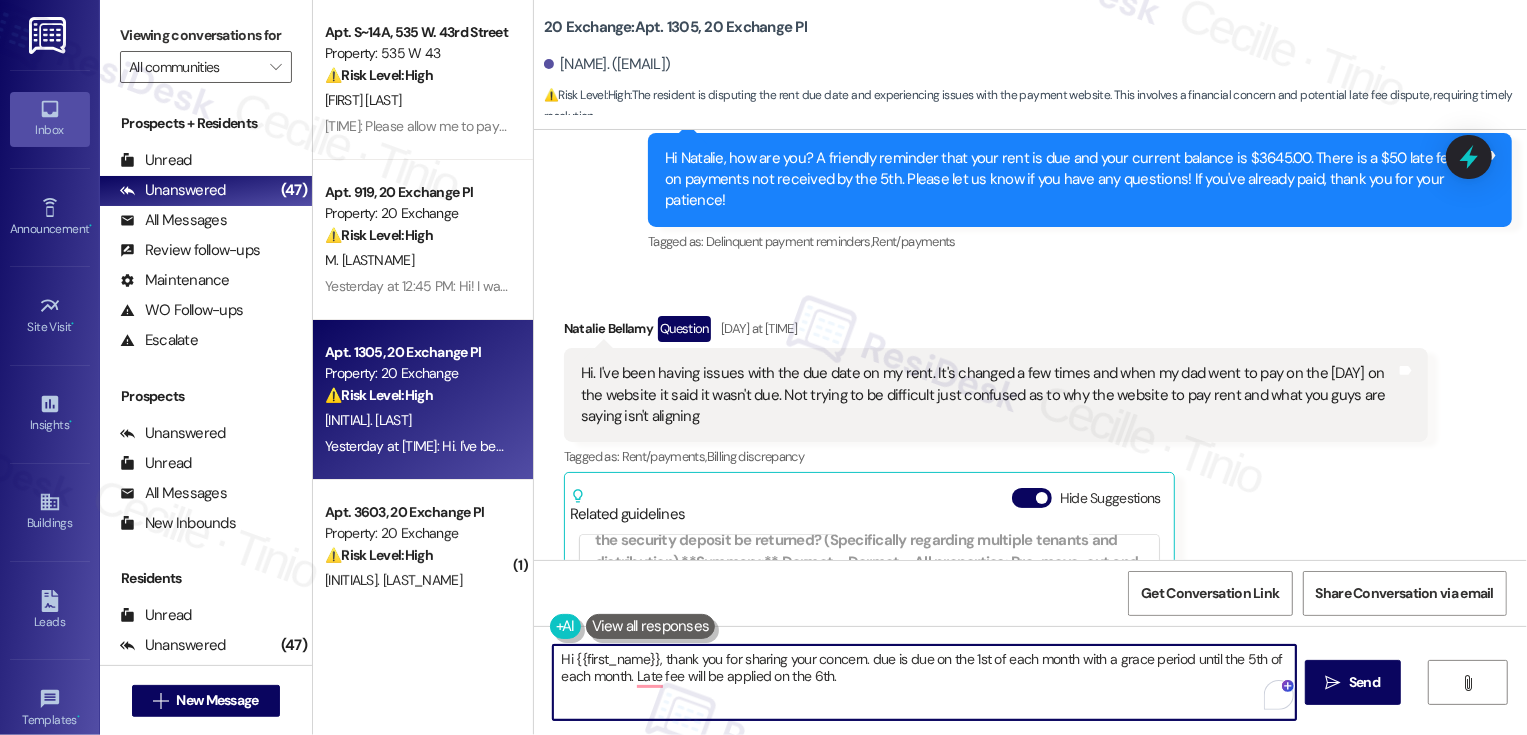 click on "Hi {{first_name}}, thank you for sharing your concern. due is due on the 1st of each month with a grace period until the 5th of each month. Late fee will be applied on the 6th." at bounding box center (924, 682) 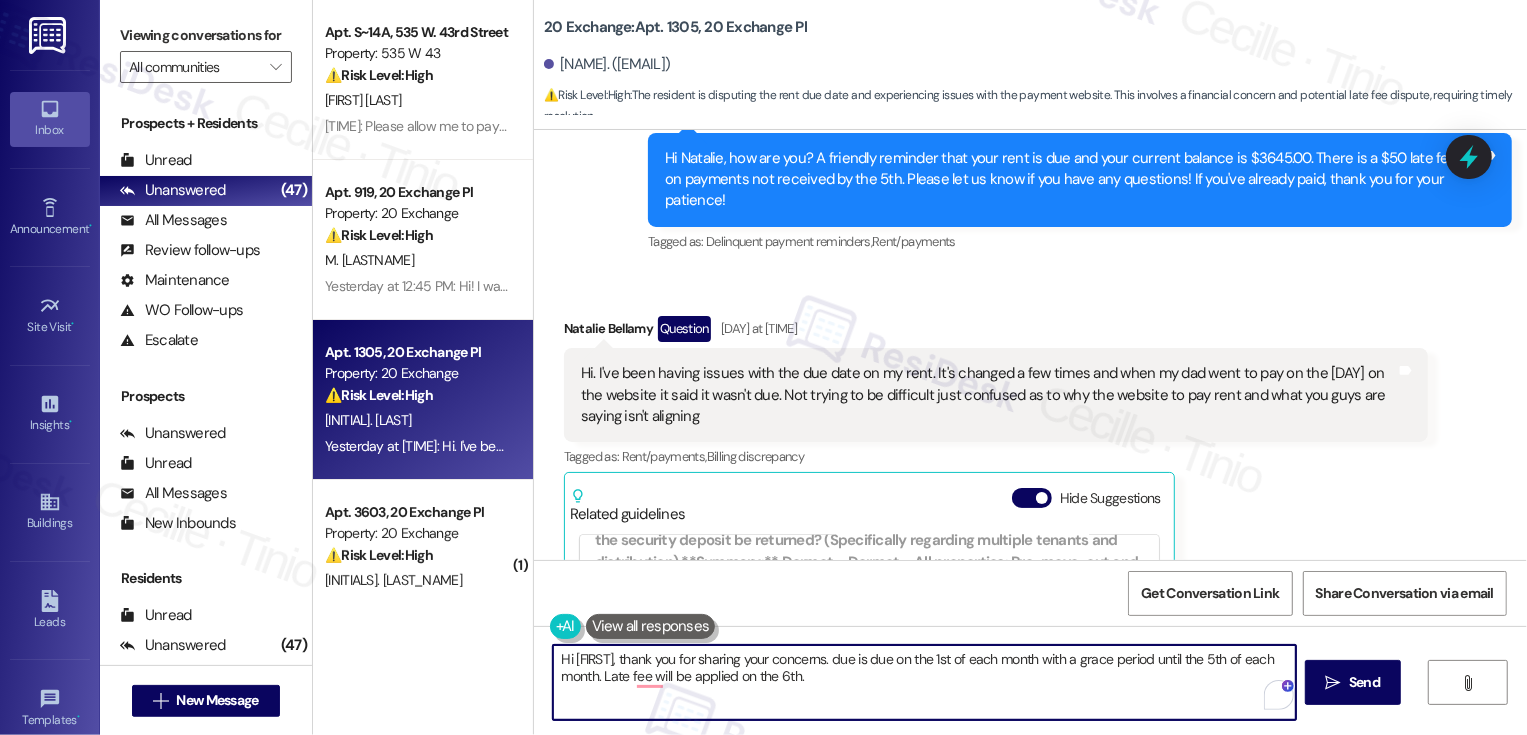 click on "Hi [FIRST], thank you for sharing your concerns. due is due on the 1st of each month with a grace period until the 5th of each month. Late fee will be applied on the 6th." at bounding box center [924, 682] 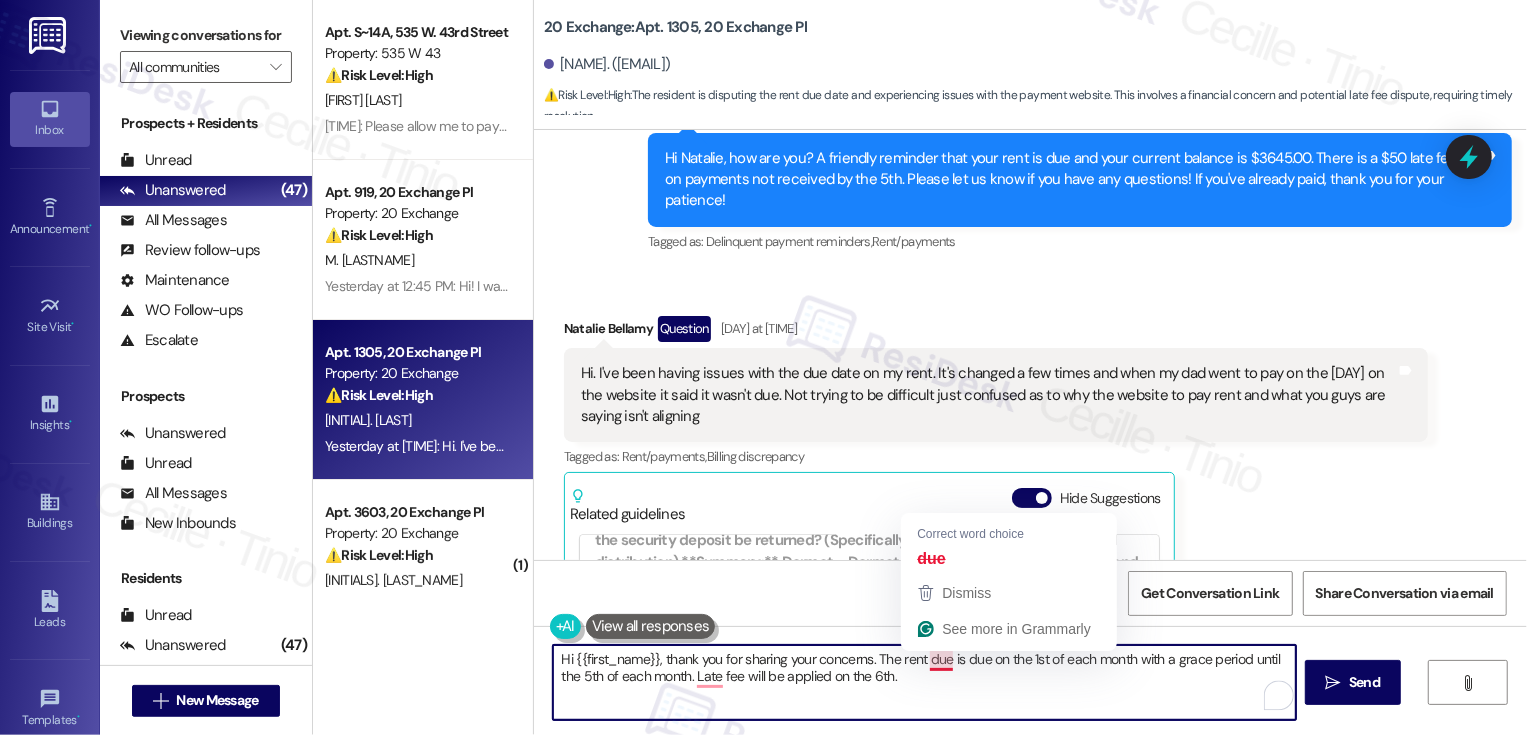 click on "Hi {{first_name}}, thank you for sharing your concerns. The rent due is due on the 1st of each month with a grace period until the 5th of each month. Late fee will be applied on the 6th." at bounding box center (924, 682) 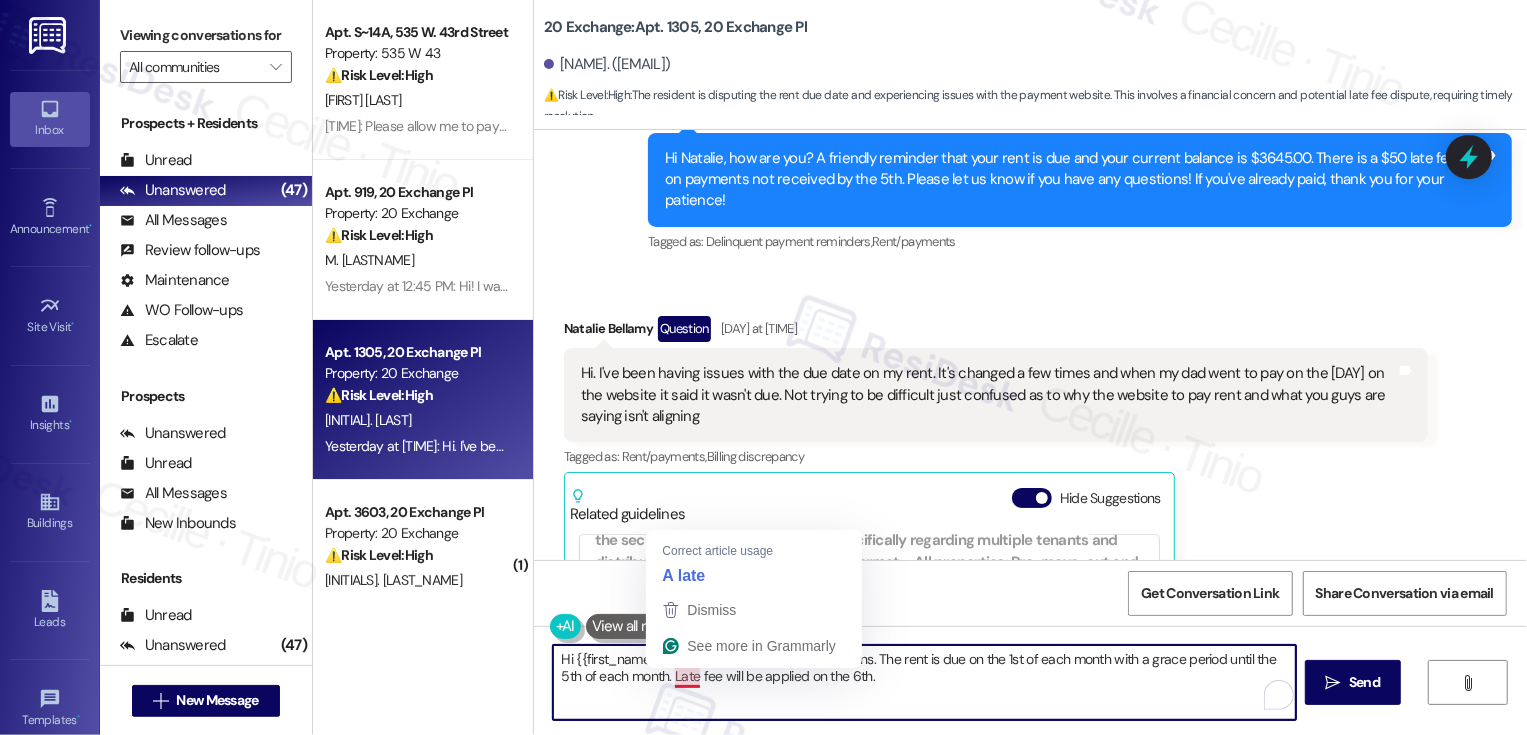 click on "Hi {{first_name}}, thank you for sharing your concerns. The rent is due on the 1st of each month with a grace period until the 5th of each month. Late fee will be applied on the 6th." at bounding box center (924, 682) 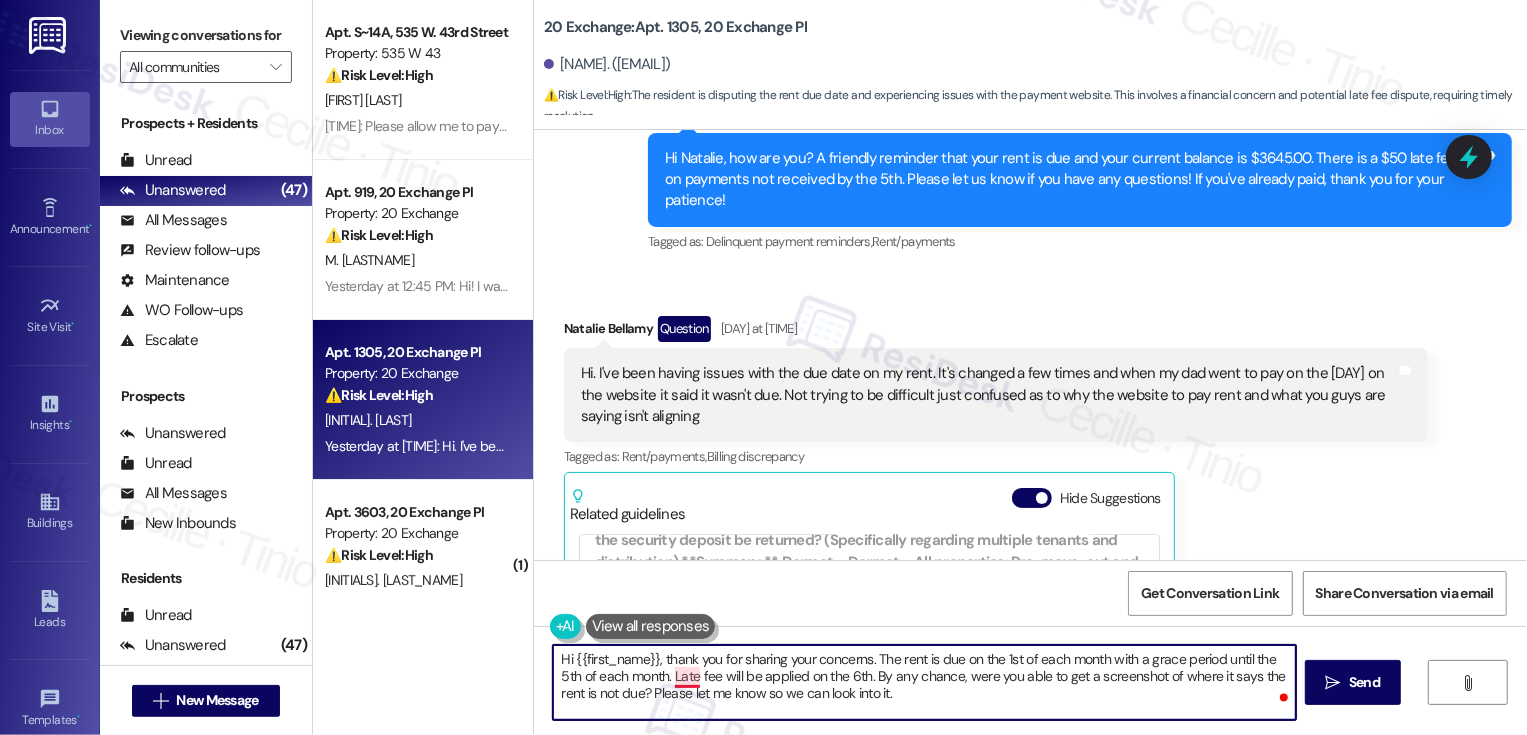 click on "Hi {{first_name}}, thank you for sharing your concerns. The rent is due on the 1st of each month with a grace period until the 5th of each month. Late fee will be applied on the 6th. By any chance, were you able to get a screenshot of where it says the rent is not due? Please let me know so we can look into it." at bounding box center [924, 682] 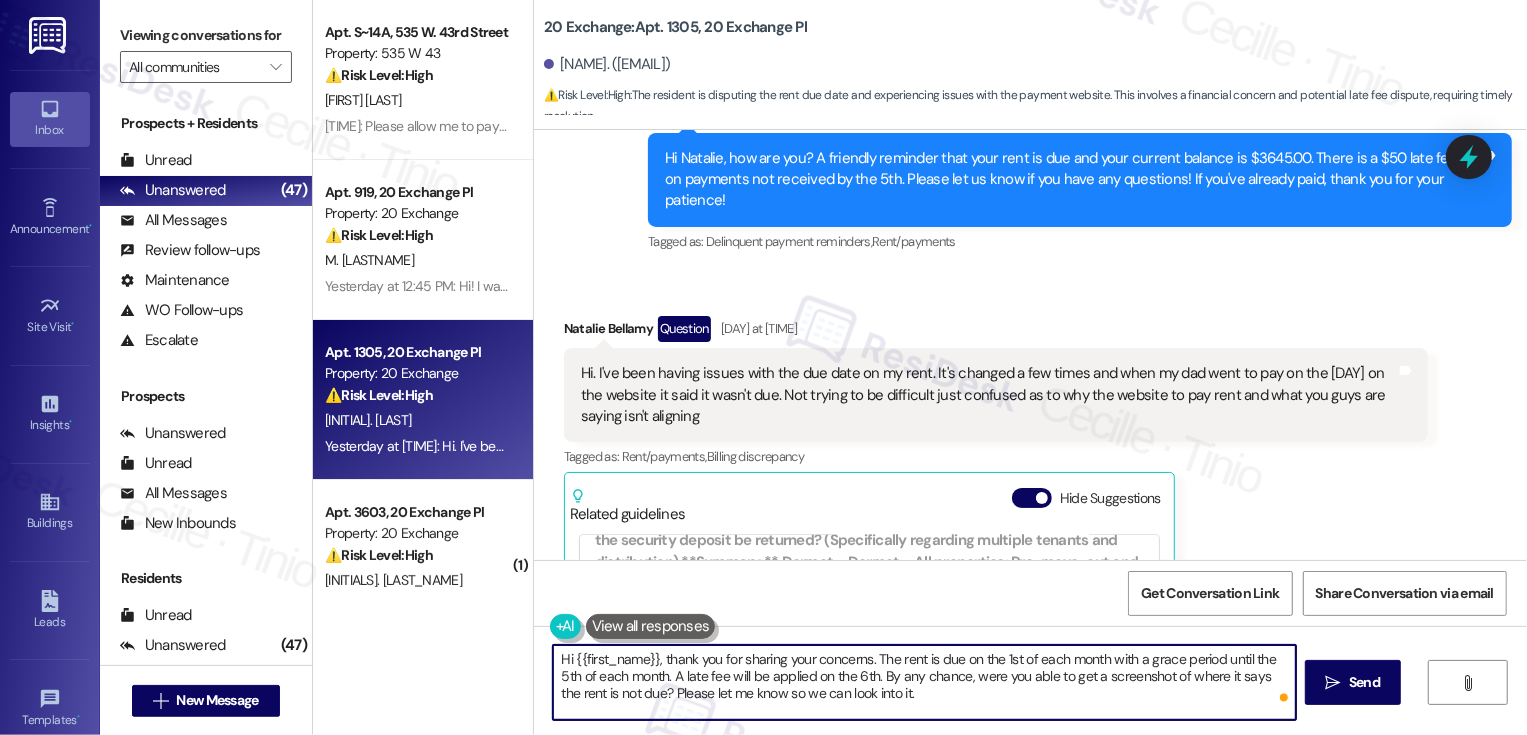 click on "Hi {{first_name}}, thank you for sharing your concerns. The rent is due on the 1st of each month with a grace period until the 5th of each month. A late fee will be applied on the 6th. By any chance, were you able to get a screenshot of where it says the rent is not due? Please let me know so we can look into it." at bounding box center [924, 682] 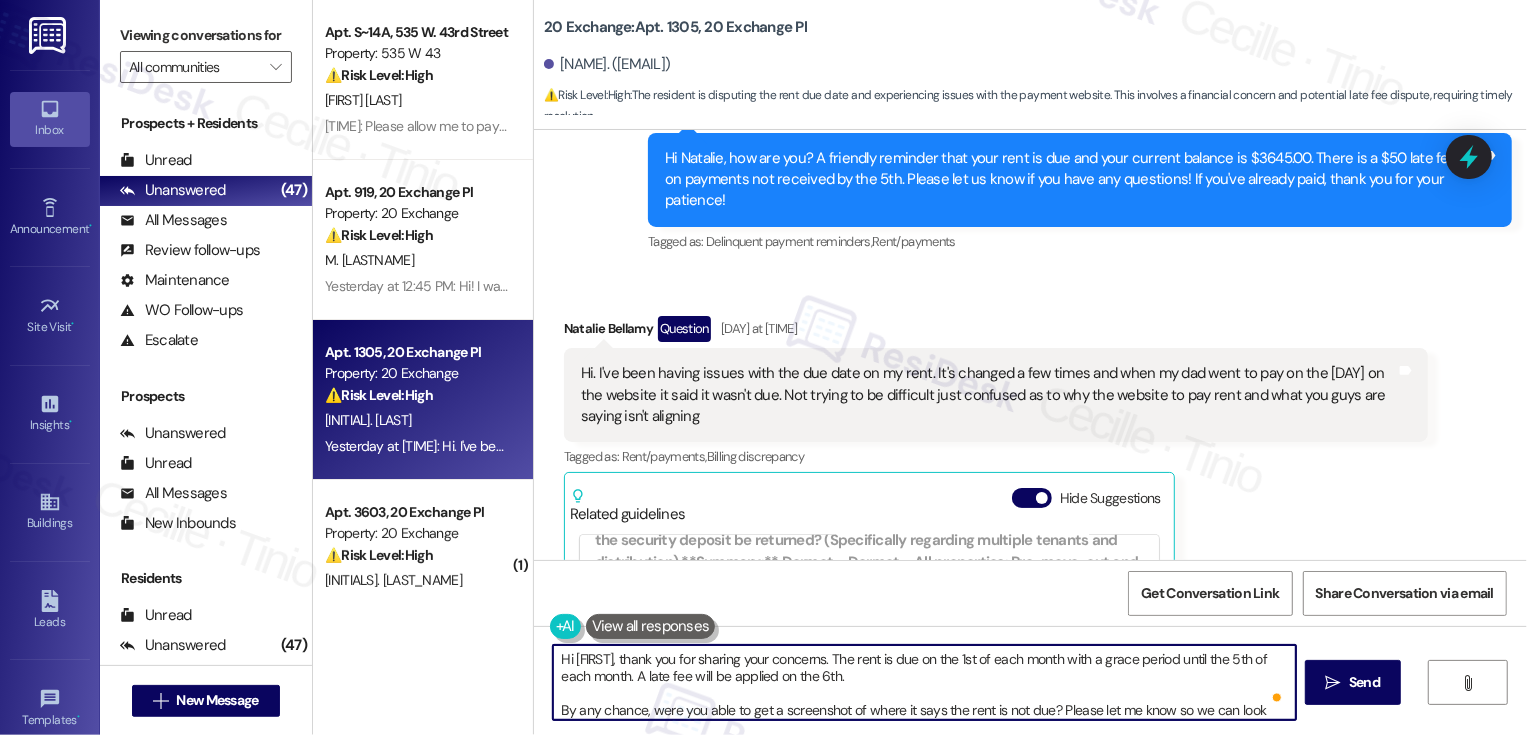 scroll, scrollTop: 21, scrollLeft: 0, axis: vertical 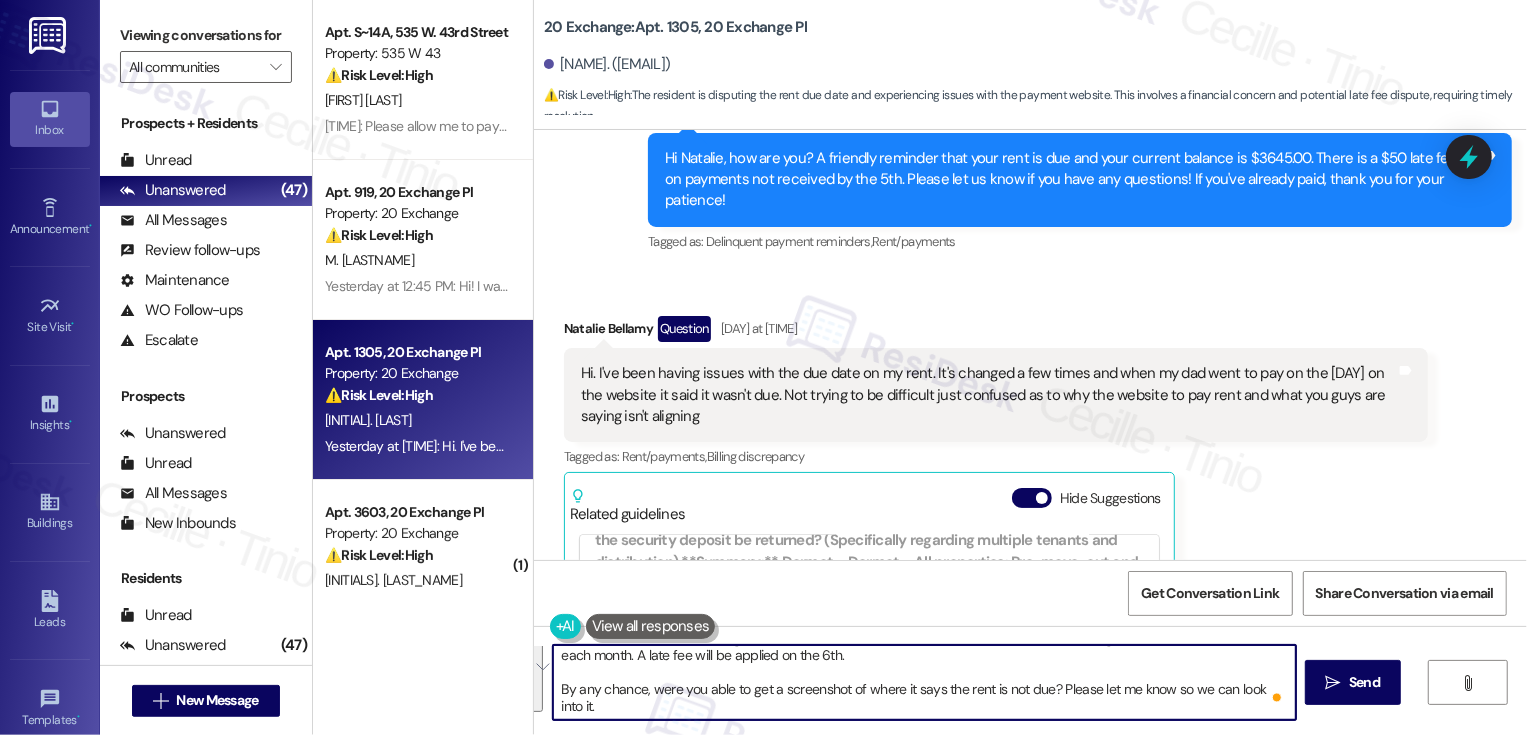 paste on "Rent is due on the 1st of each month, with a grace period until the 5th. A late fee is applied on the 6th.
By any chance, were you able to take a screenshot of where it shows that rent isn’t due? If so, please send it over so we can look into it for you" 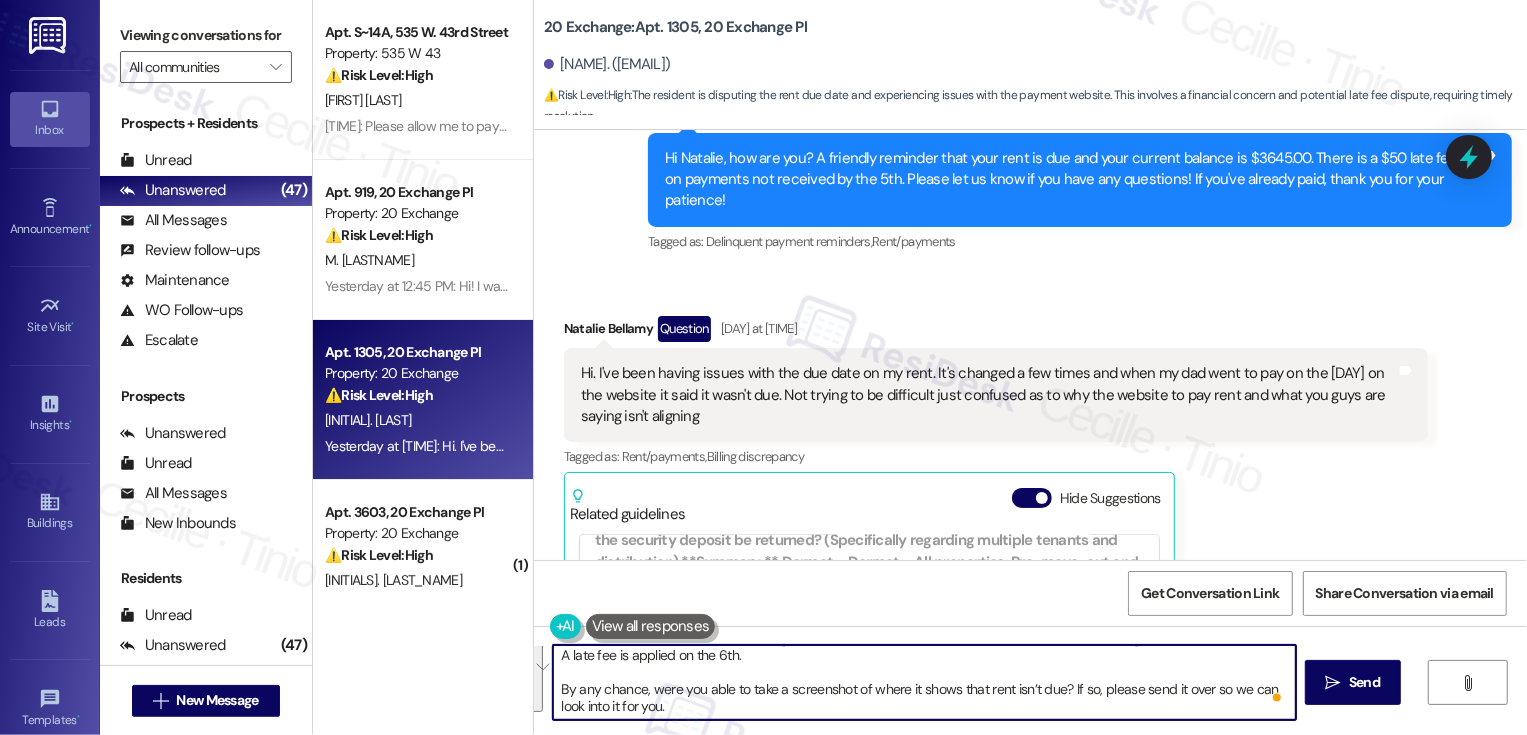 scroll, scrollTop: 17, scrollLeft: 0, axis: vertical 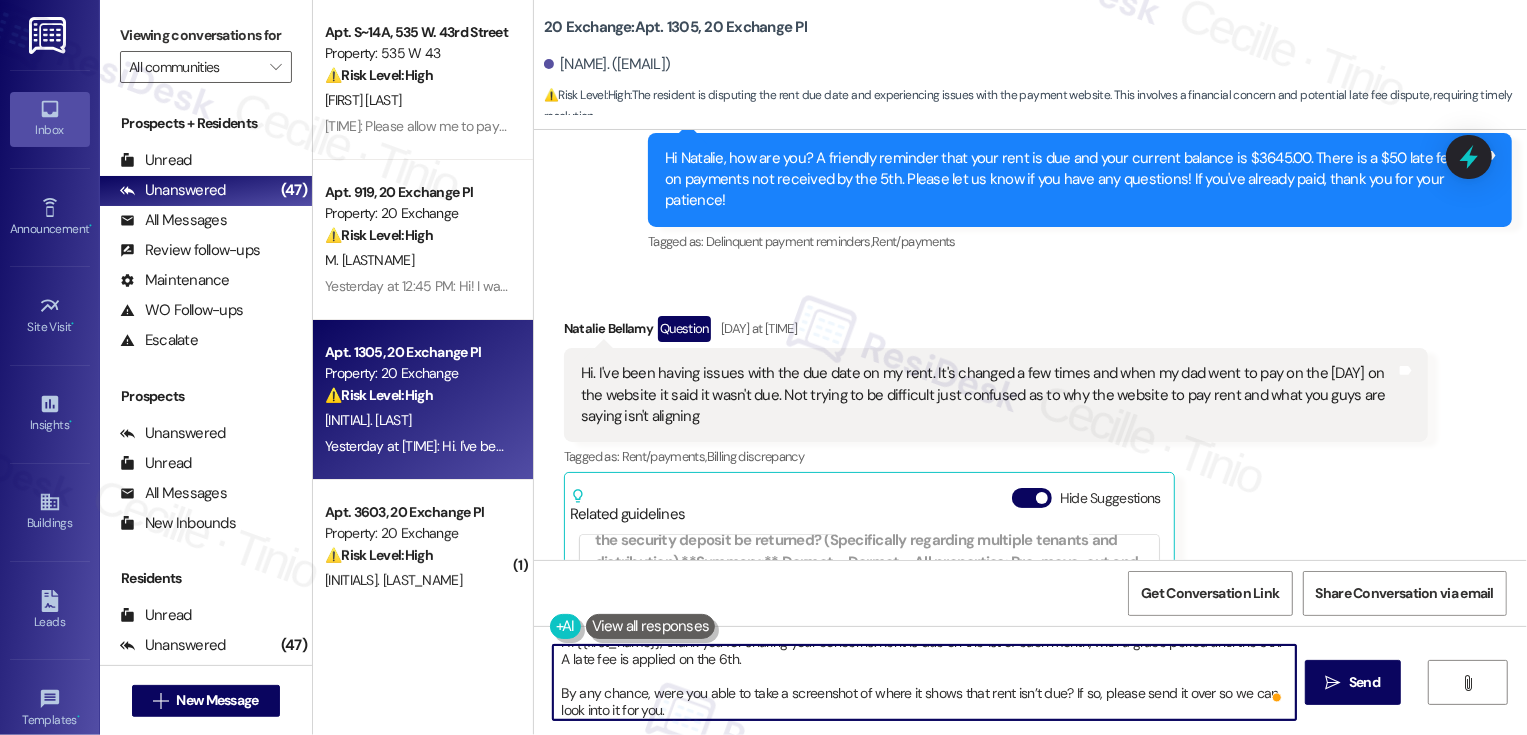 drag, startPoint x: 1060, startPoint y: 689, endPoint x: 1093, endPoint y: 731, distance: 53.413483 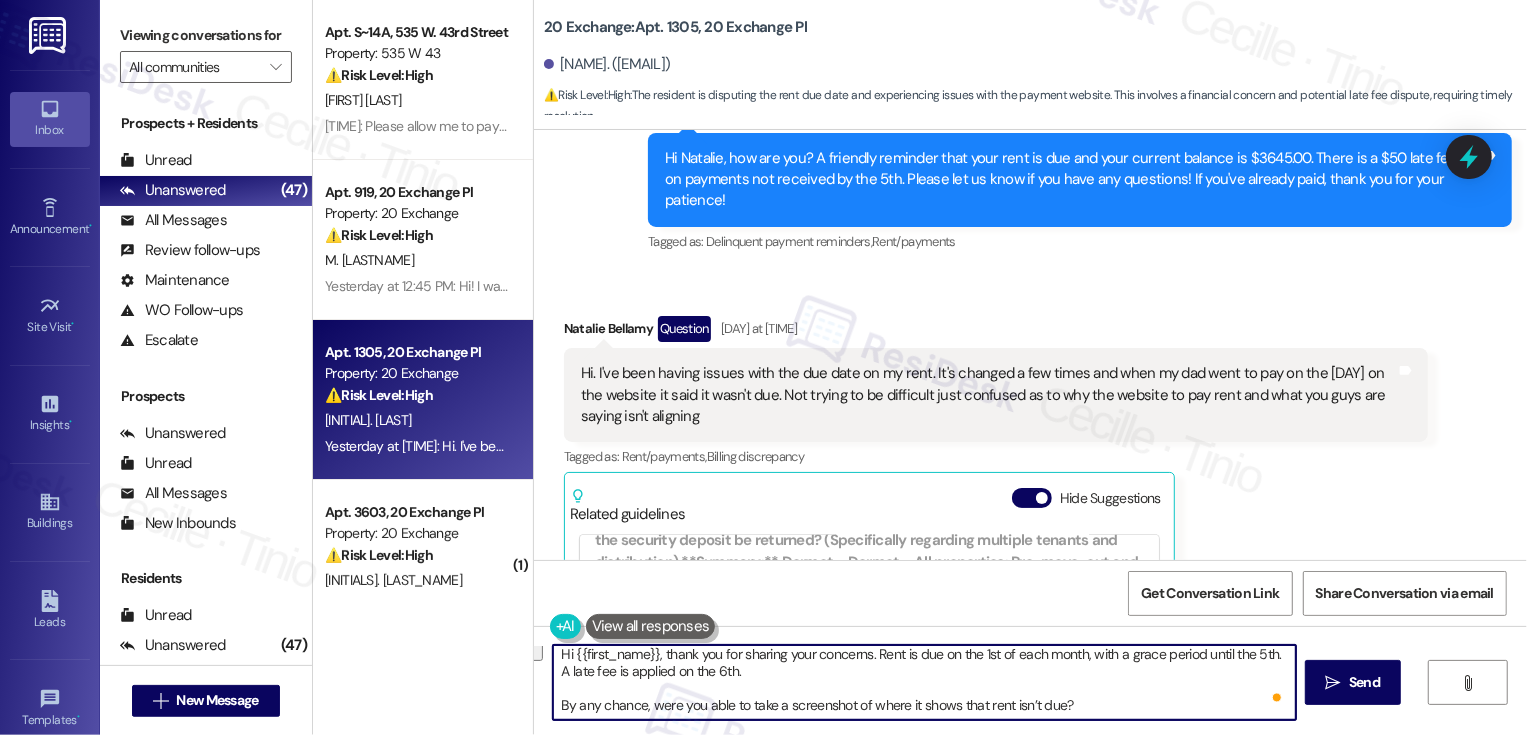 scroll, scrollTop: 5, scrollLeft: 0, axis: vertical 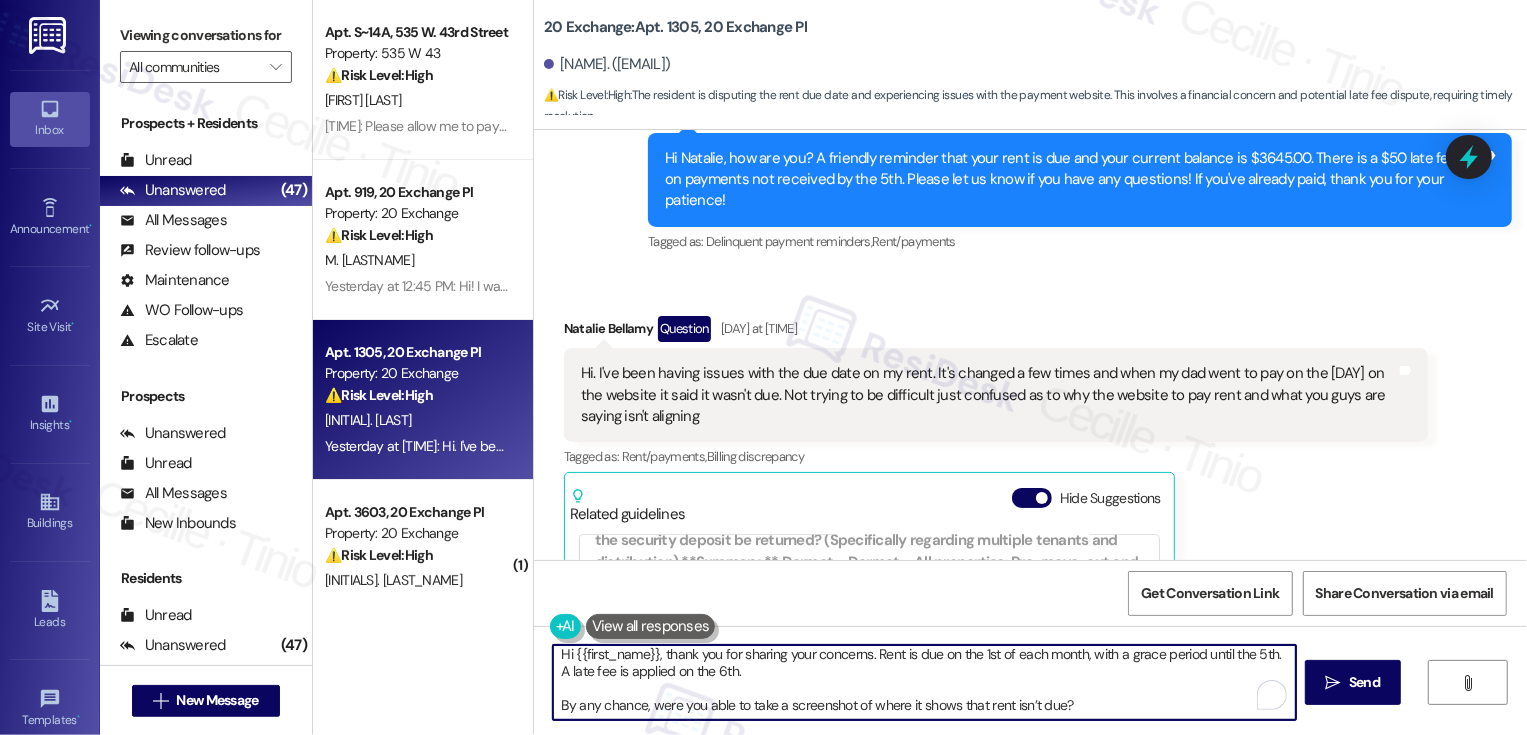 click on "Hi {{first_name}}, thank you for sharing your concerns. Rent is due on the 1st of each month, with a grace period until the 5th. A late fee is applied on the 6th.
By any chance, were you able to take a screenshot of where it shows that rent isn’t due?" at bounding box center [924, 682] 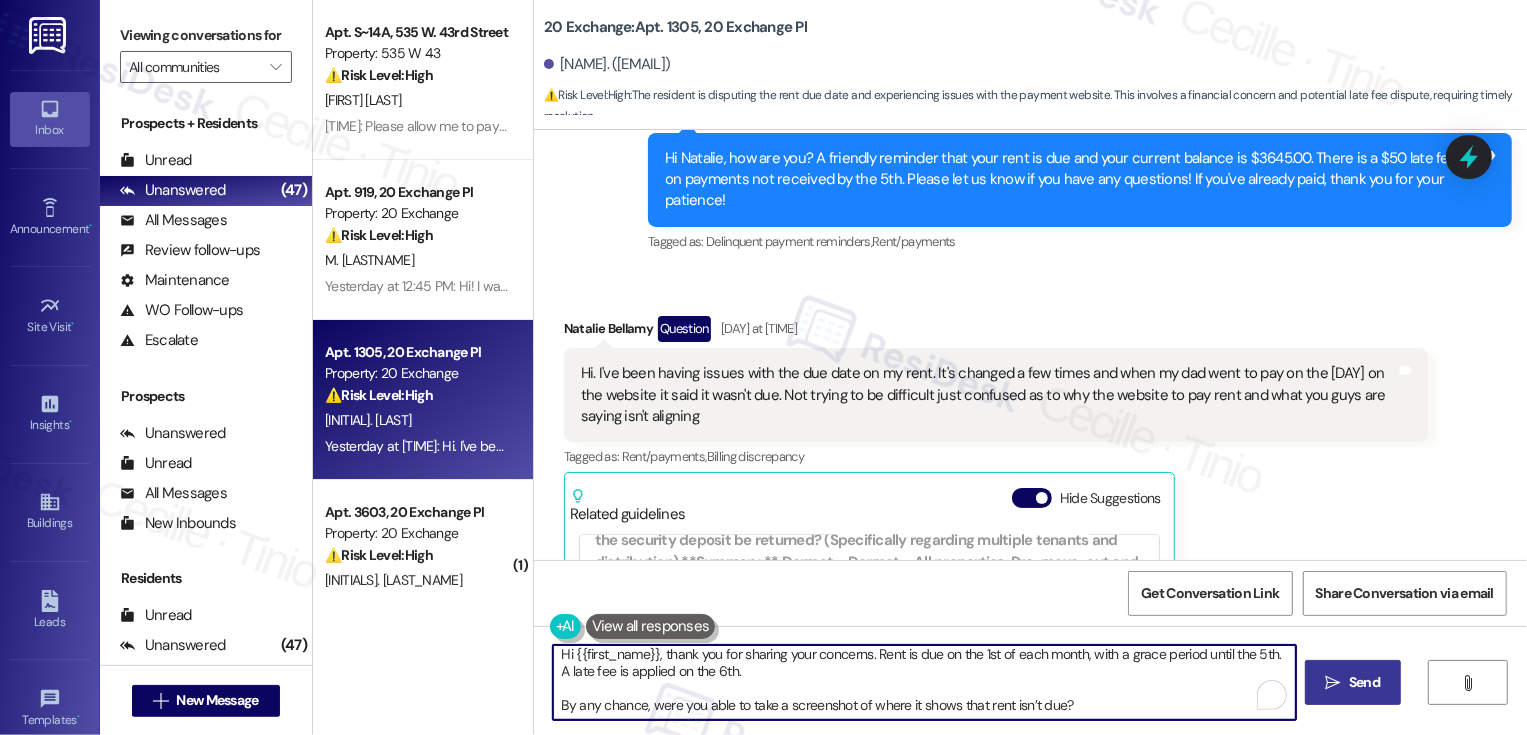 type on "Hi {{first_name}}, thank you for sharing your concerns. Rent is due on the 1st of each month, with a grace period until the 5th. A late fee is applied on the 6th.
By any chance, were you able to take a screenshot of where it shows that rent isn’t due?" 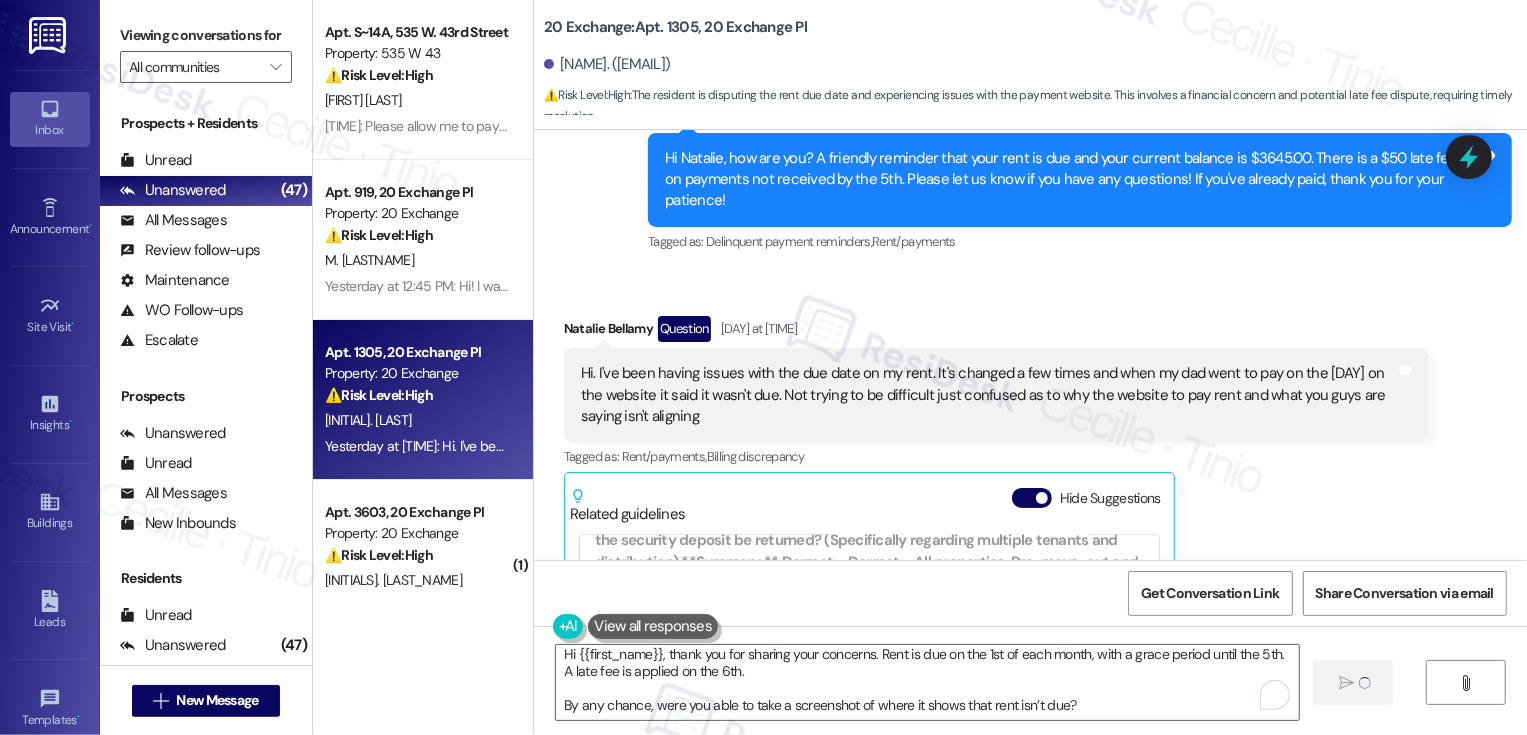 type 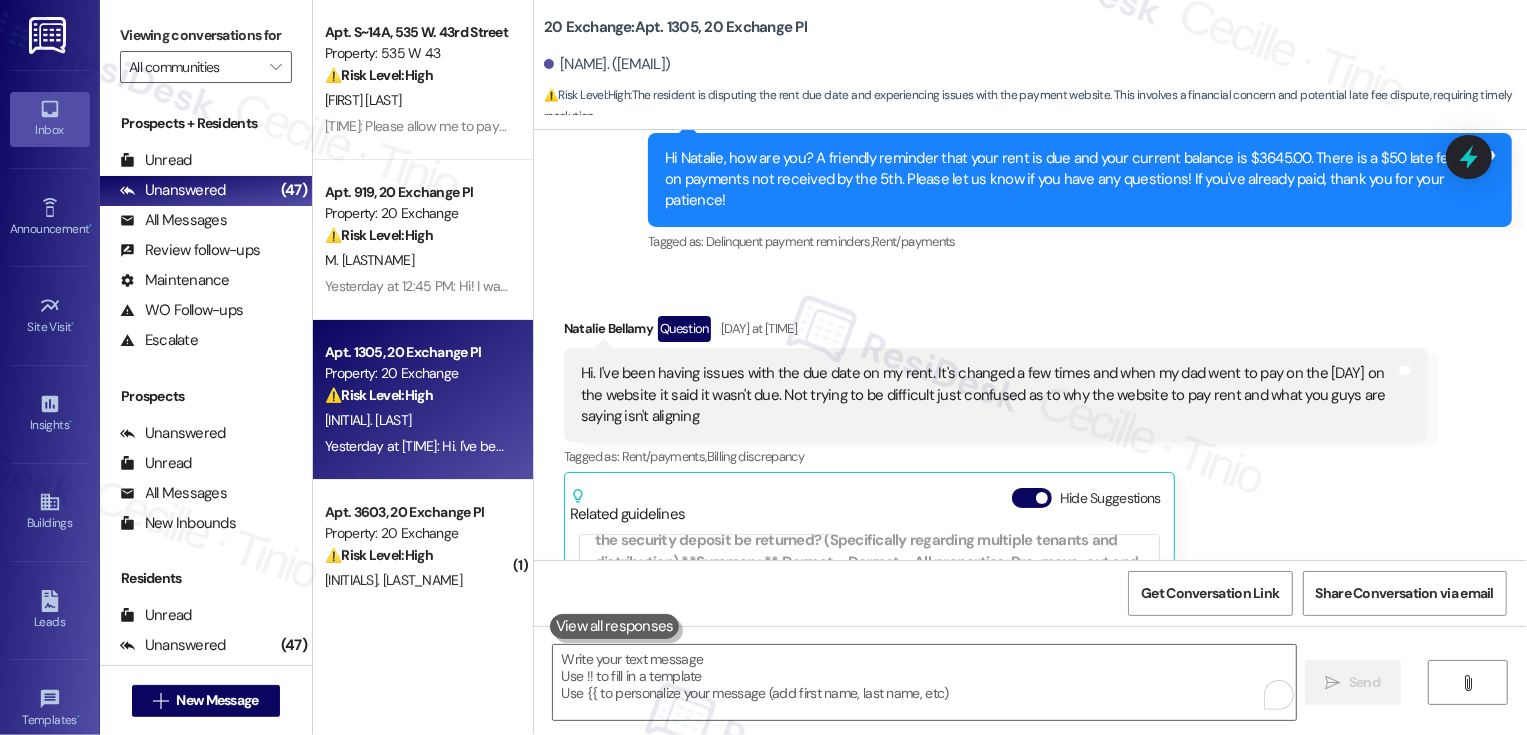scroll, scrollTop: 0, scrollLeft: 0, axis: both 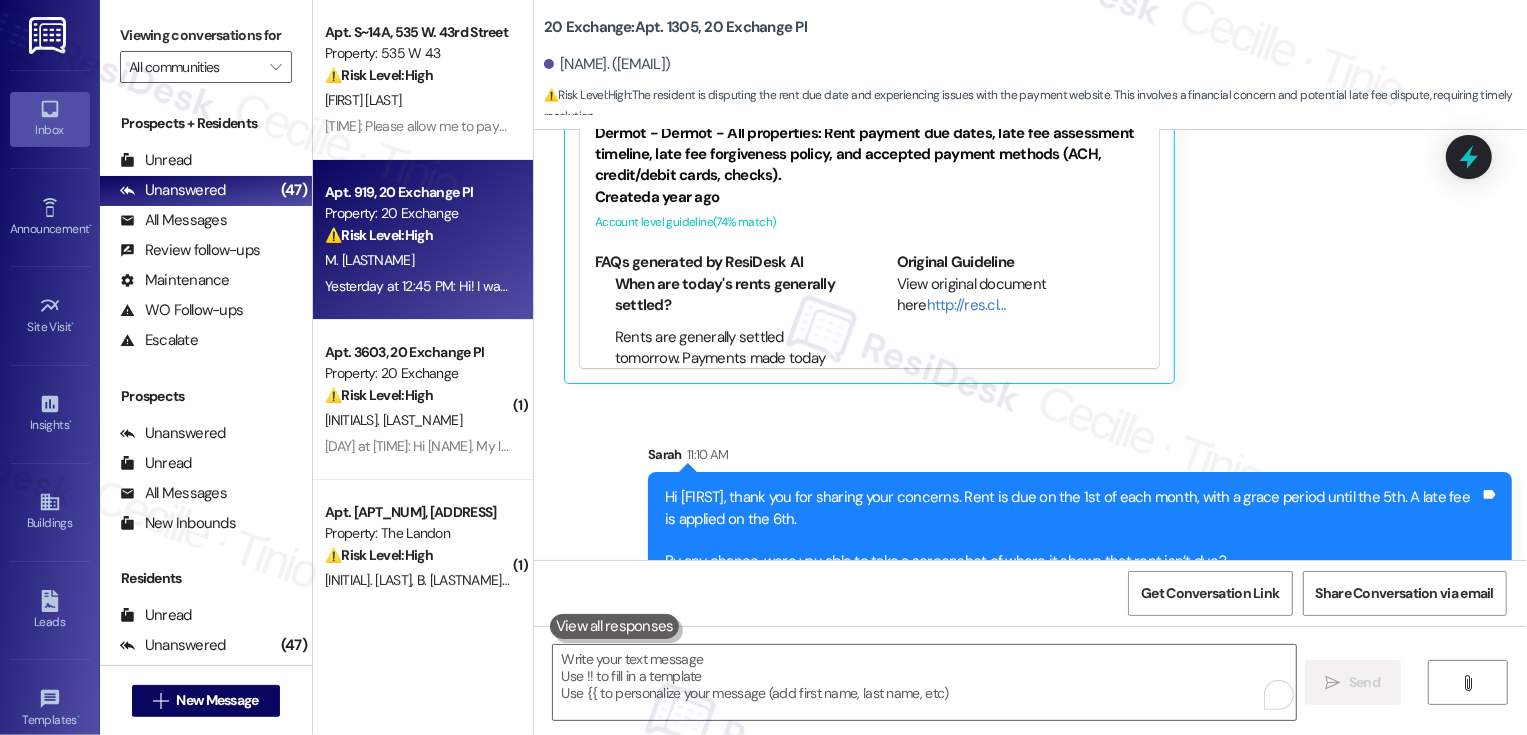 click on "⚠️  Risk Level:  High" at bounding box center (379, 235) 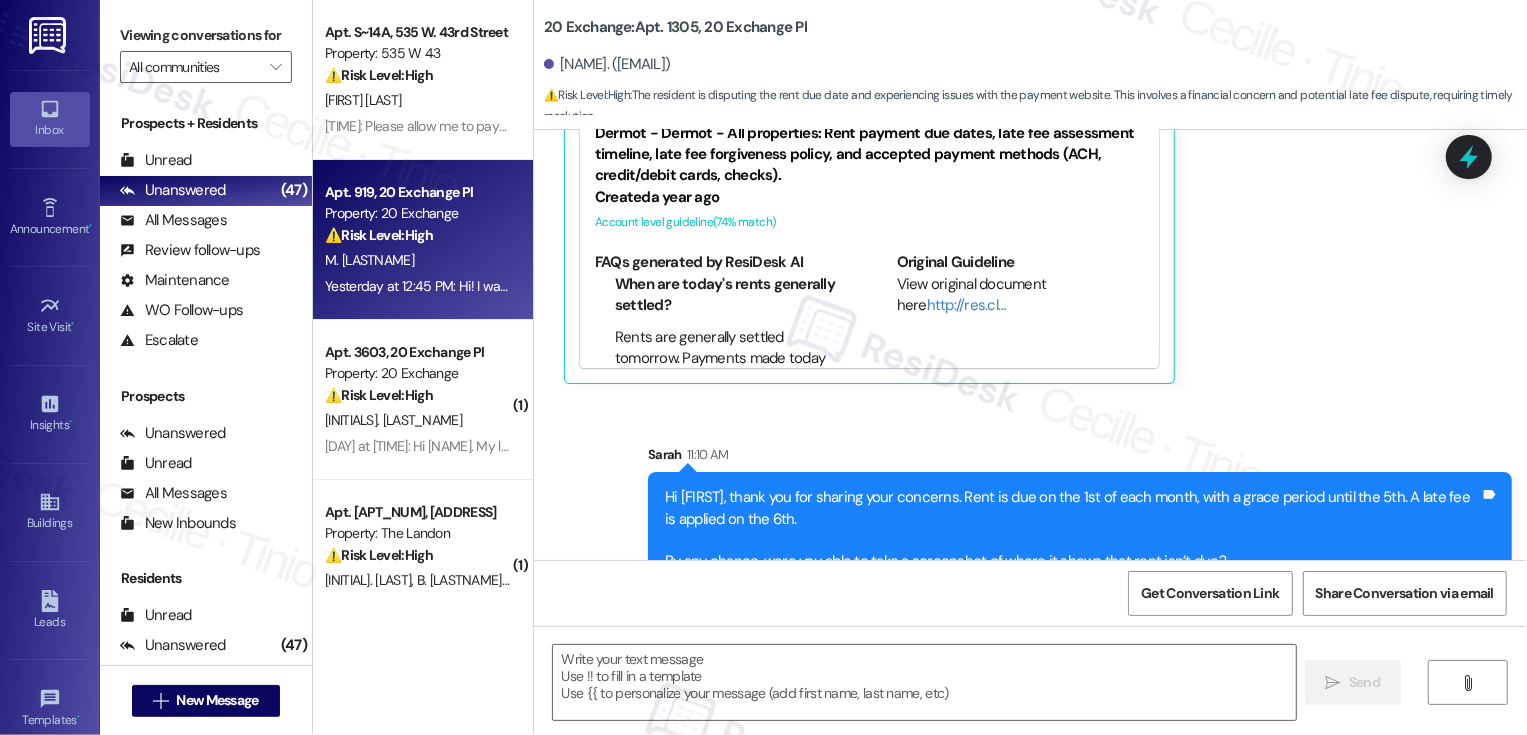 click on "⚠️  Risk Level:  High" at bounding box center (379, 235) 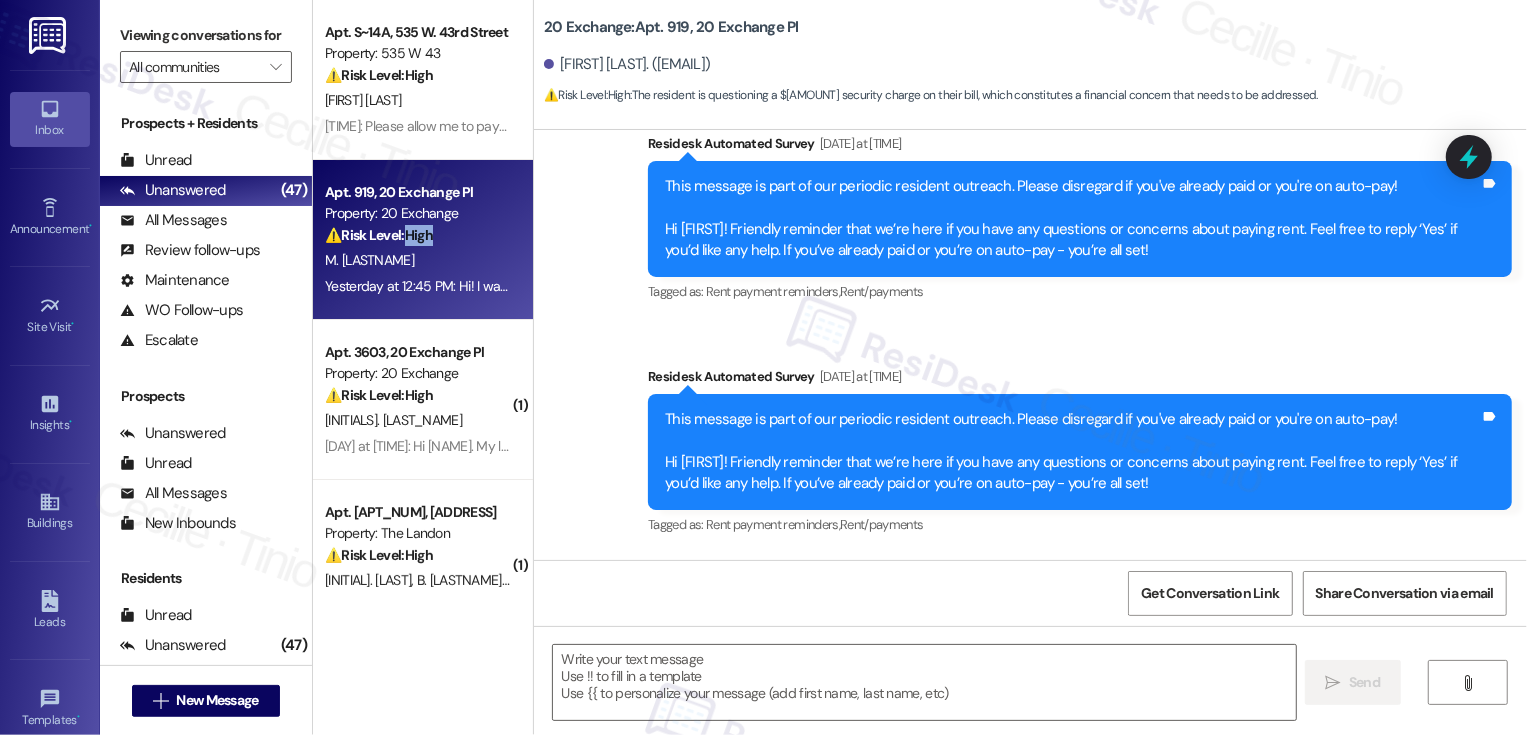 type on "Fetching suggested responses. Please feel free to read through the conversation in the meantime." 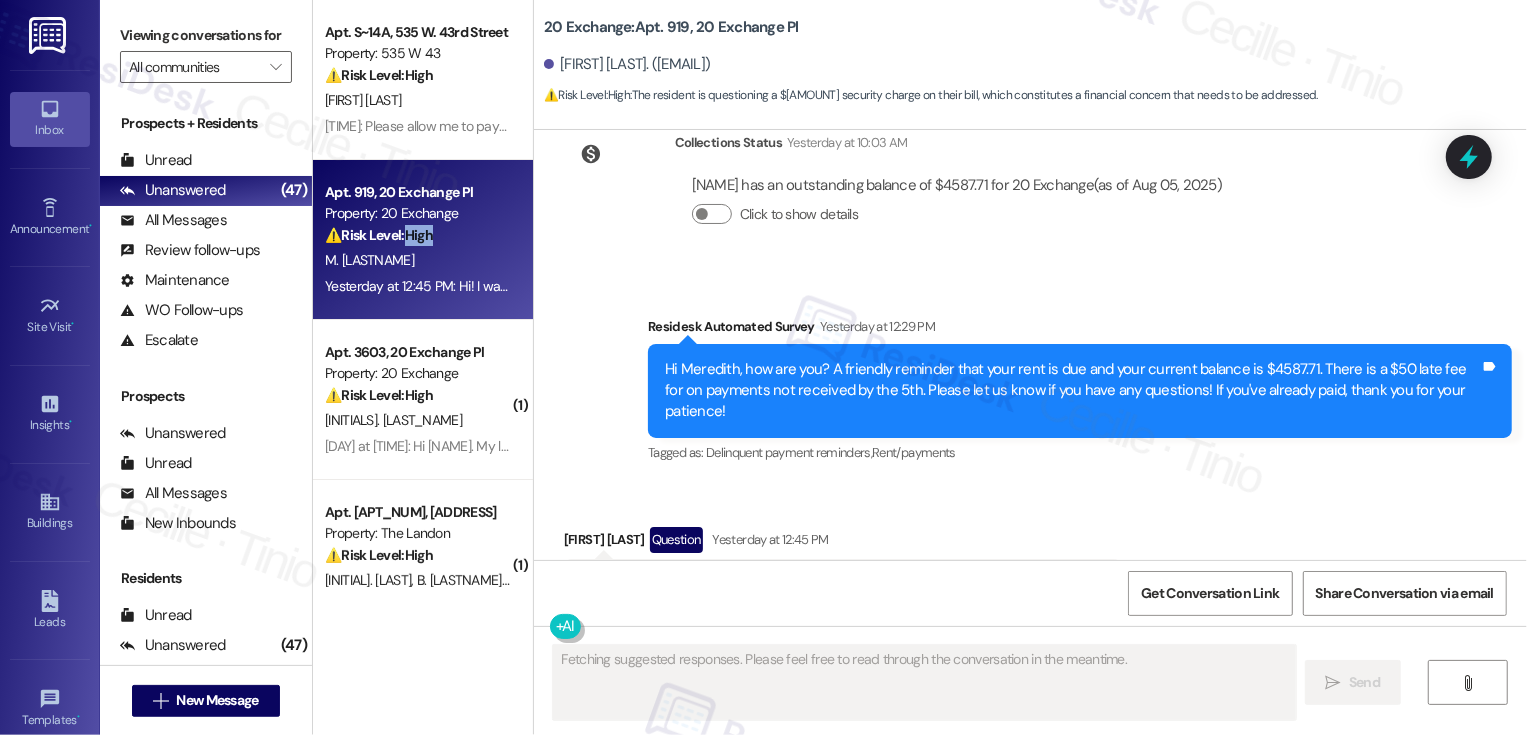 scroll, scrollTop: 3269, scrollLeft: 0, axis: vertical 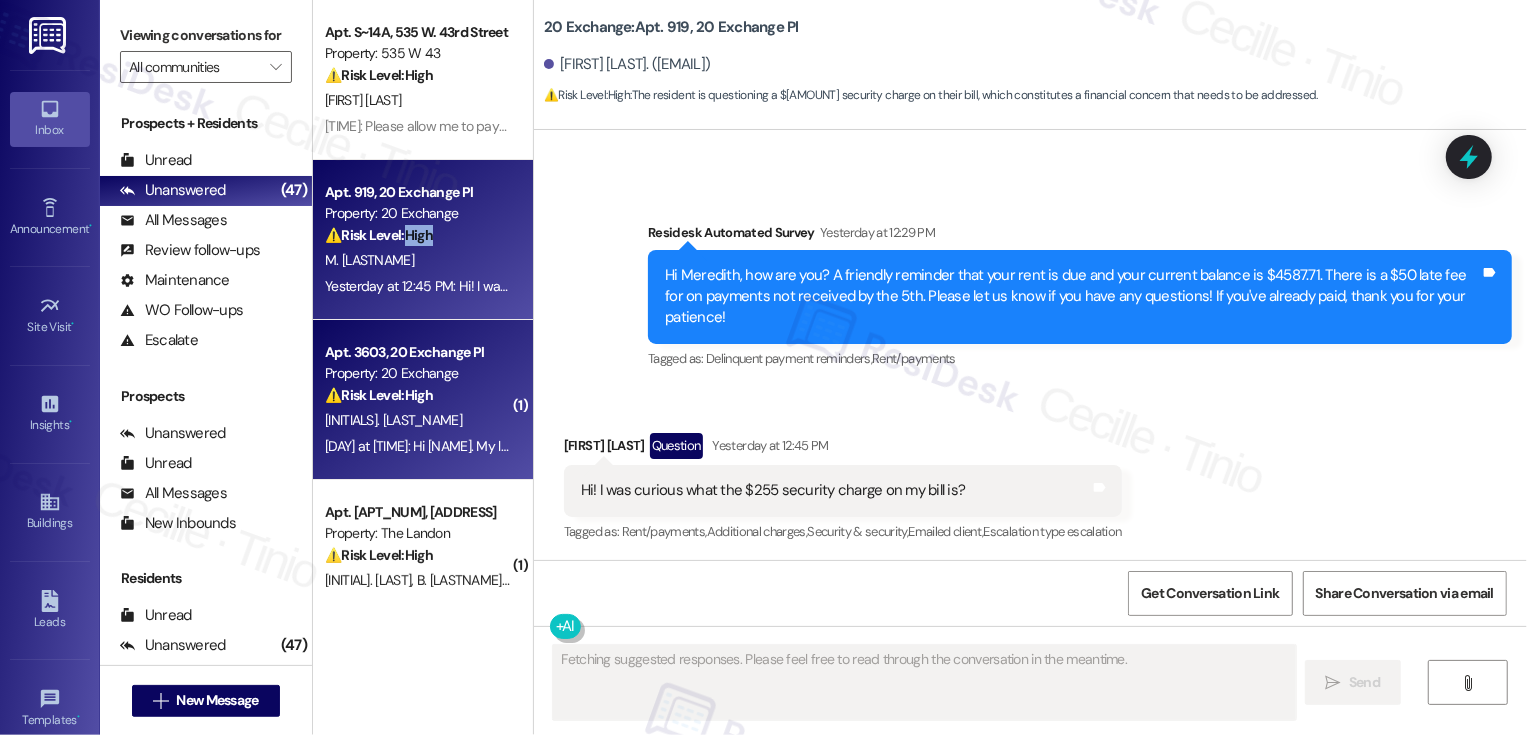 click on "[INITIALS]. [LAST_NAME]" at bounding box center [417, 420] 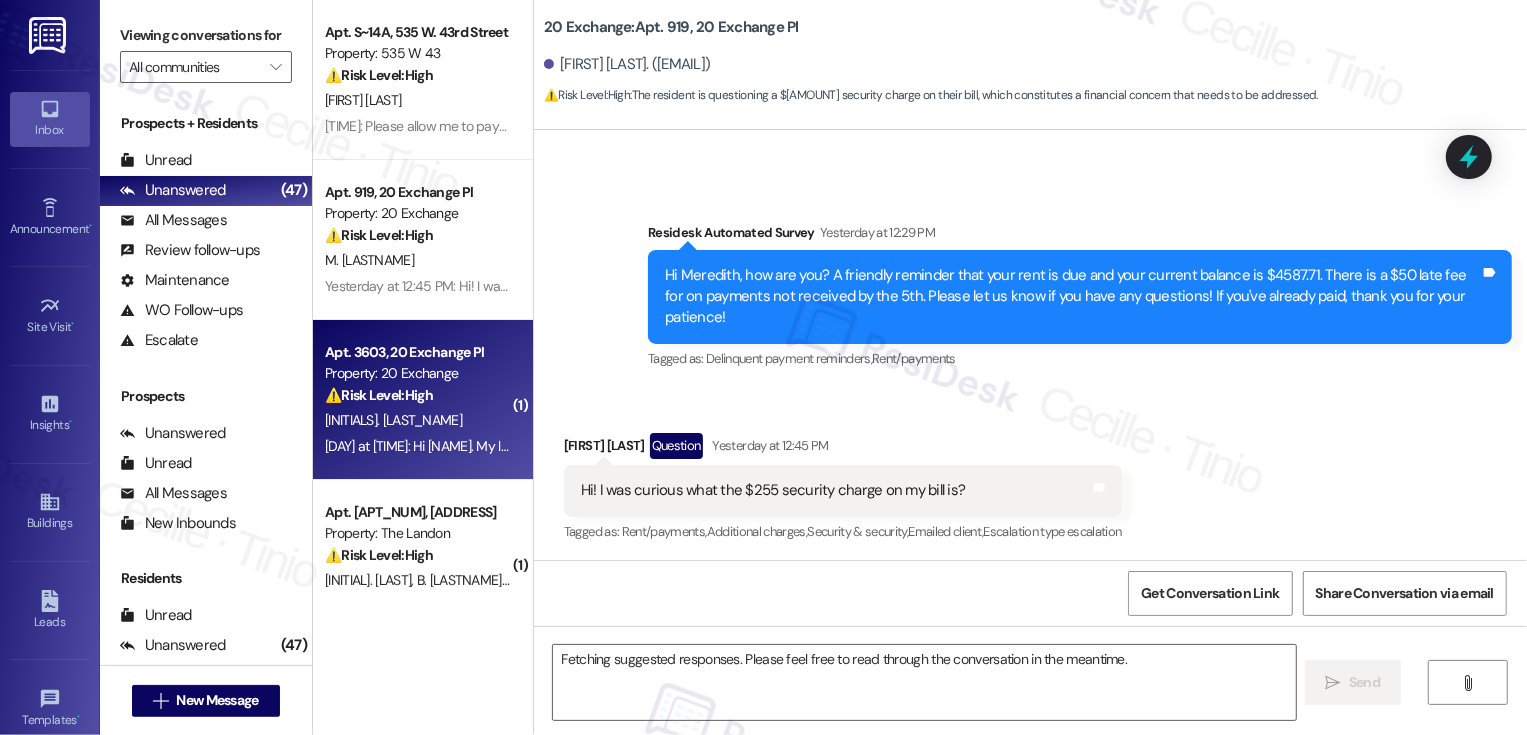 click on "[INITIALS]. [LAST_NAME]" at bounding box center (417, 420) 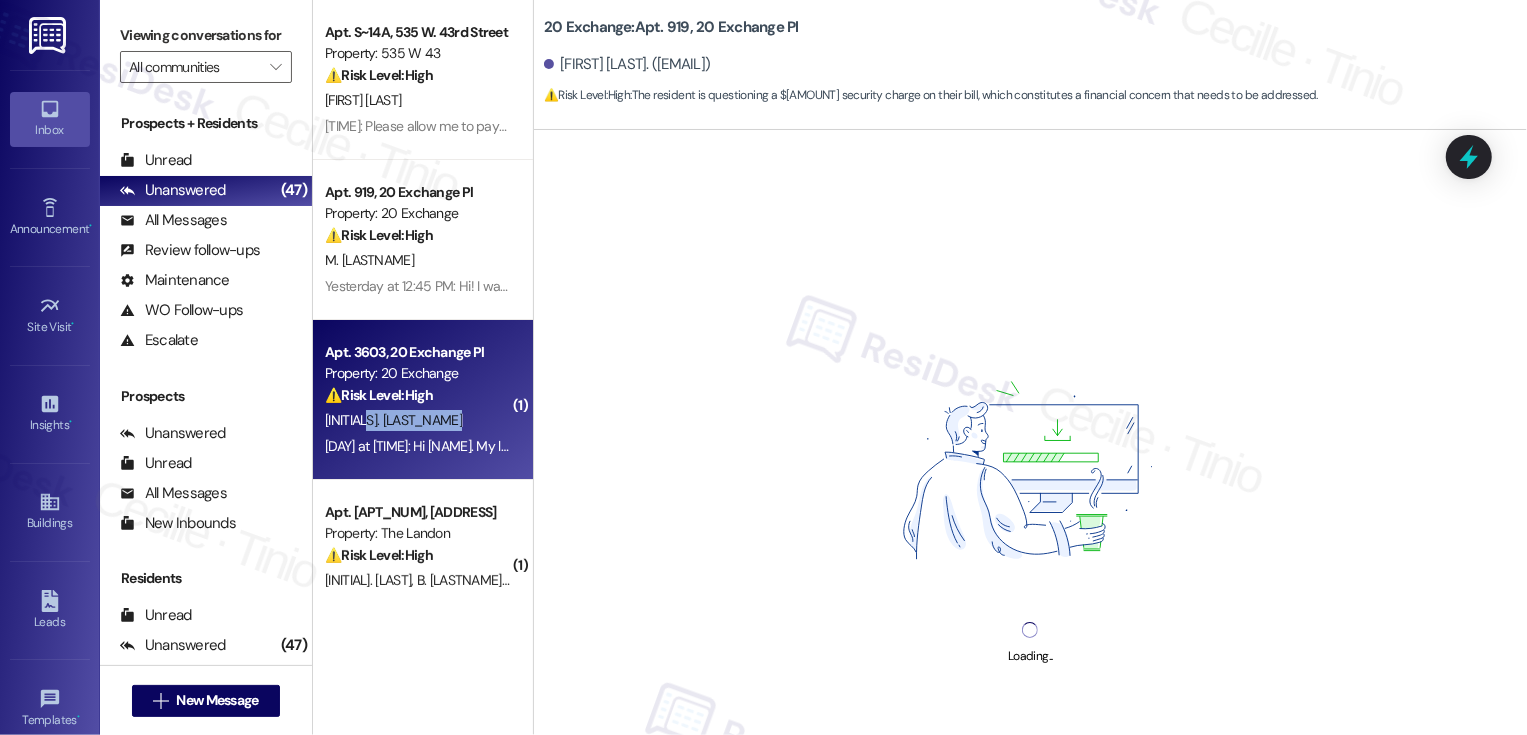 click on "[INITIALS]. [LAST_NAME]" at bounding box center [417, 420] 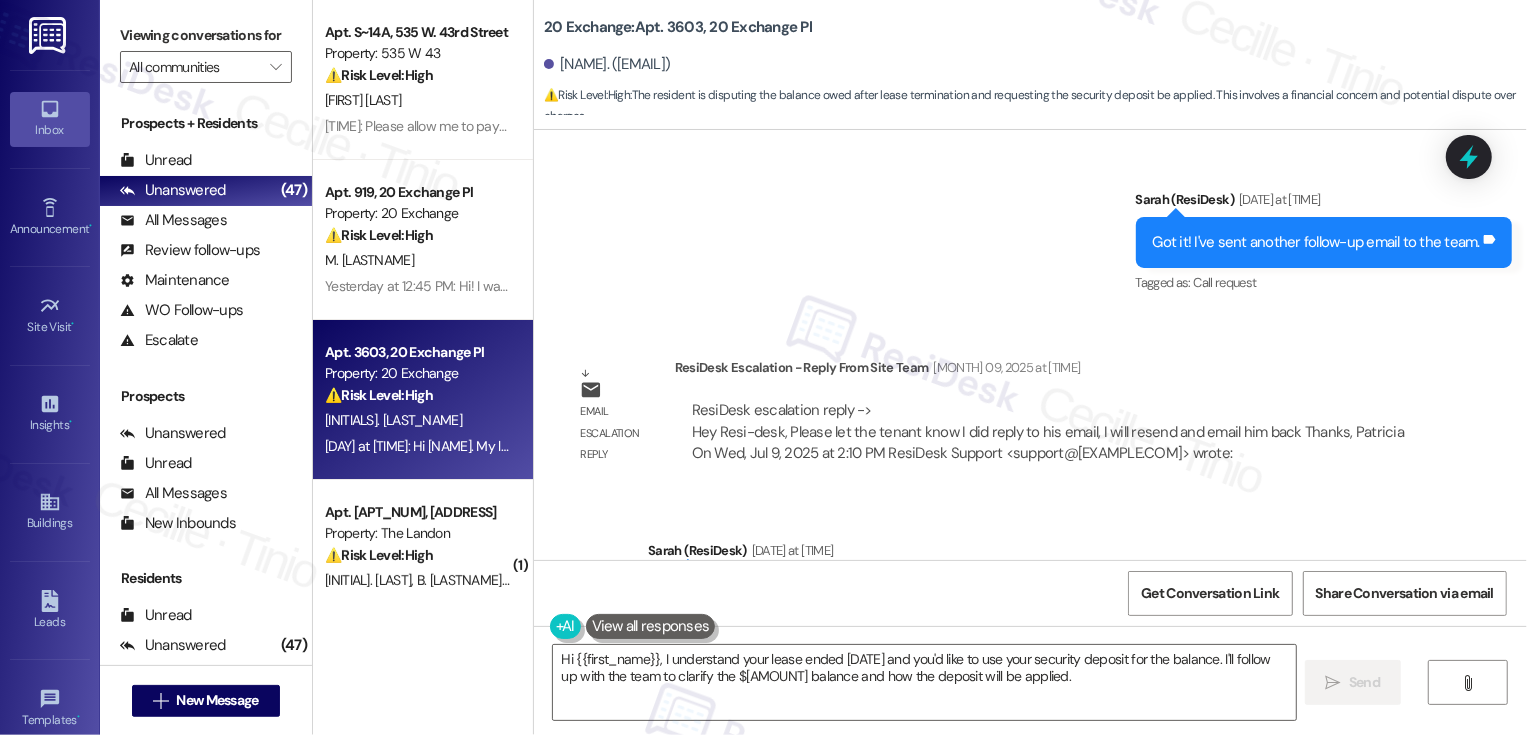 scroll, scrollTop: 14075, scrollLeft: 0, axis: vertical 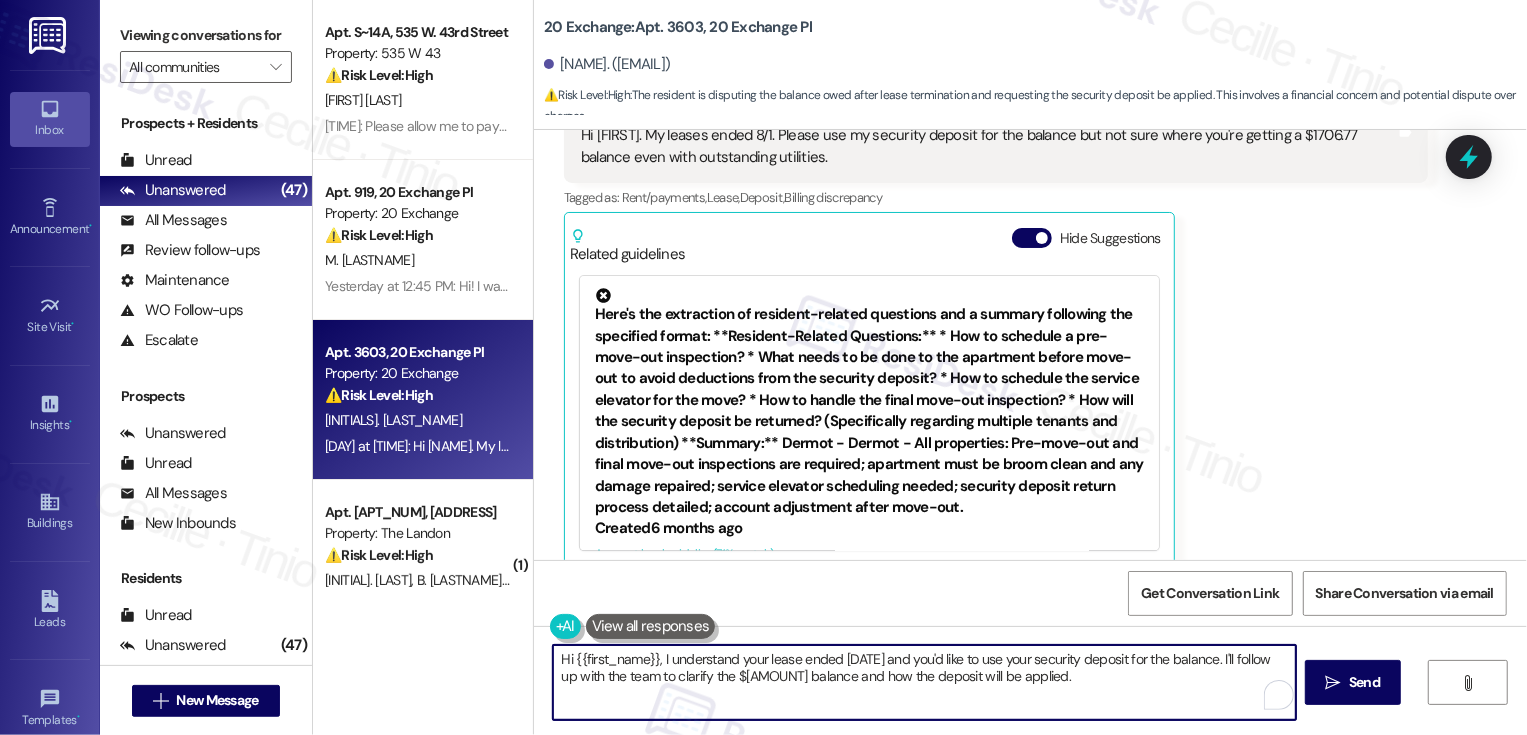 drag, startPoint x: 1189, startPoint y: 656, endPoint x: 1226, endPoint y: 698, distance: 55.97321 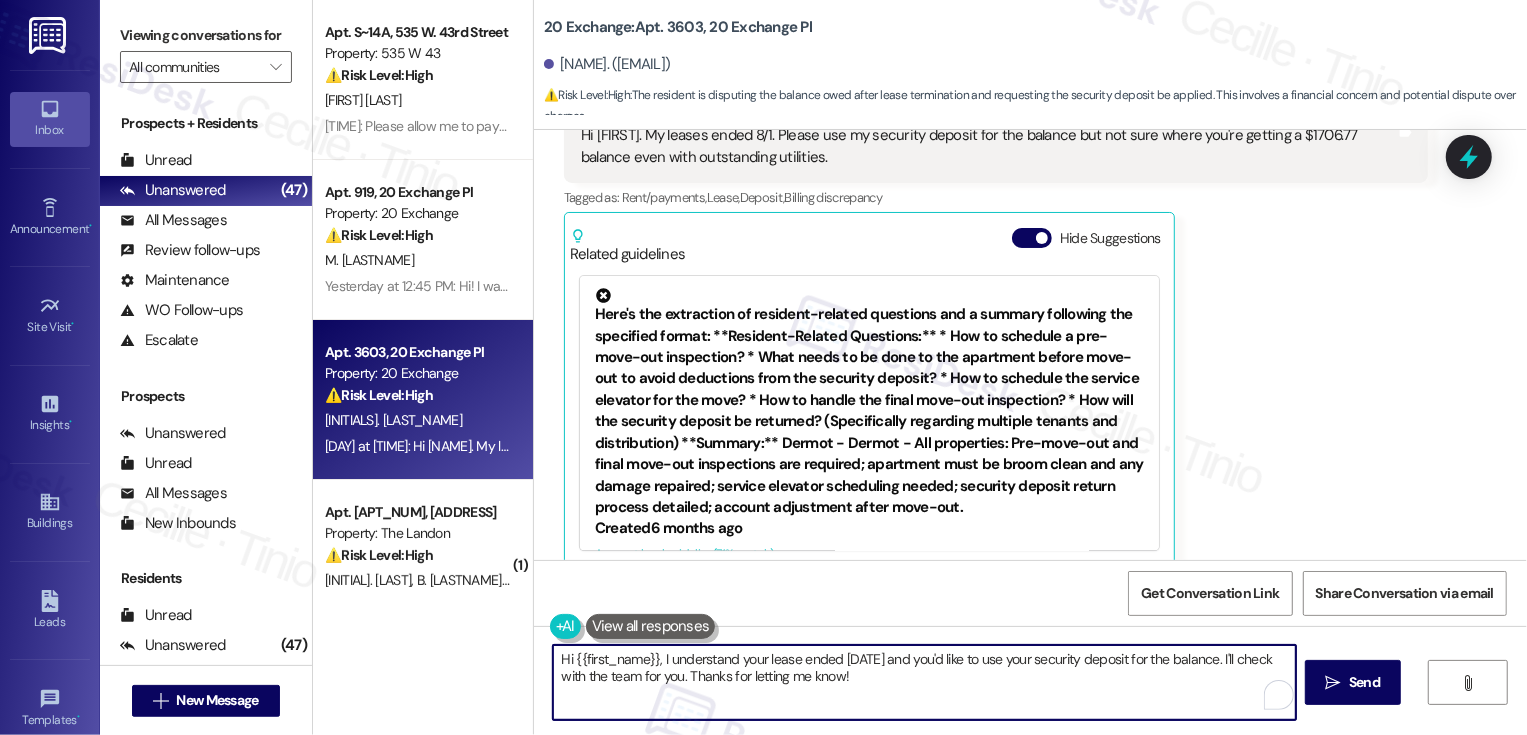 scroll, scrollTop: 15085, scrollLeft: 0, axis: vertical 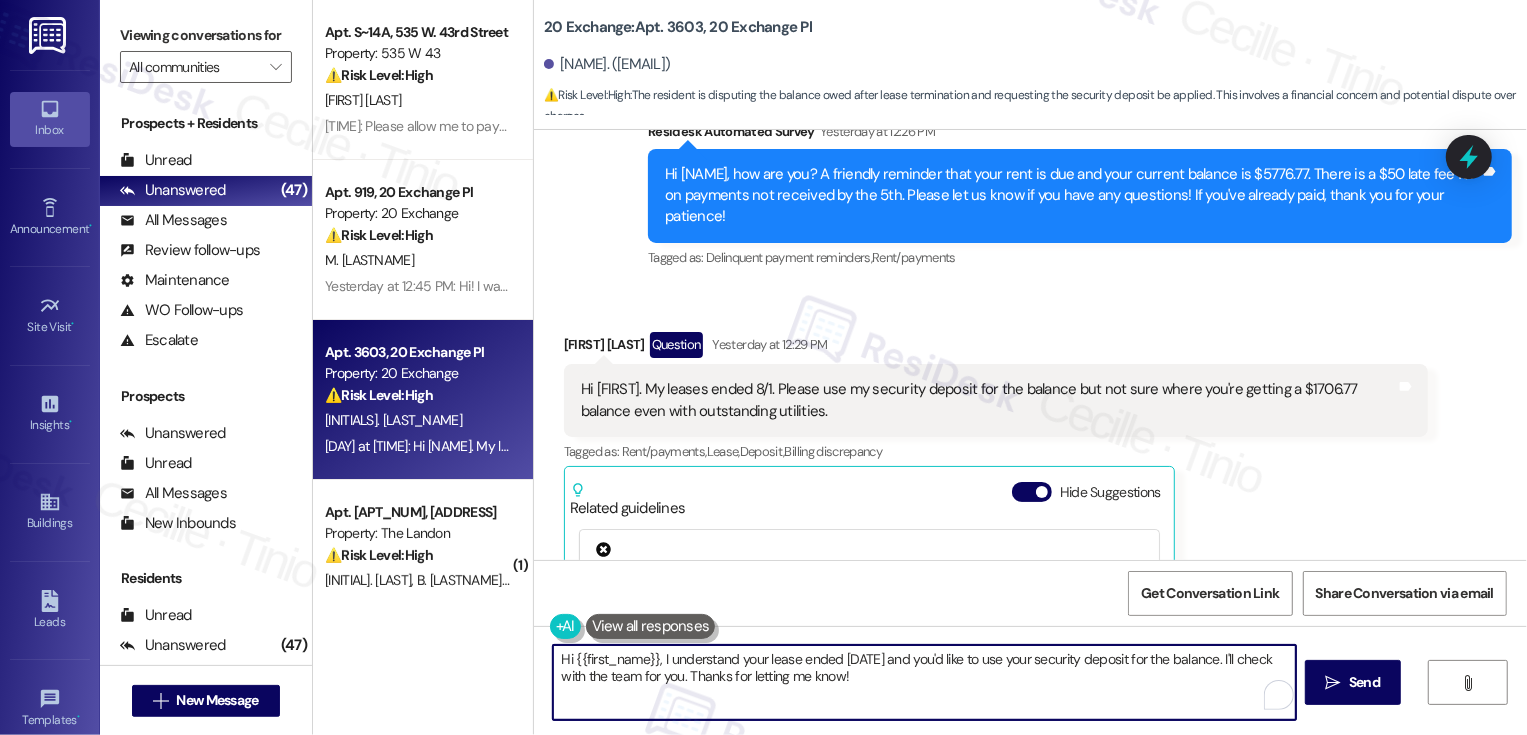 type on "Hi {{first_name}}, I understand your lease ended [DATE] and you'd like to use your security deposit for the balance. I'll check with the team for you. Thanks for letting me know!" 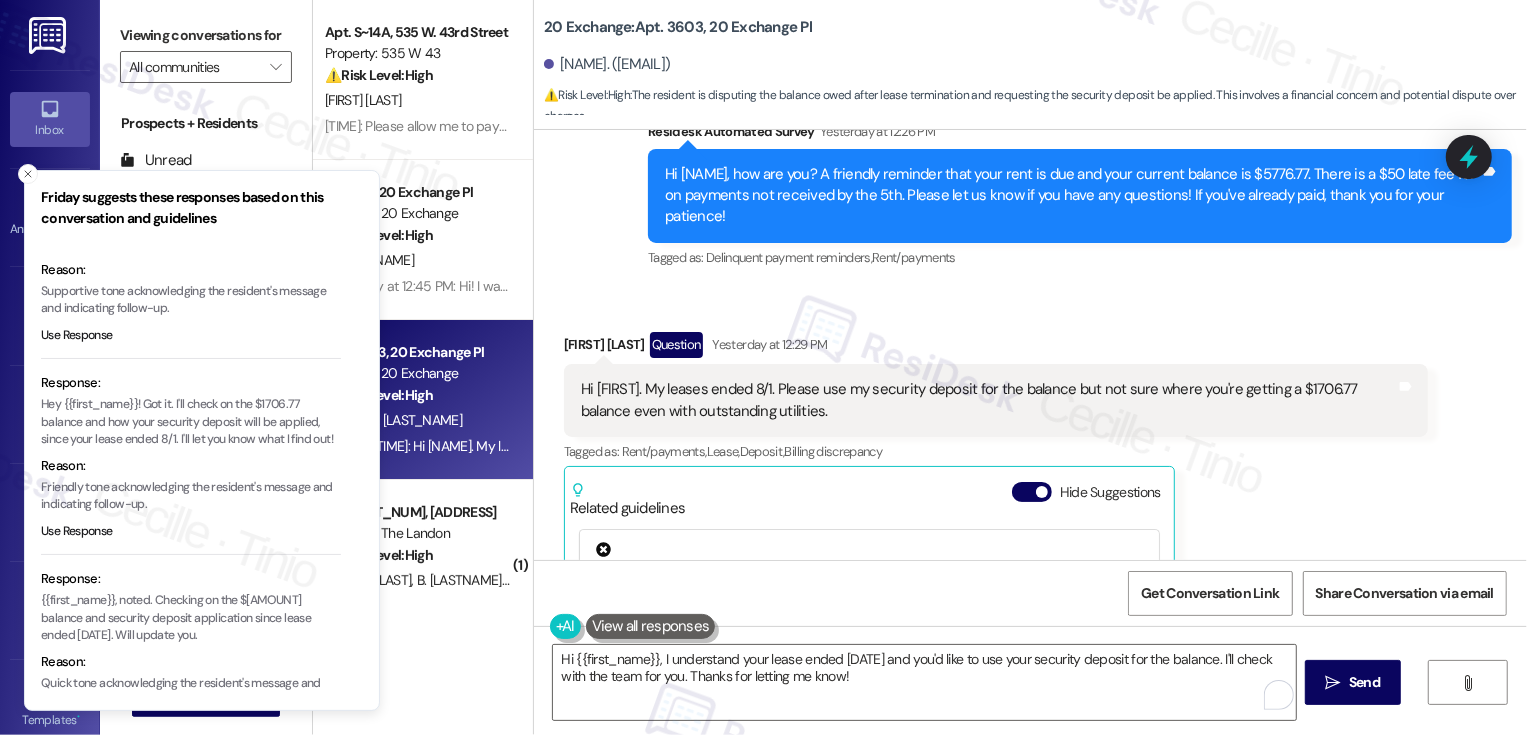 scroll, scrollTop: 149, scrollLeft: 0, axis: vertical 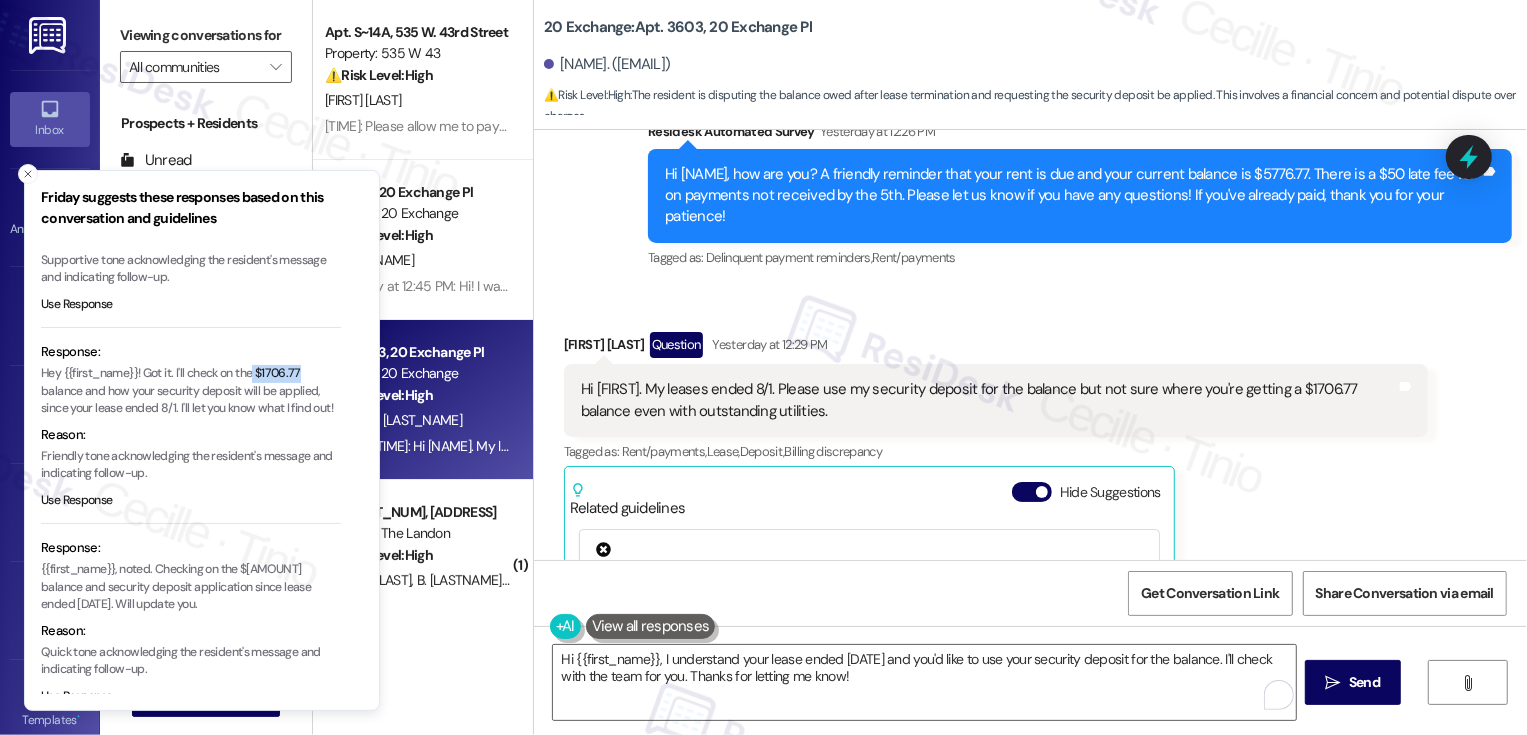 type 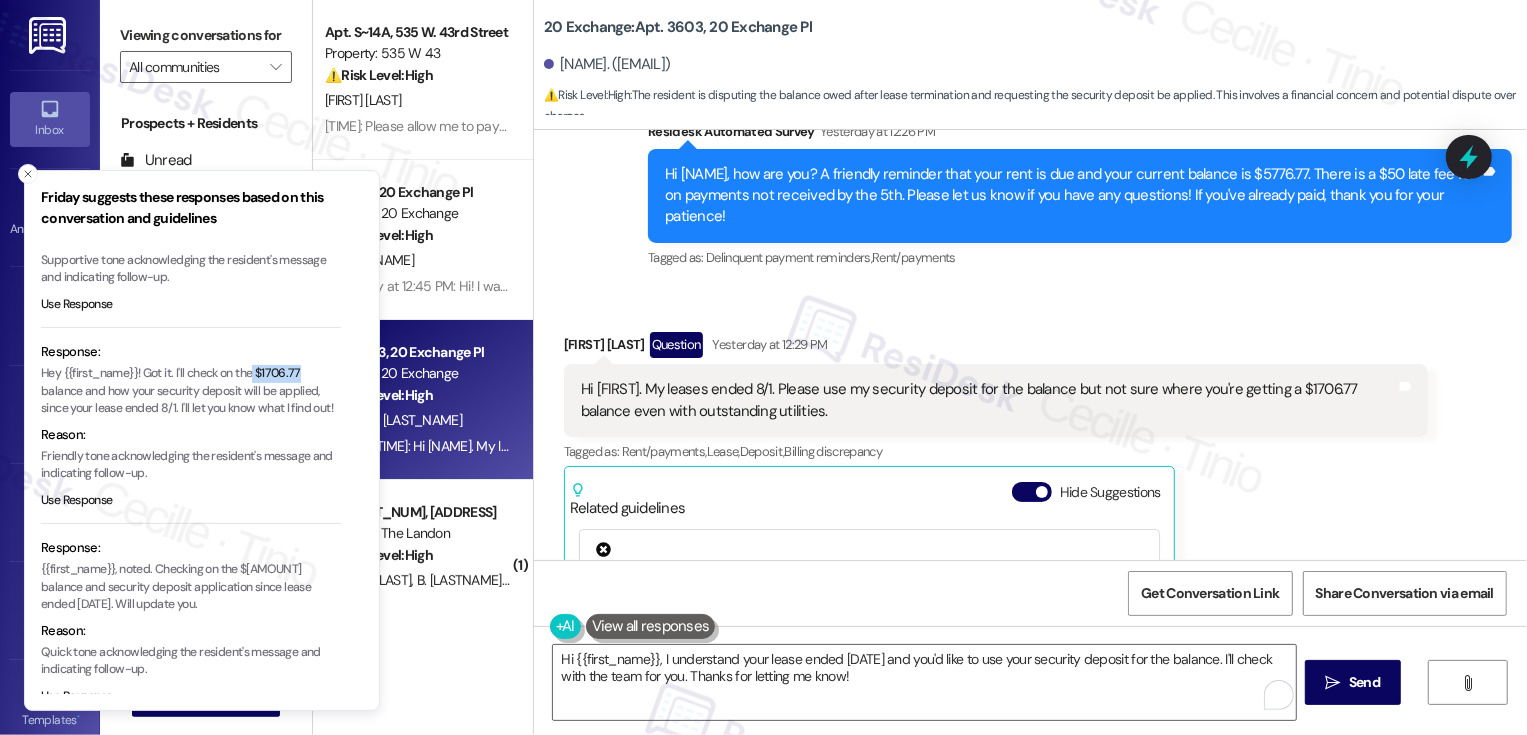 copy on "$1706.77" 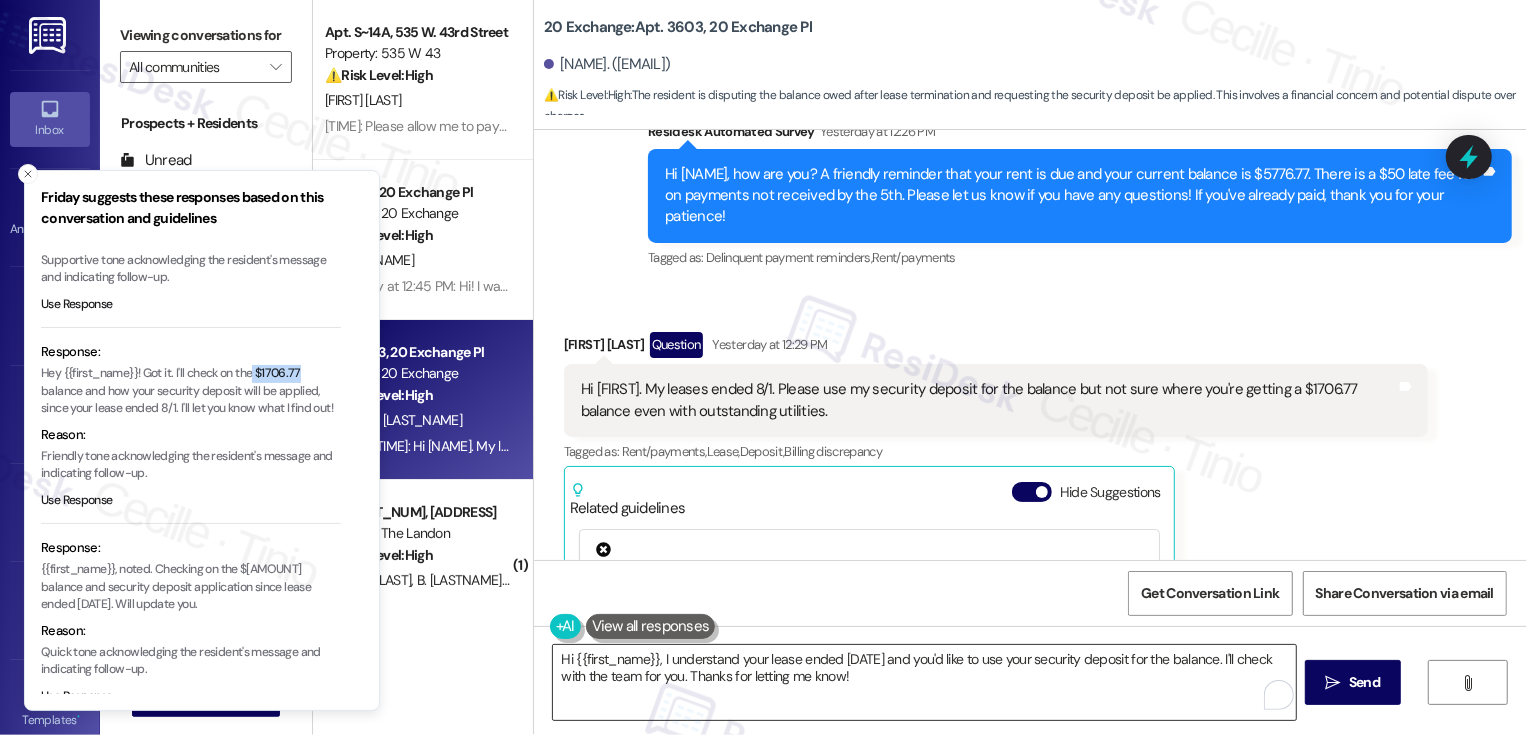 click on "Hi {{first_name}}, I understand your lease ended [DATE] and you'd like to use your security deposit for the balance. I'll check with the team for you. Thanks for letting me know!" at bounding box center (924, 682) 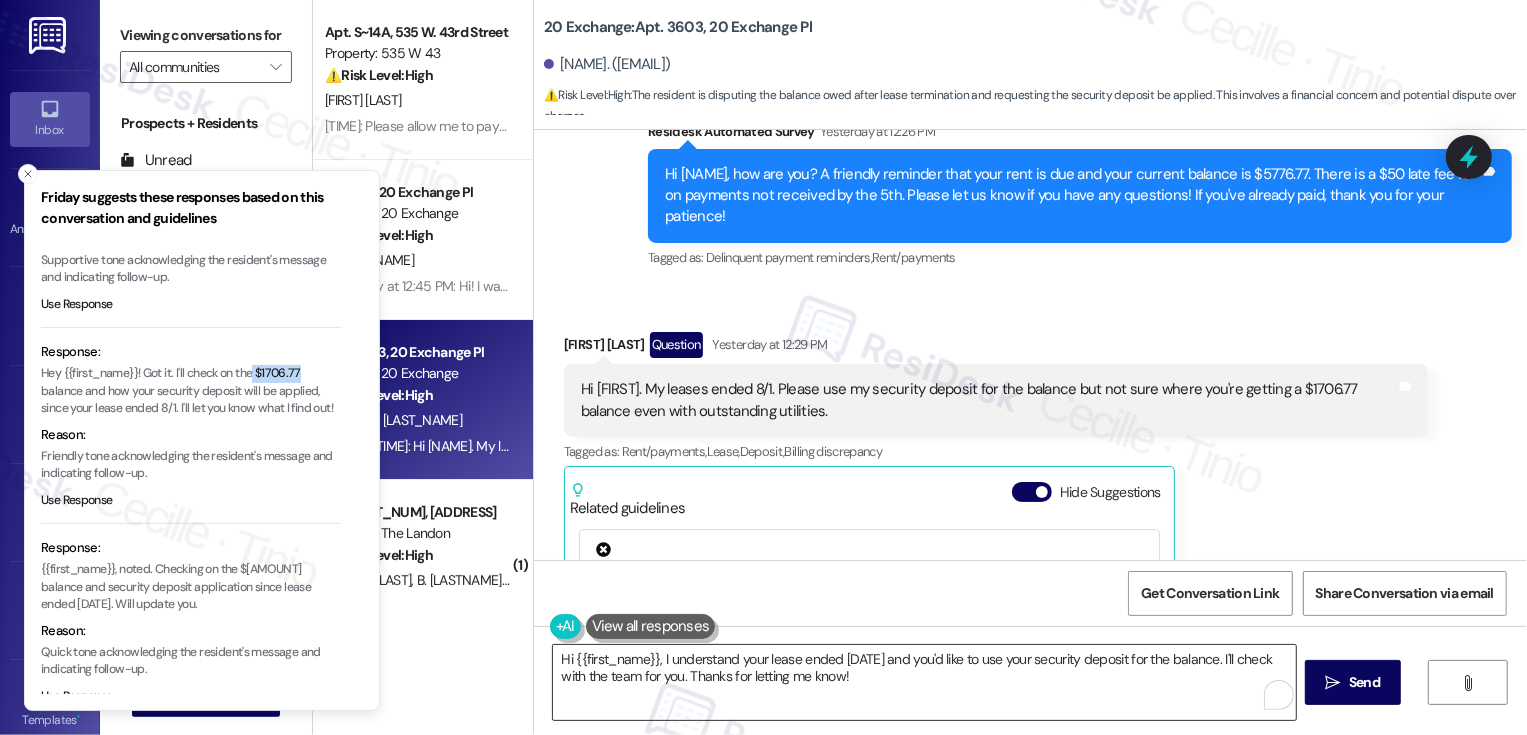 click on "Hi {{first_name}}, I understand your lease ended [DATE] and you'd like to use your security deposit for the balance. I'll check with the team for you. Thanks for letting me know!" at bounding box center [924, 682] 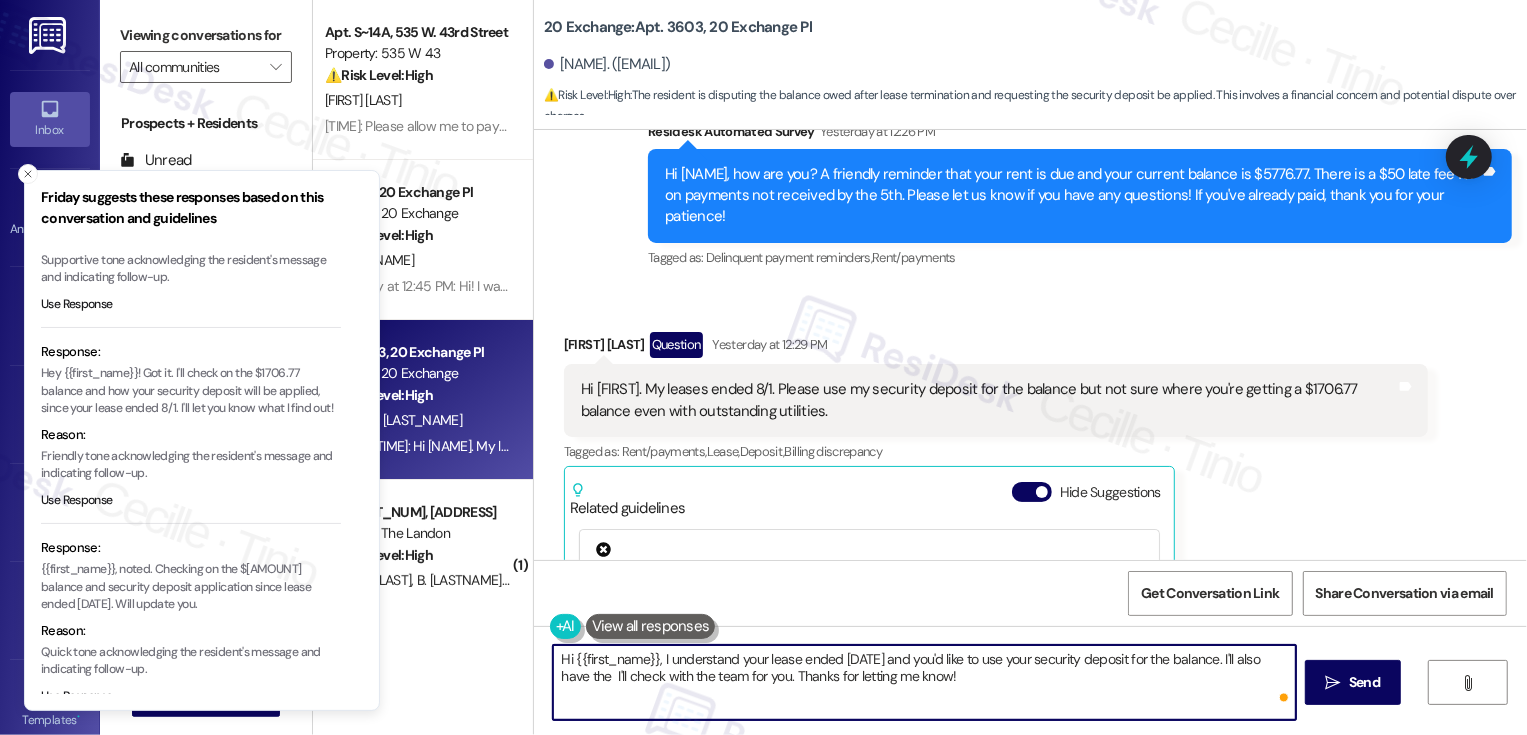 paste on "$1706.77" 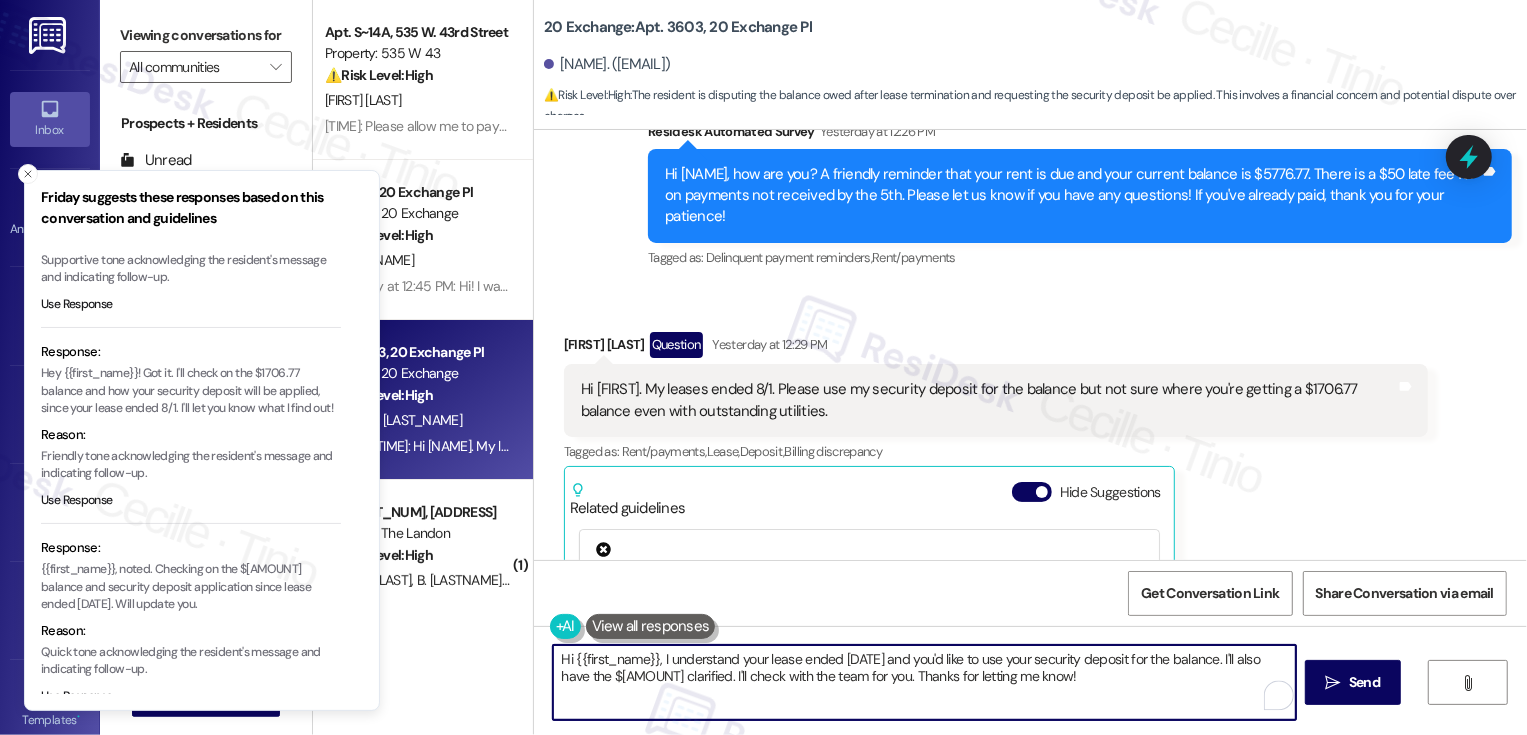 drag, startPoint x: 660, startPoint y: 680, endPoint x: 826, endPoint y: 675, distance: 166.07529 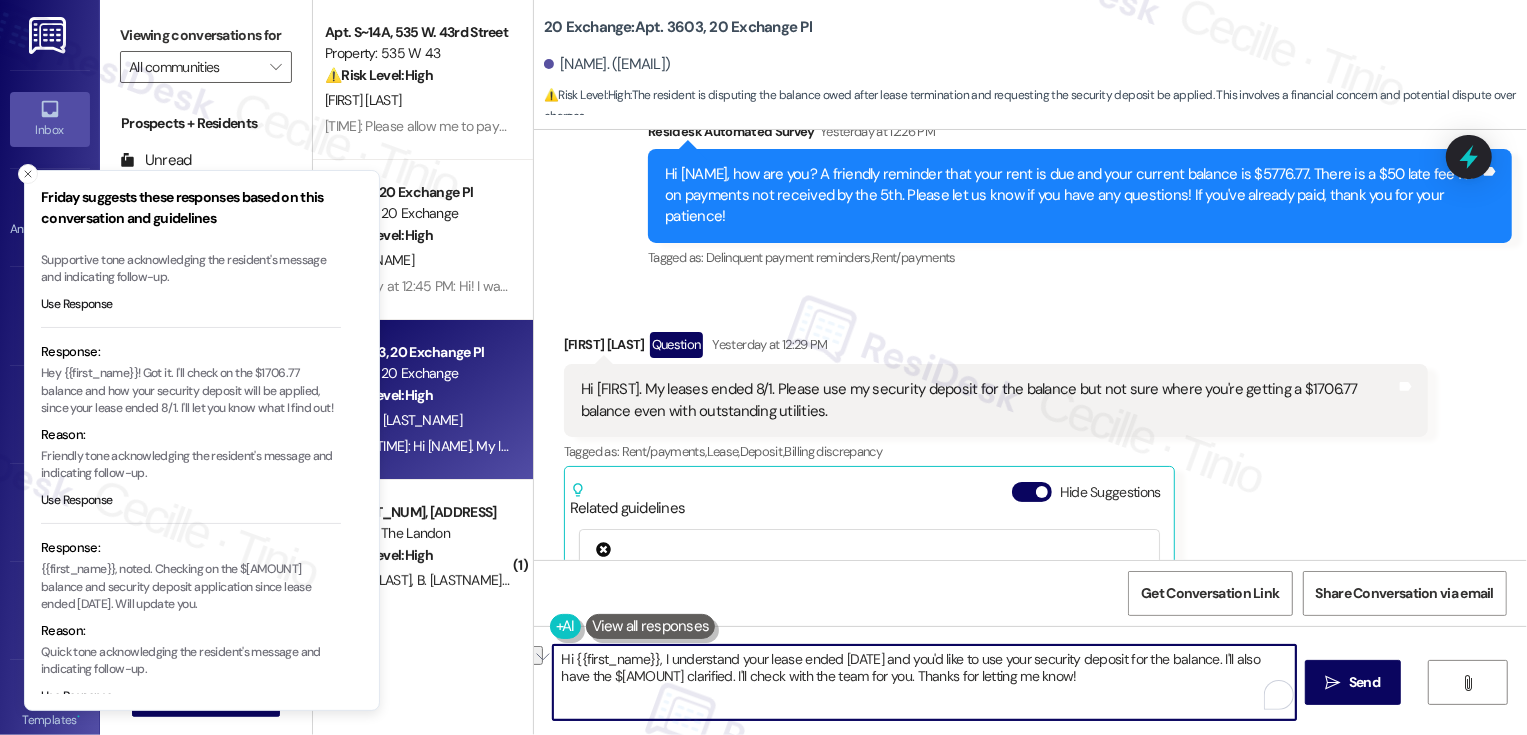 drag, startPoint x: 834, startPoint y: 677, endPoint x: 655, endPoint y: 677, distance: 179 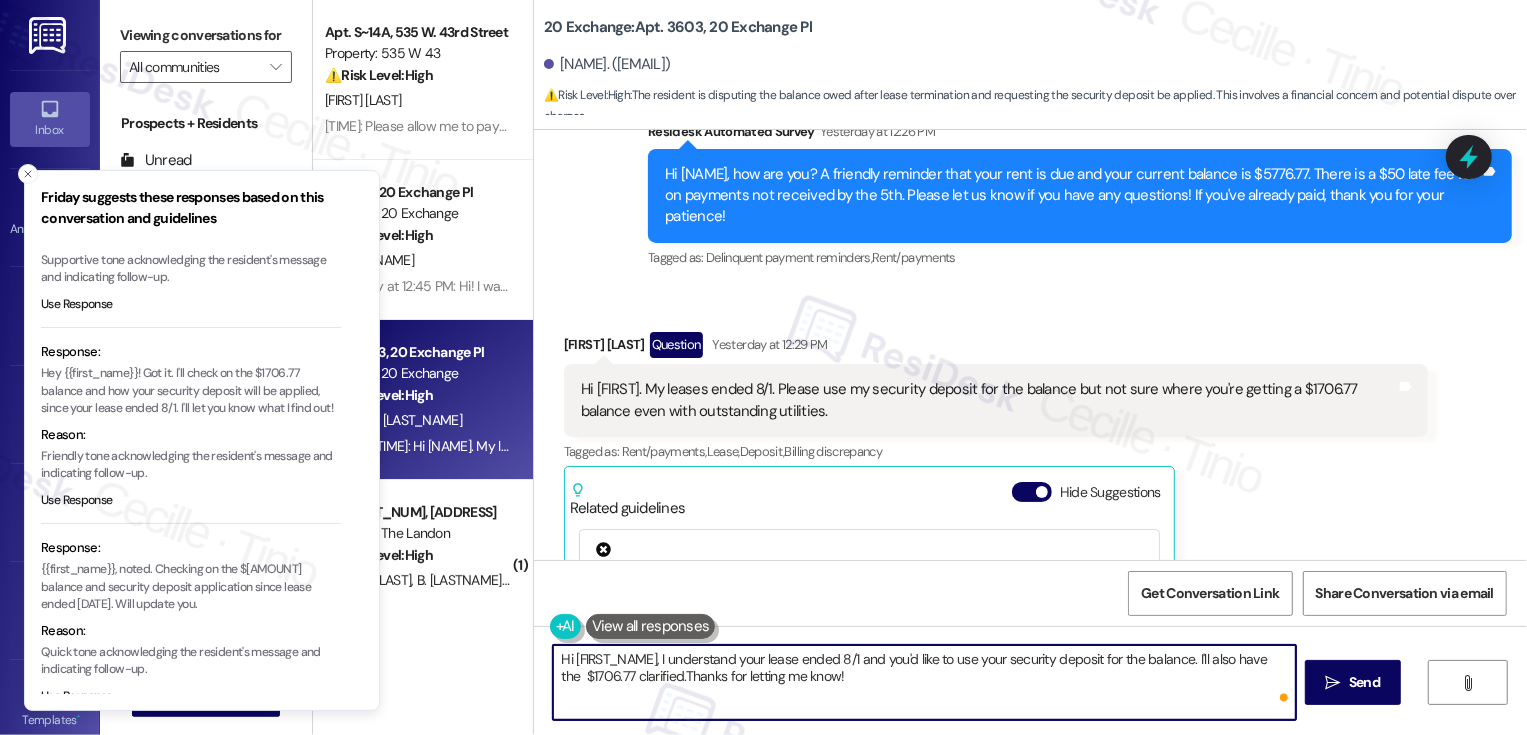 type on "Hi {{first_name}}, I understand your lease ended 8/1 and you'd like to use your security deposit for the balance. I'll also have the  $1706.77 clarified. Thanks for letting me know!" 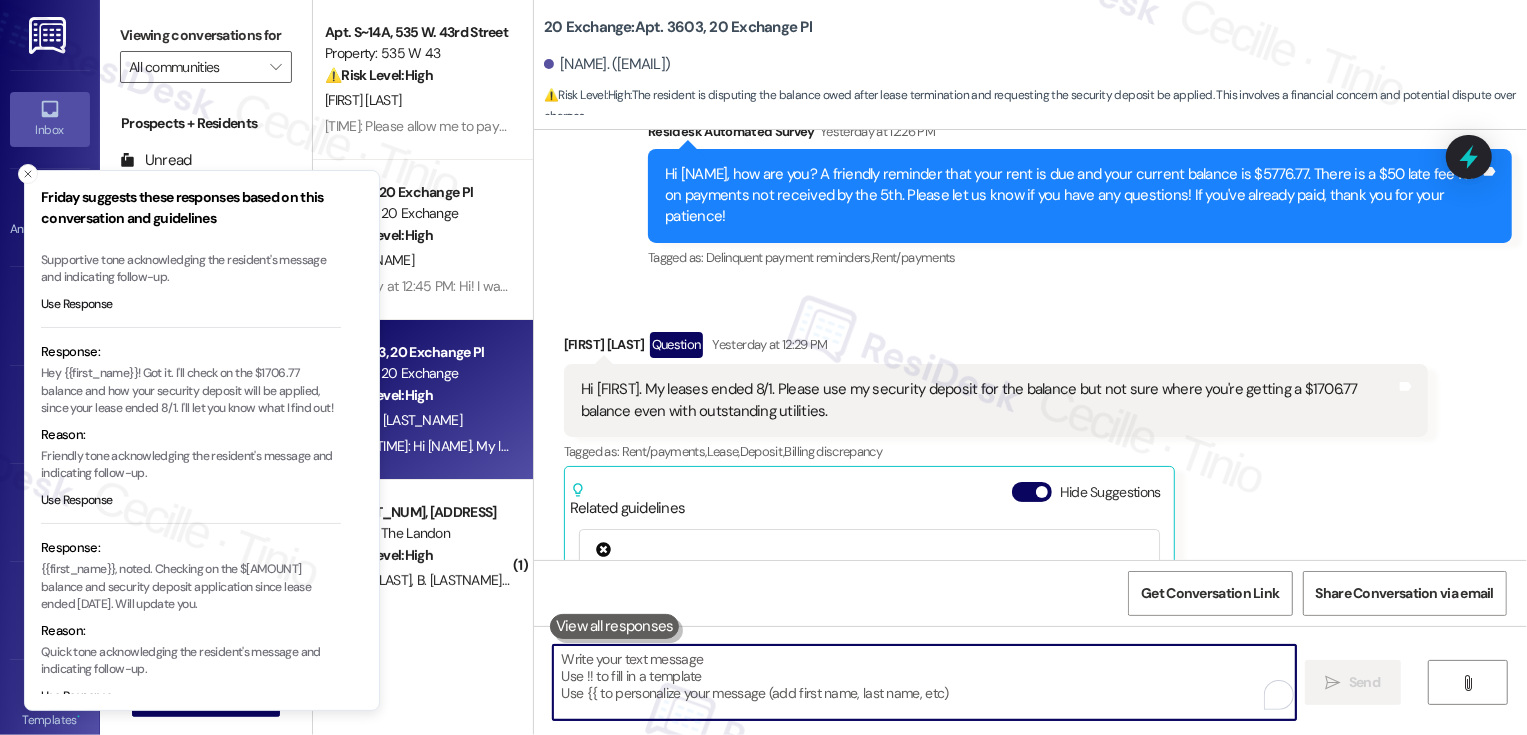 scroll, scrollTop: 15338, scrollLeft: 0, axis: vertical 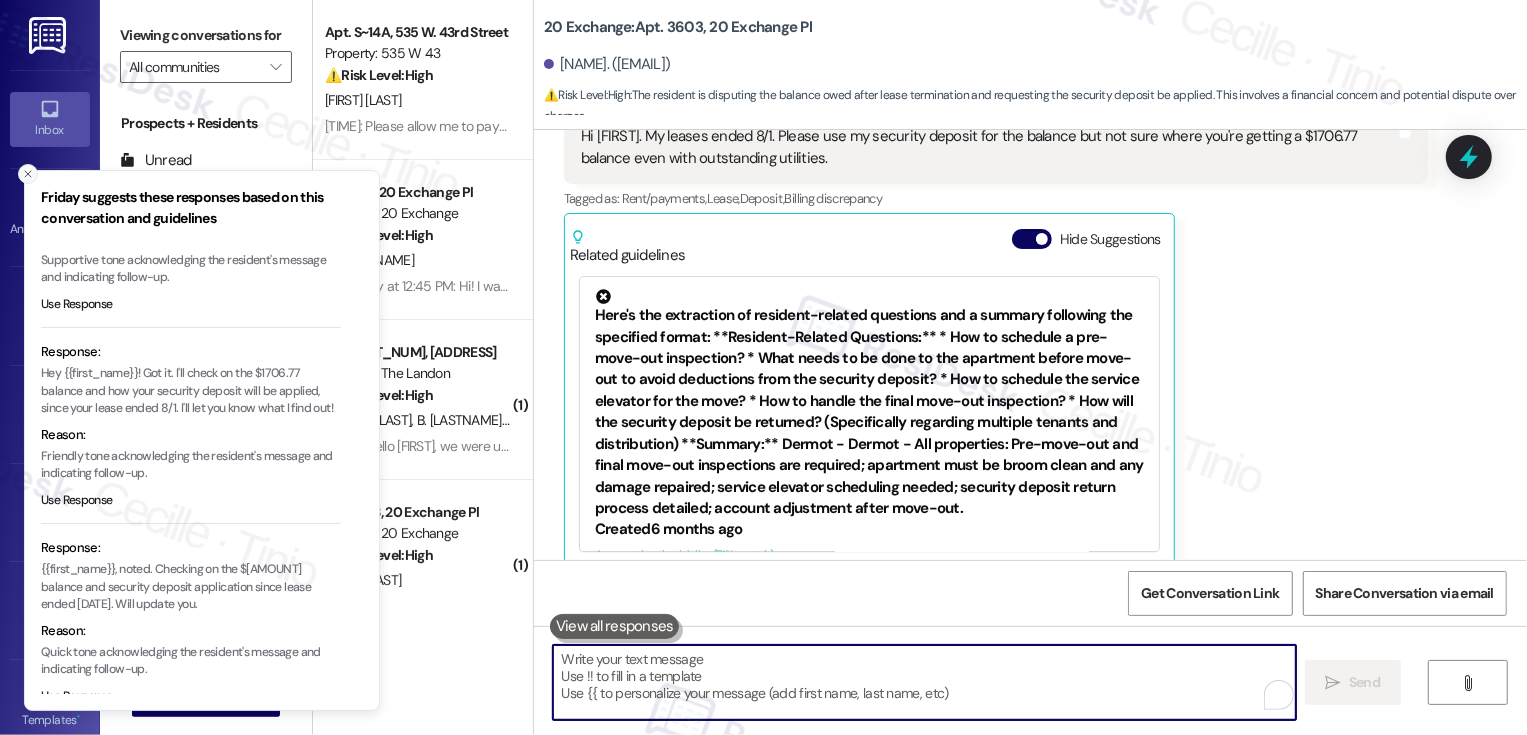 type 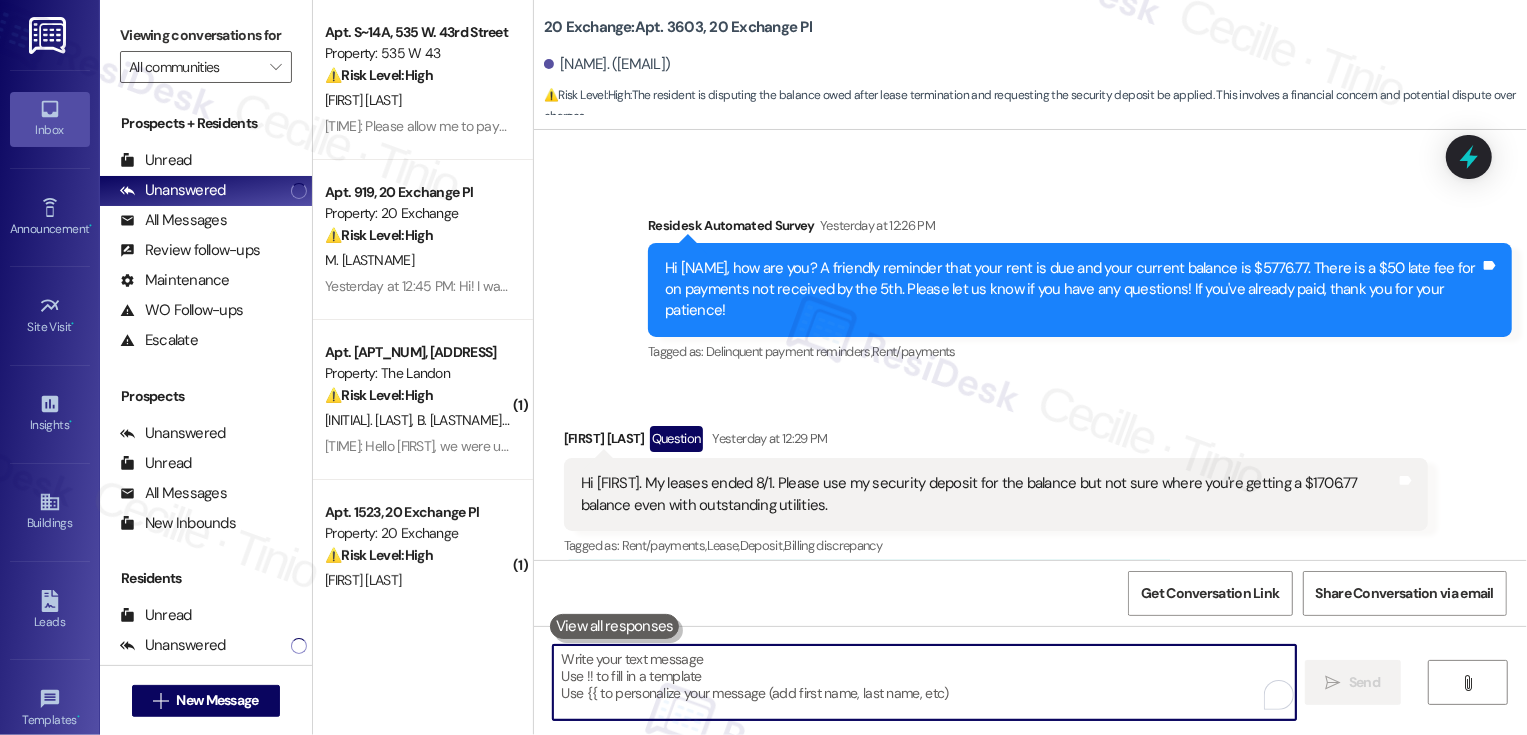 scroll, scrollTop: 14987, scrollLeft: 0, axis: vertical 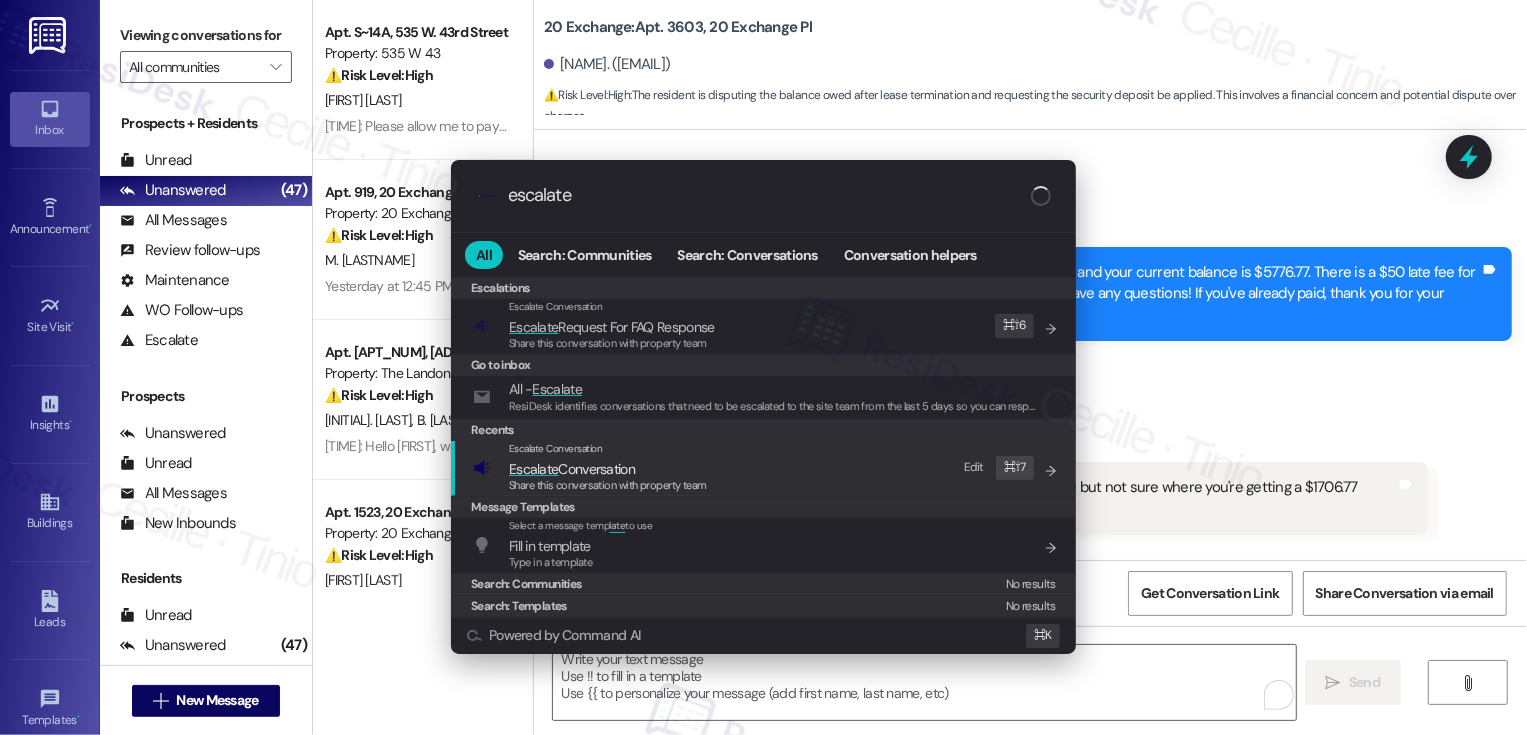 type on "escalate" 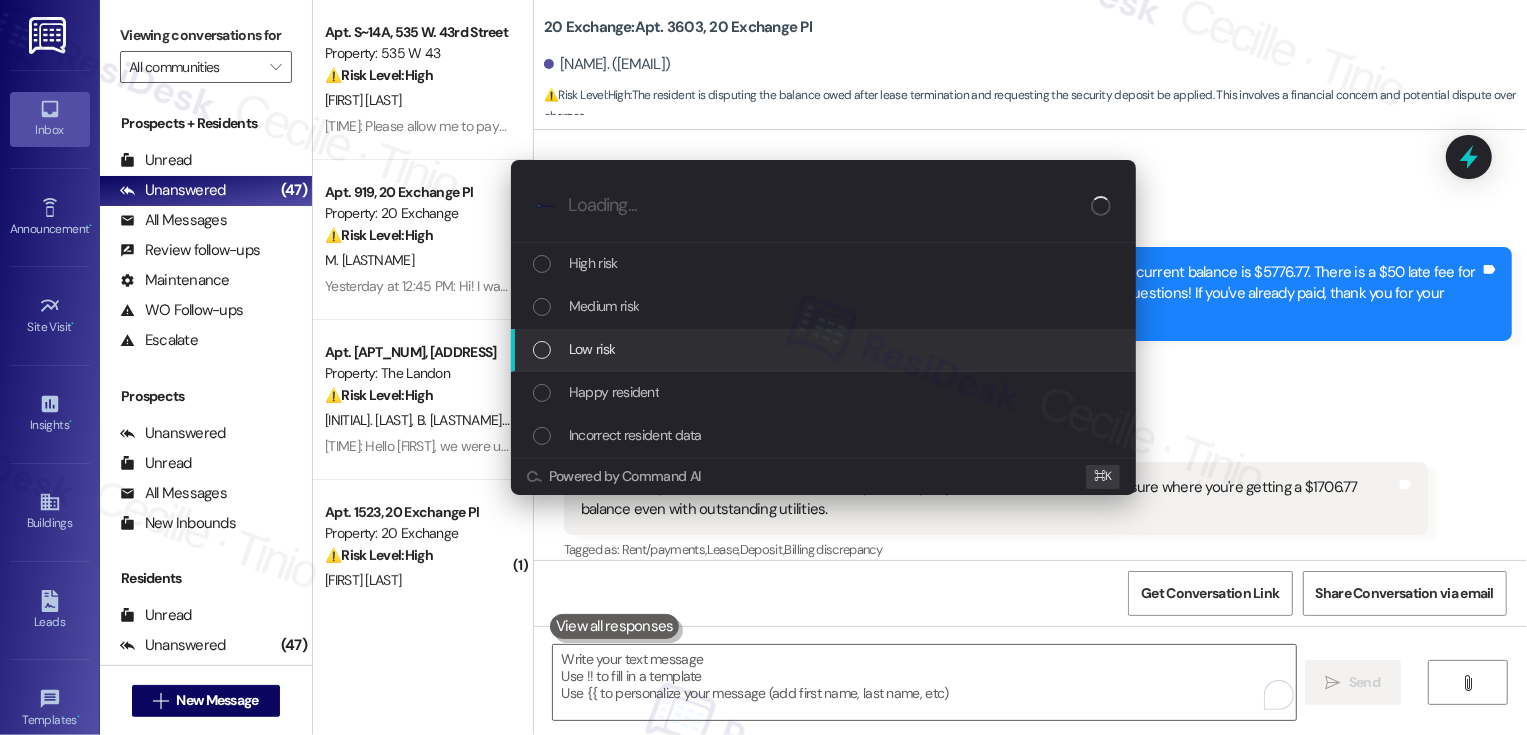click on "Low risk" at bounding box center [592, 349] 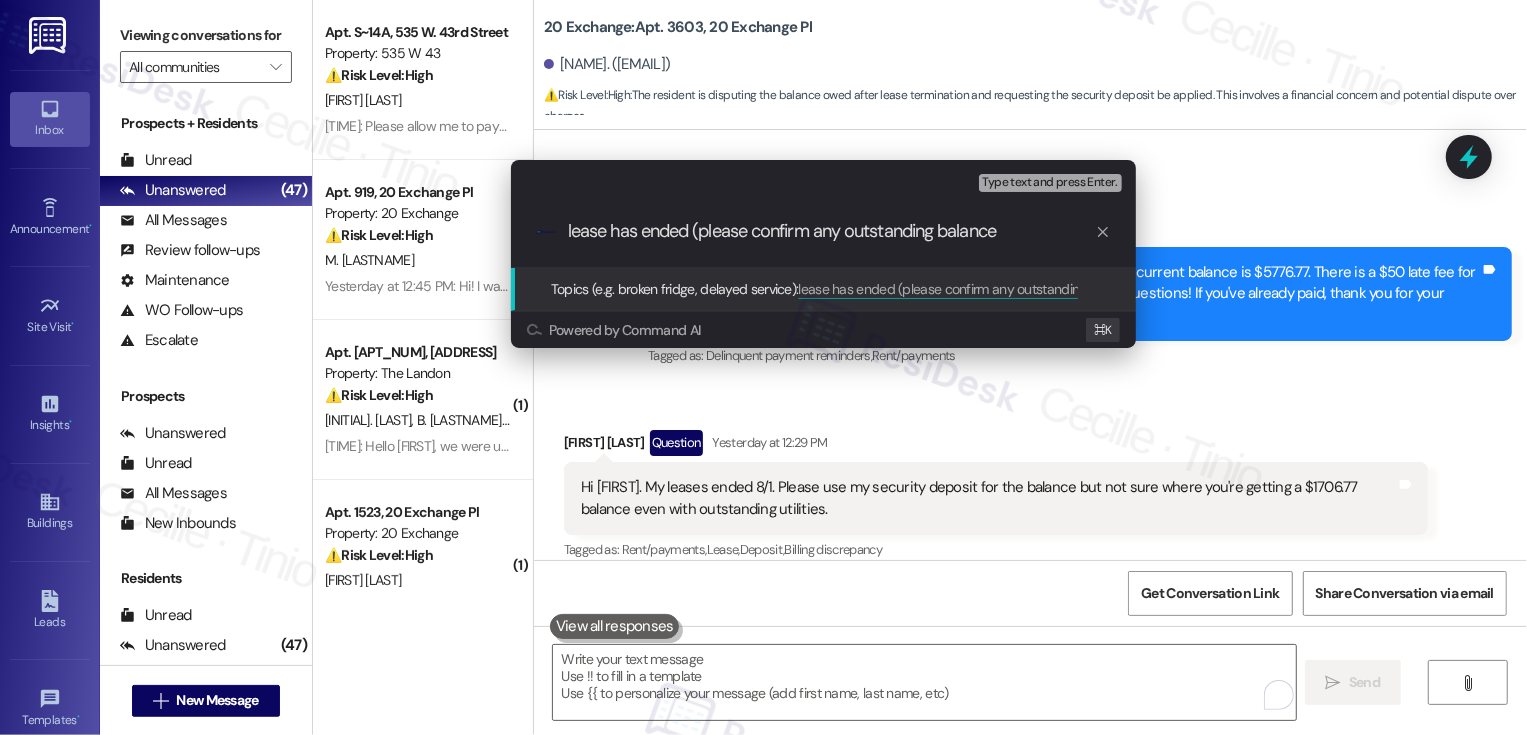 type on "lease has ended (please confirm any outstanding balance)" 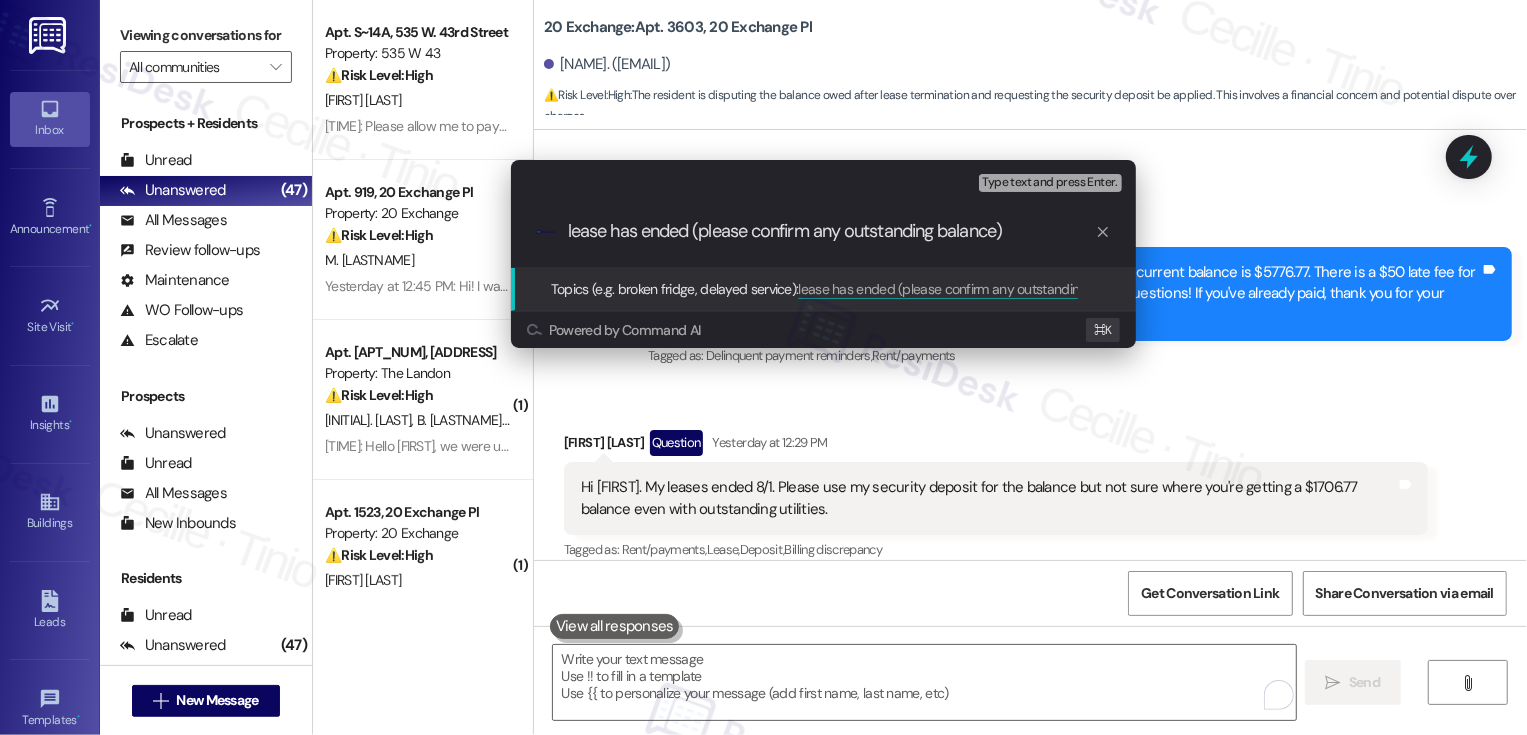 type 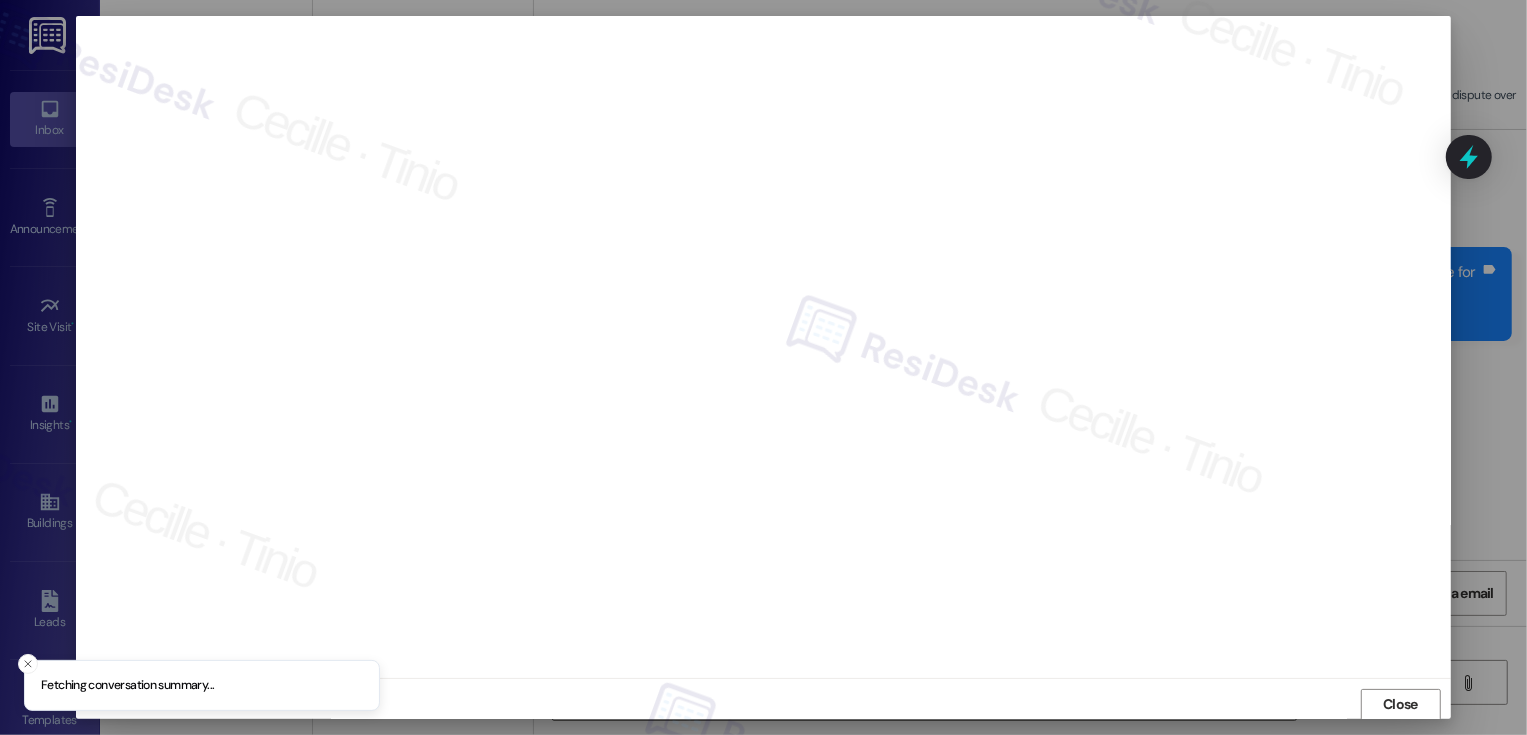 scroll, scrollTop: 1, scrollLeft: 0, axis: vertical 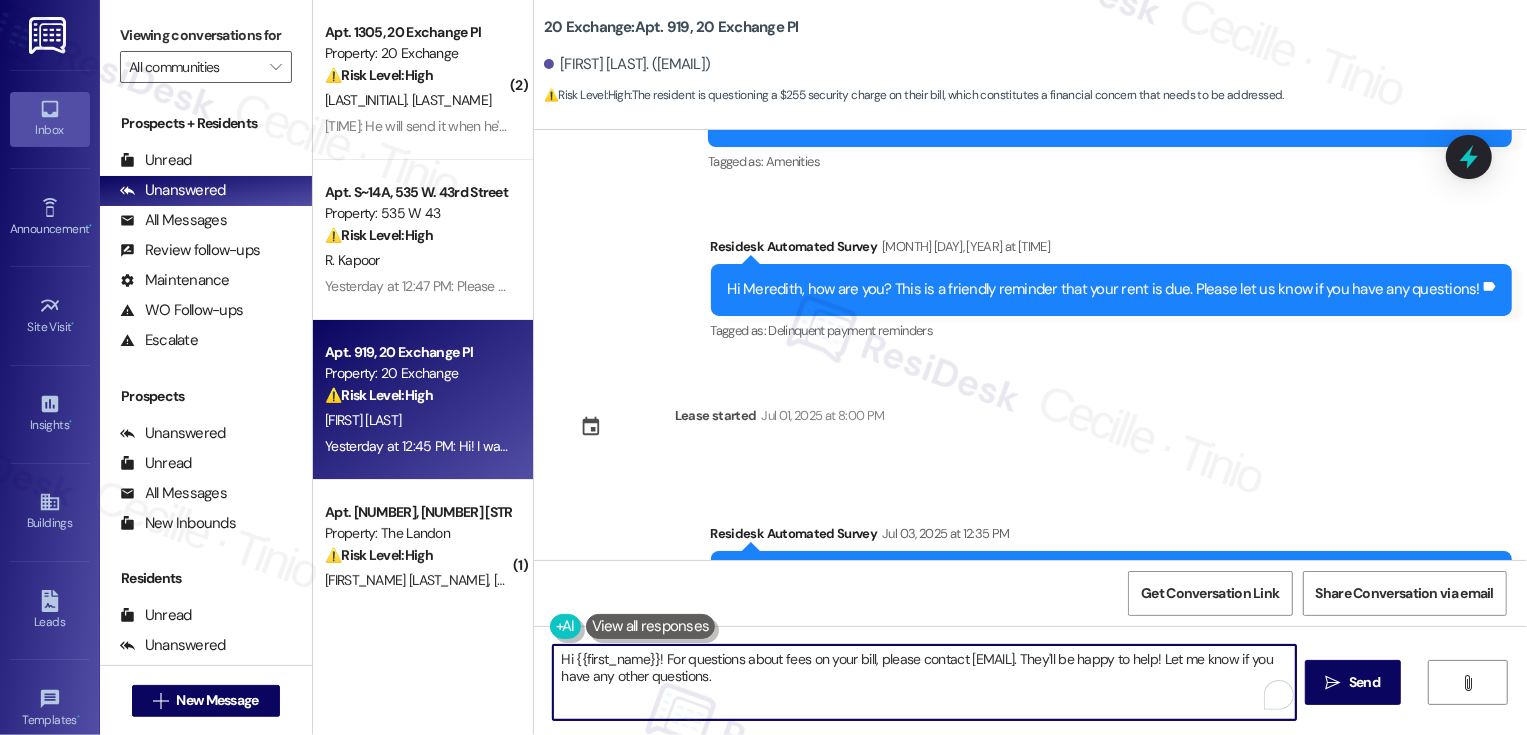 drag, startPoint x: 657, startPoint y: 663, endPoint x: 940, endPoint y: 702, distance: 285.67465 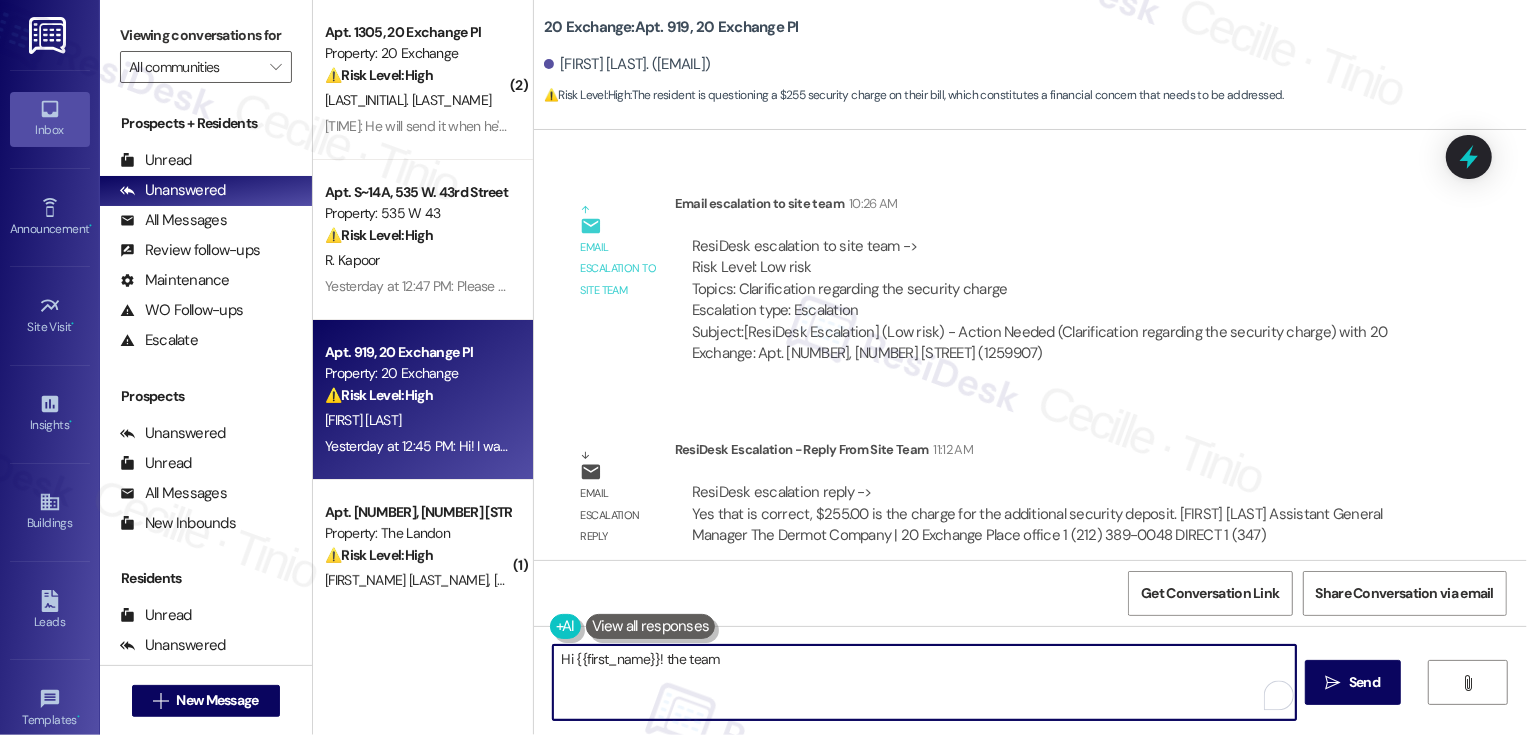 scroll, scrollTop: 3699, scrollLeft: 0, axis: vertical 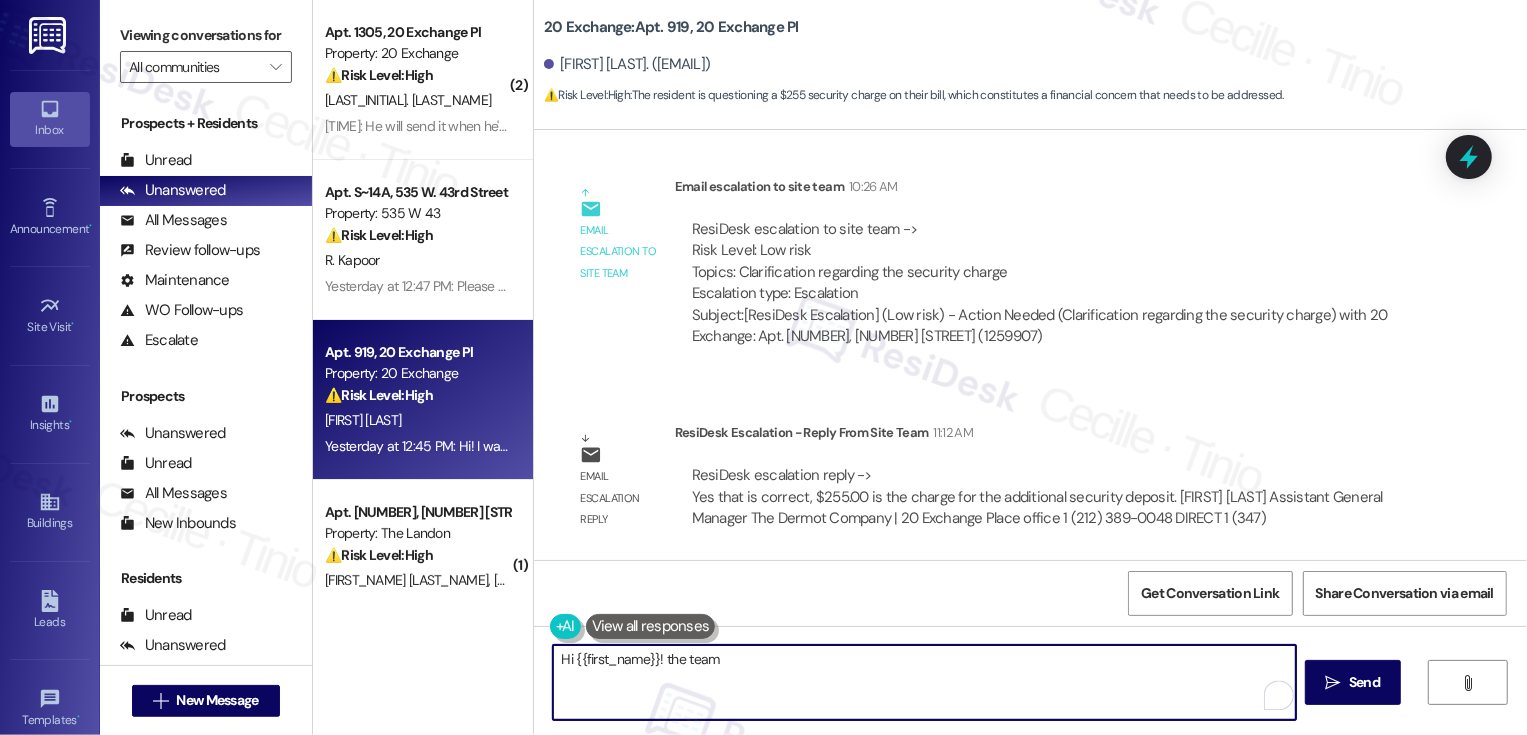 click on "Hi {{first_name}}! the team" at bounding box center [924, 682] 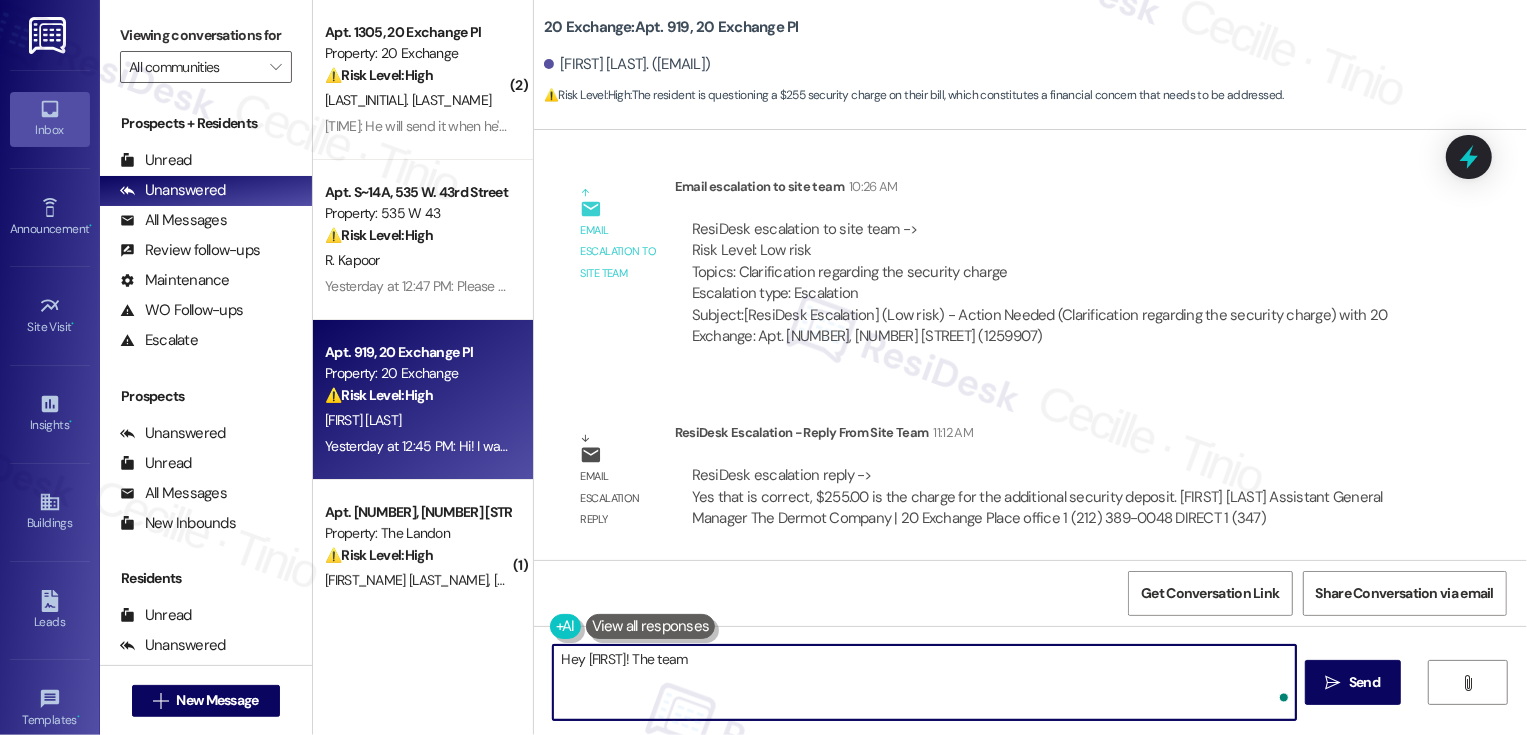 click on "Hey [FIRST]! The team" at bounding box center (924, 682) 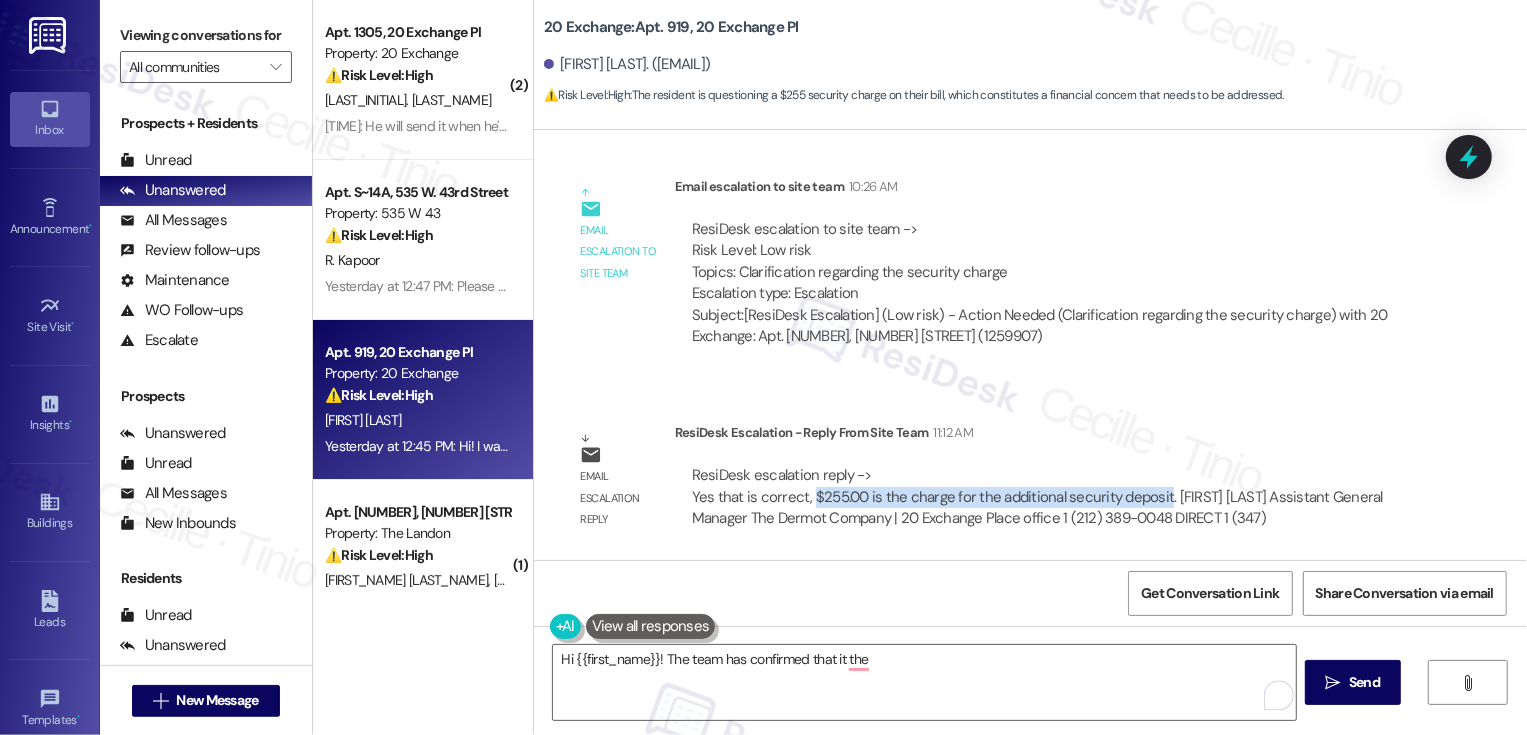 drag, startPoint x: 796, startPoint y: 500, endPoint x: 1145, endPoint y: 508, distance: 349.09167 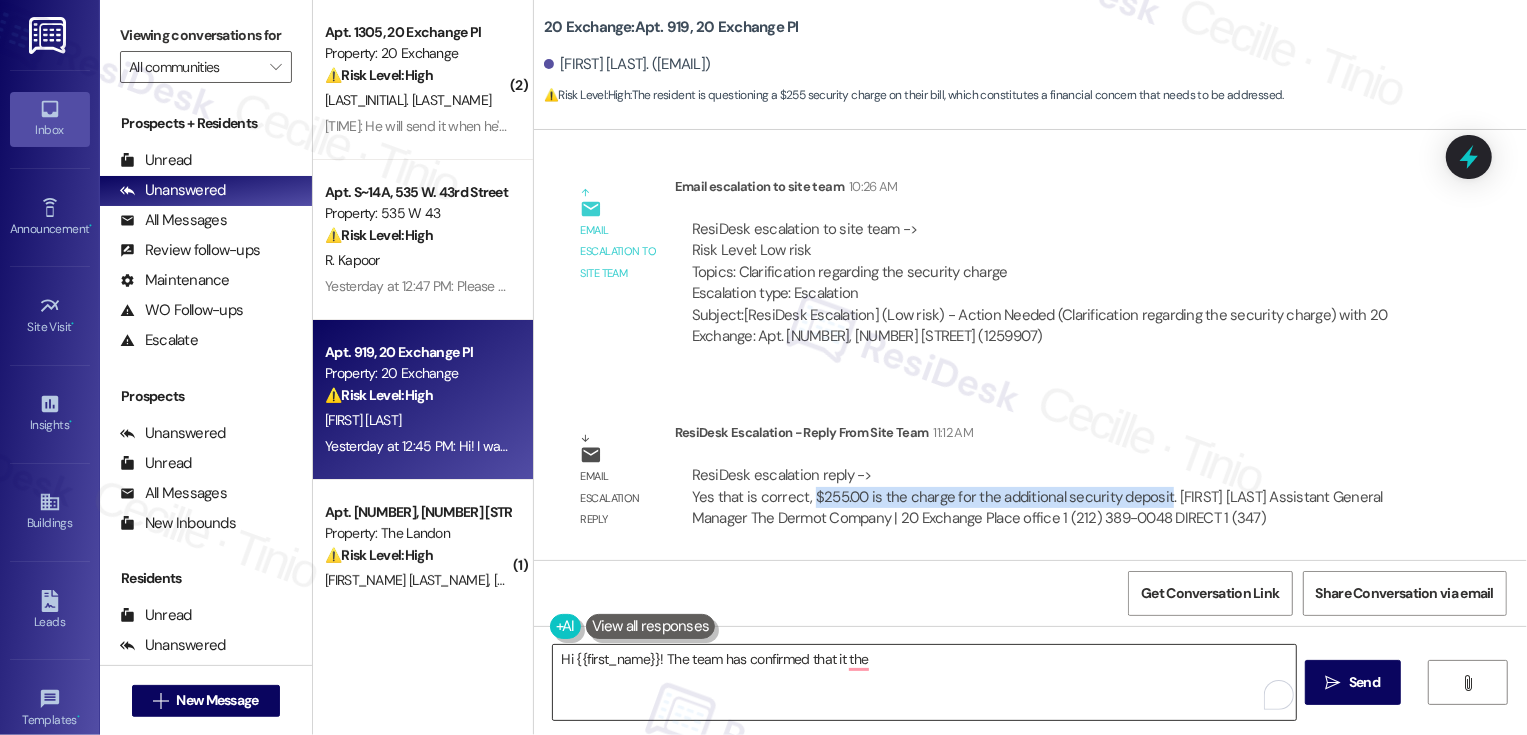 click on "Hi {{first_name}}! The team has confirmed that it the" at bounding box center (924, 682) 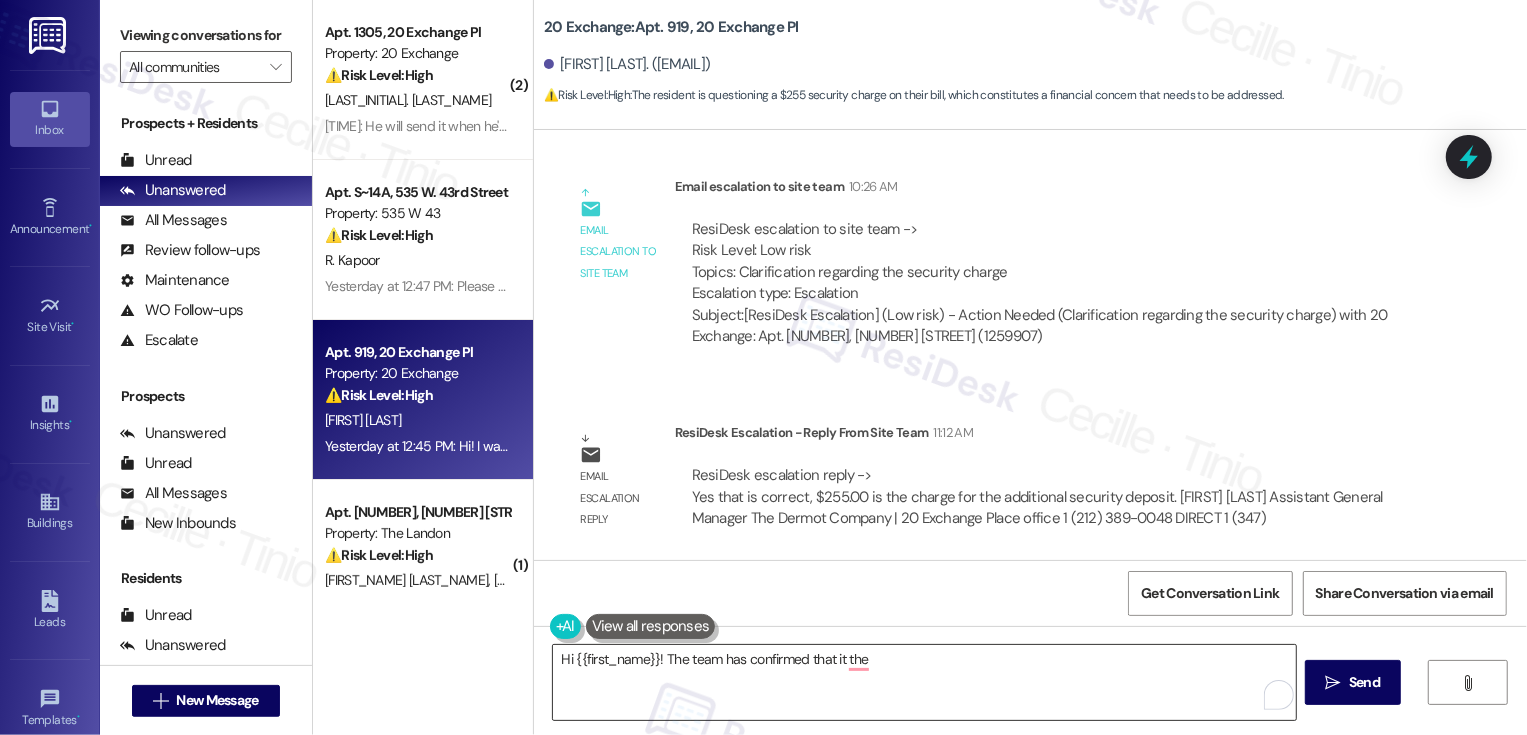 paste on "$255.00 is the charge for the additional security deposit" 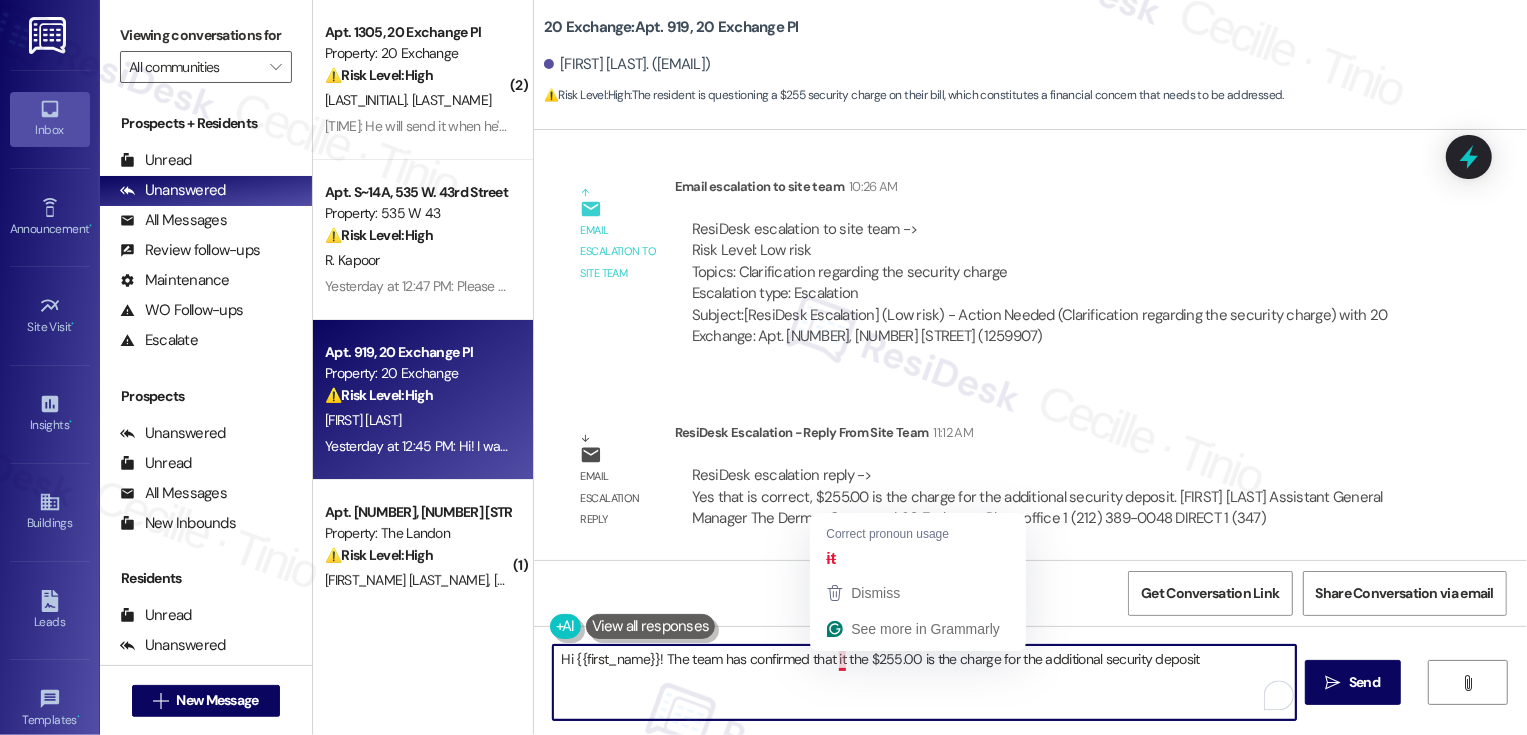 click on "Hi {{first_name}}! The team has confirmed that it the $255.00 is the charge for the additional security deposit" at bounding box center [924, 682] 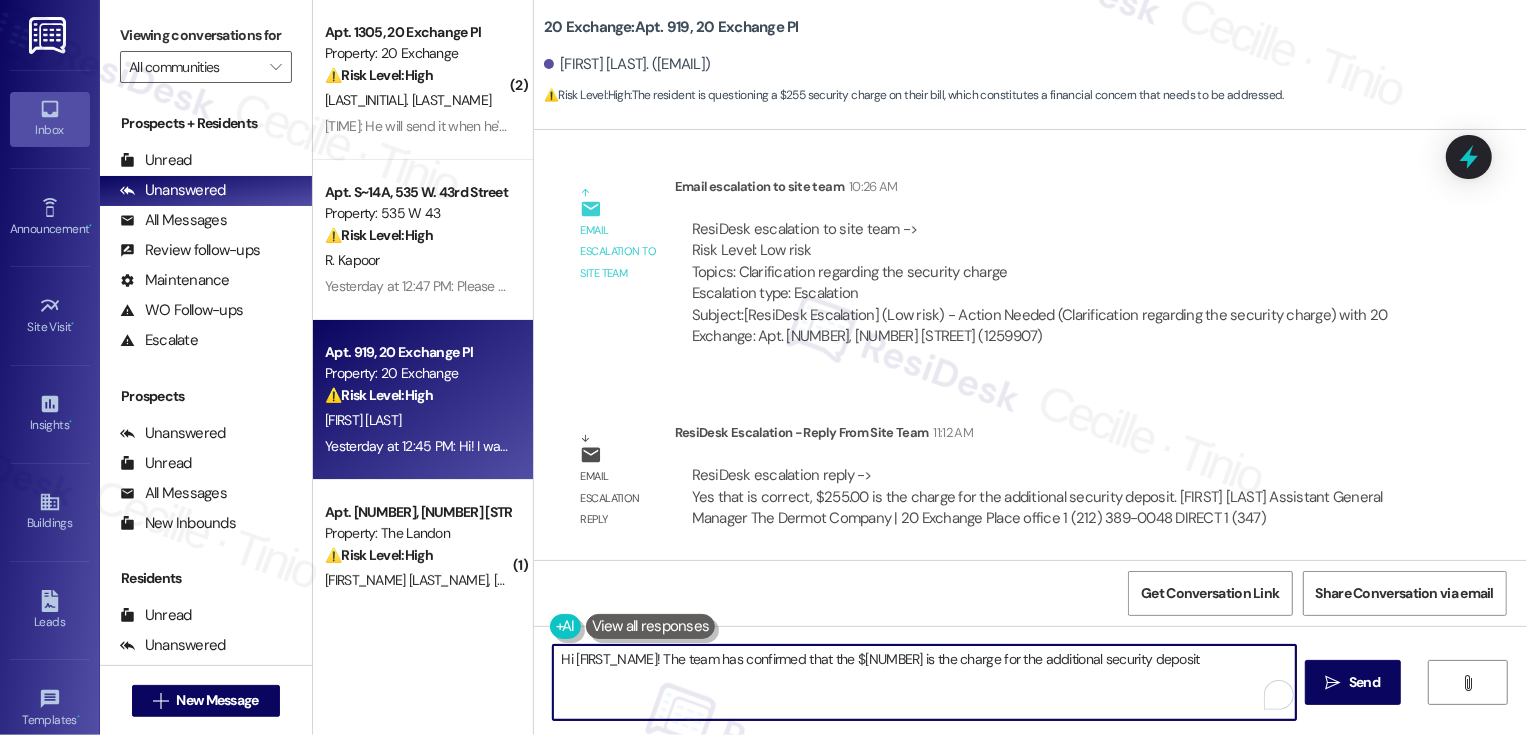 click on "Hi {{first_name}}! The team has confirmed that the $255.00 is the charge for the additional security deposit" at bounding box center [924, 682] 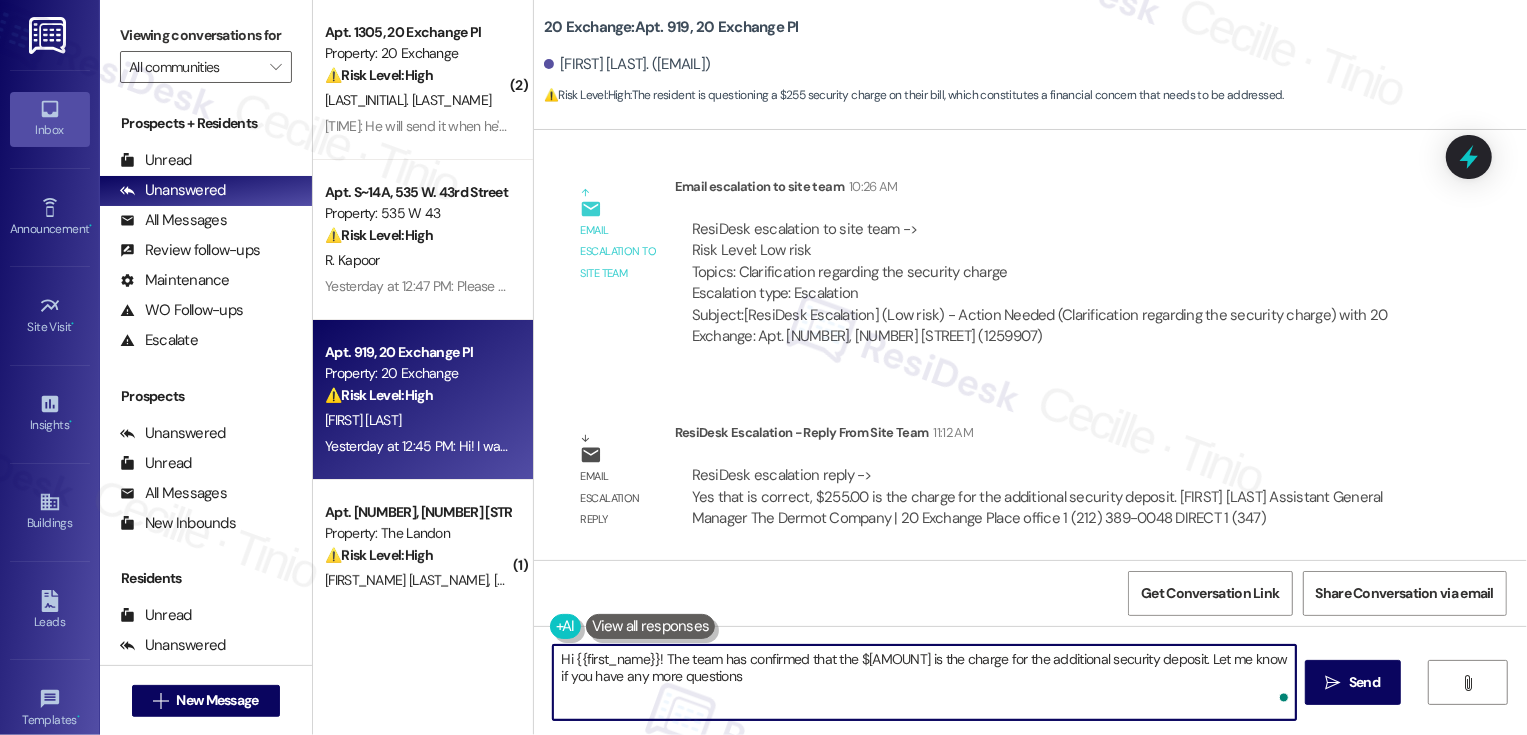 type on "Hi {{first_name}}! The team has confirmed that the $255.00 is the charge for the additional security deposit. Let me know if you have any more questions1" 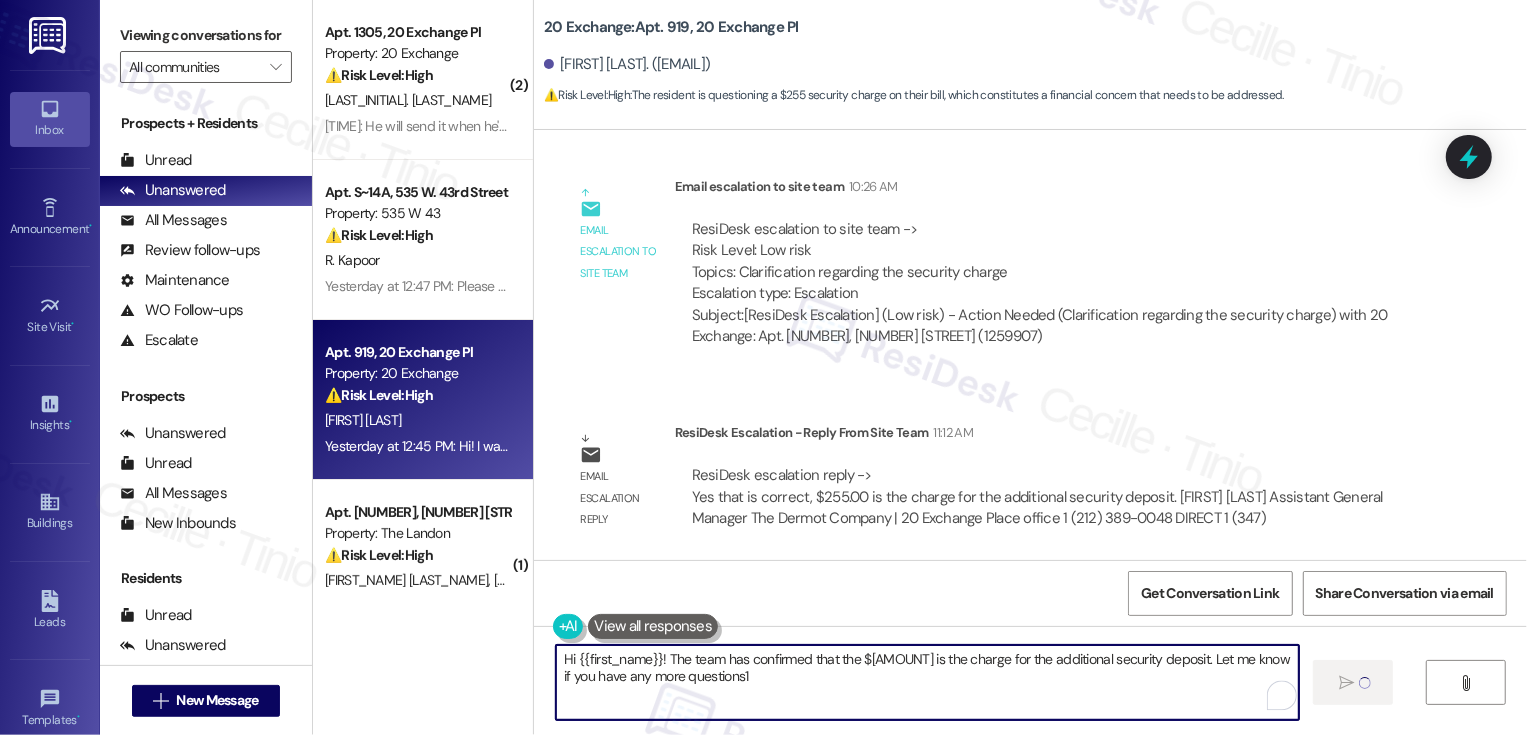 type 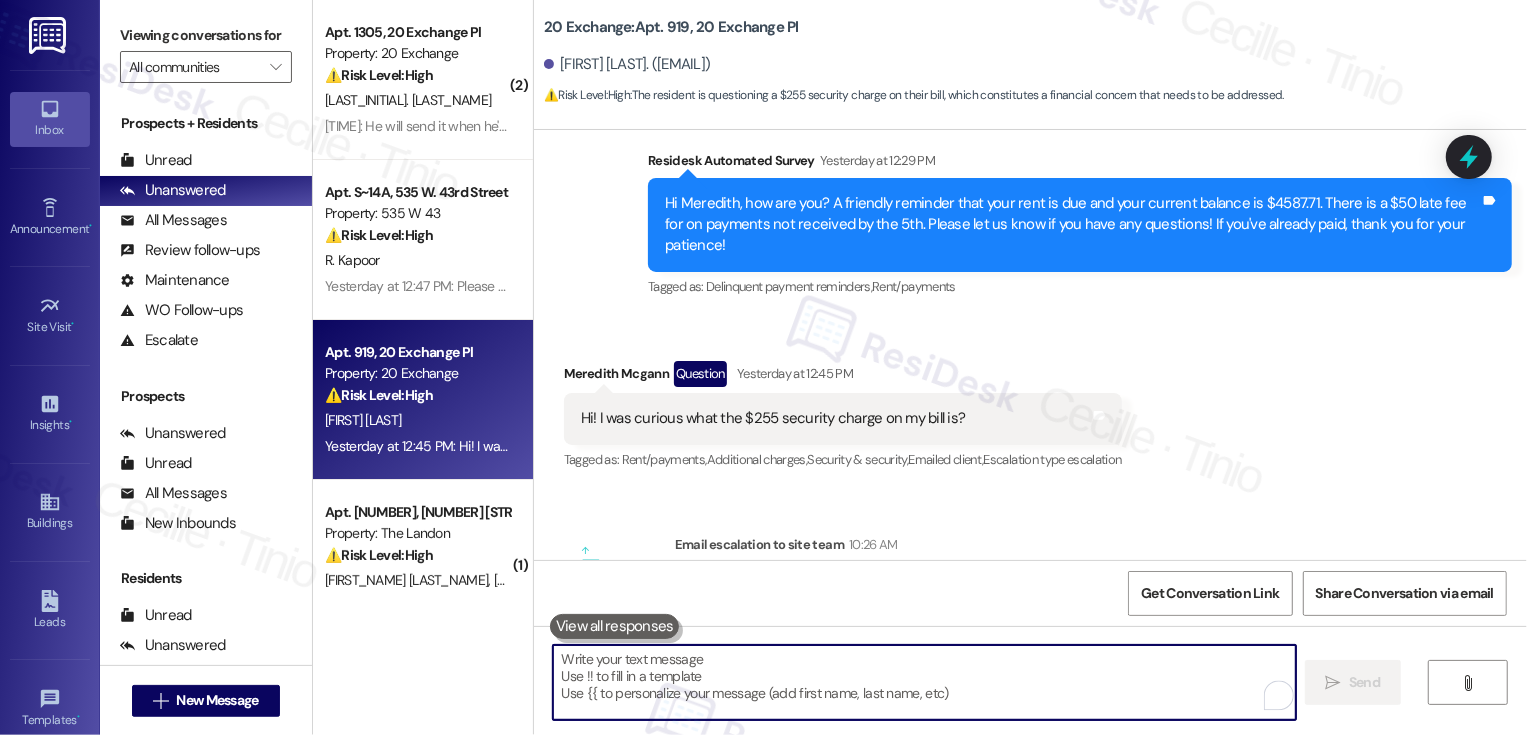 scroll, scrollTop: 3269, scrollLeft: 0, axis: vertical 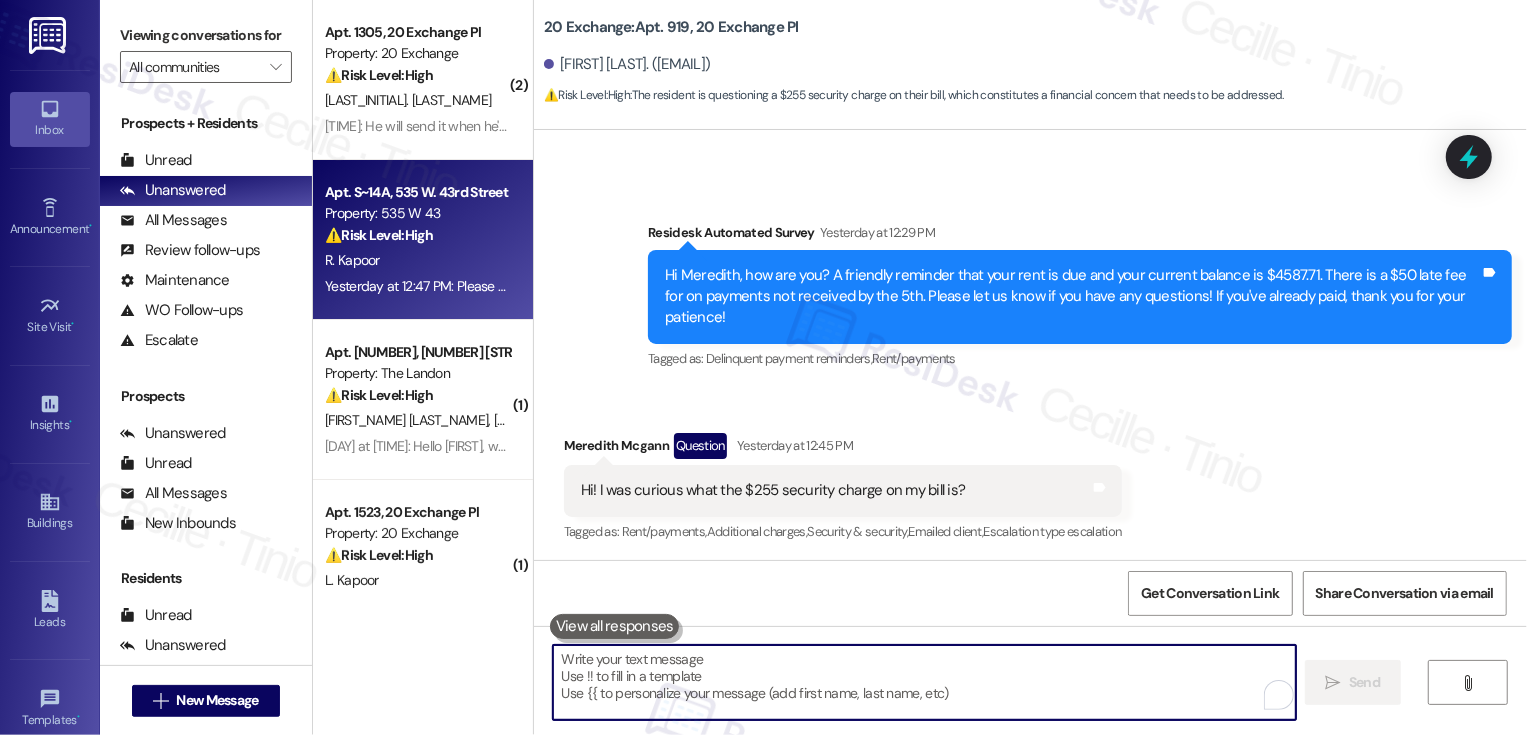 click on "Apt. S~14A, 535 W. 43rd Street Property: 535 W 43 ⚠️  Risk Level:  High The resident is requesting to pay via Bilt and indicates they will start clearing pending amounts, but also states they are not permitted to pay. This suggests a financial issue and potential dispute or payment restriction that needs urgent attention. R. Kapoor Yesterday at 12:47 PM: Please allow me to pay on bilt and I will start clearing my pending amounts - you do not permit me to pay  Yesterday at 12:47 PM: Please allow me to pay on bilt and I will start clearing my pending amounts - you do not permit me to pay" at bounding box center [423, 240] 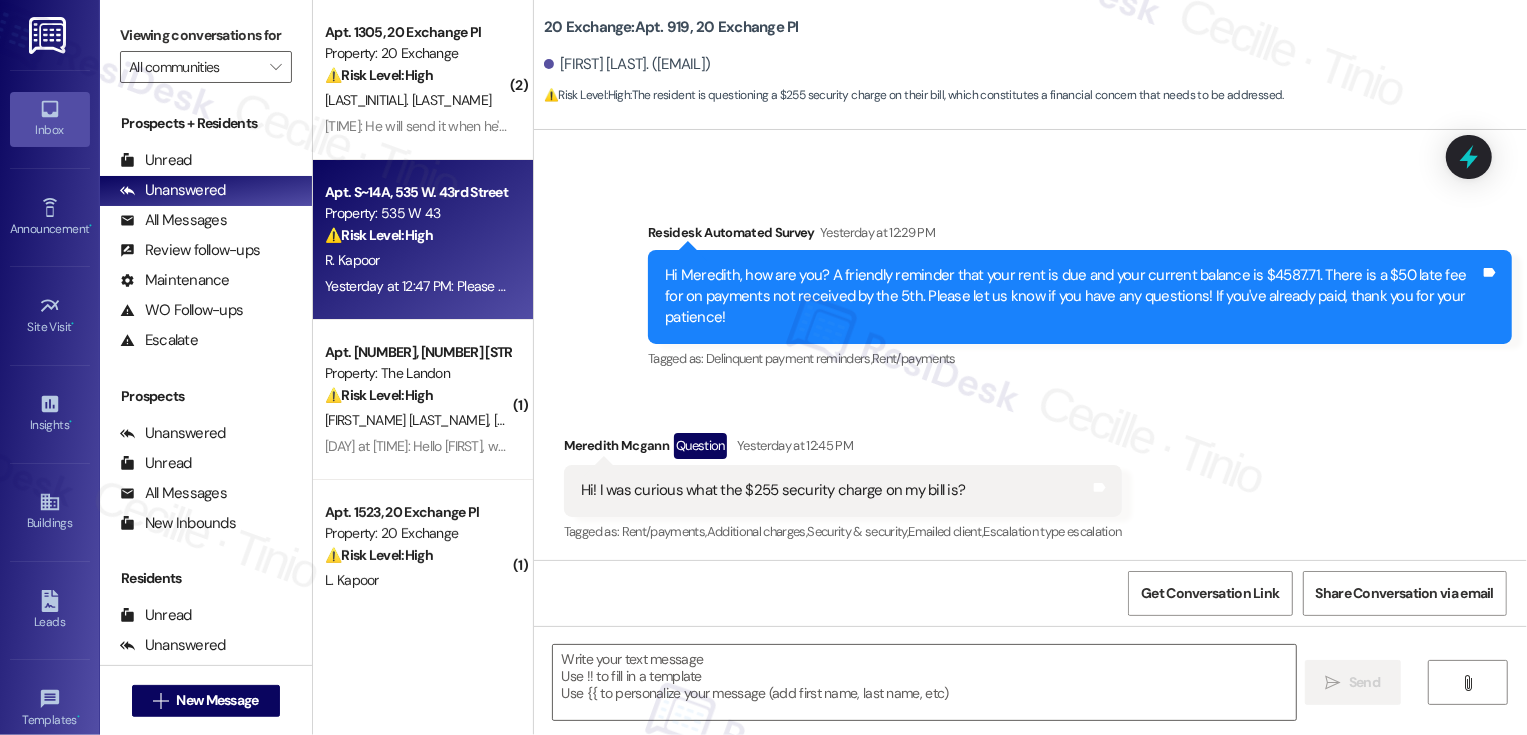 click on "Apt. S~14A, 535 W. 43rd Street Property: 535 W 43 ⚠️  Risk Level:  High The resident is requesting to pay via Bilt and indicates they will start clearing pending amounts, but also states they are not permitted to pay. This suggests a financial issue and potential dispute or payment restriction that needs urgent attention. R. Kapoor Yesterday at 12:47 PM: Please allow me to pay on bilt and I will start clearing my pending amounts - you do not permit me to pay  Yesterday at 12:47 PM: Please allow me to pay on bilt and I will start clearing my pending amounts - you do not permit me to pay" at bounding box center (423, 240) 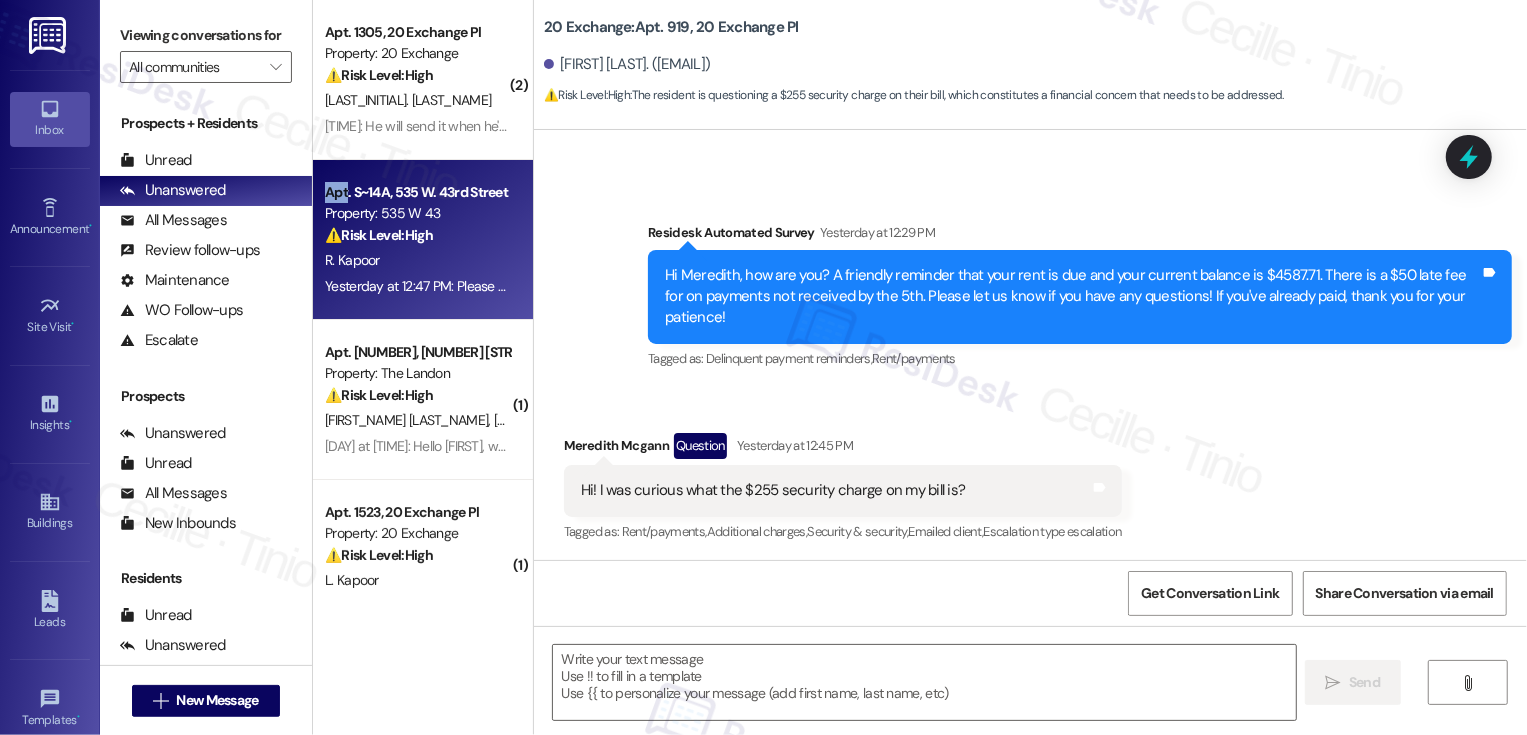 type on "Fetching suggested responses. Please feel free to read through the conversation in the meantime." 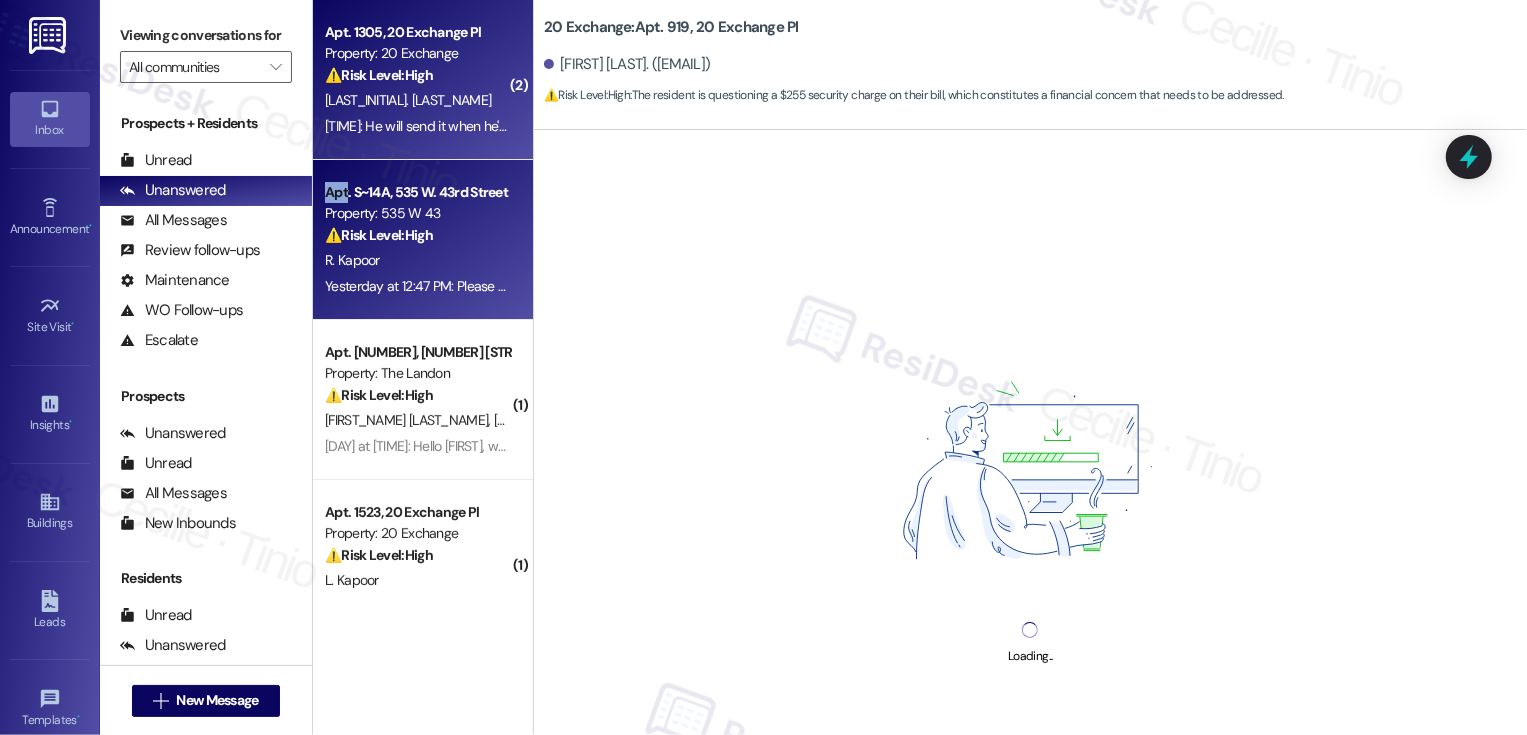click on "[TIME]: He will send it when he's home from work. We don't mean to not be paying, there seems to be some sort of error on the account as he went to pay on the 1st and it said nothing was due. [TIME]: He will send it when he's home from work. We don't mean to not be paying, there seems to be some sort of error on the account as he went to pay on the 1st and it said nothing was due." at bounding box center [417, 126] 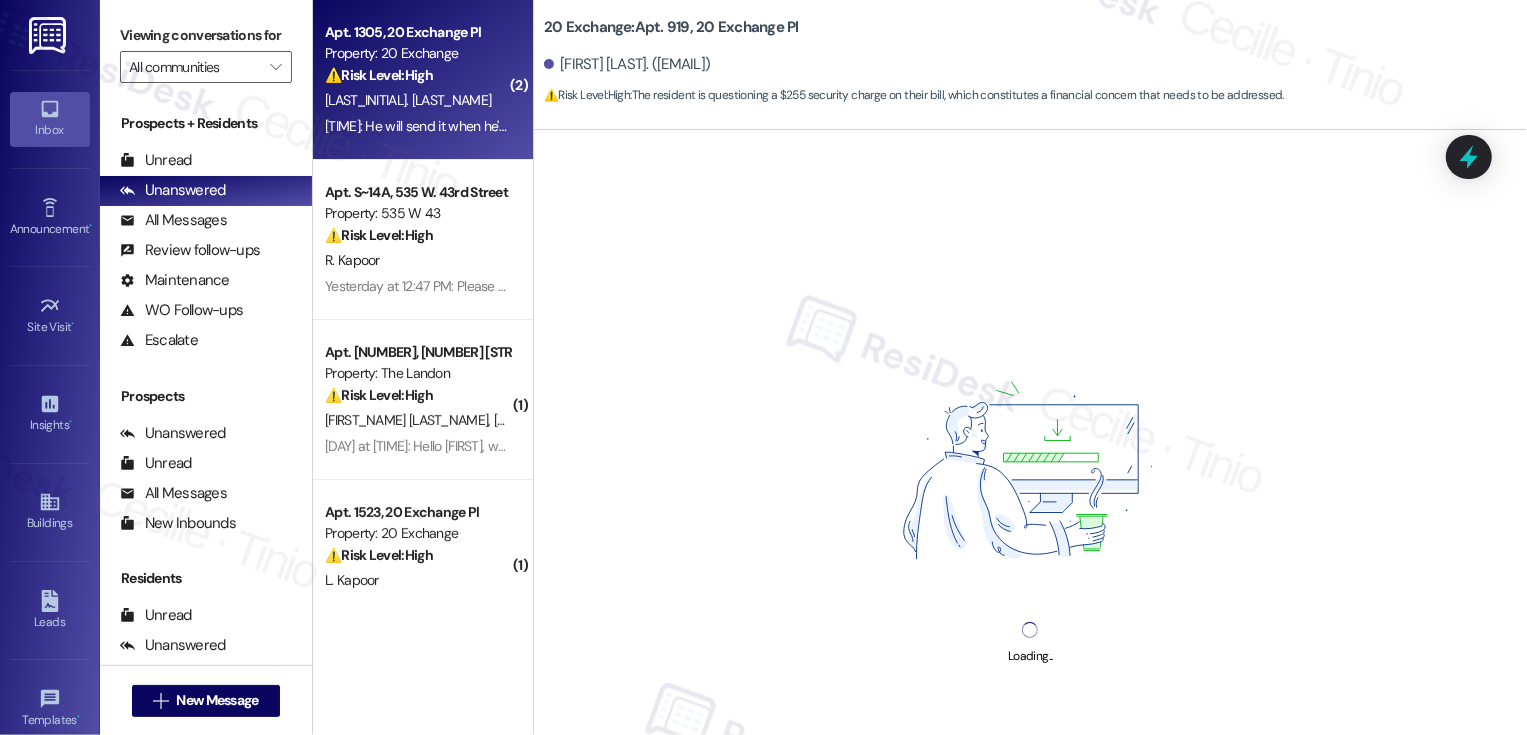 click on "[TIME]: He will send it when he's home from work. We don't mean to not be paying, there seems to be some sort of error on the account as he went to pay on the 1st and it said nothing was due. [TIME]: He will send it when he's home from work. We don't mean to not be paying, there seems to be some sort of error on the account as he went to pay on the 1st and it said nothing was due." at bounding box center [417, 126] 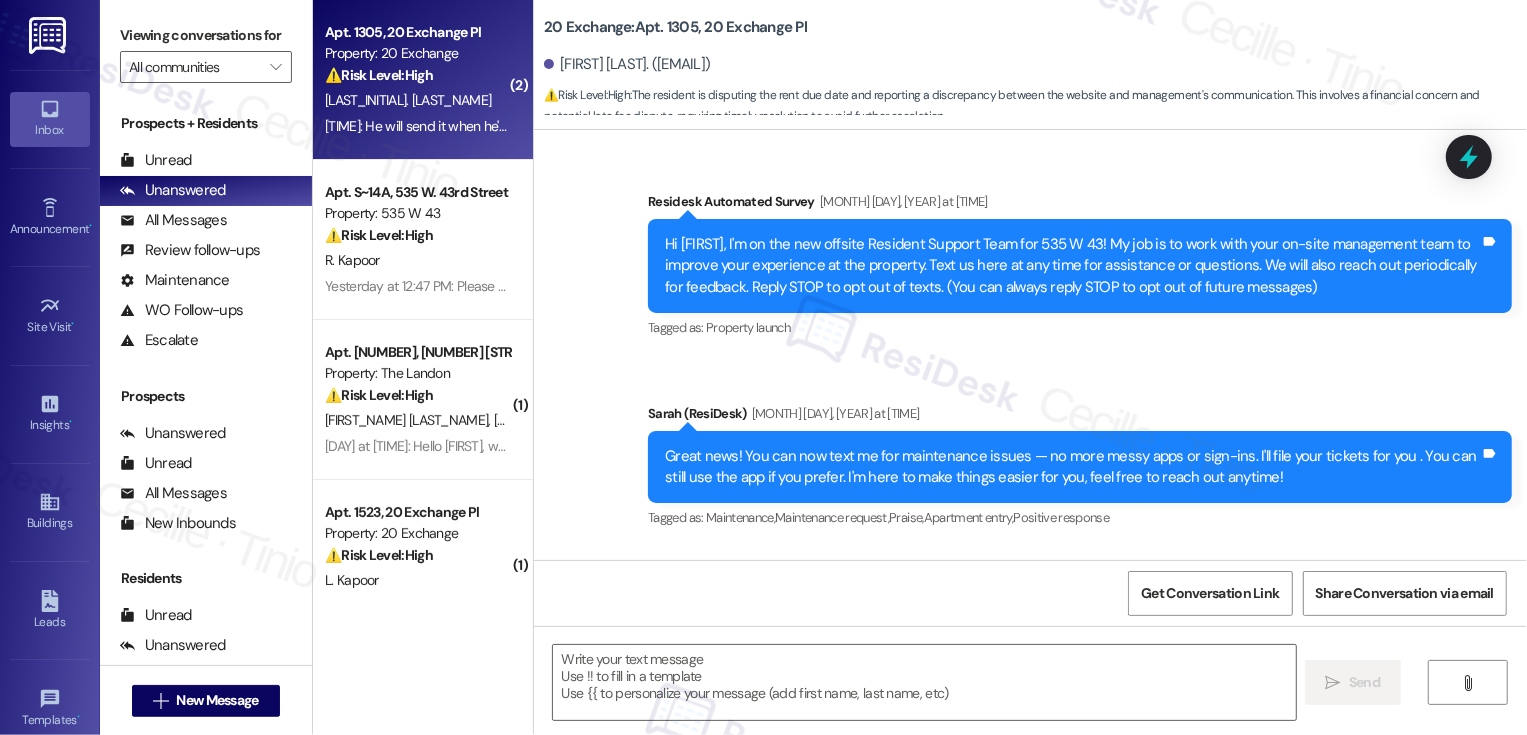click on "[TIME]: He will send it when he's home from work. We don't mean to not be paying, there seems to be some sort of error on the account as he went to pay on the 1st and it said nothing was due. [TIME]: He will send it when he's home from work. We don't mean to not be paying, there seems to be some sort of error on the account as he went to pay on the 1st and it said nothing was due." at bounding box center (417, 126) 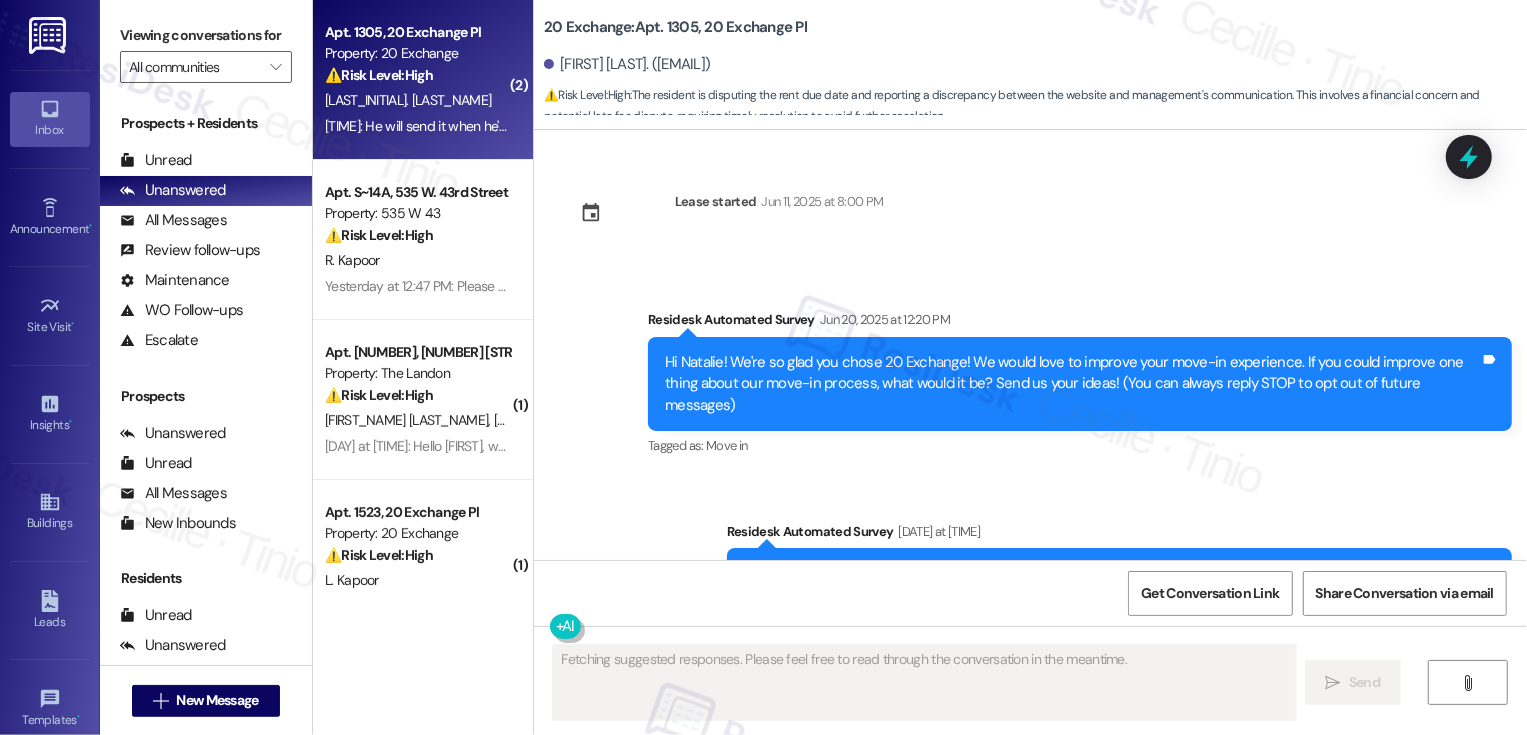 scroll, scrollTop: 1862, scrollLeft: 0, axis: vertical 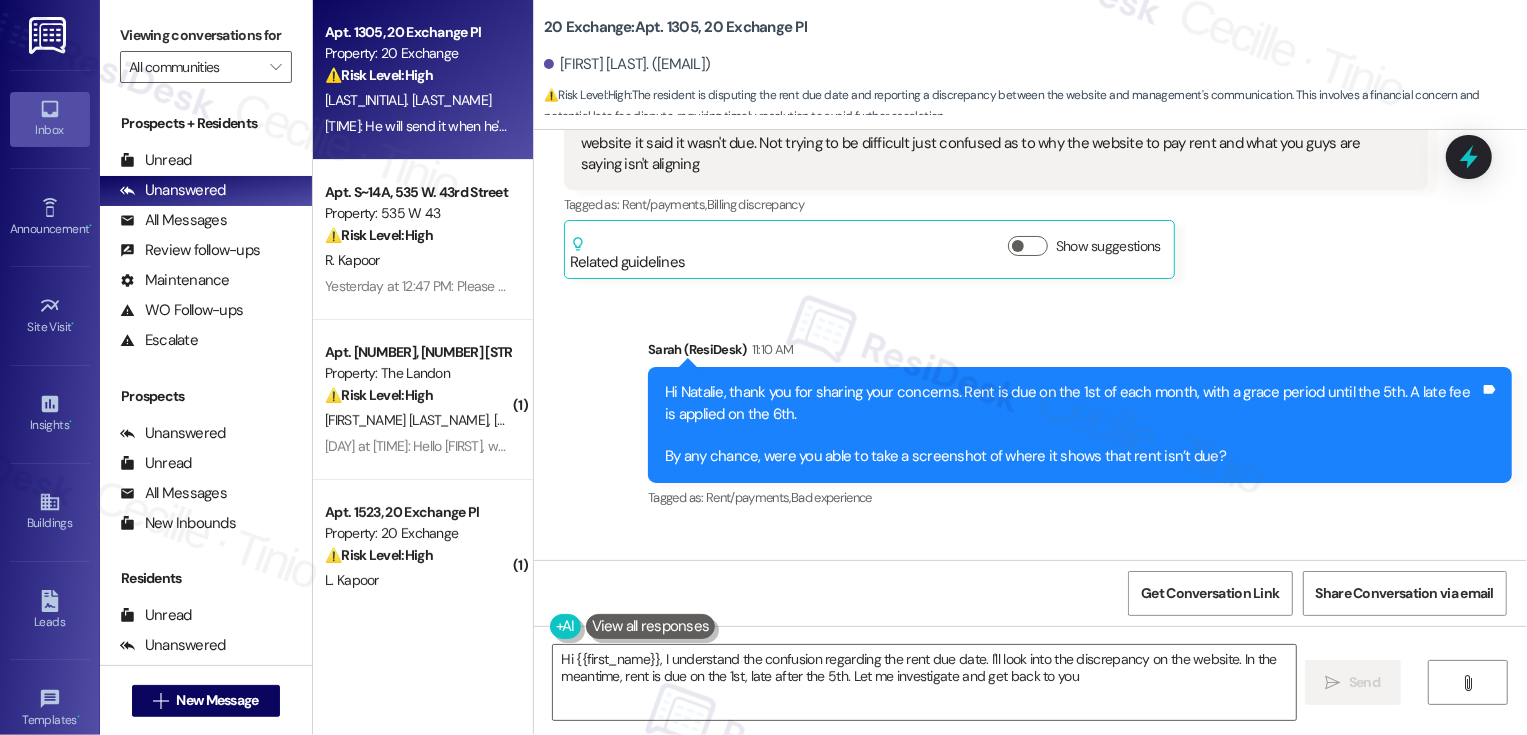 type on "Hi {{first_name}}, I understand the confusion regarding the rent due date. I'll look into the discrepancy on the website. In the meantime, rent is due on the 1st, late after the 5th. Let me investigate and get back to you!" 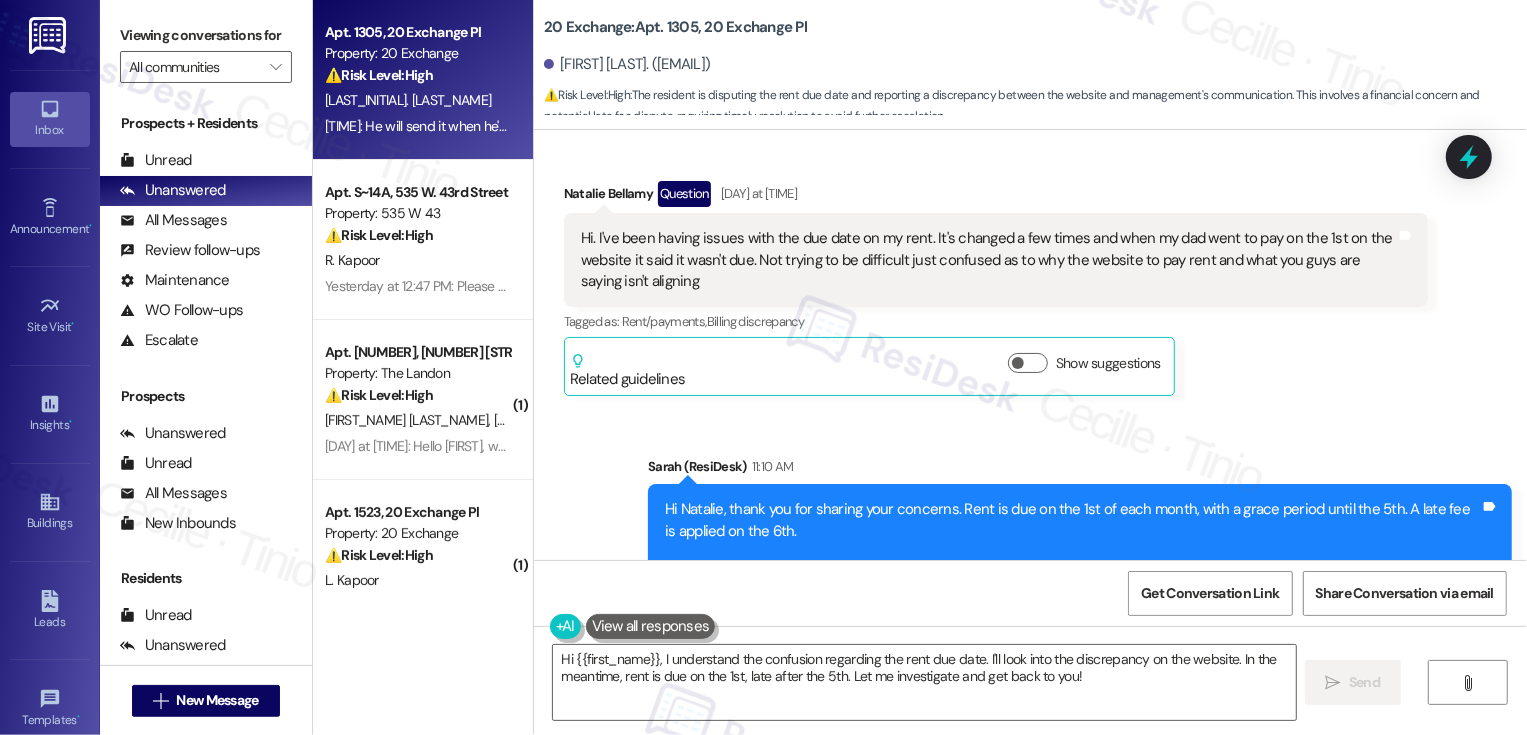 scroll, scrollTop: 1732, scrollLeft: 0, axis: vertical 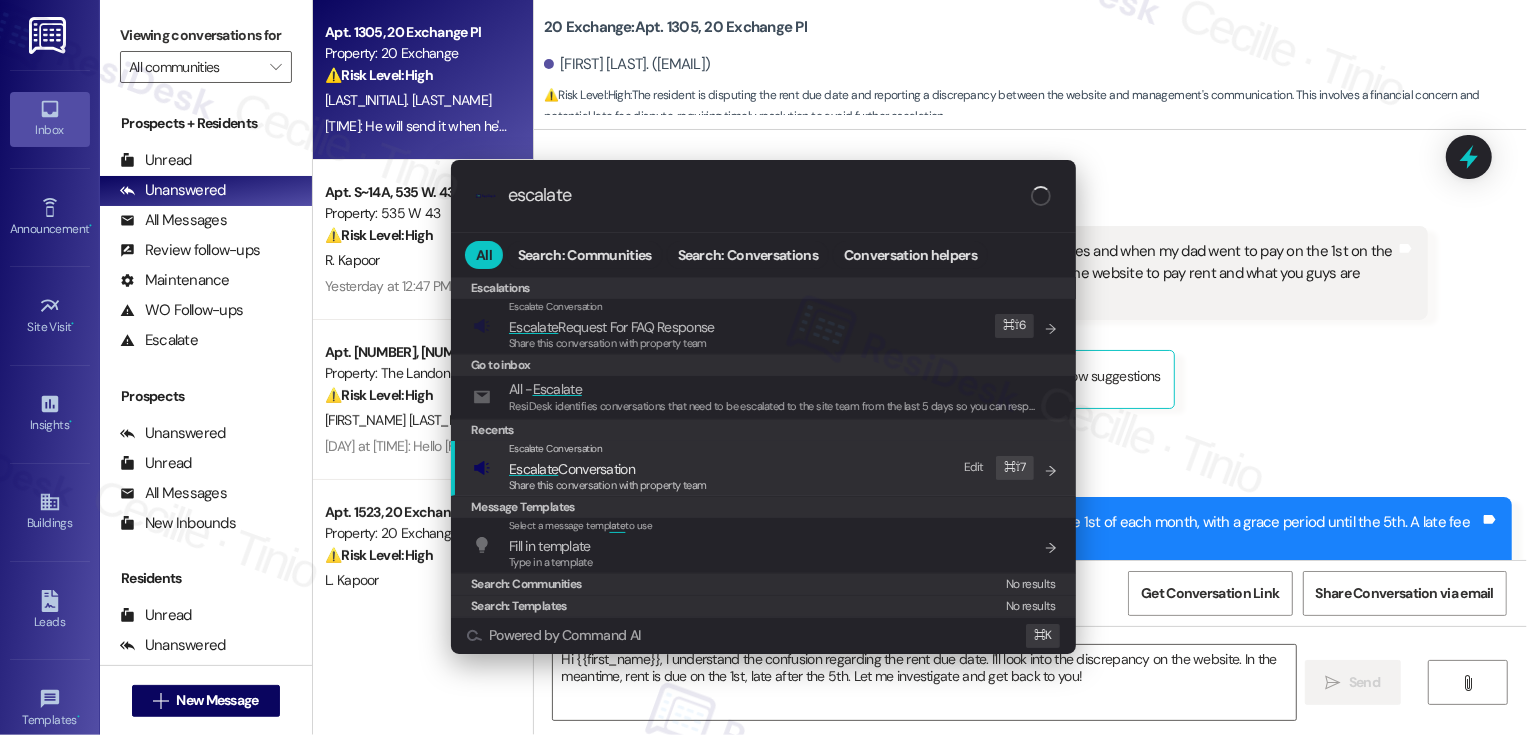 type on "escalate" 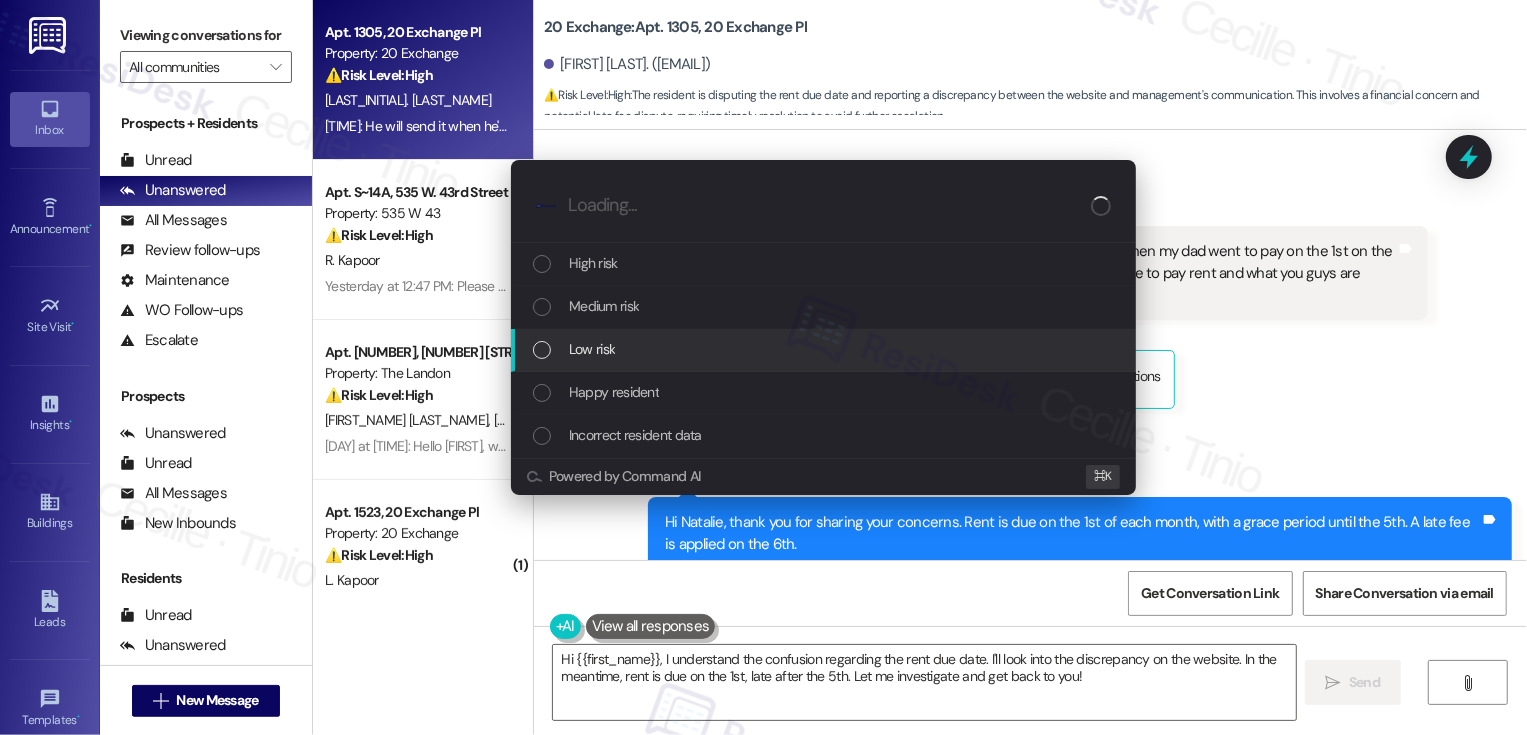 click on "Low risk" at bounding box center (592, 349) 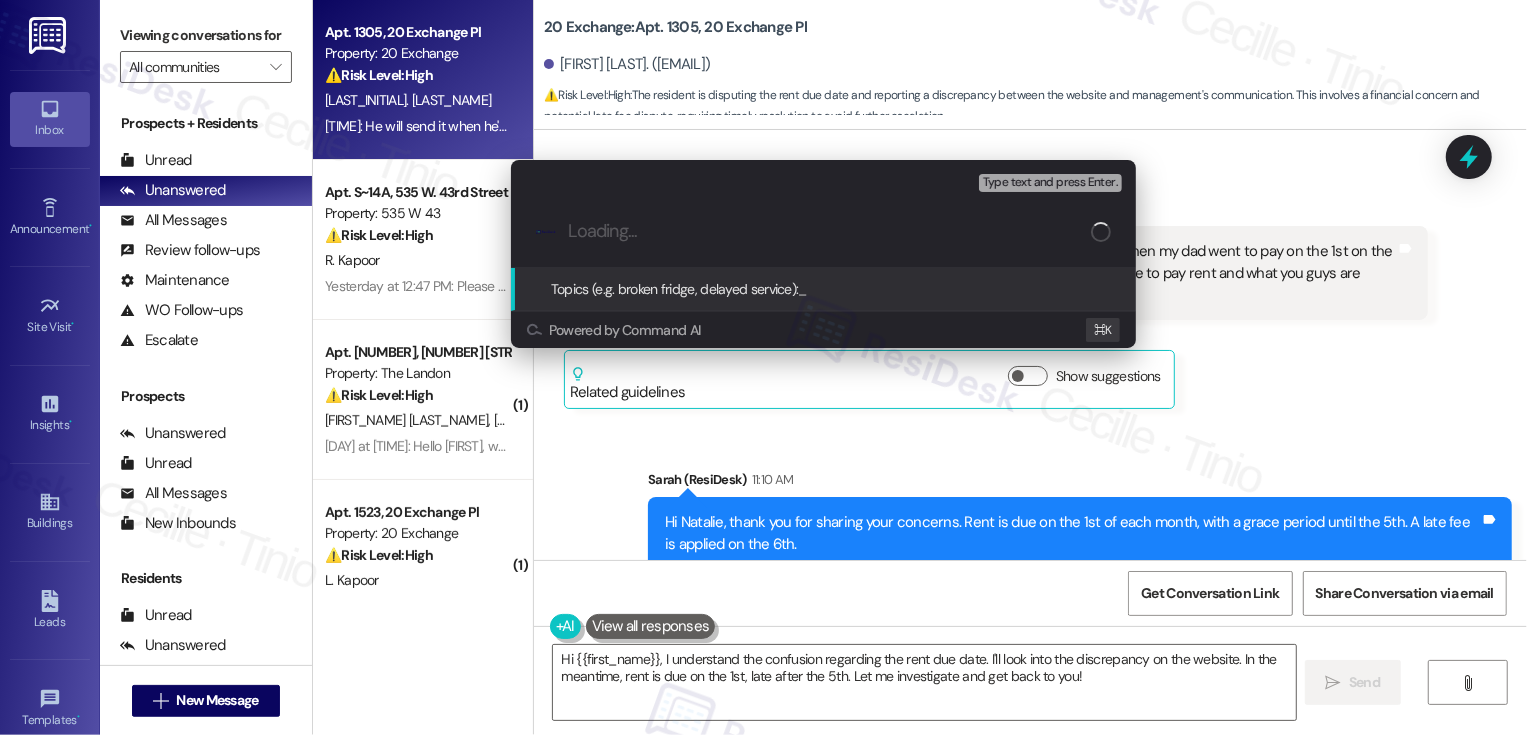 type on "D" 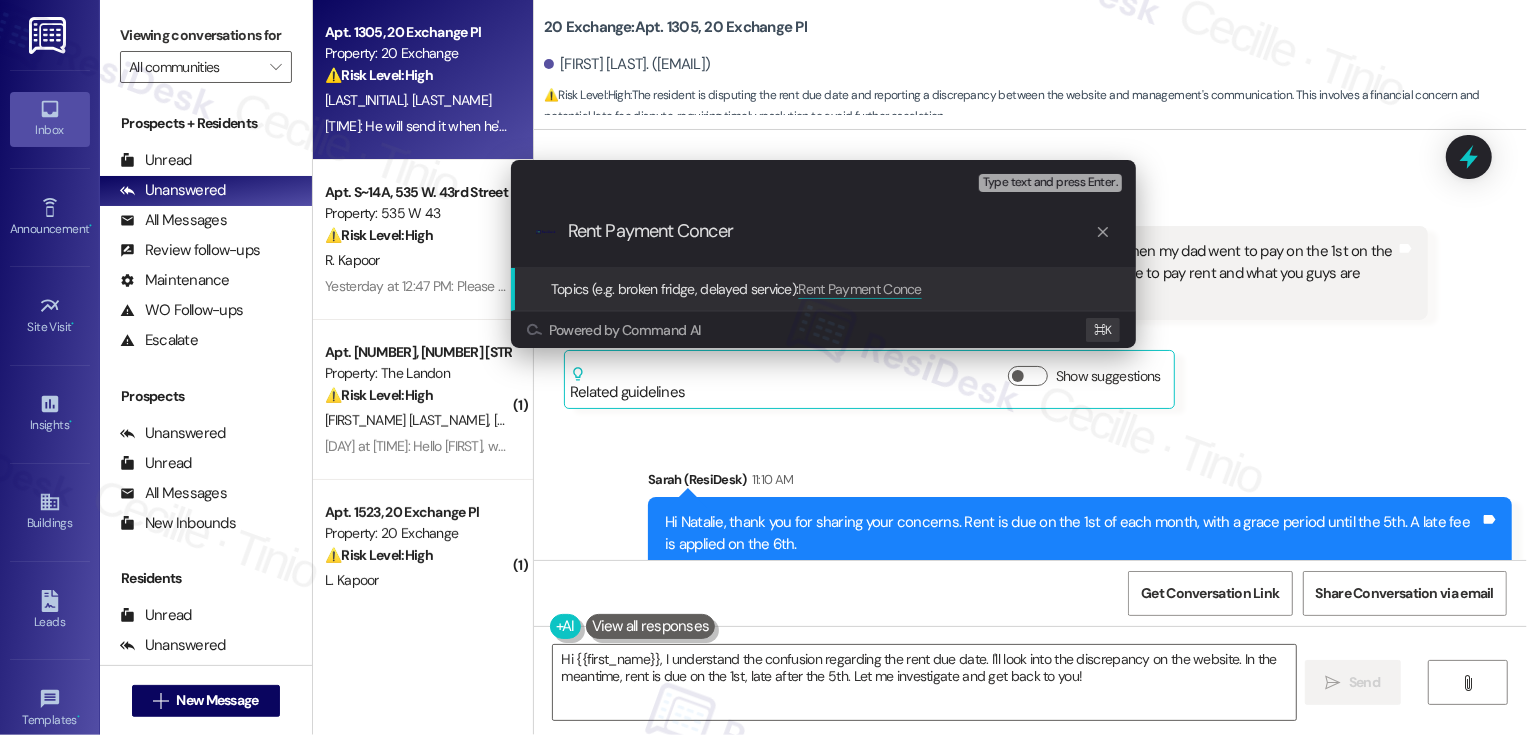 type on "Rent Payment Concern" 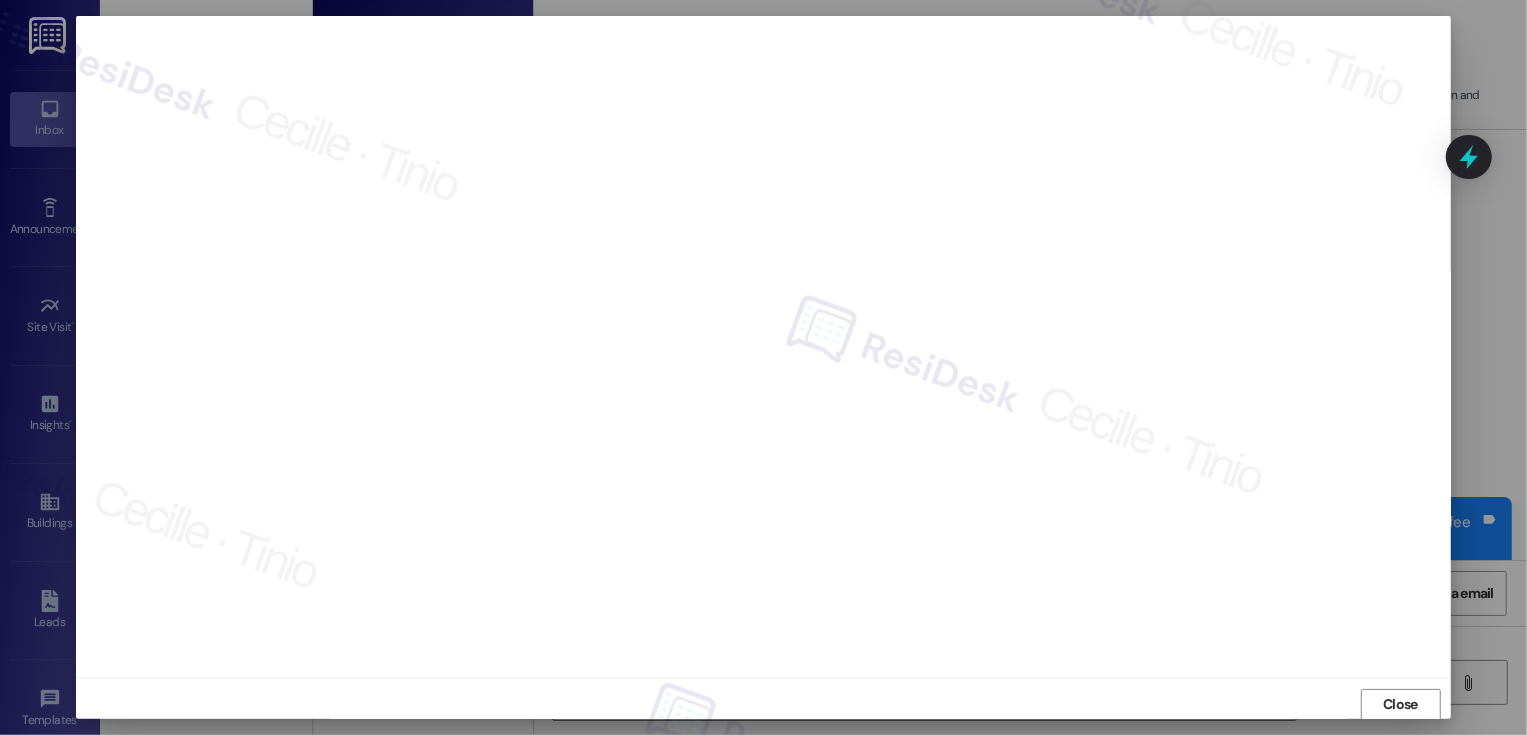 scroll, scrollTop: 1, scrollLeft: 0, axis: vertical 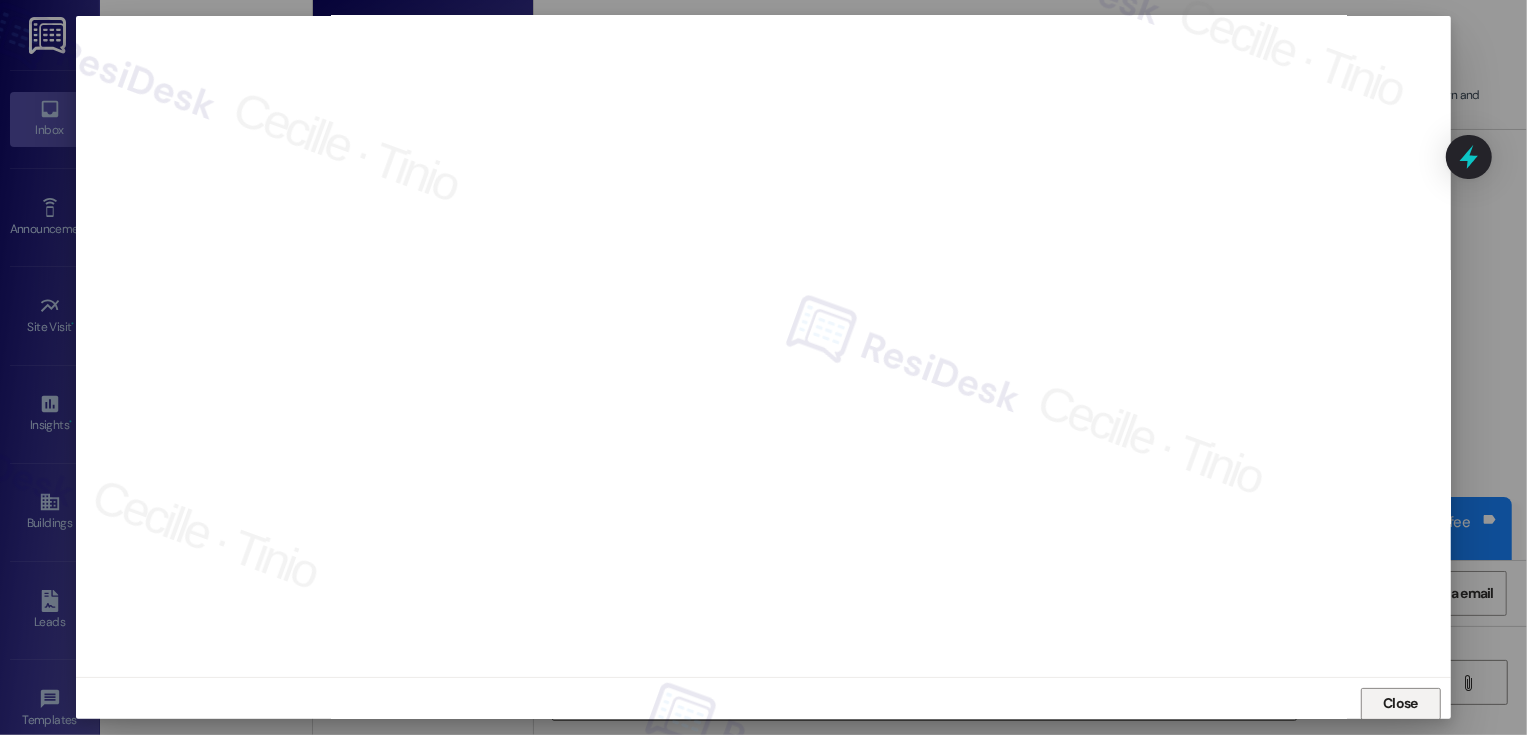 click on "Close" at bounding box center (1401, 704) 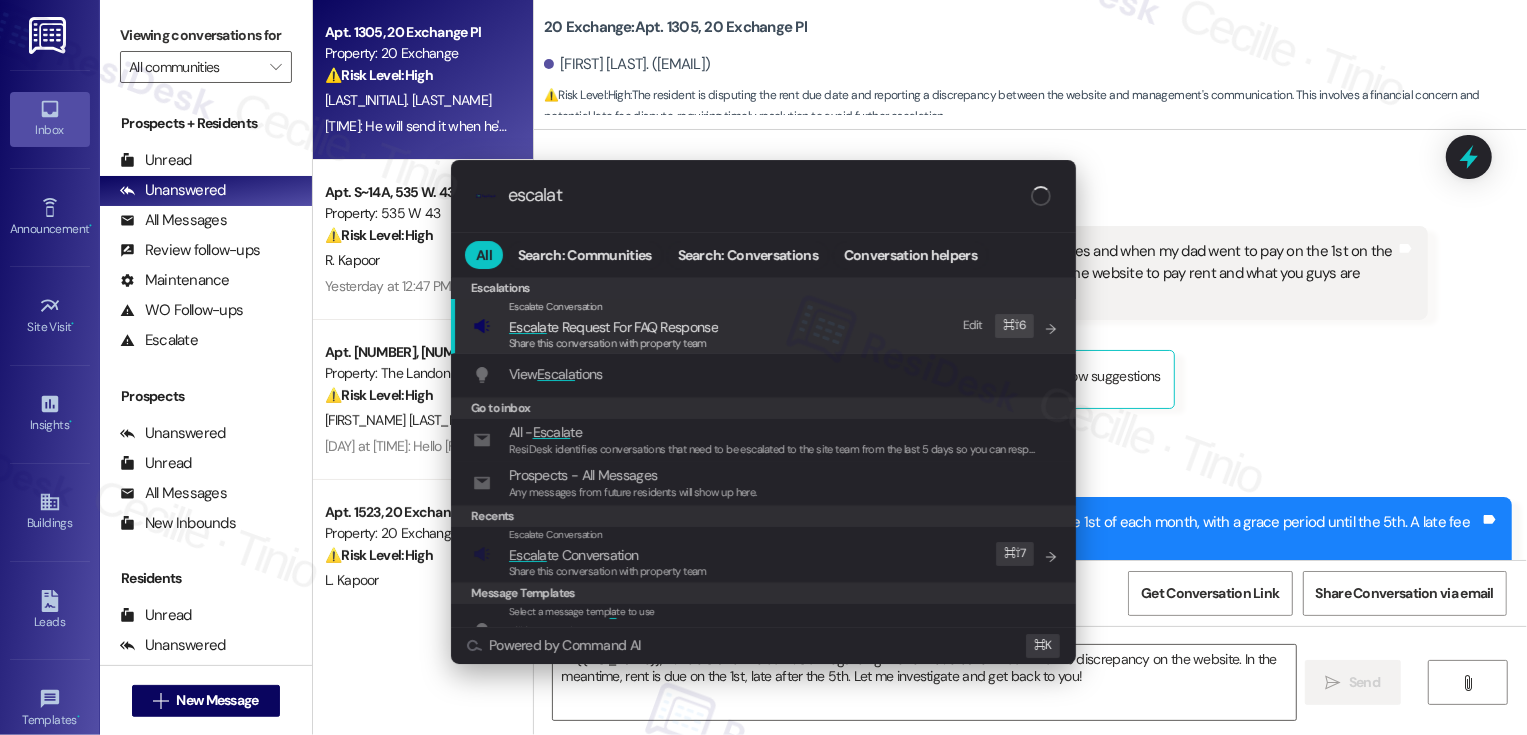 type on "escalate" 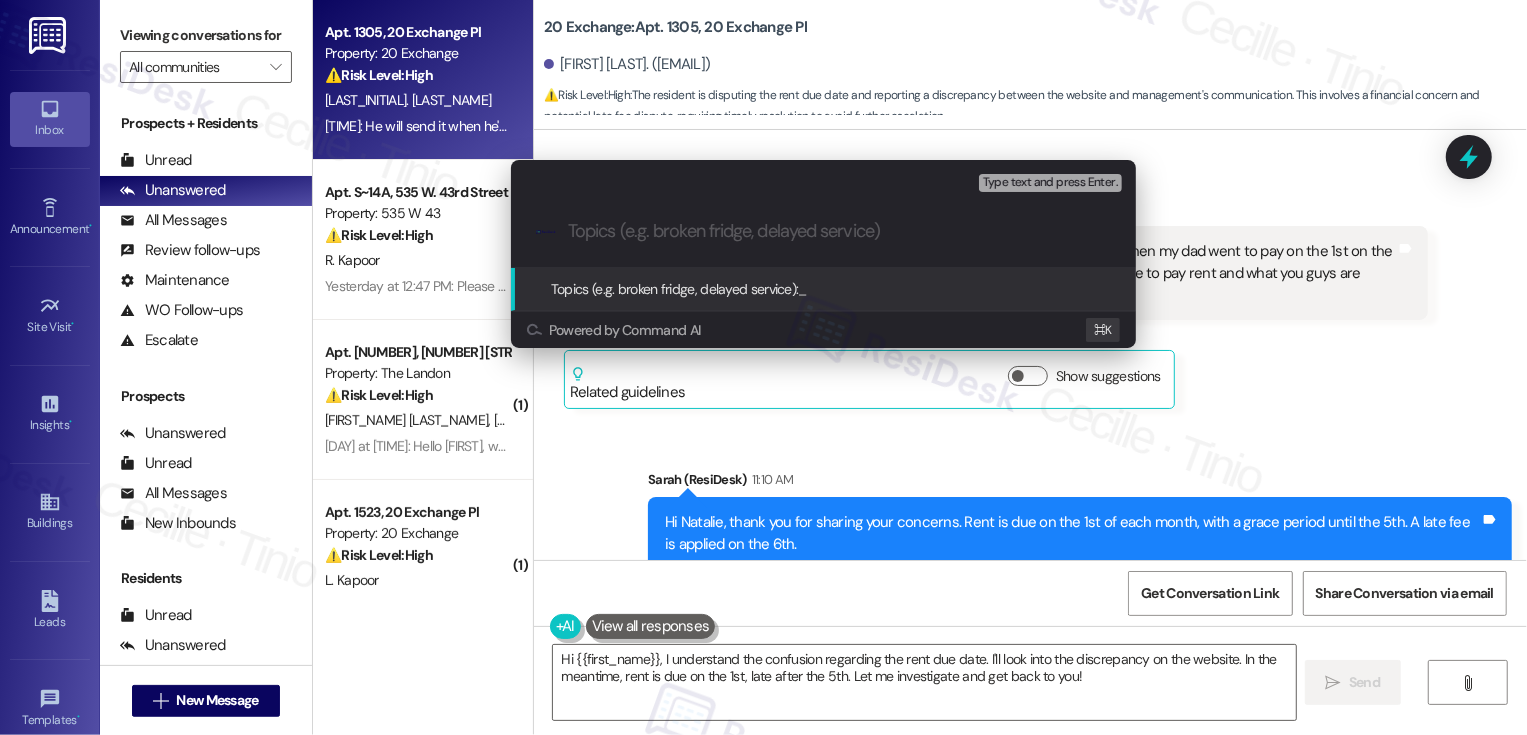 paste on "Rent Payment Concern" 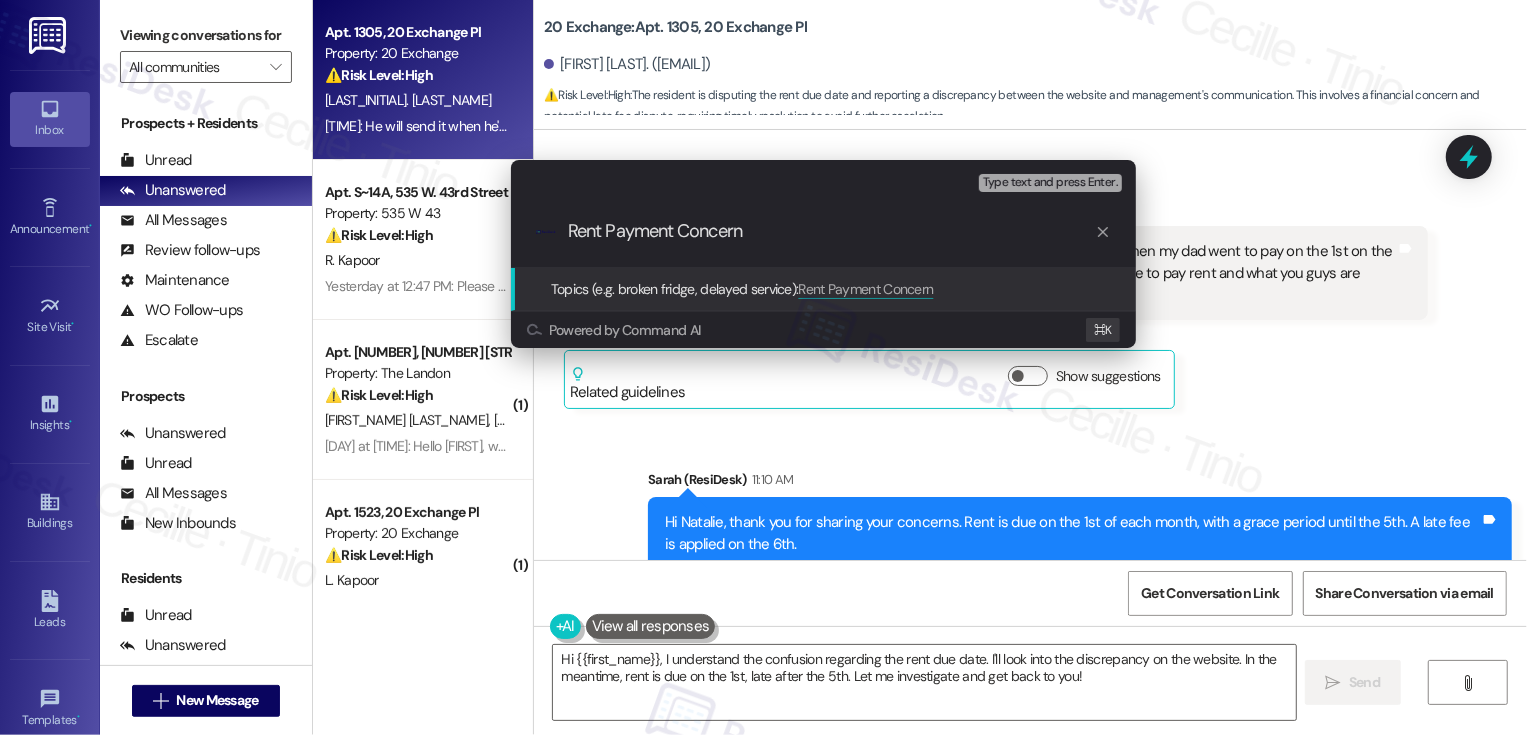 type 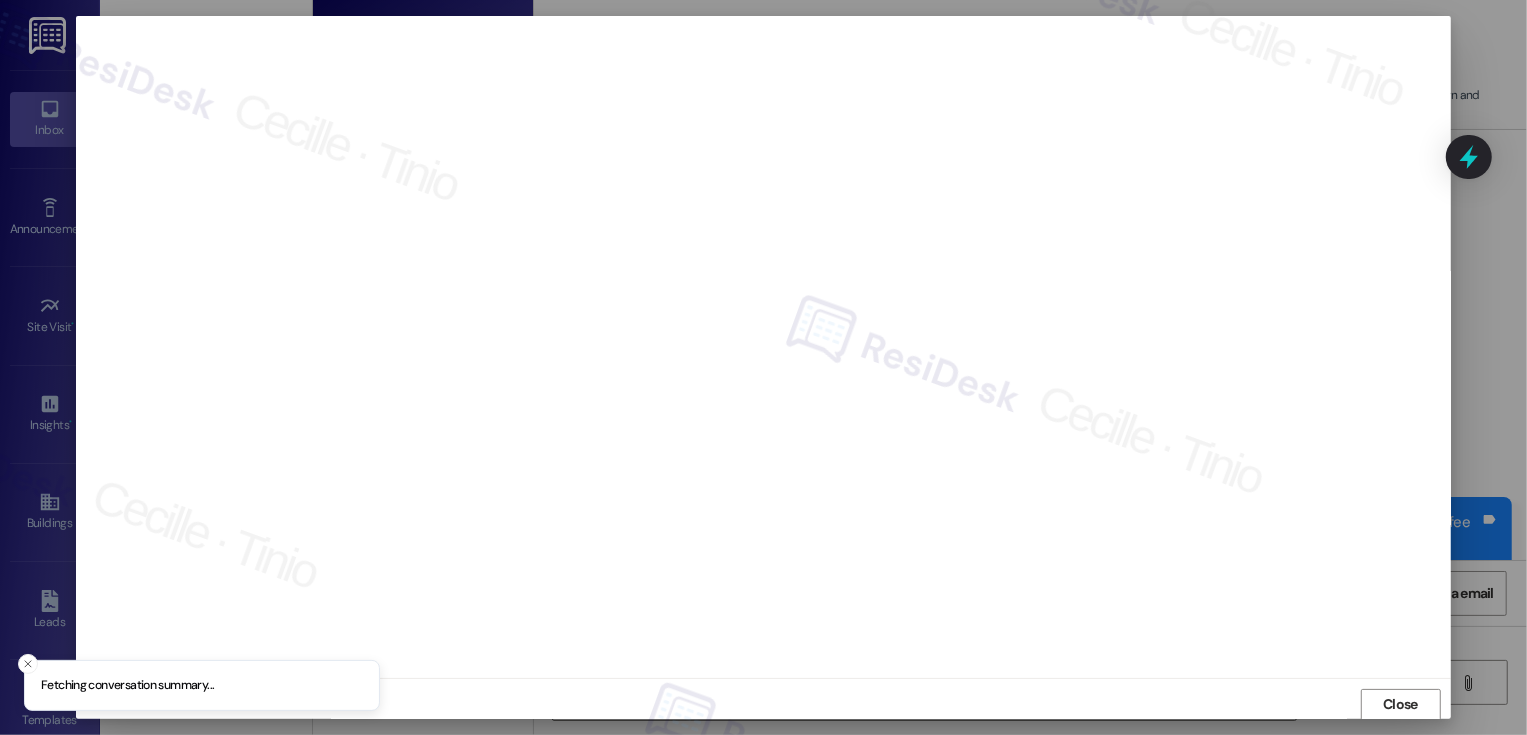 scroll, scrollTop: 1, scrollLeft: 0, axis: vertical 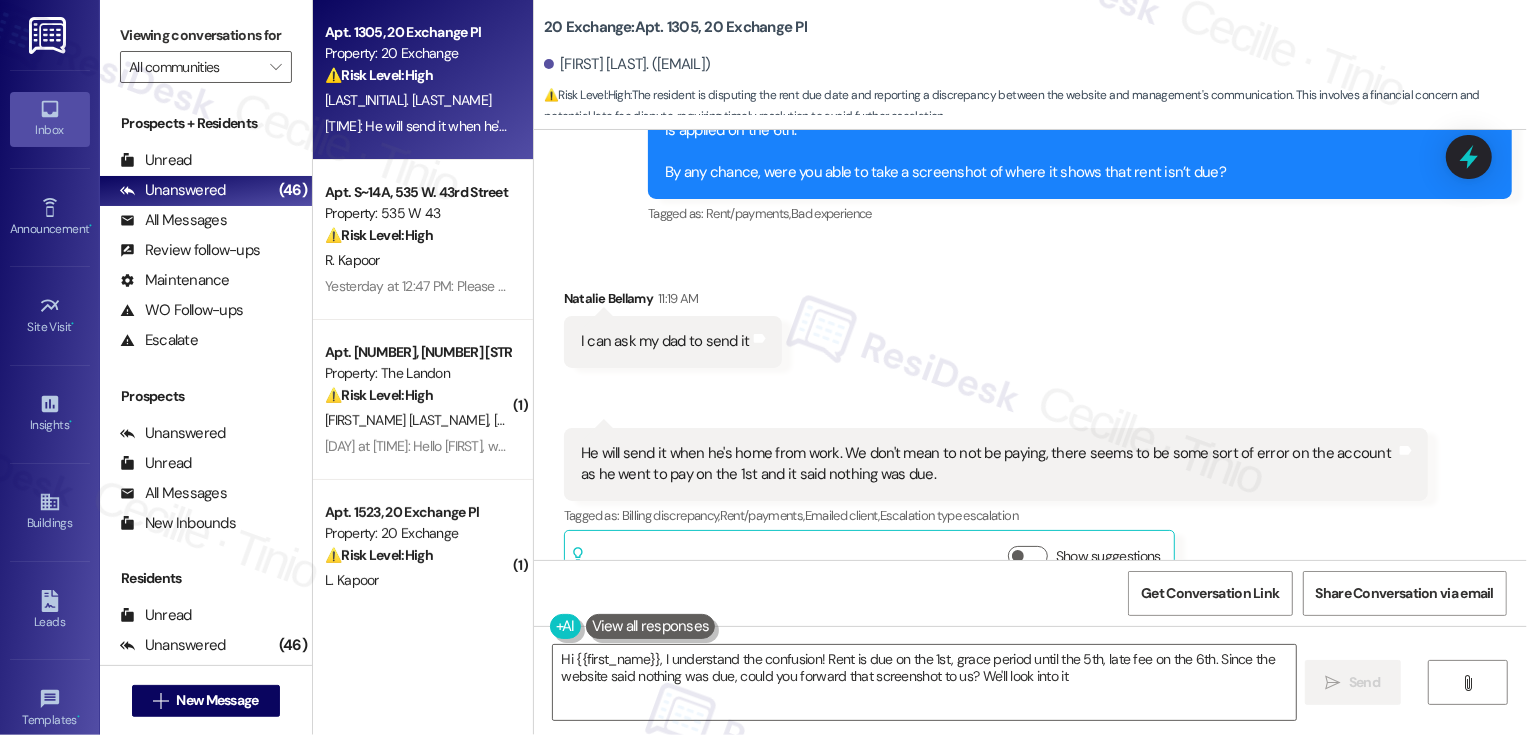 type on "Hi {{first_name}}, I understand the confusion! Rent is due on the 1st, grace period until the 5th, late fee on the 6th. Since the website said nothing was due, could you forward that screenshot to us? We'll look into it!" 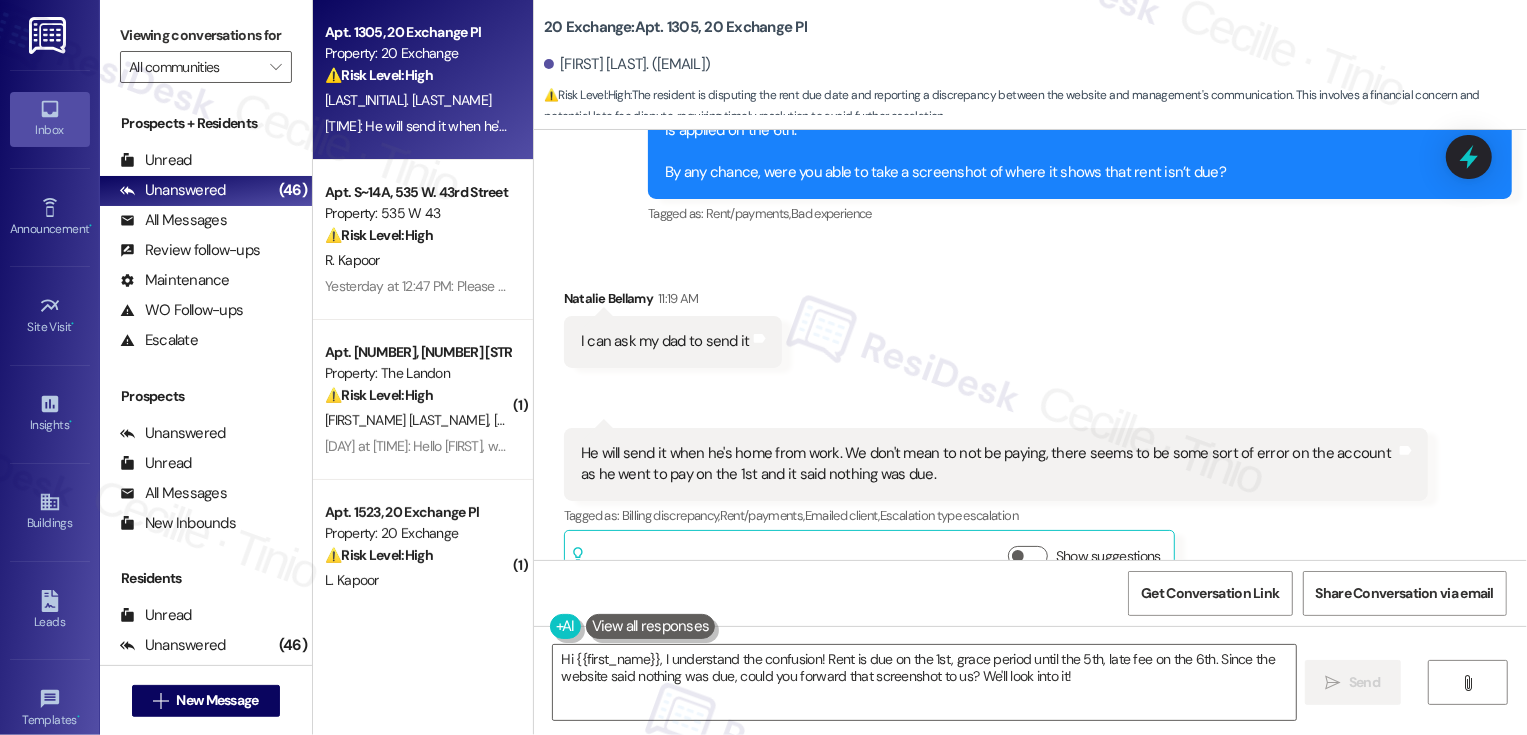 click on "Property: The Landon" at bounding box center (417, 373) 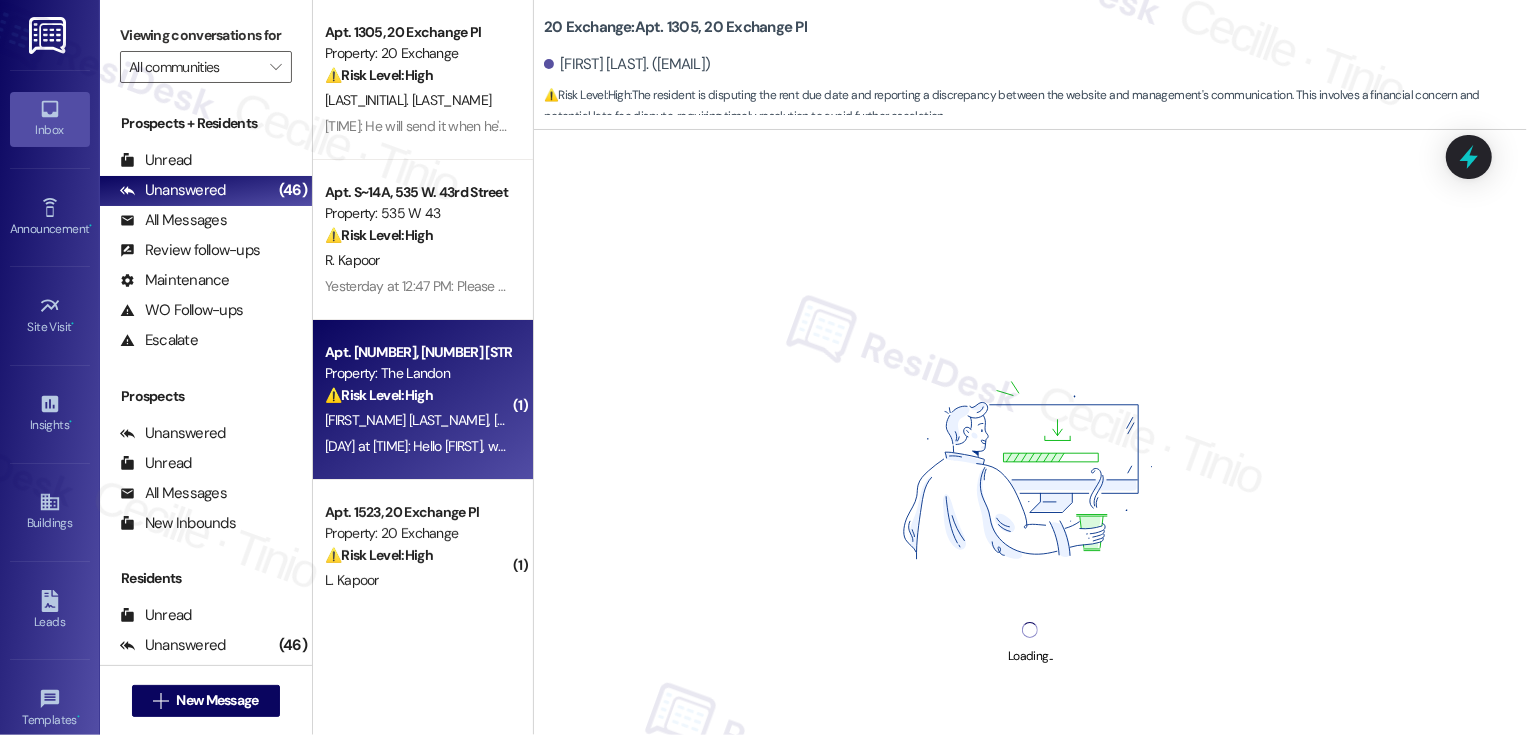 click on "Property: The Landon" at bounding box center [417, 373] 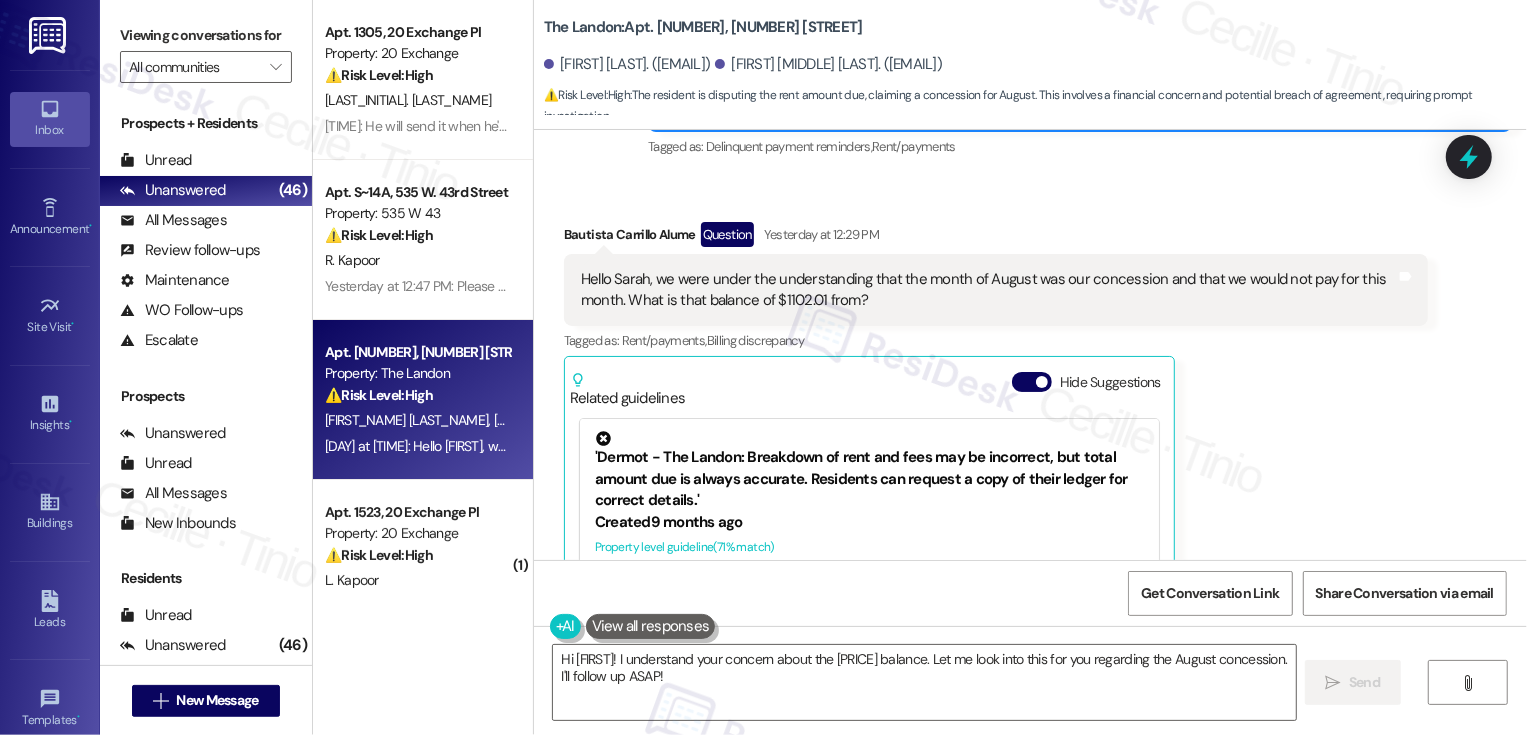 scroll, scrollTop: 729, scrollLeft: 0, axis: vertical 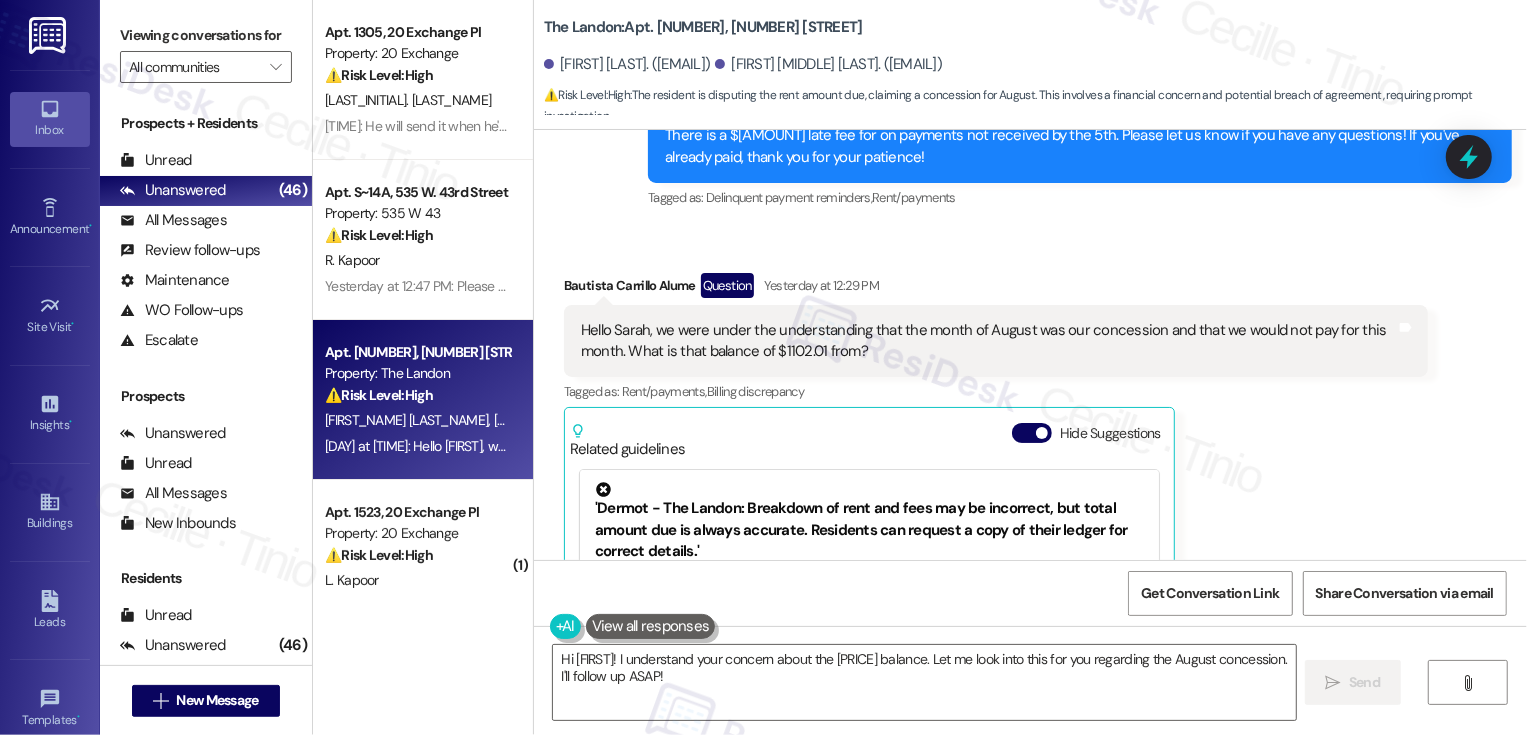 click on "Bautista Carrillo Alume Question Yesterday at 12:29 PM" at bounding box center (996, 289) 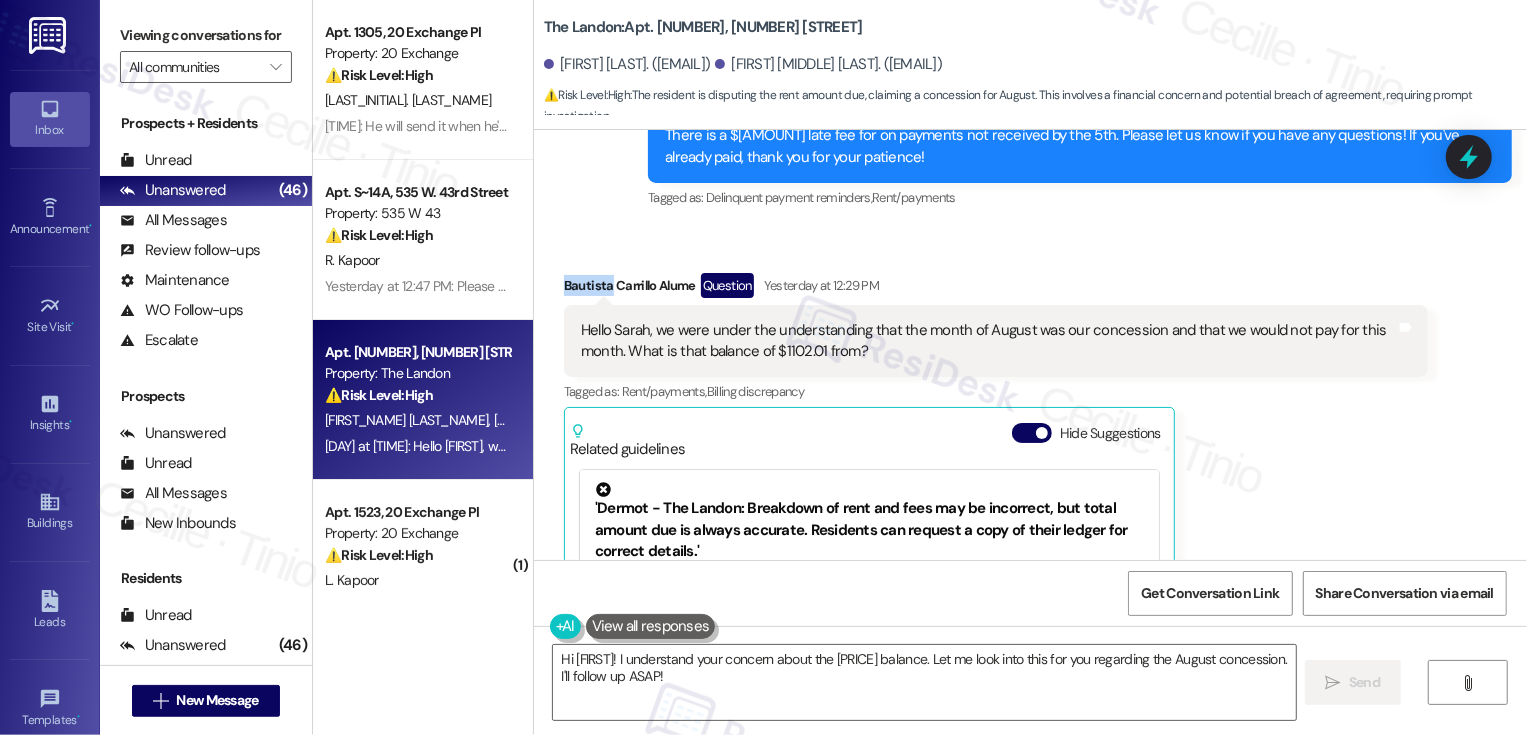 copy on "Bautista" 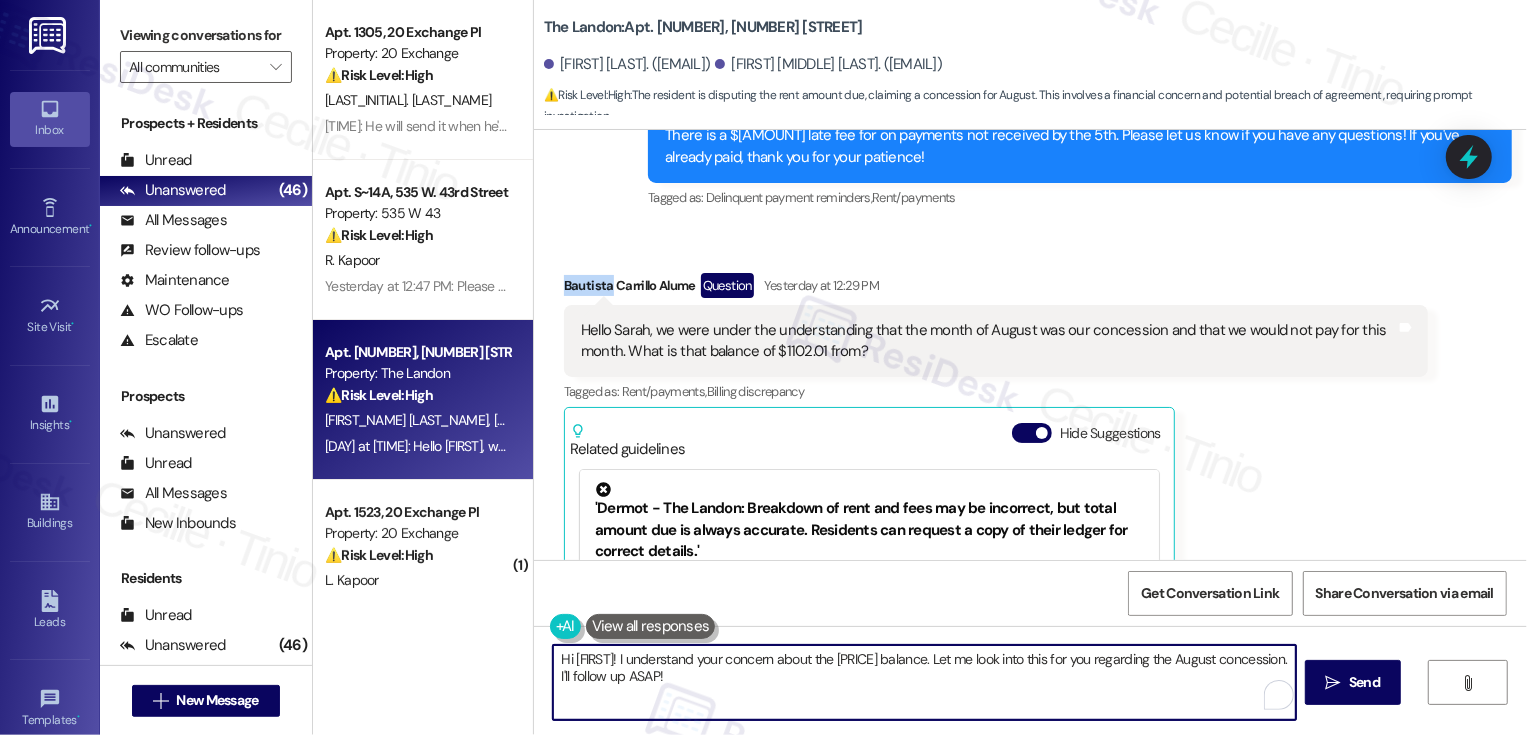 drag, startPoint x: 649, startPoint y: 655, endPoint x: 892, endPoint y: 712, distance: 249.59567 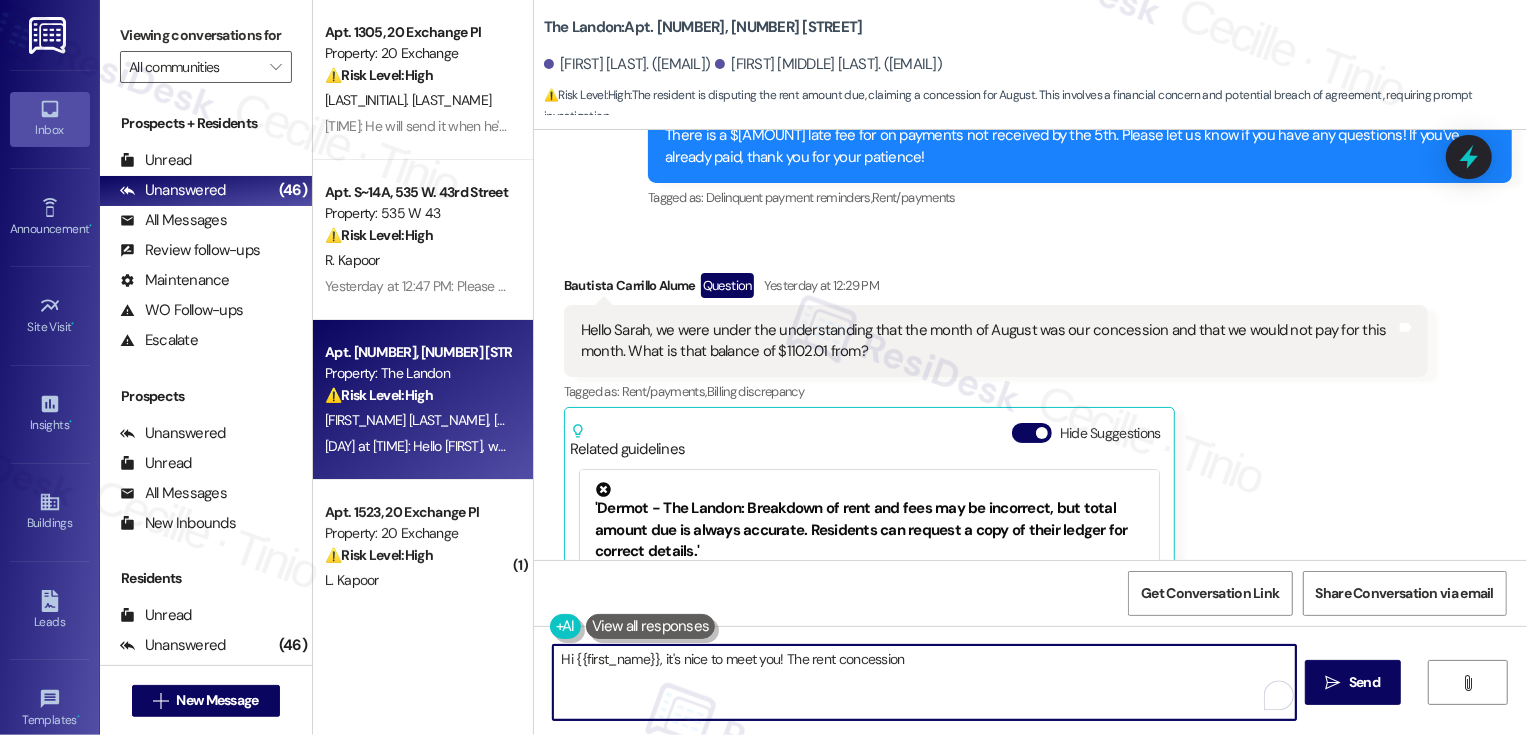 scroll, scrollTop: 0, scrollLeft: 0, axis: both 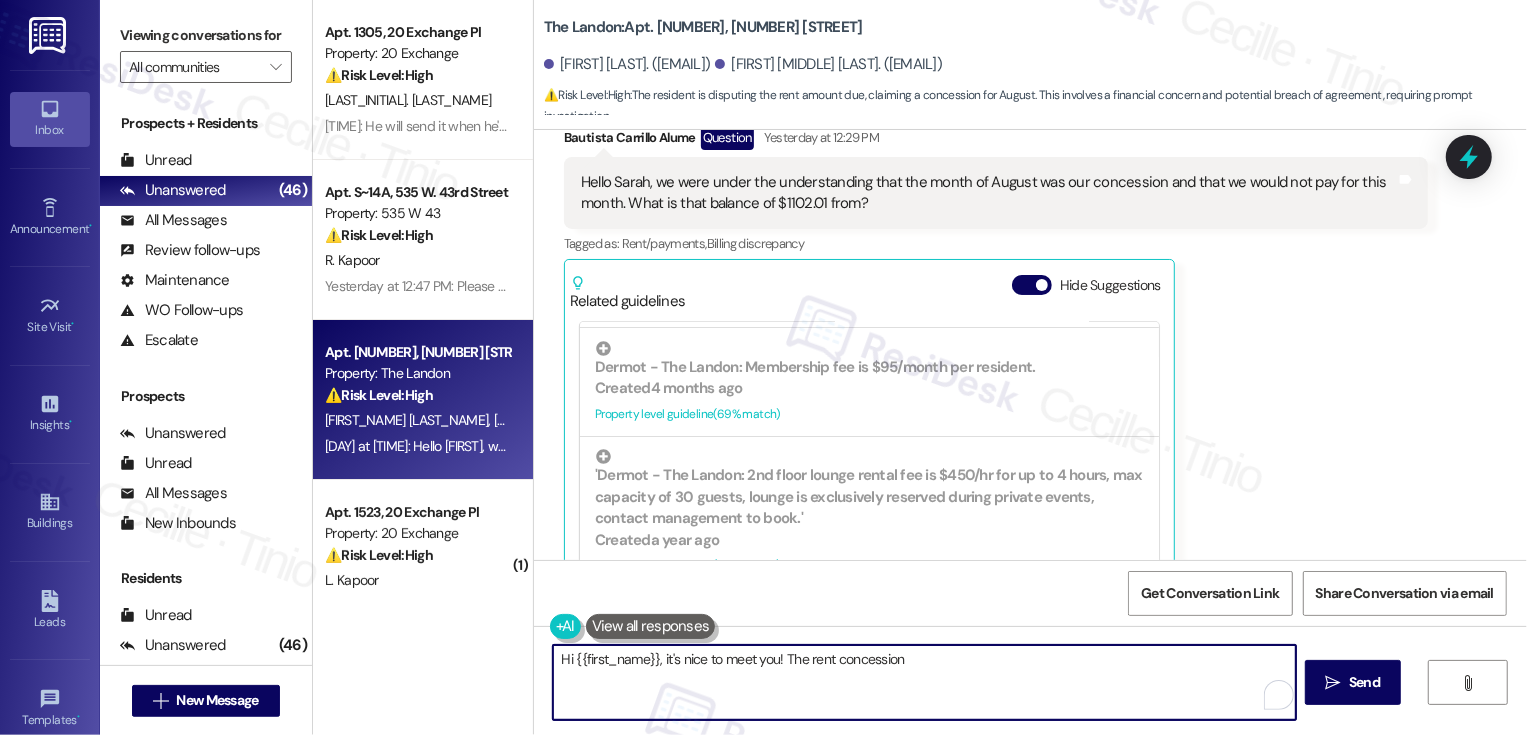 click on "Hi {{first_name}}, it's nice to meet you! The rent concession" at bounding box center [924, 682] 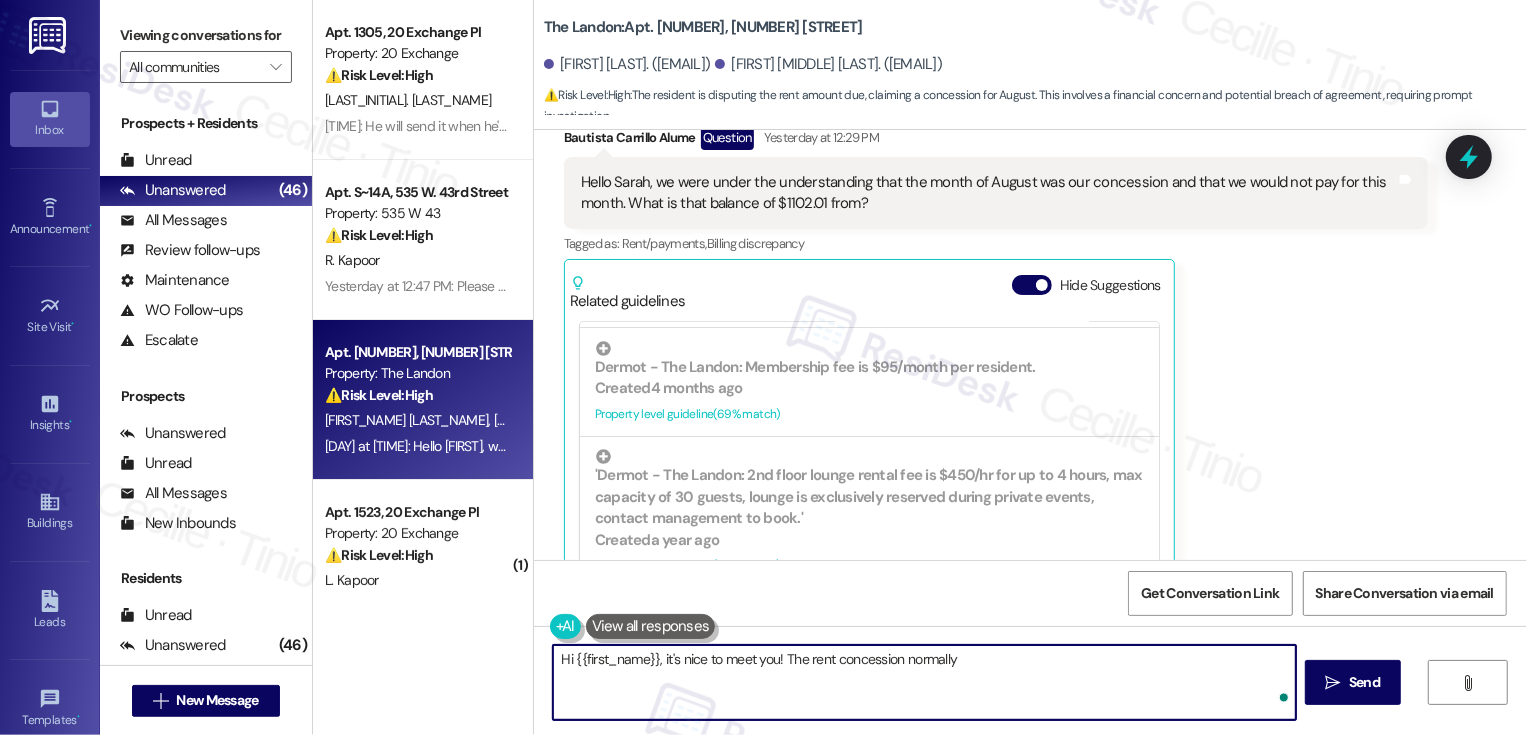 paste on "only covers rent and not the additional charges, but I’ll
confirm this with the site team. In the meantime, feel free to reach out if
you need anything else!" 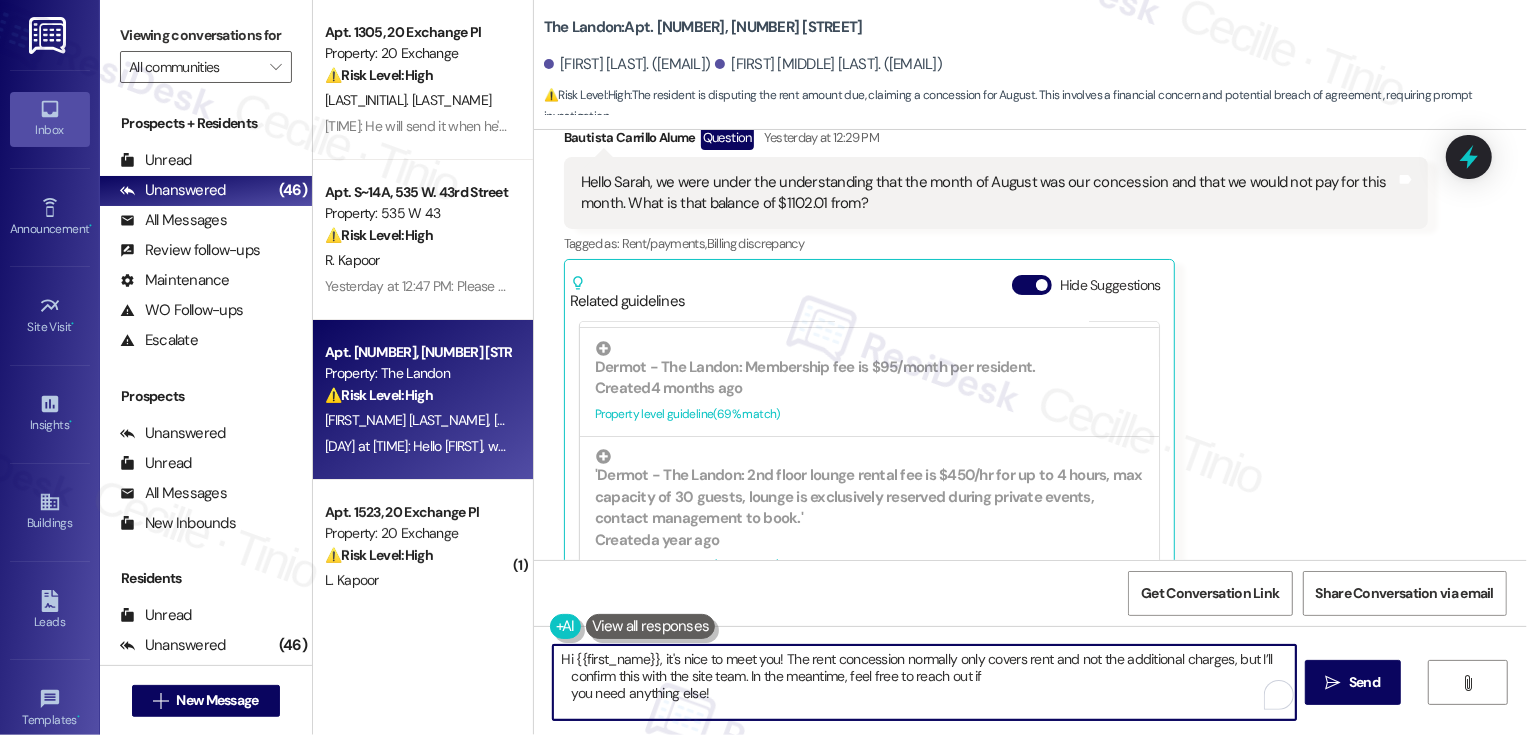 click on "Hi {{first_name}}, it's nice to meet you! The rent concession normally only covers rent and not the additional charges, but I’ll
confirm this with the site team. In the meantime, feel free to reach out if
you need anything else!" at bounding box center [924, 682] 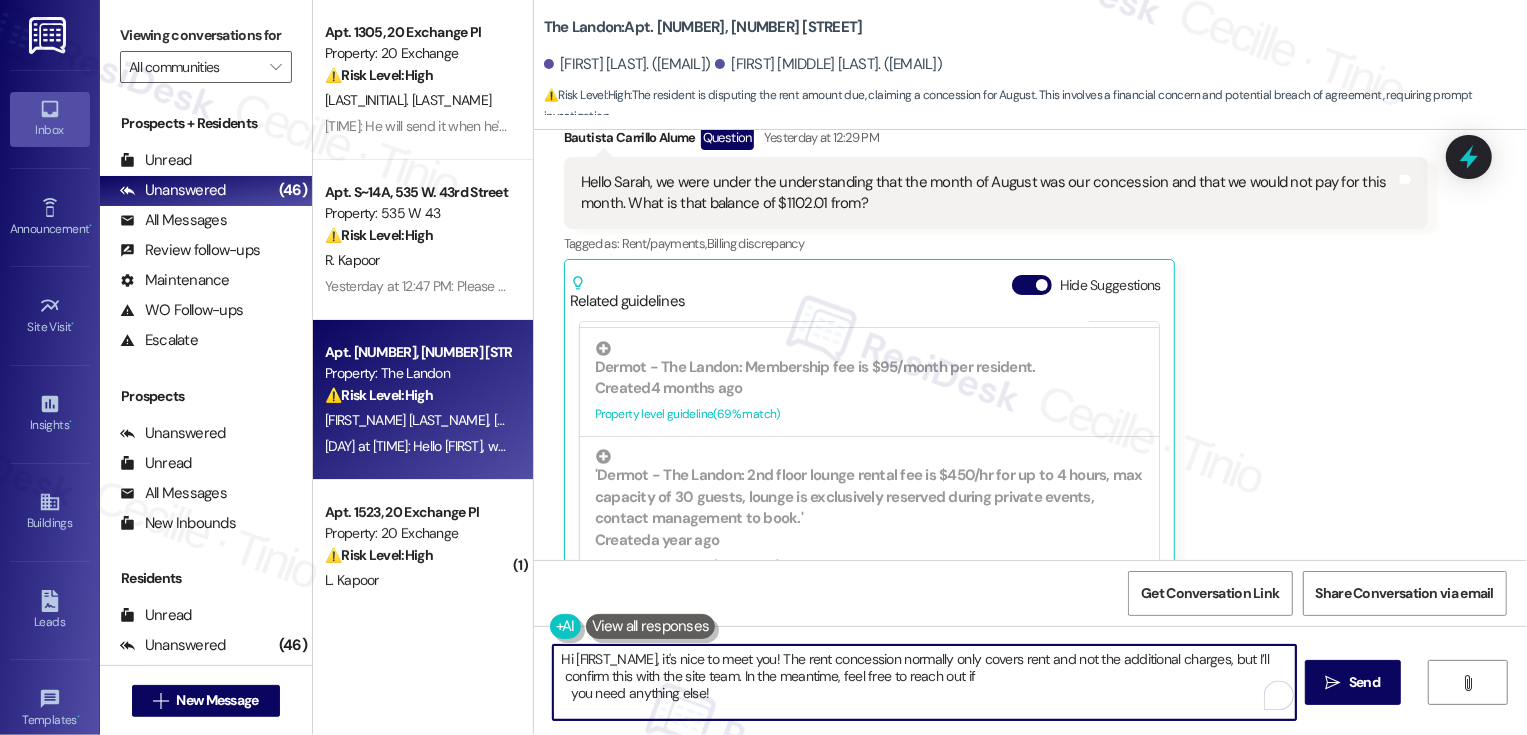 click on "Hi {{first_name}}, it's nice to meet you! The rent concession normally only covers rent and not the additional charges, but I’ll
confirm this with the site team. In the meantime, feel free to reach out if
you need anything else!" at bounding box center (924, 682) 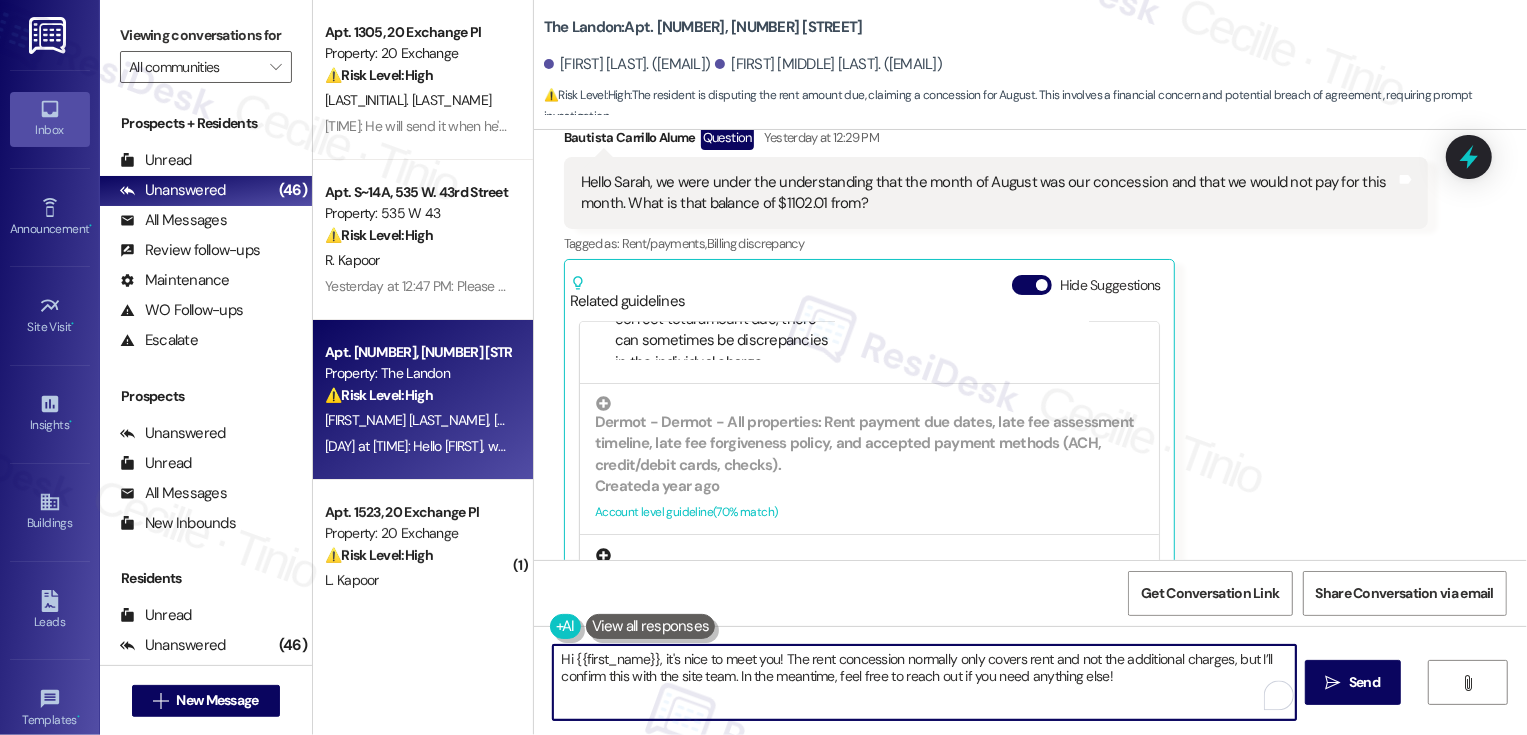 scroll, scrollTop: 540, scrollLeft: 0, axis: vertical 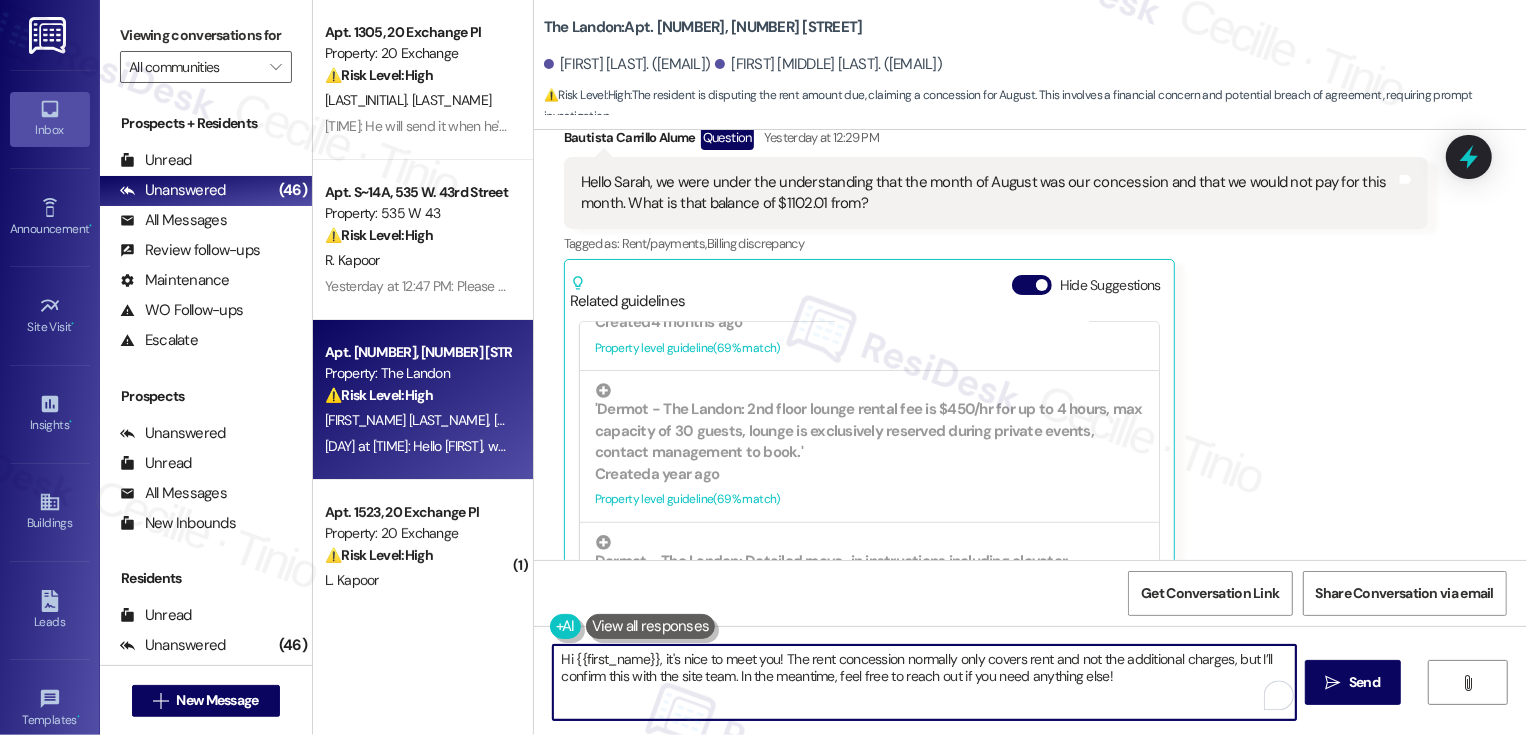 click on "Hi {{first_name}}, it's nice to meet you! The rent concession normally only covers rent and not the additional charges, but I’ll
confirm this with the site team. In the meantime, feel free to reach out if you need anything else!" at bounding box center (924, 682) 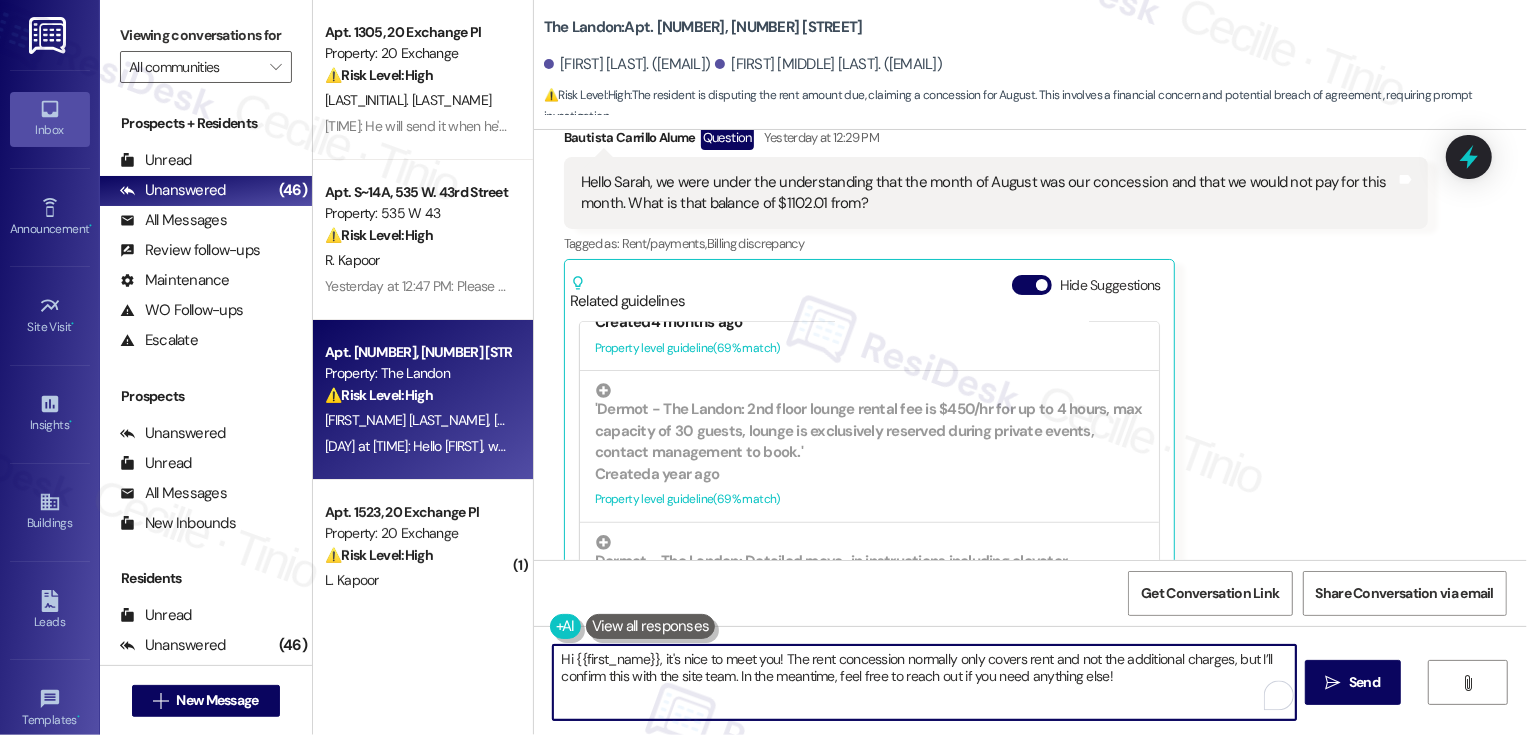 scroll, scrollTop: 430, scrollLeft: 0, axis: vertical 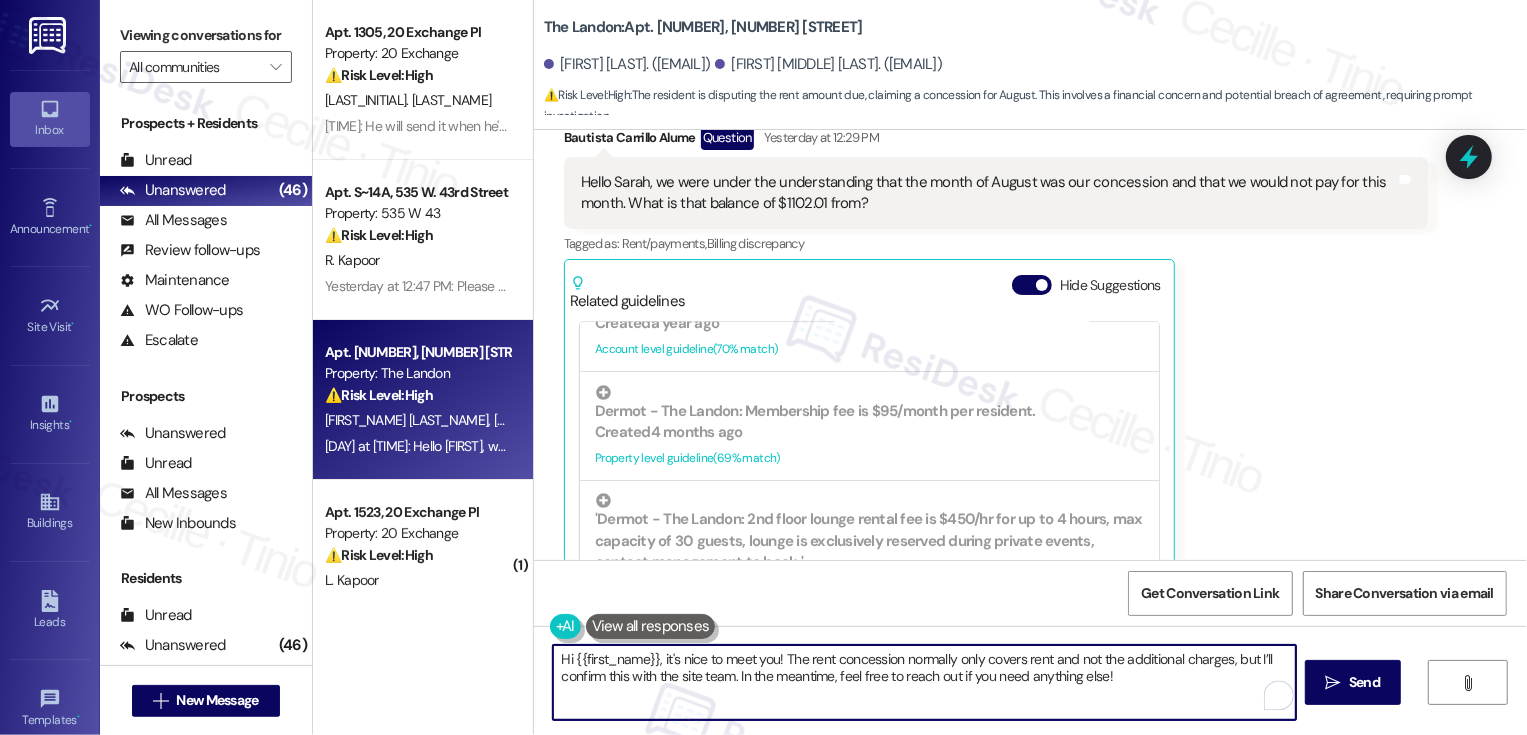 click on "Bautista Carrillo Alume Question Yesterday at 12:29 PM" at bounding box center [996, 141] 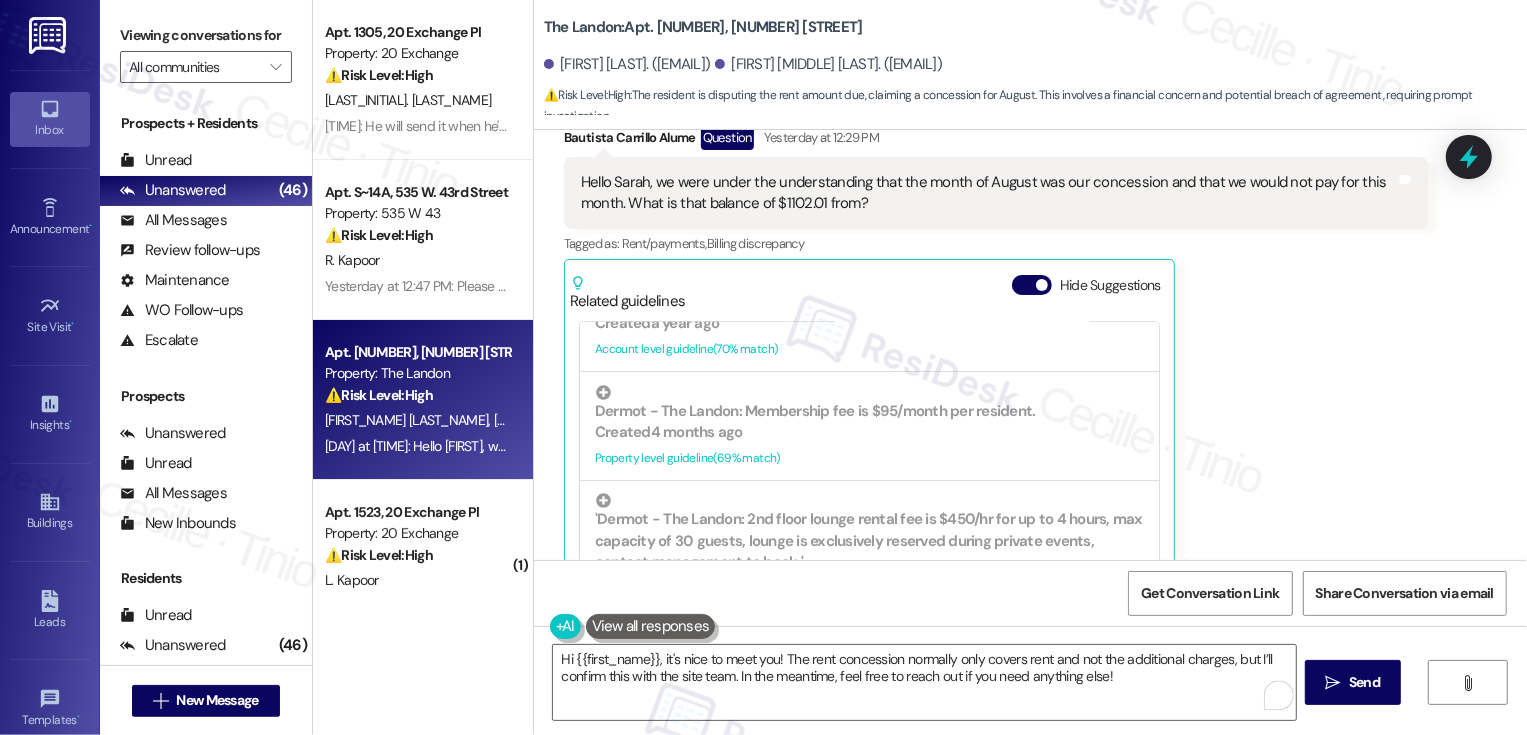 click on "Bautista Carrillo Alume Question Yesterday at 12:29 PM" at bounding box center [996, 141] 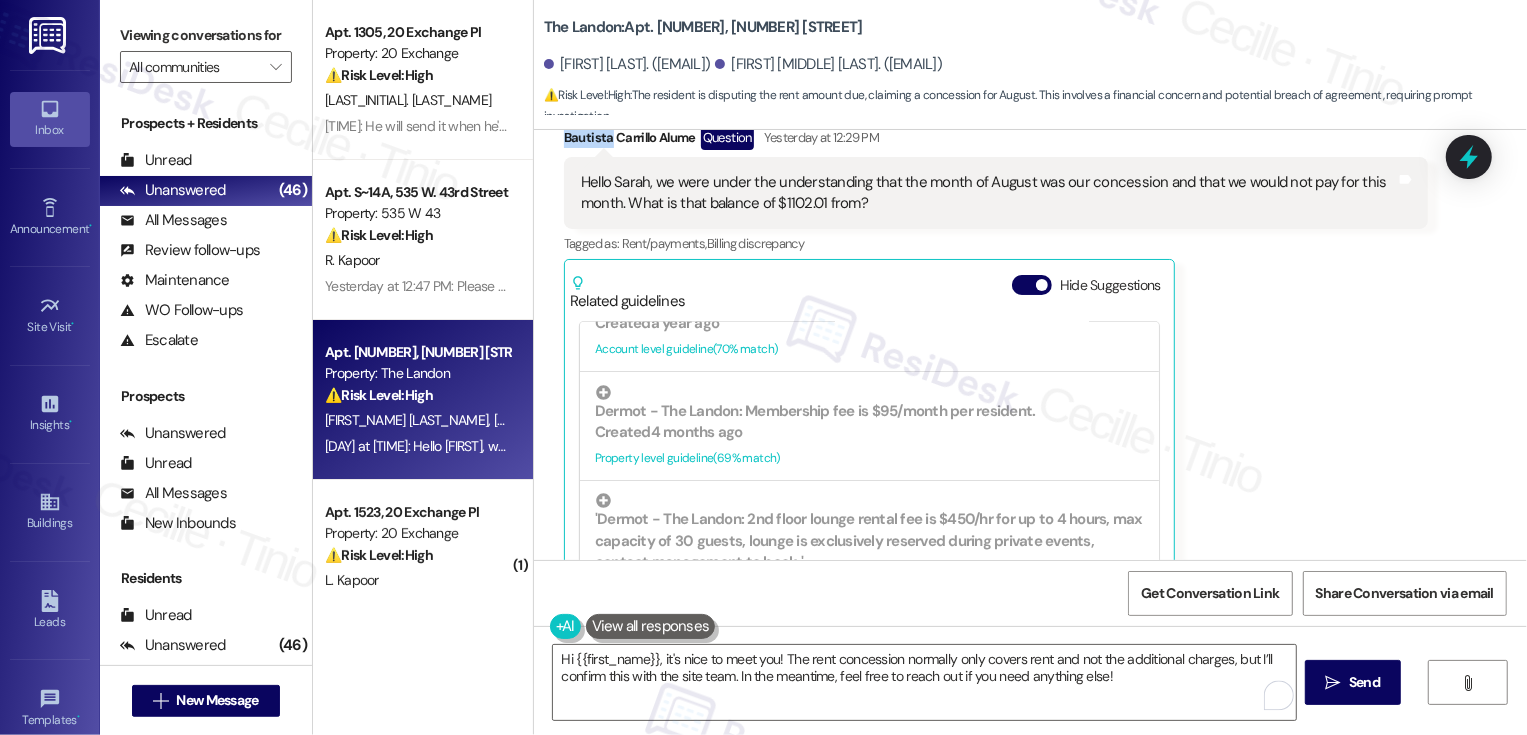 click on "Bautista Carrillo Alume Question Yesterday at 12:29 PM" at bounding box center [996, 141] 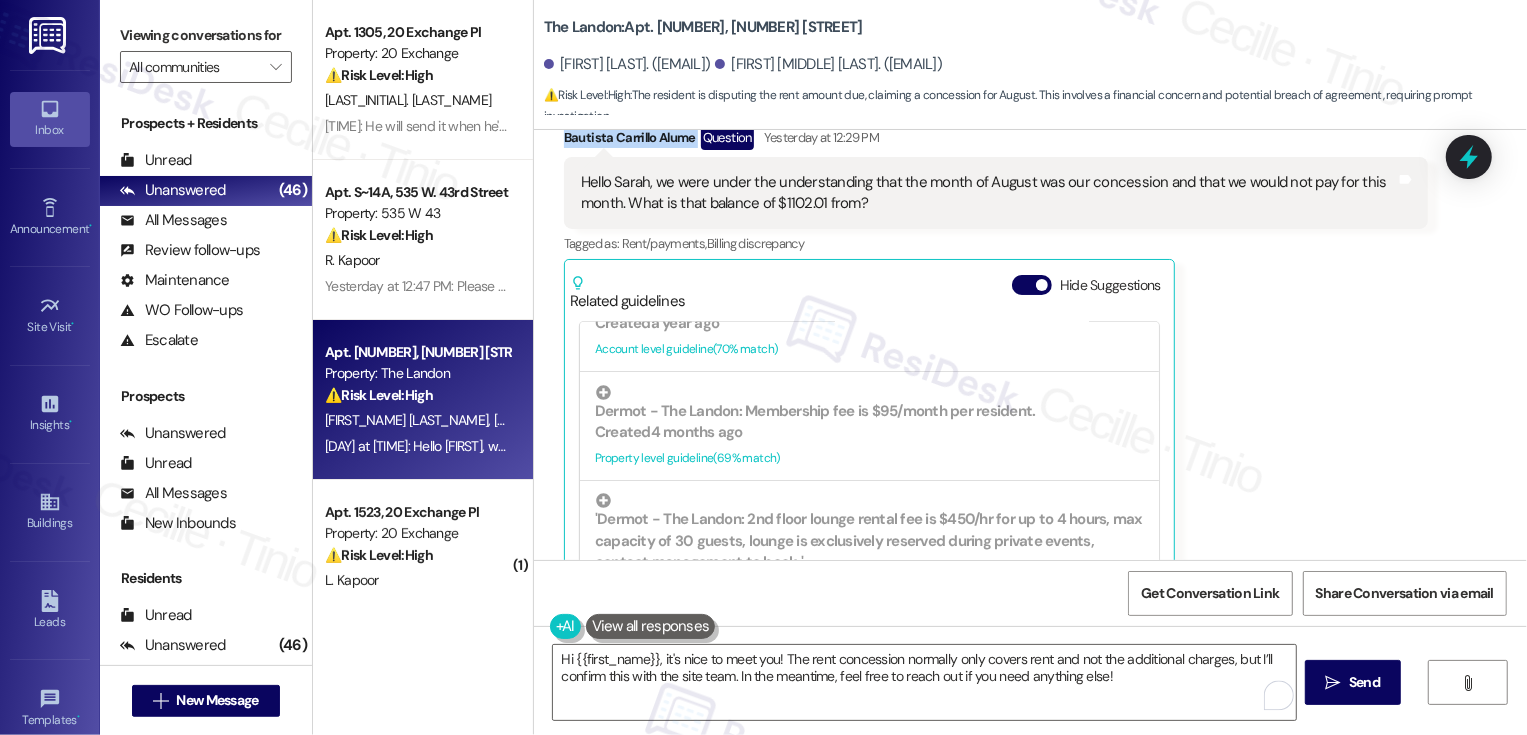 click on "Bautista Carrillo Alume Question Yesterday at 12:29 PM" at bounding box center (996, 141) 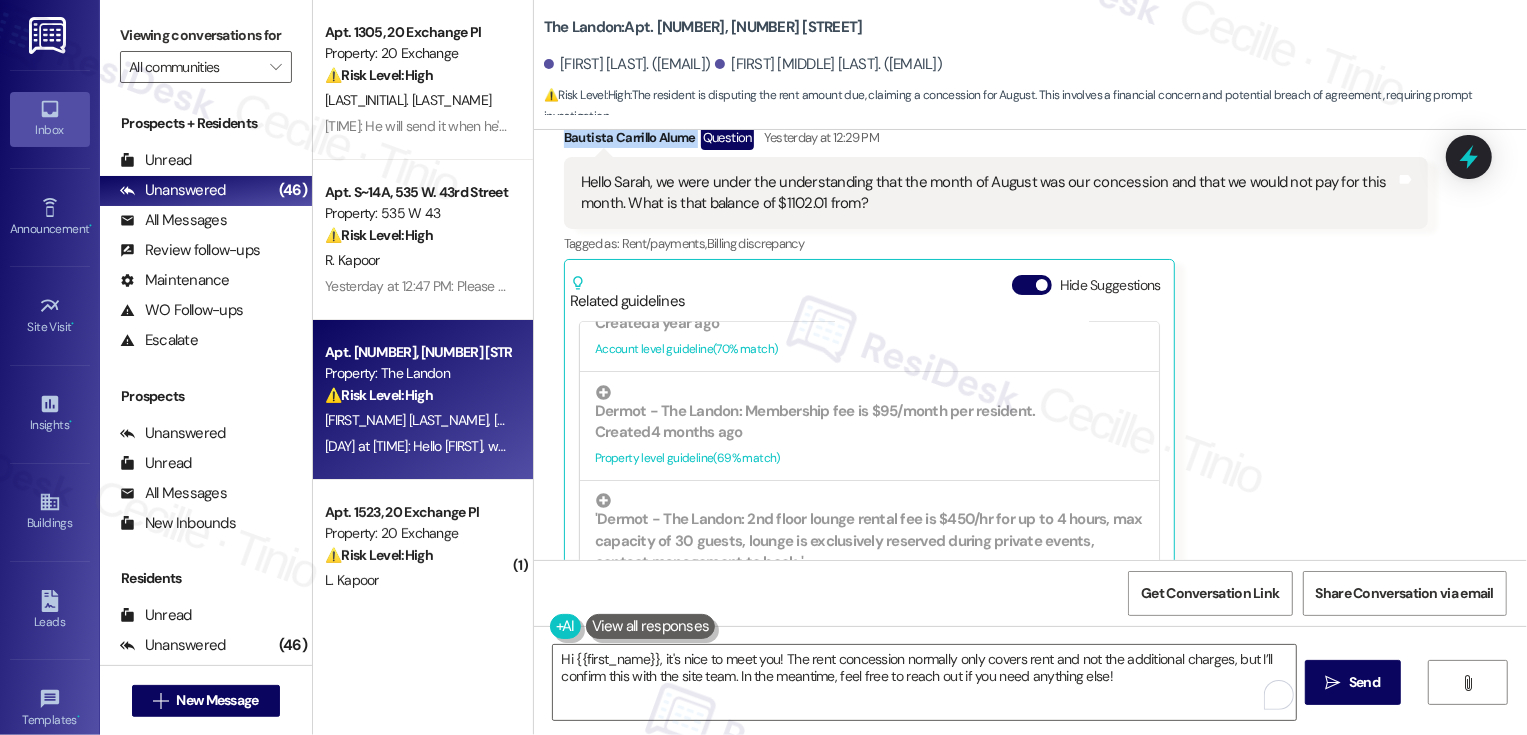click on "Bautista Carrillo Alume Question Yesterday at 12:29 PM" at bounding box center (996, 141) 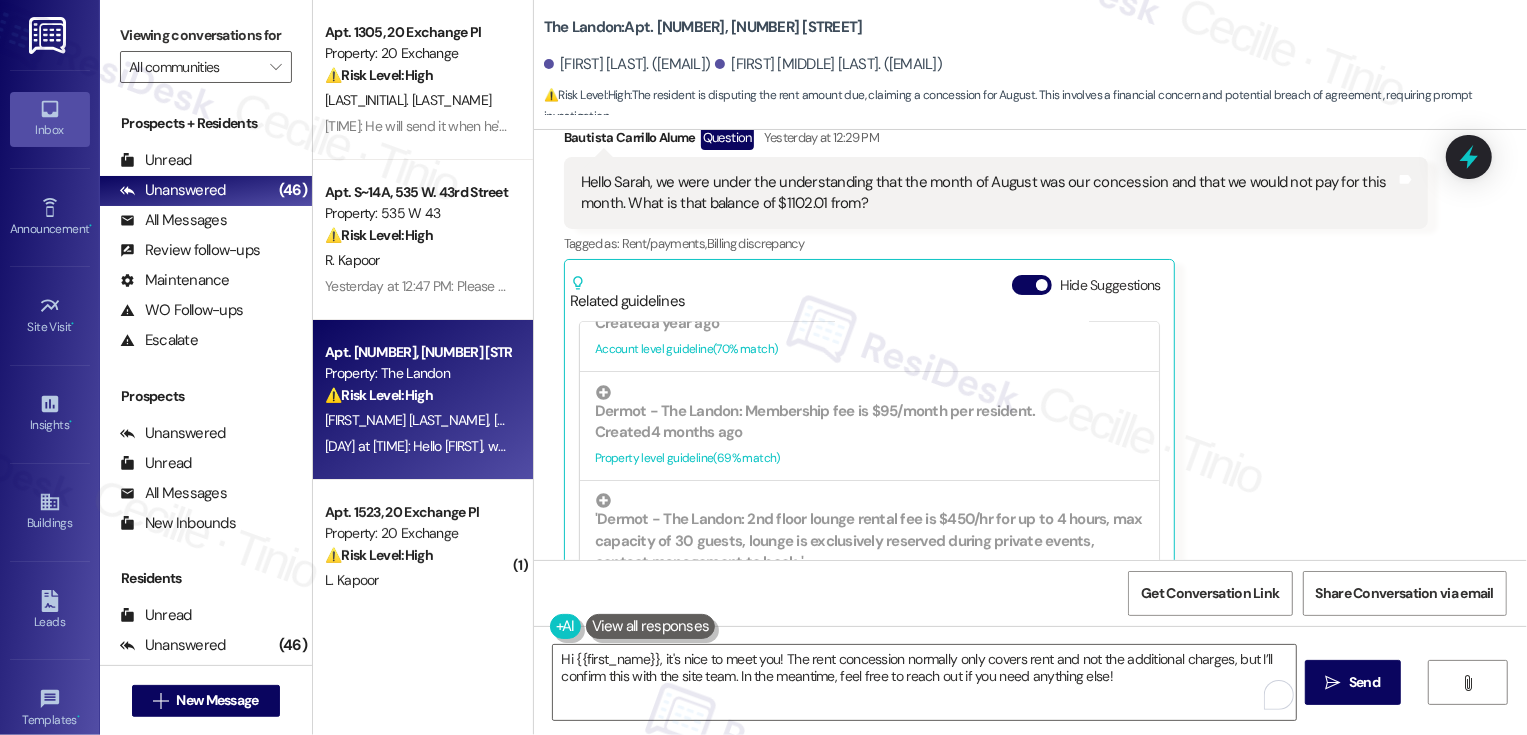 click on "Bautista Carrillo Alume Question Yesterday at 12:29 PM" at bounding box center (996, 141) 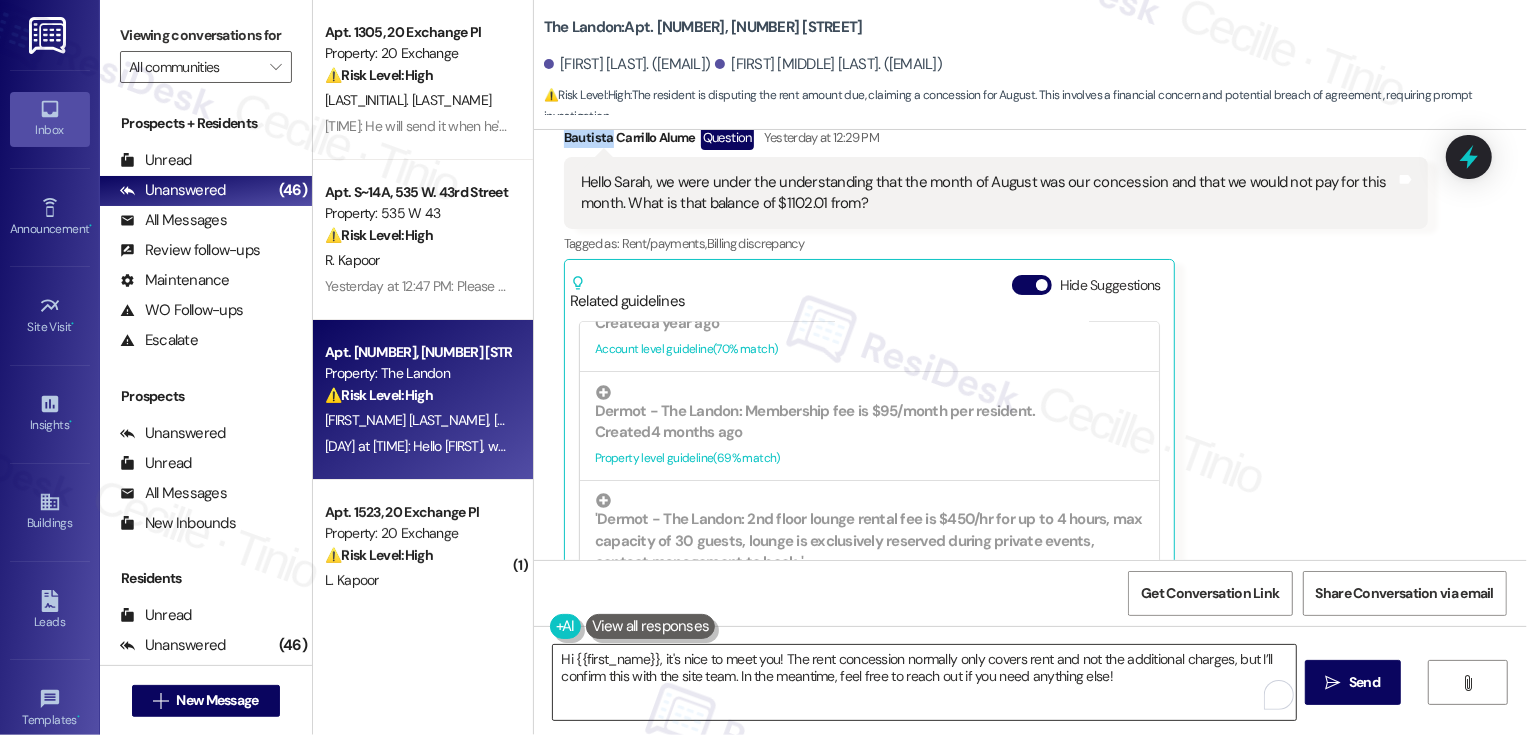 click on "Hi {{first_name}}, it's nice to meet you! The rent concession normally only covers rent and not the additional charges, but I’ll confirm this with the site team. In the meantime, feel free to reach out if you need anything else!" at bounding box center (924, 682) 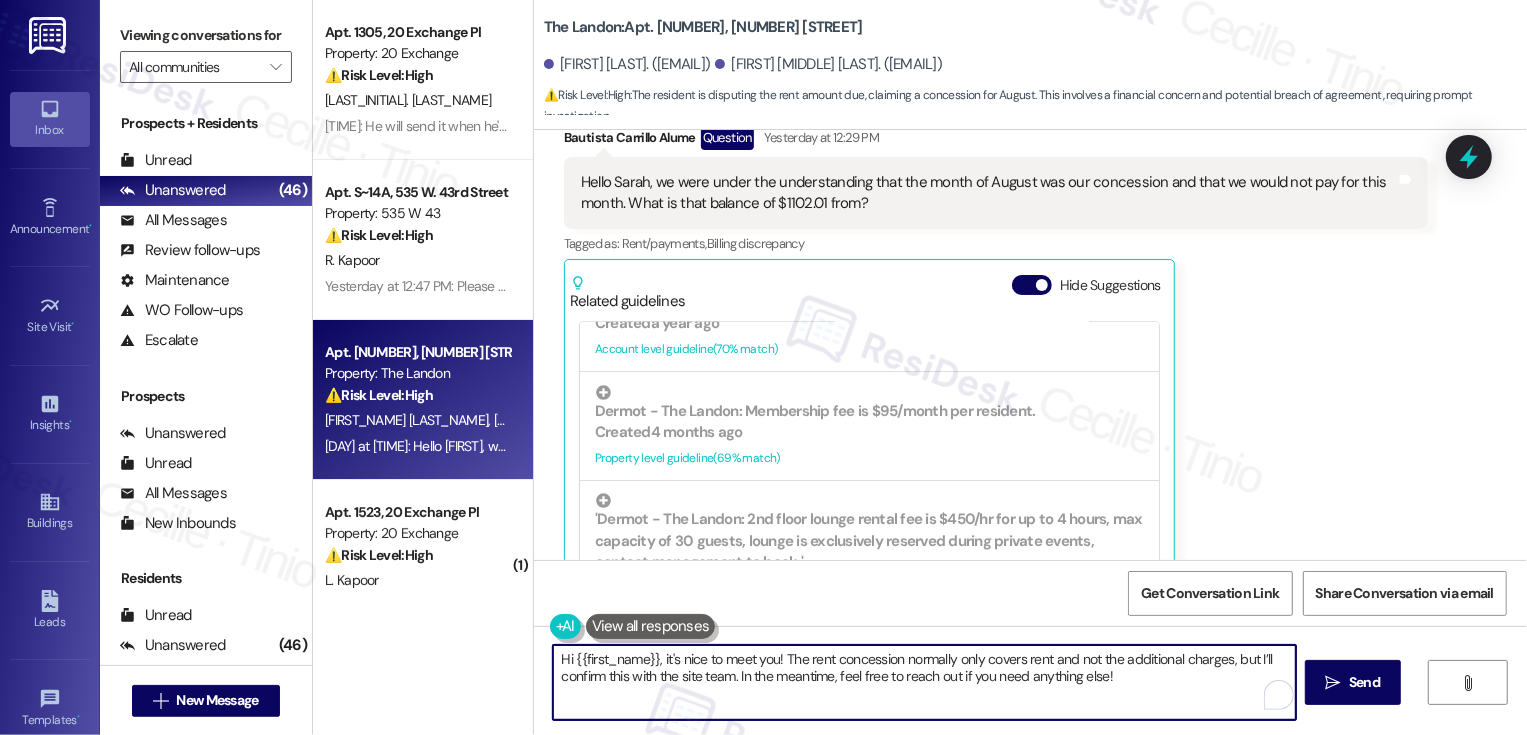click on "Hi {{first_name}}, it's nice to meet you! The rent concession normally only covers rent and not the additional charges, but I’ll confirm this with the site team. In the meantime, feel free to reach out if you need anything else!" at bounding box center (924, 682) 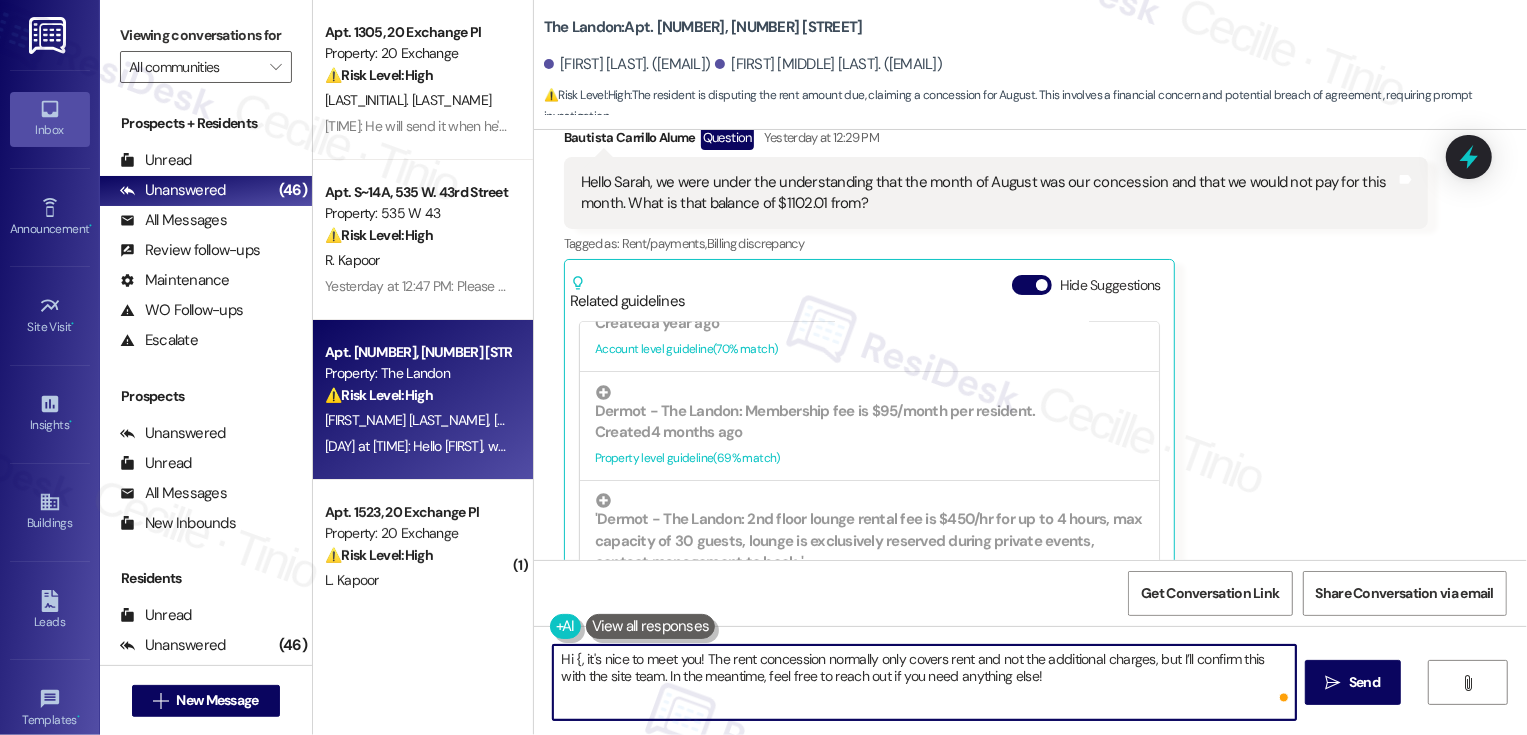 paste on "Bautista" 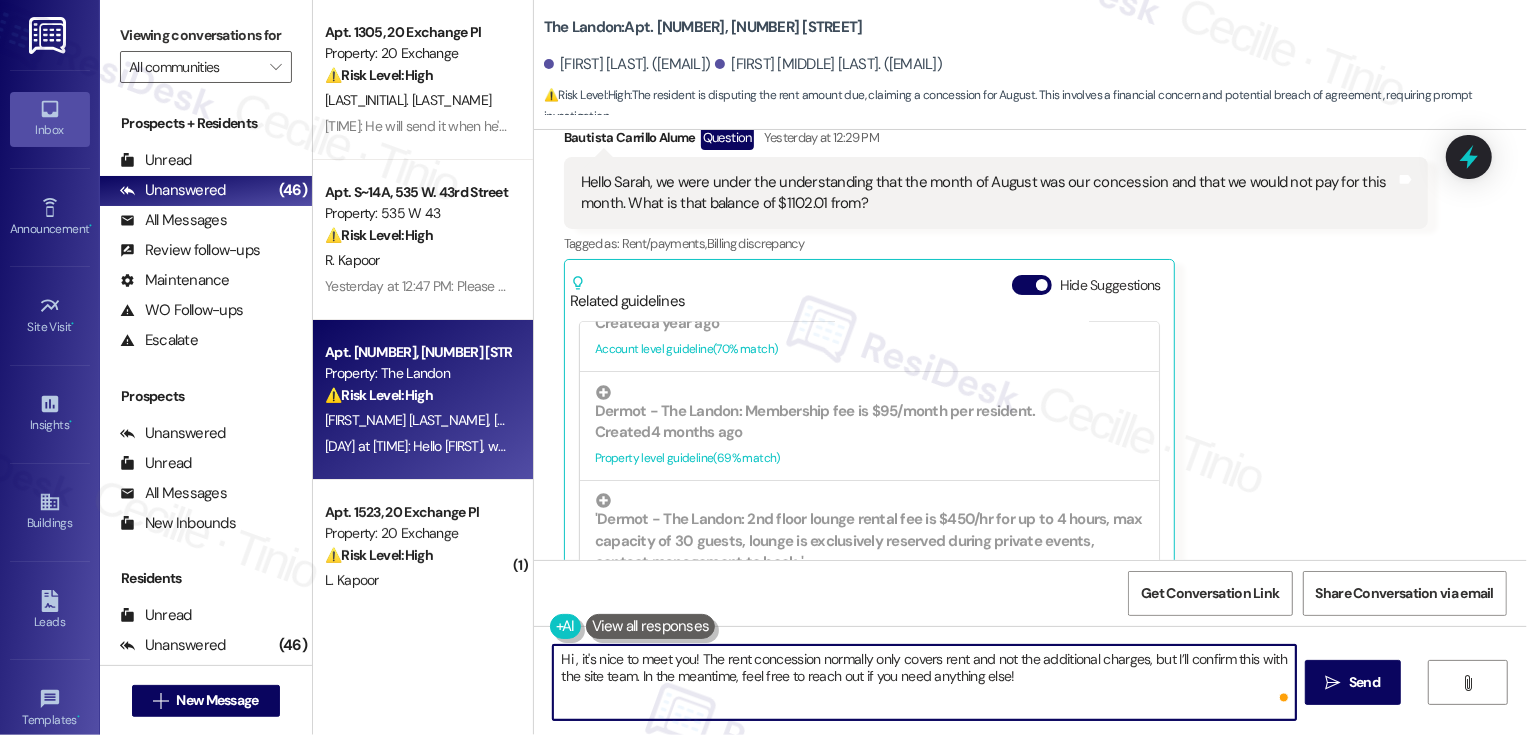 paste on "Bautista" 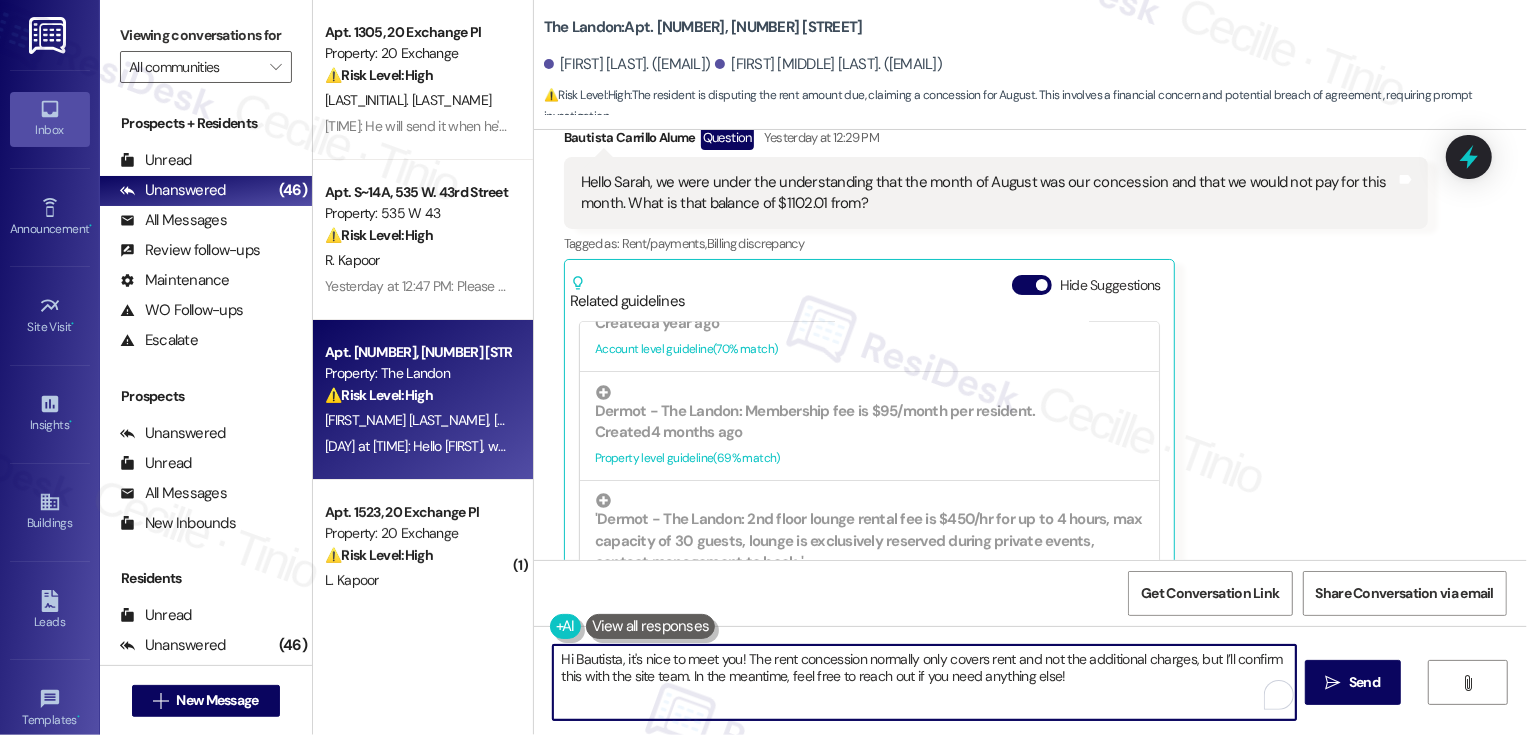 click on "Hi Bautista, it's nice to meet you! The rent concession normally only covers rent and not the additional charges, but I’ll confirm this with the site team. In the meantime, feel free to reach out if you need anything else!" at bounding box center (924, 682) 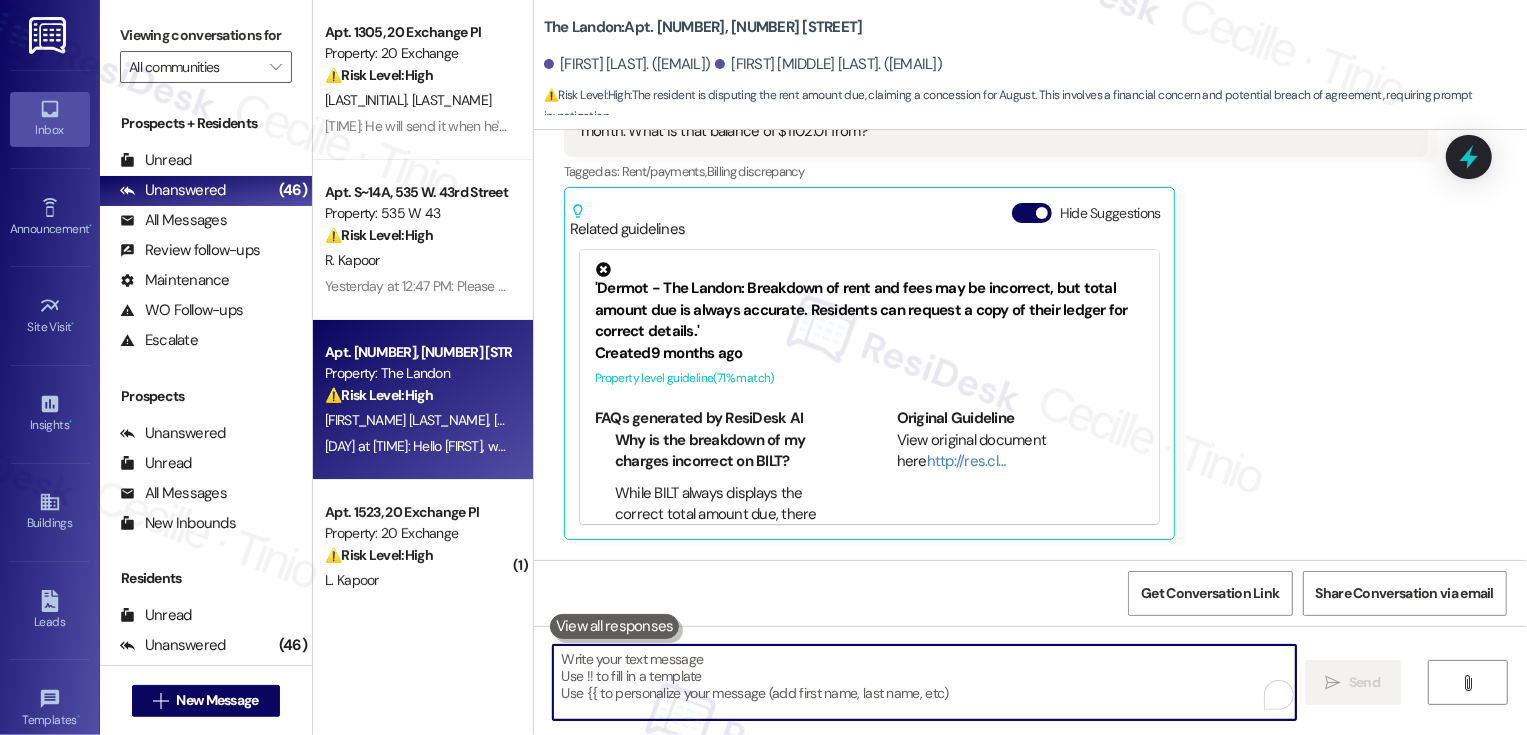scroll, scrollTop: 1105, scrollLeft: 0, axis: vertical 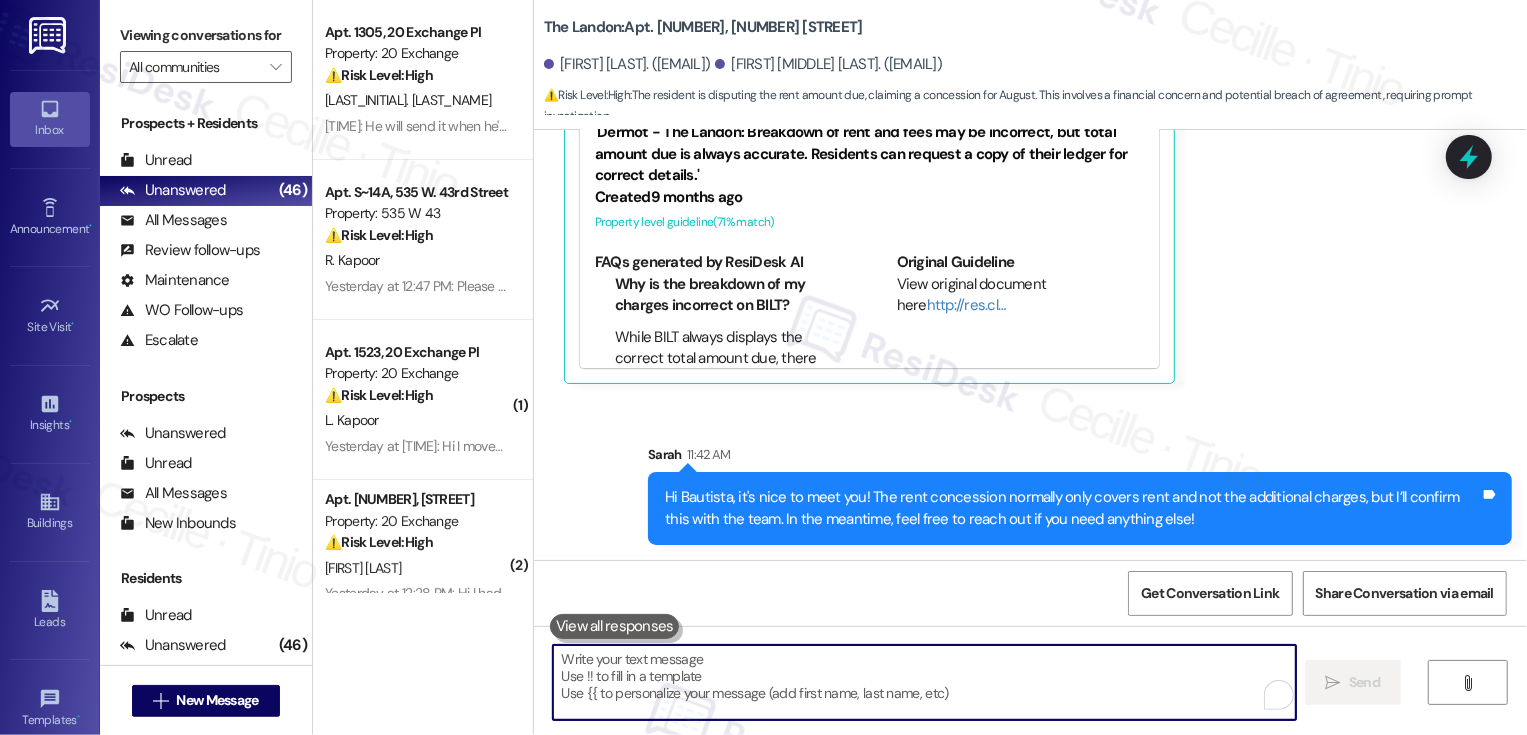 type 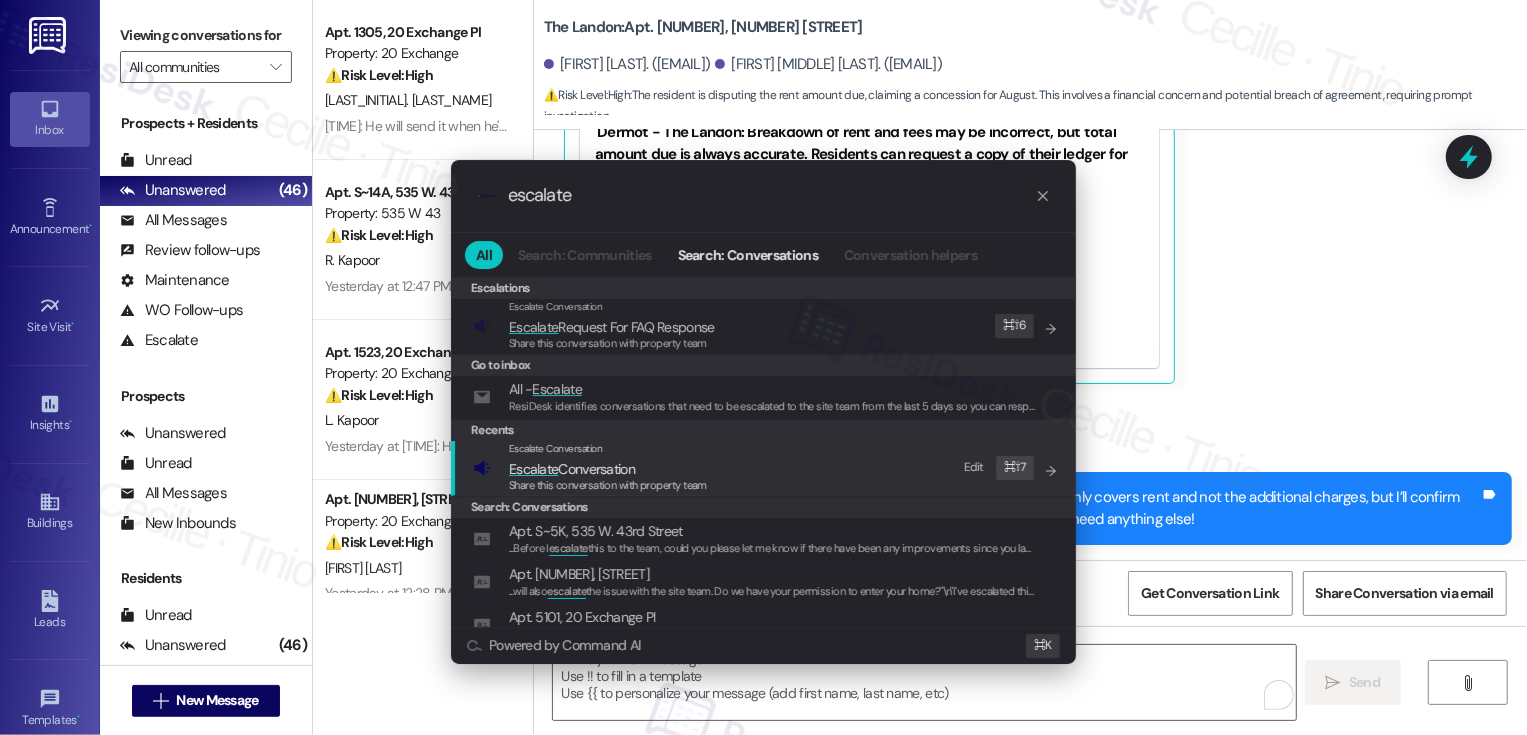 type on "escalate" 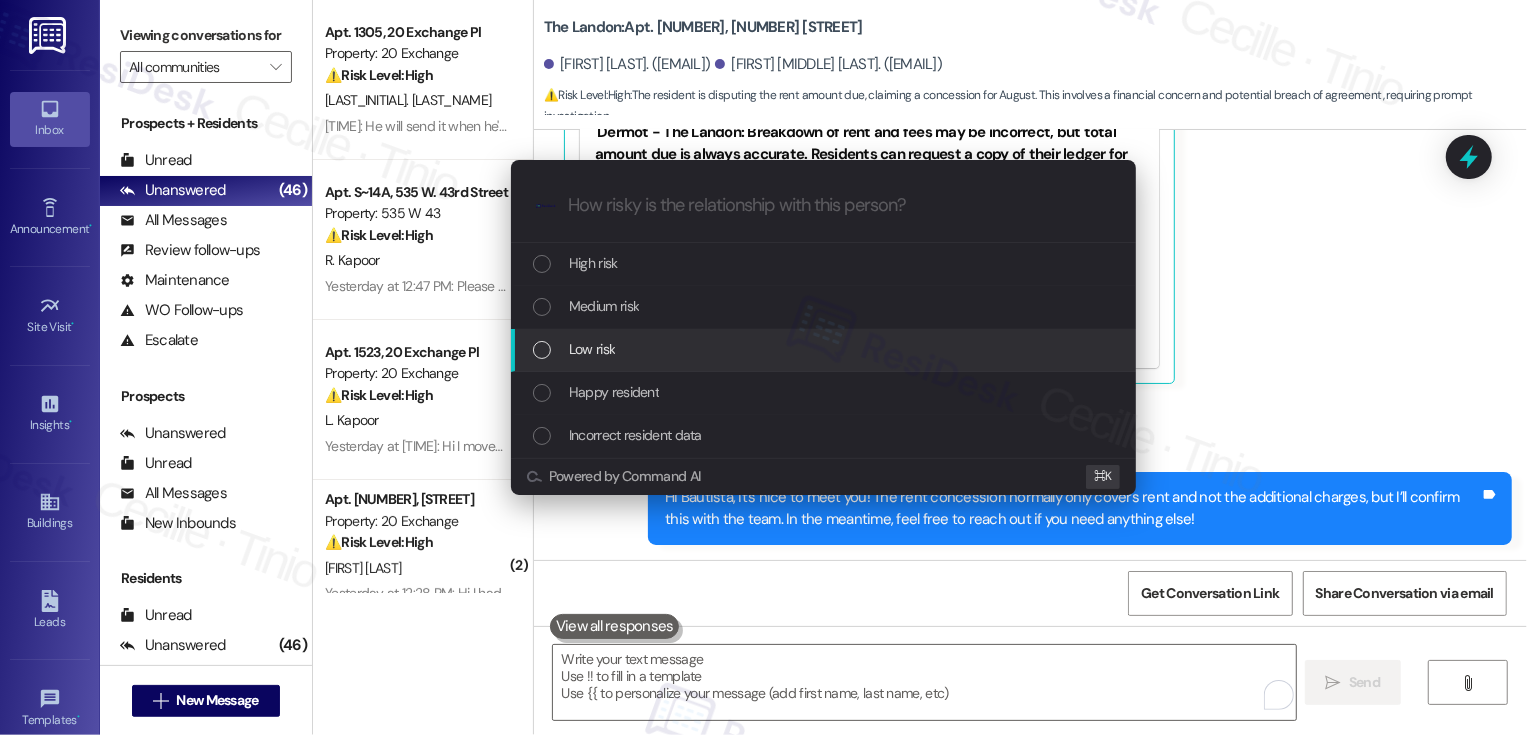 click on "Low risk" at bounding box center [592, 349] 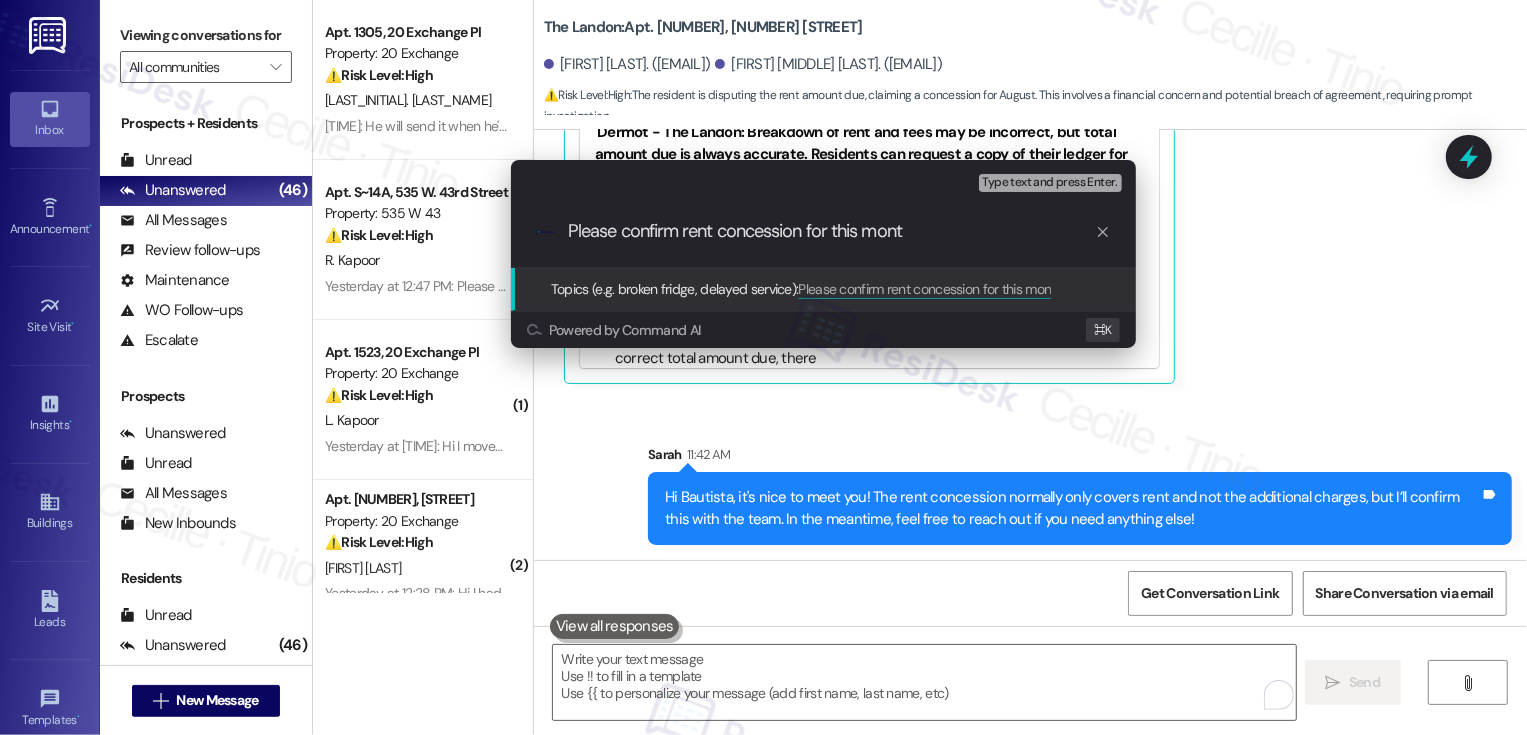 type on "Please confirm rent concession for this month" 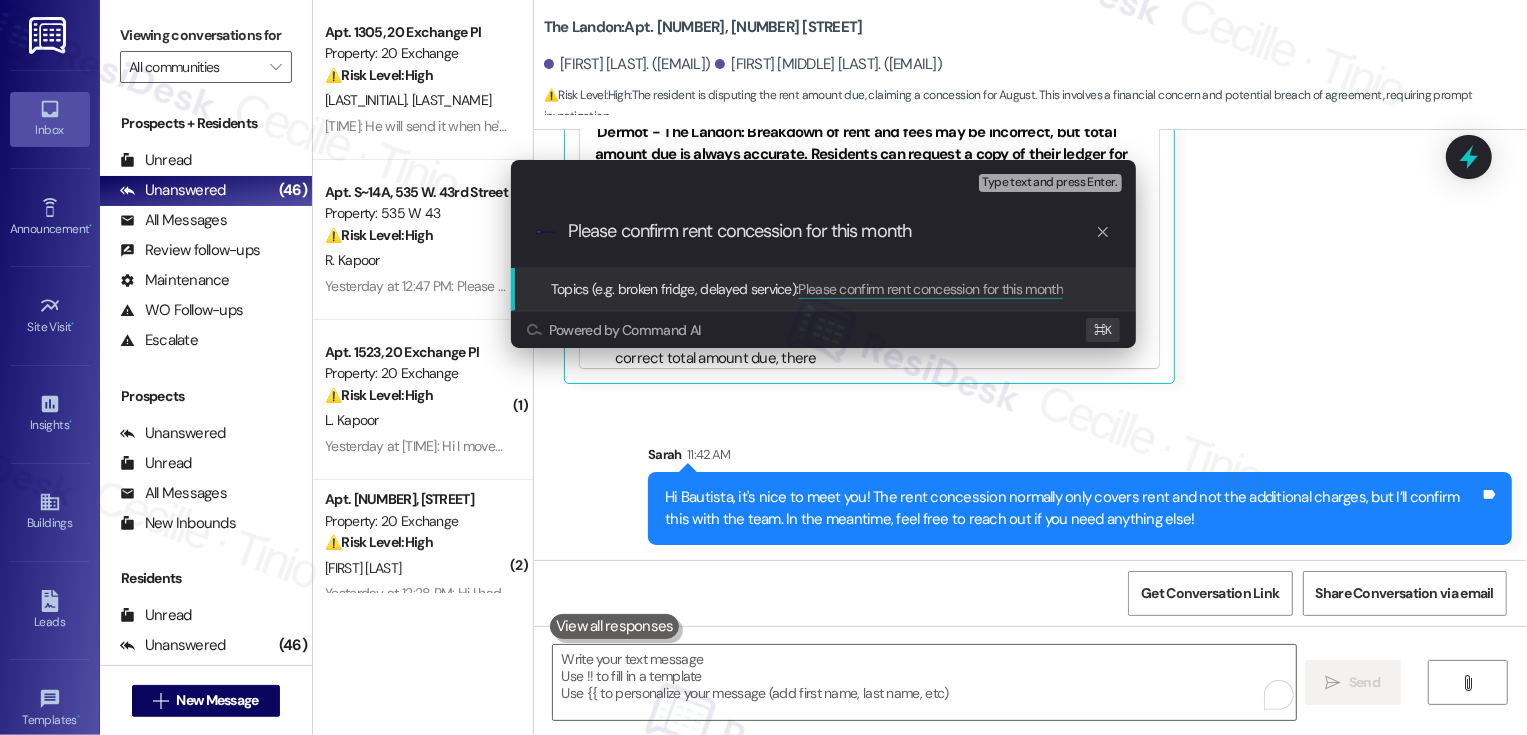 type 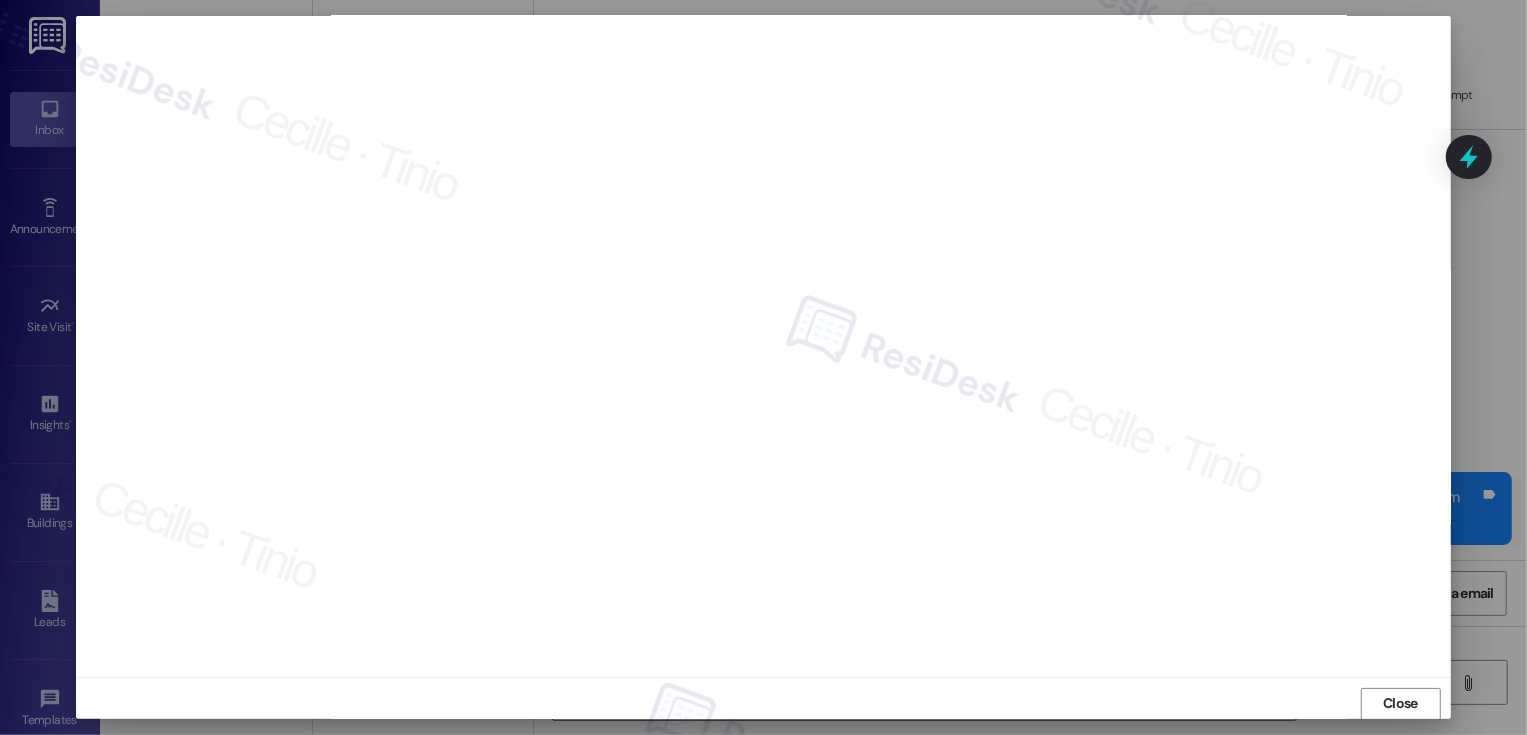 scroll, scrollTop: 11, scrollLeft: 0, axis: vertical 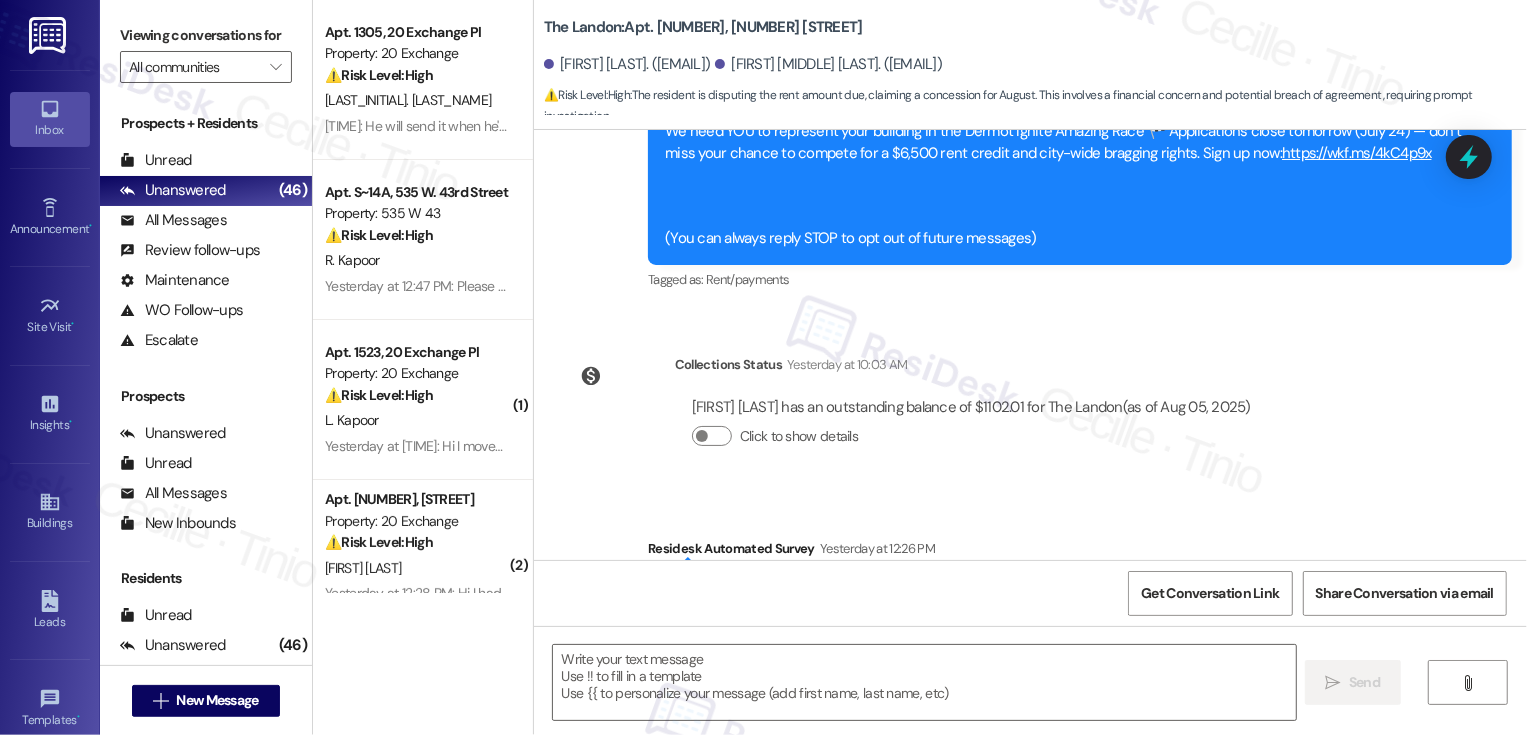type on "Fetching suggested responses. Please feel free to read through the conversation in the meantime." 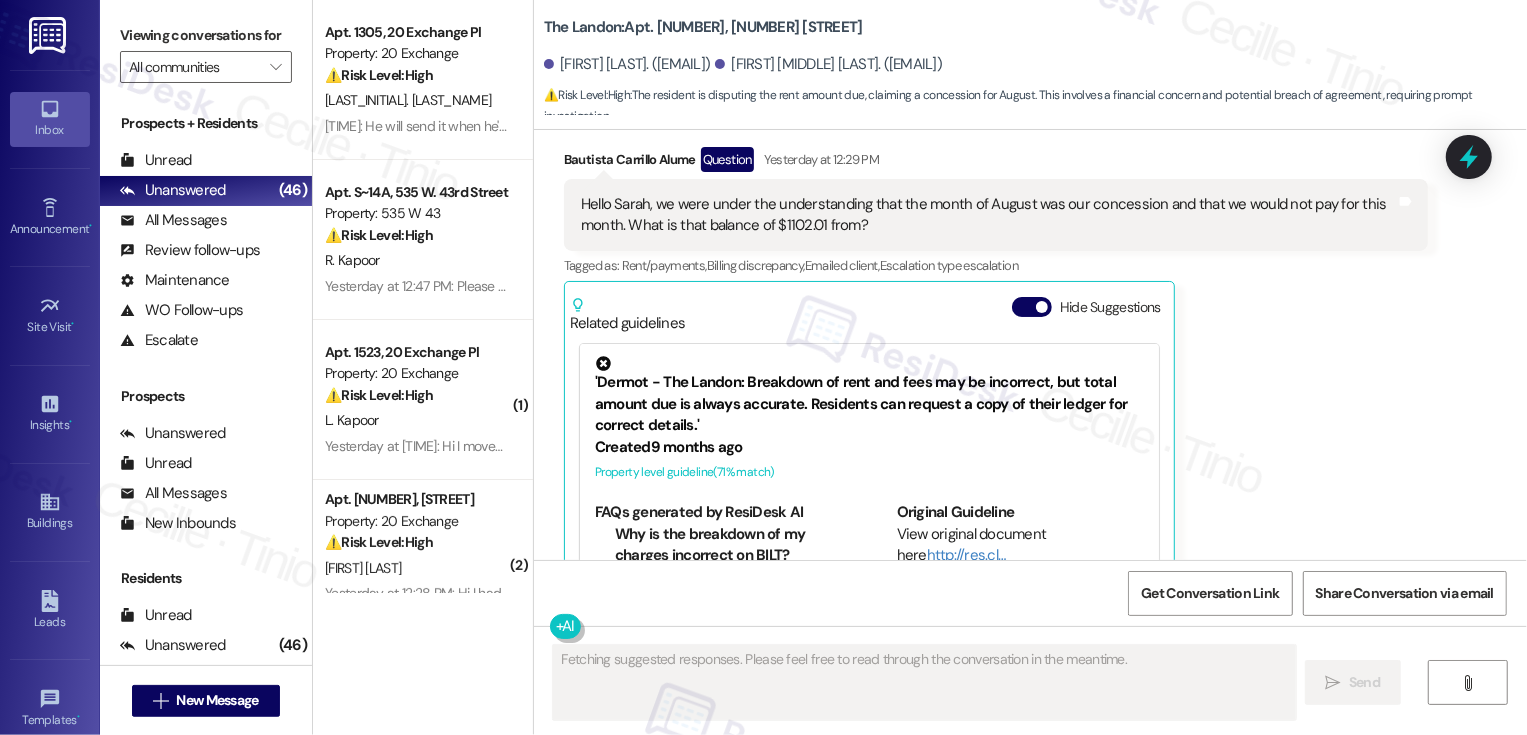 scroll, scrollTop: 943, scrollLeft: 0, axis: vertical 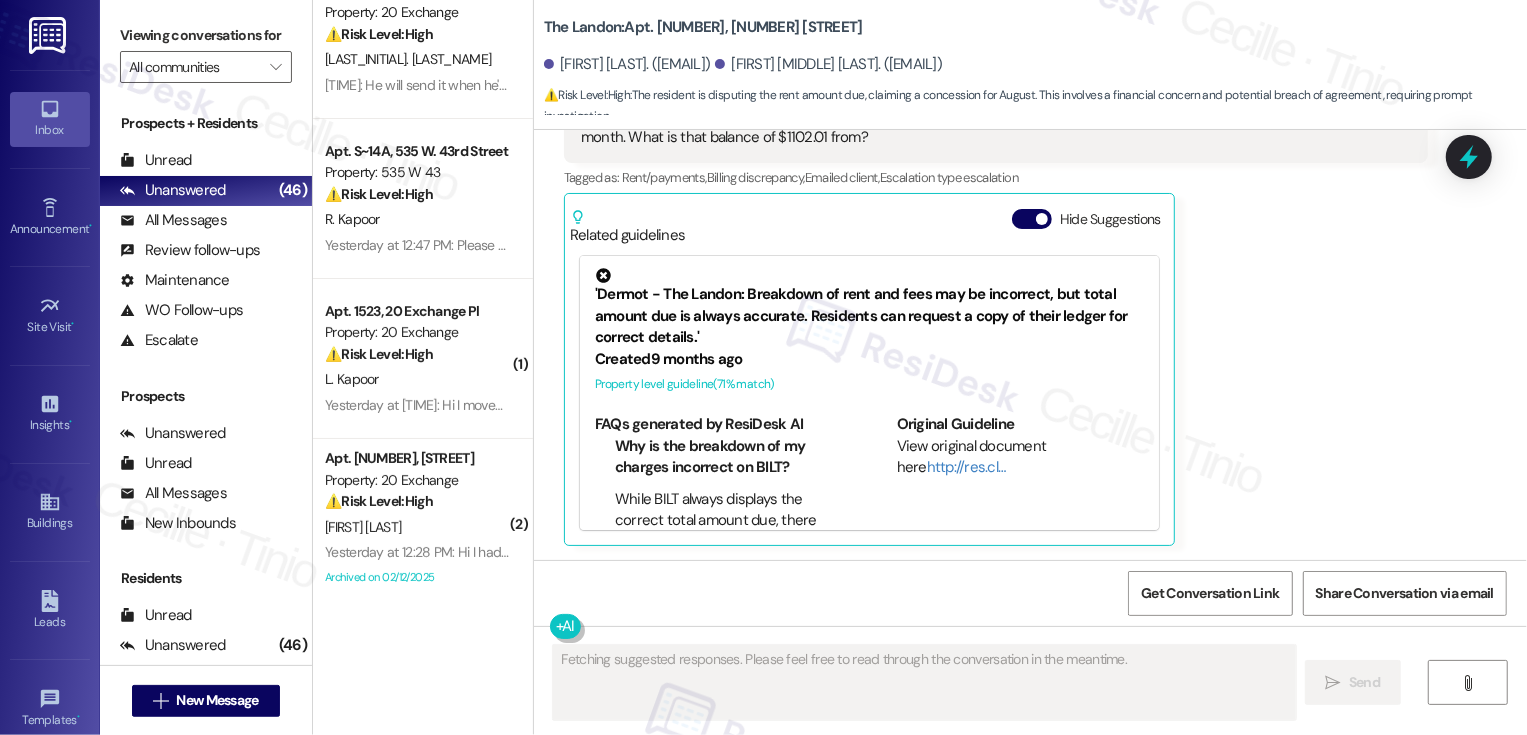 click on "[FIRST] [LAST]" at bounding box center [417, 379] 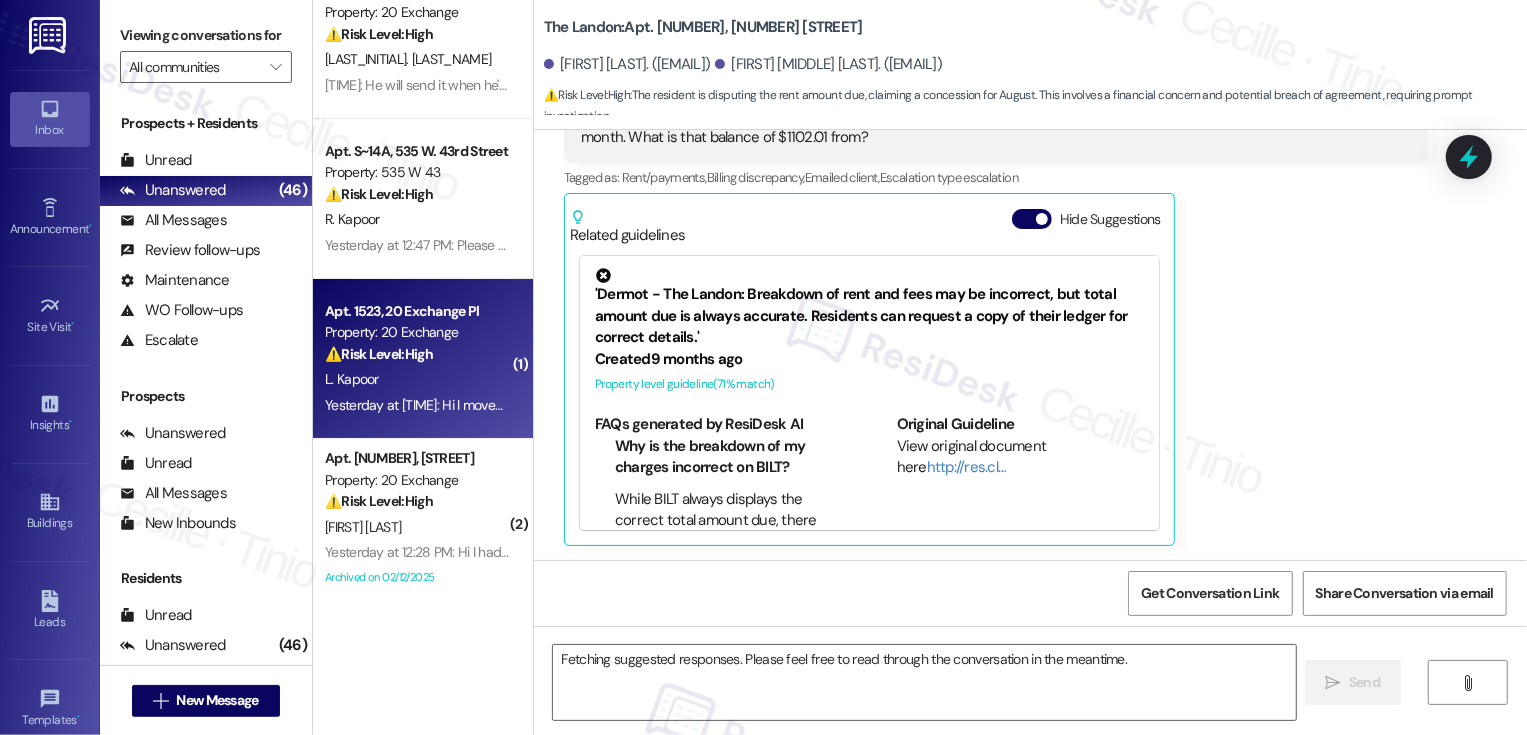 click on "[FIRST] [LAST]" at bounding box center [417, 379] 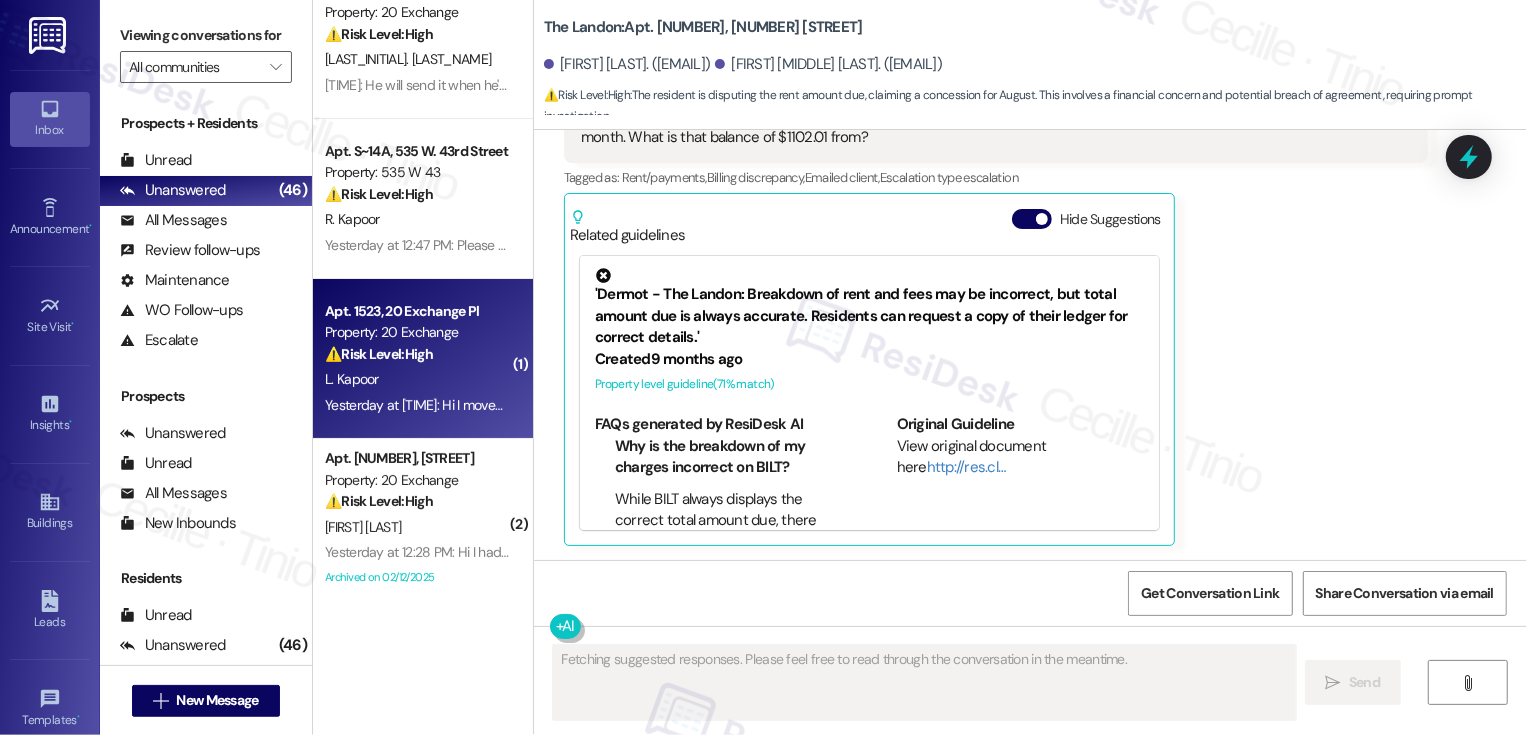 click on "[FIRST] [LAST]" at bounding box center [417, 379] 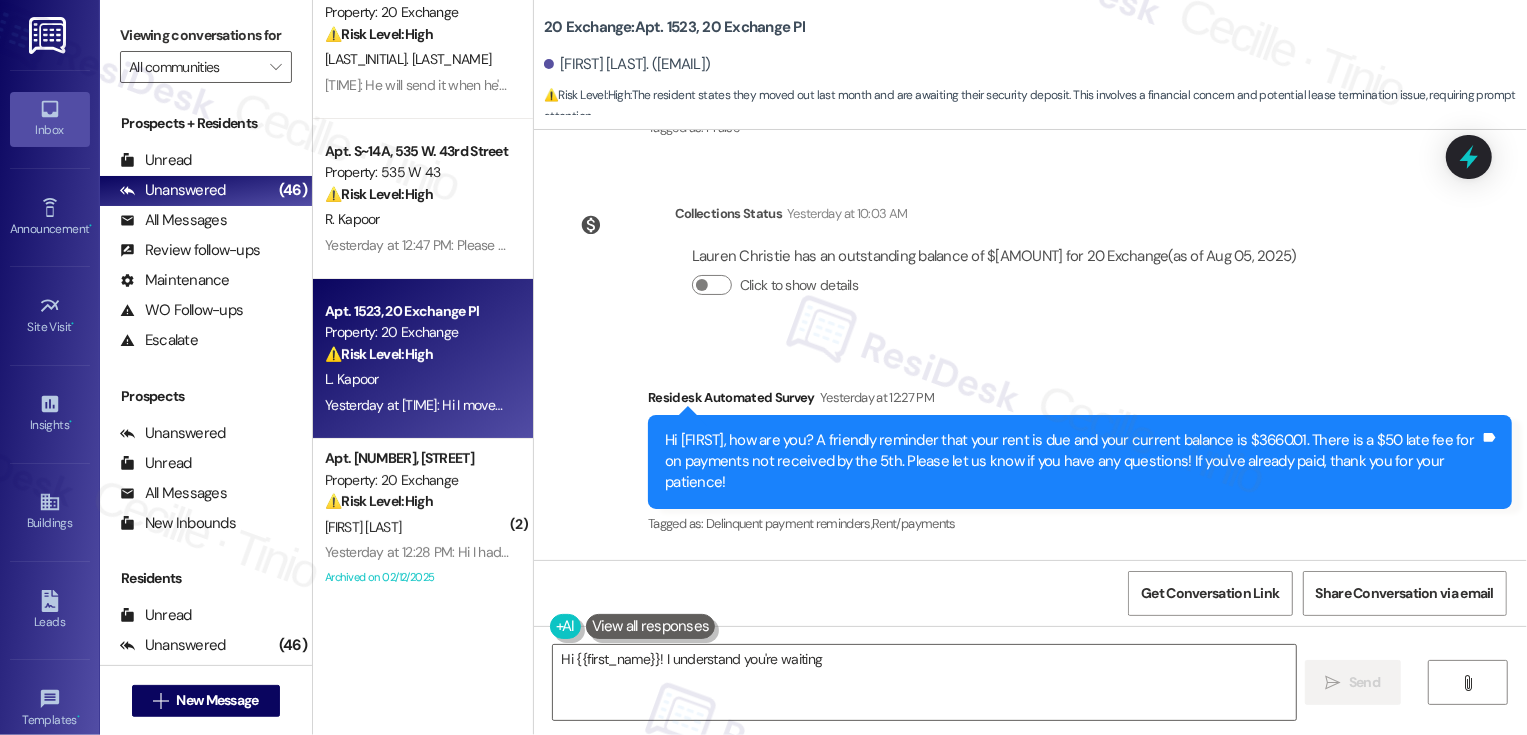 scroll, scrollTop: 6995, scrollLeft: 0, axis: vertical 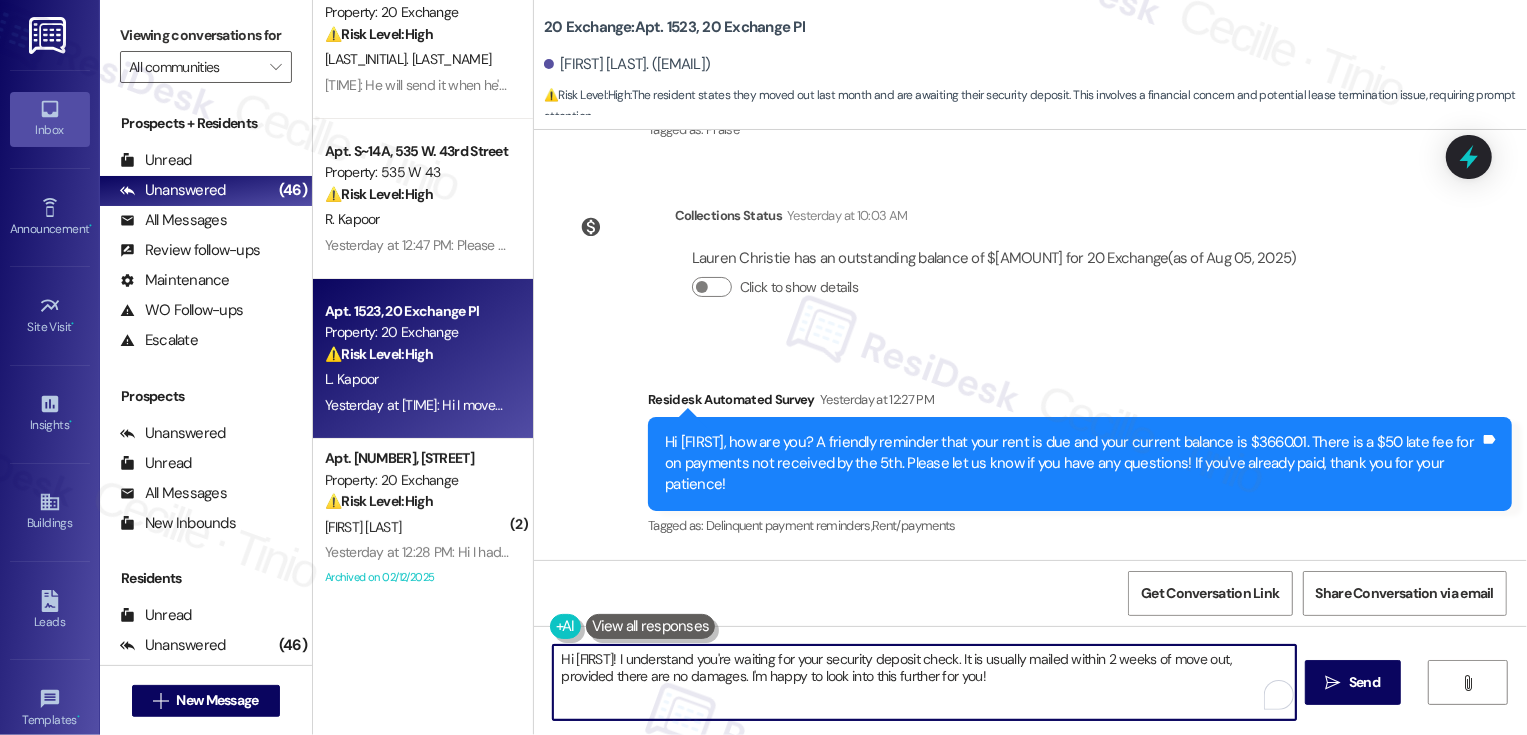 drag, startPoint x: 650, startPoint y: 657, endPoint x: 1140, endPoint y: 709, distance: 492.75146 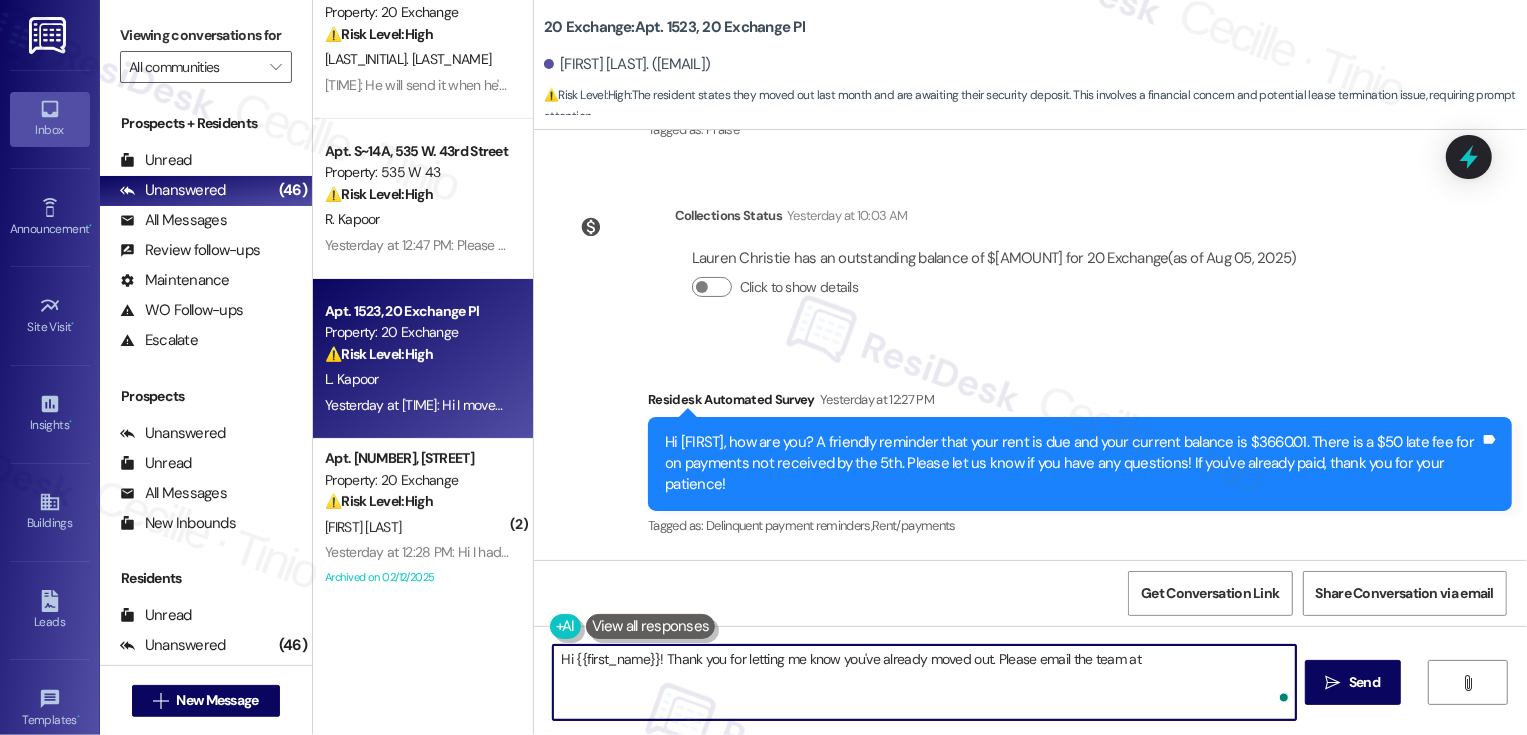 paste on "20exchangemanagement@dermotcompany.com" 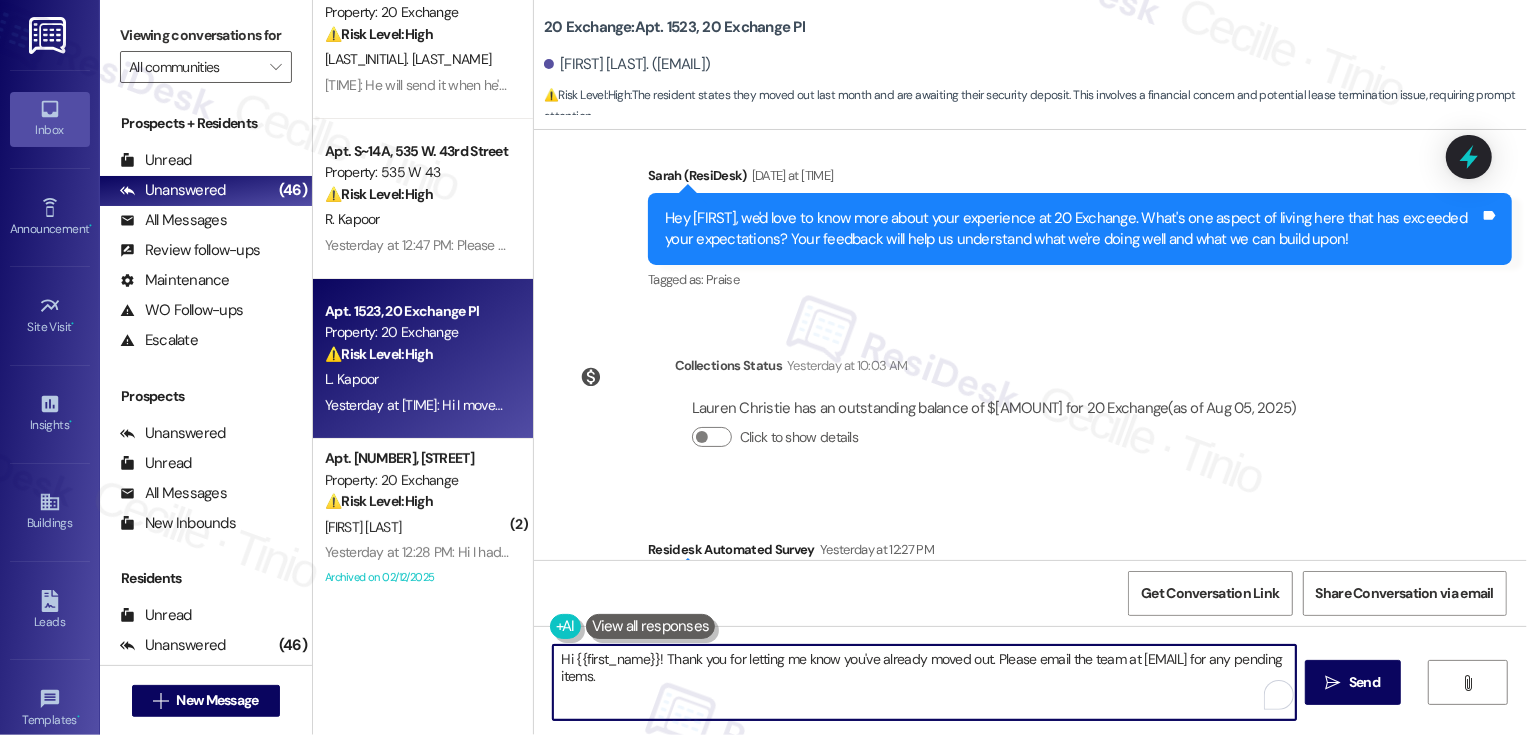 scroll, scrollTop: 7373, scrollLeft: 0, axis: vertical 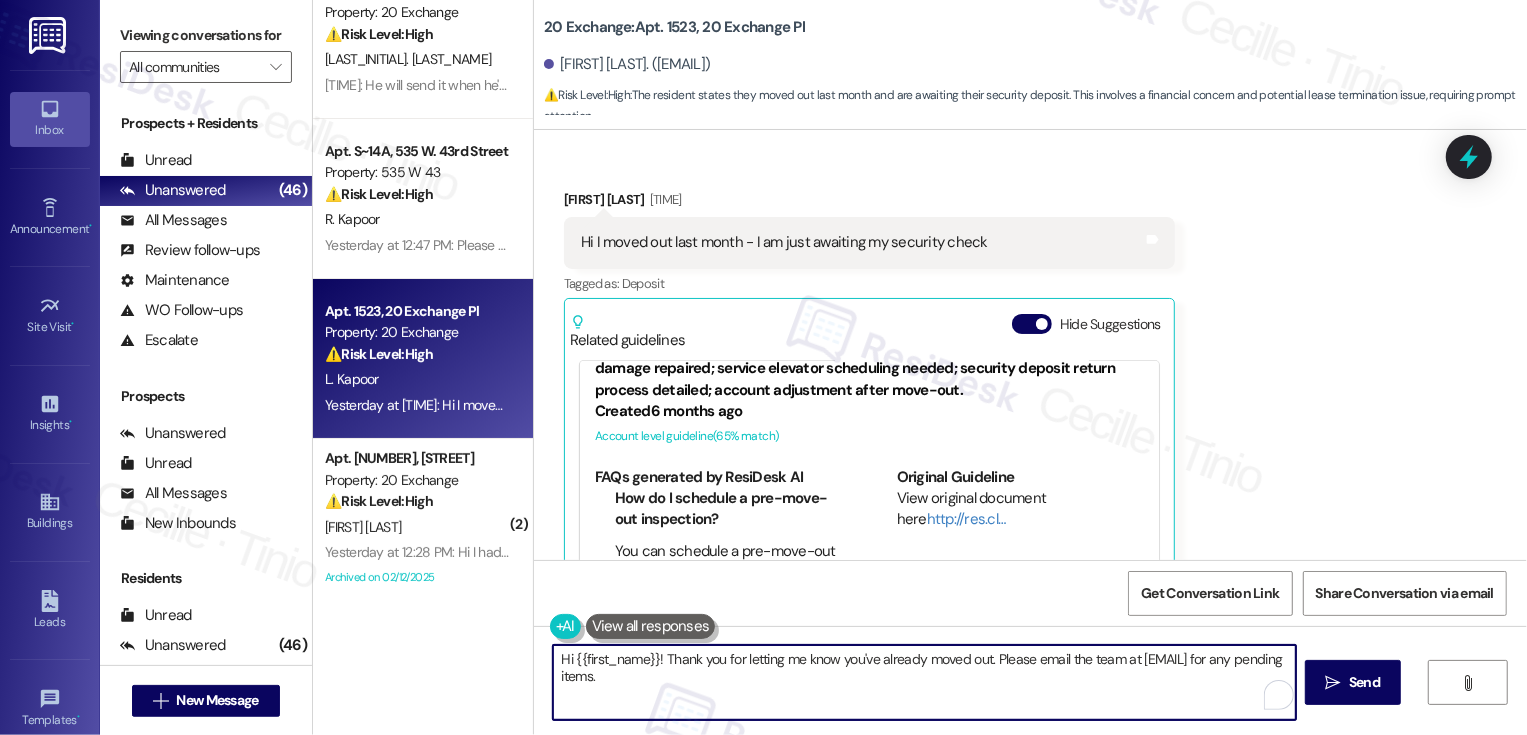 click on "Hi {{first_name}}! Thank you for letting me know you've already moved out. Please email the team at 20exchangemanagement@dermotcompany.com for any pending items." at bounding box center [924, 682] 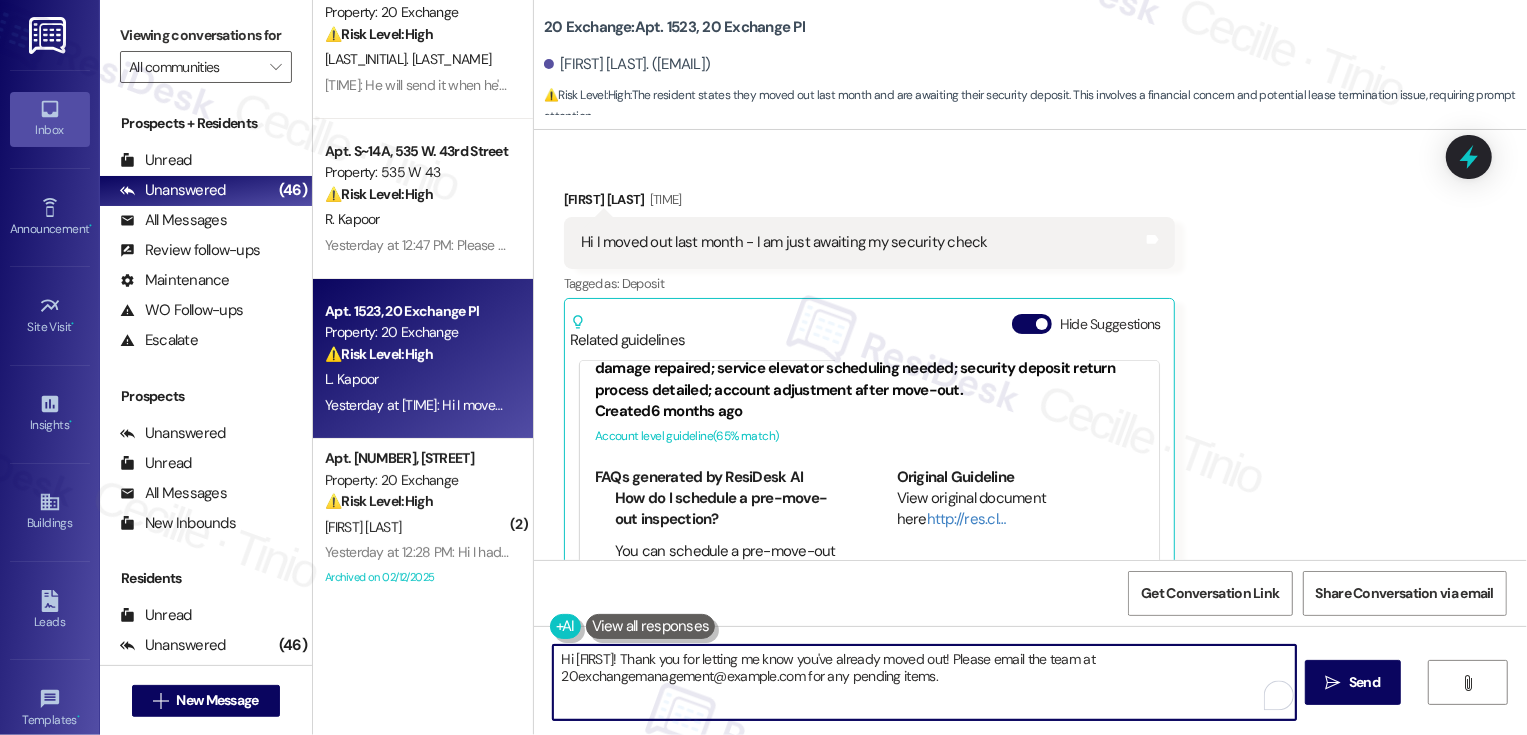 click on "Hi {{first_name}}! Thank you for letting me know you've already moved out! Please email the team at 20exchangemanagement@dermotcompany.com for any pending items." at bounding box center (924, 682) 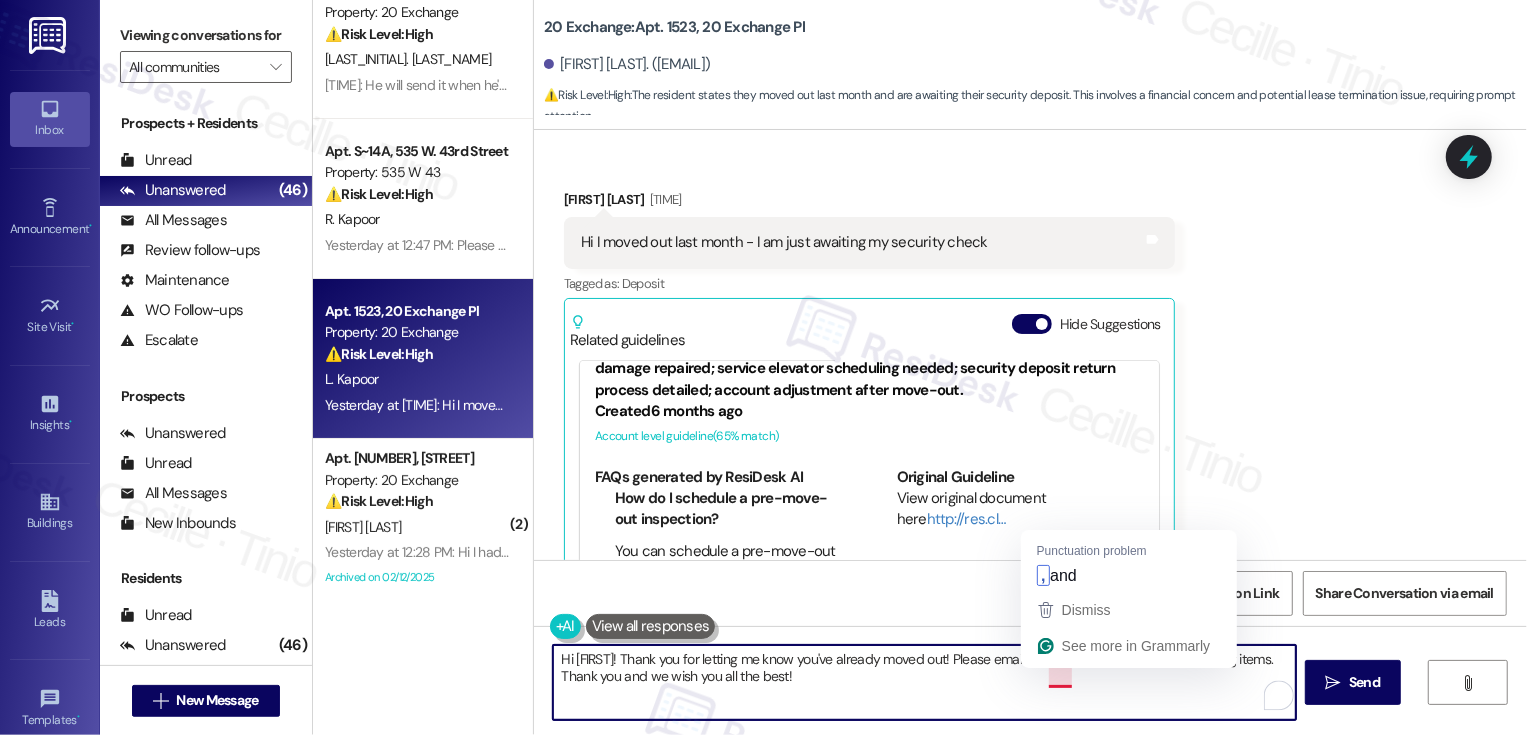 click on "Hi {{first_name}}! Thank you for letting me know you've already moved out! Please email the team at 20exchangemanagement@dermotcompany.com for any pending items. Thank you and we wish you all the best!" at bounding box center [924, 682] 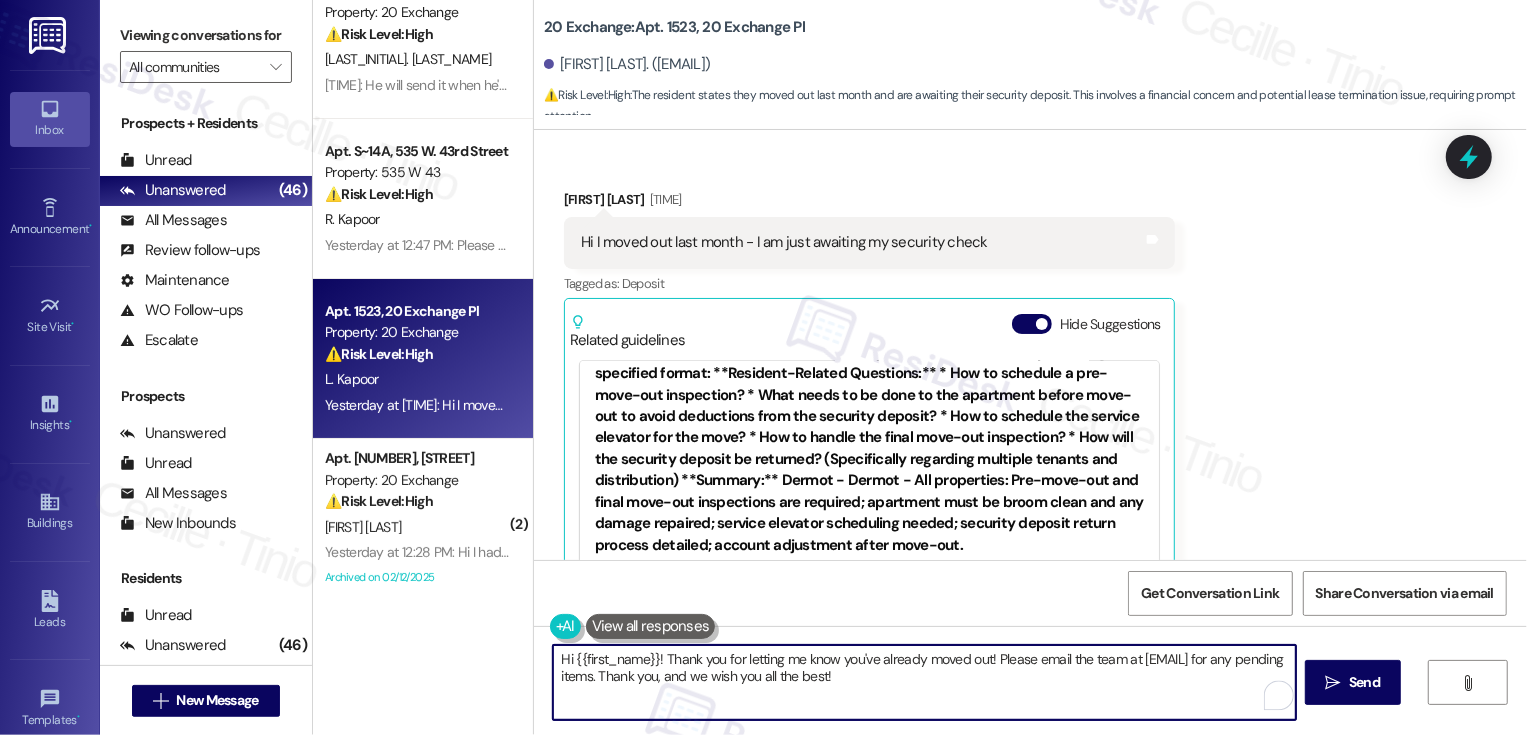 scroll, scrollTop: 35, scrollLeft: 0, axis: vertical 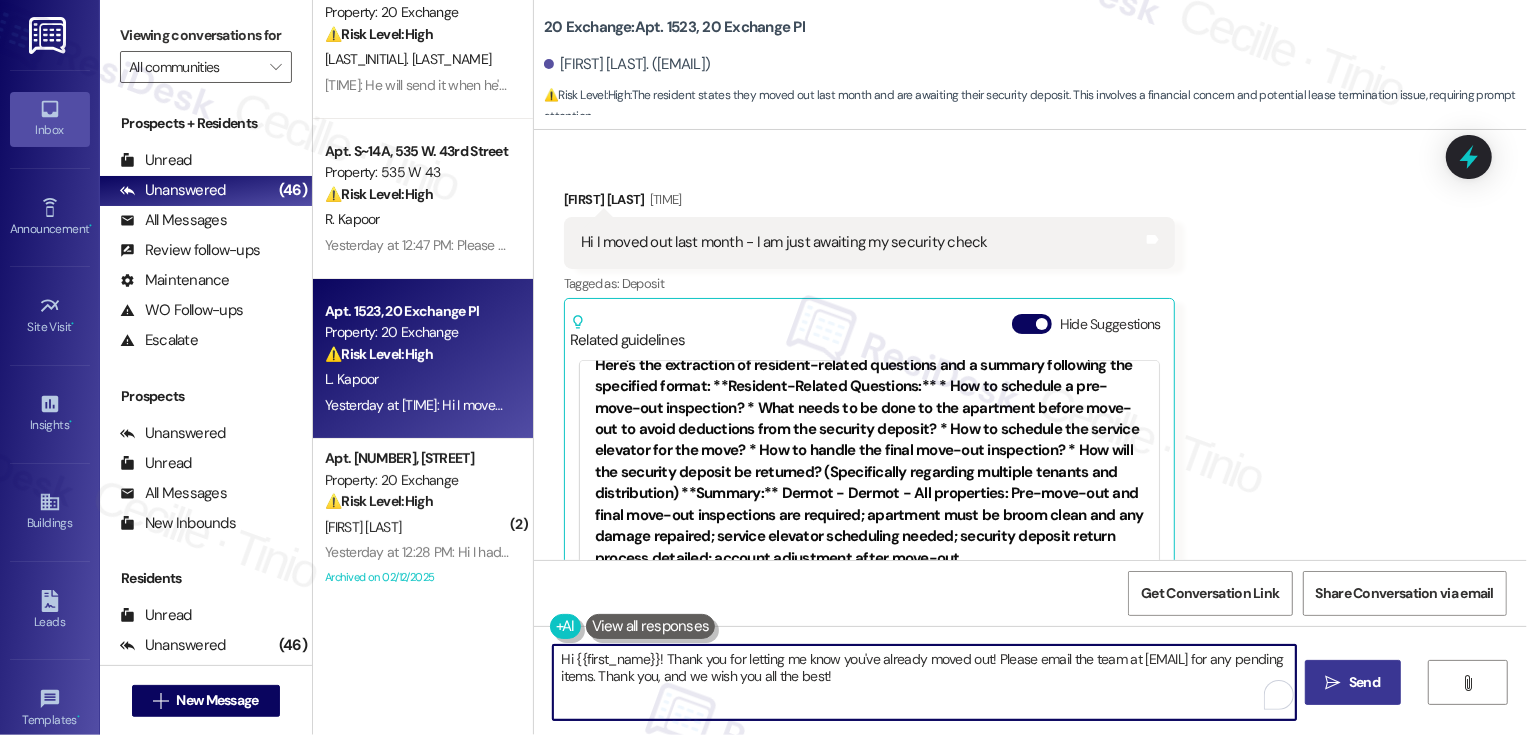 type on "Hi {{first_name}}! Thank you for letting me know you've already moved out! Please email the team at 20exchangemanagement@dermotcompany.com for any pending items. Thank you, and we wish you all the best!" 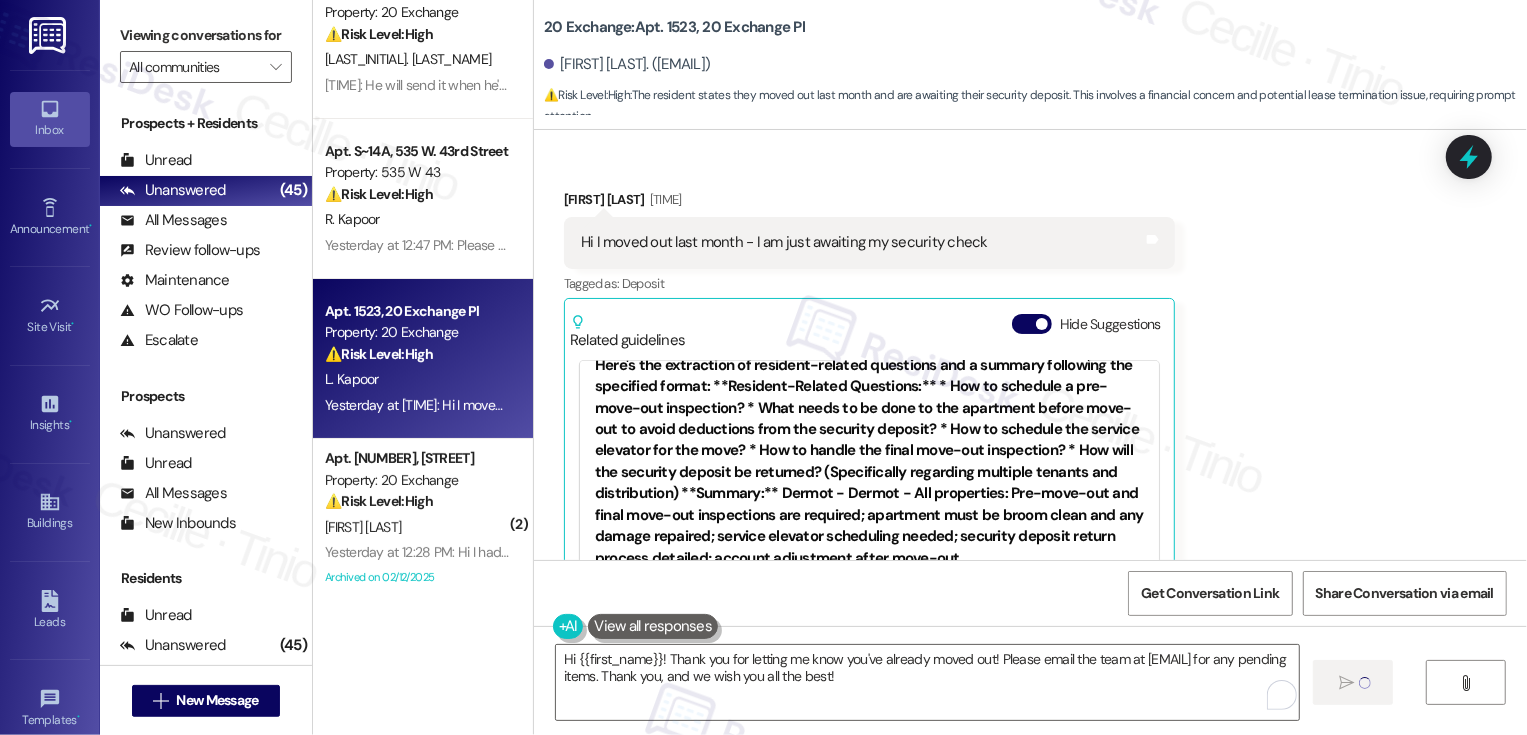 type 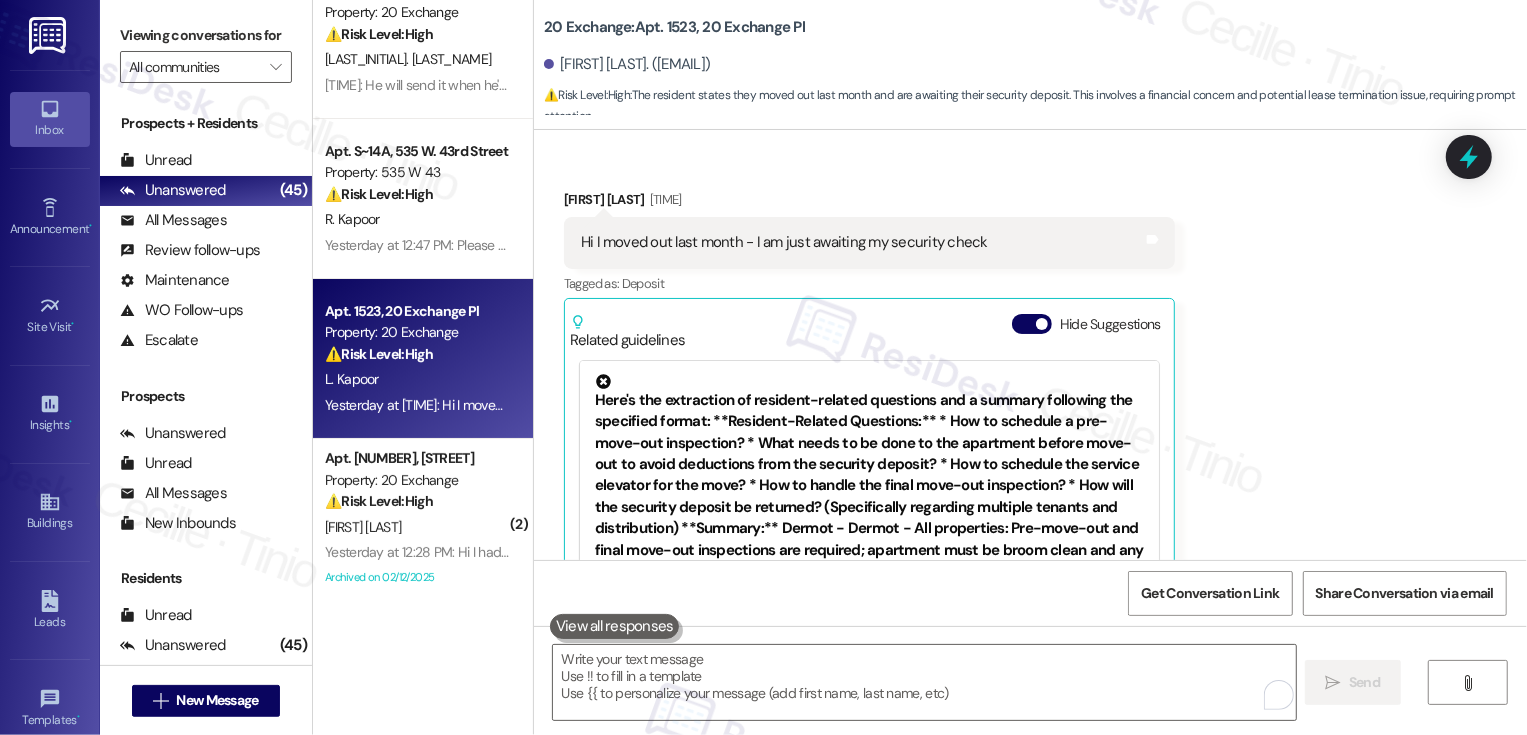drag, startPoint x: 529, startPoint y: 24, endPoint x: 696, endPoint y: 29, distance: 167.07483 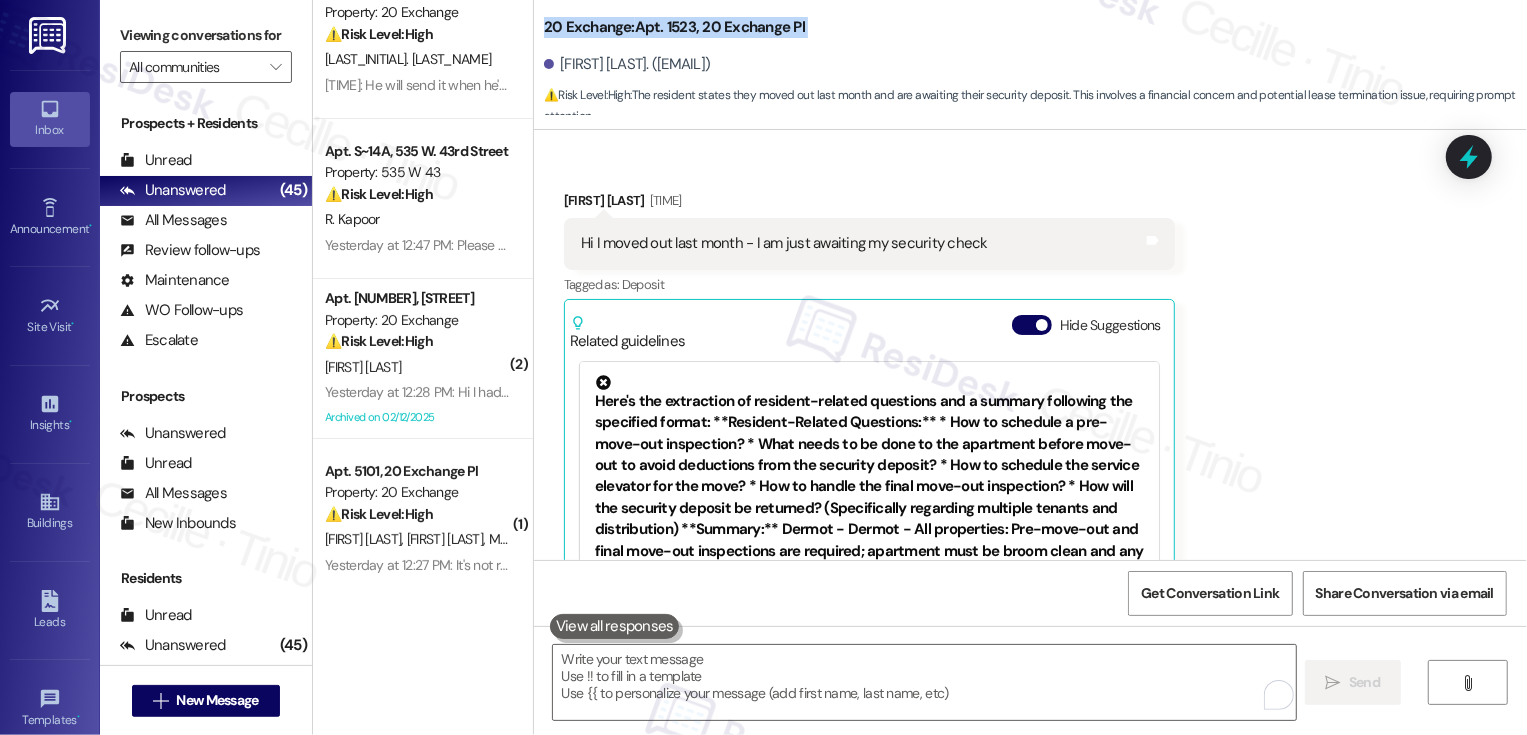 drag, startPoint x: 546, startPoint y: 64, endPoint x: 818, endPoint y: 70, distance: 272.06616 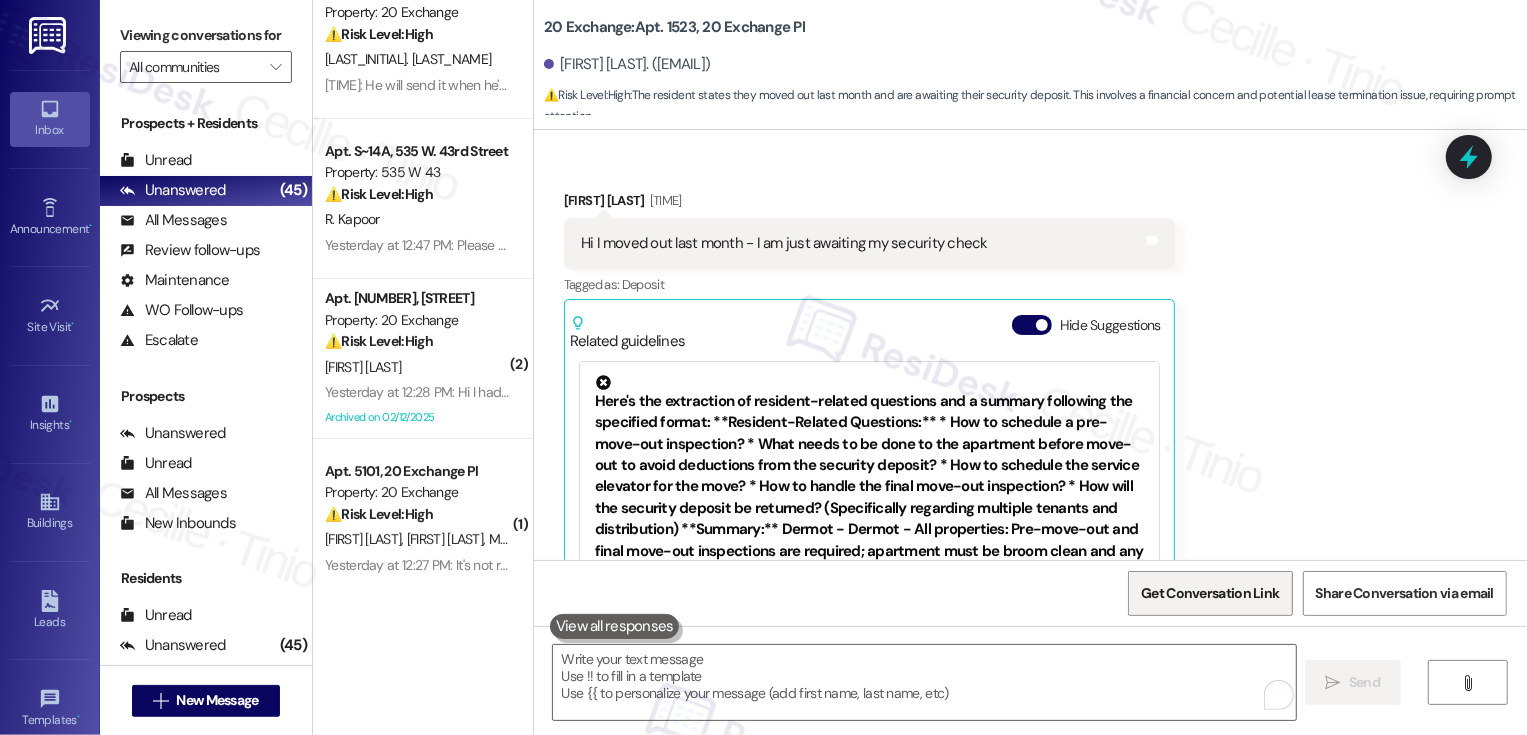 click on "Get Conversation Link" at bounding box center [1210, 593] 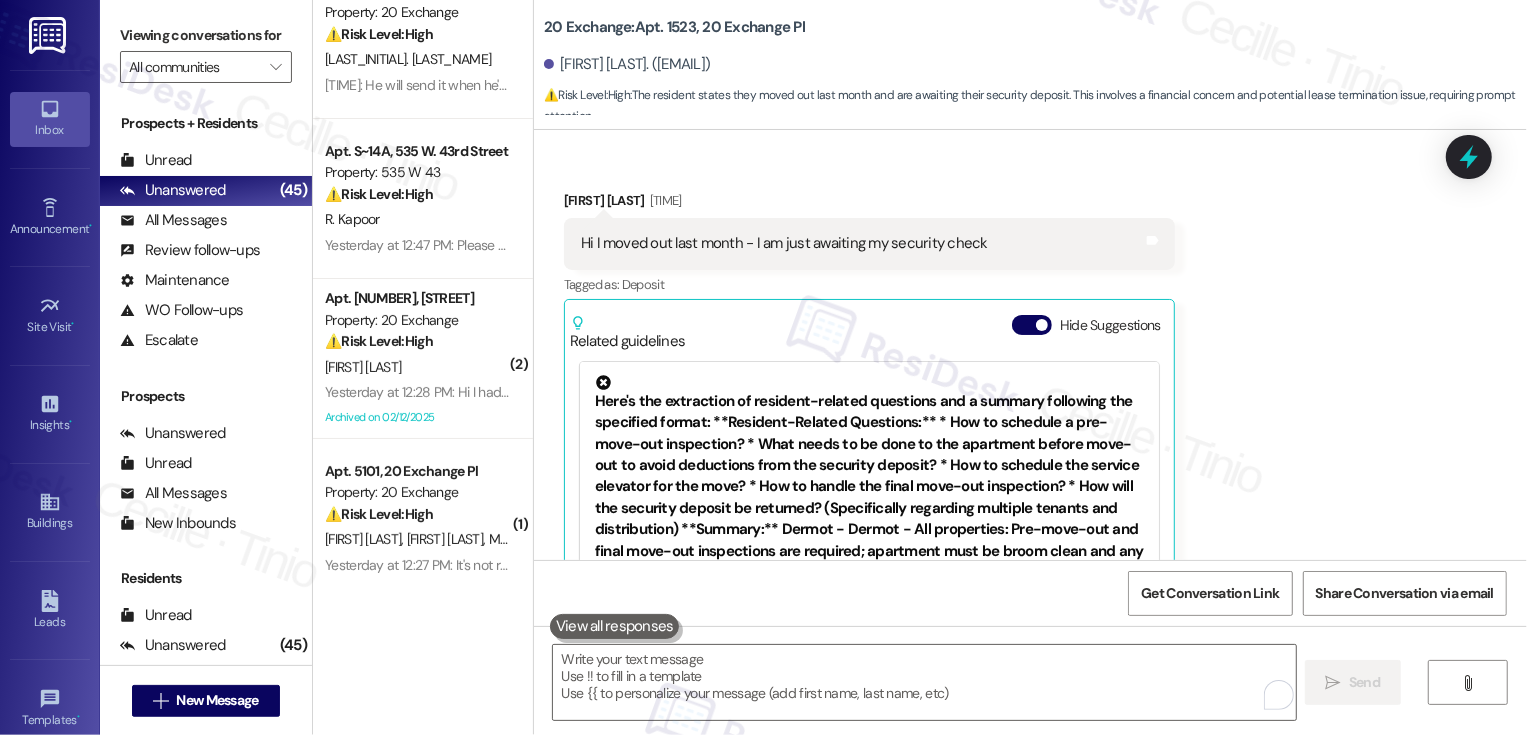 click on "Received via SMS Lauren Christie Yesterday at 12:28 PM Hi I moved out last month - I am just awaiting my security check  Tags and notes Tagged as:   Deposit Click to highlight conversations about Deposit  Related guidelines Hide Suggestions Here's the extraction of resident-related questions and a summary following the specified format:
**Resident-Related Questions:**
* How to schedule a pre-move-out inspection?
* What needs to be done to the apartment before move-out to avoid deductions from the security deposit?
* How to schedule the service elevator for the move?
* How to handle the final move-out inspection?
* How will the security deposit be returned?  (Specifically regarding multiple tenants and distribution)
**Summary:**
Dermot - Dermot - All properties:  Pre-move-out and final move-out inspections are required; apartment must be broom clean and any damage repaired; service elevator scheduling needed; security deposit return process detailed; account adjustment after move-out.
Created   ( 65" at bounding box center [1030, 406] 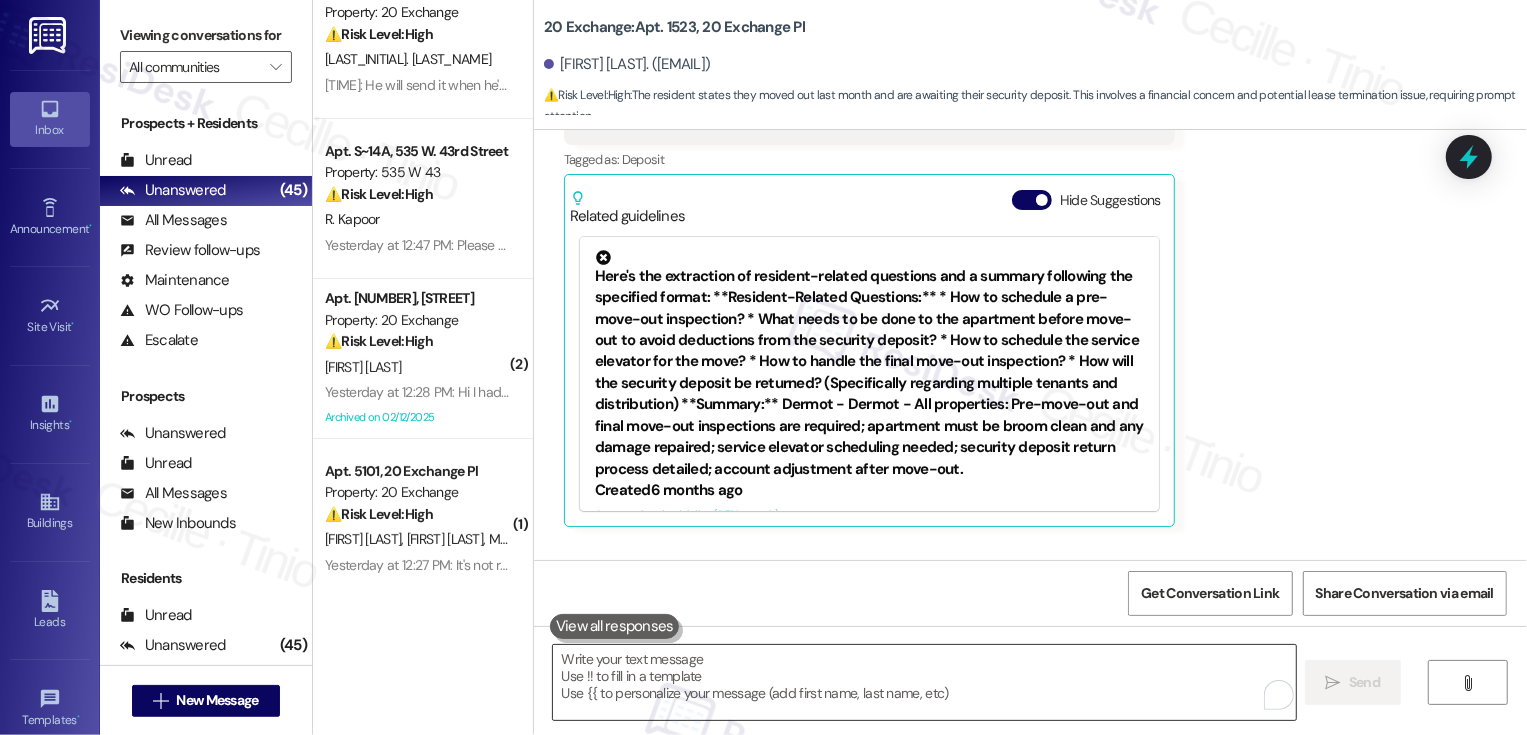 scroll, scrollTop: 7567, scrollLeft: 0, axis: vertical 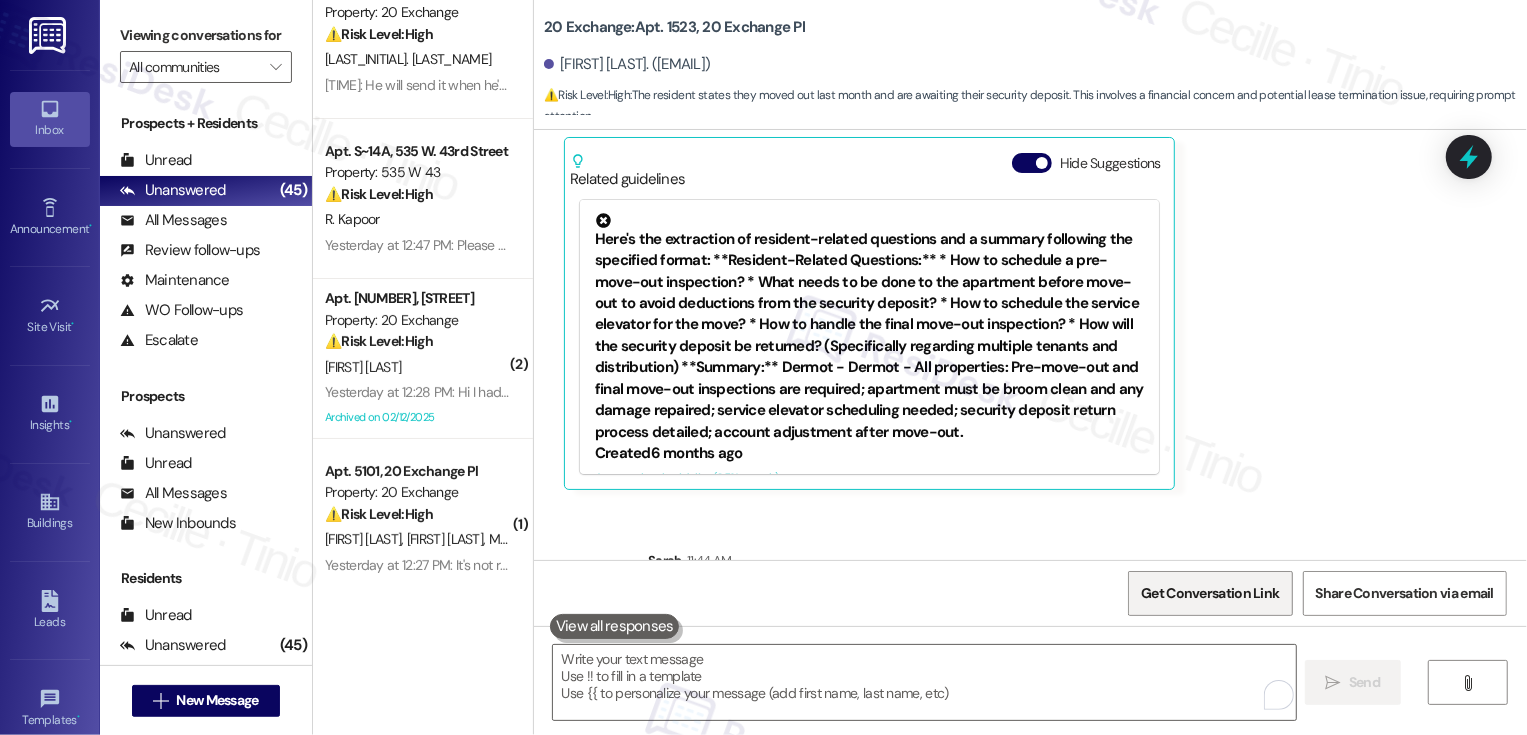 click on "Get Conversation Link" at bounding box center (1210, 593) 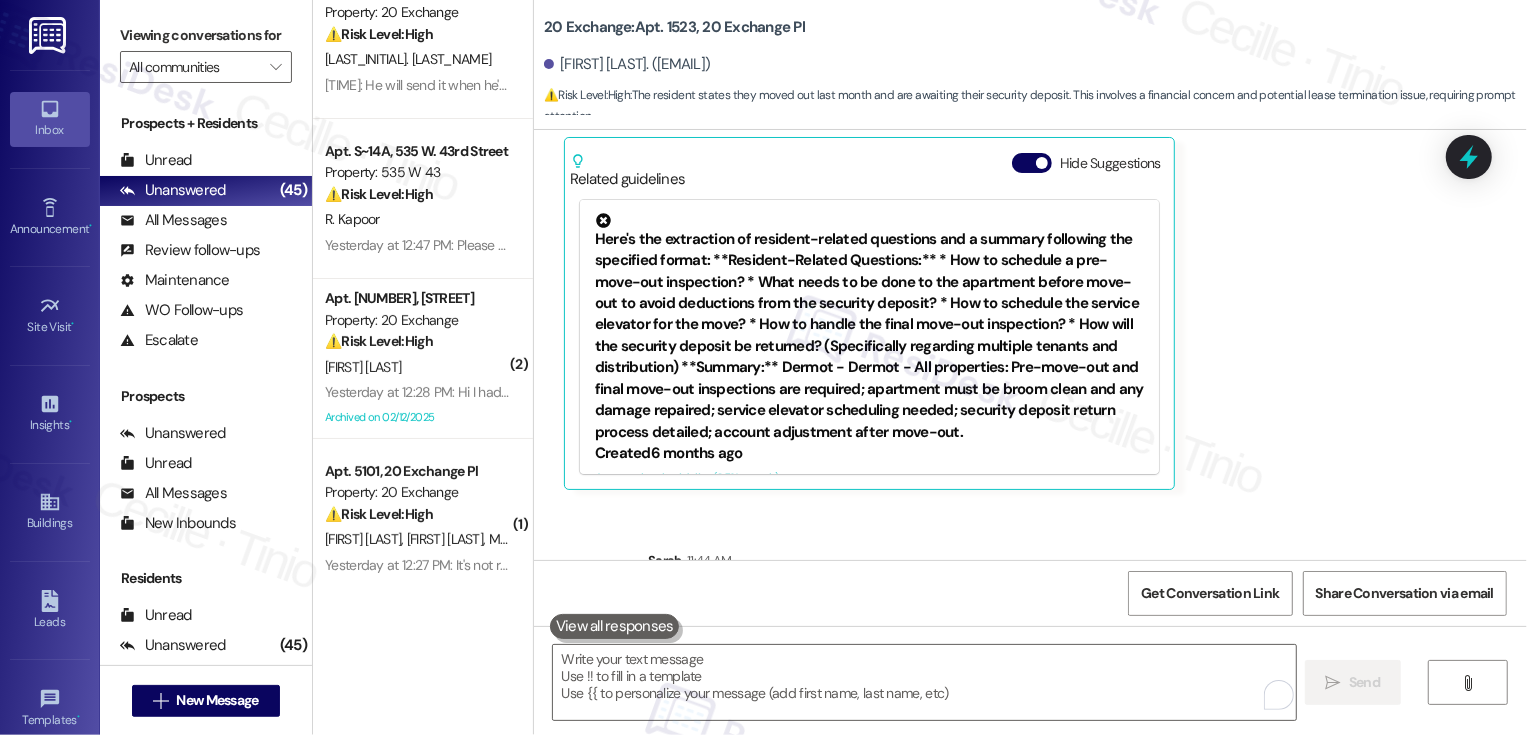 click on "Received via SMS Lauren Christie Yesterday at 12:28 PM Hi I moved out last month - I am just awaiting my security check  Tags and notes Tagged as:   Deposit Click to highlight conversations about Deposit  Related guidelines Hide Suggestions Here's the extraction of resident-related questions and a summary following the specified format:
**Resident-Related Questions:**
* How to schedule a pre-move-out inspection?
* What needs to be done to the apartment before move-out to avoid deductions from the security deposit?
* How to schedule the service elevator for the move?
* How to handle the final move-out inspection?
* How will the security deposit be returned?  (Specifically regarding multiple tenants and distribution)
**Summary:**
Dermot - Dermot - All properties:  Pre-move-out and final move-out inspections are required; apartment must be broom clean and any damage repaired; service elevator scheduling needed; security deposit return process detailed; account adjustment after move-out.
Created   ( 65" at bounding box center (1030, 244) 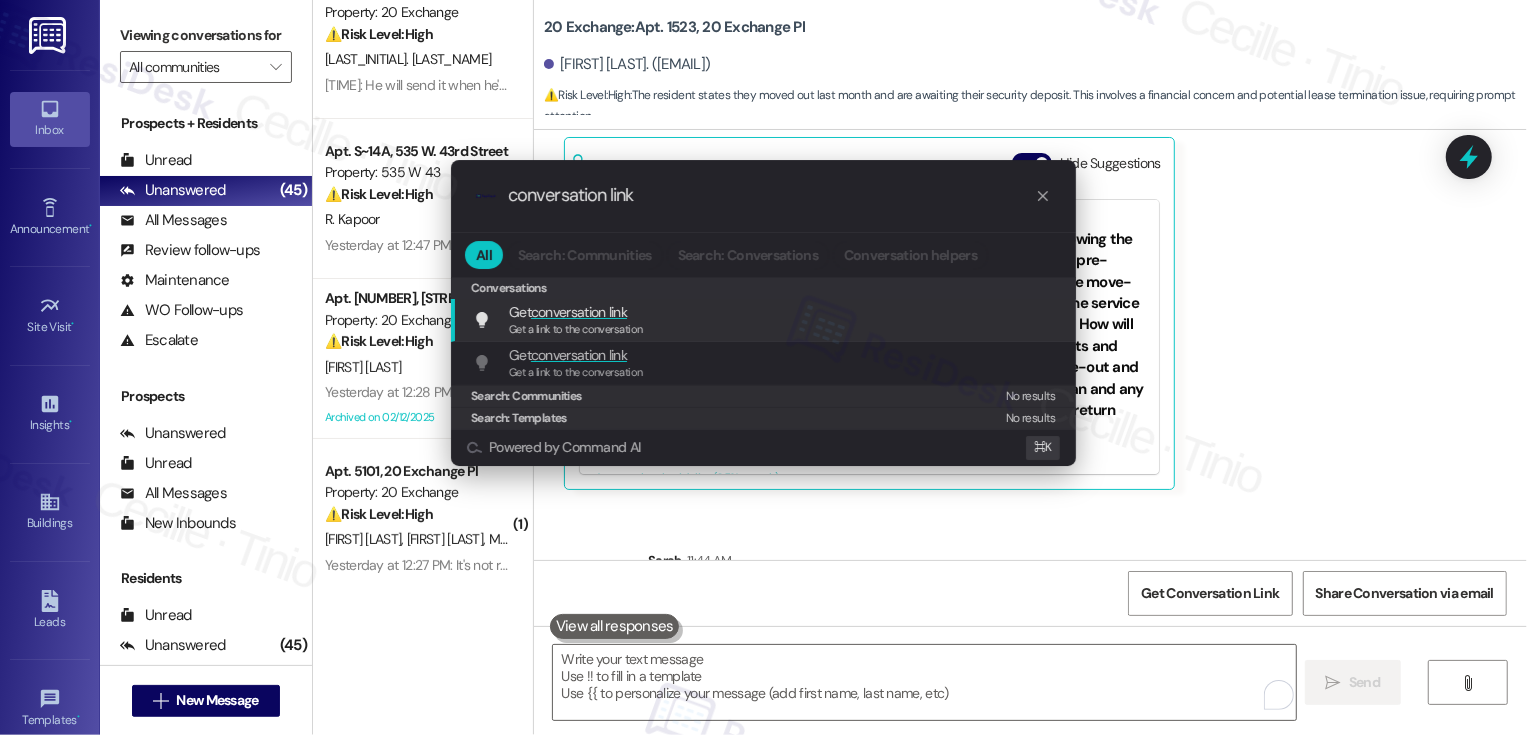 click on "Get  conversation link Get a link to the conversation Add shortcut" at bounding box center (765, 319) 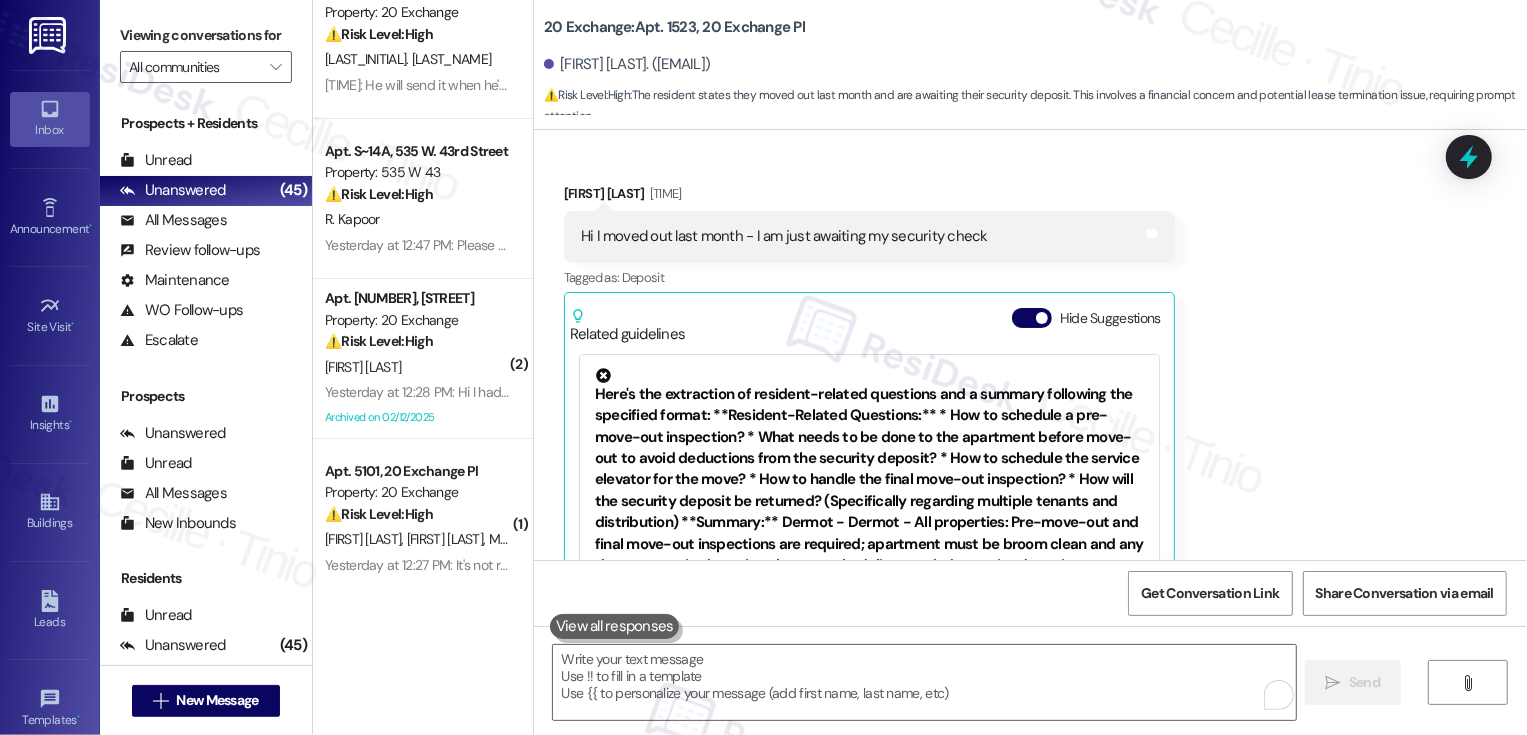scroll, scrollTop: 7567, scrollLeft: 0, axis: vertical 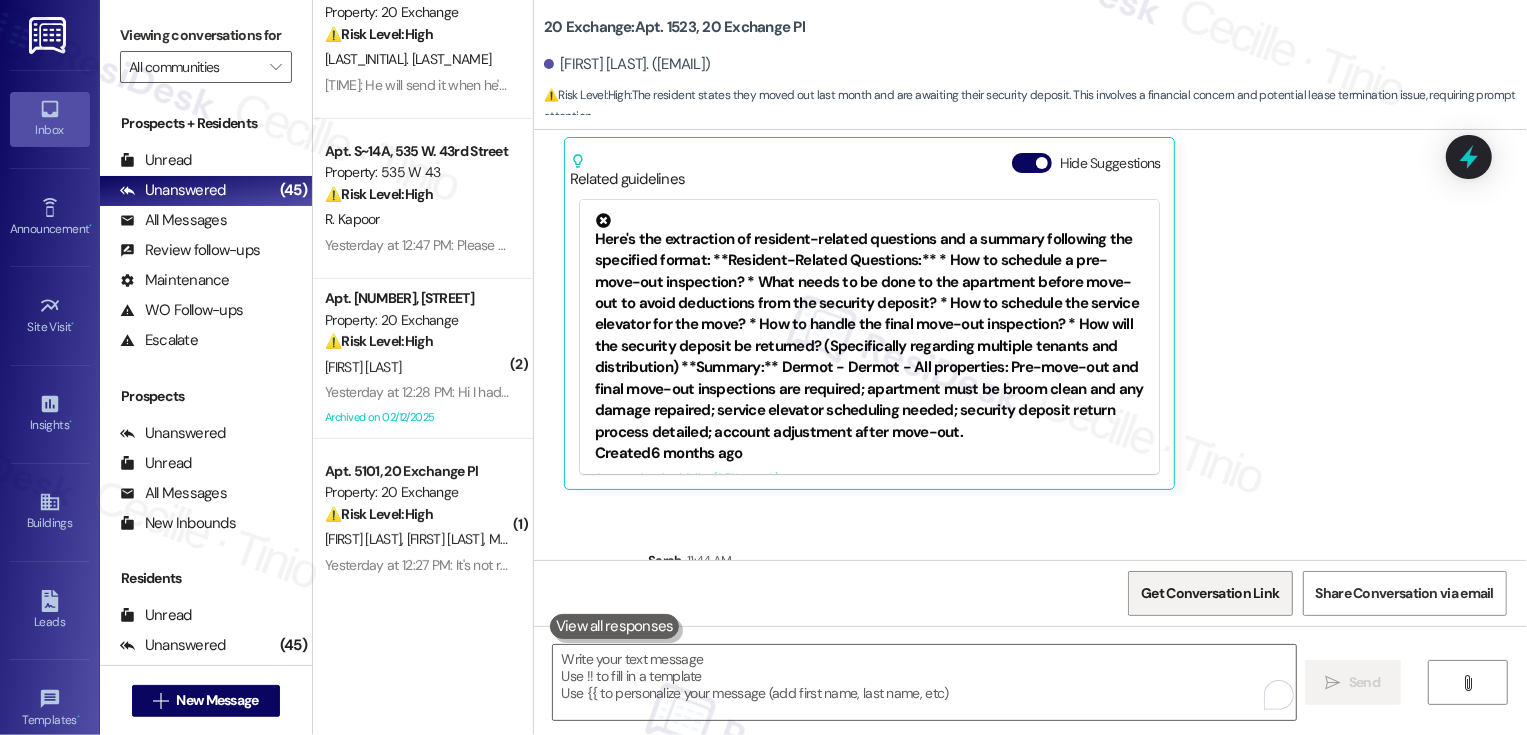 click on "Get Conversation Link" at bounding box center (1210, 593) 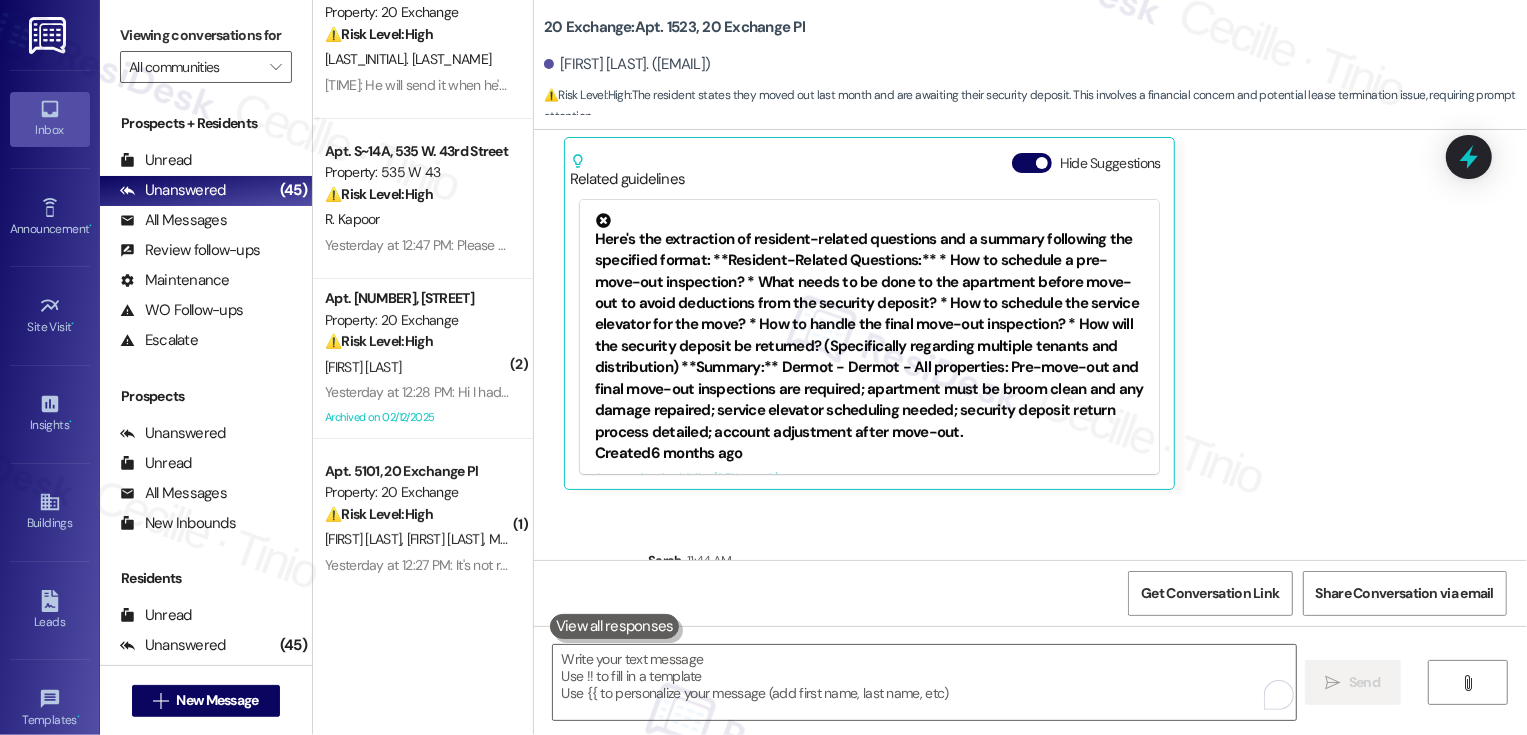 click on "Sent via SMS Sarah 11:44 AM Hi Lauren! Thank you for letting me know you've already moved out! Please email the team at  20exchangemanagement@dermotcompany.com  for any pending items. Thank you, and we wish you all the best! Tags and notes" at bounding box center (1030, 585) 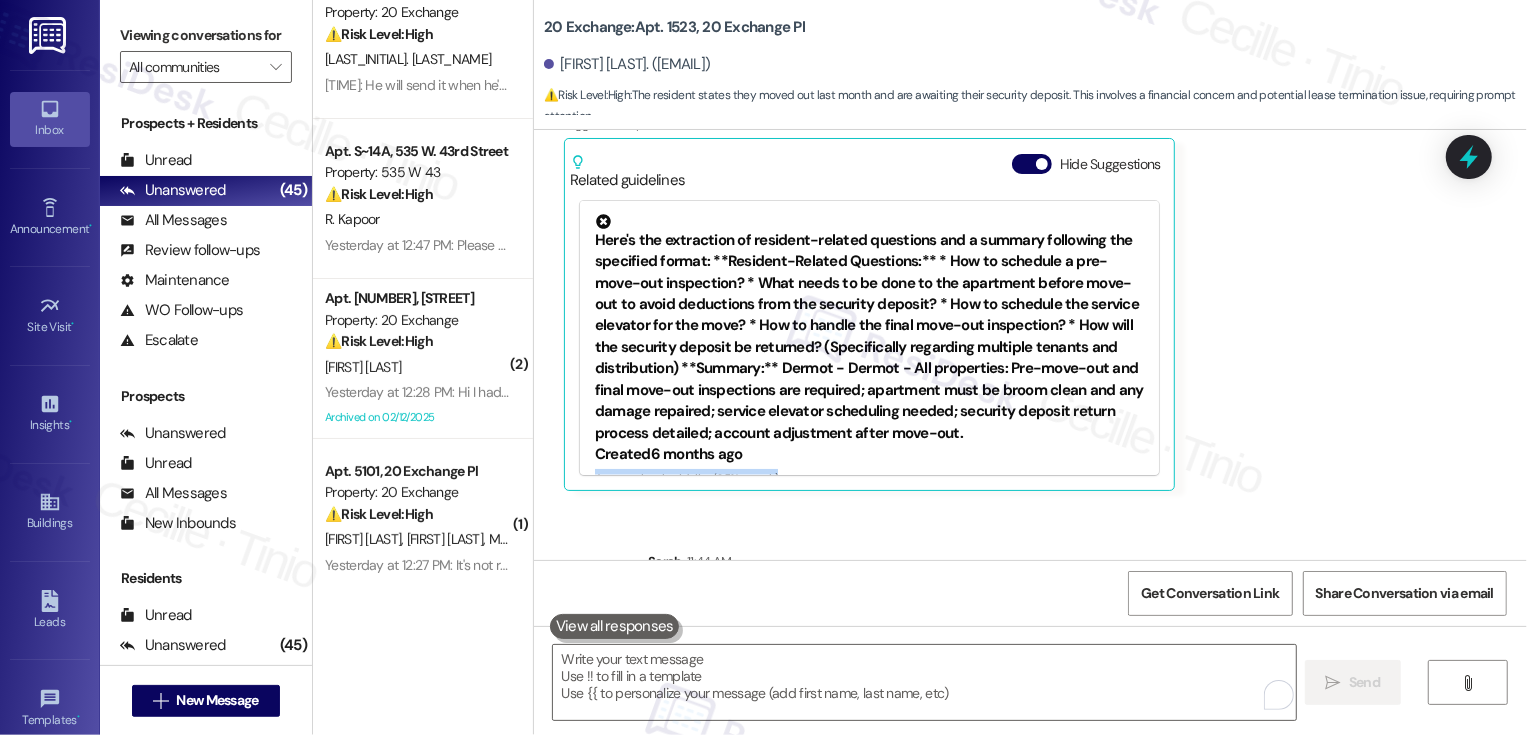 scroll, scrollTop: 7567, scrollLeft: 0, axis: vertical 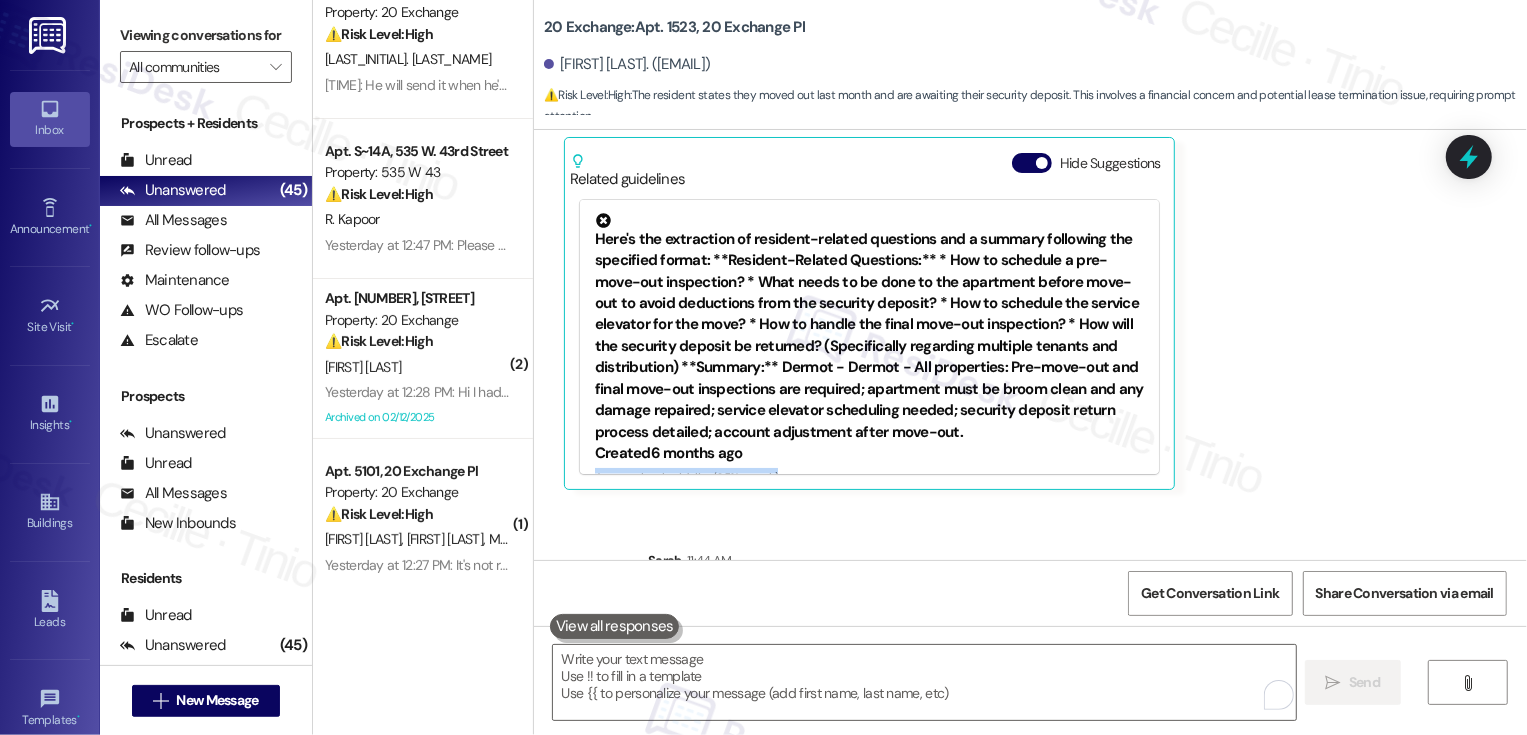 click on "Sent via SMS Sarah 11:44 AM Hi Lauren! Thank you for letting me know you've already moved out! Please email the team at  20exchangemanagement@dermotcompany.com  for any pending items. Thank you, and we wish you all the best! Tags and notes" at bounding box center (1030, 585) 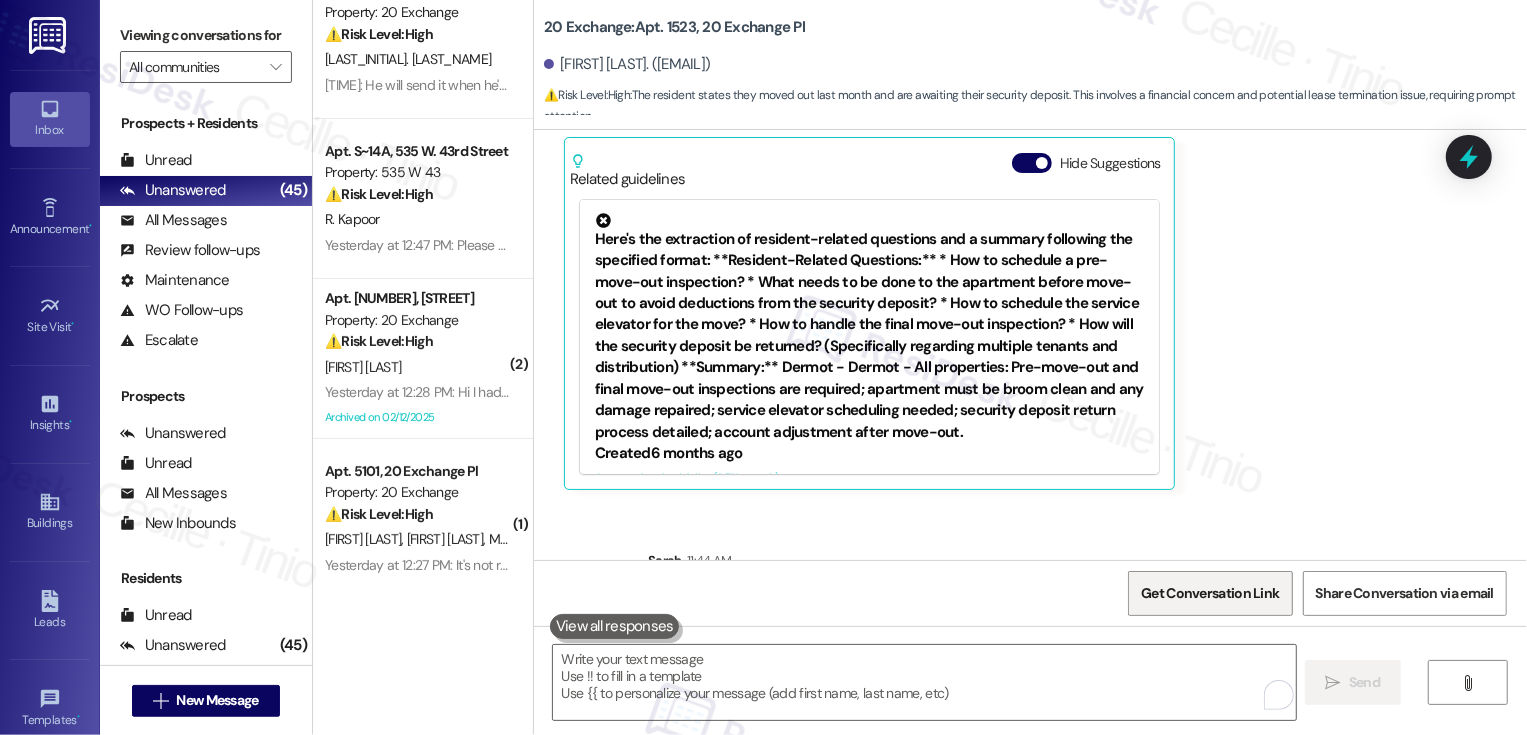 click on "Get Conversation Link" at bounding box center (1210, 593) 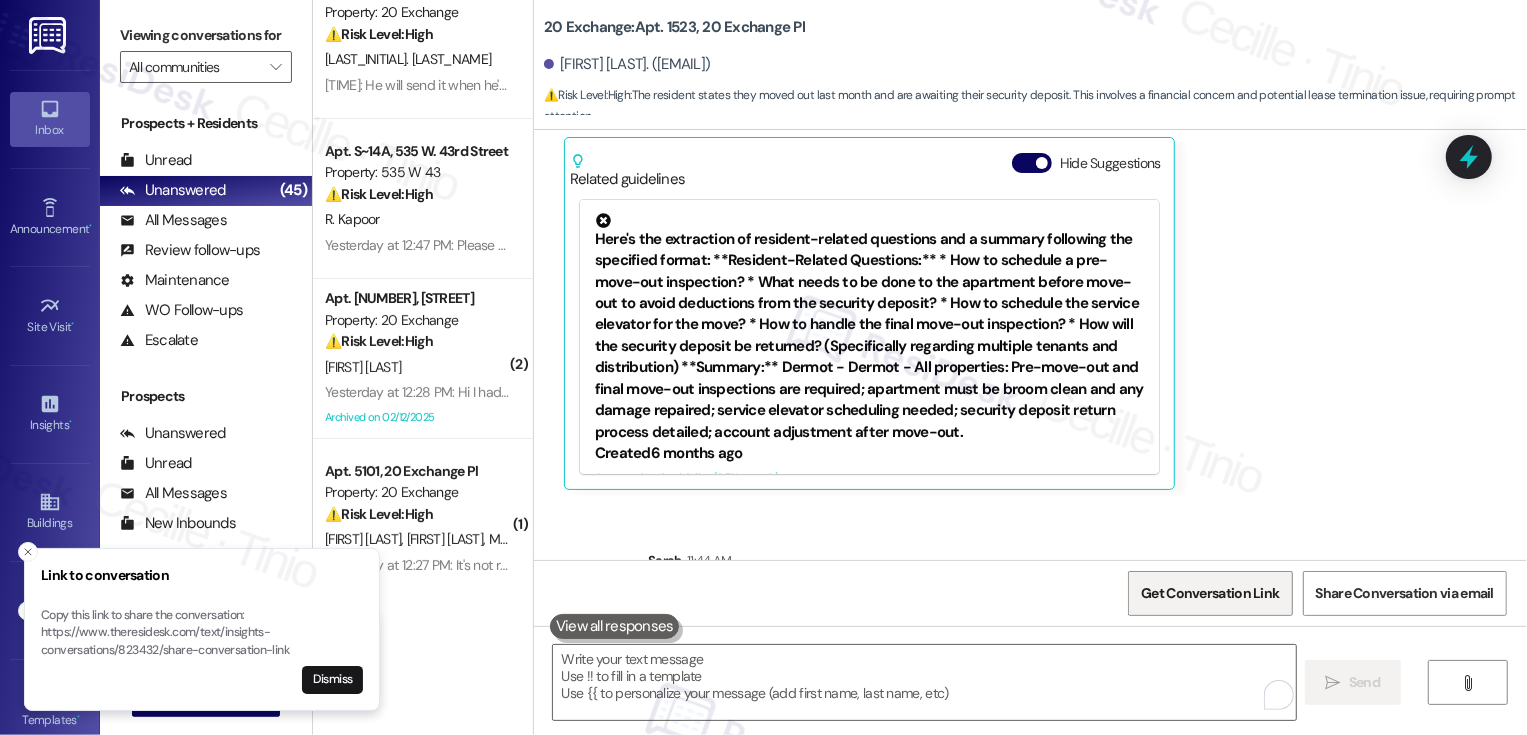 click on "Get Conversation Link" at bounding box center (1210, 593) 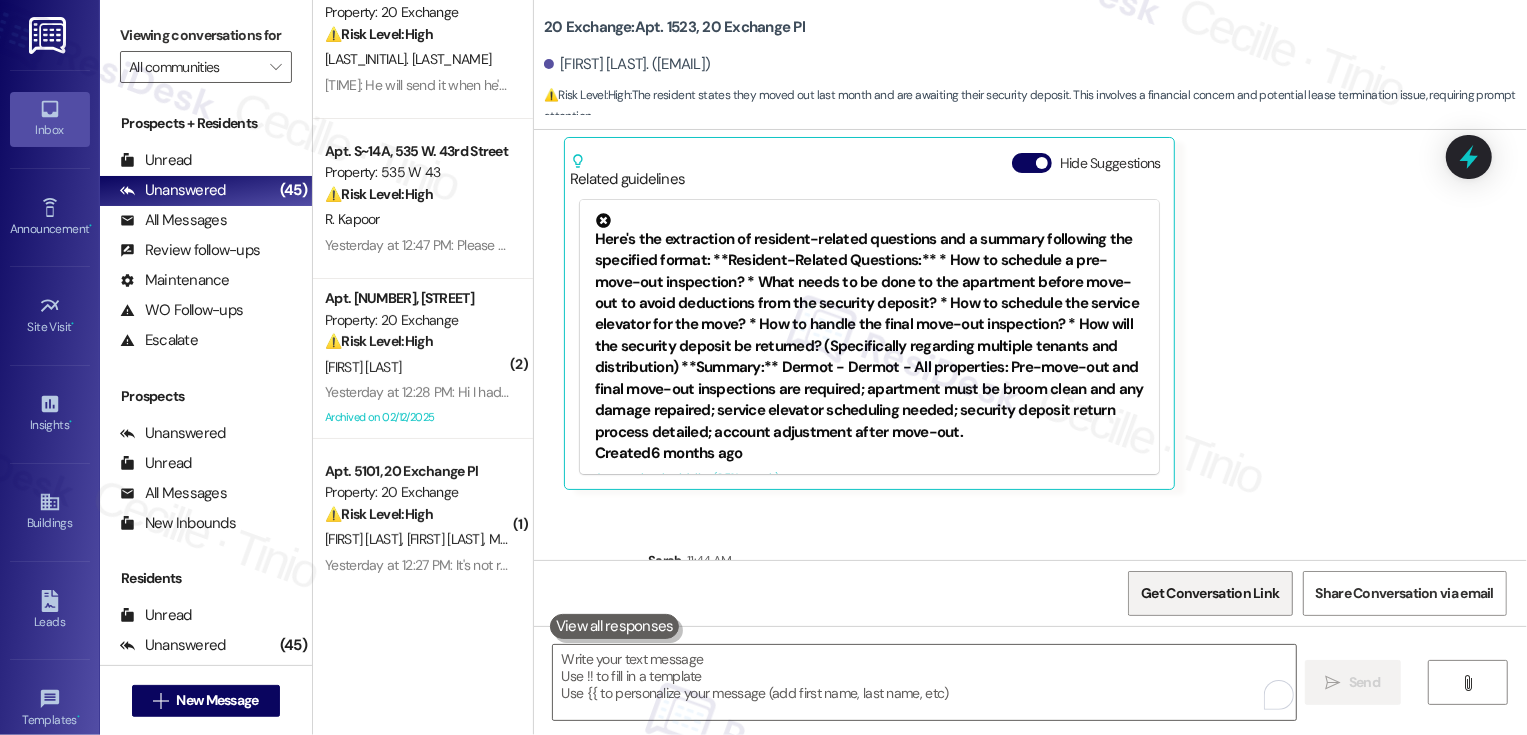 click on "Get Conversation Link" at bounding box center (1210, 593) 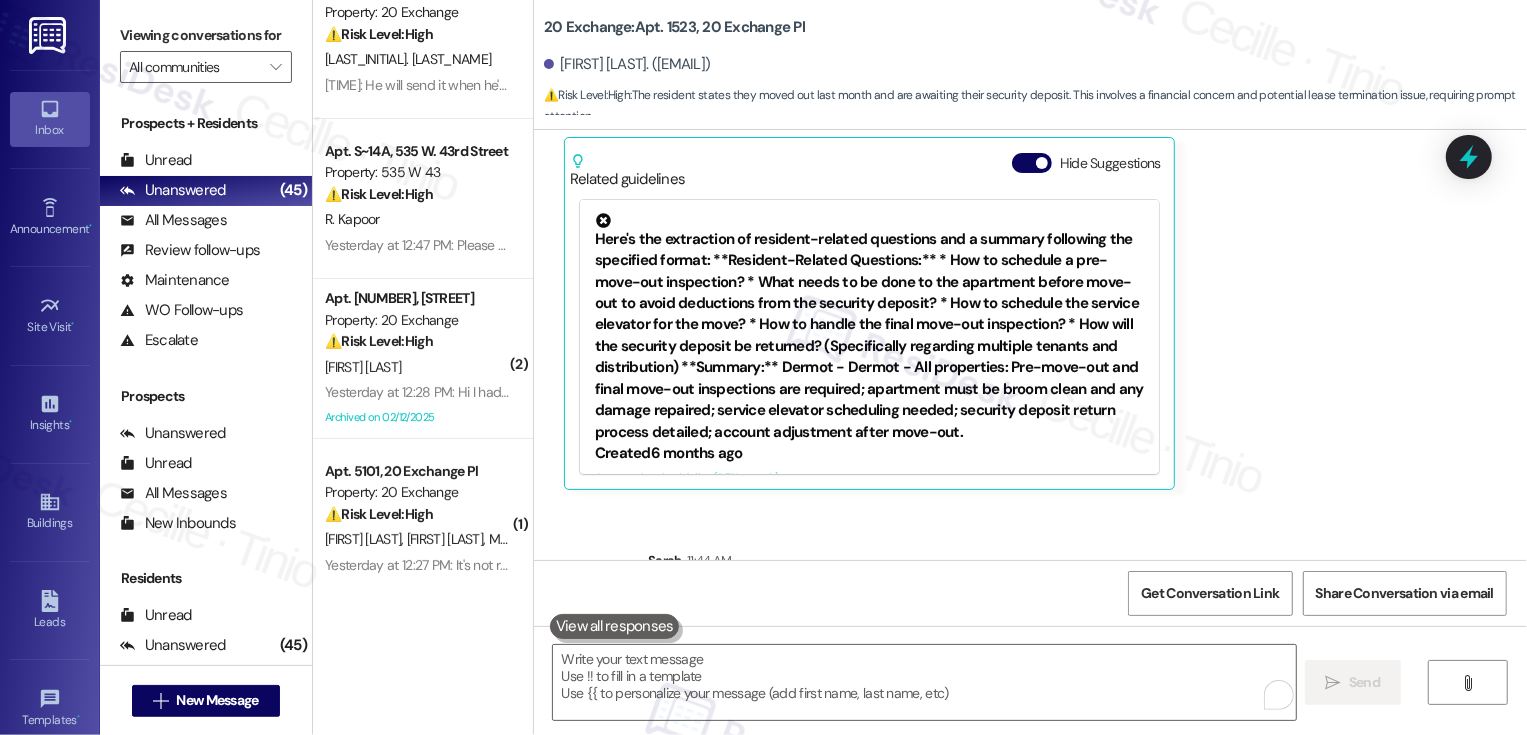 click on "Get Conversation Link Share Conversation via email" at bounding box center (1030, 593) 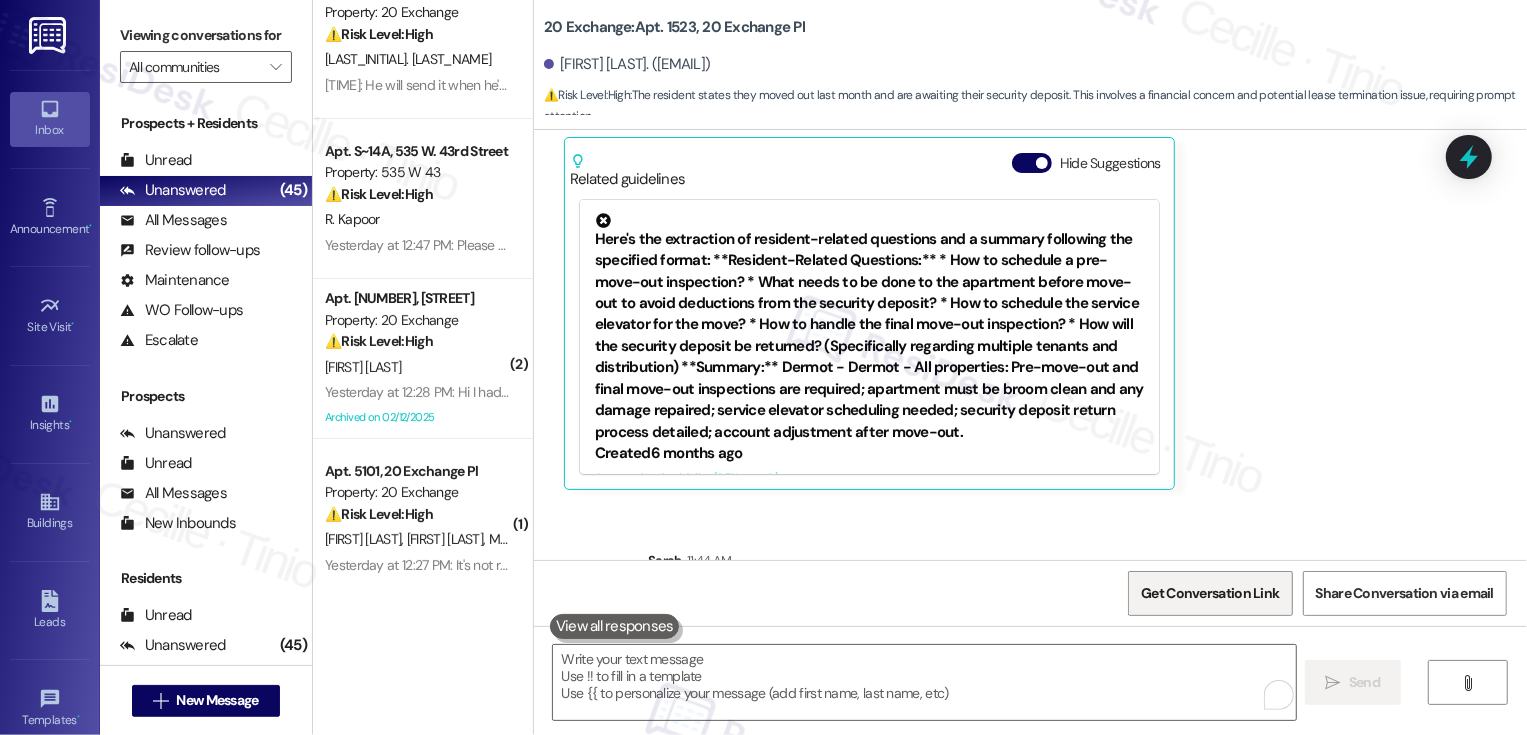 click on "Get Conversation Link" at bounding box center (1210, 593) 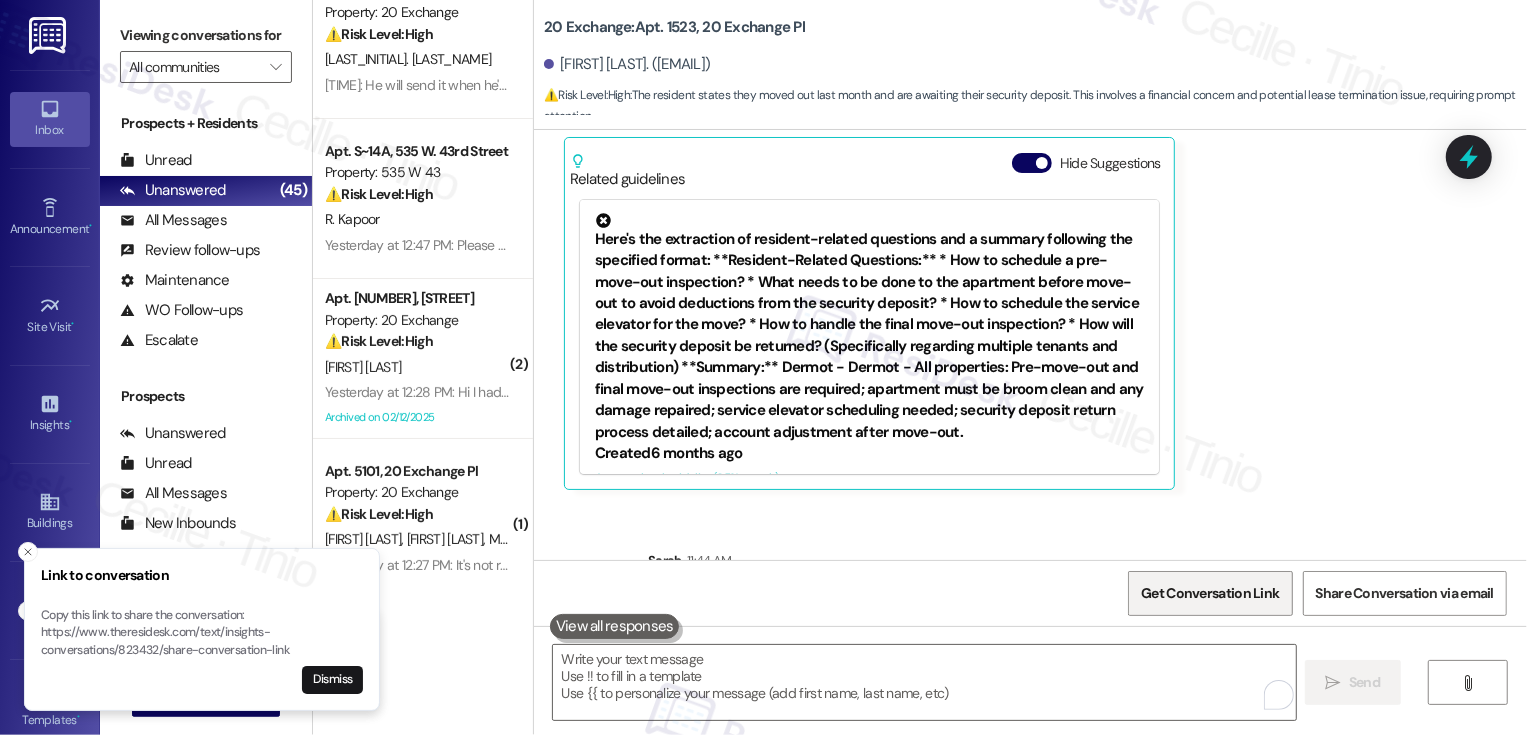 click on "Get Conversation Link" at bounding box center (1210, 593) 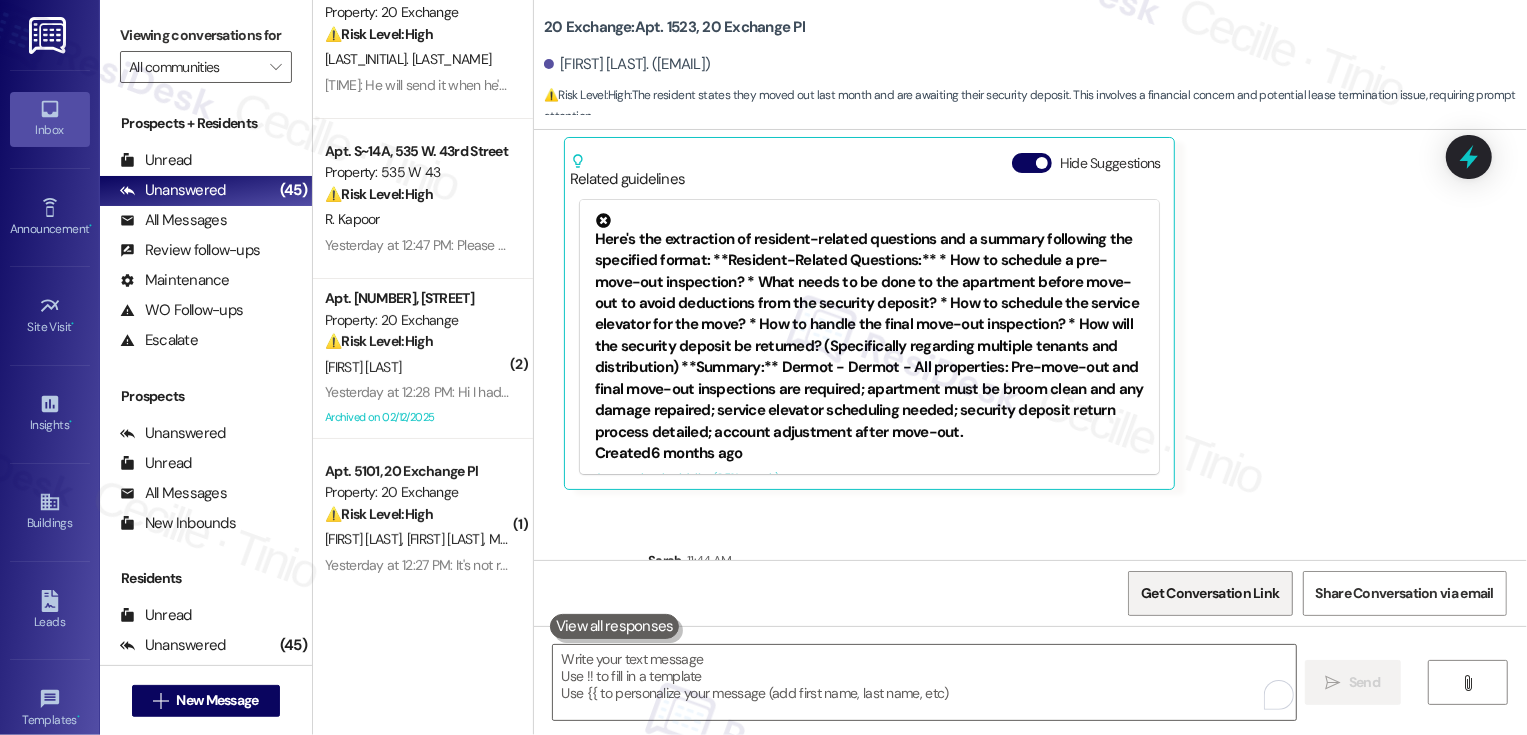 click on "Get Conversation Link" at bounding box center (1210, 593) 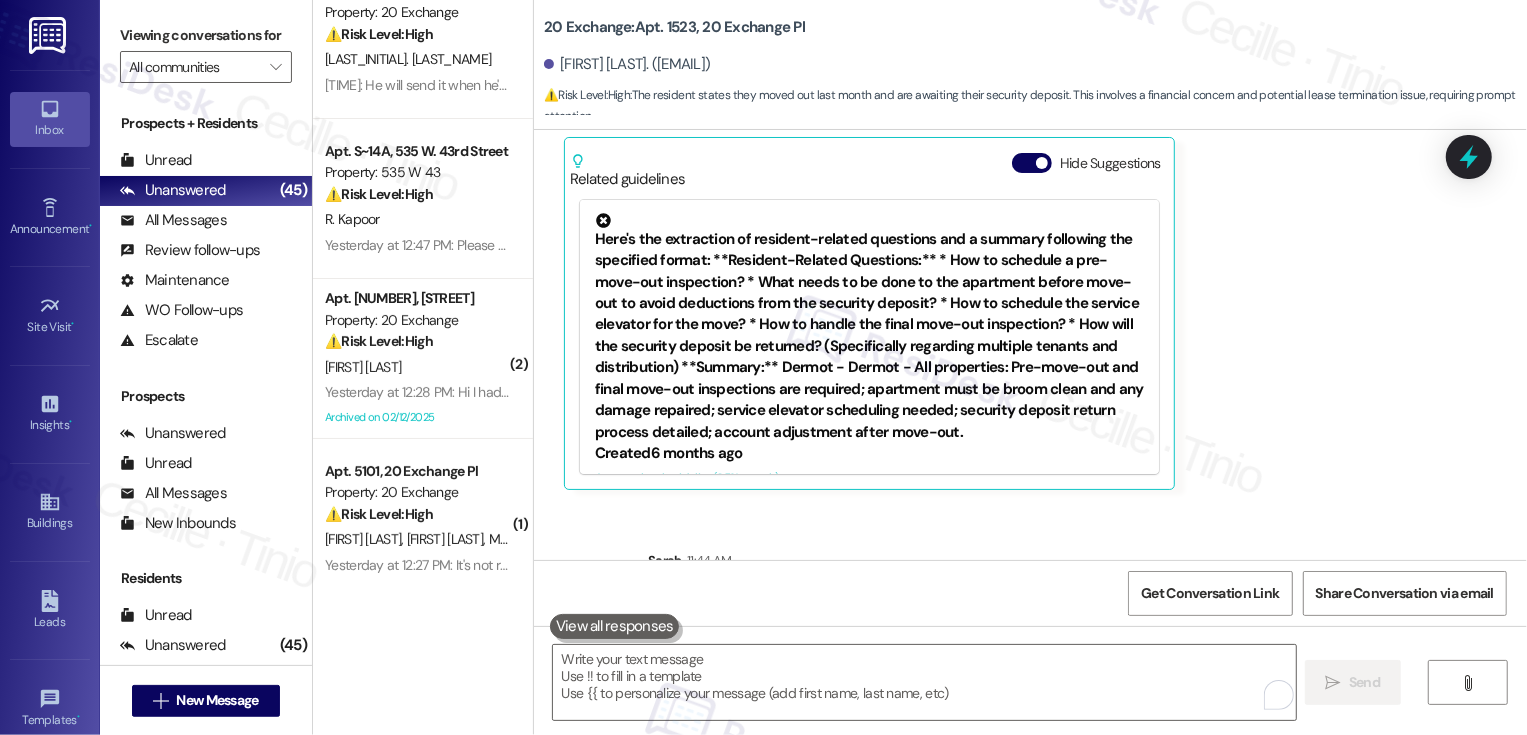 click on "Get Conversation Link Share Conversation via email" at bounding box center [1030, 593] 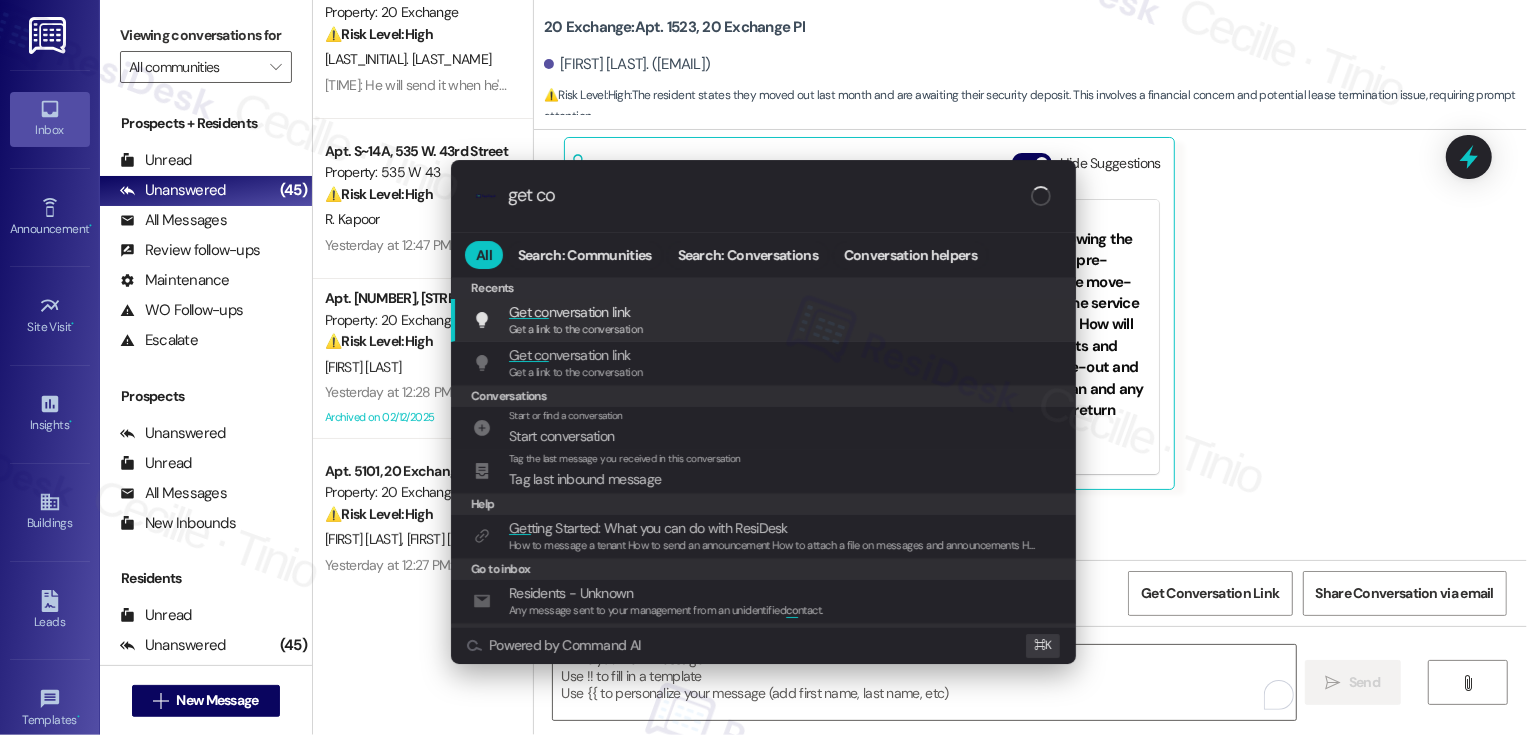 type on "get con" 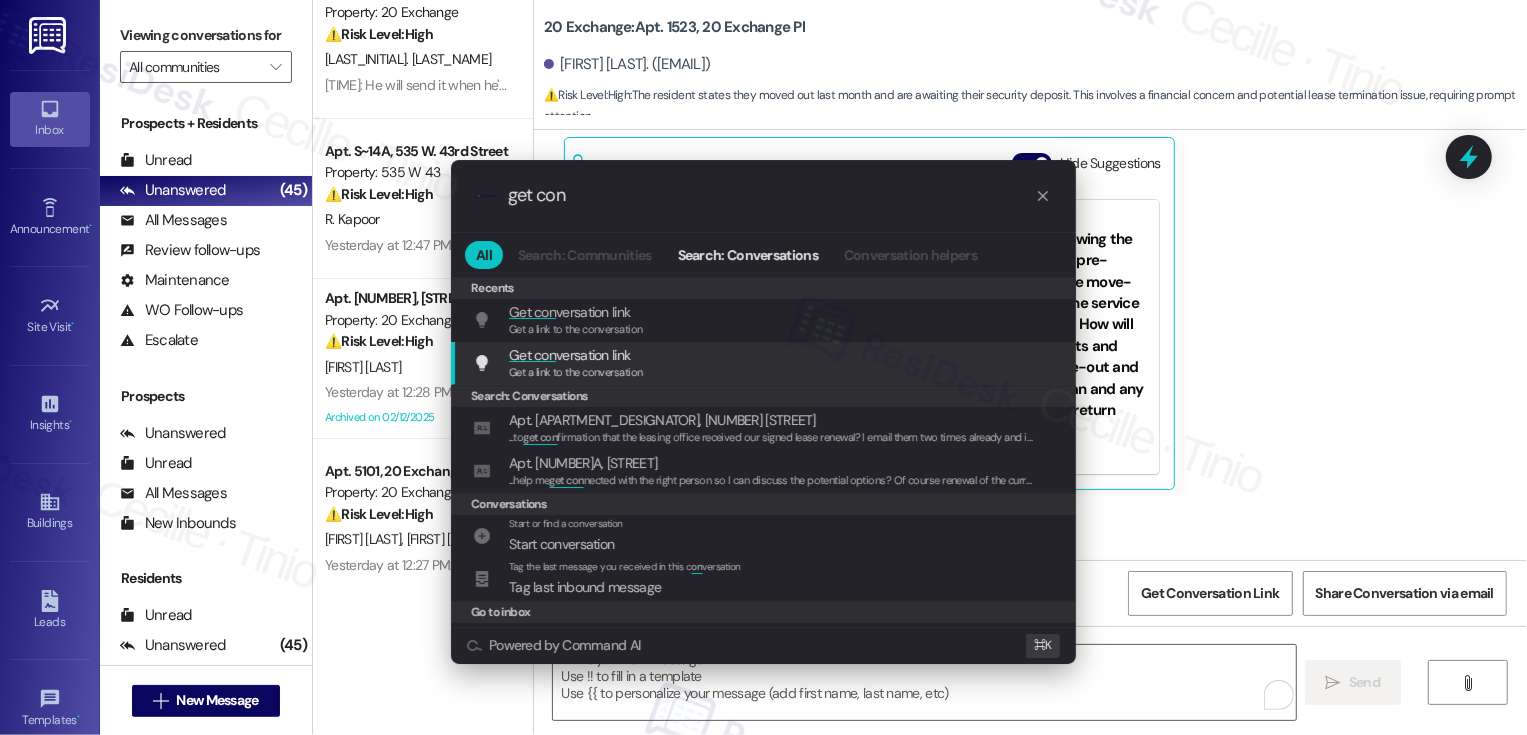 click on "Get a link to the conversation" at bounding box center [576, 372] 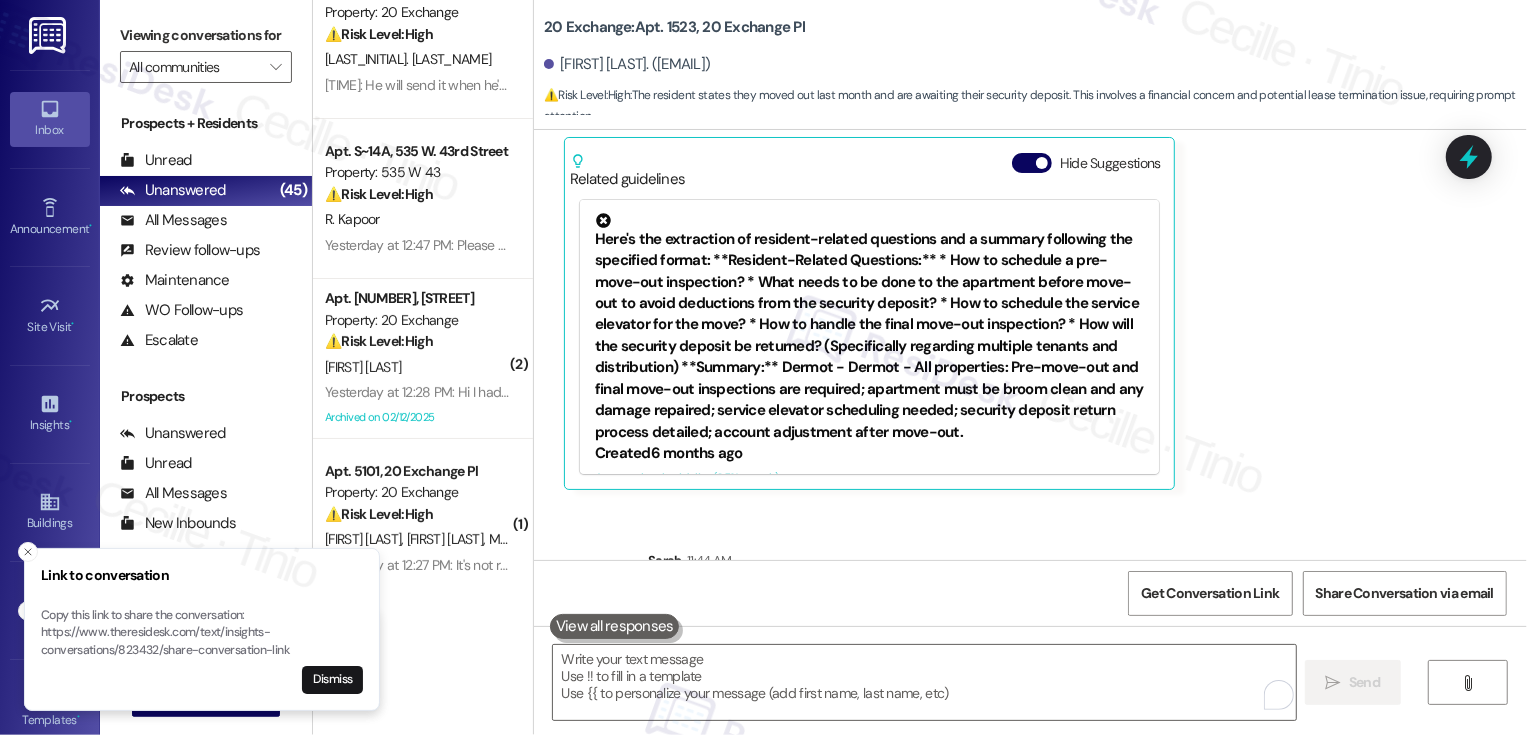 scroll, scrollTop: 203, scrollLeft: 0, axis: vertical 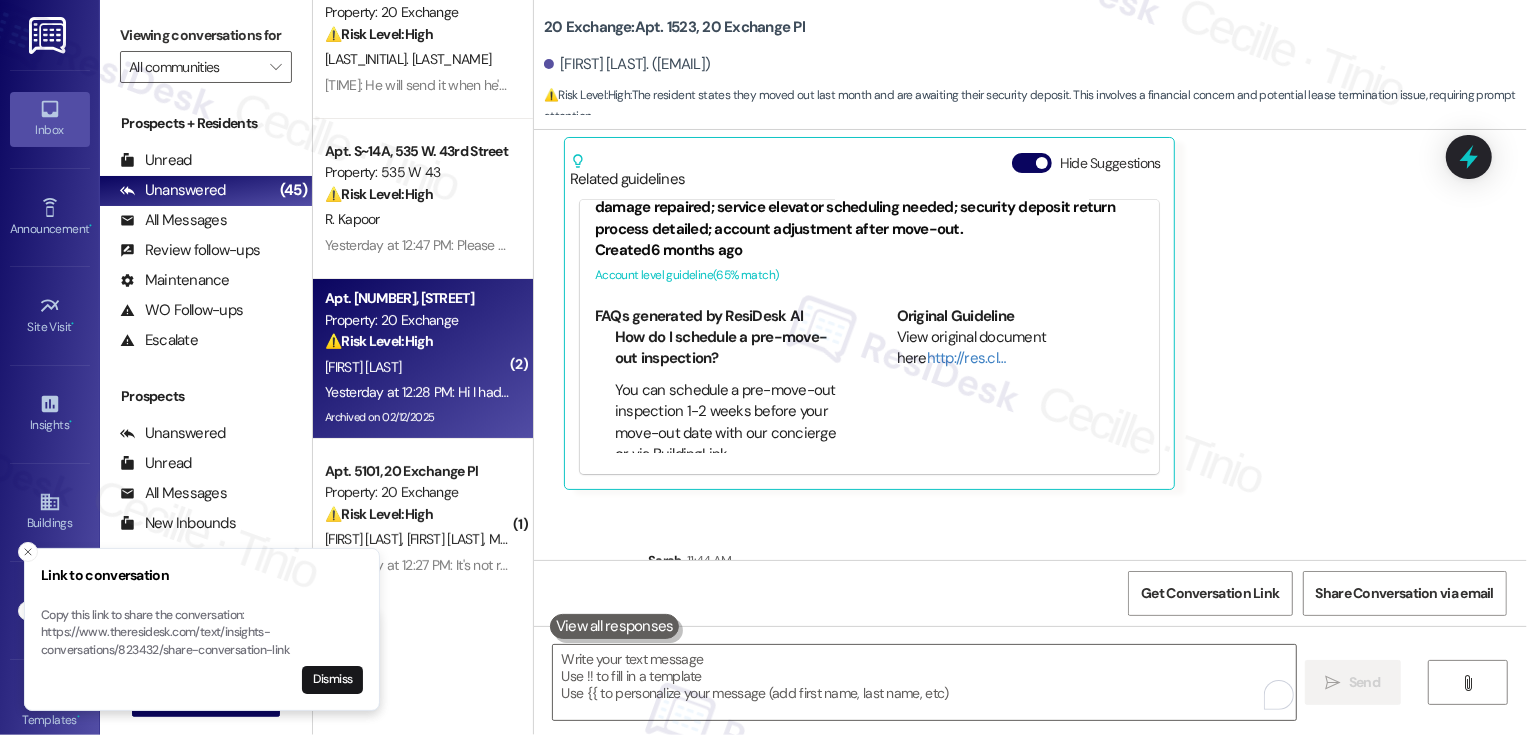 click on "Yesterday at 12:28 PM: Hi I had texted yesterday hoping to have another grace period till the 8th if that's possible. Yesterday at 12:28 PM: Hi I had texted yesterday hoping to have another grace period till the 8th if that's possible." at bounding box center [417, 392] 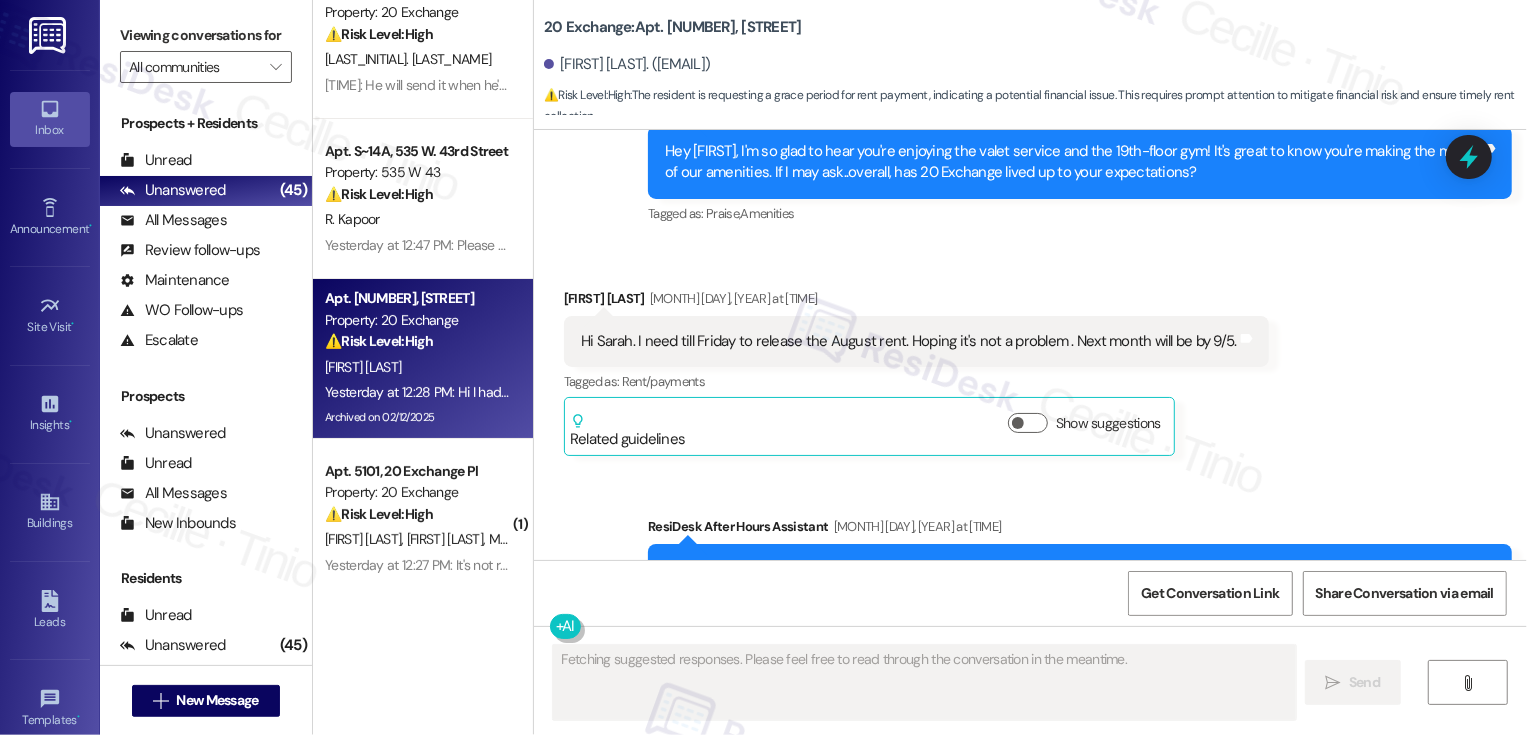 scroll, scrollTop: 26347, scrollLeft: 0, axis: vertical 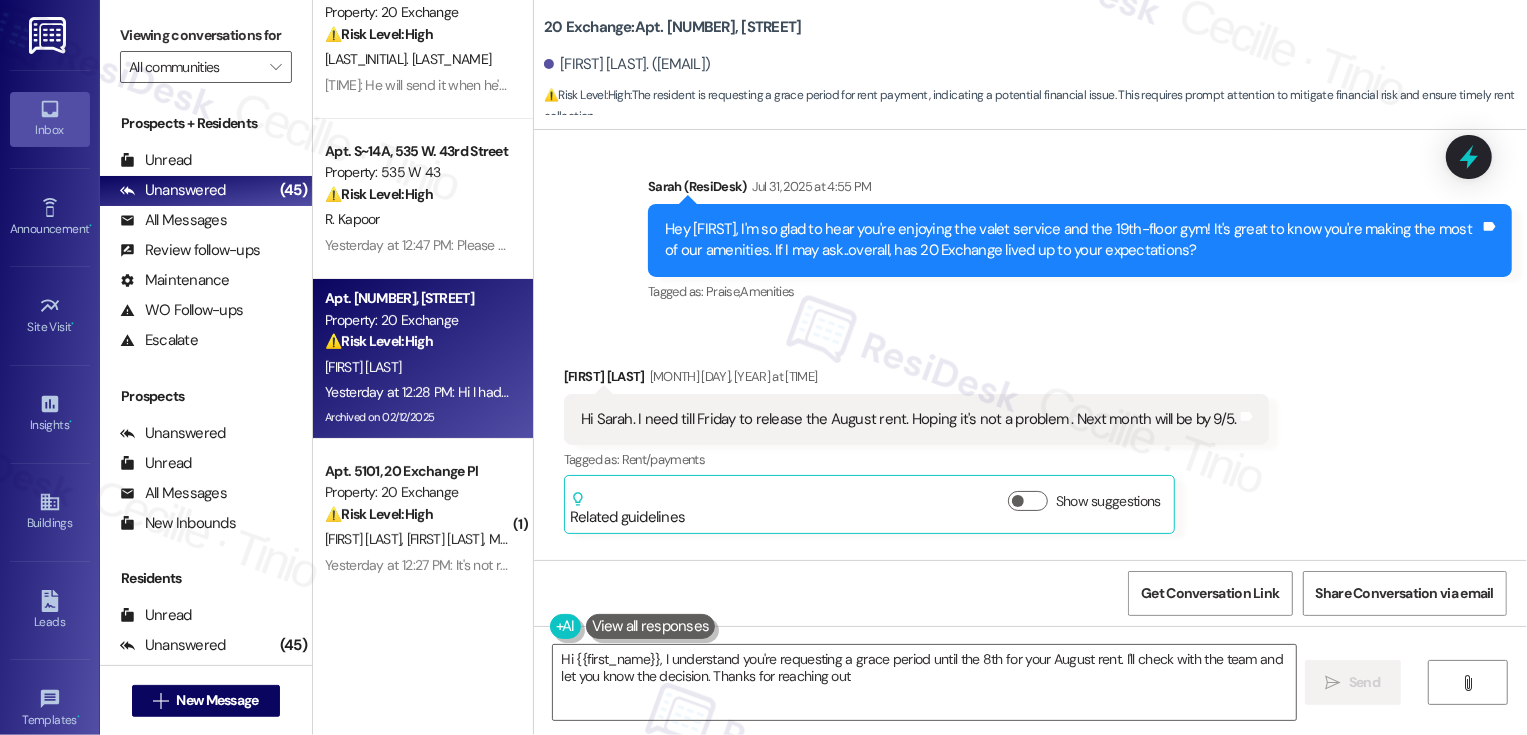 type on "Hi {{first_name}}, I understand you're requesting a grace period until the 8th for your August rent. I'll check with the team and let you know the decision. Thanks for reaching out!" 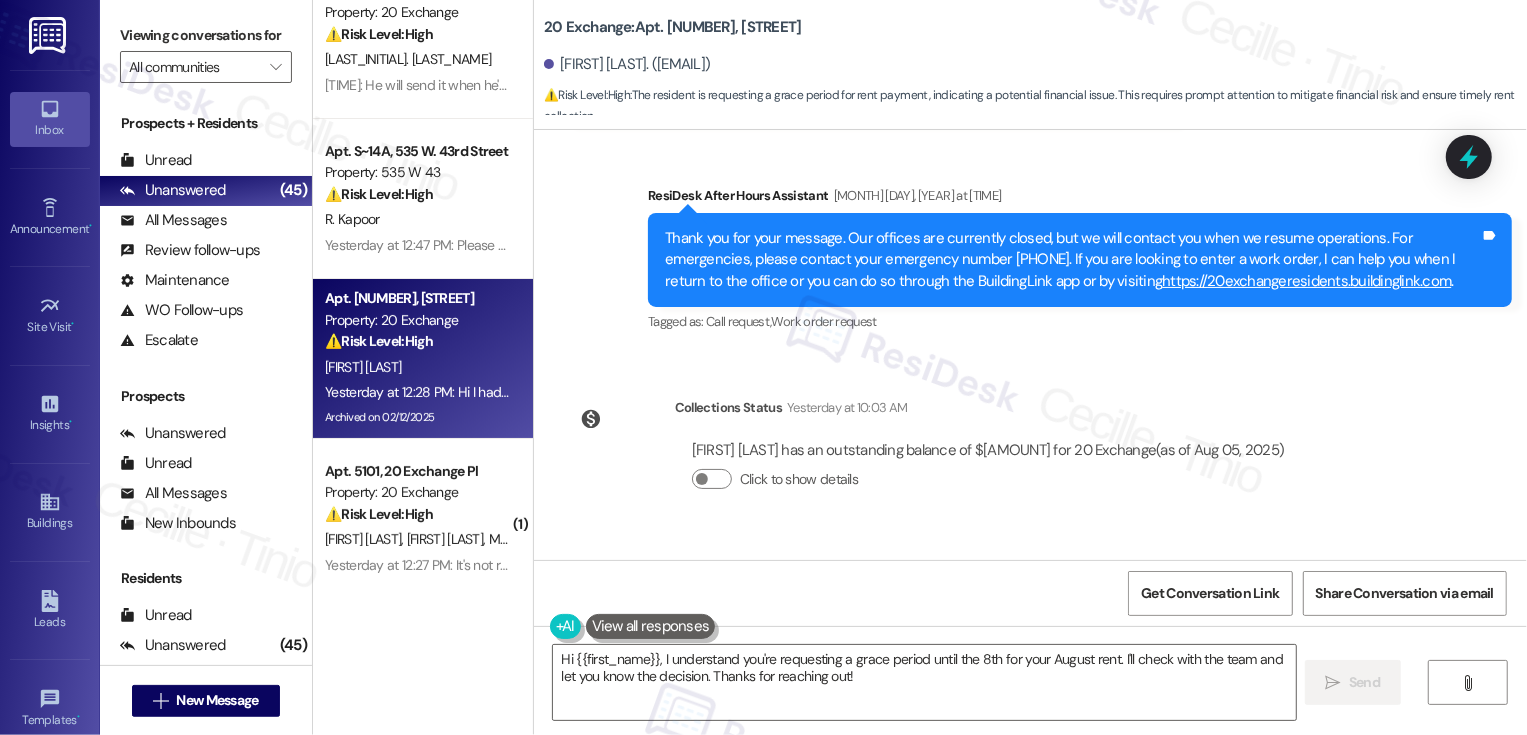 scroll, scrollTop: 27000, scrollLeft: 0, axis: vertical 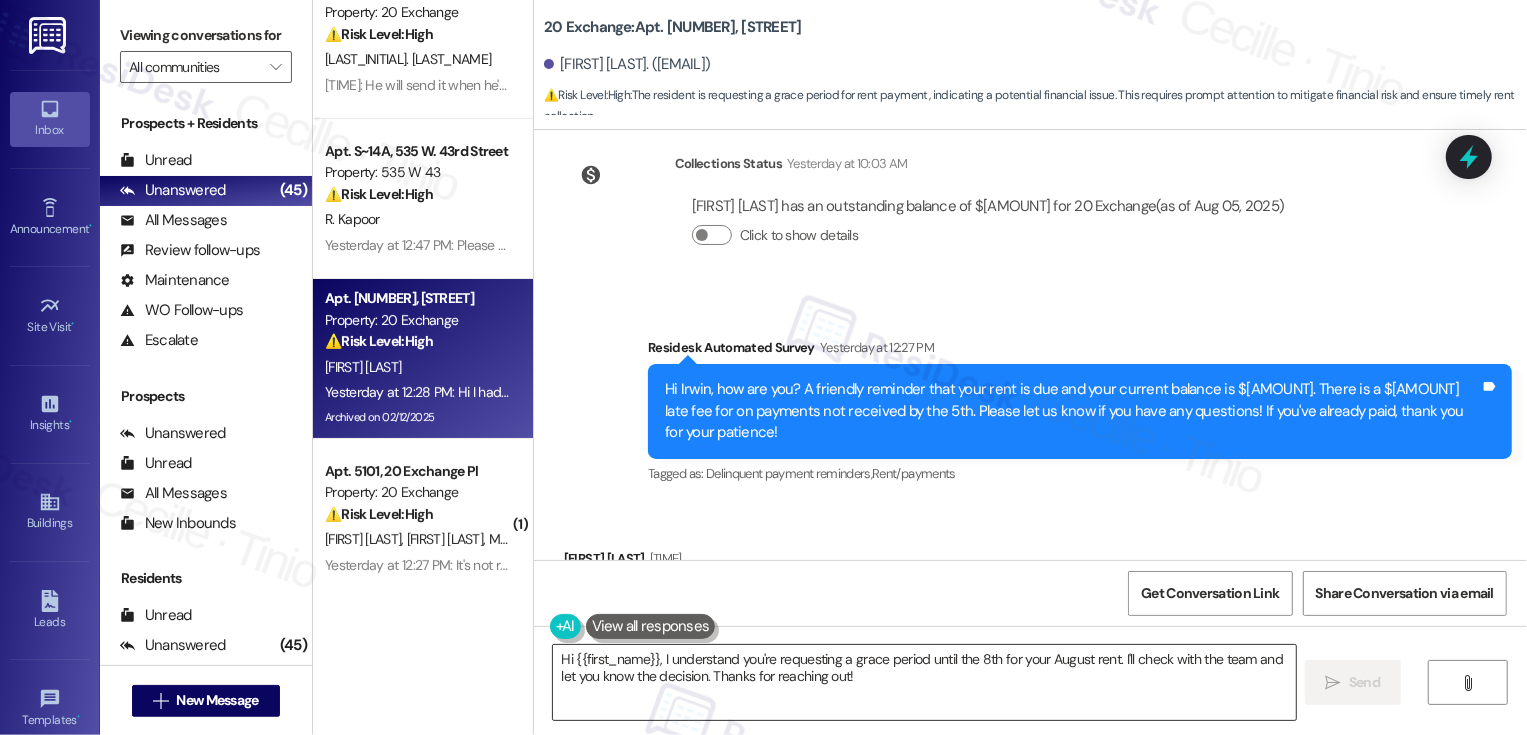 click on "Hi {{first_name}}, I understand you're requesting a grace period until the 8th for your August rent. I'll check with the team and let you know the decision. Thanks for reaching out!" at bounding box center [924, 682] 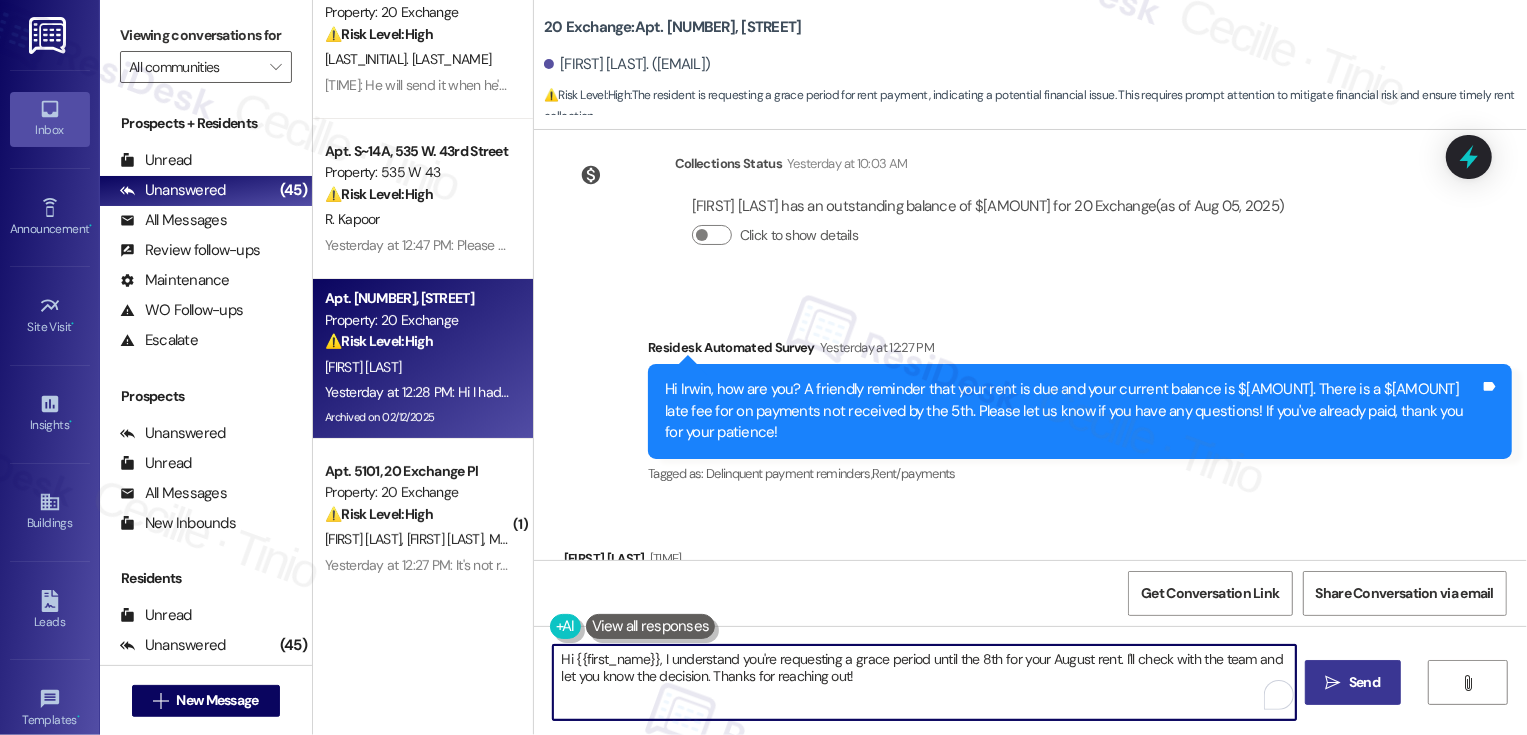 click on " Send" at bounding box center (1353, 682) 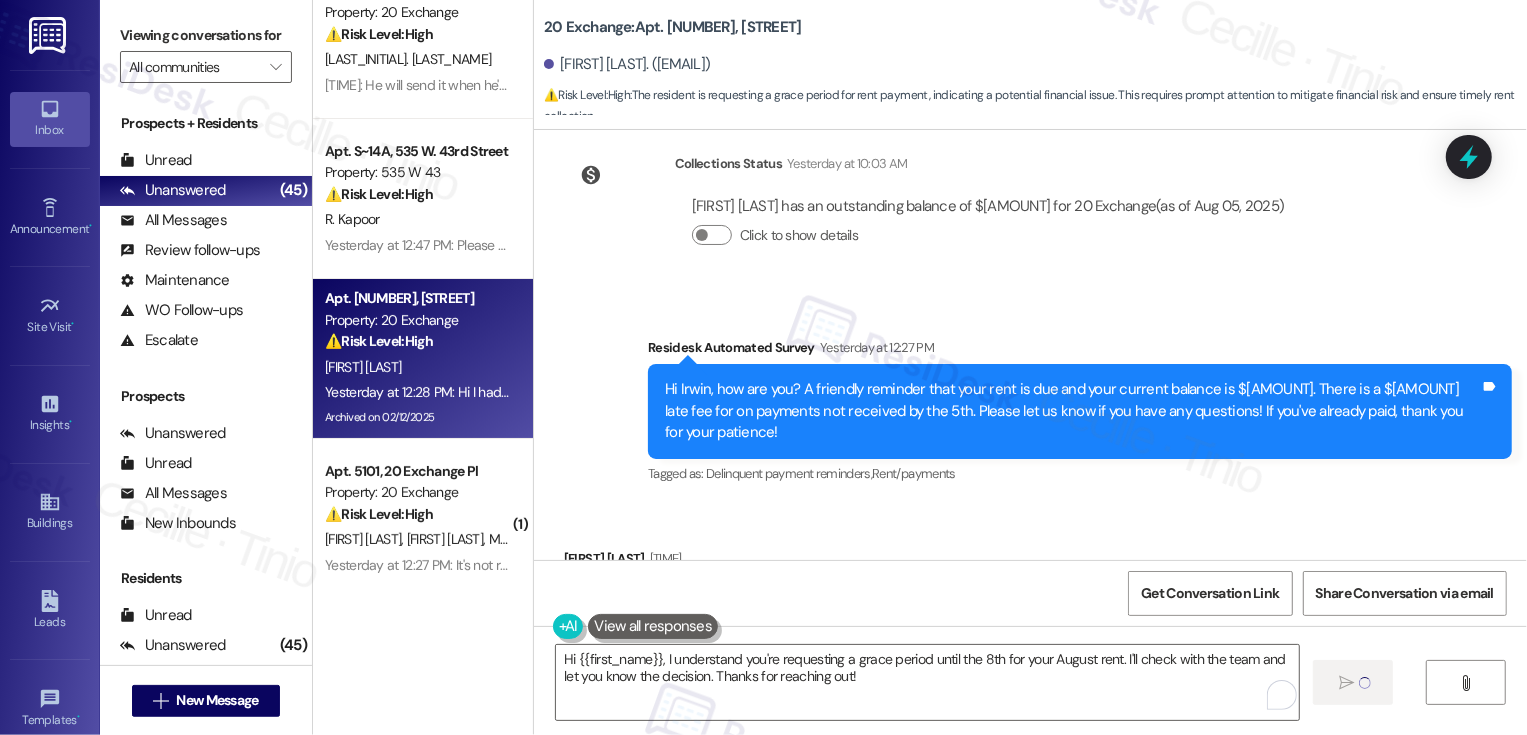 type 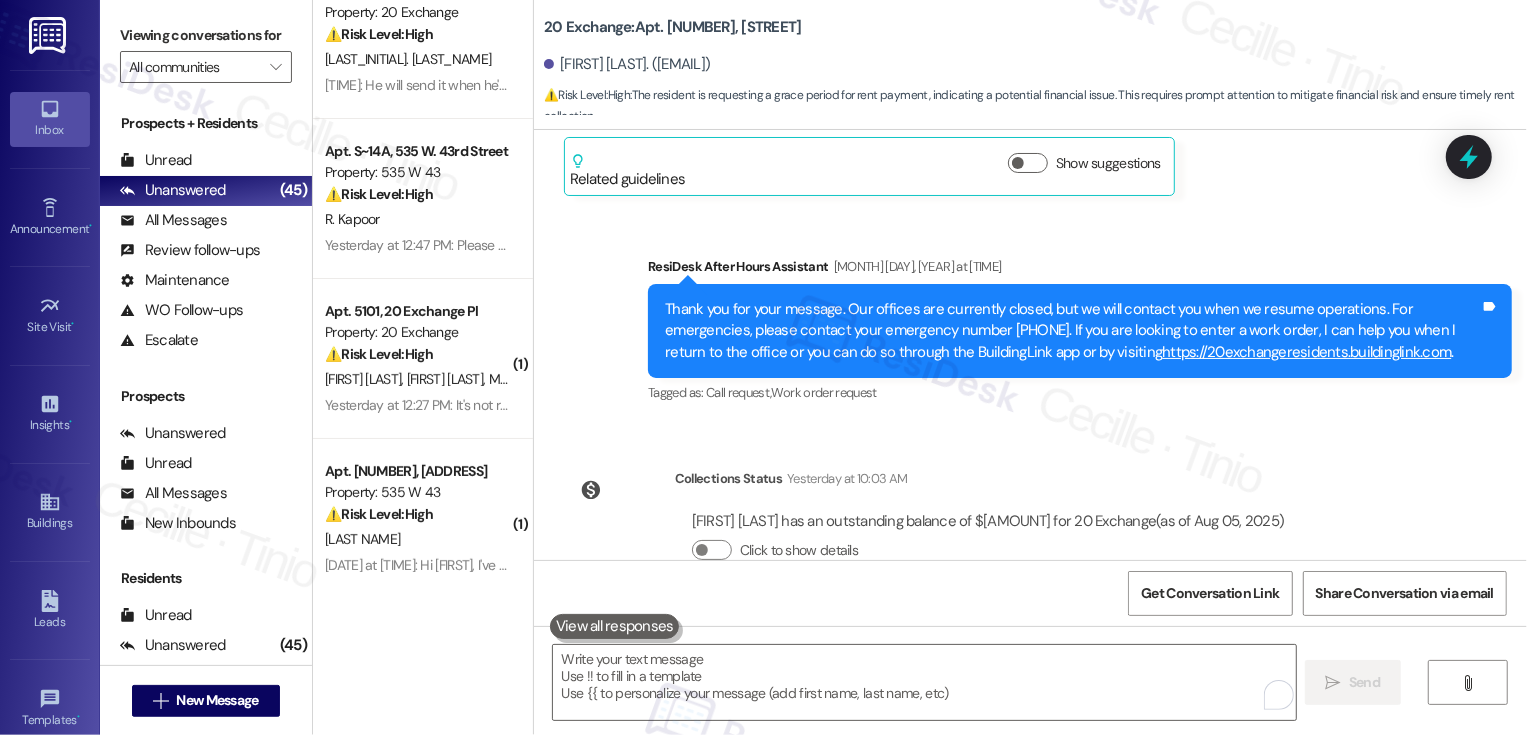 scroll, scrollTop: 26669, scrollLeft: 0, axis: vertical 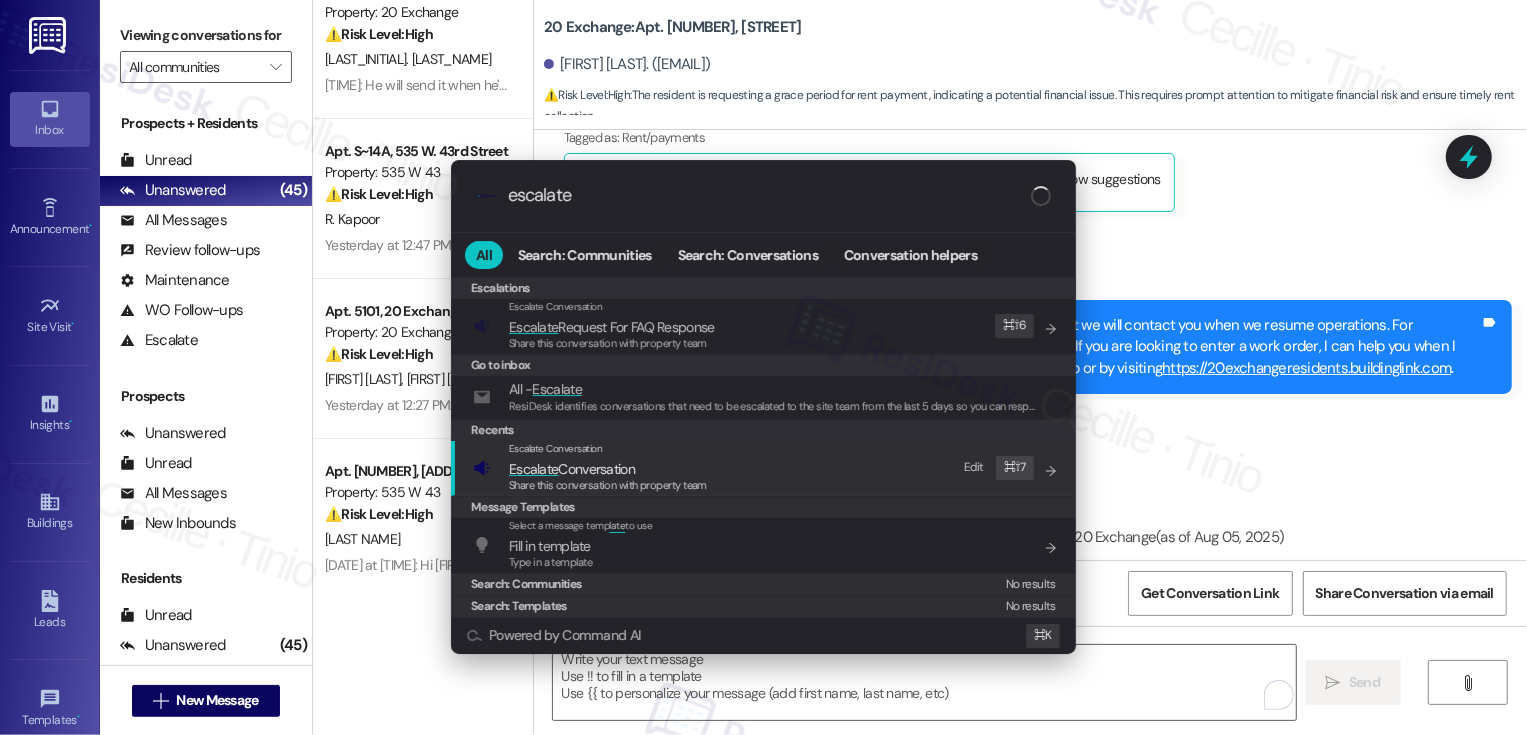 type on "escalate" 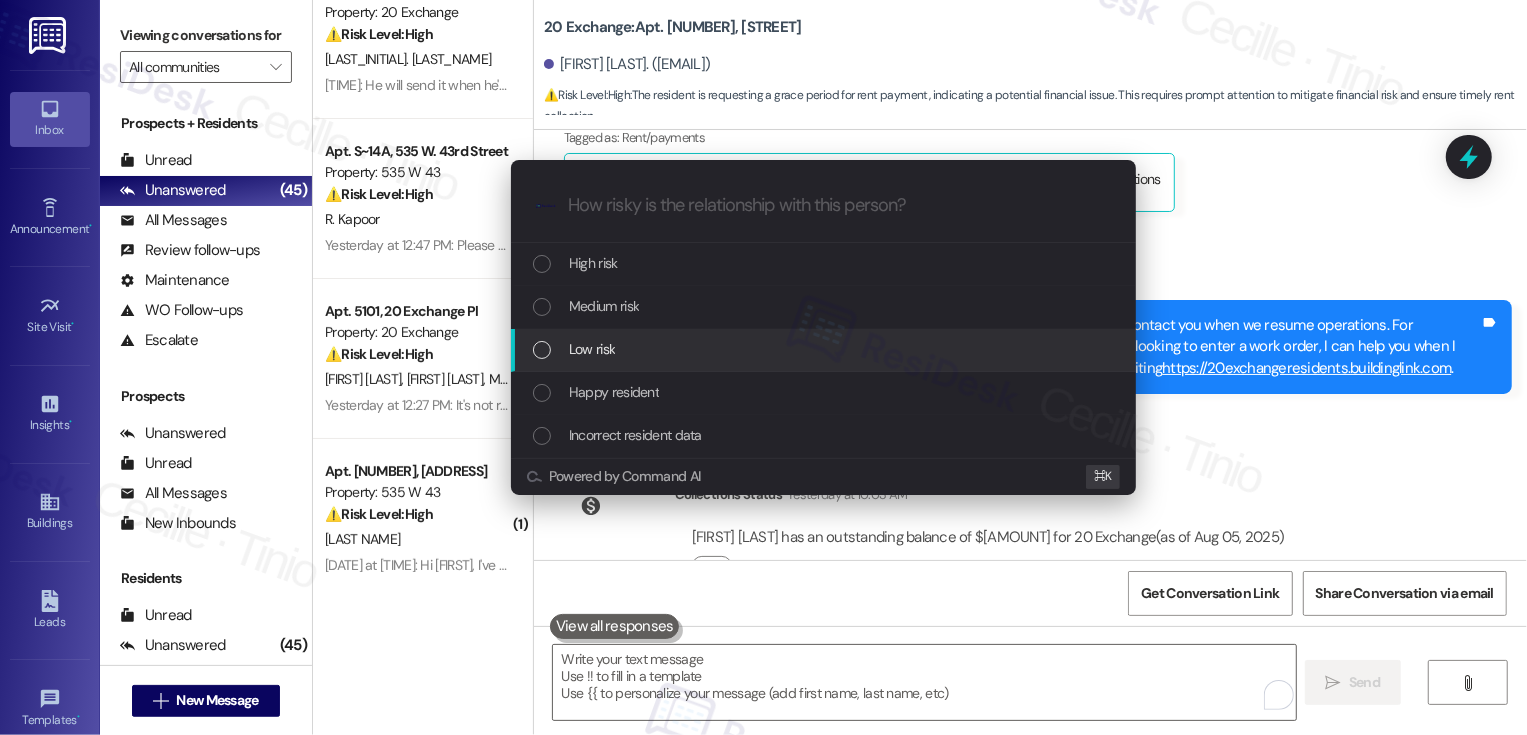 click on "Low risk" at bounding box center [592, 349] 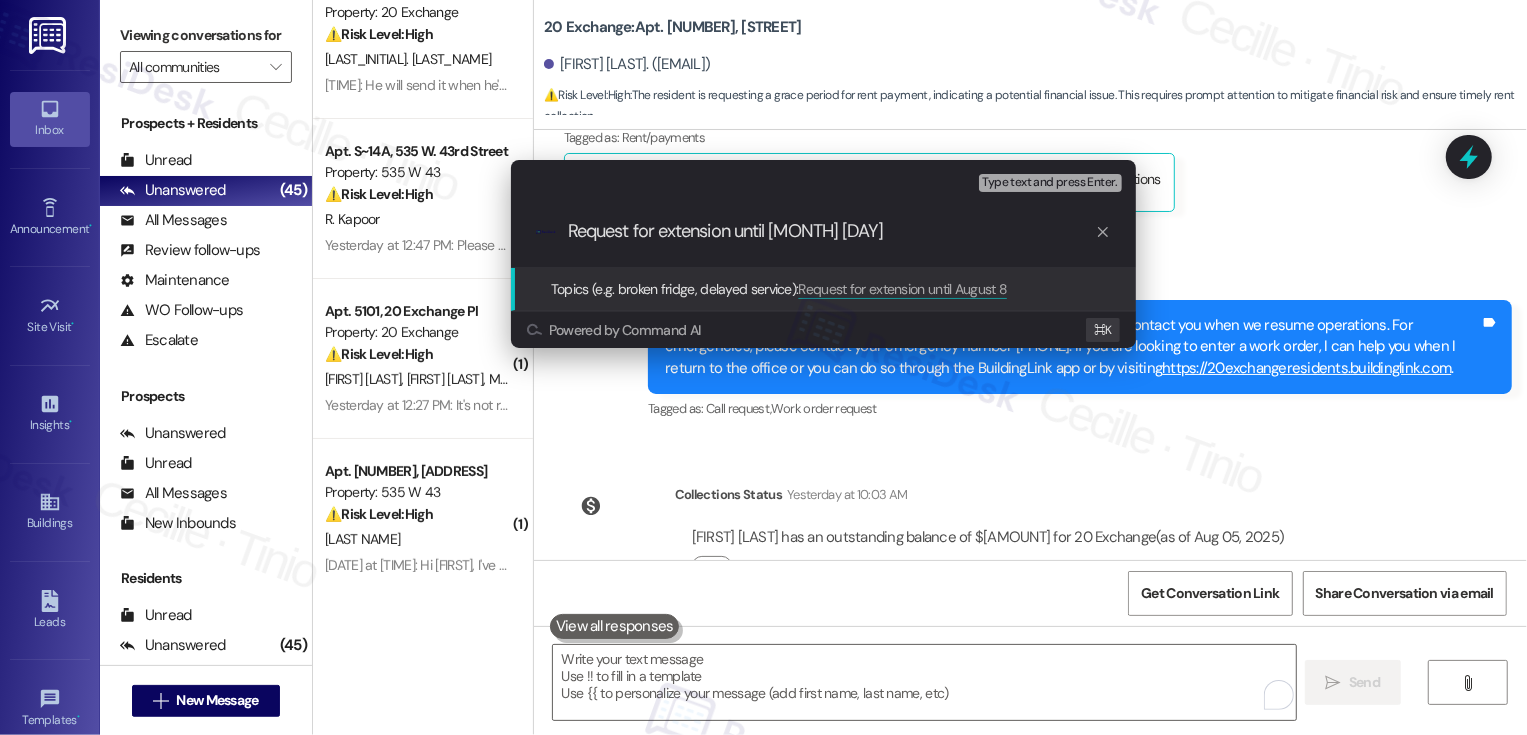 type on "Request for extension until August 8th" 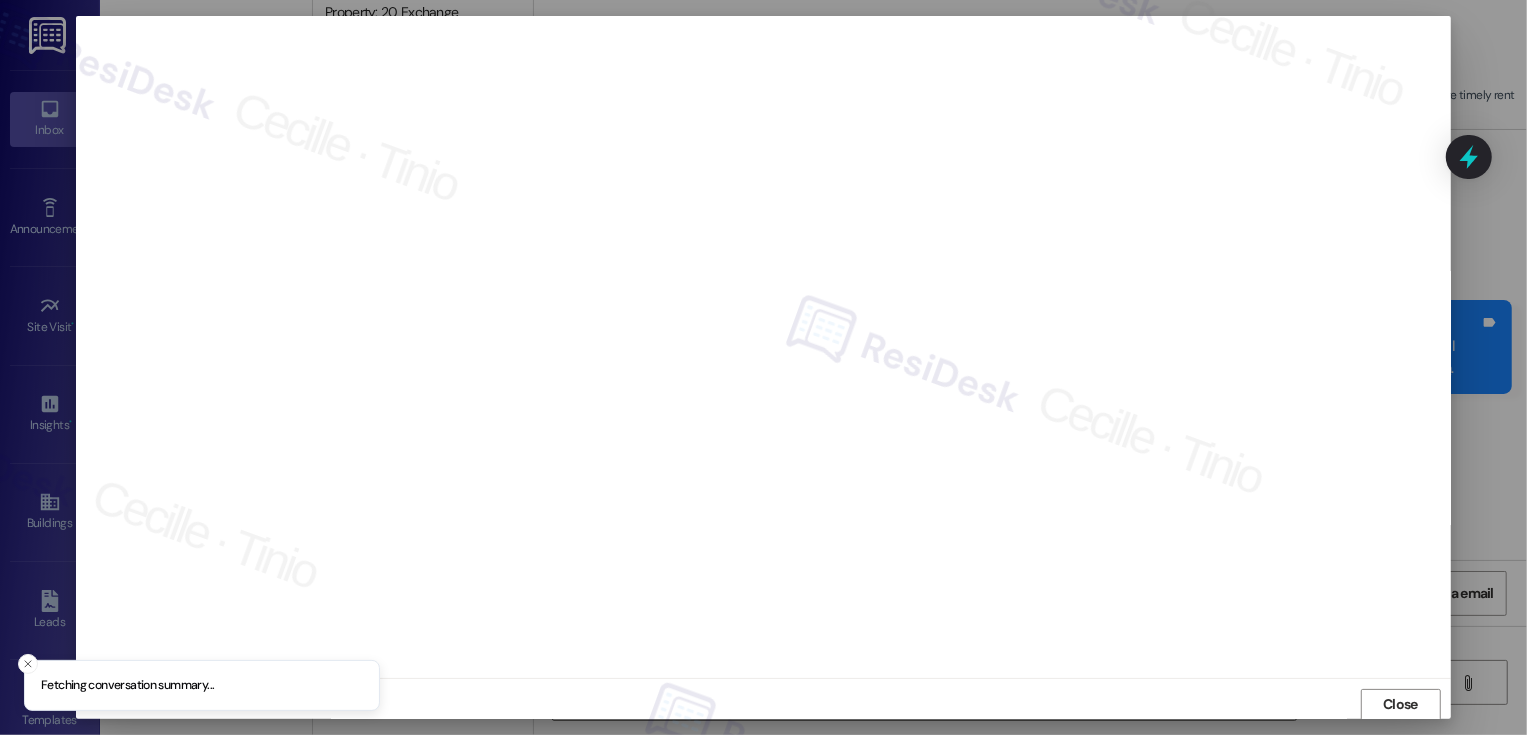 scroll, scrollTop: 1, scrollLeft: 0, axis: vertical 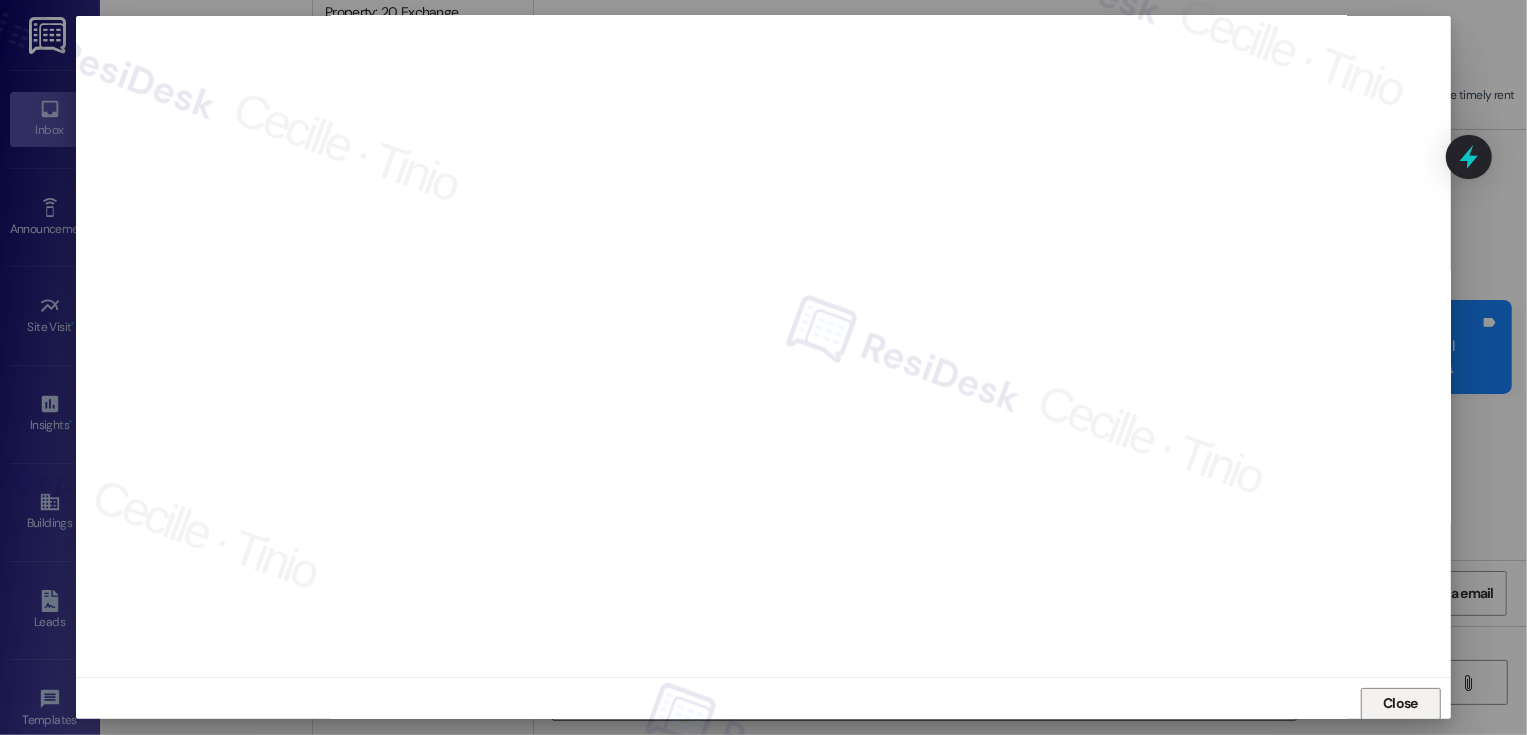 click on "Close" at bounding box center [1401, 704] 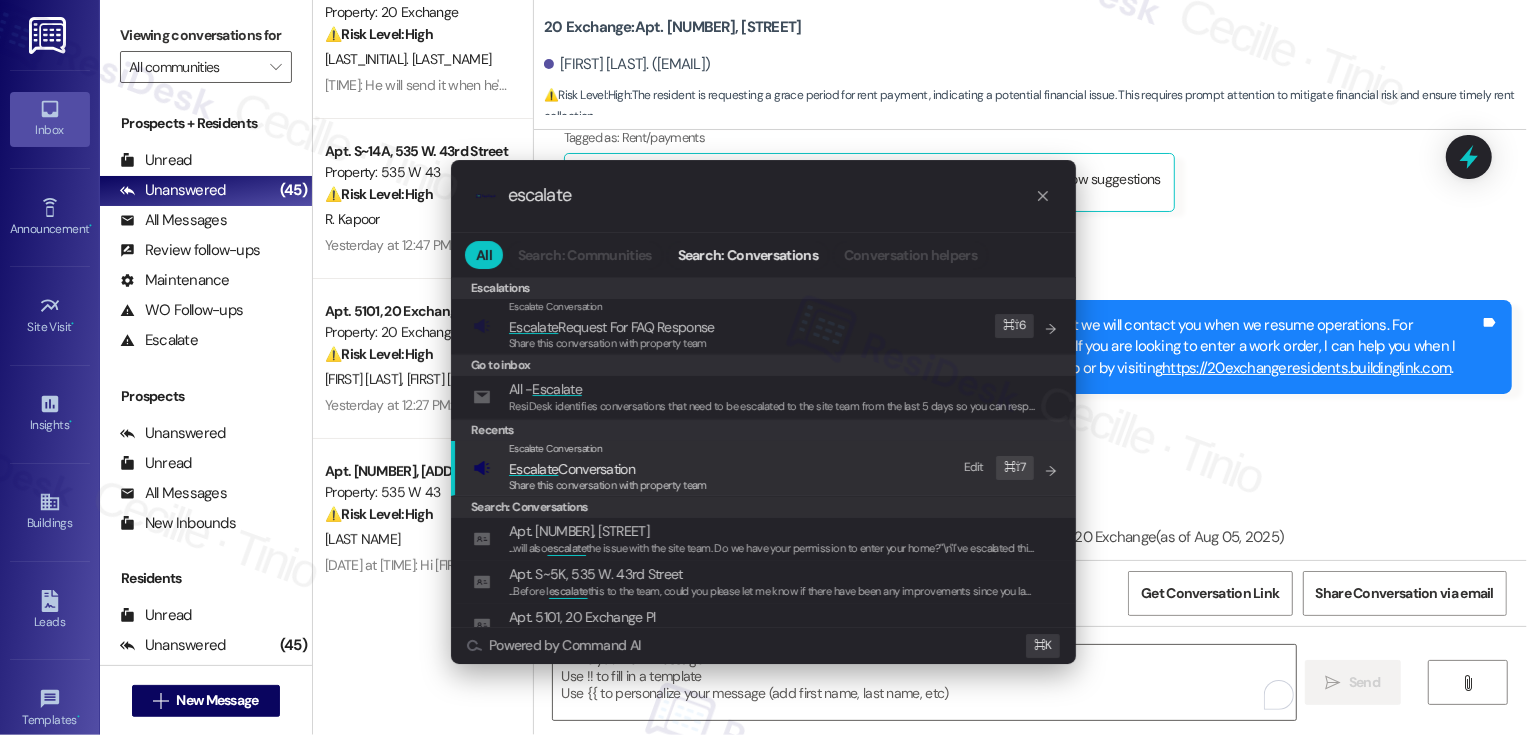 type on "escalate" 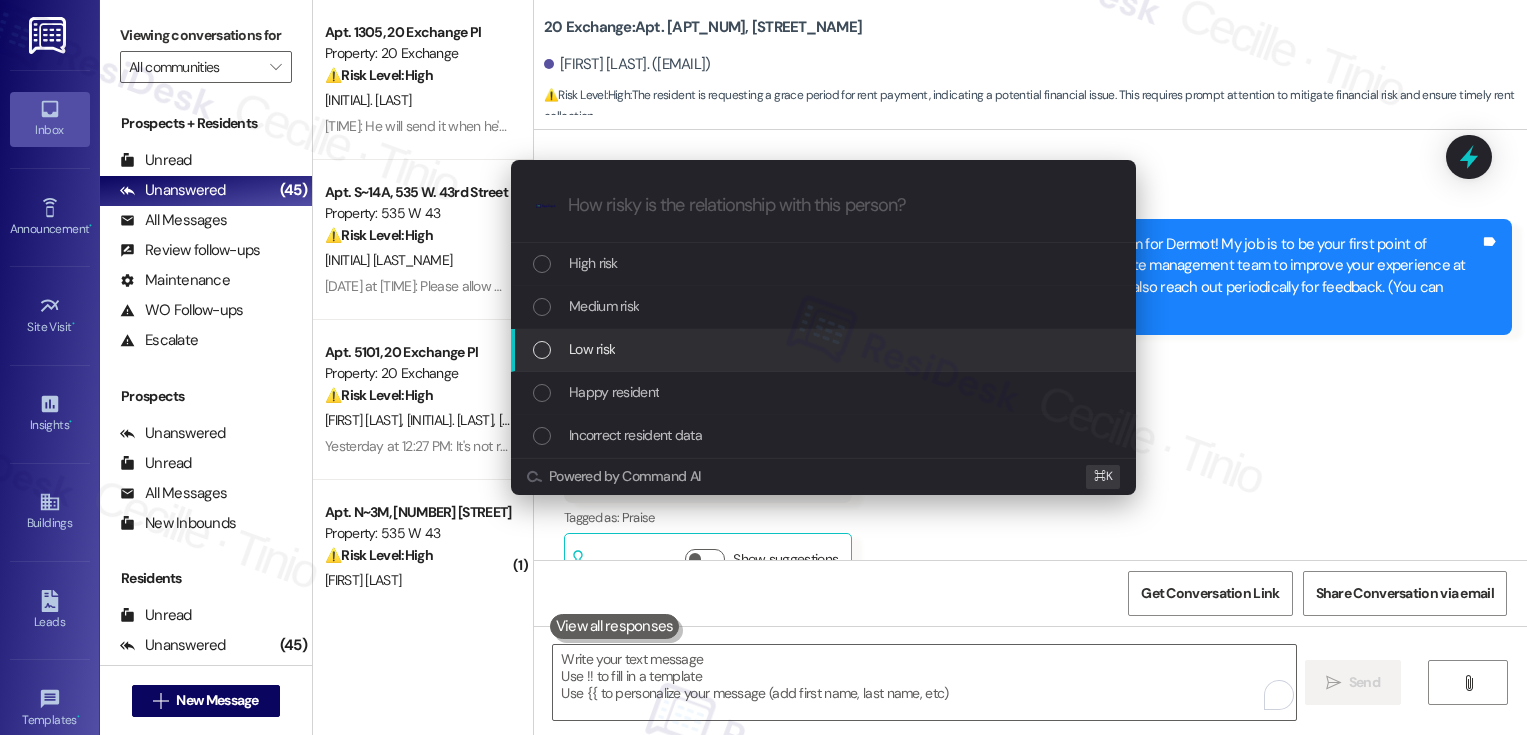 click on "Low risk" at bounding box center [592, 349] 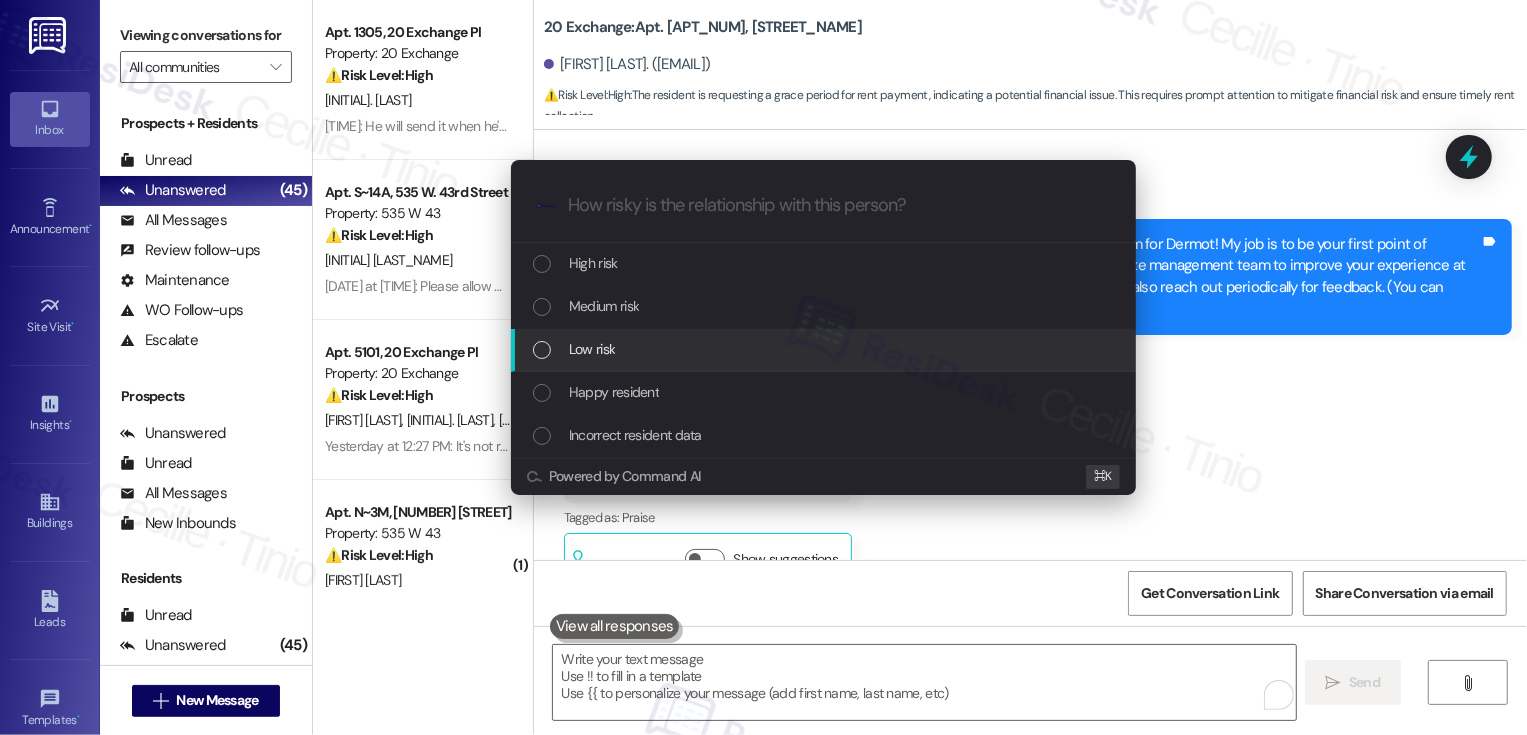 scroll, scrollTop: 41, scrollLeft: 0, axis: vertical 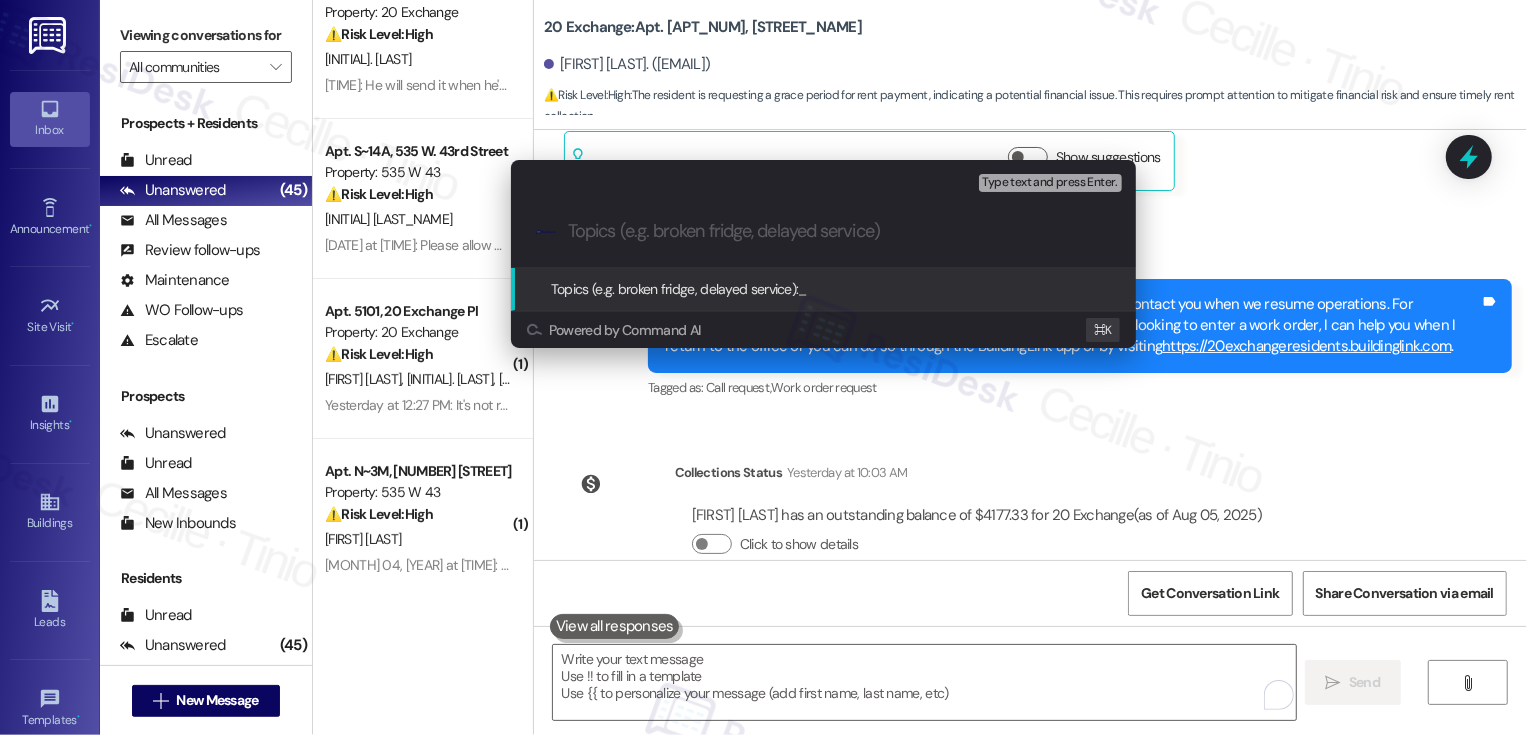 paste on "Request for extension until August 8th" 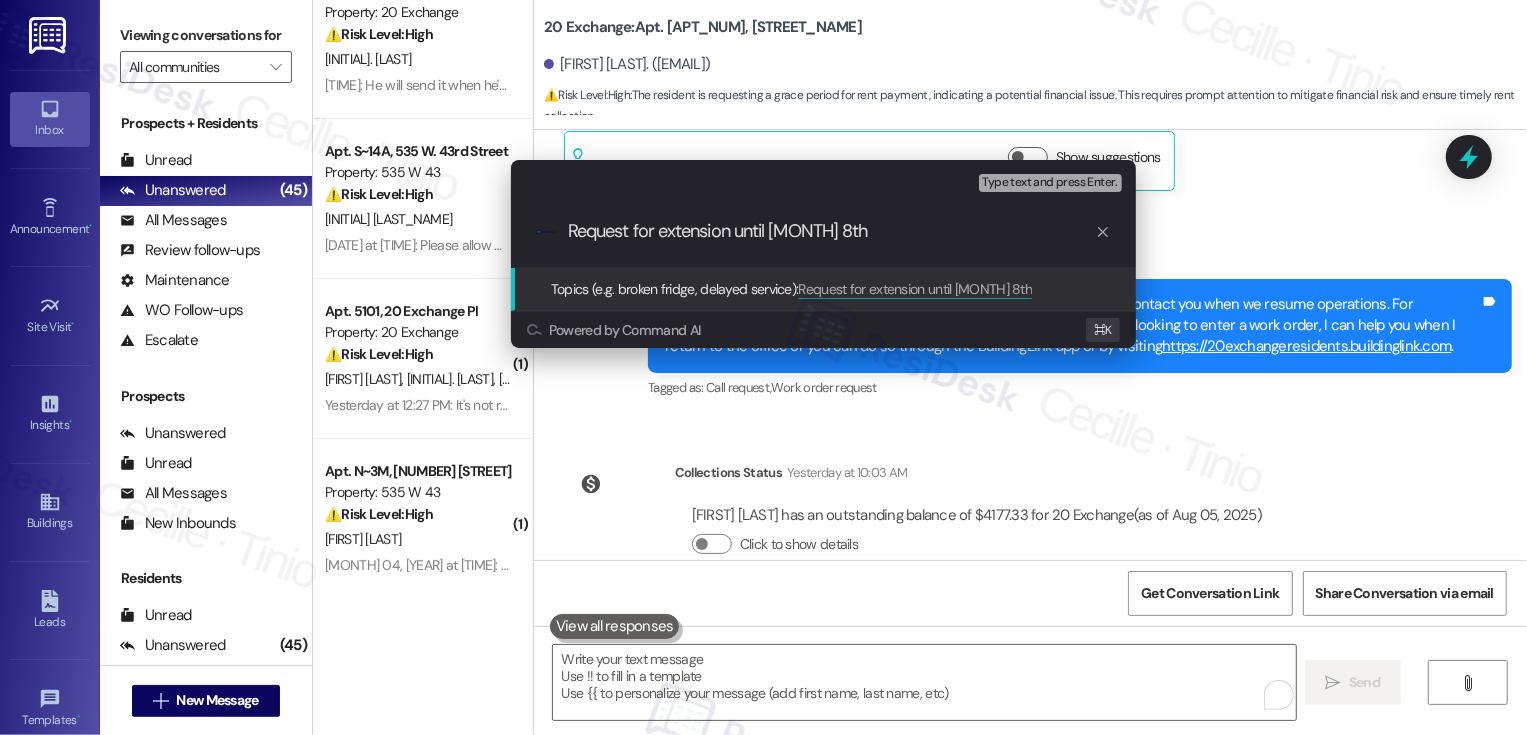 click on "Request for extension until August 8th" at bounding box center (831, 231) 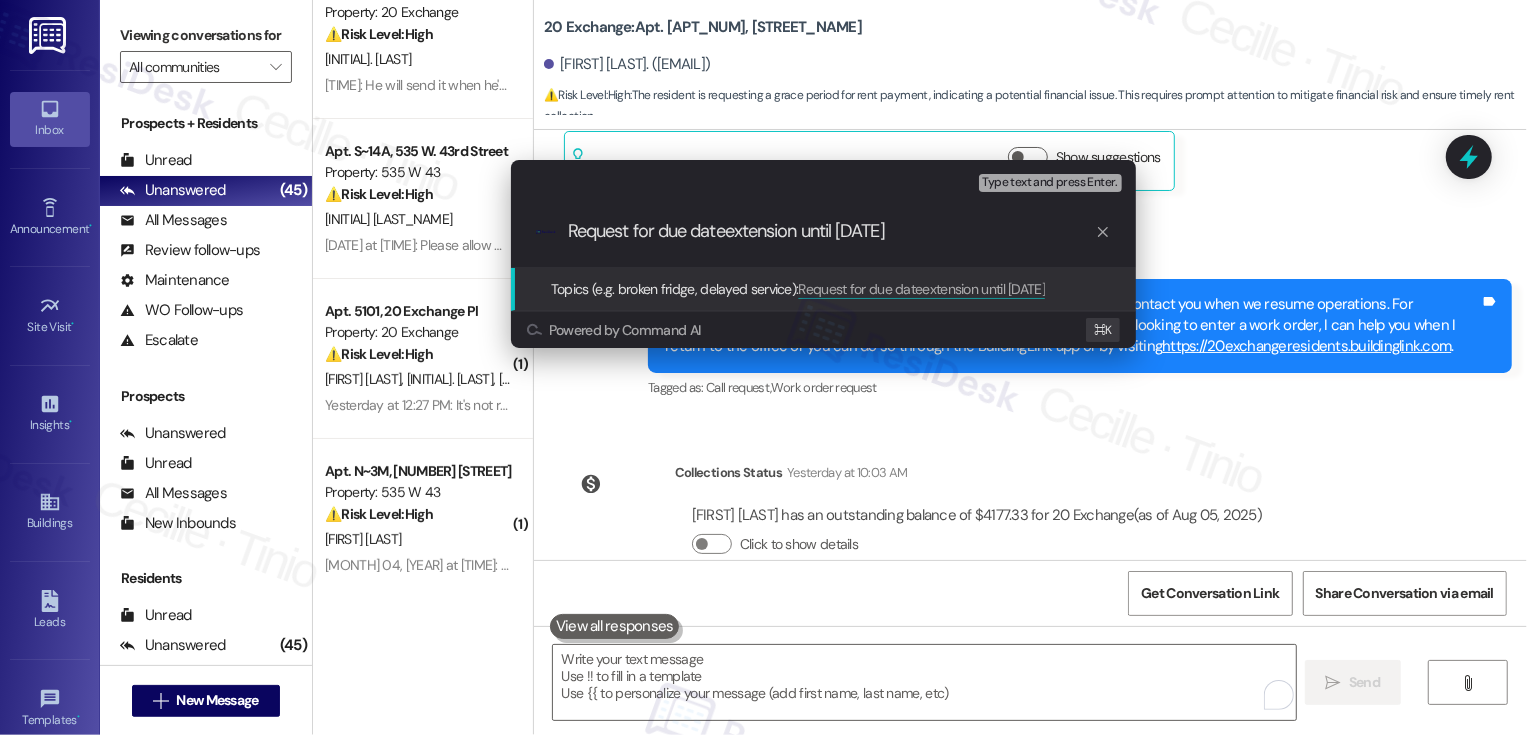 type on "Request for due date extension until August 8th" 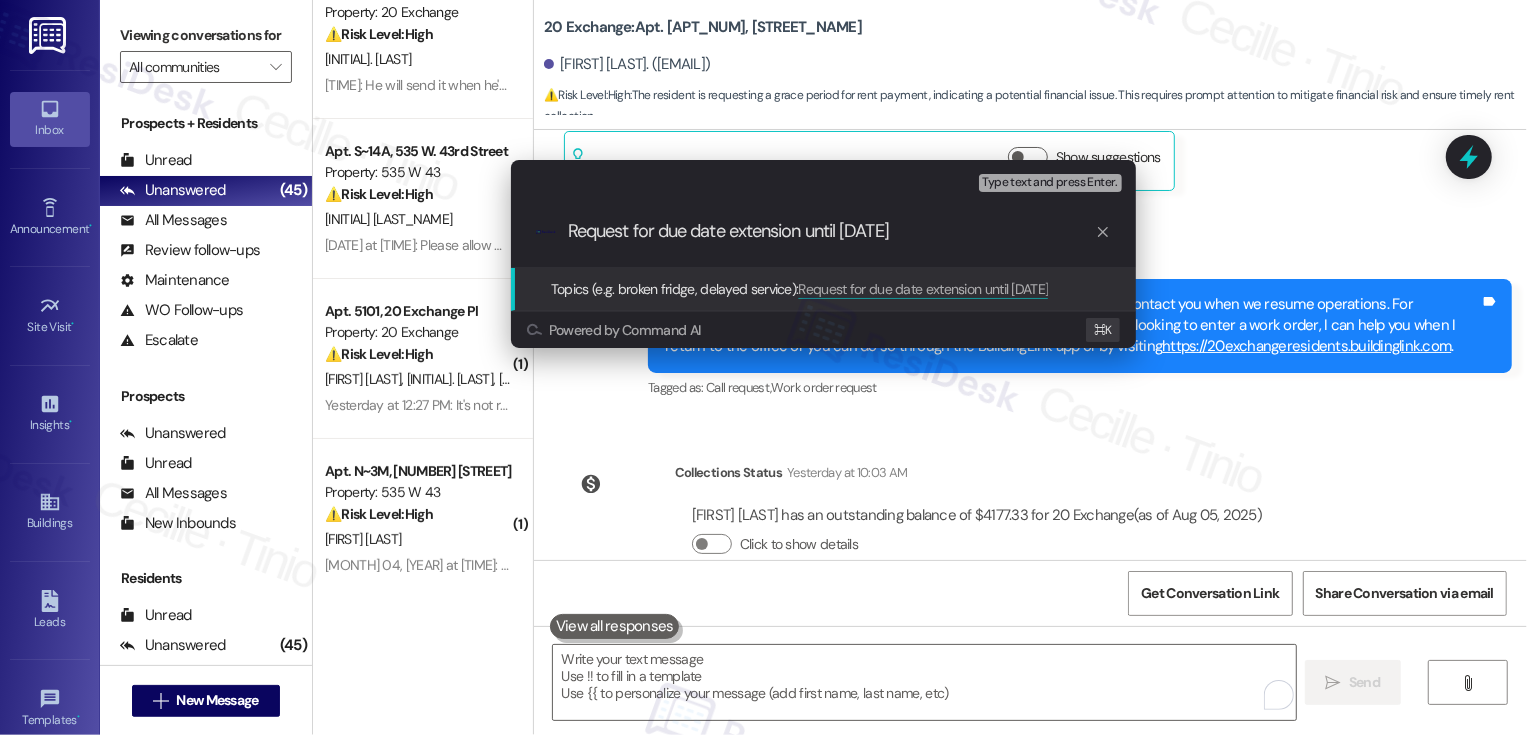 type 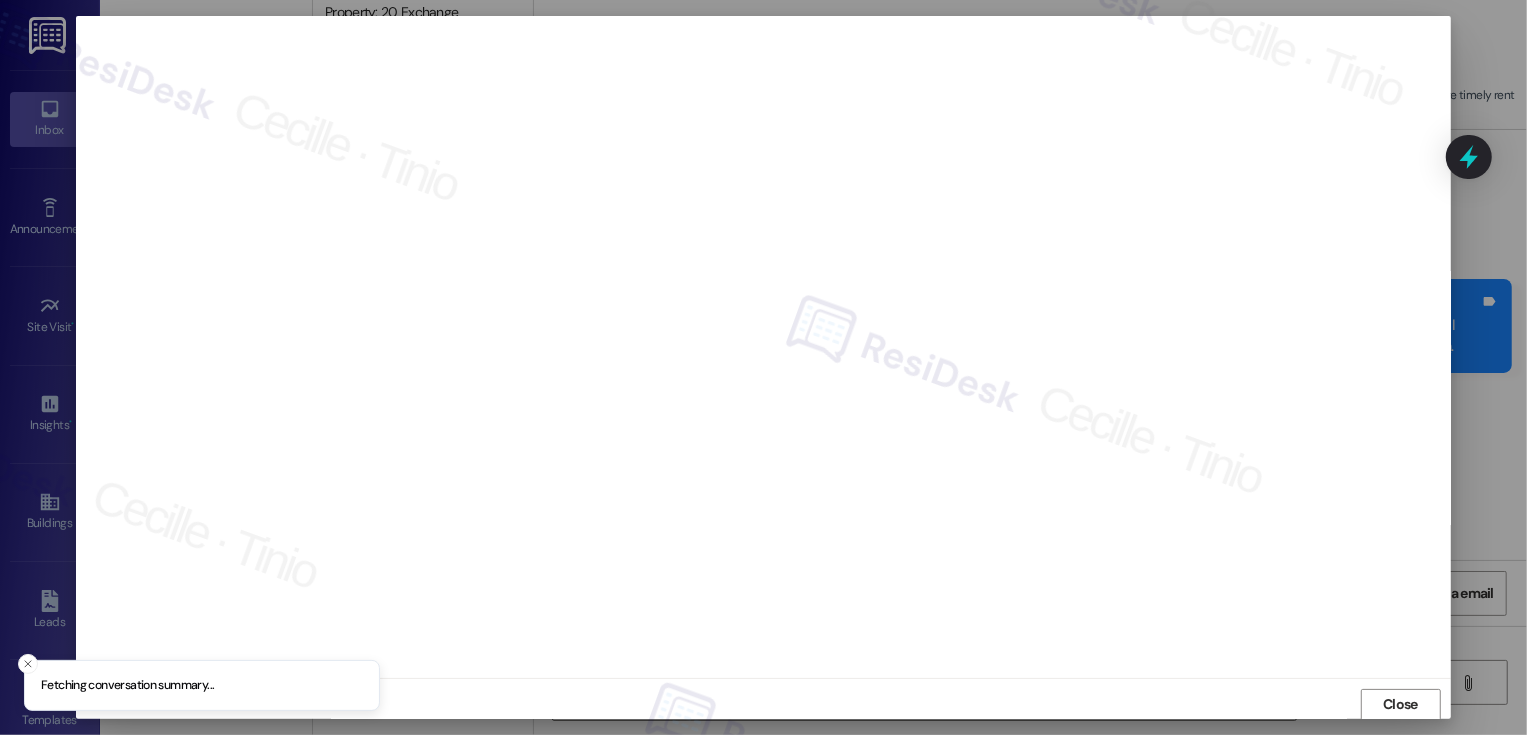 scroll, scrollTop: 1, scrollLeft: 0, axis: vertical 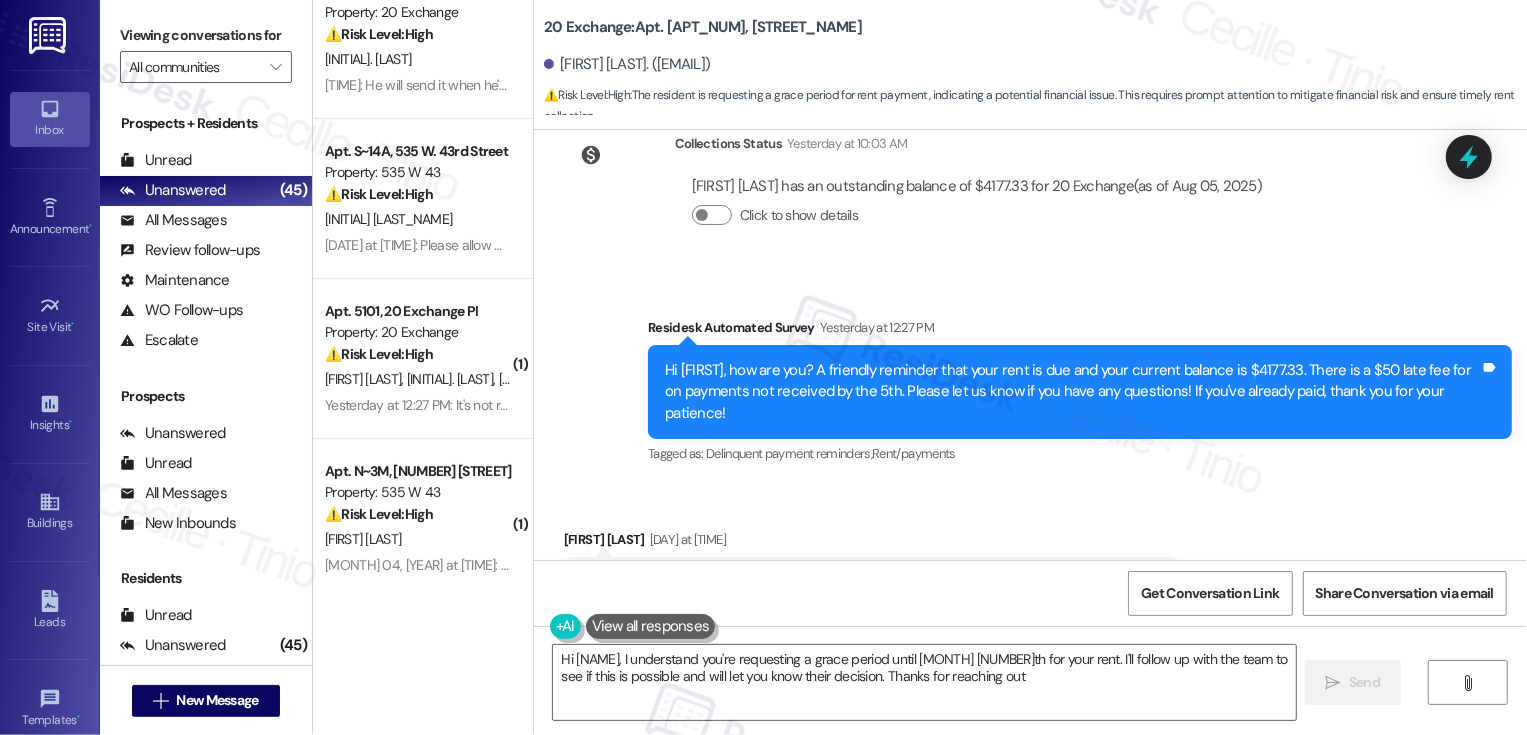 type on "Hi {{first_name}}, I understand you're requesting a grace period until August 8th for your rent. I'll follow up with the team to see if this is possible and will let you know their decision. Thanks for reaching out!" 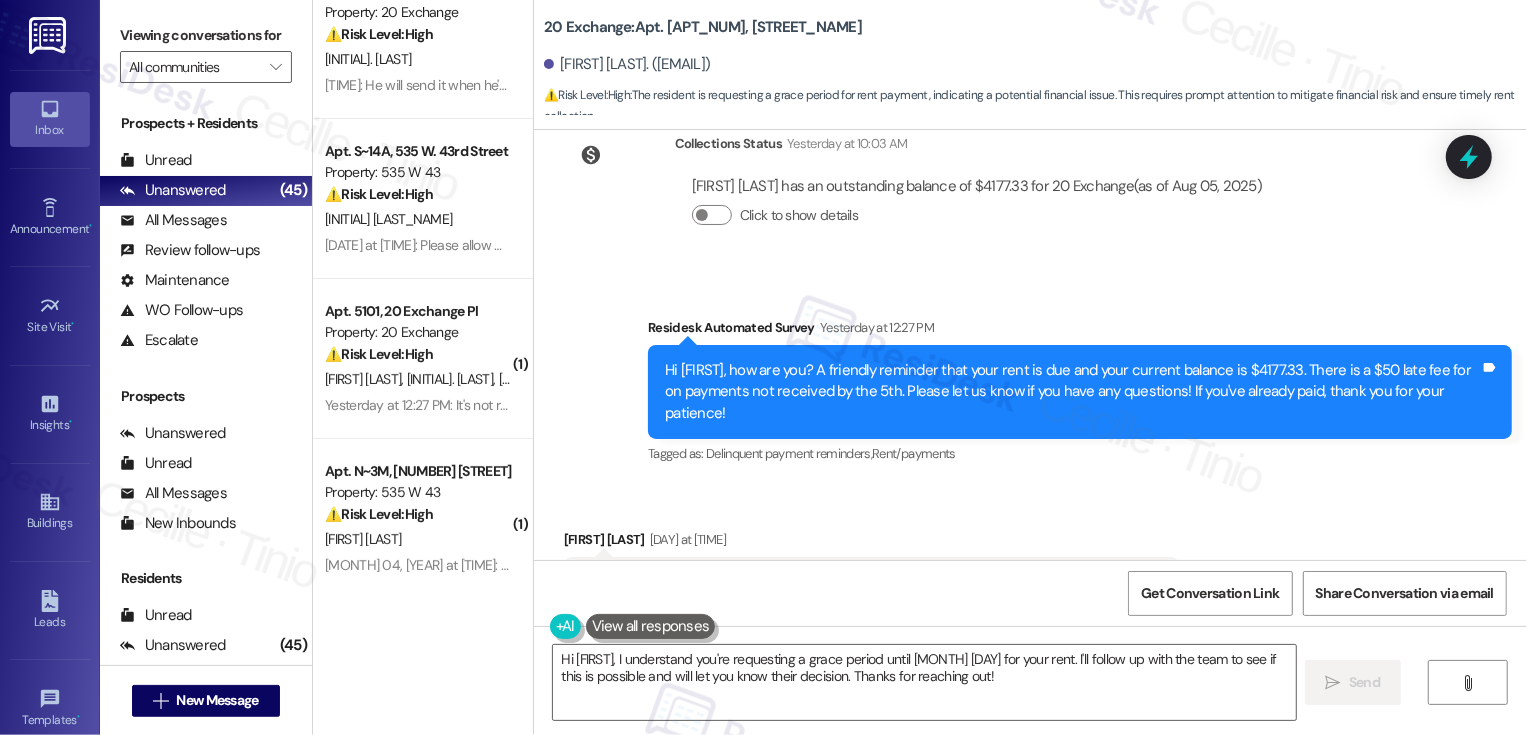 scroll, scrollTop: 27190, scrollLeft: 0, axis: vertical 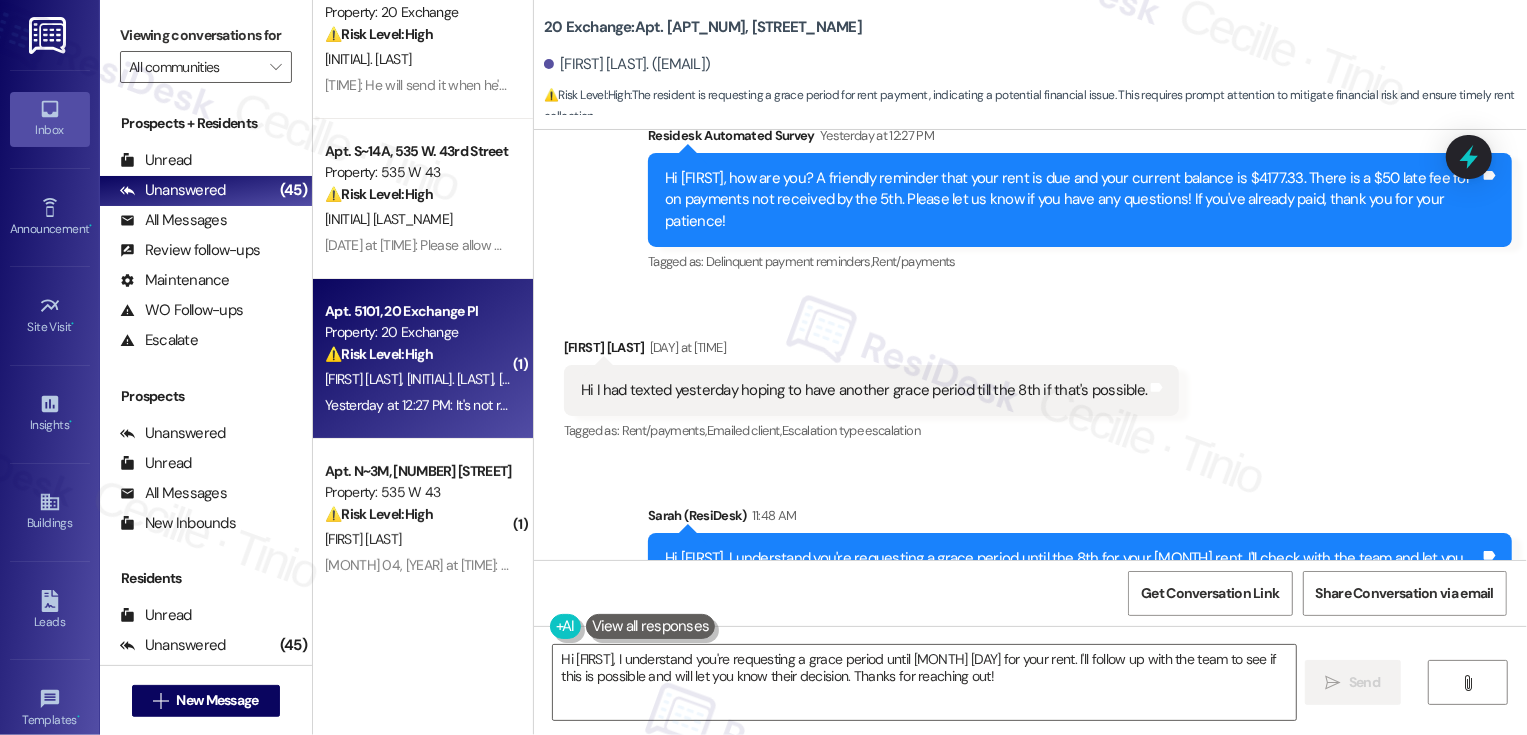 click on "⚠️  Risk Level:  High The resident is disputing a charge on their account, which involves a financial concern. The resident claims the charge is for utilities, not rent, which needs investigation." at bounding box center [417, 354] 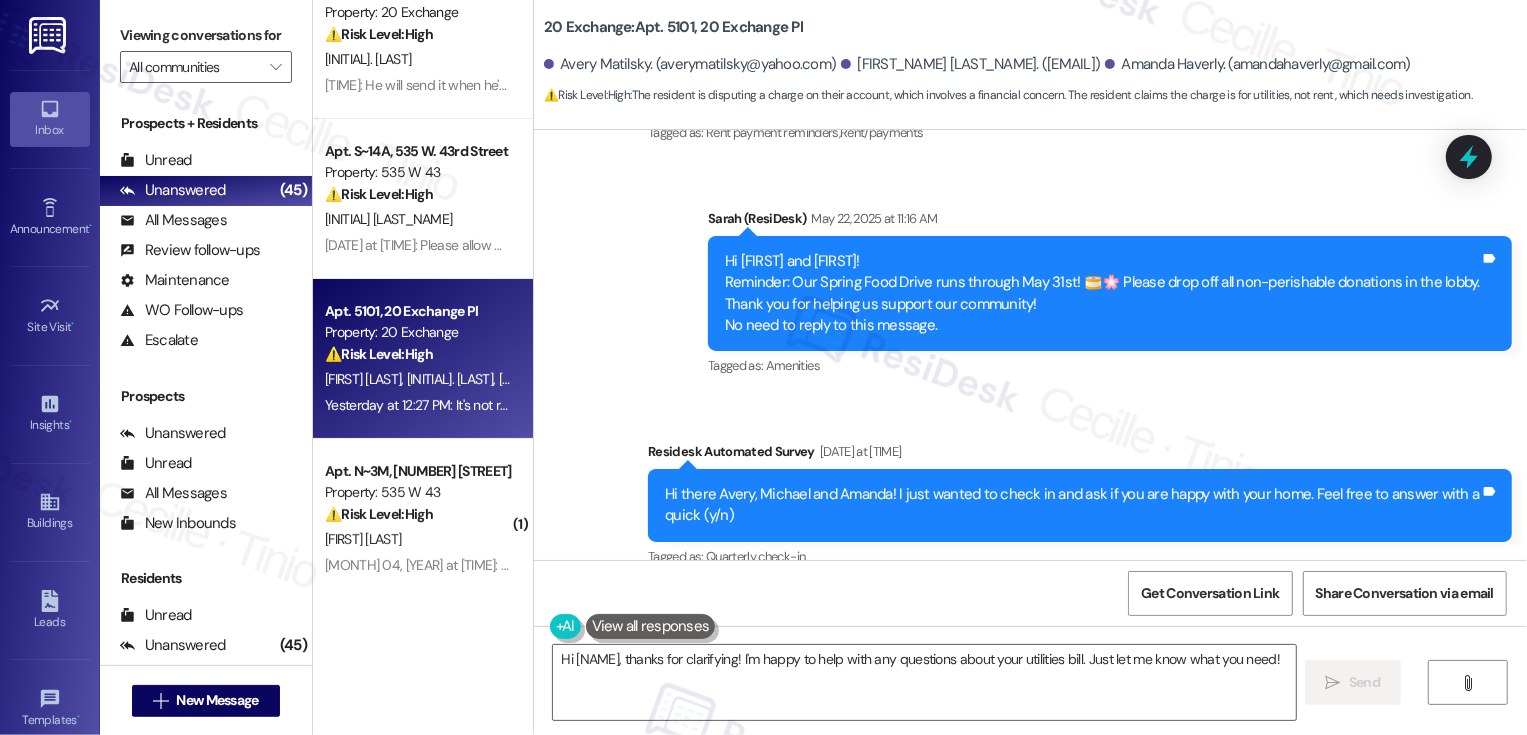 scroll, scrollTop: 6042, scrollLeft: 0, axis: vertical 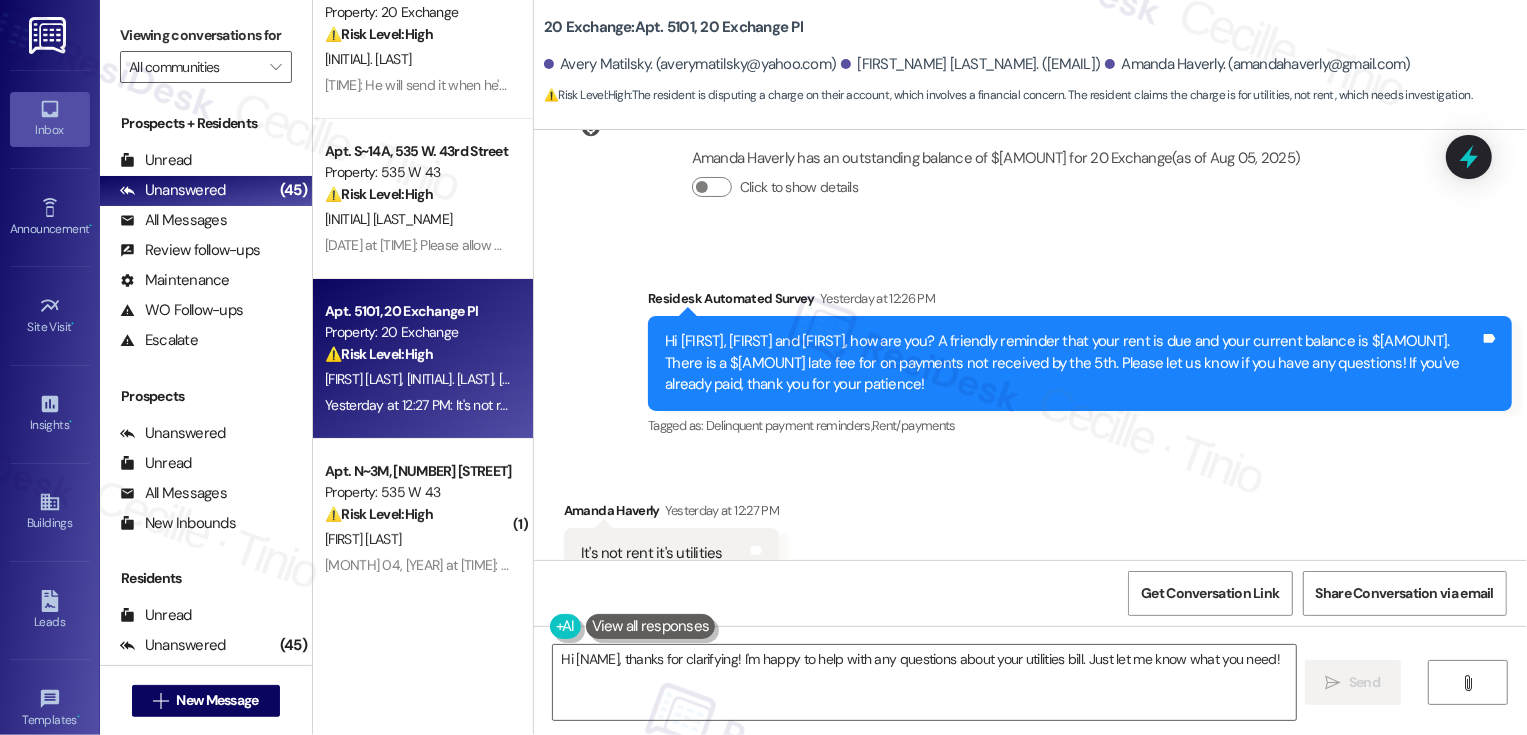 click on "Received via SMS Amanda Haverly Yesterday at 12:27 PM It's not rent it's utilities  Tags and notes Tagged as:   Utilities Click to highlight conversations about Utilities" at bounding box center (1030, 539) 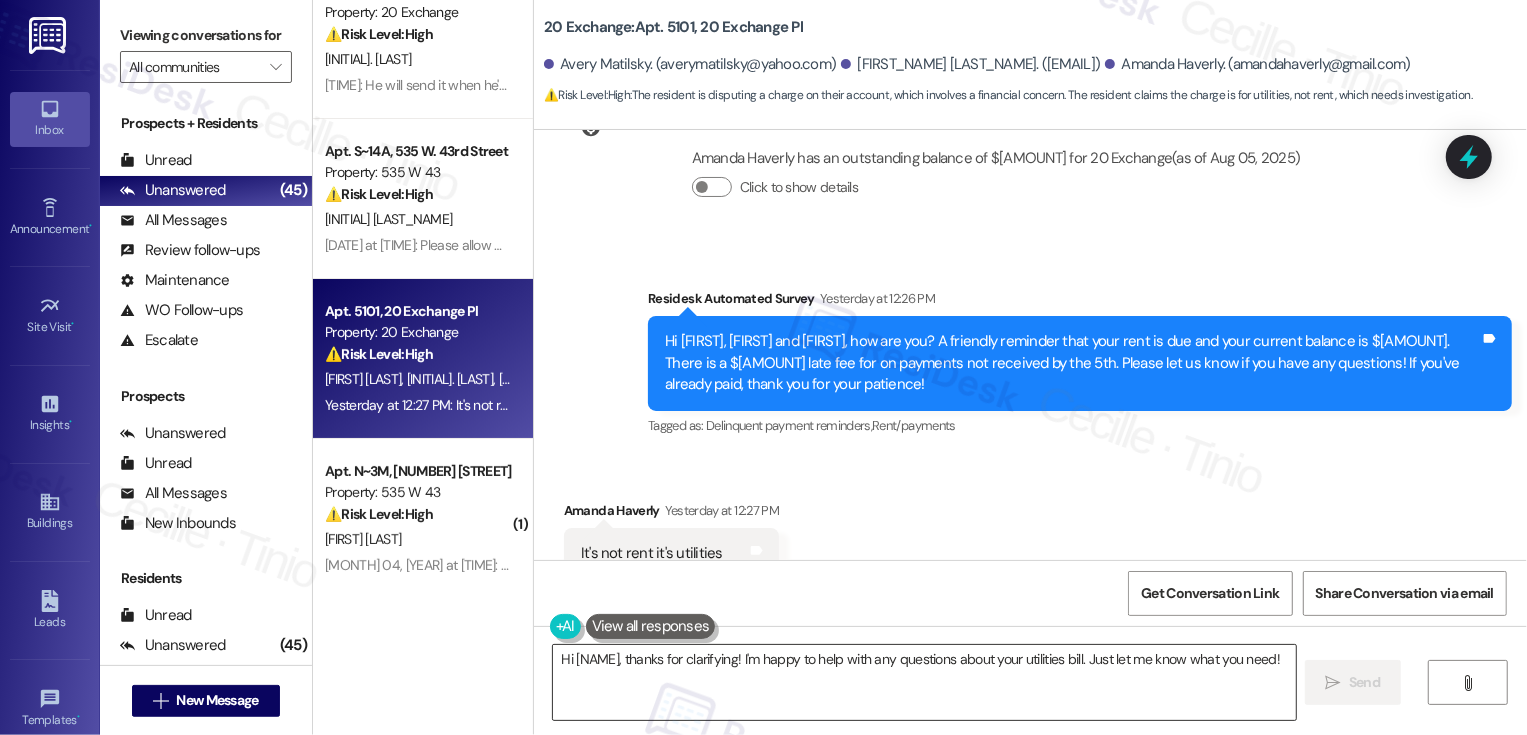click on "Hi {{first_name}}, thanks for clarifying! I'm happy to help with any questions about your utilities bill. Just let me know what you need!" at bounding box center [924, 682] 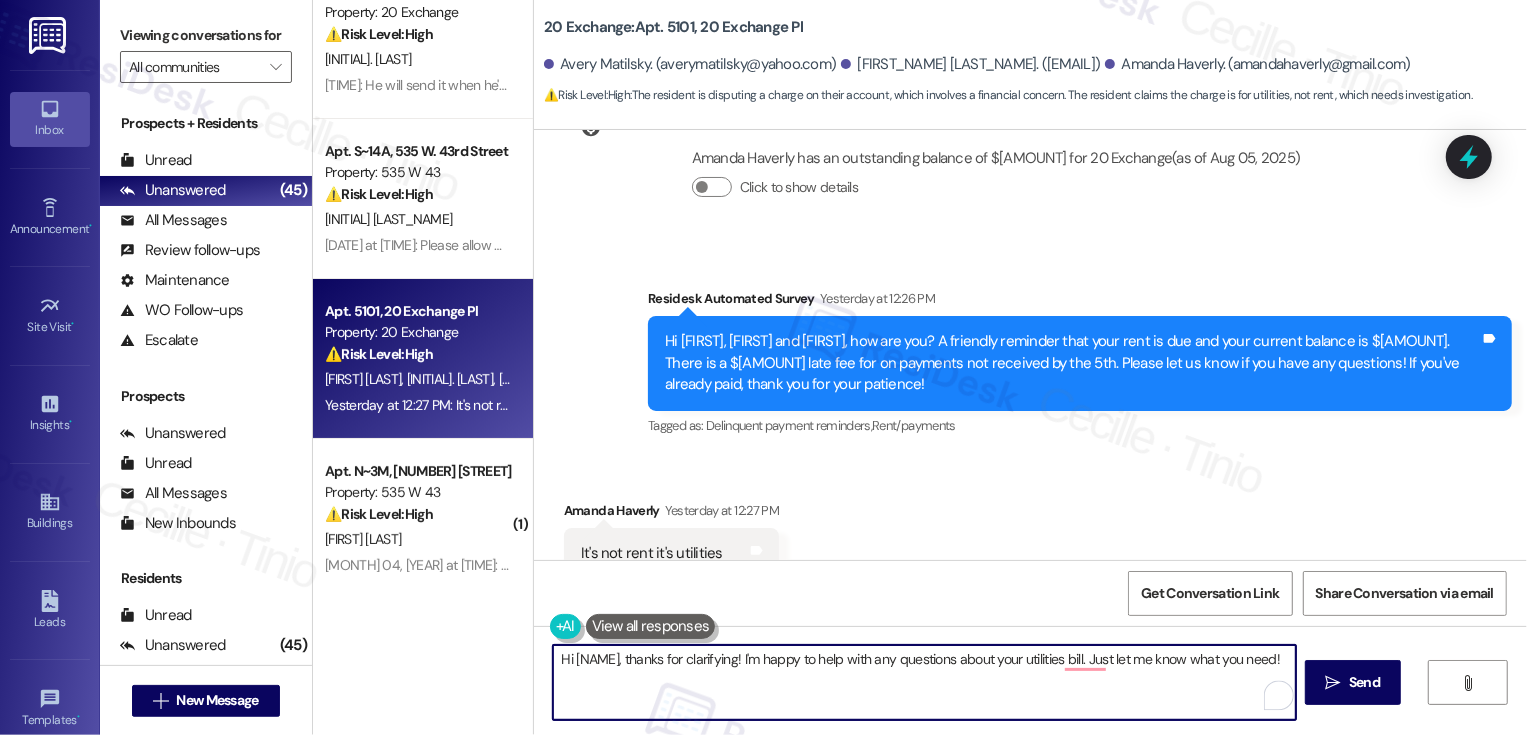 click on "Amanda Haverly Yesterday at 12:27 PM" at bounding box center (671, 514) 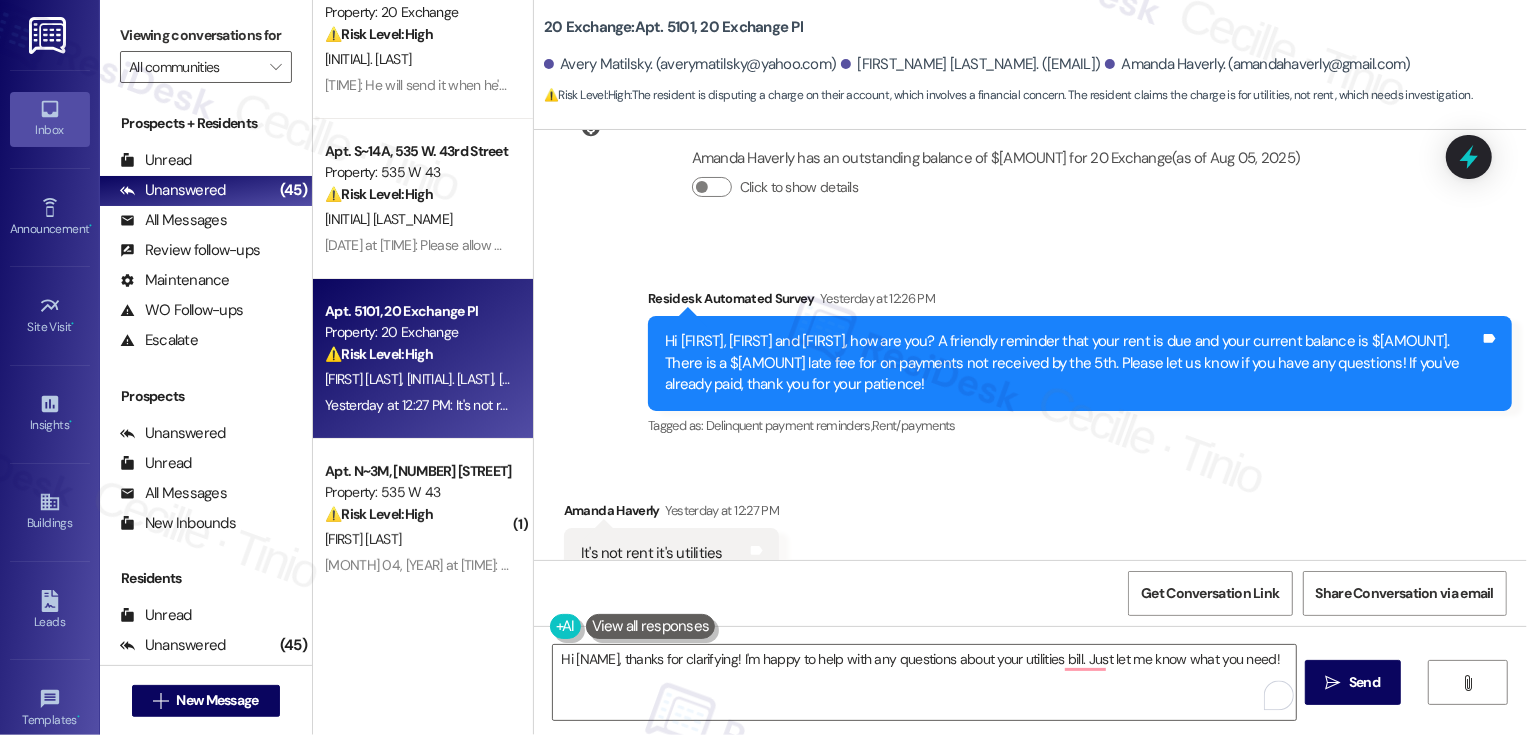 click on "Amanda Haverly Yesterday at 12:27 PM" at bounding box center (671, 514) 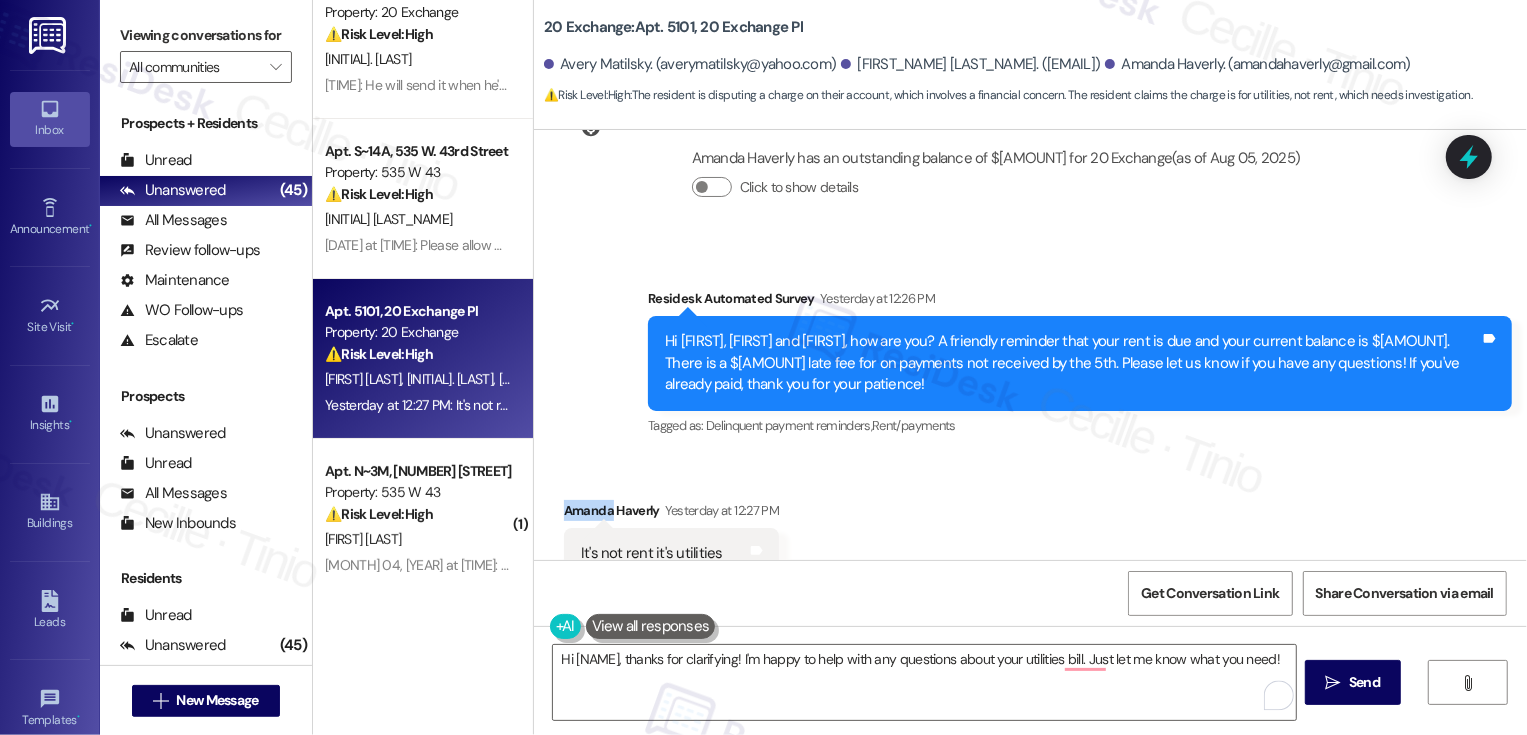 copy on "Amanda" 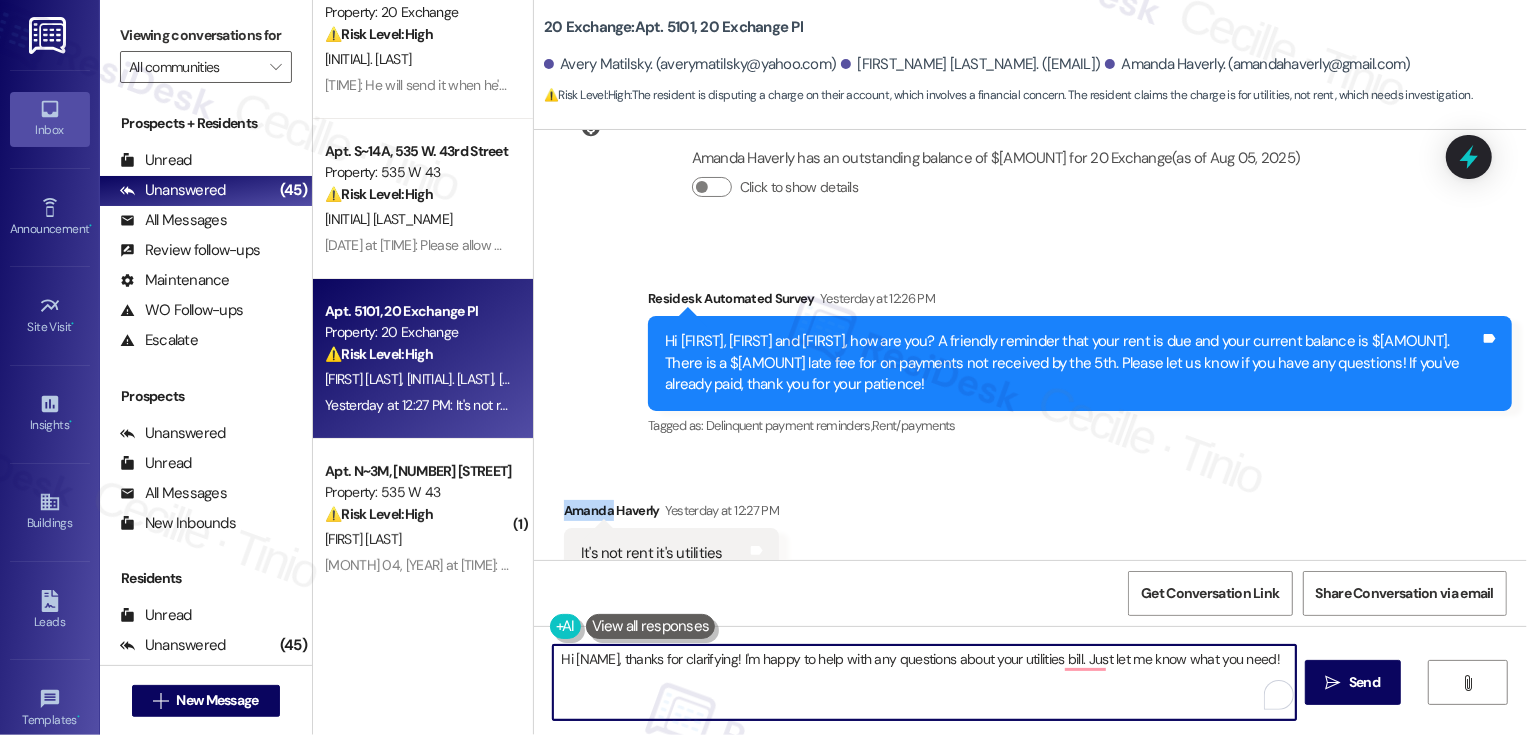 click on "Hi {{first_name}}, thanks for clarifying! I'm happy to help with any questions about your utilities bill. Just let me know what you need!" at bounding box center (924, 682) 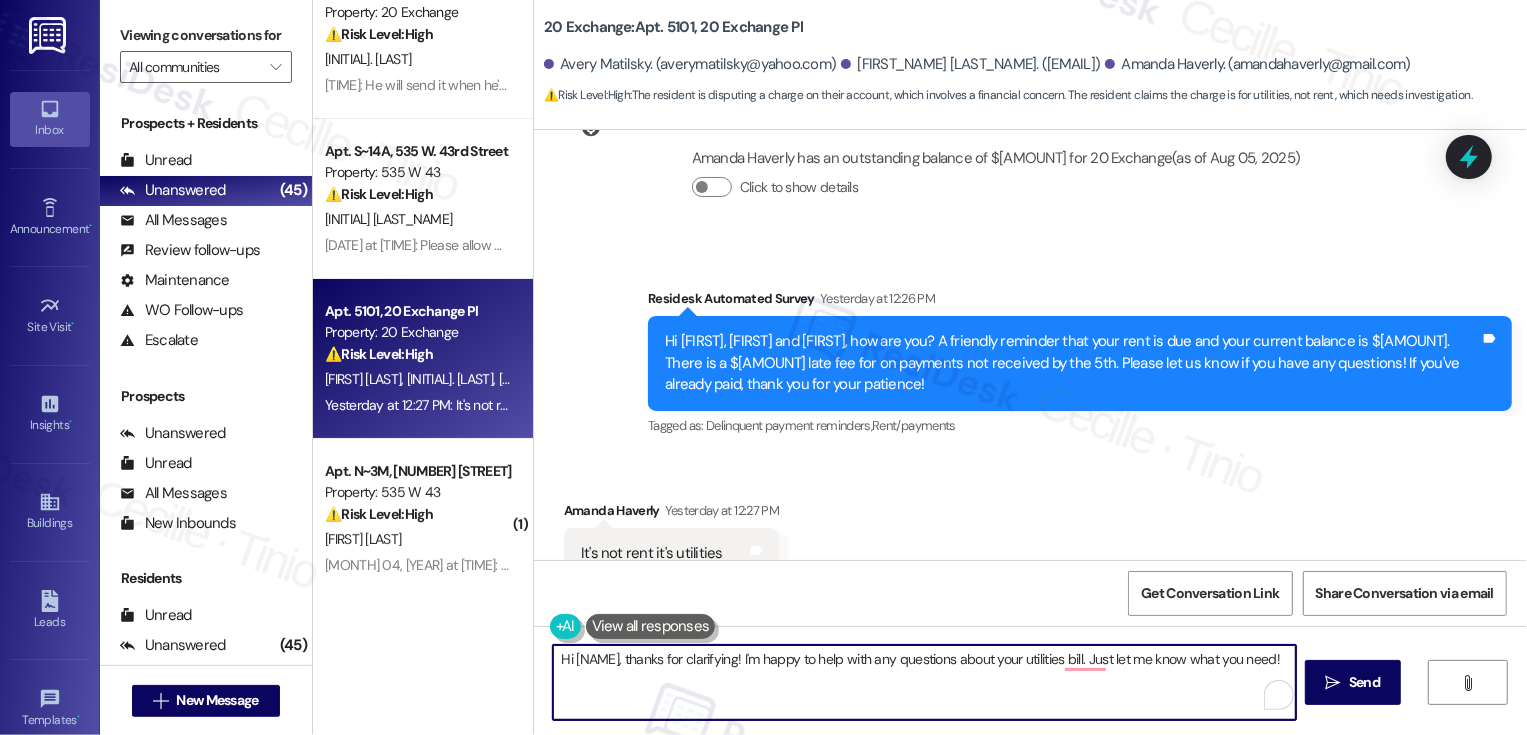 click on "Hi {{first_name}}, thanks for clarifying! I'm happy to help with any questions about your utilities bill. Just let me know what you need!" at bounding box center [924, 682] 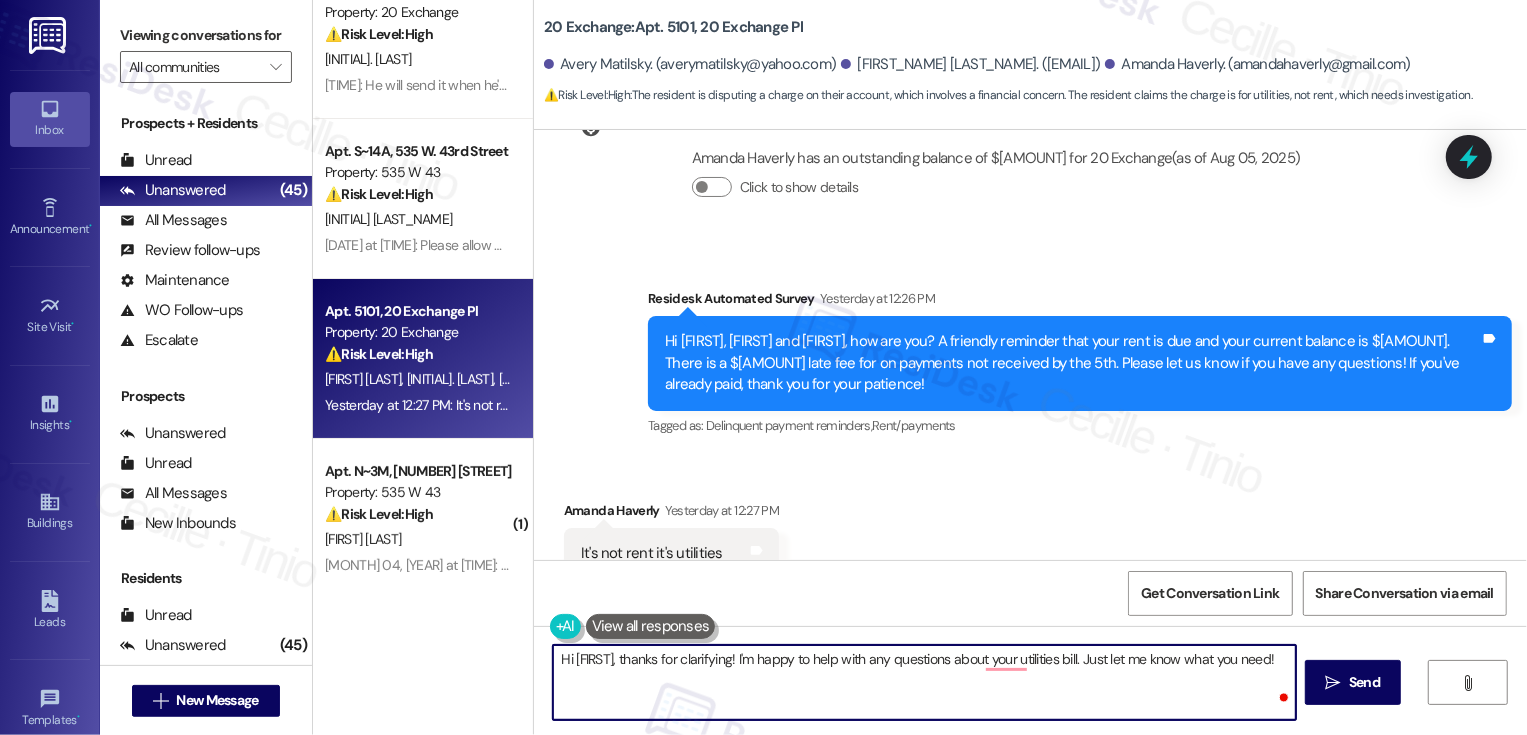 paste on "Amanda" 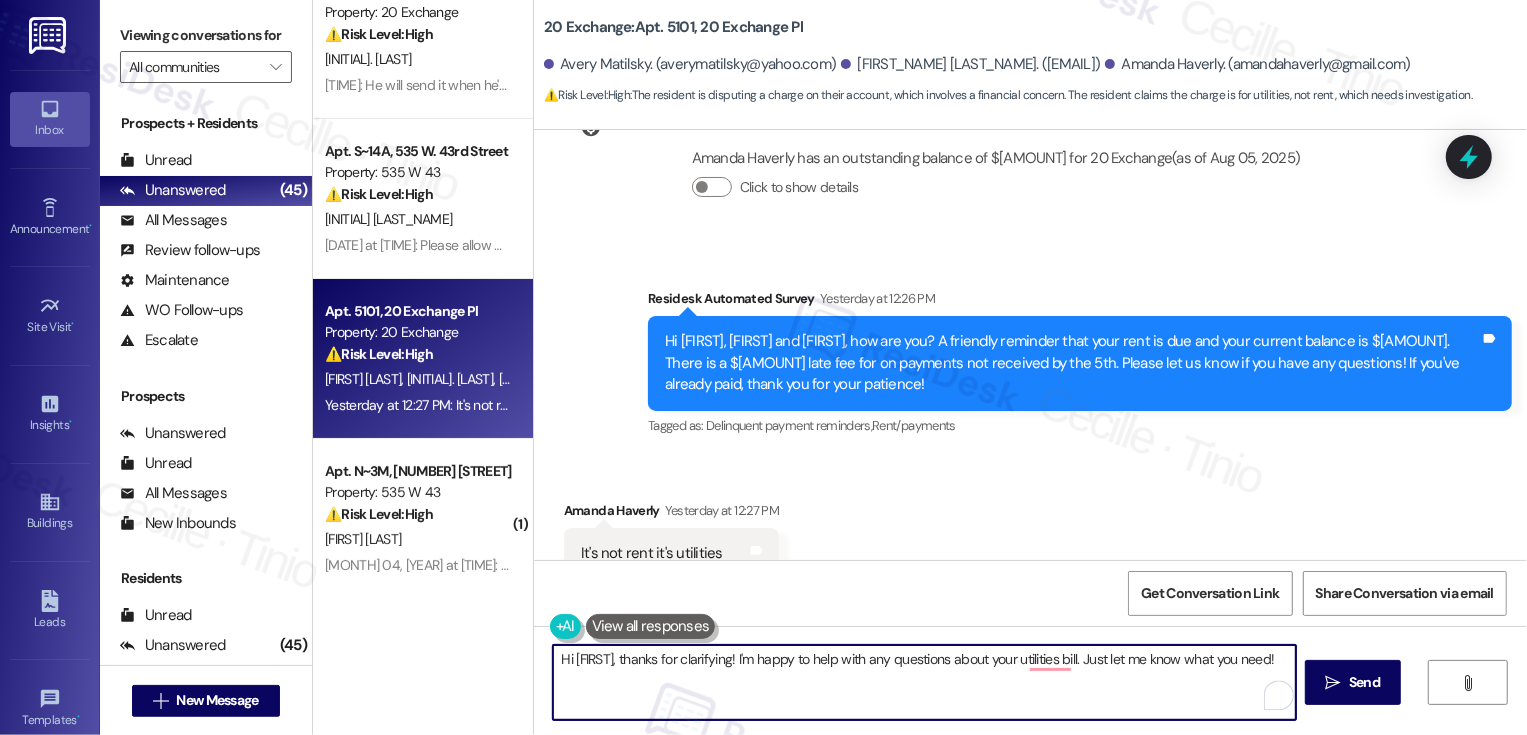 drag, startPoint x: 743, startPoint y: 656, endPoint x: 784, endPoint y: 695, distance: 56.586216 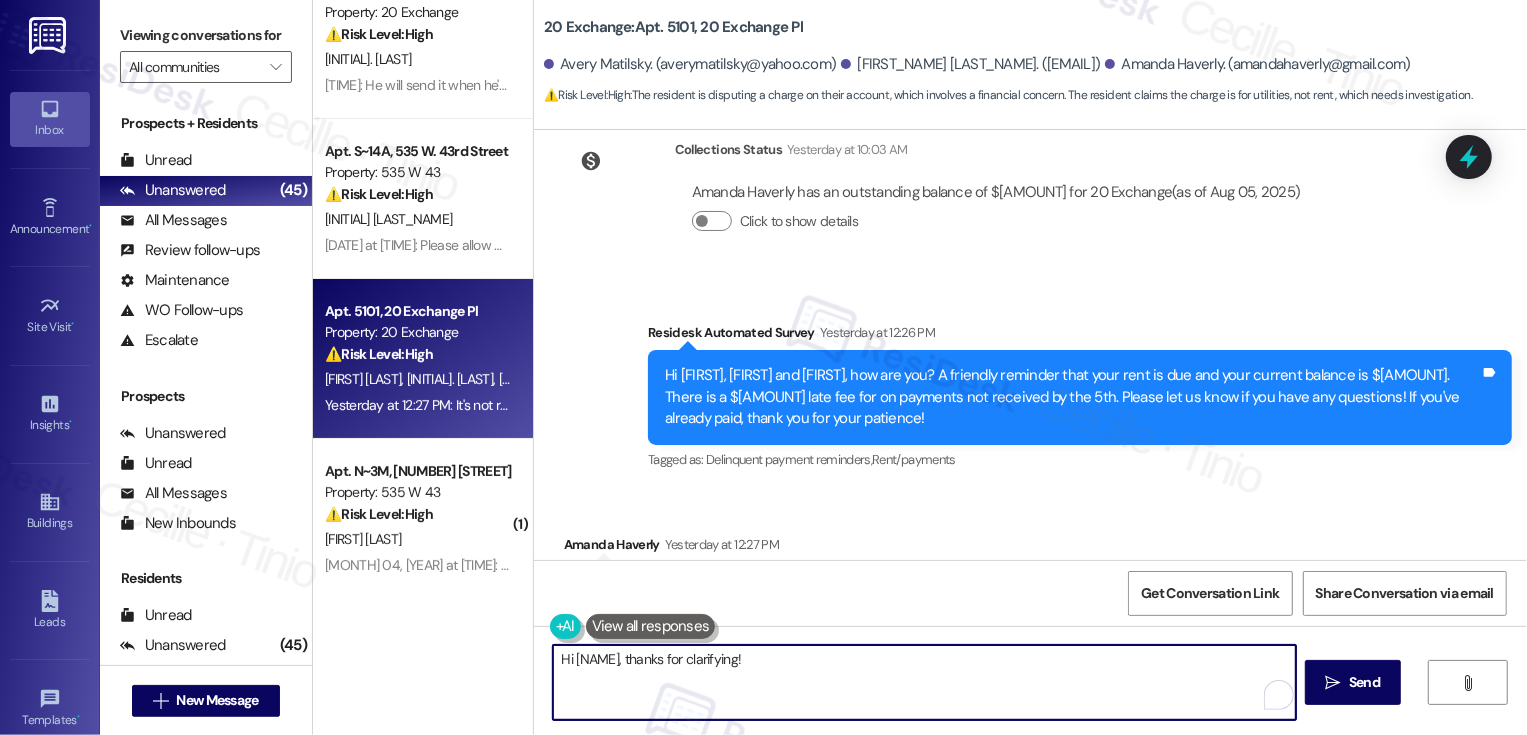 scroll, scrollTop: 6042, scrollLeft: 0, axis: vertical 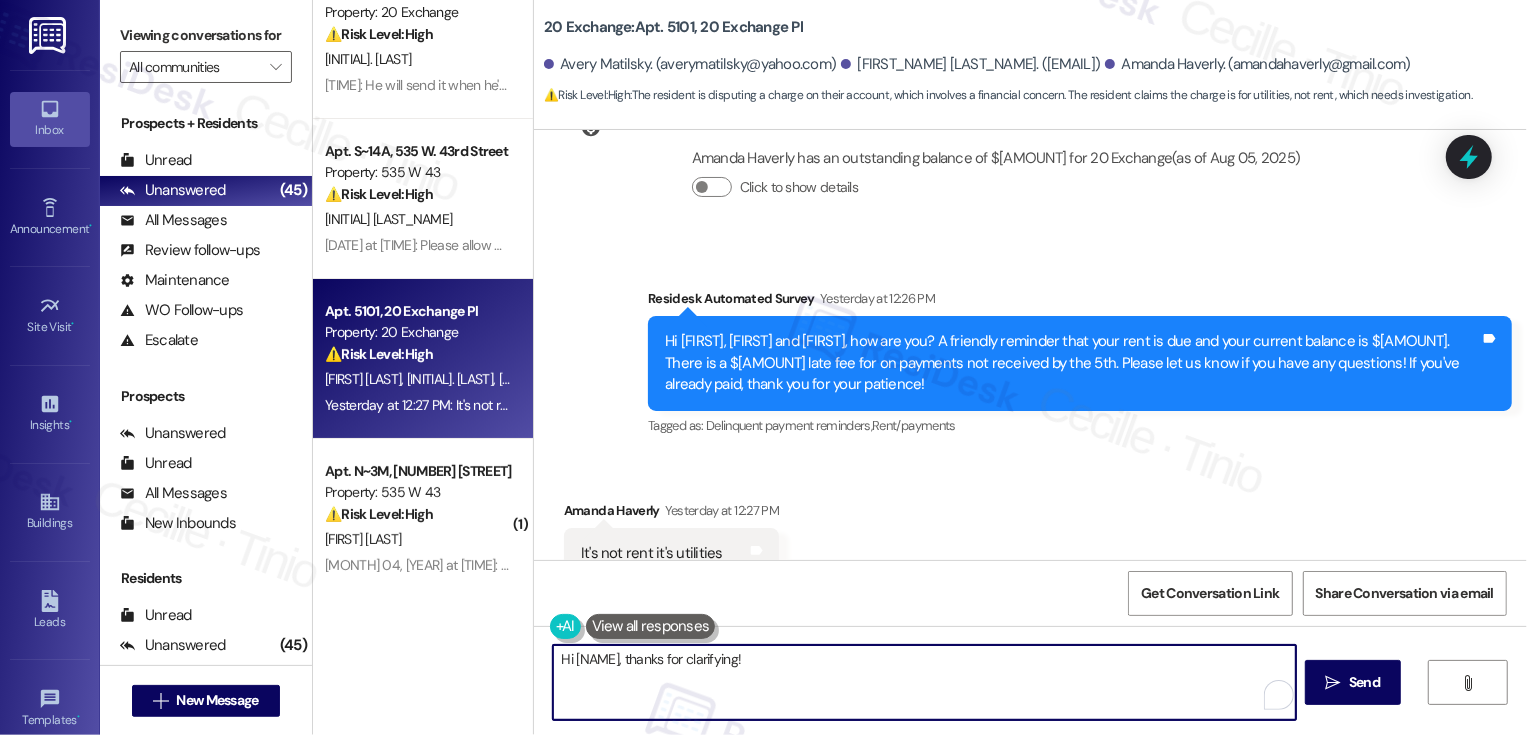 click on "Hi Amanda, thanks for clarifying!" at bounding box center (924, 682) 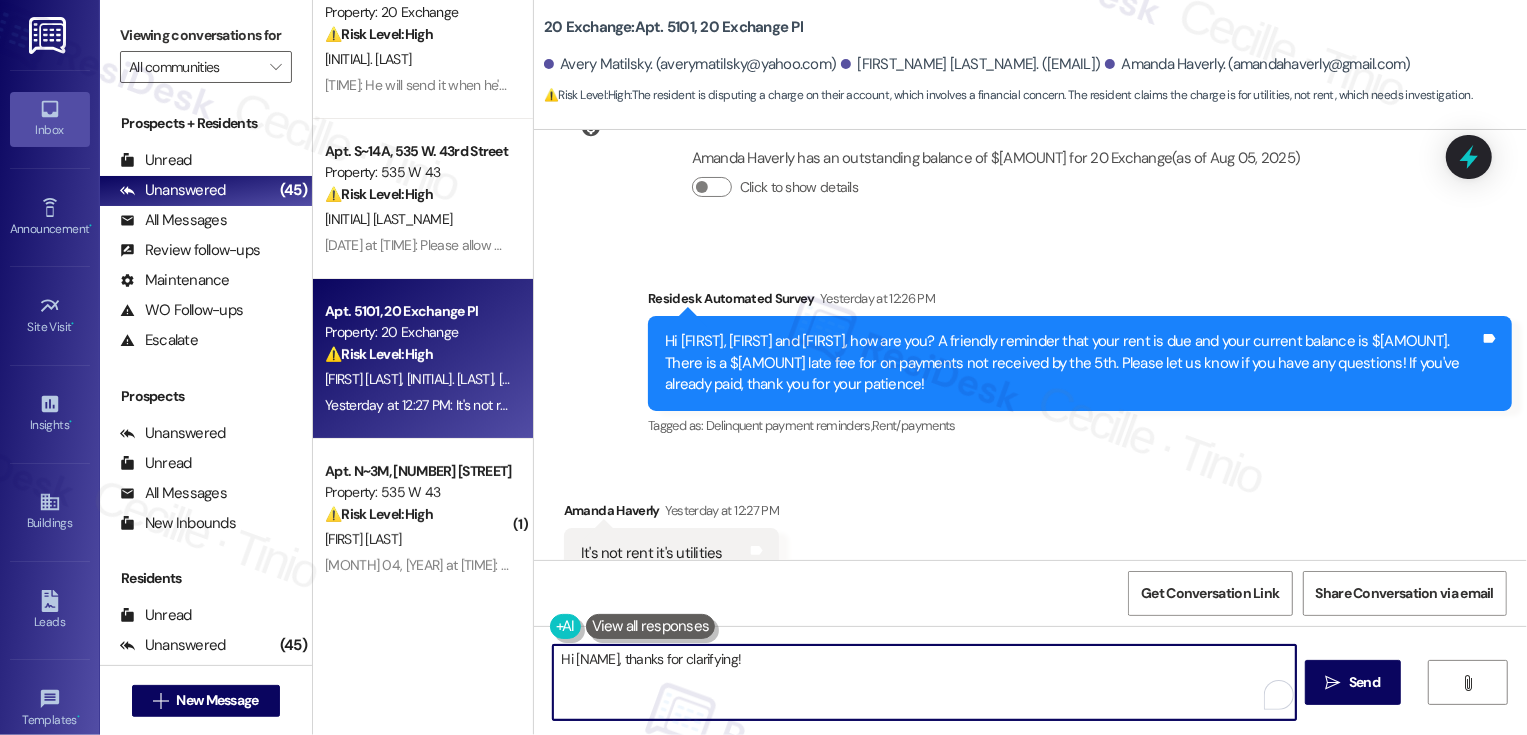 click on "Hi Amanda, thanks for clarifying!" at bounding box center [924, 682] 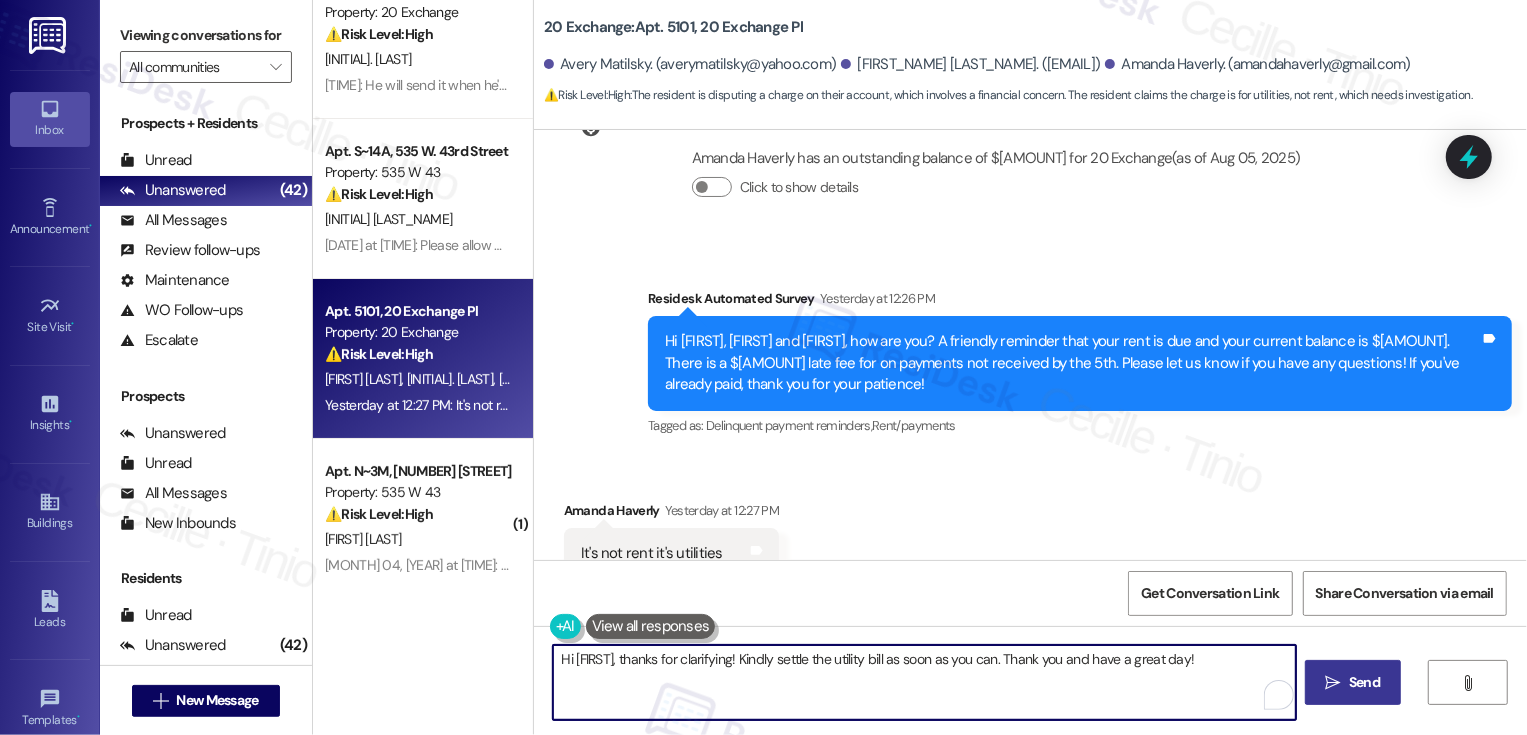 type on "Hi Amanda, thanks for clarifying! Kindly settle the utility bill as soon as you can. Thank you and have a great day!" 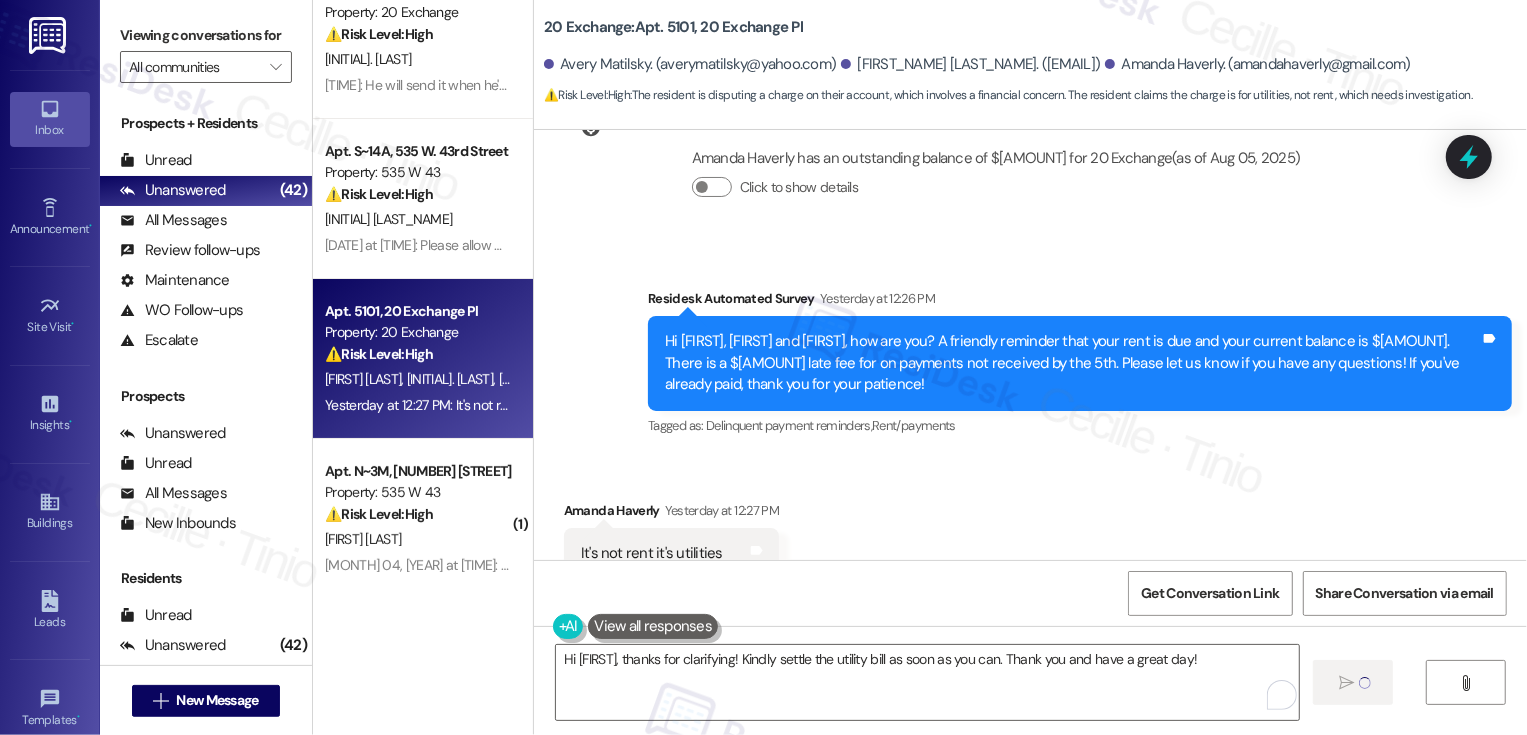 scroll, scrollTop: 136, scrollLeft: 0, axis: vertical 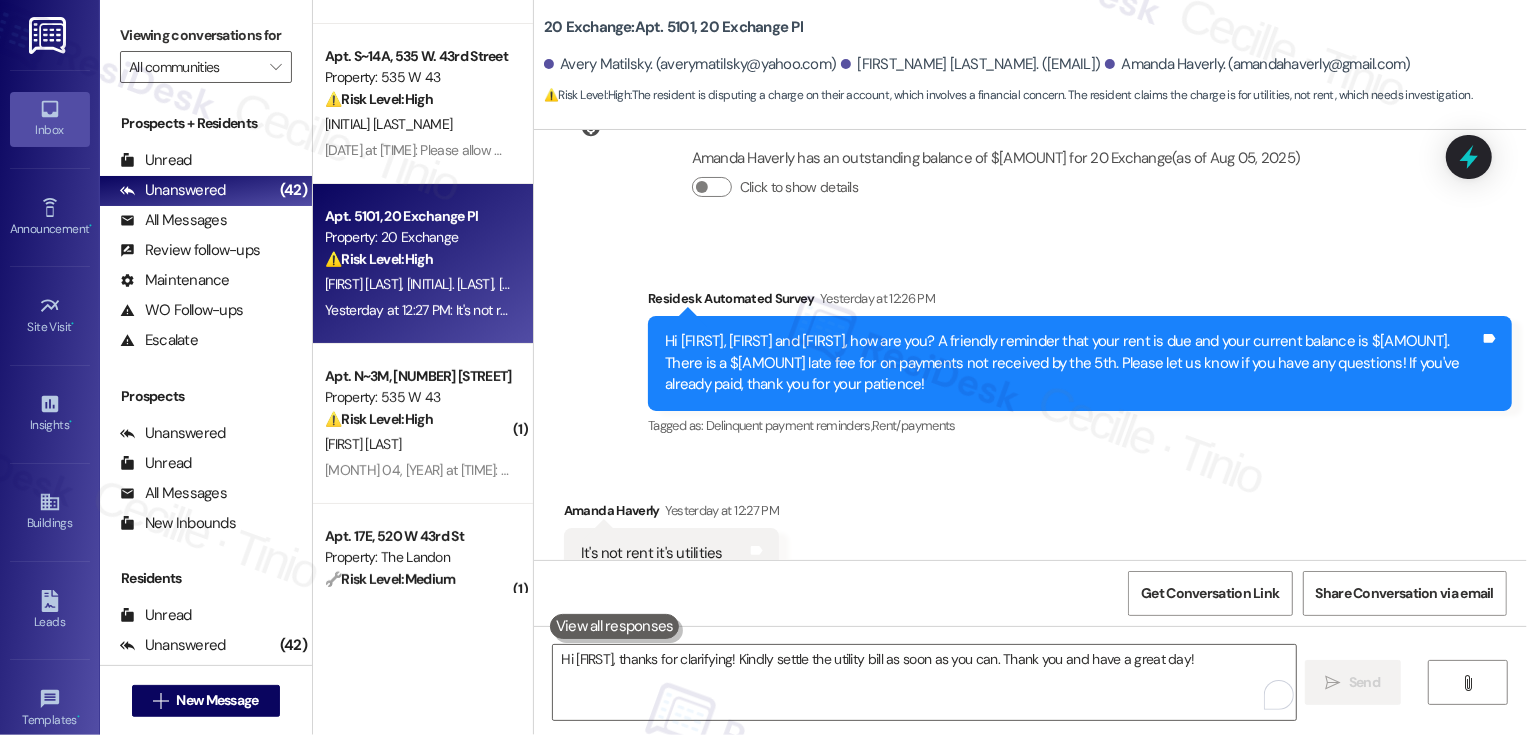 type 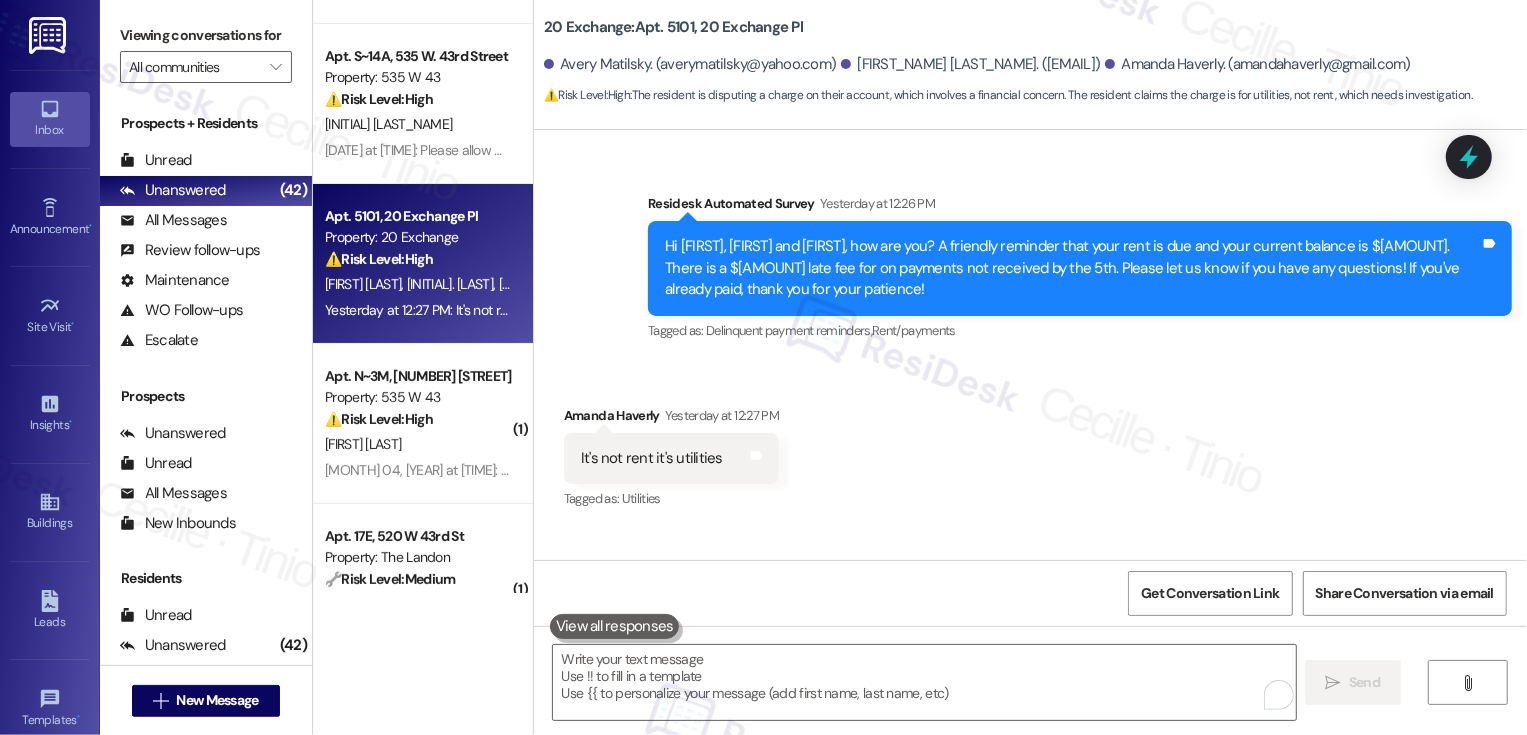 scroll, scrollTop: 6181, scrollLeft: 0, axis: vertical 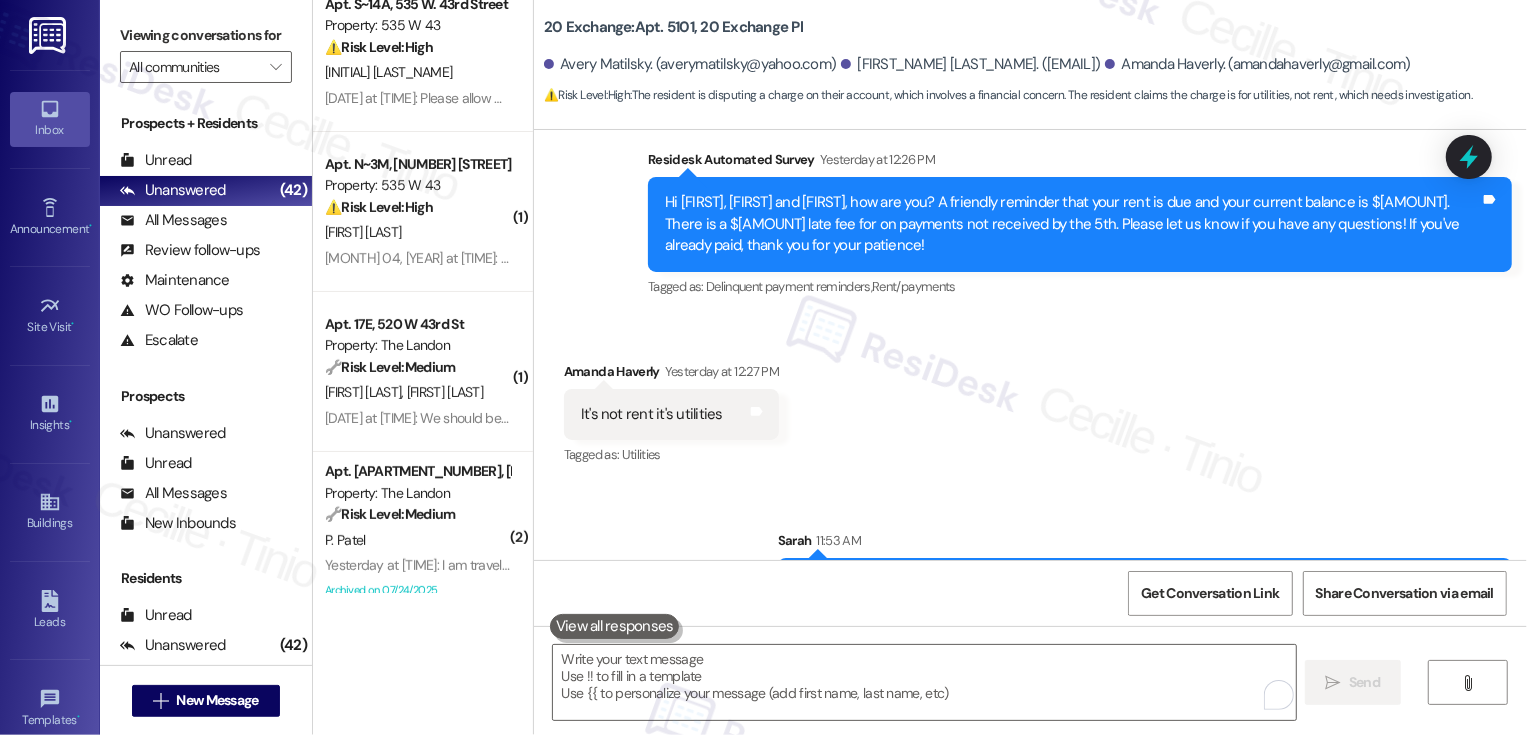 click on "Property: The Landon" at bounding box center (417, 345) 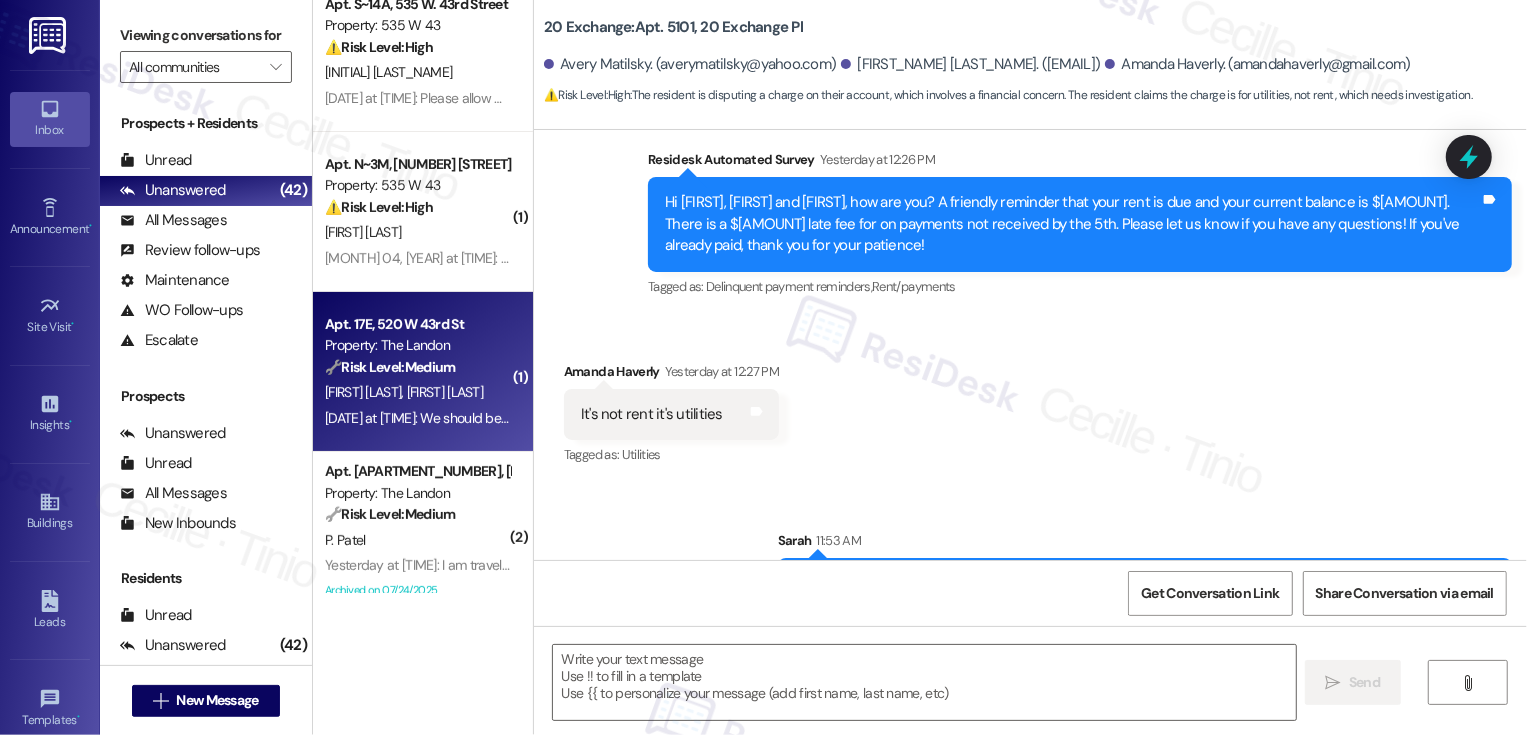 click on "Property: The Landon" at bounding box center [417, 345] 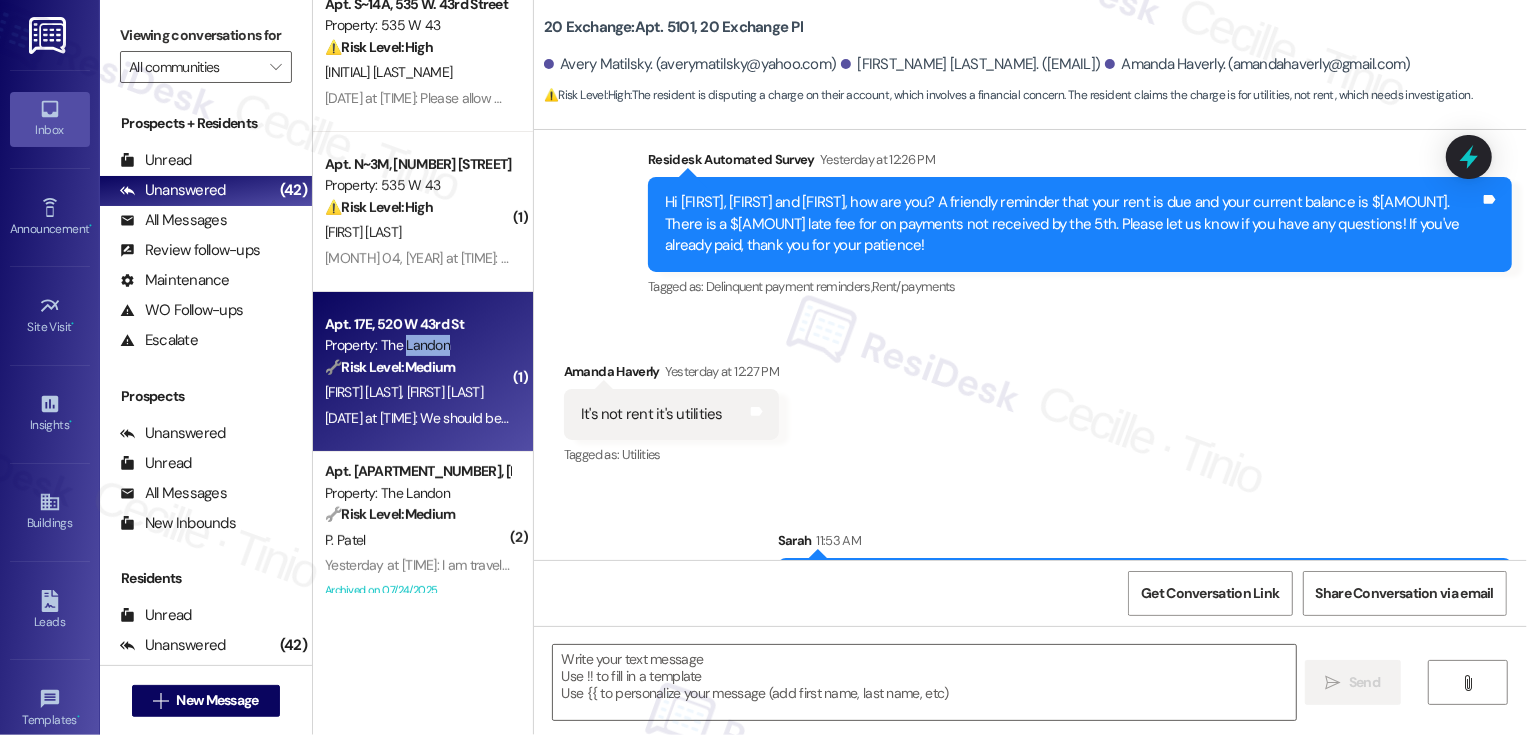 type on "Fetching suggested responses. Please feel free to read through the conversation in the meantime." 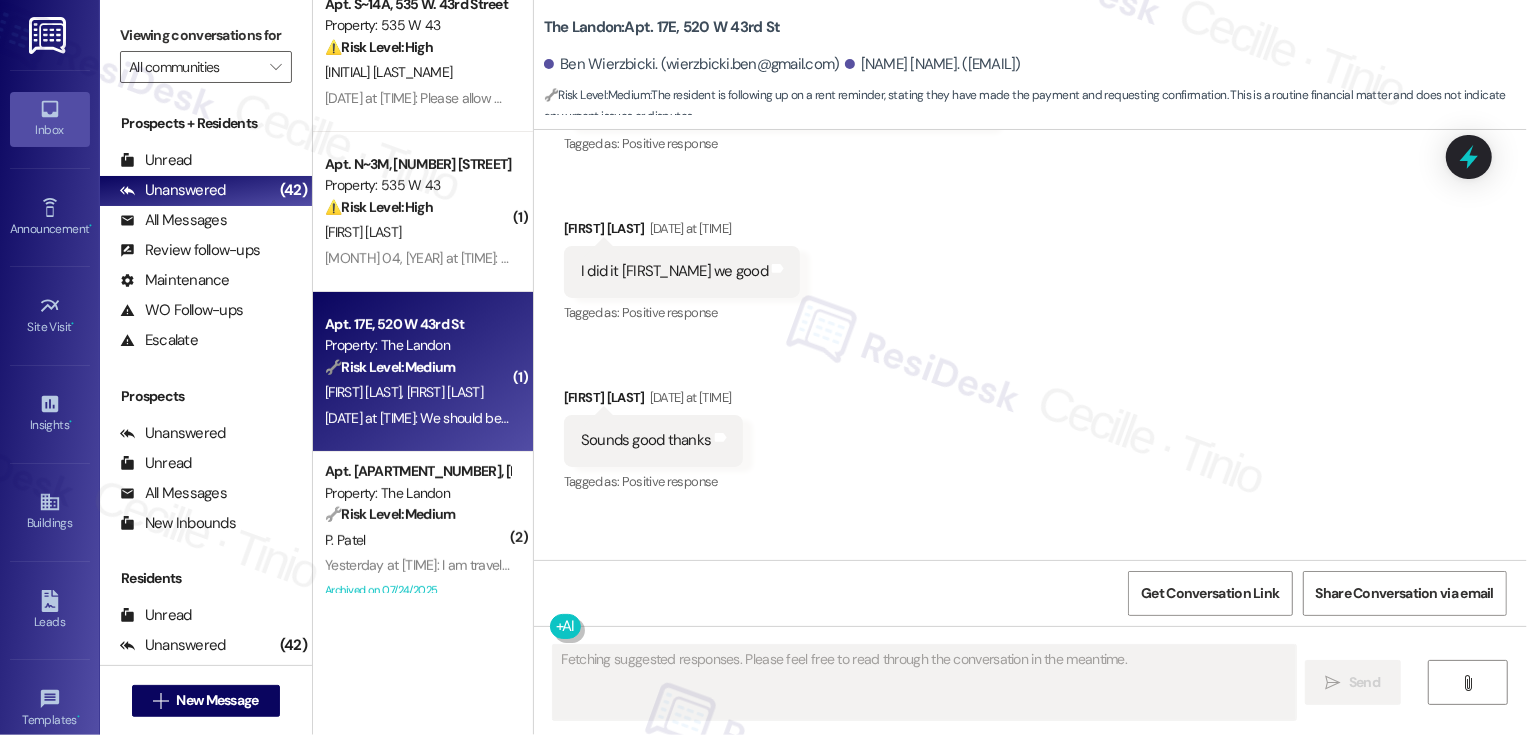 scroll, scrollTop: 2886, scrollLeft: 0, axis: vertical 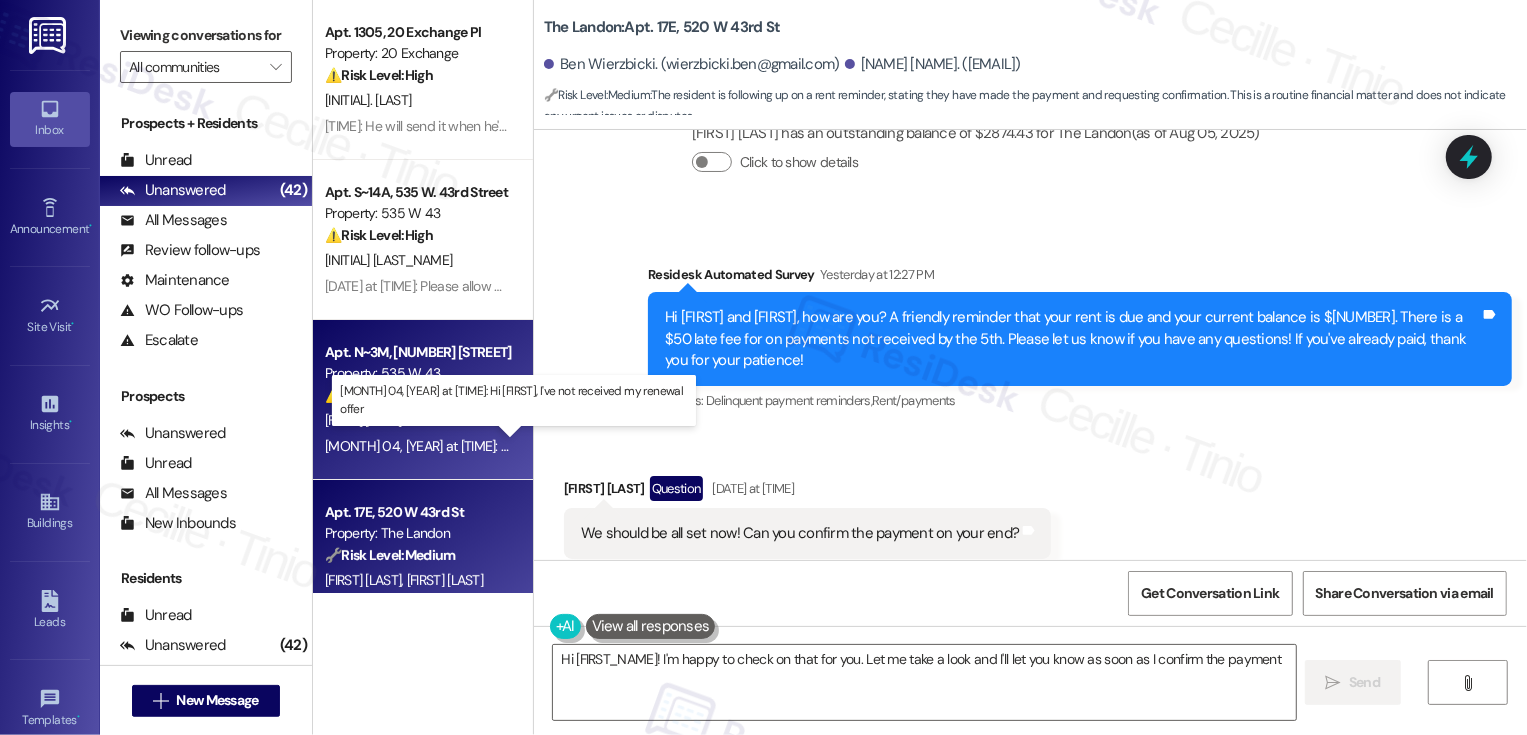 type on "Hi {{first_name}}! I'm happy to check on that for you. Let me take a look and I'll let you know as soon as I confirm the payment!" 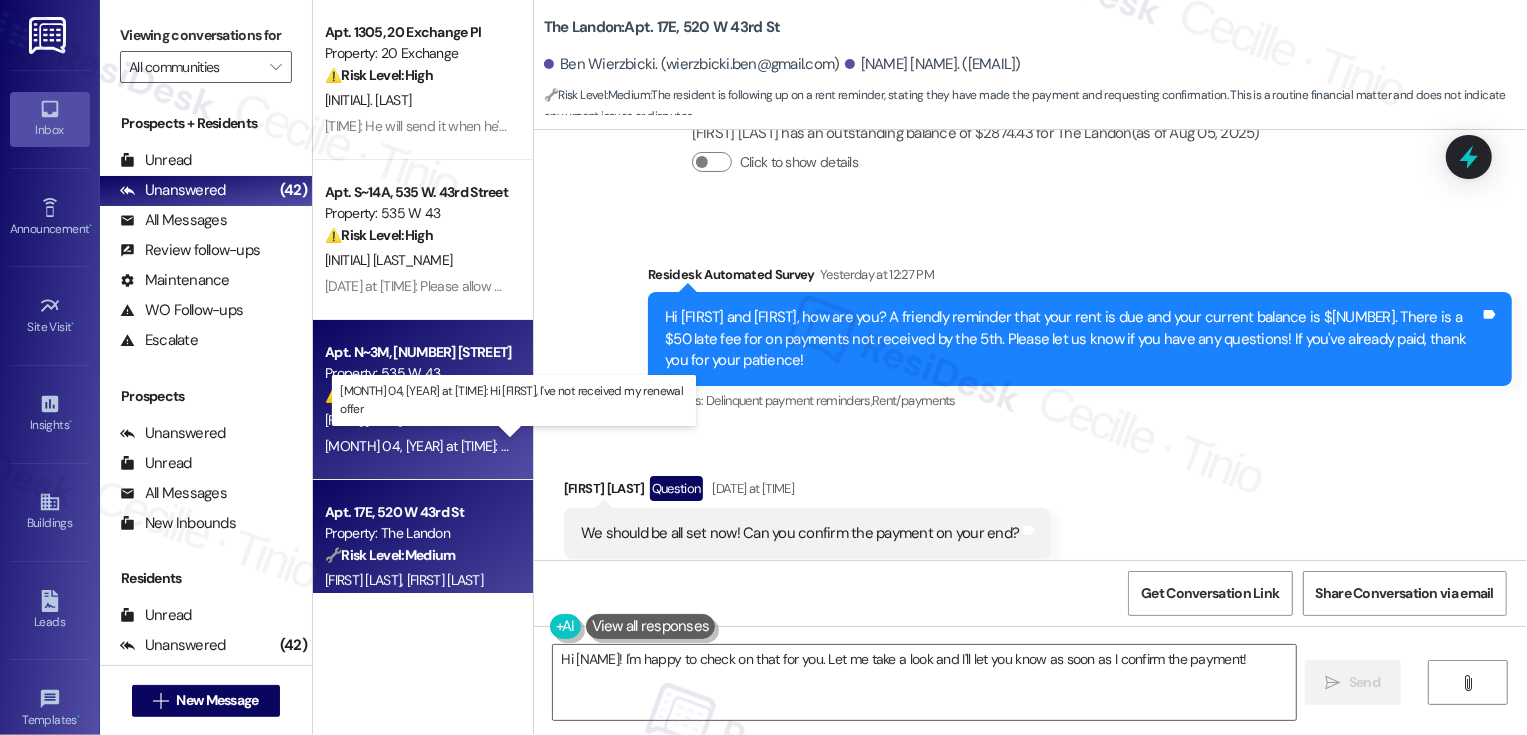 click on "Aug 04, 2025 at 4:09 PM: Hi Sarah, I've not received my renewal offer  Aug 04, 2025 at 4:09 PM: Hi Sarah, I've not received my renewal offer" at bounding box center (539, 446) 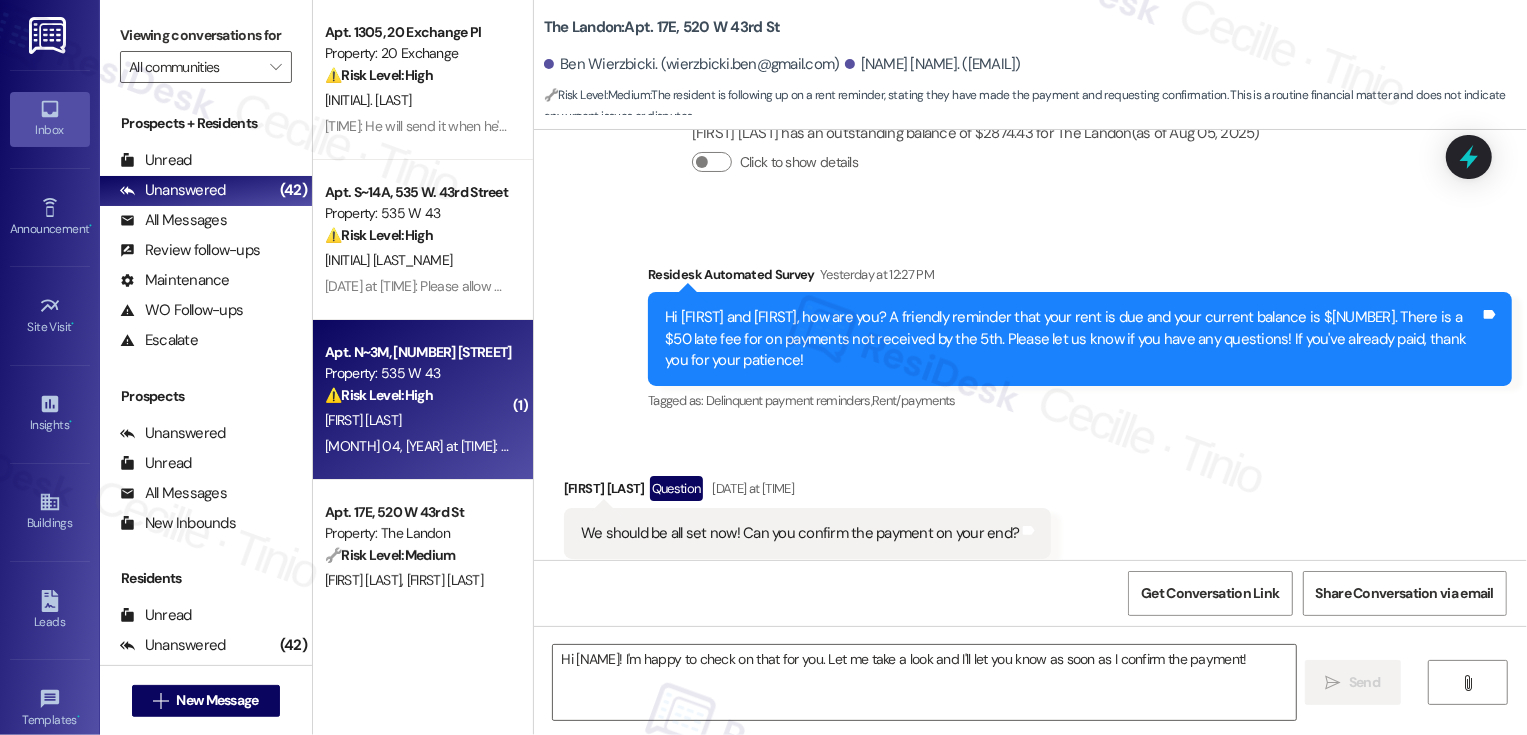 type on "Fetching suggested responses. Please feel free to read through the conversation in the meantime." 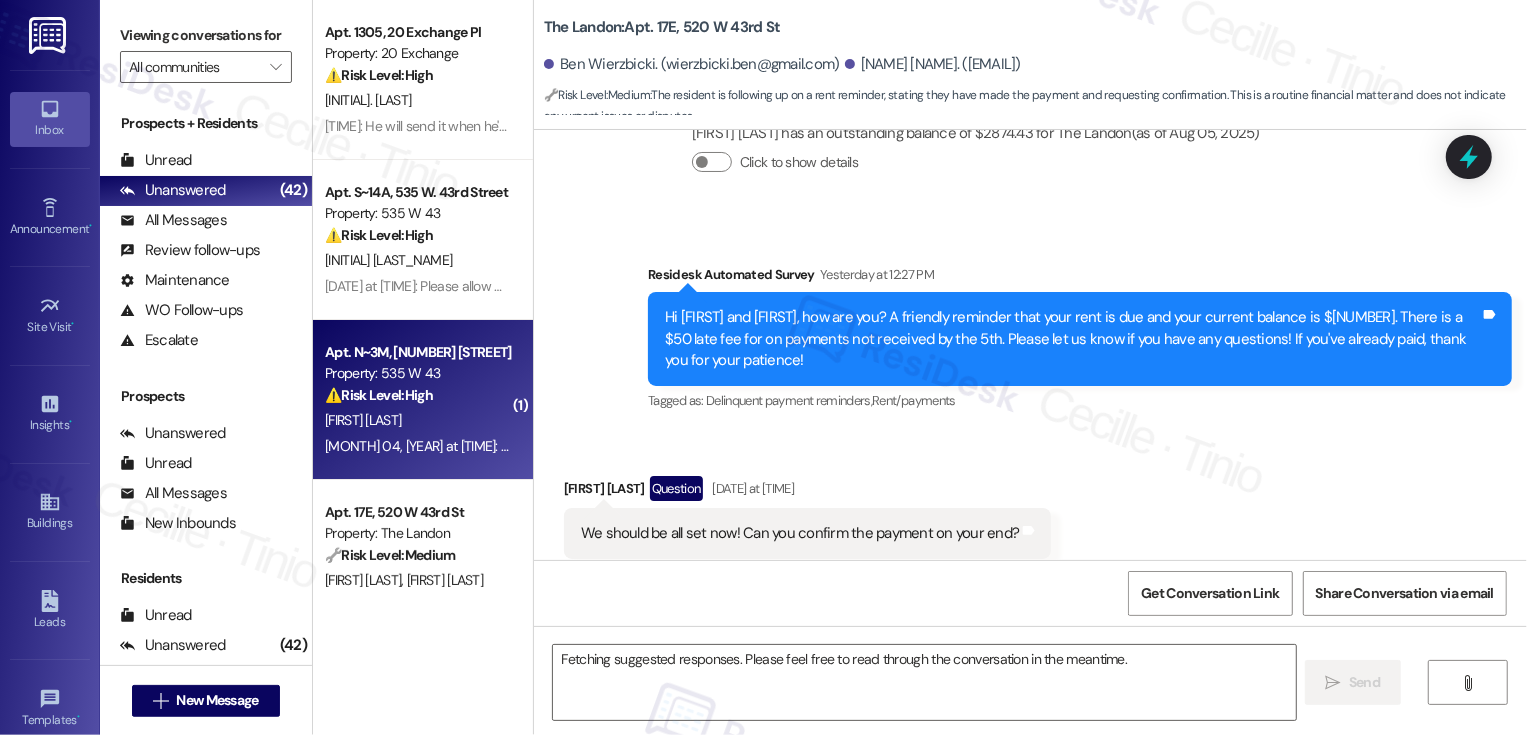 click on "Aug 04, 2025 at 4:09 PM: Hi Sarah, I've not received my renewal offer  Aug 04, 2025 at 4:09 PM: Hi Sarah, I've not received my renewal offer" at bounding box center (539, 446) 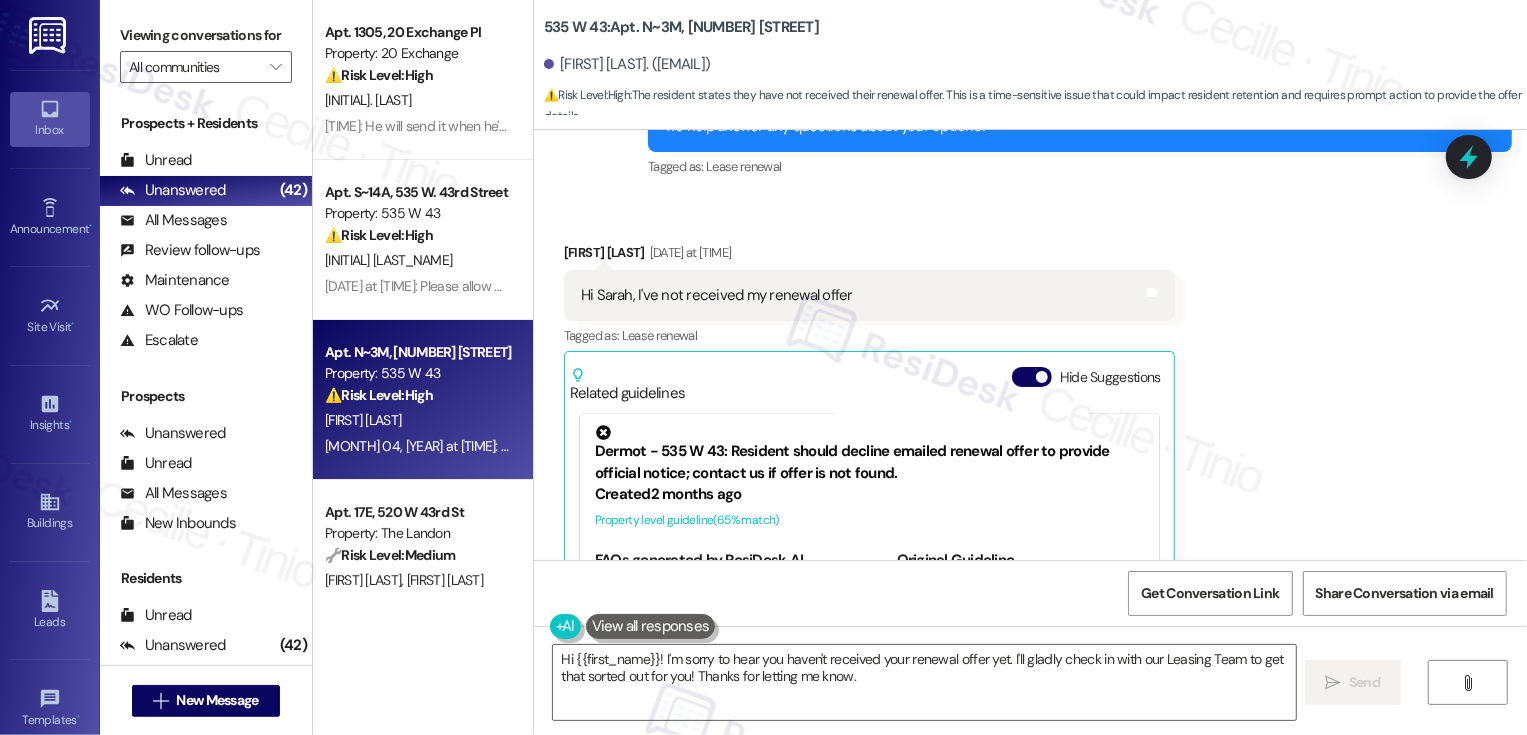 scroll, scrollTop: 8301, scrollLeft: 0, axis: vertical 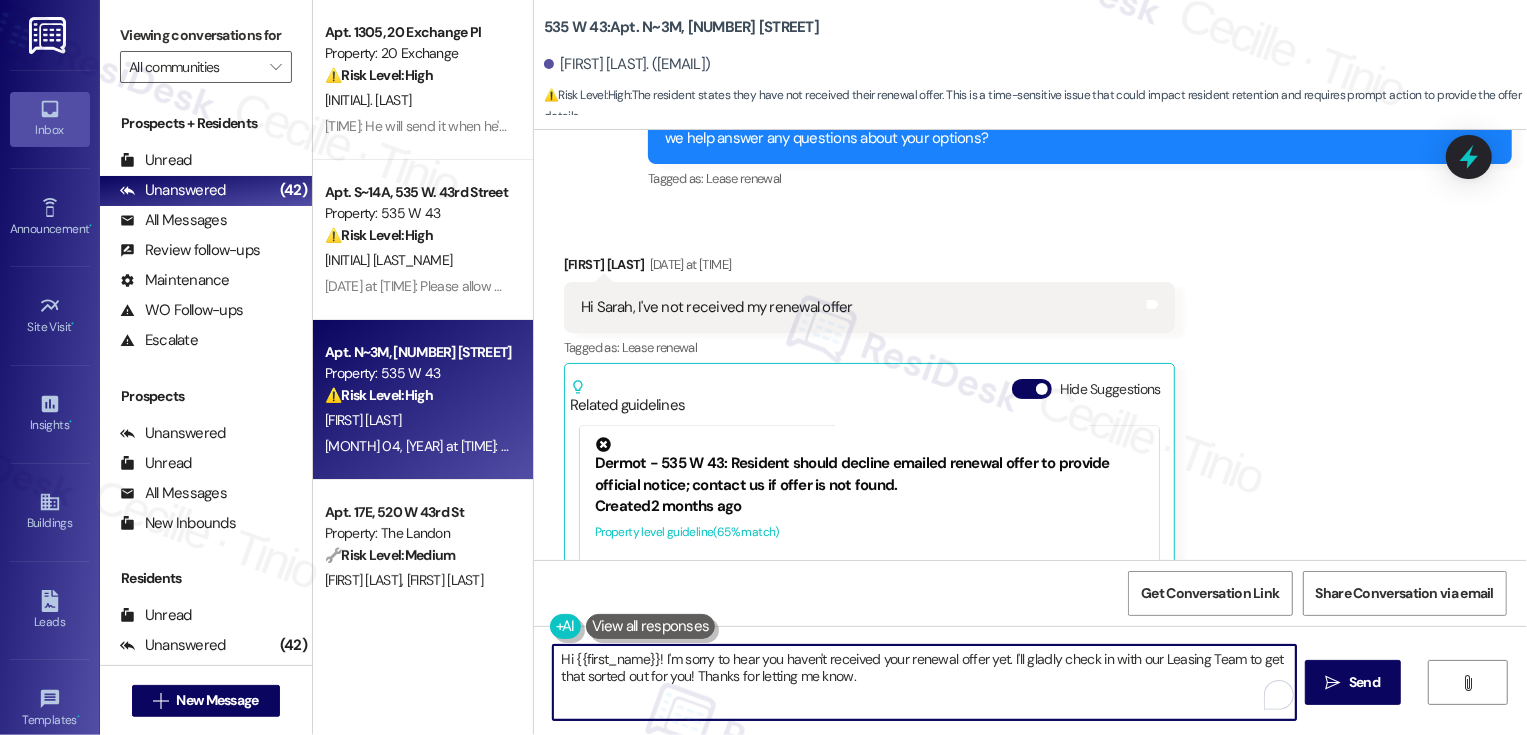 drag, startPoint x: 655, startPoint y: 654, endPoint x: 962, endPoint y: 705, distance: 311.20734 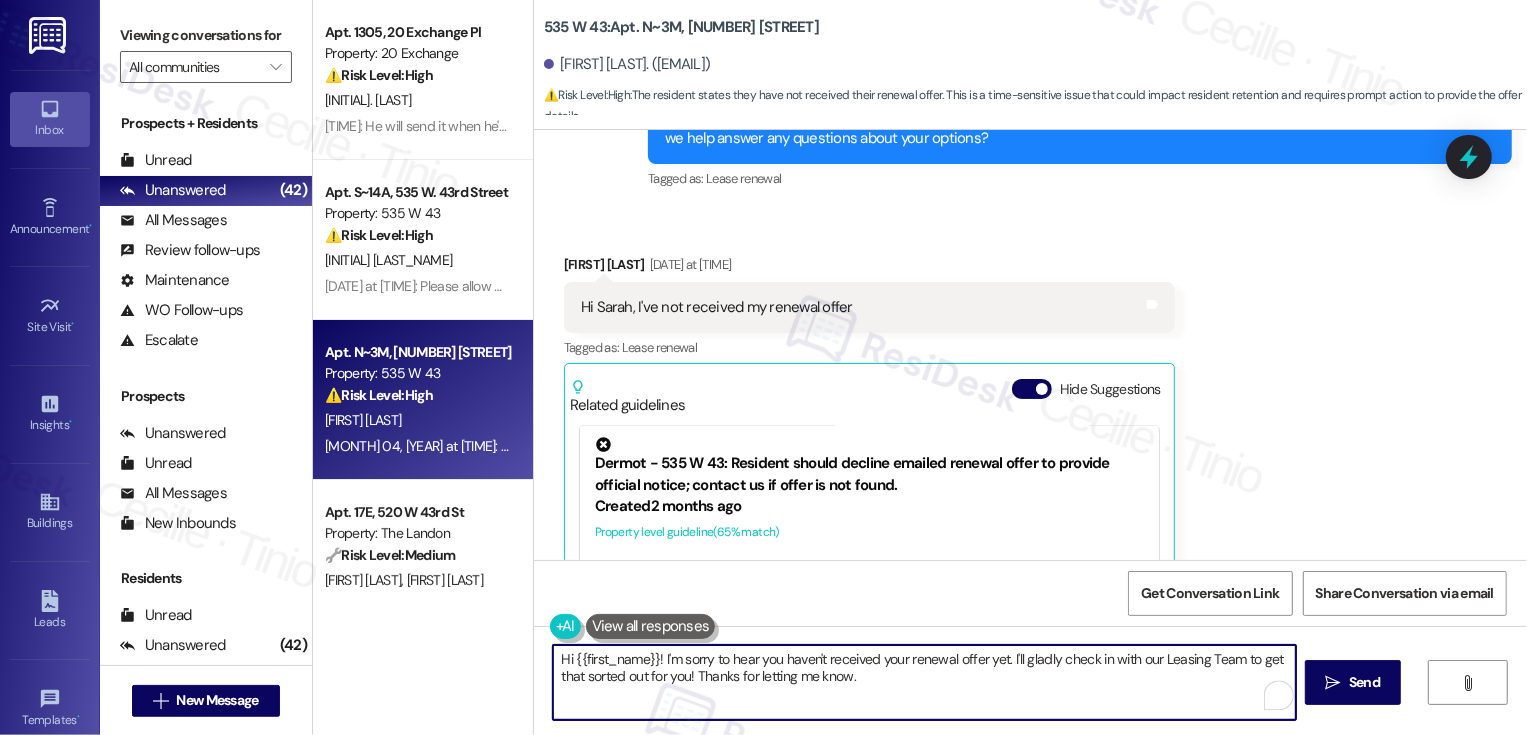 drag, startPoint x: 655, startPoint y: 659, endPoint x: 1044, endPoint y: 715, distance: 393.0102 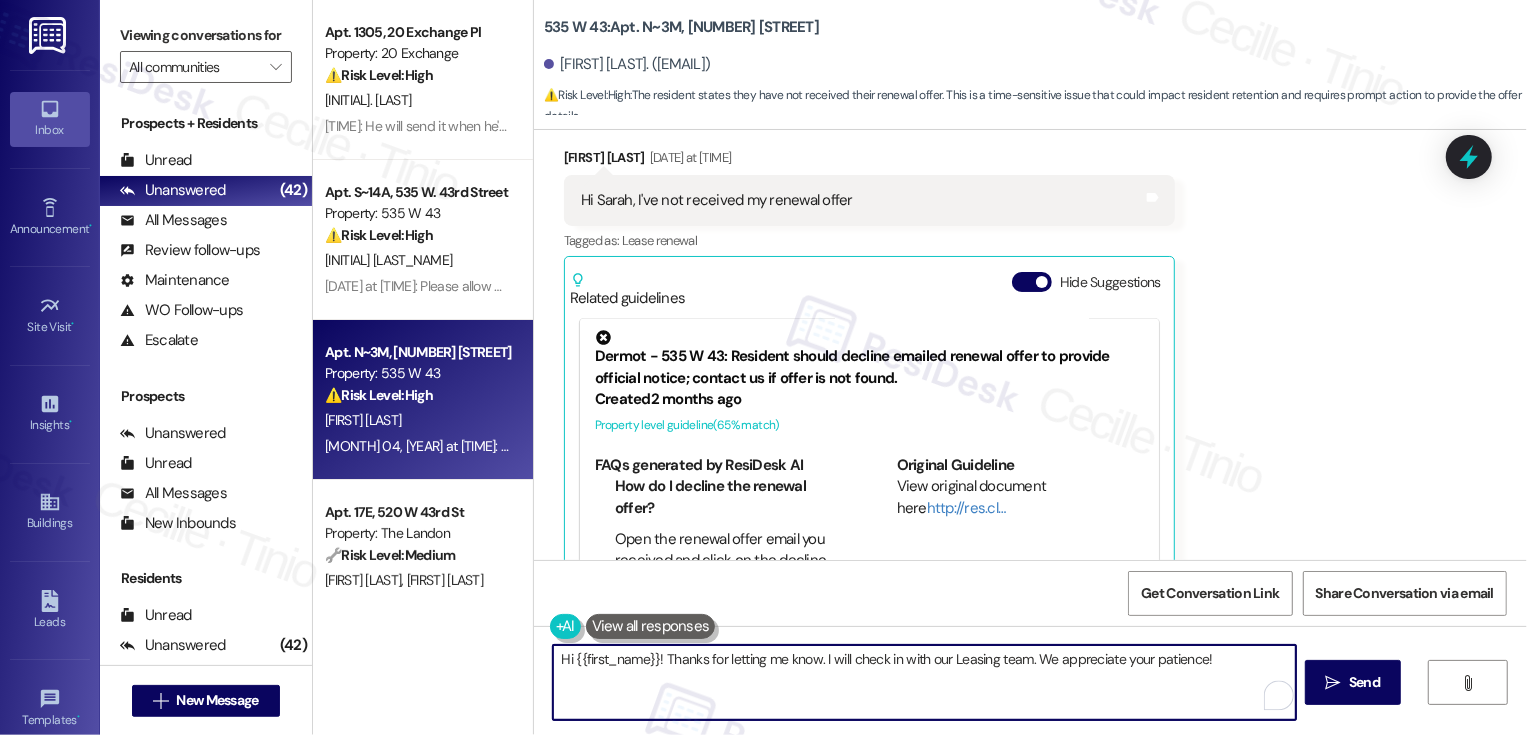 scroll, scrollTop: 8376, scrollLeft: 0, axis: vertical 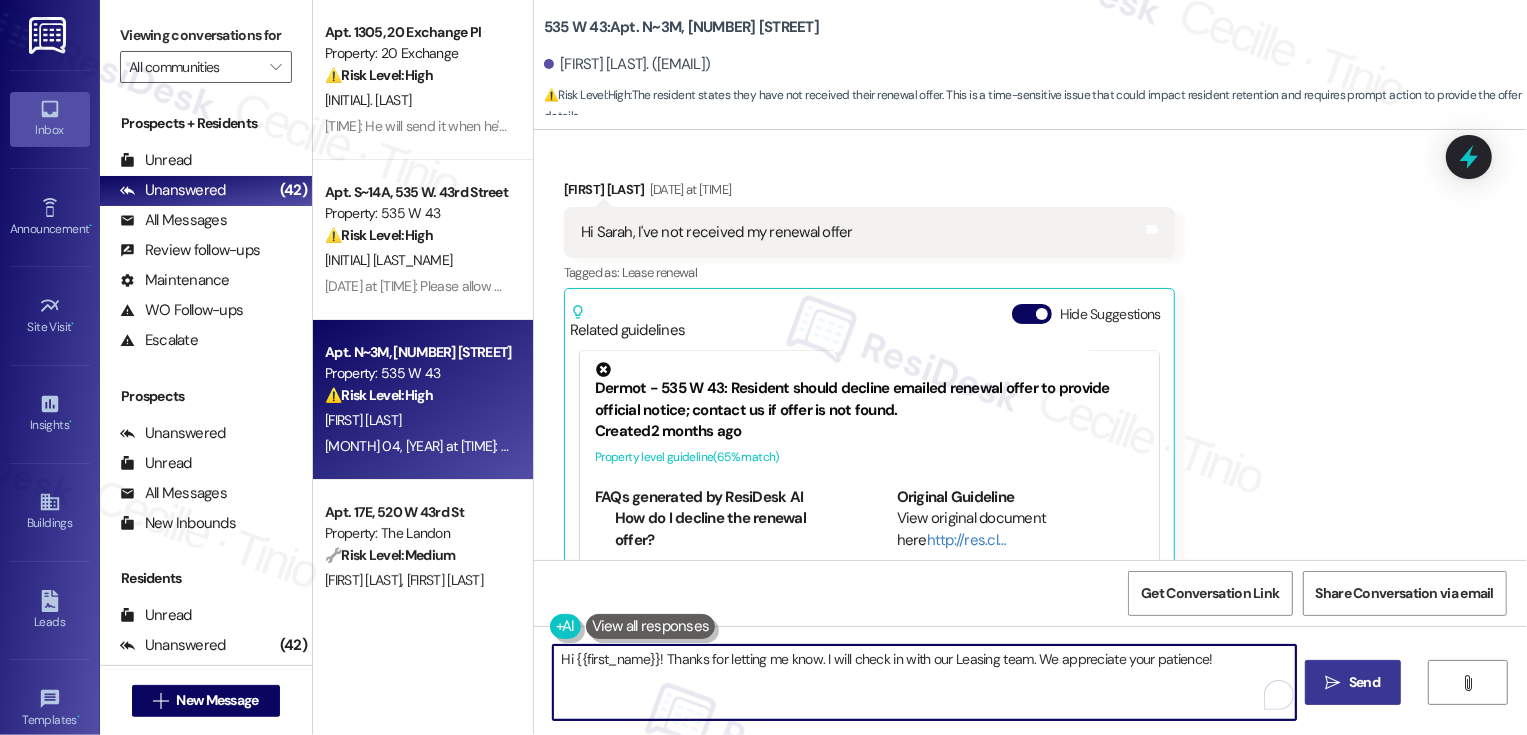 type on "Hi {{first_name}}! Thanks for letting me know. I will check in with our Leasing team. We appreciate your patience!" 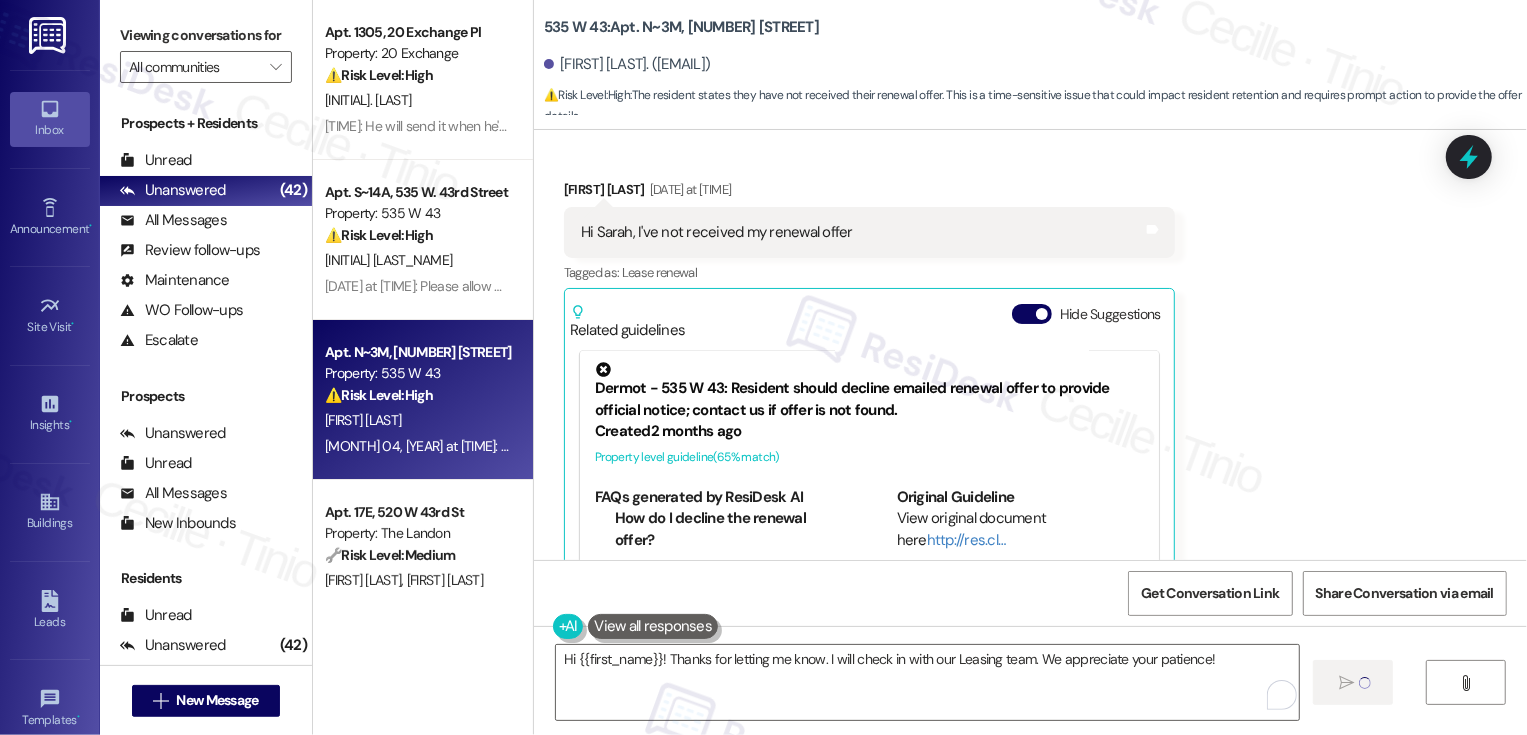 type 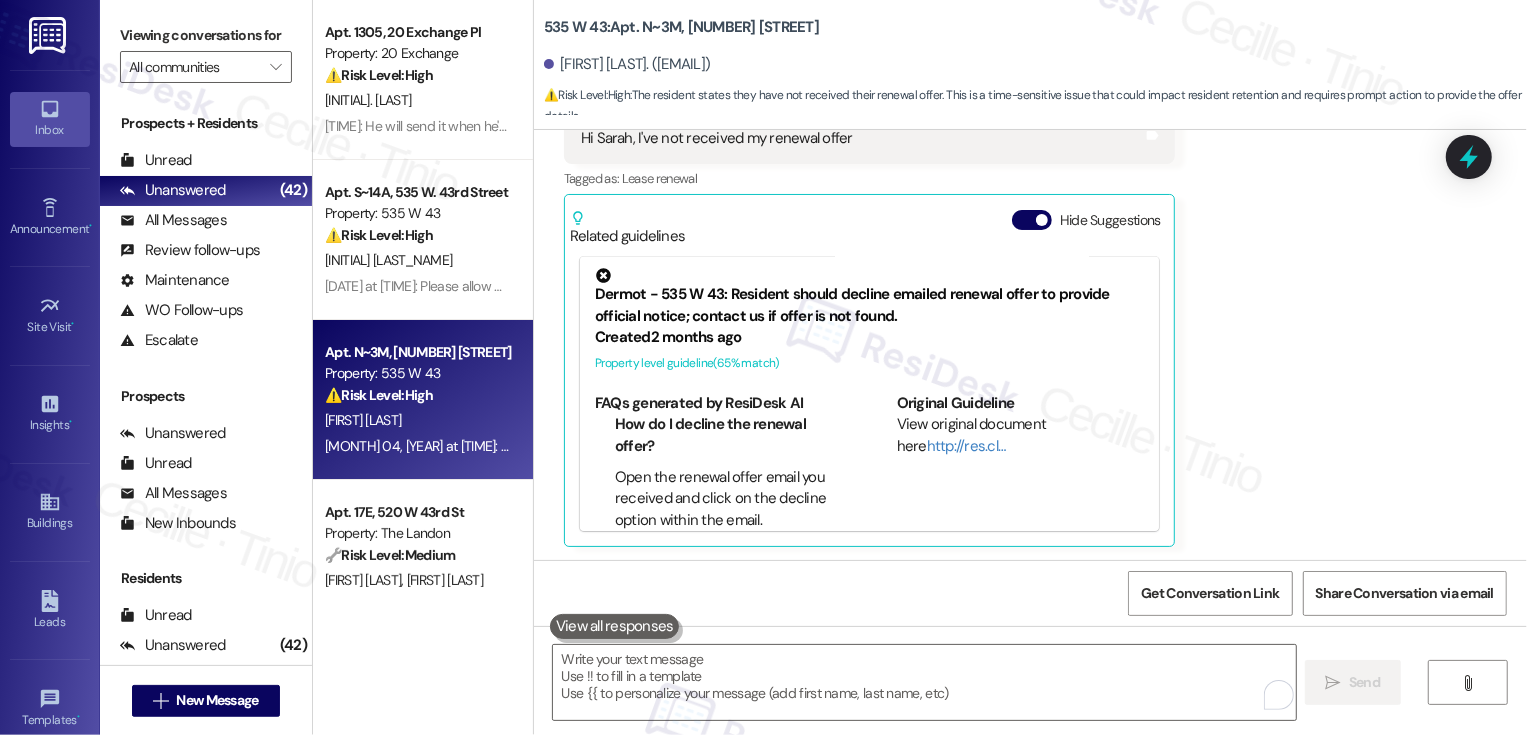 scroll, scrollTop: 8611, scrollLeft: 0, axis: vertical 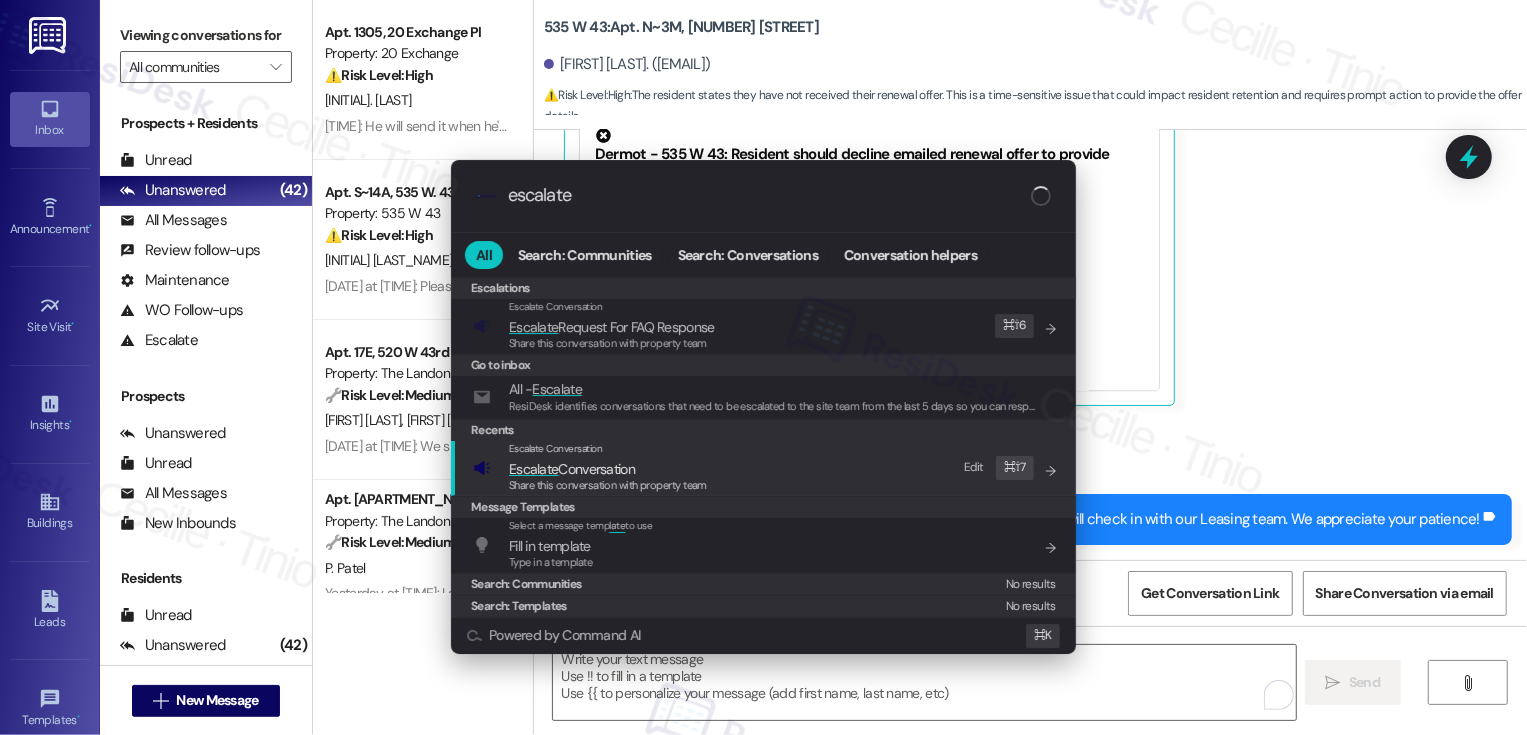 type on "escalate" 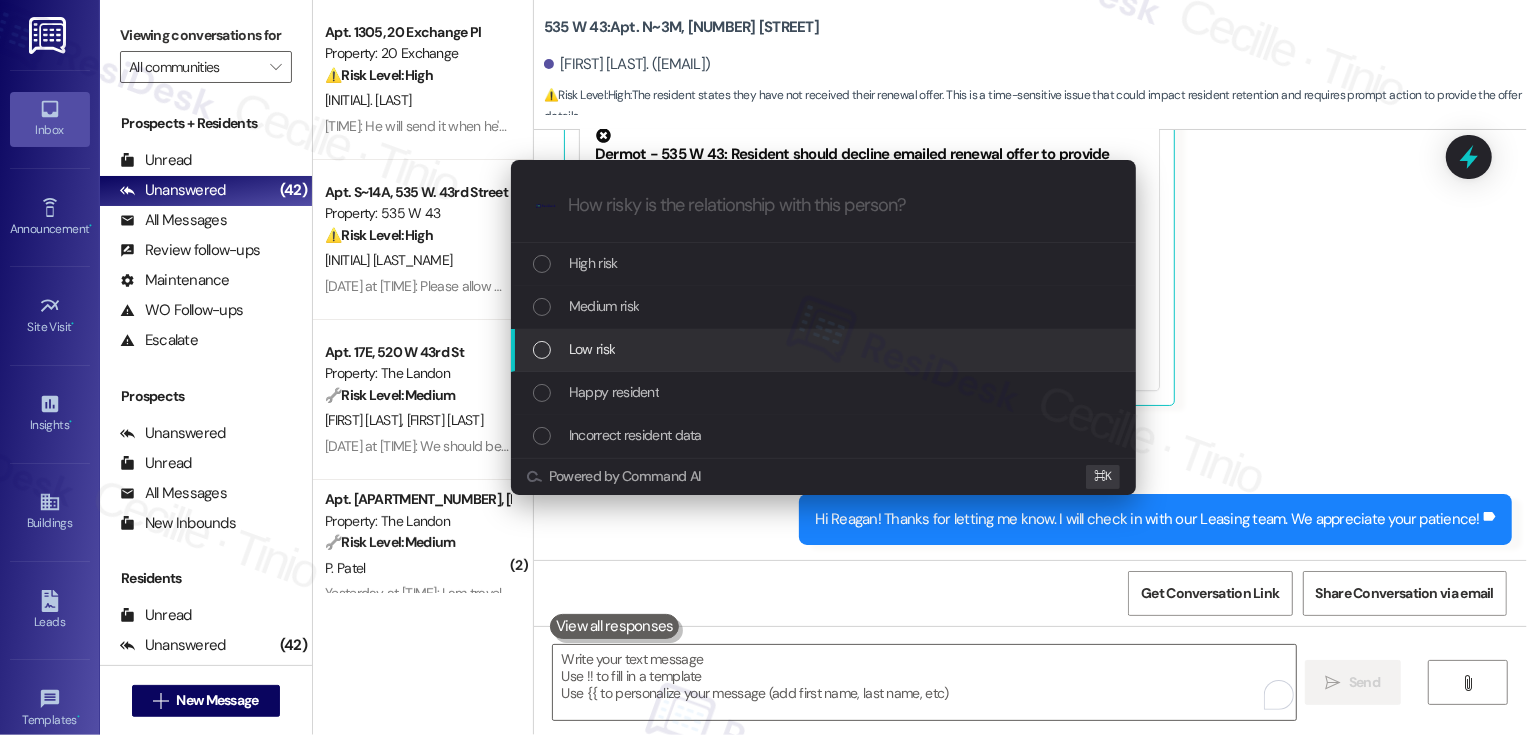 click on "Low risk" at bounding box center [592, 349] 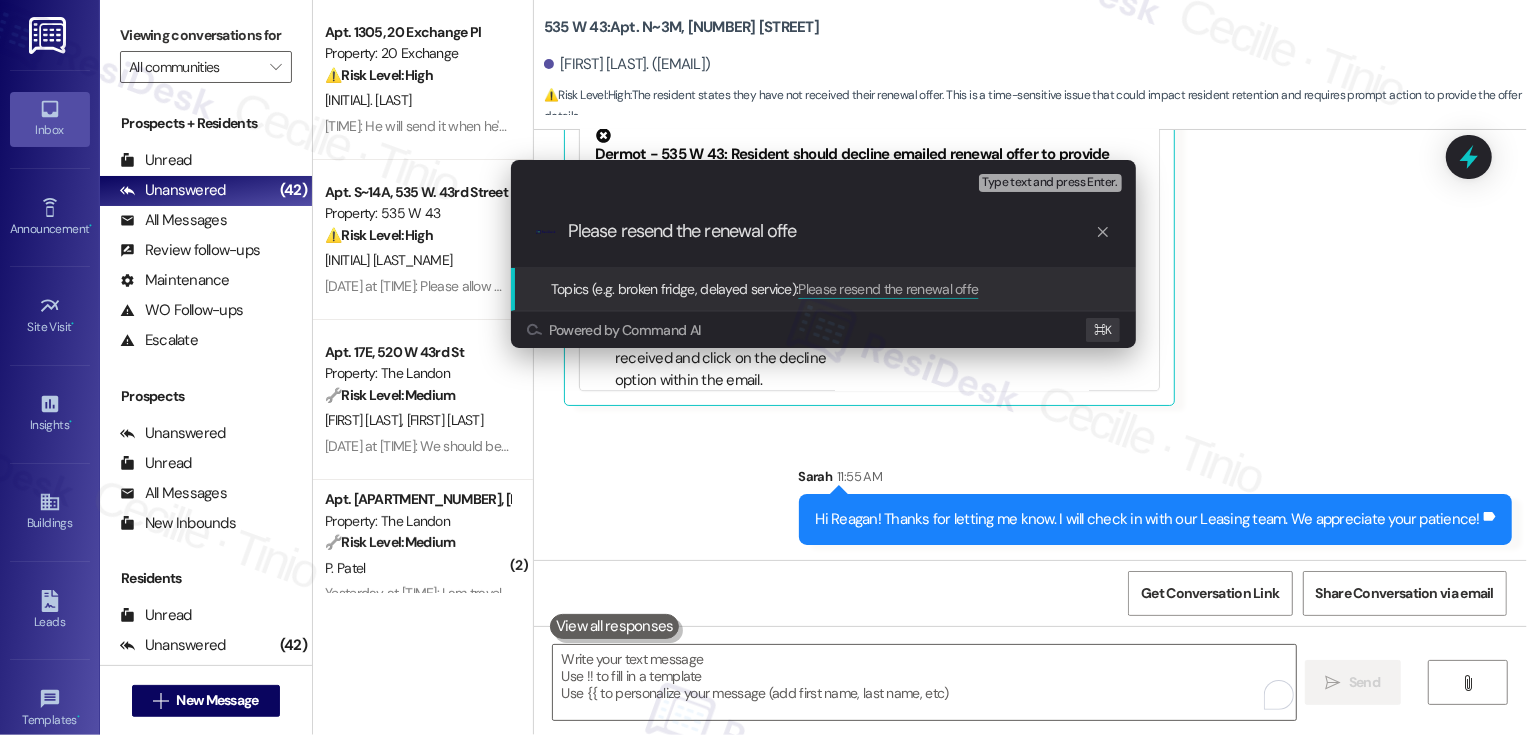 type on "Please resend the renewal offer" 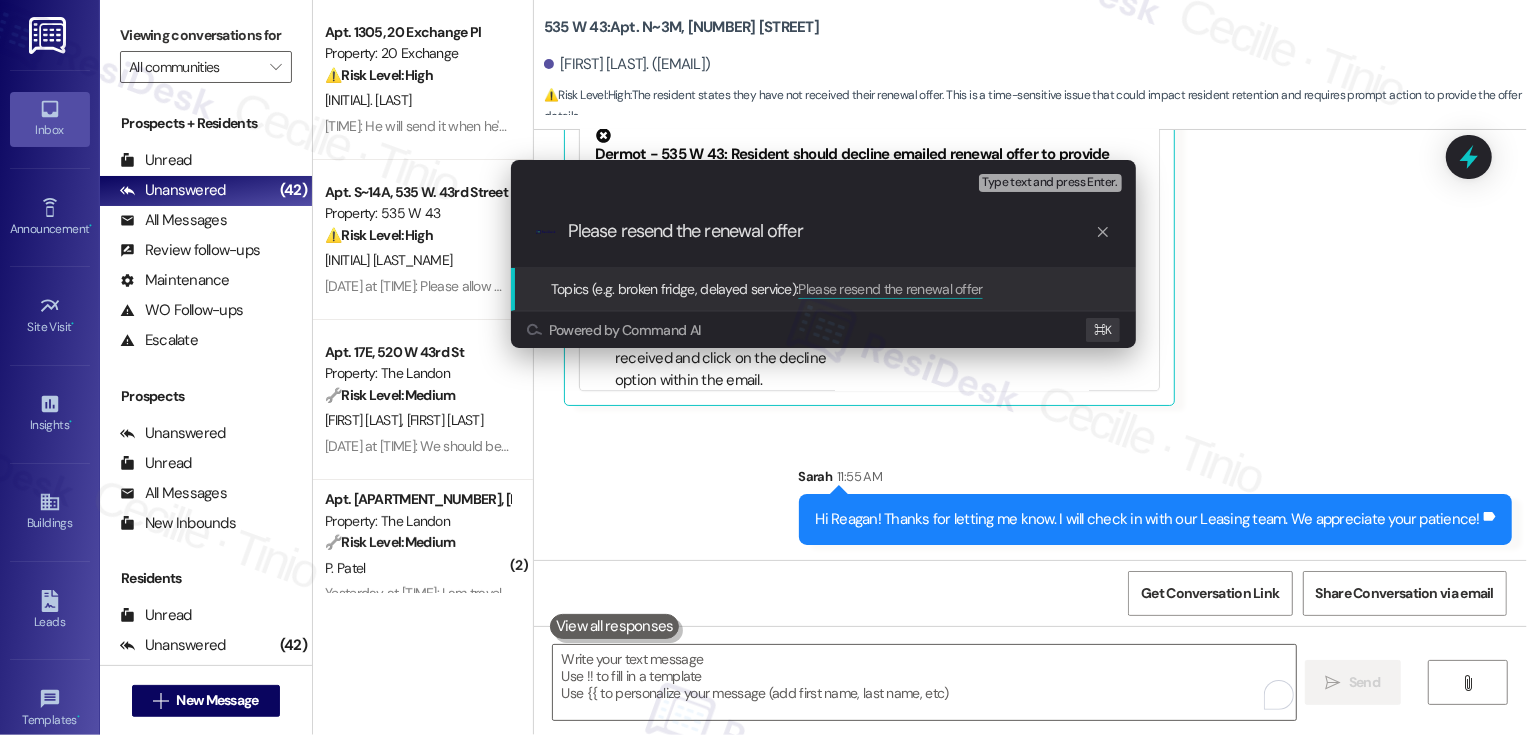type 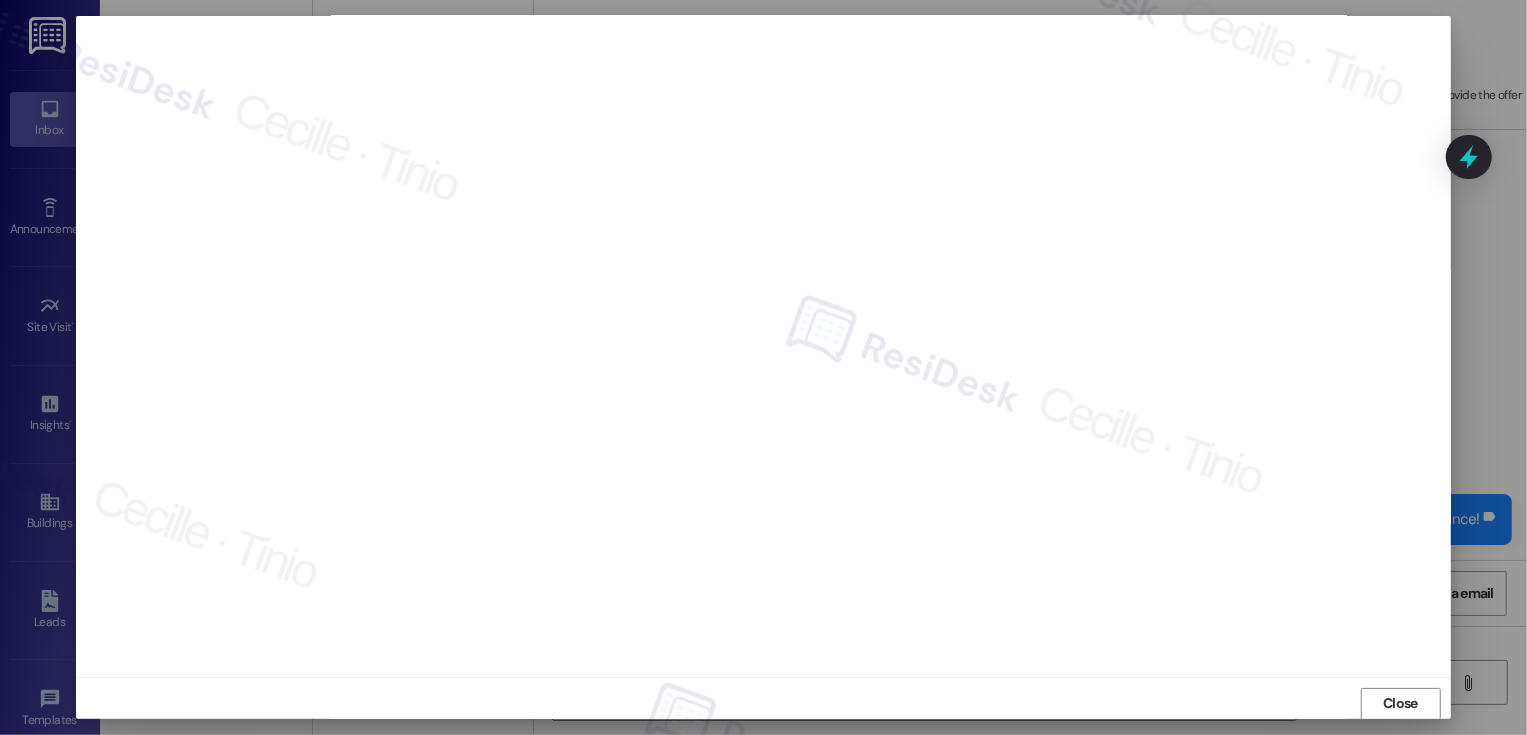 scroll, scrollTop: 11, scrollLeft: 0, axis: vertical 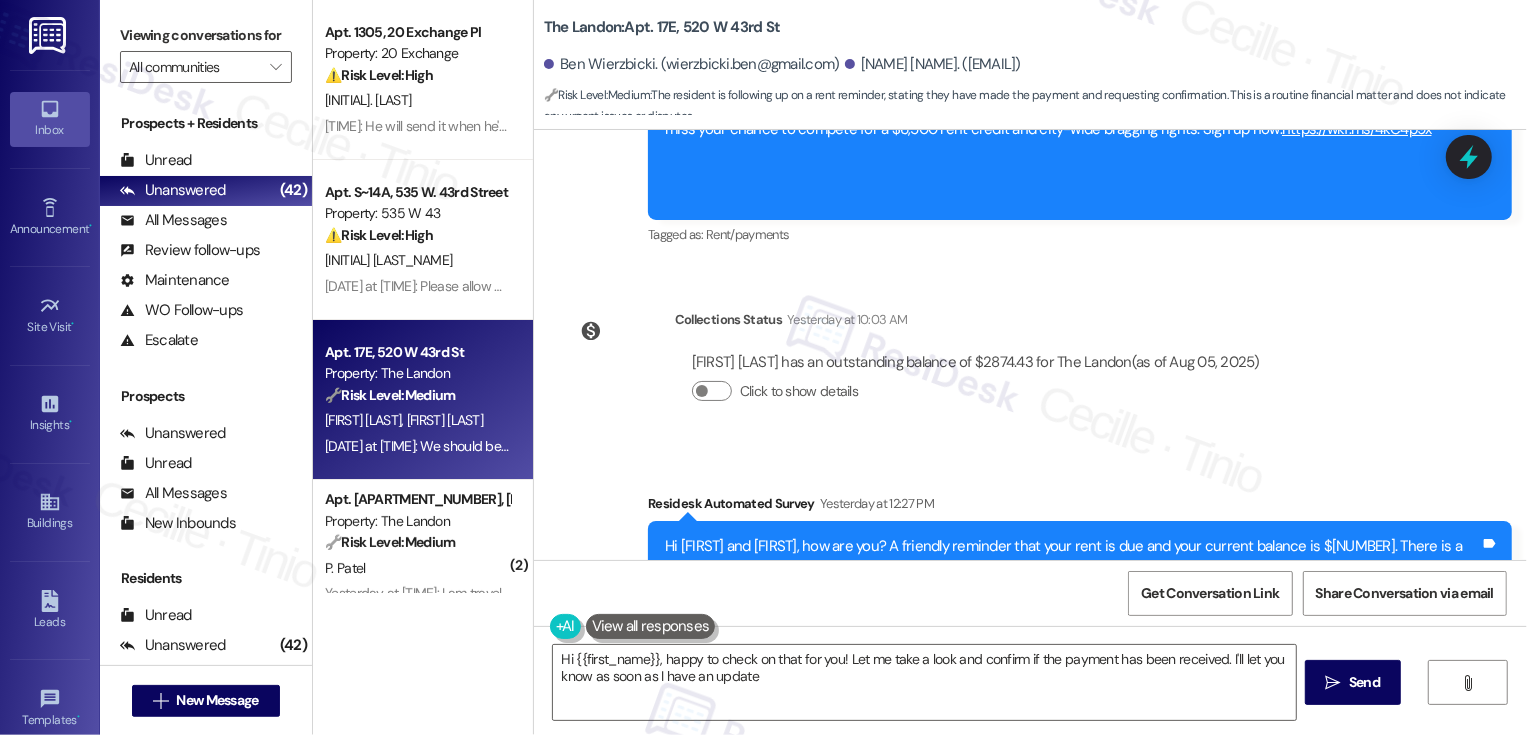 type on "Hi {{first_name}}, happy to check on that for you! Let me take a look and confirm if the payment has been received. I'll let you know as soon as I have an update!" 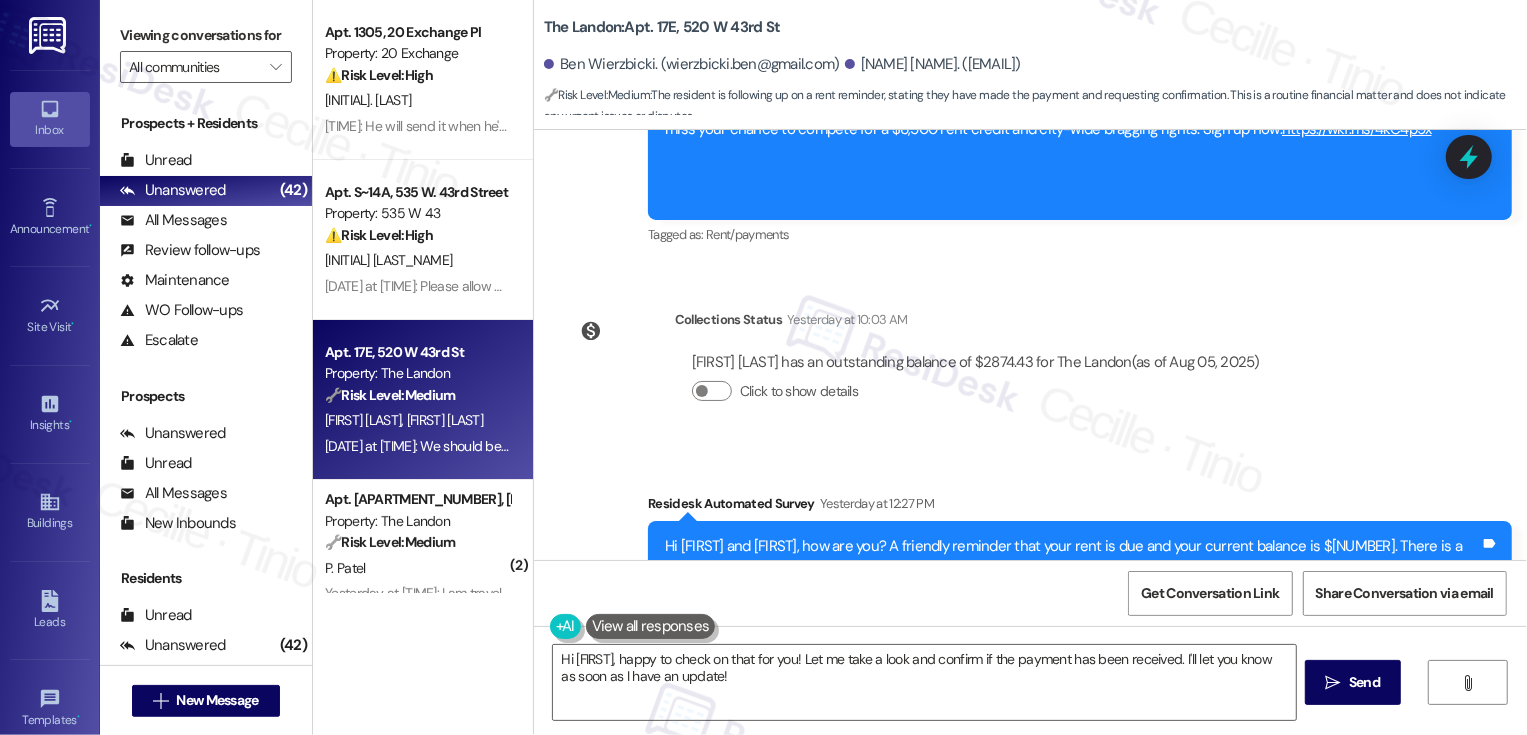 scroll, scrollTop: 2887, scrollLeft: 0, axis: vertical 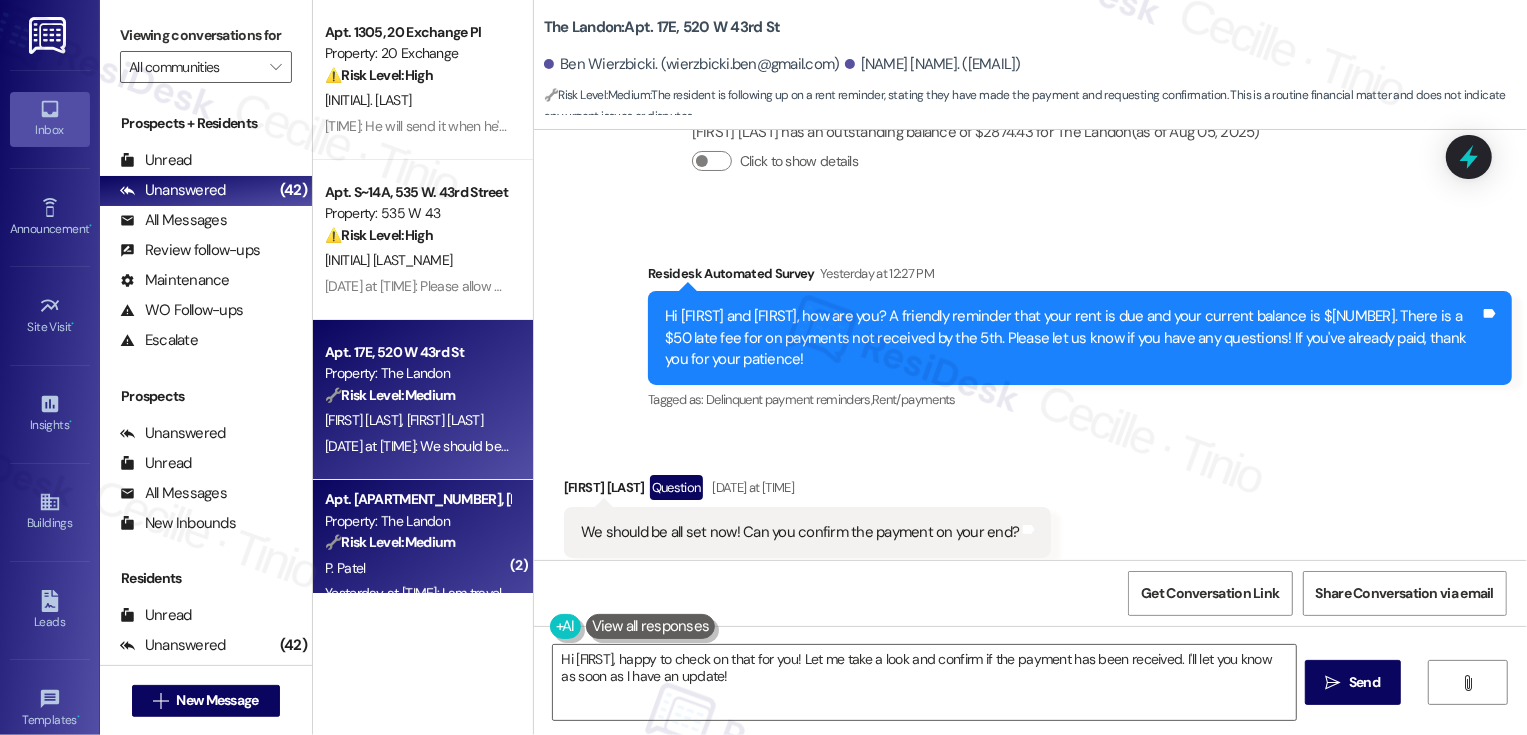 click on "🔧  Risk Level:  Medium" at bounding box center (390, 542) 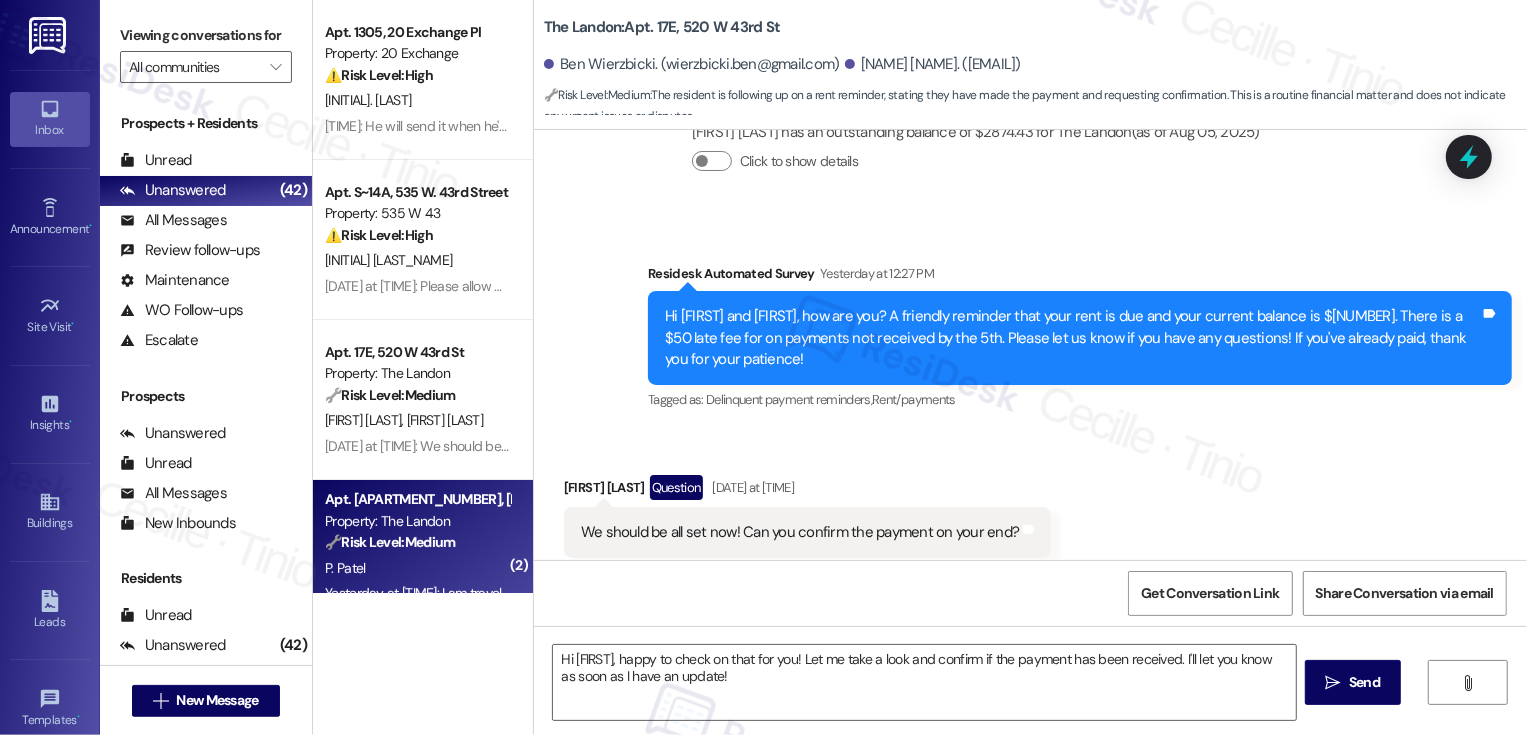 type on "Fetching suggested responses. Please feel free to read through the conversation in the meantime." 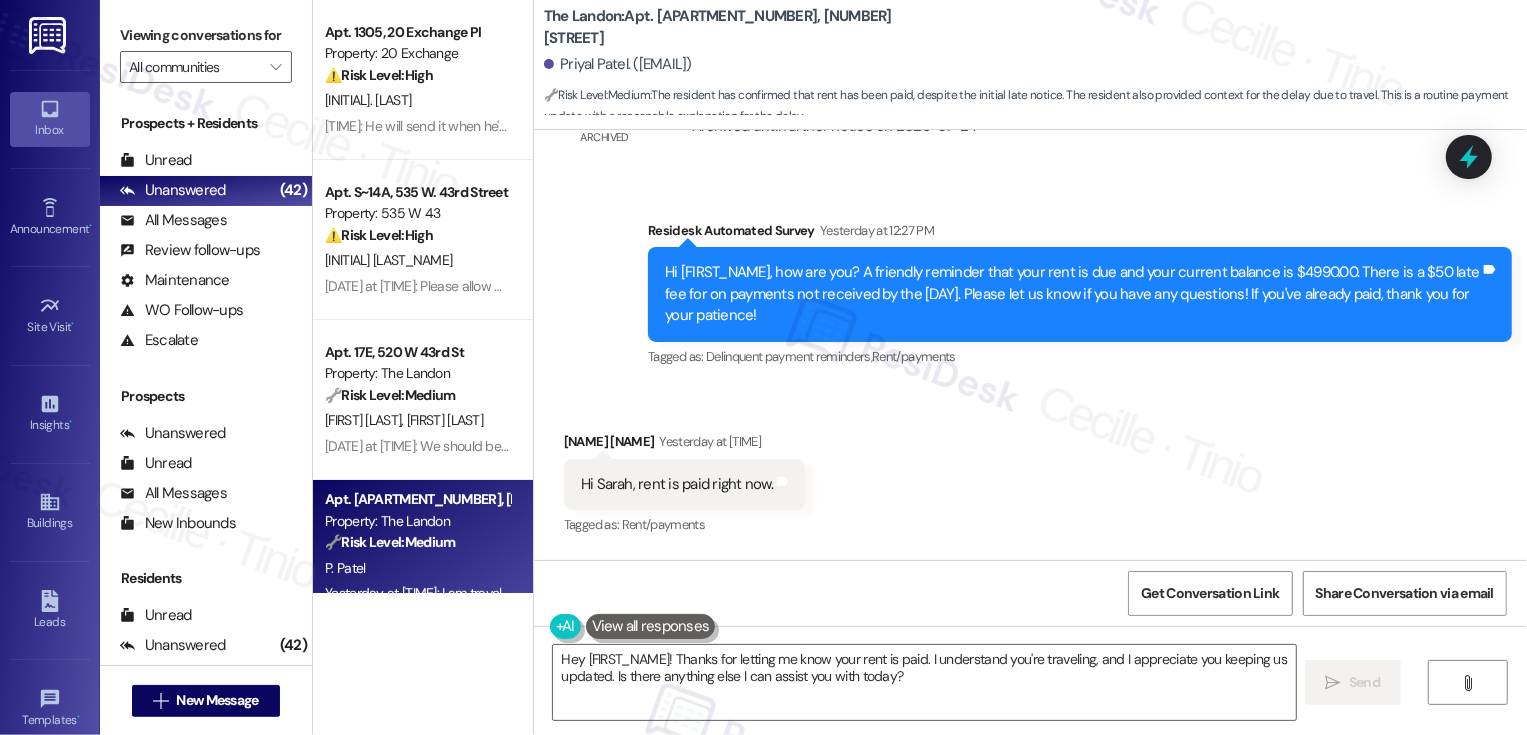 scroll, scrollTop: 4583, scrollLeft: 0, axis: vertical 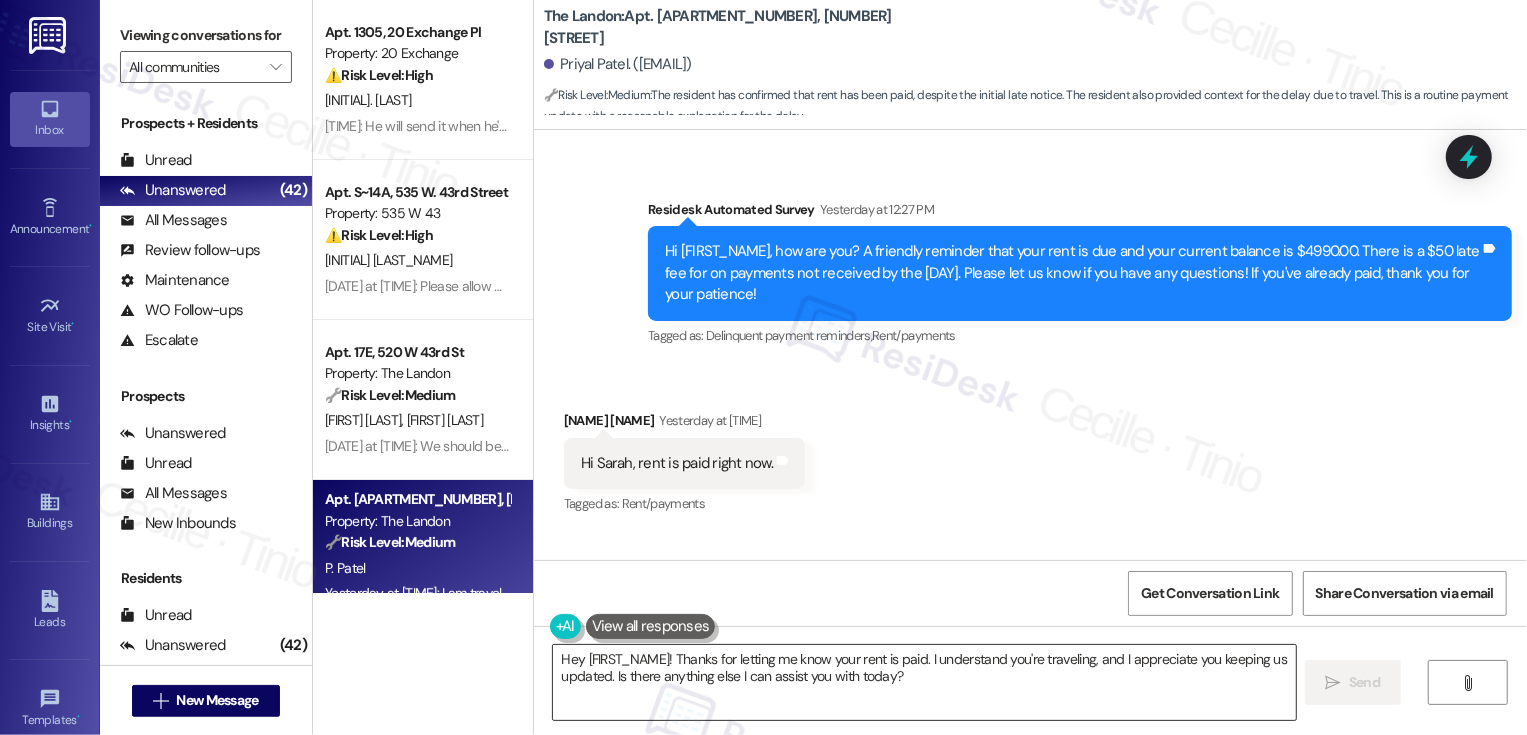 click on "Hey {{first_name}}! Thanks for letting me know your rent is paid. I understand you're traveling, and I appreciate you keeping us updated. Is there anything else I can assist you with today?" at bounding box center (924, 682) 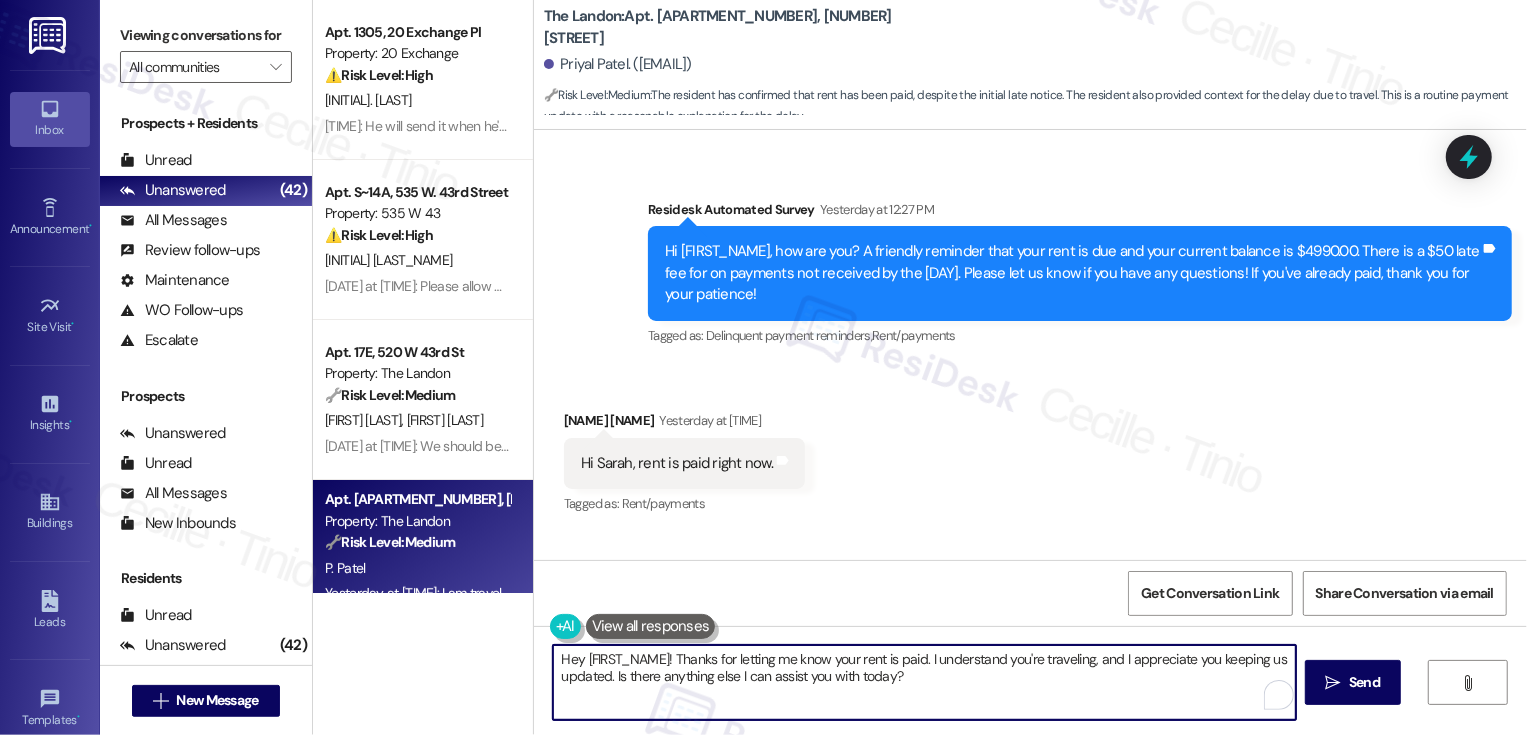 click on "Hey {{first_name}}! Thanks for letting me know your rent is paid. I understand you're traveling, and I appreciate you keeping us updated. Is there anything else I can assist you with today?" at bounding box center (924, 682) 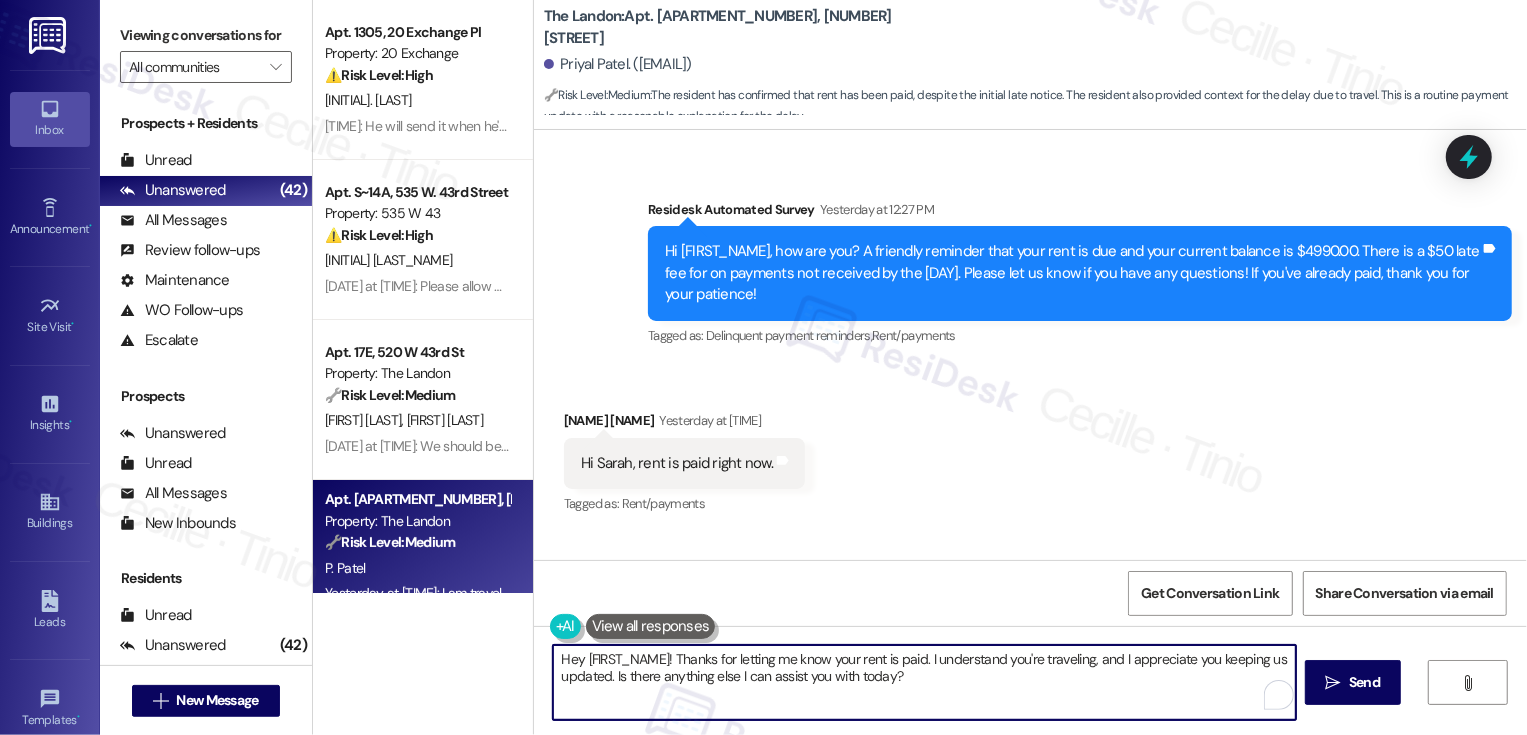 click on "Hey {{first_name}}! Thanks for letting me know your rent is paid. I understand you're traveling, and I appreciate you keeping us updated. Is there anything else I can assist you with today?" at bounding box center [924, 682] 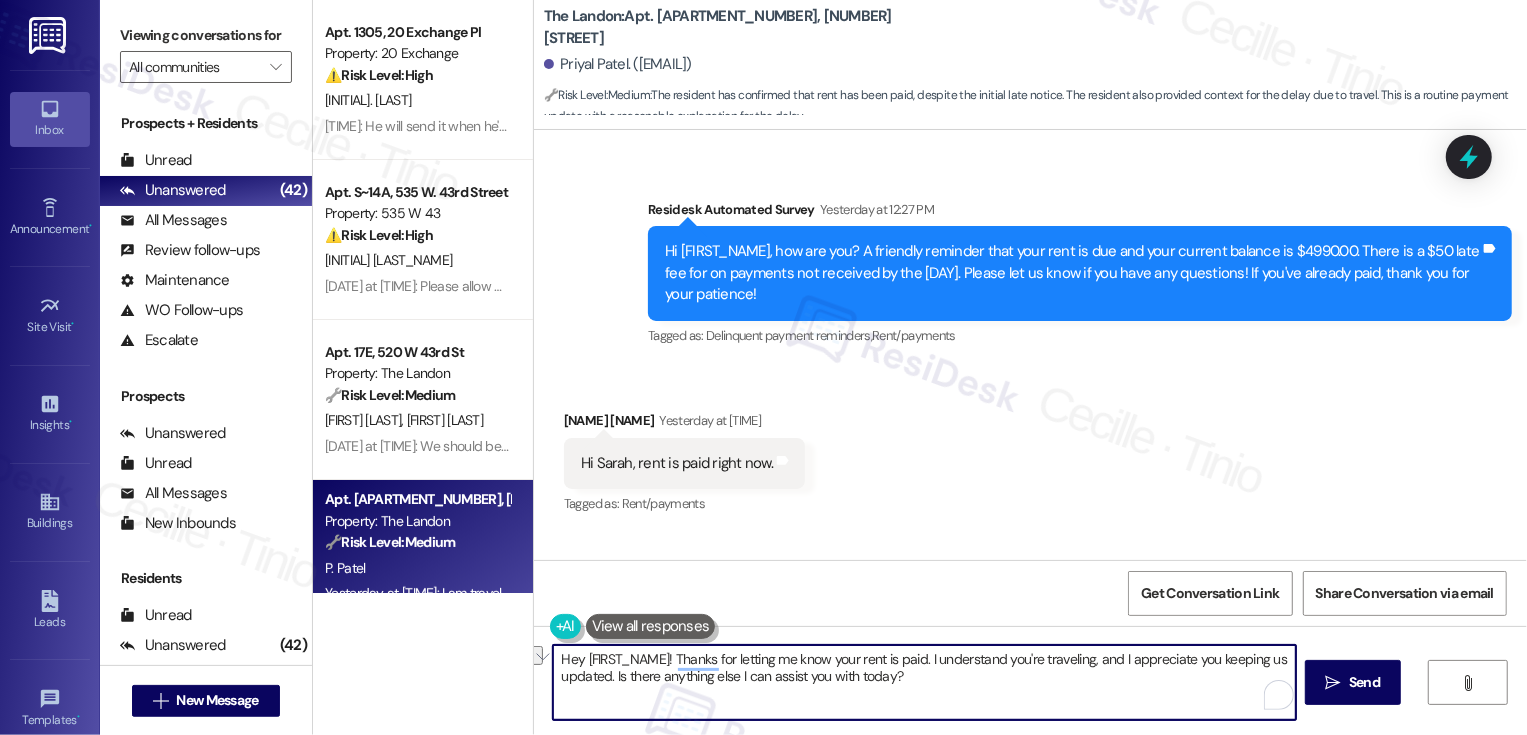 type on "Hey {{first_name}}! Thanks for letting me know your rent is paid. I understand you're traveling, and I appreciate you keeping us updated." 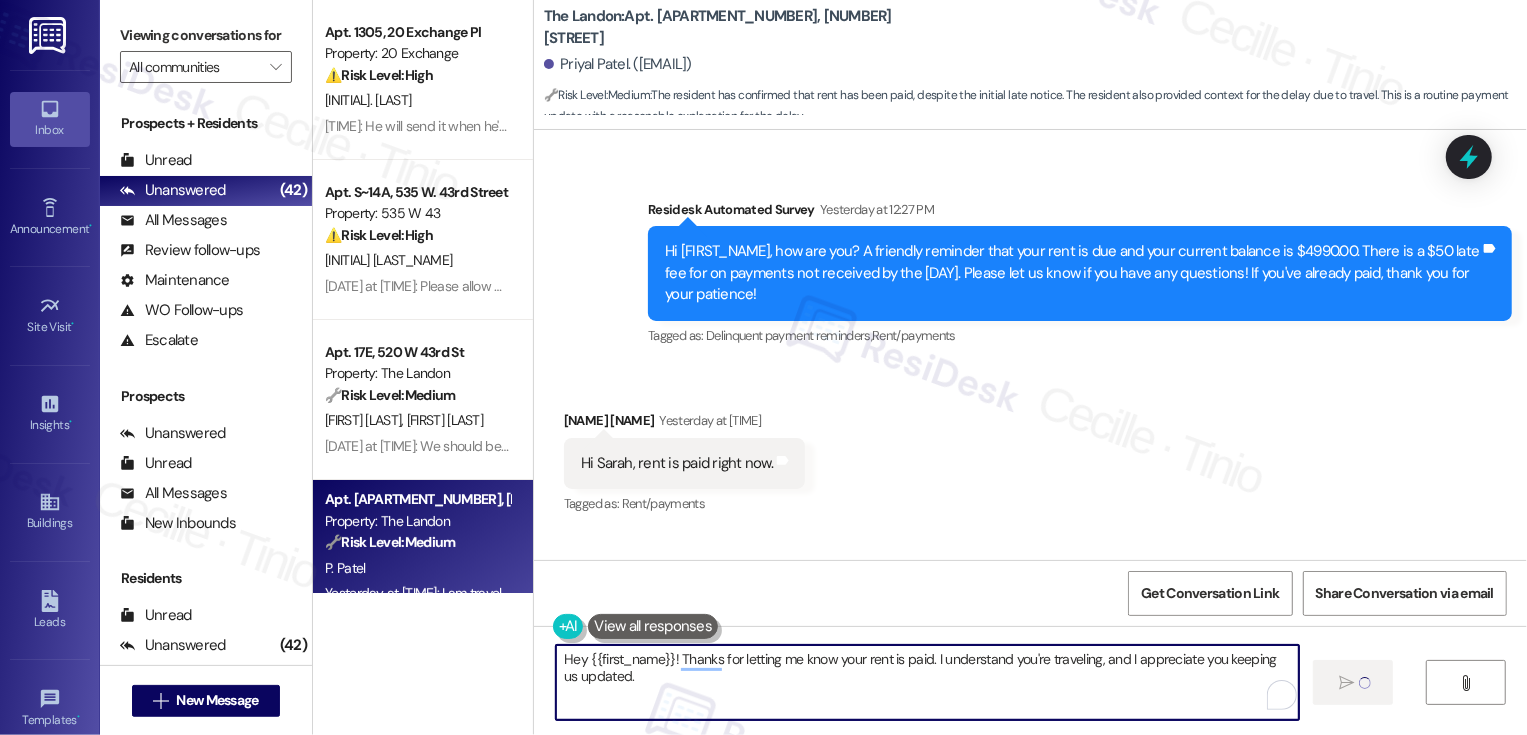 type 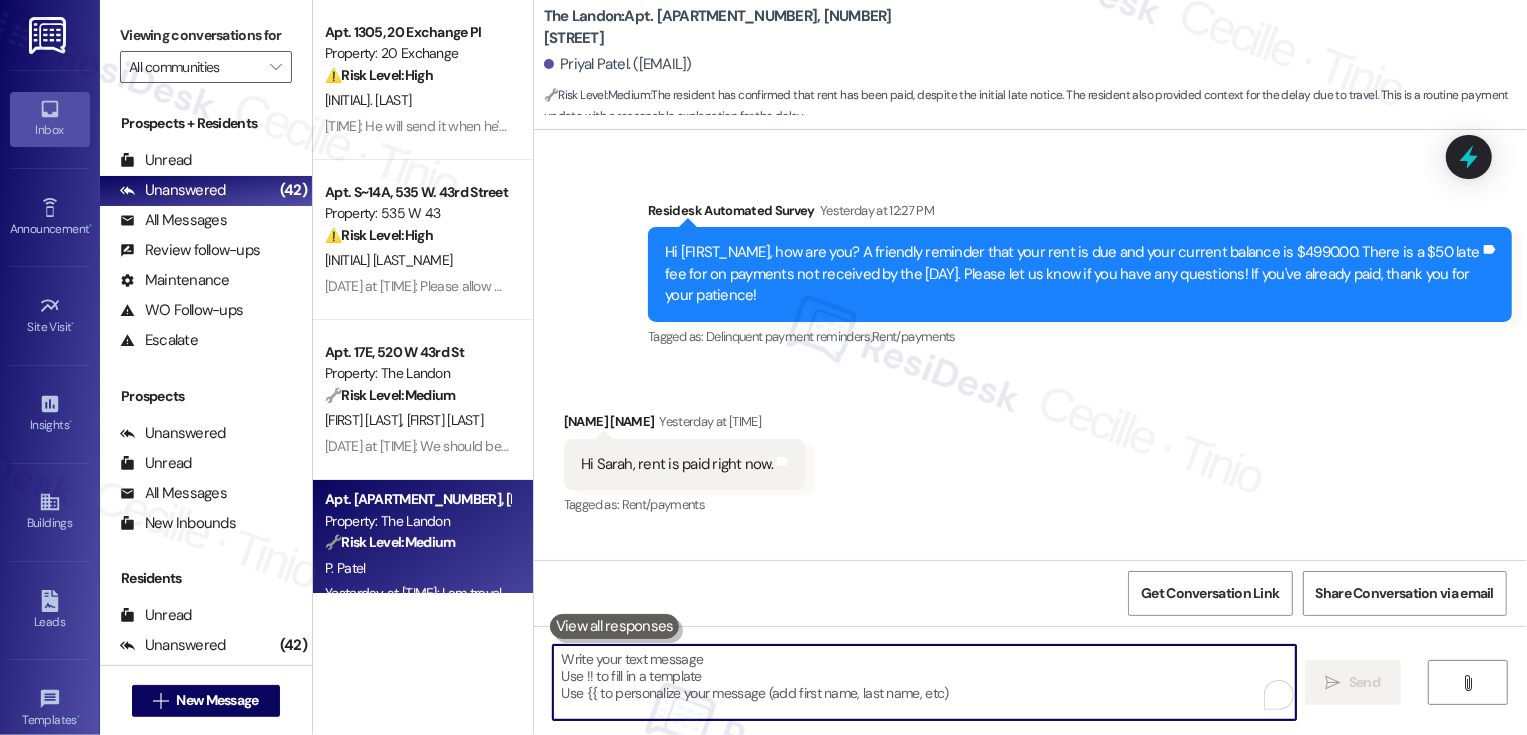 scroll, scrollTop: 4722, scrollLeft: 0, axis: vertical 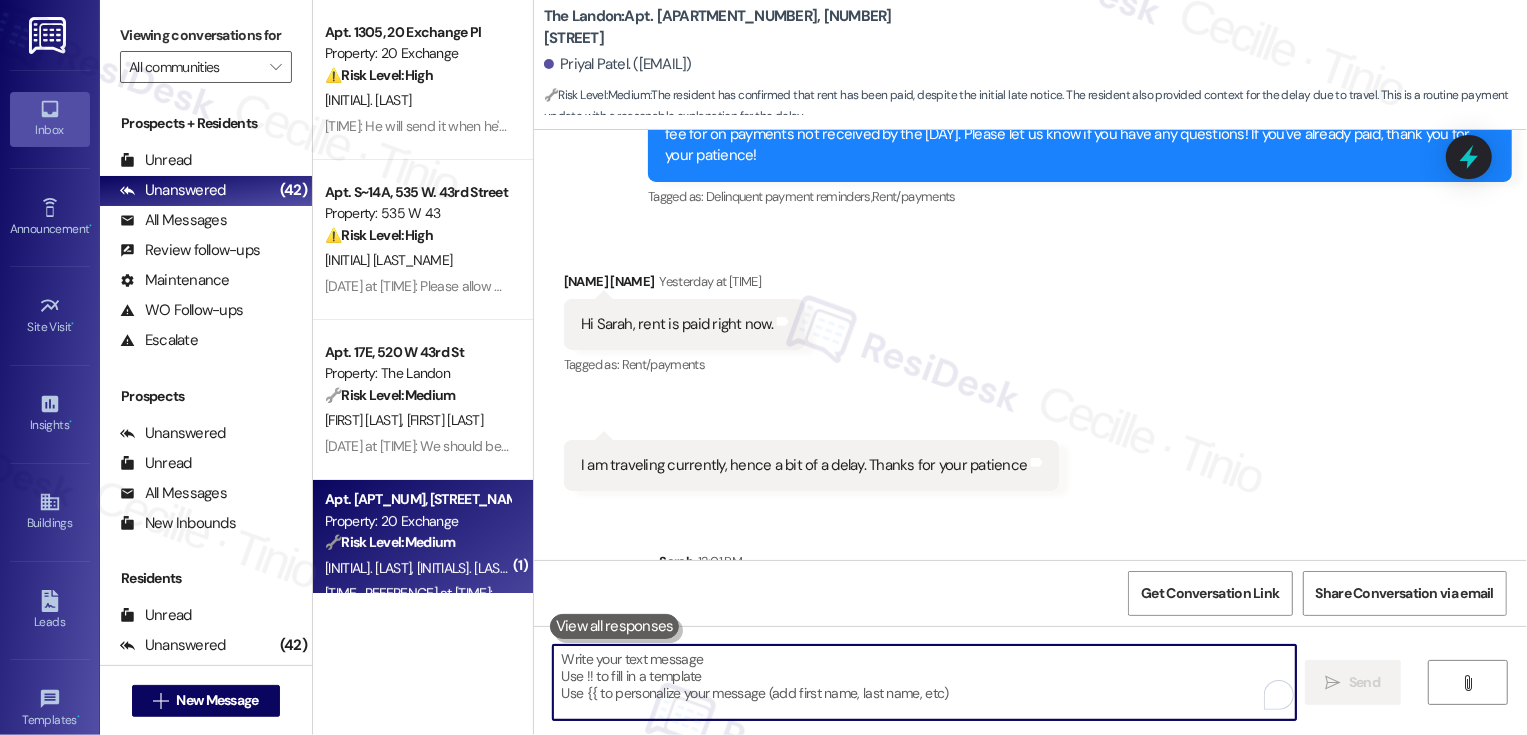 click on "Property: 20 Exchange" at bounding box center (417, 521) 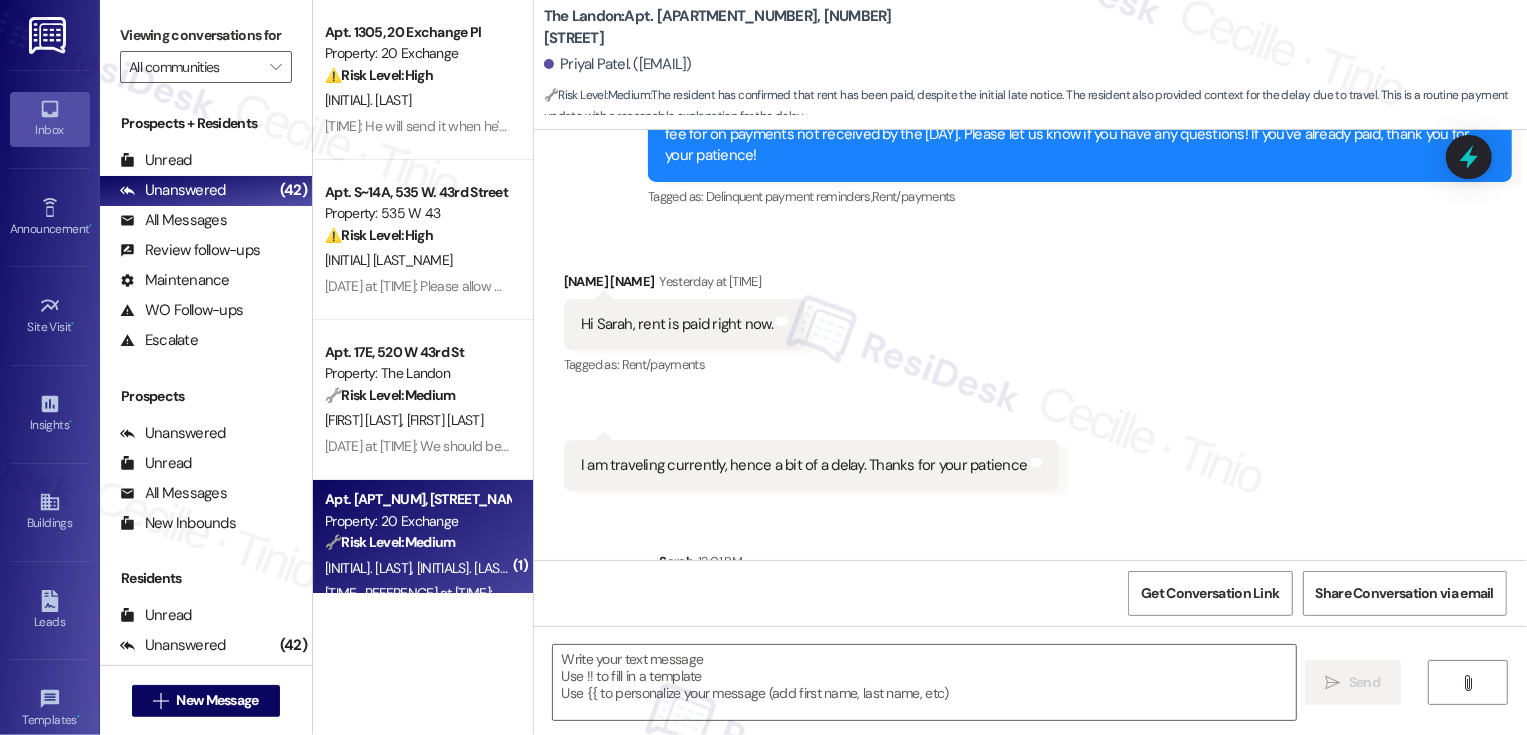 click on "Property: 20 Exchange" at bounding box center [417, 521] 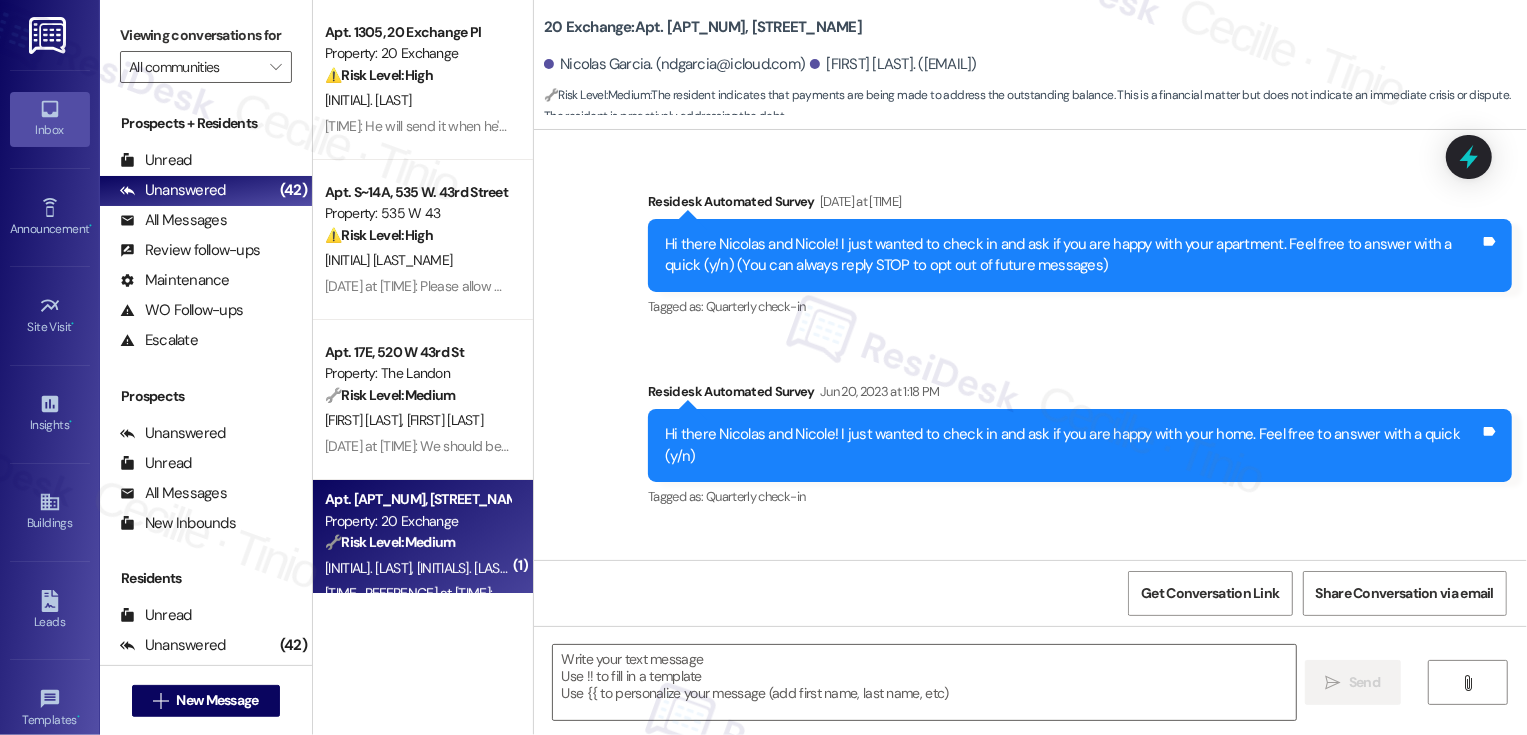 type on "Fetching suggested responses. Please feel free to read through the conversation in the meantime." 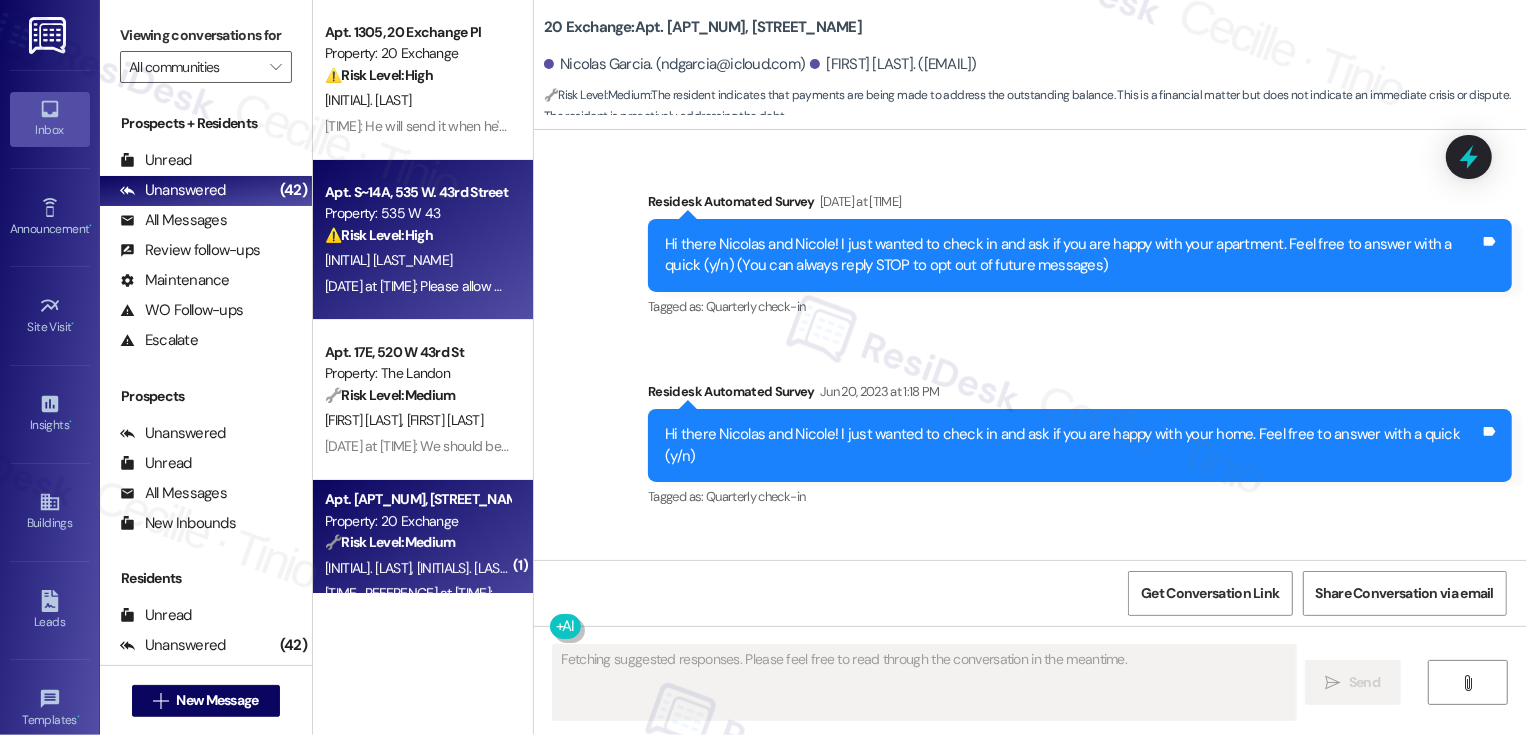 scroll, scrollTop: 28625, scrollLeft: 0, axis: vertical 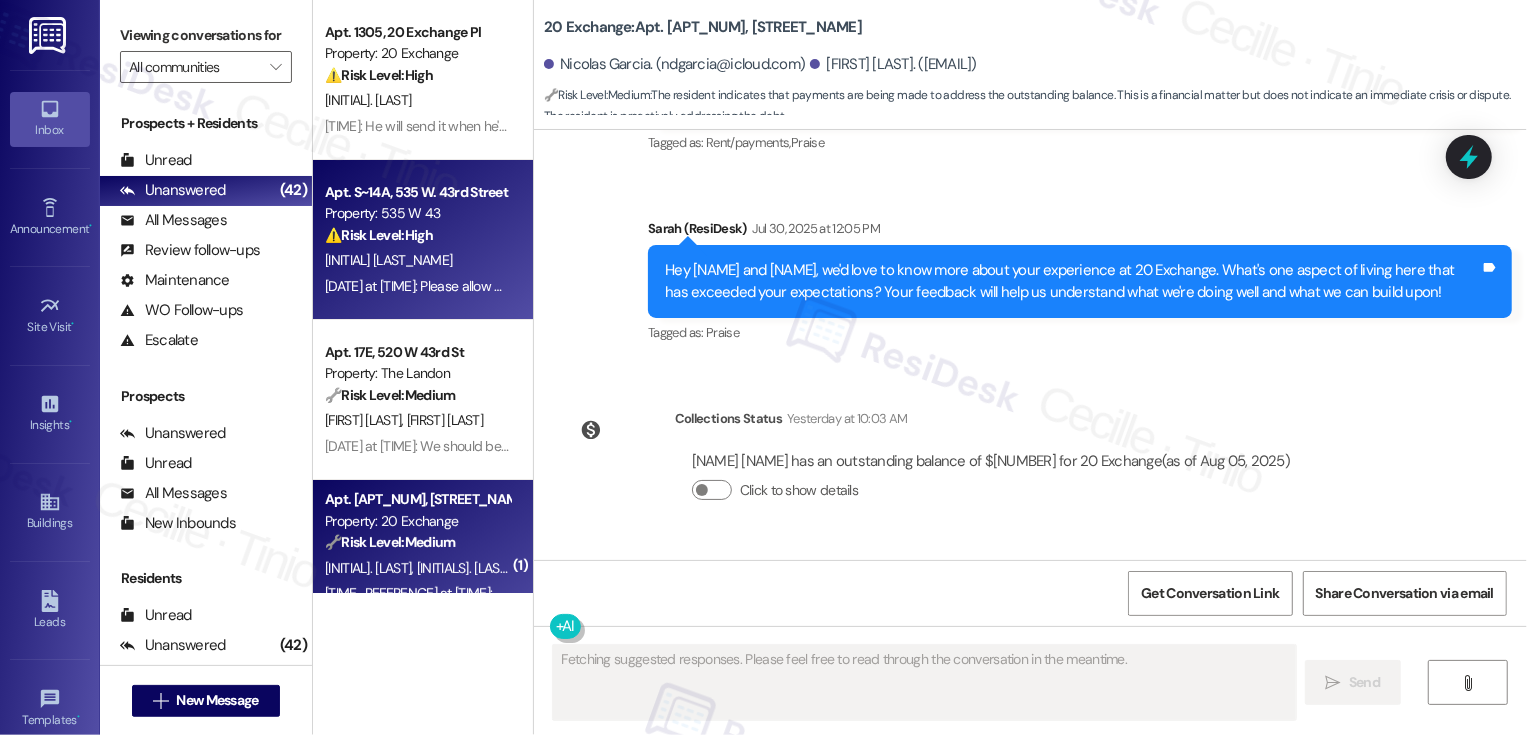 click on "R. Kapoor" at bounding box center [417, 260] 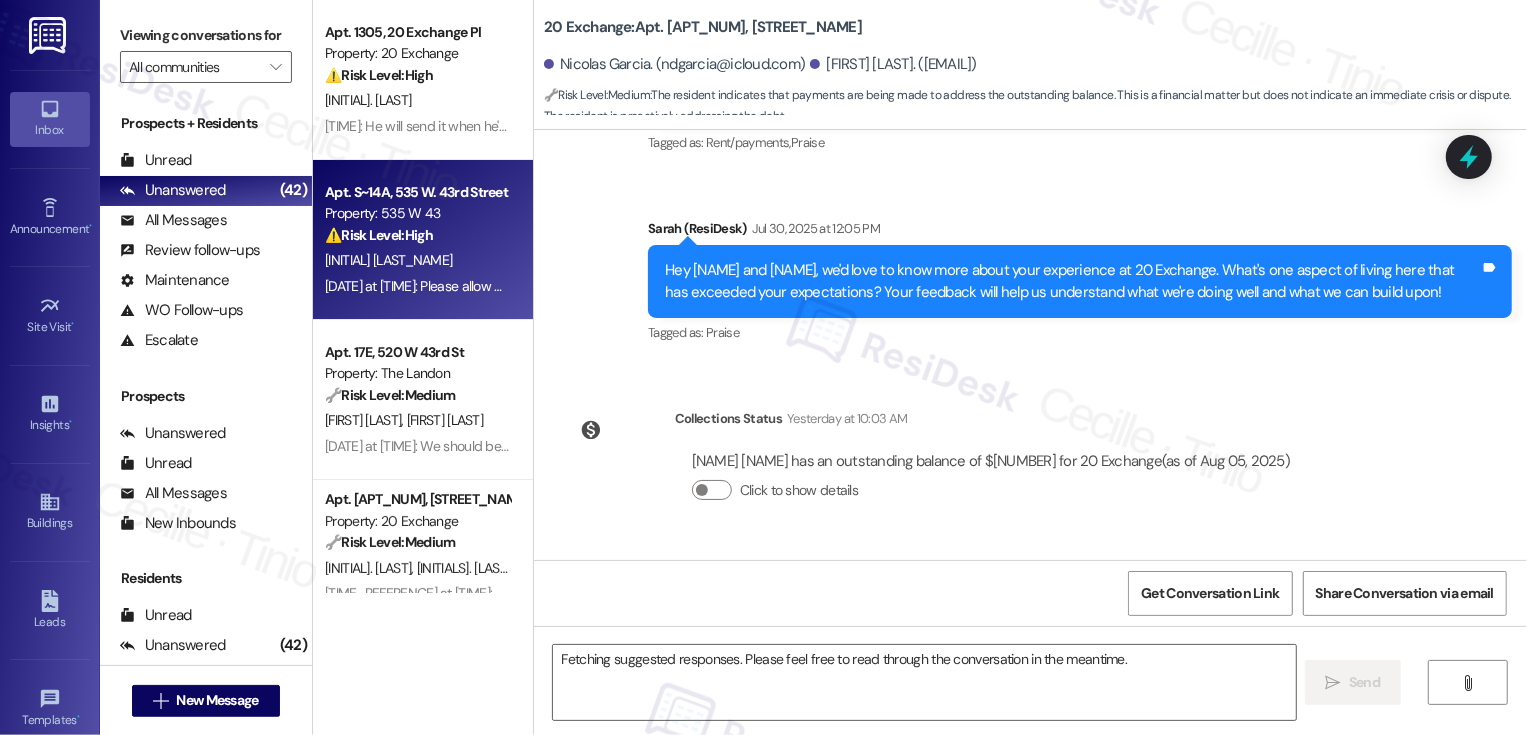 click on "R. Kapoor" at bounding box center [417, 260] 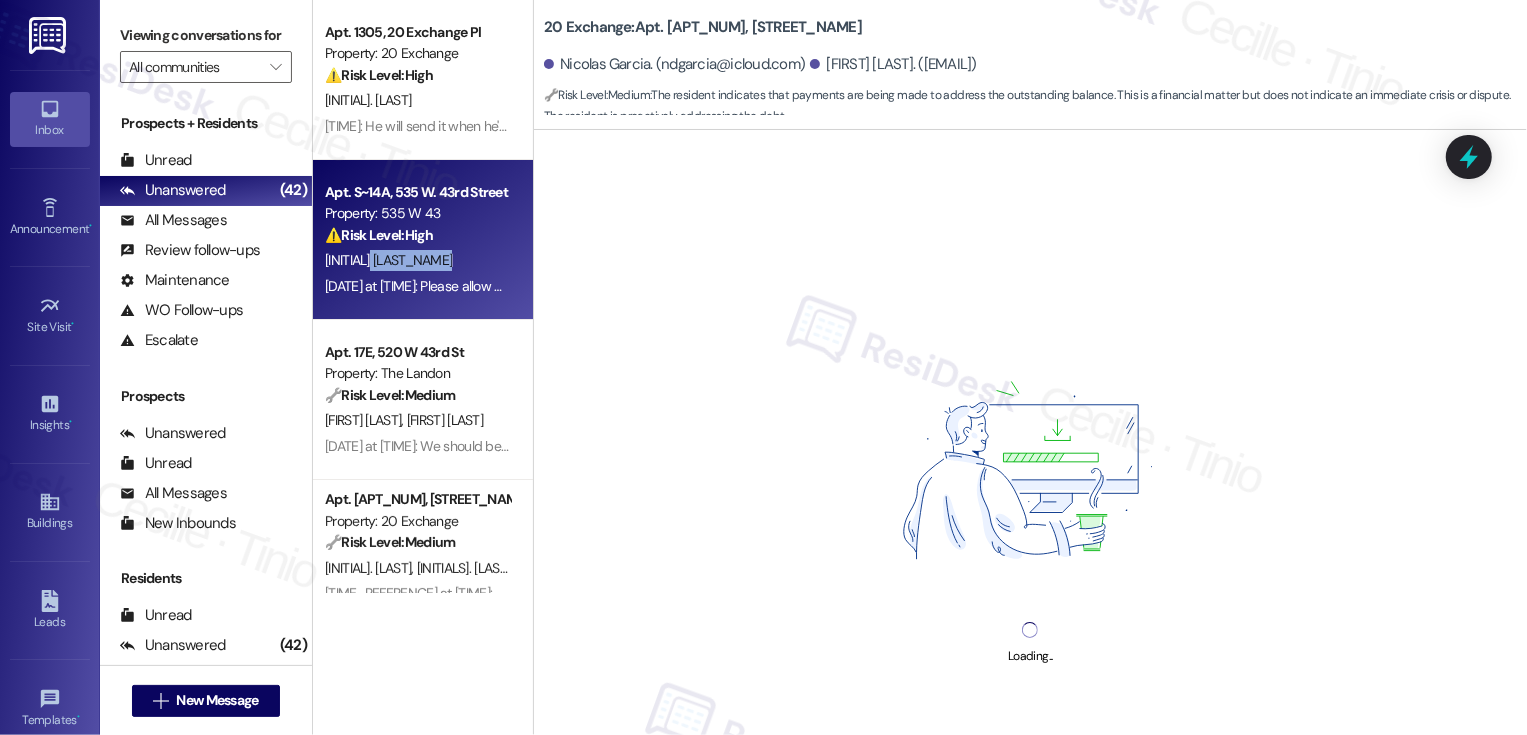 click on "R. Kapoor" at bounding box center [417, 260] 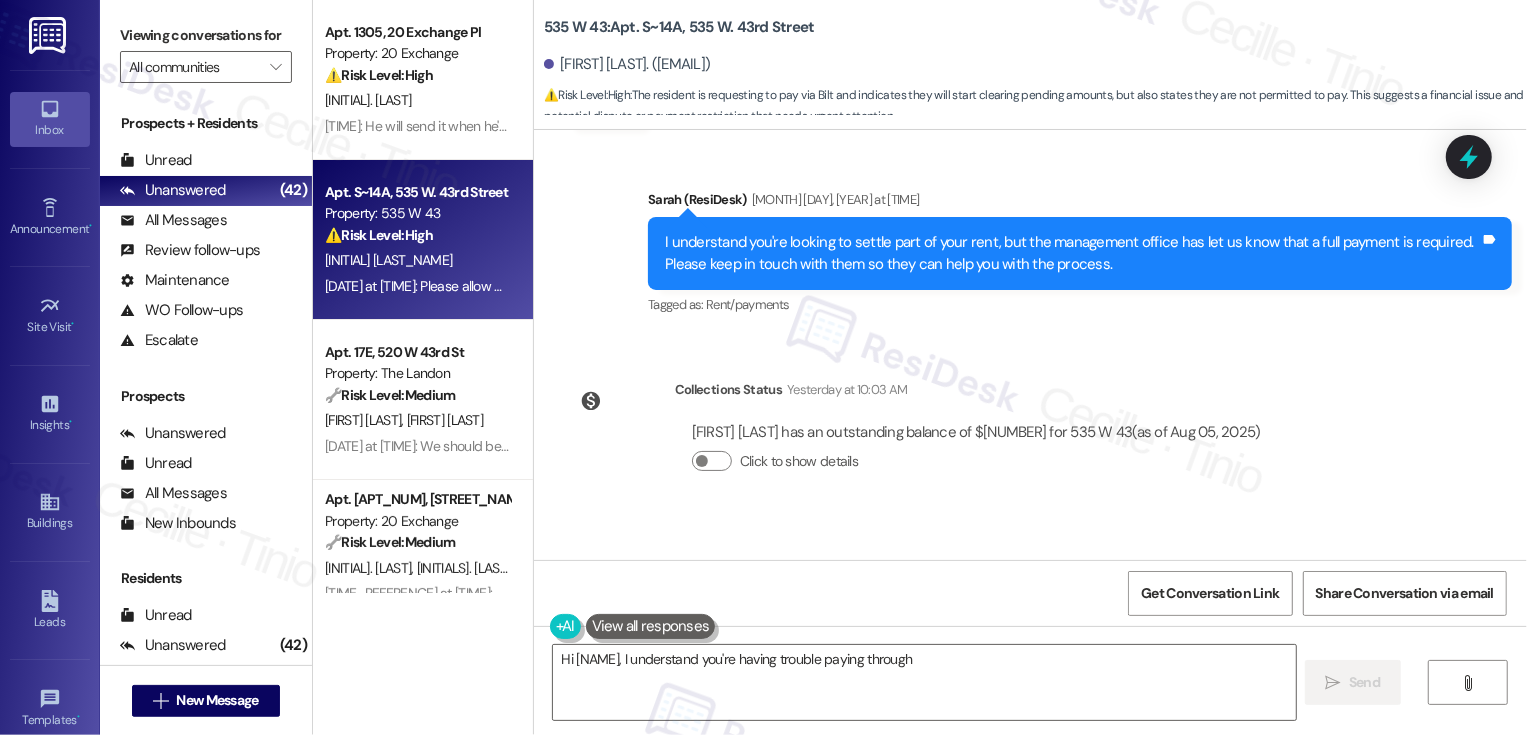 scroll, scrollTop: 25378, scrollLeft: 0, axis: vertical 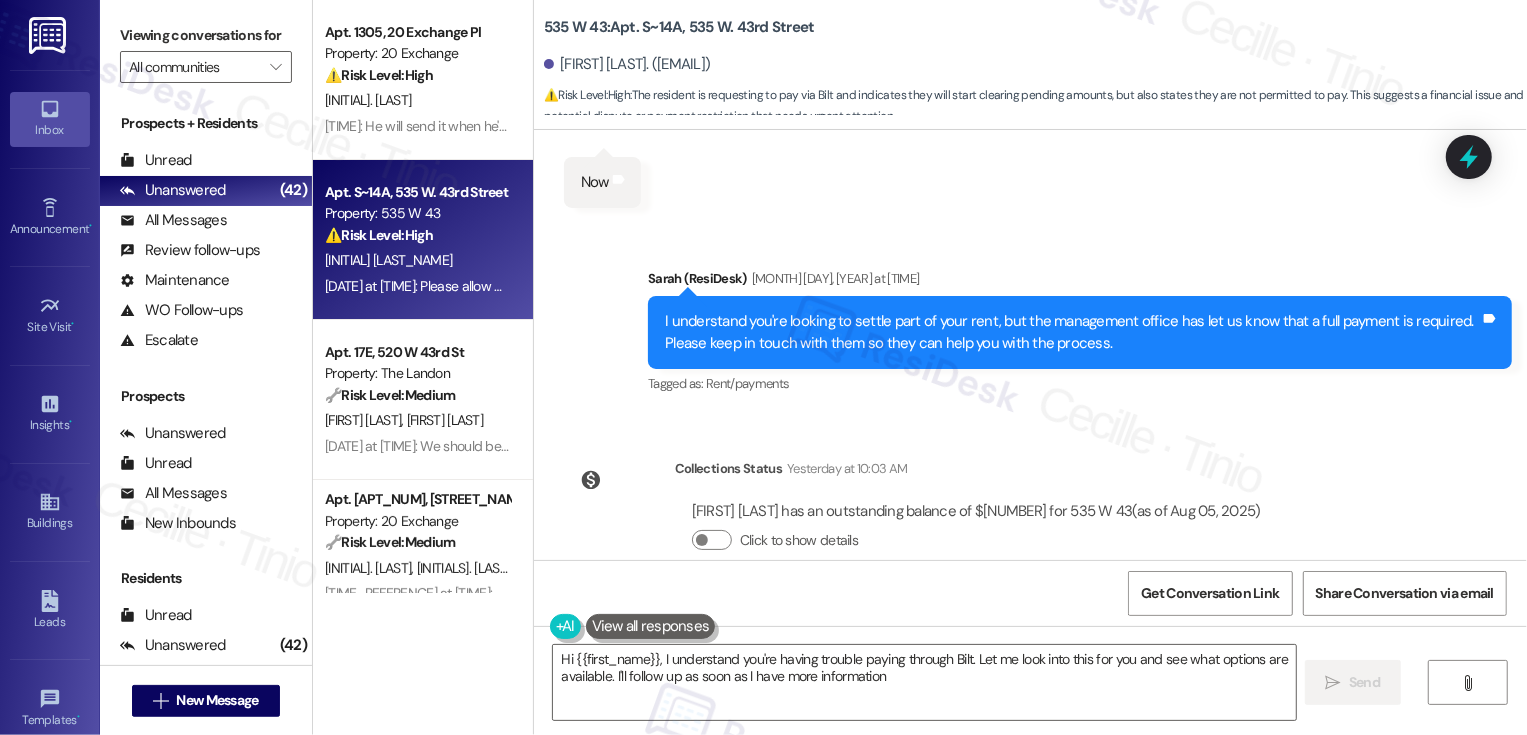 type on "Hi {{first_name}}, I understand you're having trouble paying through Bilt. Let me look into this for you and see what options are available. I'll follow up as soon as I have more information!" 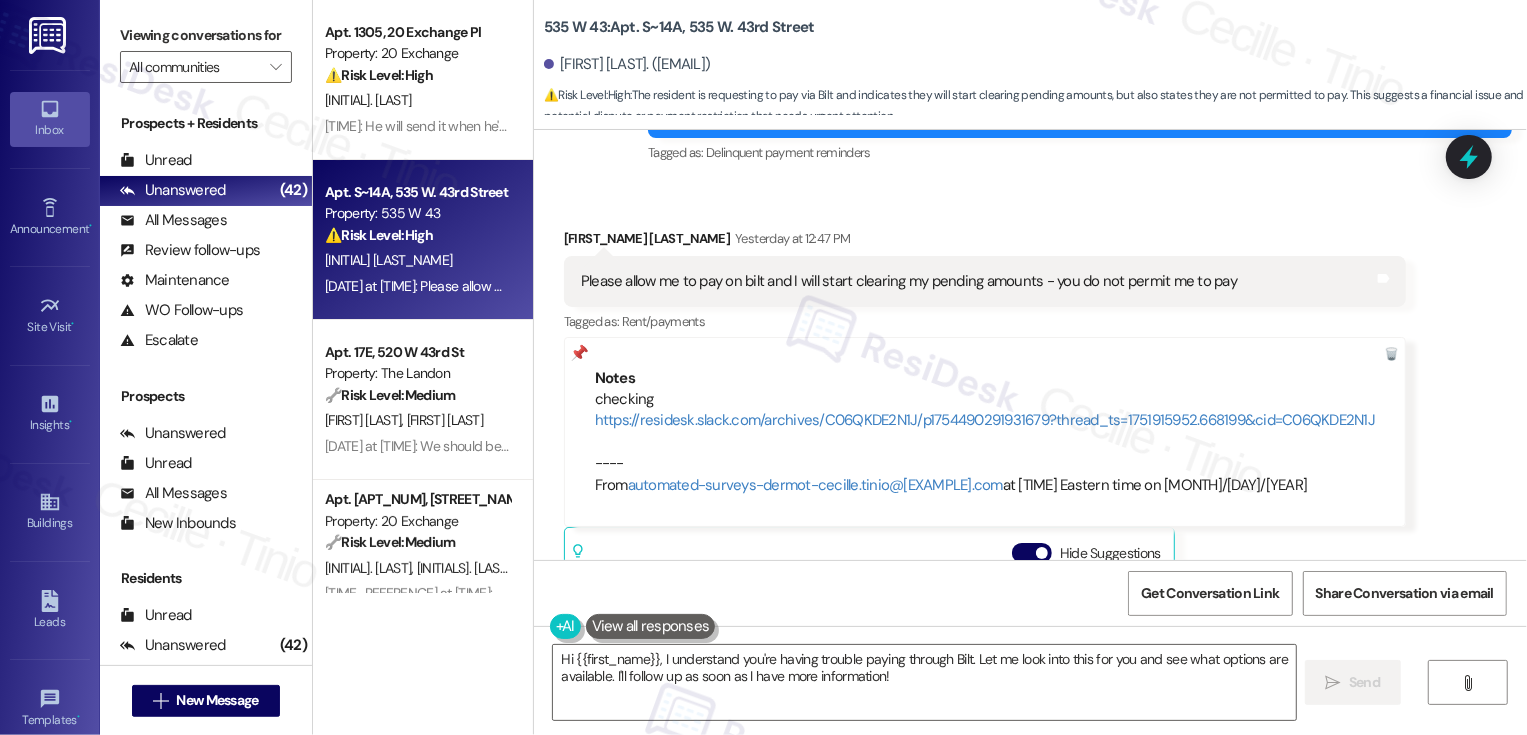 scroll, scrollTop: 25939, scrollLeft: 0, axis: vertical 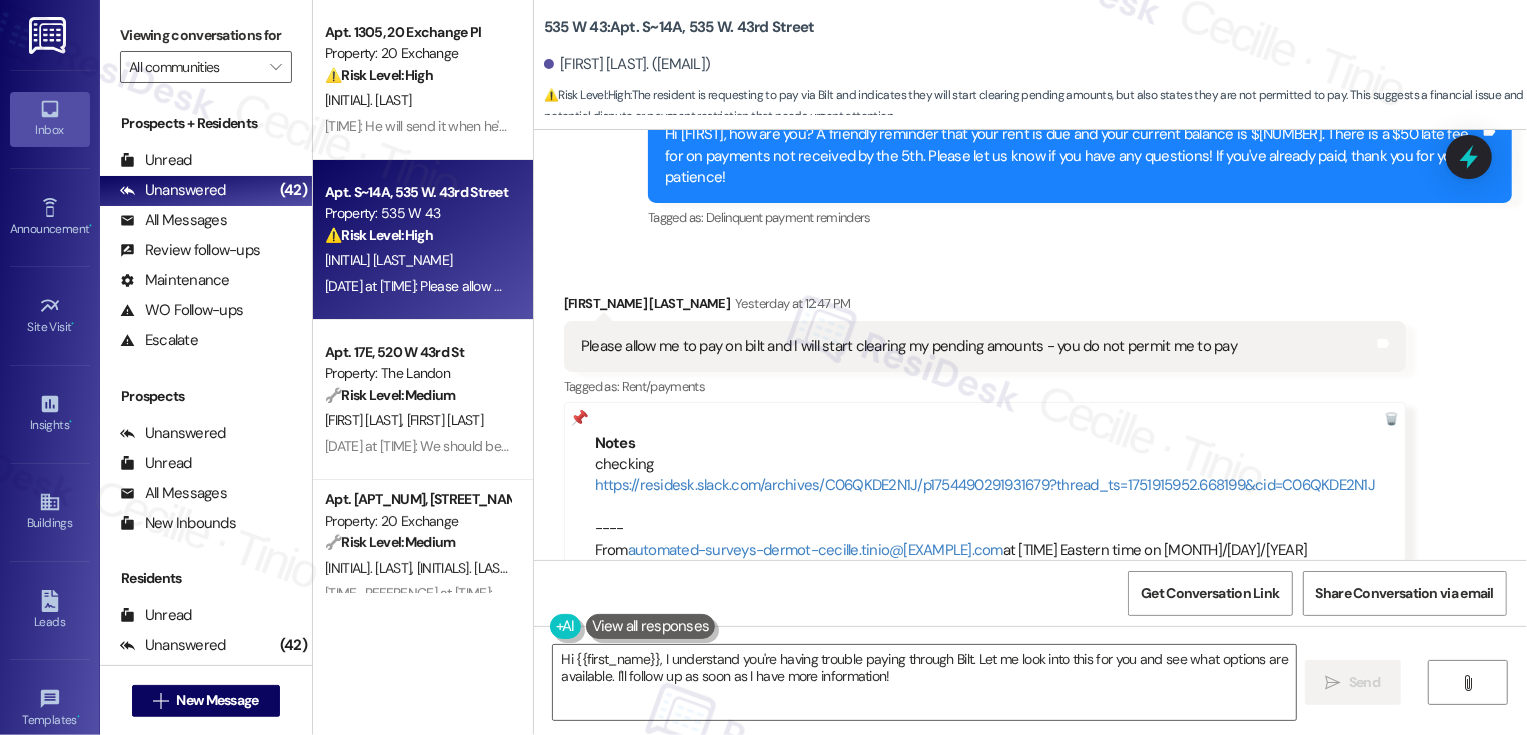 click on "Hide Suggestions" at bounding box center (1032, 618) 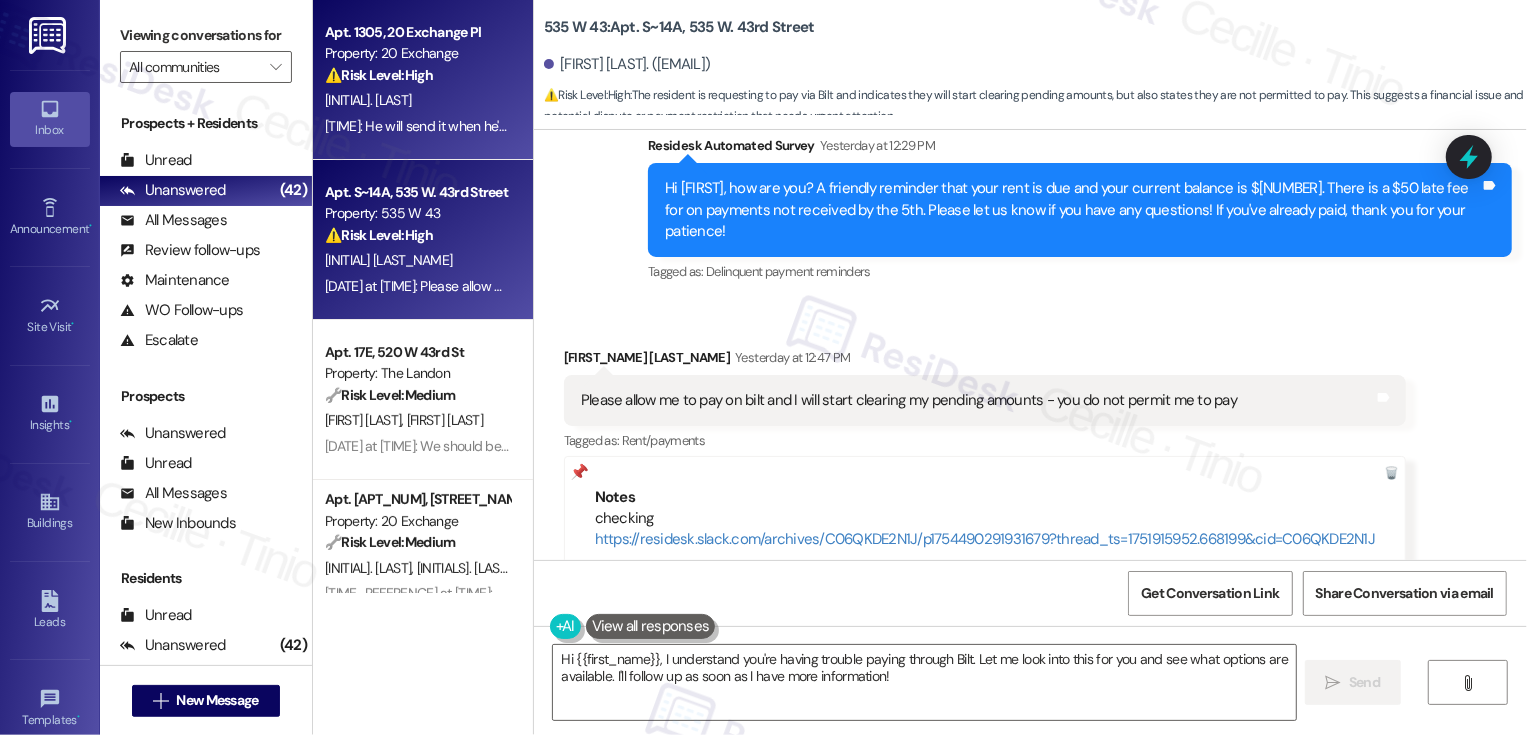 click on "11:22 AM: He will send it when he's home from work. We don't mean to not be paying, there seems to be some sort of error on the account as he went to pay on the 1st and it said nothing was due. 11:22 AM: He will send it when he's home from work. We don't mean to not be paying, there seems to be some sort of error on the account as he went to pay on the 1st and it said nothing was due." at bounding box center (880, 126) 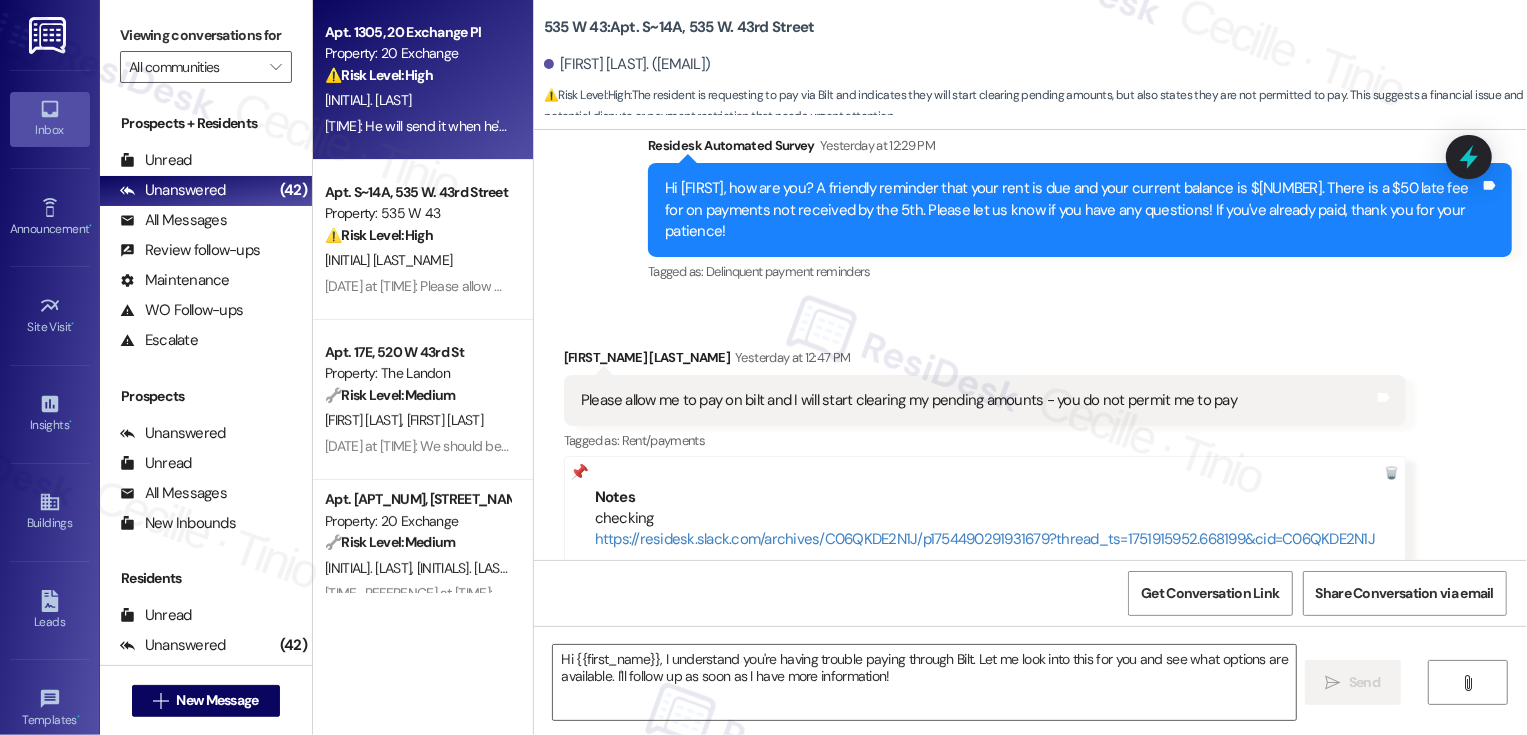 type on "Fetching suggested responses. Please feel free to read through the conversation in the meantime." 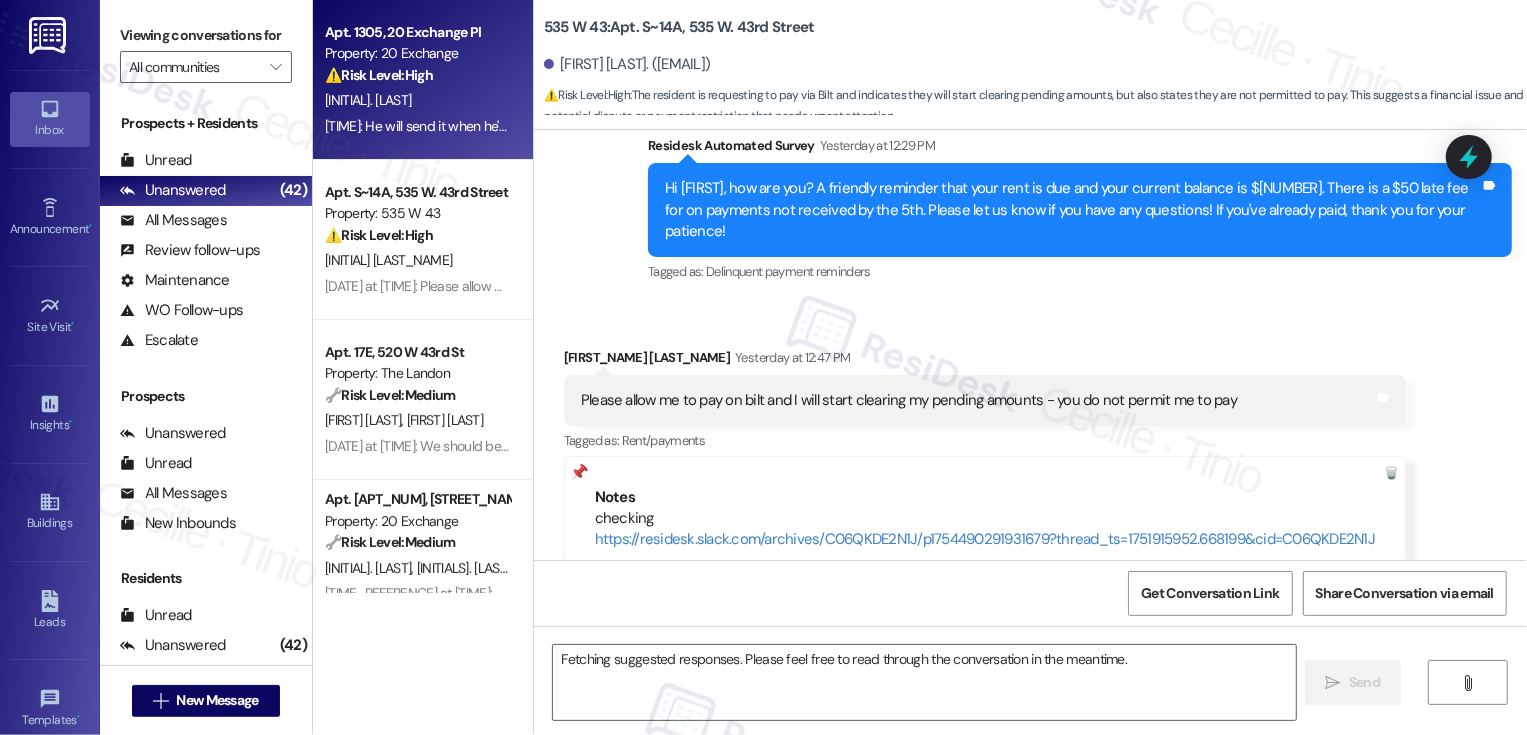 click on "11:22 AM: He will send it when he's home from work. We don't mean to not be paying, there seems to be some sort of error on the account as he went to pay on the 1st and it said nothing was due. 11:22 AM: He will send it when he's home from work. We don't mean to not be paying, there seems to be some sort of error on the account as he went to pay on the 1st and it said nothing was due." at bounding box center (880, 126) 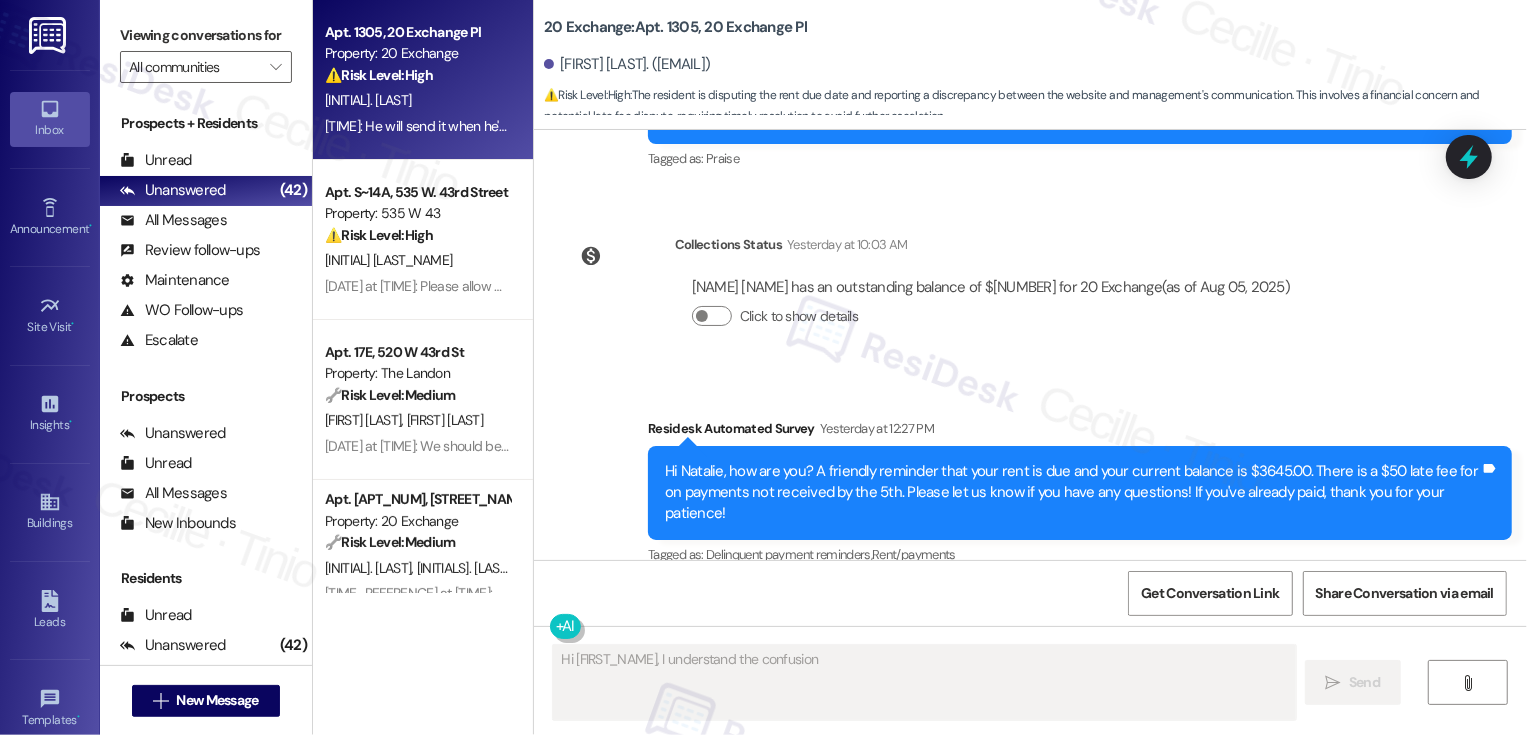 scroll, scrollTop: 1276, scrollLeft: 0, axis: vertical 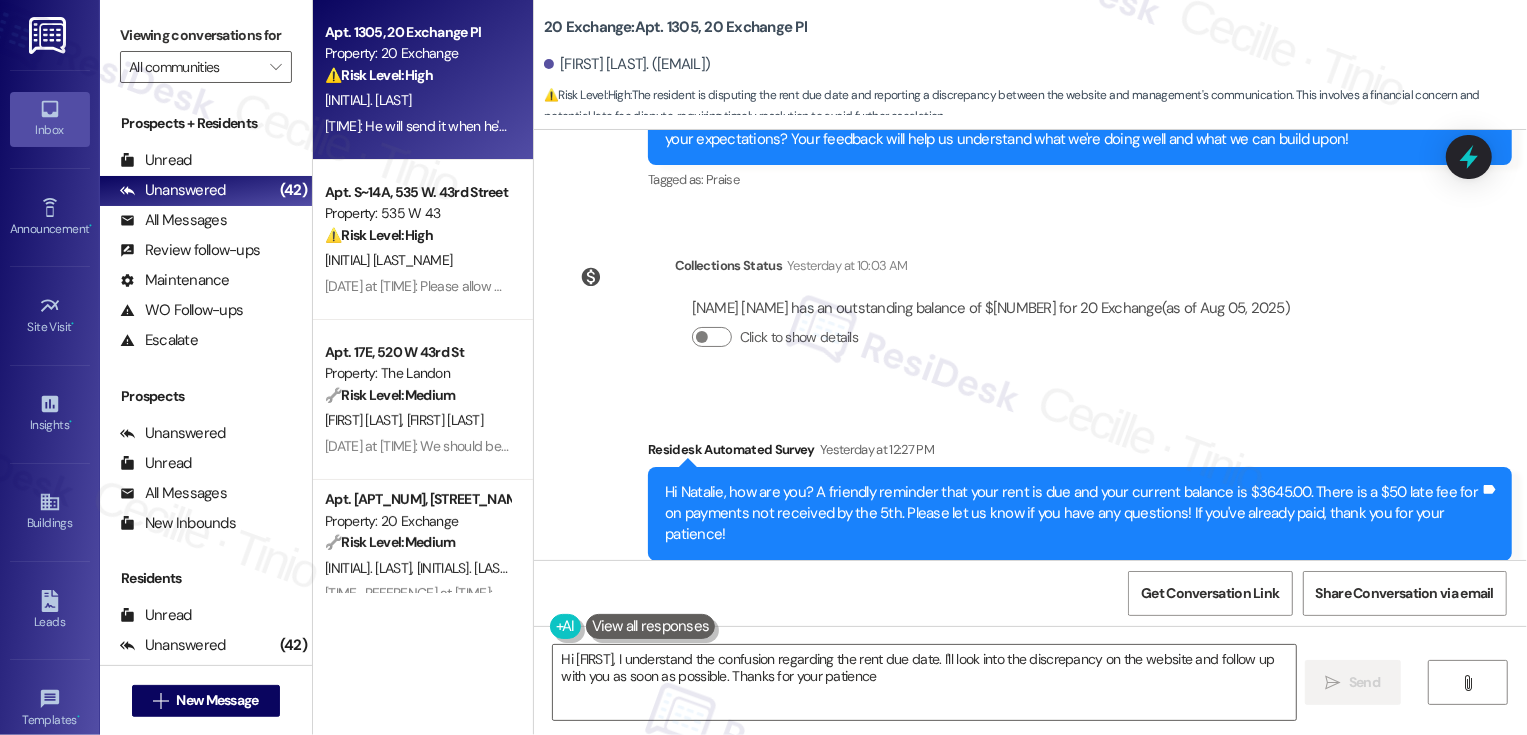 type on "Hi {{first_name}}, I understand the confusion regarding the rent due date. I'll look into the discrepancy on the website and follow up with you as soon as possible. Thanks for your patience!" 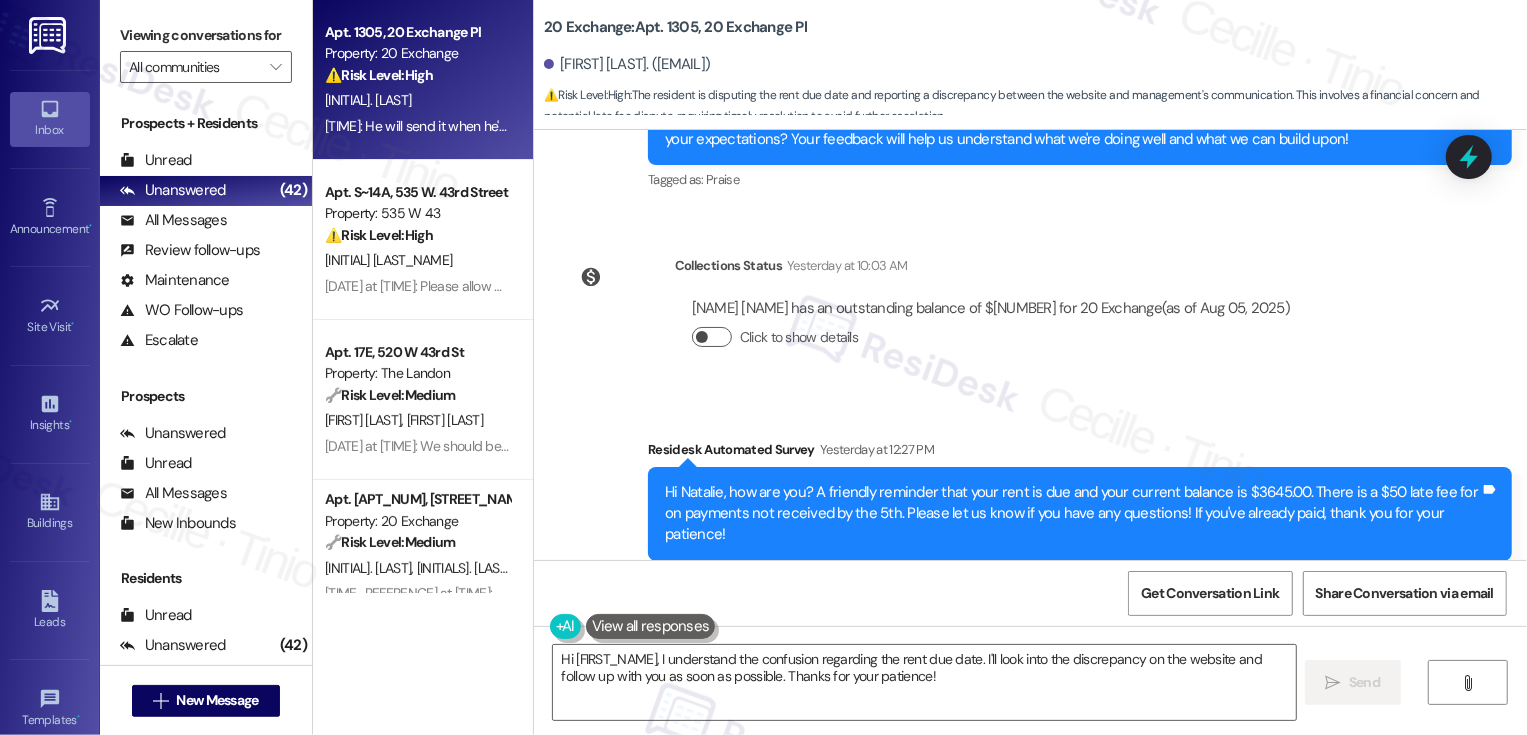 click on "Click to show details" at bounding box center [712, 337] 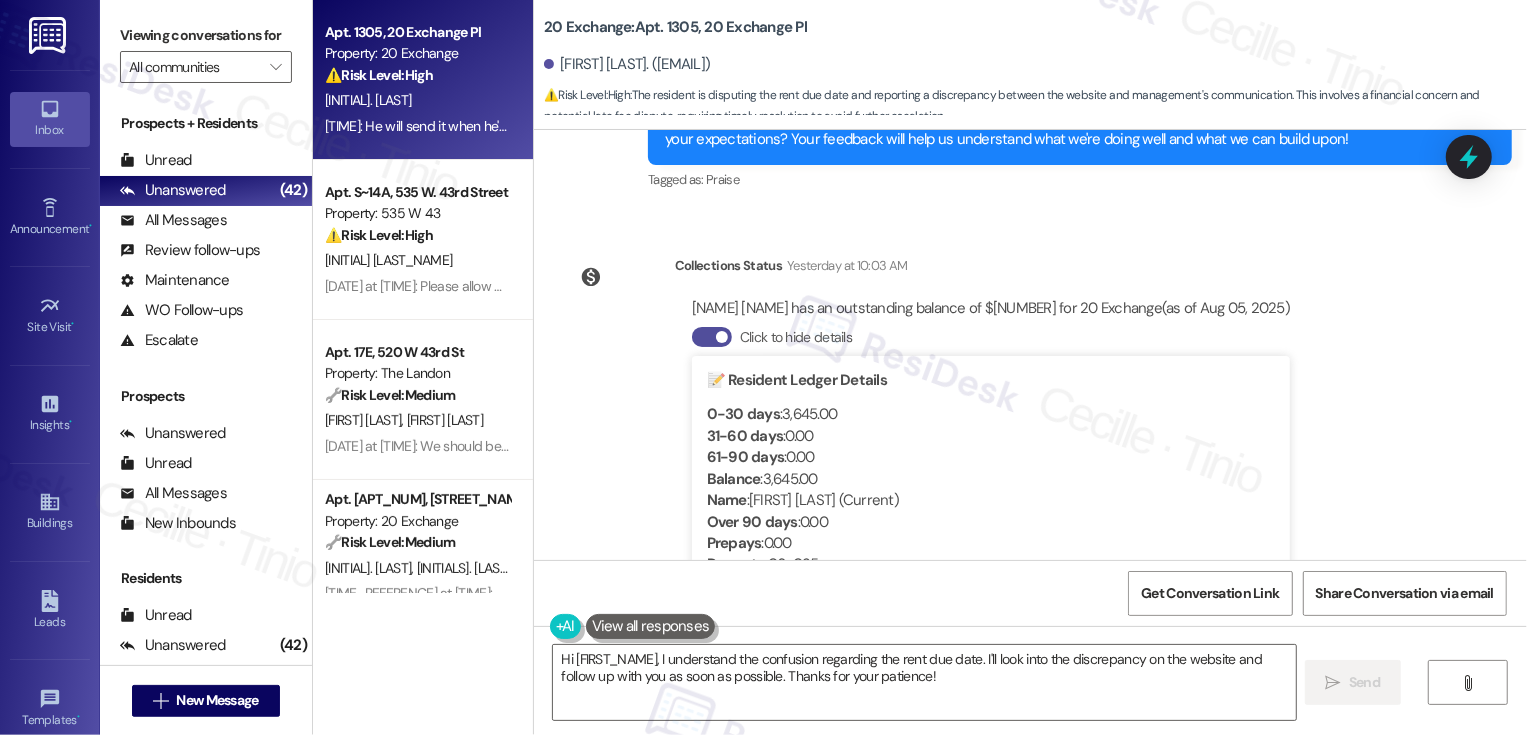 click on "Click to hide details" at bounding box center (712, 337) 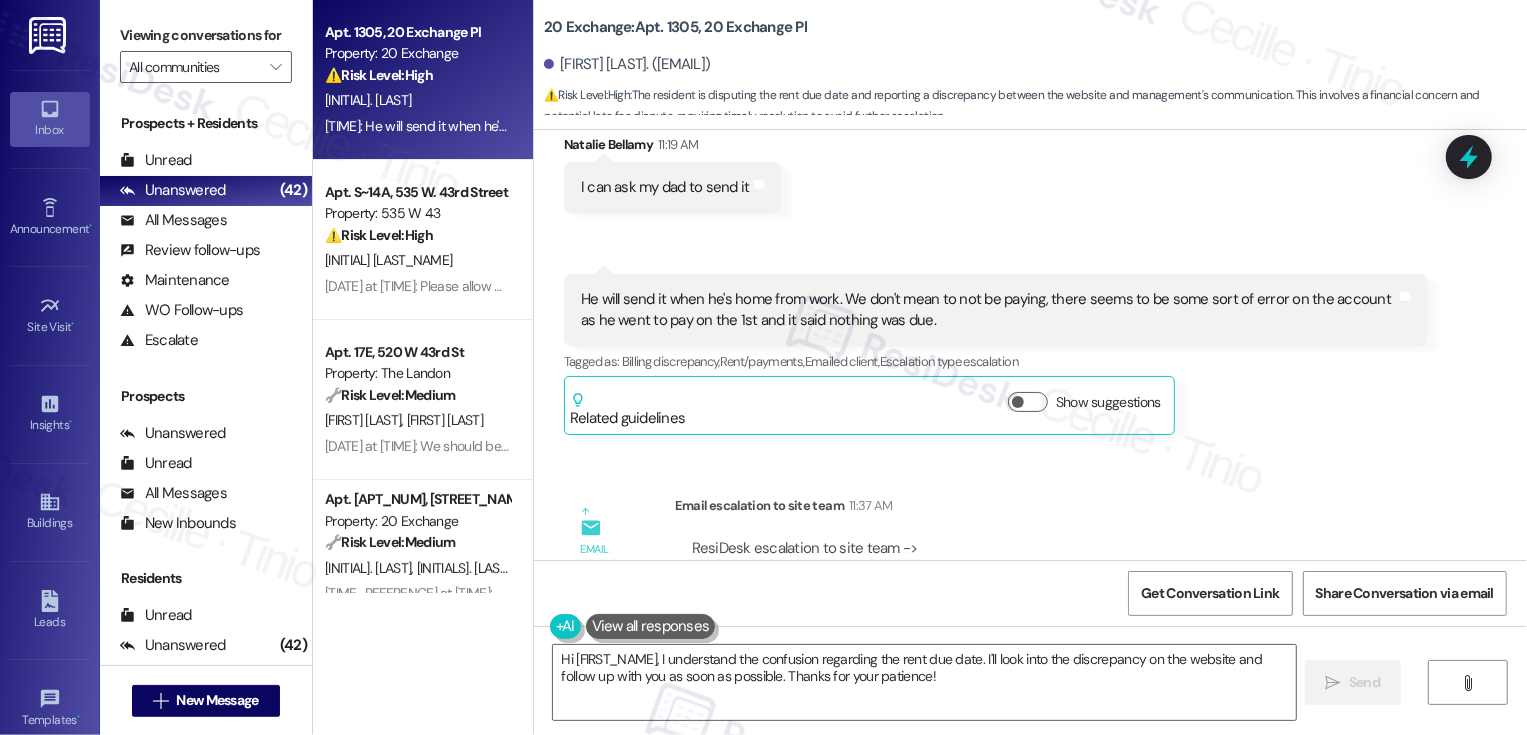 scroll, scrollTop: 2394, scrollLeft: 0, axis: vertical 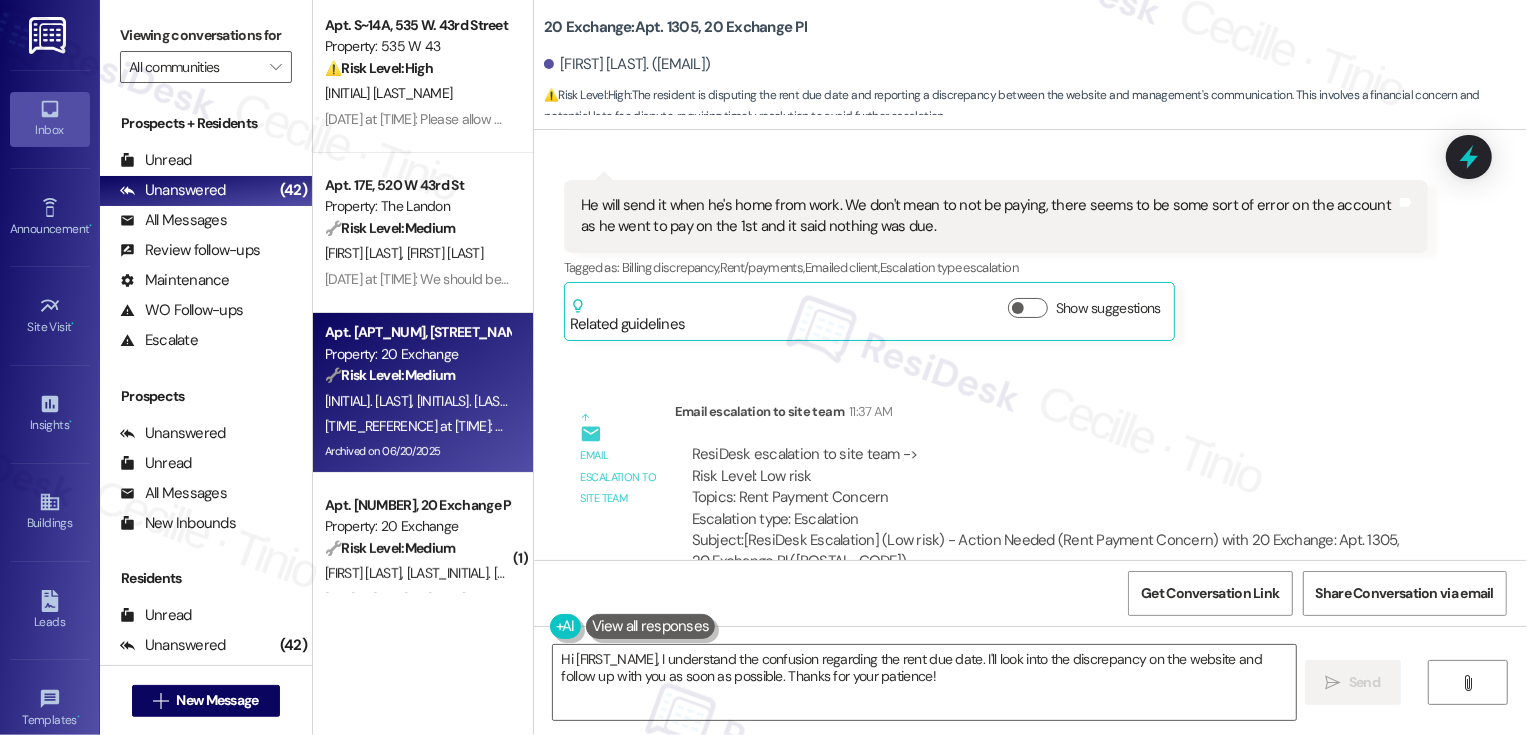 click on "Property: 20 Exchange" at bounding box center [417, 354] 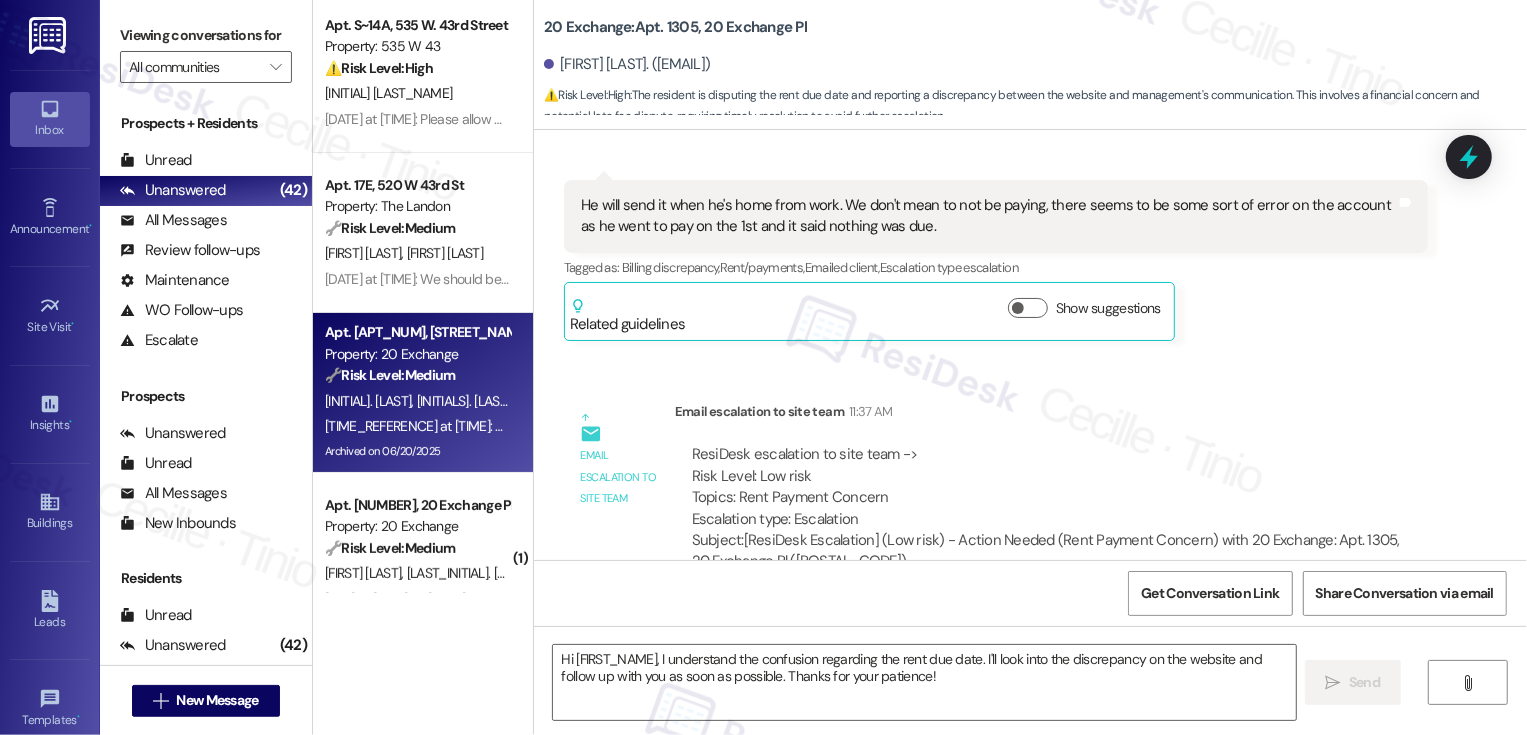 type on "Fetching suggested responses. Please feel free to read through the conversation in the meantime." 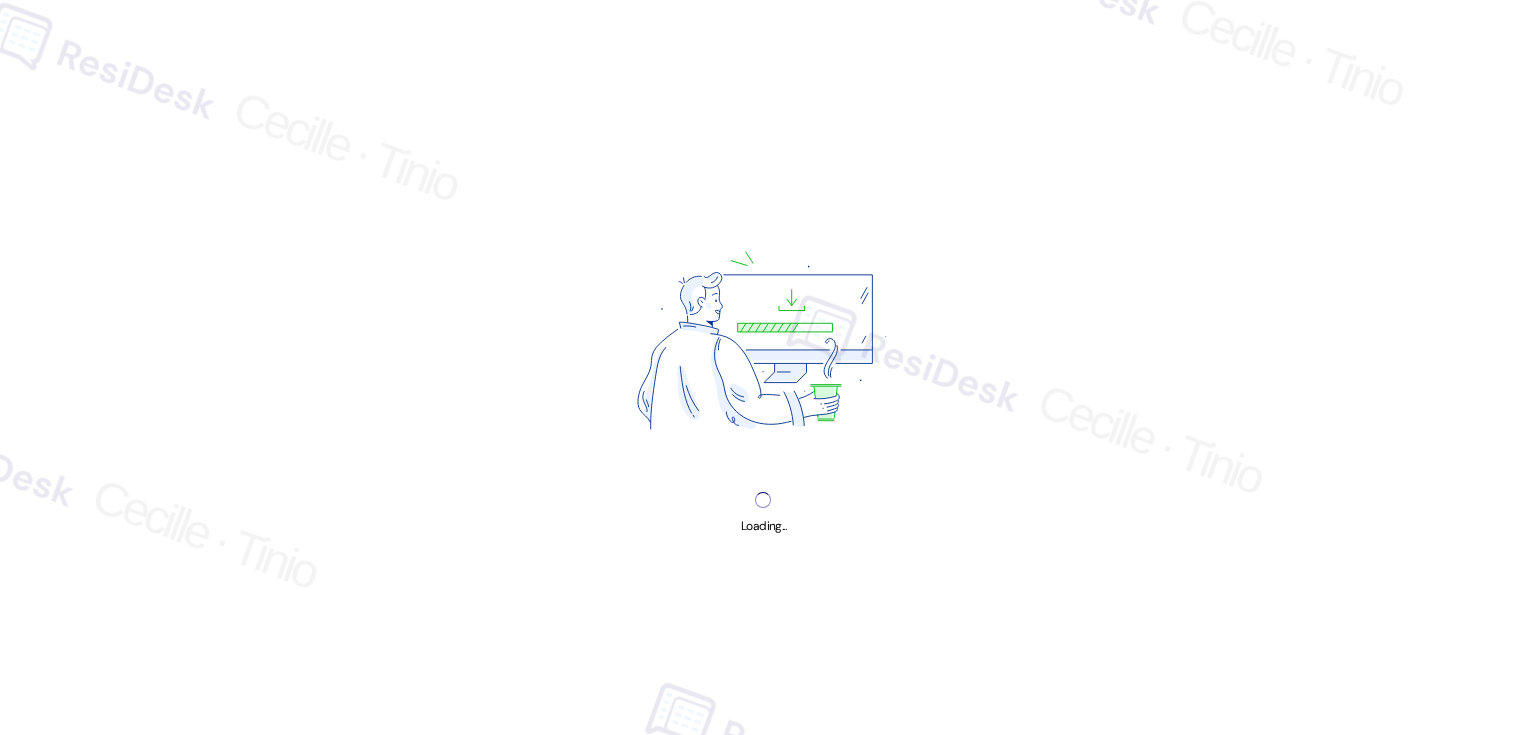 scroll, scrollTop: 0, scrollLeft: 0, axis: both 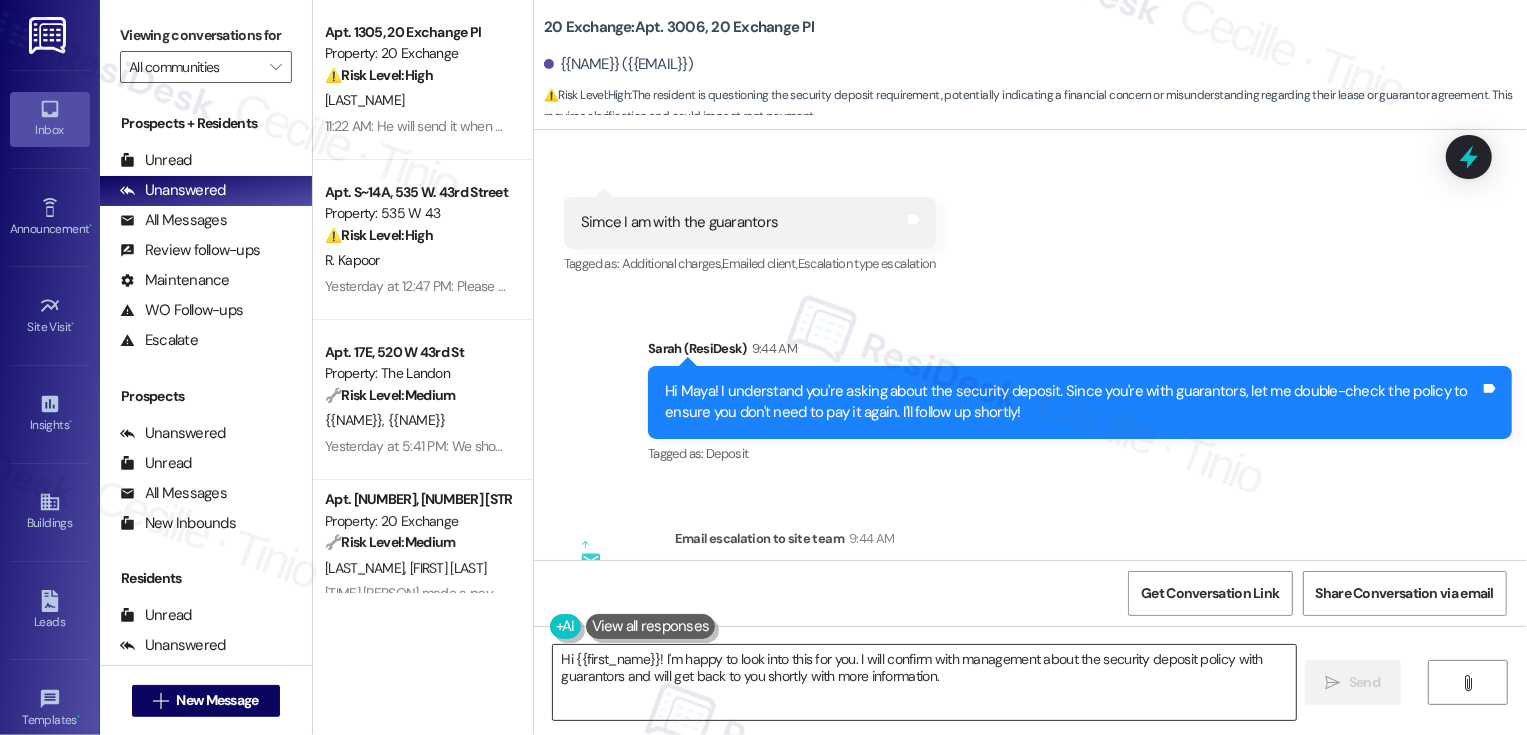 click on "Hi {{first_name}}! I'm happy to look into this for you. I will confirm with management about the security deposit policy with guarantors and will get back to you shortly with more information." at bounding box center (924, 682) 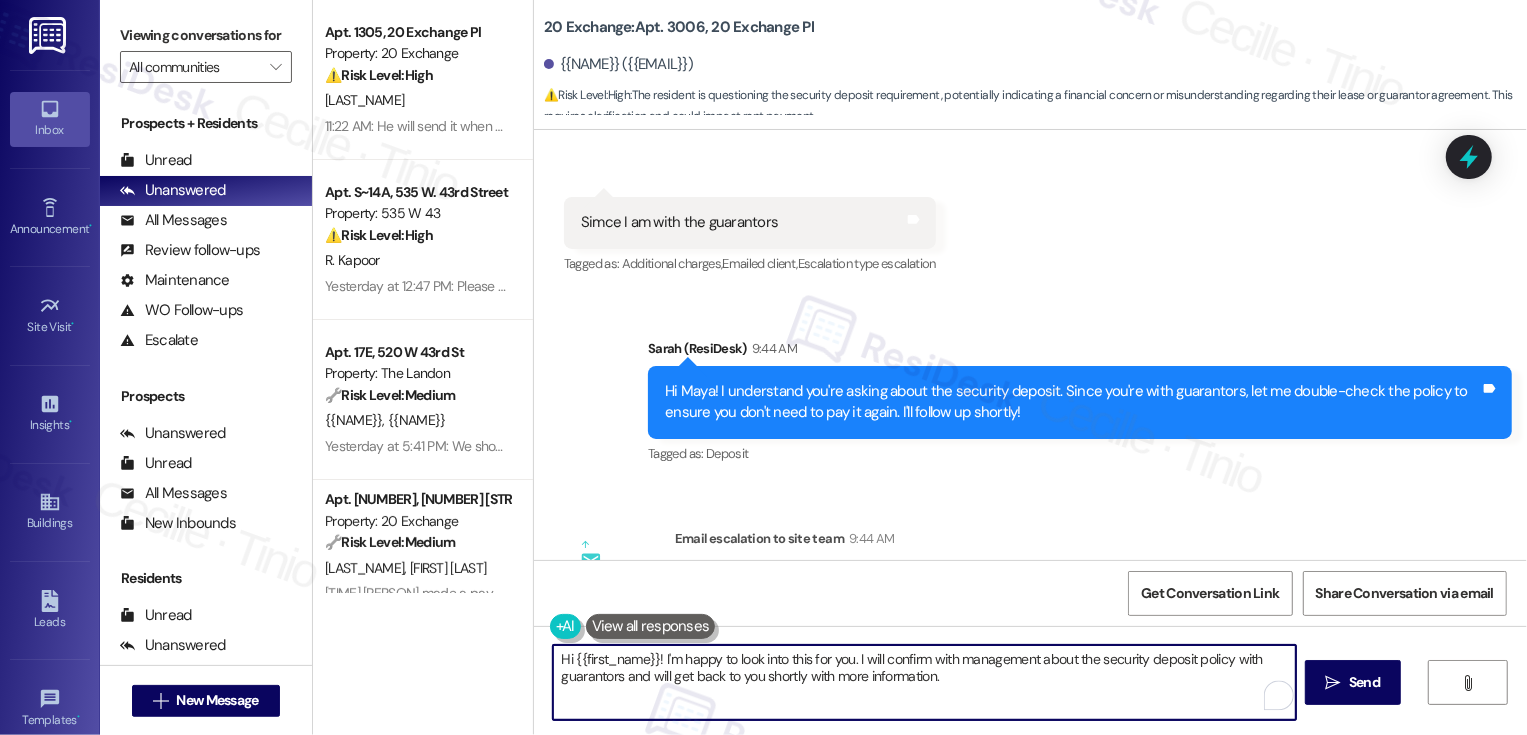 drag, startPoint x: 657, startPoint y: 656, endPoint x: 1015, endPoint y: 694, distance: 360.0111 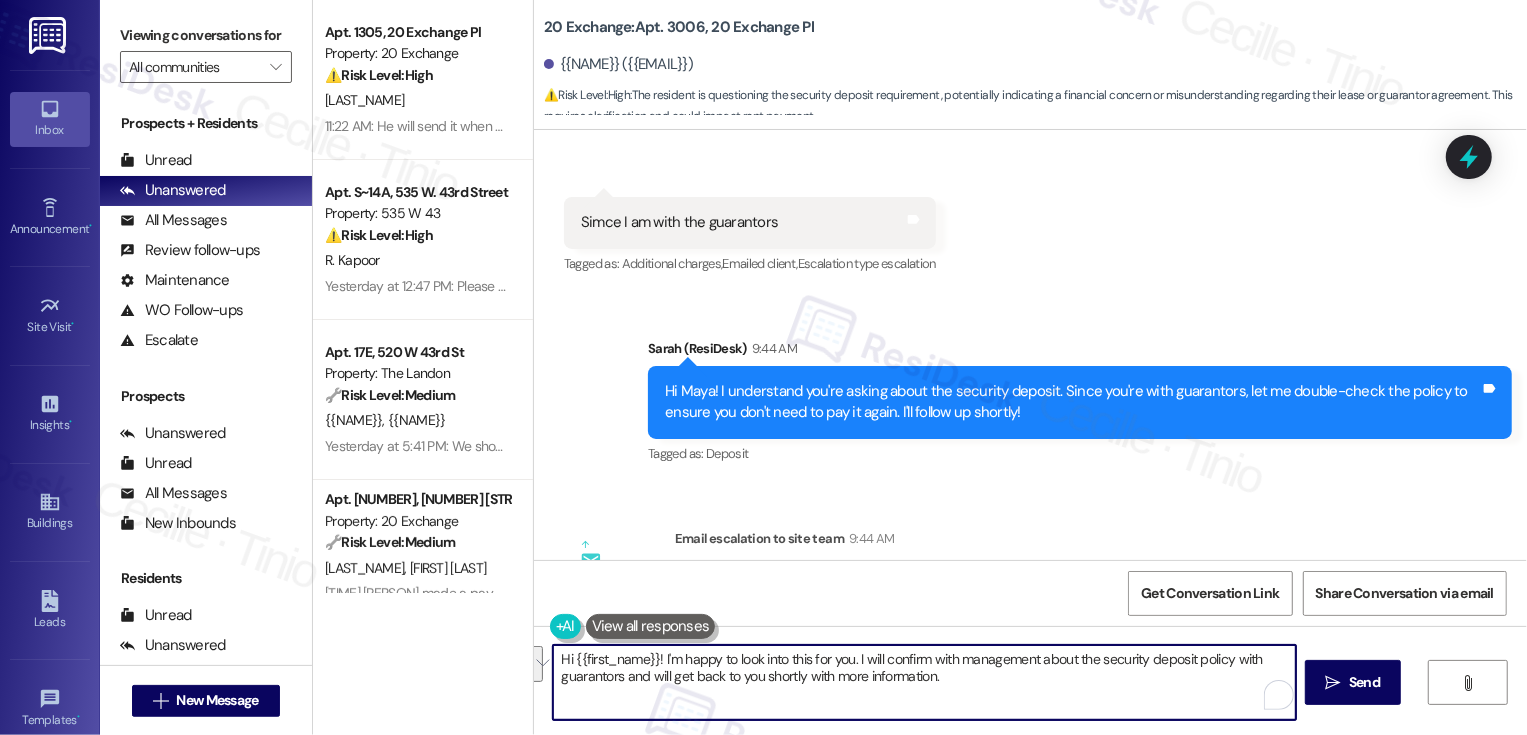 drag, startPoint x: 655, startPoint y: 657, endPoint x: 1013, endPoint y: 723, distance: 364.03296 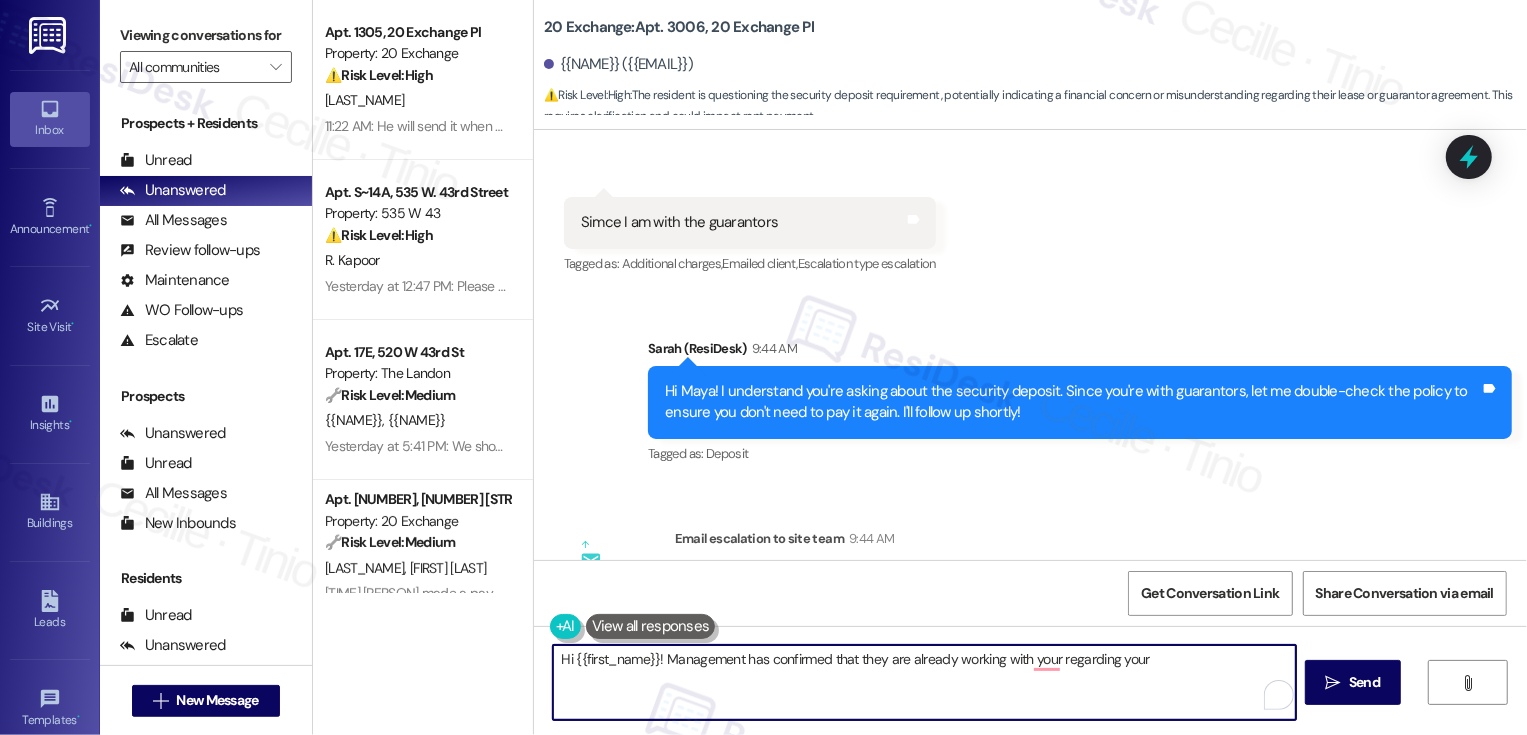 paste on "rent and bond with the
Guarantors" 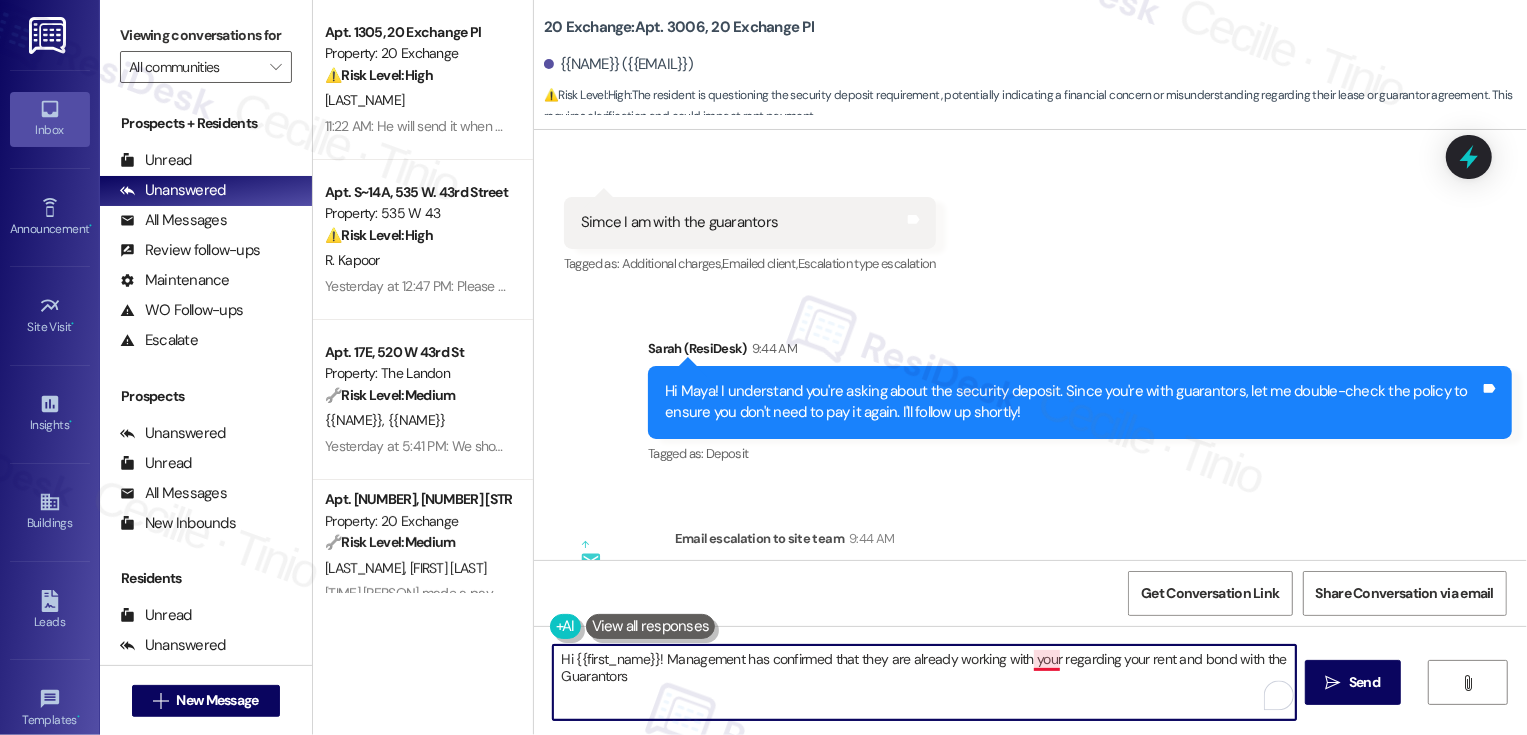 click on "Hi {{first_name}}! Management has confirmed that they are already working with your regarding your rent and bond with the
Guarantors" at bounding box center [924, 682] 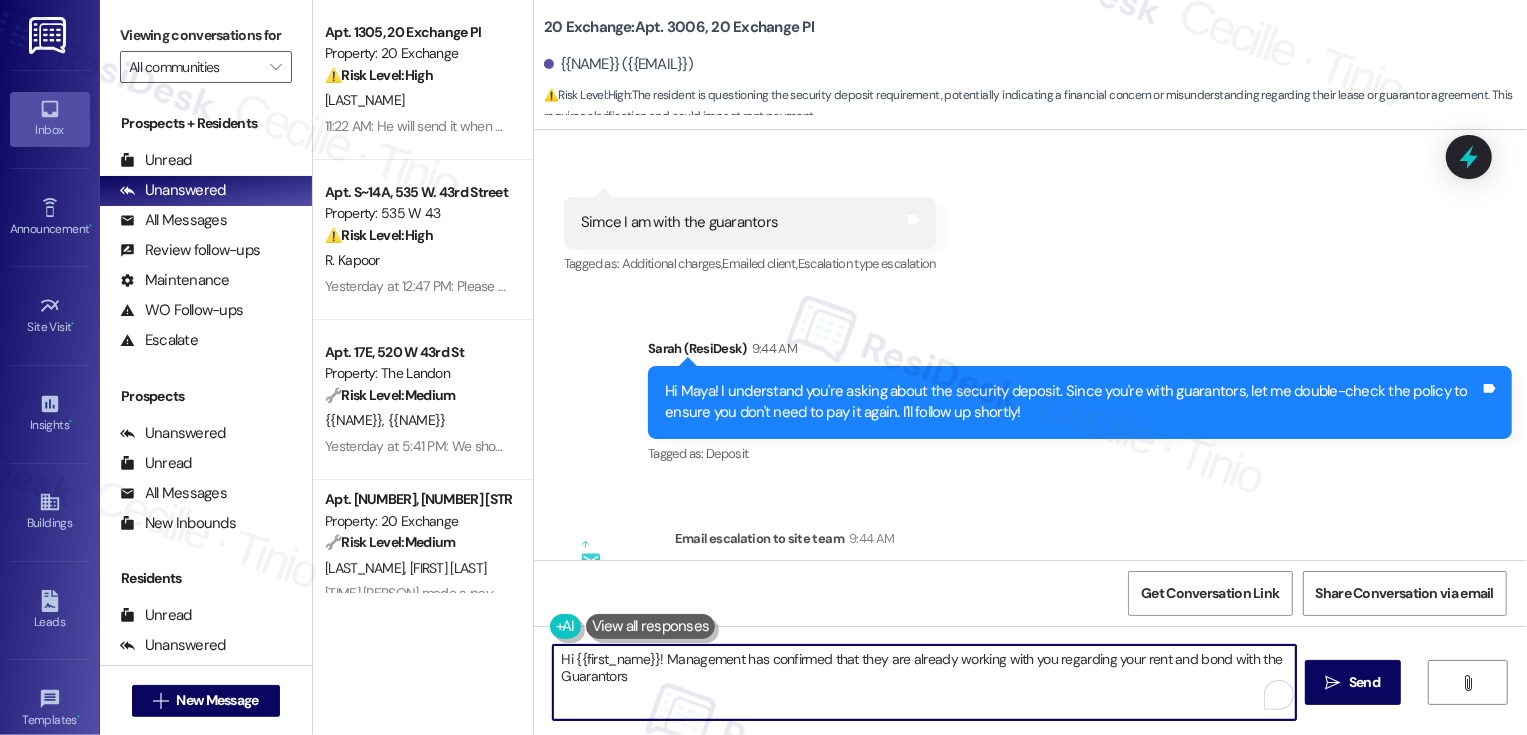 click on "Hi {{first_name}}! Management has confirmed that they are already working with you regarding your rent and bond with the
Guarantors" at bounding box center [924, 682] 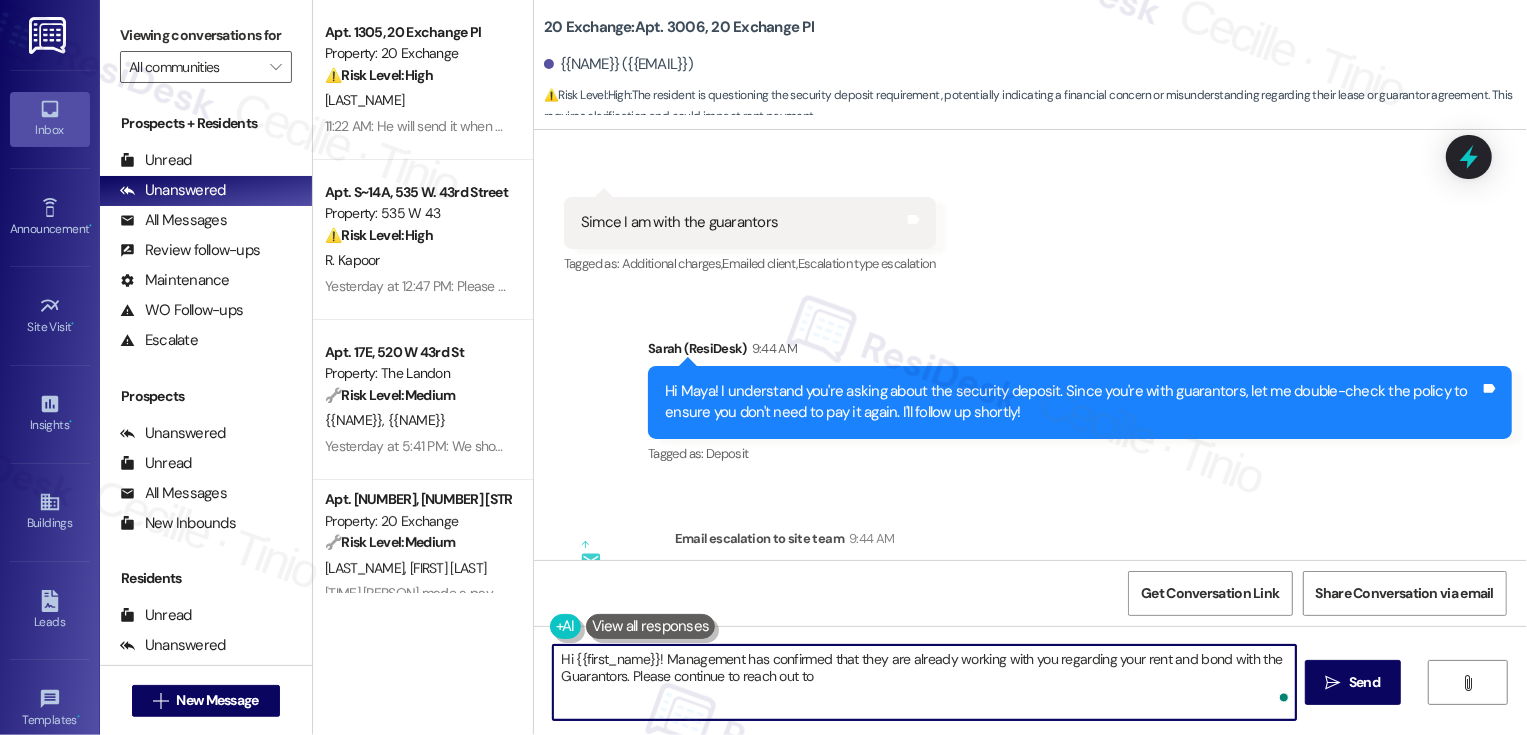 paste on "{{NAME}}" 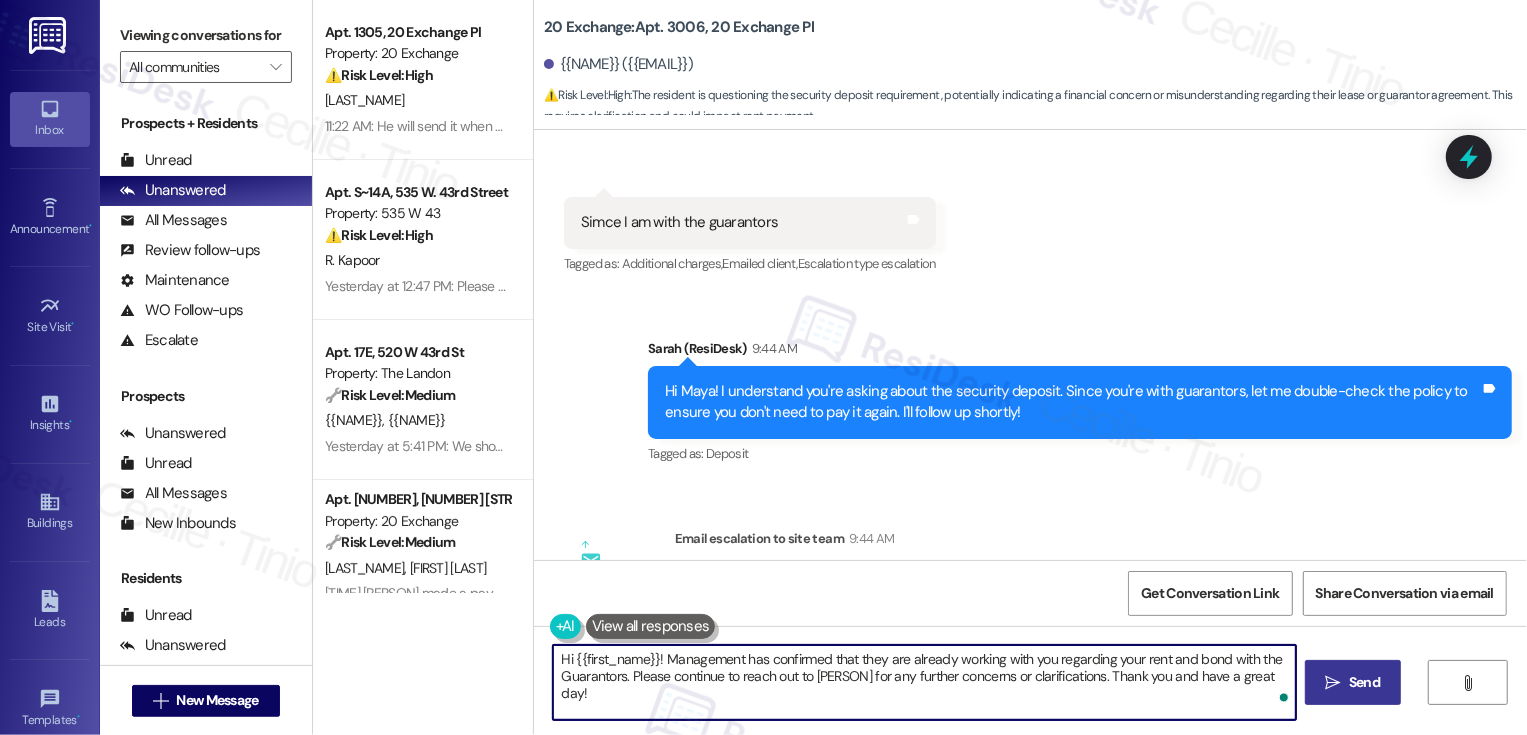 type on "Hi {{first_name}}! Management has confirmed that they are already working with you regarding your rent and bond with the
Guarantors. Please continue to reach out to [PERSON] for any further concerns or clarifications. Thank you and have a great day!" 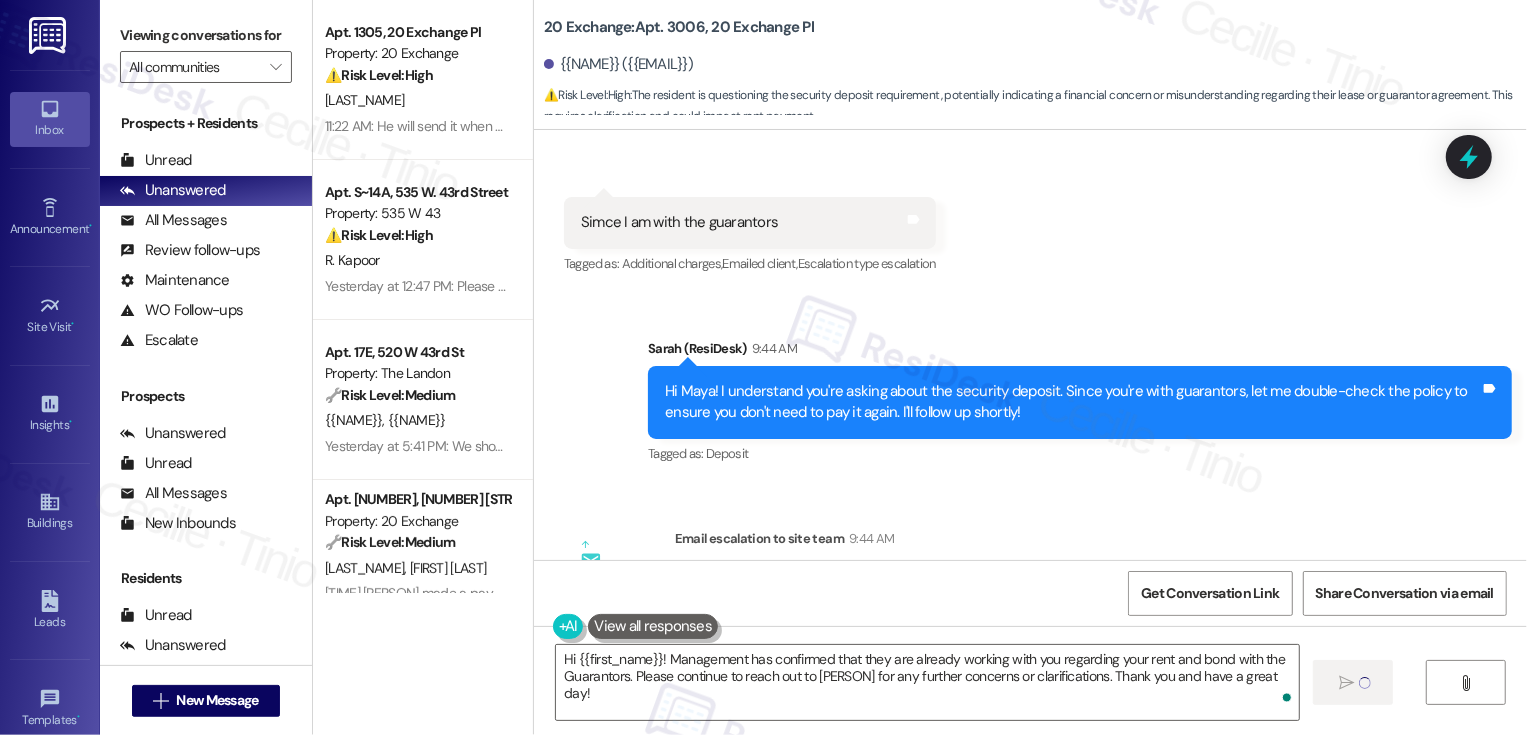 type 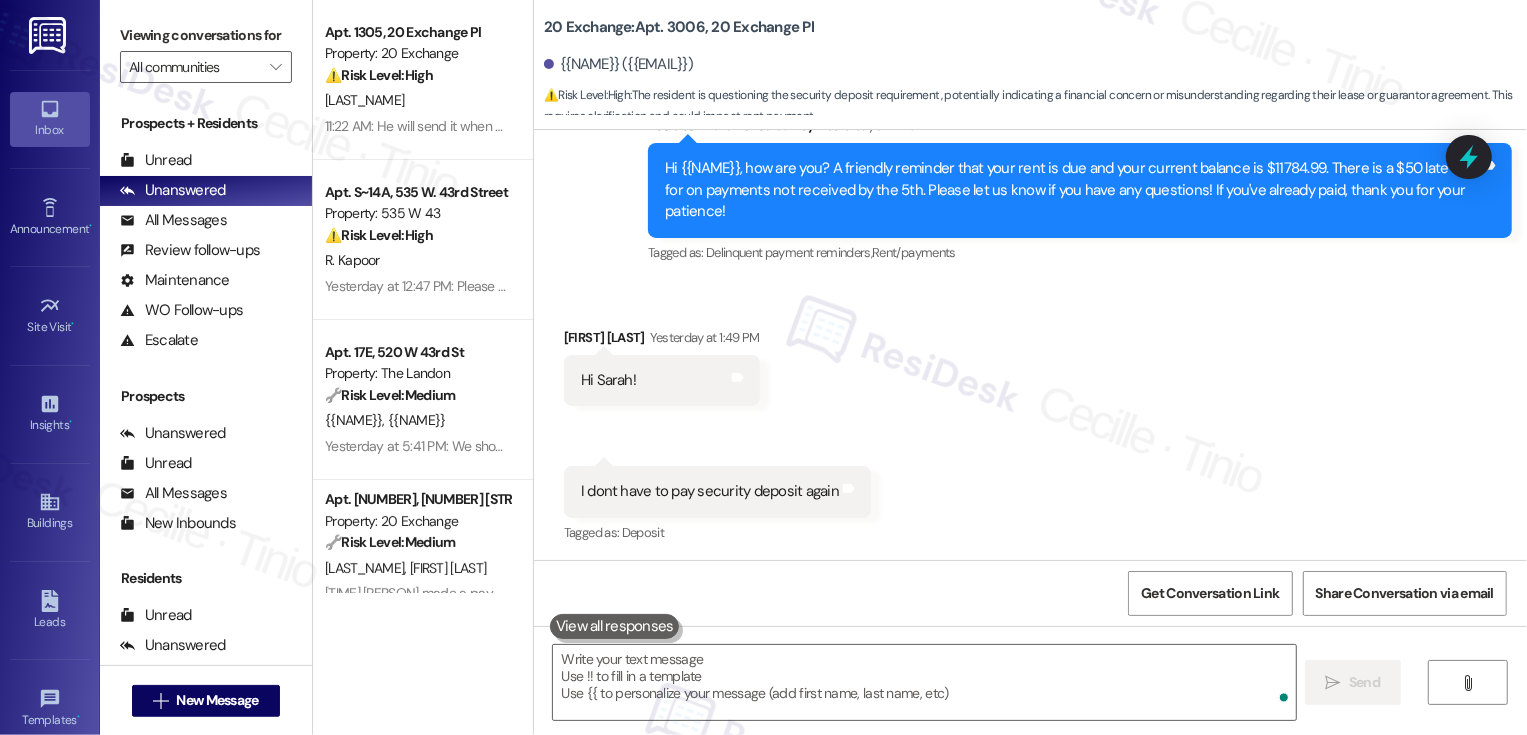 scroll, scrollTop: 18445, scrollLeft: 0, axis: vertical 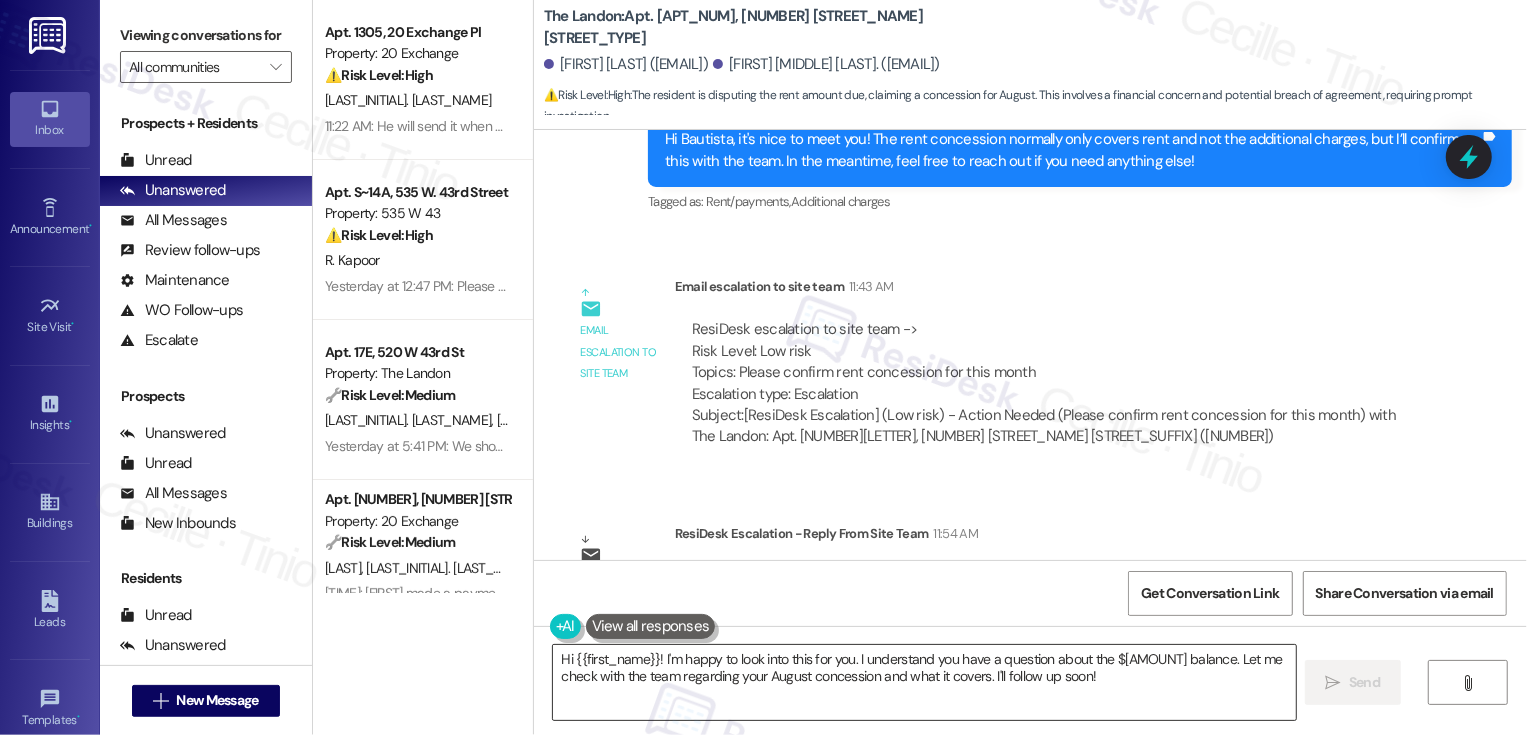 click on "Hi {{first_name}}! I'm happy to look into this for you. I understand you have a question about the $[AMOUNT] balance. Let me check with the team regarding your August concession and what it covers. I'll follow up soon!" at bounding box center [924, 682] 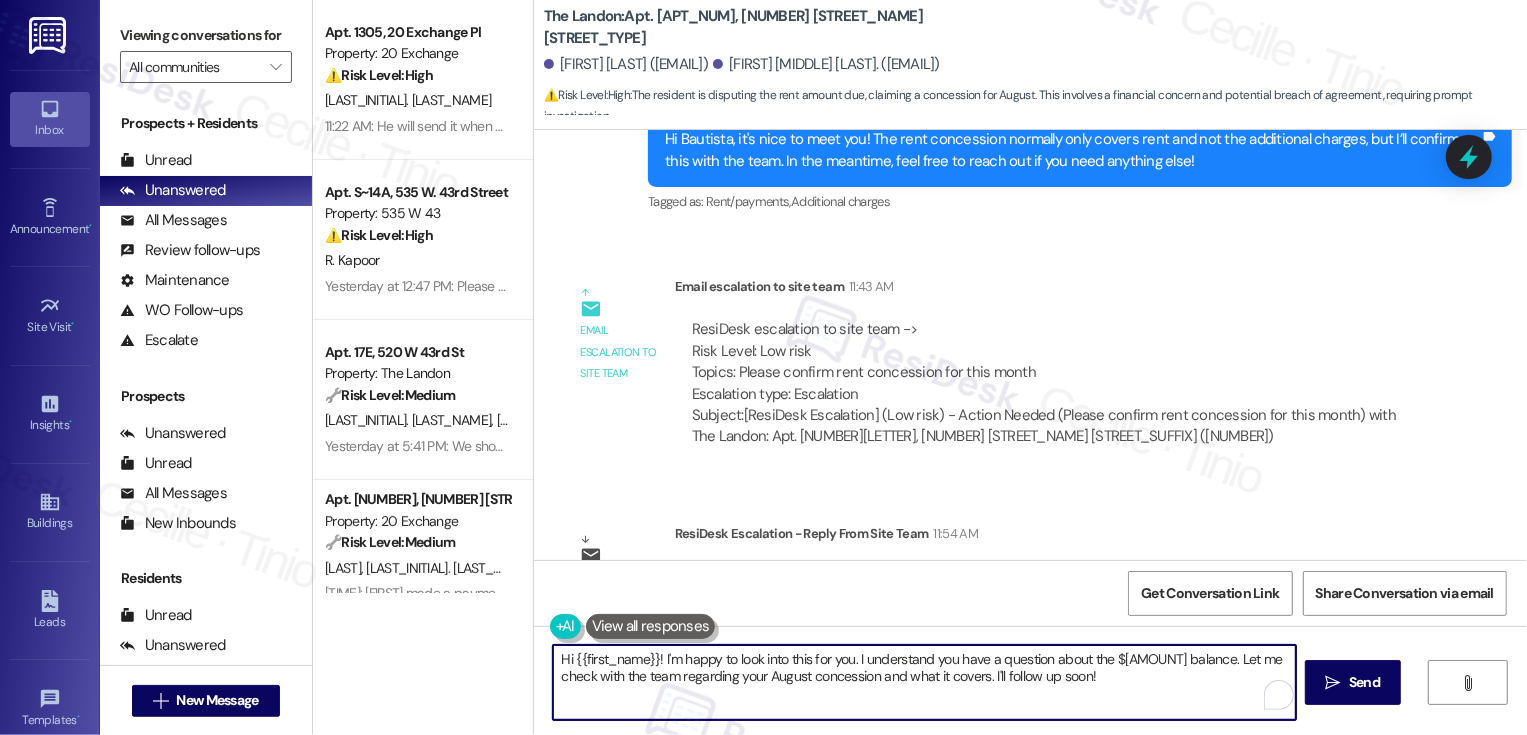 scroll, scrollTop: 1285, scrollLeft: 0, axis: vertical 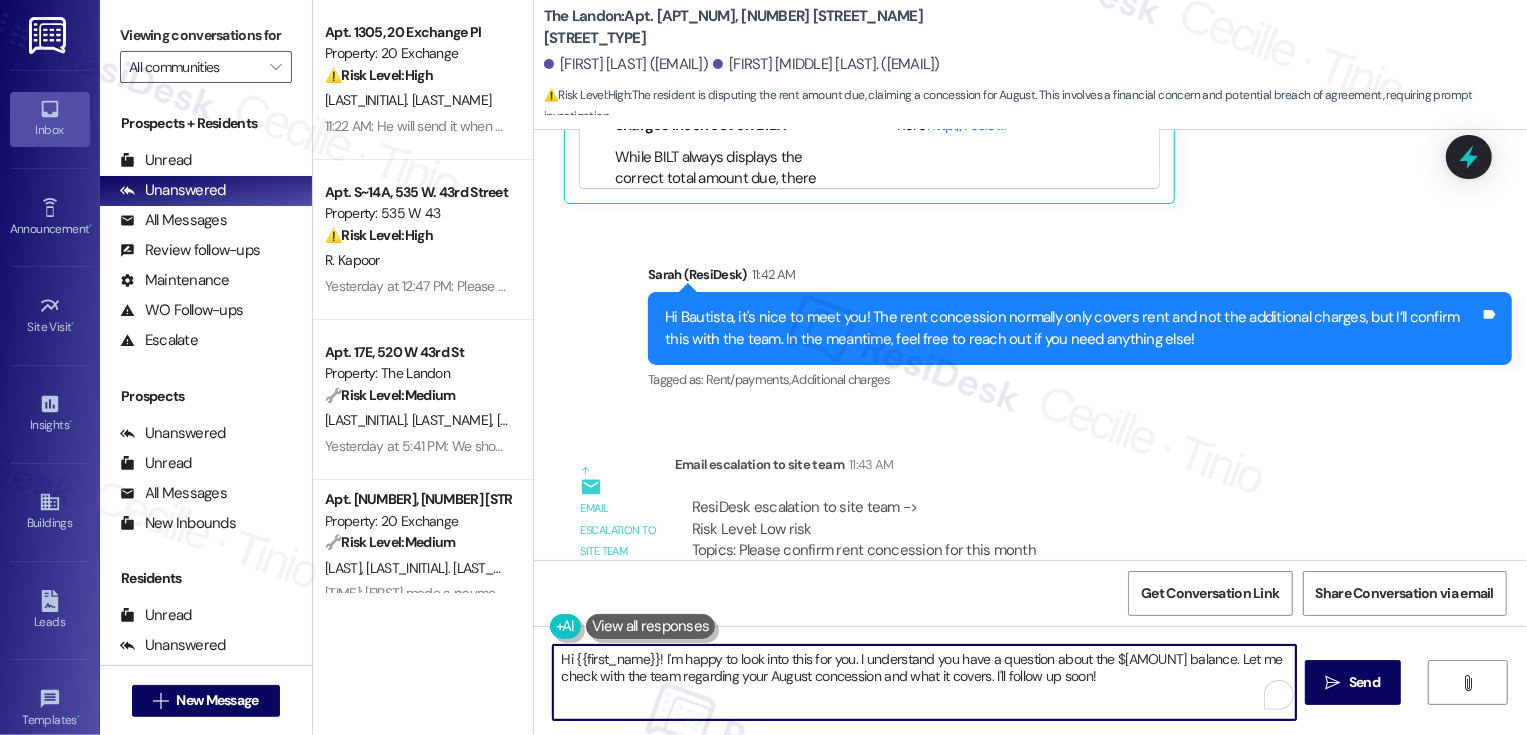 drag, startPoint x: 652, startPoint y: 656, endPoint x: 1096, endPoint y: 675, distance: 444.40634 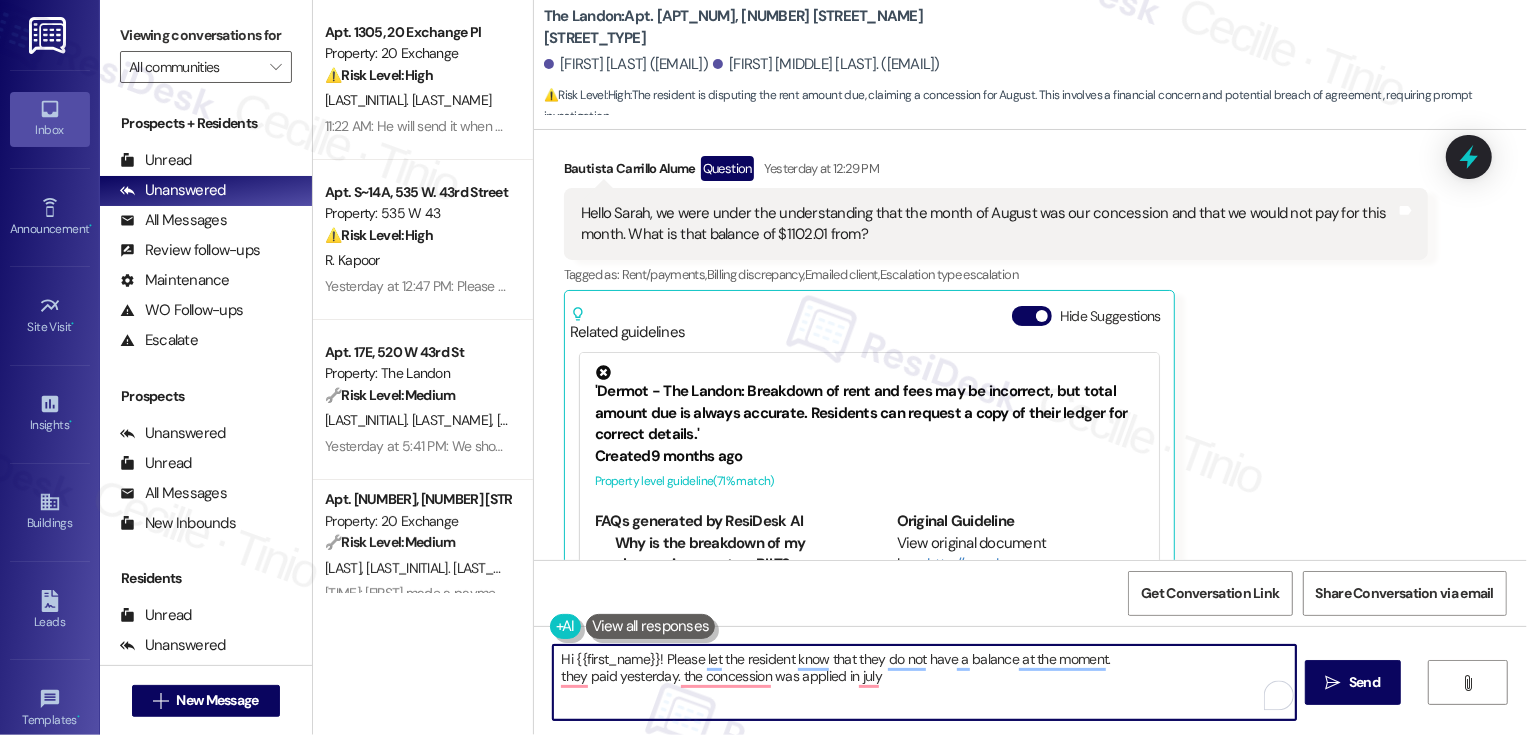 scroll, scrollTop: 793, scrollLeft: 0, axis: vertical 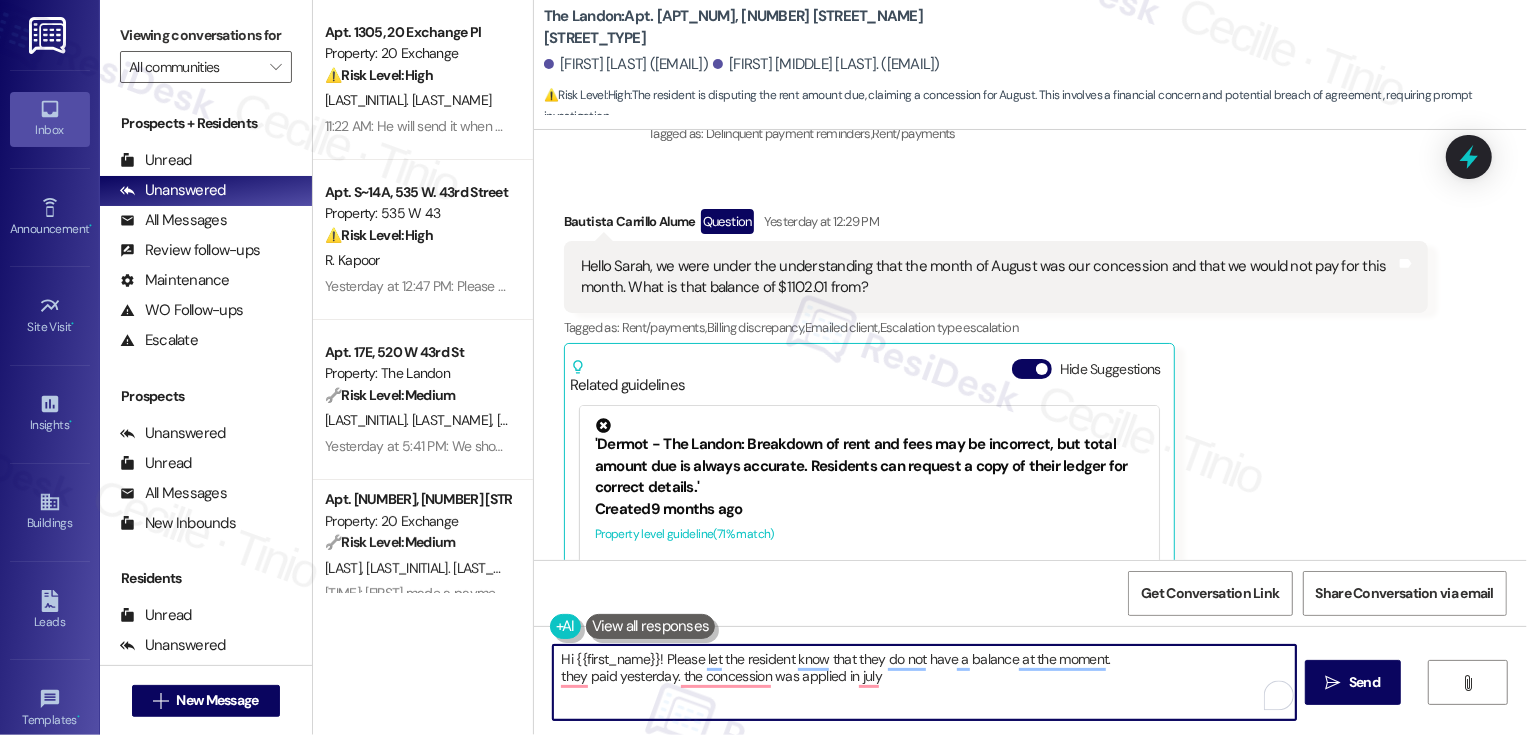 click on "[FIRST] [LAST] Question Yesterday at 12:29 PM" at bounding box center (996, 225) 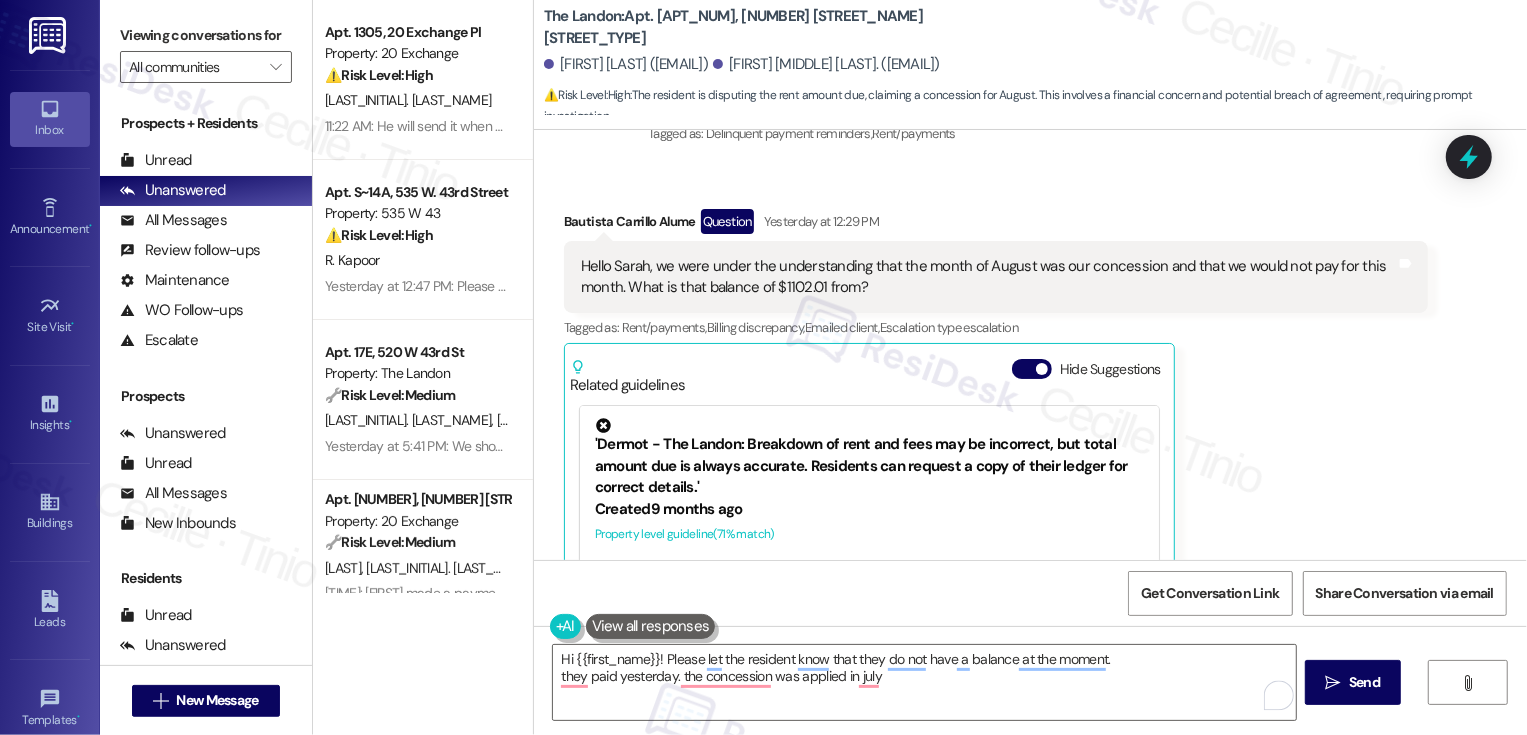 click on "[FIRST] [LAST] Question Yesterday at 12:29 PM" at bounding box center (996, 225) 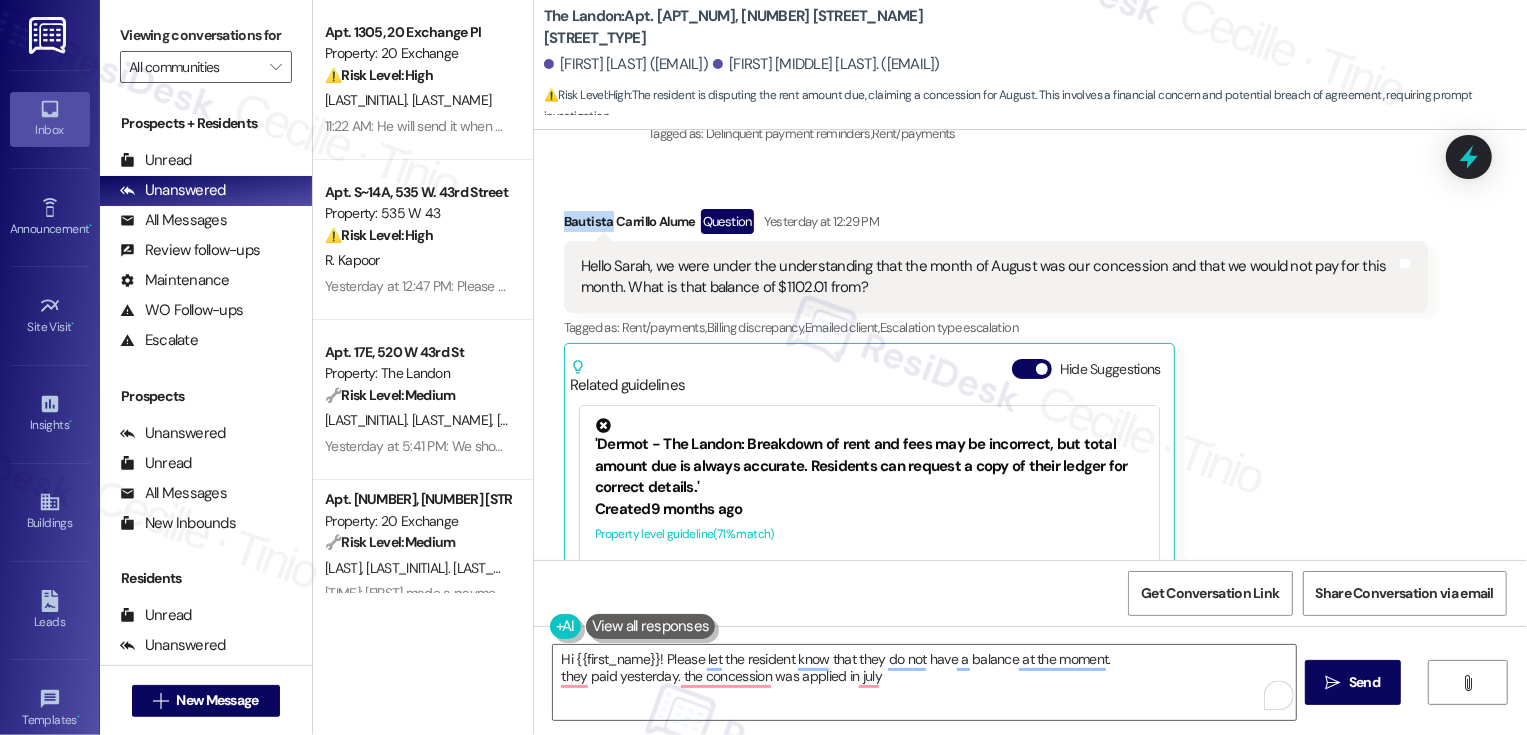 copy on "[LAST]" 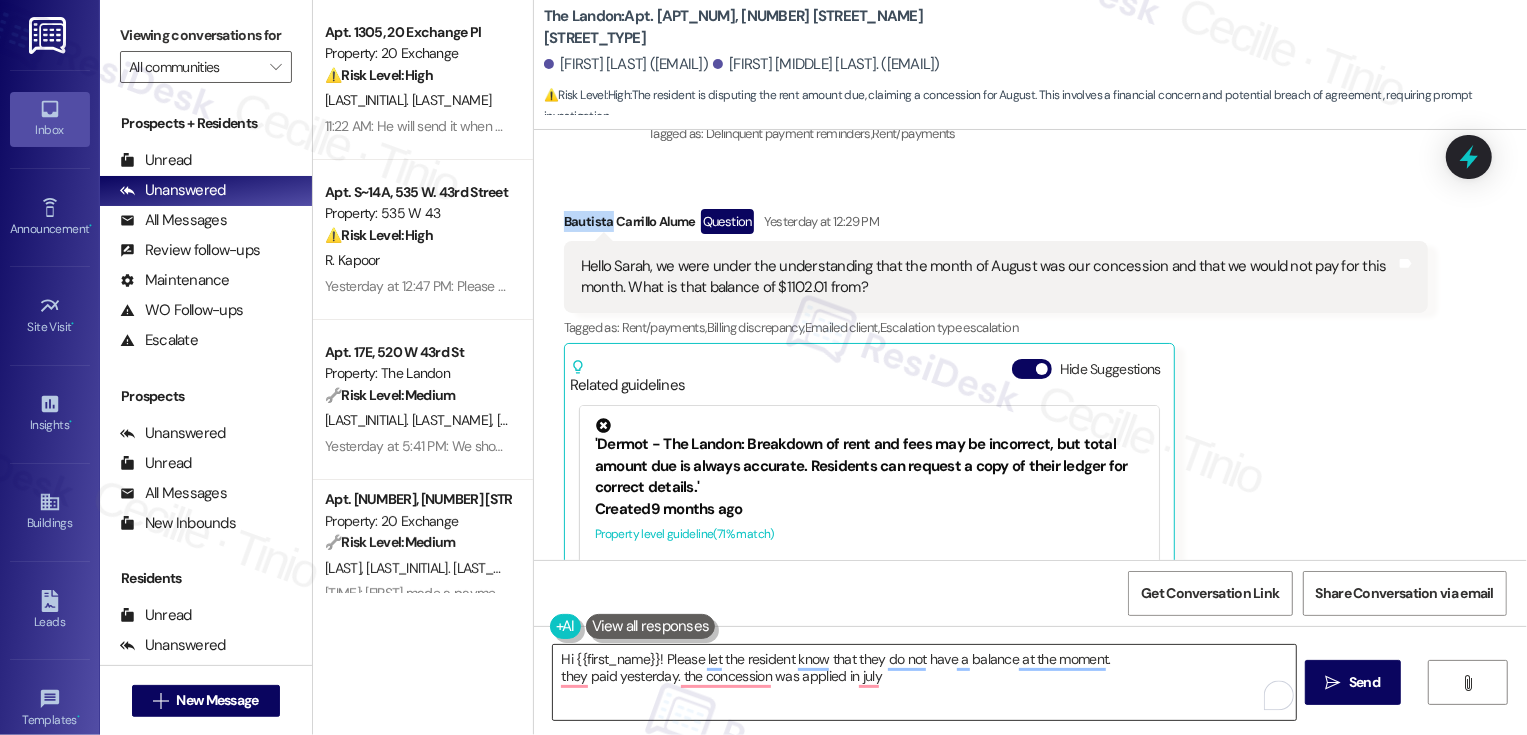 click on "Hi {{first_name}}! Please let the resident know that they do not have a balance at the moment.
they paid yesterday. the concession was applied in july" at bounding box center (924, 682) 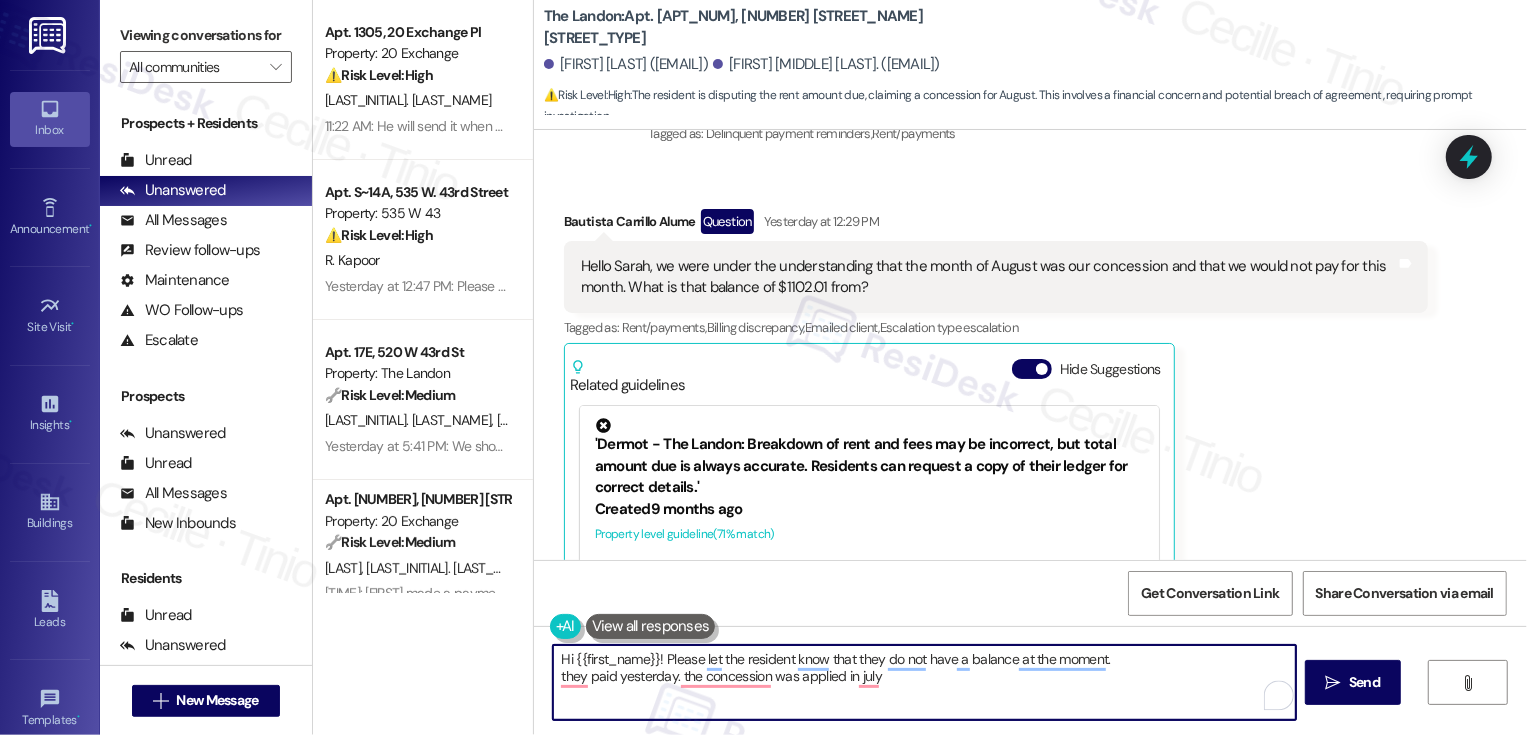 click on "Hi {{first_name}}! Please let the resident know that they do not have a balance at the moment.
they paid yesterday. the concession was applied in july" at bounding box center (924, 682) 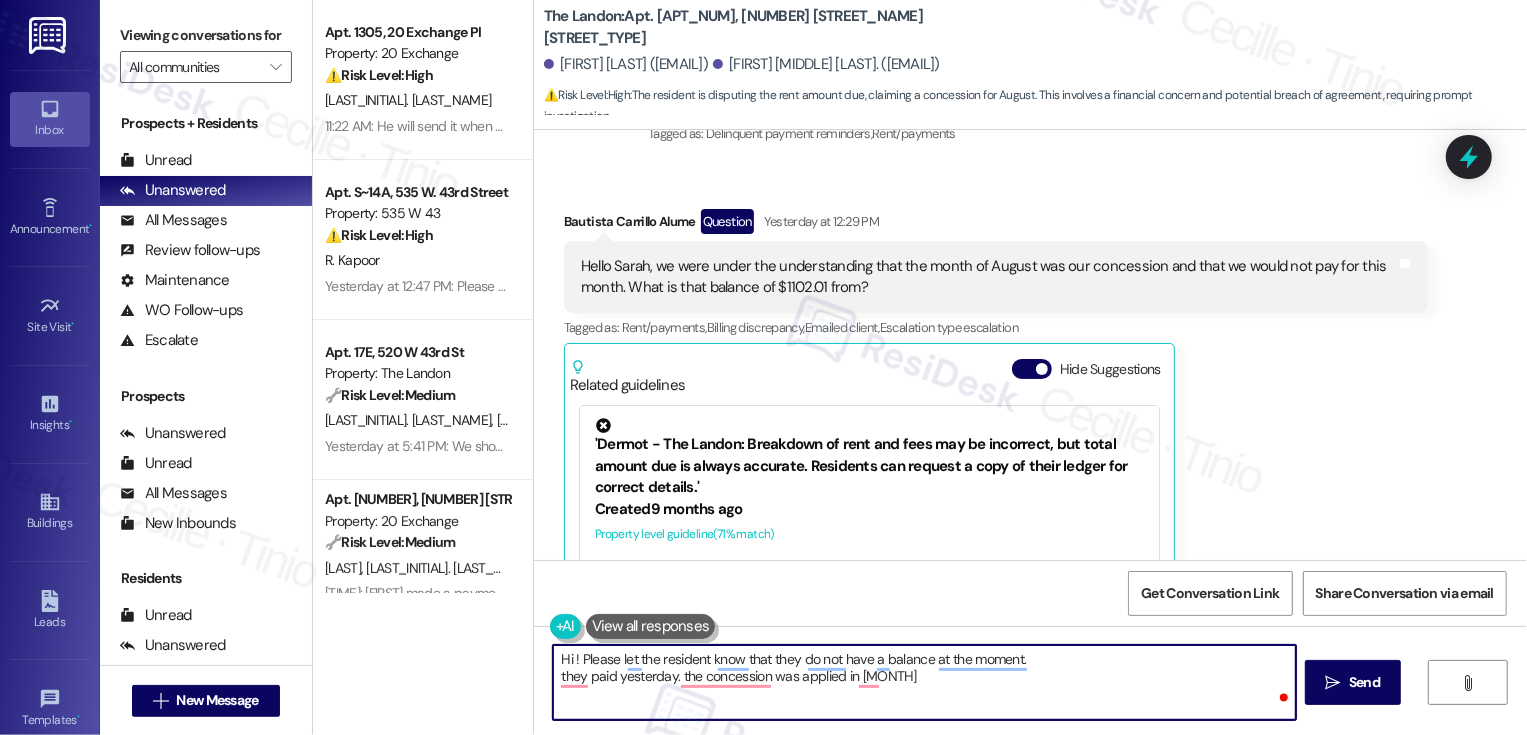 paste on "[LAST]" 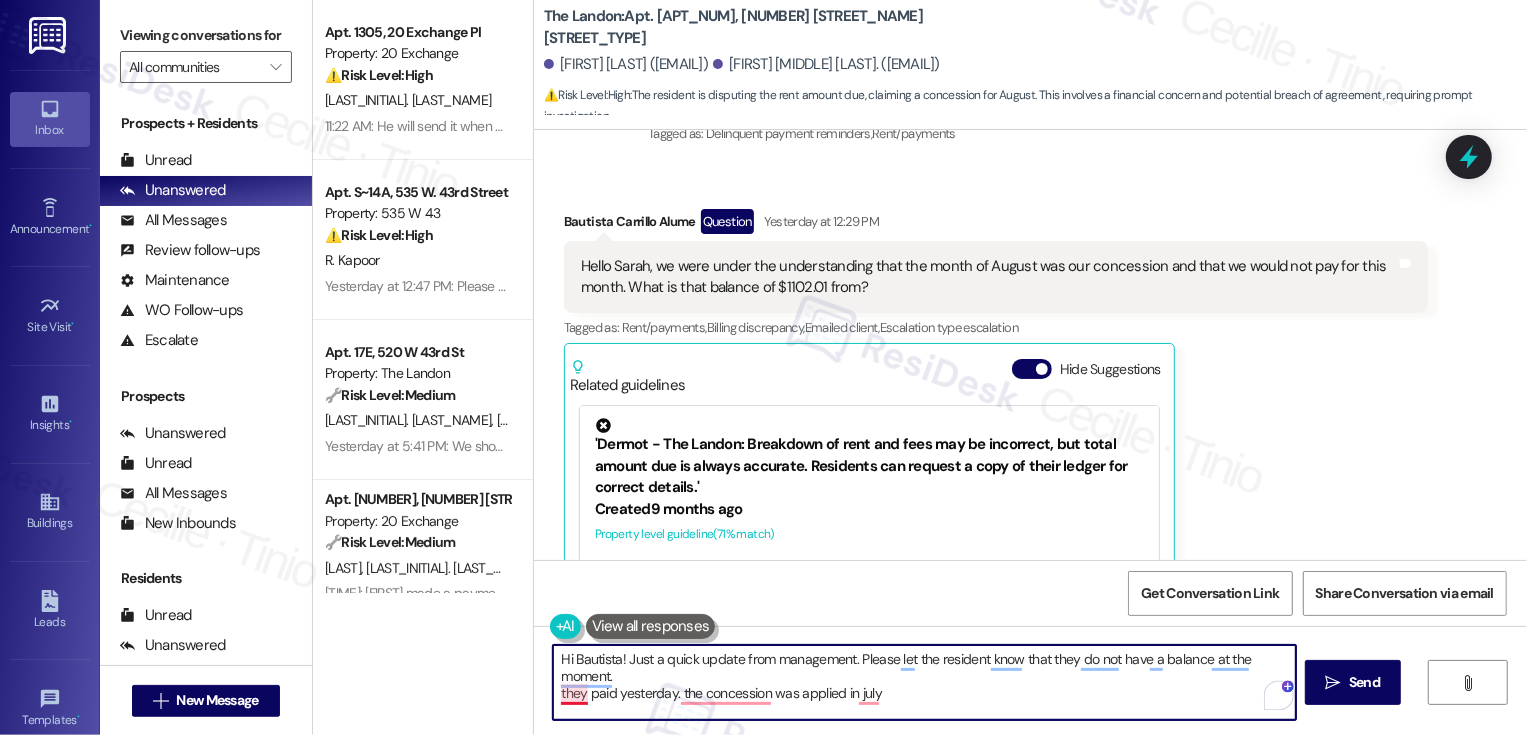 click on "Hi Bautista! Just a quick update from management. Please let the resident know that they do not have a balance at the moment.
they paid yesterday. the concession was applied in july" at bounding box center (924, 682) 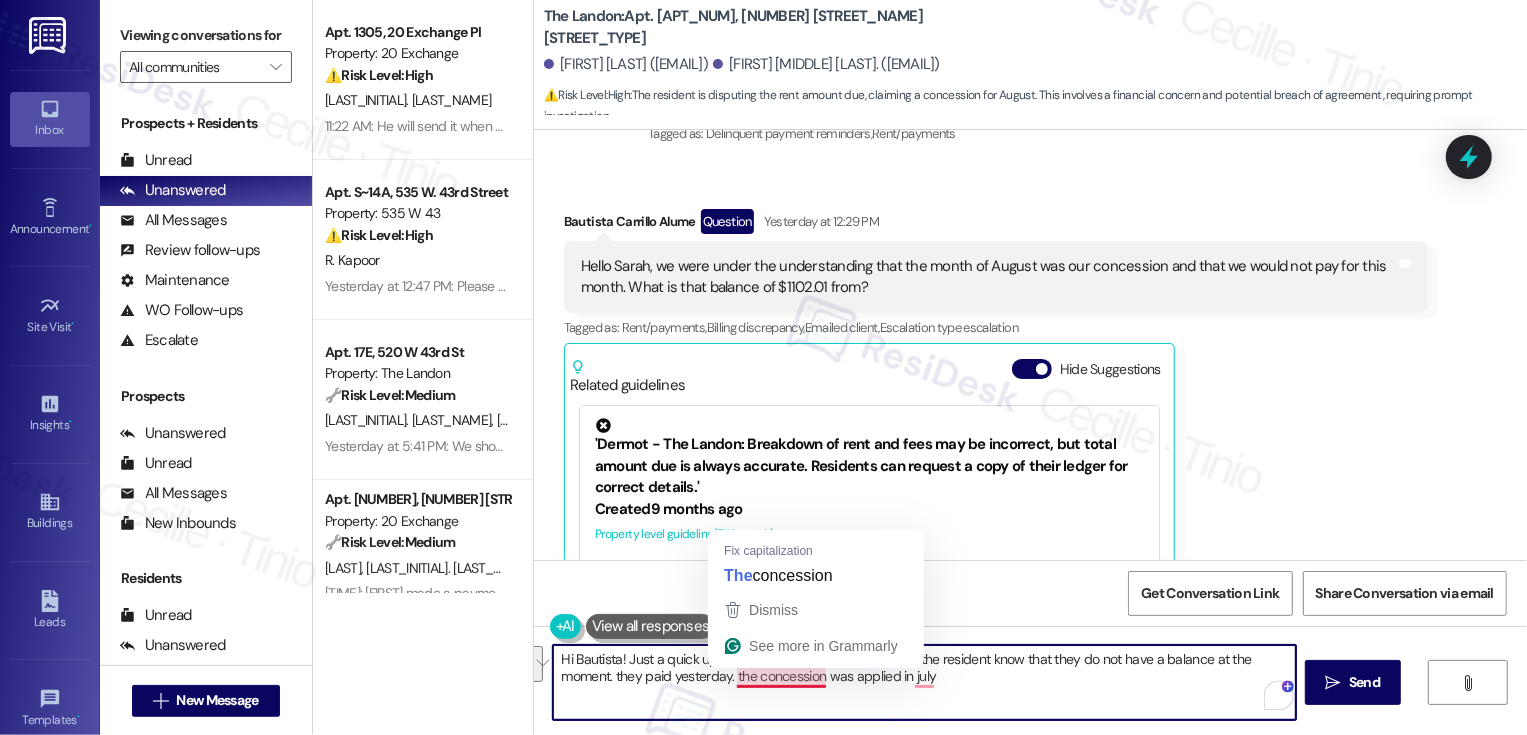 drag, startPoint x: 848, startPoint y: 659, endPoint x: 722, endPoint y: 676, distance: 127.141655 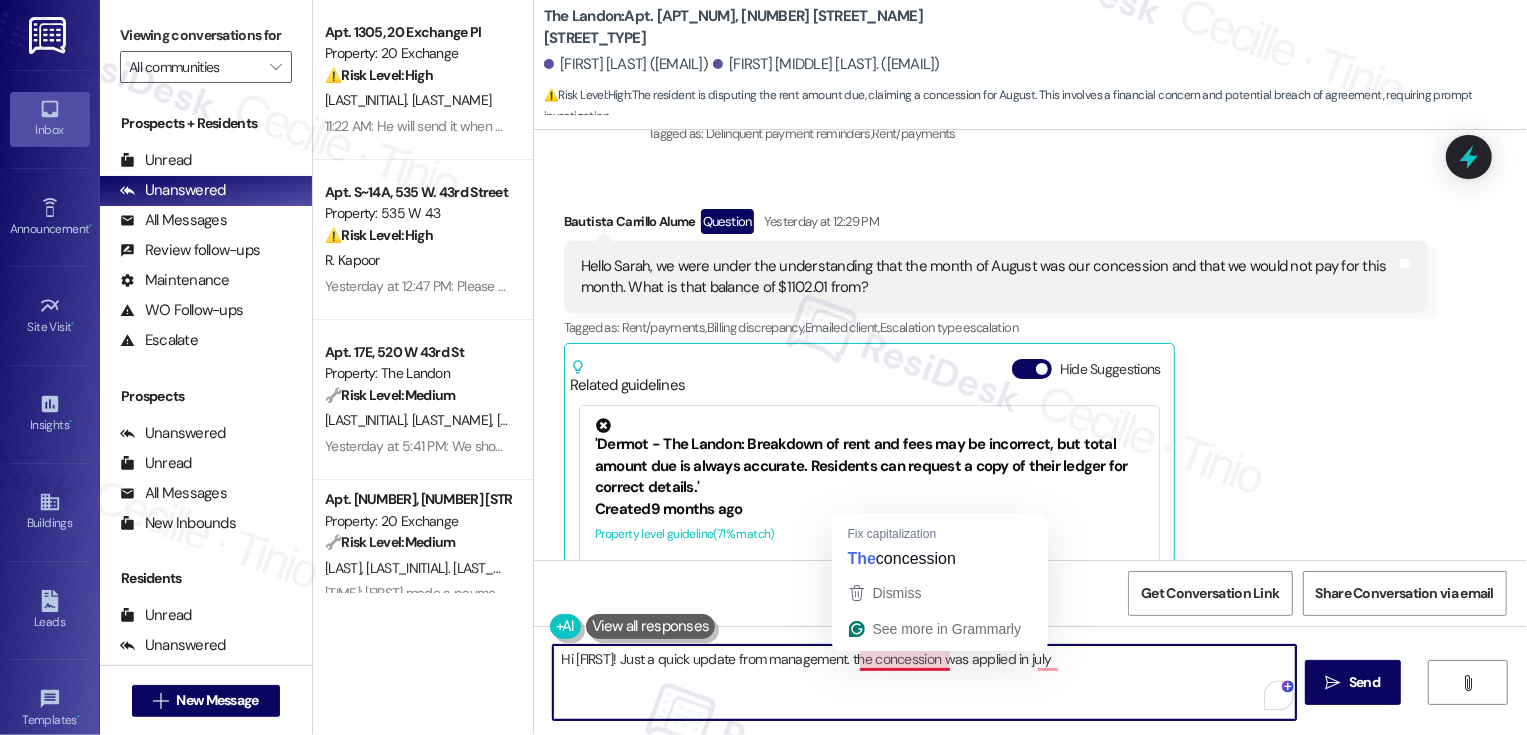 click on "Hi [FIRST]! Just a quick update from management. the concession was applied in july" at bounding box center [924, 682] 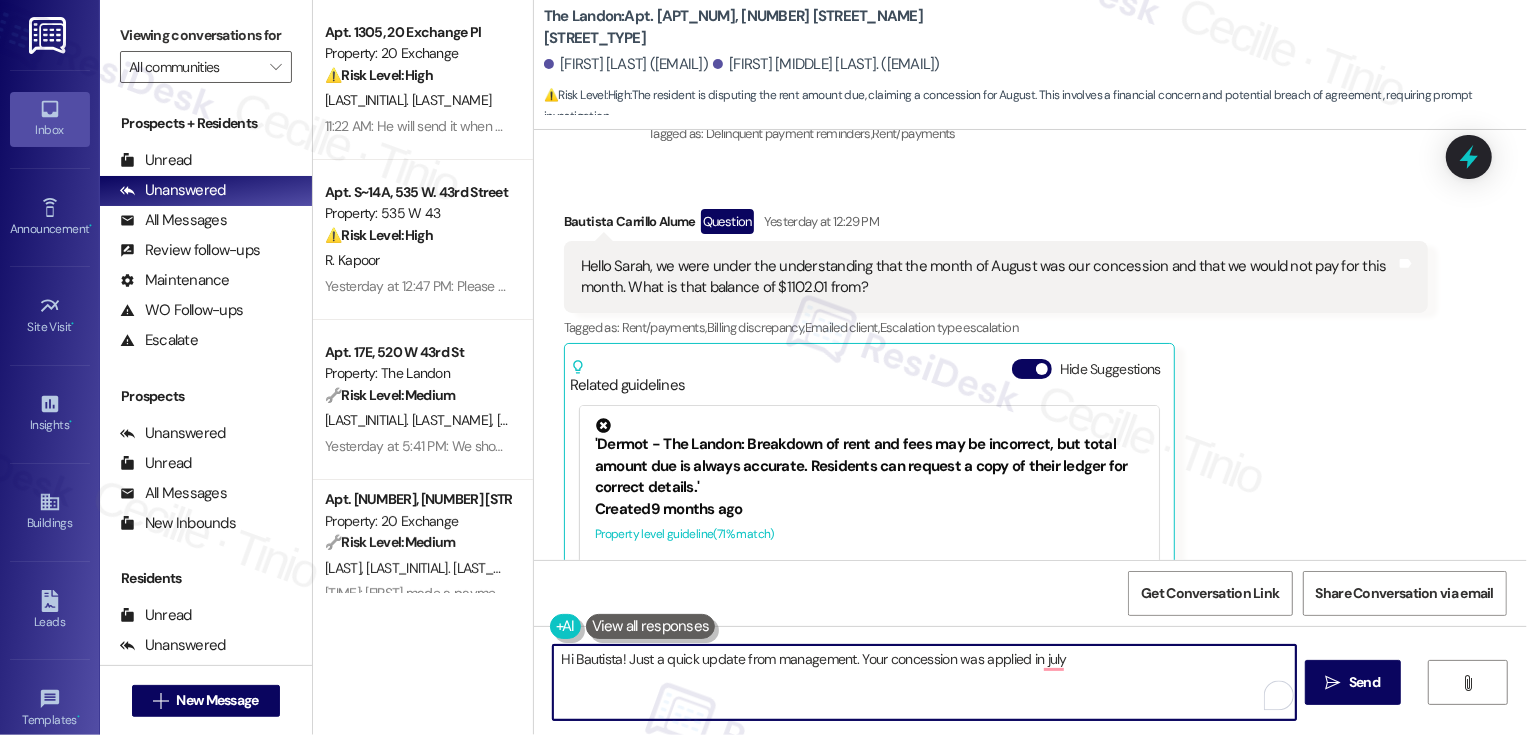 click on "Hi Bautista! Just a quick update from management. Your concession was applied in july" at bounding box center (924, 682) 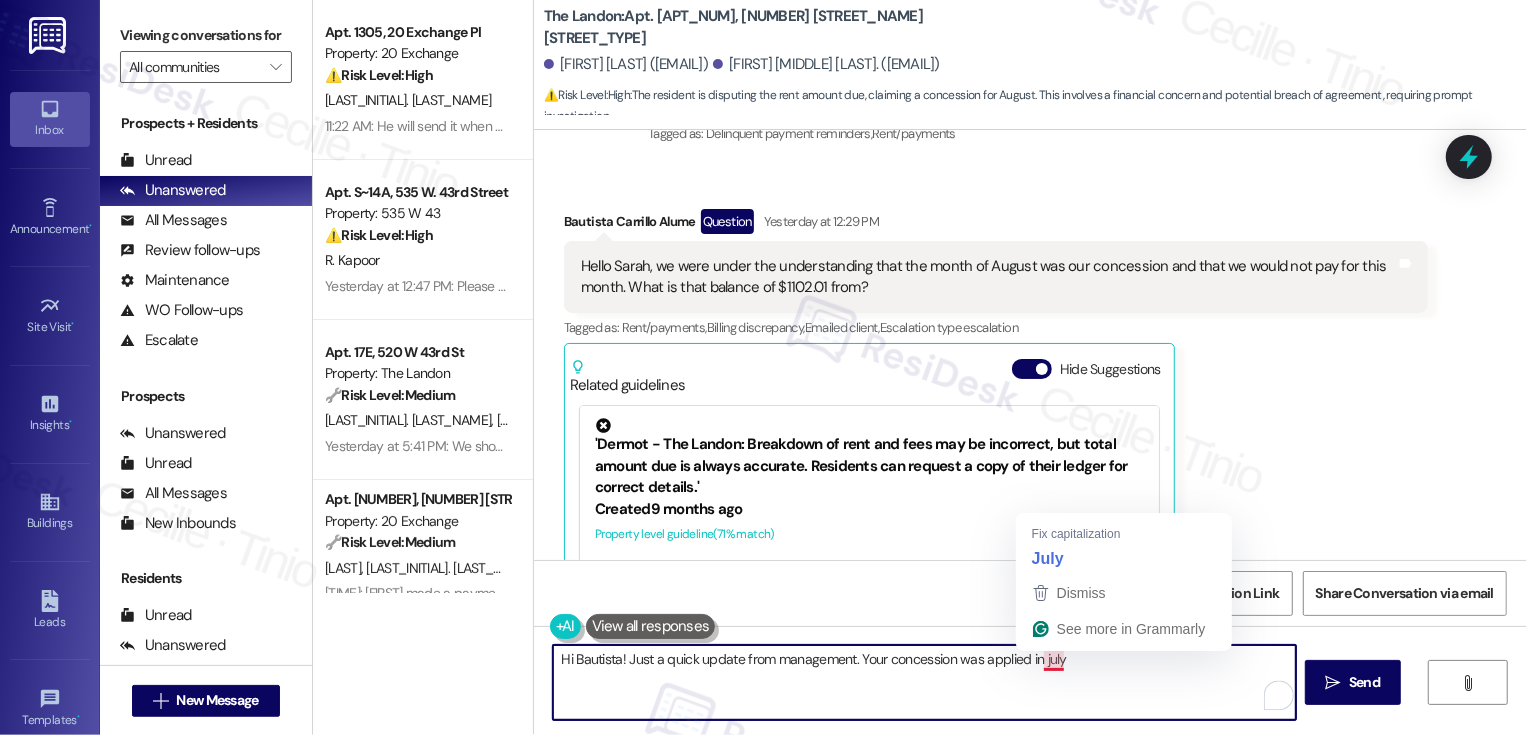 click on "Hi Bautista! Just a quick update from management. Your concession was applied in july" at bounding box center [924, 682] 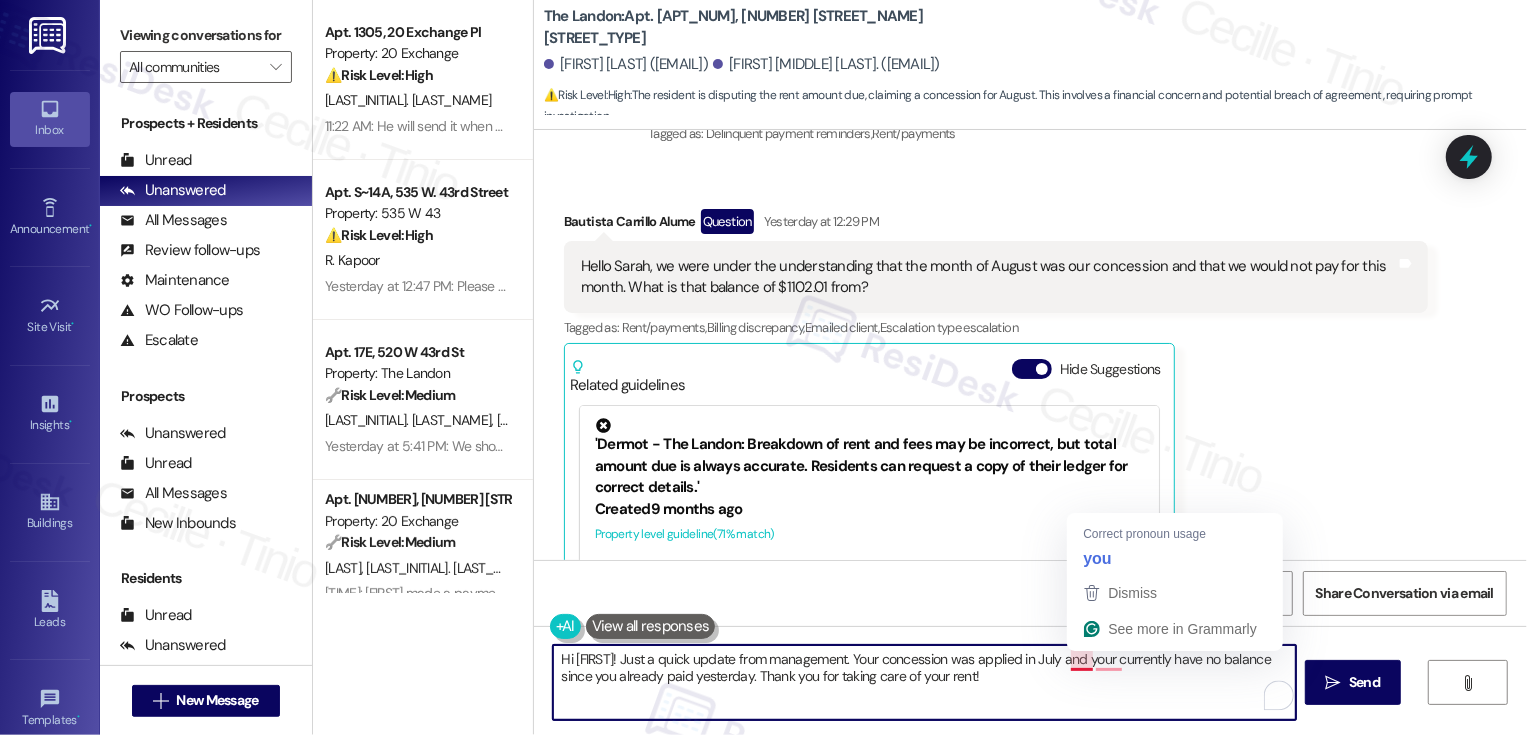 click on "Hi [FIRST]! Just a quick update from management. Your concession was applied in July and your currently have no balance since you already paid yesterday. Thank you for taking care of your rent!" at bounding box center [924, 682] 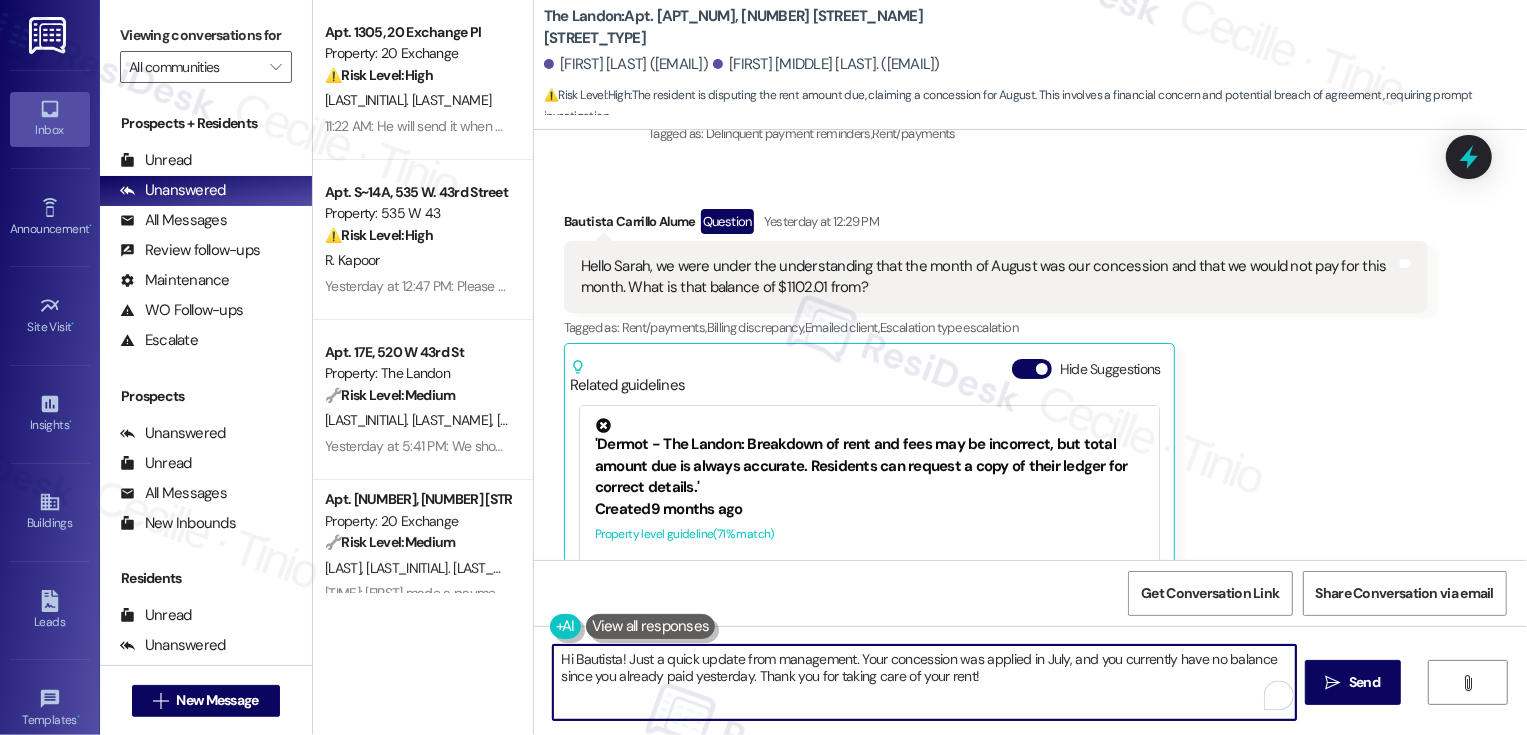 click on "Hi Bautista! Just a quick update from management. Your concession was applied in July, and you currently have no balance since you already paid yesterday. Thank you for taking care of your rent!" at bounding box center [924, 682] 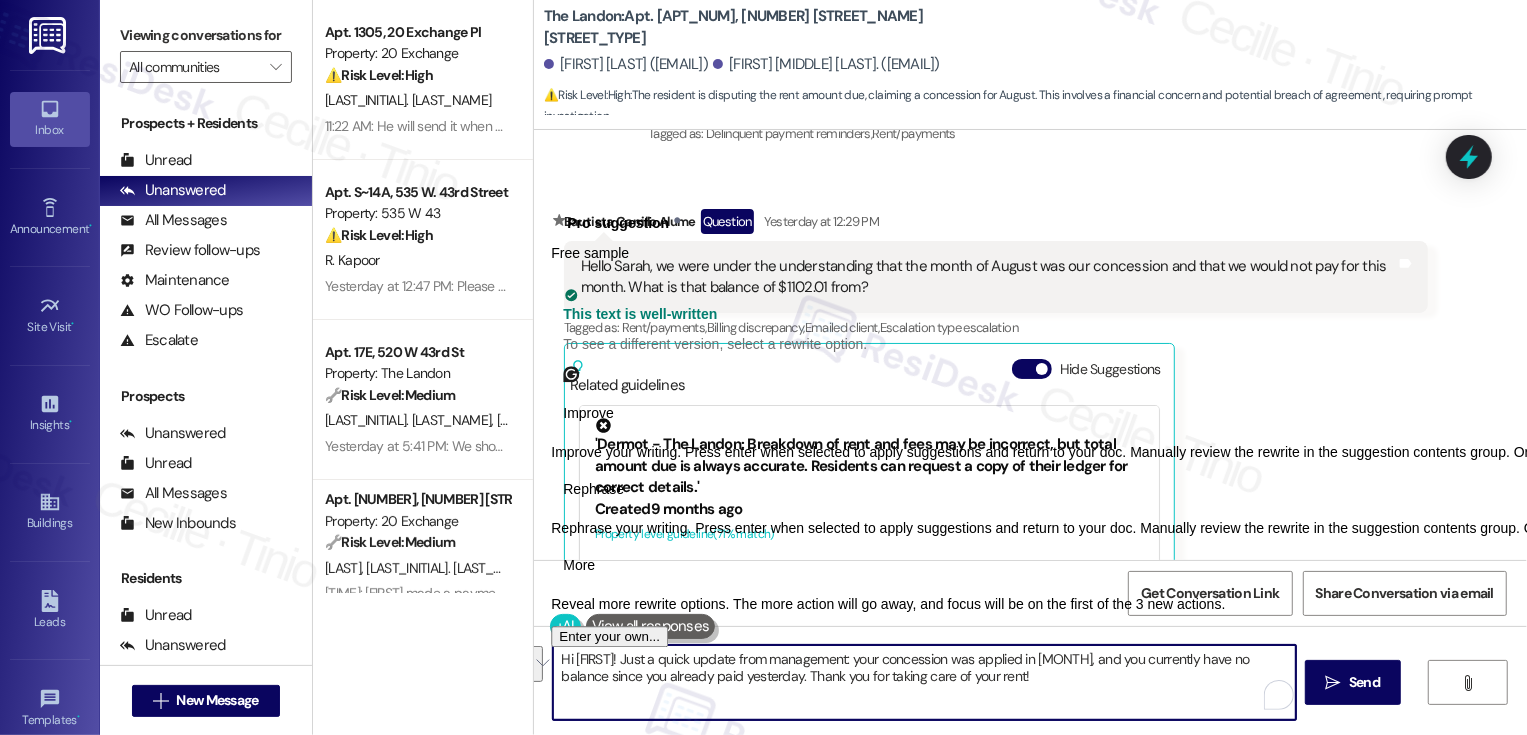 click on "Rephrase" at bounding box center [593, 489] 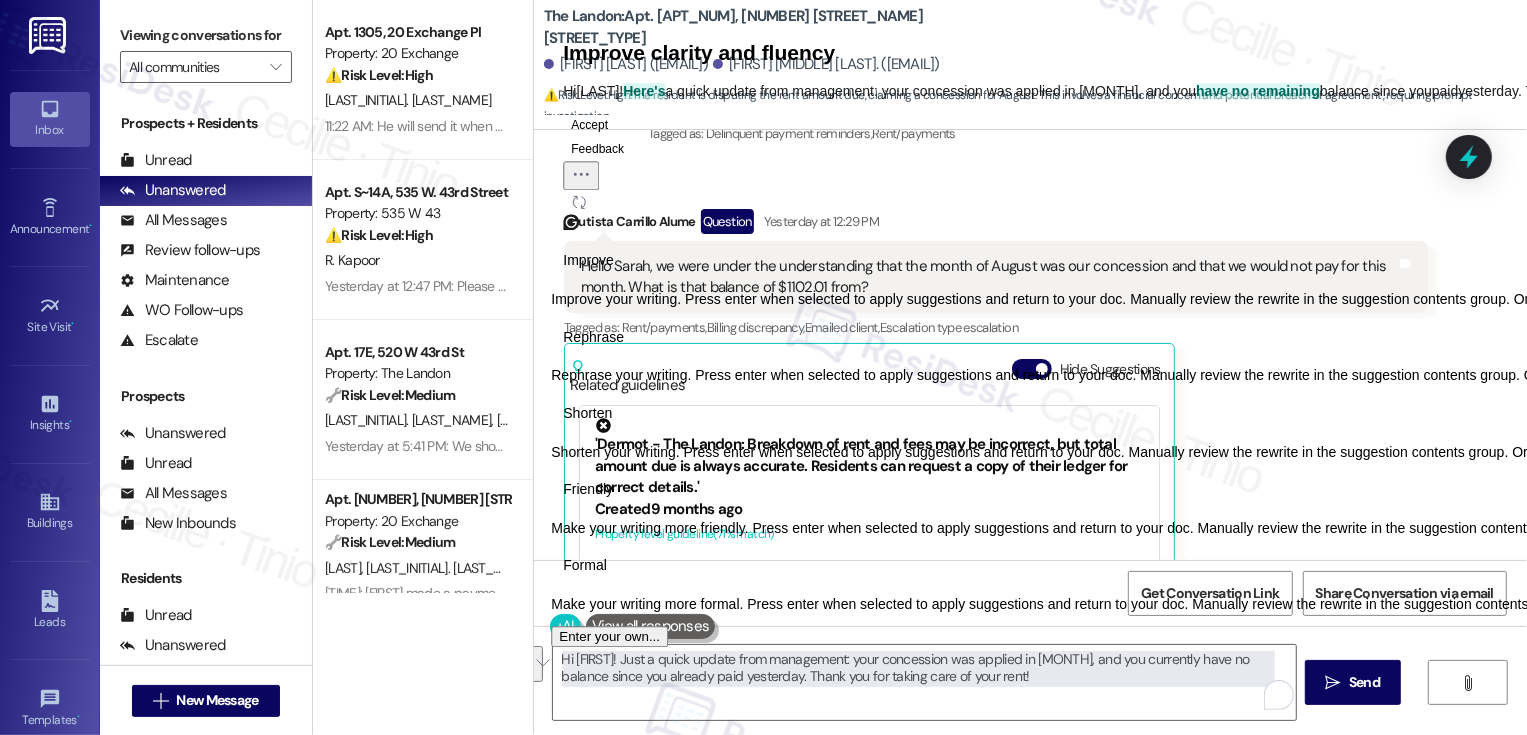 click on "Friendly" at bounding box center [588, 489] 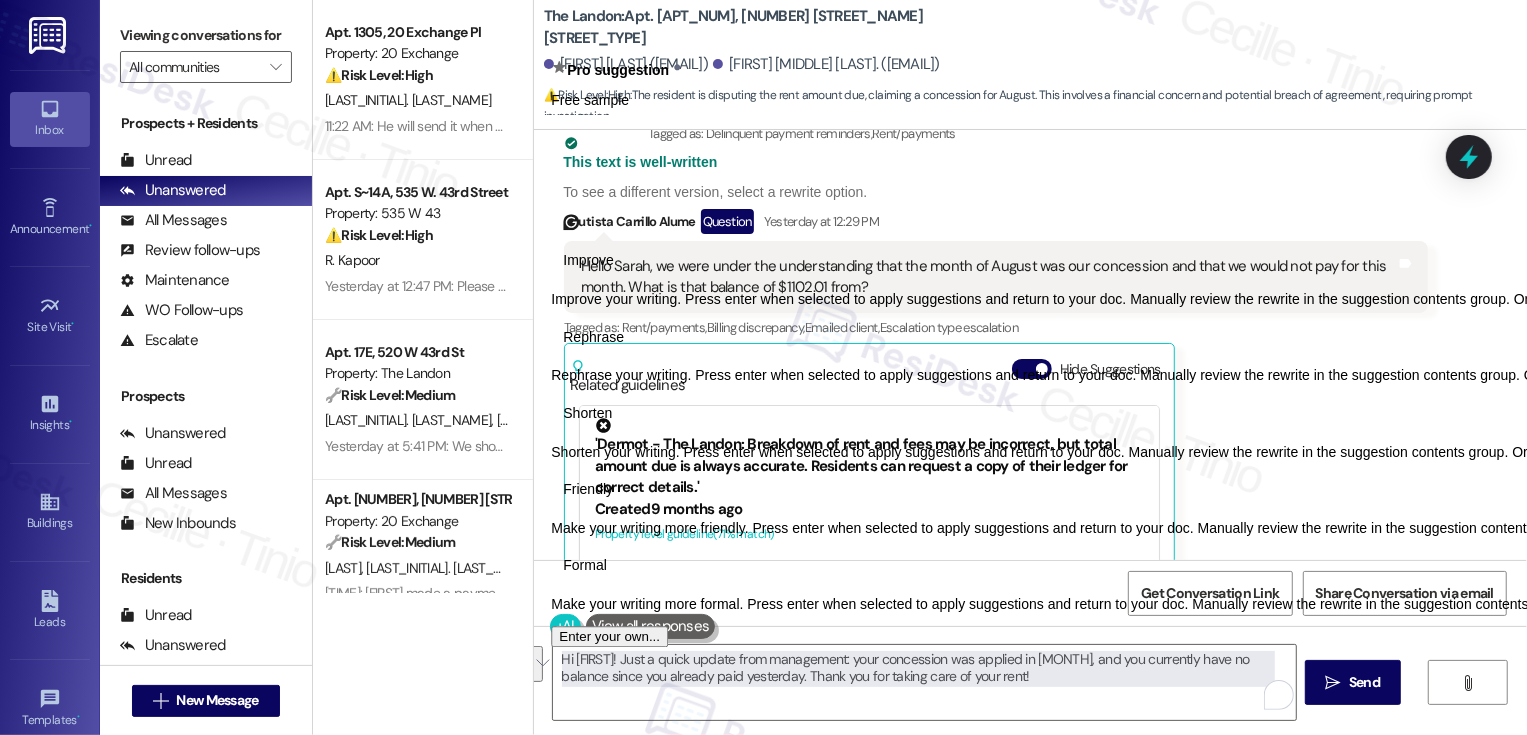 click on "Rephrase" at bounding box center (593, 337) 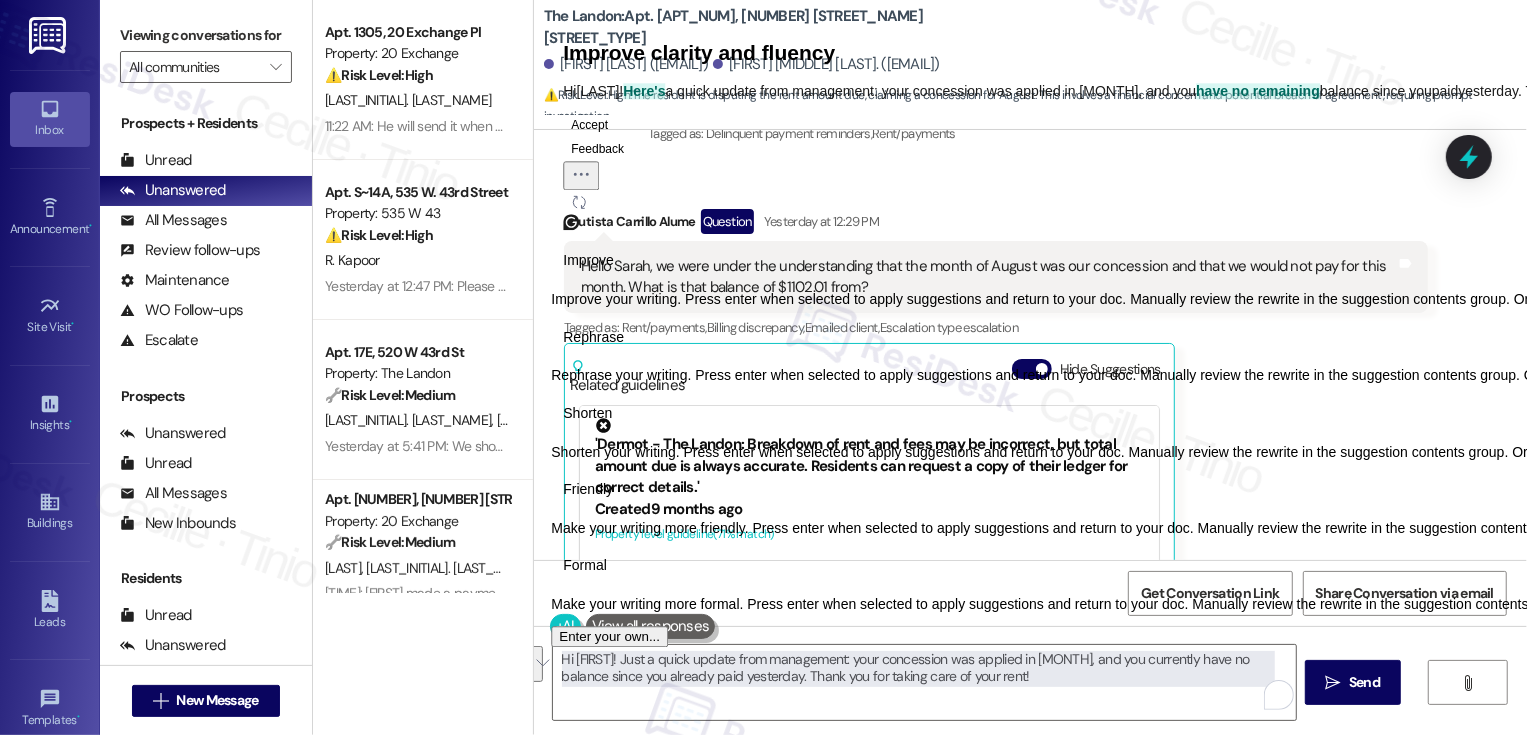 click on "Friendly" at bounding box center [588, 489] 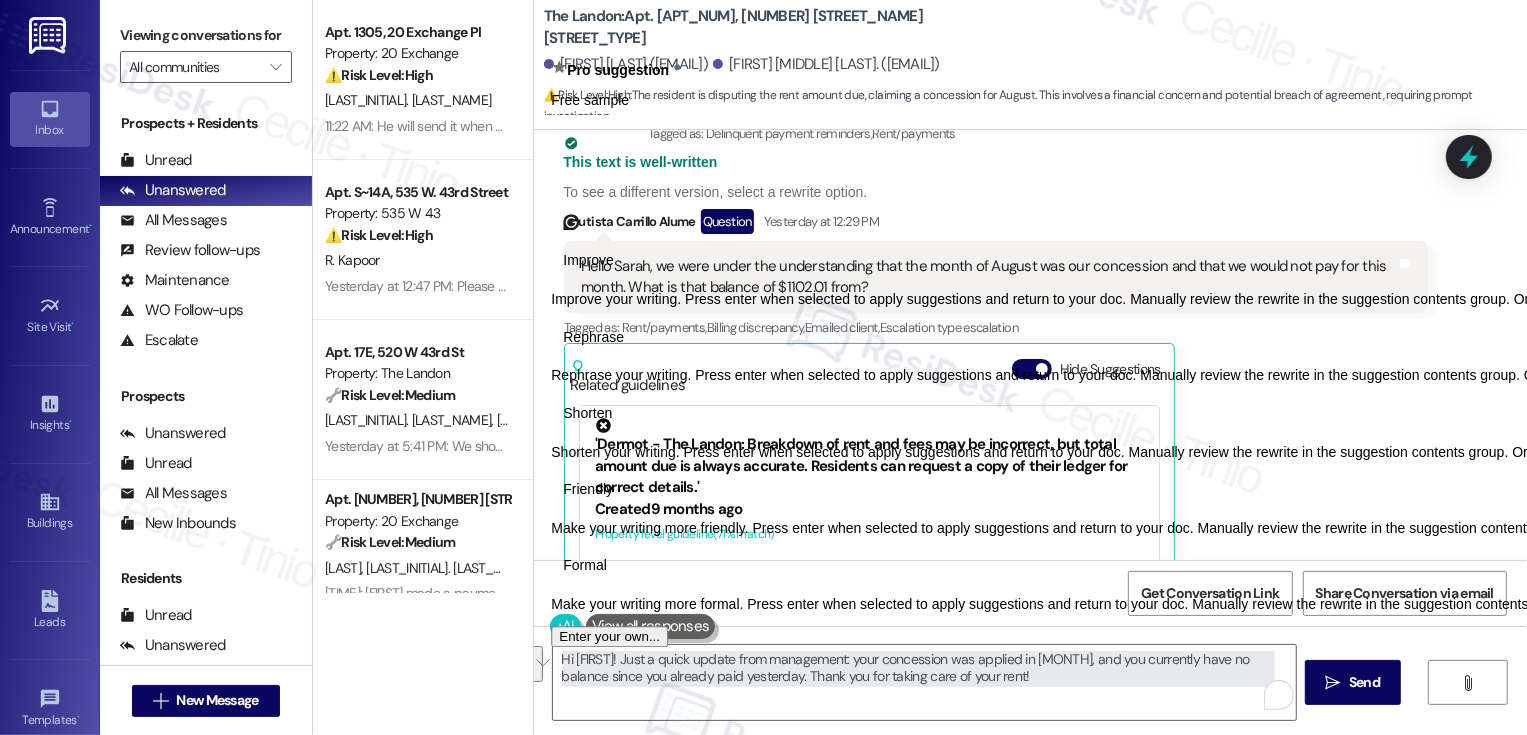 click on "Improve" at bounding box center [588, 261] 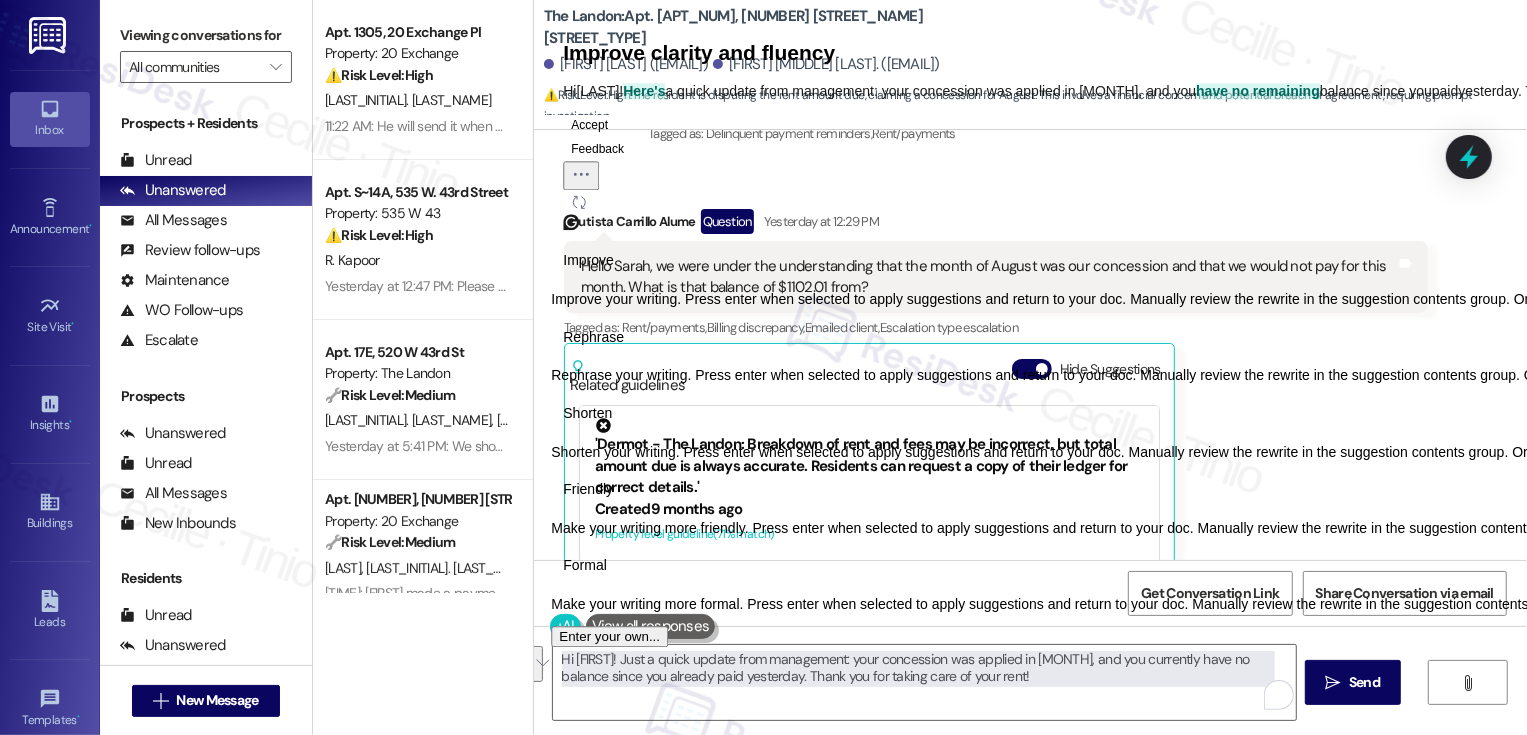 click 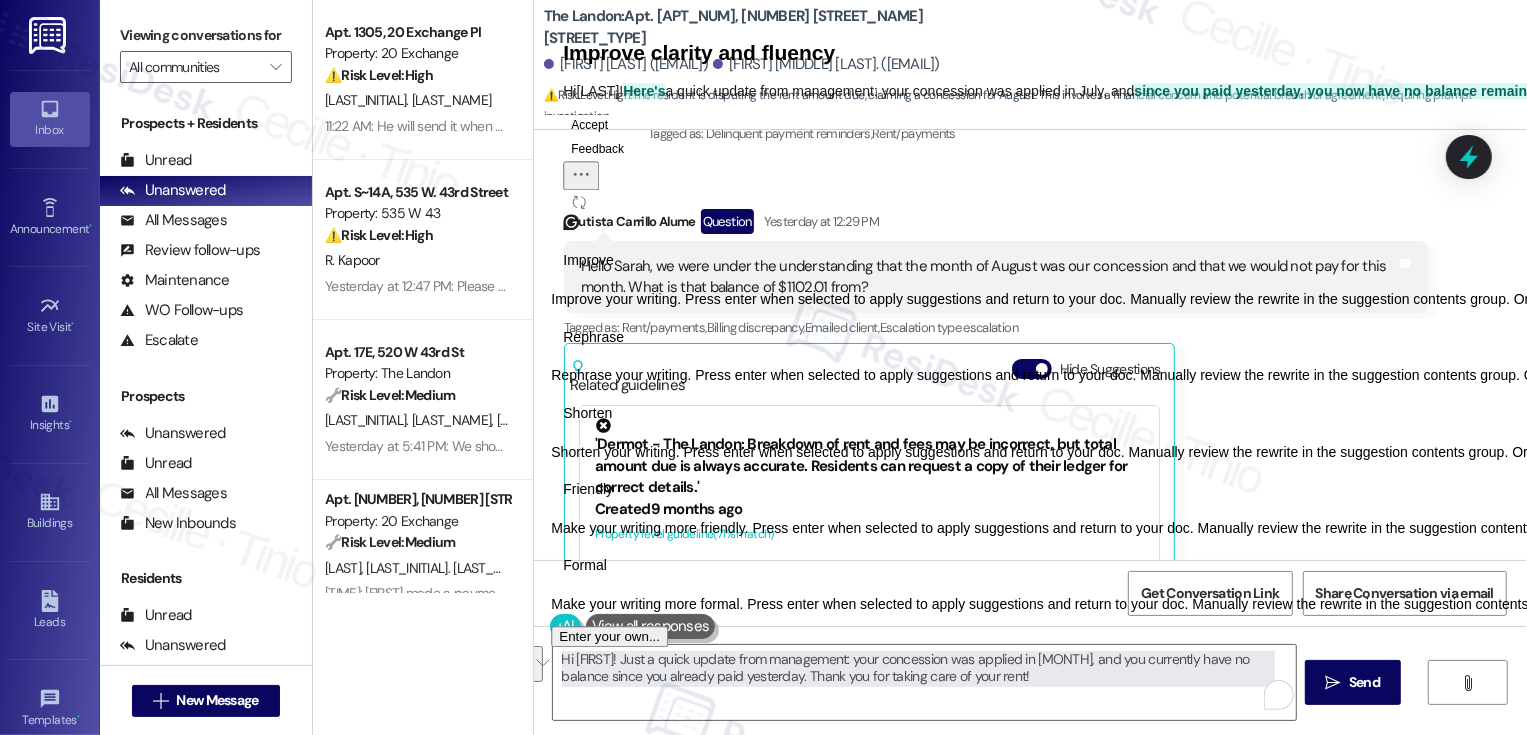 click on "Shorten" at bounding box center (587, 413) 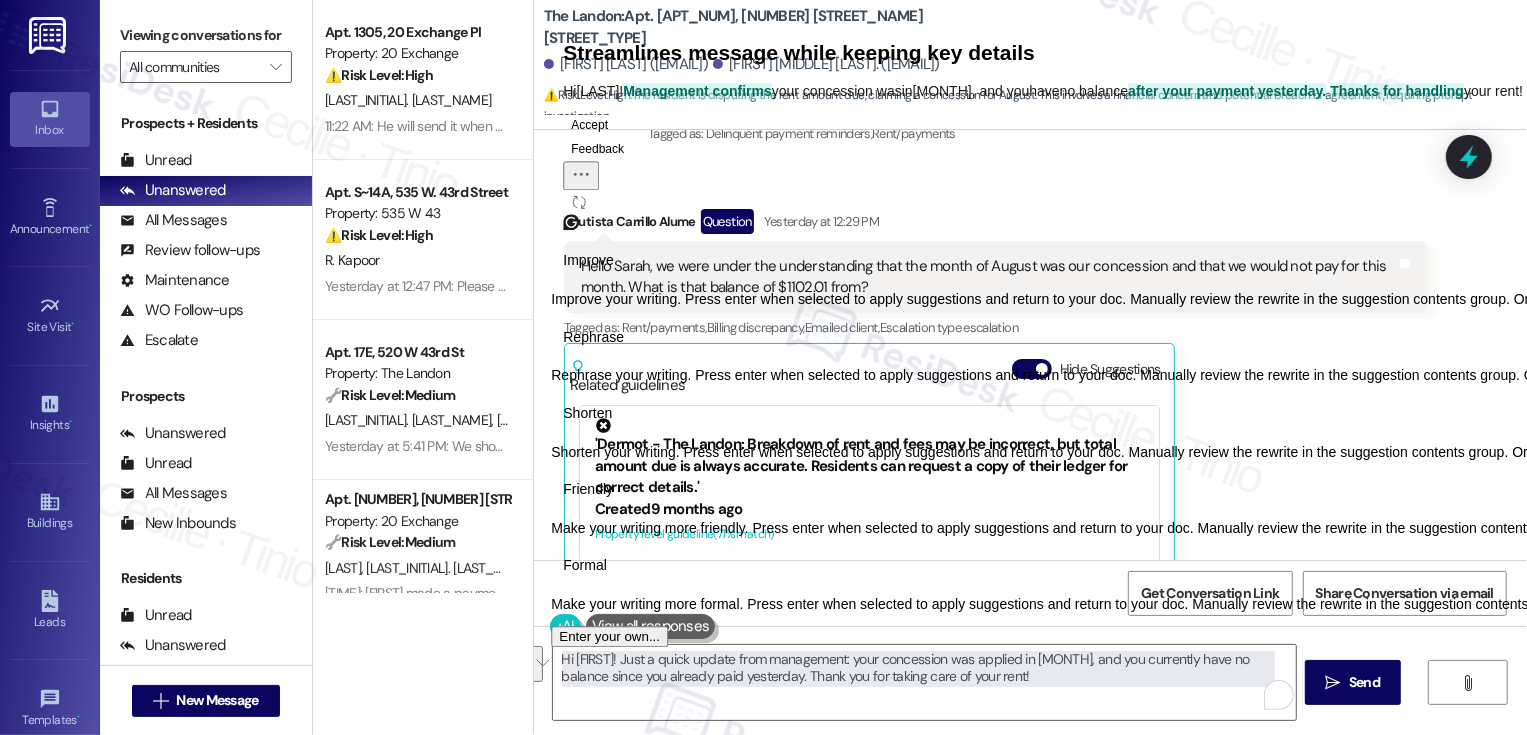 click on "Friendly" at bounding box center (588, 489) 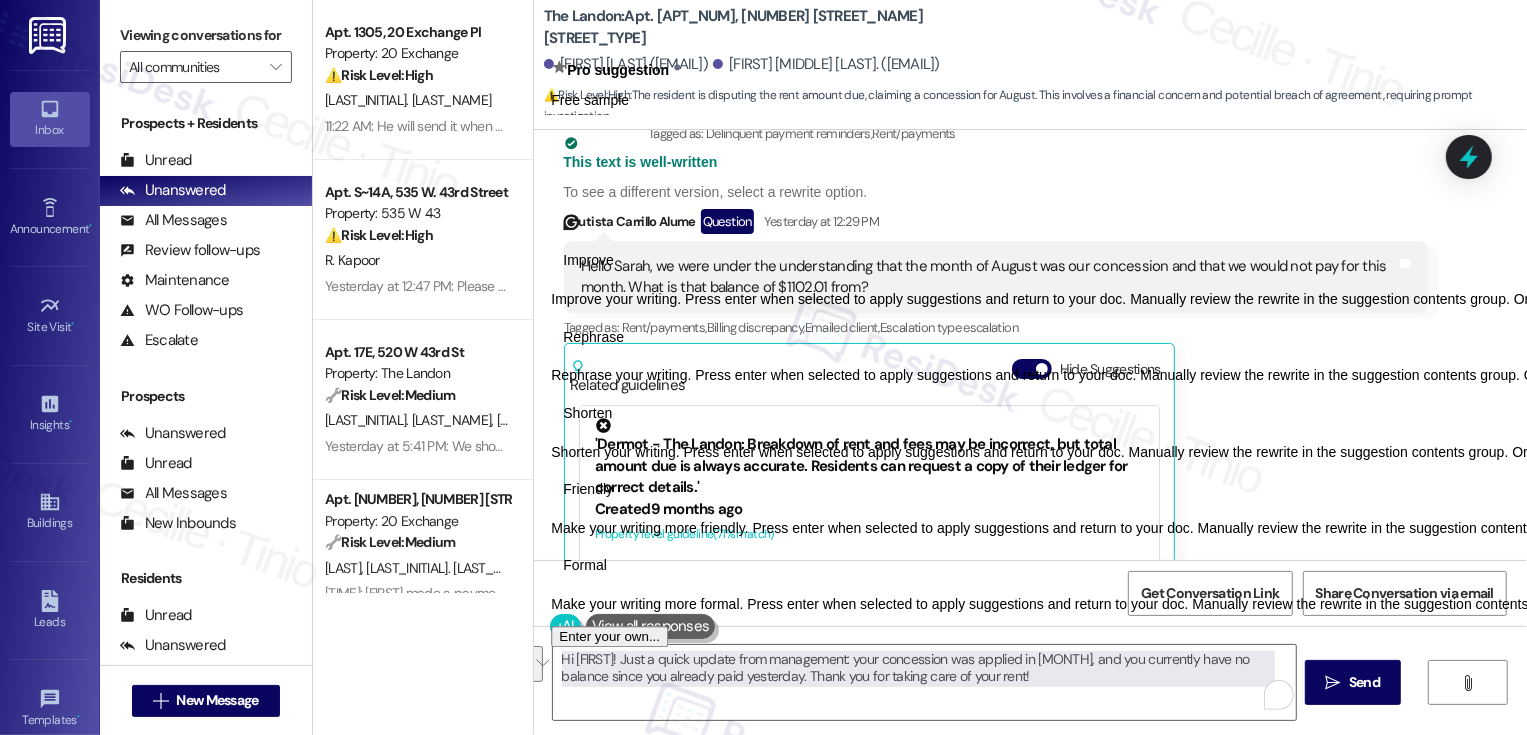 click on "Improve" at bounding box center [588, 261] 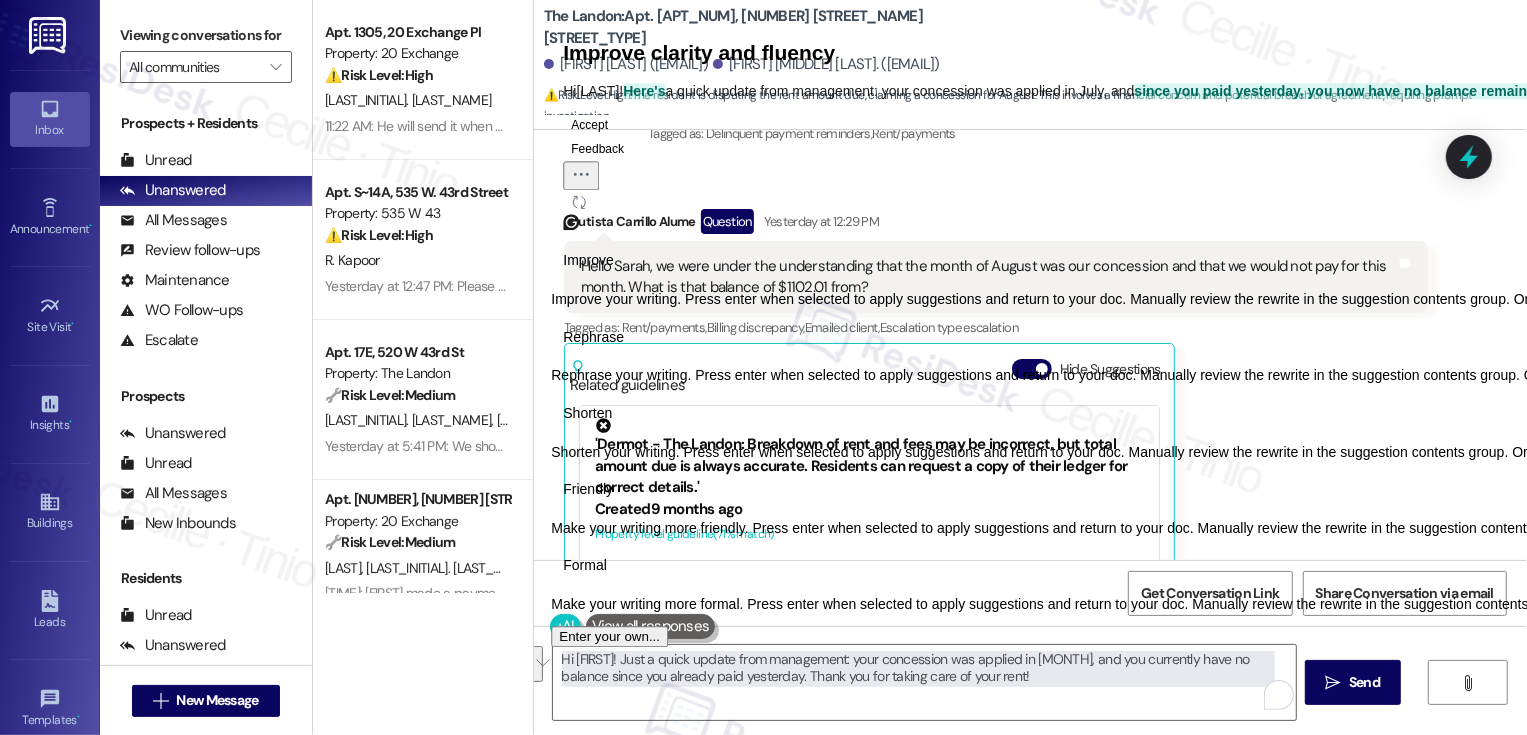 drag, startPoint x: 1087, startPoint y: 528, endPoint x: 588, endPoint y: 496, distance: 500.025 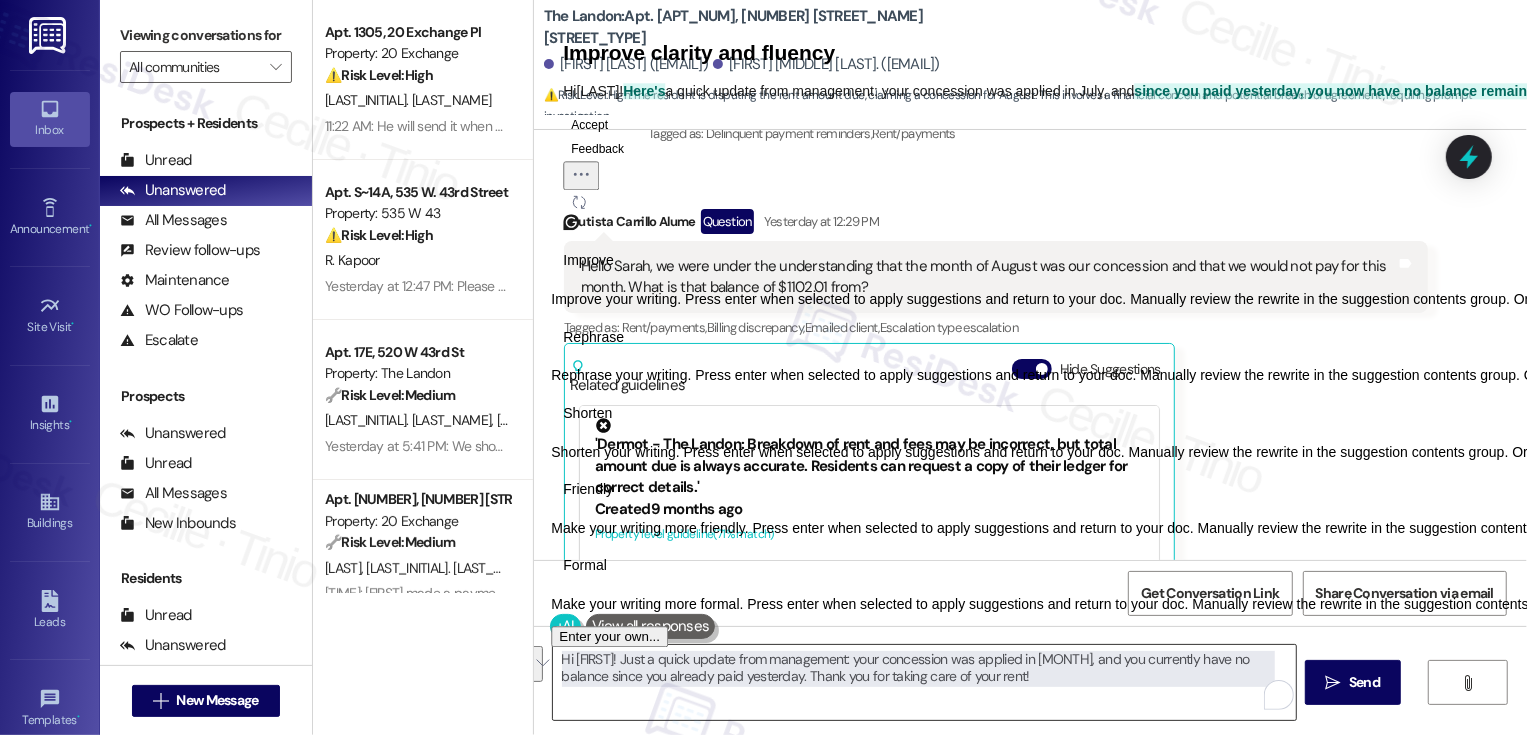 click on "Hi [FIRST]! Just a quick update from management: your concession was applied in [MONTH], and you currently have no balance since you already paid yesterday. Thank you for taking care of your rent!" at bounding box center (924, 682) 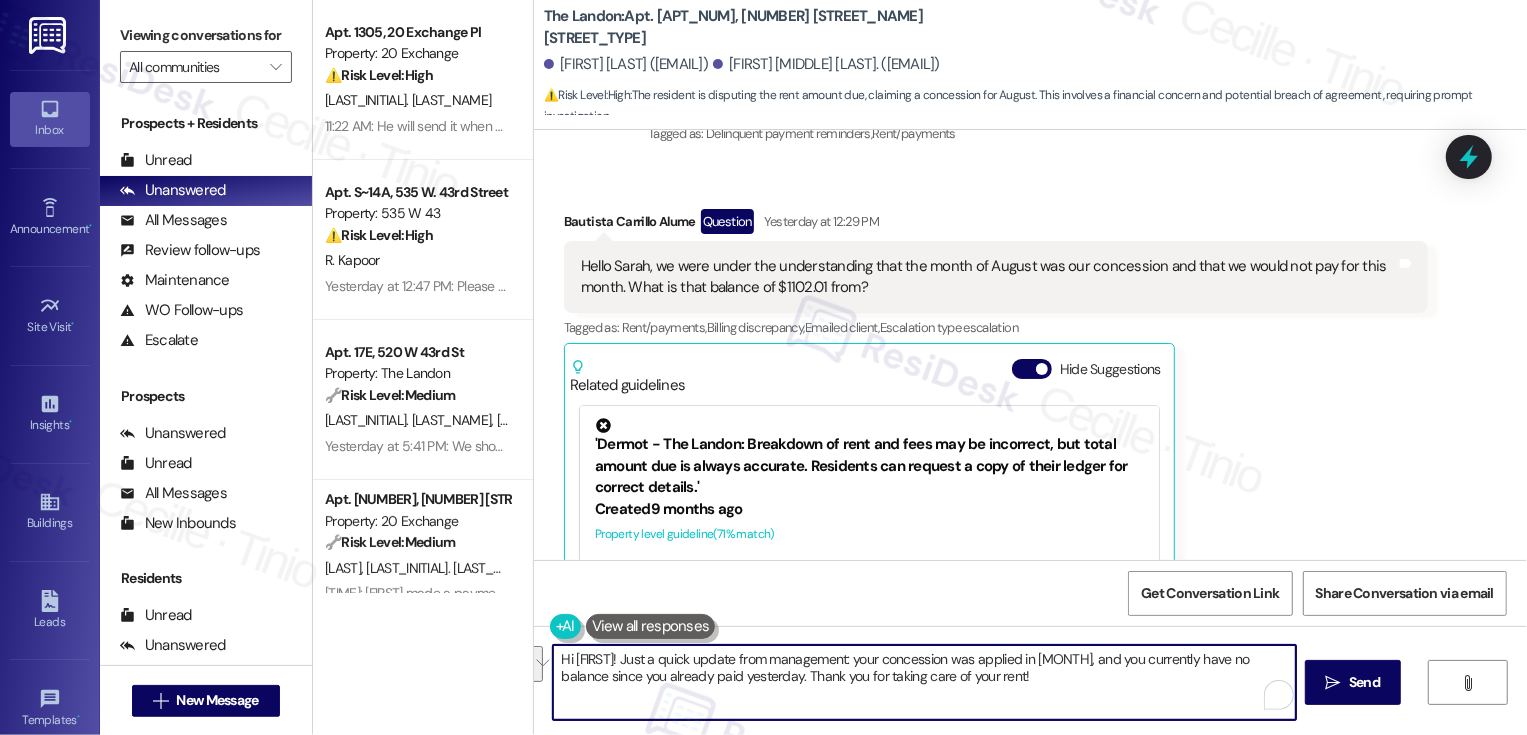 drag, startPoint x: 745, startPoint y: 675, endPoint x: 514, endPoint y: 658, distance: 231.6247 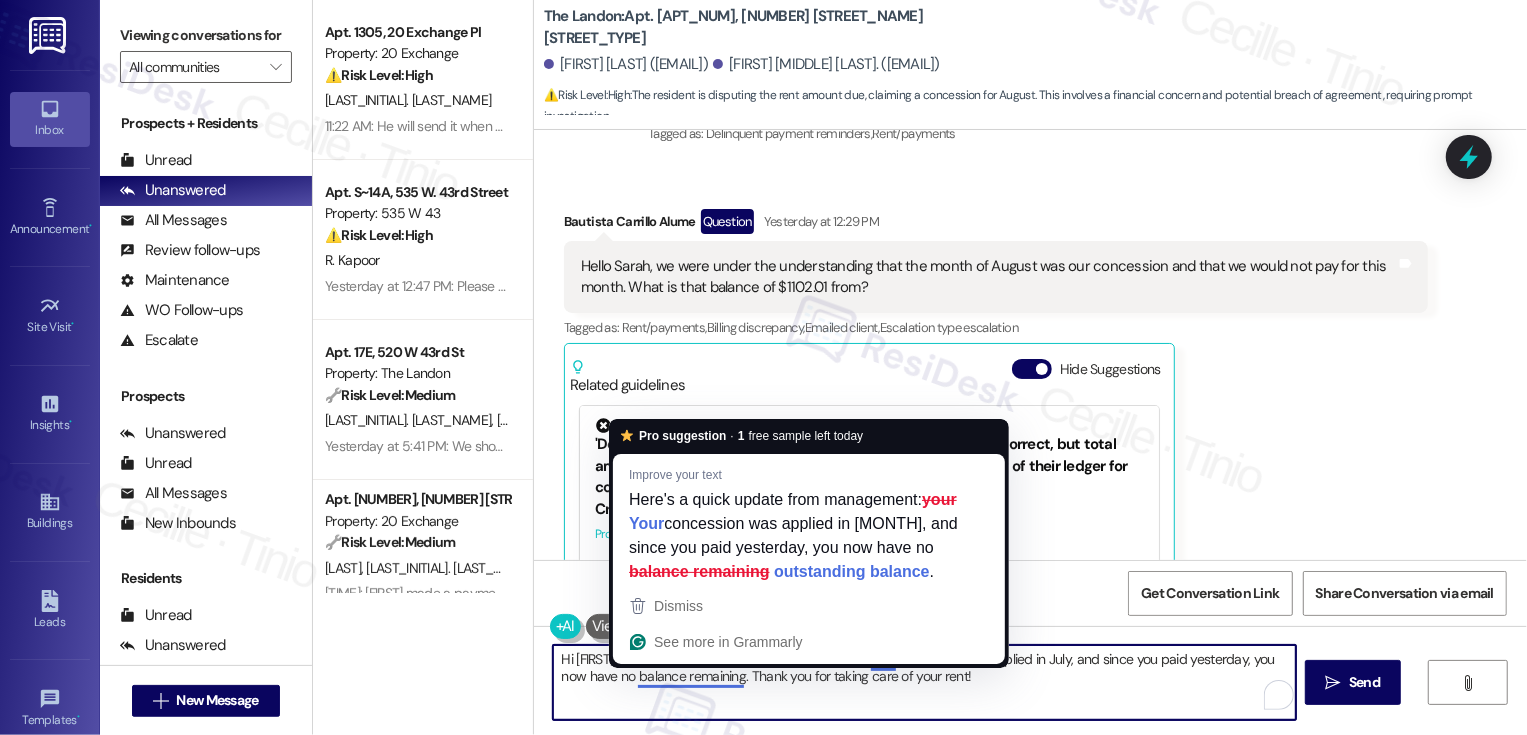 click on "Hi [FIRST]! Here's a quick update from management: your concession was applied in July, and since you paid yesterday, you now have no balance remaining. Thank you for taking care of your rent!" at bounding box center [924, 682] 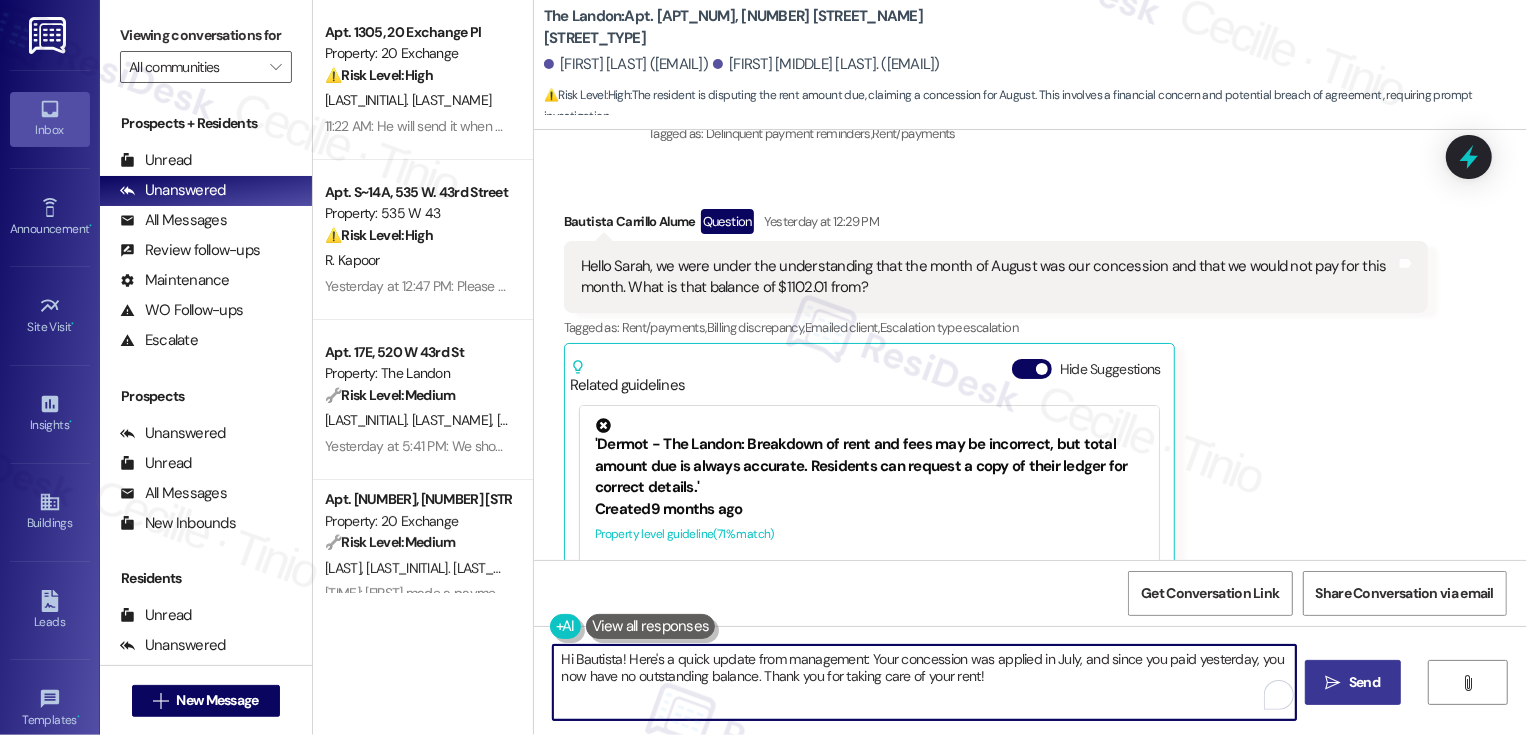 type on "Hi Bautista! Here's a quick update from management: Your concession was applied in July, and since you paid yesterday, you now have no outstanding balance. Thank you for taking care of your rent!" 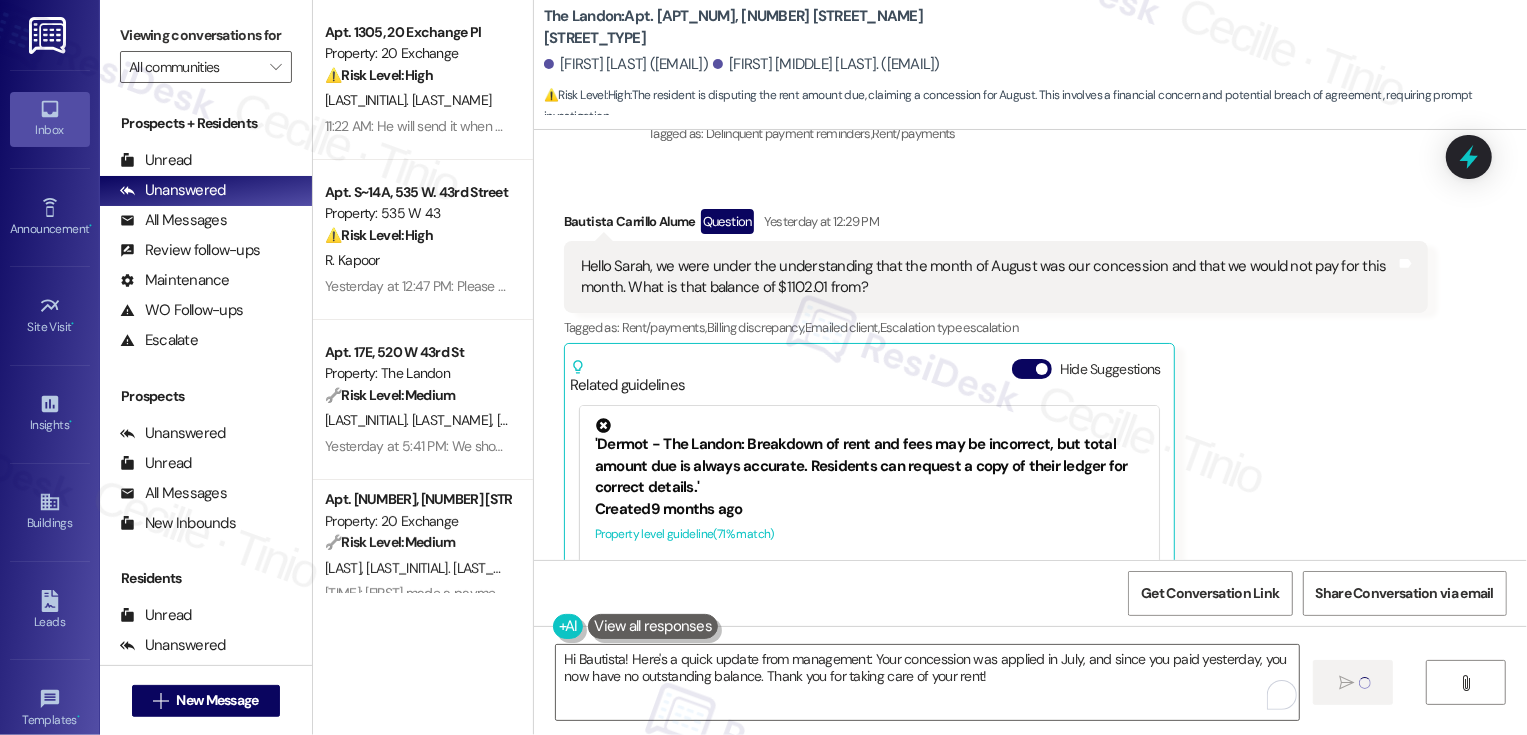 type 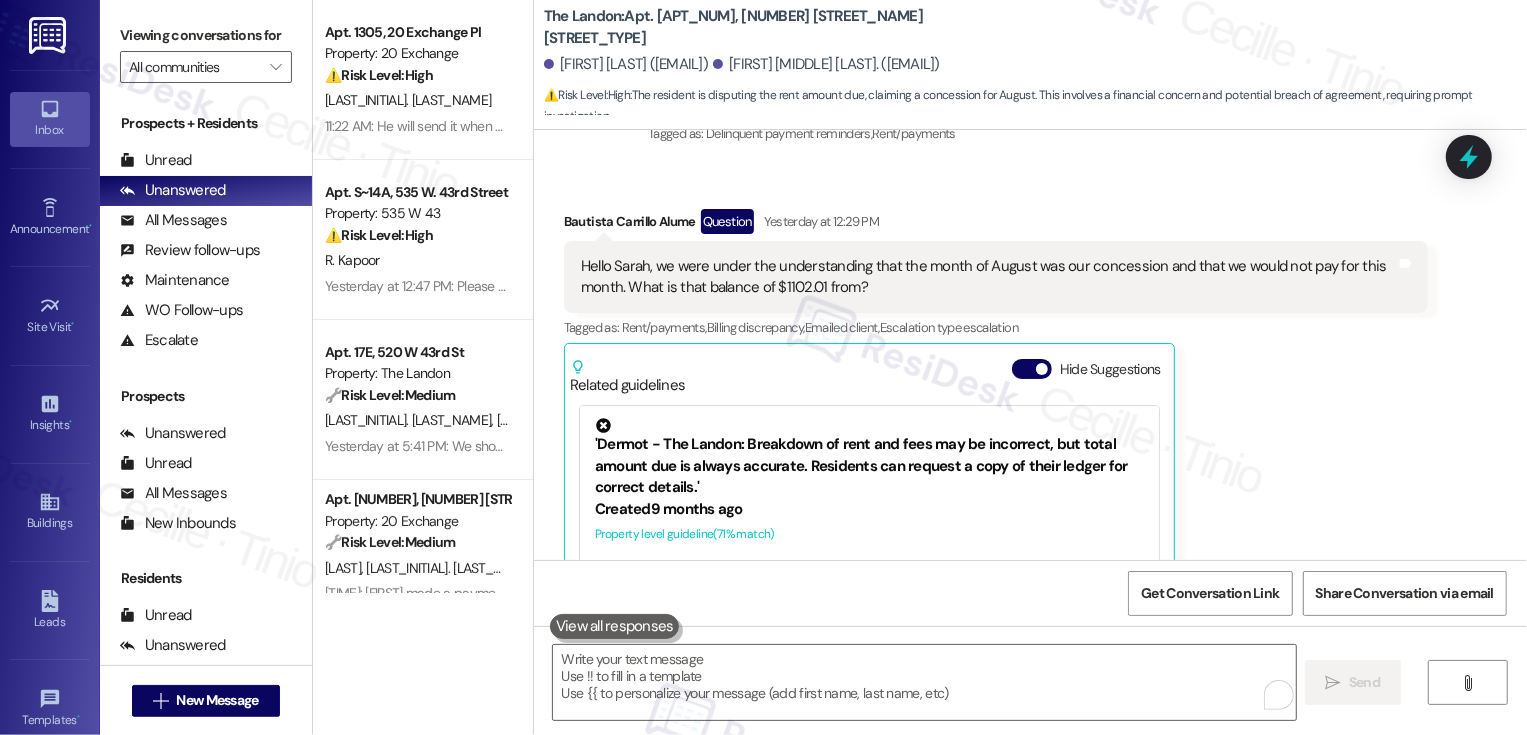 scroll, scrollTop: 943, scrollLeft: 0, axis: vertical 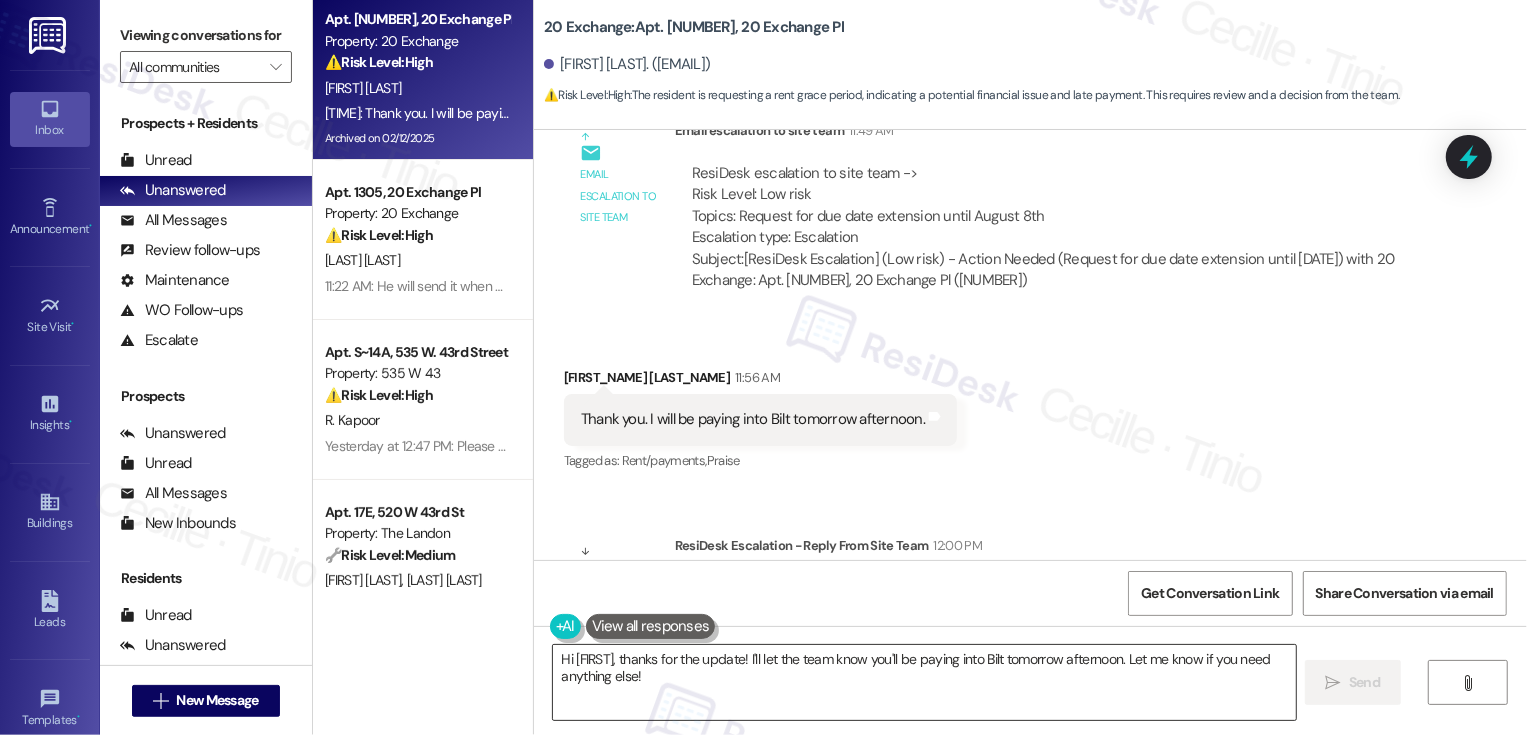click on "Hi {{first_name}}, thanks for the update! I'll let the team know you'll be paying into Bilt tomorrow afternoon. Let me know if you need anything else!" at bounding box center (924, 682) 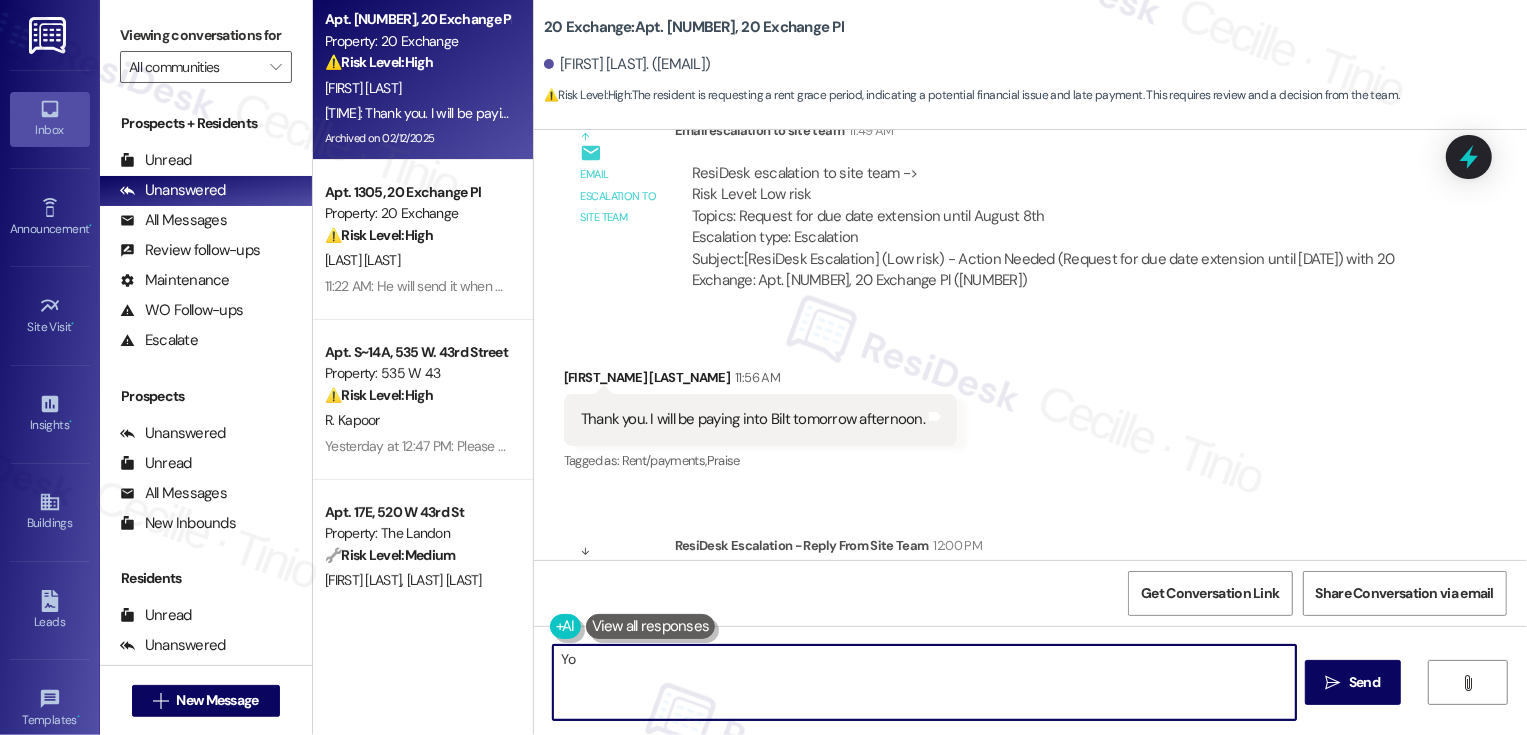 type on "Y" 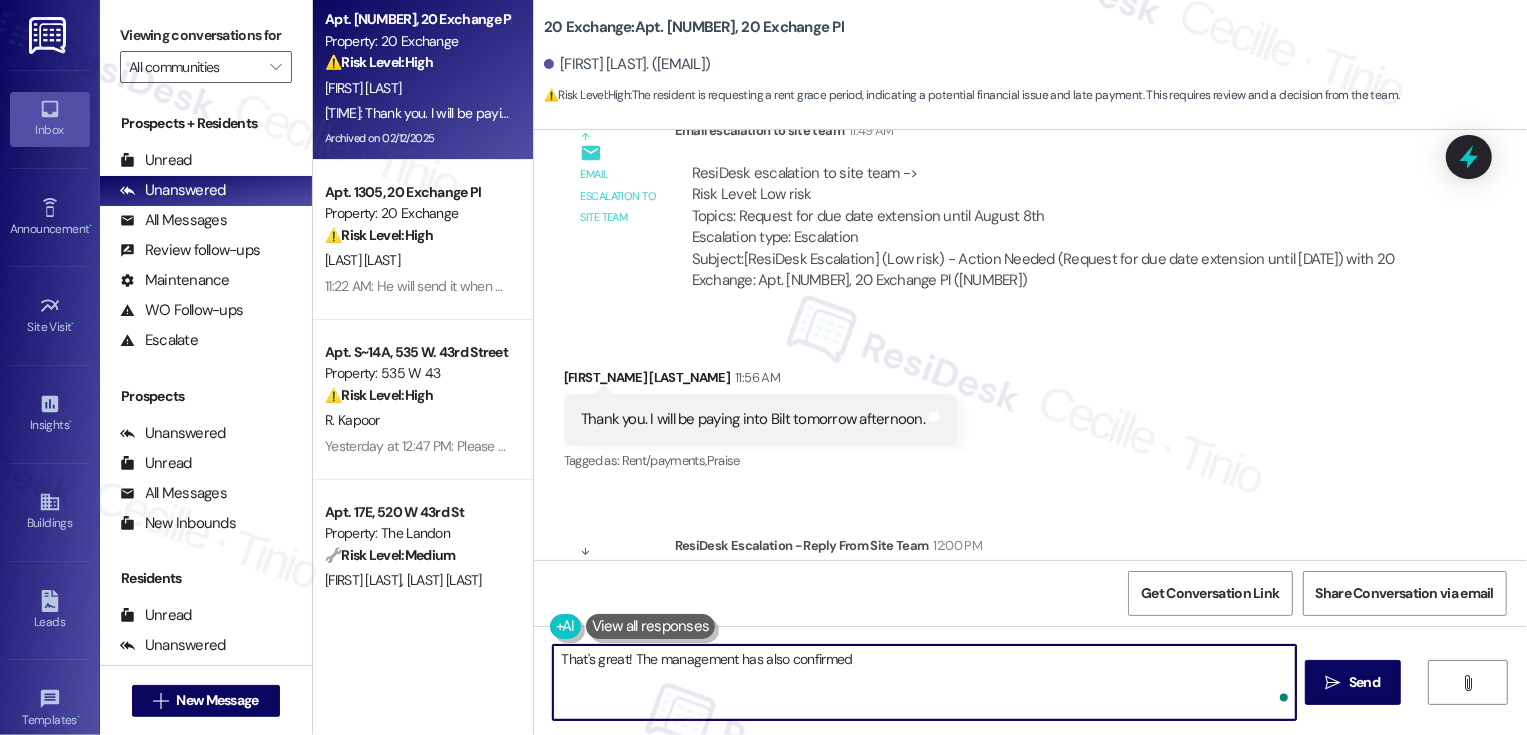 paste on "we will honor his request and extend the grace period to
August 10th to allow enough time for your payment to clear." 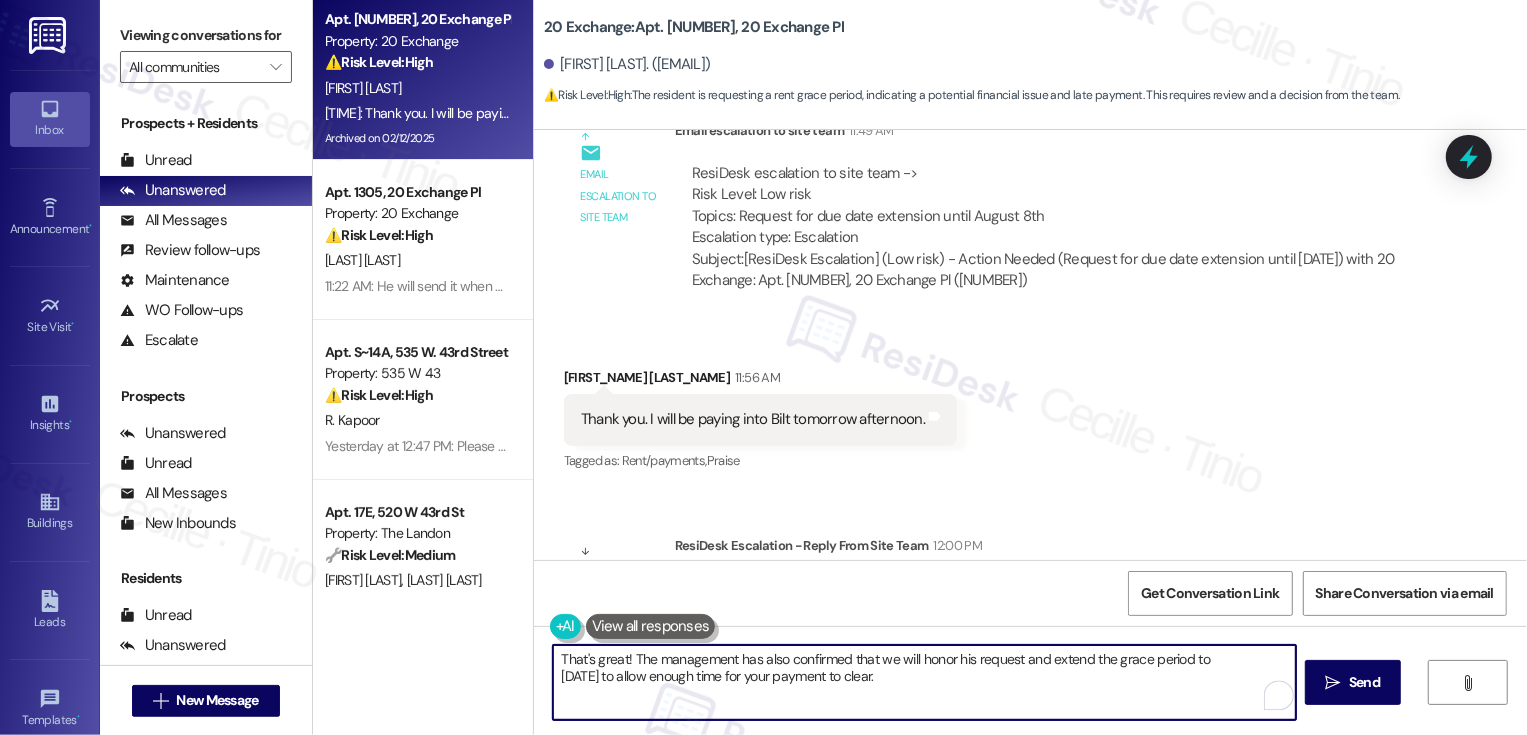 click on "That's great! The management has also confirmed that we will honor his request and extend the grace period to
August 10th to allow enough time for your payment to clear." at bounding box center (924, 682) 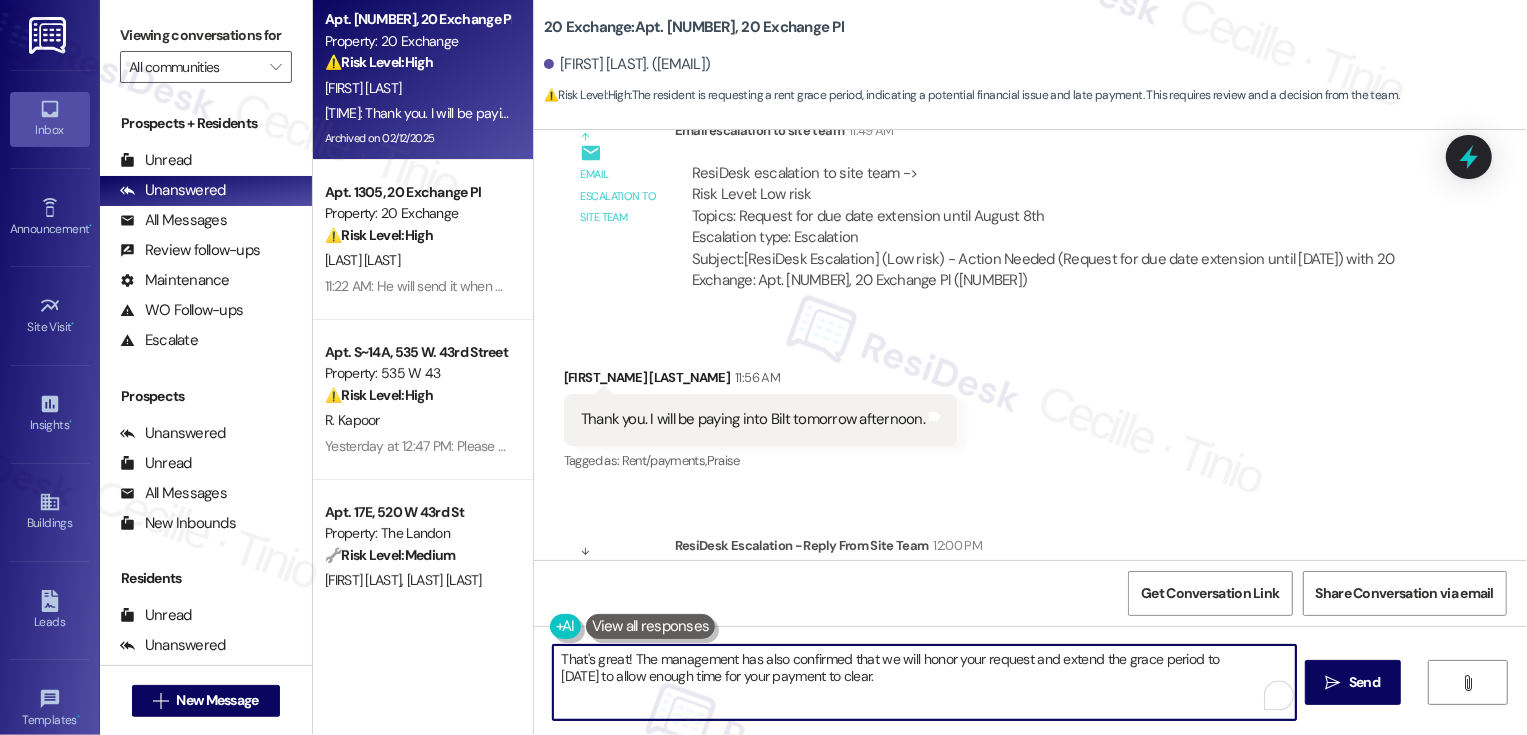 click on "That's great! The management has also confirmed that we will honor your request and extend the grace period to
August 10th to allow enough time for your payment to clear." at bounding box center [924, 682] 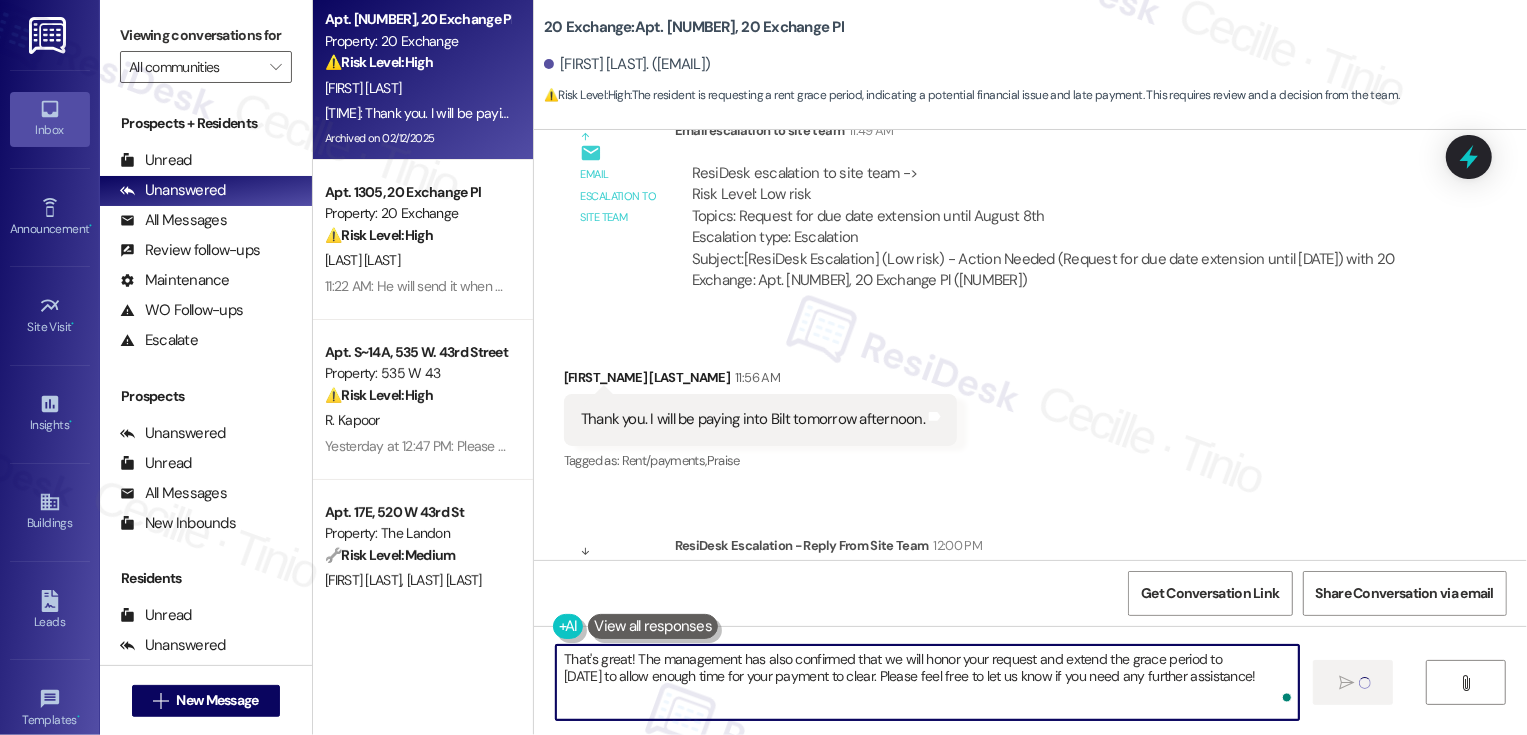 type on "That's great! The management has also confirmed that we will honor your request and extend the grace period to
August 10th to allow enough time for your payment to clear. Please feel free to let us know if you need any further assistance!" 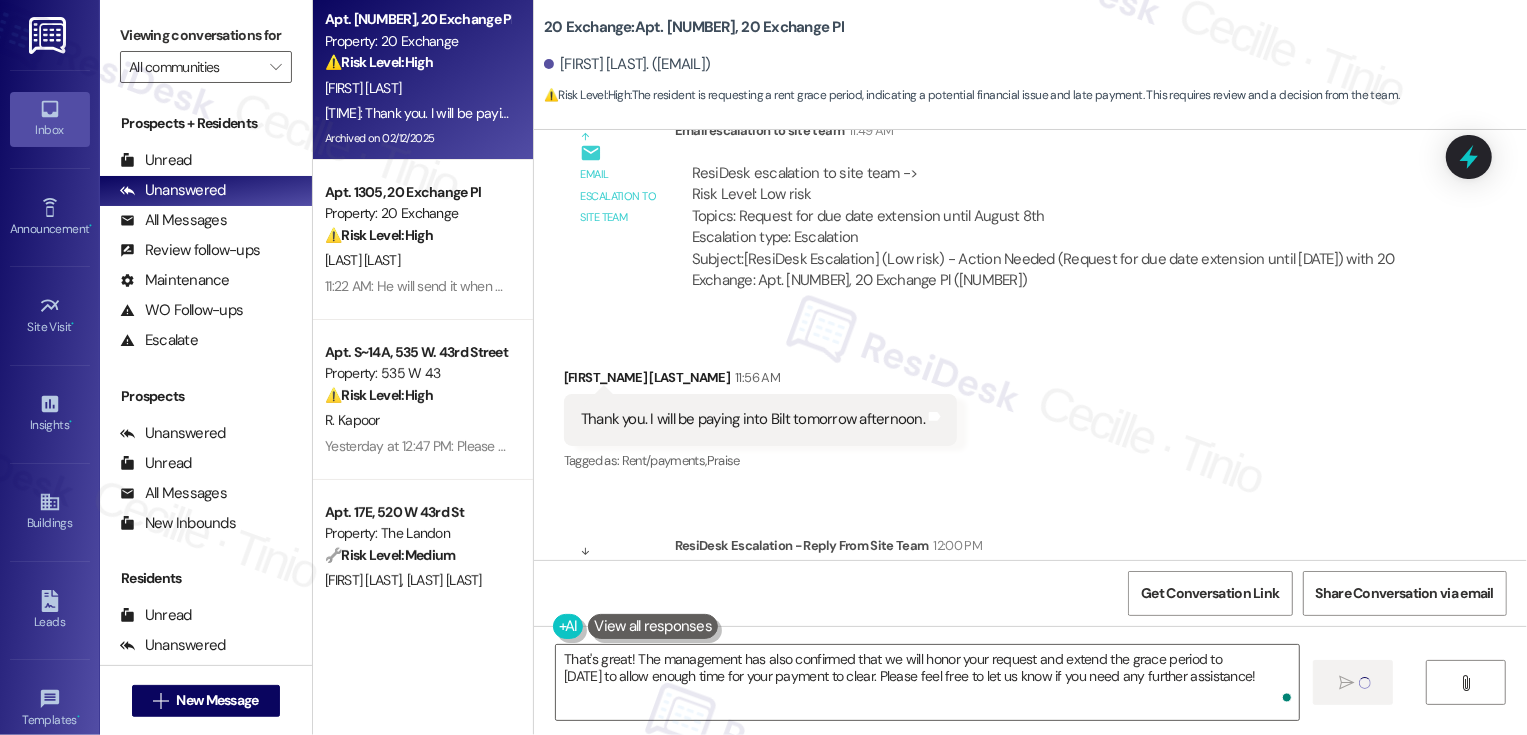 type 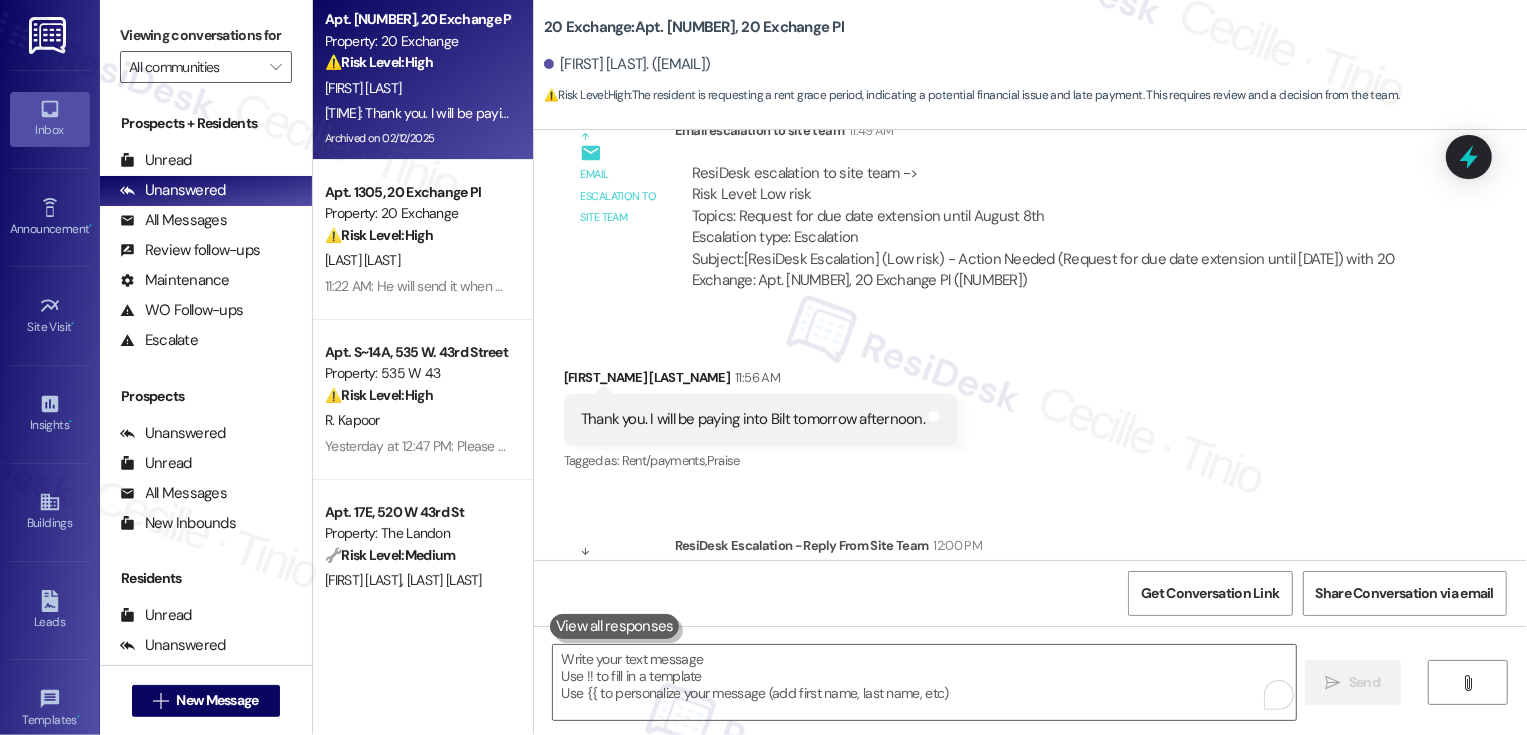 scroll, scrollTop: 27604, scrollLeft: 0, axis: vertical 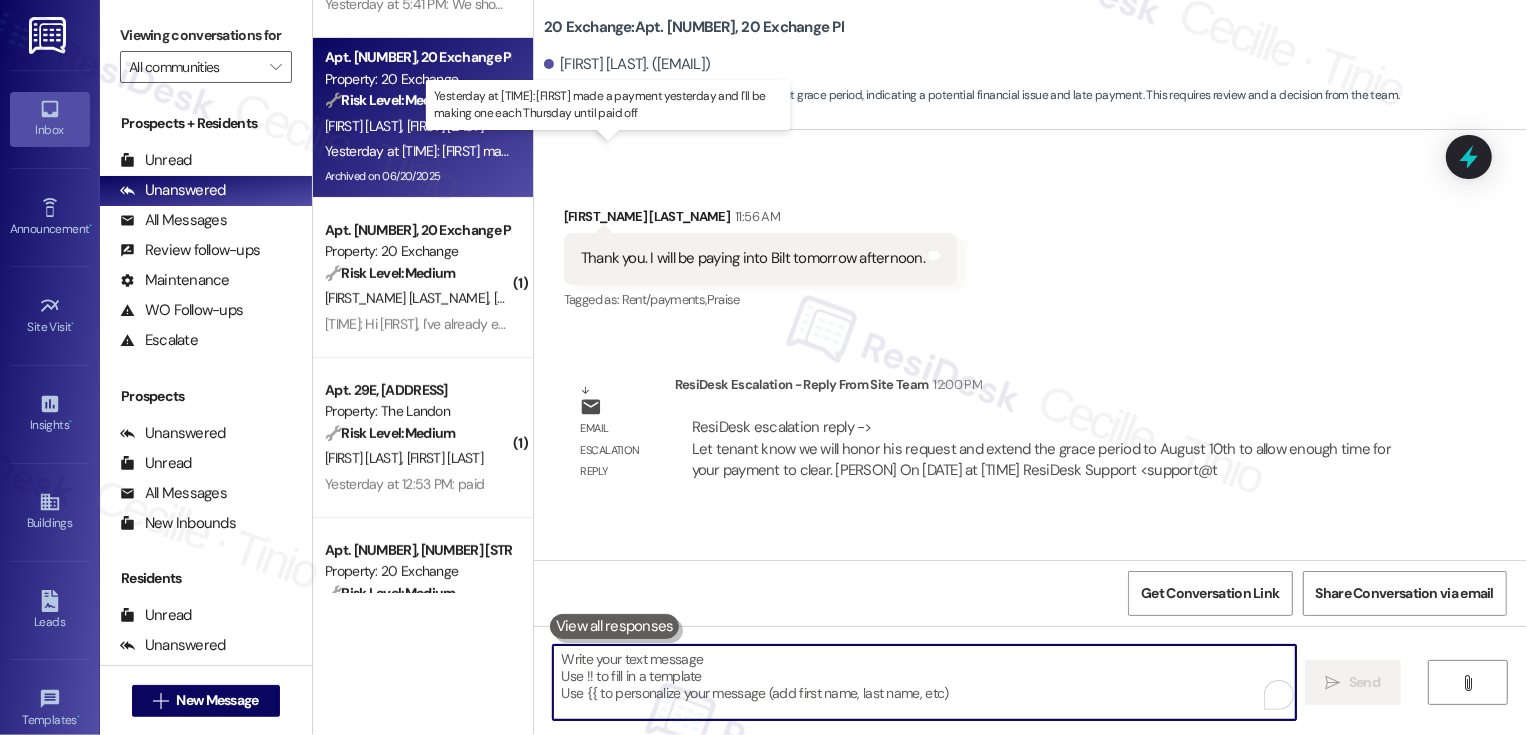 click on "Yesterday at 1:18 PM: Nic made a payment yesterday and I'll be making one each Thursday until paid off Yesterday at 1:18 PM: Nic made a payment yesterday and I'll be making one each Thursday until paid off" at bounding box center (632, 151) 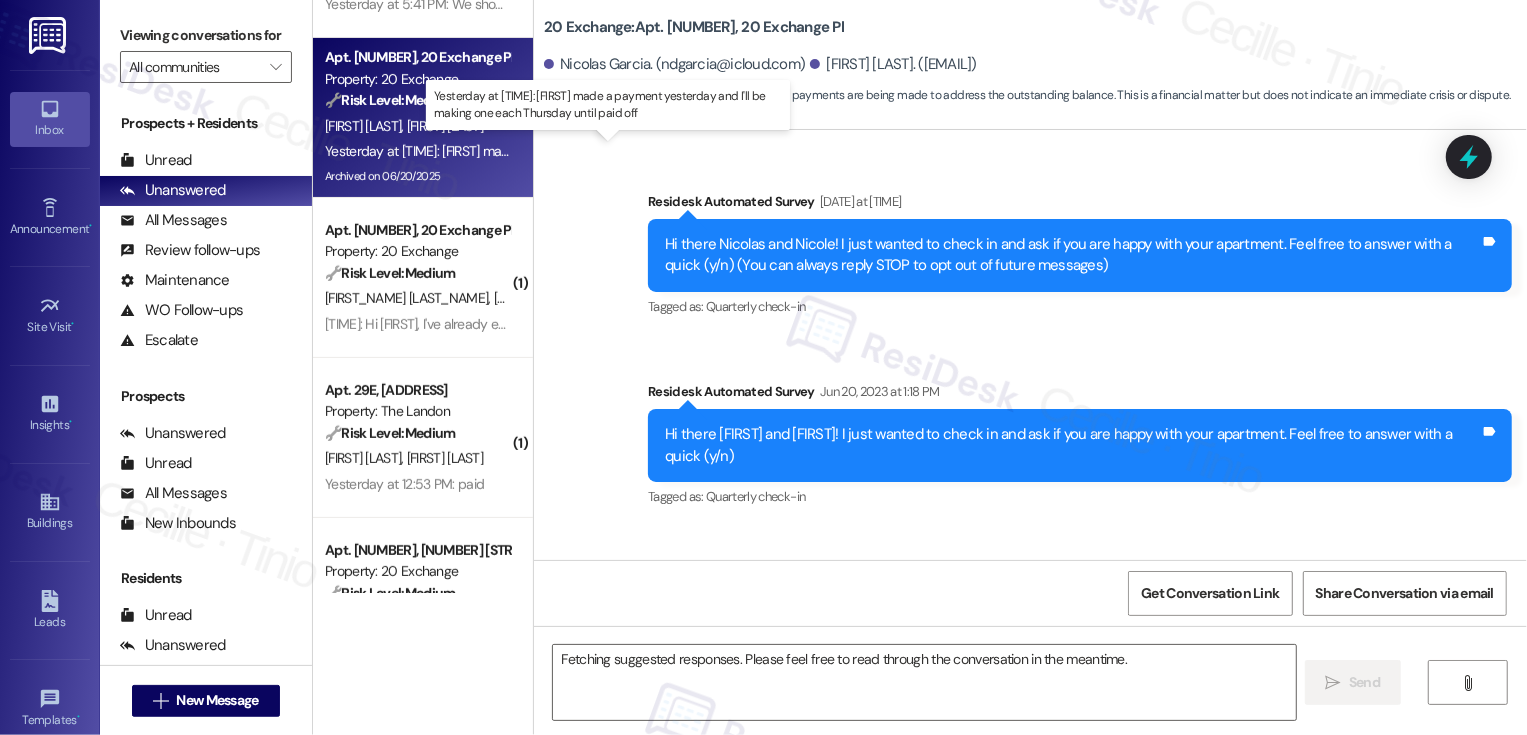 scroll, scrollTop: 28625, scrollLeft: 0, axis: vertical 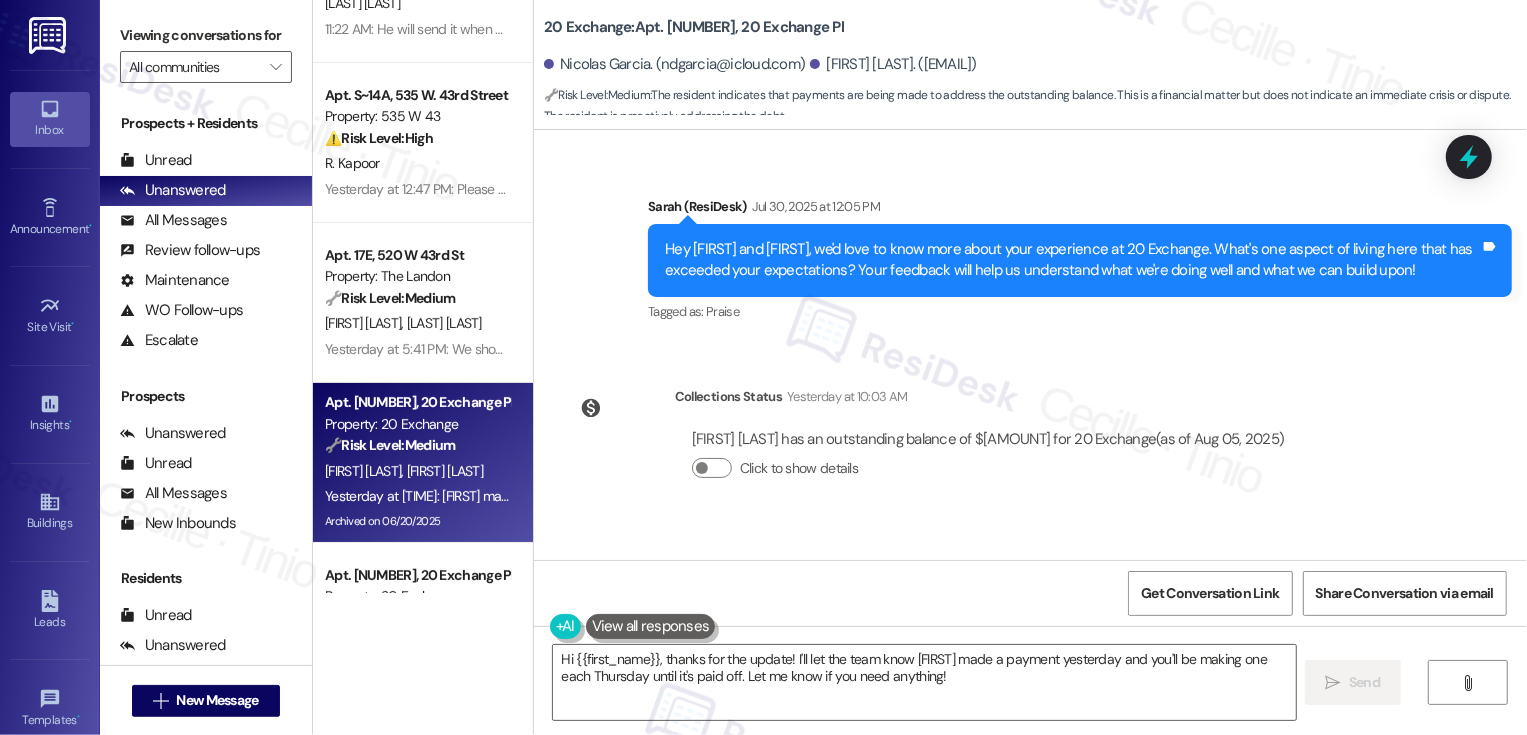 click on "Nicole Ross Yesterday at 1:18 PM" at bounding box center (864, 796) 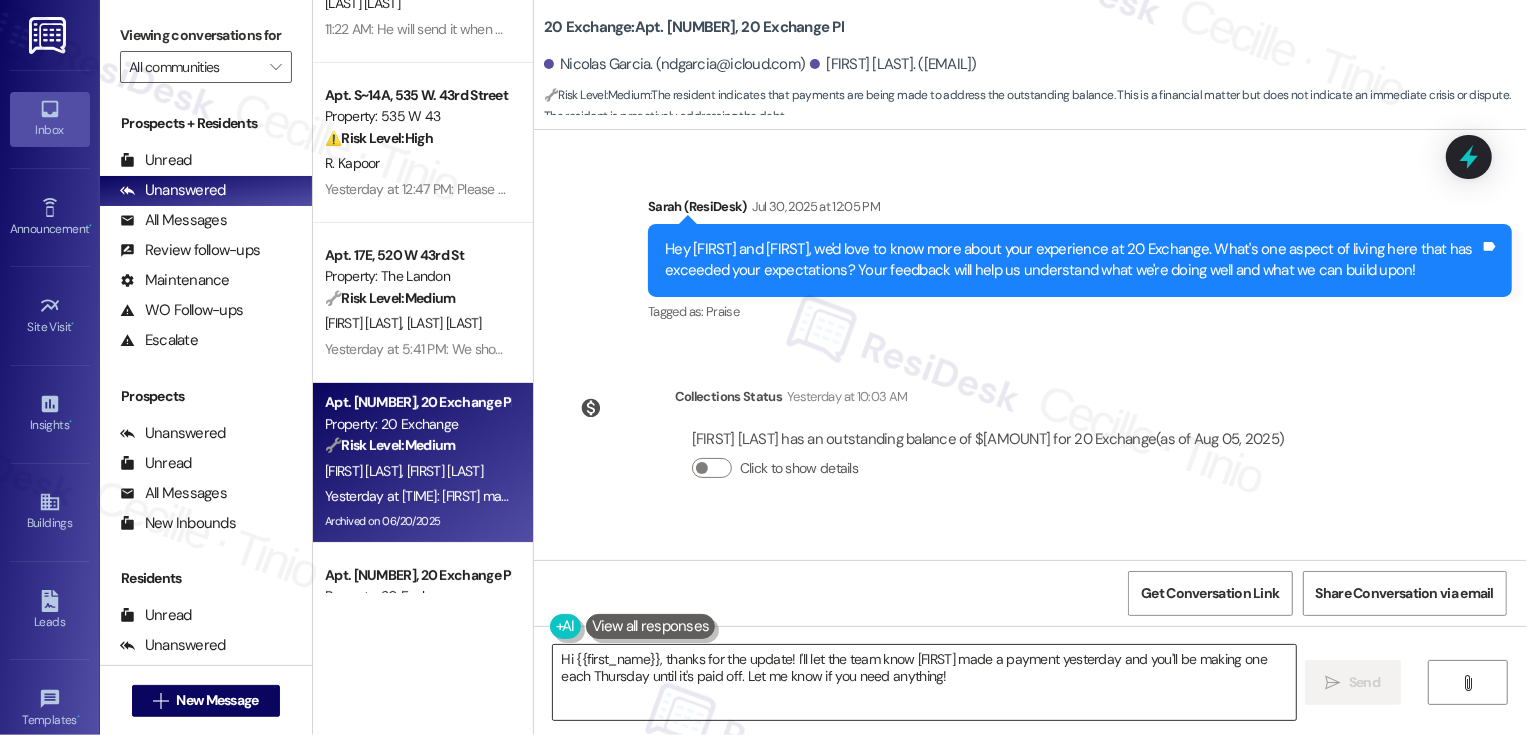 click on "Hi {{first_name}}, thanks for the update! I'll let the team know Nic made a payment yesterday and you'll be making one each Thursday until it's paid off. Let me know if you need anything!" at bounding box center [924, 682] 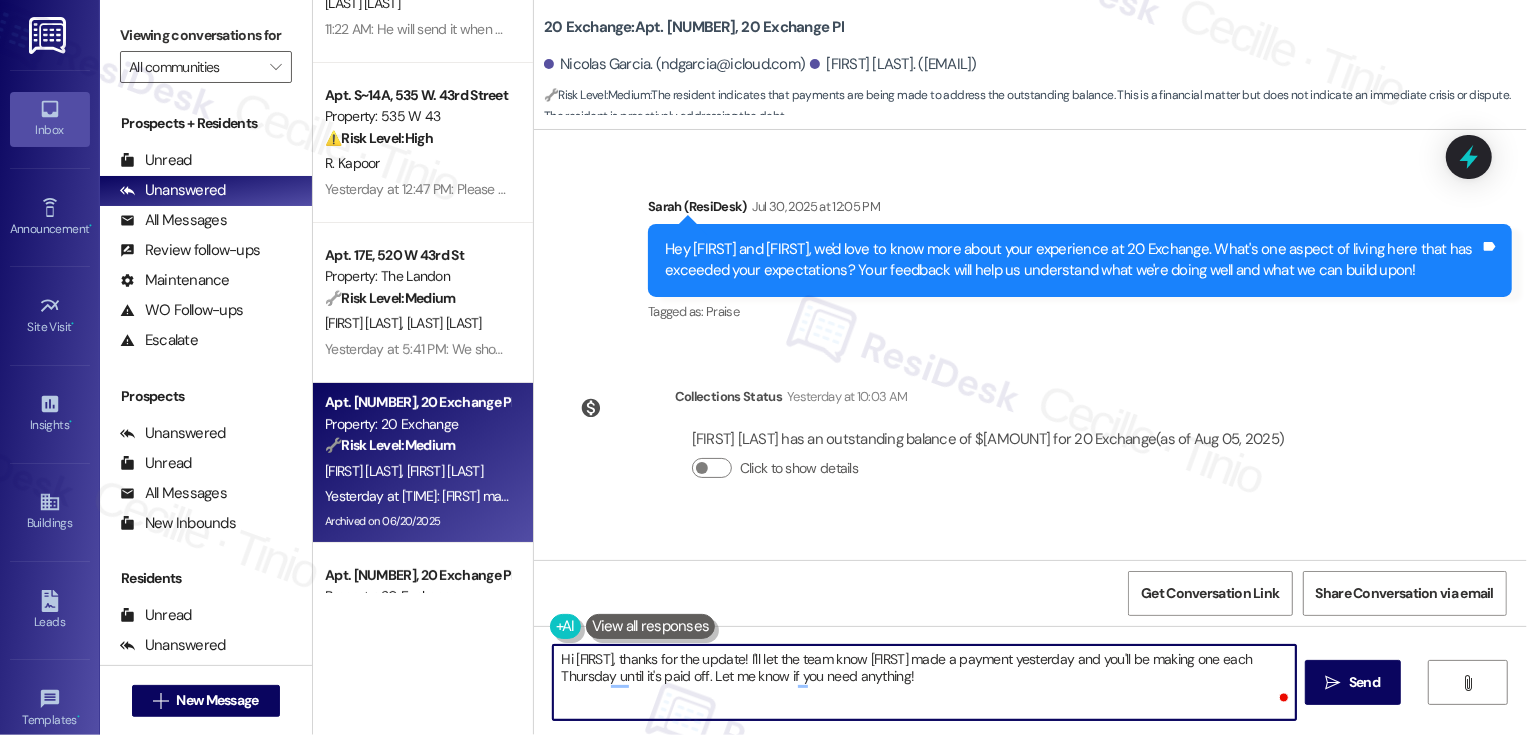 paste on "Nicole" 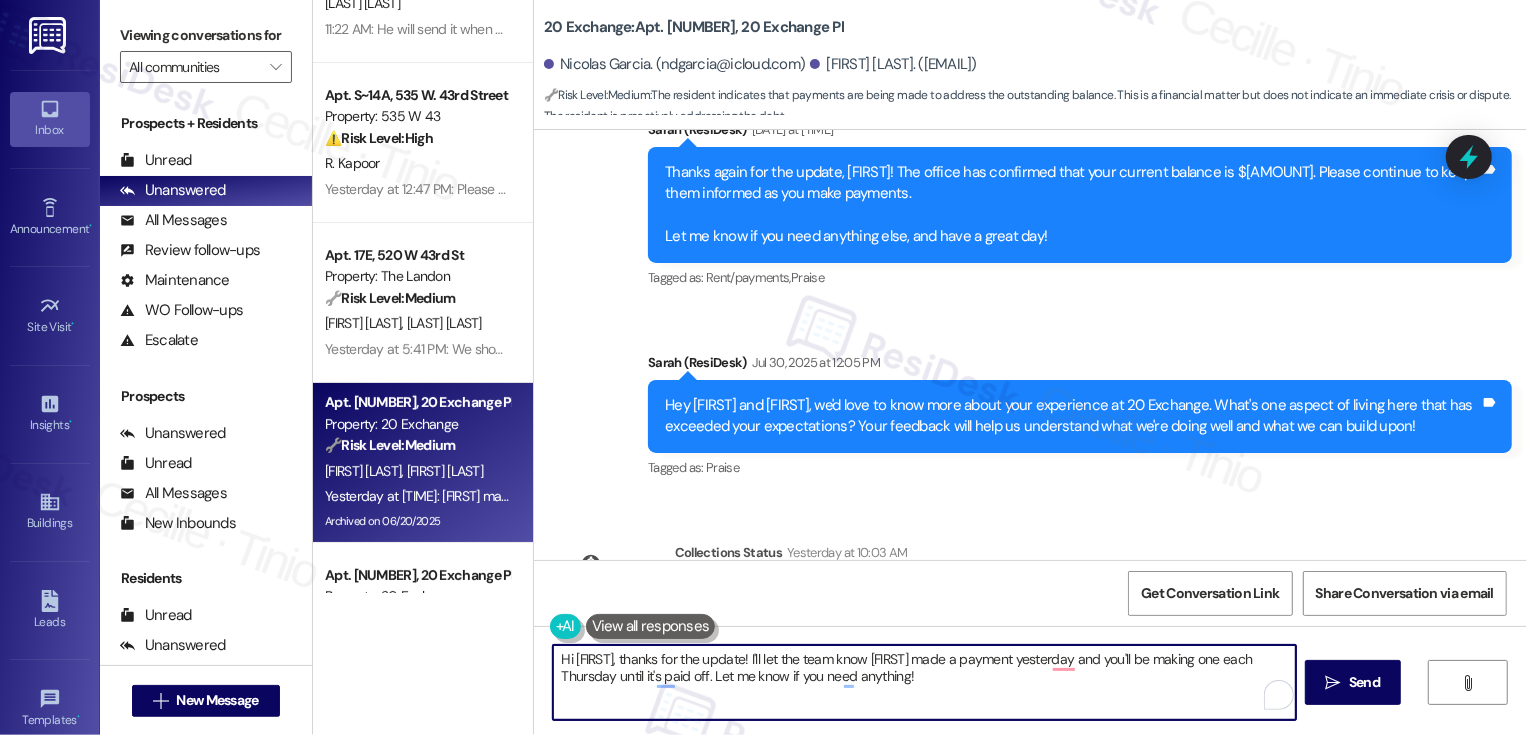 scroll, scrollTop: 28625, scrollLeft: 0, axis: vertical 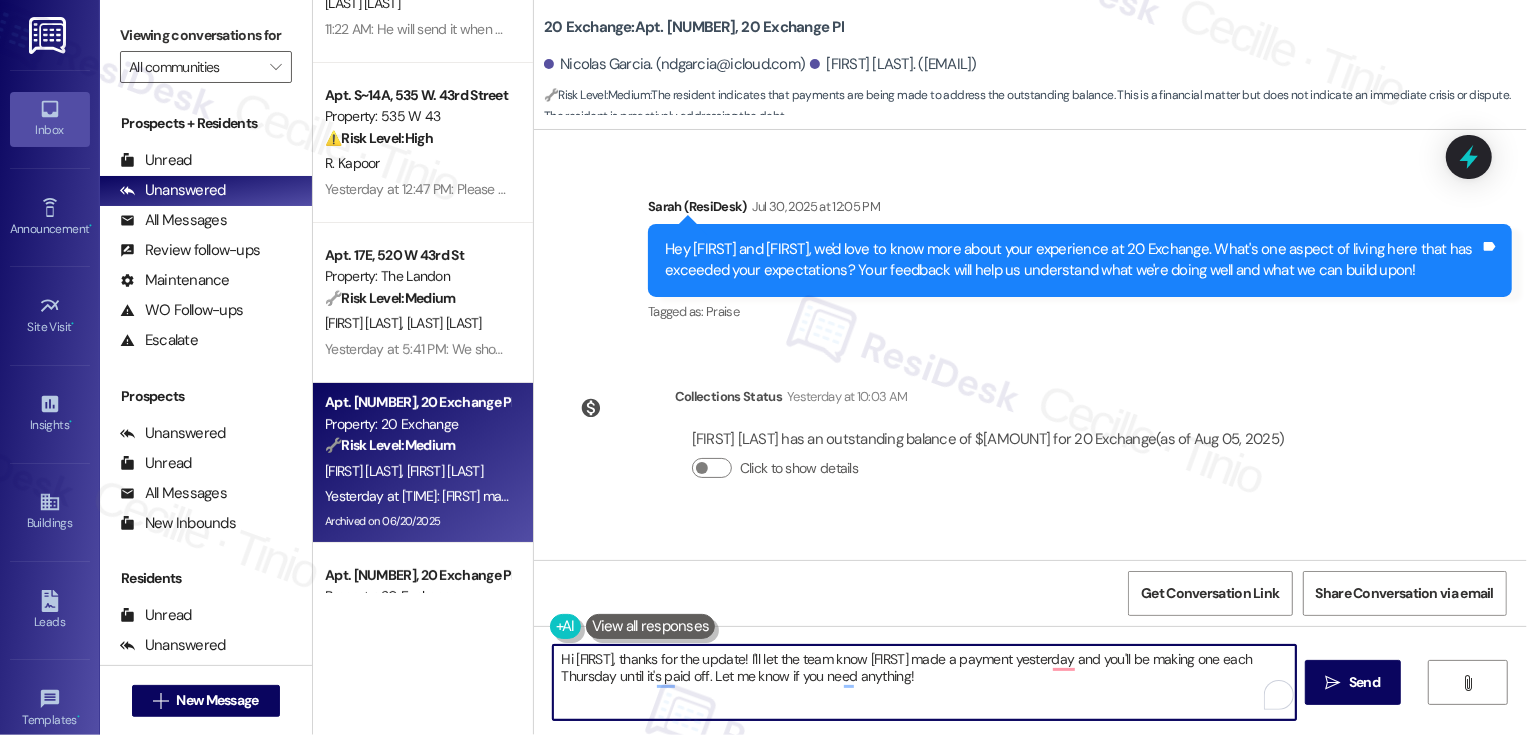 click on "Hi Nicole, thanks for the update! I'll let the team know Nic made a payment yesterday and you'll be making one each Thursday until it's paid off. Let me know if you need anything!" at bounding box center [924, 682] 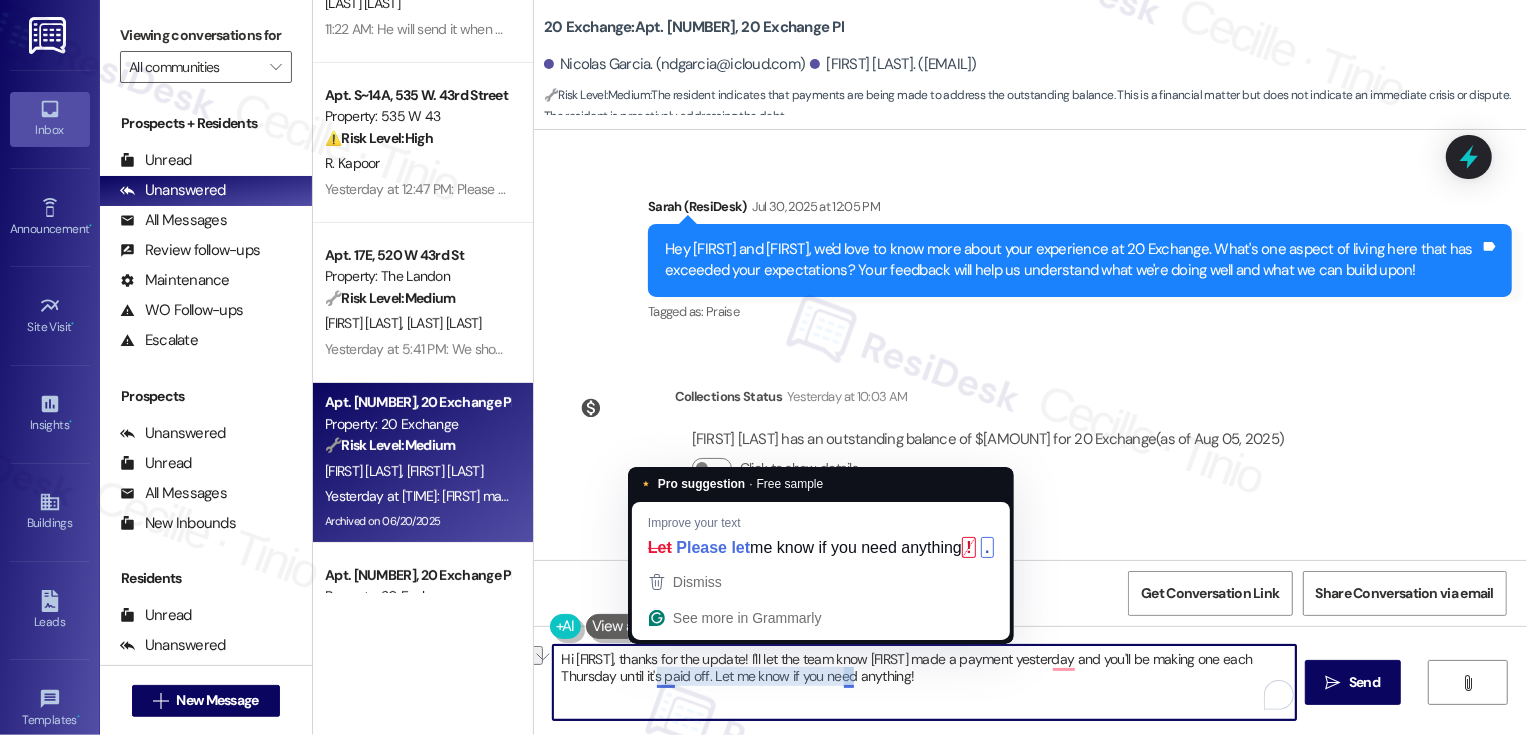 drag, startPoint x: 645, startPoint y: 678, endPoint x: 888, endPoint y: 687, distance: 243.16661 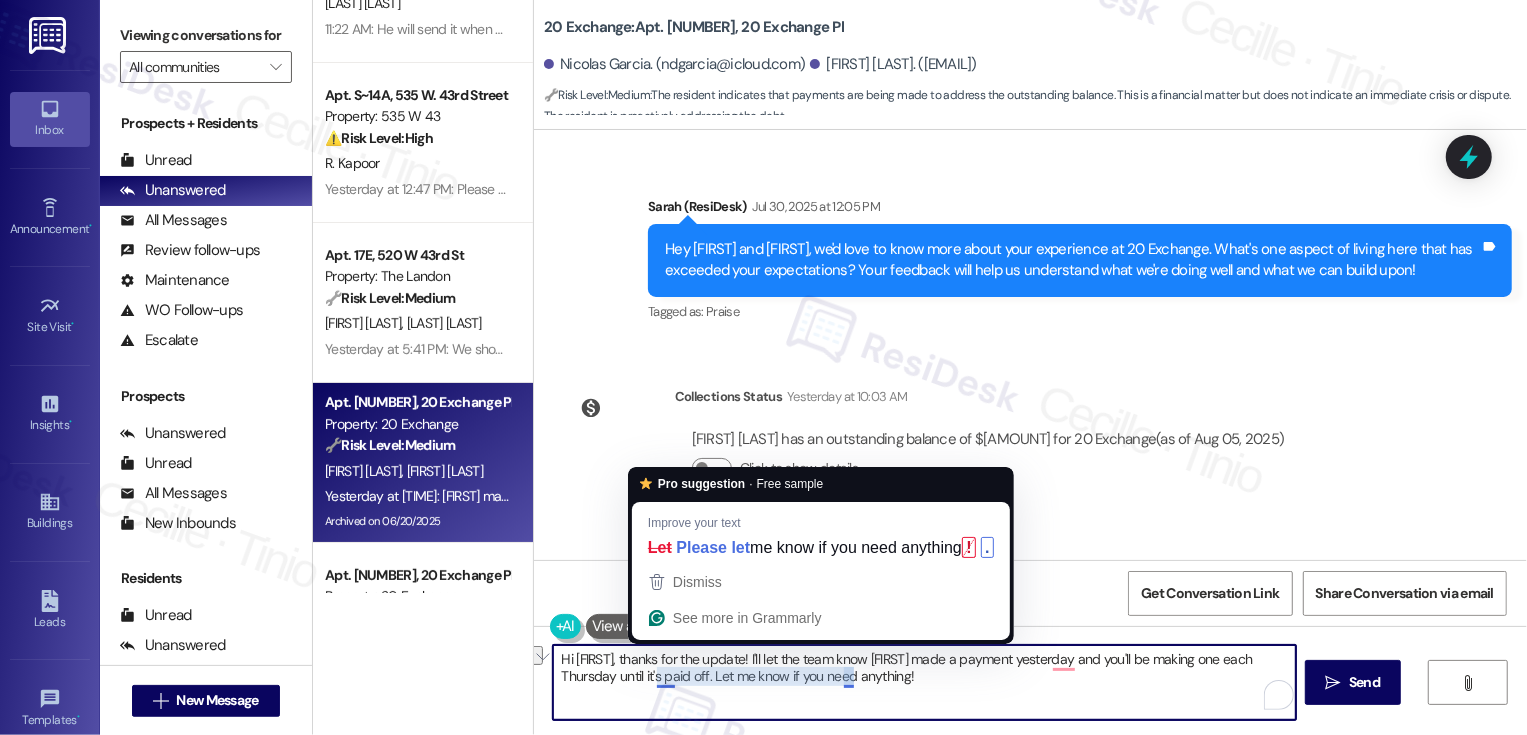 click on "Hi Nicole, thanks for the update! I'll let the team know Nic made a payment yesterday and you'll be making one each Thursday until it's paid off. Let me know if you need anything!" at bounding box center [924, 682] 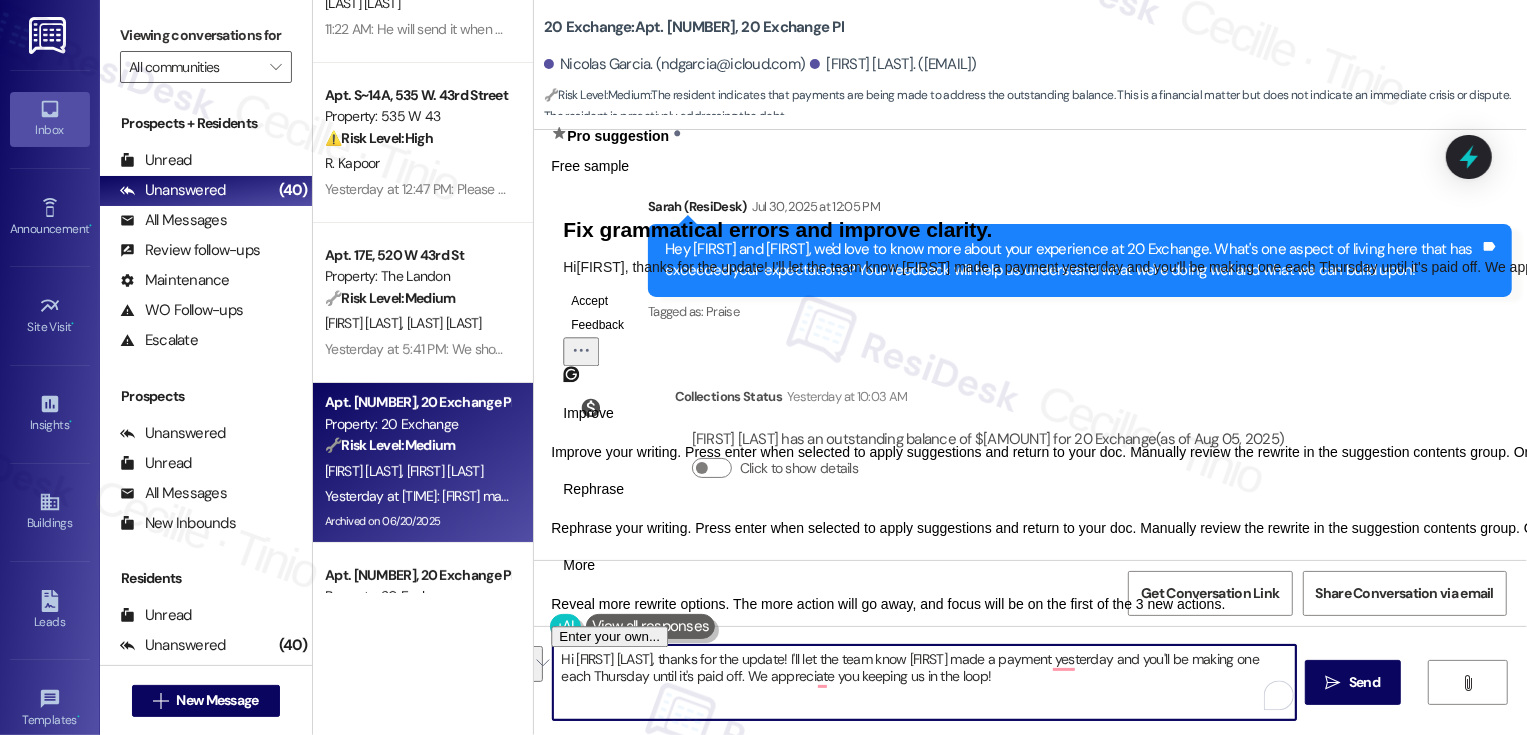 click on "Rephrase" at bounding box center (593, 489) 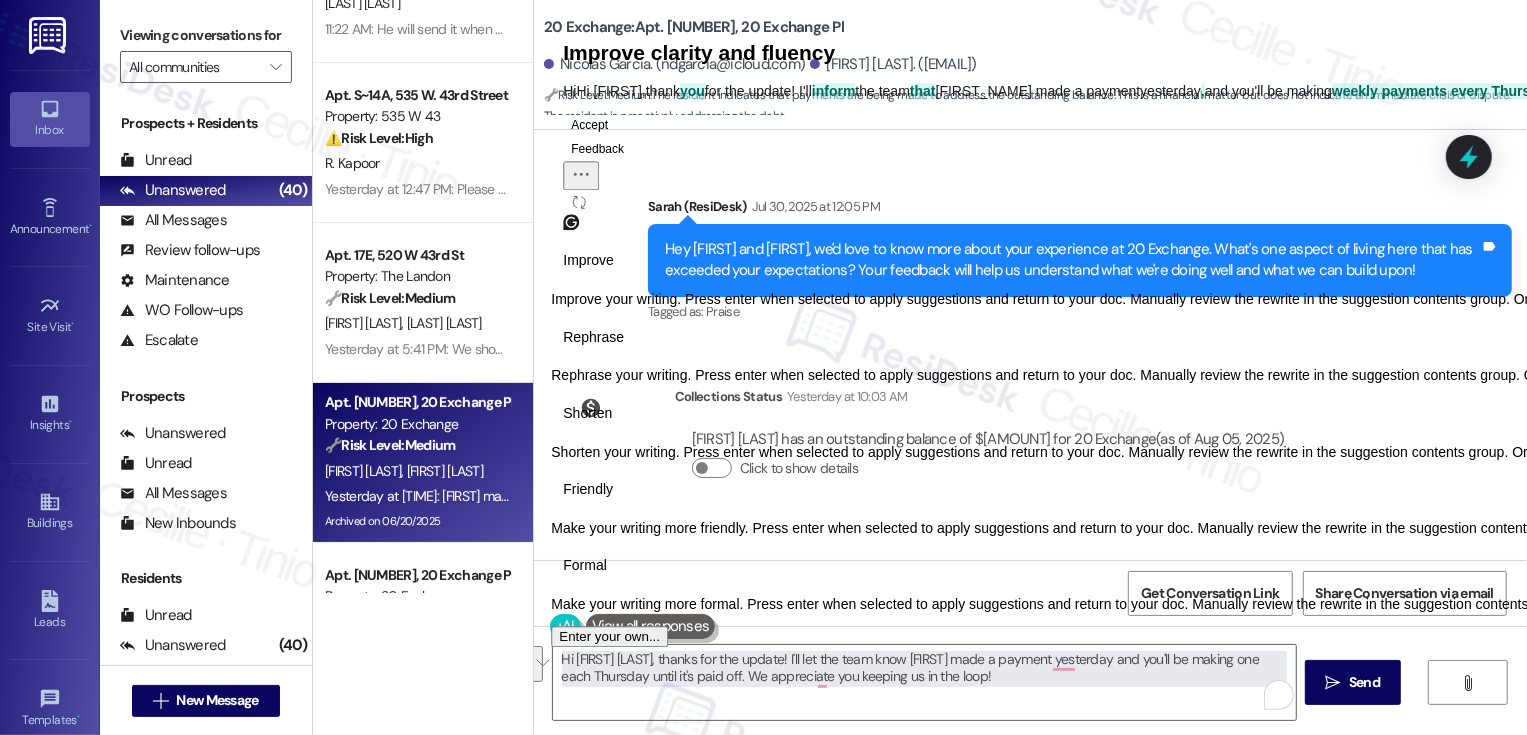 click on "Friendly" at bounding box center [588, 489] 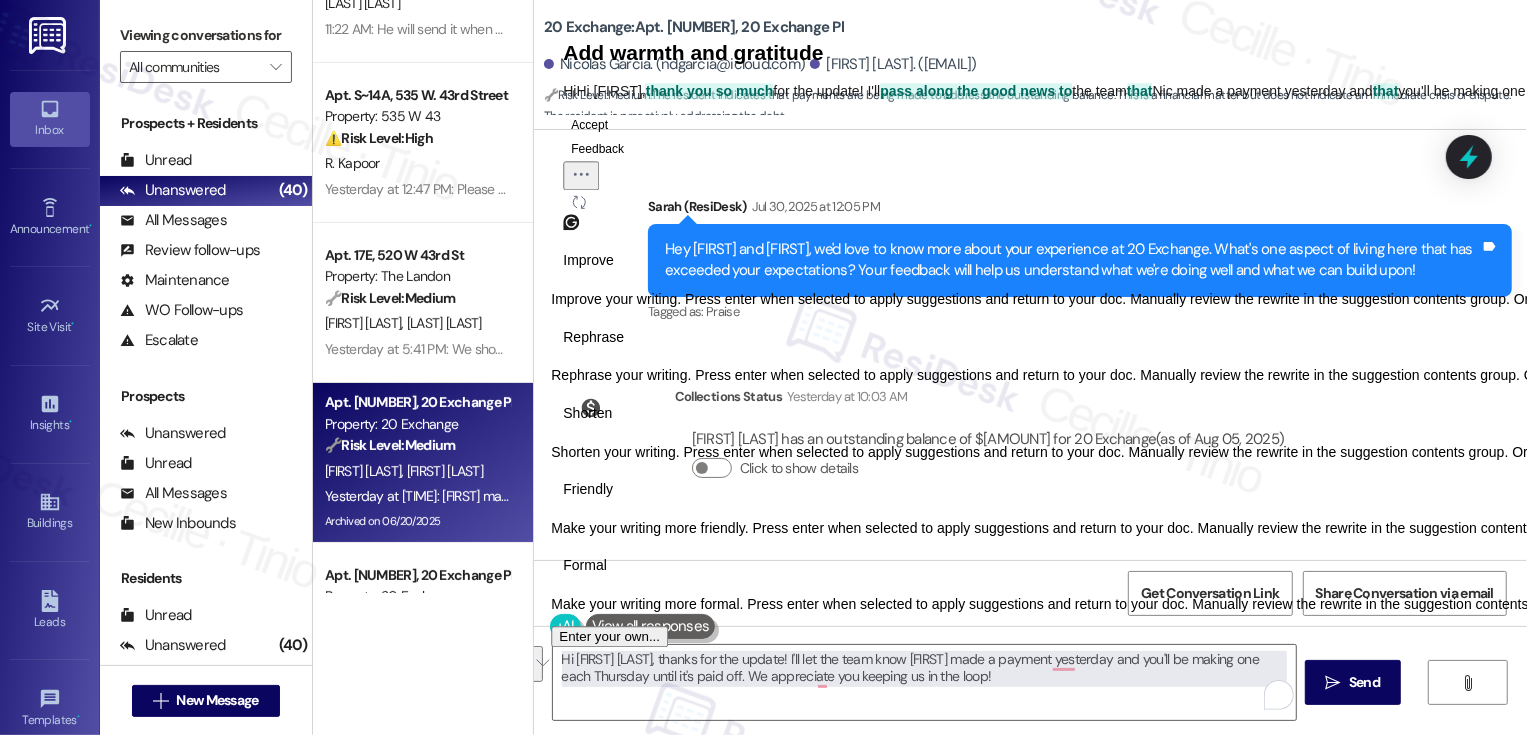 click on "Accept" 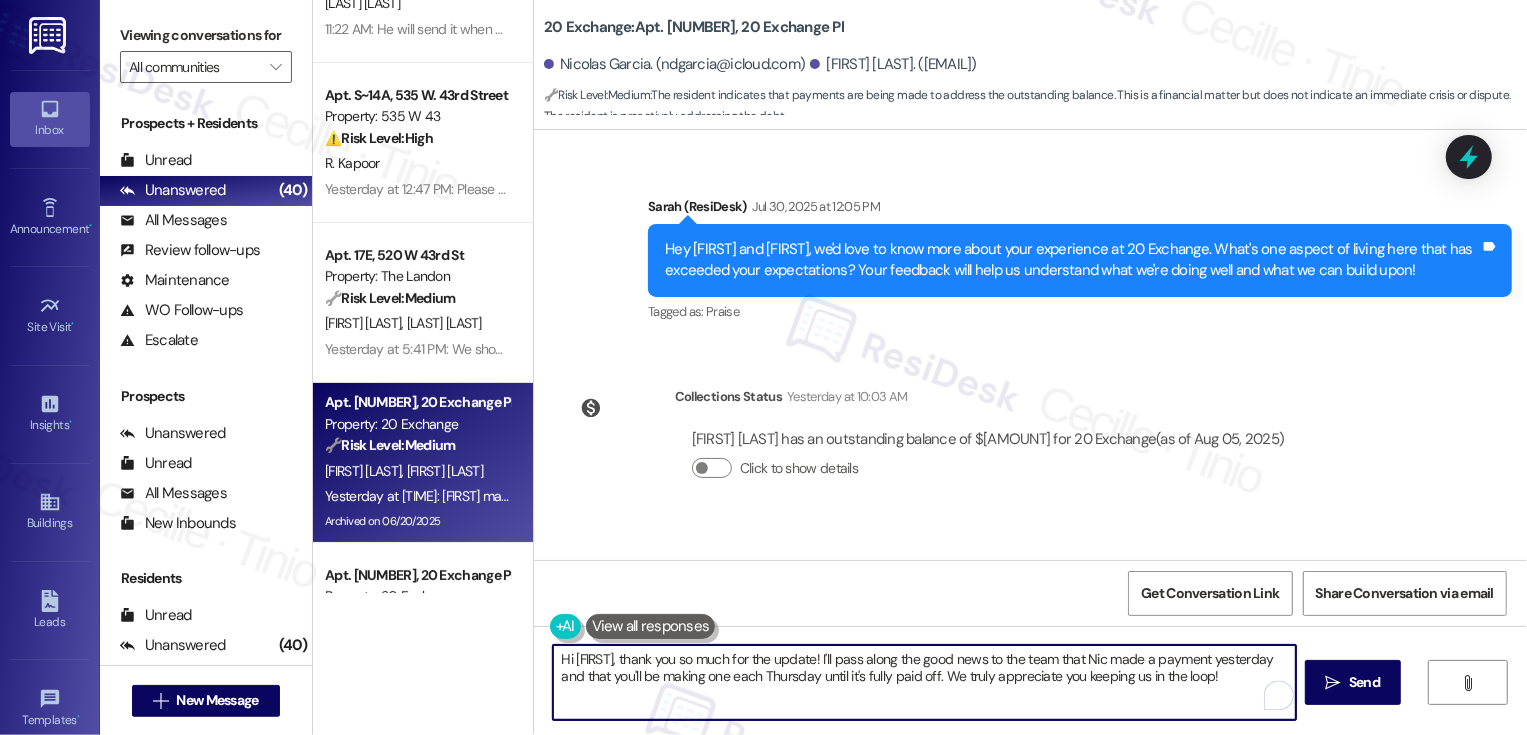 click on "Hi Nicole, thank you so much for the update! I'll pass along the good news to the team that Nic made a payment yesterday and that you'll be making one each Thursday until it's fully paid off. We truly appreciate you keeping us in the loop!" at bounding box center (924, 682) 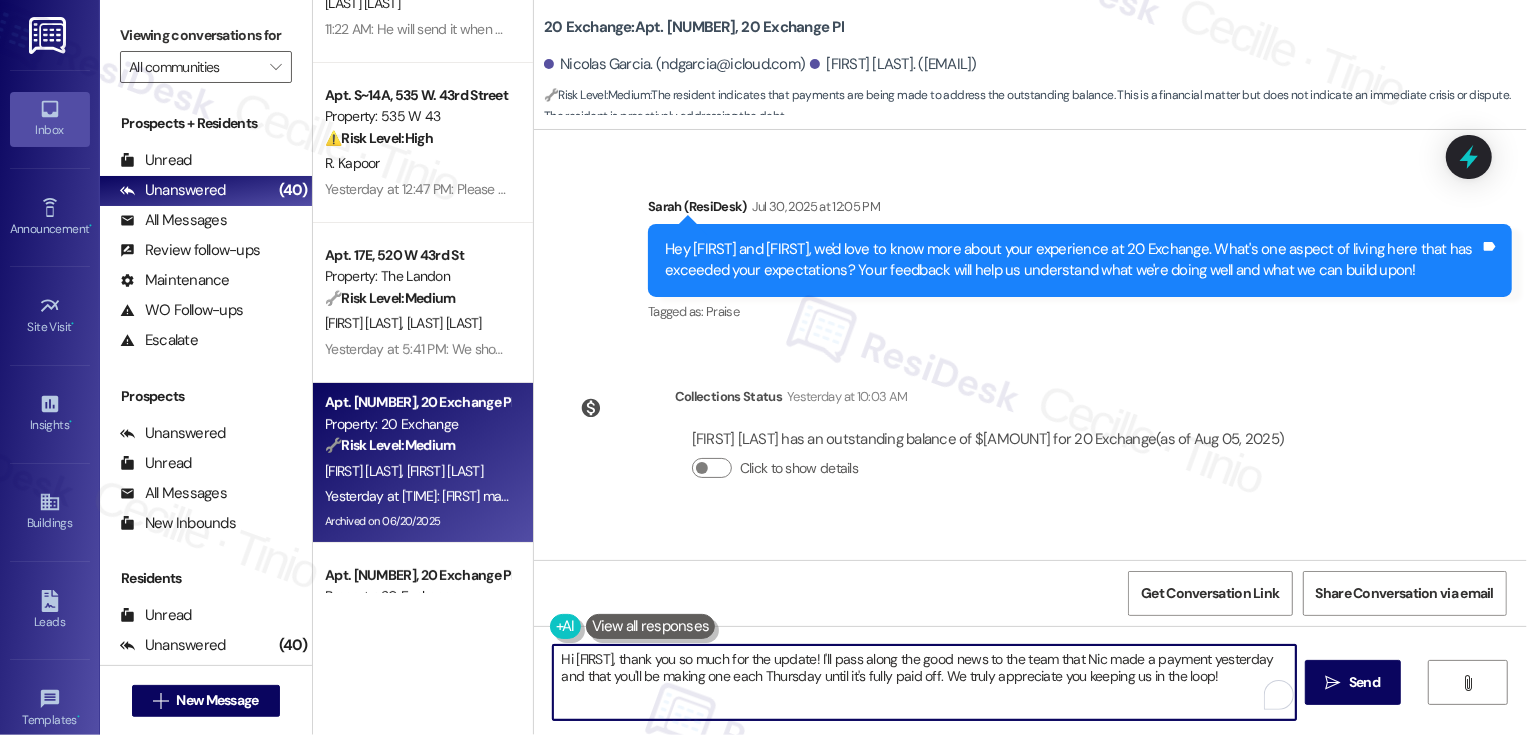 drag, startPoint x: 848, startPoint y: 659, endPoint x: 887, endPoint y: 660, distance: 39.012817 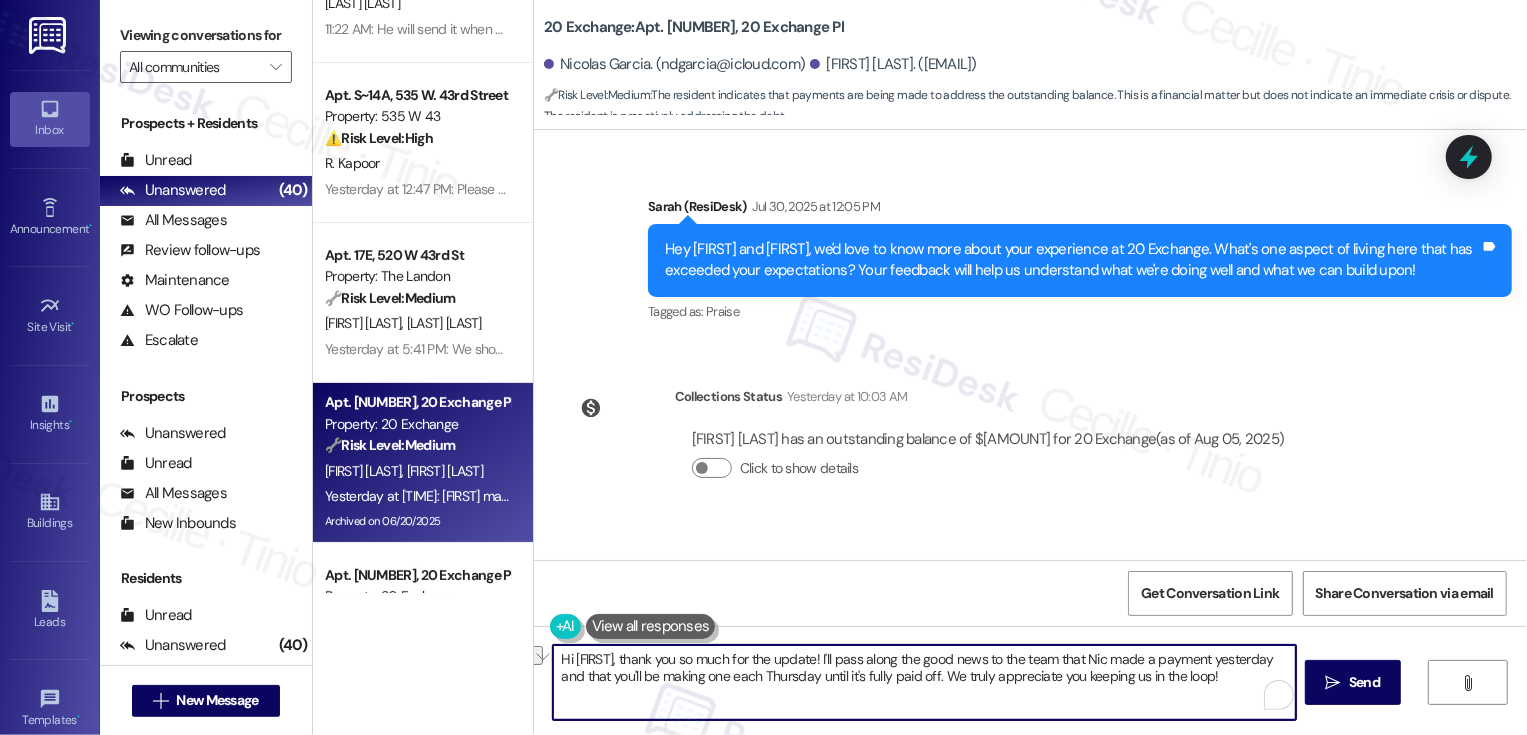 click on "Hi Nicole, thank you so much for the update! I'll pass along the good news to the team that Nic made a payment yesterday and that you'll be making one each Thursday until it's fully paid off. We truly appreciate you keeping us in the loop!" at bounding box center (924, 682) 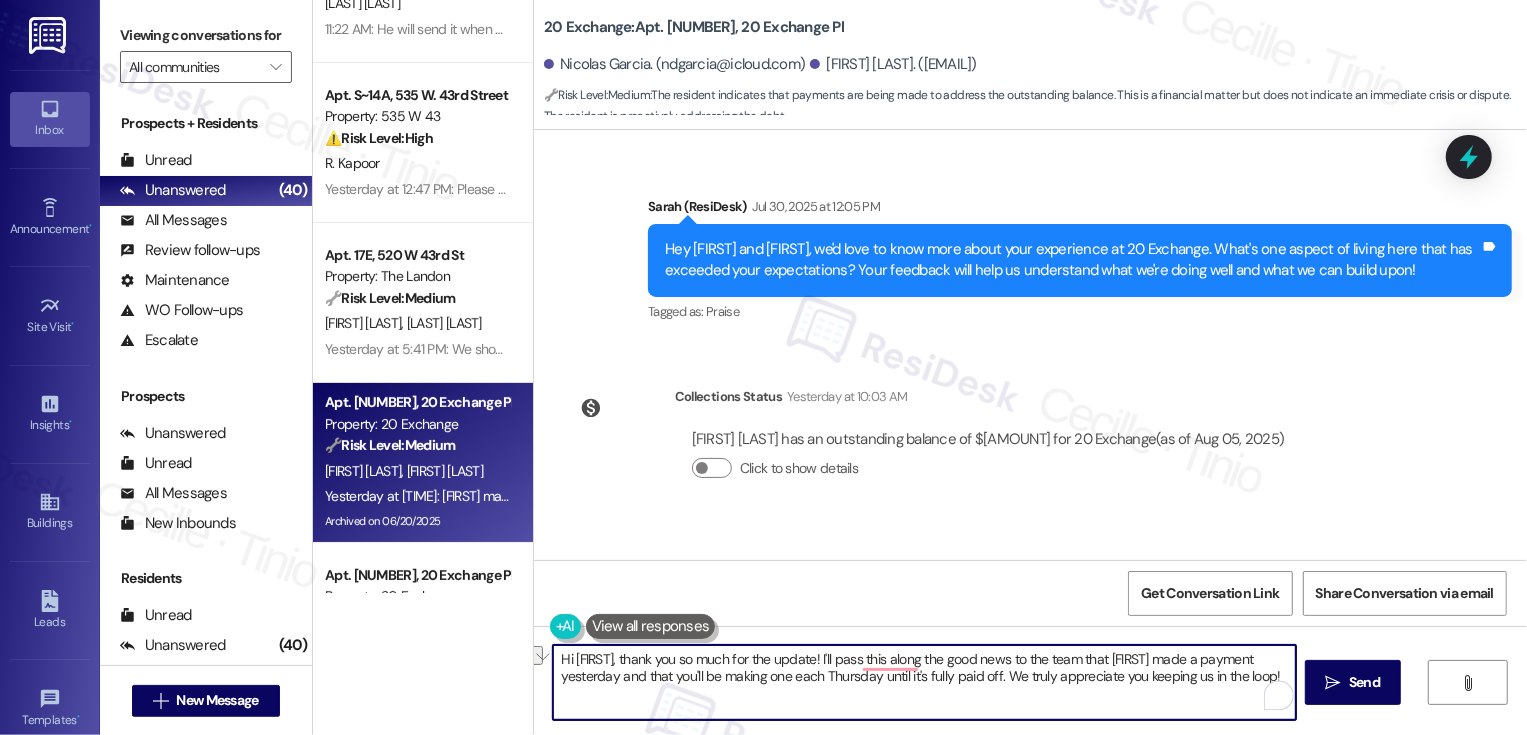 drag, startPoint x: 907, startPoint y: 657, endPoint x: 995, endPoint y: 660, distance: 88.051125 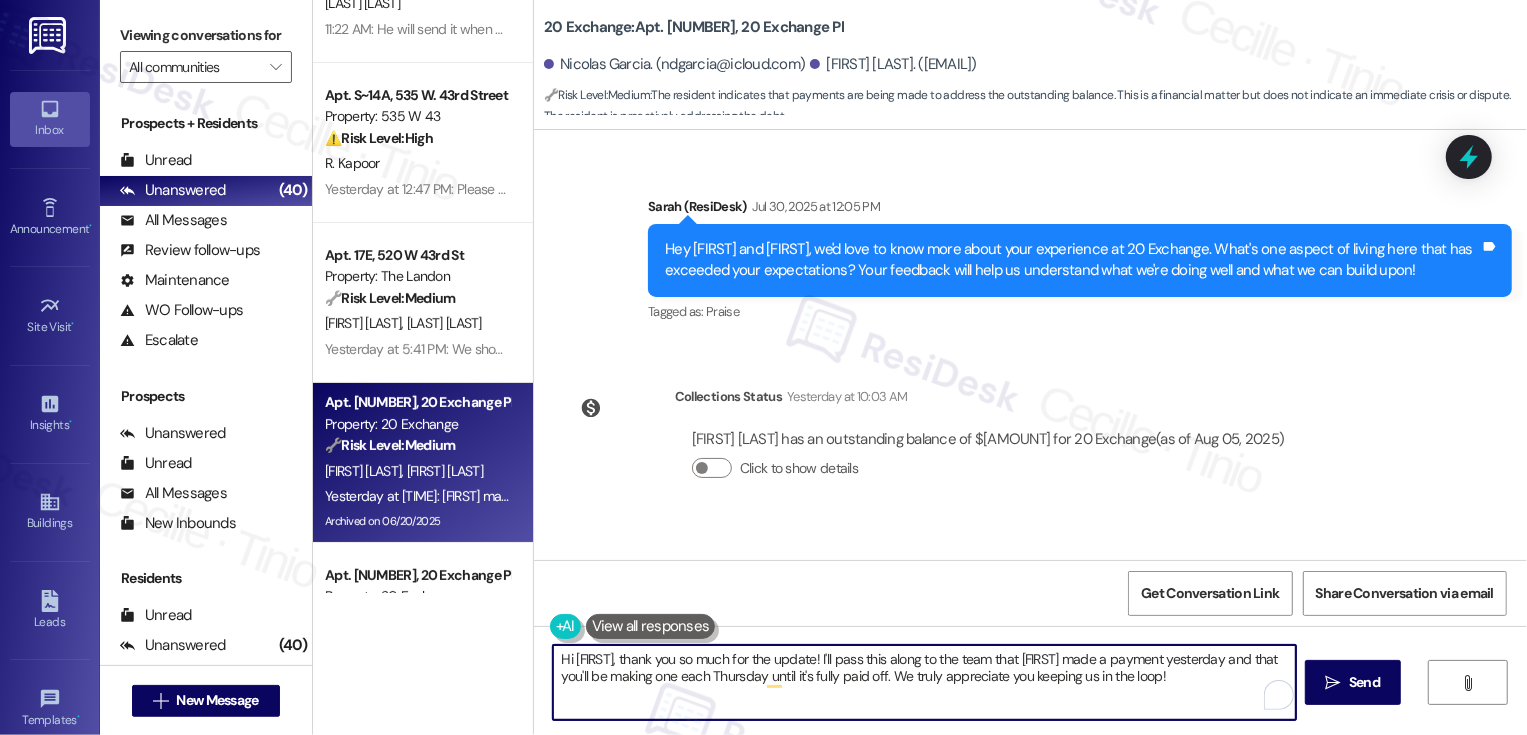 click on "Hi Nicole, thank you so much for the update! I'll pass this along to the team that Nic made a payment yesterday and that you'll be making one each Thursday until it's fully paid off. We truly appreciate you keeping us in the loop!" at bounding box center [924, 682] 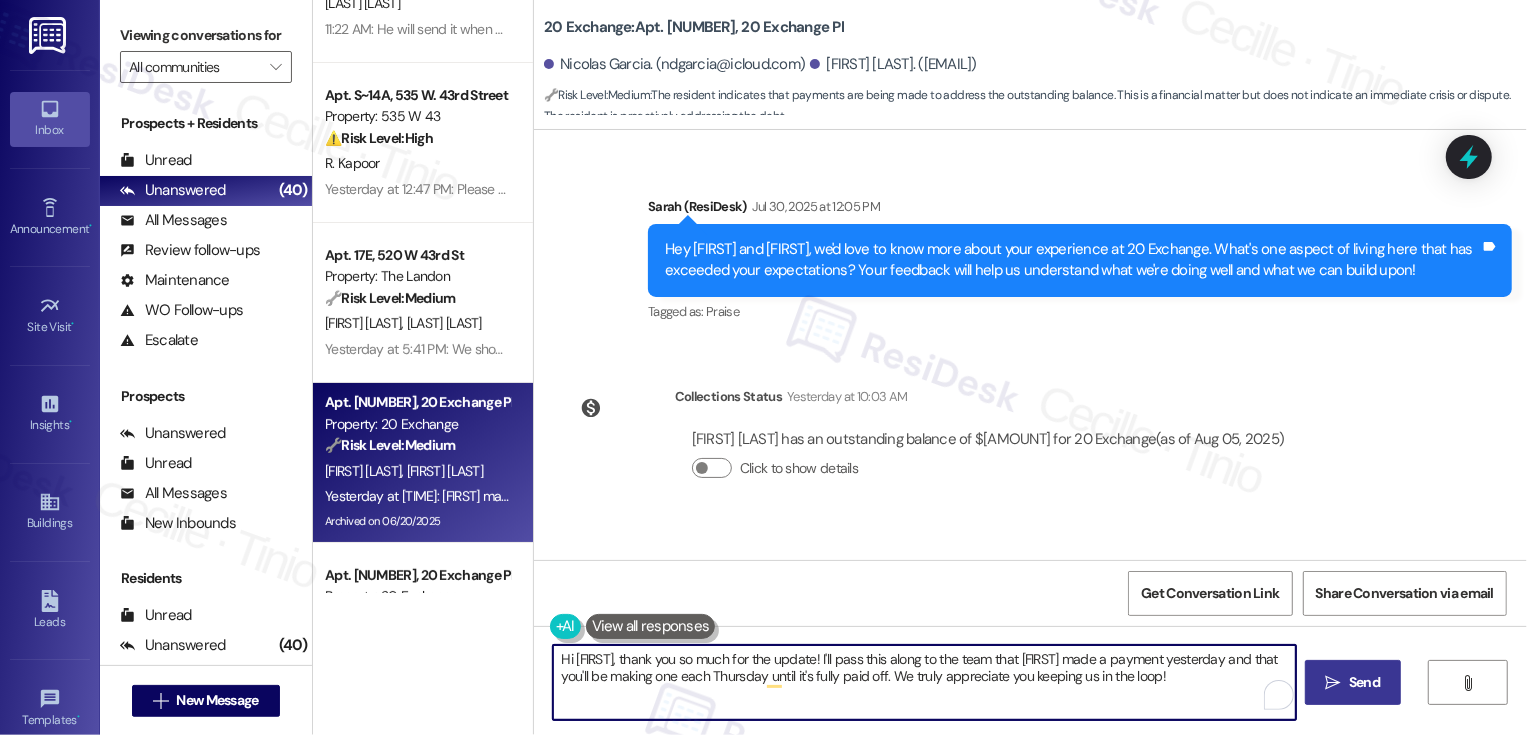type on "Hi Nicole, thank you so much for the update! I'll pass this along to the team that Nic made a payment yesterday and that you'll be making one each Thursday until it's fully paid off. We truly appreciate you keeping us in the loop!" 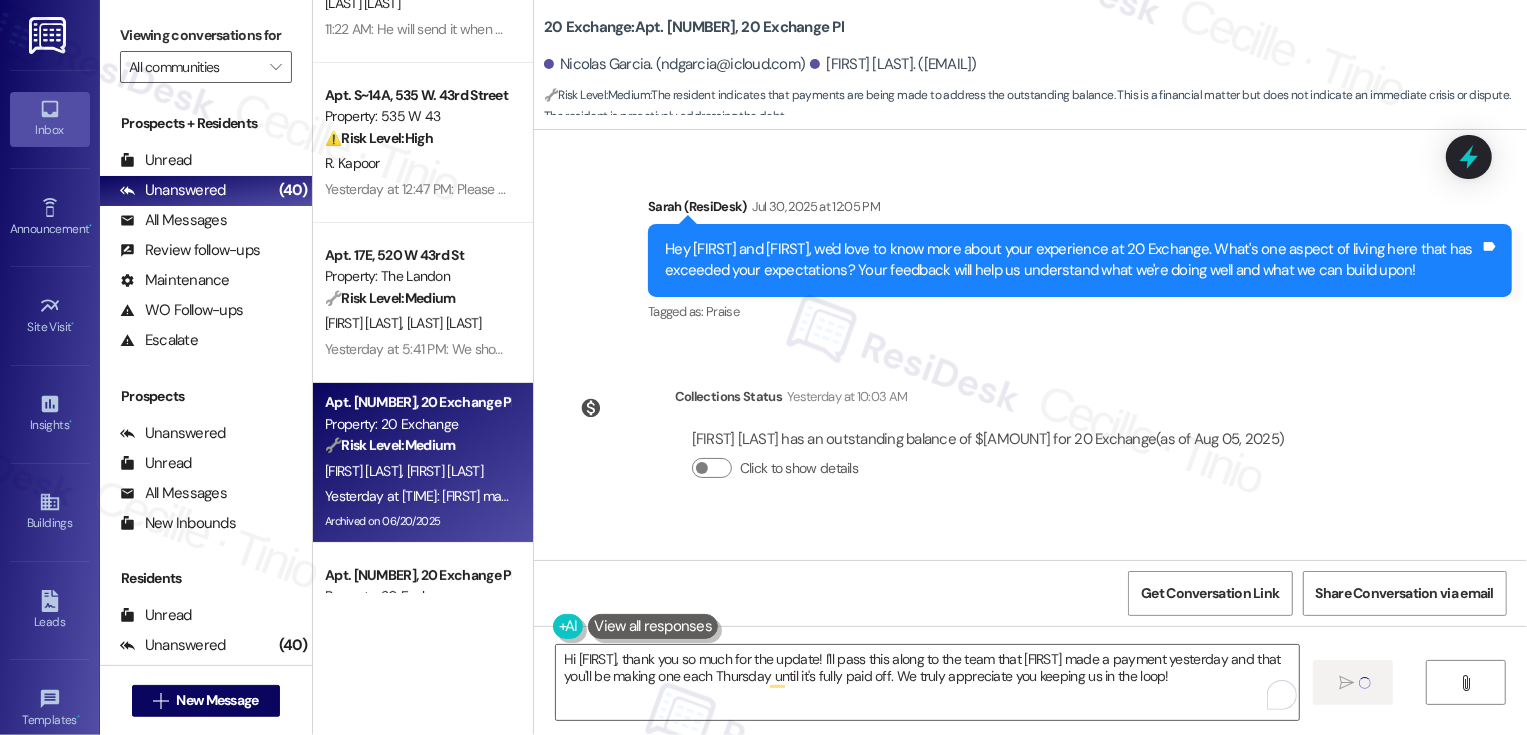 type 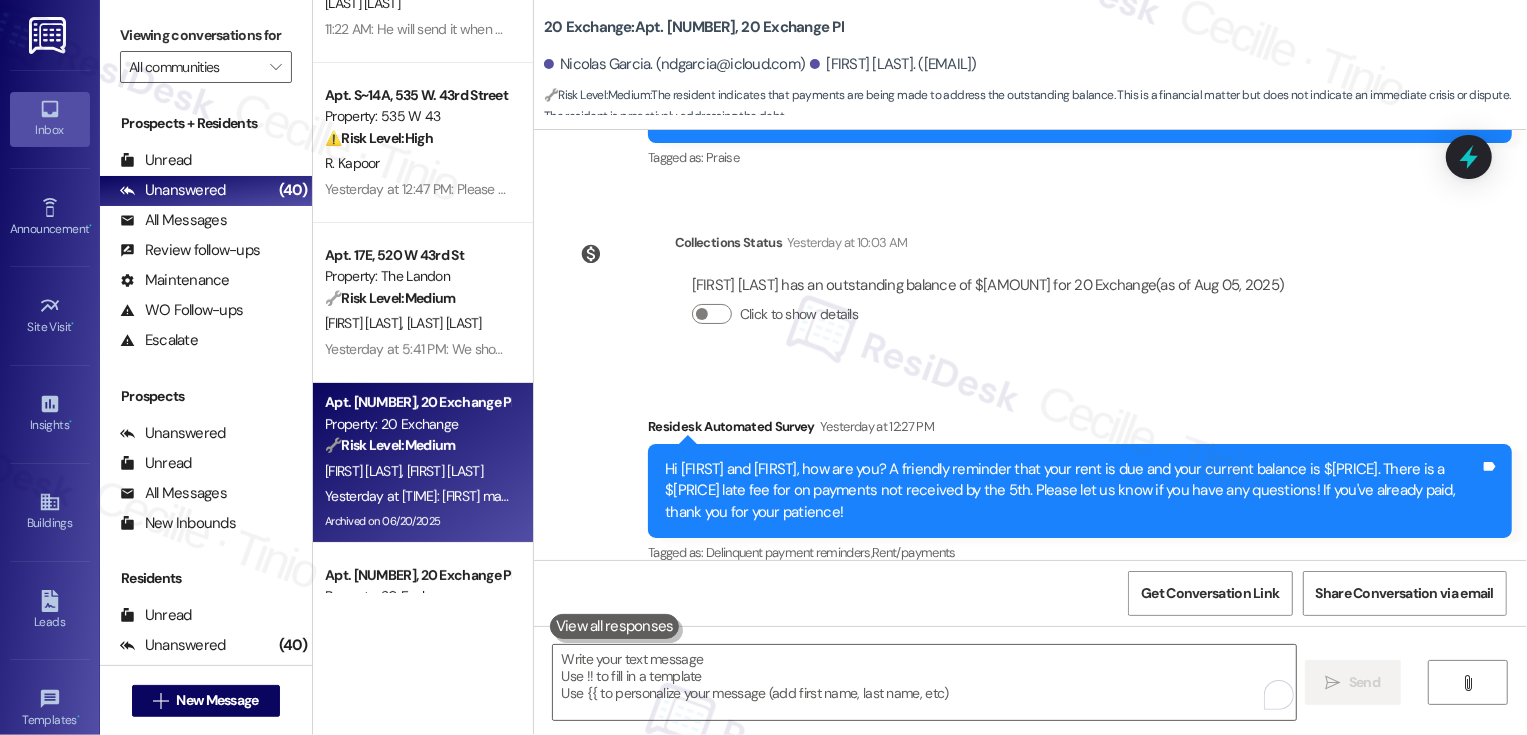 scroll, scrollTop: 28786, scrollLeft: 0, axis: vertical 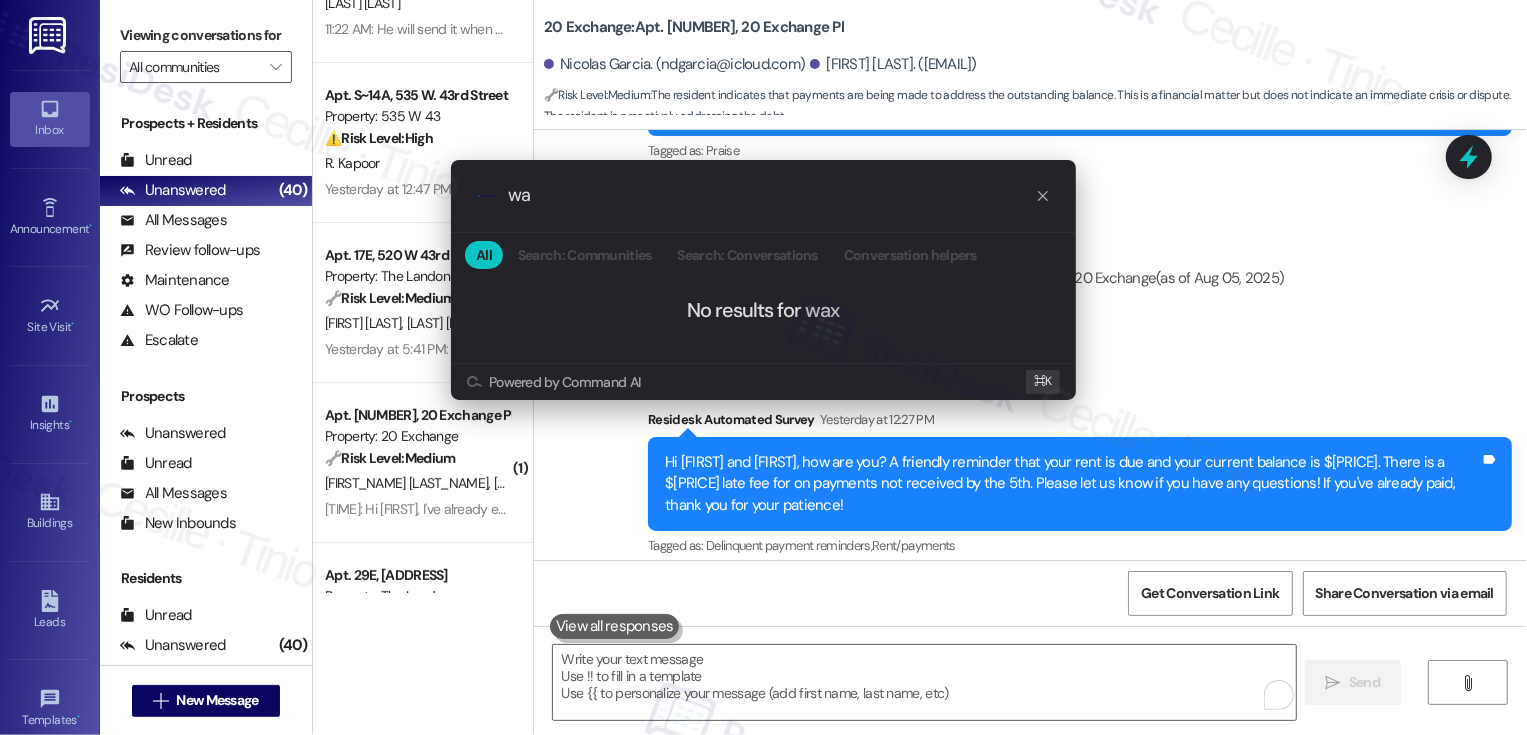 type on "w" 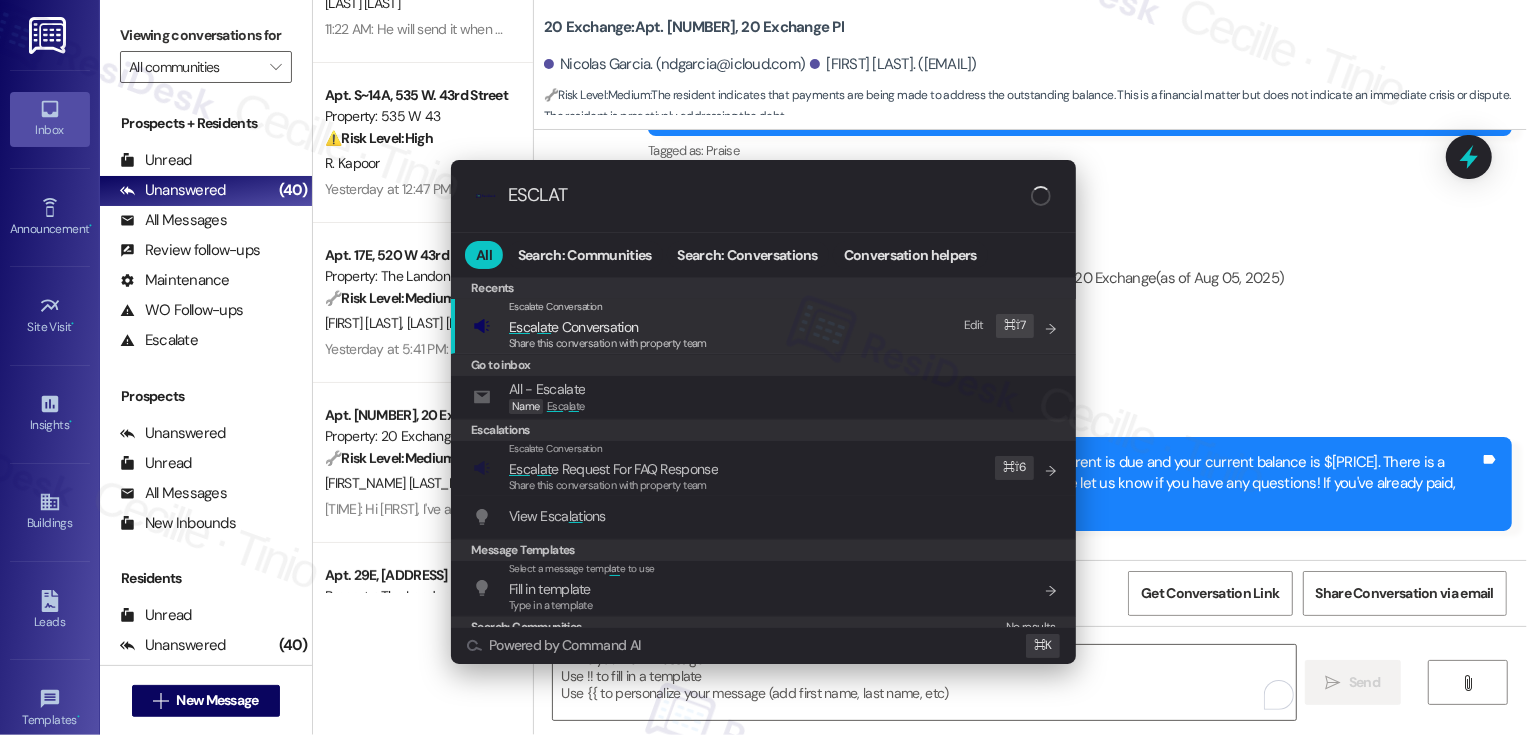 type on "ESCLATE" 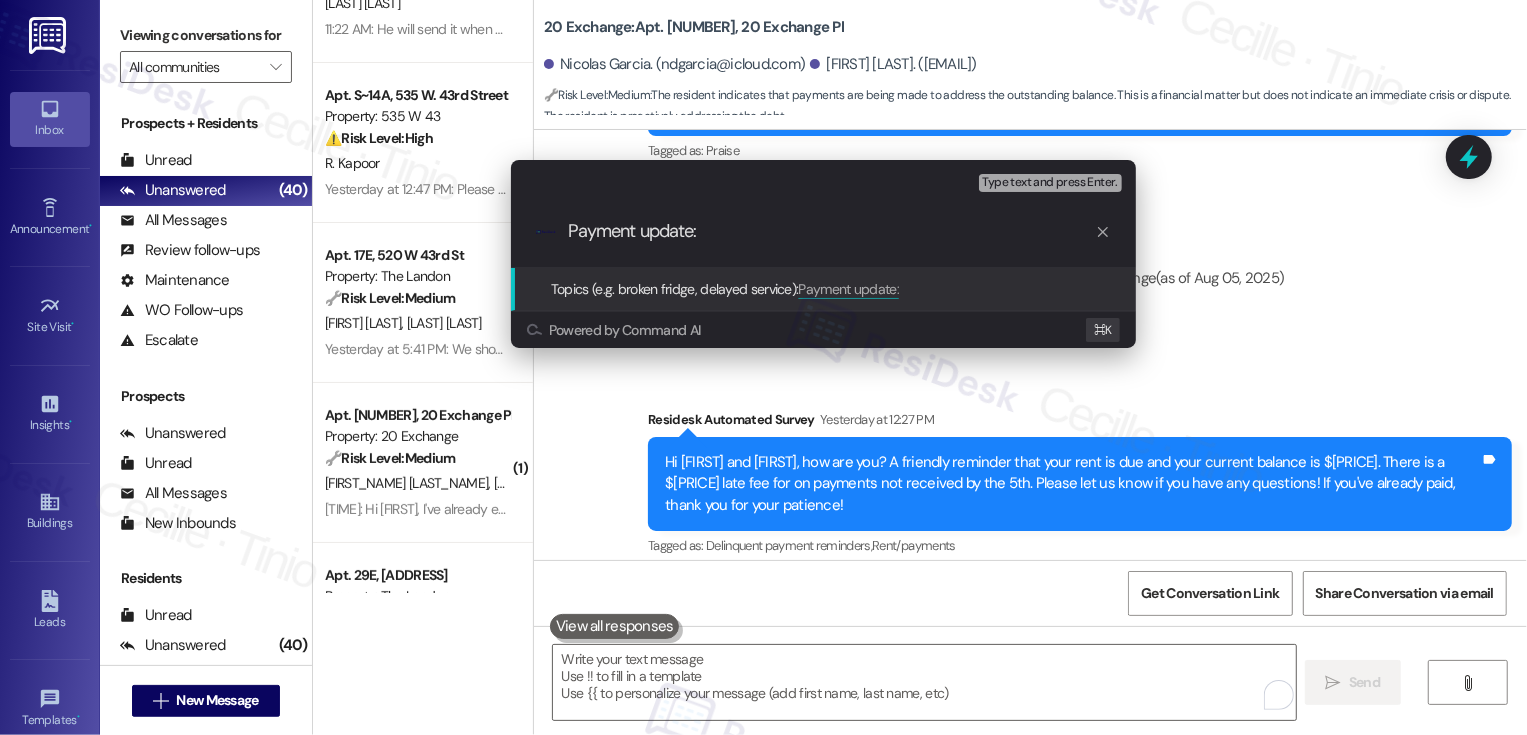 type on "Payment update" 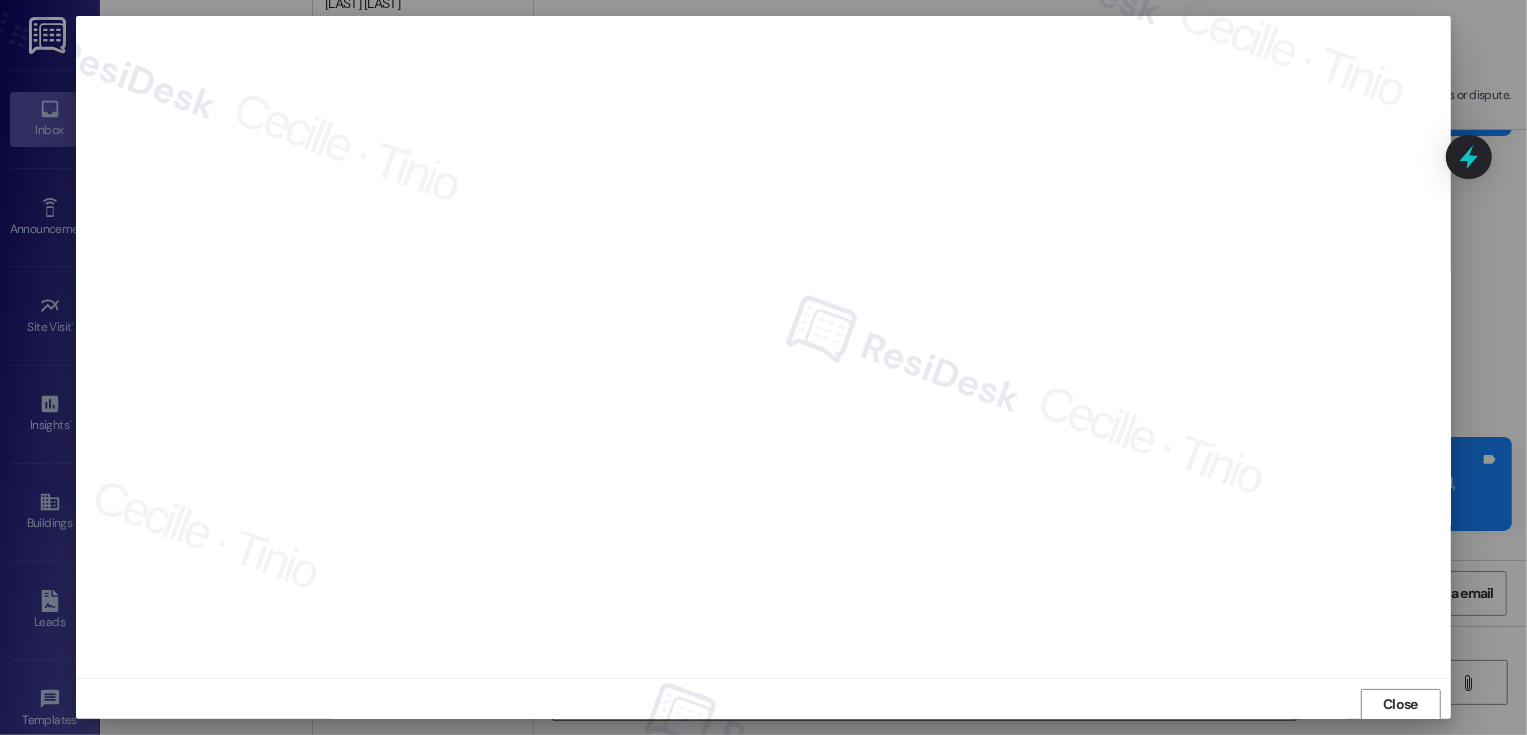 scroll, scrollTop: 0, scrollLeft: 0, axis: both 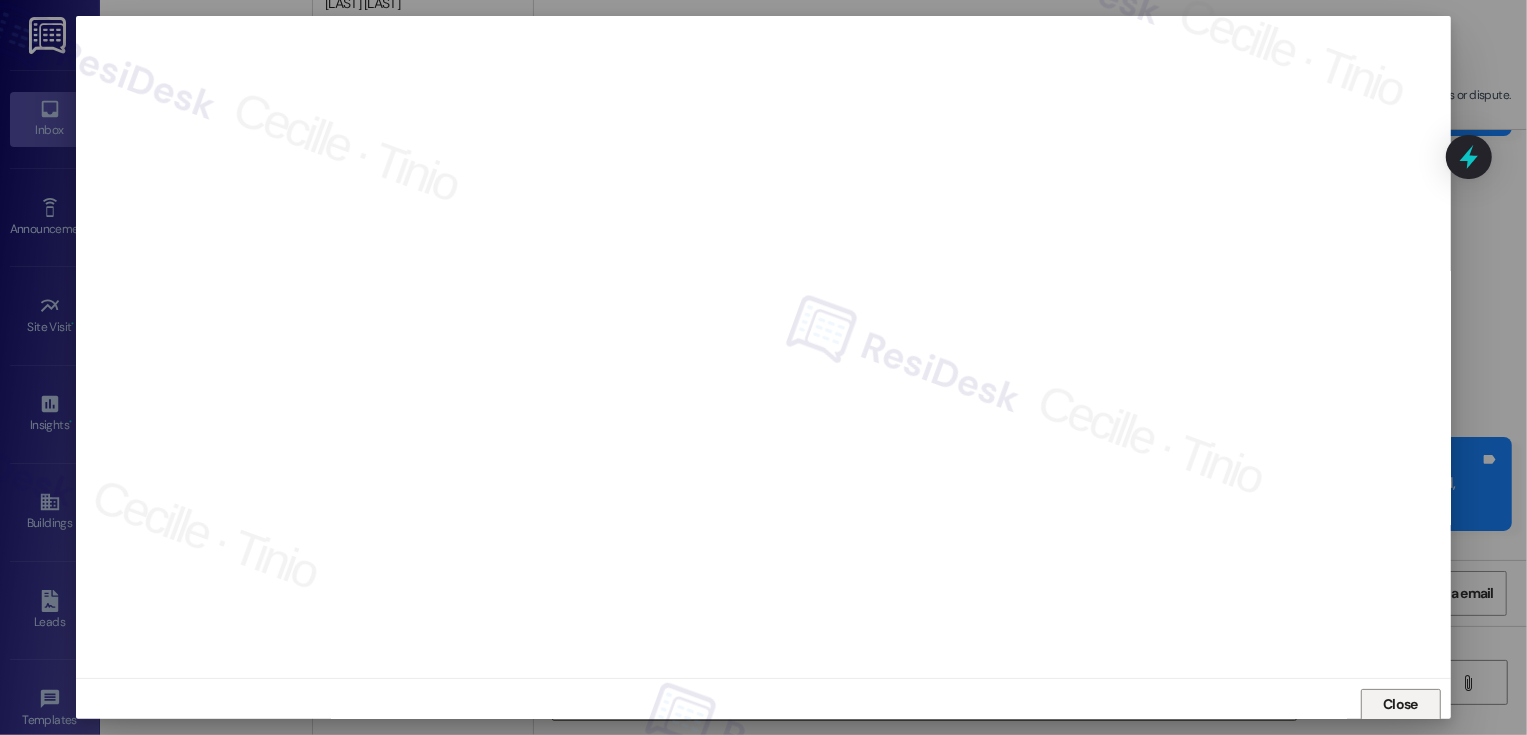 click on "Close" at bounding box center [1401, 705] 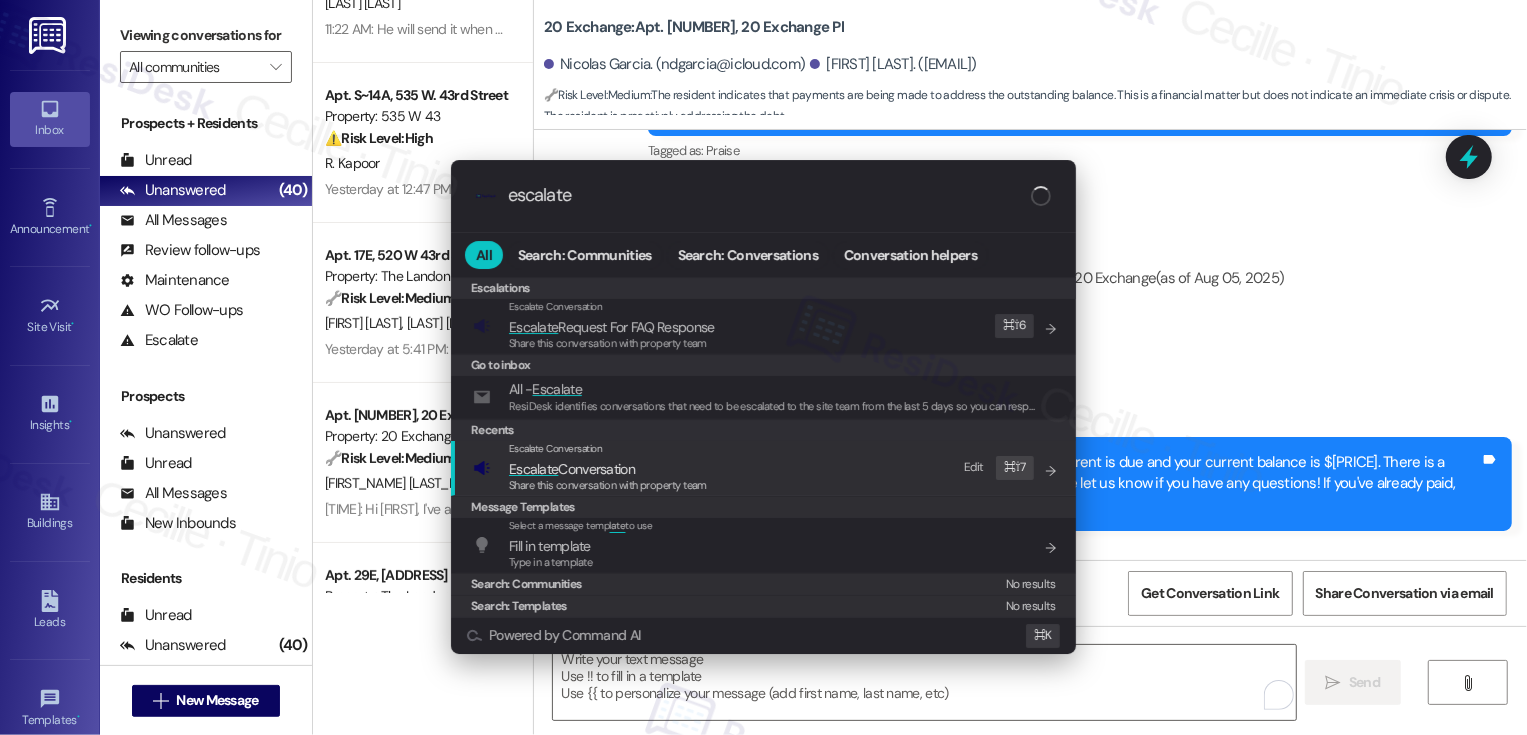 type on "escalate" 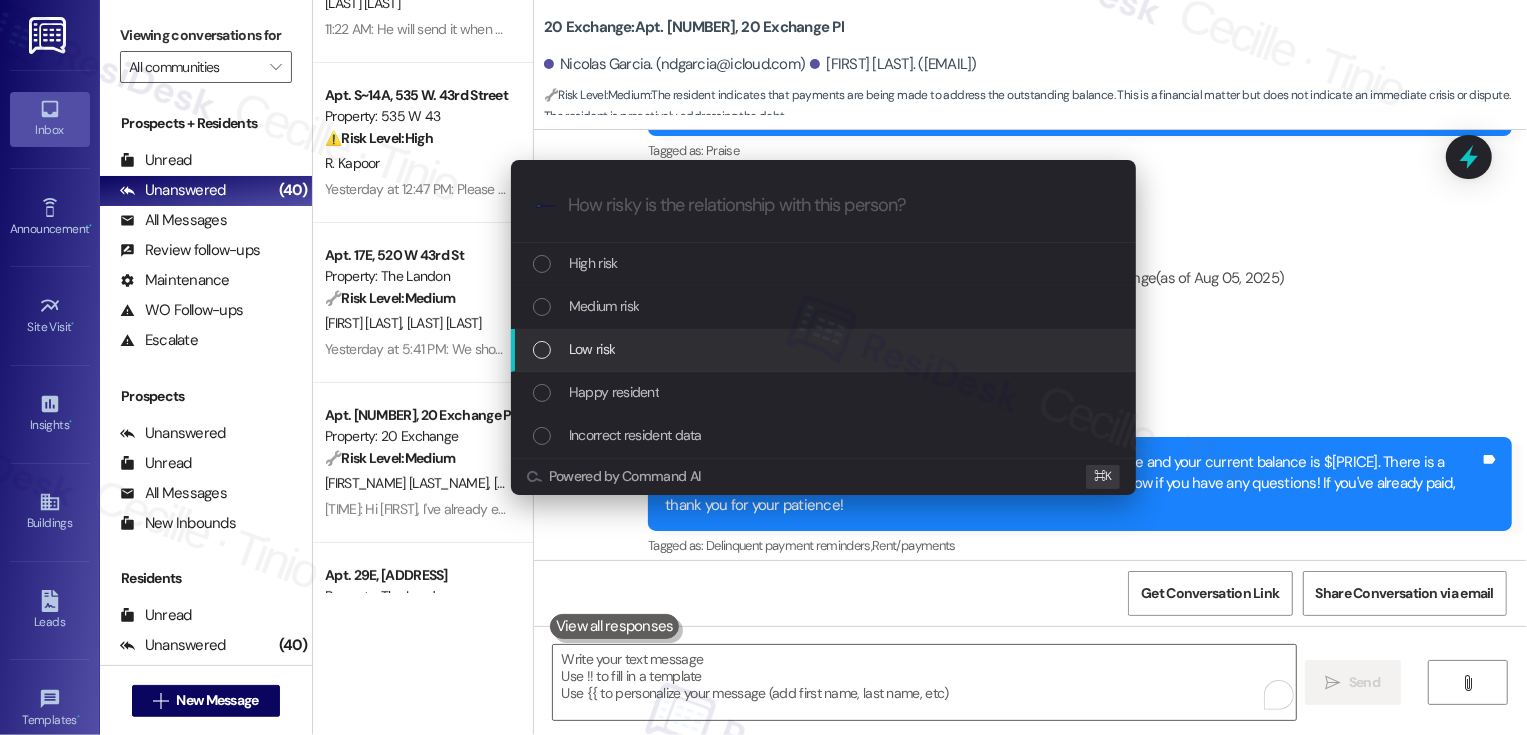 click on "Low risk" at bounding box center (592, 349) 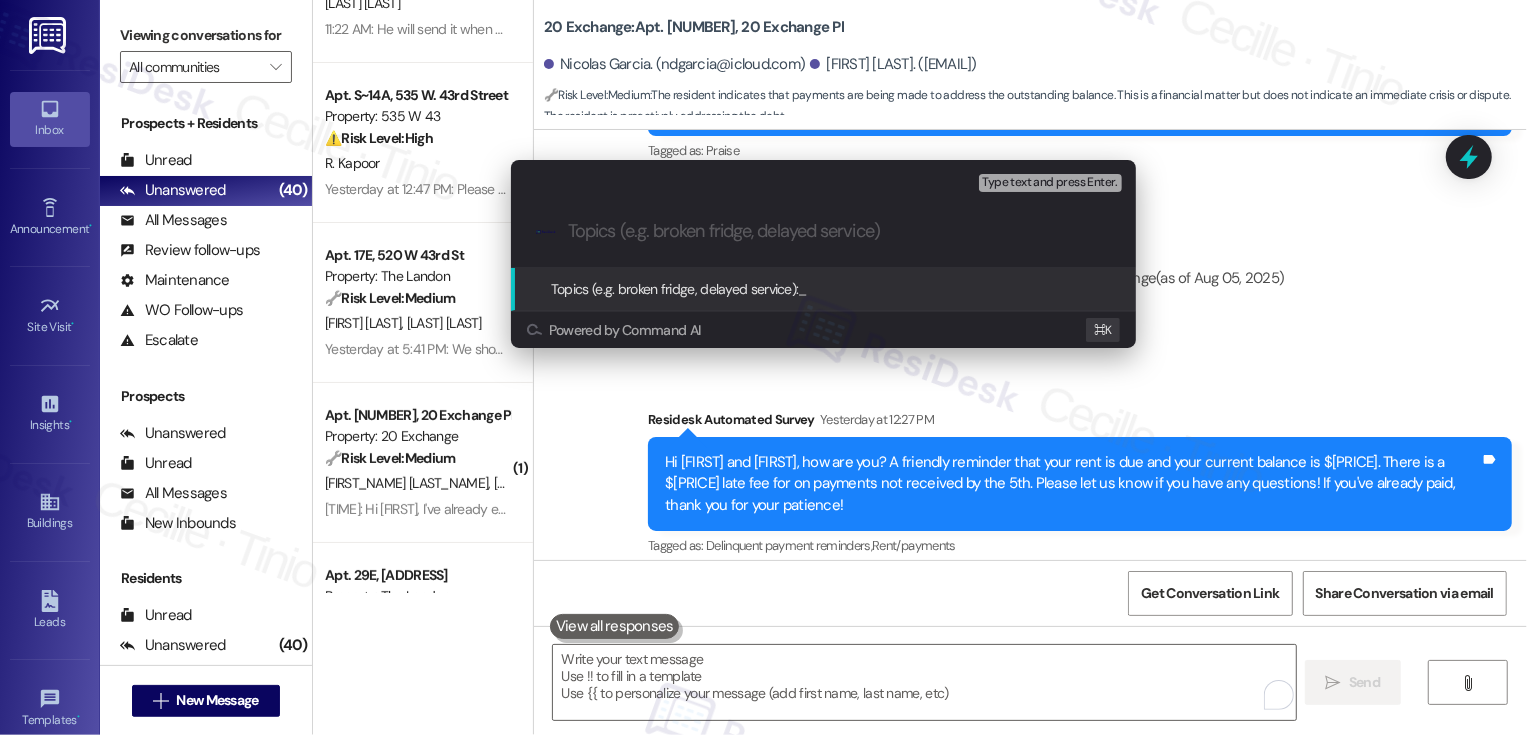 paste on "Nicole" 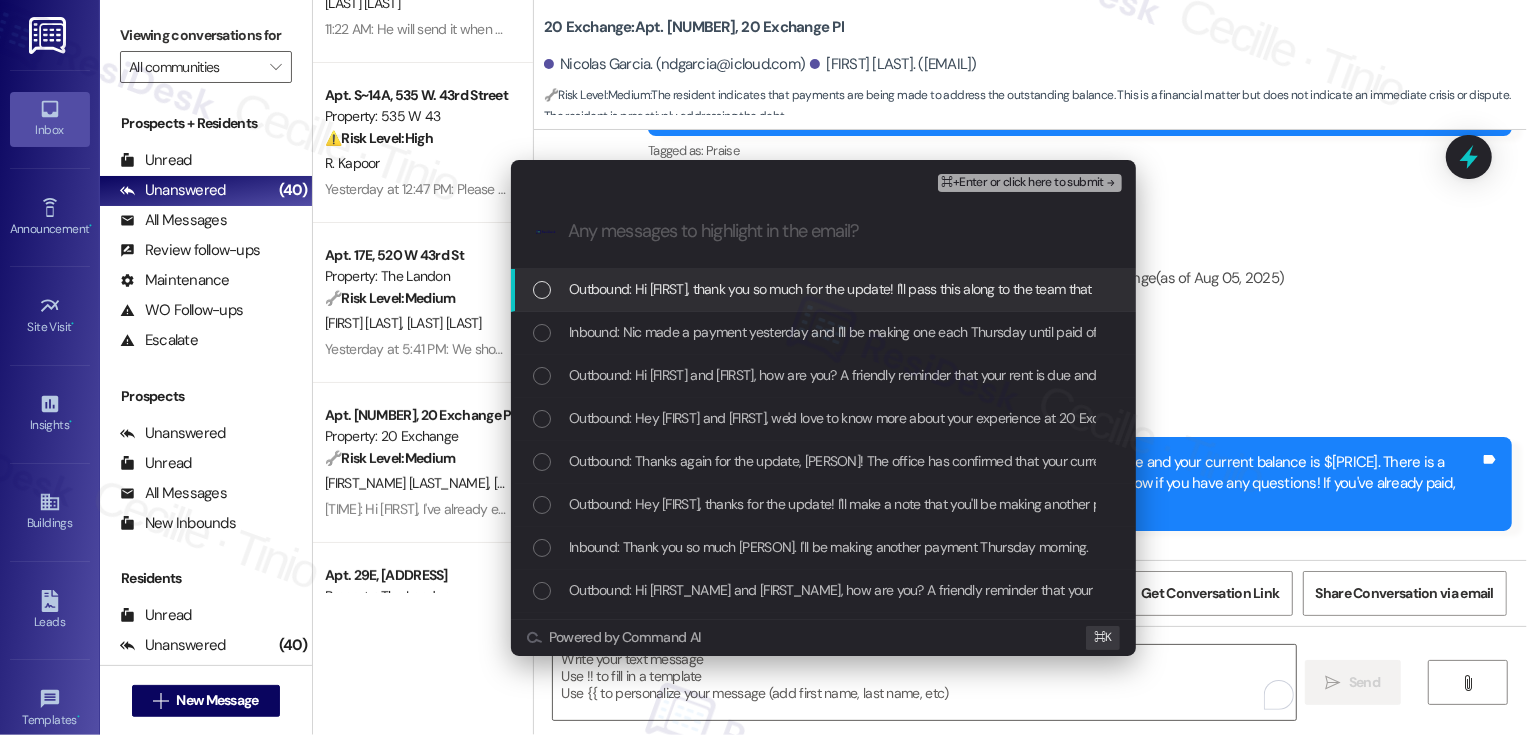 click on "Escalate Conversation Low risk Nicole Any messages to highlight in the email? ⌘+Enter or click here to submit .cls-1{fill:#0a055f;}.cls-2{fill:#0cc4c4;} resideskLogoBlueOrange Outbound: Hi Nicole, thank you so much for the update! I'll pass this along to the team that Nic made a payment yesterday and that you'll be making one each Thursday until it's fully paid off. We truly appreciate you keeping us in the loop! Inbound: Nic made a payment yesterday and I'll be making one each Thursday until paid off Outbound: Hi Nicolas and Nicole, how are you? A friendly reminder that your rent is due and your current balance is $14653.06. There is a $50 late fee for on payments not received by the 5th. Please let us know if you have any questions! If you've already paid, thank you for your patience! Outbound: Hey Nicole, thanks for the update! I'll make a note that you'll be making another payment Thursday morning. Please let me know if you need anything else! Inbound: Apologies I got called into work. Making ASAP ⌘ K" at bounding box center [763, 367] 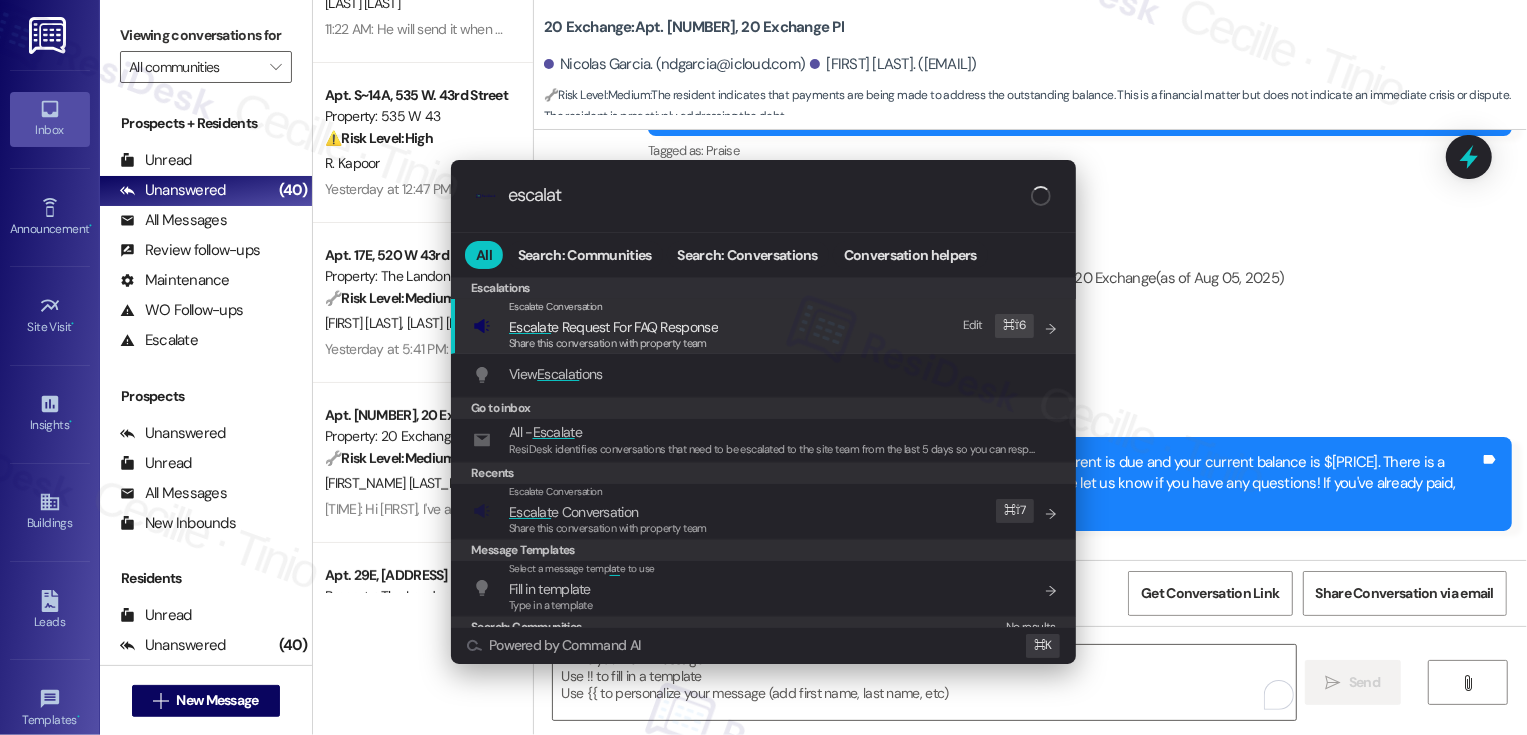 type on "escalate" 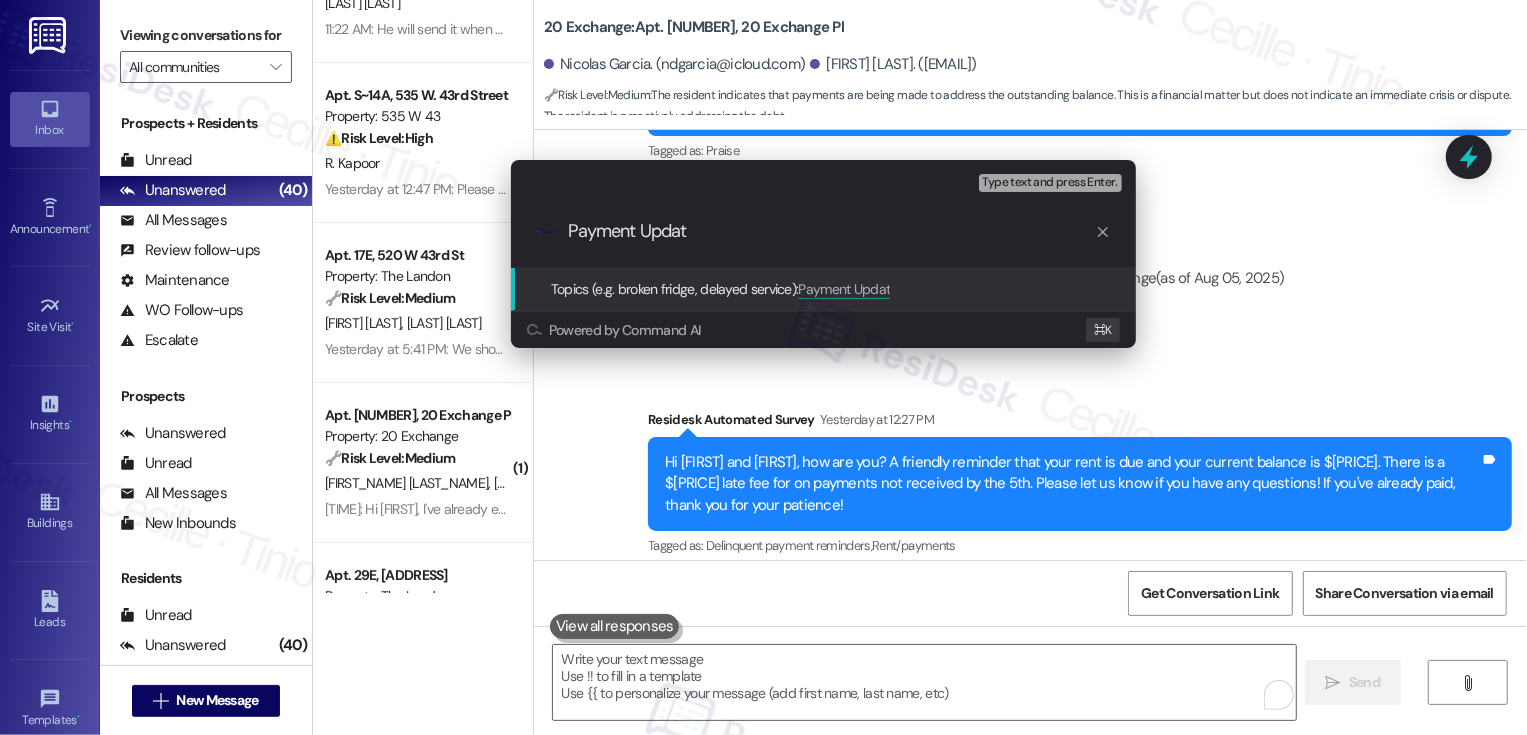 type on "Payment Update" 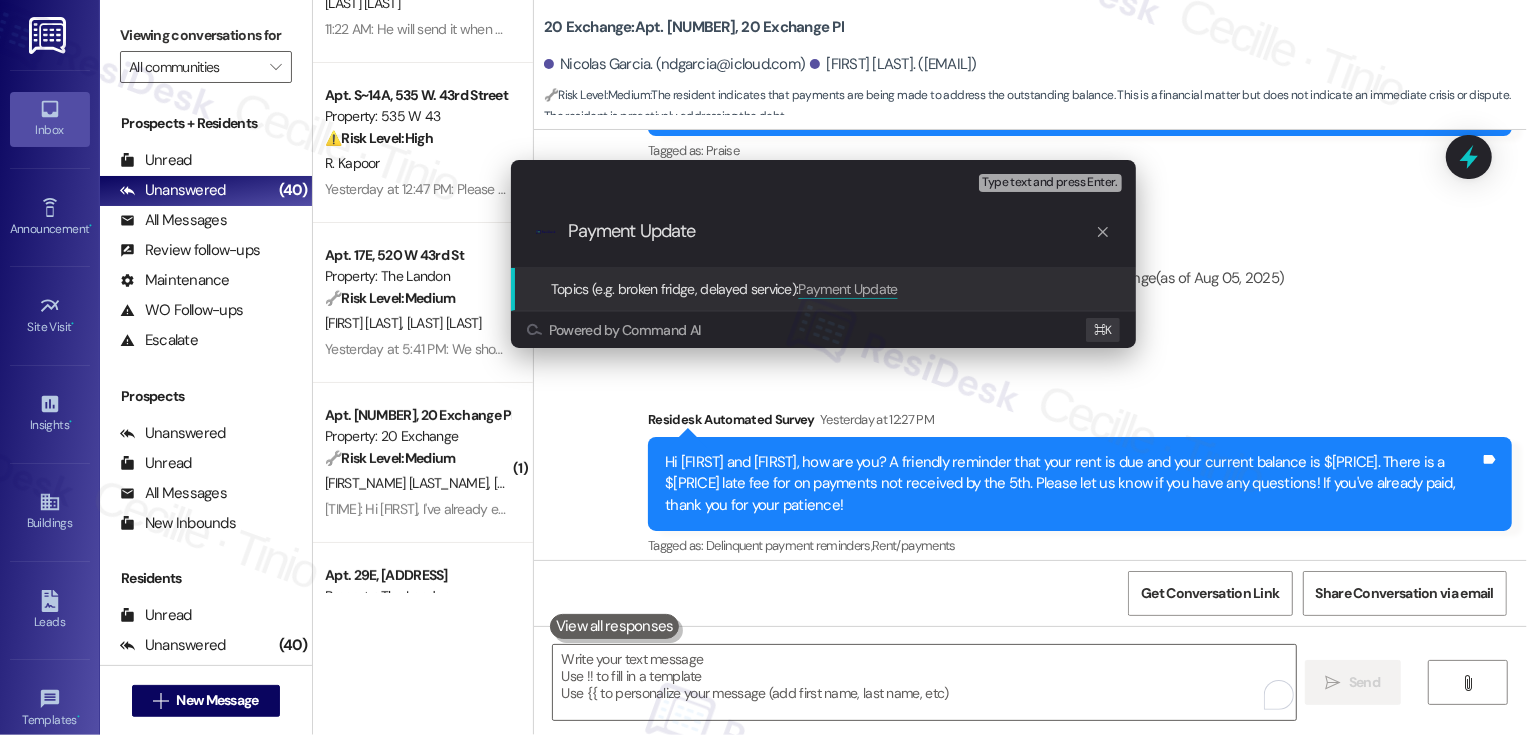 type 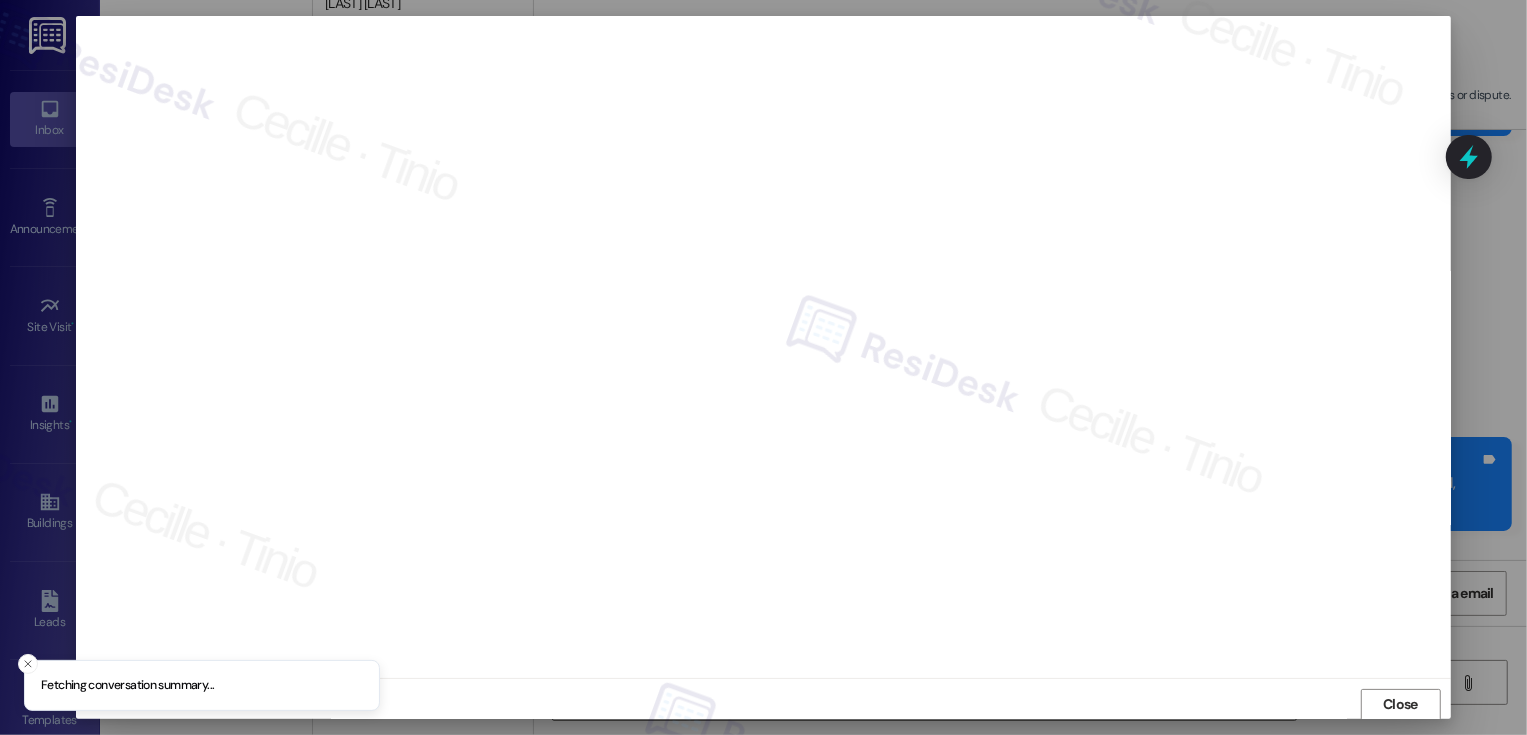 scroll, scrollTop: 1, scrollLeft: 0, axis: vertical 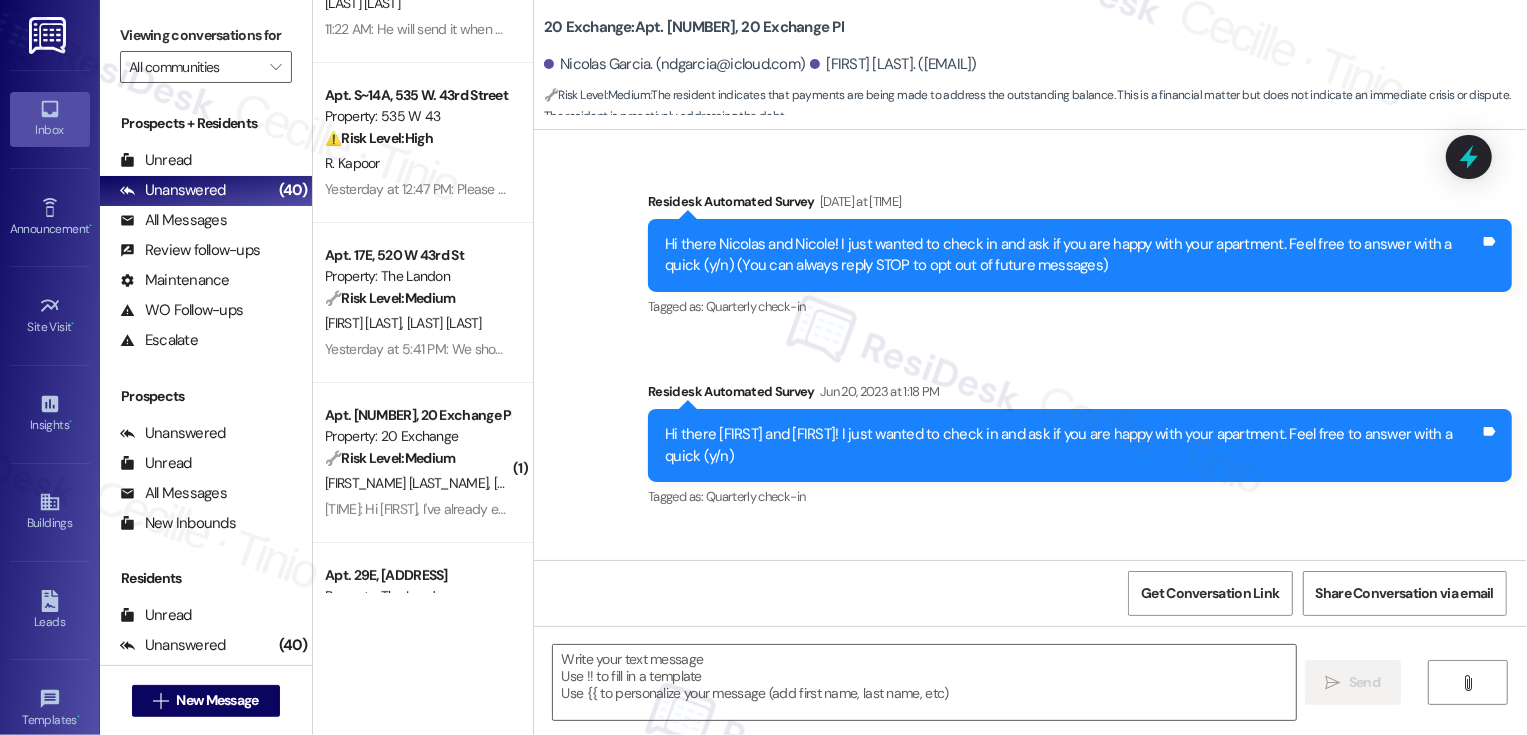 type on "Fetching suggested responses. Please feel free to read through the conversation in the meantime." 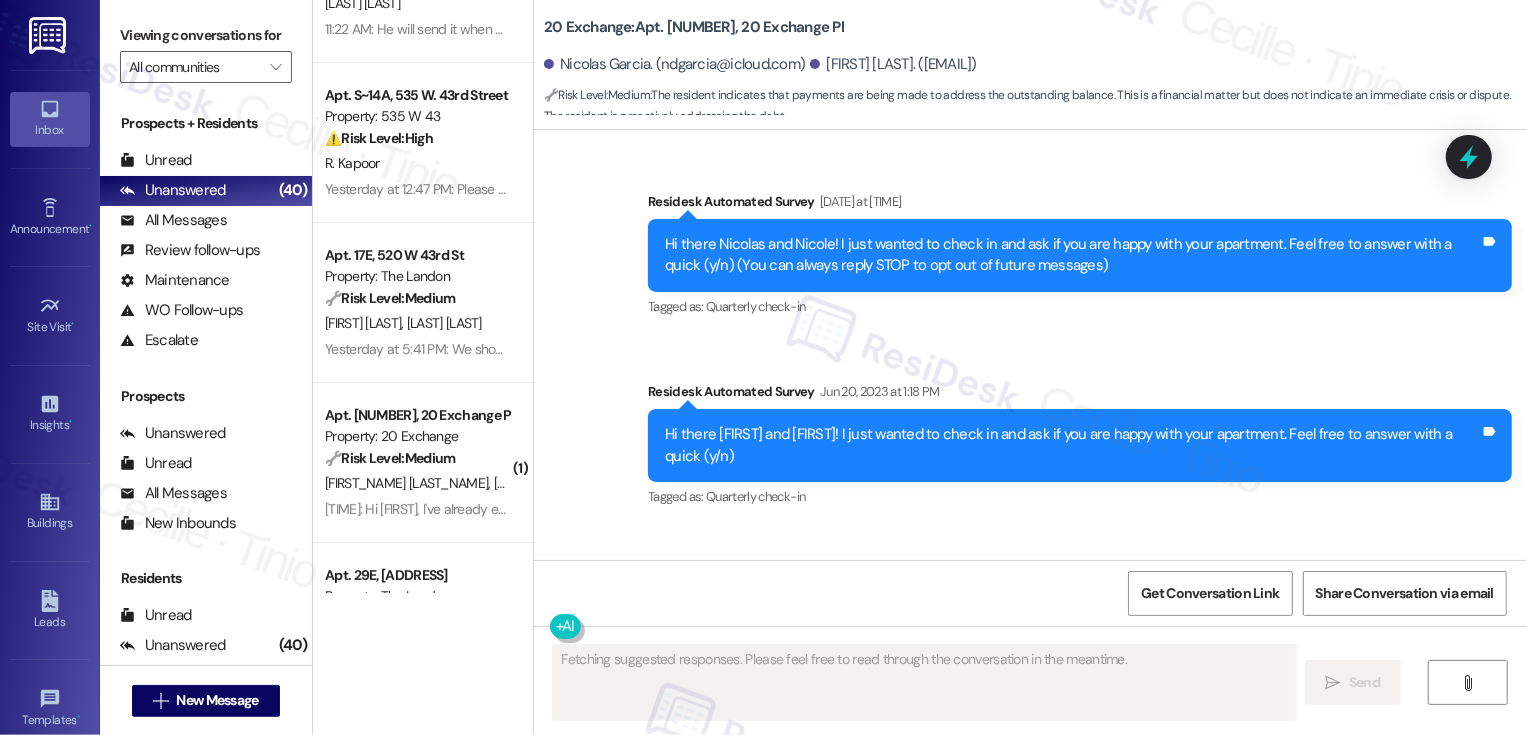 scroll, scrollTop: 28624, scrollLeft: 0, axis: vertical 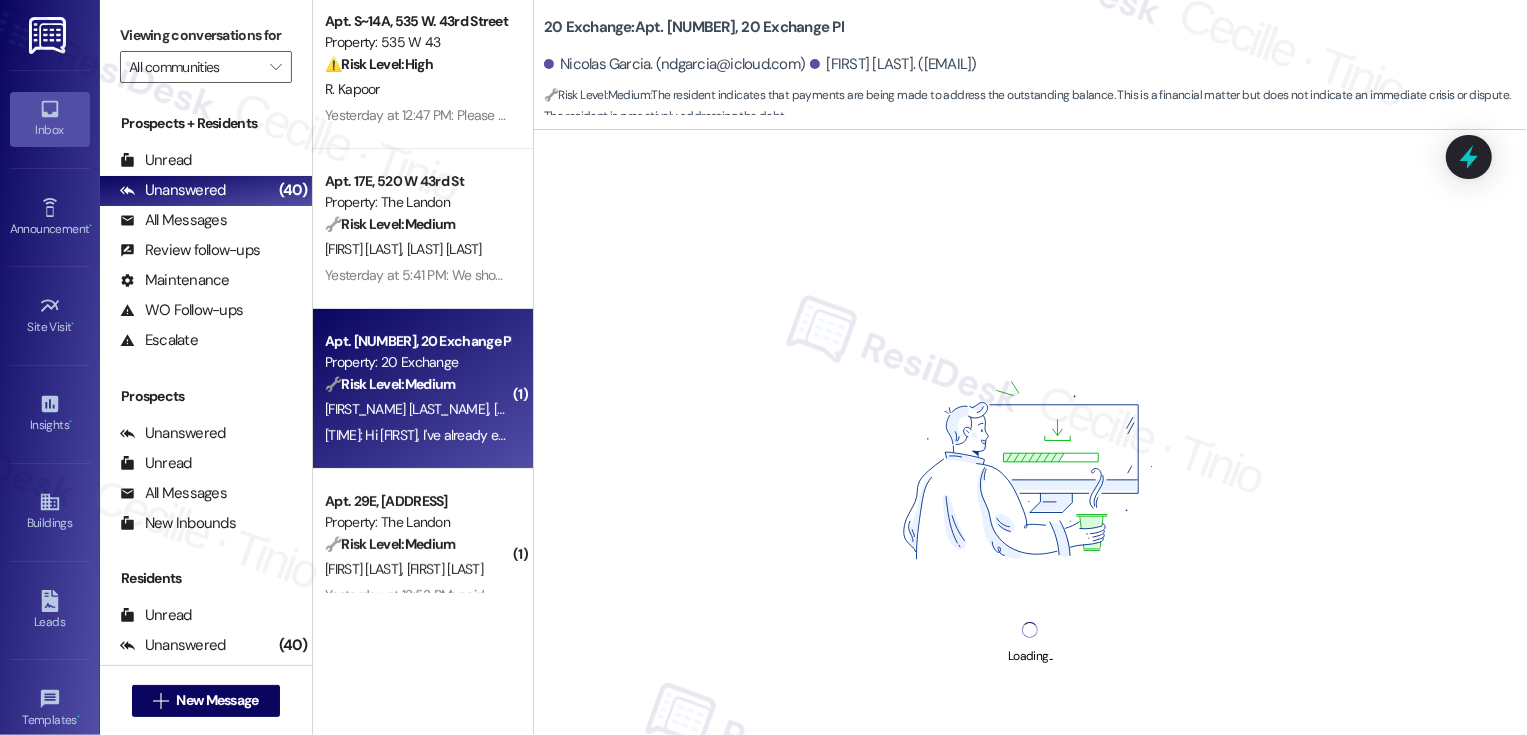 click on "A. Nagy E. Bulat" at bounding box center (417, 409) 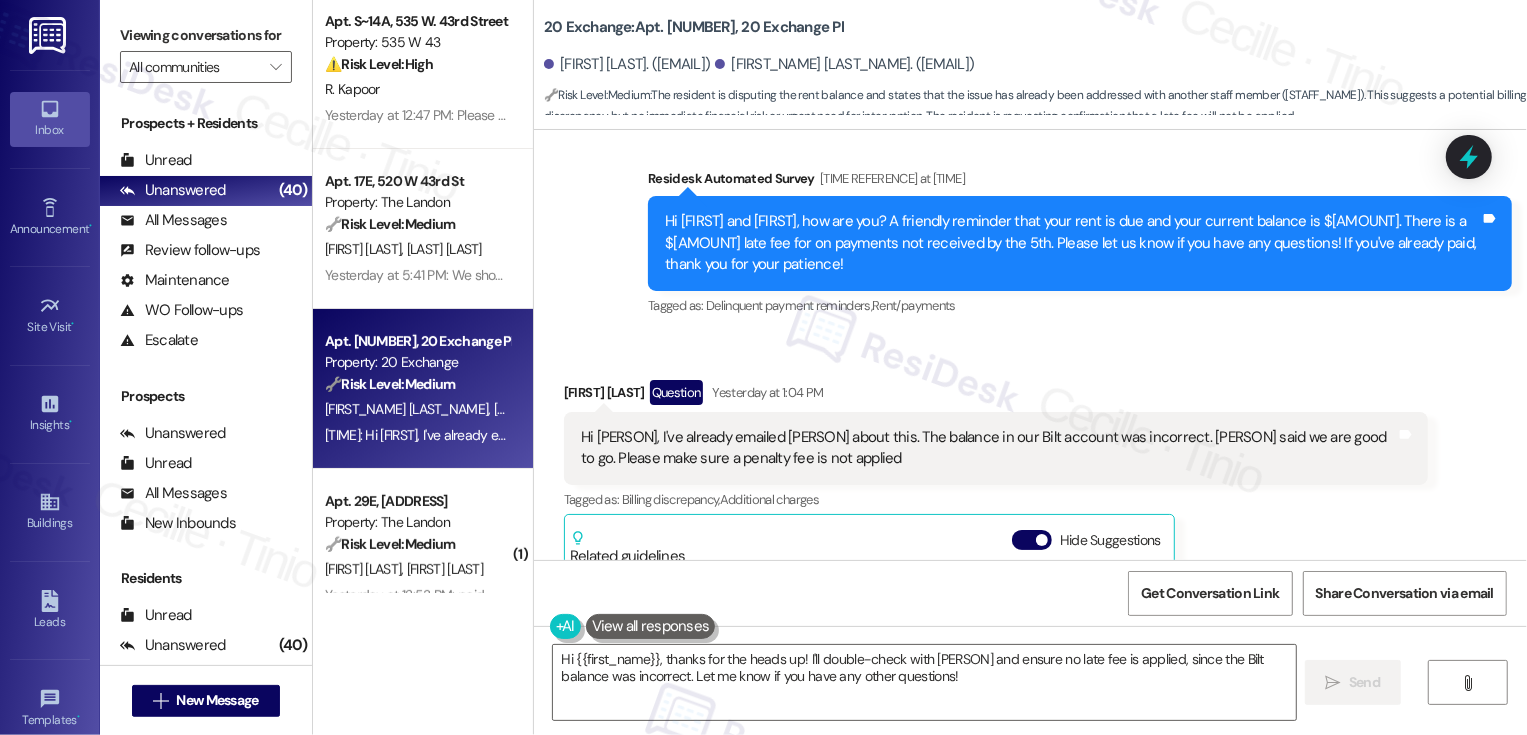 scroll, scrollTop: 3960, scrollLeft: 0, axis: vertical 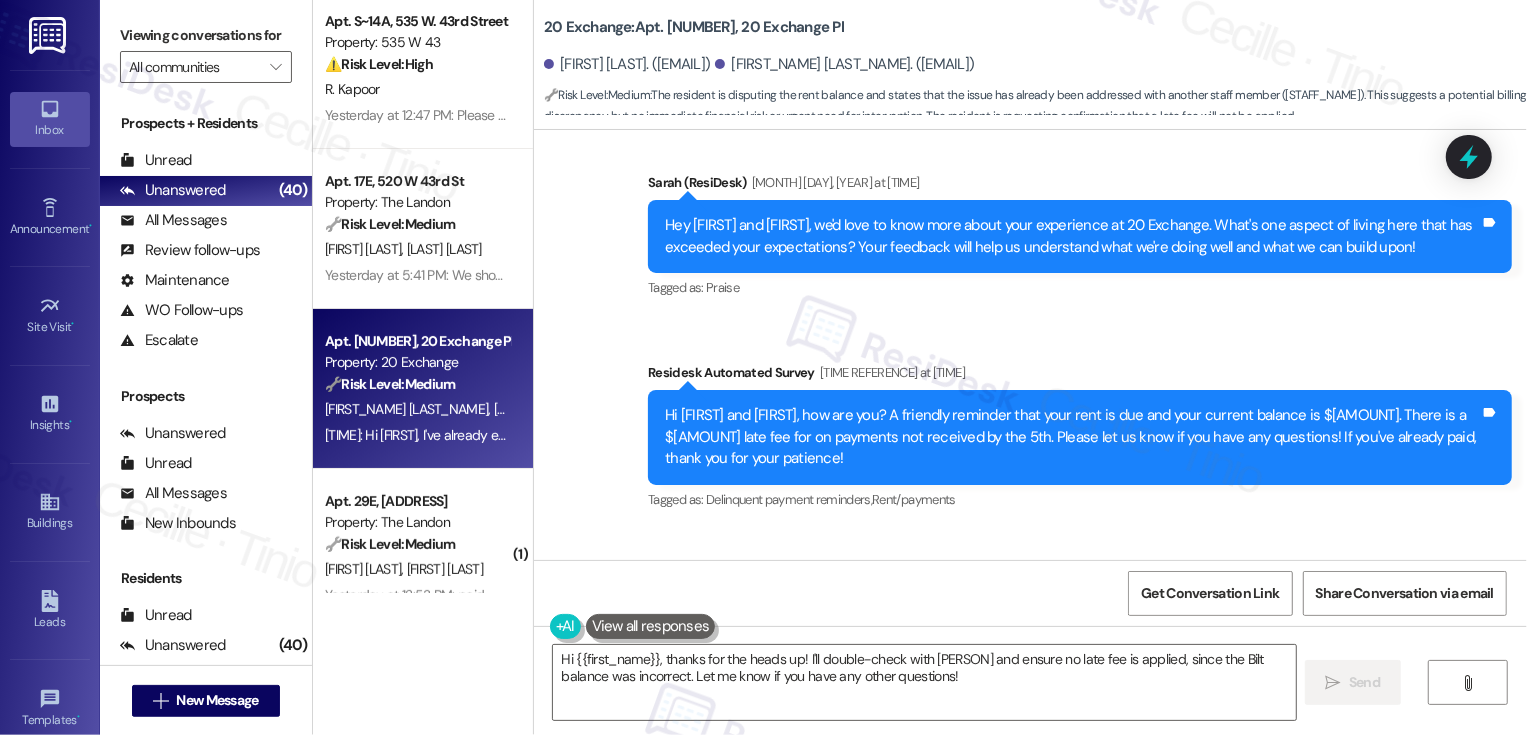 click at bounding box center [651, 626] 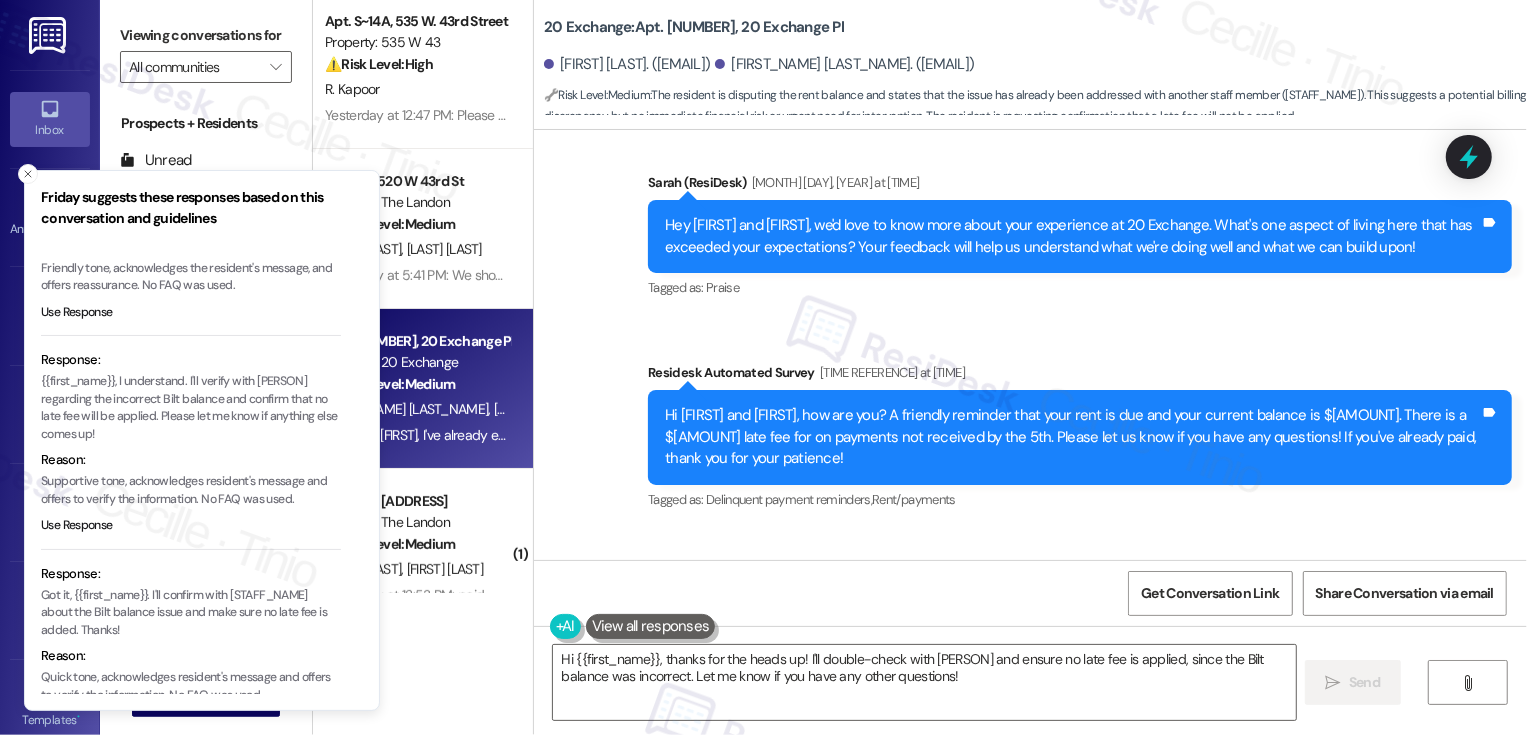 scroll, scrollTop: 190, scrollLeft: 0, axis: vertical 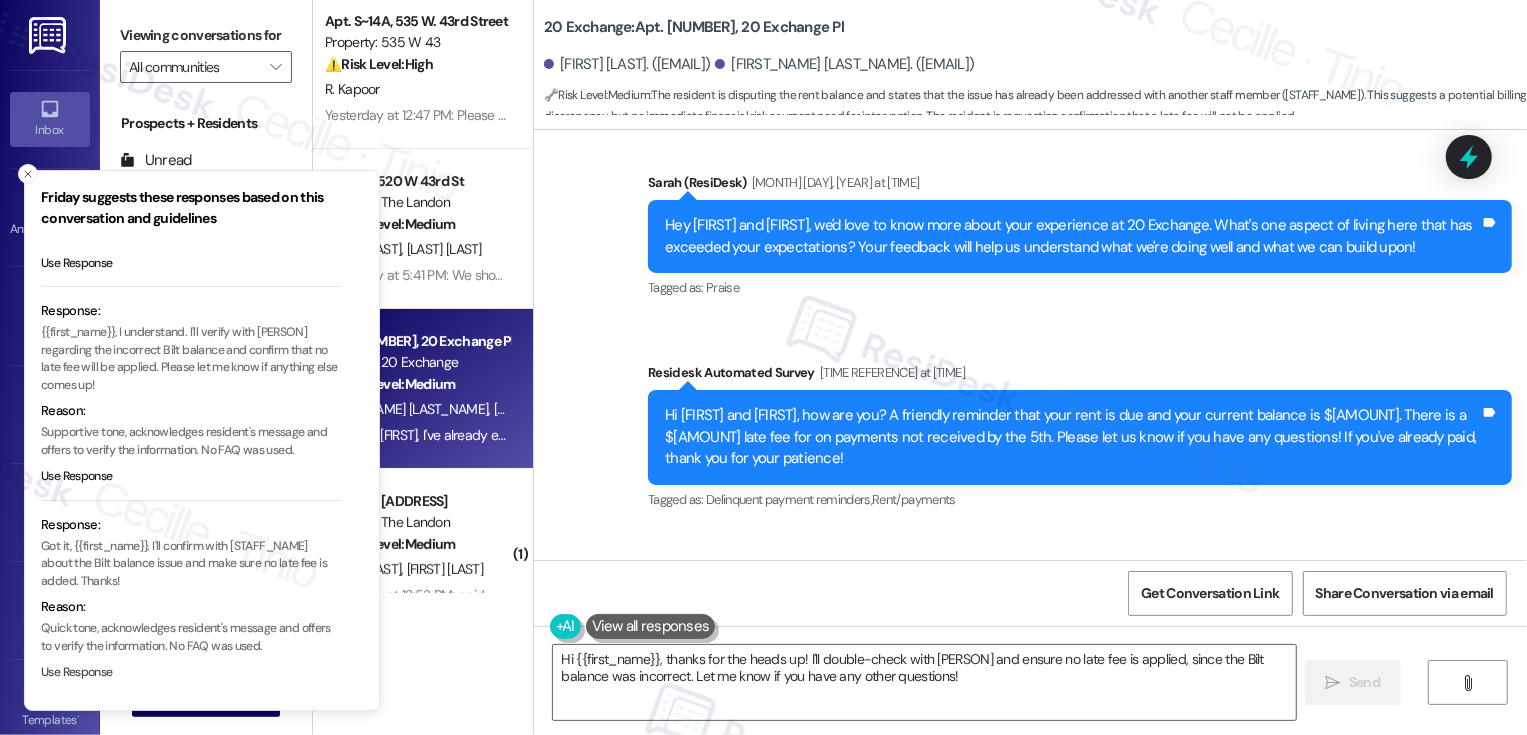 click on "Use Response" at bounding box center (77, 673) 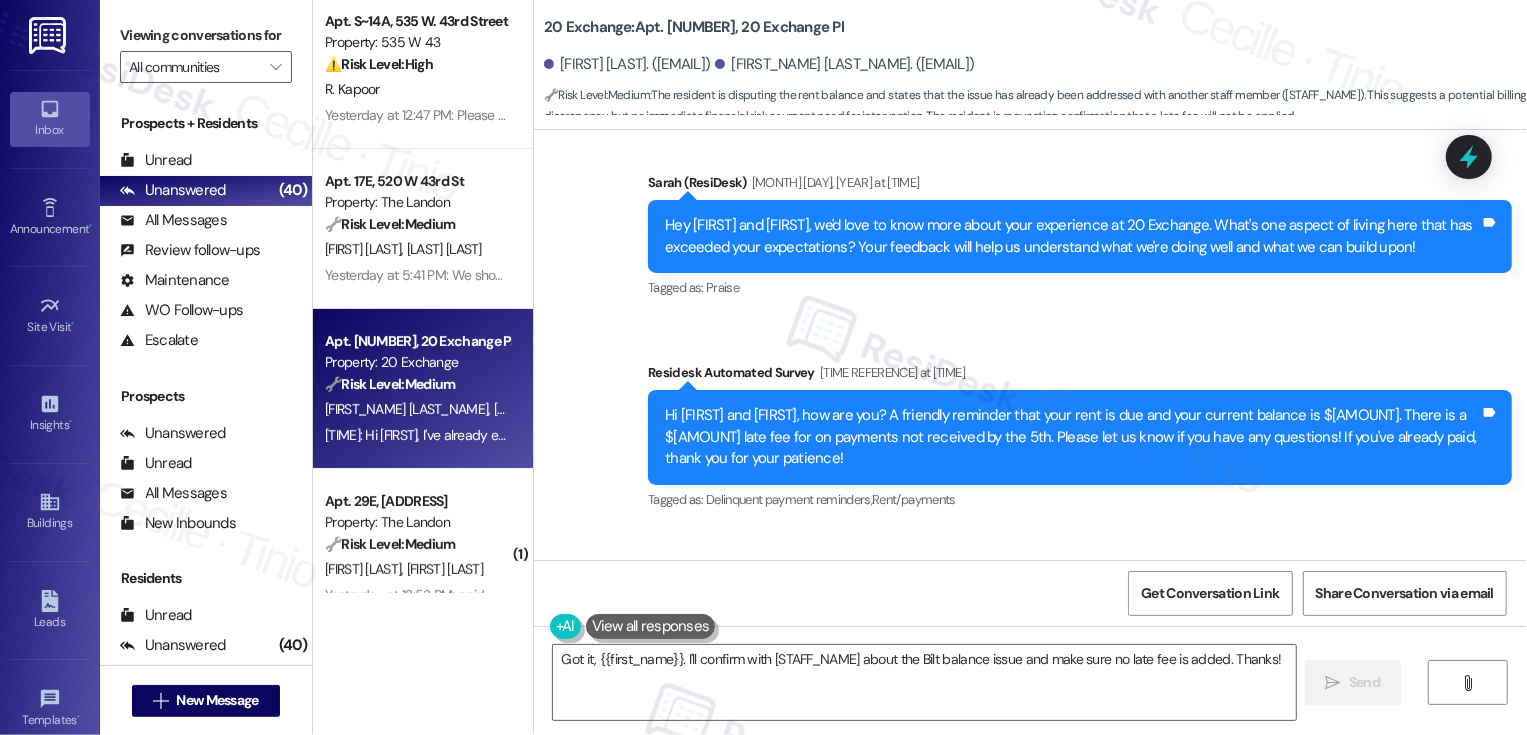 click on "Elizabeth Bulat Question Yesterday at 1:04 PM" at bounding box center (996, 590) 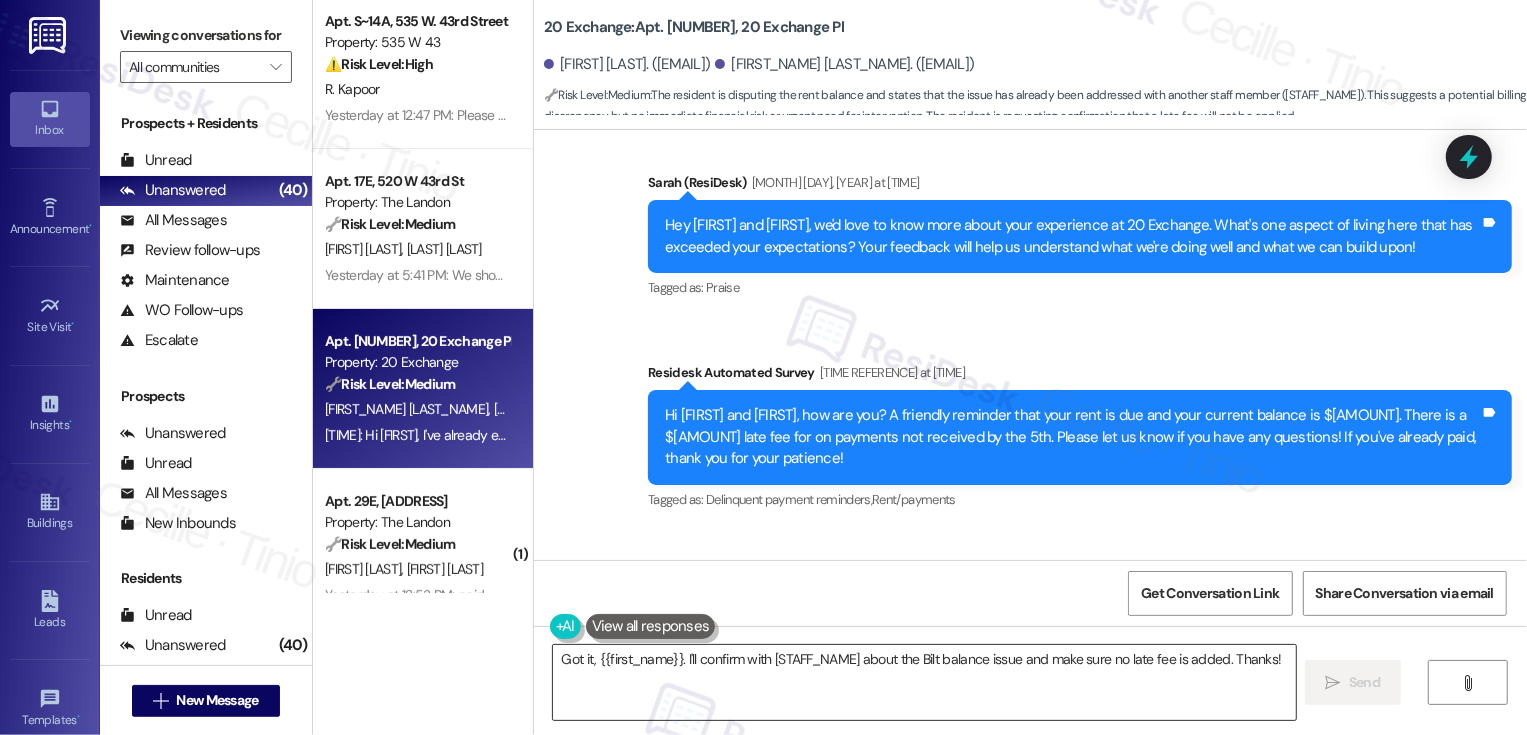 click on "Got it, {{first_name}}. I'll confirm with Zoe about the Bilt balance issue and make sure no late fee is added. Thanks!" at bounding box center (924, 682) 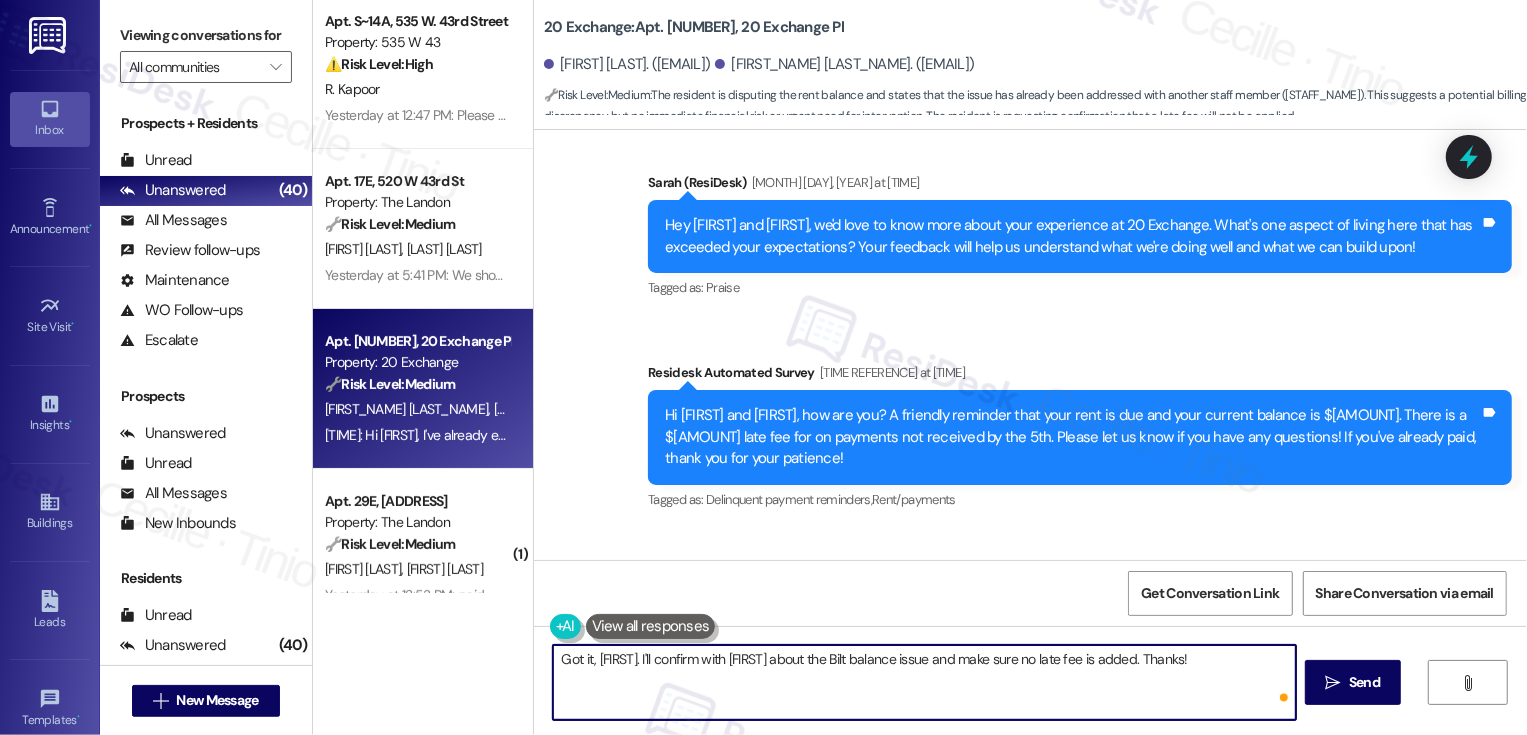 paste on "Elizabeth" 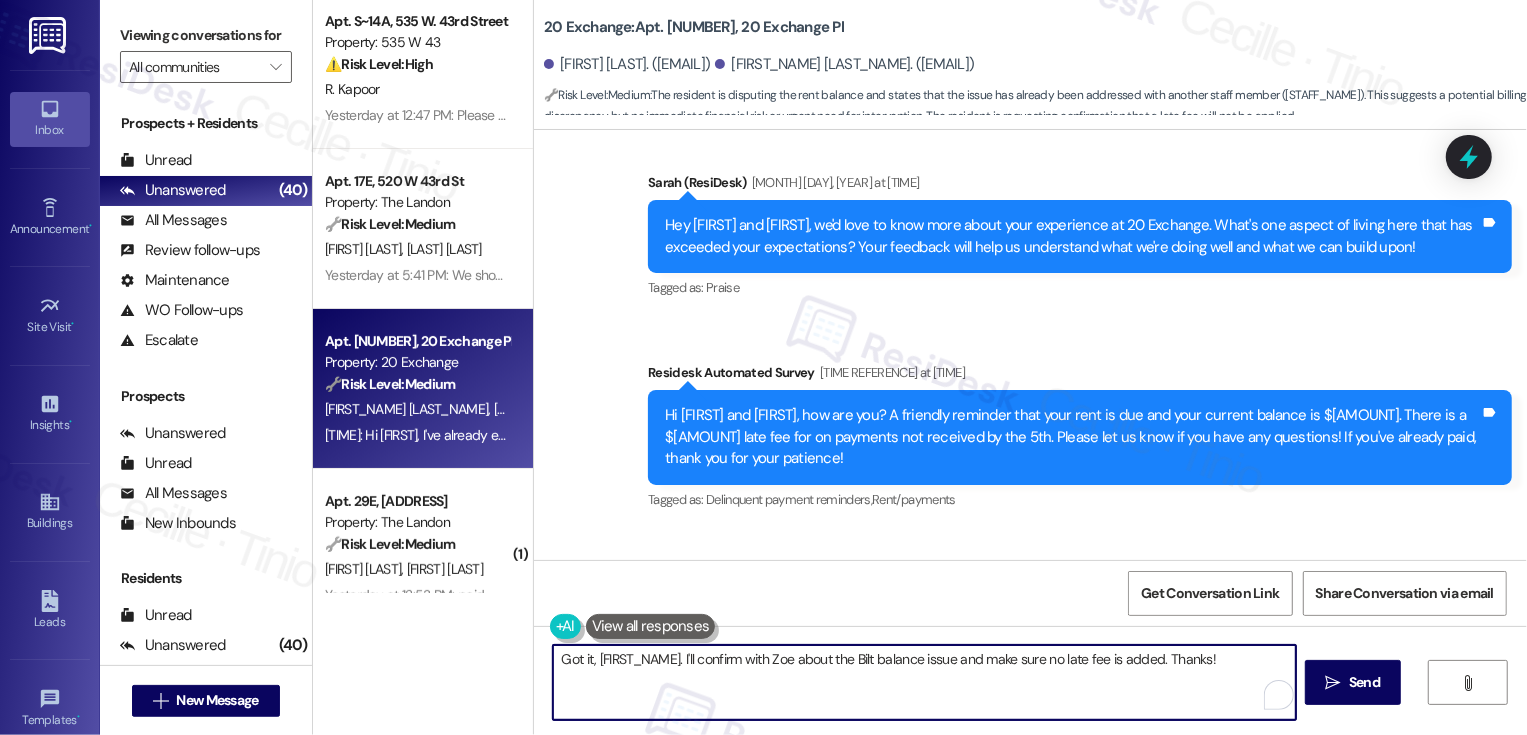 click on "Got it, Elizabeth. I'll confirm with Zoe about the Bilt balance issue and make sure no late fee is added. Thanks!" at bounding box center (924, 682) 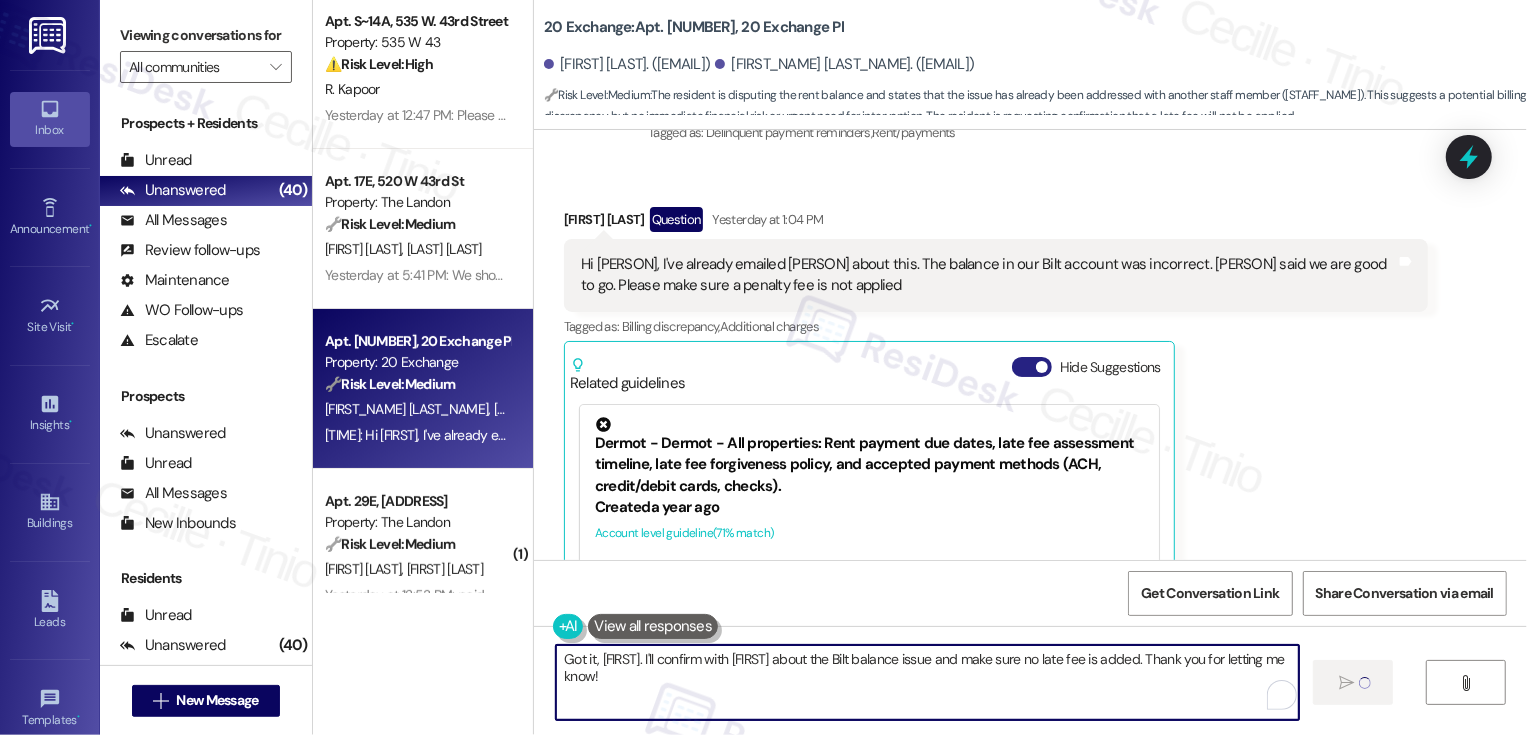 type on "Got it, Elizabeth. I'll confirm with Zoe about the Bilt balance issue and make sure no late fee is added. Thank you for letting me know!" 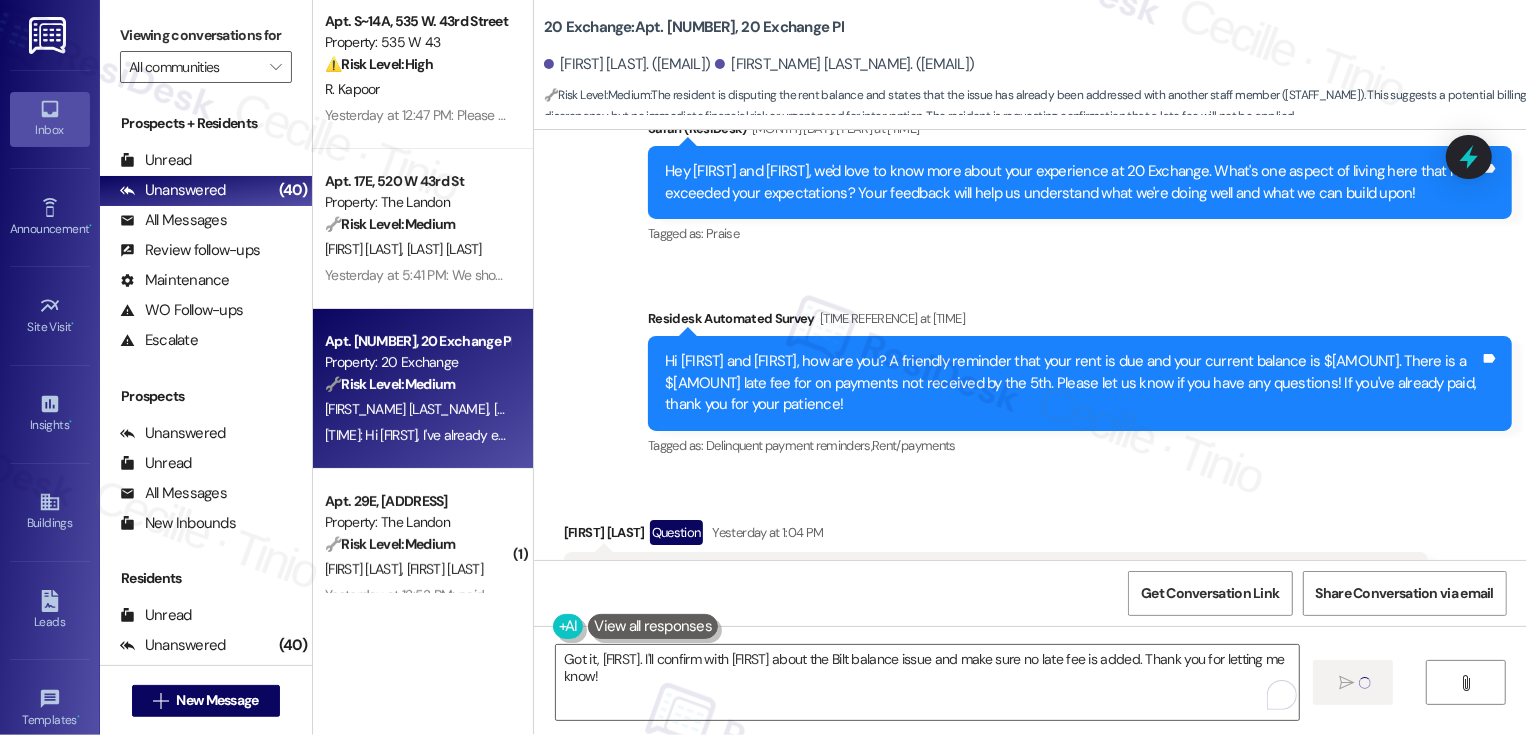scroll, scrollTop: 3692, scrollLeft: 0, axis: vertical 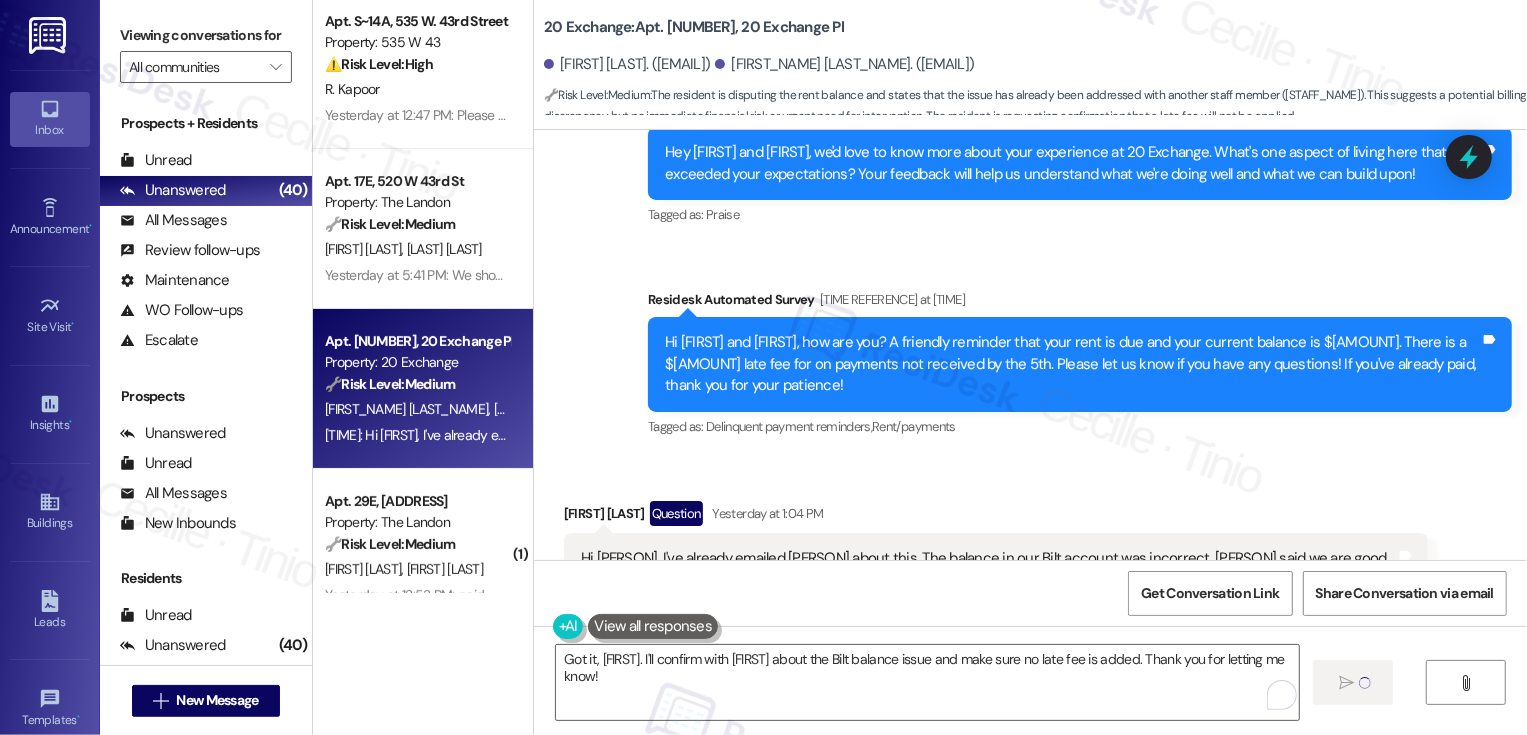 type 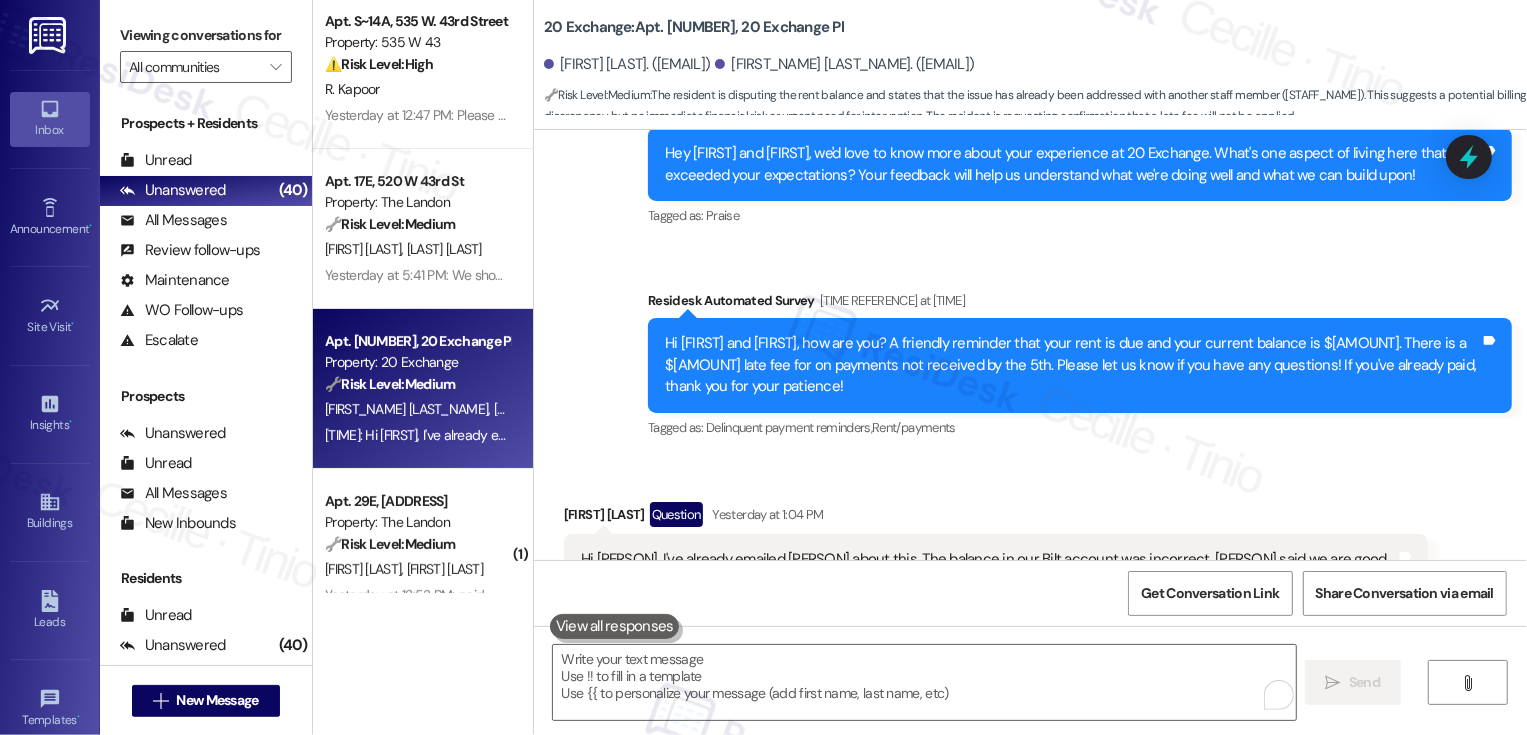 scroll, scrollTop: 3831, scrollLeft: 0, axis: vertical 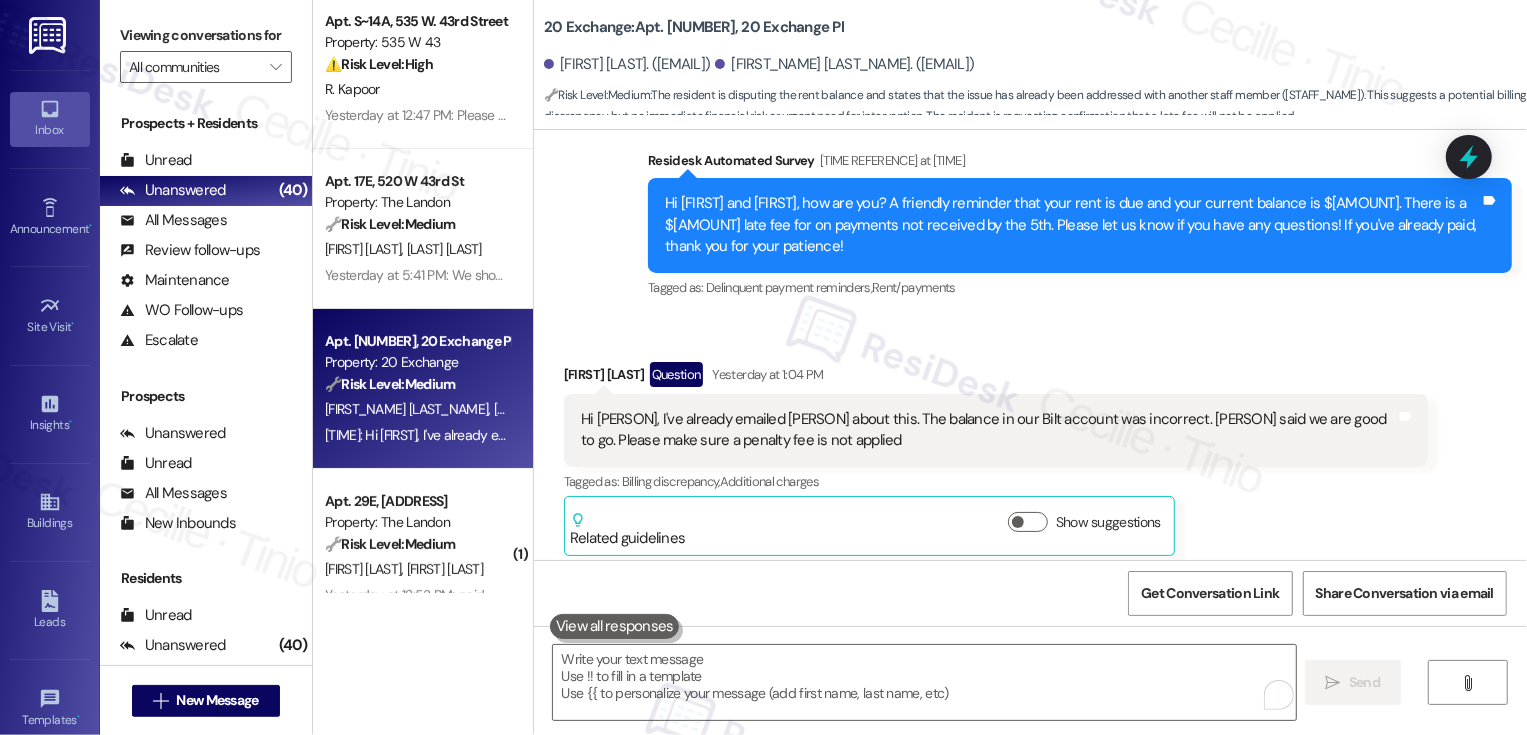 type 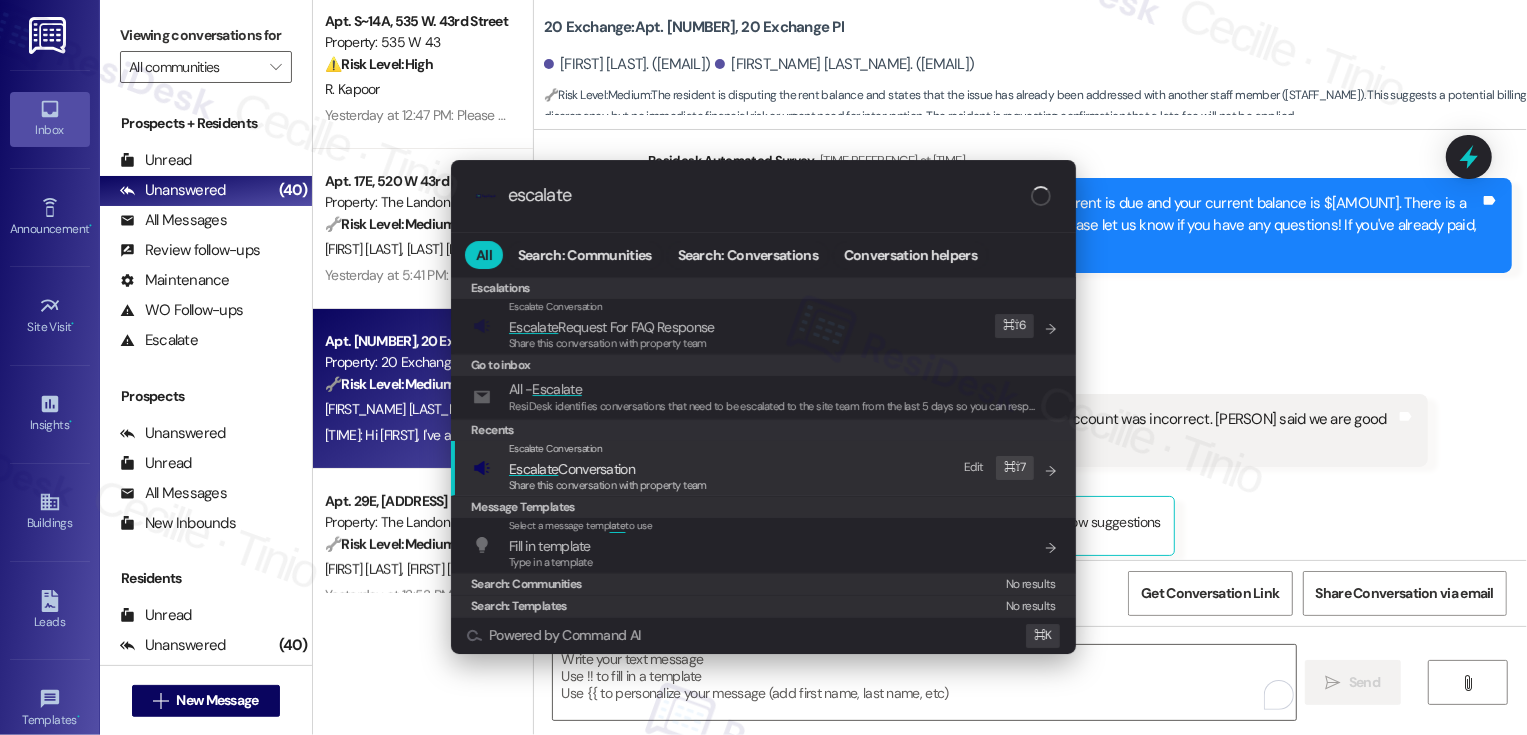 type on "escalate" 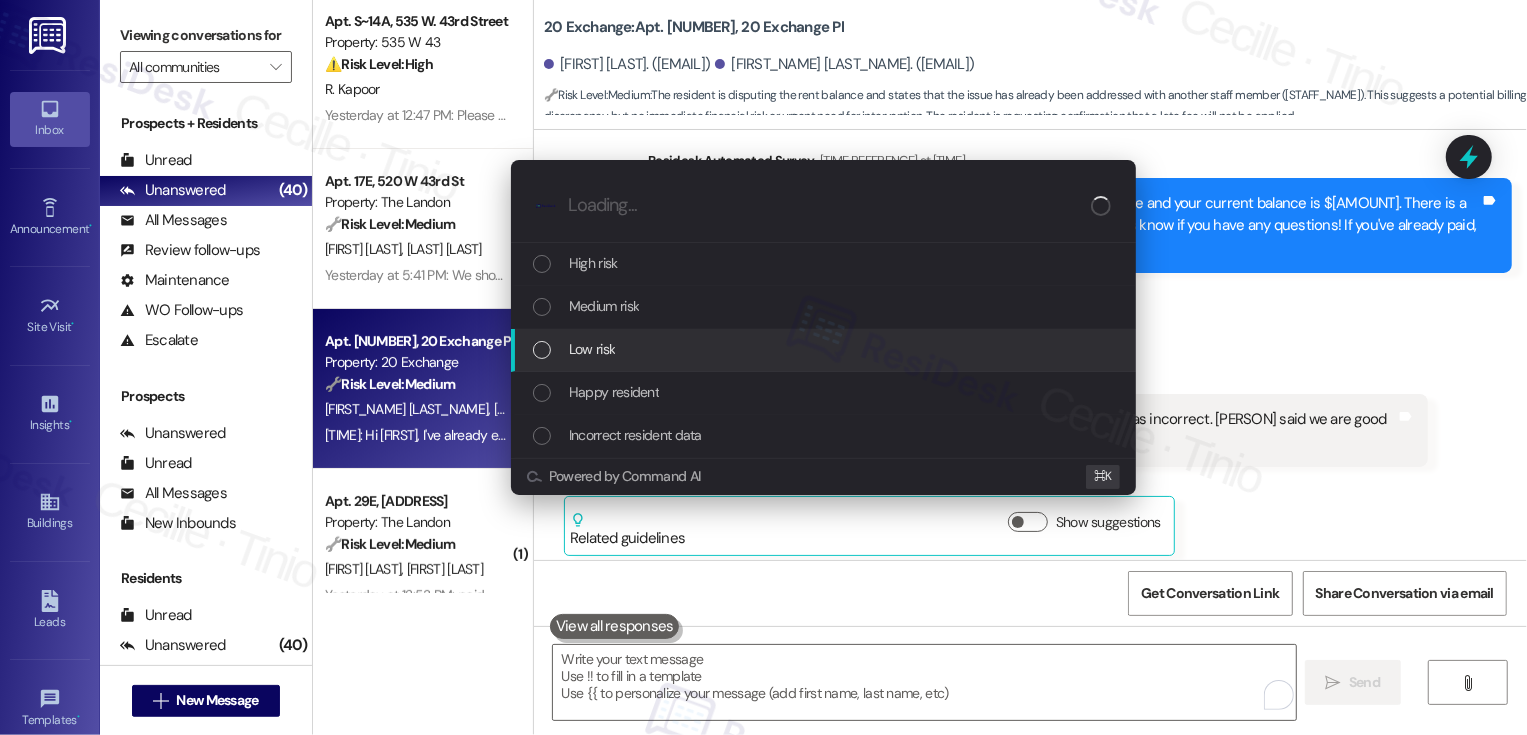 click on "Low risk" at bounding box center [592, 349] 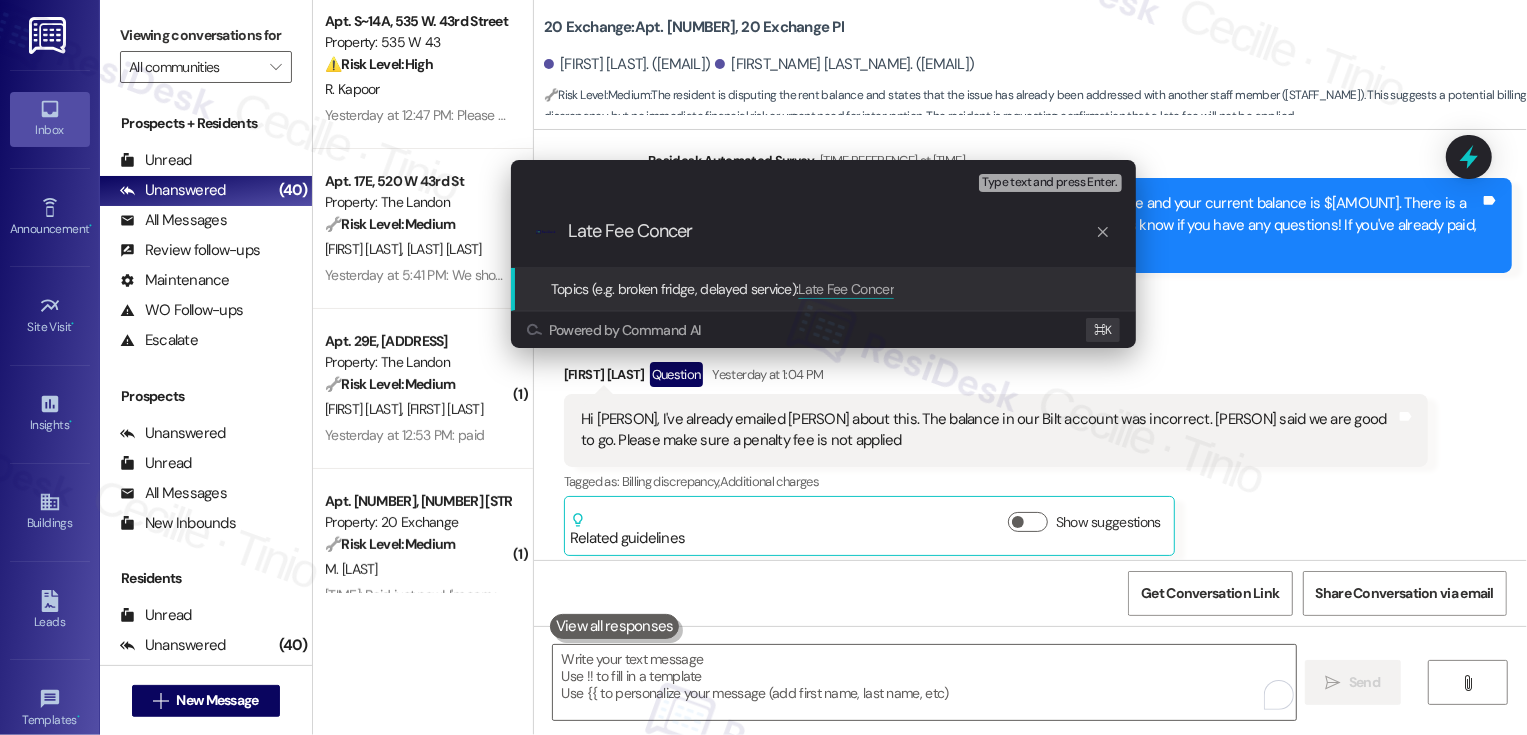 type on "Late Fee Concern" 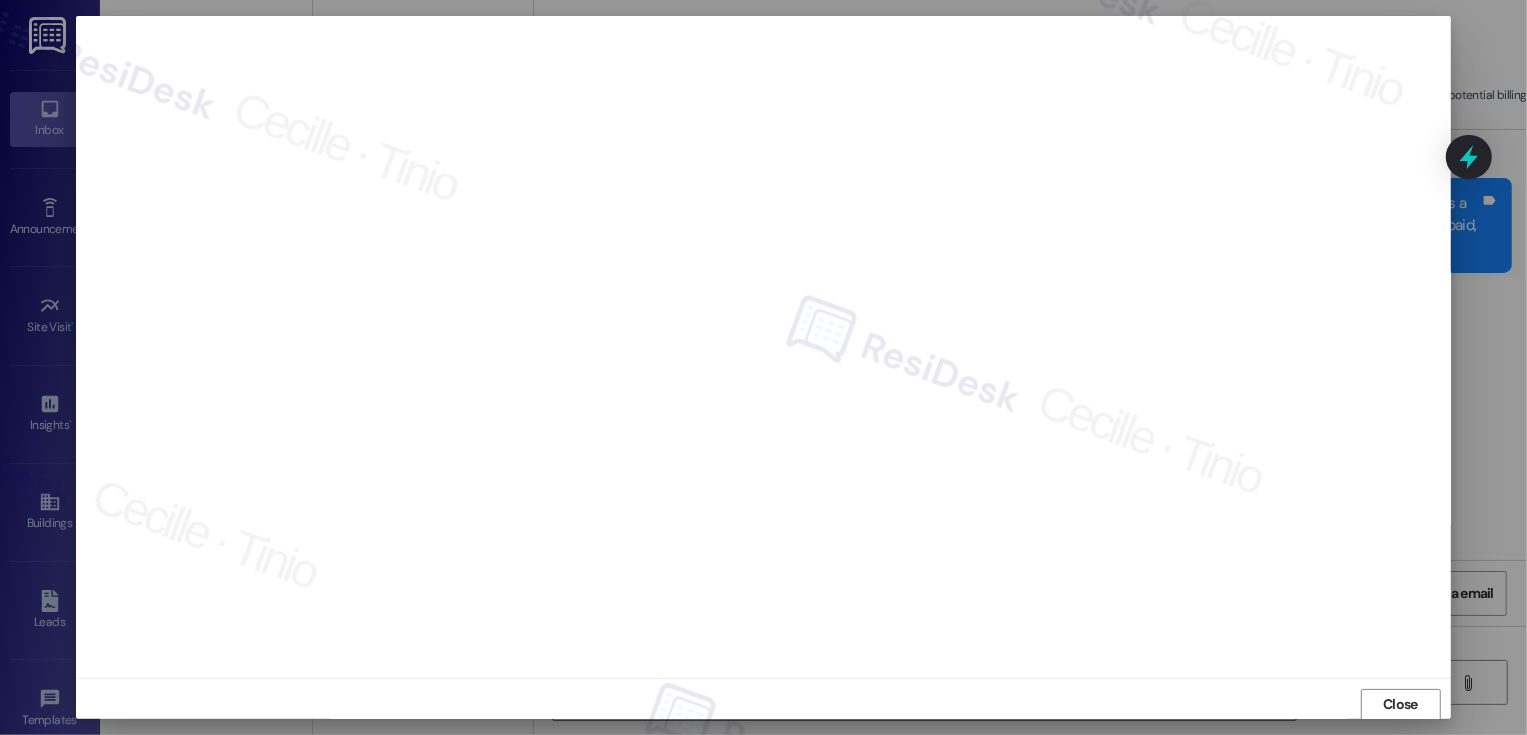 scroll, scrollTop: 1, scrollLeft: 0, axis: vertical 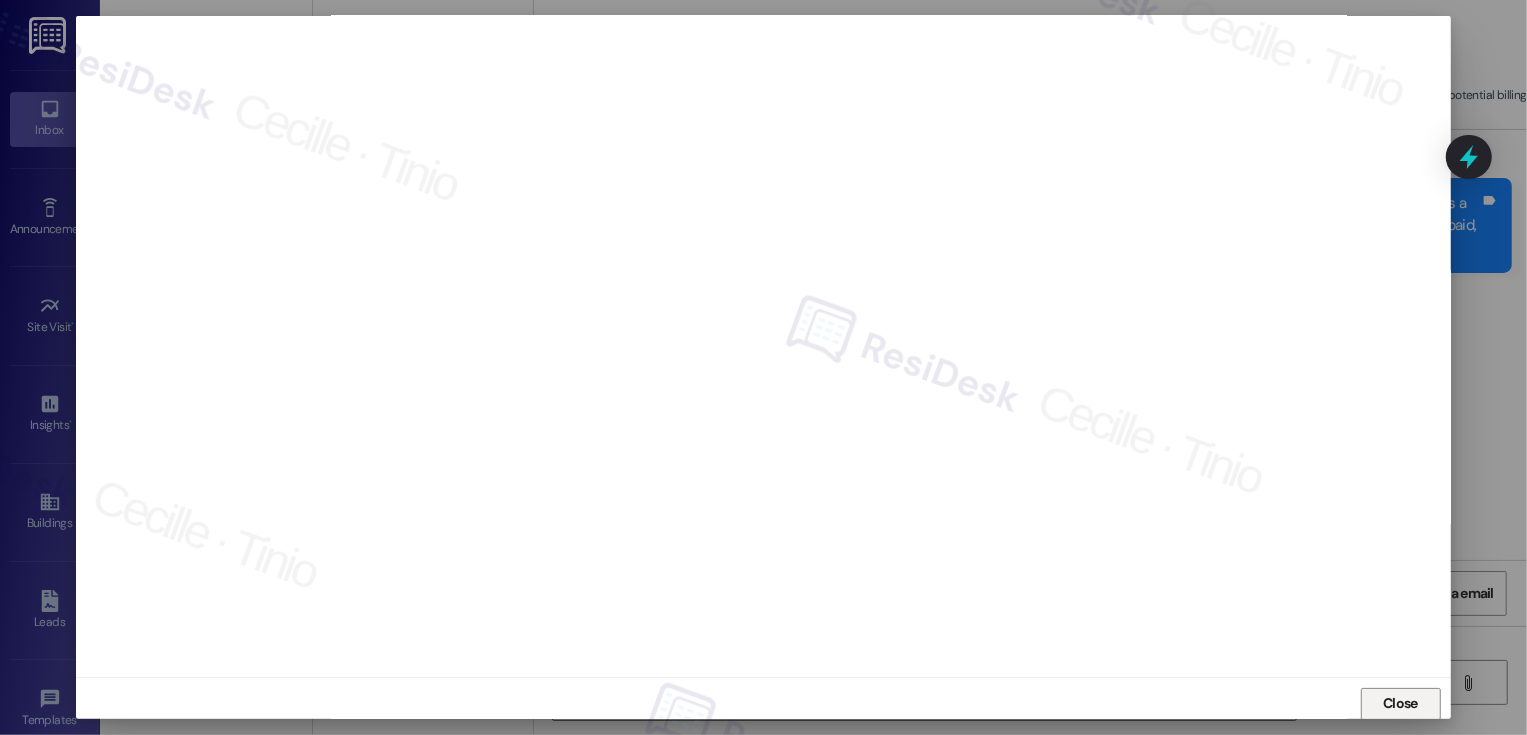 click on "Close" at bounding box center [1401, 704] 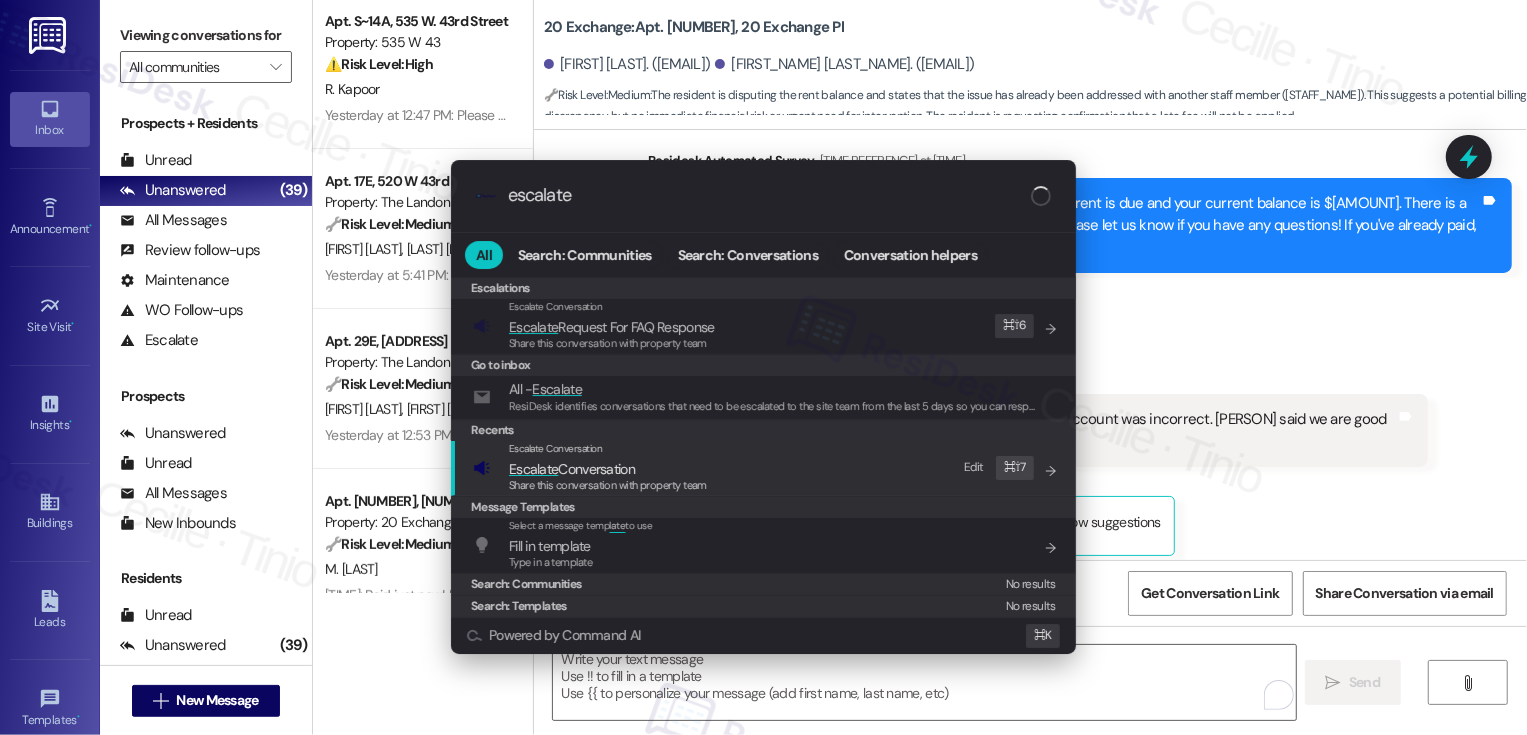 type on "escalate" 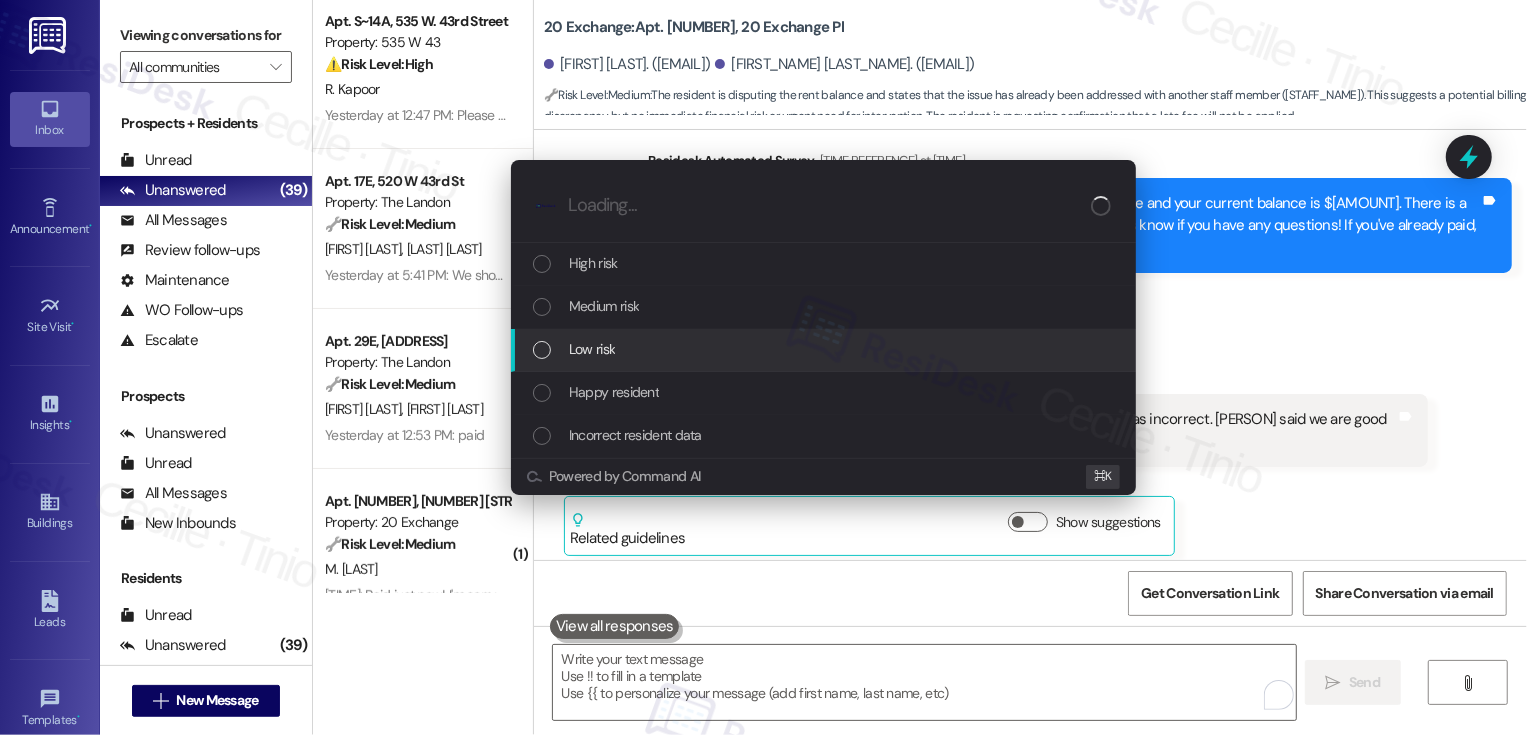 click on "Low risk" at bounding box center [825, 349] 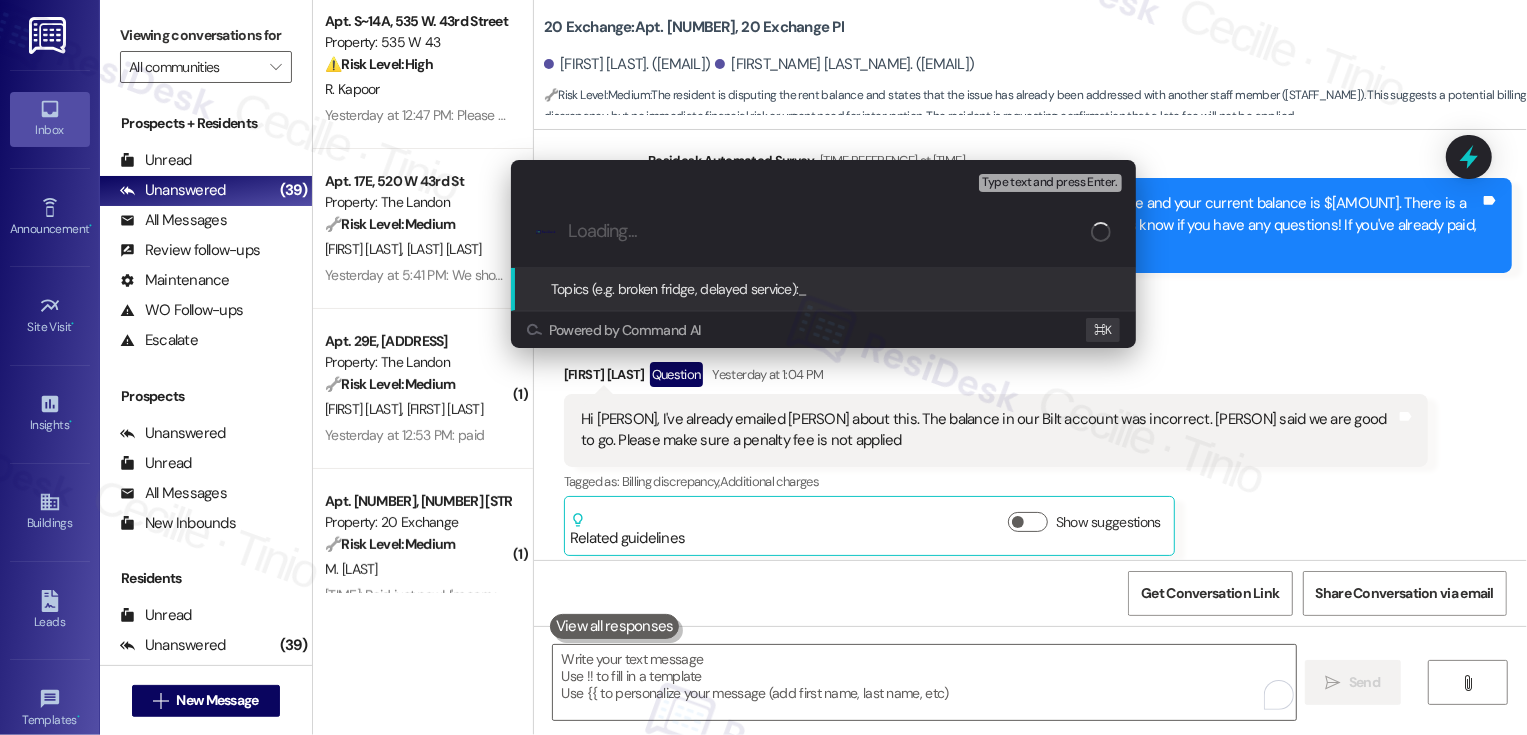 paste on "Late Fee Concern" 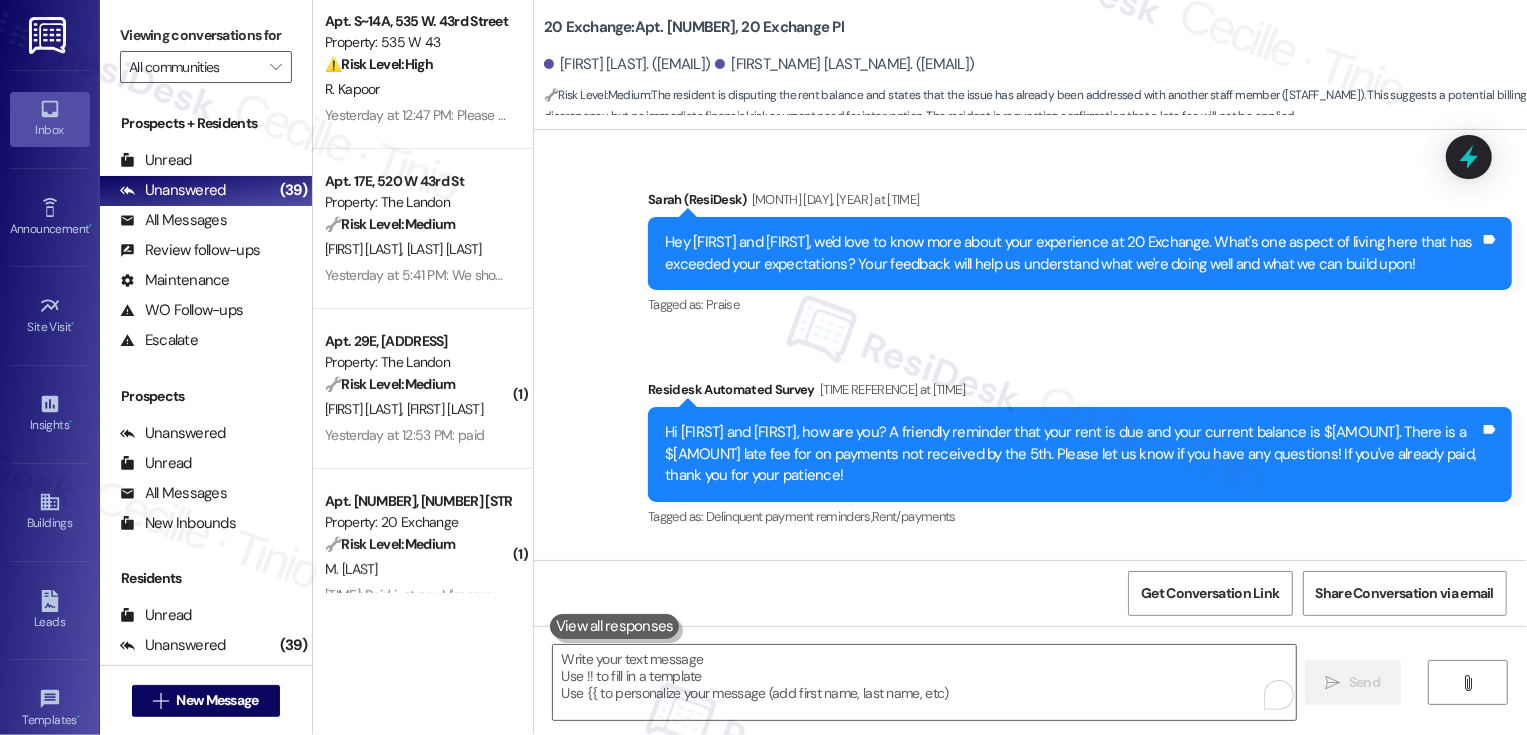 scroll, scrollTop: 3831, scrollLeft: 0, axis: vertical 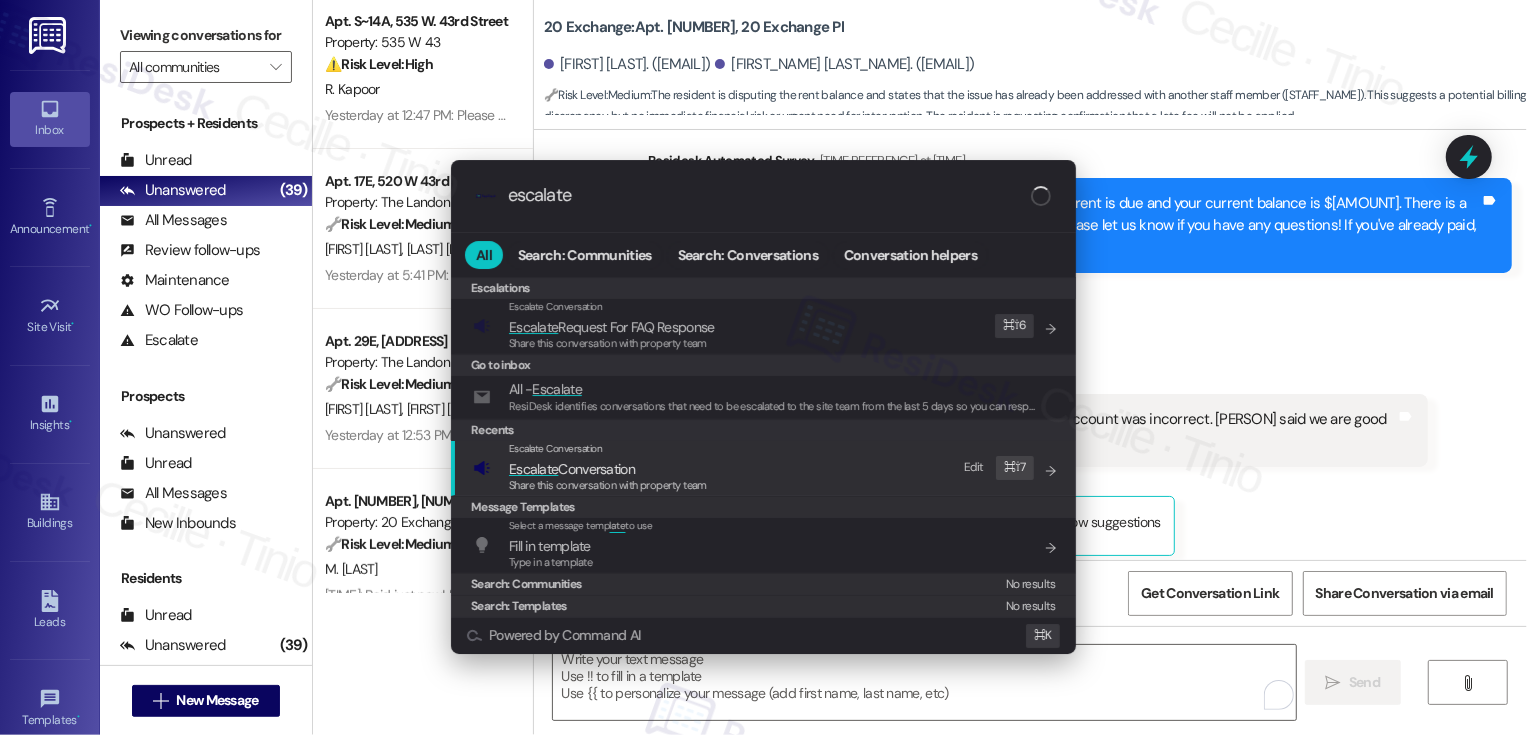 type on "escalate" 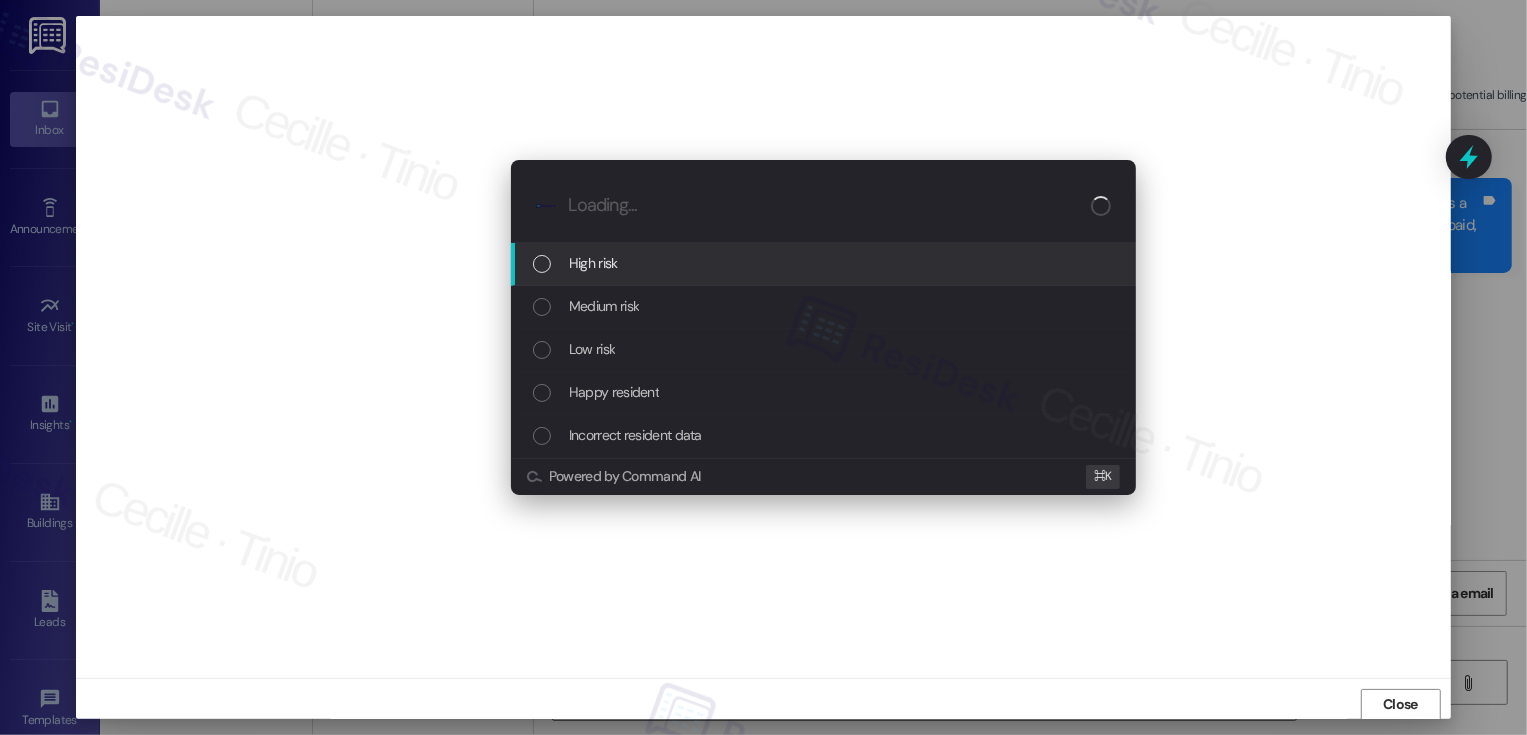 scroll, scrollTop: 1, scrollLeft: 0, axis: vertical 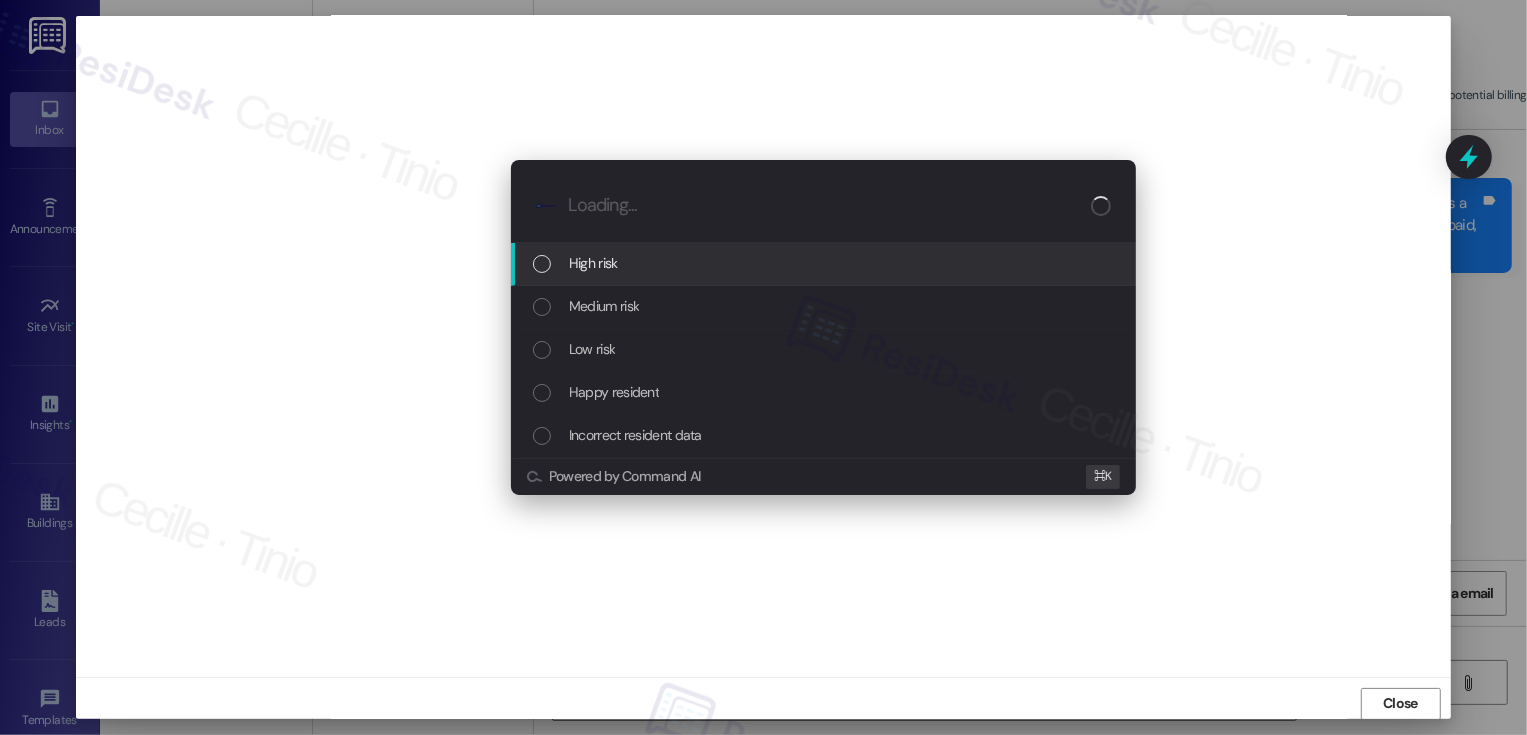 click on "Escalate Conversation How risky is the relationship with this person? Topics (e.g. broken fridge, delayed service) Any messages to highlight in the email? .cls-1{fill:#0a055f;}.cls-2{fill:#0cc4c4;} resideskLogoBlueOrange High risk Medium risk Low risk Happy resident Incorrect resident data Powered by Command AI ⌘ K" at bounding box center (763, 367) 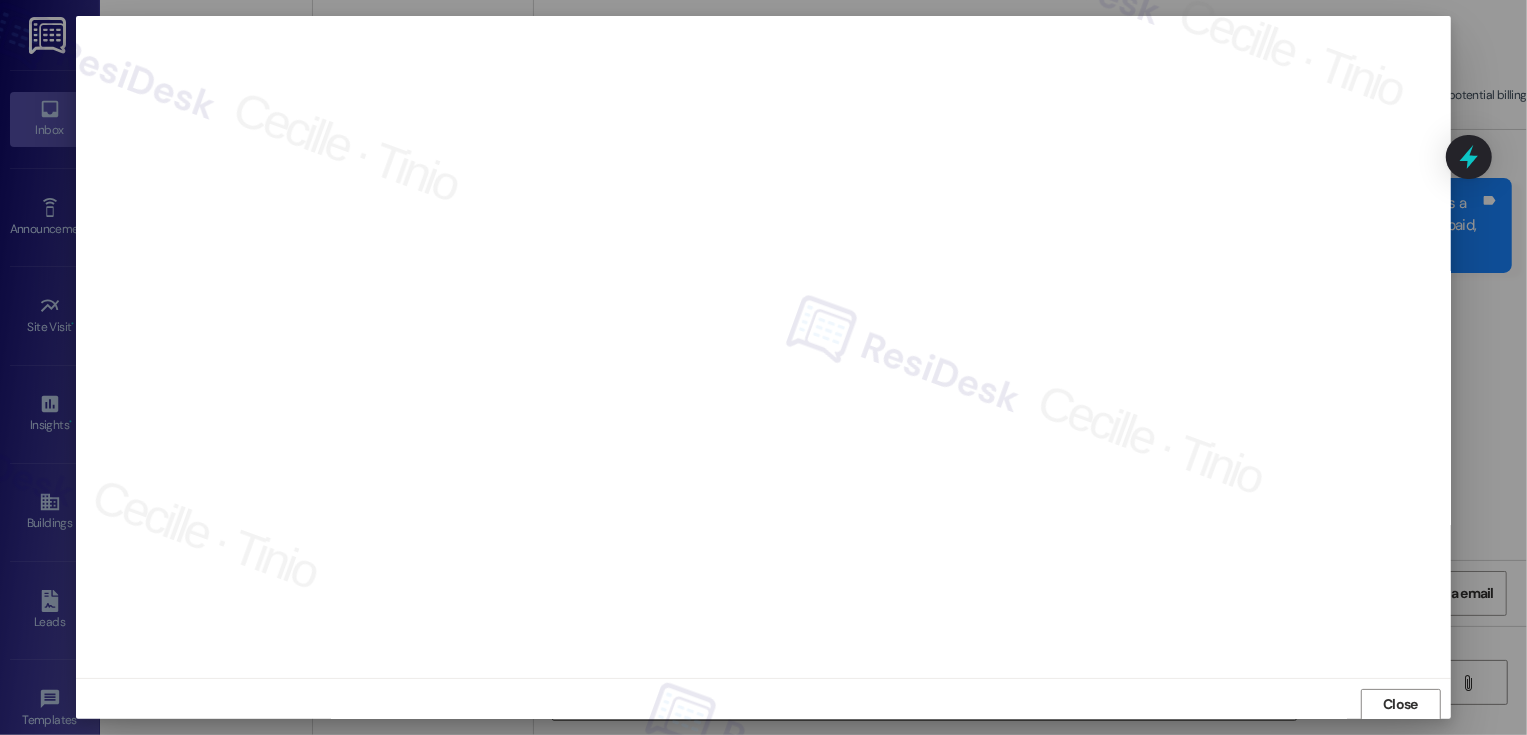 scroll, scrollTop: 11, scrollLeft: 0, axis: vertical 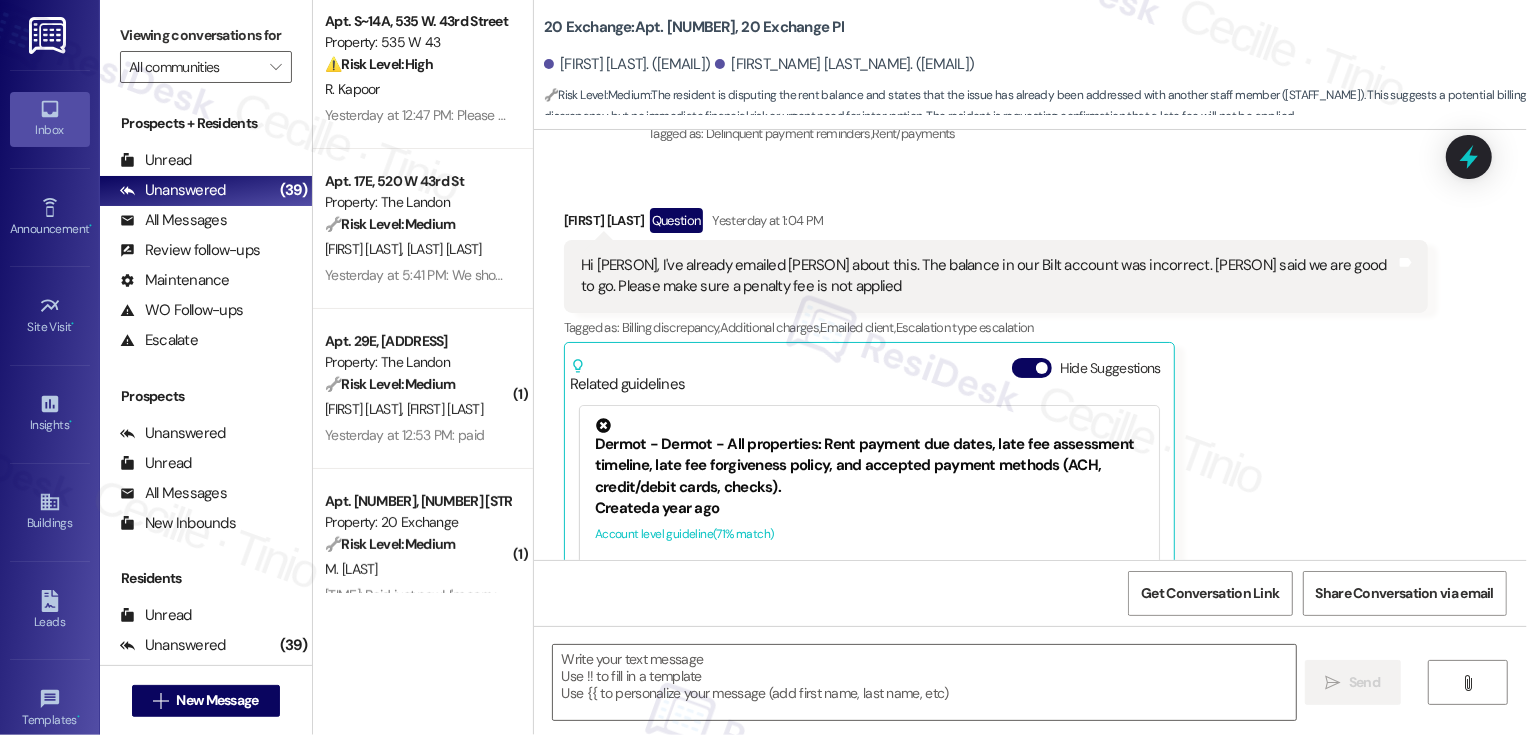 click on "Property: The Landon" at bounding box center [417, 362] 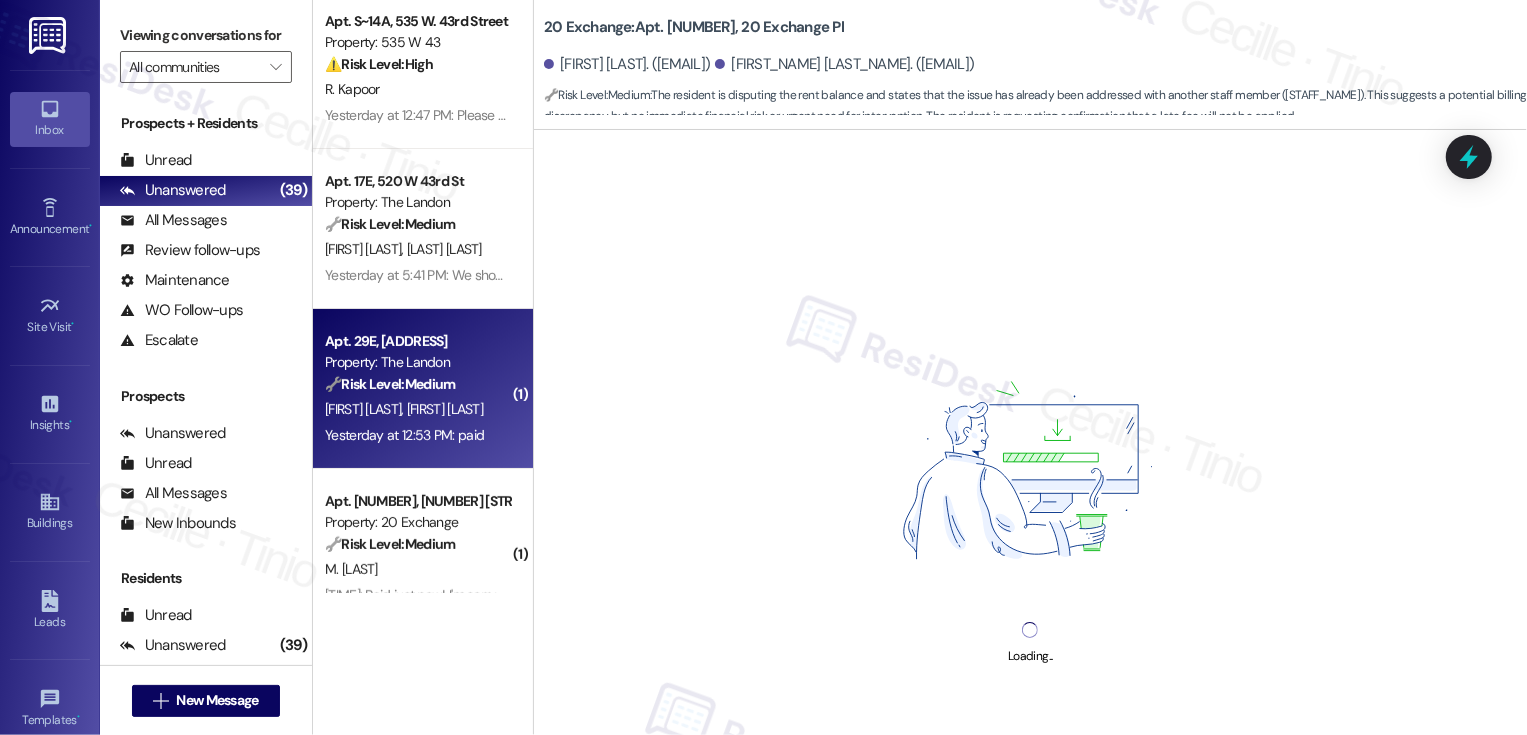 click on "Property: The Landon" at bounding box center [417, 362] 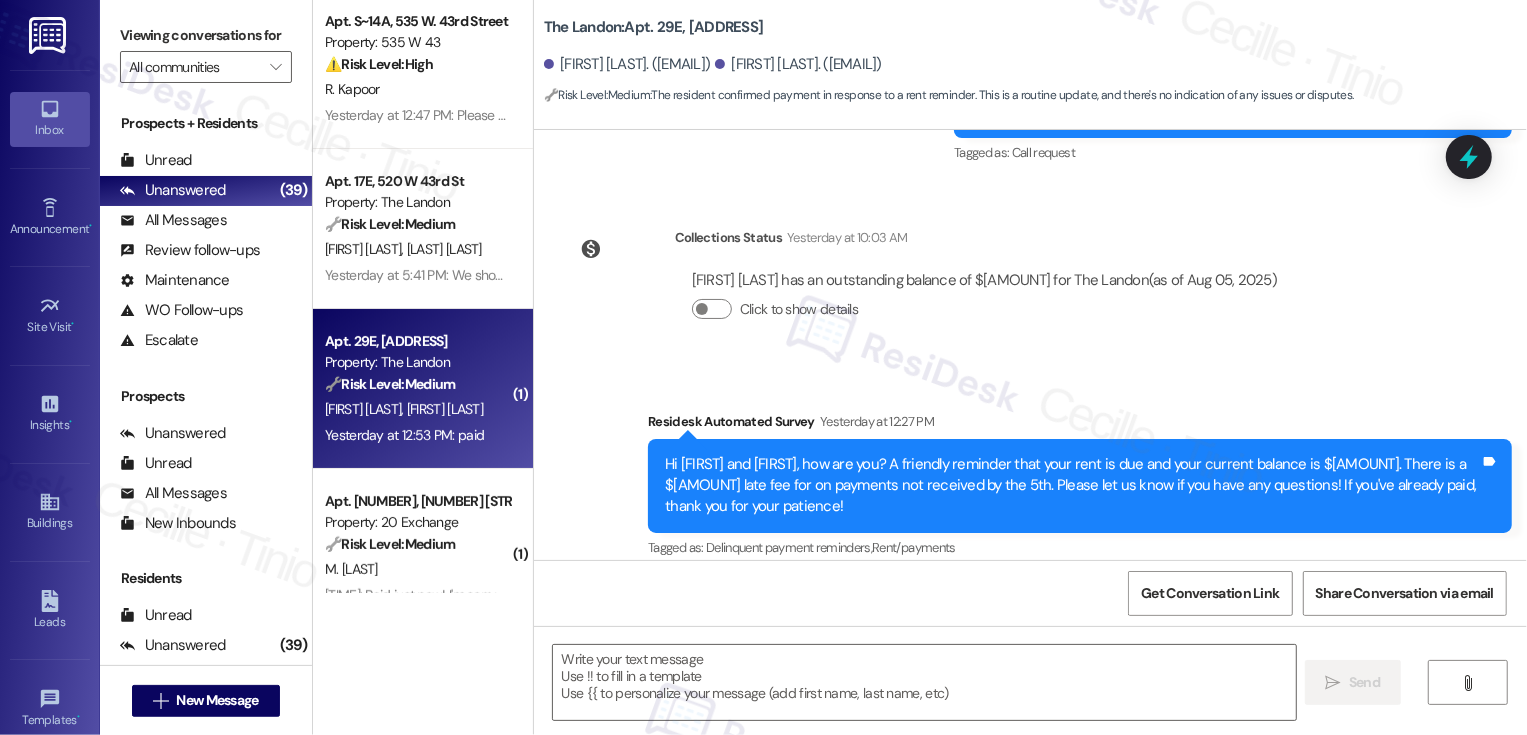 scroll, scrollTop: 1092, scrollLeft: 0, axis: vertical 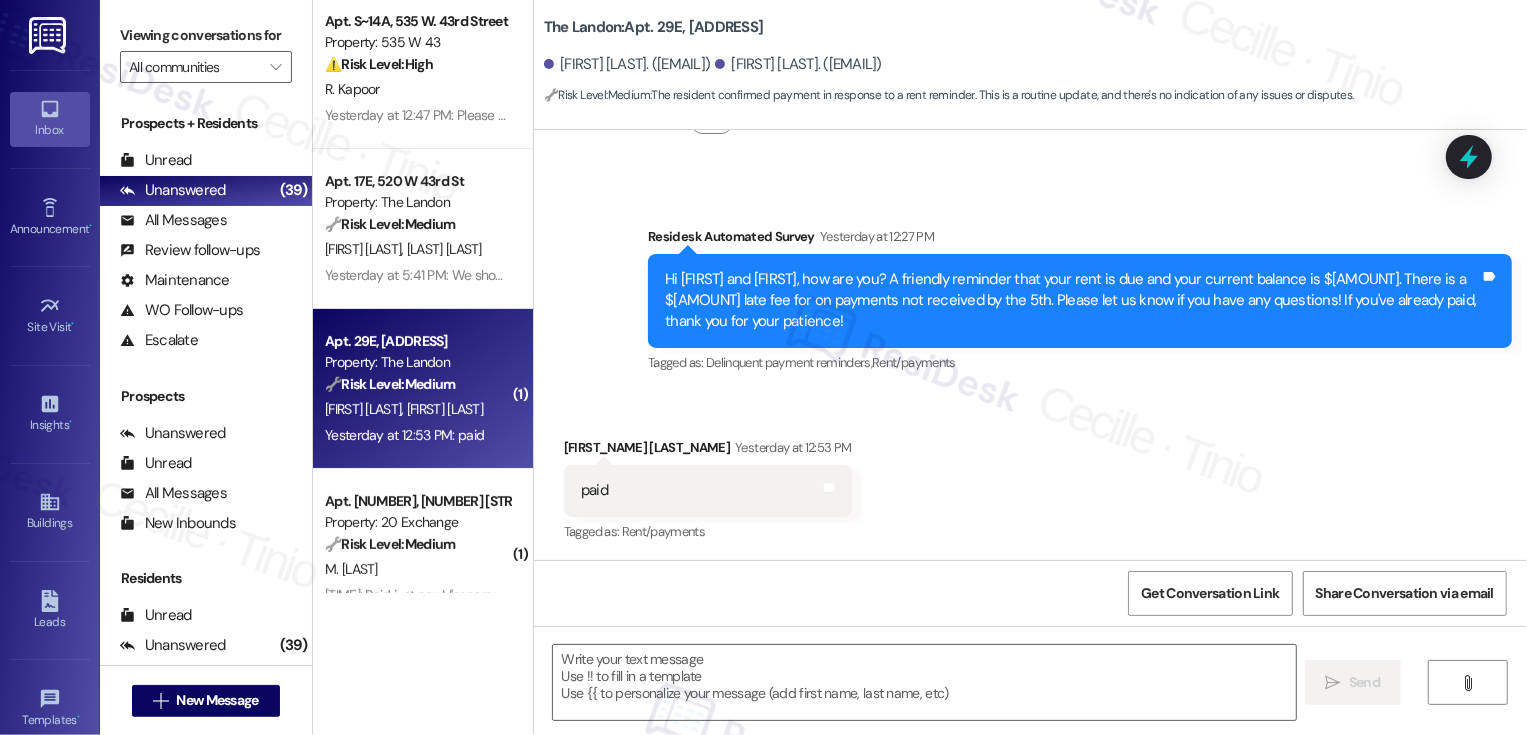 type on "Fetching suggested responses. Please feel free to read through the conversation in the meantime." 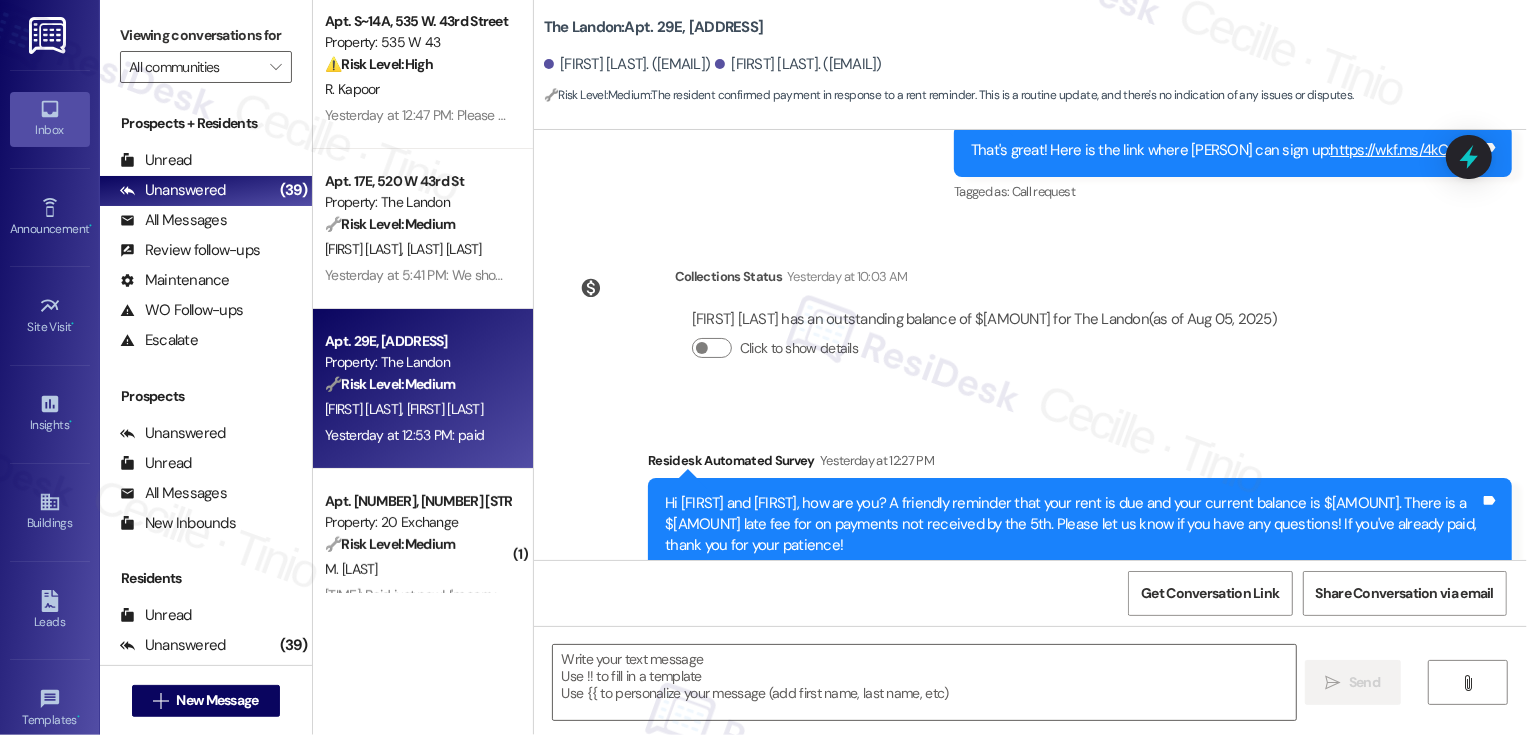 scroll, scrollTop: 1093, scrollLeft: 0, axis: vertical 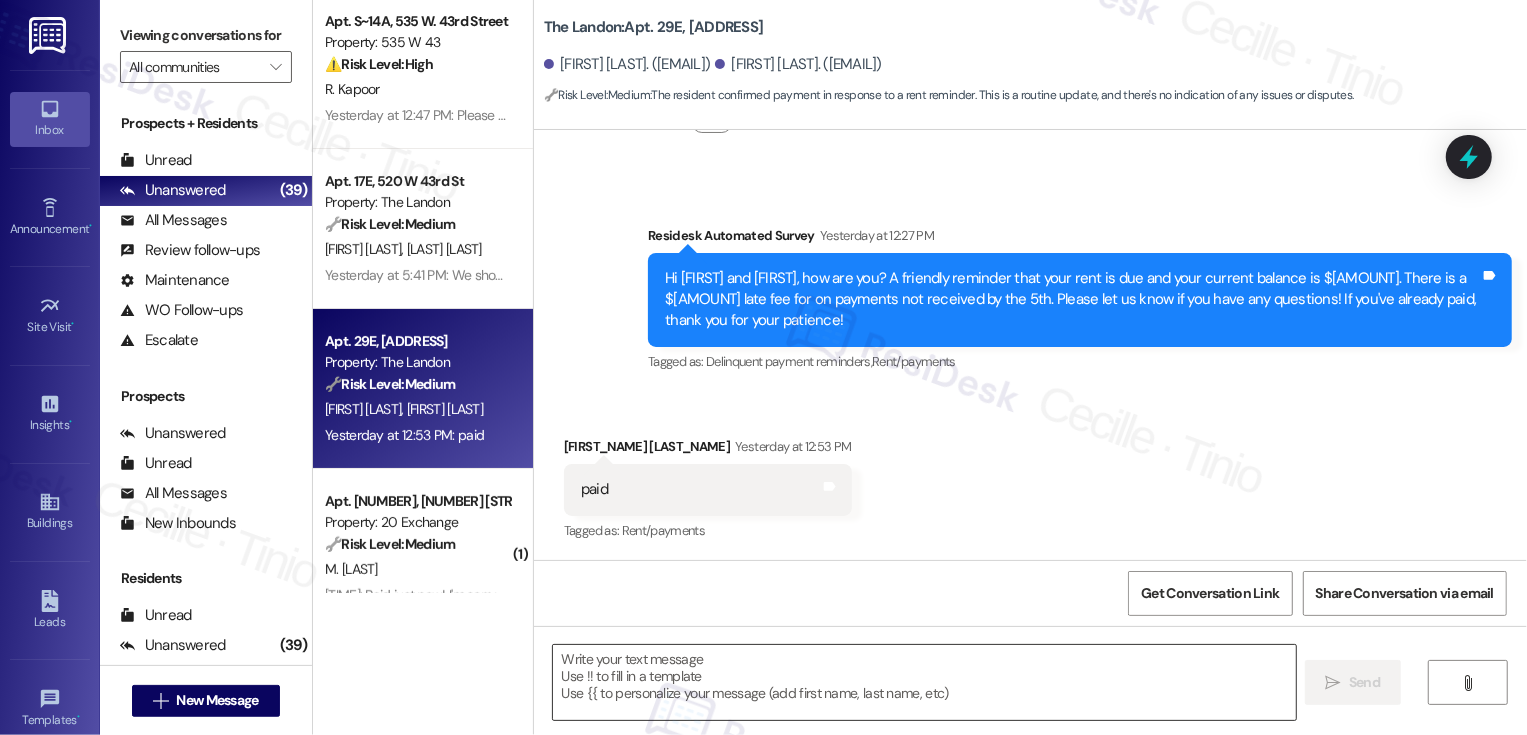 click at bounding box center (924, 682) 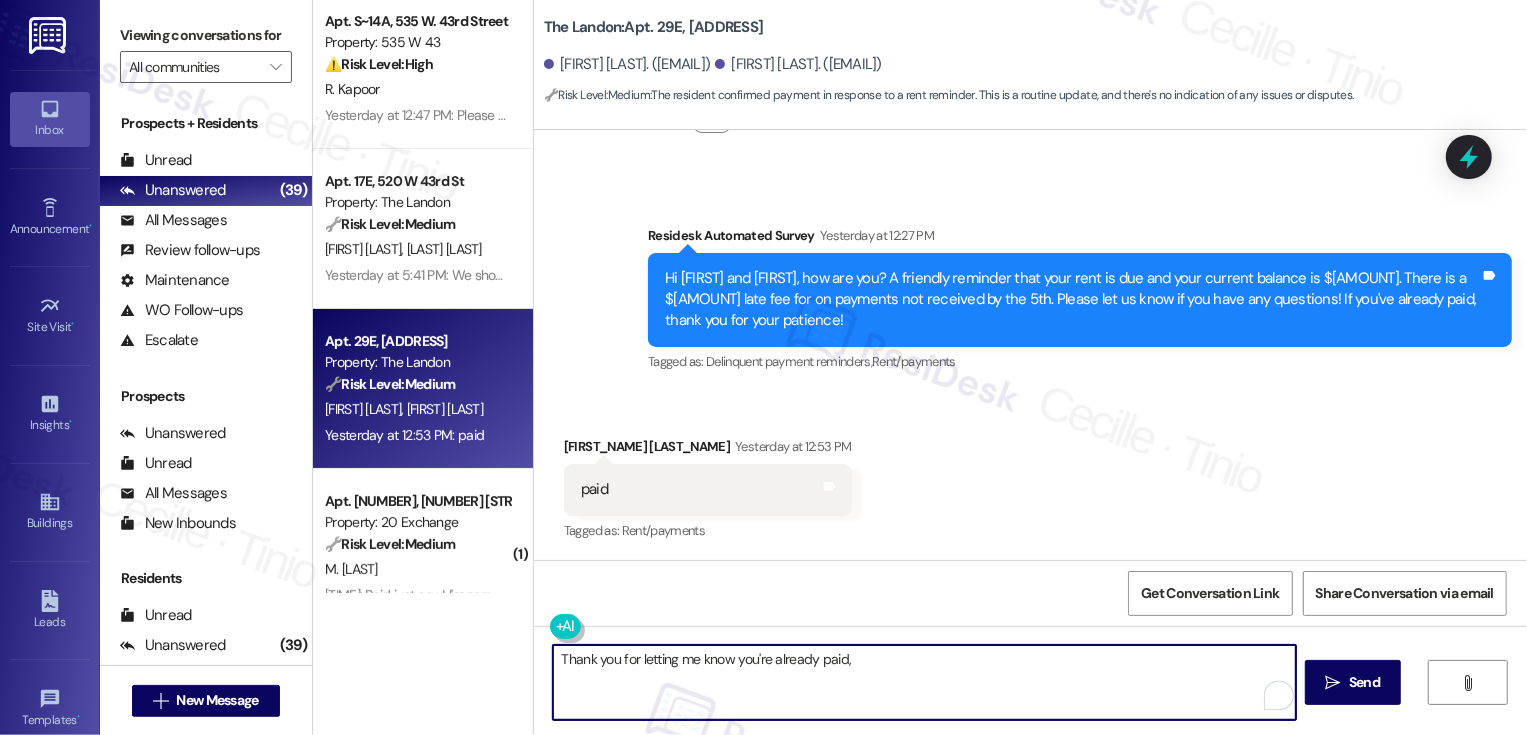 click on "Received via SMS Sreetej Kalapatapu Yesterday at 12:53 PM paid  Tags and notes Tagged as:   Rent/payments Click to highlight conversations about Rent/payments" at bounding box center [708, 490] 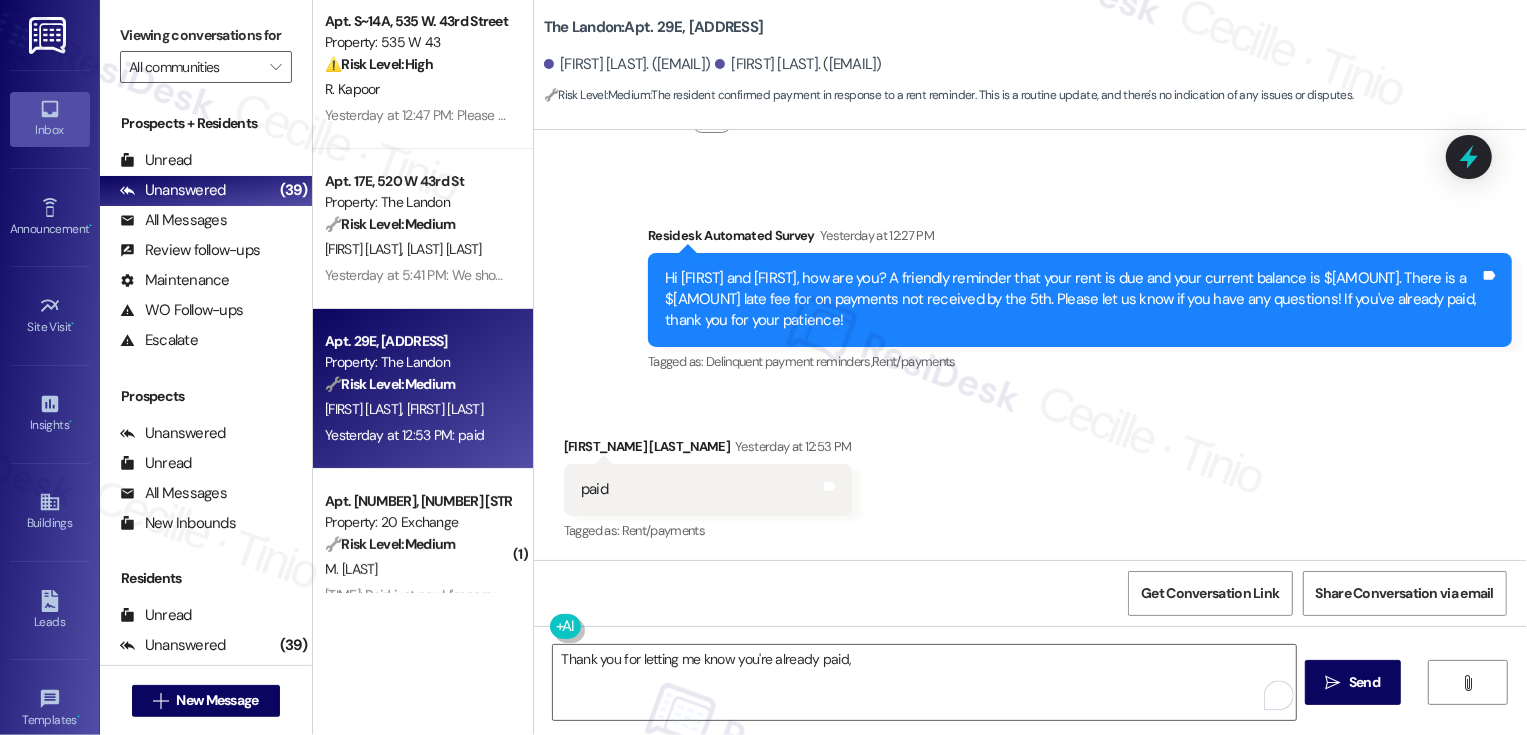 click on "Sreetej Kalapatapu Yesterday at 12:53 PM" at bounding box center (708, 450) 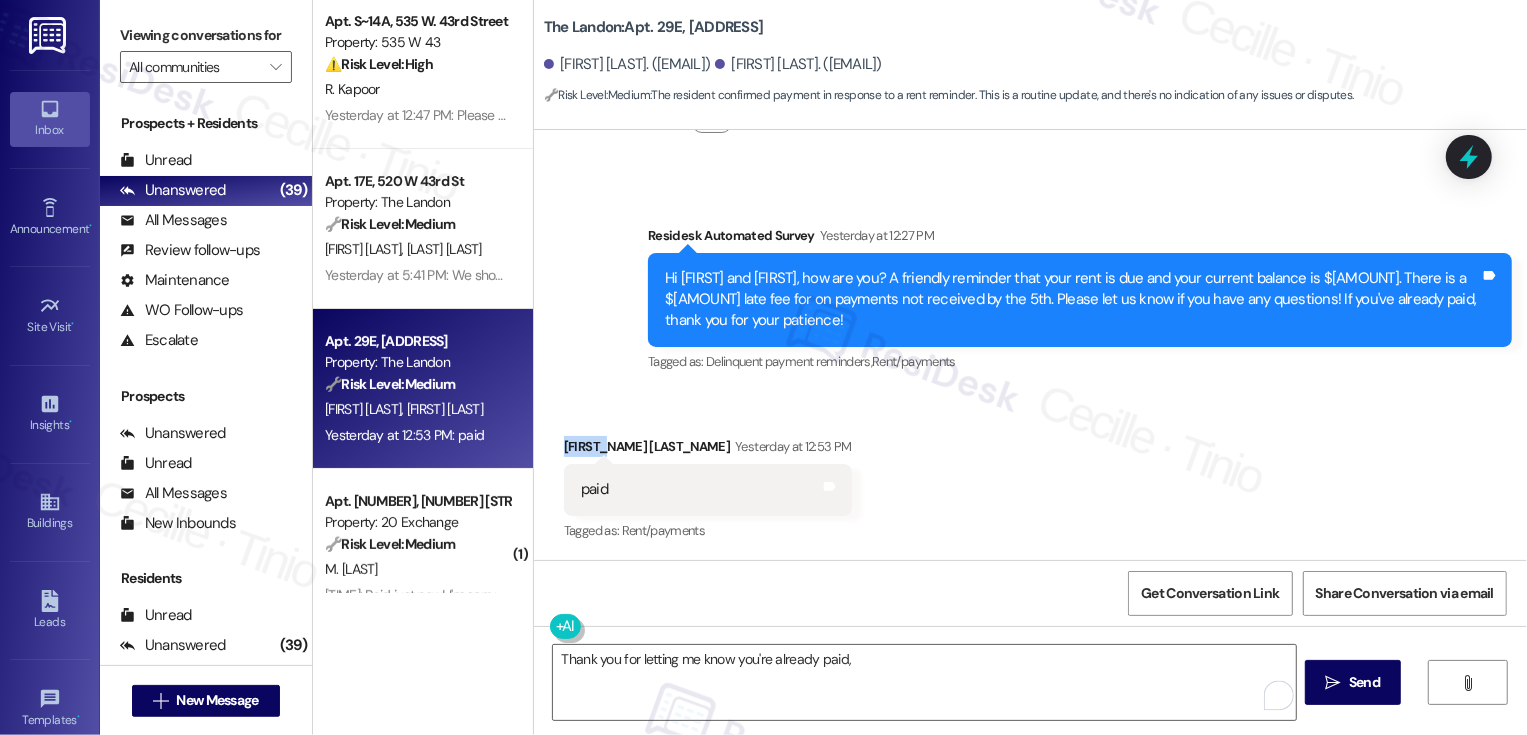 copy on "Sreetej" 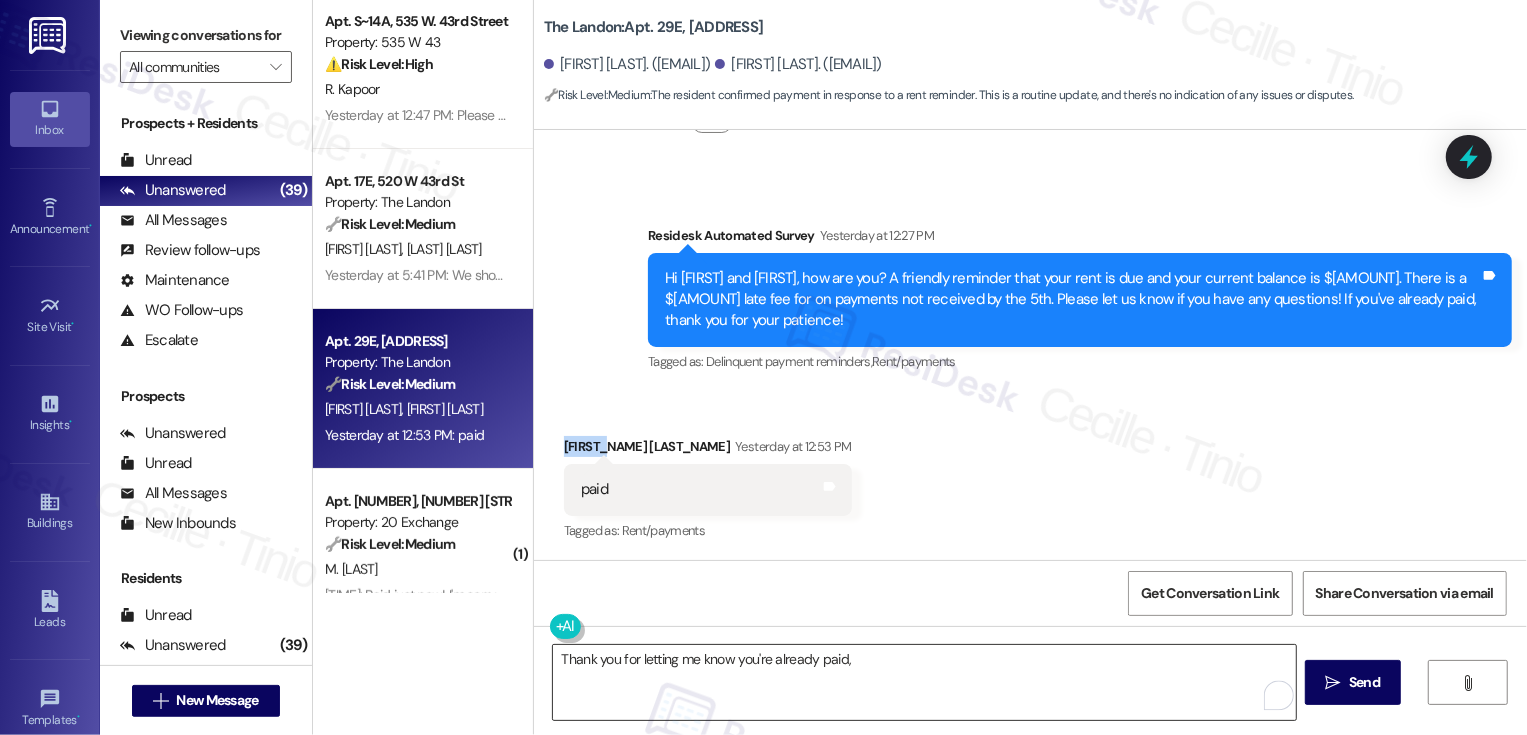 click on "Thank you for letting me know you're already paid," at bounding box center (924, 682) 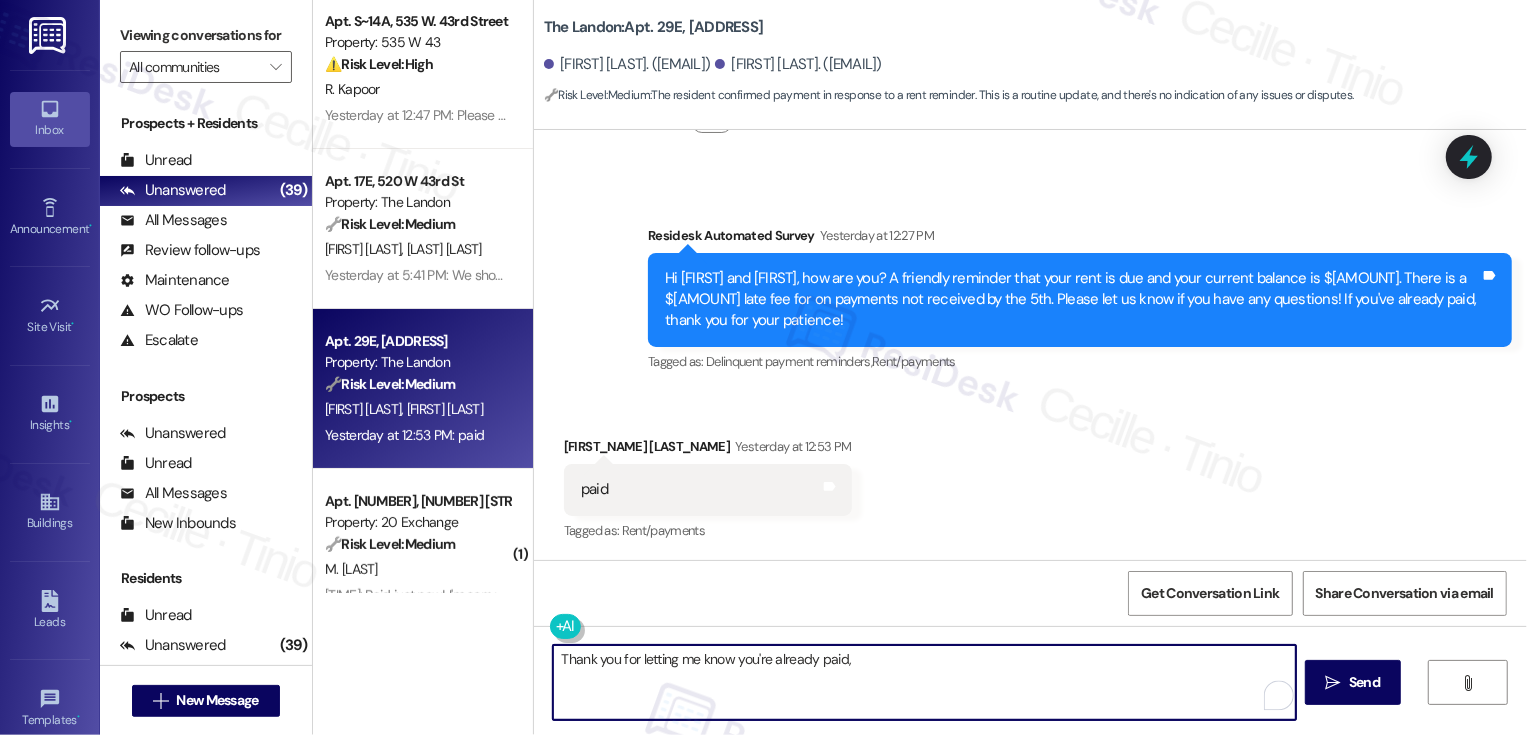 paste on "Sreetej" 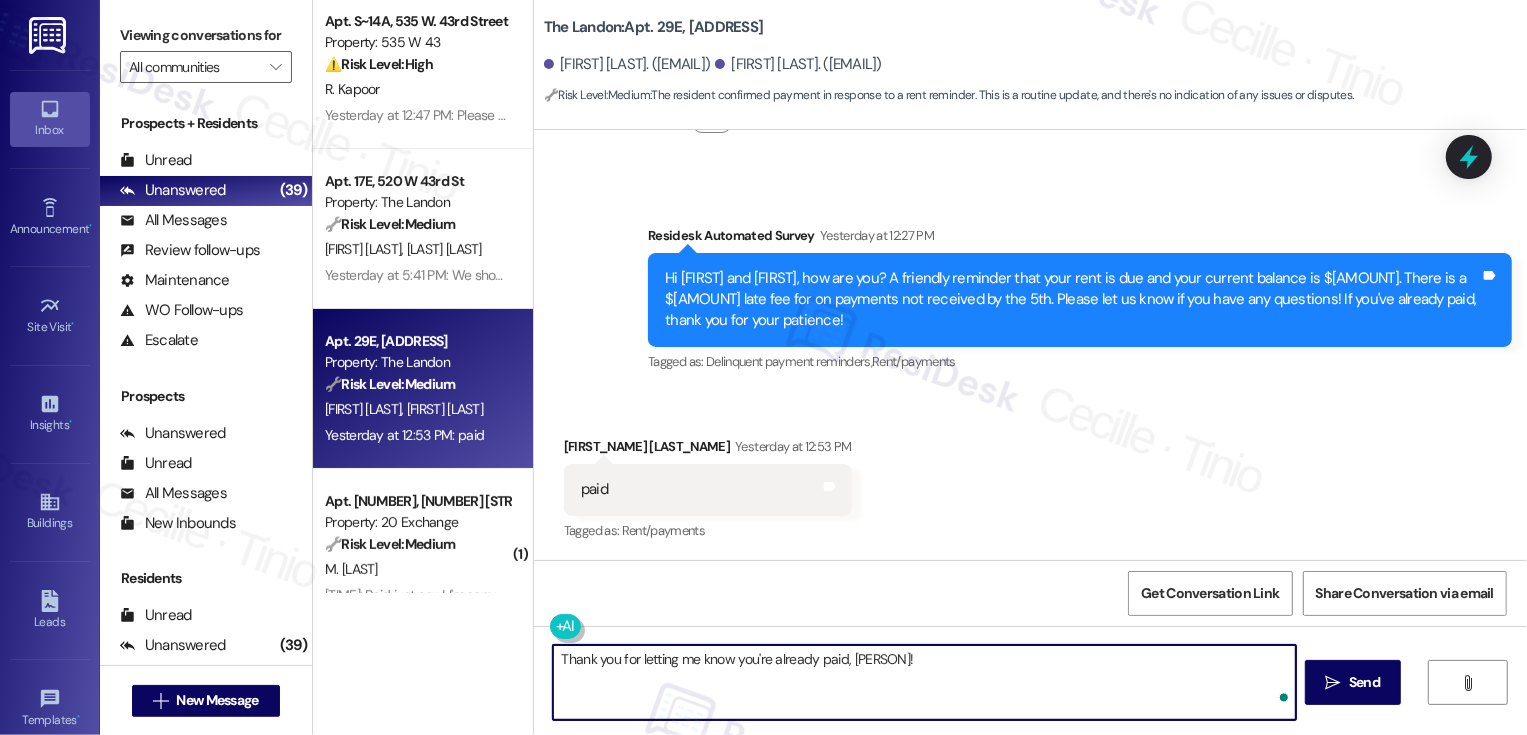 type on "Thank you for letting me know you're already paid, Sreetej!" 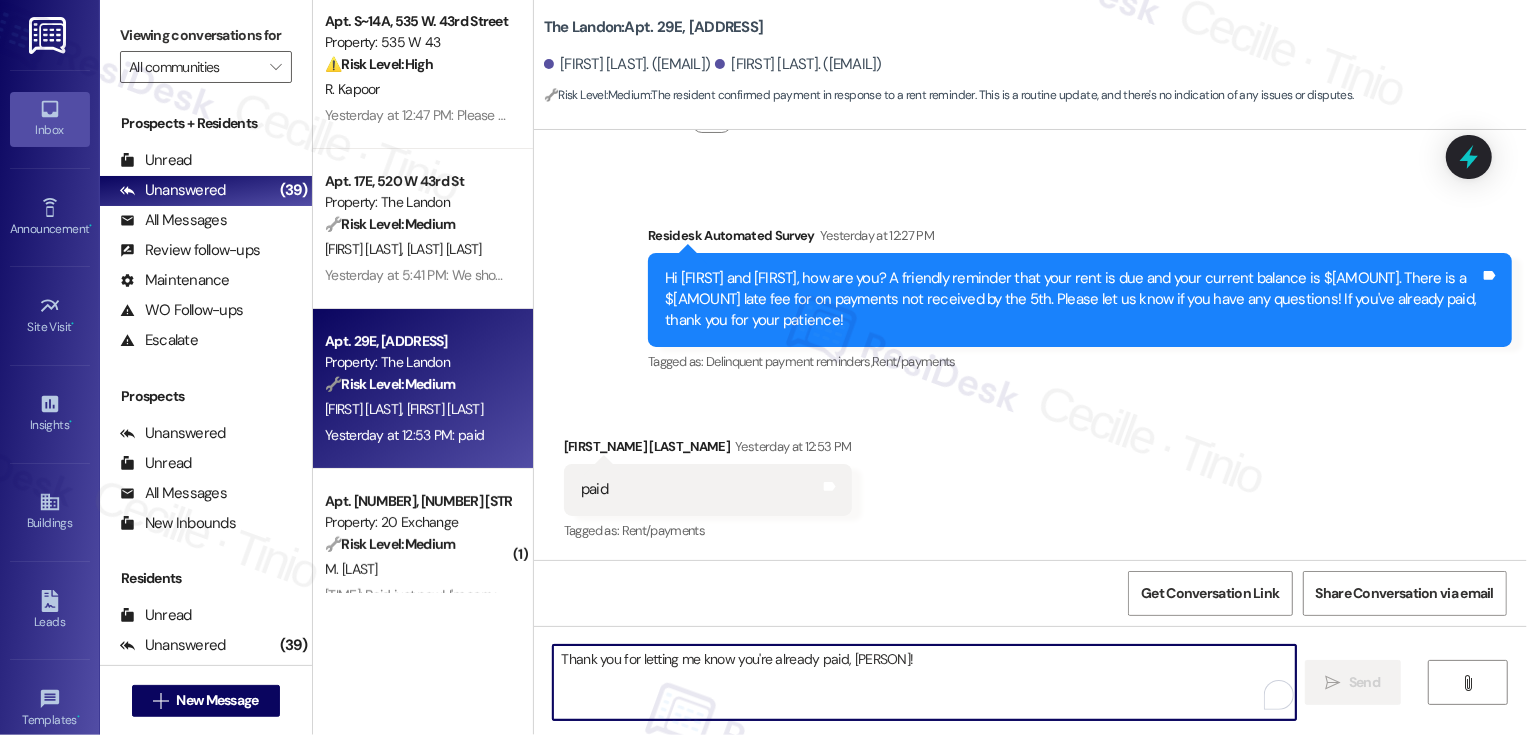 type 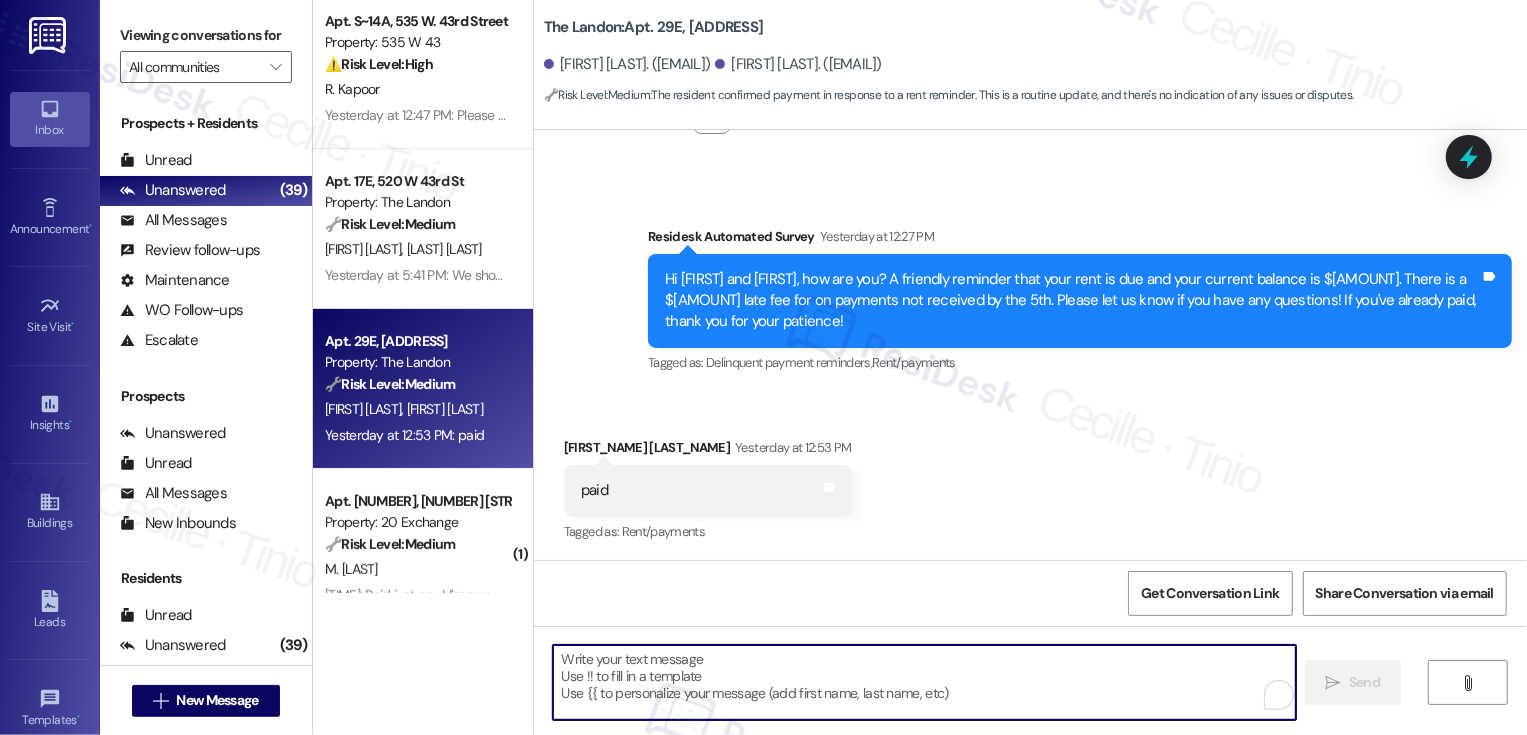 scroll, scrollTop: 1233, scrollLeft: 0, axis: vertical 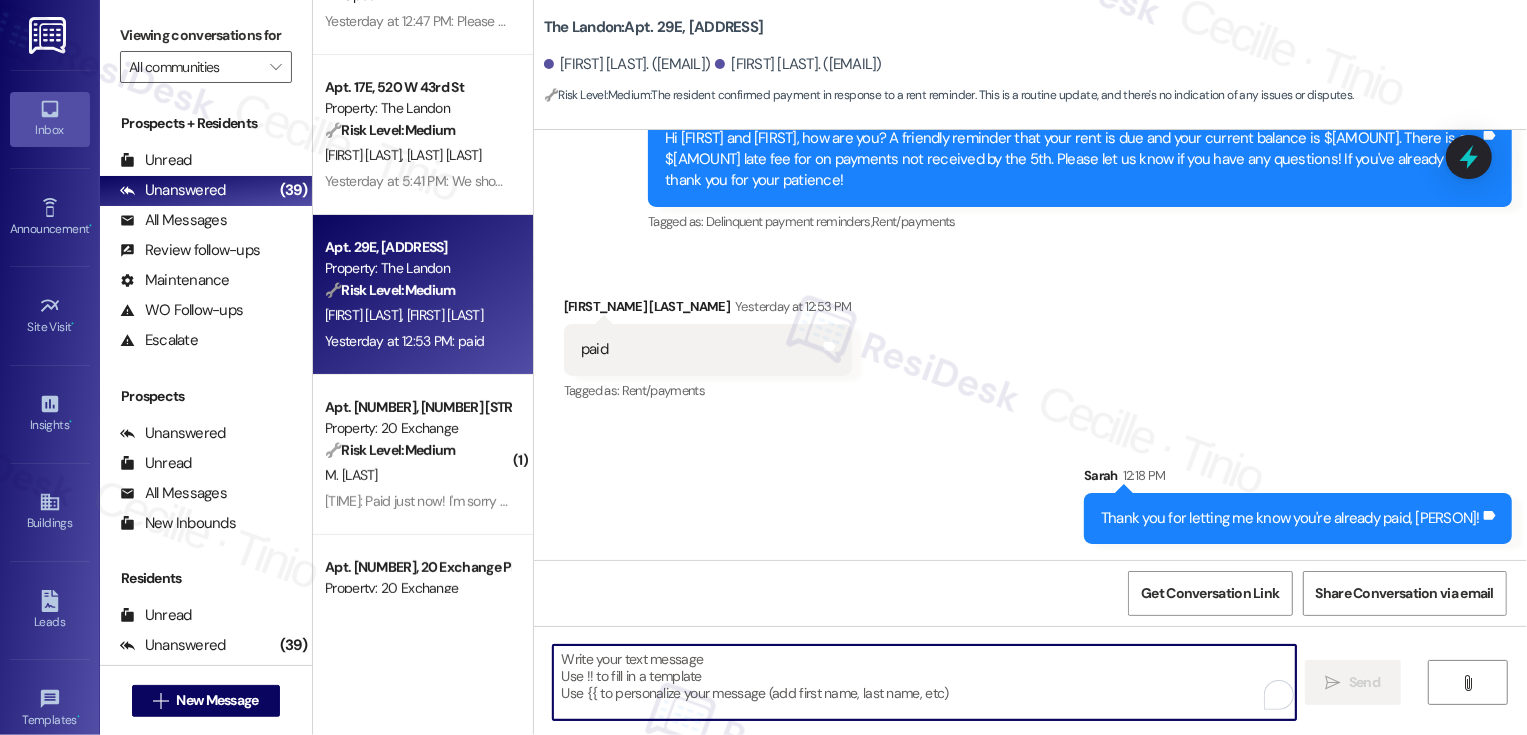 click on "Yesterday at 12:52 PM: Paid just now! I'm sorry I don't know how I forgot to make the payment.
Thank you!! Yesterday at 12:52 PM: Paid just now! I'm sorry I don't know how I forgot to make the payment.
Thank you!!" at bounding box center [582, 501] 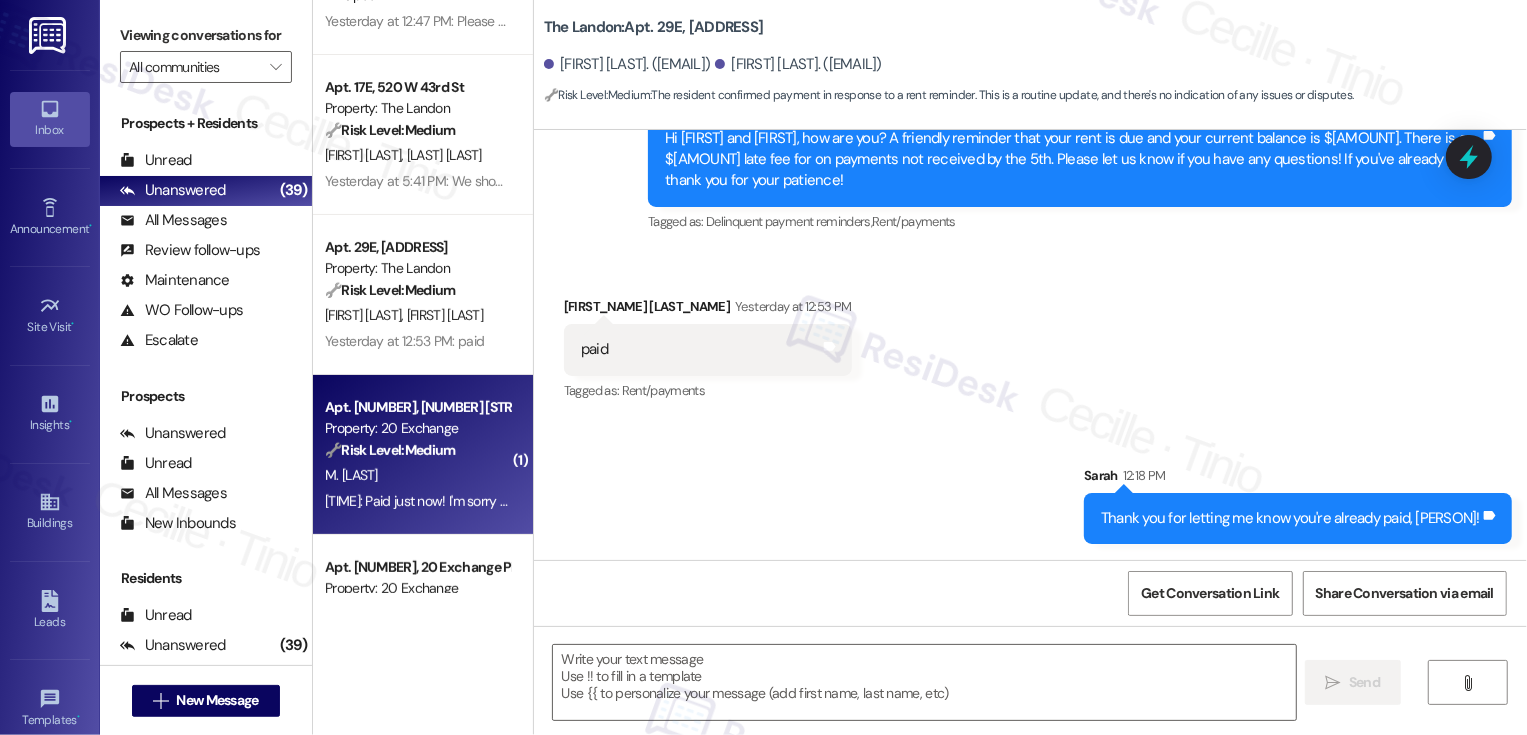 click on "Yesterday at 12:52 PM: Paid just now! I'm sorry I don't know how I forgot to make the payment.
Thank you!! Yesterday at 12:52 PM: Paid just now! I'm sorry I don't know how I forgot to make the payment.
Thank you!!" at bounding box center (582, 501) 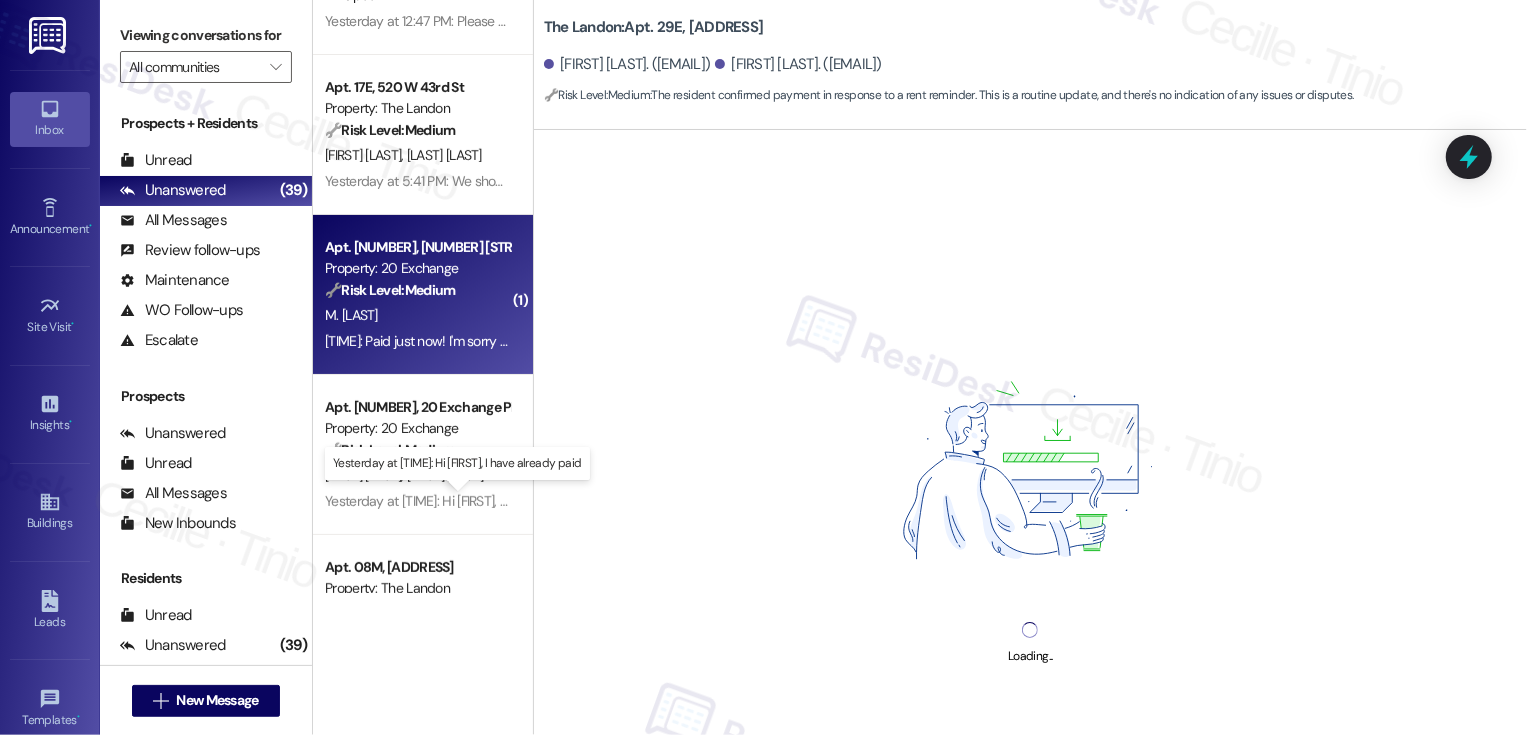 click on "Yesterday at 12:46 PM: Hi Sarah, I have already paid Yesterday at 12:46 PM: Hi Sarah, I have already paid" at bounding box center (468, 501) 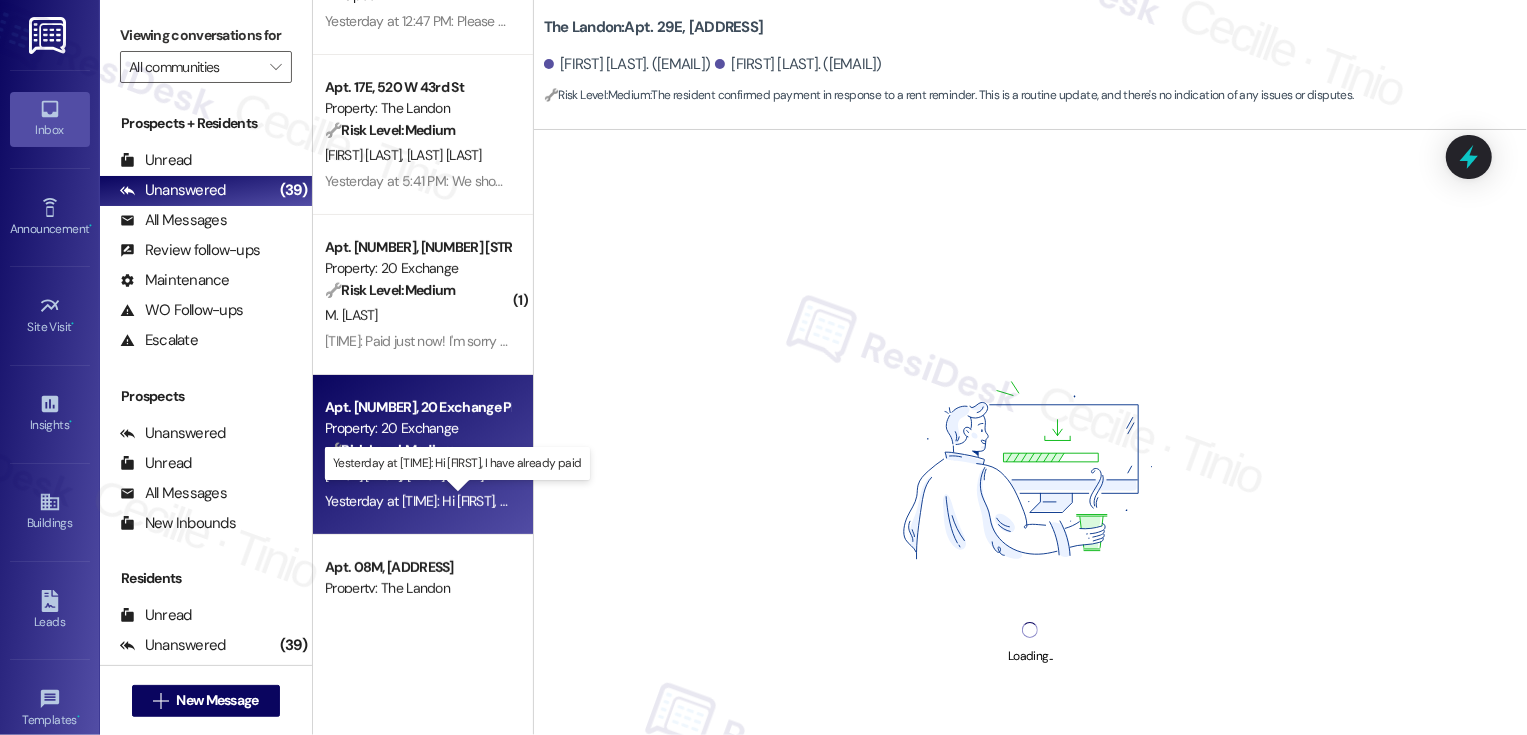 click on "Yesterday at 12:46 PM: Hi Sarah, I have already paid Yesterday at 12:46 PM: Hi Sarah, I have already paid" at bounding box center [468, 501] 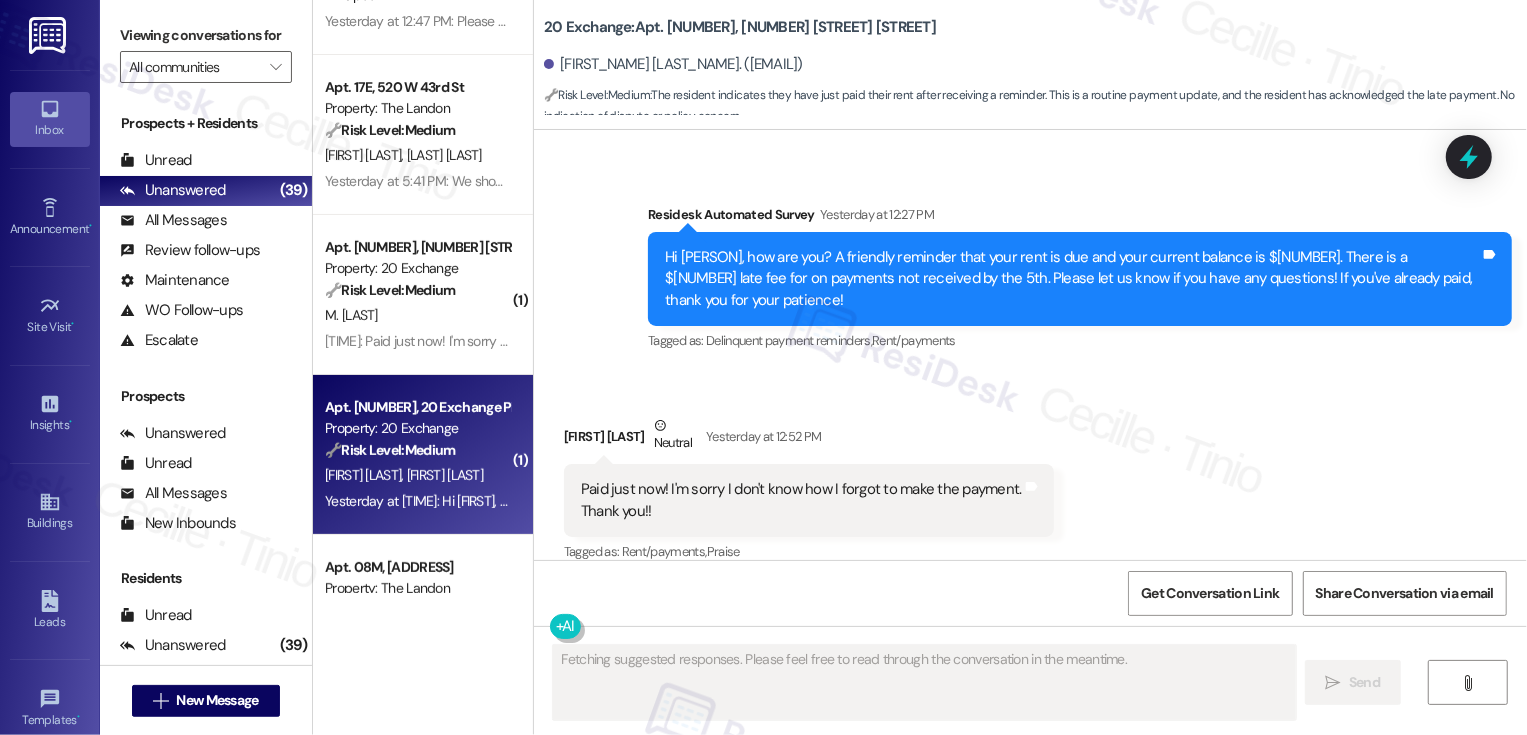 scroll, scrollTop: 4935, scrollLeft: 0, axis: vertical 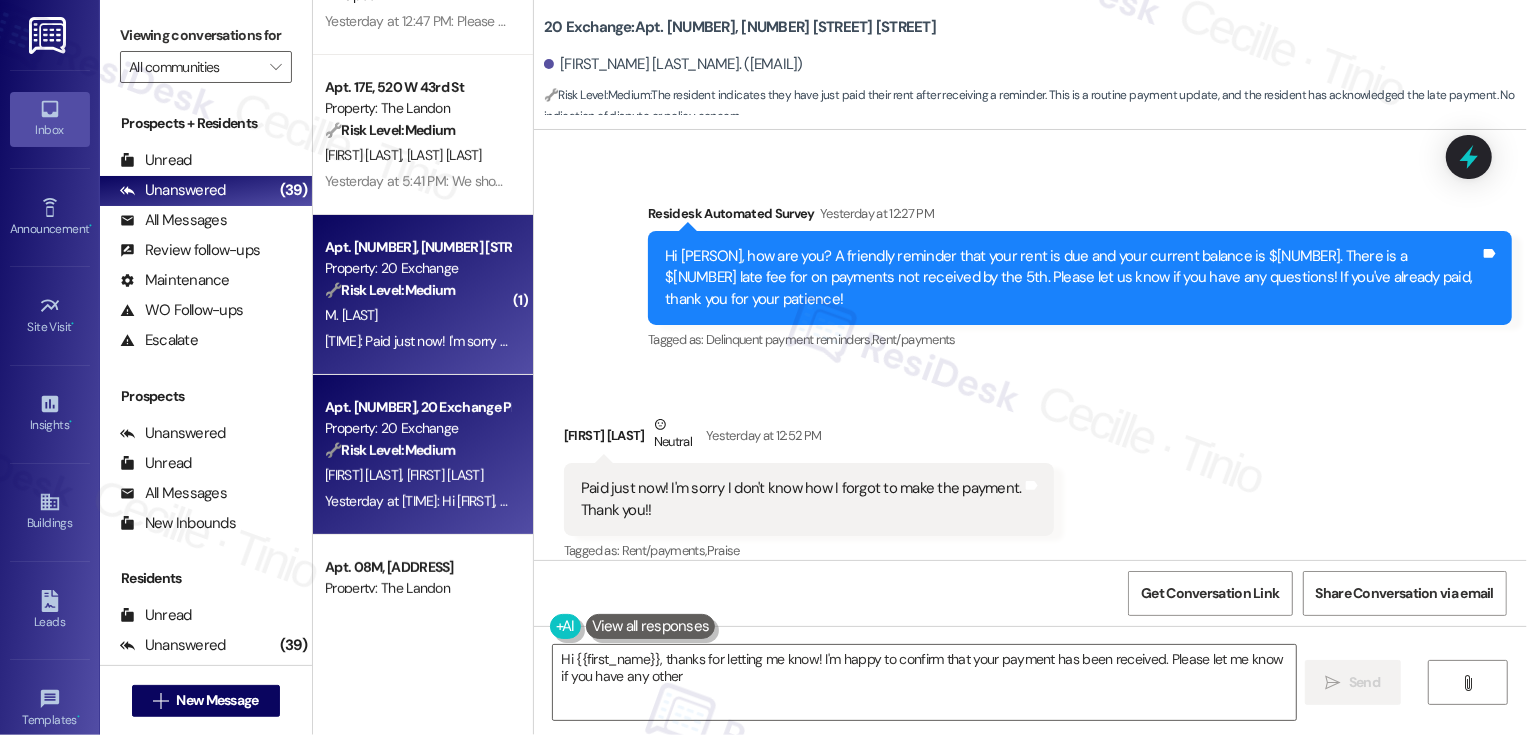type on "Hi {{first_name}}, thanks for letting me know! I'm happy to confirm that your payment has been received. Please let me know if you have any other" 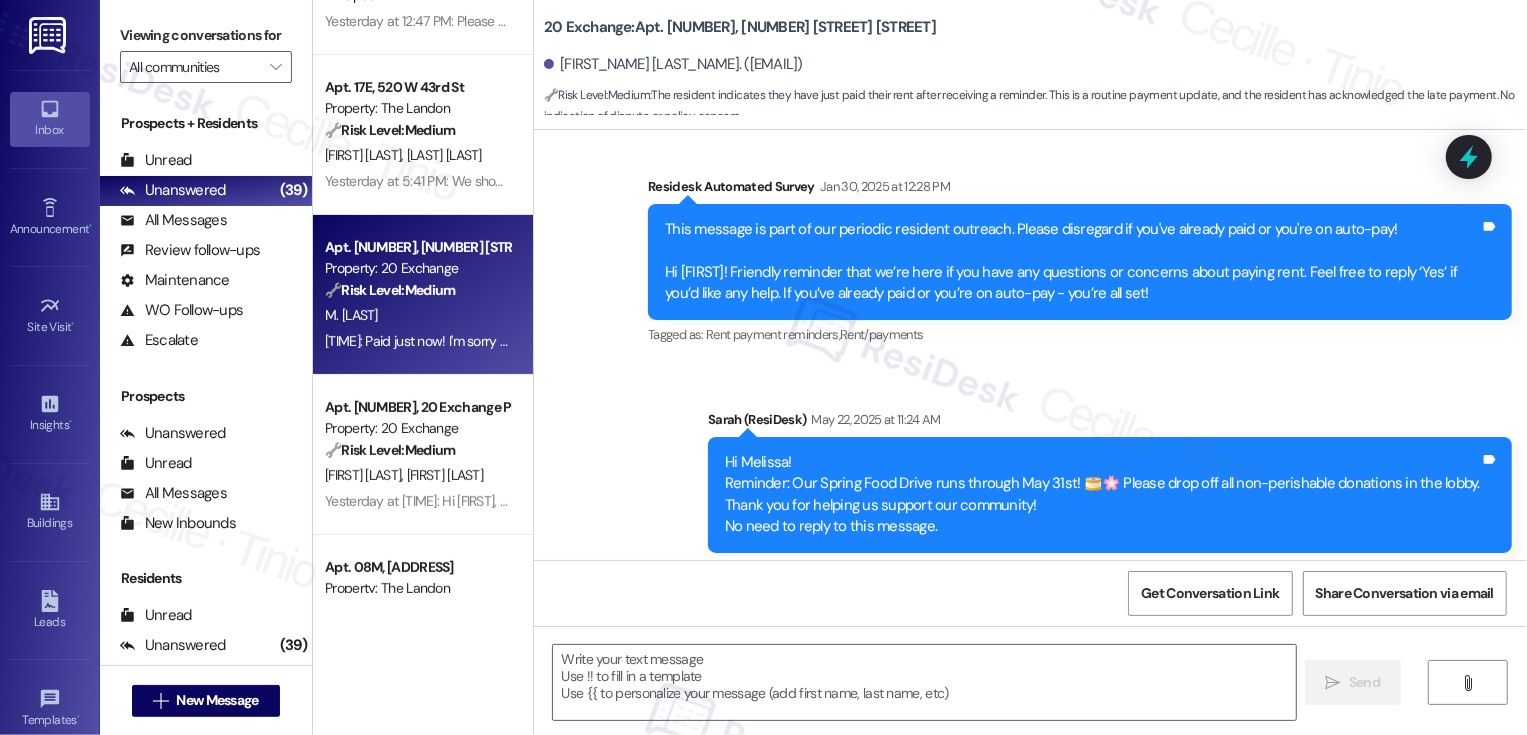 scroll, scrollTop: 4934, scrollLeft: 0, axis: vertical 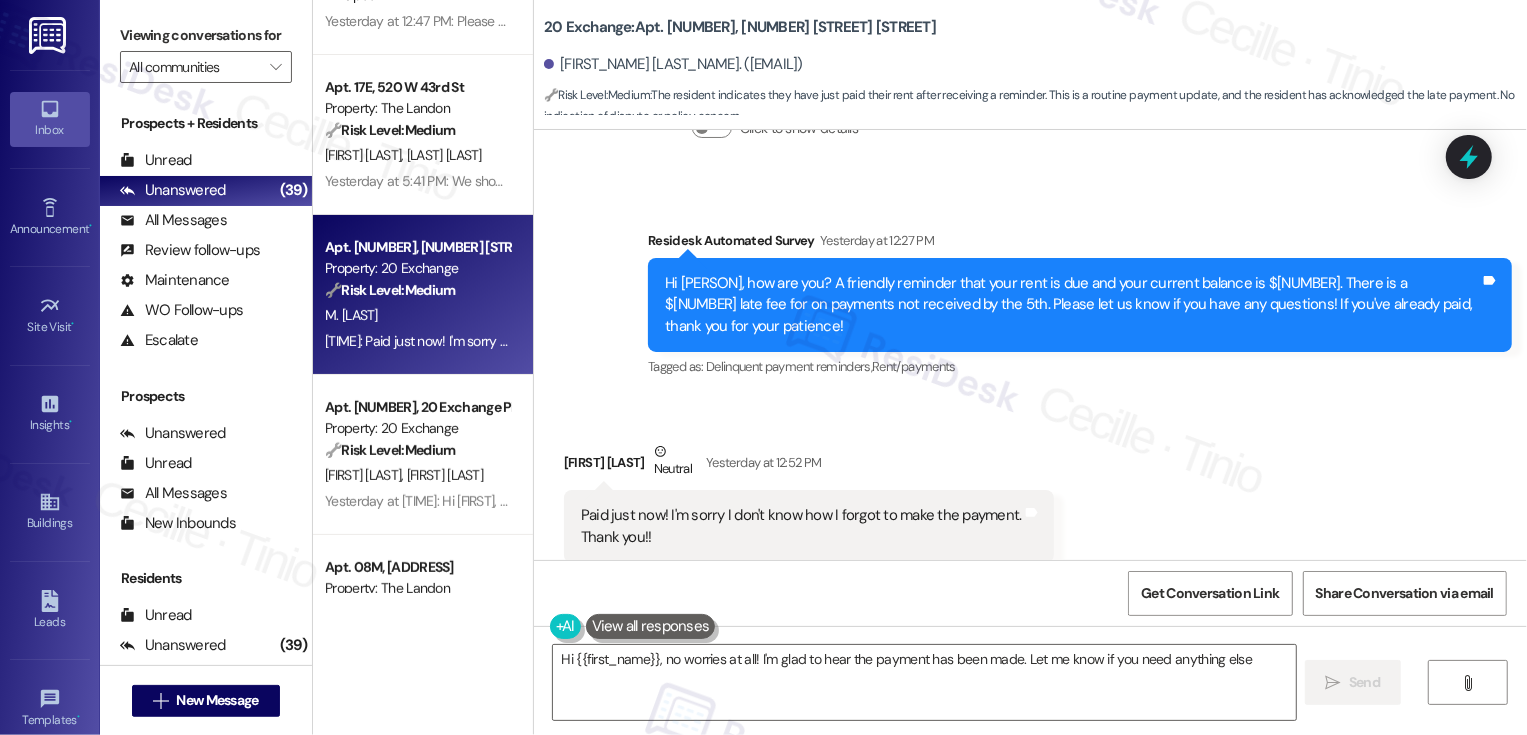 type on "Hi {{first_name}}, no worries at all! I'm glad to hear the payment has been made. Let me know if you need anything else!" 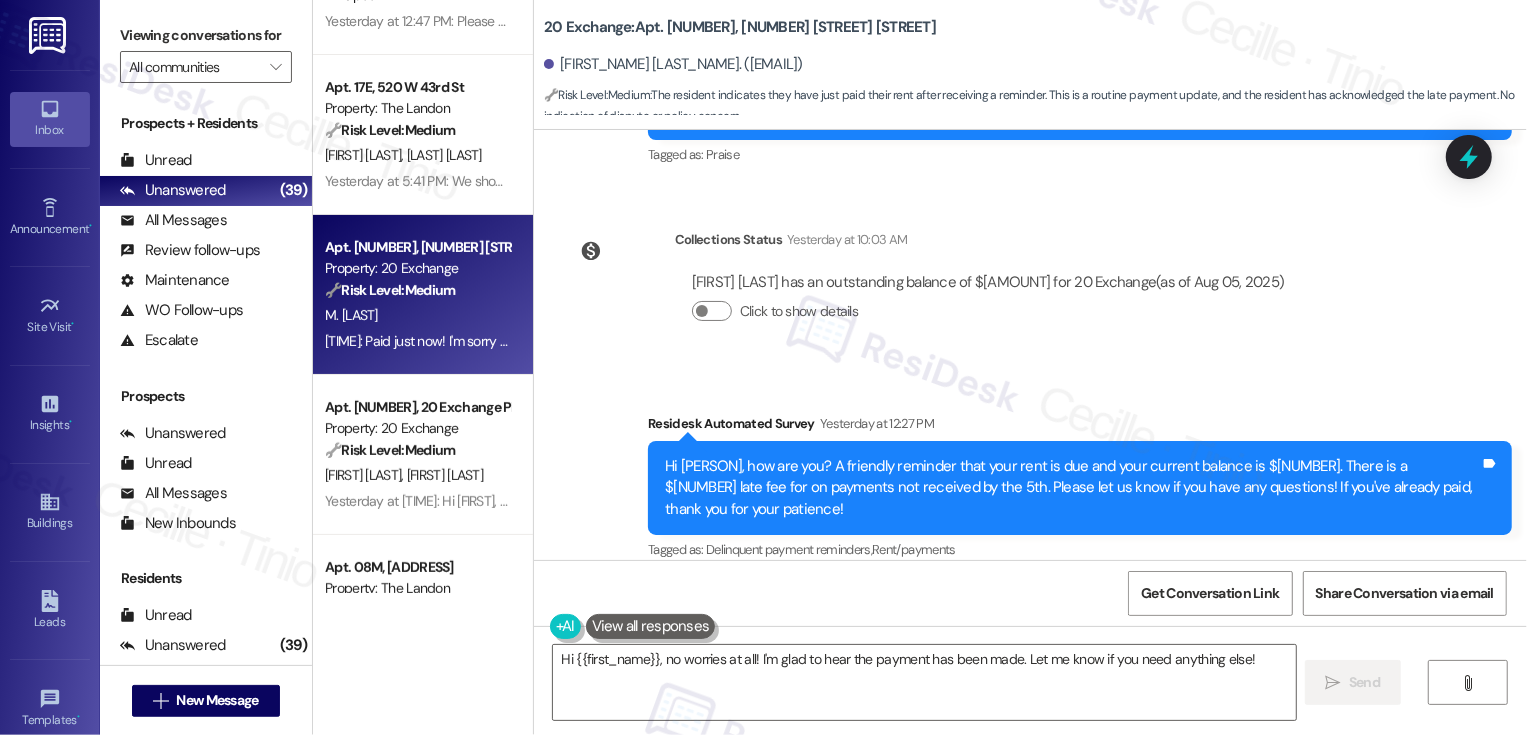 scroll, scrollTop: 4935, scrollLeft: 0, axis: vertical 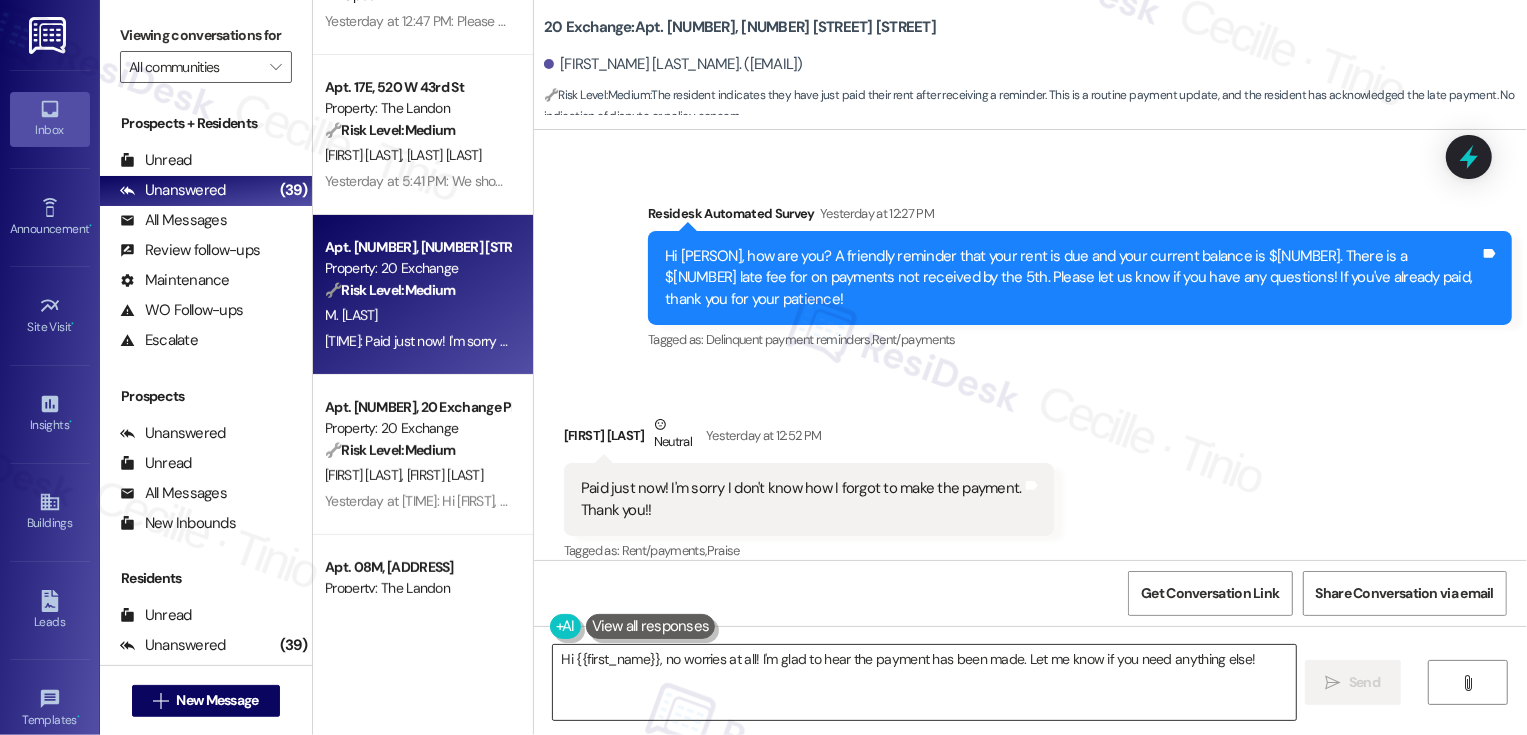 click on "Hi {{first_name}}, no worries at all! I'm glad to hear the payment has been made. Let me know if you need anything else!" at bounding box center (924, 682) 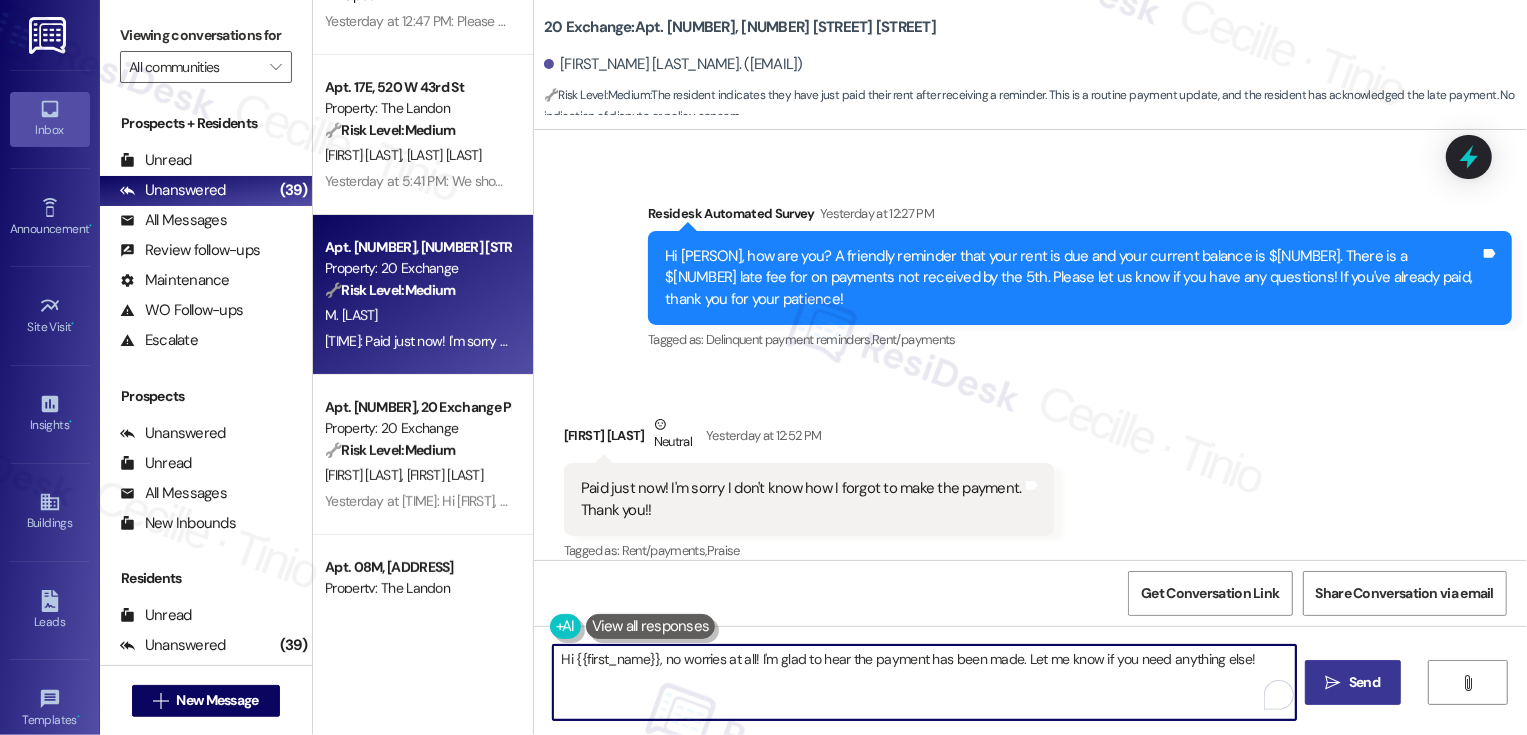 click on "Send" at bounding box center (1364, 682) 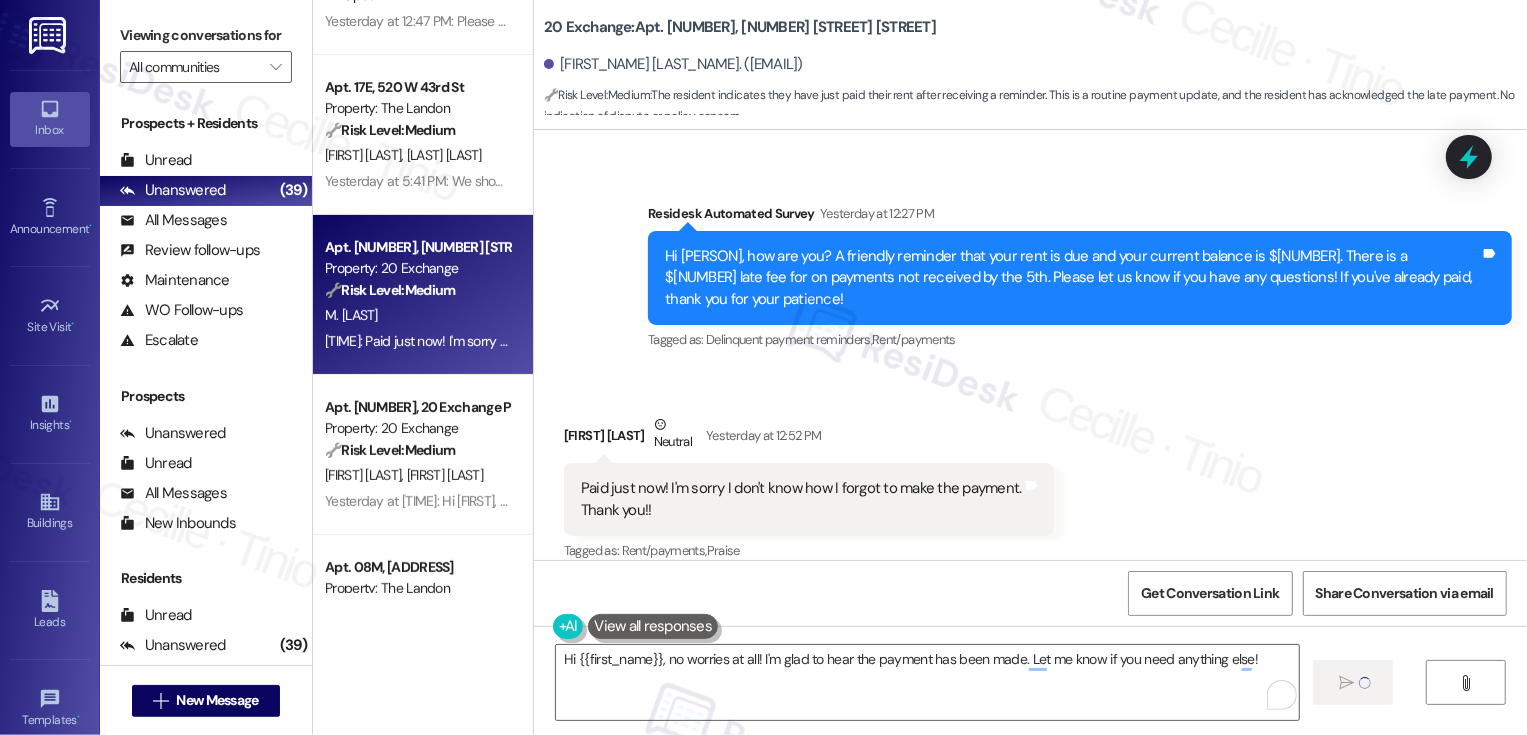type 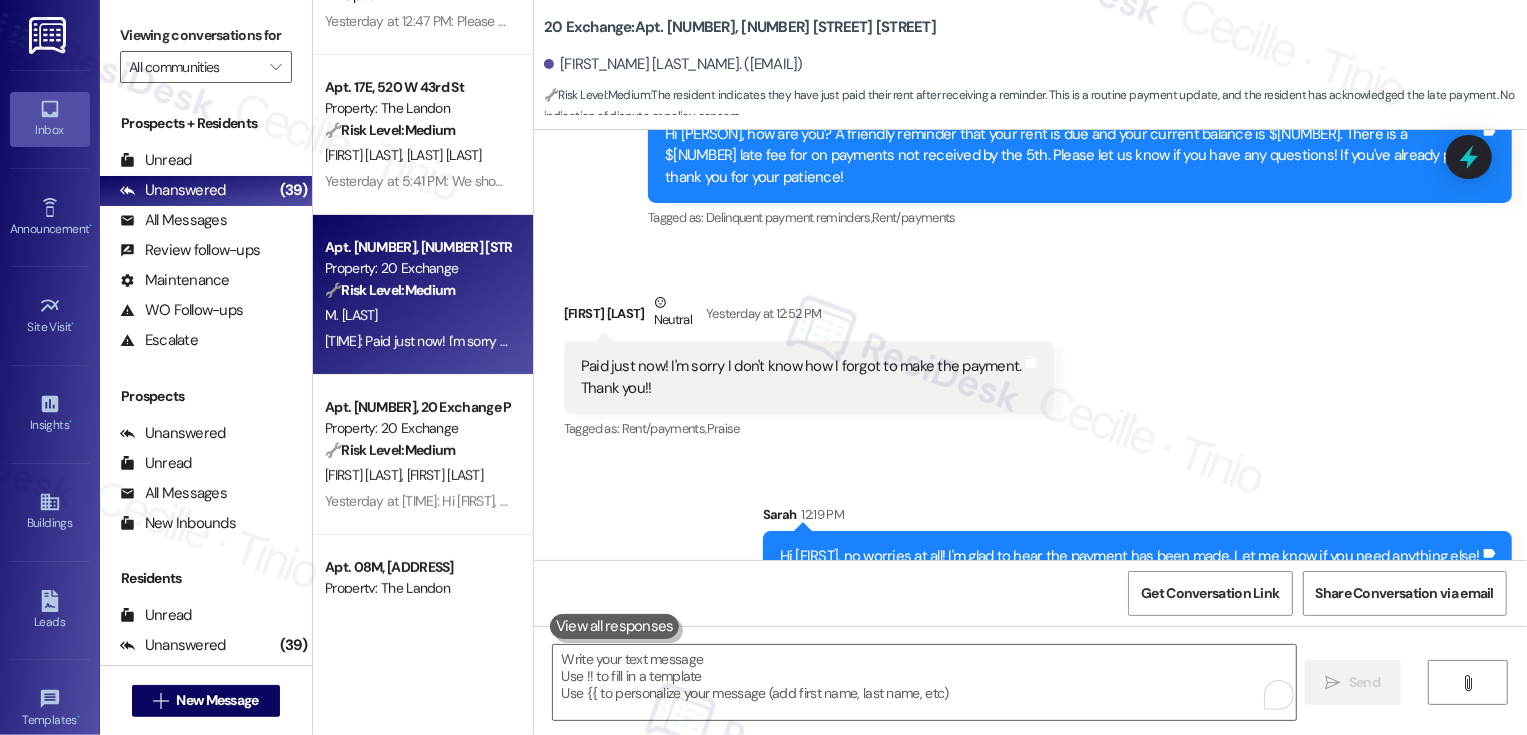 scroll, scrollTop: 5074, scrollLeft: 0, axis: vertical 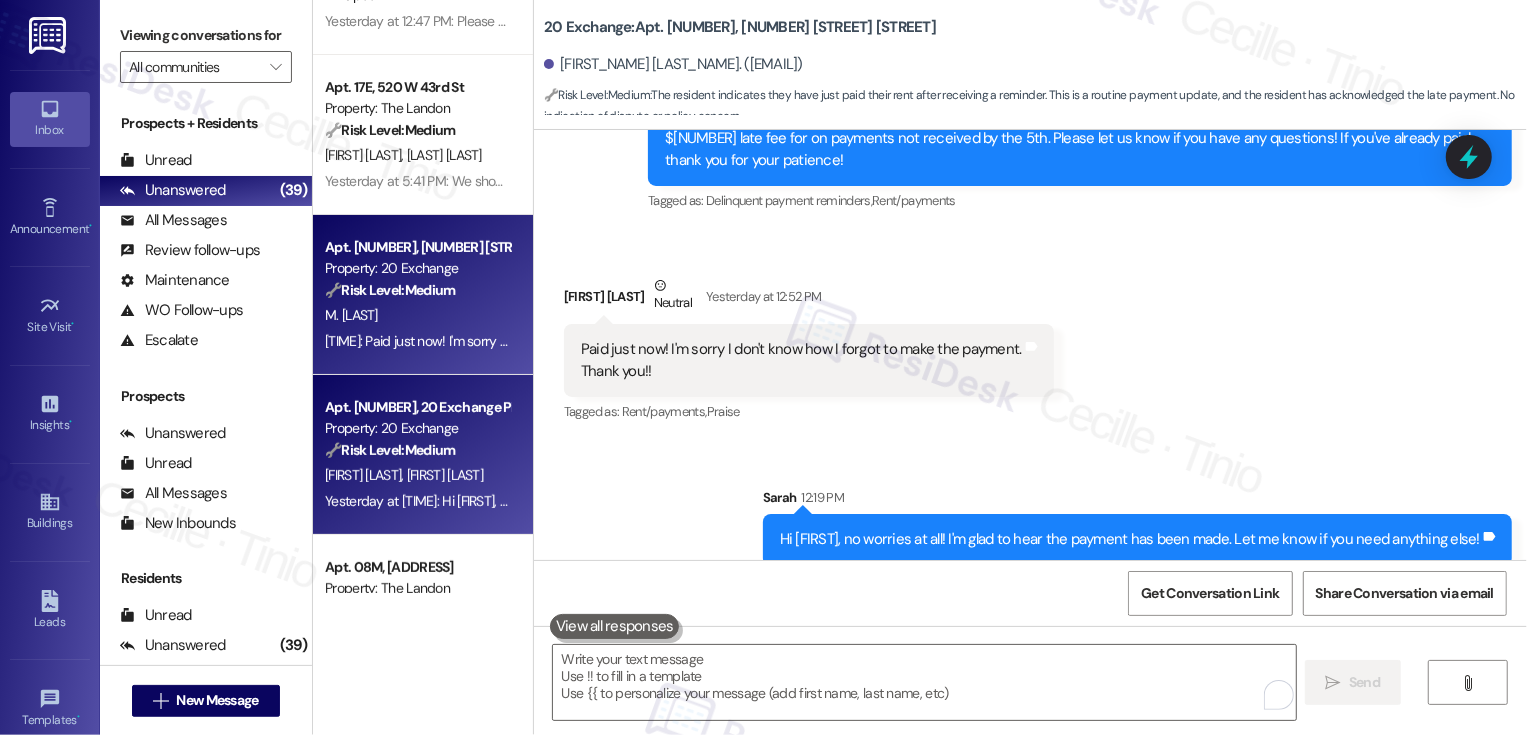 click on "Apt. 413, 20 Exchange Pl" at bounding box center (417, 407) 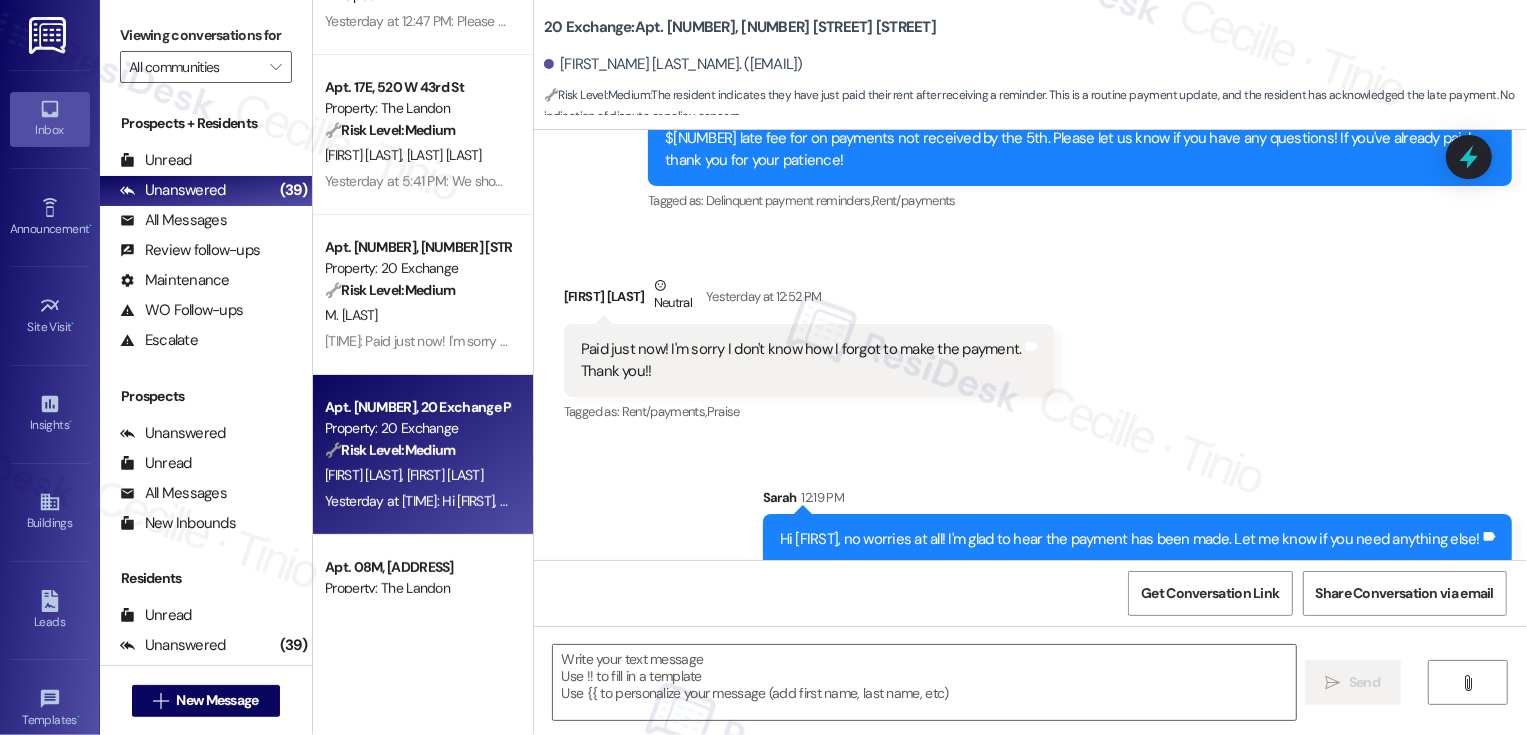 click on "Apt. 413, 20 Exchange Pl" at bounding box center [417, 407] 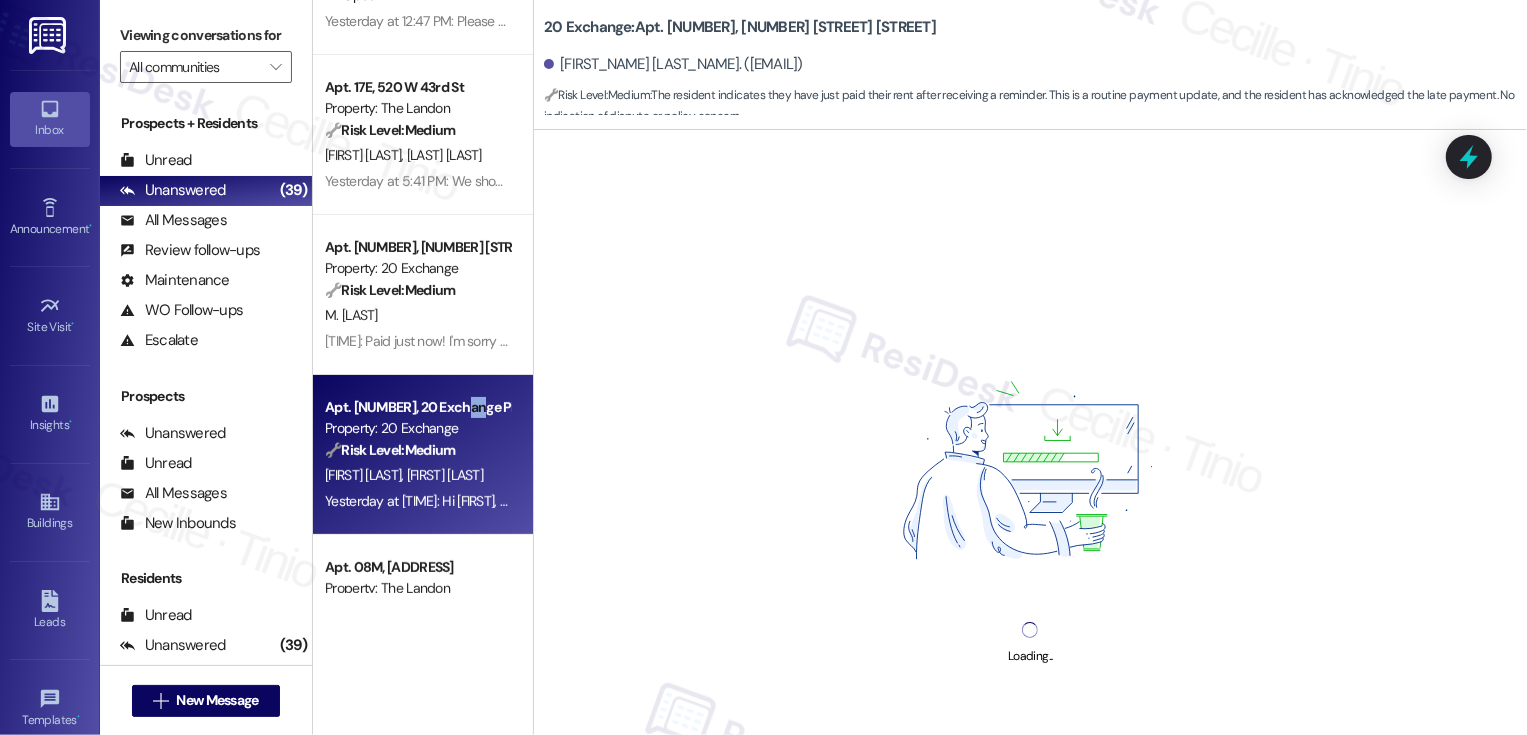 click on "Apt. 413, 20 Exchange Pl" at bounding box center [417, 407] 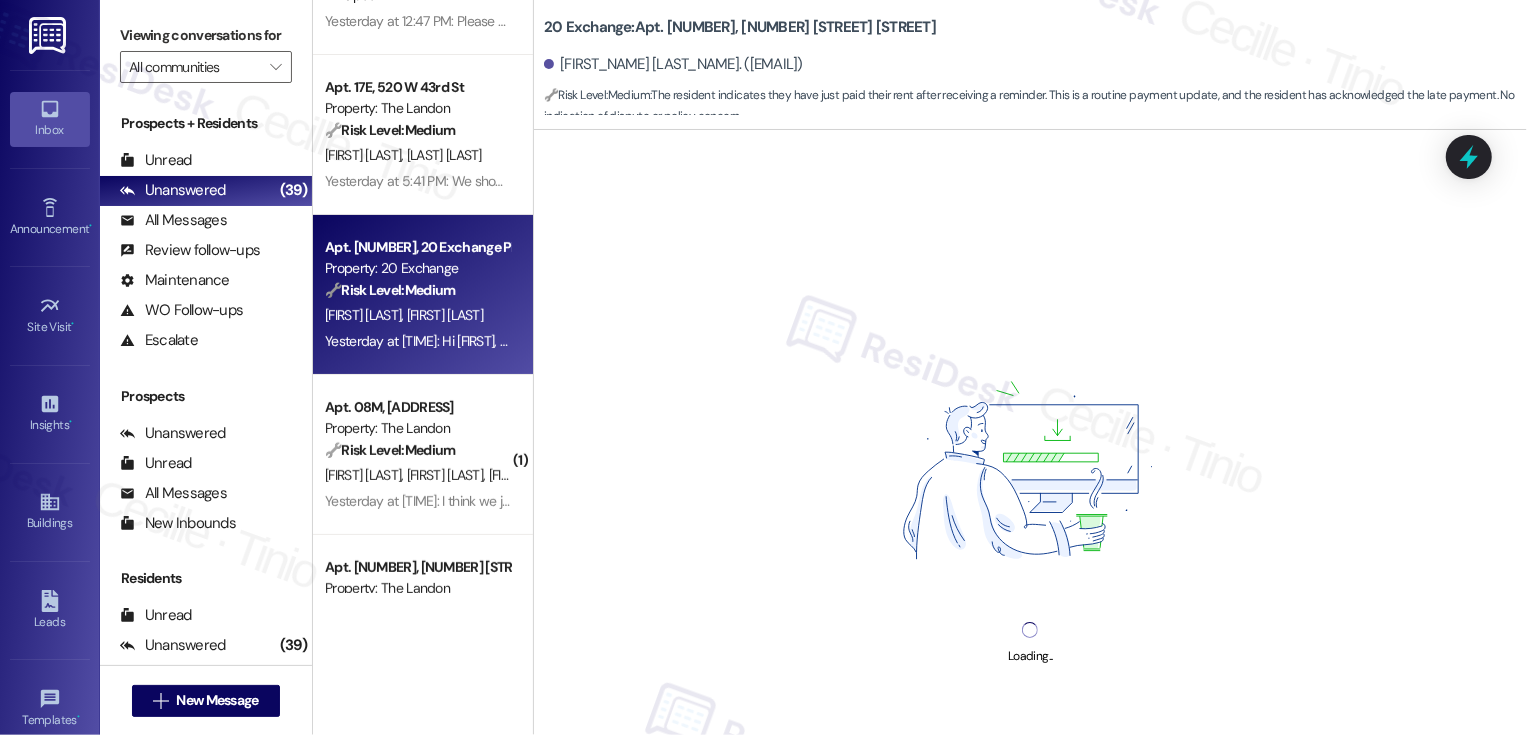click on "Apt. 08M, 520 W 43rd St" at bounding box center (417, 407) 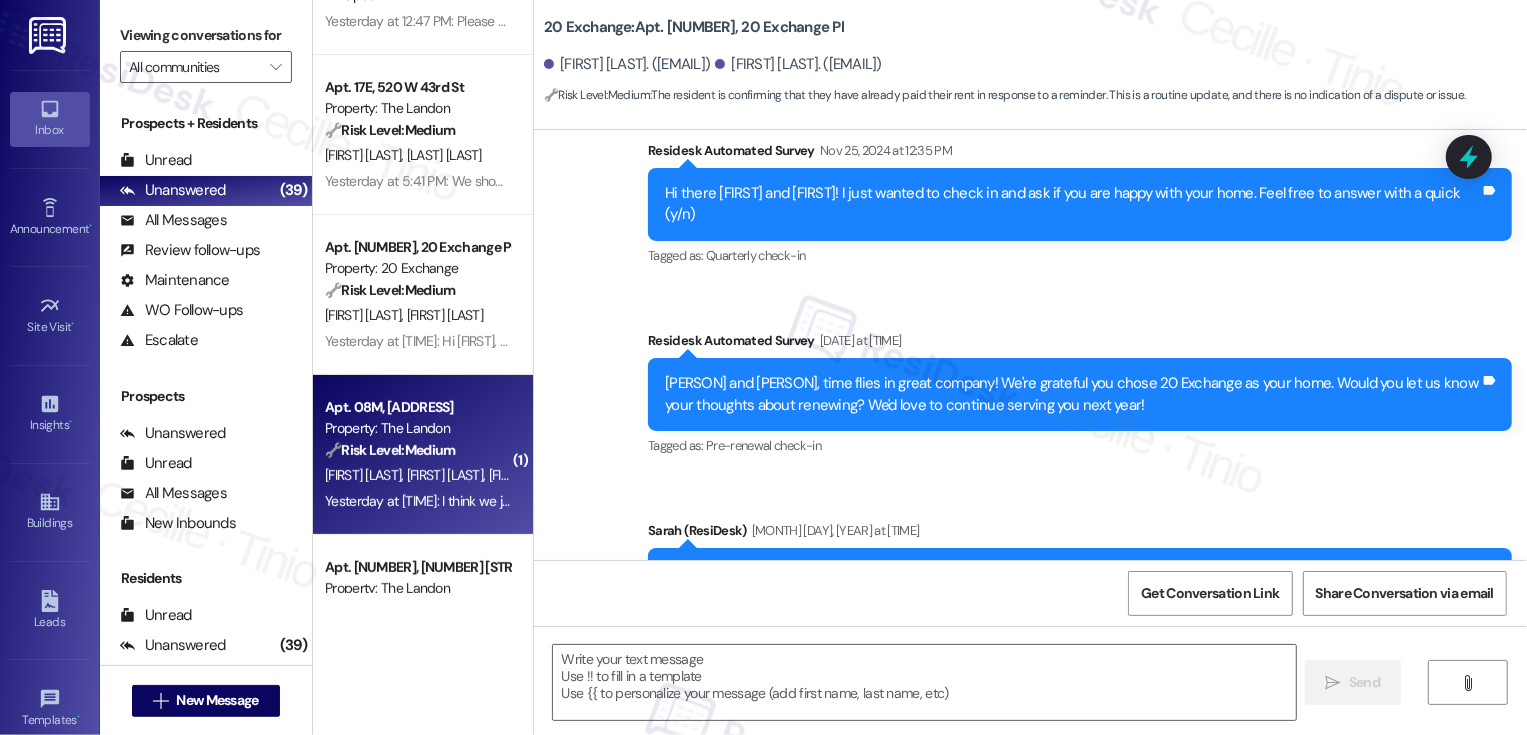 scroll, scrollTop: 0, scrollLeft: 0, axis: both 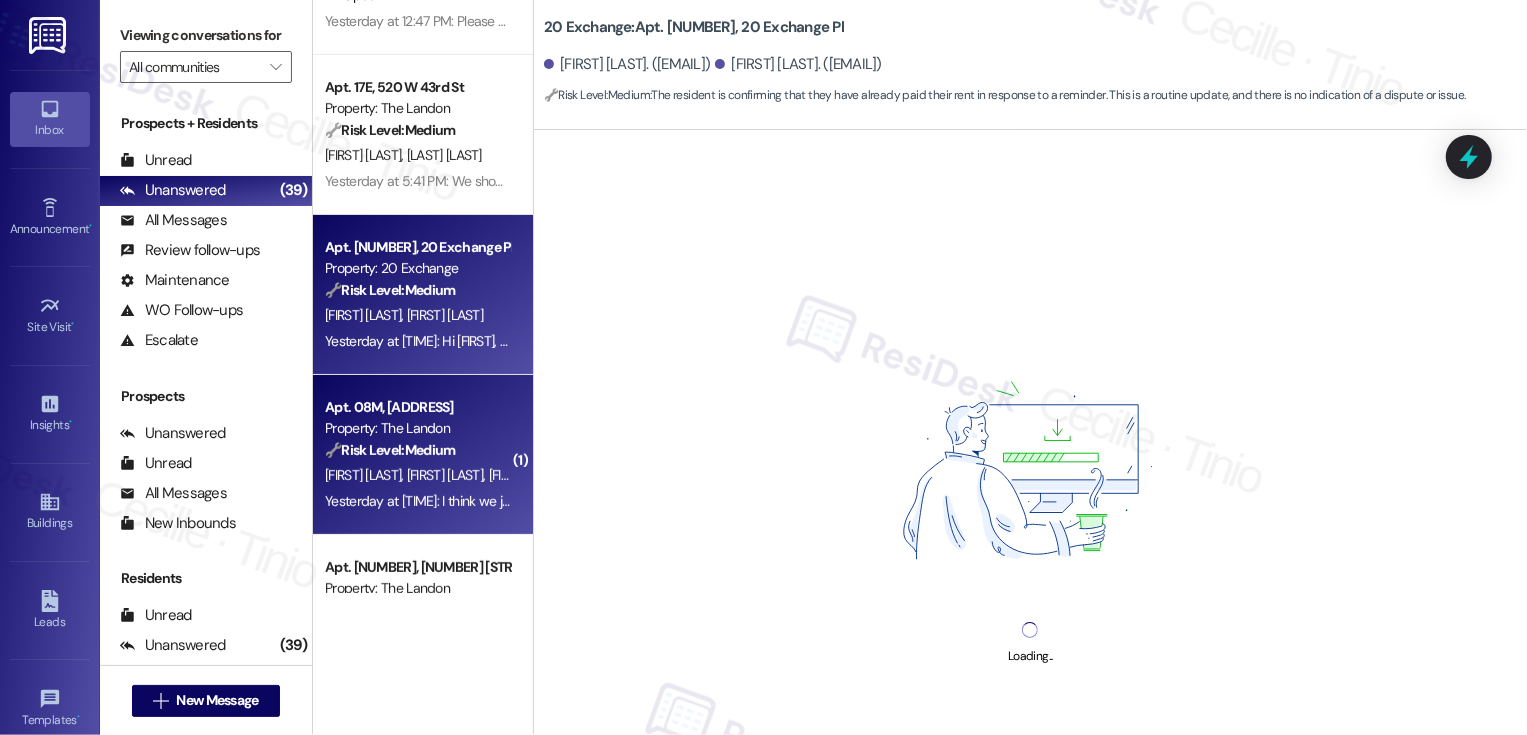 click on "🔧  Risk Level:  Medium" at bounding box center [390, 290] 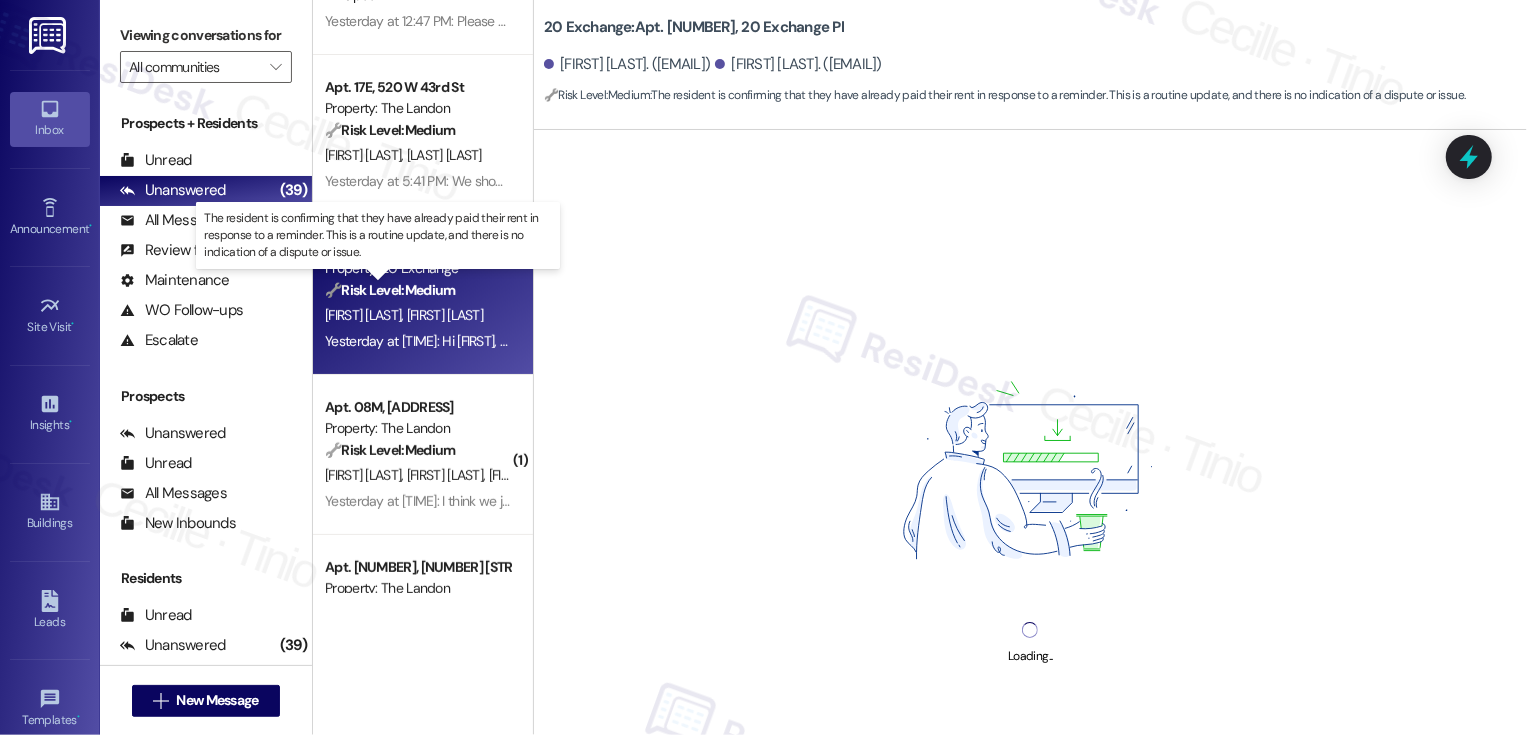 click on "🔧  Risk Level:  Medium" at bounding box center [390, 290] 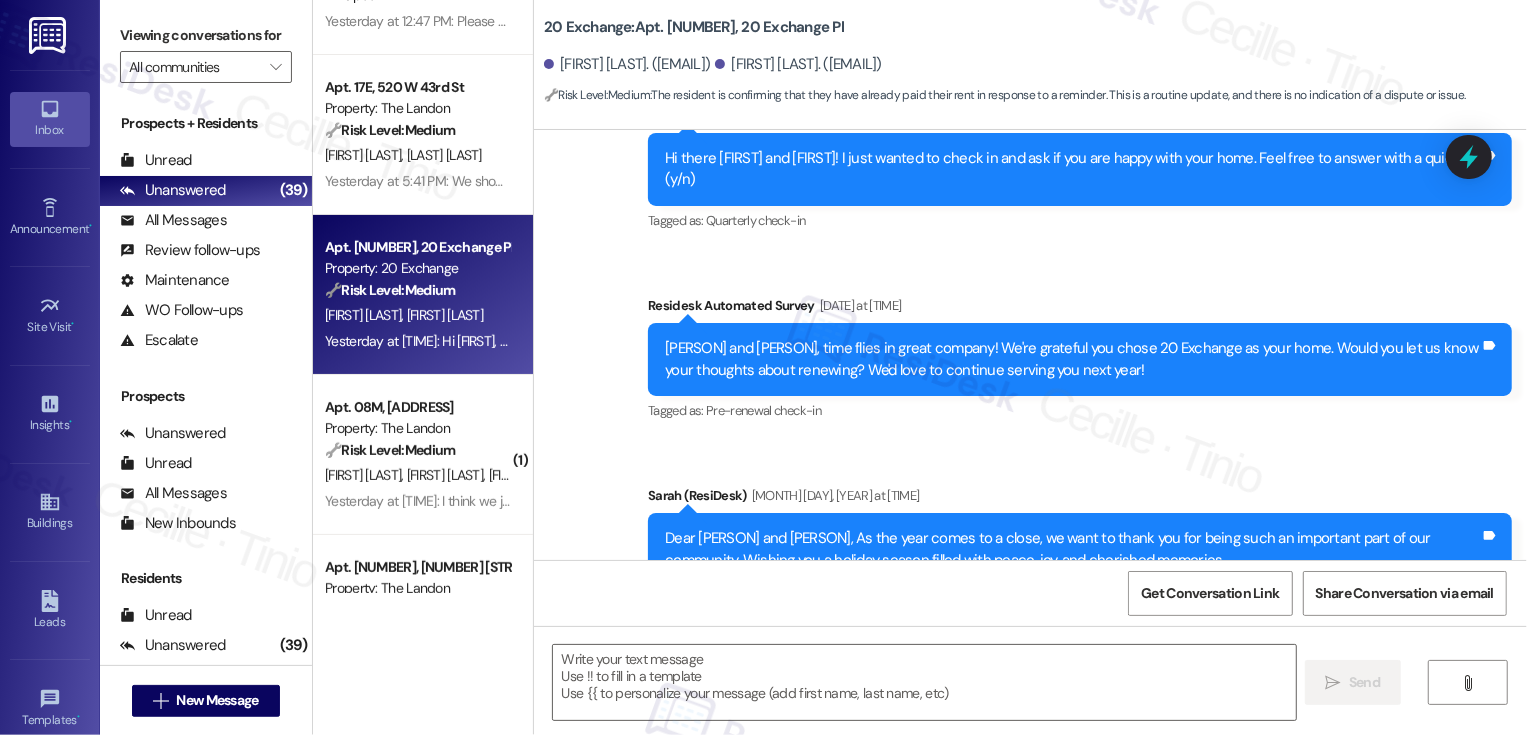 scroll, scrollTop: 1005, scrollLeft: 0, axis: vertical 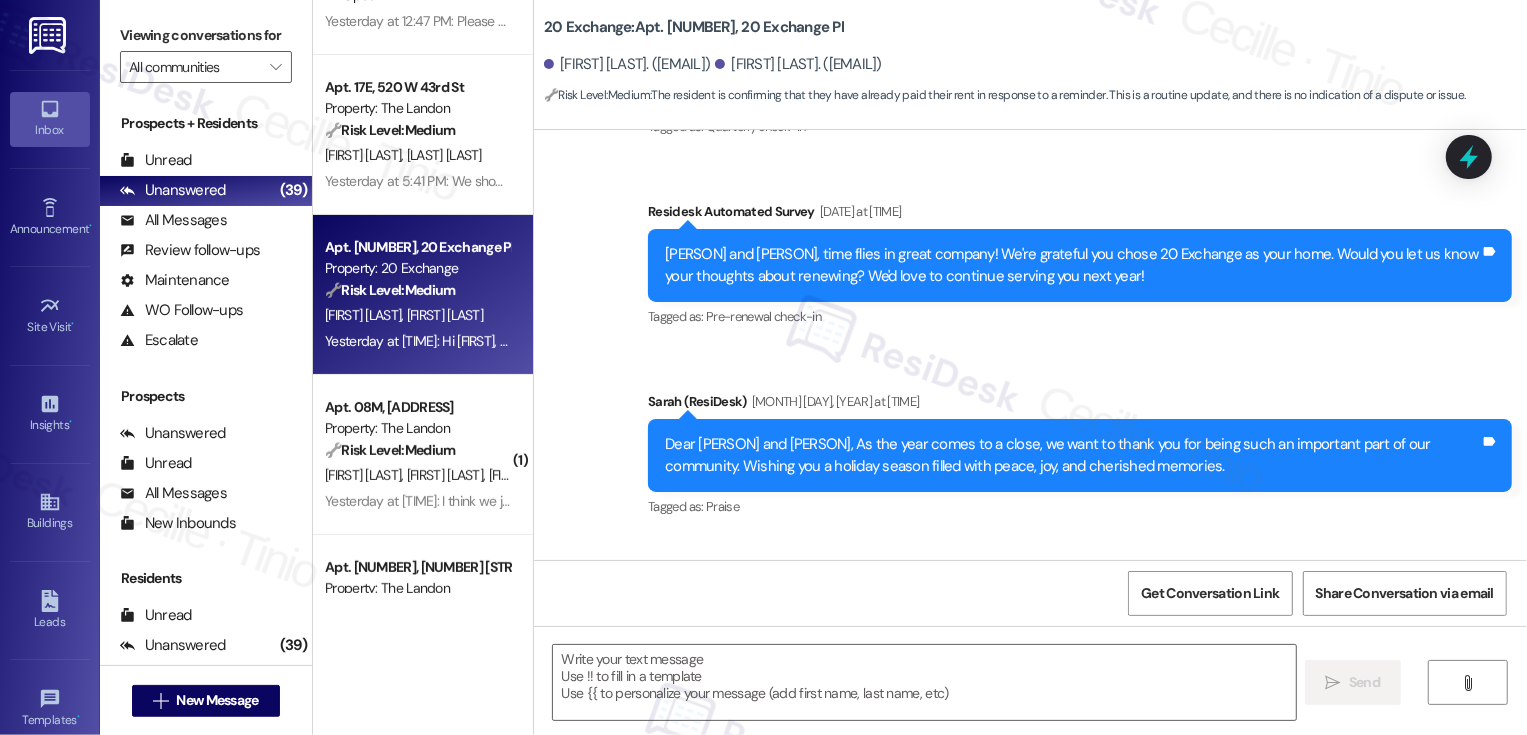 type on "Fetching suggested responses. Please feel free to read through the conversation in the meantime." 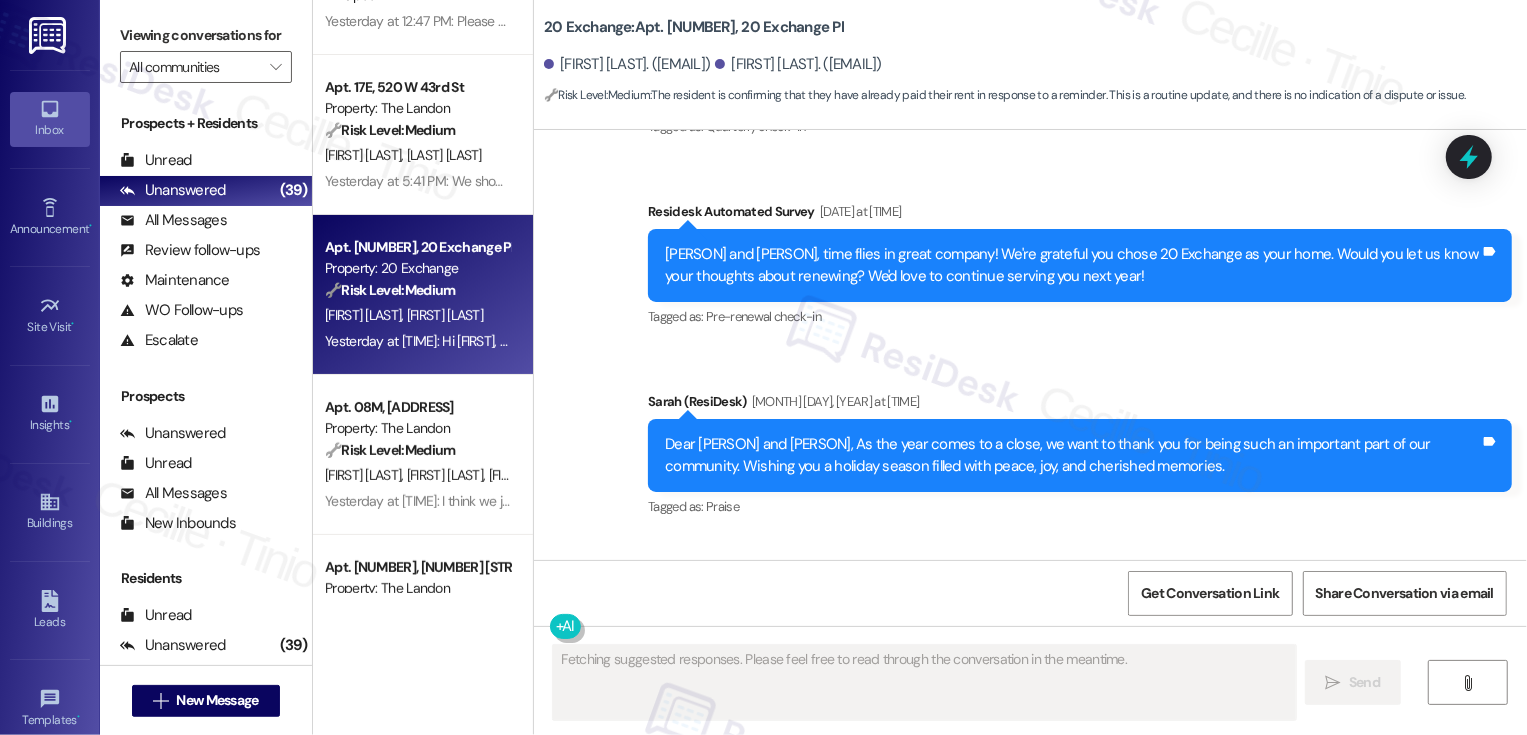 click on "Yesterday at 12:46 PM: Hi Sarah, I have already paid Yesterday at 12:46 PM: Hi Sarah, I have already paid" at bounding box center [468, 341] 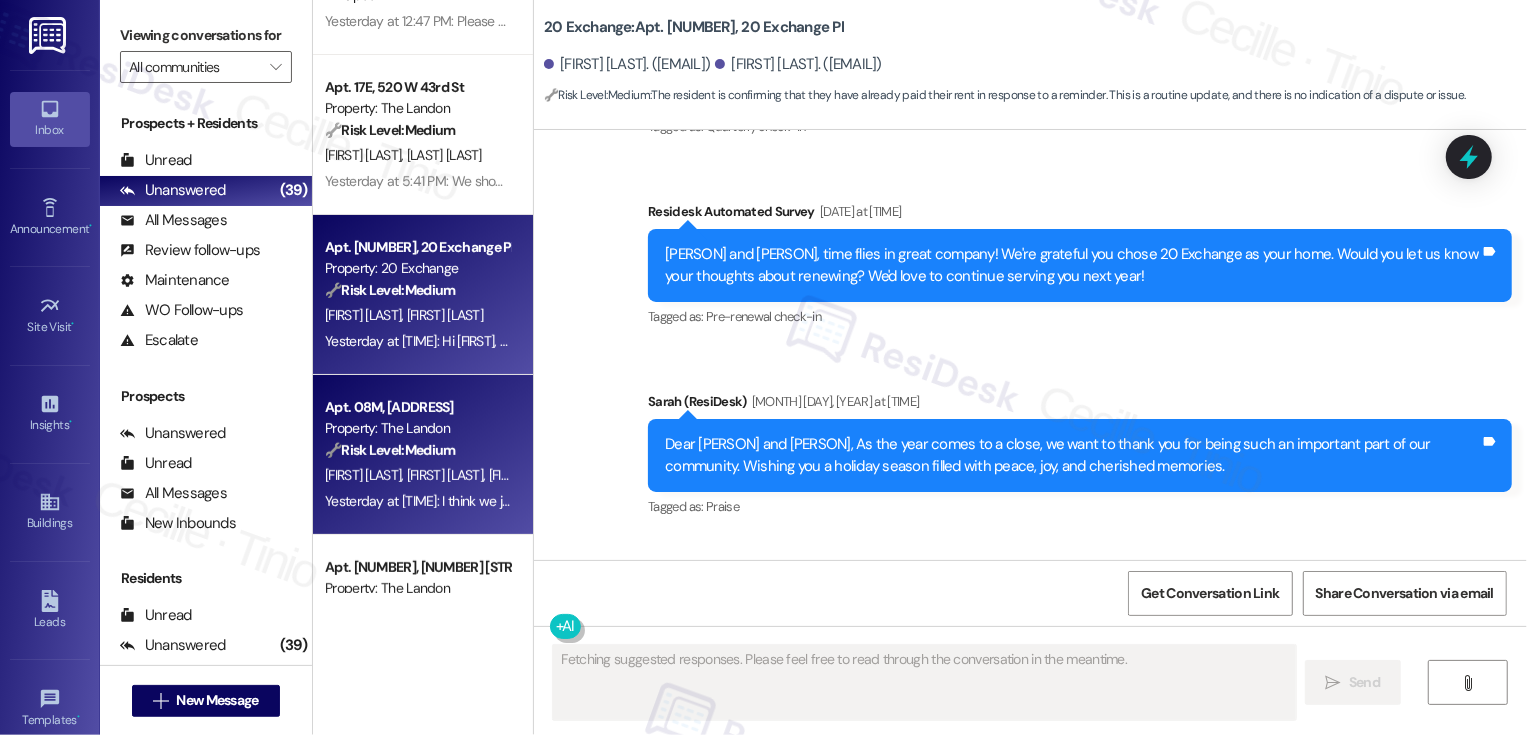 click on "Yesterday at 12:45 PM: I think we just paid it!  Yesterday at 12:45 PM: I think we just paid it!" at bounding box center (444, 501) 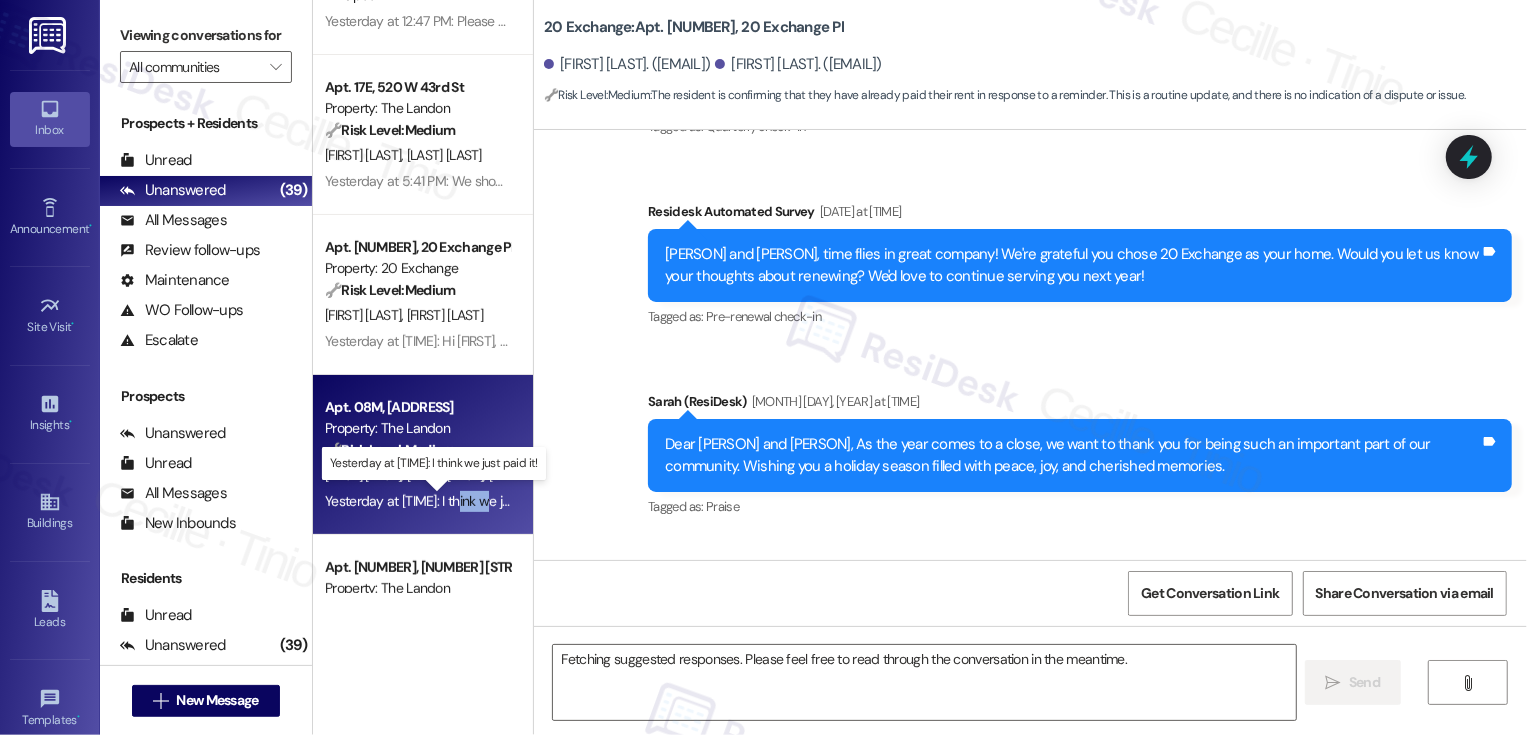 click on "Yesterday at 12:45 PM: I think we just paid it!  Yesterday at 12:45 PM: I think we just paid it!" at bounding box center [444, 501] 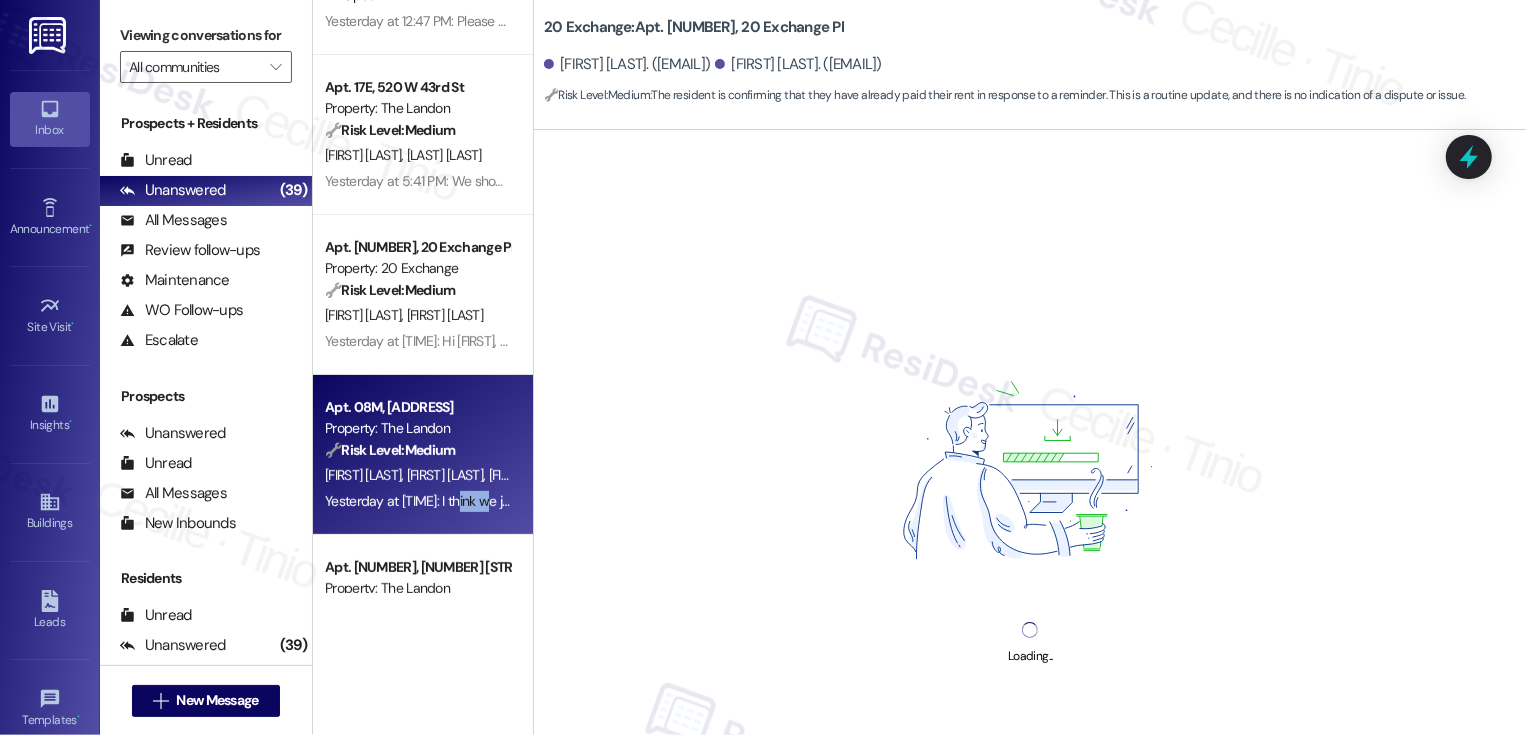 click on "Property: The Landon" at bounding box center [417, 428] 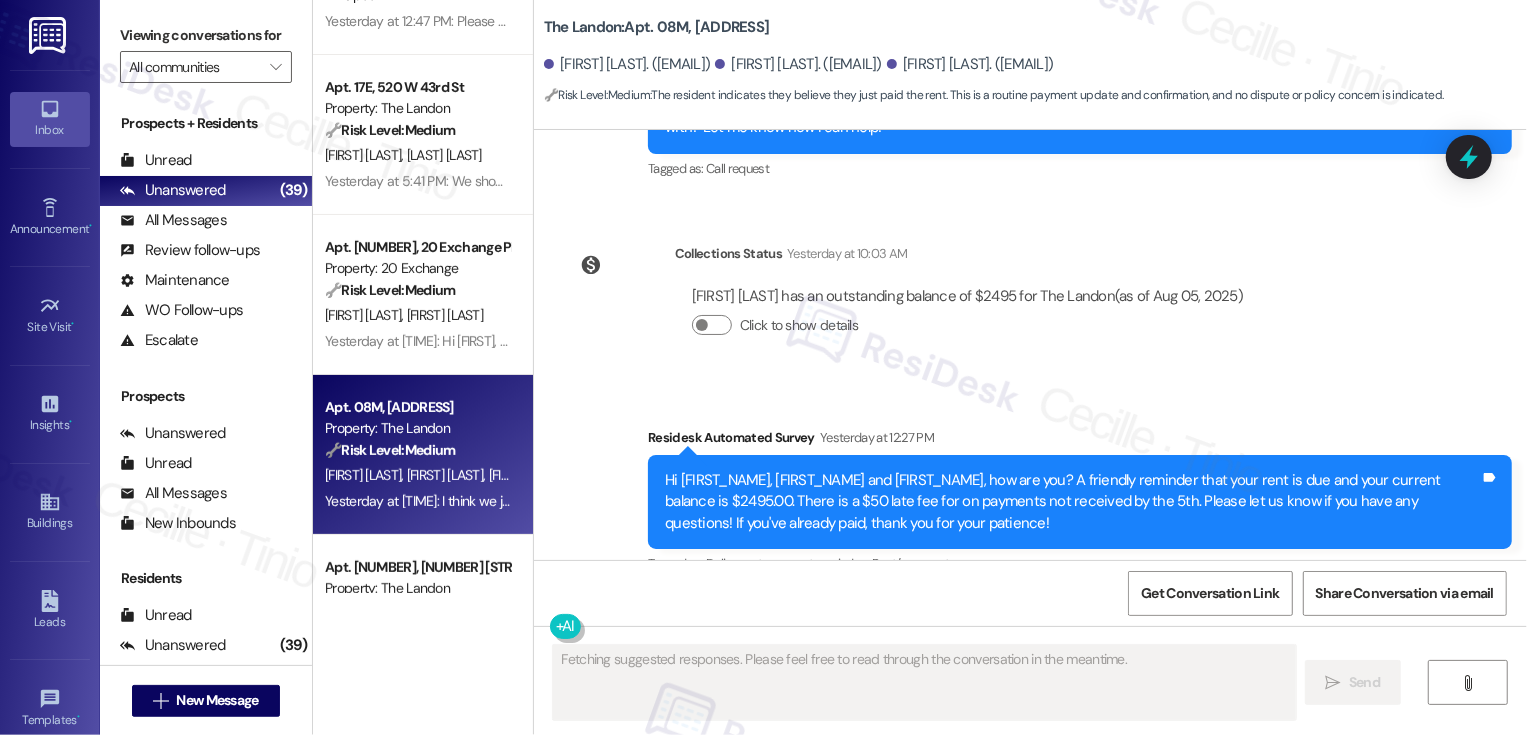 scroll, scrollTop: 1006, scrollLeft: 0, axis: vertical 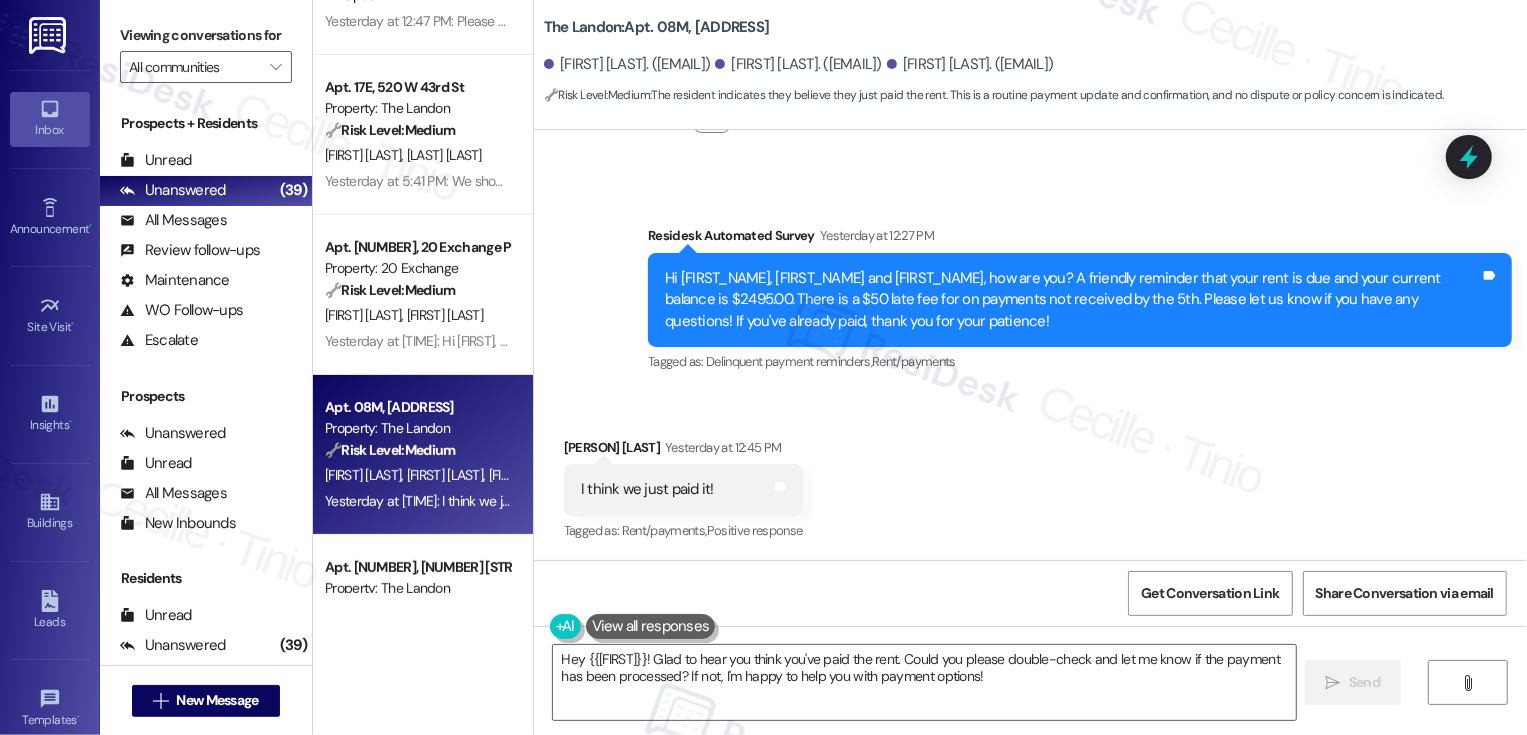 click on "Tejas Karwa Yesterday at 12:45 PM" at bounding box center [683, 451] 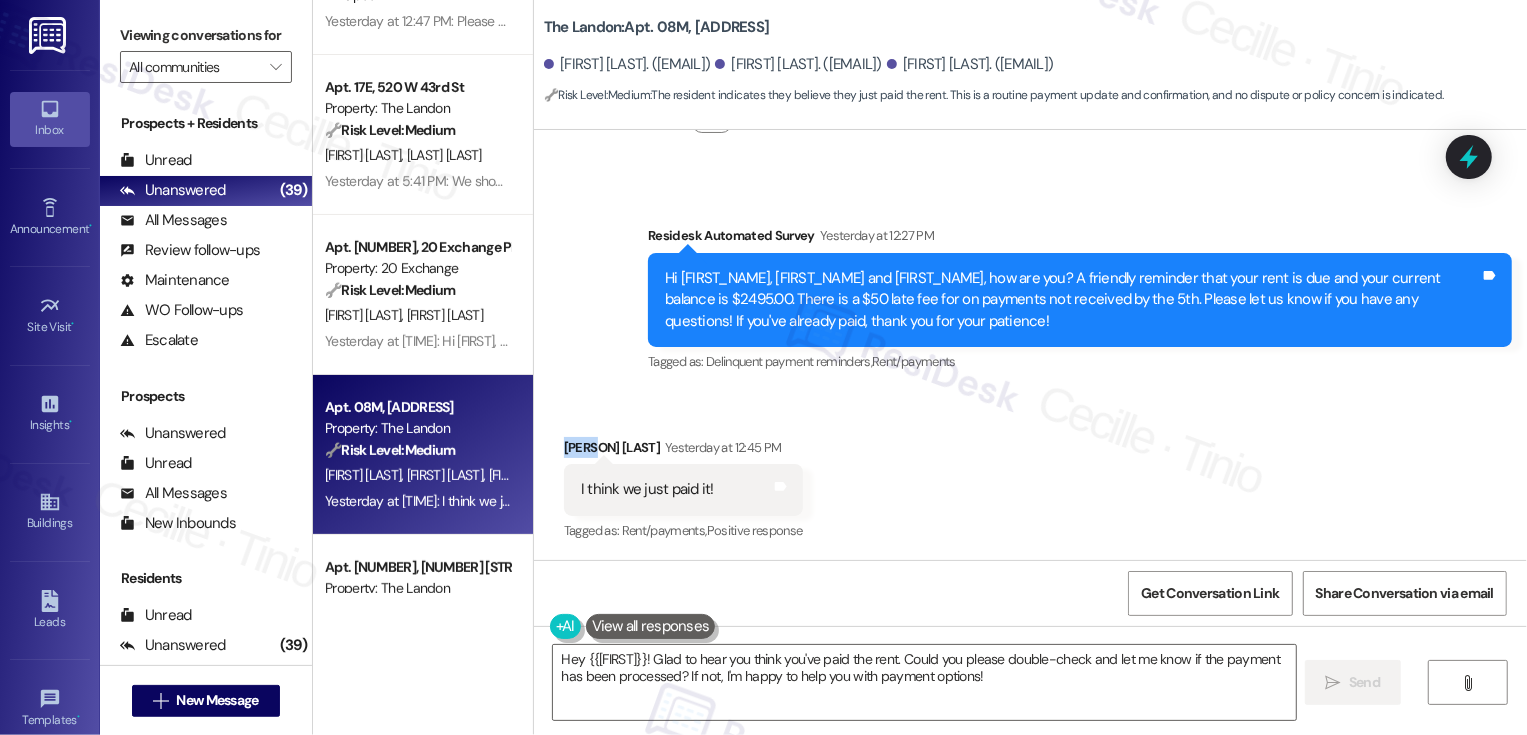 copy on "Tejas" 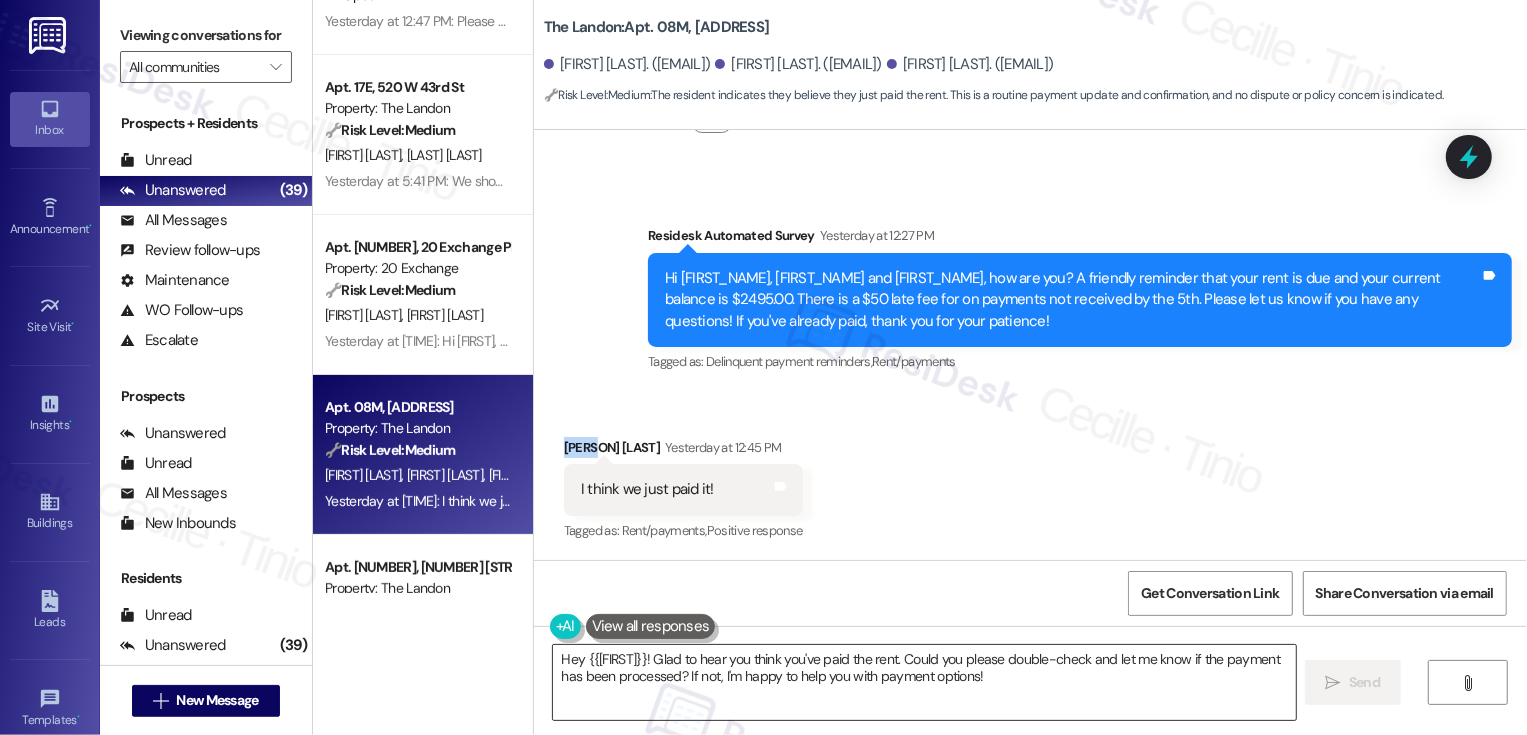 click on "Hey {{first_name}}! Glad to hear you think you've paid the rent. Could you please double-check and let me know if the payment has been processed? If not, I'm happy to help you with payment options!" at bounding box center (924, 682) 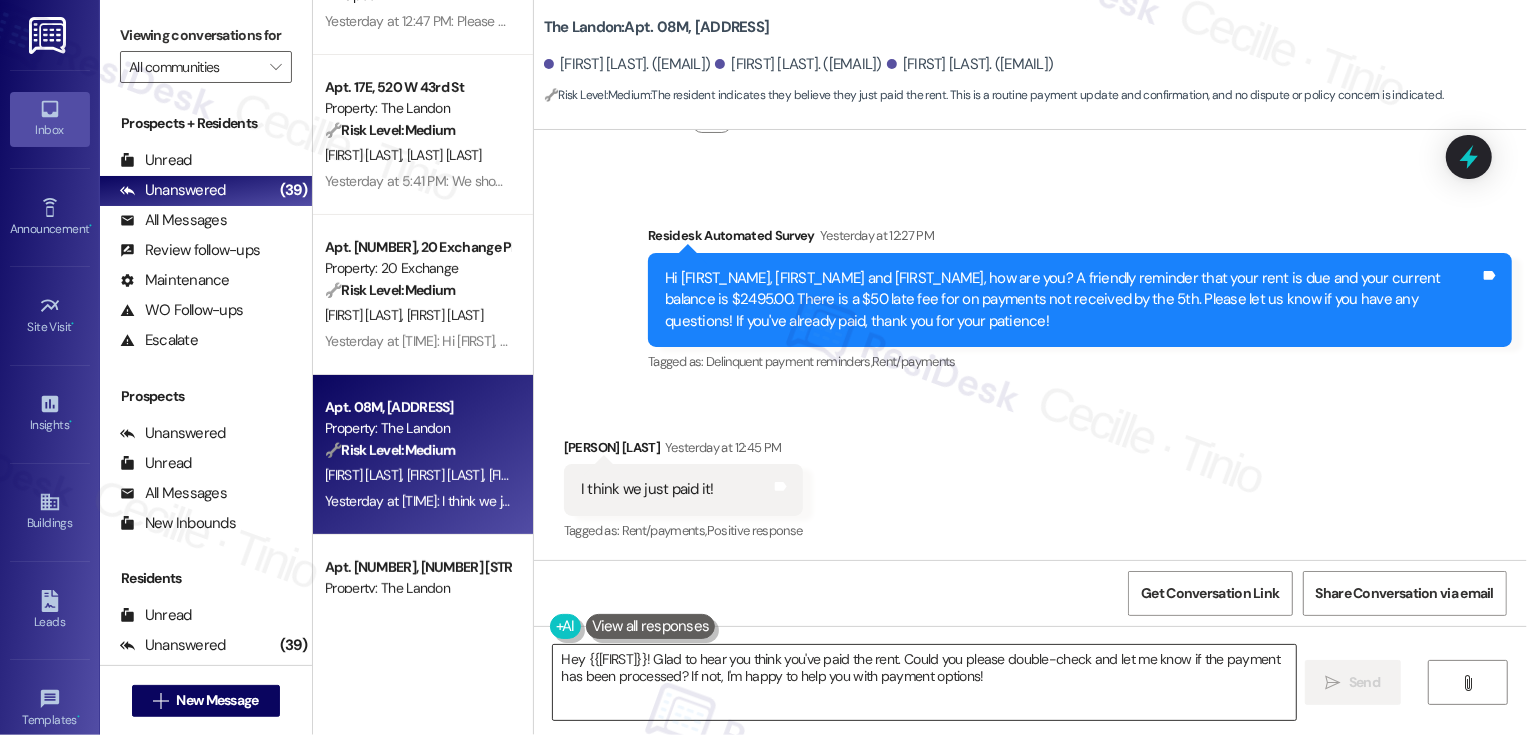 click on "Hey {{first_name}}! Glad to hear you think you've paid the rent. Could you please double-check and let me know if the payment has been processed? If not, I'm happy to help you with payment options!" at bounding box center (924, 682) 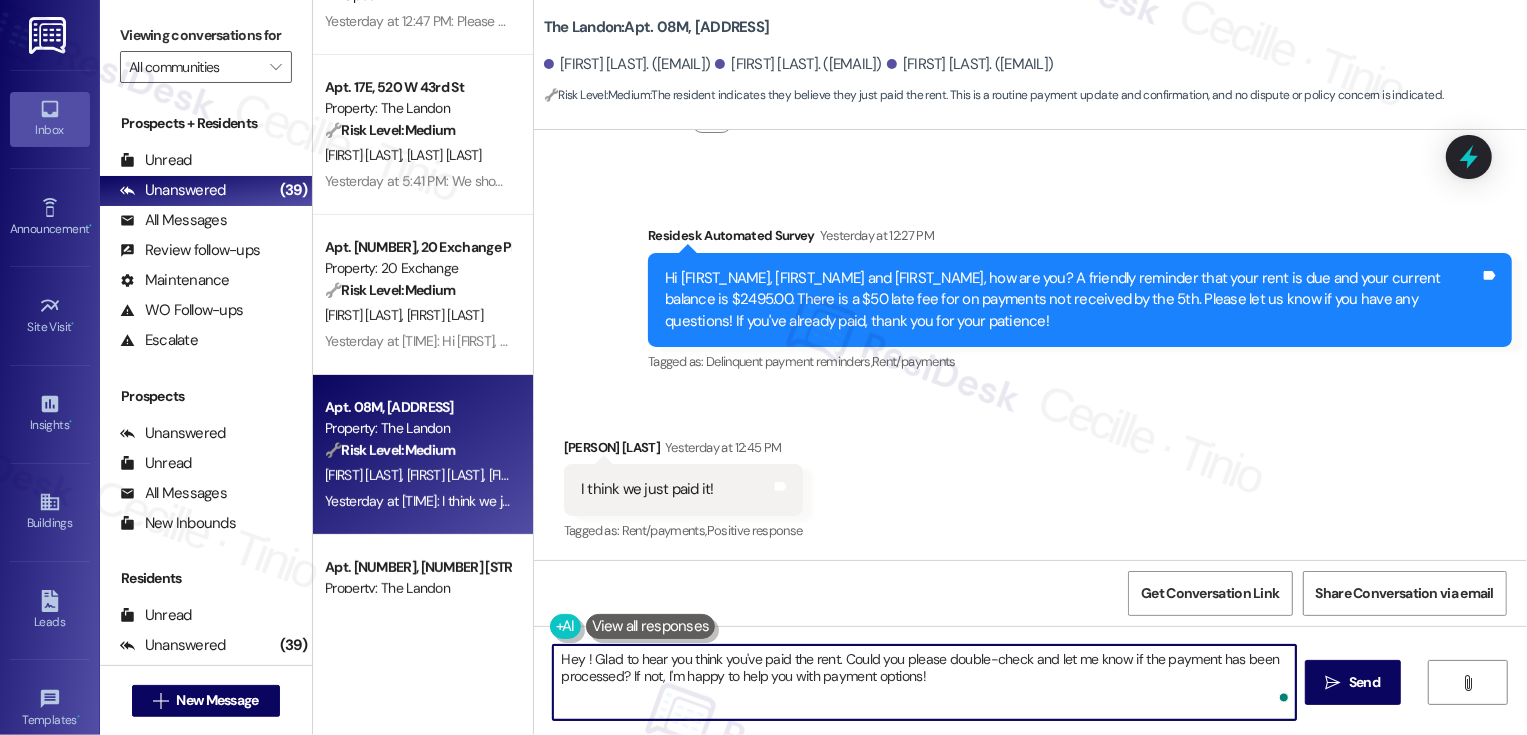 paste on "Tejas" 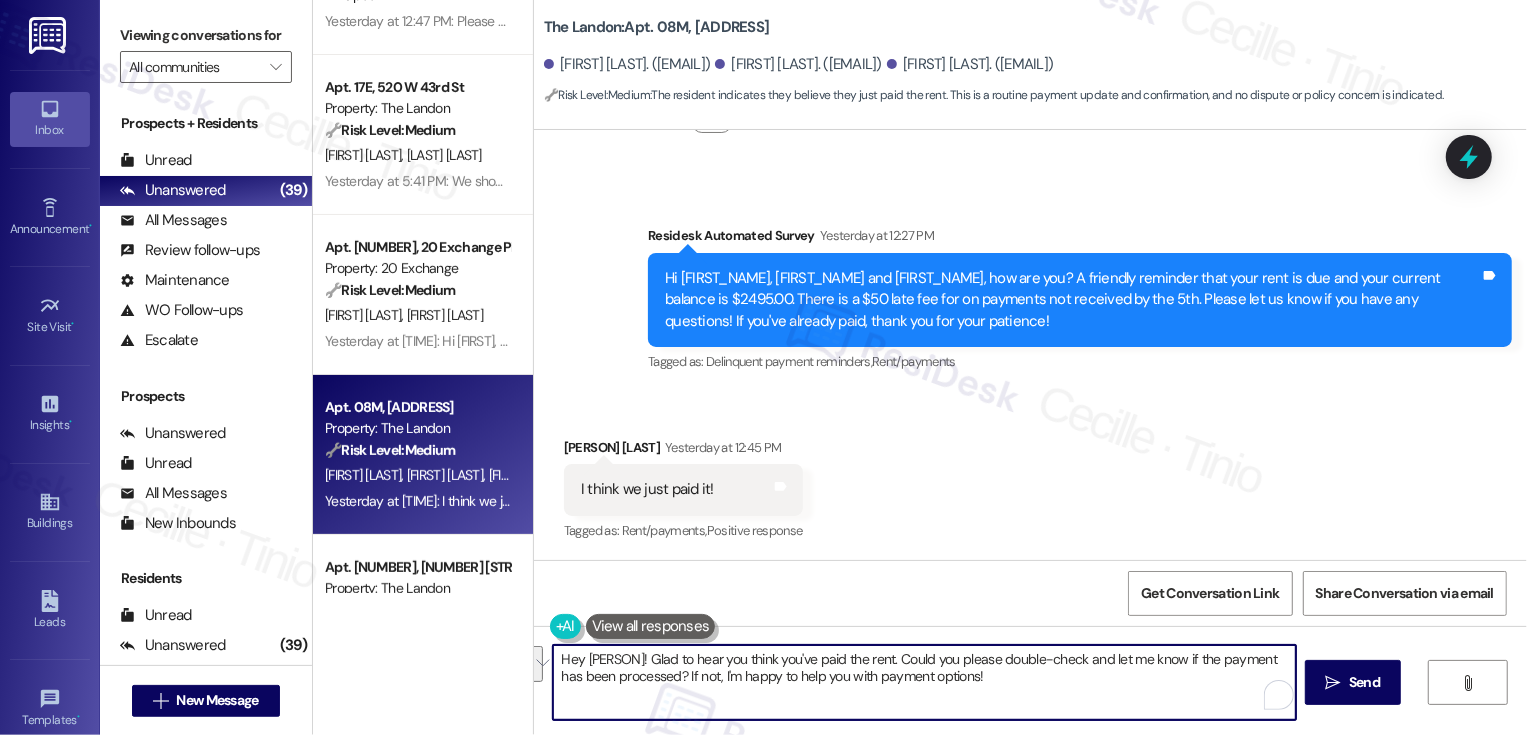 drag, startPoint x: 611, startPoint y: 662, endPoint x: 1015, endPoint y: 696, distance: 405.42816 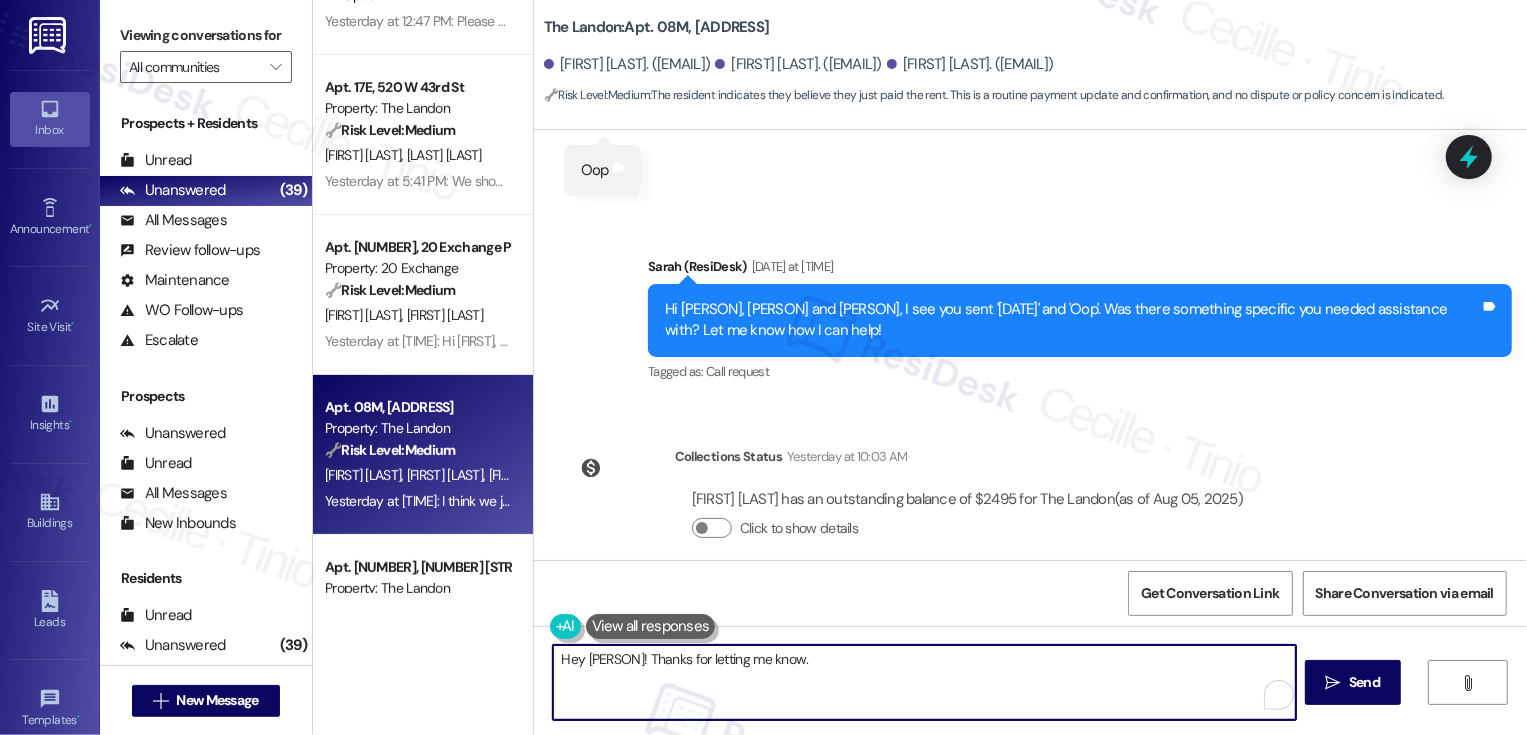 scroll, scrollTop: 1006, scrollLeft: 0, axis: vertical 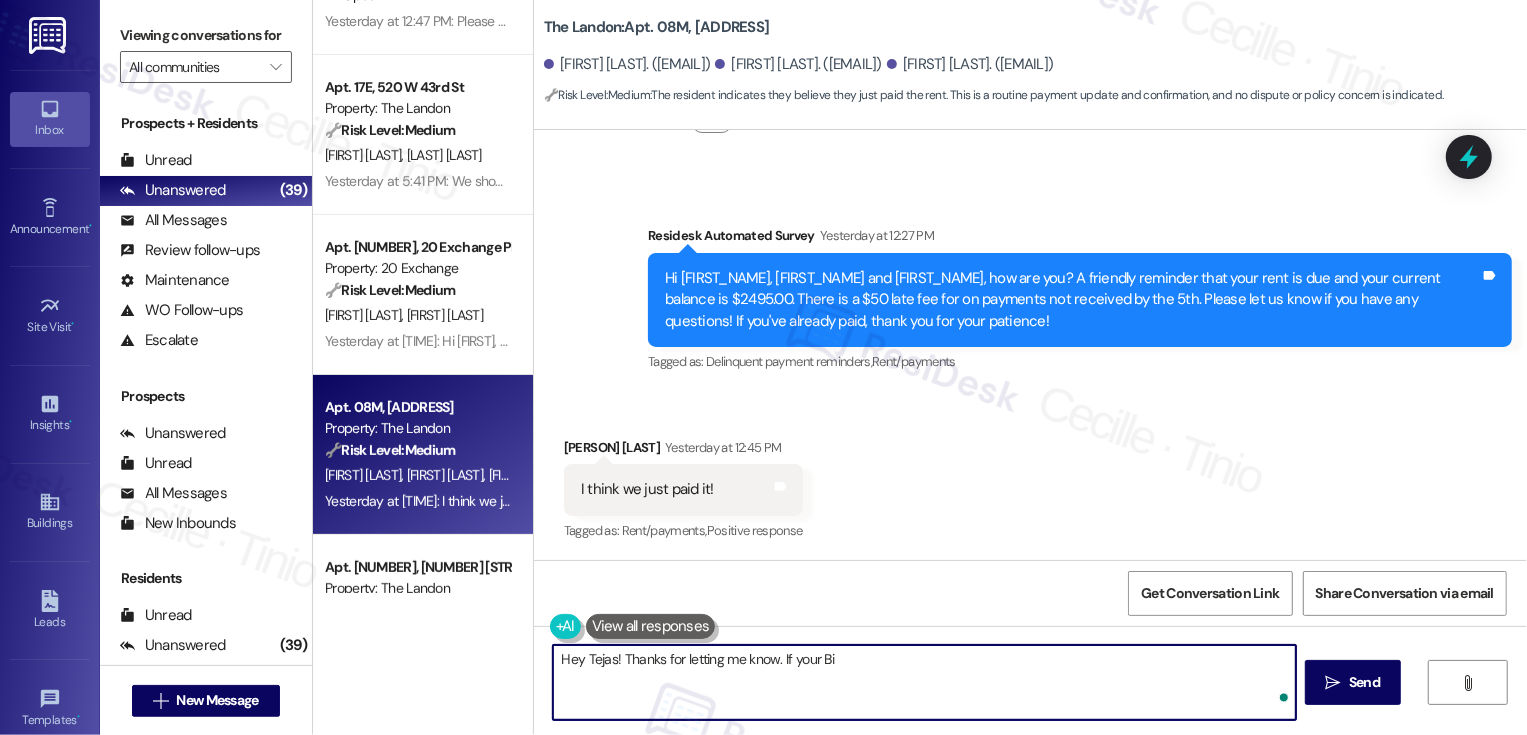 type on "Hey Tejas! Thanks for letting me know. If your B" 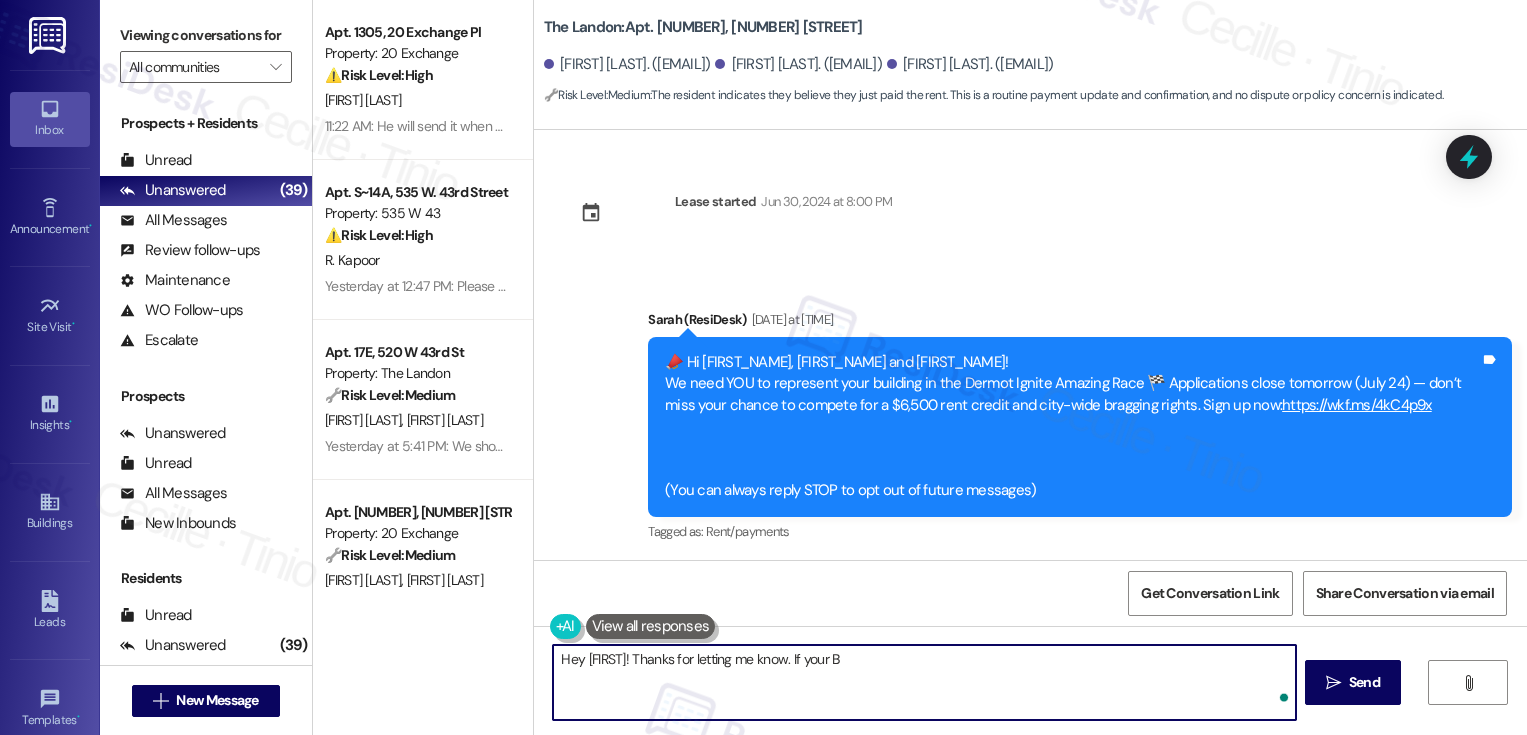 scroll, scrollTop: 0, scrollLeft: 0, axis: both 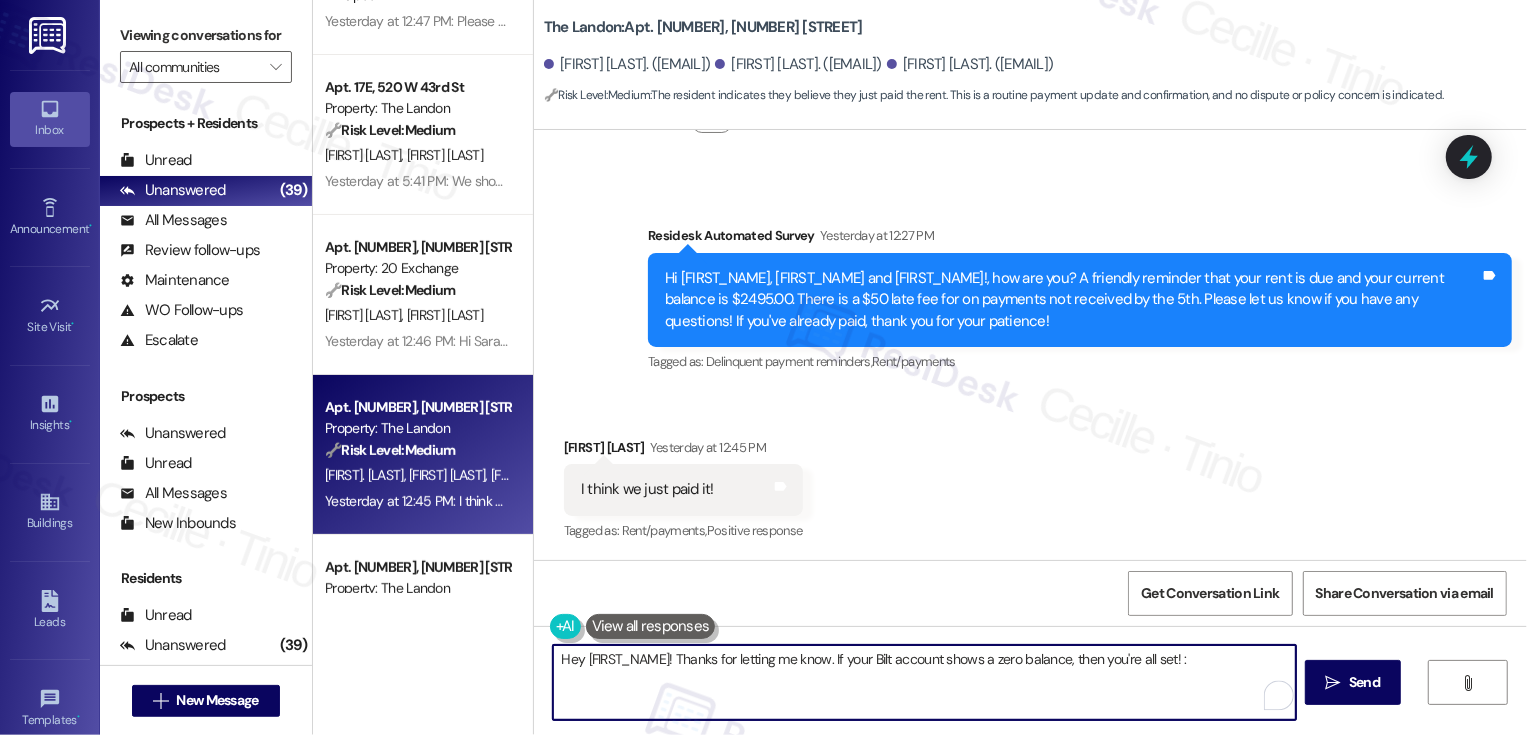 type on "Hey [FIRST]! Thanks for letting me know. If your Bilt account shows a zero balance, then you're all set! :)" 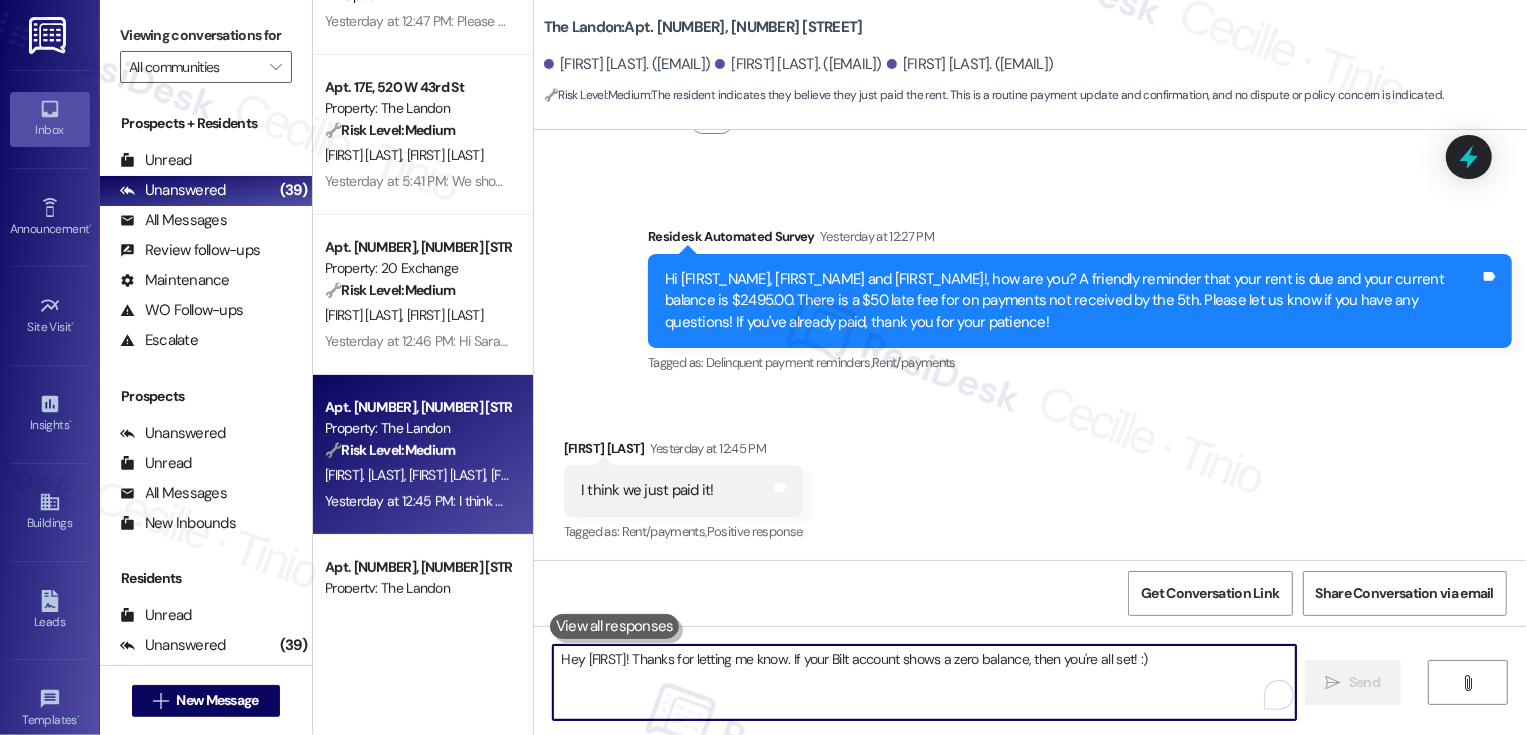 scroll, scrollTop: 1146, scrollLeft: 0, axis: vertical 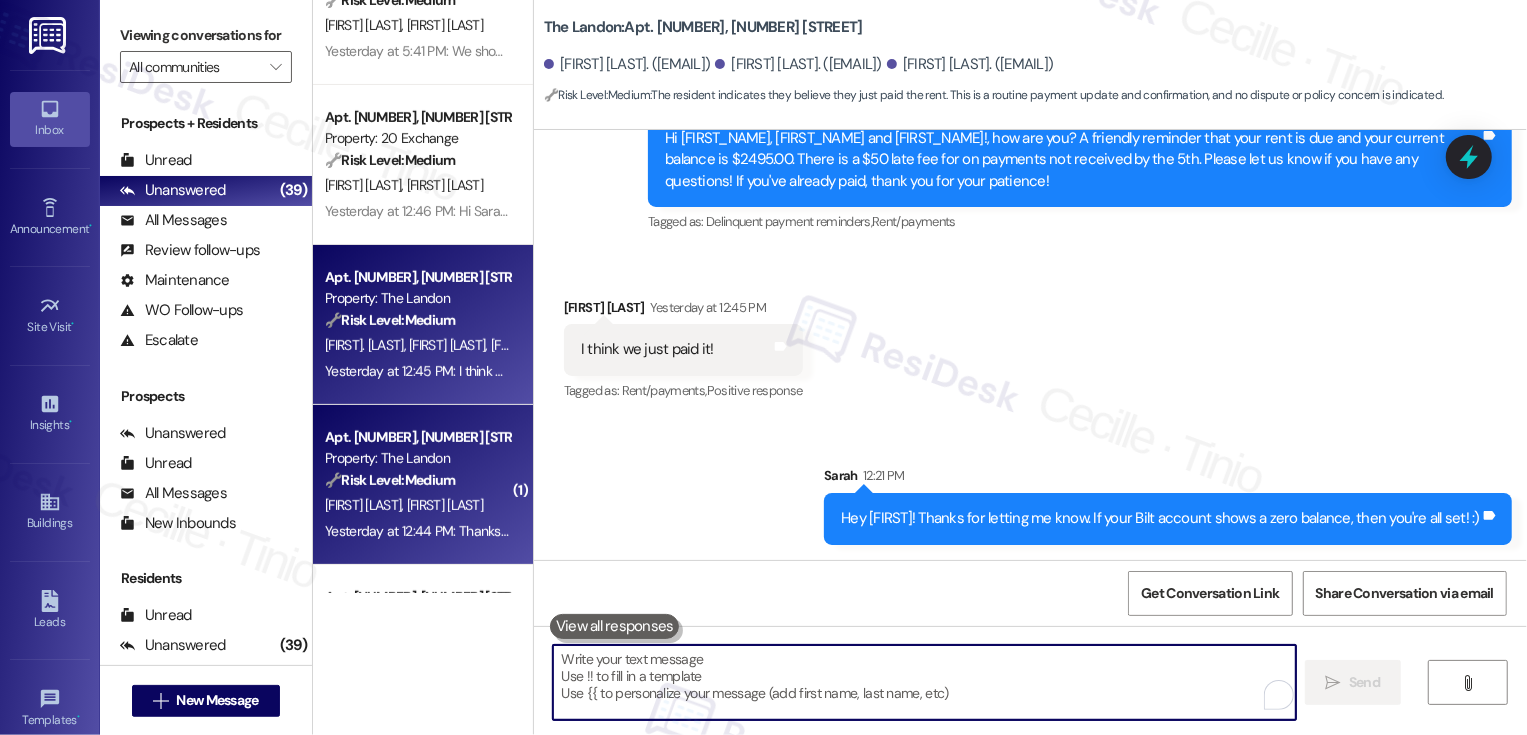 click on "Apt. [NUMBER], [NUMBER] [STREET]" at bounding box center [417, 437] 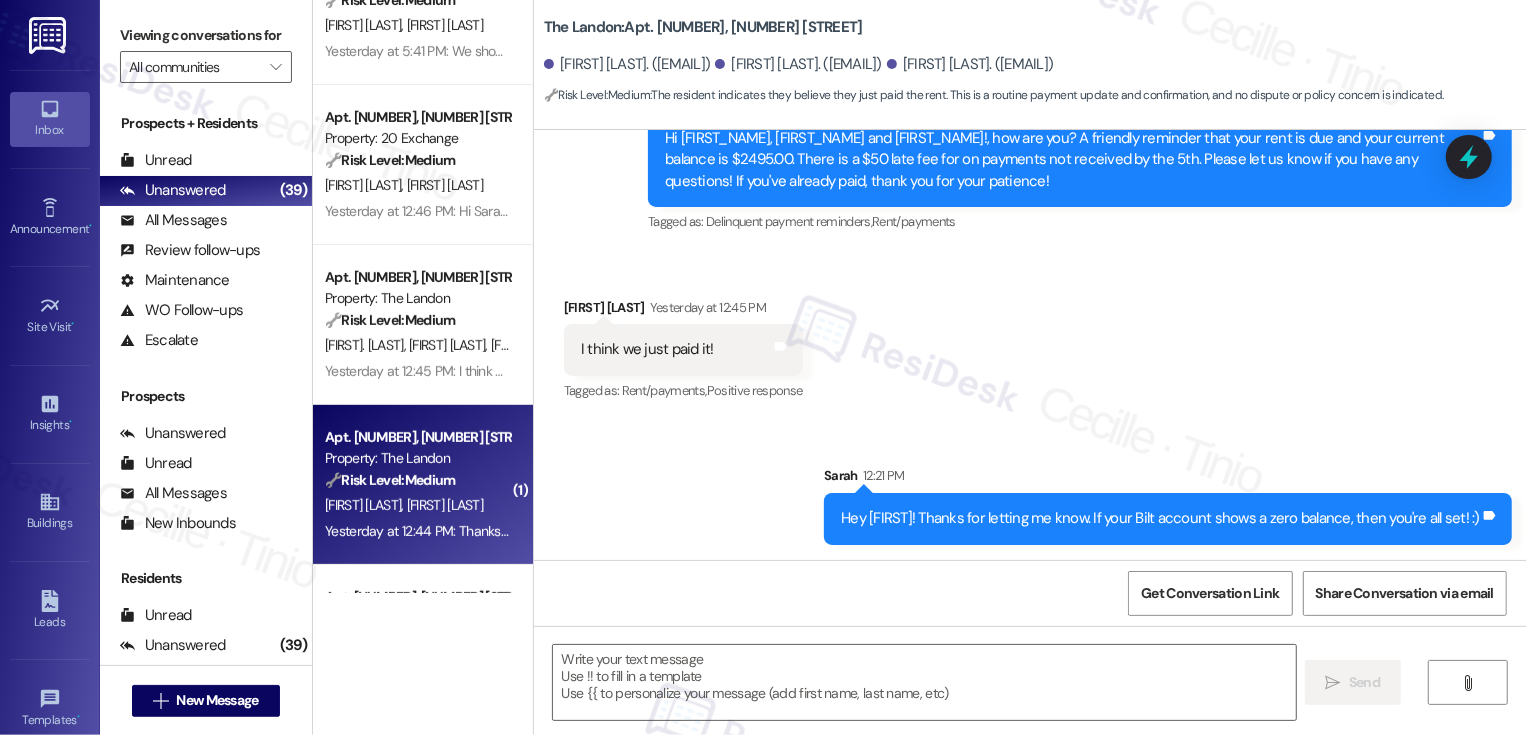 click on "Apt. [NUMBER], [NUMBER] [STREET]" at bounding box center (417, 437) 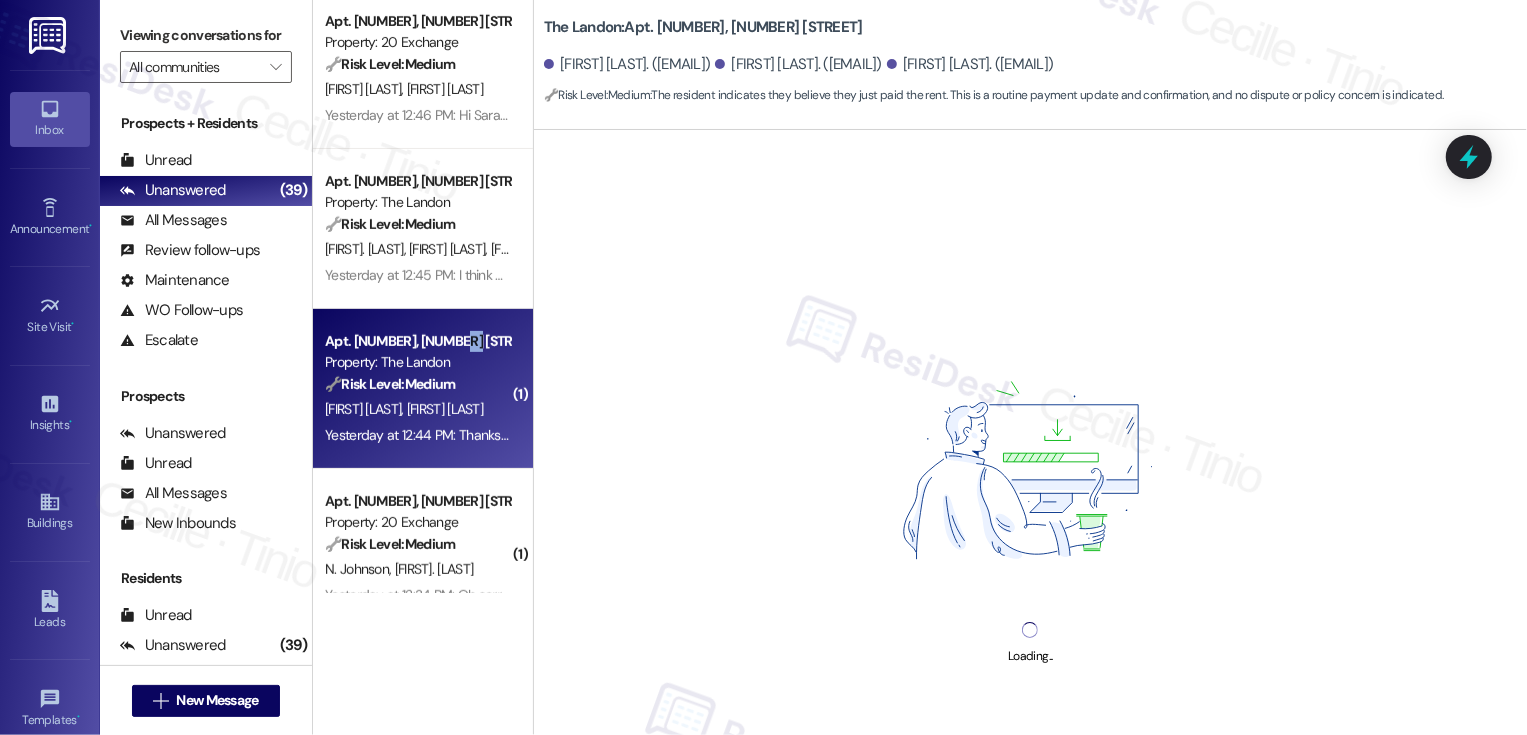 scroll, scrollTop: 560, scrollLeft: 0, axis: vertical 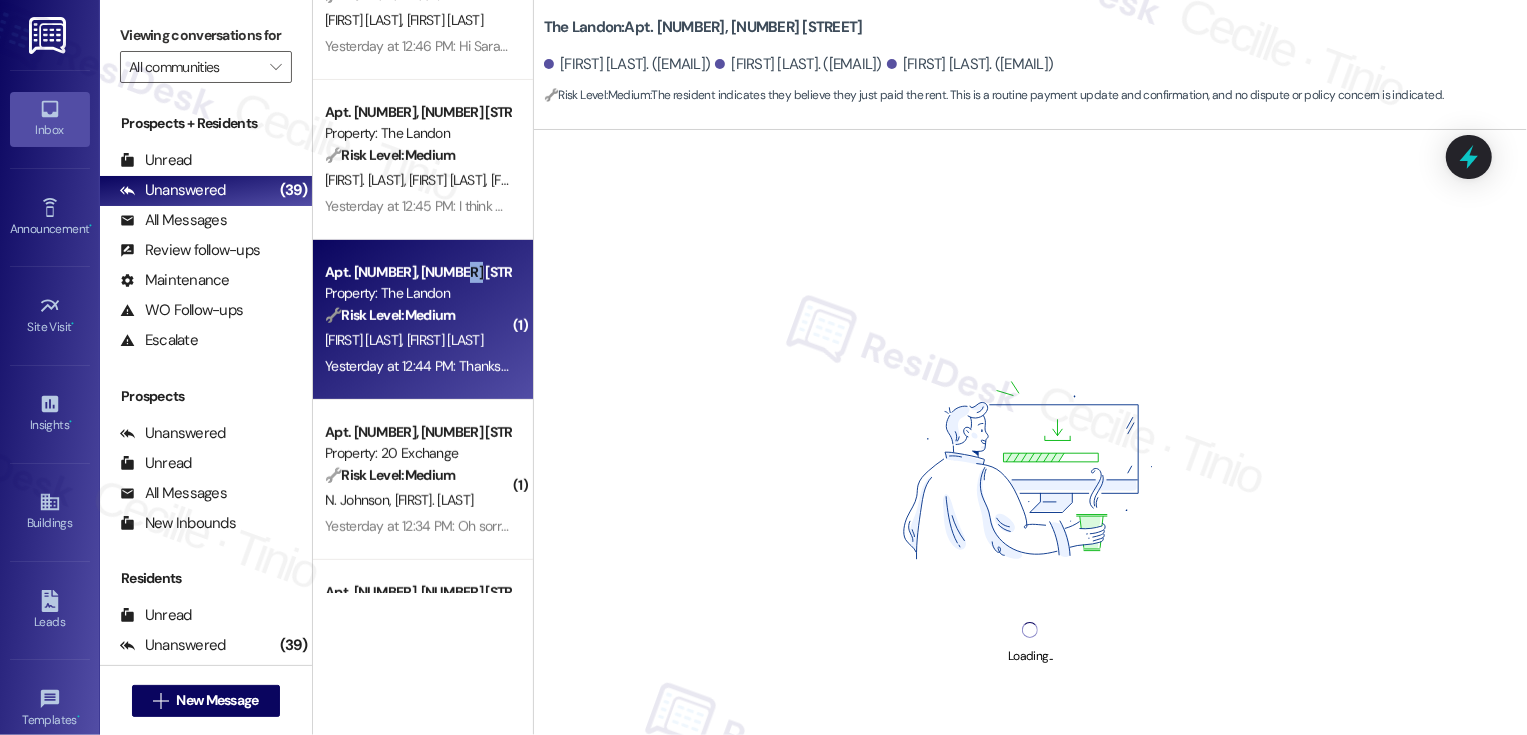 click on "[FIRST] [LAST]" at bounding box center [445, 340] 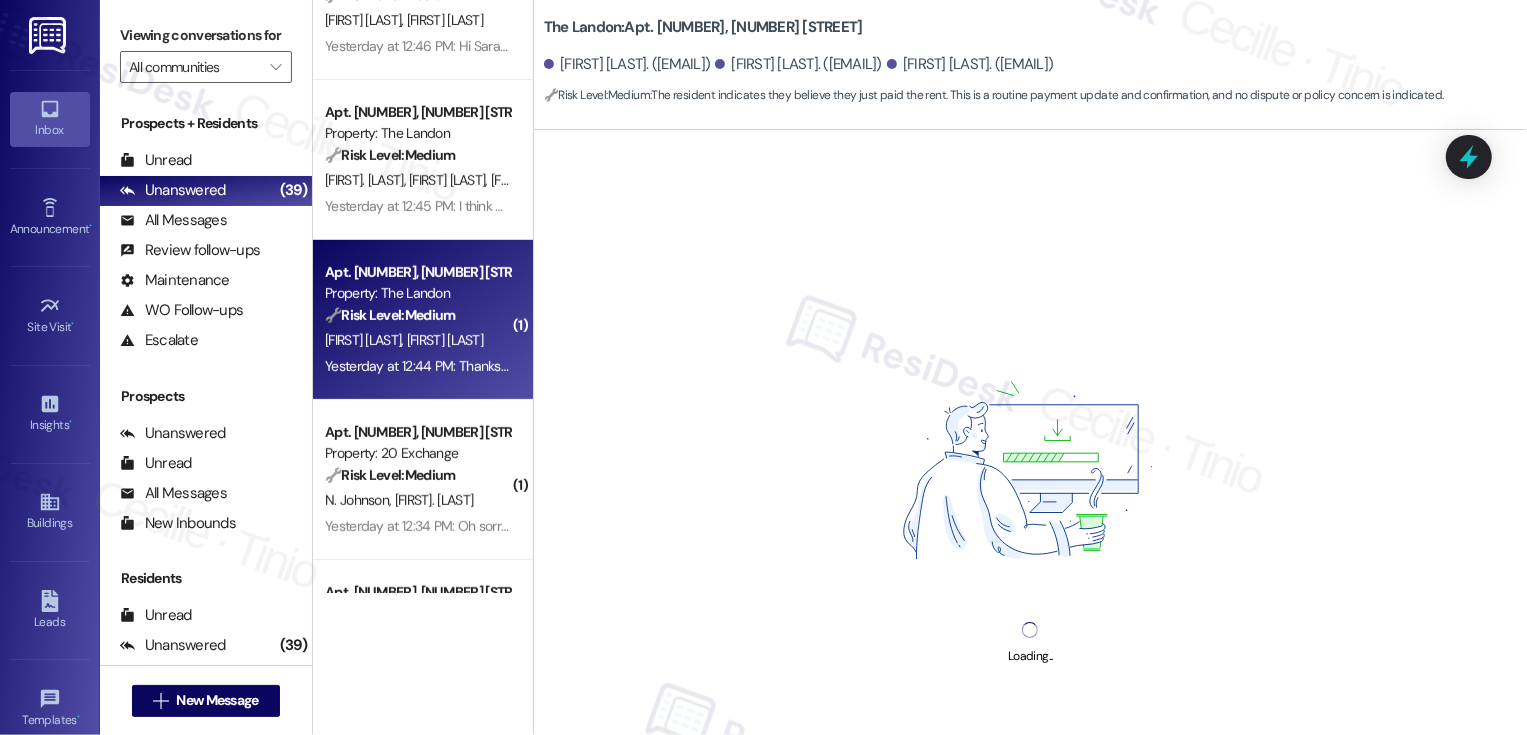 click on "[FIRST] [LAST]" at bounding box center (445, 340) 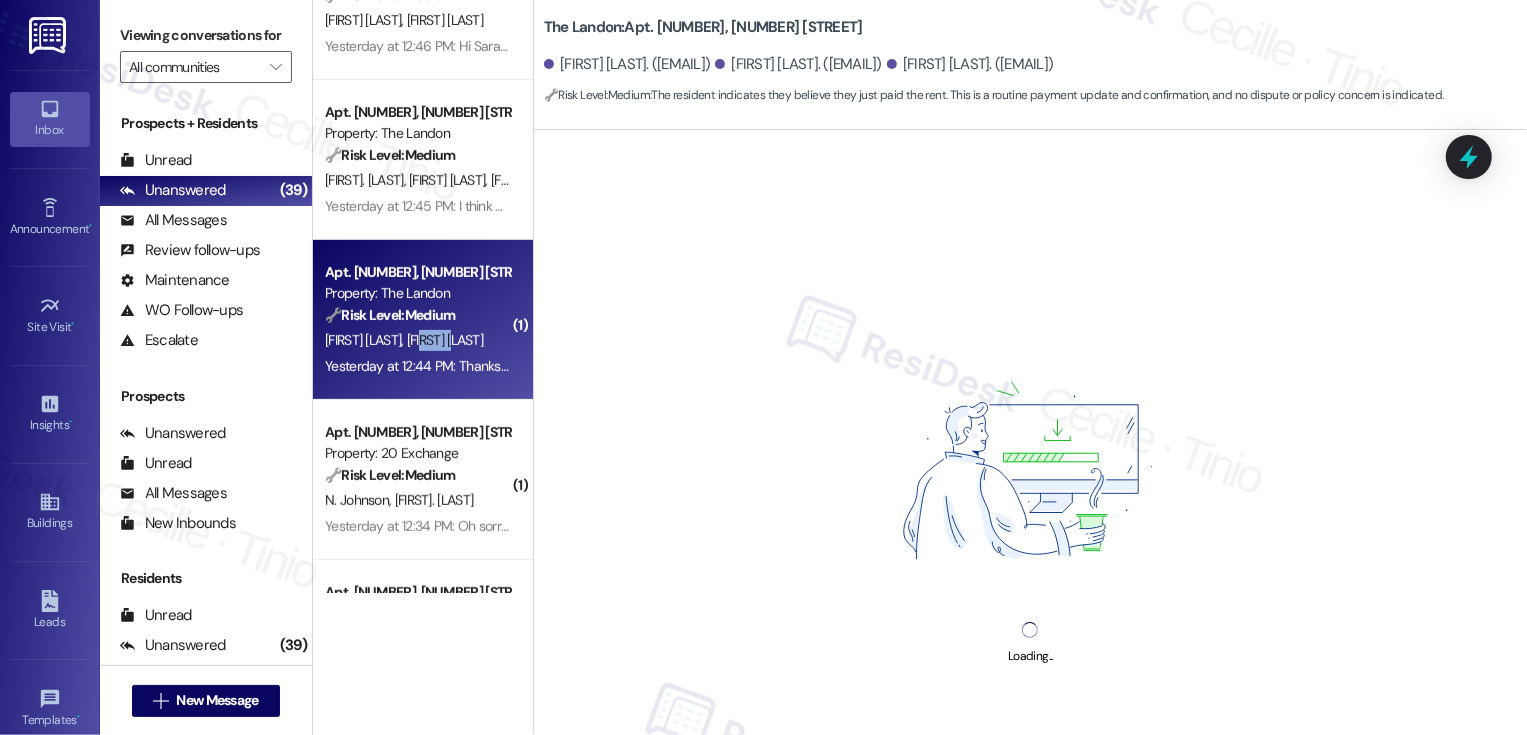click on "Property: The Landon" at bounding box center [417, 293] 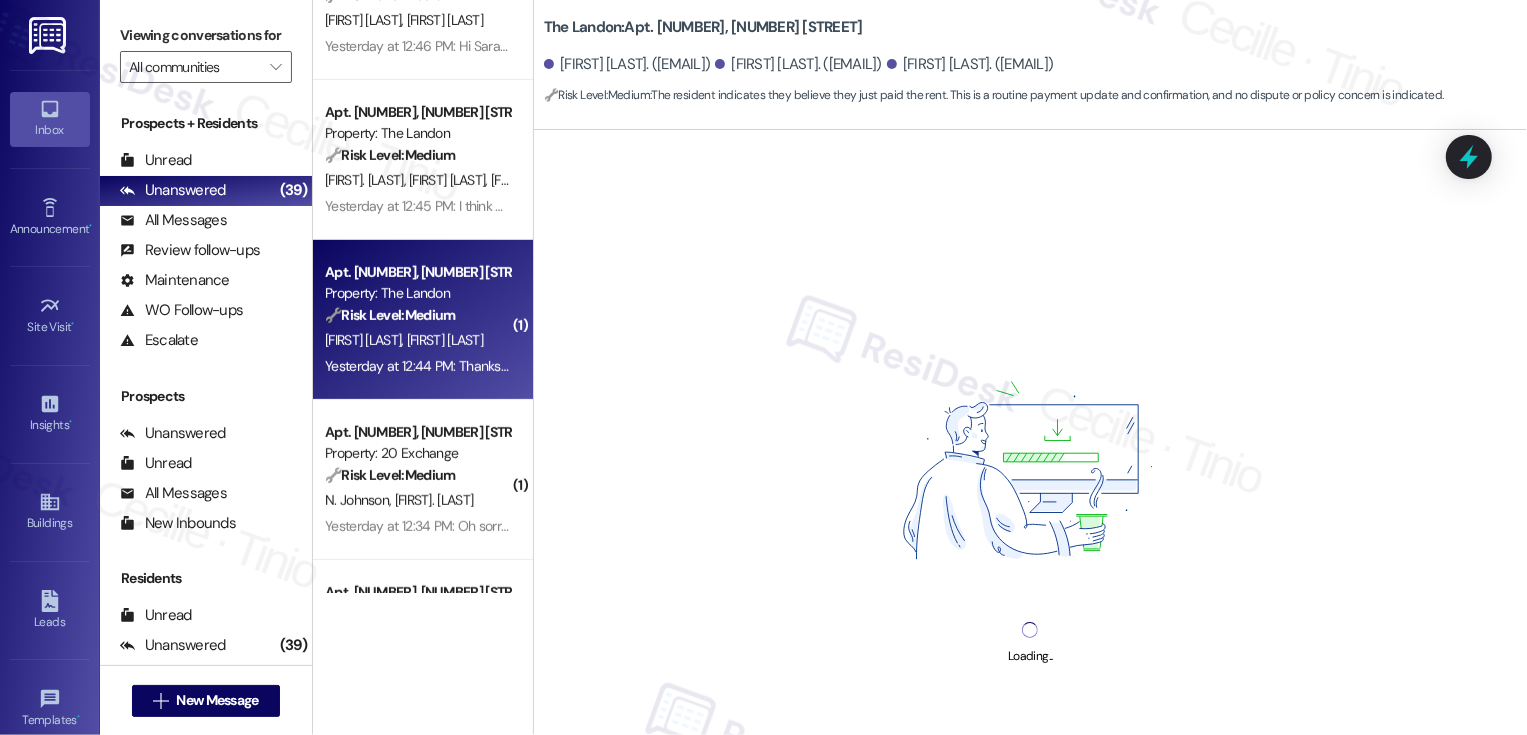 click on "Property: The Landon" at bounding box center [417, 293] 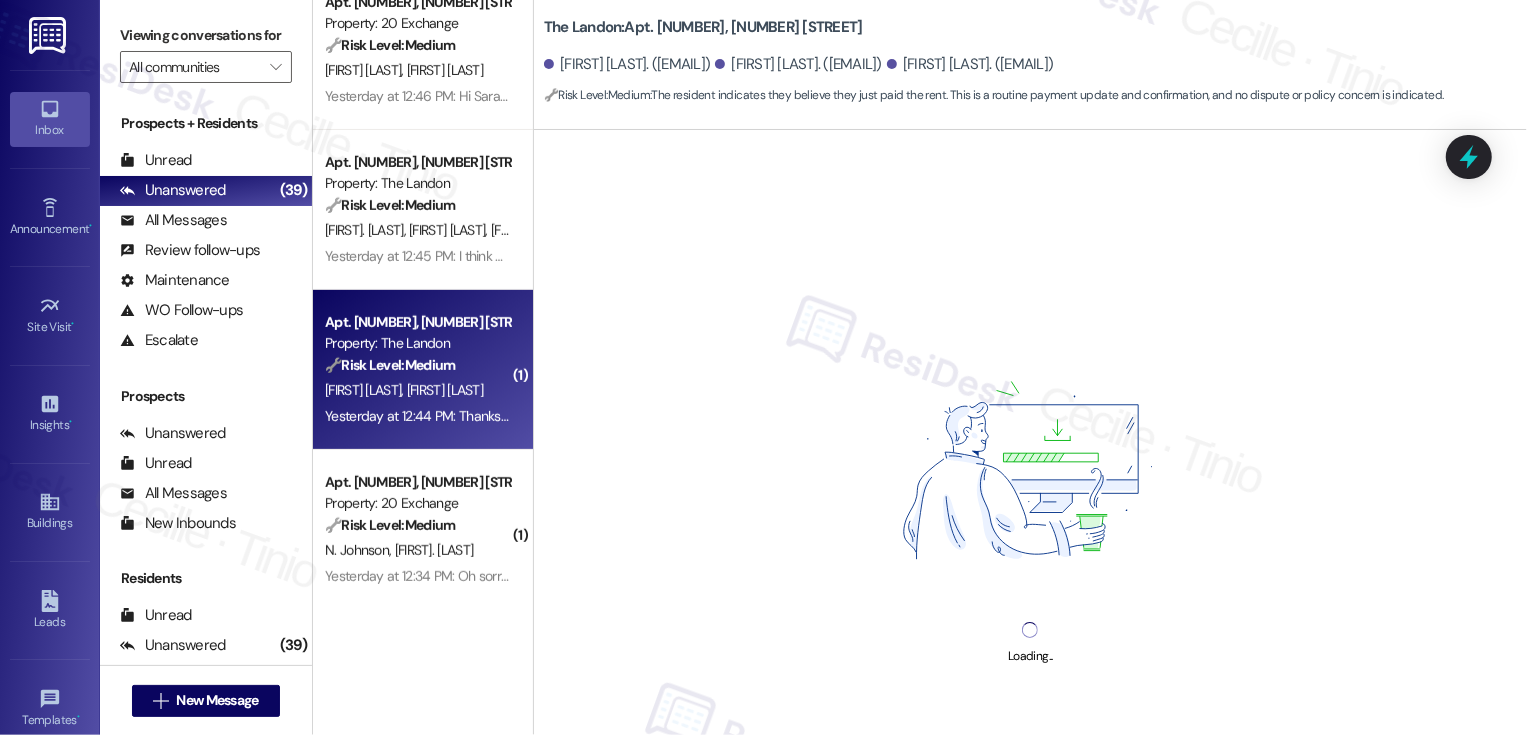 scroll, scrollTop: 557, scrollLeft: 0, axis: vertical 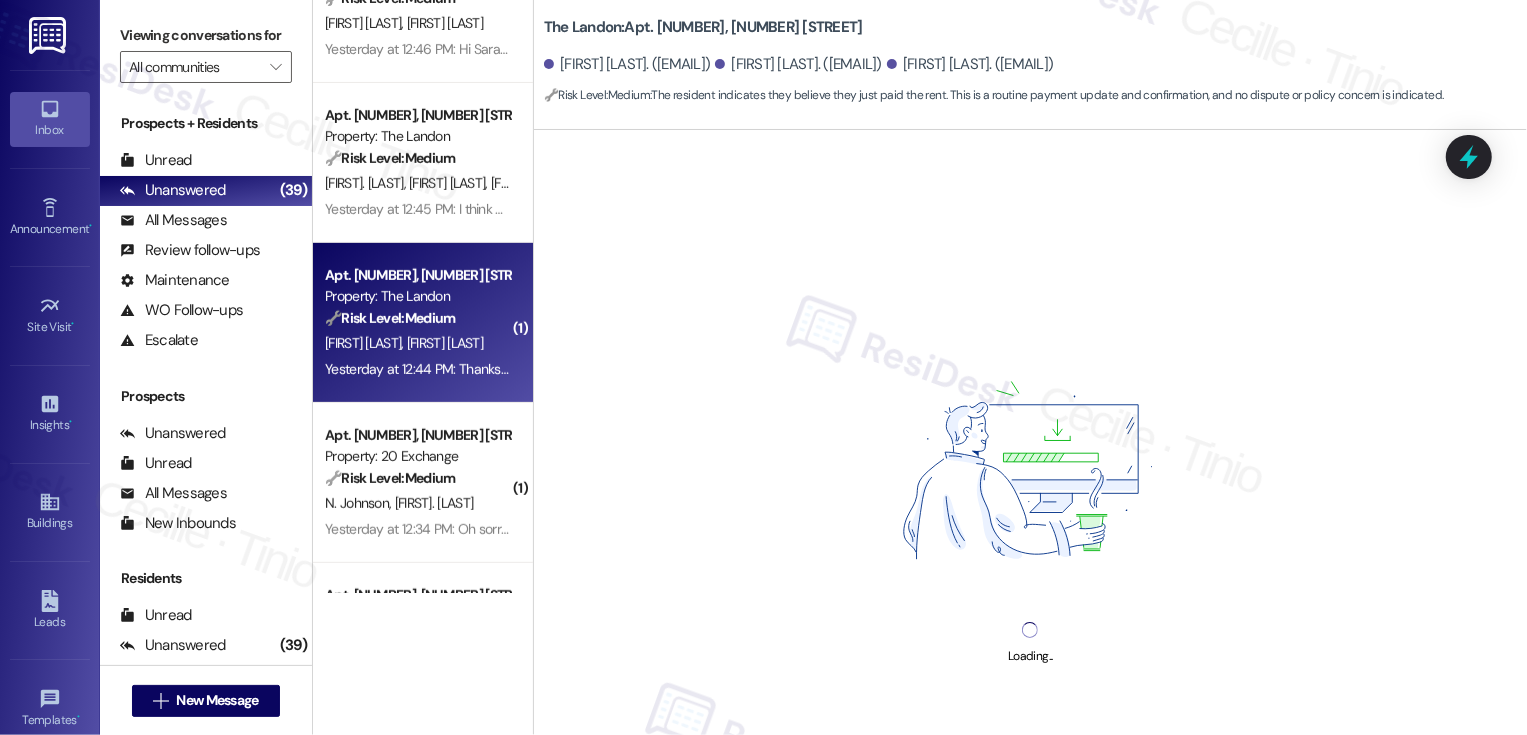 click on "Property: The Landon" at bounding box center [417, 296] 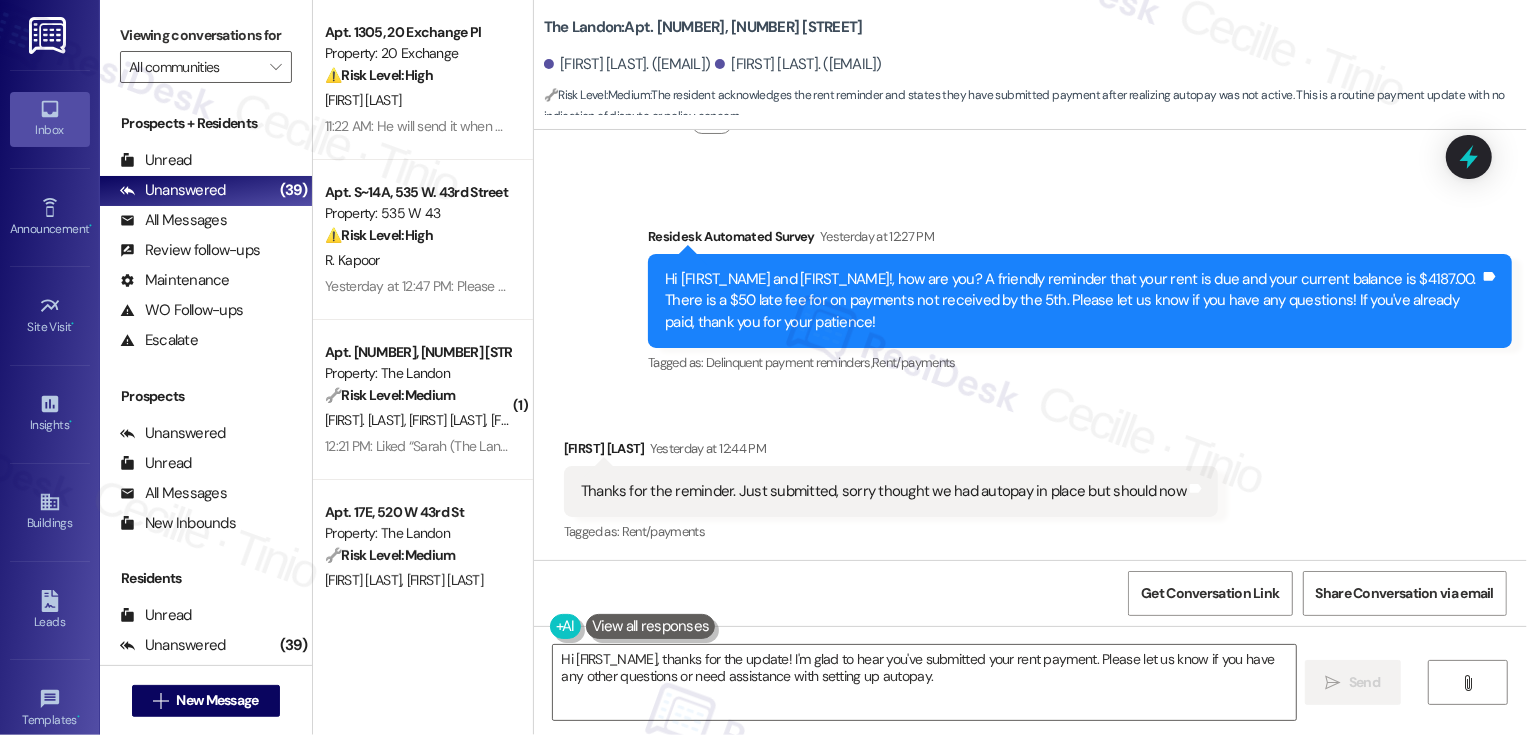 scroll, scrollTop: 1216, scrollLeft: 0, axis: vertical 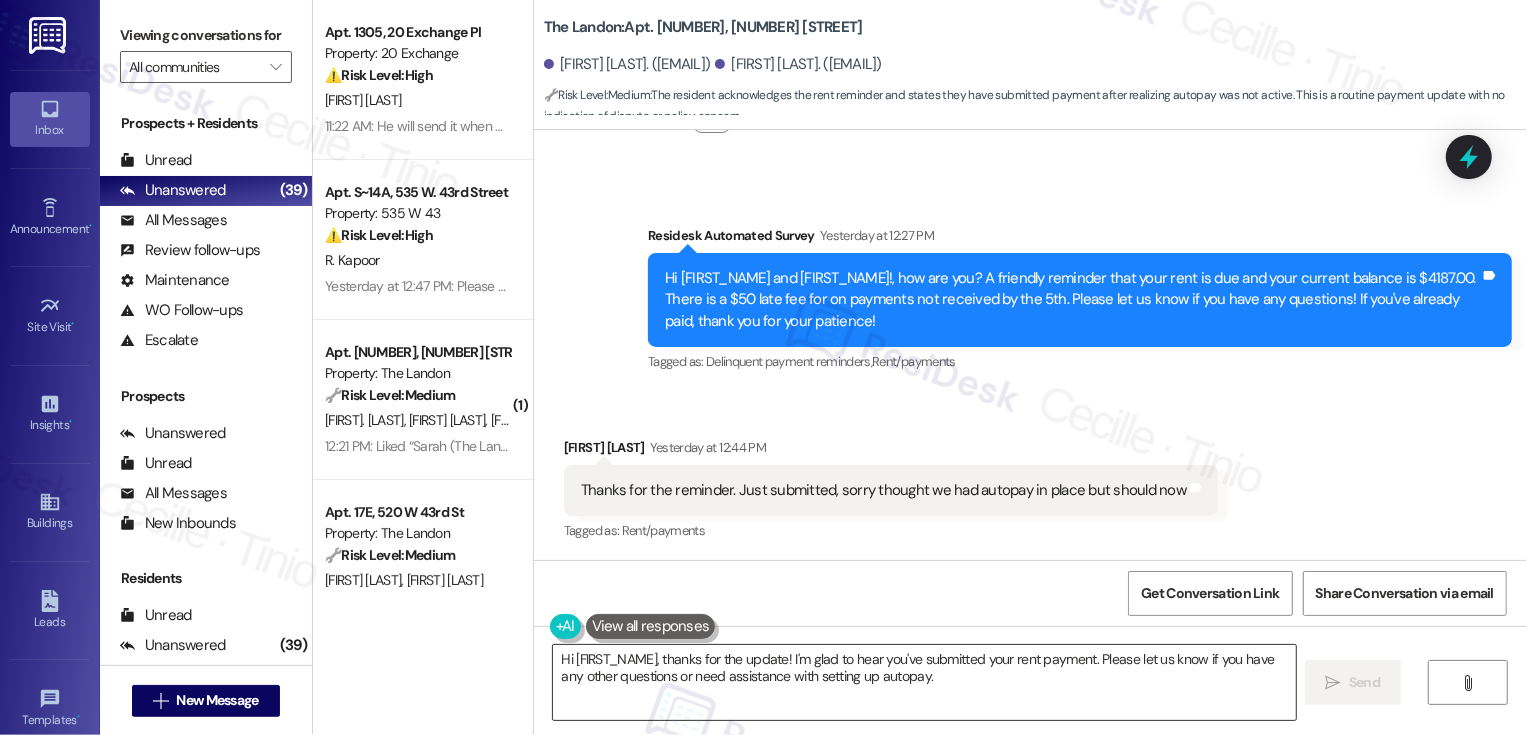 click on "Hi [FIRST_NAME], thanks for the update! I'm glad to hear you've submitted your rent payment. Please let us know if you have any other questions or need assistance with setting up autopay." at bounding box center [924, 682] 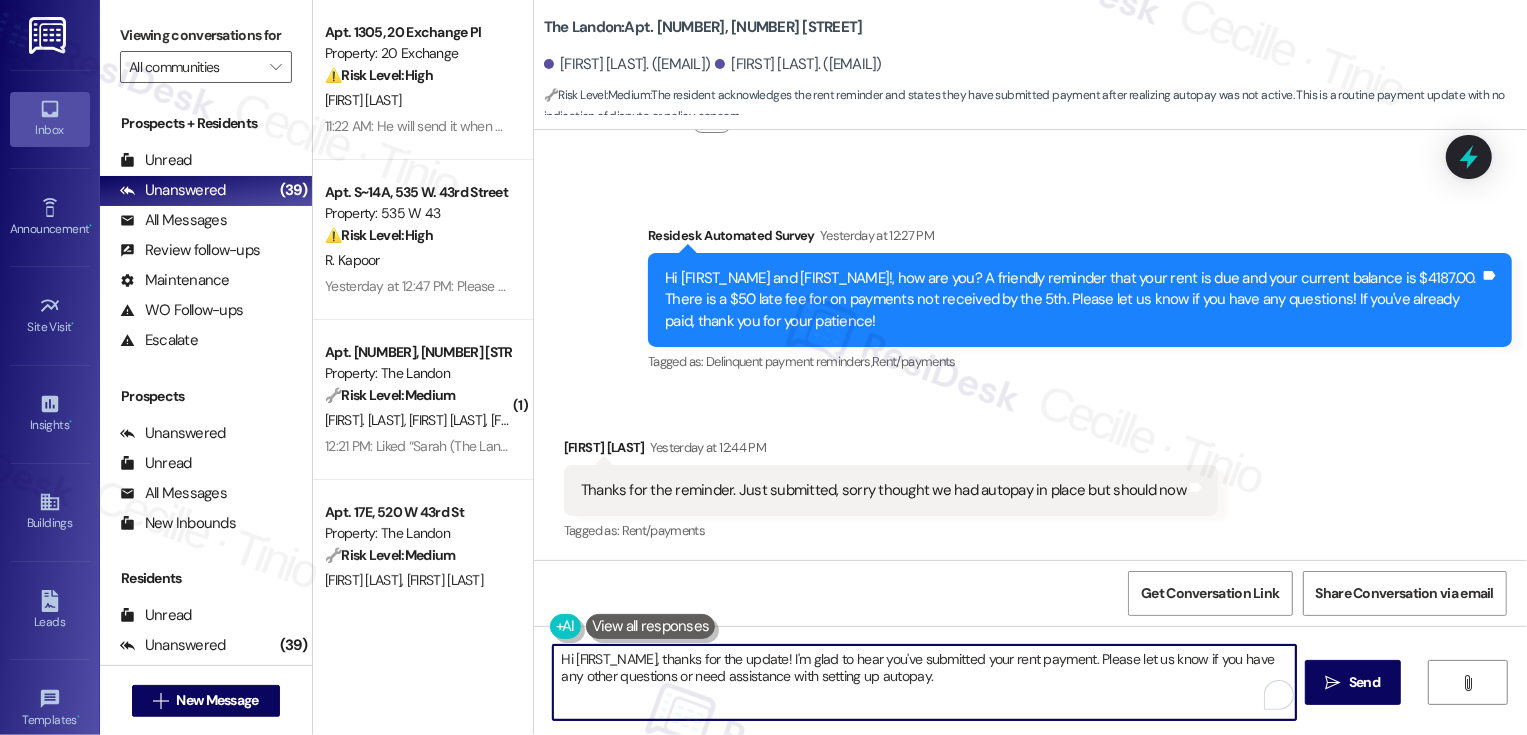 click on "Hi [FIRST_NAME], thanks for the update! I'm glad to hear you've submitted your rent payment. Please let us know if you have any other questions or need assistance with setting up autopay." at bounding box center (924, 682) 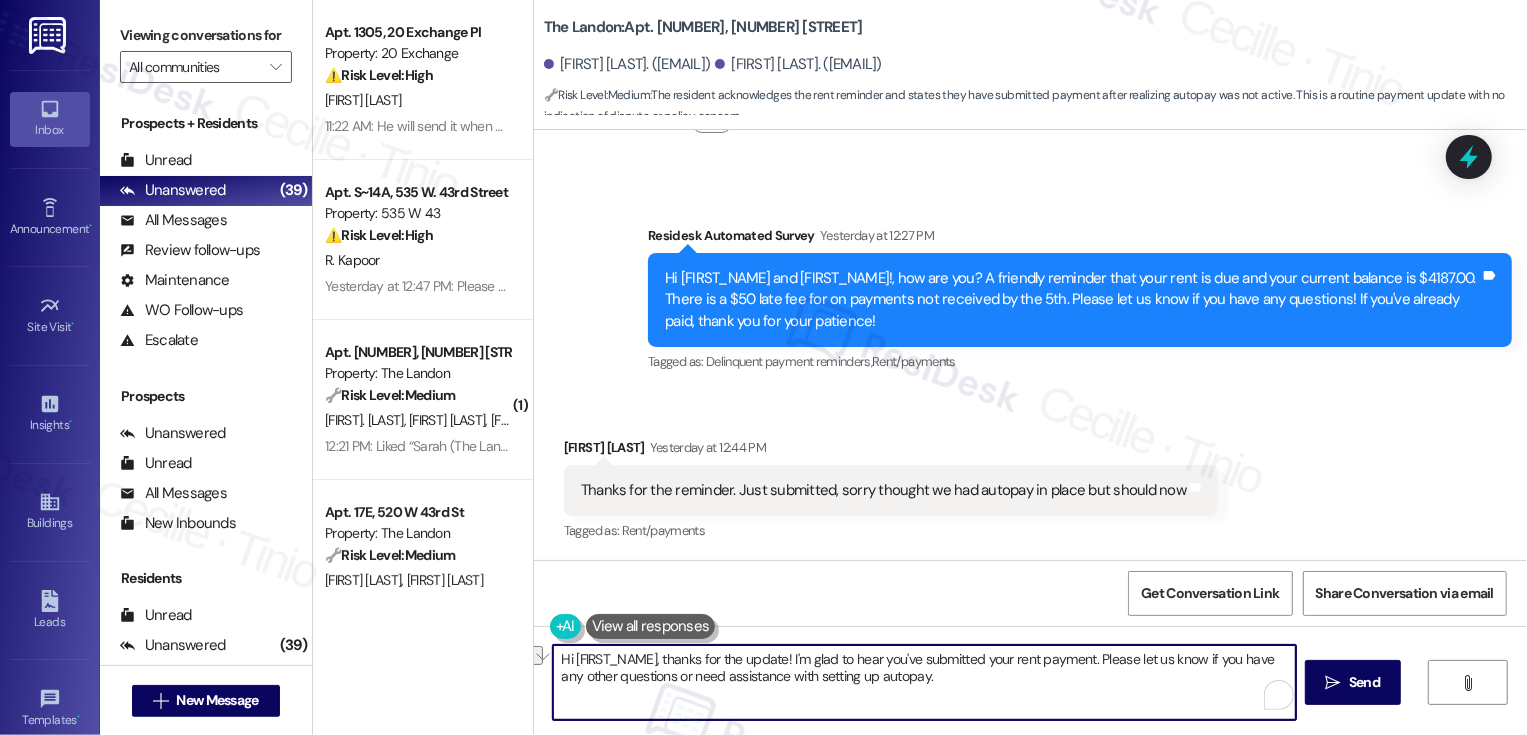 drag, startPoint x: 756, startPoint y: 679, endPoint x: 1044, endPoint y: 703, distance: 288.99826 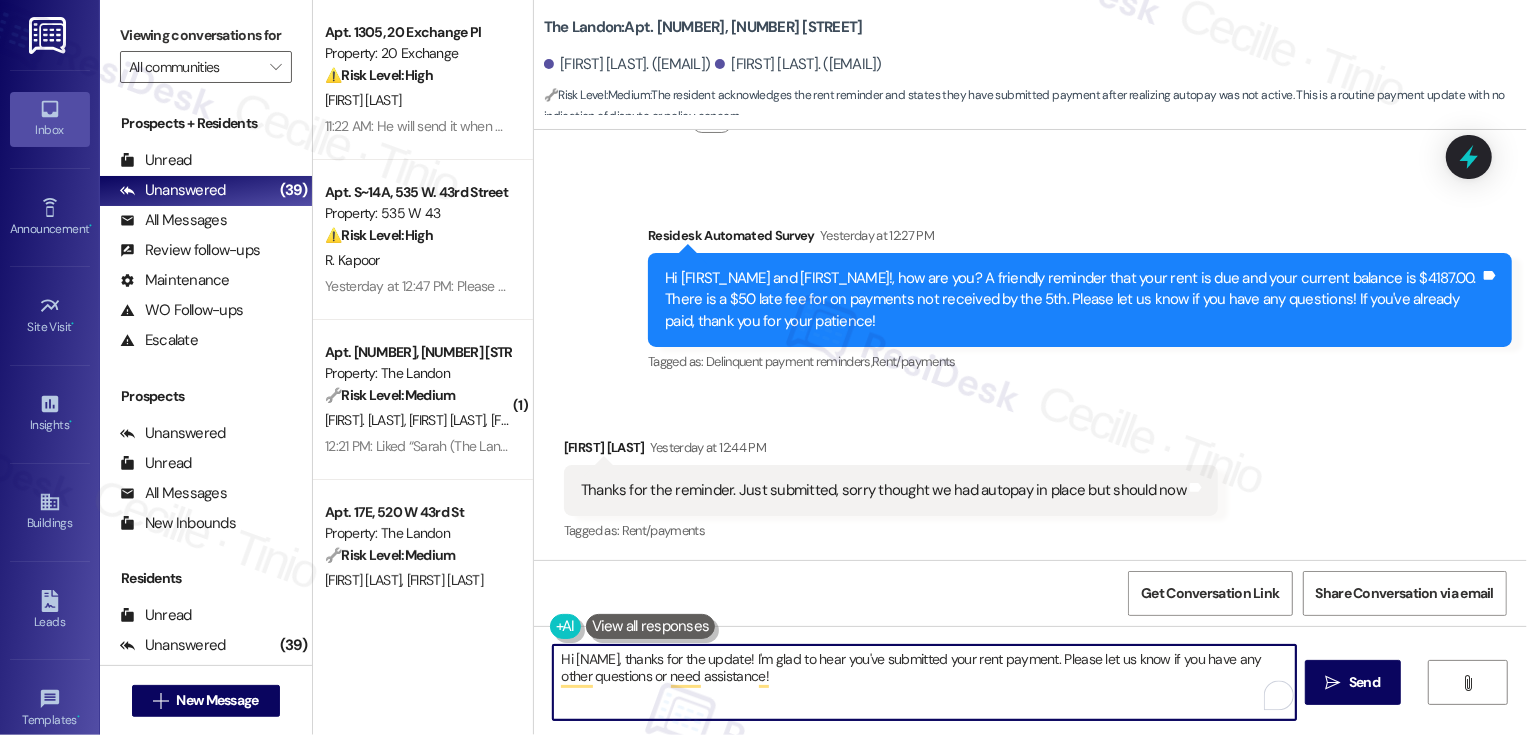 click on "Adil Bhatia Yesterday at 12:44 PM" at bounding box center [891, 451] 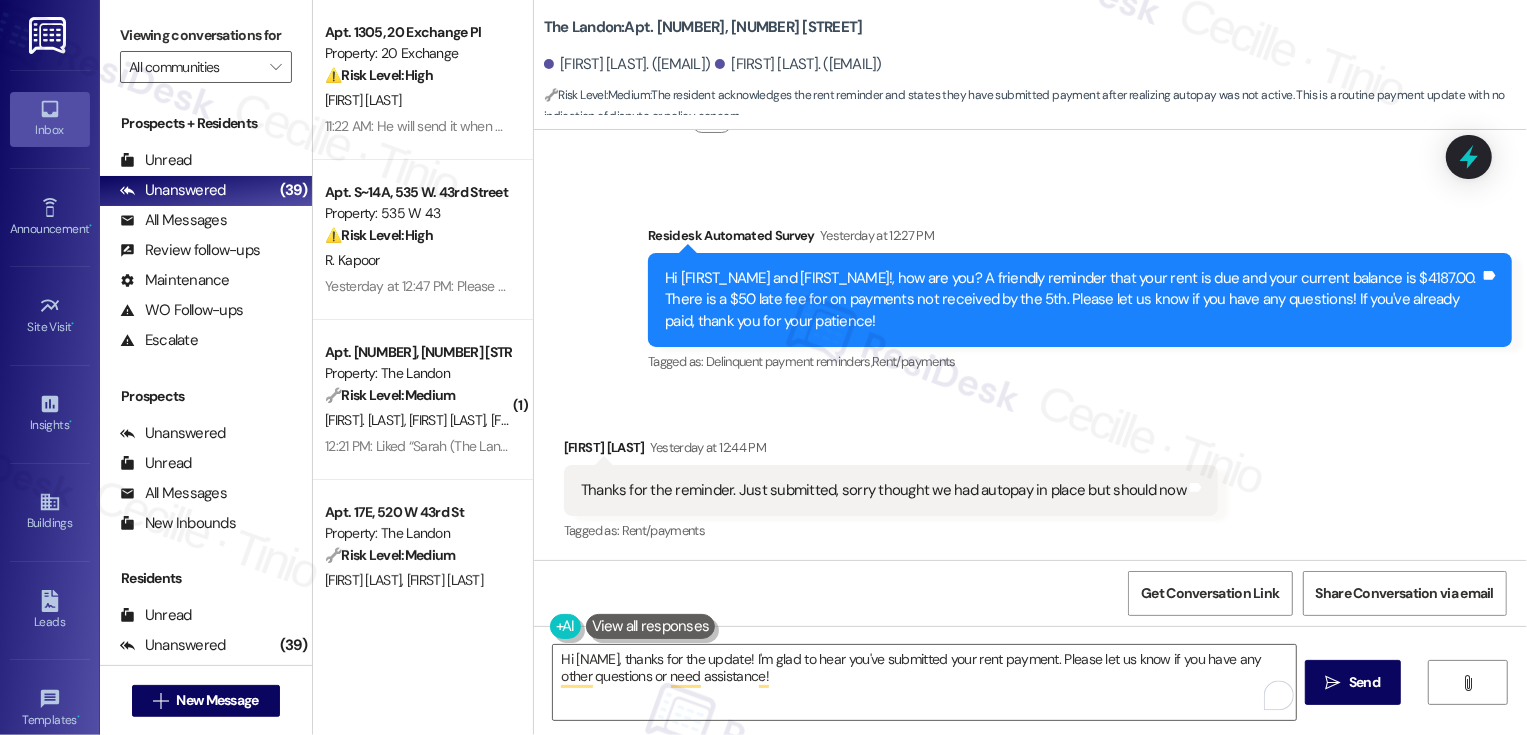 click on "Adil Bhatia Yesterday at 12:44 PM" at bounding box center [891, 451] 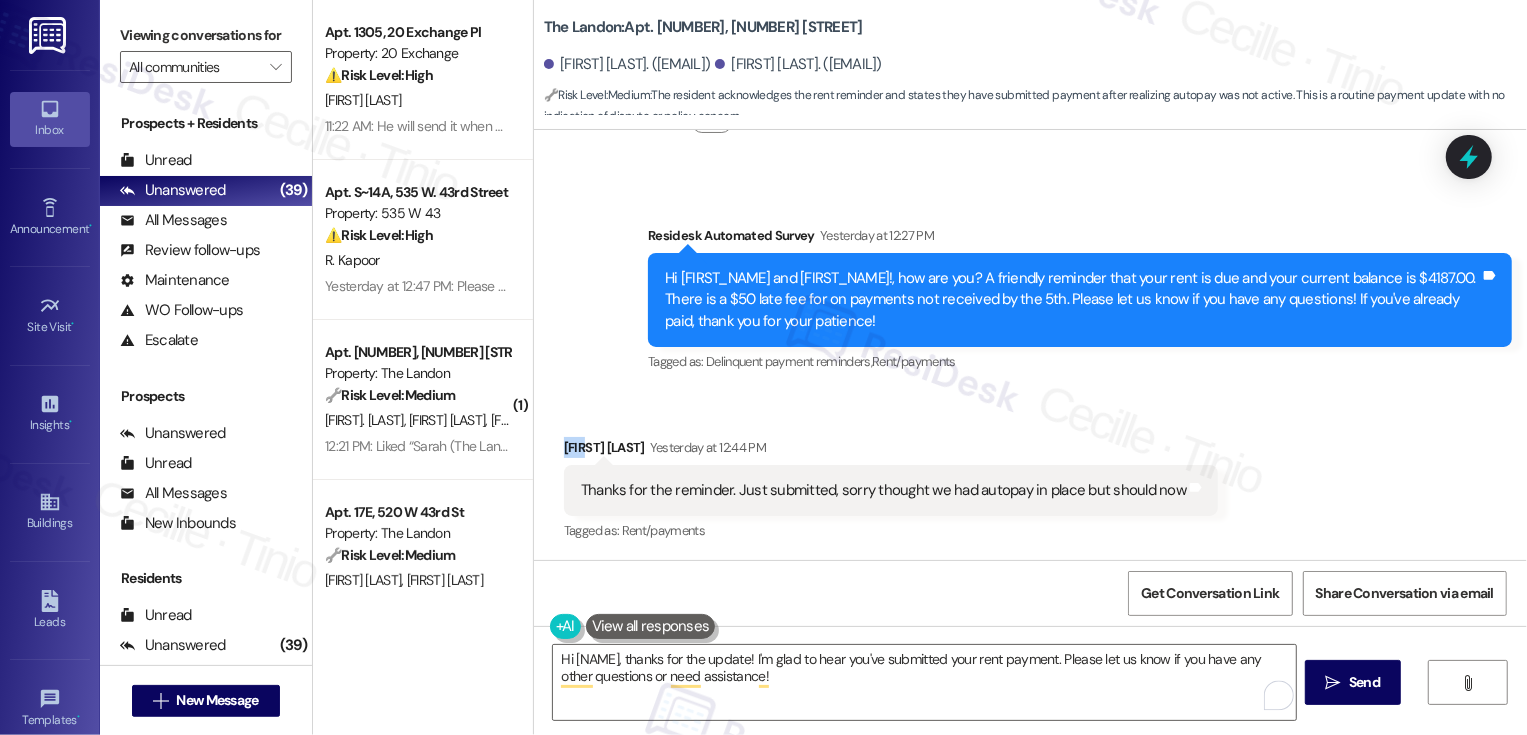 copy on "Adil" 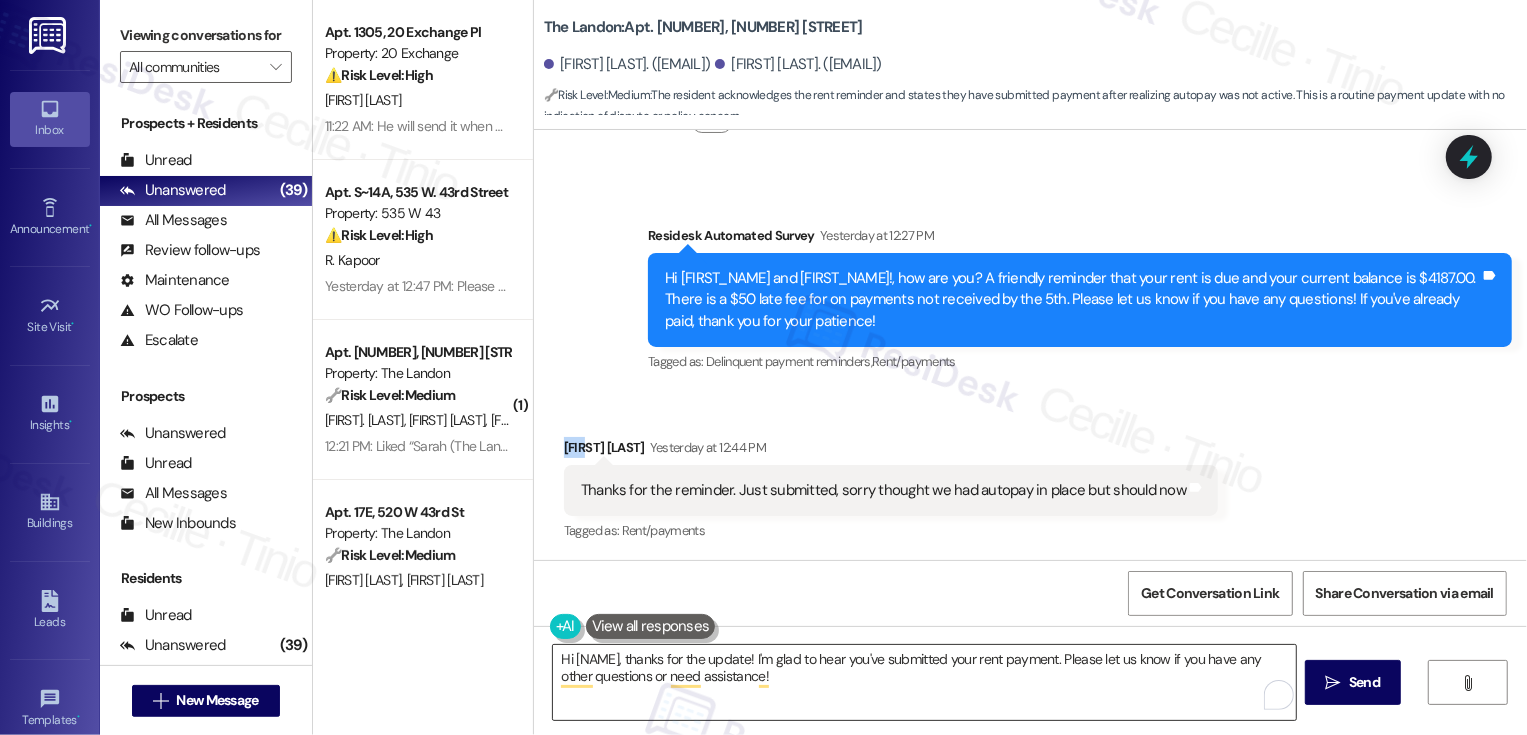 click on "Hi {{first_name}}, thanks for the update! I'm glad to hear you've submitted your rent payment. Please let us know if you have any other questions or need assistance!" at bounding box center (924, 682) 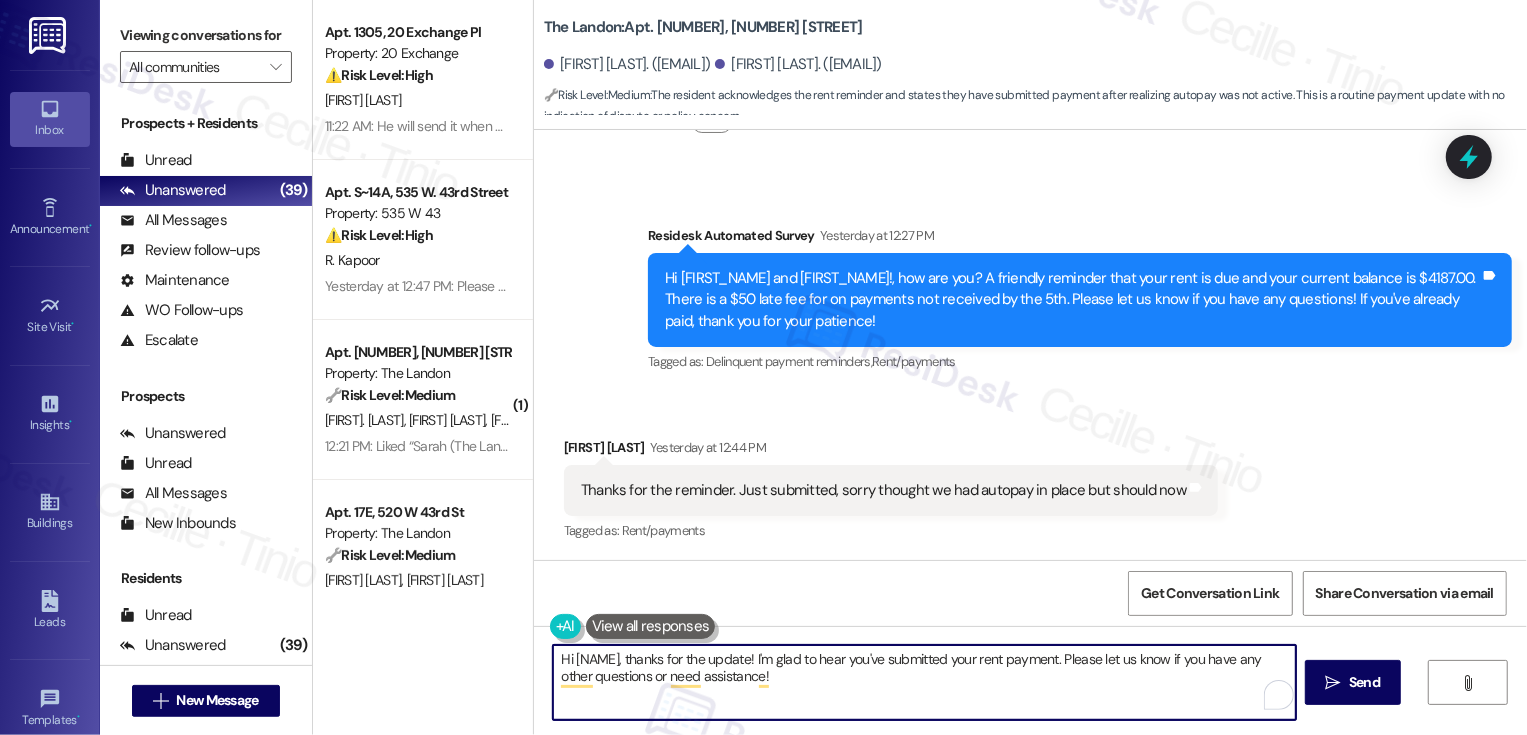 click on "Hi {{first_name}}, thanks for the update! I'm glad to hear you've submitted your rent payment. Please let us know if you have any other questions or need assistance!" at bounding box center [924, 682] 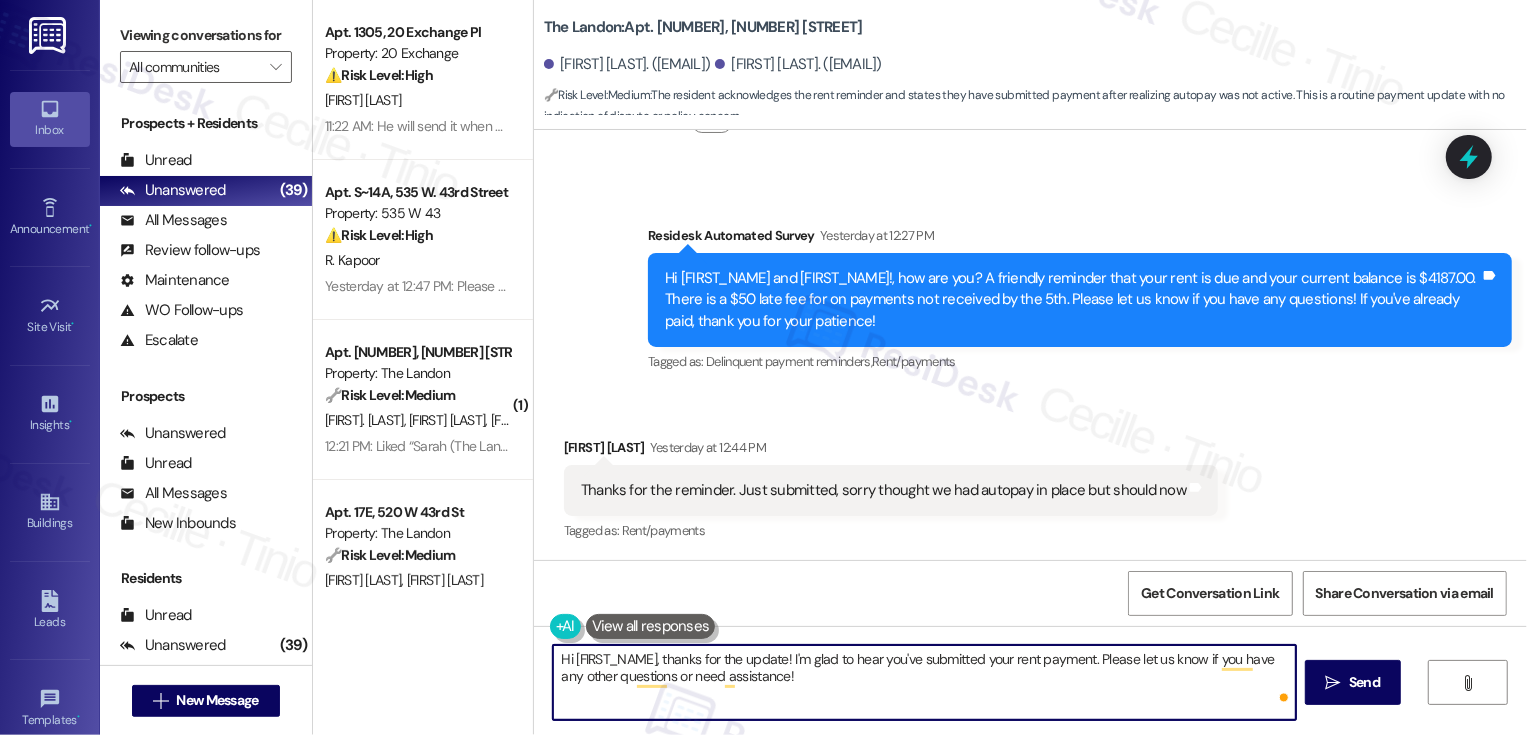 paste on "Adil" 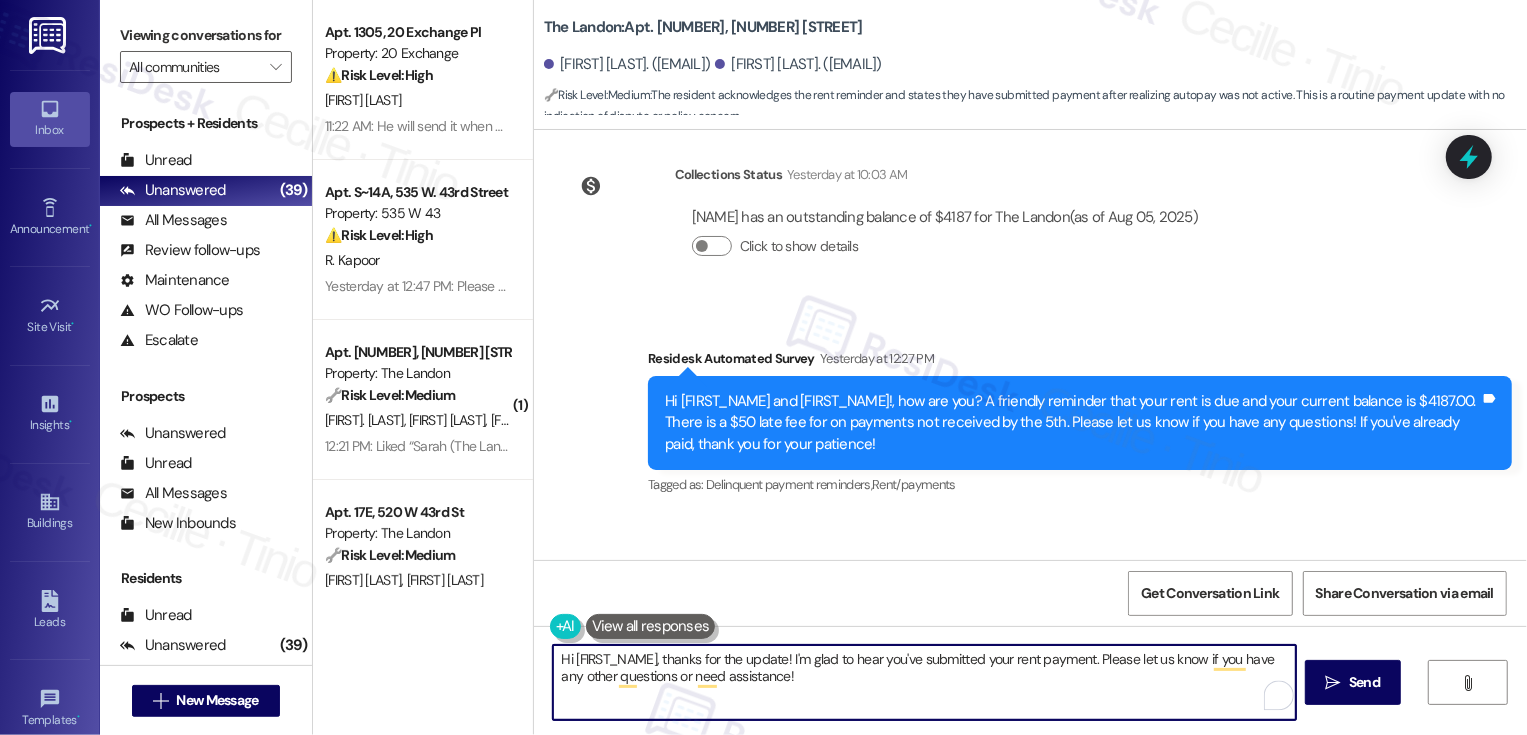 scroll, scrollTop: 1216, scrollLeft: 0, axis: vertical 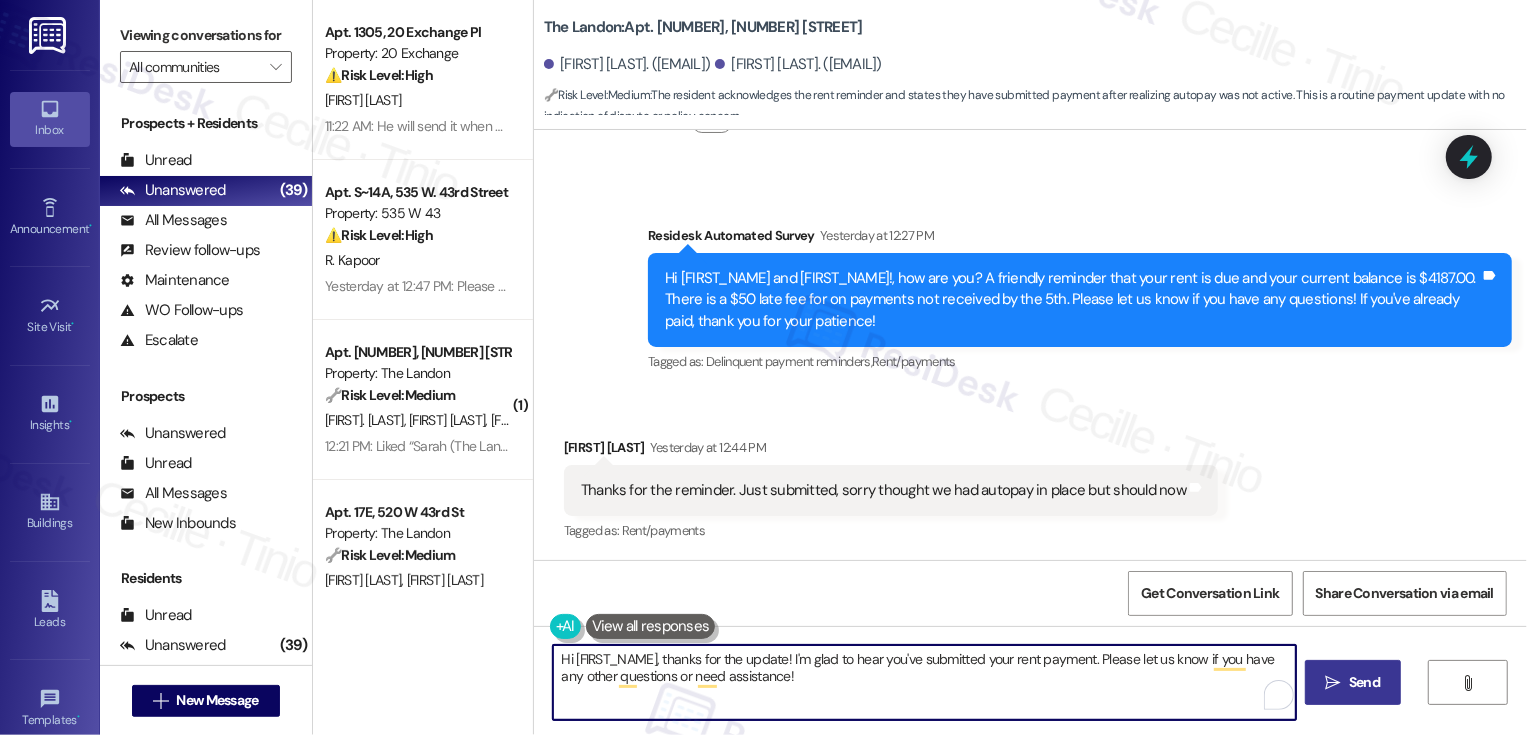 type on "Hi Adil, thanks for the update! I'm glad to hear you've submitted your rent payment. Please let us know if you have any other questions or need assistance!" 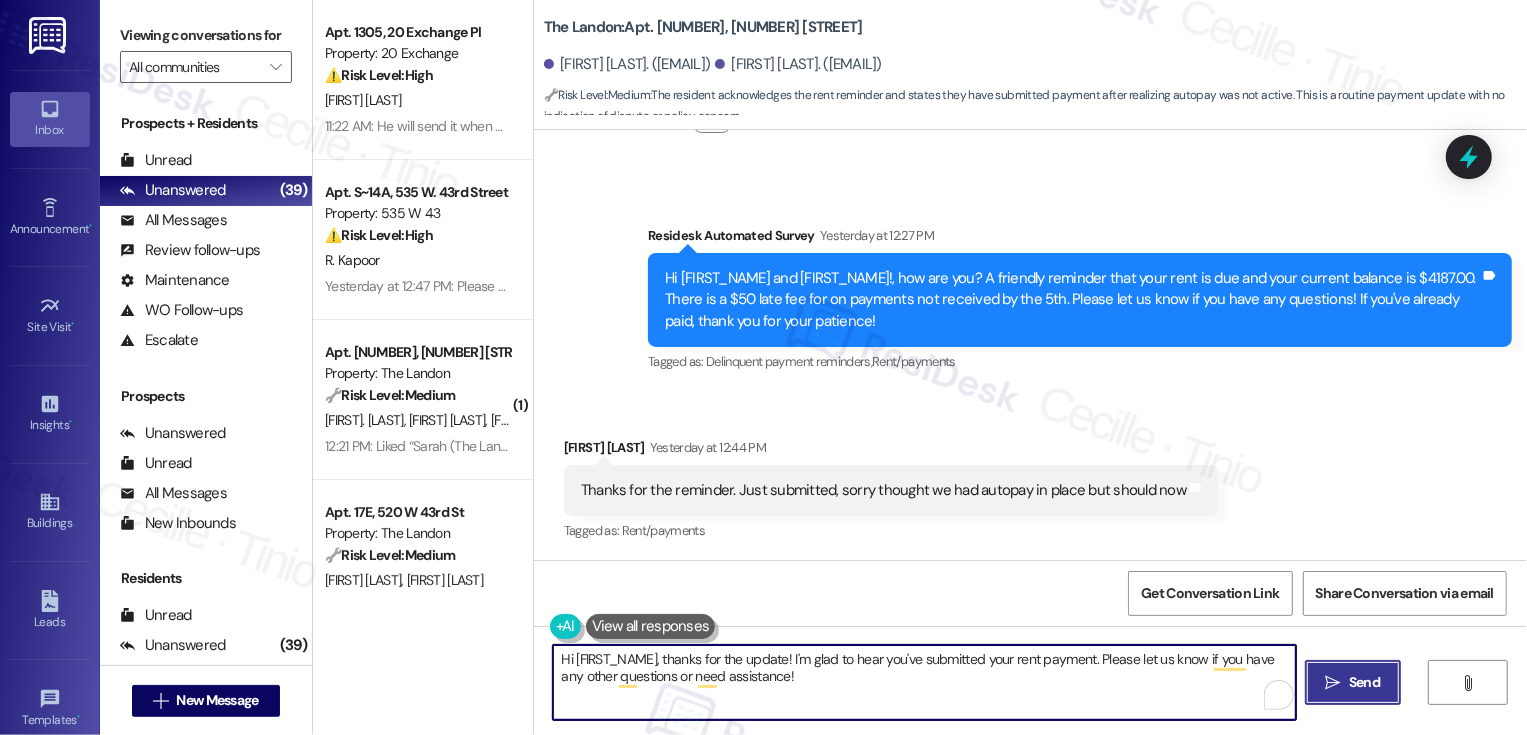 click on "Send" at bounding box center (1364, 682) 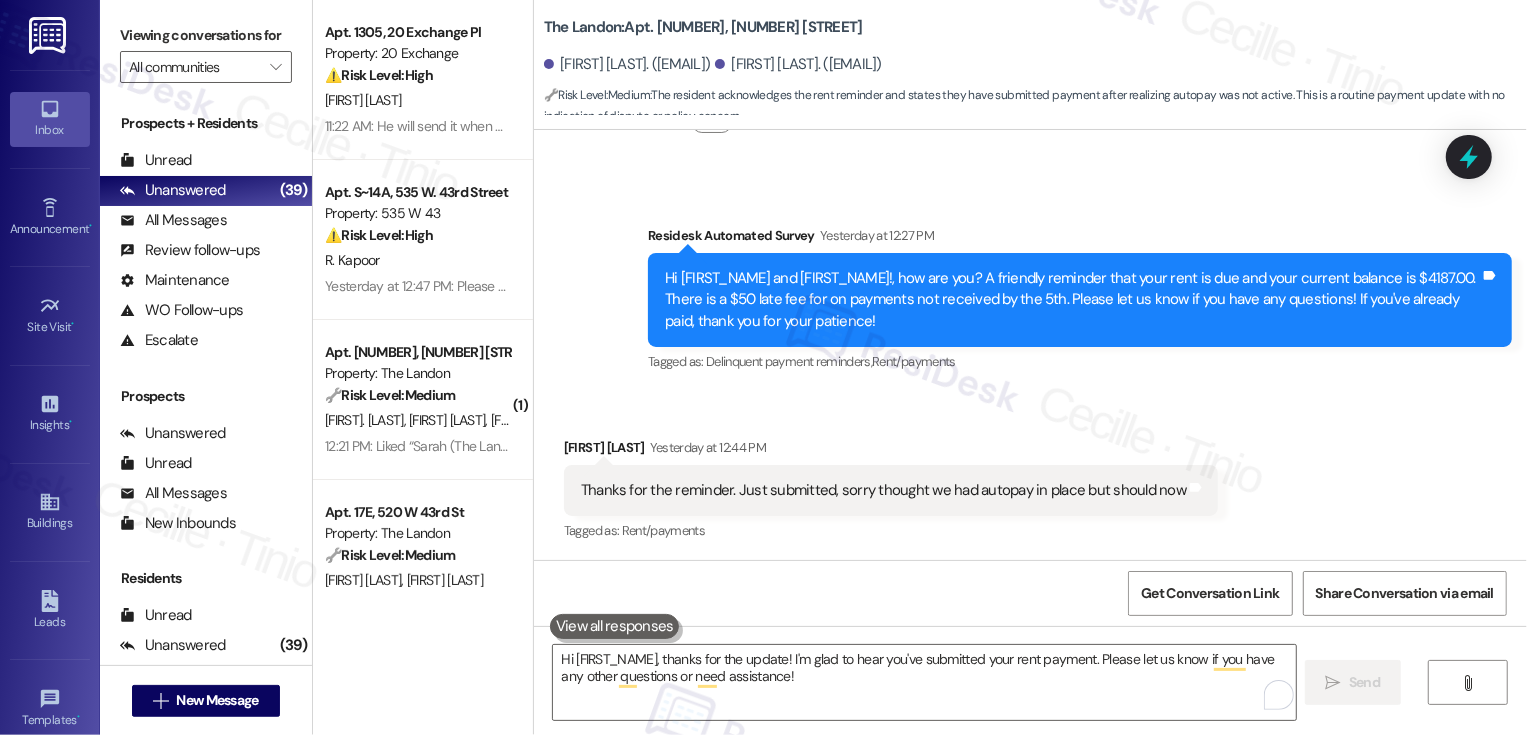 type 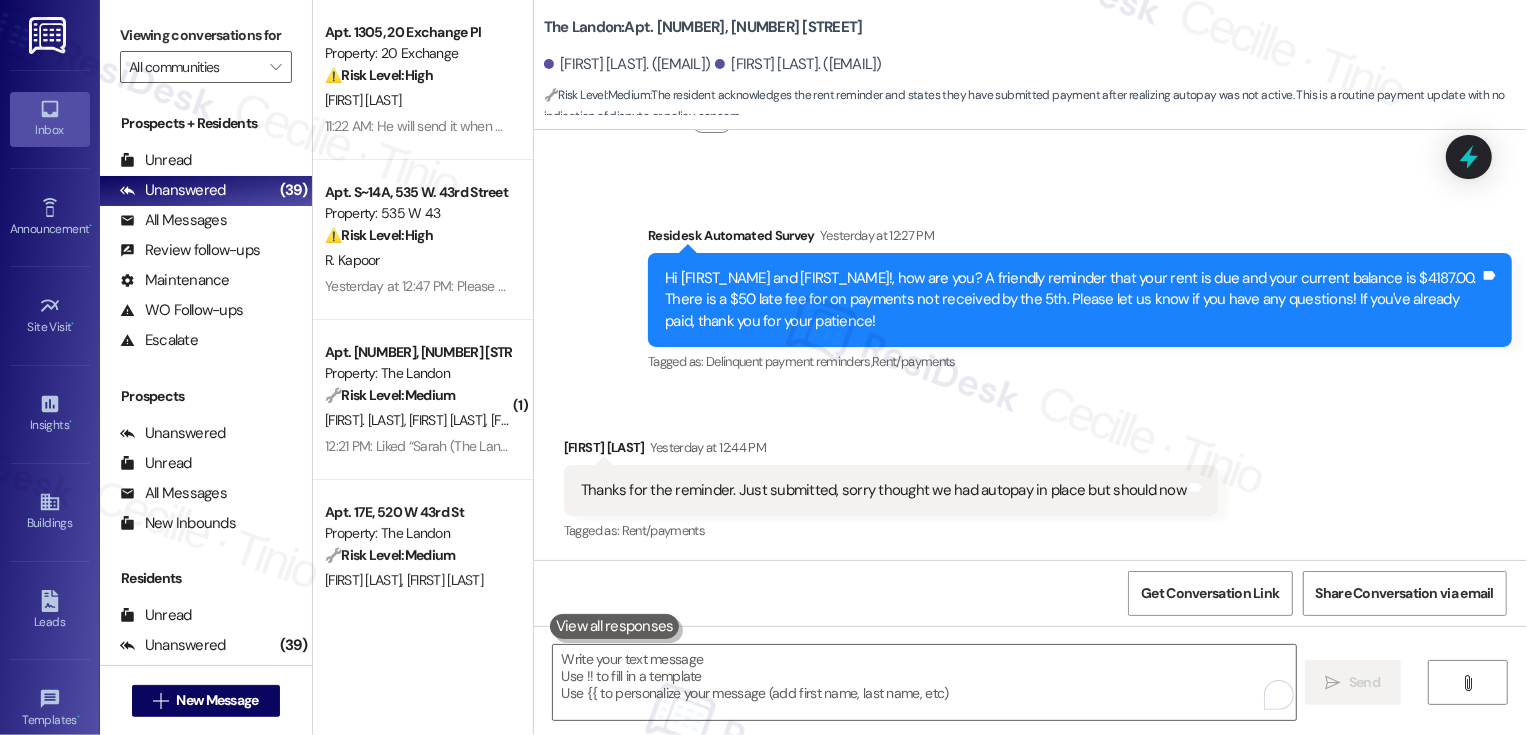 scroll, scrollTop: 1215, scrollLeft: 0, axis: vertical 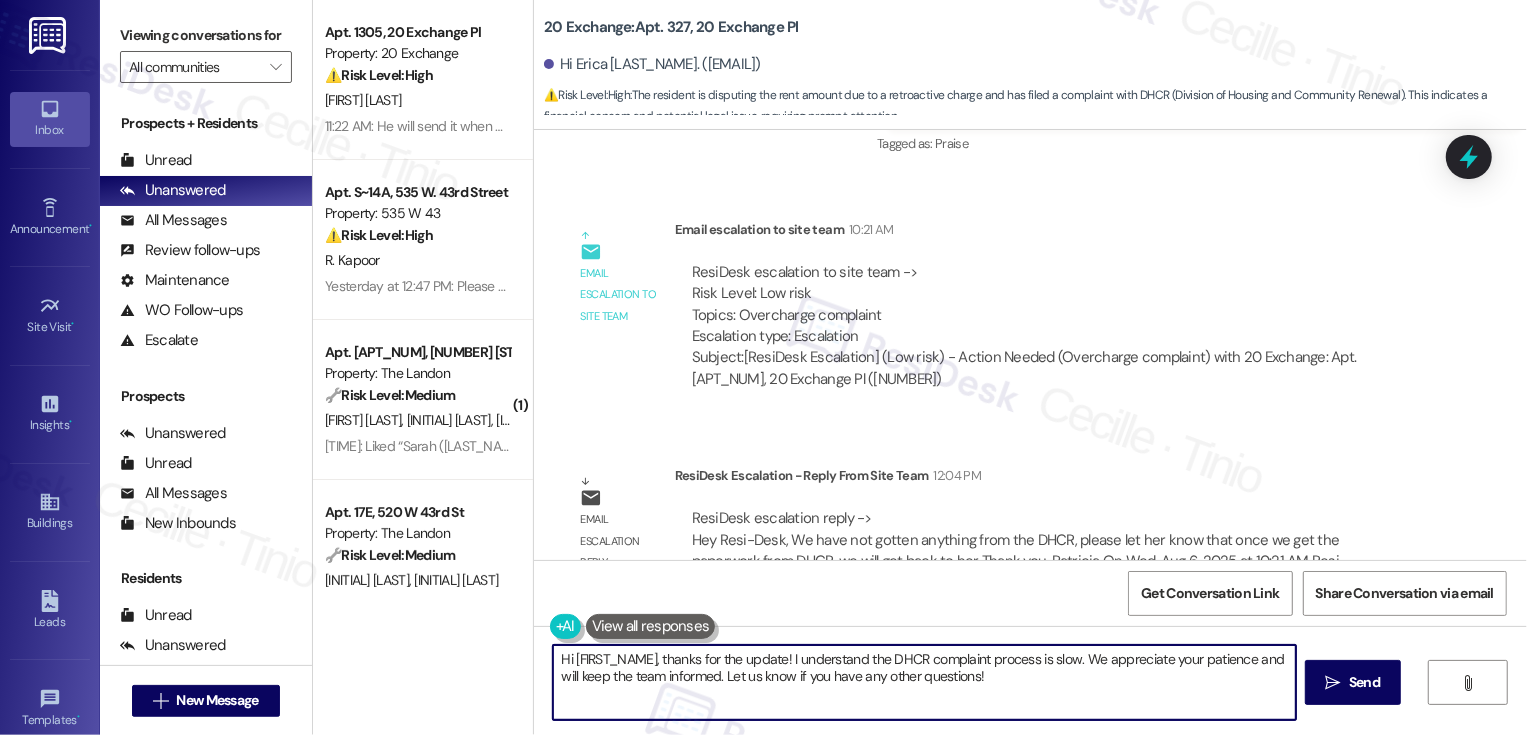 drag, startPoint x: 653, startPoint y: 659, endPoint x: 1116, endPoint y: 713, distance: 466.1384 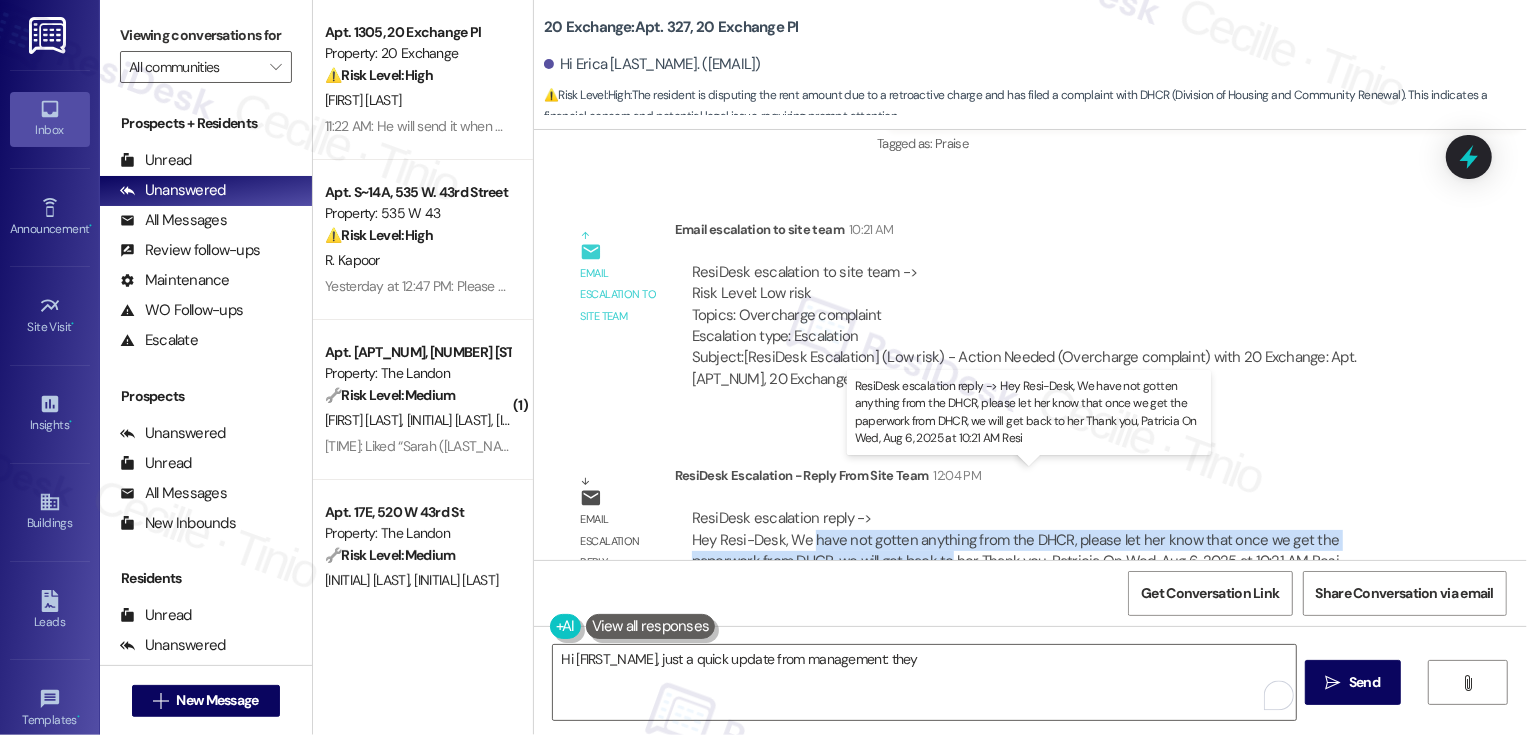 drag, startPoint x: 802, startPoint y: 496, endPoint x: 866, endPoint y: 524, distance: 69.856995 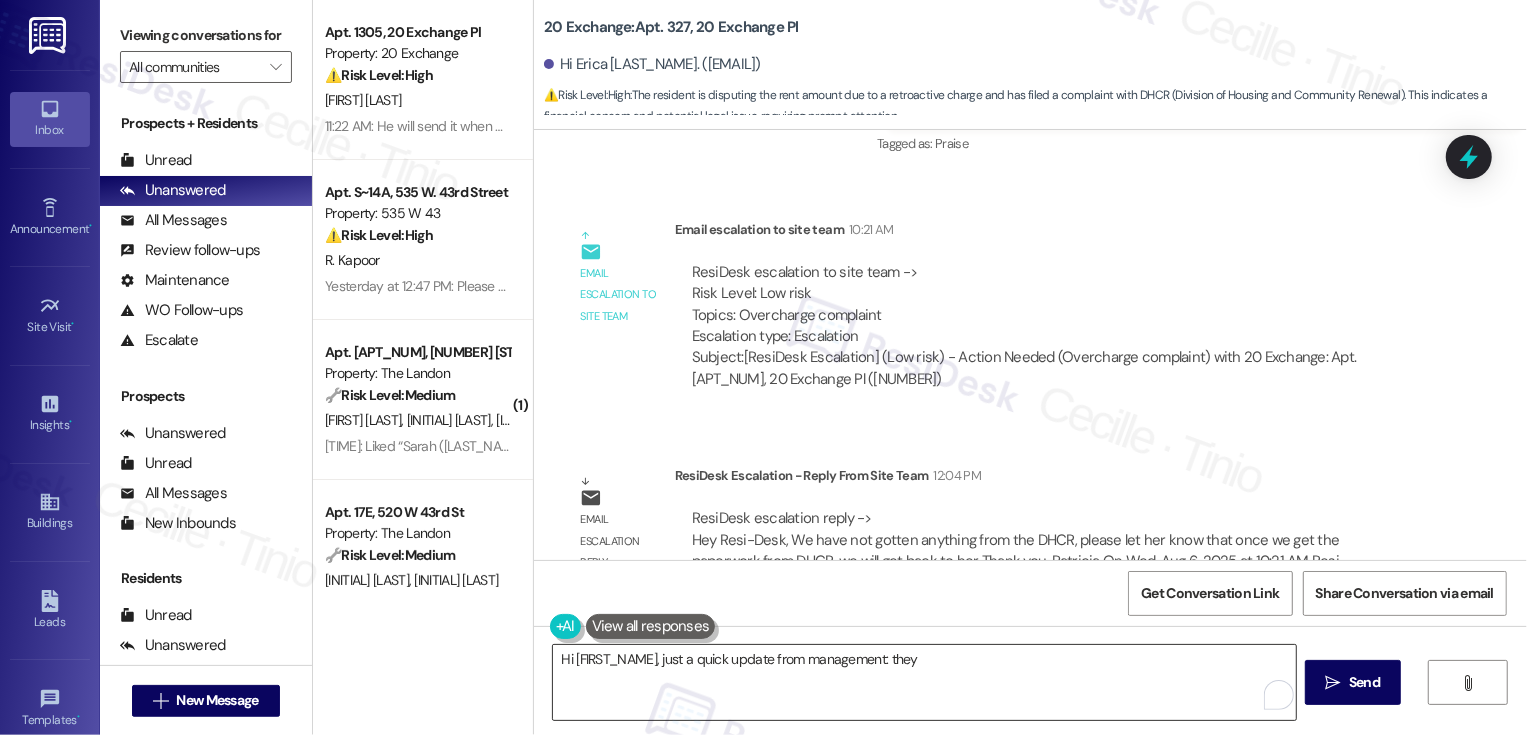 click on "Hi [FIRST_NAME], just a quick update from management: they" at bounding box center (924, 682) 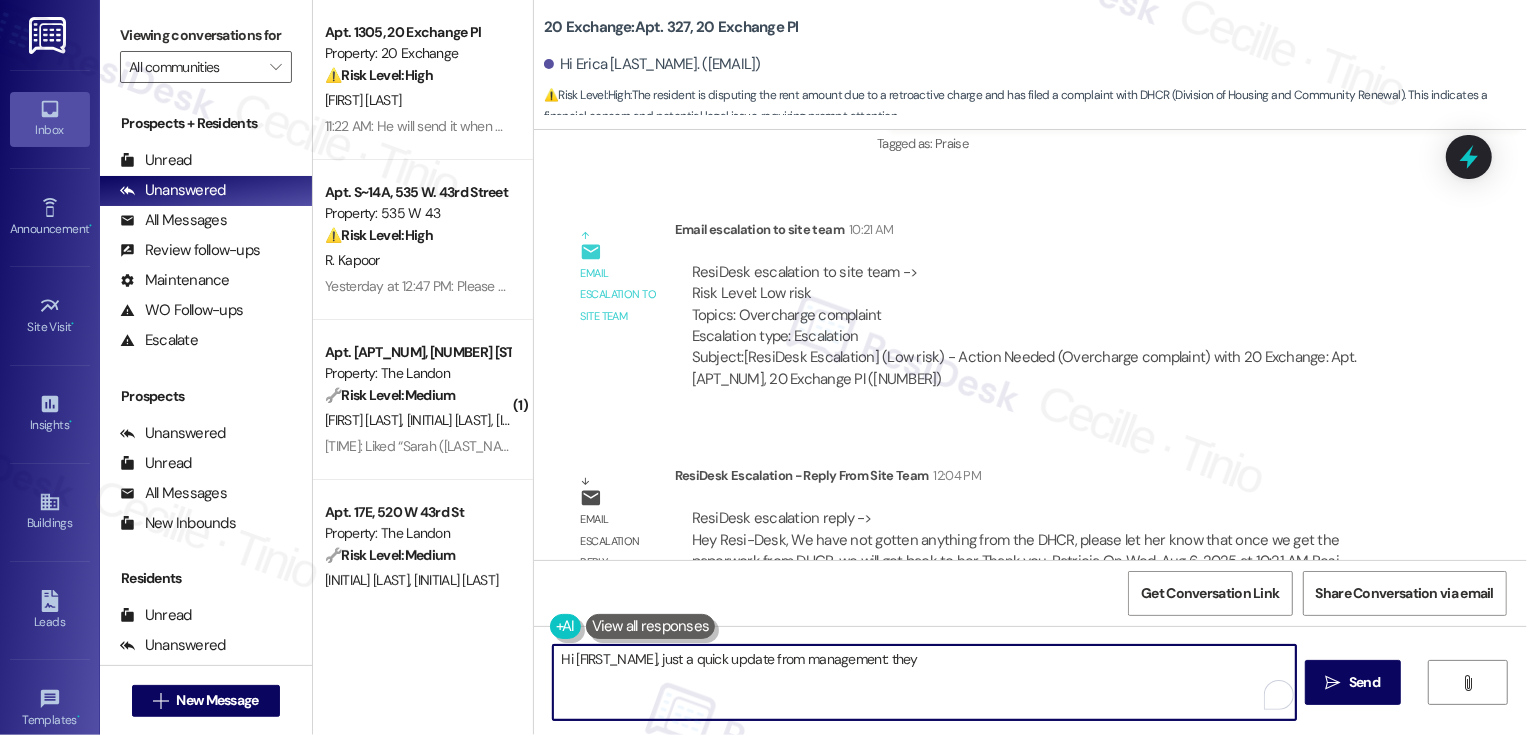 paste on "have not gotten anything from the DHCR, please let her know that once we get the paperwork from DHCR, we will get back to" 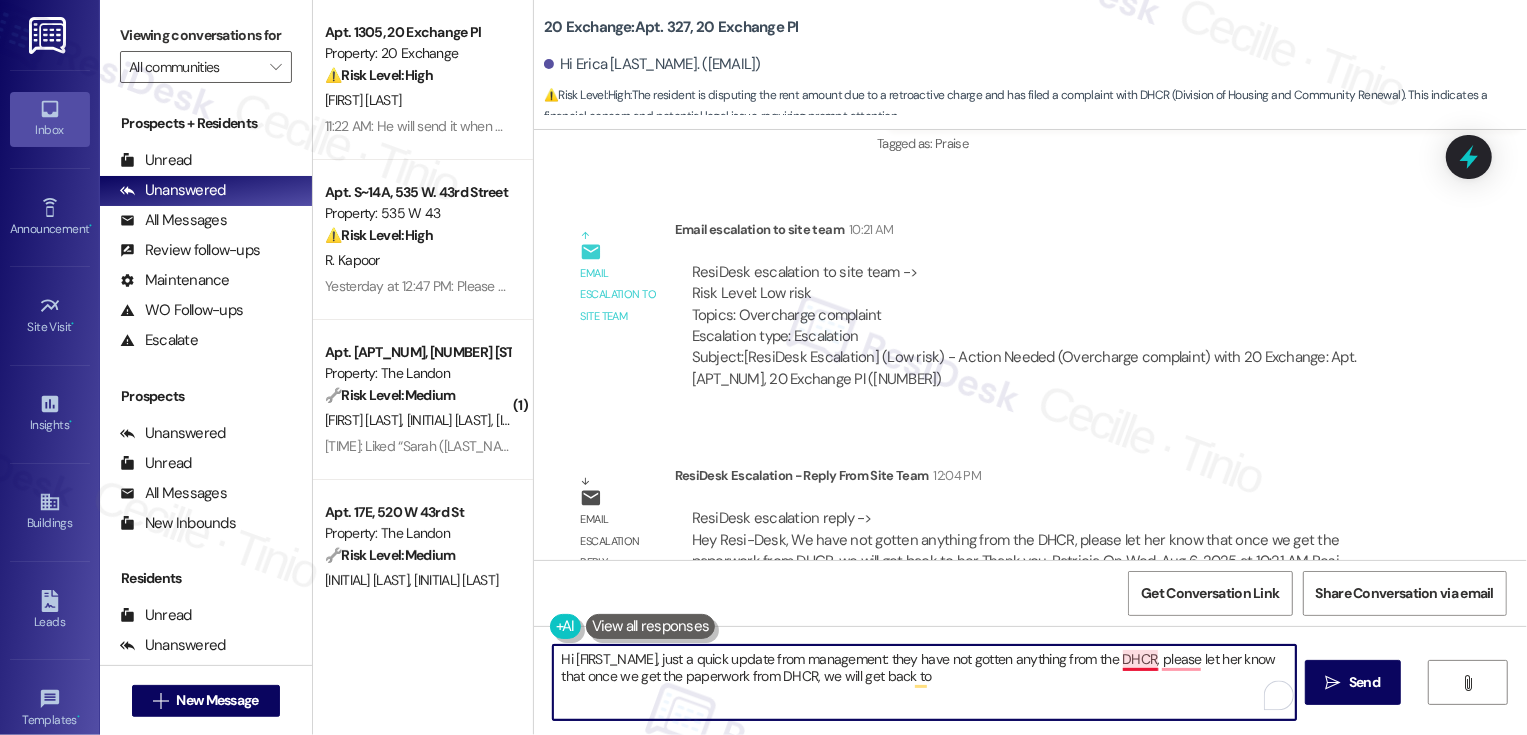 click on "Hi [FIRST_NAME], just a quick update from management: they have not gotten anything from the DHCR, please let her know that once we get the paperwork from DHCR, we will get back to" at bounding box center (924, 682) 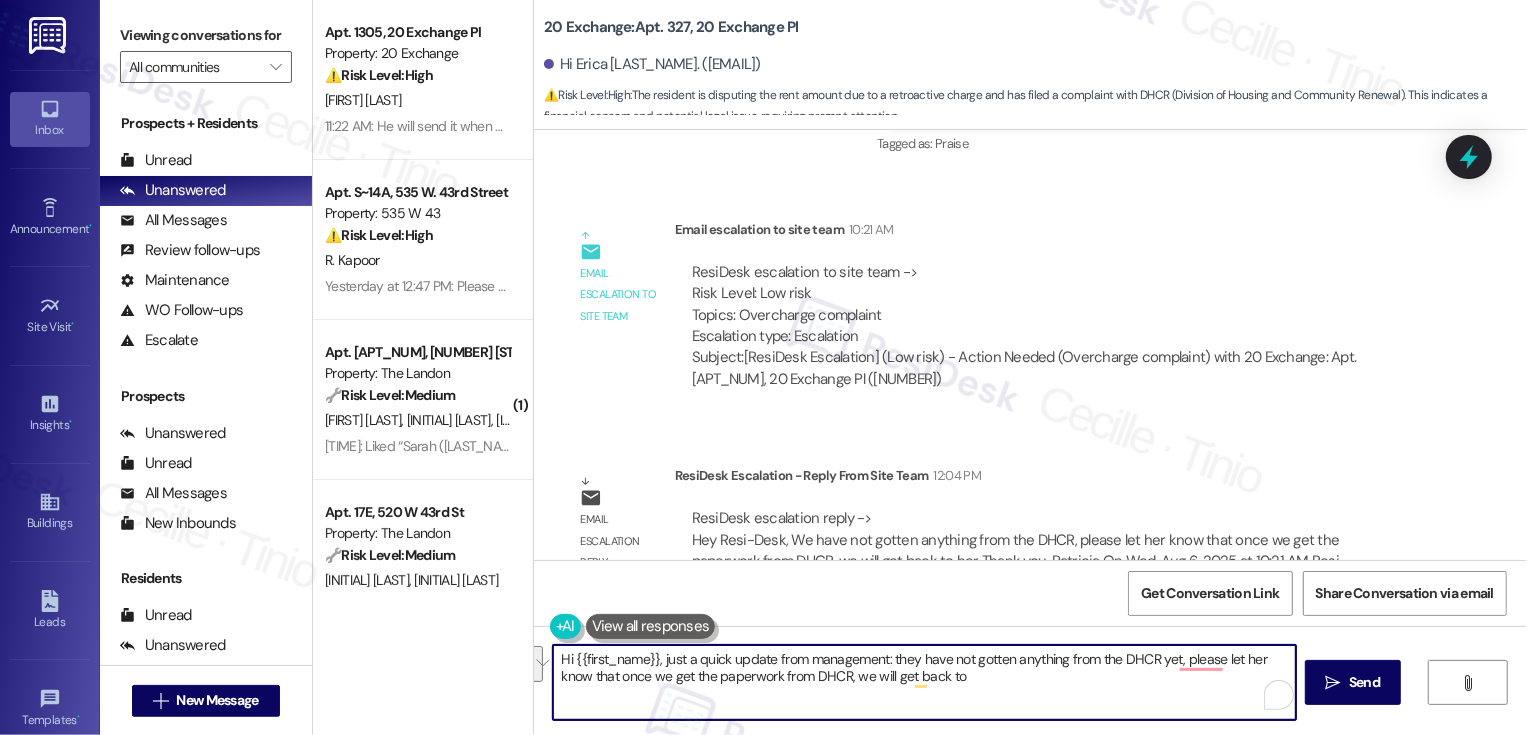 drag, startPoint x: 1170, startPoint y: 662, endPoint x: 602, endPoint y: 679, distance: 568.25433 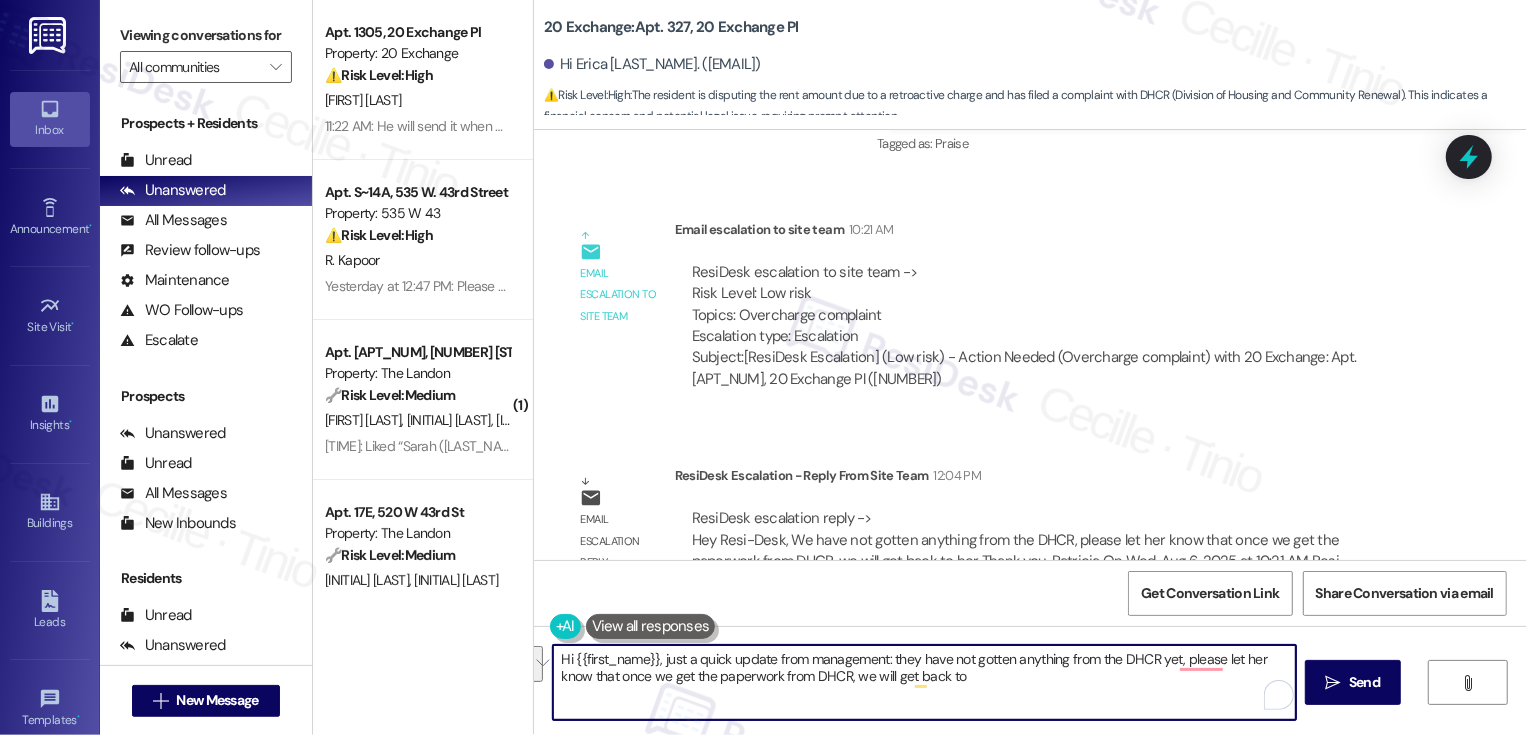click on "Hi {{first_name}}, just a quick update from management: they have not gotten anything from the DHCR yet, please let her know that once we get the paperwork from DHCR, we will get back to" at bounding box center (924, 682) 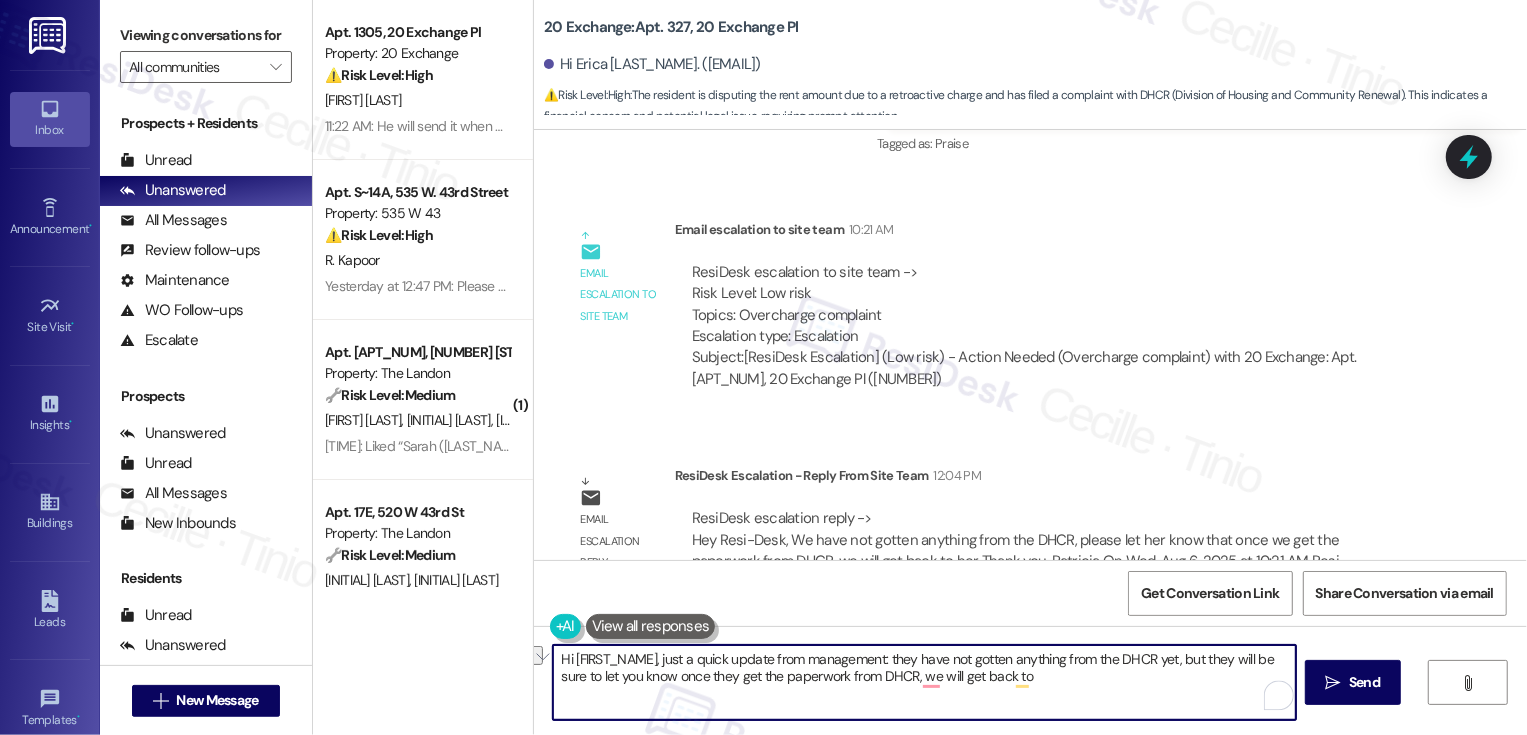 drag, startPoint x: 839, startPoint y: 677, endPoint x: 1016, endPoint y: 689, distance: 177.40631 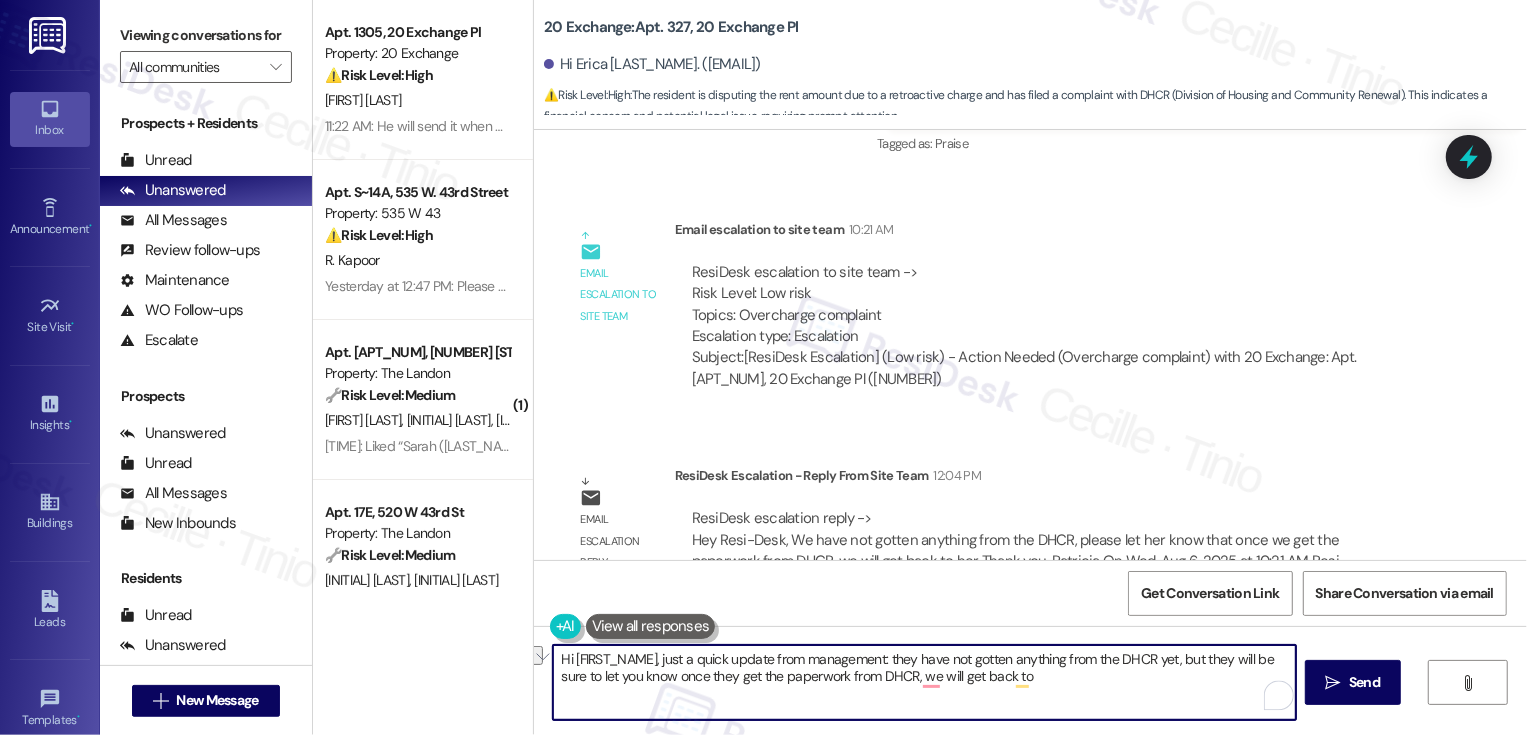 click on "Hi [FIRST_NAME], just a quick update from management: they have not gotten anything from the DHCR yet, but they will be sure to let you know once they get the paperwork from DHCR, we will get back to" at bounding box center (924, 682) 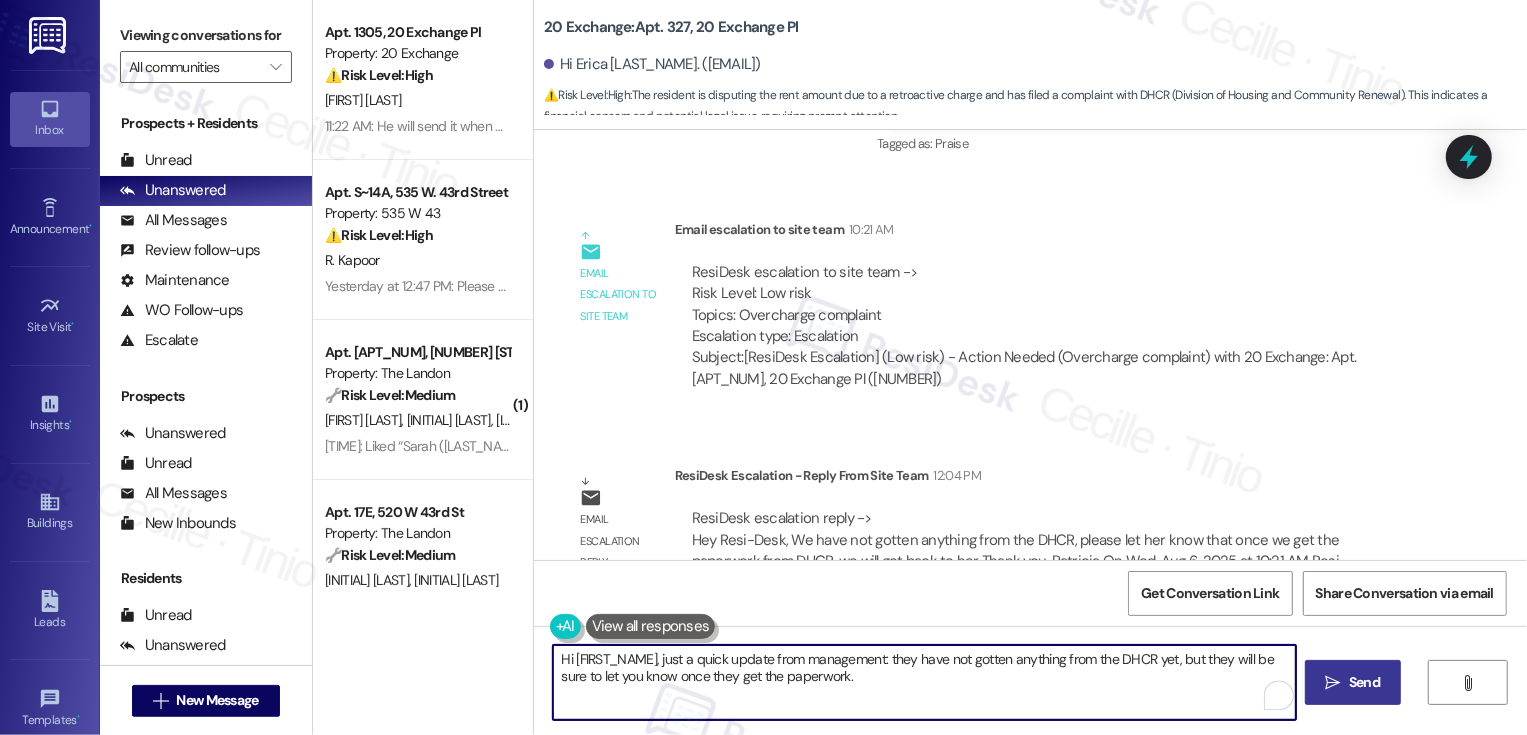 type on "Hi [FIRST_NAME], just a quick update from management: they have not gotten anything from the DHCR yet, but they will be sure to let you know once they get the paperwork." 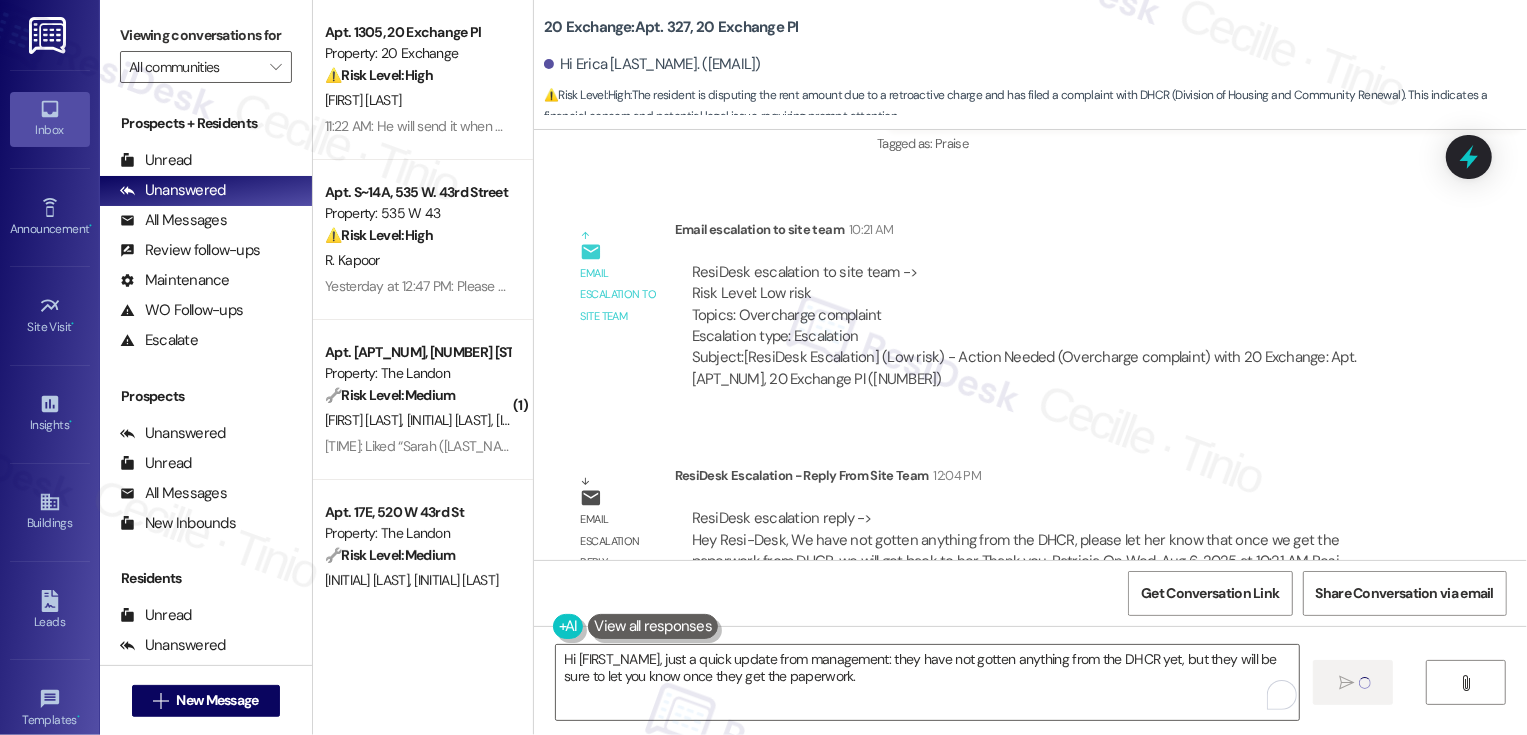 type 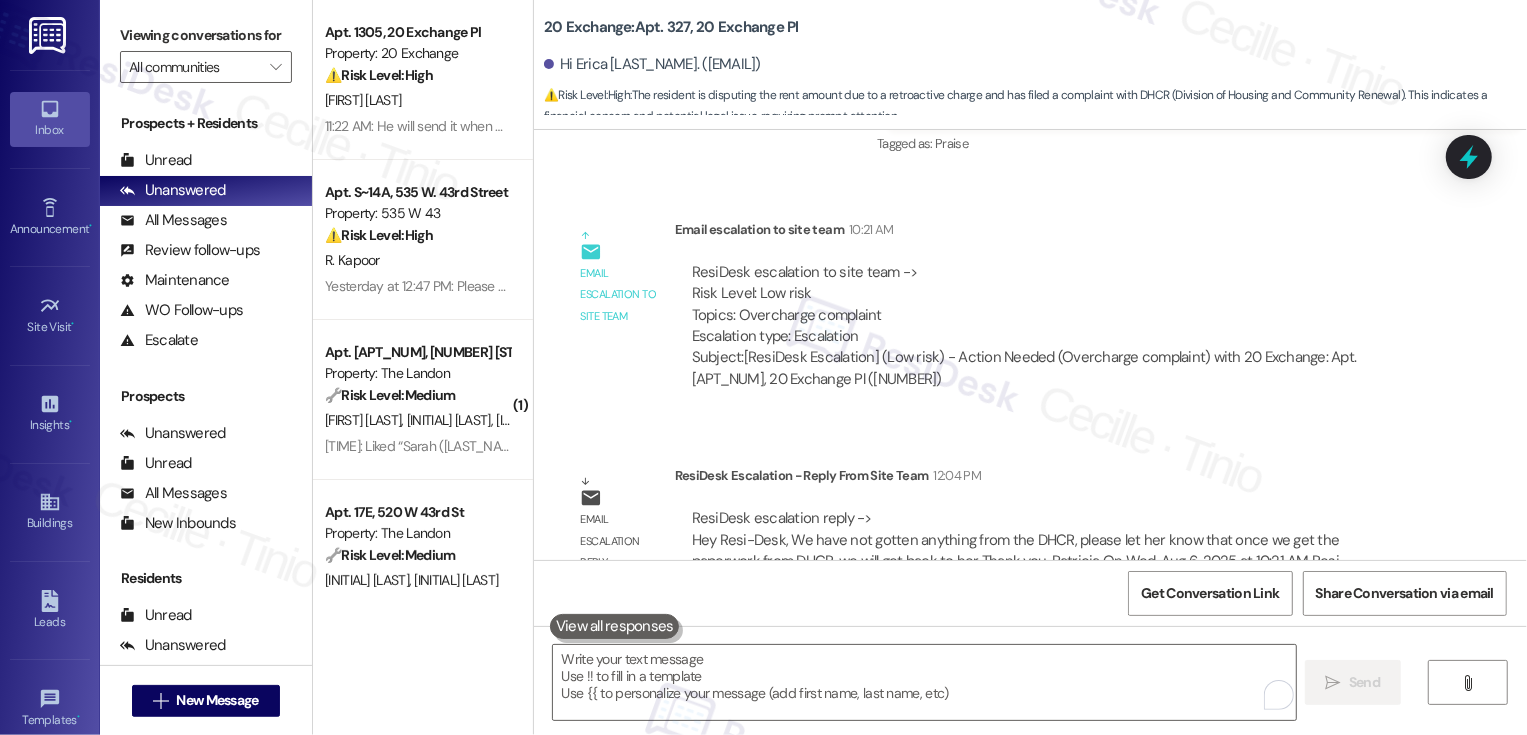 scroll, scrollTop: 4572, scrollLeft: 0, axis: vertical 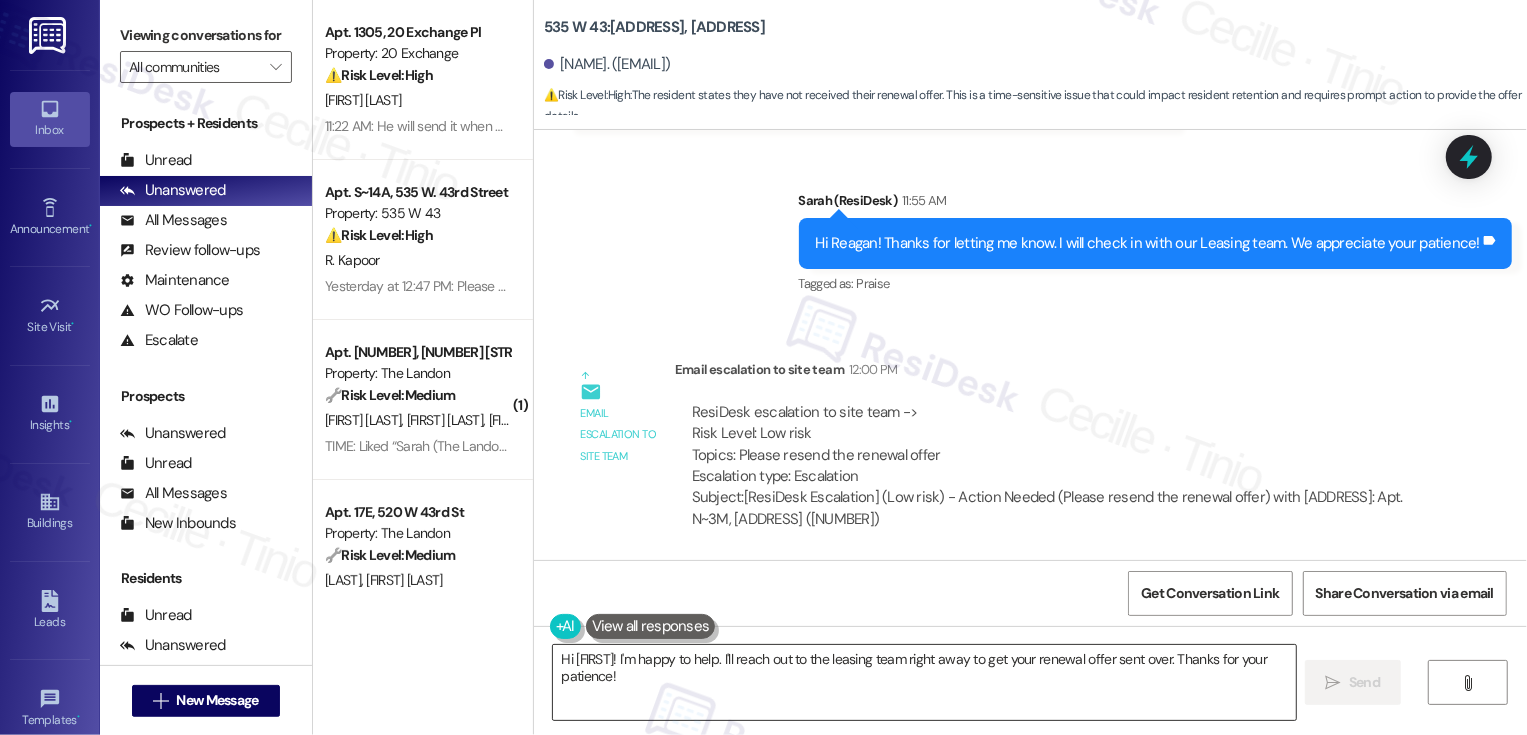 click on "Hi {{first_name}}! I'm happy to help. I'll reach out to the leasing team right away to get your renewal offer sent over. Thanks for your patience!" at bounding box center [924, 682] 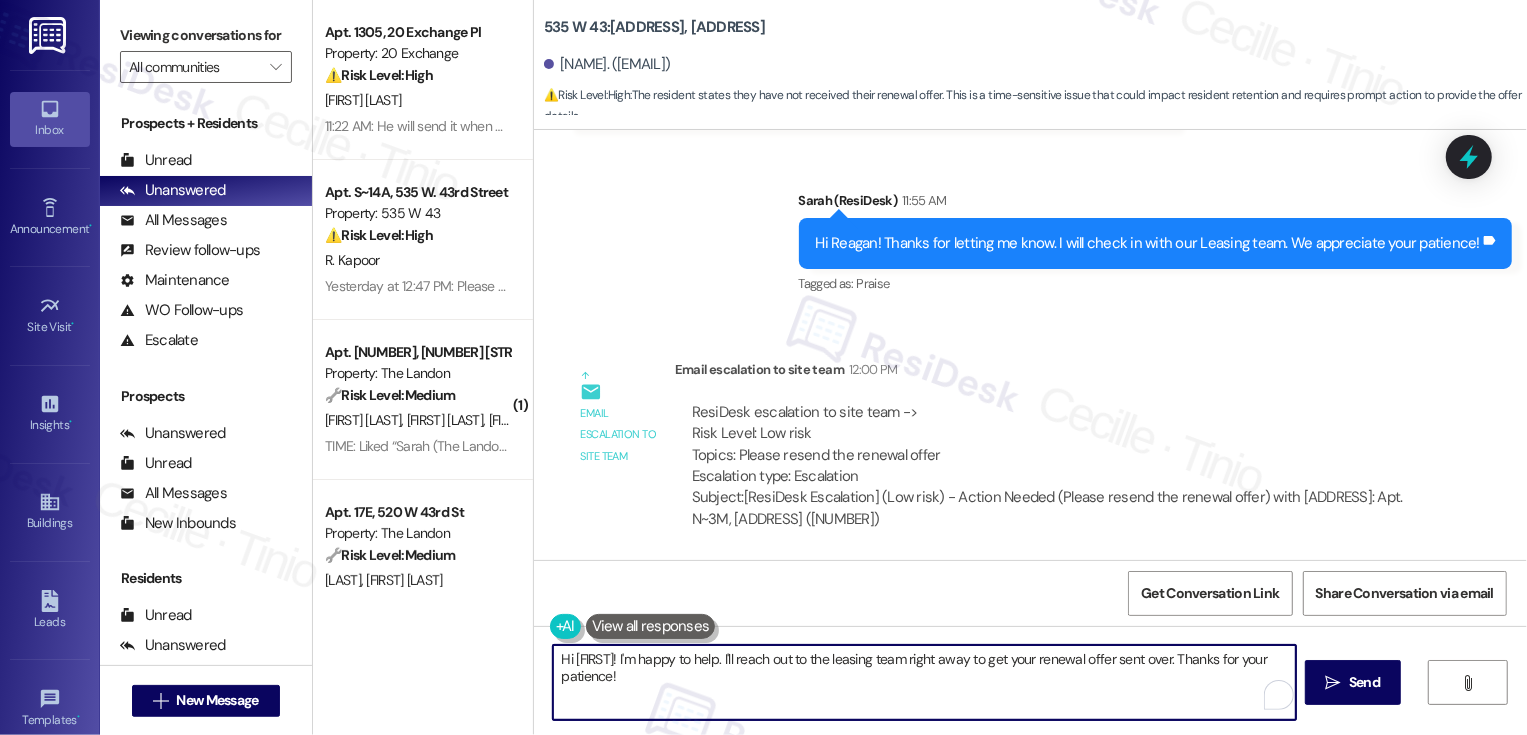 drag, startPoint x: 659, startPoint y: 654, endPoint x: 710, endPoint y: 694, distance: 64.815125 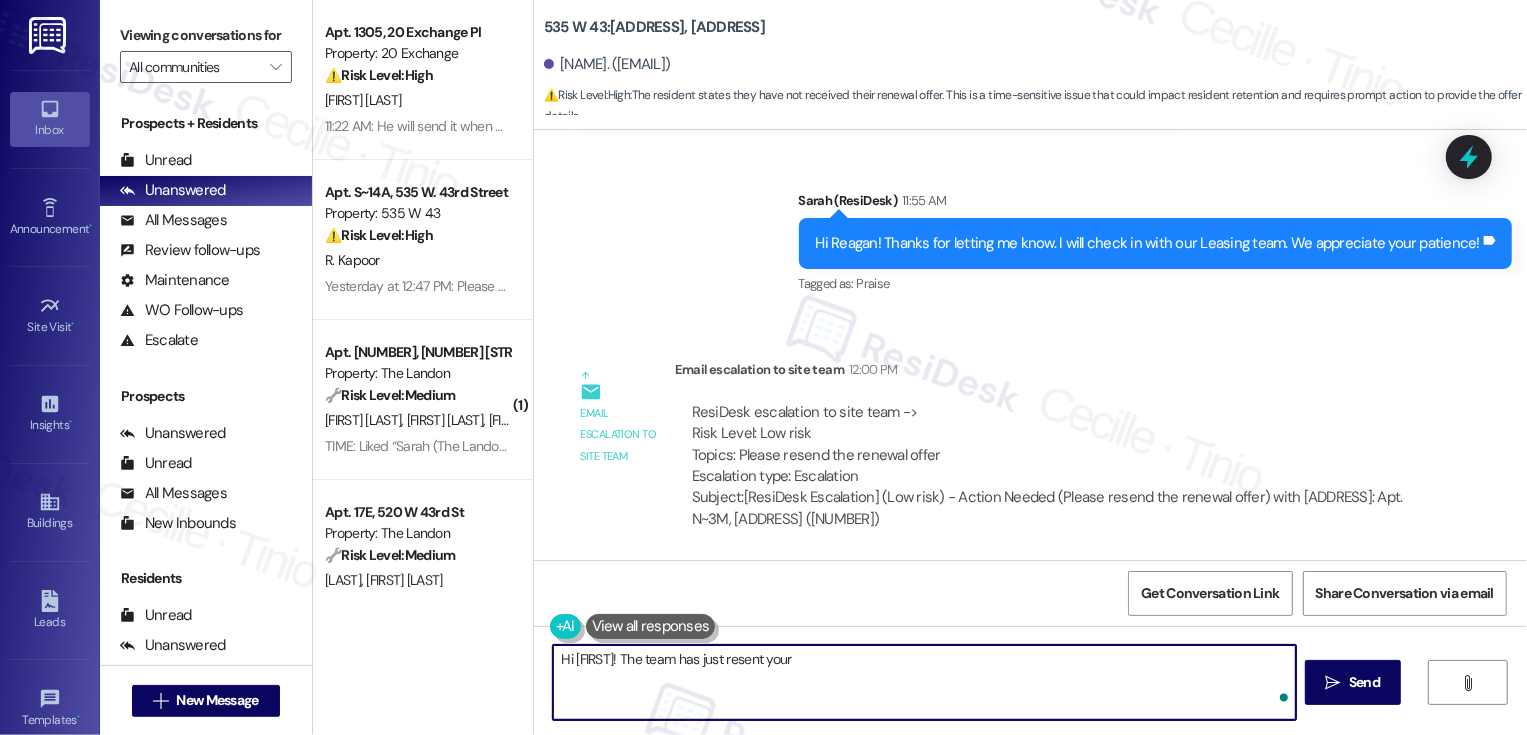 paste on "Offer has been resent.
Please inform them that the initial offer was sent on 5/29, and we'll need
a final response no later than 8/11/25 which is 30 days prior to their
expiration." 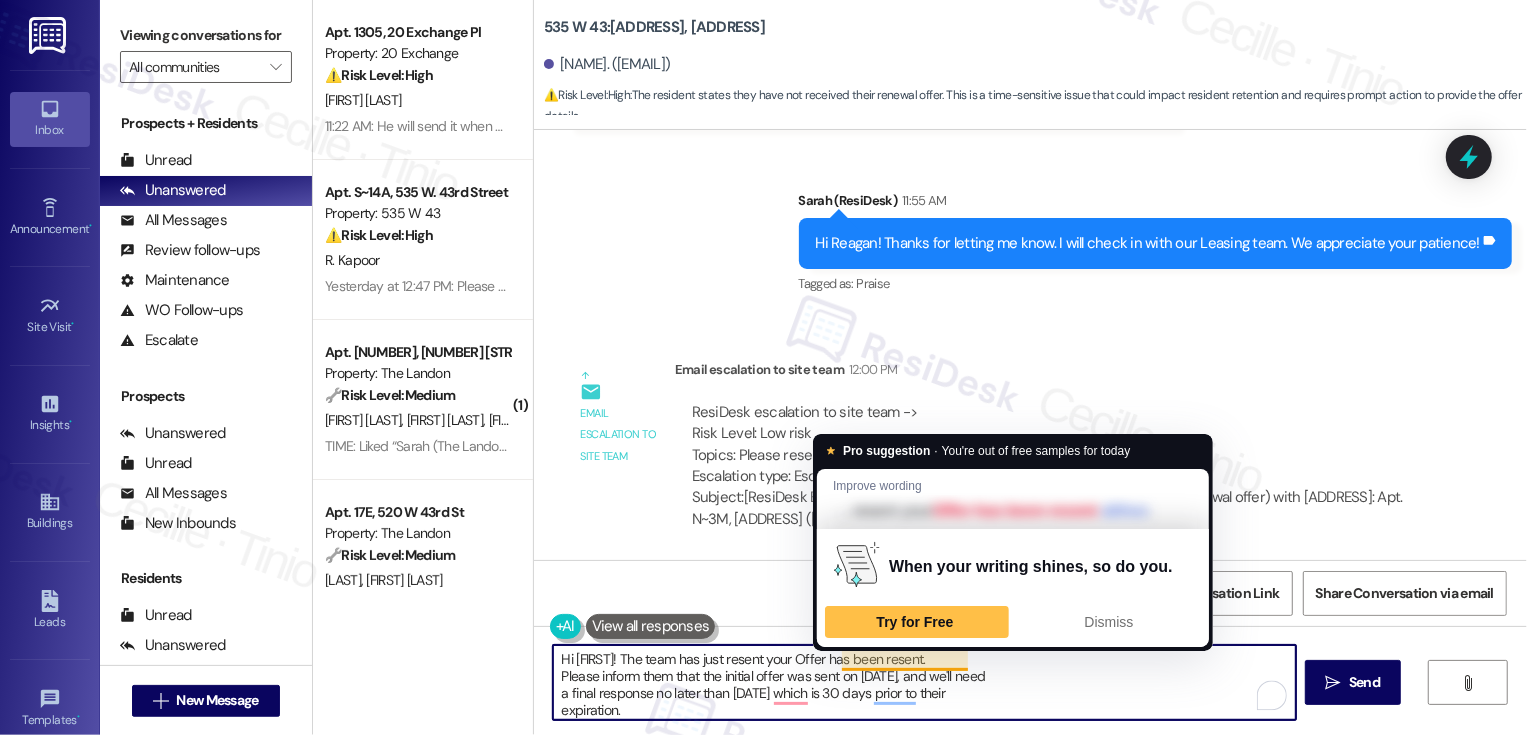 drag, startPoint x: 832, startPoint y: 660, endPoint x: 1019, endPoint y: 665, distance: 187.06683 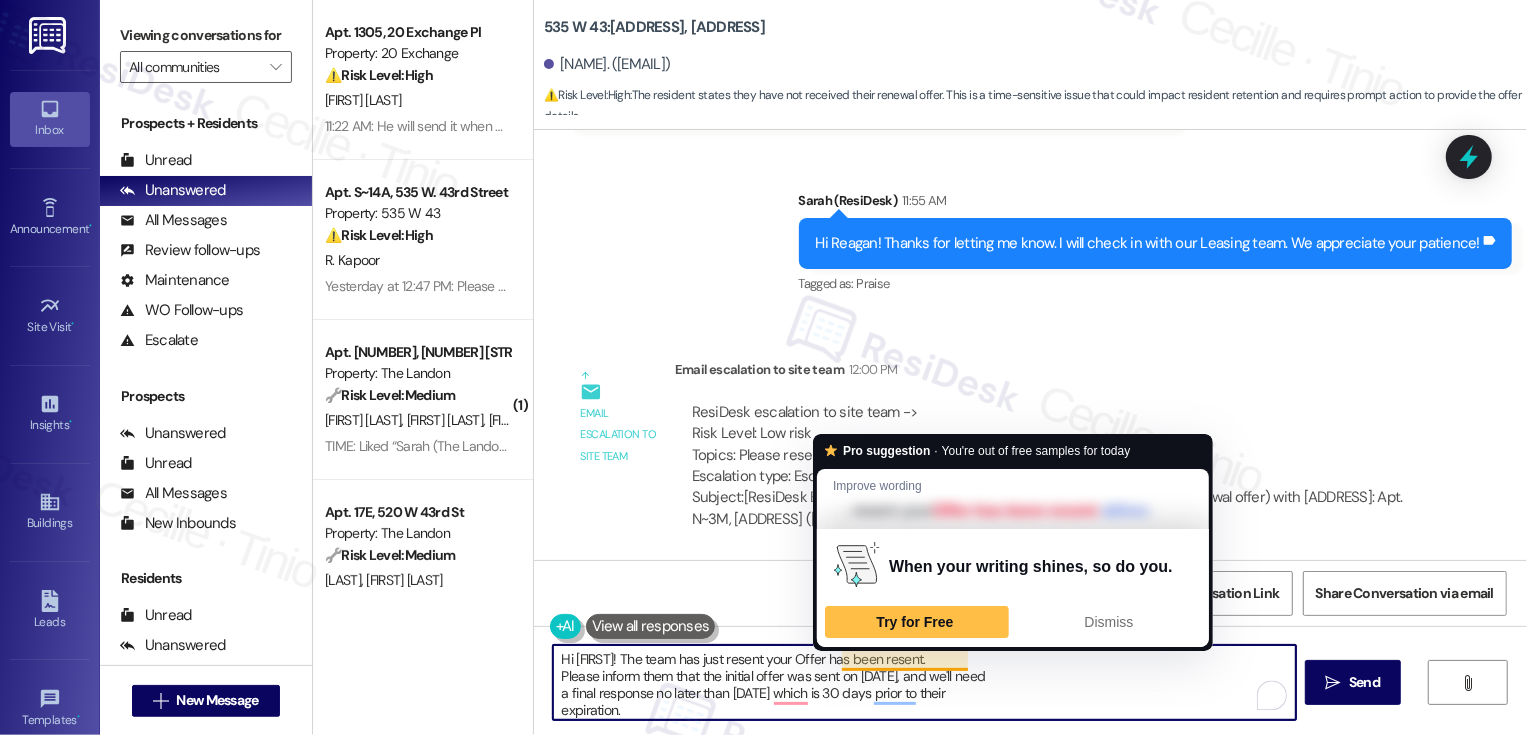 click on "Hi {{first_name}}! The team has just resent your Offer has been resent.
Please inform them that the initial offer was sent on 5/29, and we'll need
a final response no later than 8/11/25 which is 30 days prior to their
expiration." at bounding box center (924, 682) 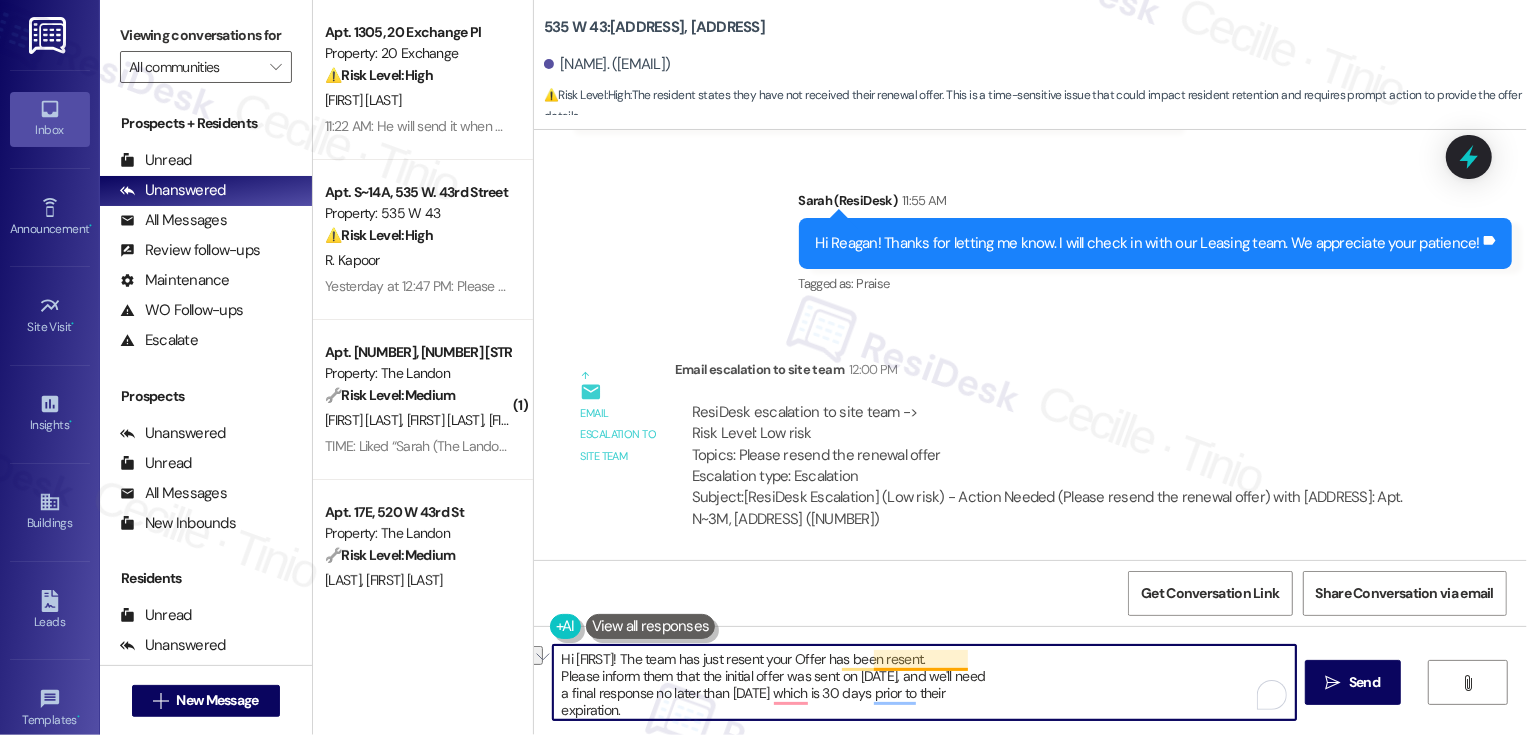 click on "Hi {{first_name}}! The team has just resent your Offer has been resent.
Please inform them that the initial offer was sent on 5/29, and we'll need
a final response no later than 8/11/25 which is 30 days prior to their
expiration." at bounding box center [924, 682] 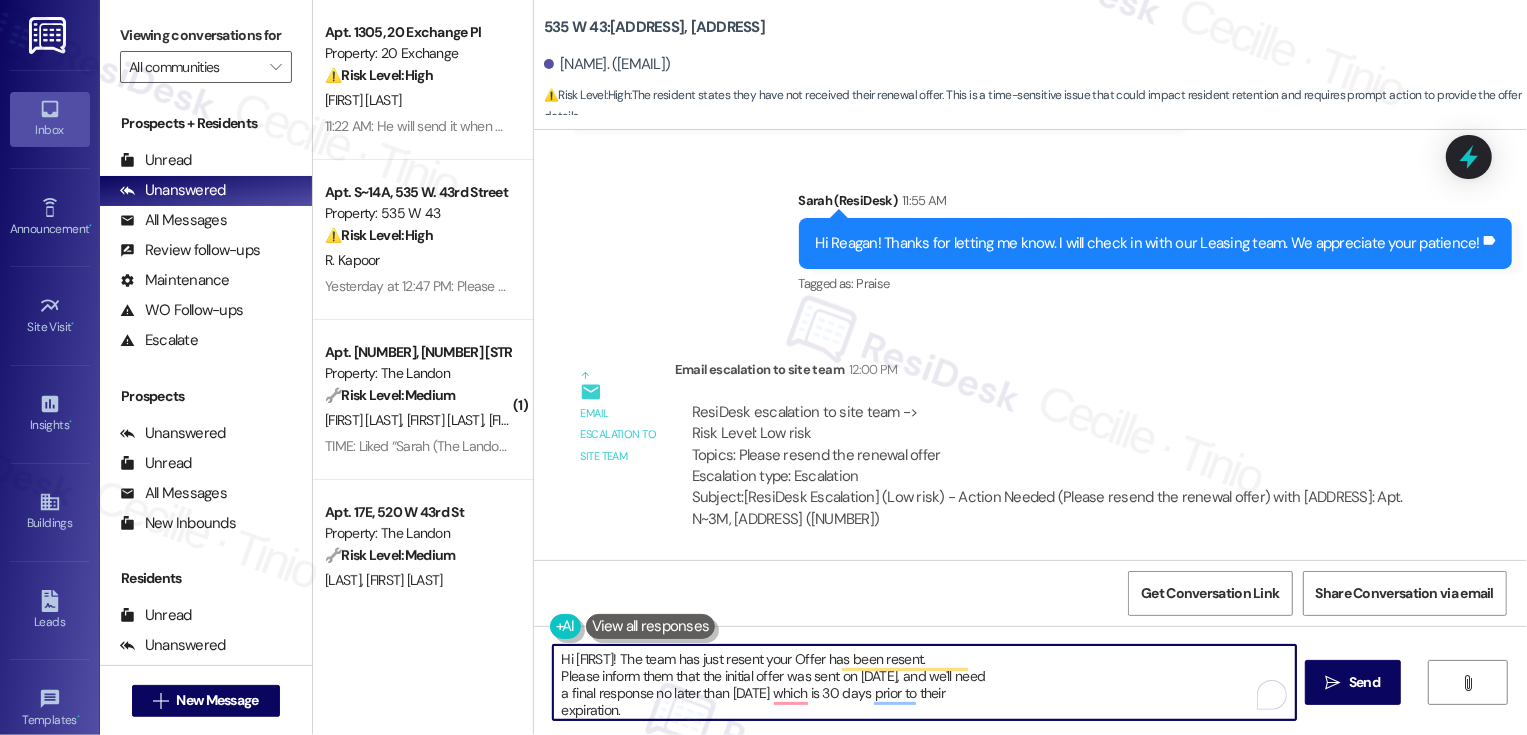 drag, startPoint x: 800, startPoint y: 663, endPoint x: 1049, endPoint y: 671, distance: 249.12848 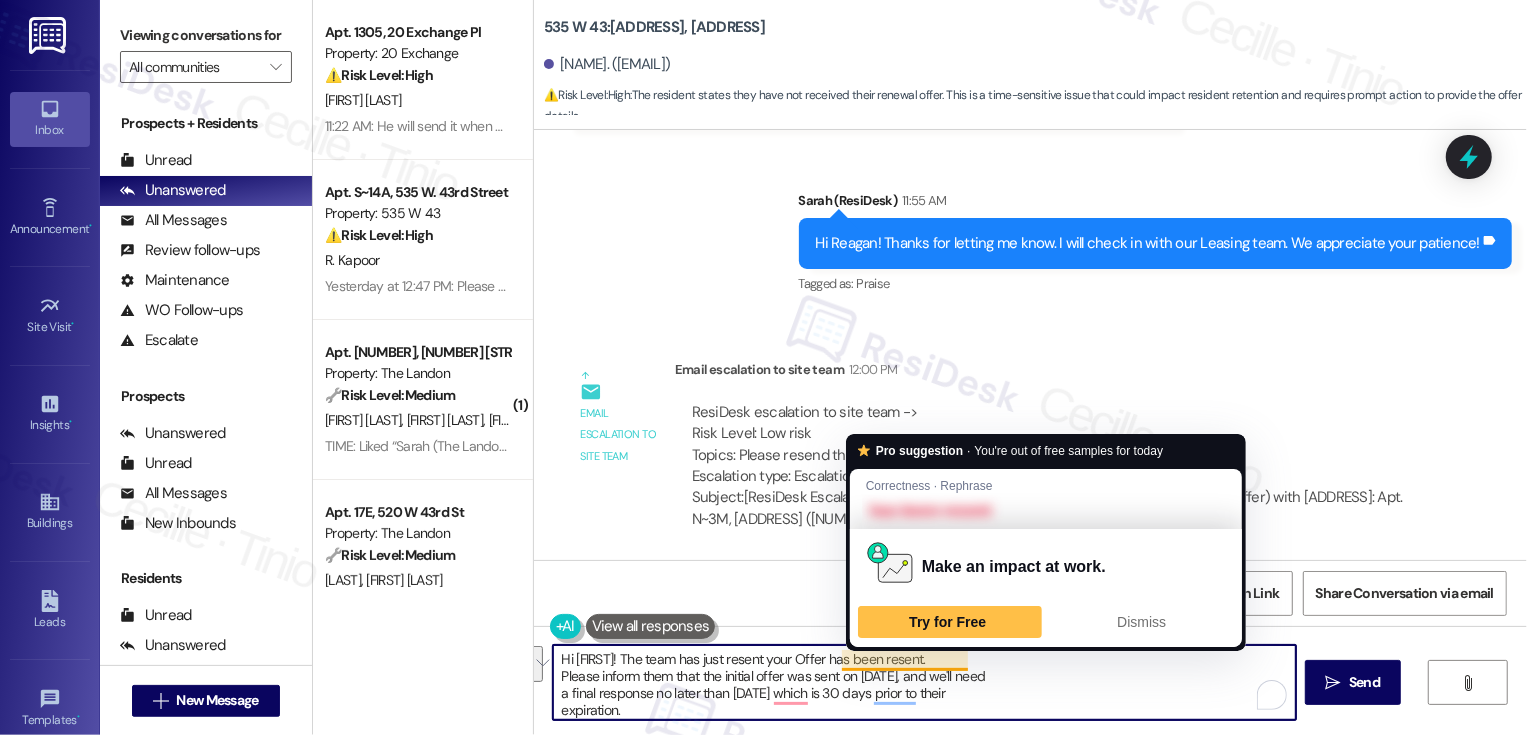 click on "Hi {{first_name}}! The team has just resent your Offer has been resent.
Please inform them that the initial offer was sent on 5/29, and we'll need
a final response no later than 8/11/25 which is 30 days prior to their
expiration." at bounding box center (924, 682) 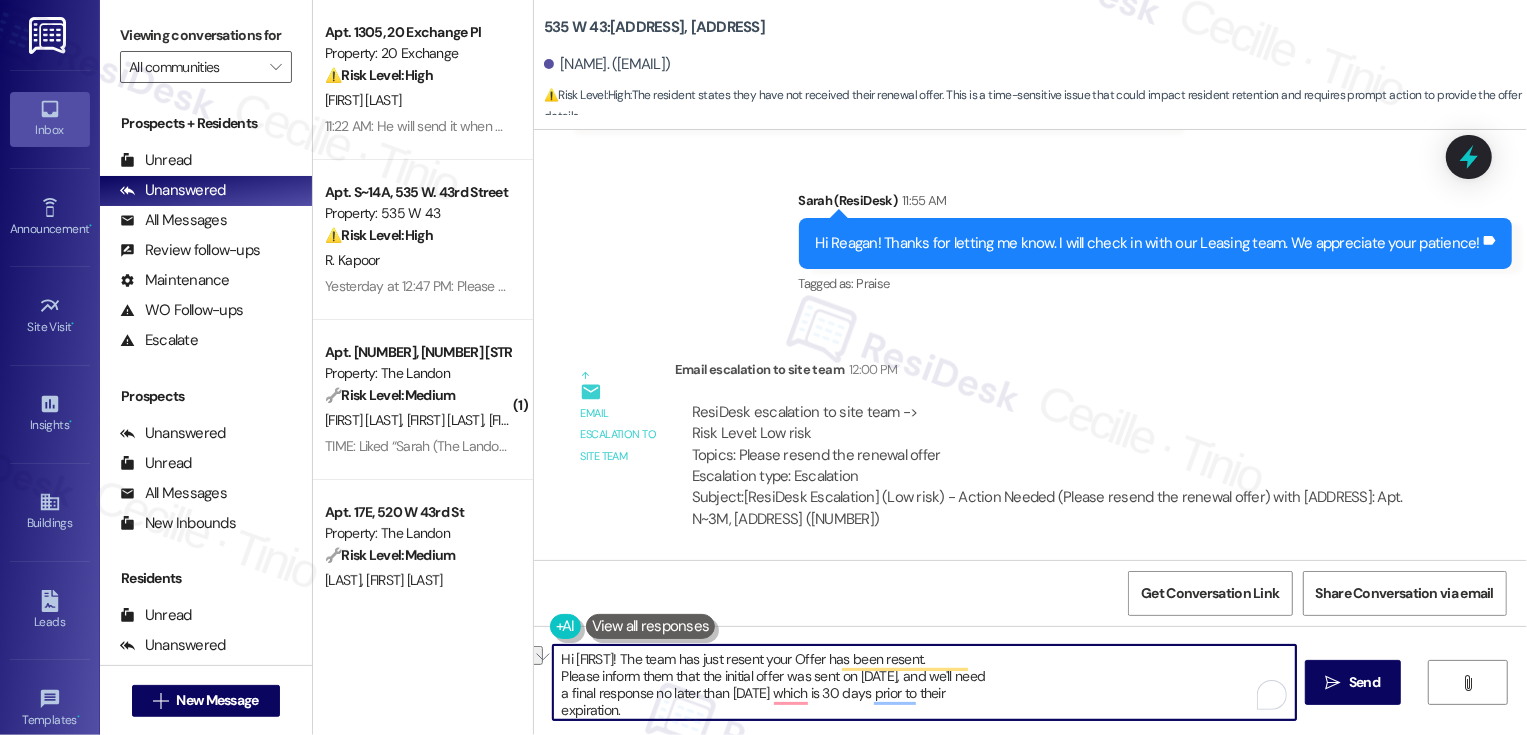 drag, startPoint x: 799, startPoint y: 658, endPoint x: 1039, endPoint y: 662, distance: 240.03333 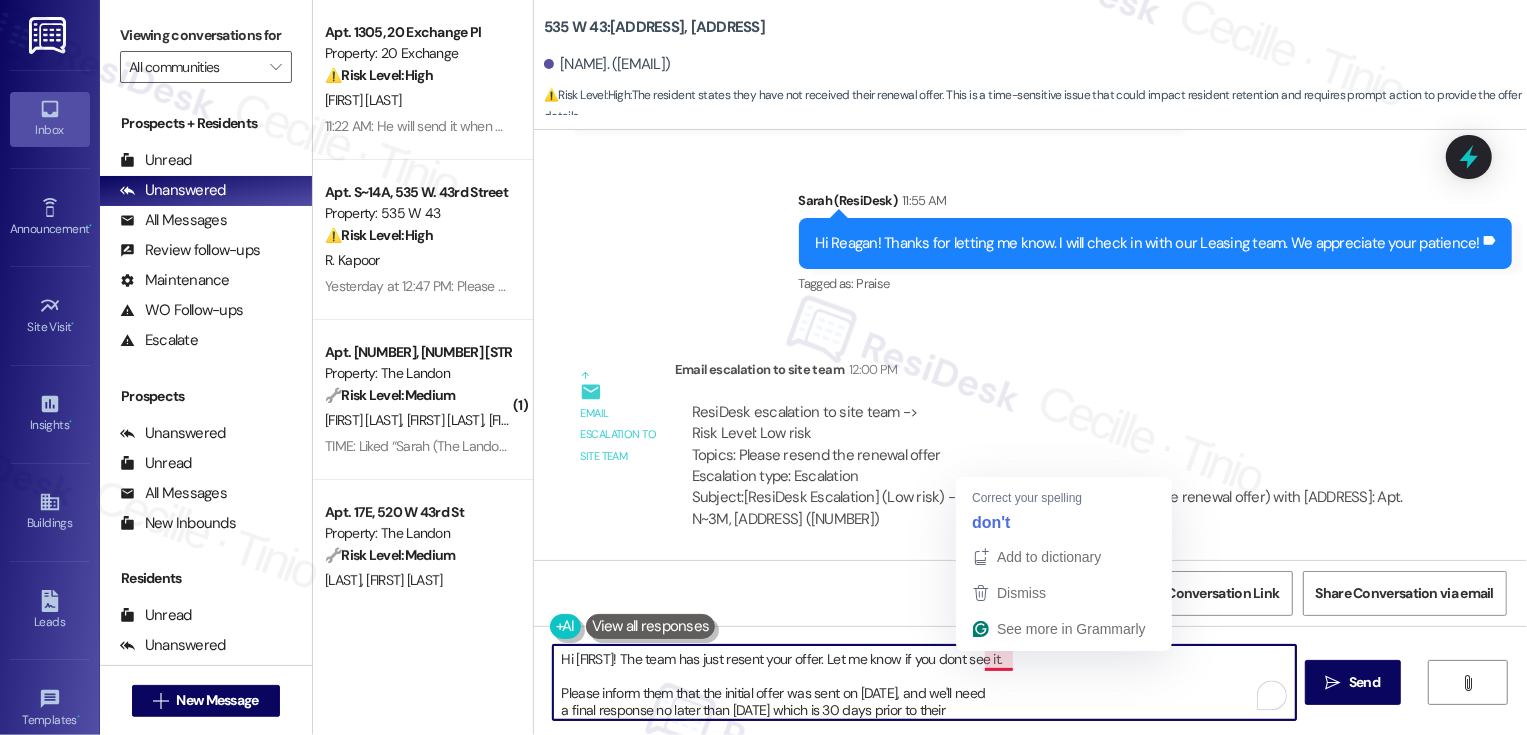 click on "Hi {{first_name}}! The team has just resent your offer. Let me know if you dont see it.
Please inform them that the initial offer was sent on 5/29, and we'll need
a final response no later than 8/11/25 which is 30 days prior to their
expiration." at bounding box center [924, 682] 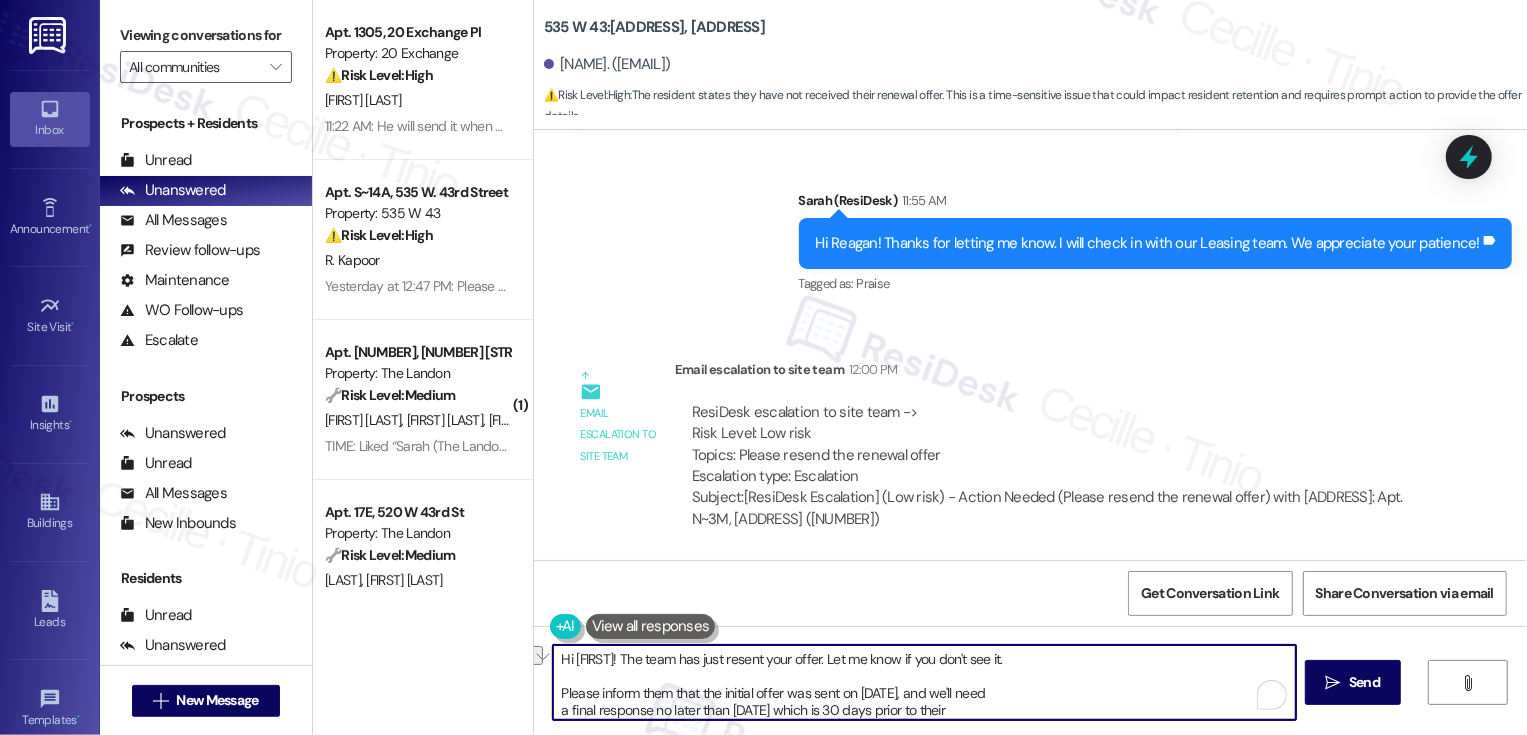 drag, startPoint x: 548, startPoint y: 694, endPoint x: 690, endPoint y: 696, distance: 142.01408 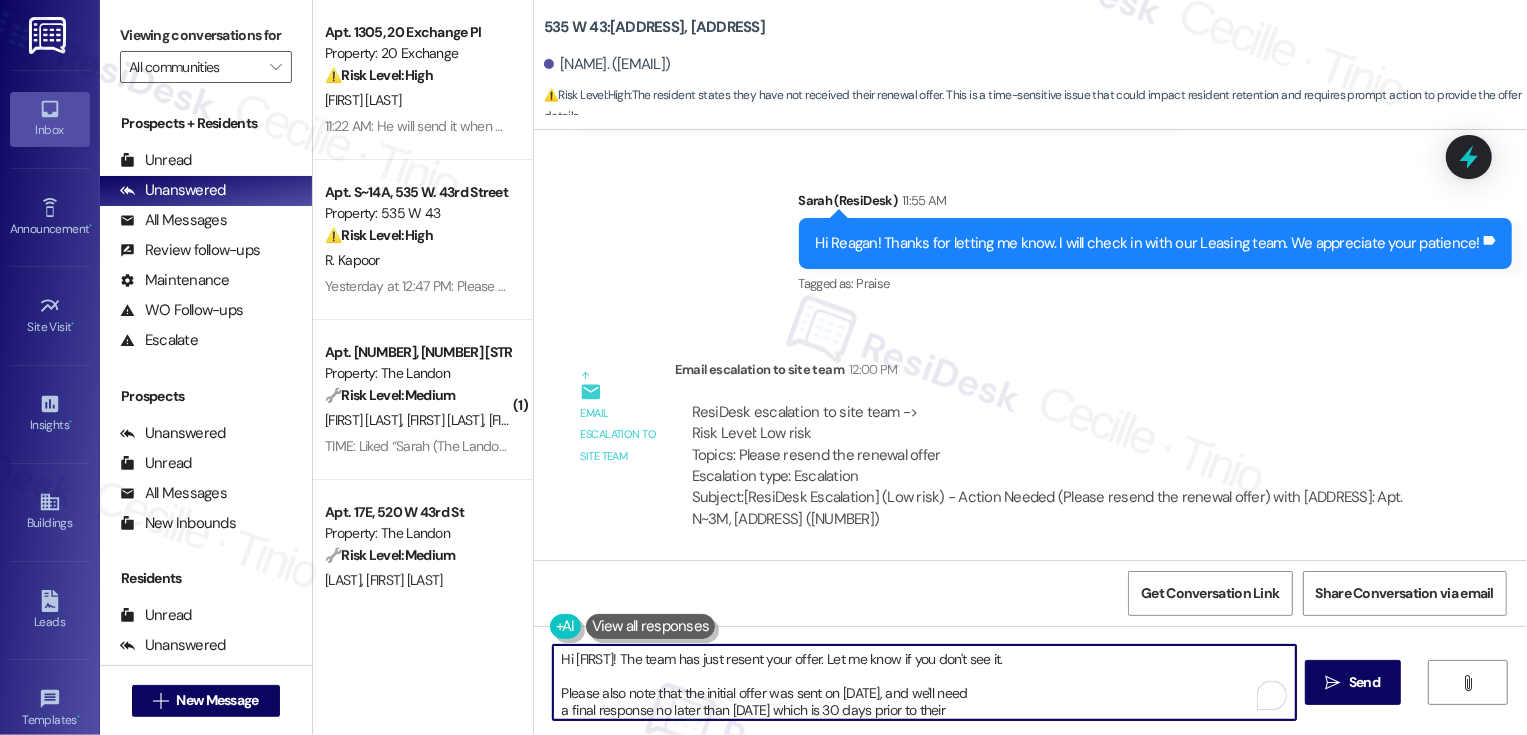 scroll, scrollTop: 21, scrollLeft: 0, axis: vertical 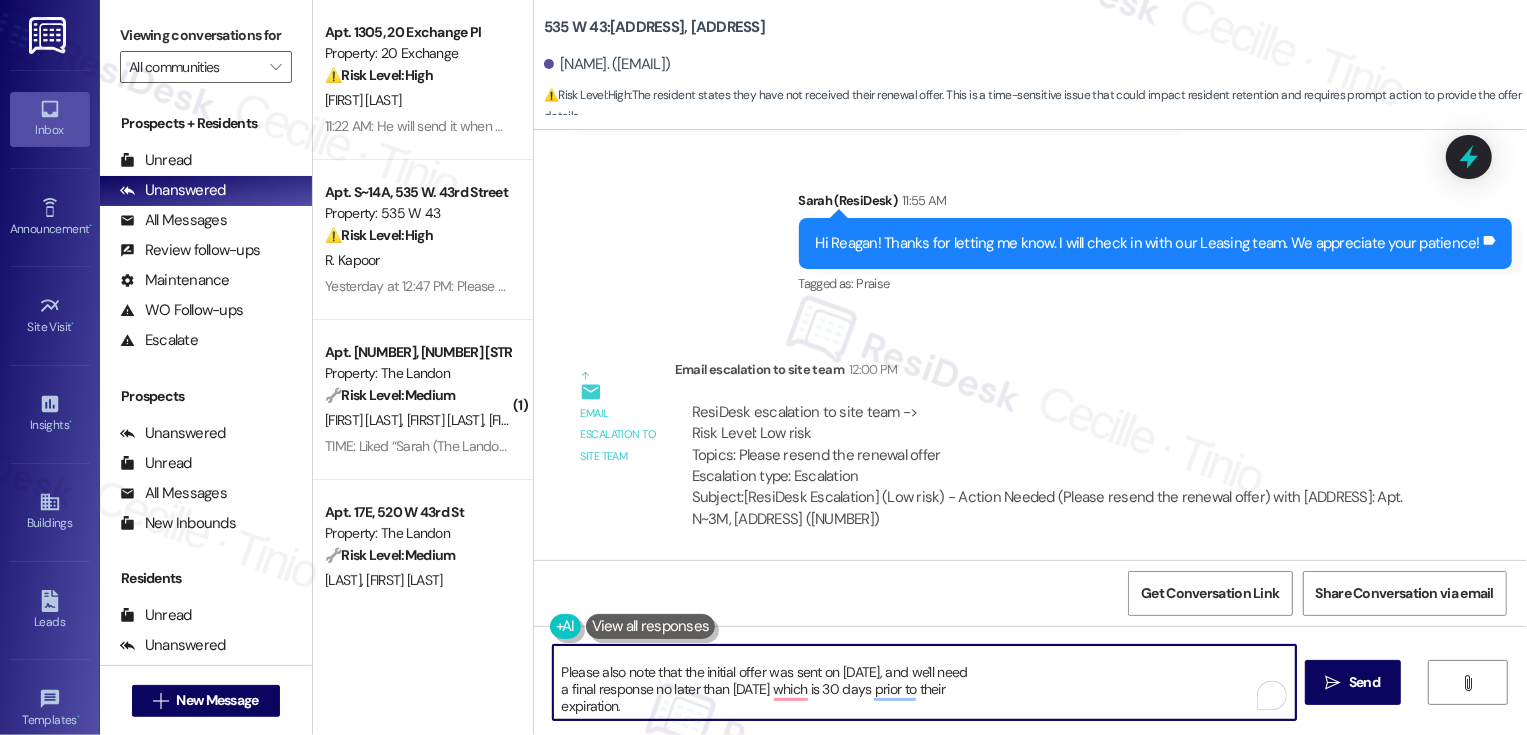 click on "Hi {{first_name}}! The team has just resent your offer. Let me know if you don't see it.
Please also note that the initial offer was sent on 5/29, and we'll need
a final response no later than 8/11/25 which is 30 days prior to their
expiration." at bounding box center (924, 682) 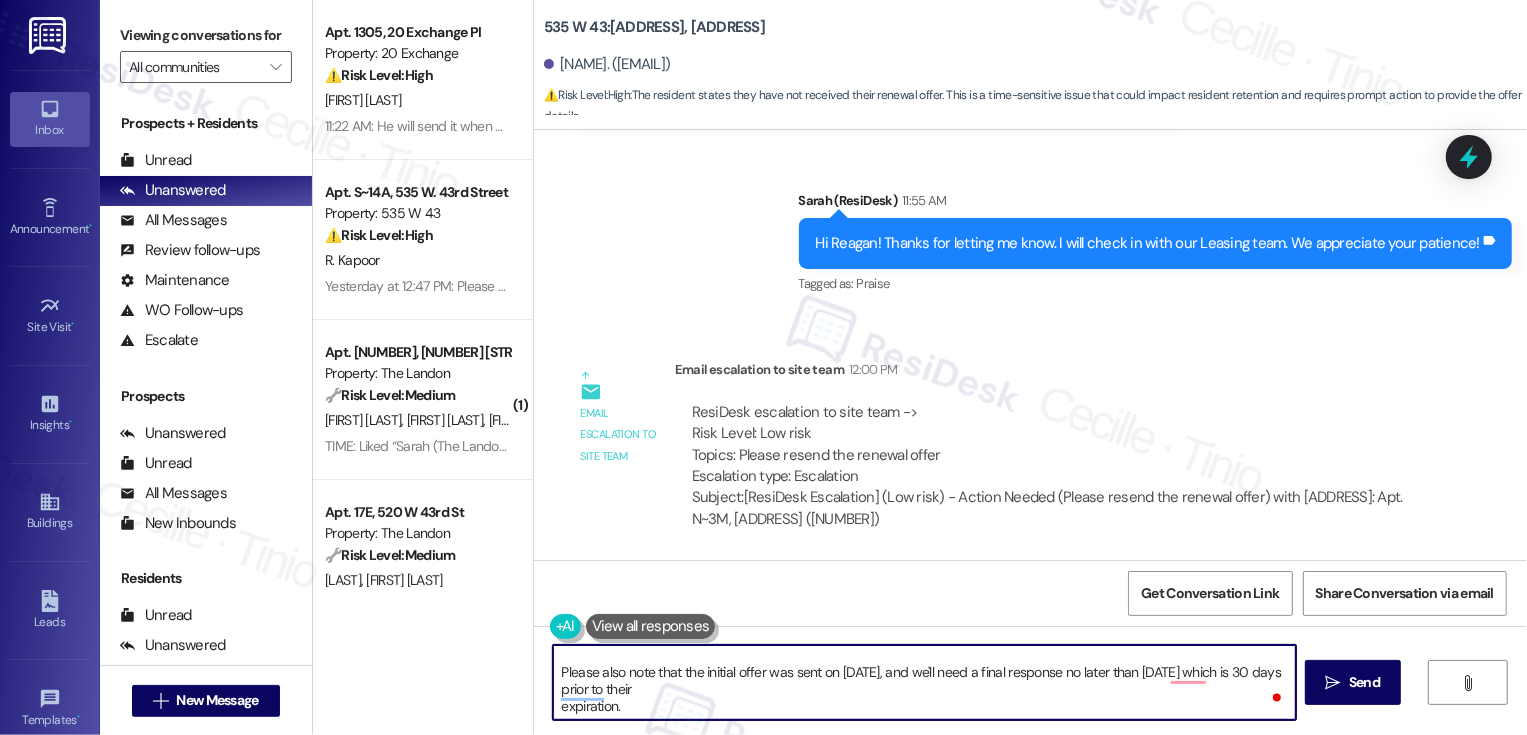 click on "Hi {{first_name}}! The team has just resent your offer. Let me know if you don't see it.
Please also note that the initial offer was sent on 5/29, and we'll need a final response no later than 8/11/25 which is 30 days prior to their
expiration." at bounding box center (924, 682) 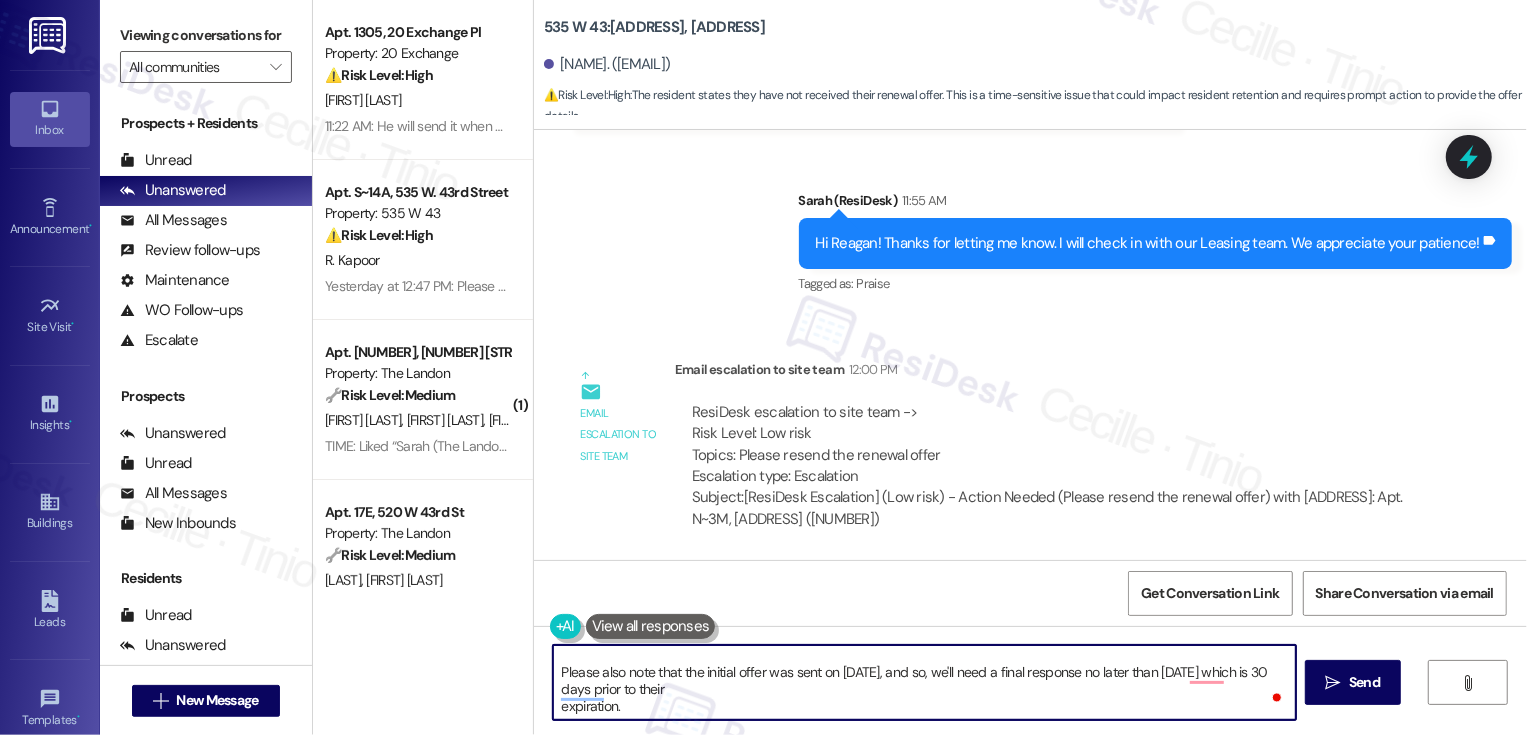 click on "Hi {{first_name}}! The team has just resent your offer. Let me know if you don't see it.
Please also note that the initial offer was sent on 5/29, and so, we'll need a final response no later than 8/11/25 which is 30 days prior to their
expiration." at bounding box center (924, 682) 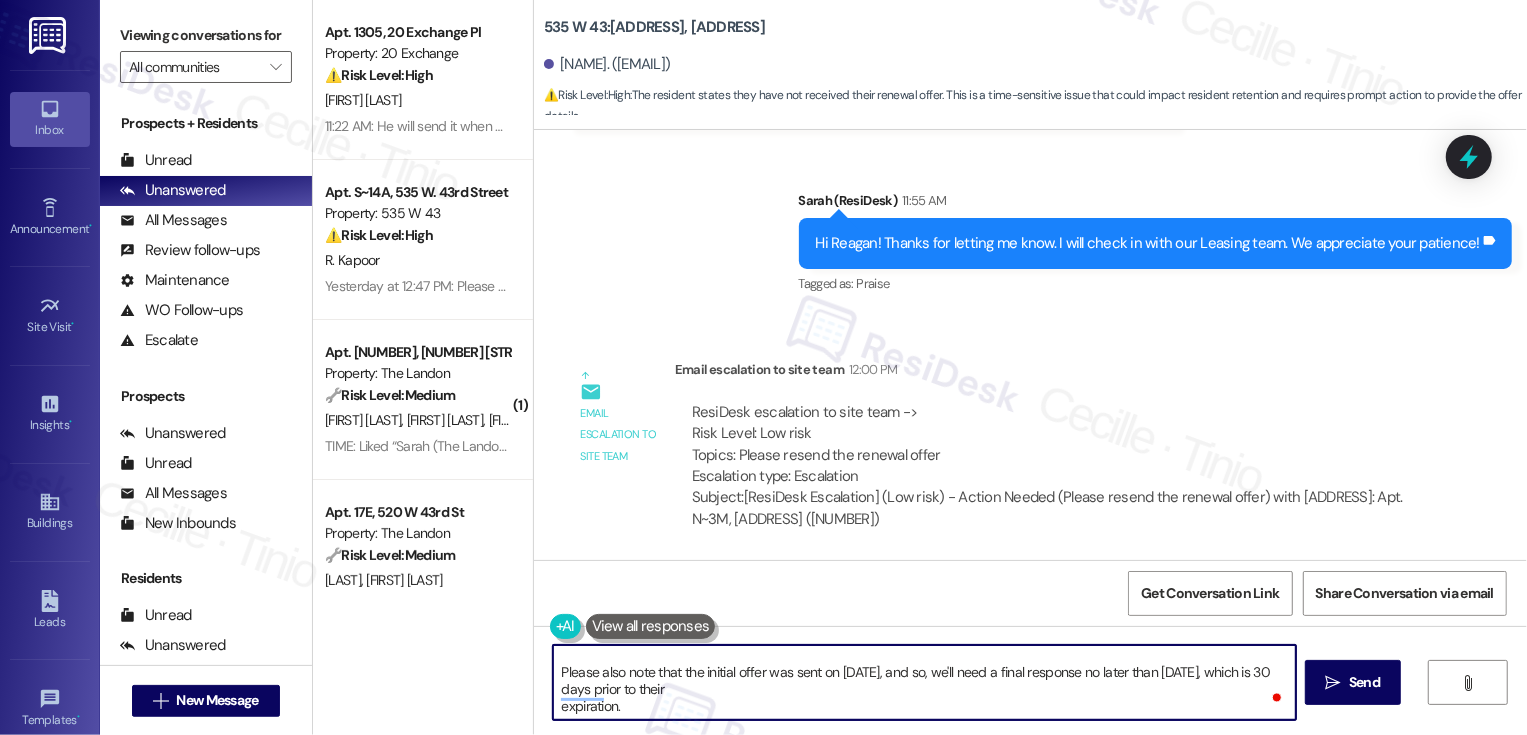 click on "Hi {{first_name}}! The team has just resent your offer. Let me know if you don't see it.
Please also note that the initial offer was sent on 5/29, and so, we'll need a final response no later than 8/11/25, which is 30 days prior to their
expiration." at bounding box center (924, 682) 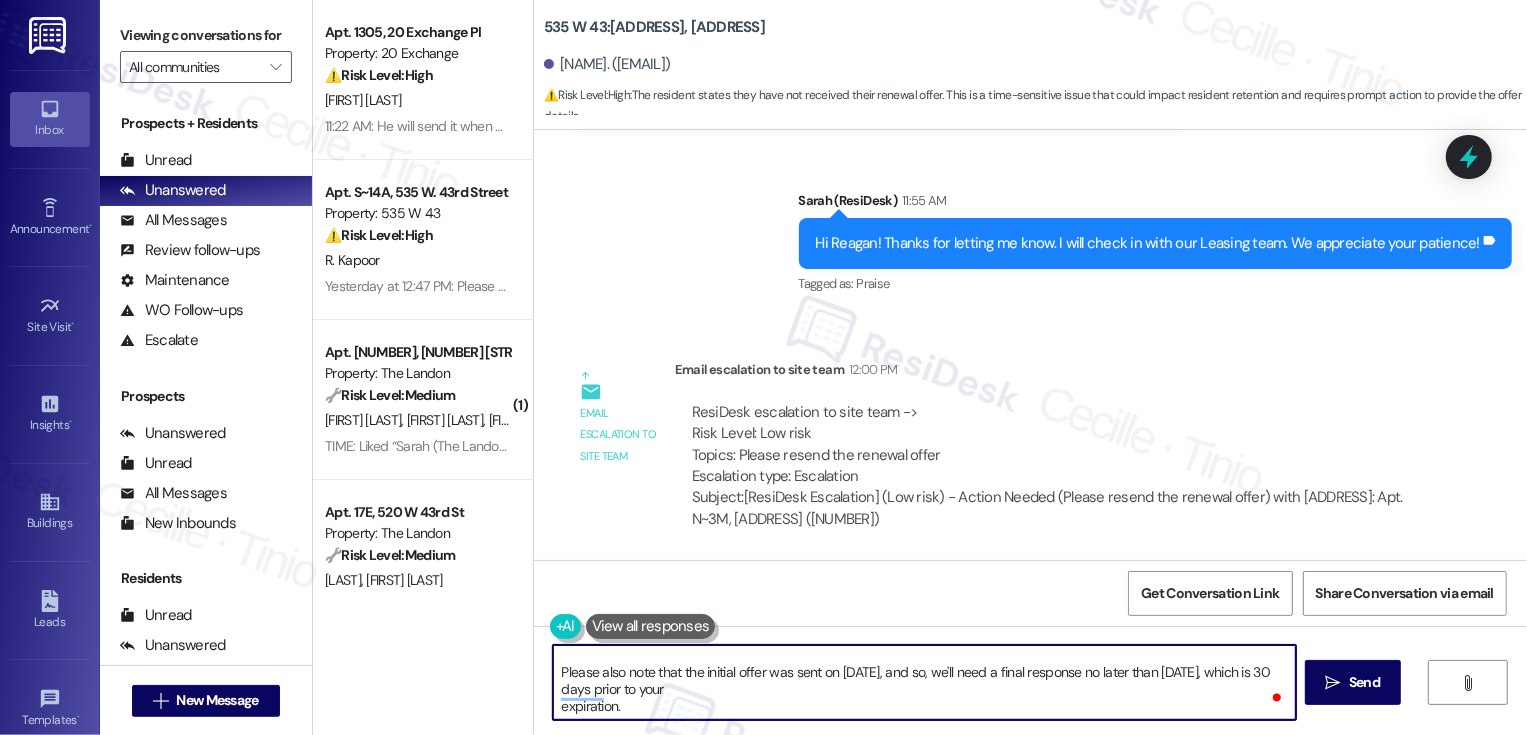 click on "Hi {{first_name}}! The team has just resent your offer. Let me know if you don't see it.
Please also note that the initial offer was sent on 5/29, and so, we'll need a final response no later than 8/11/25, which is 30 days prior to your
expiration." at bounding box center (924, 682) 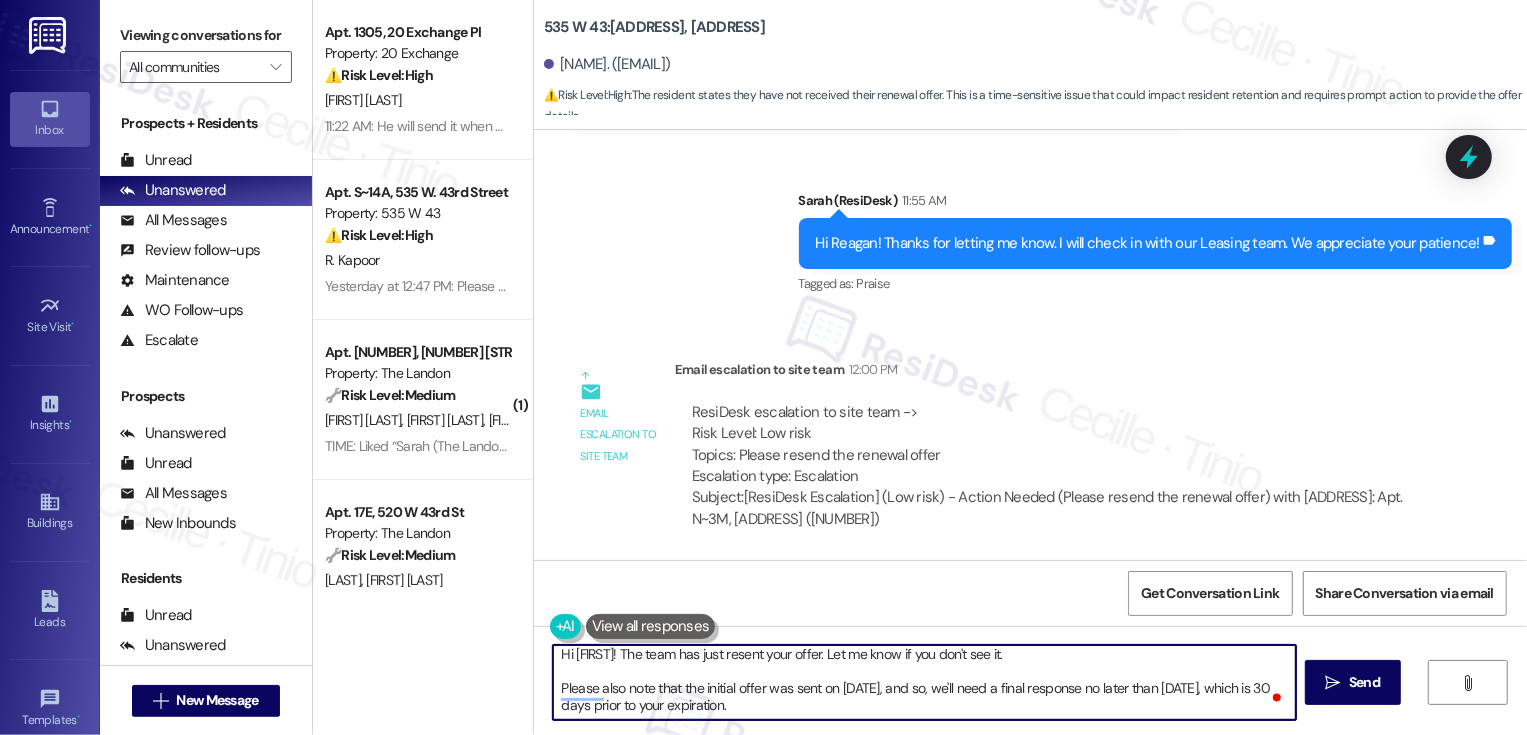 scroll, scrollTop: 5, scrollLeft: 0, axis: vertical 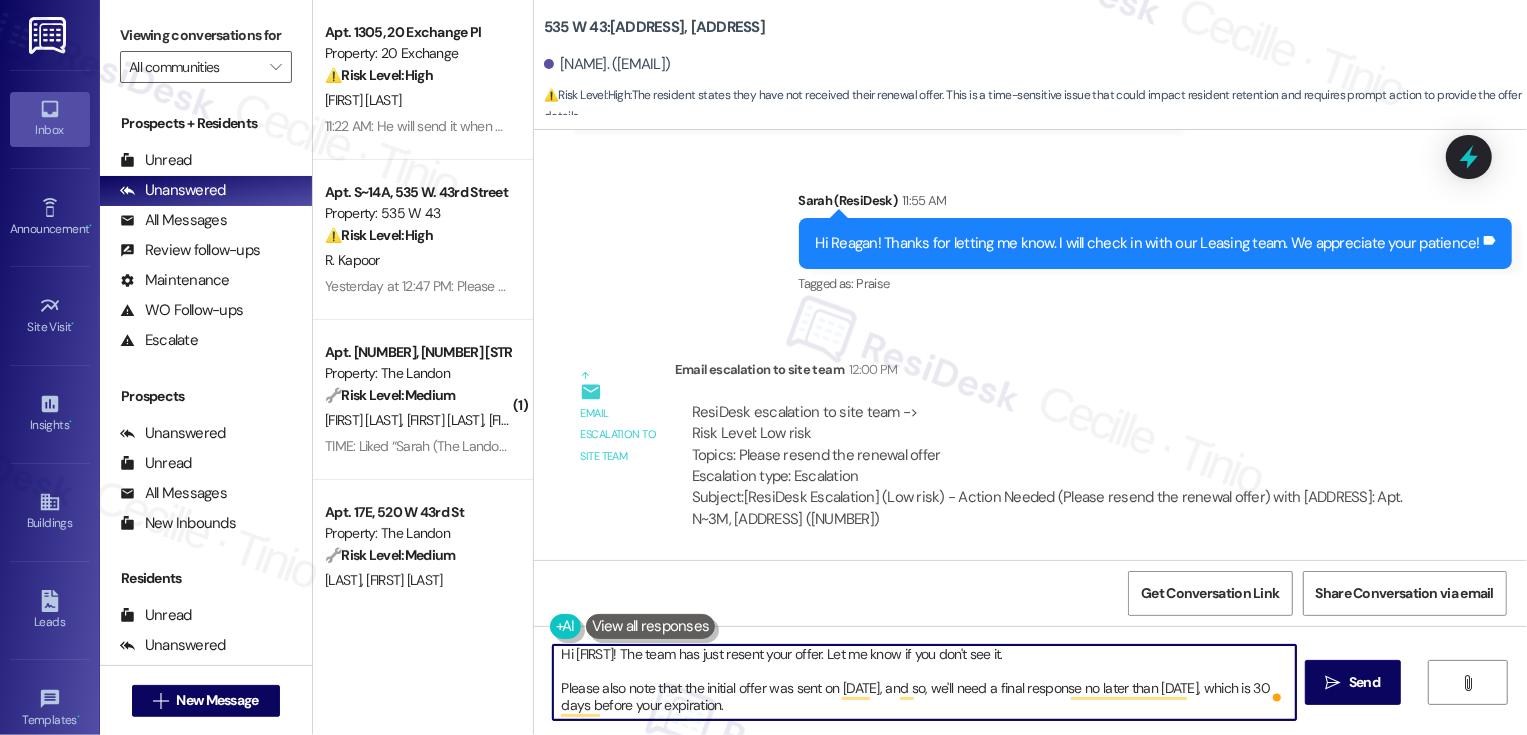 click on "Hi {{first_name}}! The team has just resent your offer. Let me know if you don't see it.
Please also note that the initial offer was sent on 5/29, and so, we'll need a final response no later than 8/11/25, which is 30 days before your expiration." at bounding box center [924, 682] 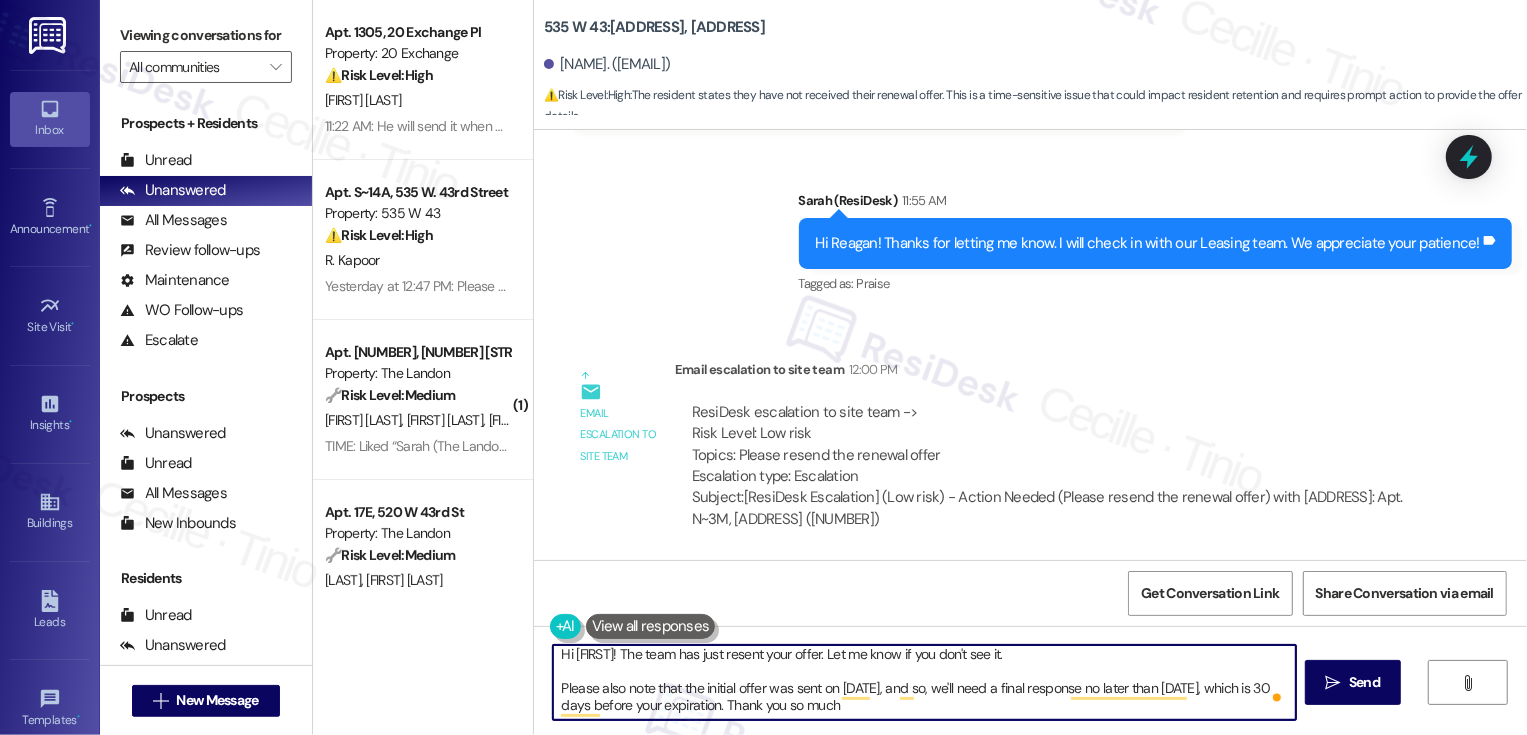 type on "Hi {{first_name}}! The team has just resent your offer. Let me know if you don't see it.
Please also note that the initial offer was sent on 5/29, and so, we'll need a final response no later than 8/11/25, which is 30 days before your expiration. Thank you so much!" 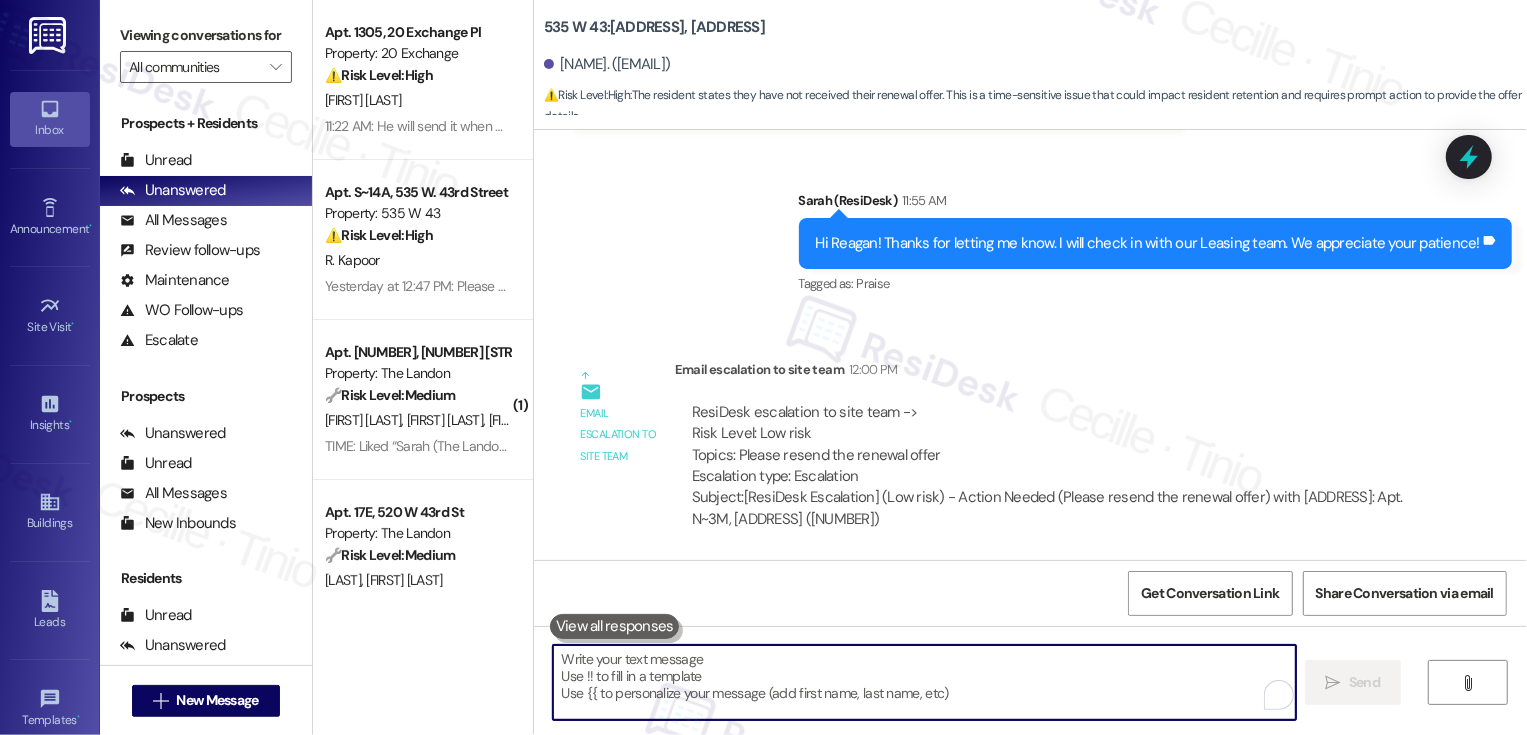scroll, scrollTop: 0, scrollLeft: 0, axis: both 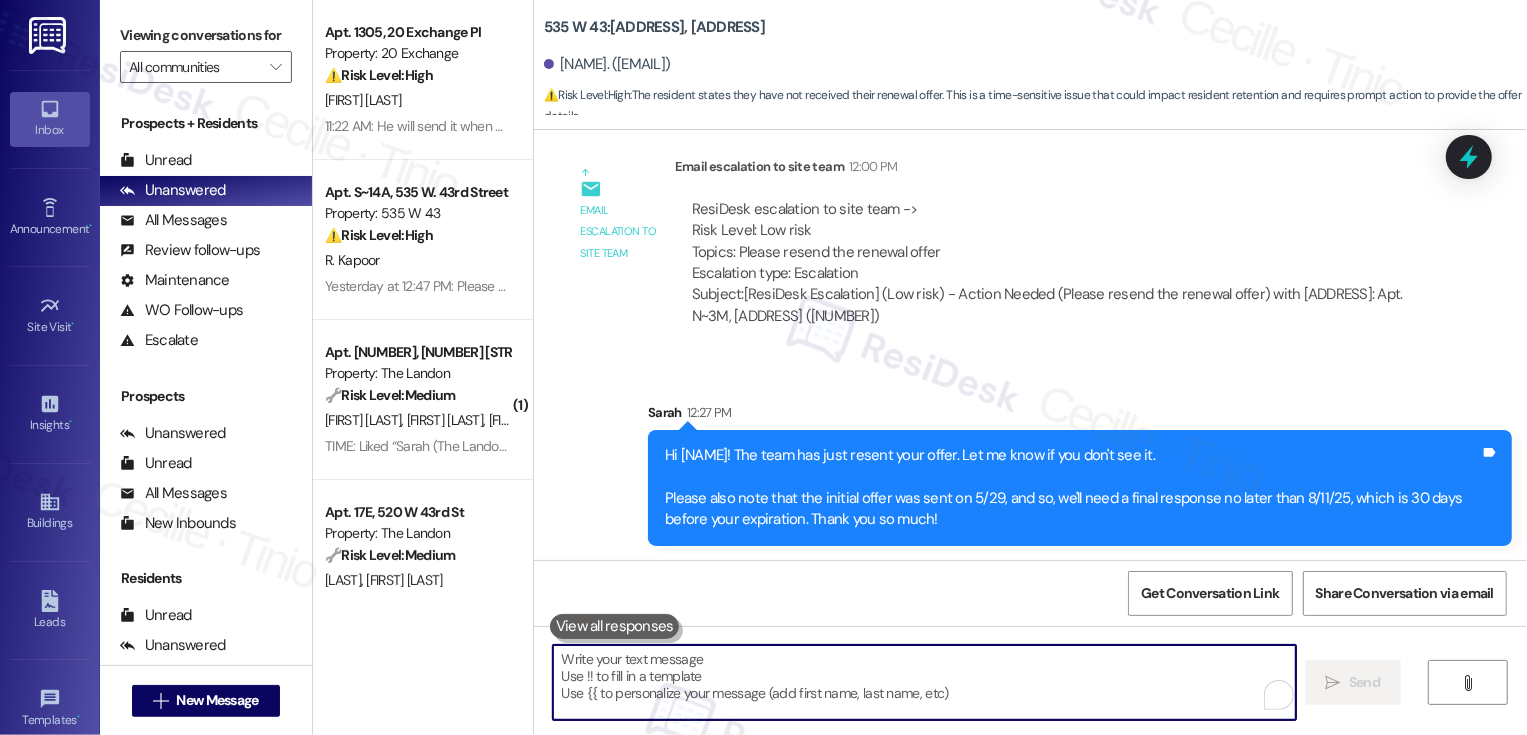 type 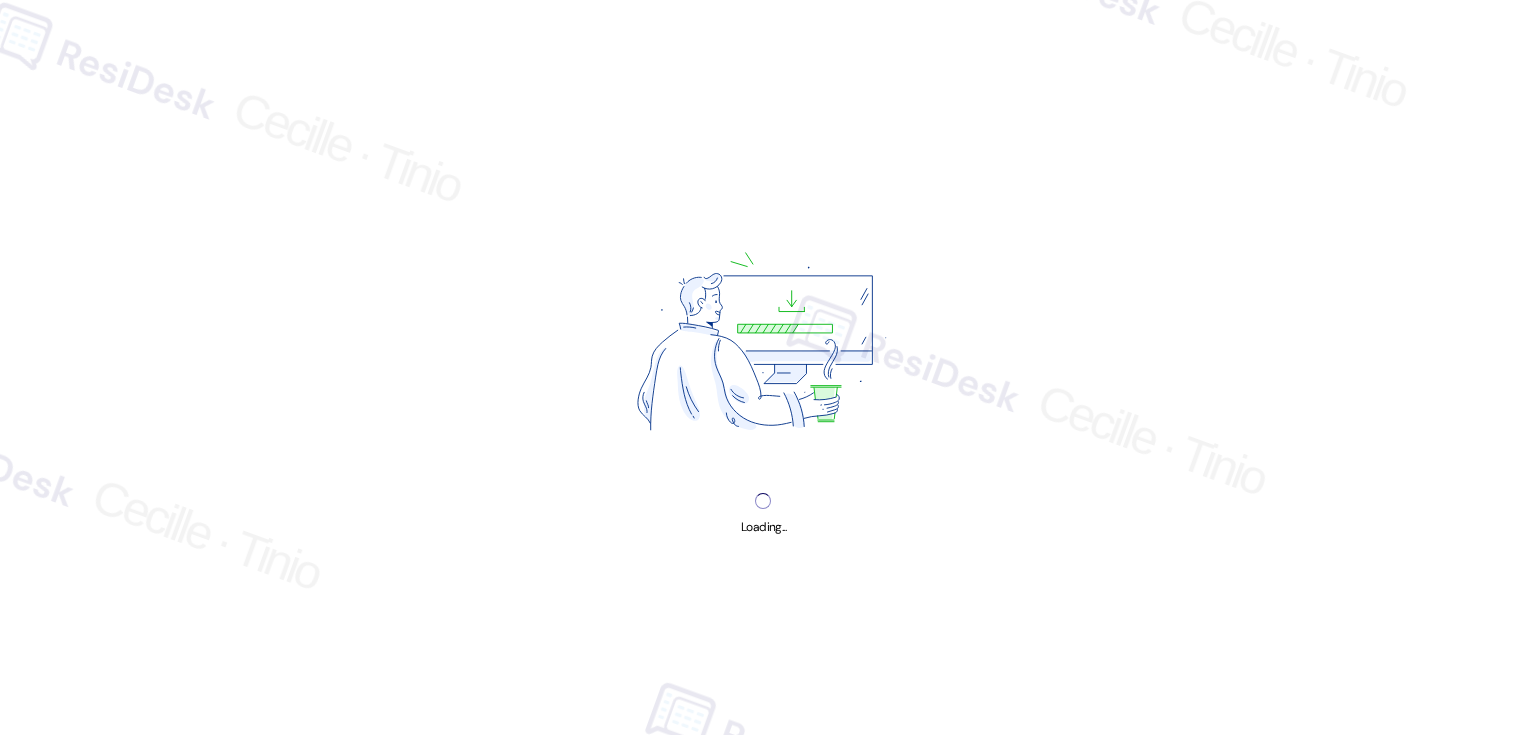 scroll, scrollTop: 0, scrollLeft: 0, axis: both 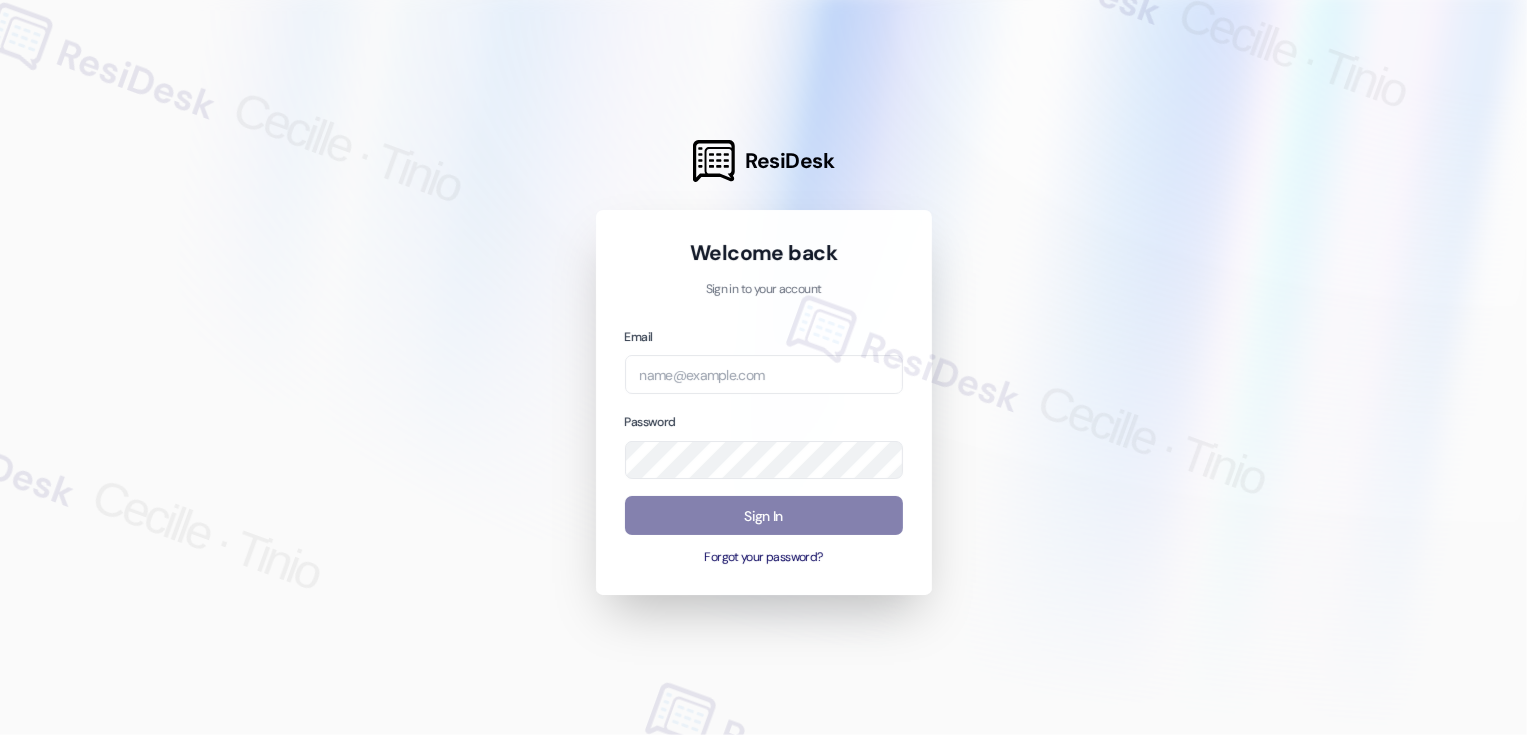 click at bounding box center (763, 367) 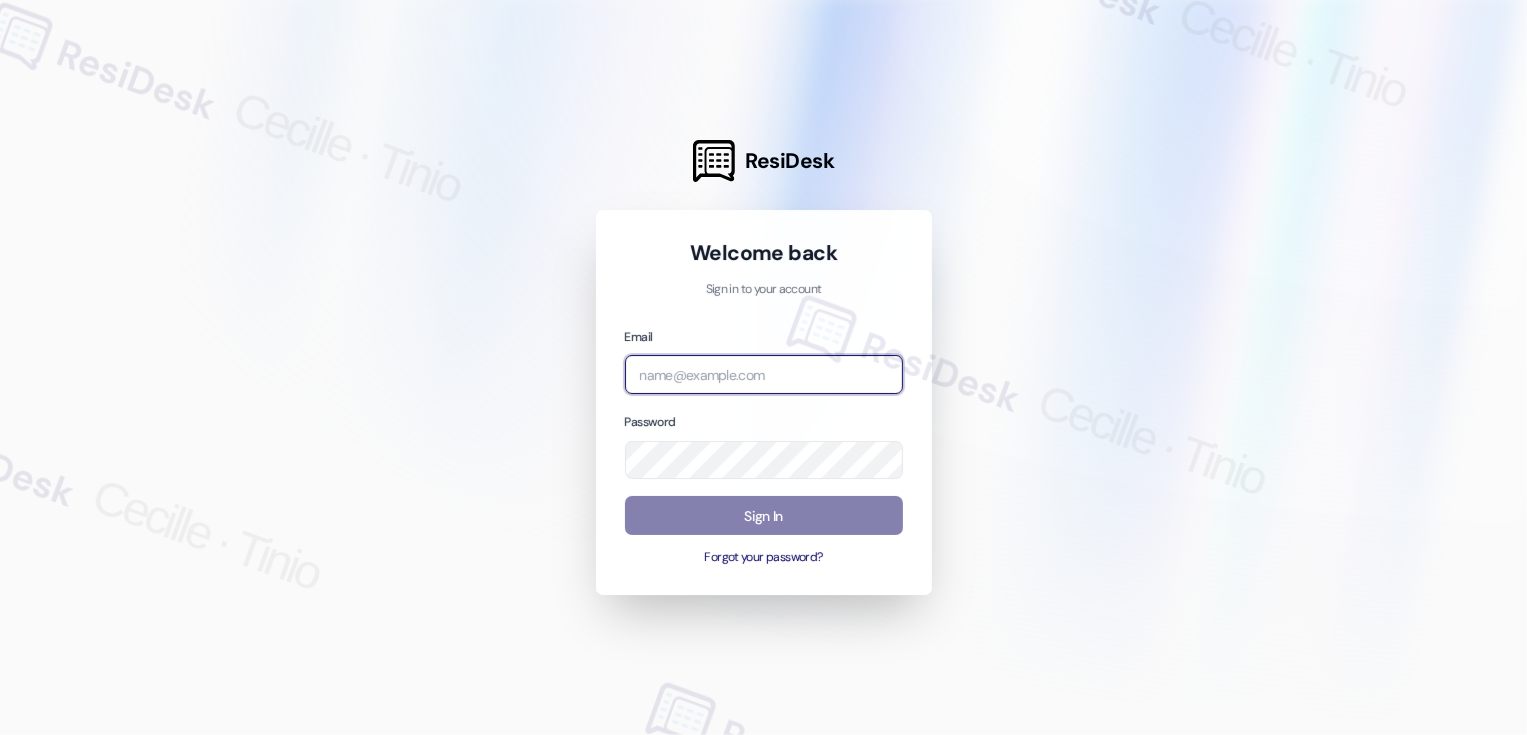 click at bounding box center (764, 374) 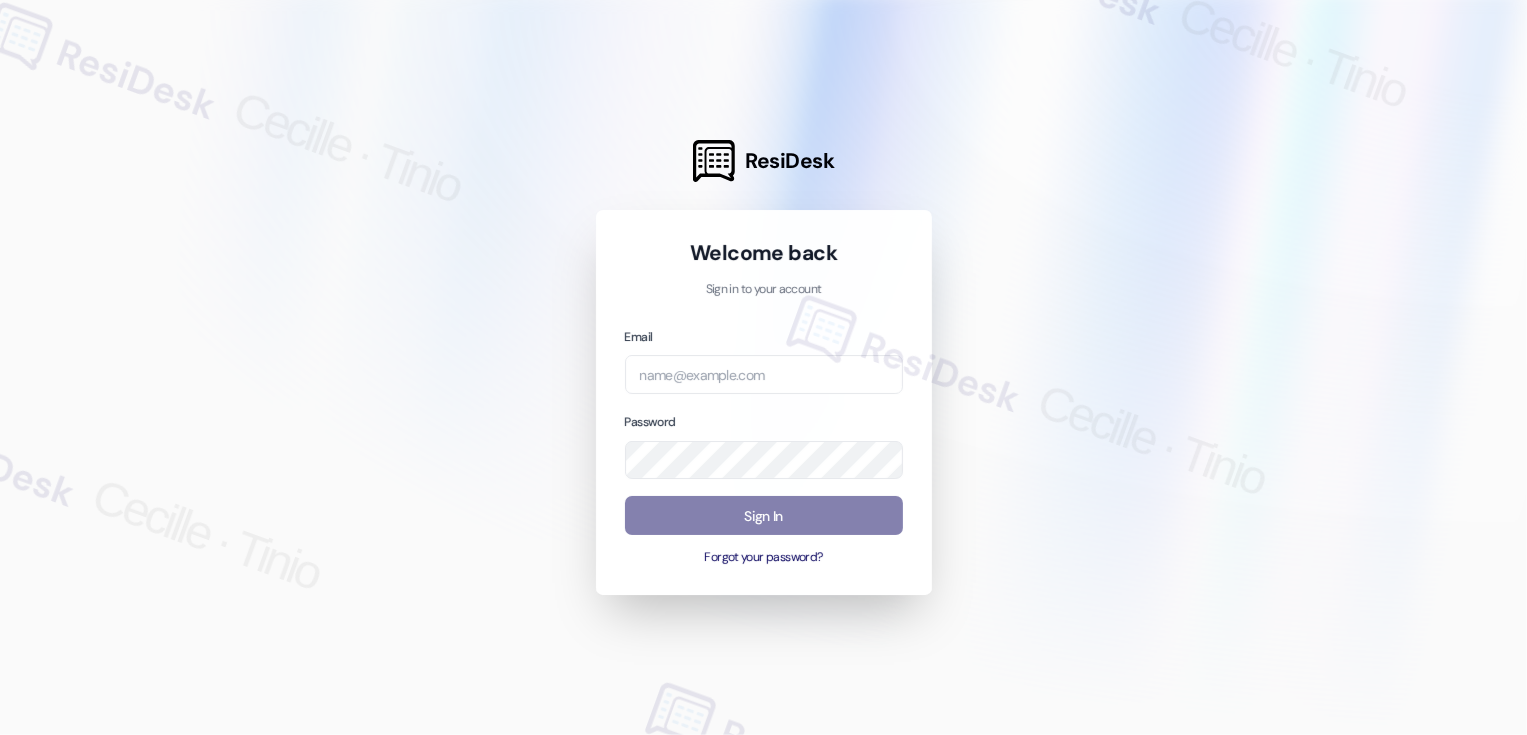 click at bounding box center (763, 367) 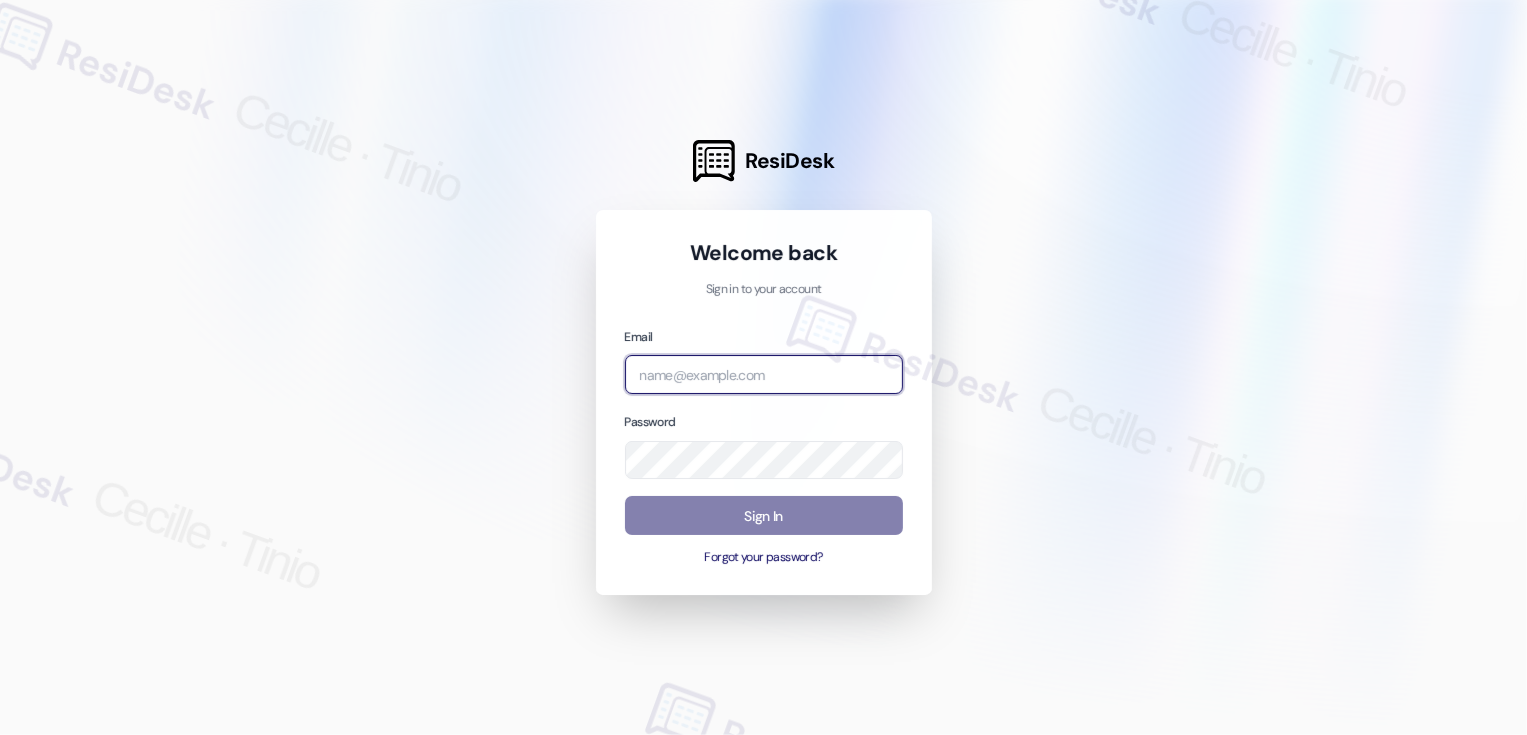 click at bounding box center [764, 374] 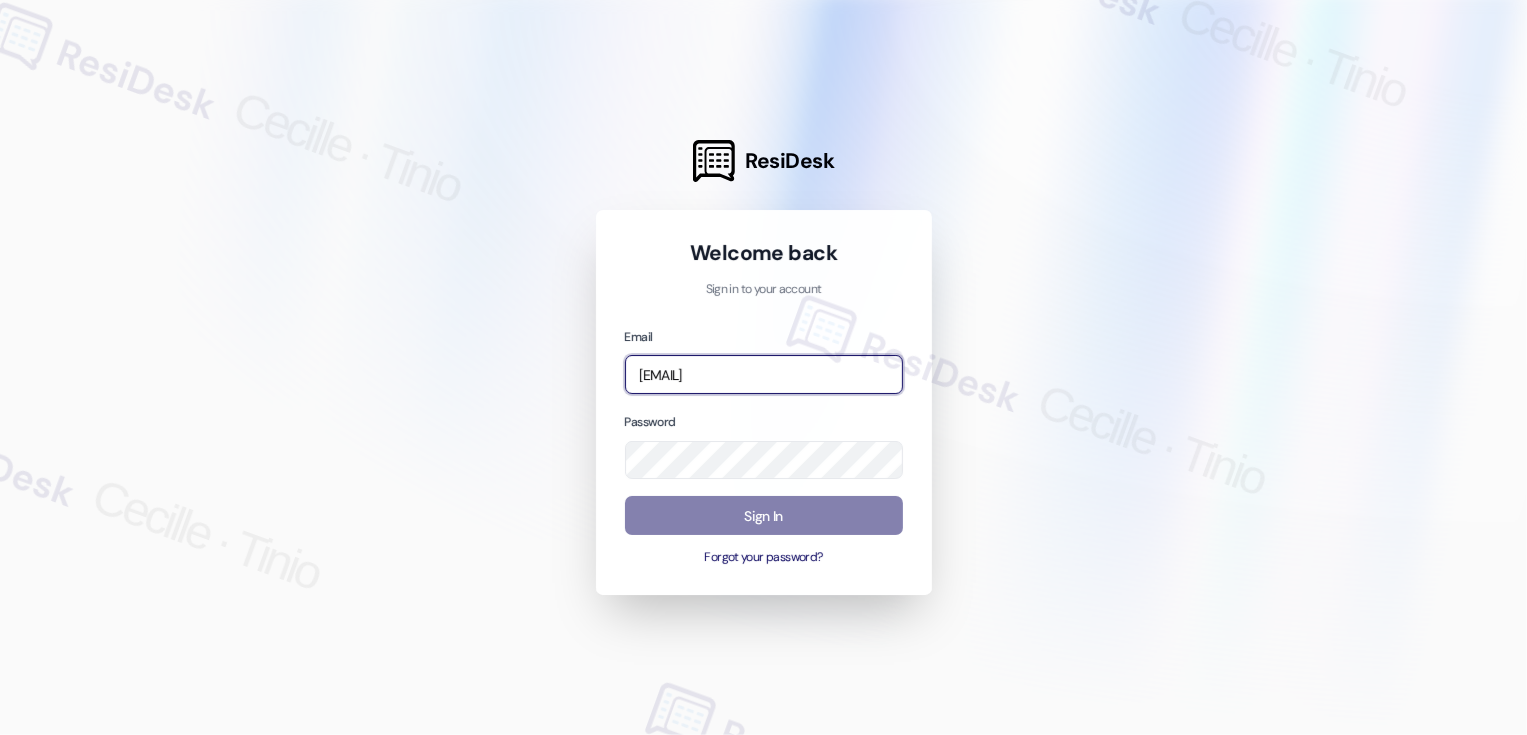 scroll, scrollTop: 0, scrollLeft: 75, axis: horizontal 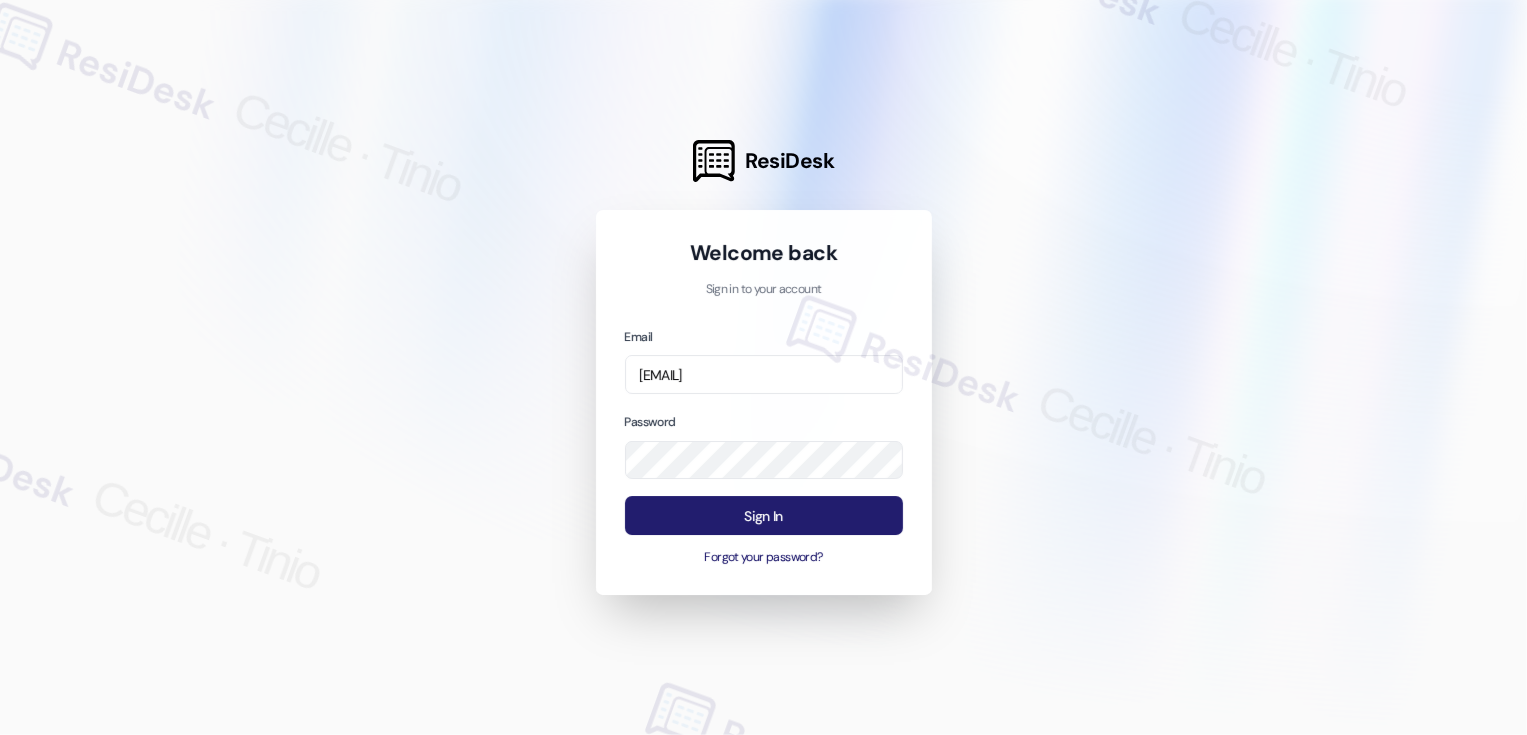 click on "Sign In" at bounding box center [764, 515] 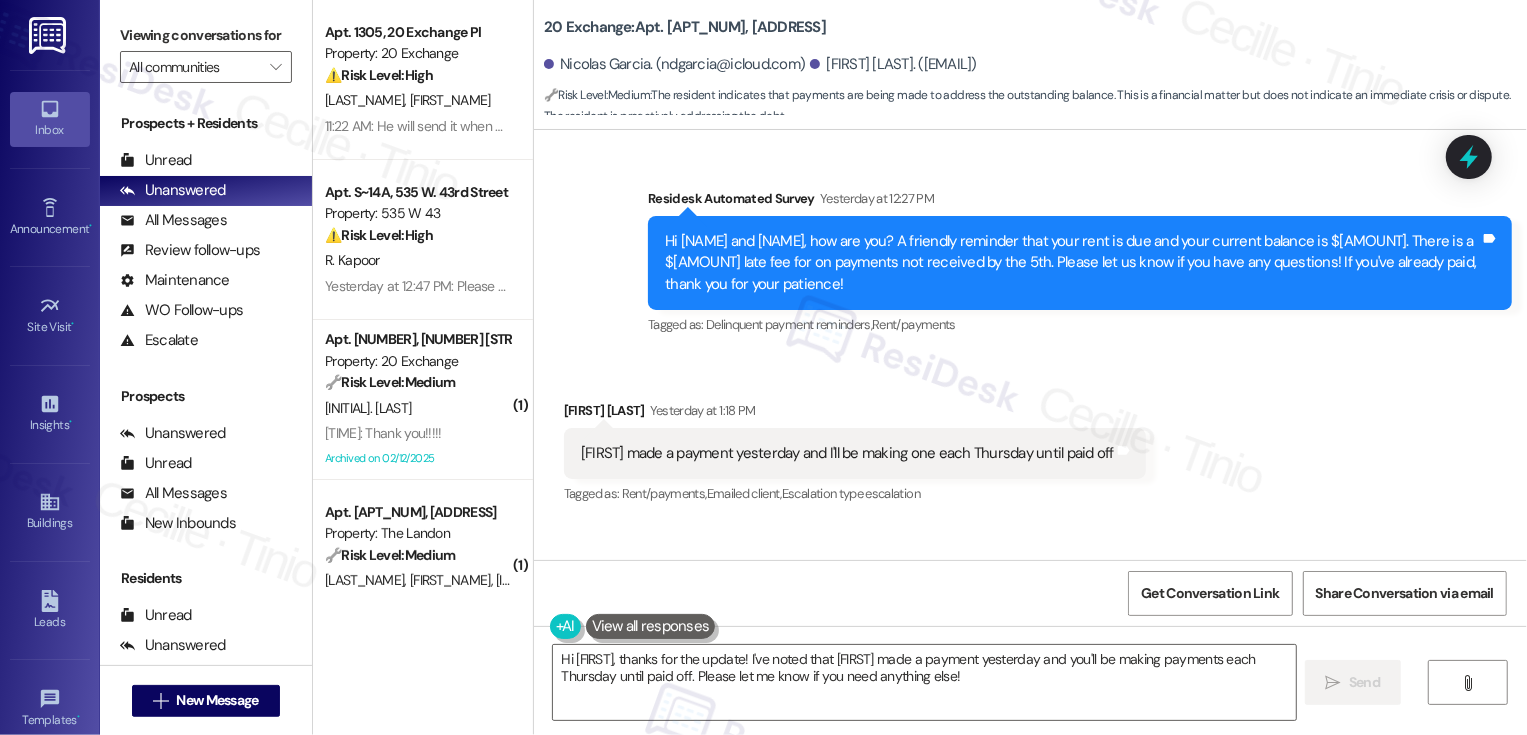 scroll, scrollTop: 29244, scrollLeft: 0, axis: vertical 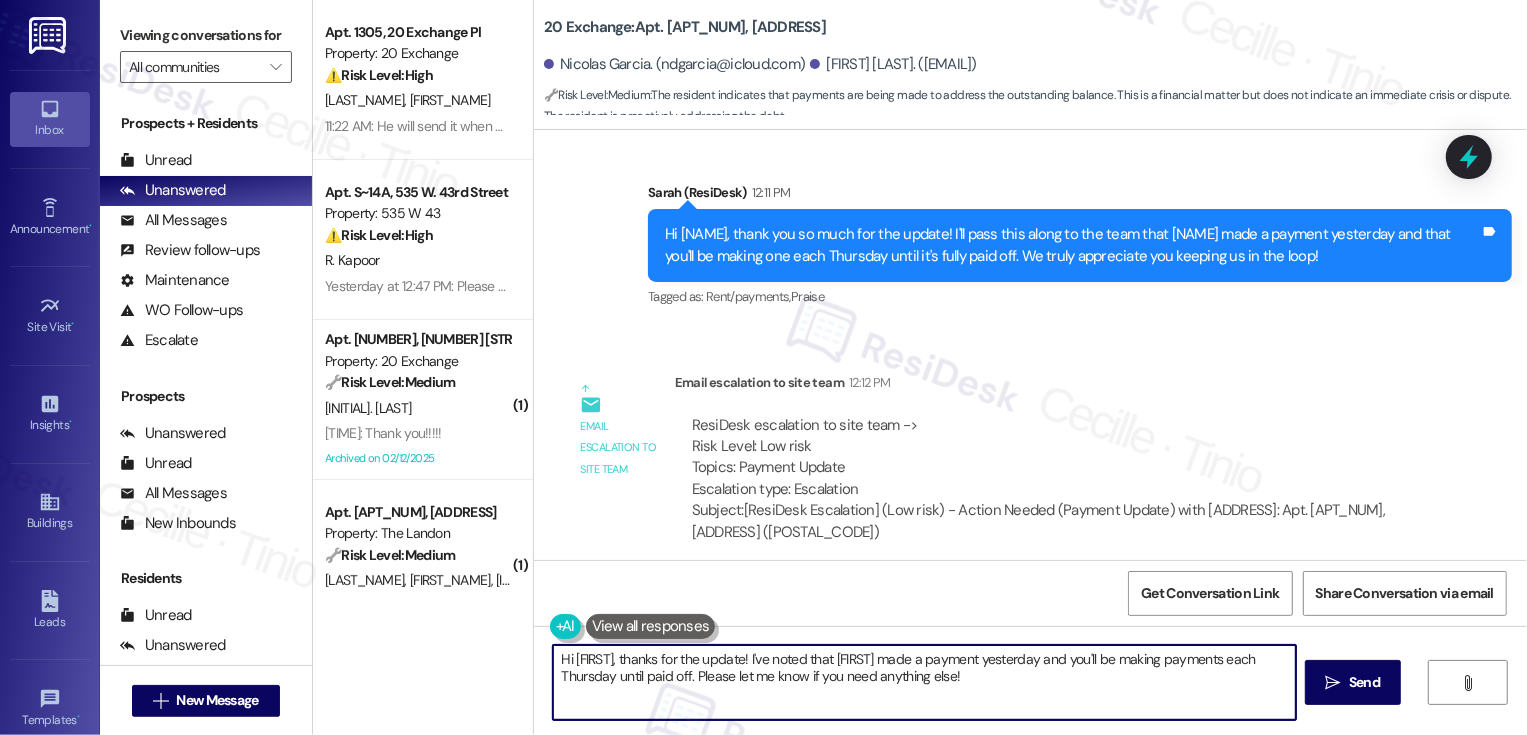 drag, startPoint x: 654, startPoint y: 666, endPoint x: 1083, endPoint y: 705, distance: 430.76907 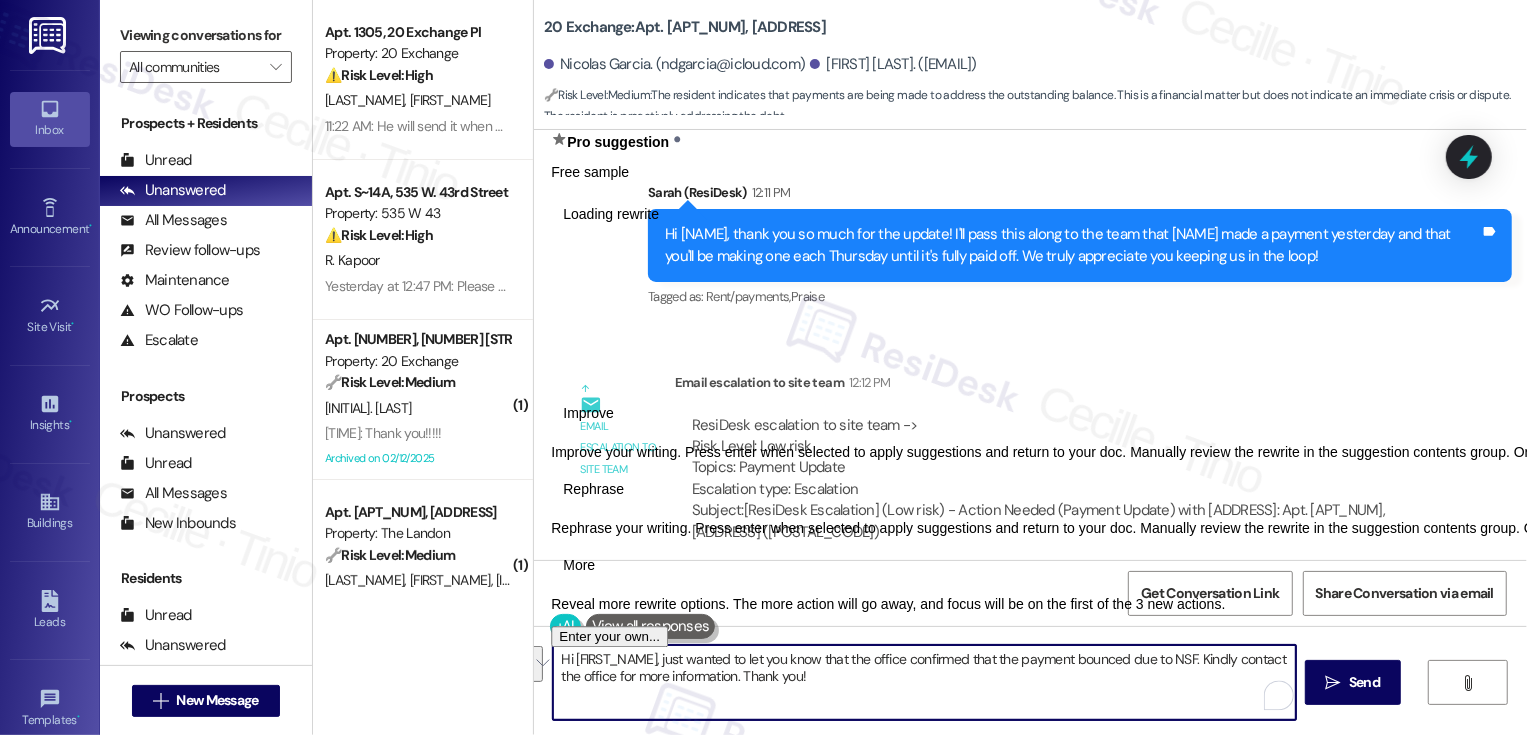 click on "Rephrase" at bounding box center (593, 489) 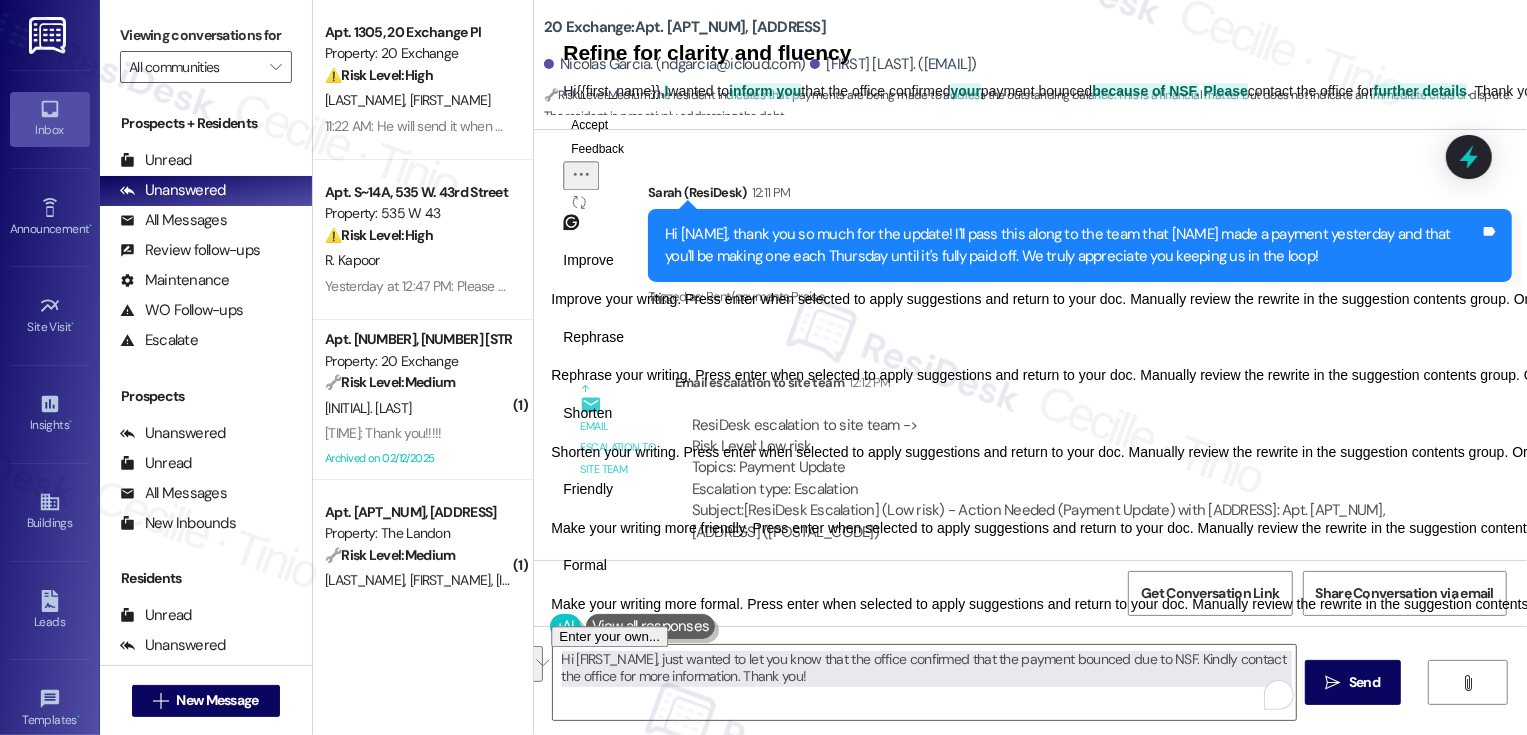 click on "Friendly" at bounding box center (588, 489) 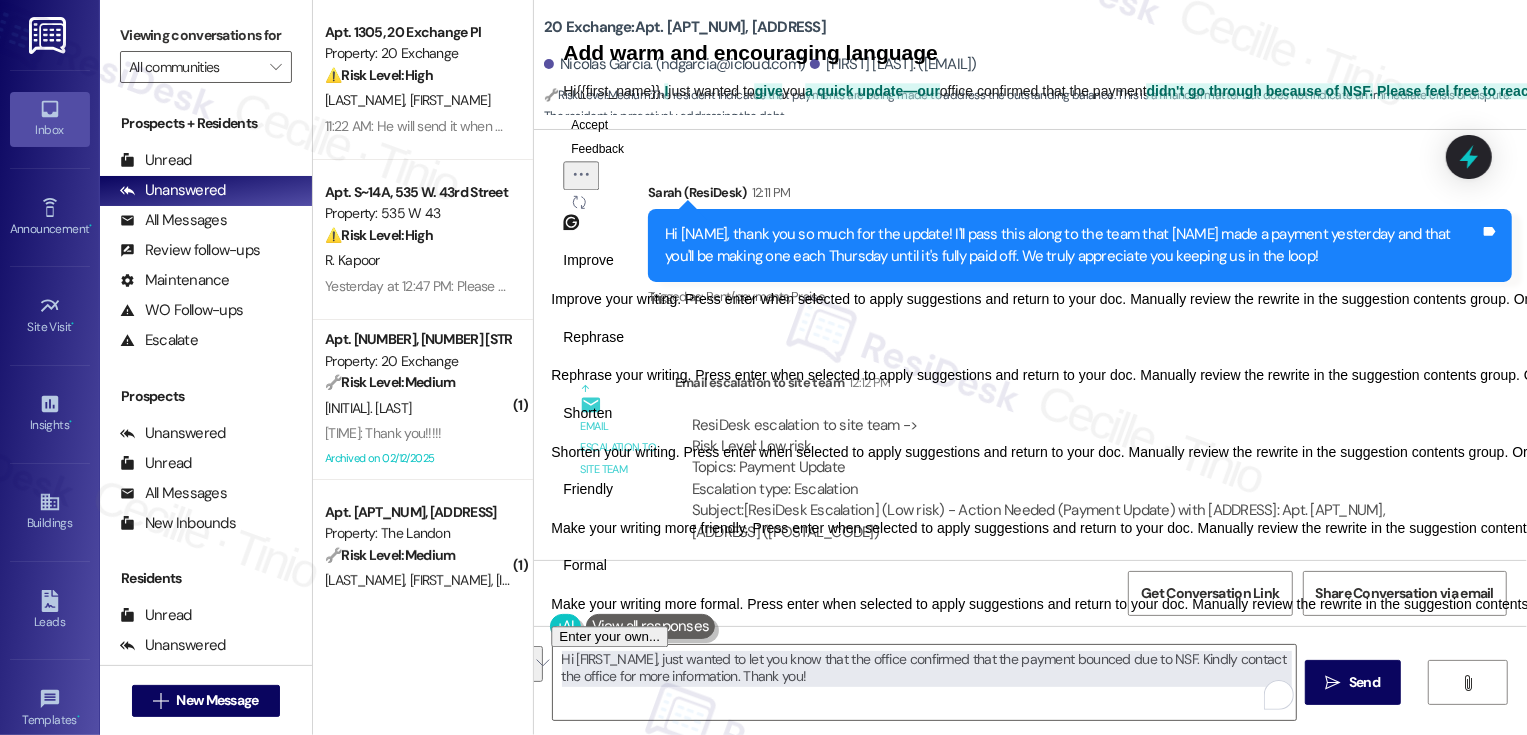 click on "Accept" 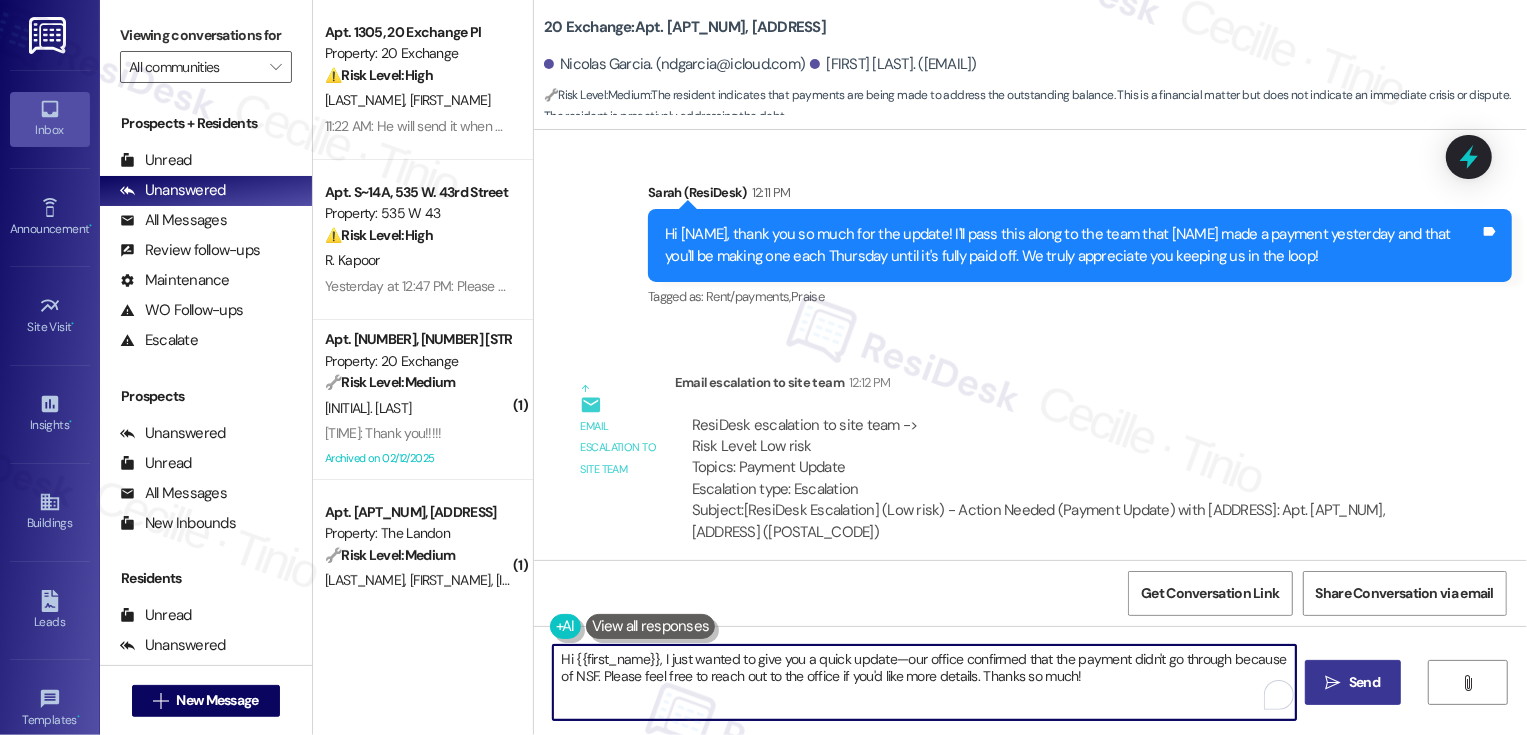 type on "Hi {{first_name}}, I just wanted to give you a quick update—our office confirmed that the payment didn't go through because of NSF. Please feel free to reach out to the office if you'd like more details. Thanks so much!" 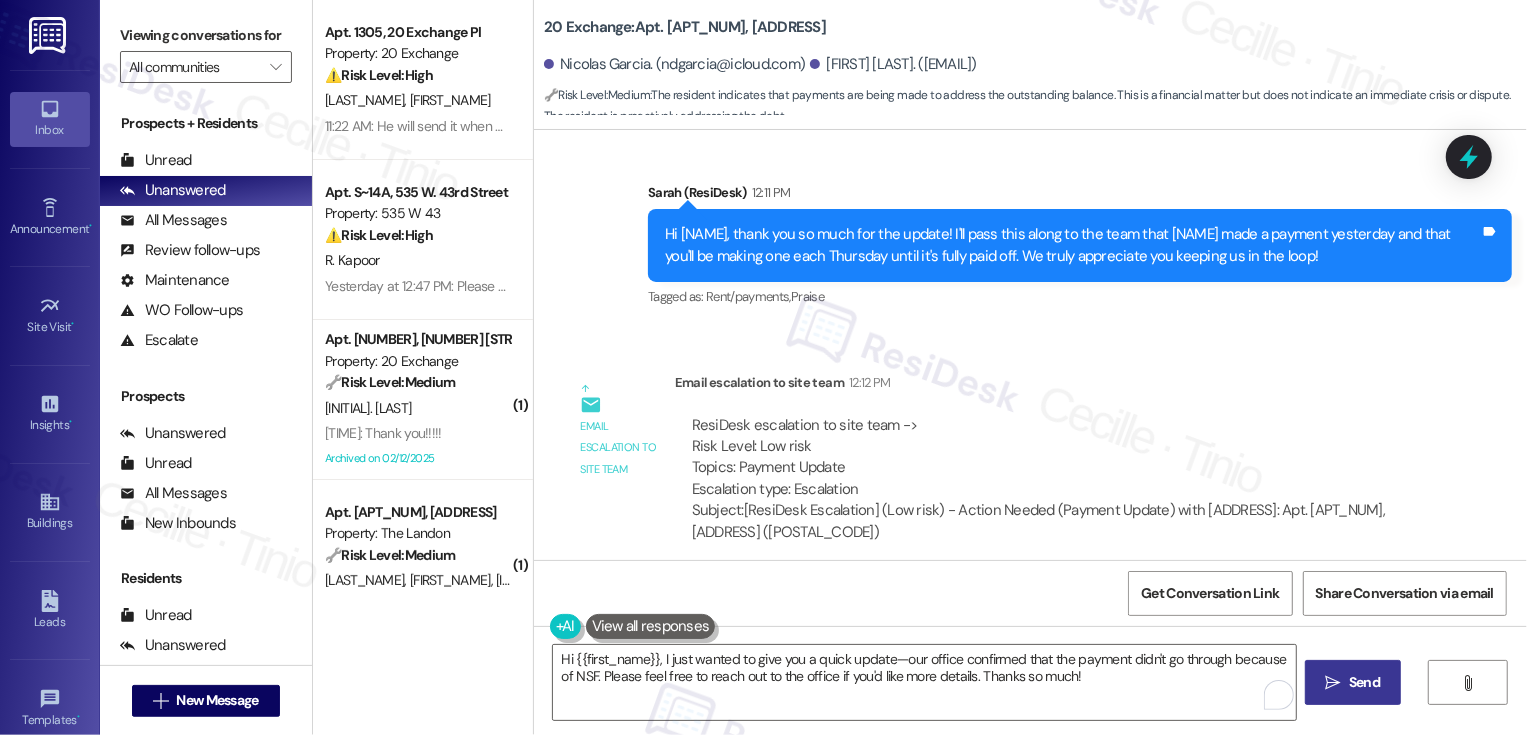 click on "Send" at bounding box center [1364, 682] 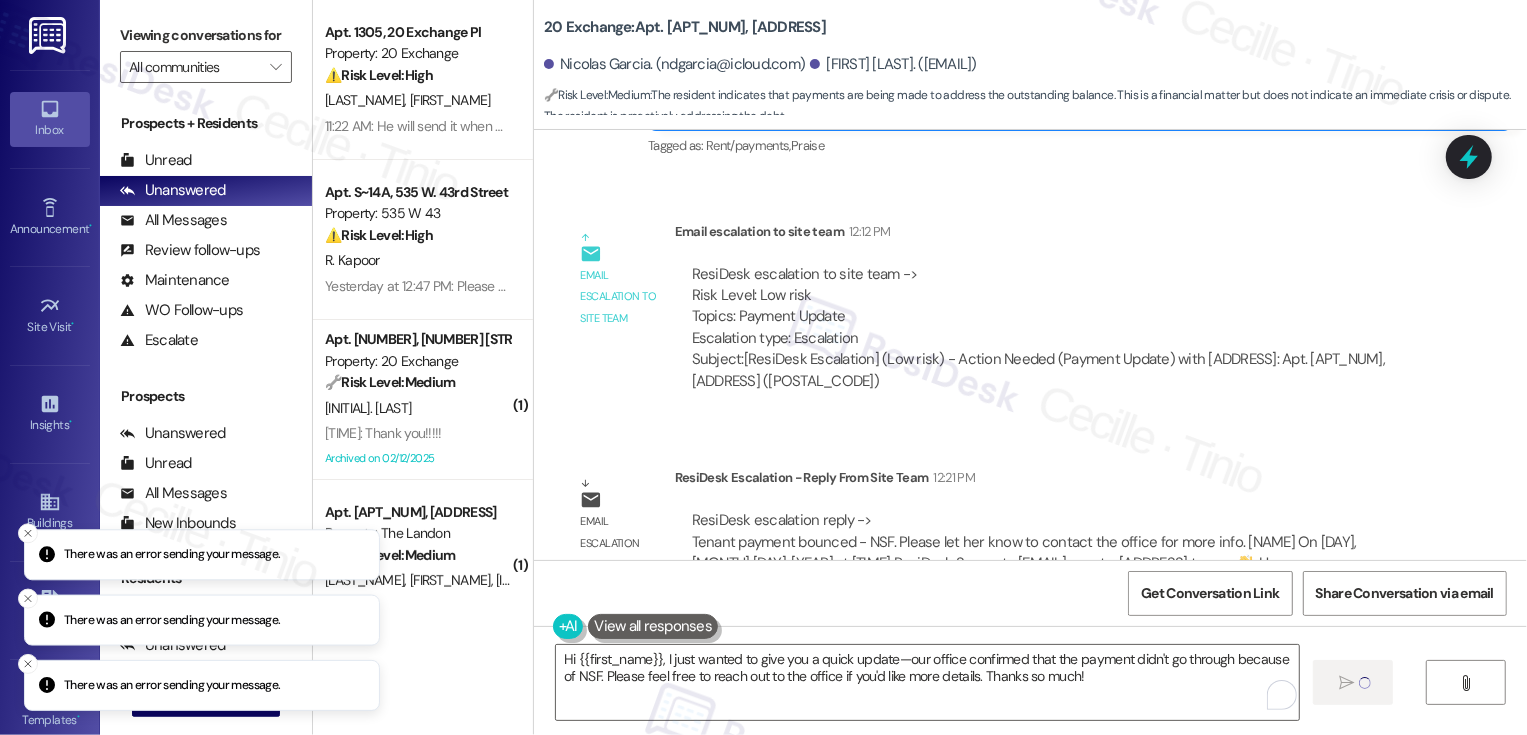 scroll, scrollTop: 29405, scrollLeft: 0, axis: vertical 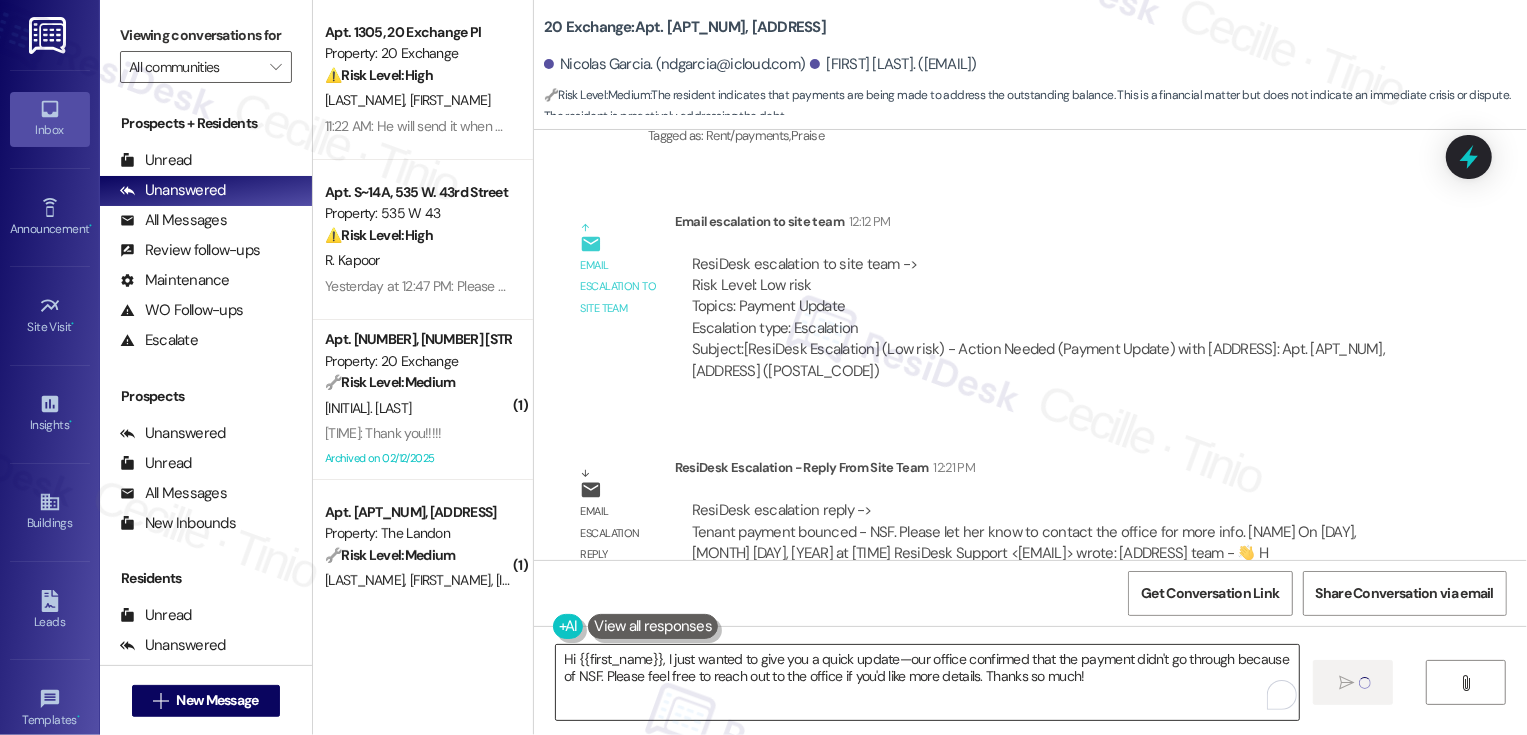 type 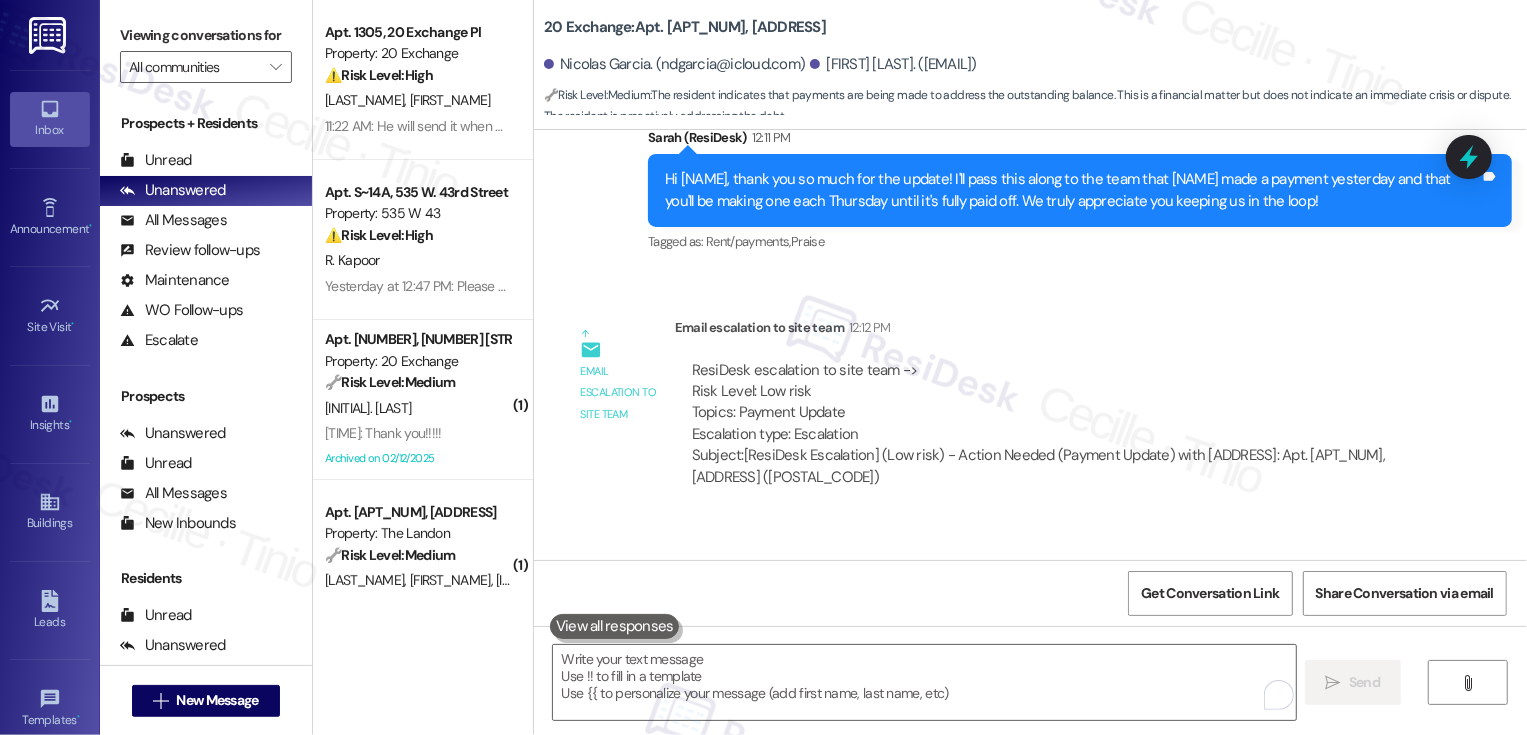 scroll, scrollTop: 29565, scrollLeft: 0, axis: vertical 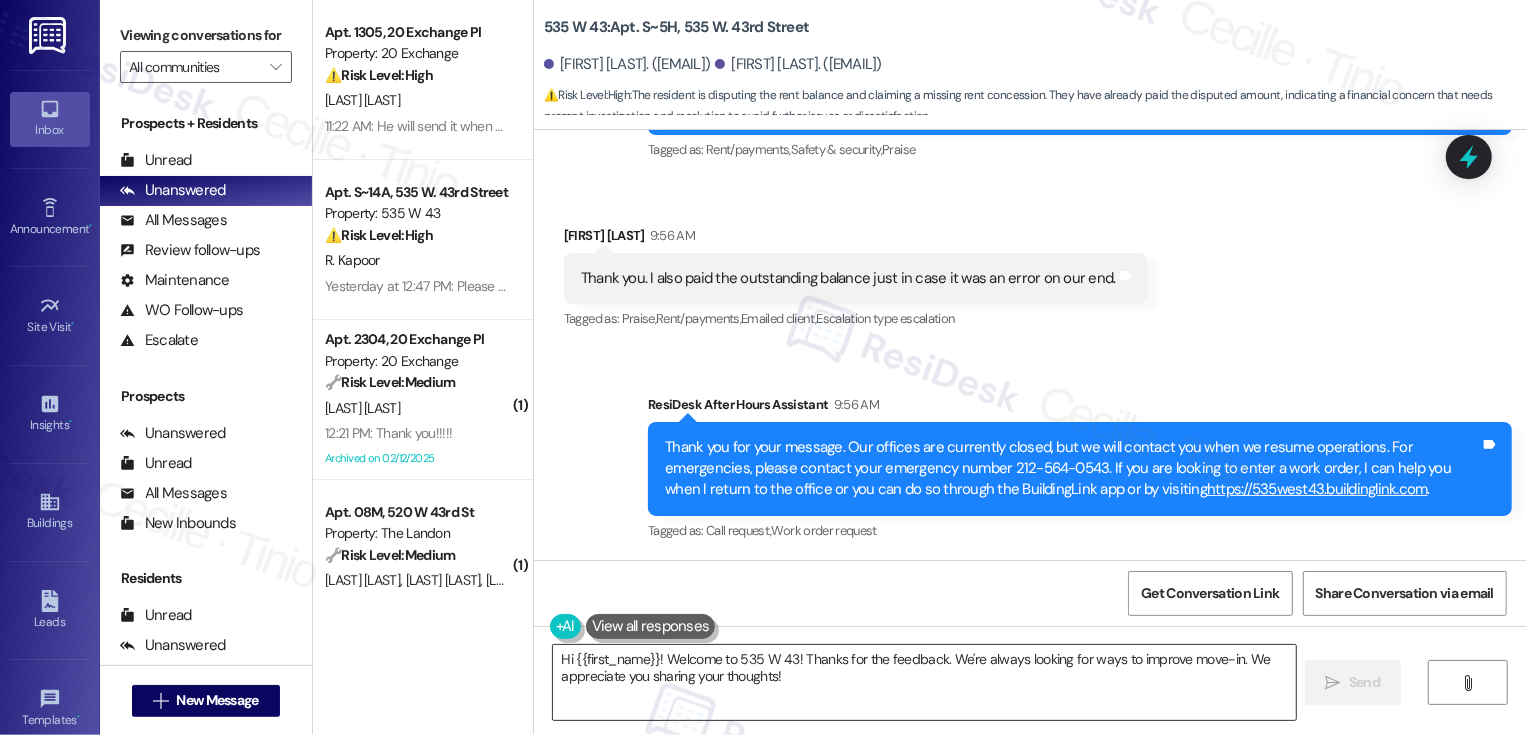click on "Hi {{first_name}}! Welcome to 535 W 43! Thanks for the feedback. We're always looking for ways to improve move-in. We appreciate you sharing your thoughts!" at bounding box center (924, 682) 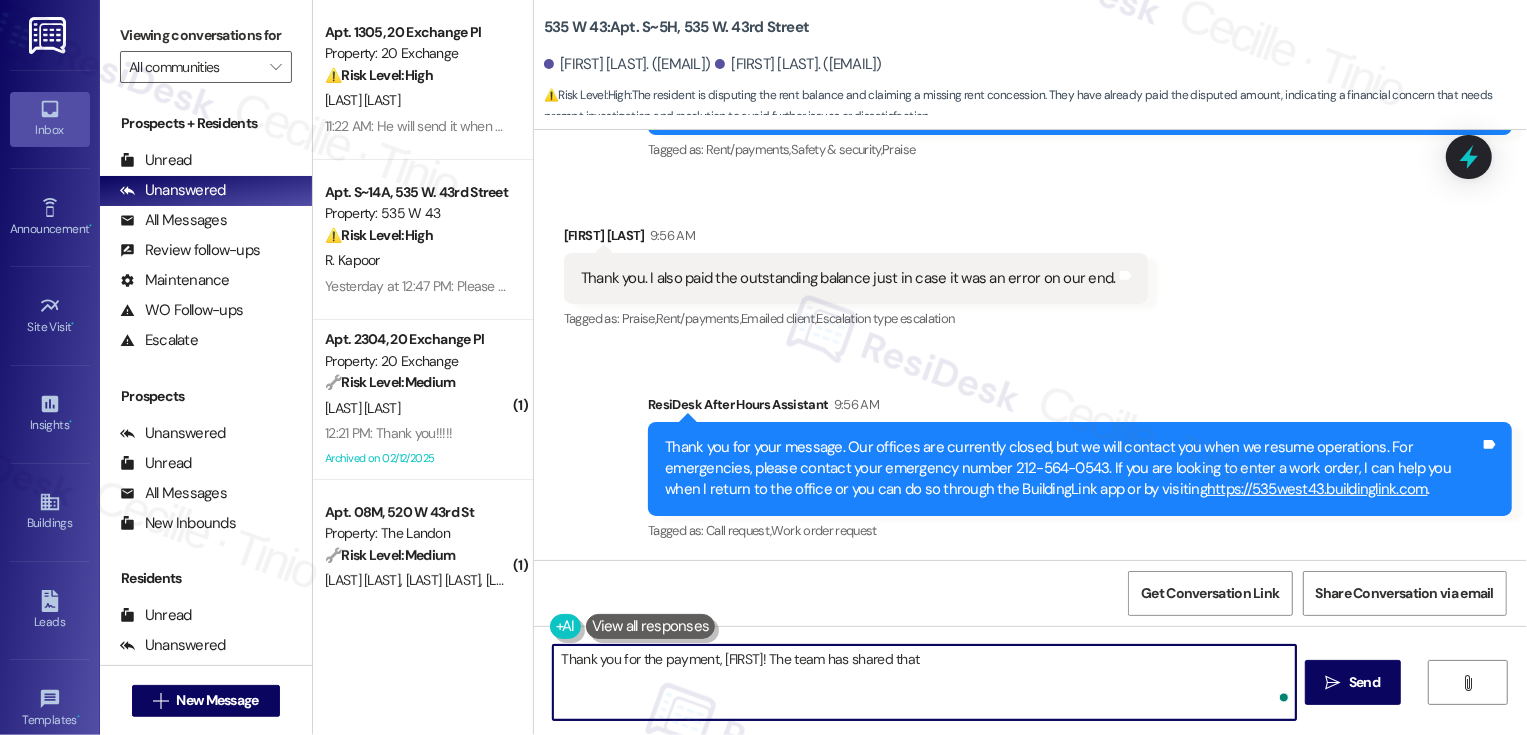paste on "We charge rent and amenities in full on the 1st of each month - and the
$555.97 covers their first 3 days in their new apartment home." 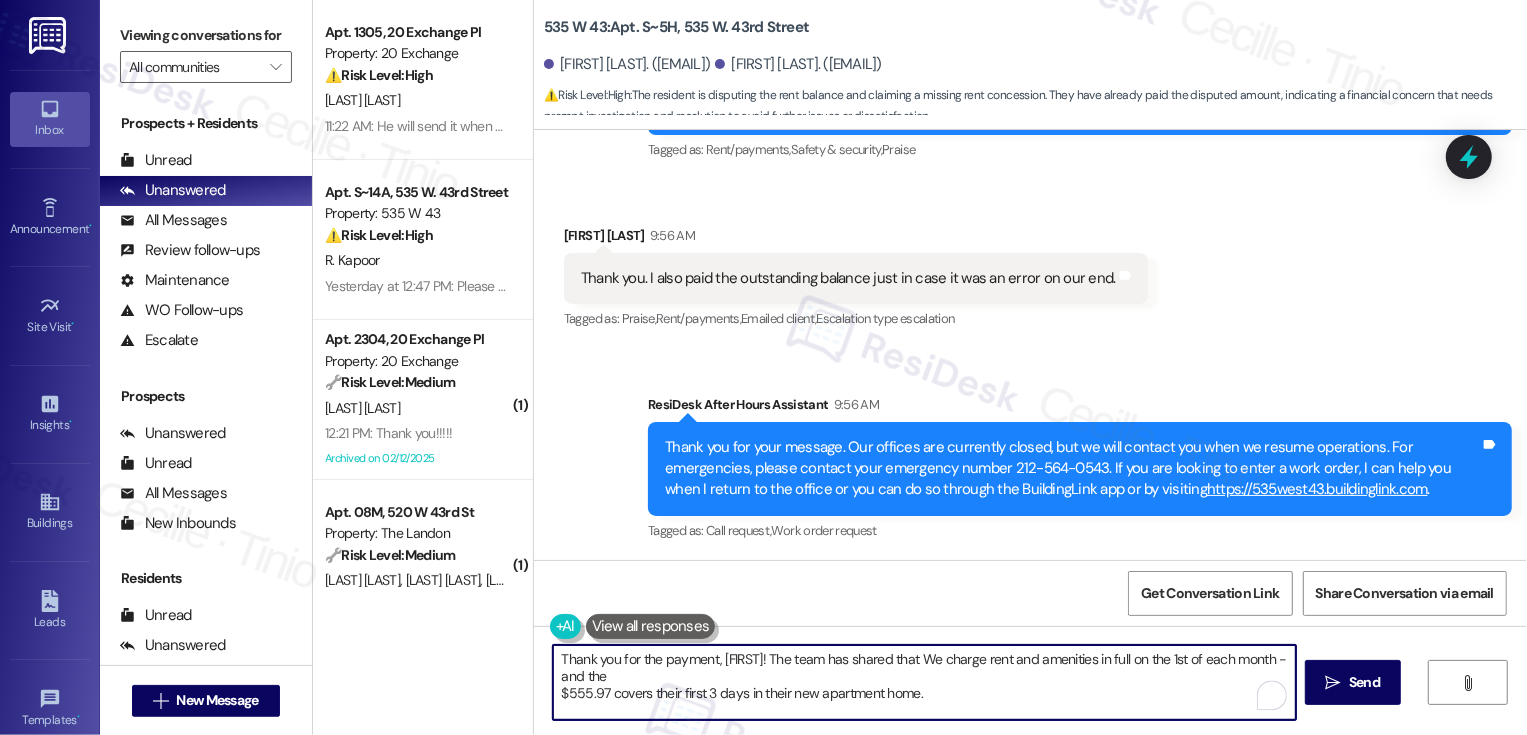 click on "Thank you for the payment, [FIRST]! The team has shared that We charge rent and amenities in full on the 1st of each month - and the
$555.97 covers their first 3 days in their new apartment home." at bounding box center [924, 682] 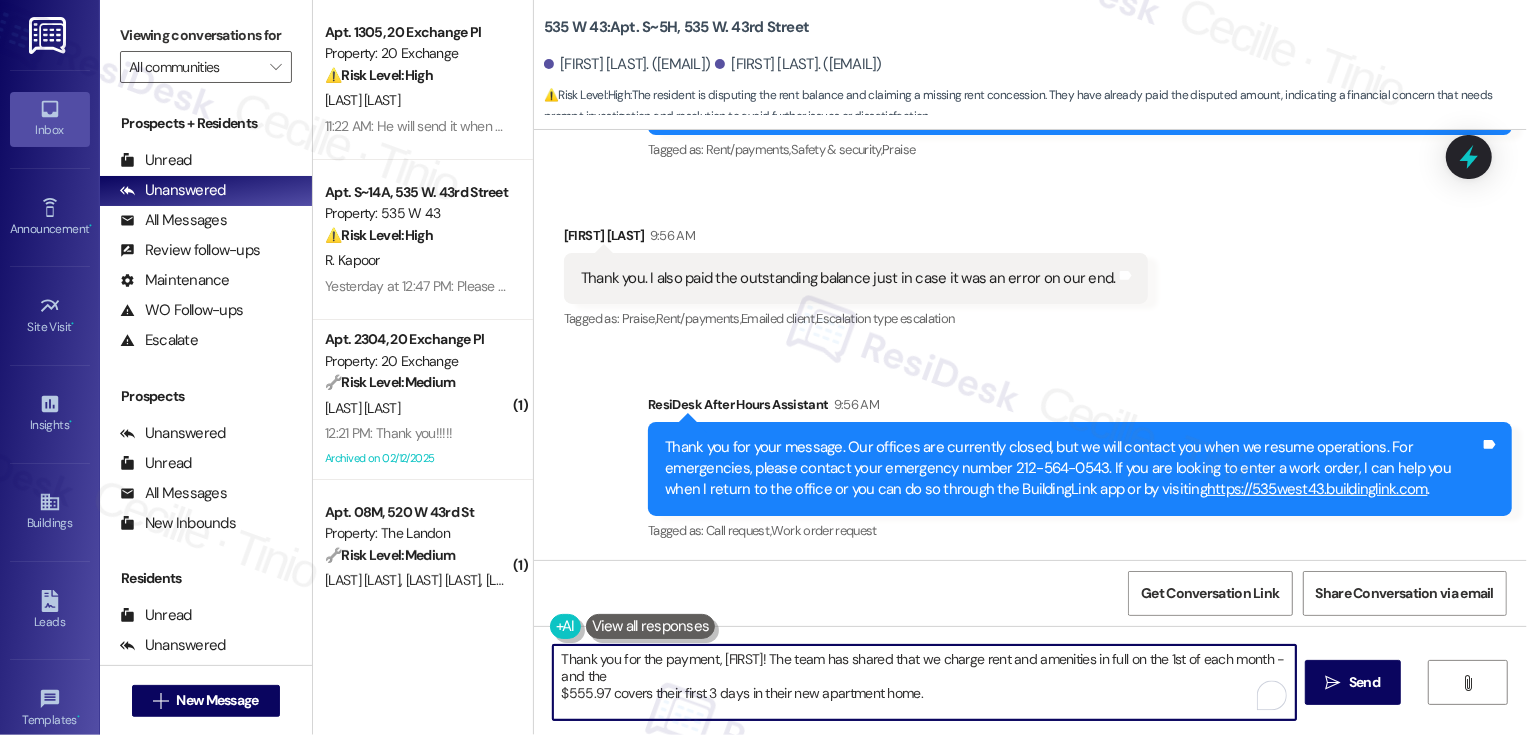 click on "Thank you for the payment, [FIRST]! The team has shared that we charge rent and amenities in full on the 1st of each month - and the
$555.97 covers their first 3 days in their new apartment home." at bounding box center [924, 682] 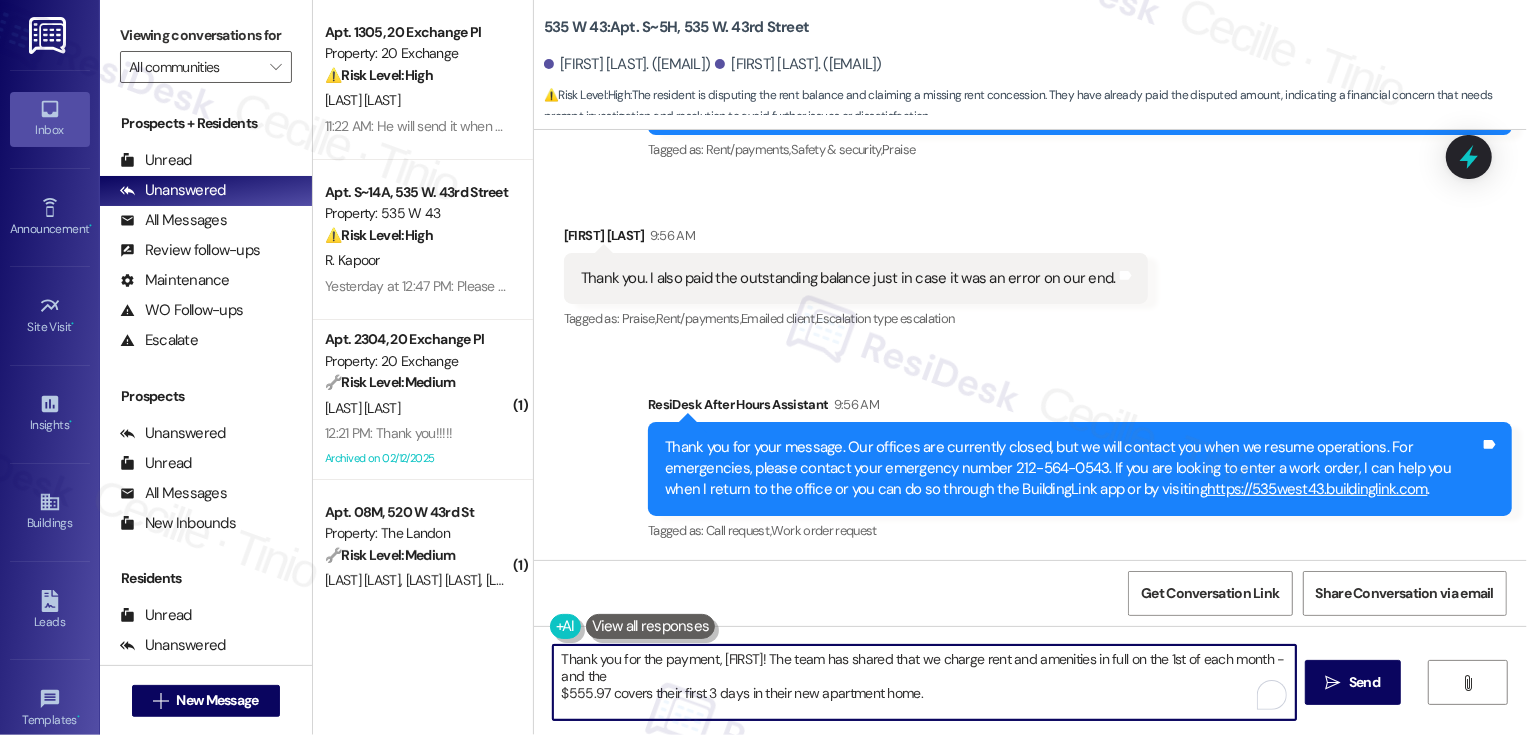 click on "Thank you for the payment, [FIRST]! The team has shared that we charge rent and amenities in full on the 1st of each month - and the
$555.97 covers their first 3 days in their new apartment home." at bounding box center (924, 682) 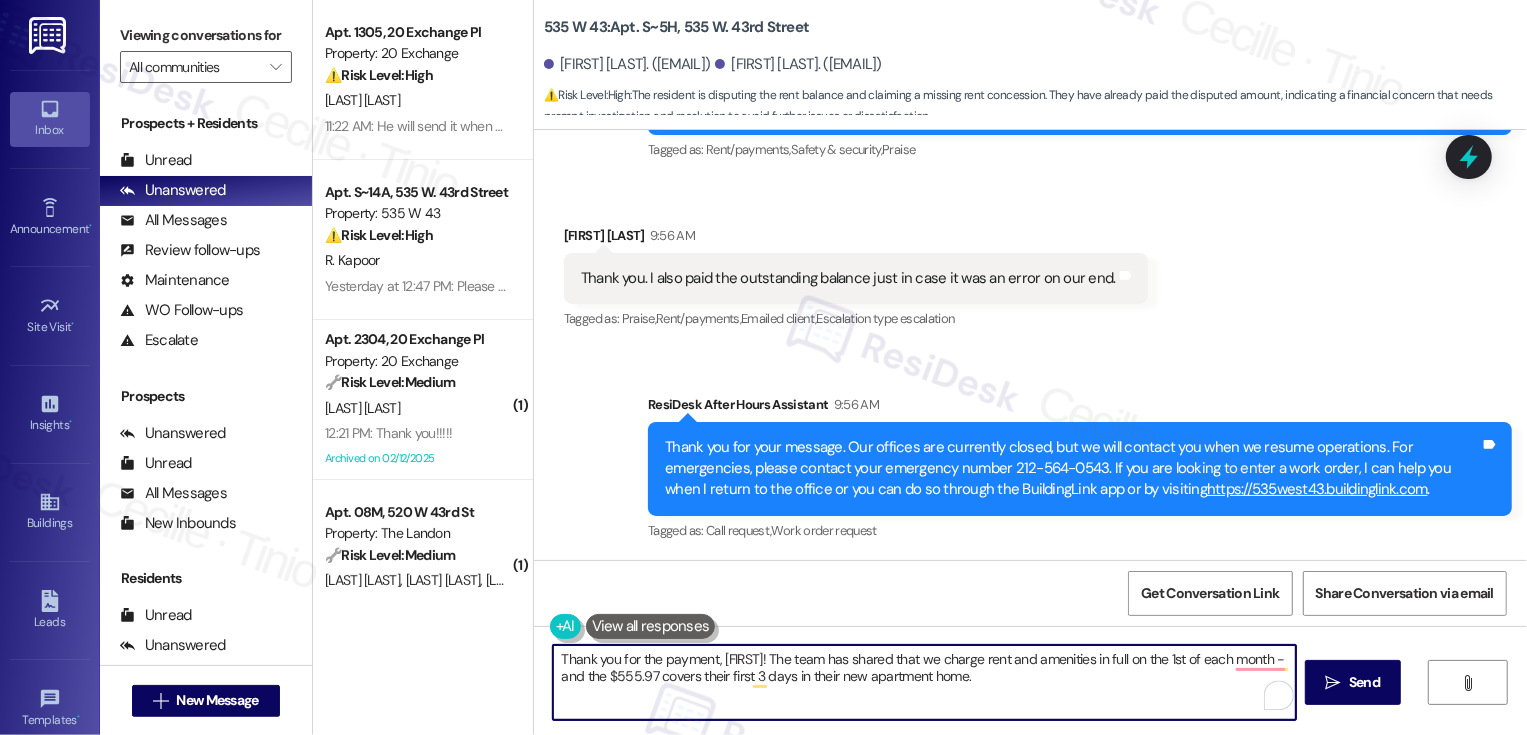 click on "Thank you for the payment, [FIRST]! The team has shared that we charge rent and amenities in full on the 1st of each month - and the $555.97 covers their first 3 days in their new apartment home." at bounding box center (924, 682) 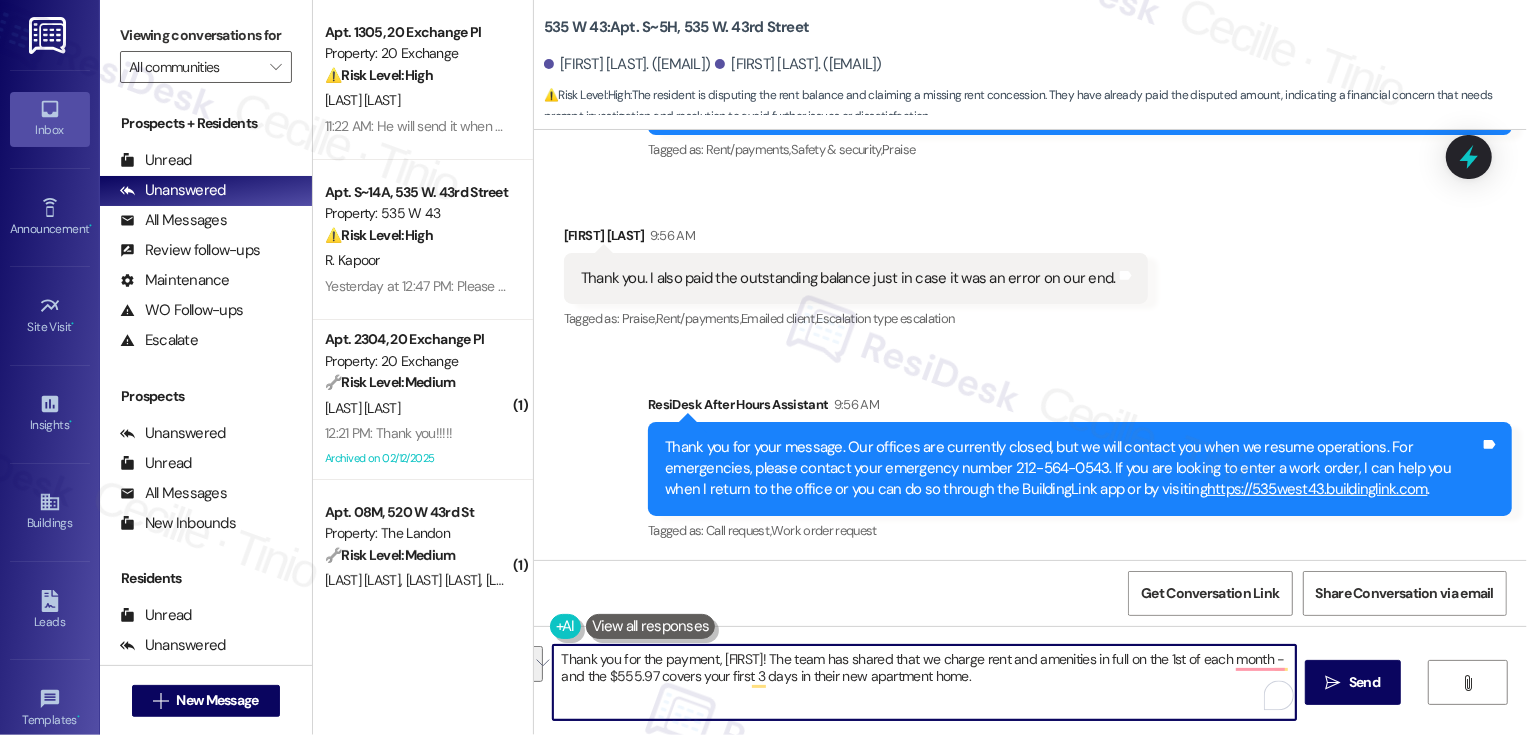 click on "Thank you for the payment, [FIRST]! The team has shared that we charge rent and amenities in full on the 1st of each month - and the $555.97 covers your first 3 days in their new apartment home." at bounding box center (924, 682) 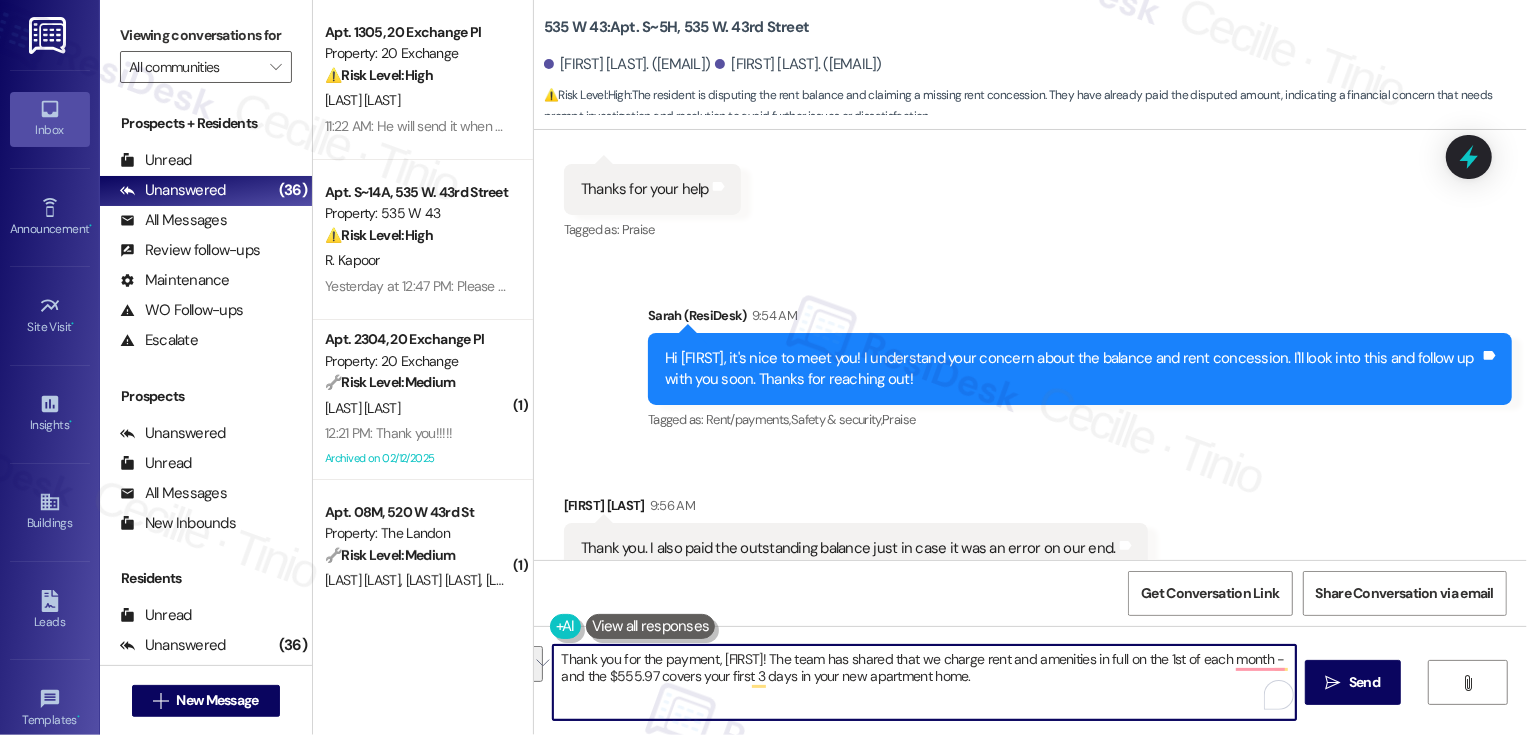 scroll, scrollTop: 810, scrollLeft: 0, axis: vertical 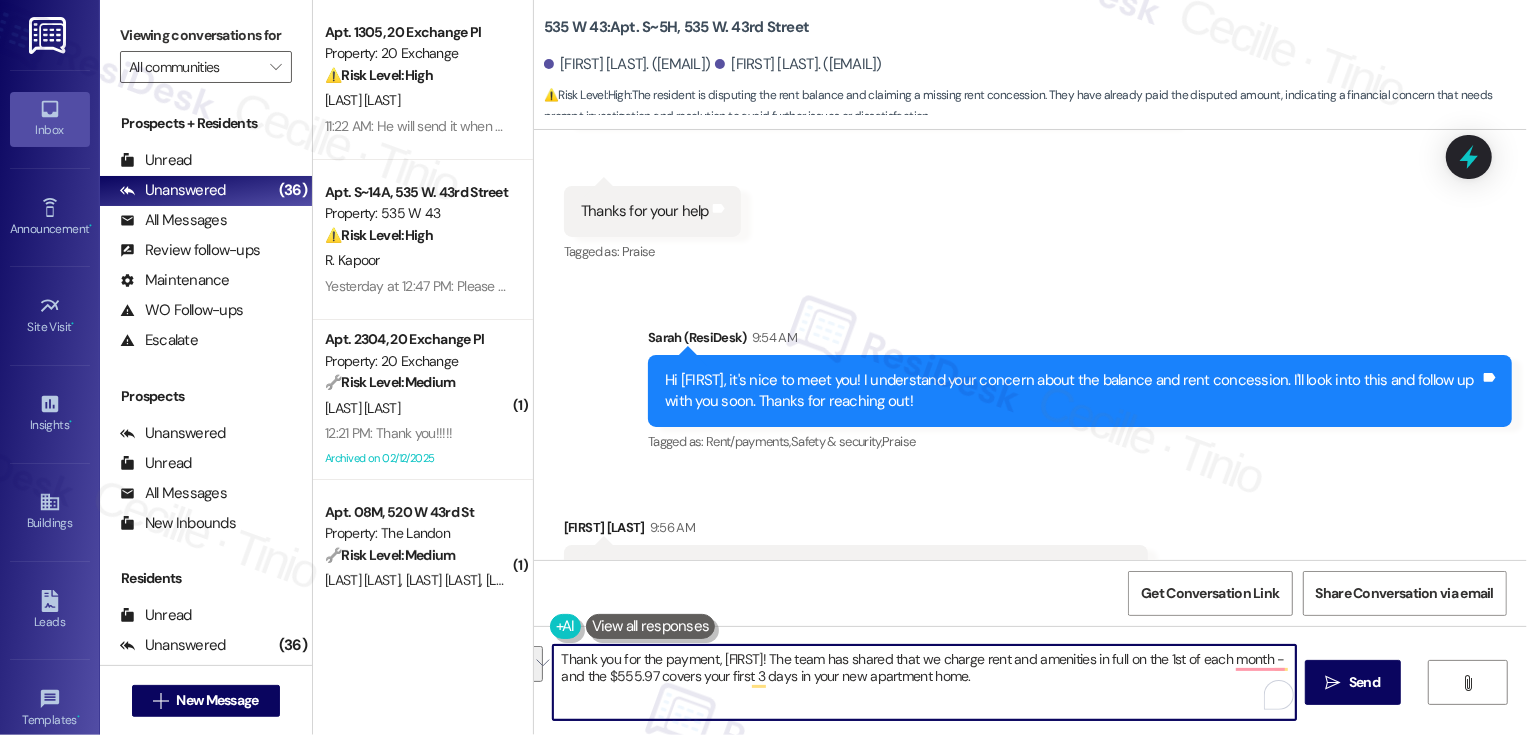paste on "your payment, [FIRST]! The team shared that we charge rent and amenities in full on the 1st of each month. The $555.97 you paid covers your first three days in your new apartment home." 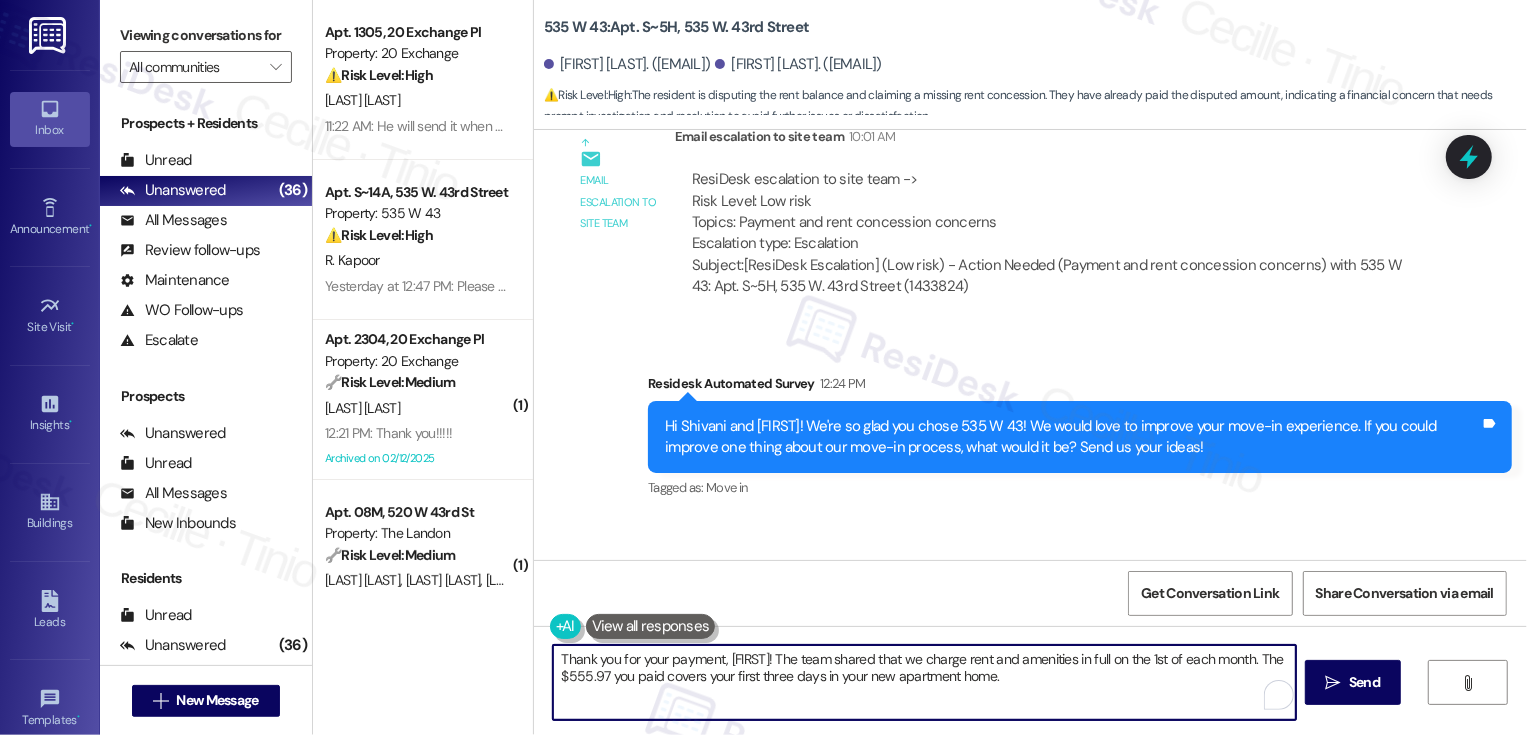 scroll, scrollTop: 1721, scrollLeft: 0, axis: vertical 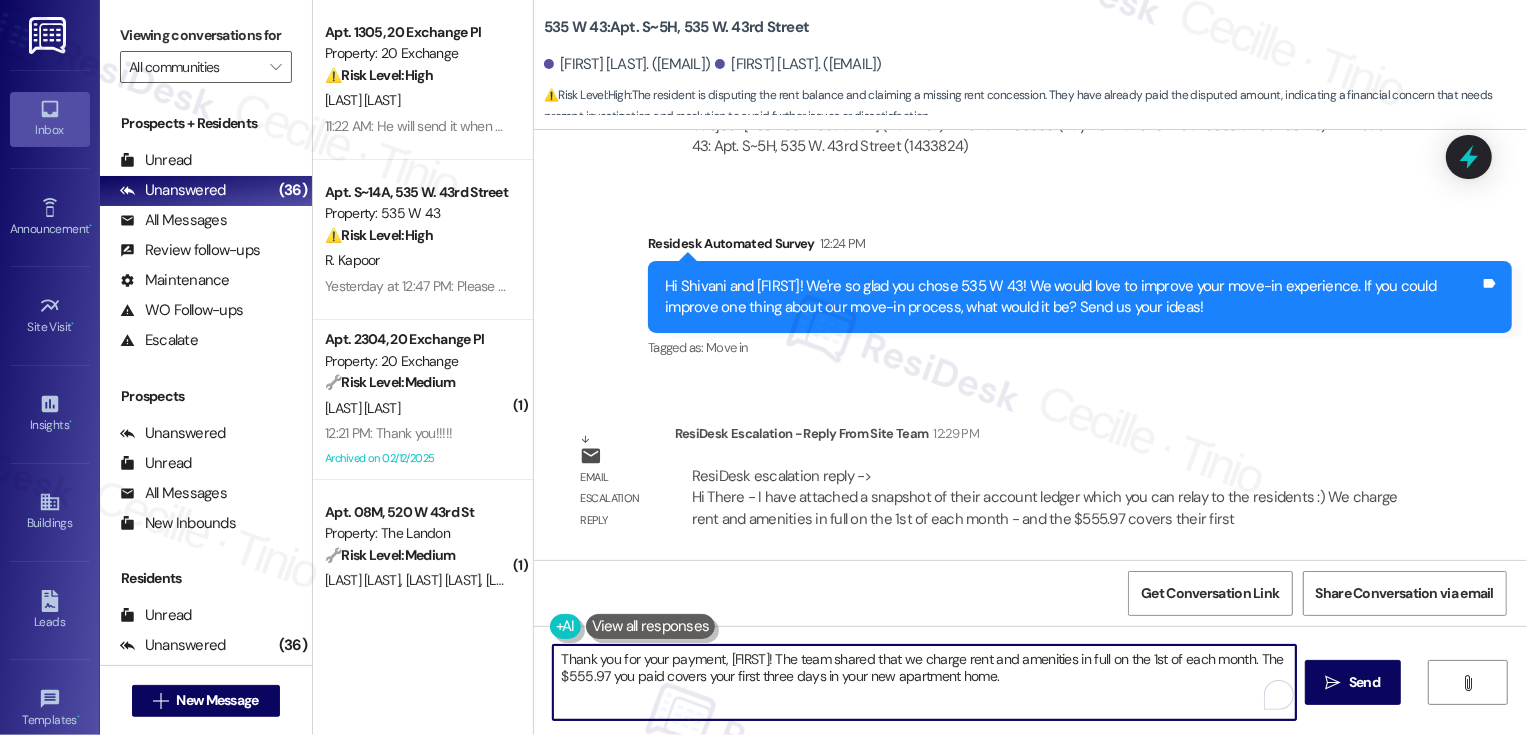 click on "Thank you for your payment, [FIRST]! The team shared that we charge rent and amenities in full on the 1st of each month. The $555.97 you paid covers your first three days in your new apartment home." at bounding box center (924, 682) 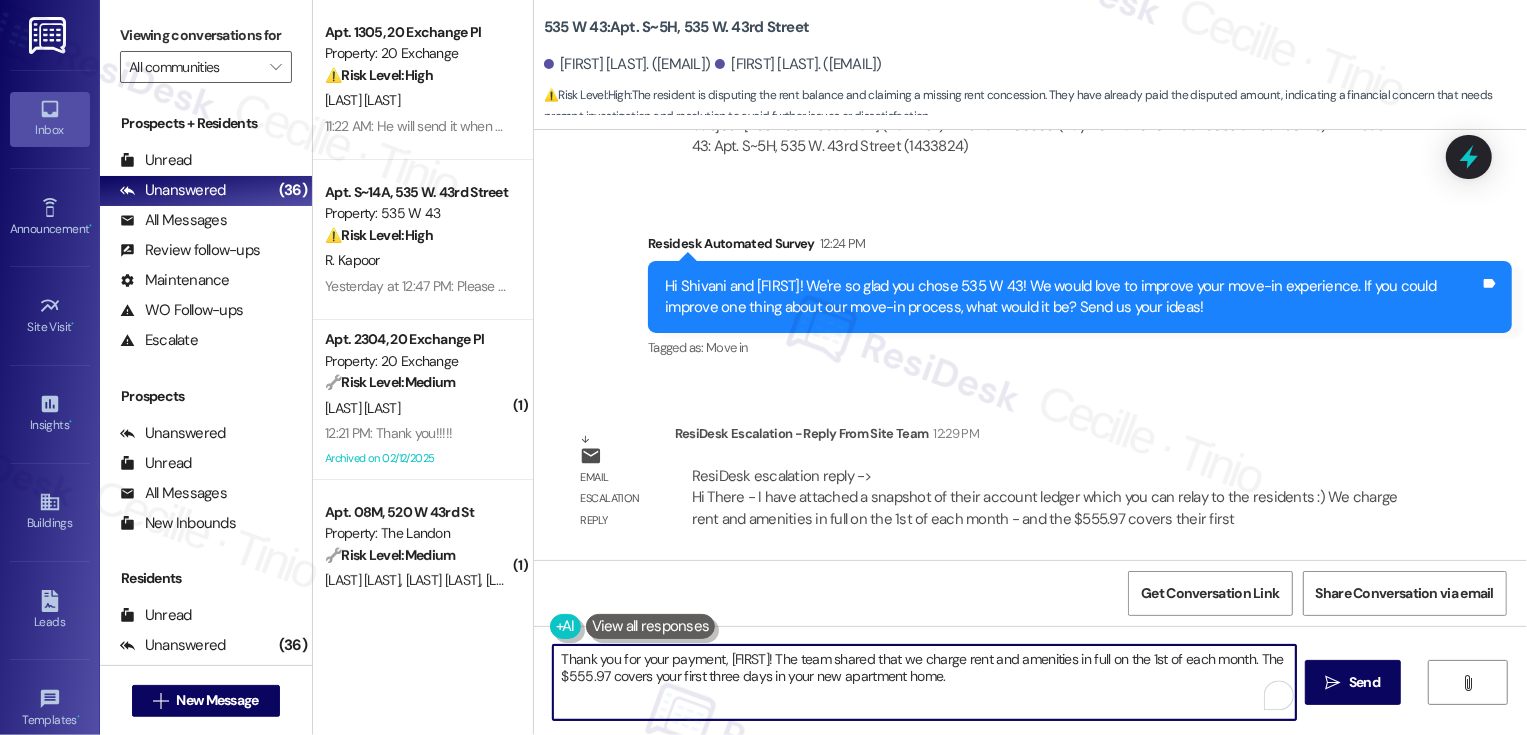 click on "Thank you for your payment, [FIRST]! The team shared that we charge rent and amenities in full on the 1st of each month. The $555.97 covers your first three days in your new apartment home." at bounding box center (924, 682) 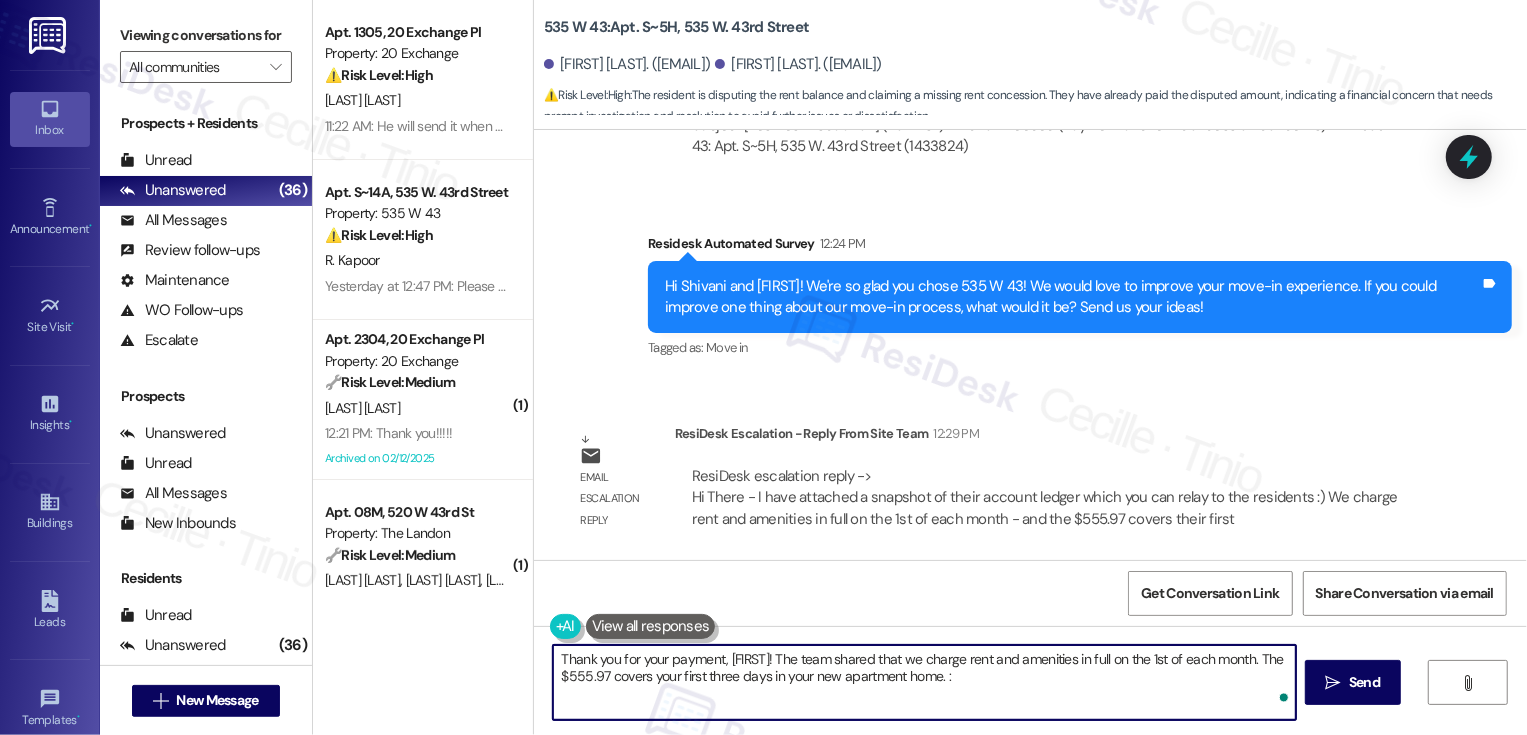 type on "Thank you for your payment, [FIRST]! The team shared that we charge rent and amenities in full on the 1st of each month. The $555.97 covers your first three days in your new apartment home. :)" 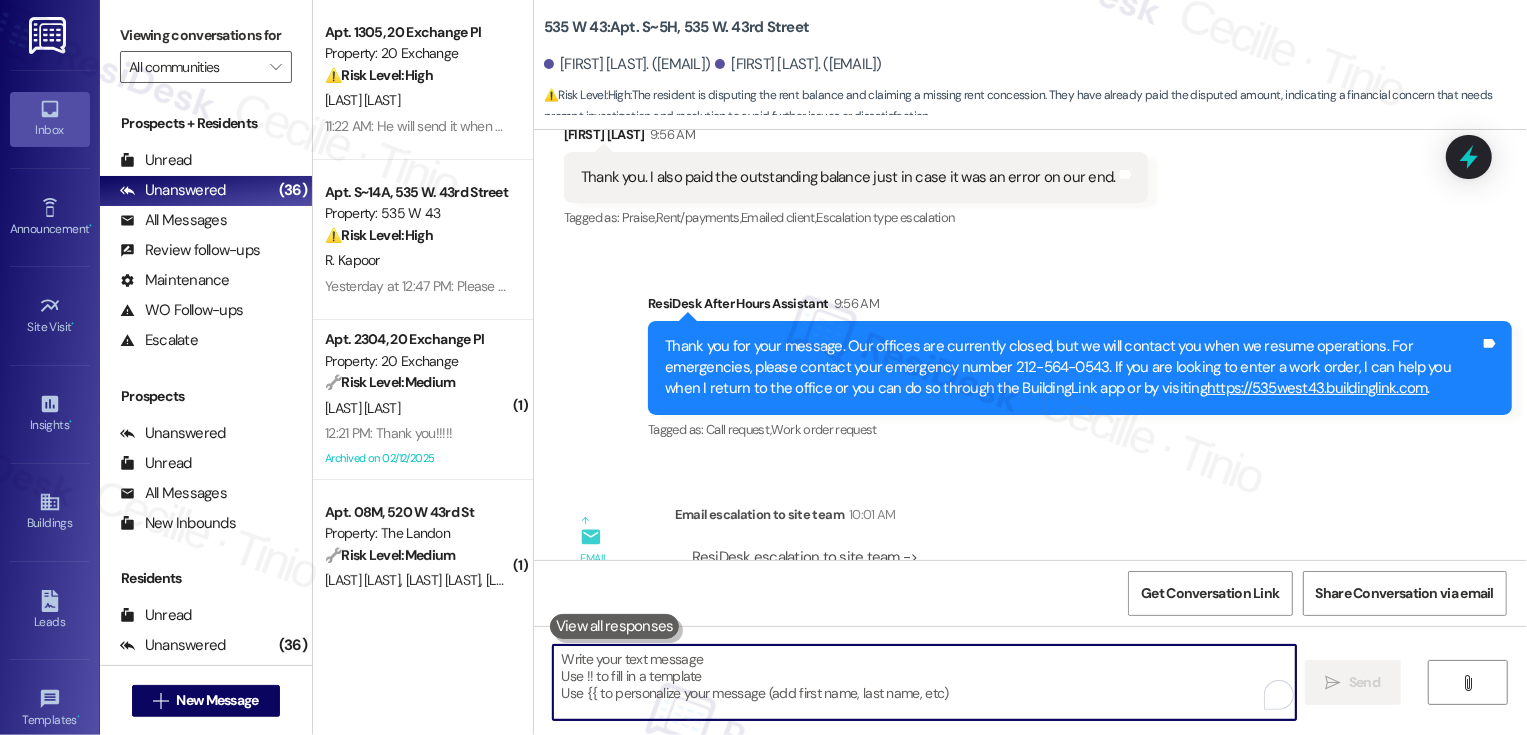 type 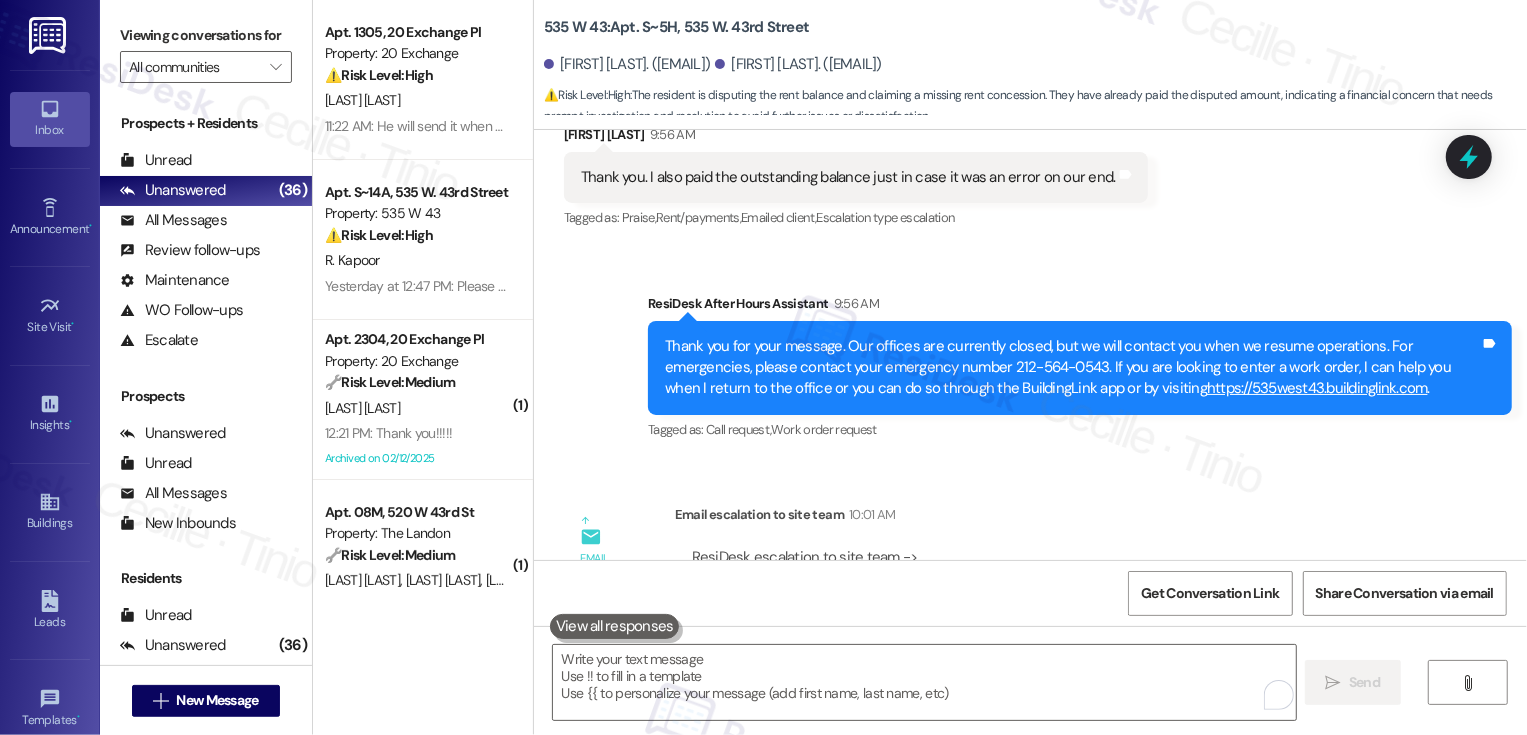 scroll, scrollTop: 890, scrollLeft: 0, axis: vertical 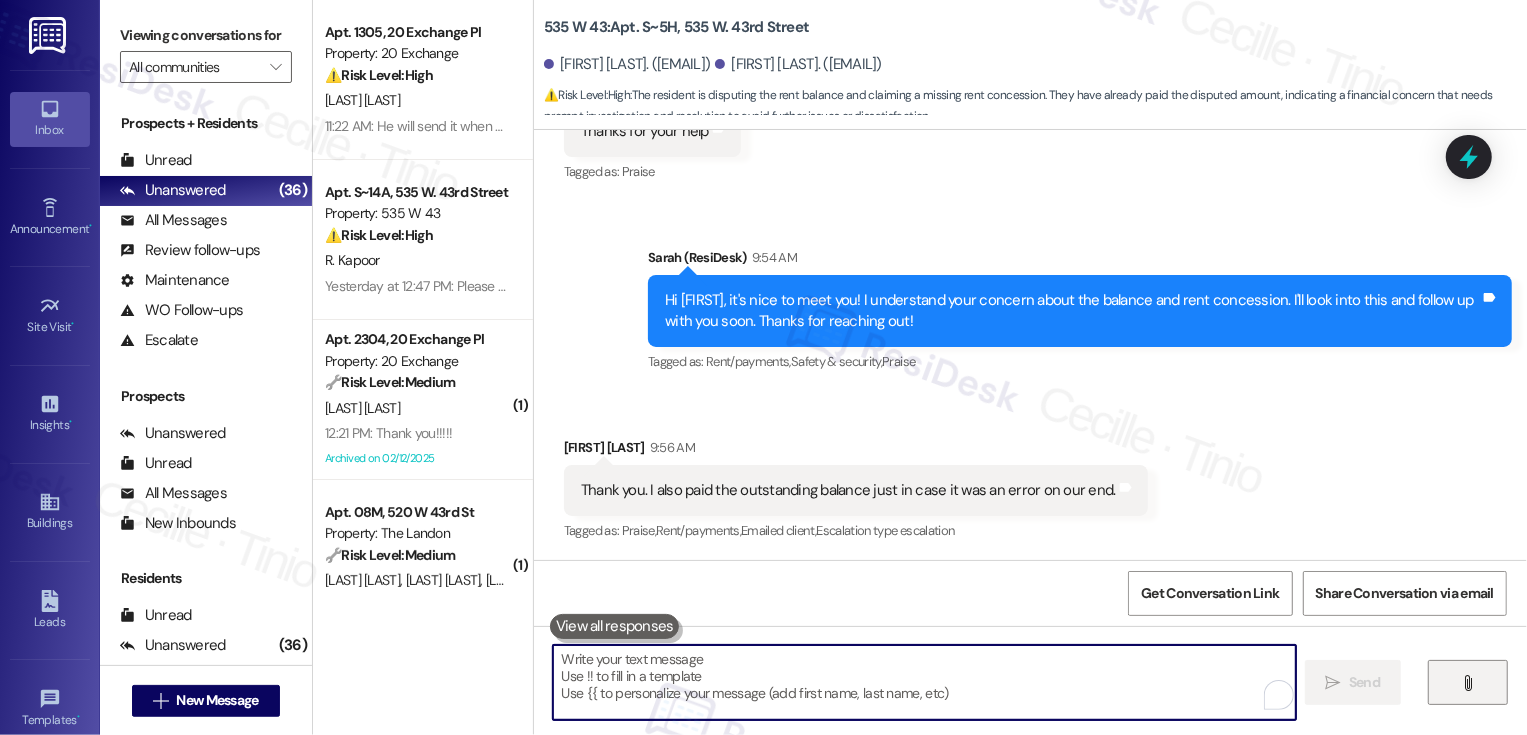 click on "" at bounding box center (1468, 682) 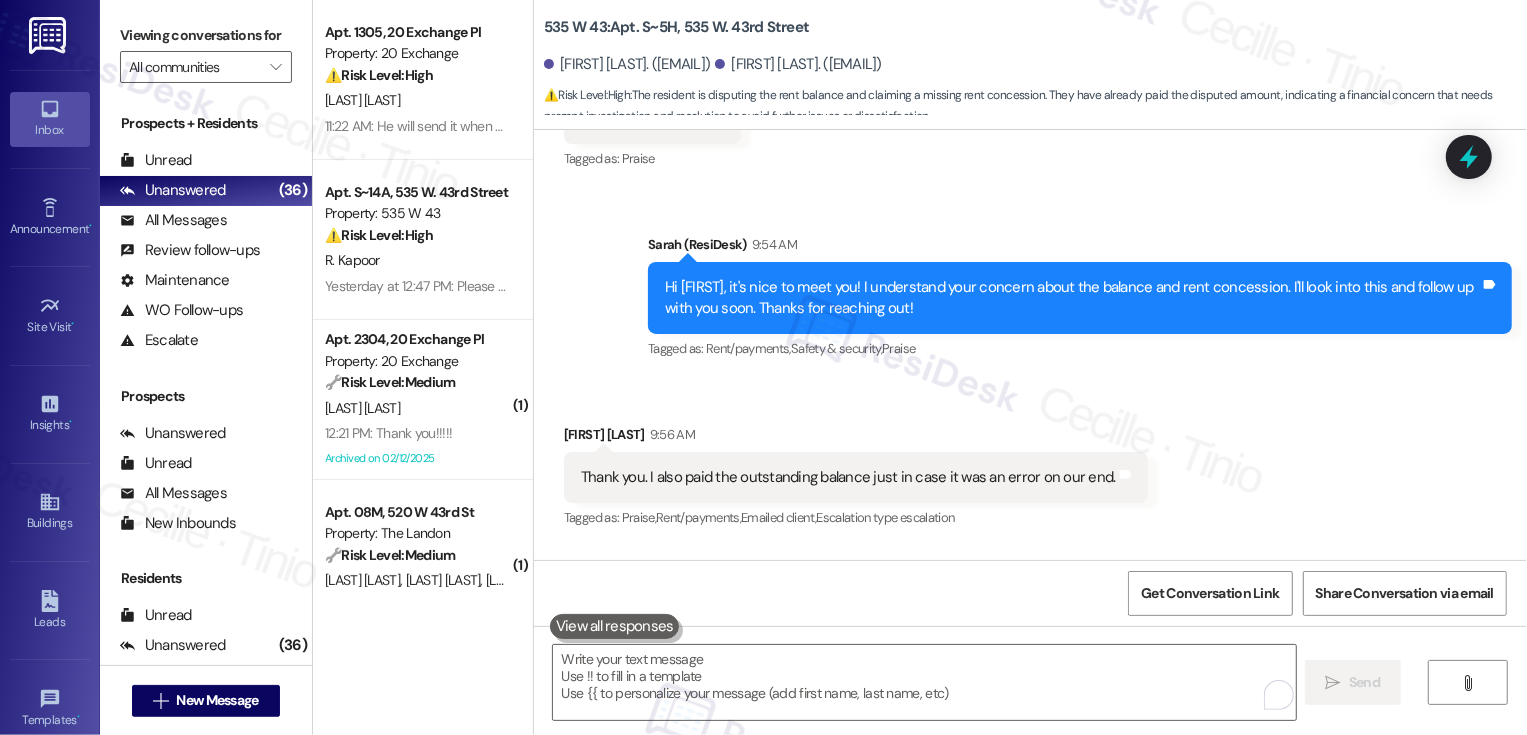 scroll, scrollTop: 2162, scrollLeft: 0, axis: vertical 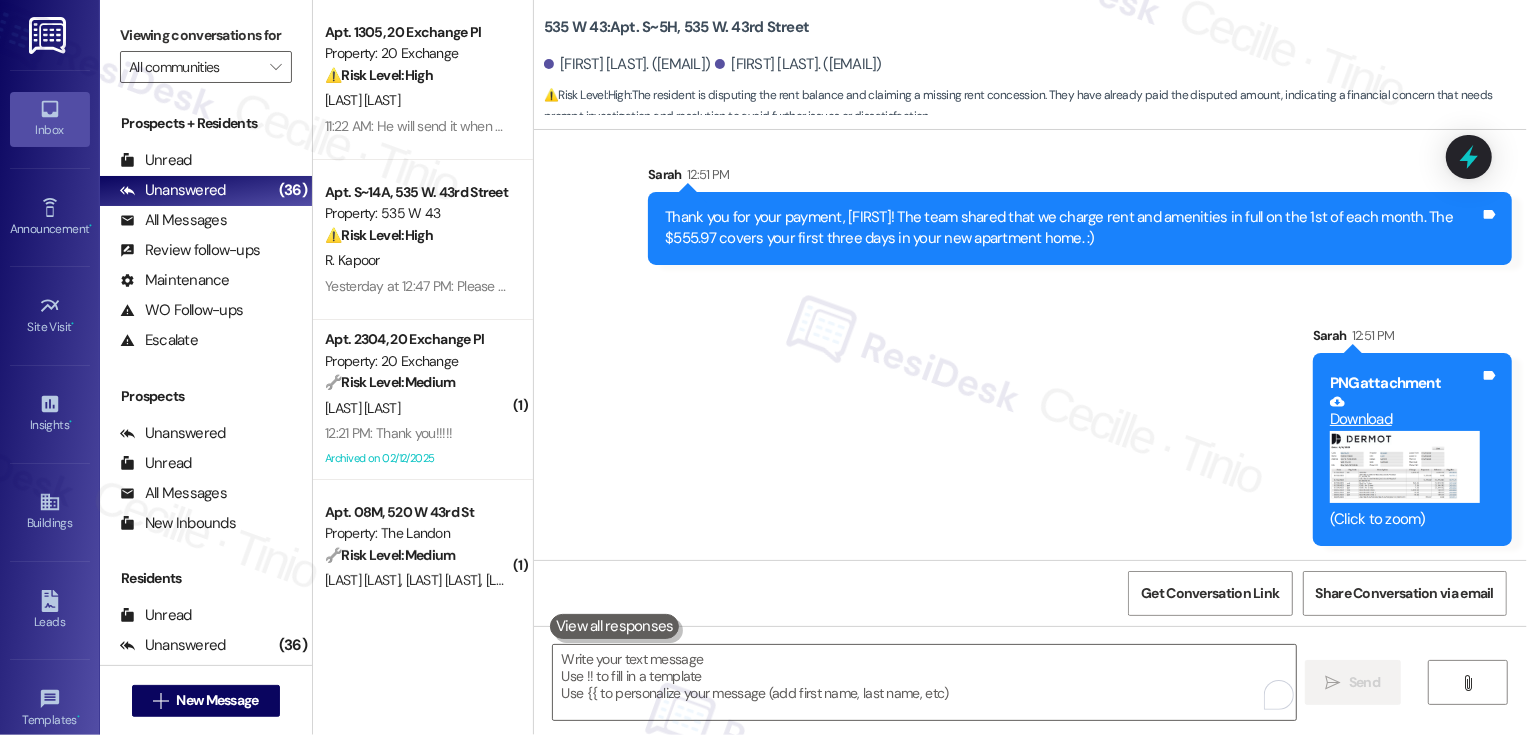 click at bounding box center [1405, 467] 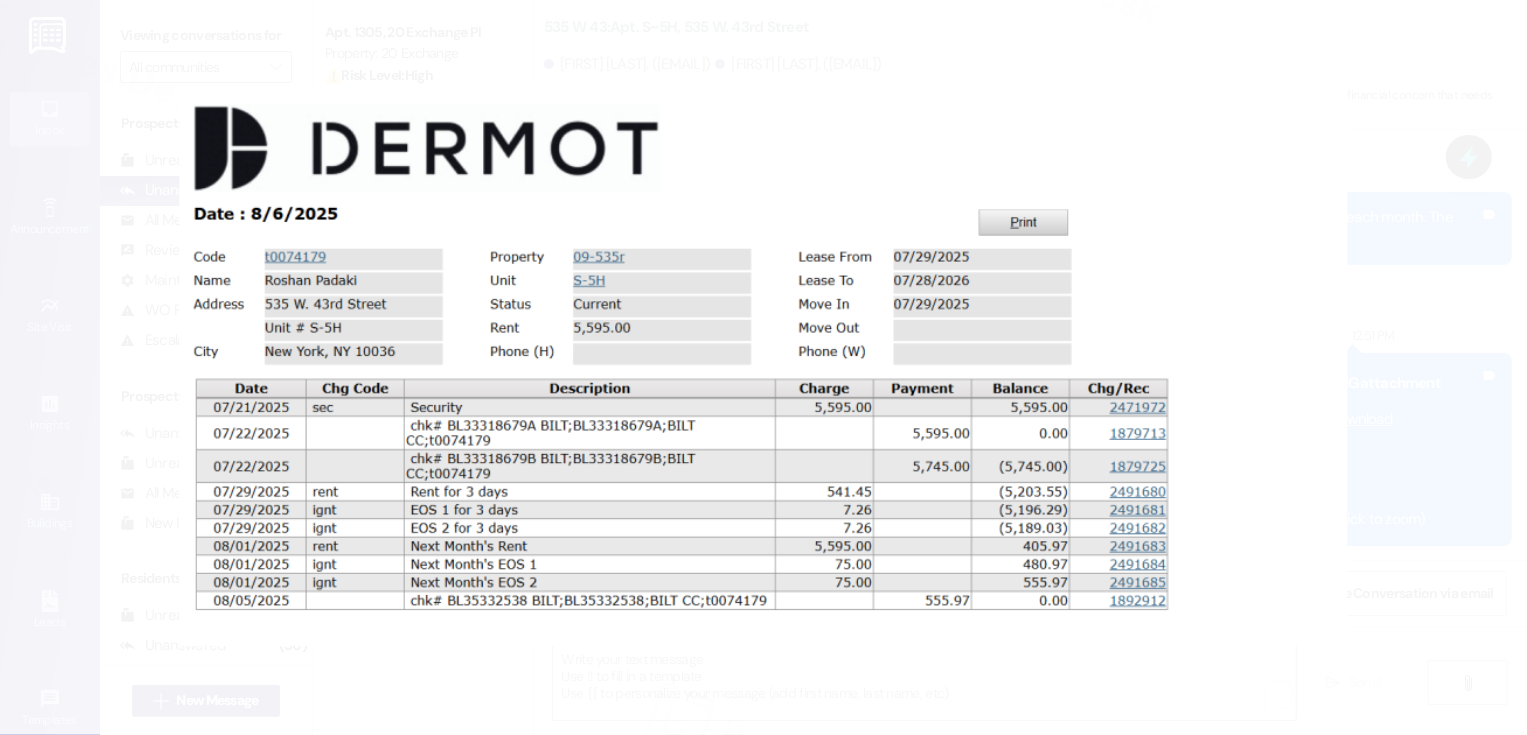click at bounding box center (763, 367) 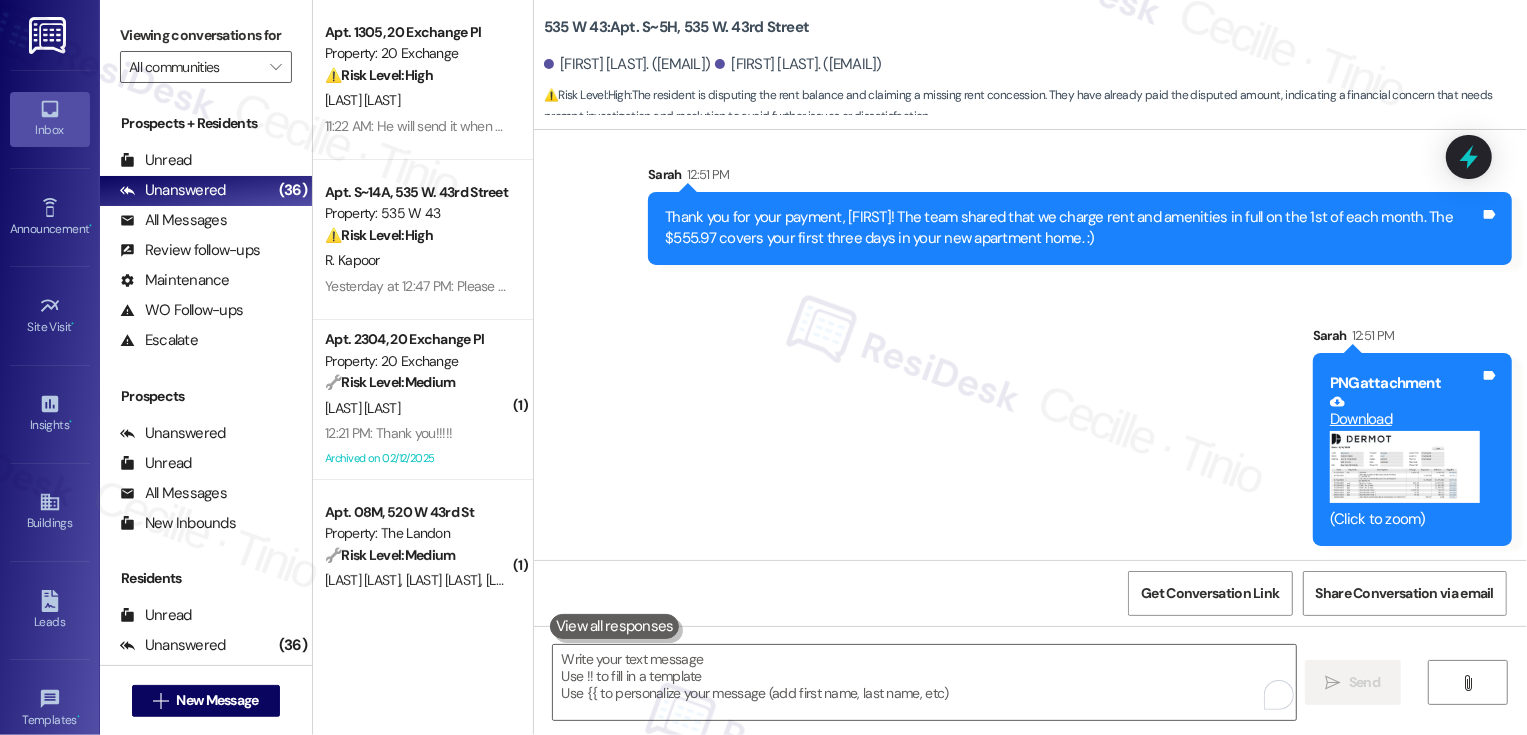 click on "Sent via SMS Sarah 12:51 PM Thank you for your payment, [FIRST]! The team shared that we charge rent and amenities in full on the 1st of each month. The $555.97 covers your first three days in your new apartment home. :) Tags and notes Sent via SMS Sarah 12:51 PM PNG  attachment   Download   (Click to zoom) Tags and notes" at bounding box center [1030, 340] 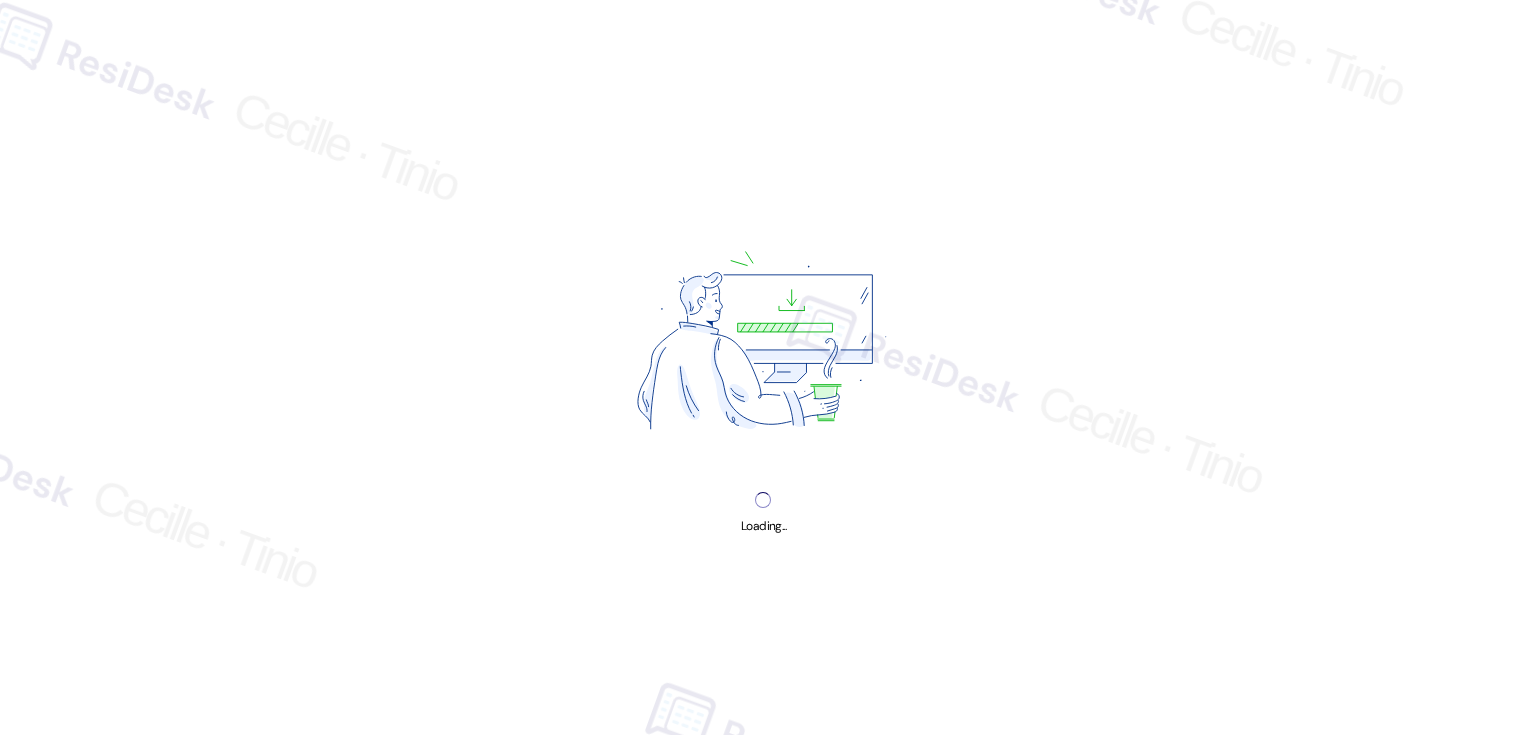 scroll, scrollTop: 0, scrollLeft: 0, axis: both 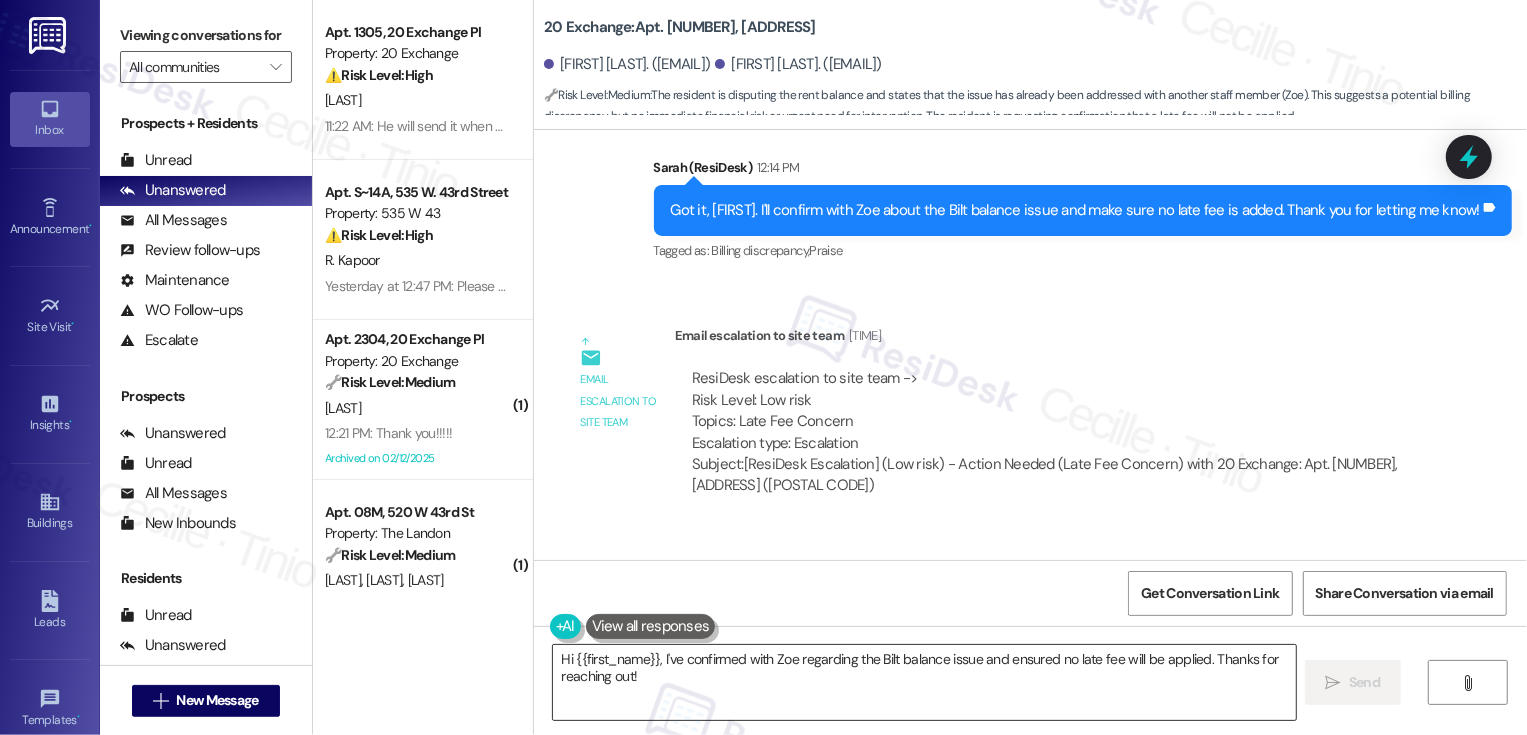 click on "Hi {{first_name}}, I've confirmed with Zoe regarding the Bilt balance issue and ensured no late fee will be applied. Thanks for reaching out!" at bounding box center [924, 682] 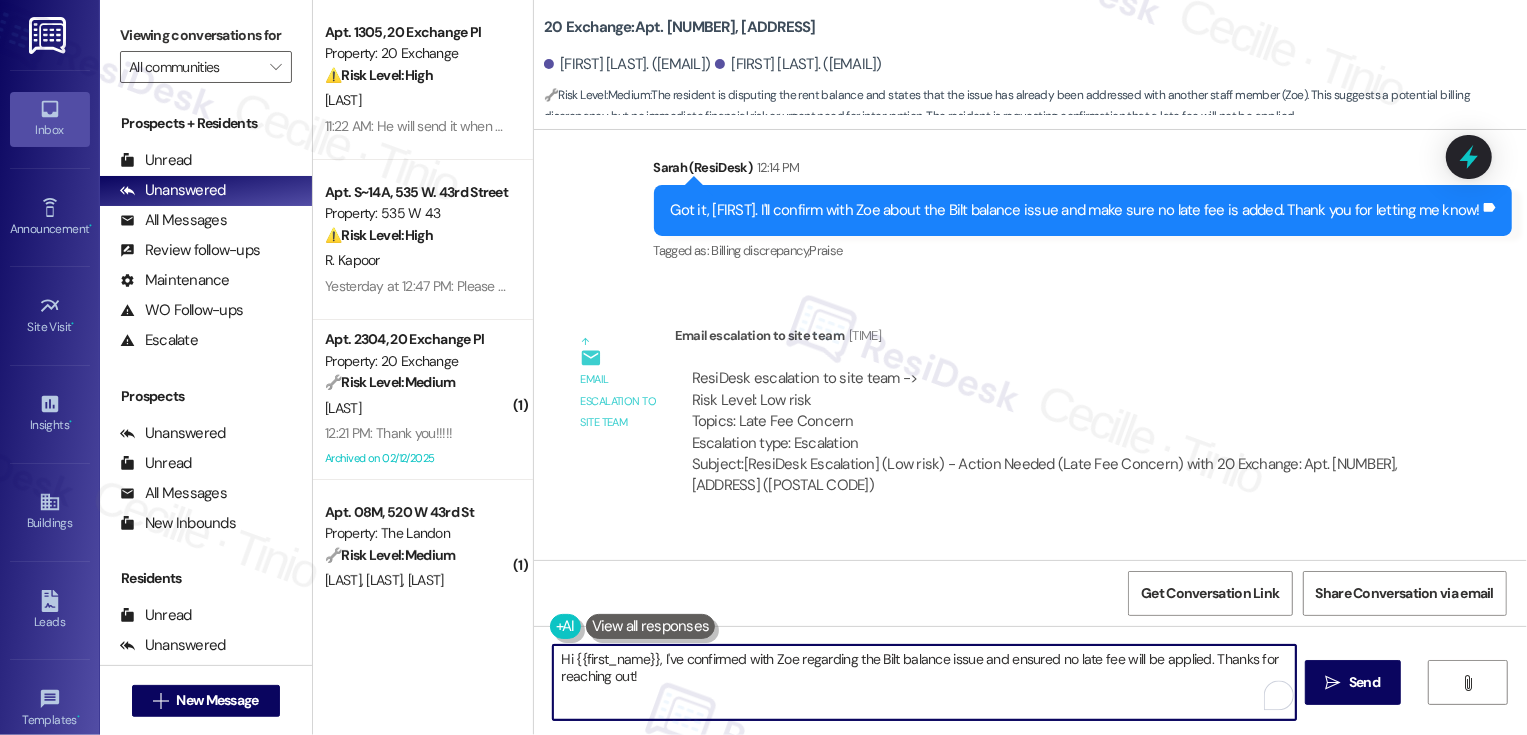 drag, startPoint x: 787, startPoint y: 658, endPoint x: 836, endPoint y: 693, distance: 60.216278 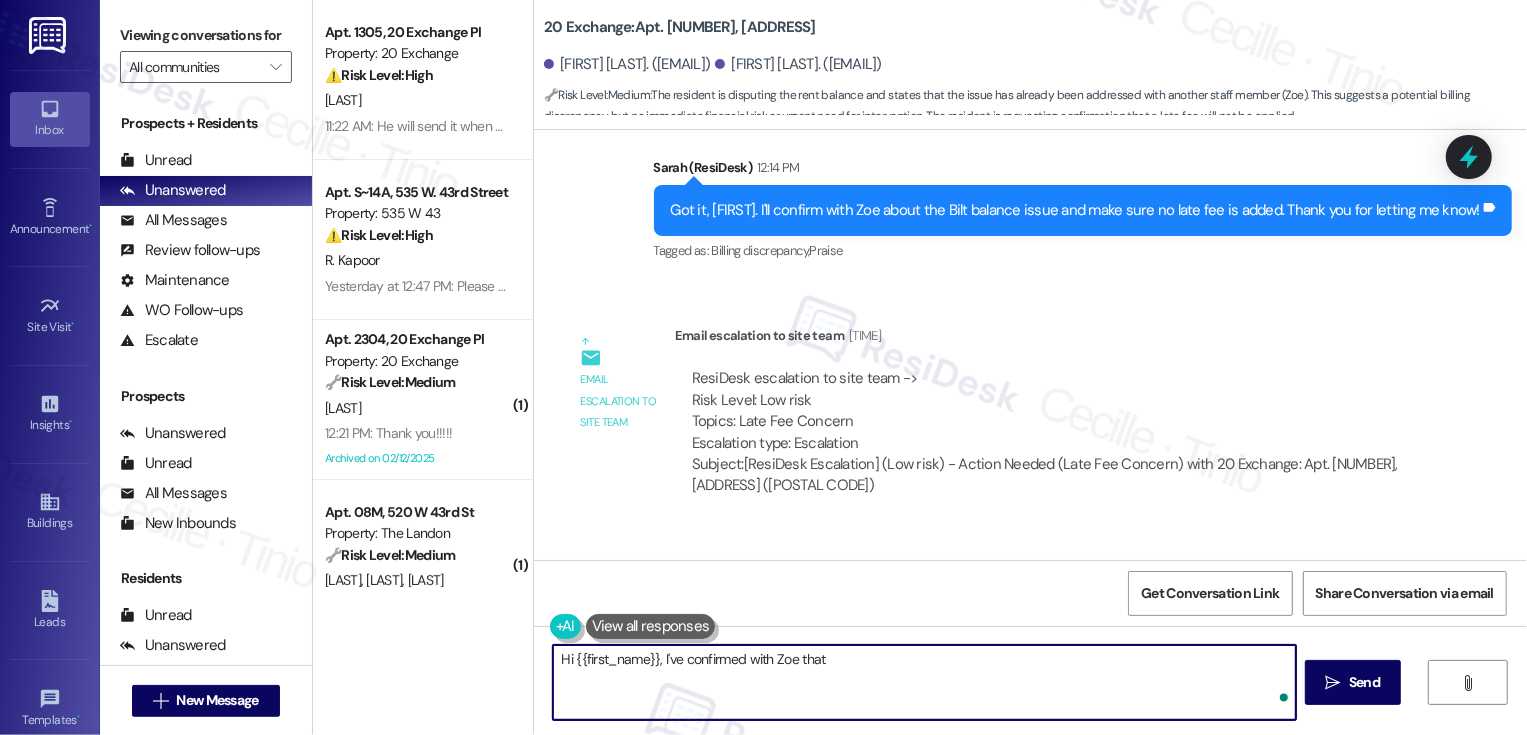 paste on "that No late fee will be added to your ledger.
However, we did charge $80.00 for the Mattress disposal work order." 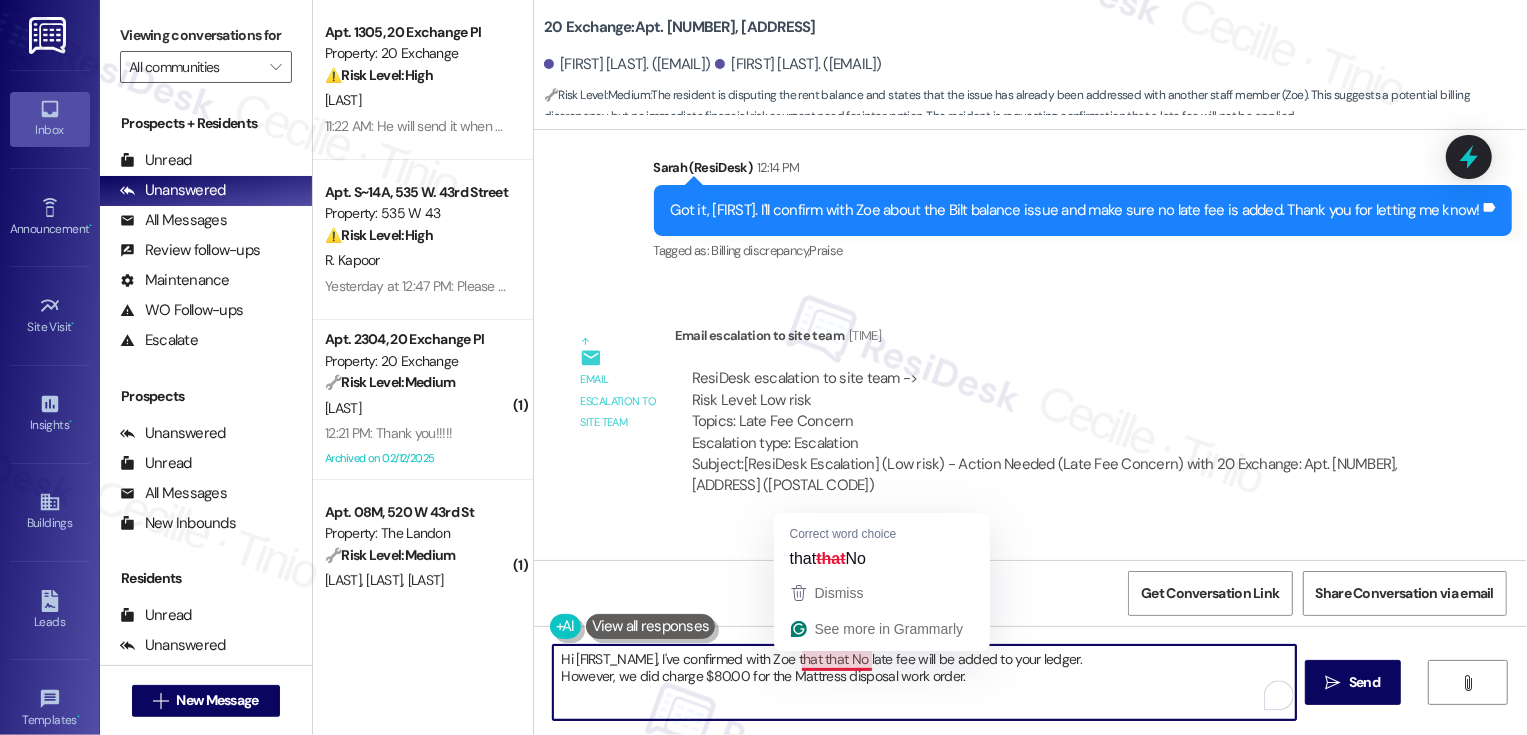 click on "Hi {{first_name}}, I've confirmed with Zoe that that No late fee will be added to your ledger.
However, we did charge $80.00 for the Mattress disposal work order." at bounding box center [924, 682] 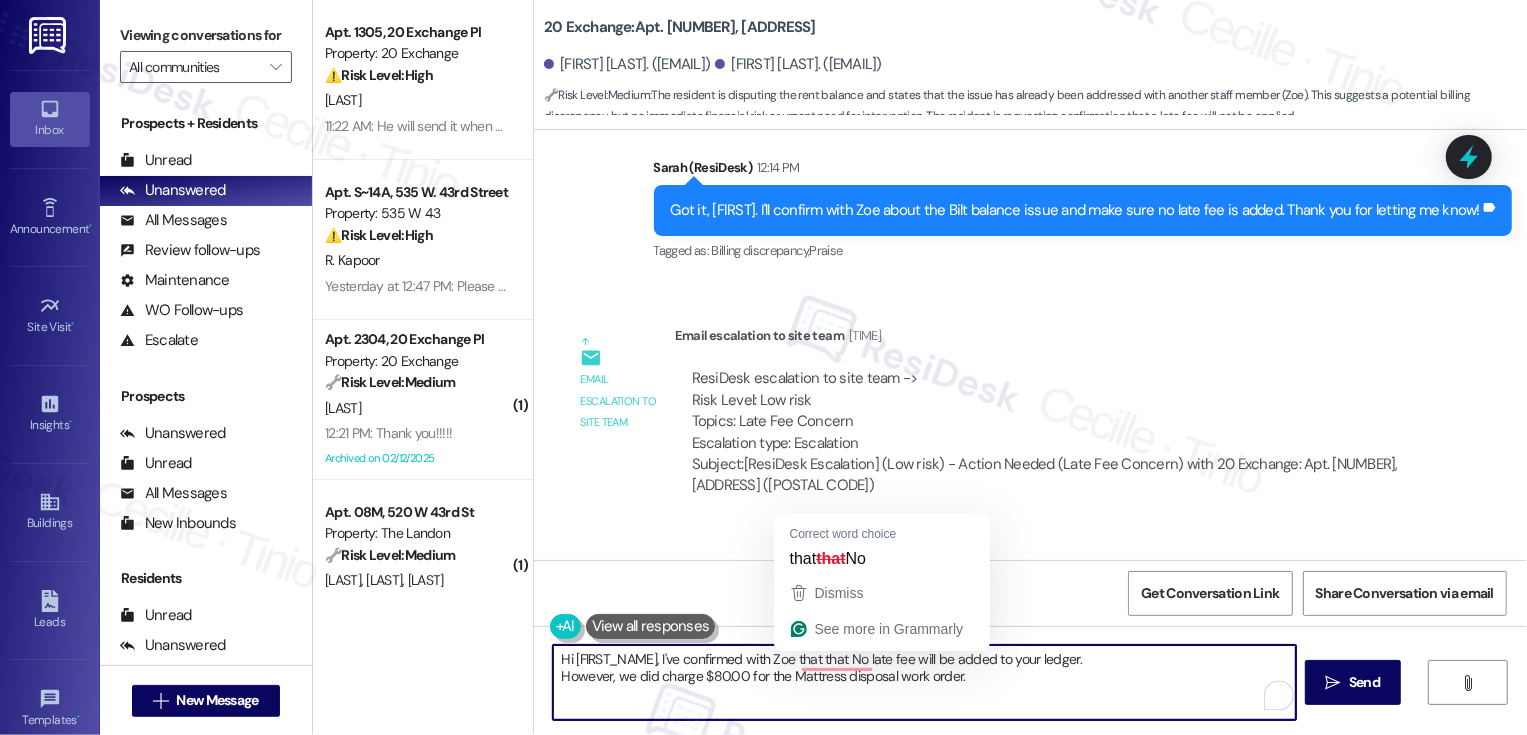 click on "Hi {{first_name}}, I've confirmed with Zoe that that No late fee will be added to your ledger.
However, we did charge $80.00 for the Mattress disposal work order." at bounding box center [924, 682] 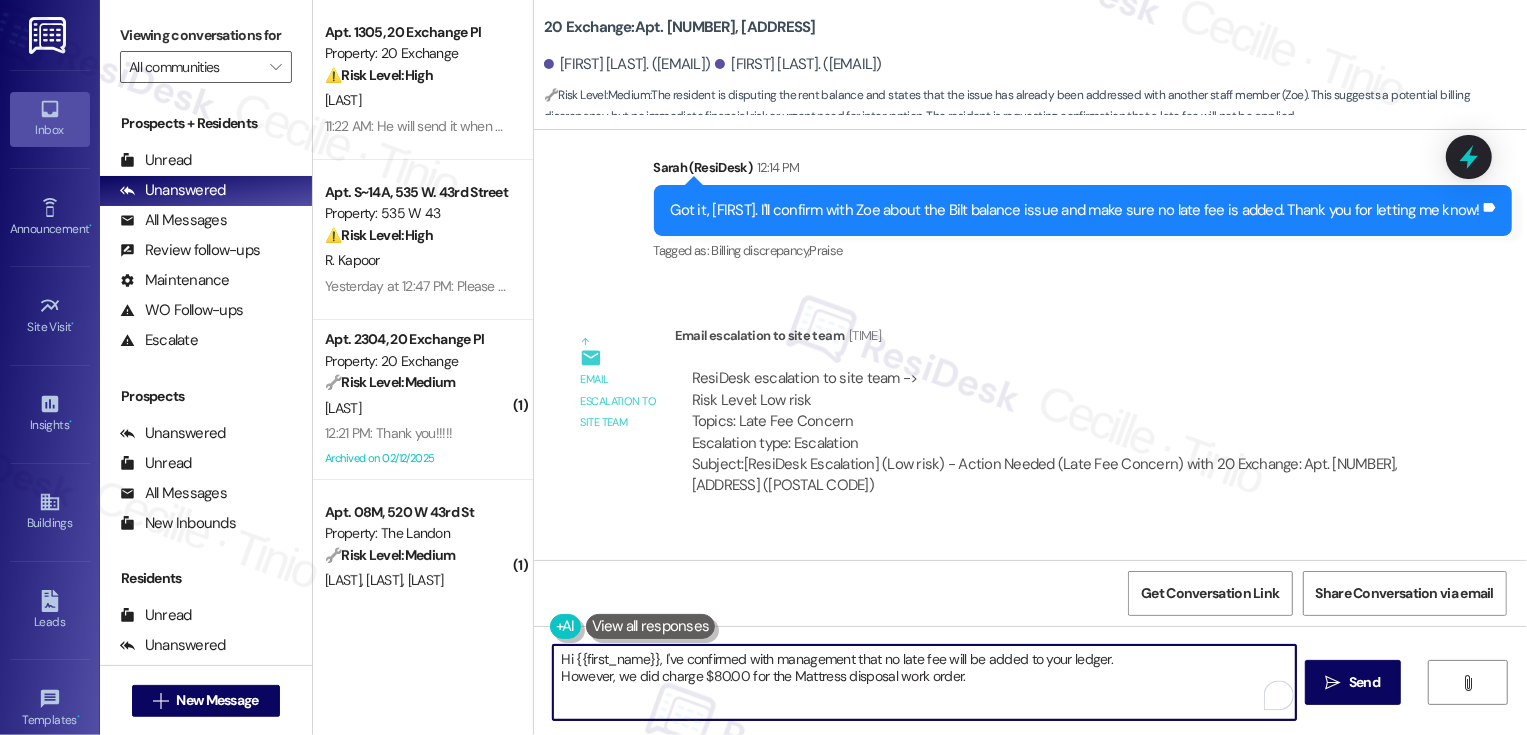 click on "Hi {{first_name}}, I've confirmed with management that no late fee will be added to your ledger.
However, we did charge $80.00 for the Mattress disposal work order." at bounding box center (924, 682) 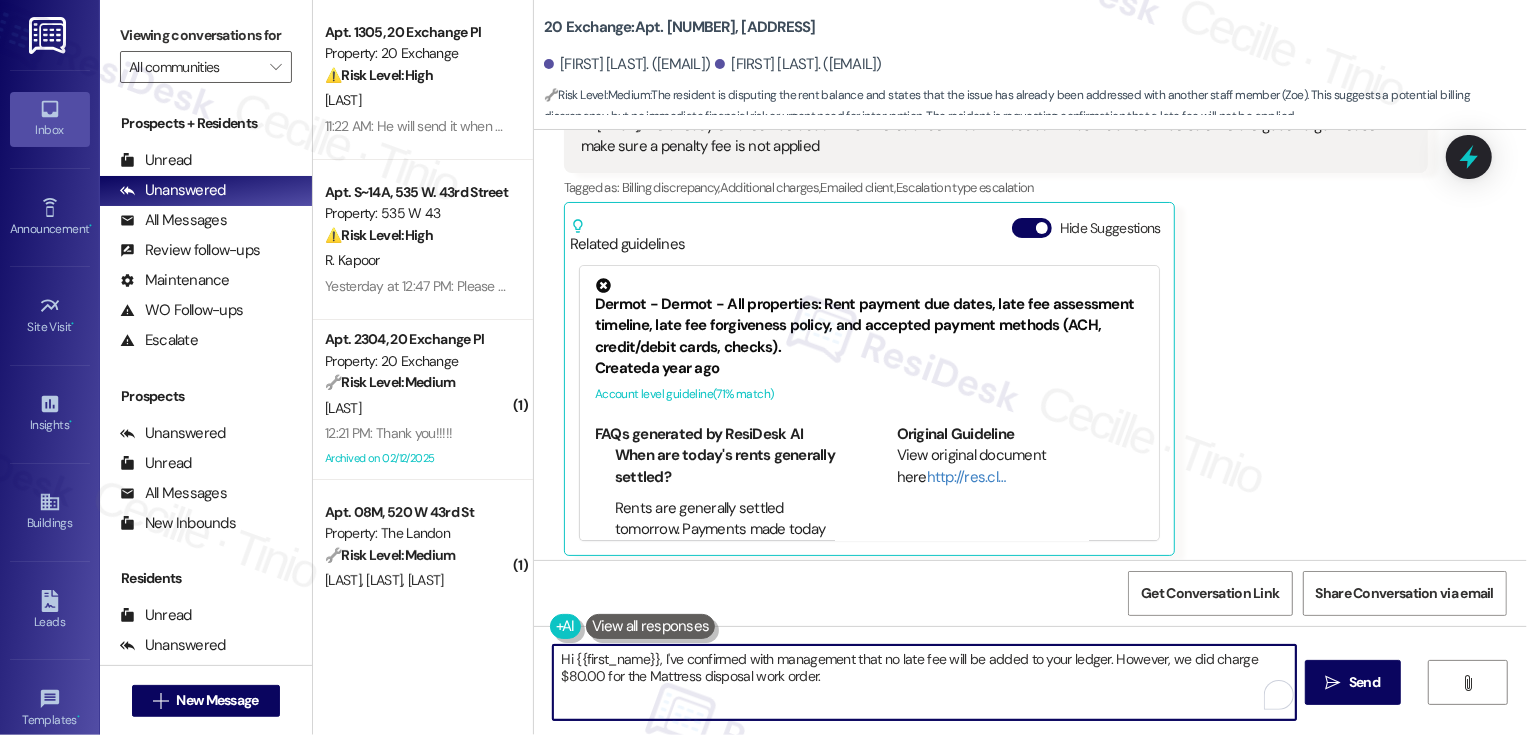 scroll, scrollTop: 3797, scrollLeft: 0, axis: vertical 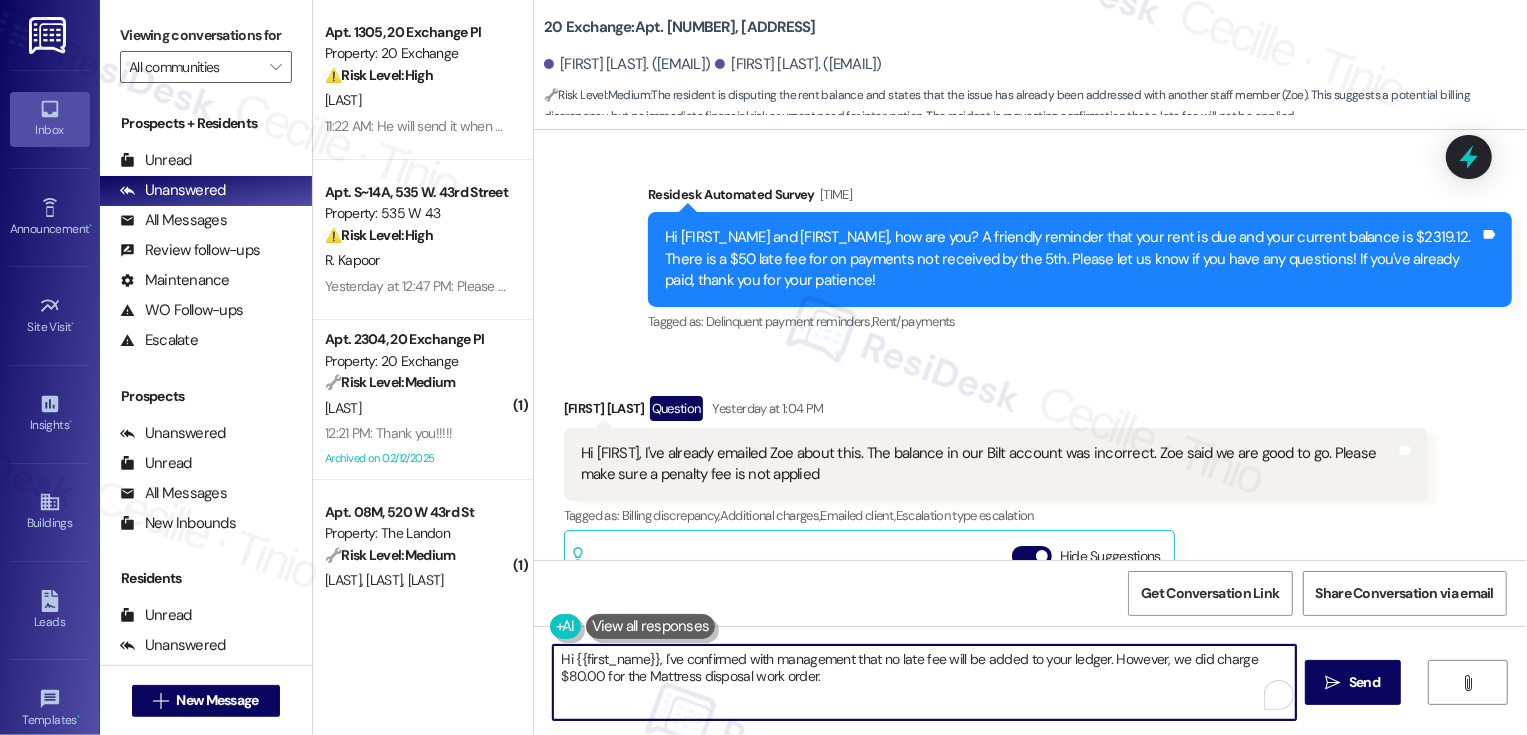 click on "Elizabeth Bulat Question Yesterday at 1:04 PM" at bounding box center [996, 412] 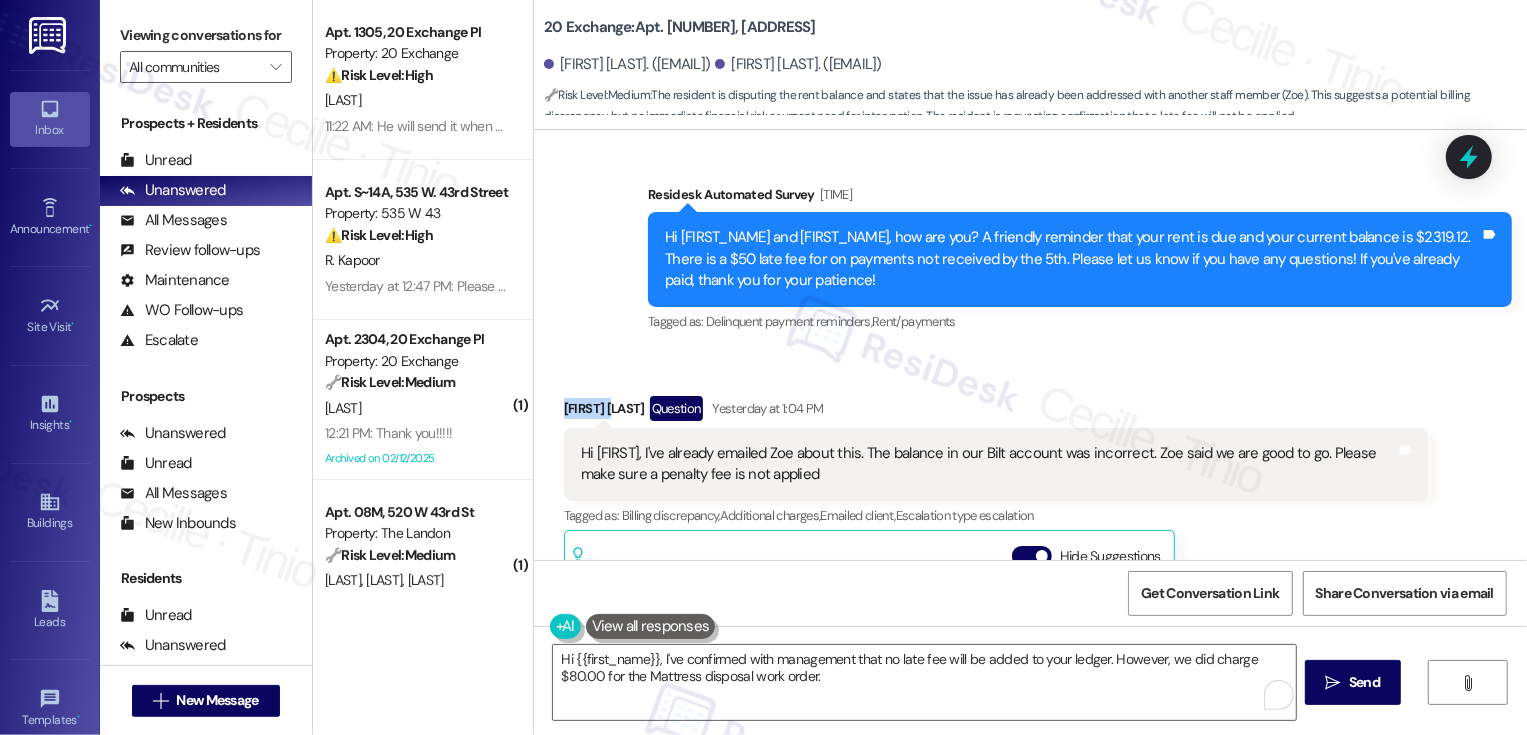 copy on "Elizabeth" 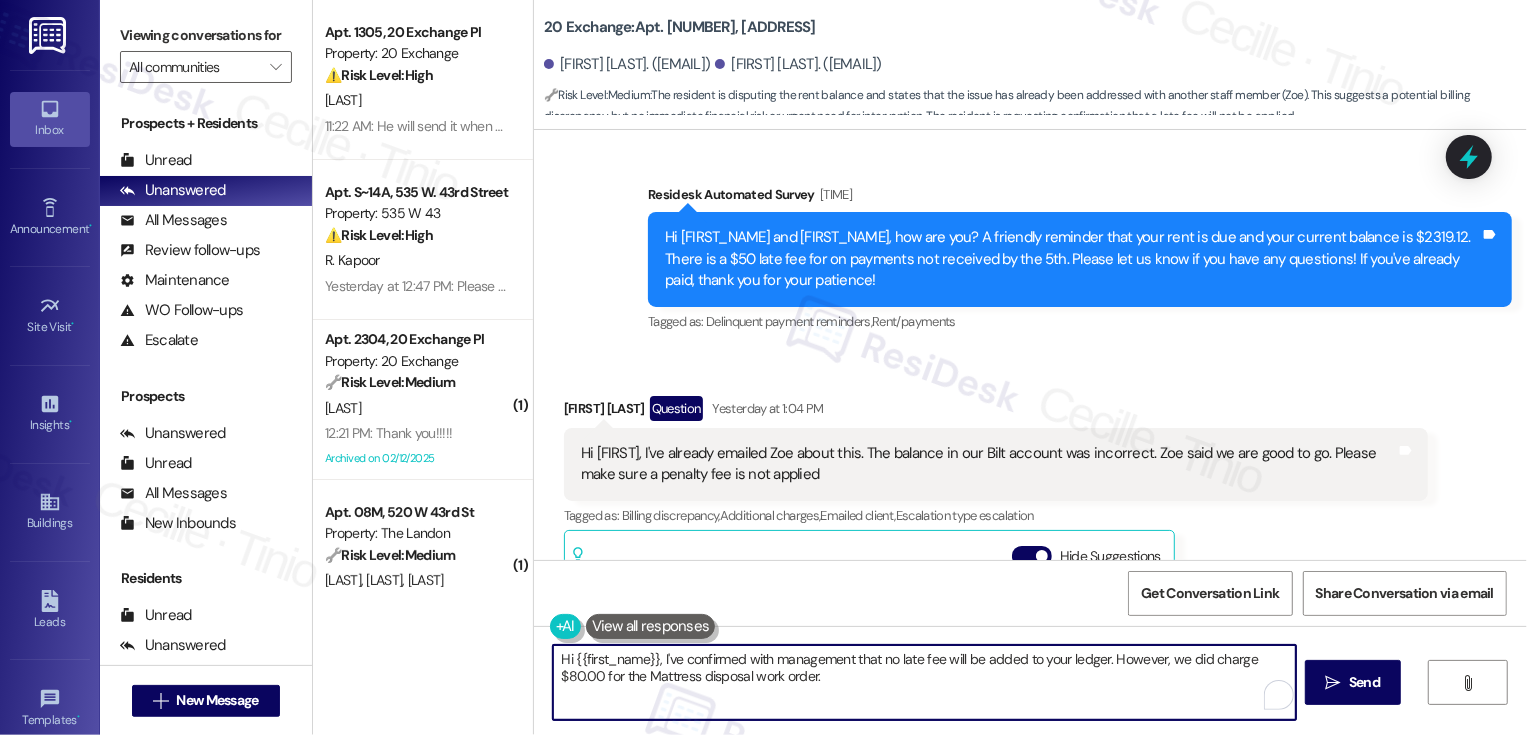 click on "Hi {{first_name}}, I've confirmed with management that no late fee will be added to your ledger. However, we did charge $80.00 for the Mattress disposal work order." at bounding box center [924, 682] 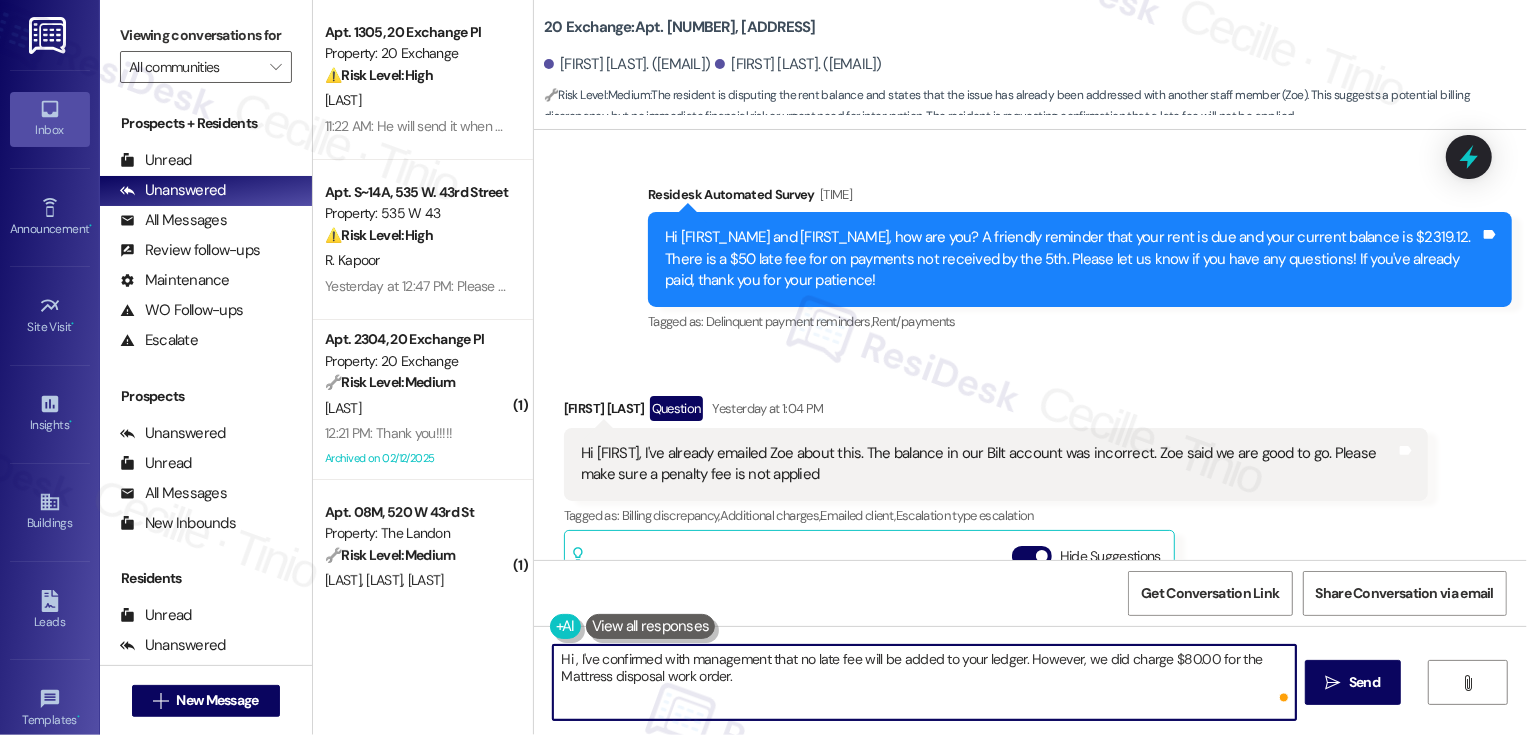 paste on "Elizabeth" 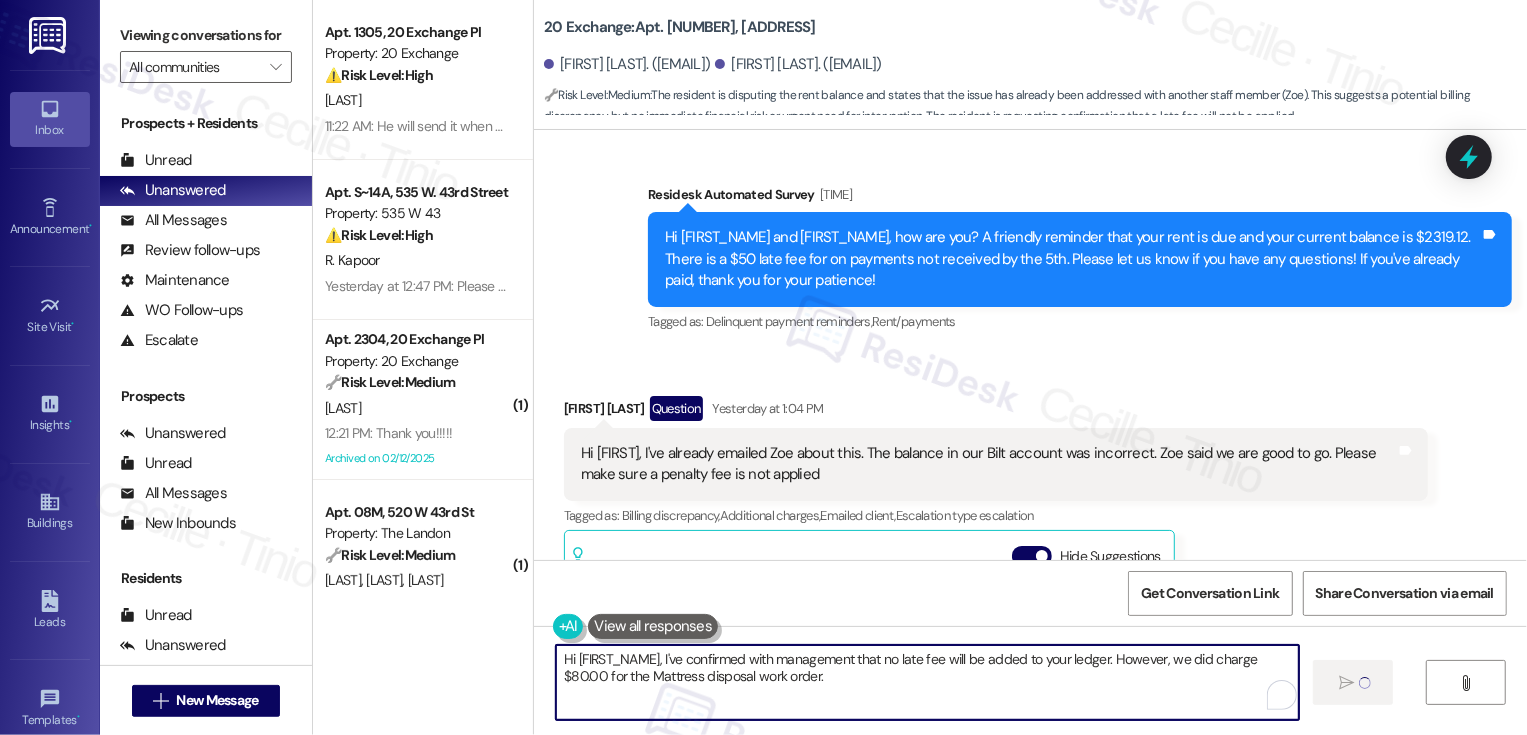 type on "Hi Elizabeth, I've confirmed with management that no late fee will be added to your ledger. However, we did charge $80.00 for the Mattress disposal work order." 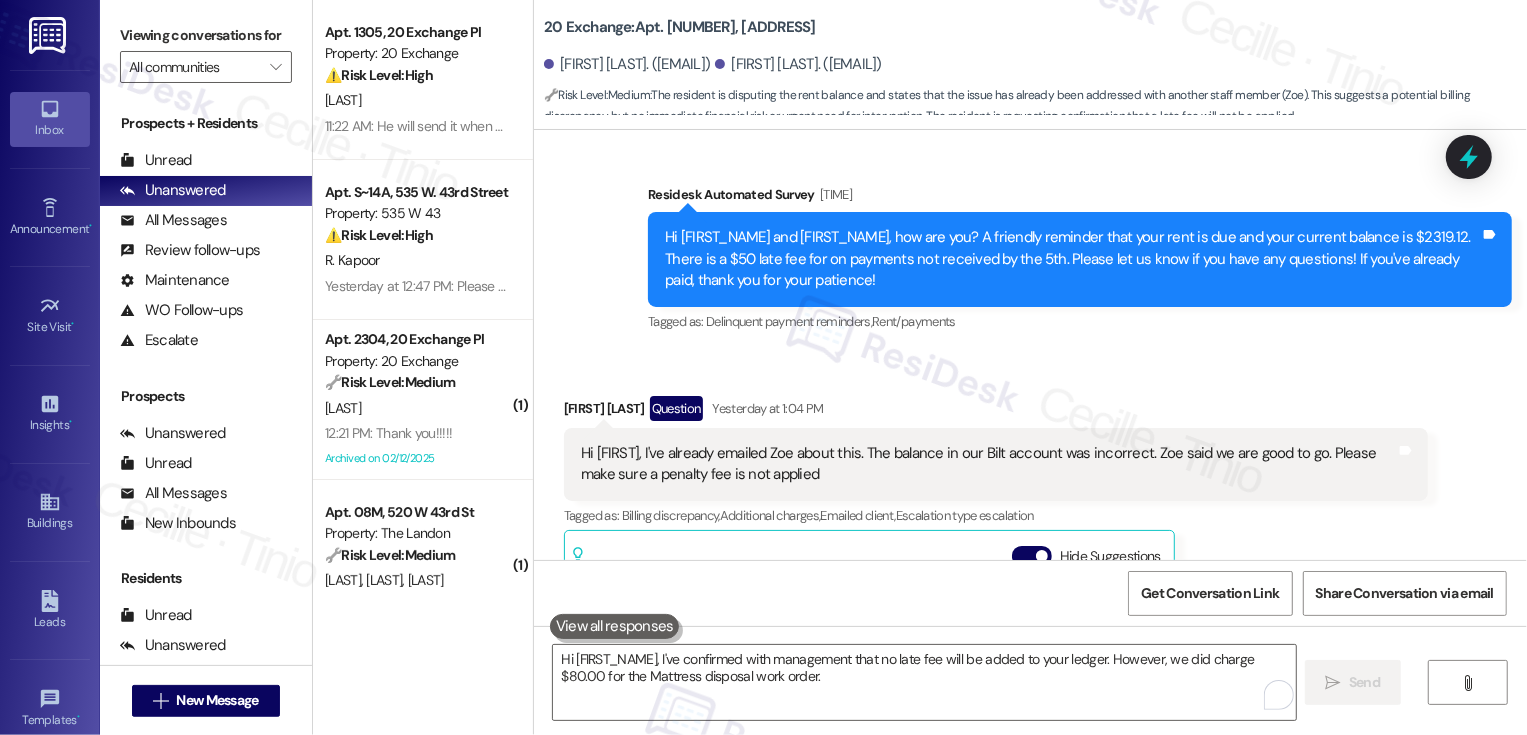 type 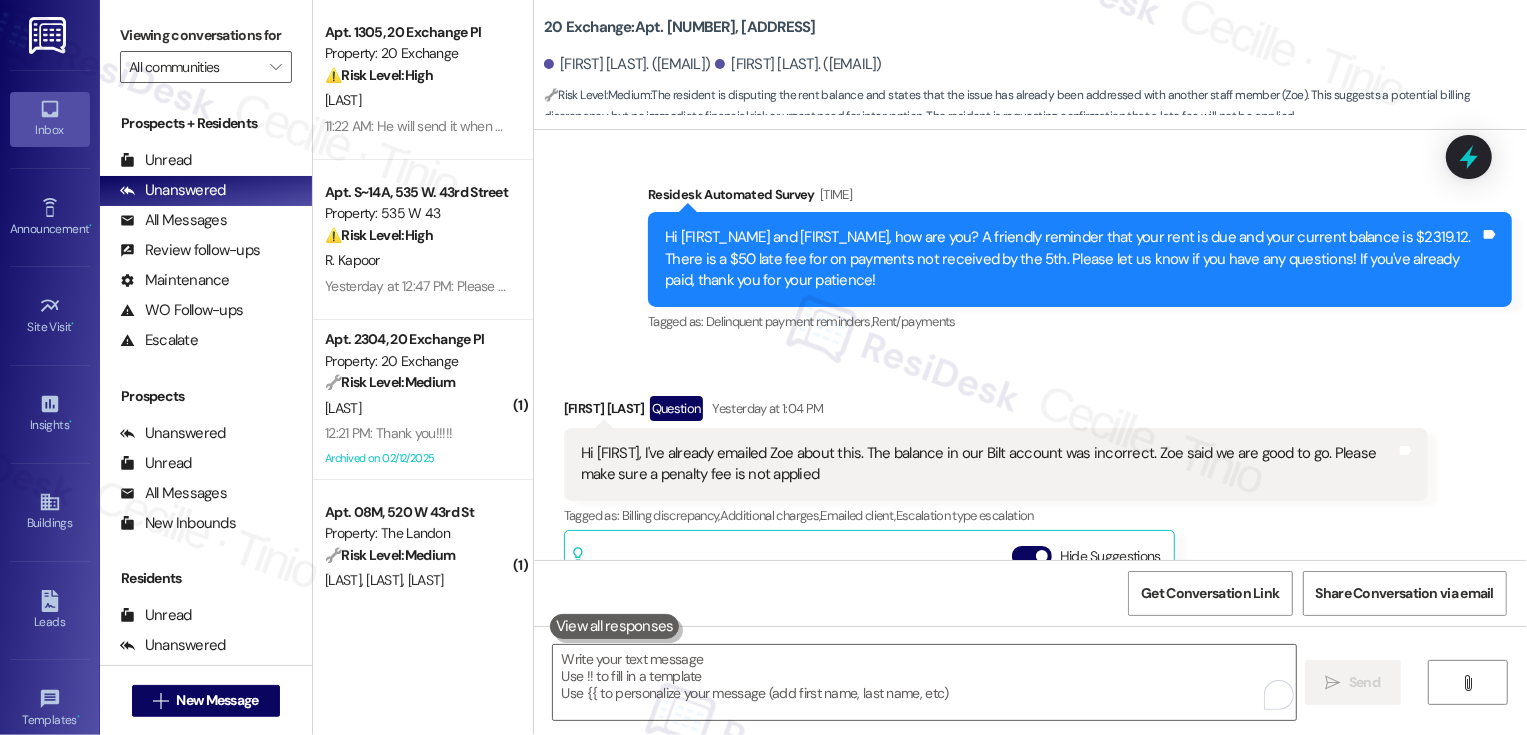 scroll, scrollTop: 3985, scrollLeft: 0, axis: vertical 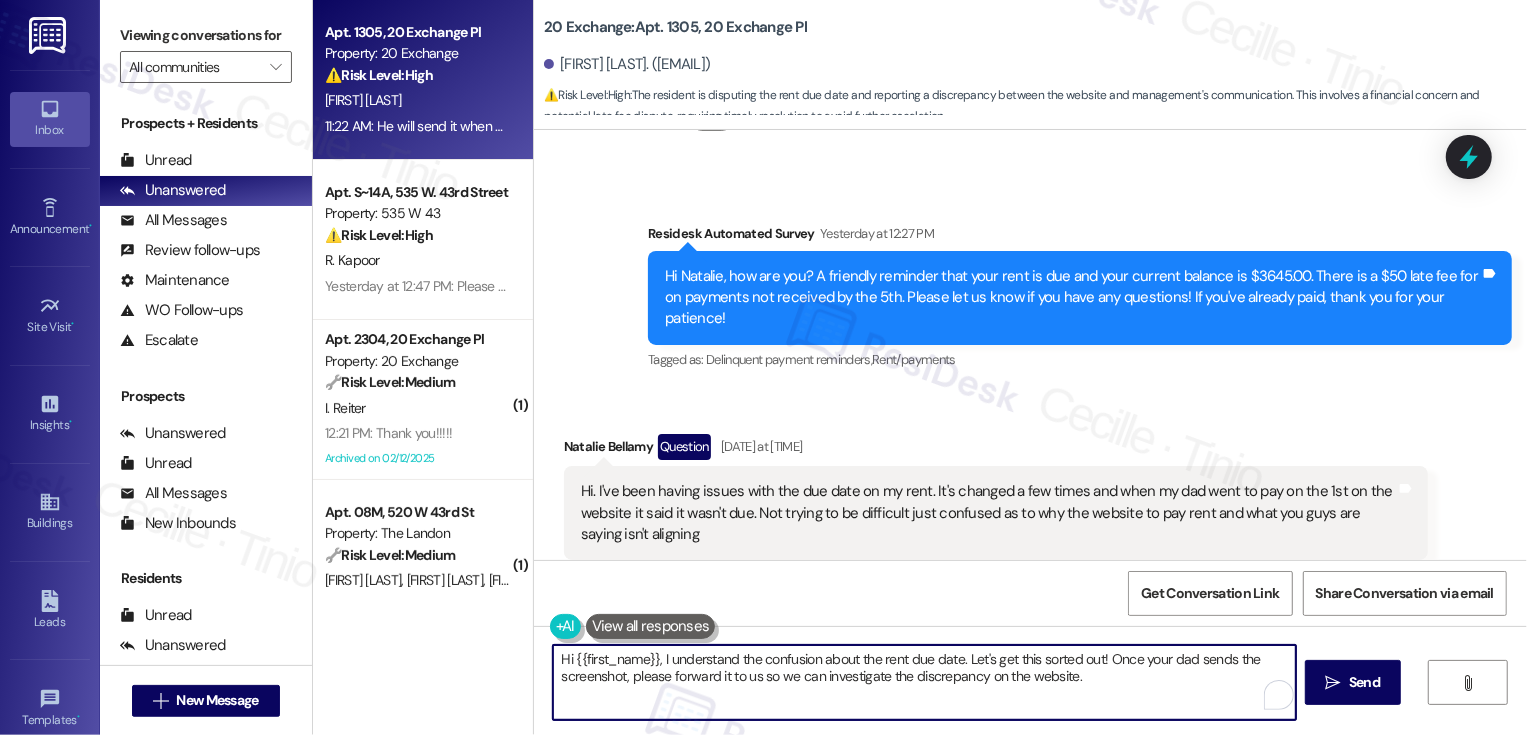 drag, startPoint x: 654, startPoint y: 663, endPoint x: 1110, endPoint y: 679, distance: 456.2806 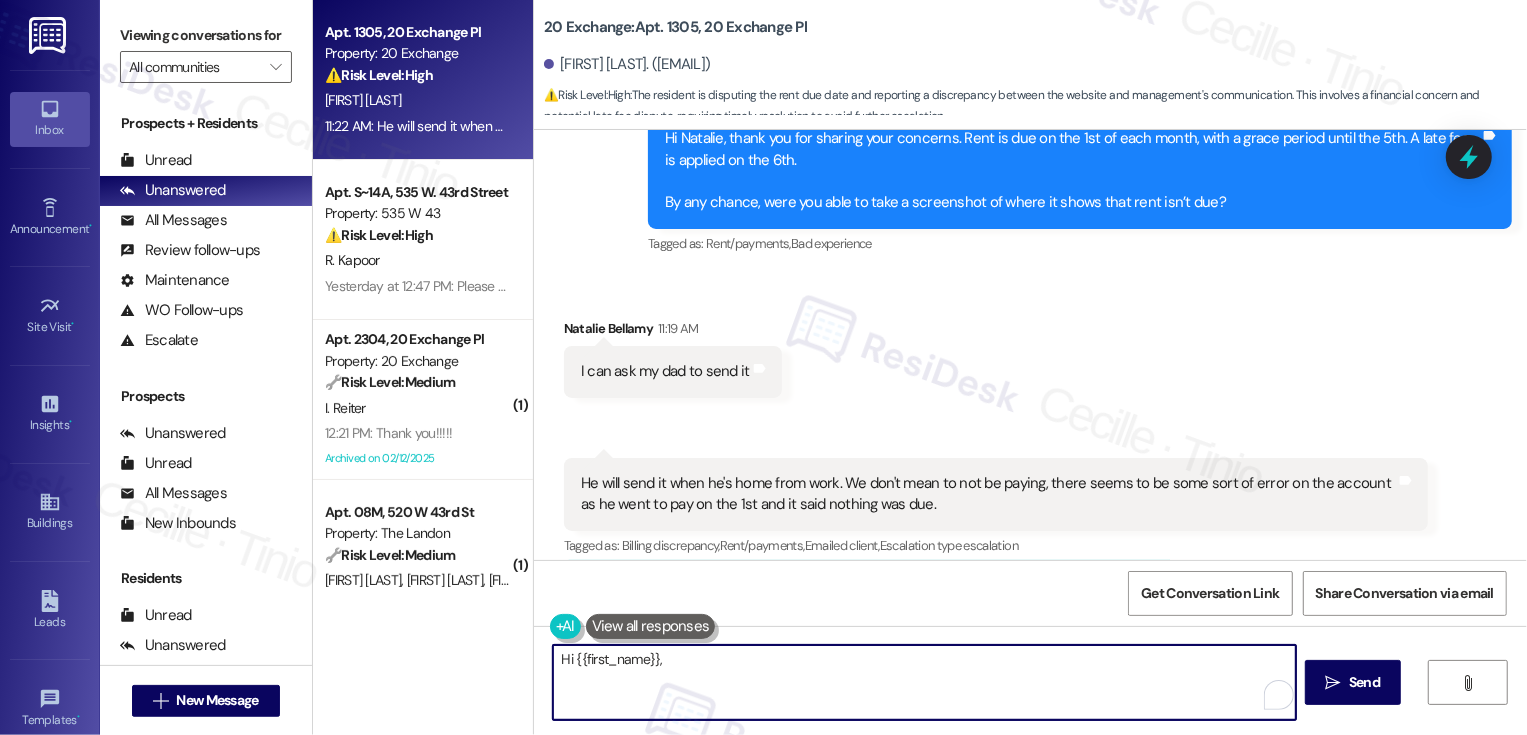 scroll, scrollTop: 2097, scrollLeft: 0, axis: vertical 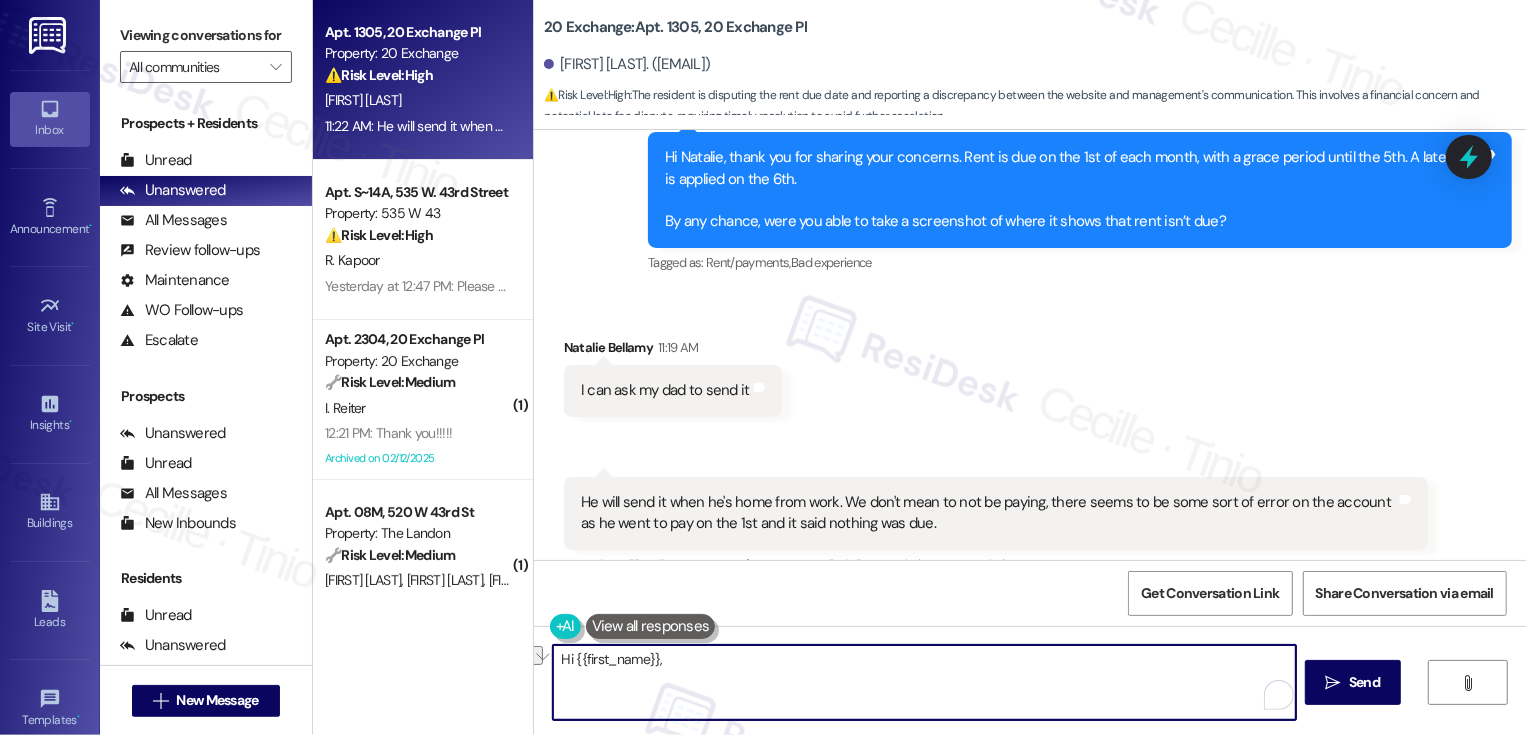 drag, startPoint x: 692, startPoint y: 669, endPoint x: 533, endPoint y: 661, distance: 159.20113 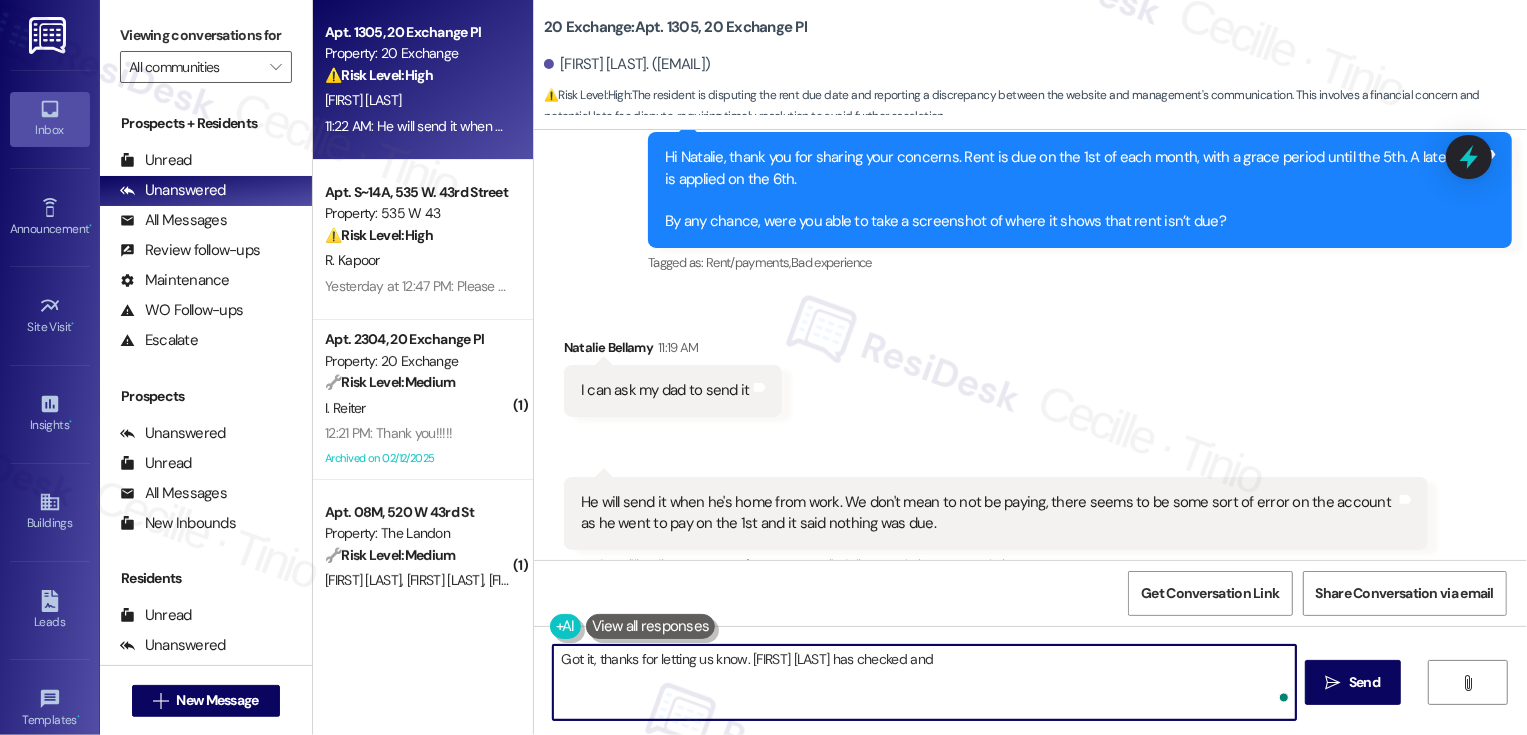 paste on "checked your account on our end and can confirm that it was charged on
[DATE] for the following:
$3,595.00 for August rent + $50.00 for the monthly pet fee.
If you're experiencing any issues with Bilt, I recommend reaching out to
Bilt Support directly so they can help resolve the error.
Alternatively, you’re welcome to drop off a check at the Management Office
if that’s more convenient." 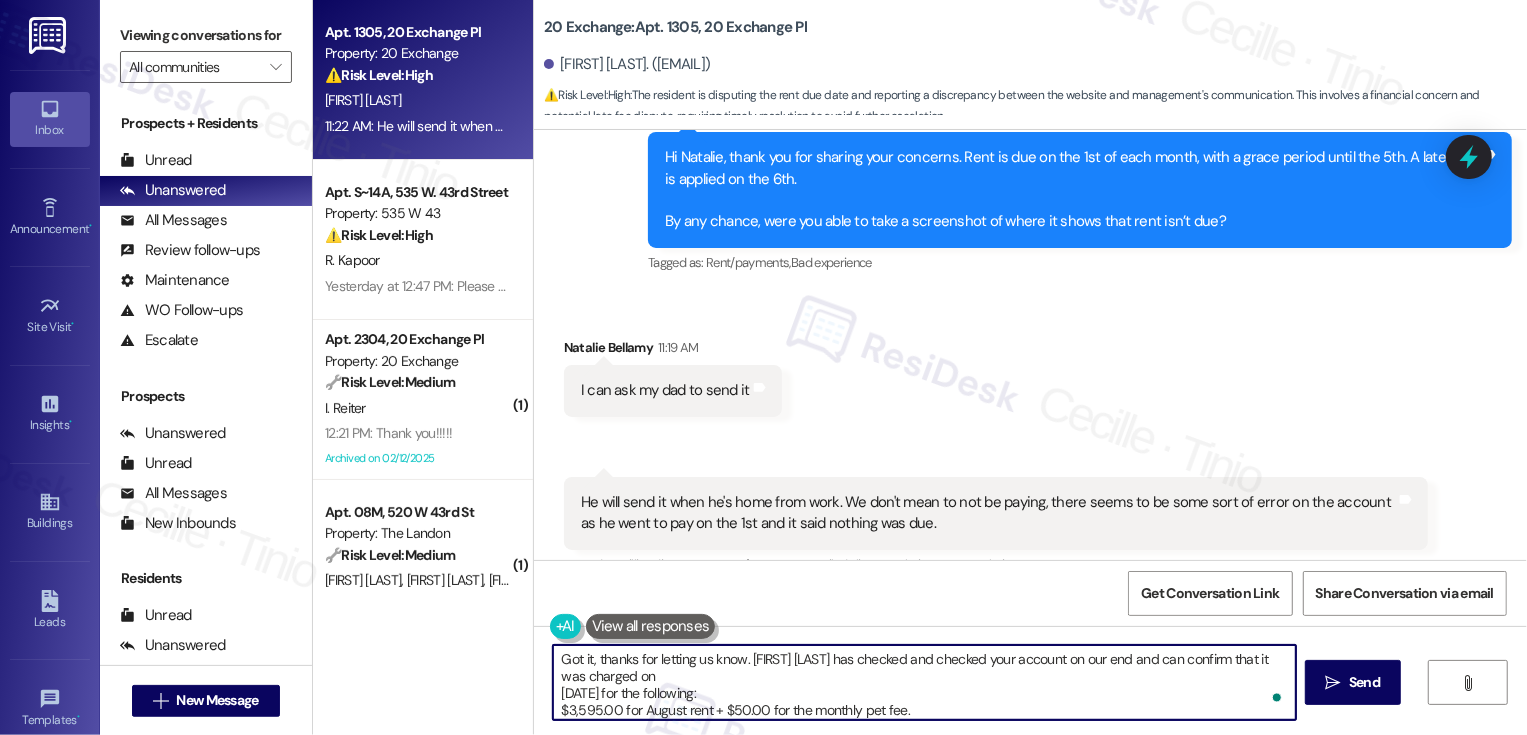 scroll, scrollTop: 68, scrollLeft: 0, axis: vertical 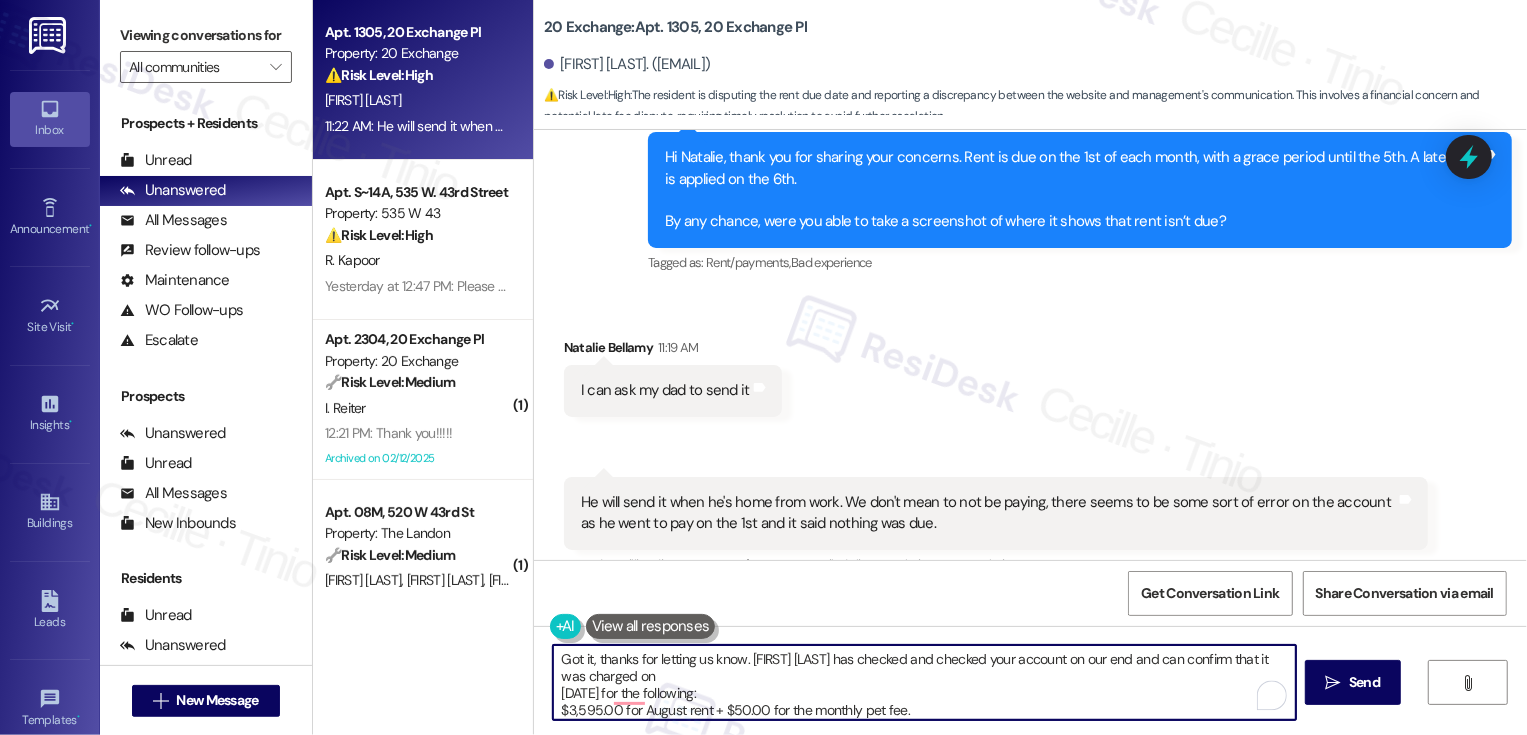 drag, startPoint x: 859, startPoint y: 658, endPoint x: 941, endPoint y: 660, distance: 82.02438 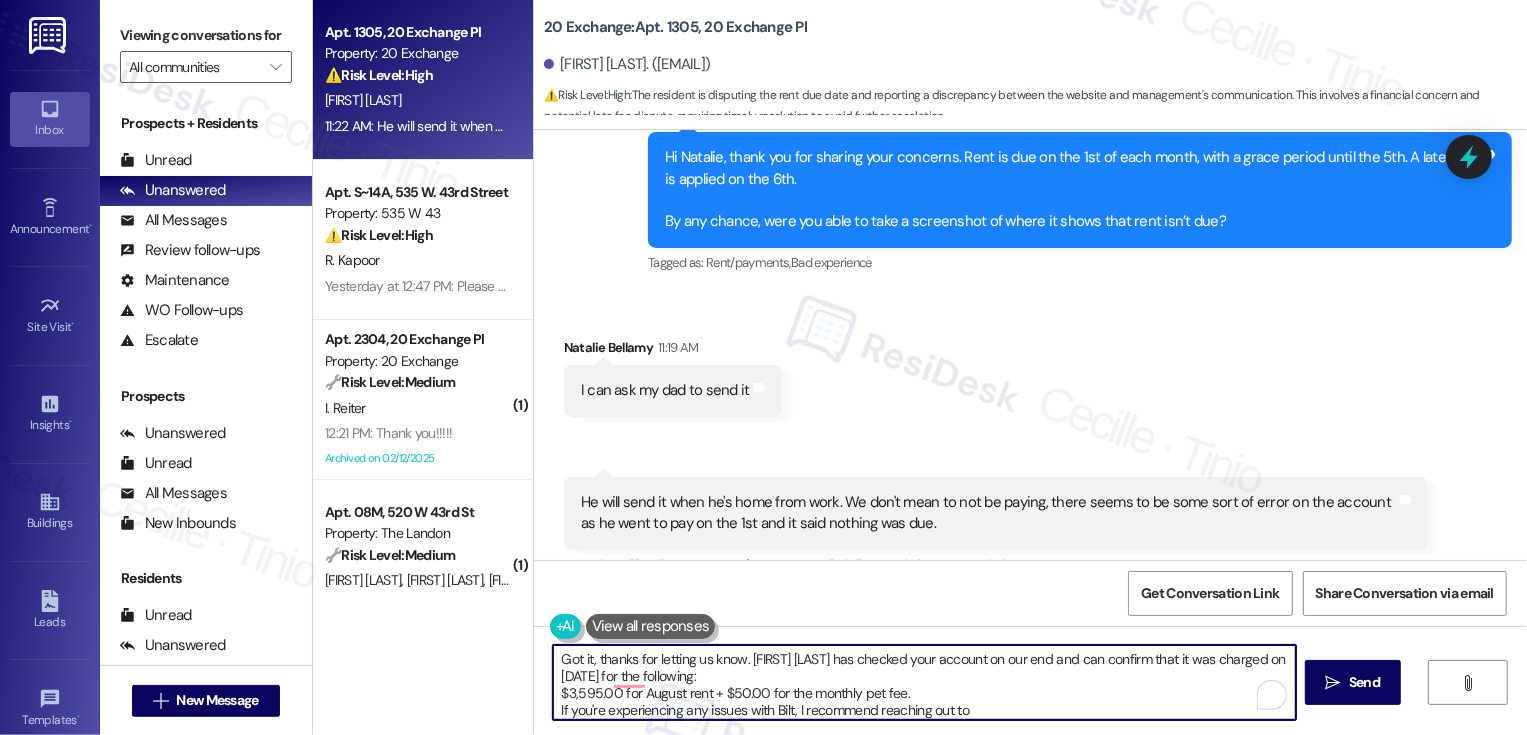 drag, startPoint x: 1030, startPoint y: 659, endPoint x: 1055, endPoint y: 663, distance: 25.317978 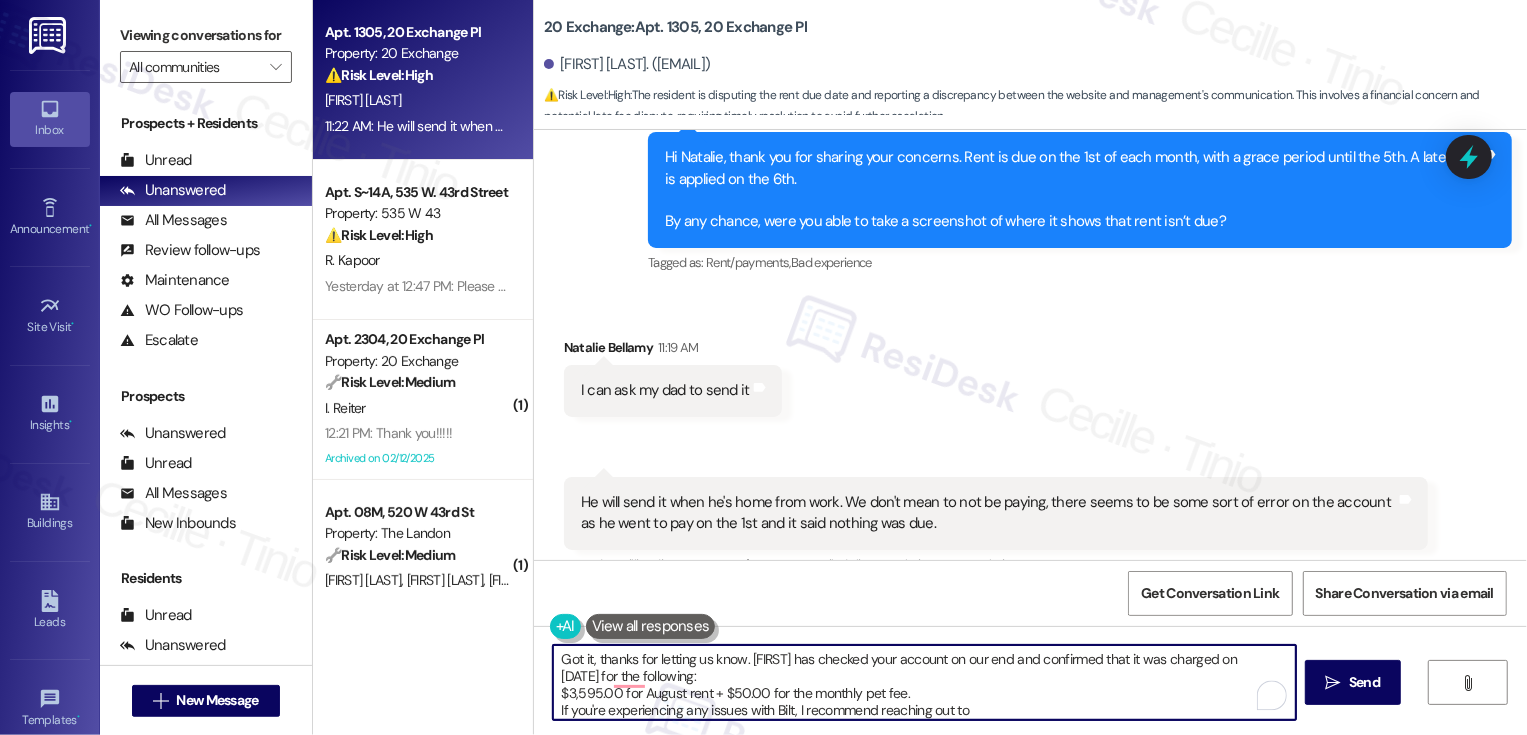 click on "Got it, thanks for letting us know. [FIRST] has checked your account on our end and confirmed that it was charged on
[DATE] for the following:
$3,595.00 for August rent + $50.00 for the monthly pet fee.
If you're experiencing any issues with Bilt, I recommend reaching out to
Bilt Support directly so they can help resolve the error.
Alternatively, you’re welcome to drop off a check at the Management Office
if that’s more convenient." at bounding box center [924, 682] 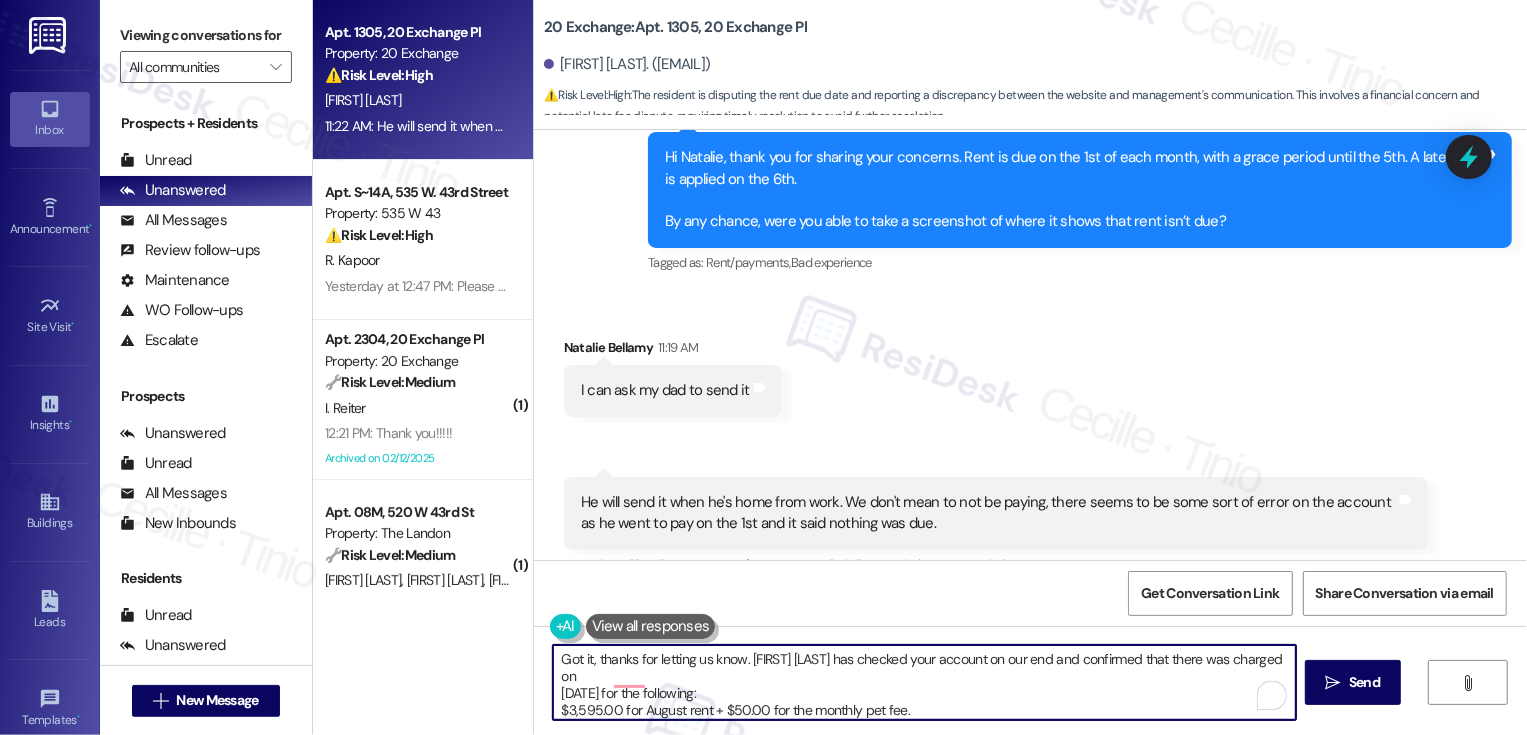 click on "Got it, thanks for letting us know. [FIRST] [LAST] has checked your account on our end and confirmed that there was charged on
[DATE] for the following:
$3,595.00 for August rent + $50.00 for the monthly pet fee.
If you're experiencing any issues with Bilt, I recommend reaching out to
Bilt Support directly so they can help resolve the error.
Alternatively, you’re welcome to drop off a check at the Management Office
if that’s more convenient." at bounding box center [924, 682] 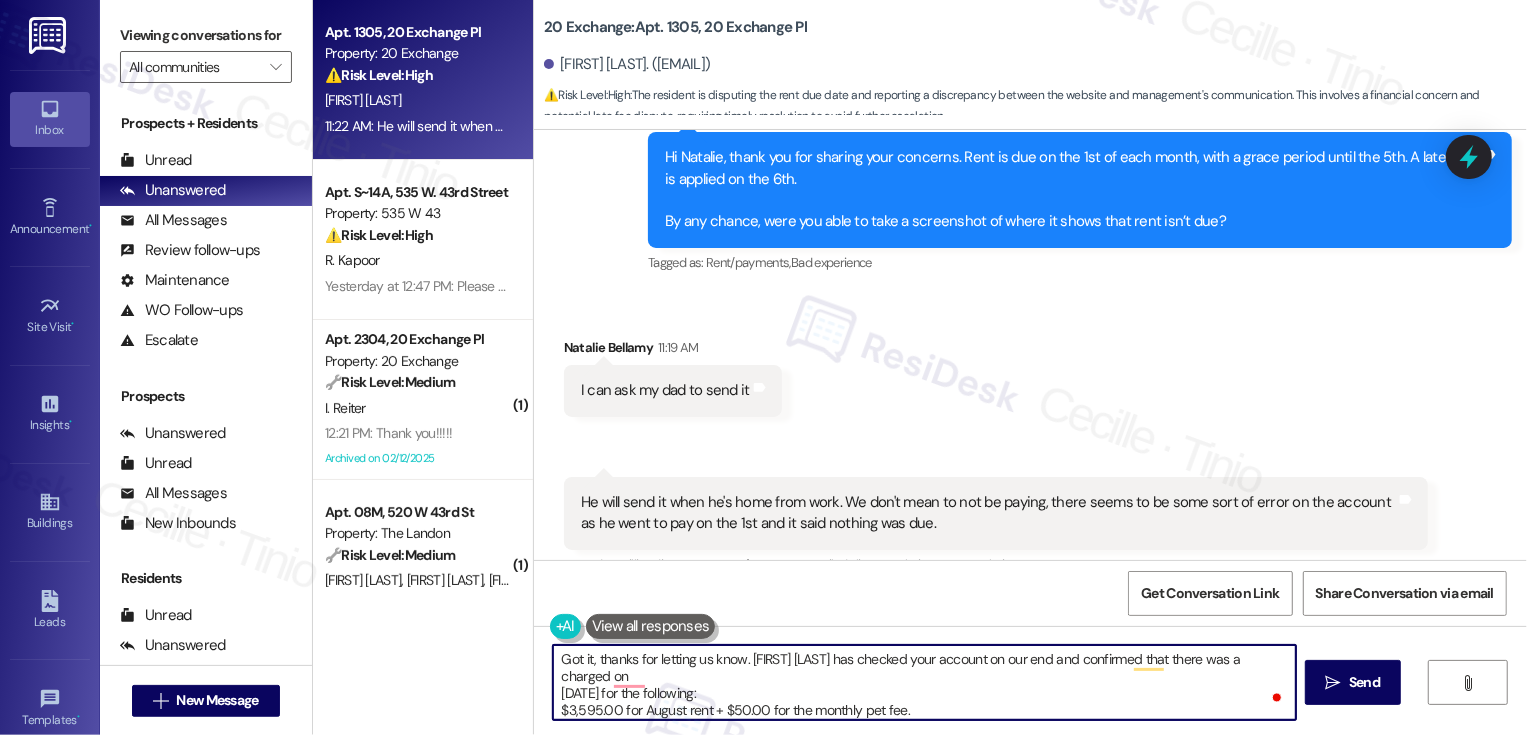 click on "Got it, thanks for letting us know. [FIRST] [LAST] has checked your account on our end and confirmed that there was a charged on
[DATE] for the following:
$3,595.00 for August rent + $50.00 for the monthly pet fee.
If you're experiencing any issues with Bilt, I recommend reaching out to
Bilt Support directly so they can help resolve the error.
Alternatively, you’re welcome to drop off a check at the Management Office
if that’s more convenient." at bounding box center [924, 682] 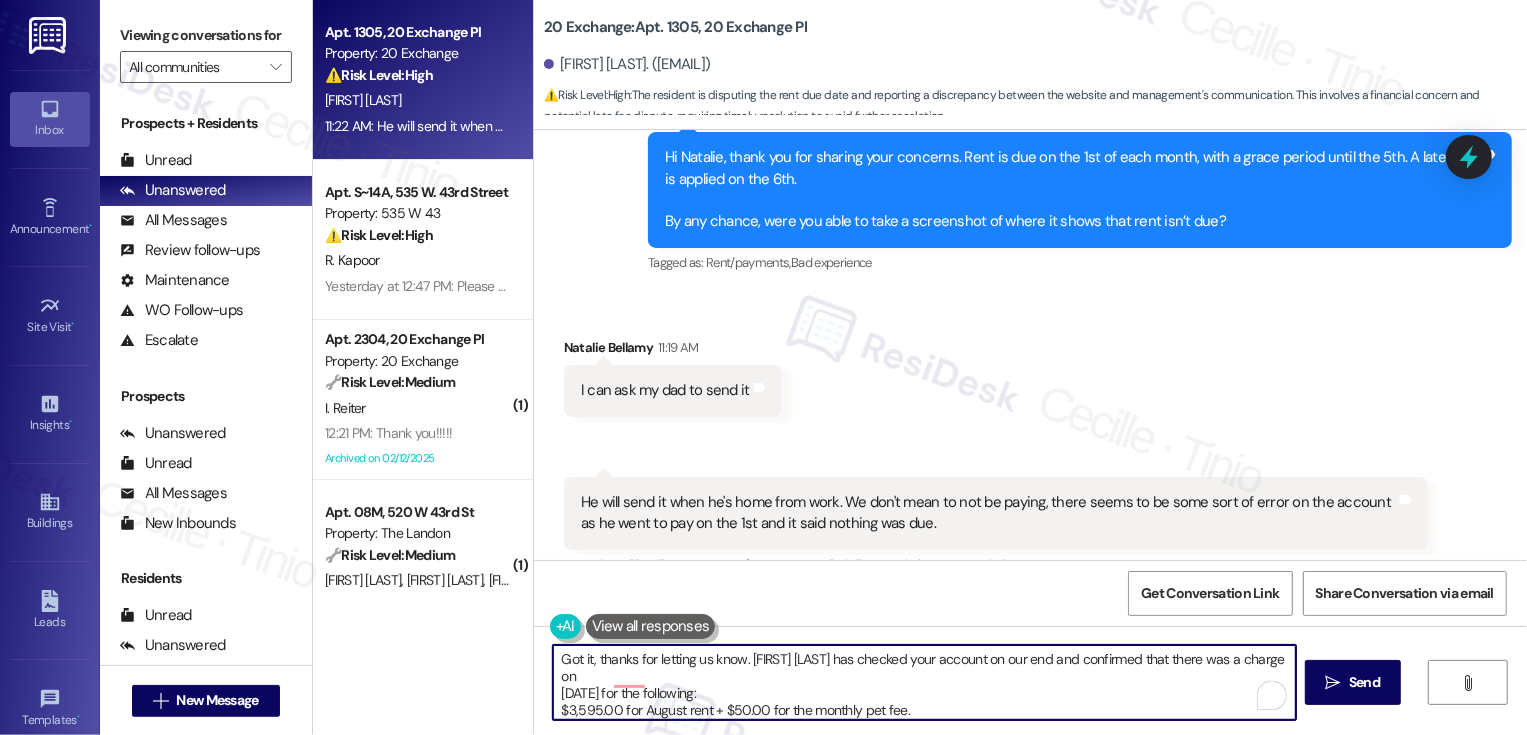 click on "Got it, thanks for letting us know. [FIRST] [LAST] has checked your account on our end and confirmed that there was a charge on
[DATE] for the following:
$3,595.00 for August rent + $50.00 for the monthly pet fee.
If you're experiencing any issues with Bilt, I recommend reaching out to
Bilt Support directly so they can help resolve the error.
Alternatively, you’re welcome to drop off a check at the Management Office
if that’s more convenient." at bounding box center [924, 682] 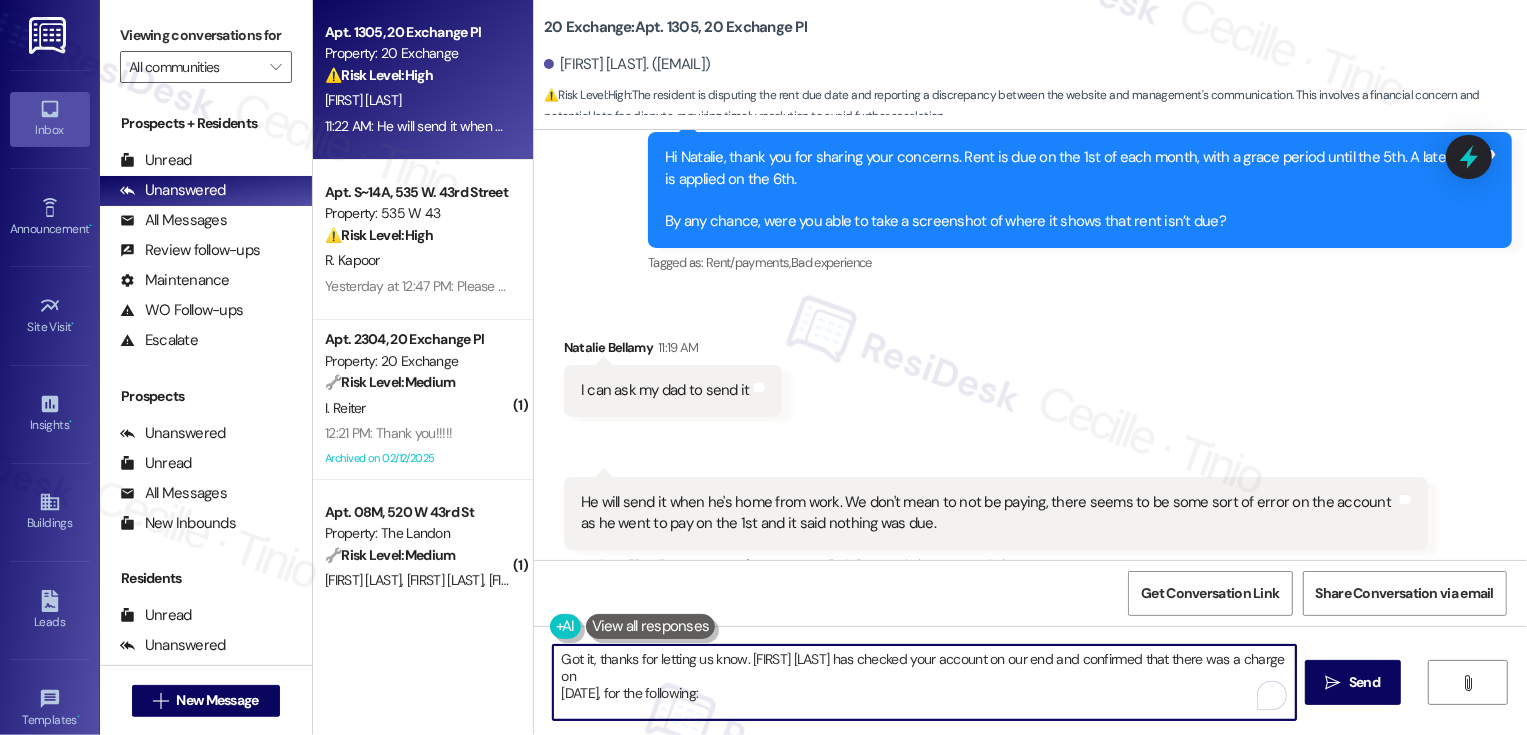 scroll, scrollTop: 19, scrollLeft: 0, axis: vertical 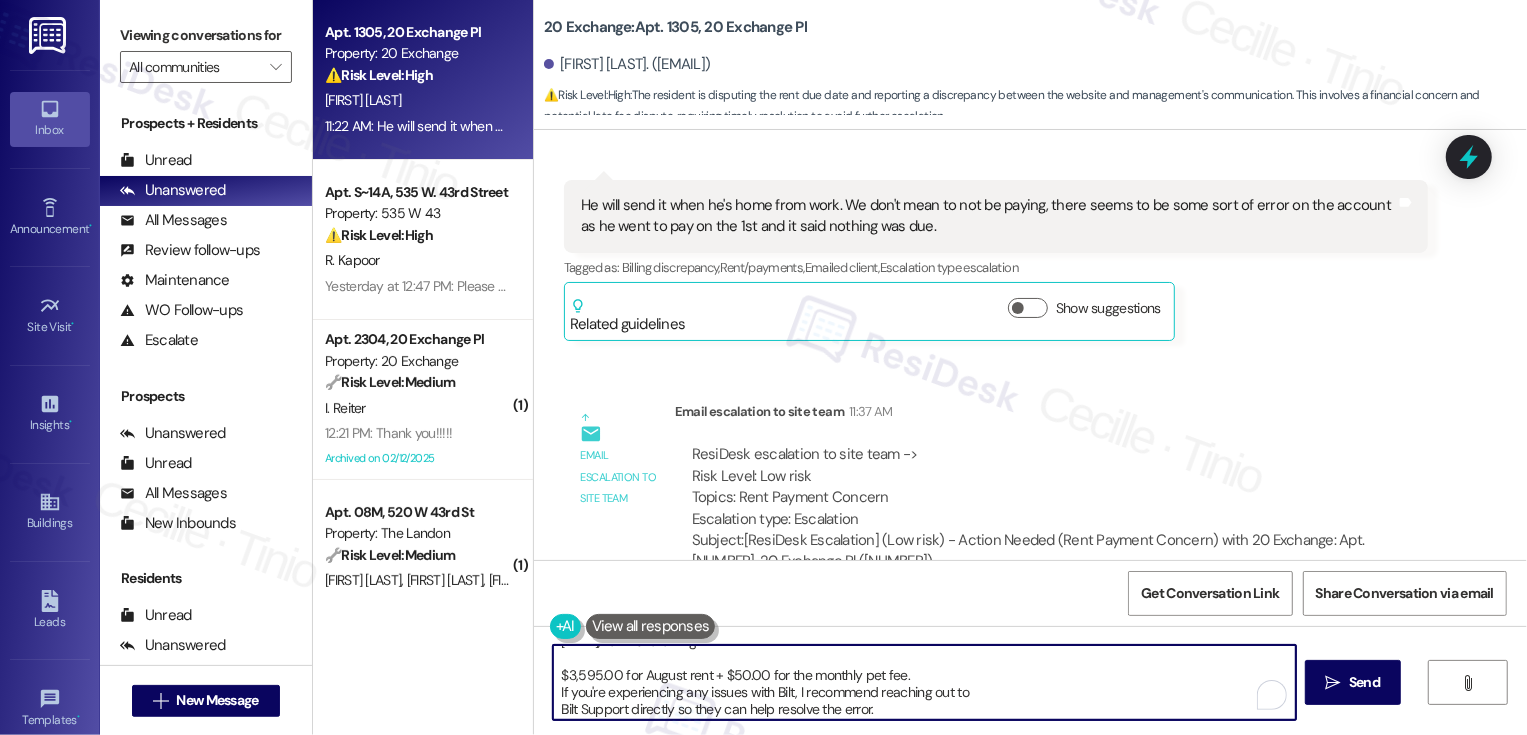 click on "Got it, thanks for letting us know. [FIRST] [LAST] has checked your account on our end and confirmed that there was a charge on
[DATE], for the following:
$3,595.00 for August rent + $50.00 for the monthly pet fee.
If you're experiencing any issues with Bilt, I recommend reaching out to
Bilt Support directly so they can help resolve the error.
Alternatively, you’re welcome to drop off a check at the Management Office
if that’s more convenient." at bounding box center [924, 682] 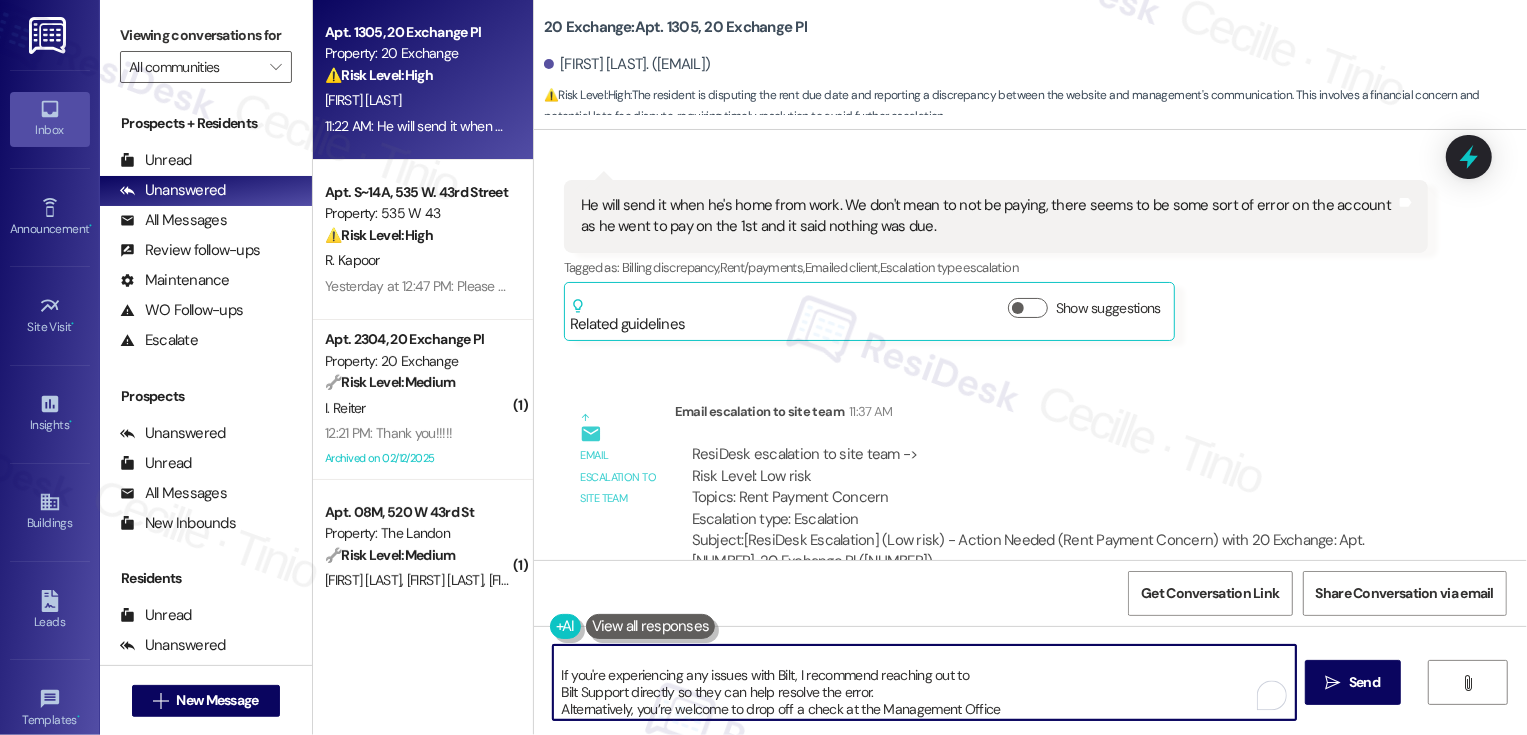 click on "Got it, thanks for letting us know. [FIRST] has checked your account on our end and confirmed that there was a charge on
[DATE], for the following:
$3,595.00 for August rent + $50.00 for the monthly pet fee
If you're experiencing any issues with Bilt, I recommend reaching out to
Bilt Support directly so they can help resolve the error.
Alternatively, you’re welcome to drop off a check at the Management Office
if that’s more convenient." at bounding box center [924, 682] 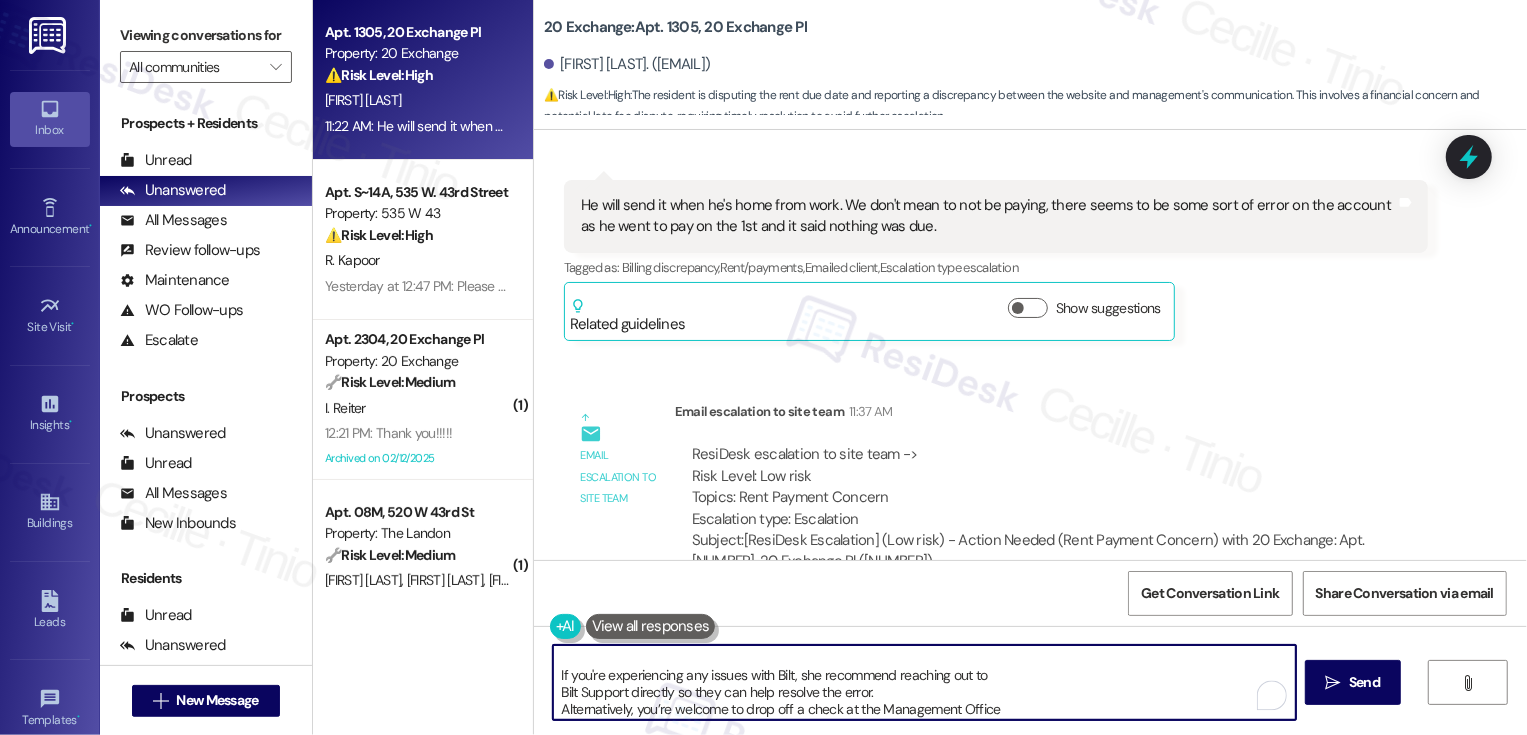click on "Got it, thanks for letting us know. [FIRST] has checked your account on our end and confirmed that there was a charge on
[DATE], for the following:
$3,595.00 for August rent + $50.00 for the monthly pet fee
If you're experiencing any issues with Bilt, she recommend reaching out to
Bilt Support directly so they can help resolve the error.
Alternatively, you’re welcome to drop off a check at the Management Office
if that’s more convenient." at bounding box center (924, 682) 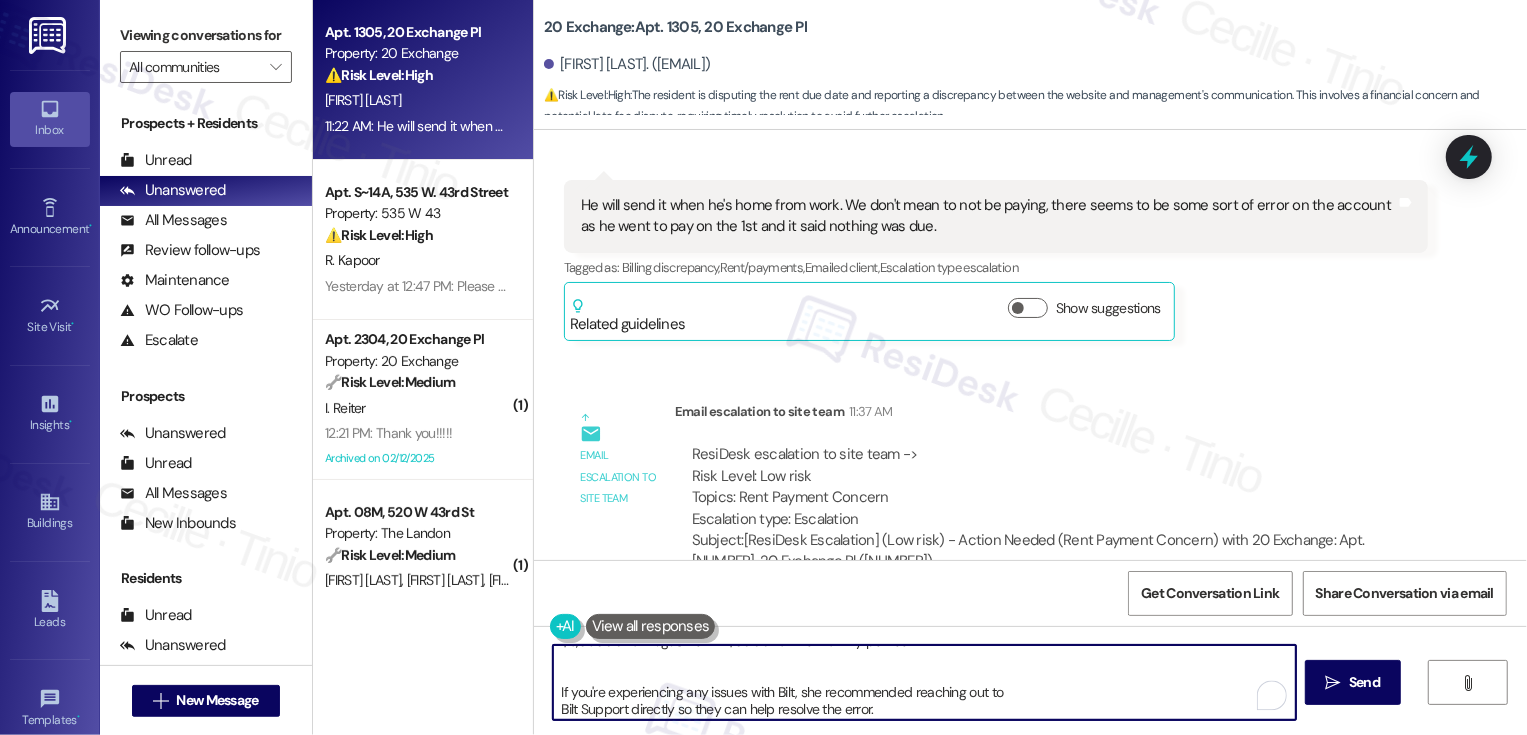 click on "Got it, thanks for letting us know. [FIRST] [LAST] has checked your account on our end and confirmed that there was a charge on
[DATE], for the following:
$3,595.00 for August rent + $50.00 for the monthly pet fee
If you're experiencing any issues with Bilt, she recommended reaching out to
Bilt Support directly so they can help resolve the error.
Alternatively, you’re welcome to drop off a check at the Management Office
if that’s more convenient." at bounding box center [924, 682] 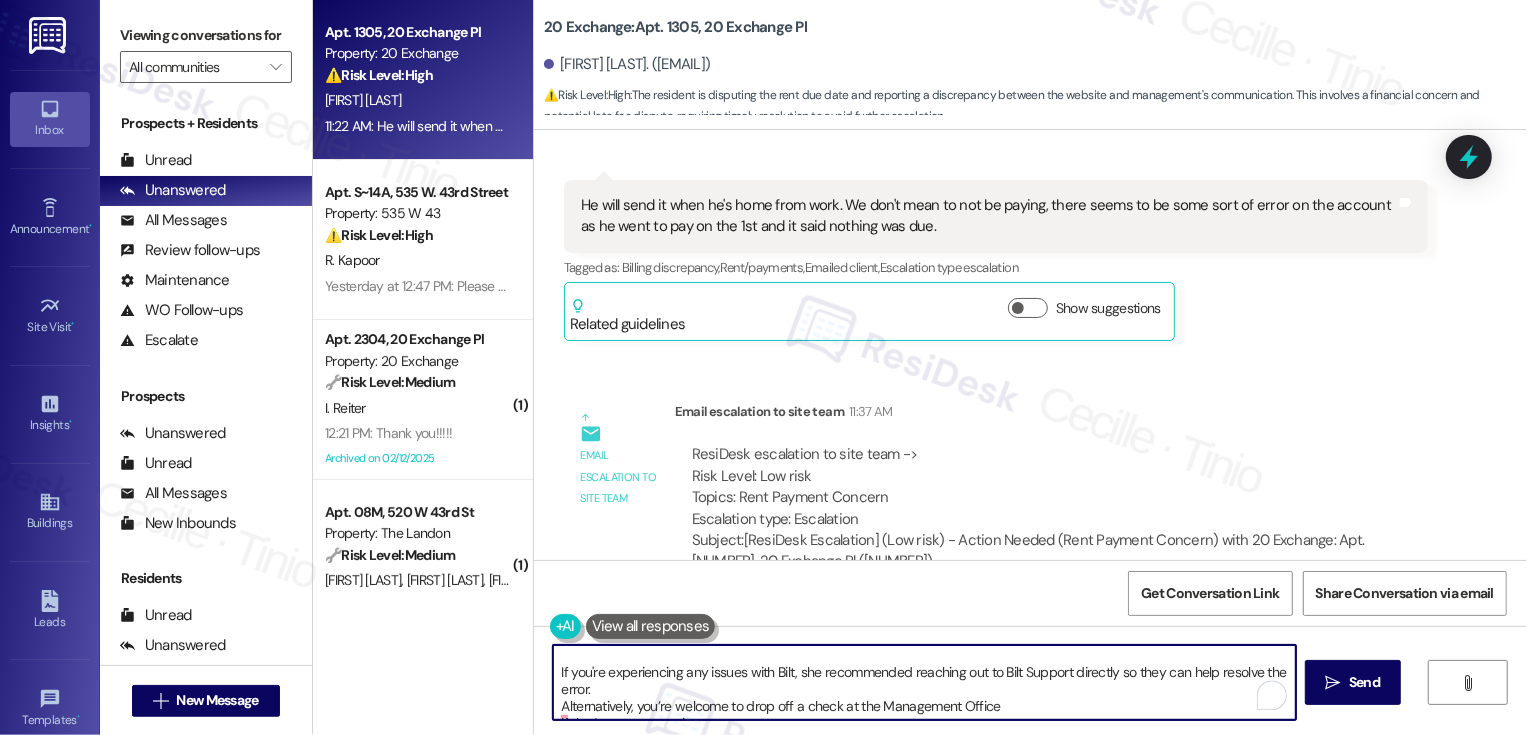 click on "Got it, thanks for letting us know. [FIRST] [LAST] has checked your account on our end and confirmed that there was a charge on
[DATE], for the following:
$3,595.00 for August rent + $50.00 for the monthly pet fee
If you're experiencing any issues with Bilt, she recommended reaching out to Bilt Support directly so they can help resolve the error.
Alternatively, you’re welcome to drop off a check at the Management Office
if that’s more convenient." at bounding box center (924, 682) 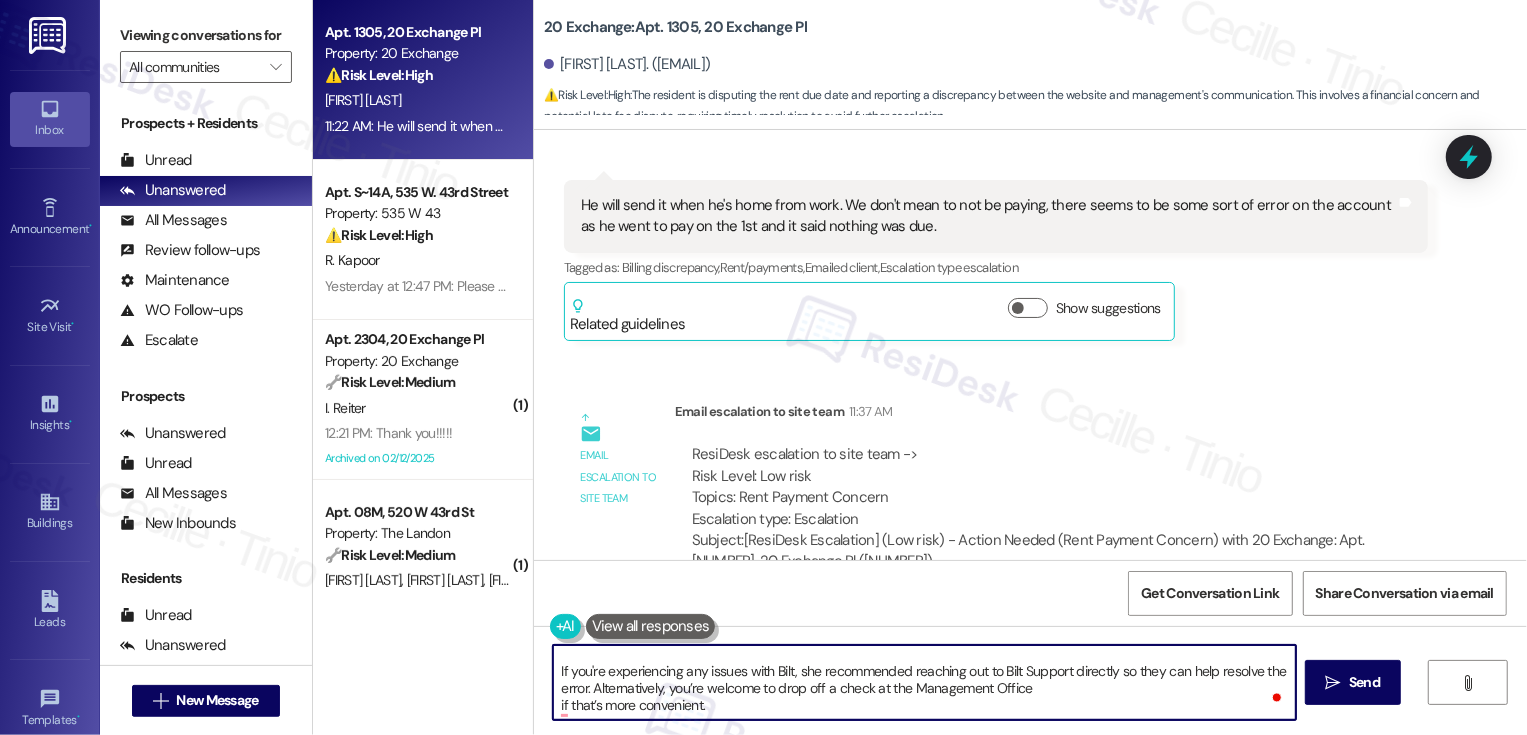 click on "Got it, thanks for letting us know. [FIRST] has checked your account on our end and confirmed that there was a charge on
[DATE], for the following:
$3,595.00 for August rent + $50.00 for the monthly pet fee
If you're experiencing any issues with Bilt, she recommended reaching out to Bilt Support directly so they can help resolve the error. Alternatively, you’re welcome to drop off a check at the Management Office
if that’s more convenient." at bounding box center [924, 682] 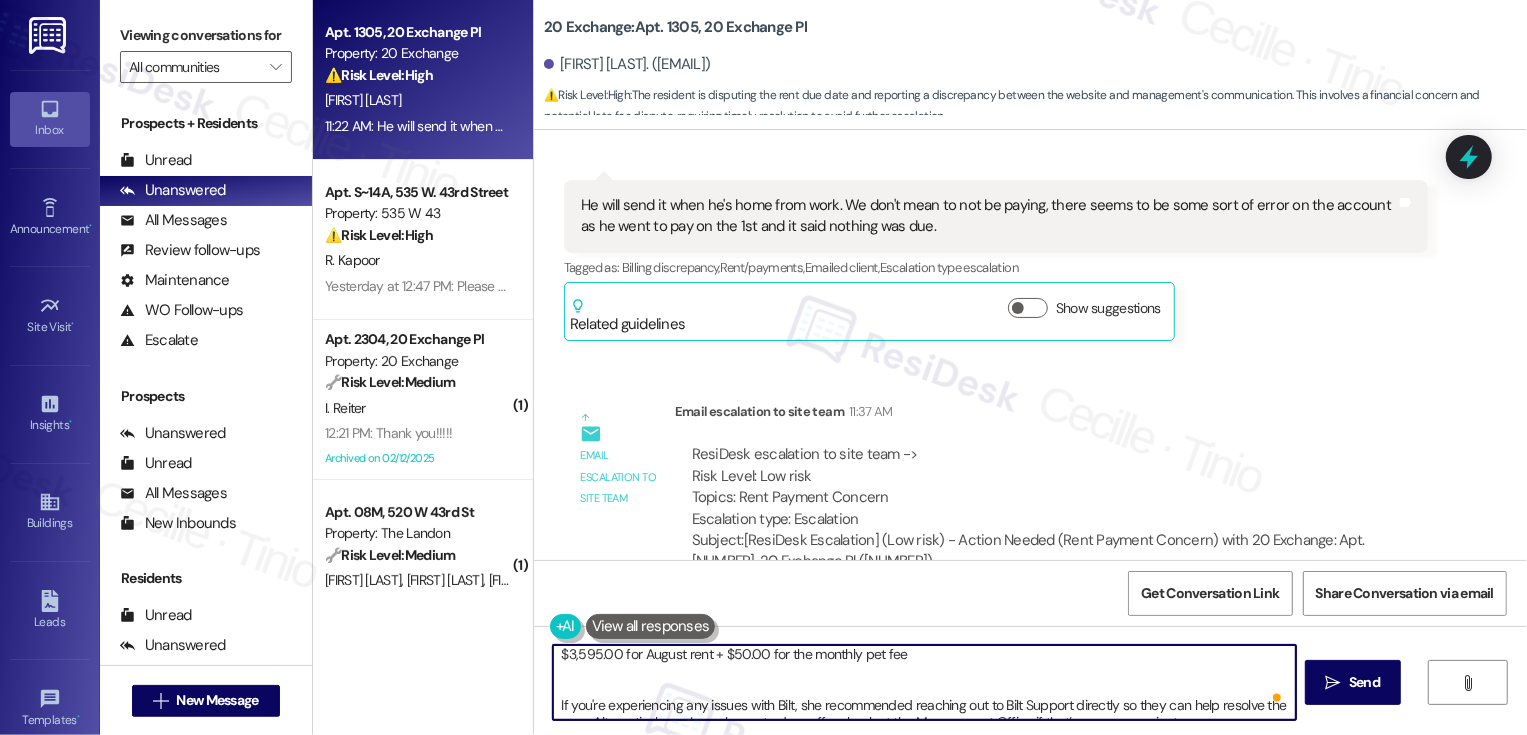 click on "Got it, thanks for letting us know. [FIRST] [LAST] has checked your account on our end and confirmed that there was a charge on
[DATE], for the following:
$3,595.00 for August rent + $50.00 for the monthly pet fee
If you're experiencing any issues with Bilt, she recommended reaching out to Bilt Support directly so they can help resolve the error. Alternatively, you’re welcome to drop off a check at the Management Office if that’s more convenient." at bounding box center [924, 682] 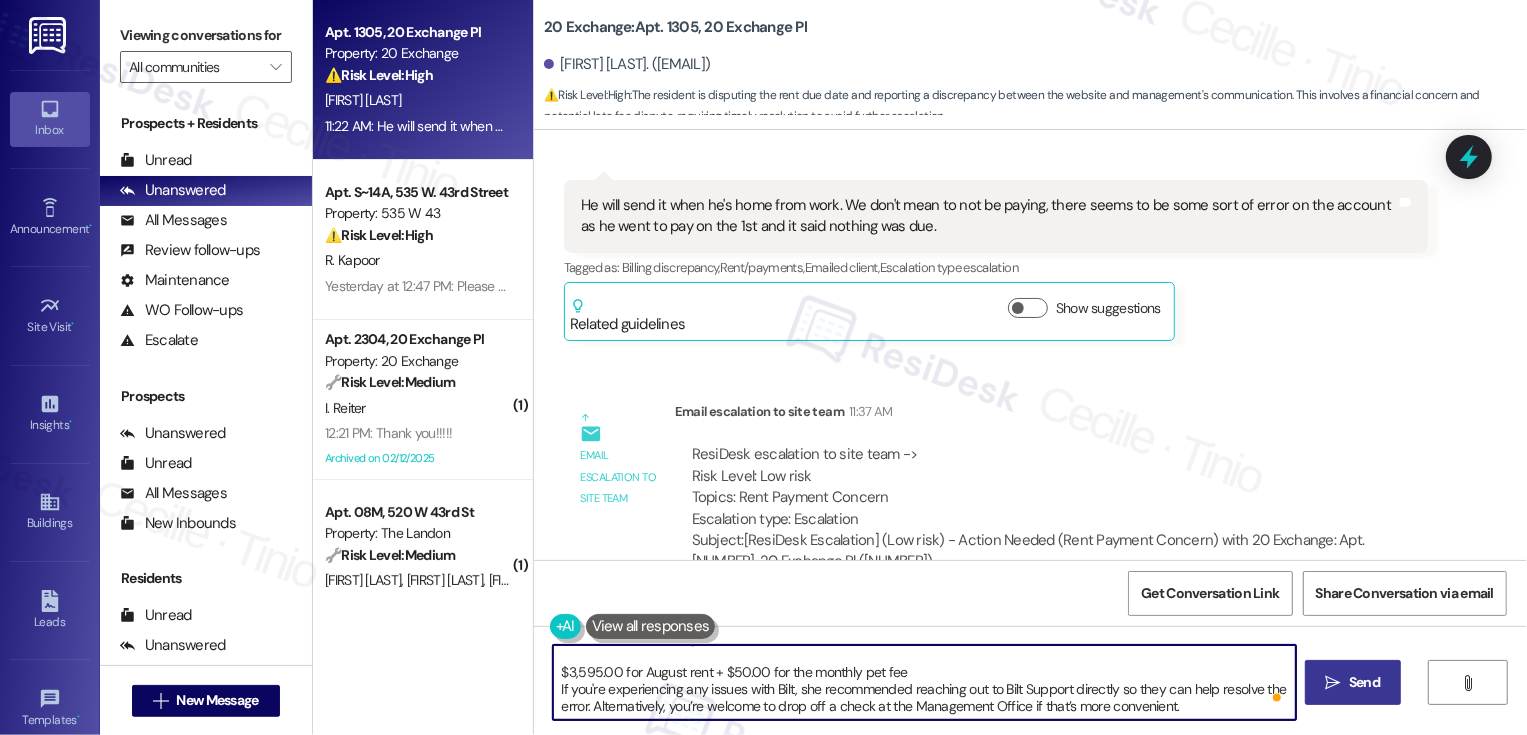 type on "Got it, thanks for letting us know. [FIRST] [LAST] has checked your account on our end and confirmed that there was a charge on
[DATE], for the following:
$3,595.00 for August rent + $50.00 for the monthly pet fee
If you're experiencing any issues with Bilt, she recommended reaching out to Bilt Support directly so they can help resolve the error. Alternatively, you’re welcome to drop off a check at the Management Office if that’s more convenient." 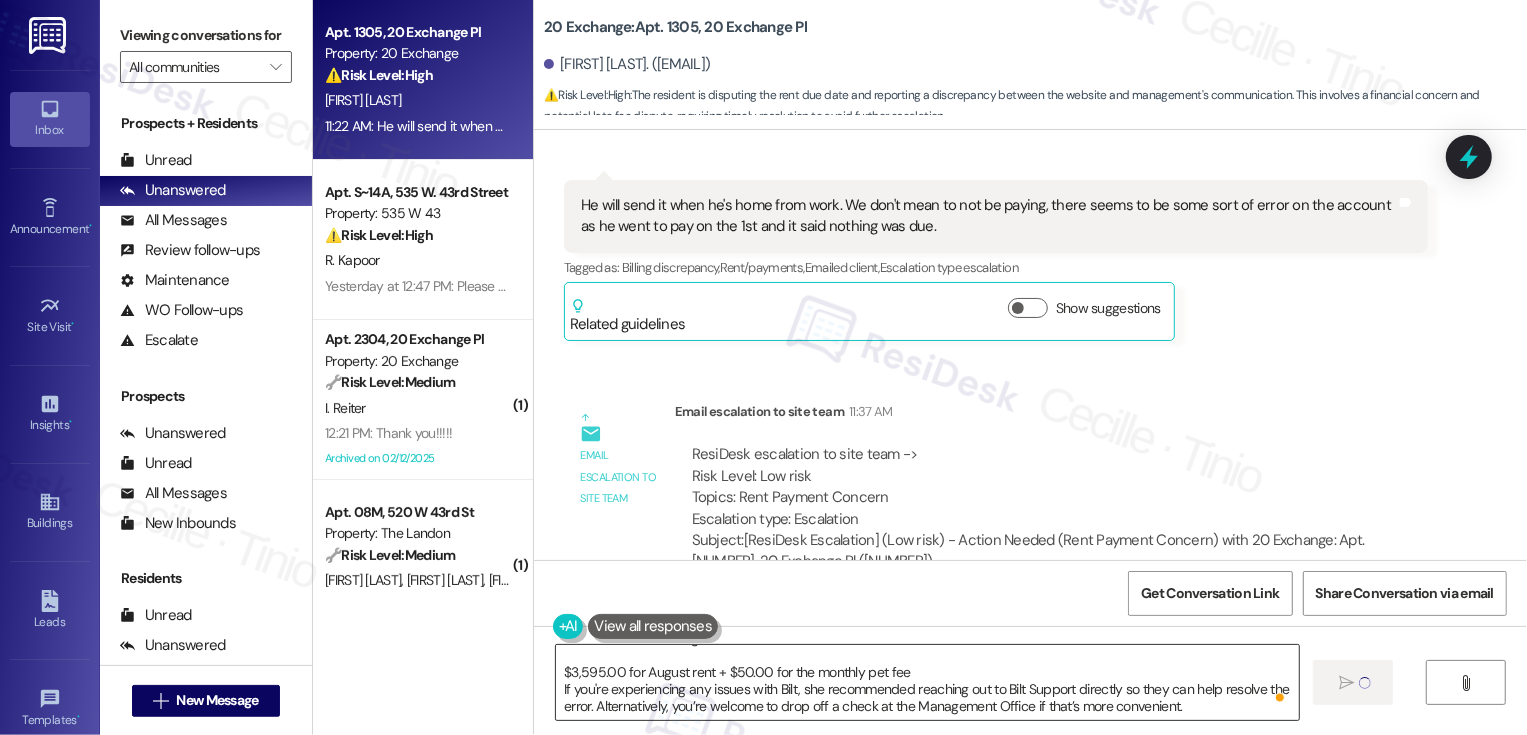 type 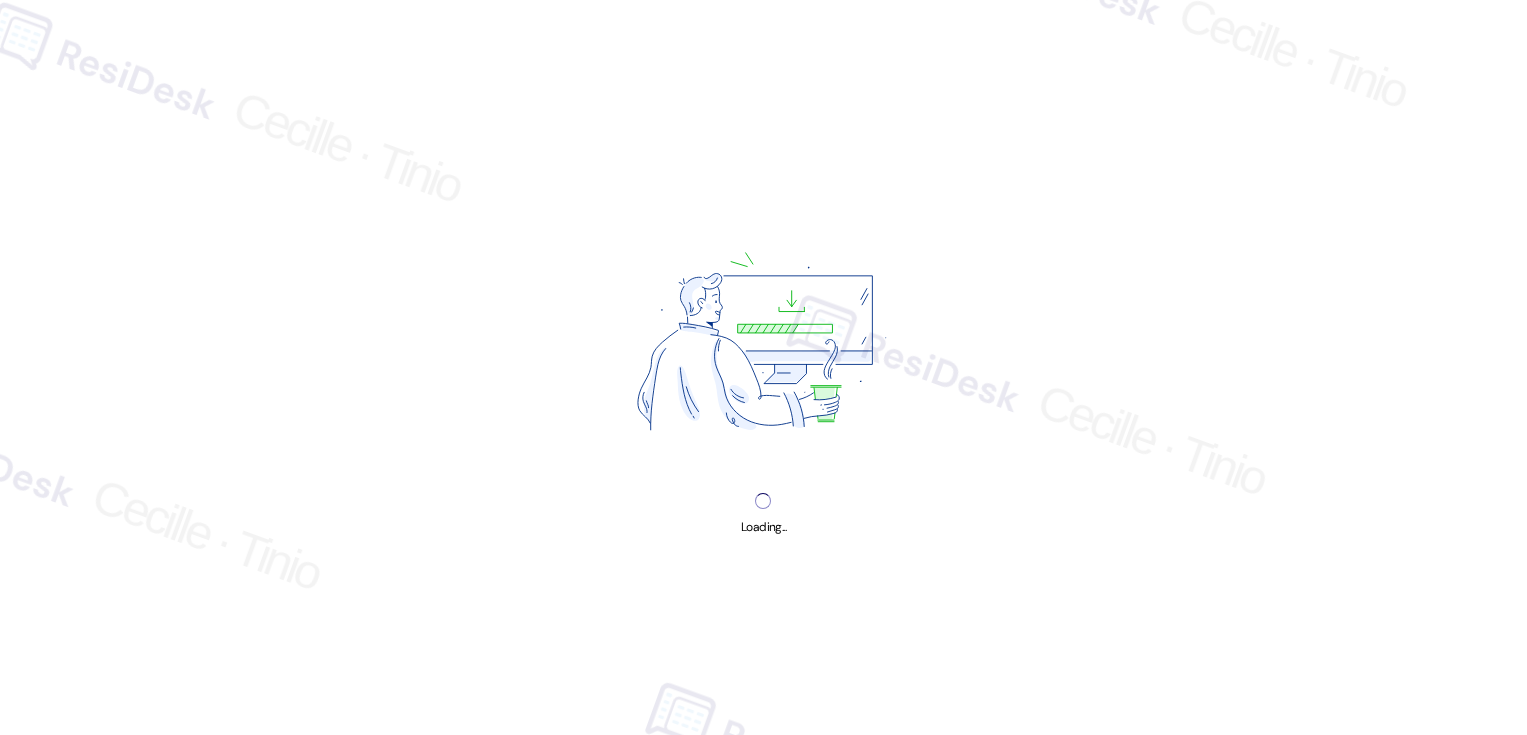 scroll, scrollTop: 0, scrollLeft: 0, axis: both 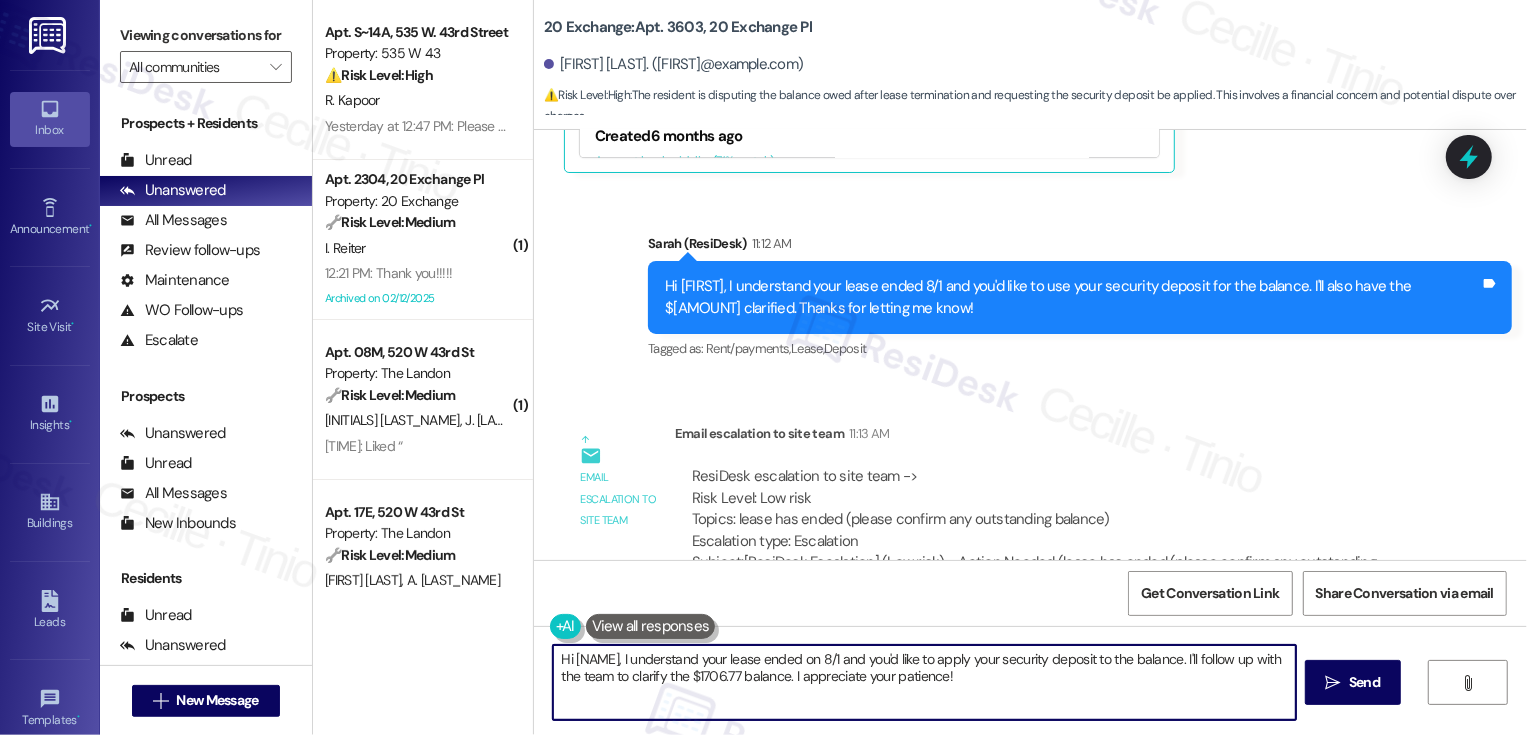 drag, startPoint x: 655, startPoint y: 657, endPoint x: 1039, endPoint y: 712, distance: 387.9188 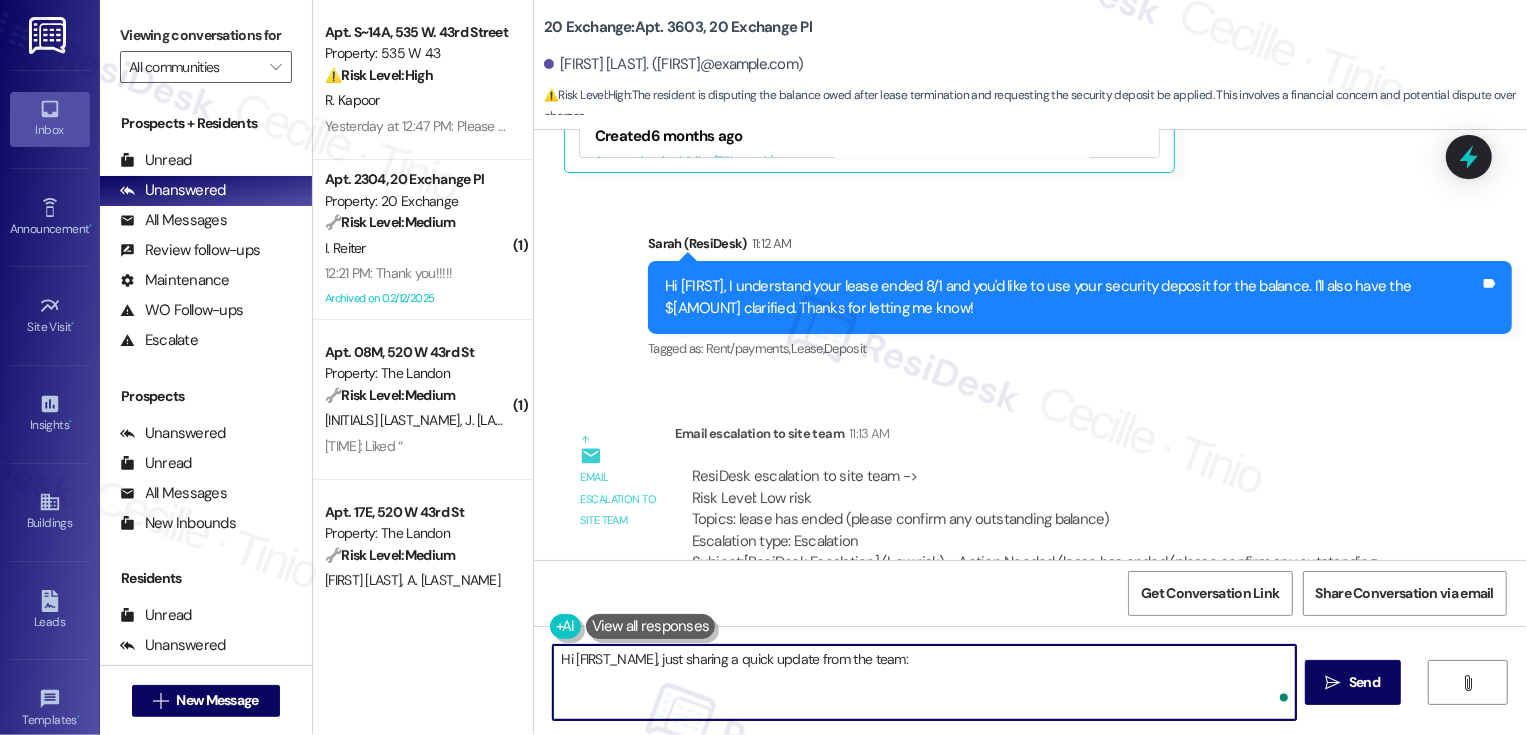 paste on "can reach out to me about his account,
he has moved out and we are waiting for the final utility bill to come in
before we can close off the account" 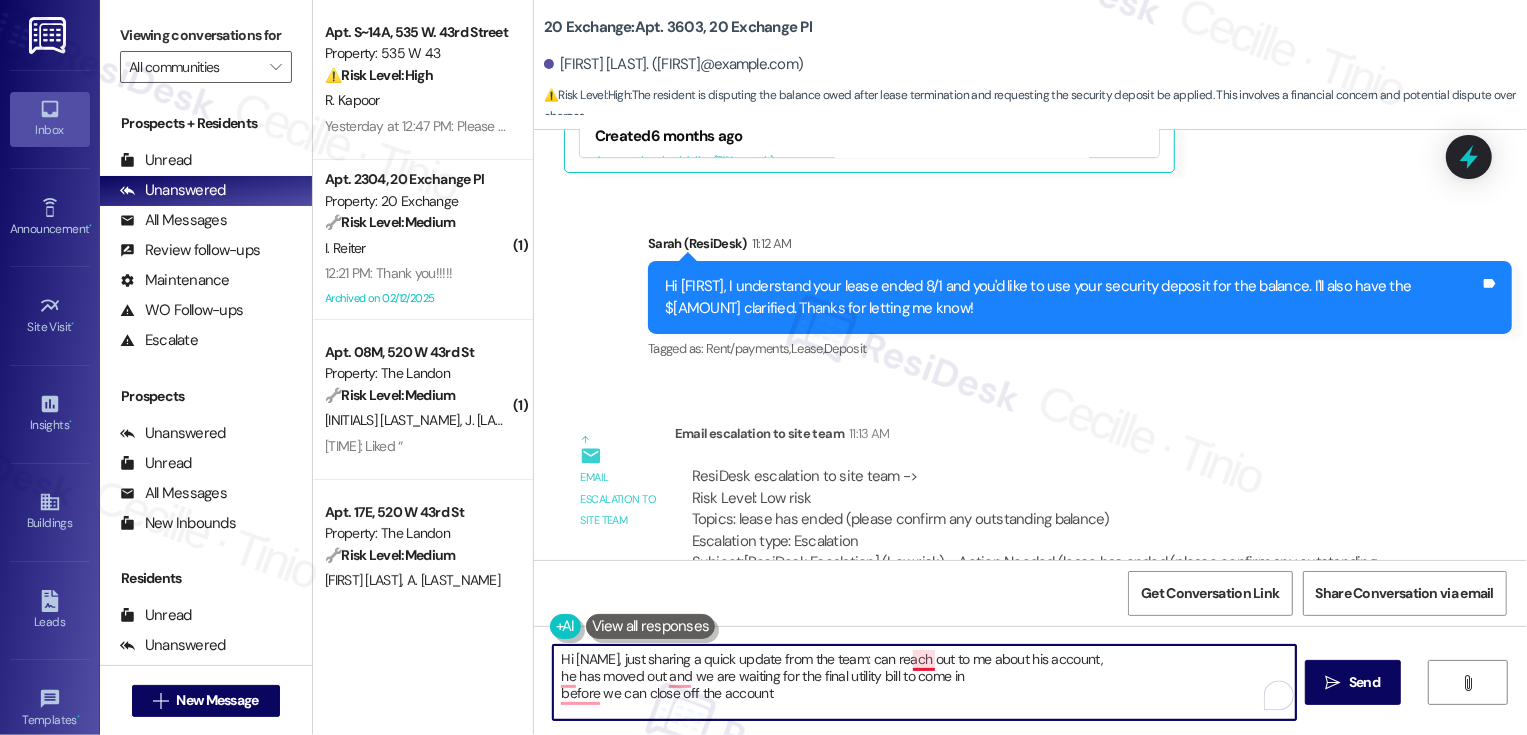 click on "Hi [NAME], just sharing a quick update from the team: can reach out to me about his account,
he has moved out and we are waiting for the final utility bill to come in
before we can close off the account" at bounding box center (924, 682) 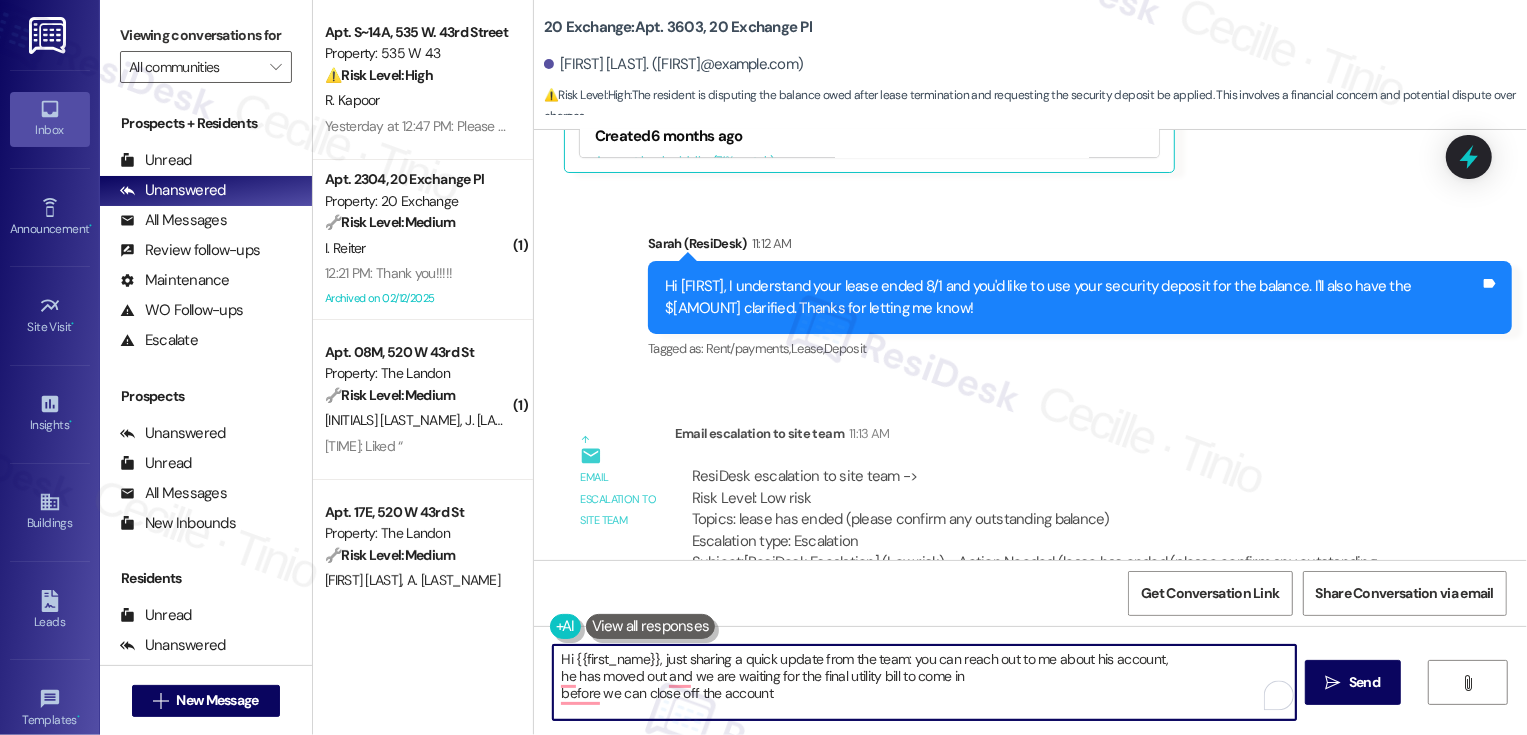 click on "Hi {{first_name}}, just sharing a quick update from the team: you can reach out to me about his account,
he has moved out and we are waiting for the final utility bill to come in
before we can close off the account" at bounding box center [924, 682] 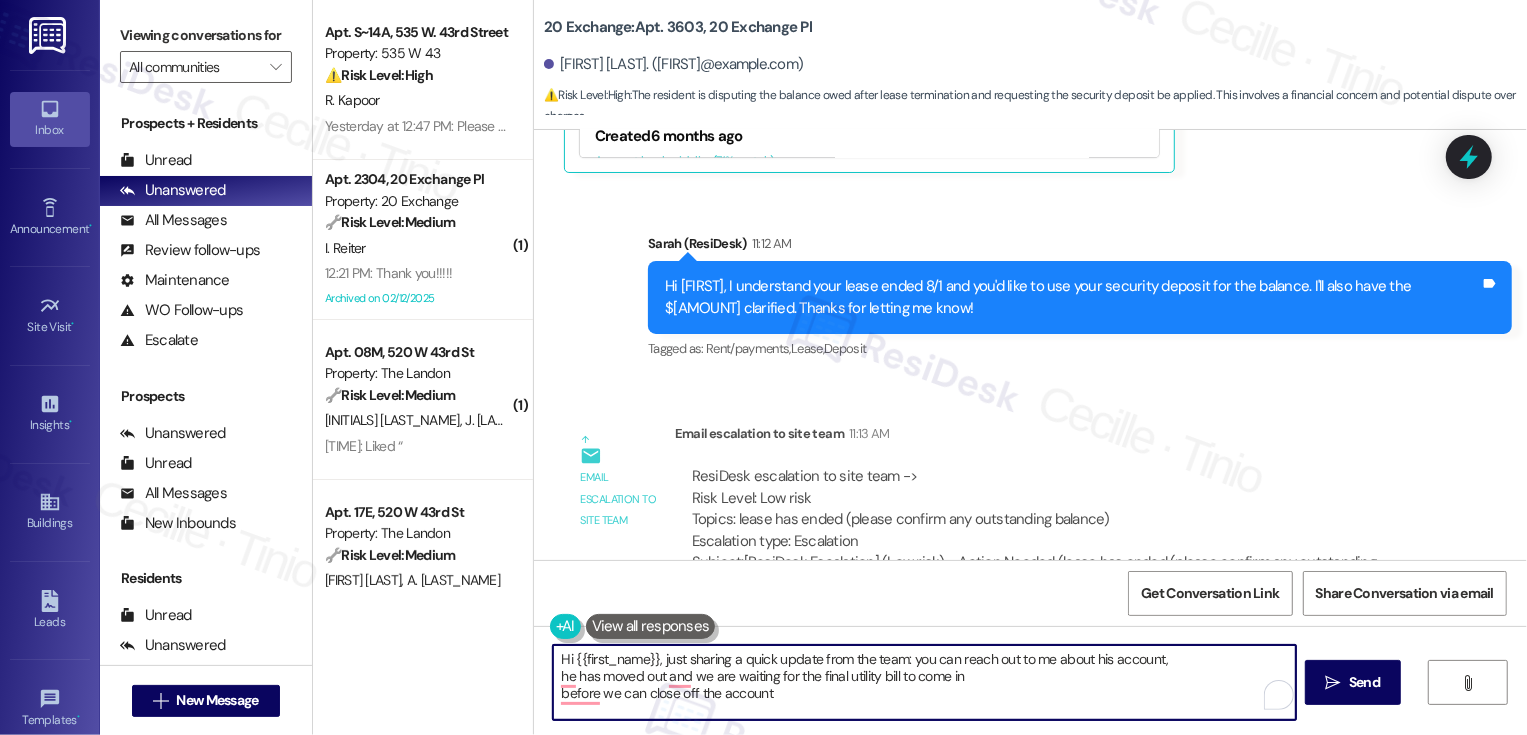paste on "[NAME]" 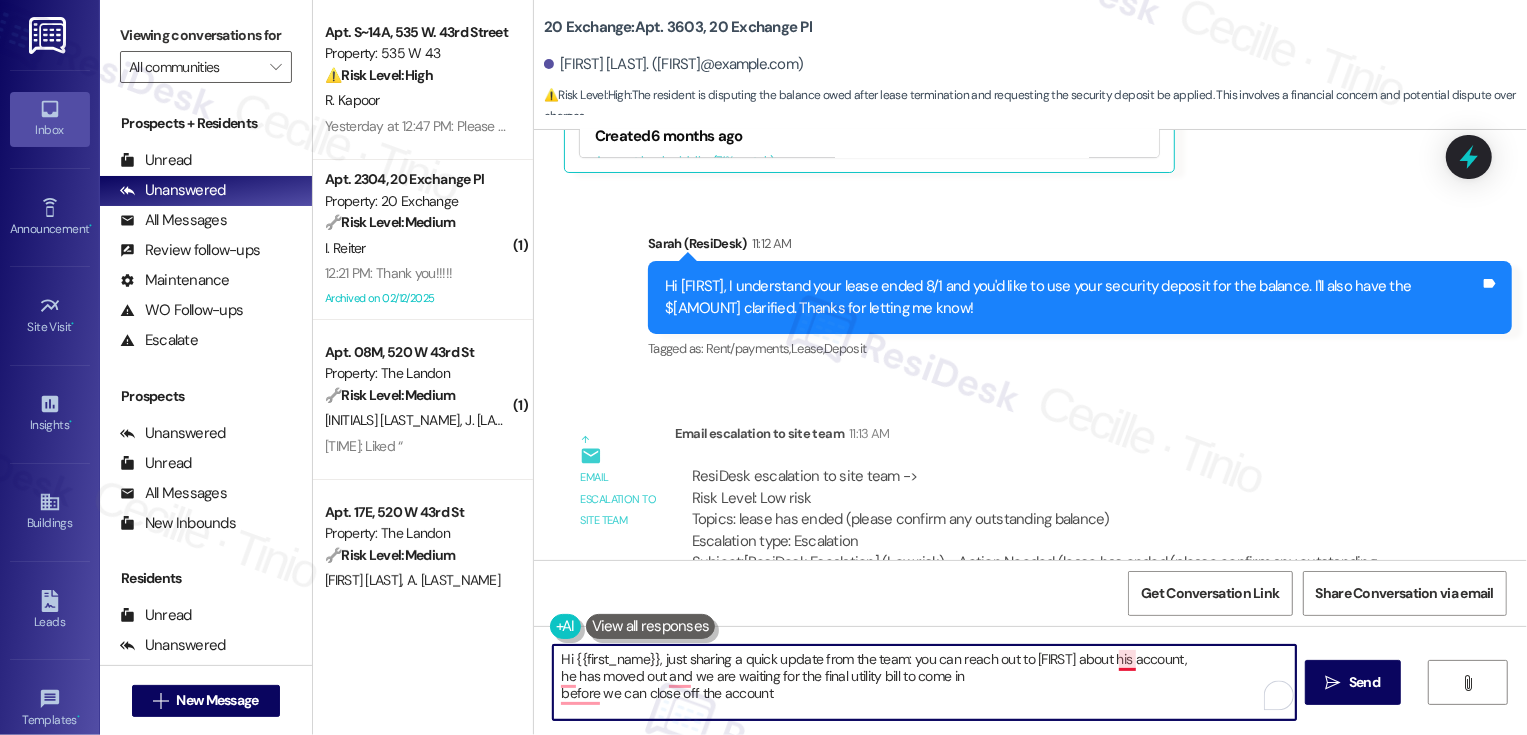 click on "Hi {{first_name}}, just sharing a quick update from the team: you can reach out to [FIRST] about his account,
he has moved out and we are waiting for the final utility bill to come in
before we can close off the account" at bounding box center [924, 682] 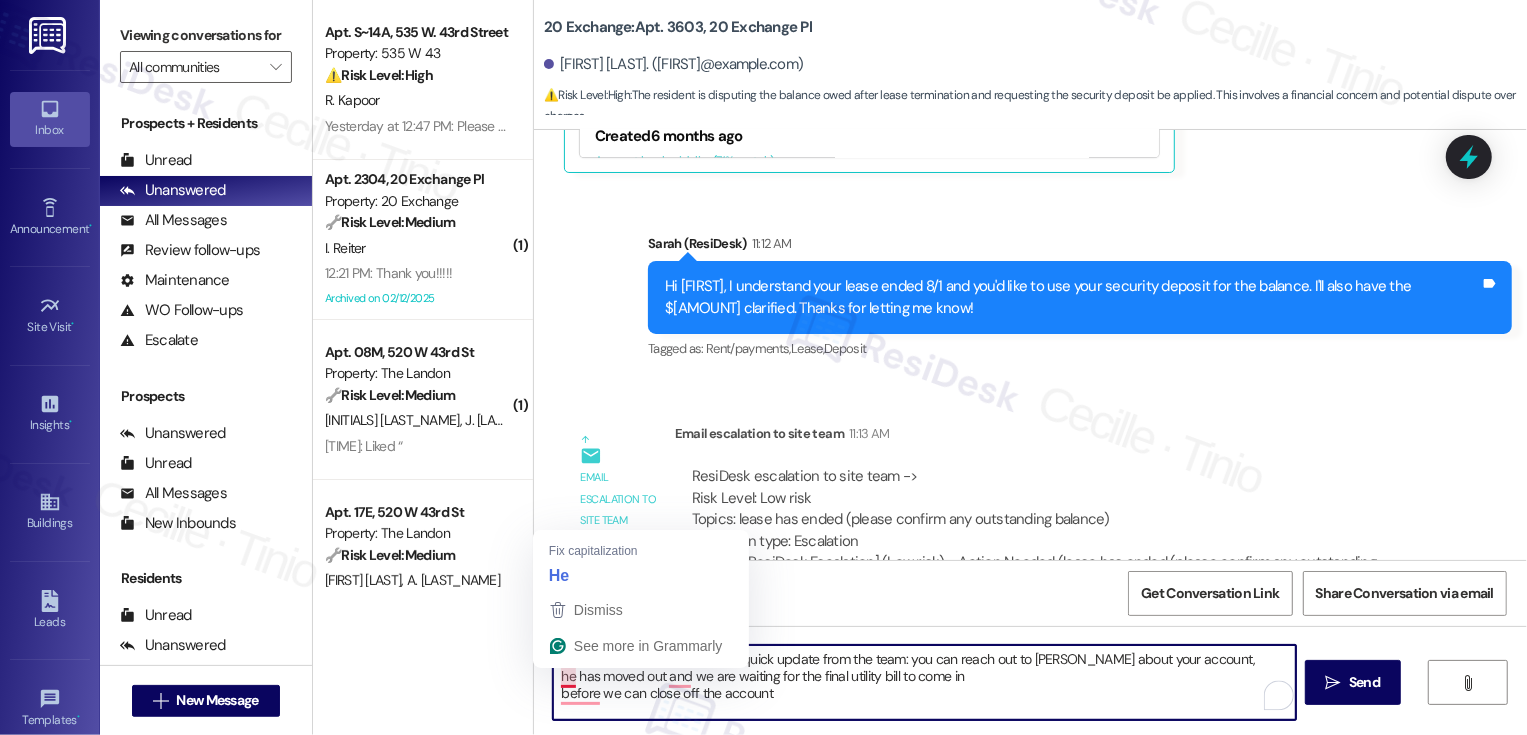 click on "Hi {{first_name}}, just sharing a quick update from the team: you can reach out to Patricia about your account,
he has moved out and we are waiting for the final utility bill to come in
before we can close off the account" at bounding box center [924, 682] 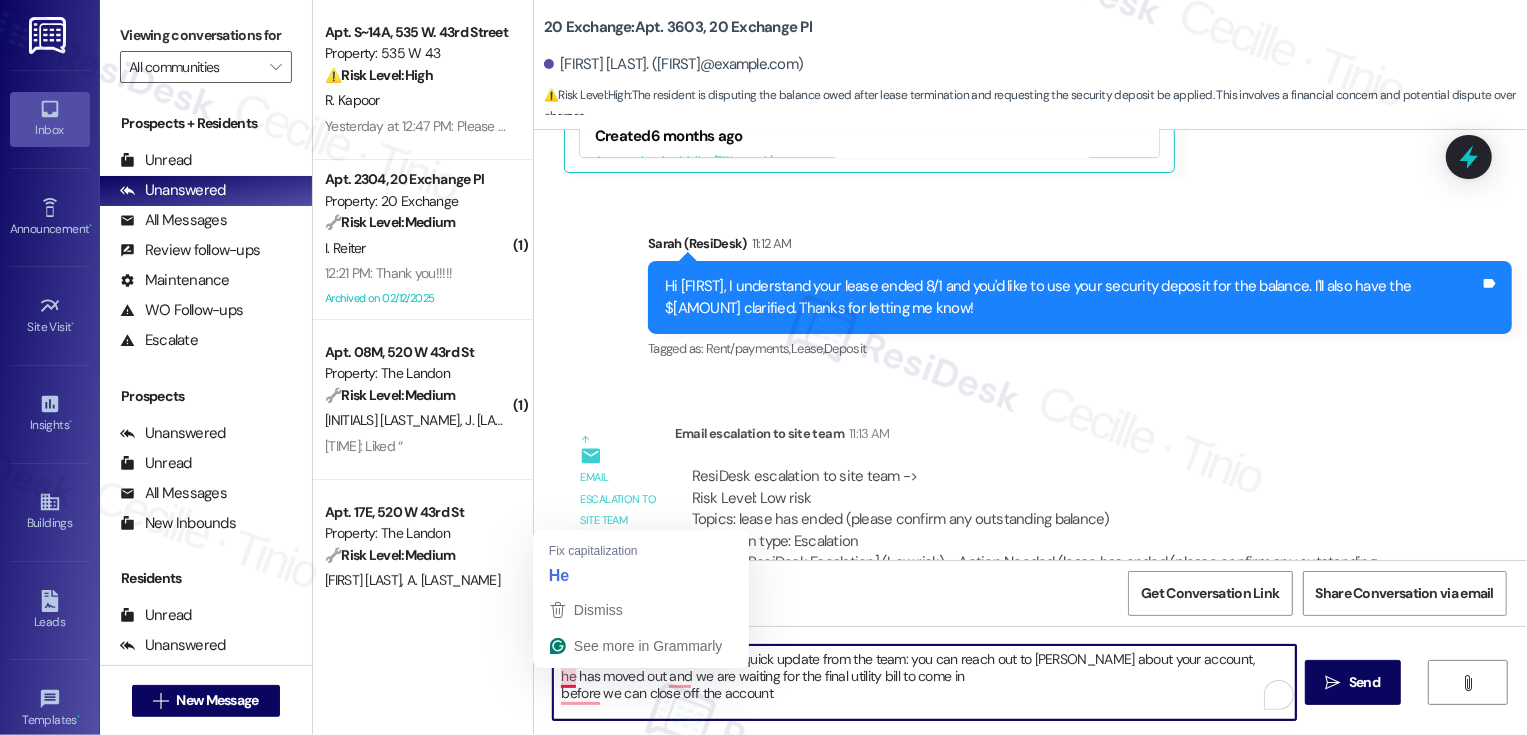 click on "Hi {{first_name}}, just sharing a quick update from the team: you can reach out to Patricia about your account,
he has moved out and we are waiting for the final utility bill to come in
before we can close off the account" at bounding box center (924, 682) 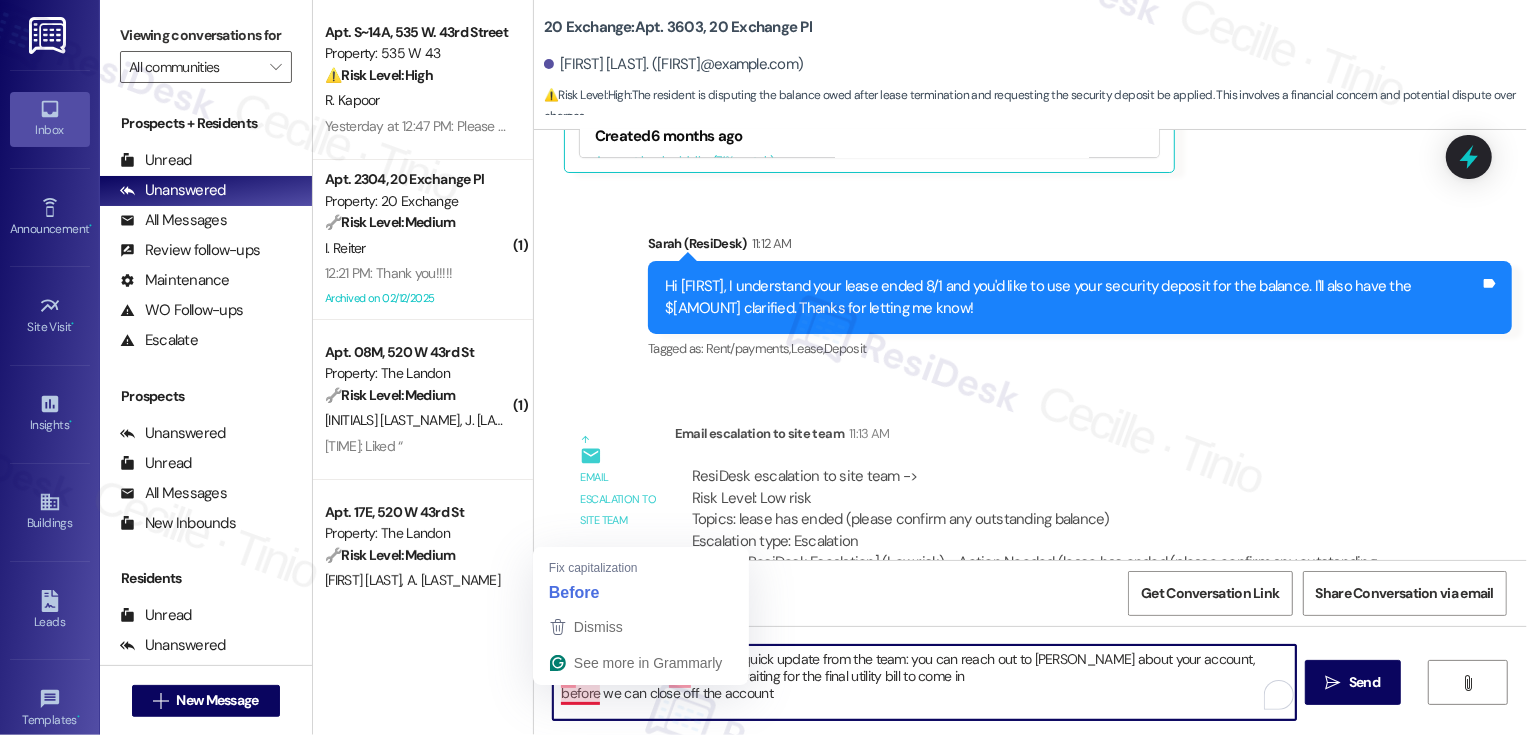 click on "Hi {{first_name}}, just sharing a quick update from the team: you can reach out to Patricia about your account,
he has moved out and we are waiting for the final utility bill to come in
before we can close off the account" at bounding box center [924, 682] 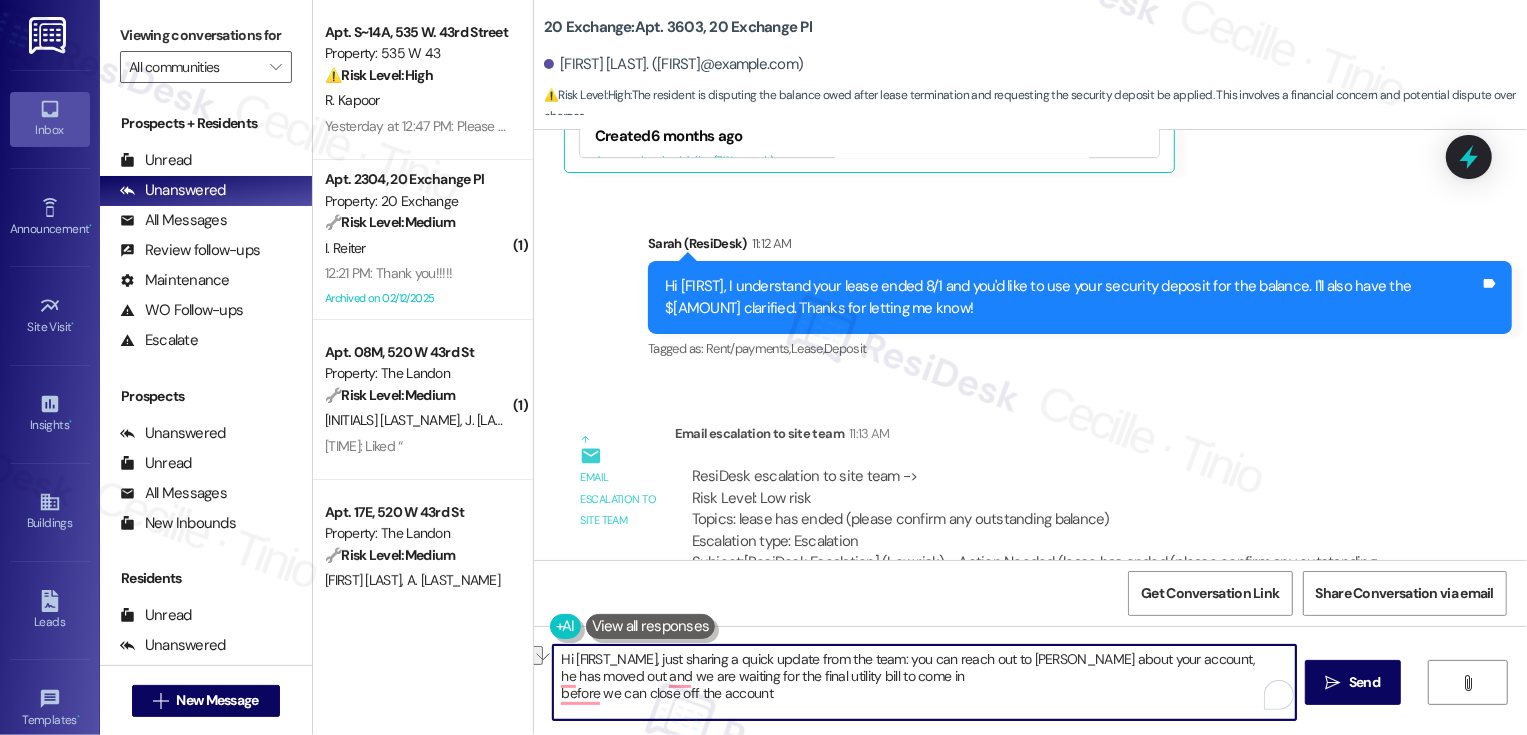 drag, startPoint x: 693, startPoint y: 676, endPoint x: 542, endPoint y: 682, distance: 151.11916 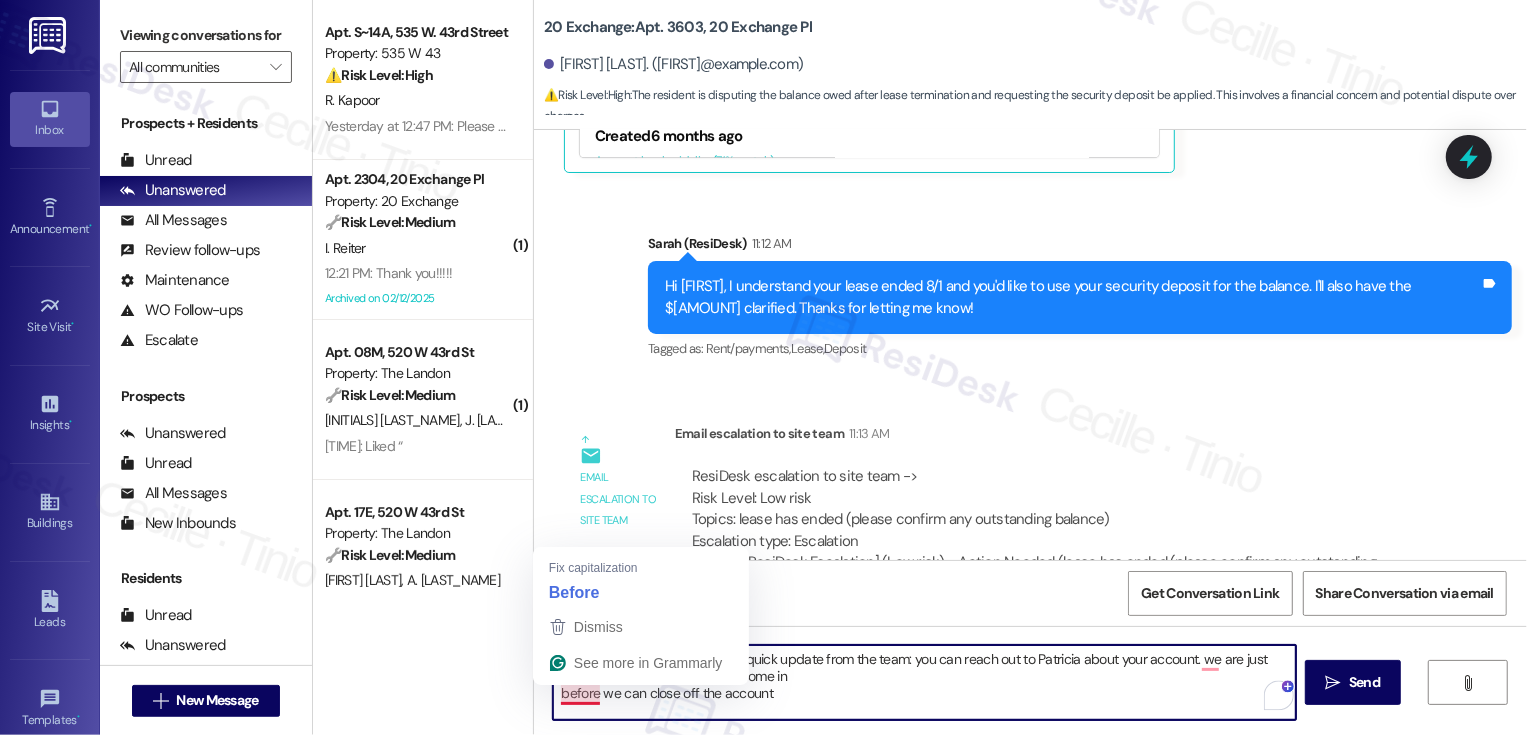 click on "Hi {{first_name}}, just sharing a quick update from the team: you can reach out to Patricia about your account. we are just waiting for the final utility bill to come in
before we can close off the account" at bounding box center [924, 682] 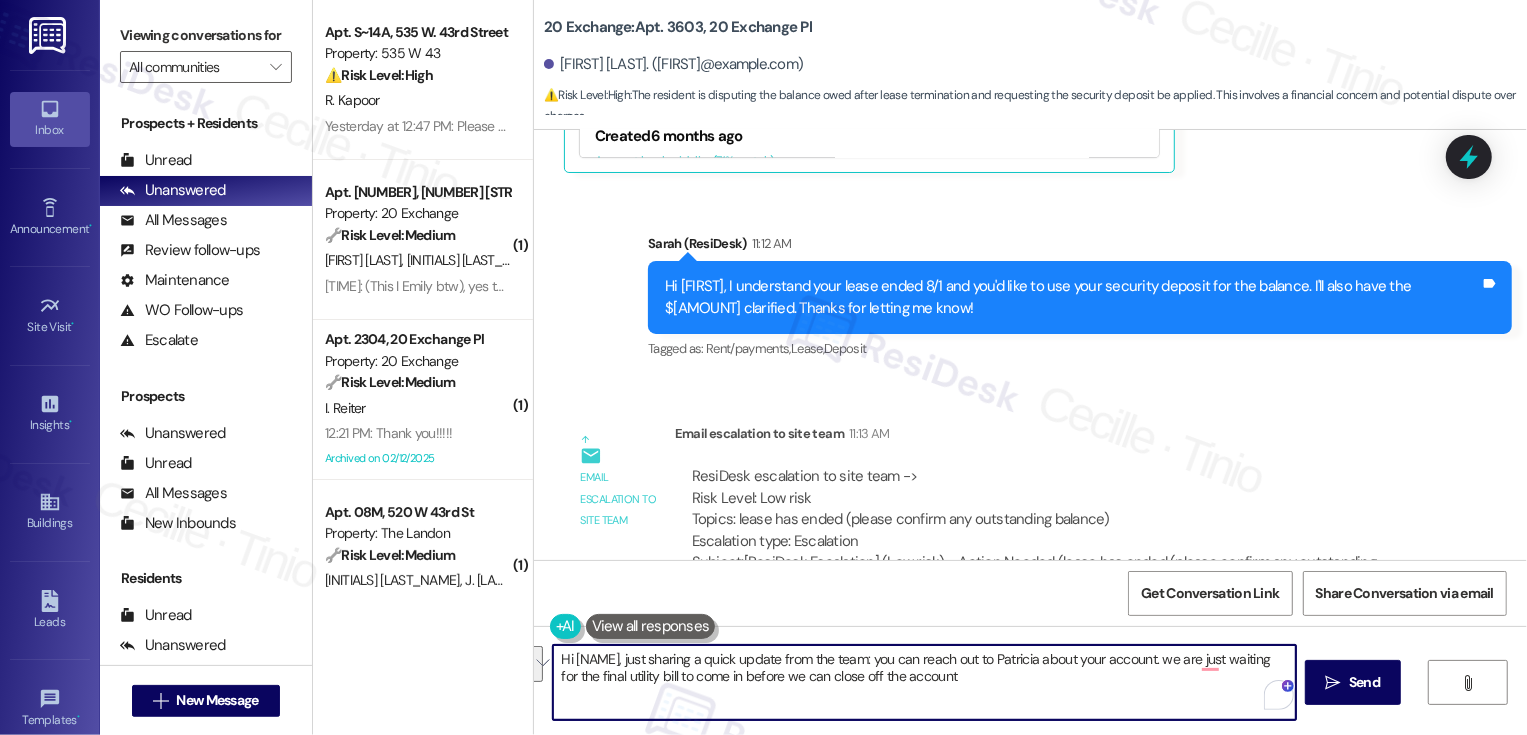 scroll, scrollTop: 15958, scrollLeft: 0, axis: vertical 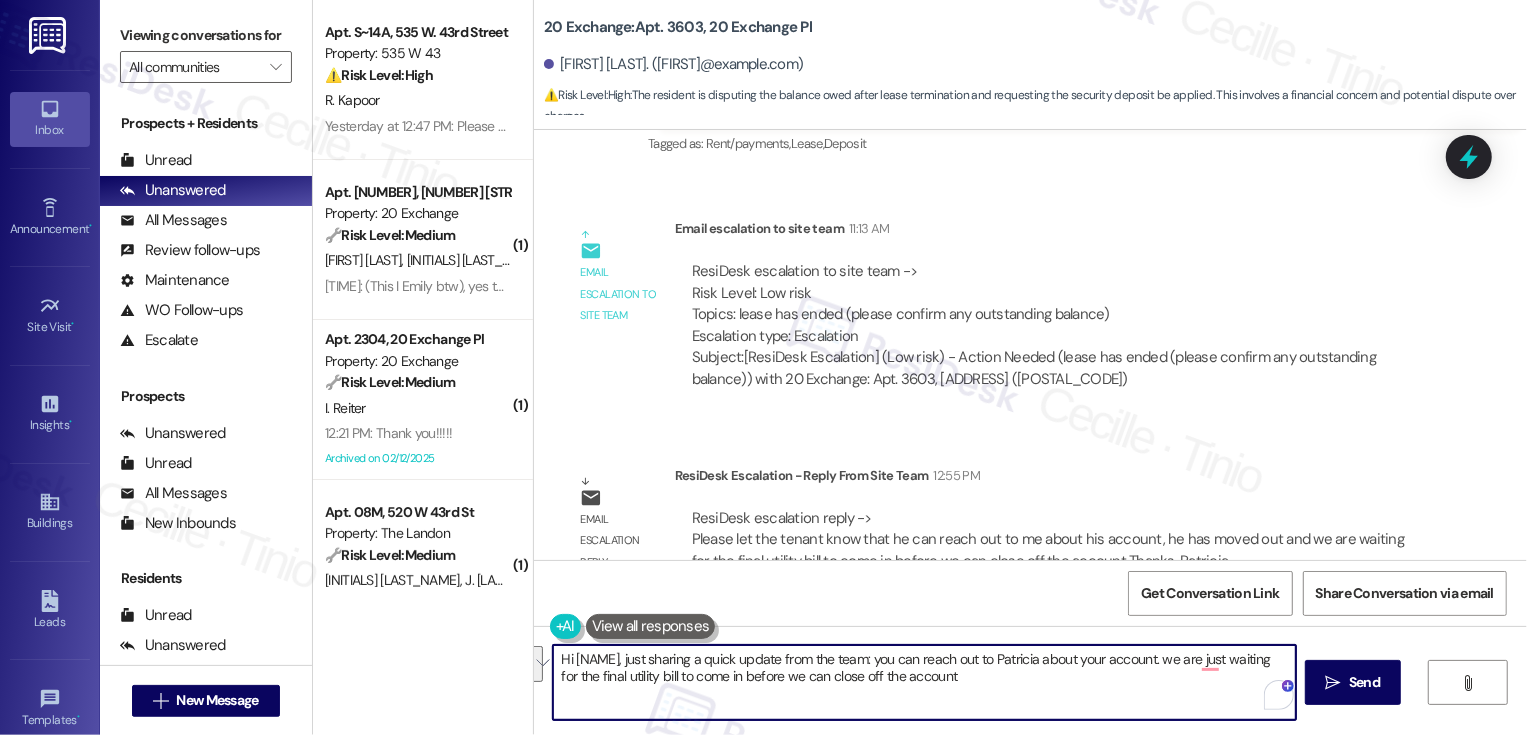 click on "Hi {{first_name}}, just sharing a quick update from the team: you can reach out to Patricia about your account. we are just waiting for the final utility bill to come in before we can close off the account" at bounding box center [924, 682] 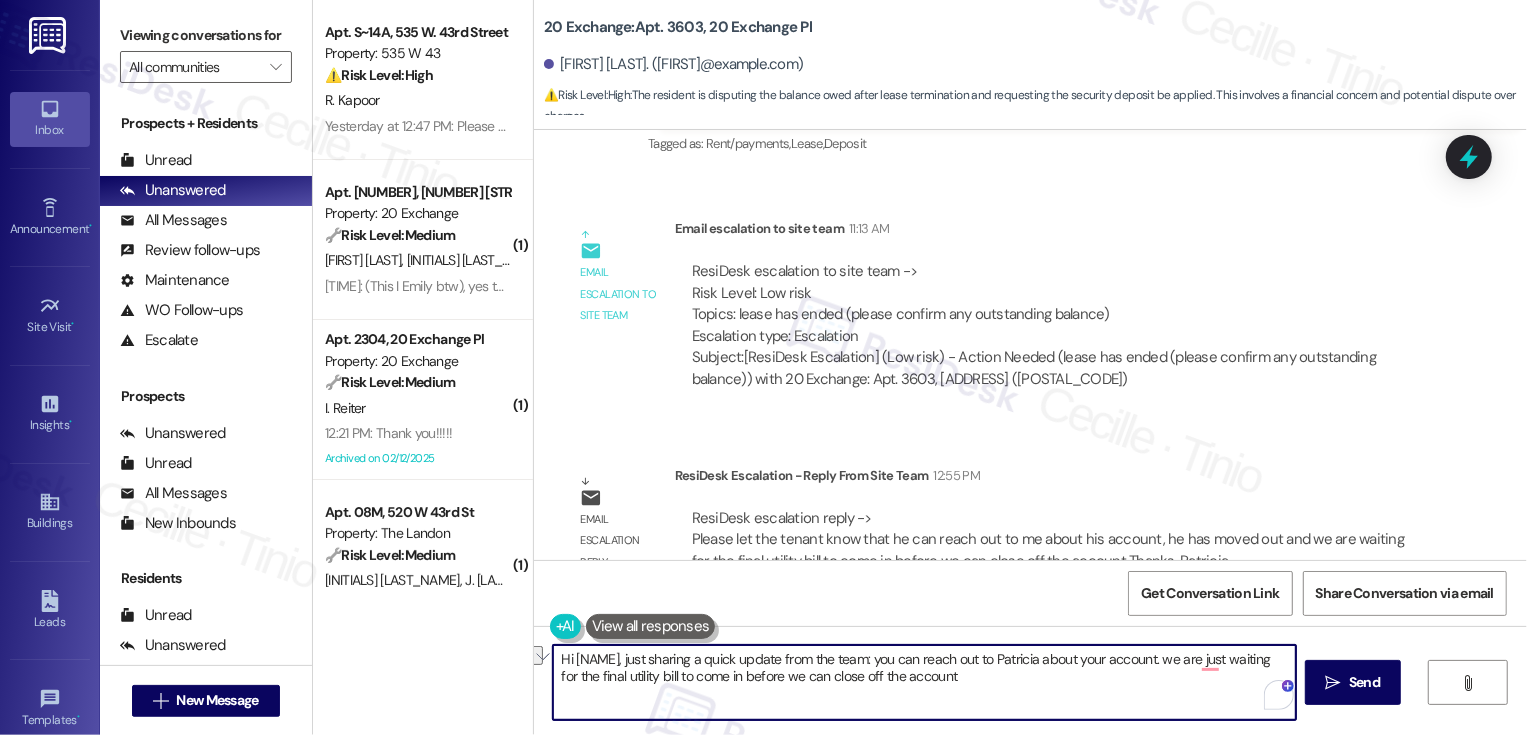 drag, startPoint x: 900, startPoint y: 662, endPoint x: 657, endPoint y: 659, distance: 243.01852 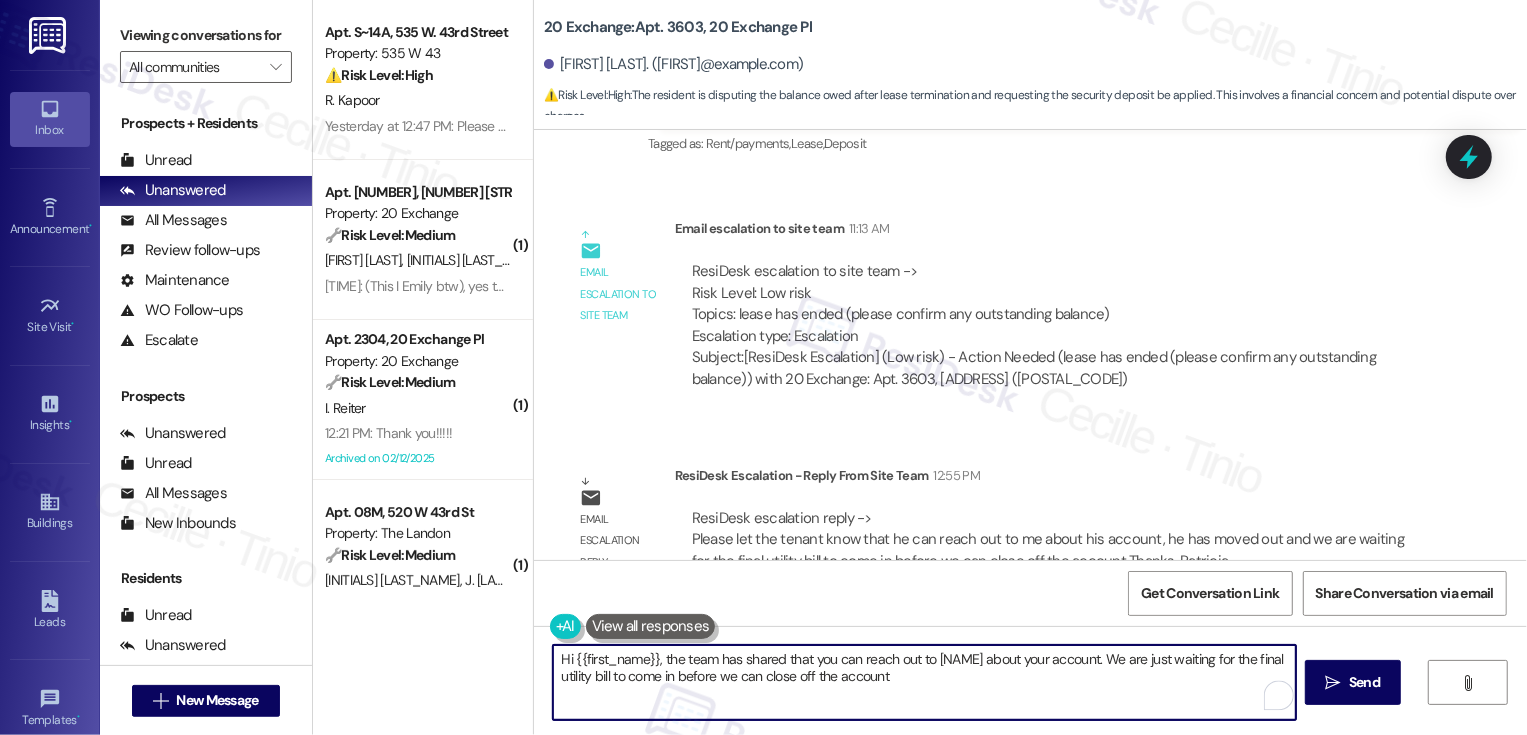 click on "Hi {{first_name}}, the team has shared that you can reach out to Patricia about your account. We are just waiting for the final utility bill to come in before we can close off the account" at bounding box center (924, 682) 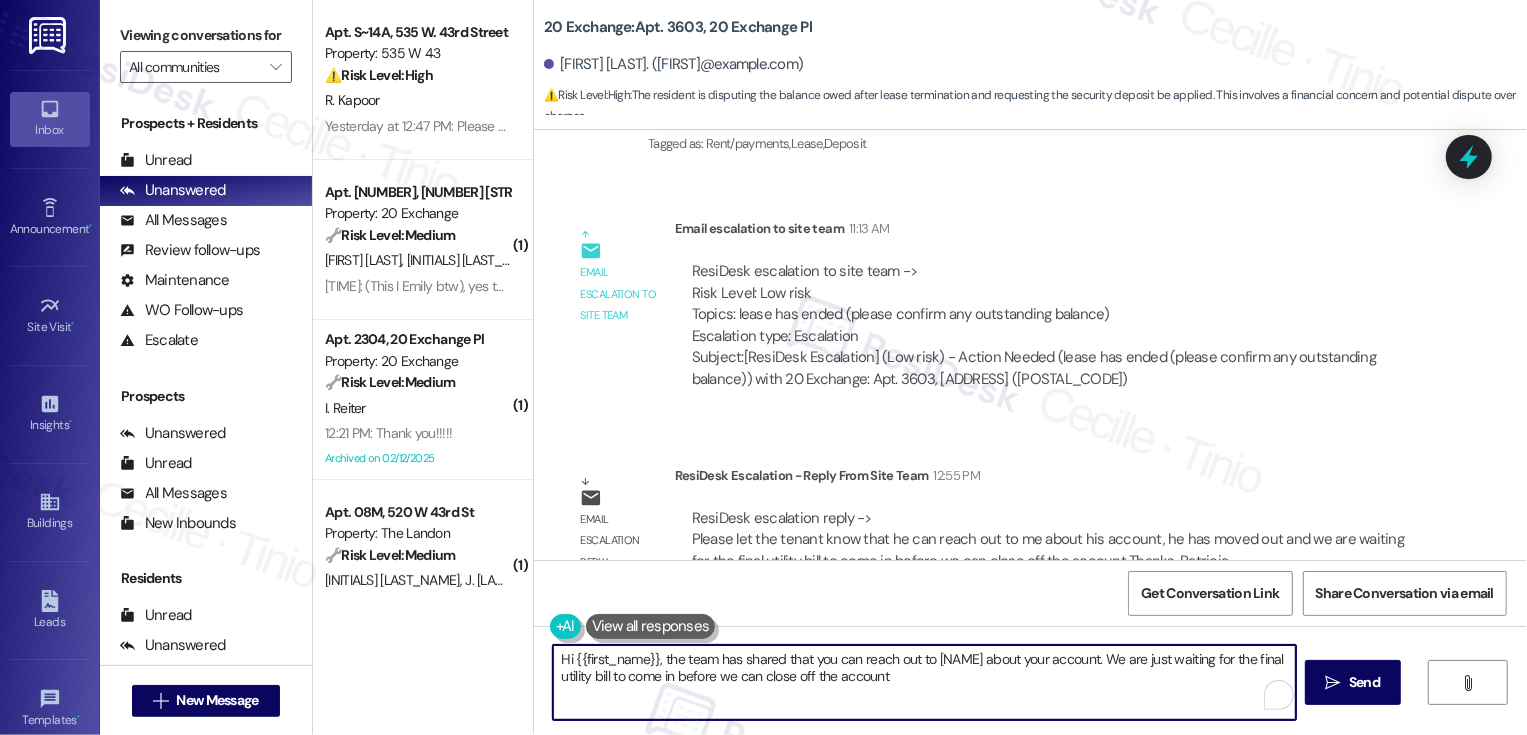 click on "Hi {{first_name}}, the team has shared that you can reach out to Patricia about your account. We are just waiting for the final utility bill to come in before we can close off the account" at bounding box center [924, 682] 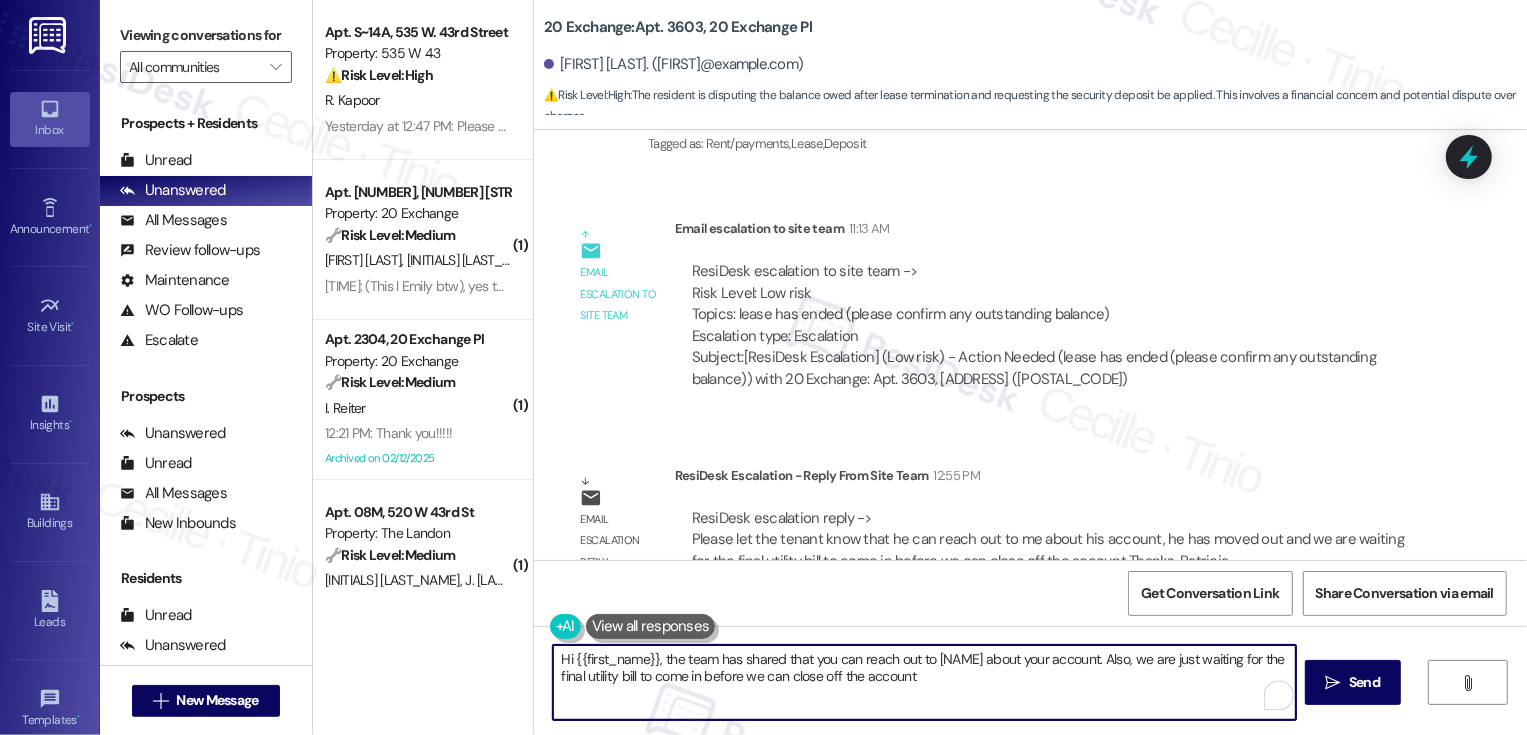 click on "Hi {{first_name}}, the team has shared that you can reach out to Patricia about your account. Also, we are just waiting for the final utility bill to come in before we can close off the account" at bounding box center (924, 682) 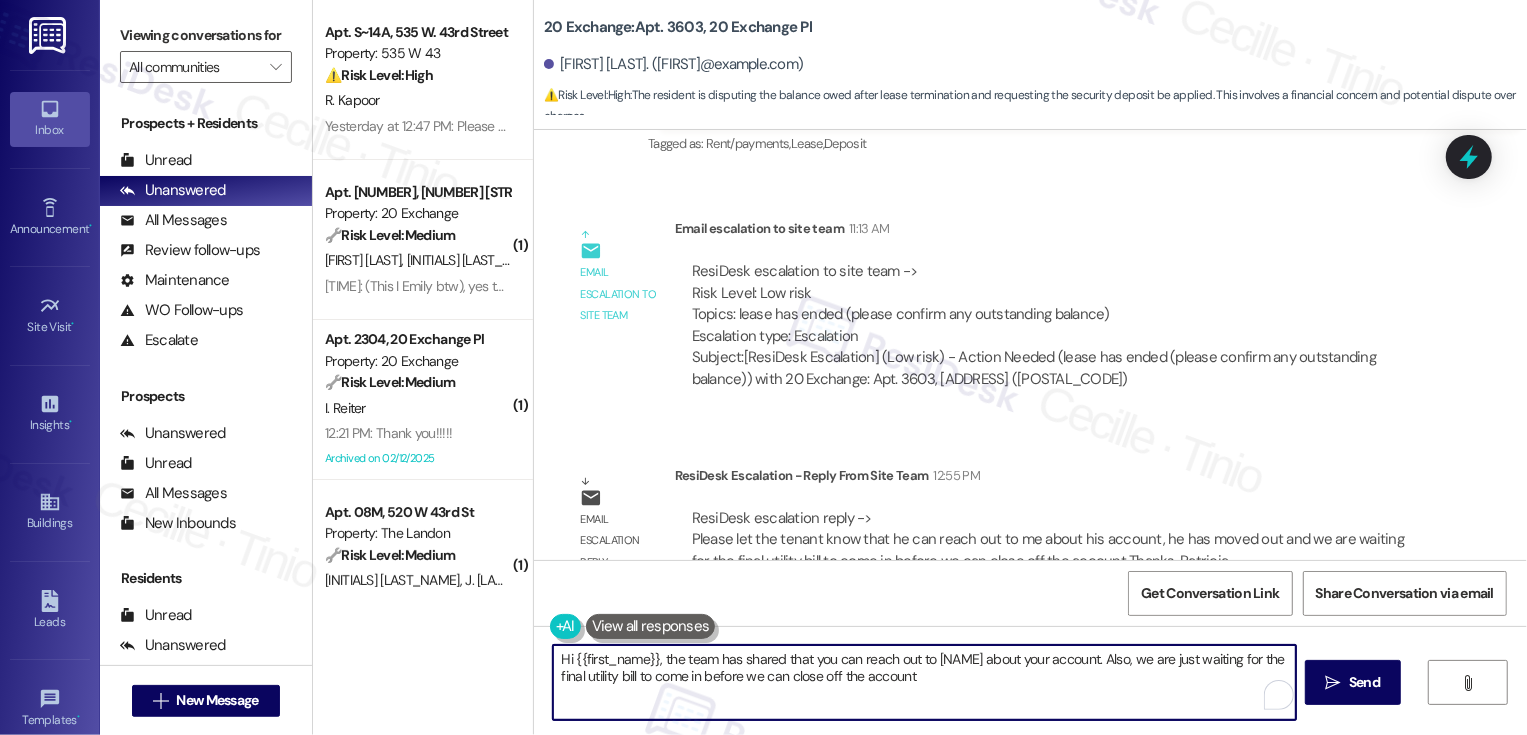 click on "Hi {{first_name}}, the team has shared that you can reach out to Patricia about your account. Also, we are just waiting for the final utility bill to come in before we can close off the account" at bounding box center [924, 682] 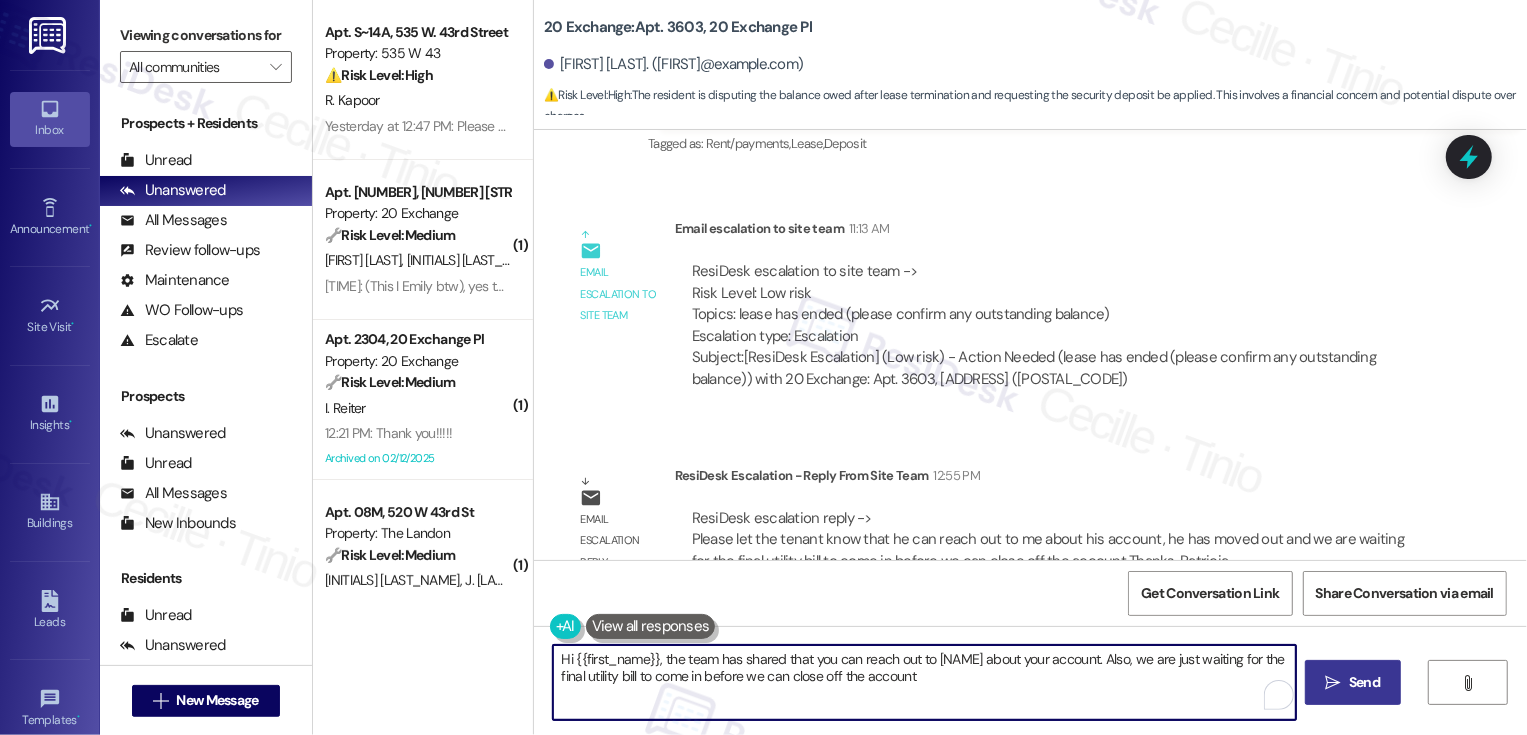 click on "" at bounding box center [1333, 683] 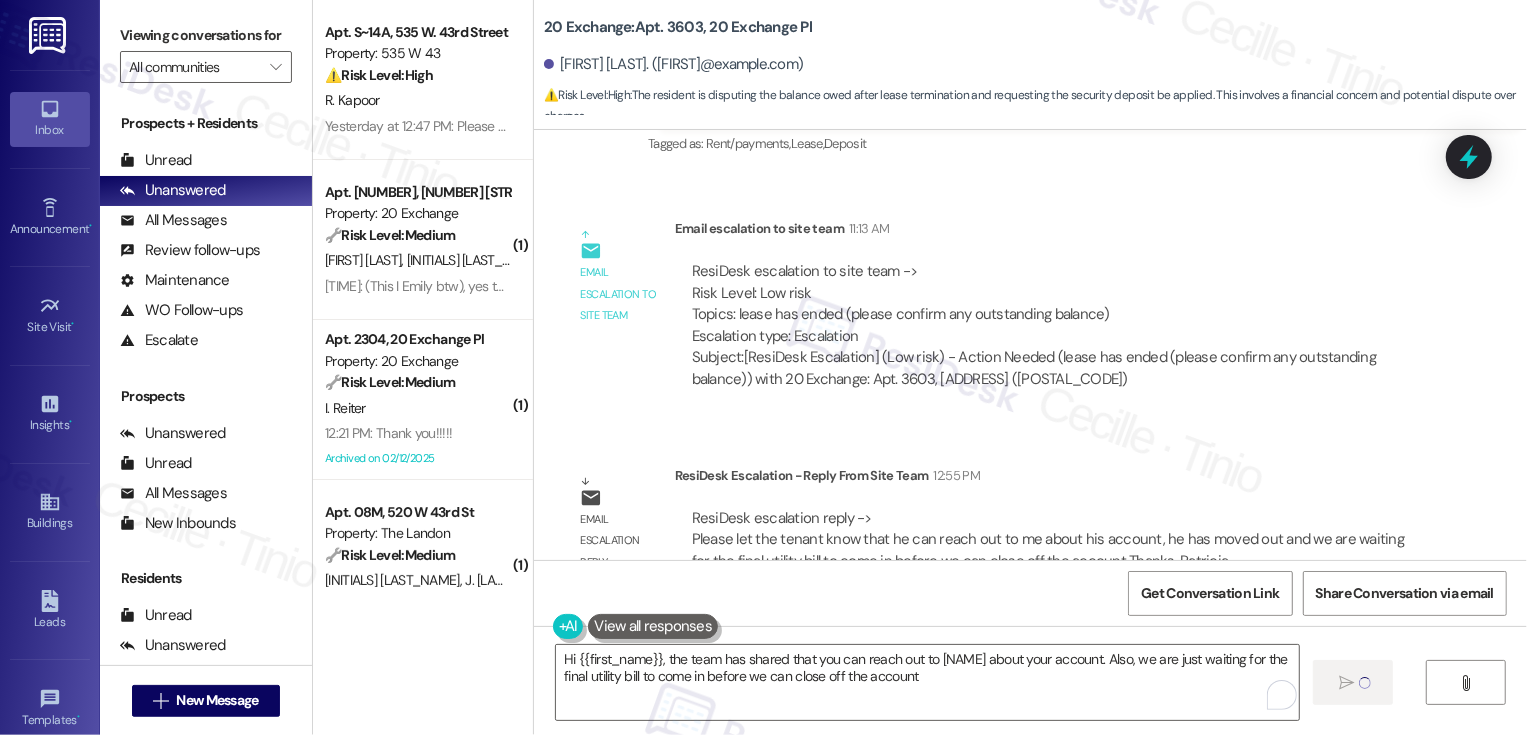 type 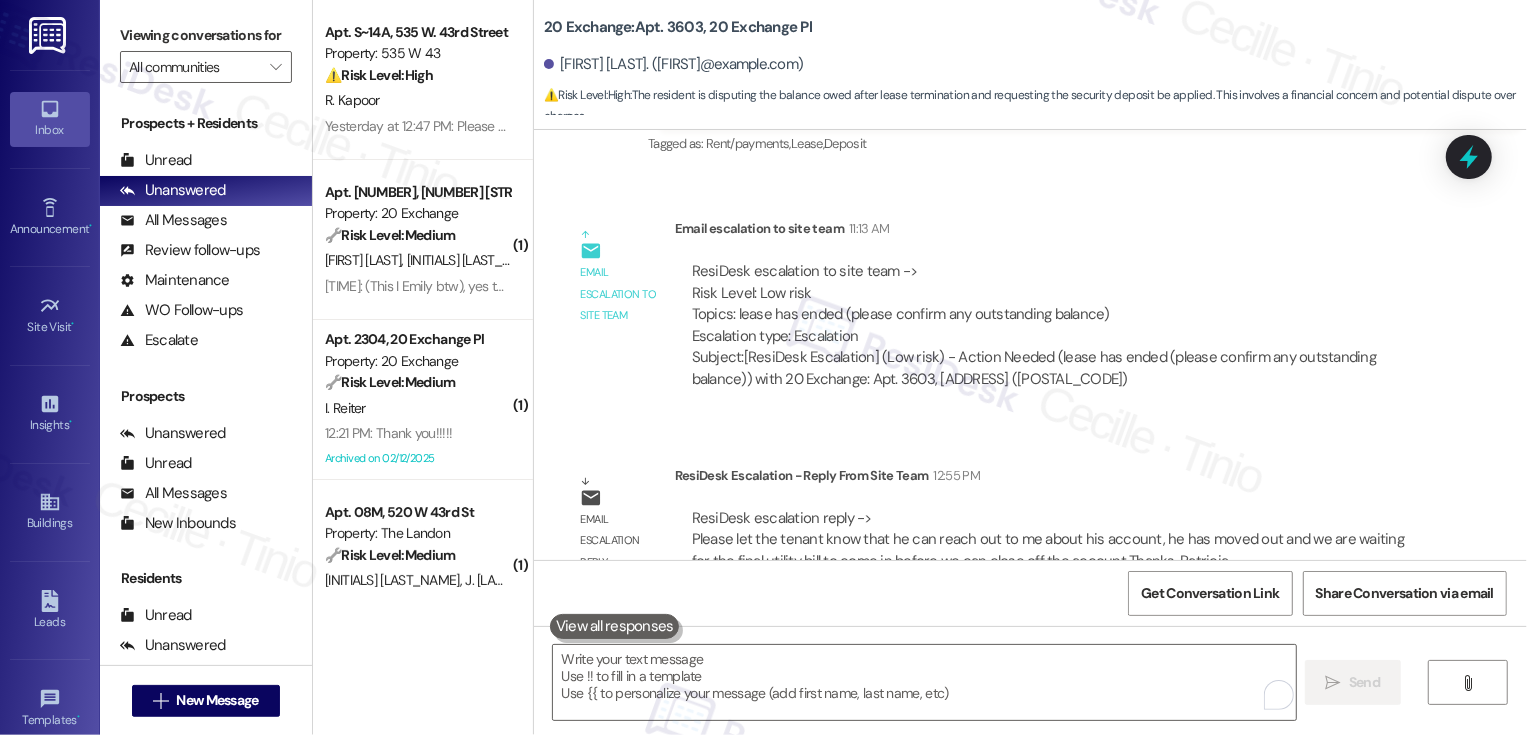 scroll, scrollTop: 15338, scrollLeft: 0, axis: vertical 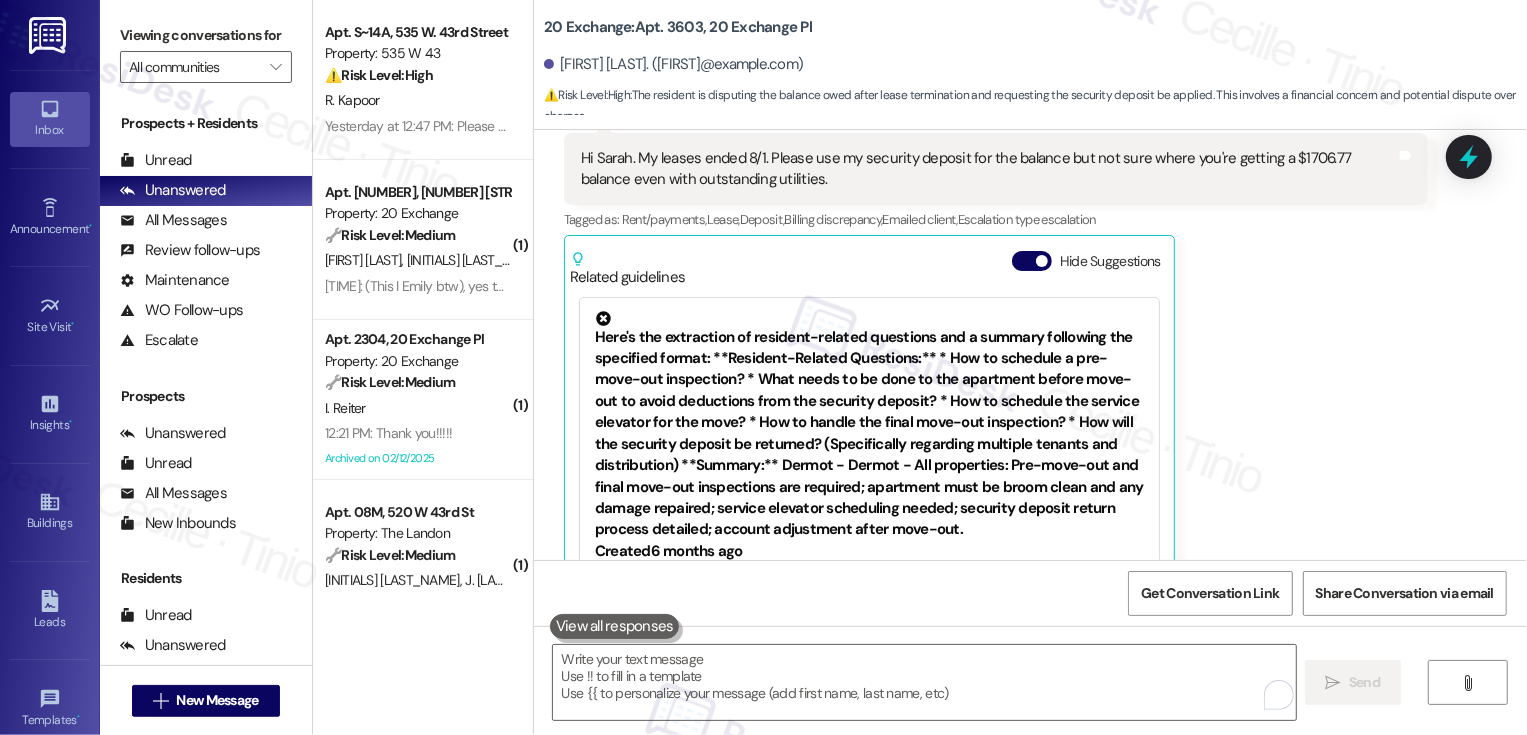 click on "Yesterday at 12:47 PM: Please allow me to pay on bilt and I will start clearing my pending amounts - you do not permit me to pay  Yesterday at 12:47 PM: Please allow me to pay on bilt and I will start clearing my pending amounts - you do not permit me to pay" at bounding box center (417, 126) 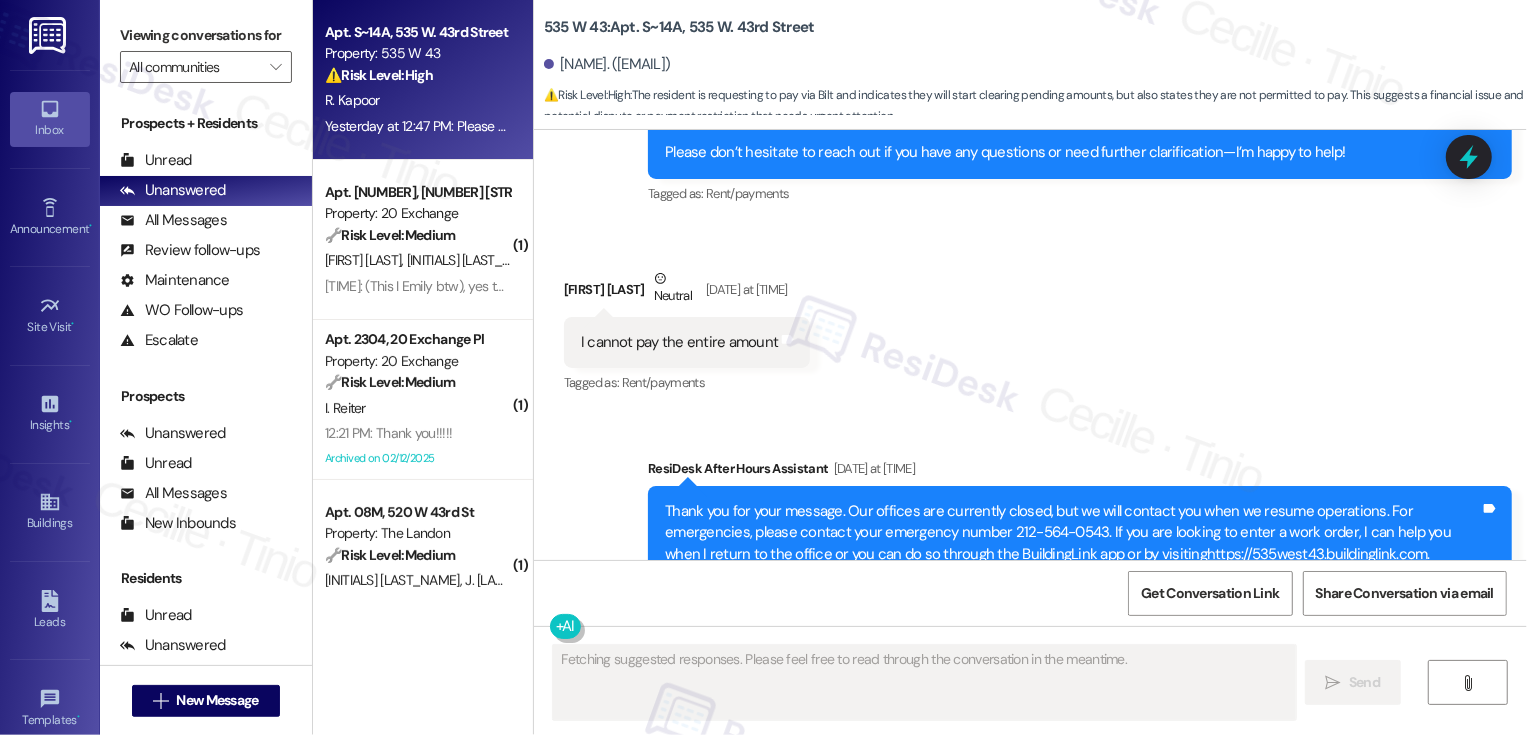 scroll, scrollTop: 26179, scrollLeft: 0, axis: vertical 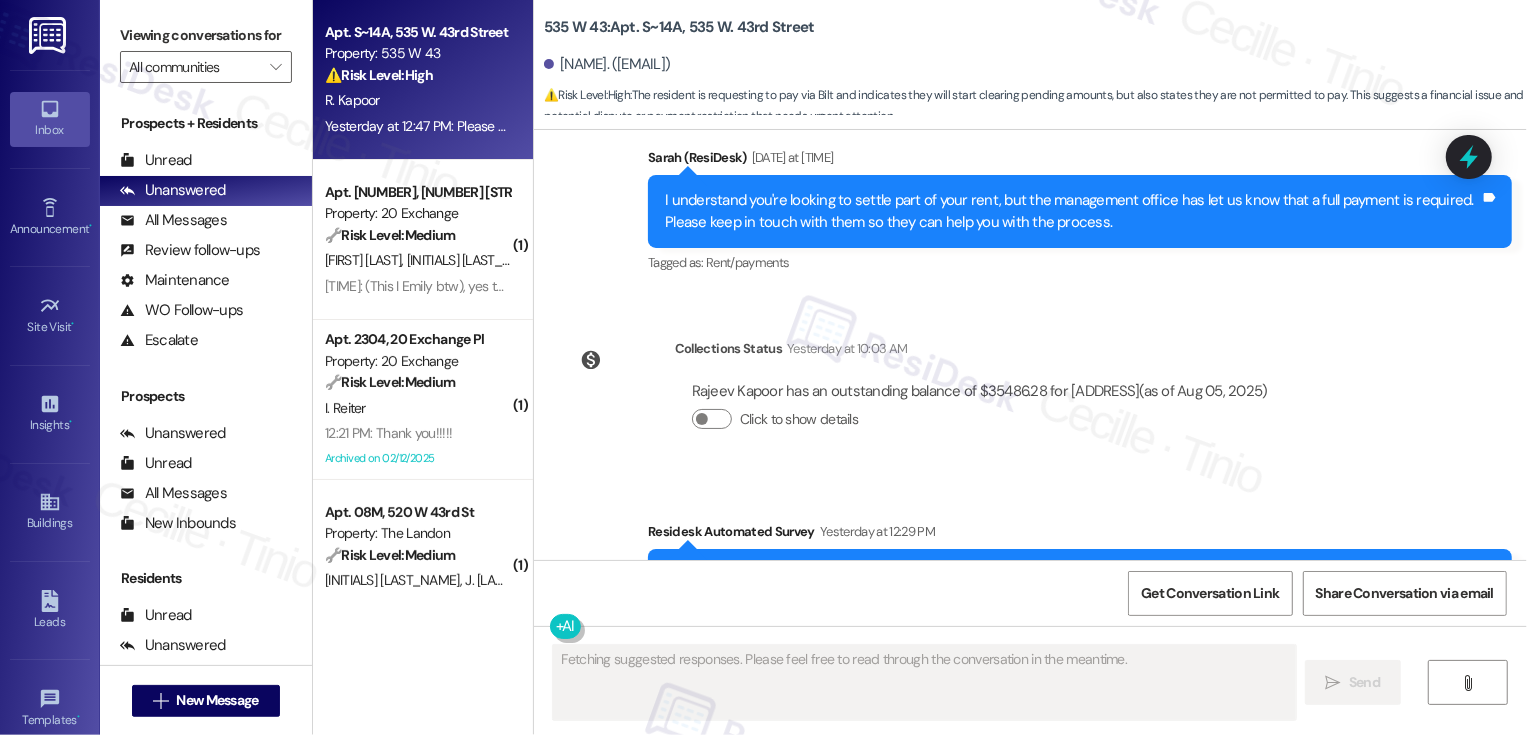 click on "Rajeev Kapoor Yesterday at 12:47 PM" at bounding box center (985, 747) 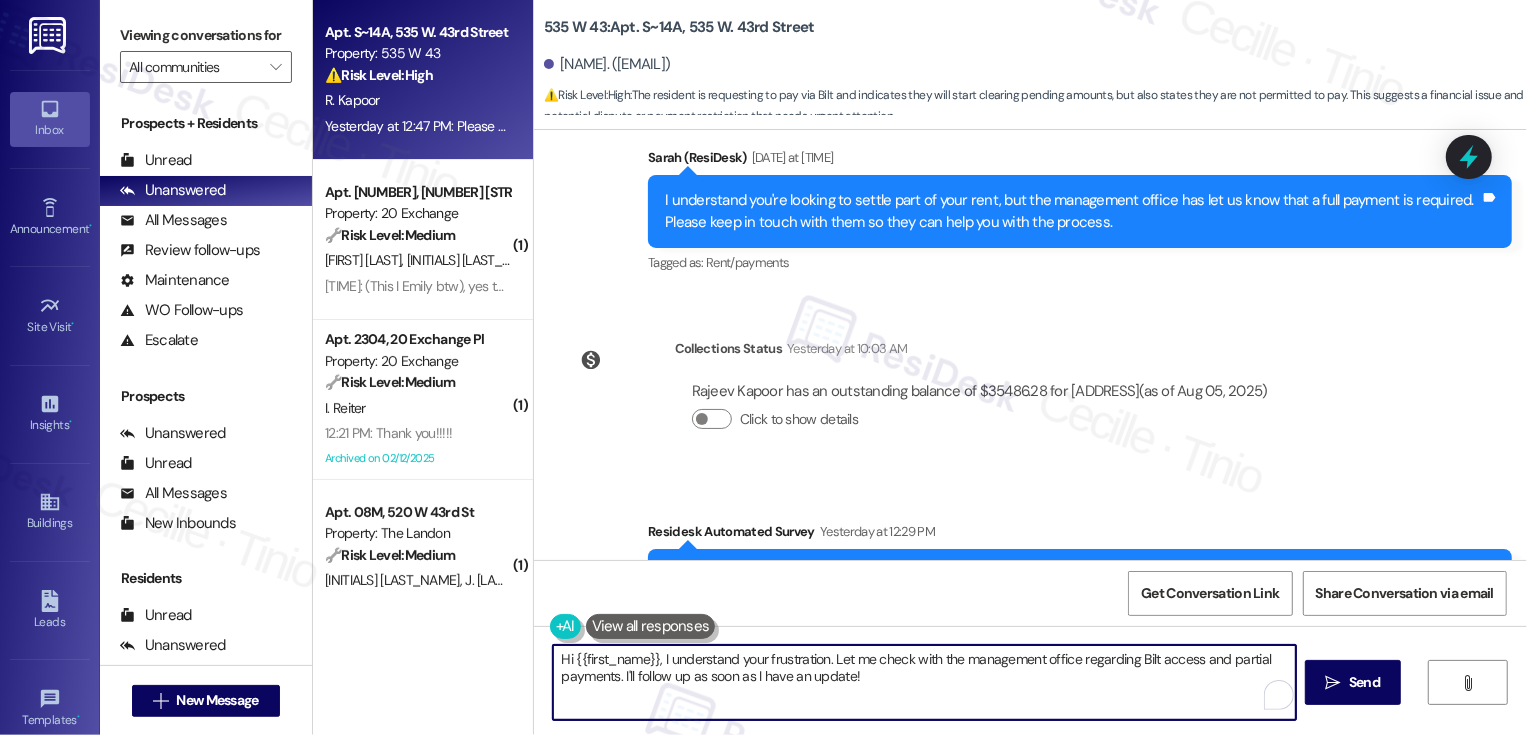 drag, startPoint x: 659, startPoint y: 659, endPoint x: 952, endPoint y: 709, distance: 297.2356 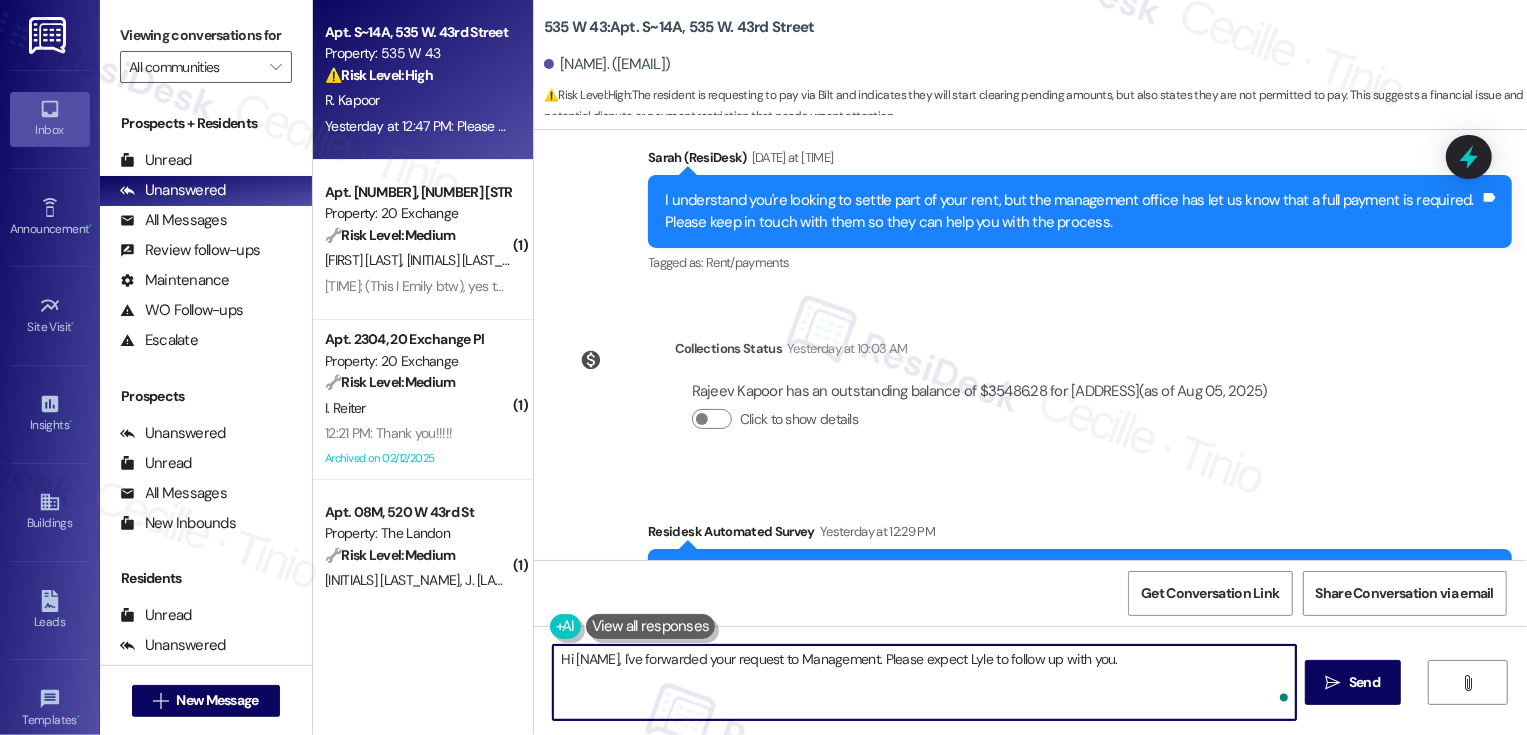 type on "Hi {{first_name}}, I've forwarded your request to Management. Please expect Lyle to follow up with you." 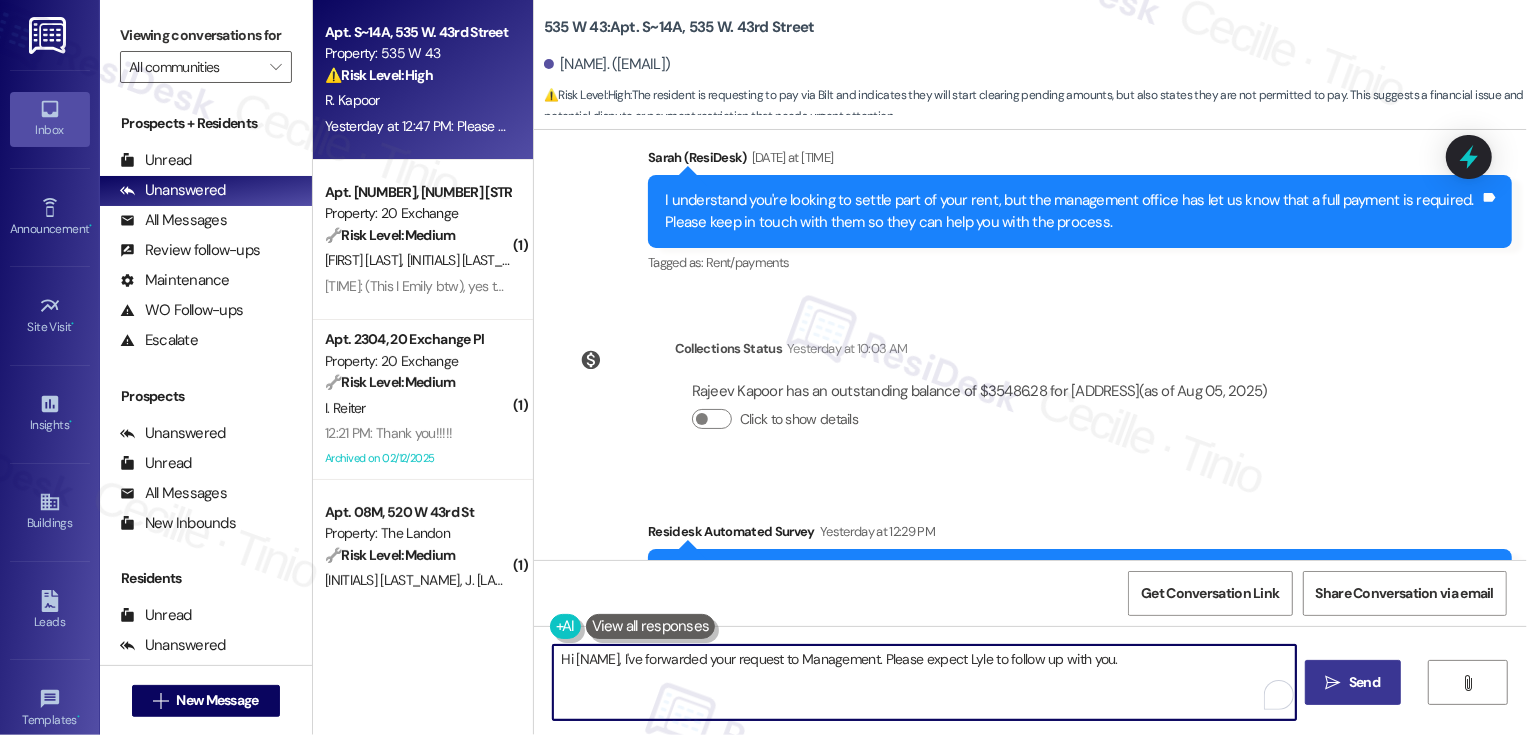 click on "Send" at bounding box center [1364, 682] 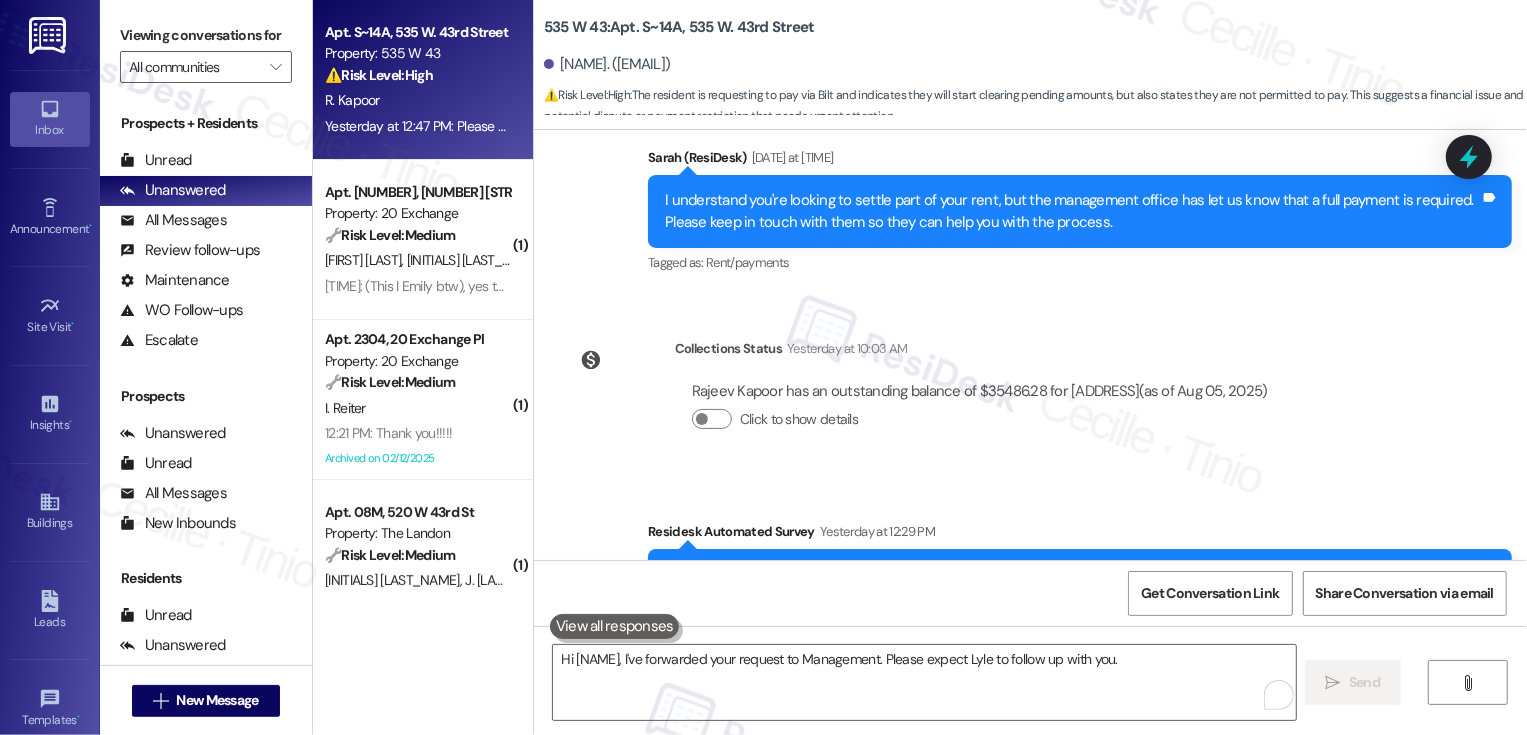 type 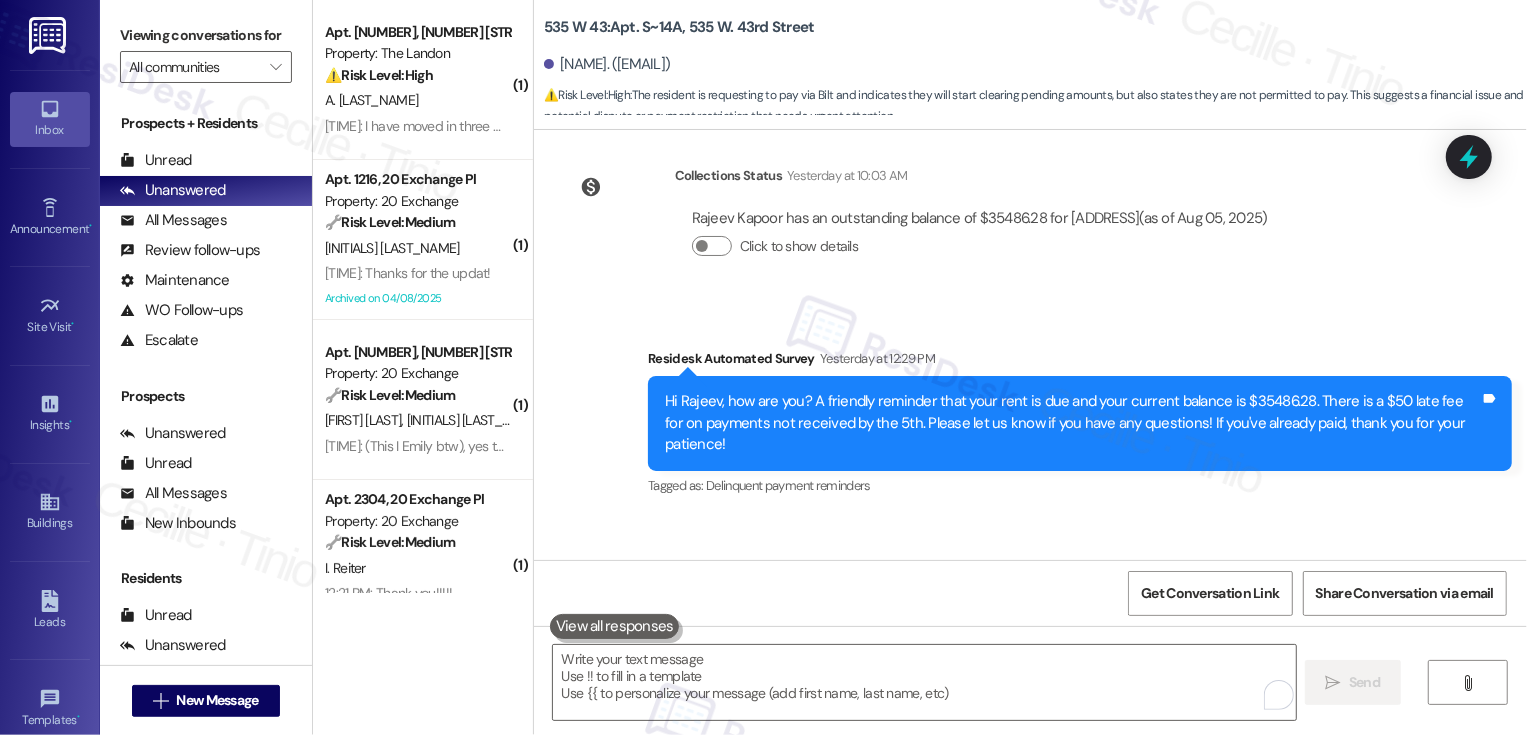 scroll, scrollTop: 26318, scrollLeft: 0, axis: vertical 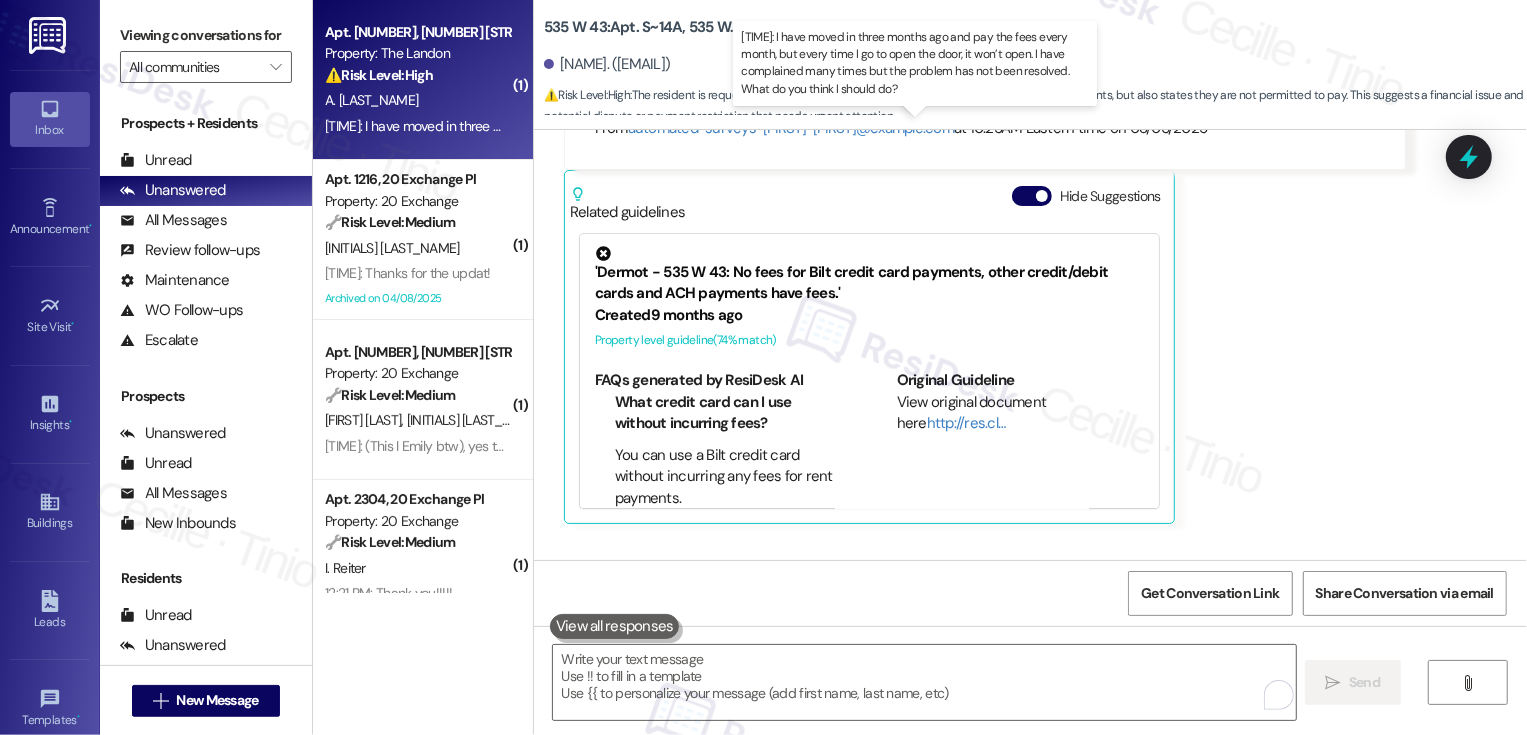 click on "1:34 PM: I have moved in three months ago and pay the fees every month, but every time I go to open the door, it won’t open. I have complained many times but the problem has not been resolved. What do you think I should do? 1:34 PM: I have moved in three months ago and pay the fees every month, but every time I go to open the door, it won’t open. I have complained many times but the problem has not been resolved. What do you think I should do?" at bounding box center (980, 126) 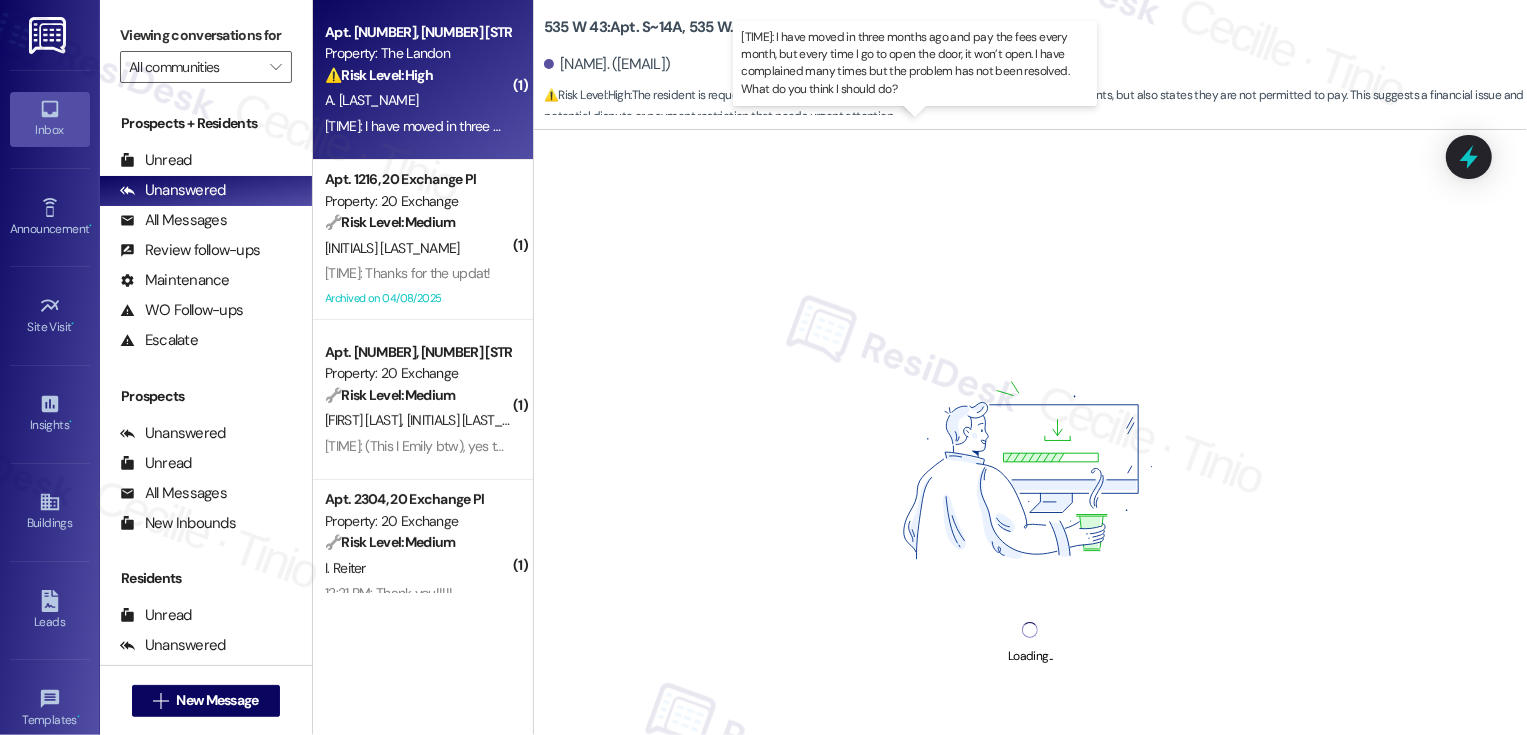click on "1:34 PM: I have moved in three months ago and pay the fees every month, but every time I go to open the door, it won’t open. I have complained many times but the problem has not been resolved. What do you think I should do? 1:34 PM: I have moved in three months ago and pay the fees every month, but every time I go to open the door, it won’t open. I have complained many times but the problem has not been resolved. What do you think I should do?" at bounding box center [980, 126] 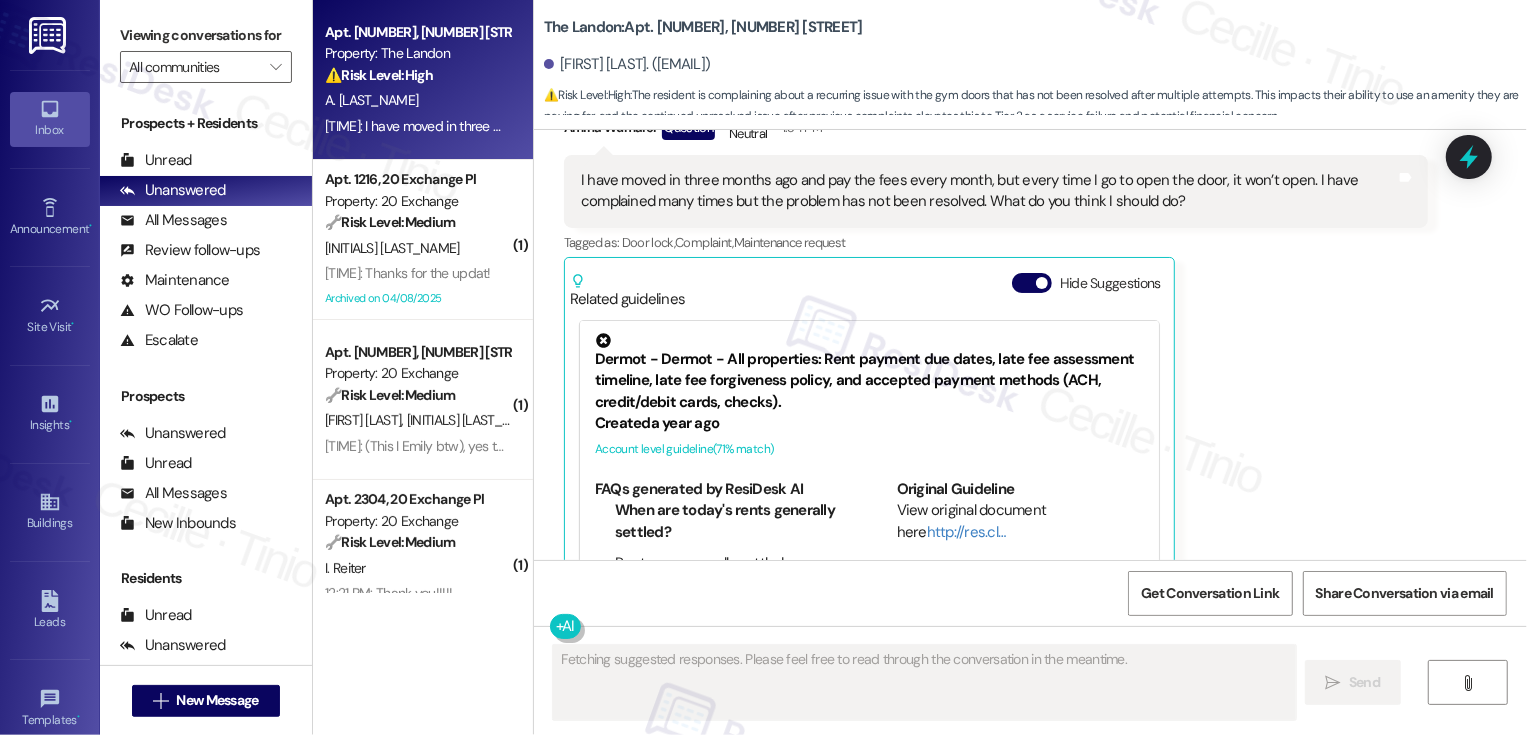 scroll, scrollTop: 8048, scrollLeft: 0, axis: vertical 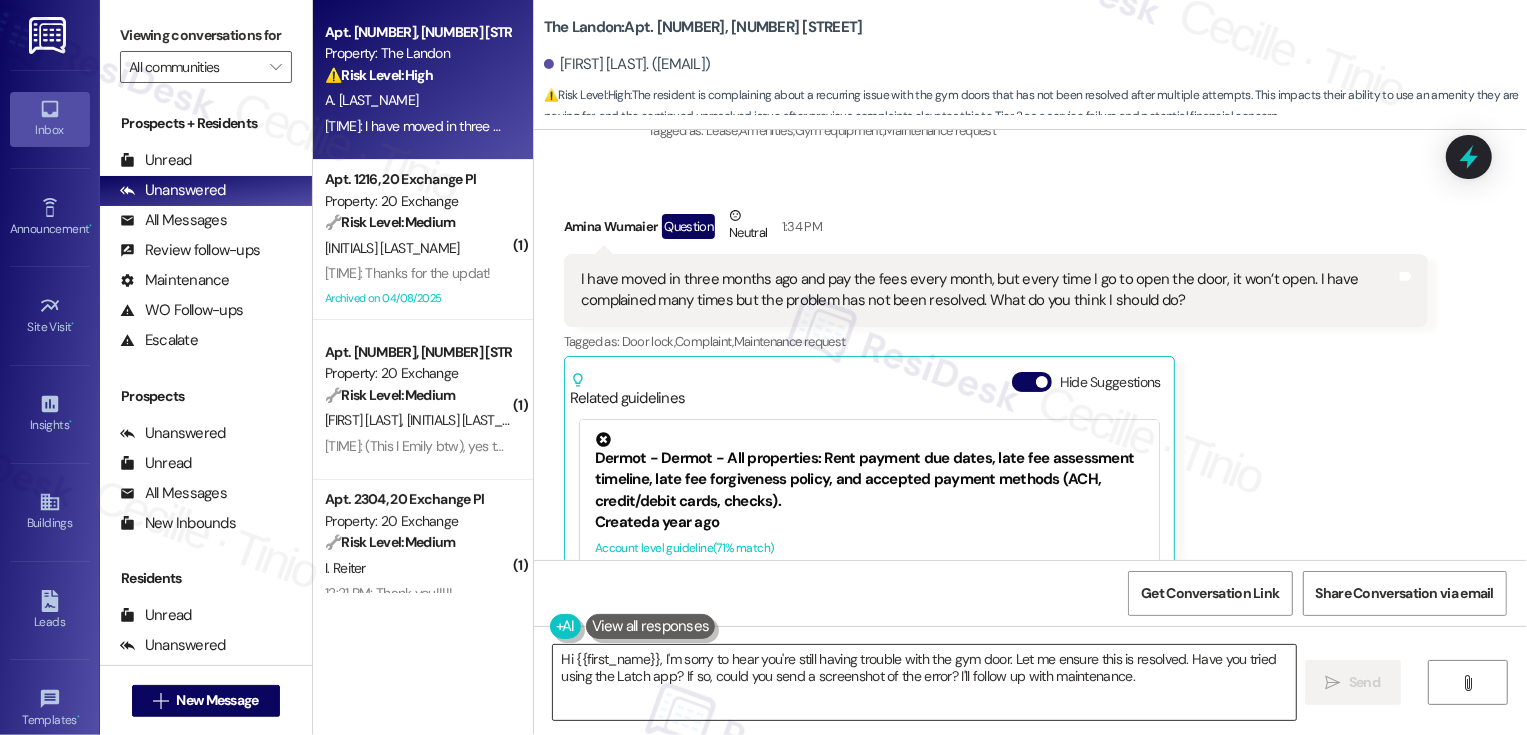 click on "Hi {{first_name}}, I'm sorry to hear you're still having trouble with the gym door. Let me ensure this is resolved. Have you tried using the Latch app? If so, could you send a screenshot of the error? I'll follow up with maintenance." at bounding box center (924, 682) 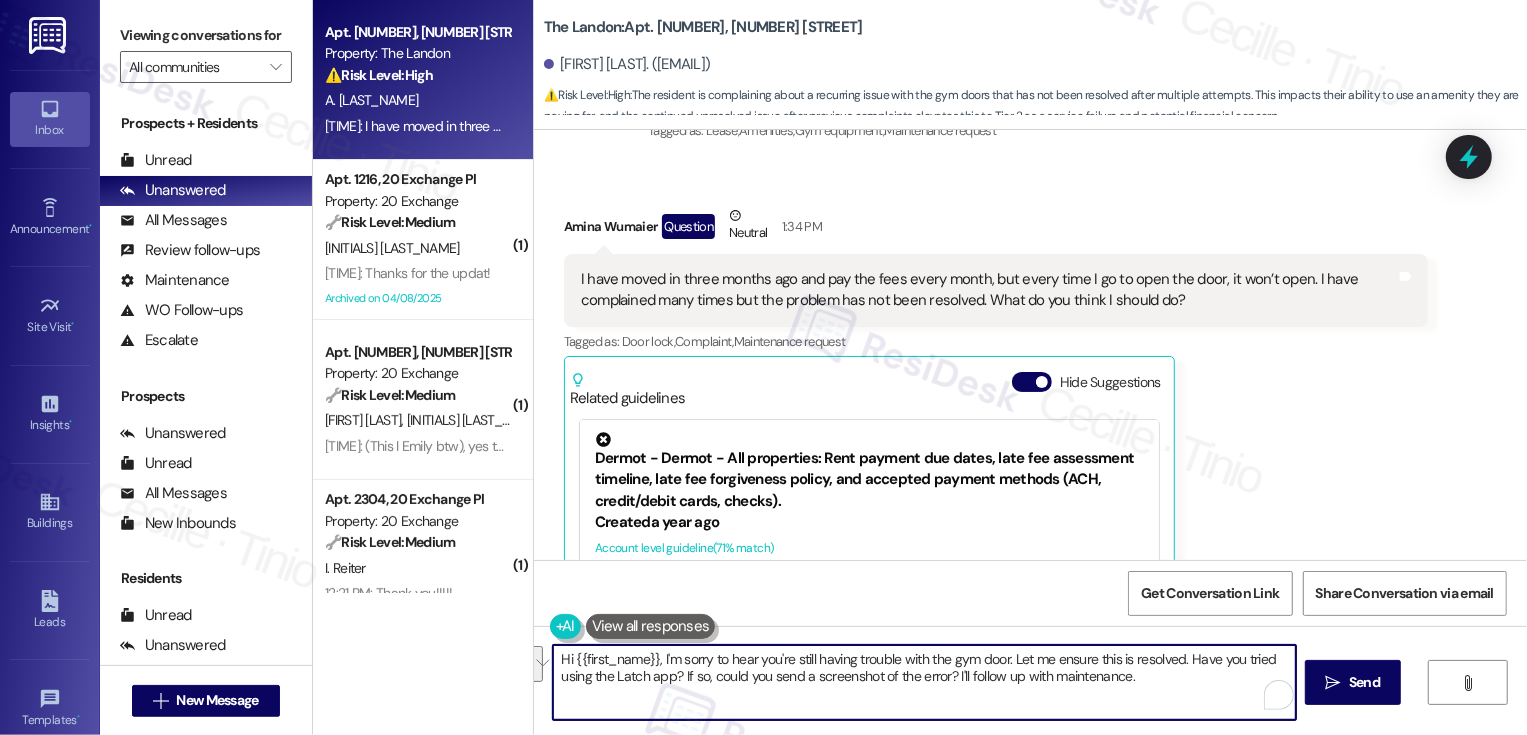 type on "w" 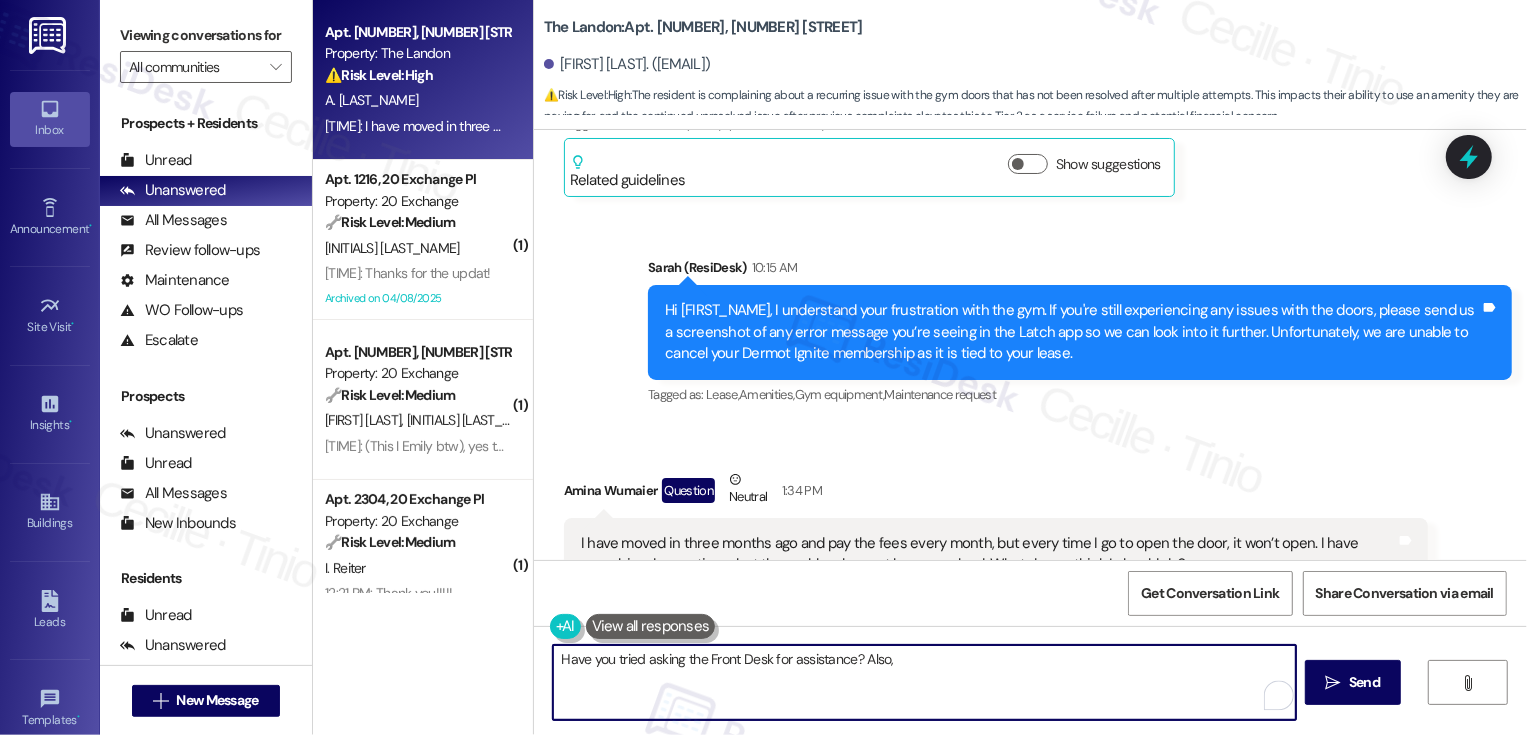 scroll, scrollTop: 7781, scrollLeft: 0, axis: vertical 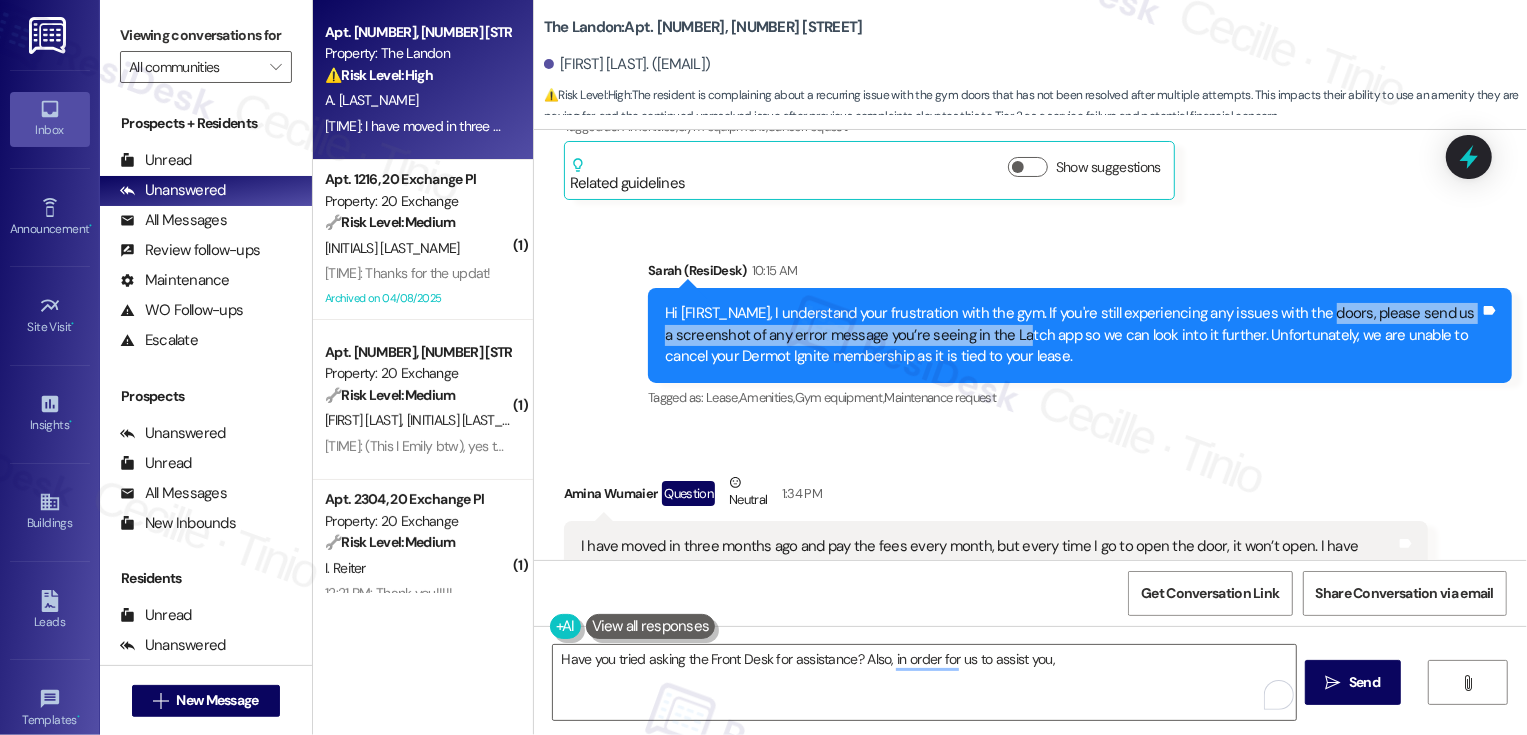 drag, startPoint x: 1304, startPoint y: 250, endPoint x: 1046, endPoint y: 275, distance: 259.2084 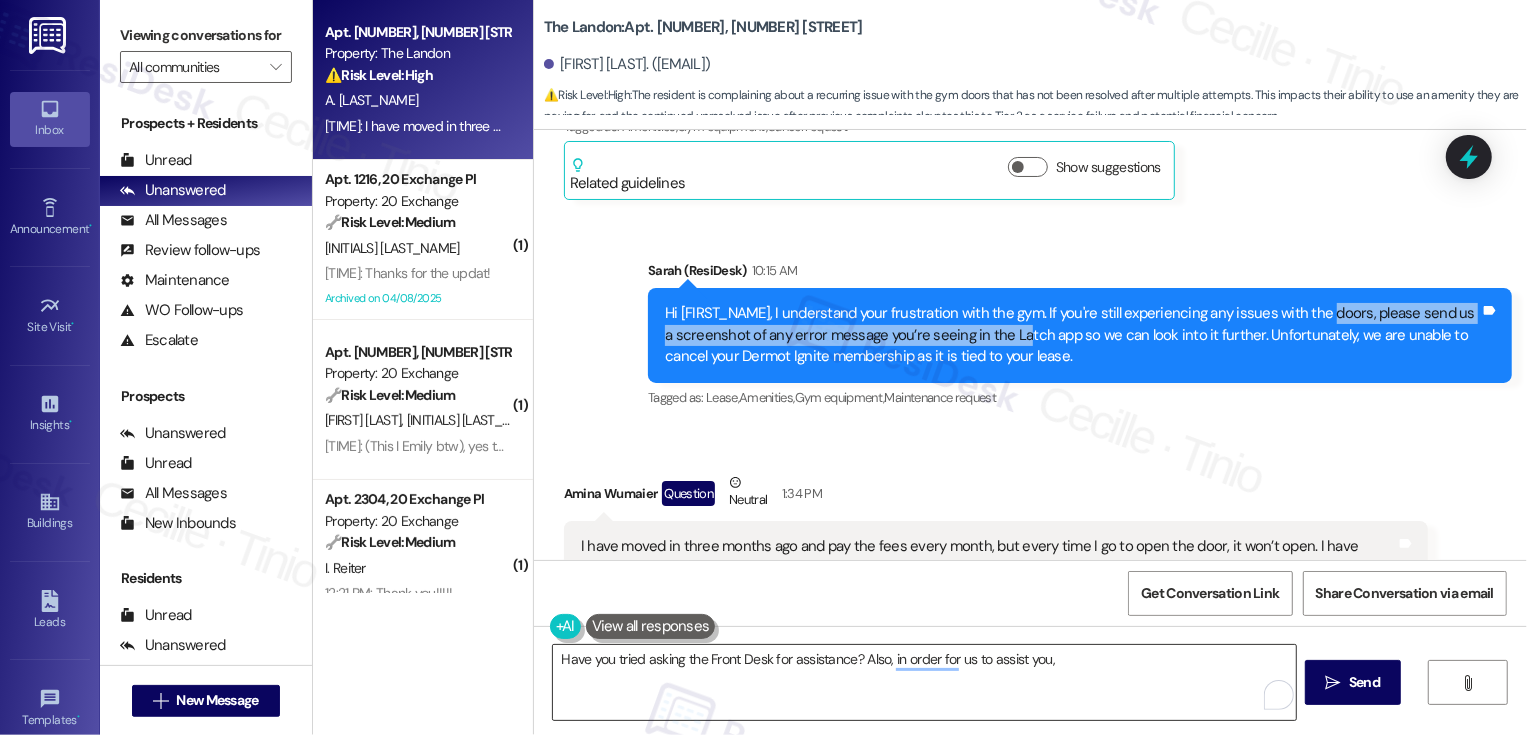 click on "Have you tried asking the Front Desk for assistance? Also, in order for us to assist you," at bounding box center (924, 682) 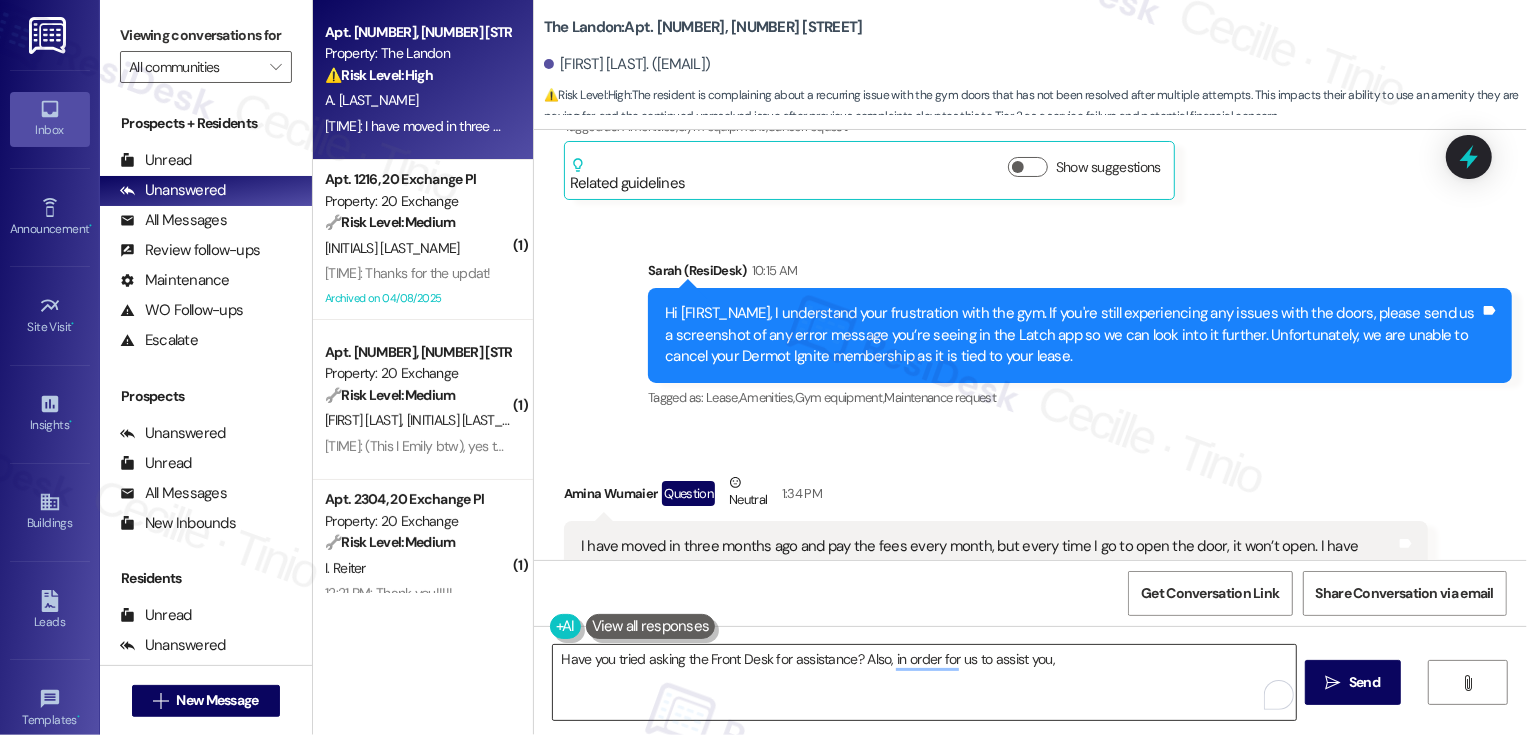 paste on "please send us a screenshot of any error message you’re seeing in the Latch app" 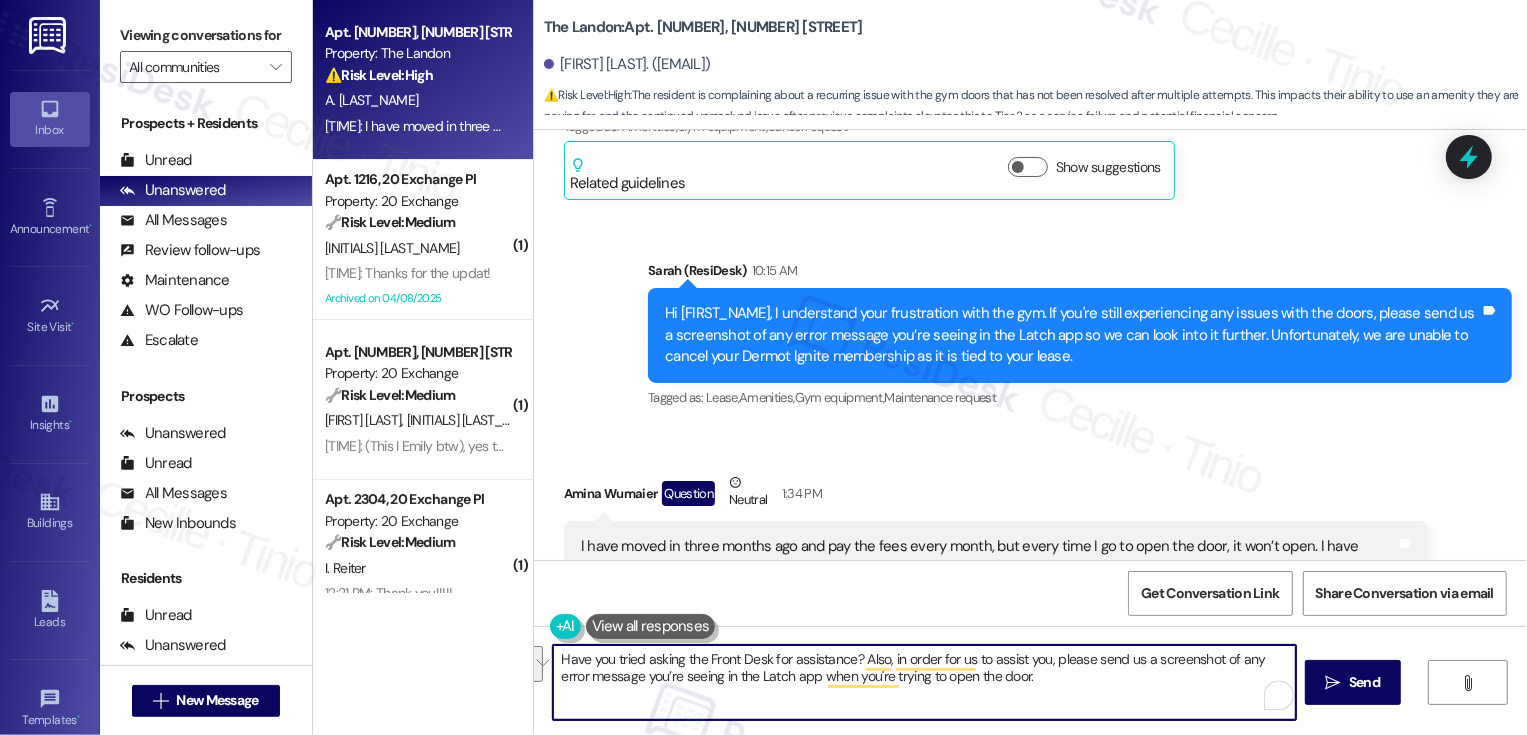 type on "Have you tried asking the Front Desk for assistance? Also, in order for us to assist you, please send us a screenshot of any error message you’re seeing in the Latch app when you're trying to open the door." 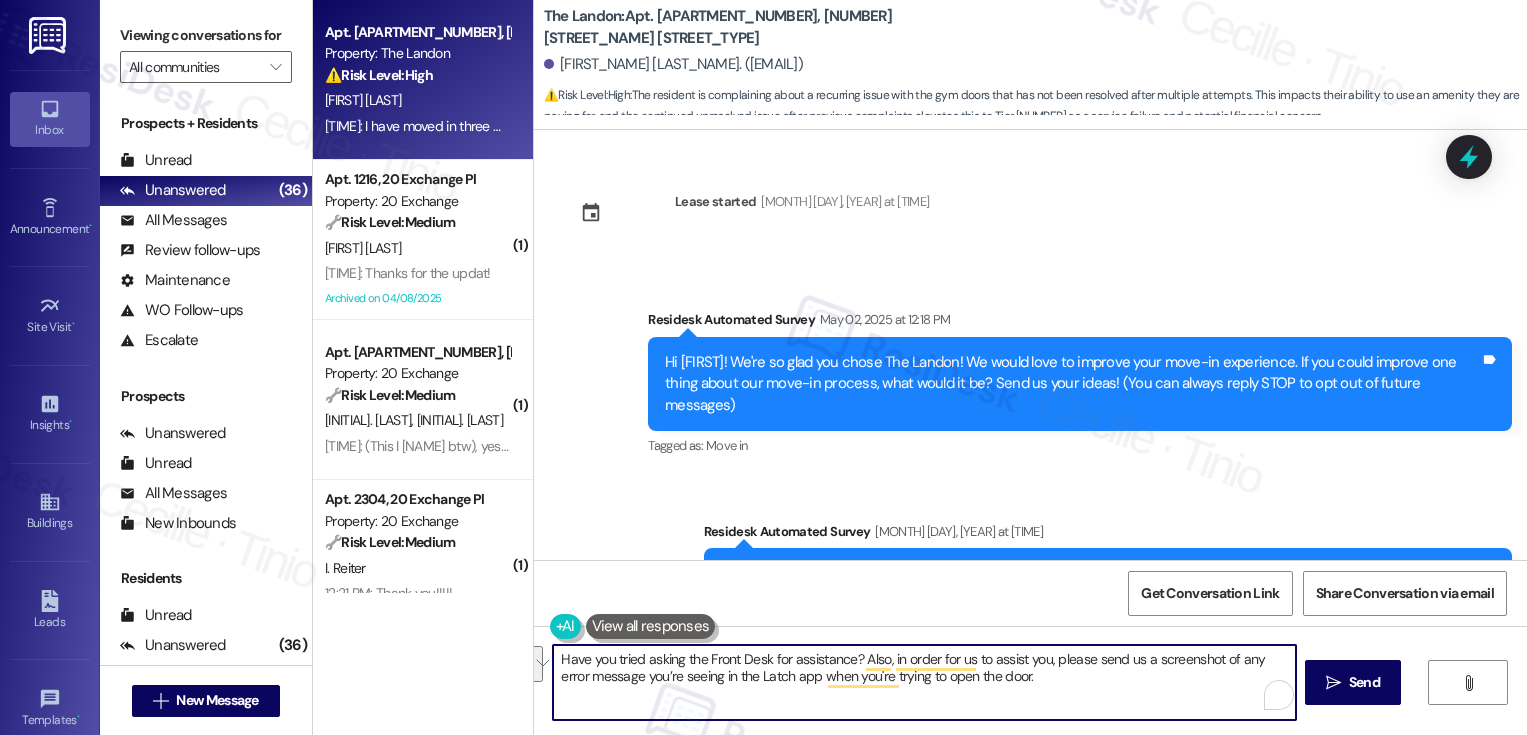 scroll, scrollTop: 0, scrollLeft: 0, axis: both 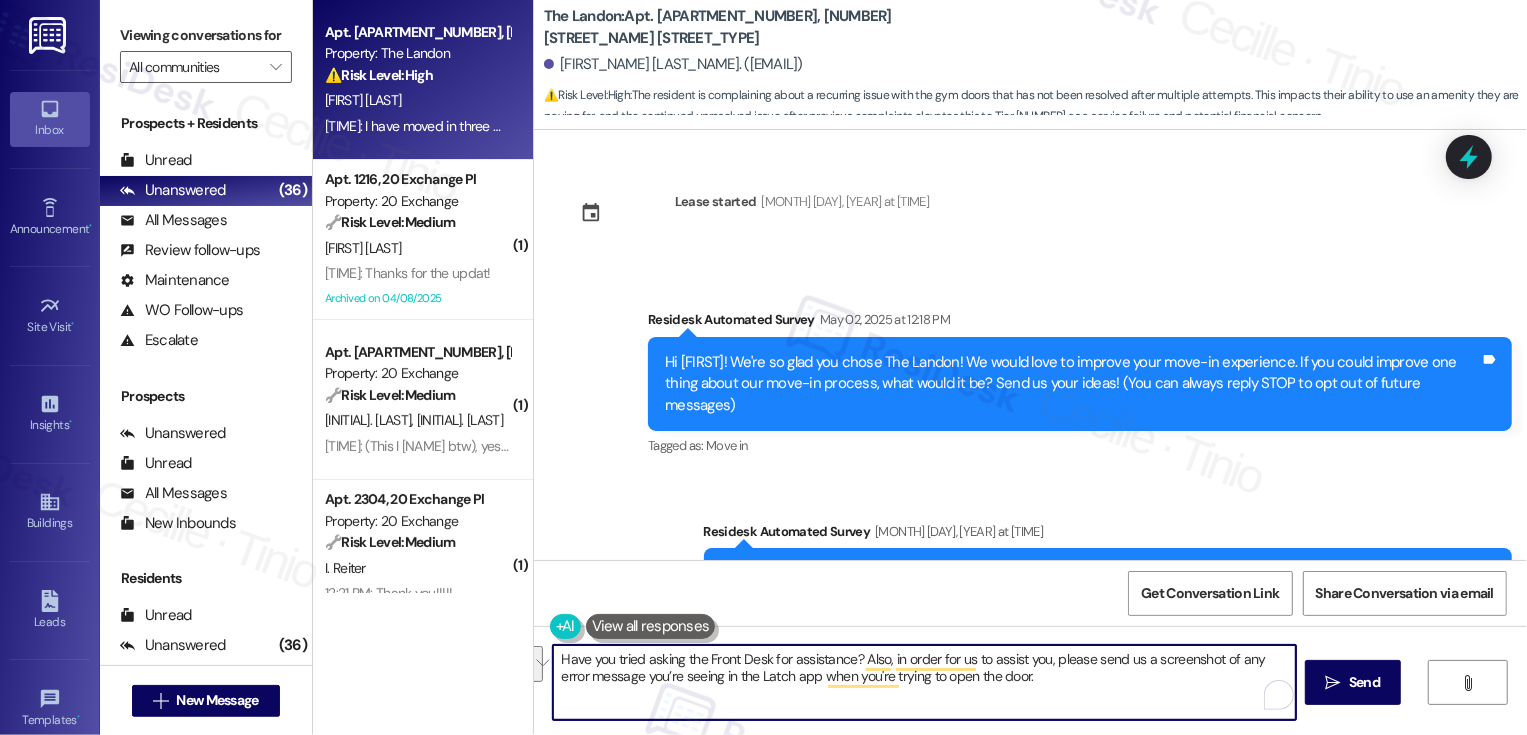 paste on "had a chance to check with the Front Desk for assistance?
Also, to help us troubleshoot, could you please send a screenshot of any error message you’re seeing in the Latch app when you try to open the door?" 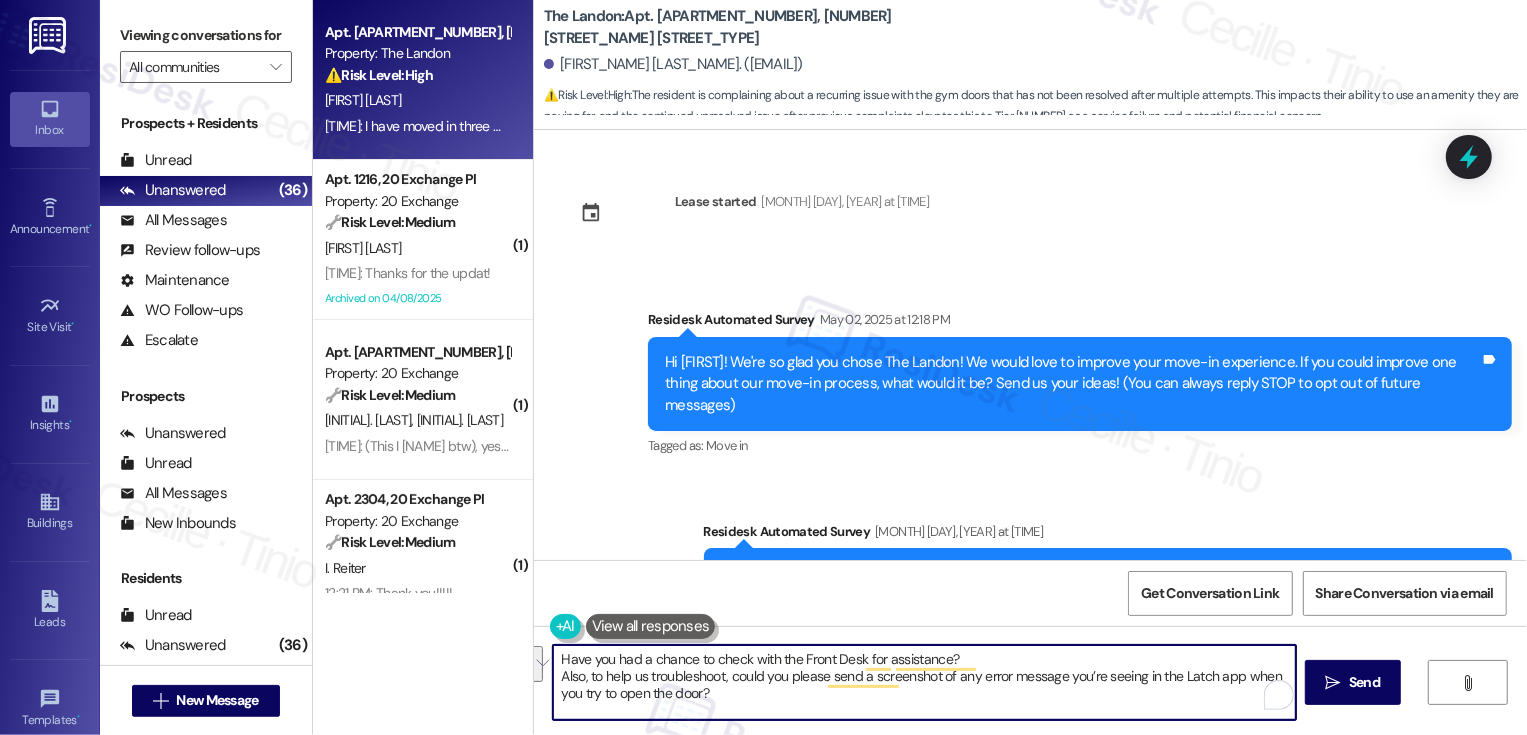 scroll, scrollTop: 7781, scrollLeft: 0, axis: vertical 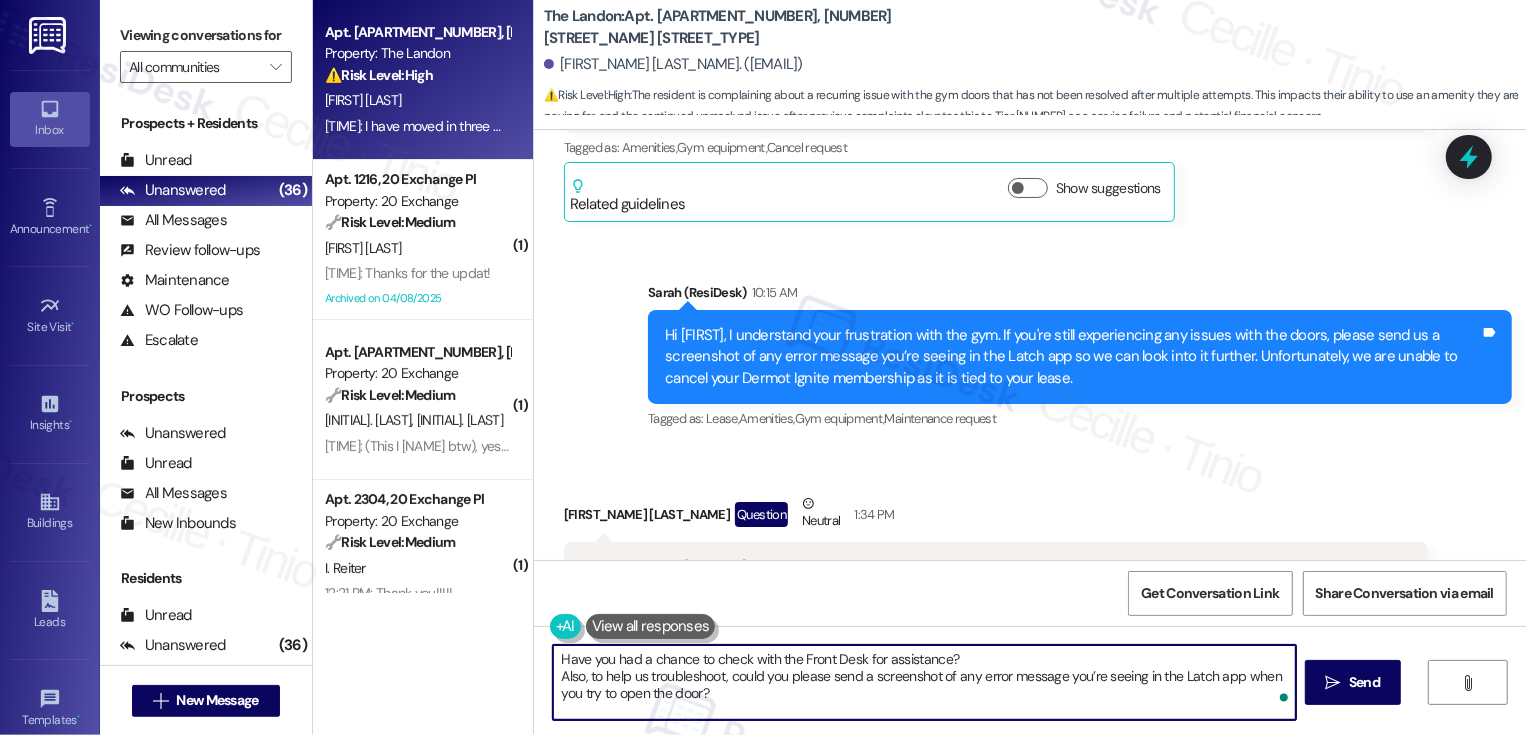click on "Have you had a chance to check with the Front Desk for assistance?
Also, to help us troubleshoot, could you please send a screenshot of any error message you’re seeing in the Latch app when you try to open the door?" at bounding box center [924, 682] 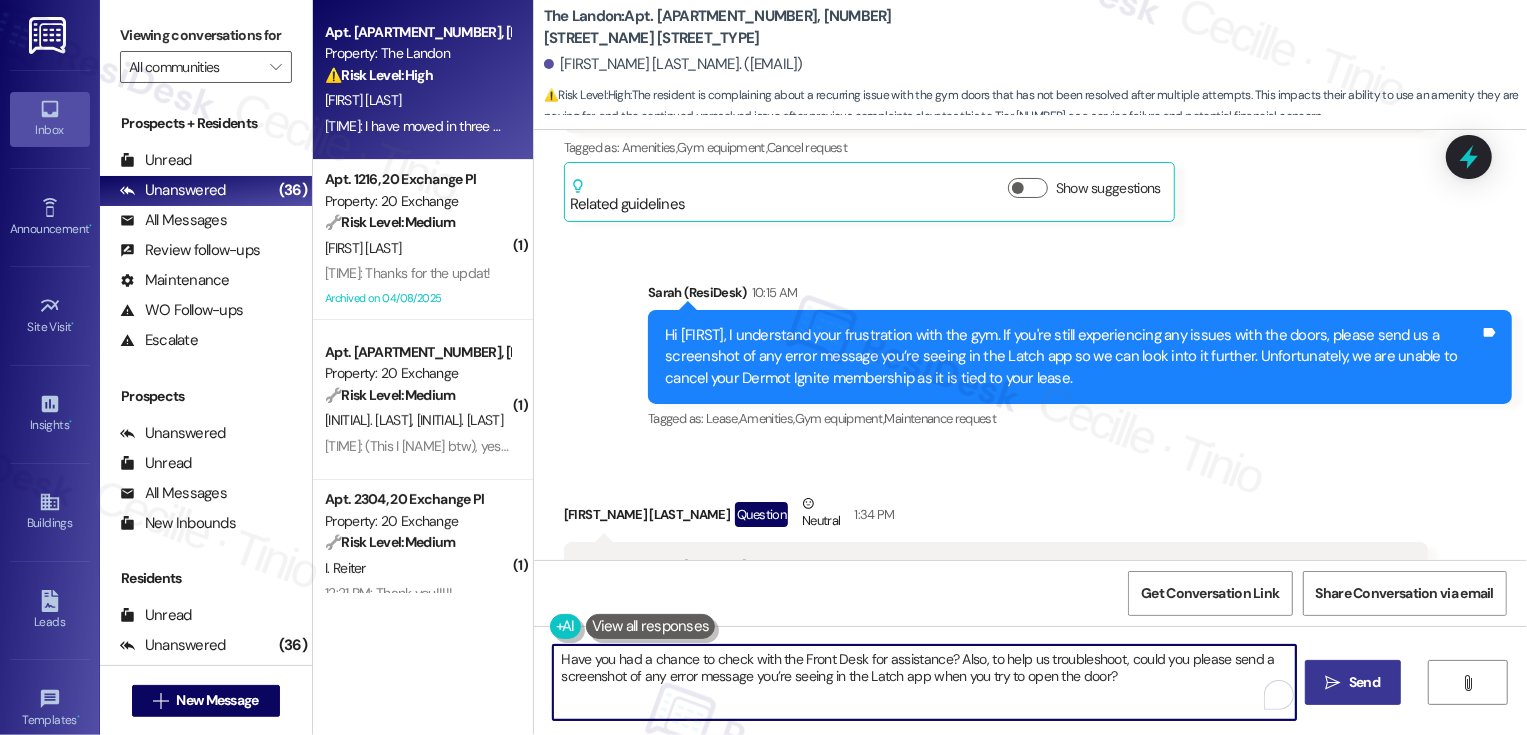 type on "Have you had a chance to check with the Front Desk for assistance? Also, to help us troubleshoot, could you please send a screenshot of any error message you’re seeing in the Latch app when you try to open the door?" 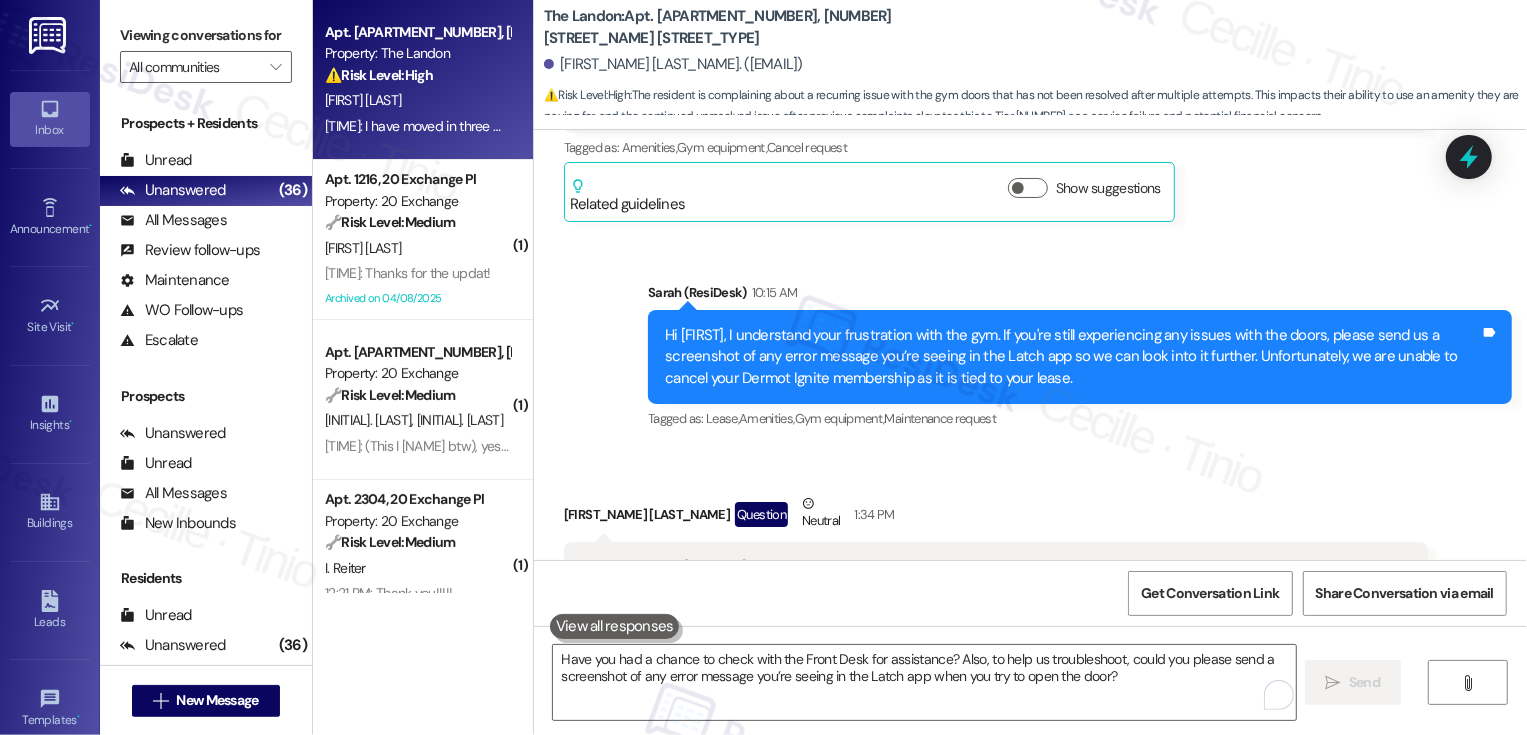 scroll, scrollTop: 8309, scrollLeft: 0, axis: vertical 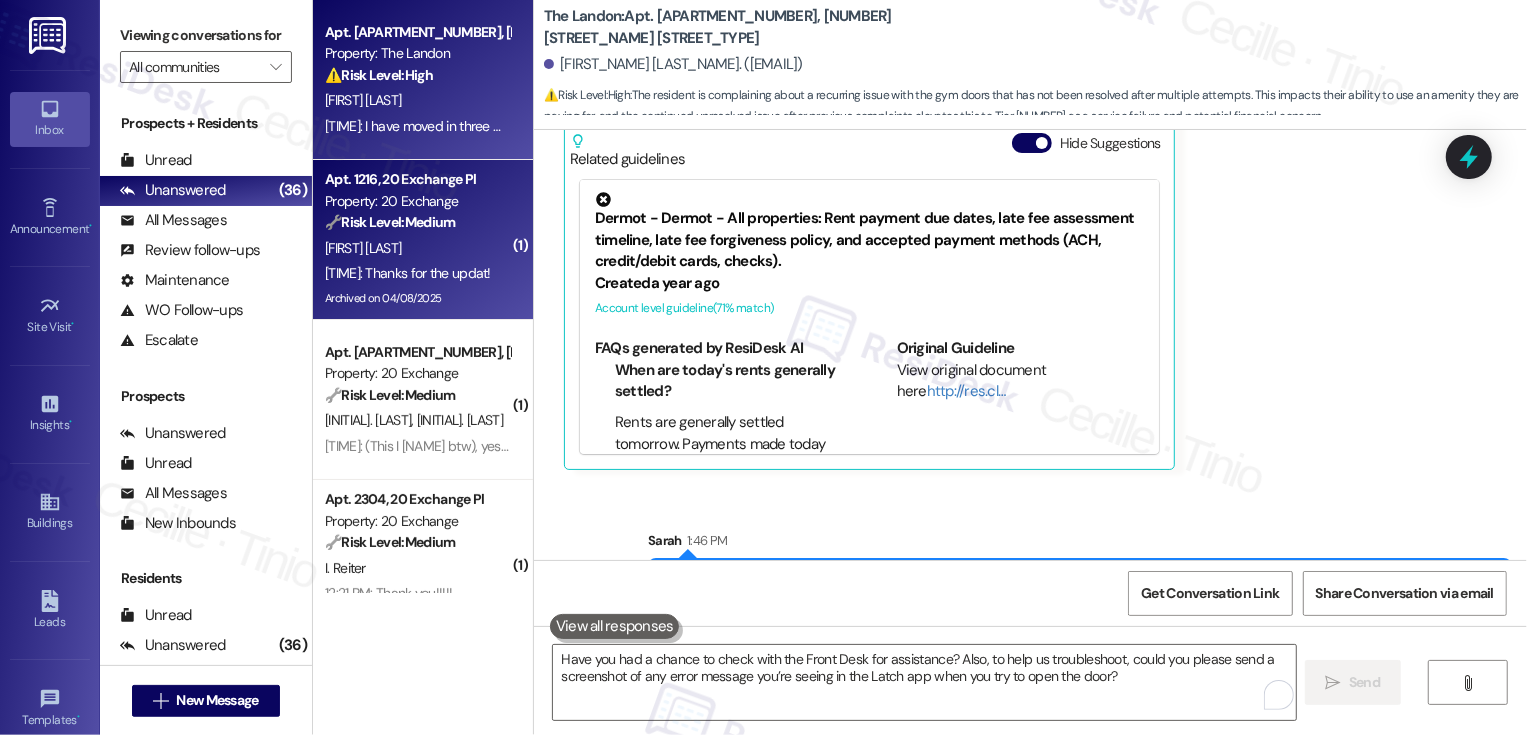click on "[FIRST] [LAST]" at bounding box center (417, 248) 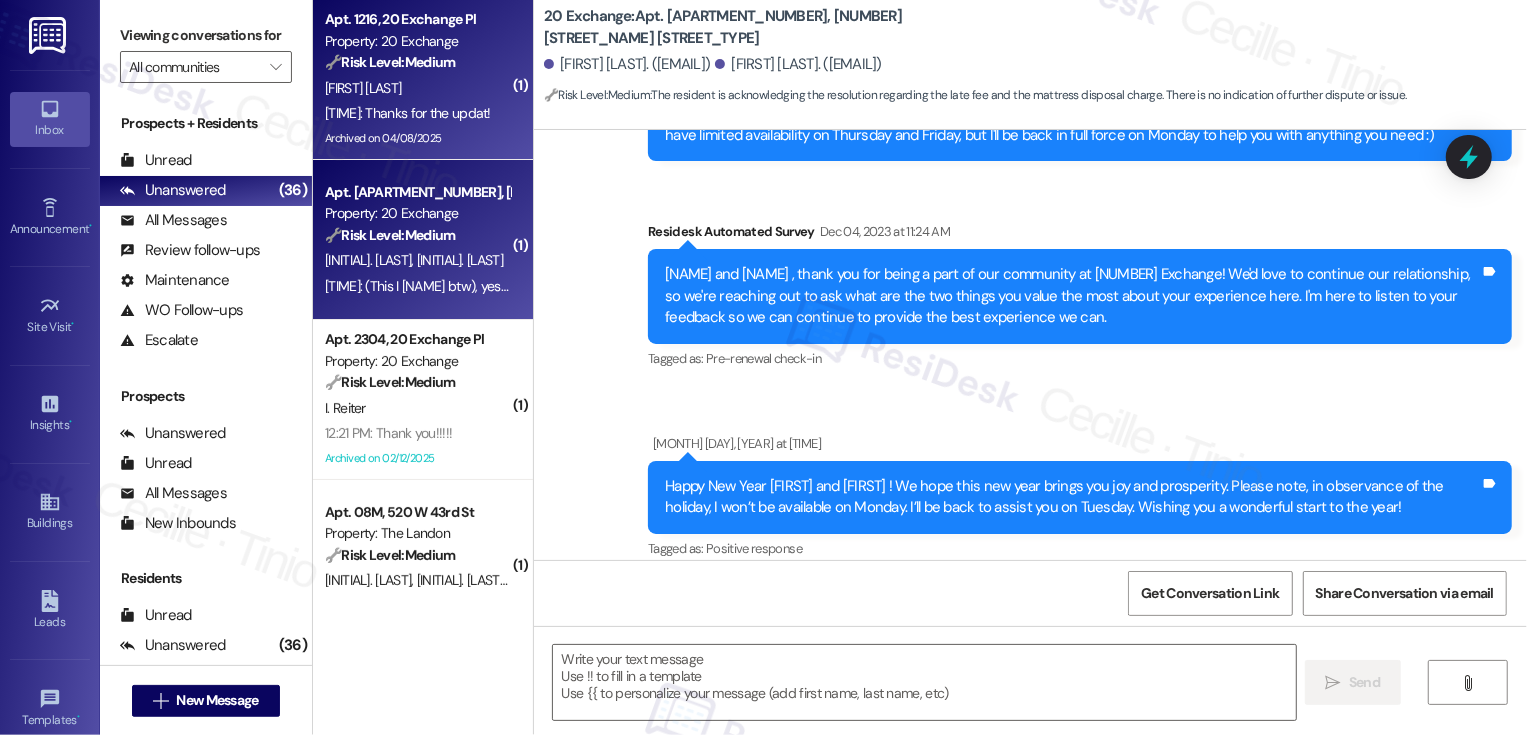 scroll, scrollTop: 1234, scrollLeft: 0, axis: vertical 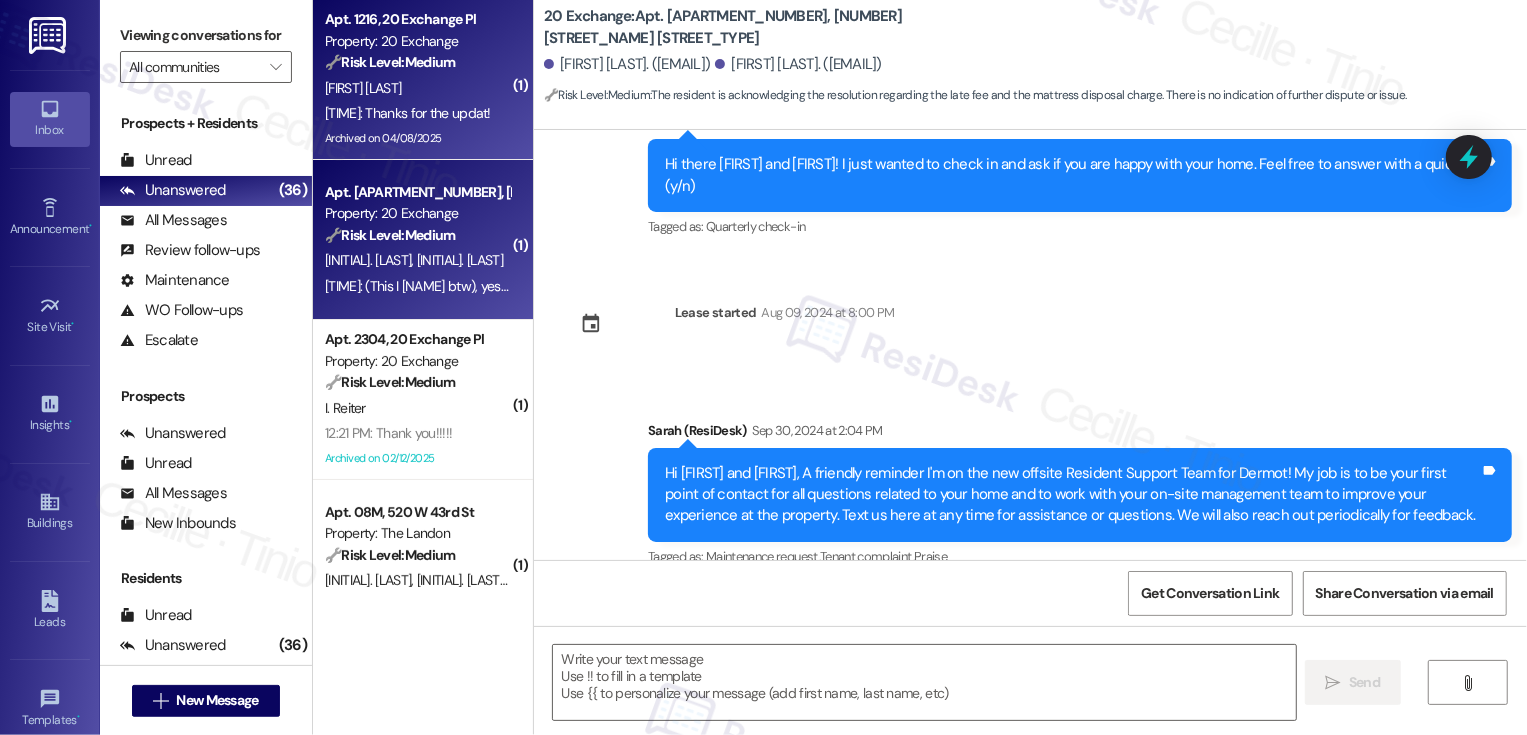 click on "1:32 PM: Thanks for the updat! 1:32 PM: Thanks for the updat!" at bounding box center (408, 113) 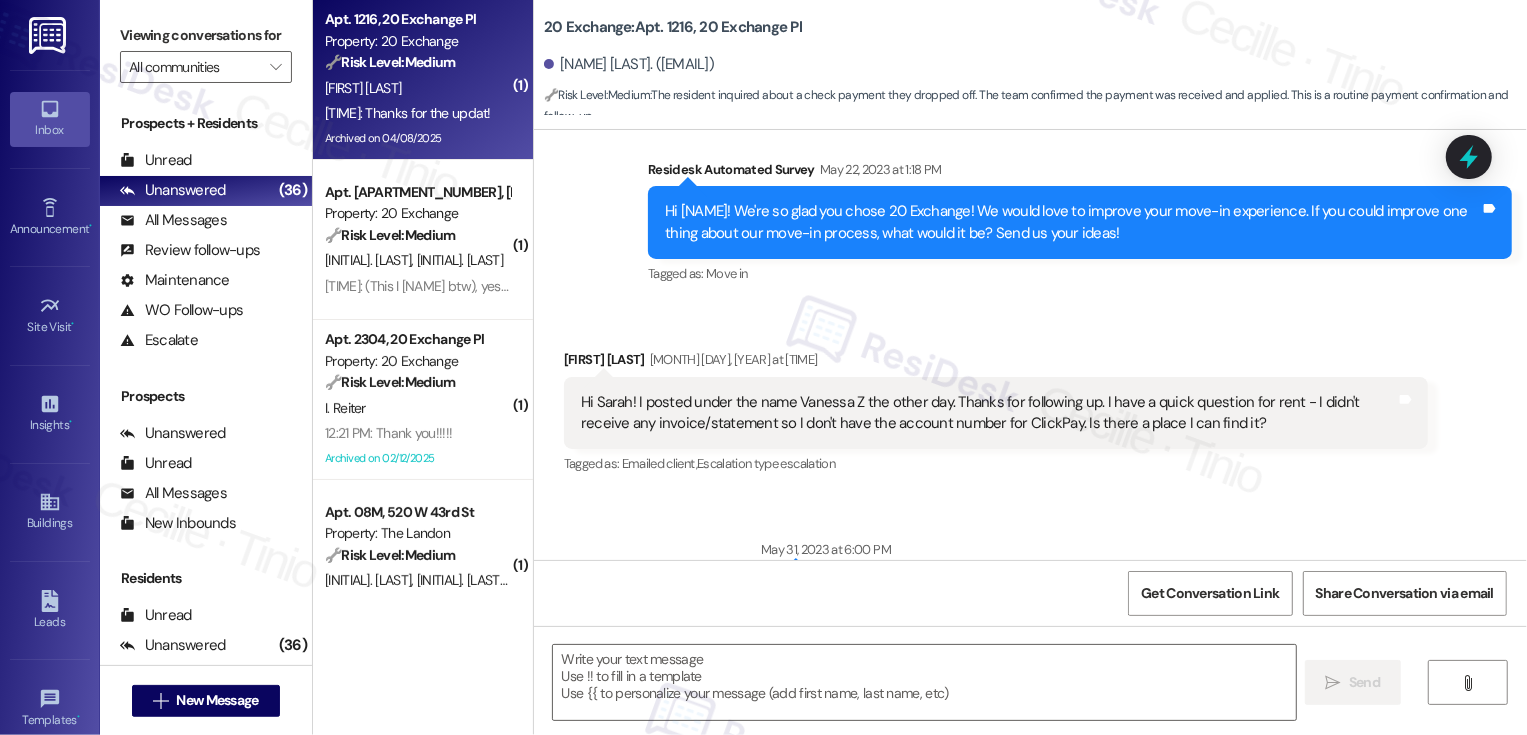 scroll, scrollTop: 0, scrollLeft: 0, axis: both 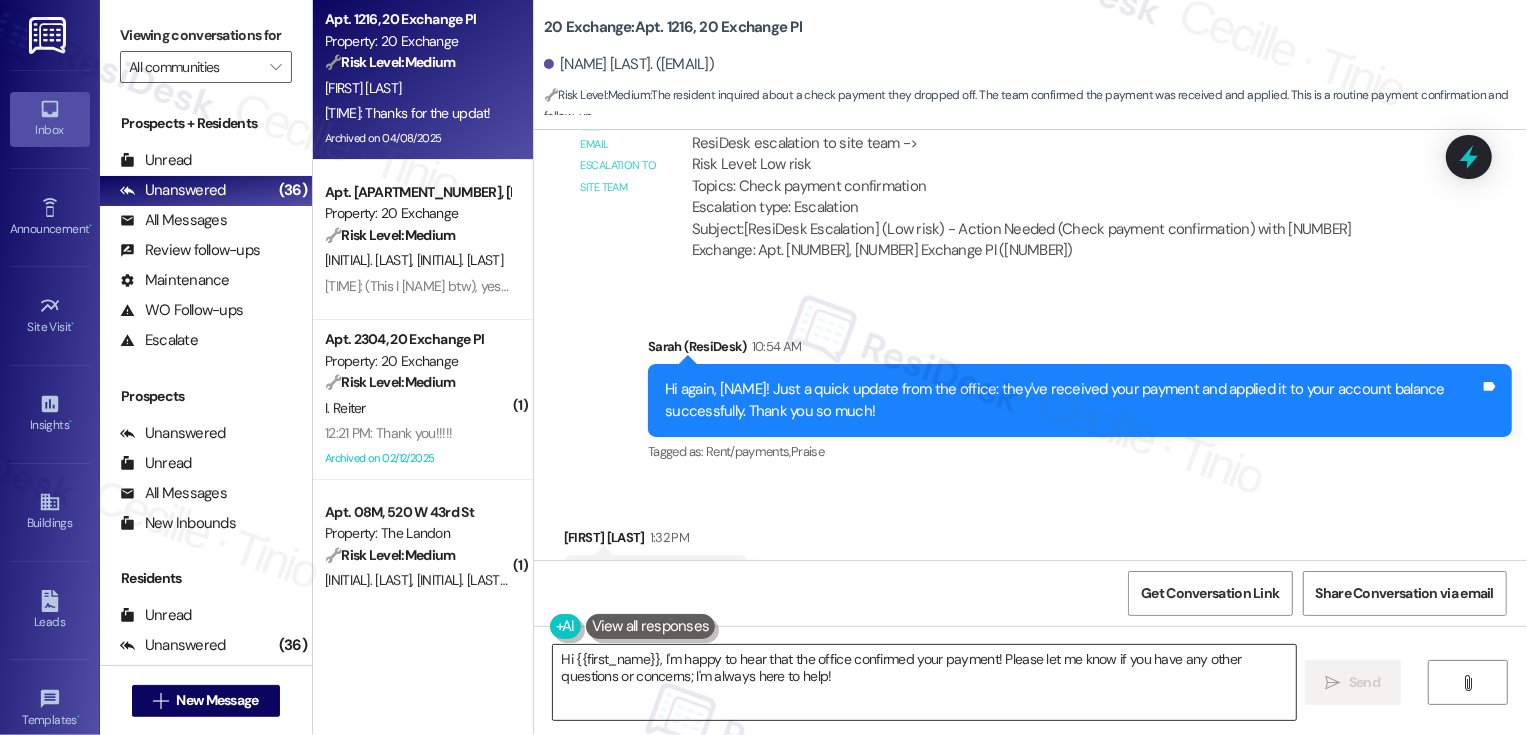 click on "Hi {{first_name}}, I'm happy to hear that the office confirmed your payment! Please let me know if you have any other questions or concerns; I'm always here to help!" at bounding box center [924, 682] 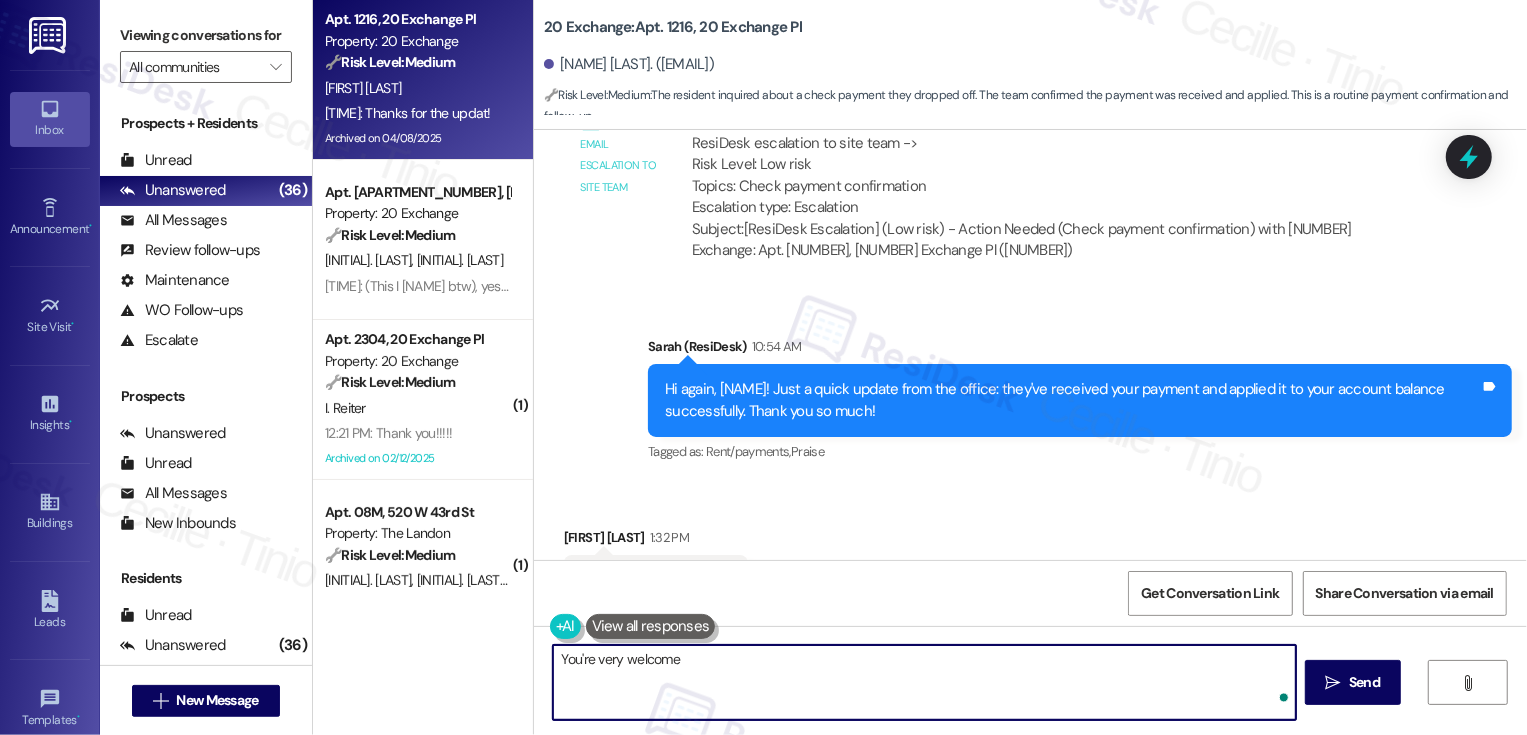 type on "You're very welcome!" 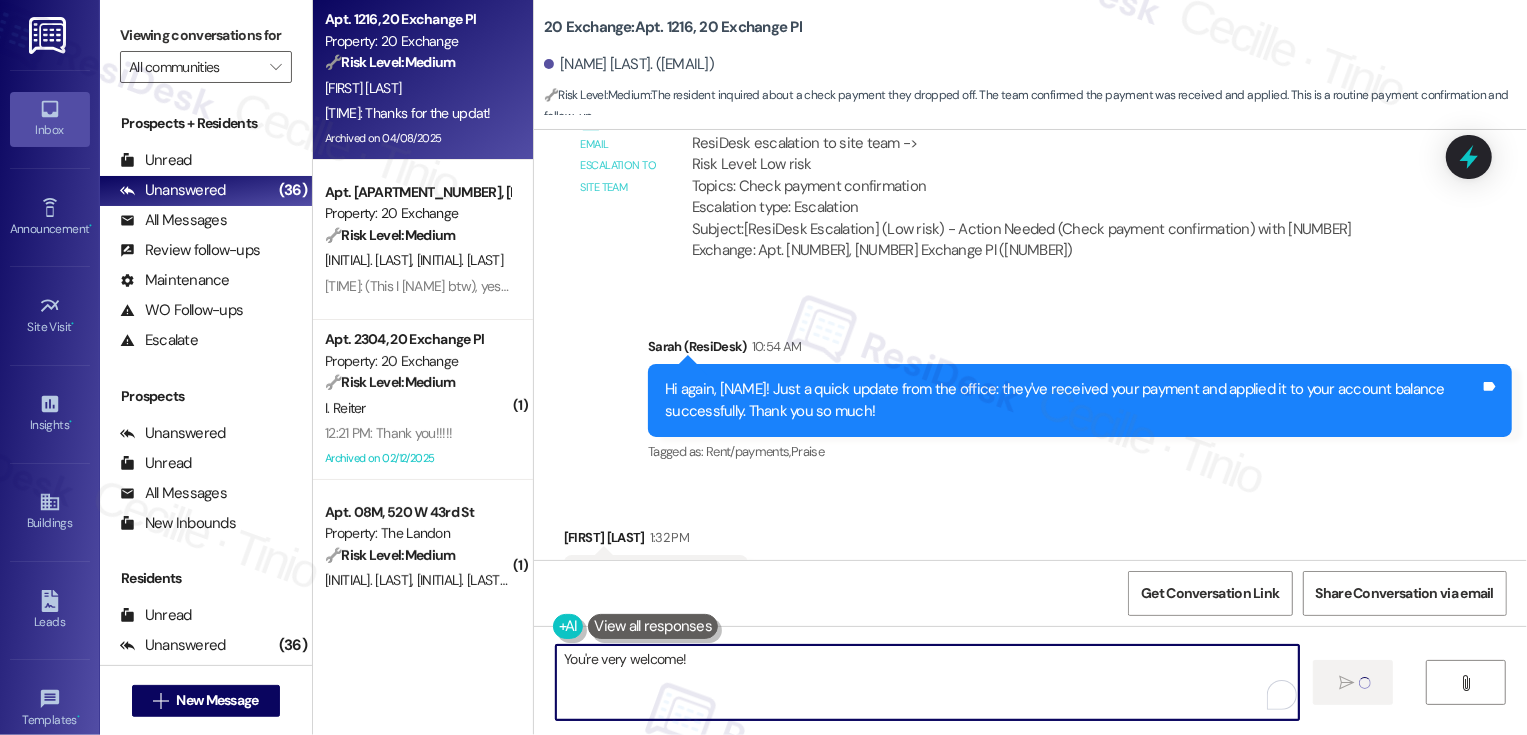 type 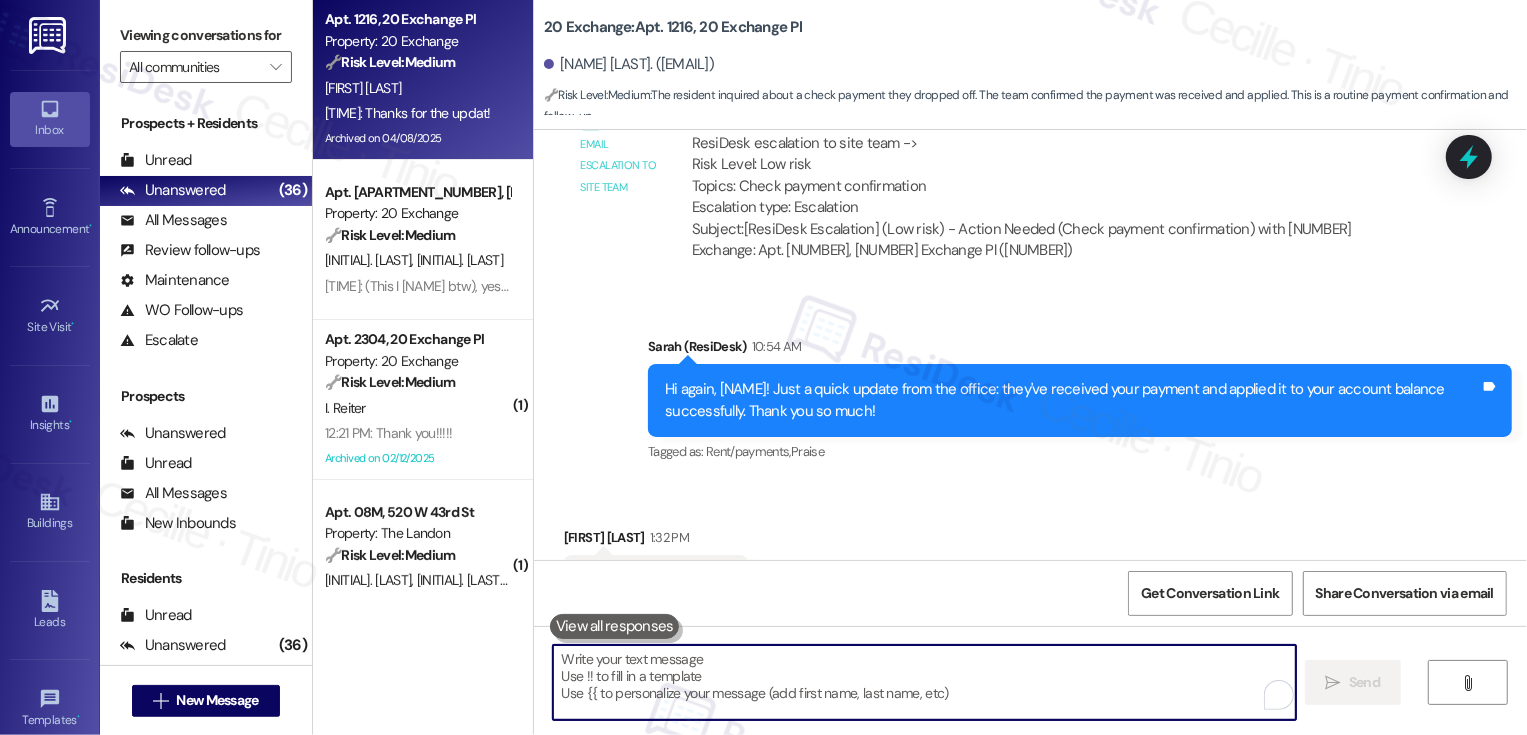 scroll, scrollTop: 15388, scrollLeft: 0, axis: vertical 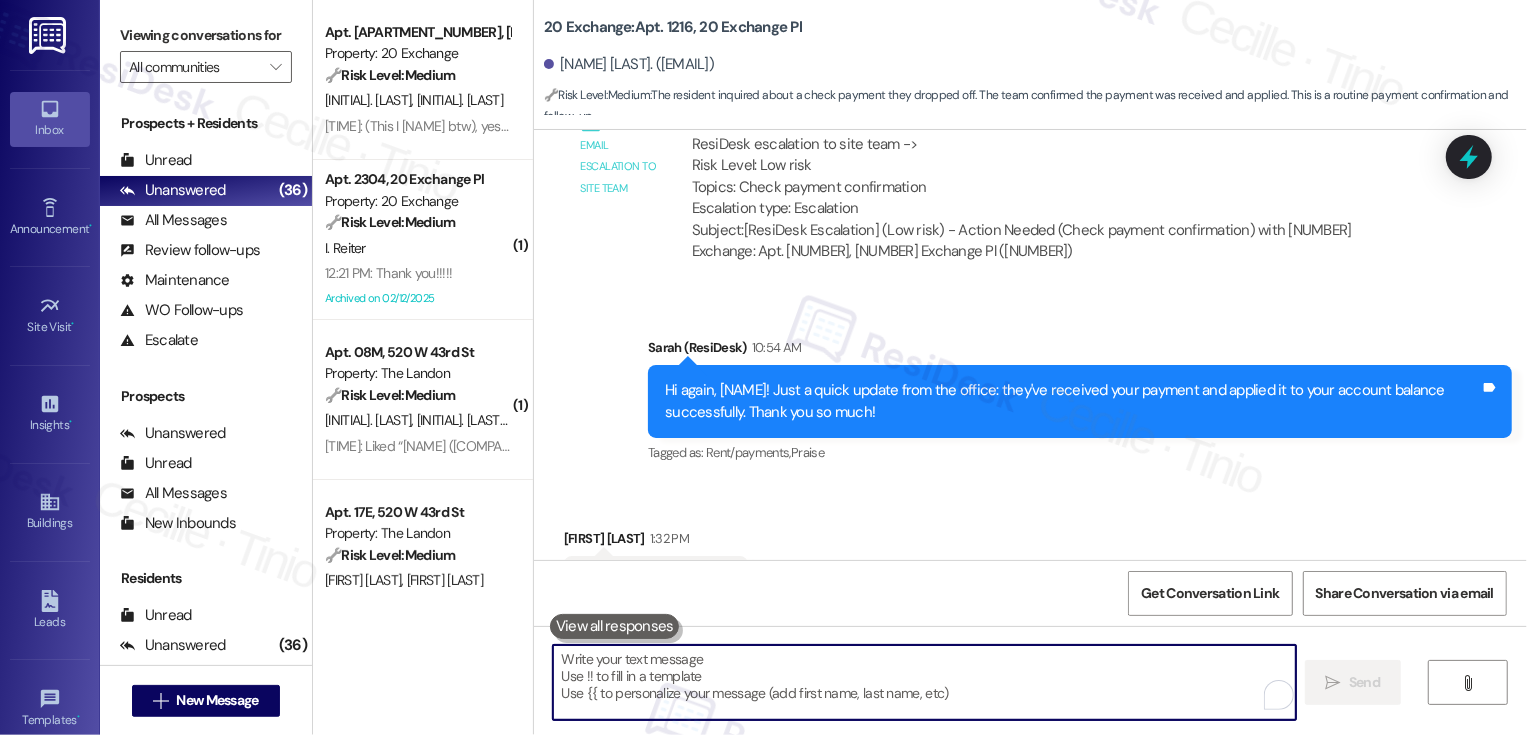 click on "Archived on 02/12/2025" at bounding box center [417, 298] 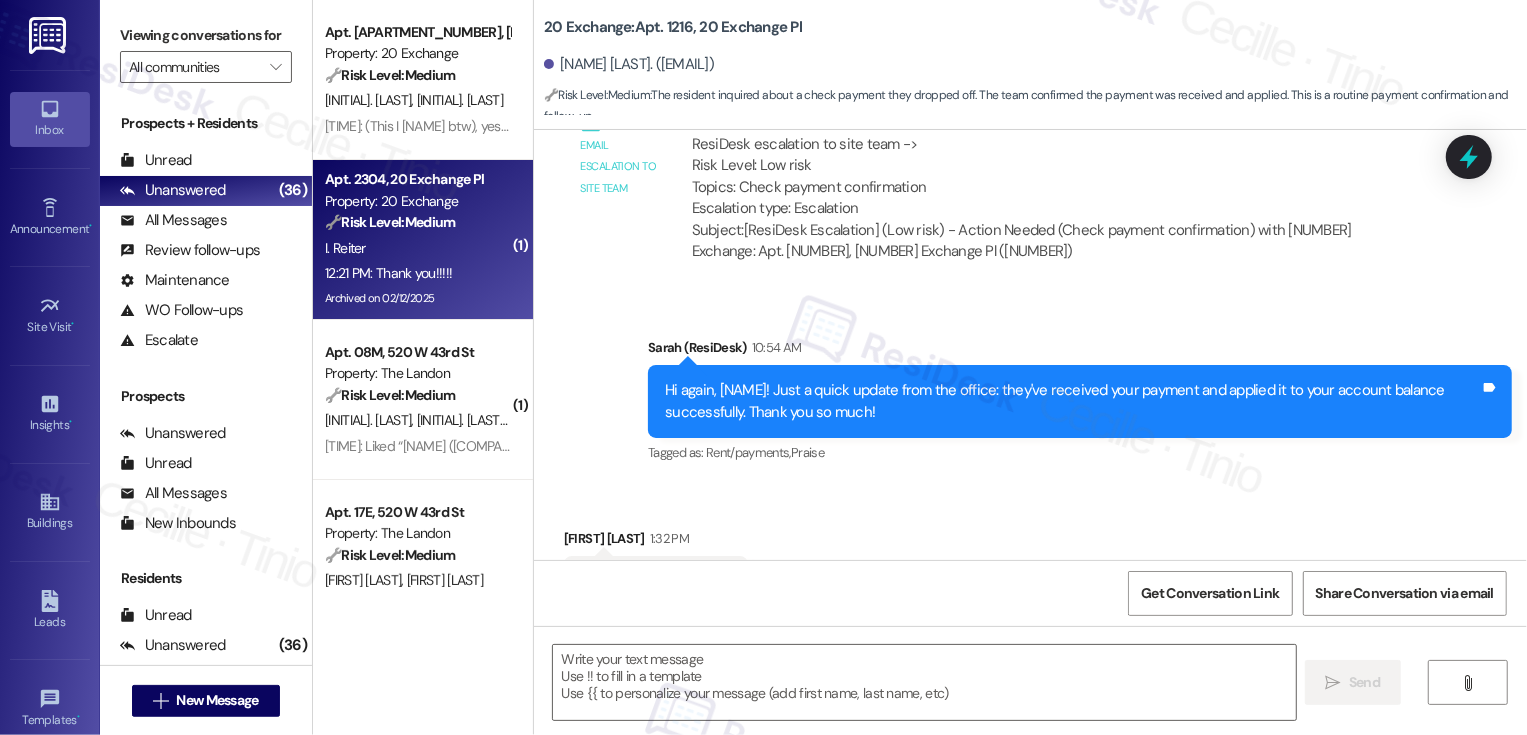 type on "Fetching suggested responses. Please feel free to read through the conversation in the meantime." 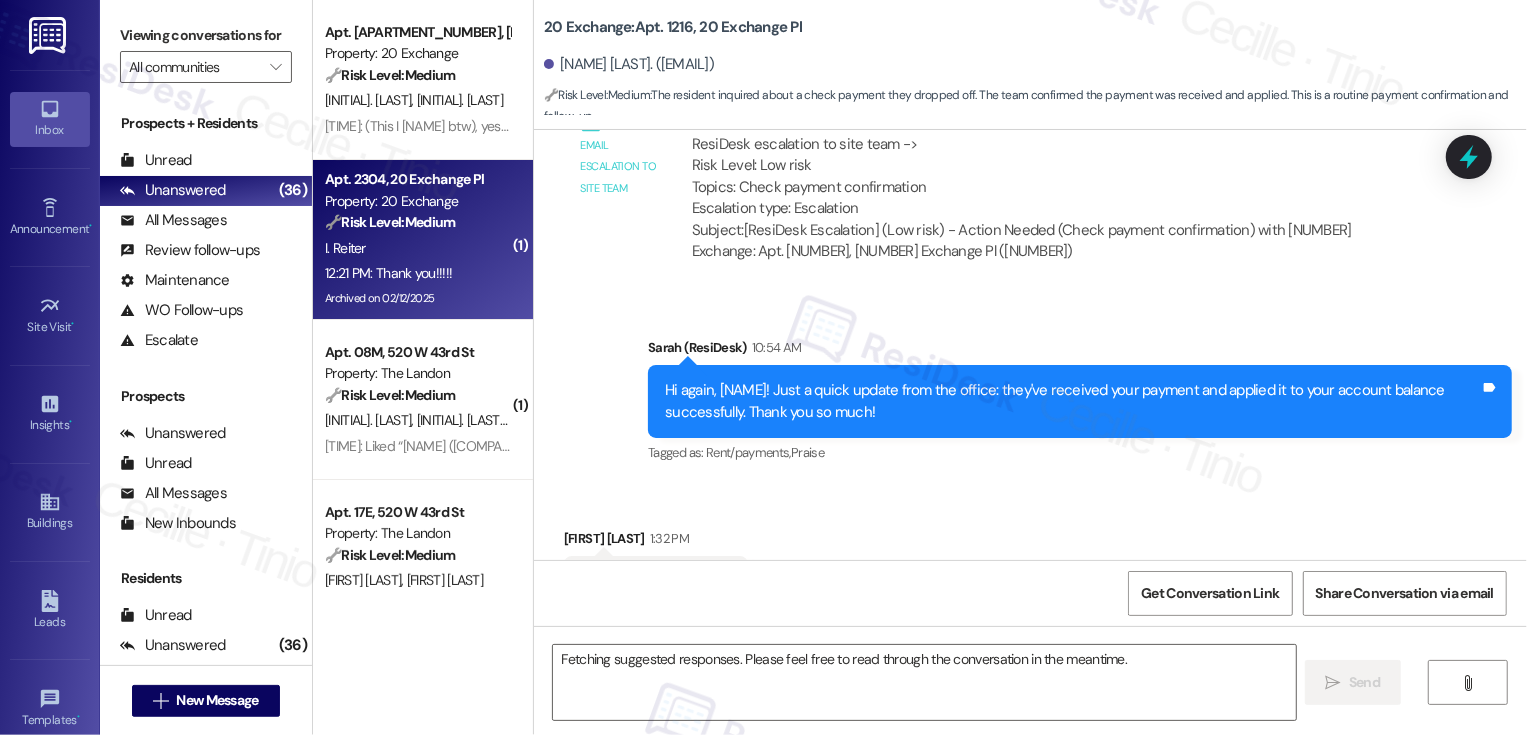 click on "Apt. [NUMBER], [NUMBER] [STREET] Property: [NUMBER]  Risk Level:  Medium The resident is confirming their payment method and the grace period extension. This is a routine financial communication and confirmation, with no indication of dispute or policy violation. [FIRST] [LAST] [TIME]: Thank you!!!!! [TIME]: Thank you!!!!! Archived on [MONTH]/[DAY]/[YEAR]" at bounding box center [423, 240] 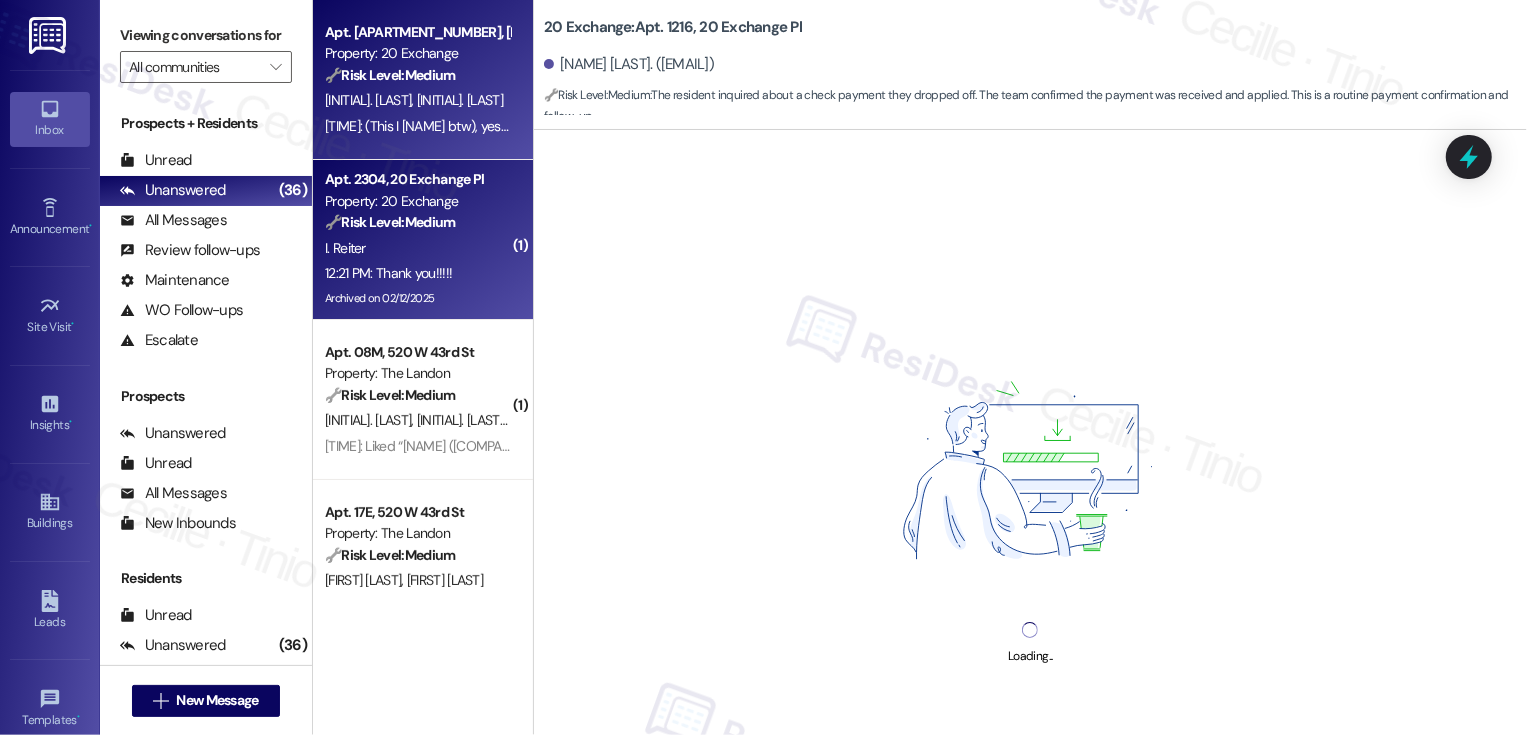 click on "[TIME]: (This I [NAME] btw), yes that sounds right thank you [TIME]: (This I [NAME] btw), yes that sounds right thank you" at bounding box center (493, 126) 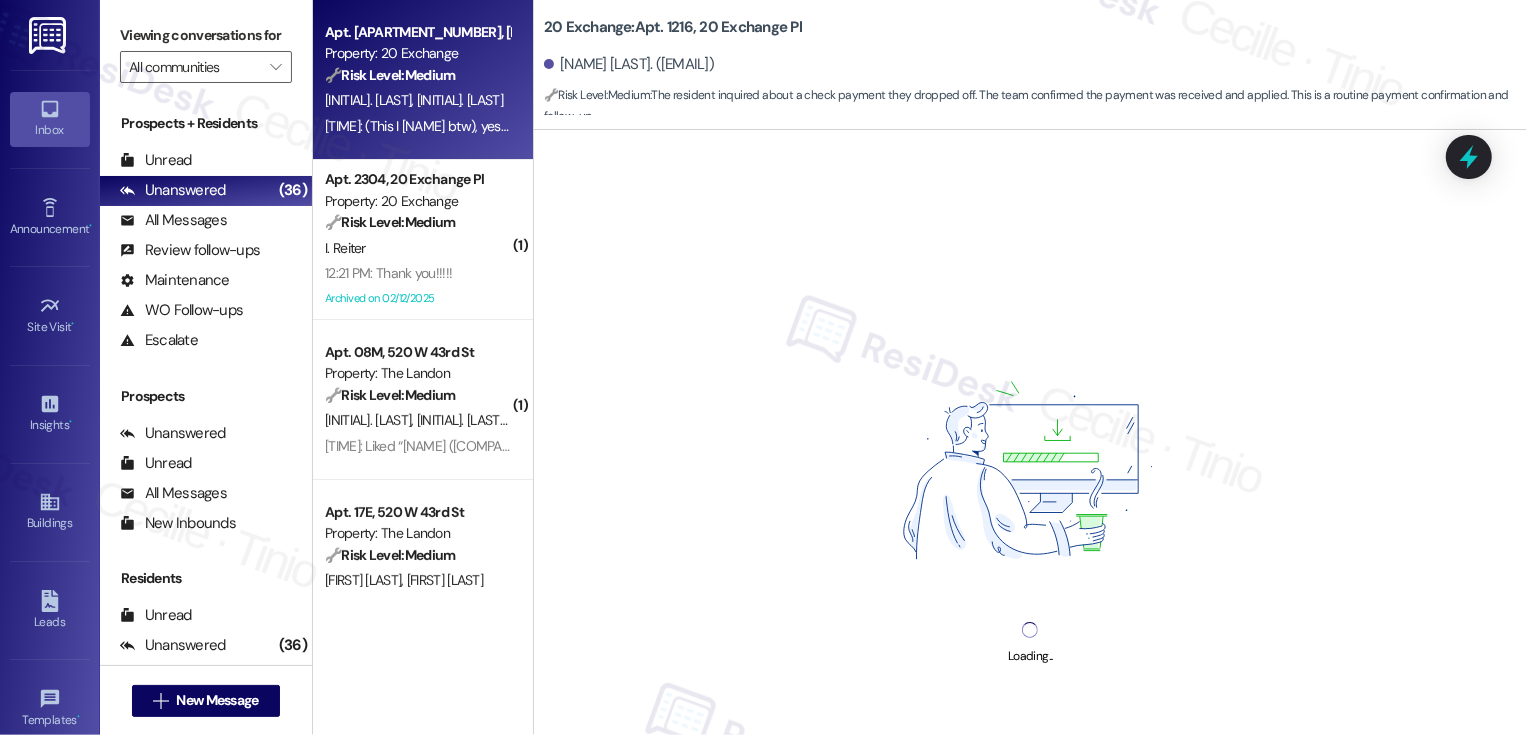 click on "[TIME]: (This I [NAME] btw), yes that sounds right thank you [TIME]: (This I [NAME] btw), yes that sounds right thank you" at bounding box center [493, 126] 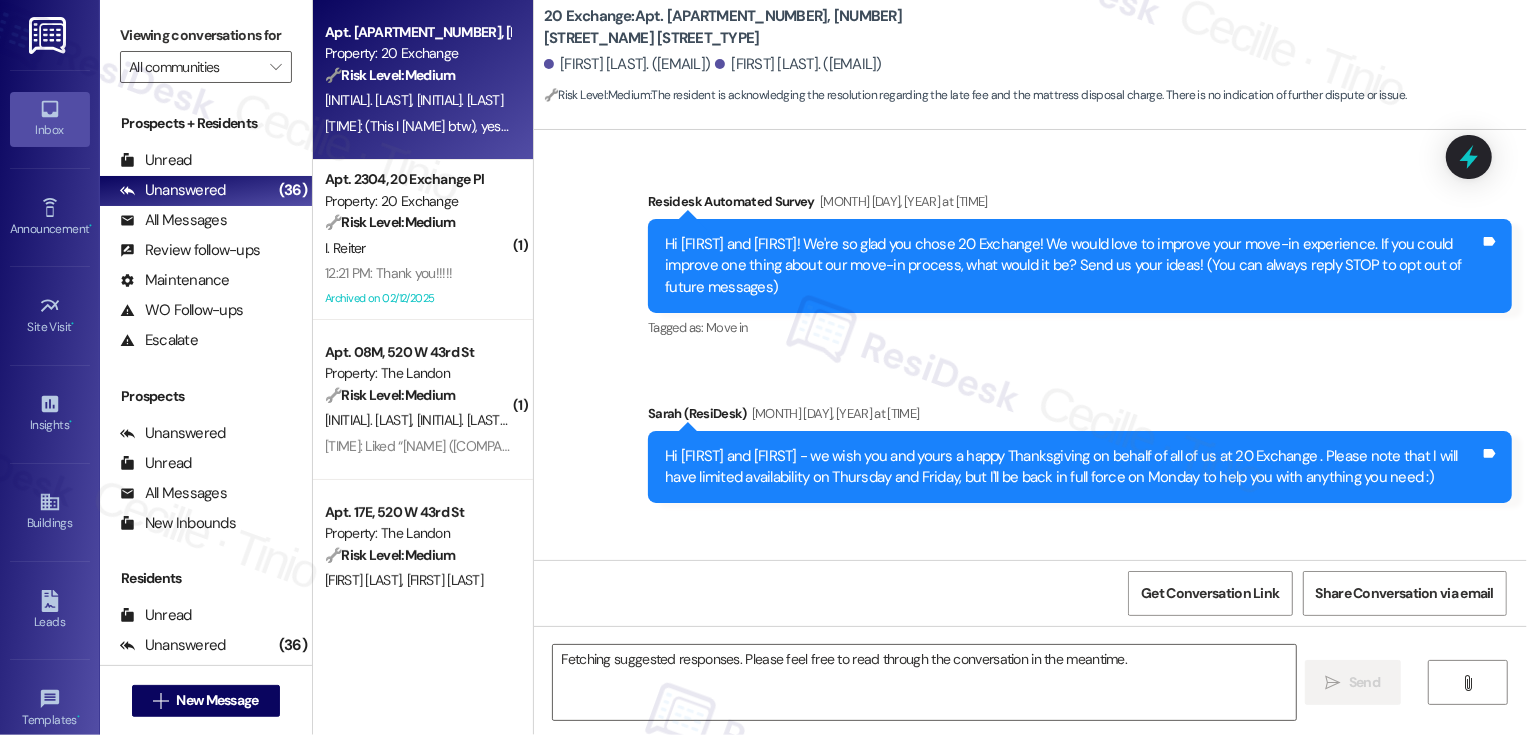 click on "[TIME]: (This I [NAME] btw), yes that sounds right thank you [TIME]: (This I [NAME] btw), yes that sounds right thank you" at bounding box center (493, 126) 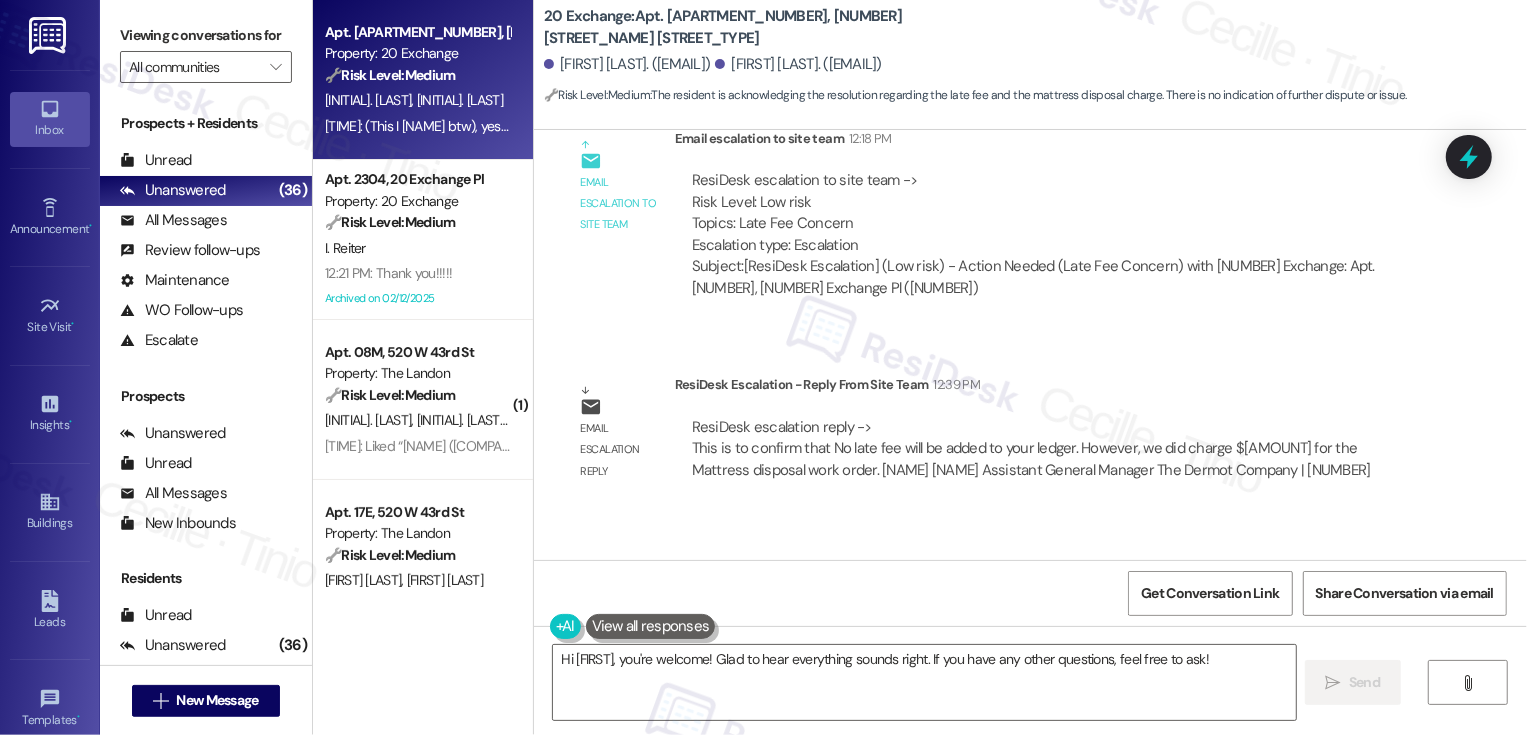 scroll, scrollTop: 4648, scrollLeft: 0, axis: vertical 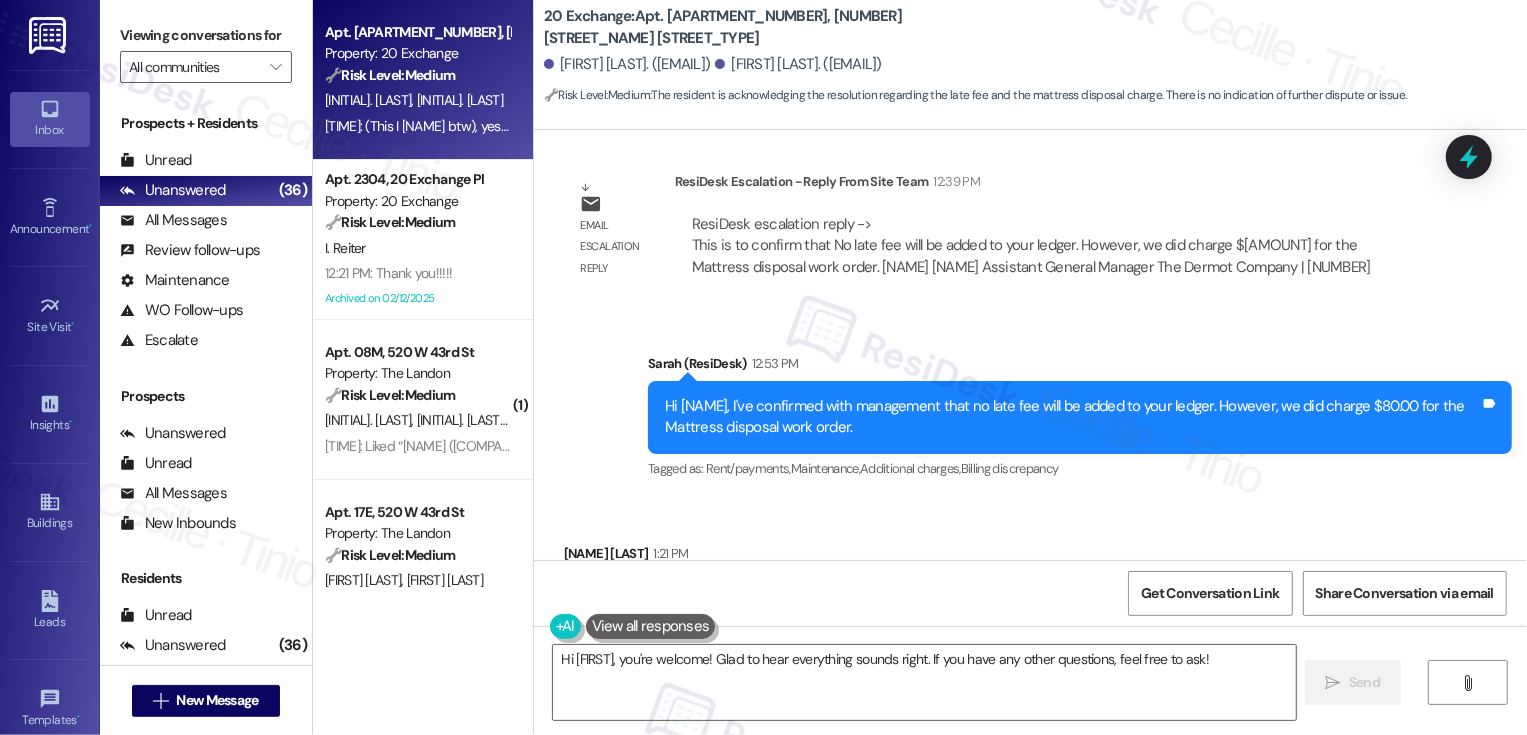 click on "(This I [FIRST] btw), yes that sounds right thank you" at bounding box center [741, 596] 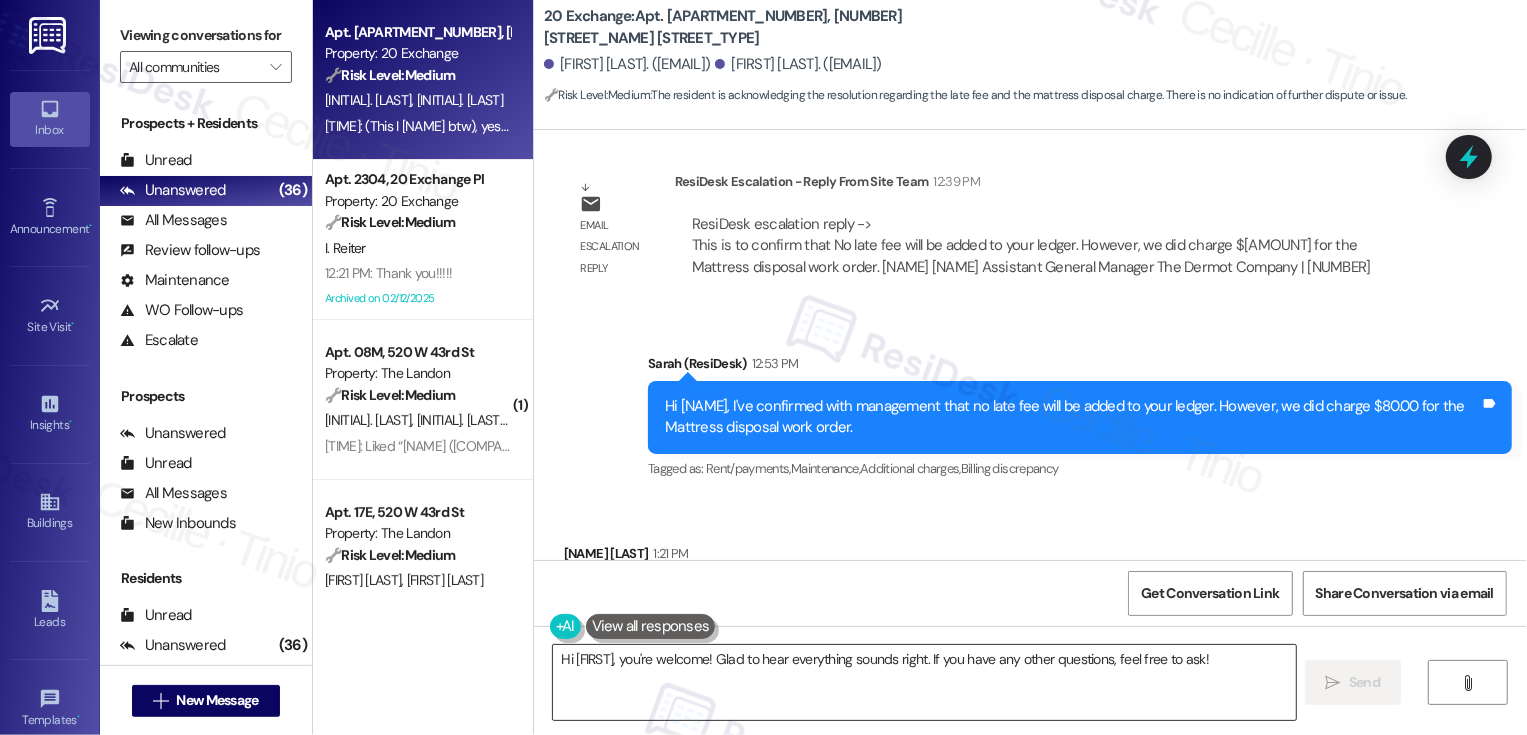 click on "Hi [FIRST], you're welcome! Glad to hear everything sounds right. If you have any other questions, feel free to ask!" at bounding box center (924, 682) 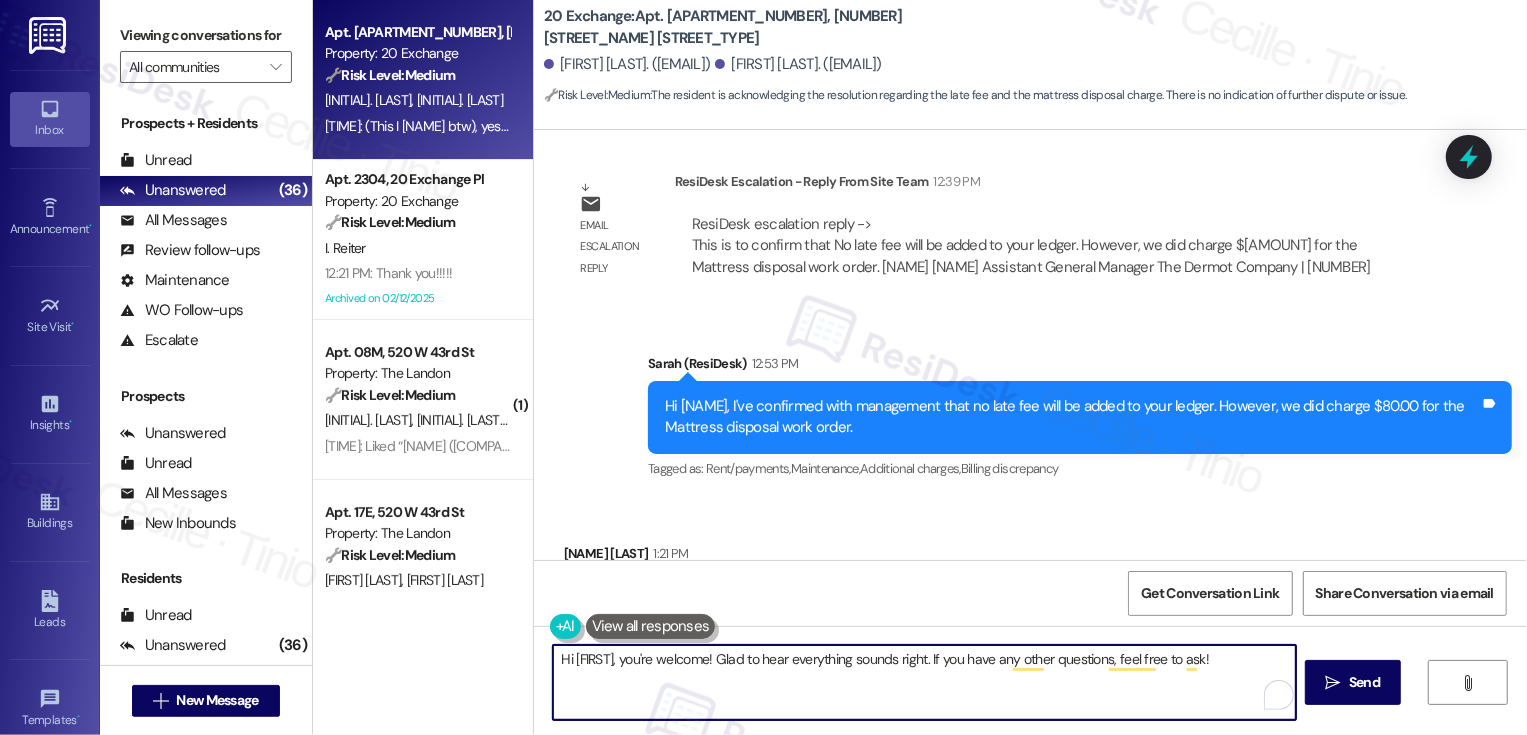 drag, startPoint x: 697, startPoint y: 661, endPoint x: 903, endPoint y: 659, distance: 206.0097 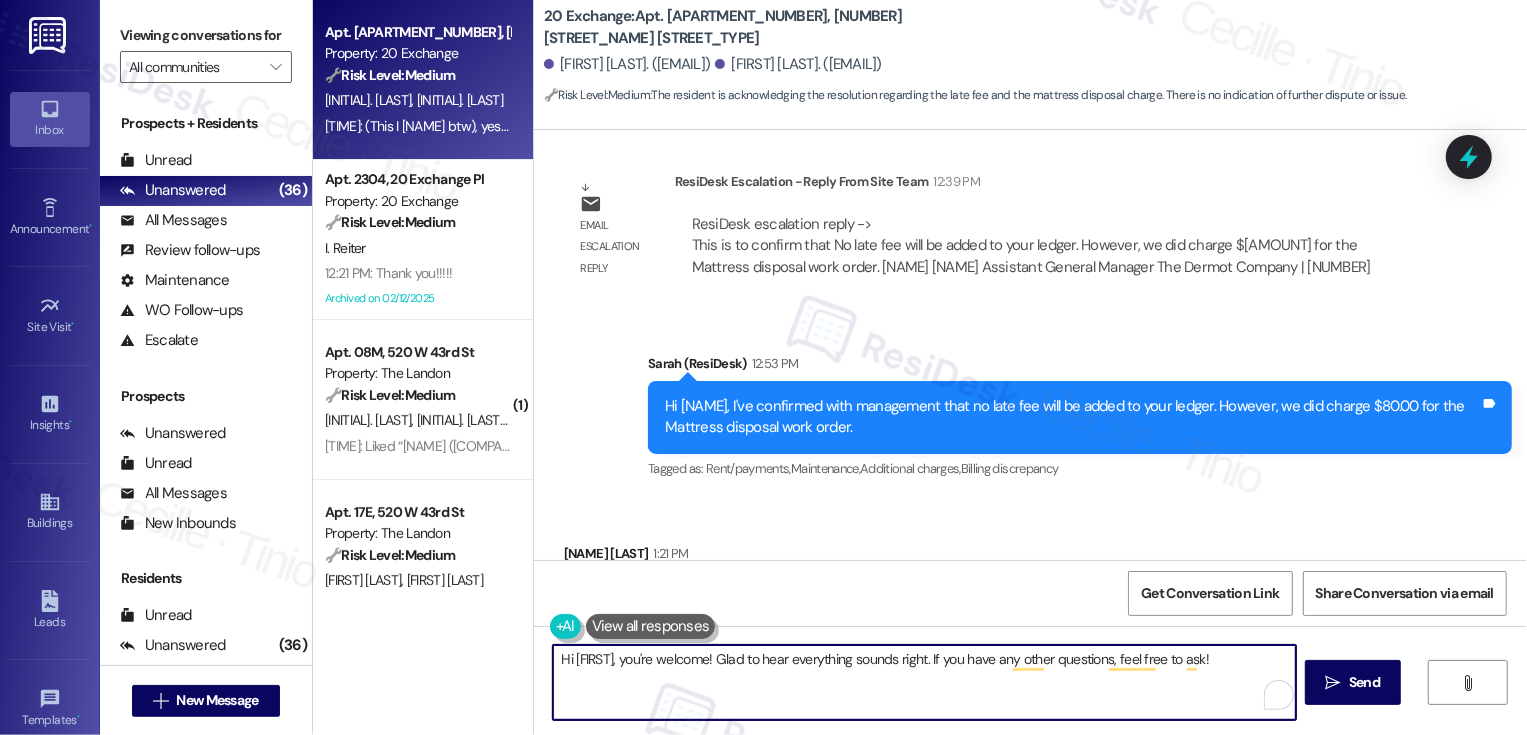 click on "Hi [FIRST], you're welcome! Glad to hear everything sounds right. If you have any other questions, feel free to ask!" at bounding box center (924, 682) 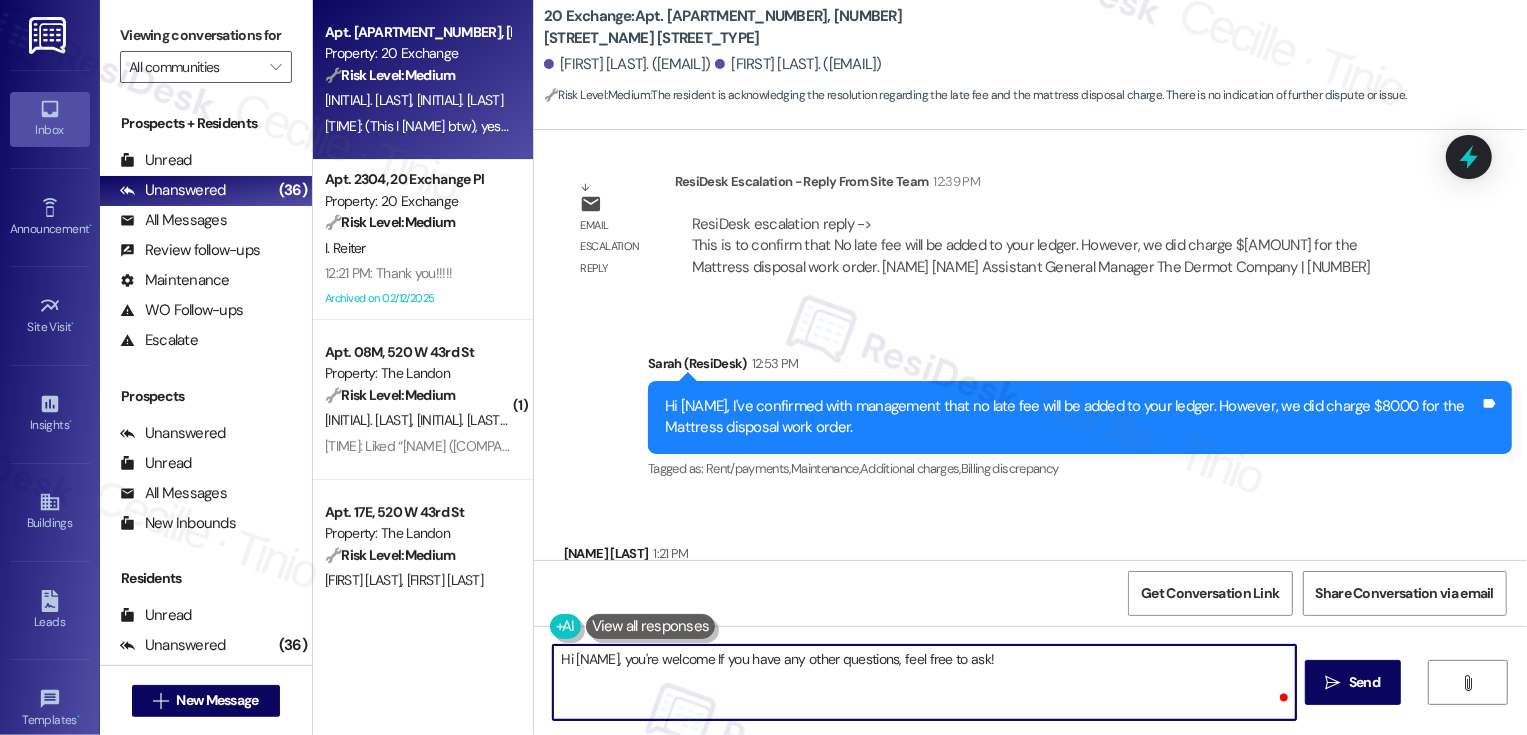 type on "Hi [NAME], you're welcome! If you have any other questions, feel free to ask!" 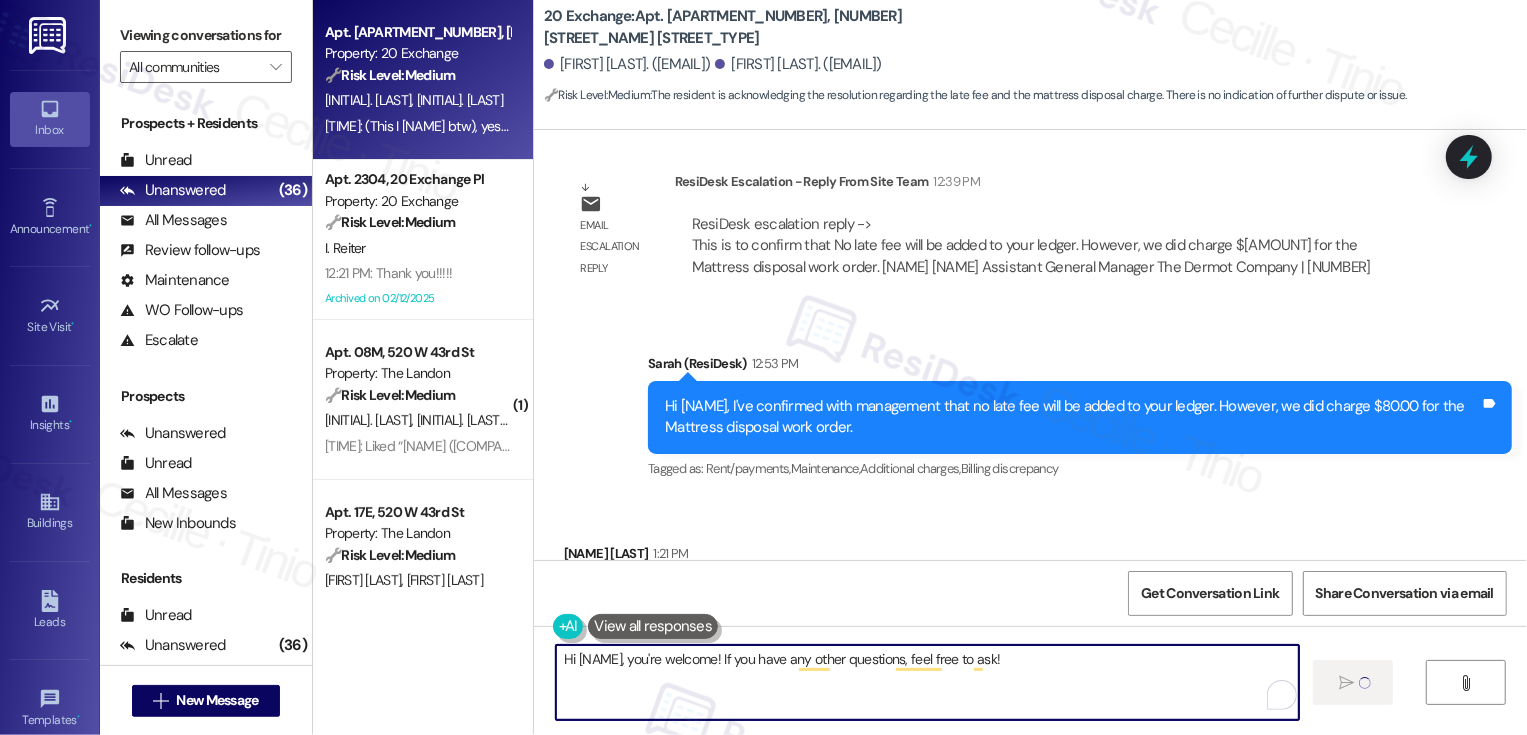 type 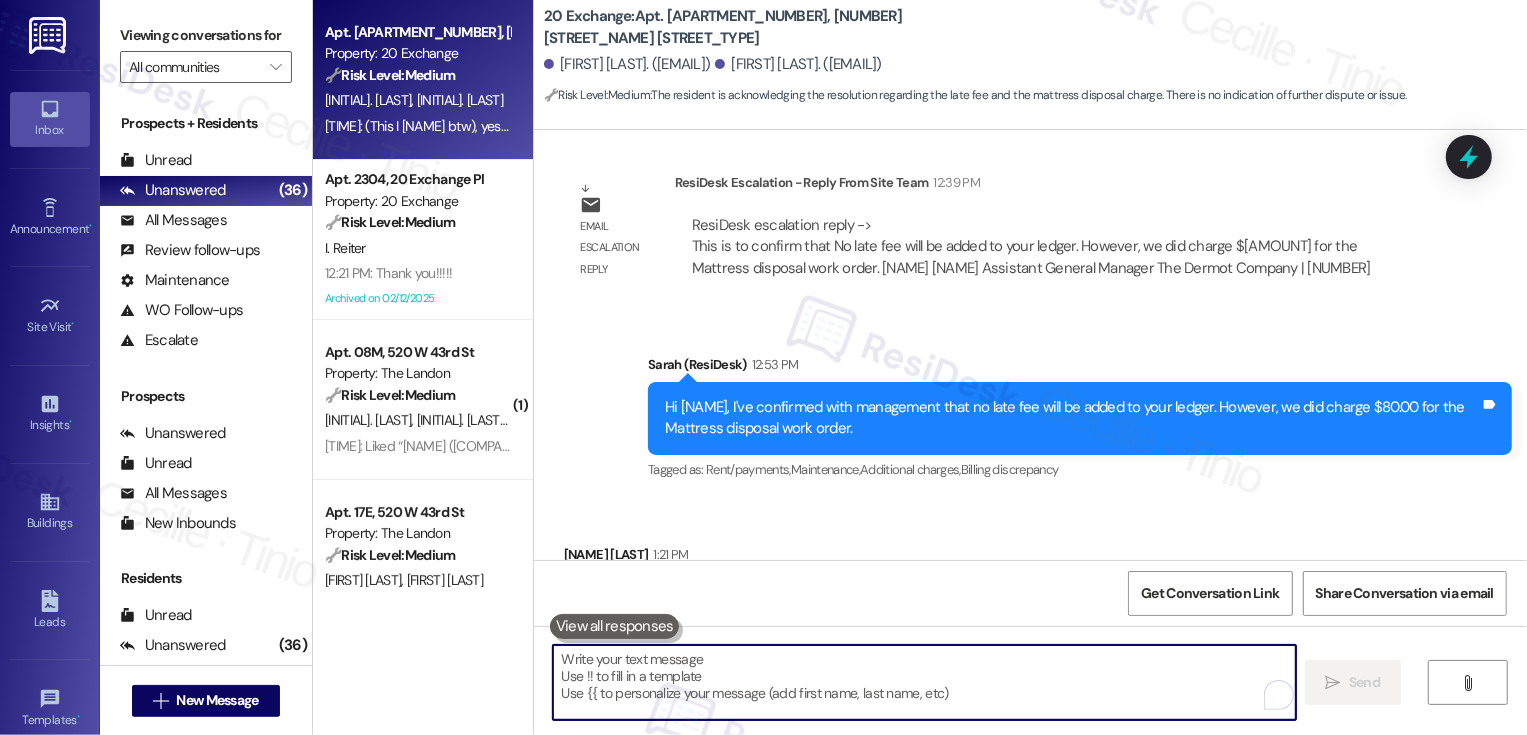 scroll, scrollTop: 4788, scrollLeft: 0, axis: vertical 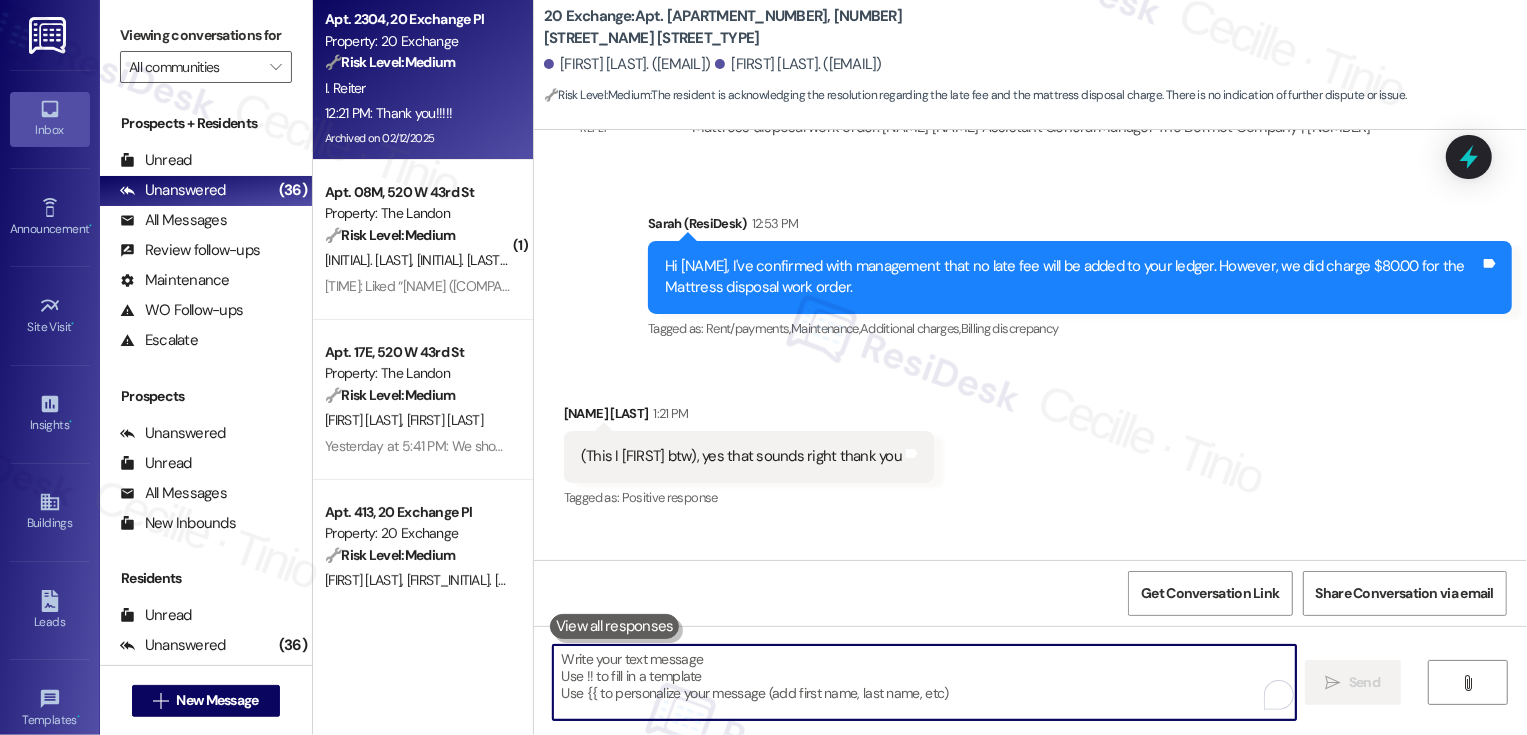 click on "12:21 PM: Thank you!!!!! 12:21 PM: Thank you!!!!!" at bounding box center [388, 113] 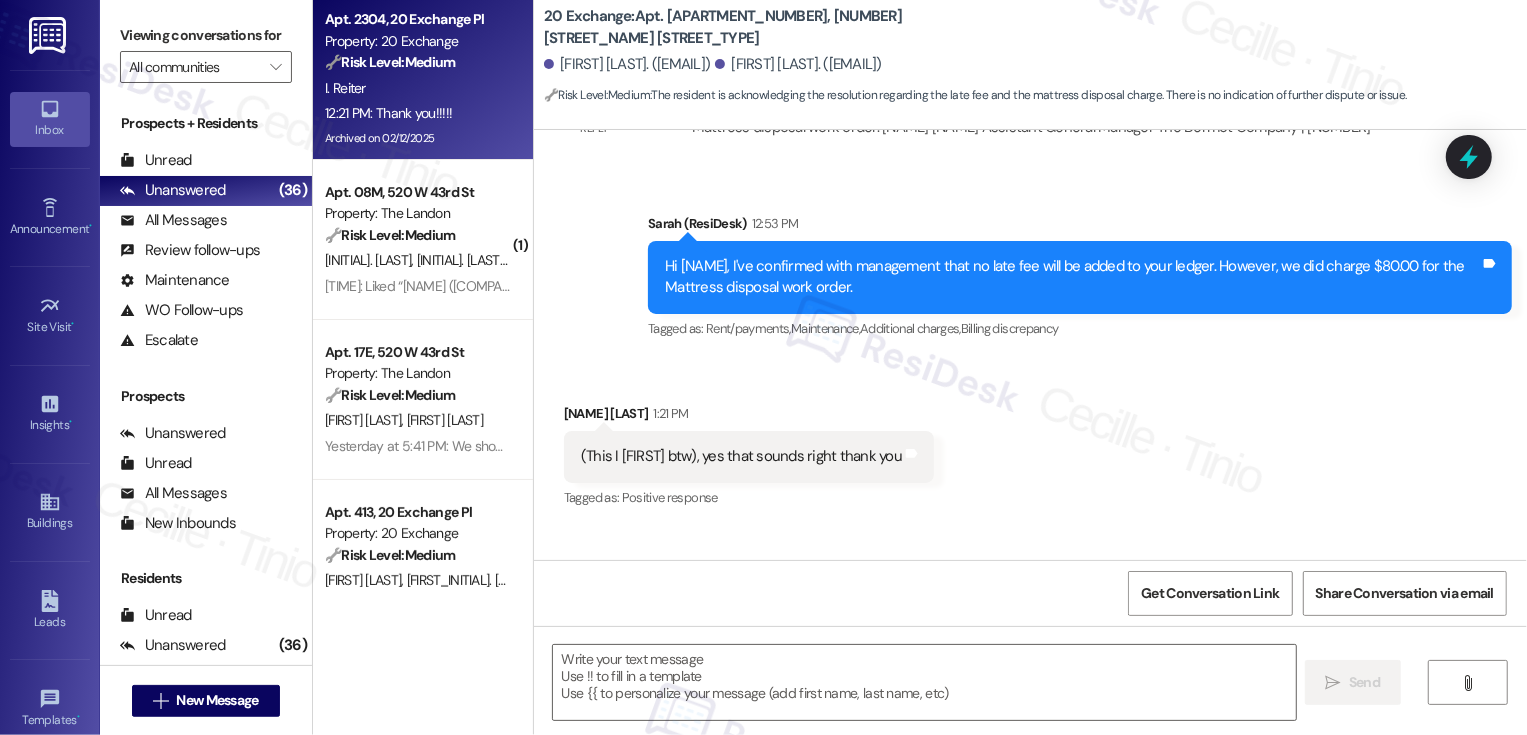click on "12:21 PM: Thank you!!!!! 12:21 PM: Thank you!!!!!" at bounding box center (388, 113) 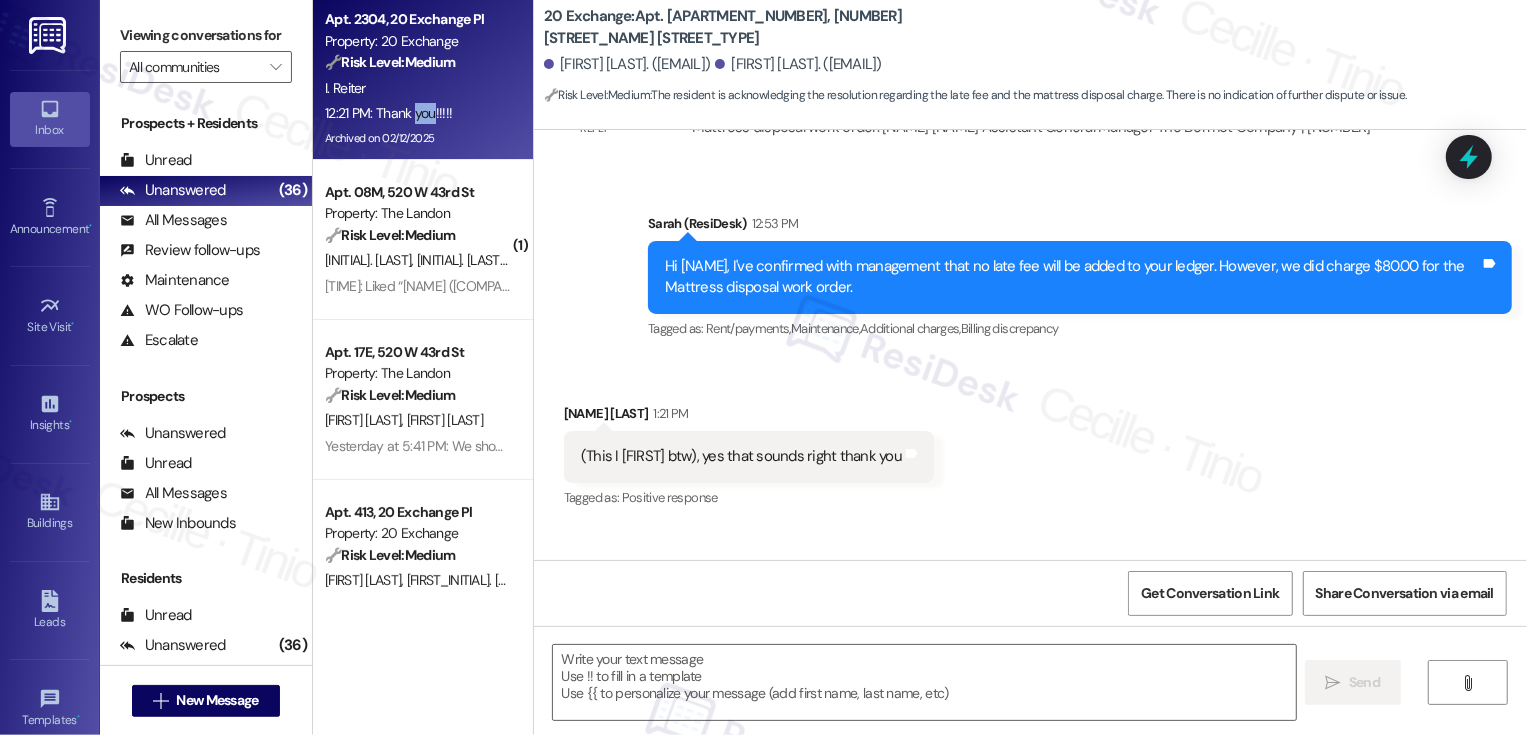 type on "Fetching suggested responses. Please feel free to read through the conversation in the meantime." 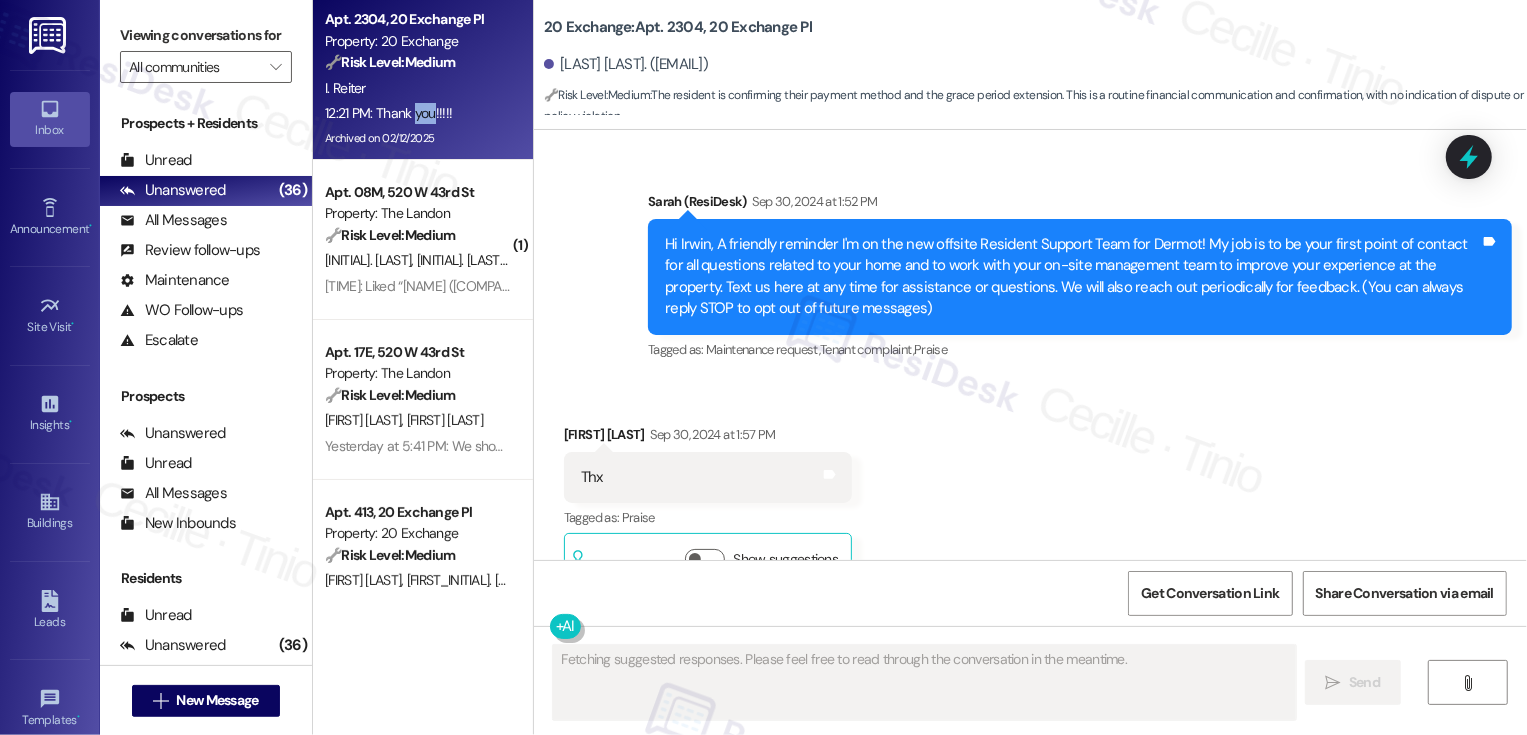 scroll, scrollTop: 28146, scrollLeft: 0, axis: vertical 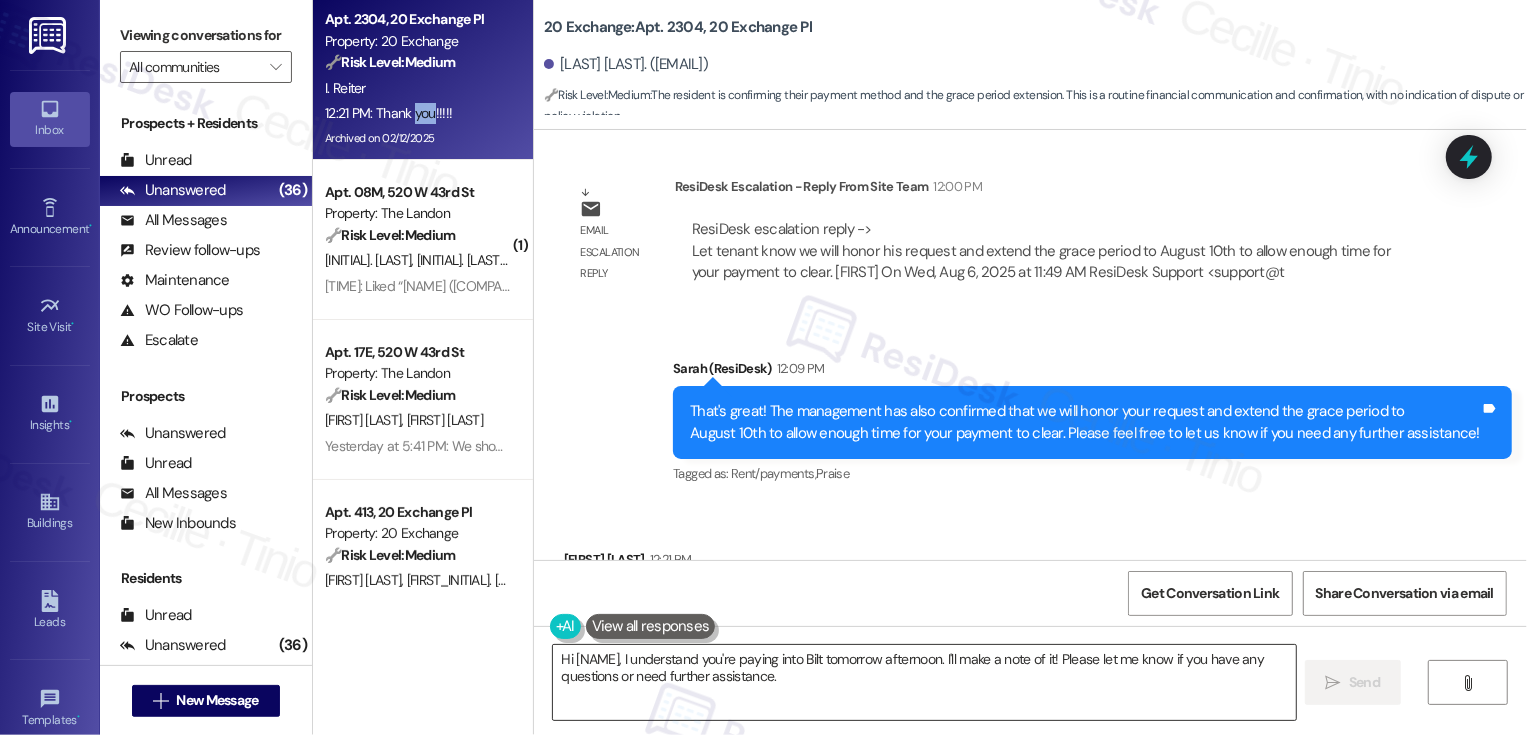 click on "Hi [NAME], I understand you're paying into Bilt tomorrow afternoon. I'll make a note of it! Please let me know if you have any questions or need further assistance." at bounding box center [924, 682] 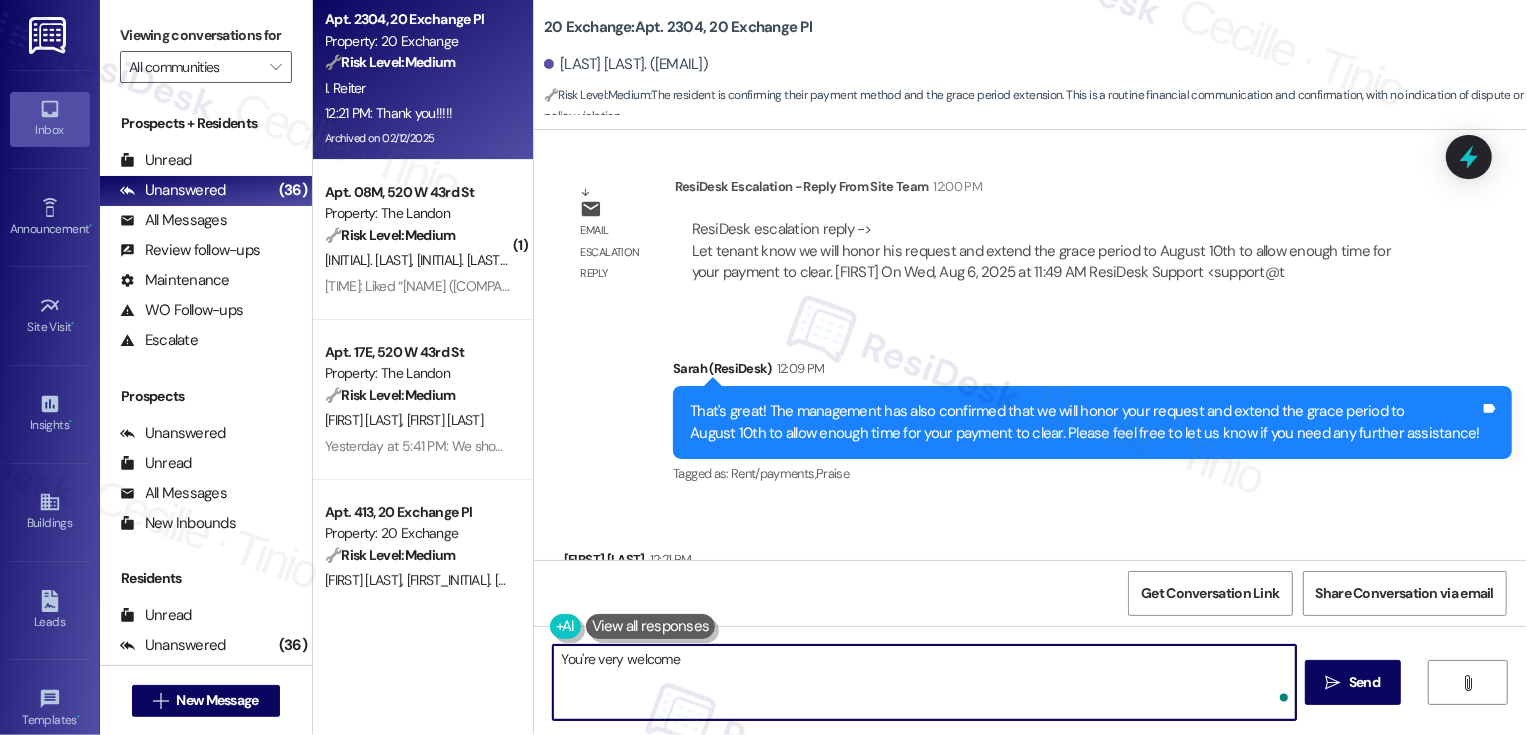 type on "You're very welcome!" 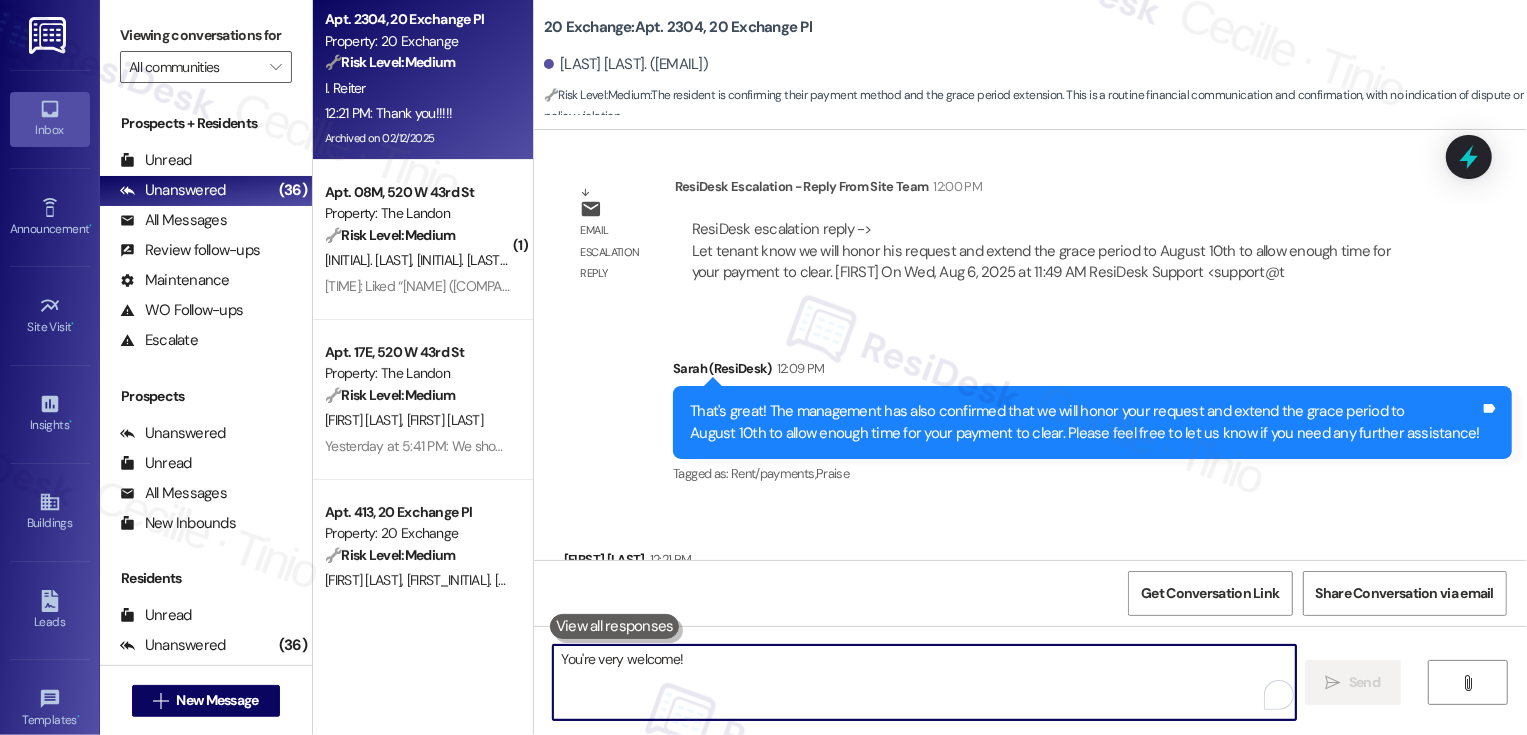 type 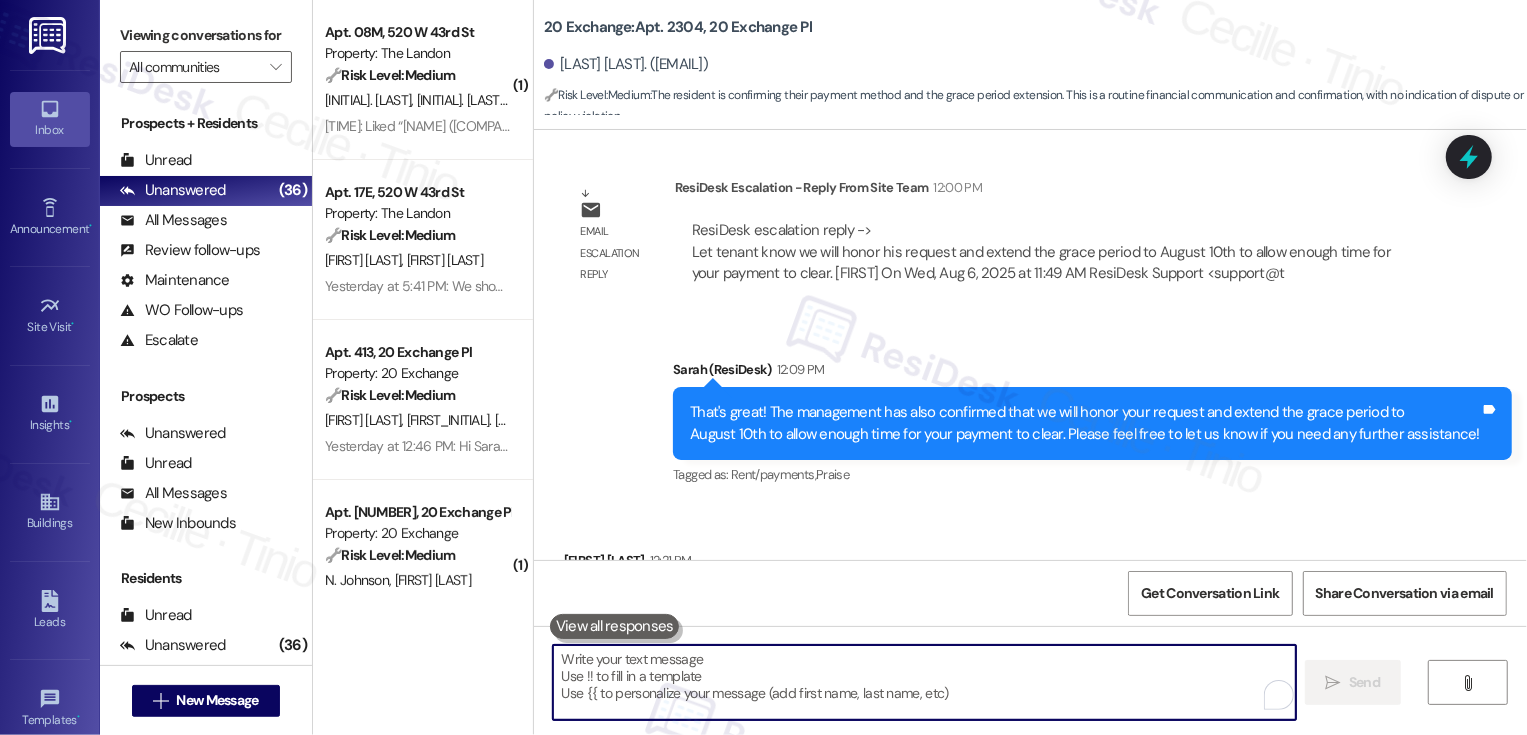 scroll, scrollTop: 28285, scrollLeft: 0, axis: vertical 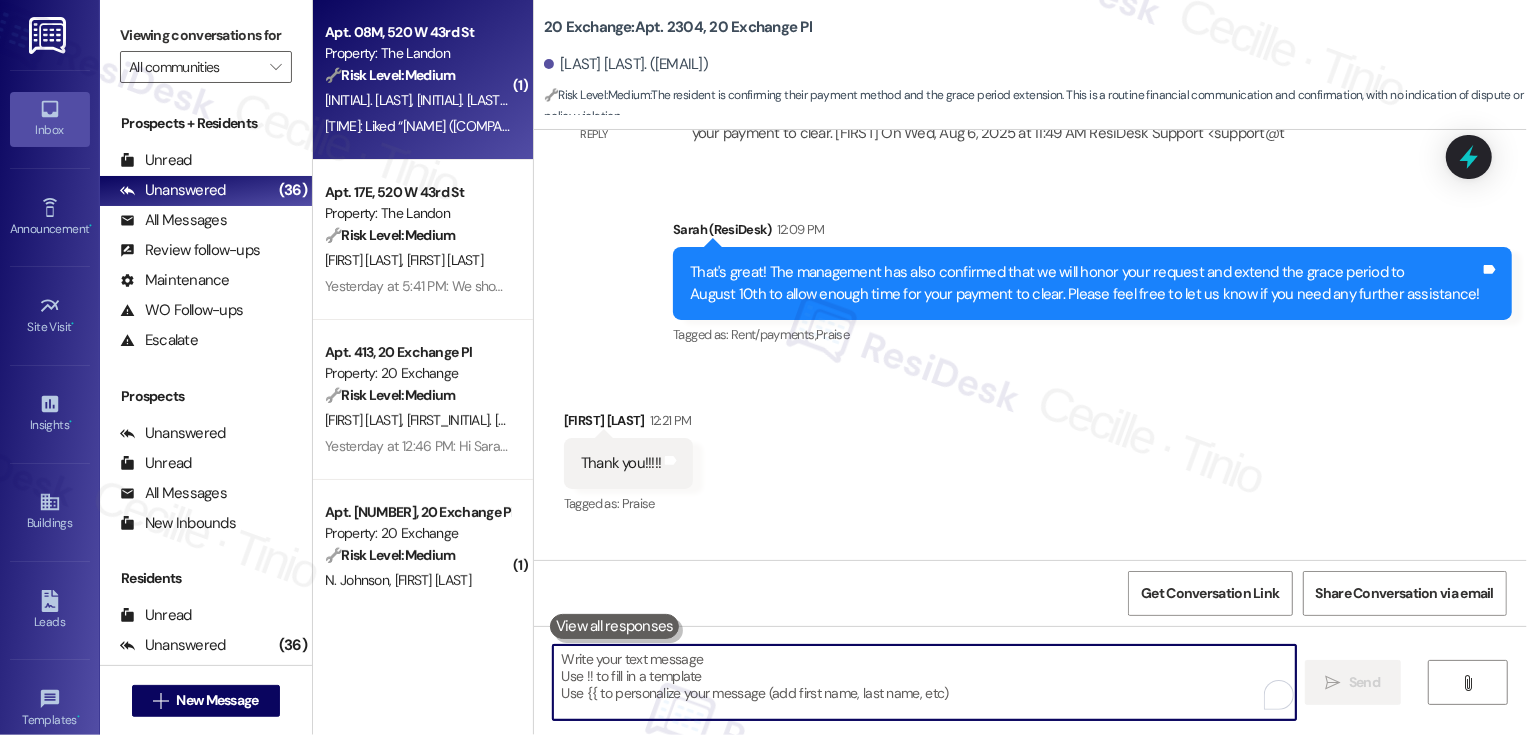 click on "[INITIAL]. [LAST] [INITIAL]. [LAST] [INITIAL]. [LAST]" at bounding box center [417, 100] 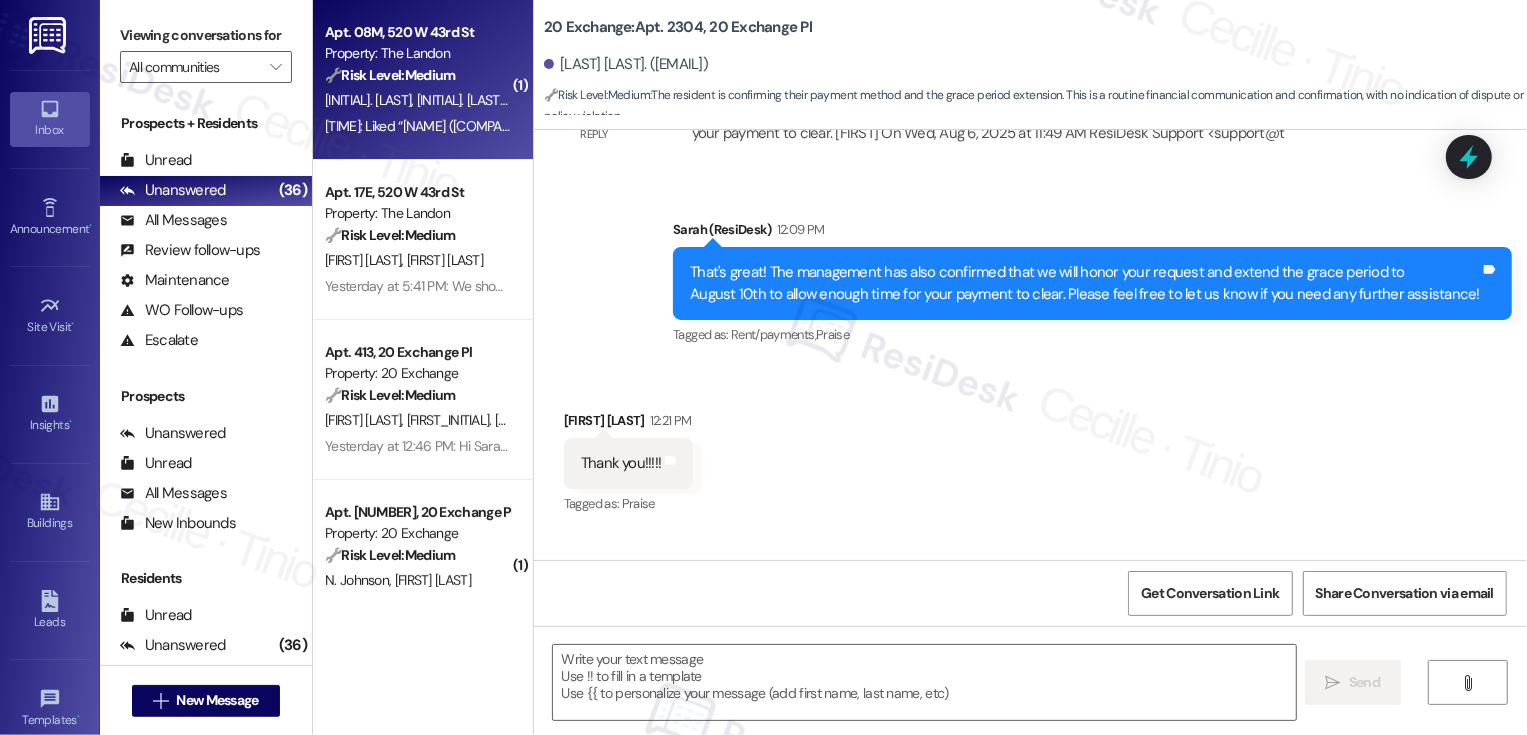 type on "Fetching suggested responses. Please feel free to read through the conversation in the meantime." 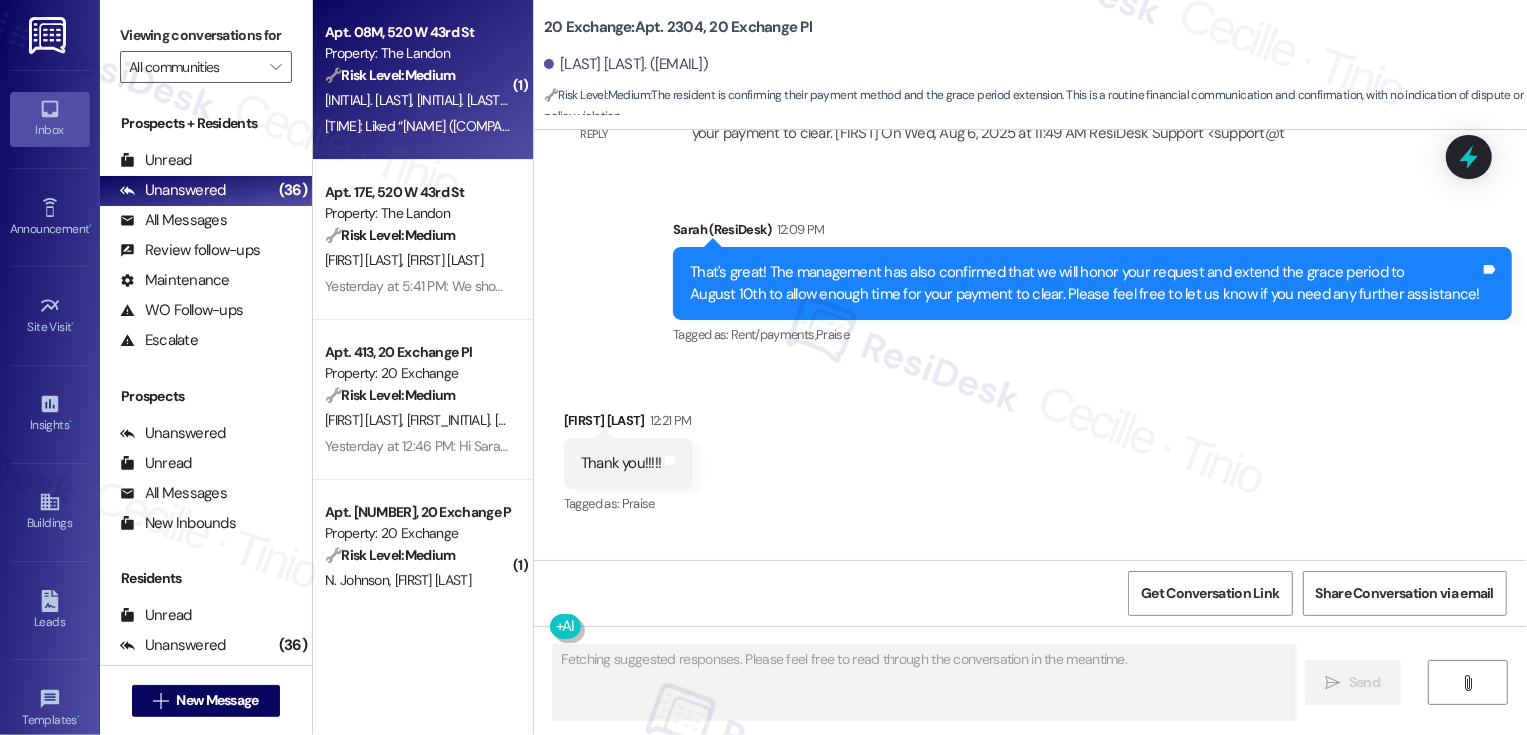 click on "[INITIAL]. [LAST] [INITIAL]. [LAST] [INITIAL]. [LAST]" at bounding box center (417, 100) 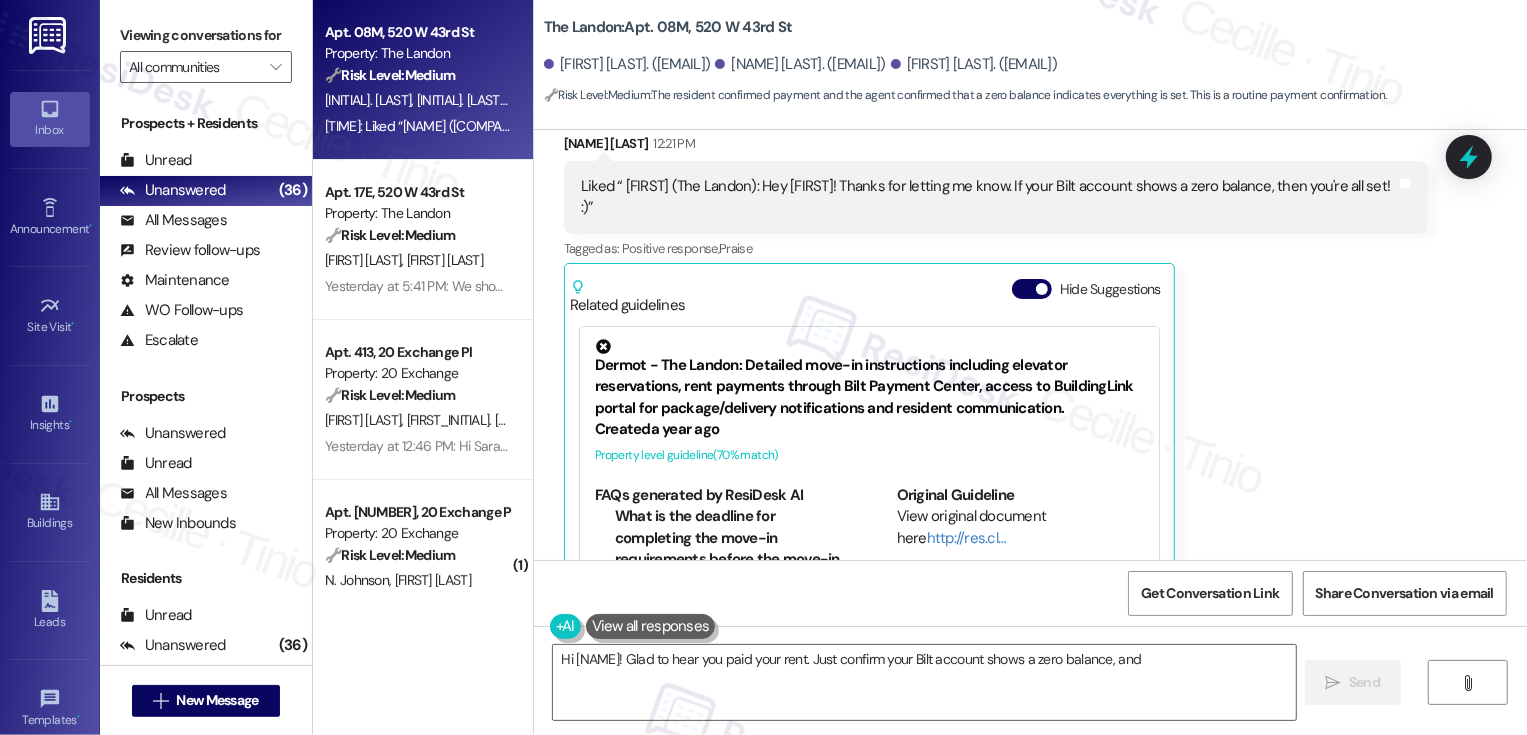 scroll, scrollTop: 1698, scrollLeft: 0, axis: vertical 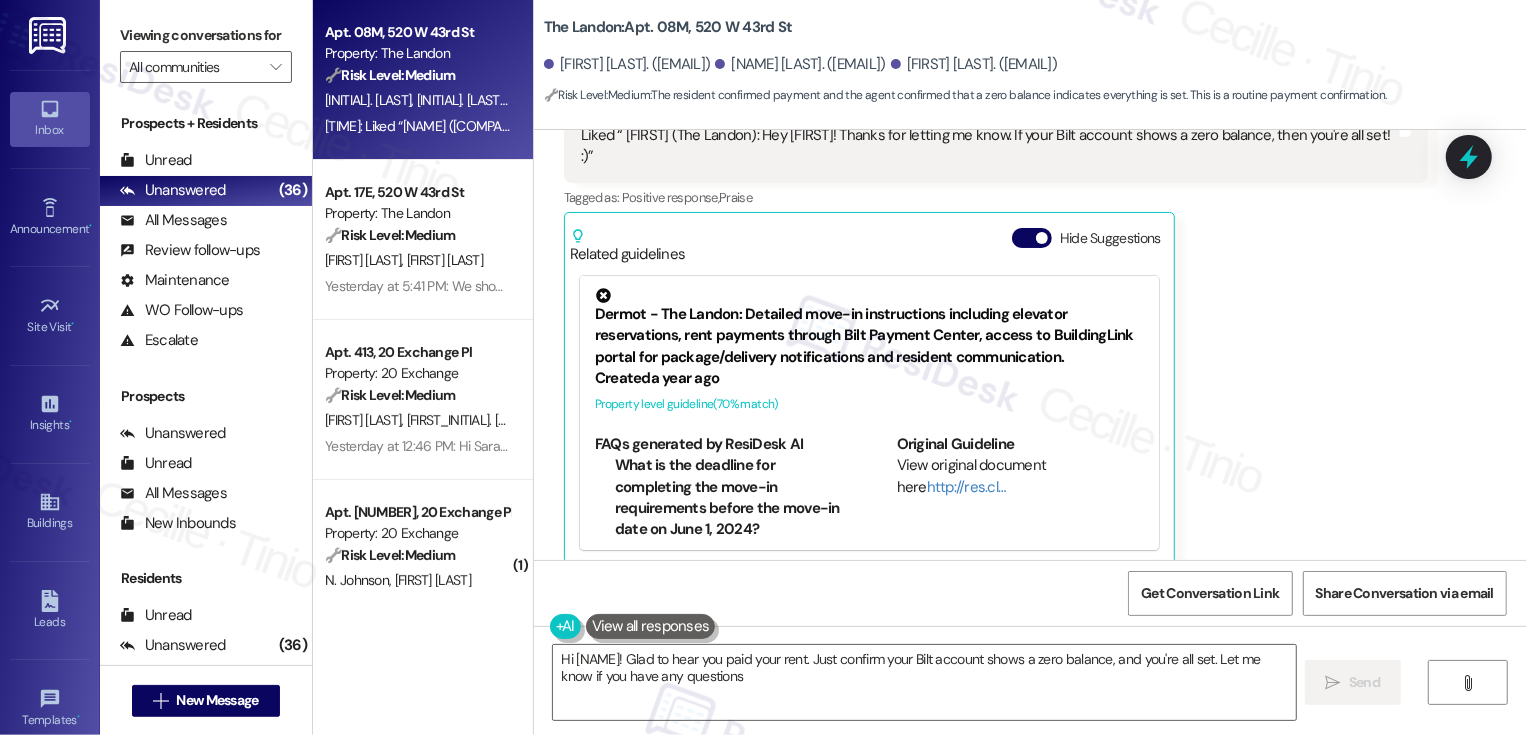 type on "Hi [FIRST]! Glad to hear you paid your rent. Just confirm your Bilt account shows a zero balance, and you're all set. Let me know if you have any questions!" 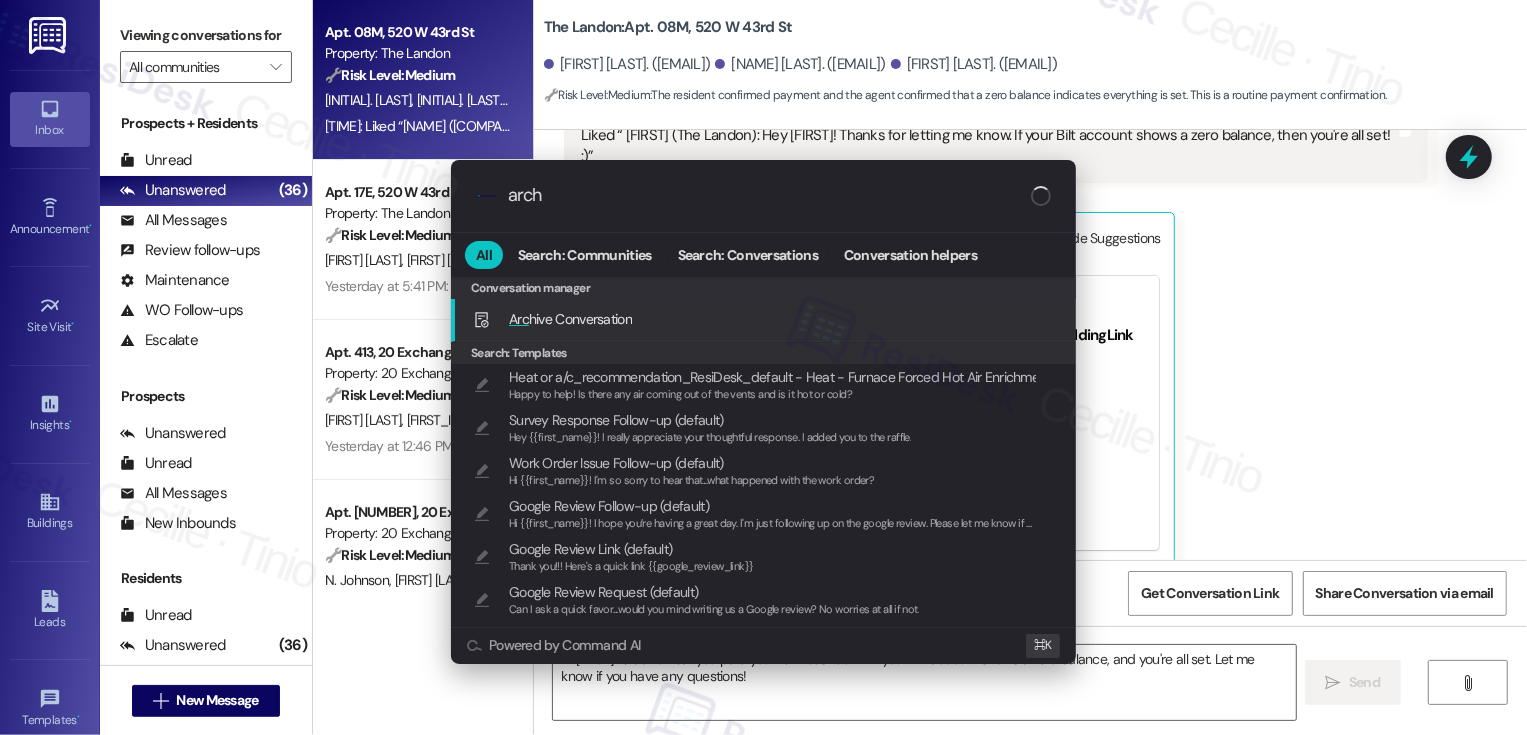 type on "archi" 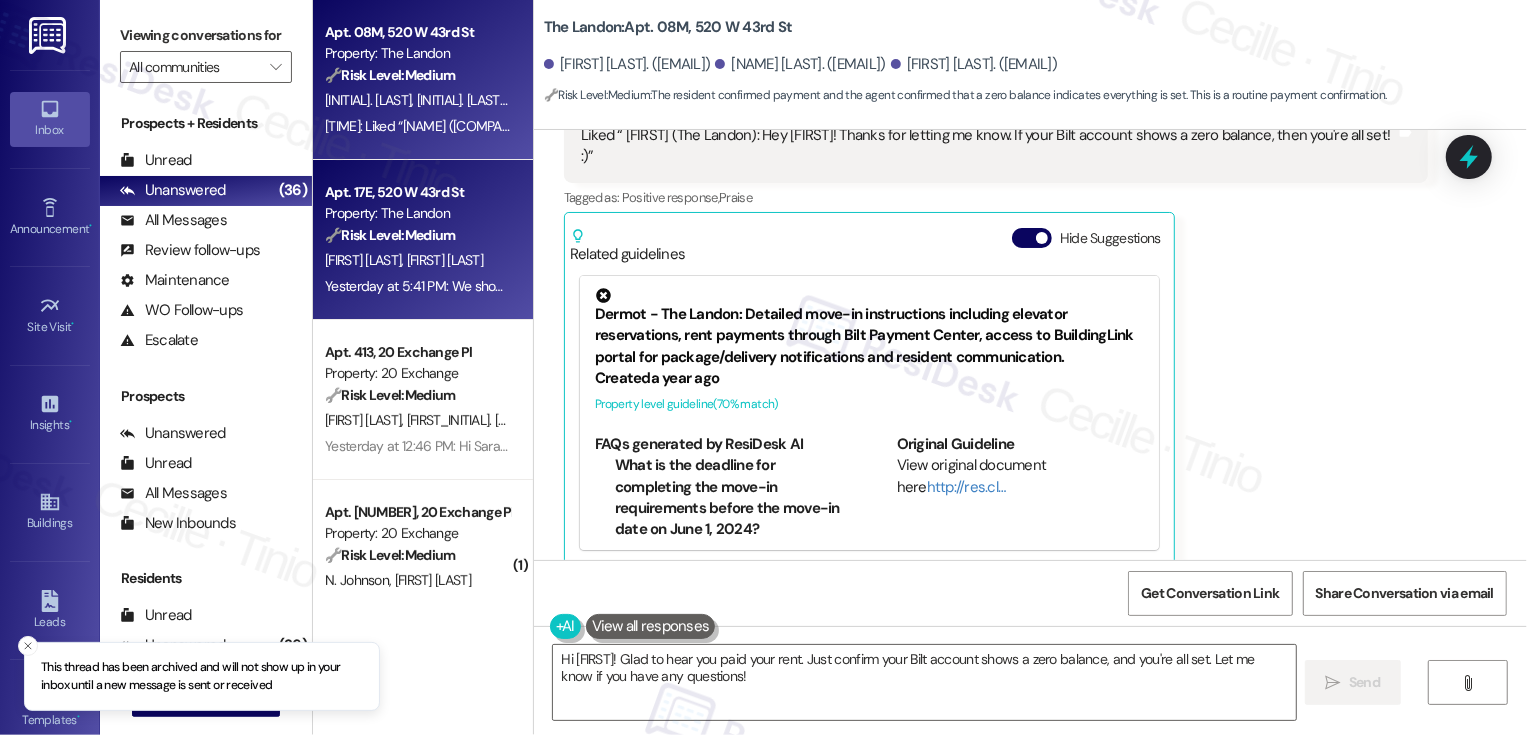 scroll, scrollTop: 47, scrollLeft: 0, axis: vertical 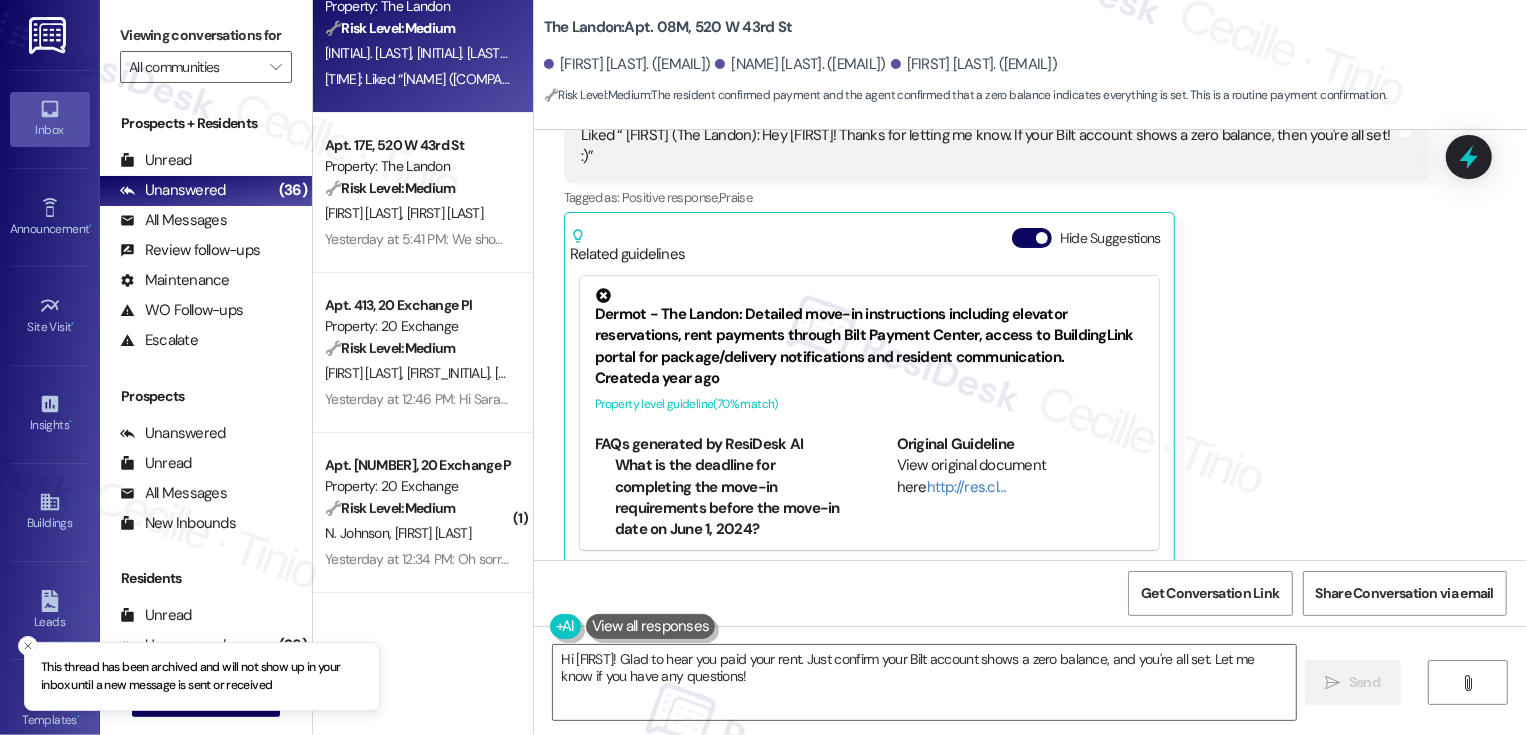 click on "Property: 20 Exchange" at bounding box center [417, 326] 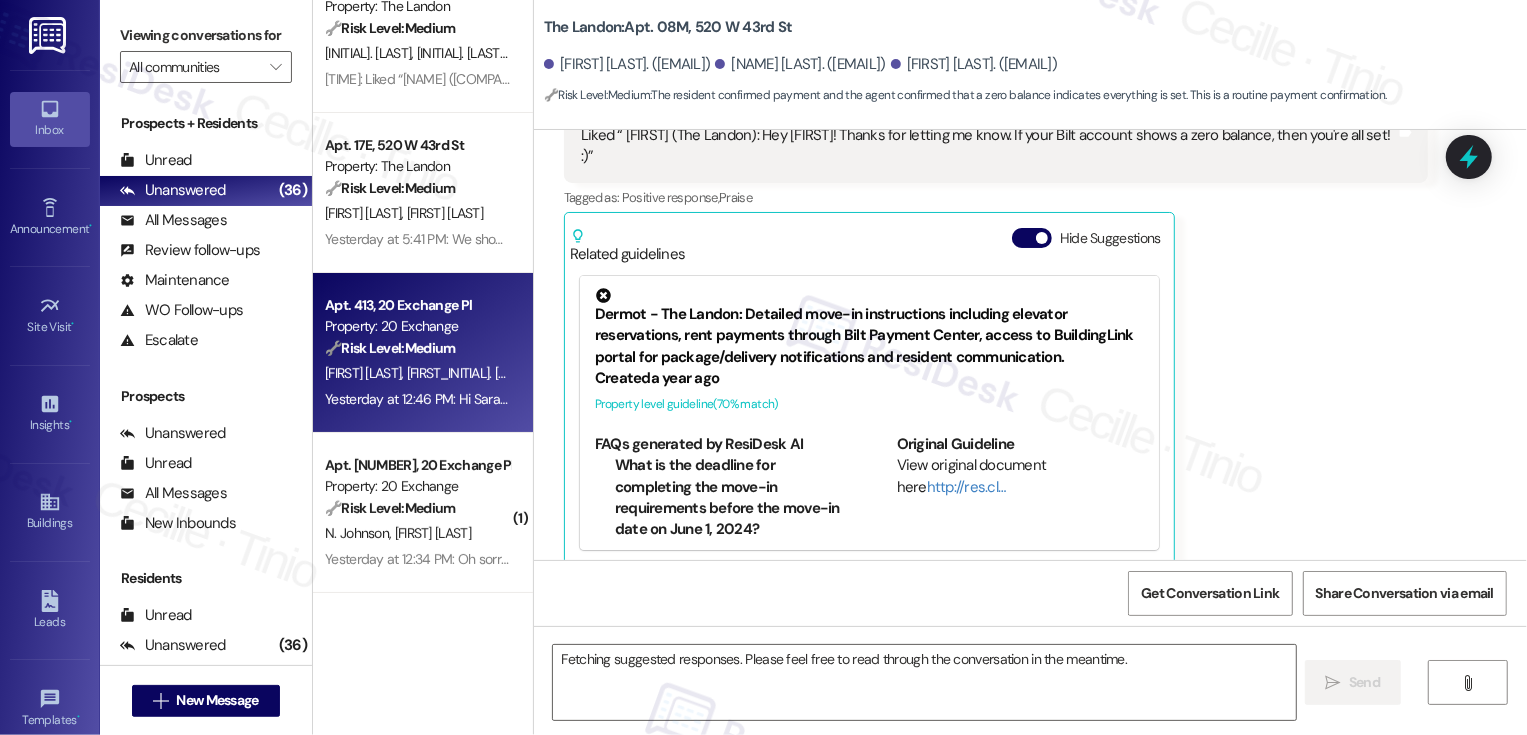 click on "Property: 20 Exchange" at bounding box center (417, 326) 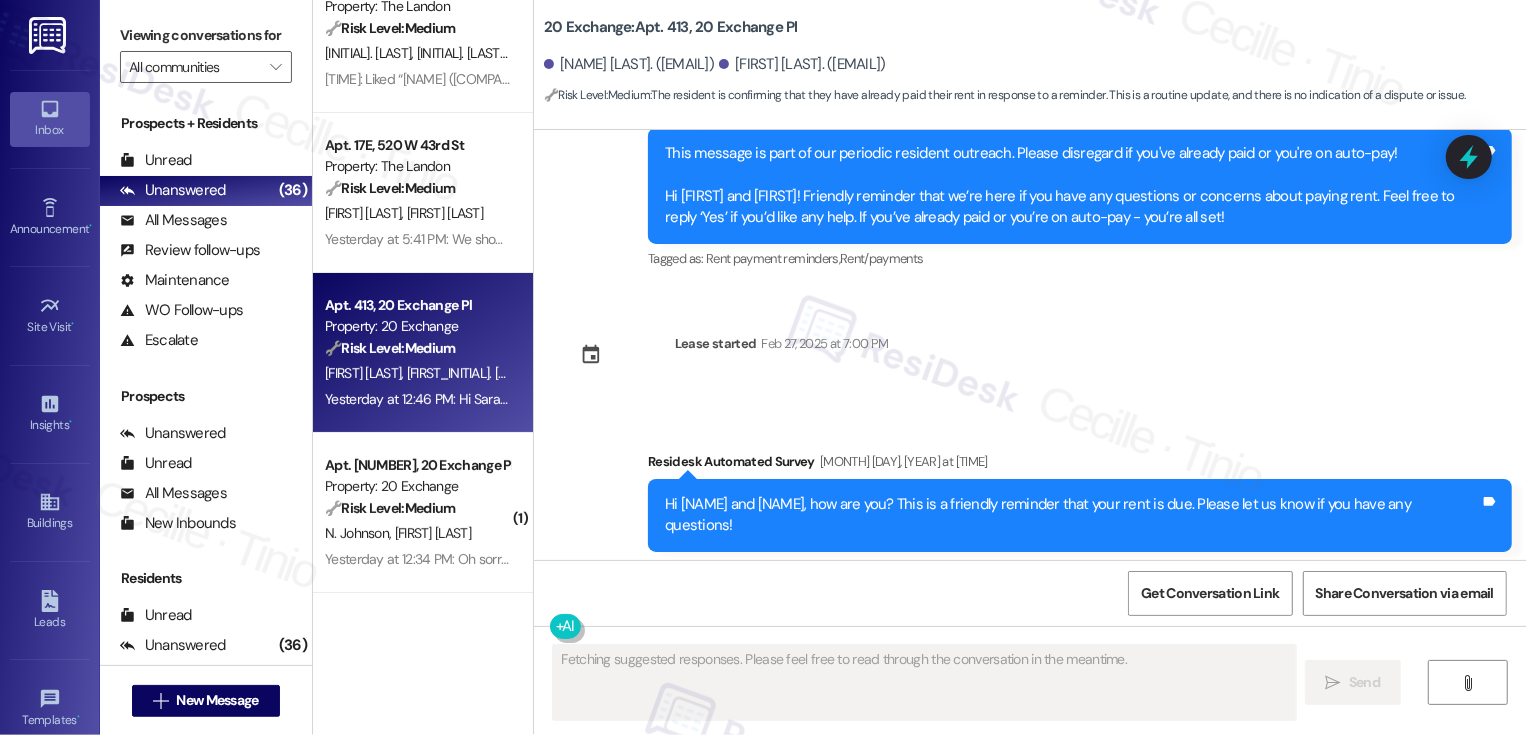 scroll, scrollTop: 1696, scrollLeft: 0, axis: vertical 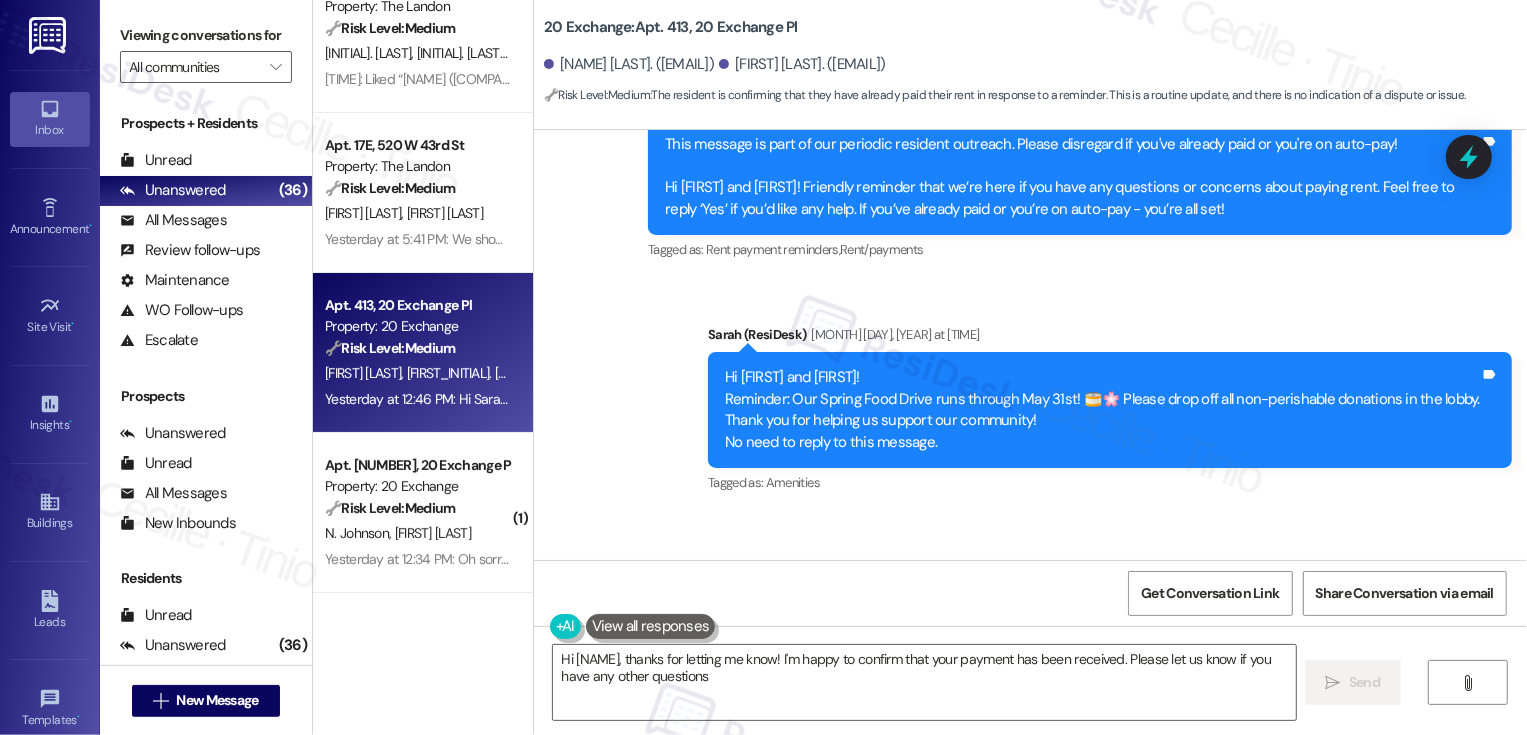 type on "Hi {{first_name}}, thanks for letting me know! I'm happy to confirm that your payment has been received. Please let us know if you have any other questions!" 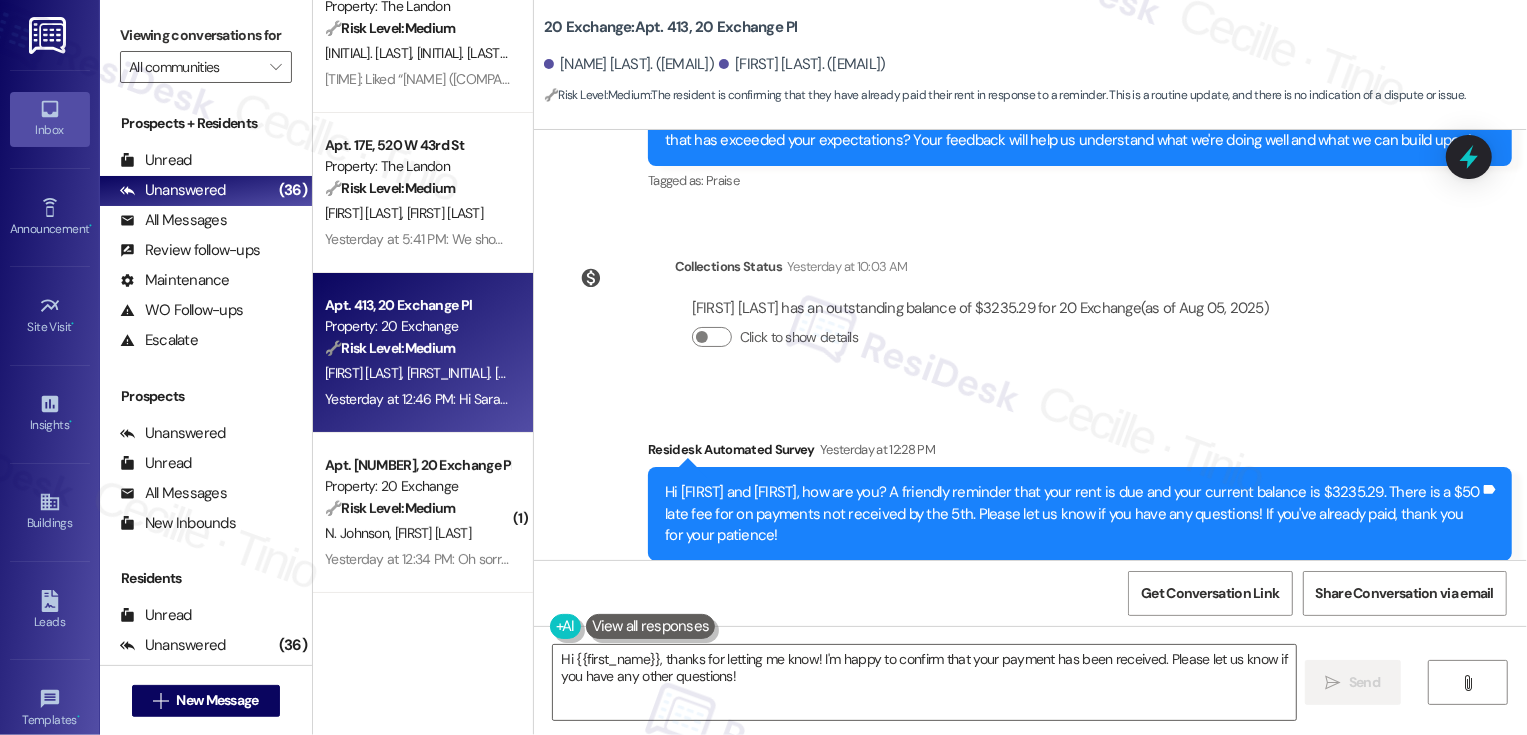 scroll, scrollTop: 3271, scrollLeft: 0, axis: vertical 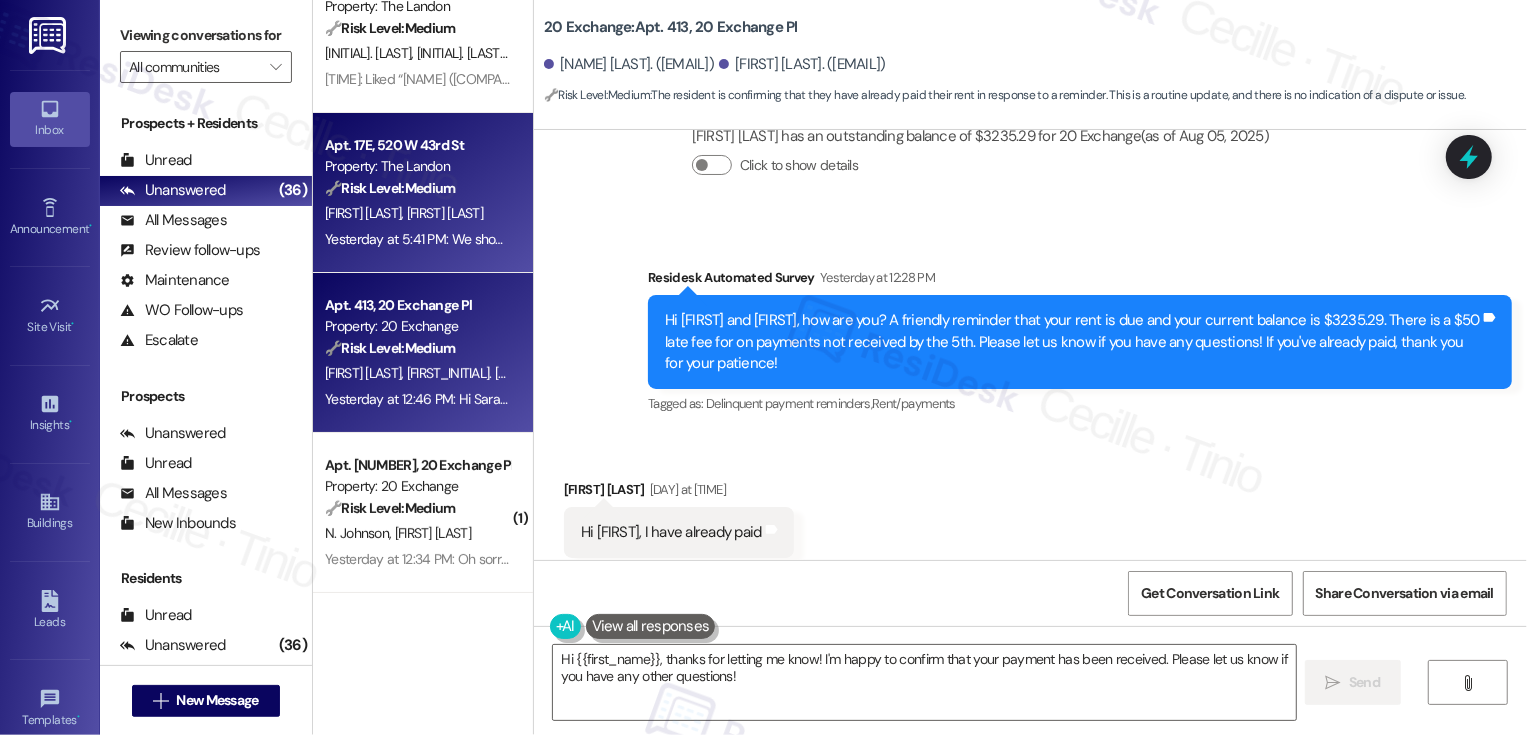 click on "Yesterday at 5:41 PM: We should be all set now! Can you confirm the payment on your end? Yesterday at 5:41 PM: We should be all set now! Can you confirm the payment on your end?" at bounding box center [590, 239] 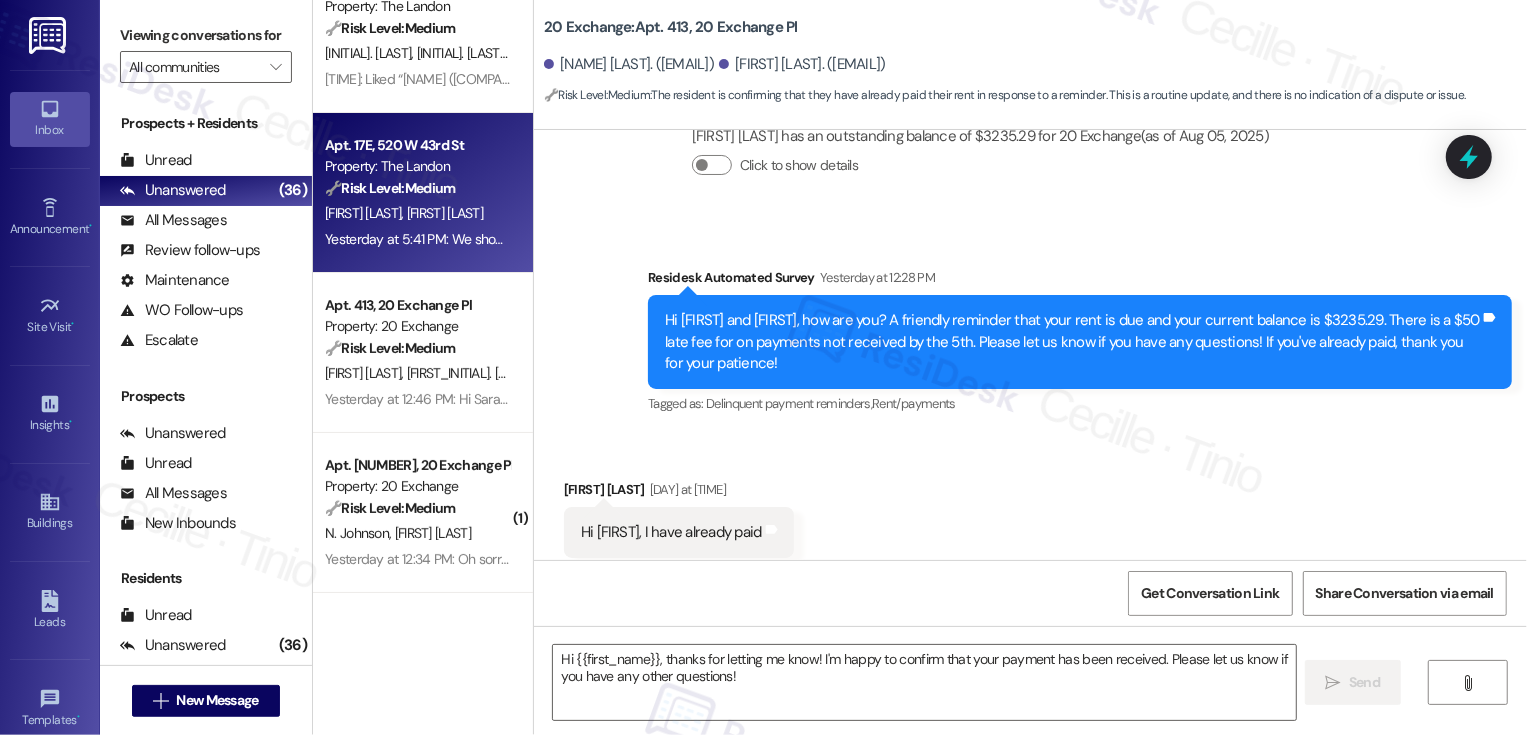 type on "Fetching suggested responses. Please feel free to read through the conversation in the meantime." 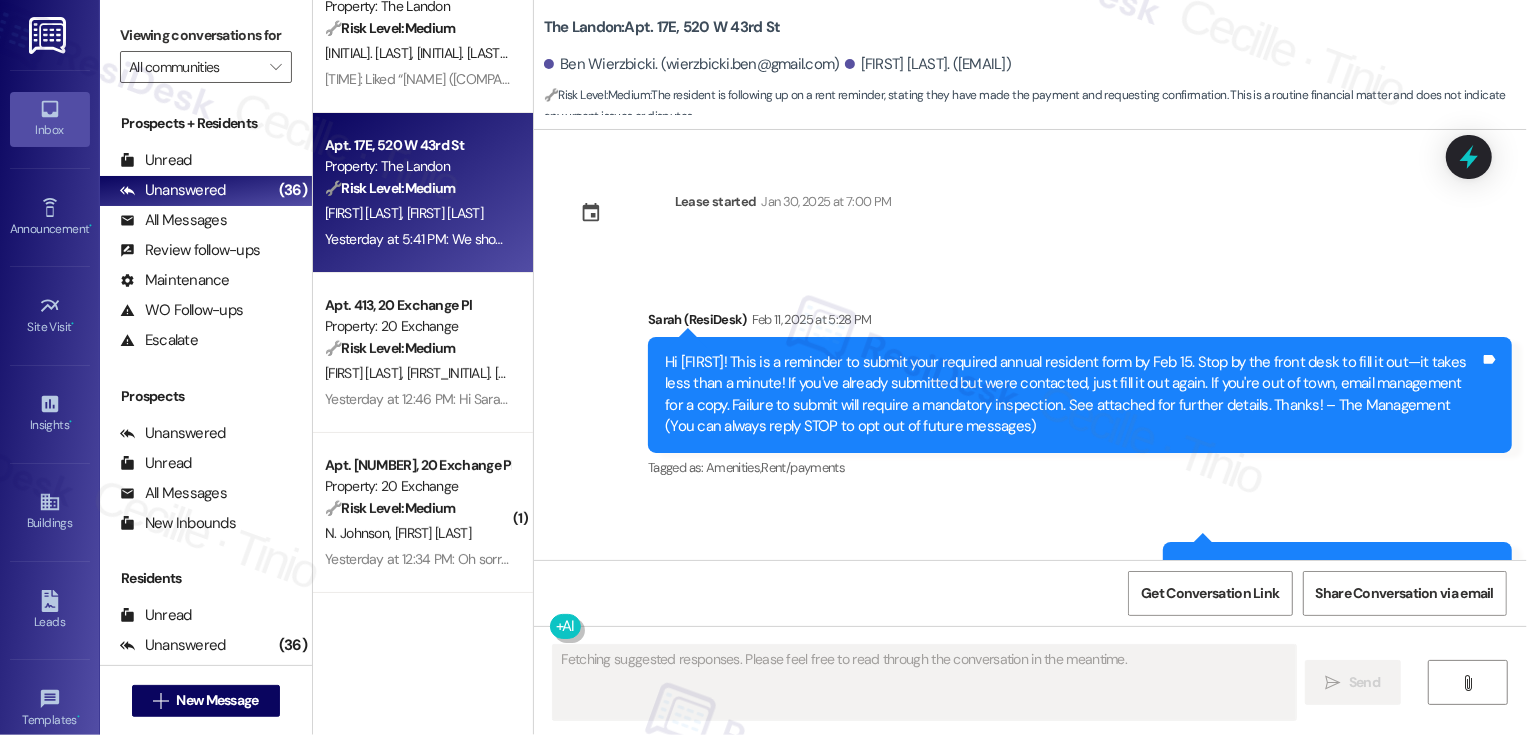 type on "Fetching suggested responses. Please feel free to read through the conversation in the meantime." 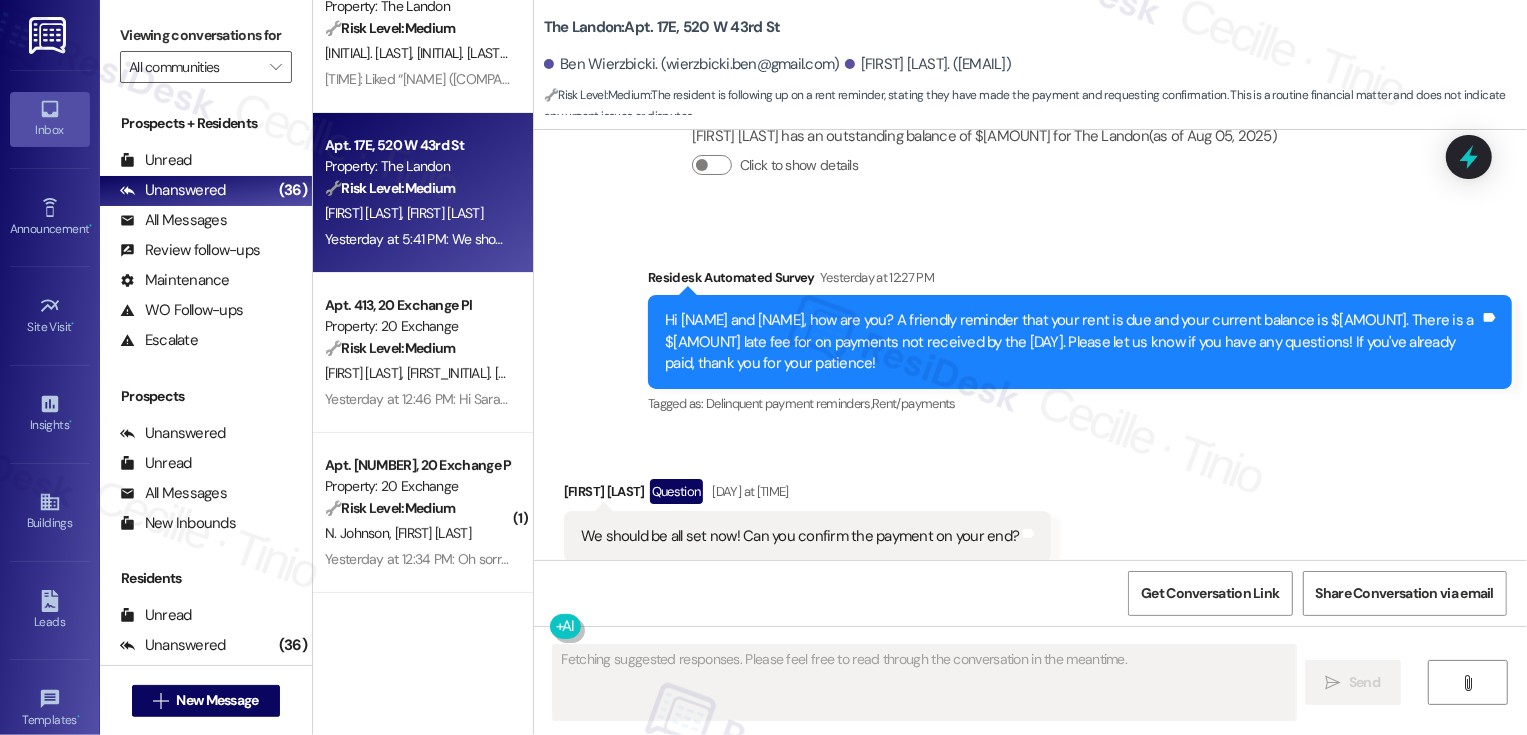 scroll, scrollTop: 2886, scrollLeft: 0, axis: vertical 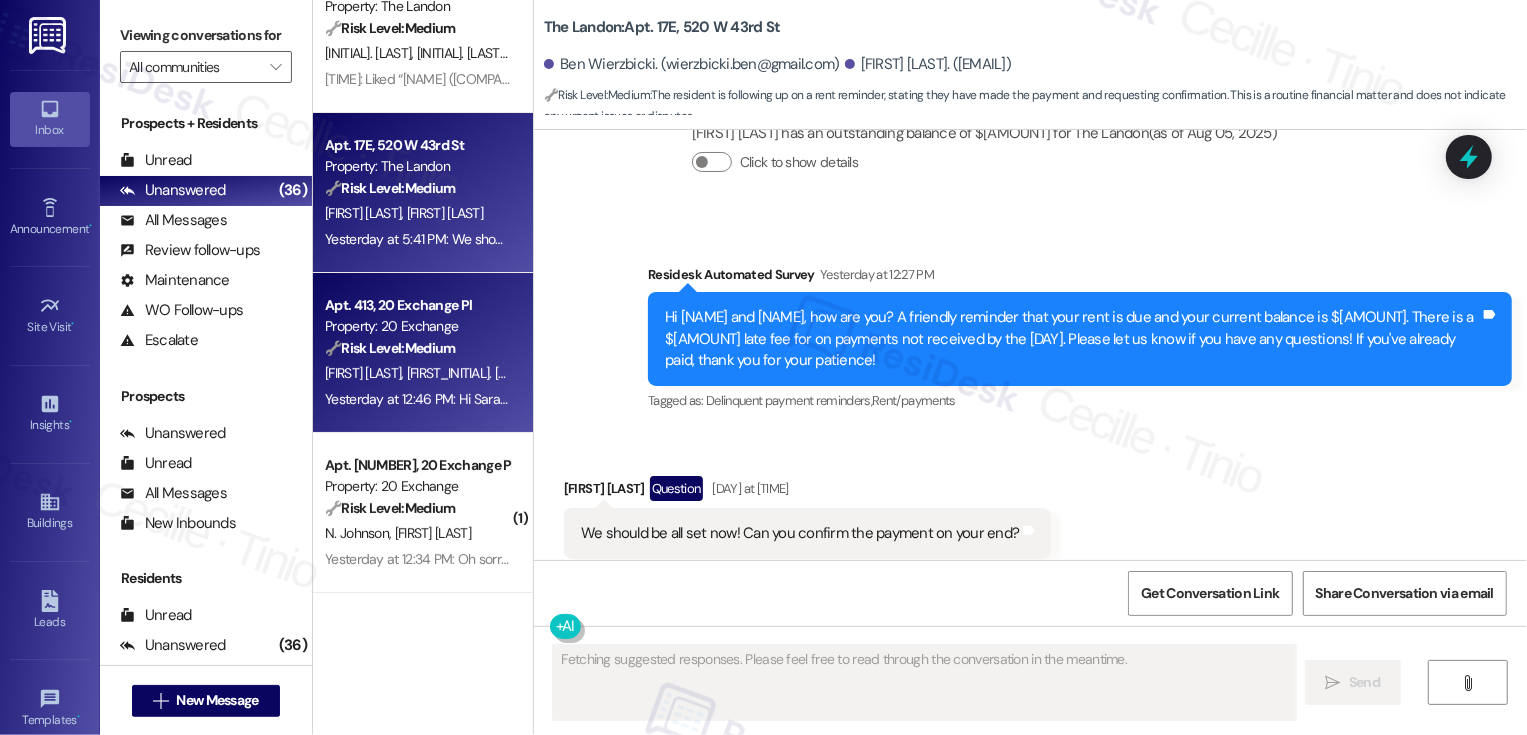click on "🔧  Risk Level:  Medium" at bounding box center (390, 348) 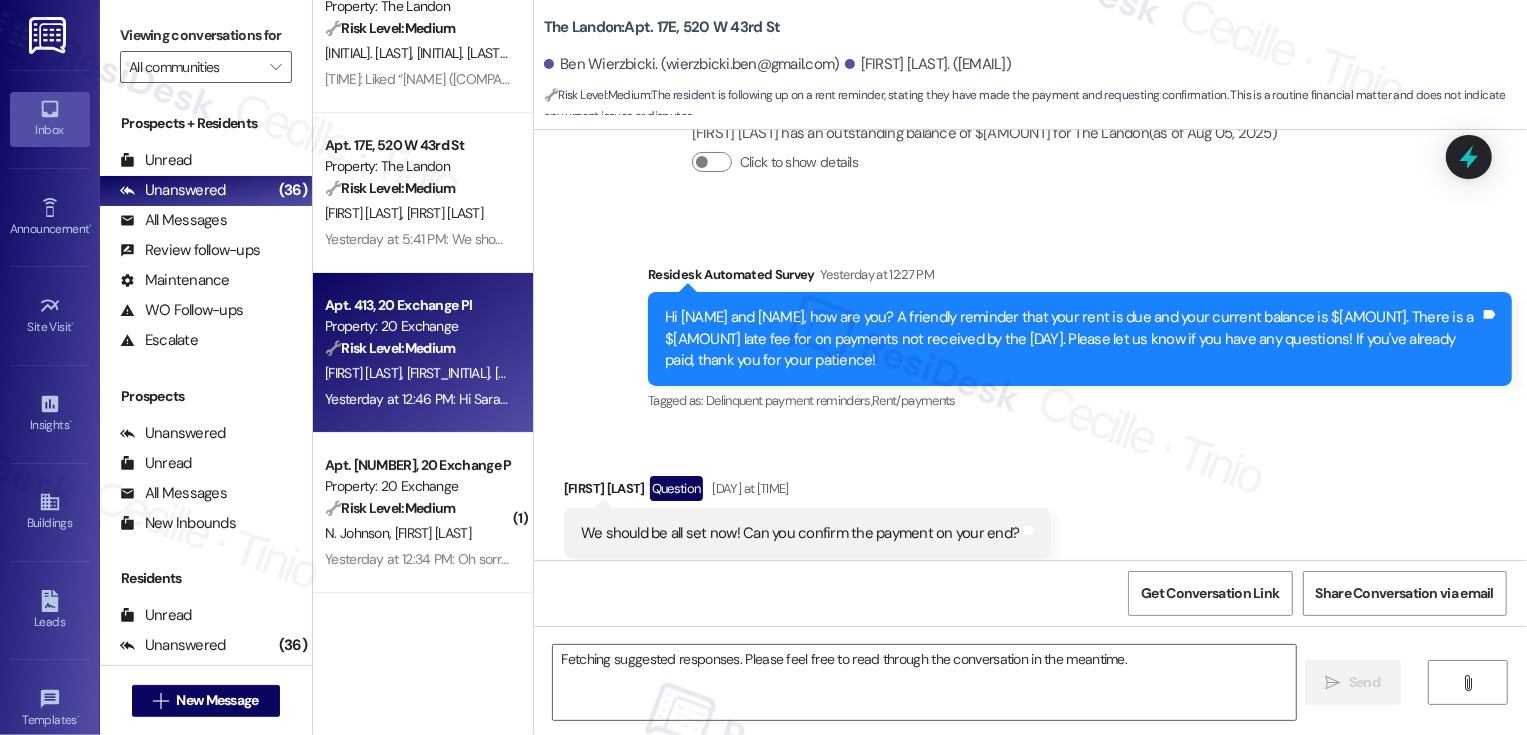 click on "🔧  Risk Level:  Medium" at bounding box center (390, 348) 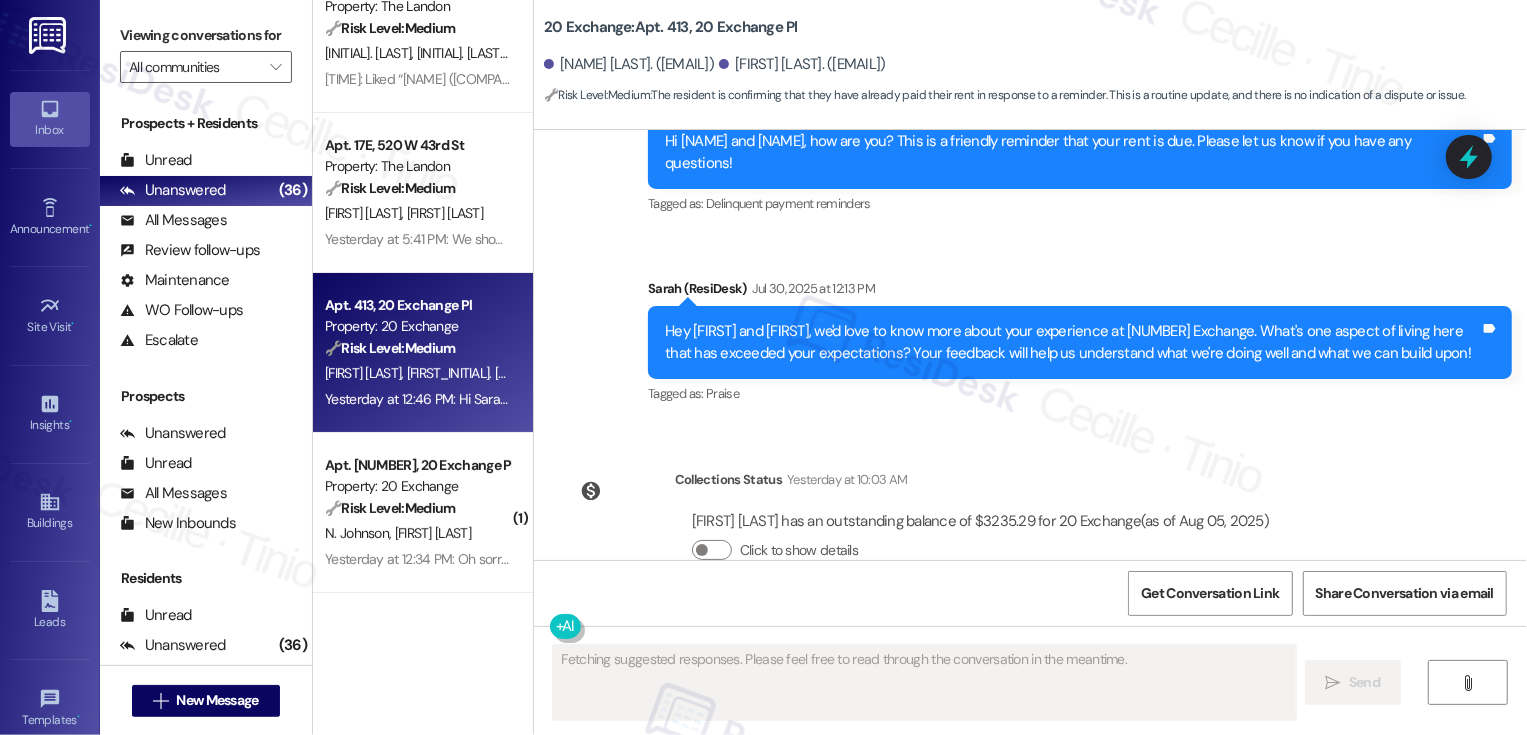 scroll, scrollTop: 3271, scrollLeft: 0, axis: vertical 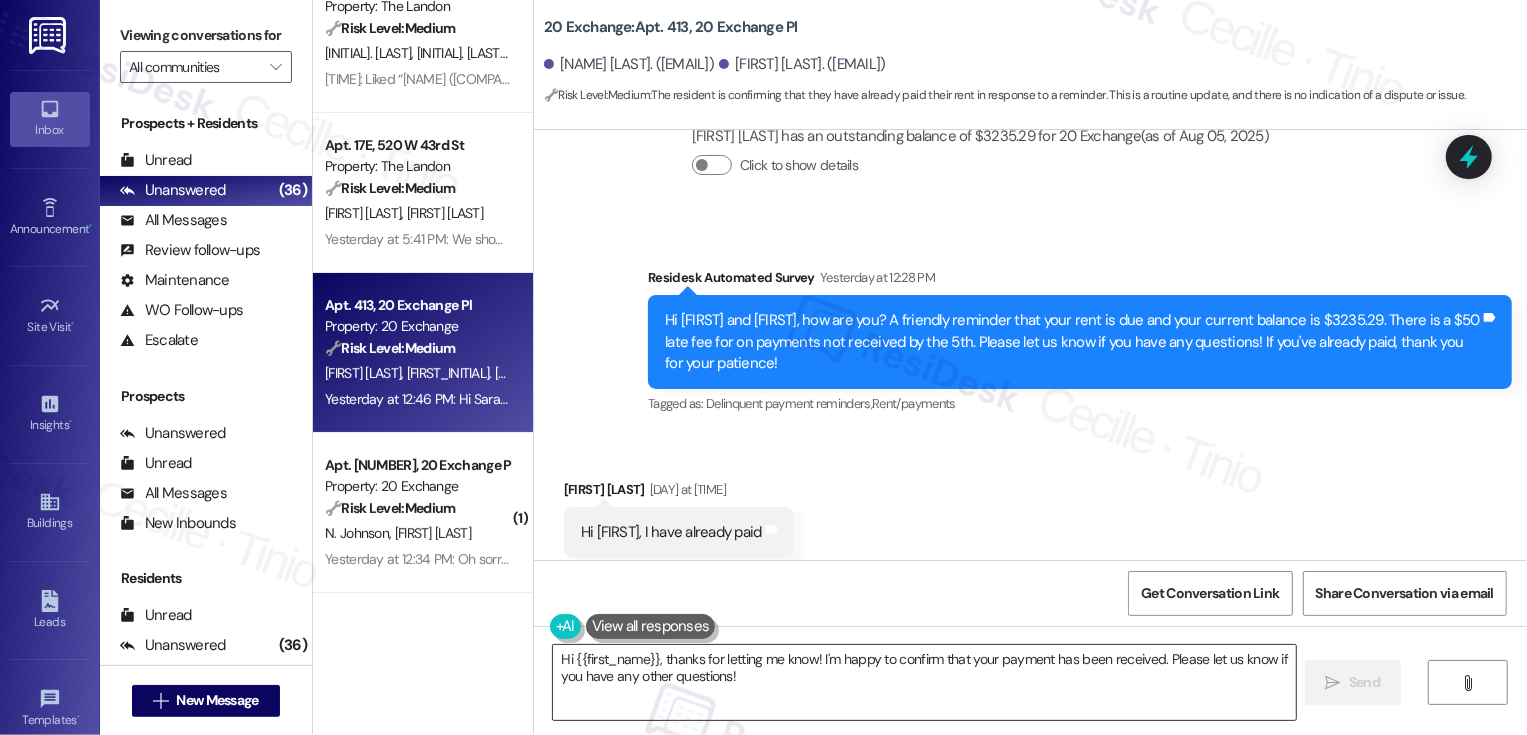 click on "Hi {{first_name}}, thanks for letting me know! I'm happy to confirm that your payment has been received. Please let us know if you have any other questions!" at bounding box center [924, 682] 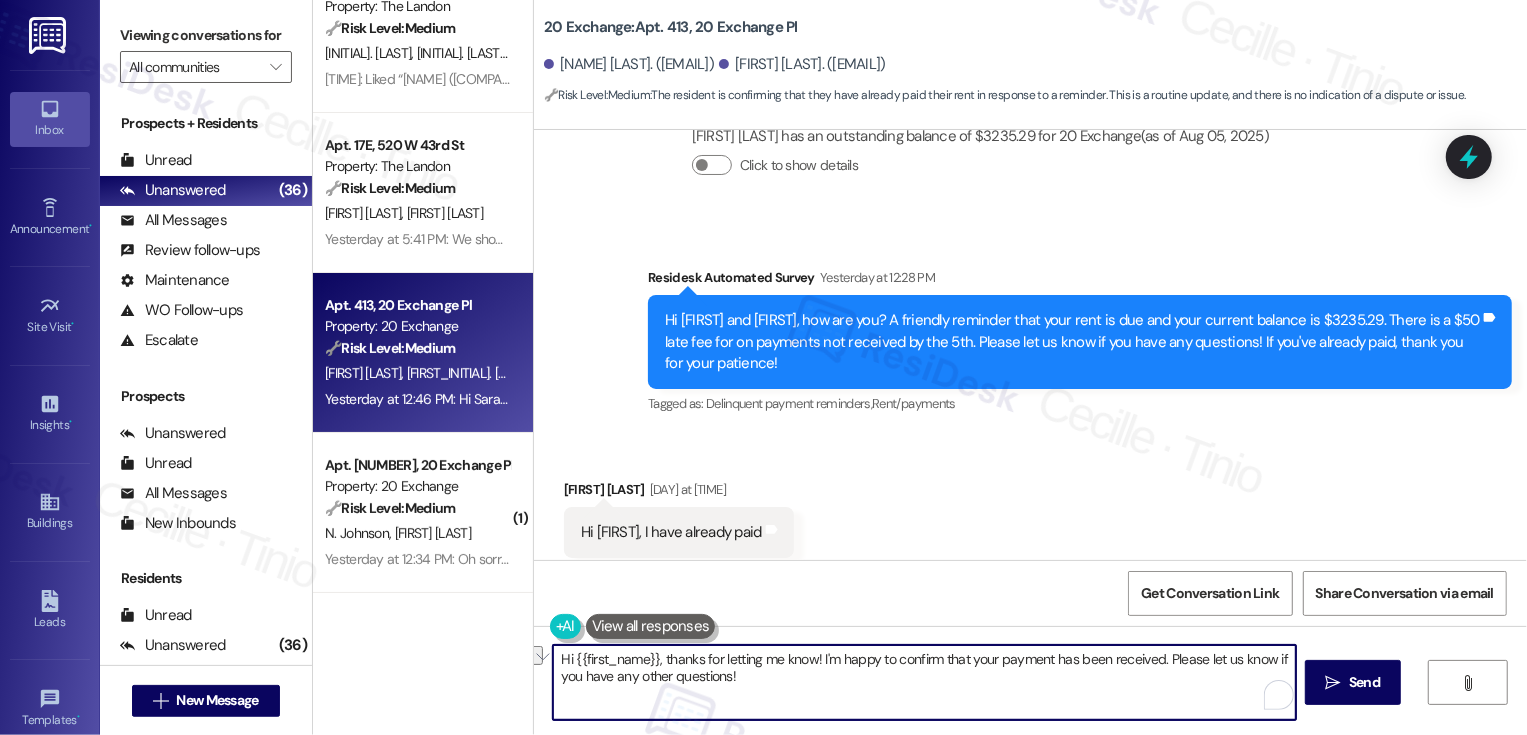 drag, startPoint x: 814, startPoint y: 659, endPoint x: 1156, endPoint y: 662, distance: 342.01315 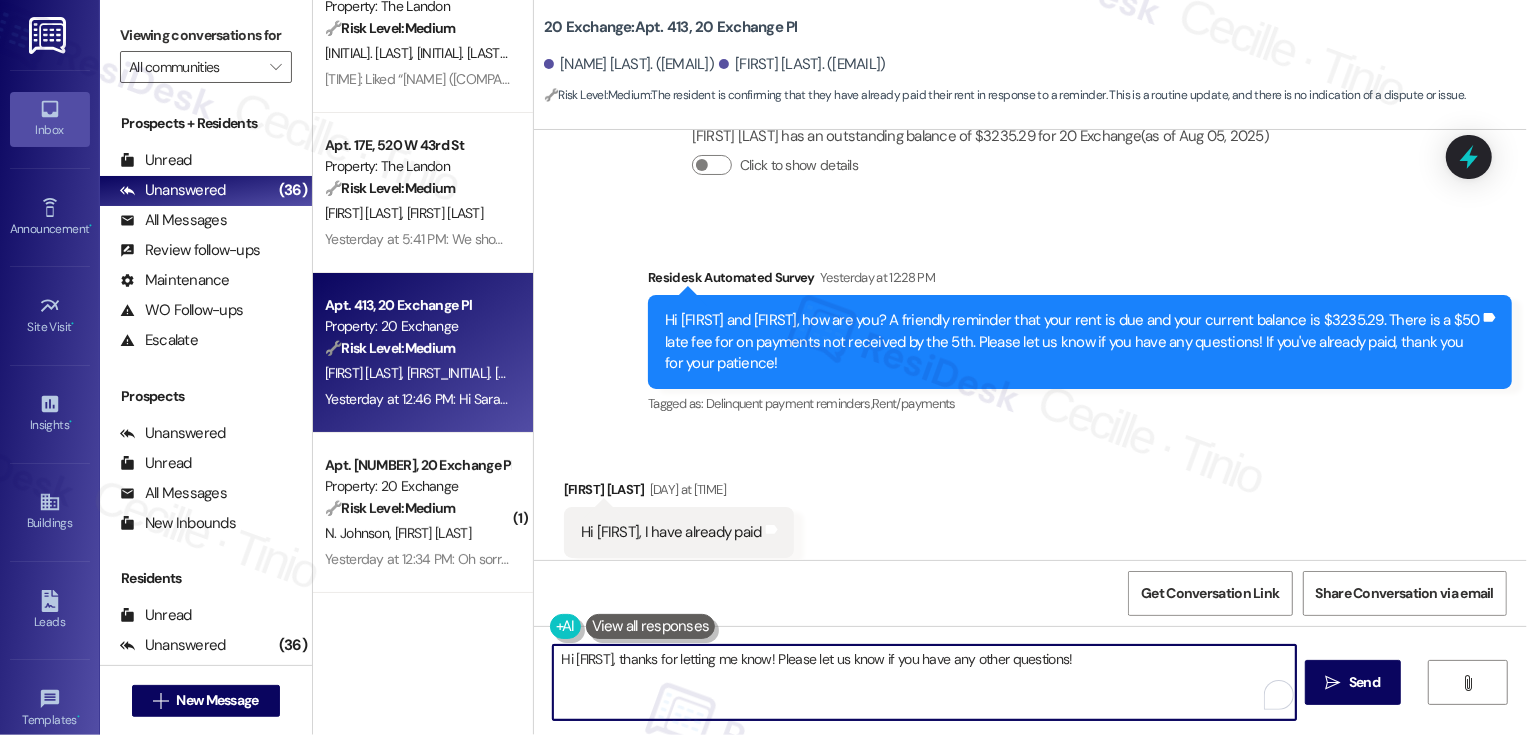 click on "Aimee Sheldon Yesterday at 12:46 PM" at bounding box center [679, 493] 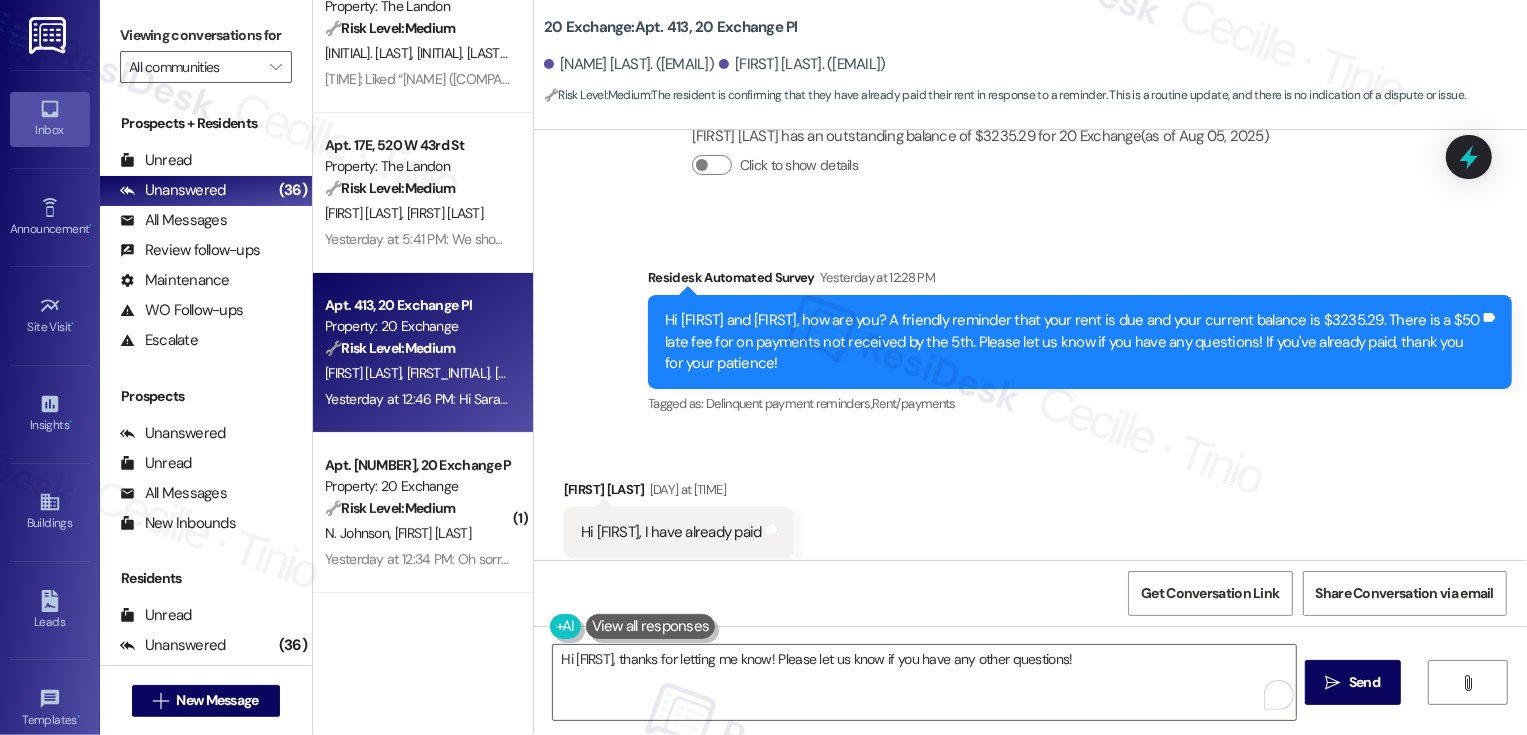 click on "Aimee Sheldon Yesterday at 12:46 PM" at bounding box center [679, 493] 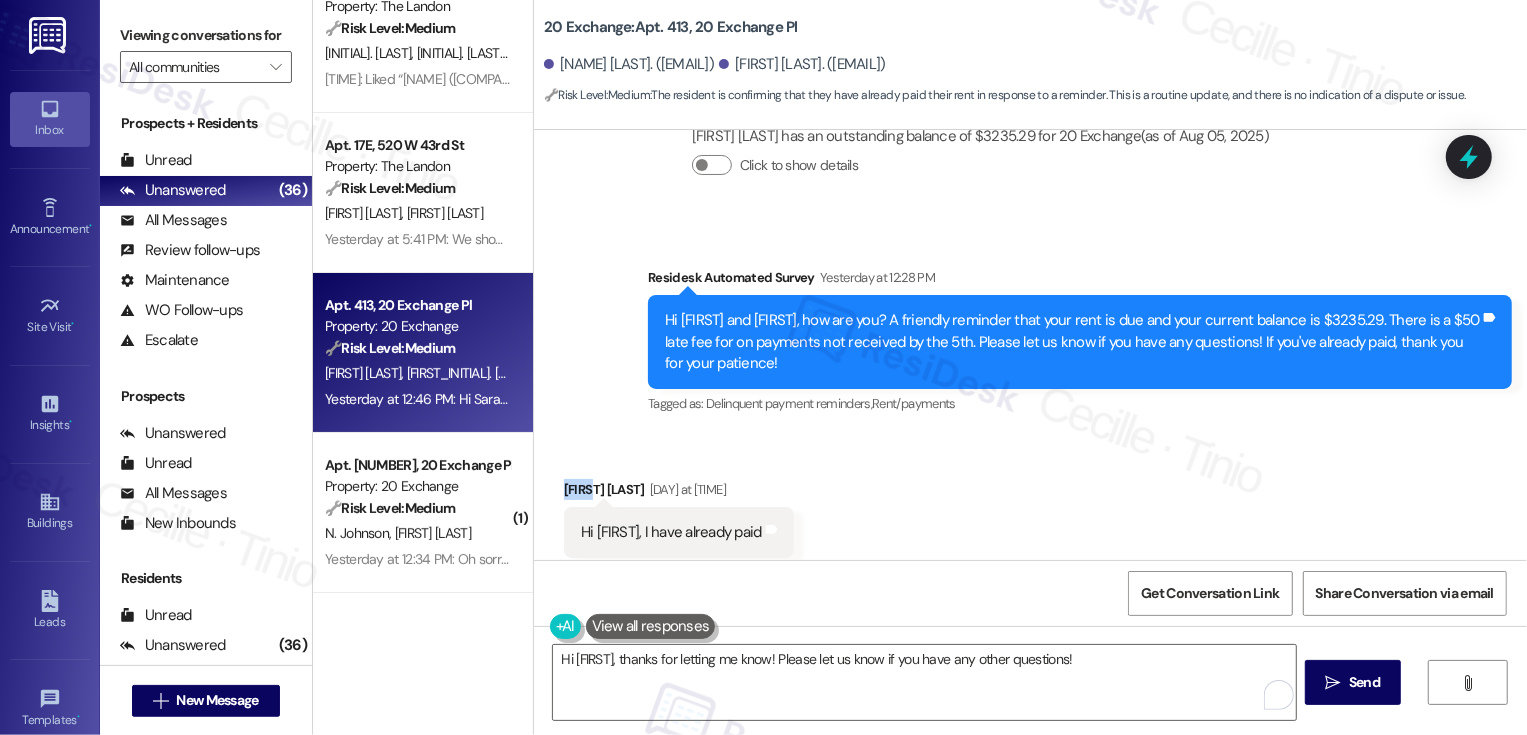 copy on "Aimee" 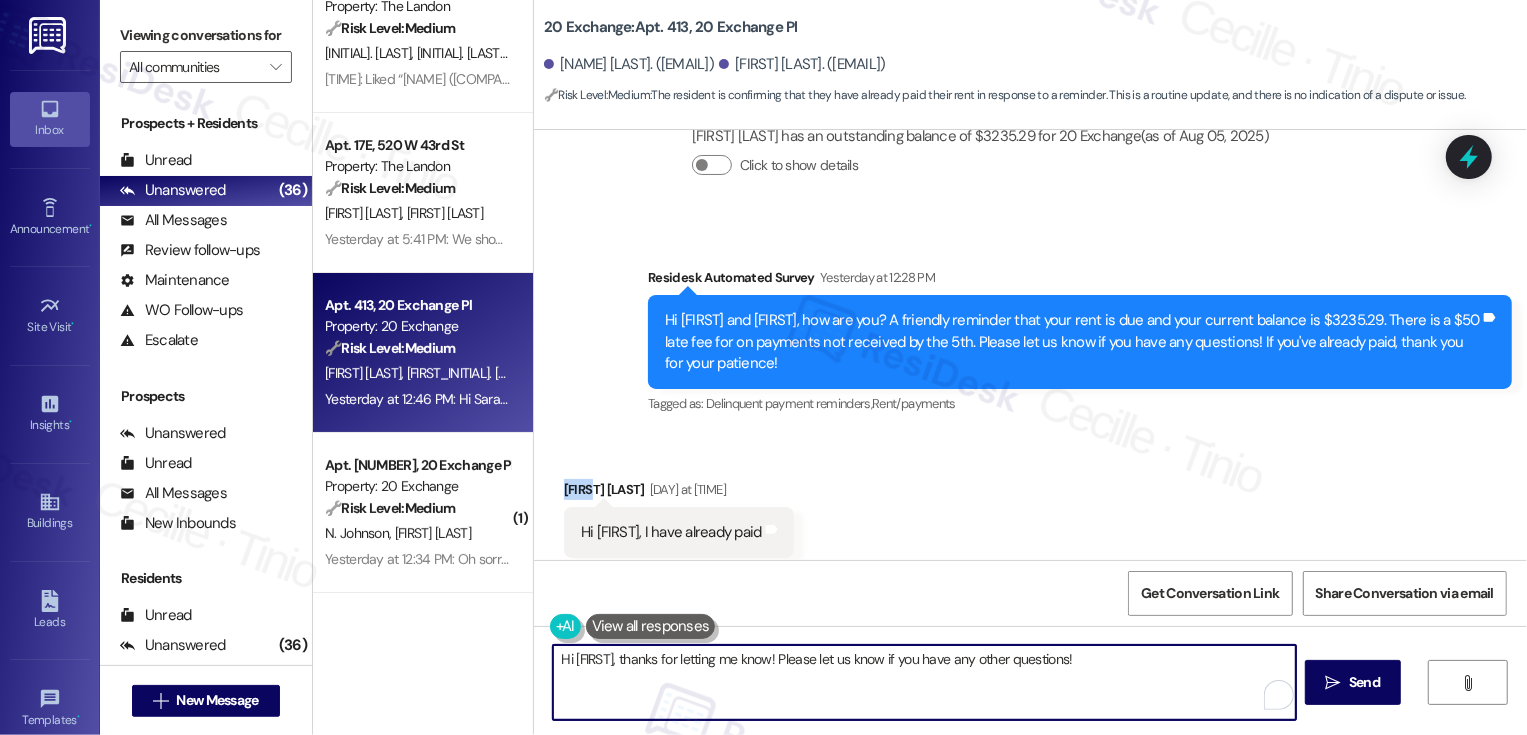 click on "Hi {{first_name}}, thanks for letting me know! Please let us know if you have any other questions!" at bounding box center (924, 682) 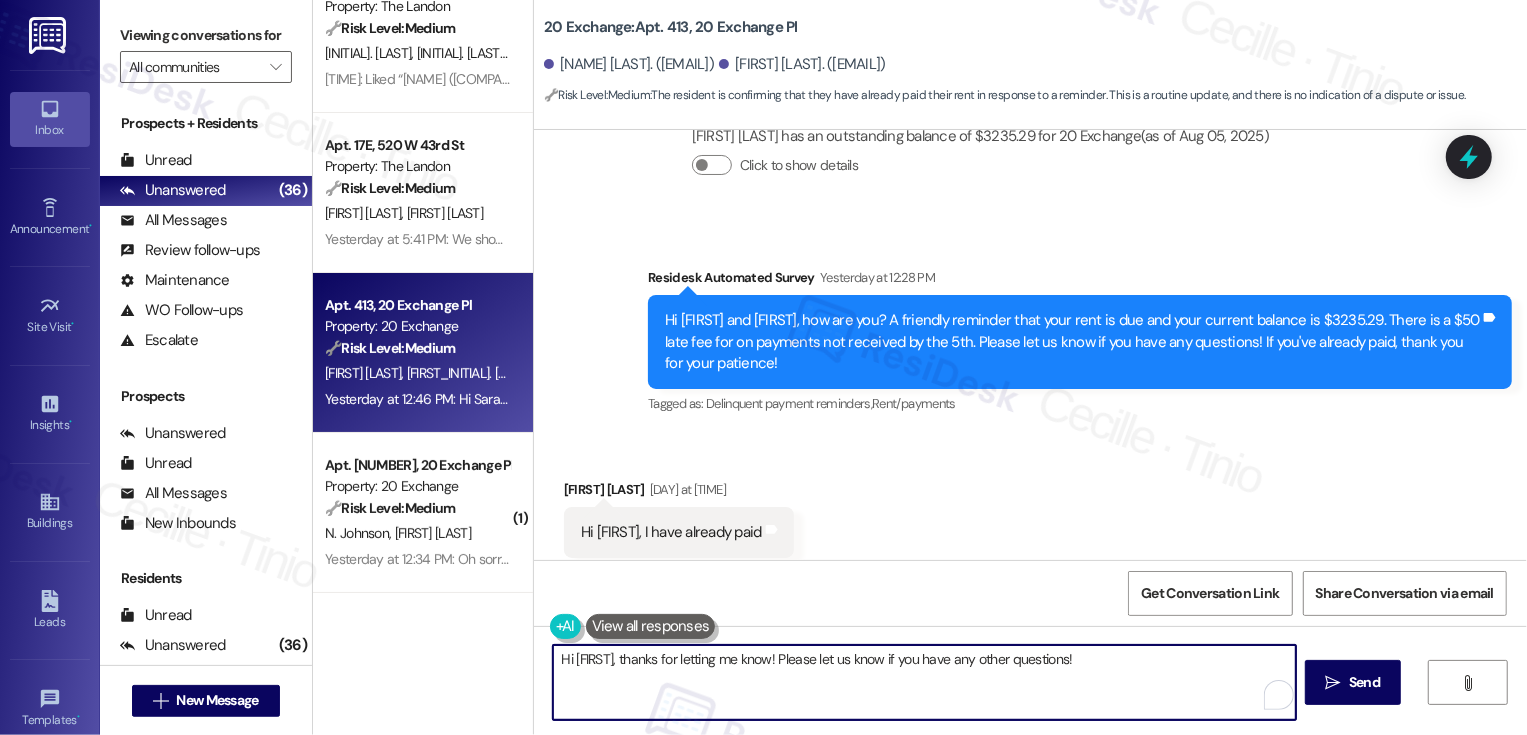 click on "Hi {{first_name}}, thanks for letting me know! Please let us know if you have any other questions!" at bounding box center (924, 682) 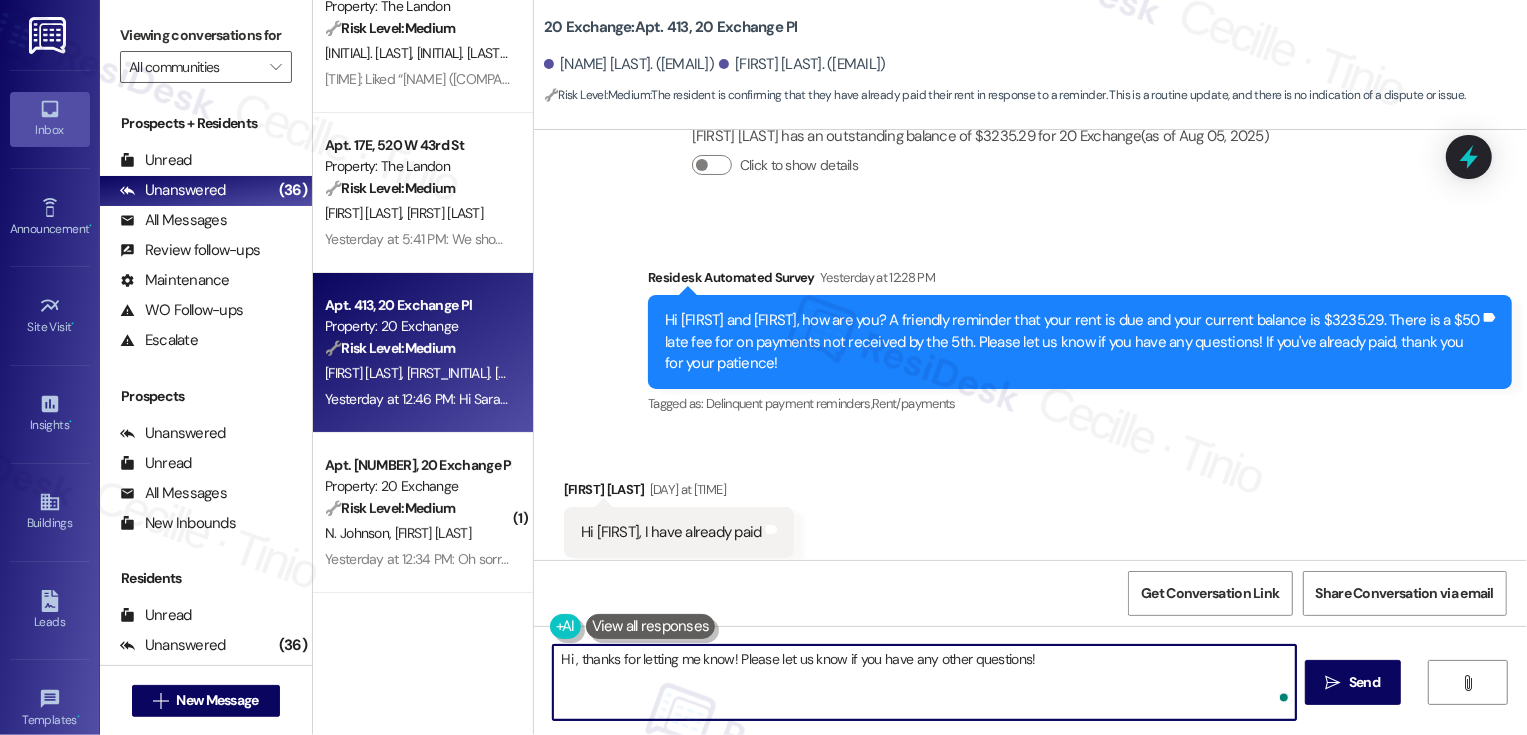 paste on "Aimee" 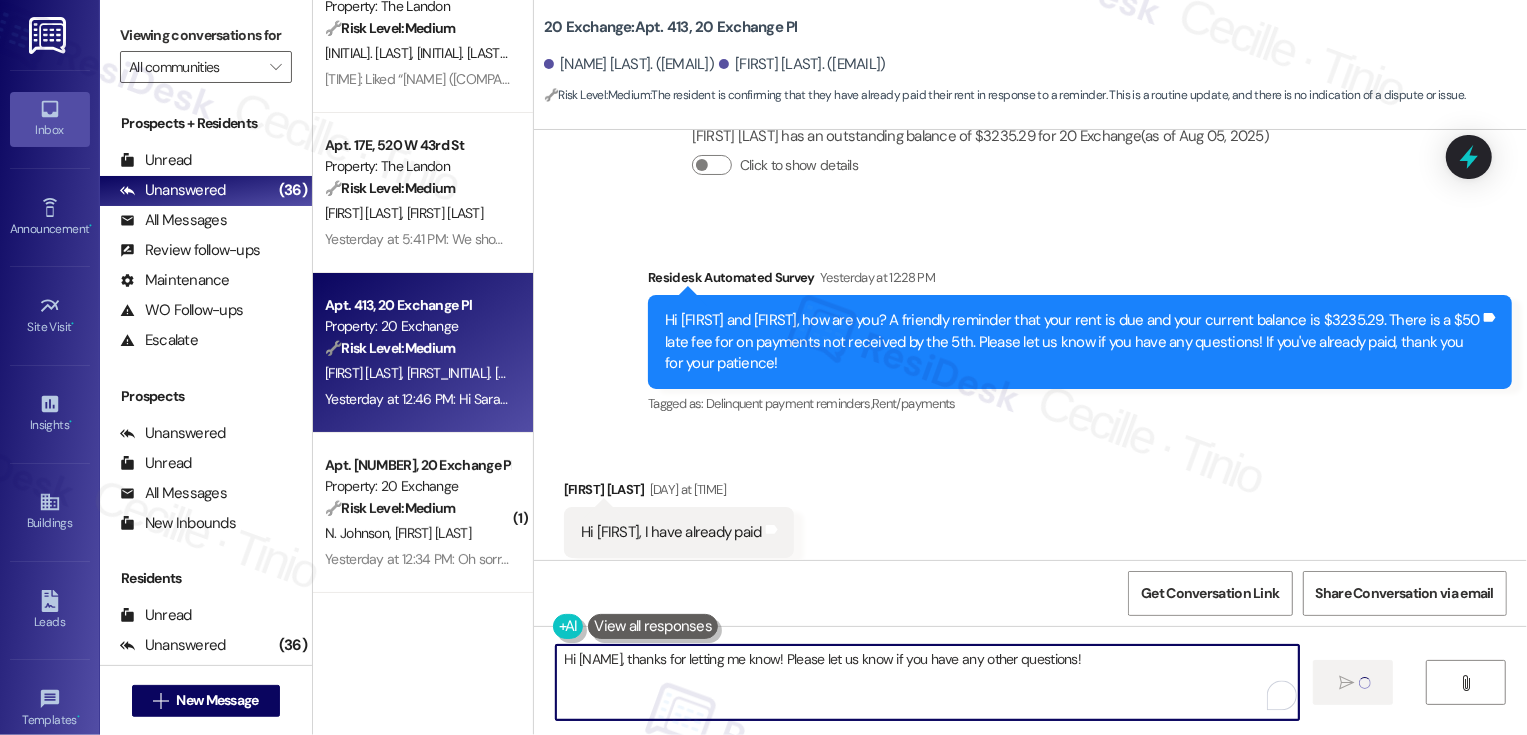 type 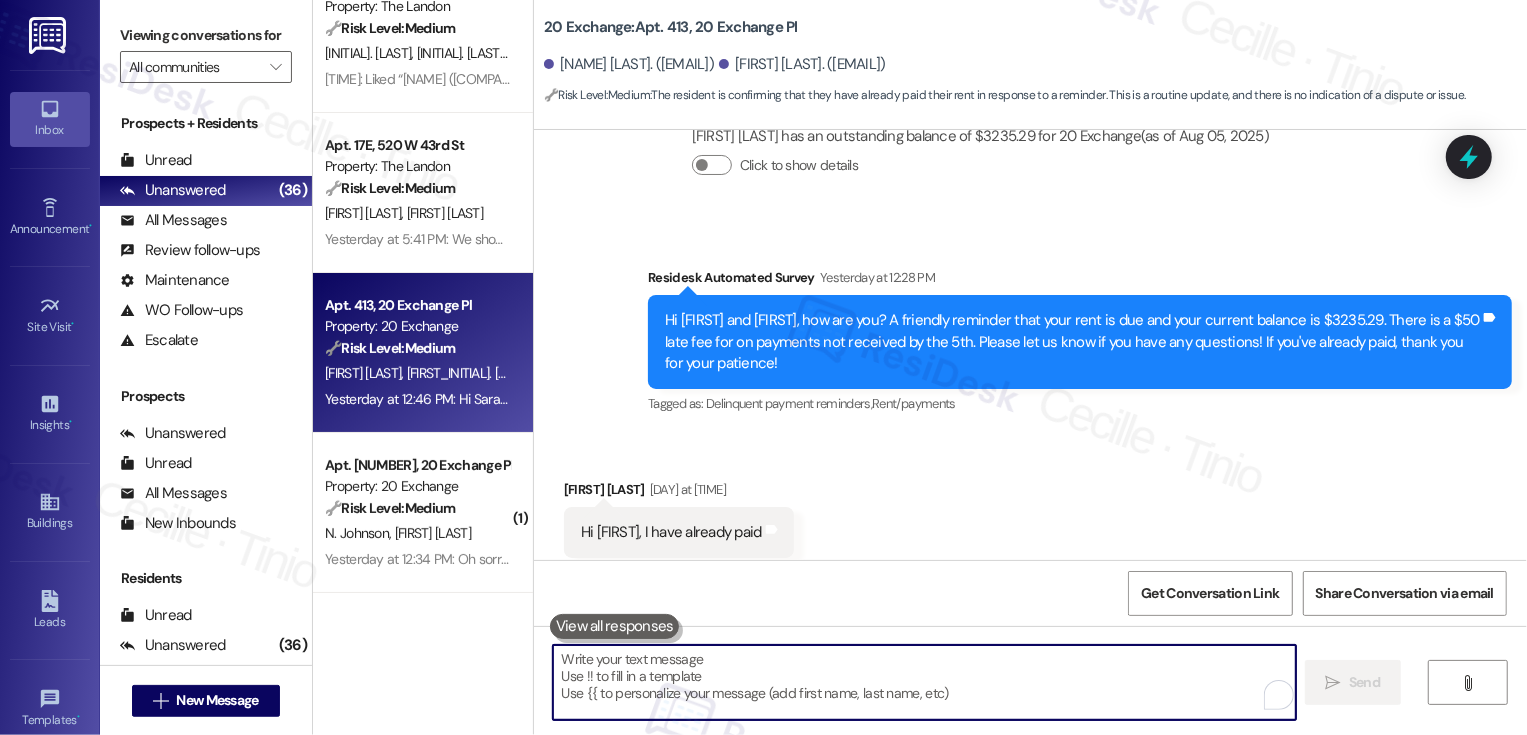 scroll, scrollTop: 3410, scrollLeft: 0, axis: vertical 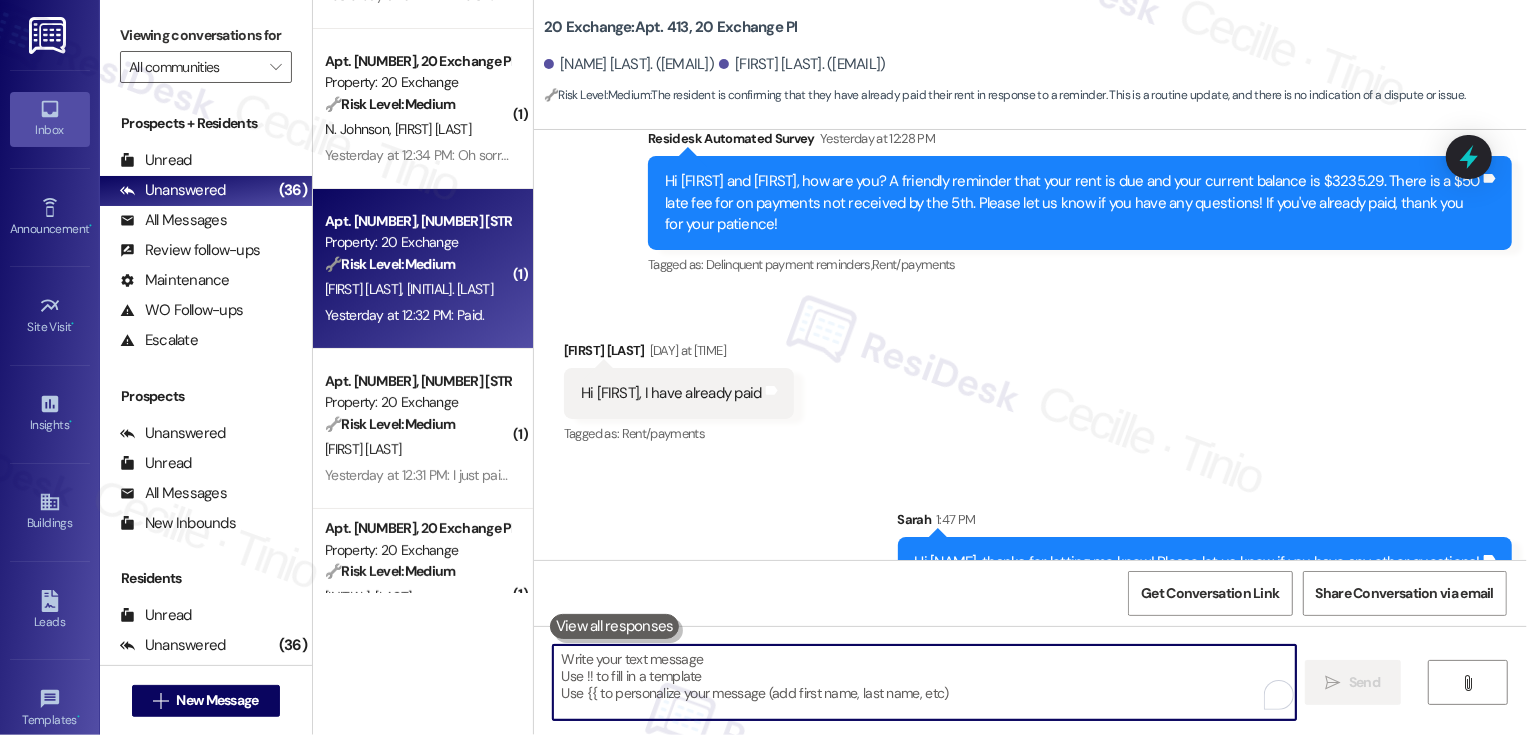 click on "Yesterday at 12:32 PM: Paid. Yesterday at 12:32 PM: Paid." at bounding box center [417, 315] 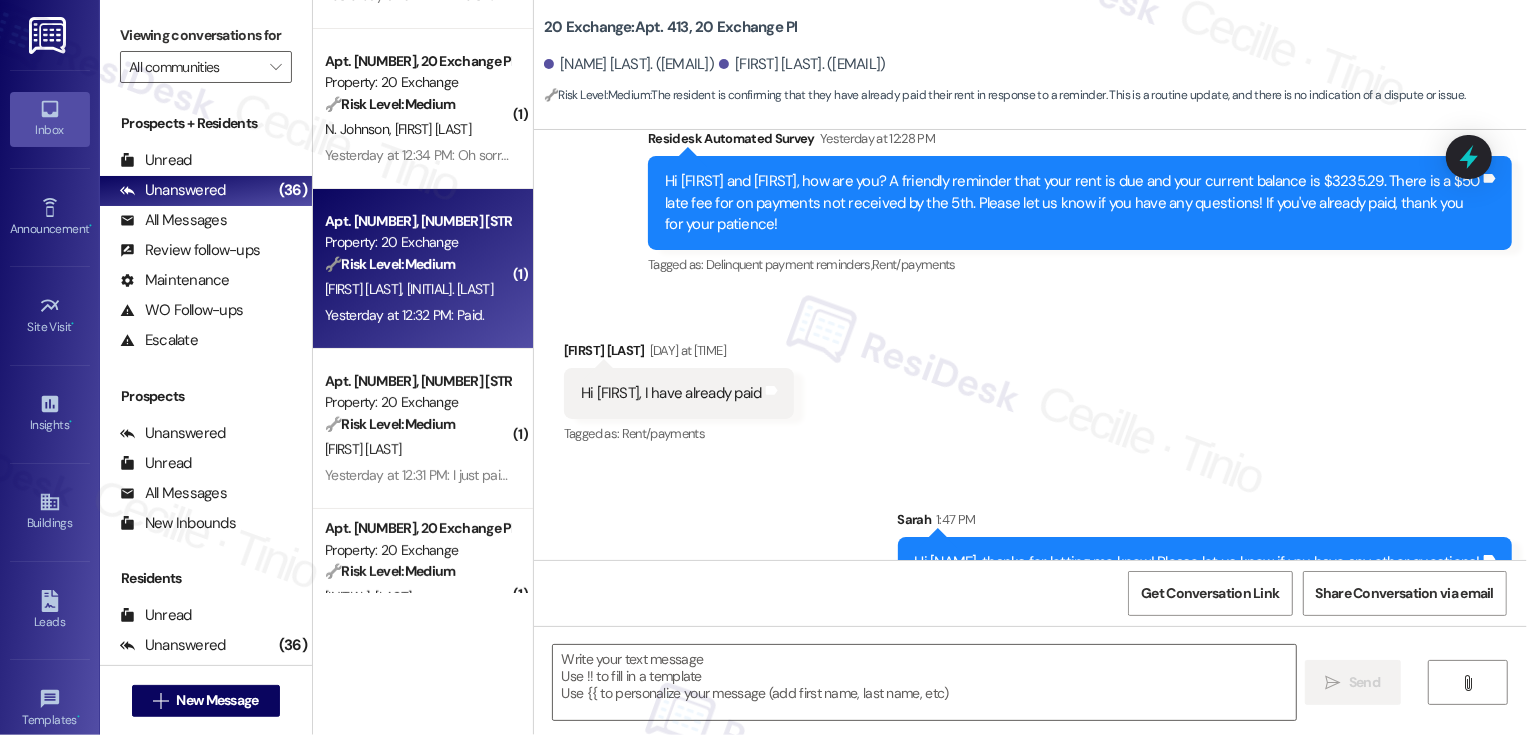 type on "Fetching suggested responses. Please feel free to read through the conversation in the meantime." 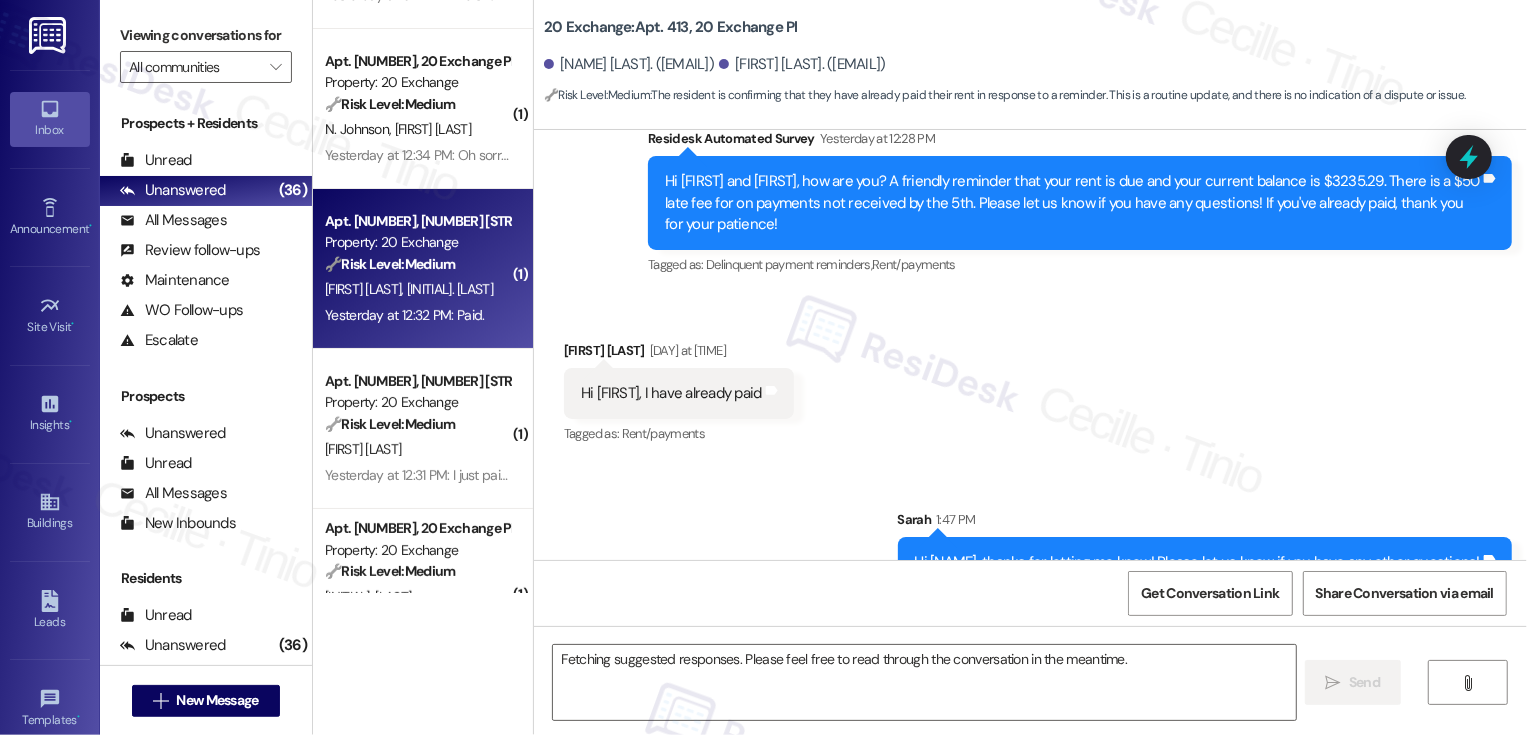 click on "Yesterday at 12:32 PM: Paid. Yesterday at 12:32 PM: Paid." at bounding box center [417, 315] 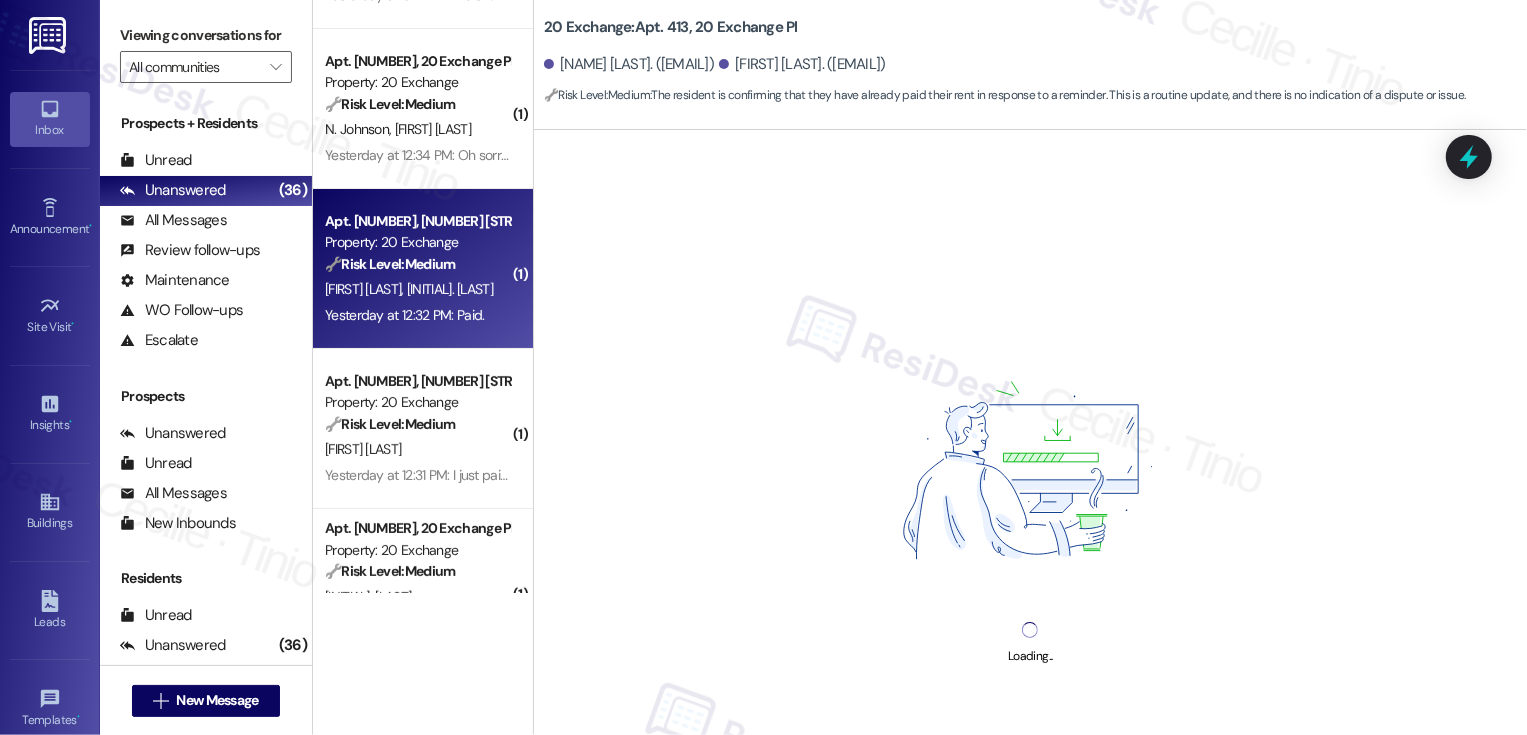 click on "Yesterday at 12:32 PM: Paid. Yesterday at 12:32 PM: Paid." at bounding box center (417, 315) 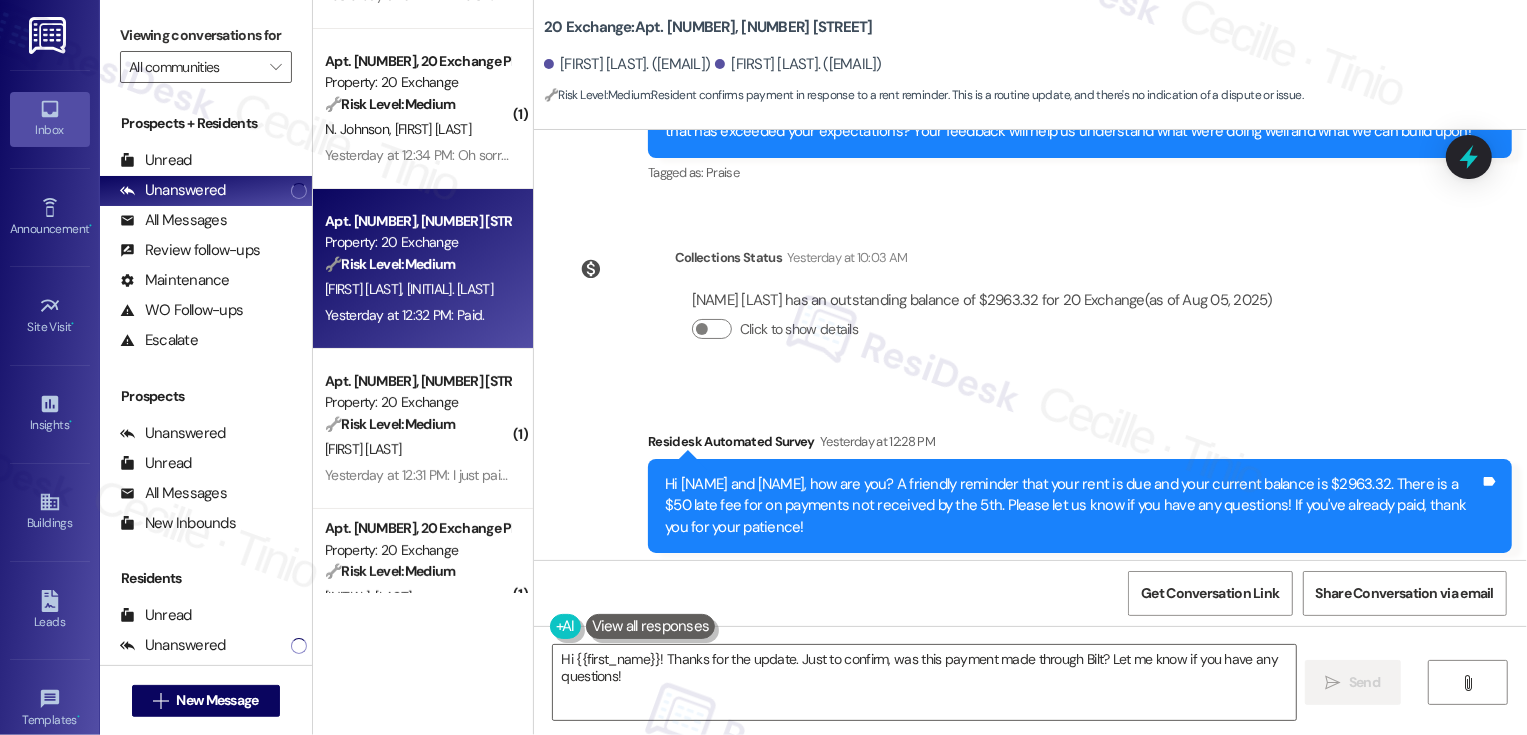 scroll, scrollTop: 5125, scrollLeft: 0, axis: vertical 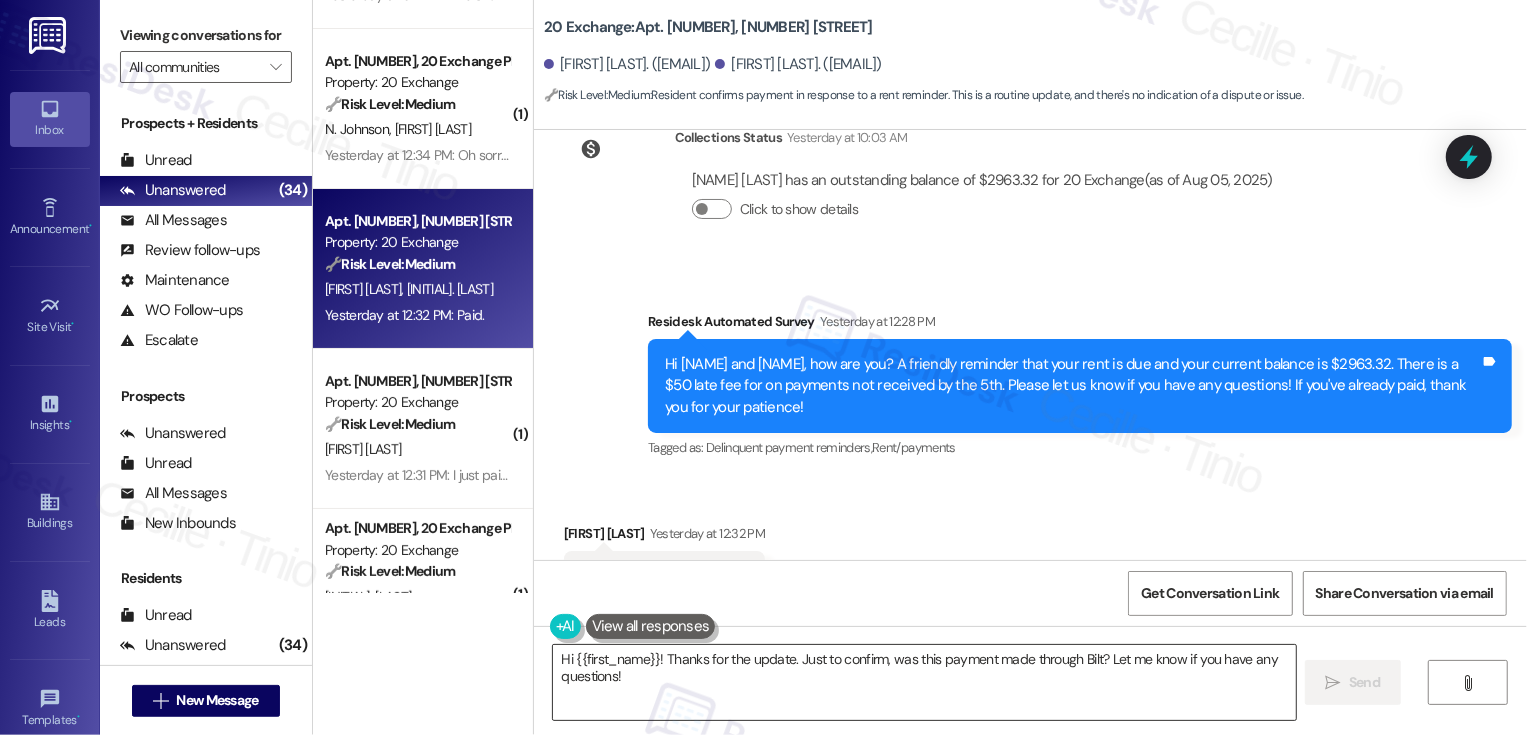 click on "Hi {{first_name}}! Thanks for the update. Just to confirm, was this payment made through Bilt? Let me know if you have any questions!" at bounding box center (924, 682) 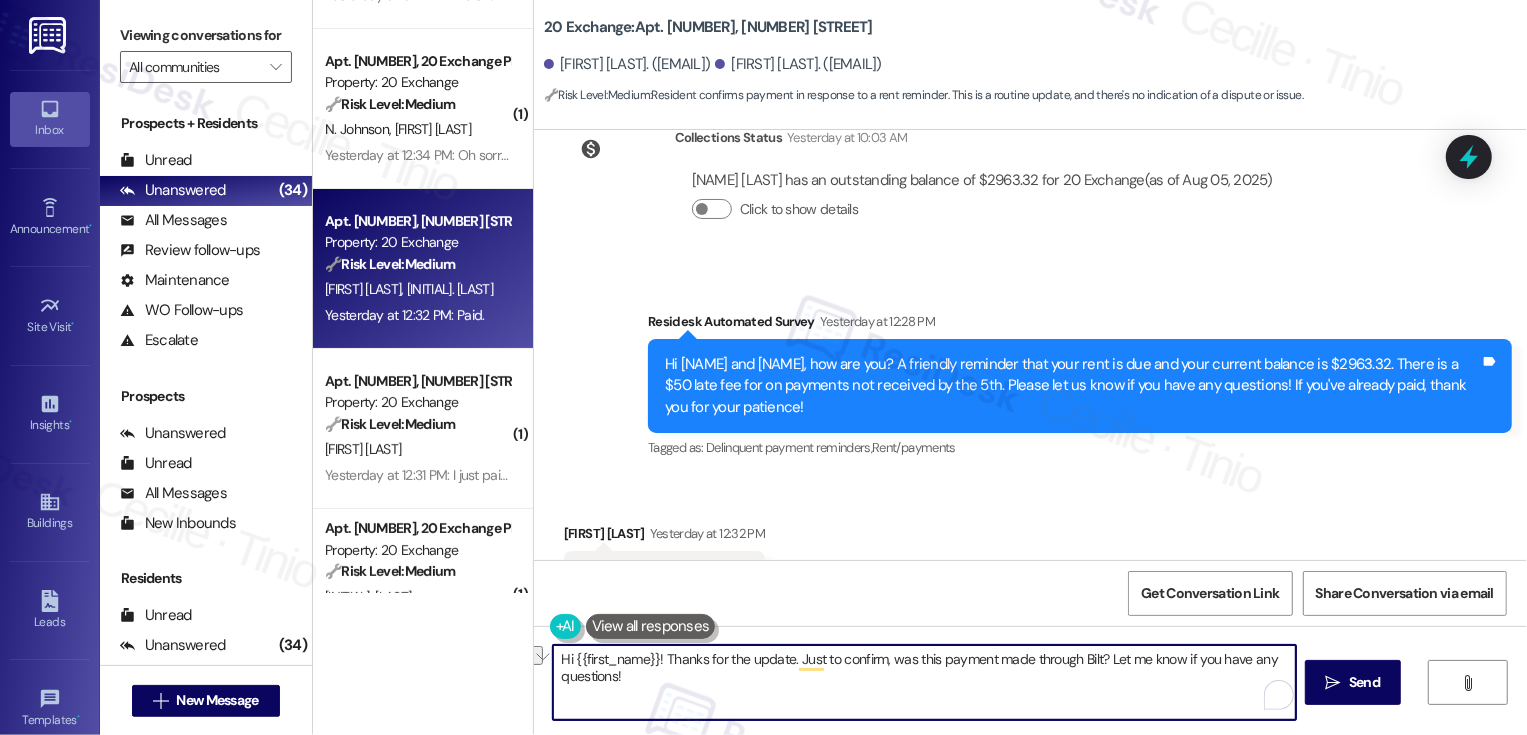 drag, startPoint x: 789, startPoint y: 657, endPoint x: 1095, endPoint y: 661, distance: 306.02615 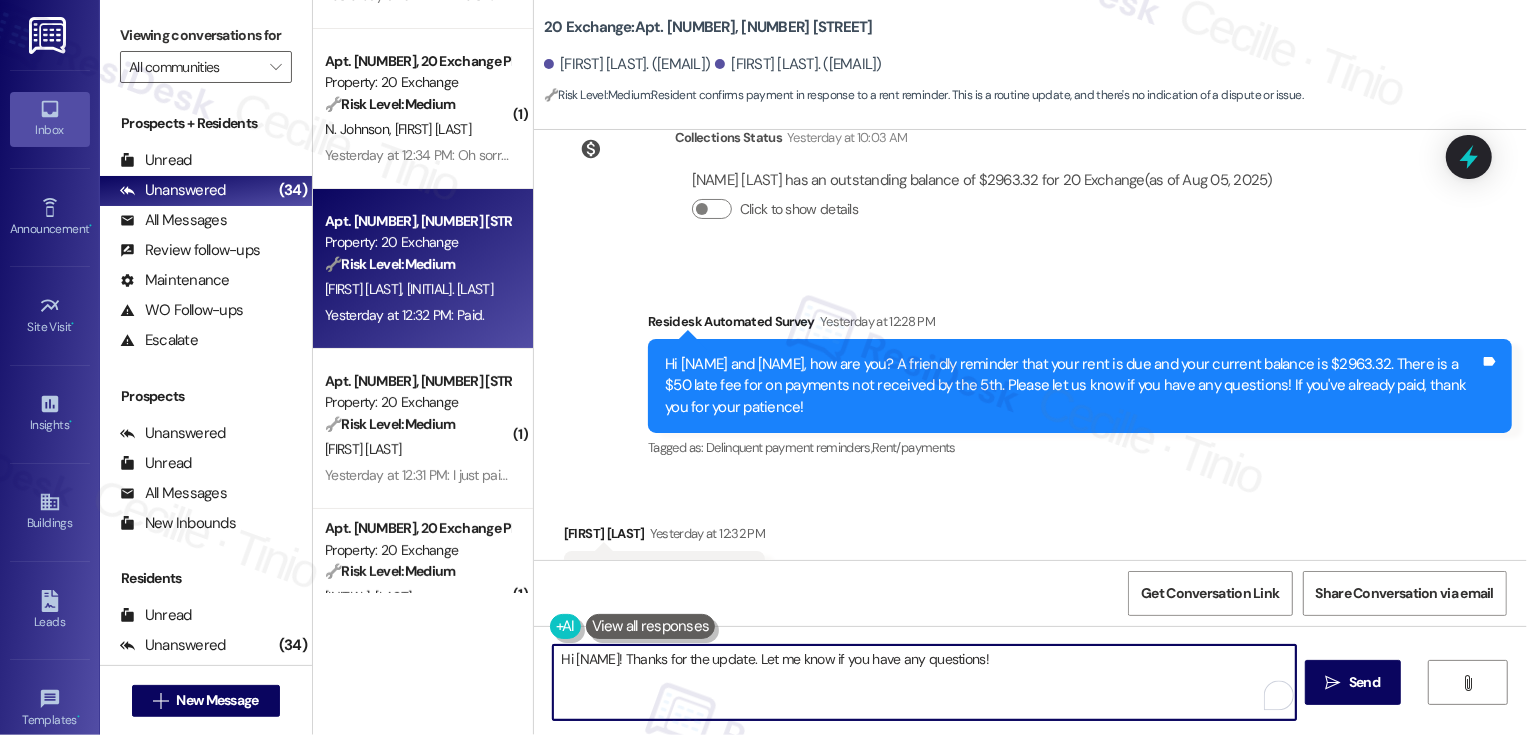 click on "Aniruddh Bisaria Yesterday at 12:32 PM" at bounding box center (664, 537) 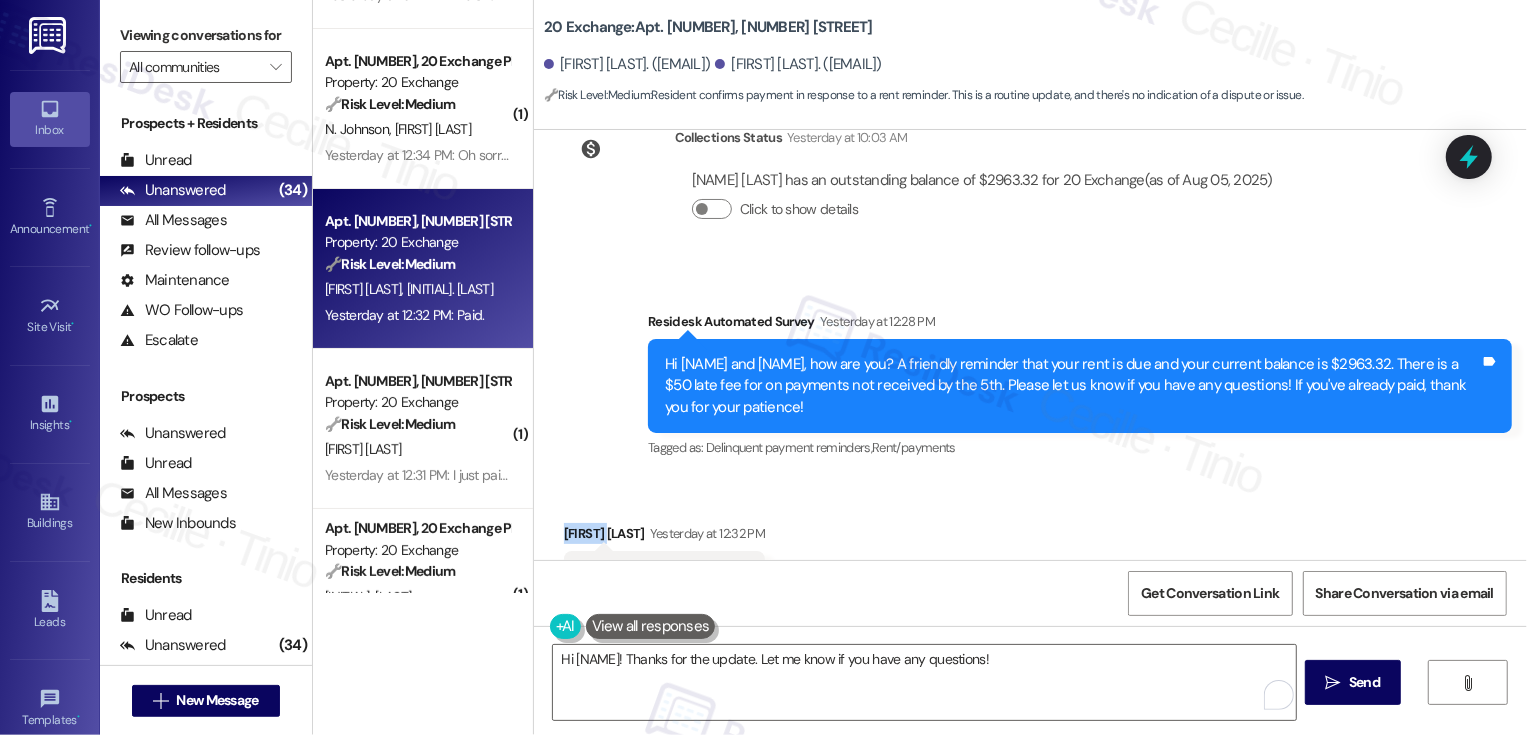 copy on "Aniruddh" 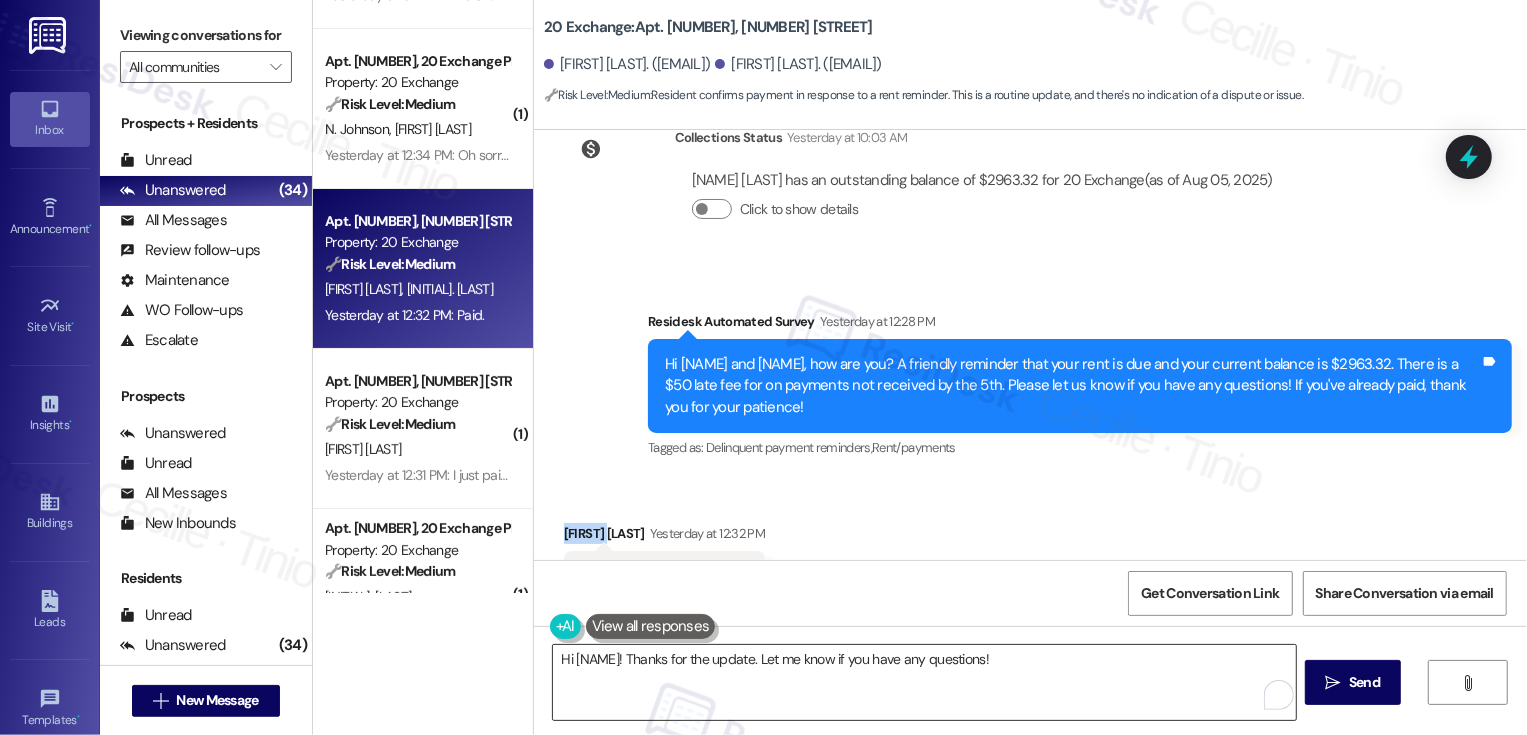 click on "Hi {{first_name}}! Thanks for the update. Let me know if you have any questions!" at bounding box center (924, 682) 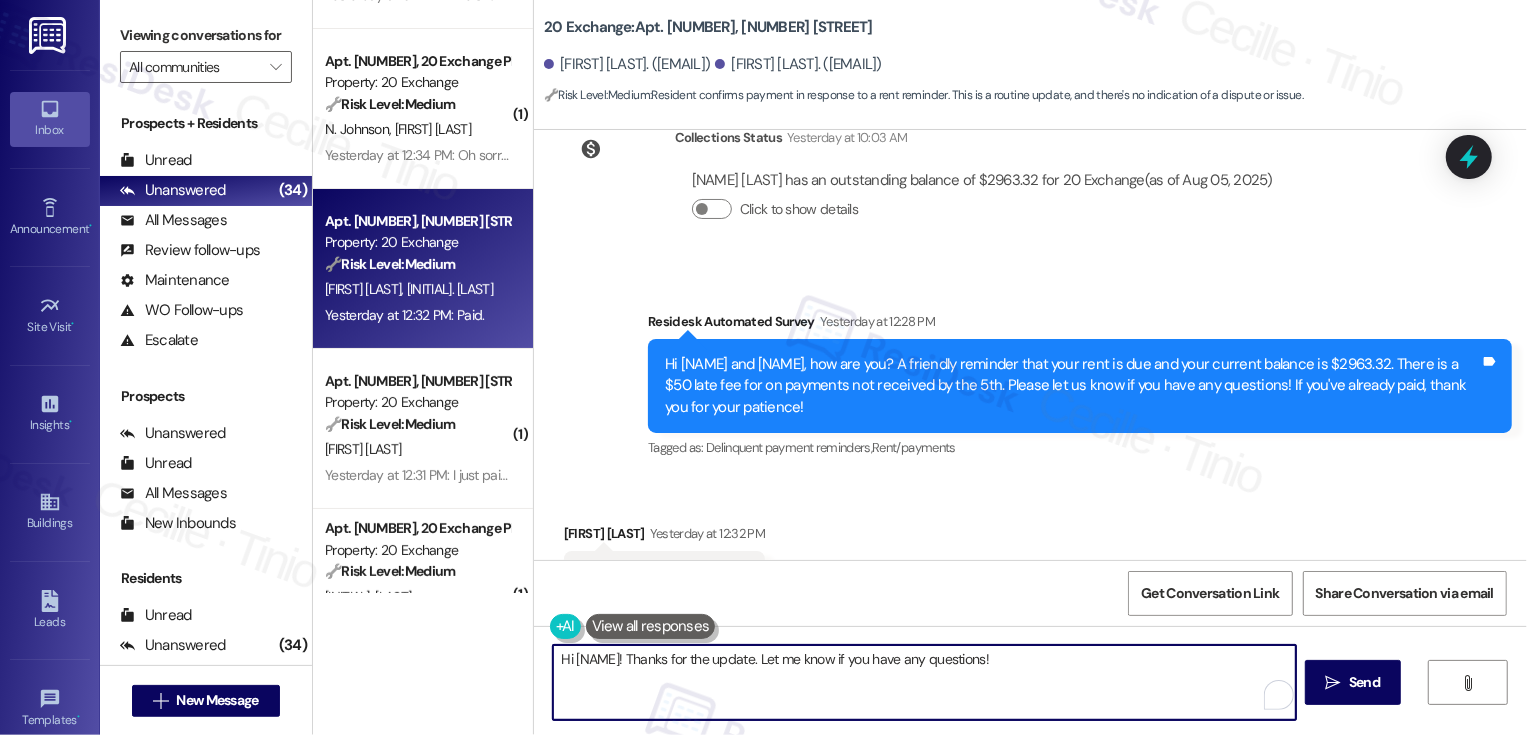 click on "Hi {{first_name}}! Thanks for the update. Let me know if you have any questions!" at bounding box center (924, 682) 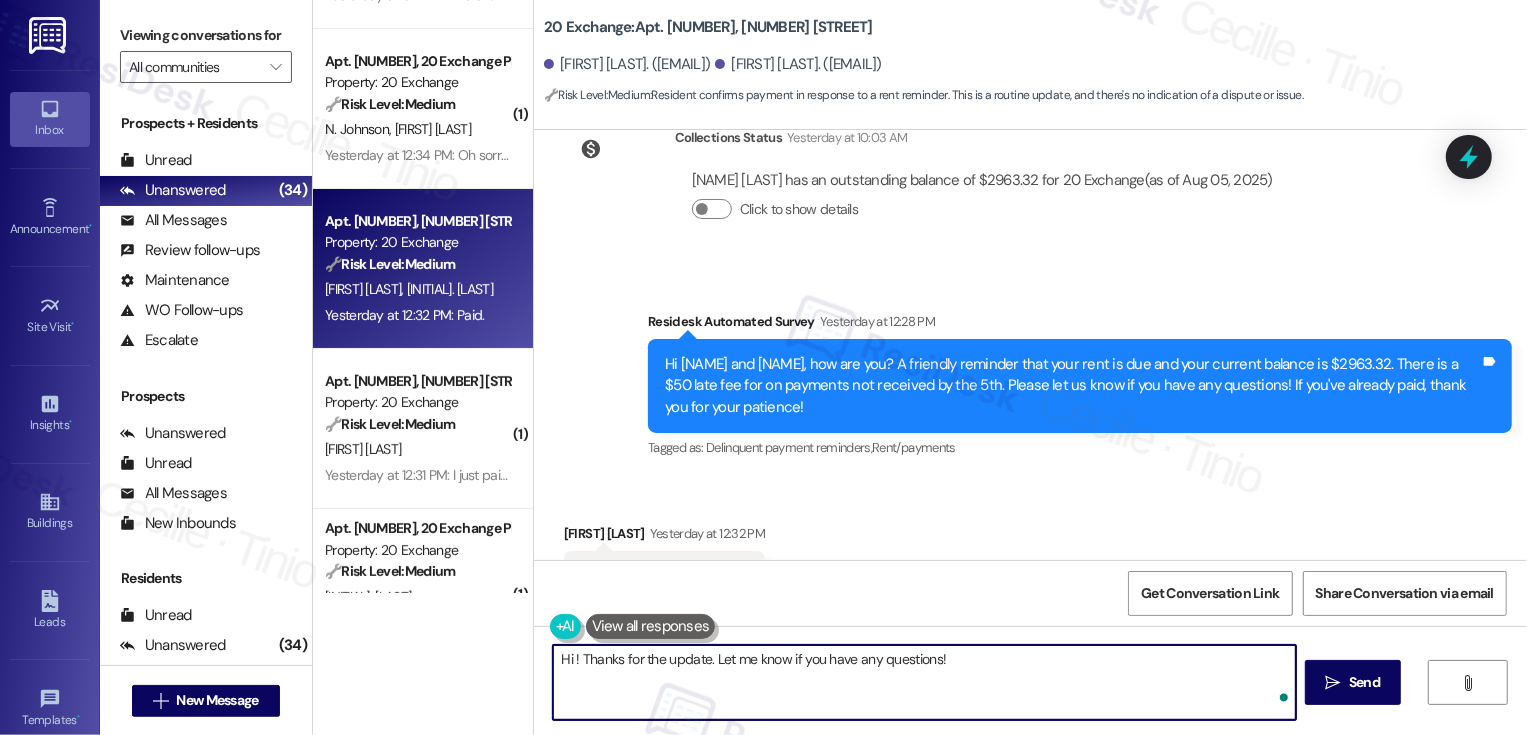 paste on "Aniruddh" 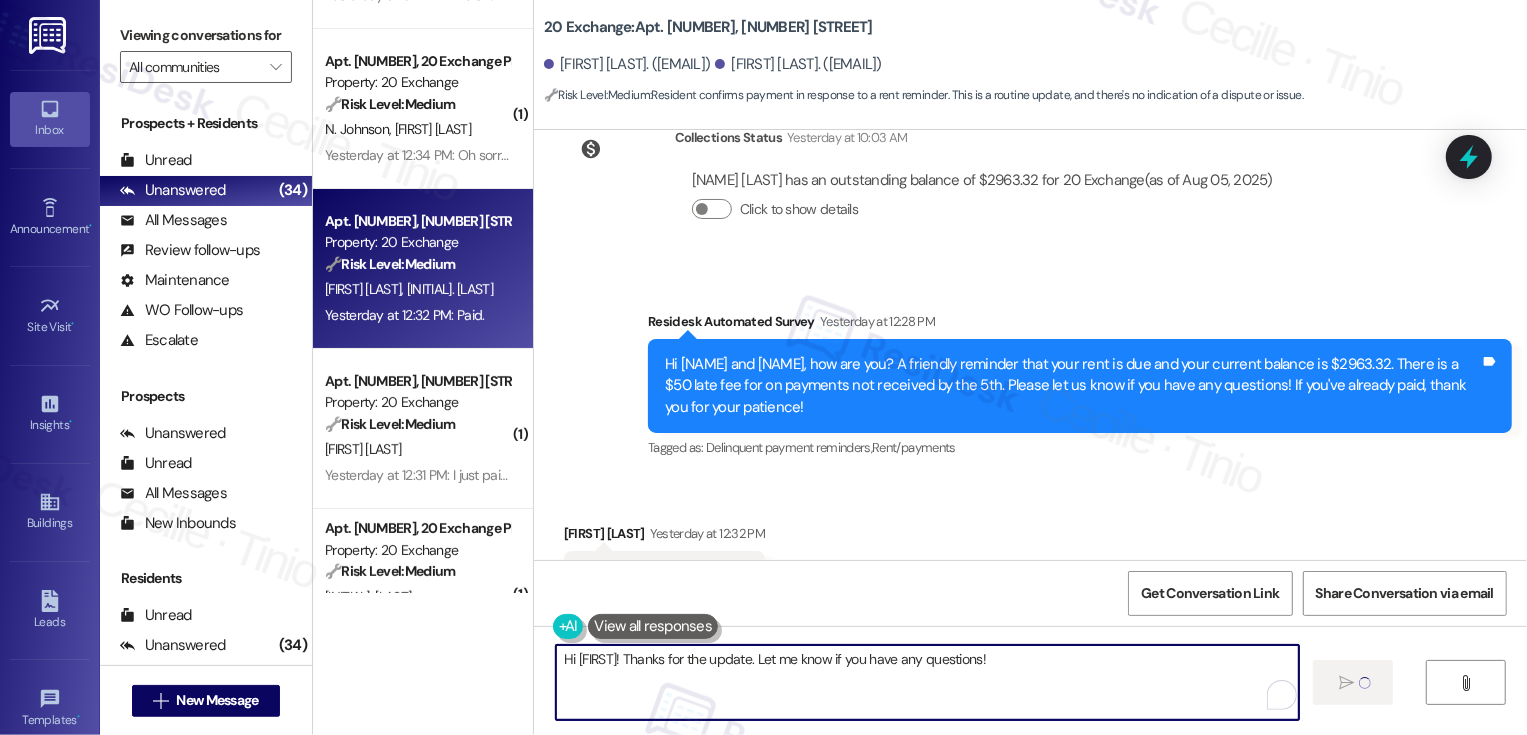 type 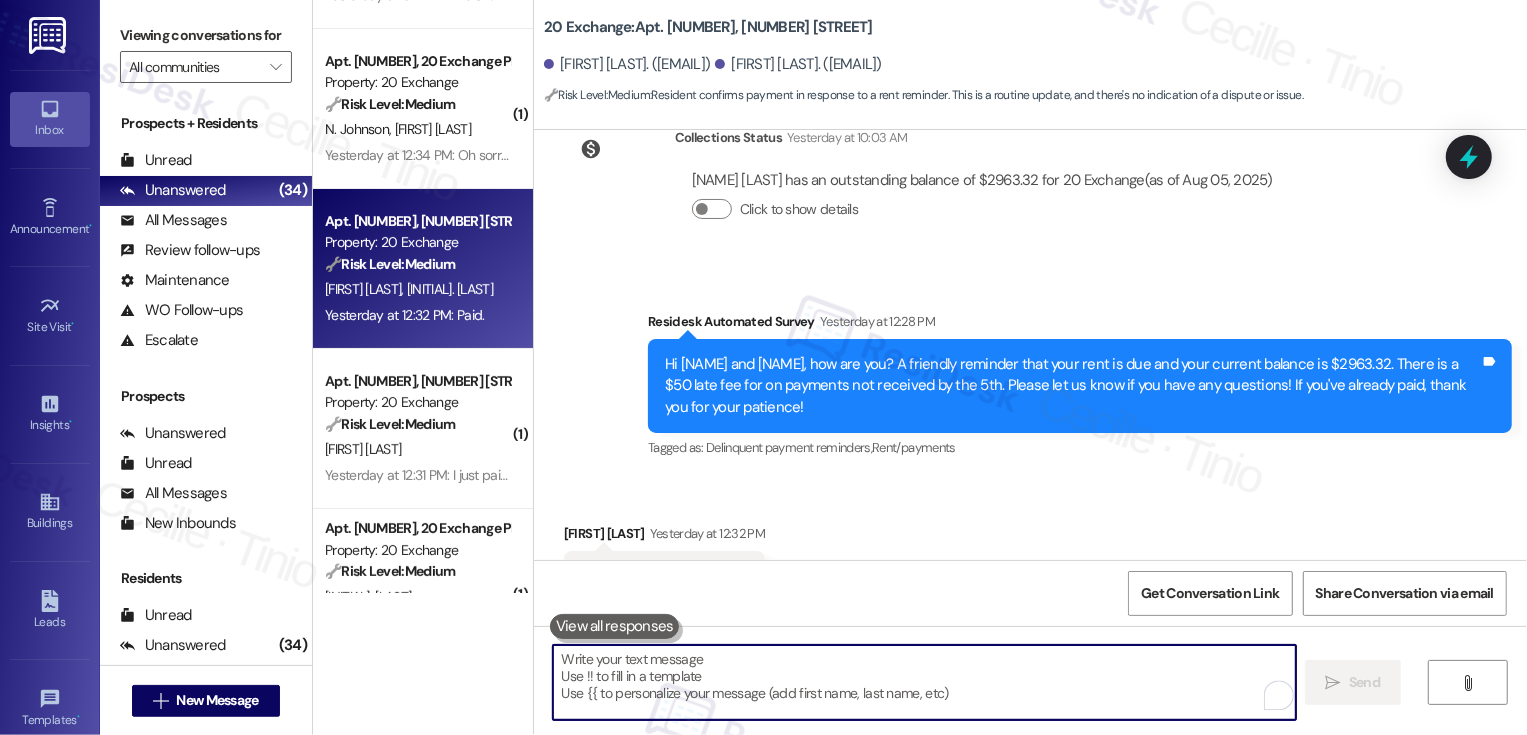 scroll, scrollTop: 5265, scrollLeft: 0, axis: vertical 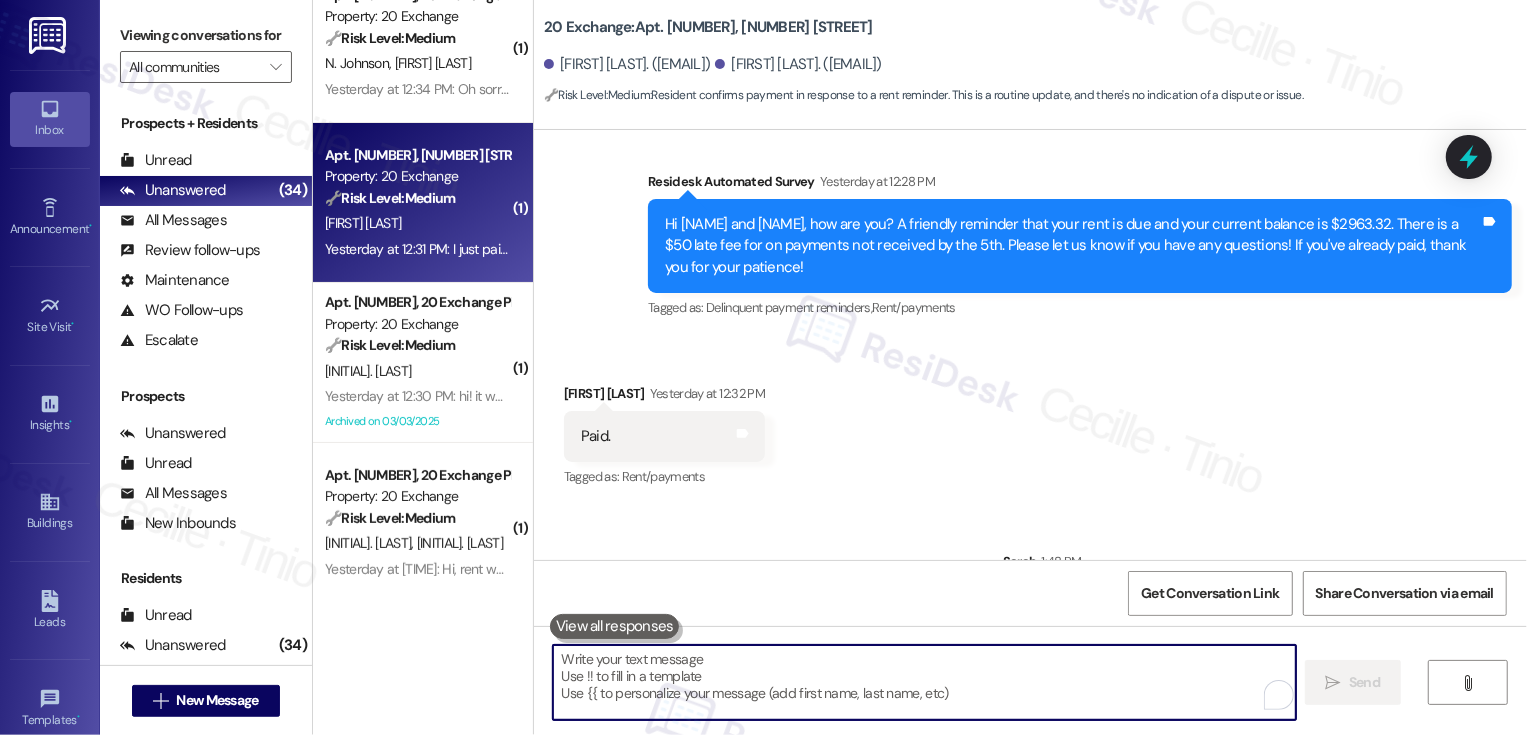 click on "Yesterday at 12:31 PM: I just paid it. Thanks Yesterday at 12:31 PM: I just paid it. Thanks" at bounding box center (417, 249) 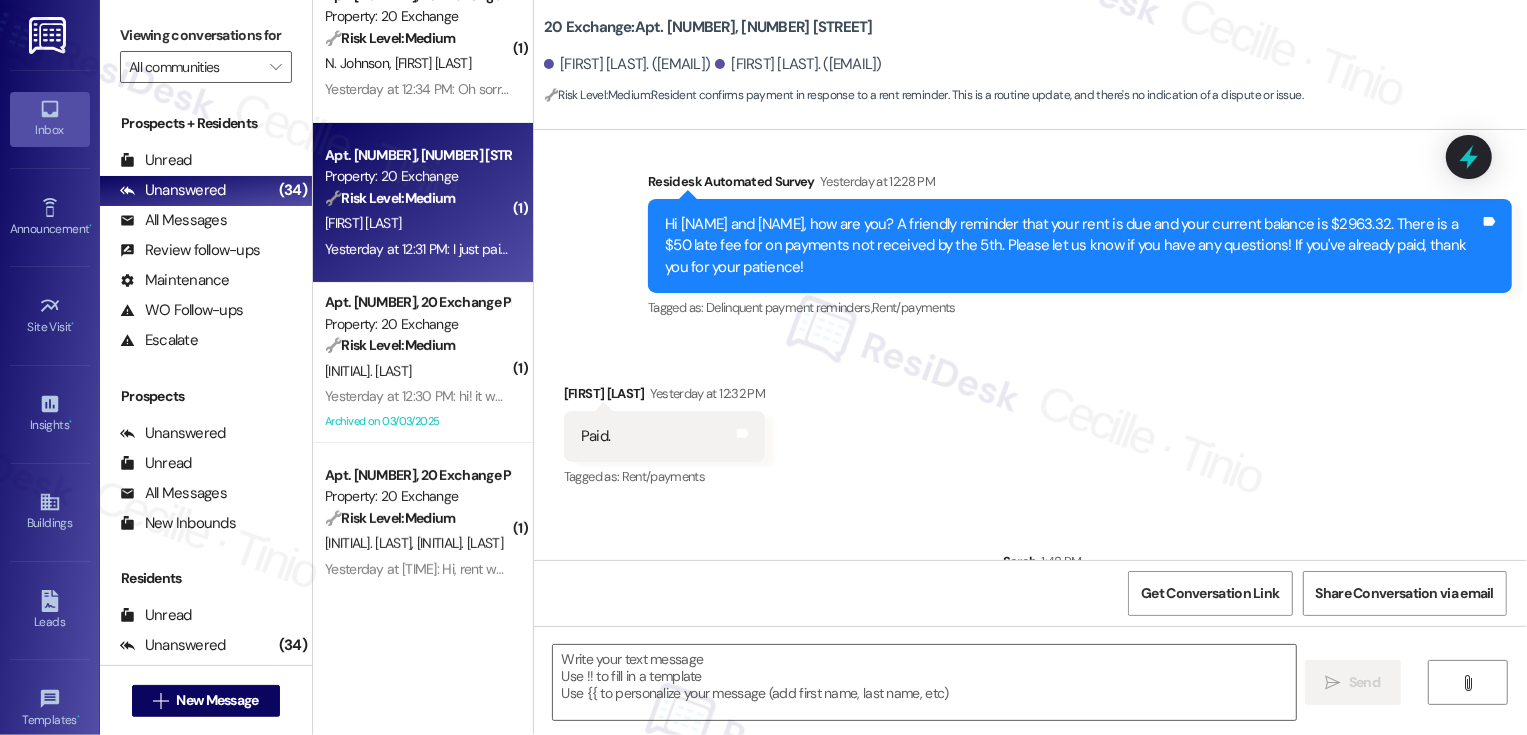 click on "Yesterday at 12:31 PM: I just paid it. Thanks Yesterday at 12:31 PM: I just paid it. Thanks" at bounding box center [417, 249] 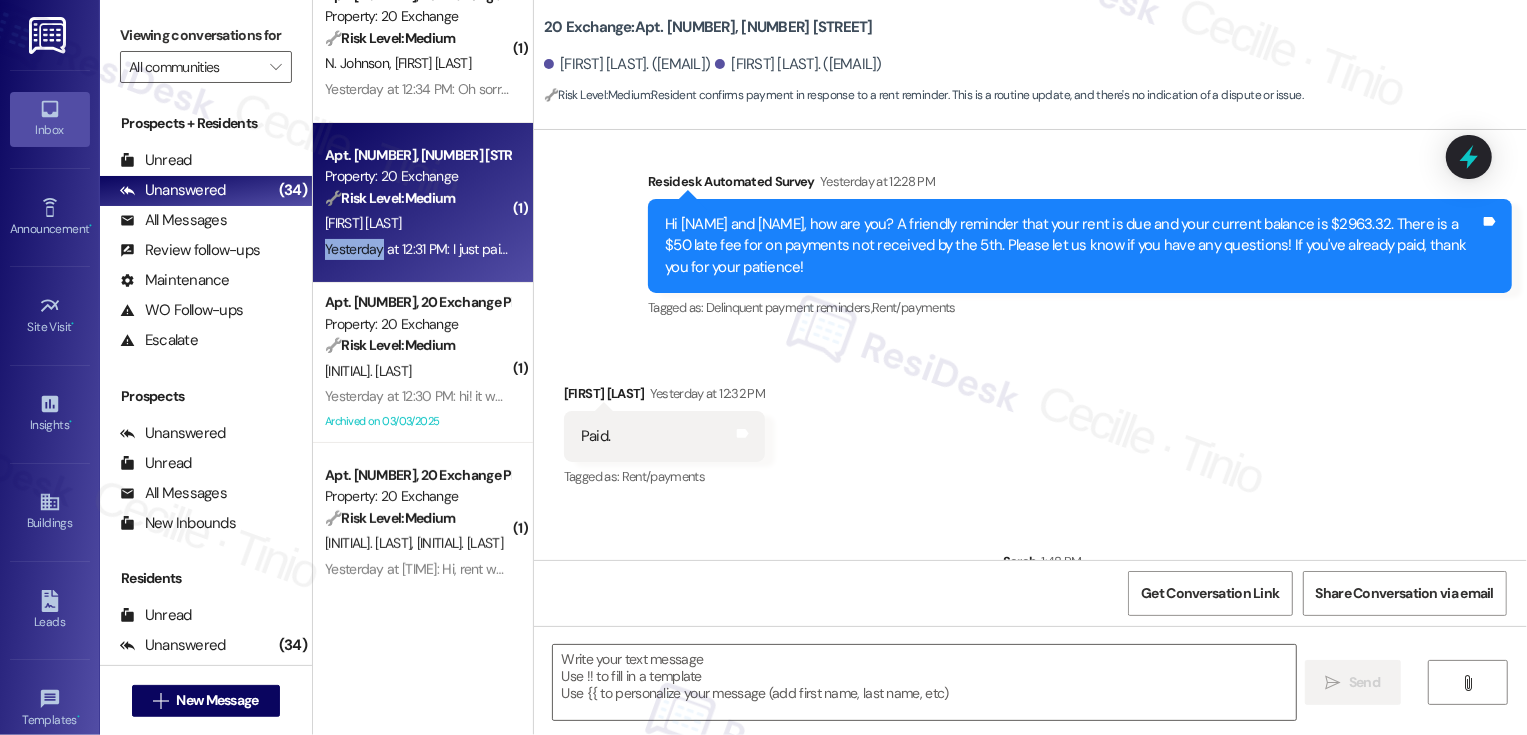 type on "Fetching suggested responses. Please feel free to read through the conversation in the meantime." 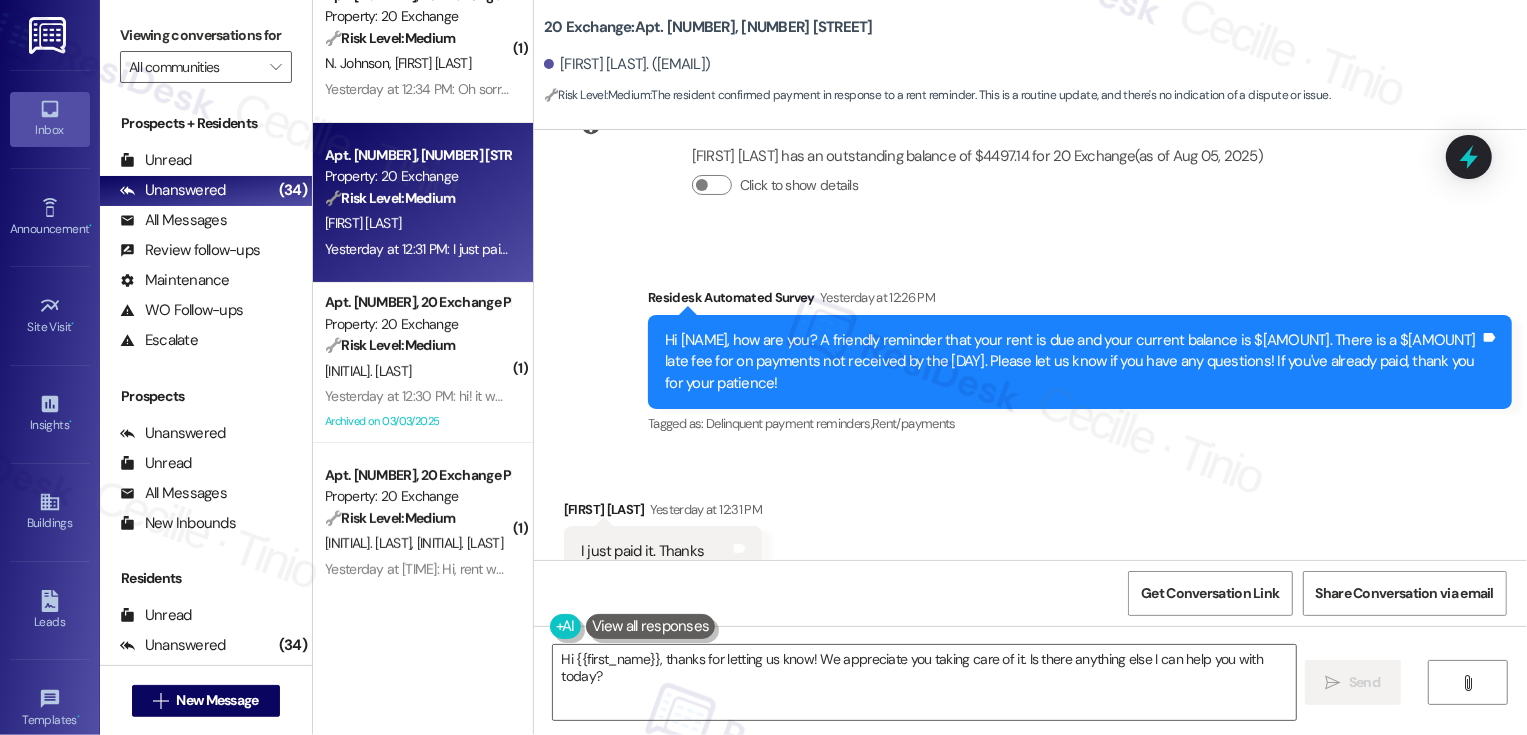 scroll, scrollTop: 6920, scrollLeft: 0, axis: vertical 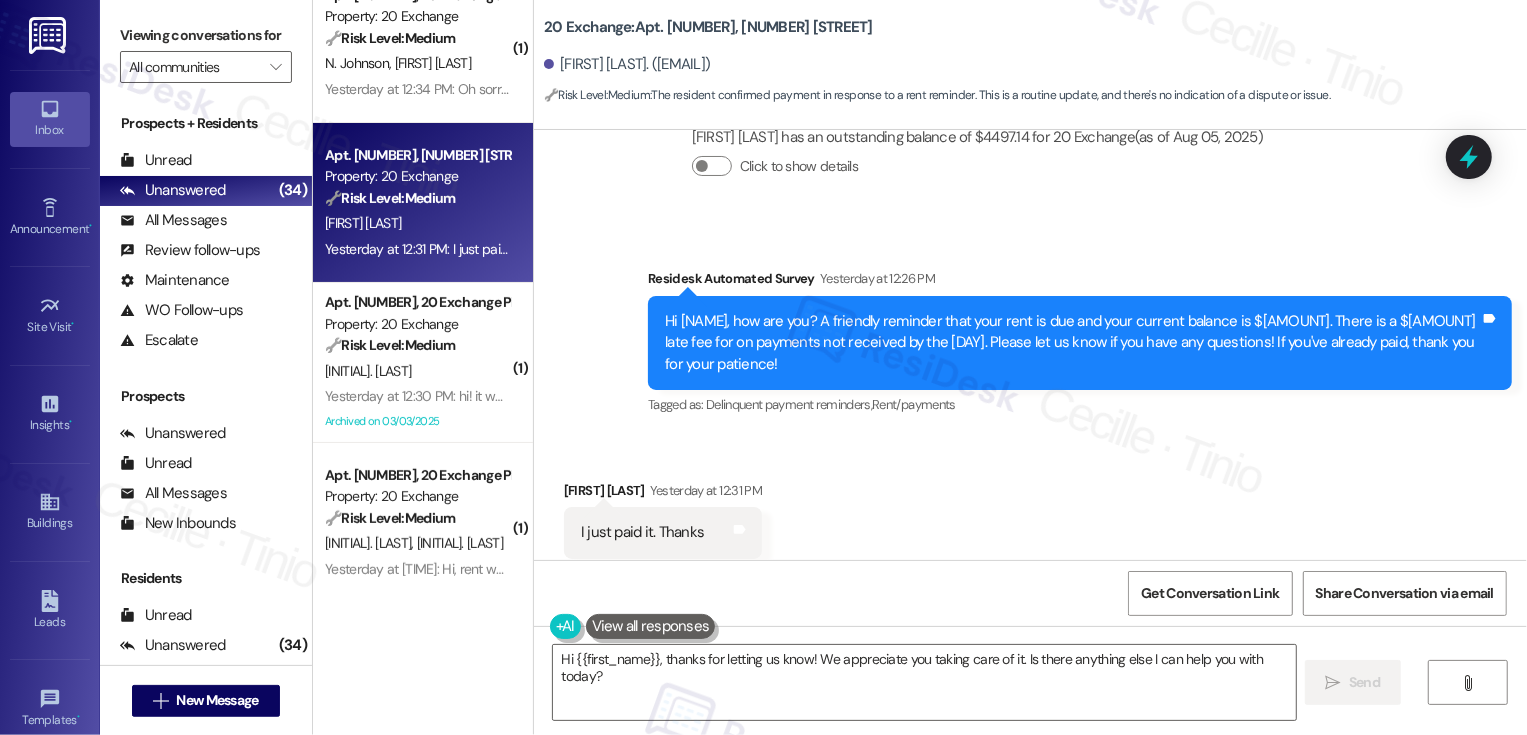 click on "Kevin Cipolli Yesterday at 12:31 PM" at bounding box center [663, 494] 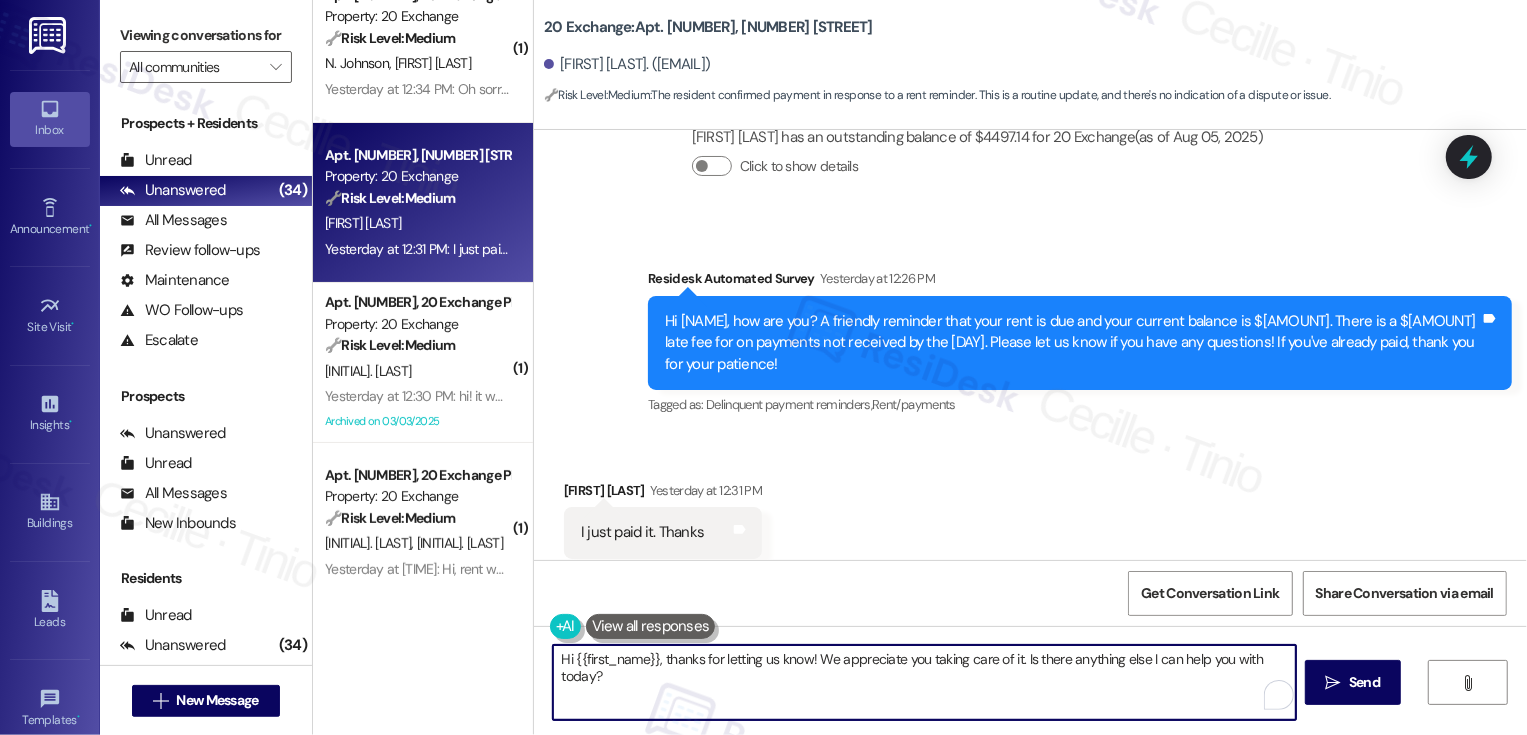 drag, startPoint x: 1013, startPoint y: 657, endPoint x: 1057, endPoint y: 714, distance: 72.00694 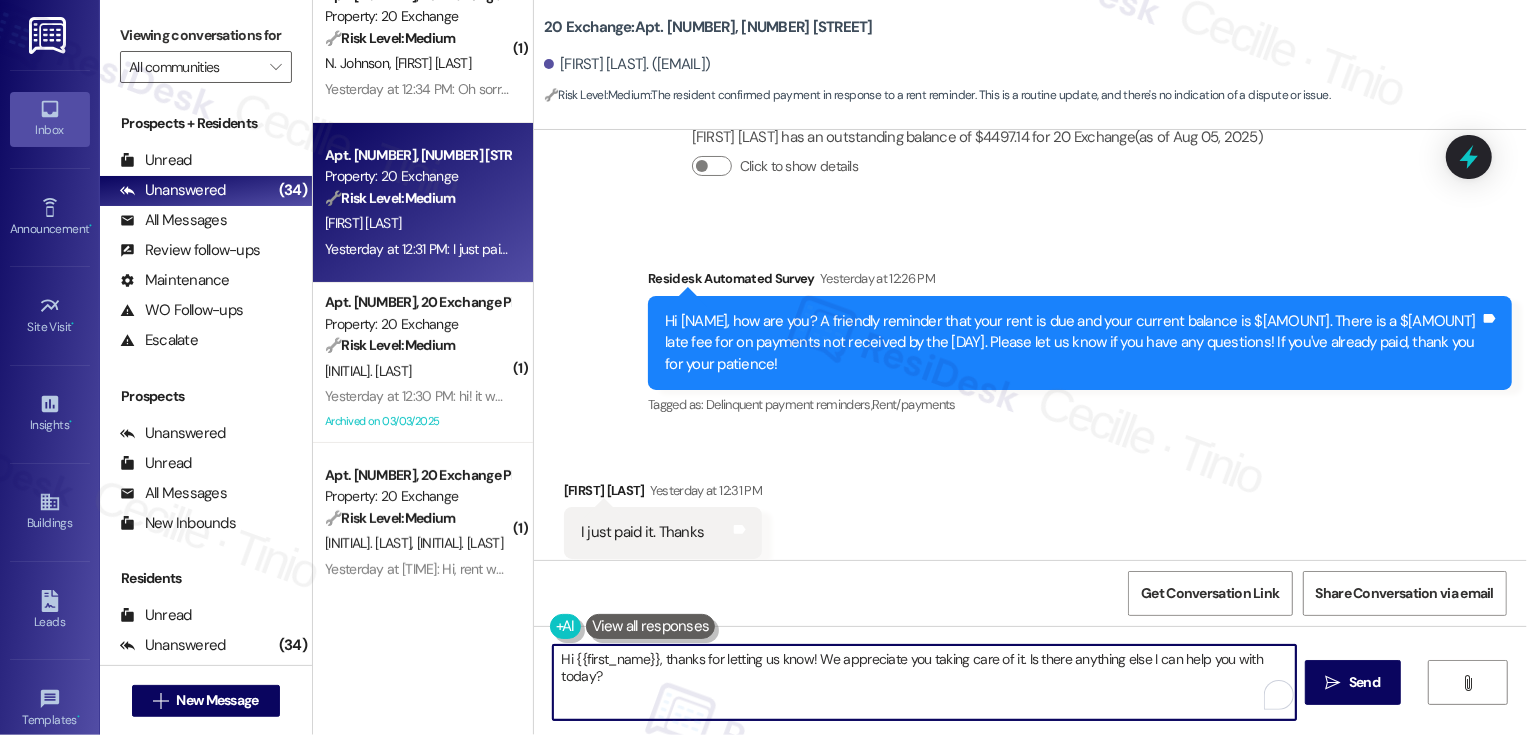 type on "Hi {{first_name}}, thanks for letting us know! We appreciate you taking care of it." 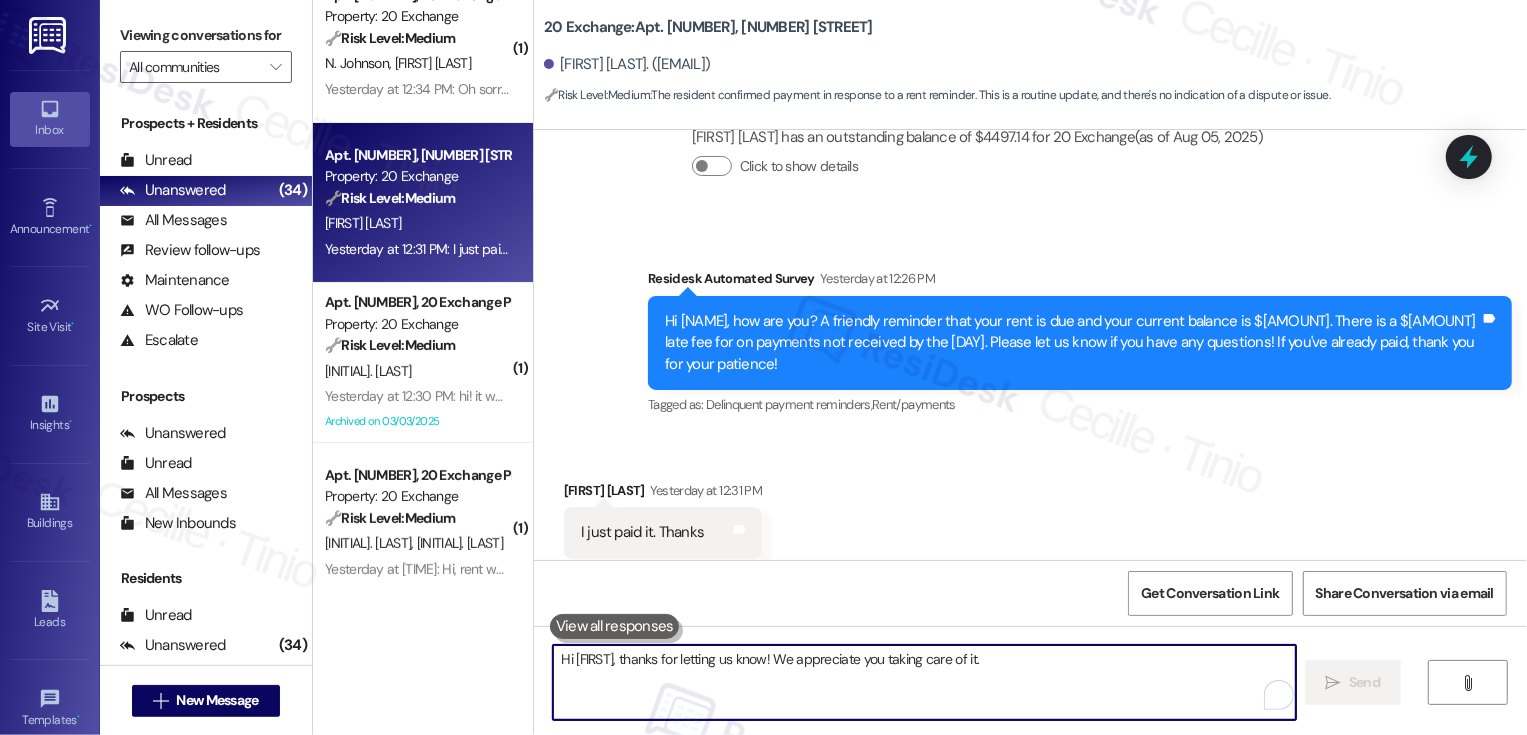 type 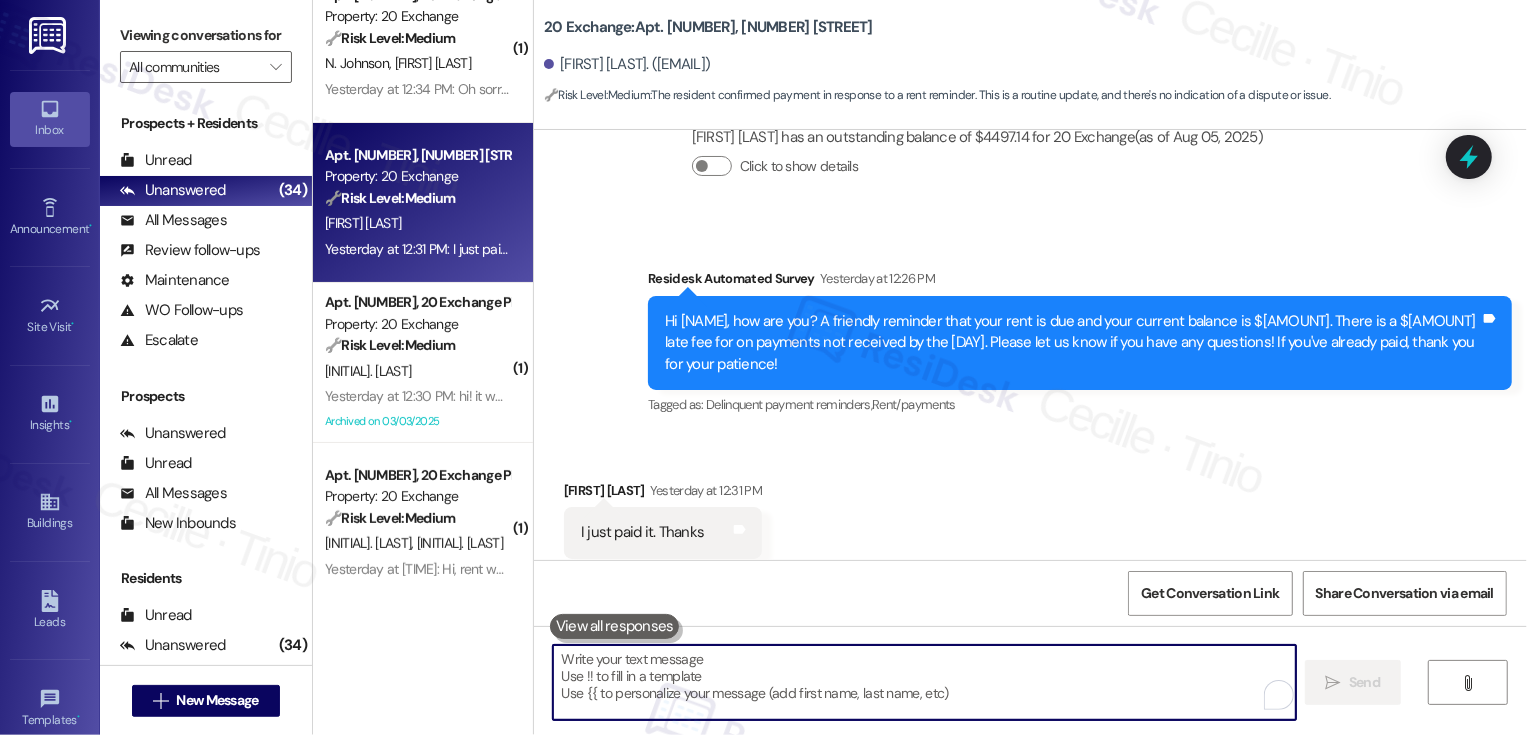 scroll, scrollTop: 6920, scrollLeft: 0, axis: vertical 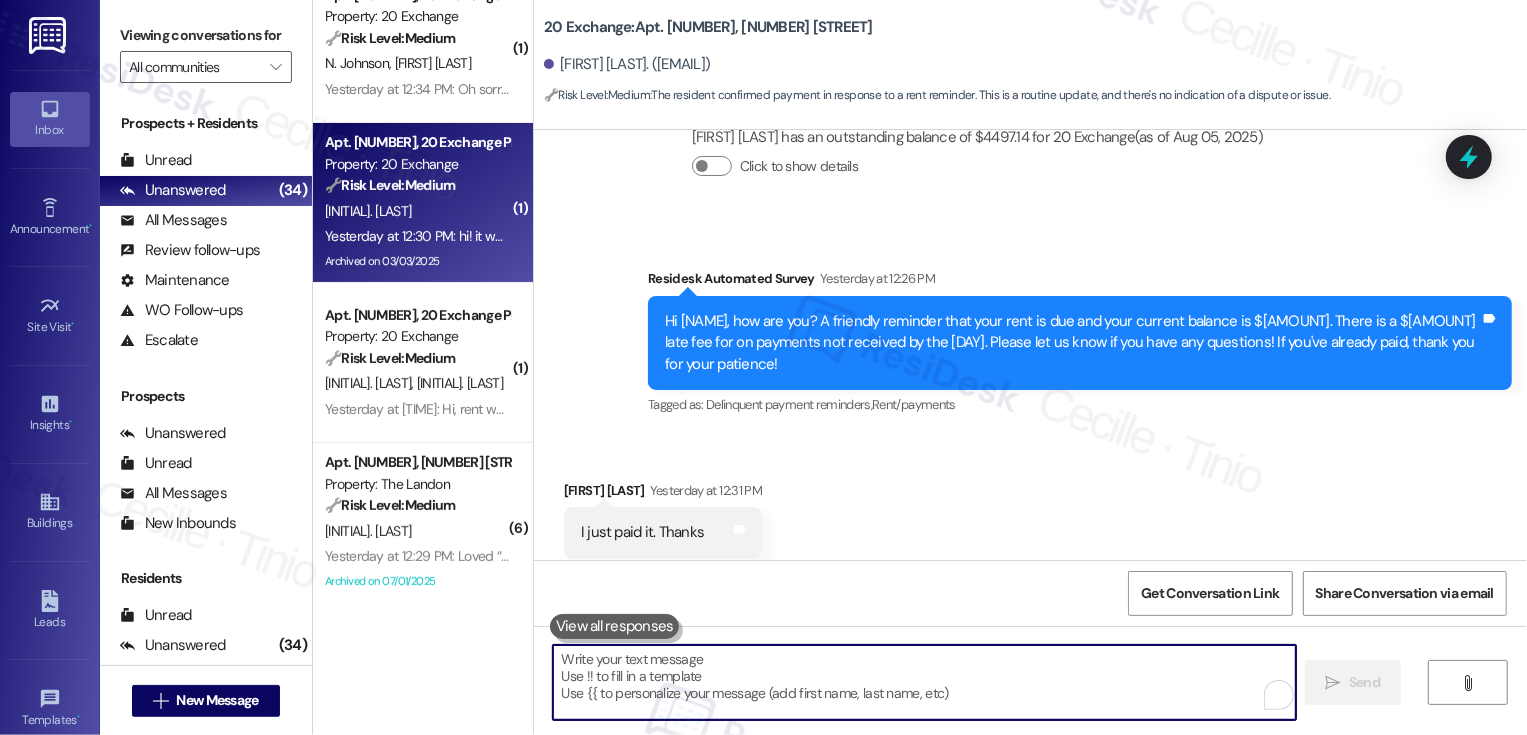 click on "Archived on 03/03/2025" at bounding box center (417, 261) 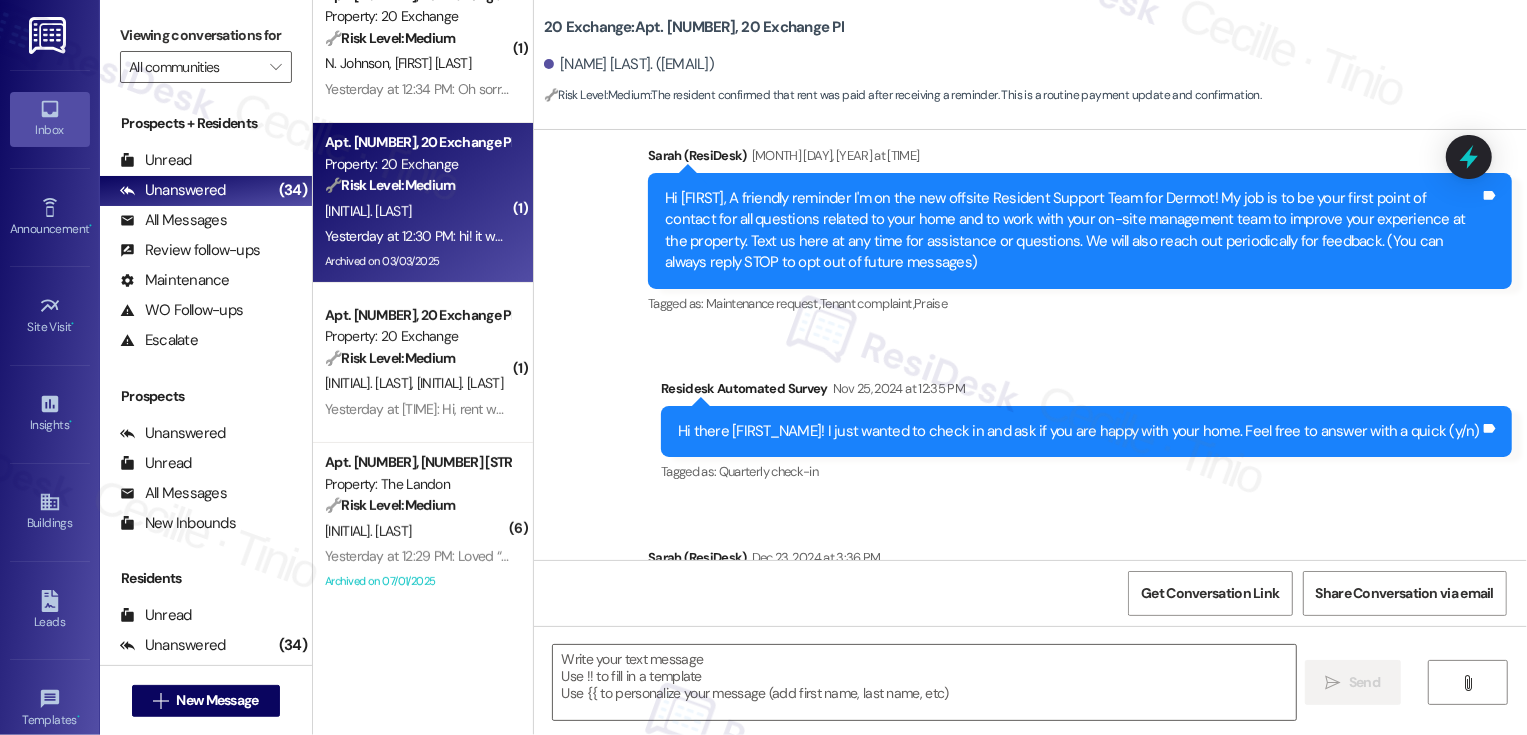 click on "Yesterday at 12:30 PM: hi! it was just paid, thanks! Yesterday at 12:30 PM: hi! it was just paid, thanks!" at bounding box center (467, 236) 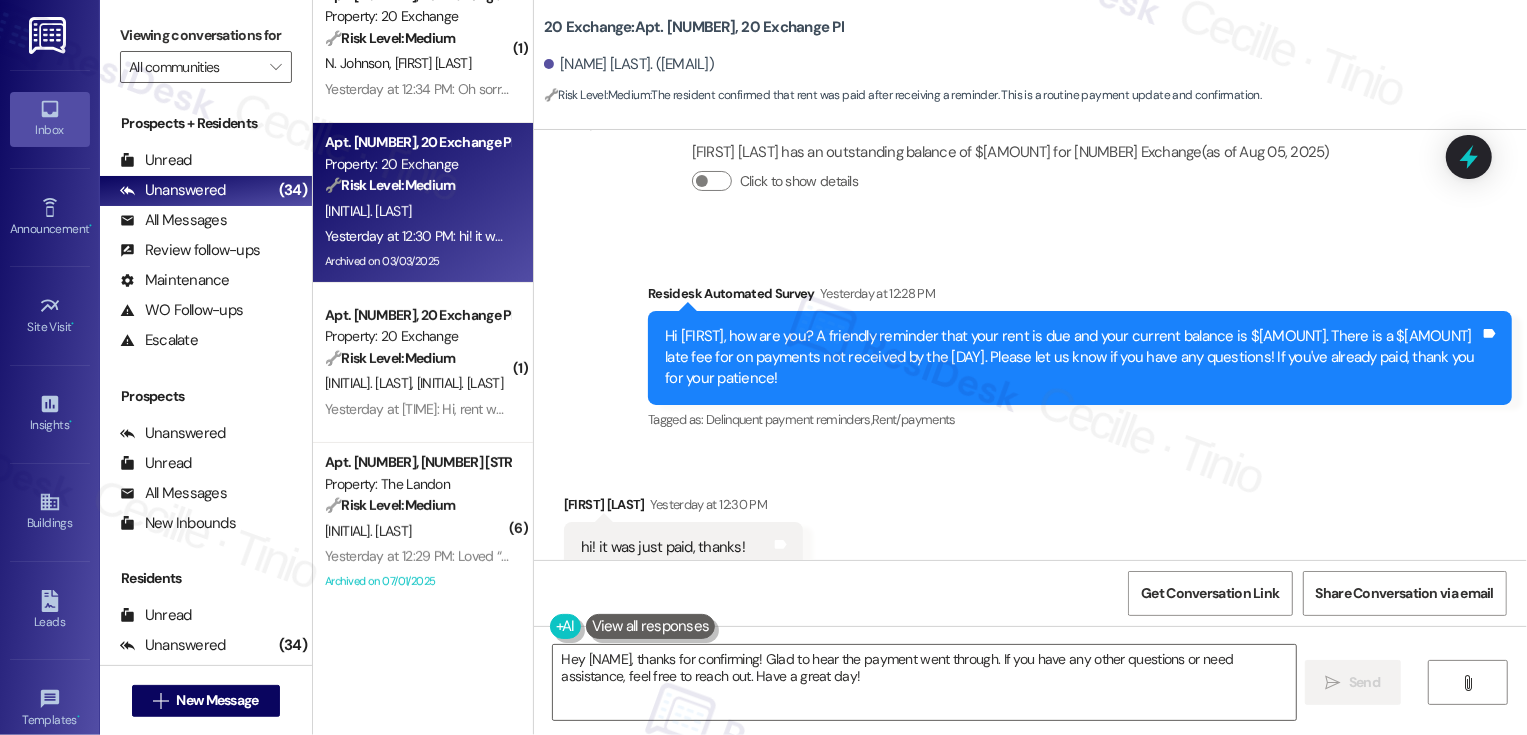 scroll, scrollTop: 2968, scrollLeft: 0, axis: vertical 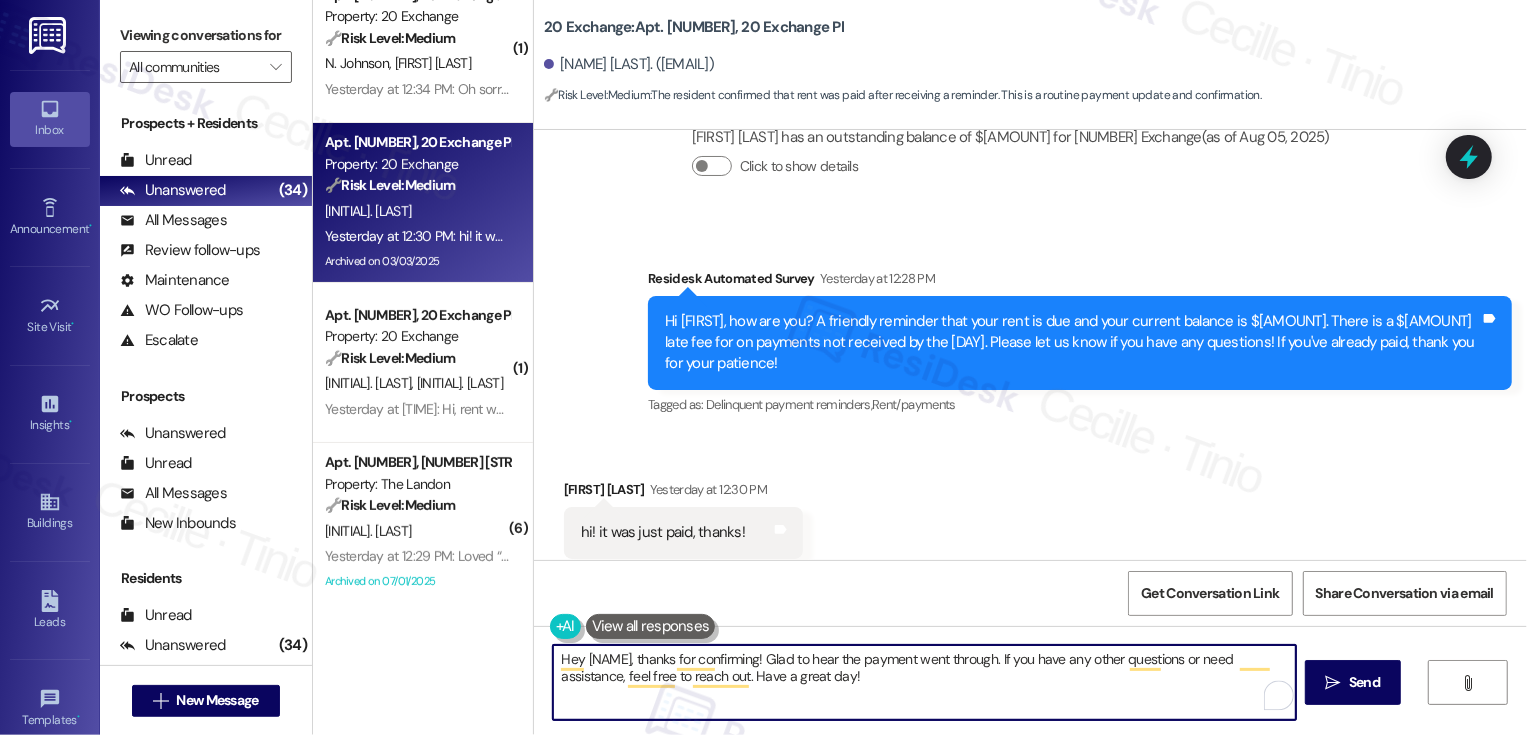 drag, startPoint x: 793, startPoint y: 658, endPoint x: 1032, endPoint y: 679, distance: 239.92082 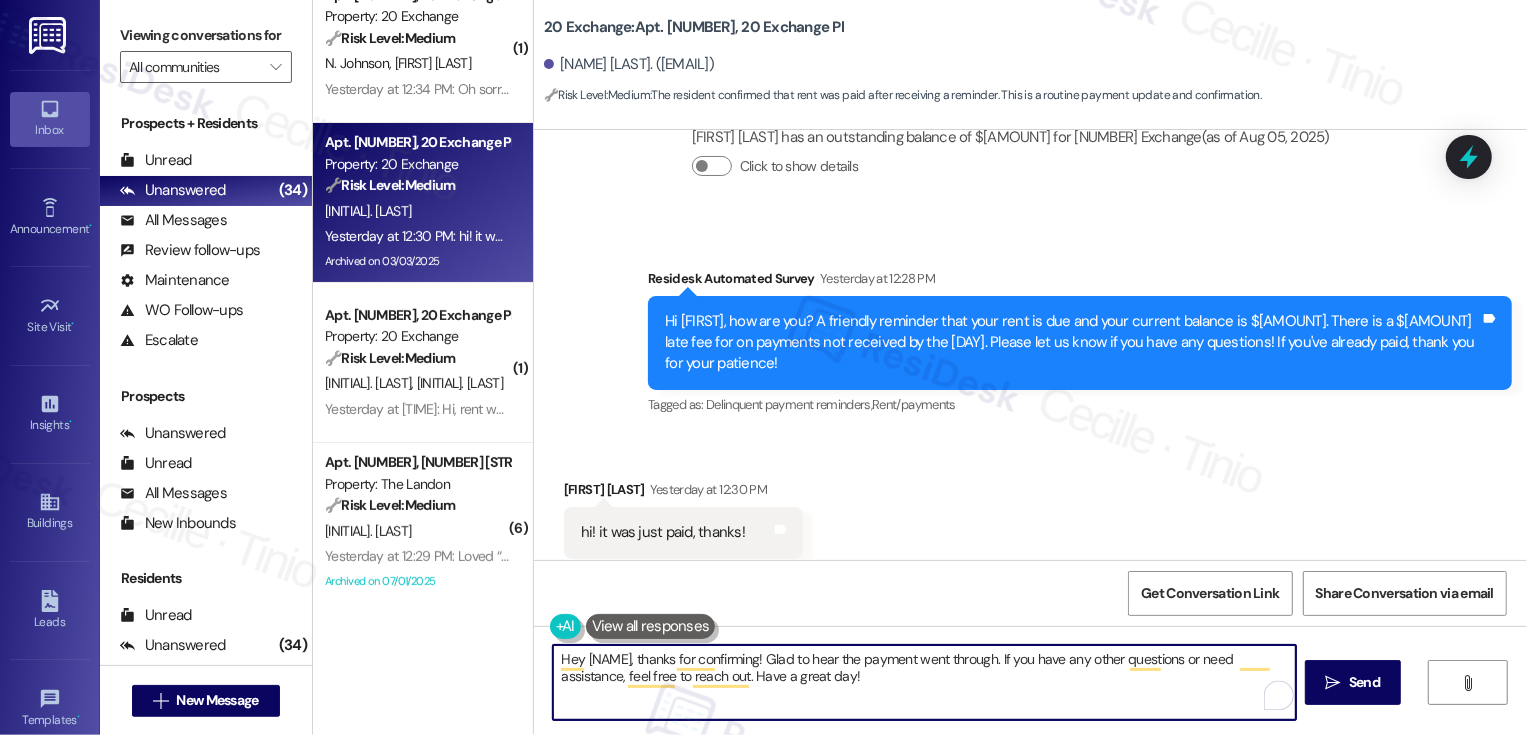 click on "Hey {{first_name}}, thanks for confirming! Glad to hear the payment went through. If you have any other questions or need assistance, feel free to reach out. Have a great day!" at bounding box center (924, 682) 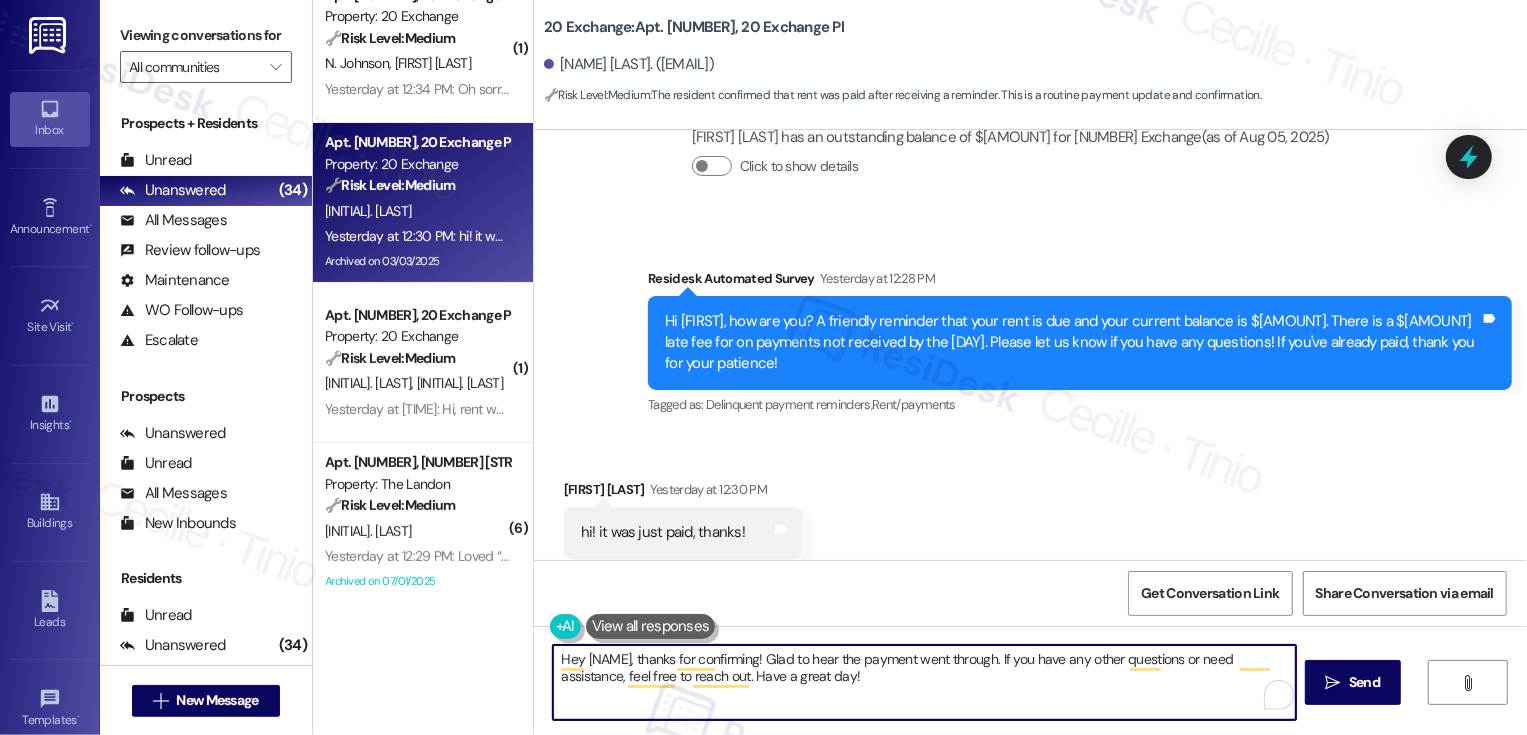 drag, startPoint x: 789, startPoint y: 661, endPoint x: 1026, endPoint y: 666, distance: 237.05273 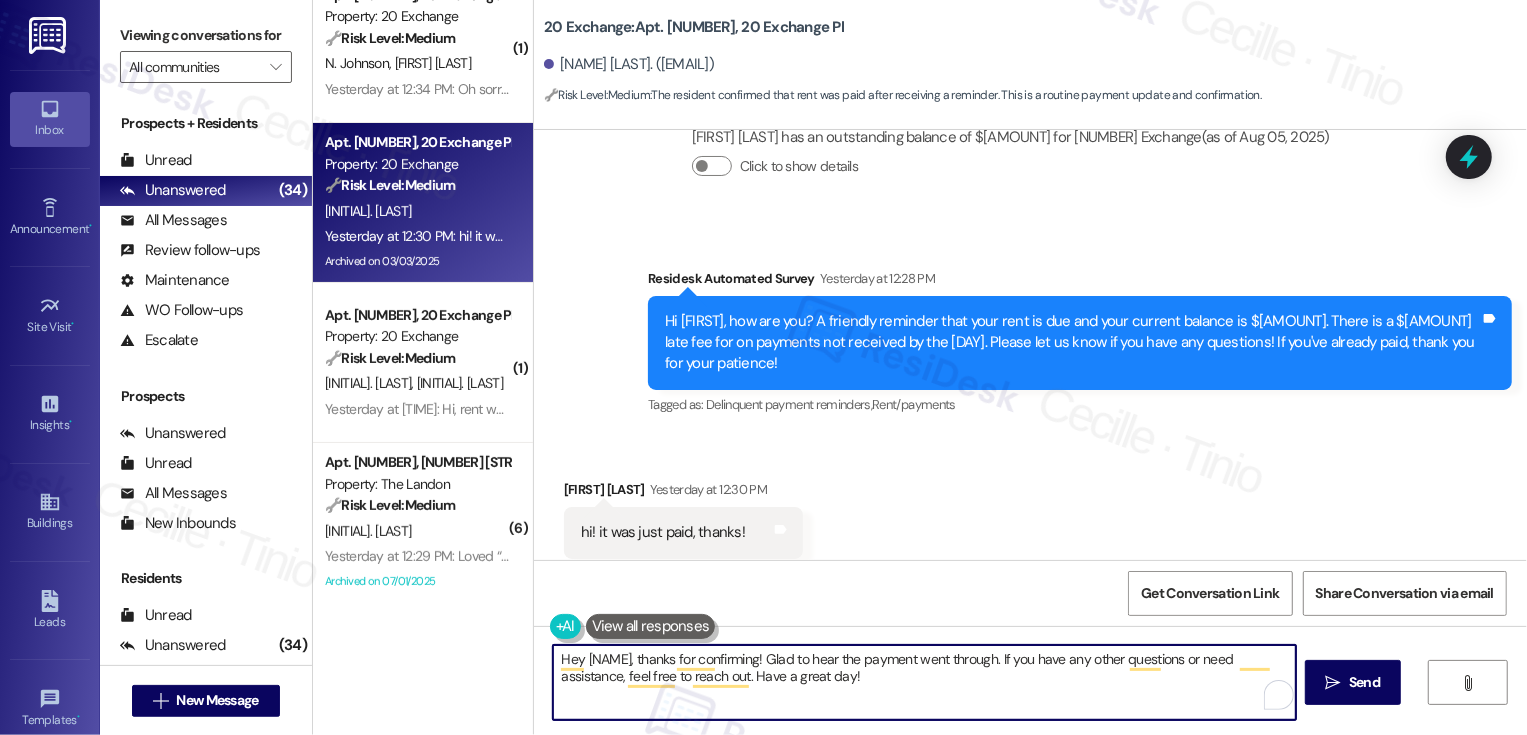 click on "Hey {{first_name}}, thanks for confirming! Glad to hear the payment went through. If you have any other questions or need assistance, feel free to reach out. Have a great day!" at bounding box center [924, 682] 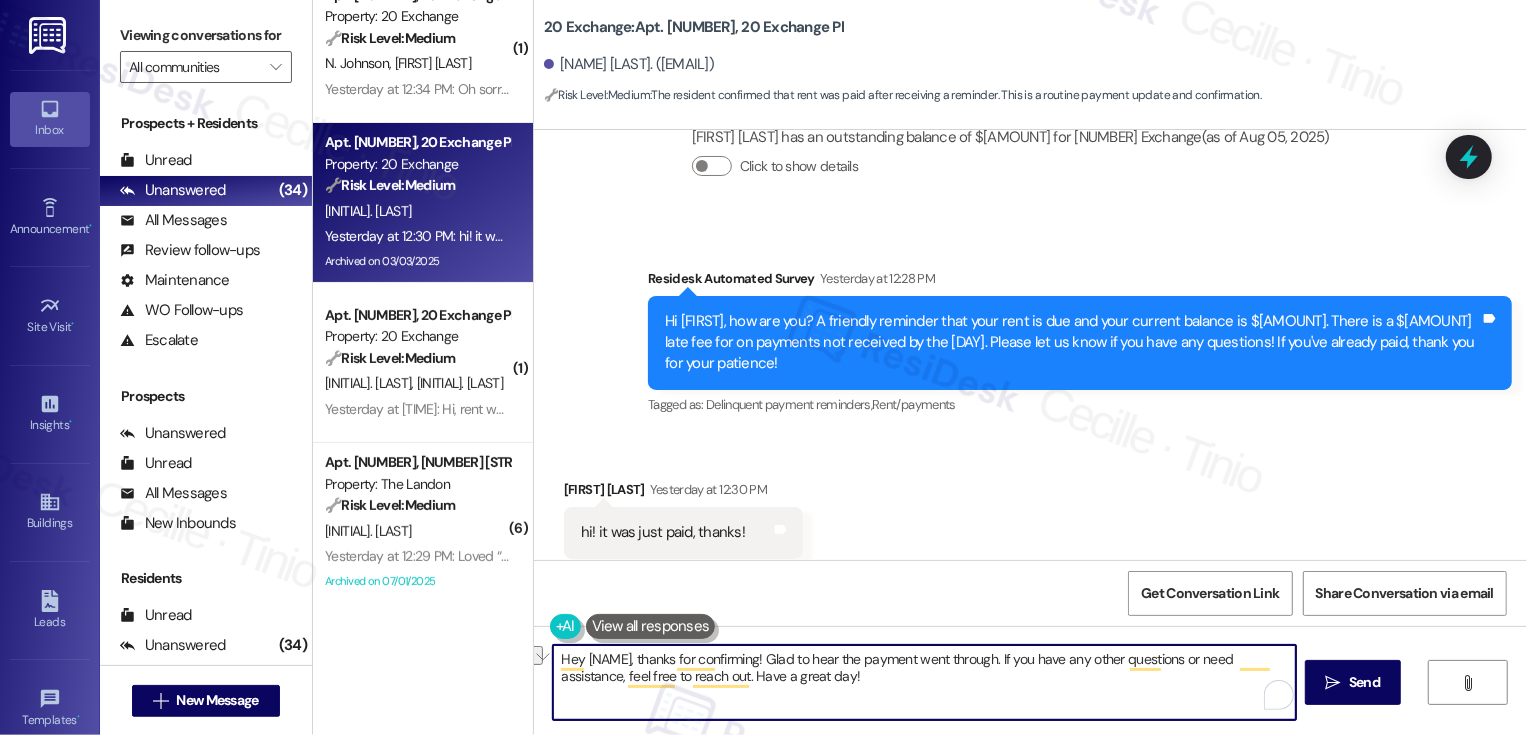 type on "Hey {{first_name}}, thanks for confirming! If you have any other questions or need assistance, feel free to reach out. Have a great day!" 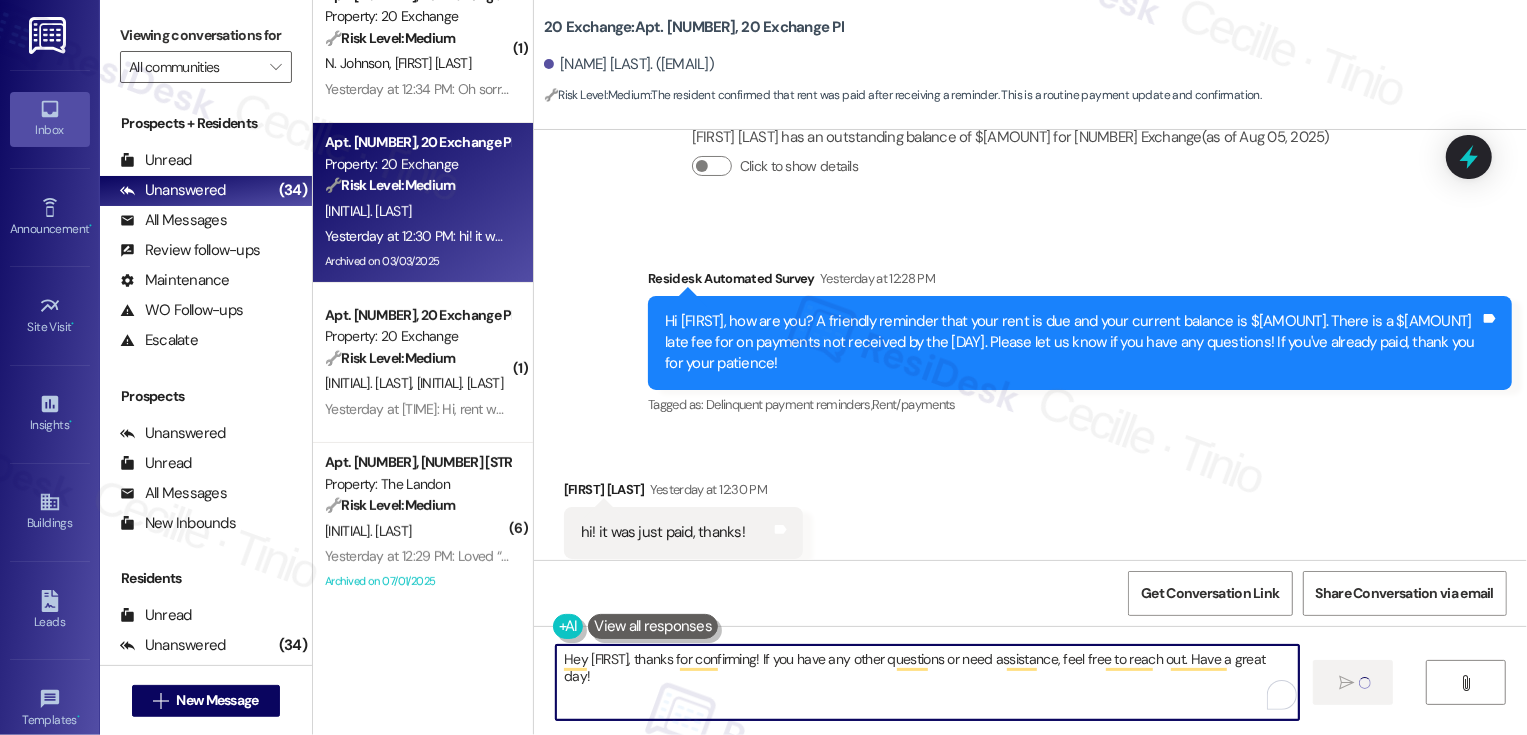 type 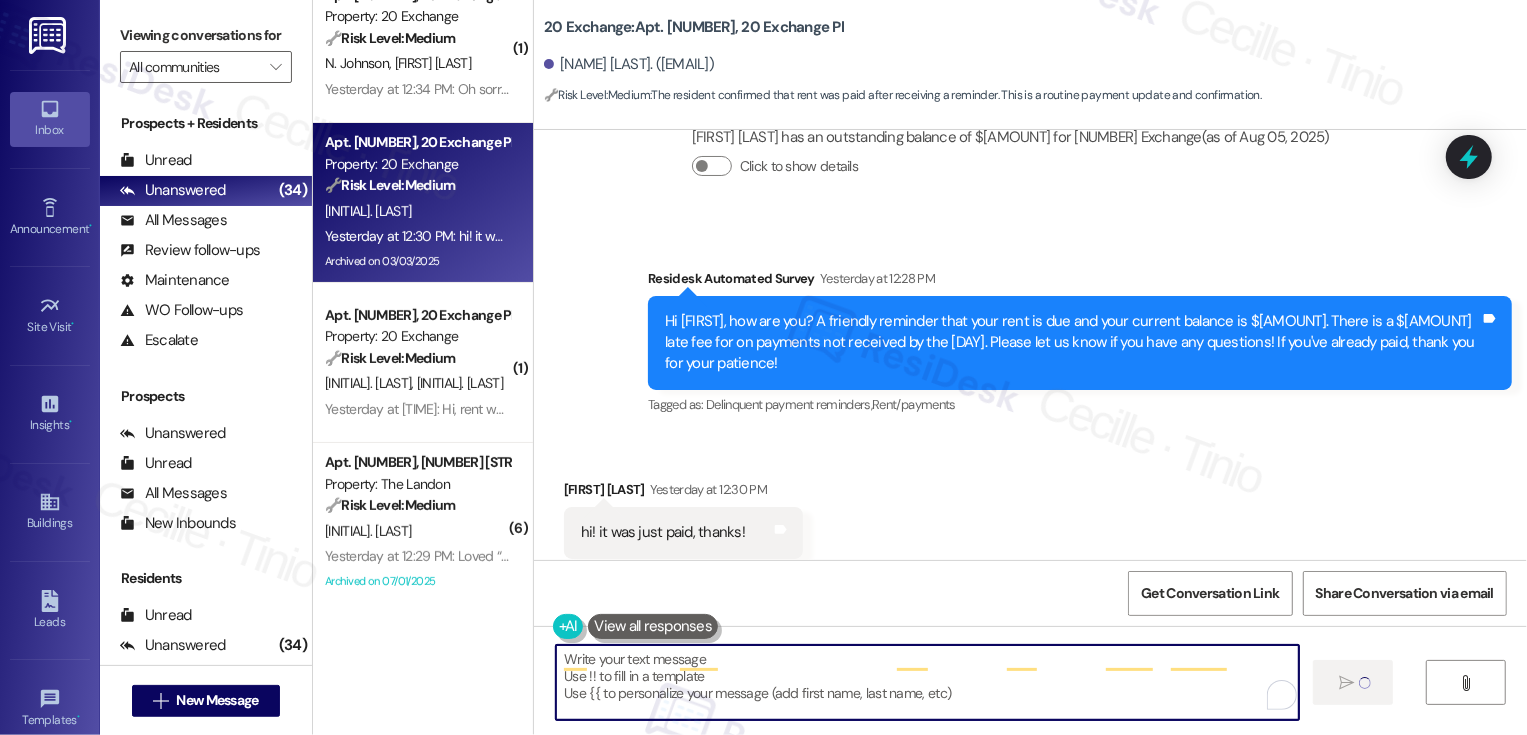 scroll, scrollTop: 2967, scrollLeft: 0, axis: vertical 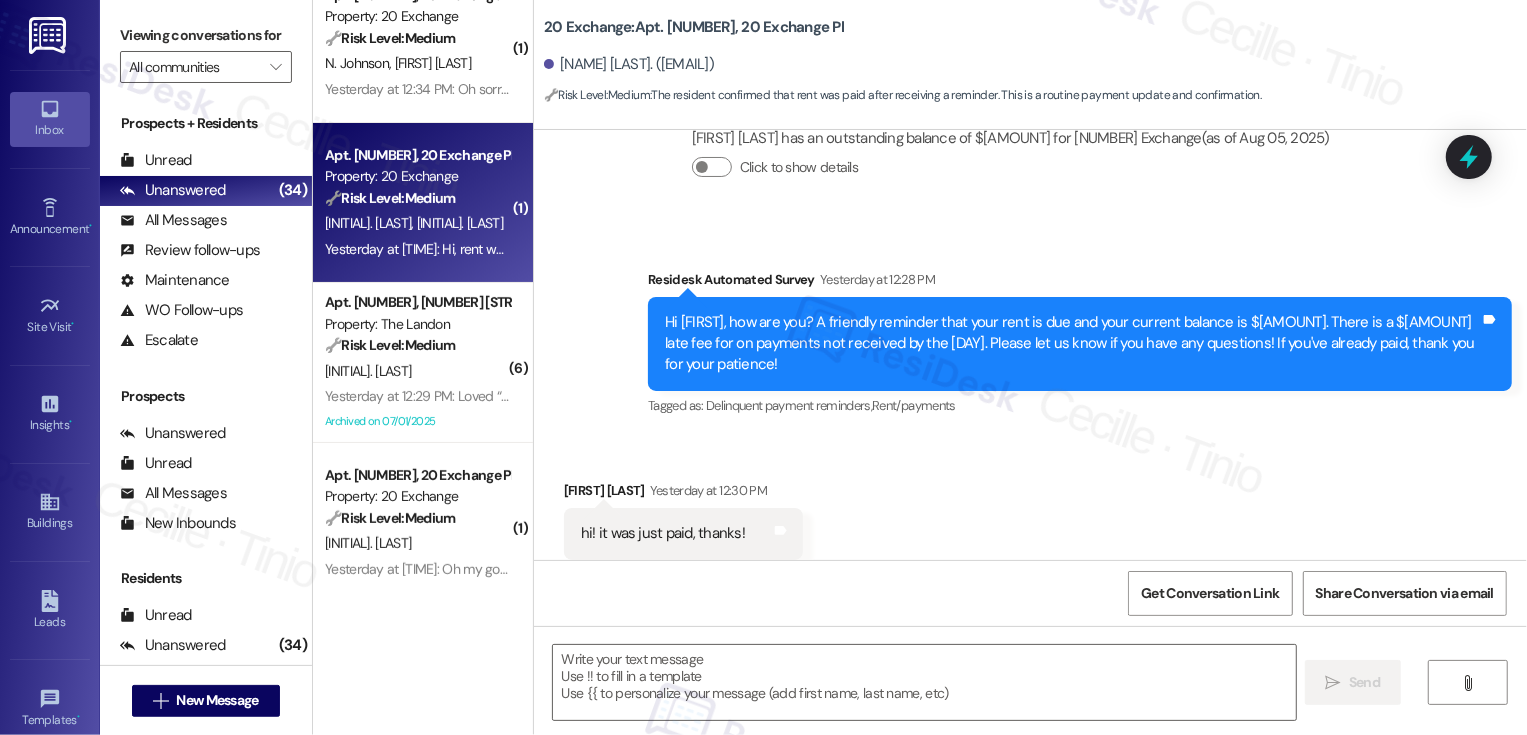 click on "Yesterday at 12:29 PM: Hi, rent was paid early this morning, thanks for the reminder Yesterday at 12:29 PM: Hi, rent was paid early this morning, thanks for the reminder" at bounding box center [417, 249] 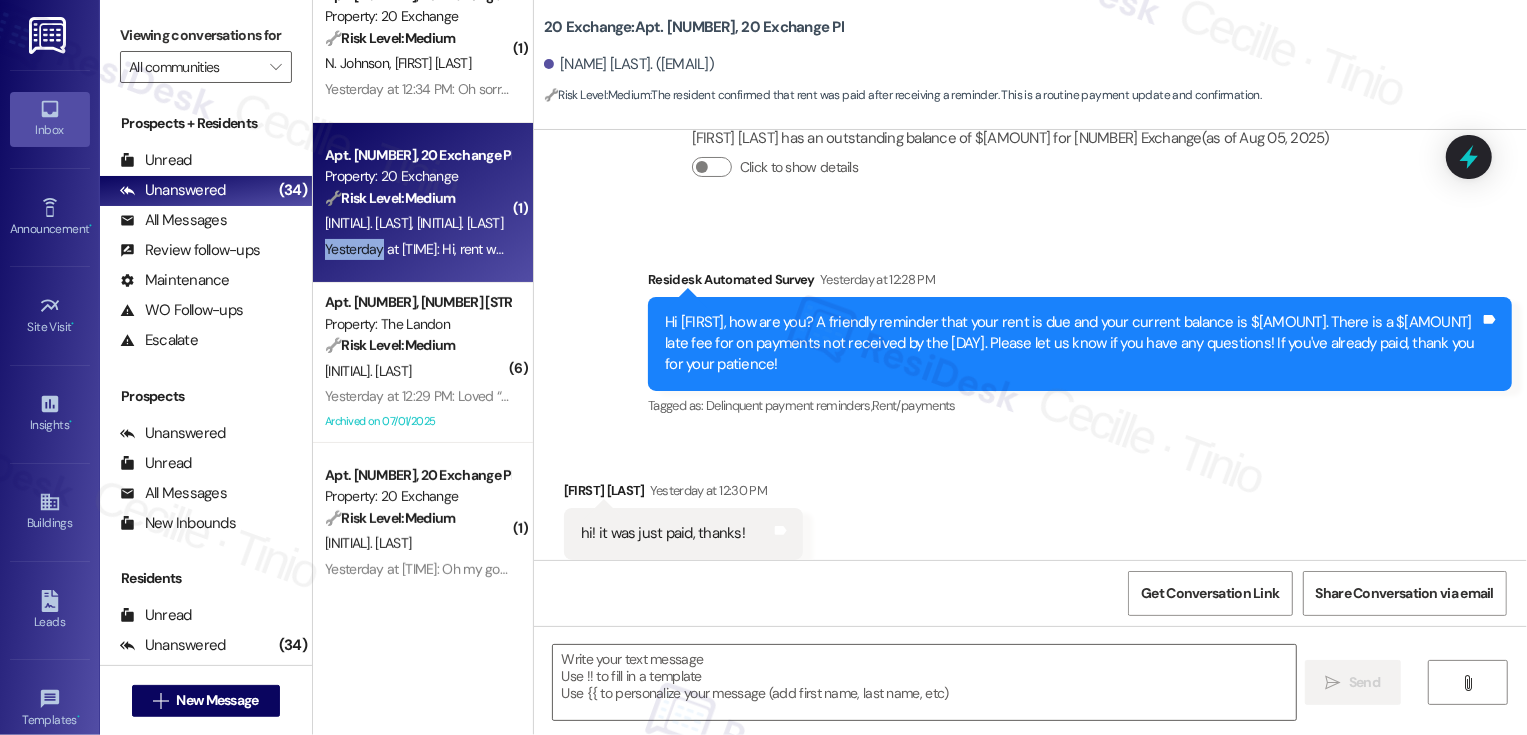 type on "Fetching suggested responses. Please feel free to read through the conversation in the meantime." 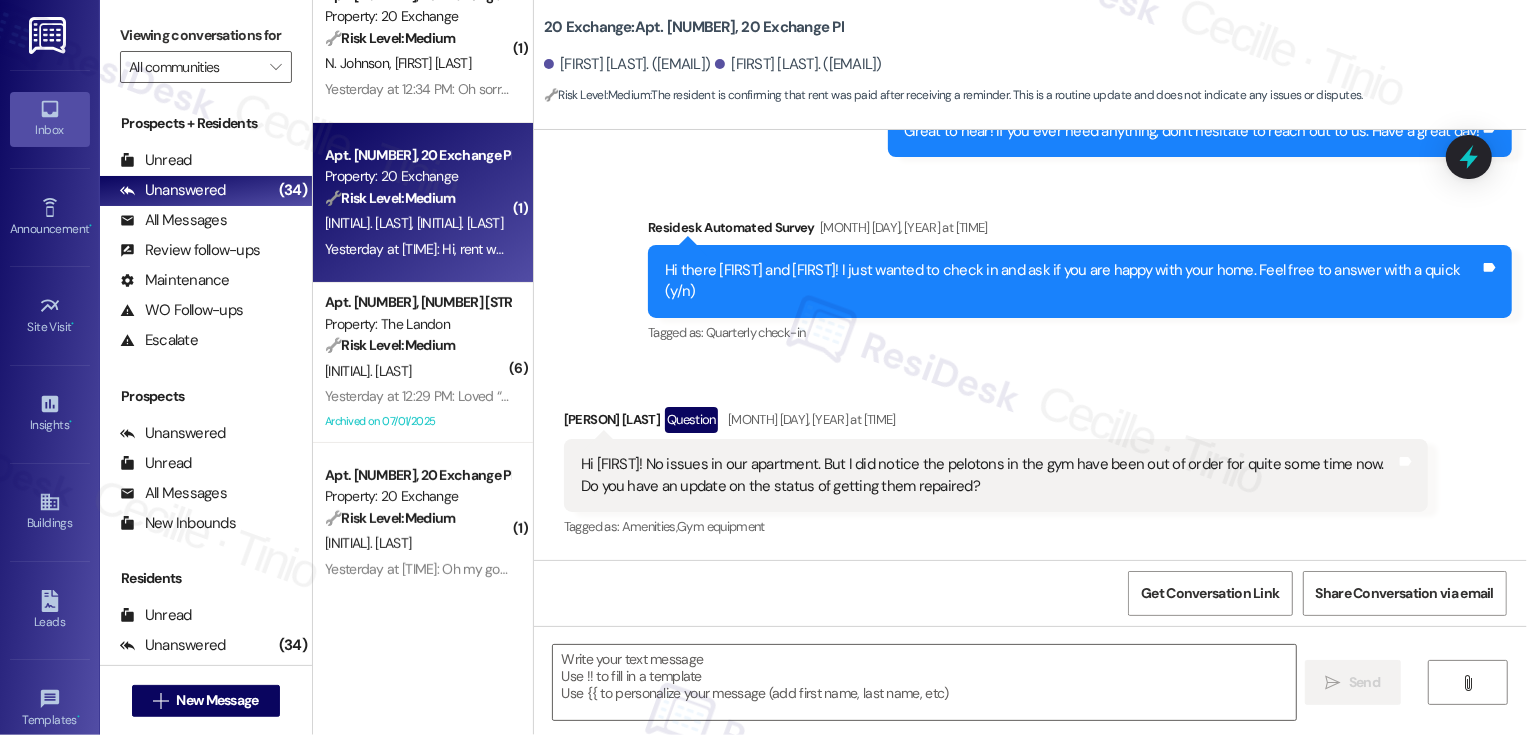 type on "Fetching suggested responses. Please feel free to read through the conversation in the meantime." 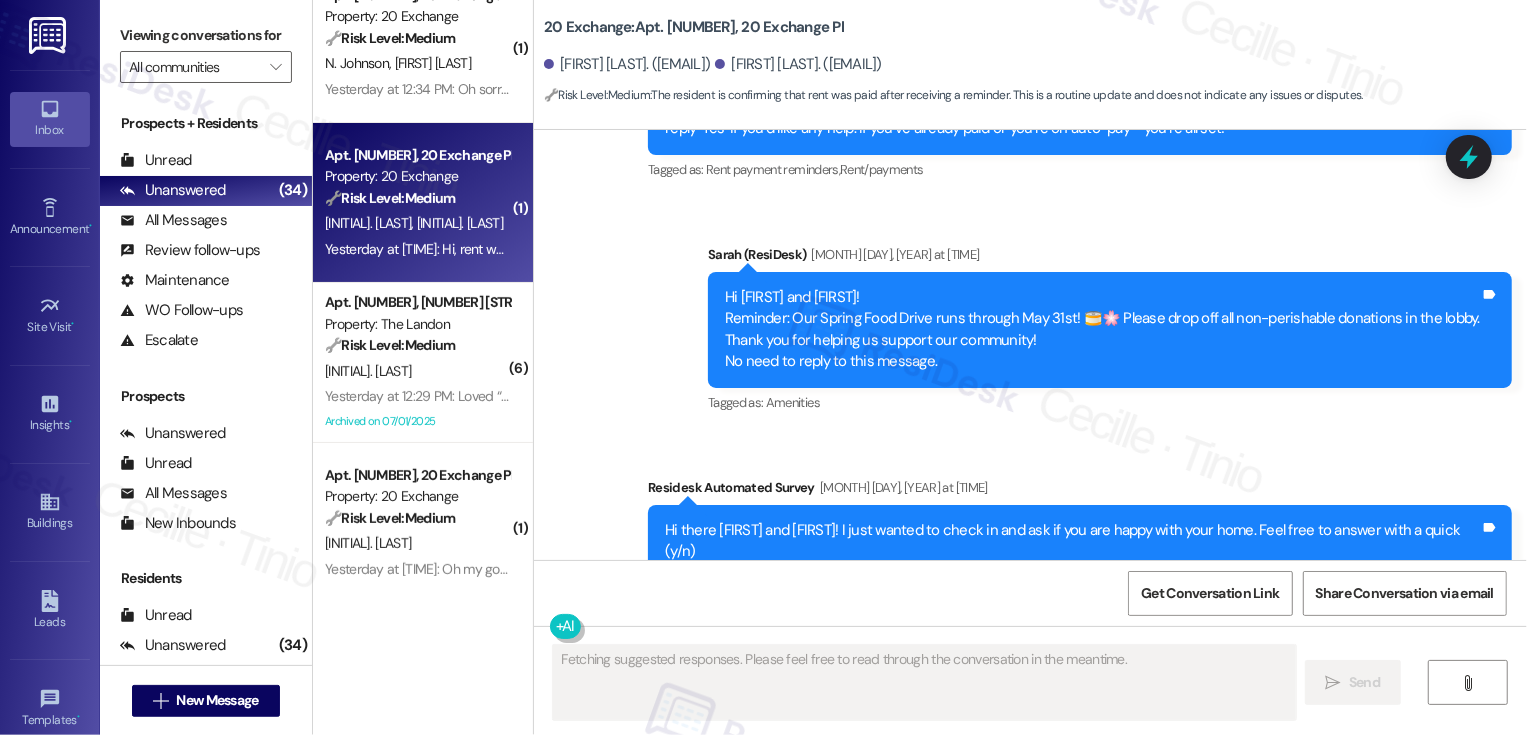 scroll, scrollTop: 8125, scrollLeft: 0, axis: vertical 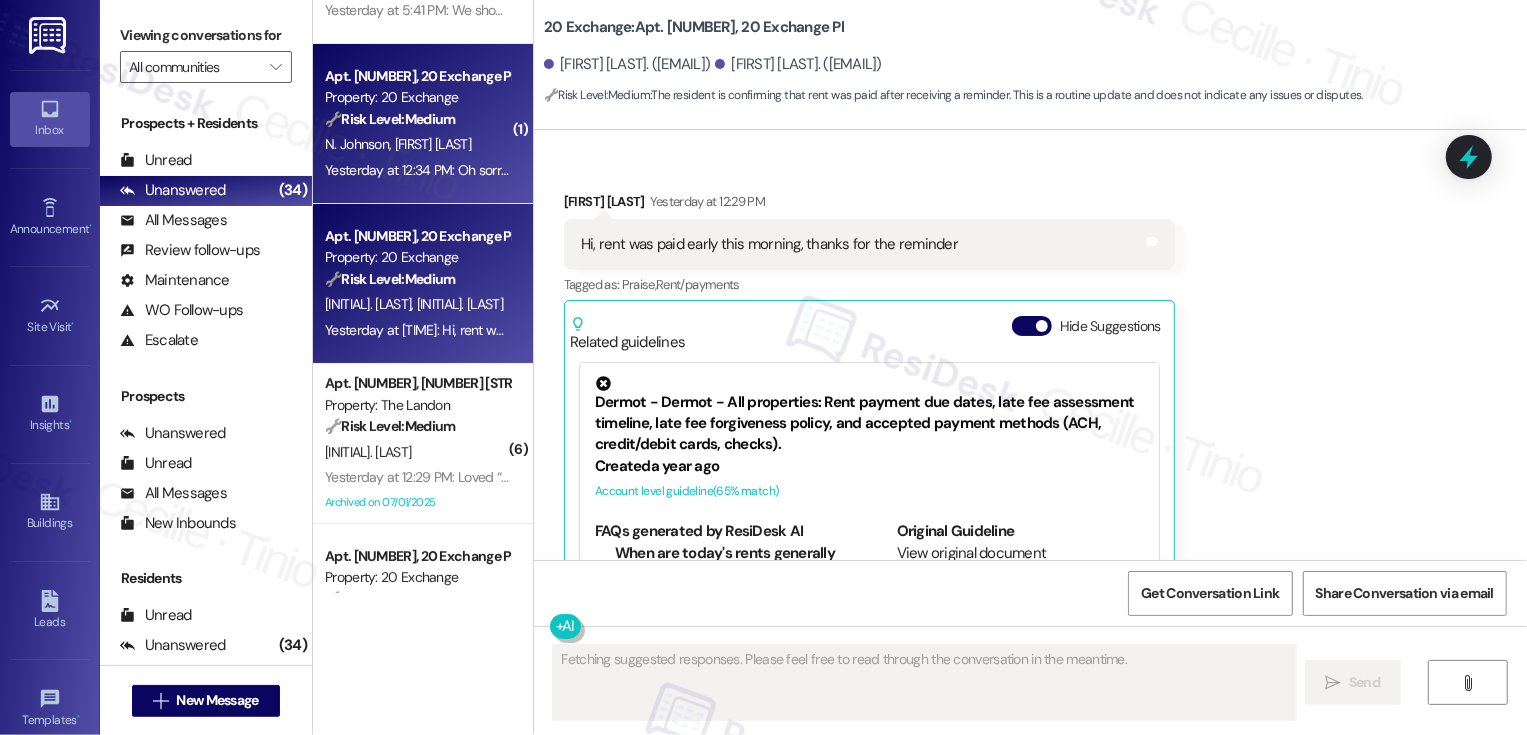 click on "🔧  Risk Level:  Medium" at bounding box center [390, 119] 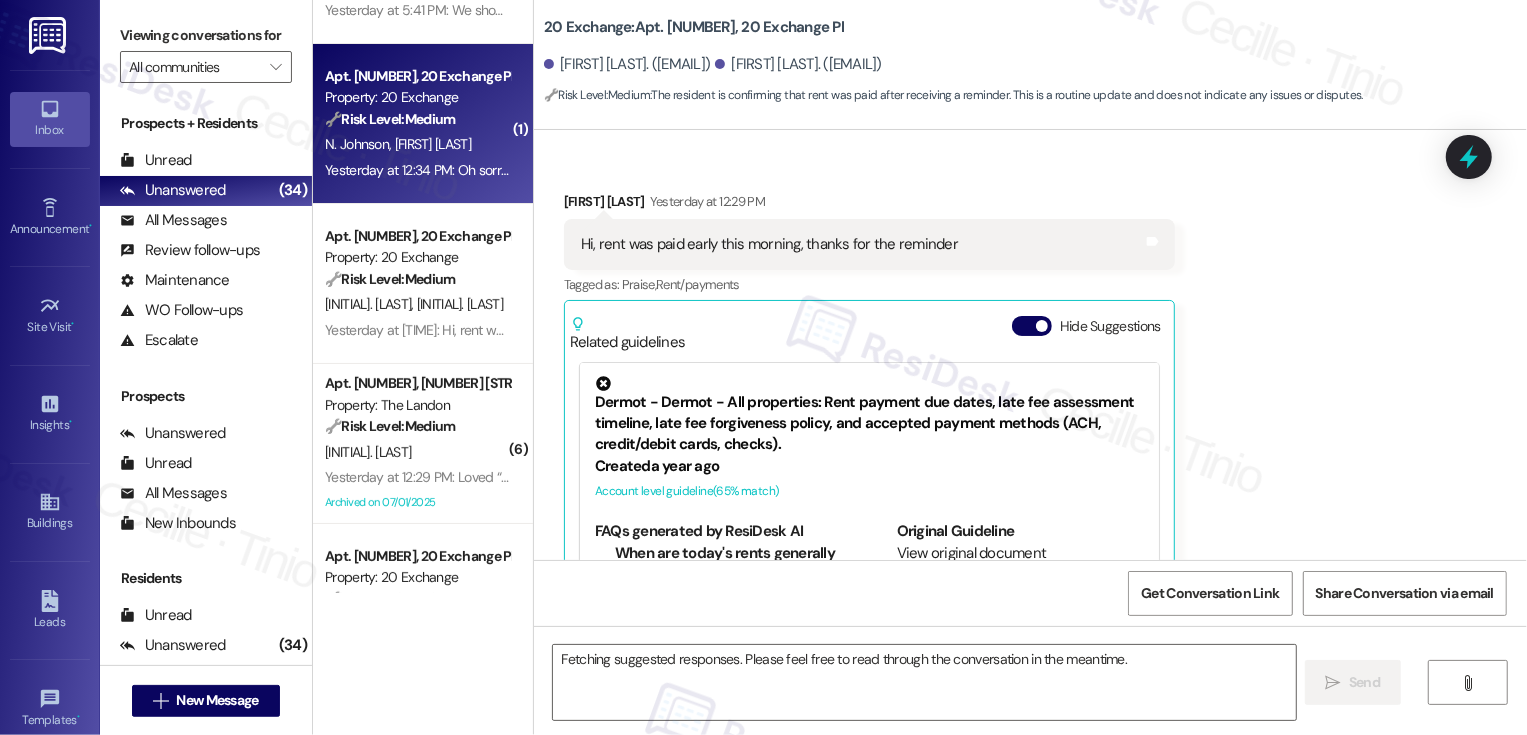 click on "🔧  Risk Level:  Medium" at bounding box center (390, 119) 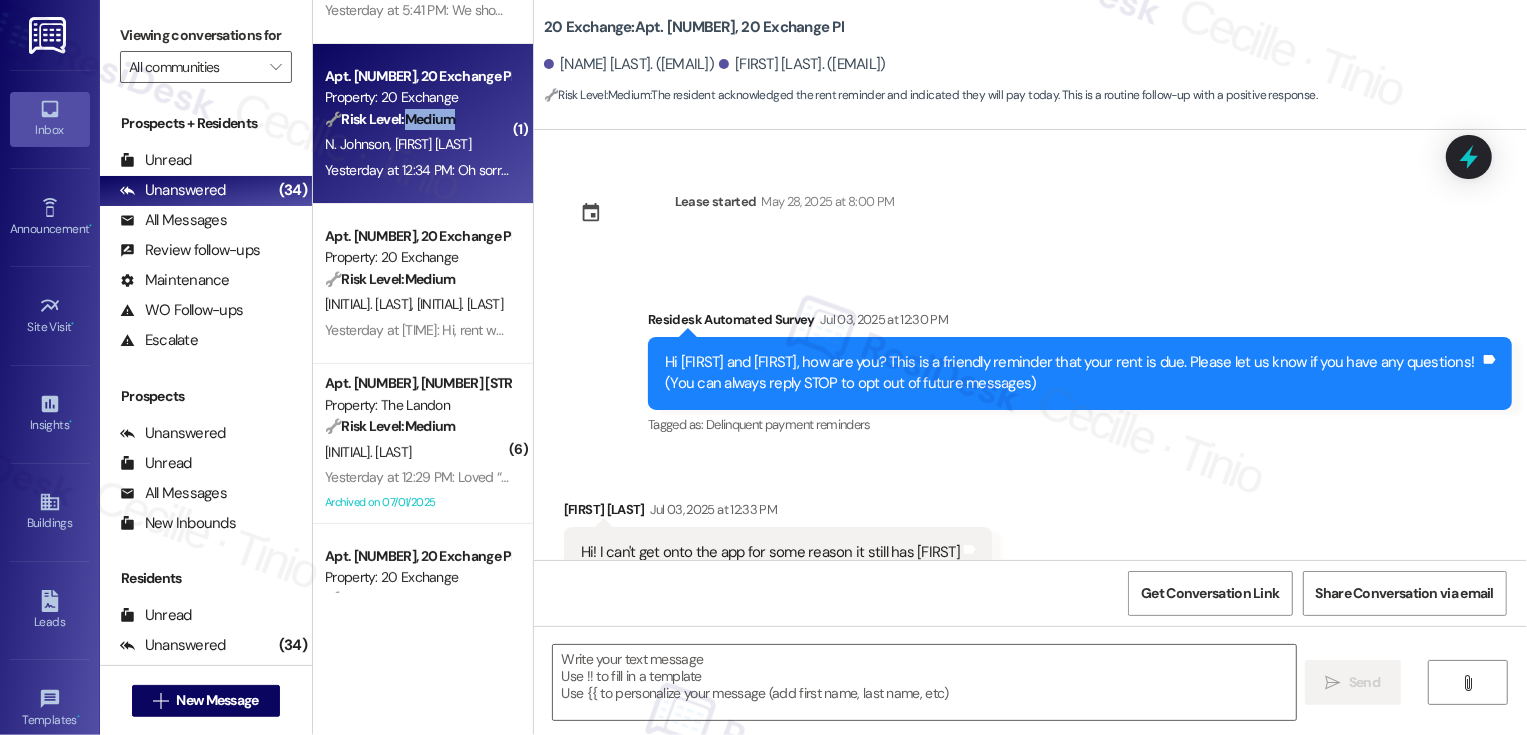 scroll, scrollTop: 28, scrollLeft: 0, axis: vertical 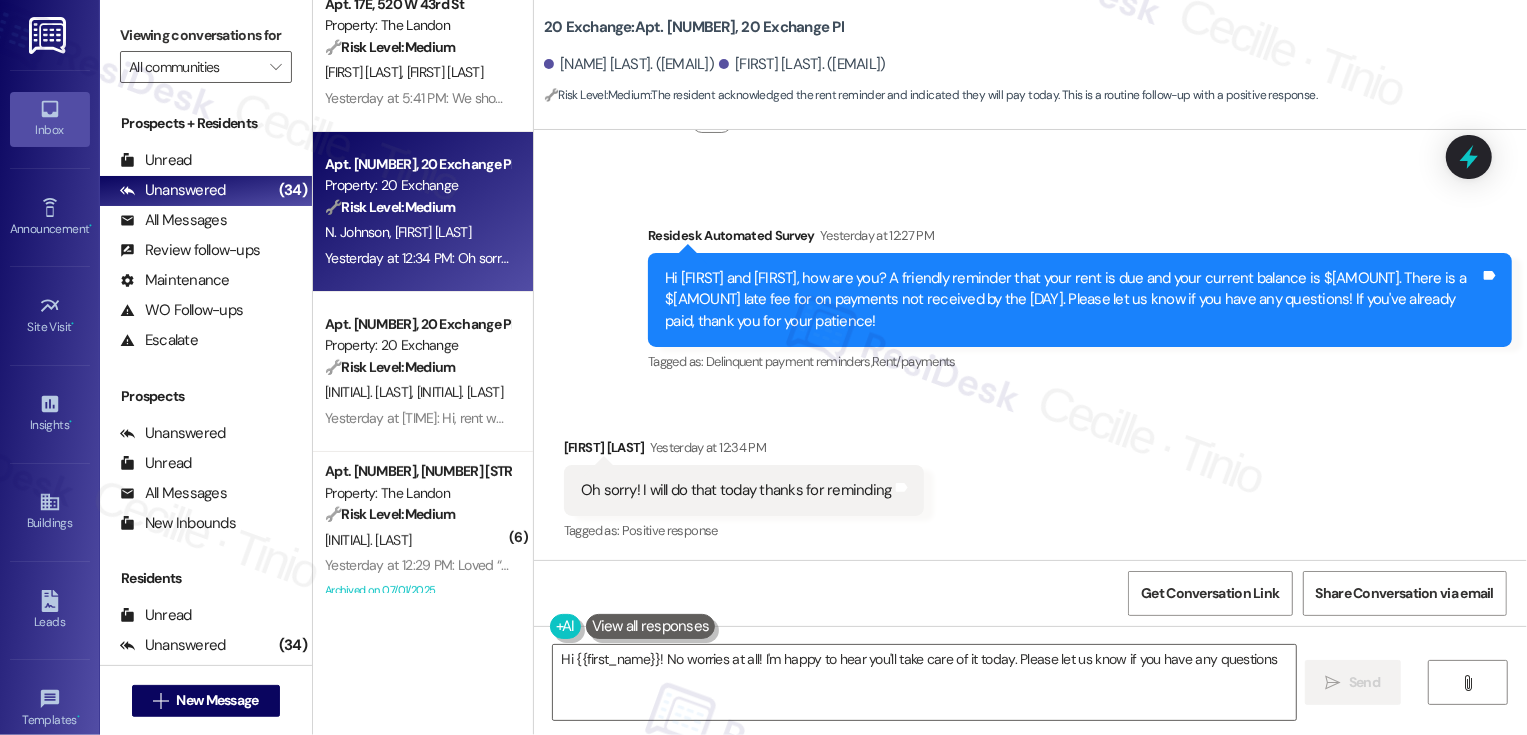 type on "Hi {{first_name}}! No worries at all! I'm happy to hear you'll take care of it today. Please let us know if you have any questions!" 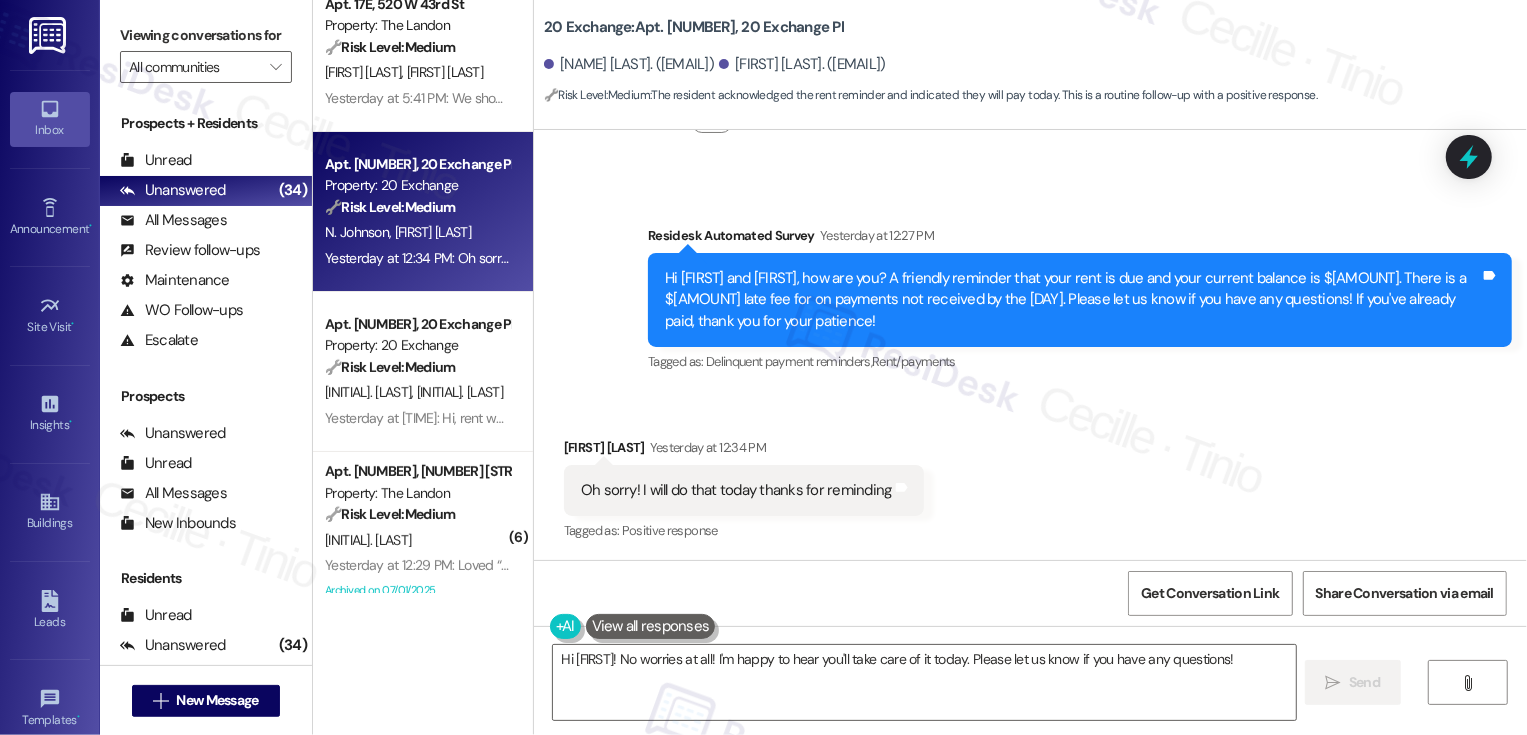 click on "Natasha Johnson Yesterday at 12:34 PM" at bounding box center (744, 451) 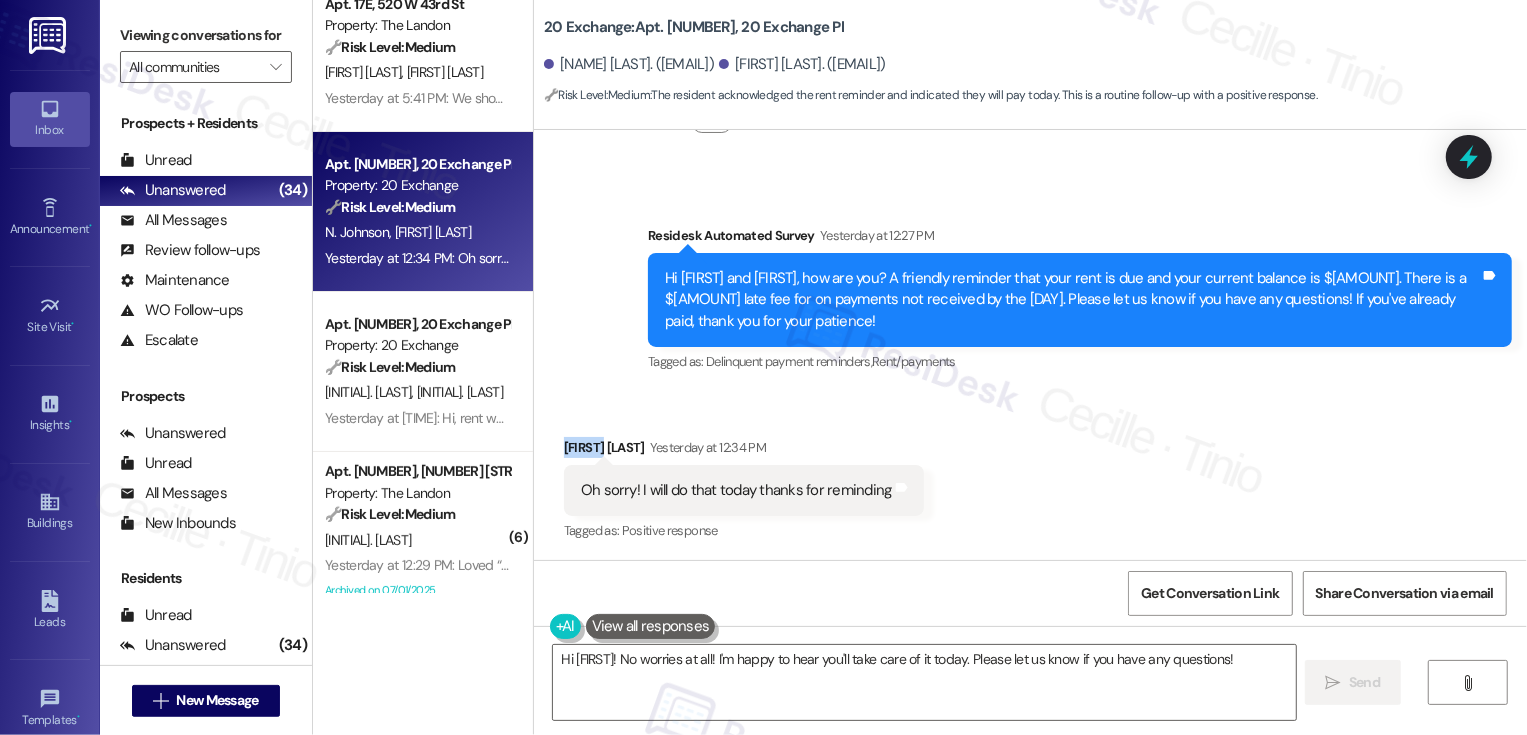 copy on "Natasha" 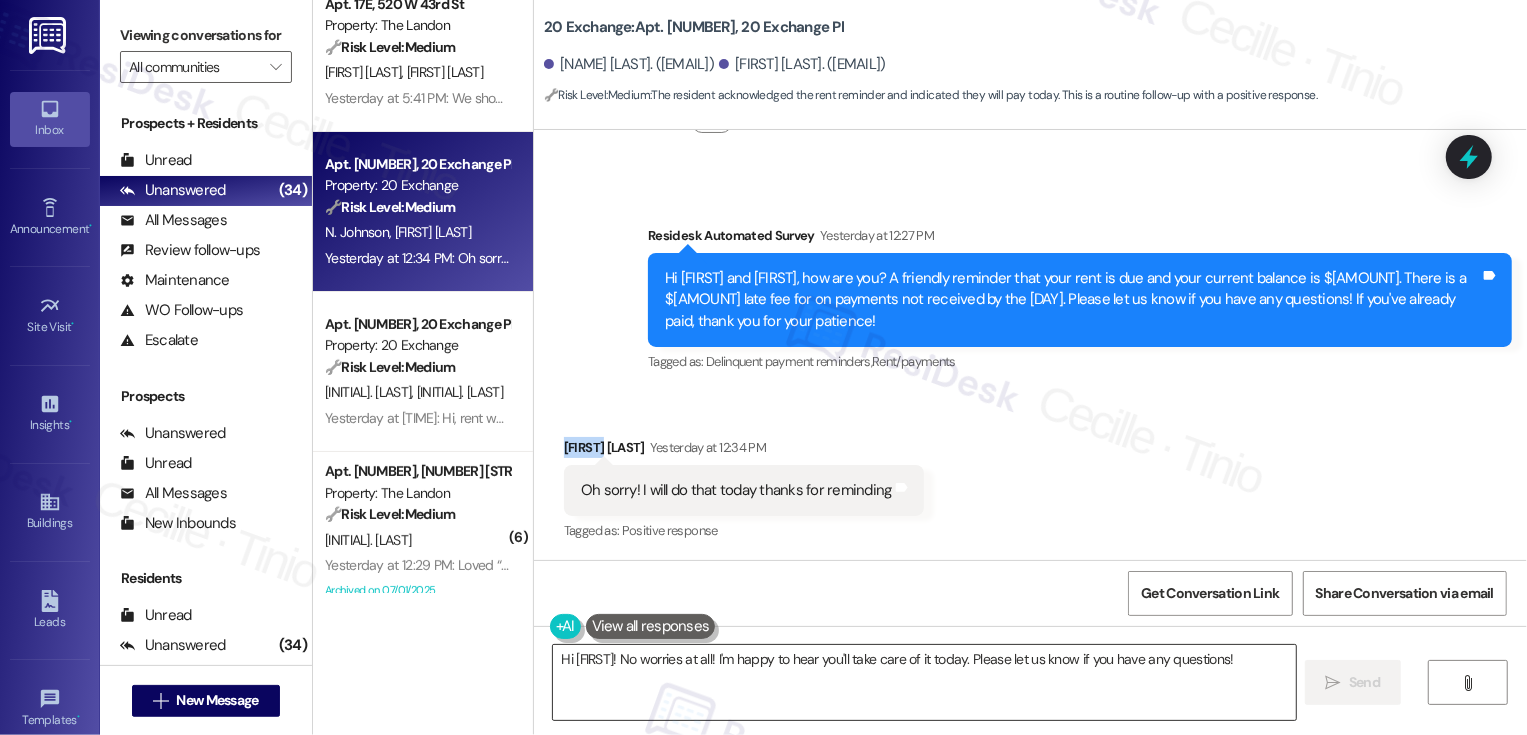 click on "Hi {{first_name}}! No worries at all! I'm happy to hear you'll take care of it today. Please let us know if you have any questions!" at bounding box center [924, 682] 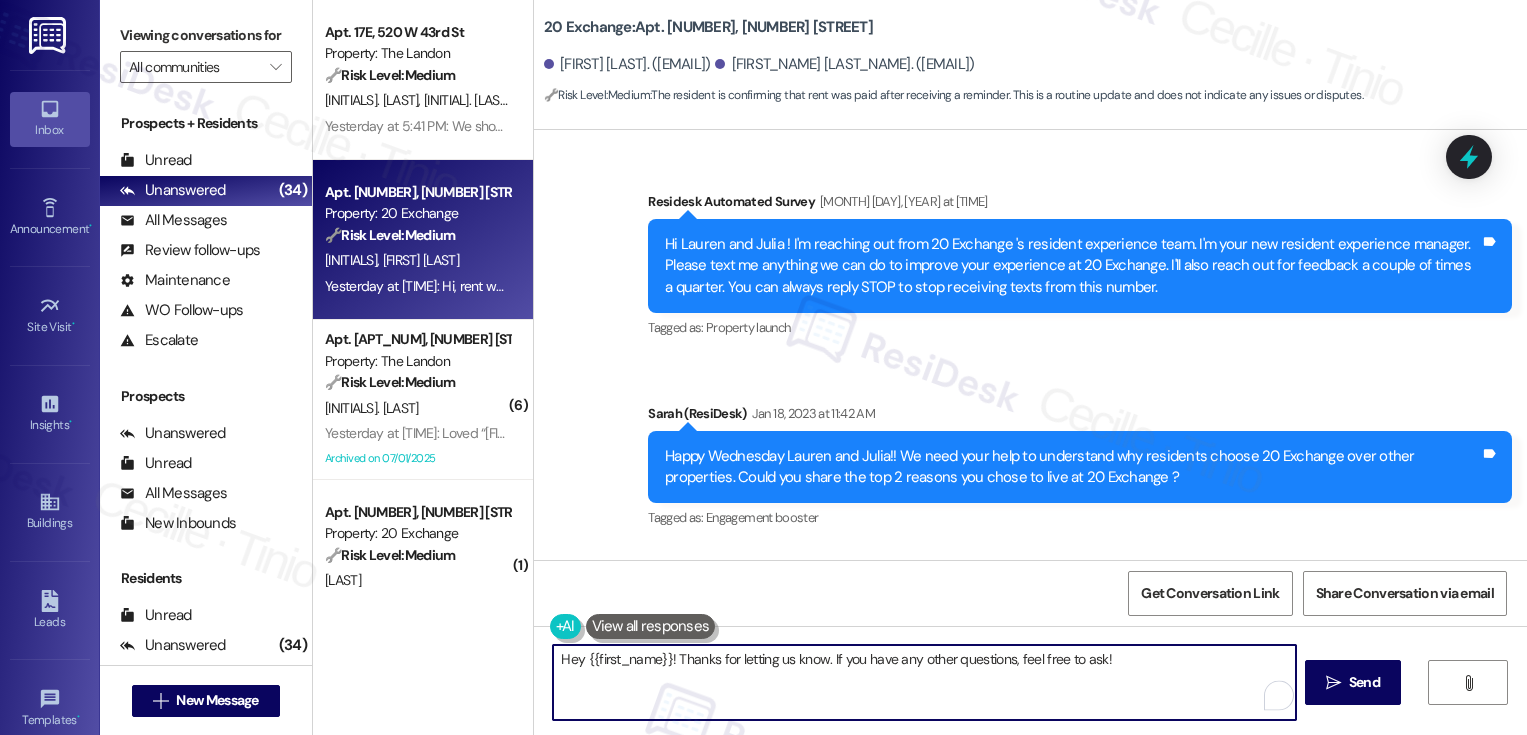 scroll, scrollTop: 0, scrollLeft: 0, axis: both 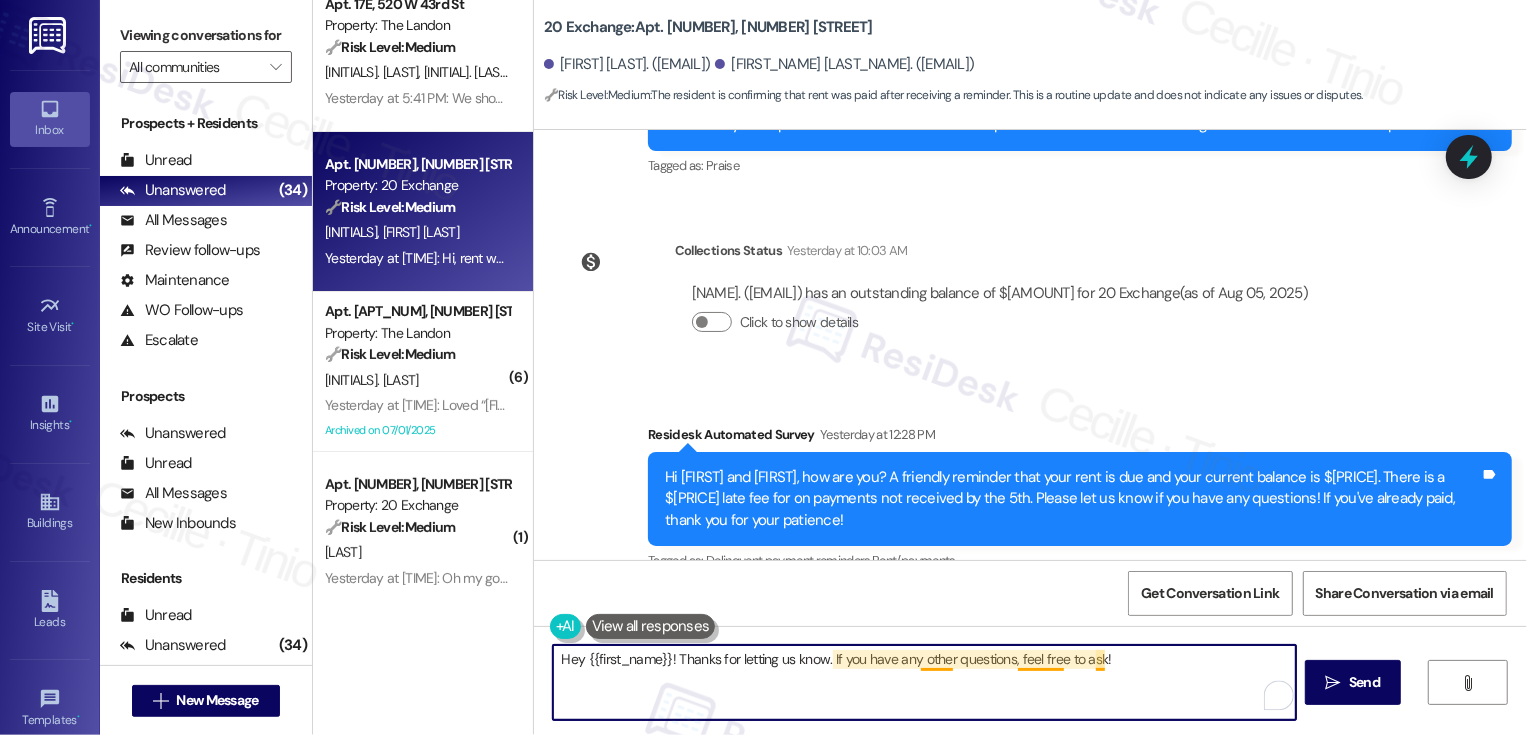 click on "Hey {{first_name}}! Thanks for letting us know. If you have any other questions, feel free to ask!" at bounding box center (924, 682) 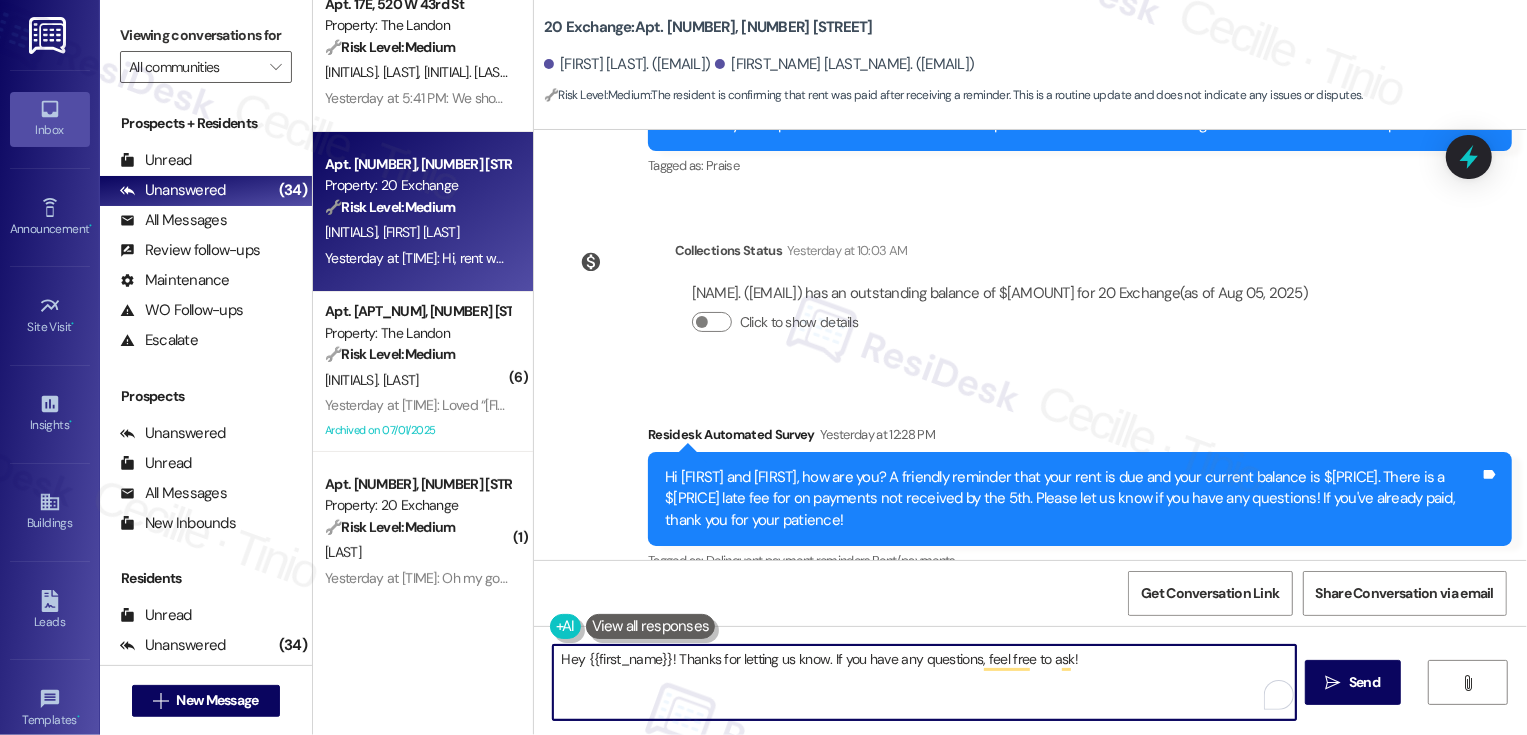 click on "Hi, rent was paid early this morning, thanks for the reminder Tags and notes" at bounding box center [869, 688] 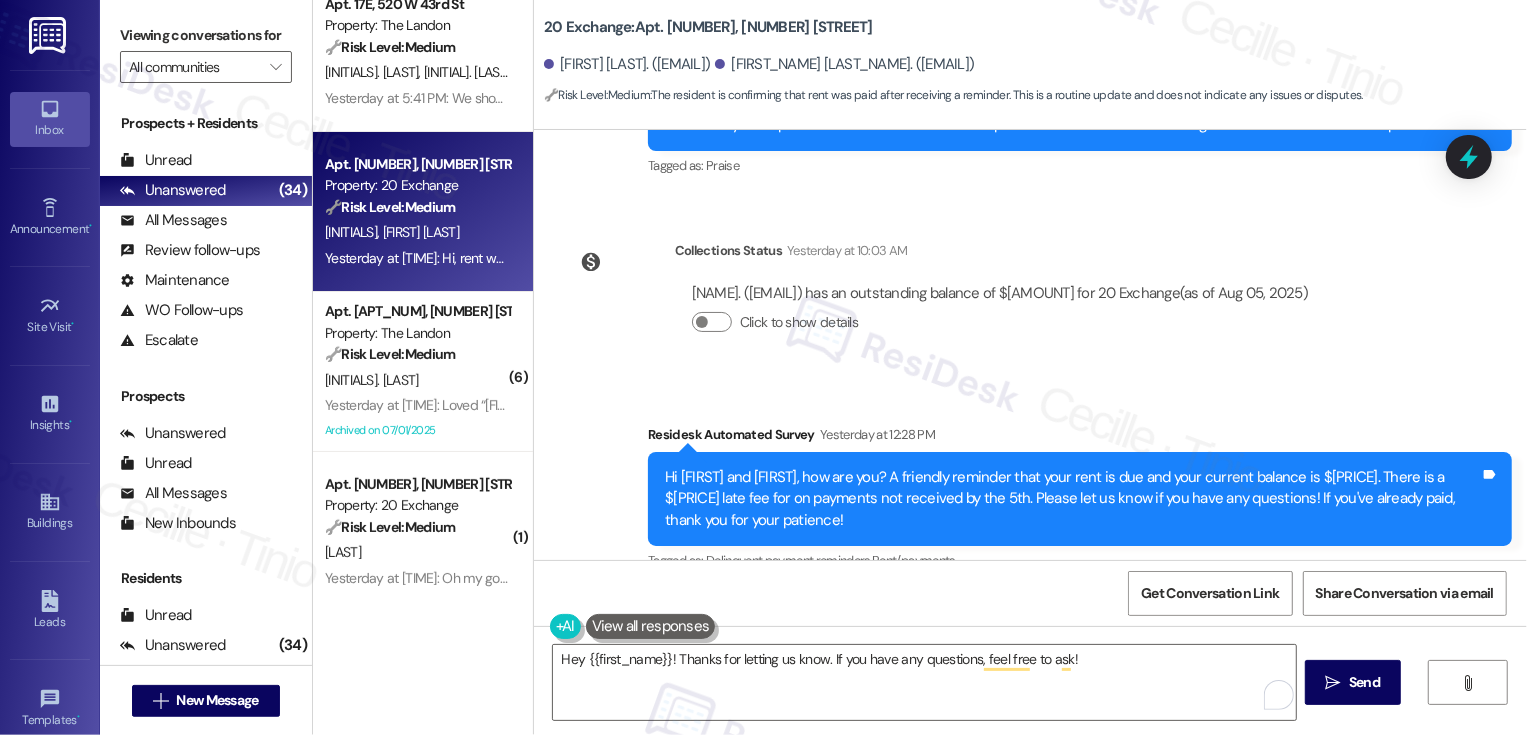 click on "[NAME] [TIME]" at bounding box center [869, 649] 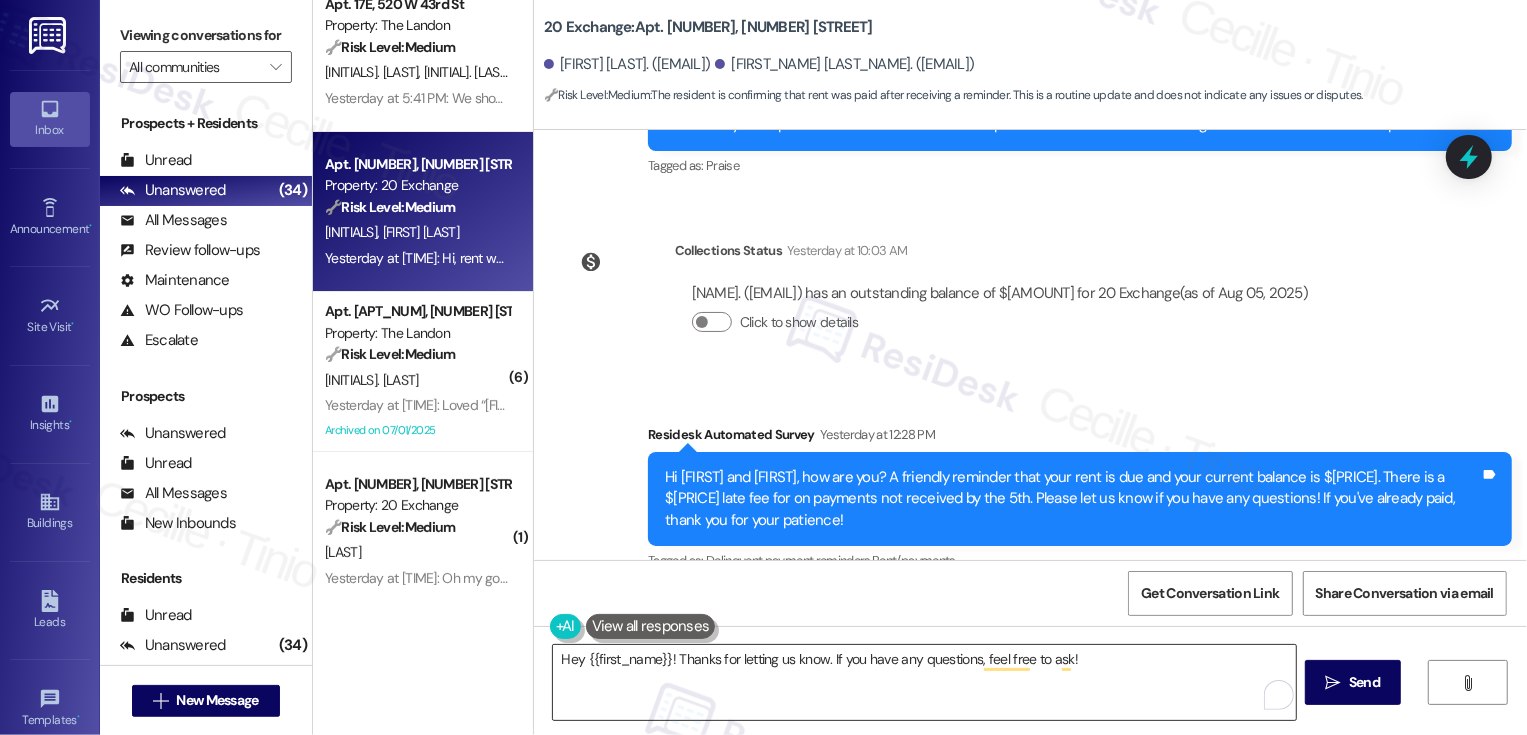 click on "Hey {{first_name}}! Thanks for letting us know. If you have any questions, feel free to ask!" at bounding box center (924, 682) 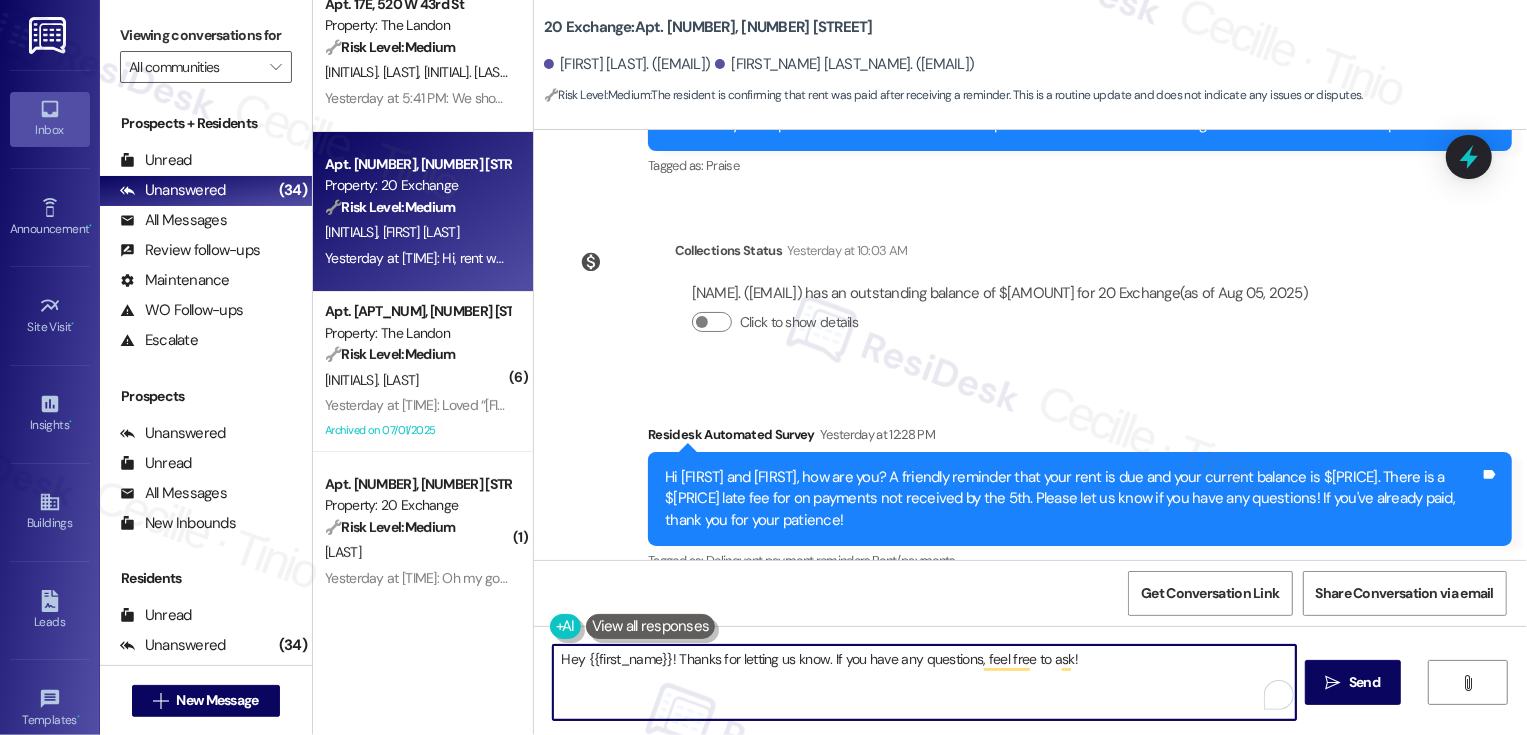 click on "Hey {{first_name}}! Thanks for letting us know. If you have any questions, feel free to ask!" at bounding box center (924, 682) 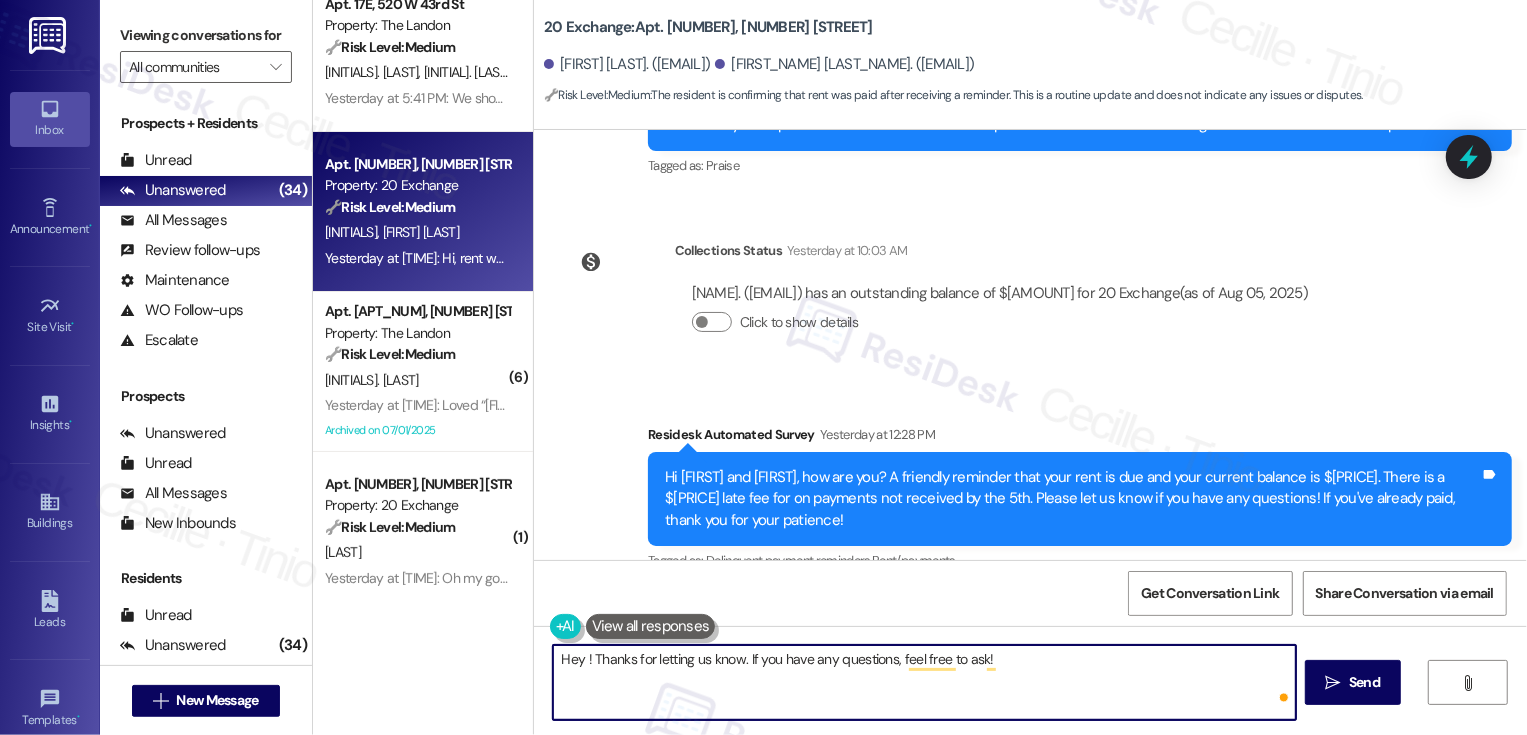 paste on "Lauren" 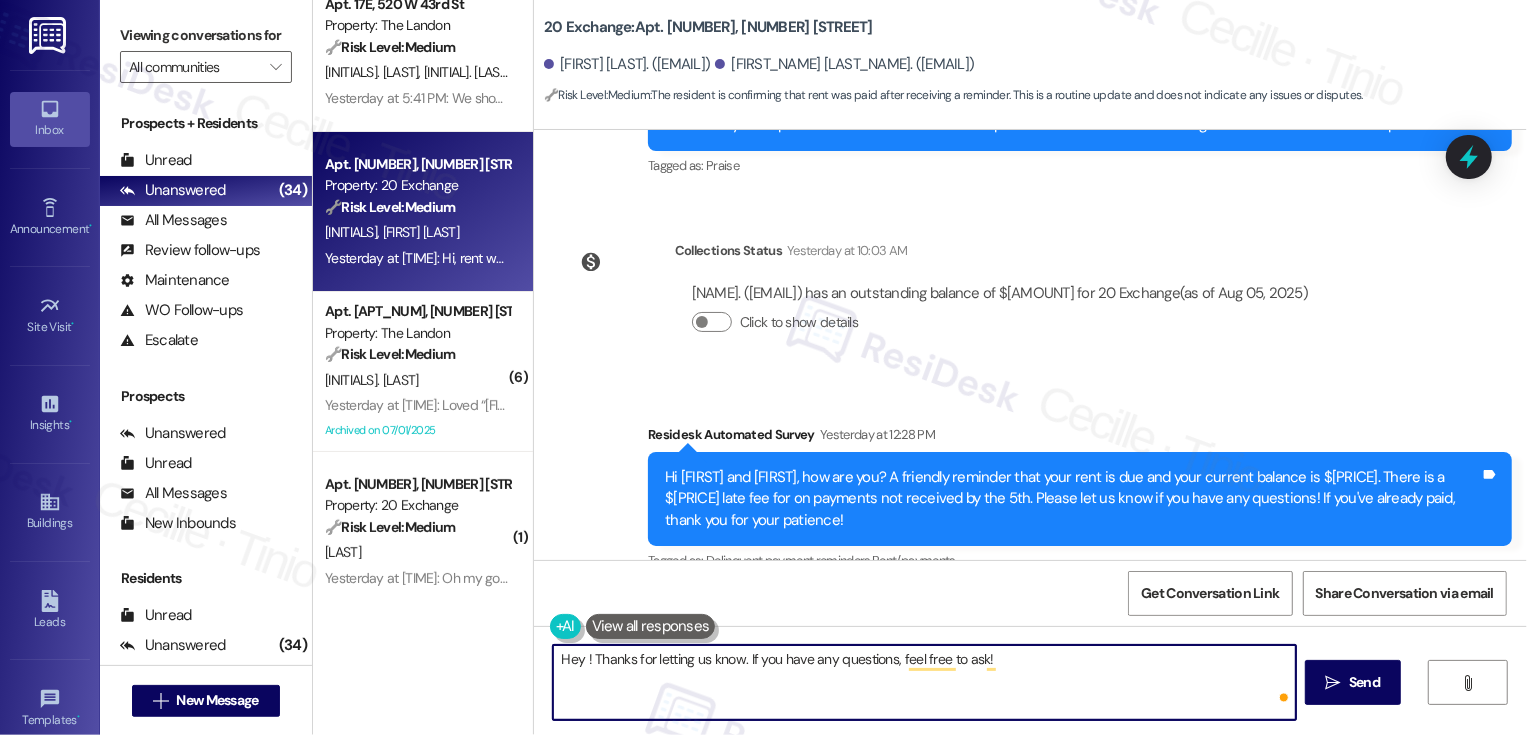 type on "Hey [FIRST_NAME]! Thanks for letting us know. If you have any questions, feel free to ask!" 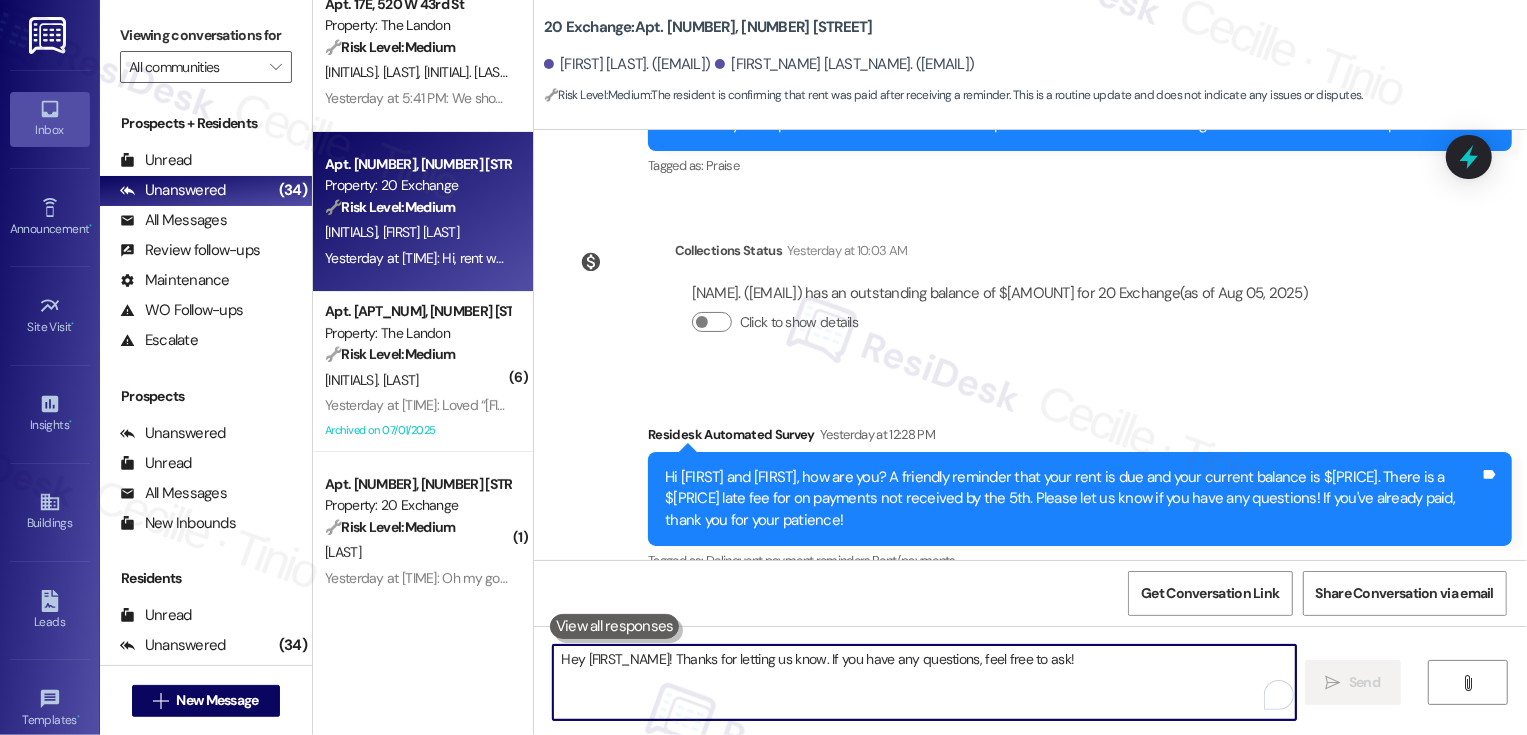 scroll, scrollTop: 8125, scrollLeft: 0, axis: vertical 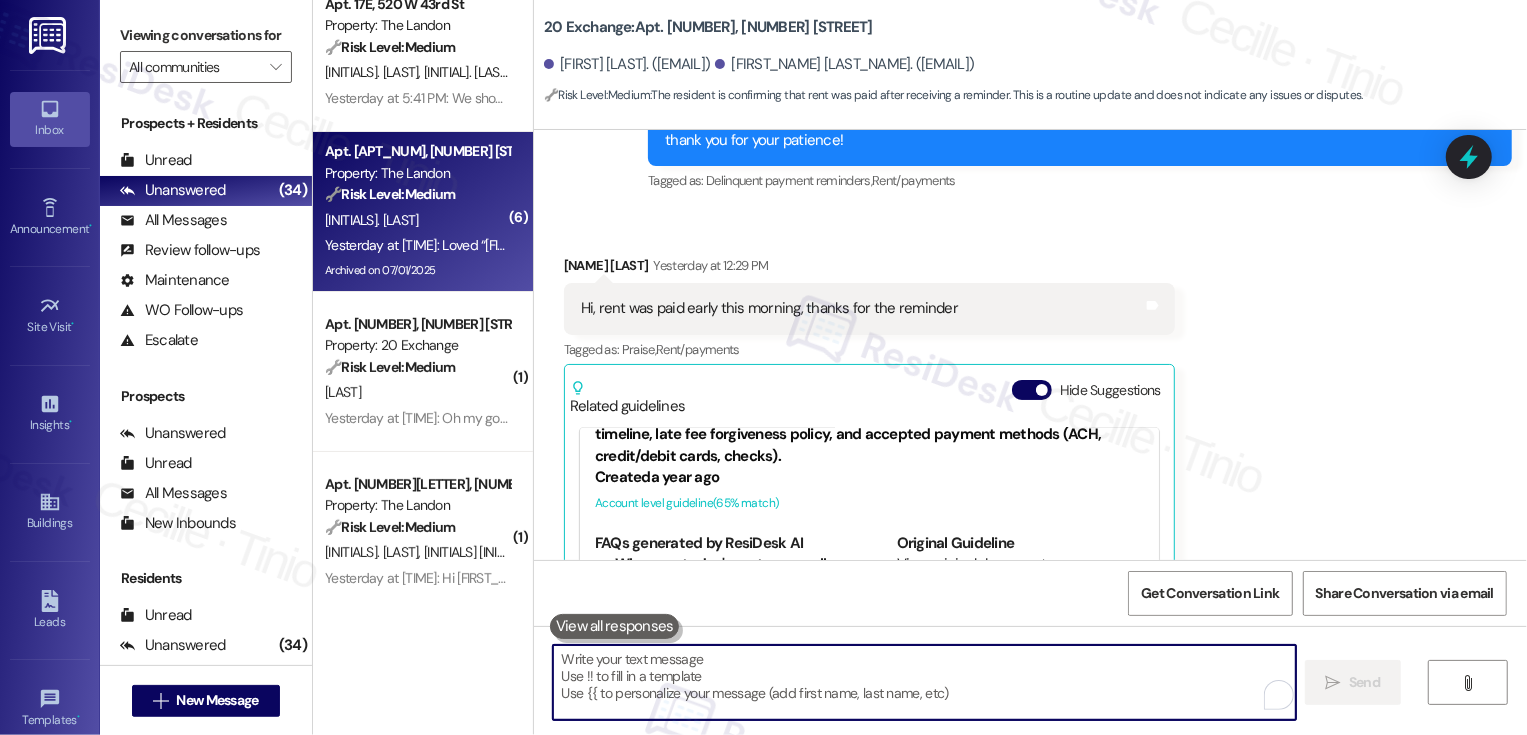 click on "[INITIALS]. [LAST]" at bounding box center [417, 220] 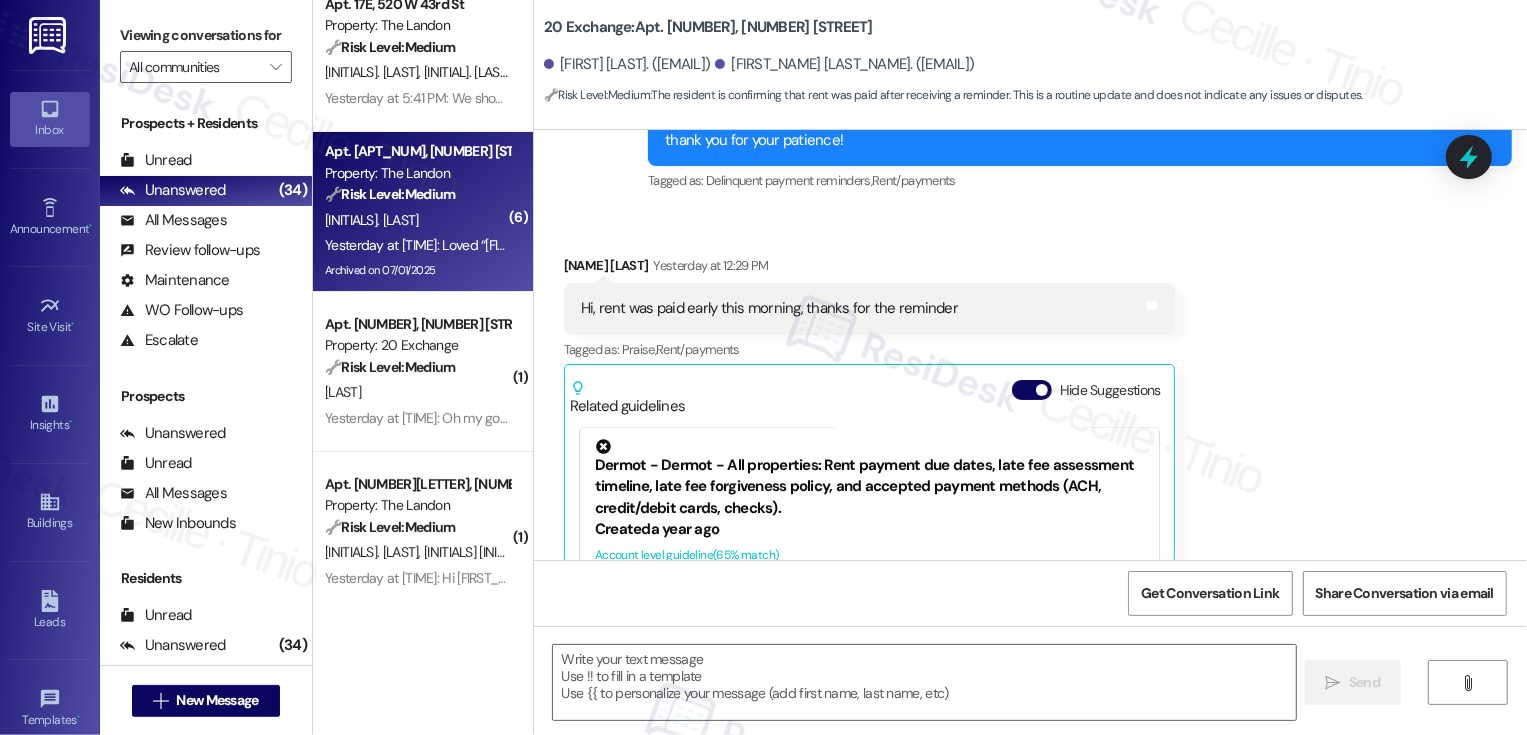 click on "[INITIALS]. [LAST]" at bounding box center [417, 220] 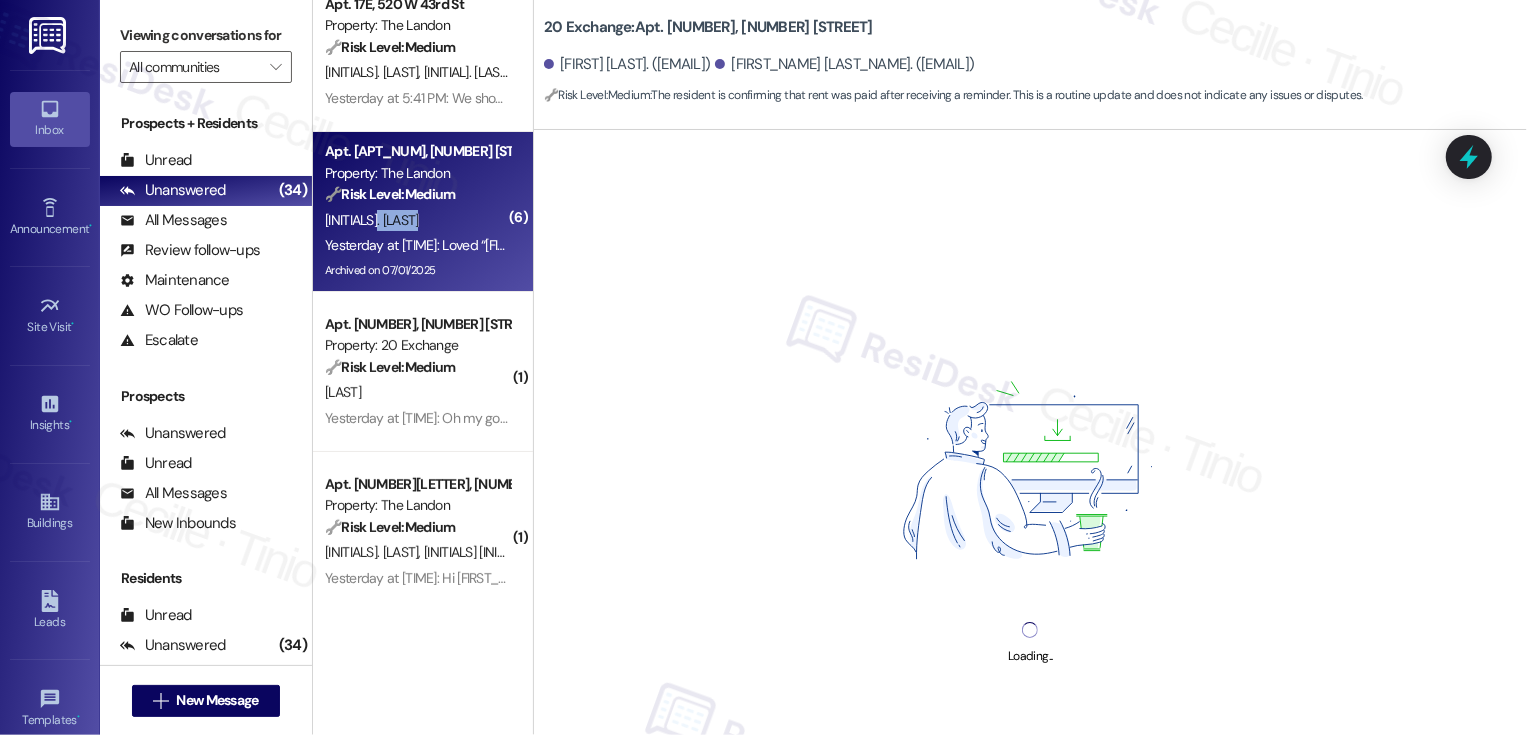 click on "[INITIALS]. [LAST]" at bounding box center [417, 220] 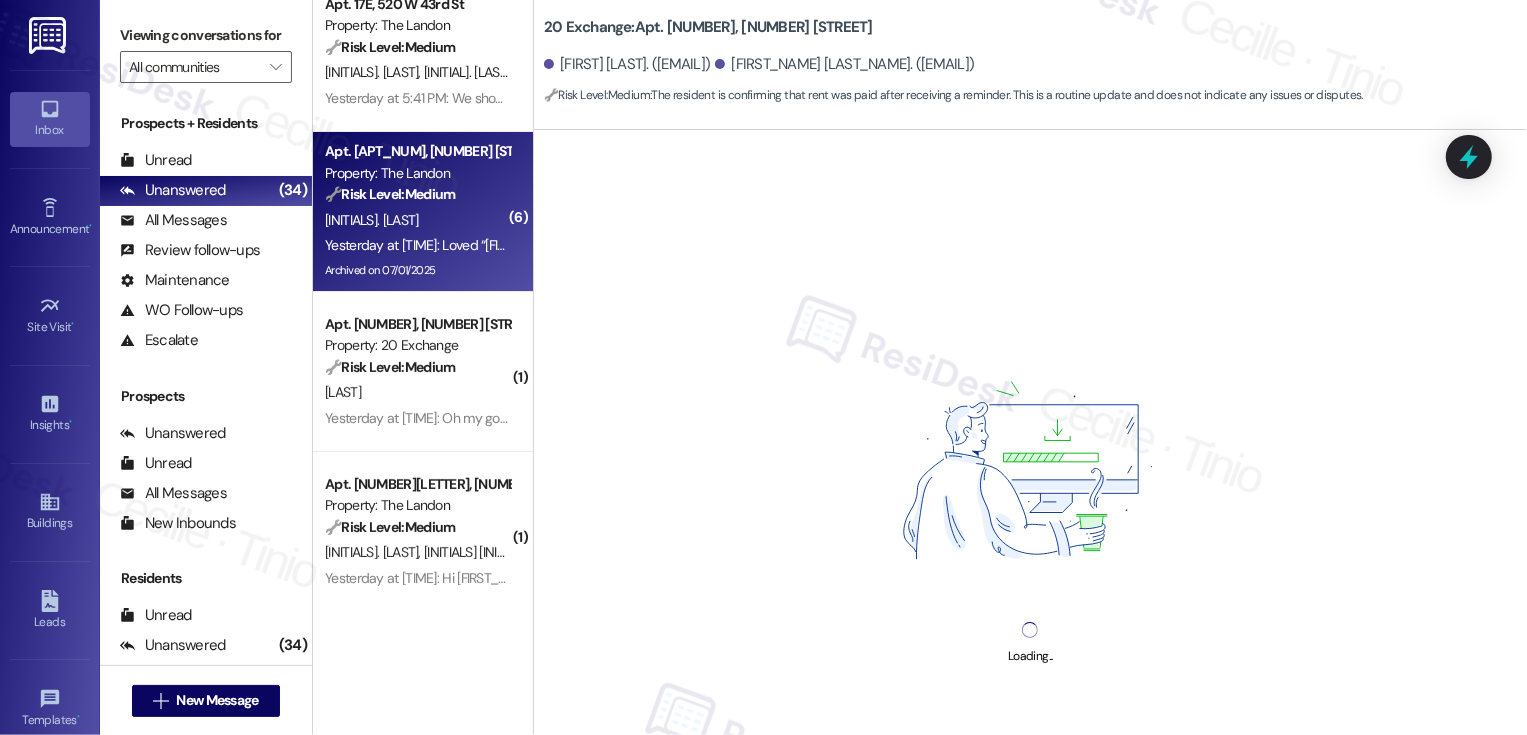 click on "[INITIALS]. [LAST]" at bounding box center (417, 220) 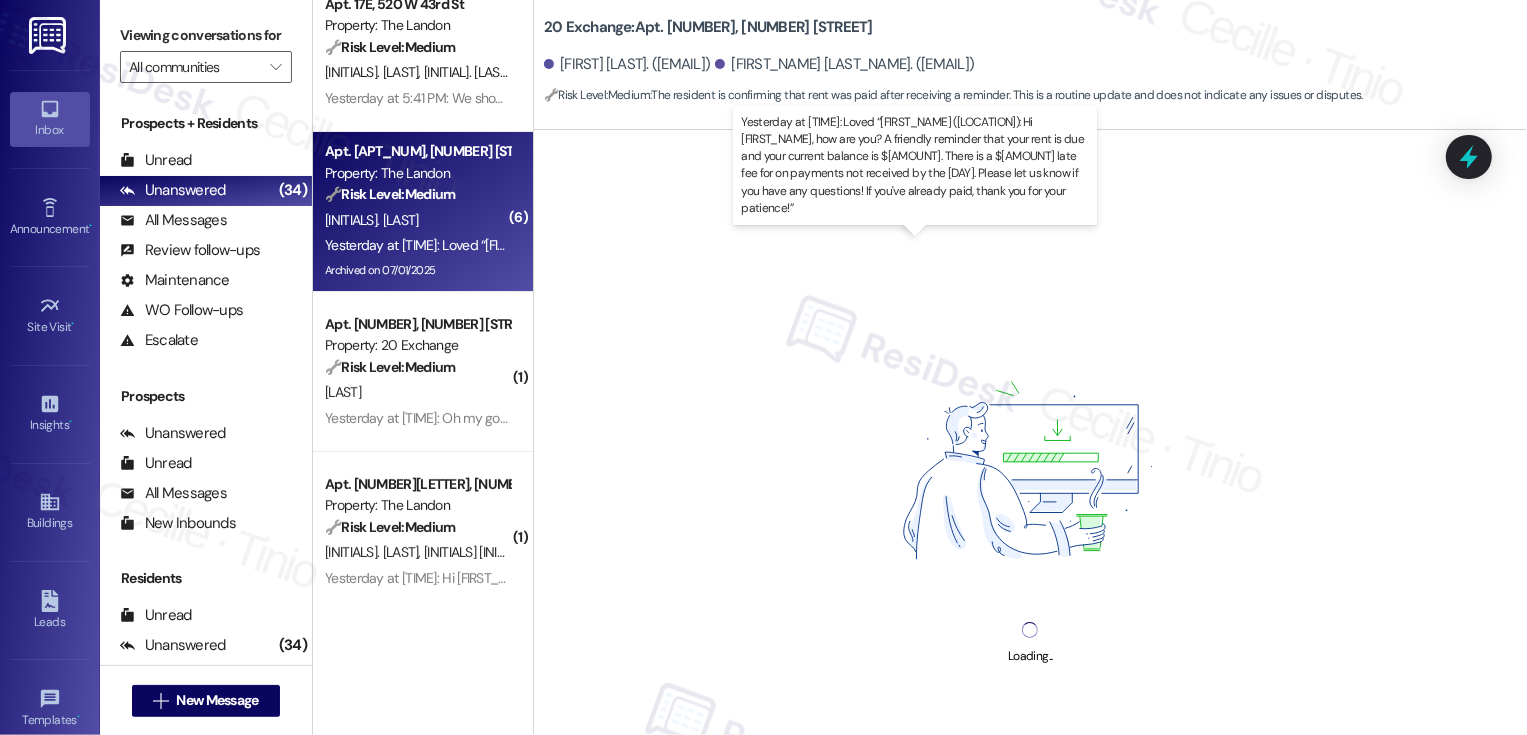 click on "Yesterday at [TIME]: Loved “[FIRST] ([COMPANY]): Hi [FIRST], how are you? A friendly reminder that your rent is due and your current balance is $[AMOUNT]. There is a $[AMOUNT] late fee for on payments not received by the [DAY]. Please let us know if you have any questions! If you've already paid, thank you for your patience!” Yesterday at [TIME]: Loved “[FIRST] ([COMPANY]): Hi [FIRST], how are you? A friendly reminder that your rent is due and your current balance is $[AMOUNT]. There is a $[AMOUNT] late fee for on payments not received by the [DAY]. Please let us know if you have any questions! If you've already paid, thank you for your patience!”" at bounding box center [1308, 245] 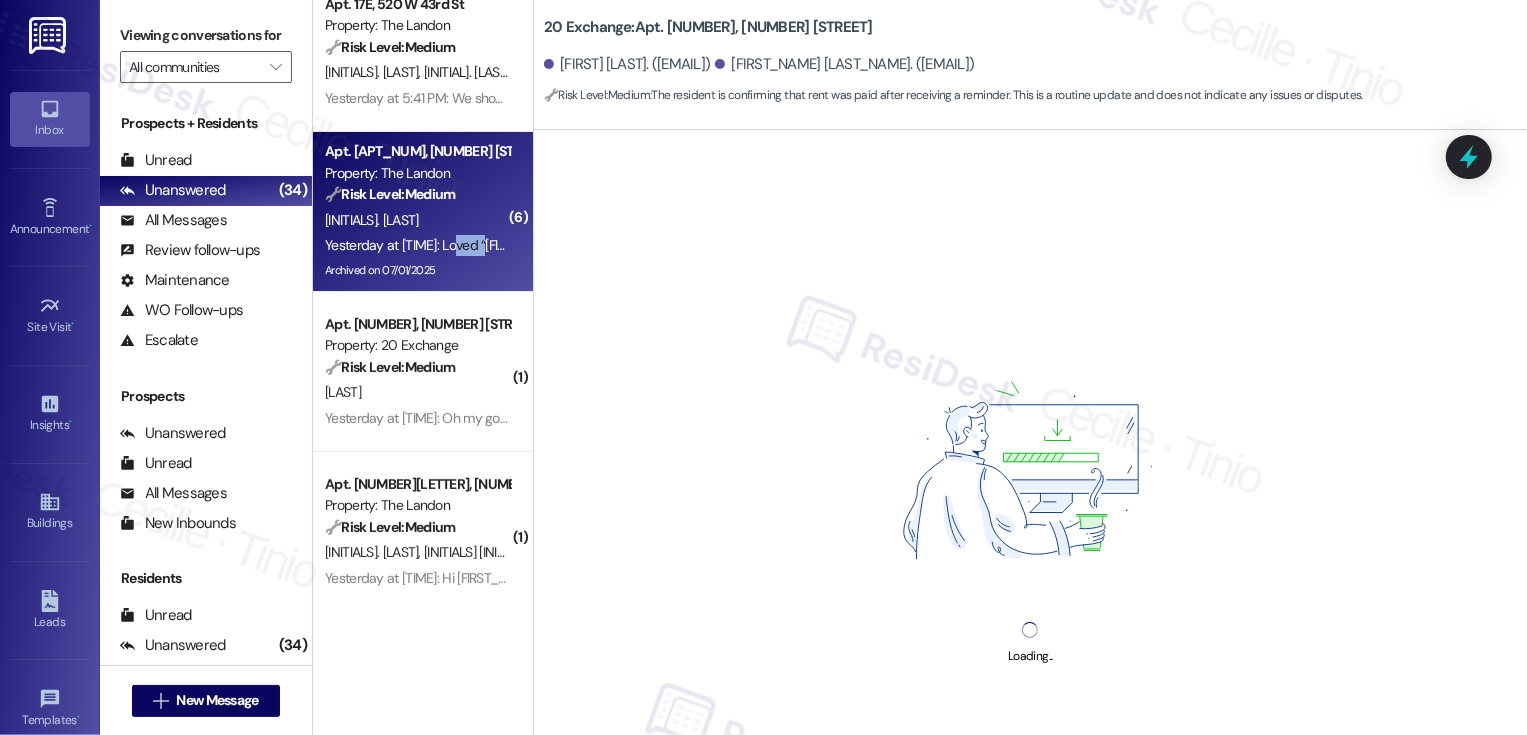 click on "[INITIALS]. [LAST]" at bounding box center (417, 220) 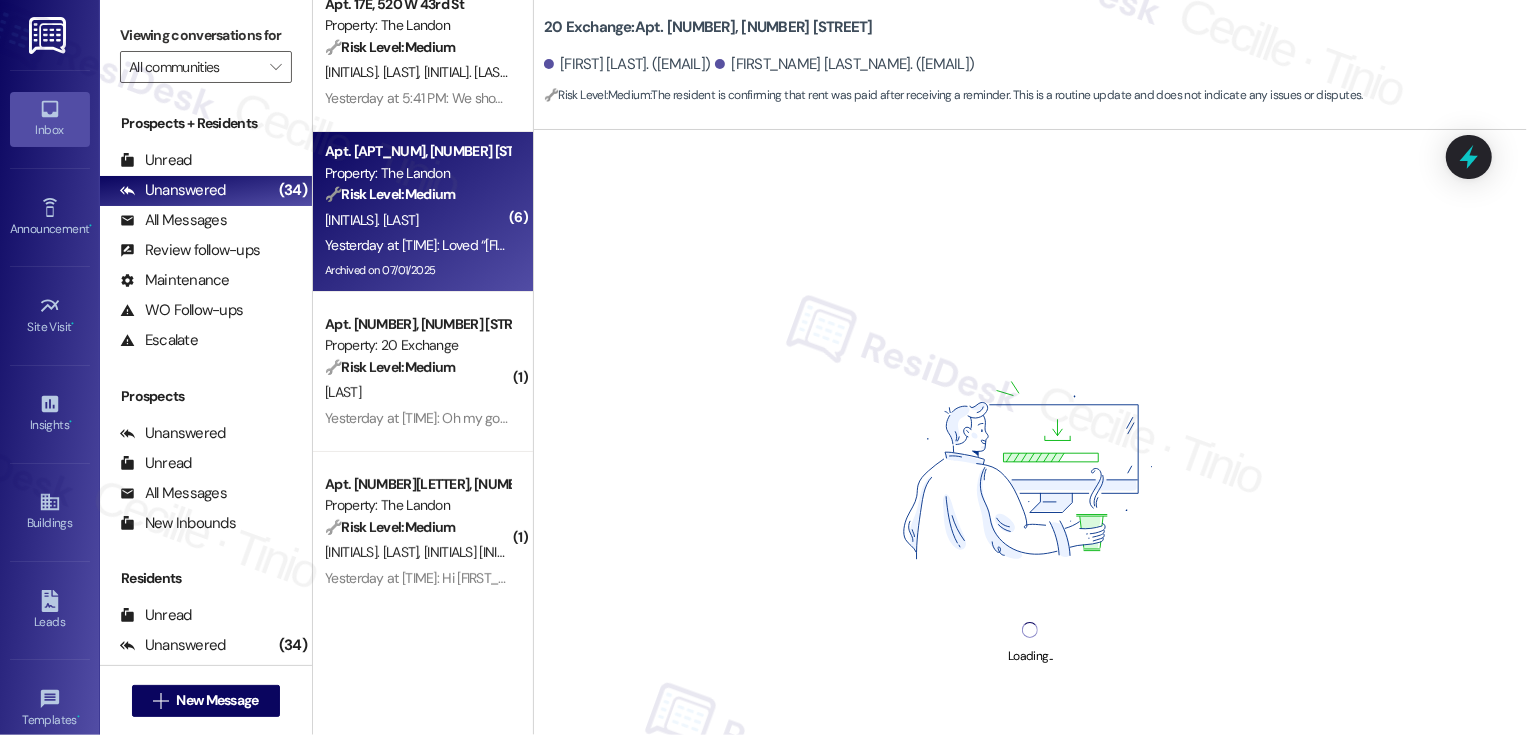 click on "[INITIALS]. [LAST]" at bounding box center [417, 220] 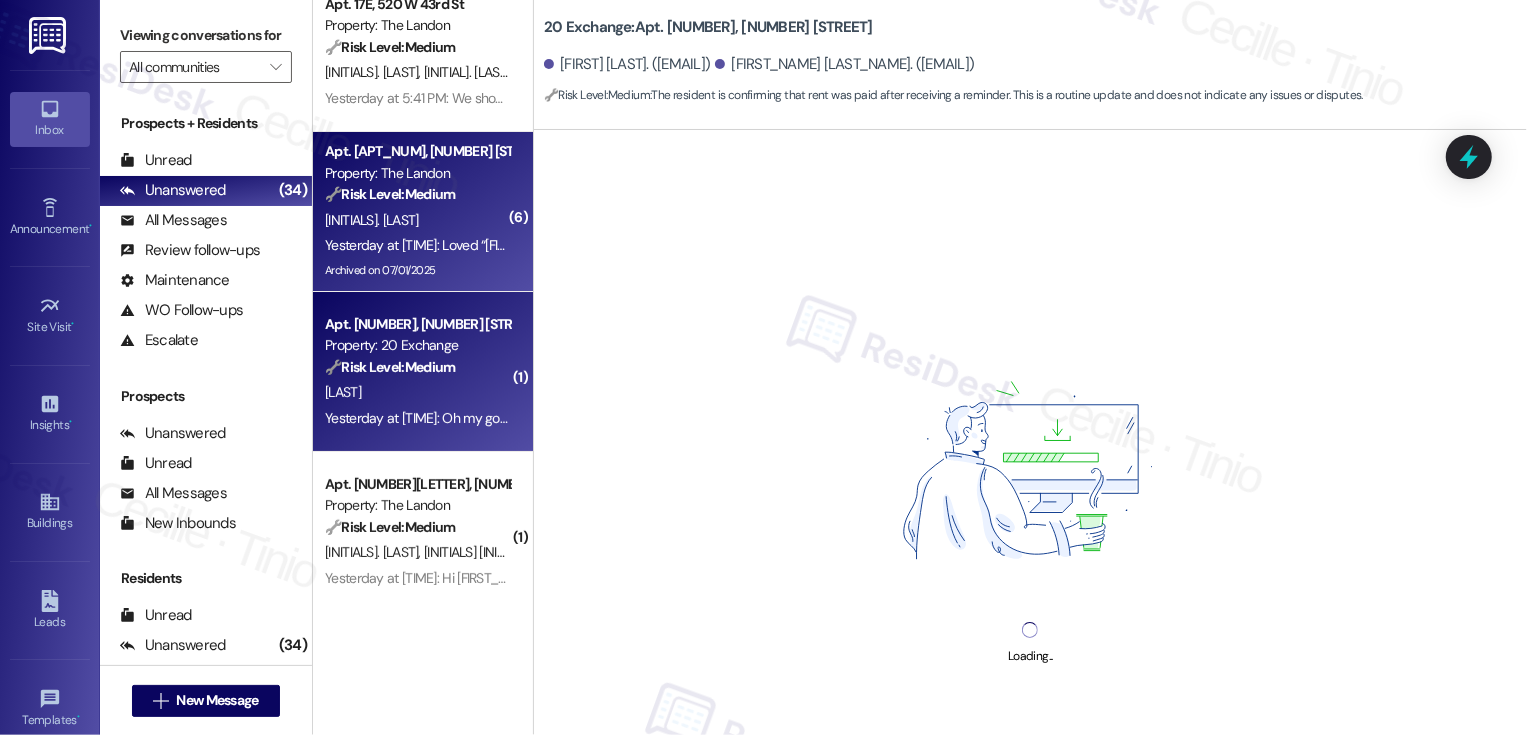 click on "Apt. [APT_NUM], [ADDRESS] Property: The [LOCATION] 🔧 Risk Level: Medium Resident is confirming they are sending in payment after a rent reminder. This is a routine payment update." at bounding box center (417, 173) 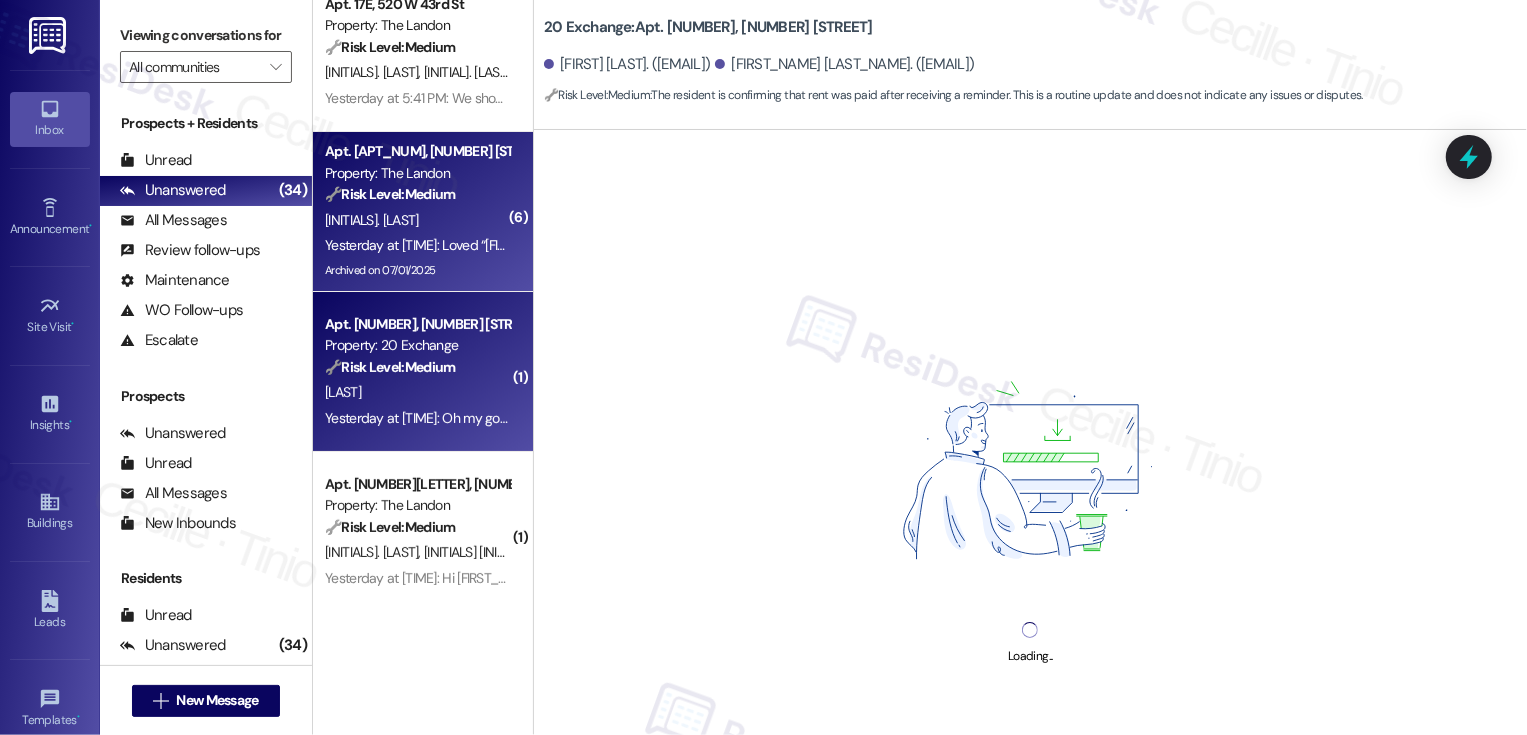 click on "Apt. [APT_NUM], [ADDRESS] Property: The [LOCATION] 🔧 Risk Level: Medium Resident is confirming they are sending in payment after a rent reminder. This is a routine payment update." at bounding box center (417, 173) 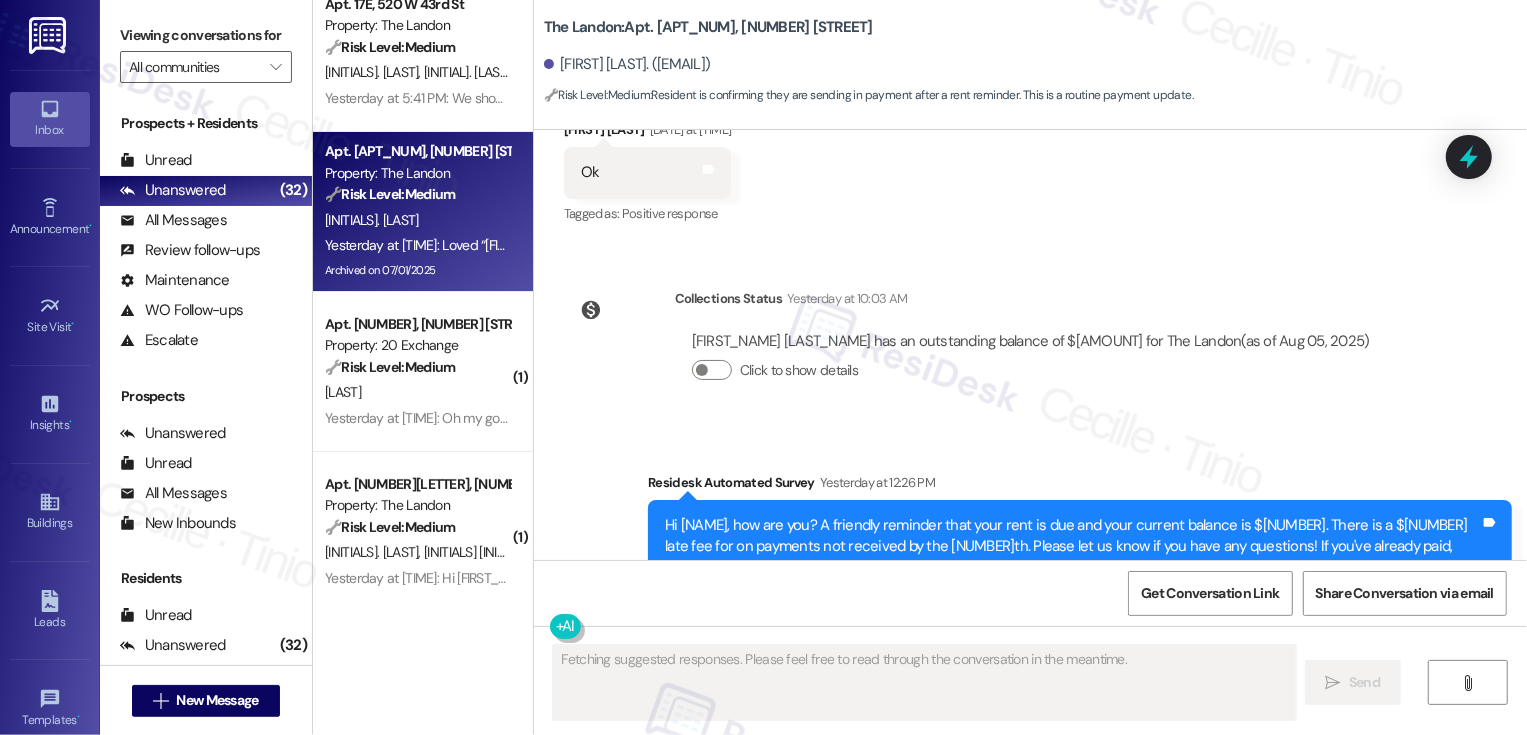 scroll, scrollTop: 94331, scrollLeft: 0, axis: vertical 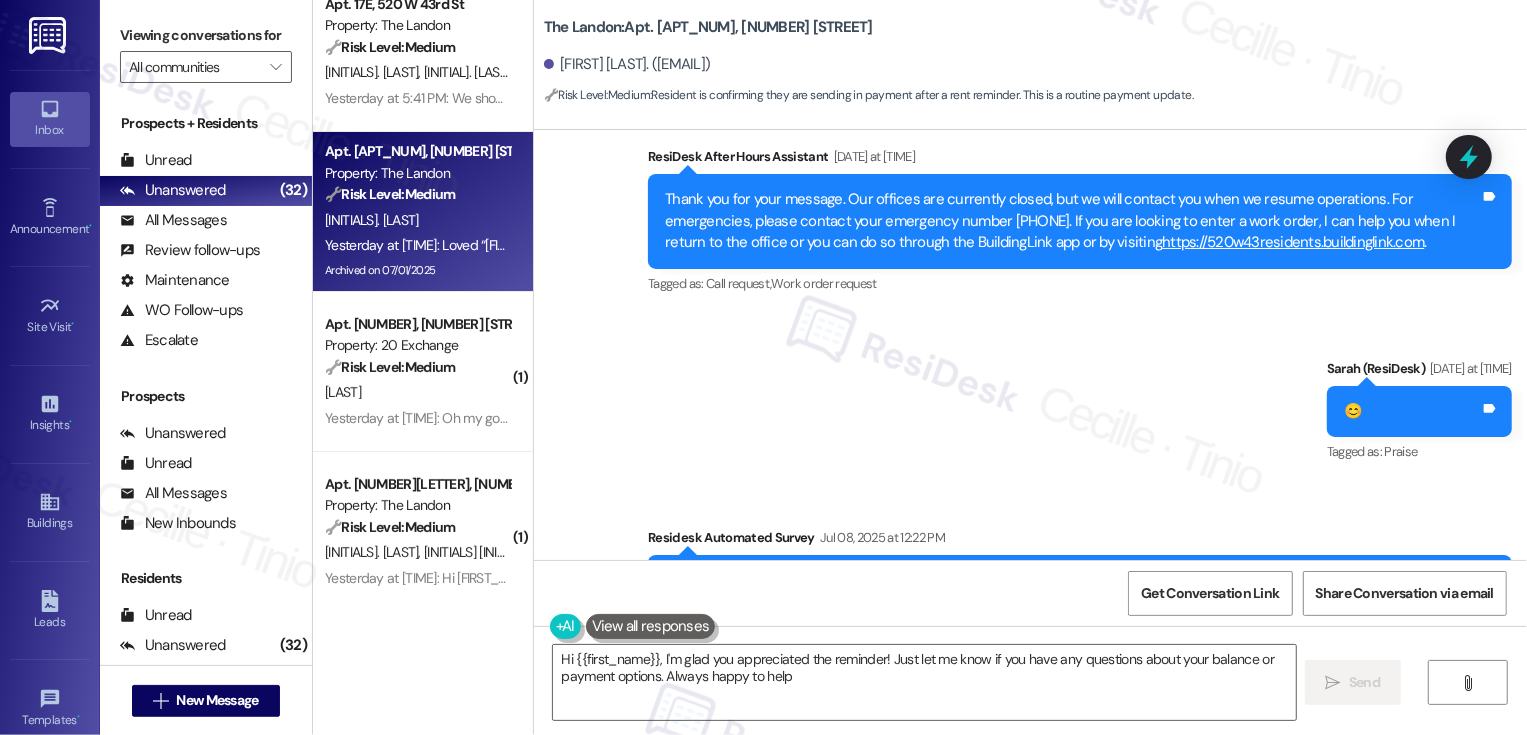 type on "Hi [FIRST_NAME], I'm glad you appreciated the reminder! Just let me know if you have any questions about your balance or payment options. Always happy to help!" 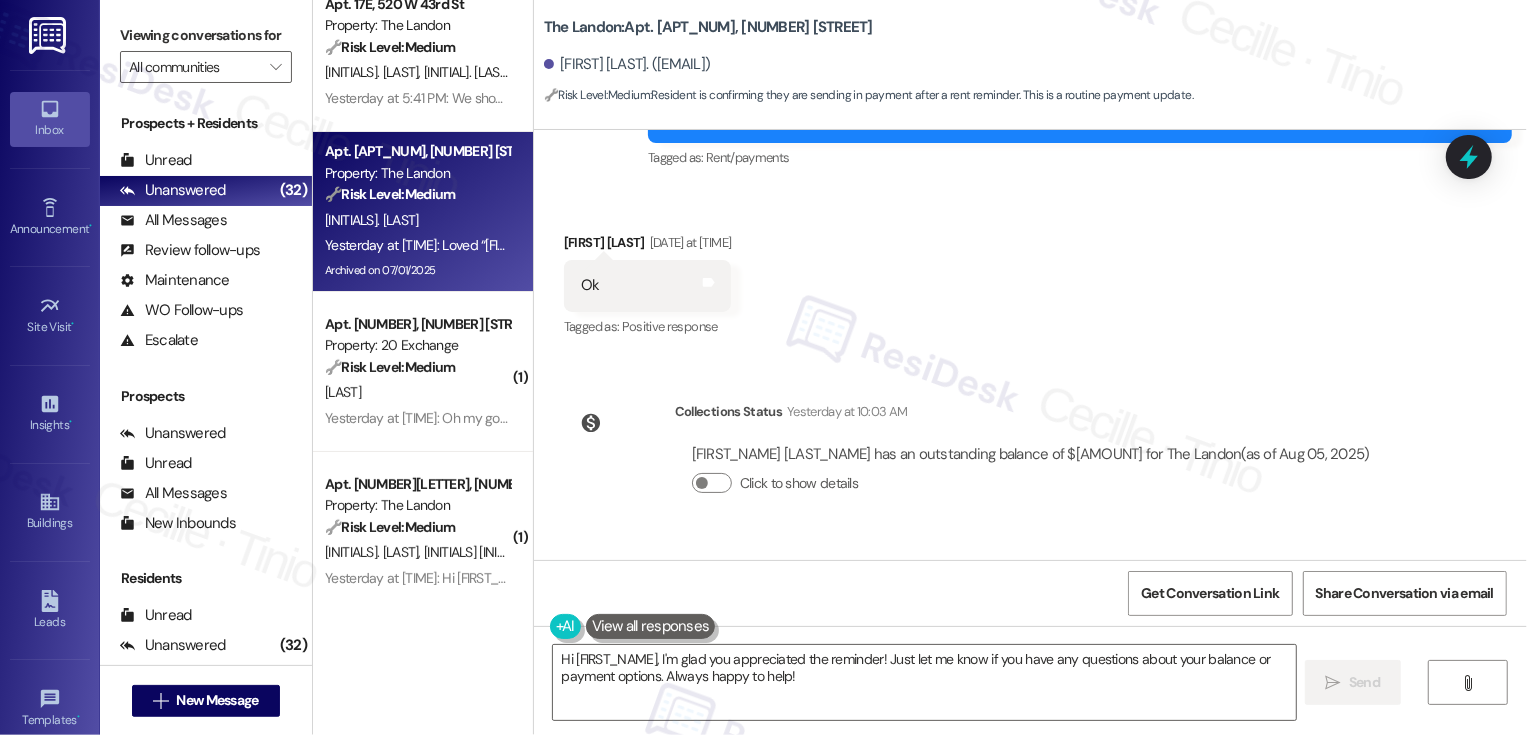 scroll, scrollTop: 94423, scrollLeft: 0, axis: vertical 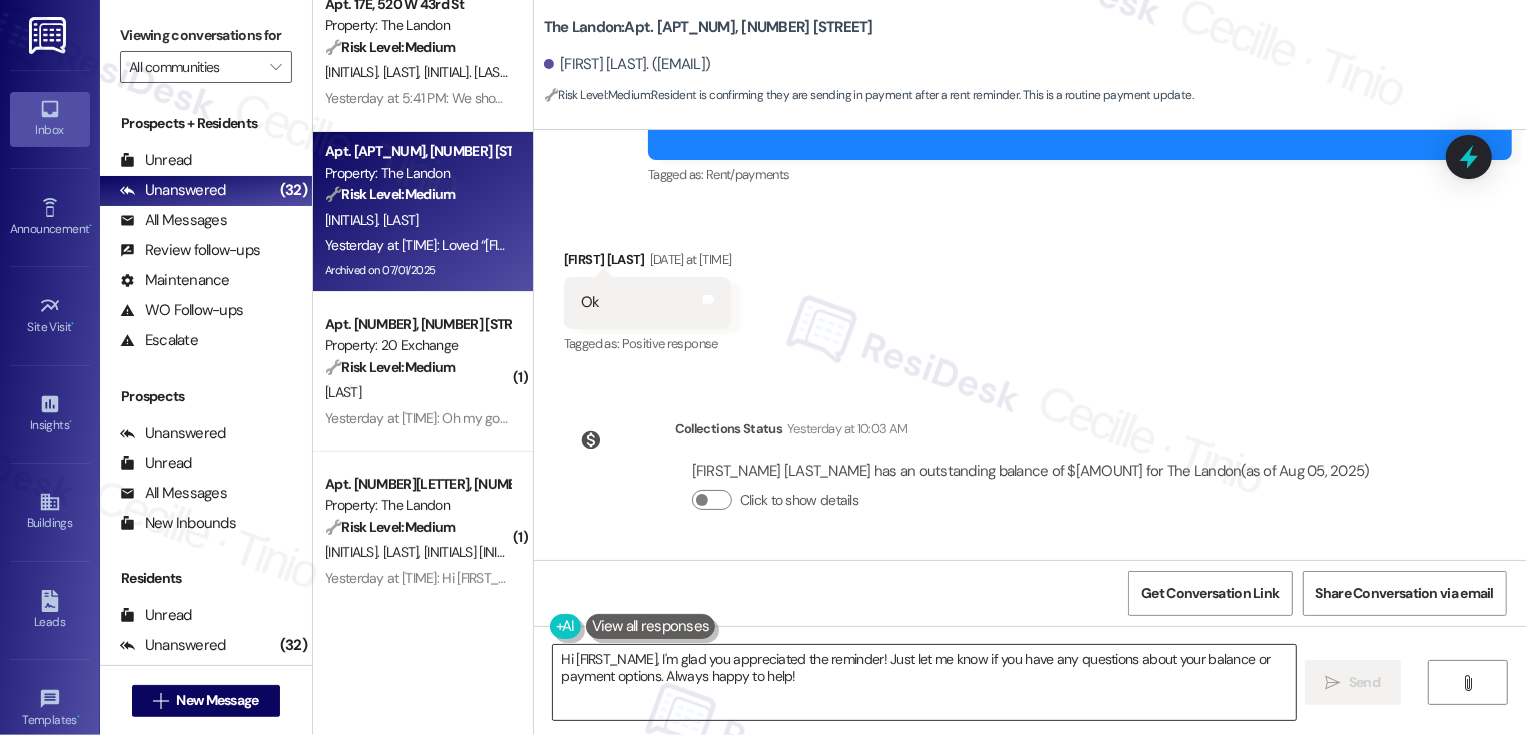 click on "Hi [FIRST_NAME], I'm glad you appreciated the reminder! Just let me know if you have any questions about your balance or payment options. Always happy to help!" at bounding box center [924, 682] 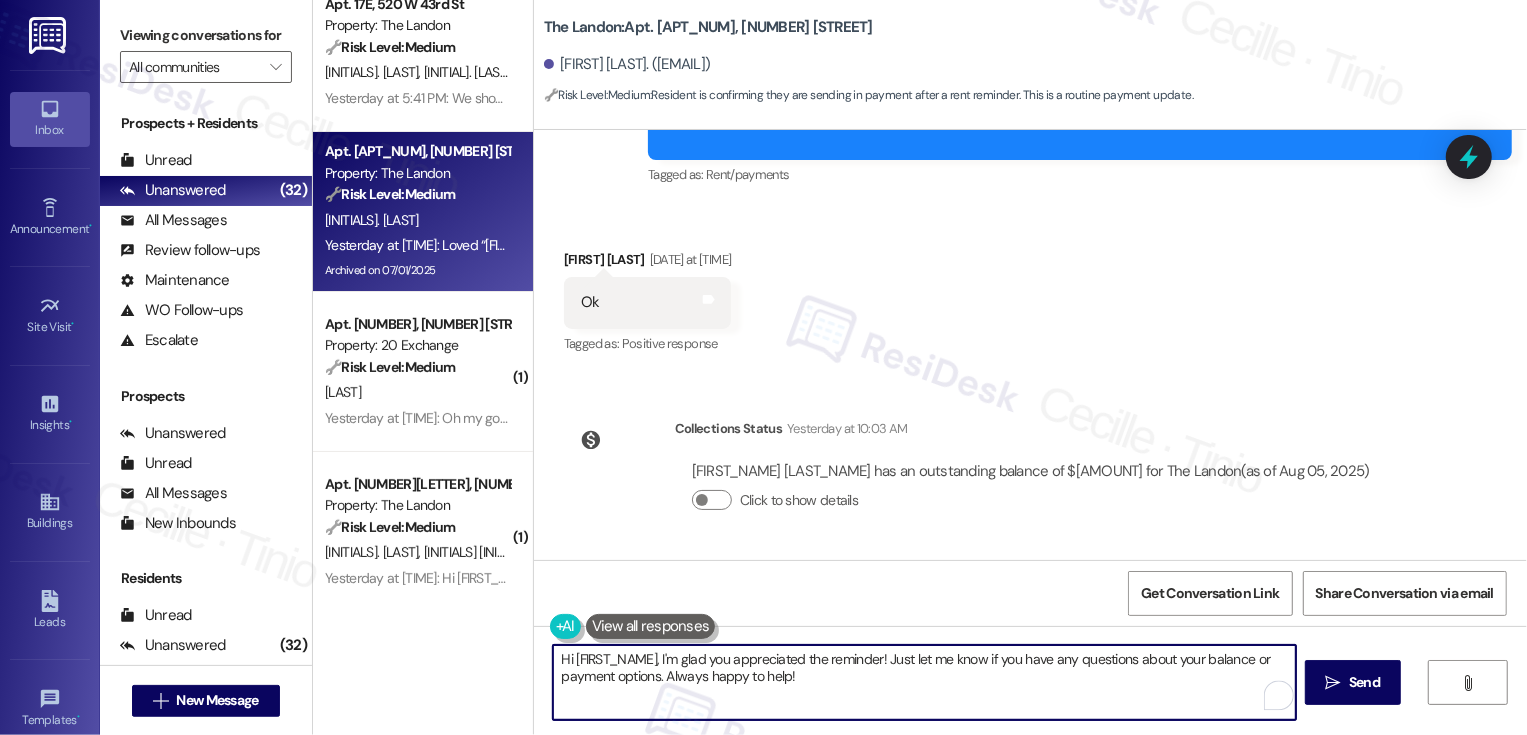 scroll, scrollTop: 94454, scrollLeft: 0, axis: vertical 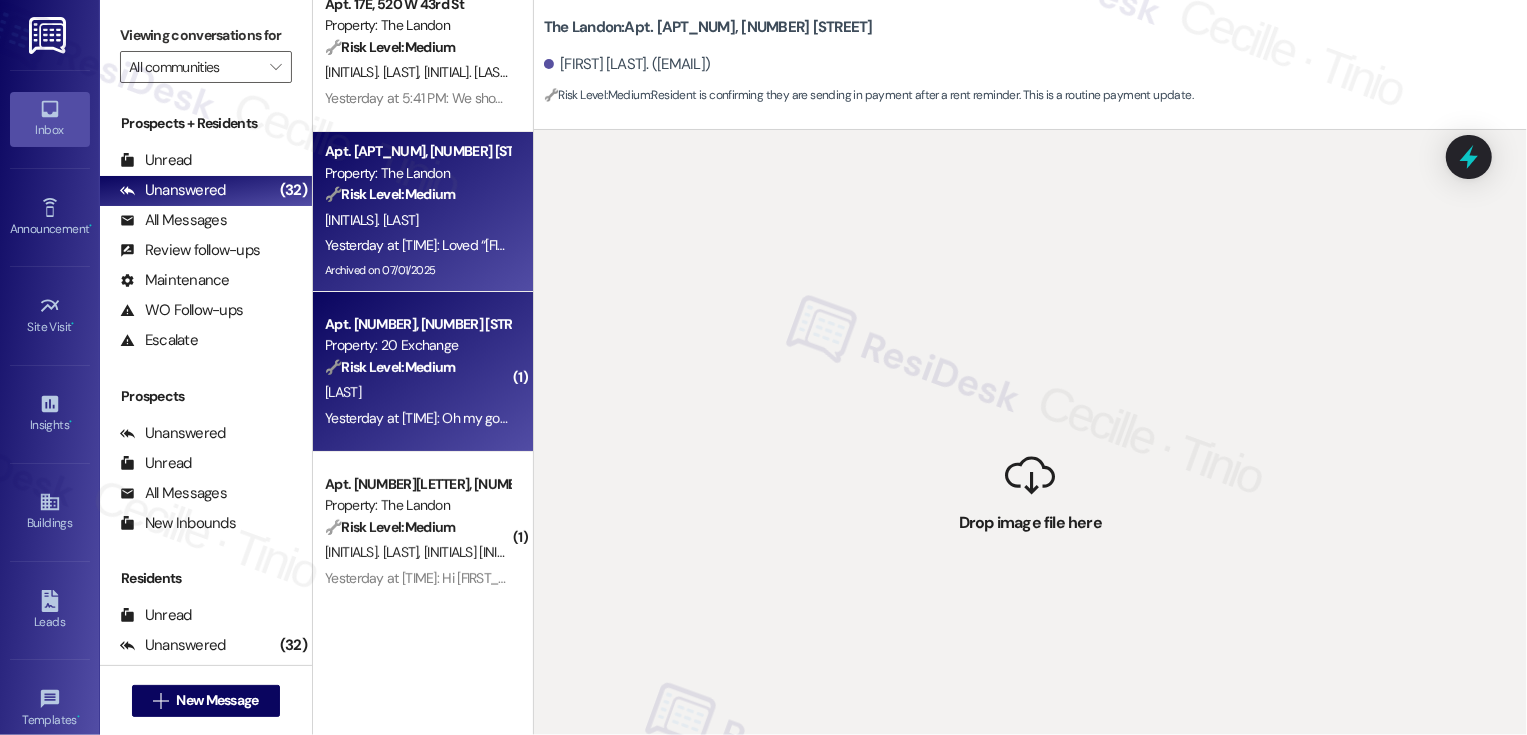 click on "Apt. [NUMBER], [NUMBER] [STREET]" at bounding box center (417, 324) 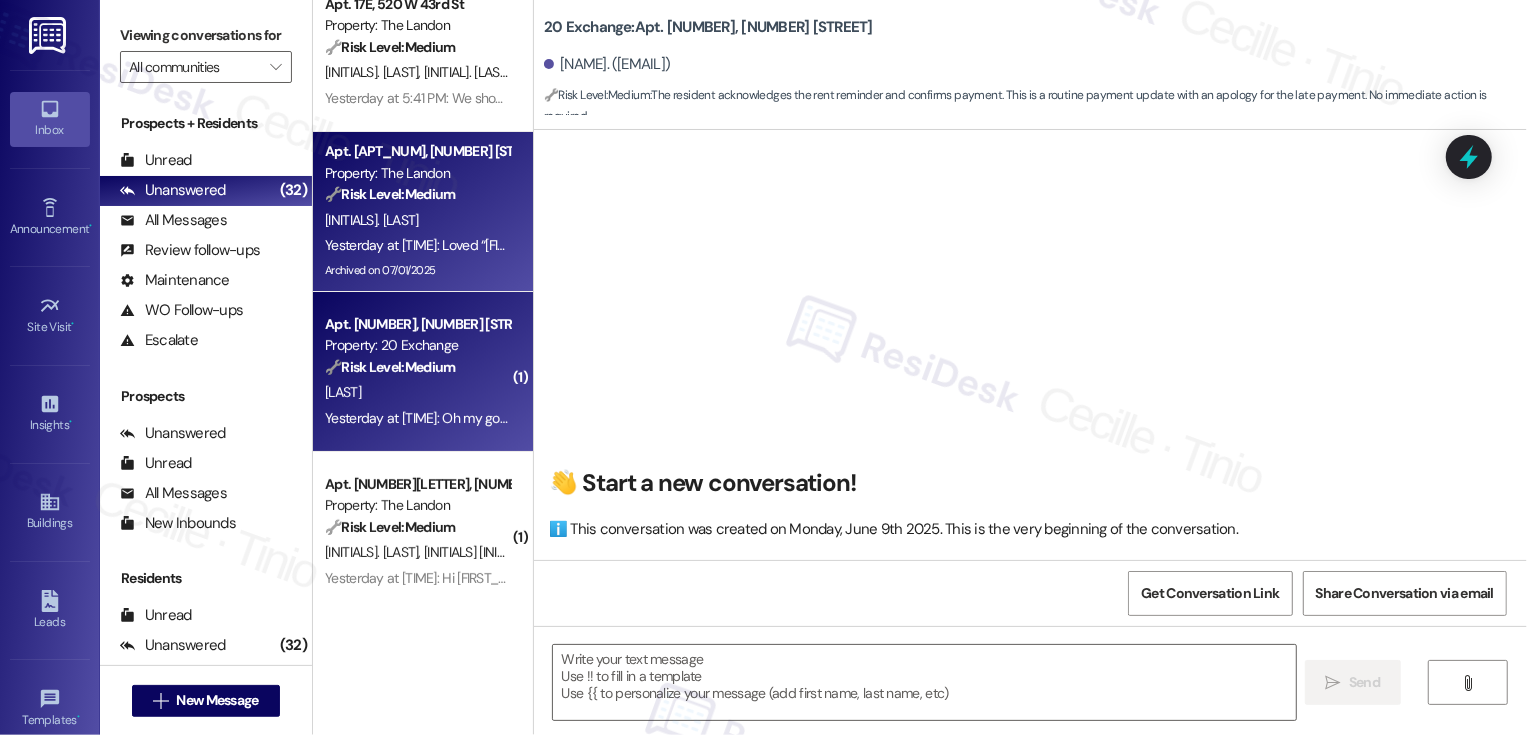 click on "Apt. [APT_NUM], [ADDRESS] Property: The [LOCATION] 🔧 Risk Level: Medium Resident is confirming they are sending in payment after a rent reminder. This is a routine payment update." at bounding box center (417, 173) 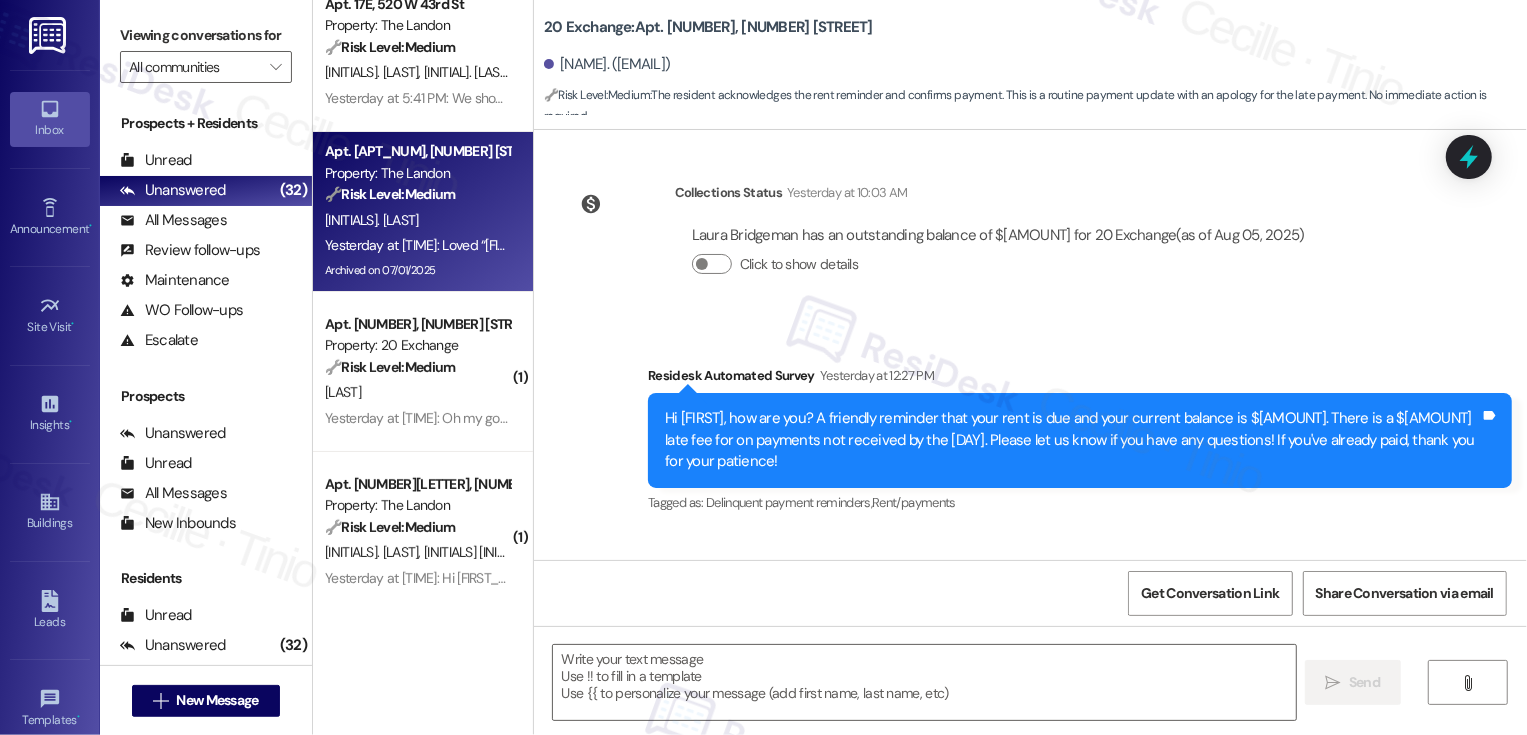 scroll, scrollTop: 0, scrollLeft: 0, axis: both 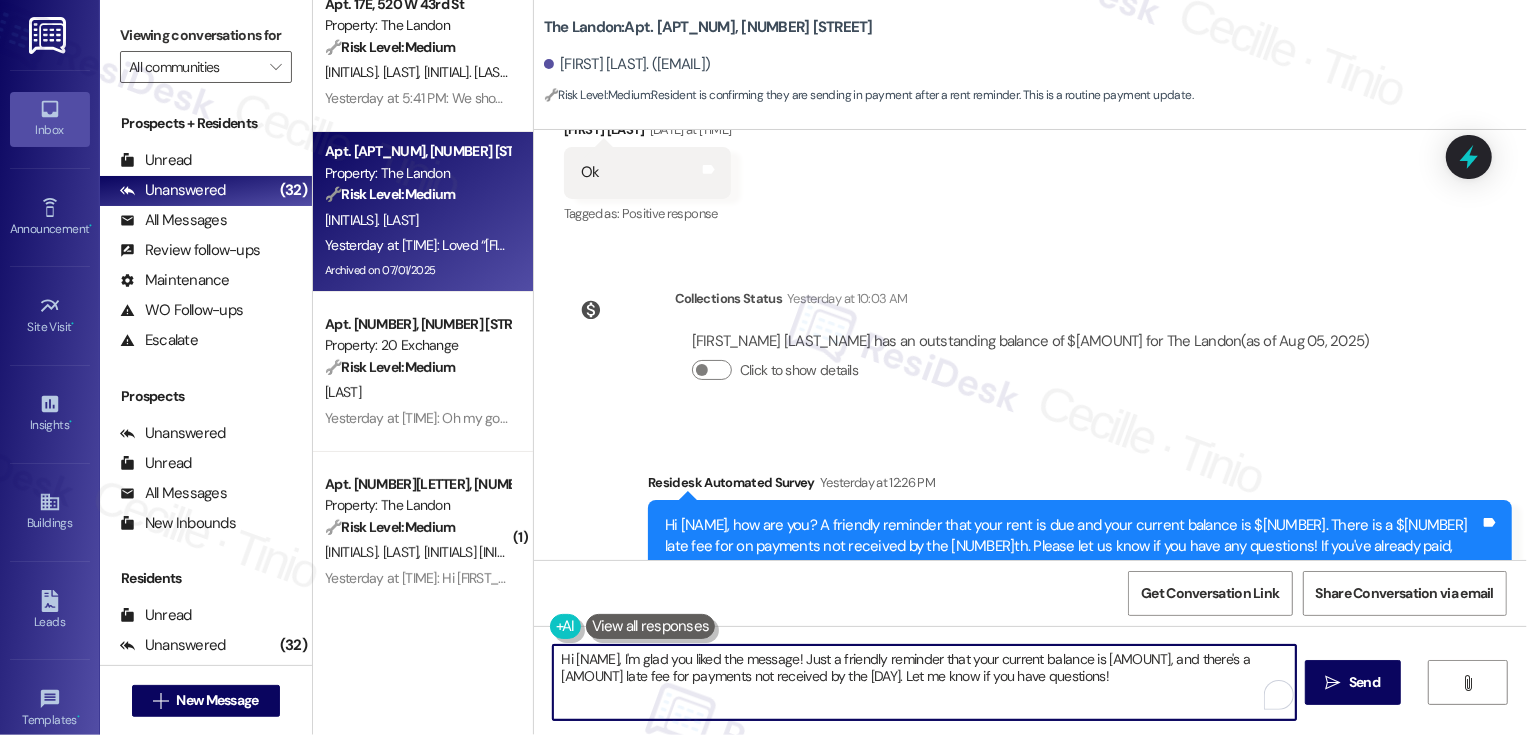 drag, startPoint x: 697, startPoint y: 657, endPoint x: 1028, endPoint y: 692, distance: 332.8453 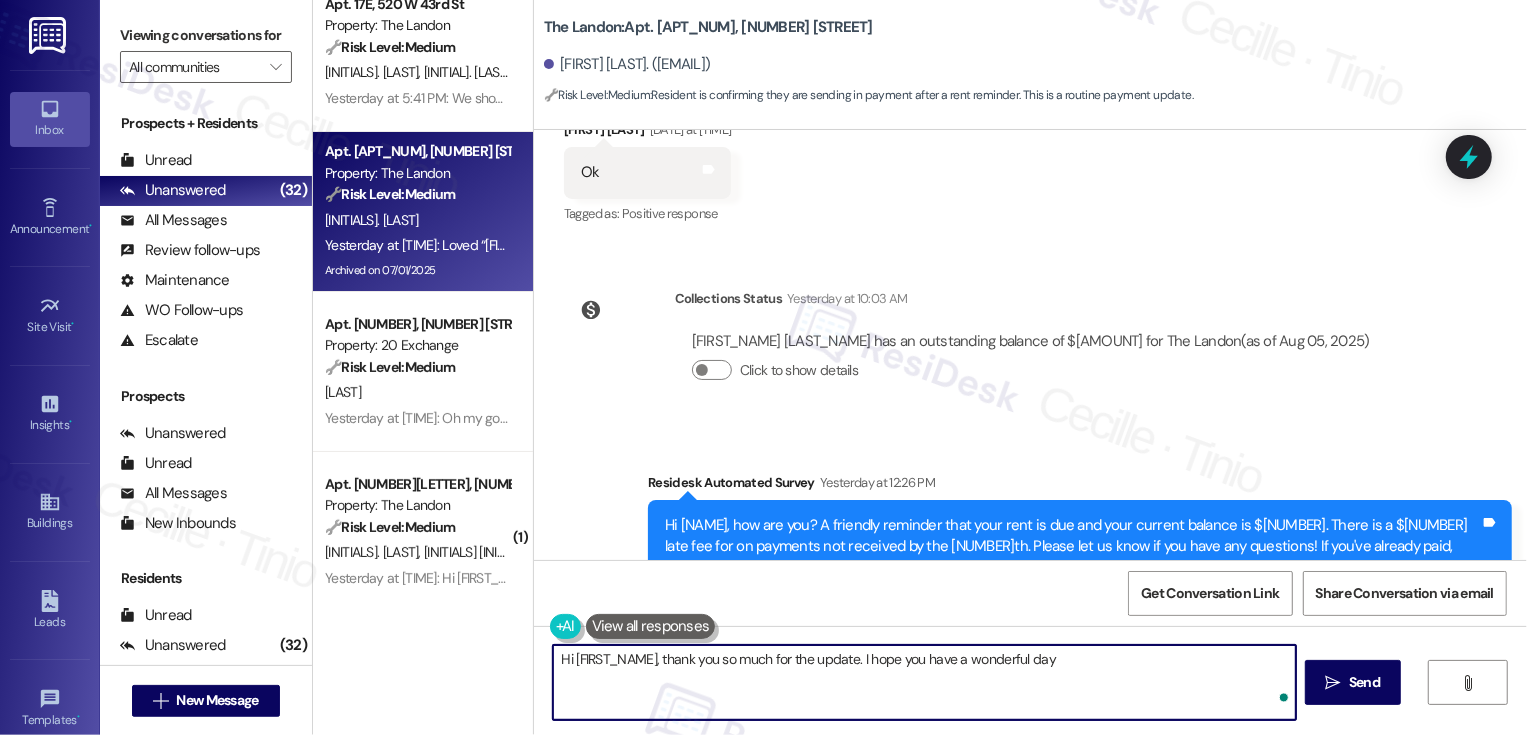 type on "Hi {{first_name}}, thank you so much for the update. I hope you have a wonderful day!" 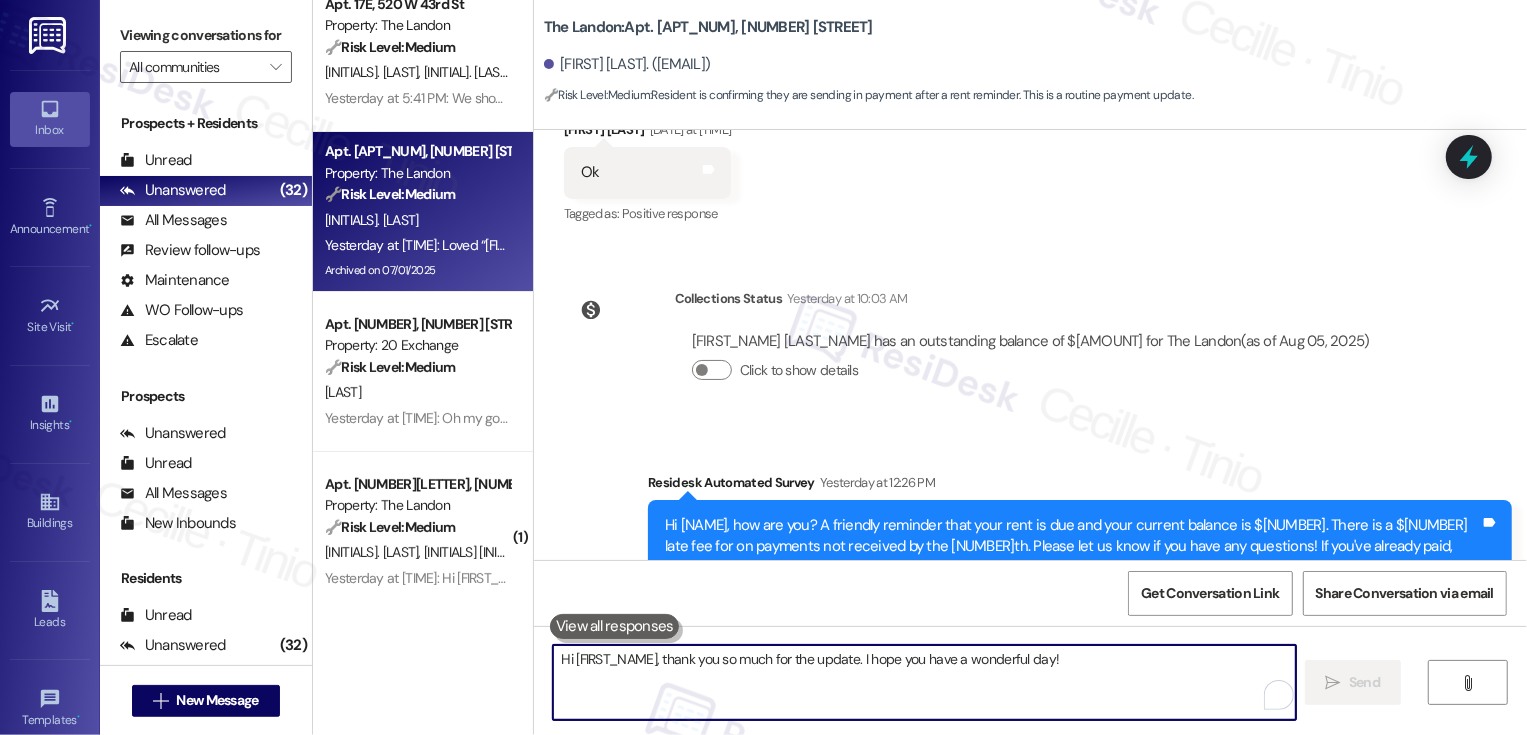 type 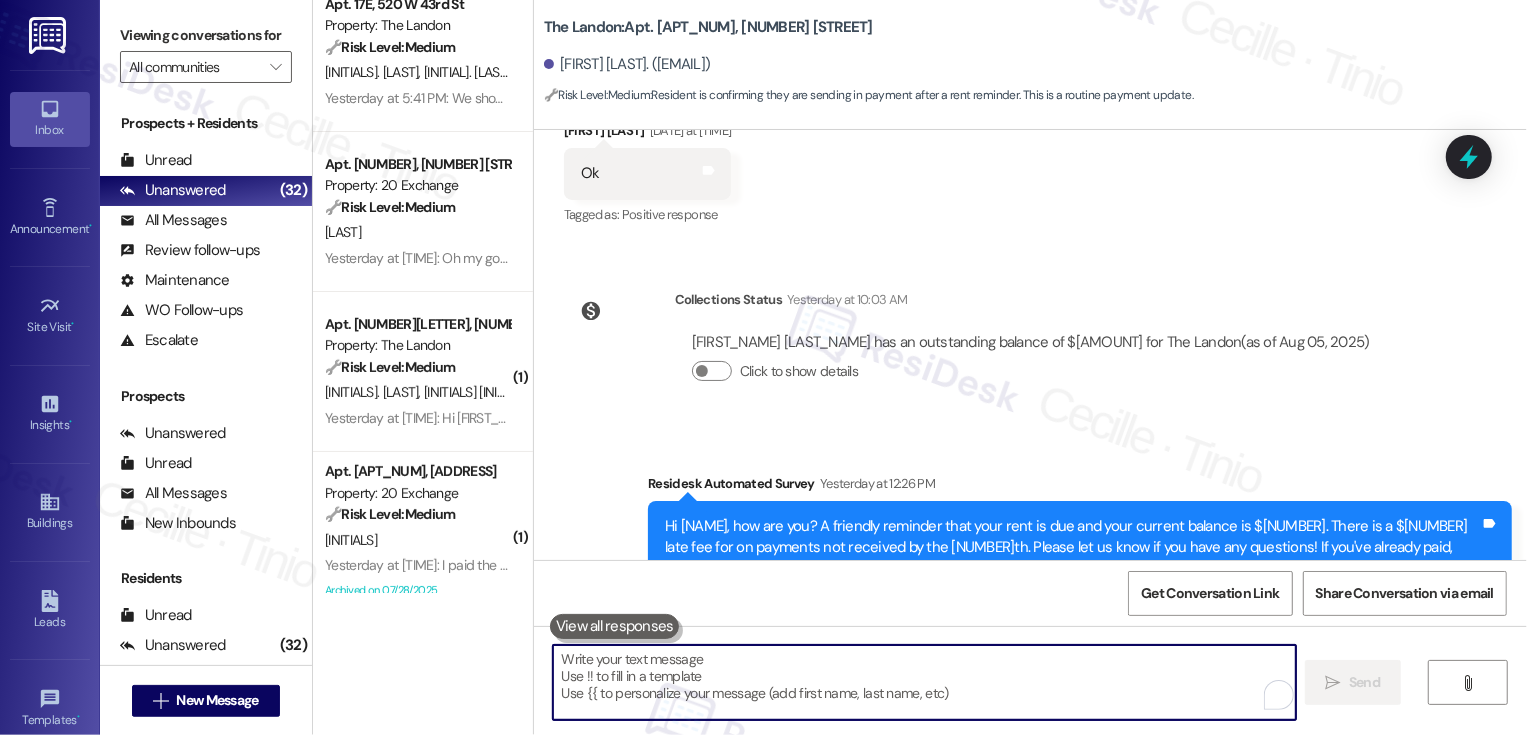 scroll, scrollTop: 94692, scrollLeft: 0, axis: vertical 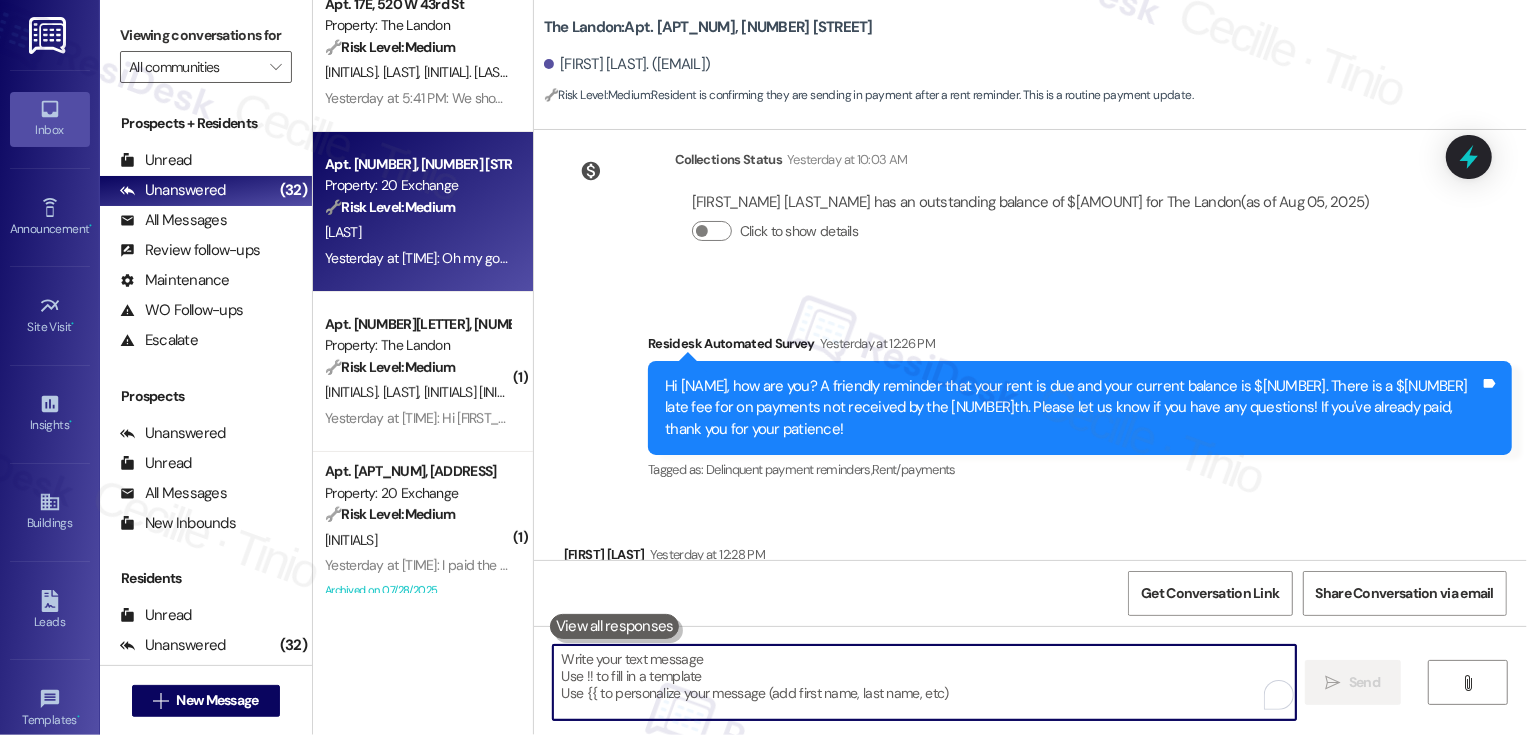 click on "Property: 20 Exchange" at bounding box center (417, 185) 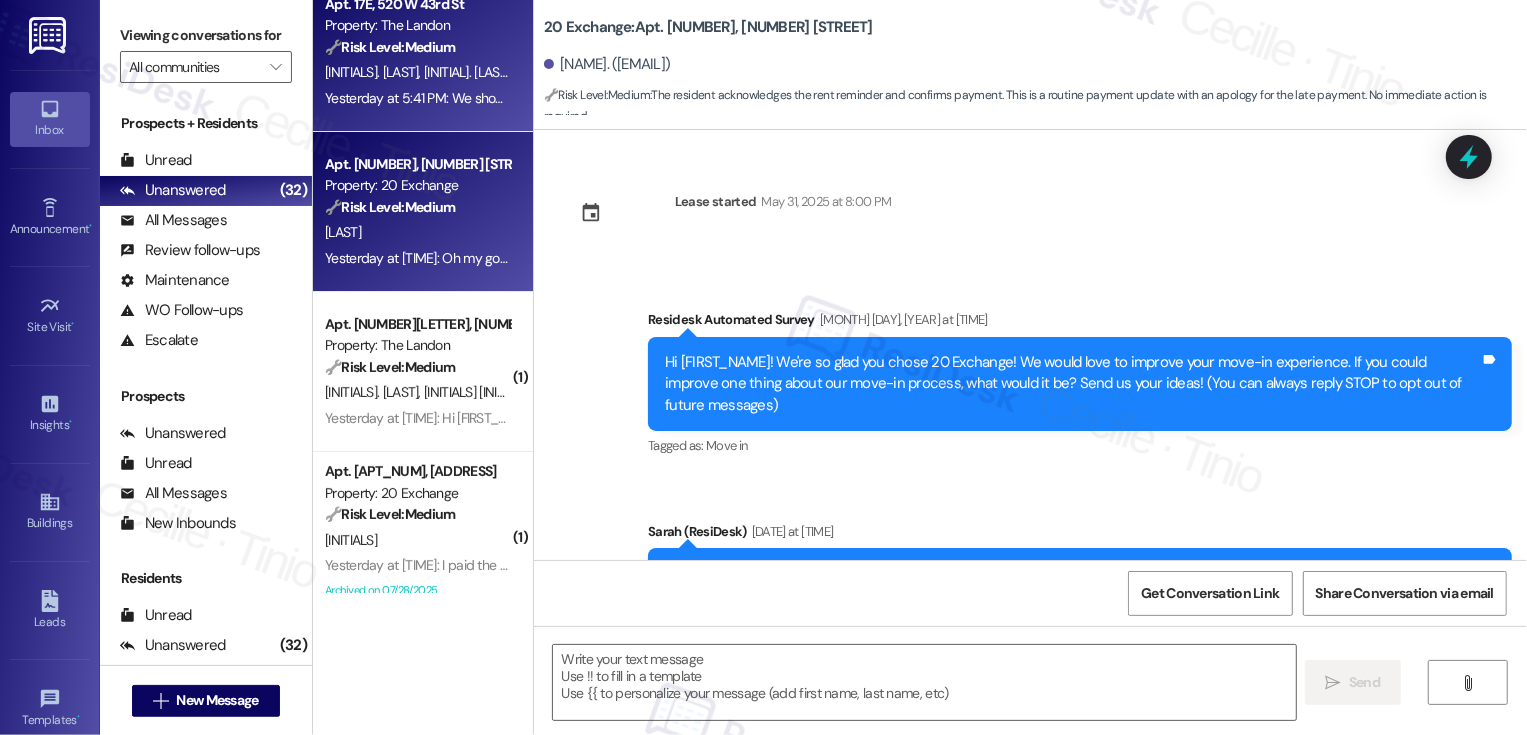 scroll, scrollTop: 227, scrollLeft: 0, axis: vertical 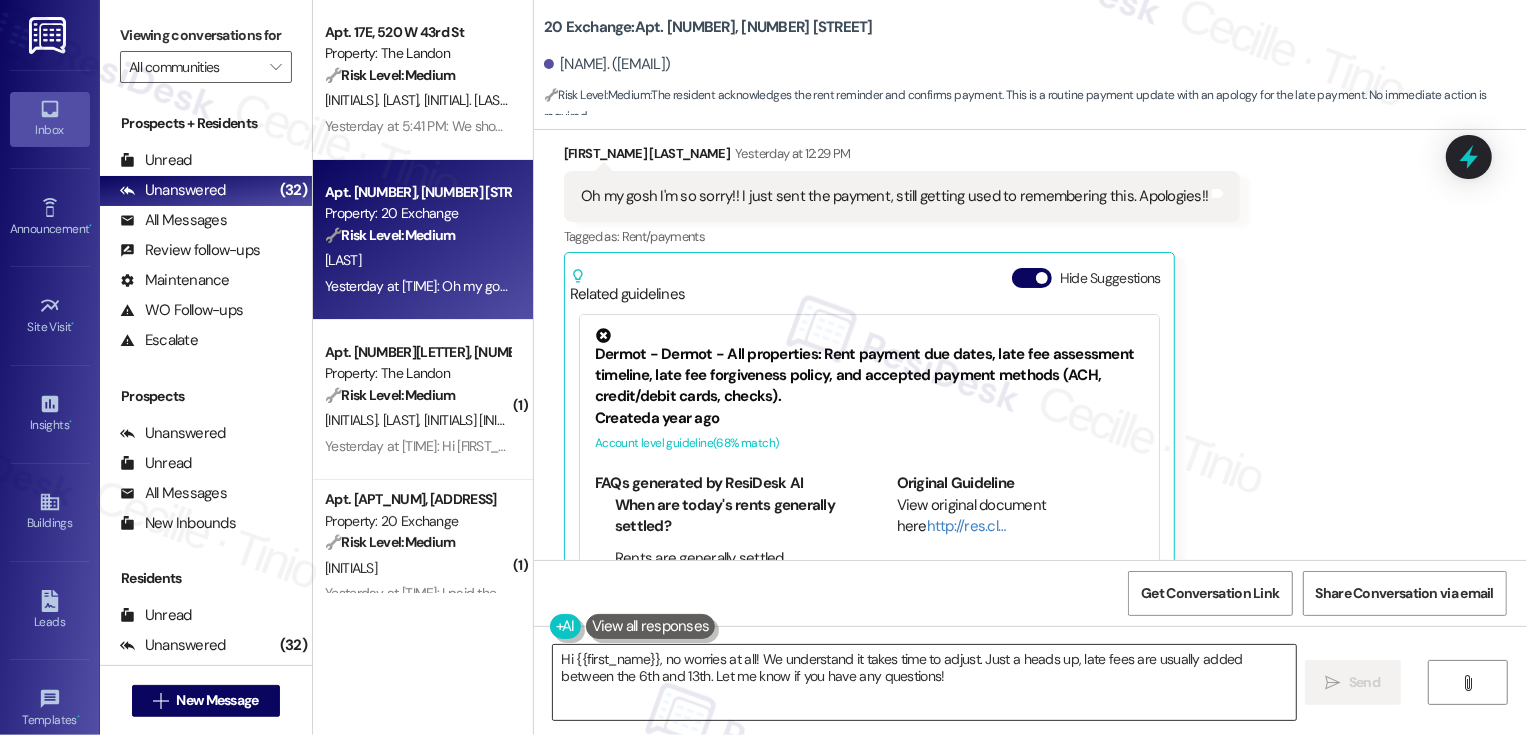 click on "Hi {{first_name}}, no worries at all! We understand it takes time to adjust. Just a heads up, late fees are usually added between the 6th and 13th. Let me know if you have any questions!" at bounding box center [924, 682] 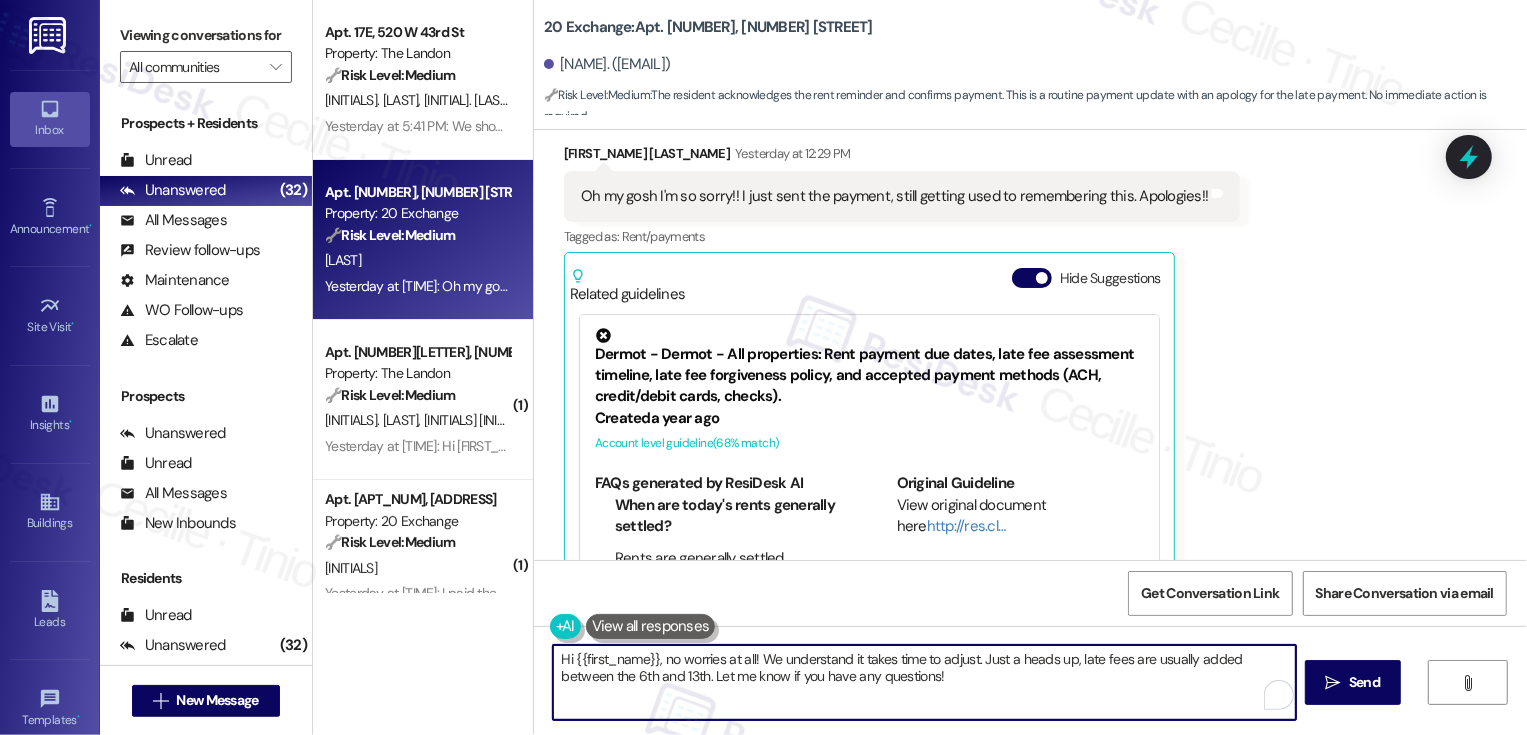 click on "Hi {{first_name}}, no worries at all! We understand it takes time to adjust. Just a heads up, late fees are usually added between the 6th and 13th. Let me know if you have any questions!" at bounding box center [924, 682] 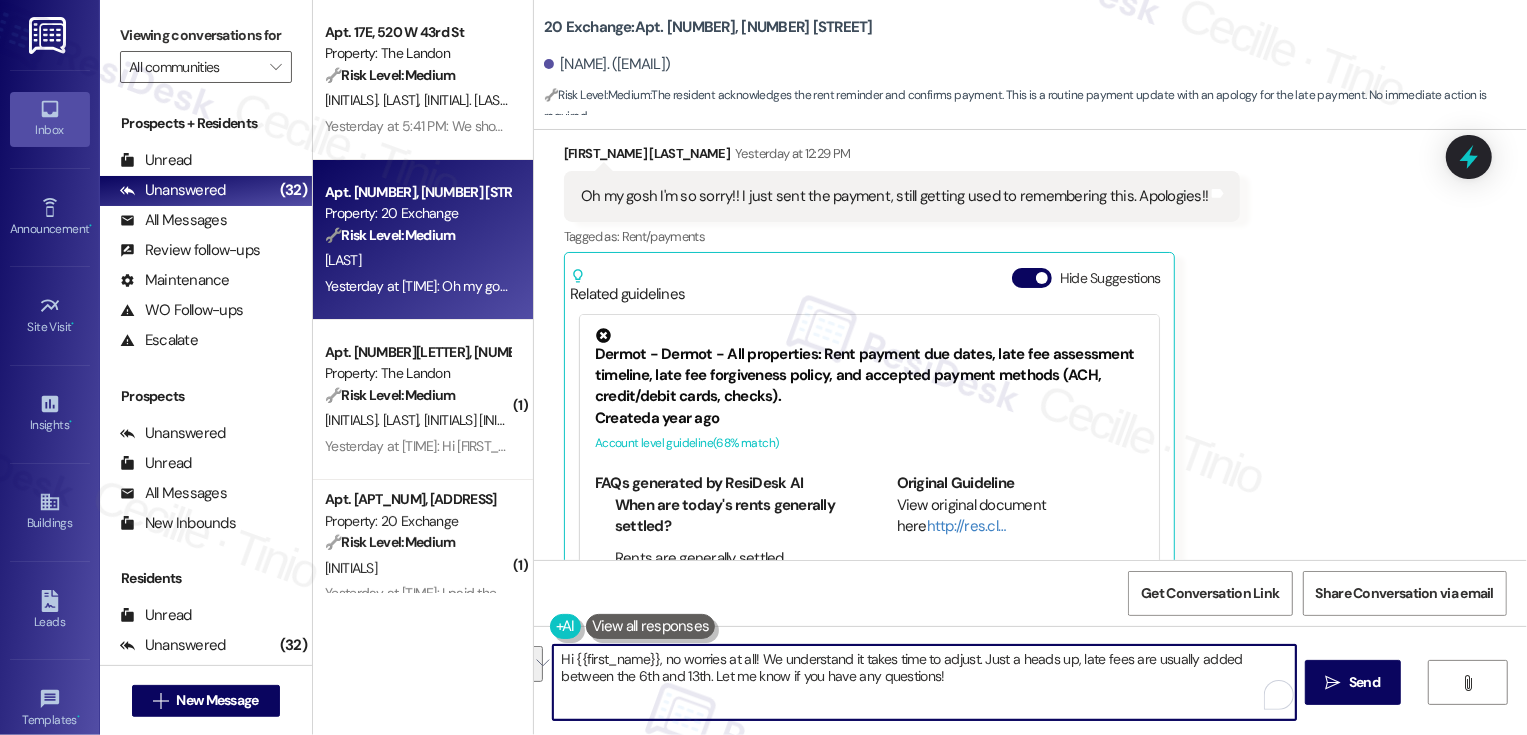 drag, startPoint x: 974, startPoint y: 659, endPoint x: 641, endPoint y: 673, distance: 333.29416 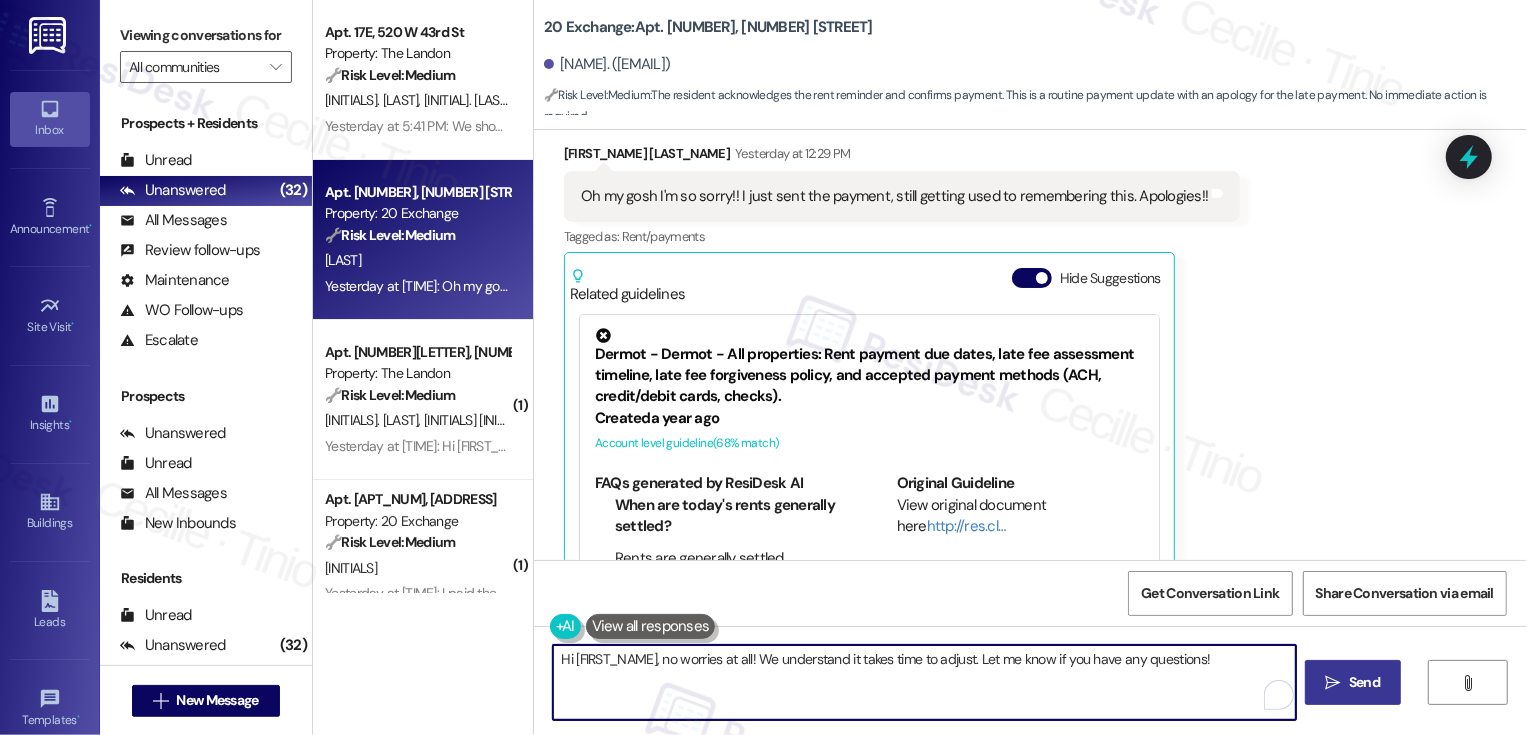 type on "Hi {{first_name}}, no worries at all! We understand it takes time to adjust. Let me know if you have any questions!" 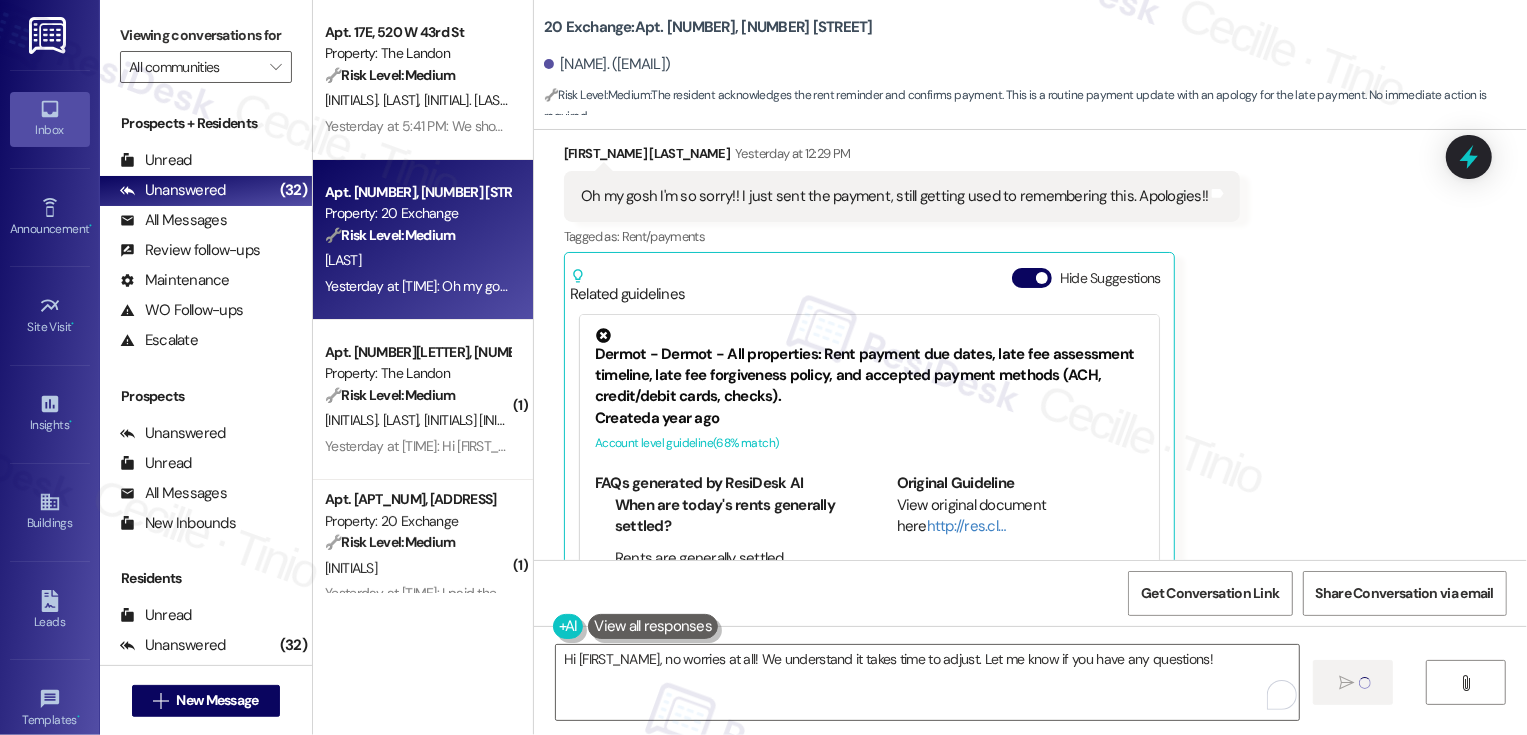 type 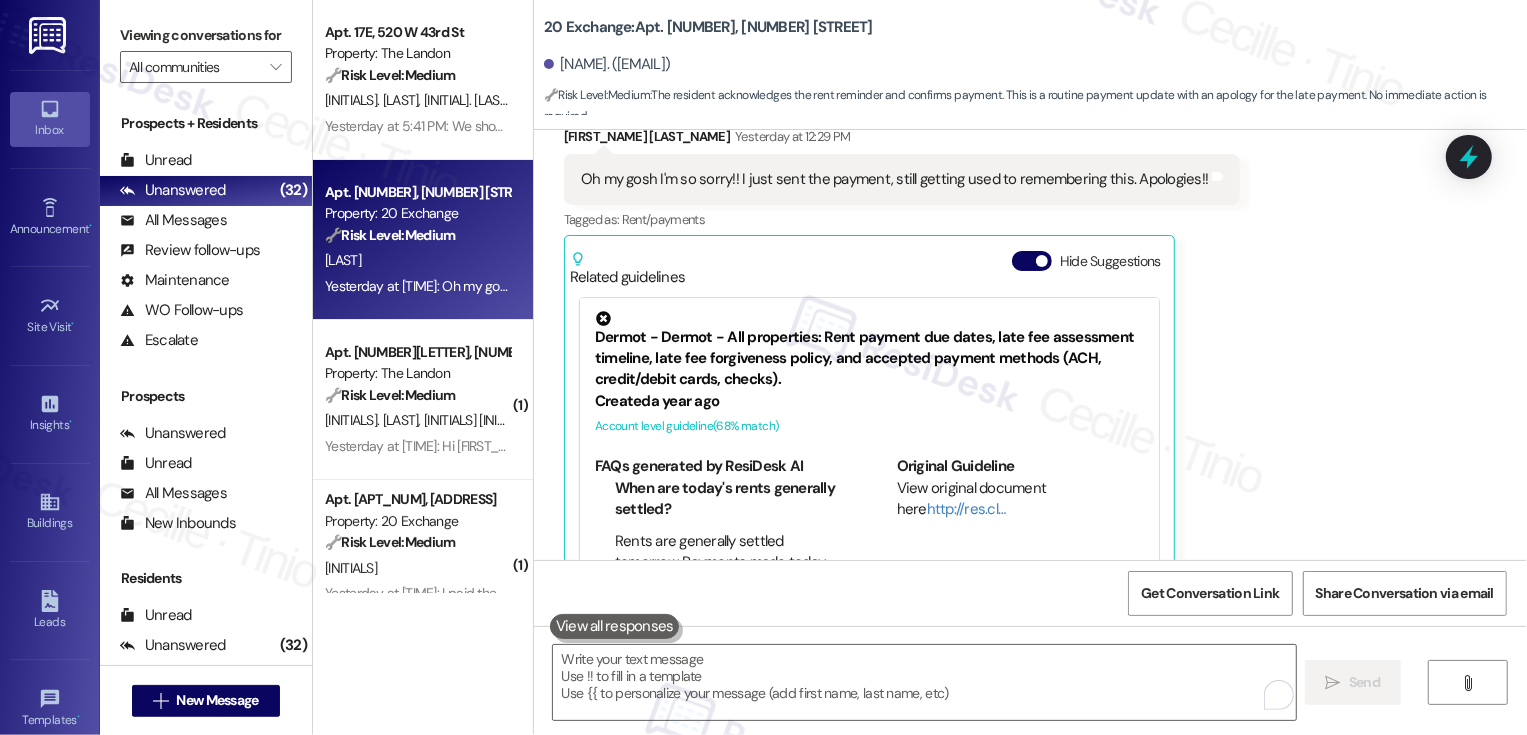 scroll, scrollTop: 1120, scrollLeft: 0, axis: vertical 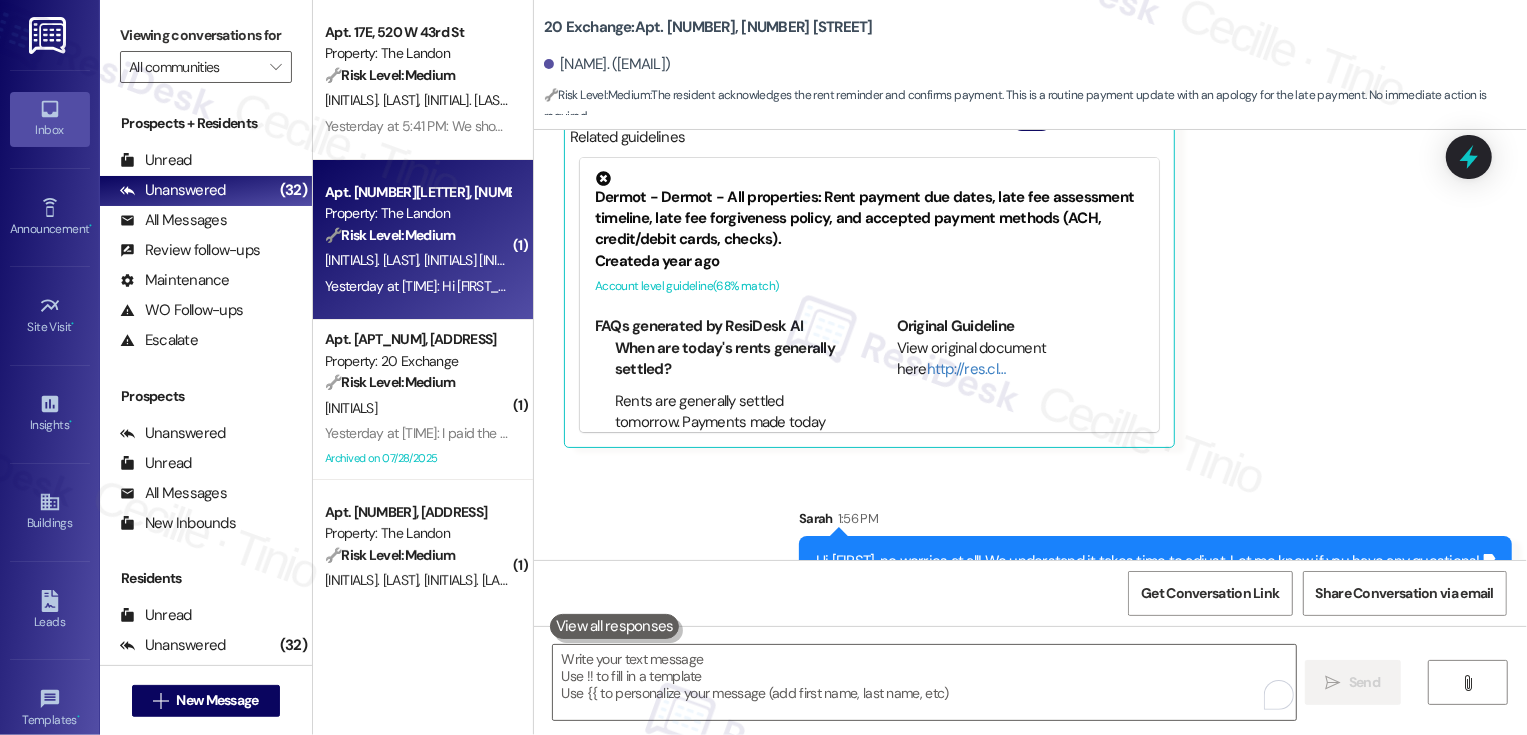 click on "A. Zhang W. Lu" at bounding box center (417, 260) 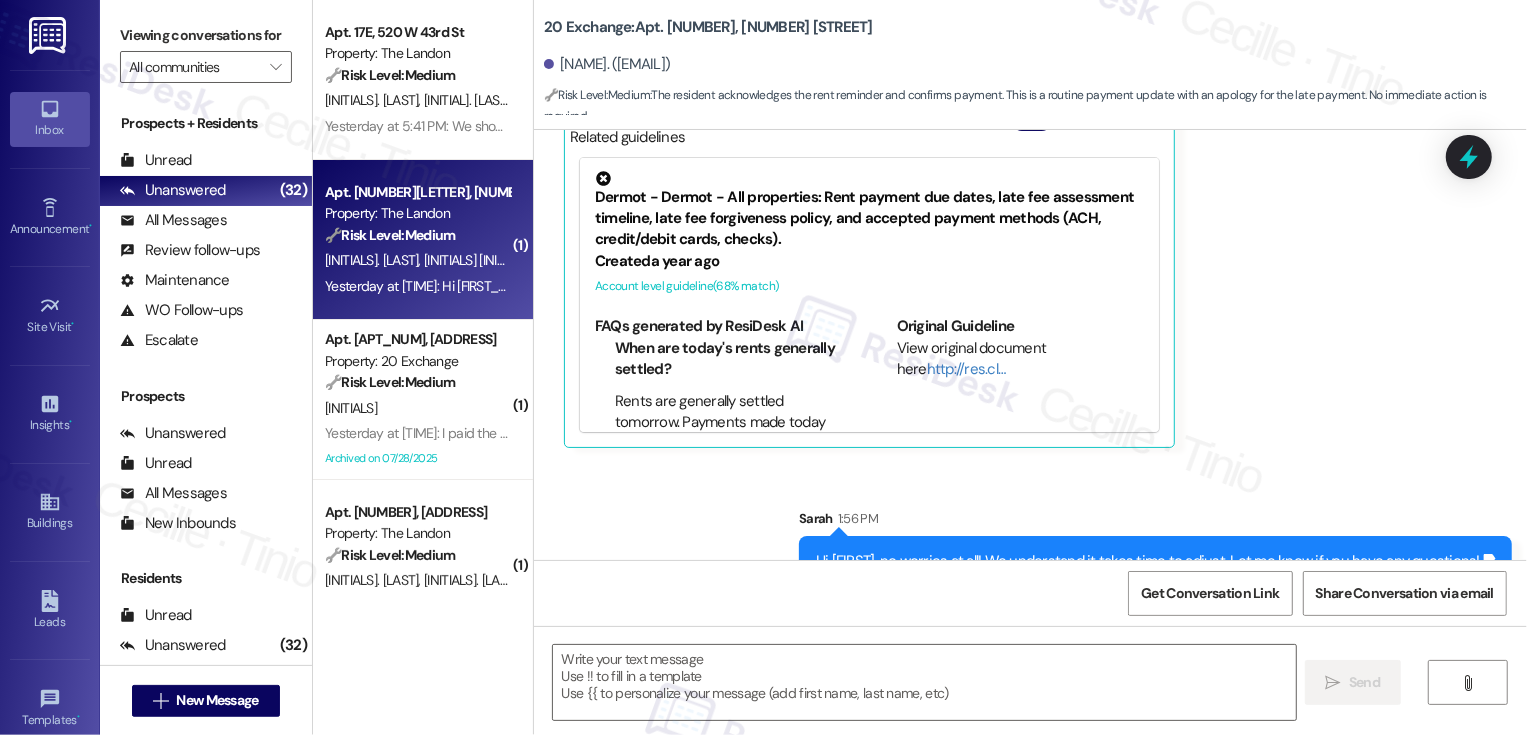 click on "A. Zhang W. Lu" at bounding box center (417, 260) 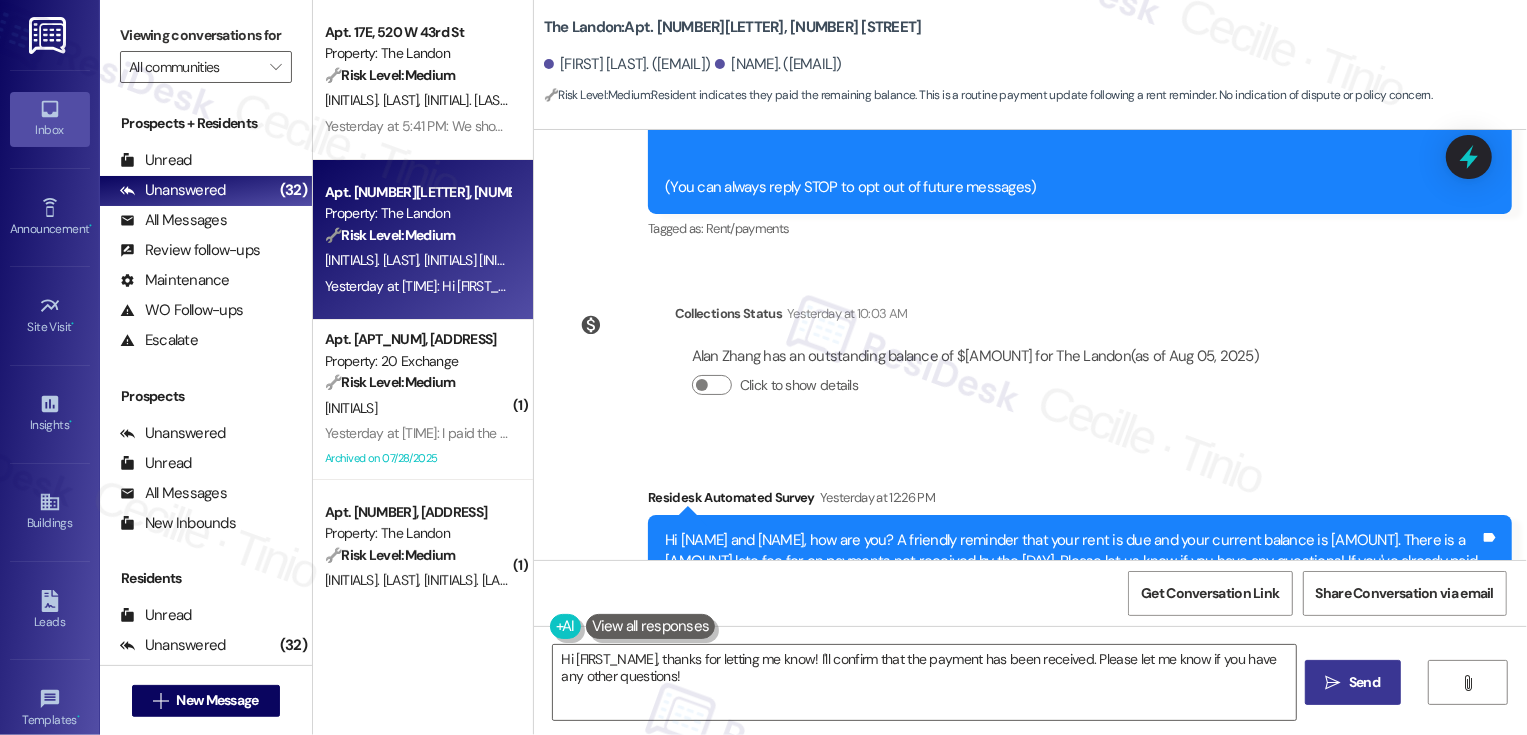 scroll, scrollTop: 565, scrollLeft: 0, axis: vertical 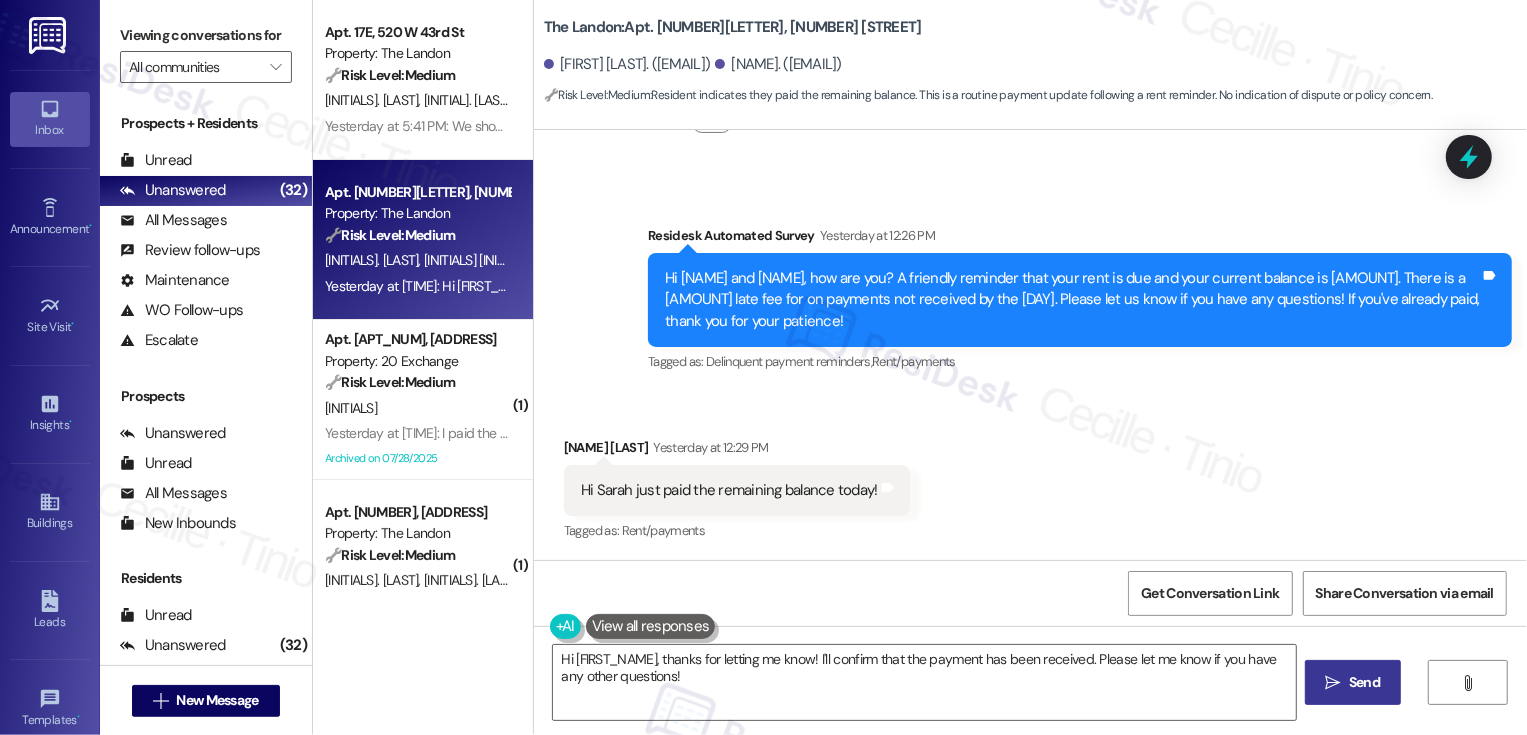 click on "William Lu Yesterday at 12:29 PM" at bounding box center (737, 451) 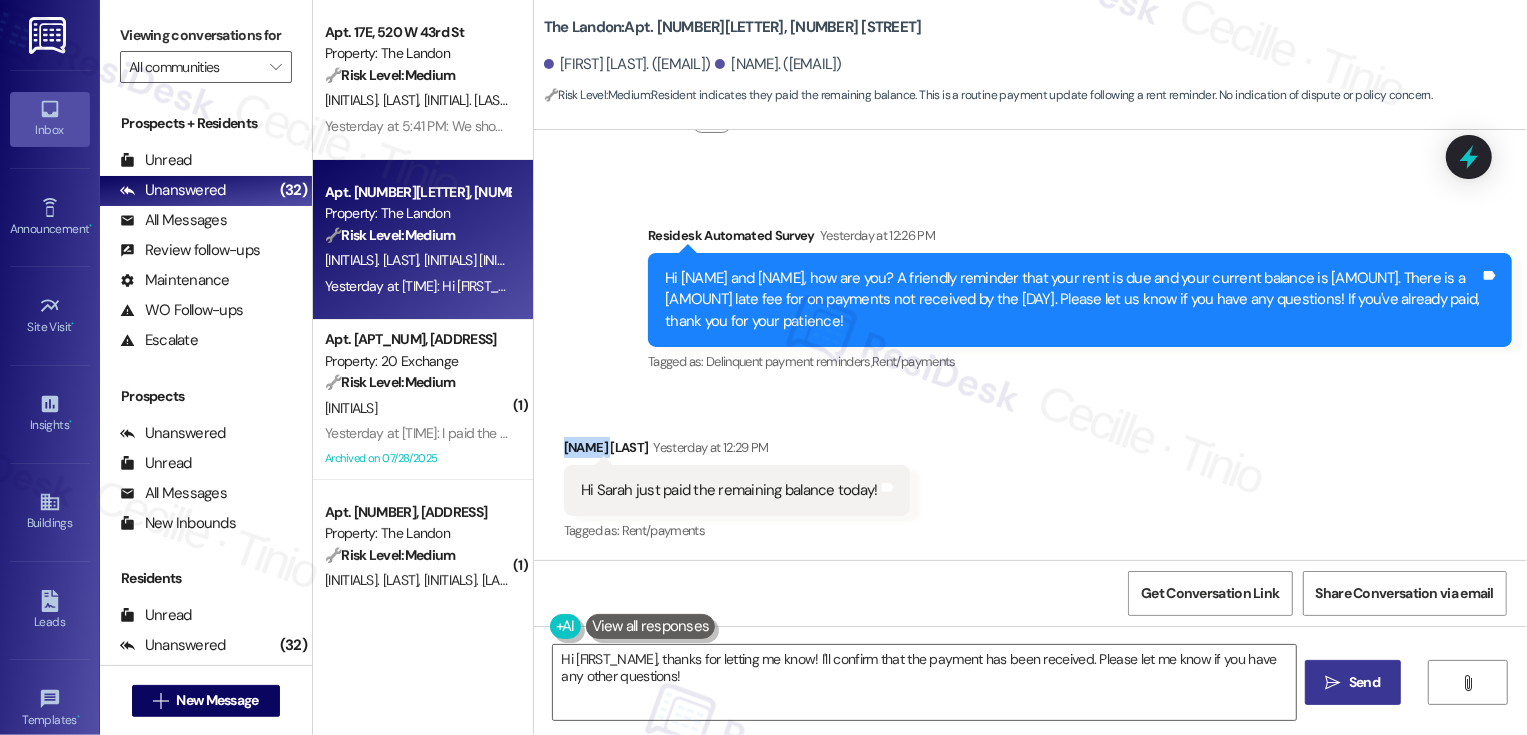 copy on "William" 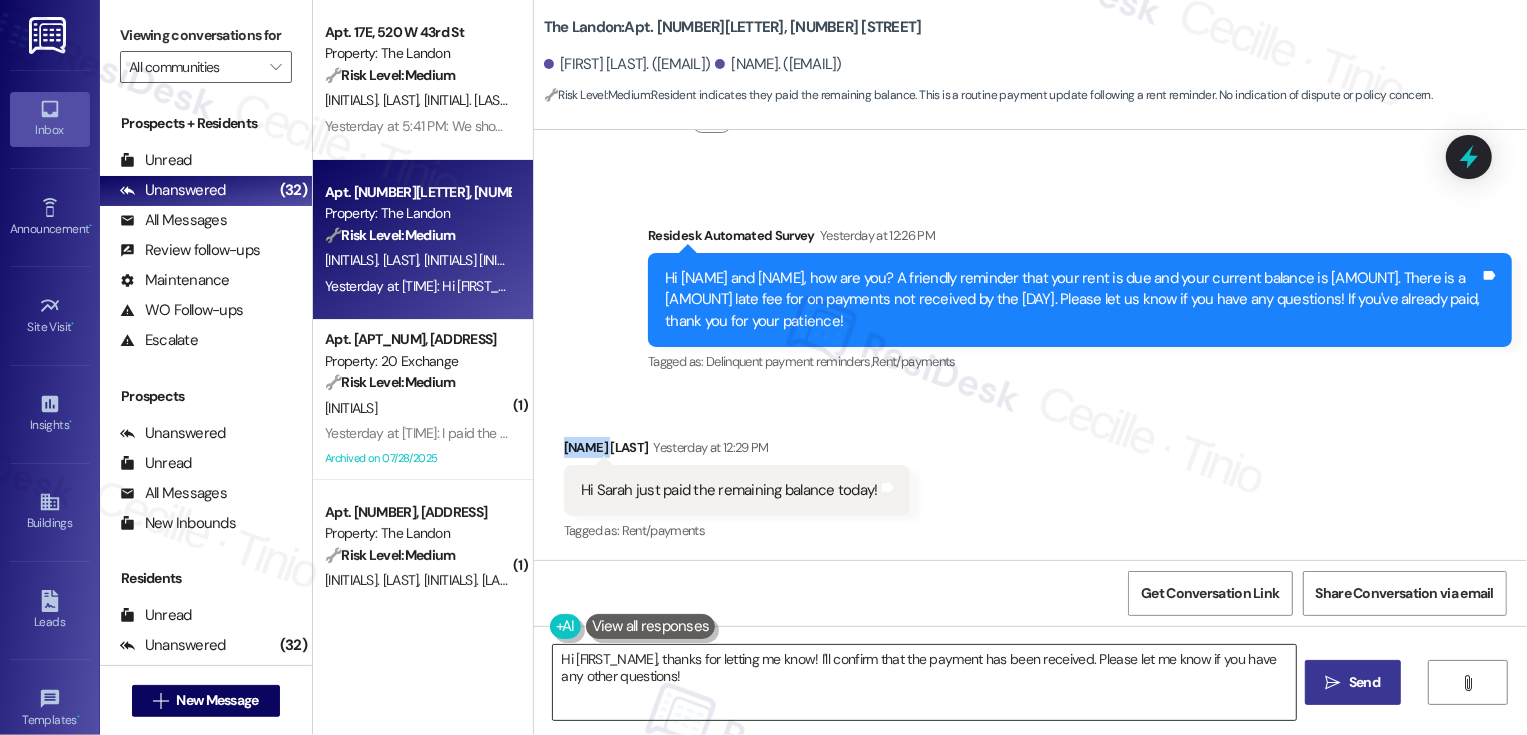 click on "Hi {{first_name}}, thanks for letting me know! I'll confirm that the payment has been received. Please let me know if you have any other questions!" at bounding box center (924, 682) 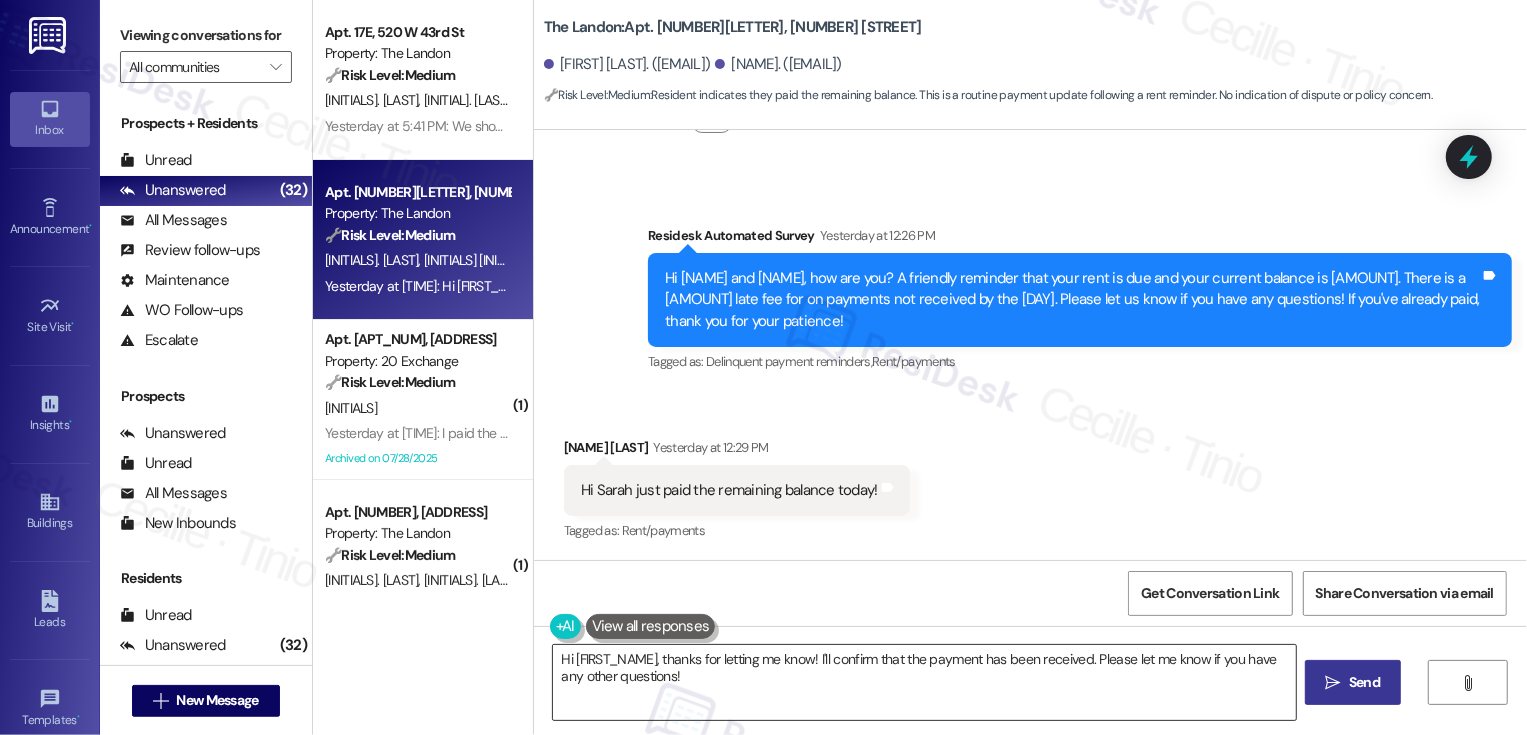click on "Hi {{first_name}}, thanks for letting me know! I'll confirm that the payment has been received. Please let me know if you have any other questions!" at bounding box center [924, 682] 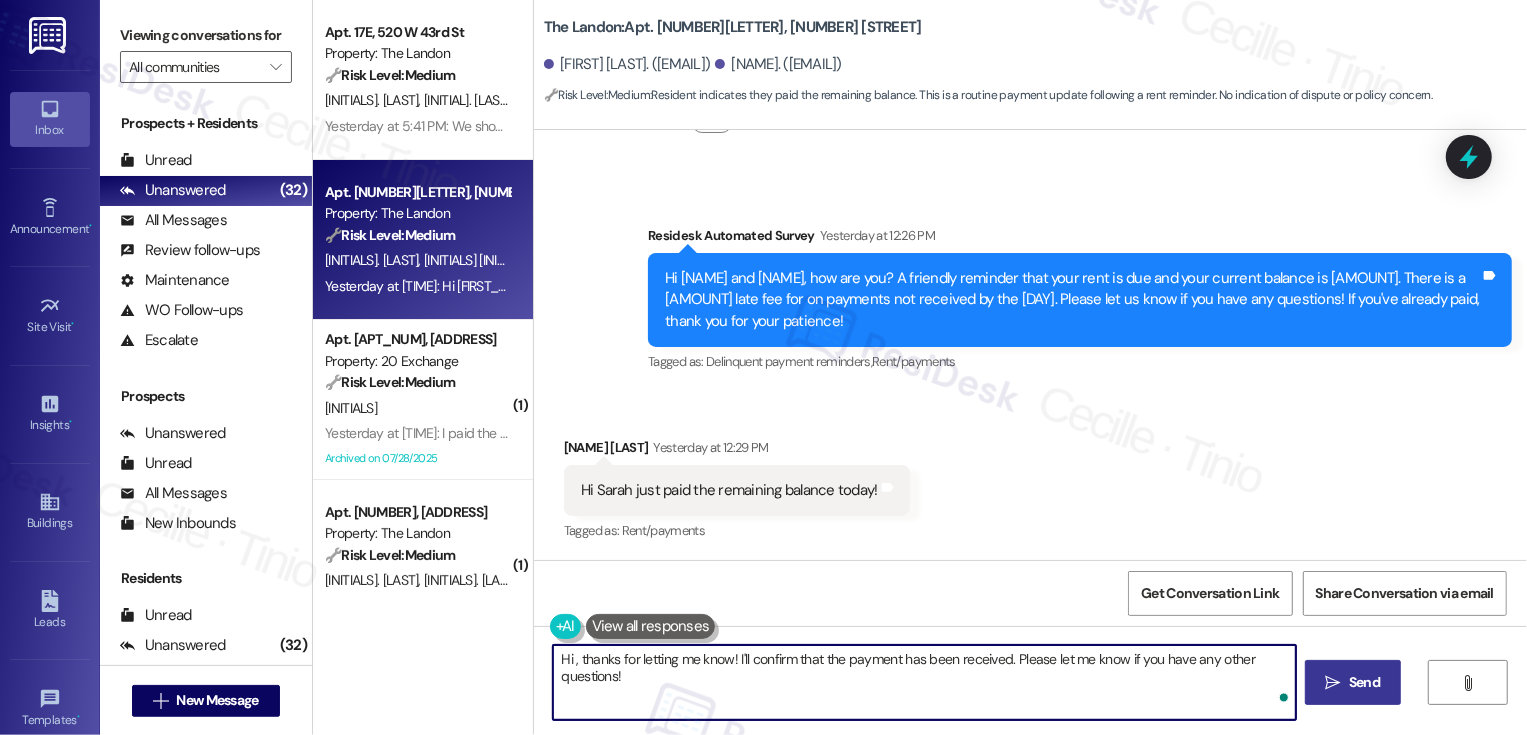 paste on "William" 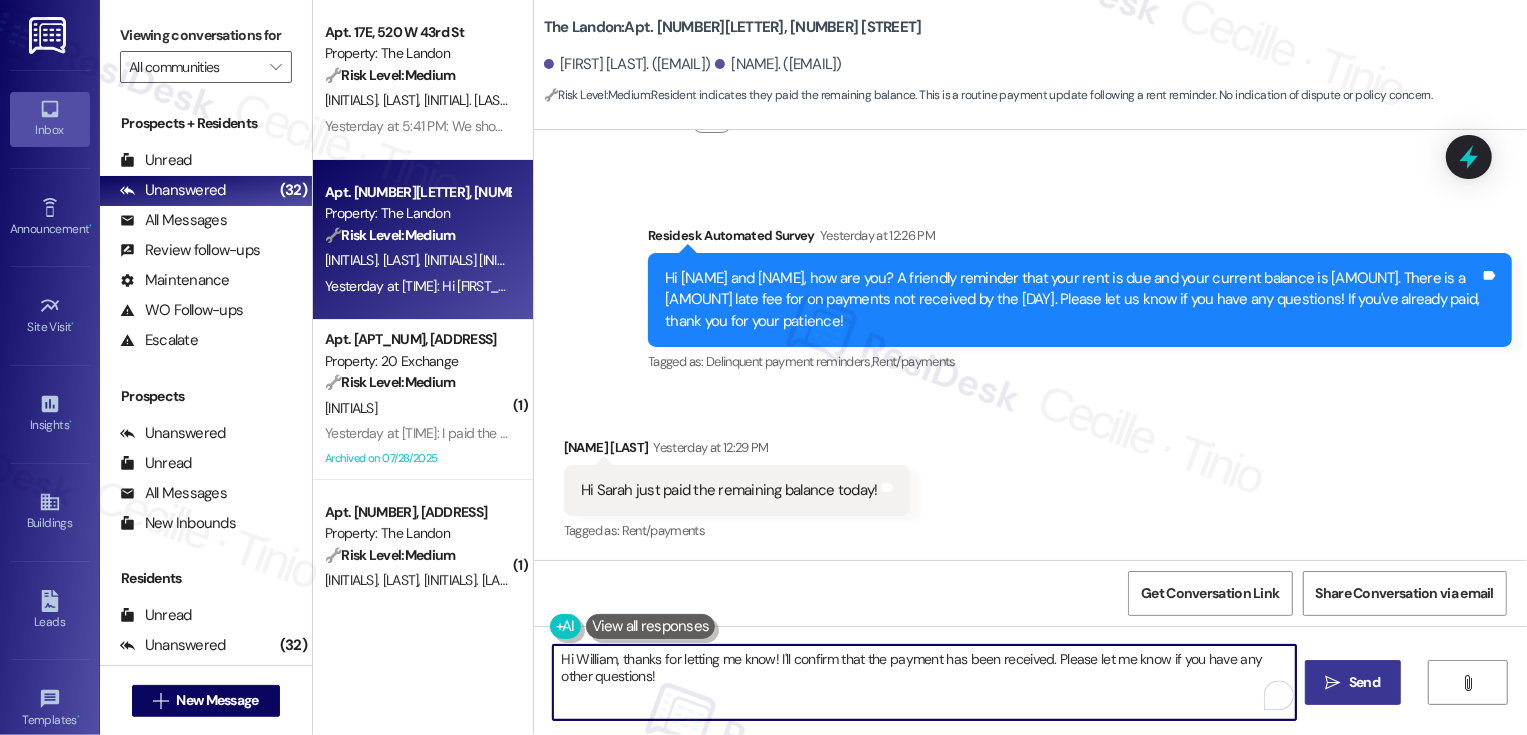 click on "Hi William, thanks for letting me know! I'll confirm that the payment has been received. Please let me know if you have any other questions!" at bounding box center (924, 682) 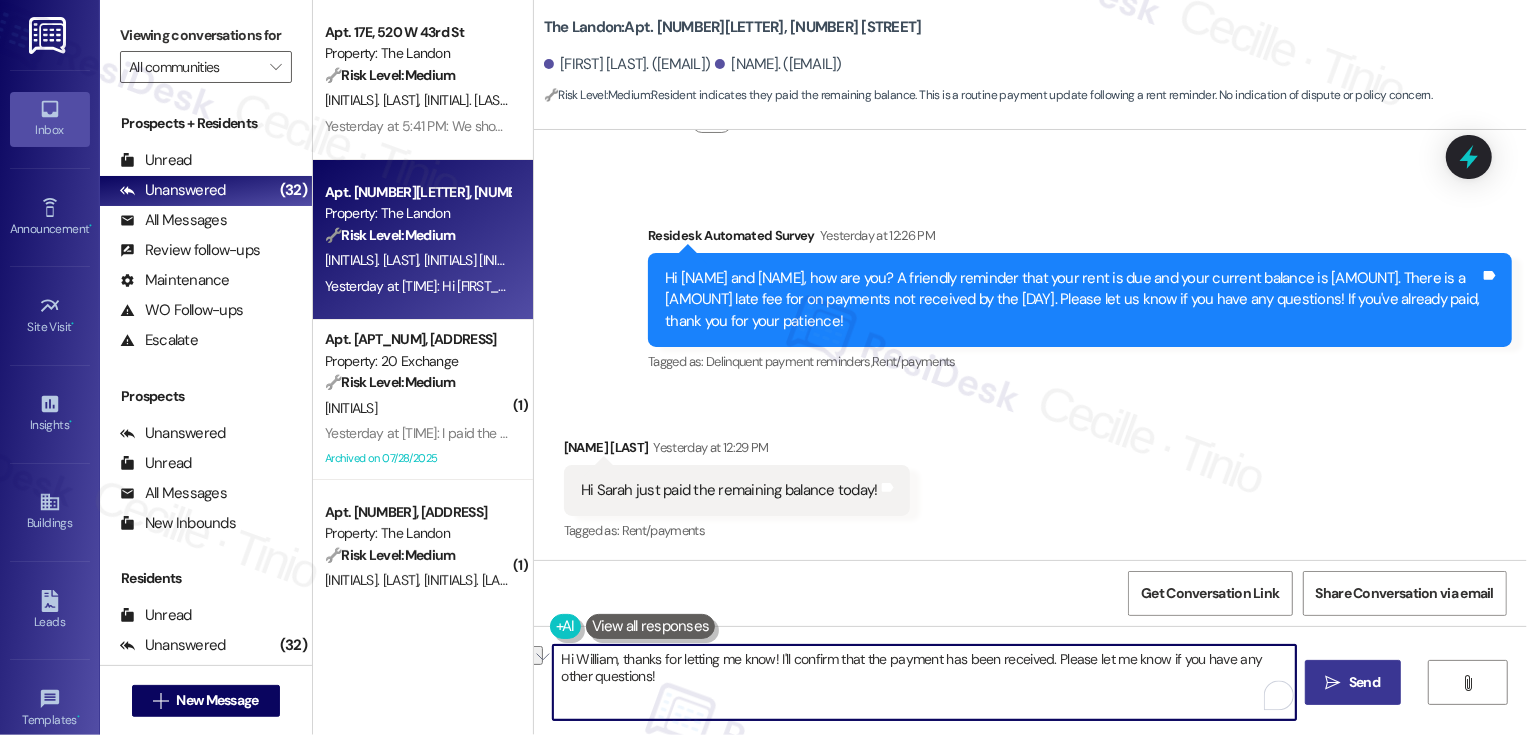 drag, startPoint x: 769, startPoint y: 659, endPoint x: 1048, endPoint y: 661, distance: 279.00717 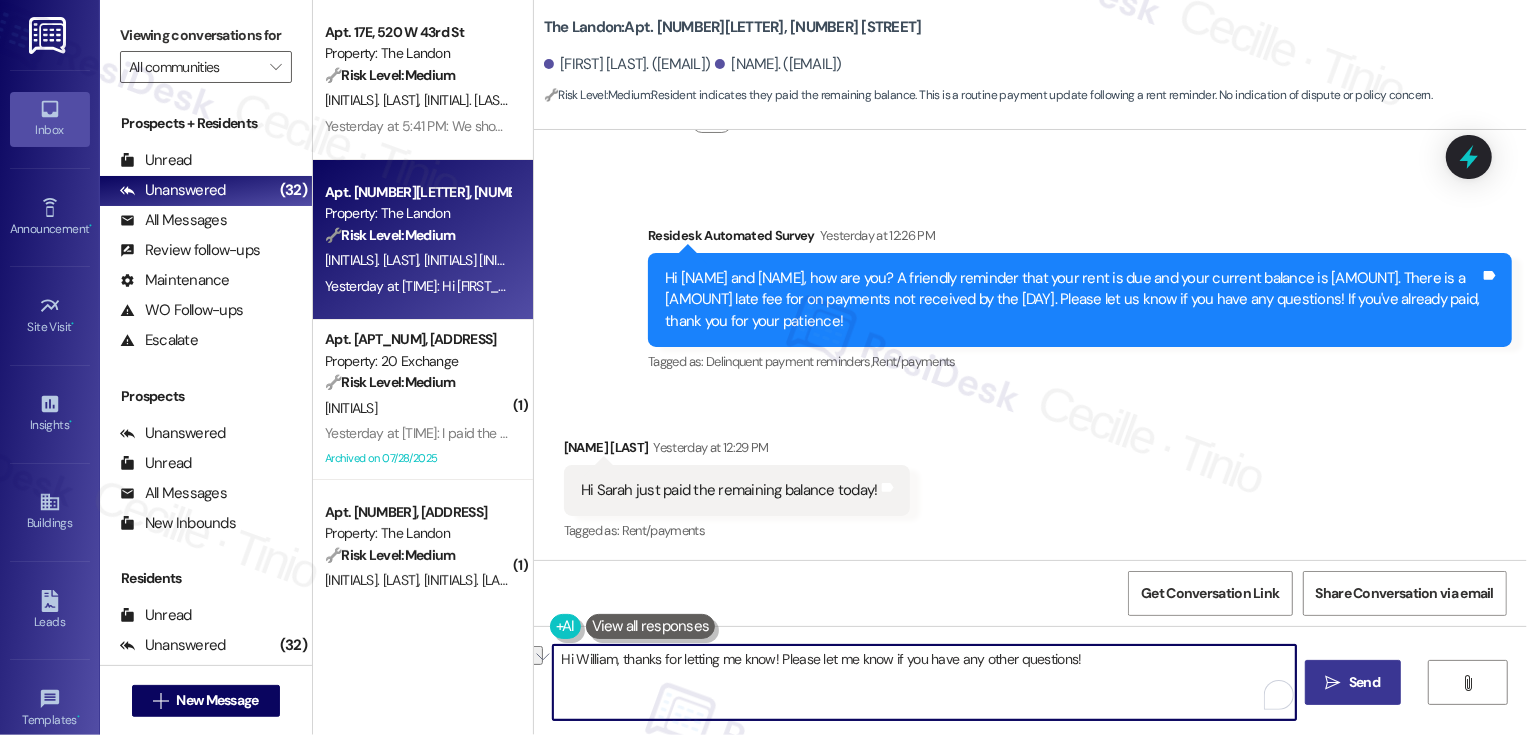 drag, startPoint x: 769, startPoint y: 661, endPoint x: 1193, endPoint y: 677, distance: 424.3018 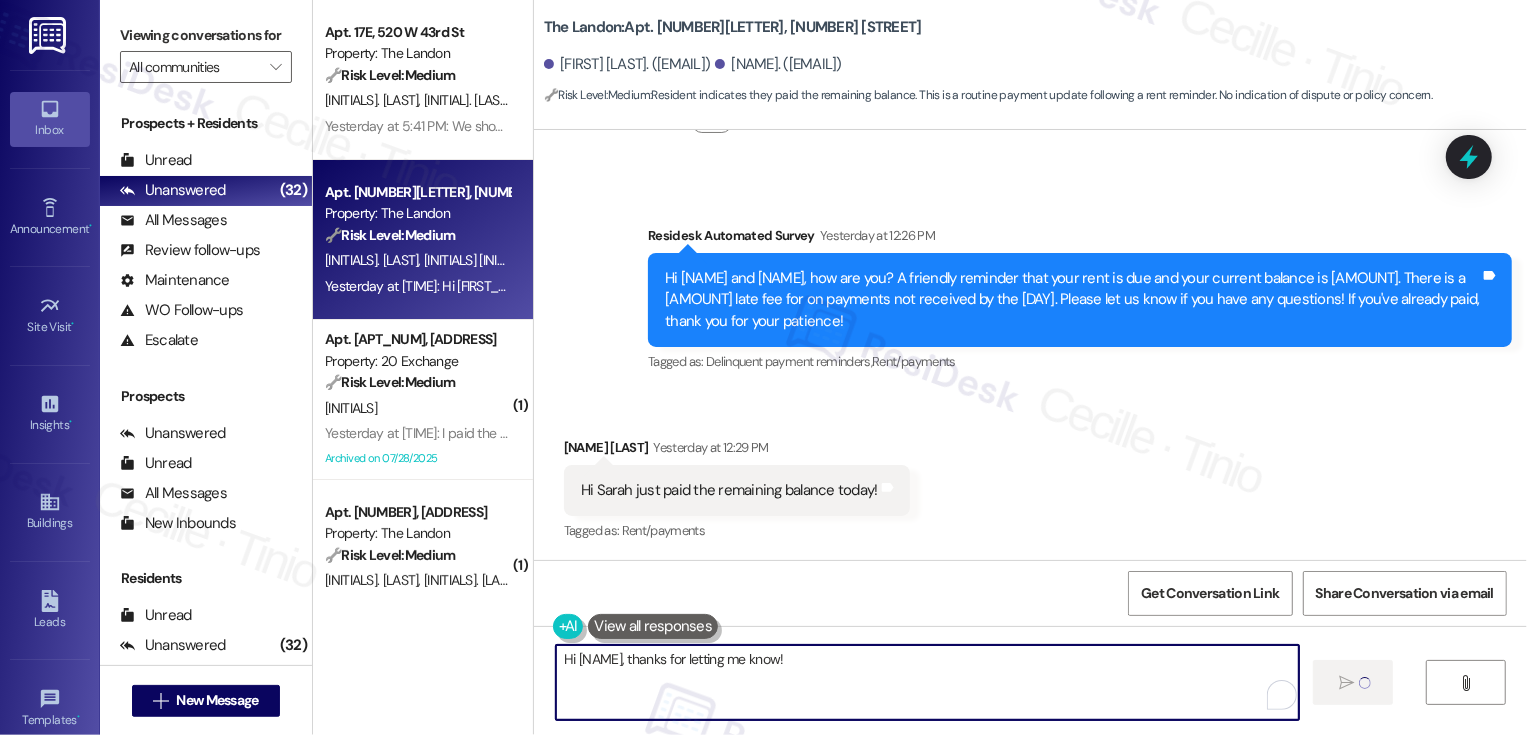 type 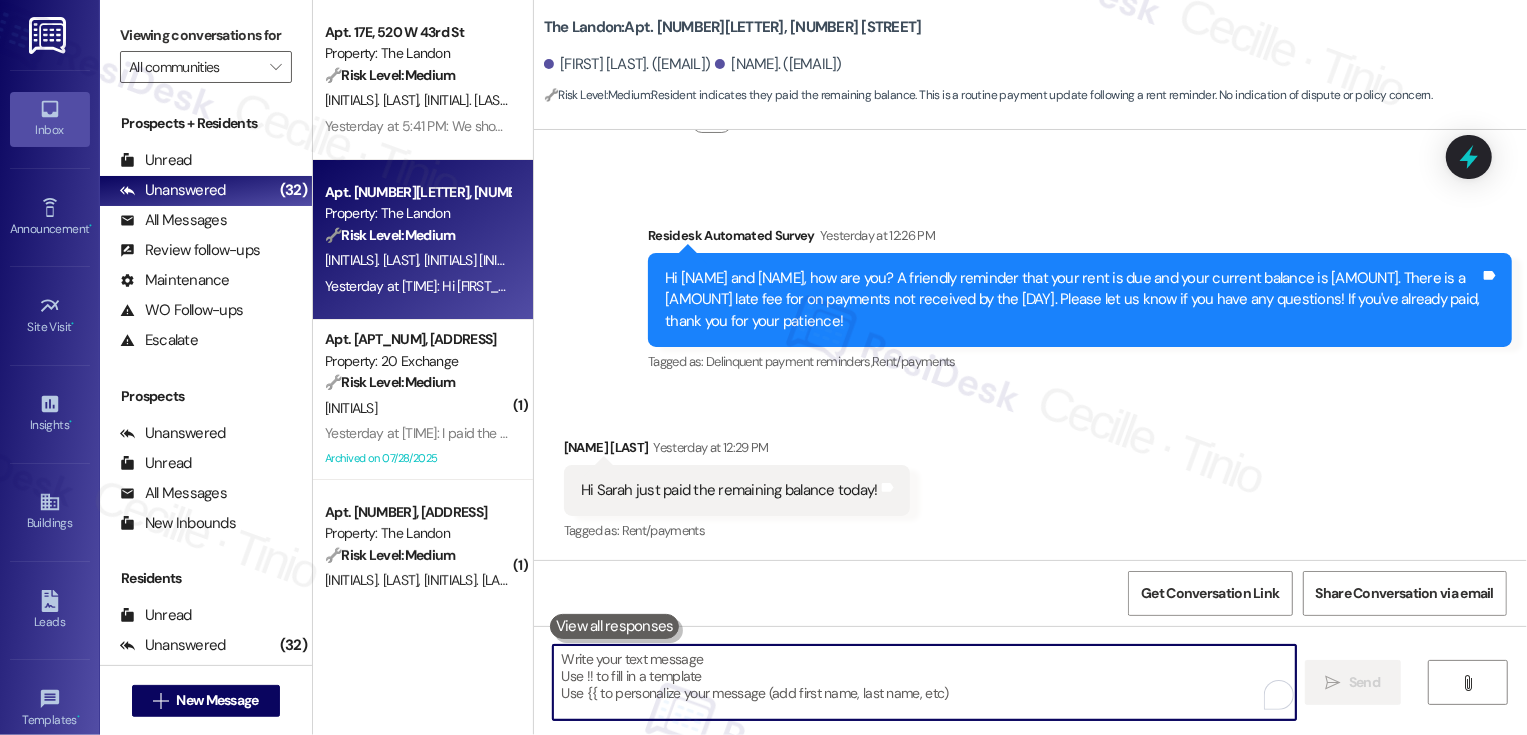 scroll, scrollTop: 565, scrollLeft: 0, axis: vertical 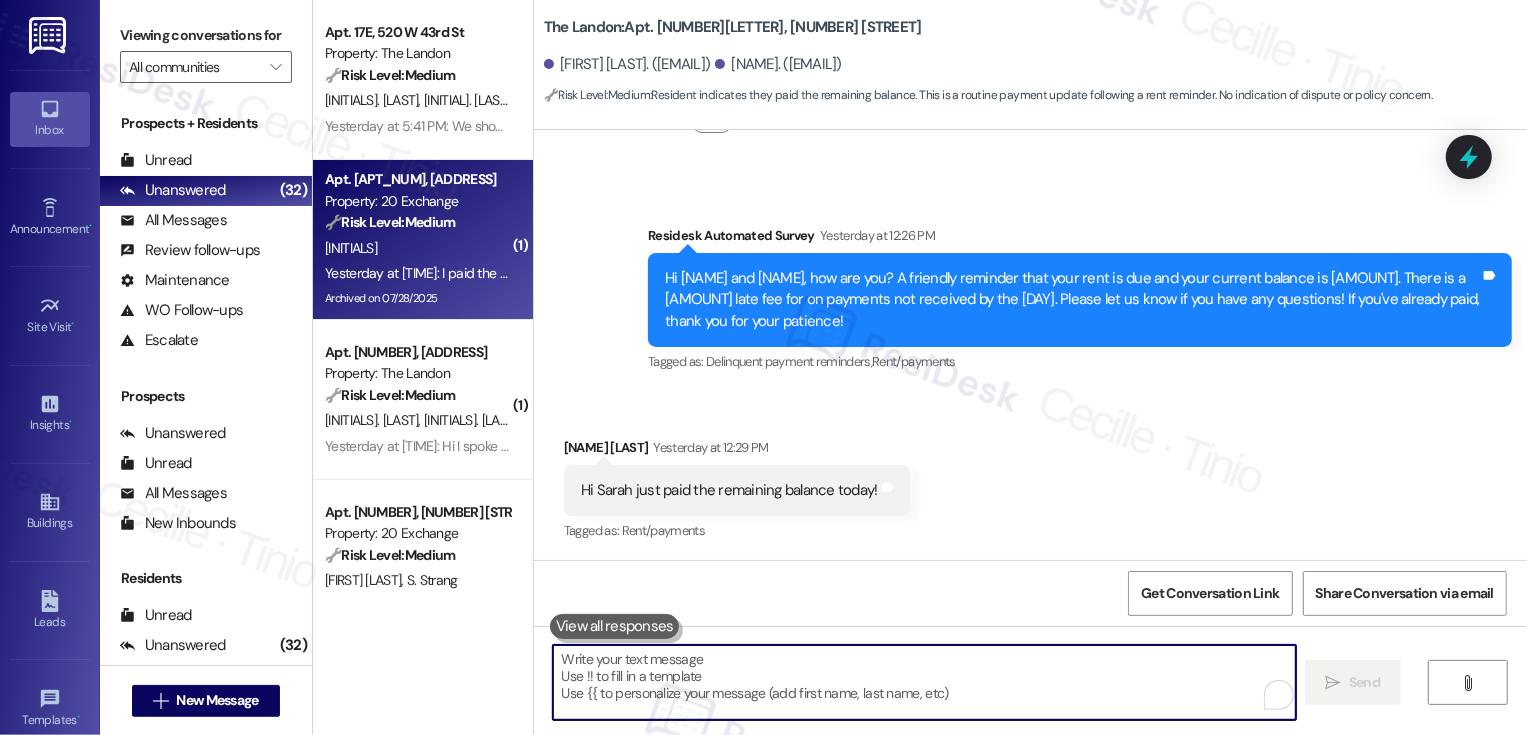 click on "R. Woods" at bounding box center (417, 248) 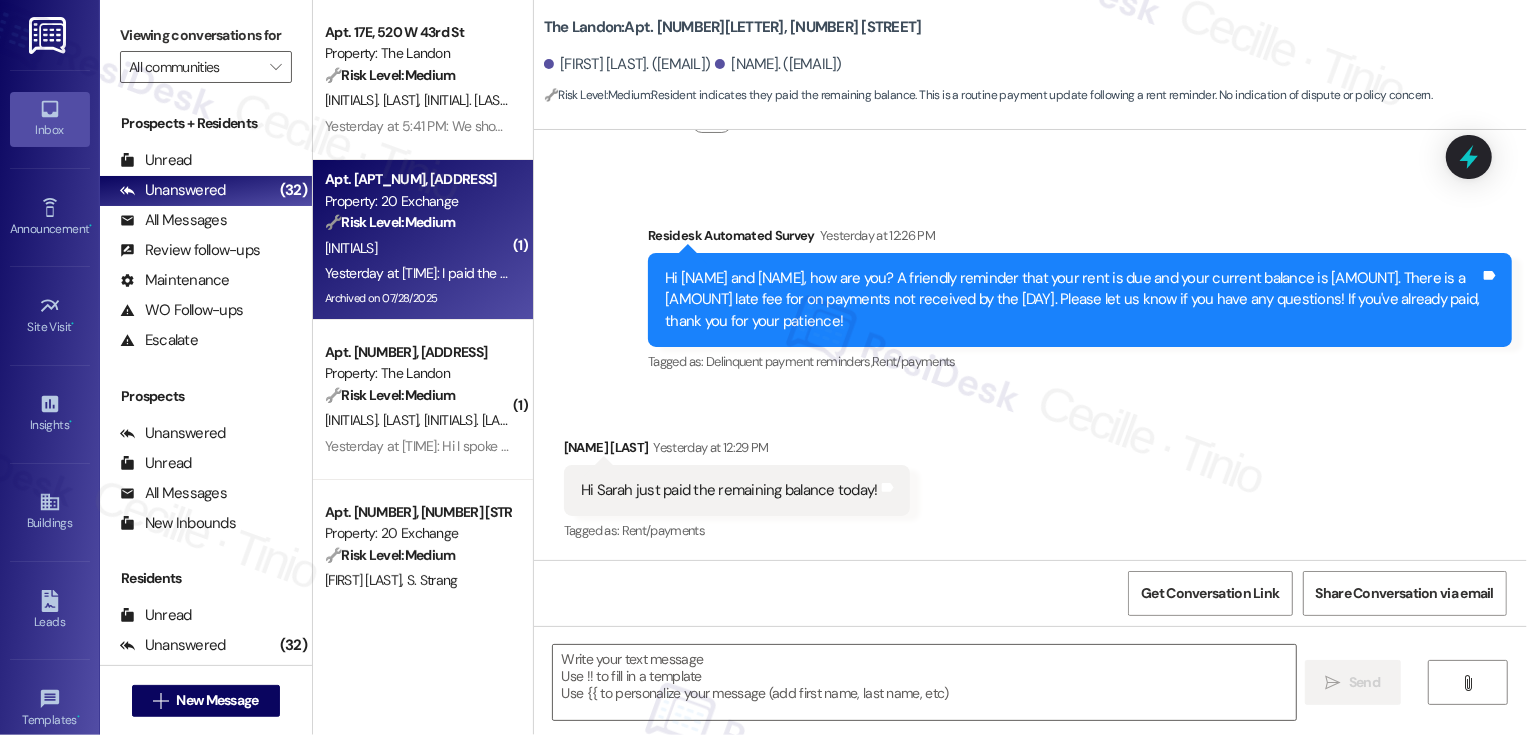 click on "R. Woods" at bounding box center [417, 248] 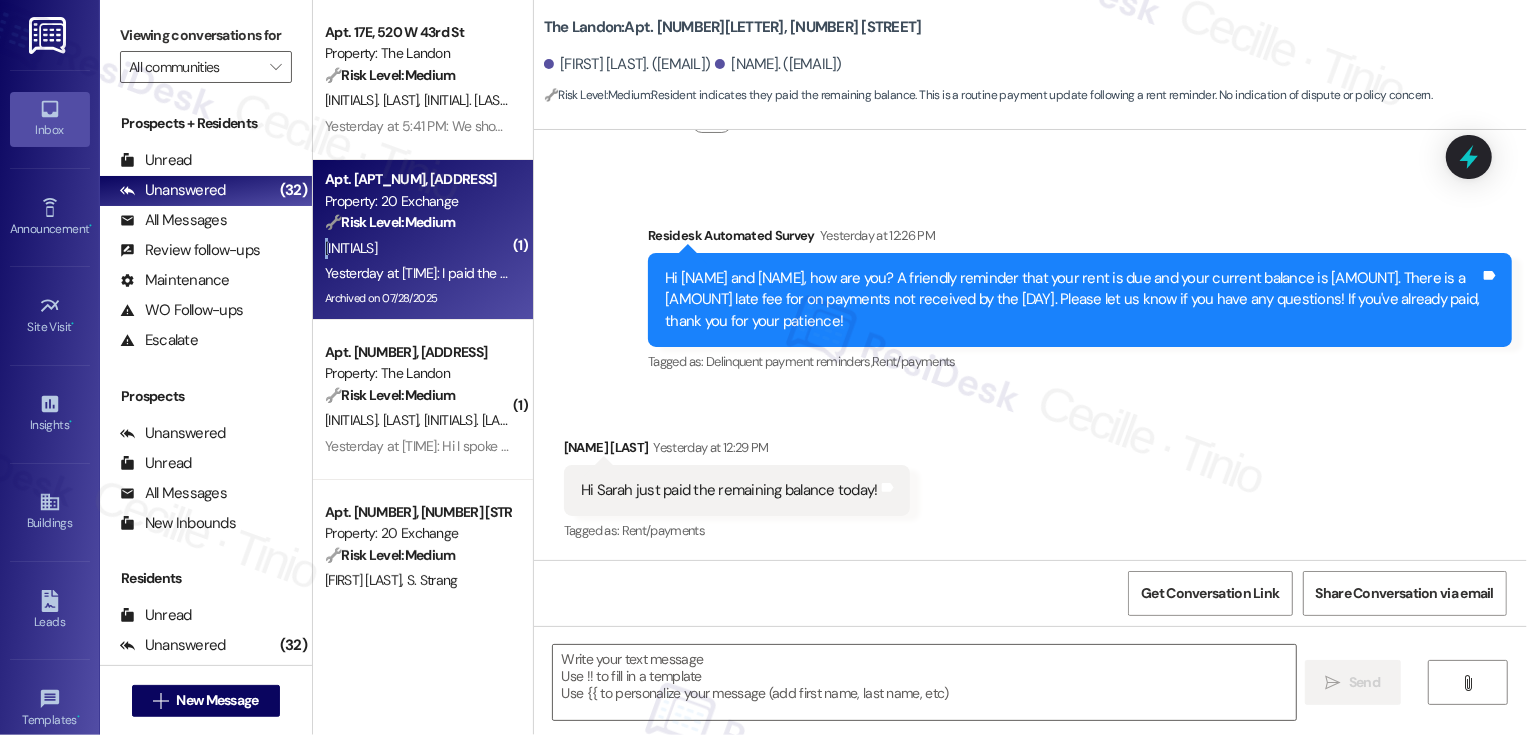 type on "Fetching suggested responses. Please feel free to read through the conversation in the meantime." 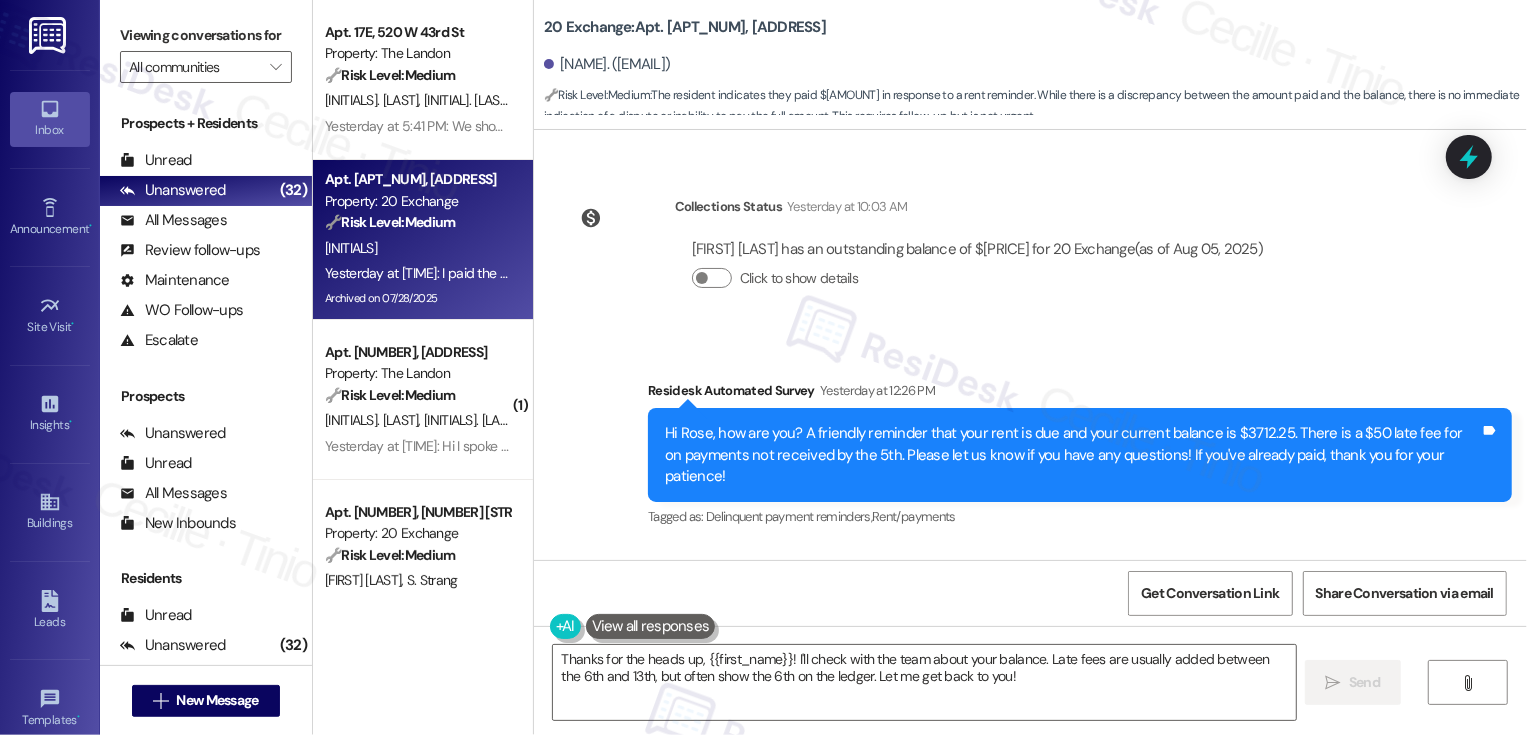 scroll, scrollTop: 9009, scrollLeft: 0, axis: vertical 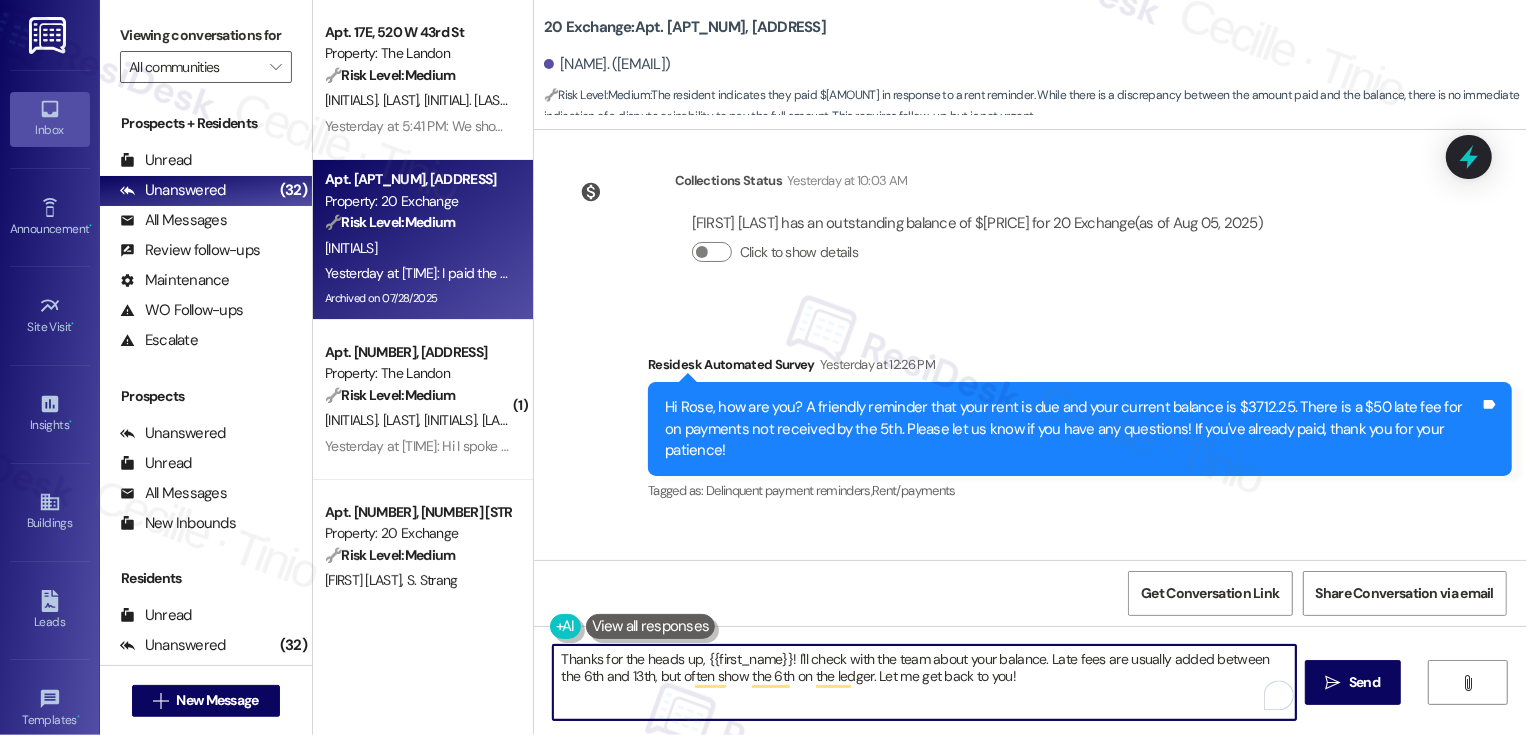 drag, startPoint x: 784, startPoint y: 658, endPoint x: 1046, endPoint y: 694, distance: 264.46173 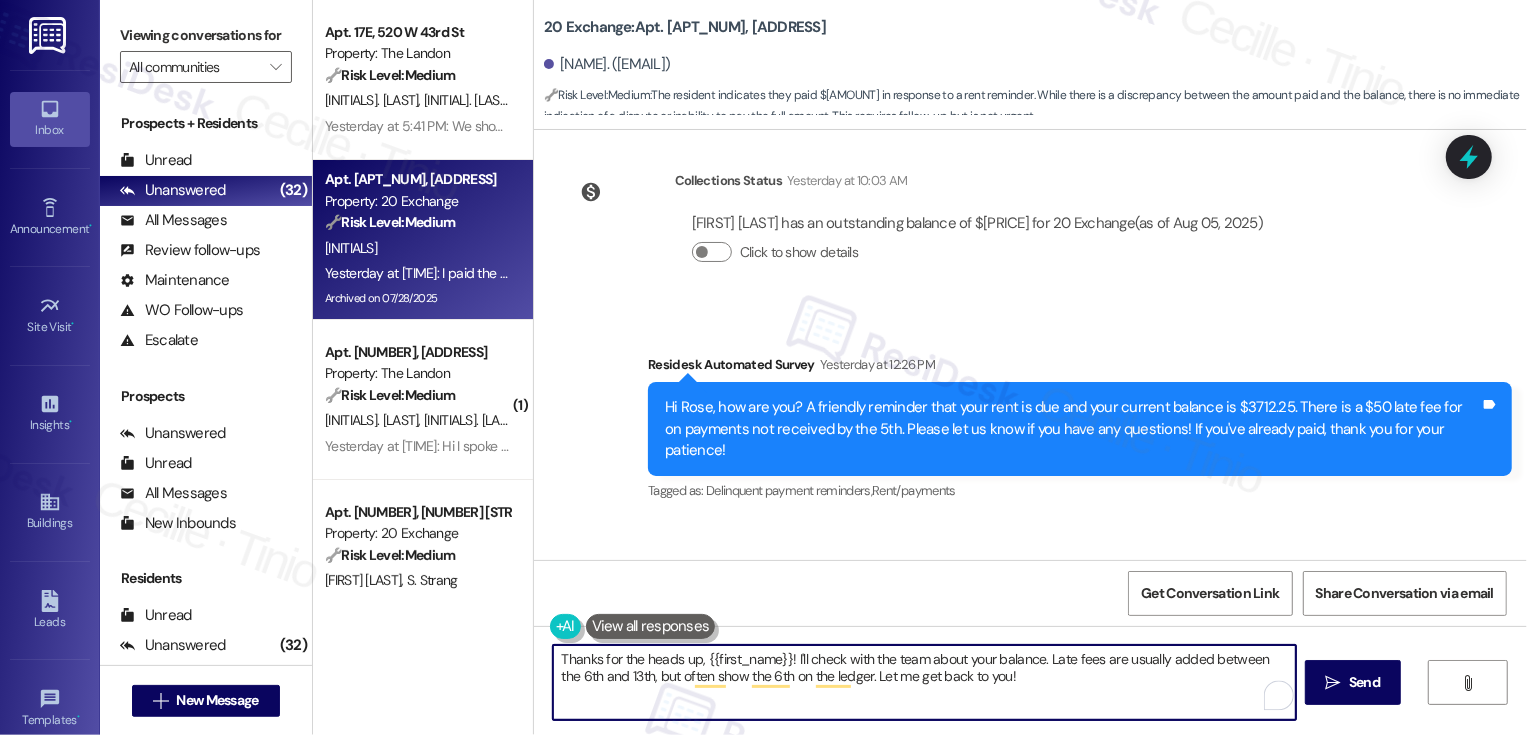 click on "Thanks for the heads up, {{first_name}}! I'll check with the team about your balance. Late fees are usually added between the 6th and 13th, but often show the 6th on the ledger. Let me get back to you!" at bounding box center [924, 682] 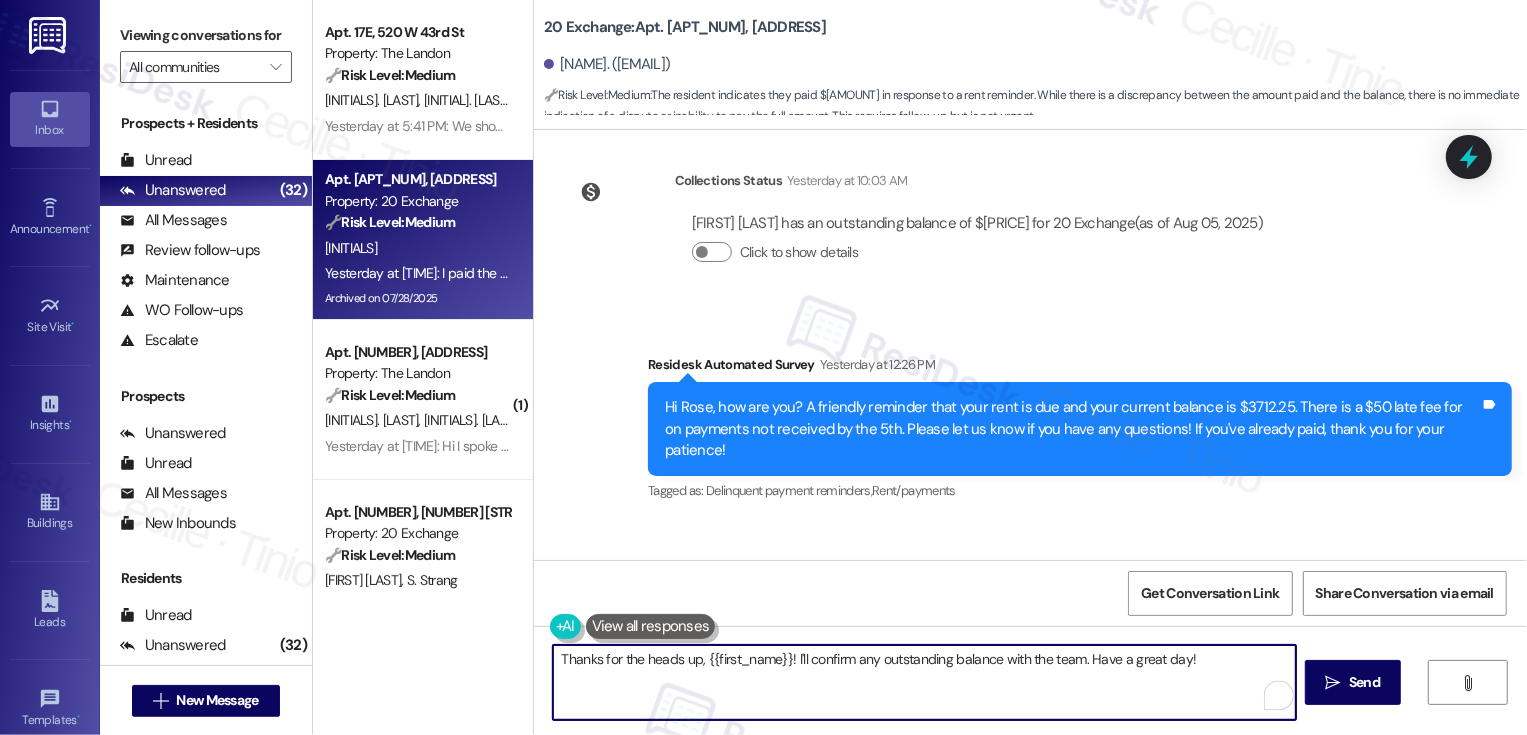 drag, startPoint x: 1077, startPoint y: 658, endPoint x: 789, endPoint y: 657, distance: 288.00174 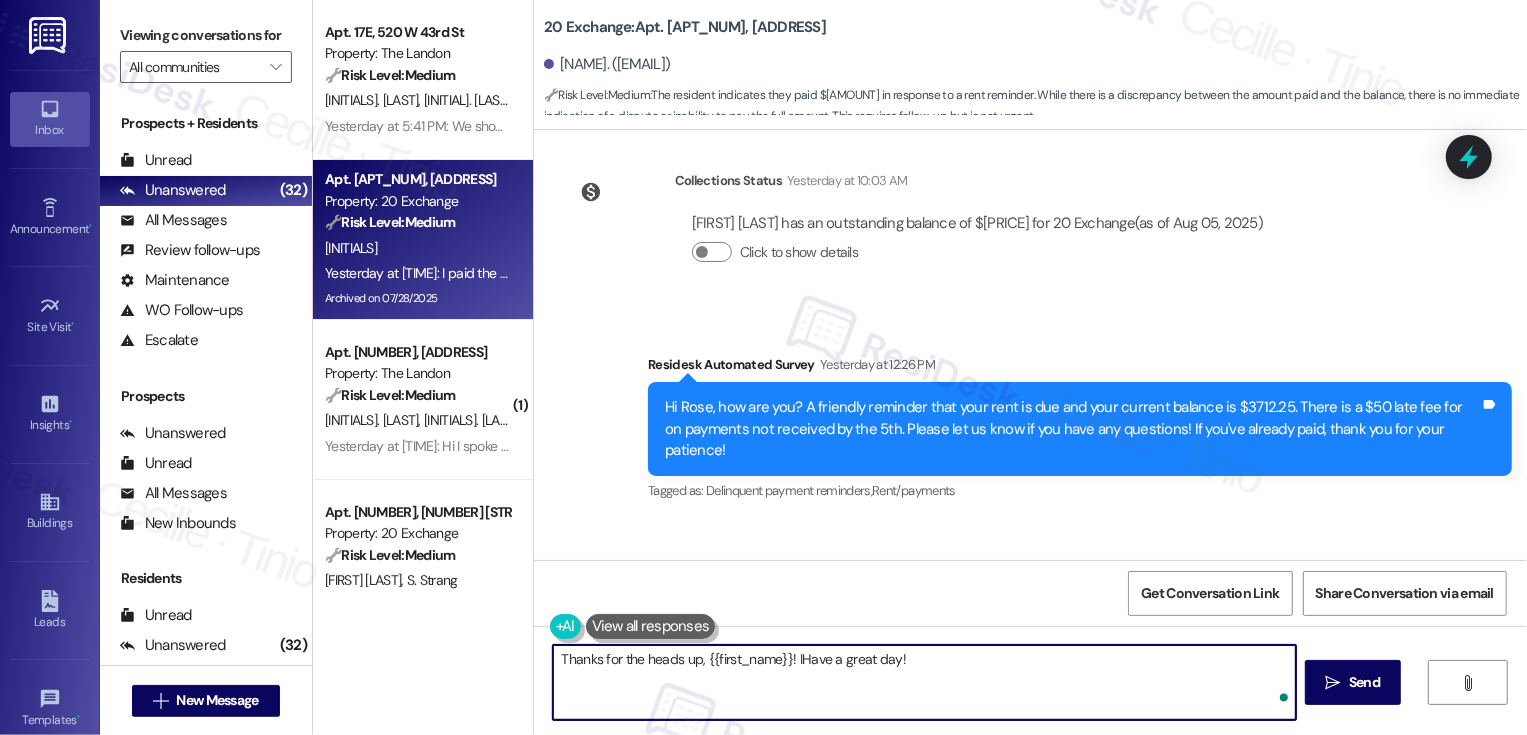 type on "Thanks for the heads up, {{first_name}}! Have a great day!" 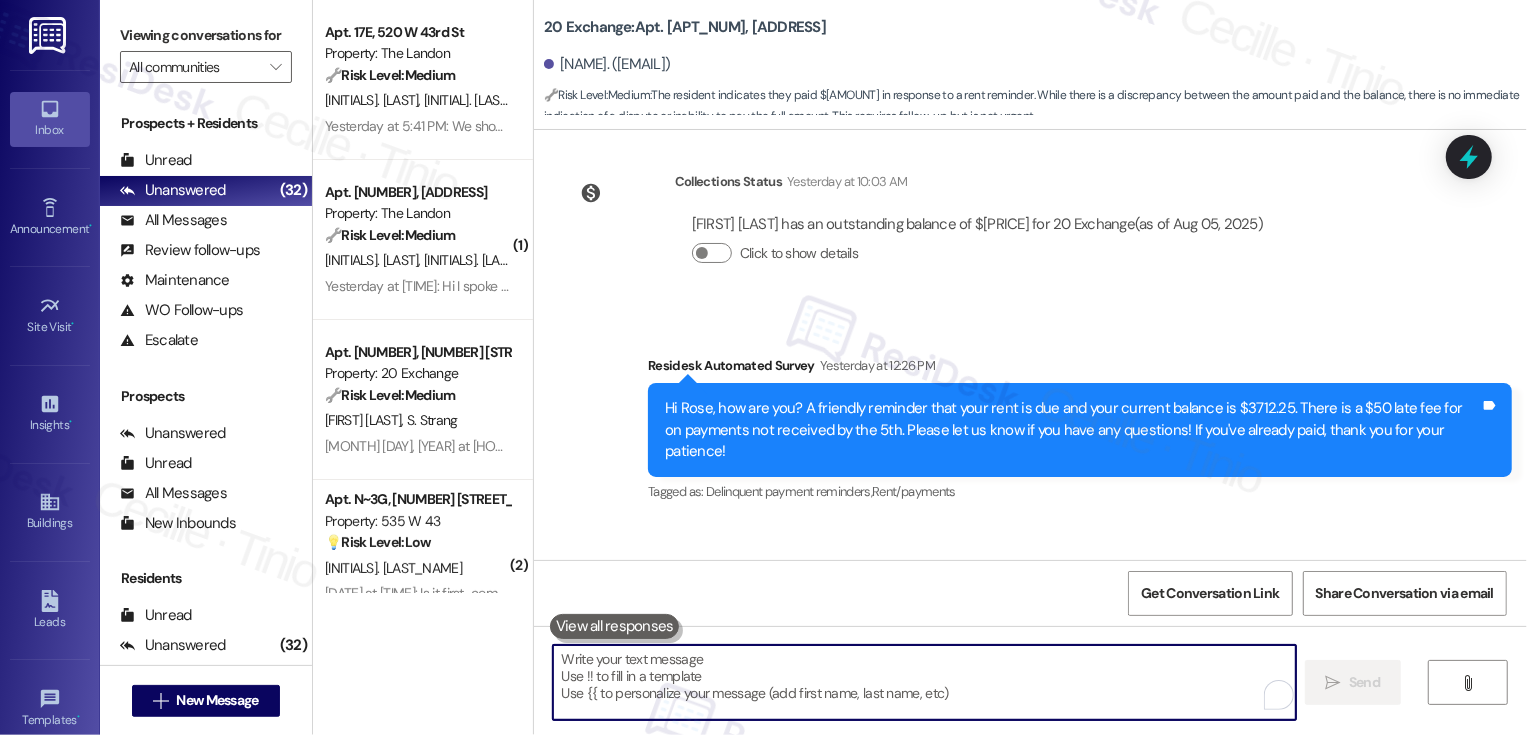 scroll, scrollTop: 9149, scrollLeft: 0, axis: vertical 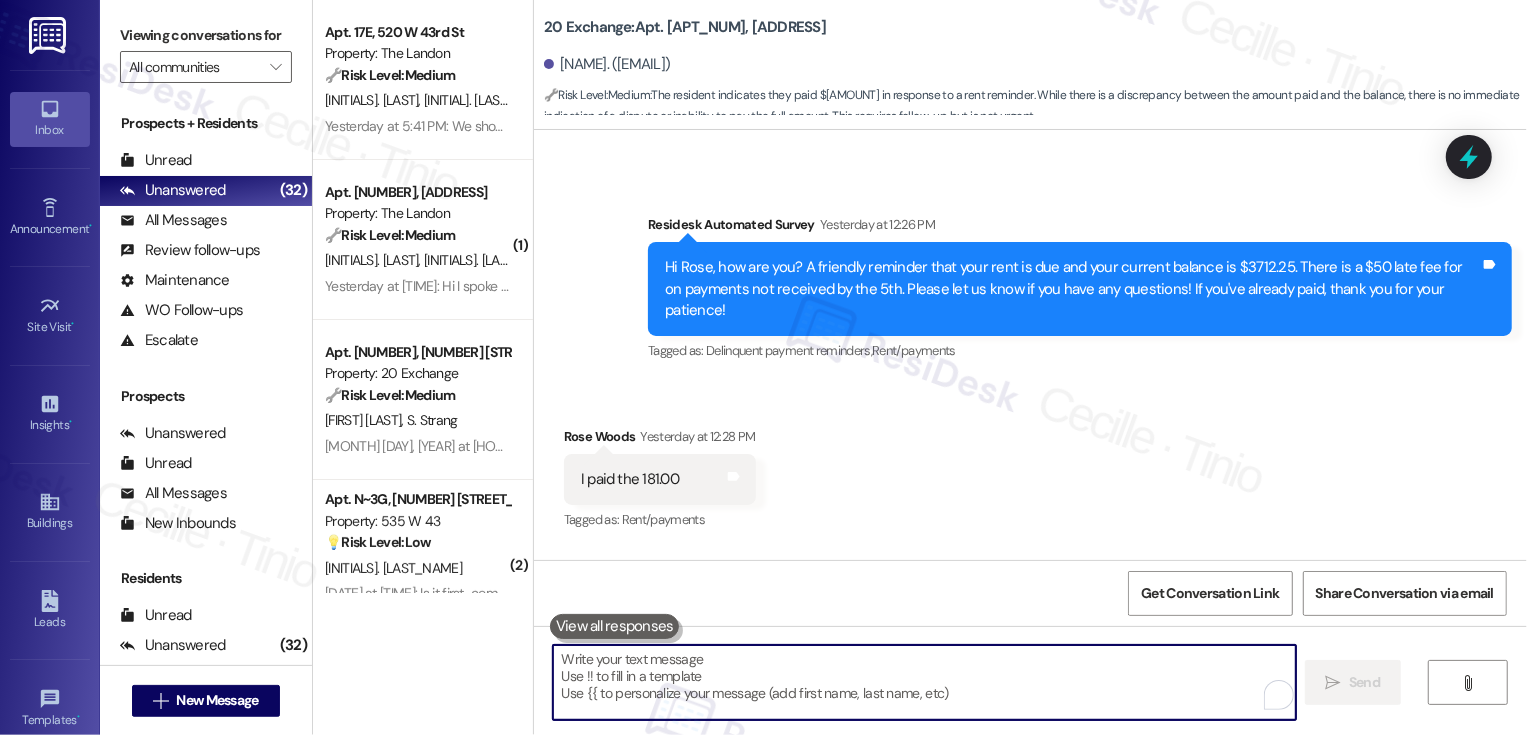 type 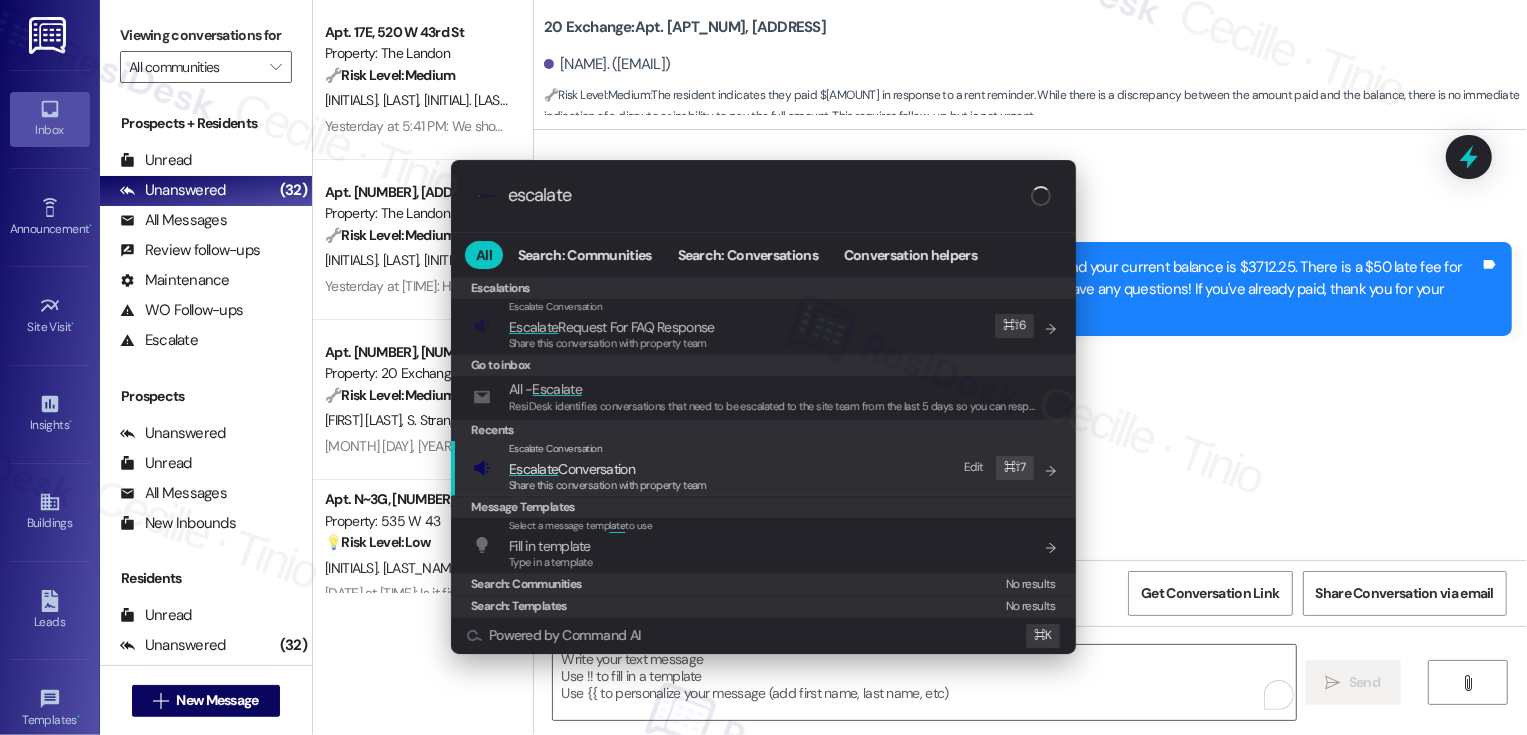 type on "escalate" 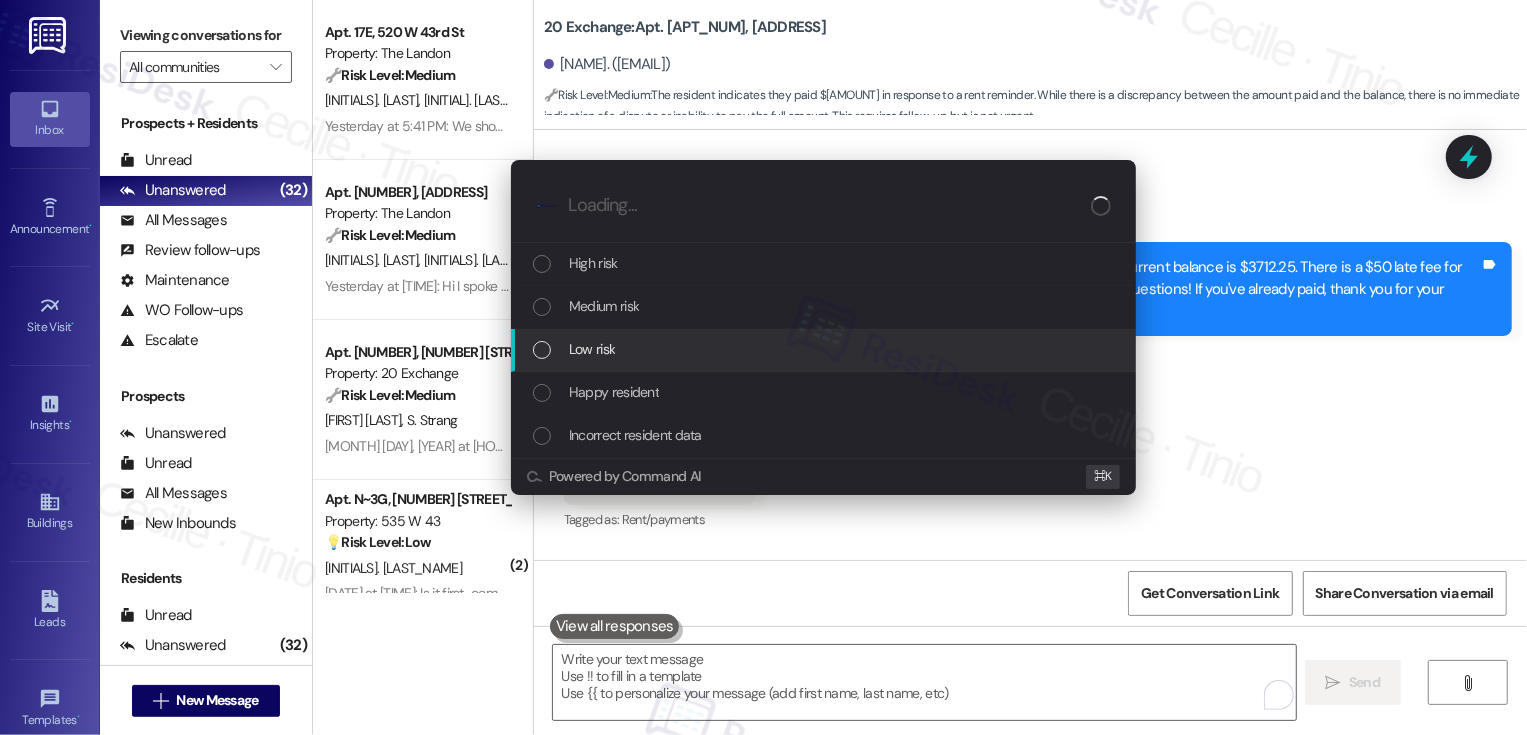 click on "Low risk" at bounding box center [592, 349] 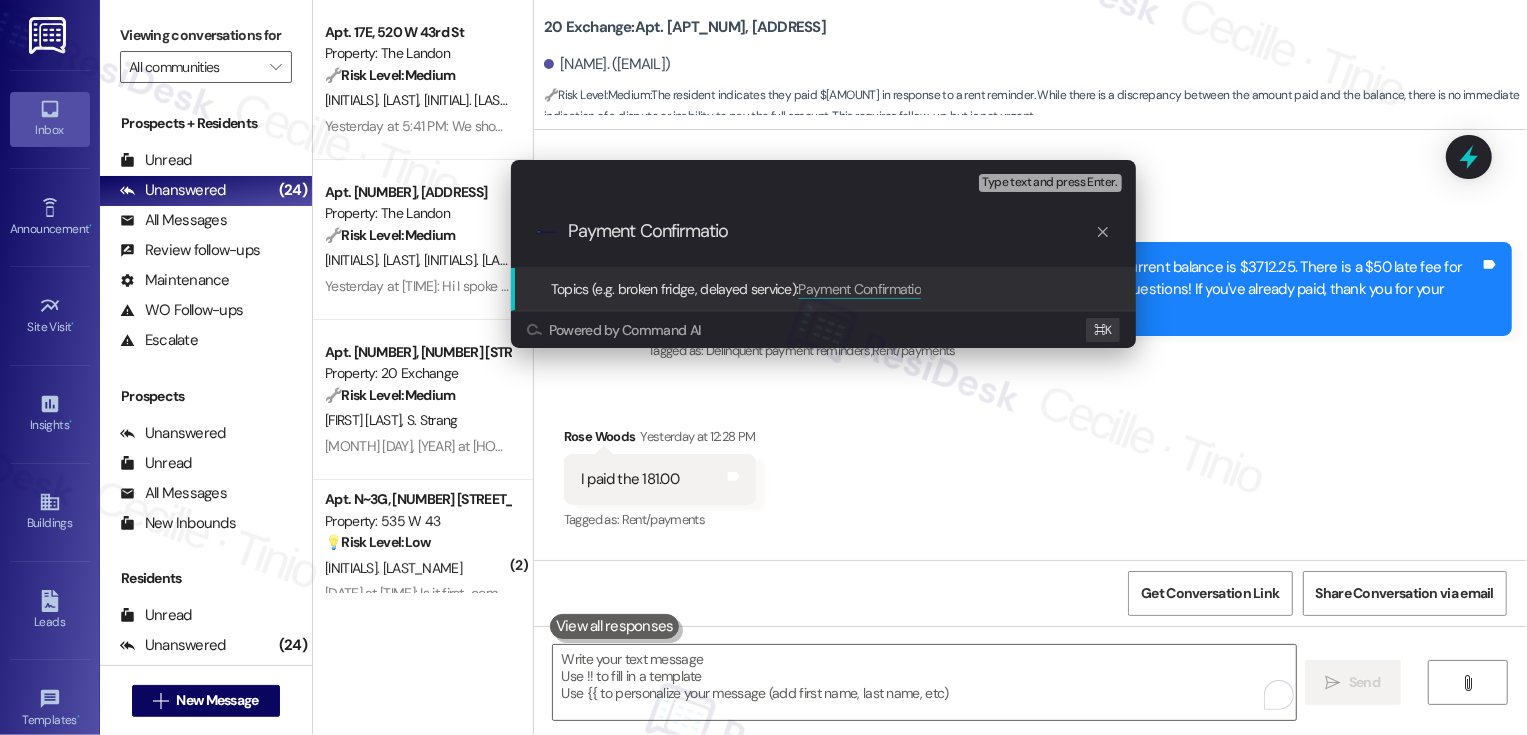 type on "Payment Confirmation" 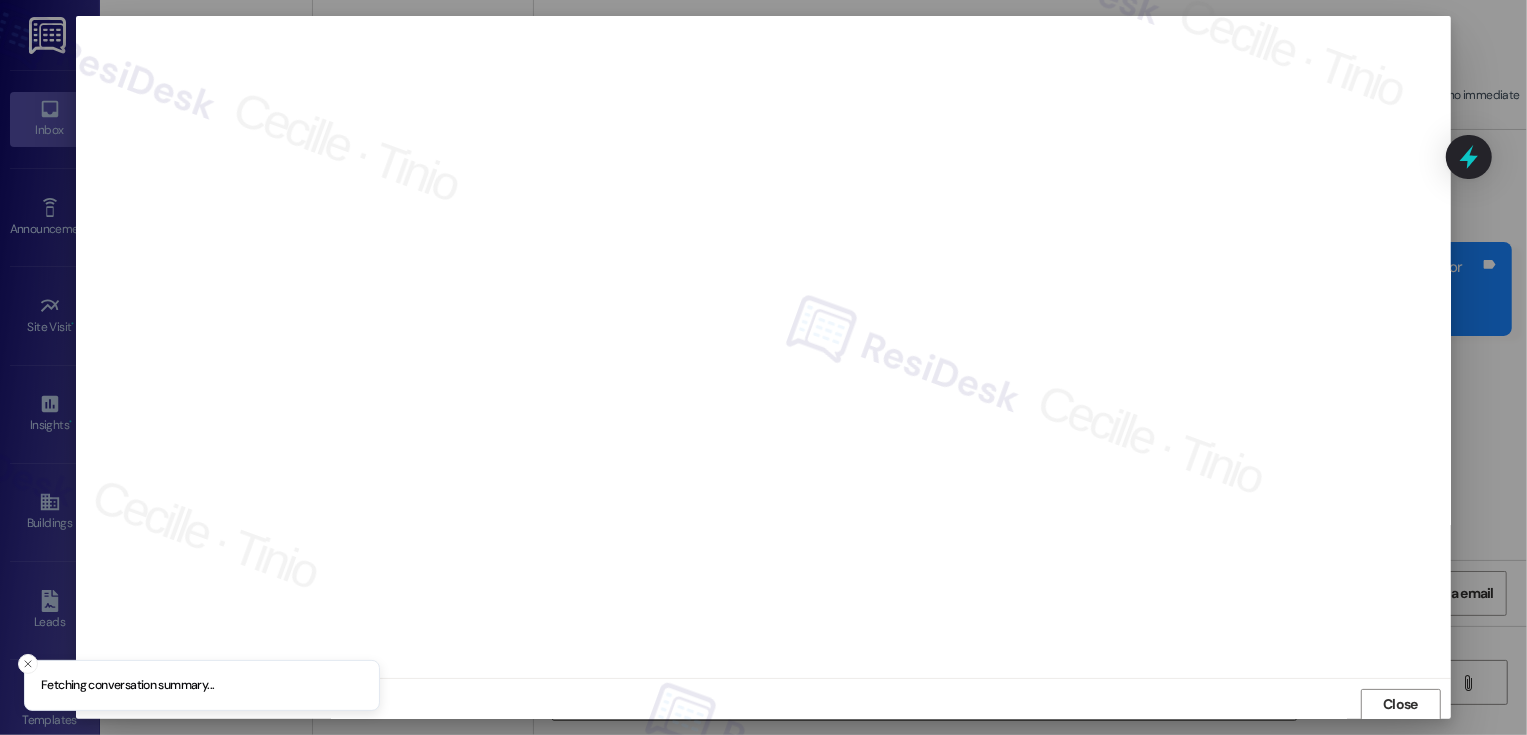 scroll, scrollTop: 1, scrollLeft: 0, axis: vertical 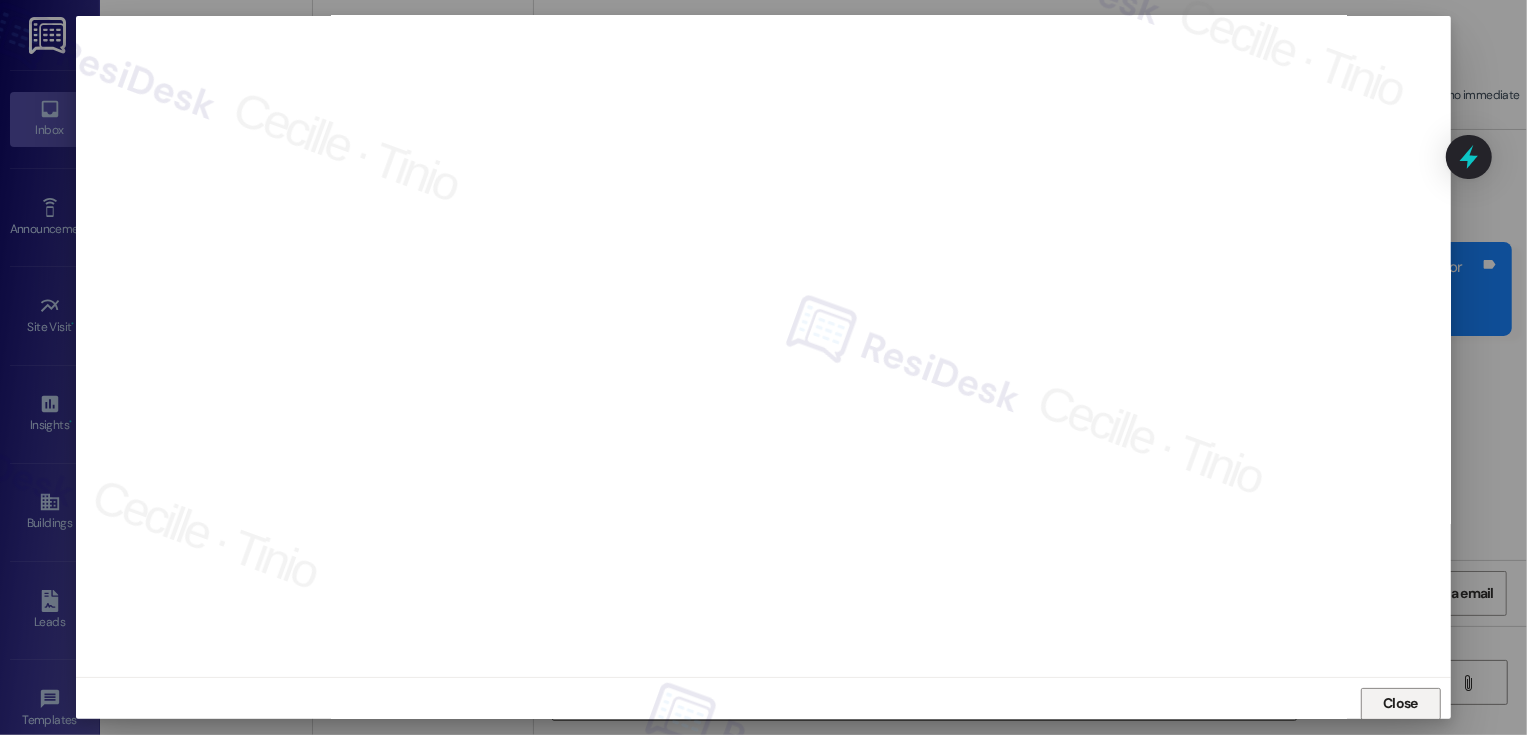 click on "Close" at bounding box center (1400, 704) 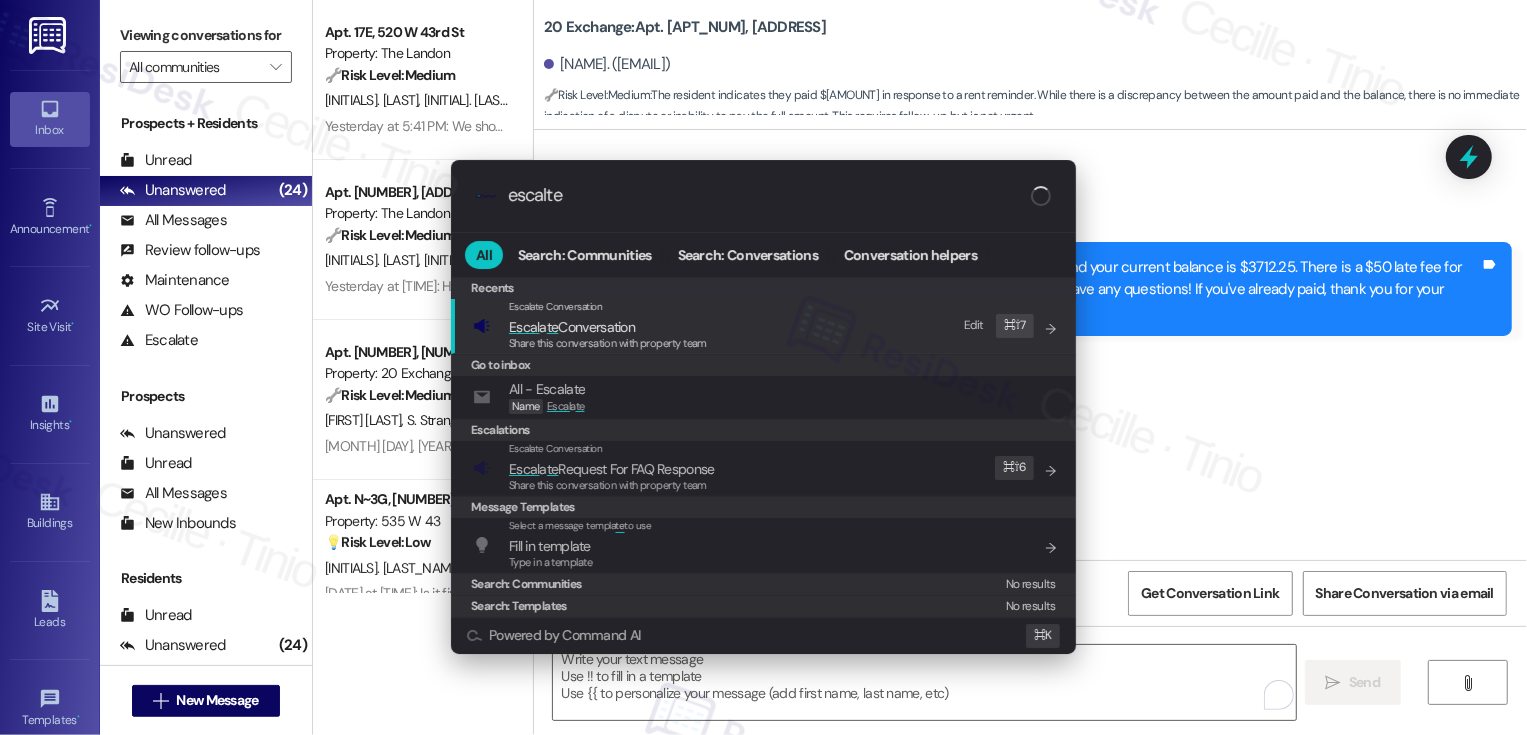 type on "escalte" 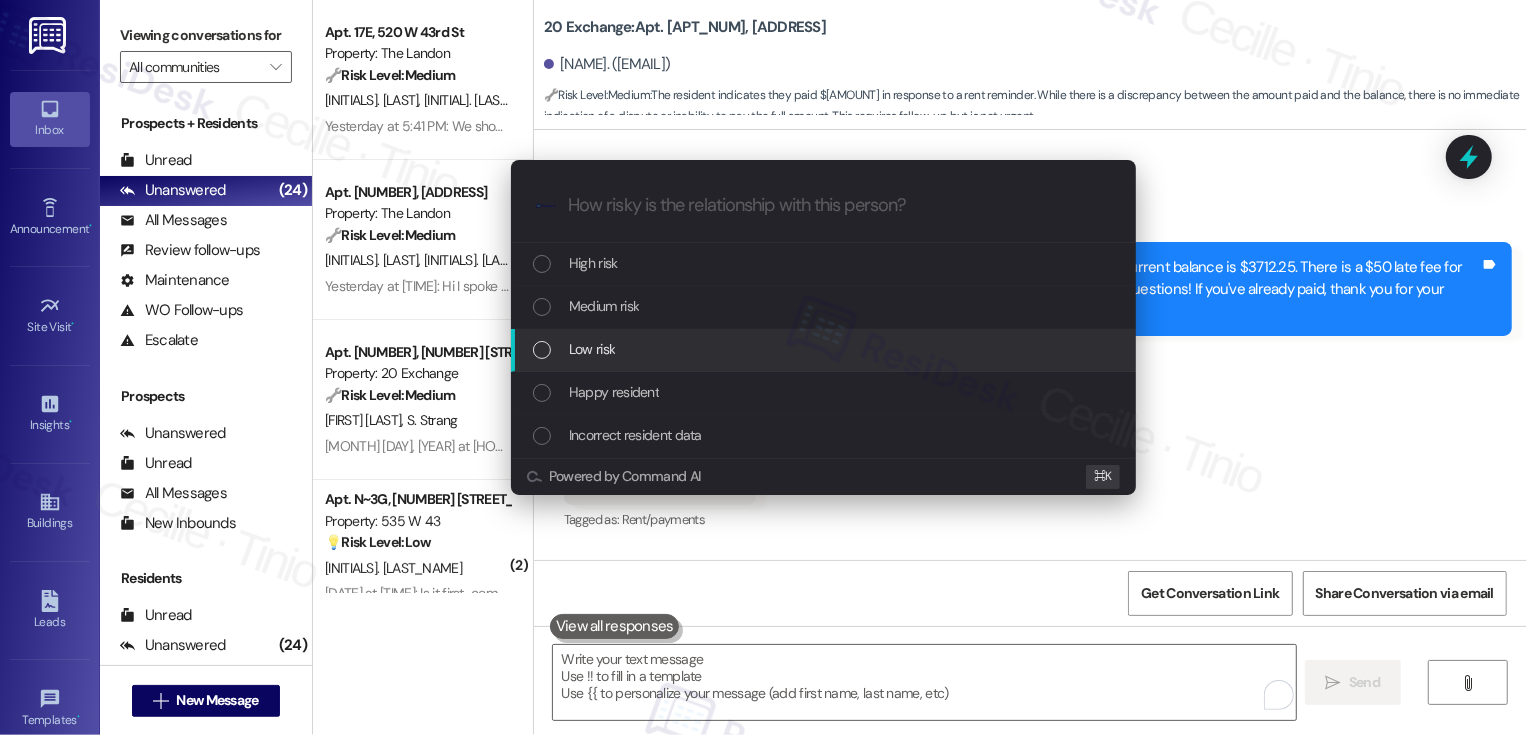click on "Low risk" at bounding box center [825, 349] 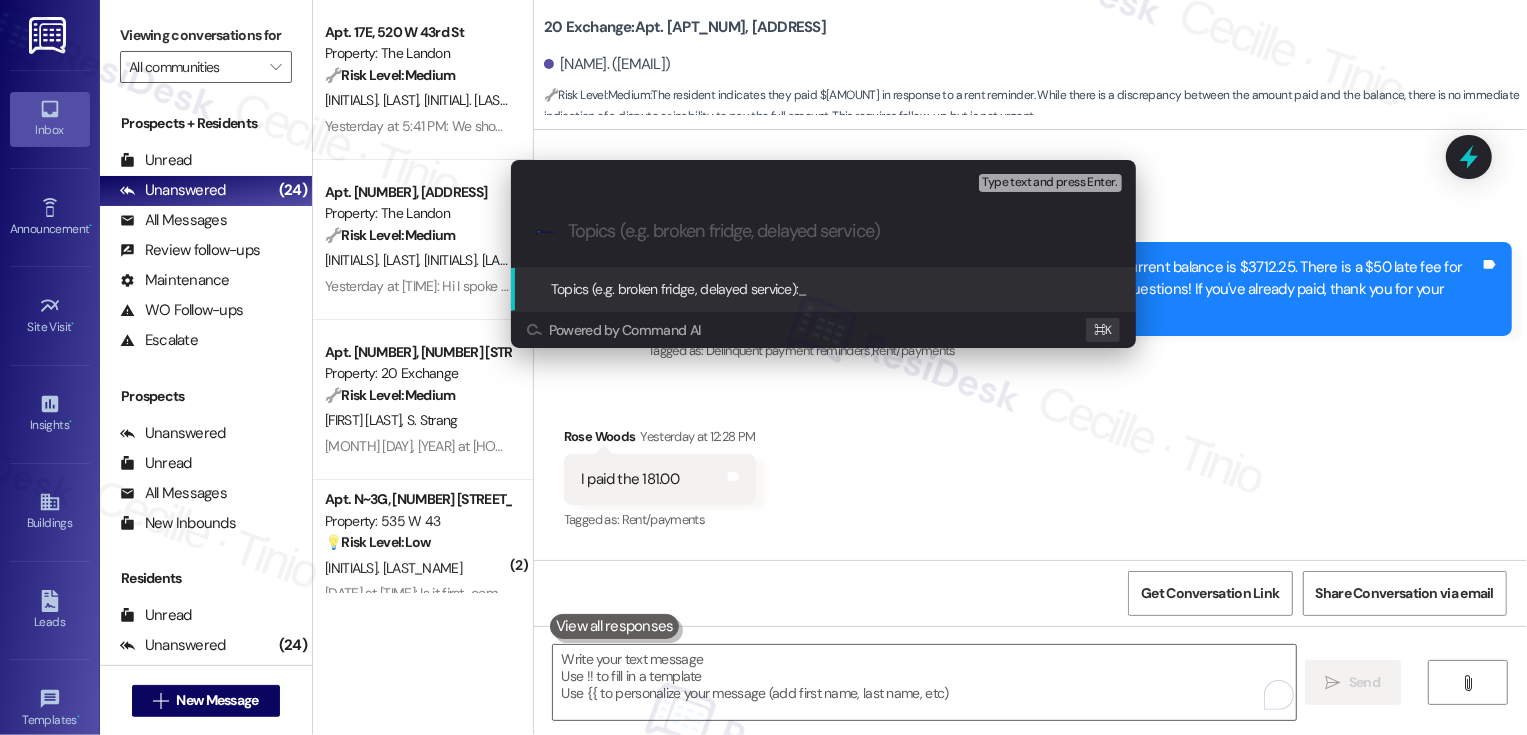 paste on "Payment Confirmation" 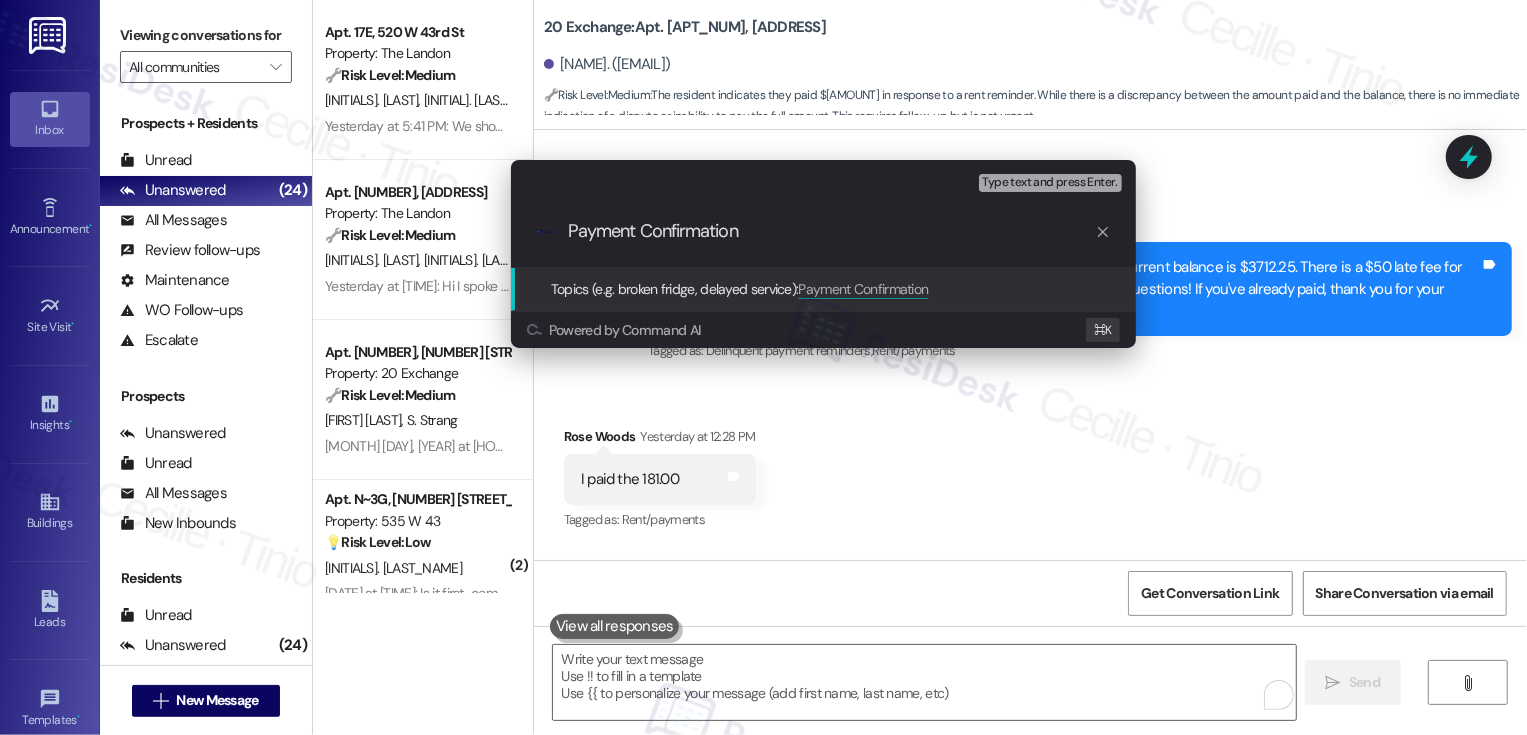 type 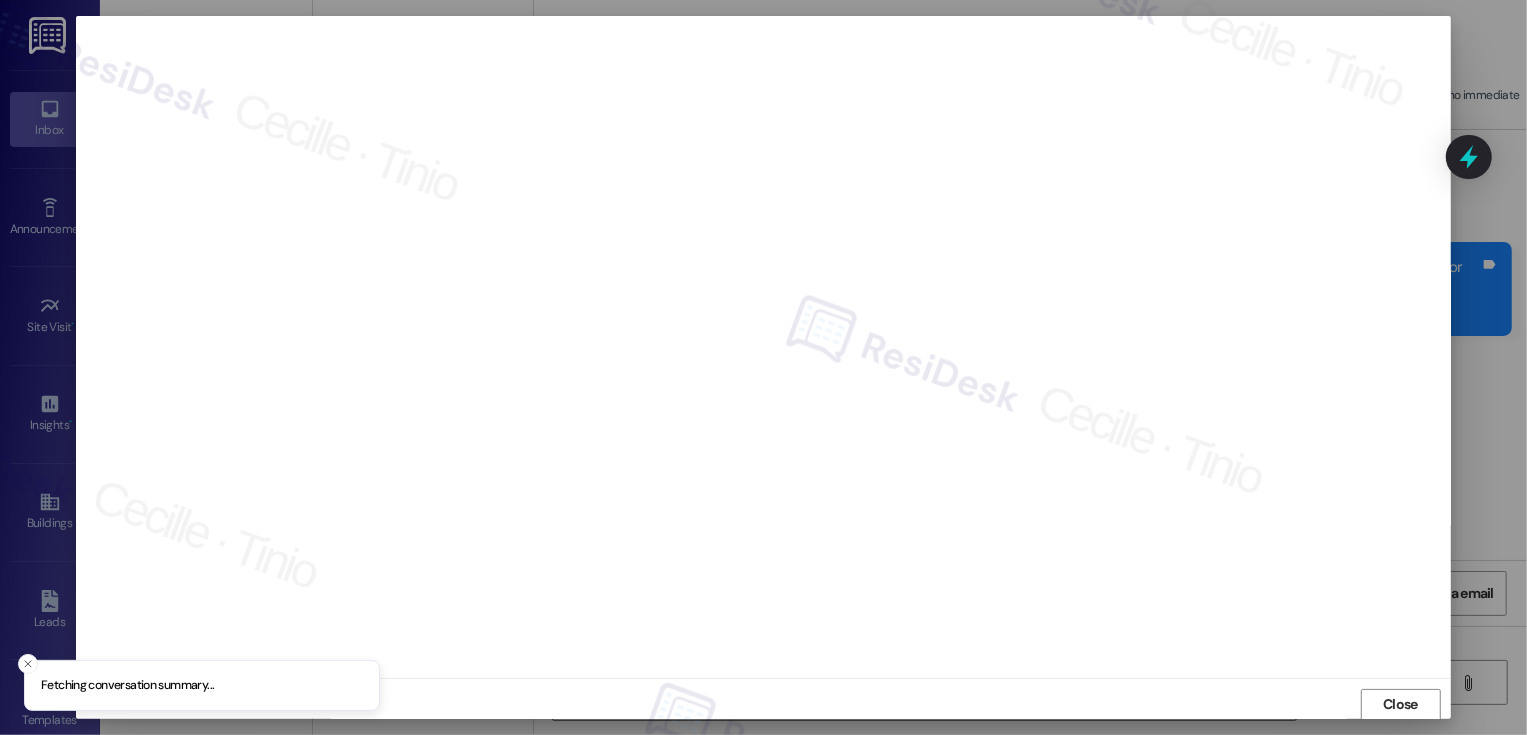 scroll, scrollTop: 1, scrollLeft: 0, axis: vertical 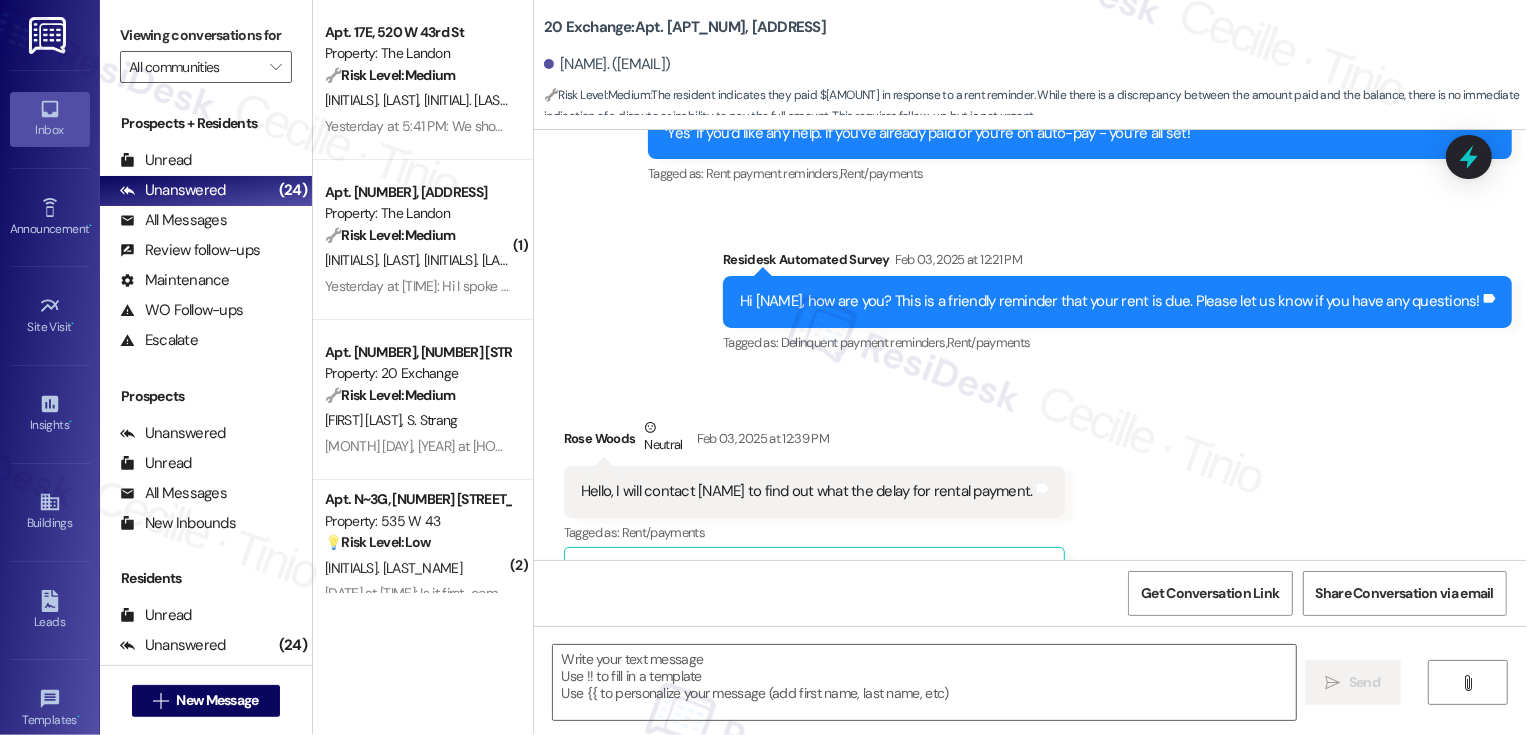 type on "Fetching suggested responses. Please feel free to read through the conversation in the meantime." 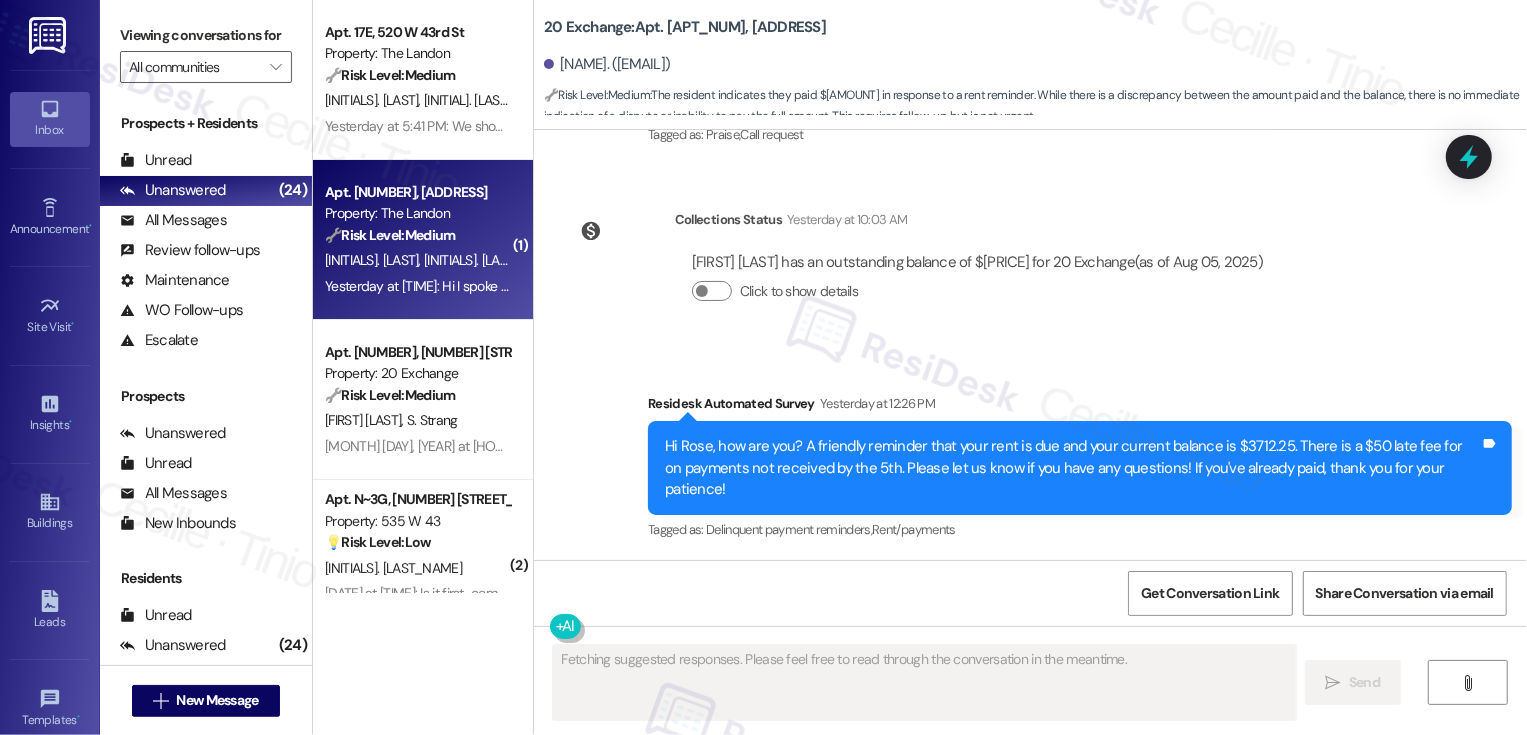 scroll, scrollTop: 9008, scrollLeft: 0, axis: vertical 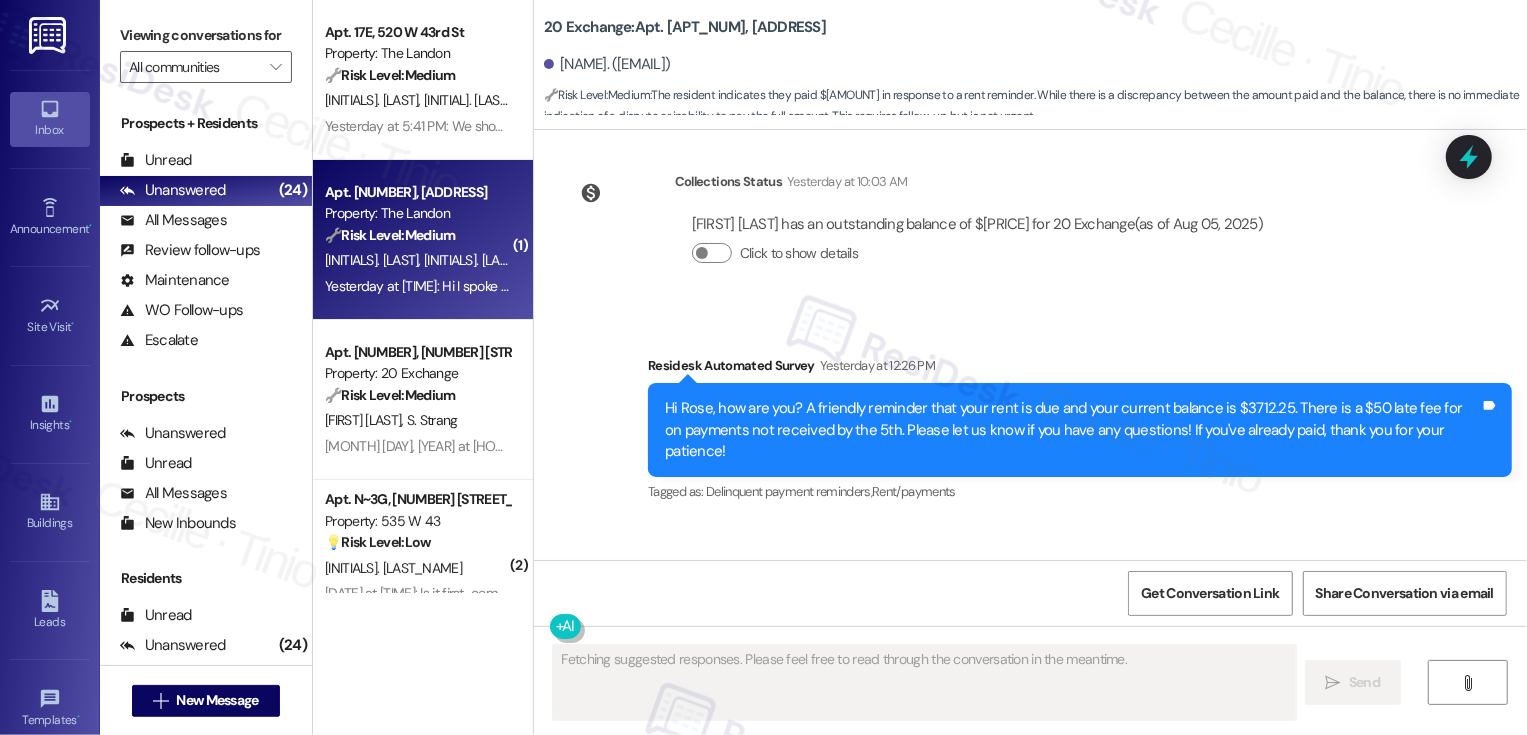 click on "M. Scaltsas" at bounding box center [470, 260] 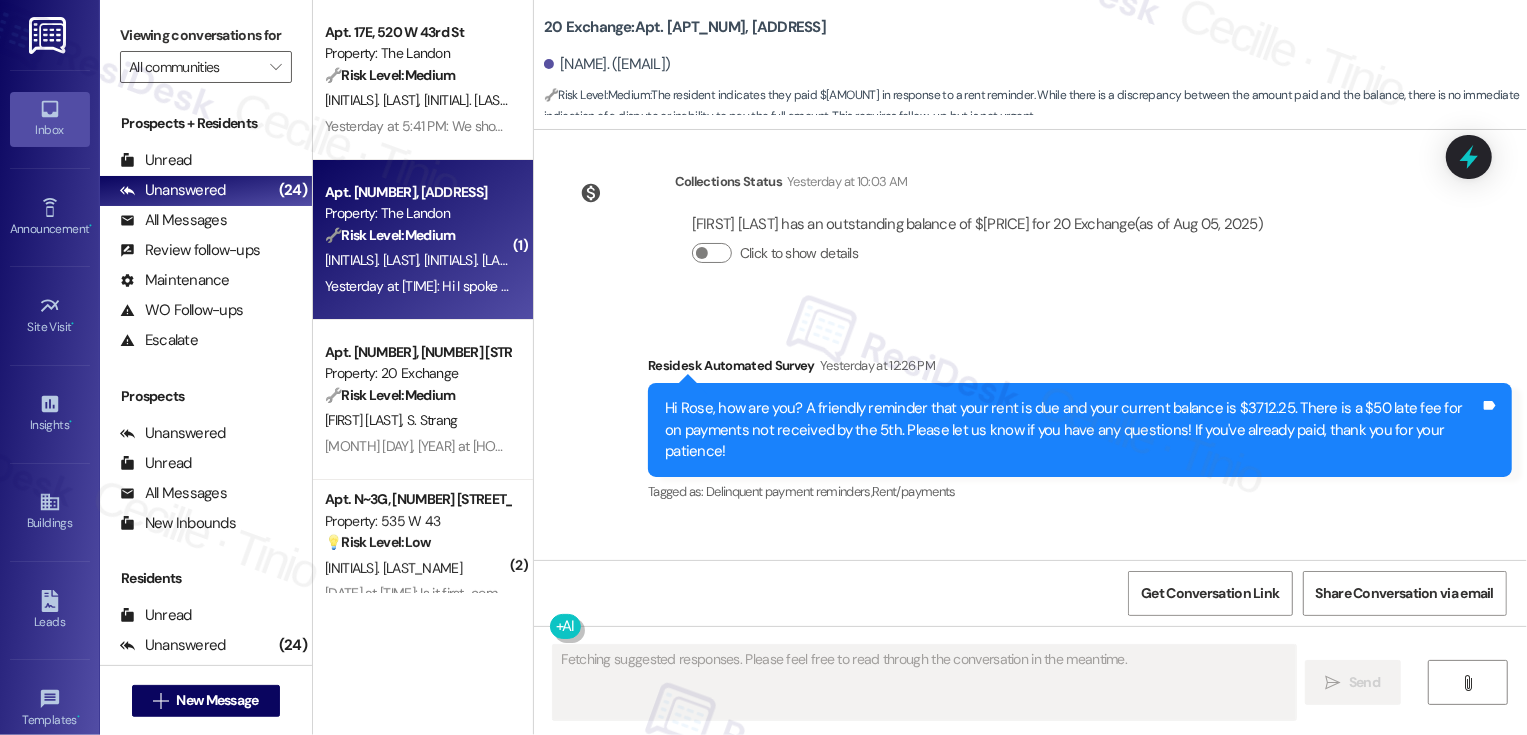 click on "M. Scaltsas" at bounding box center (470, 260) 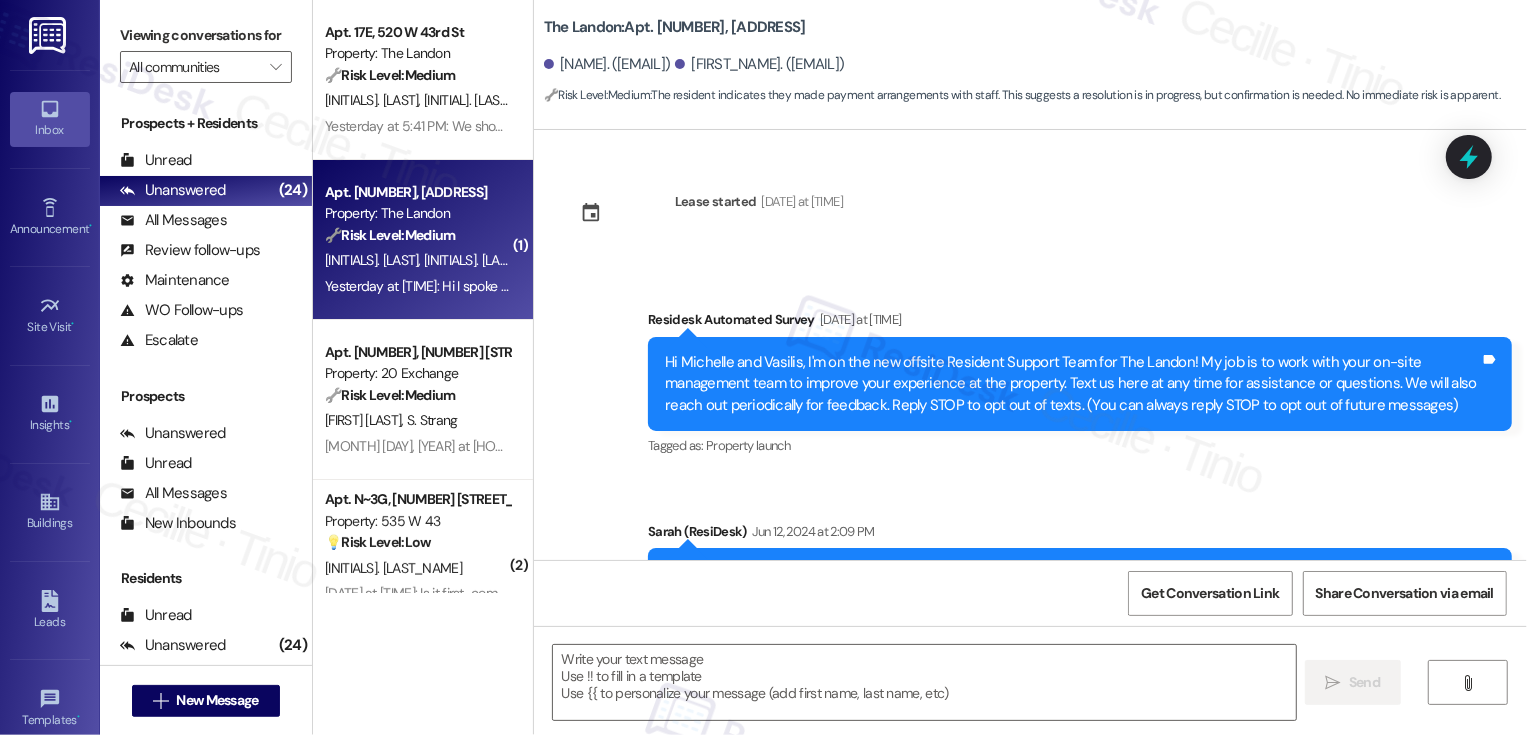 click on "M. Scaltsas" at bounding box center [470, 260] 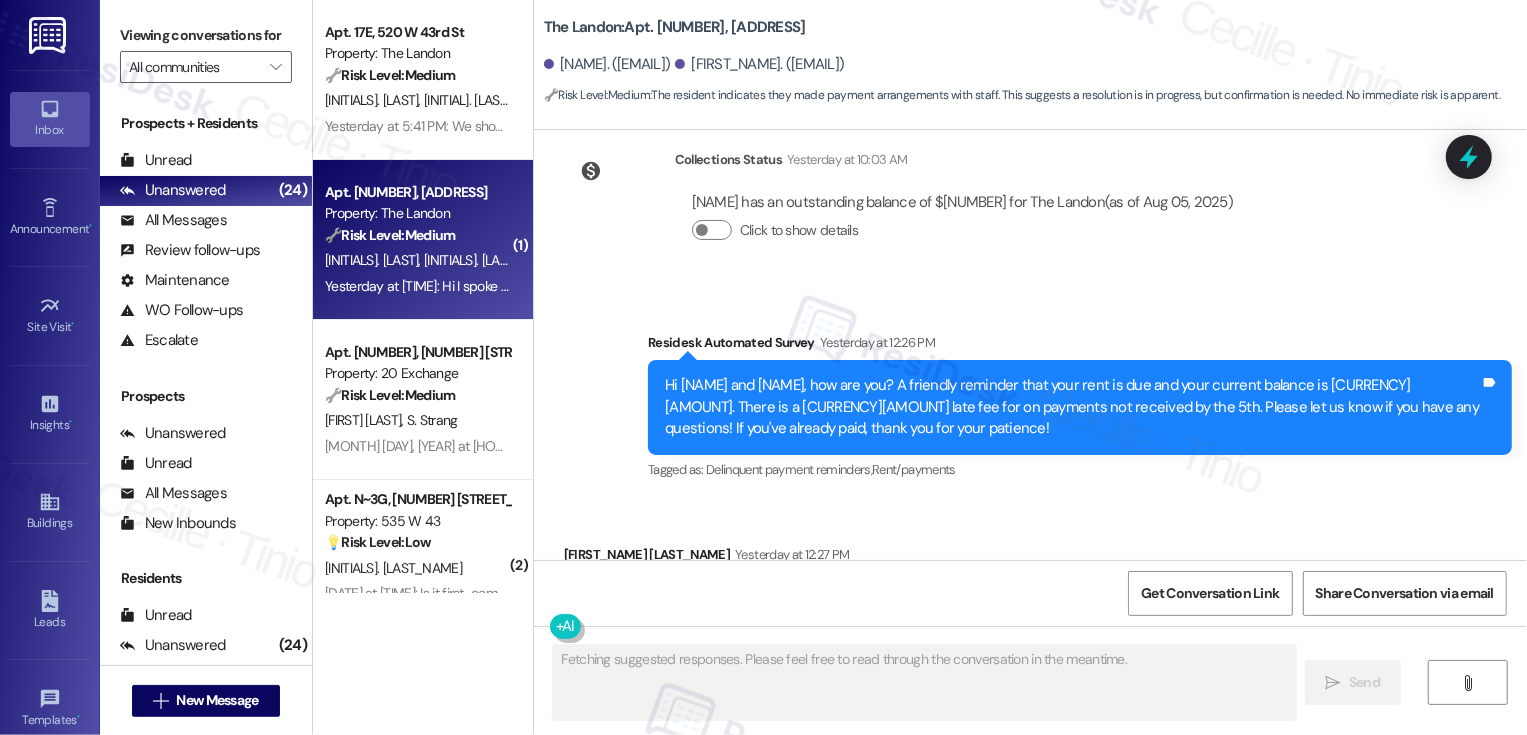 scroll, scrollTop: 19308, scrollLeft: 0, axis: vertical 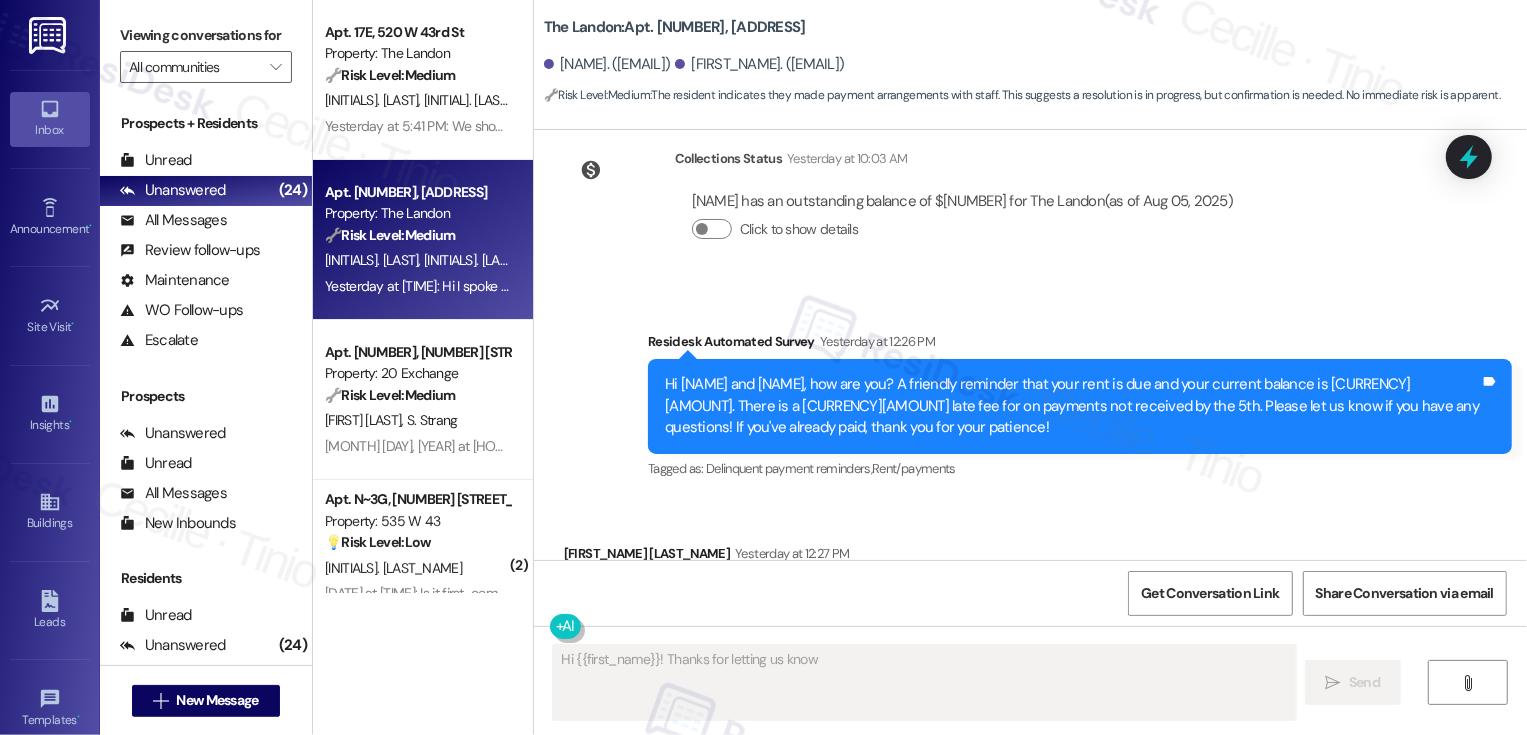 click on "Michelle Scaltsas Yesterday at 12:27 PM" at bounding box center [814, 557] 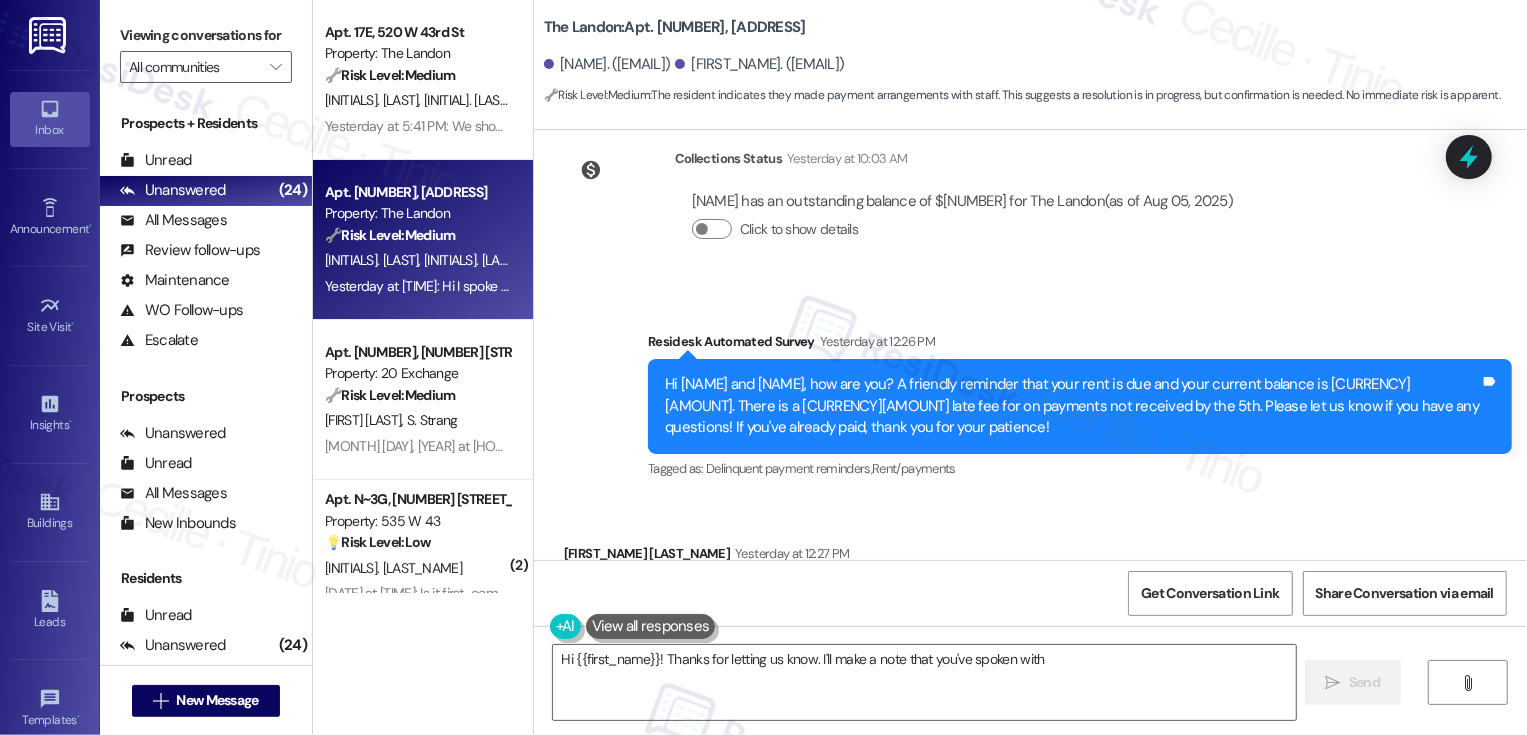 click on "Michelle Scaltsas Yesterday at 12:27 PM" at bounding box center [814, 557] 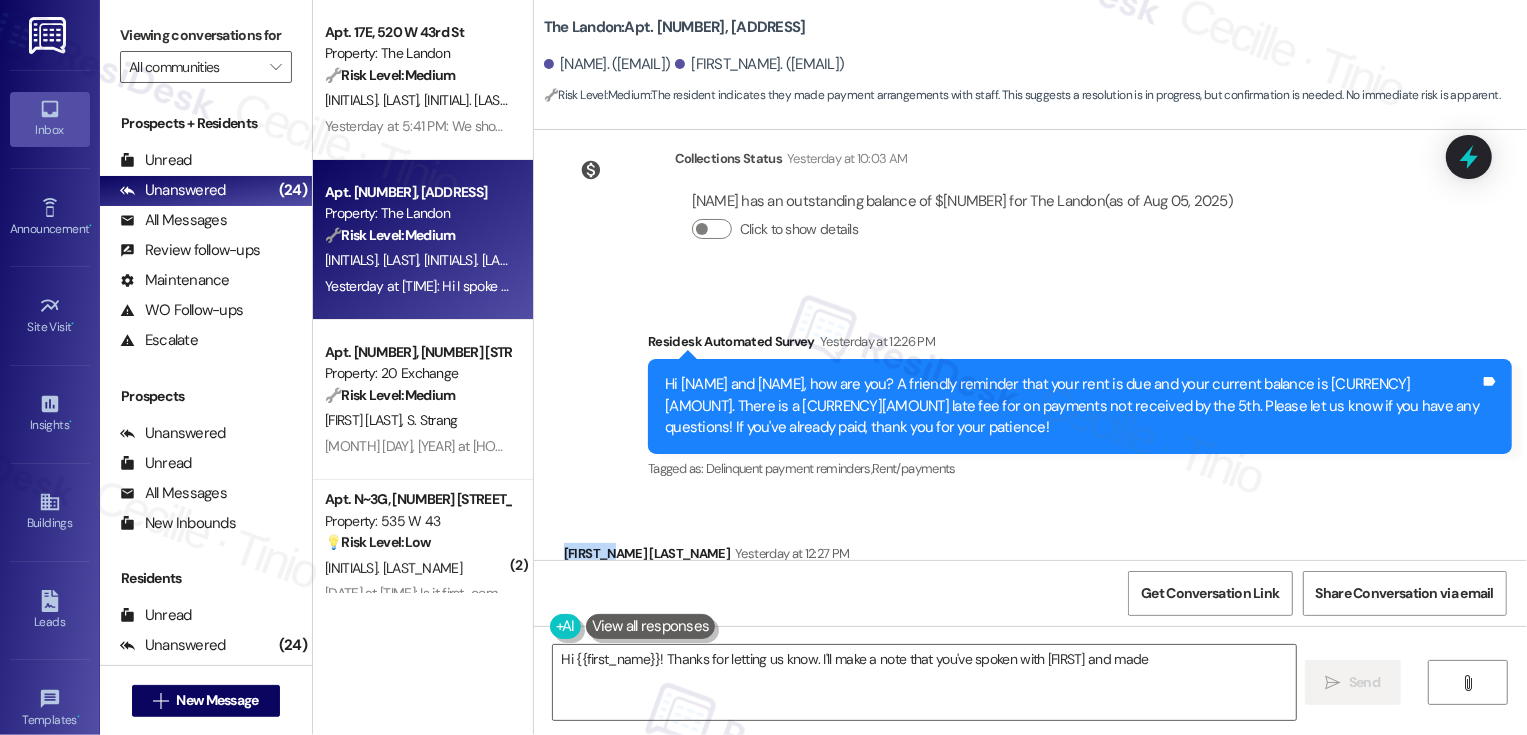 copy on "Michelle" 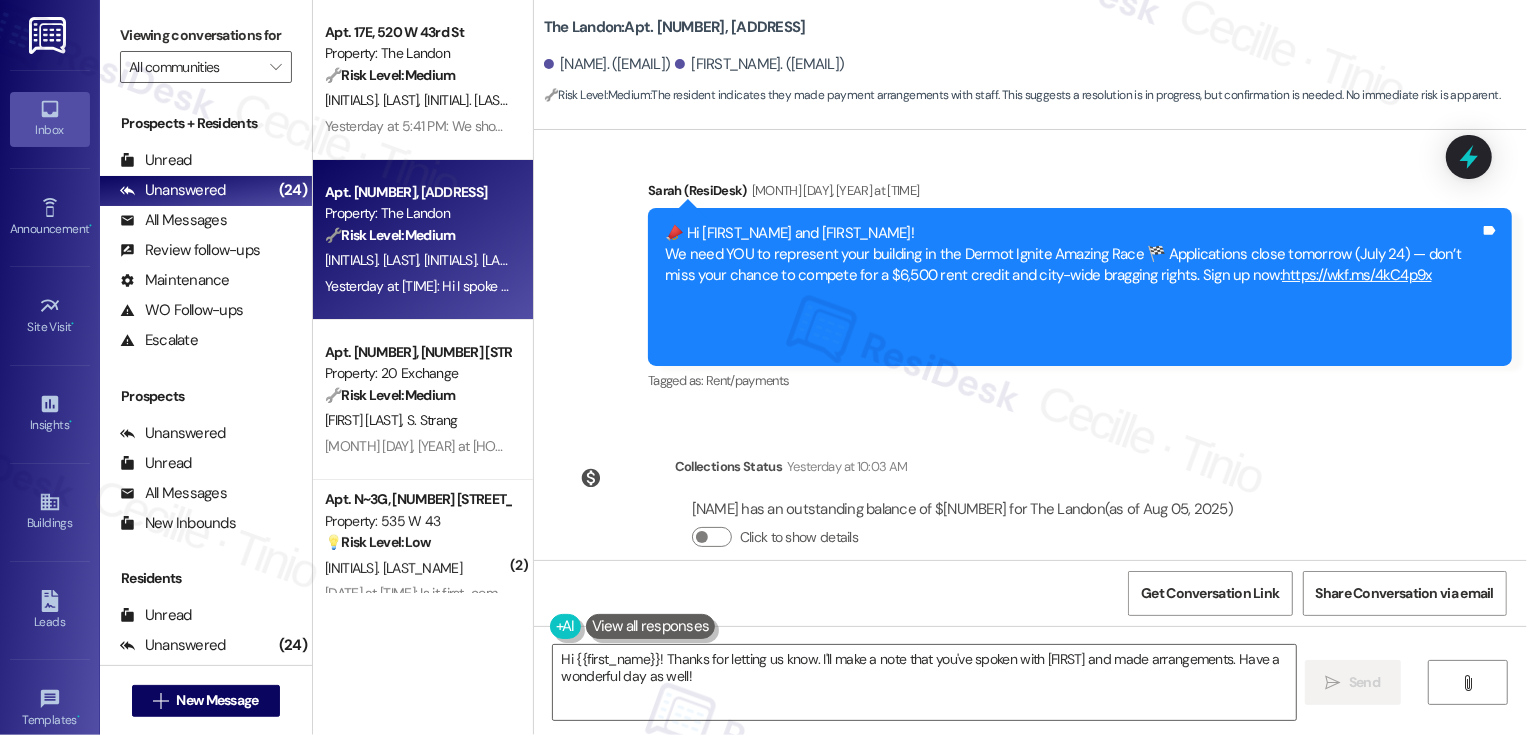 scroll, scrollTop: 19308, scrollLeft: 0, axis: vertical 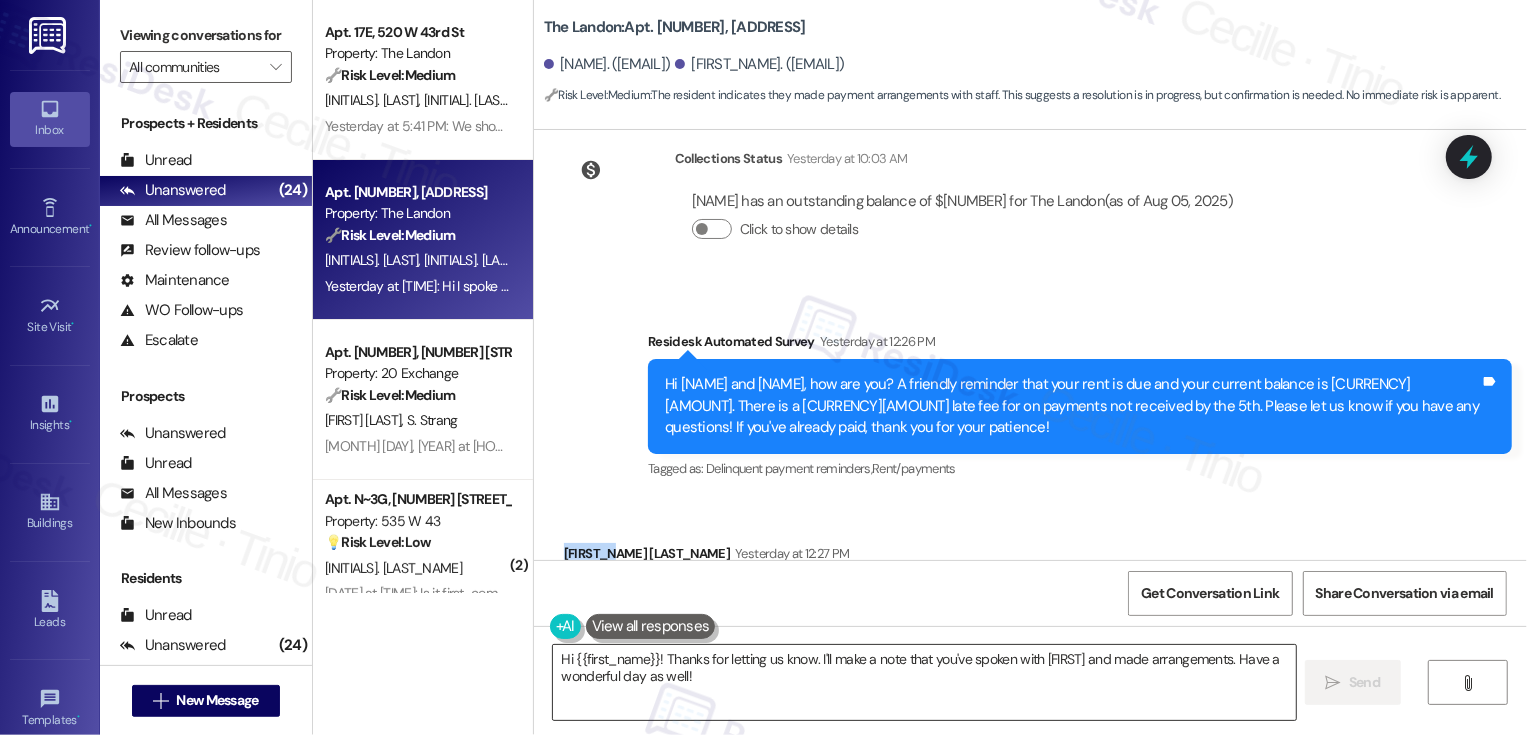click on "Hi {{first_name}}! Thanks for letting us know. I'll make a note that you've spoken with Lyle and made arrangements. Have a wonderful day as well!" at bounding box center [924, 682] 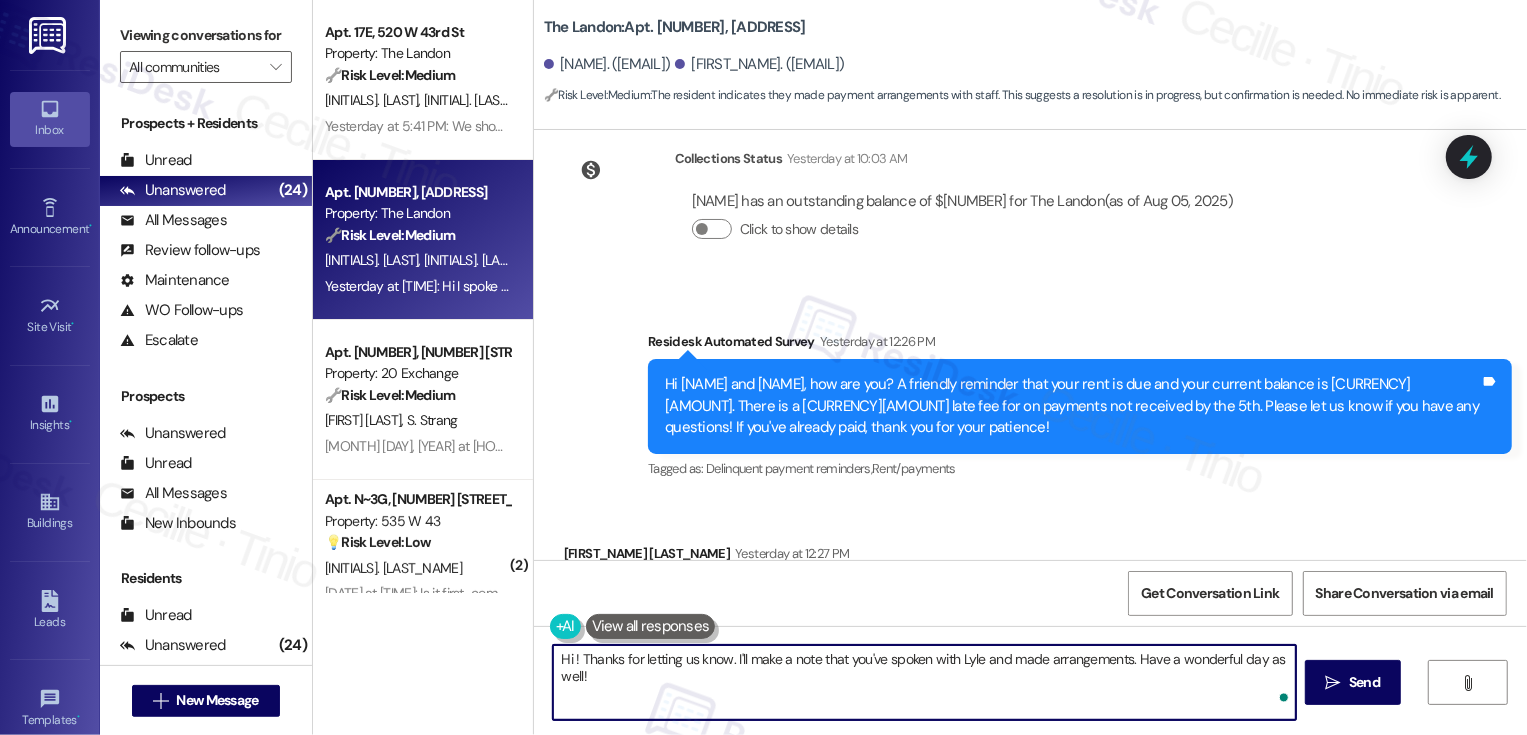 paste on "Michelle" 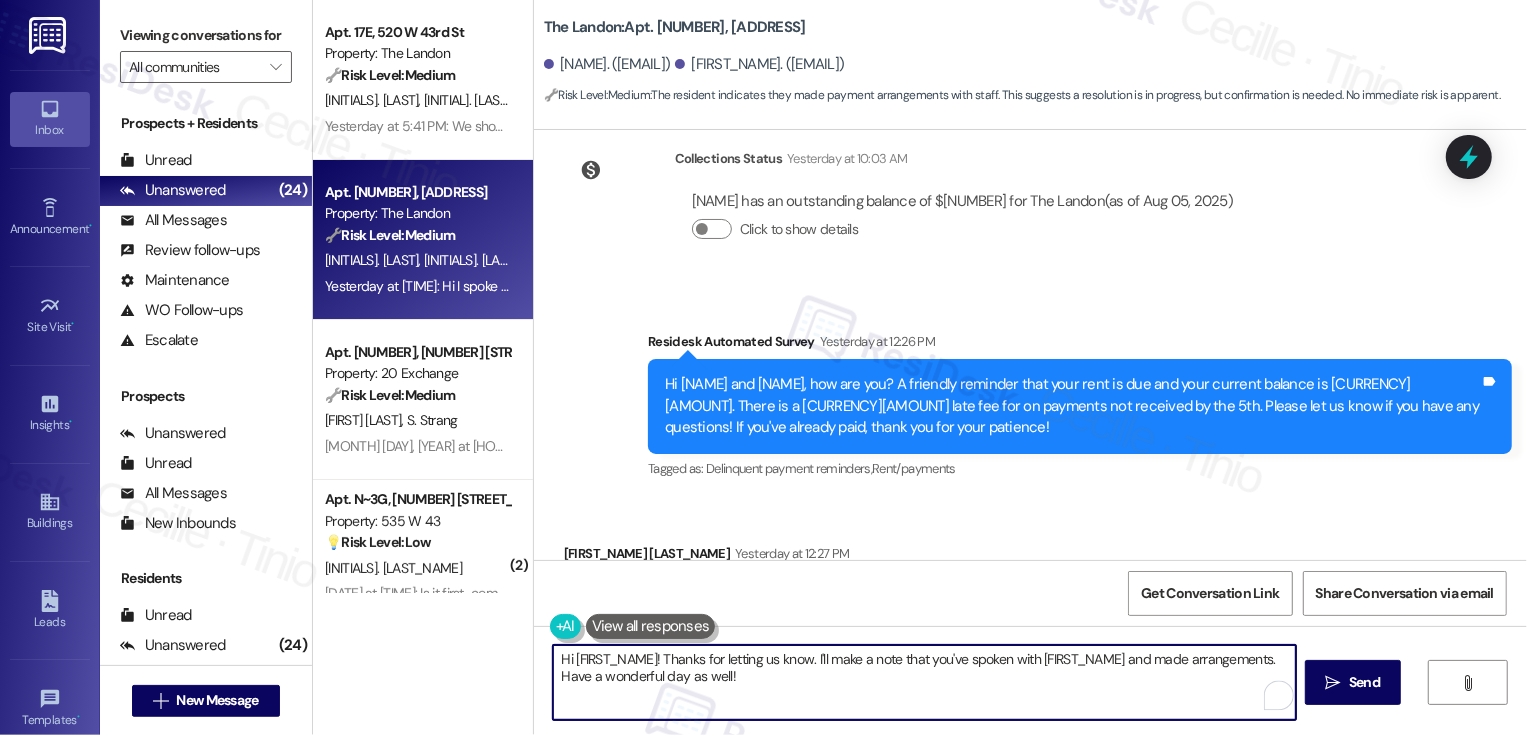 click on "Hi Michelle! Thanks for letting us know. I'll make a note that you've spoken with Lyle and made arrangements. Have a wonderful day as well!" at bounding box center [924, 682] 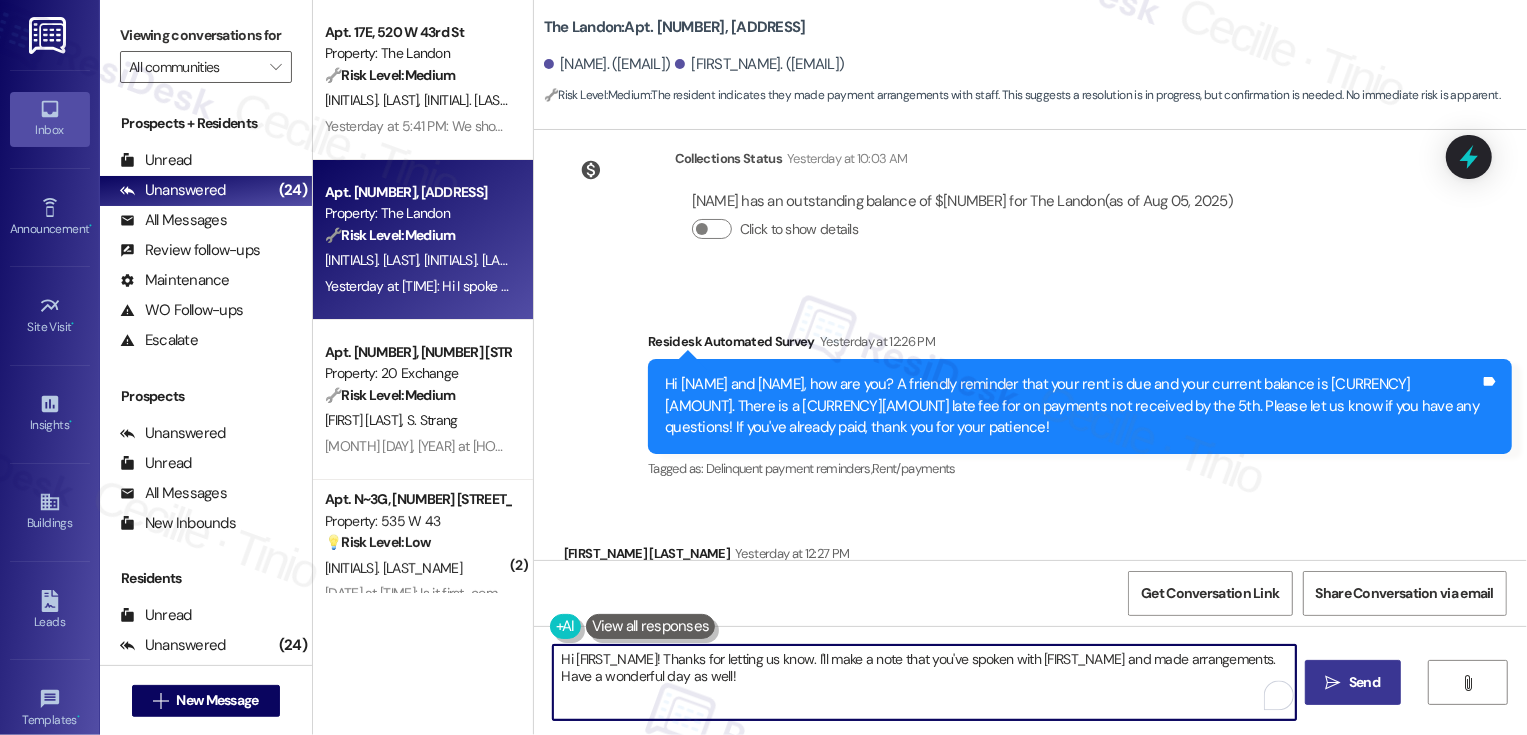 type on "Hi Michelle! Thanks for letting us know. I'll make a note that you've spoken with Lyle and made arrangements. Have a wonderful day as well!" 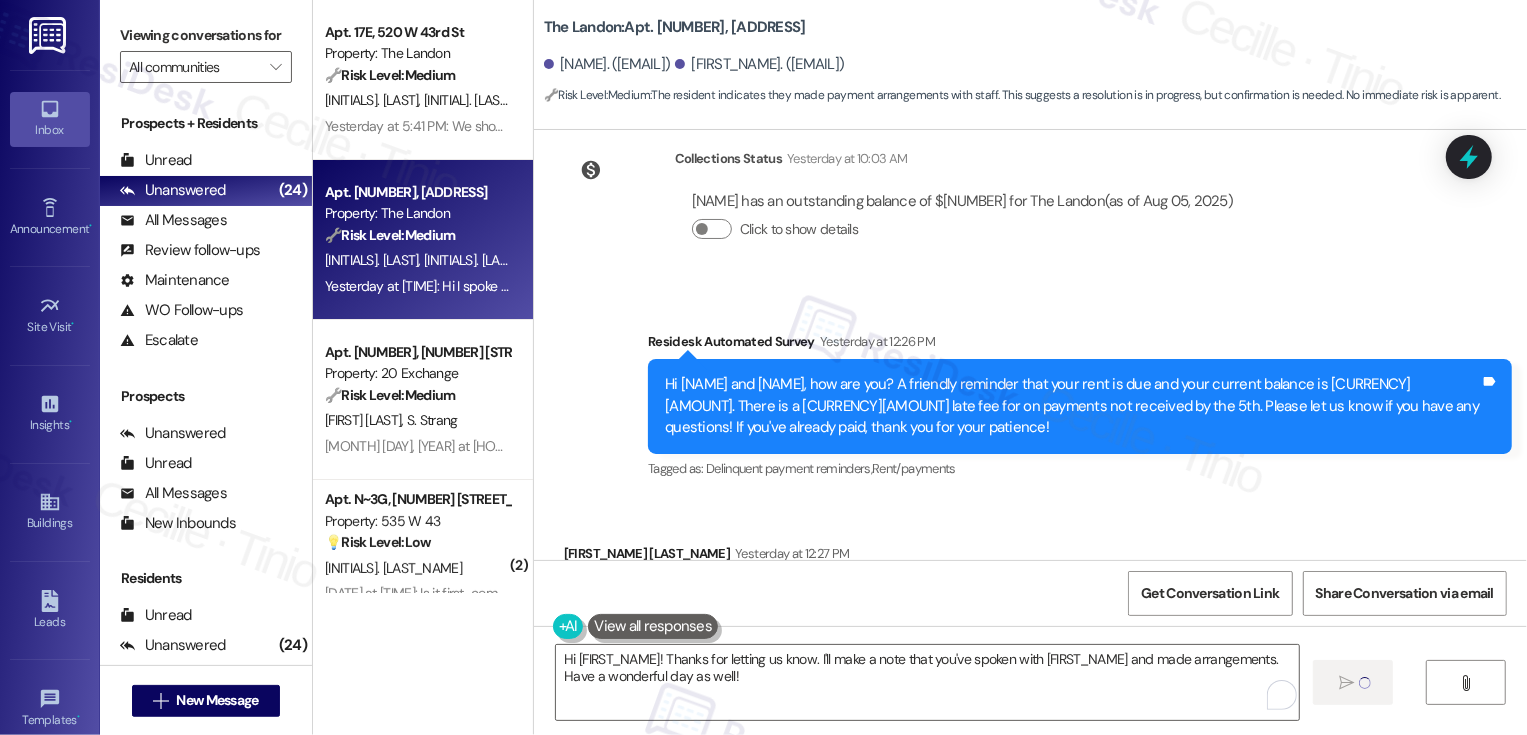 type 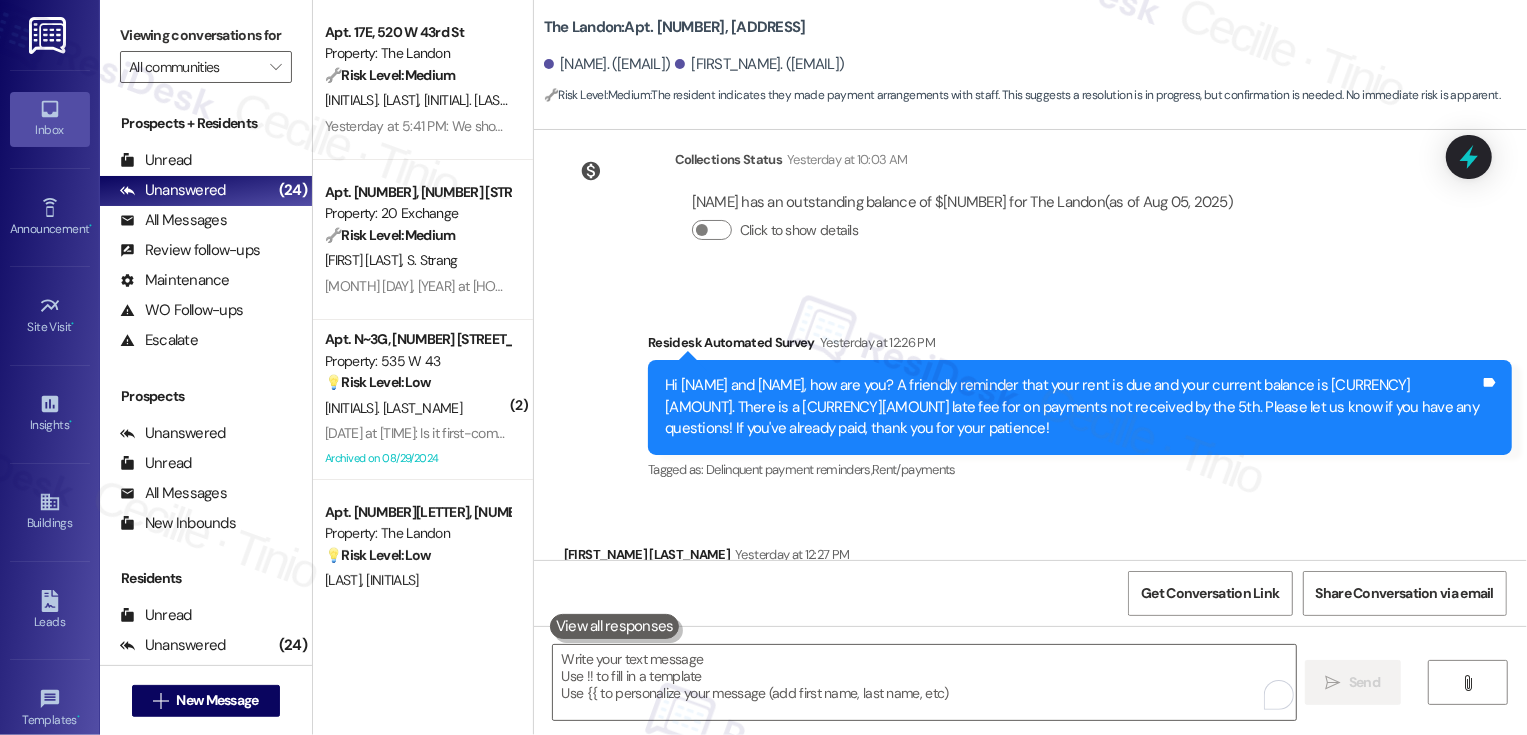 scroll, scrollTop: 19469, scrollLeft: 0, axis: vertical 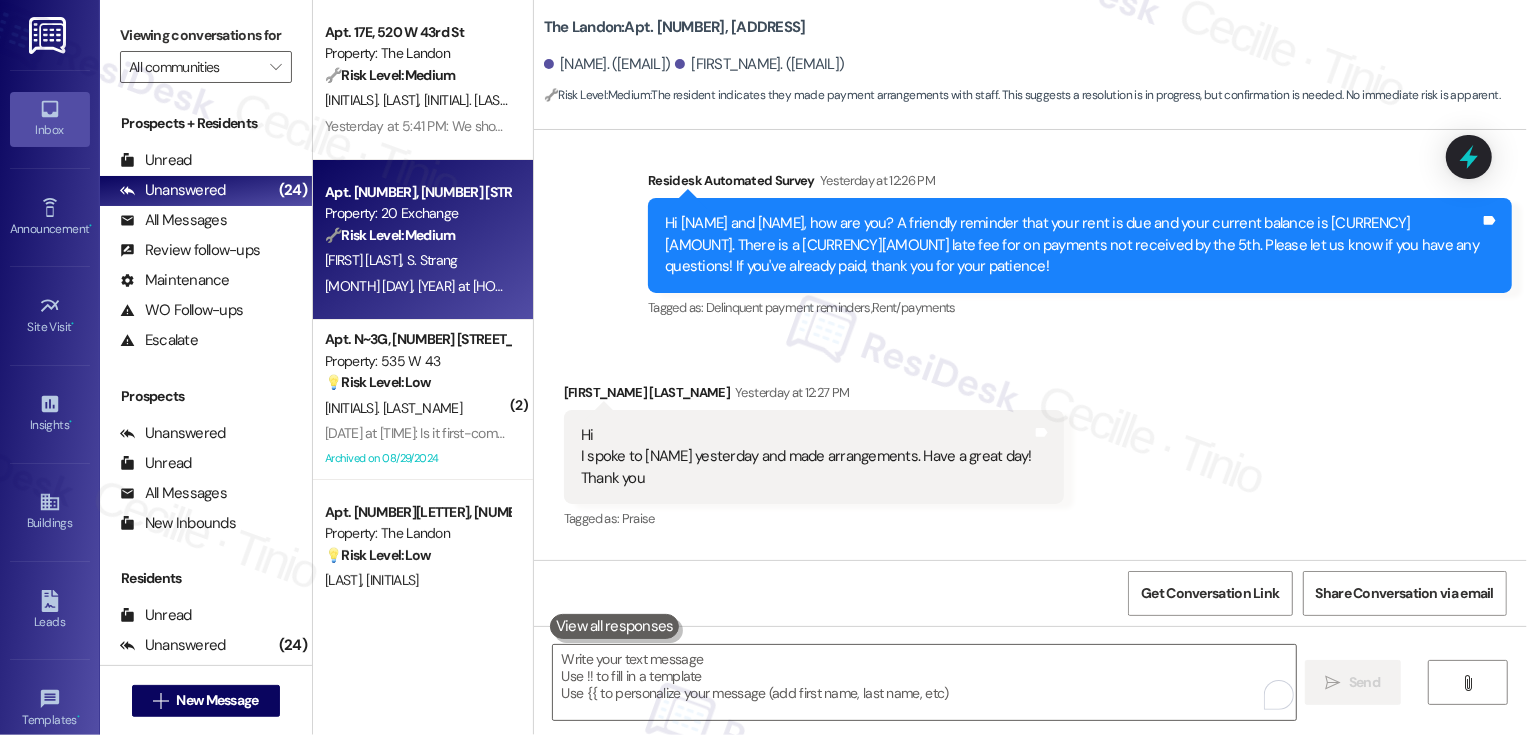 click on "S. Strang" at bounding box center [432, 260] 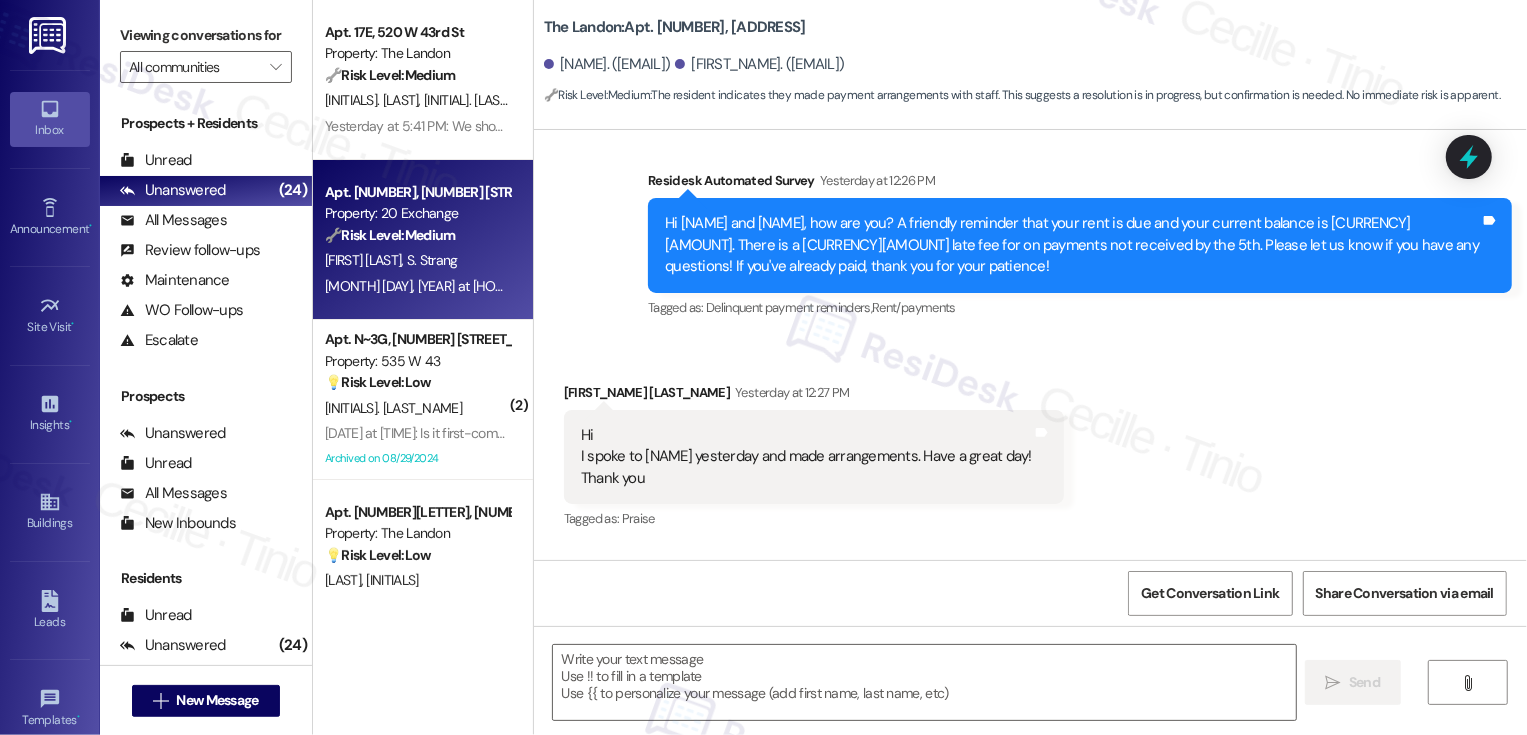 click on "S. Strang" at bounding box center [432, 260] 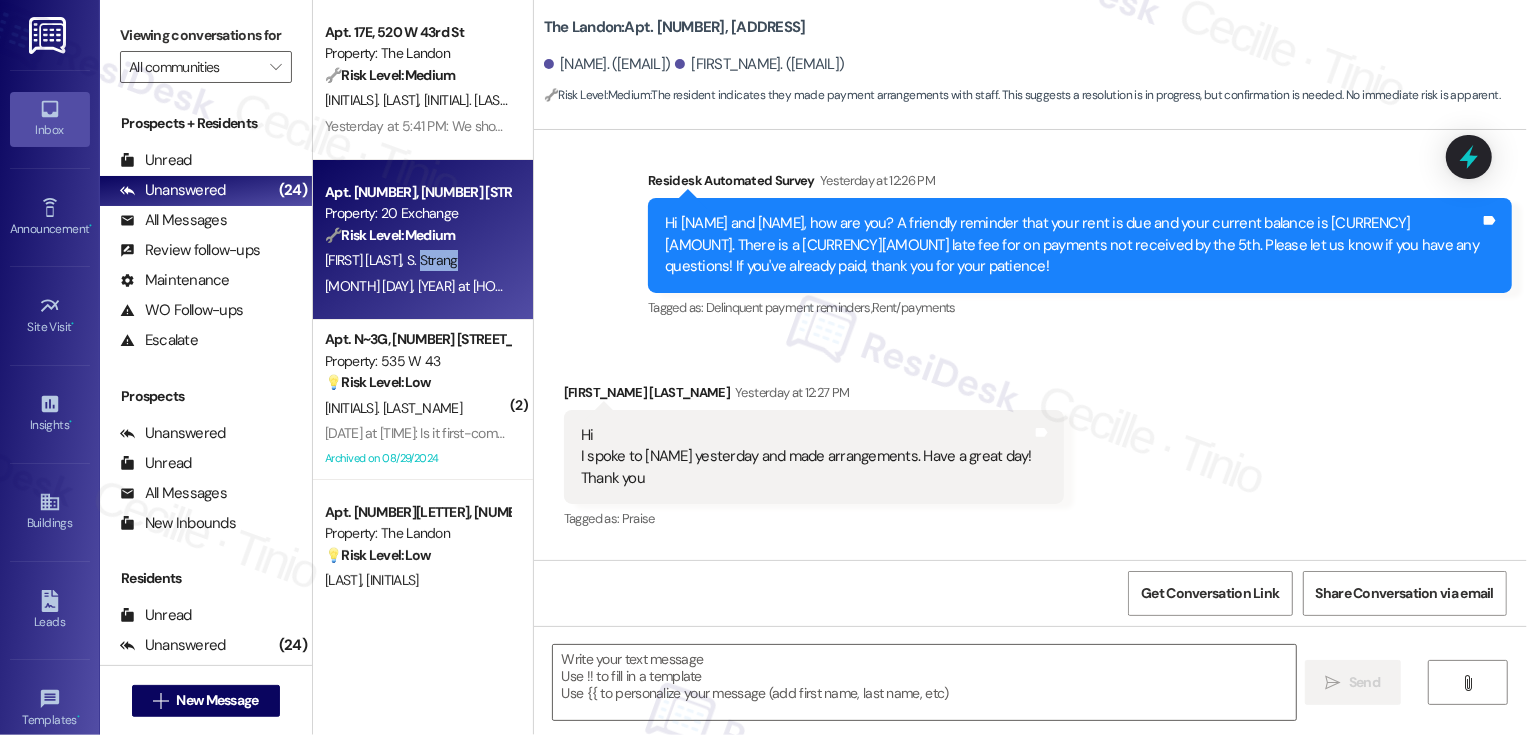 type on "Fetching suggested responses. Please feel free to read through the conversation in the meantime." 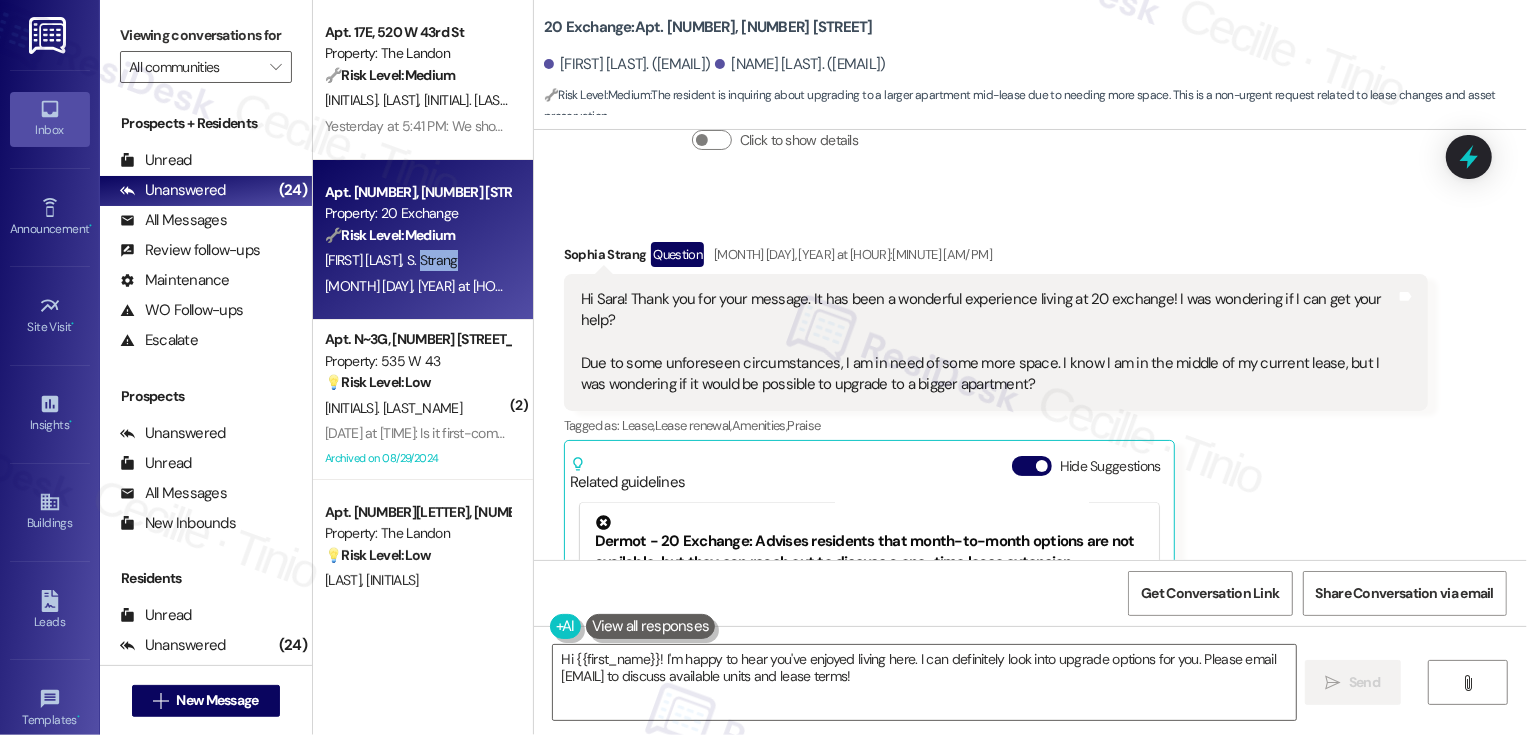 scroll, scrollTop: 2727, scrollLeft: 0, axis: vertical 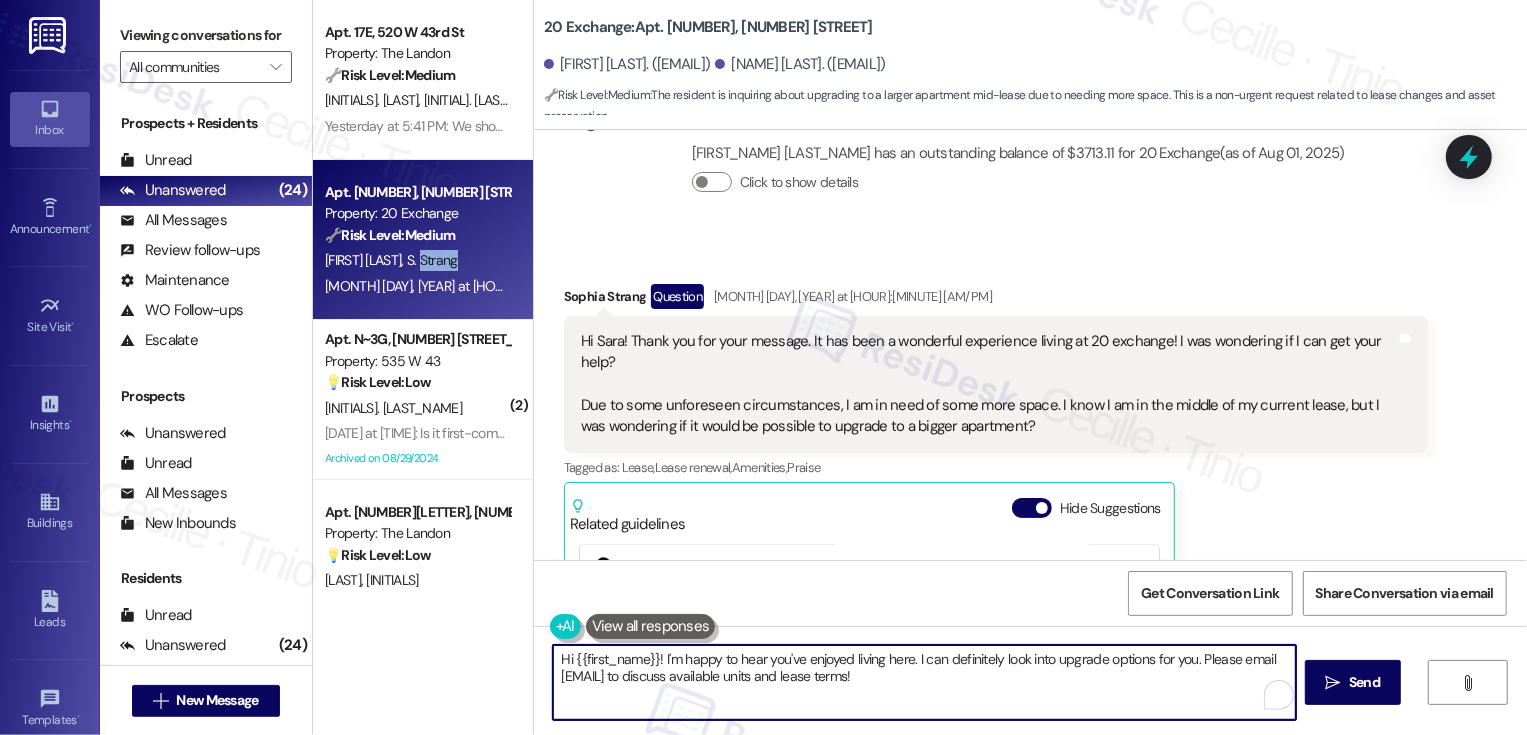 drag, startPoint x: 907, startPoint y: 656, endPoint x: 1191, endPoint y: 662, distance: 284.0634 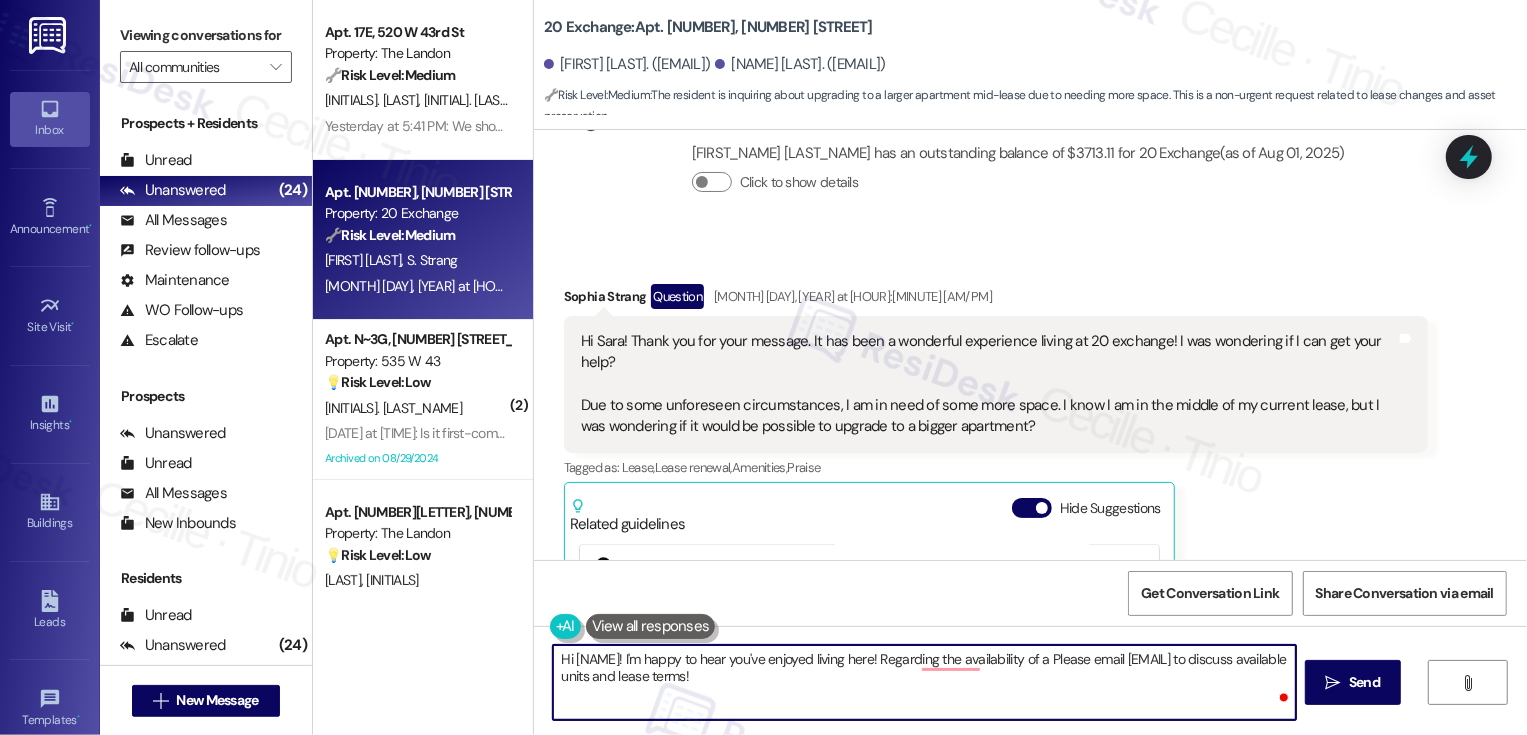 type on "Hi {{first_name}}! I'm happy to hear you've enjoyed living here! Regarding the availability of aPlease email 20exchangeleasing@dermotcompany.com to discuss available units and lease terms!" 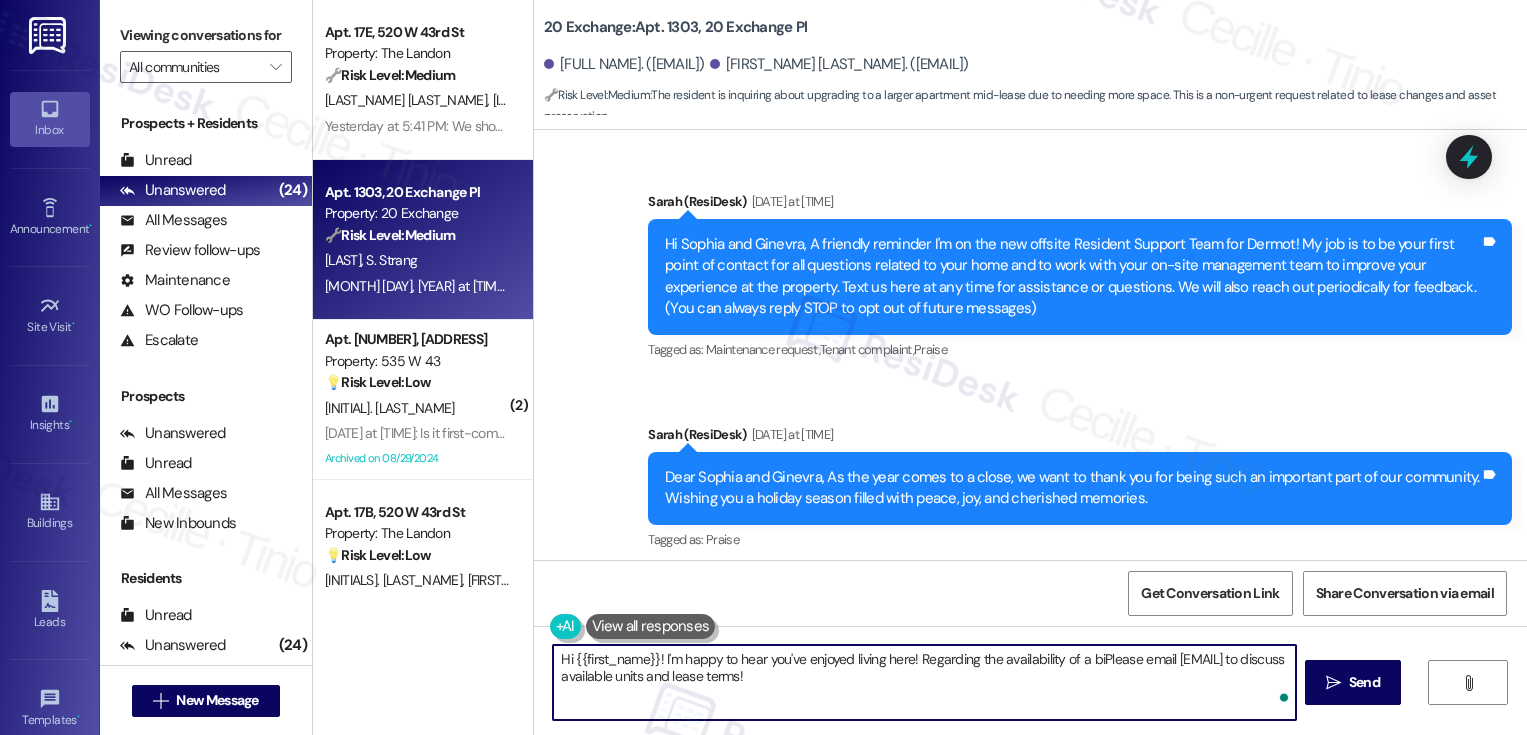 scroll, scrollTop: 0, scrollLeft: 0, axis: both 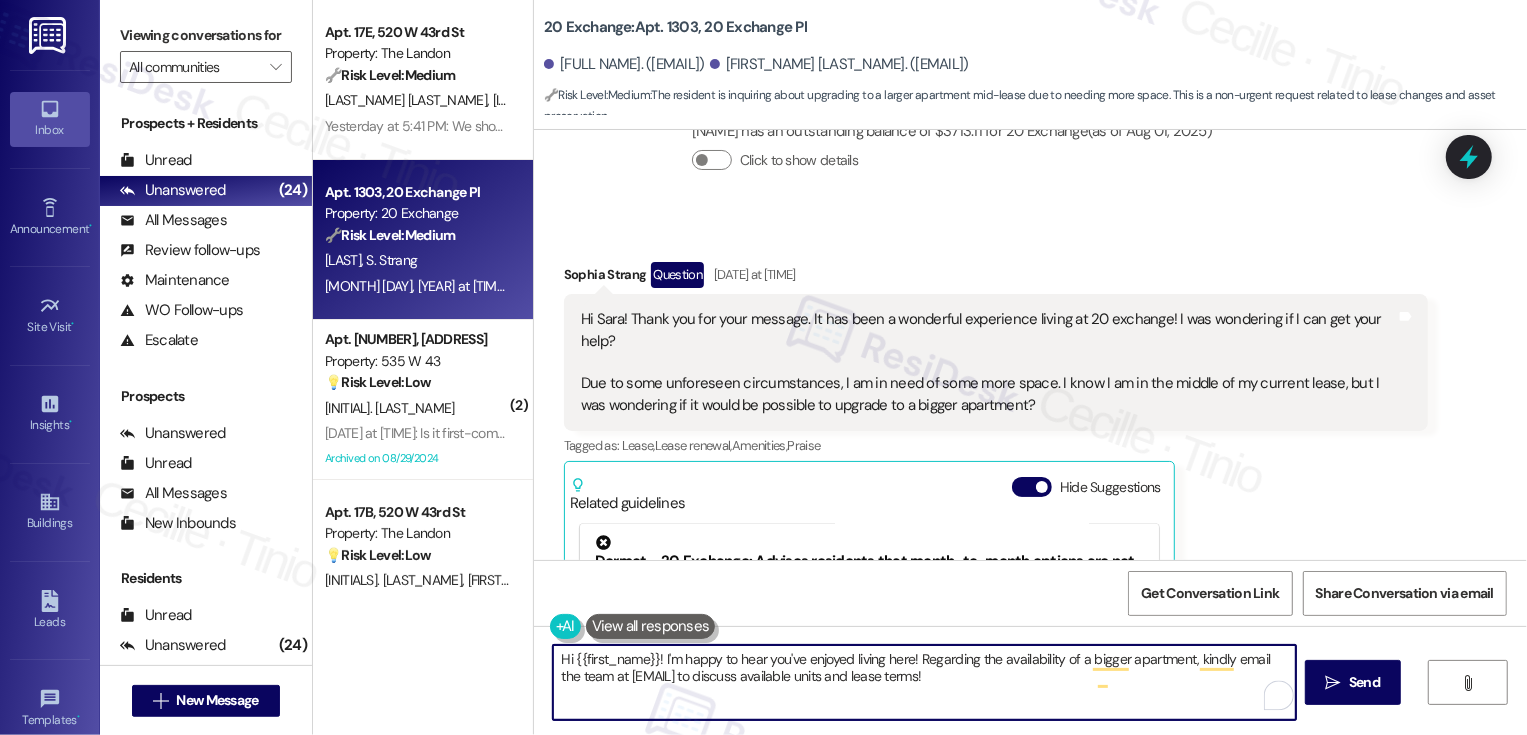 click on "Hi {{first_name}}! I'm happy to hear you've enjoyed living here! Regarding the availability of a bigger apartment, kindly email the team at [EMAIL] to discuss available units and lease terms!" at bounding box center [924, 682] 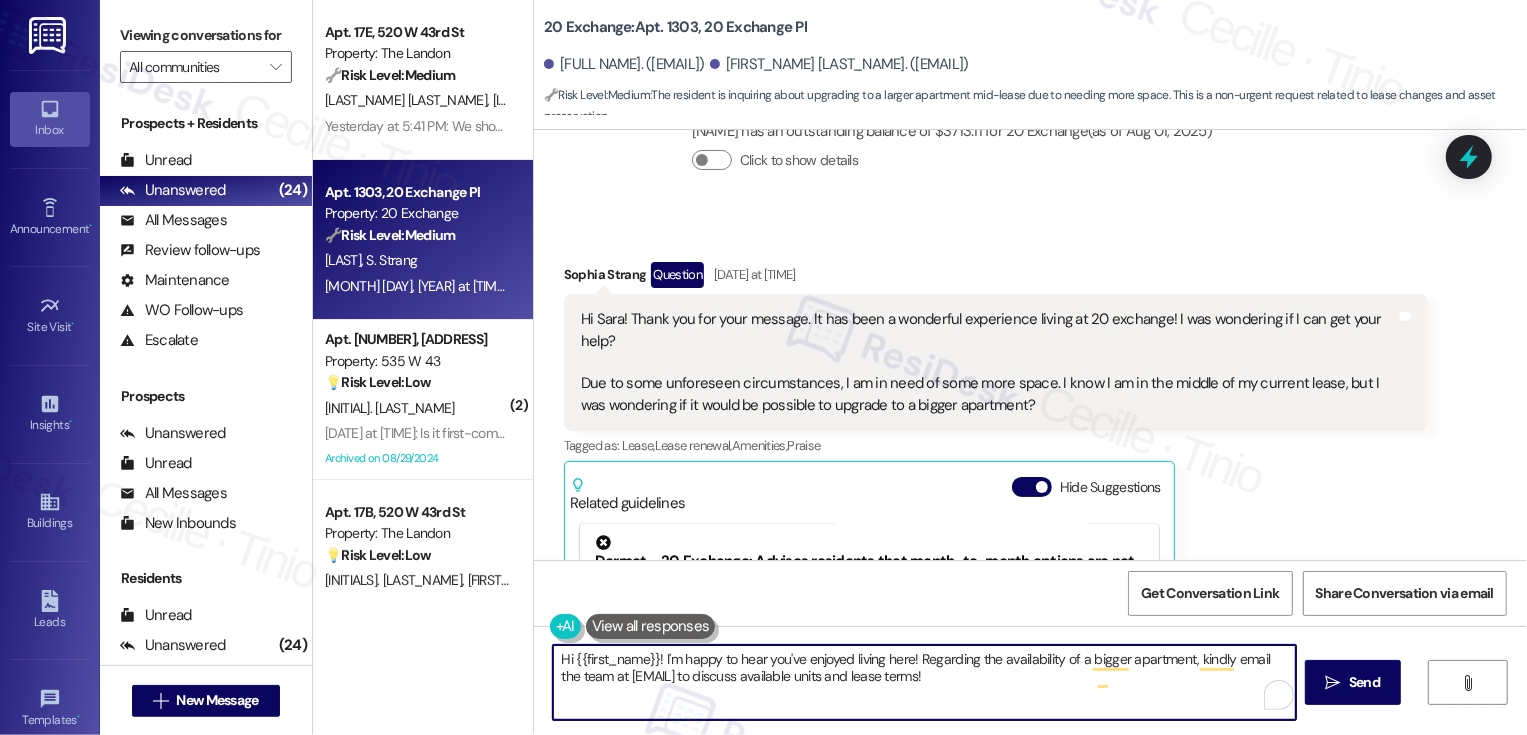 click on "Hi {{first_name}}! I'm happy to hear you've enjoyed living here! Regarding the availability of a bigger apartment, kindly email the team at [EMAIL] to discuss available units and lease terms!" at bounding box center [924, 682] 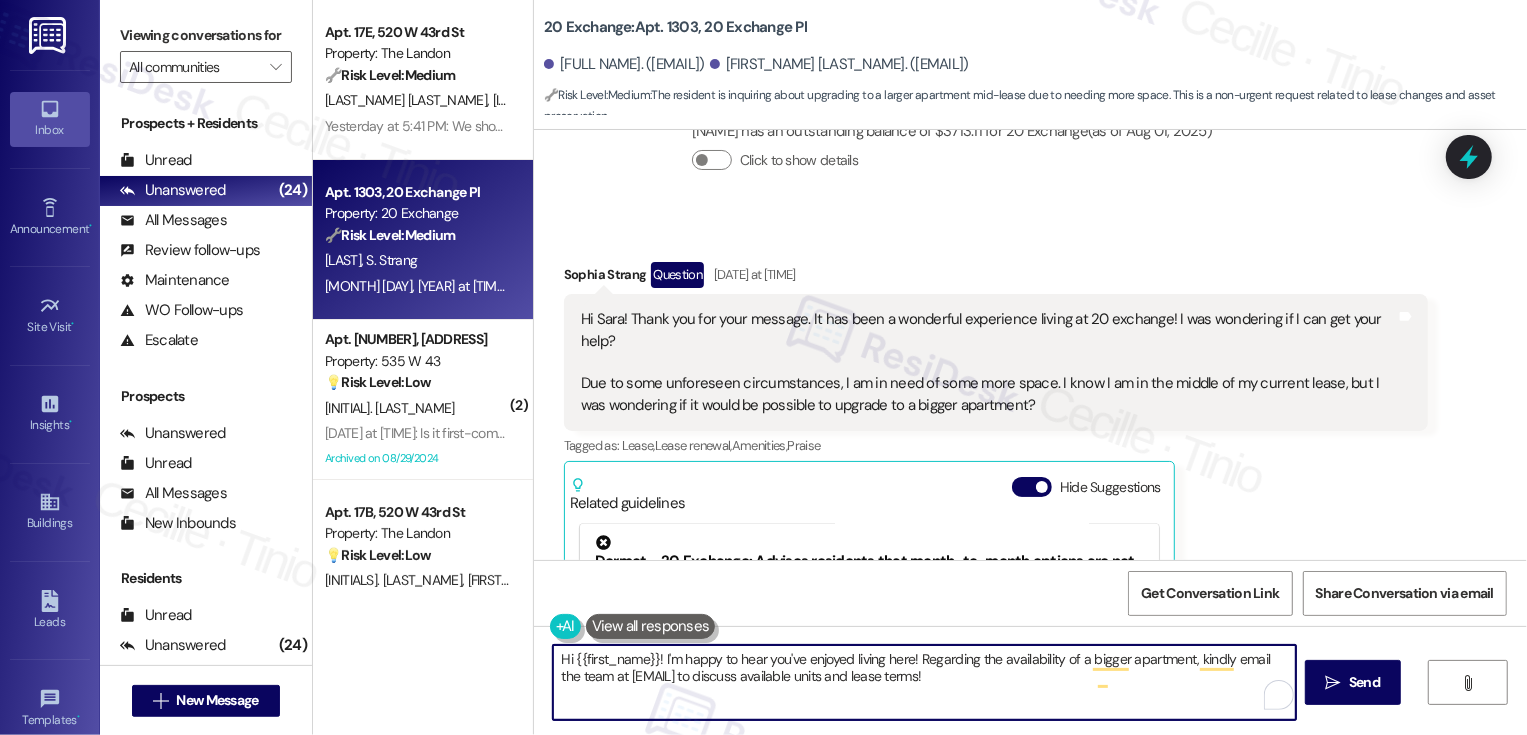 click on "Hi {{first_name}}! I'm happy to hear you've enjoyed living here! Regarding the availability of a bigger apartment, kindly email the team at [EMAIL] to discuss available units and lease terms!" at bounding box center (924, 682) 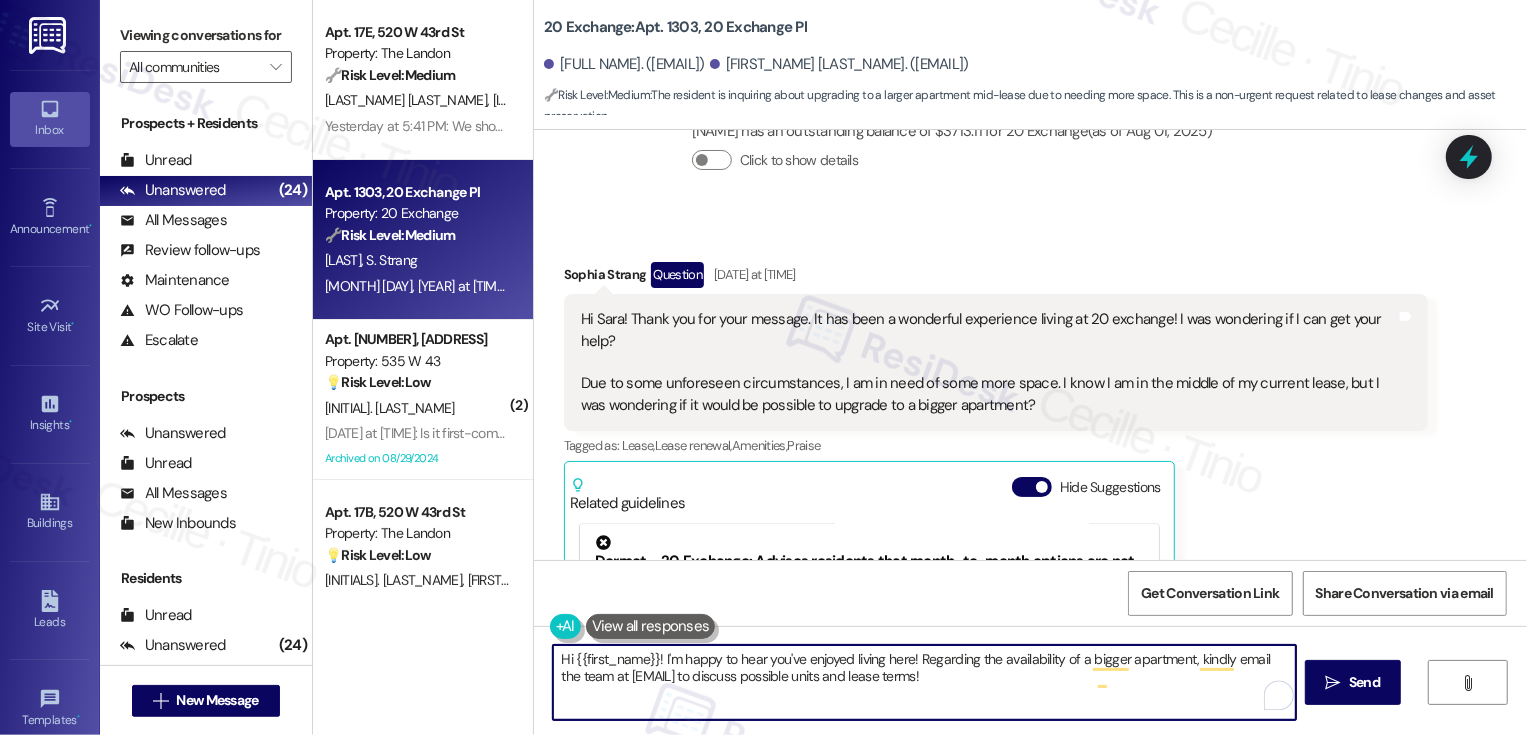 click on "Hi {{first_name}}! I'm happy to hear you've enjoyed living here! Regarding the availability of a bigger apartment, kindly email the team at [EMAIL] to discuss possible units and lease terms!" at bounding box center (924, 682) 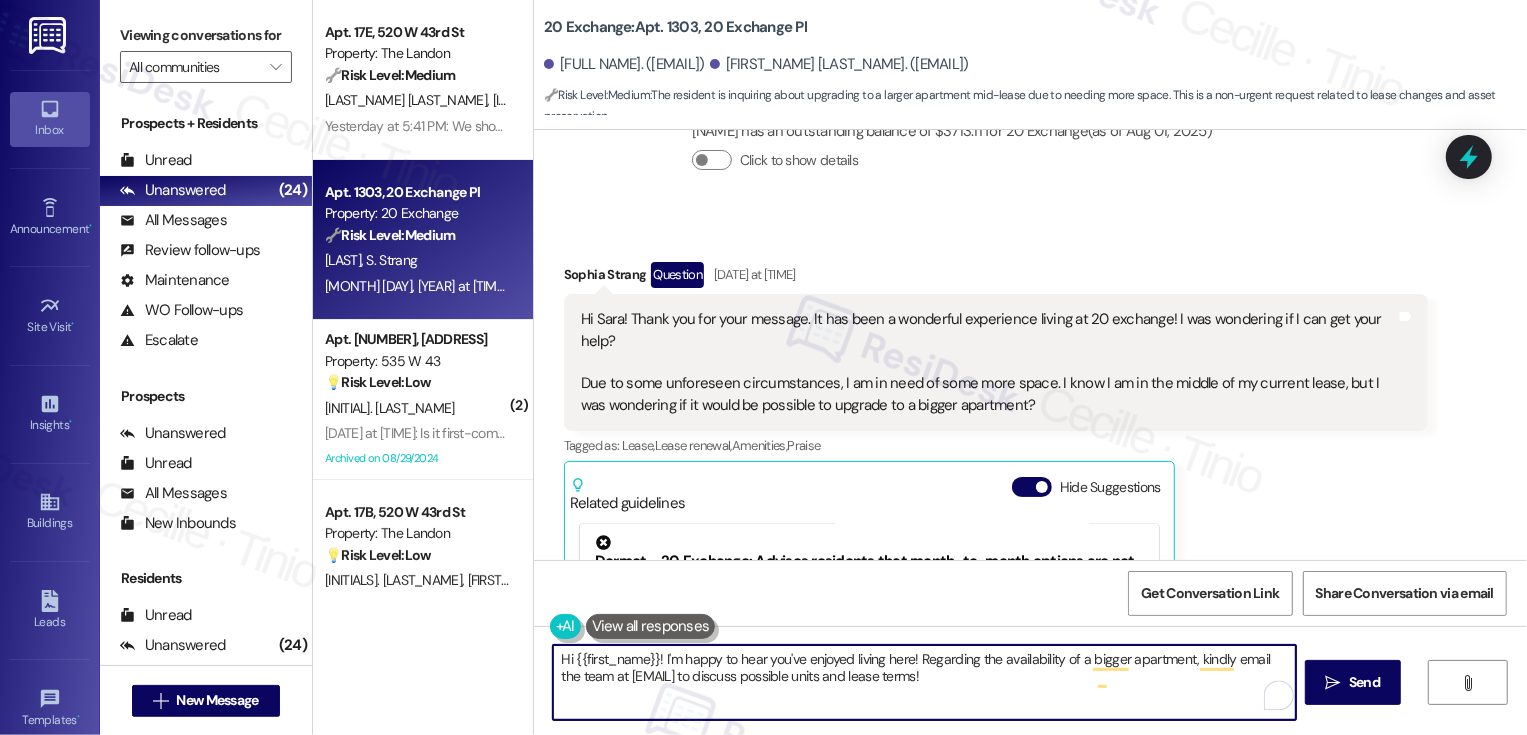 click on "Hi {{first_name}}! I'm happy to hear you've enjoyed living here! Regarding the availability of a bigger apartment, kindly email the team at 20exchangeleasing@dermotcompany.com to discuss possible units and lease terms!" at bounding box center [924, 682] 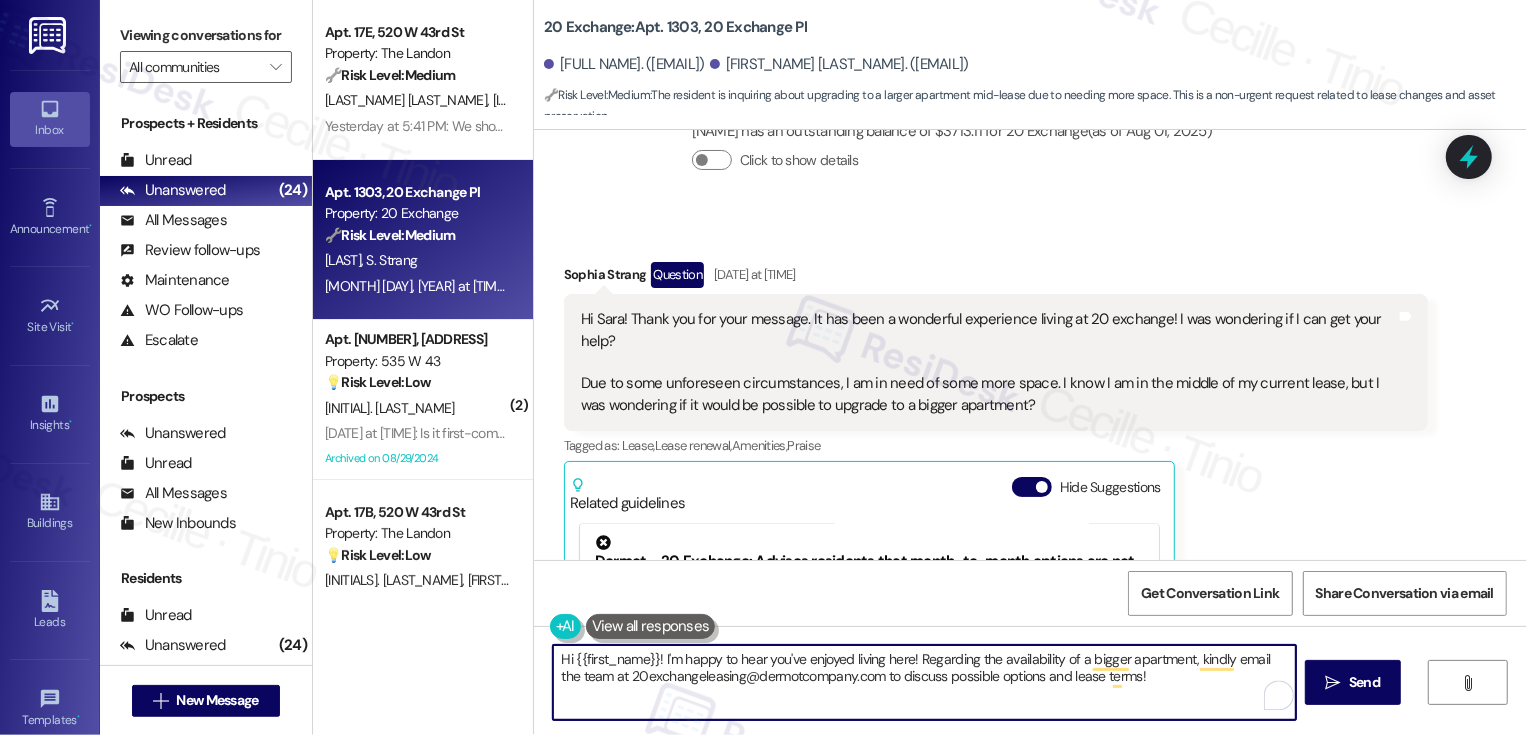 click on "Sophia Strang Question Aug 04, 2025 at 1:05 PM" at bounding box center [996, 278] 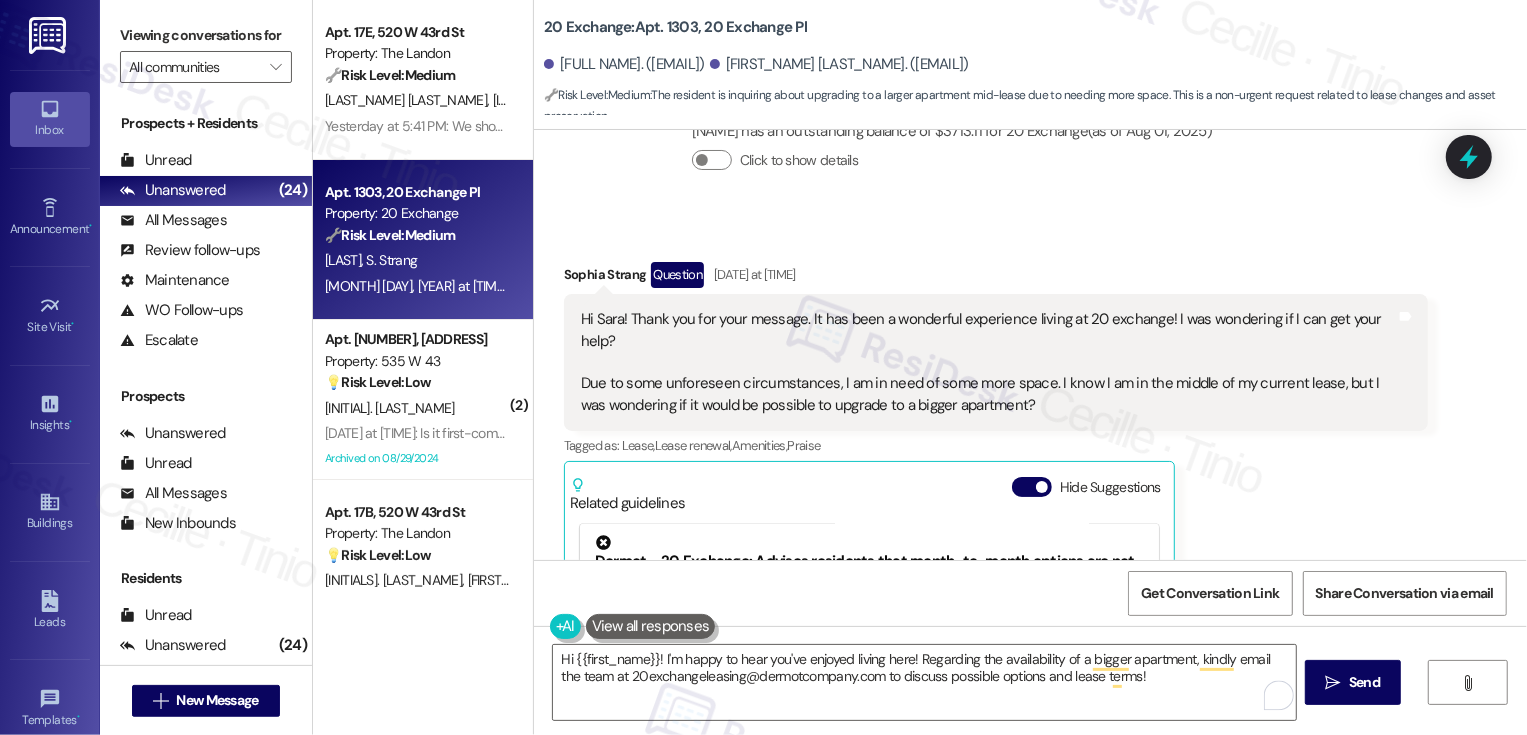 click on "Sophia Strang Question Aug 04, 2025 at 1:05 PM" at bounding box center (996, 278) 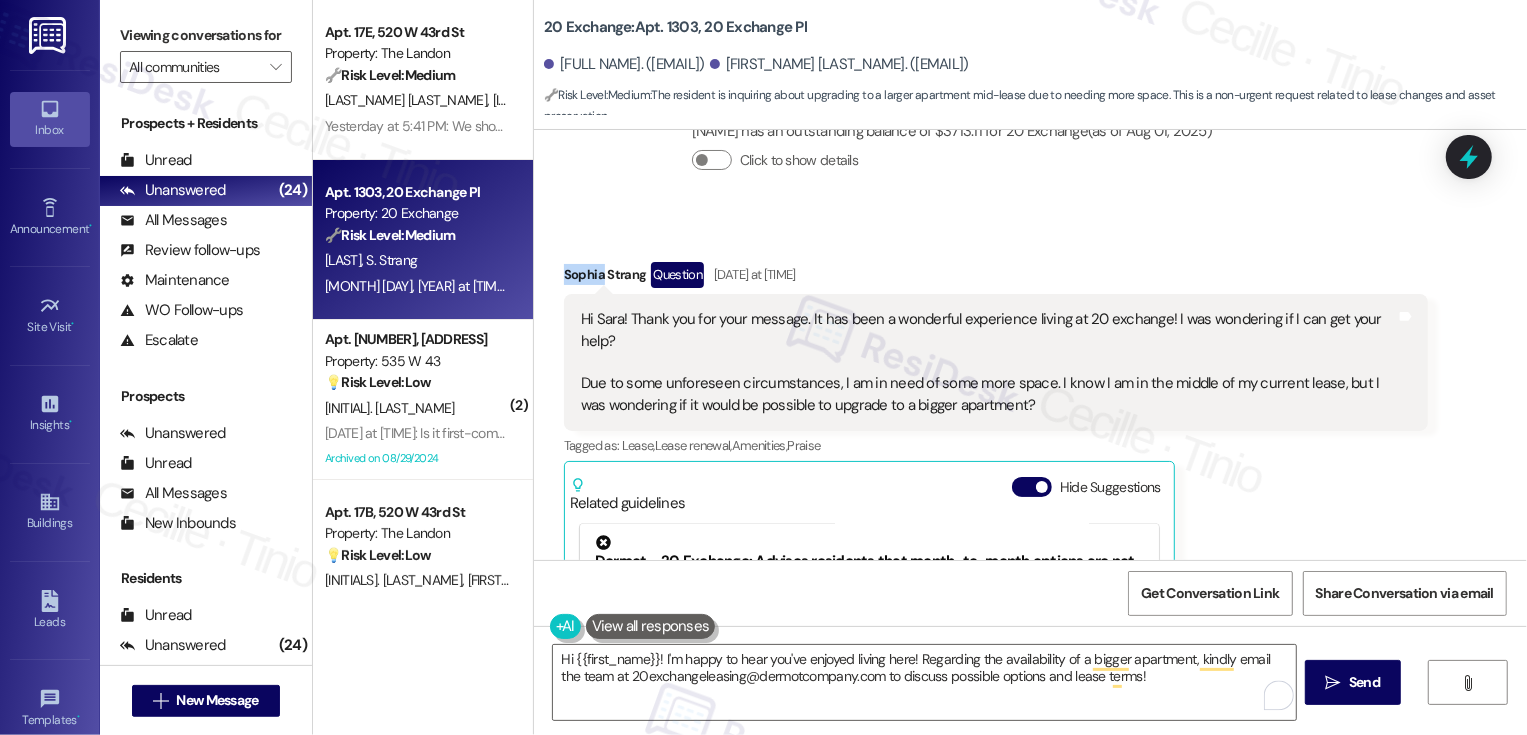 copy on "Sophia" 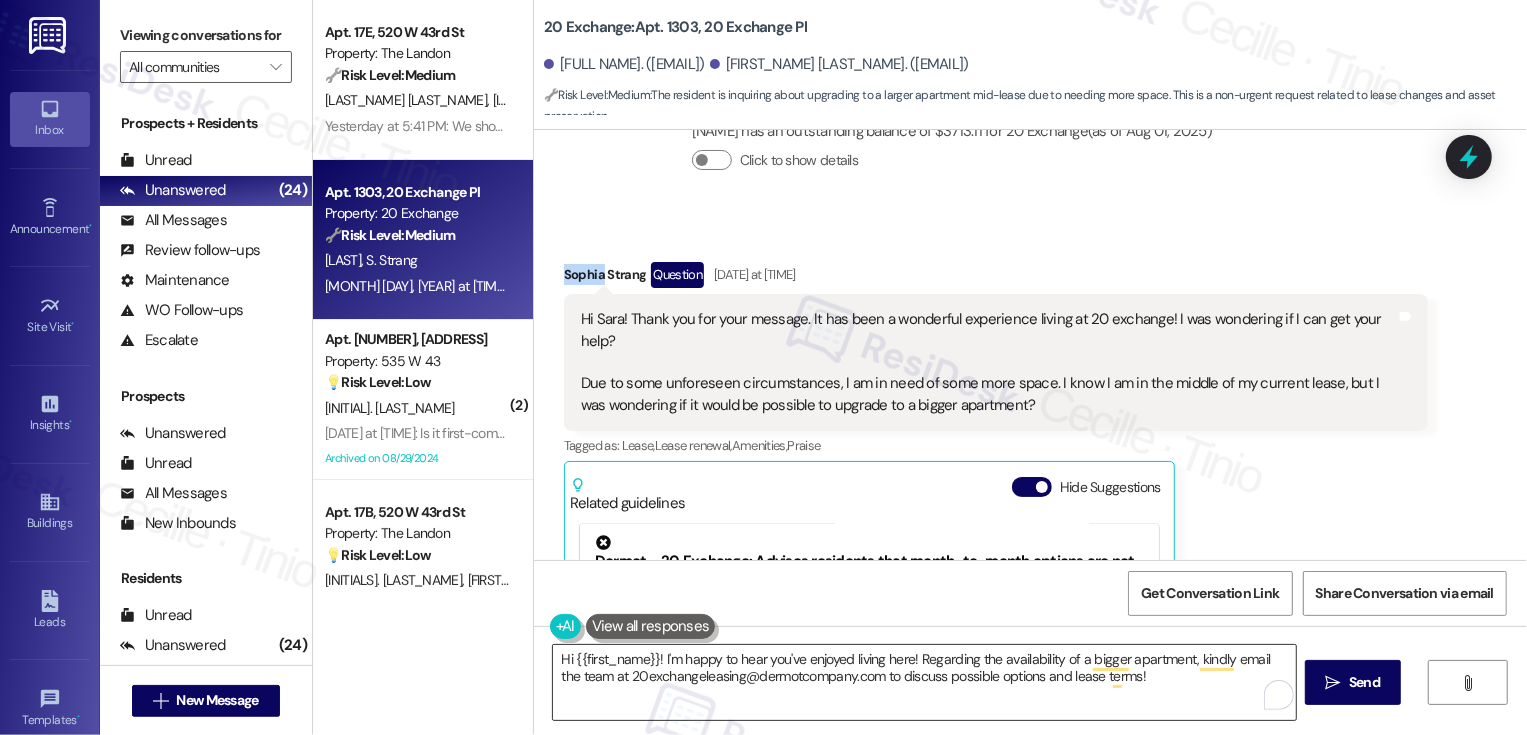 click on "Hi {{first_name}}! I'm happy to hear you've enjoyed living here! Regarding the availability of a bigger apartment, kindly email the team at 20exchangeleasing@dermotcompany.com to discuss possible options and lease terms!" at bounding box center [924, 682] 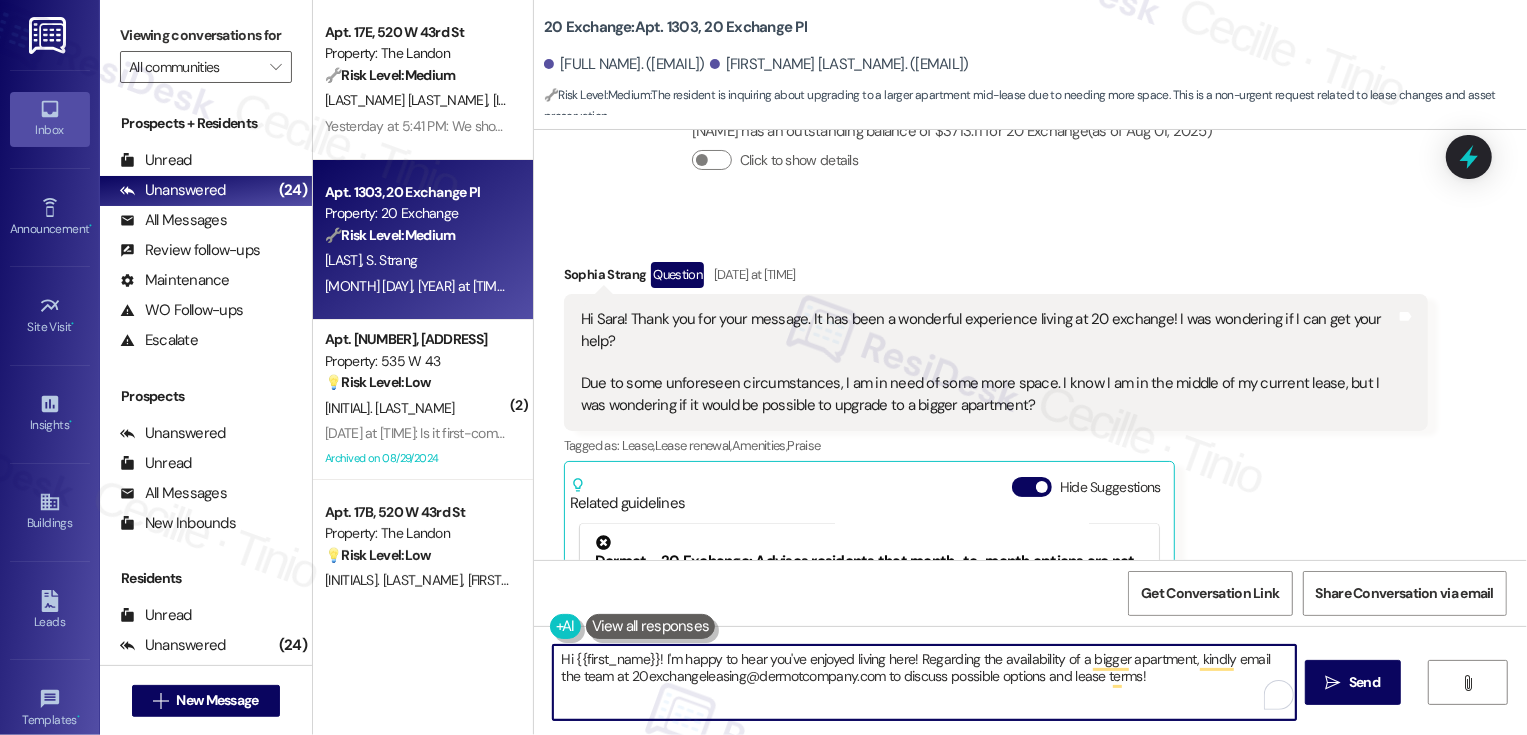 click on "Hi {{first_name}}! I'm happy to hear you've enjoyed living here! Regarding the availability of a bigger apartment, kindly email the team at 20exchangeleasing@dermotcompany.com to discuss possible options and lease terms!" at bounding box center [924, 682] 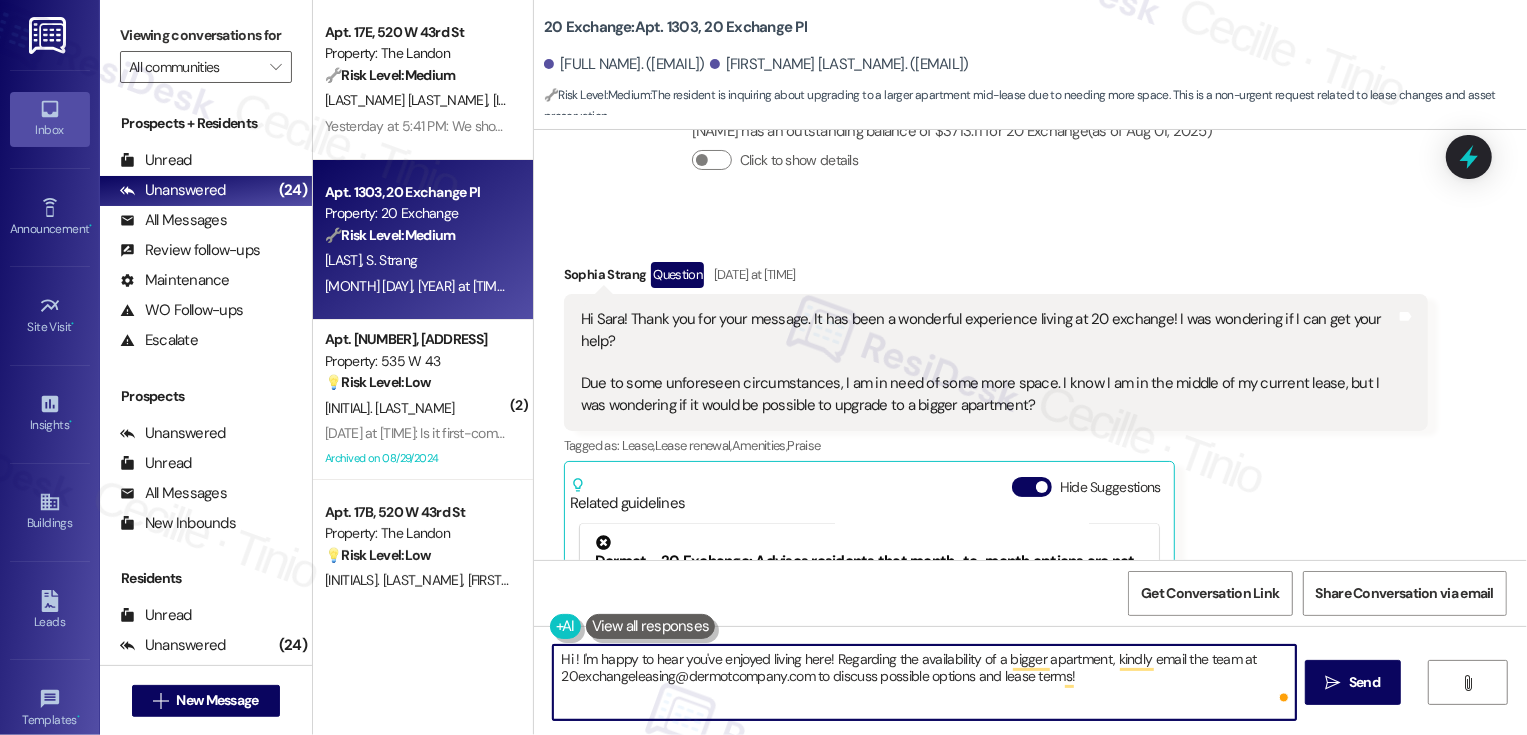 paste on "Sophia" 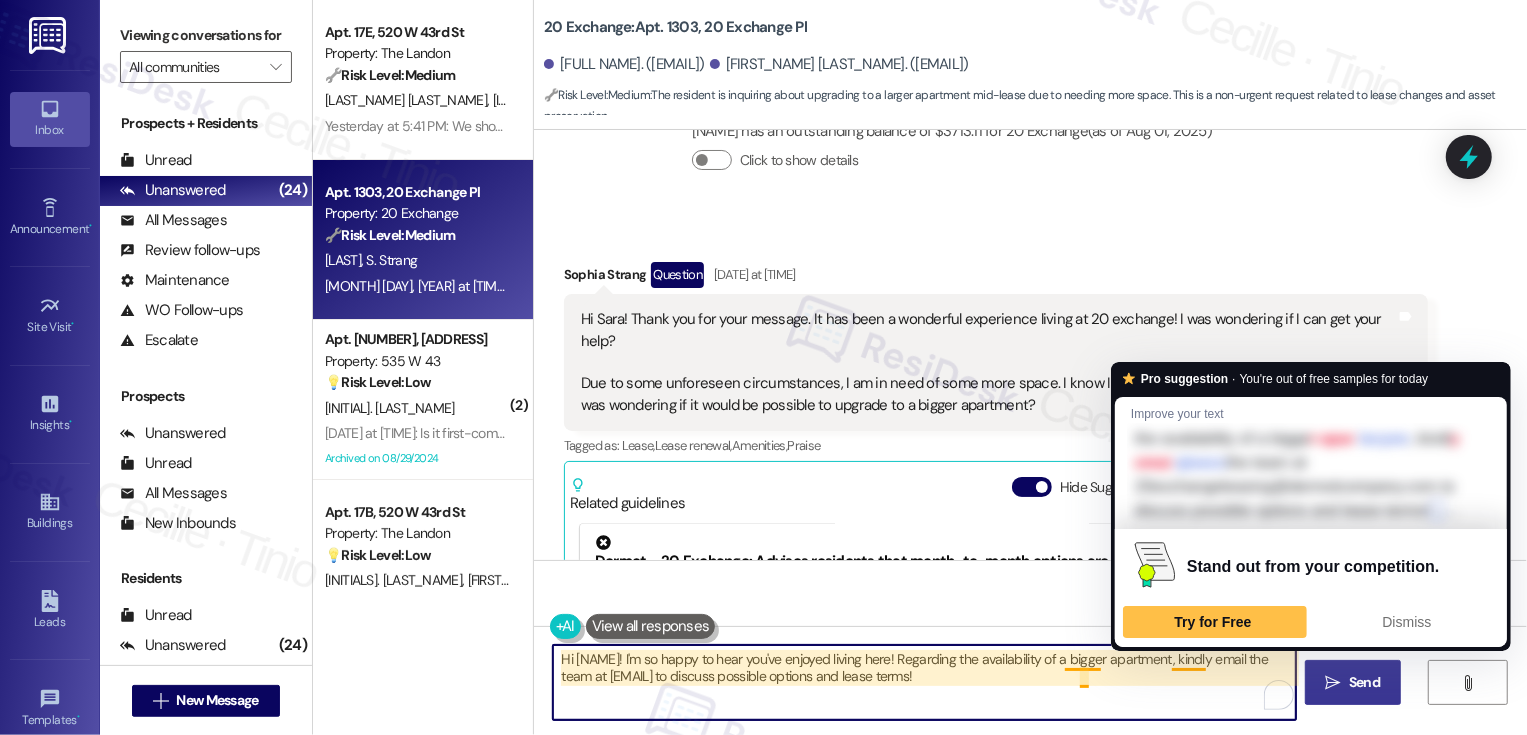 type on "Hi Sophia! I'm so happy to hear you've enjoyed living here! Regarding the availability of a bigger apartment, kindly email the team at 20exchangeleasing@dermotcompany.com to discuss possible options and lease terms!" 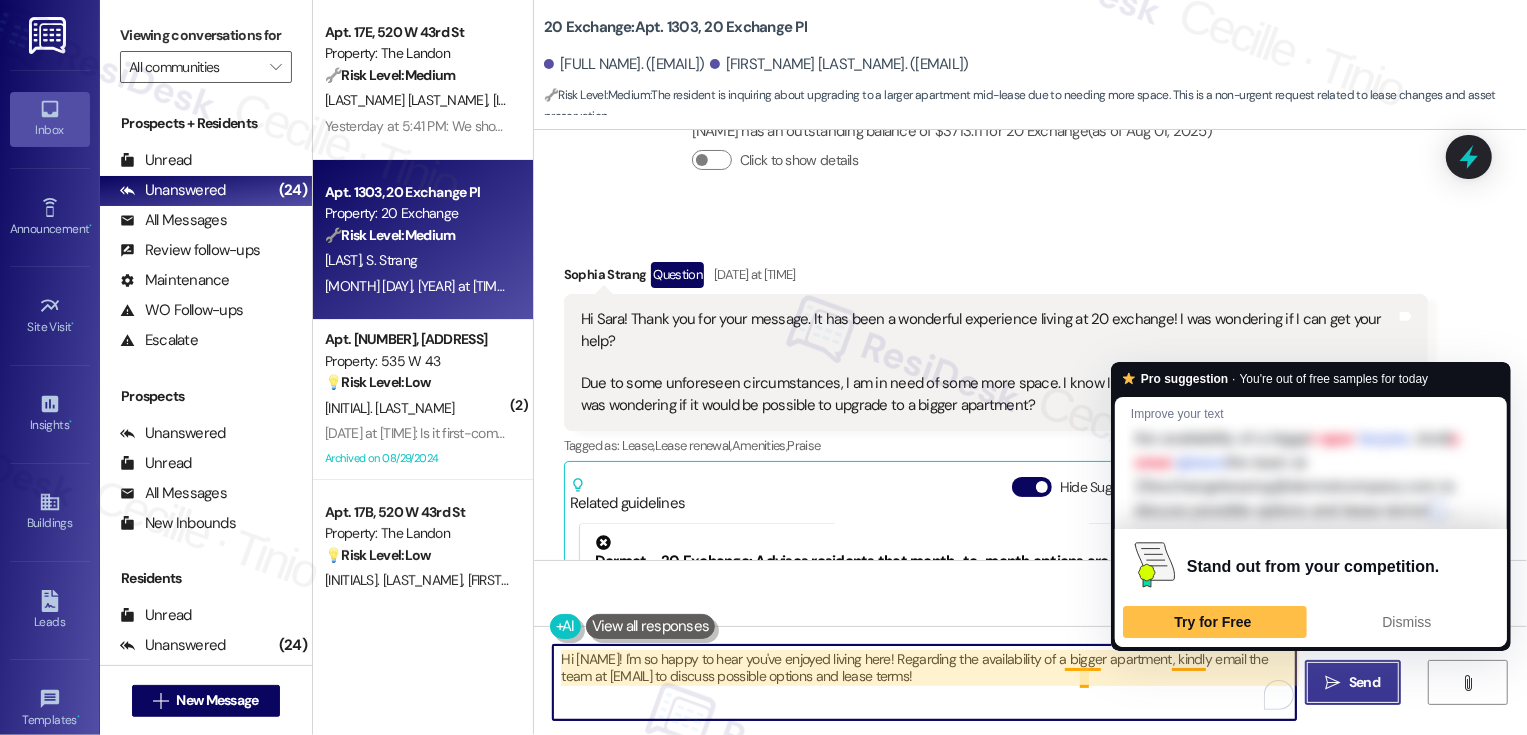 click on "Send" at bounding box center [1364, 682] 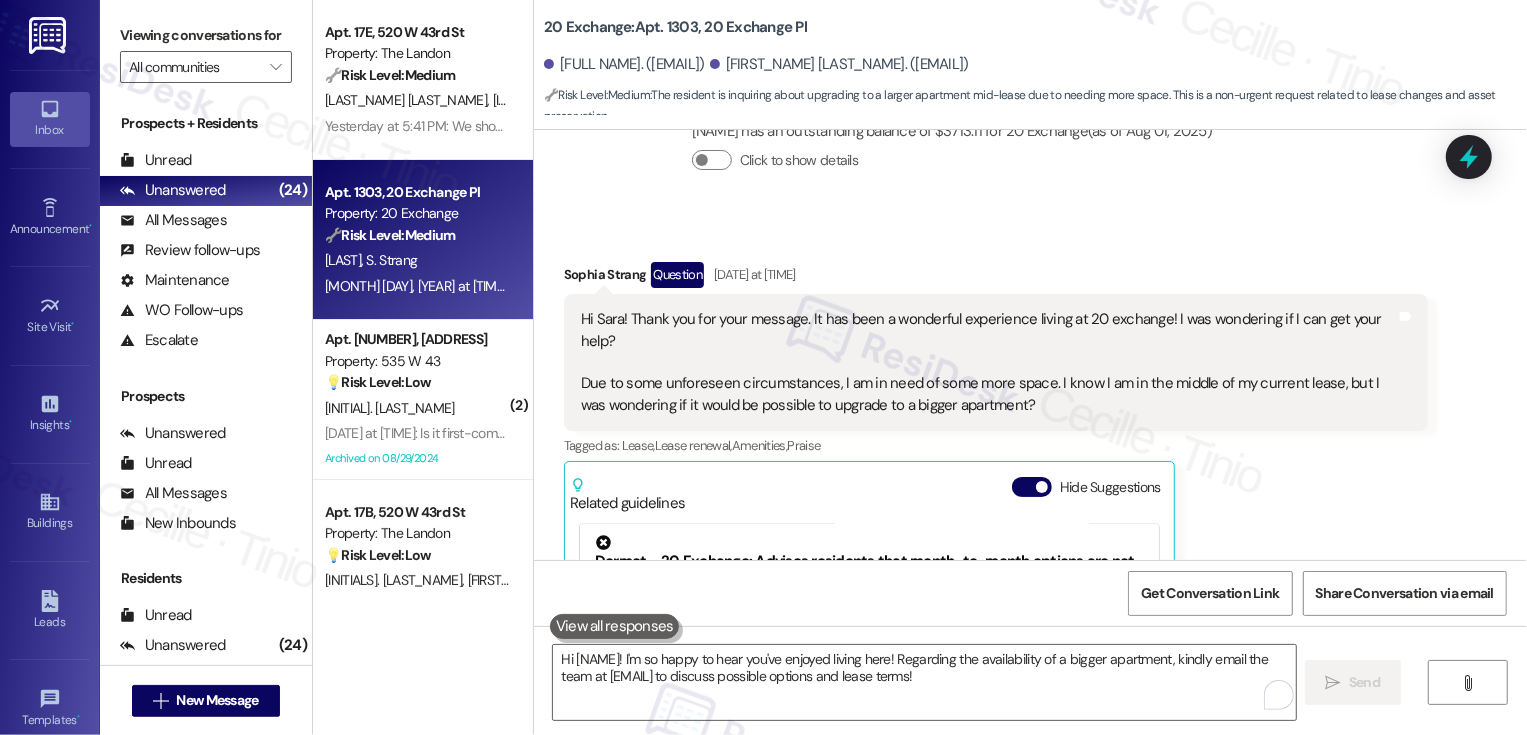 scroll, scrollTop: 2953, scrollLeft: 0, axis: vertical 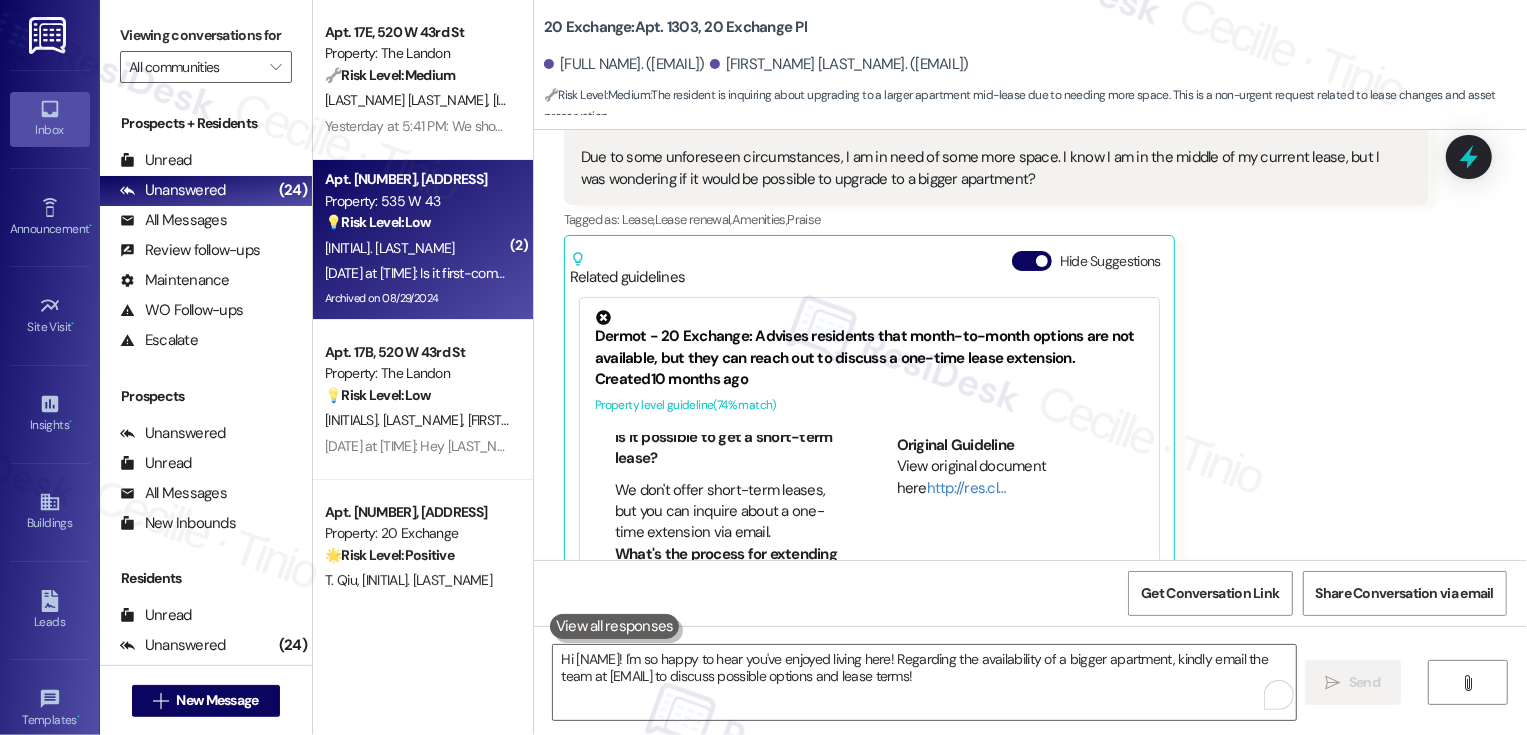 click on "Aug 04, 2025 at 2:35 PM: Is it first-come first-served during holidays as well? (Example Sept 1 Labor Day) Aug 04, 2025 at 2:35 PM: Is it first-come first-served during holidays as well? (Example Sept 1 Labor Day)" at bounding box center [602, 273] 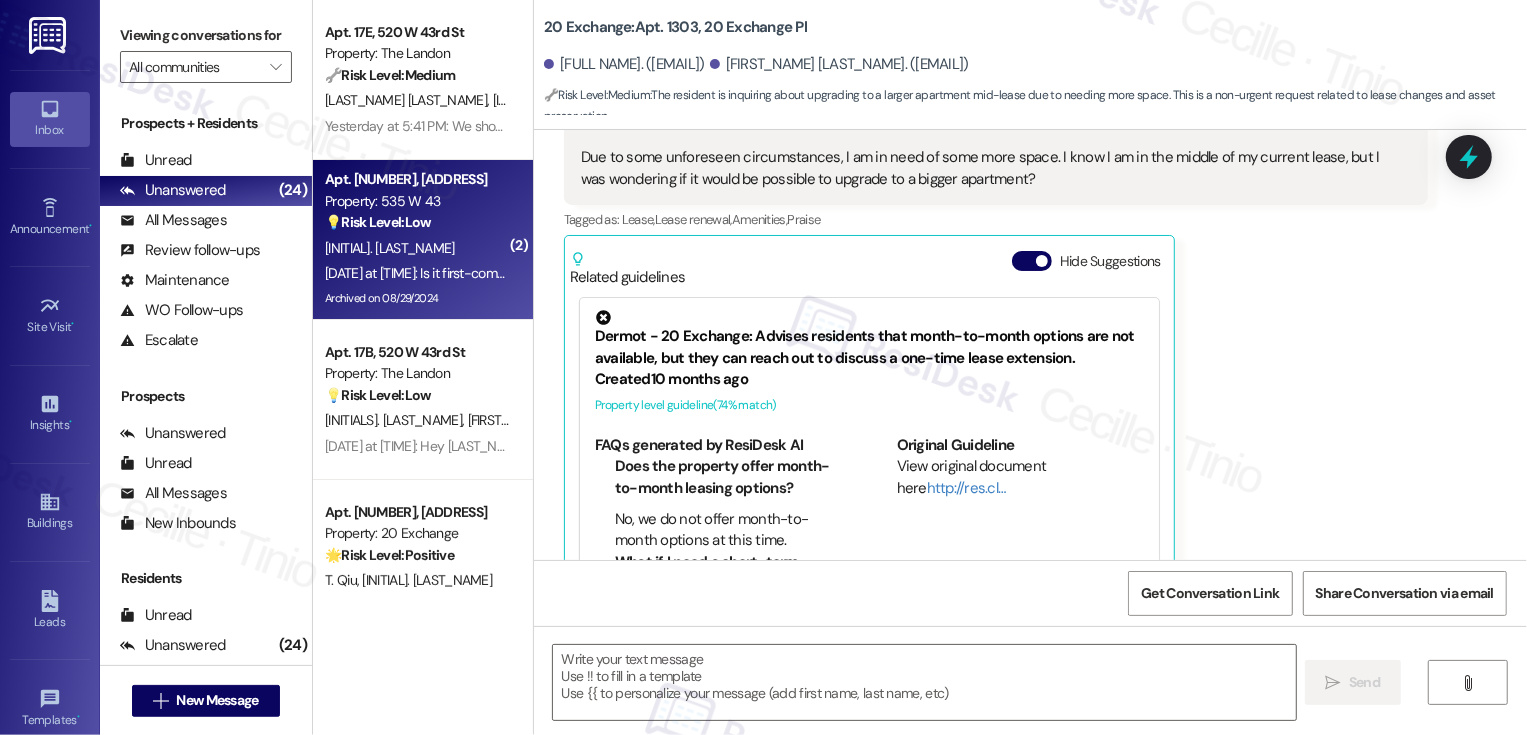 click on "Aug 04, 2025 at 2:35 PM: Is it first-come first-served during holidays as well? (Example Sept 1 Labor Day) Aug 04, 2025 at 2:35 PM: Is it first-come first-served during holidays as well? (Example Sept 1 Labor Day)" at bounding box center [602, 273] 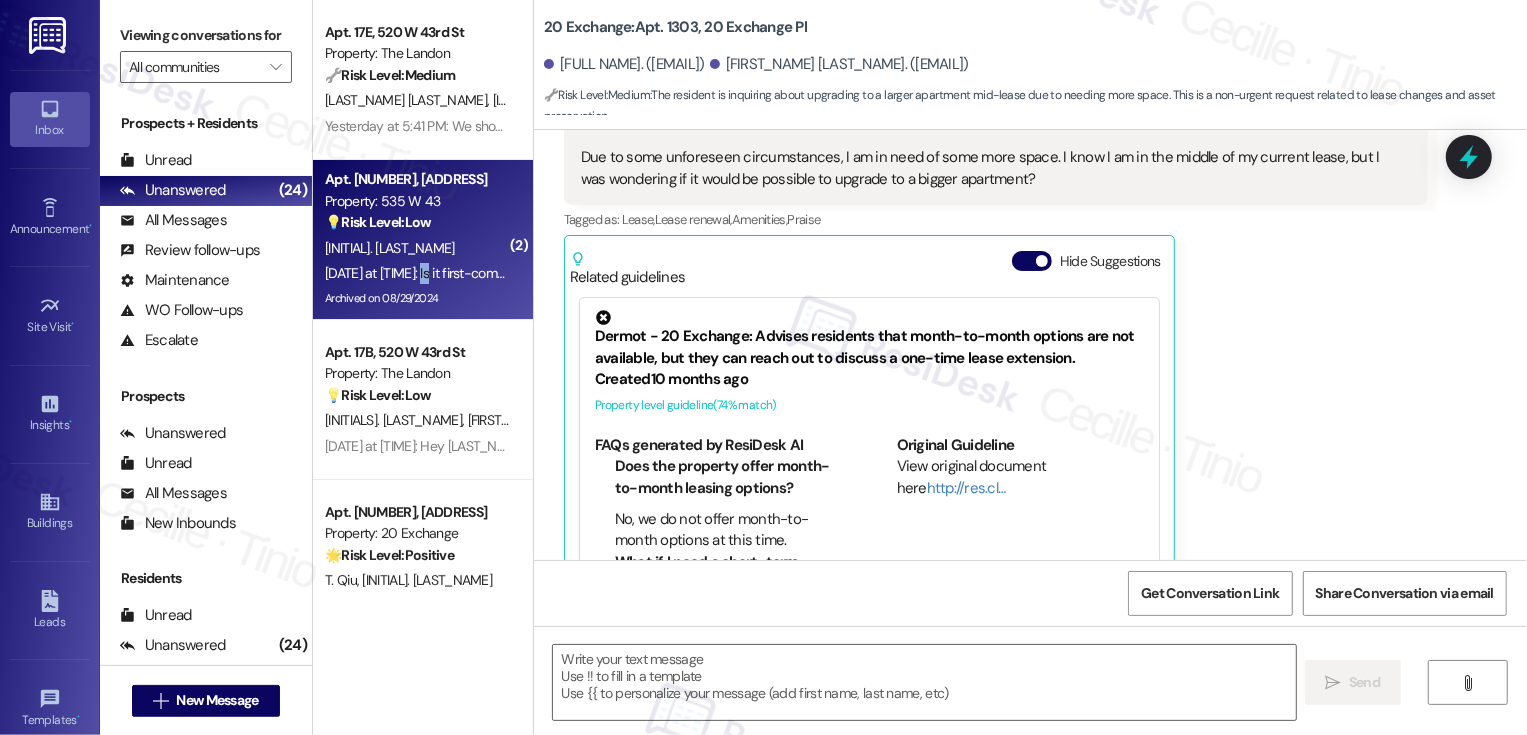 type on "Fetching suggested responses. Please feel free to read through the conversation in the meantime." 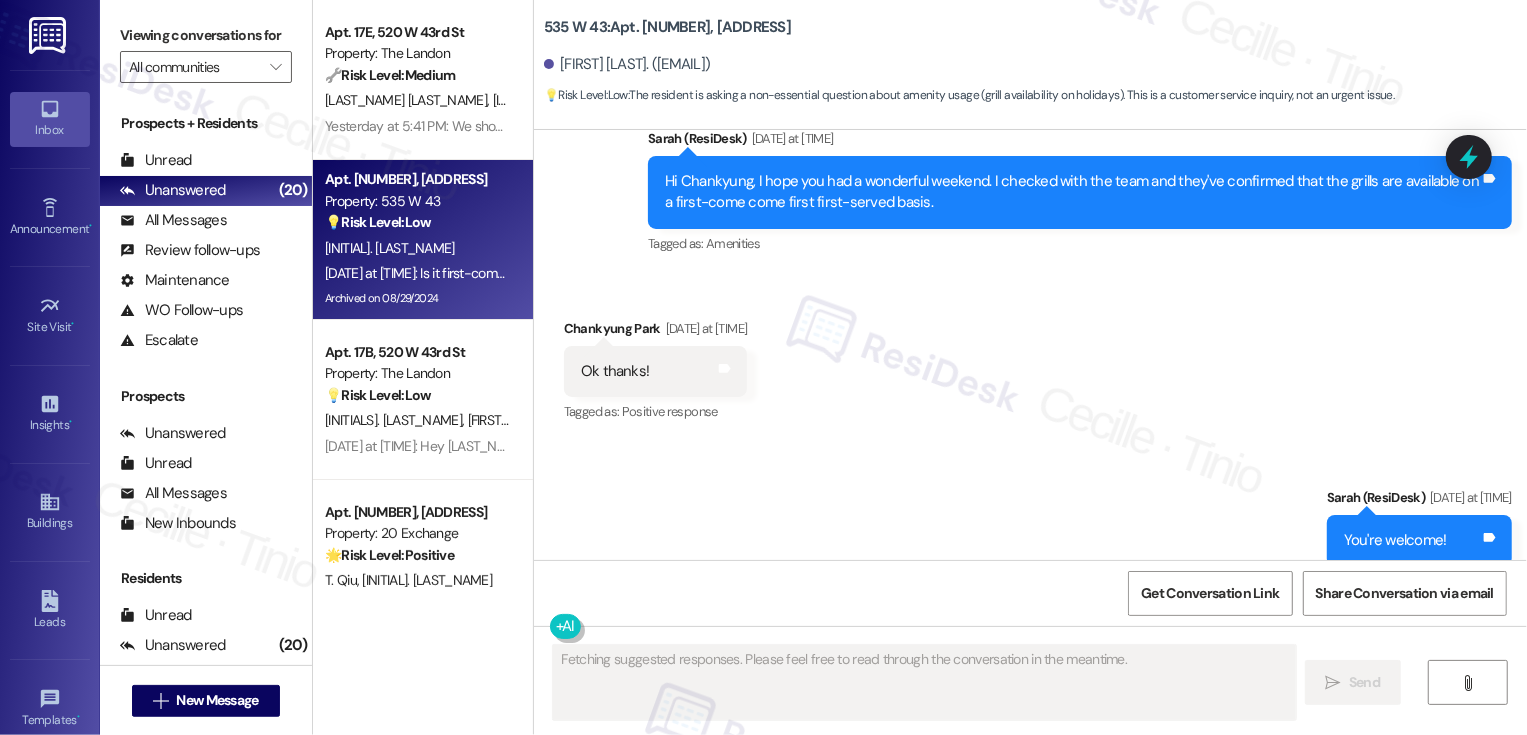 scroll, scrollTop: 13856, scrollLeft: 0, axis: vertical 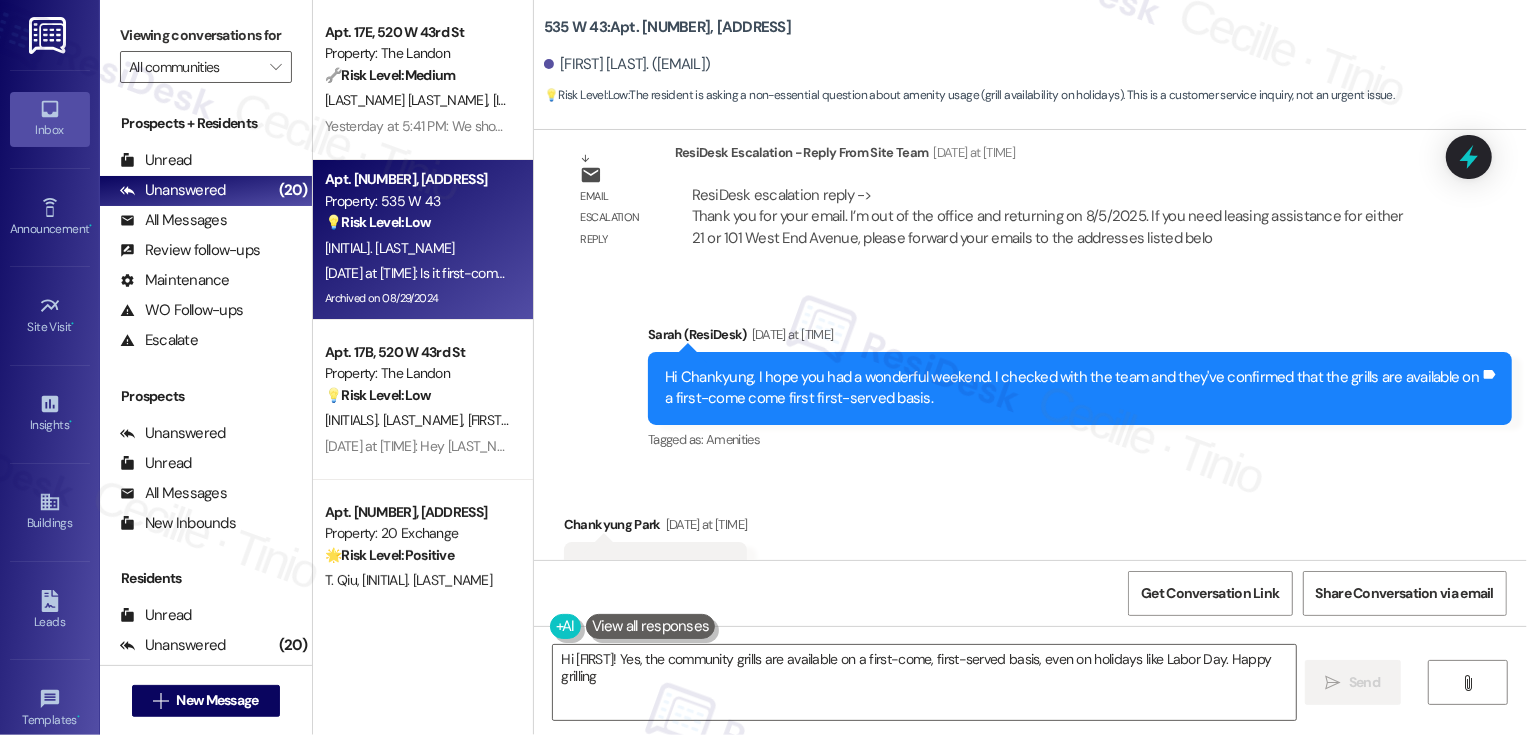 type on "Hi {{first_name}}! Yes, the community grills are available on a first-come, first-served basis, even on holidays like Labor Day. Happy grilling!" 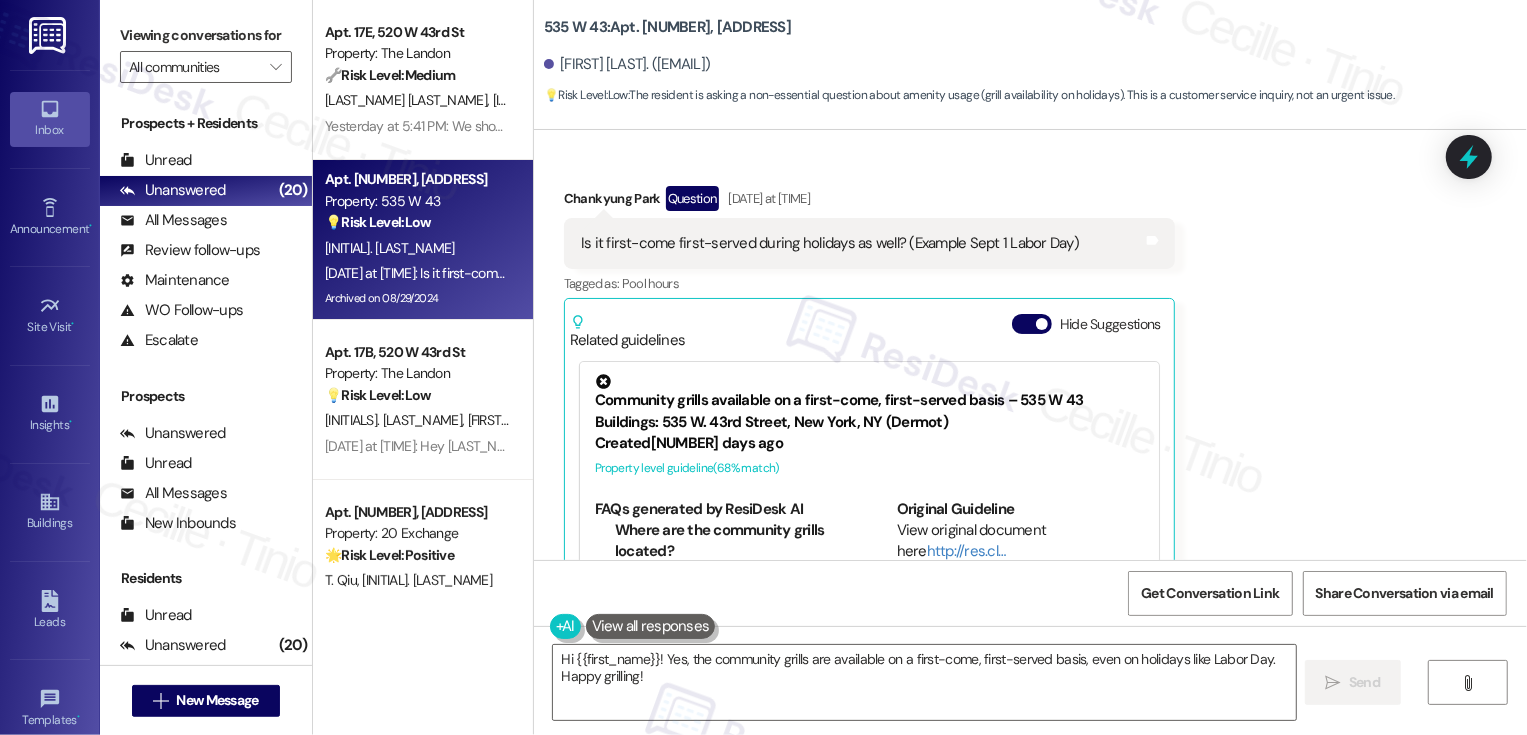 scroll, scrollTop: 14397, scrollLeft: 0, axis: vertical 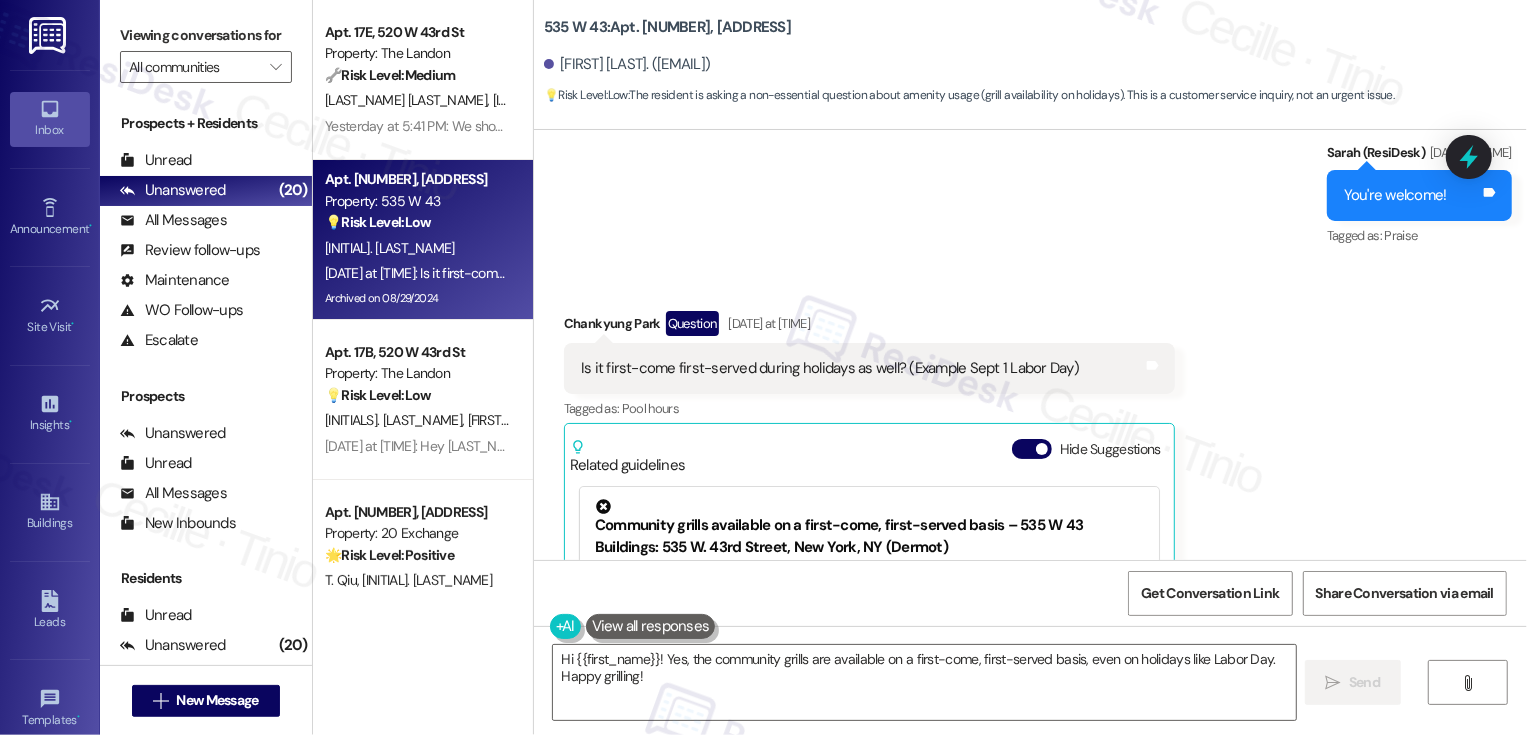 drag, startPoint x: 560, startPoint y: 258, endPoint x: 1072, endPoint y: 242, distance: 512.24994 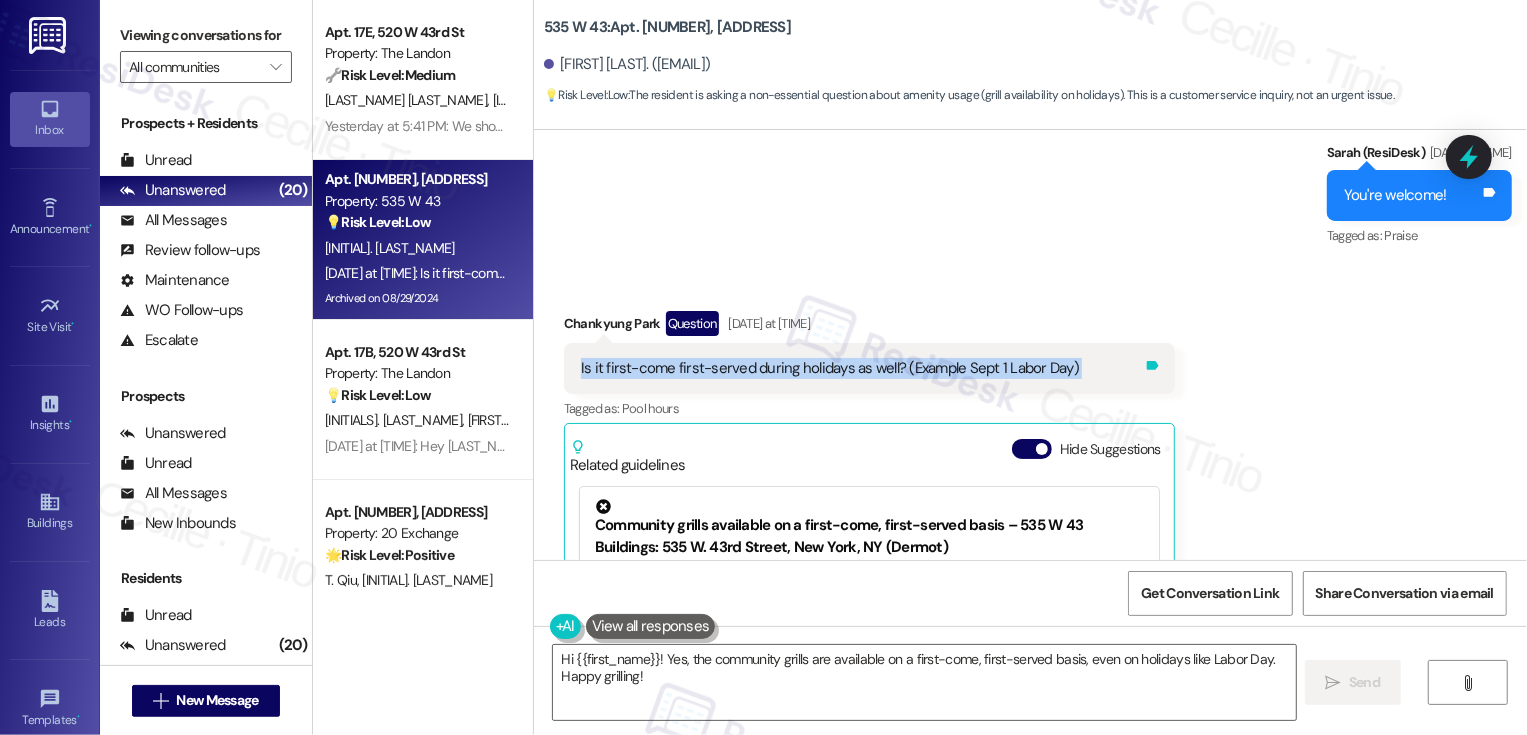 drag, startPoint x: 562, startPoint y: 261, endPoint x: 1146, endPoint y: 255, distance: 584.0308 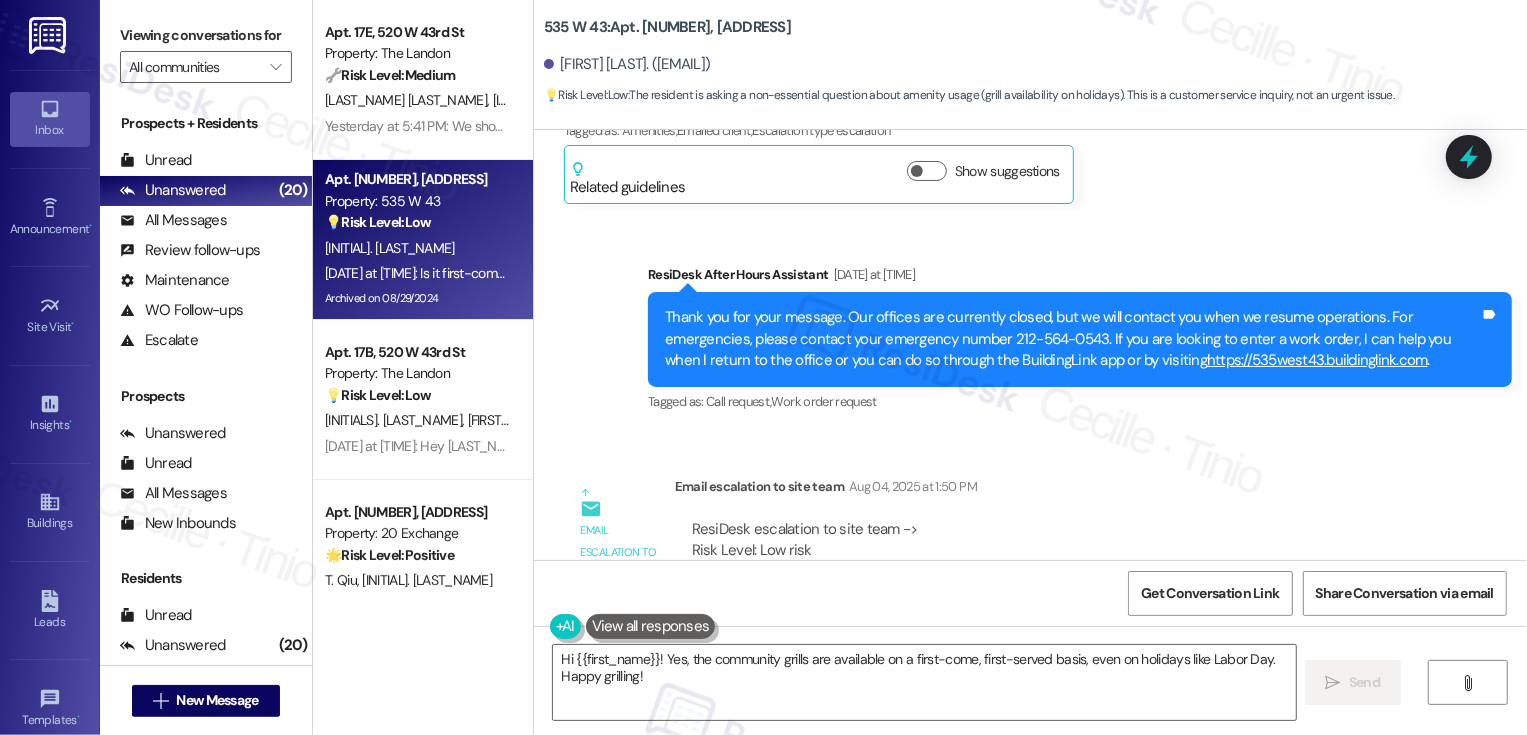 scroll, scrollTop: 13155, scrollLeft: 0, axis: vertical 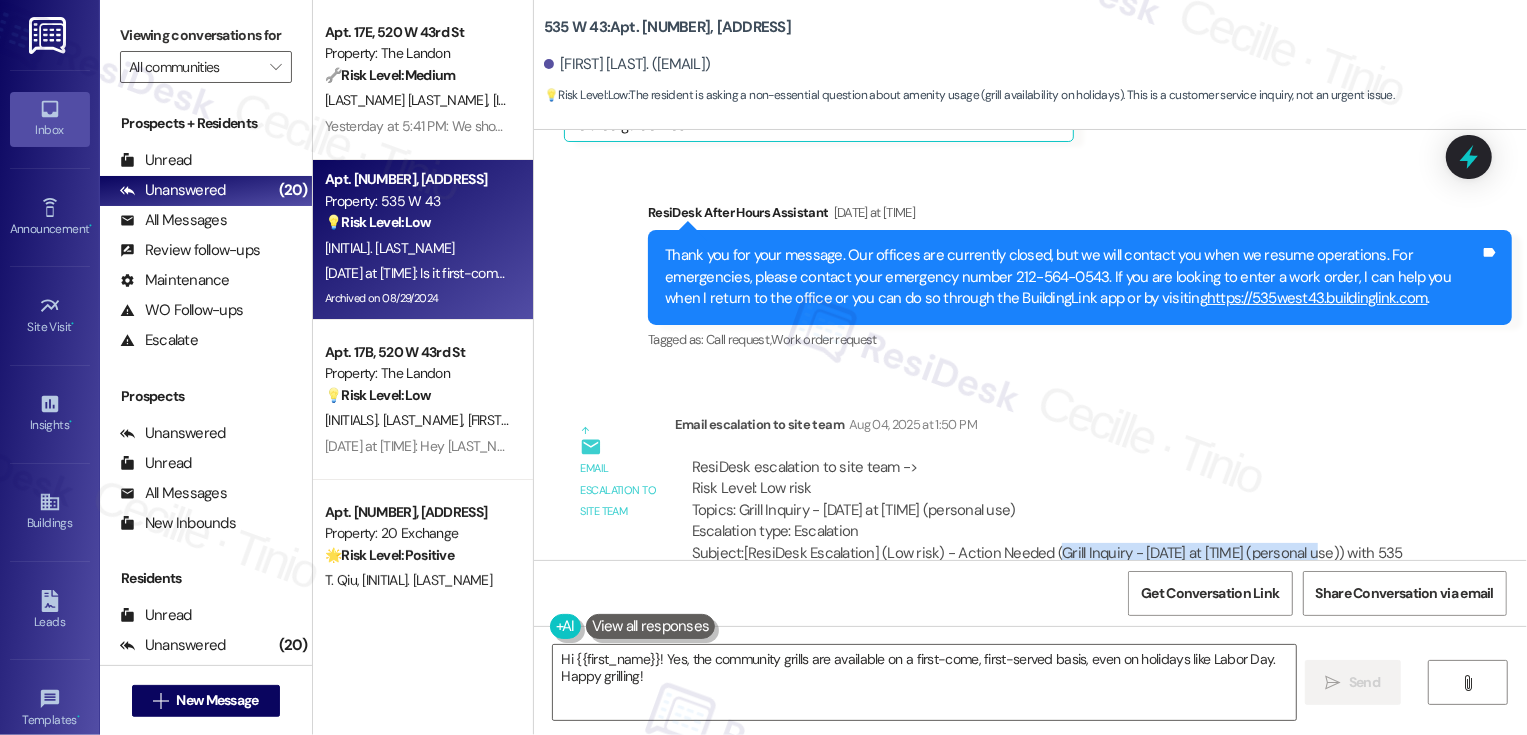drag, startPoint x: 1042, startPoint y: 447, endPoint x: 1306, endPoint y: 451, distance: 264.0303 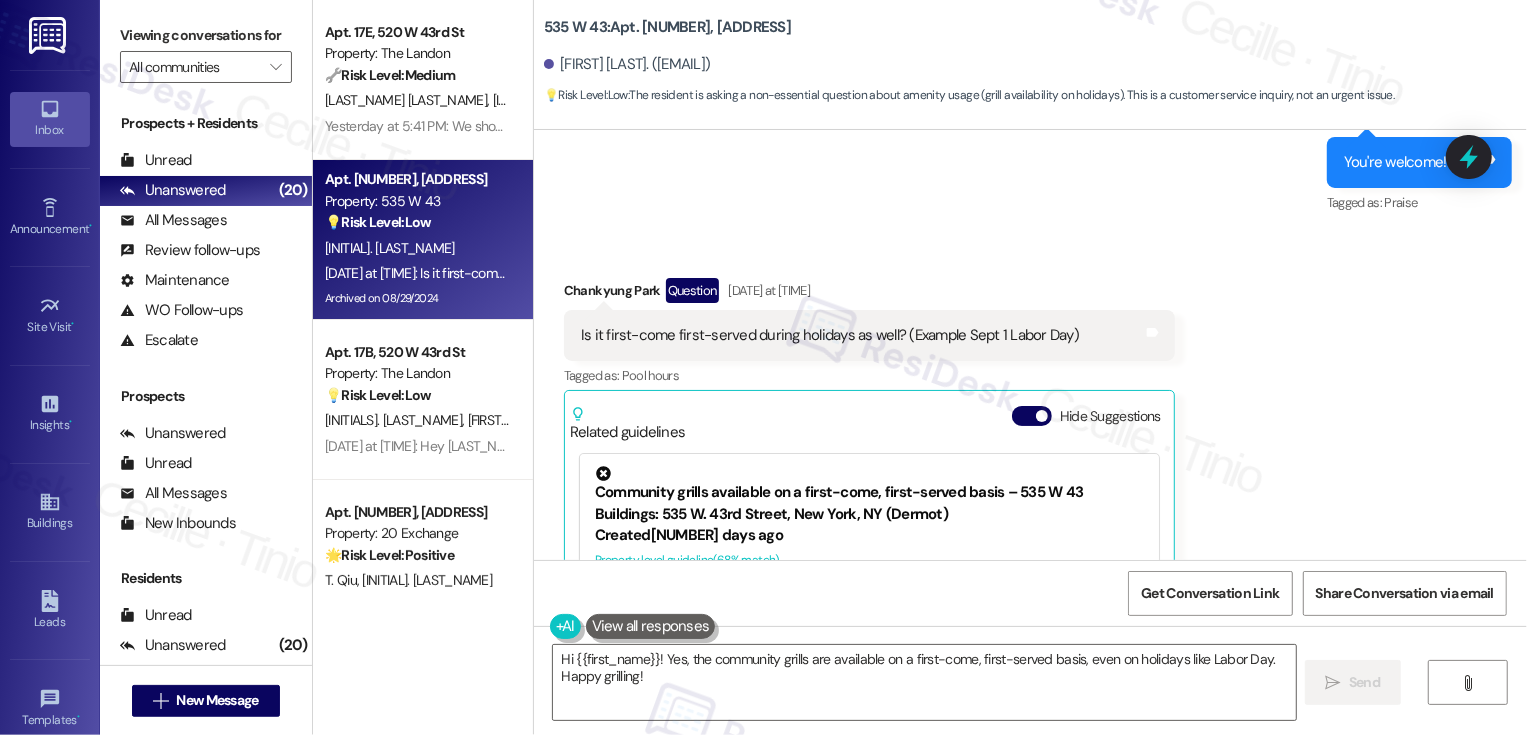 scroll, scrollTop: 14522, scrollLeft: 0, axis: vertical 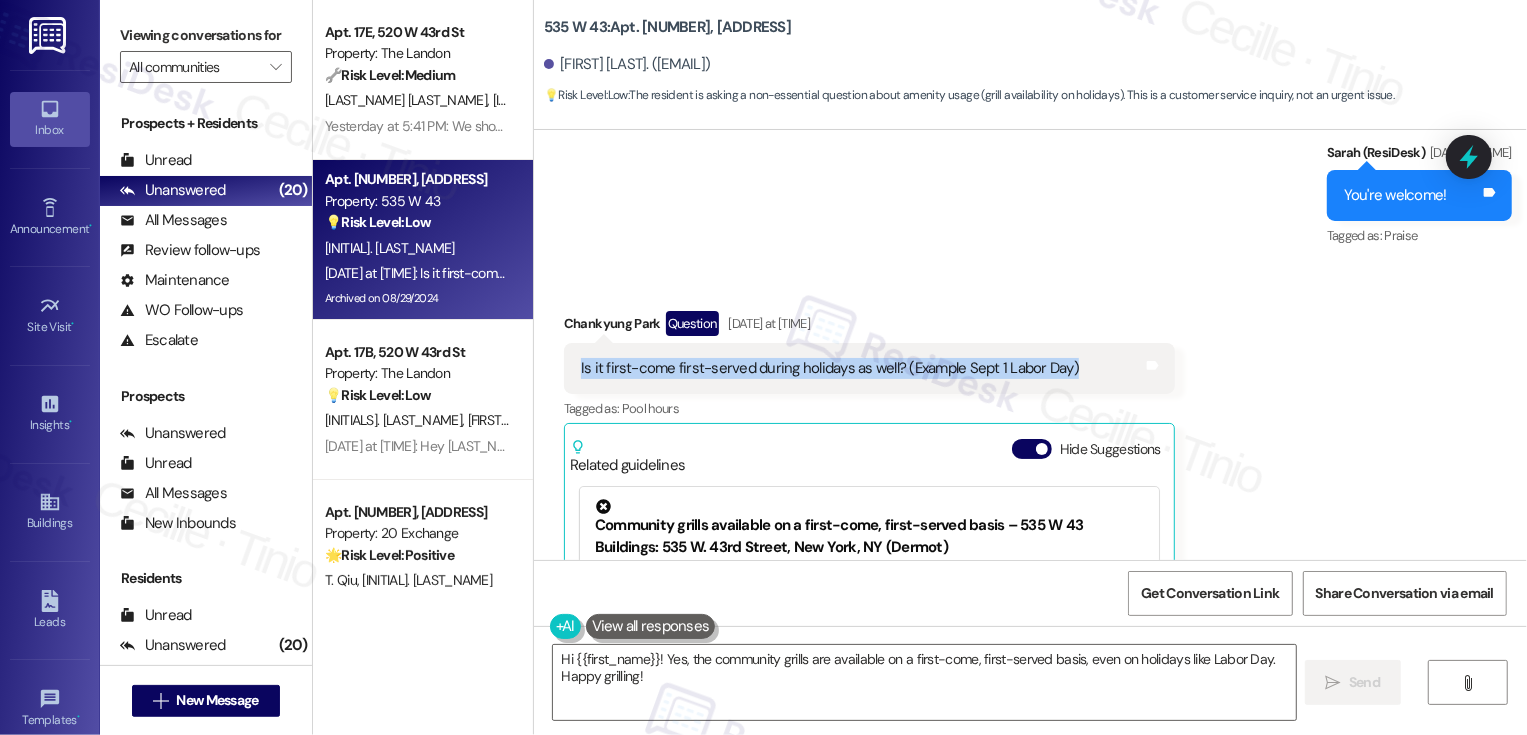 drag, startPoint x: 572, startPoint y: 248, endPoint x: 1072, endPoint y: 261, distance: 500.16898 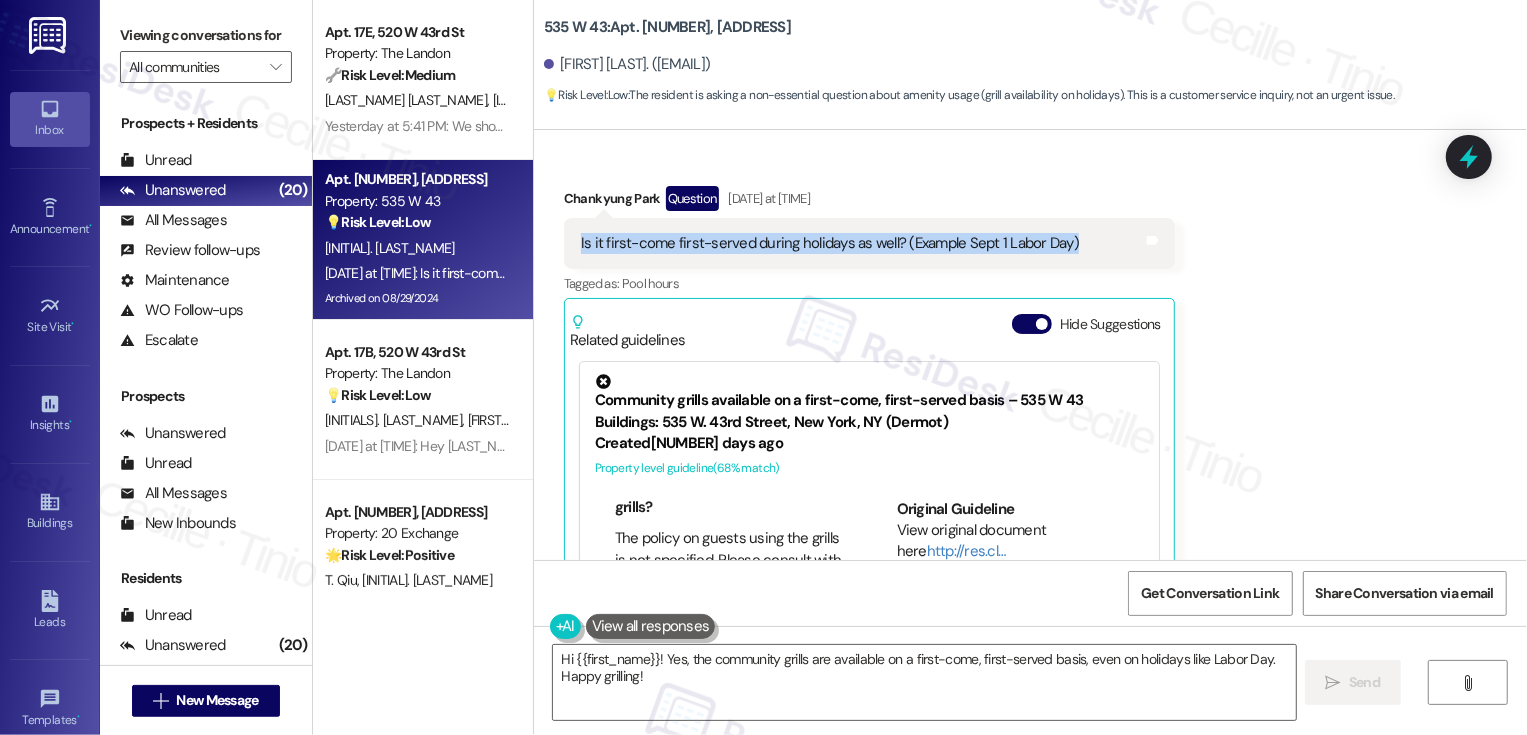 scroll, scrollTop: 14326, scrollLeft: 0, axis: vertical 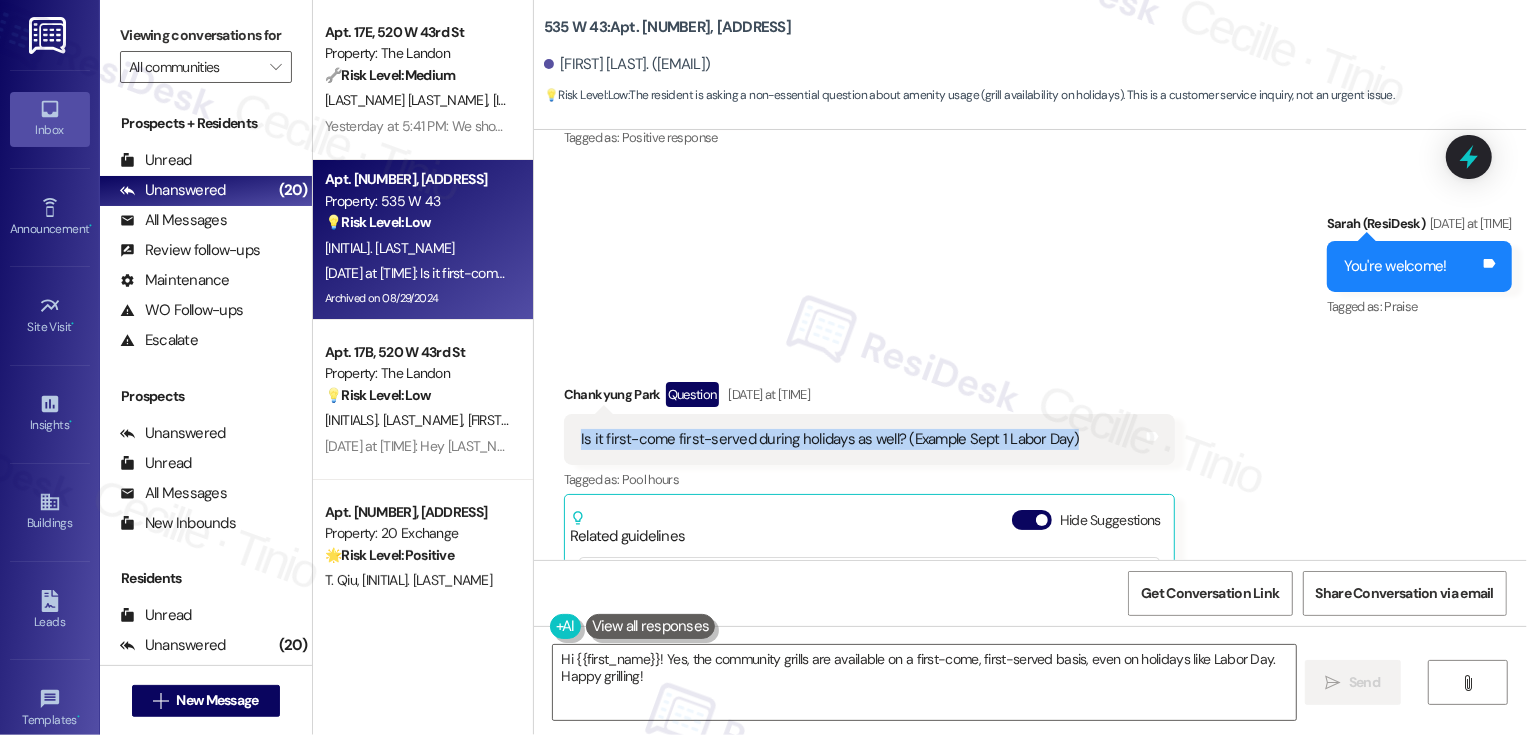 click on "Received via SMS Chankyung Park Question Aug 04, 2025 at 2:35 PM Is it first-come first-served during holidays as well? (Example Sept 1 Labor Day) Tags and notes Tagged as:   Pool hours Click to highlight conversations about Pool hours  Related guidelines Hide Suggestions Community grills available on a first-come, first-served basis – 535 W 43
Buildings:
535 W. 43rd Street, New York, NY (Dermot) Created  2 days ago Property level guideline  ( 68 % match) FAQs generated by ResiDesk AI Where are the community grills located? The location of the community grills is not specified in the provided information. Please check with the property management office for the exact locations. How many community grills are available? The number of community grills available is not mentioned in the provided information. You can inquire at the property management office for this detail. Can I reserve a grill in advance? No, the grills are available on a first-come, first-served basis and cannot be reserved in advance." at bounding box center (1030, 600) 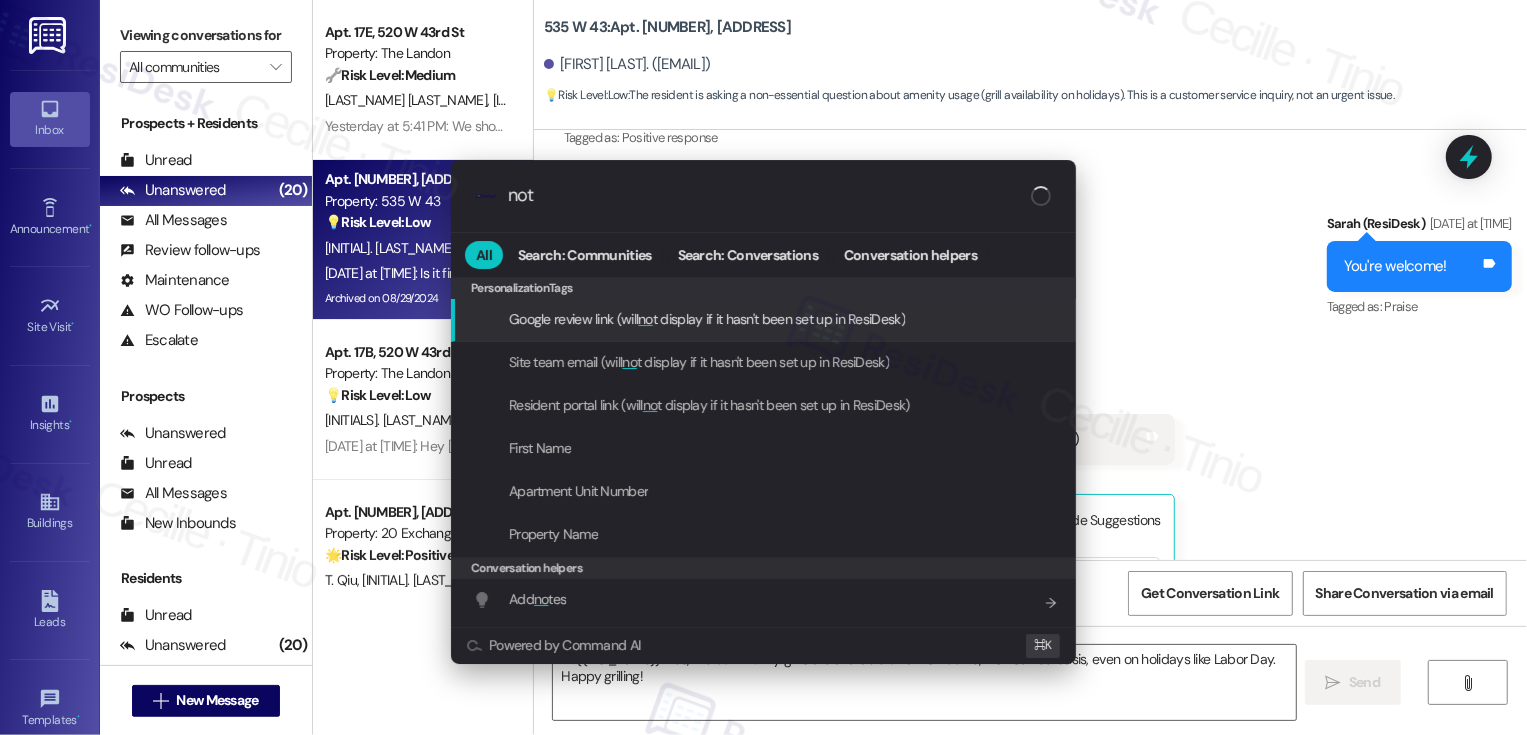 type on "note" 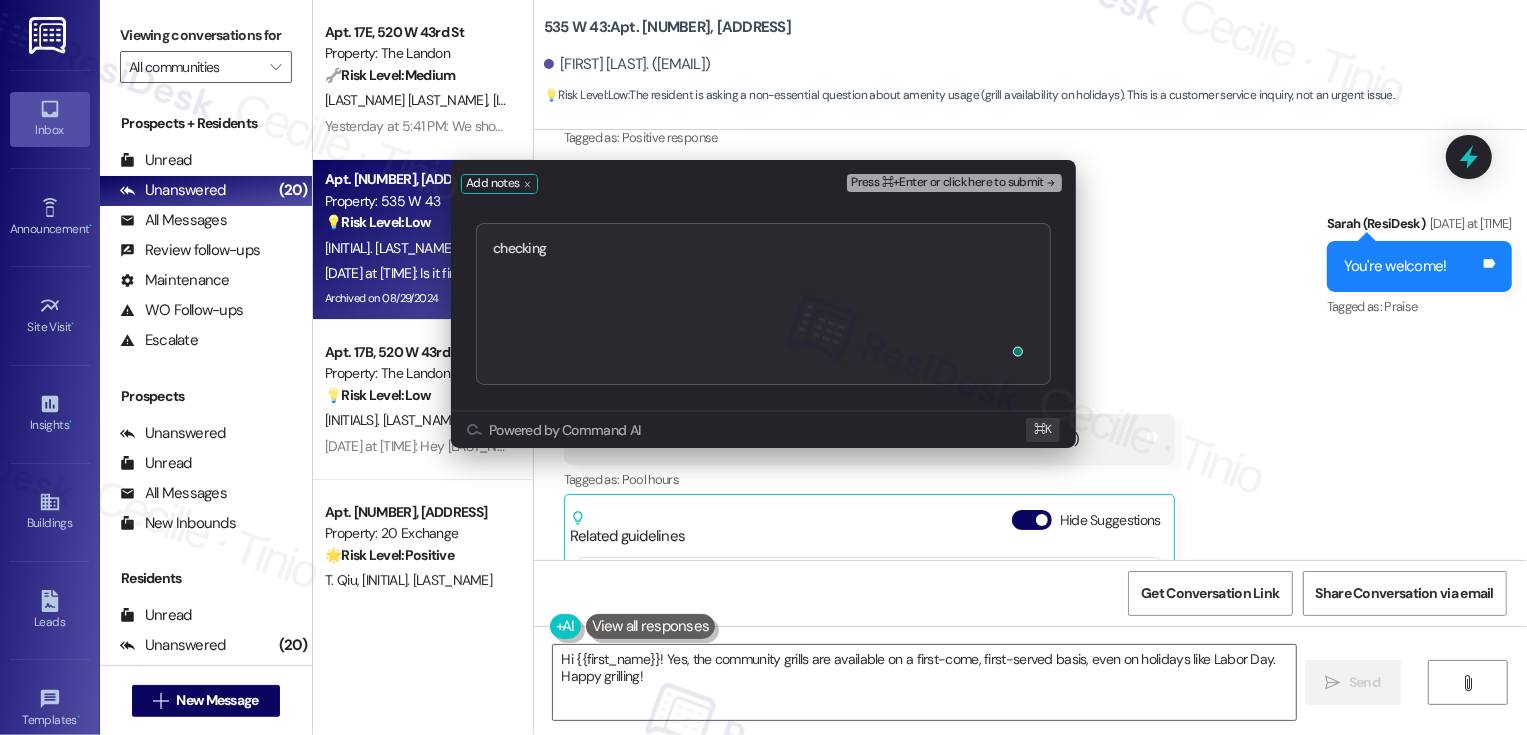 type on "checking
https://residesk.slack.com/archives/C06QKDE2N1J/p1754503422599369?thread_ts=1754330258.537339&cid=C06QKDE2N1J" 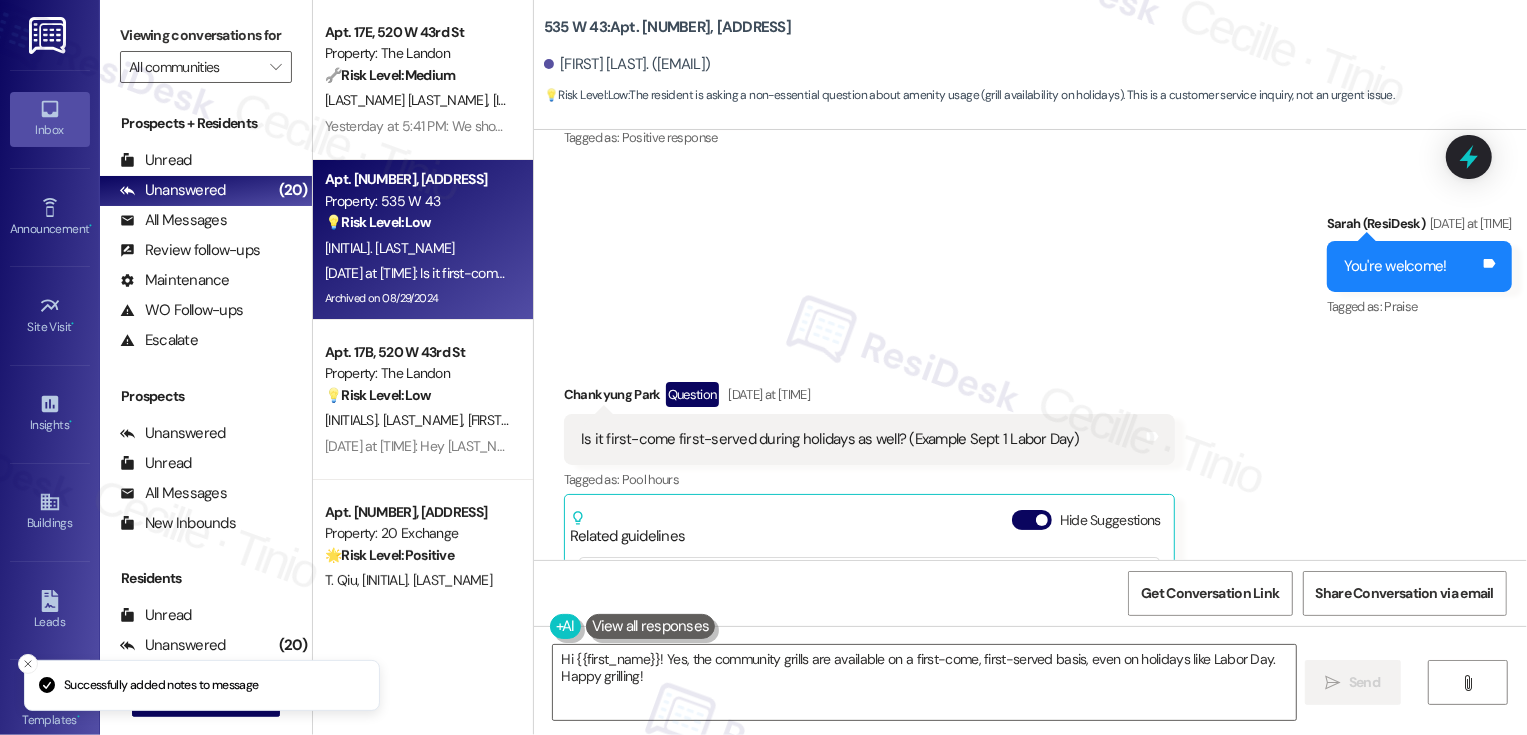 scroll, scrollTop: 14522, scrollLeft: 0, axis: vertical 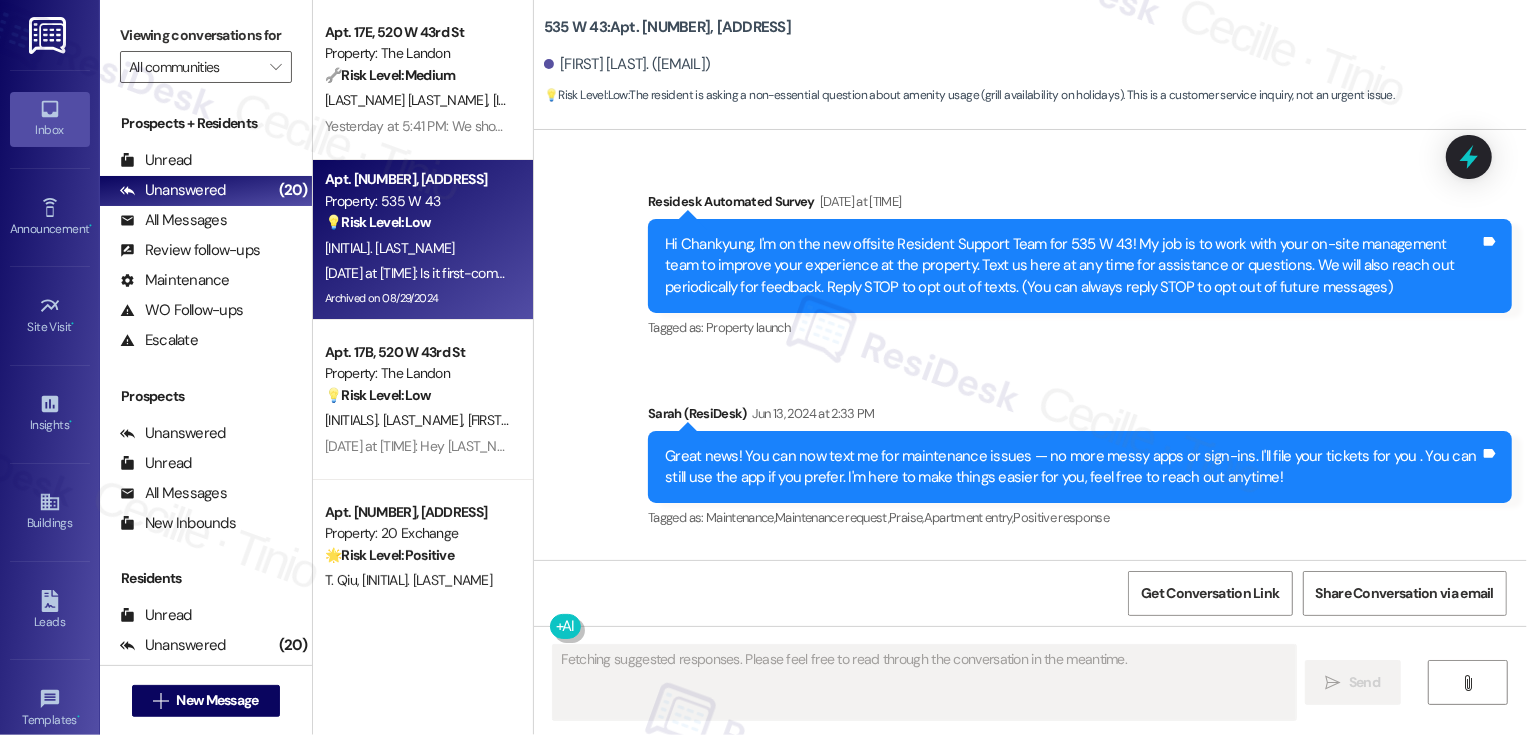 type on "Fetching suggested responses. Please feel free to read through the conversation in the meantime." 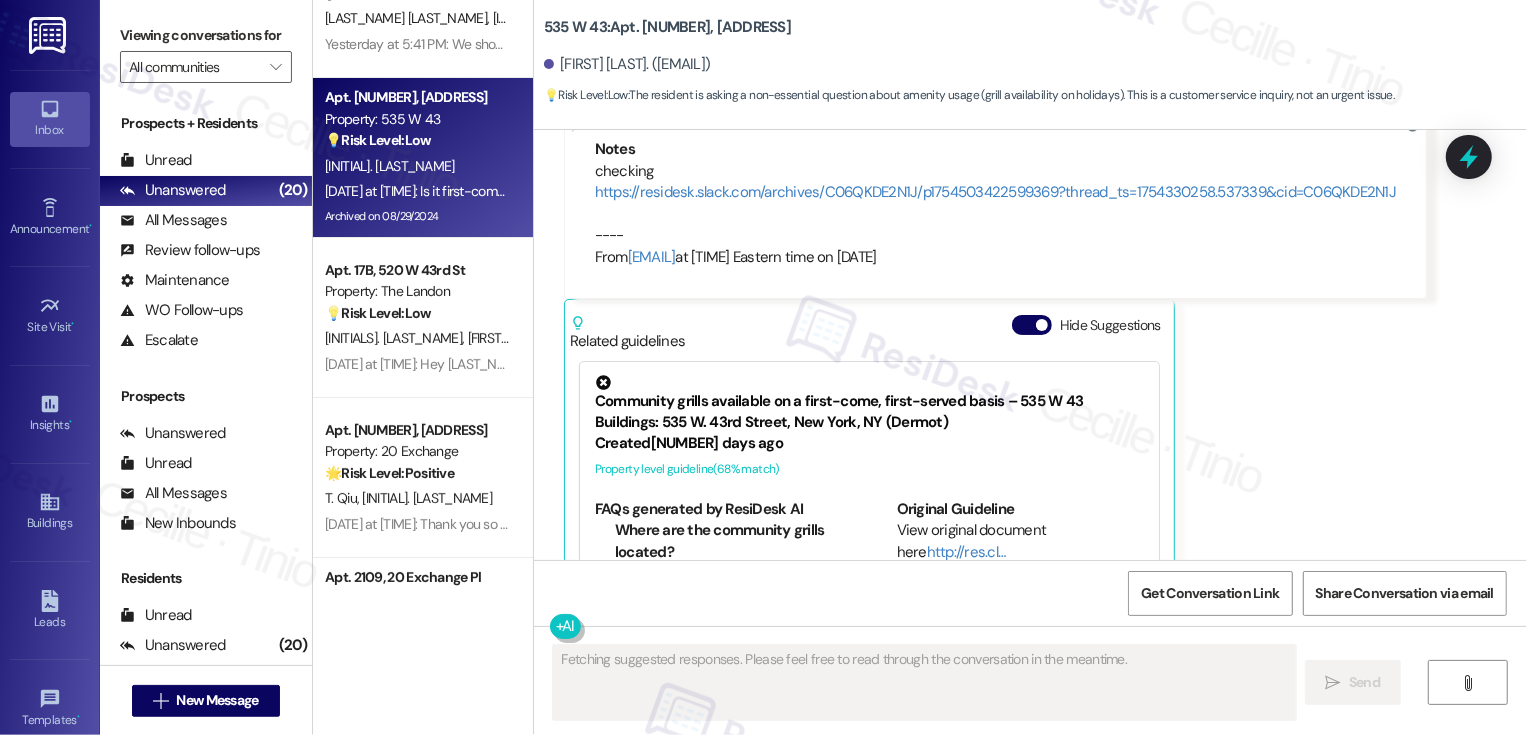 scroll, scrollTop: 640, scrollLeft: 0, axis: vertical 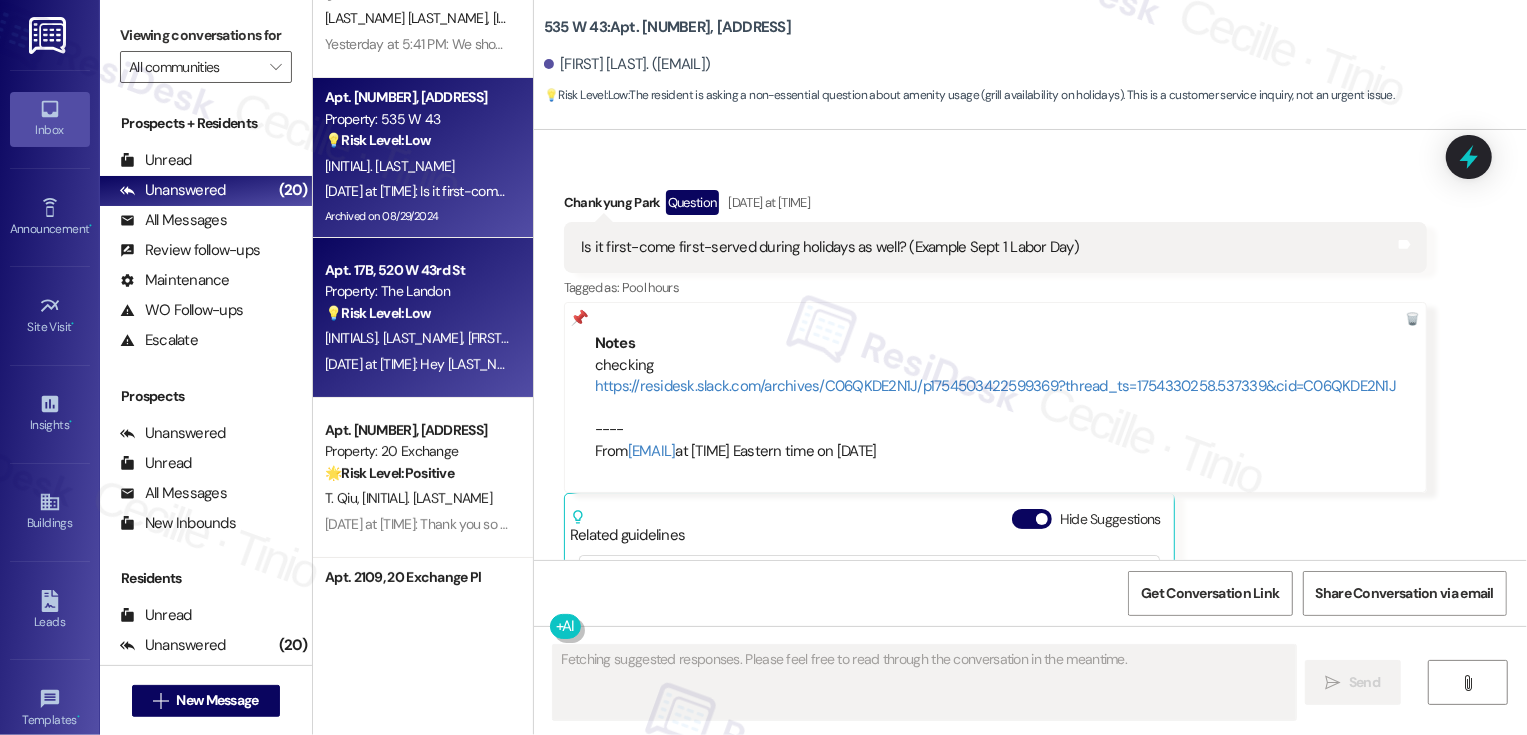 click on "Property: The Landon" at bounding box center (417, 291) 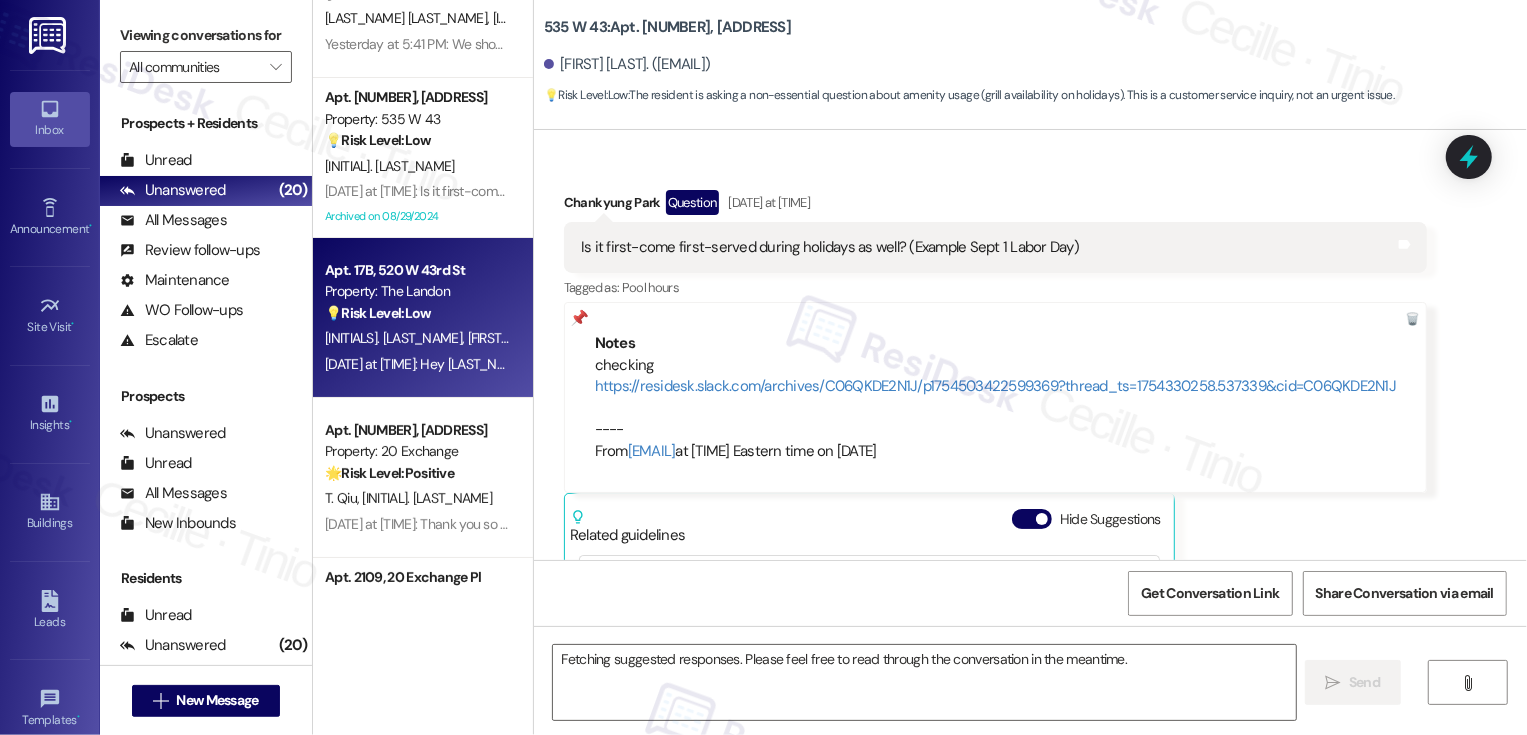 click on "Property: The Landon" at bounding box center (417, 291) 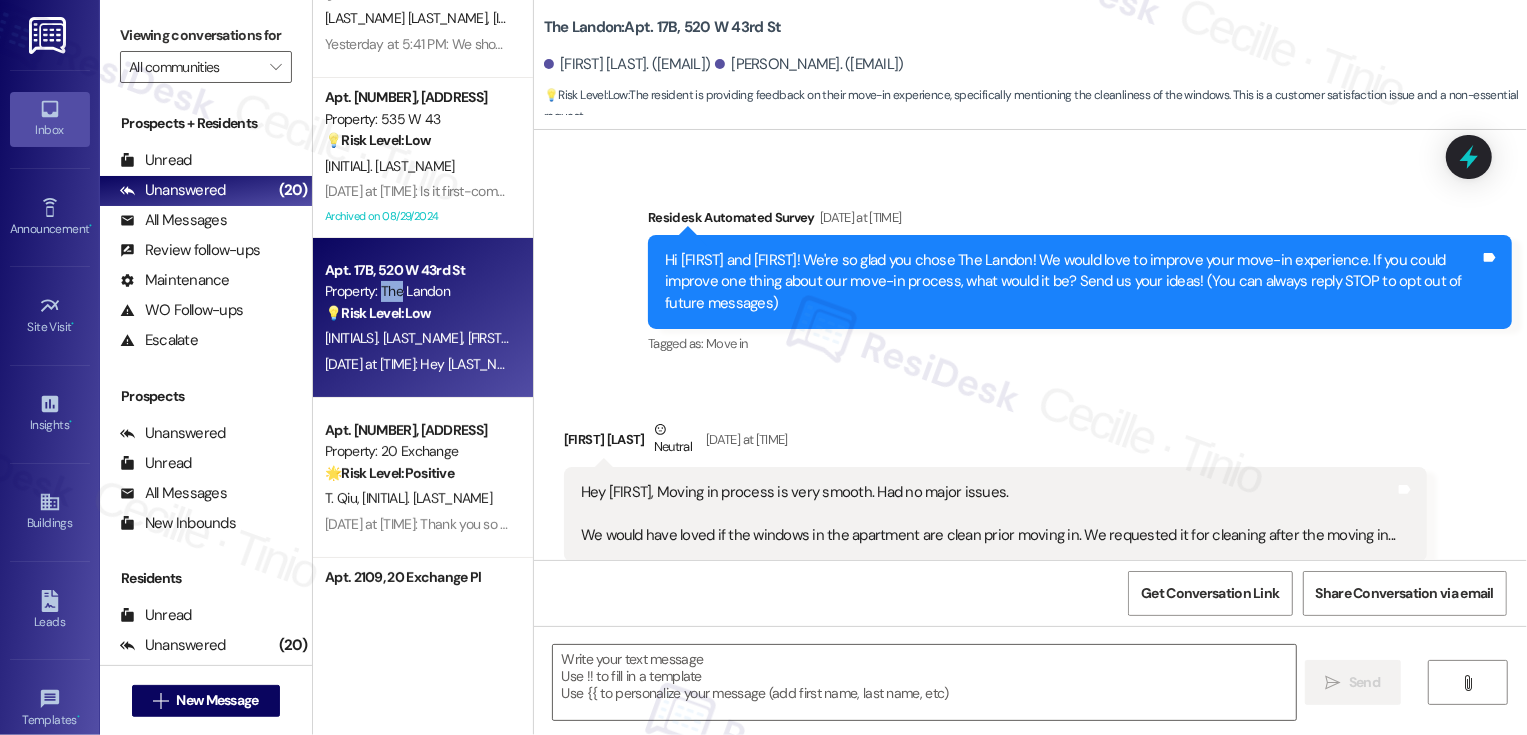 click on "Property: The Landon" at bounding box center (417, 291) 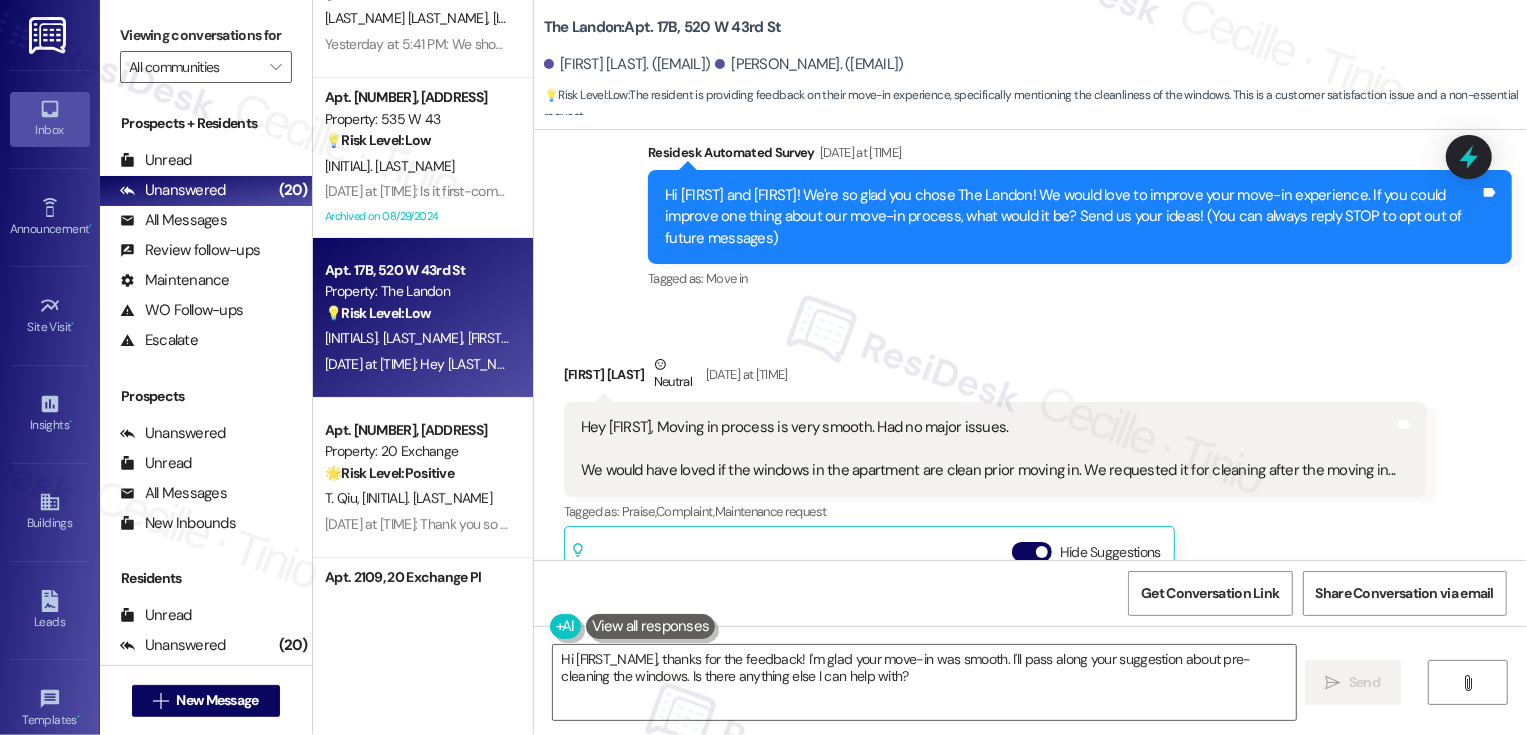 scroll, scrollTop: 360, scrollLeft: 0, axis: vertical 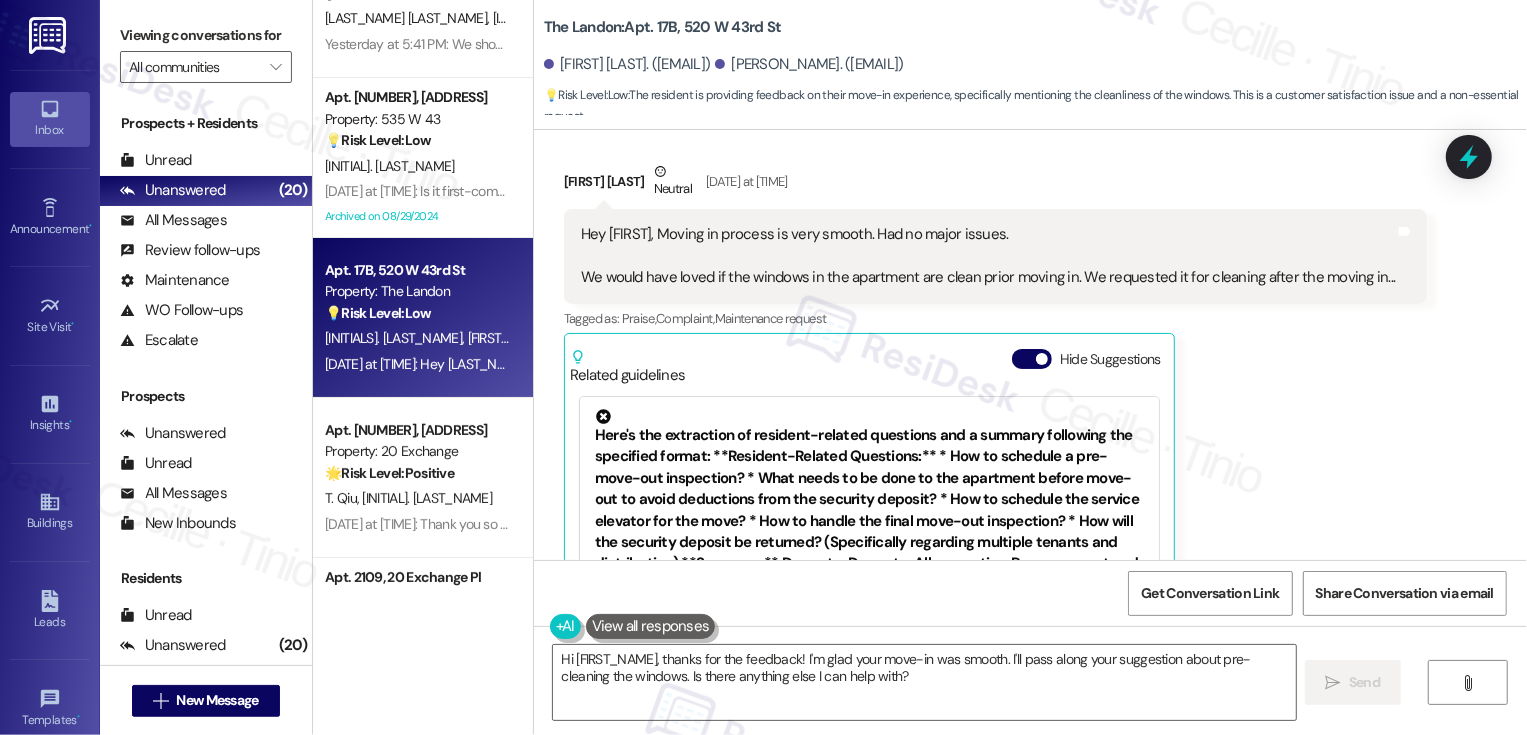 click on "Manvi Gannabathala   Neutral Aug 04, 2025 at 1:02 PM" at bounding box center [996, 185] 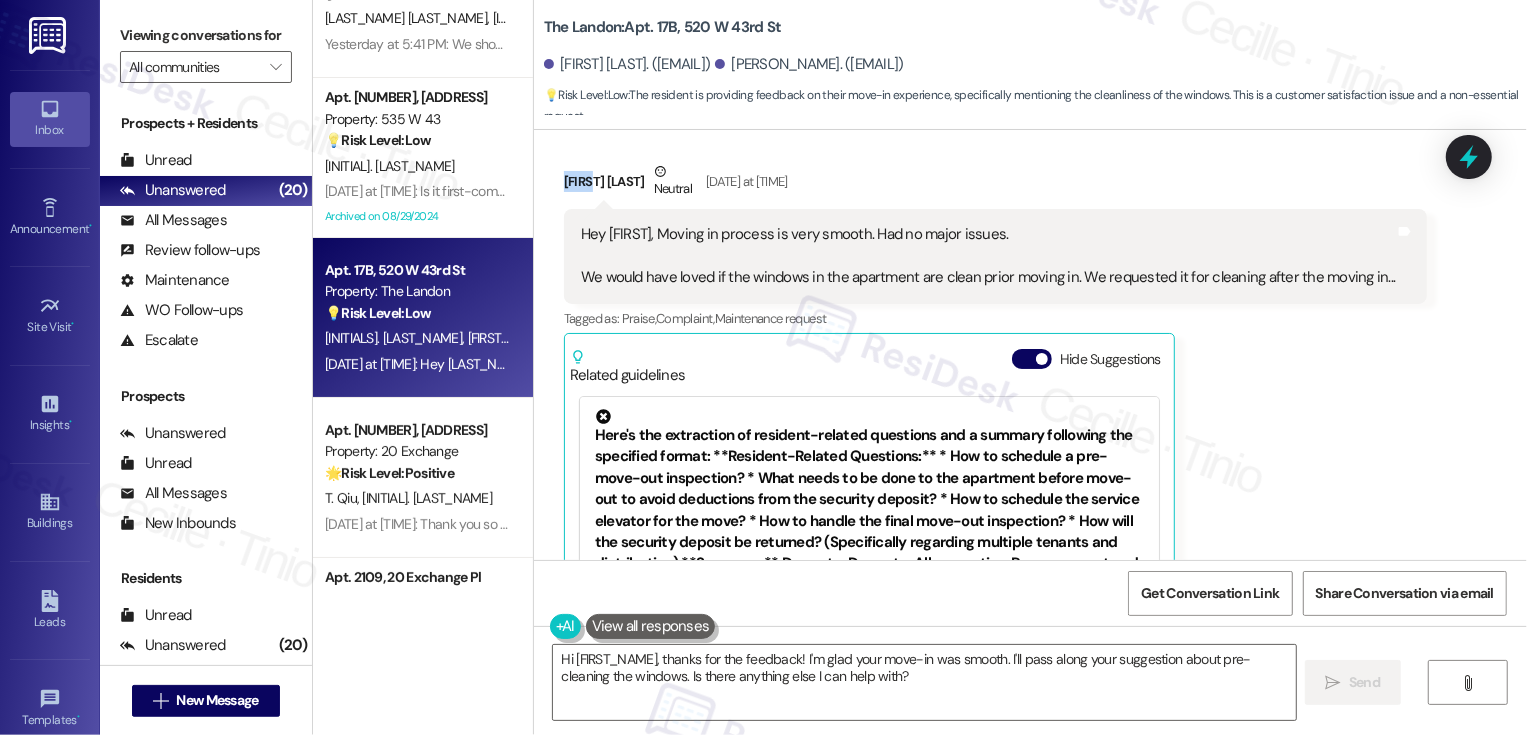 copy on "Manvi" 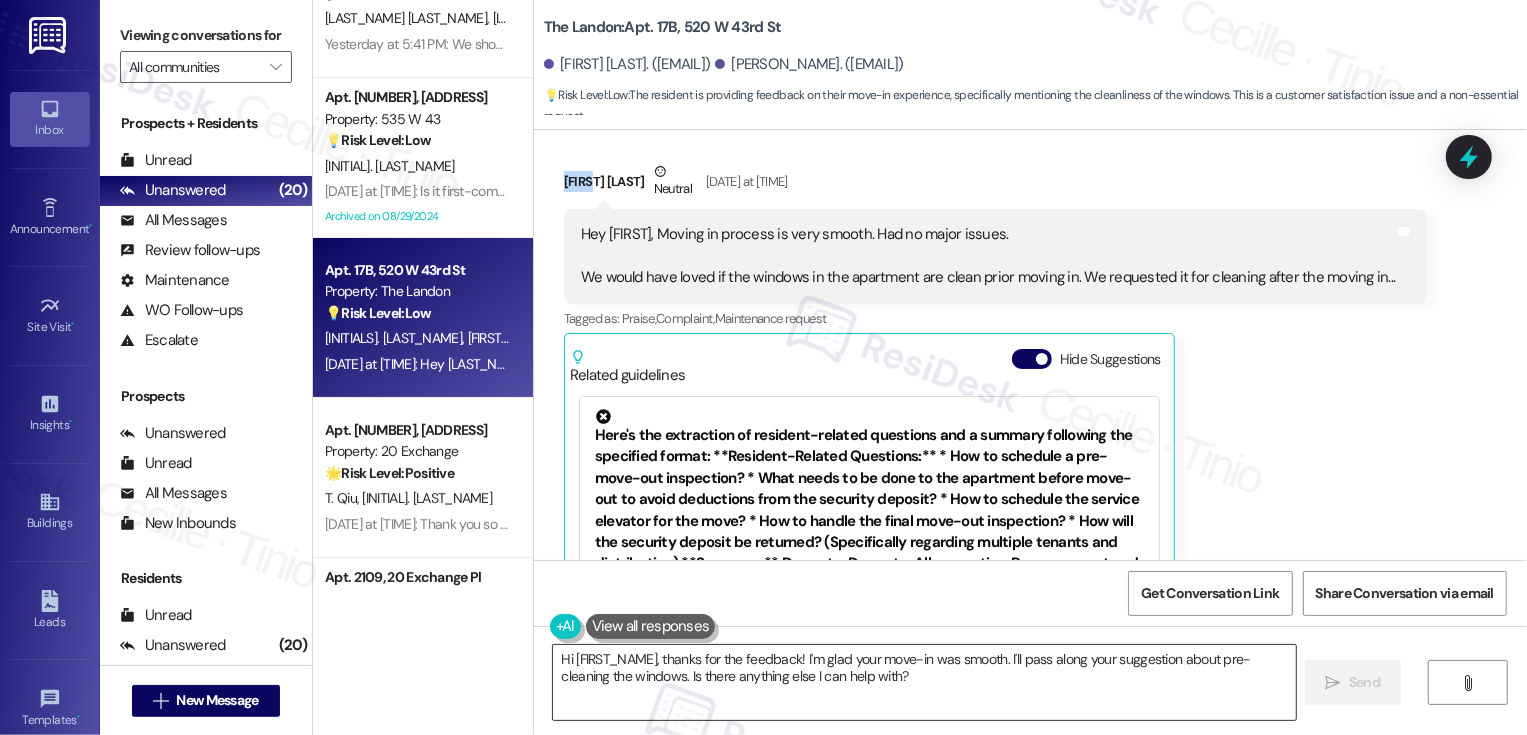 click on "Hi {{first_name}}, thanks for the feedback! I'm glad your move-in was smooth. I'll pass along your suggestion about pre-cleaning the windows. Is there anything else I can help with?" at bounding box center [924, 682] 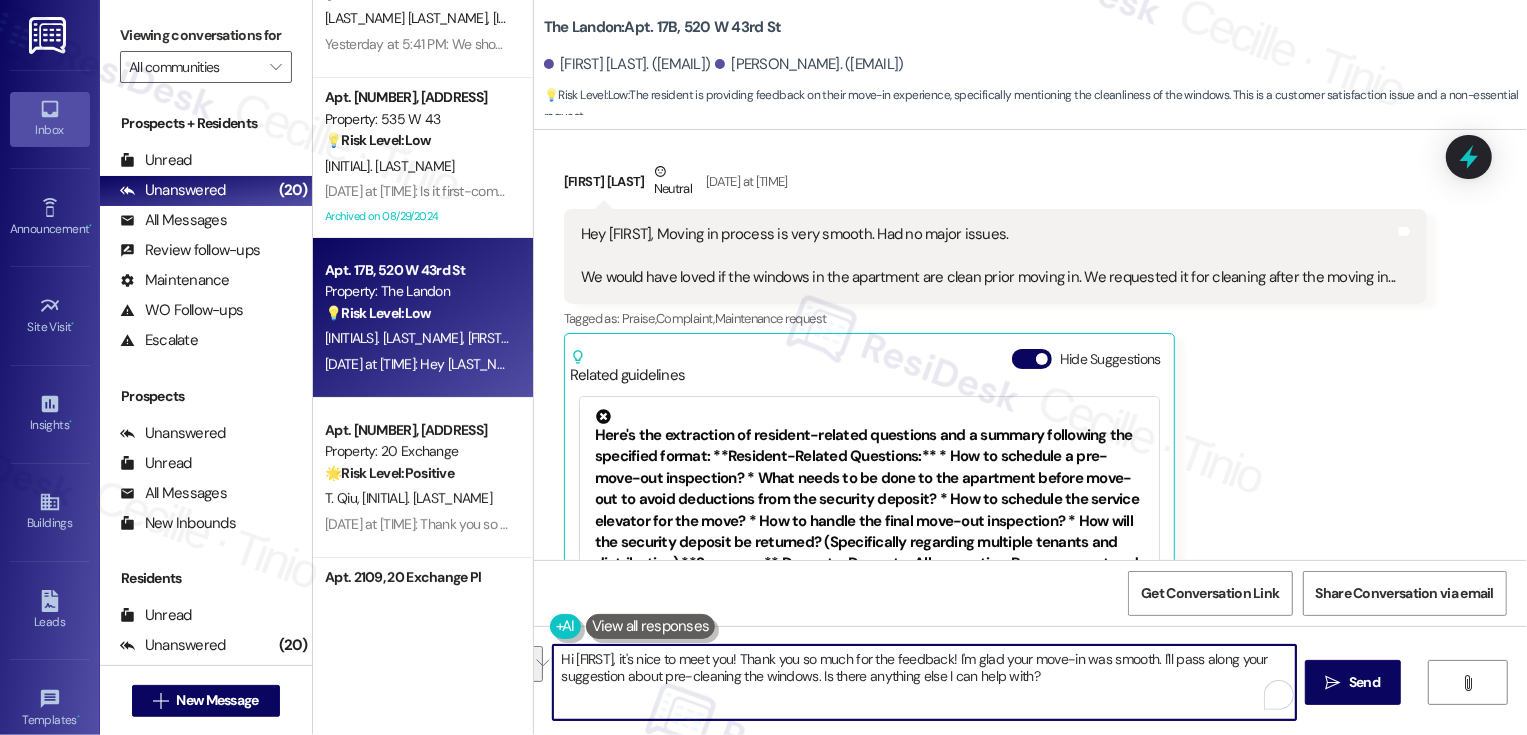 drag, startPoint x: 1199, startPoint y: 659, endPoint x: 1205, endPoint y: 698, distance: 39.45884 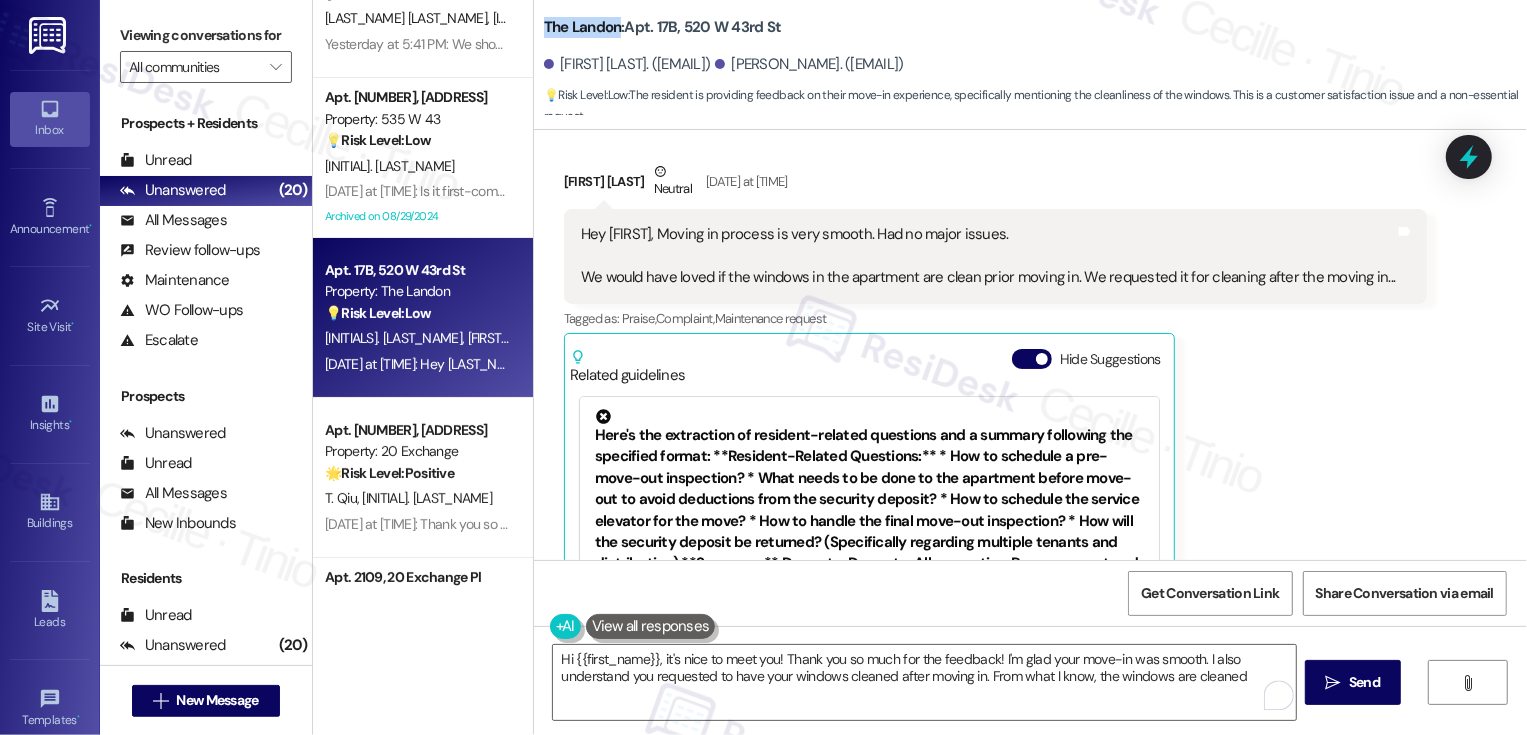 drag, startPoint x: 530, startPoint y: 27, endPoint x: 605, endPoint y: 29, distance: 75.026665 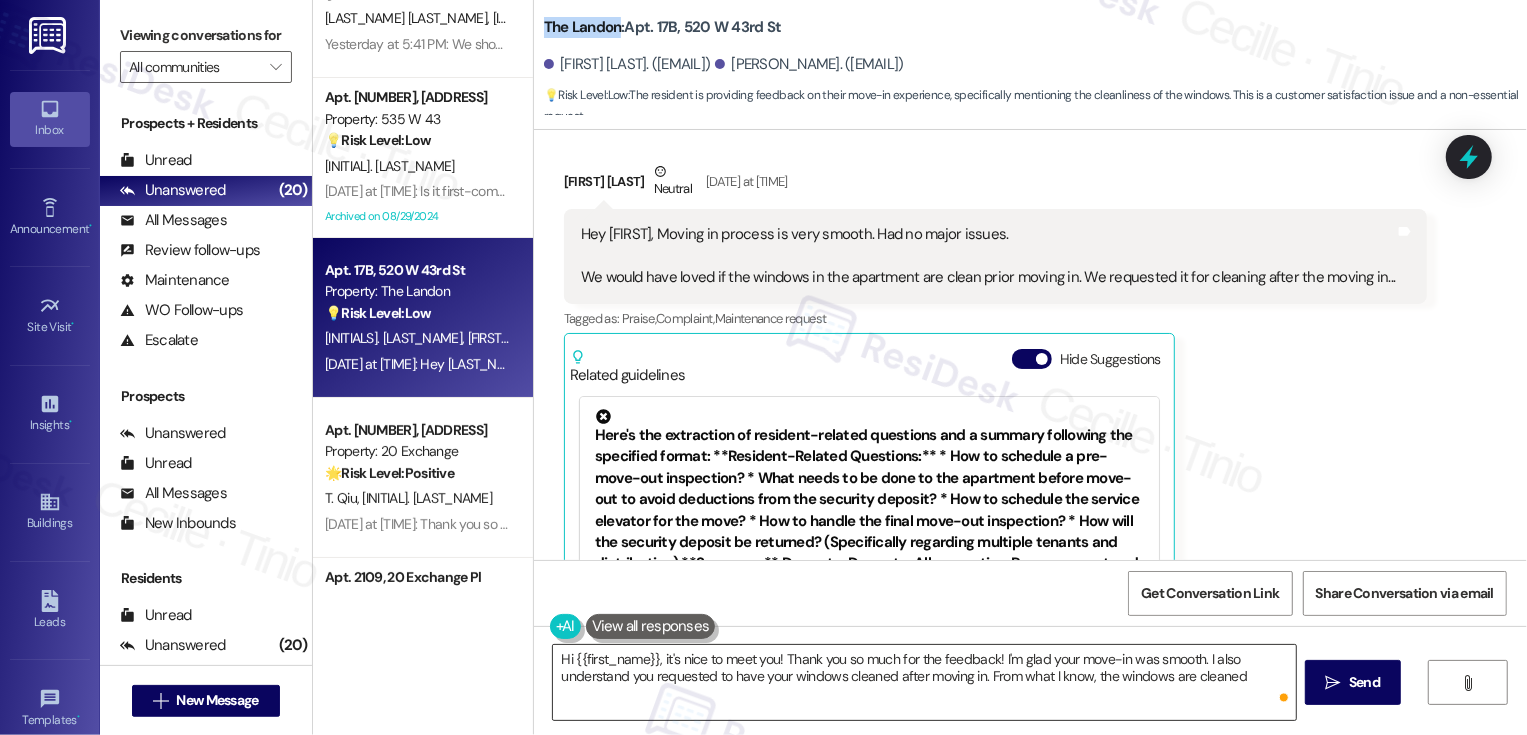 click on "Hi {{first_name}}, it's nice to meet you! Thank you so much for the feedback! I'm glad your move-in was smooth. I also understand you requested to have your windows cleaned after moving in. From what I know, the windows are cleaned" at bounding box center [924, 682] 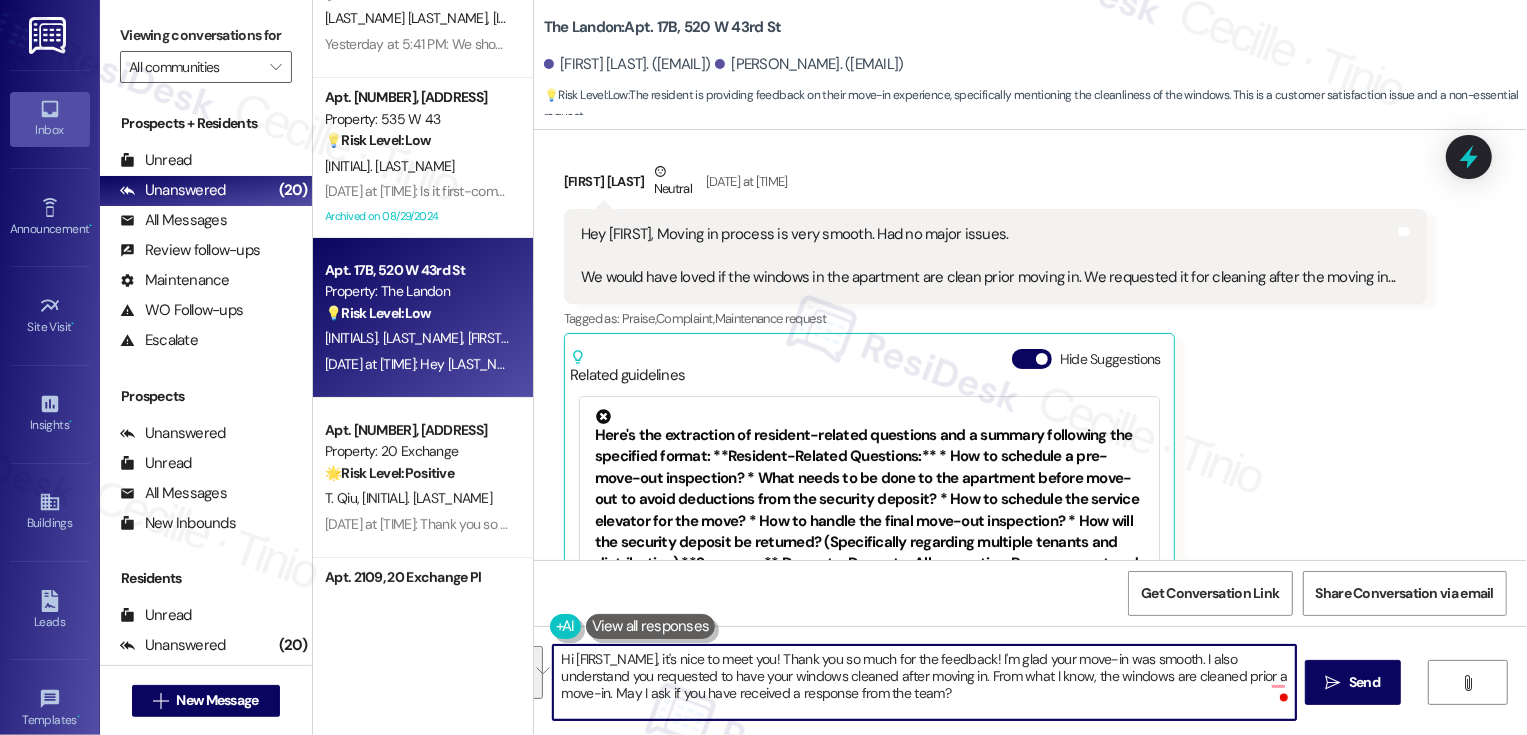 paste on "’s great to meet you! Thank you so much for the feedback—I’m glad to hear your move‑in went smoothly.
I also understand you requested to have your windows cleaned after moving in. From what I know, windows are typically cleaned before a move‑in. Have you received any response from the team about this yet?" 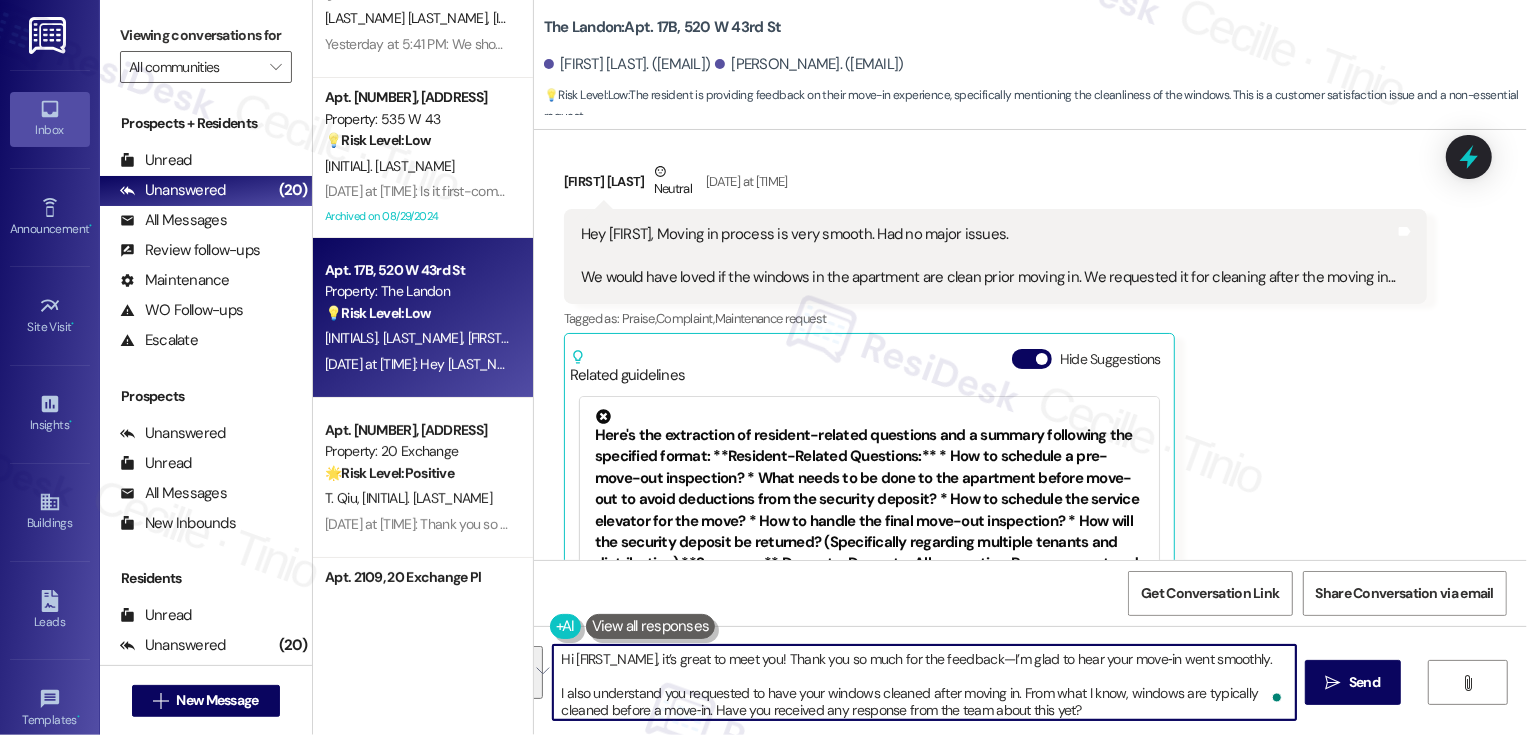 scroll, scrollTop: 34, scrollLeft: 0, axis: vertical 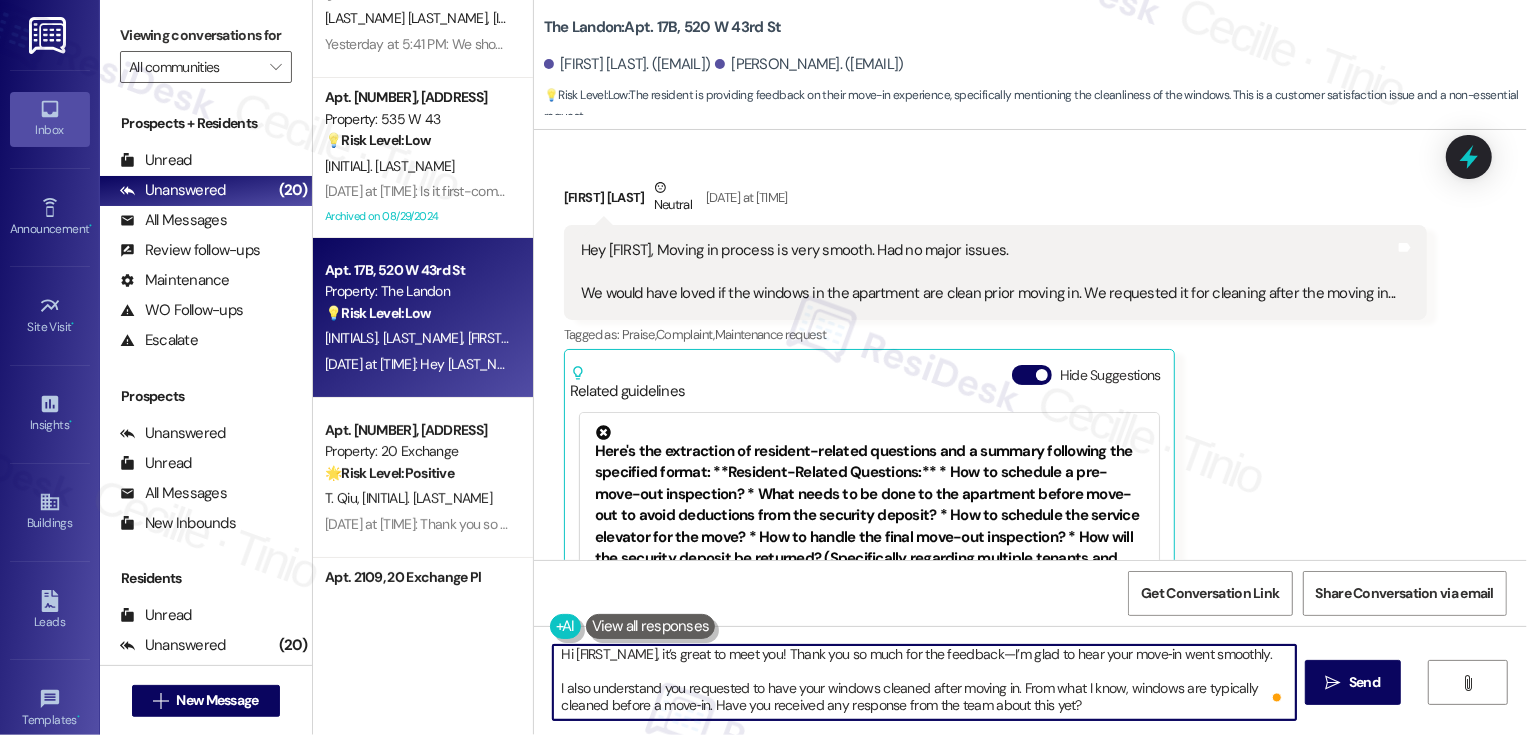 click on "Manvi Gannabathala   Neutral Aug 04, 2025 at 1:02 PM" at bounding box center [996, 201] 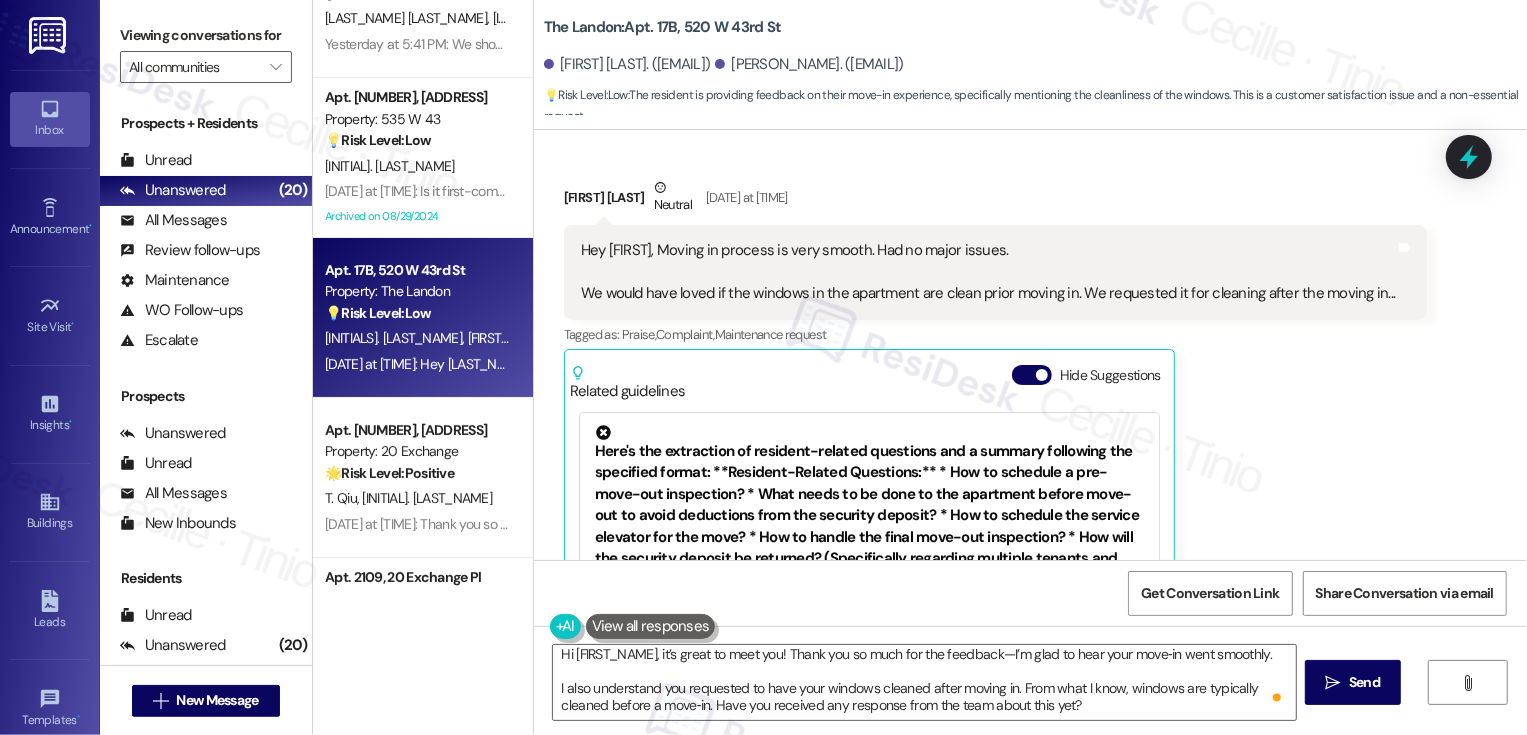 click on "Manvi Gannabathala   Neutral Aug 04, 2025 at 1:02 PM" at bounding box center (996, 201) 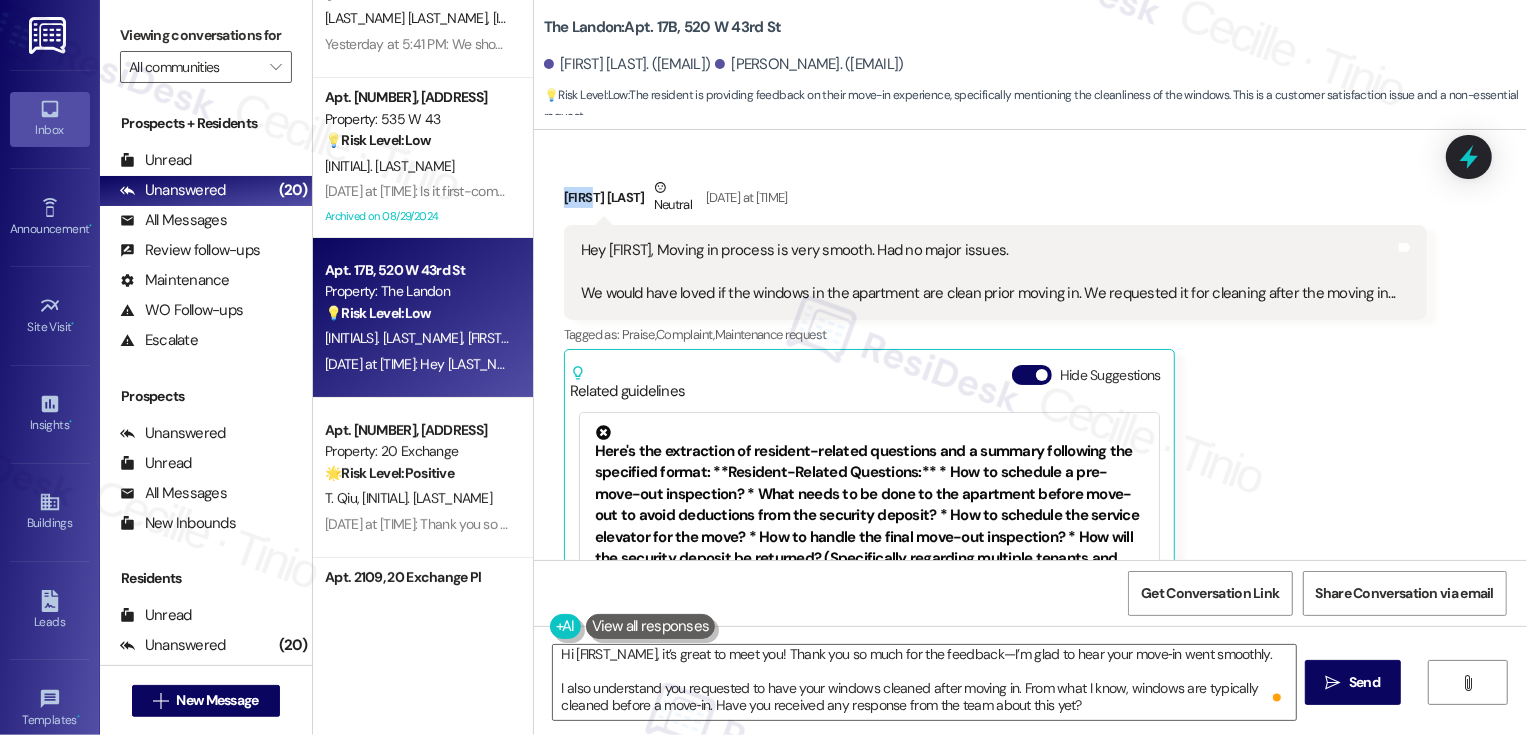 copy on "Manvi" 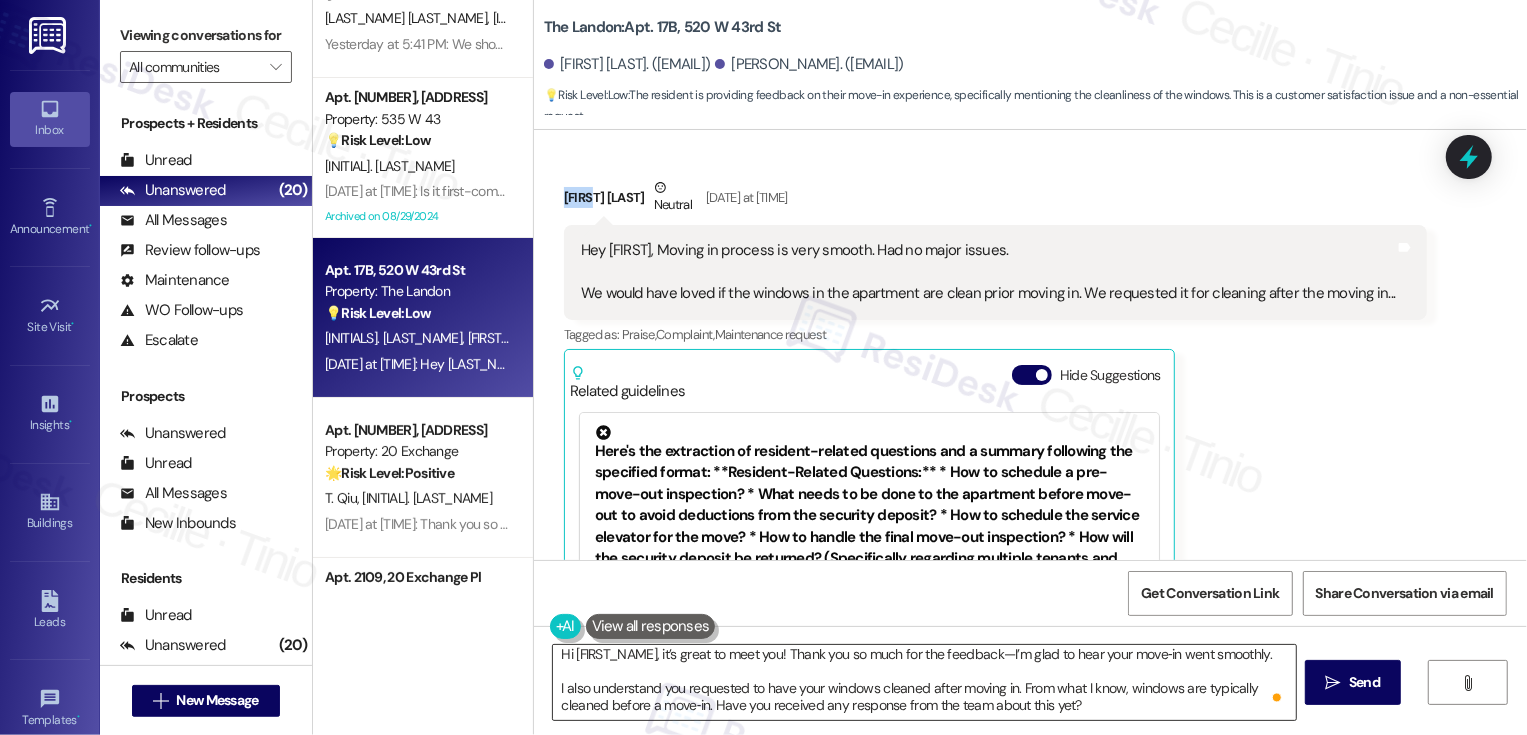 click on "Hi {{first_name}}, it’s great to meet you! Thank you so much for the feedback—I’m glad to hear your move‑in went smoothly.
I also understand you requested to have your windows cleaned after moving in. From what I know, windows are typically cleaned before a move‑in. Have you received any response from the team about this yet?" at bounding box center [924, 682] 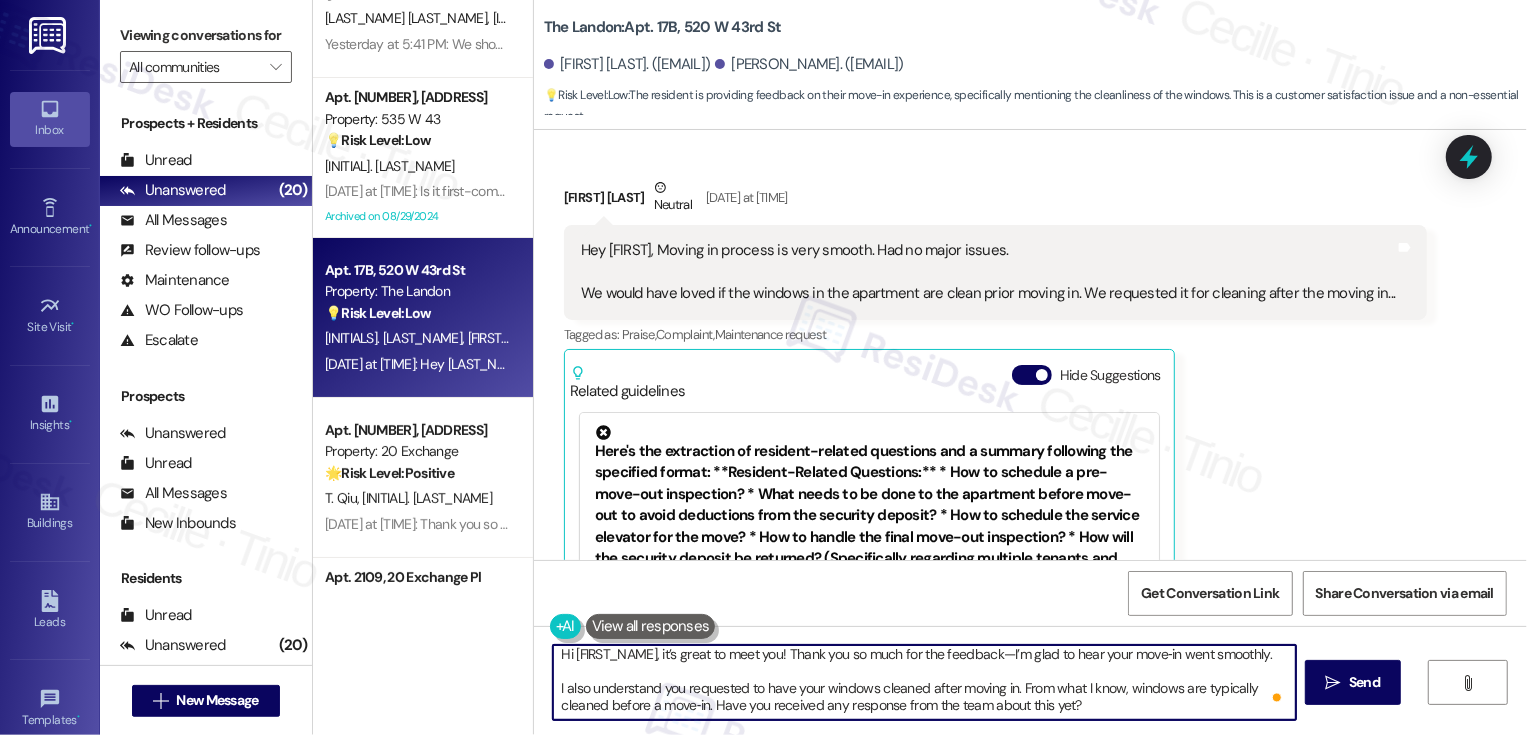 click on "Hi {{first_name}}, it’s great to meet you! Thank you so much for the feedback—I’m glad to hear your move‑in went smoothly.
I also understand you requested to have your windows cleaned after moving in. From what I know, windows are typically cleaned before a move‑in. Have you received any response from the team about this yet?" at bounding box center [924, 682] 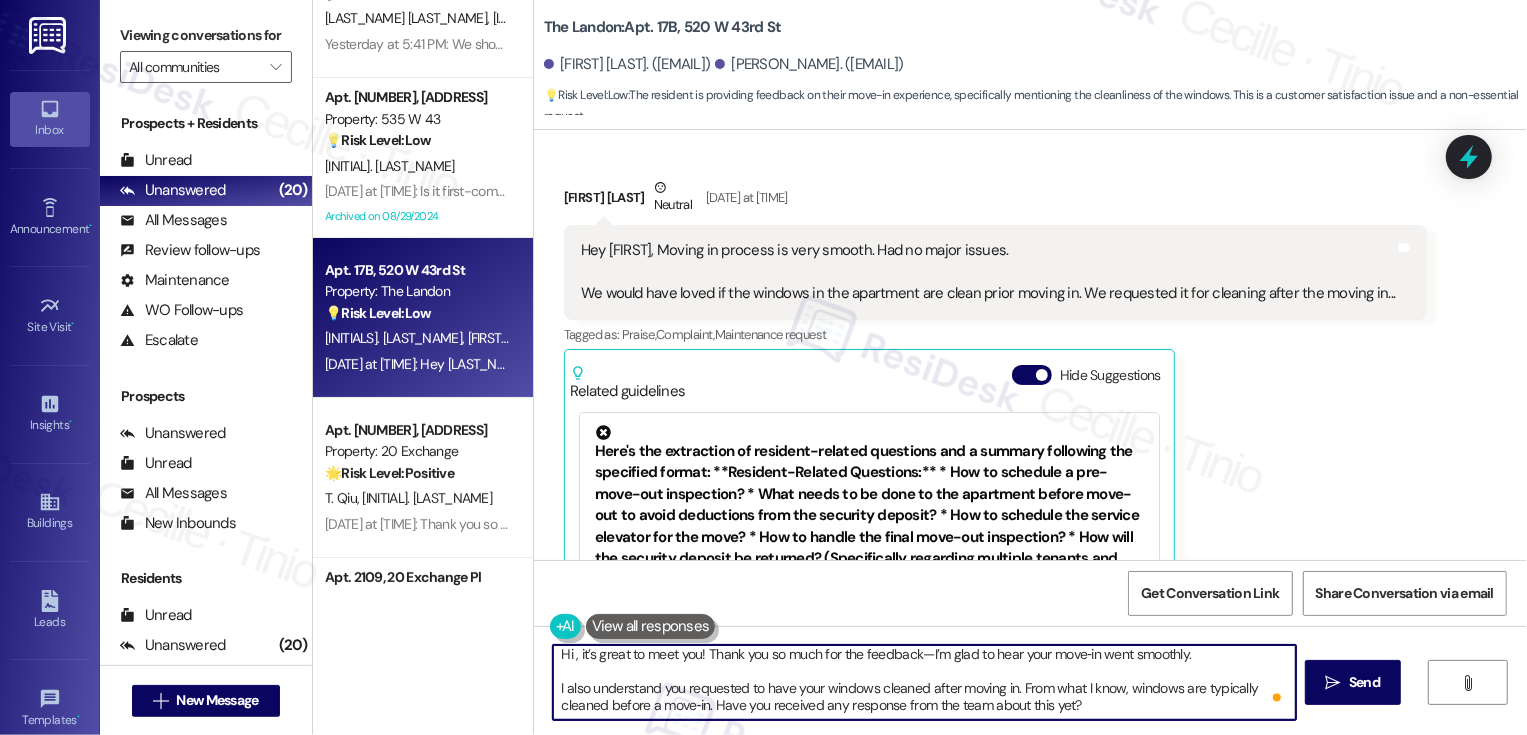 paste on "Manvi" 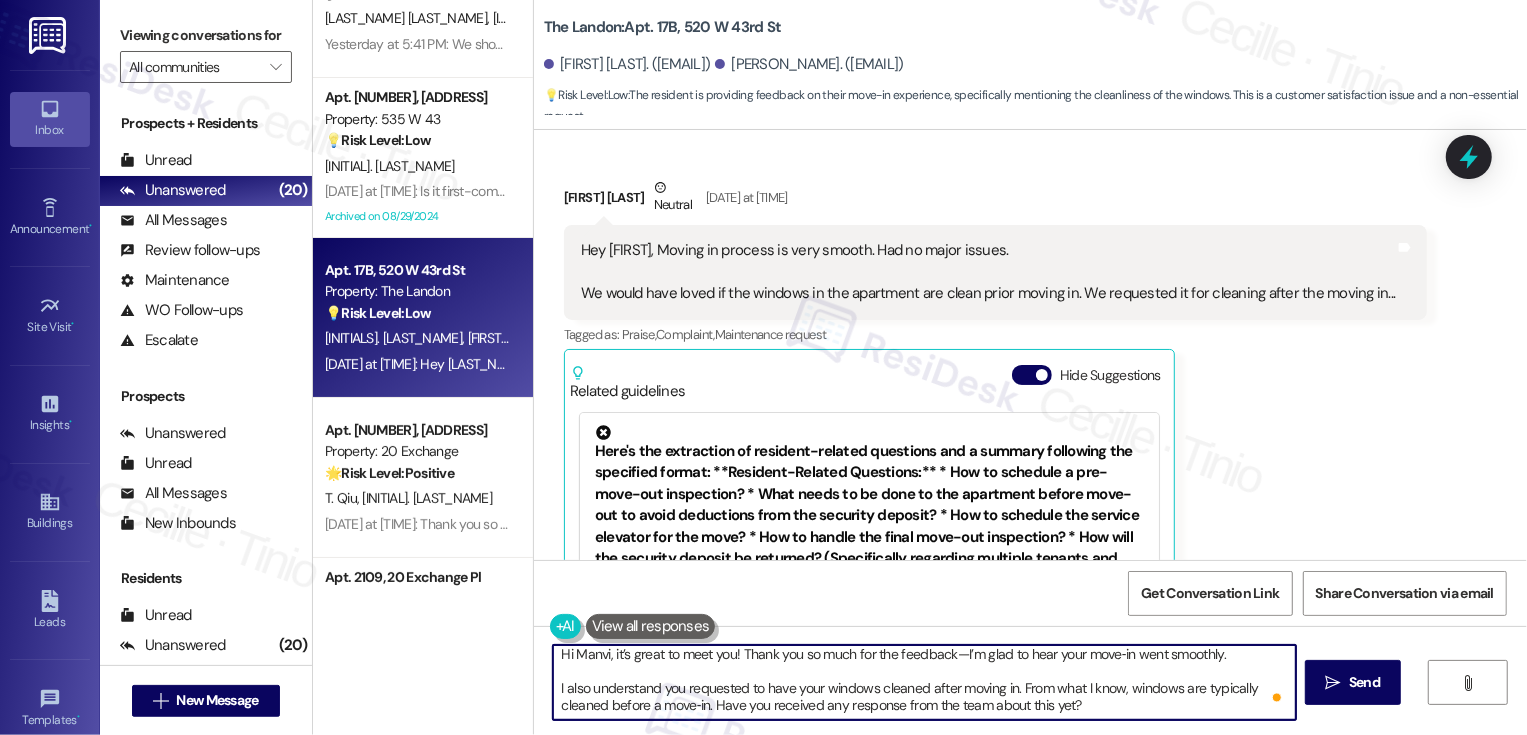 scroll, scrollTop: 324, scrollLeft: 0, axis: vertical 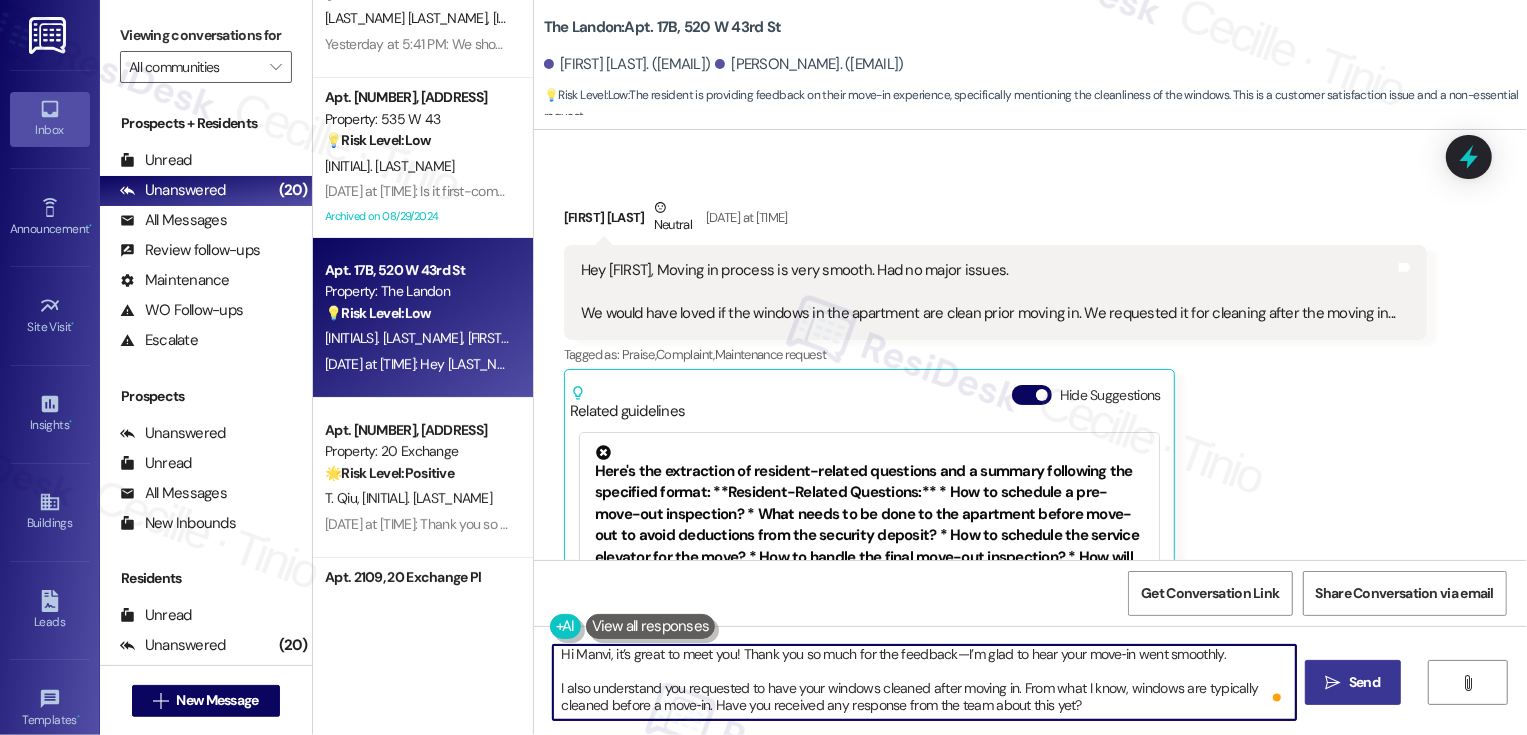 type on "Hi Manvi, it’s great to meet you! Thank you so much for the feedback—I’m glad to hear your move‑in went smoothly.
I also understand you requested to have your windows cleaned after moving in. From what I know, windows are typically cleaned before a move‑in. Have you received any response from the team about this yet?" 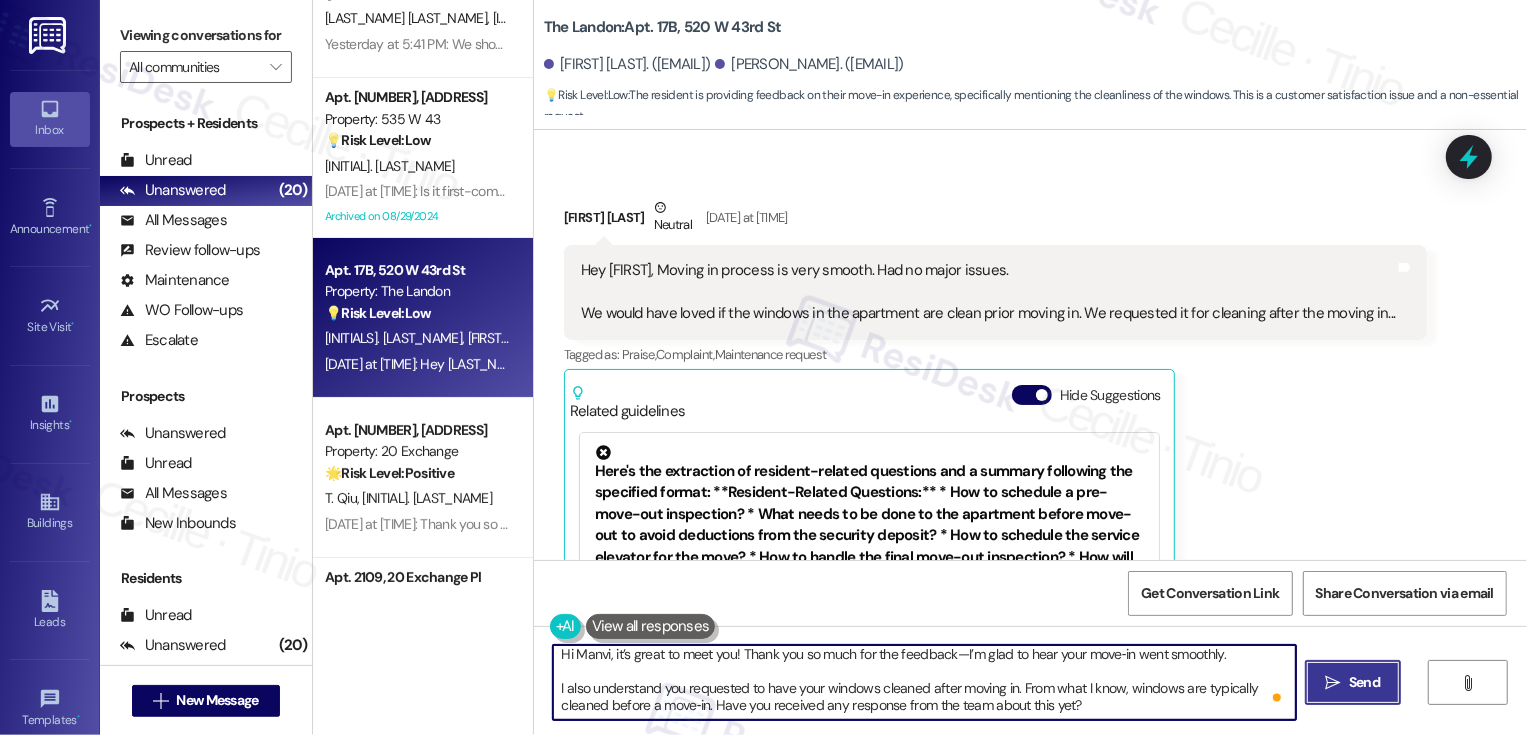 click on "Send" at bounding box center (1364, 682) 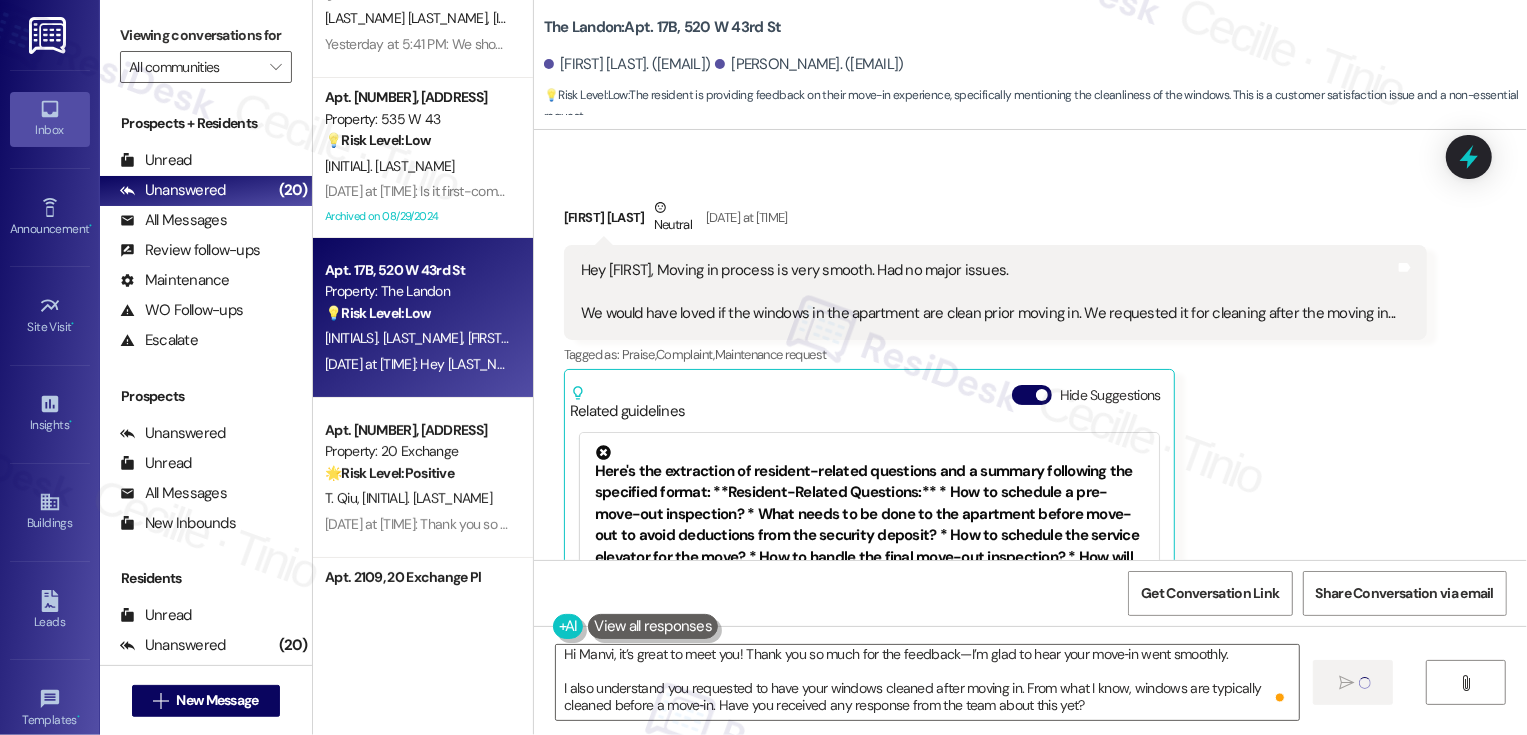 type 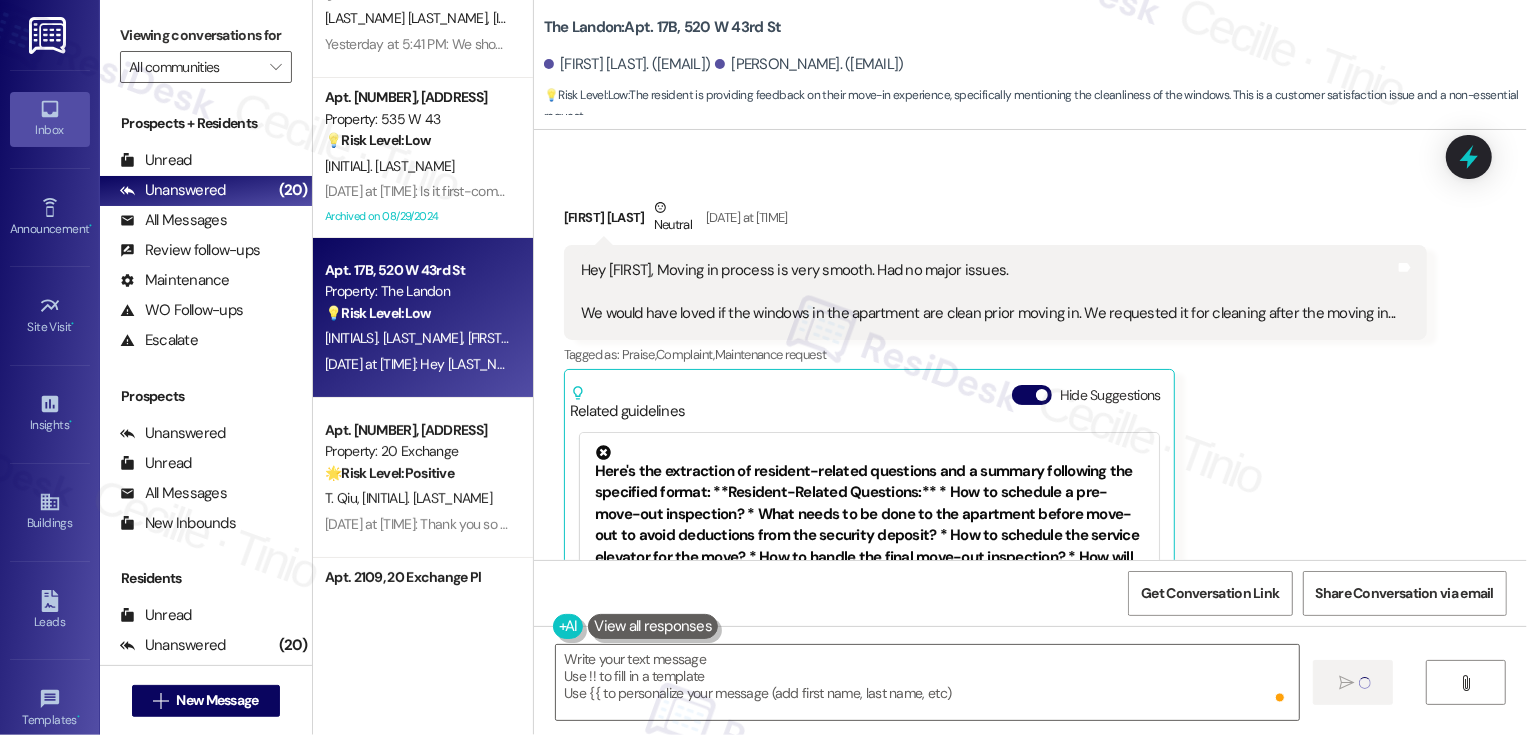 scroll, scrollTop: 0, scrollLeft: 0, axis: both 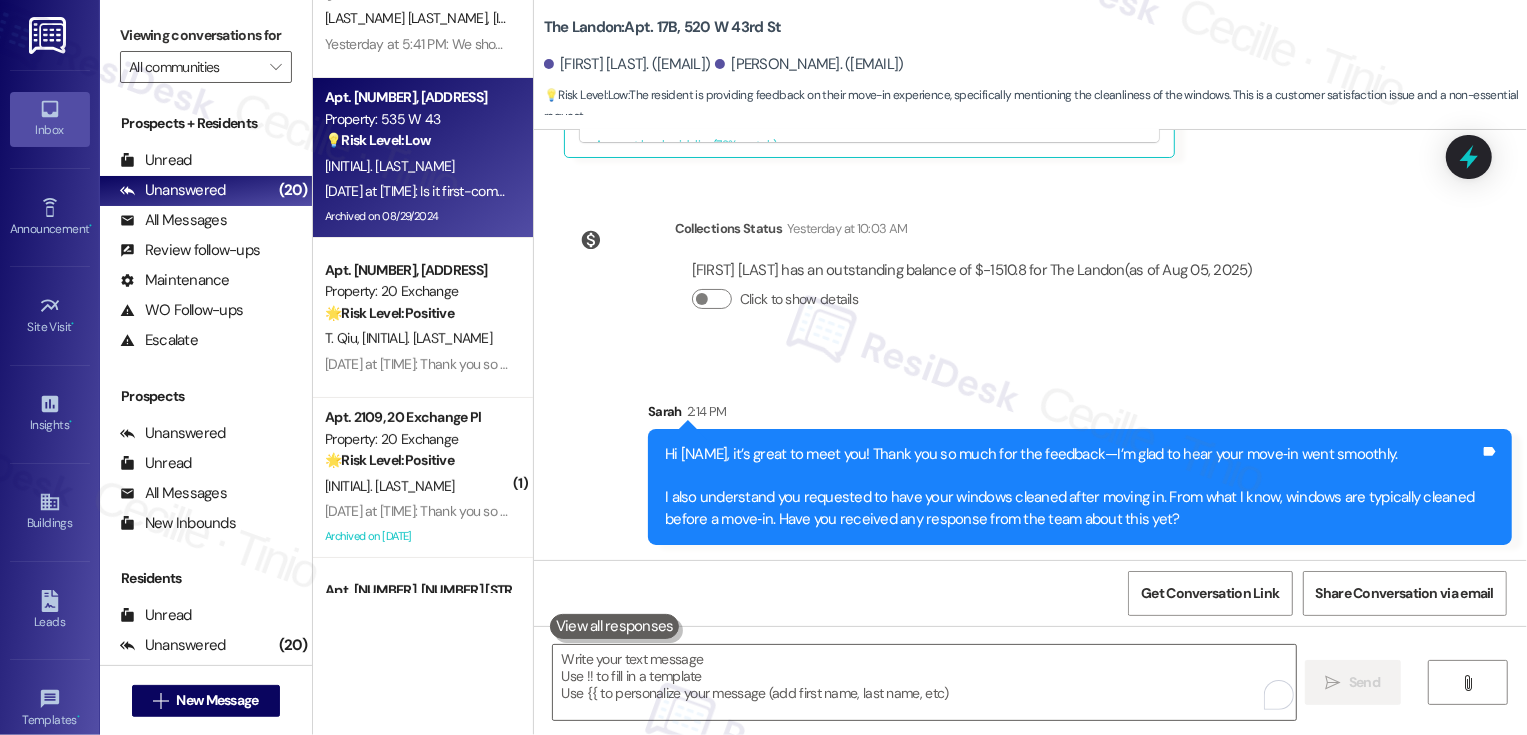 click on "Archived on 08/29/2024" at bounding box center (417, 216) 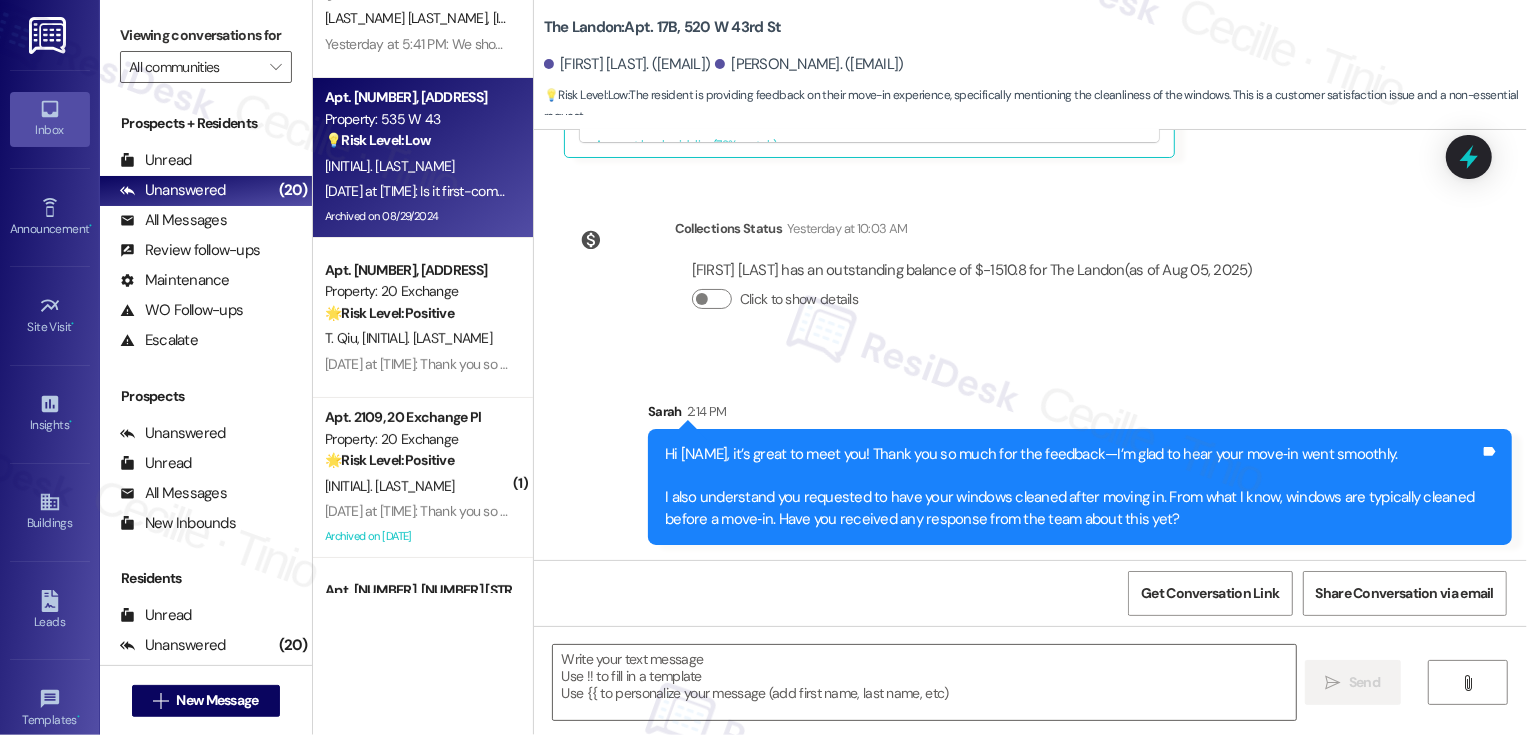 type on "Fetching suggested responses. Please feel free to read through the conversation in the meantime." 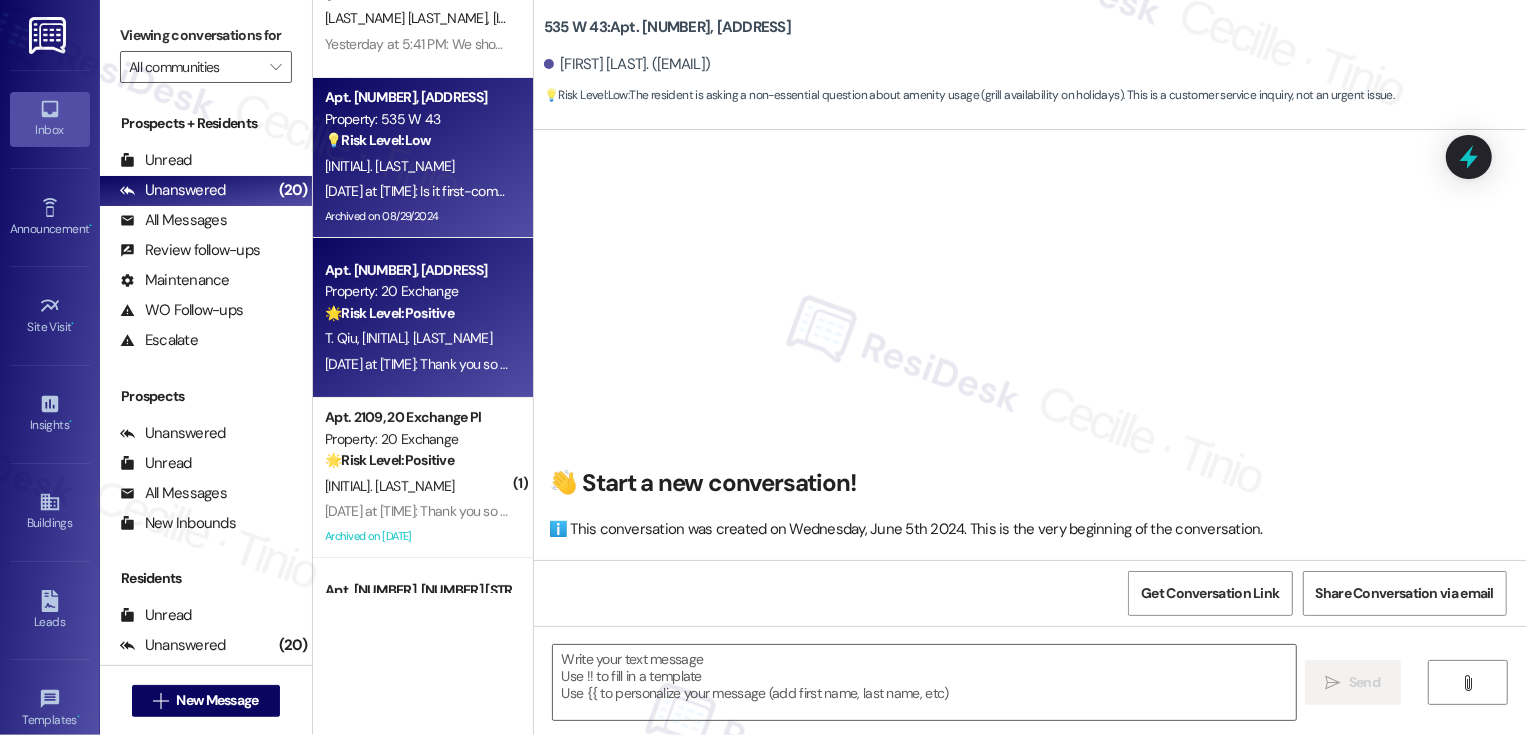 click on "Aug 04, 2025 at 2:09 PM: Thank you so much for passing on the message. This is such great news! Aug 04, 2025 at 2:09 PM: Thank you so much for passing on the message. This is such great news!" at bounding box center [417, 364] 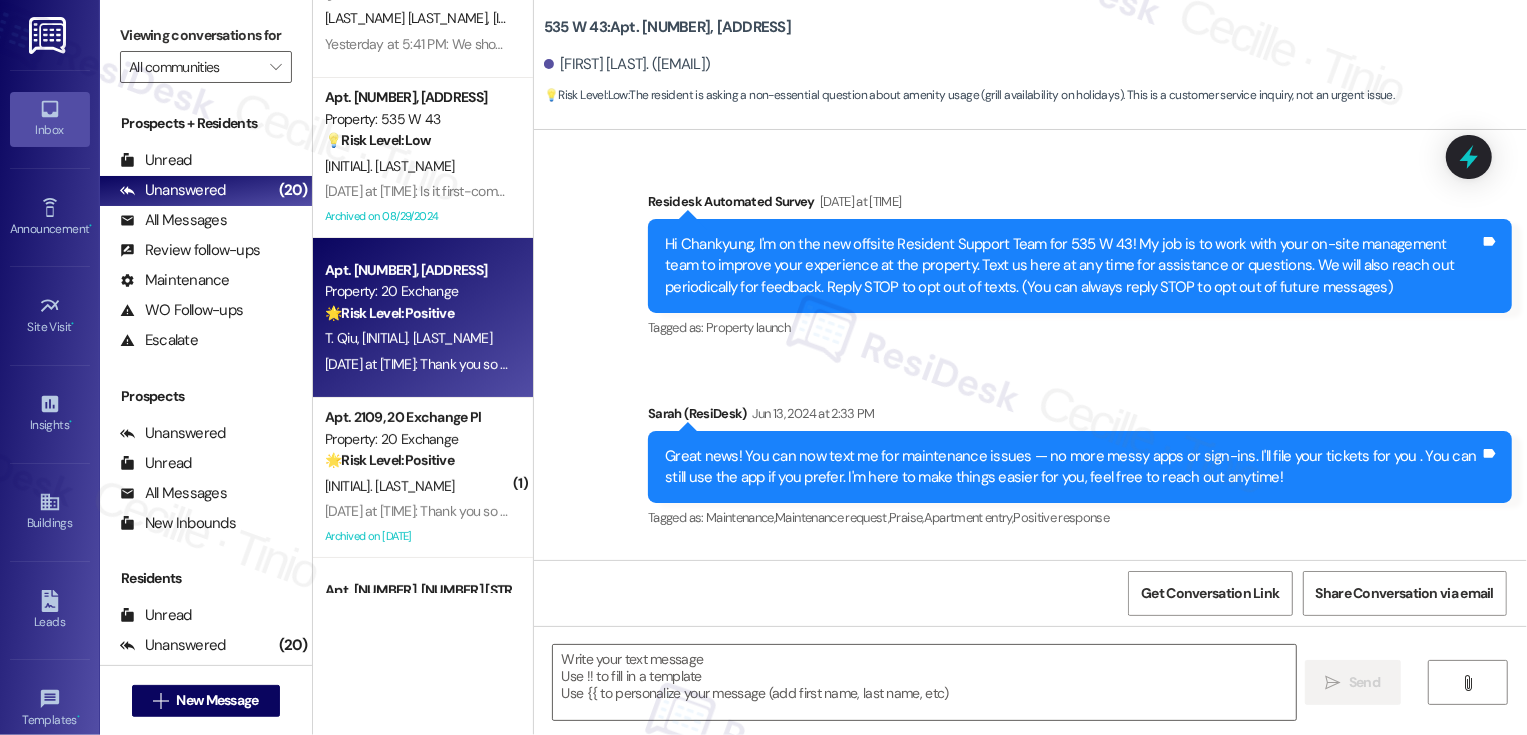 click on "Aug 04, 2025 at 2:09 PM: Thank you so much for passing on the message. This is such great news! Aug 04, 2025 at 2:09 PM: Thank you so much for passing on the message. This is such great news!" at bounding box center [417, 364] 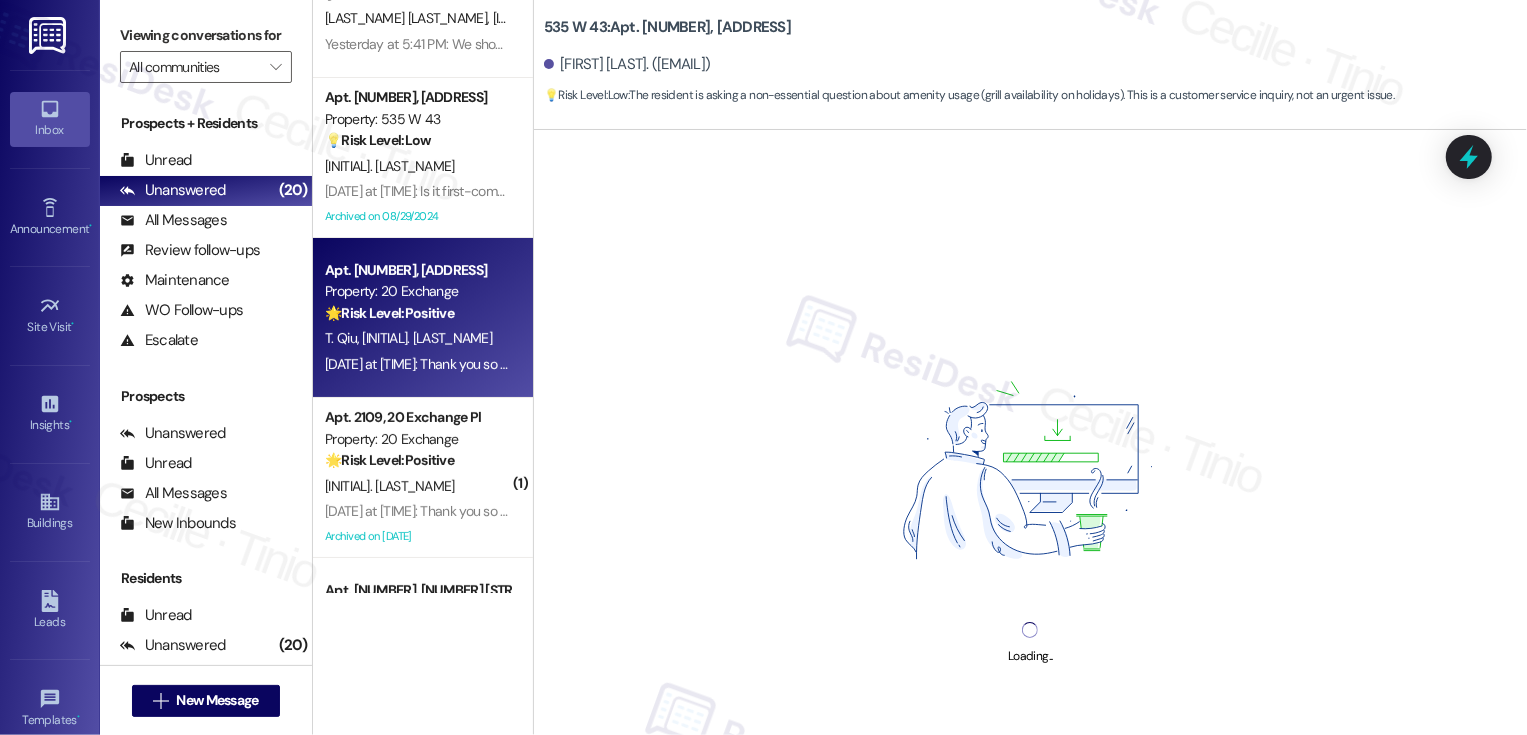 click on "T. Qiu J. Donahue" at bounding box center [417, 338] 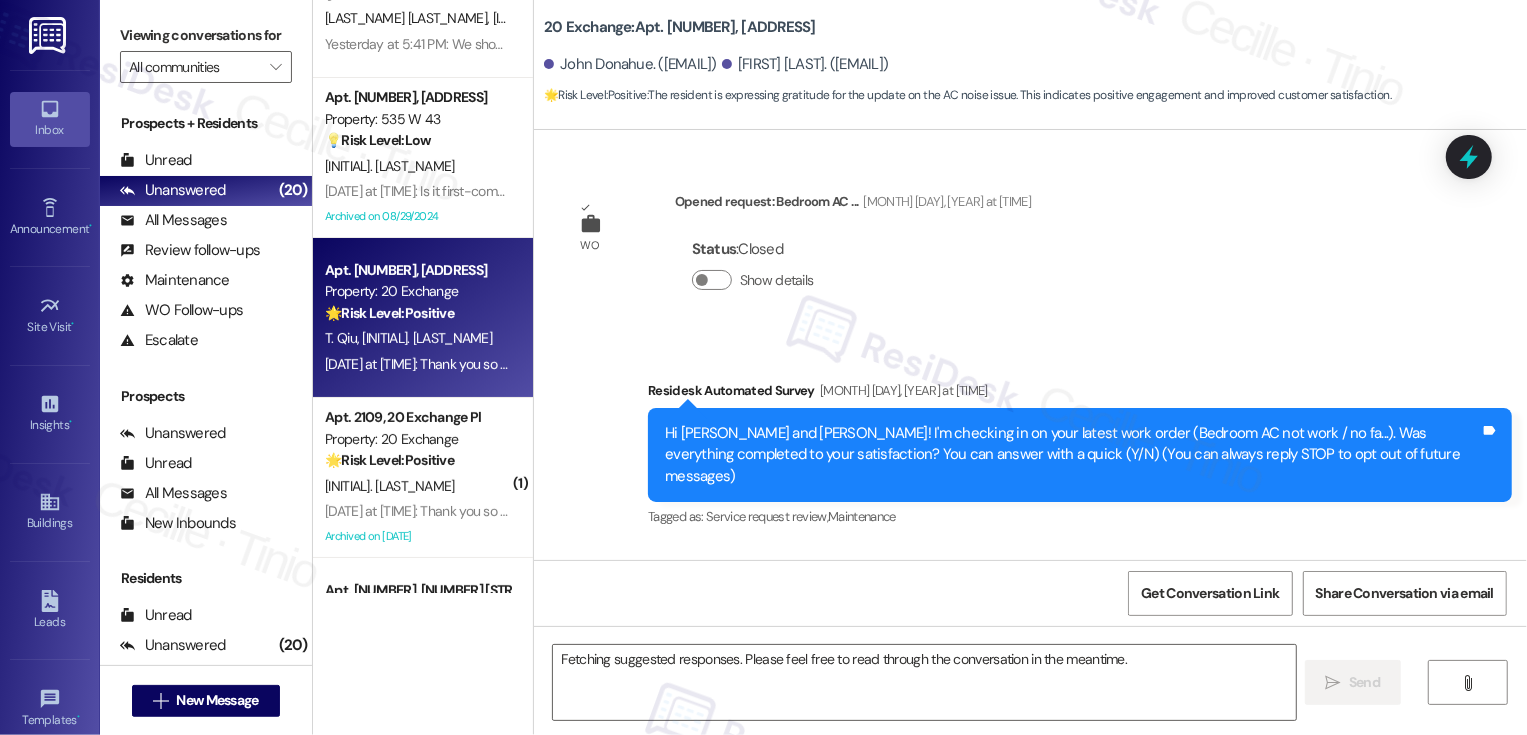 scroll, scrollTop: 16415, scrollLeft: 0, axis: vertical 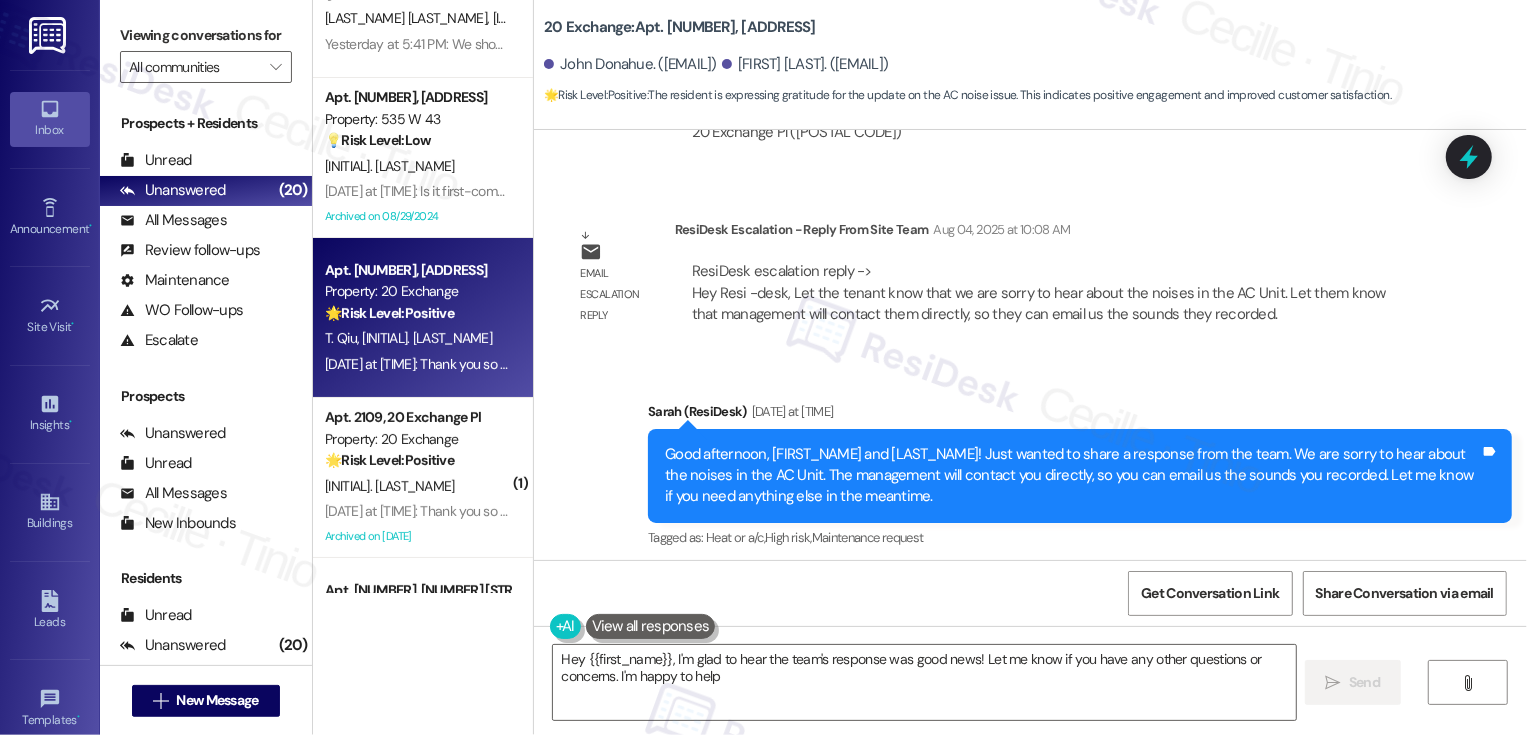 type on "Hey {{first_name}}, I'm glad to hear the team's response was good news! Let me know if you have any other questions or concerns. I'm happy to help!" 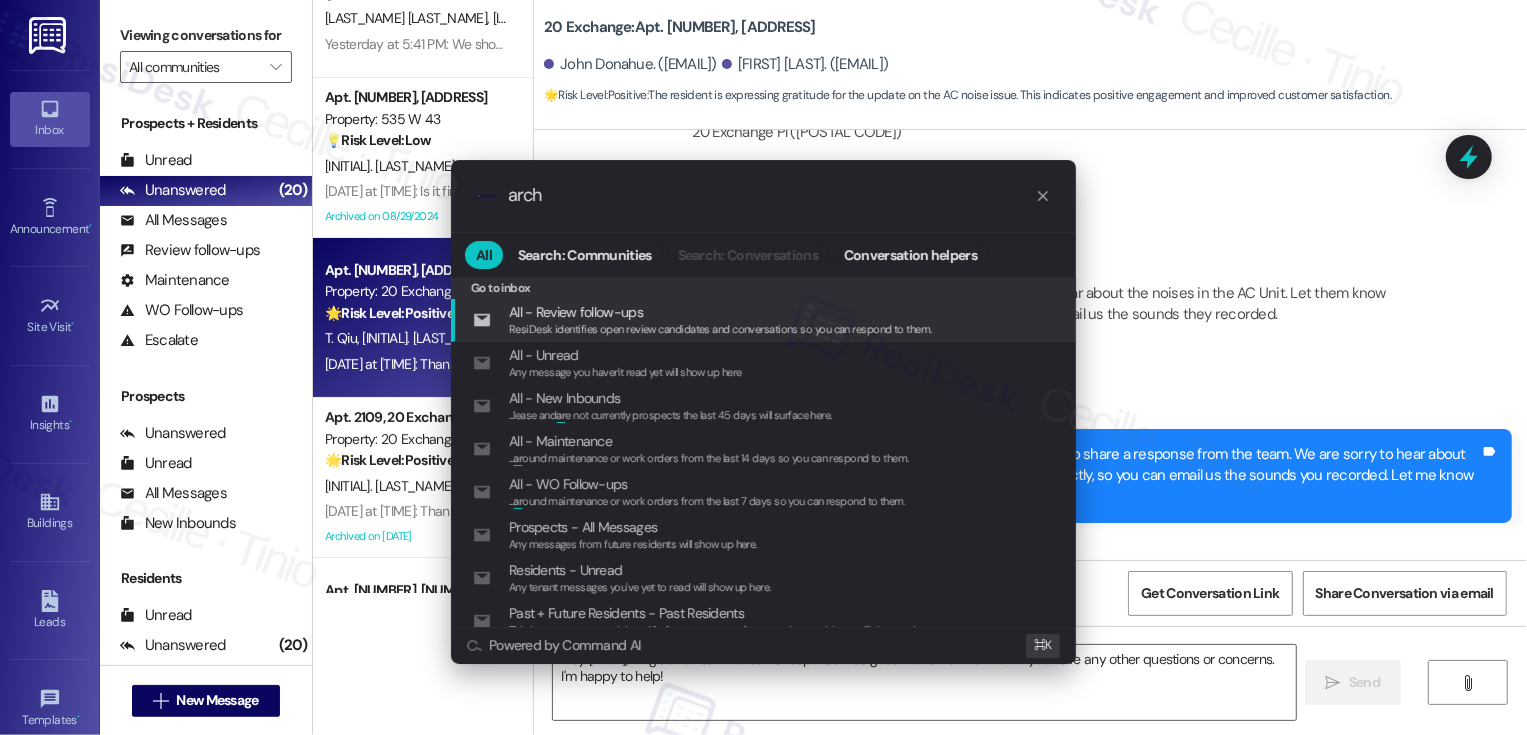 type on "archi" 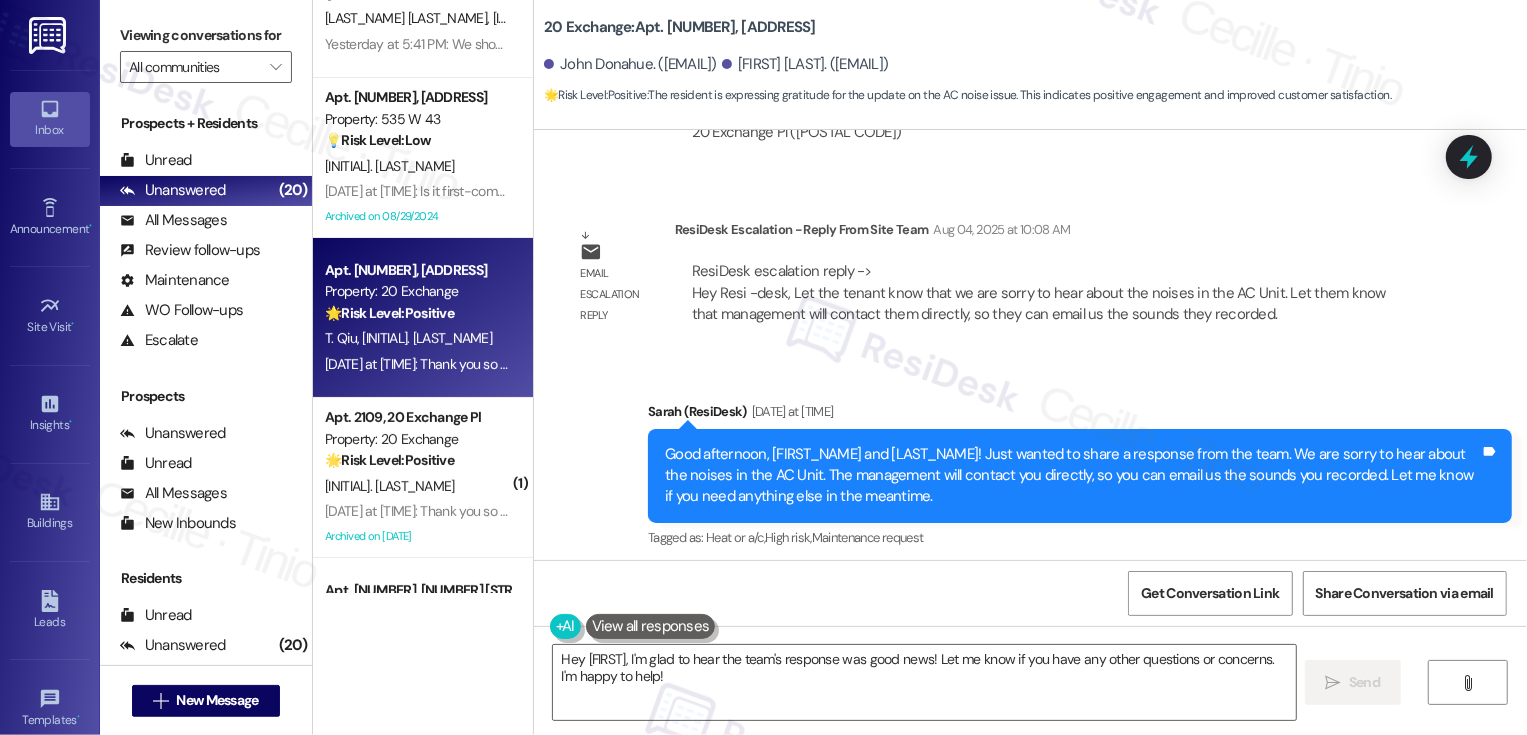 scroll, scrollTop: 184, scrollLeft: 0, axis: vertical 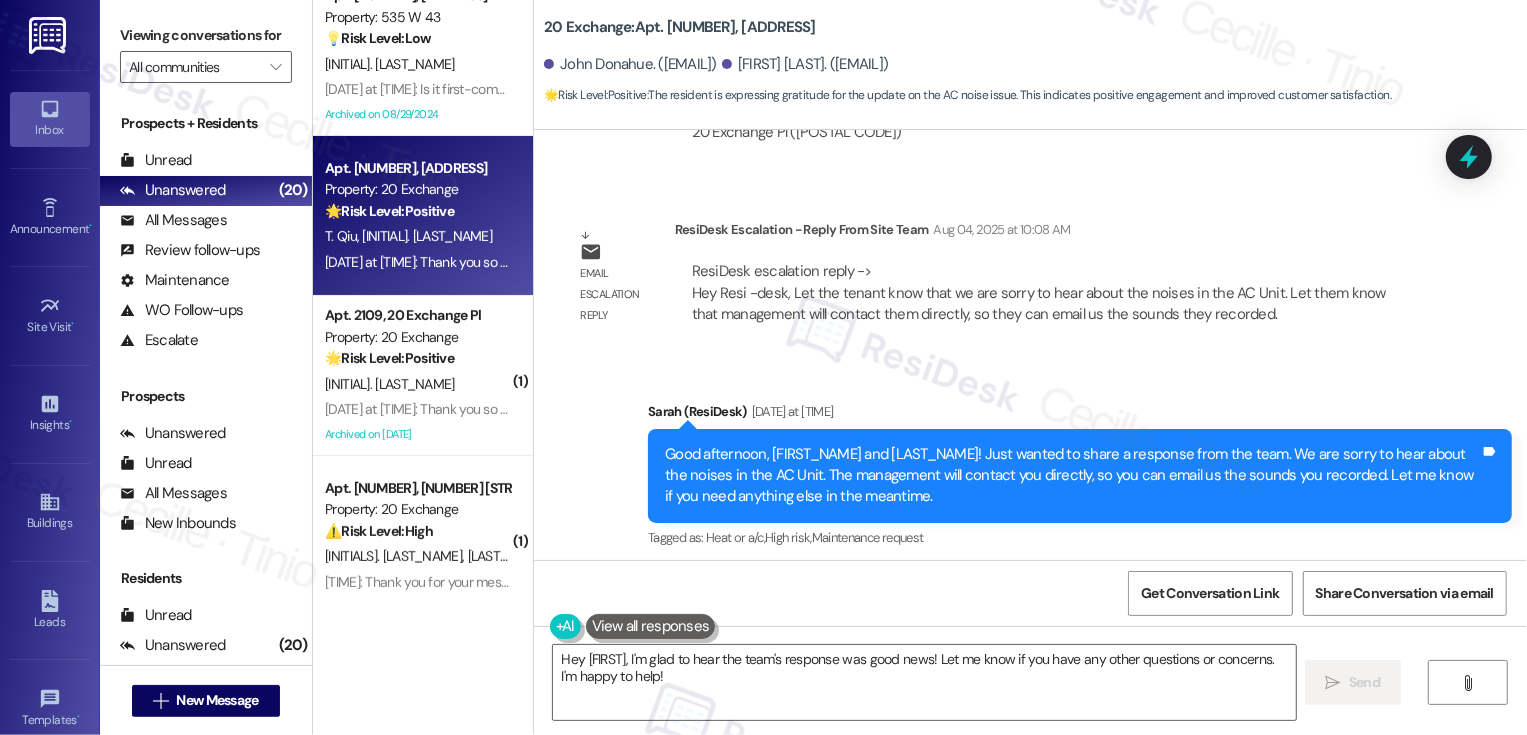click on "S. Tsui" at bounding box center [417, 384] 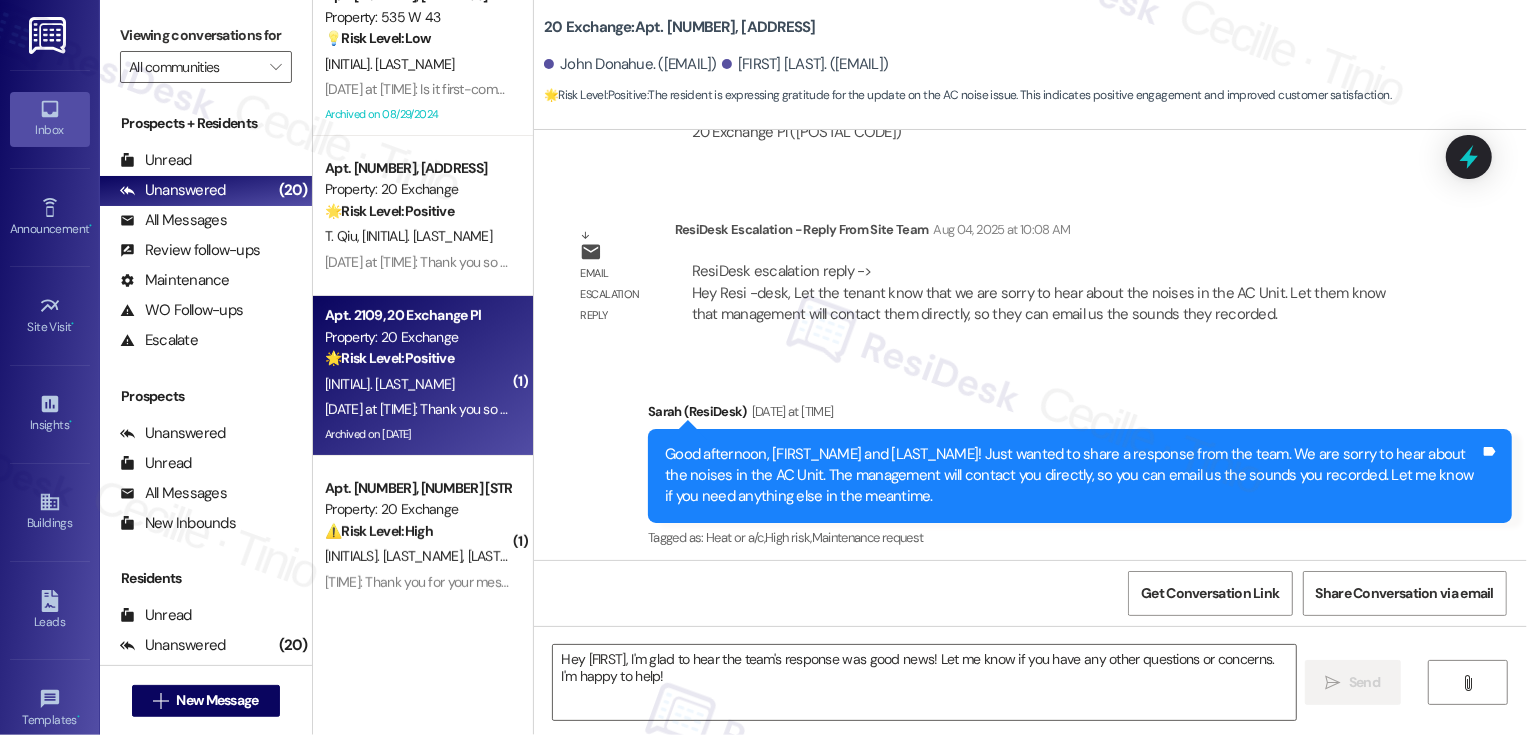 click on "S. Tsui" at bounding box center (417, 384) 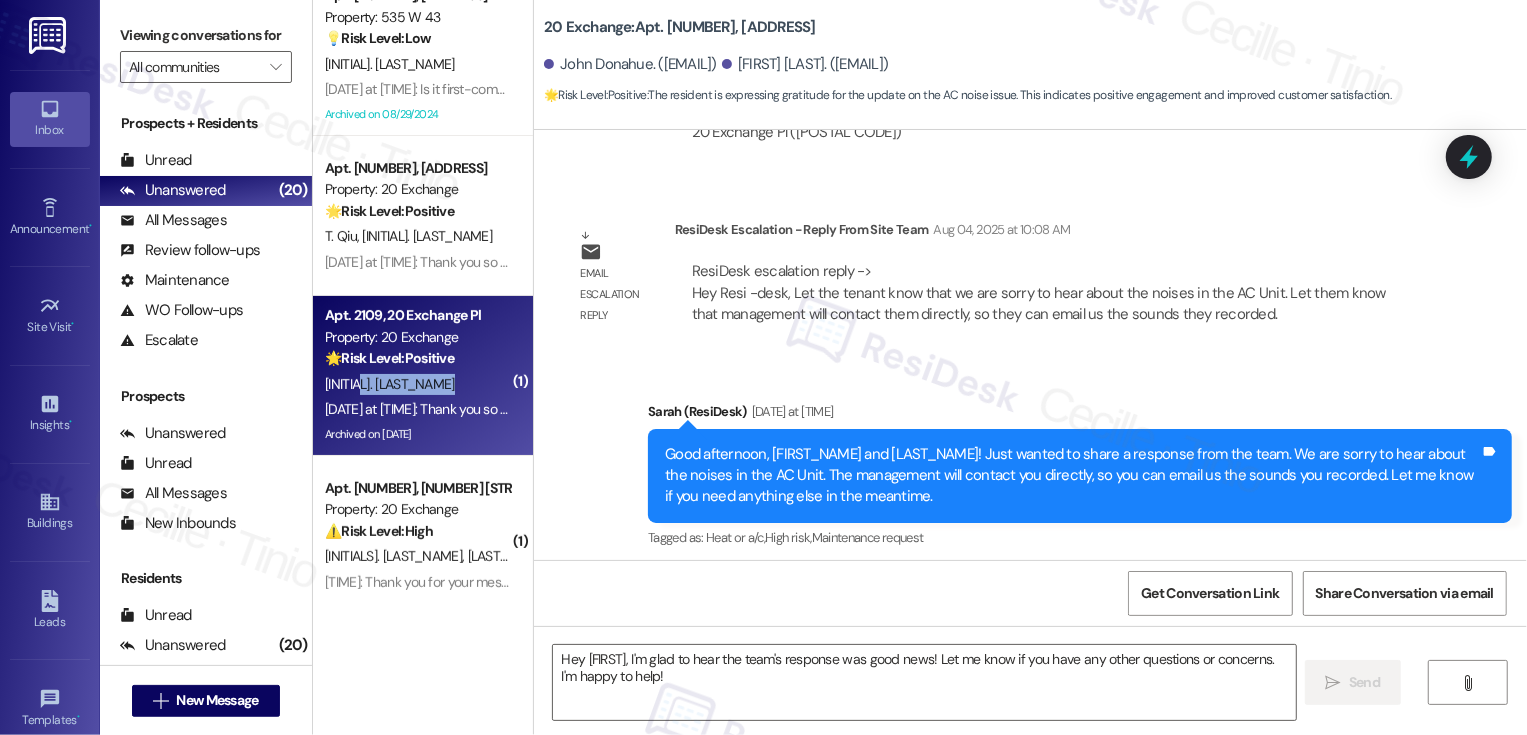 type on "Fetching suggested responses. Please feel free to read through the conversation in the meantime." 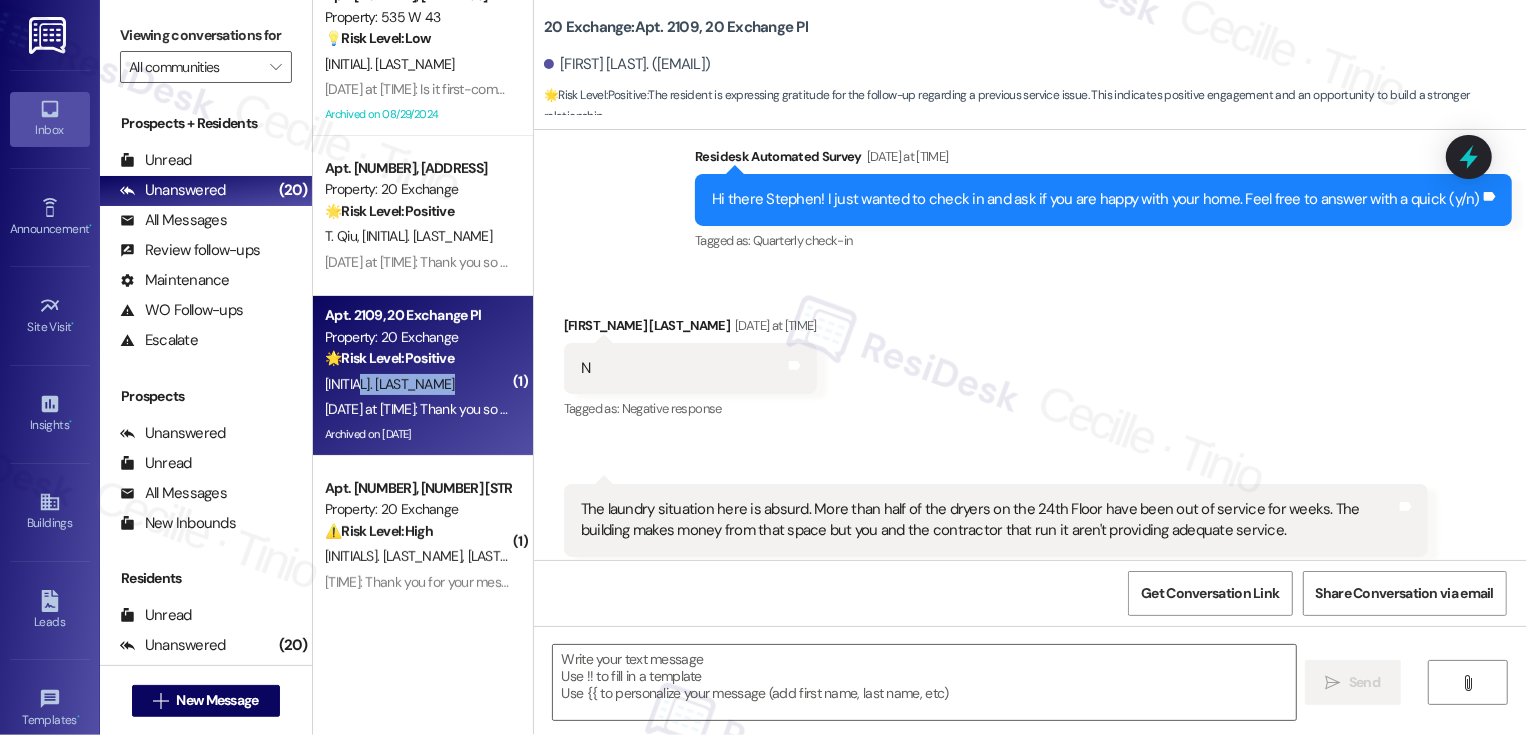 click on "S. Tsui" at bounding box center (417, 384) 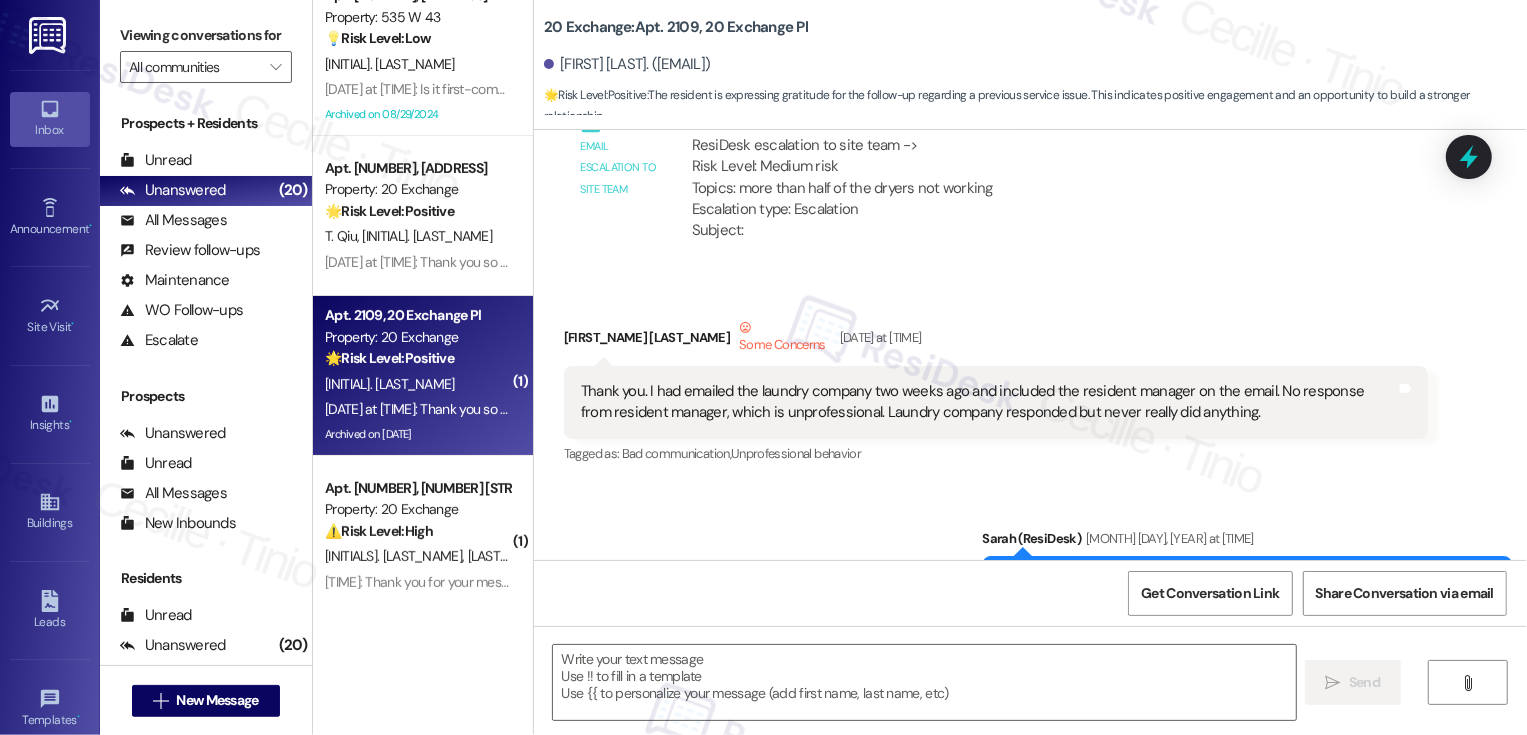 type on "Fetching suggested responses. Please feel free to read through the conversation in the meantime." 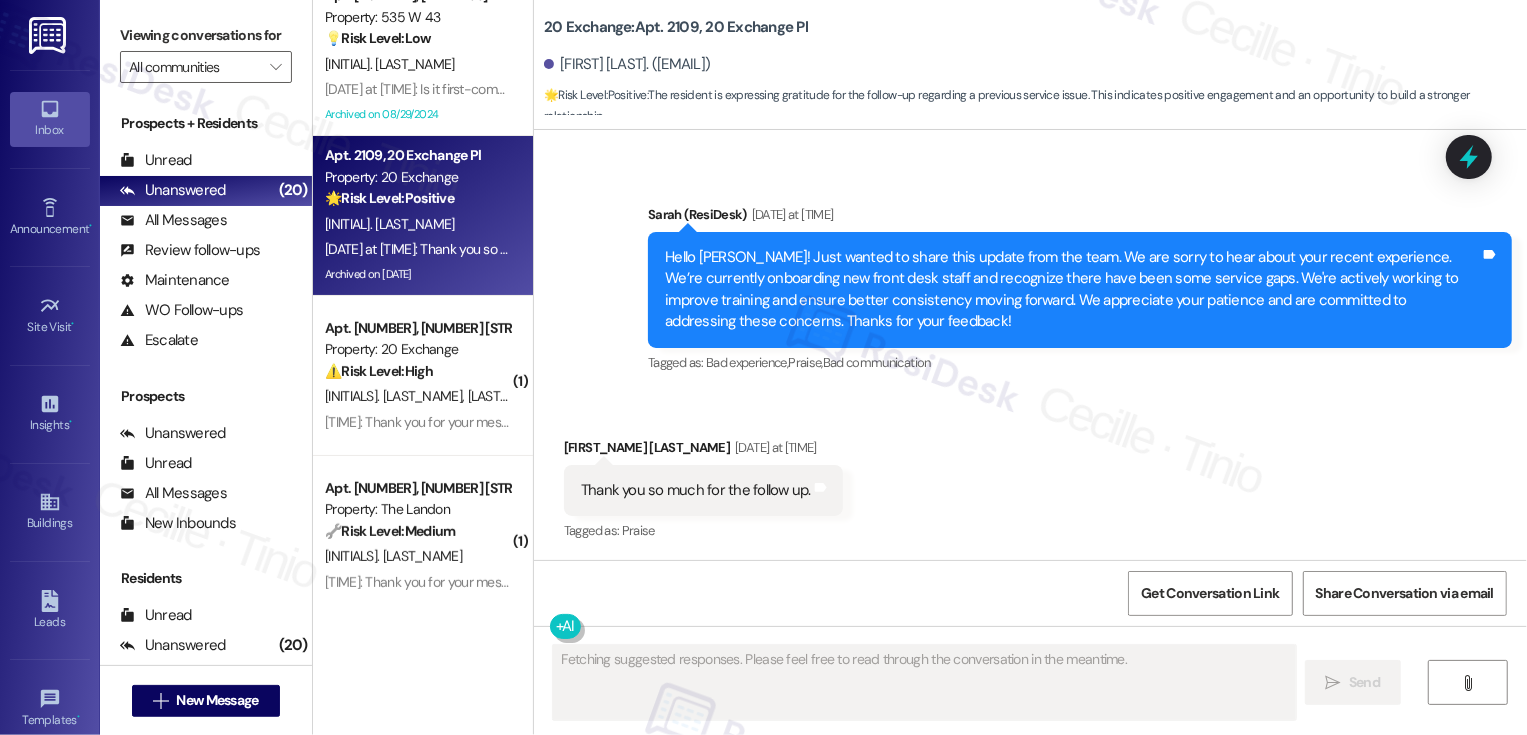 scroll, scrollTop: 7268, scrollLeft: 0, axis: vertical 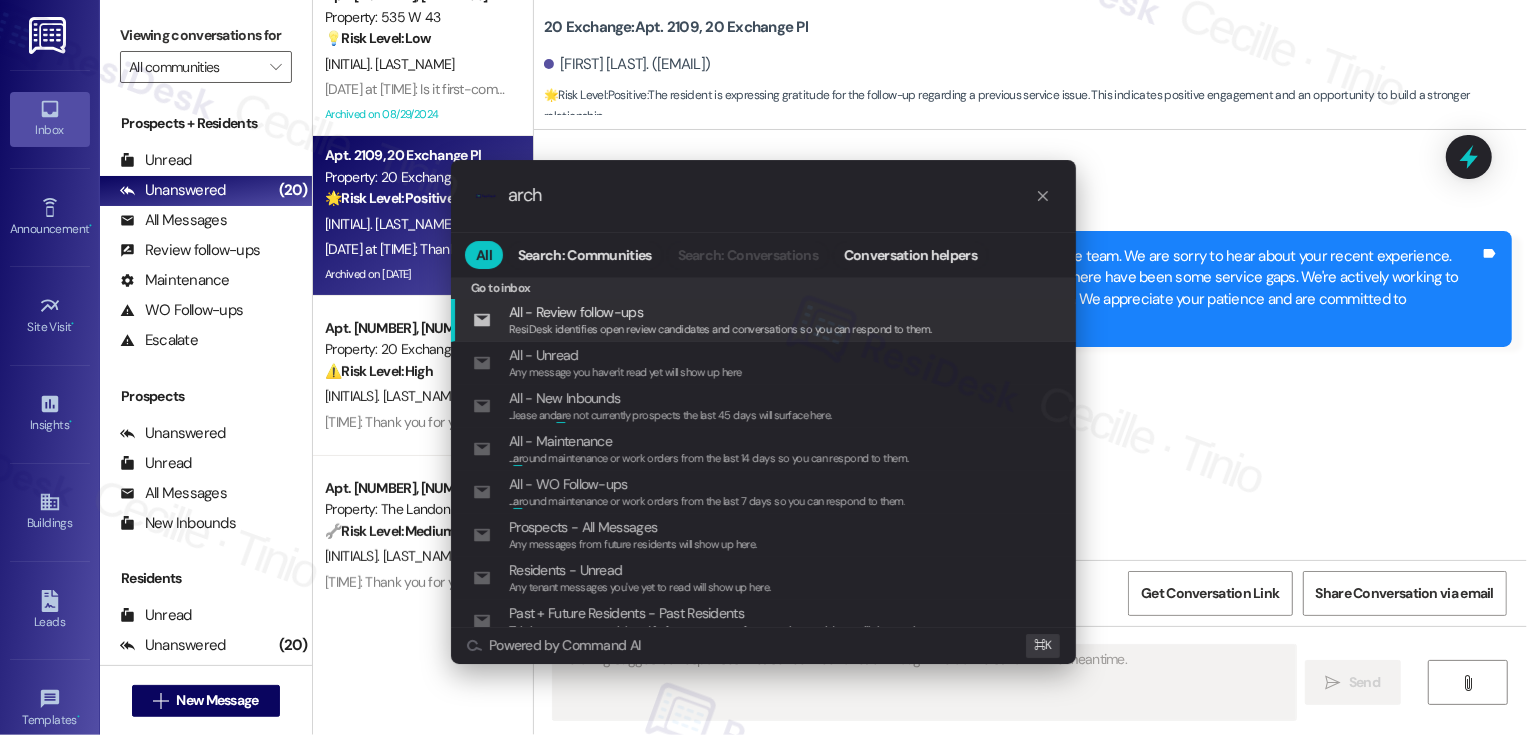 type on "archi" 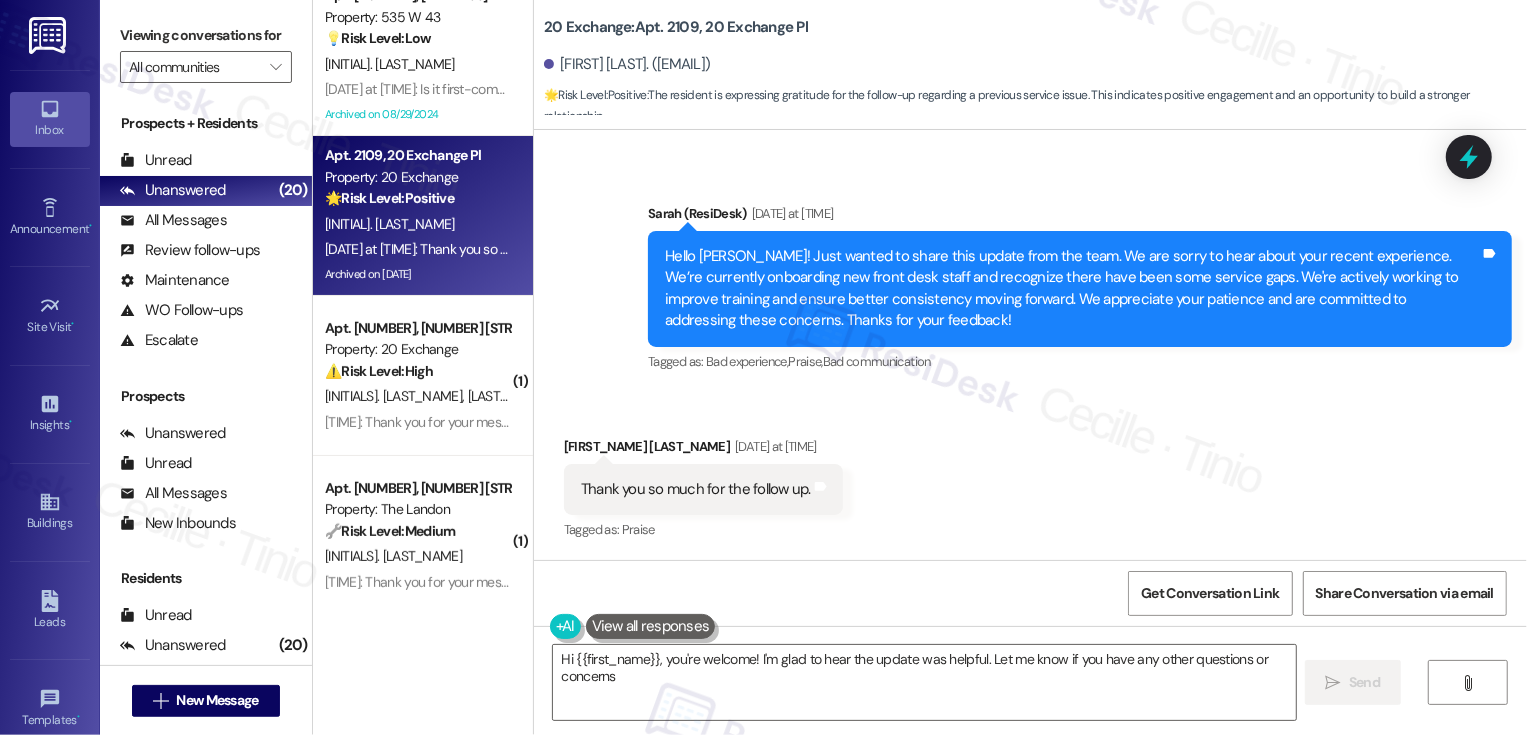 type on "Hi {{first_name}}, you're welcome! I'm glad to hear the update was helpful. Let me know if you have any other questions or concerns!" 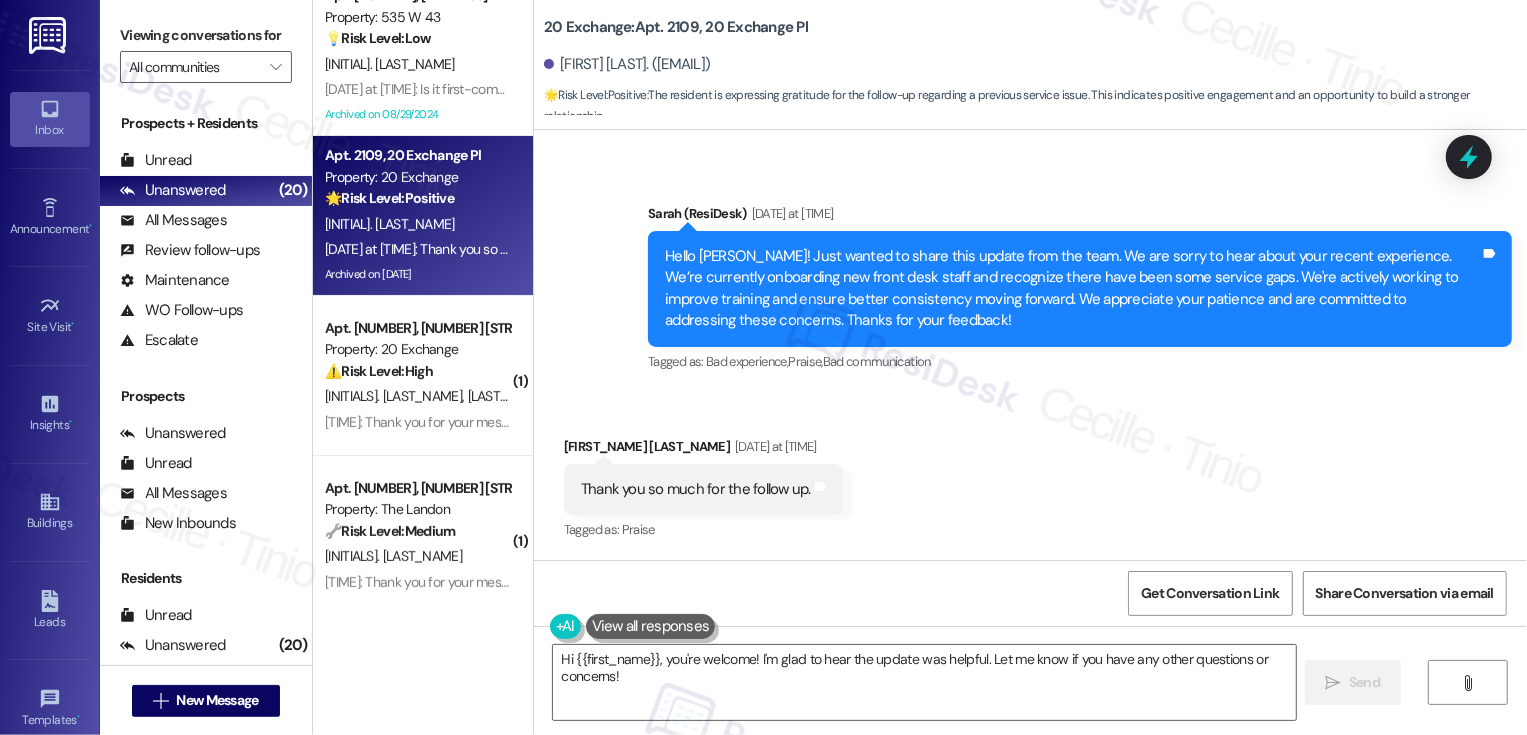 scroll, scrollTop: 239, scrollLeft: 0, axis: vertical 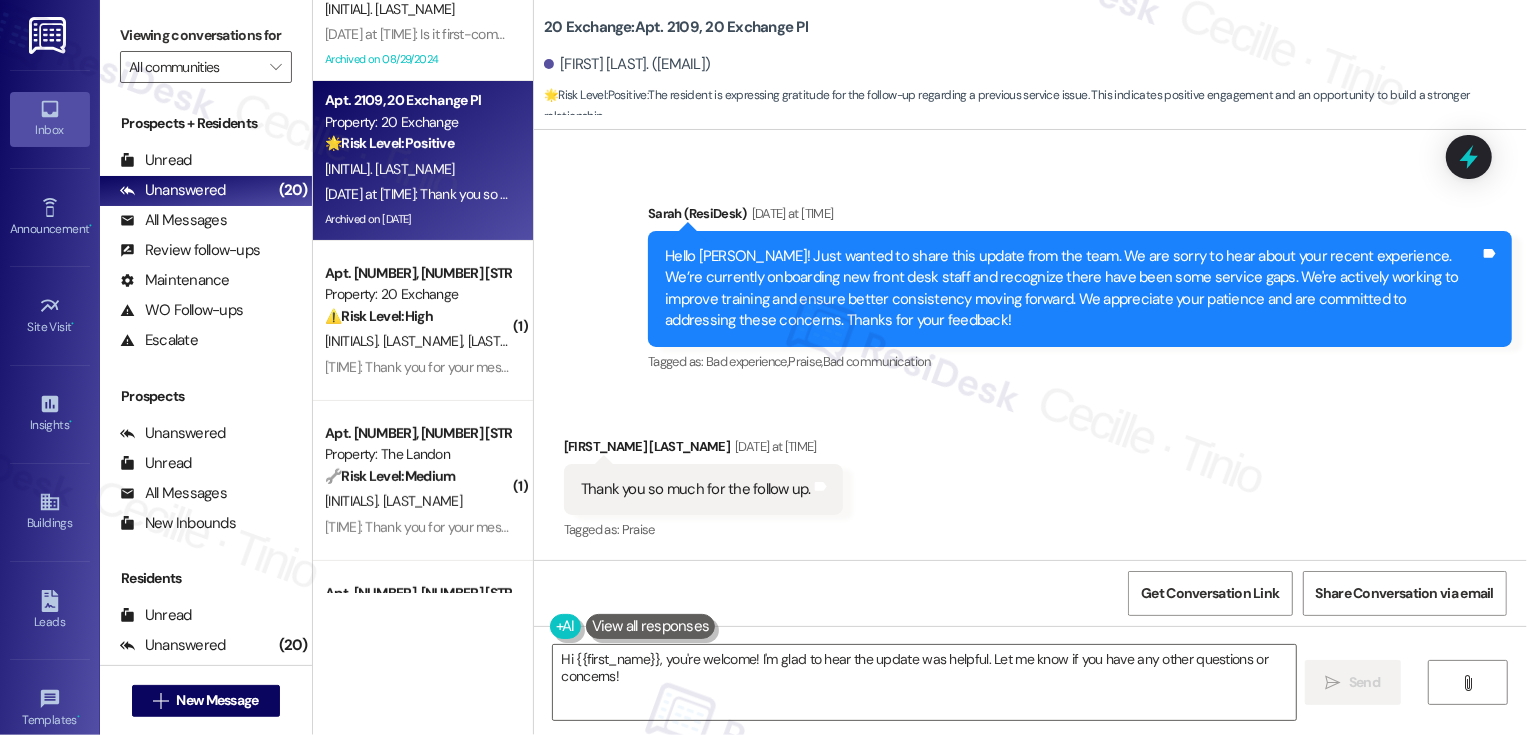 click on "Property: 20 Exchange" at bounding box center [417, 294] 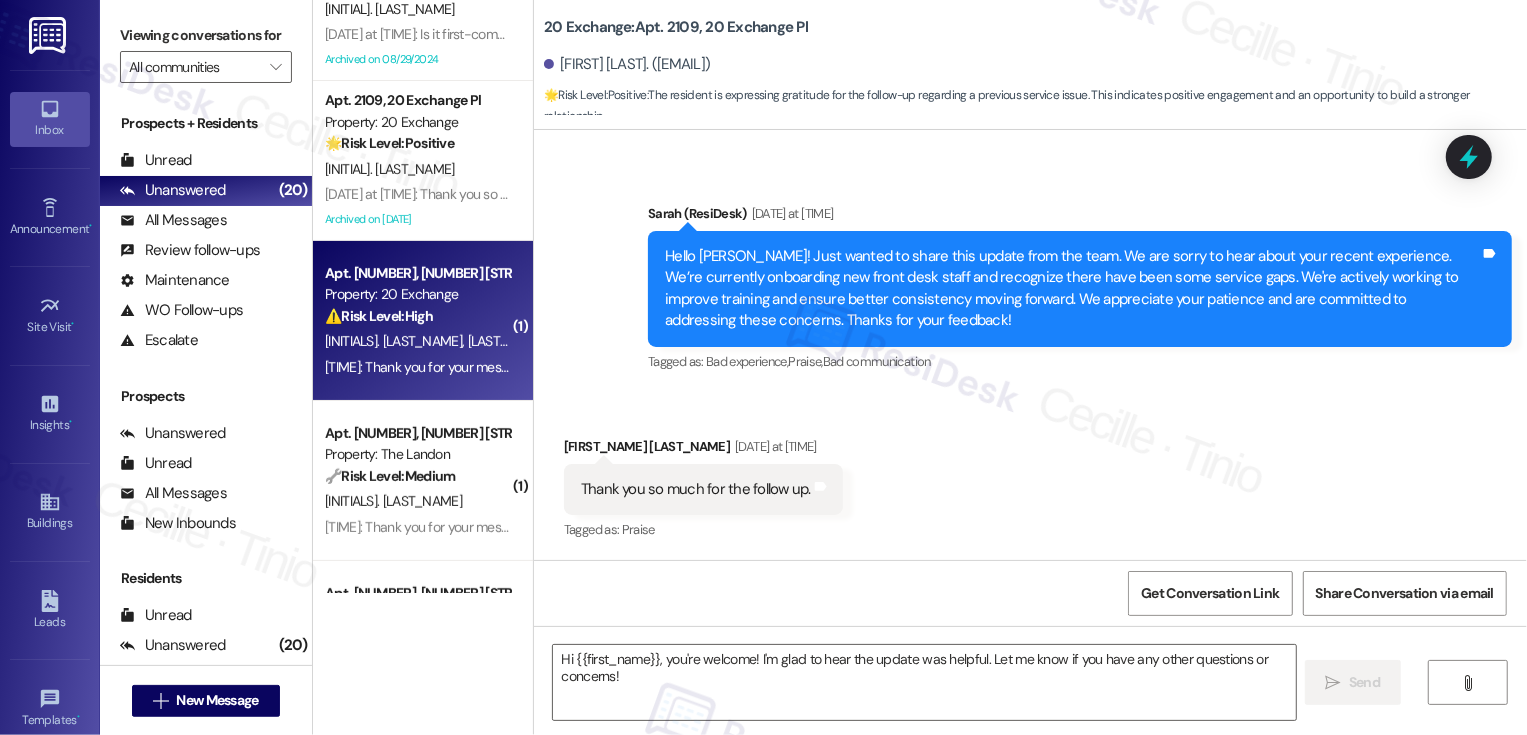 type on "Fetching suggested responses. Please feel free to read through the conversation in the meantime." 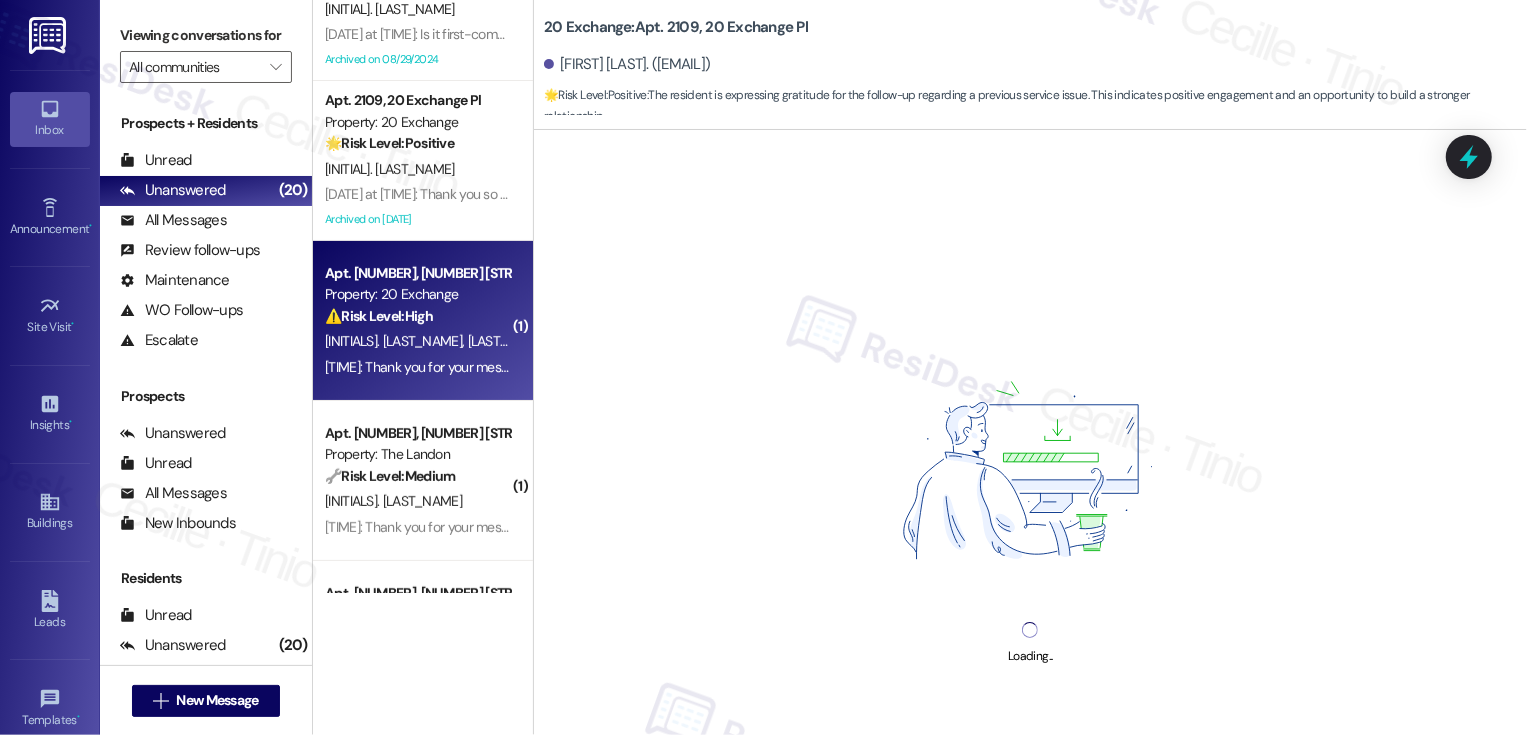 click on "Property: 20 Exchange" at bounding box center [417, 294] 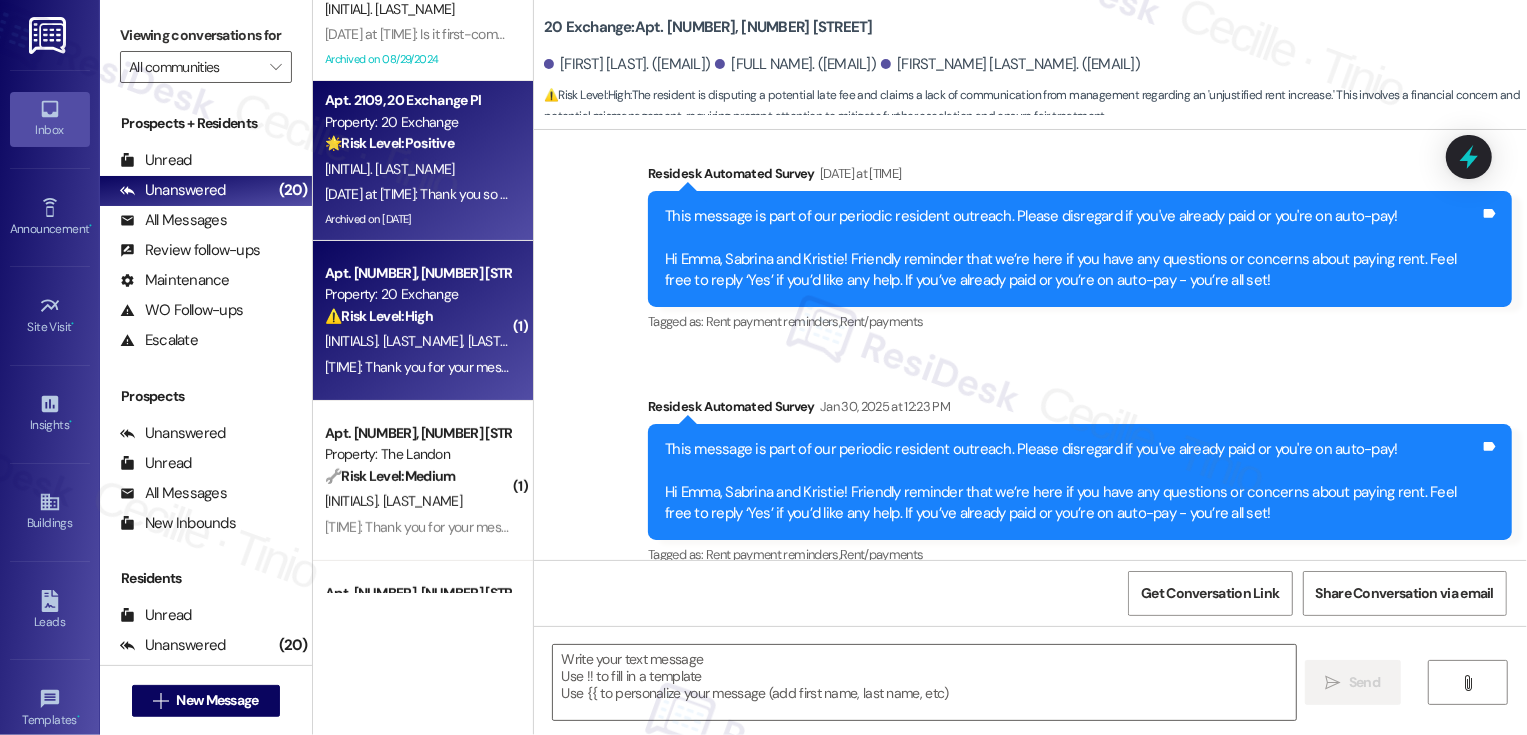 type on "Fetching suggested responses. Please feel free to read through the conversation in the meantime." 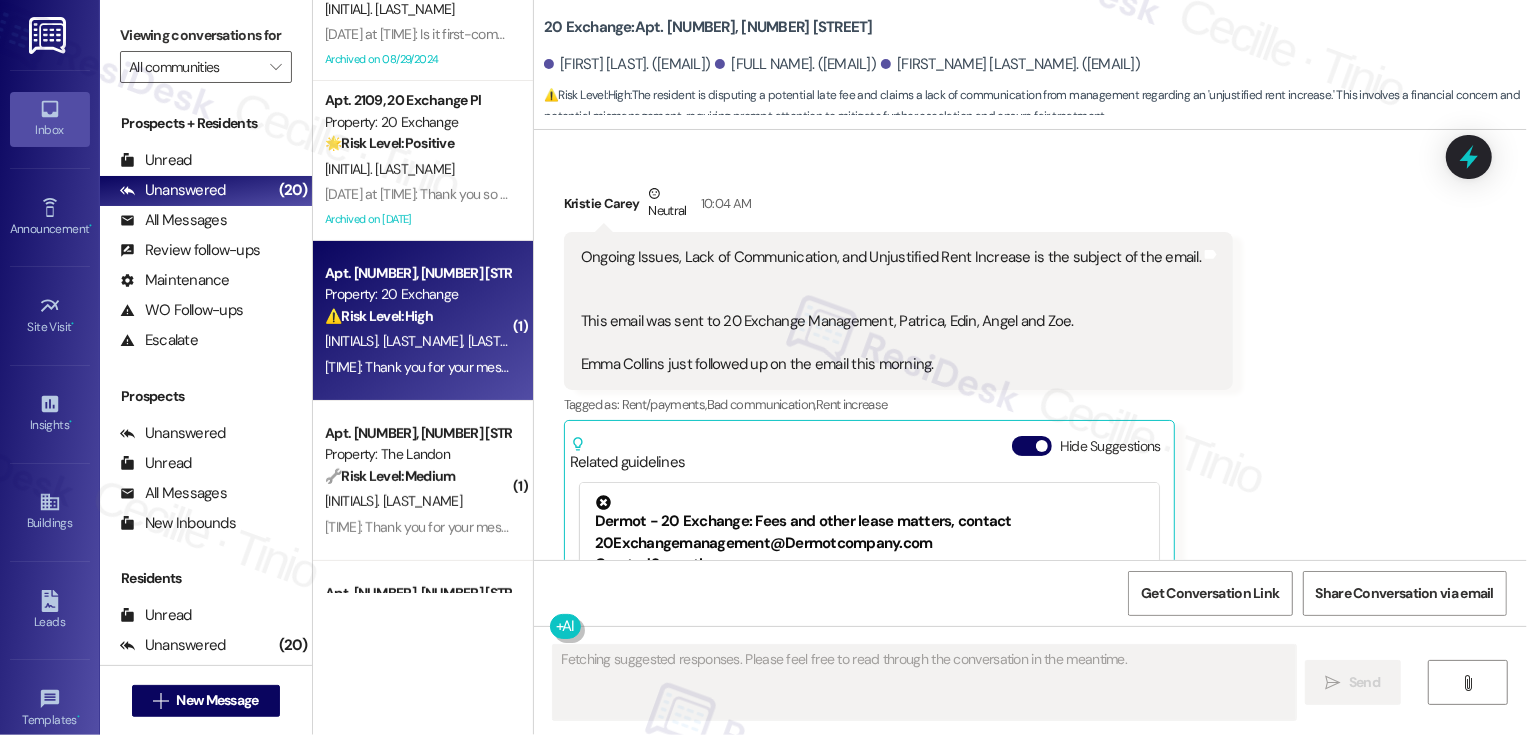 scroll, scrollTop: 6692, scrollLeft: 0, axis: vertical 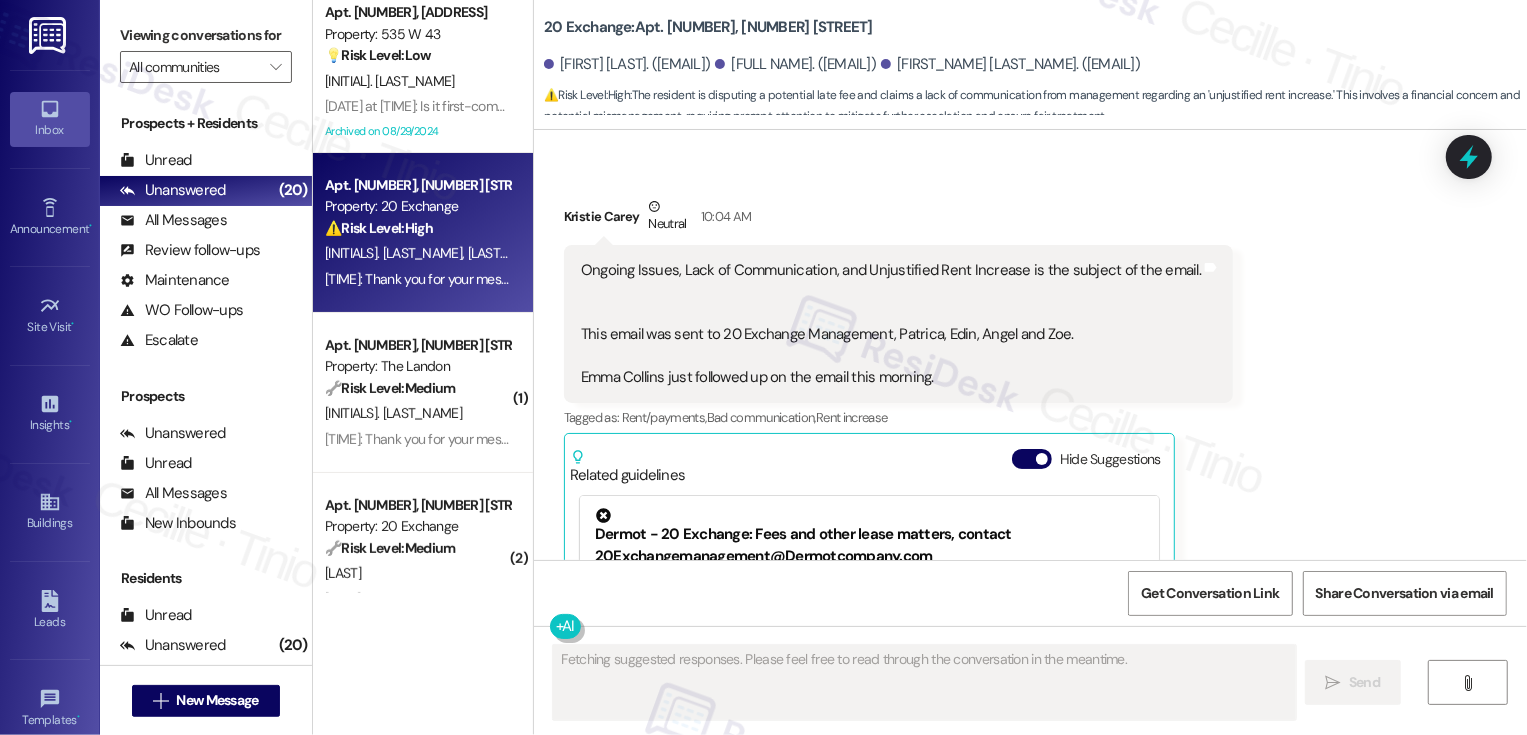 click on "Aug 04, 2025 at 2:35 PM: Is it first-come first-served during holidays as well? (Example Sept 1 Labor Day) Aug 04, 2025 at 2:35 PM: Is it first-come first-served during holidays as well? (Example Sept 1 Labor Day)" at bounding box center [602, 106] 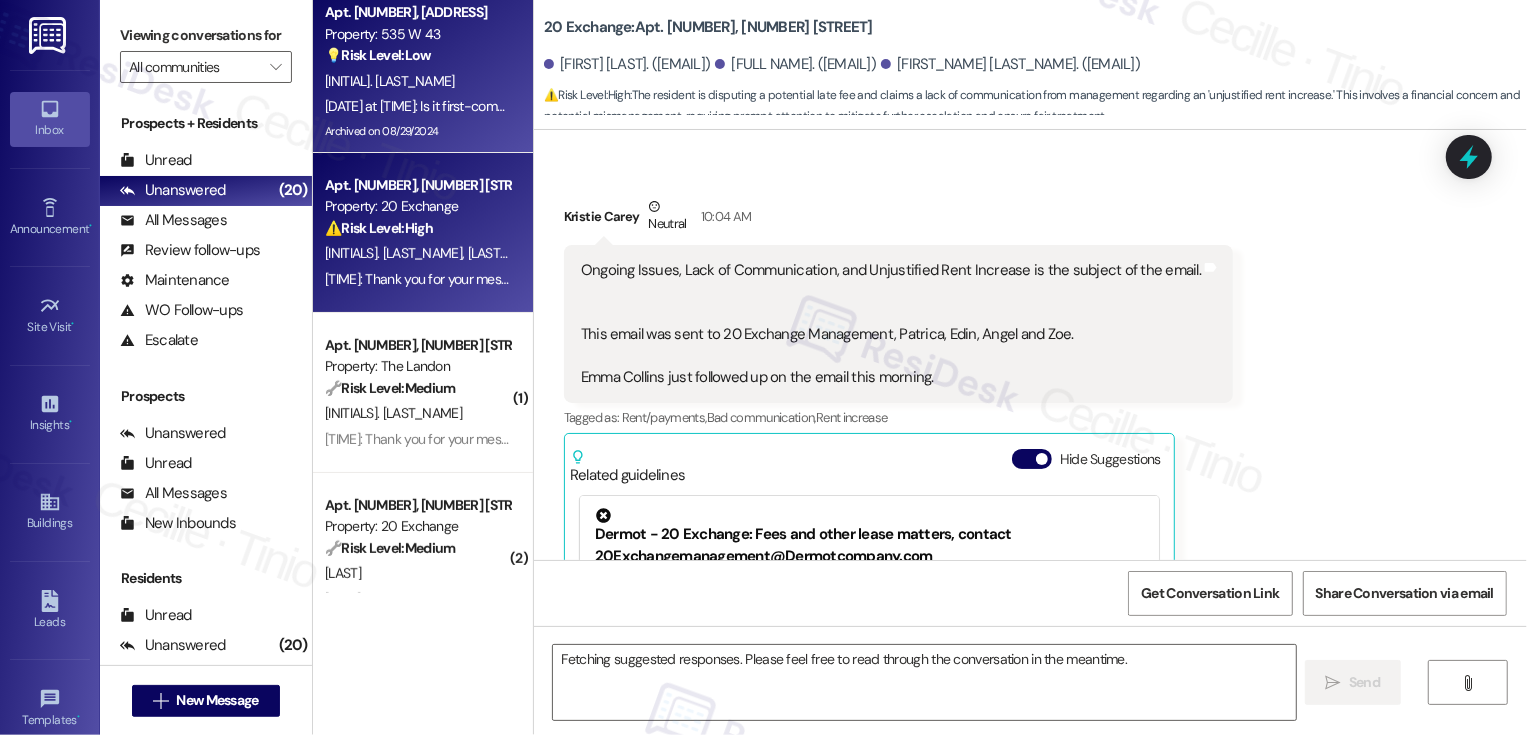 click on "Apt. 2901, 20 Exchange Pl" at bounding box center [417, 185] 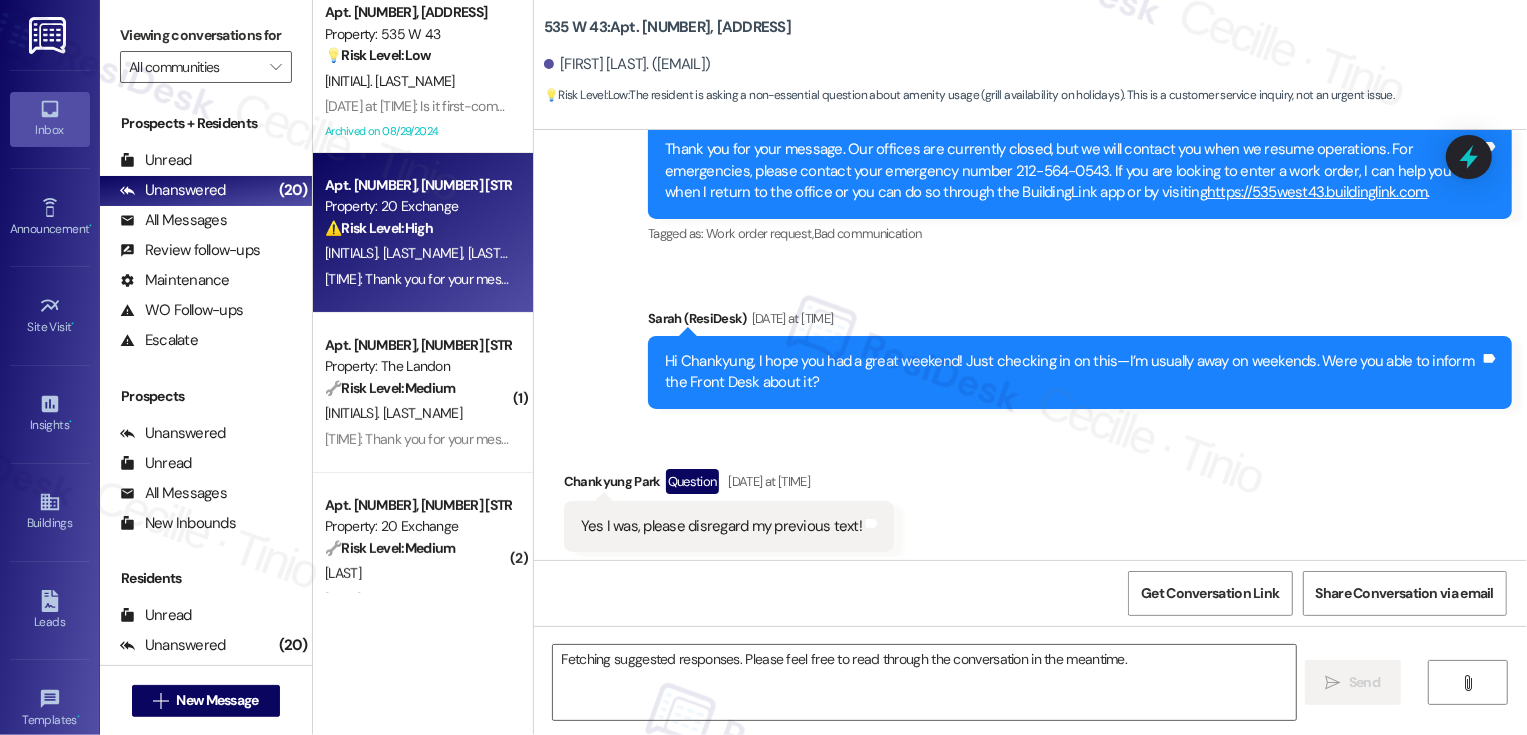 scroll, scrollTop: 0, scrollLeft: 0, axis: both 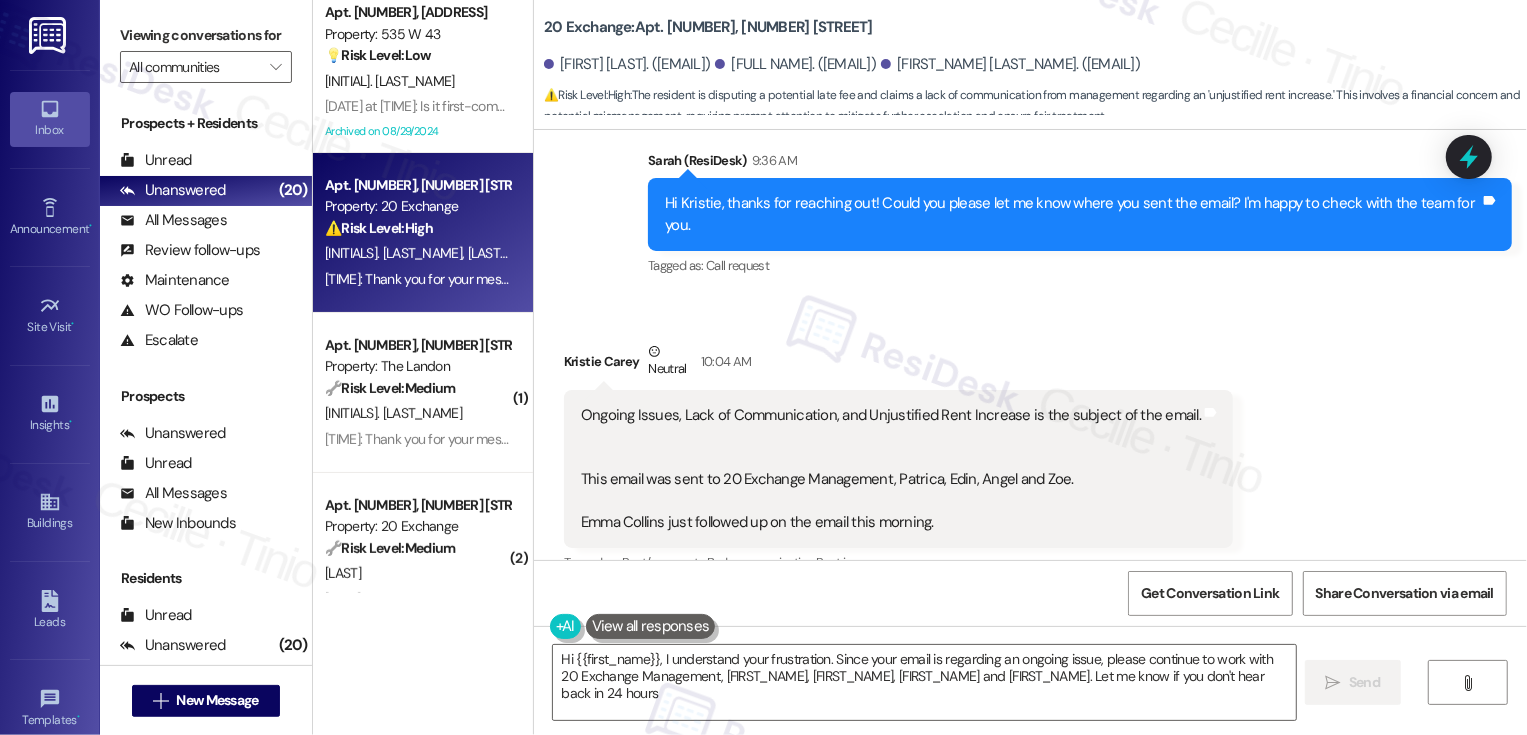 type on "Hi {{first_name}}, I understand your frustration. Since your email is regarding an ongoing issue, please continue to work with 20 Exchange Management, Patrica, Edin, Angel and Zoe. Let me know if you don't hear back in 24 hours." 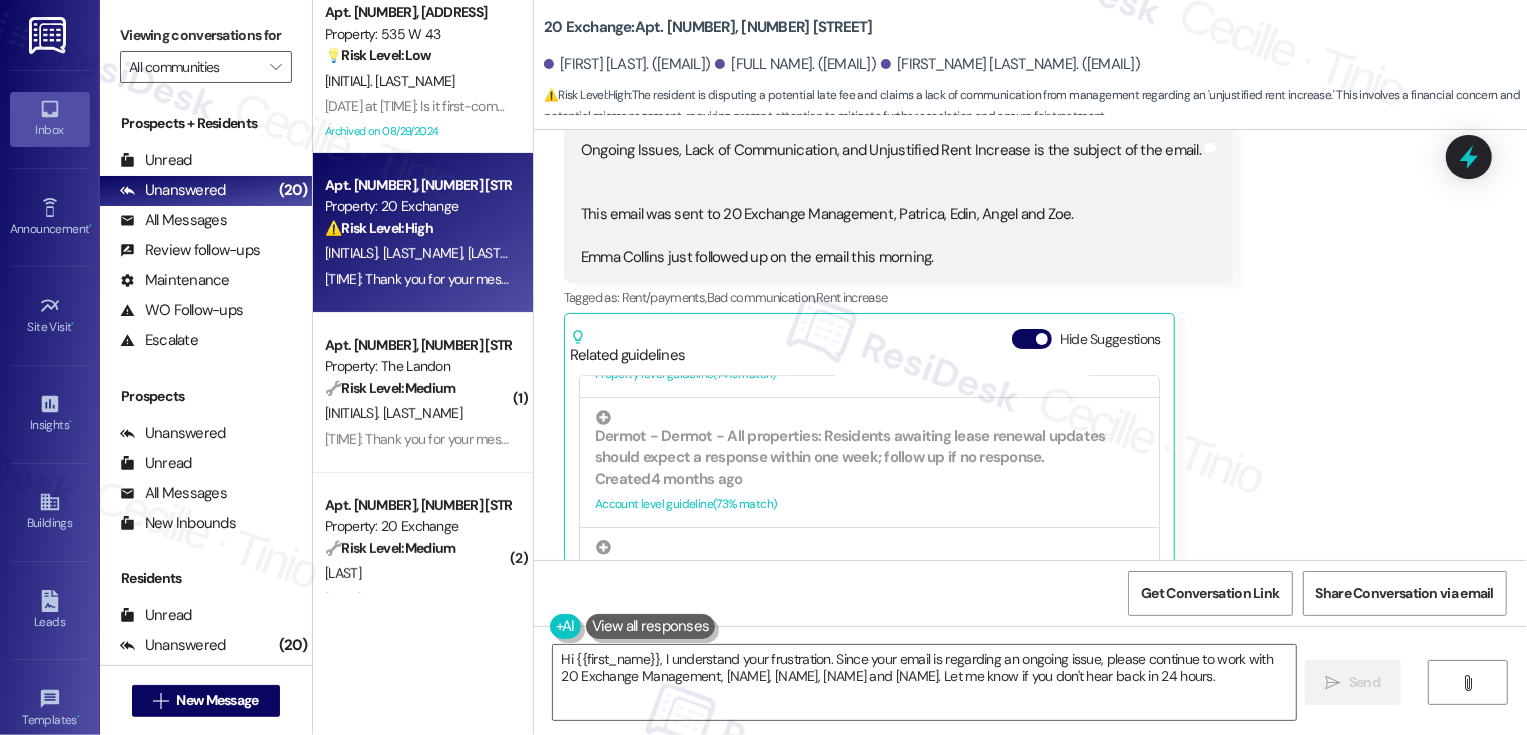 scroll, scrollTop: 6896, scrollLeft: 0, axis: vertical 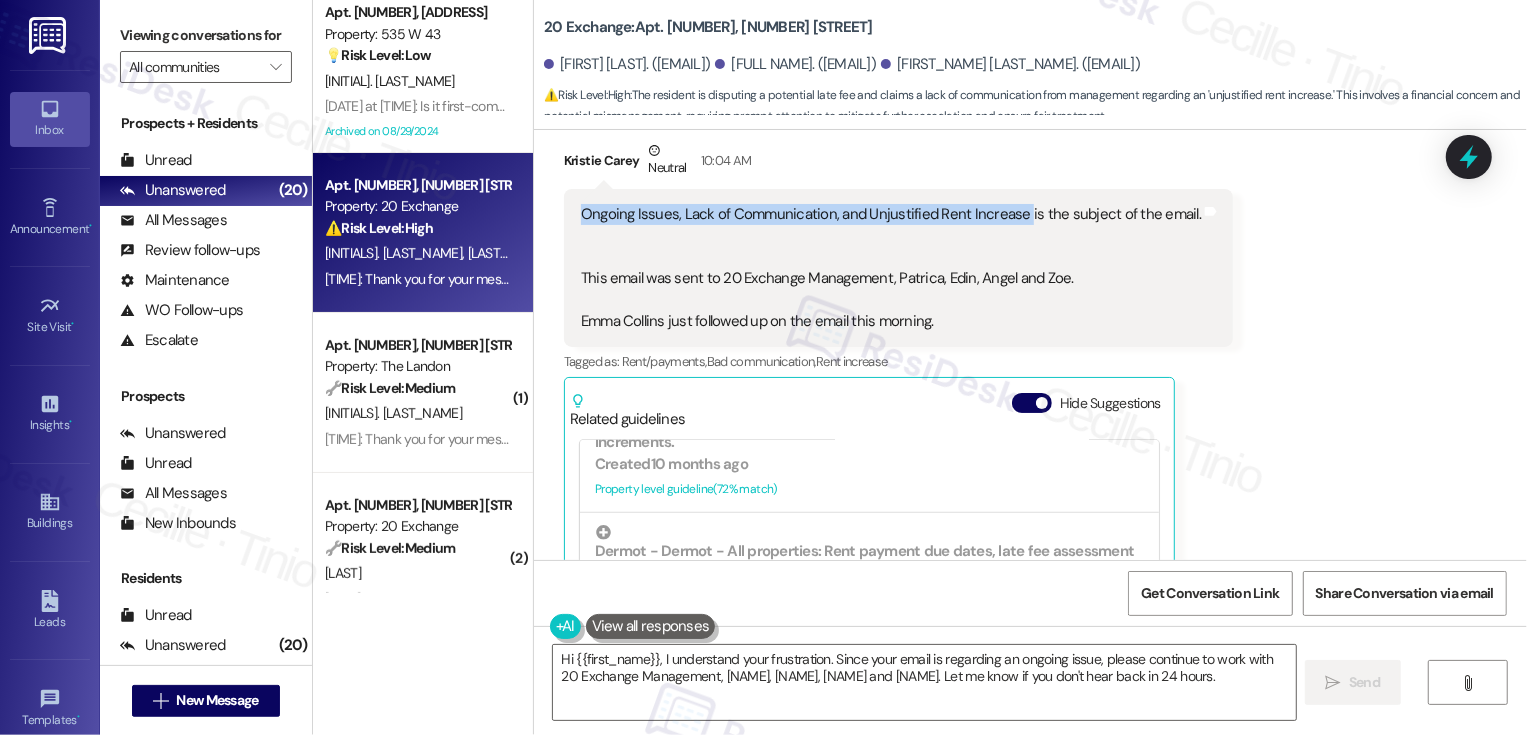 drag, startPoint x: 567, startPoint y: 171, endPoint x: 1003, endPoint y: 171, distance: 436 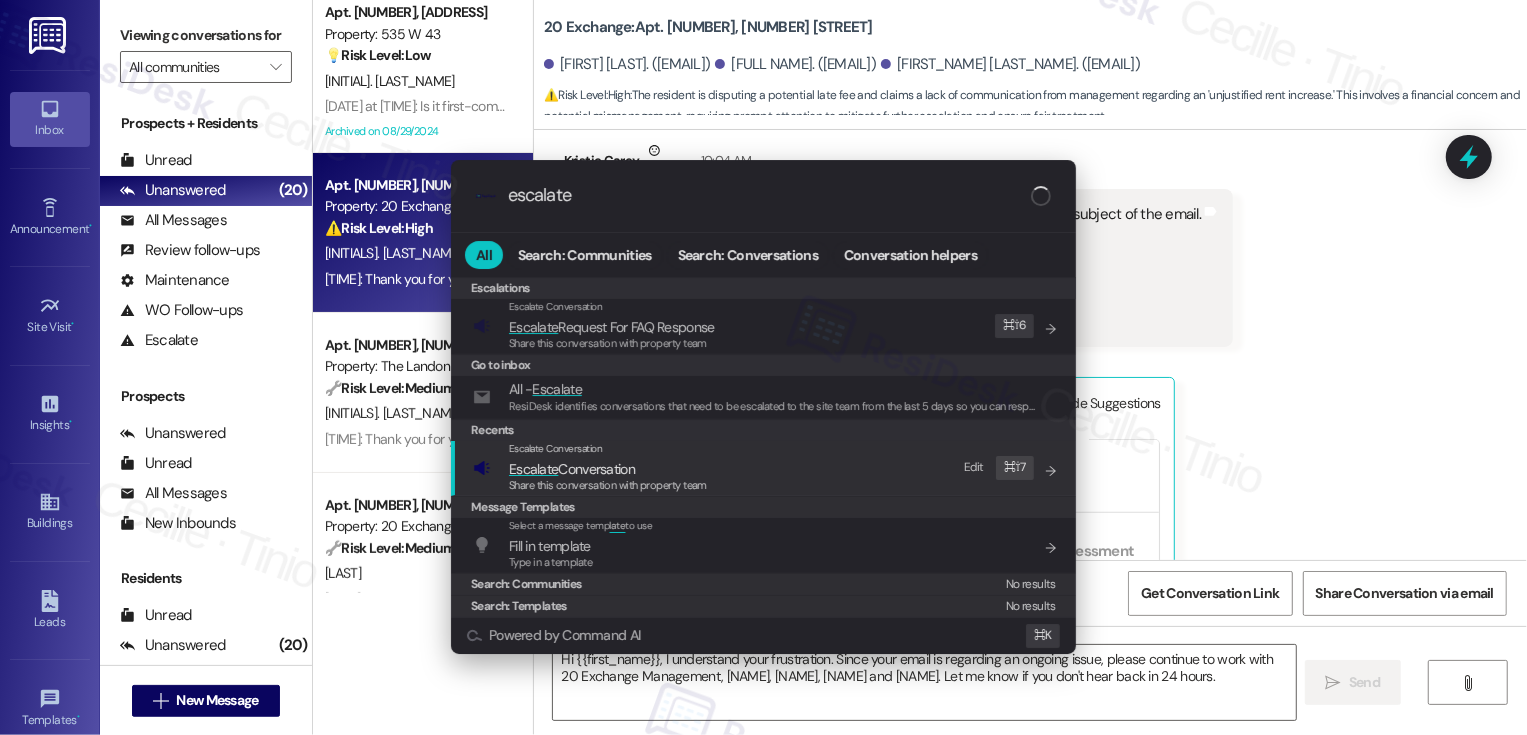 type on "escalate" 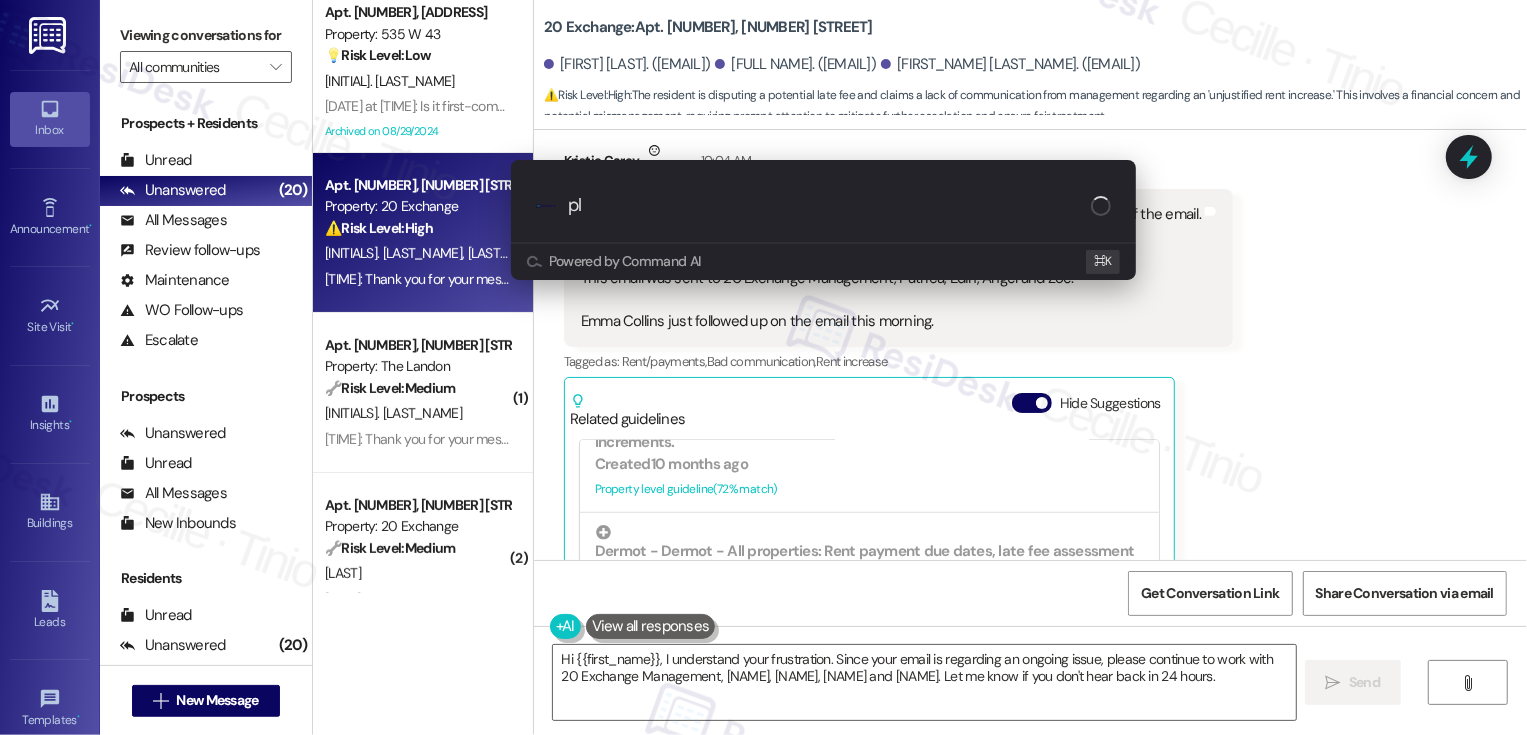 type on "p" 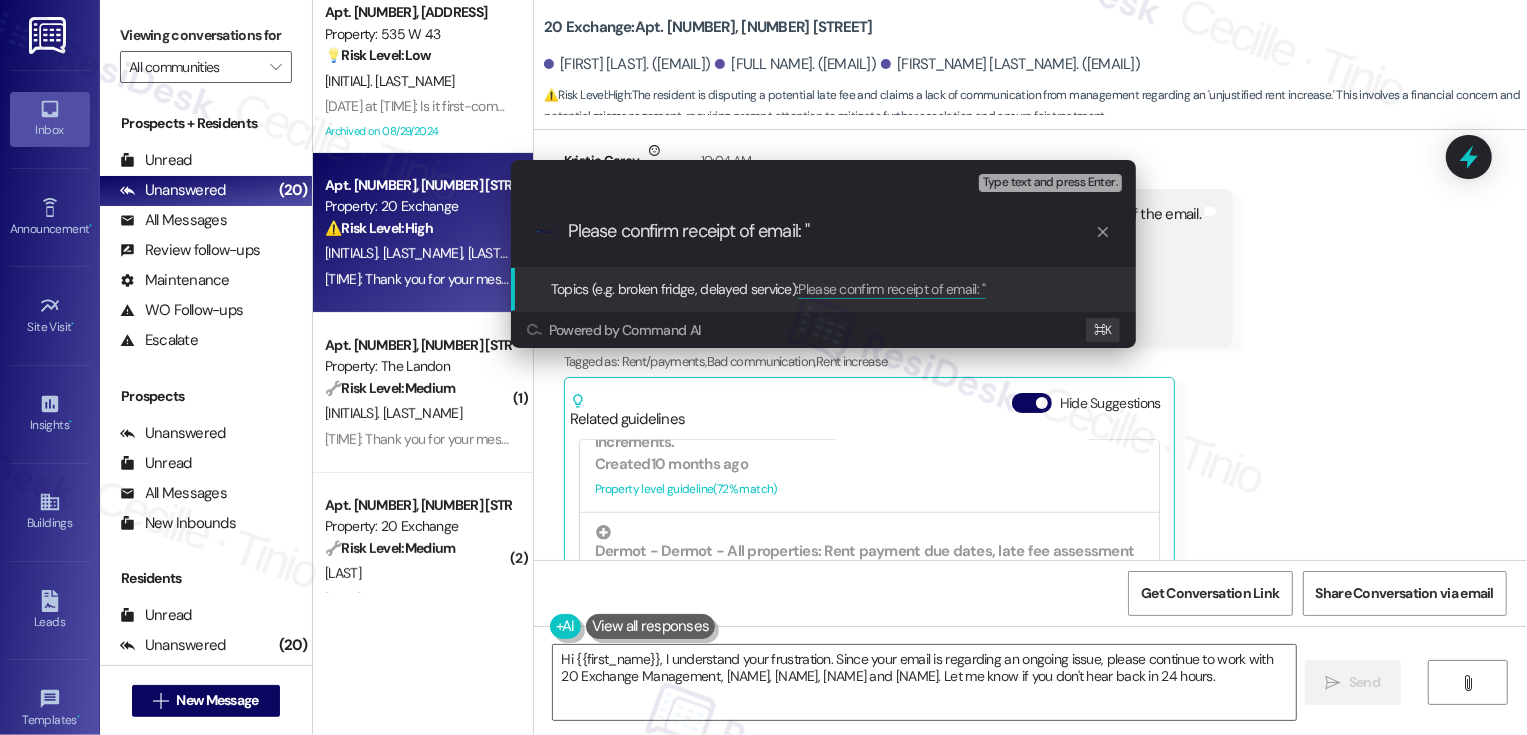 paste on "Ongoing Issues, Lack of Communication, and Unjustified Rent Increase" 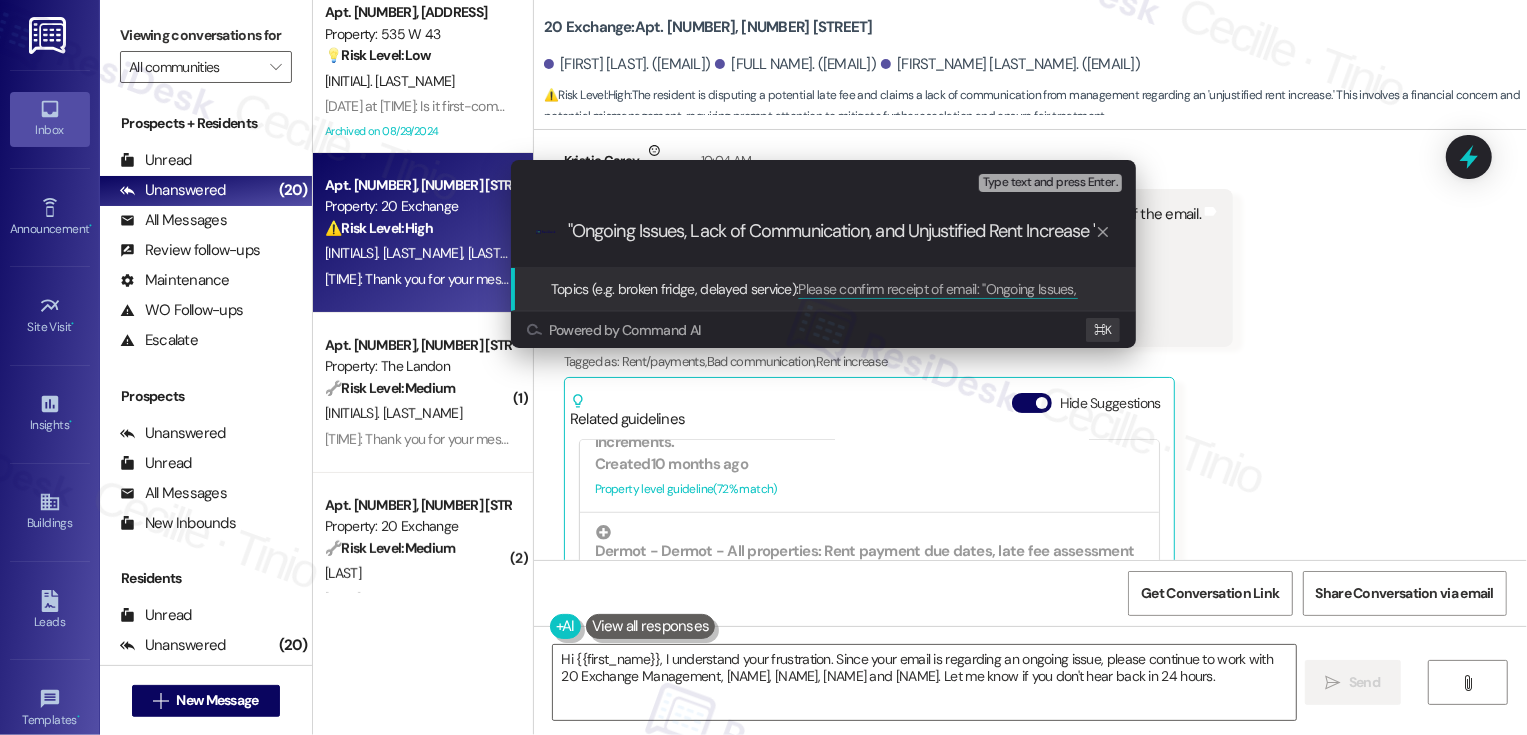 scroll, scrollTop: 0, scrollLeft: 250, axis: horizontal 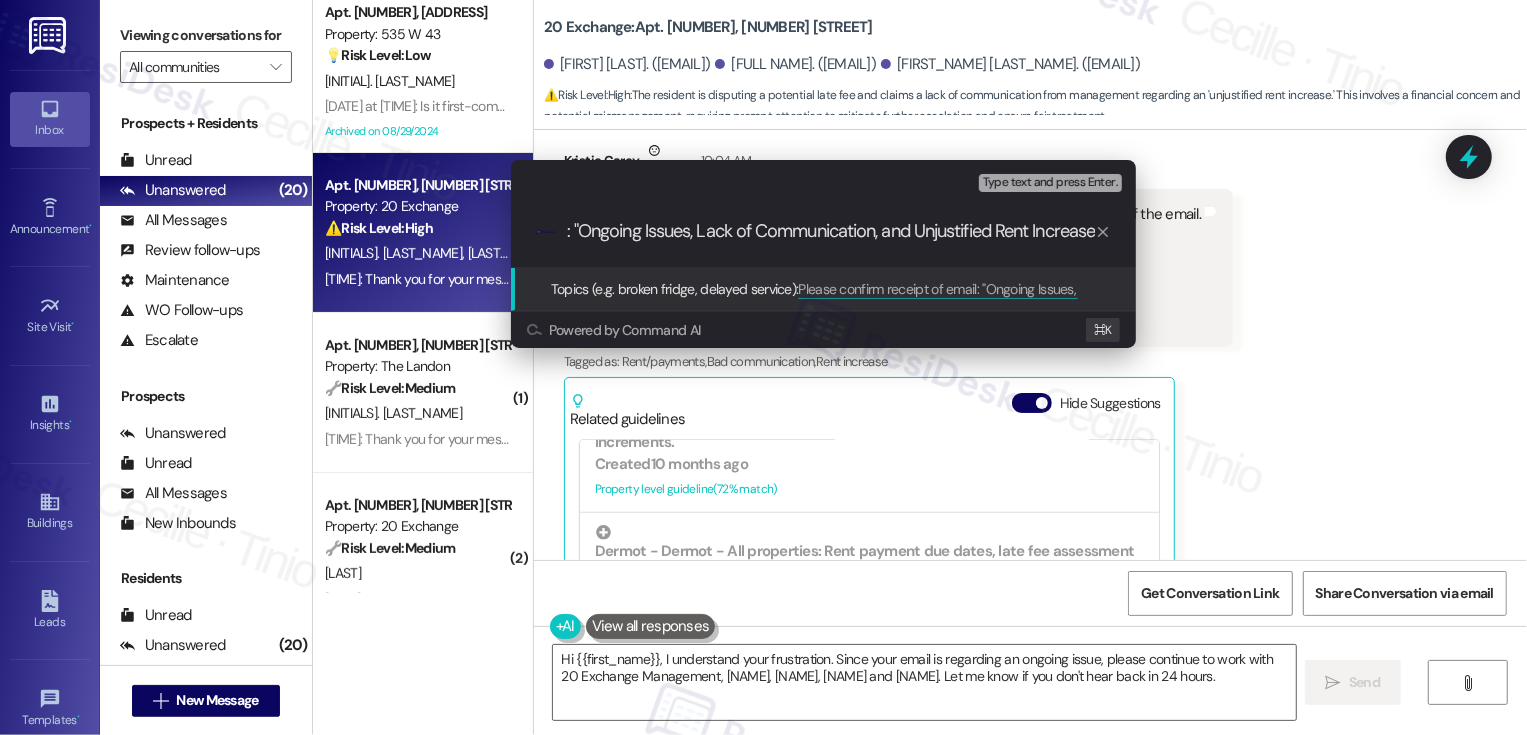 type on "Please confirm receipt of email: "Ongoing Issues, Lack of Communication, and Unjustified Rent Increase"" 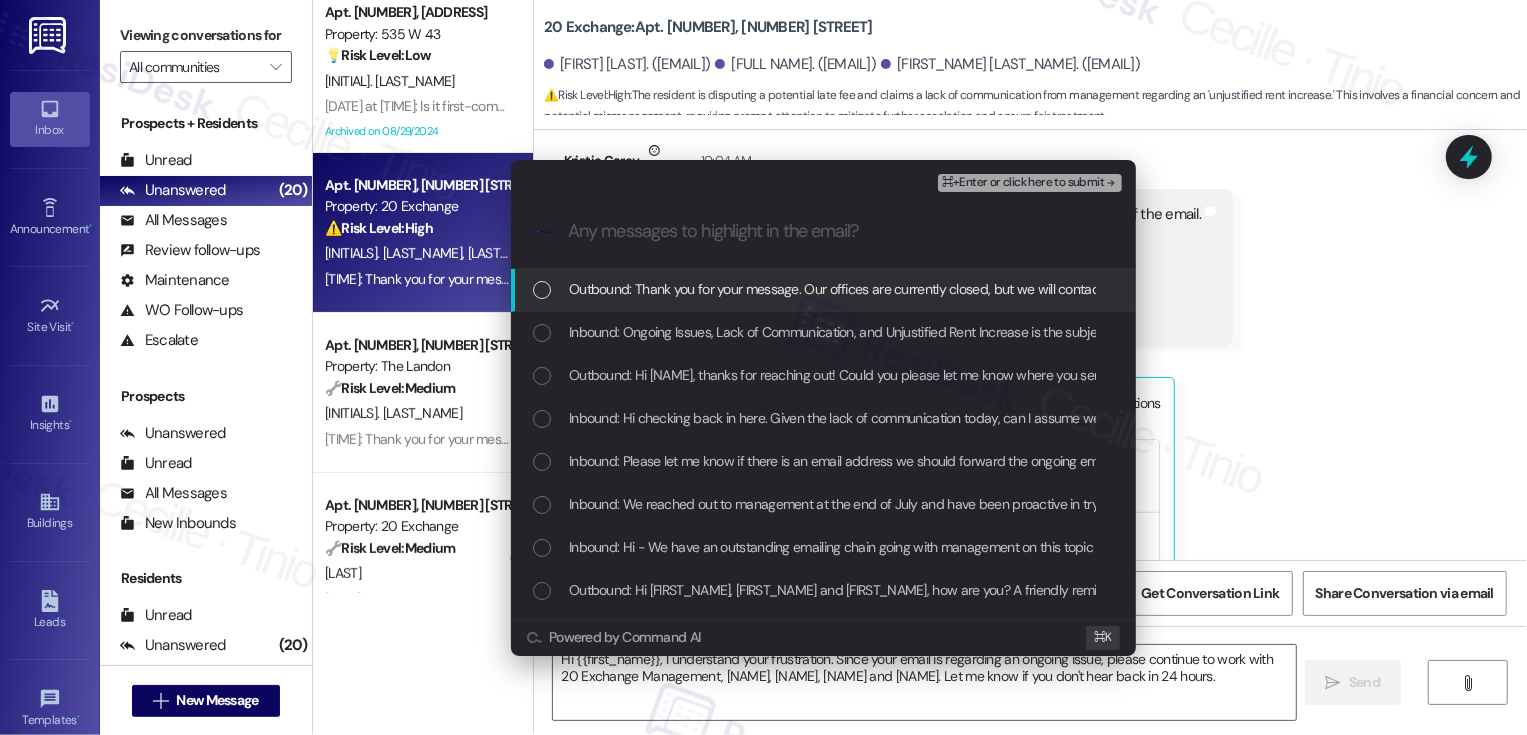 scroll, scrollTop: 0, scrollLeft: 0, axis: both 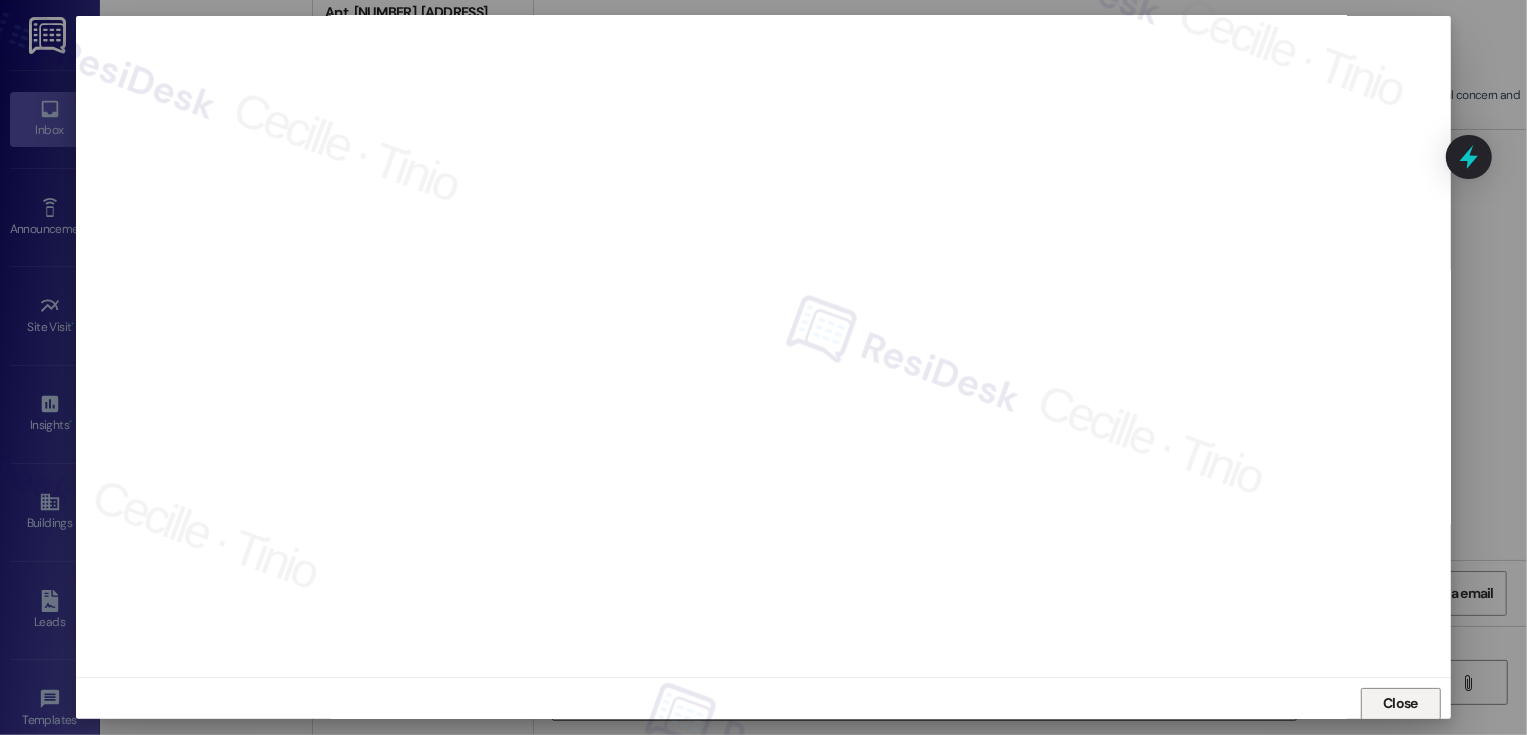 click on "Close" at bounding box center (1401, 704) 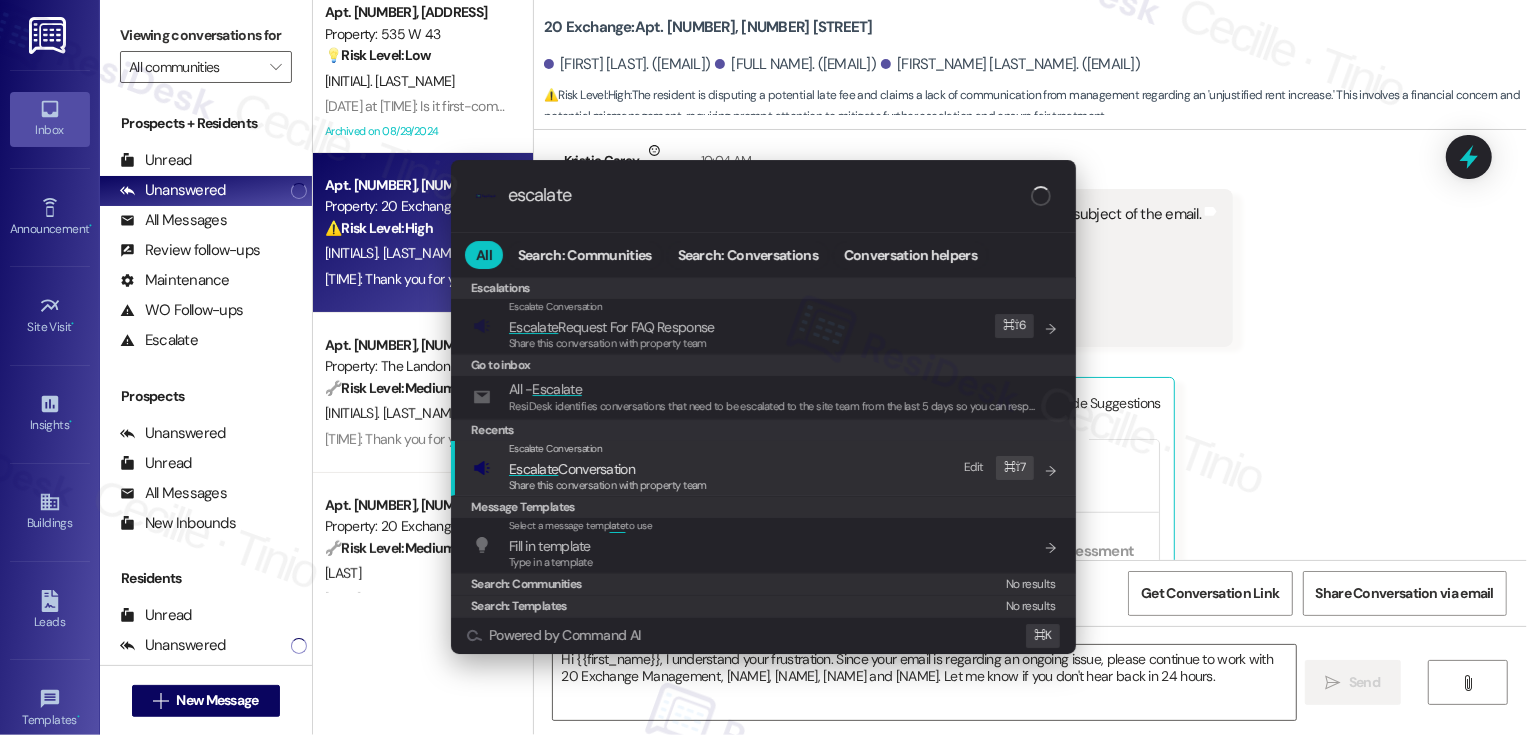 type on "escalate" 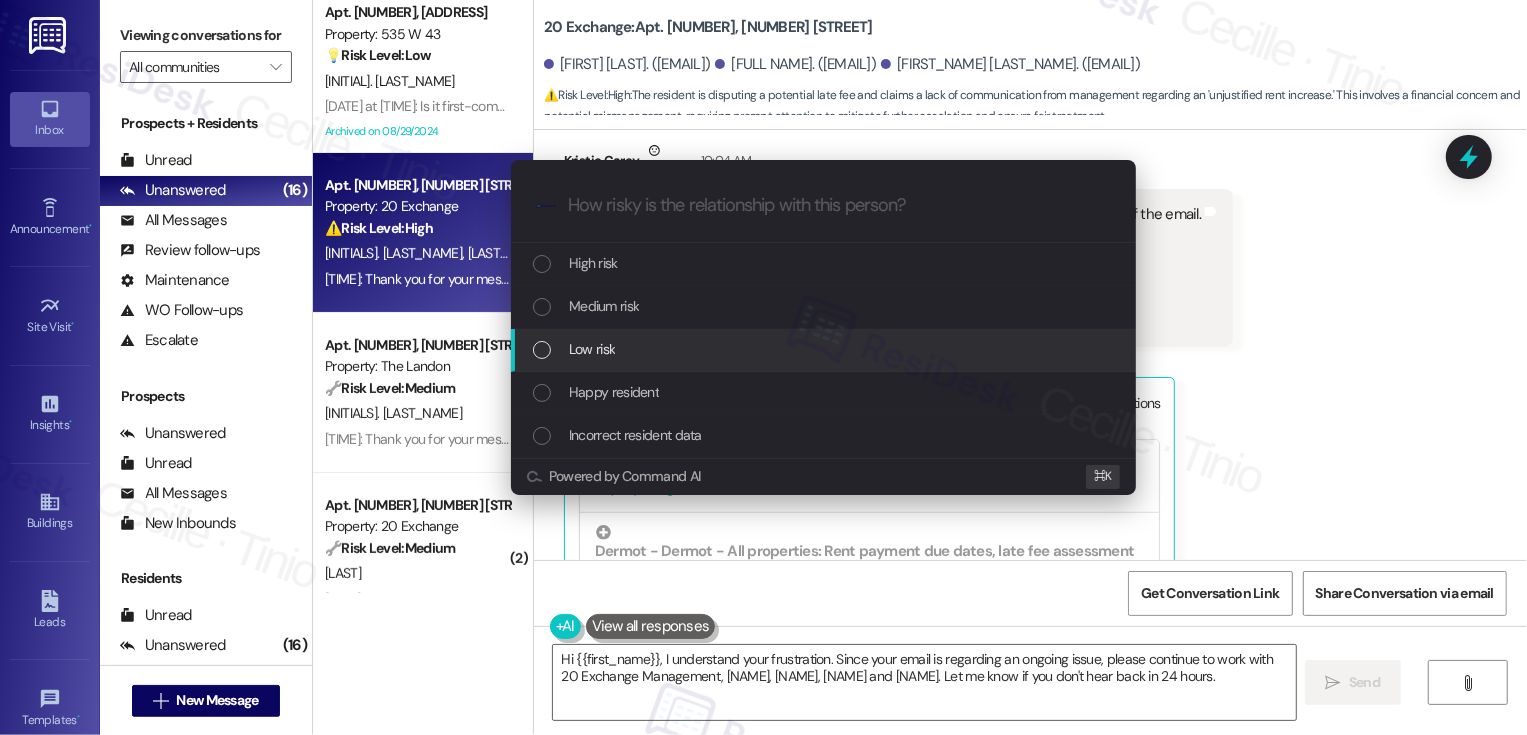 click on "Low risk" at bounding box center [825, 349] 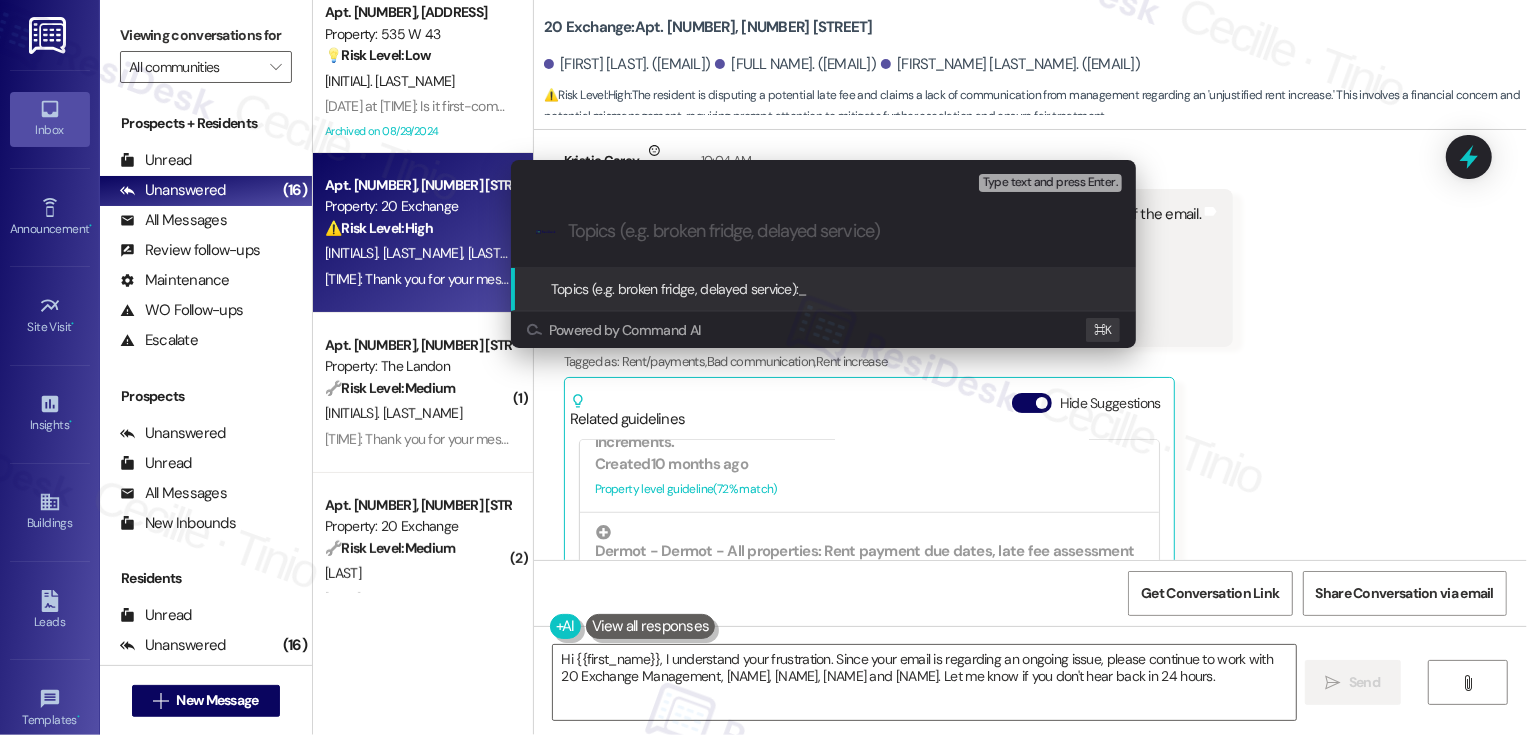 click on "Escalate Conversation Low risk Topics (e.g. broken fridge, delayed service) Any messages to highlight in the email? Type text and press Enter. .cls-1{fill:#0a055f;}.cls-2{fill:#0cc4c4;} resideskLogoBlueOrange Topics (e.g. broken fridge, delayed service):  _ Powered by Command AI ⌘ K" at bounding box center [763, 367] 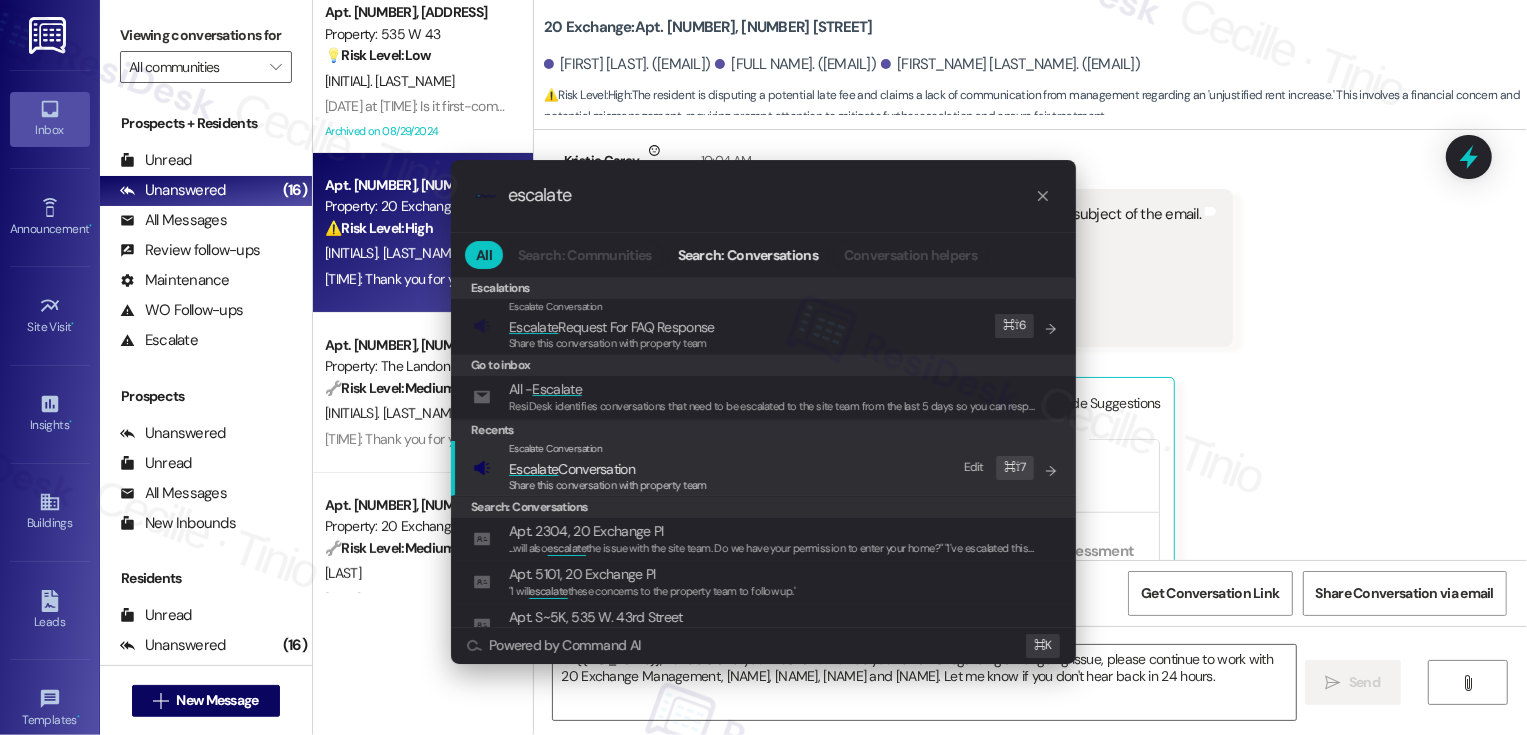 type on "escalate" 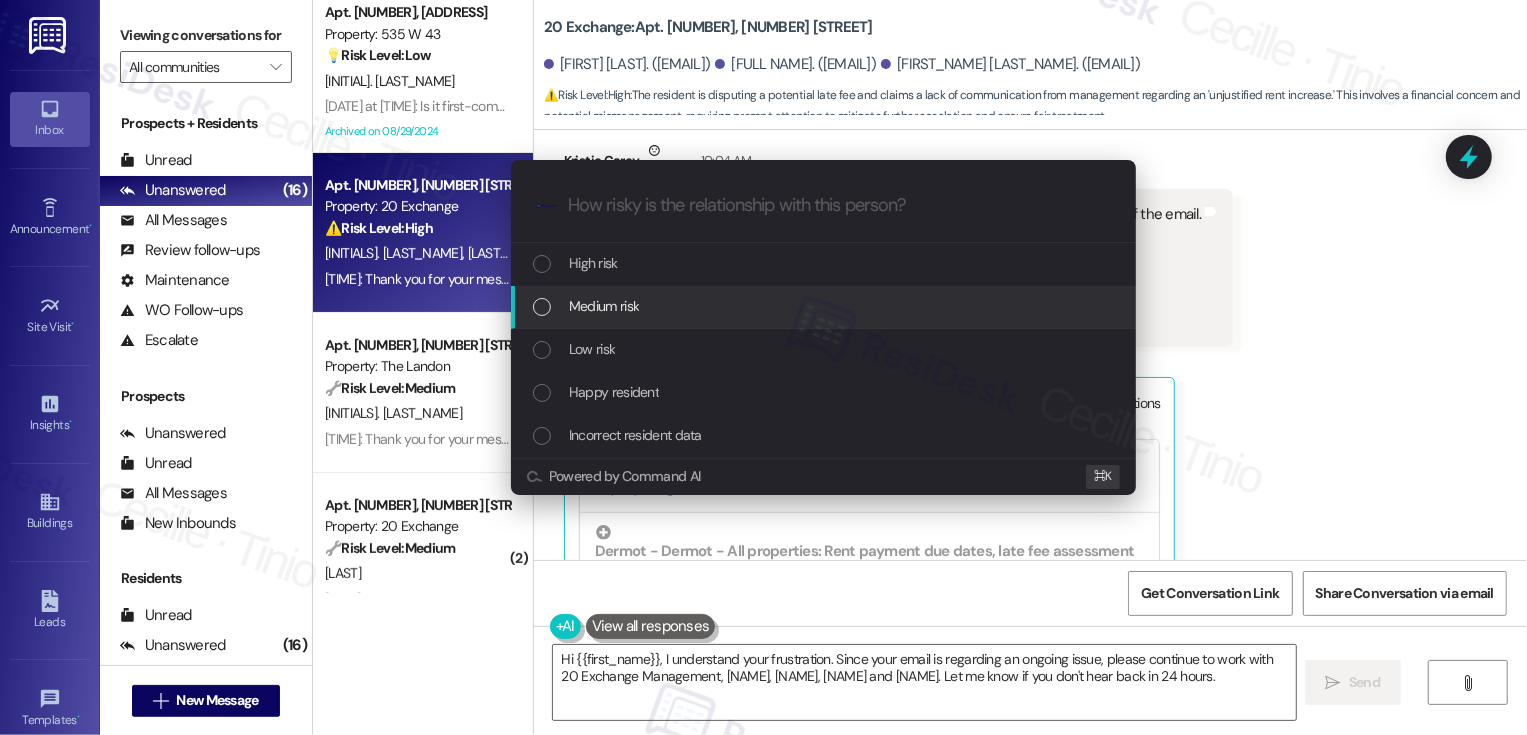 click on "Medium risk" at bounding box center (604, 306) 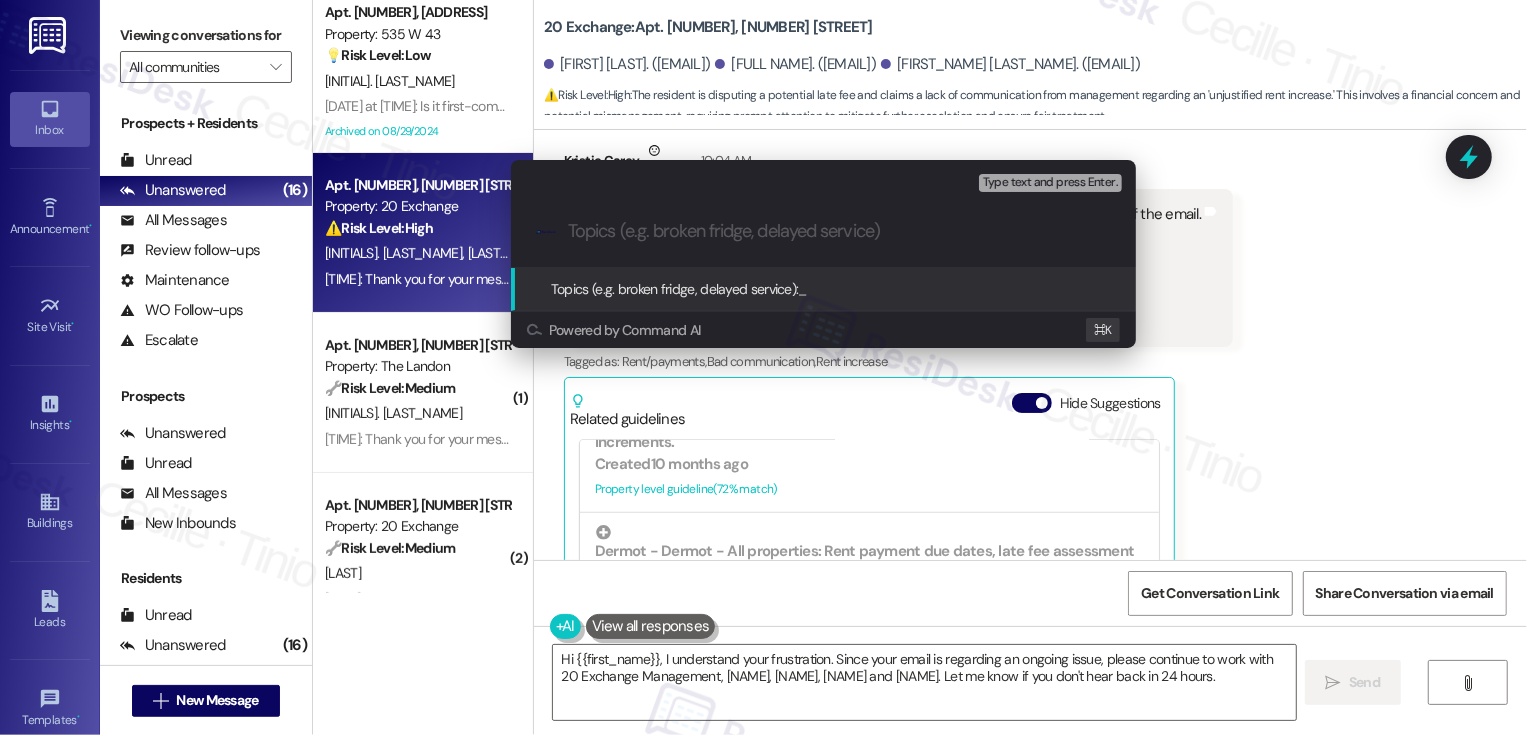 paste on "Please confirm receipt of email: "Ongoing Issues, Lack of Communication, and Unjustified Rent Increase"" 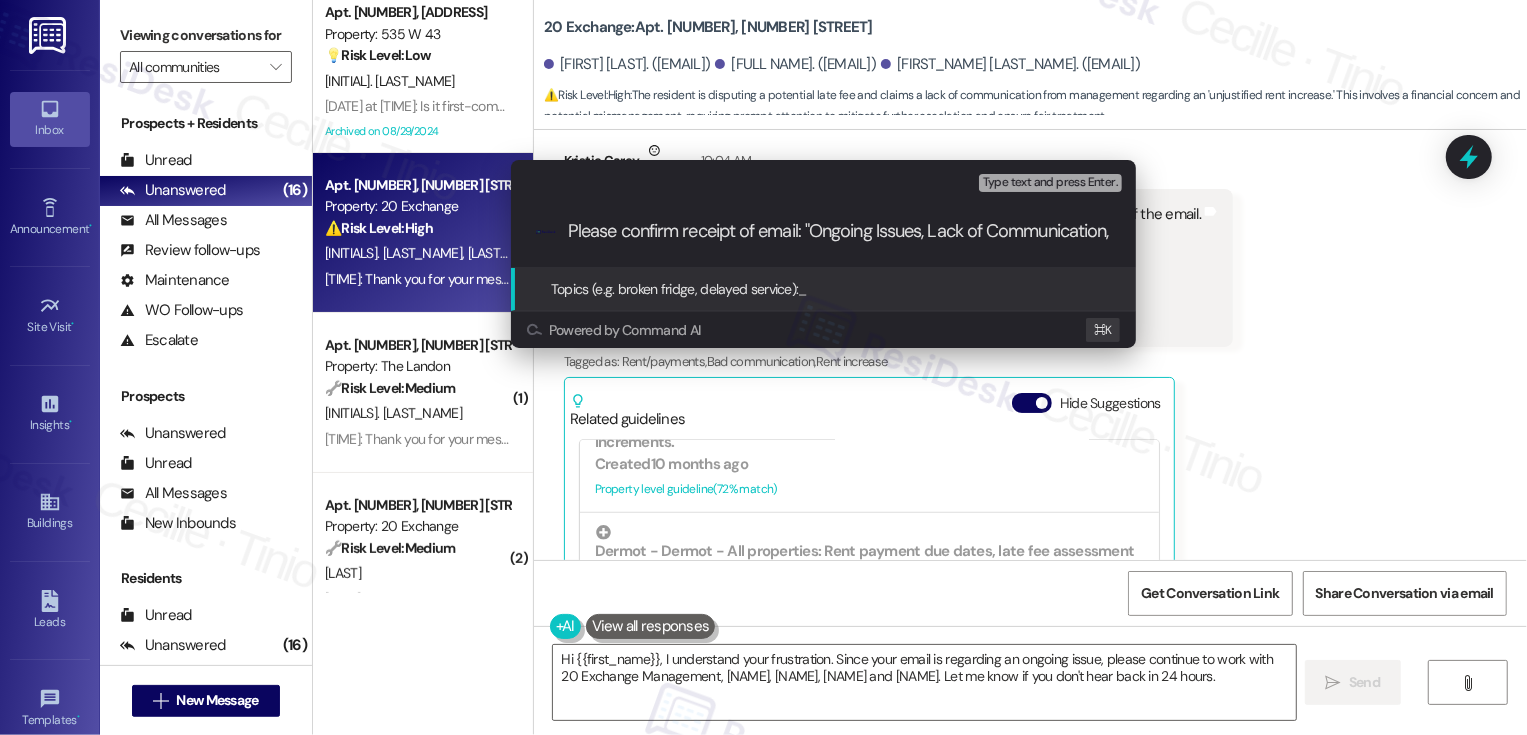 scroll, scrollTop: 0, scrollLeft: 247, axis: horizontal 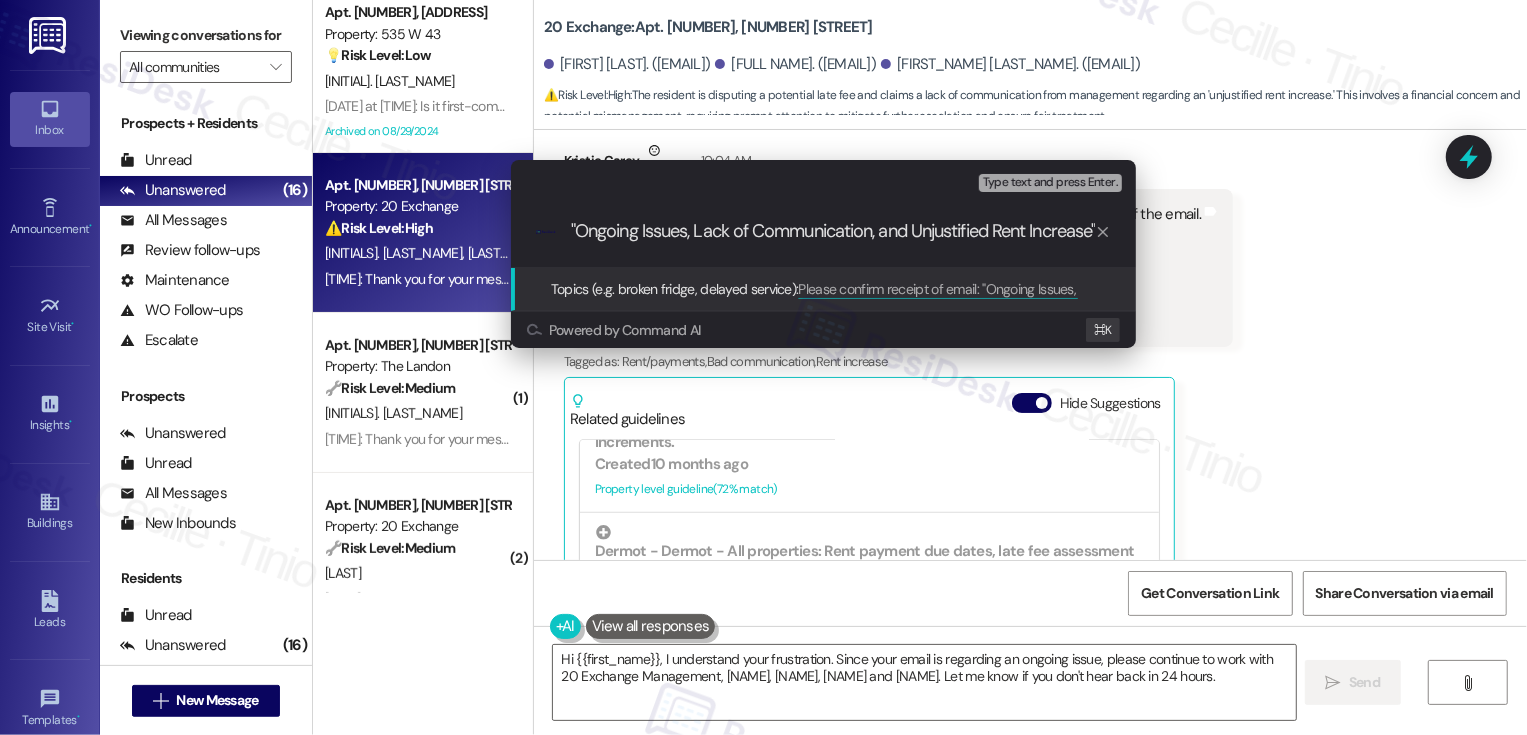 type 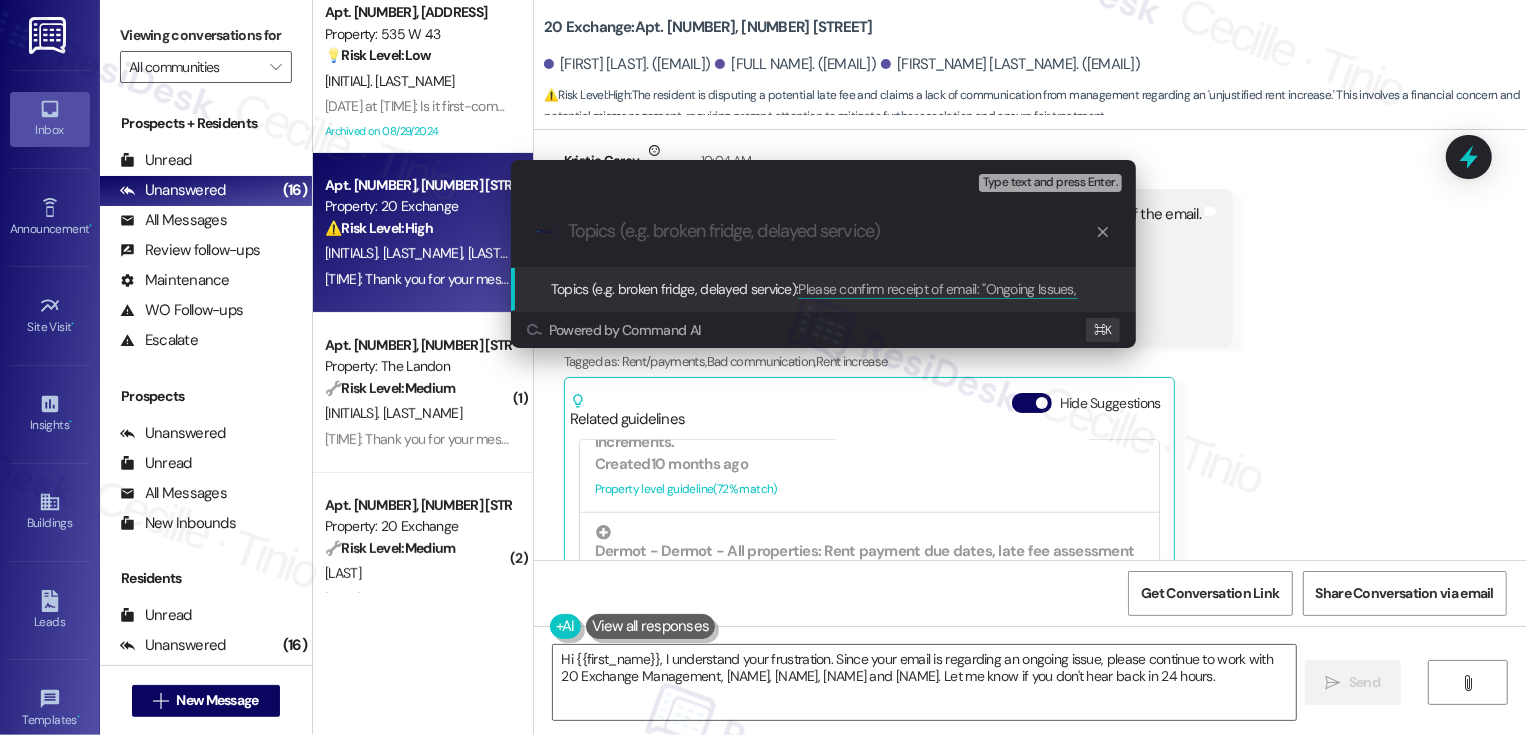 scroll, scrollTop: 0, scrollLeft: 0, axis: both 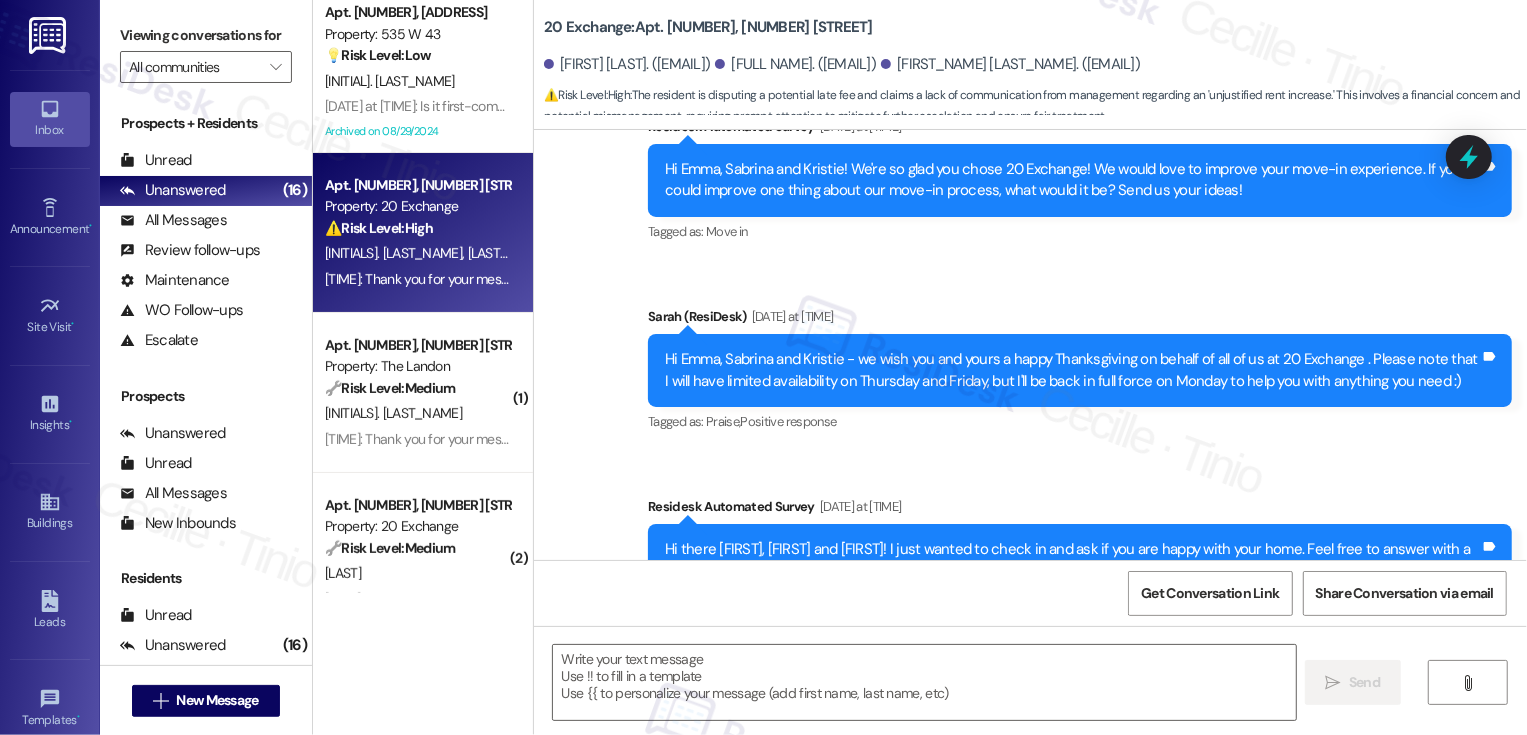 type on "Fetching suggested responses. Please feel free to read through the conversation in the meantime." 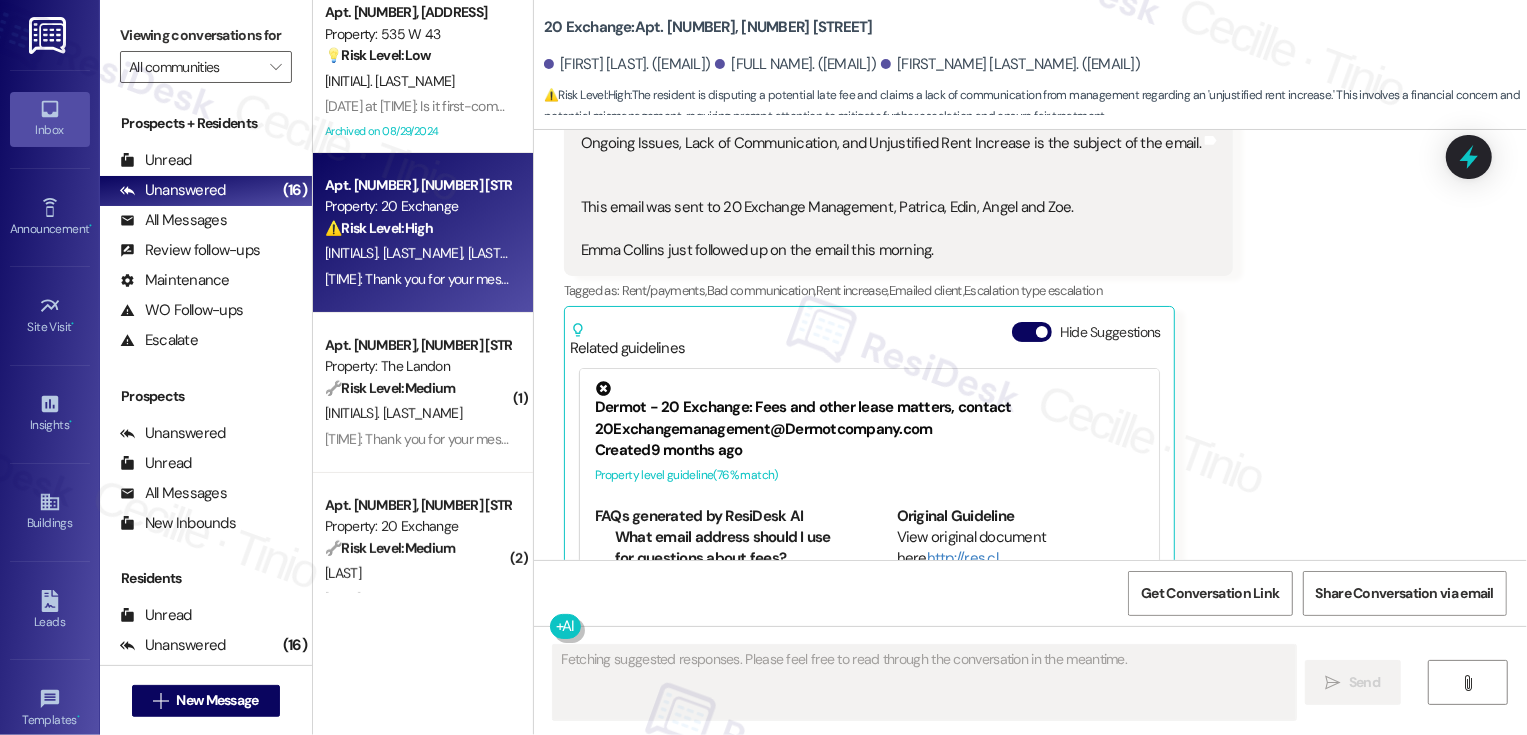 scroll, scrollTop: 6889, scrollLeft: 0, axis: vertical 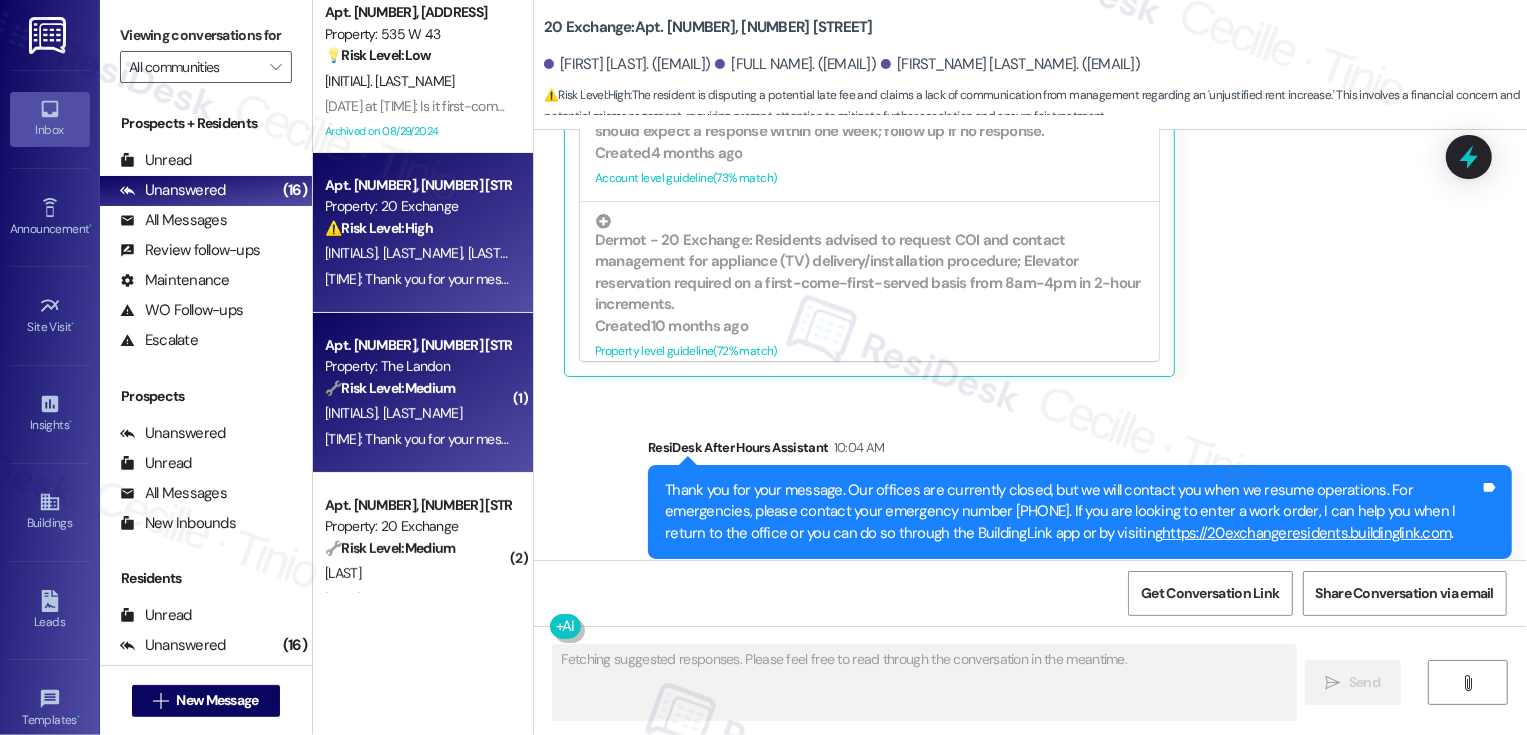 click on "🔧  Risk Level:  Medium" at bounding box center (390, 388) 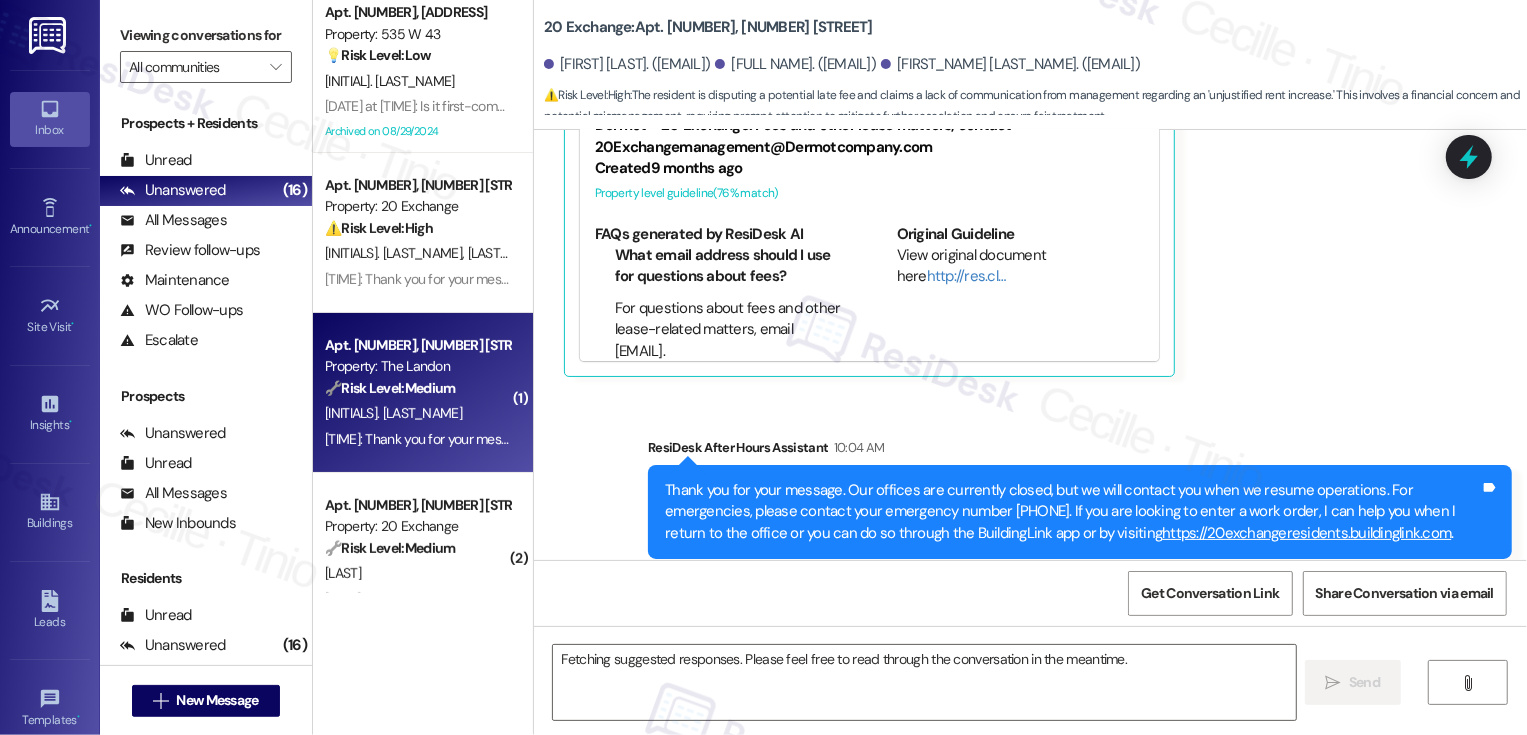click on "🔧  Risk Level:  Medium" at bounding box center (390, 388) 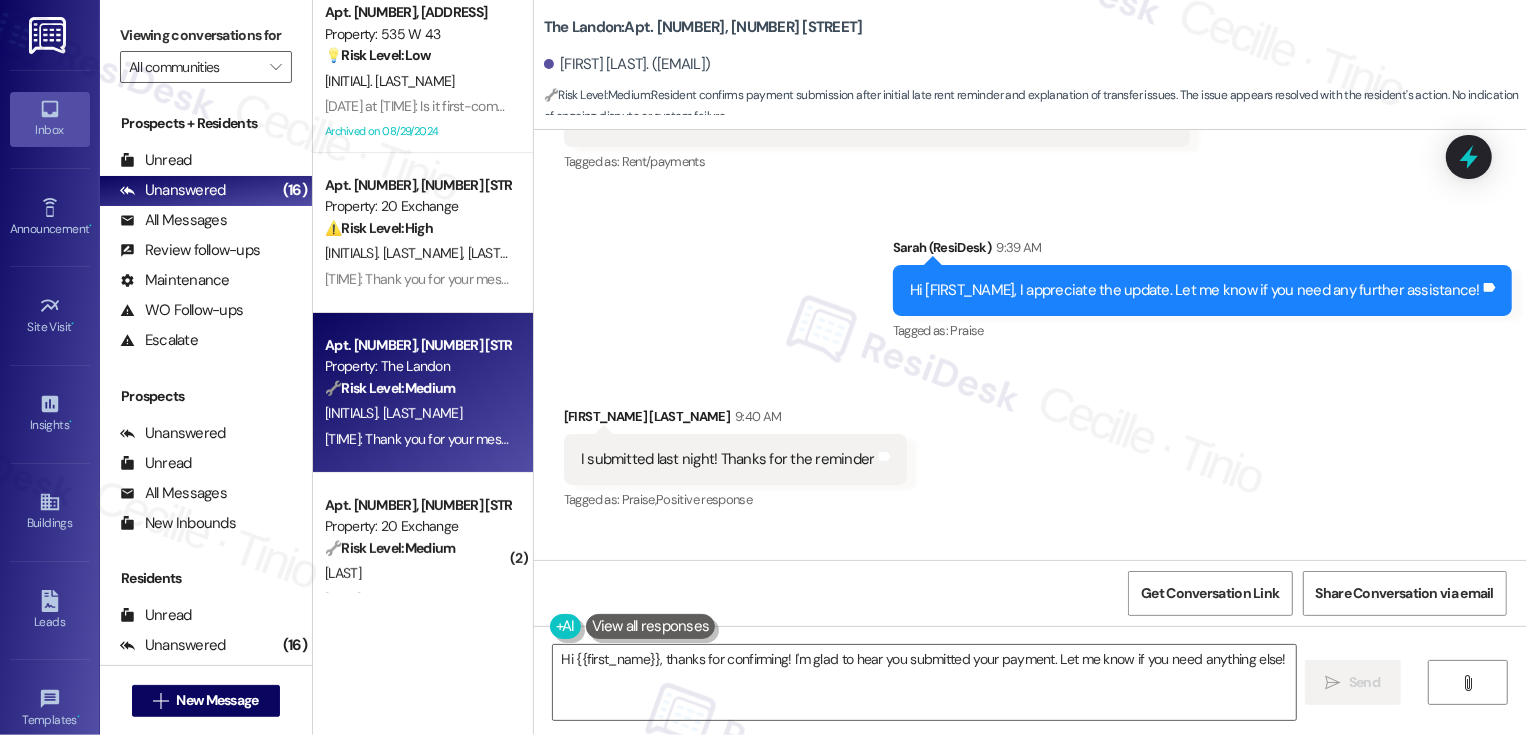 scroll, scrollTop: 2335, scrollLeft: 0, axis: vertical 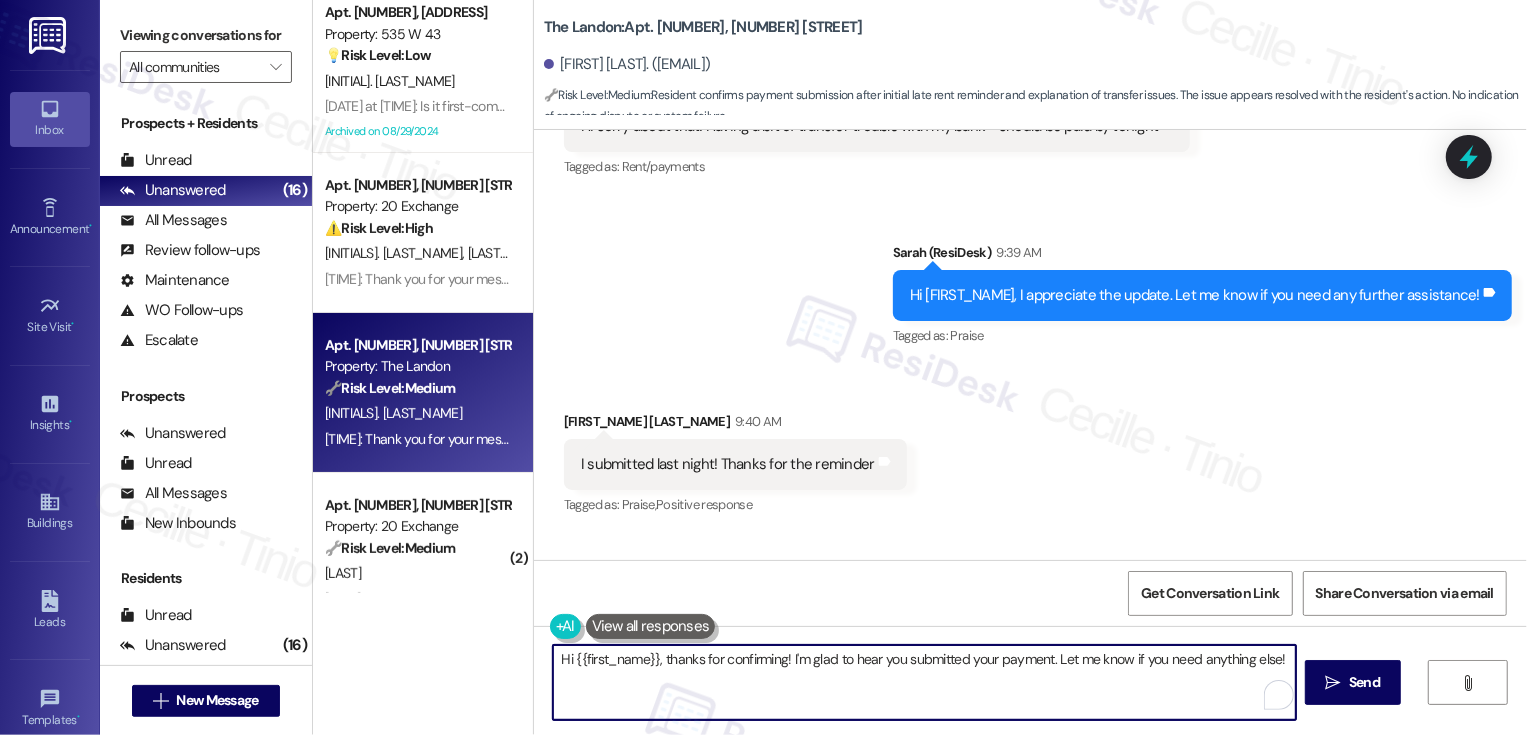 drag, startPoint x: 657, startPoint y: 657, endPoint x: 520, endPoint y: 661, distance: 137.05838 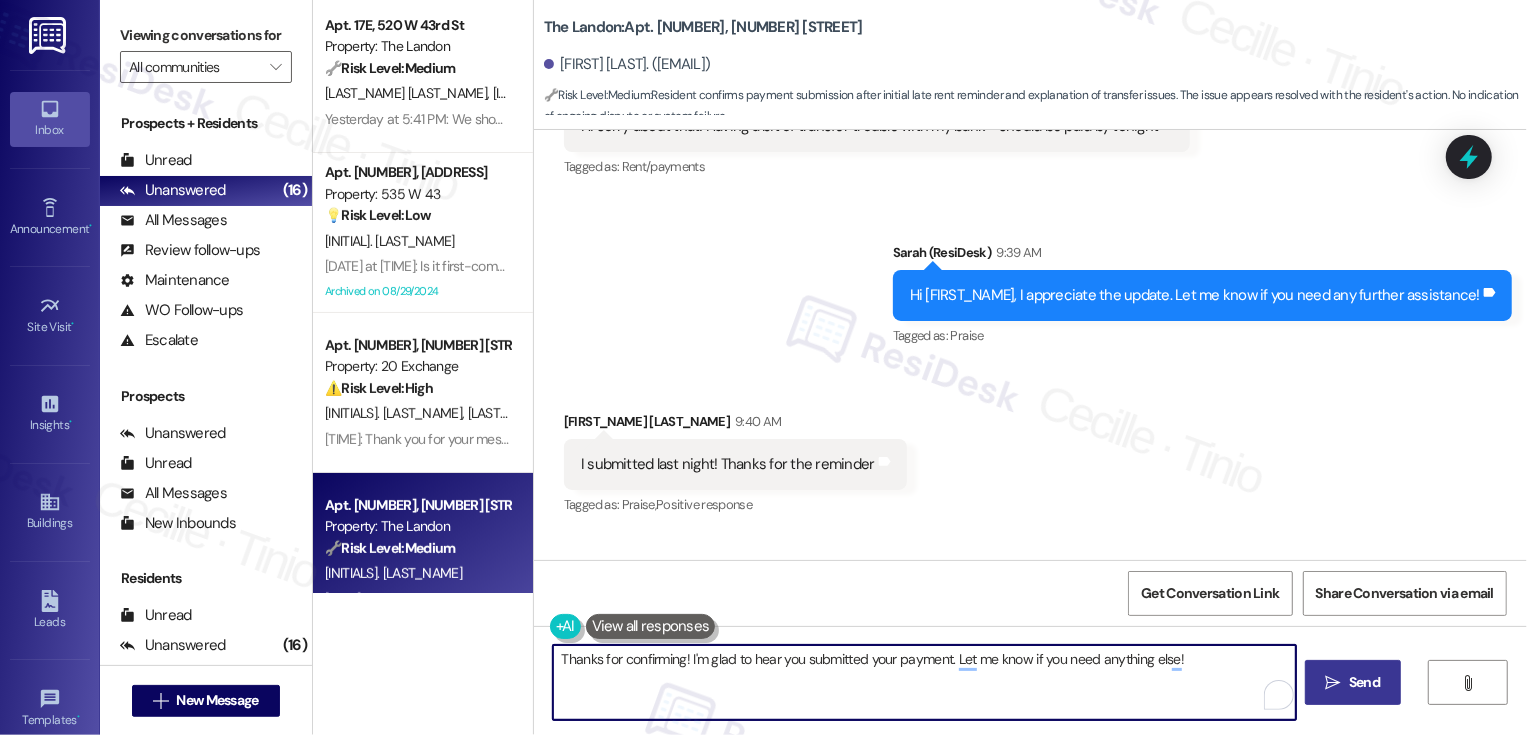 type on "Thanks for confirming! I'm glad to hear you submitted your payment. Let me know if you need anything else!" 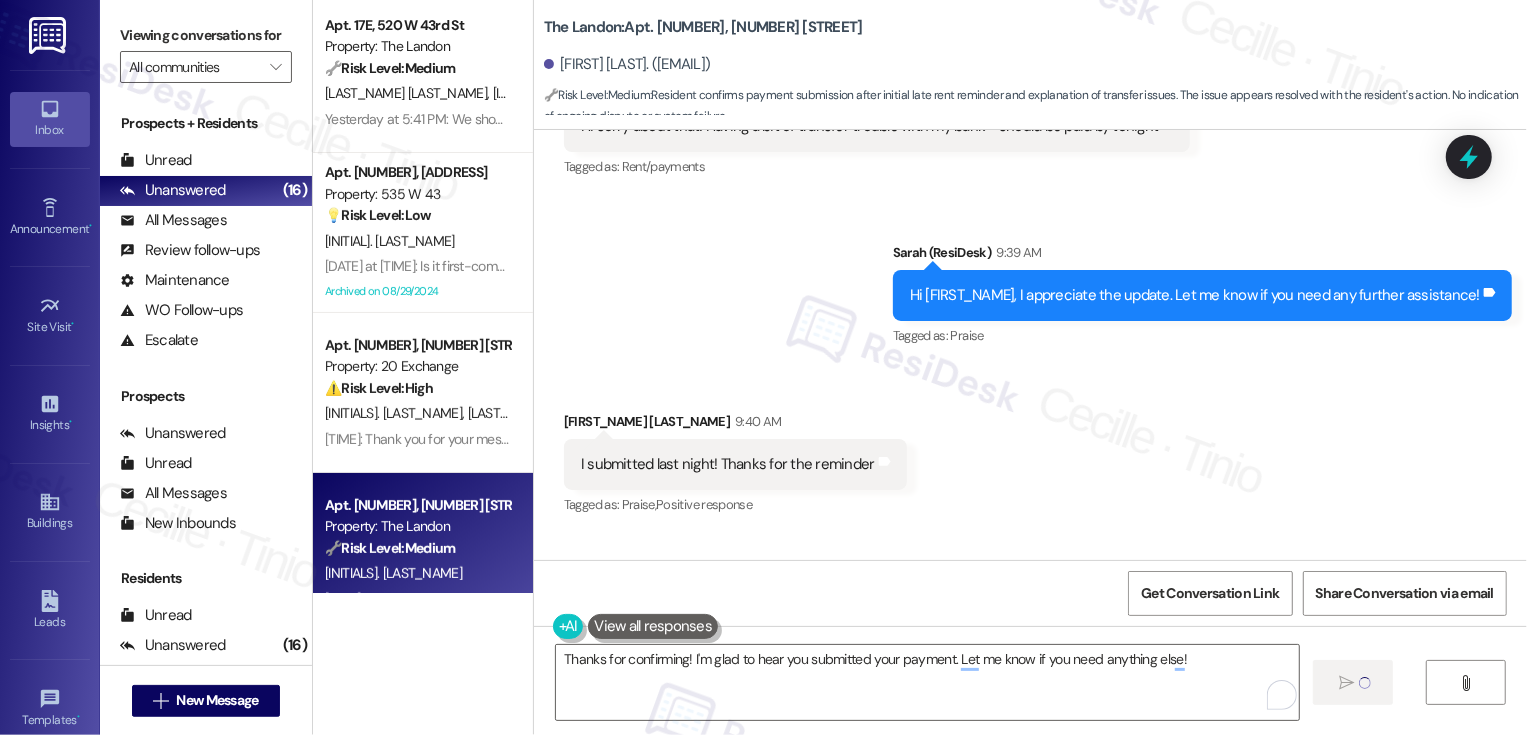 type 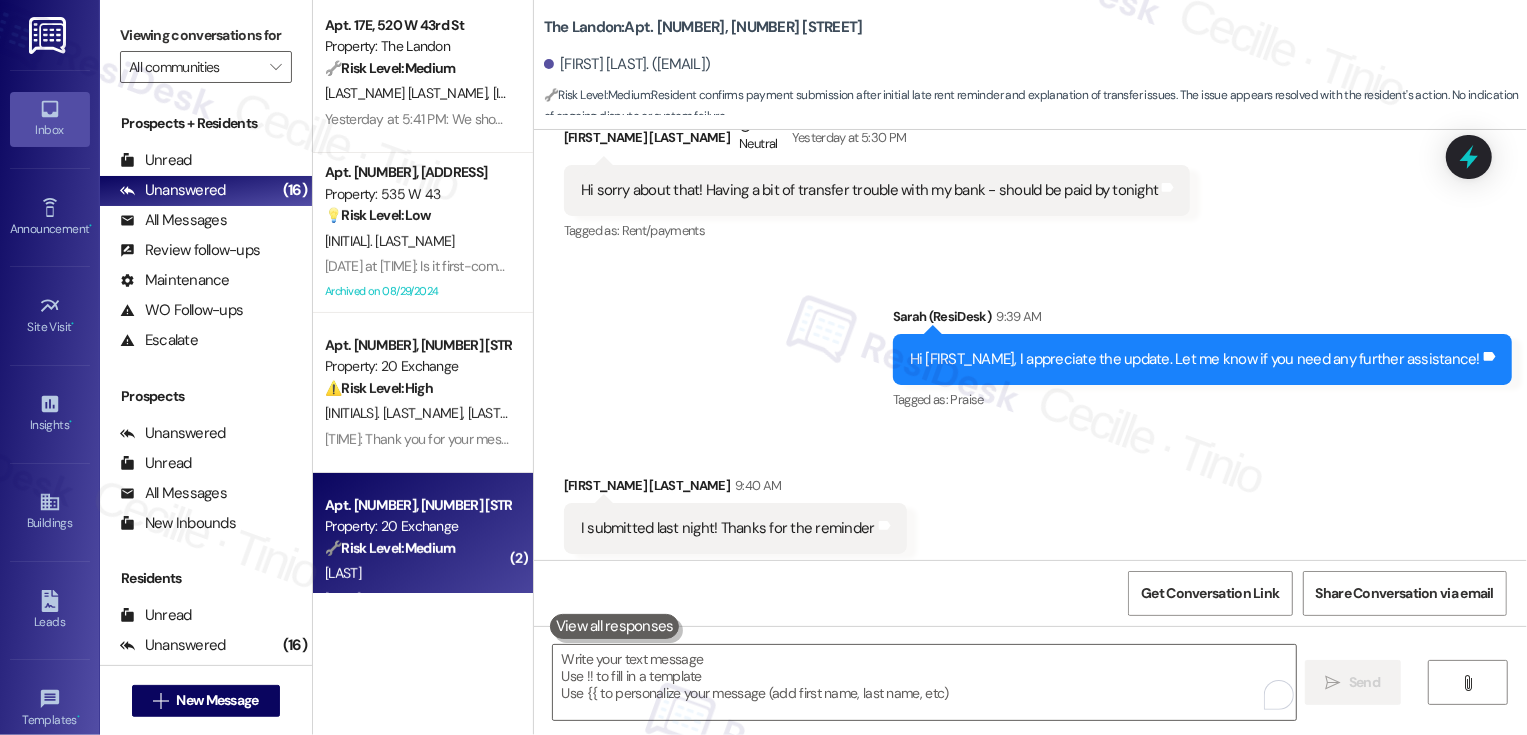 scroll, scrollTop: 2265, scrollLeft: 0, axis: vertical 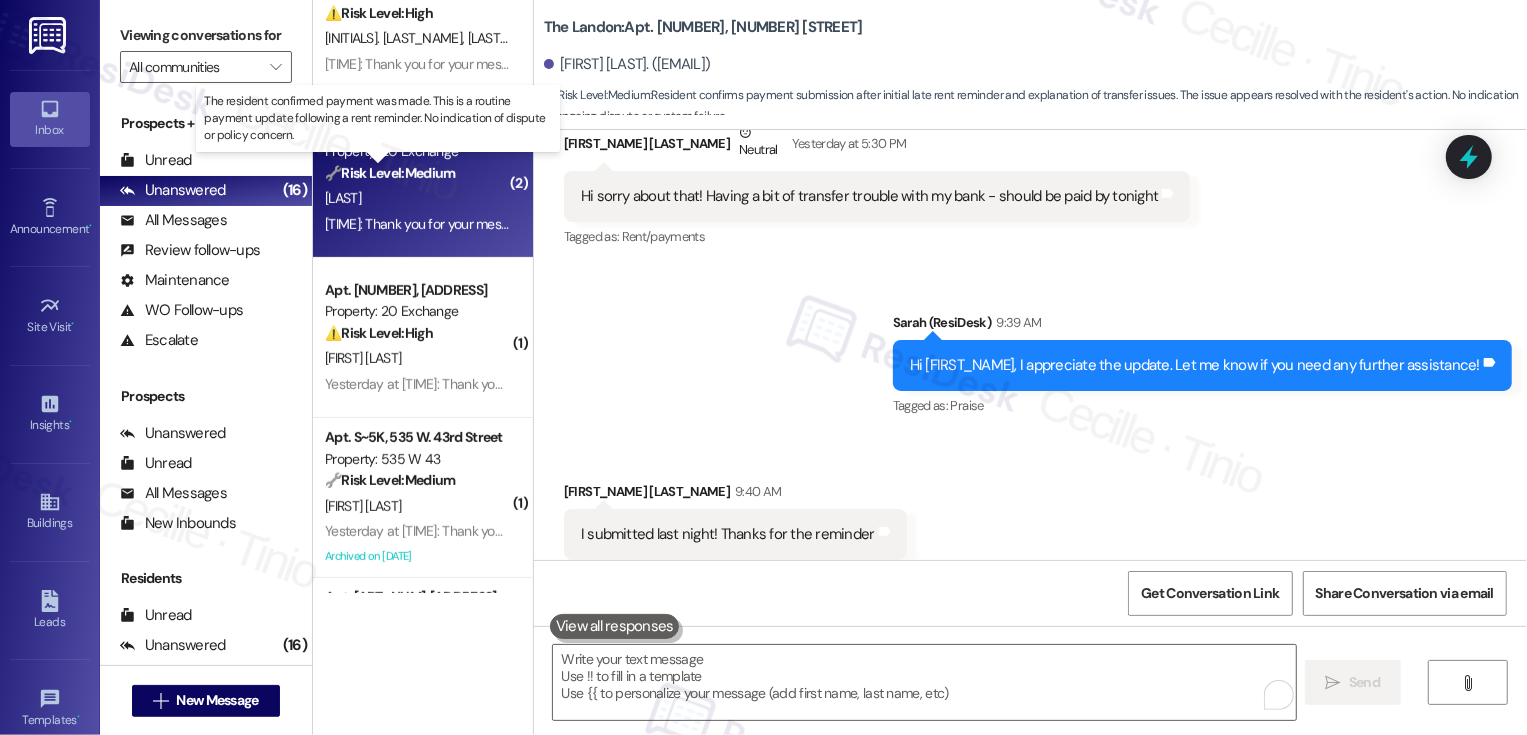 click on "🔧  Risk Level:  Medium" at bounding box center (390, 173) 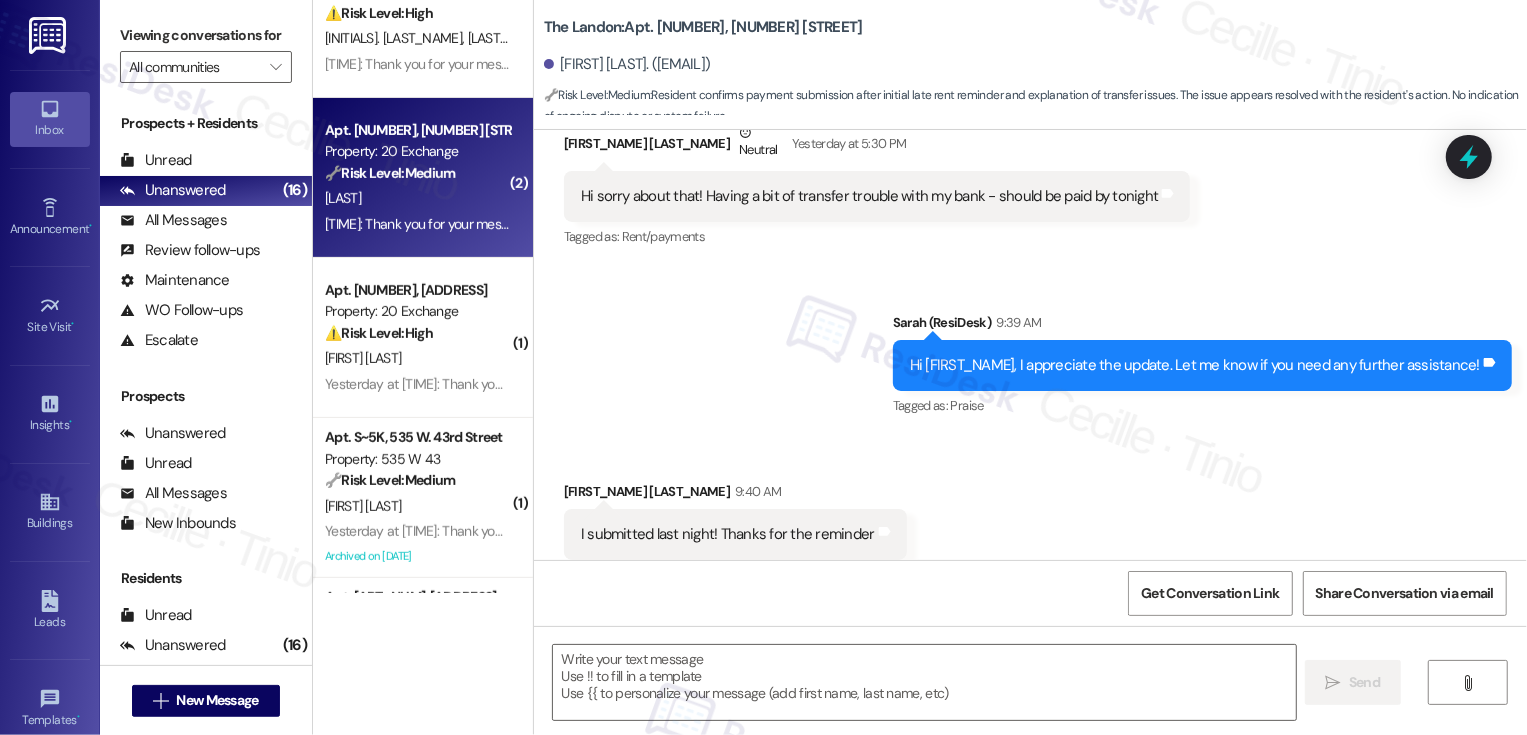 click on "🔧  Risk Level:  Medium" at bounding box center (390, 173) 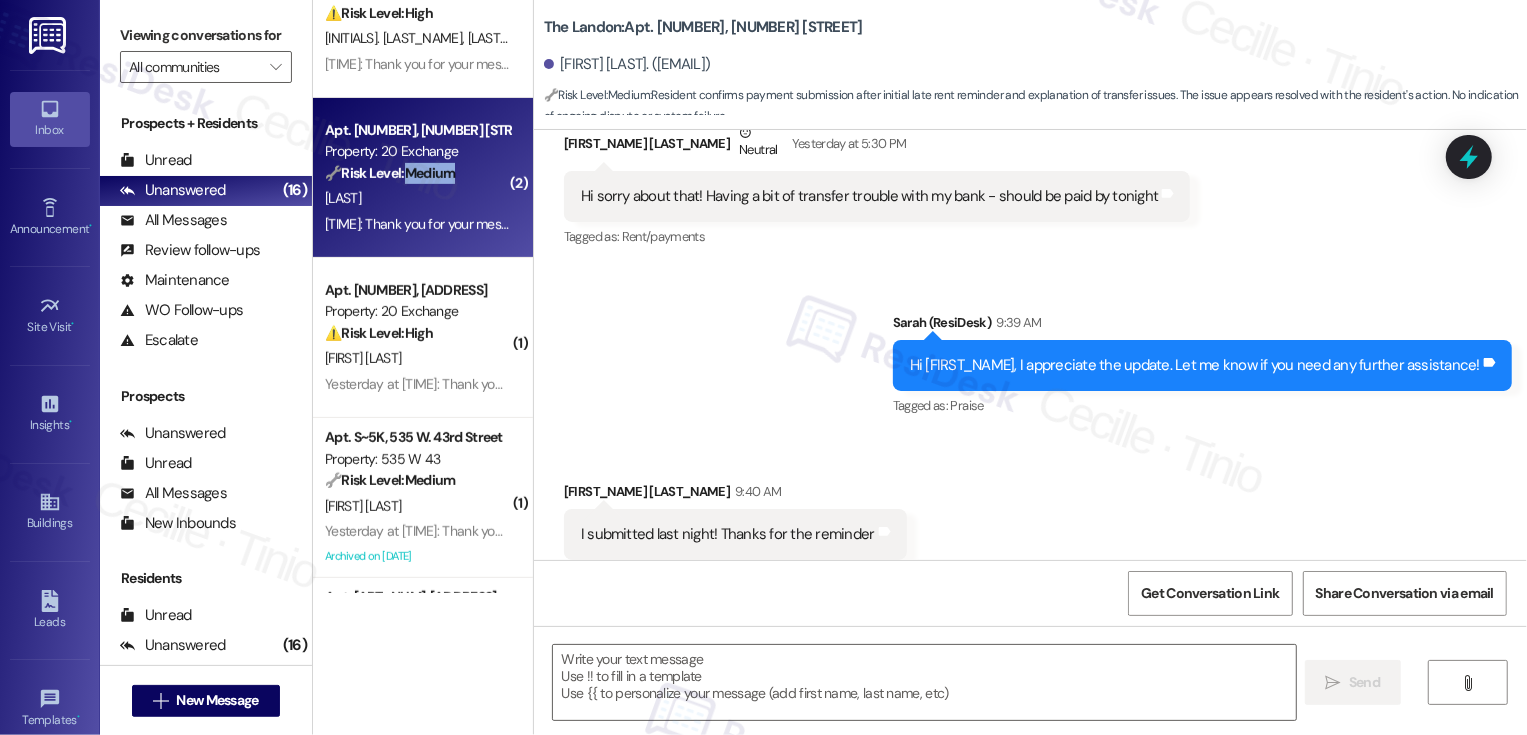 type on "Fetching suggested responses. Please feel free to read through the conversation in the meantime." 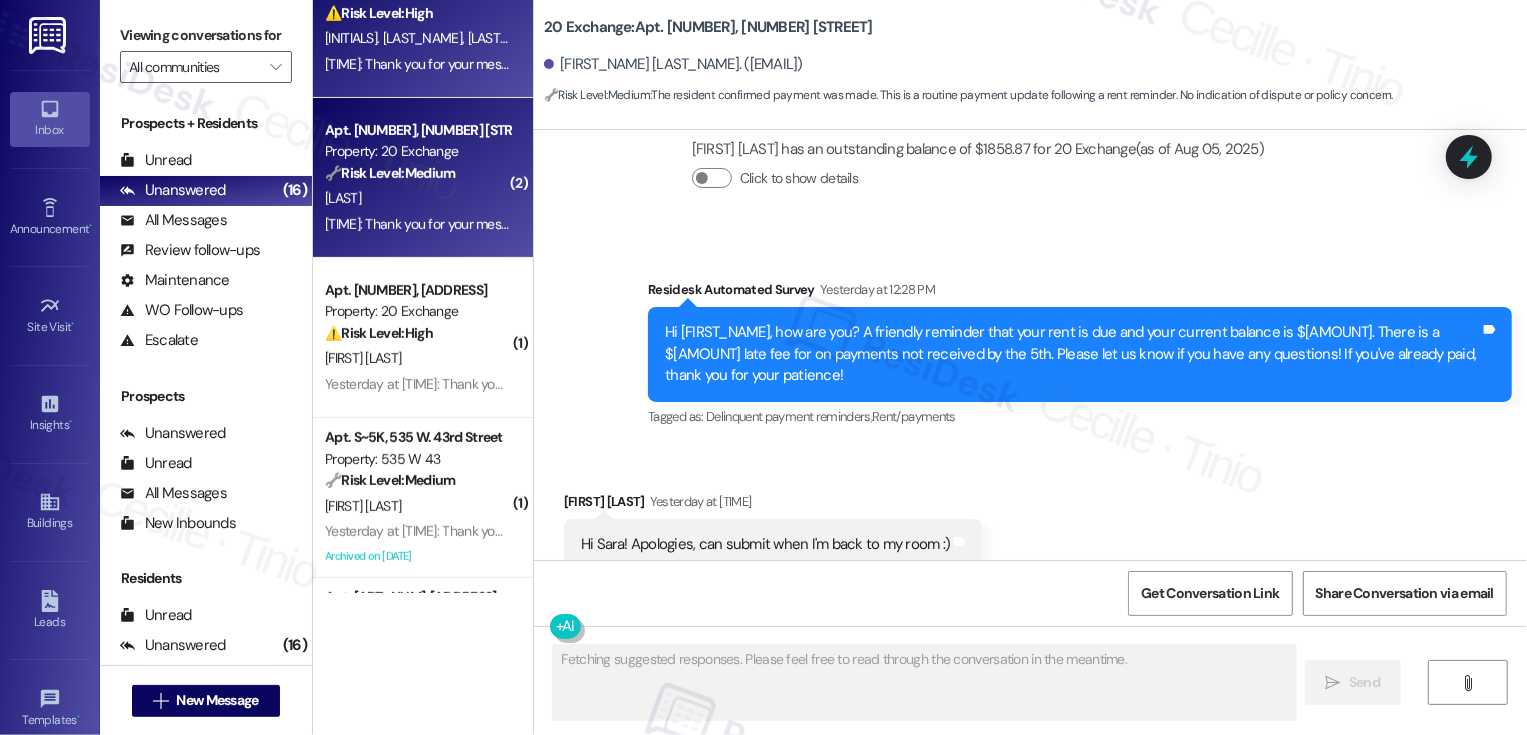 scroll, scrollTop: 795, scrollLeft: 0, axis: vertical 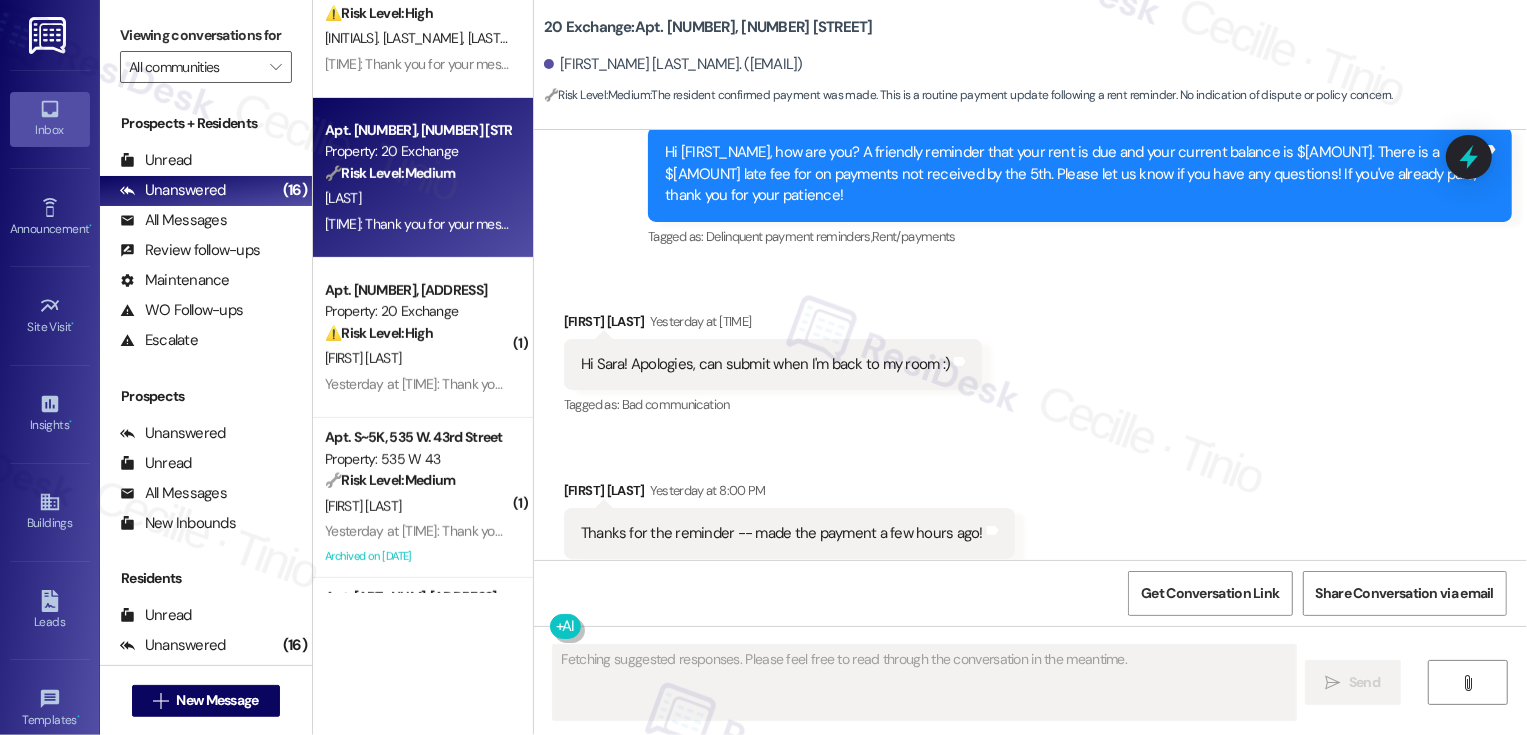 click on "Property: 20 Exchange" at bounding box center [417, 151] 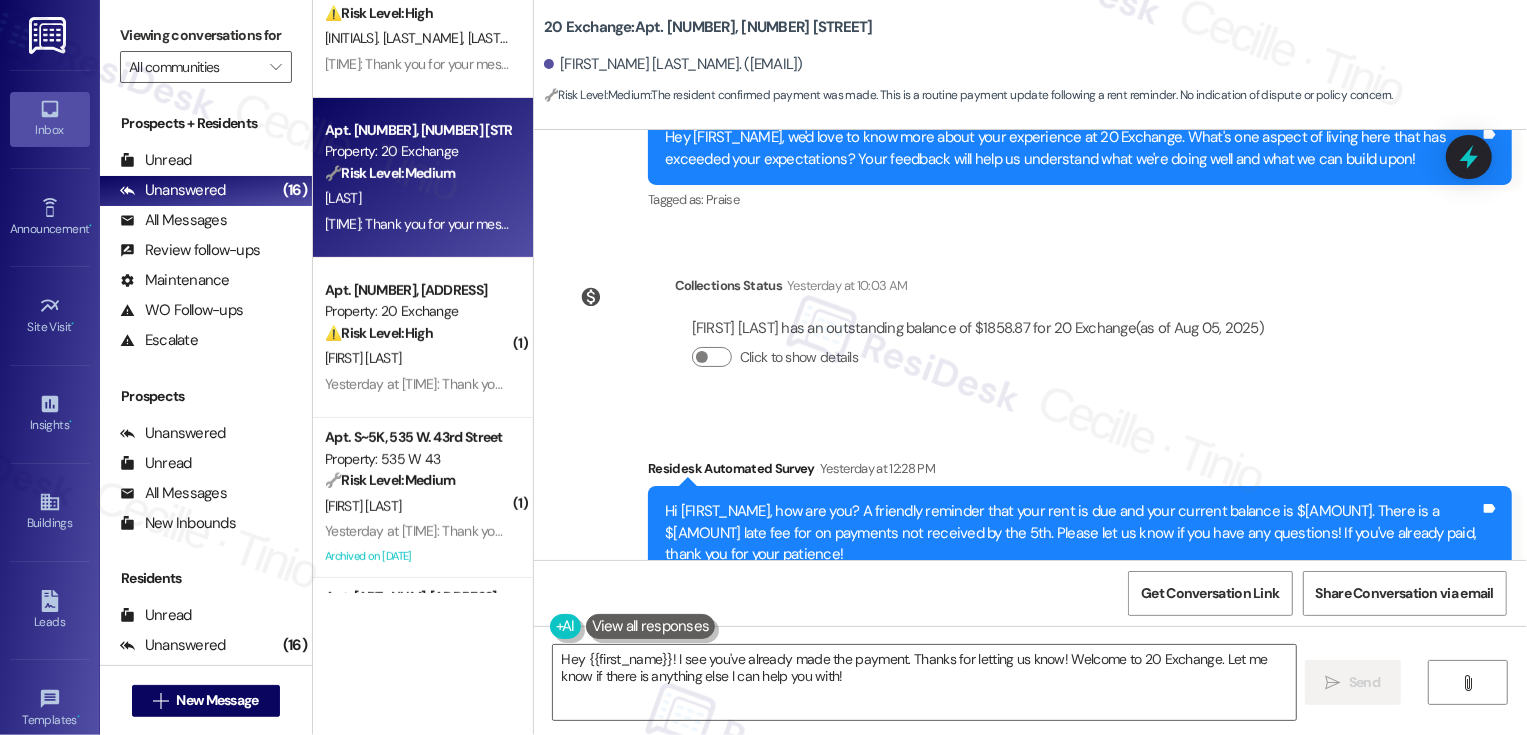 scroll, scrollTop: 431, scrollLeft: 0, axis: vertical 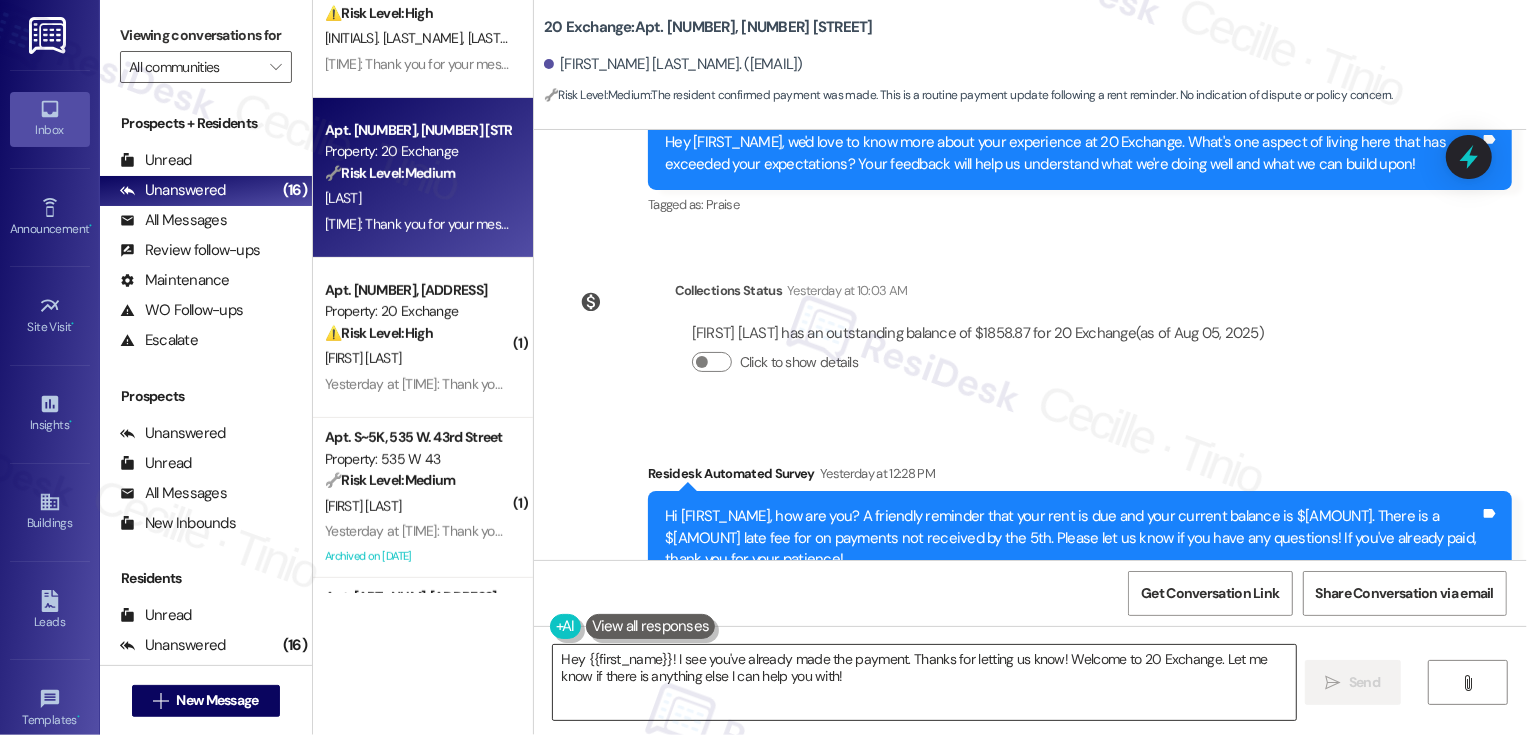 click on "Hey {{first_name}}! I see you've already made the payment. Thanks for letting us know! Welcome to 20 Exchange. Let me know if there is anything else I can help you with!" at bounding box center [924, 682] 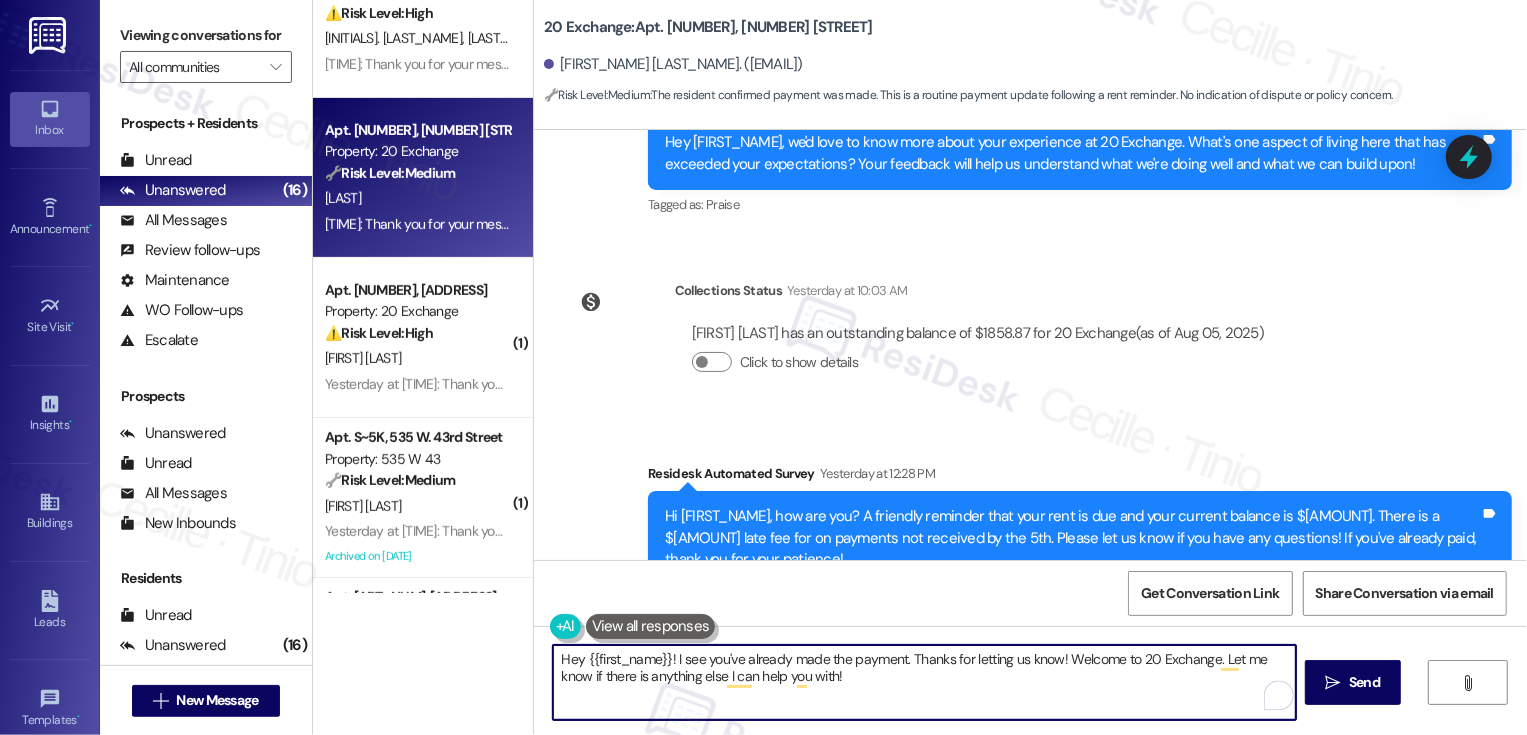 drag, startPoint x: 663, startPoint y: 656, endPoint x: 897, endPoint y: 654, distance: 234.00854 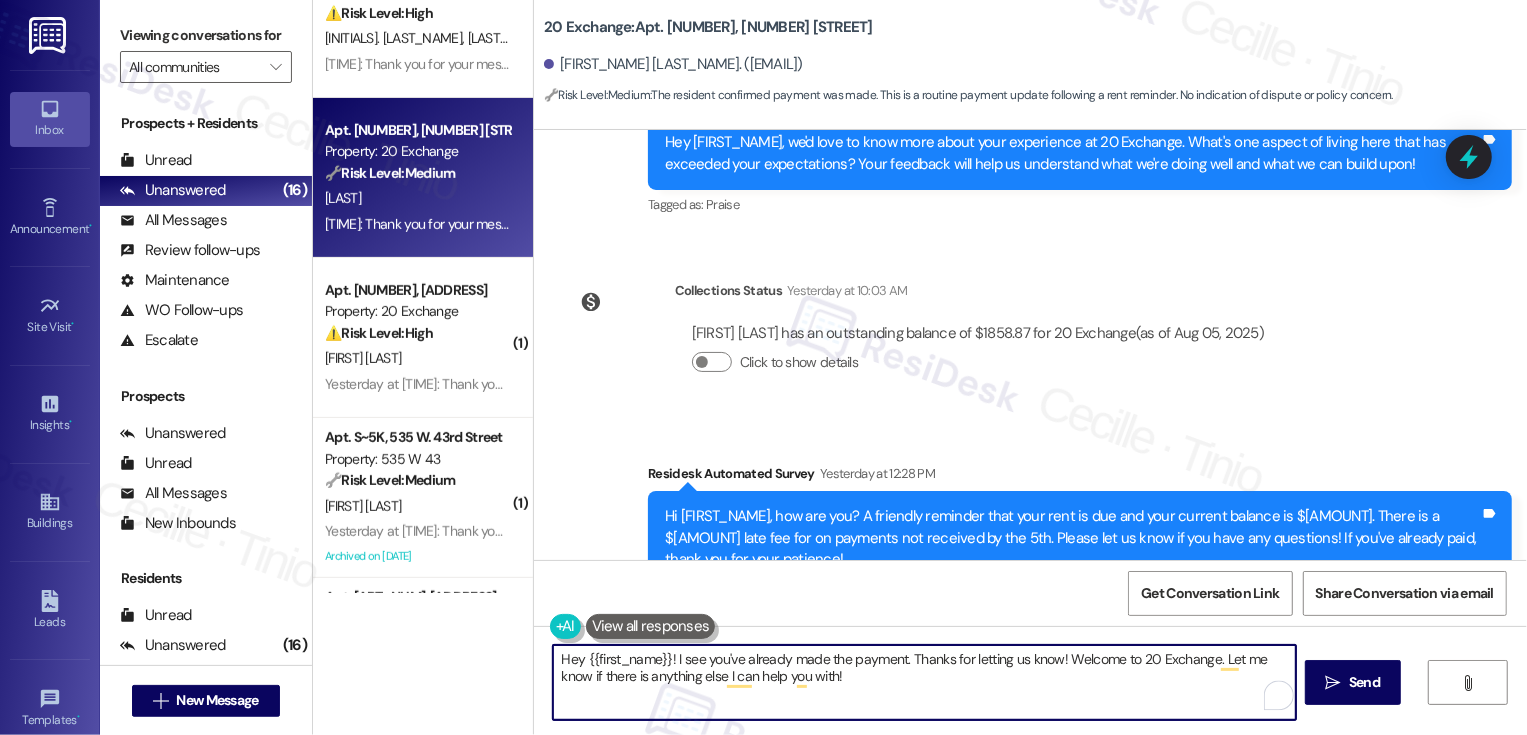 click on "Hey {{first_name}}! I see you've already made the payment. Thanks for letting us know! Welcome to 20 Exchange. Let me know if there is anything else I can help you with!" at bounding box center [924, 682] 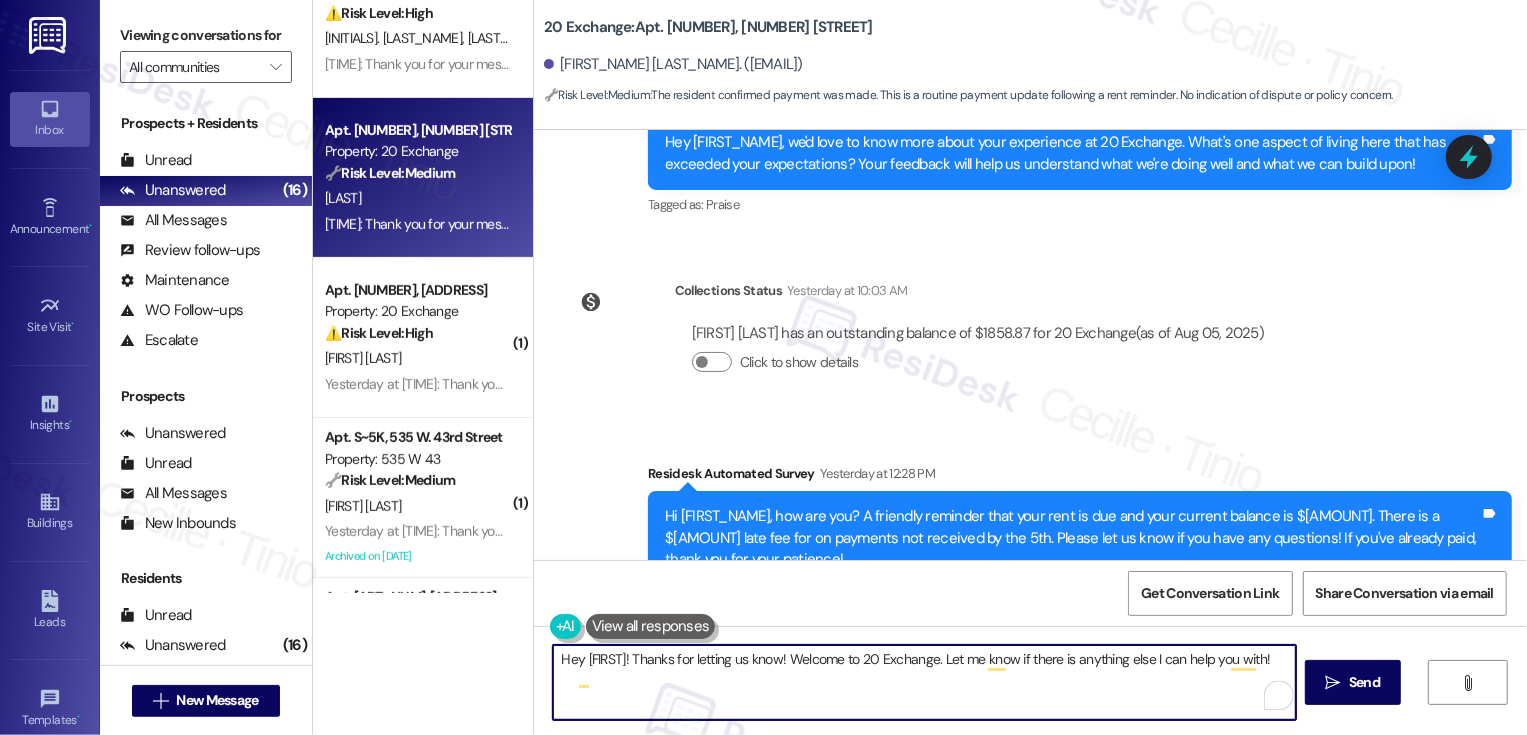 click on "Hey {{first_name}}! Thanks for letting us know! Welcome to 20 Exchange. Let me know if there is anything else I can help you with!" at bounding box center (924, 682) 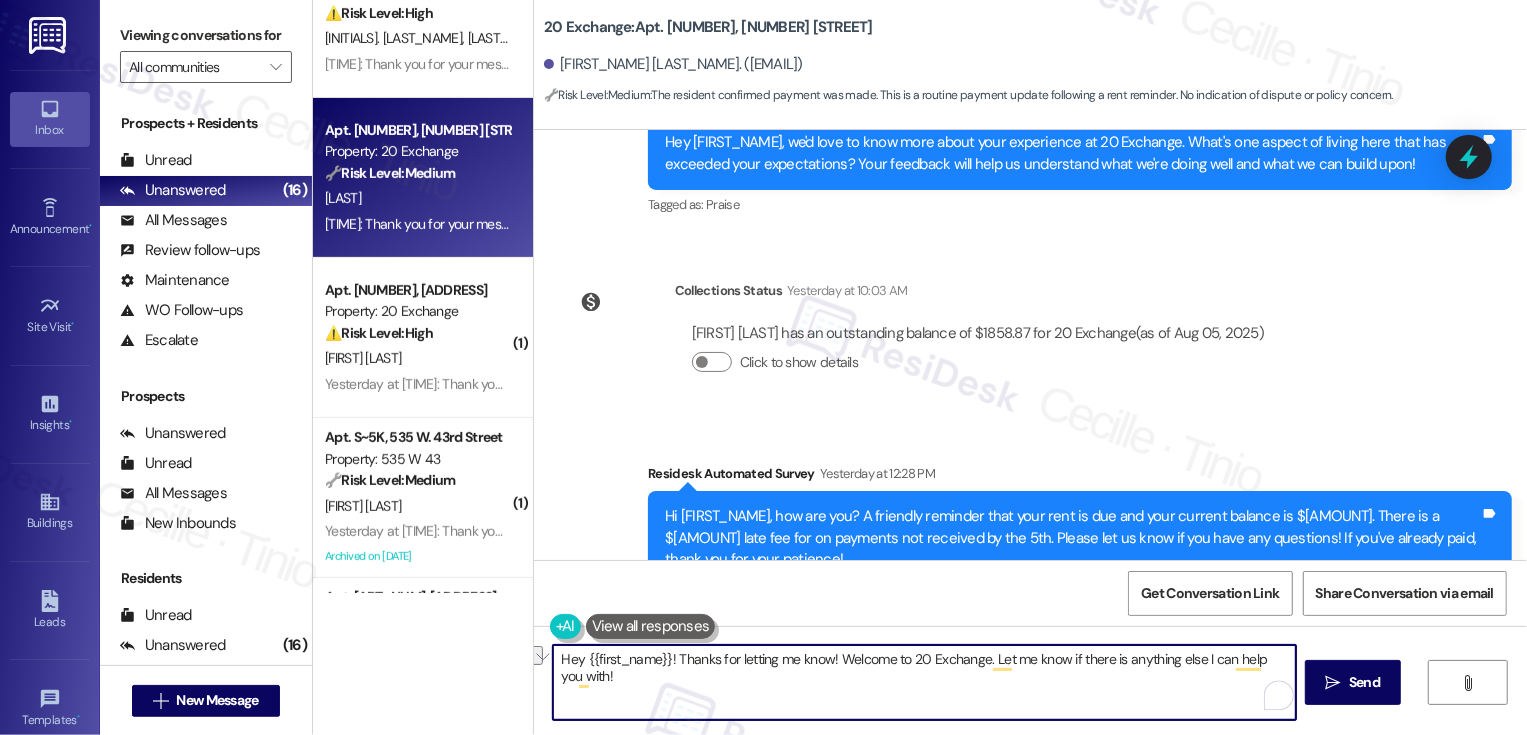 drag, startPoint x: 823, startPoint y: 659, endPoint x: 951, endPoint y: 679, distance: 129.55309 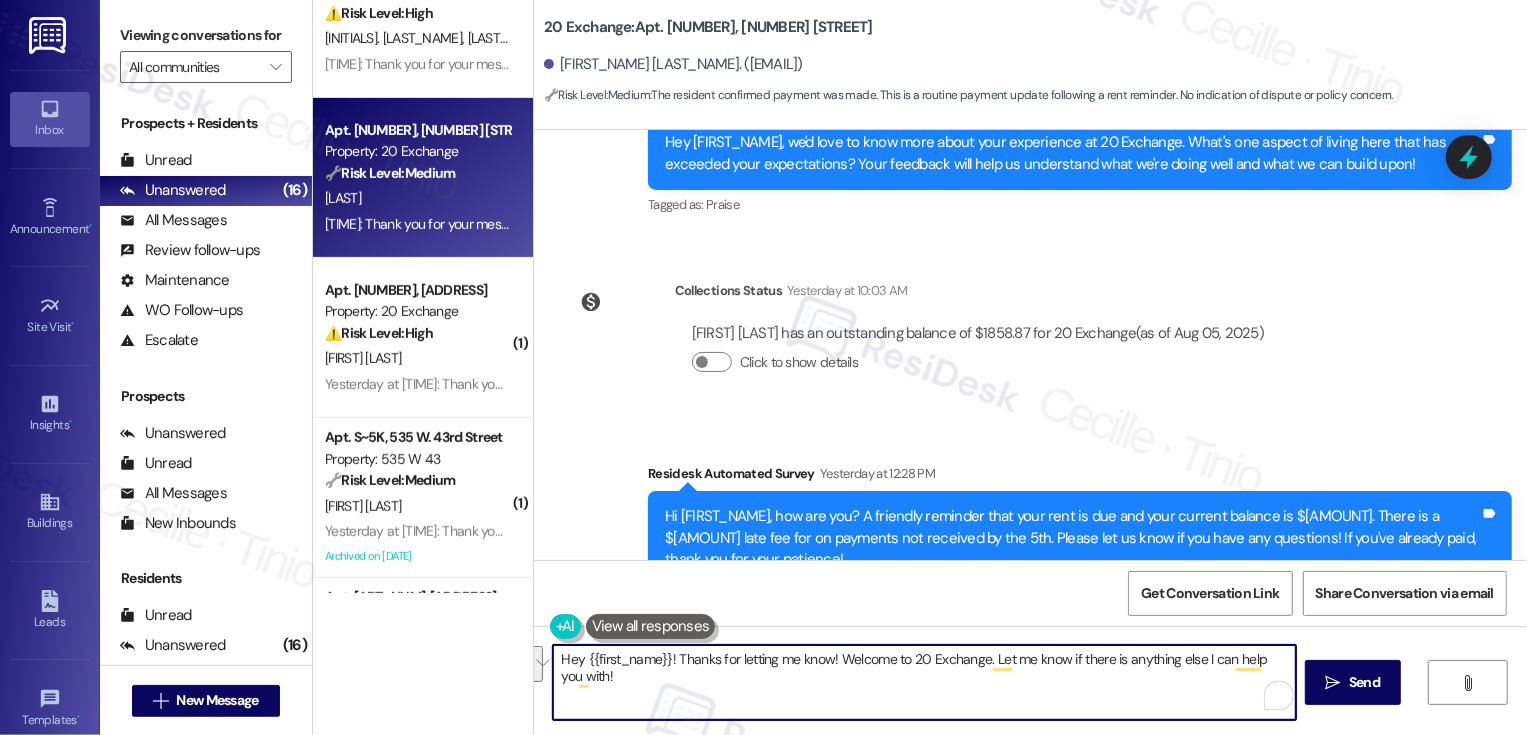 type on "Hey {{first_name}}! Thanks for letting me know!" 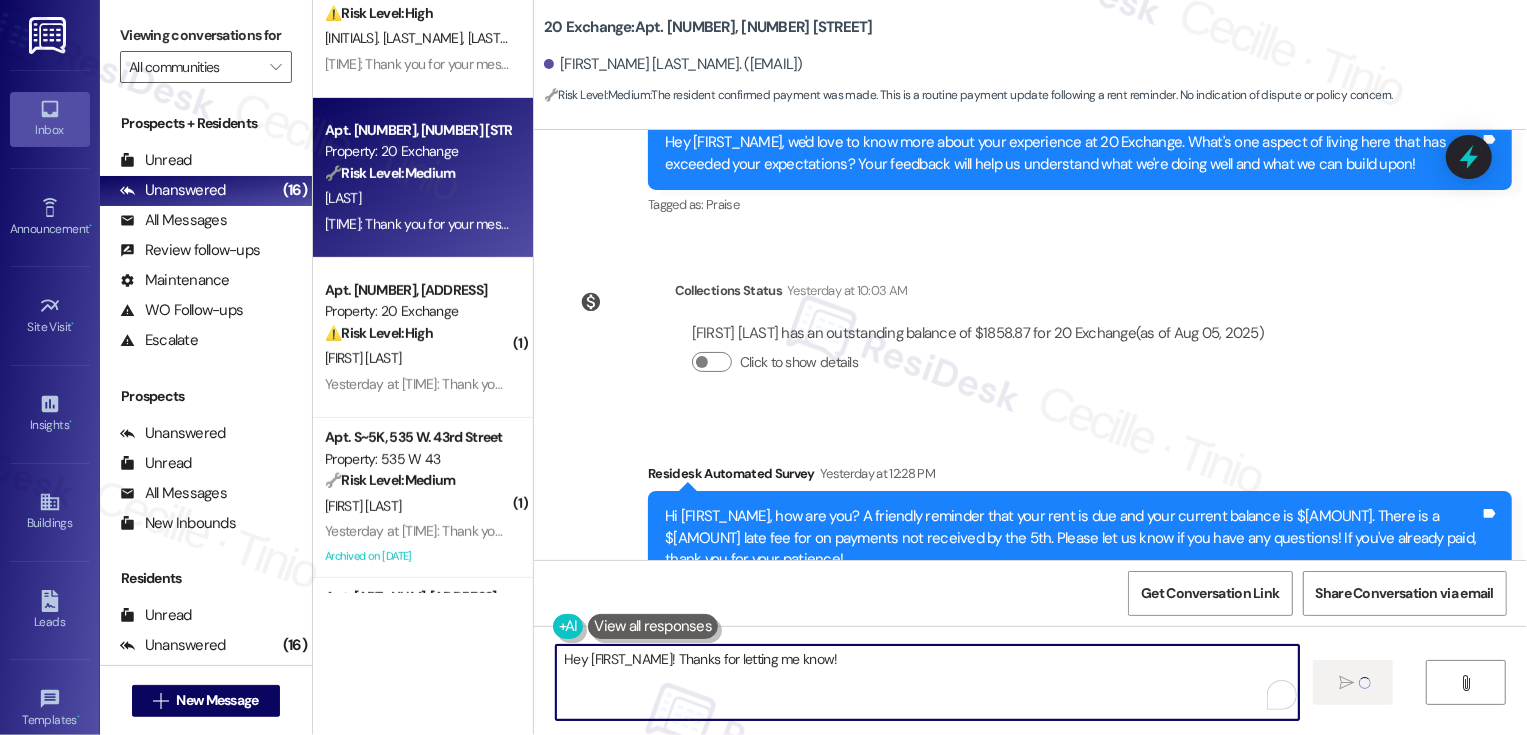 type 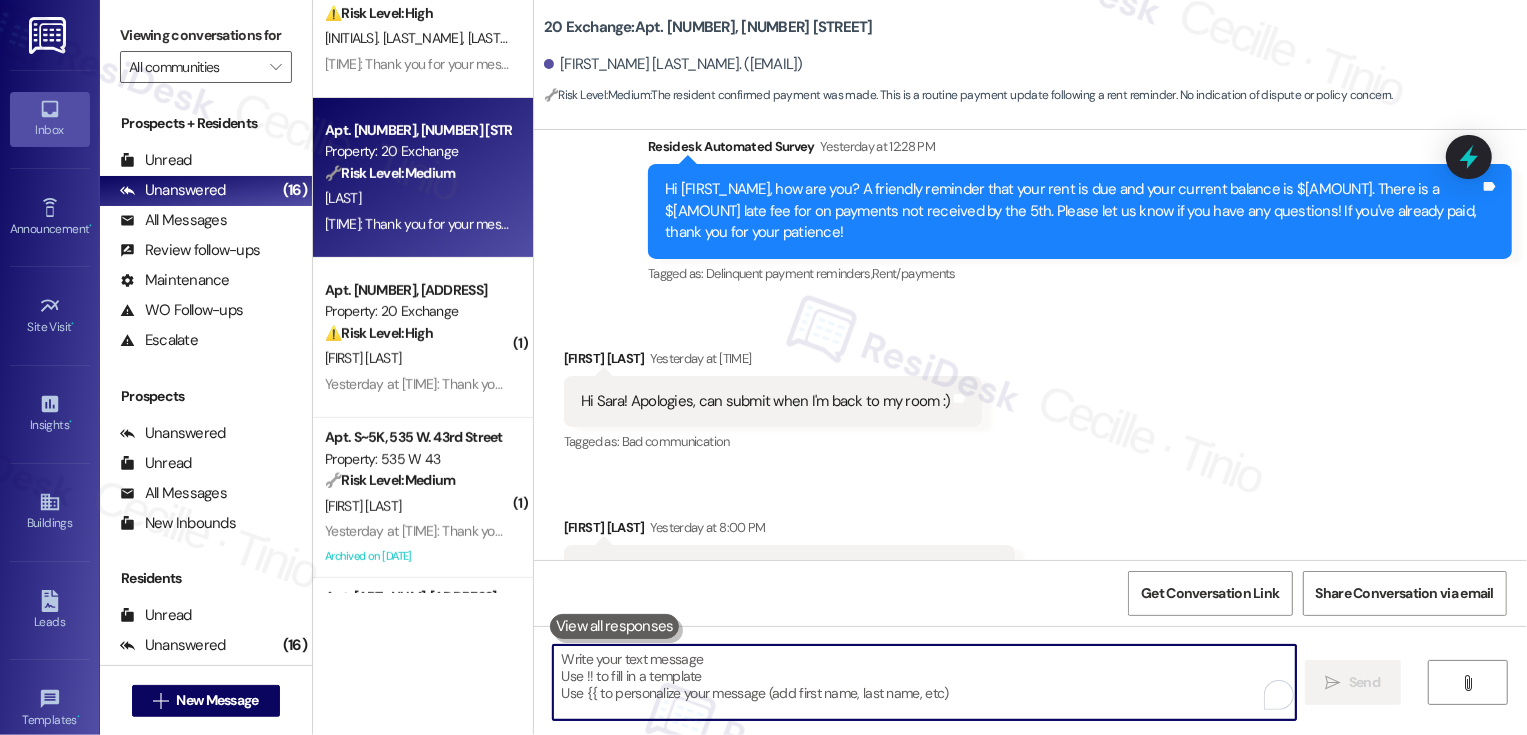 scroll, scrollTop: 1147, scrollLeft: 0, axis: vertical 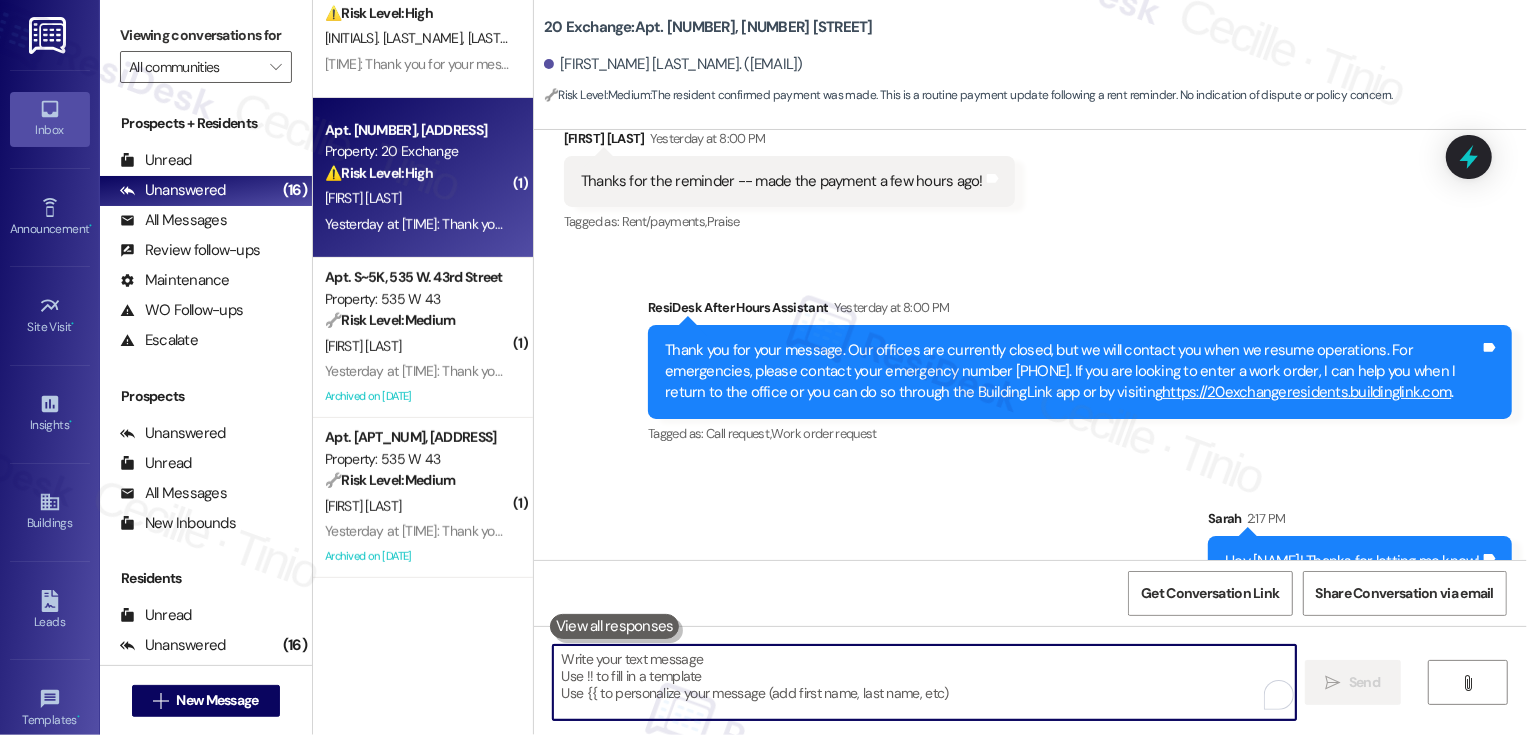 click on "[INITIAL] [LAST_NAME]" at bounding box center [417, 198] 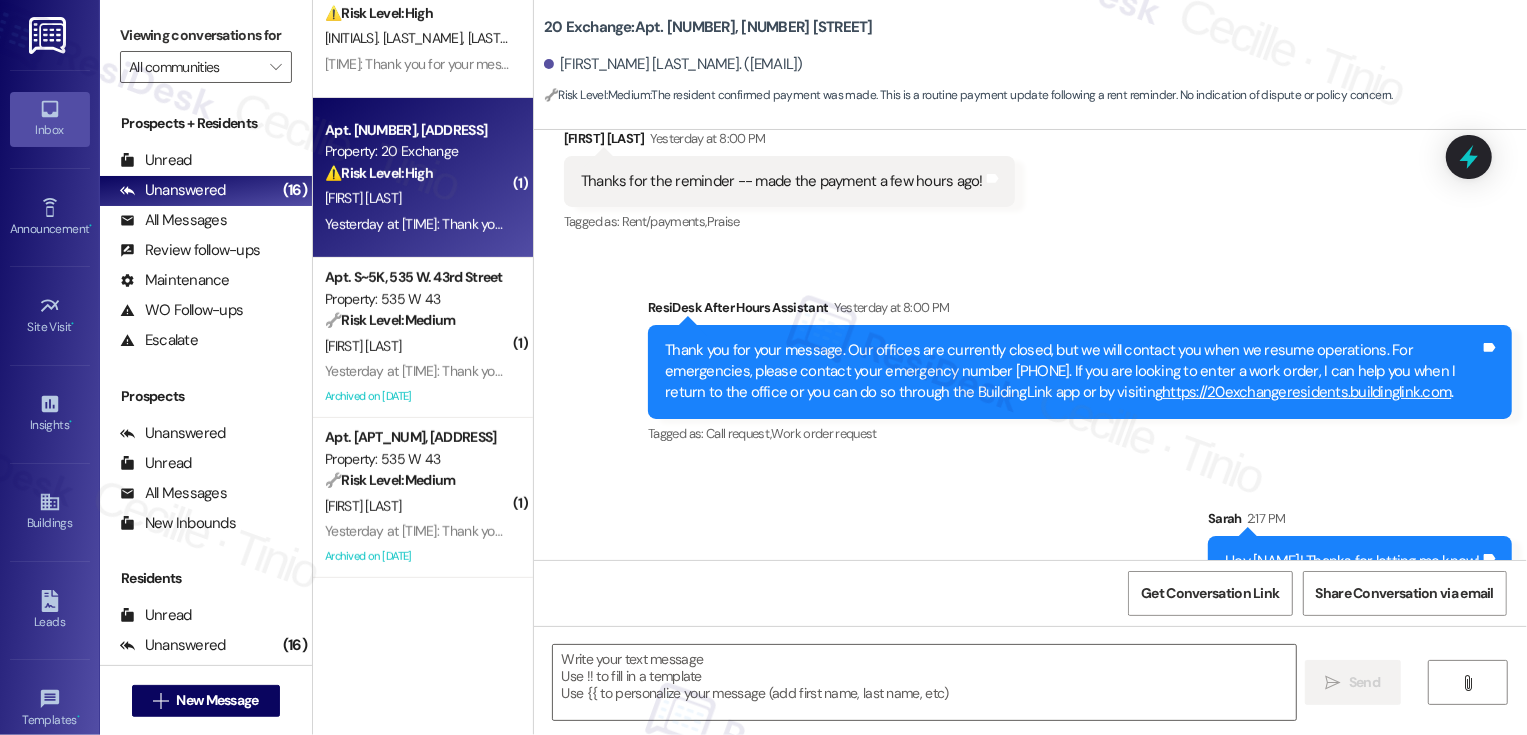 click on "[INITIAL] [LAST_NAME]" at bounding box center [417, 198] 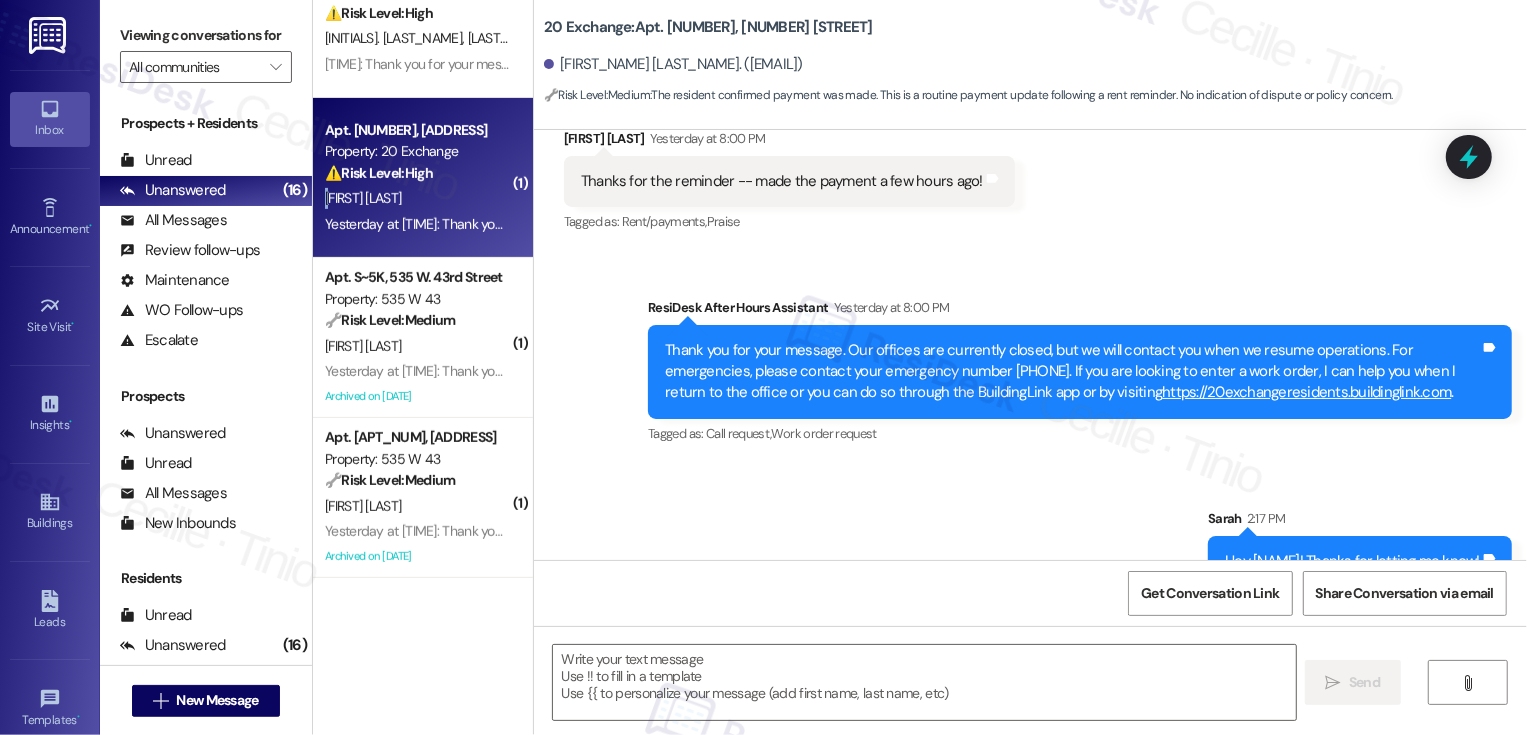 type on "Fetching suggested responses. Please feel free to read through the conversation in the meantime." 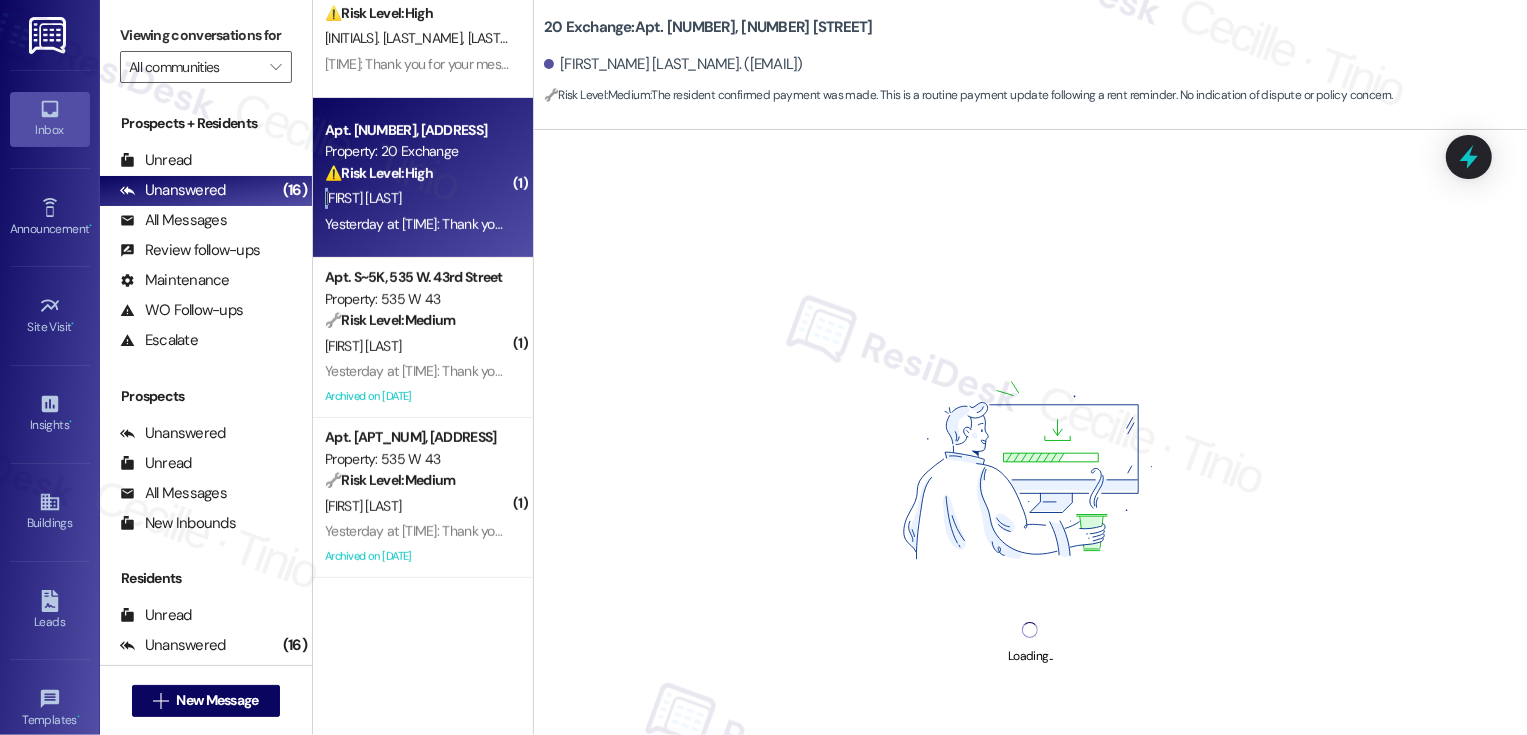 click on "[INITIAL] [LAST_NAME]" at bounding box center (417, 198) 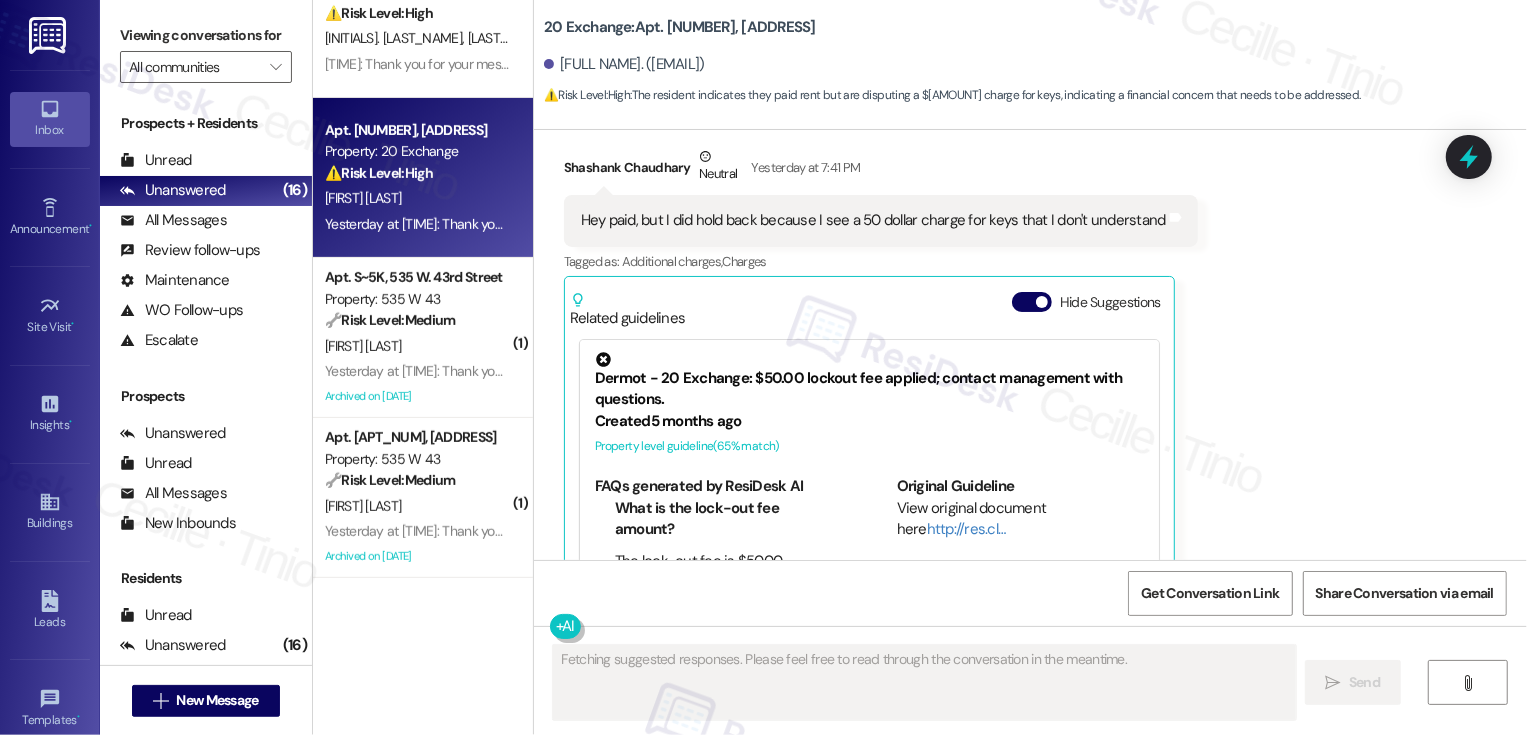 scroll, scrollTop: 5276, scrollLeft: 0, axis: vertical 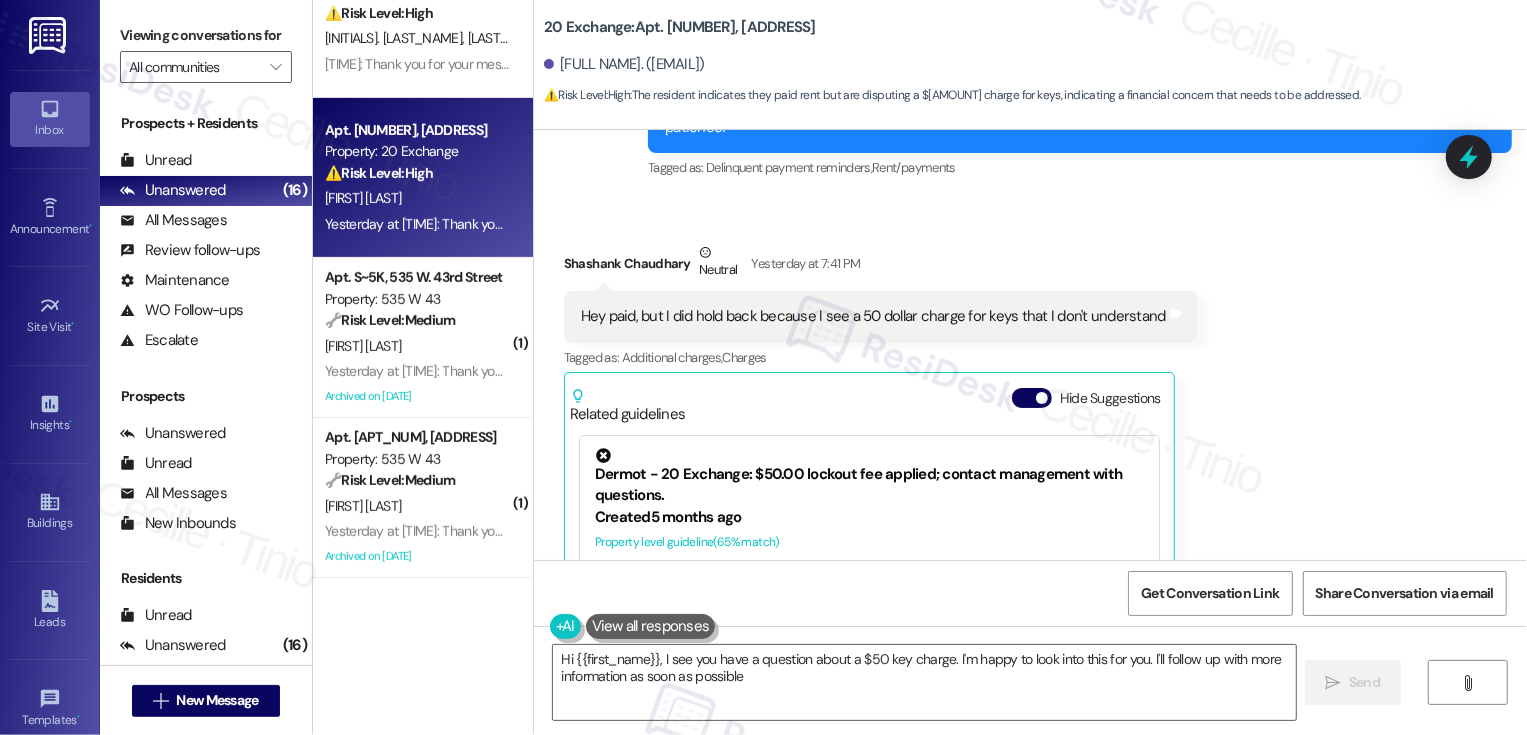 type on "Hi {{first_name}}, I see you have a question about a $50 key charge. I'm happy to look into this for you. I'll follow up with more information as soon as possible!" 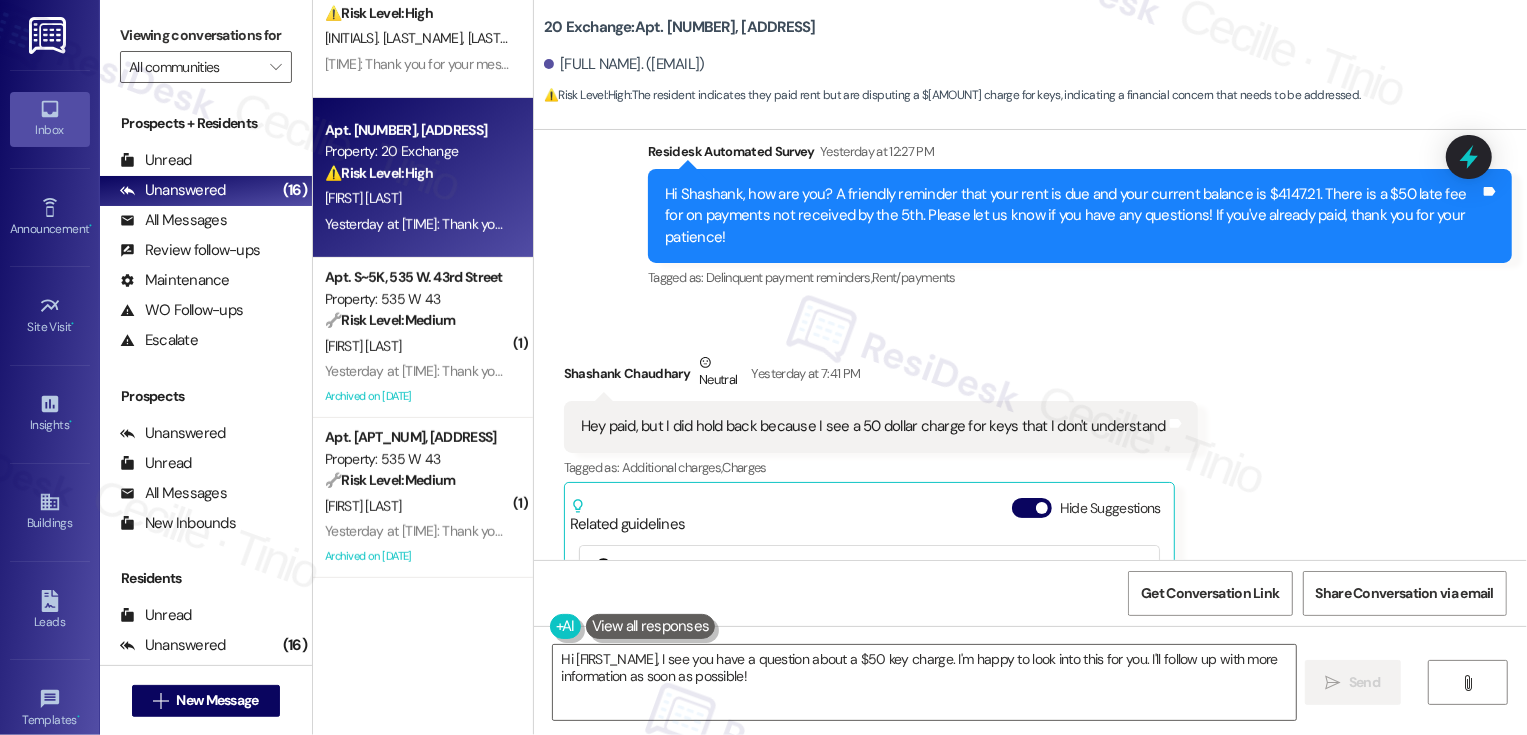 scroll, scrollTop: 4964, scrollLeft: 0, axis: vertical 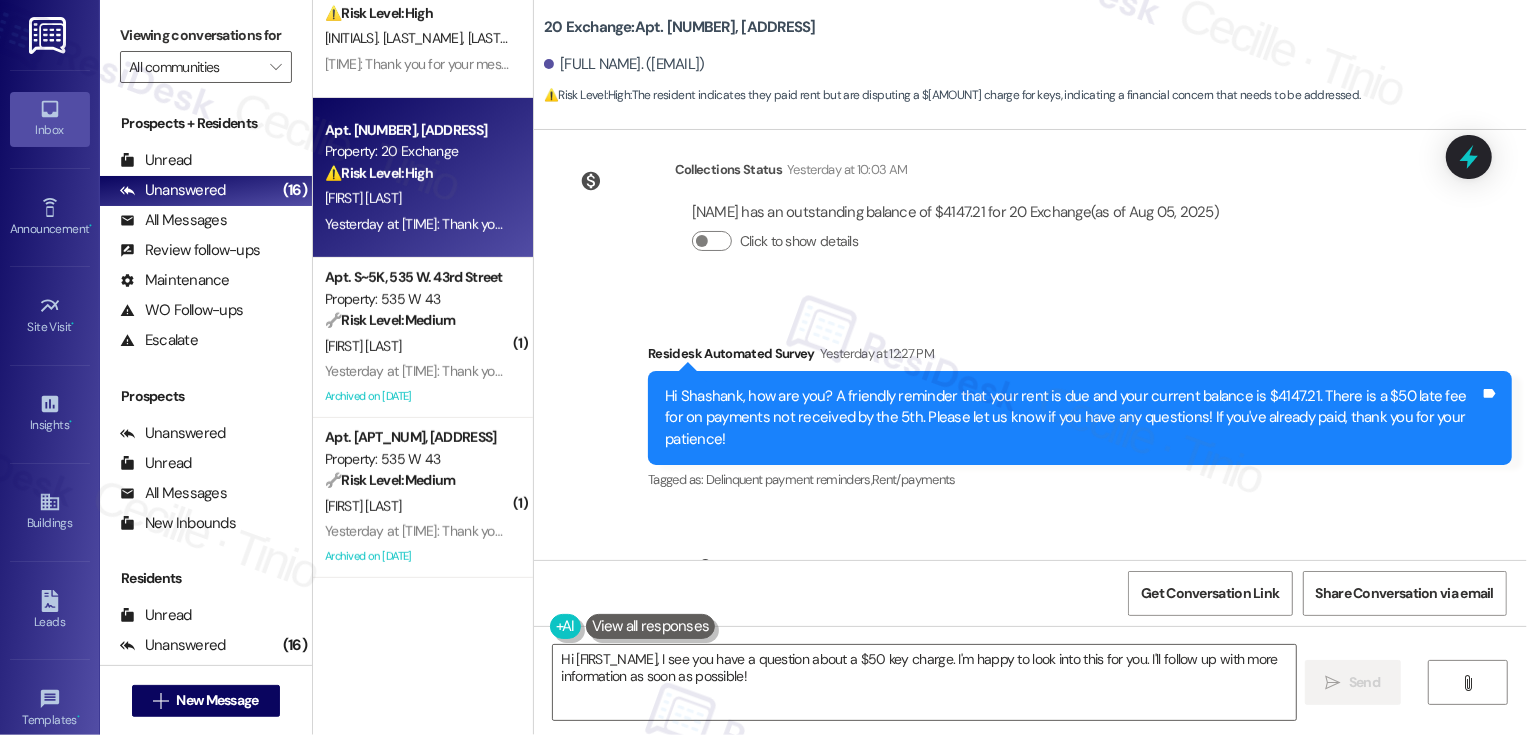 click on "Collections Status Yesterday at 10:03 AM Shashank Chaudhary has an outstanding balance of $4147.21 for 20 Exchange  (as of Aug 05, 2025) Click to show details" at bounding box center (900, 221) 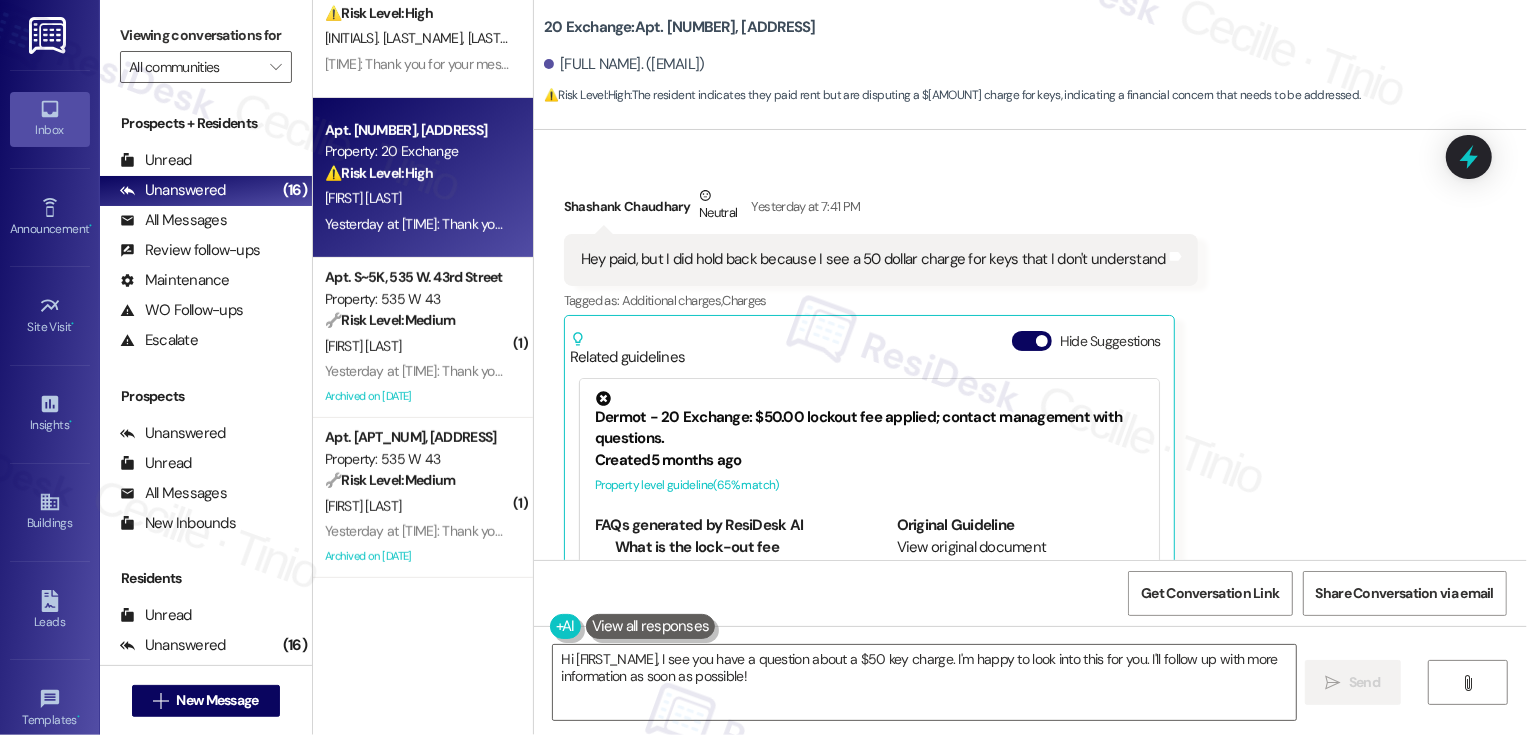 scroll, scrollTop: 5420, scrollLeft: 0, axis: vertical 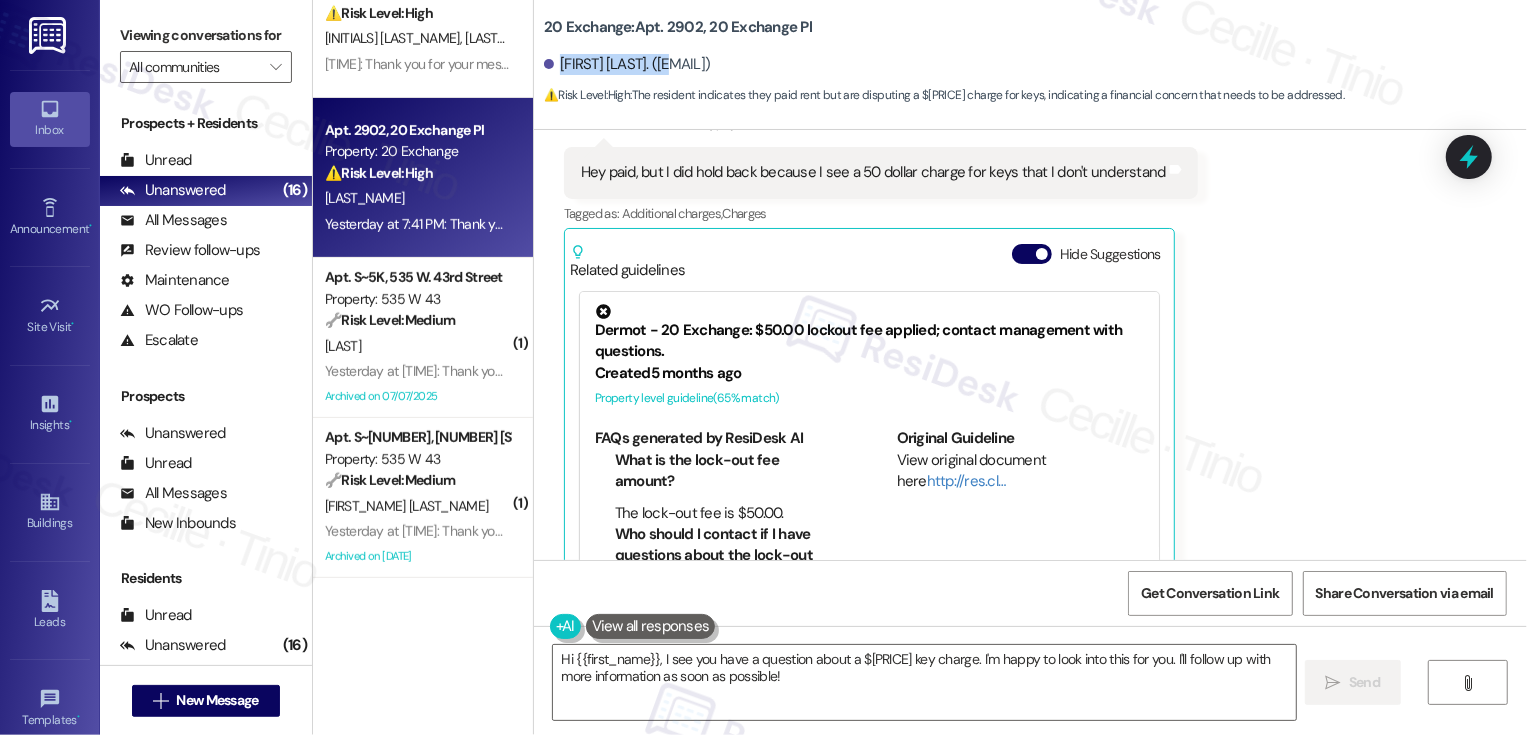 drag, startPoint x: 547, startPoint y: 67, endPoint x: 680, endPoint y: 75, distance: 133.24039 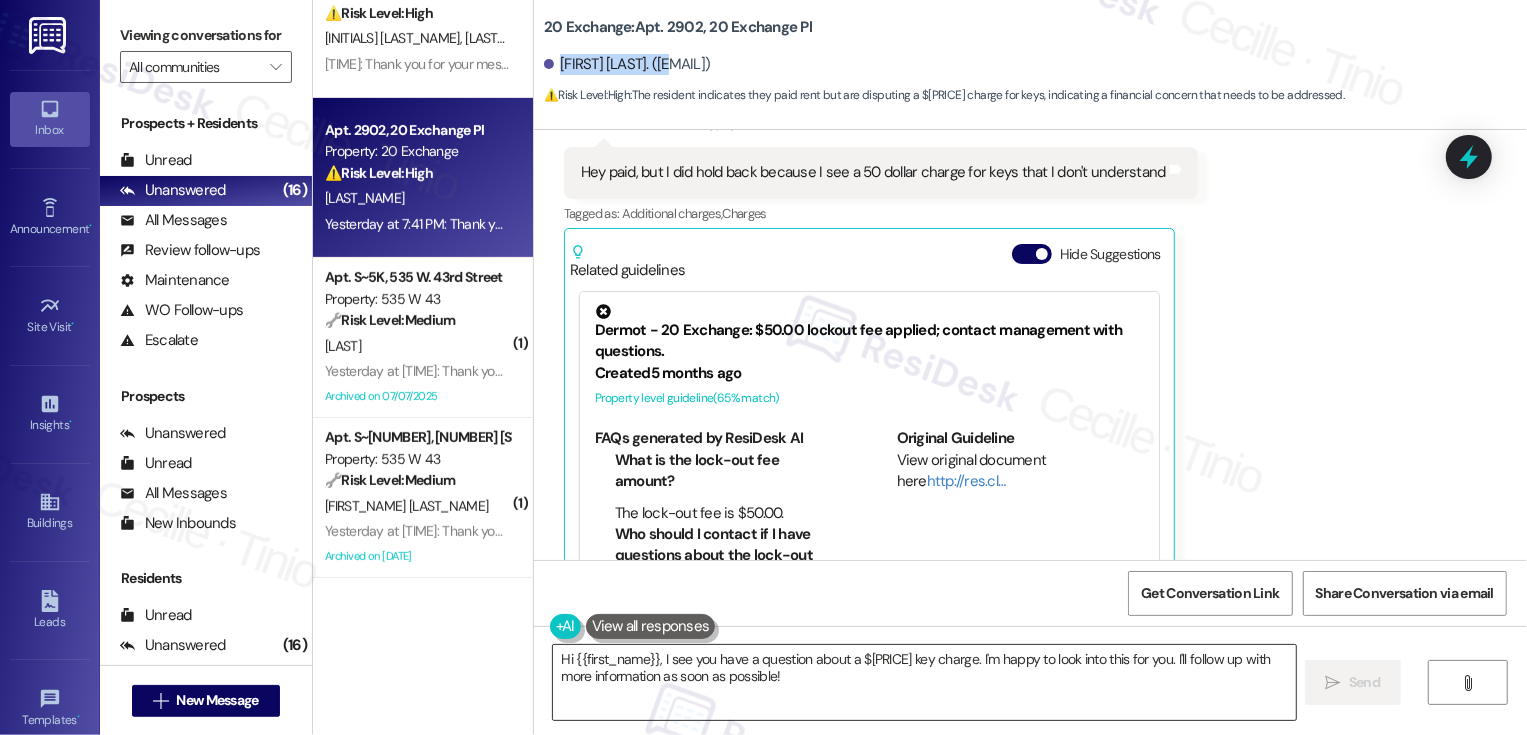 click on "Hi {{first_name}}, I see you have a question about a $[PRICE] key charge. I'm happy to look into this for you. I'll follow up with more information as soon as possible!" at bounding box center (924, 682) 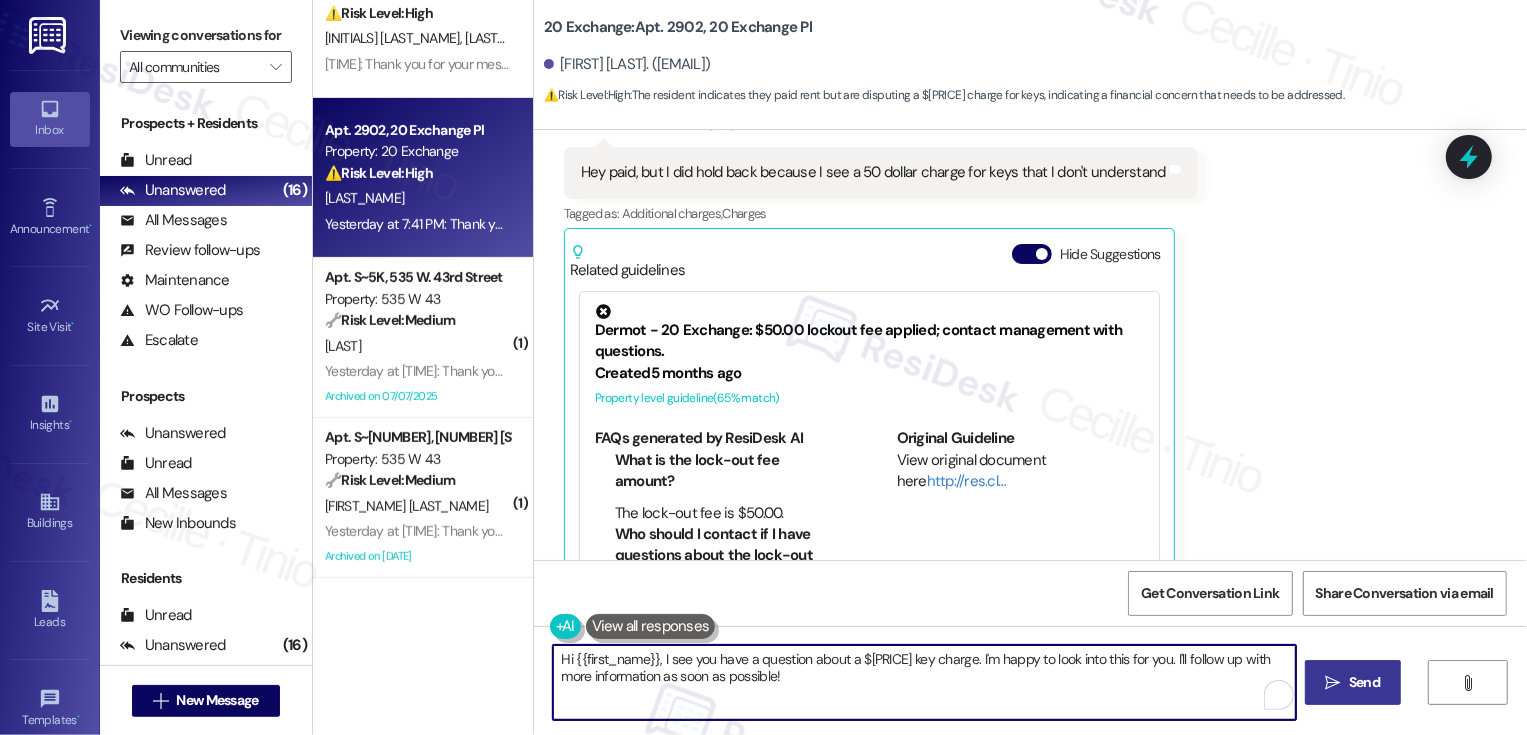 click on "Send" at bounding box center [1364, 682] 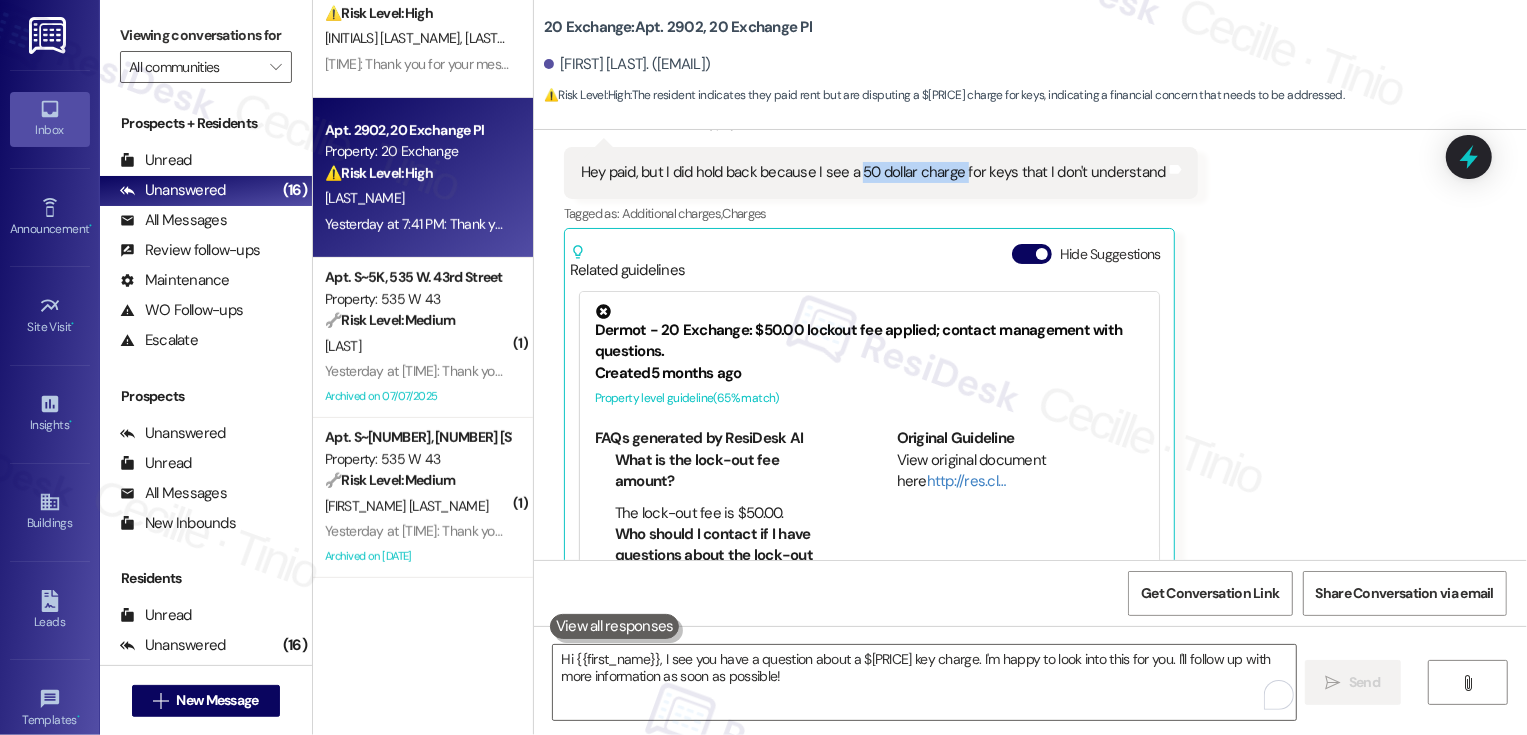 scroll, scrollTop: 5434, scrollLeft: 0, axis: vertical 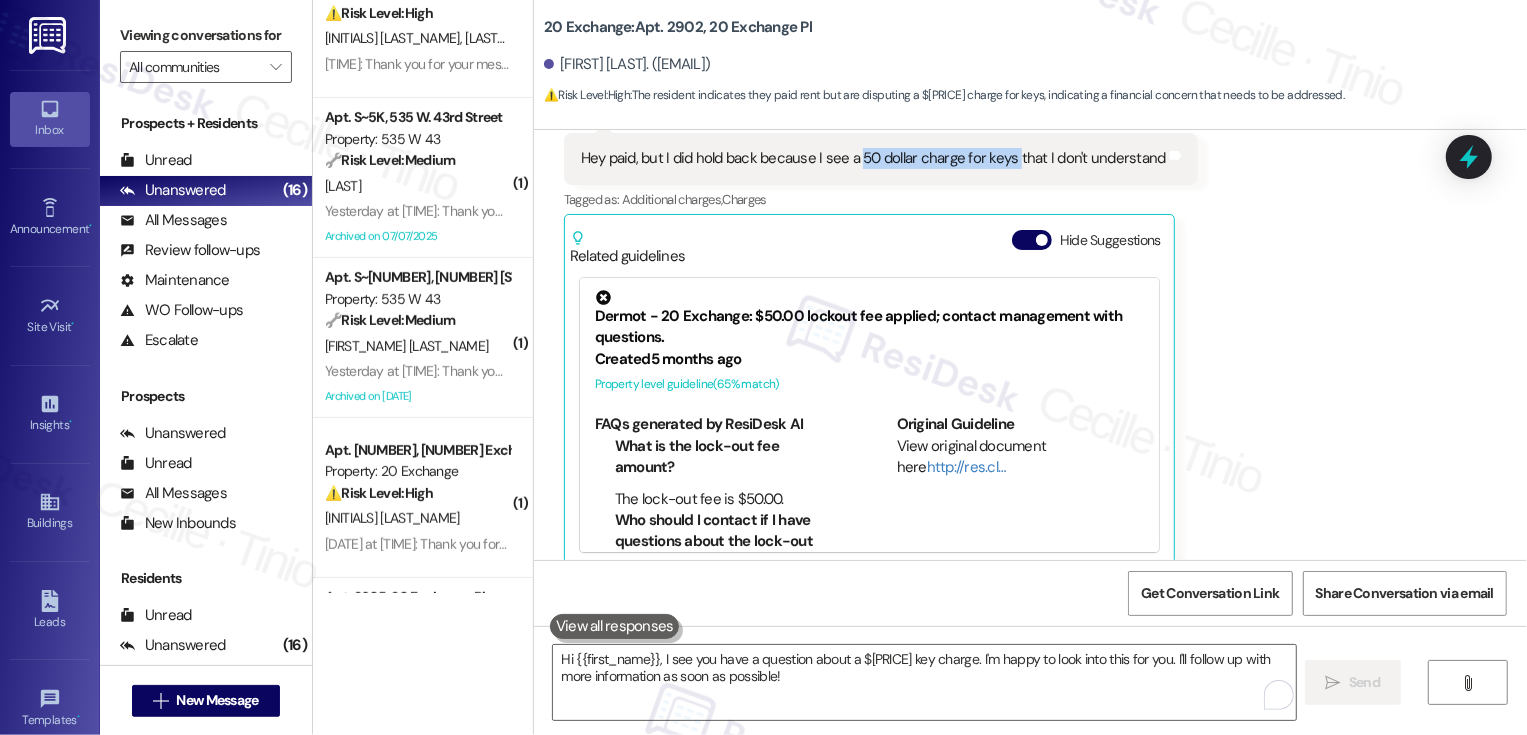 drag, startPoint x: 848, startPoint y: 150, endPoint x: 1004, endPoint y: 139, distance: 156.38734 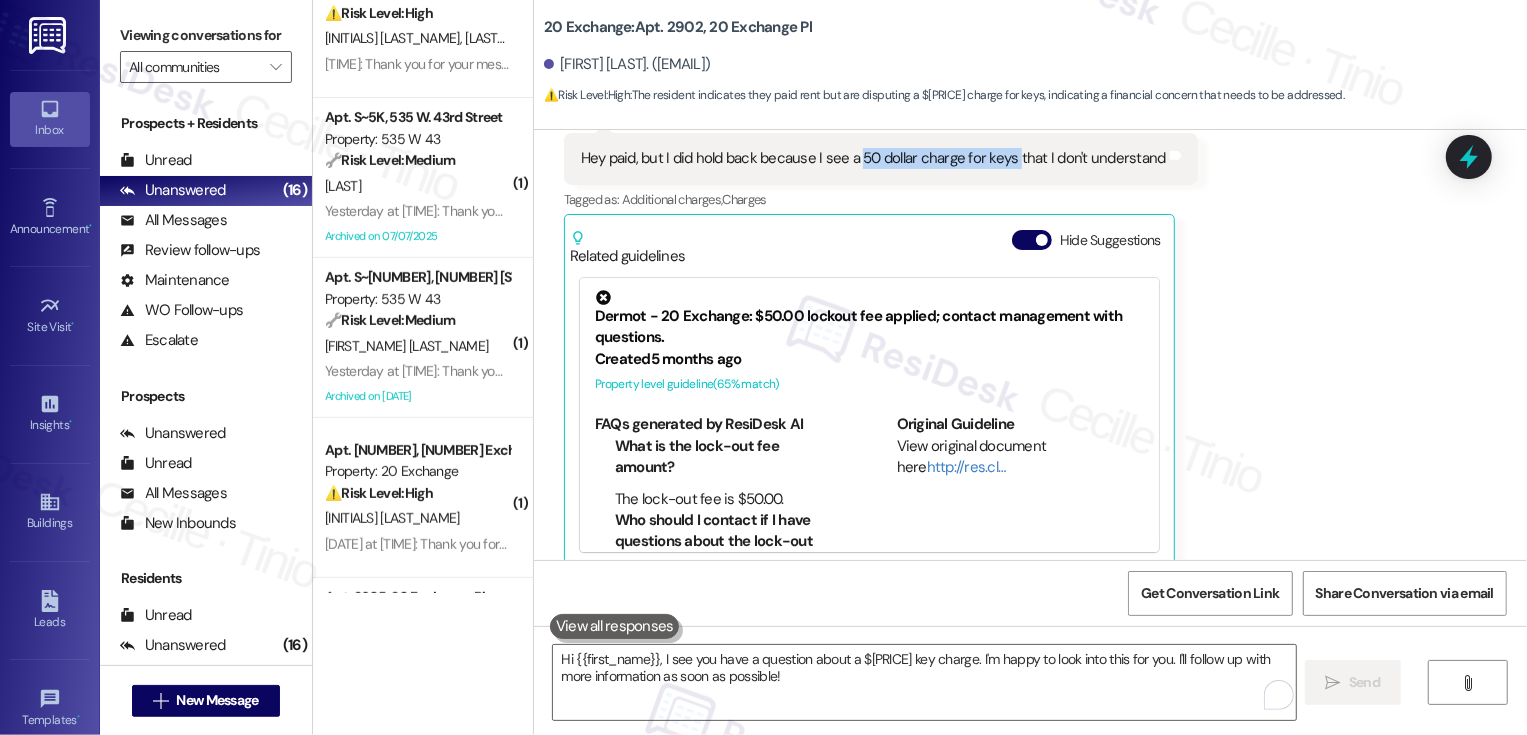 click on "Received via SMS [FIRST_NAME] [LAST_NAME] Neutral Yesterday at [TIME] Hey paid, but I did hold back because I see a $[AMOUNT] charge for keys that I don't understand Tags and notes Tagged as: Additional charges , Click to highlight conversations about Additional charges Charges Click to highlight conversations about Charges Related guidelines Hide Suggestions Dermot - 20 Exchange: $[AMOUNT] lockout fee applied; contact management with questions. Created 5 months ago Property level guideline ( 65 % match) FAQs generated by ResiDesk AI What is the lock-out fee amount? The lock-out fee is $[AMOUNT]. Who should I contact if I have questions about the lock-out fee? You can reach out to the management if you have further questions about the lock-out fee. Is there a way to avoid paying the lock-out fee? The document doesn't mention ways to avoid the fee. It's best to contact management for more information. How do I pay the lock-out fee? Is the lock-out fee a one-time charge or recurring? Original Guideline" at bounding box center [1030, 310] 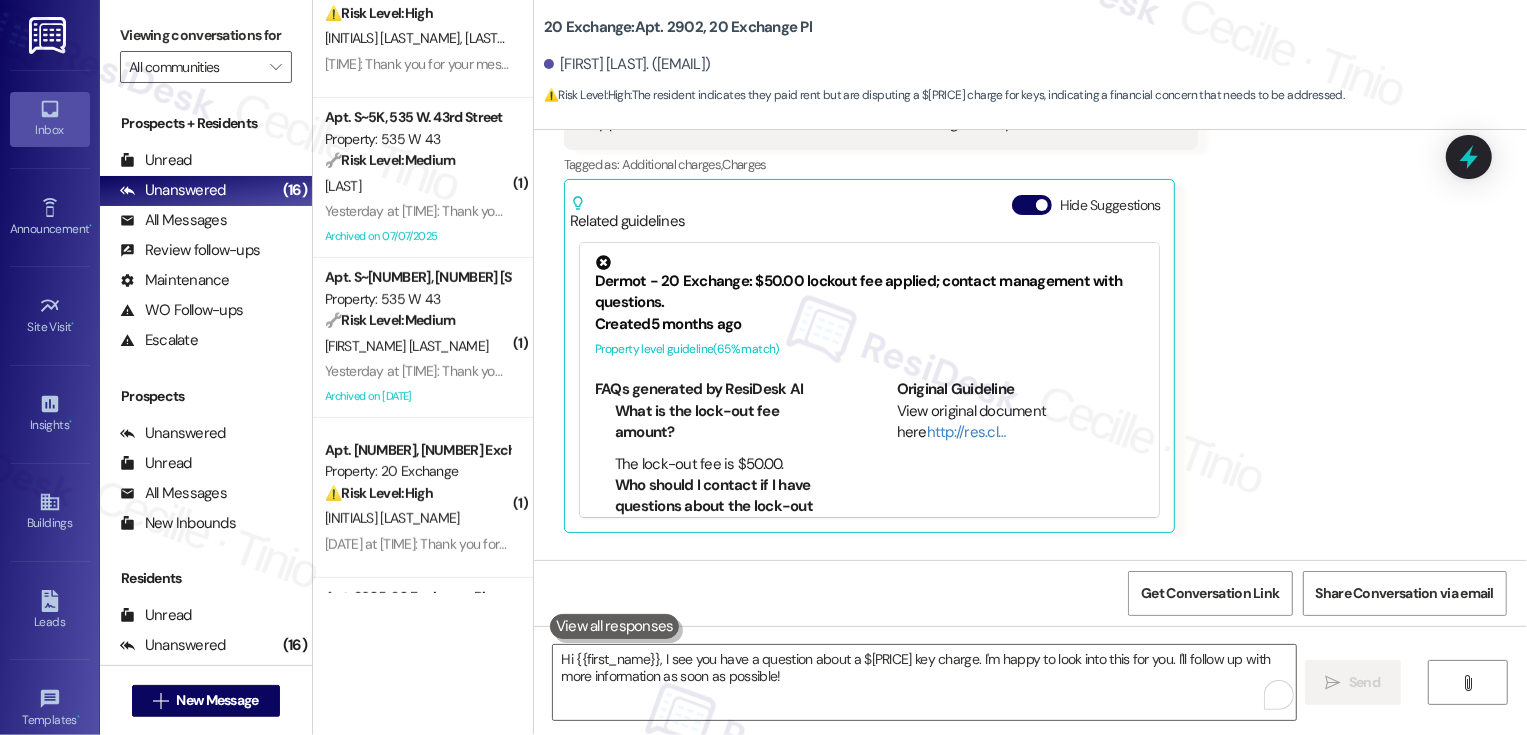 scroll, scrollTop: 5807, scrollLeft: 0, axis: vertical 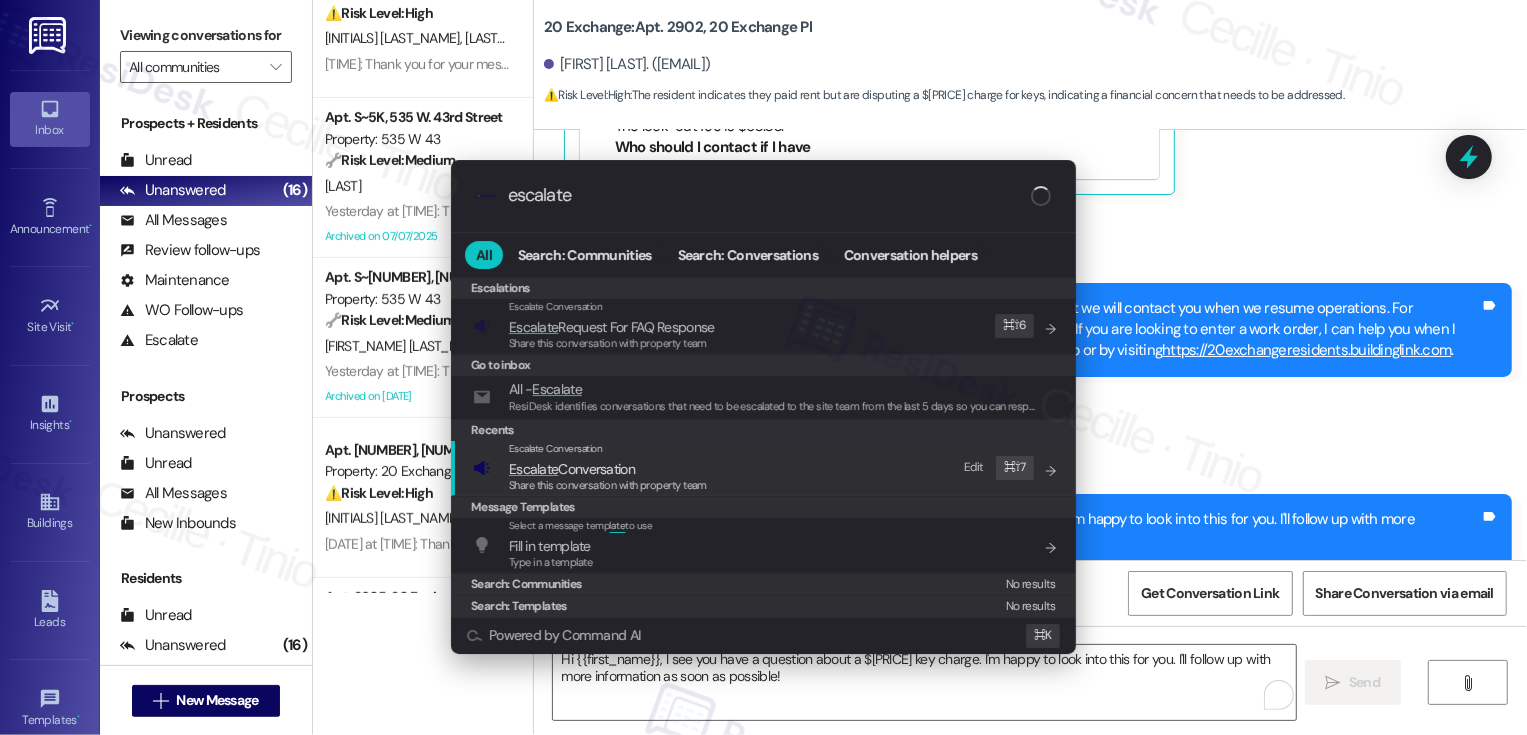 type on "escalate" 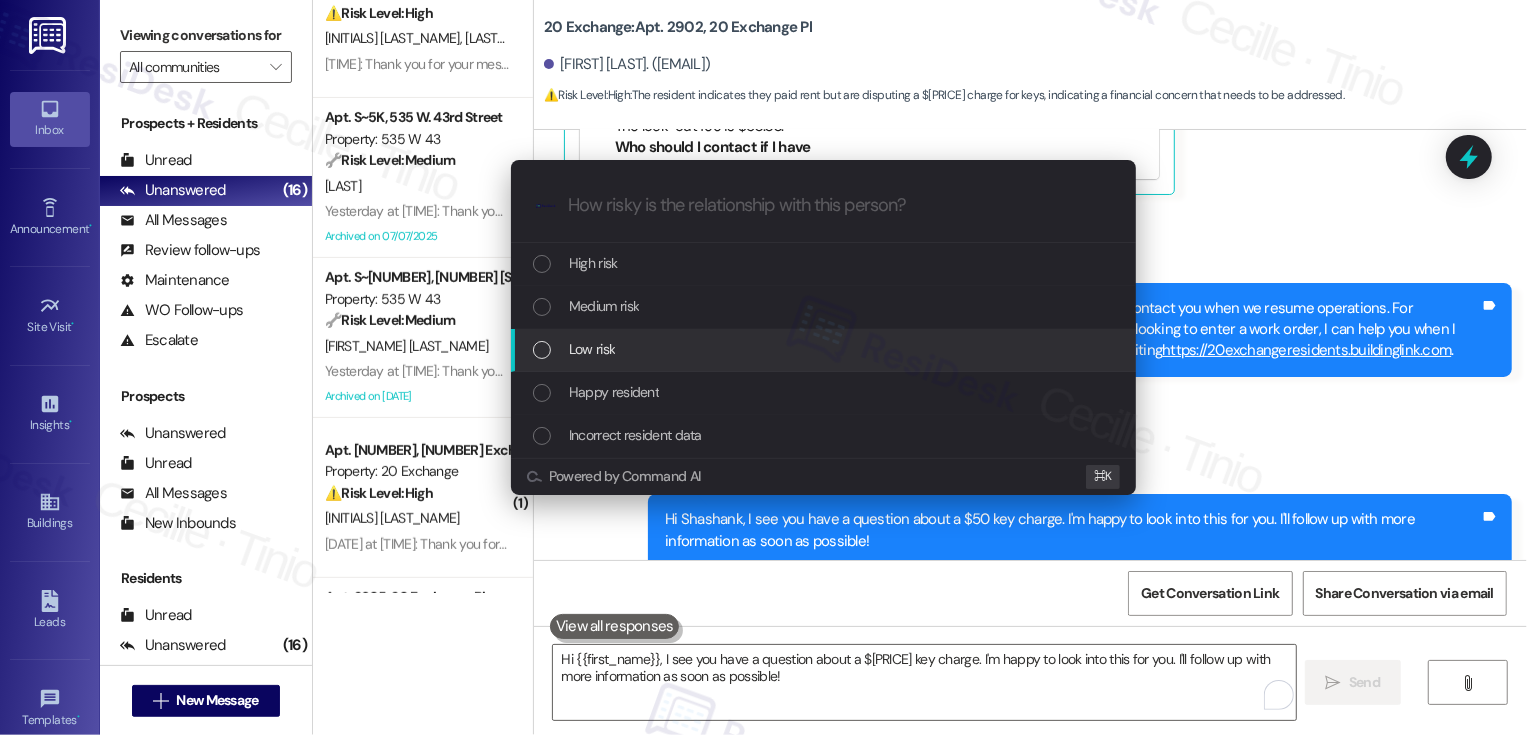 click on "Low risk" at bounding box center (592, 349) 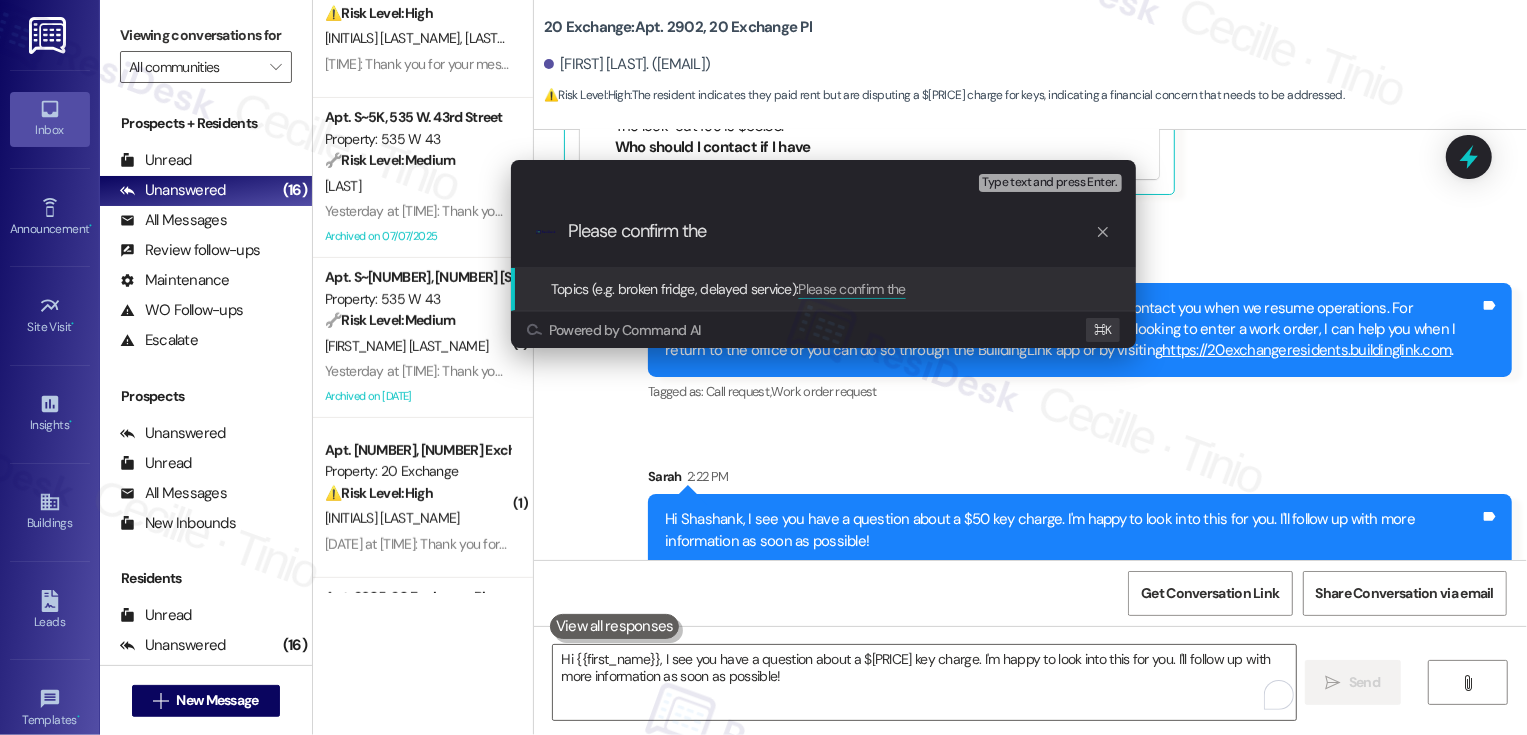 paste on "50 dollar charge for keys" 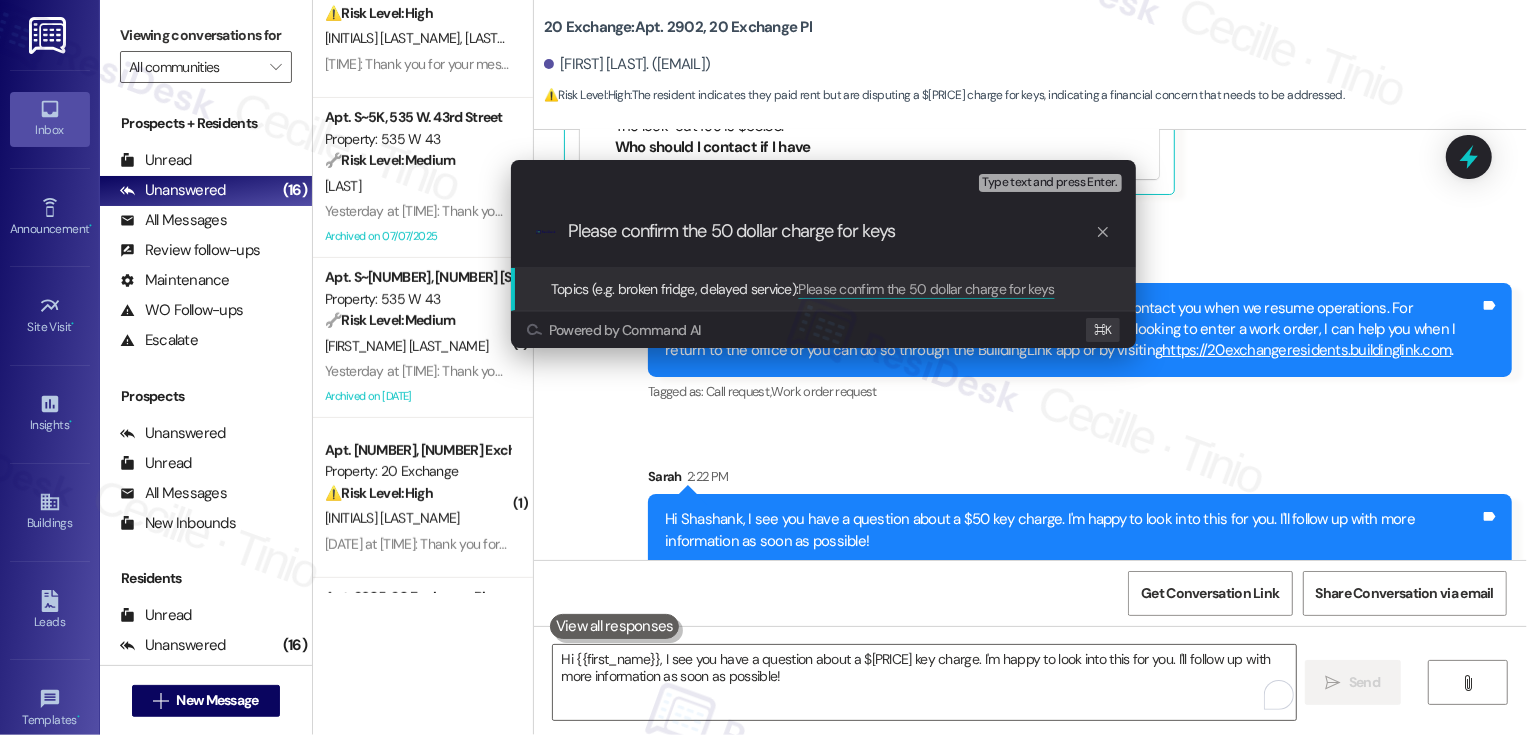click on "Please confirm the 50 dollar charge for keys" at bounding box center (831, 231) 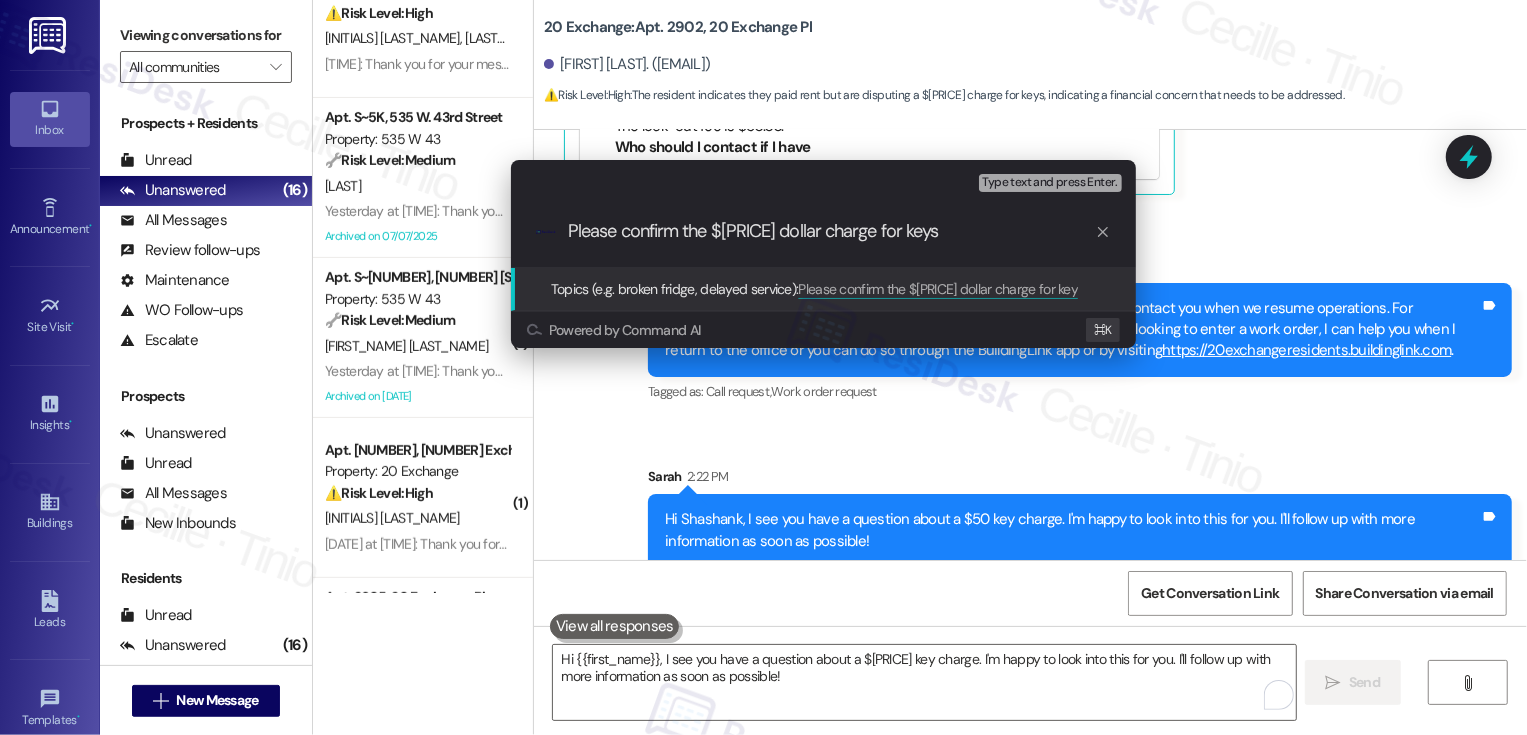 click on "Please confirm the $[PRICE] dollar charge for keys" at bounding box center (831, 231) 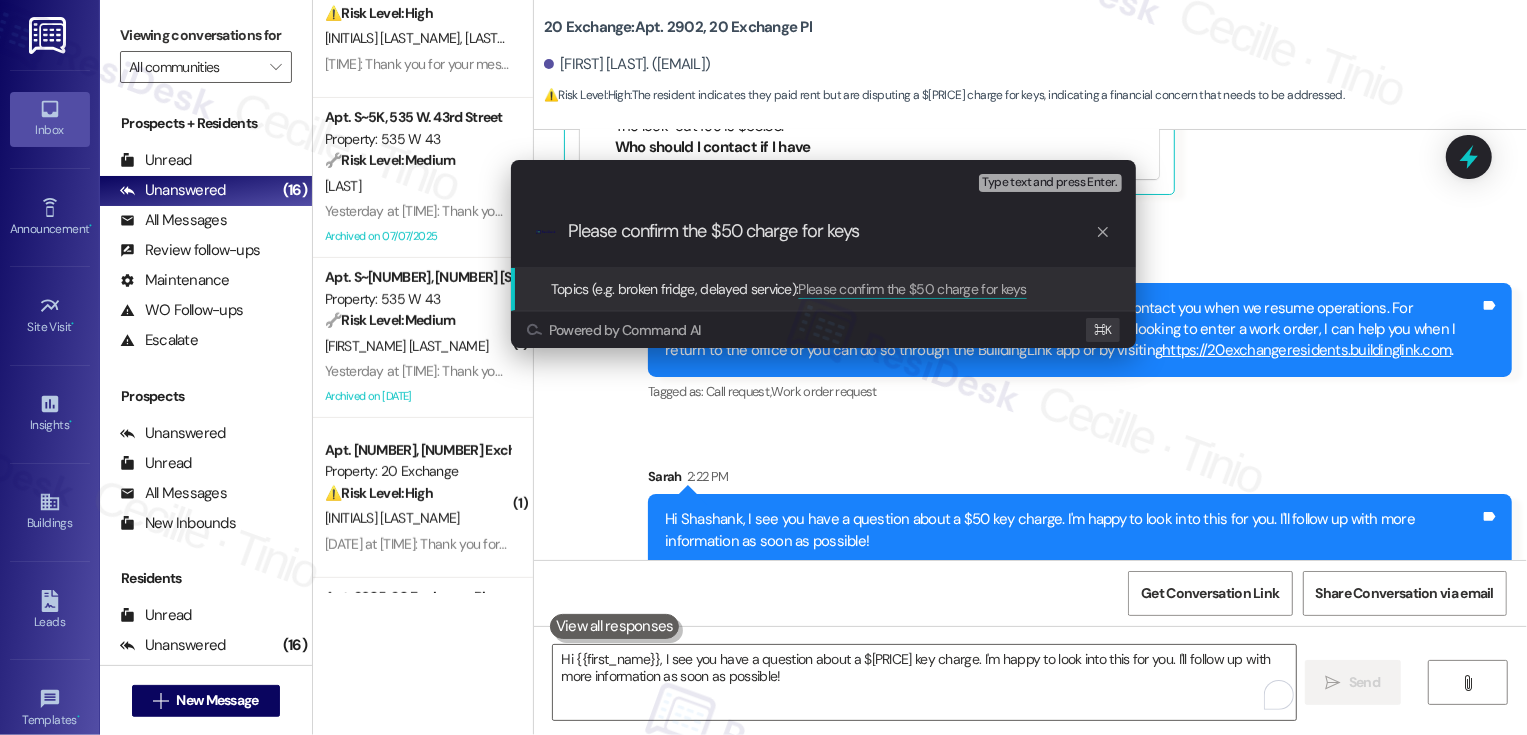 click on "Please confirm the $50 charge for keys" at bounding box center [831, 231] 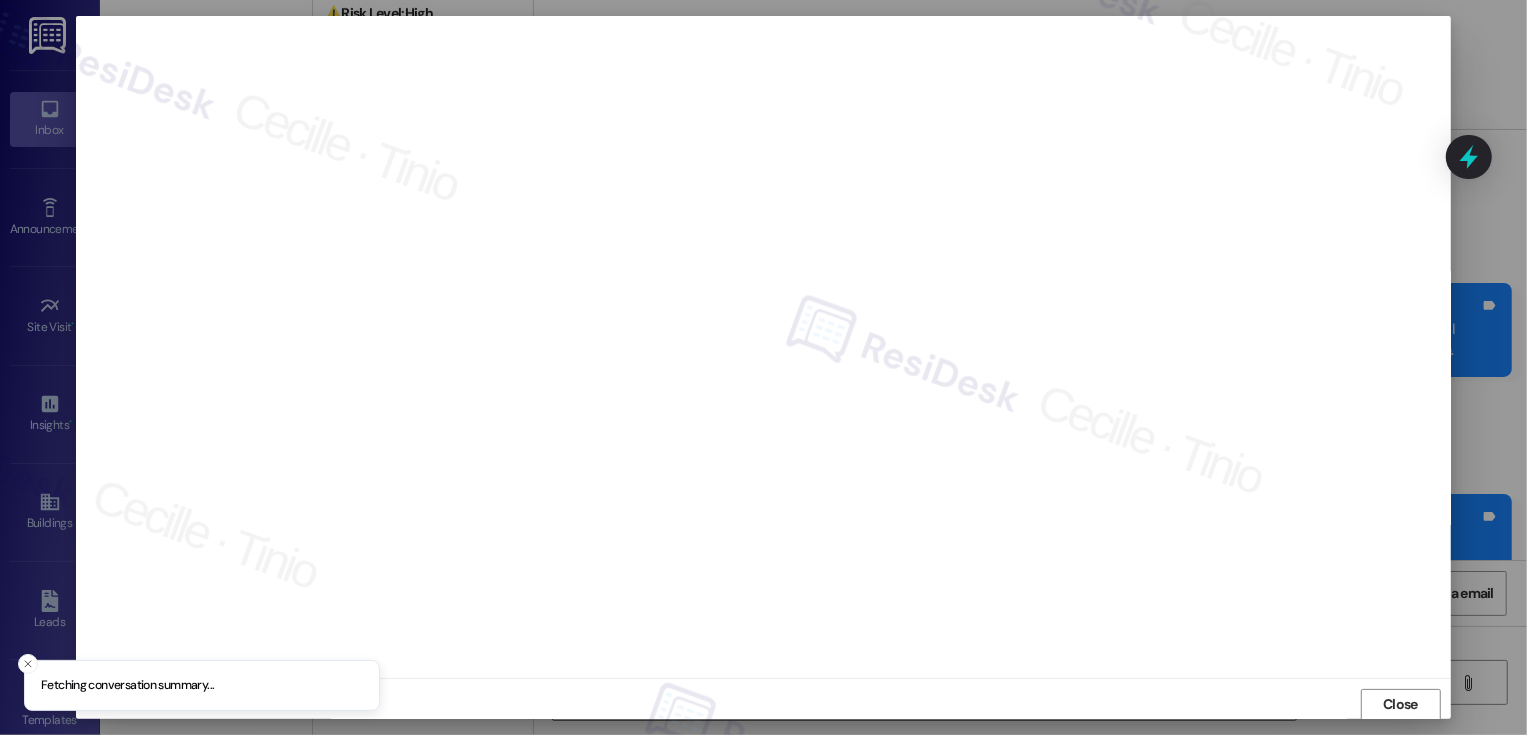 scroll, scrollTop: 1, scrollLeft: 0, axis: vertical 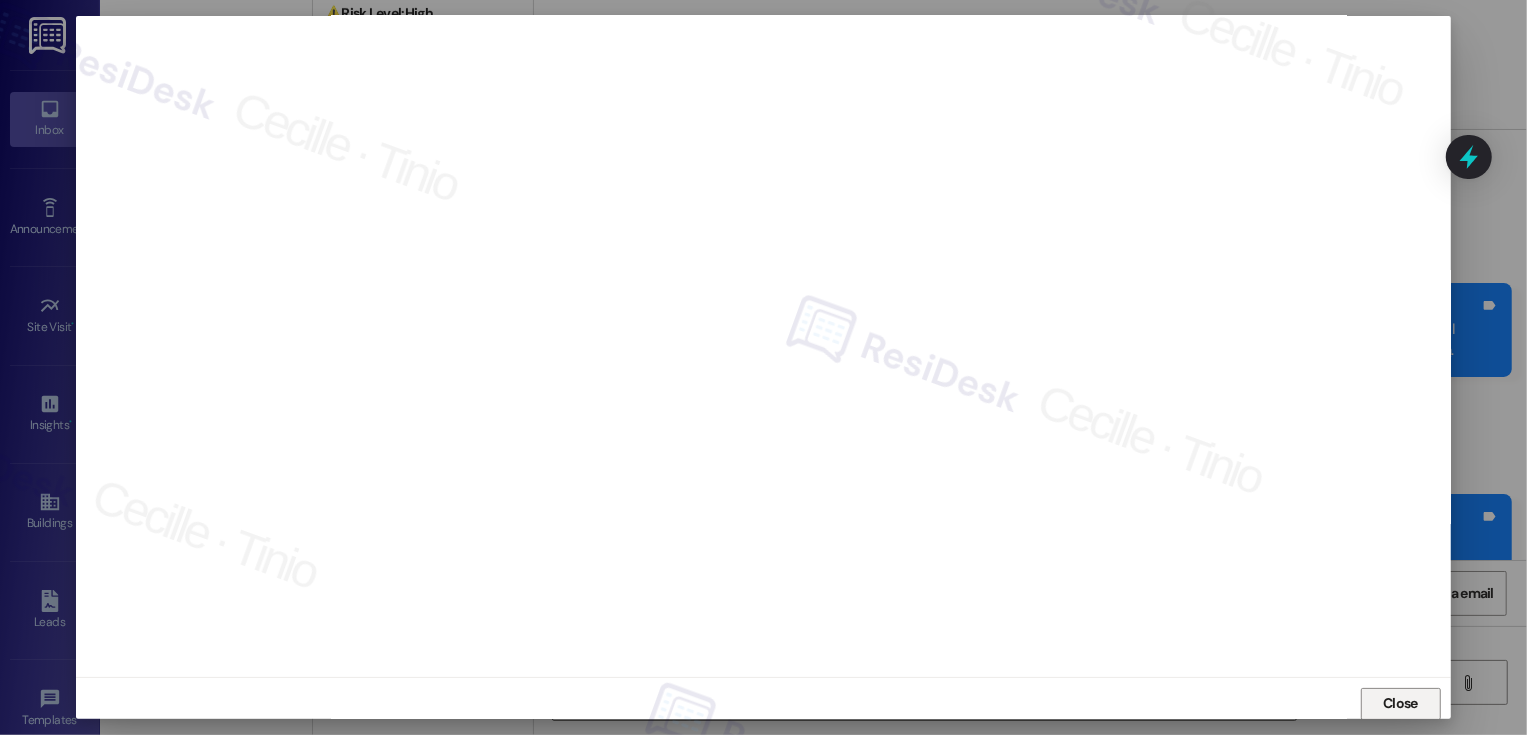 click on "Close" at bounding box center [1401, 704] 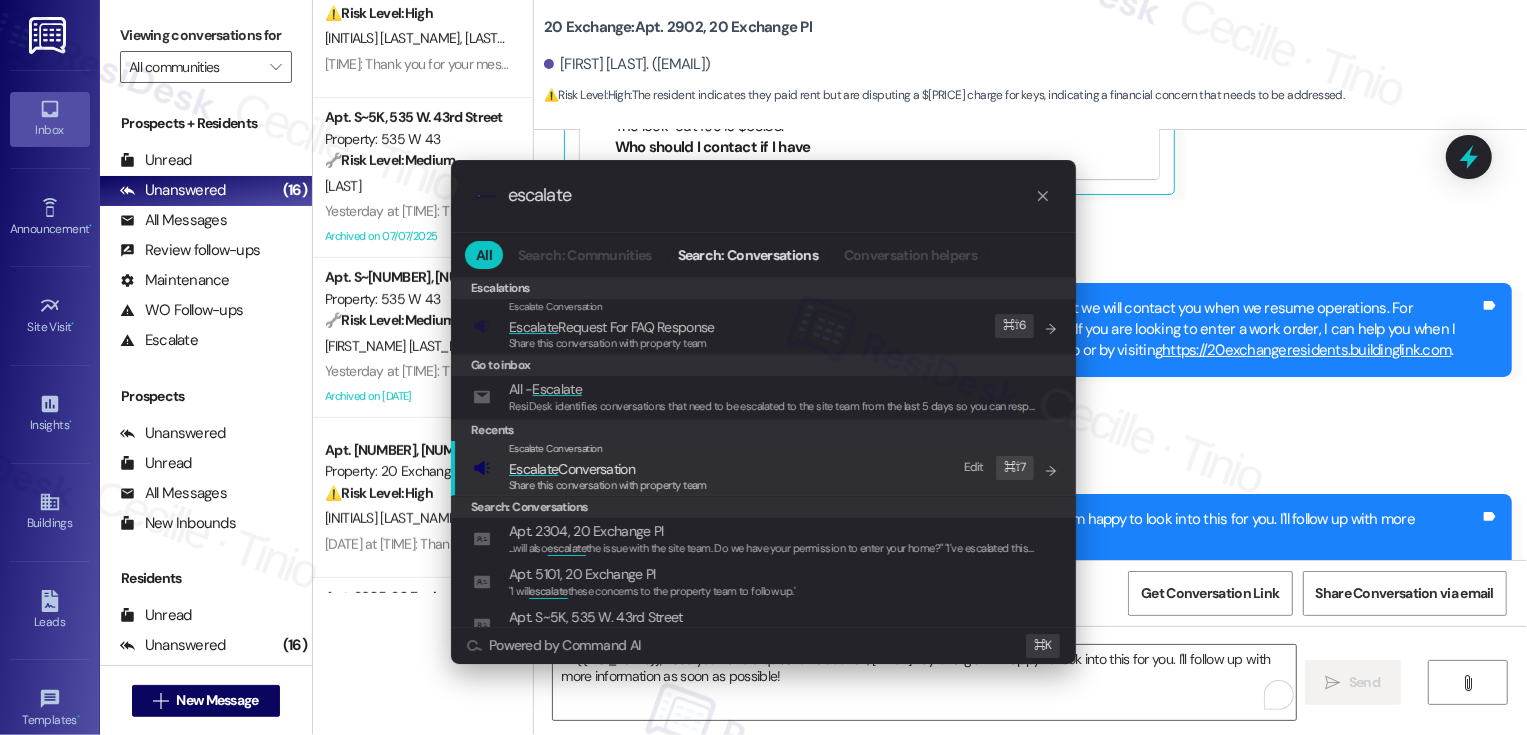 type on "escalate" 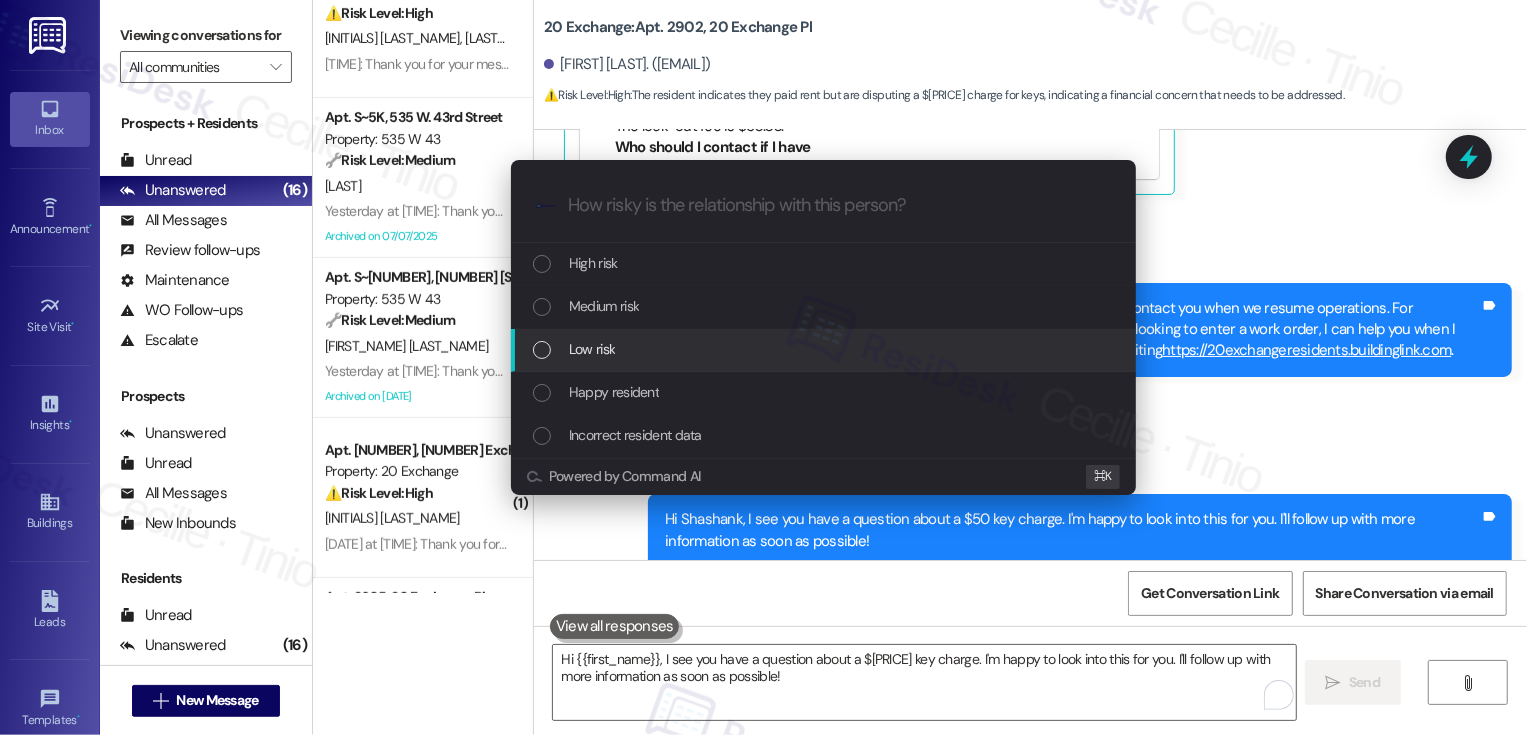 click on "Low risk" at bounding box center [823, 350] 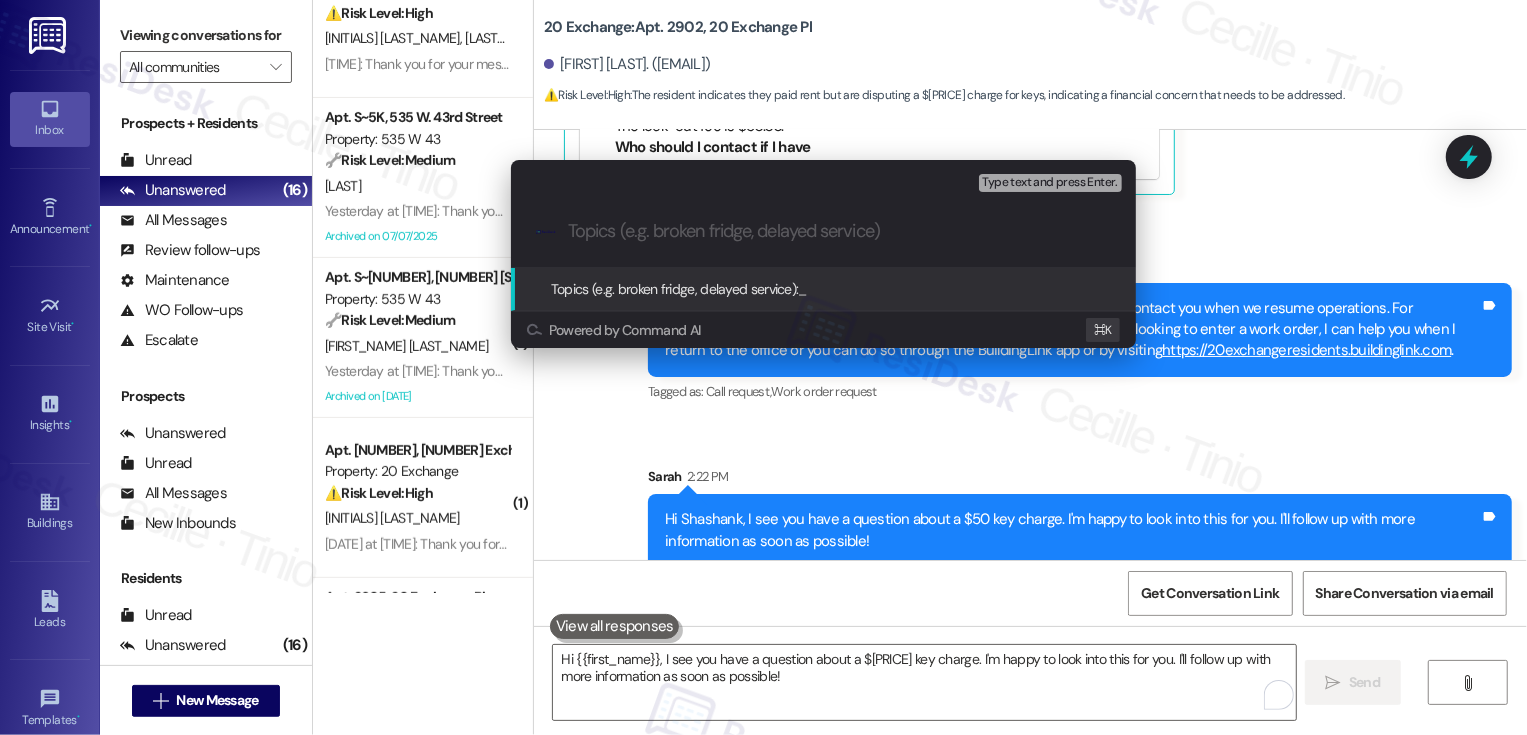 paste on "Please confirm the $[AMOUNT] charge for keys" 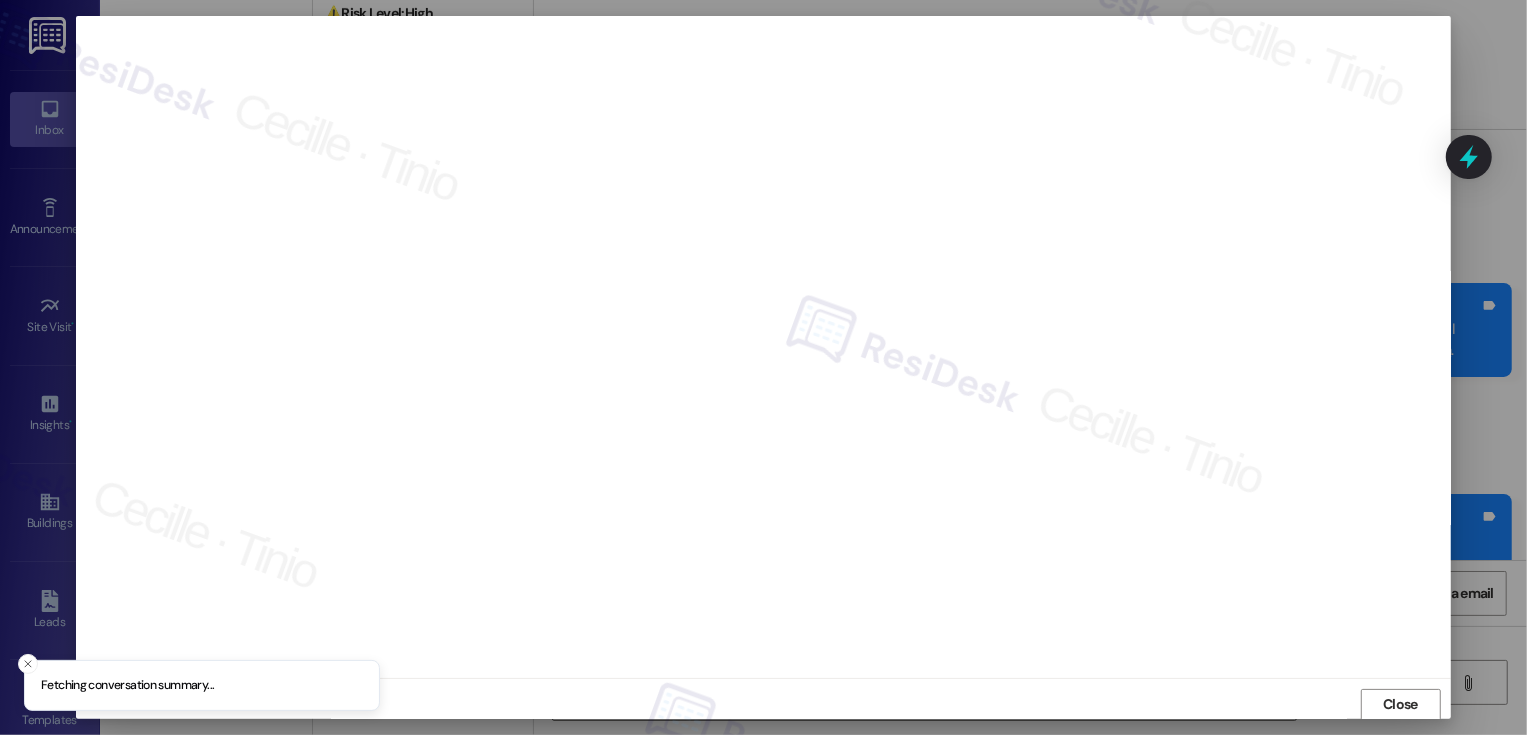 scroll, scrollTop: 1, scrollLeft: 0, axis: vertical 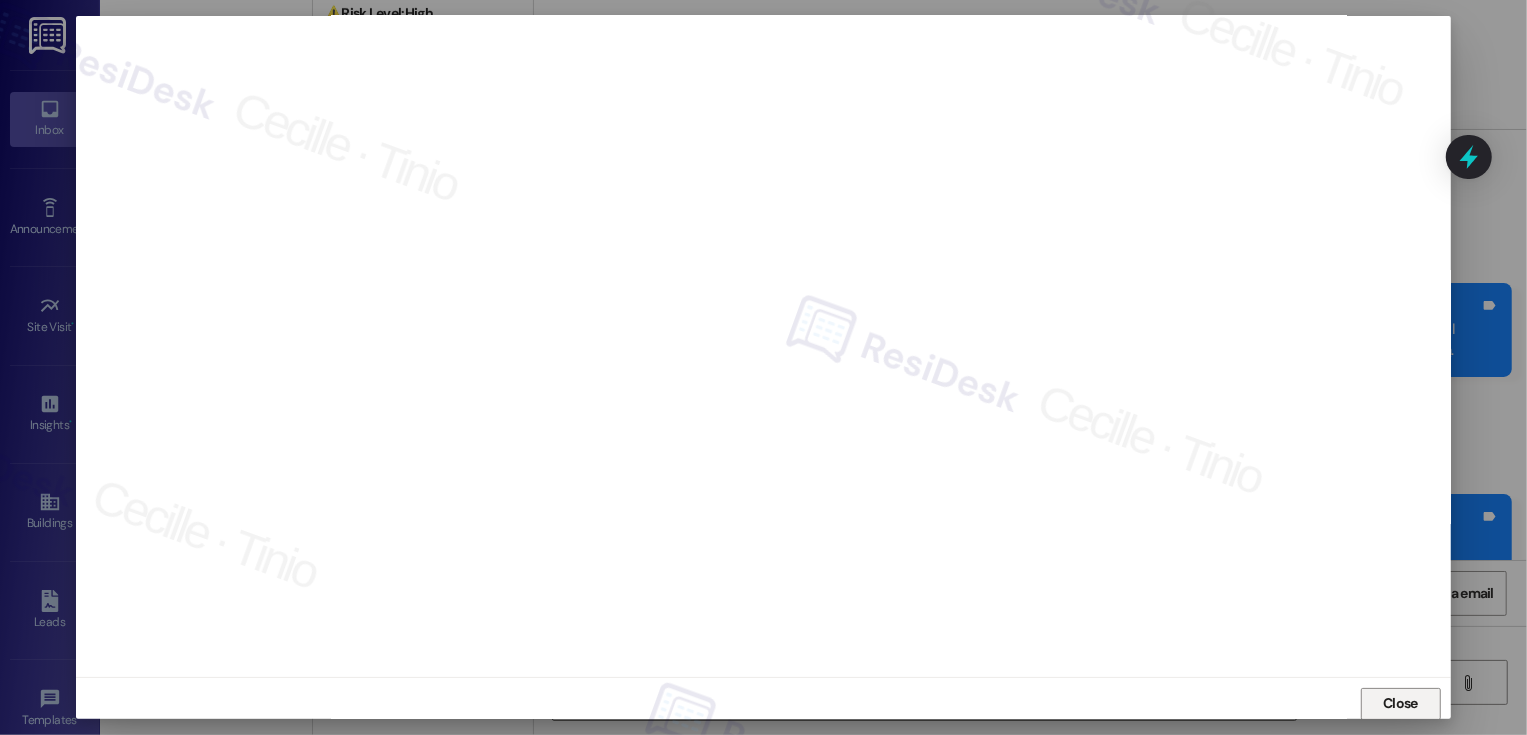 click on "Close" at bounding box center [1401, 704] 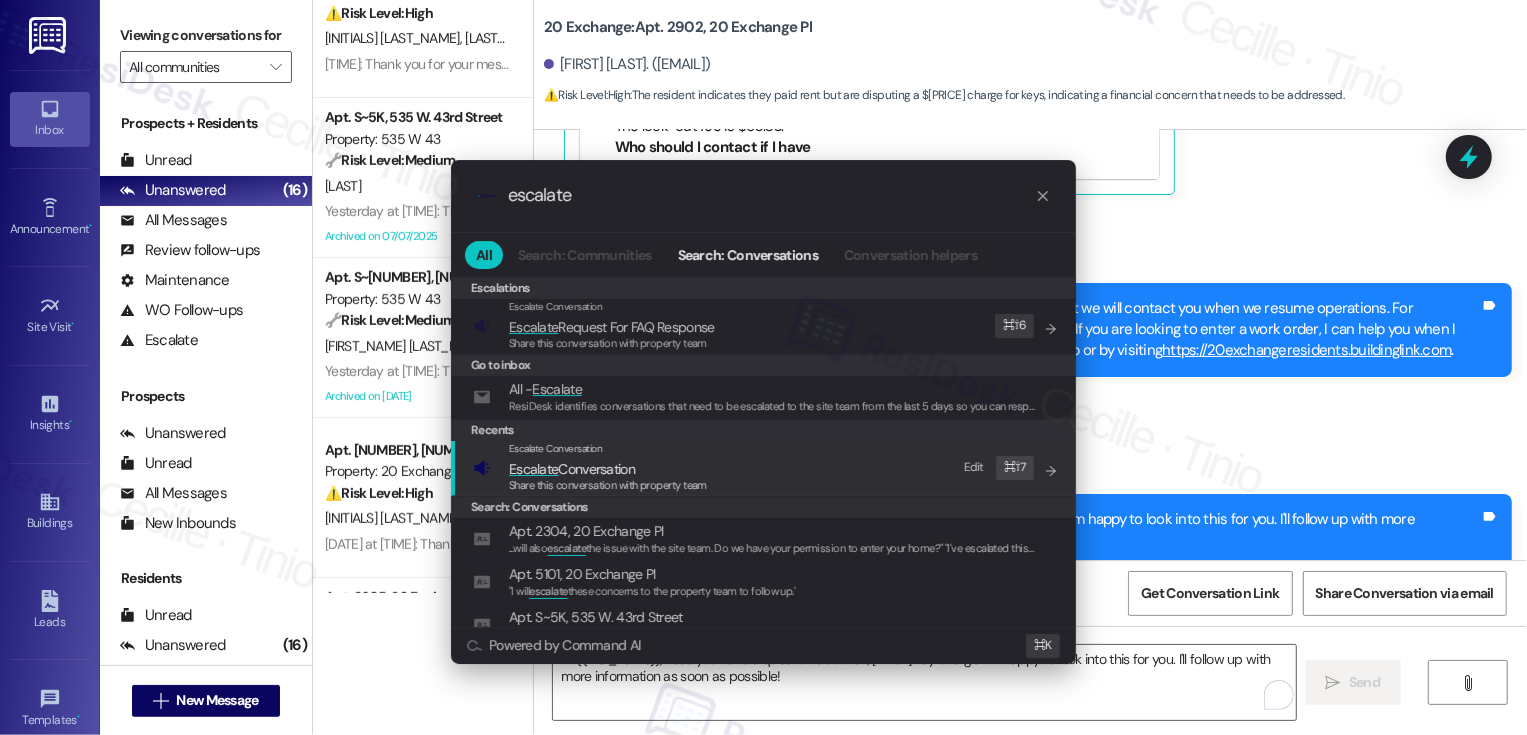 type on "escalate" 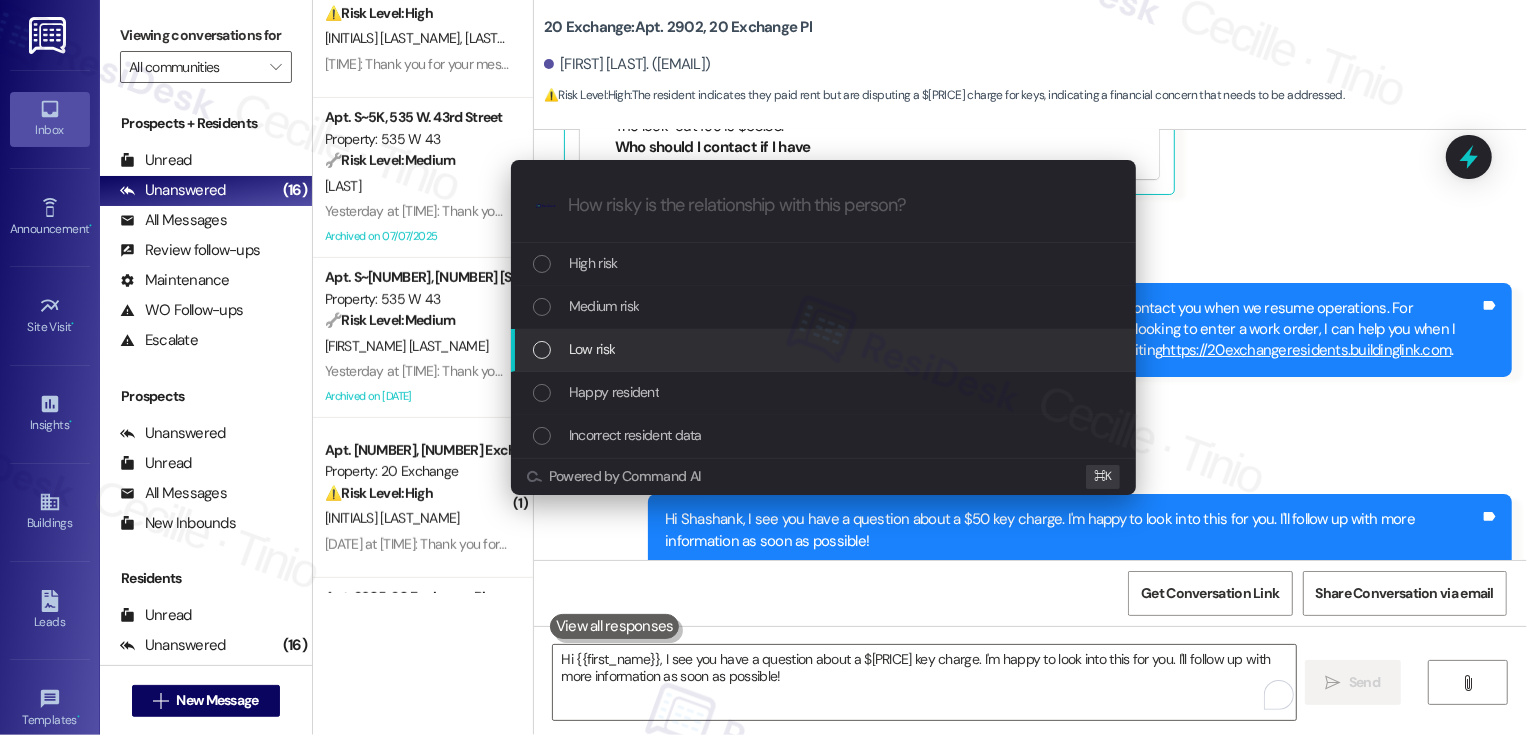 click on "Low risk" at bounding box center [592, 349] 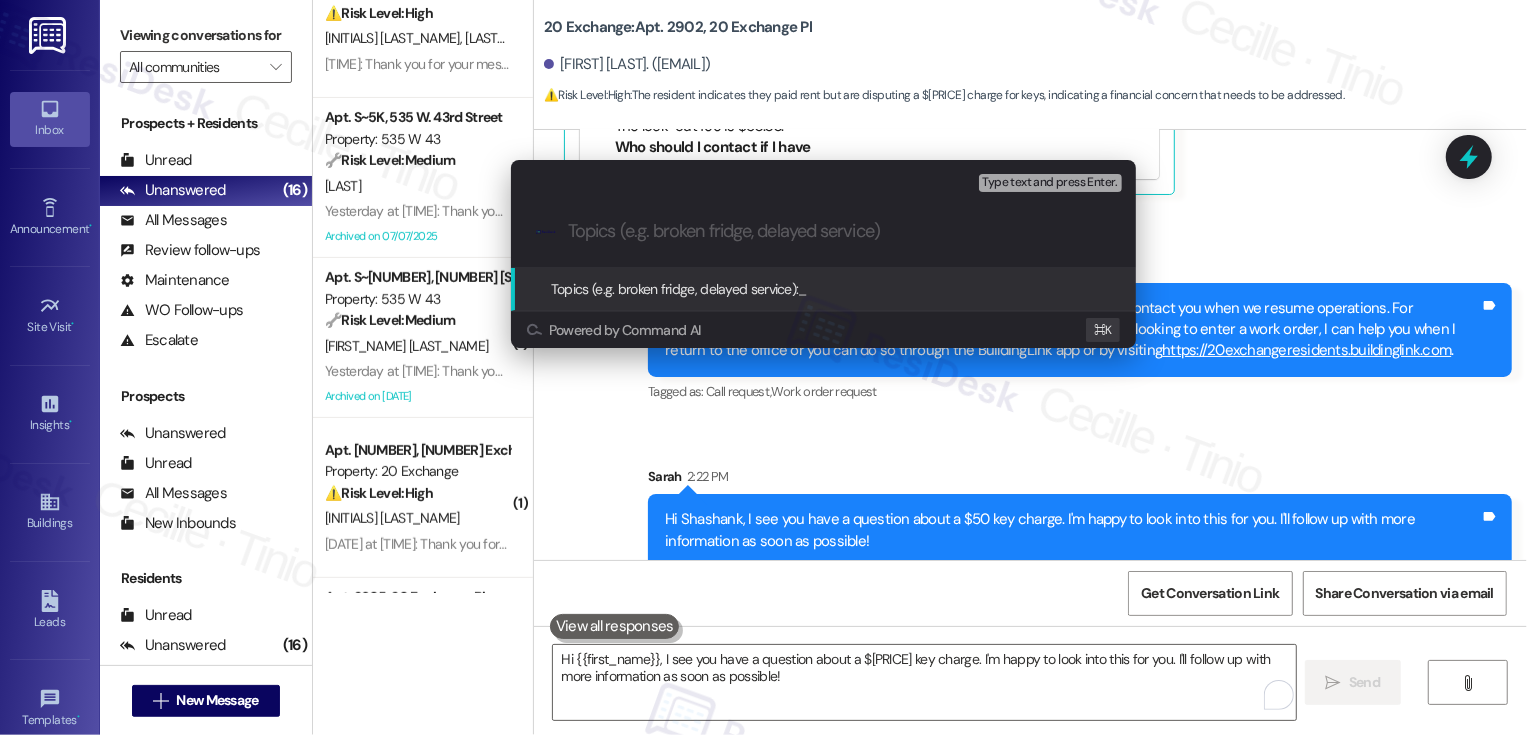 paste on "Please confirm the $[AMOUNT] charge for keys" 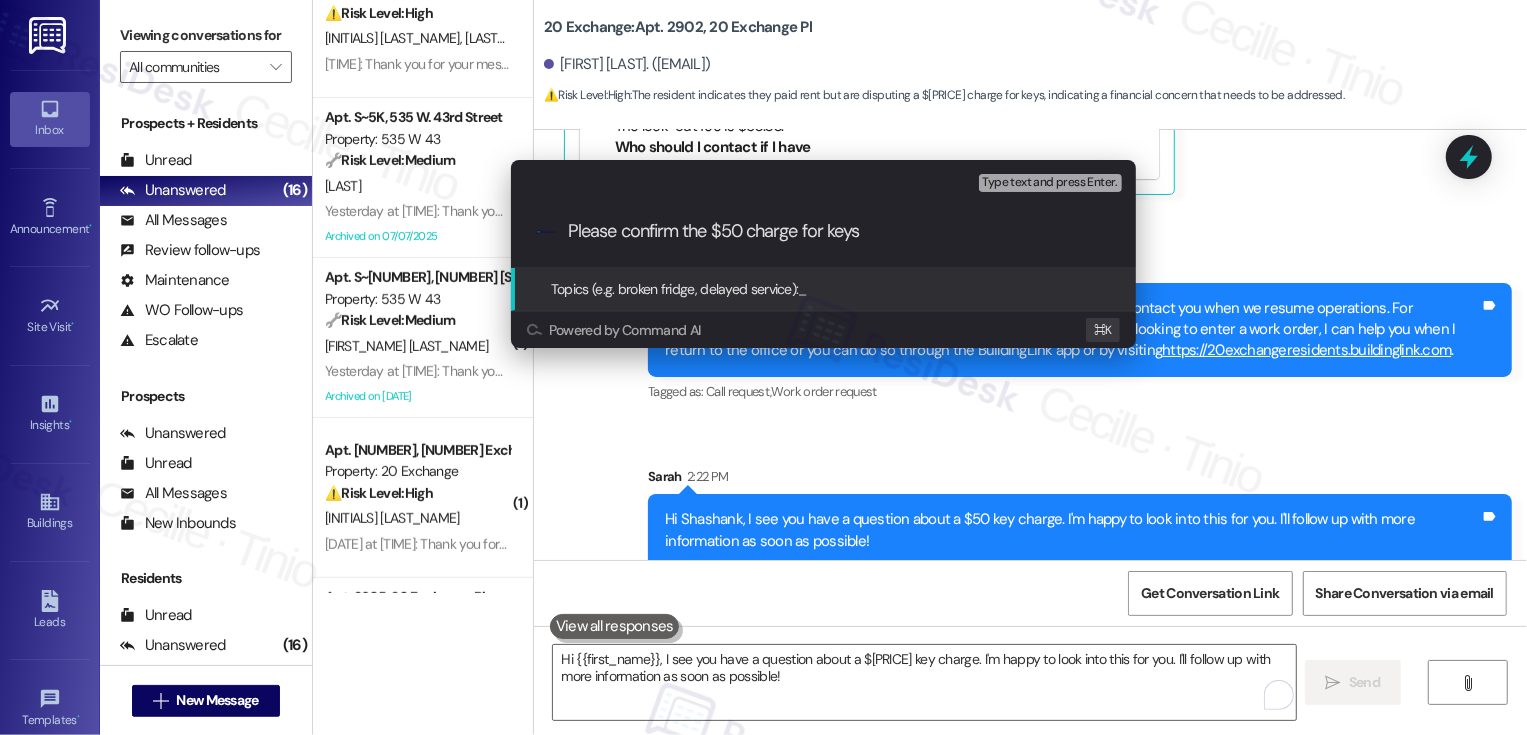 type 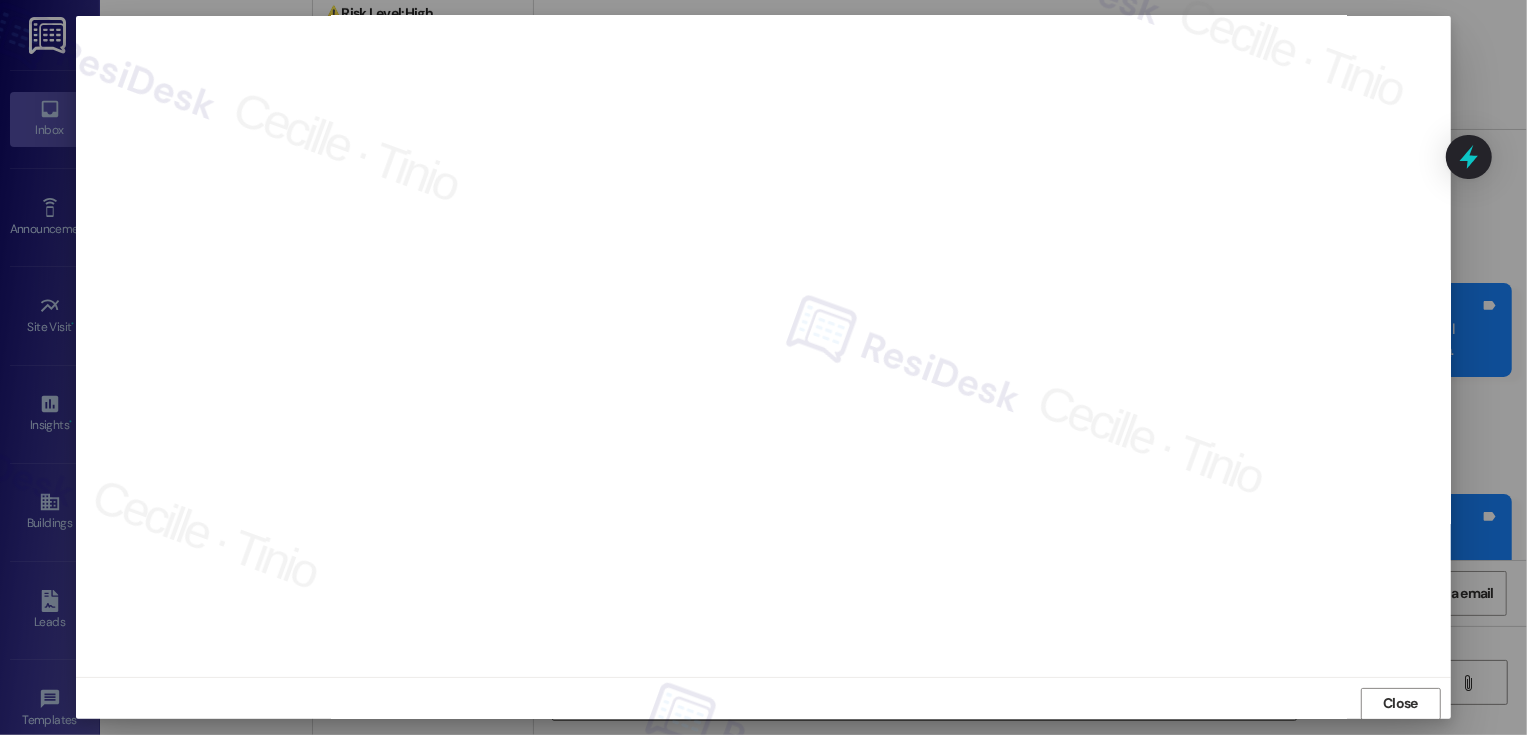 scroll, scrollTop: 11, scrollLeft: 0, axis: vertical 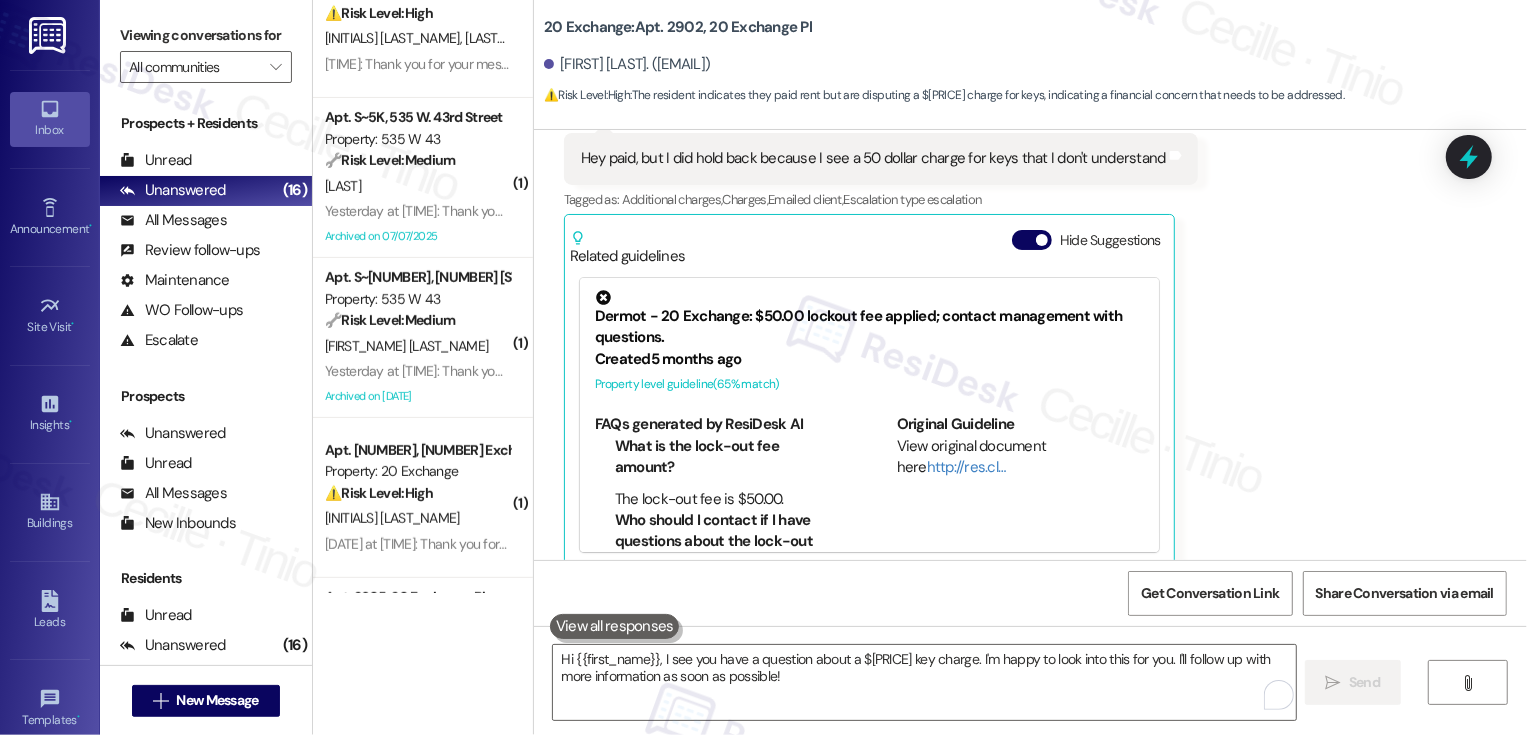 click on "Yesterday at 7:33 PM: Thank you for your message. Our offices are currently closed, but we will contact you when we resume operations. For emergencies, please contact your emergency number 212-564-0543. If you are looking to enter a work order, I can help you when I return to the office or you can do so through the BuildingLink app or by visiting https://535west43.buildinglink.com. Yesterday at 7:33 PM: Thank you for your message. Our offices are currently closed, but we will contact you when we resume operations. For emergencies, please contact your emergency number 212-564-0543. If you are looking to enter a work order, I can help you when I return to the office or you can do so through the BuildingLink app or by visiting https://535west43.buildinglink.com." at bounding box center (417, 211) 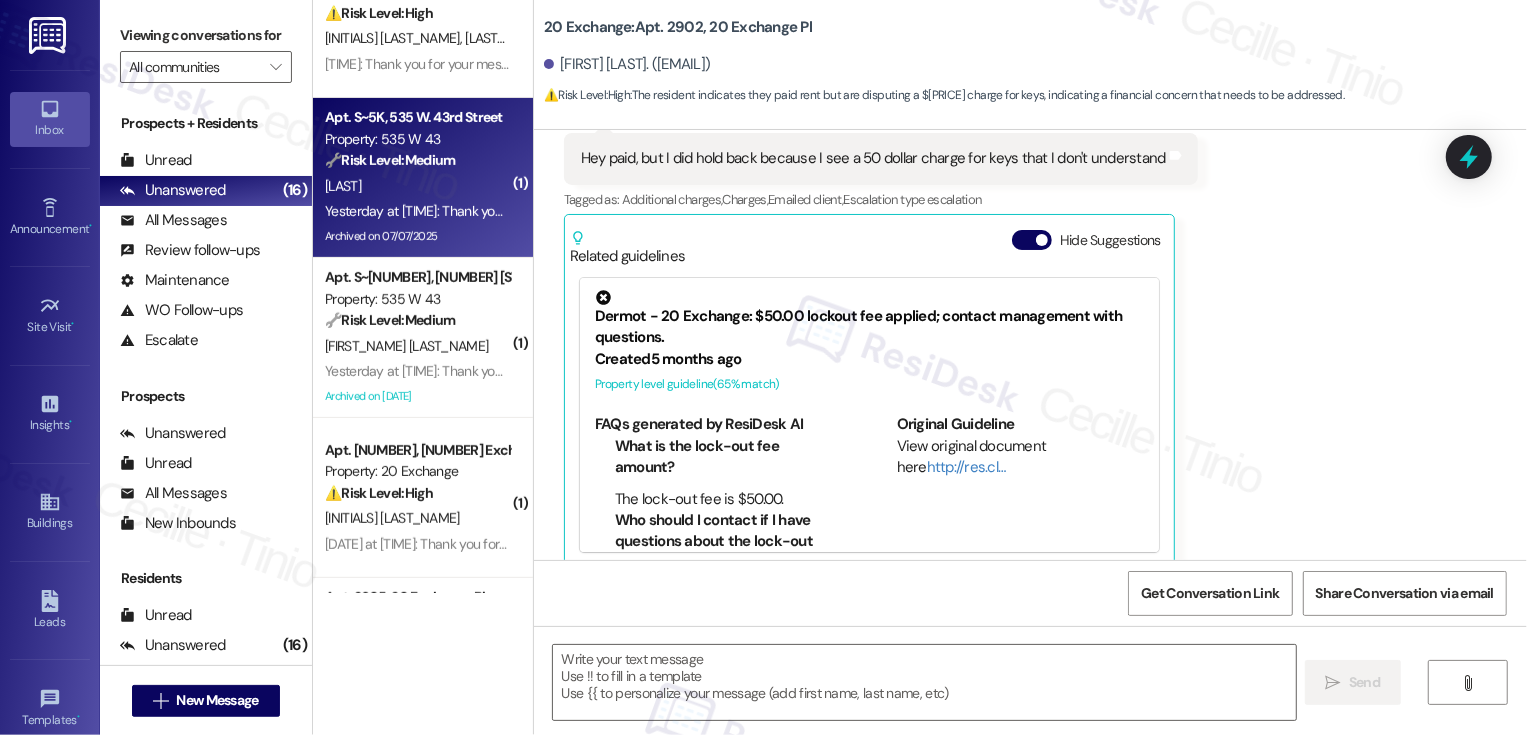 type on "Fetching suggested responses. Please feel free to read through the conversation in the meantime." 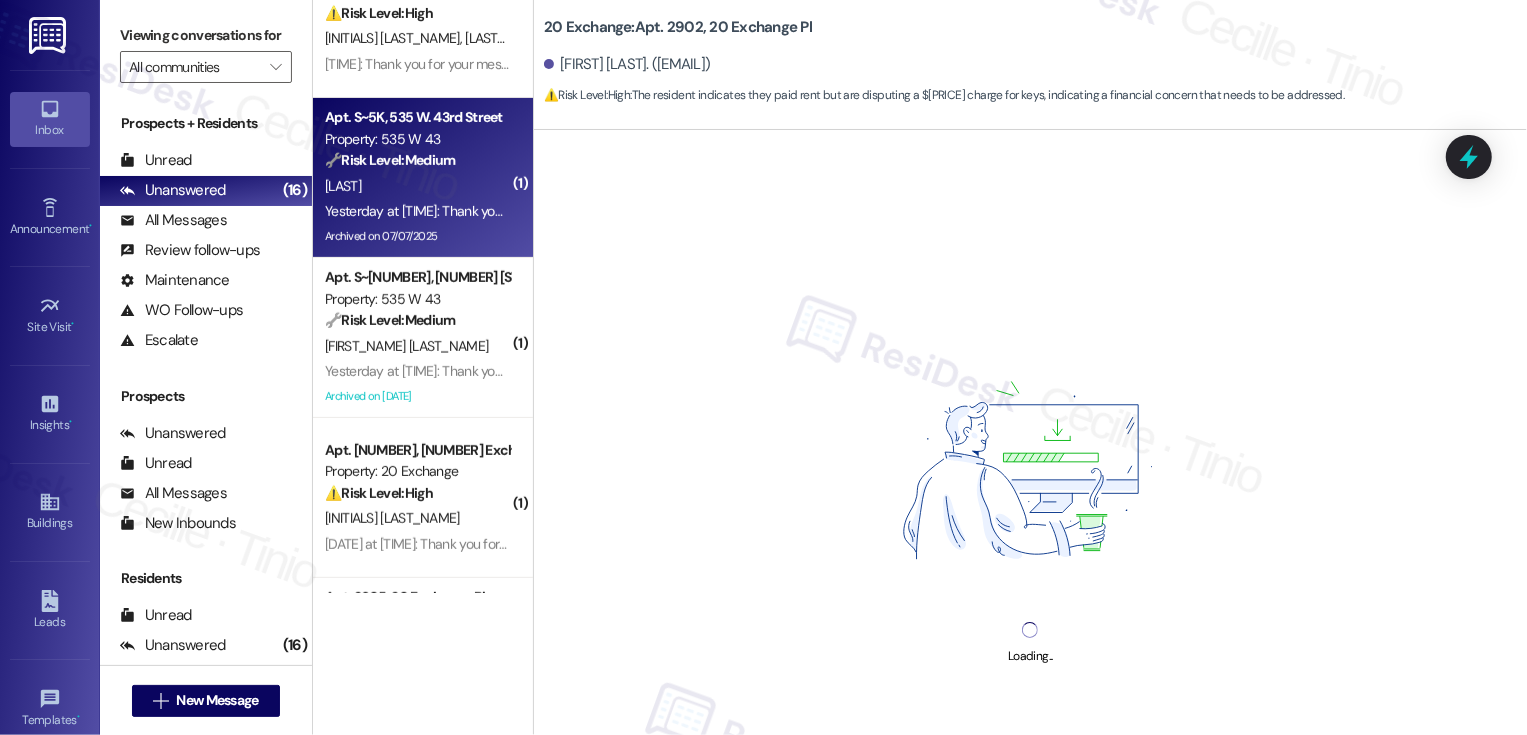 click on "Yesterday at 7:33 PM: Thank you for your message. Our offices are currently closed, but we will contact you when we resume operations. For emergencies, please contact your emergency number 212-564-0543. If you are looking to enter a work order, I can help you when I return to the office or you can do so through the BuildingLink app or by visiting https://535west43.buildinglink.com. Yesterday at 7:33 PM: Thank you for your message. Our offices are currently closed, but we will contact you when we resume operations. For emergencies, please contact your emergency number 212-564-0543. If you are looking to enter a work order, I can help you when I return to the office or you can do so through the BuildingLink app or by visiting https://535west43.buildinglink.com." at bounding box center [417, 211] 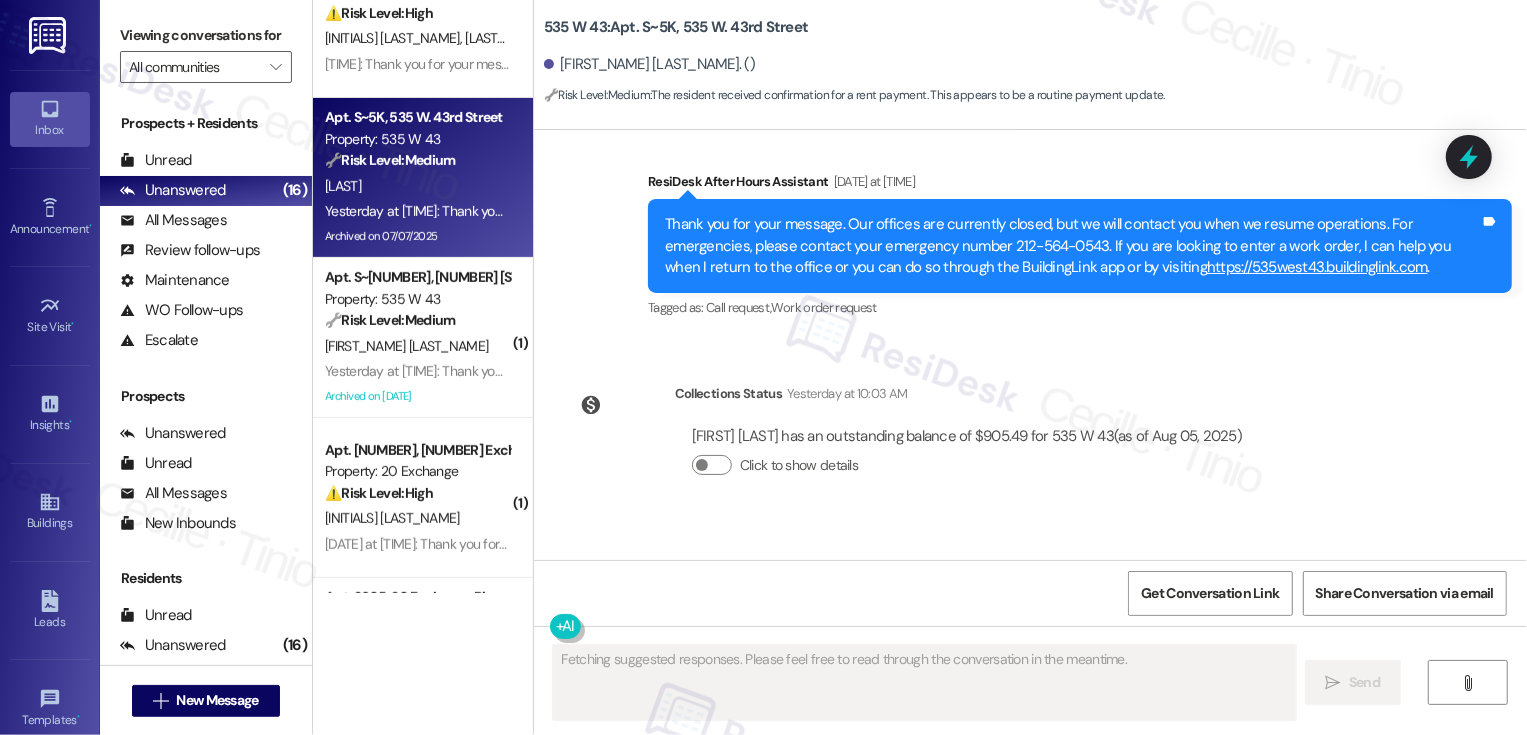 scroll, scrollTop: 34226, scrollLeft: 0, axis: vertical 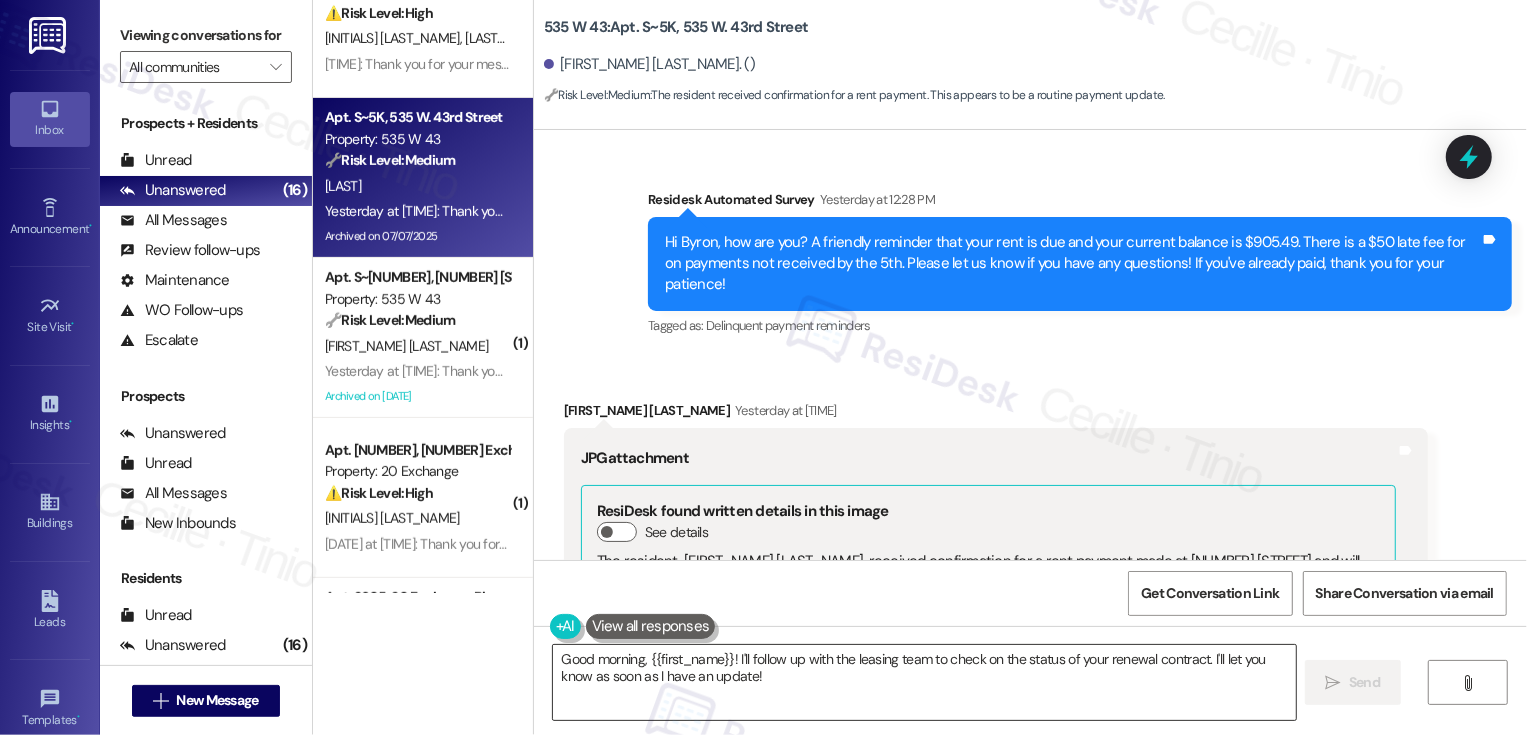 click on "Good morning, {{first_name}}! I'll follow up with the leasing team to check on the status of your renewal contract. I'll let you know as soon as I have an update!" at bounding box center (924, 682) 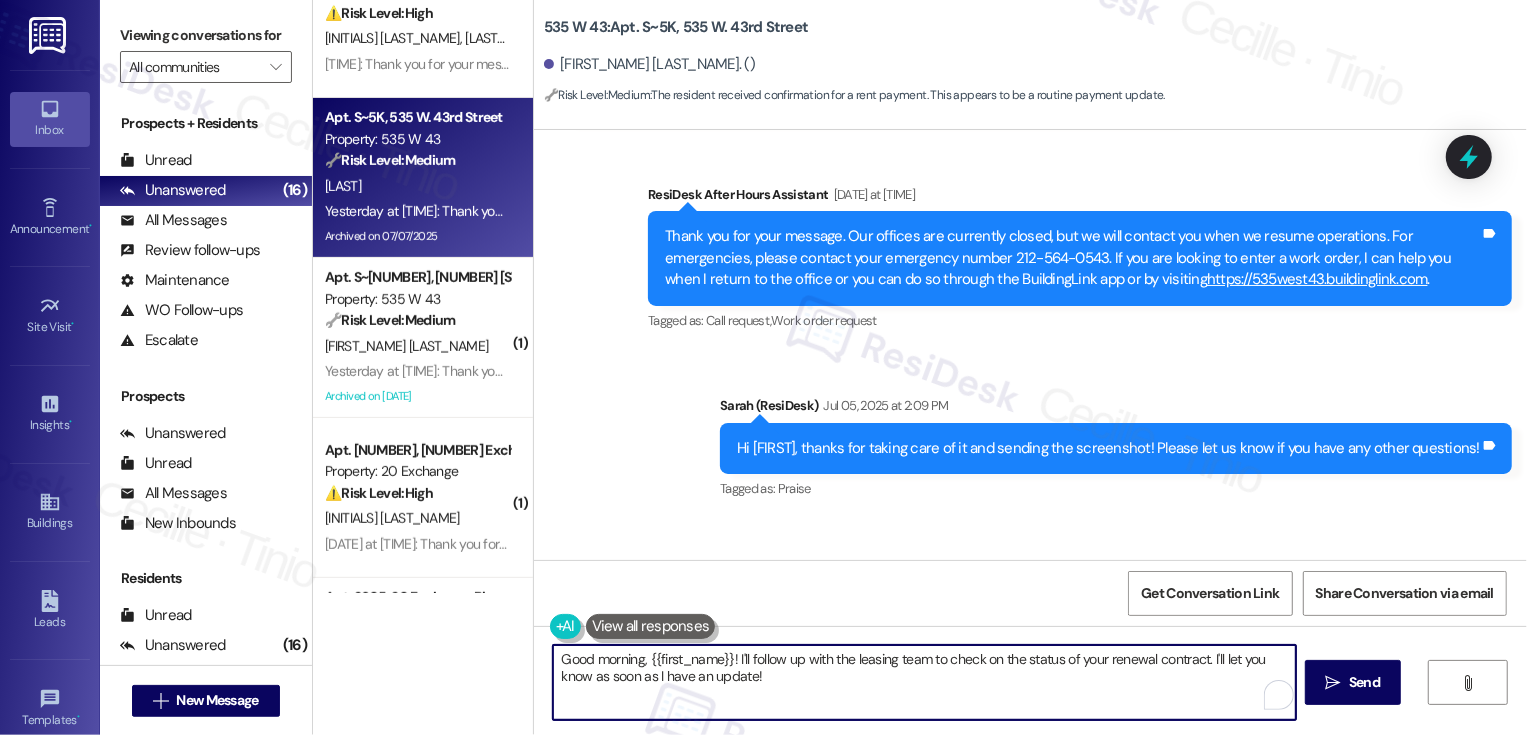 scroll, scrollTop: 32956, scrollLeft: 0, axis: vertical 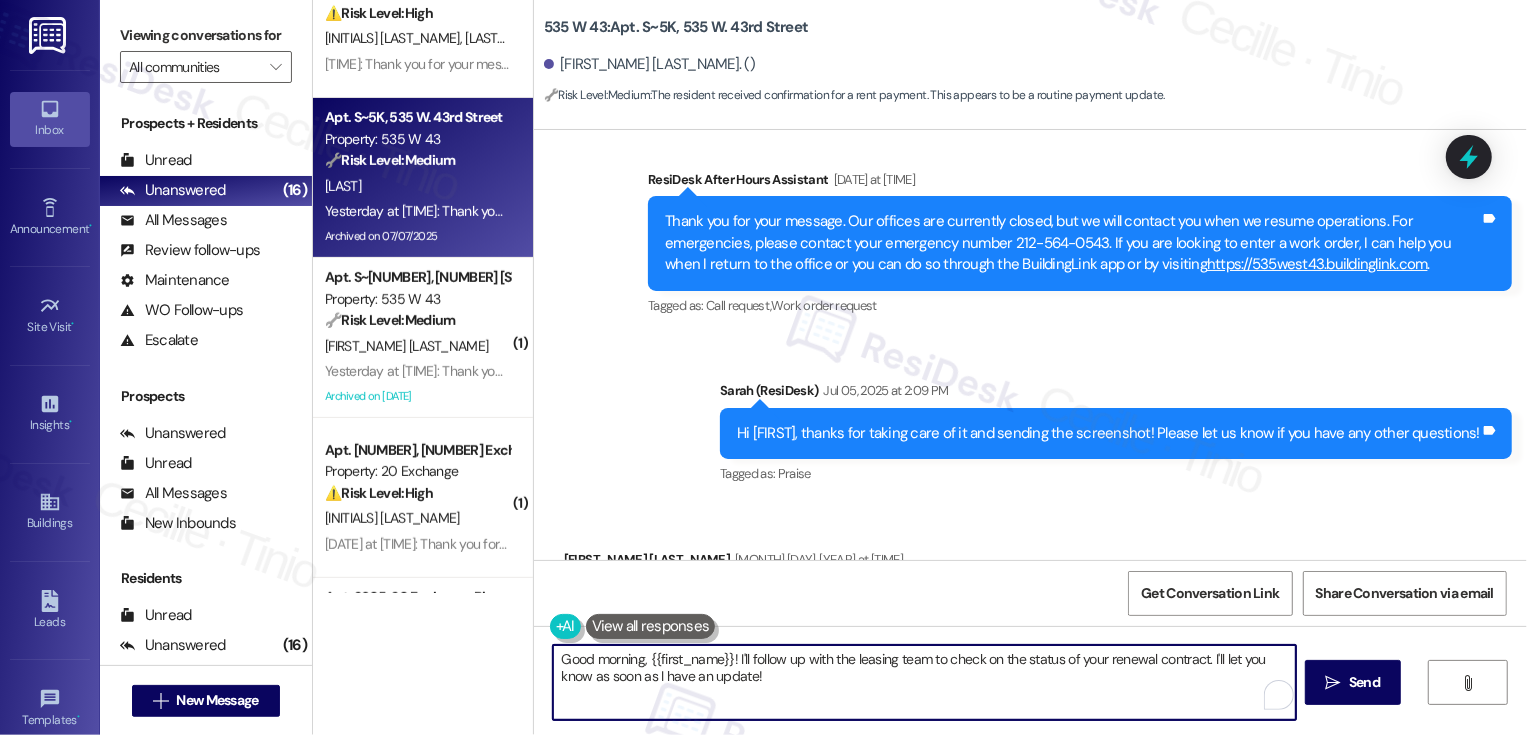 click on "Good morning, {{first_name}}! I'll follow up with the leasing team to check on the status of your renewal contract. I'll let you know as soon as I have an update!" at bounding box center (924, 682) 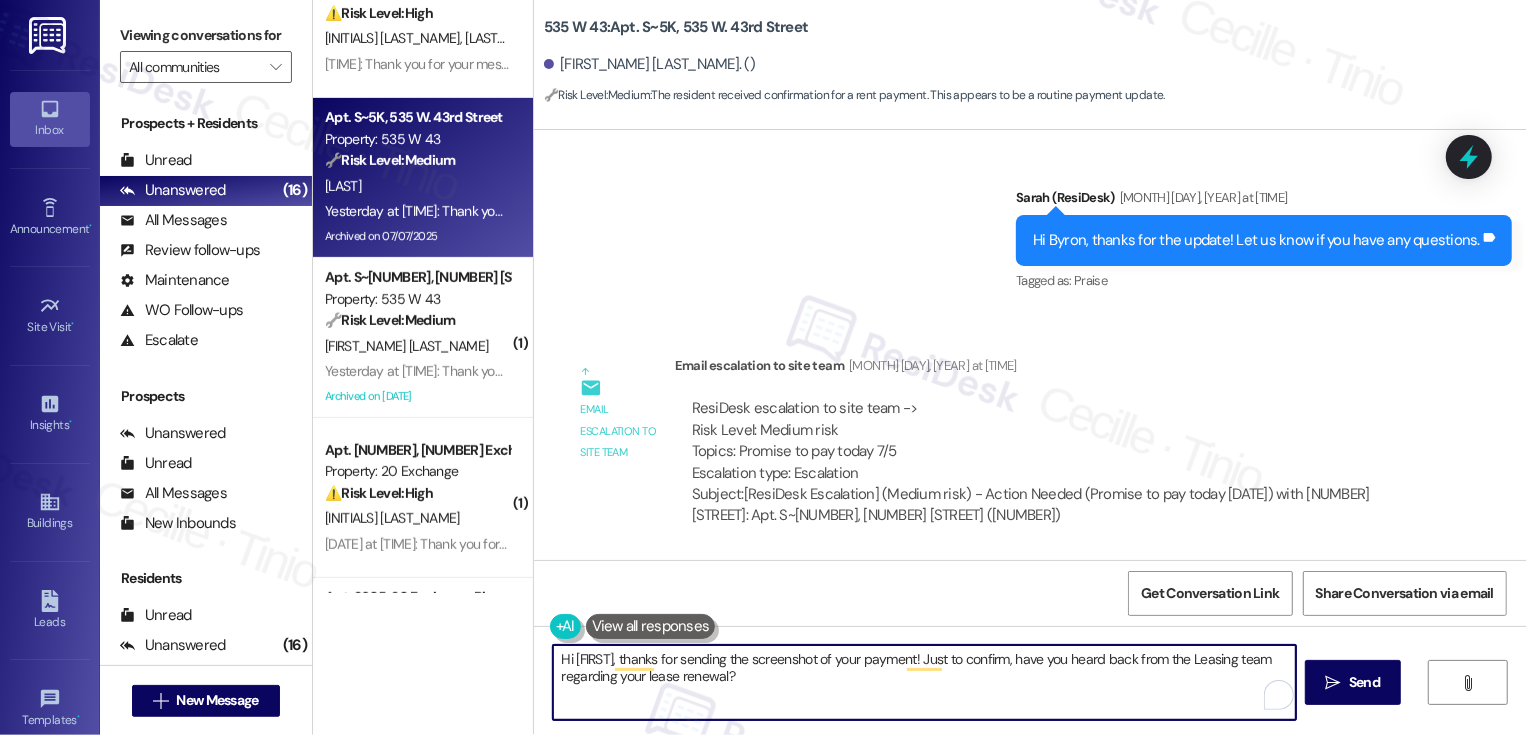 scroll, scrollTop: 31732, scrollLeft: 0, axis: vertical 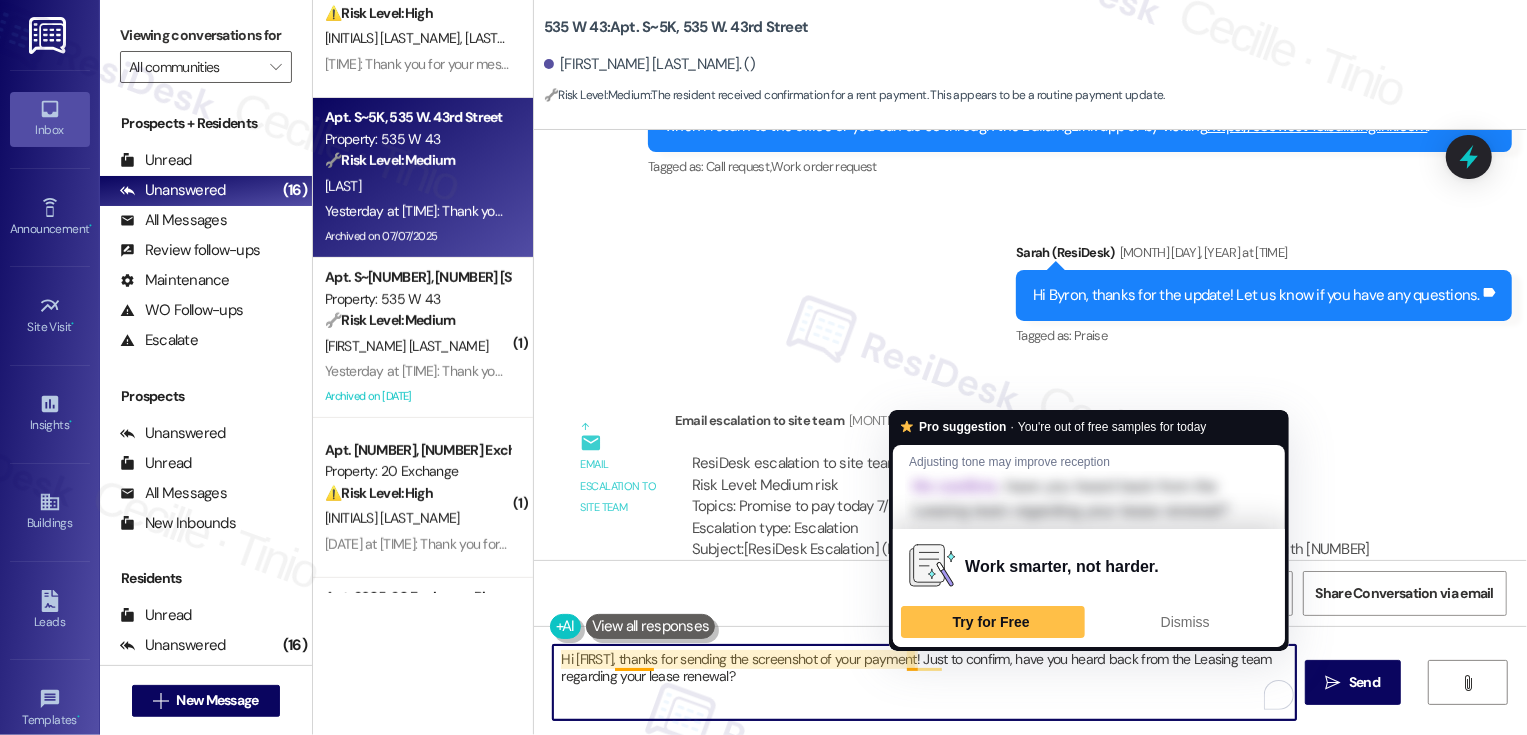 click on "Hi Byron, thanks for sending the screenshot of your payment! Just to confirm, have you heard back from the Leasing team regarding your lease renewal?" at bounding box center [924, 682] 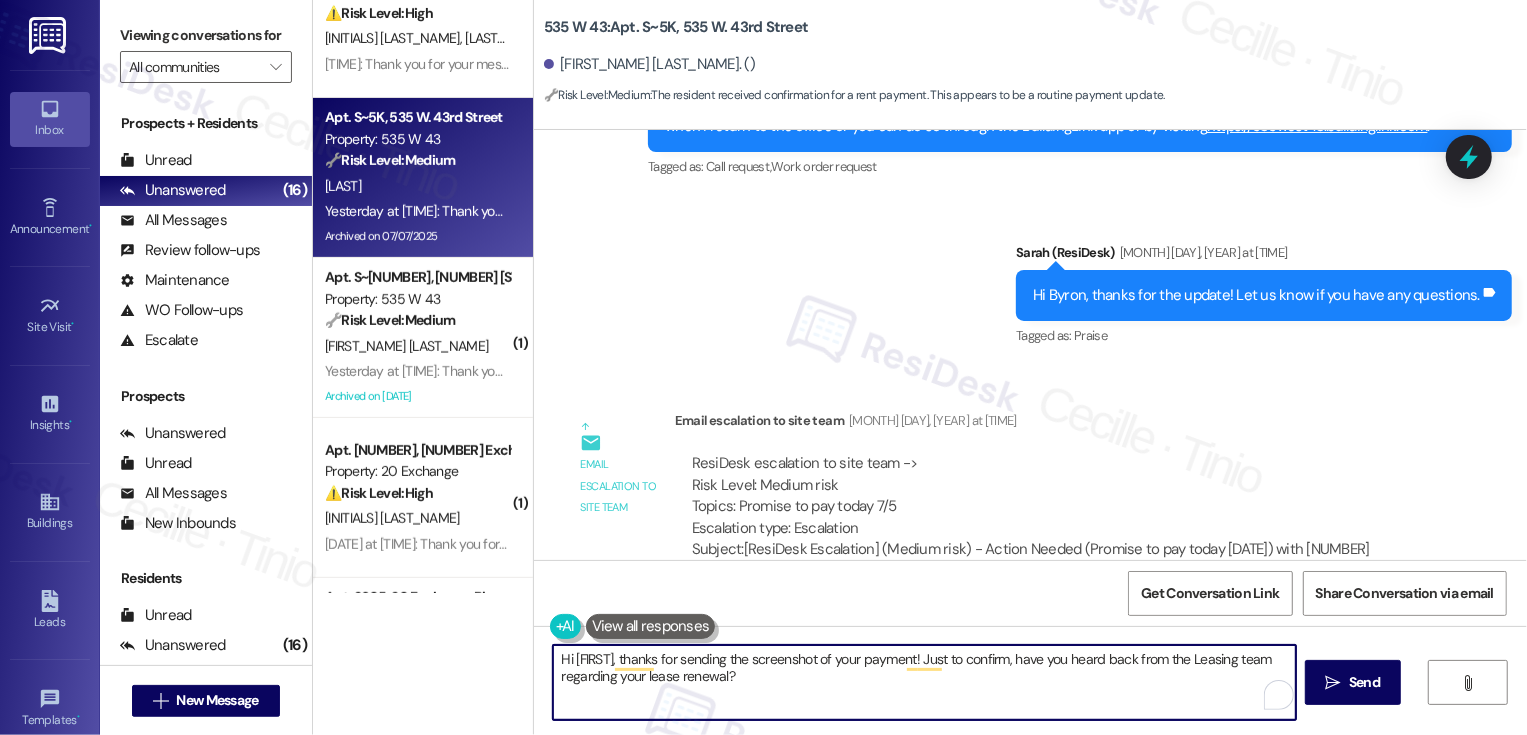 click on "Hi Byron, thanks for sending the screenshot of your payment! Just to confirm, have you heard back from the Leasing team regarding your lease renewal?" at bounding box center [924, 682] 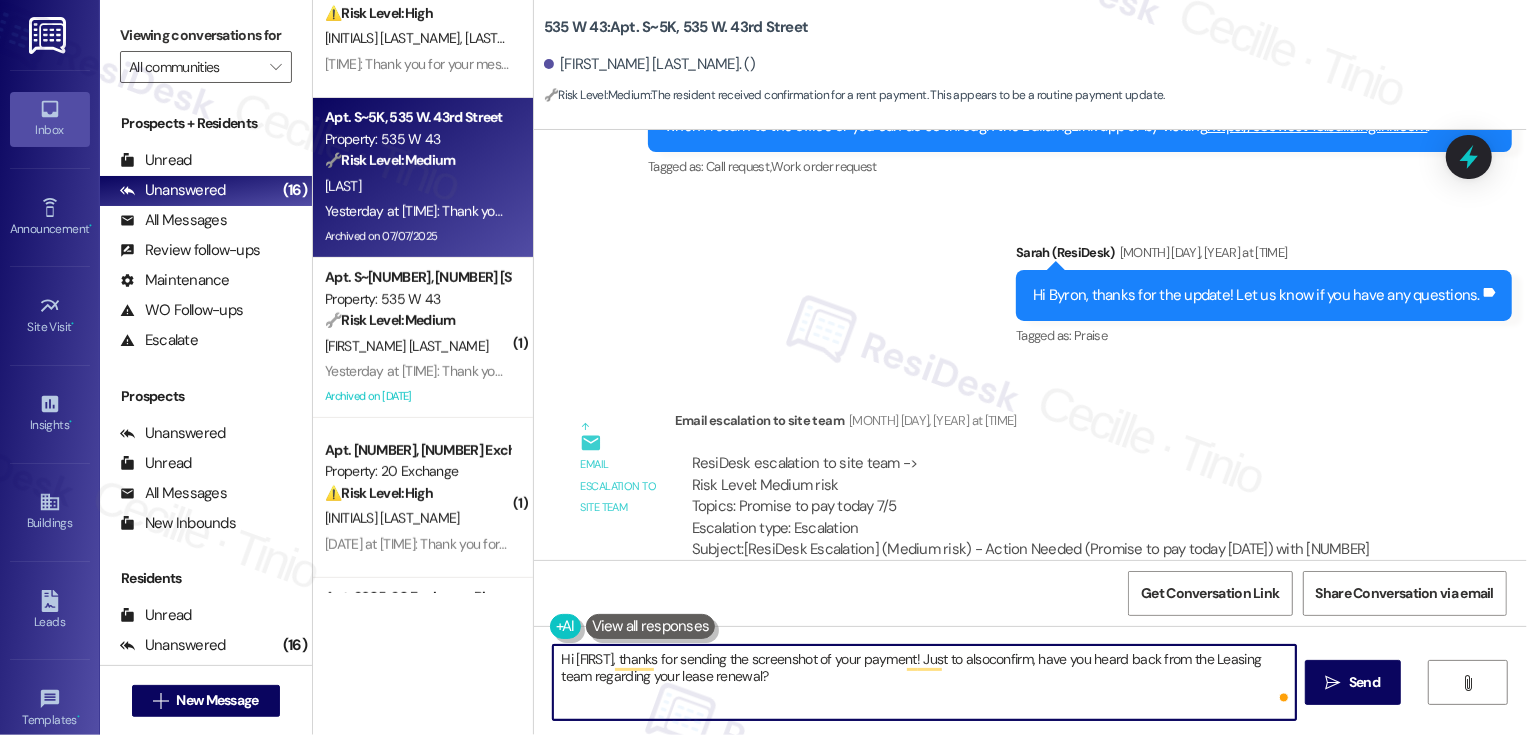 type on "Hi Byron, thanks for sending the screenshot of your payment! Just to also confirm, have you heard back from the Leasing team regarding your lease renewal?" 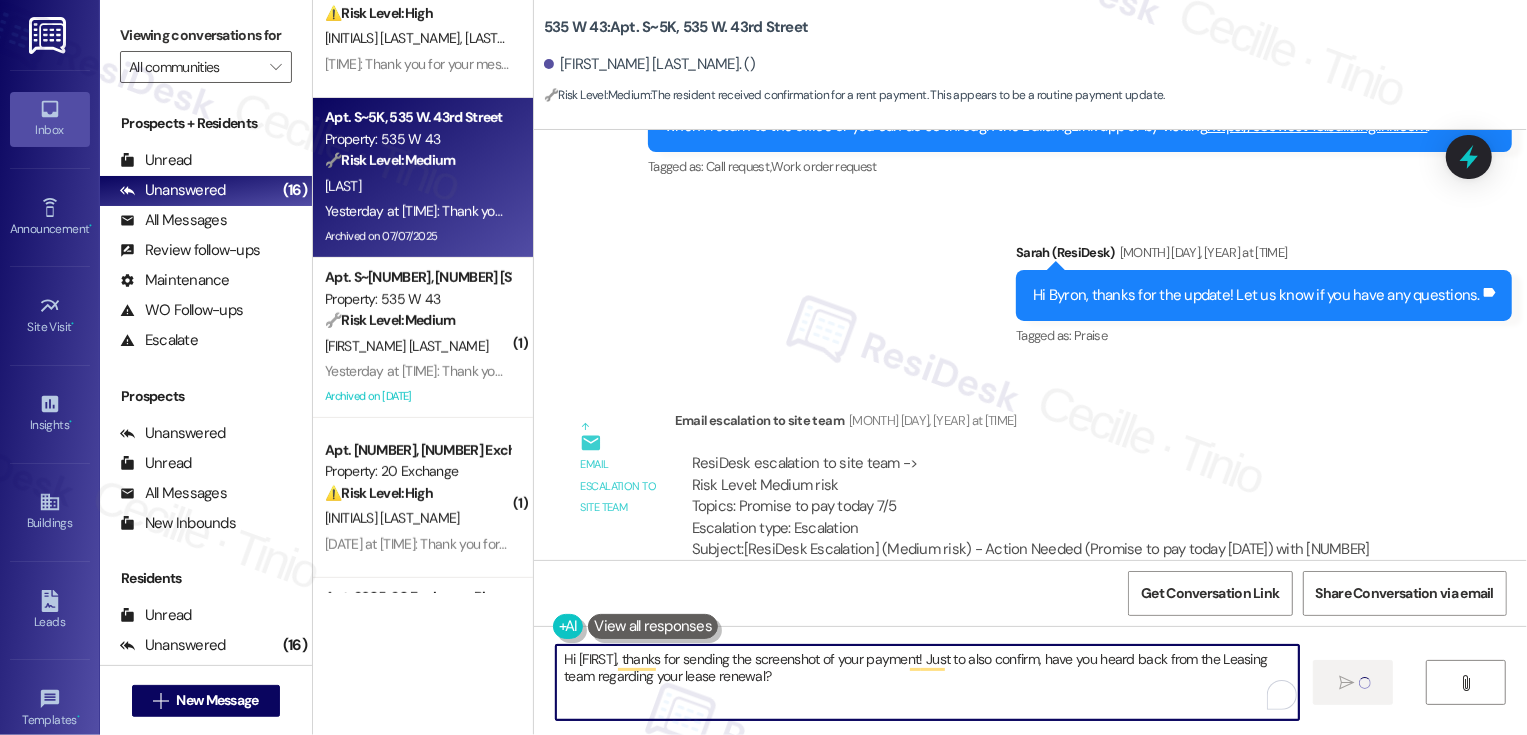 type 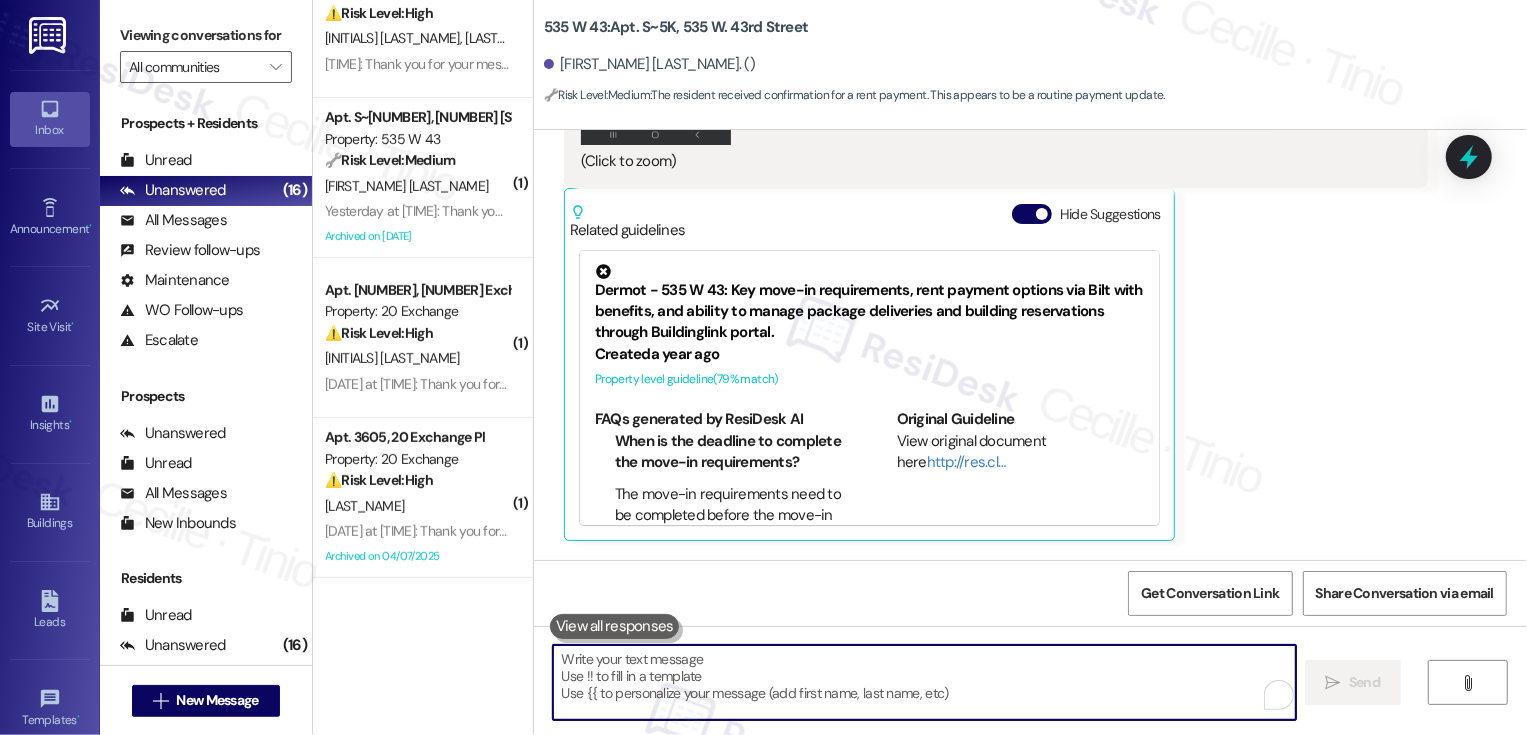 scroll, scrollTop: 35093, scrollLeft: 0, axis: vertical 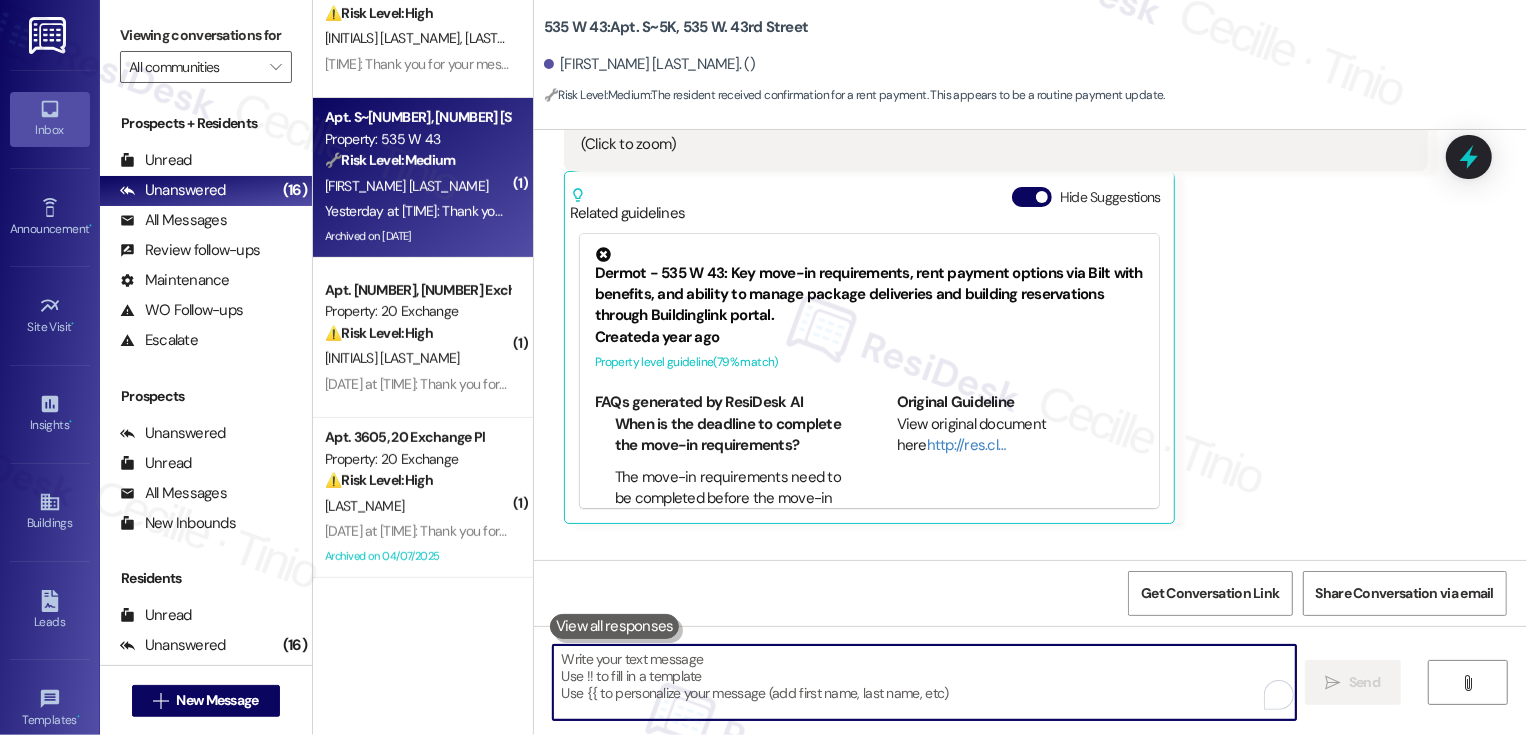 click on "Yesterday at 7:25 PM: Thank you for your message. Our offices are currently closed, but we will contact you when we resume operations. For emergencies, please contact your emergency number 212-564-0543. If you are looking to enter a work order, I can help you when I return to the office or you can do so through the BuildingLink app or by visiting https://535west43.buildinglink.com. Yesterday at 7:25 PM: Thank you for your message. Our offices are currently closed, but we will contact you when we resume operations. For emergencies, please contact your emergency number 212-564-0543. If you are looking to enter a work order, I can help you when I return to the office or you can do so through the BuildingLink app or by visiting https://535west43.buildinglink.com." at bounding box center (417, 211) 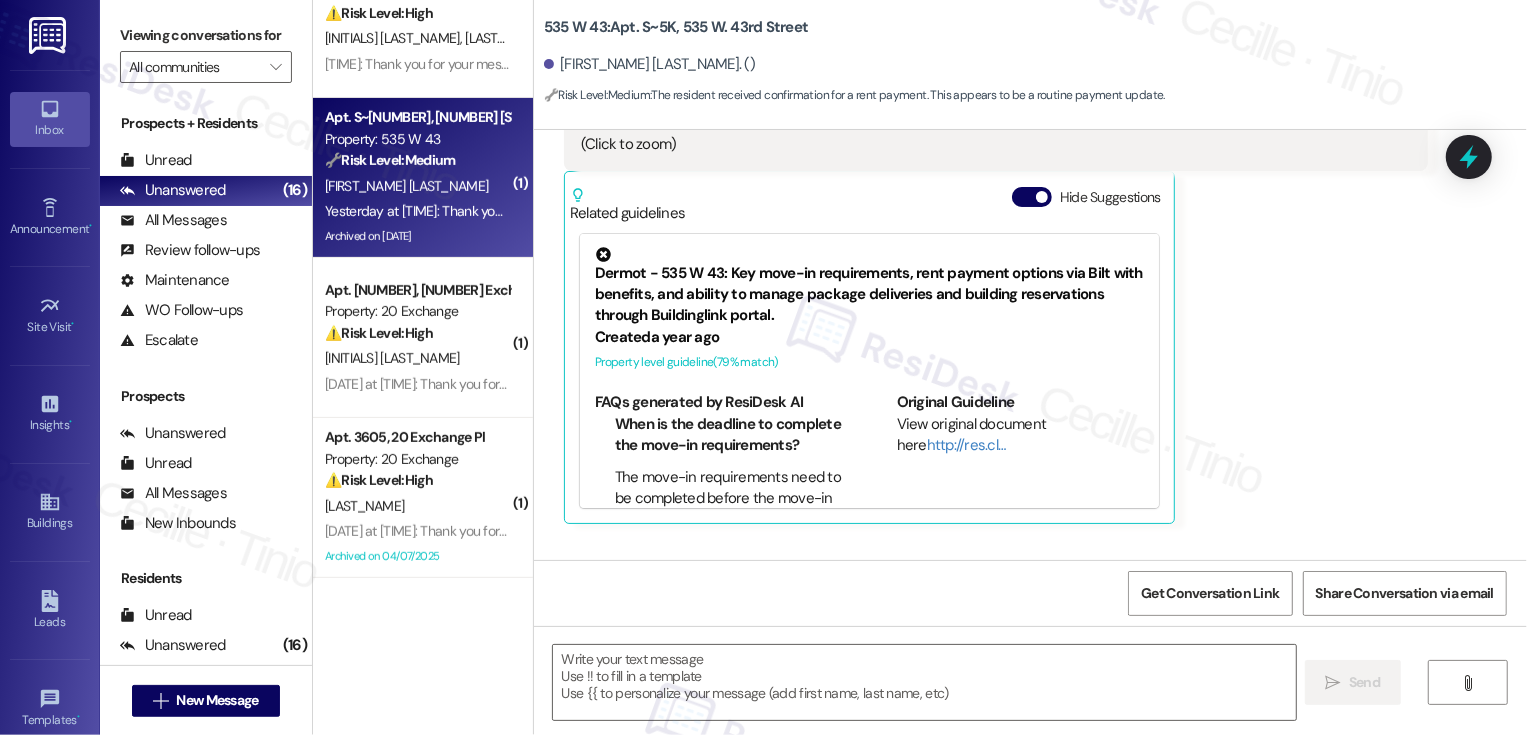 click on "Yesterday at 7:25 PM: Thank you for your message. Our offices are currently closed, but we will contact you when we resume operations. For emergencies, please contact your emergency number 212-564-0543. If you are looking to enter a work order, I can help you when I return to the office or you can do so through the BuildingLink app or by visiting https://535west43.buildinglink.com. Yesterday at 7:25 PM: Thank you for your message. Our offices are currently closed, but we will contact you when we resume operations. For emergencies, please contact your emergency number 212-564-0543. If you are looking to enter a work order, I can help you when I return to the office or you can do so through the BuildingLink app or by visiting https://535west43.buildinglink.com." at bounding box center (417, 211) 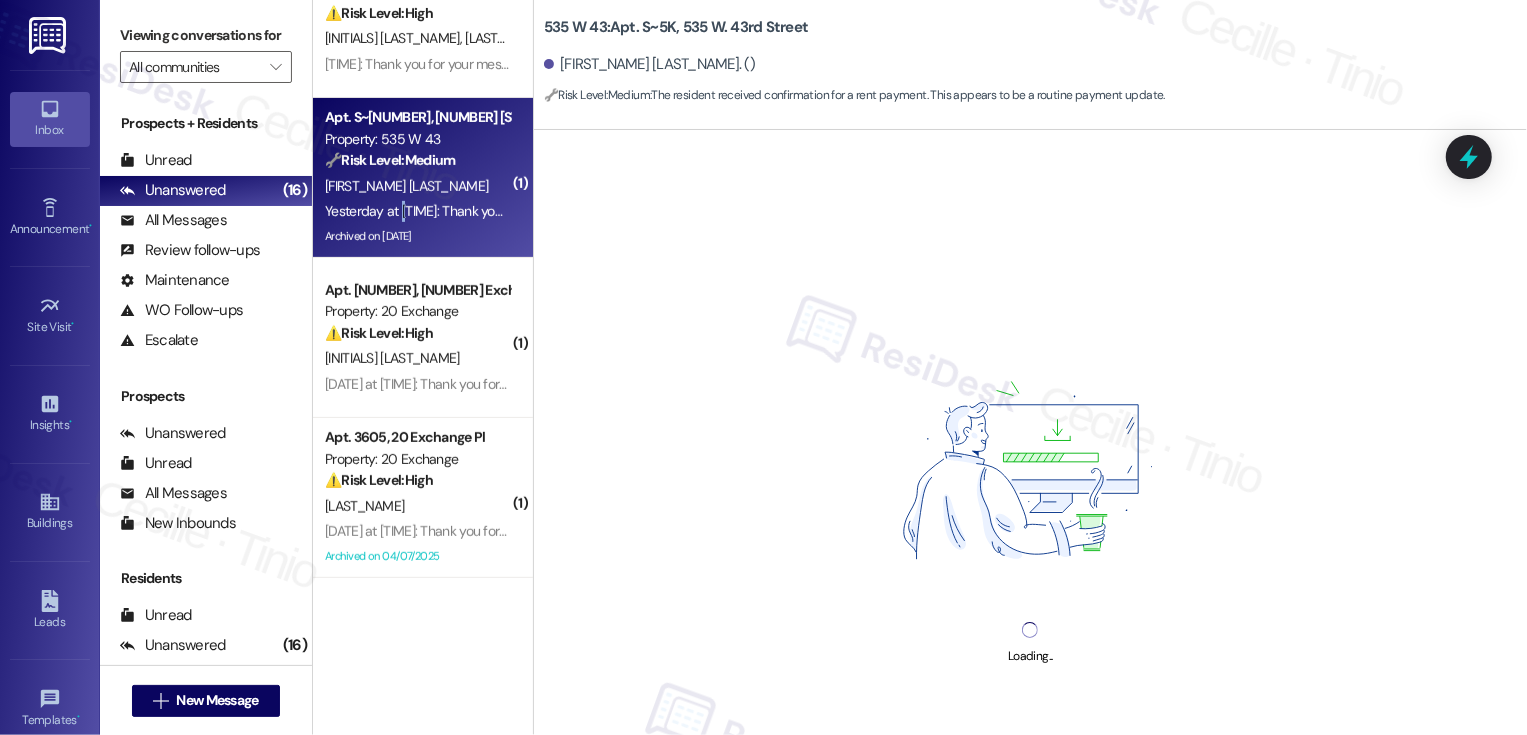 click on "Yesterday at 7:25 PM: Thank you for your message. Our offices are currently closed, but we will contact you when we resume operations. For emergencies, please contact your emergency number 212-564-0543. If you are looking to enter a work order, I can help you when I return to the office or you can do so through the BuildingLink app or by visiting https://535west43.buildinglink.com. Yesterday at 7:25 PM: Thank you for your message. Our offices are currently closed, but we will contact you when we resume operations. For emergencies, please contact your emergency number 212-564-0543. If you are looking to enter a work order, I can help you when I return to the office or you can do so through the BuildingLink app or by visiting https://535west43.buildinglink.com." at bounding box center [417, 211] 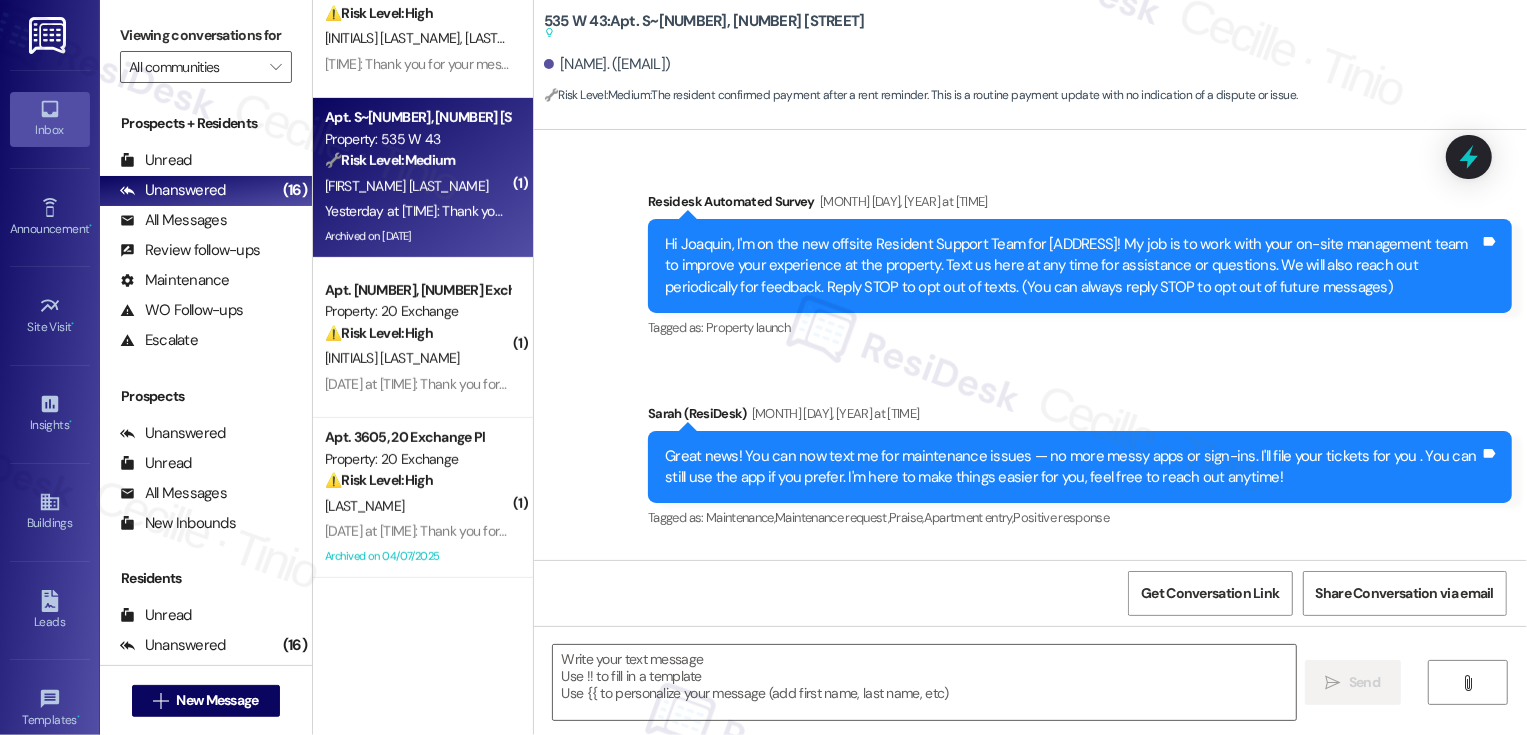 click on "Yesterday at 7:25 PM: Thank you for your message. Our offices are currently closed, but we will contact you when we resume operations. For emergencies, please contact your emergency number 212-564-0543. If you are looking to enter a work order, I can help you when I return to the office or you can do so through the BuildingLink app or by visiting https://535west43.buildinglink.com. Yesterday at 7:25 PM: Thank you for your message. Our offices are currently closed, but we will contact you when we resume operations. For emergencies, please contact your emergency number 212-564-0543. If you are looking to enter a work order, I can help you when I return to the office or you can do so through the BuildingLink app or by visiting https://535west43.buildinglink.com." at bounding box center [417, 211] 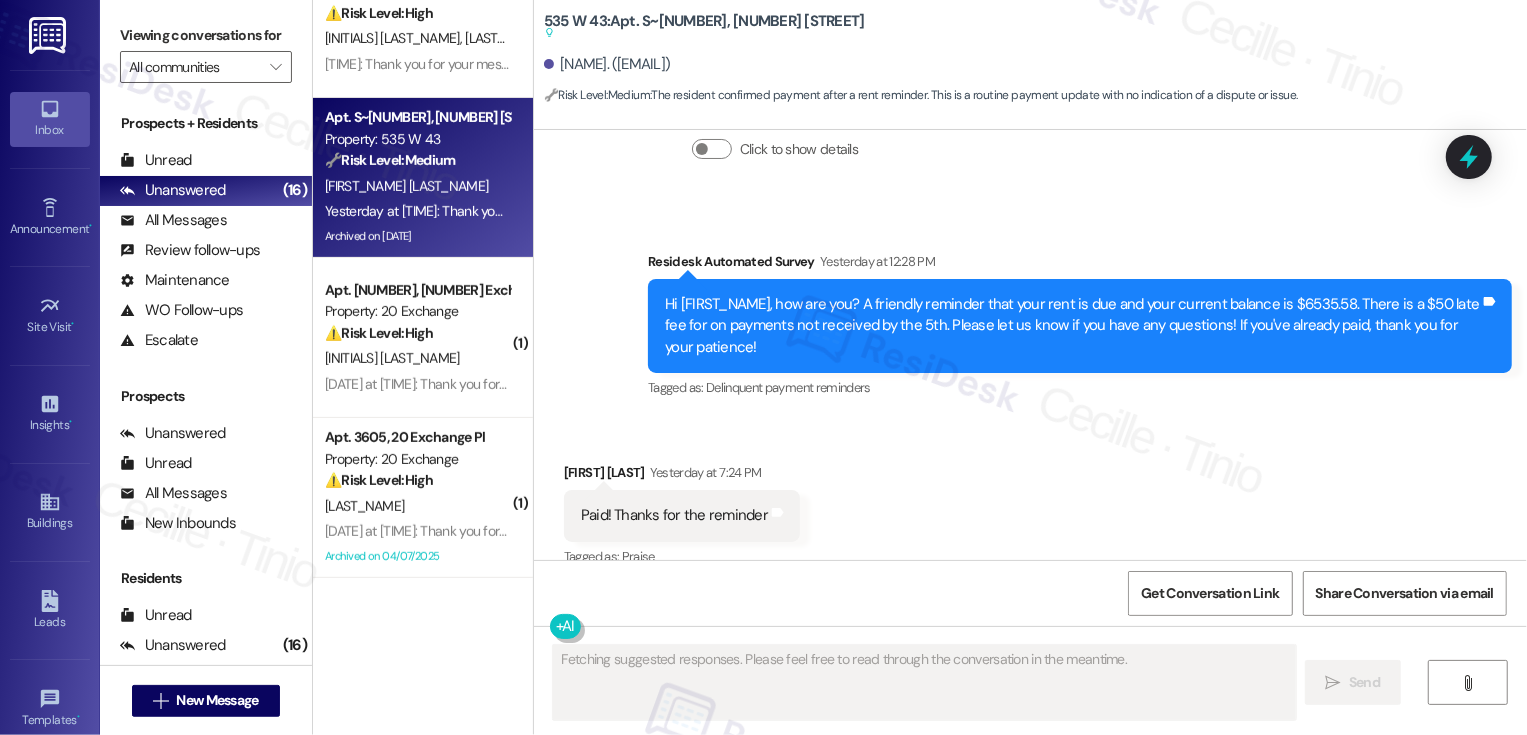 scroll, scrollTop: 21340, scrollLeft: 0, axis: vertical 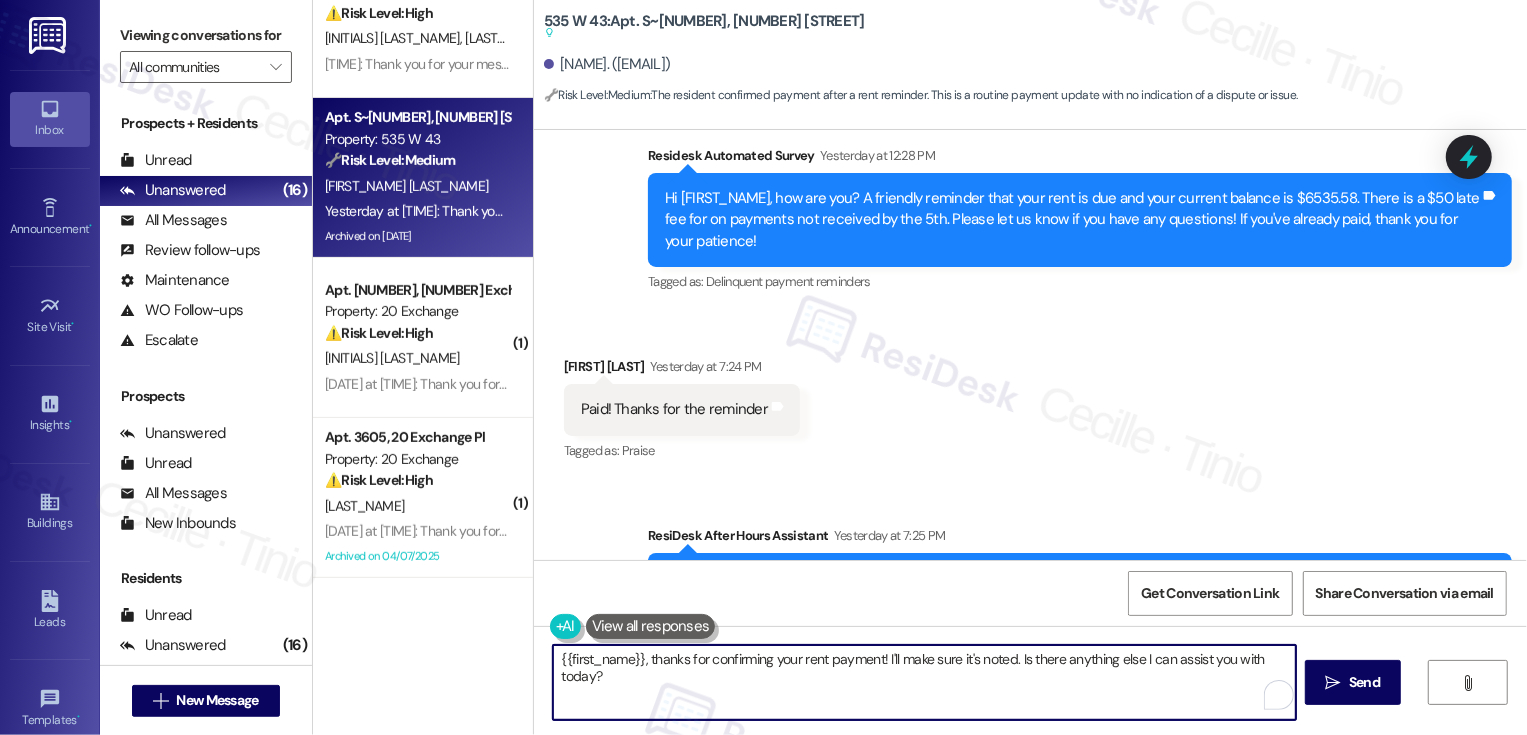 drag, startPoint x: 891, startPoint y: 656, endPoint x: 939, endPoint y: 721, distance: 80.80223 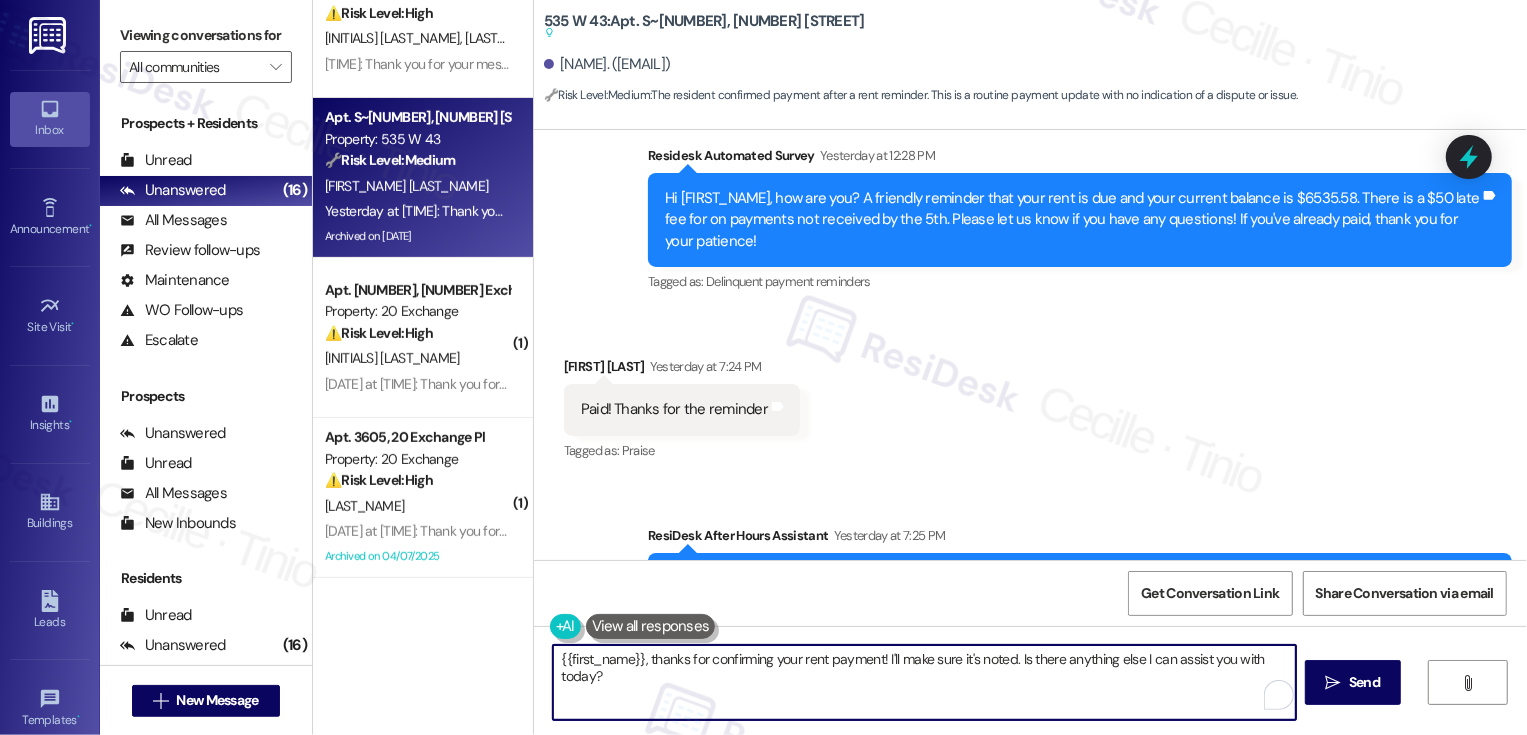 type on "Hi {{first_name}}, thanks for confirming your rent payment!" 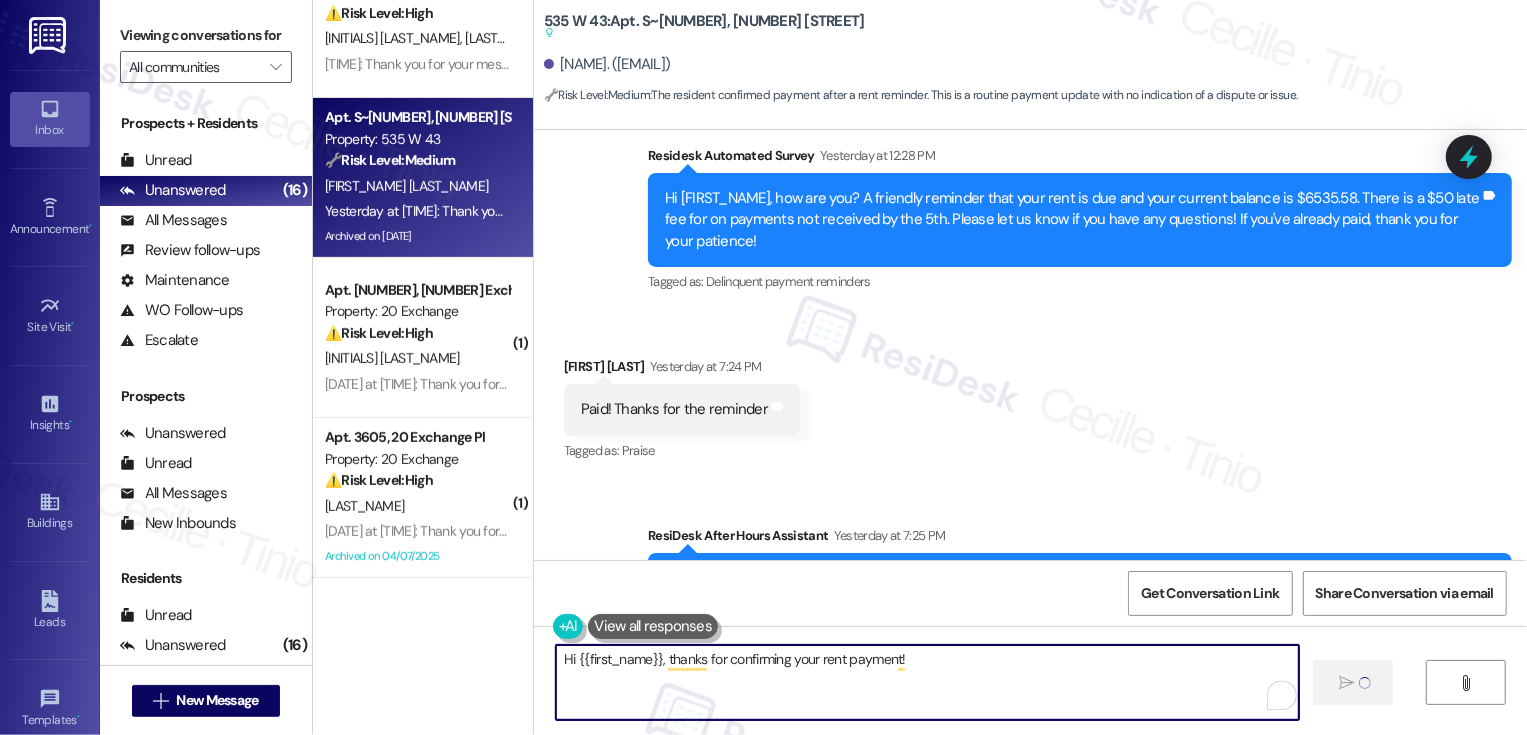 type 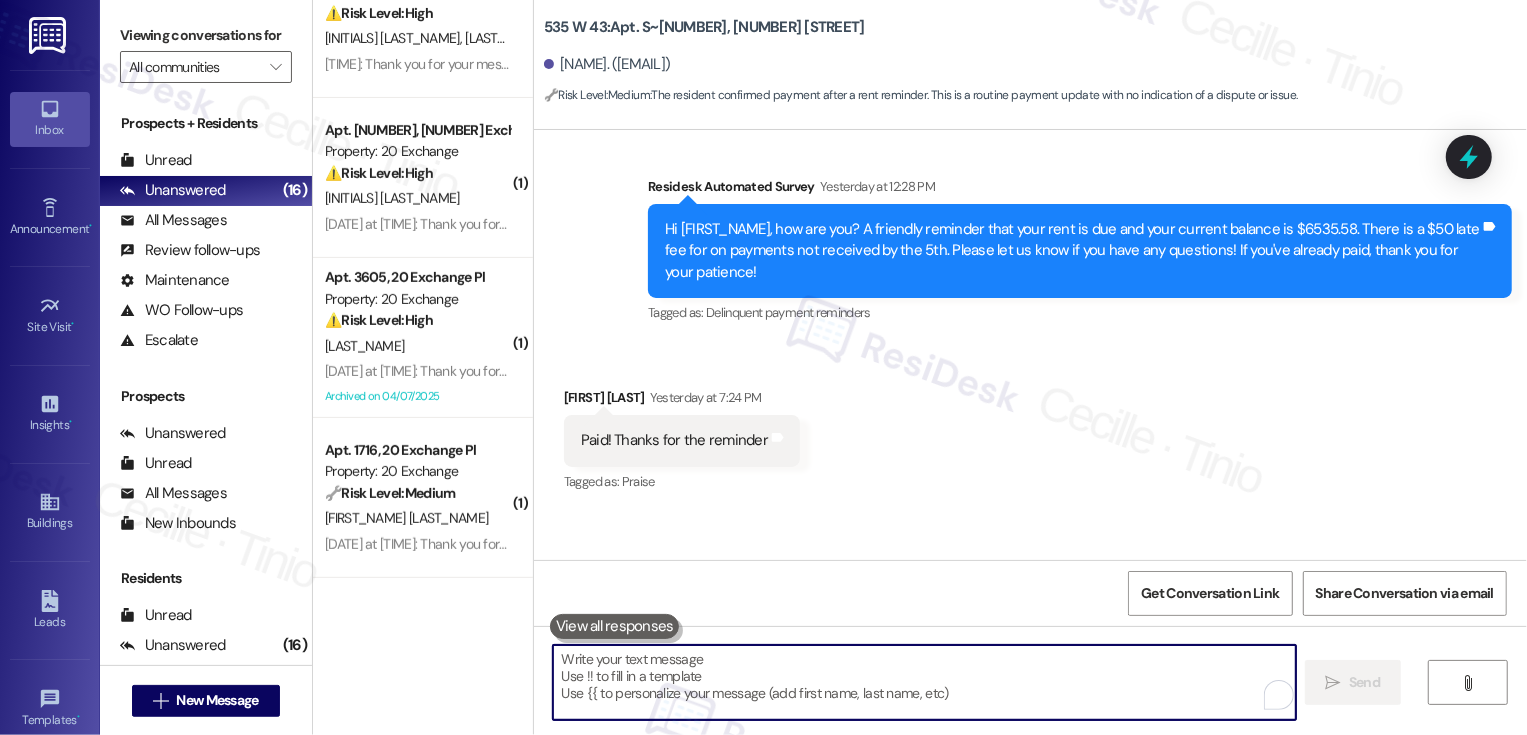 scroll, scrollTop: 21480, scrollLeft: 0, axis: vertical 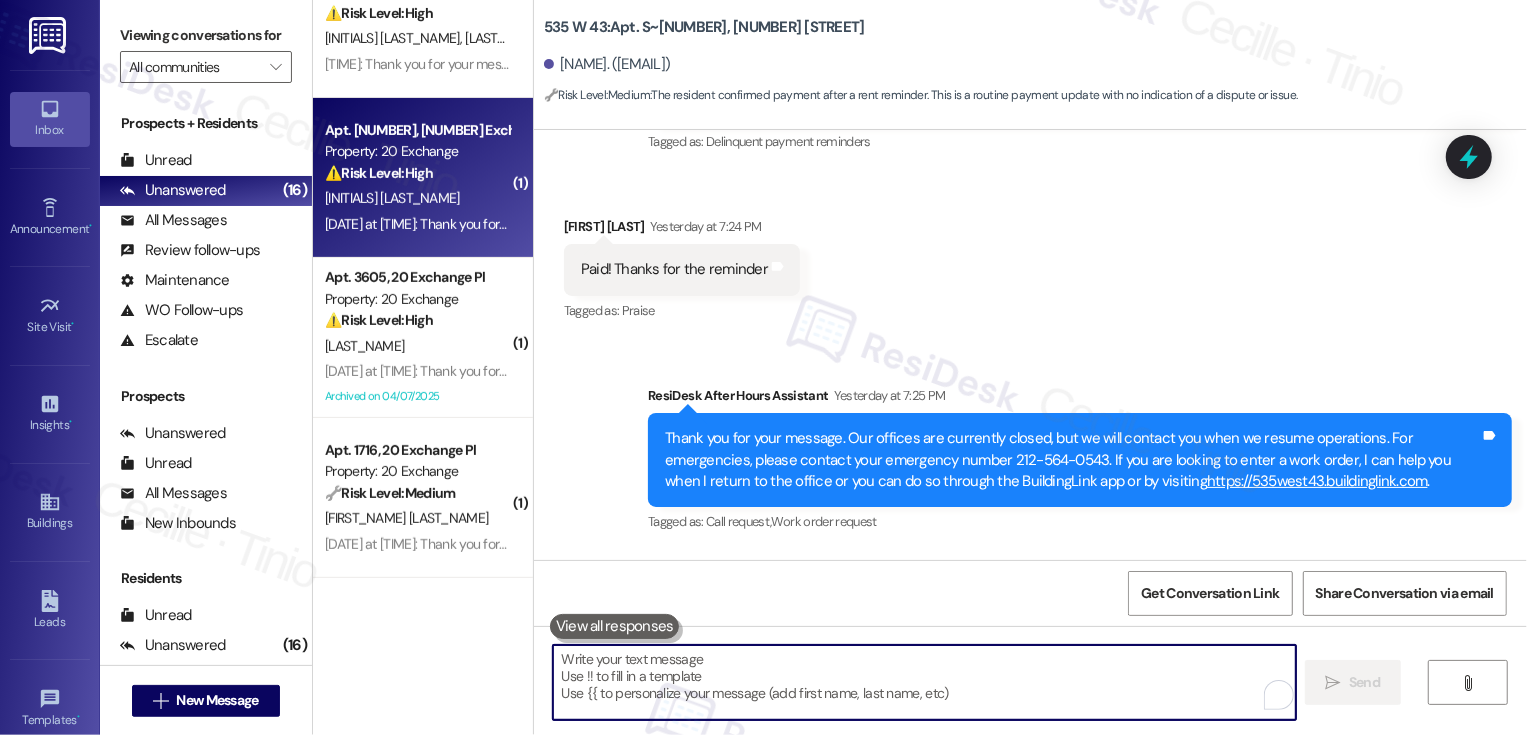 click on "[FIRST] [LAST]" at bounding box center [417, 198] 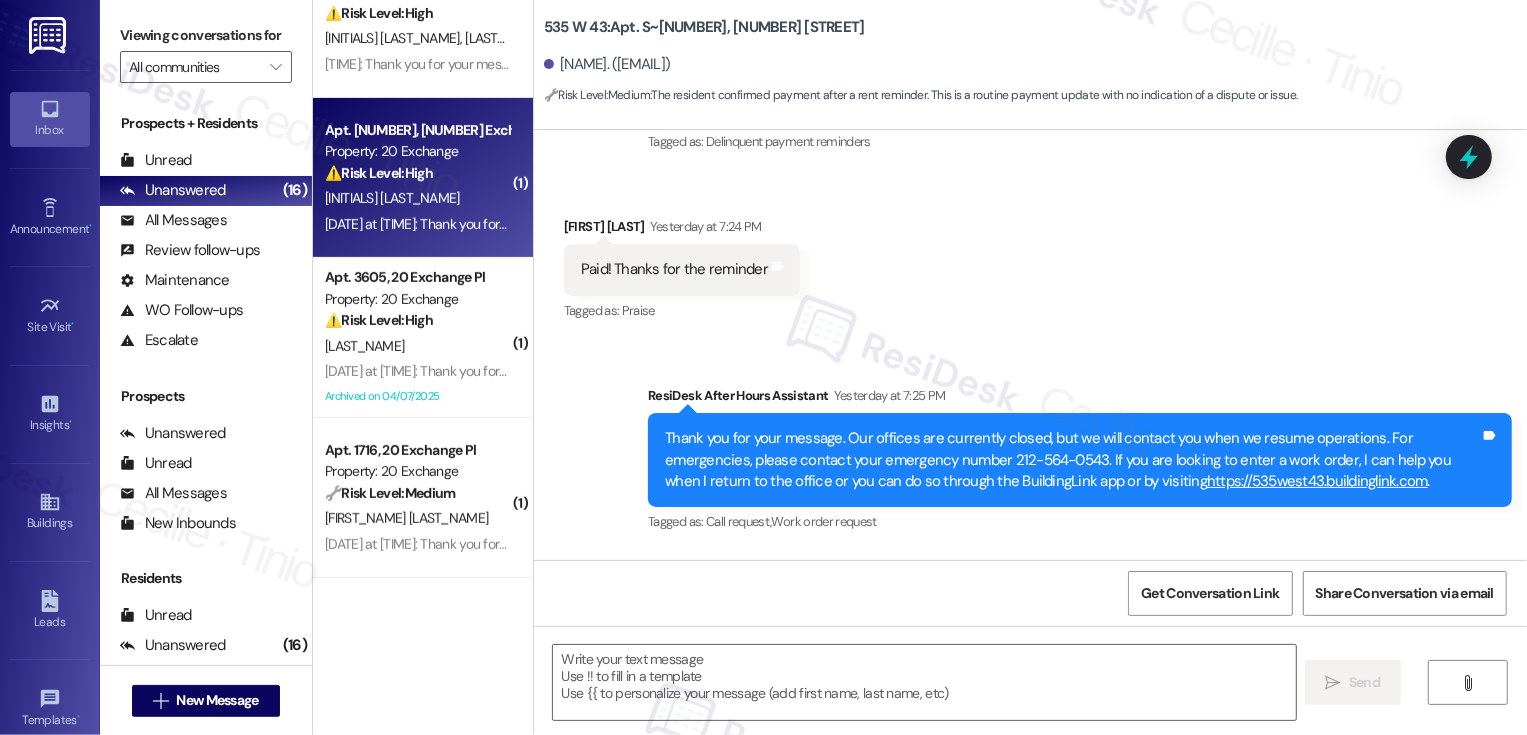 click on "[FIRST] [LAST]" at bounding box center [417, 198] 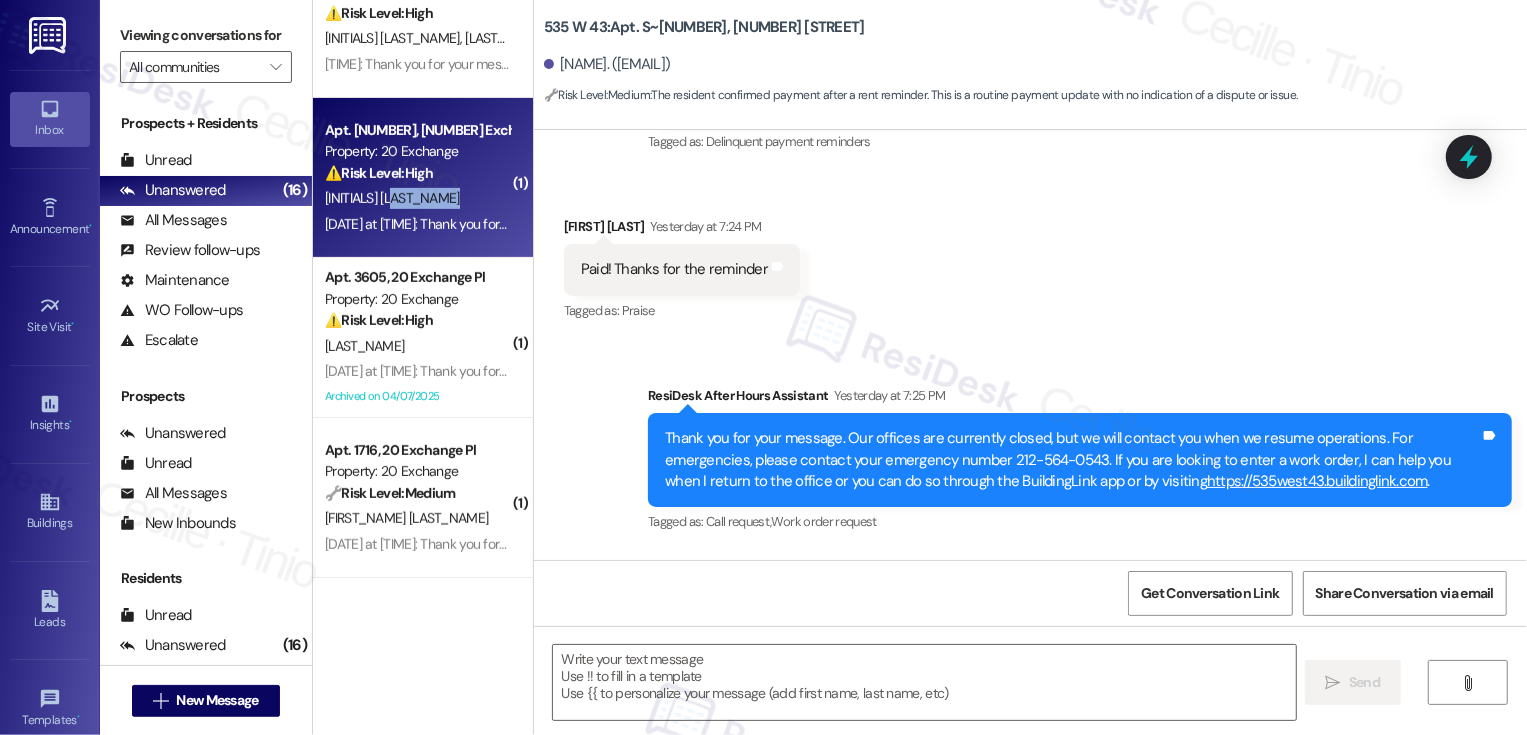 type on "Fetching suggested responses. Please feel free to read through the conversation in the meantime." 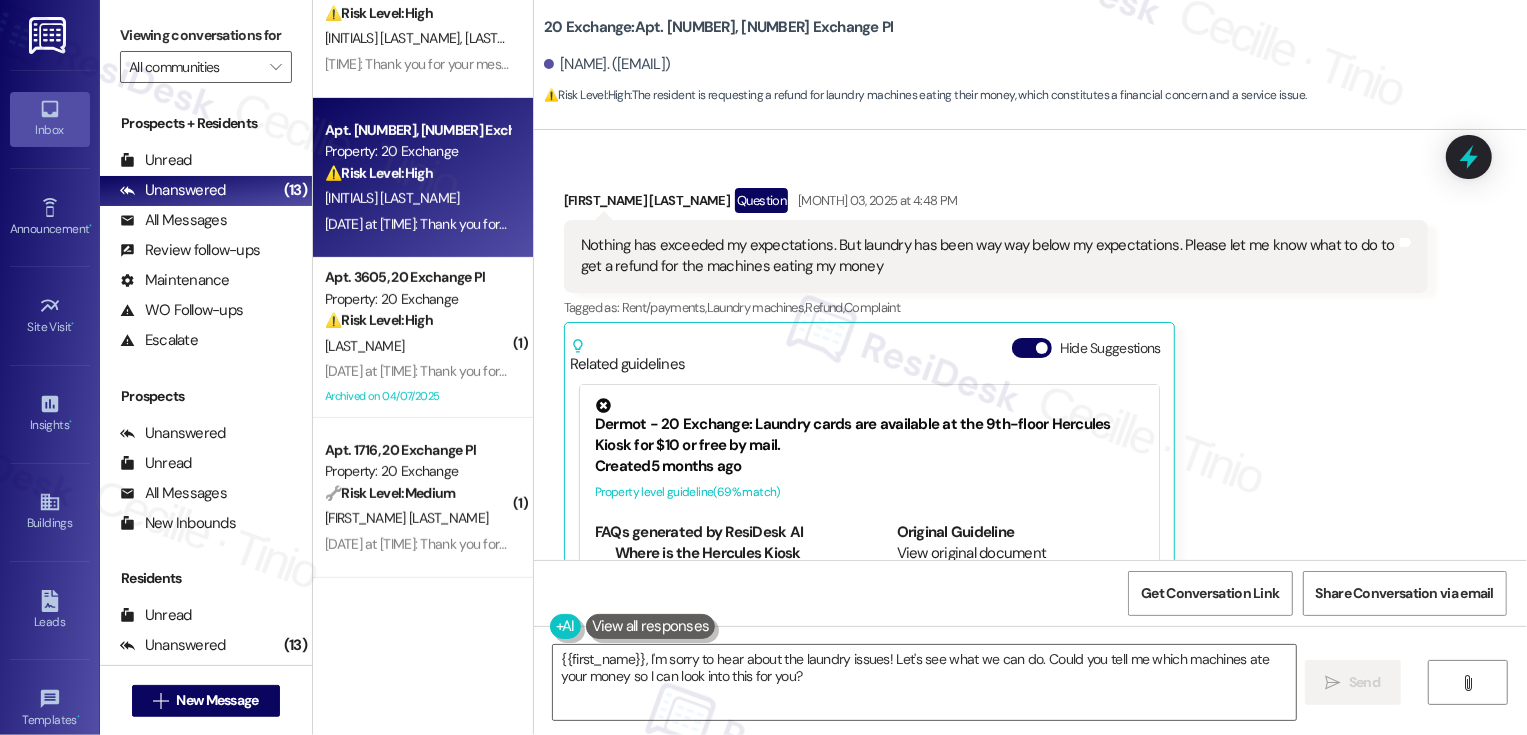 scroll, scrollTop: 2515, scrollLeft: 0, axis: vertical 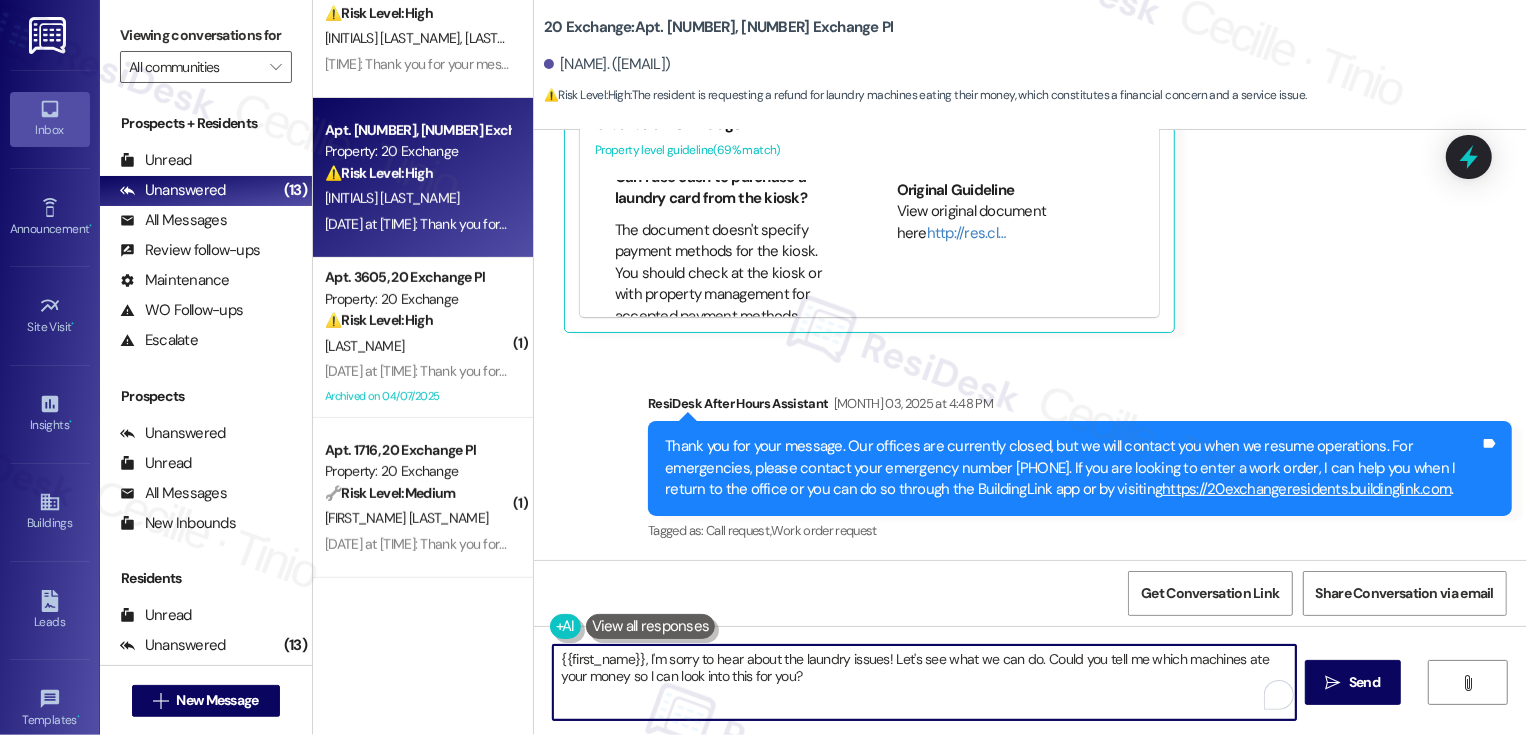 drag, startPoint x: 884, startPoint y: 657, endPoint x: 911, endPoint y: 710, distance: 59.48109 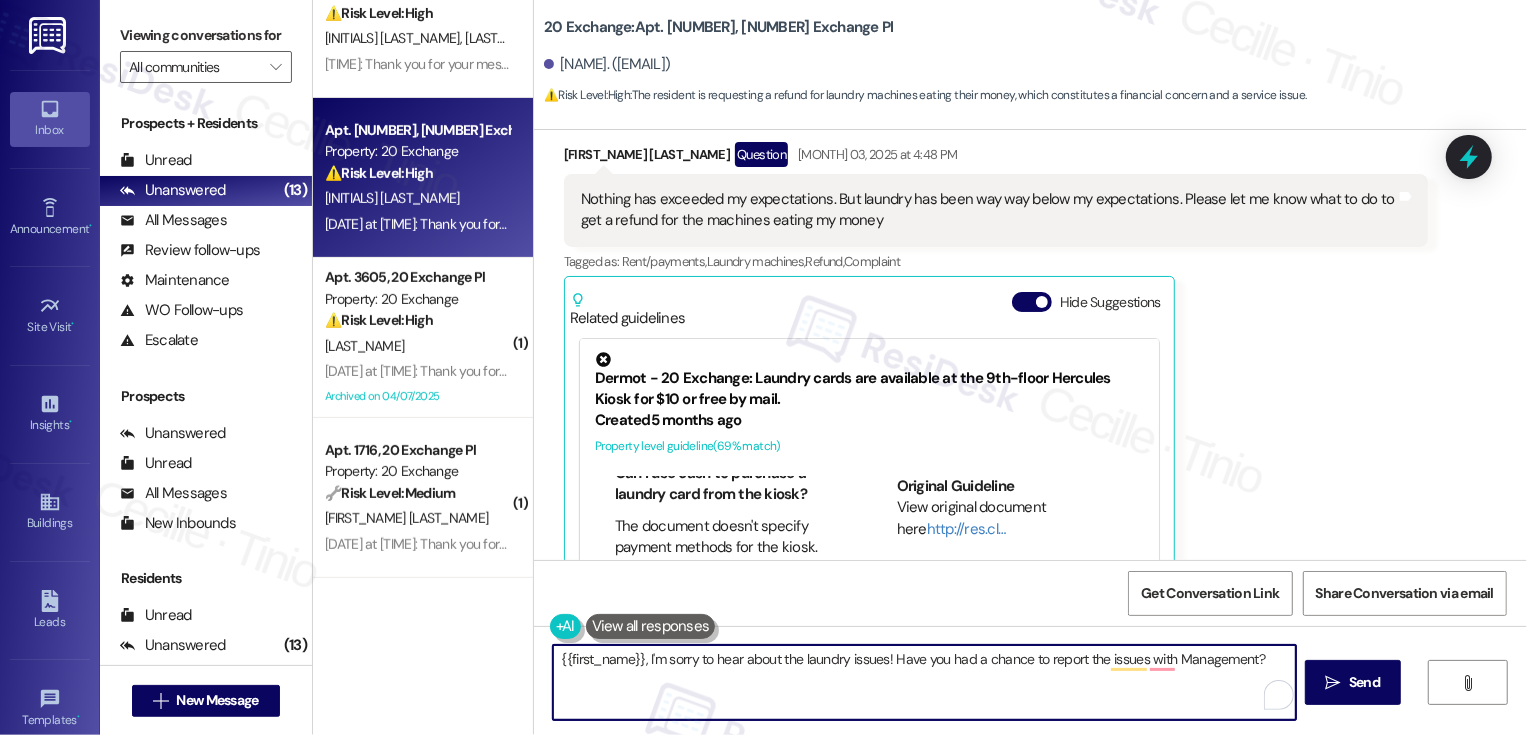 scroll, scrollTop: 2217, scrollLeft: 0, axis: vertical 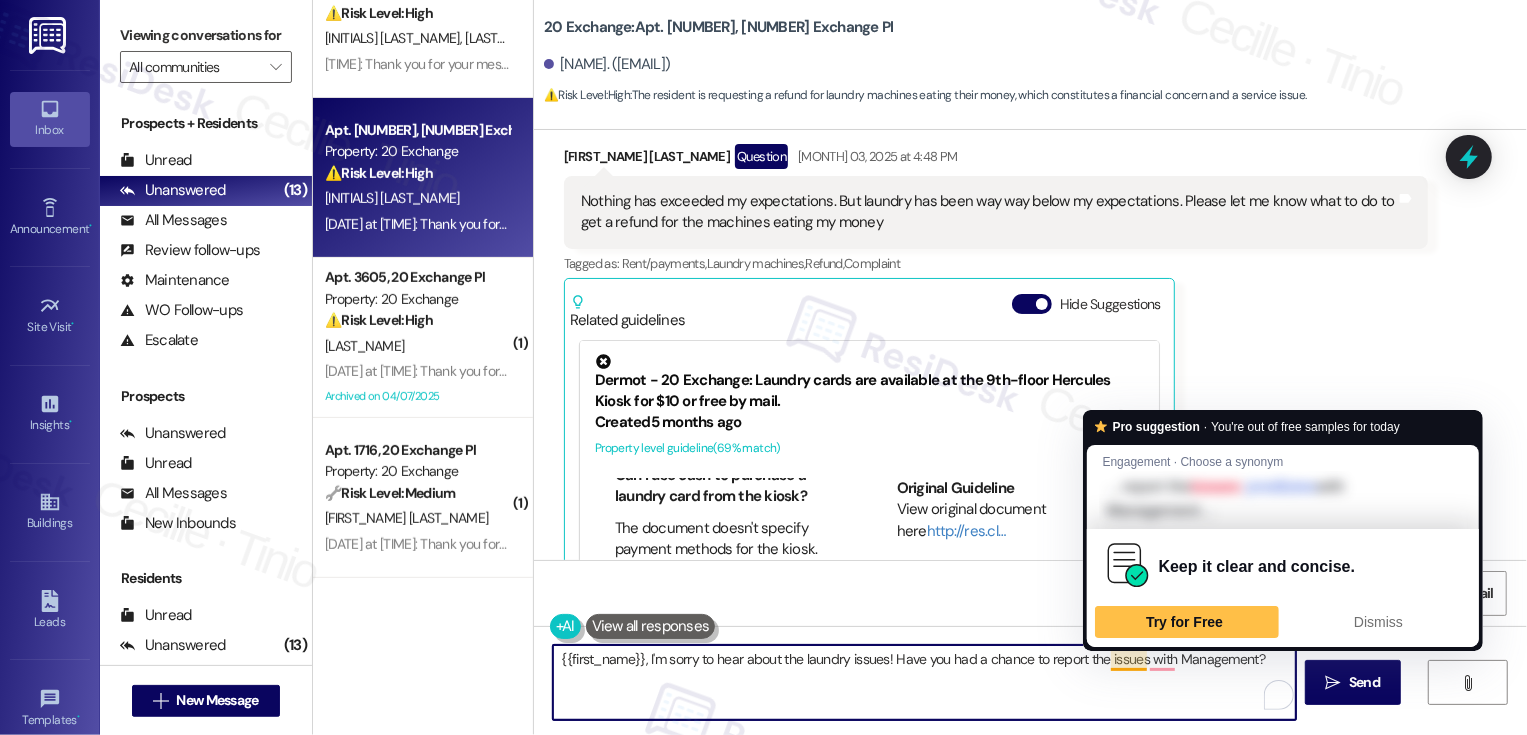 click on "{{first_name}}, I'm sorry to hear about the laundry issues! Have you had a chance to report the issues with Management?" at bounding box center [924, 682] 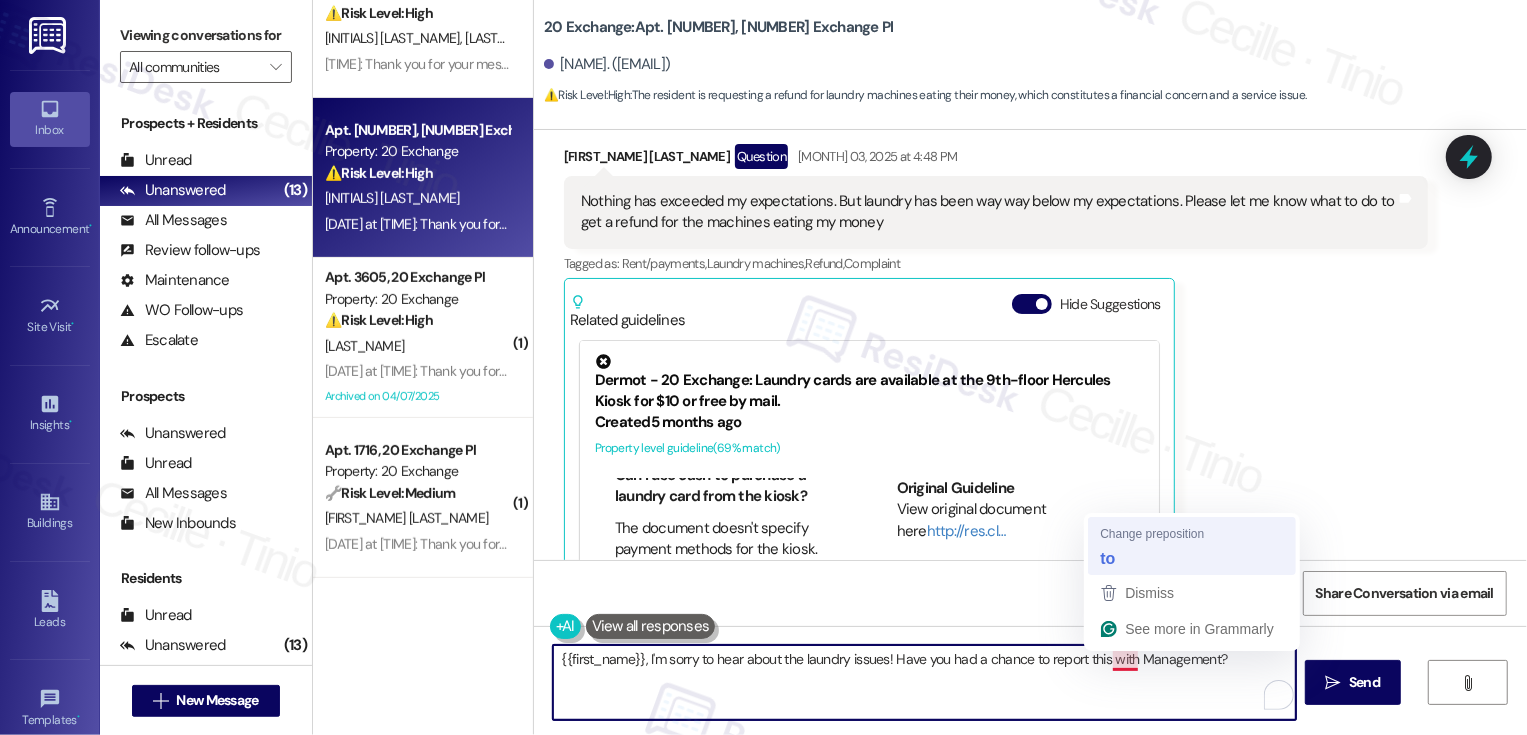 type on "{{first_name}}, I'm sorry to hear about the laundry issues! Have you had a chance to report this to Management?" 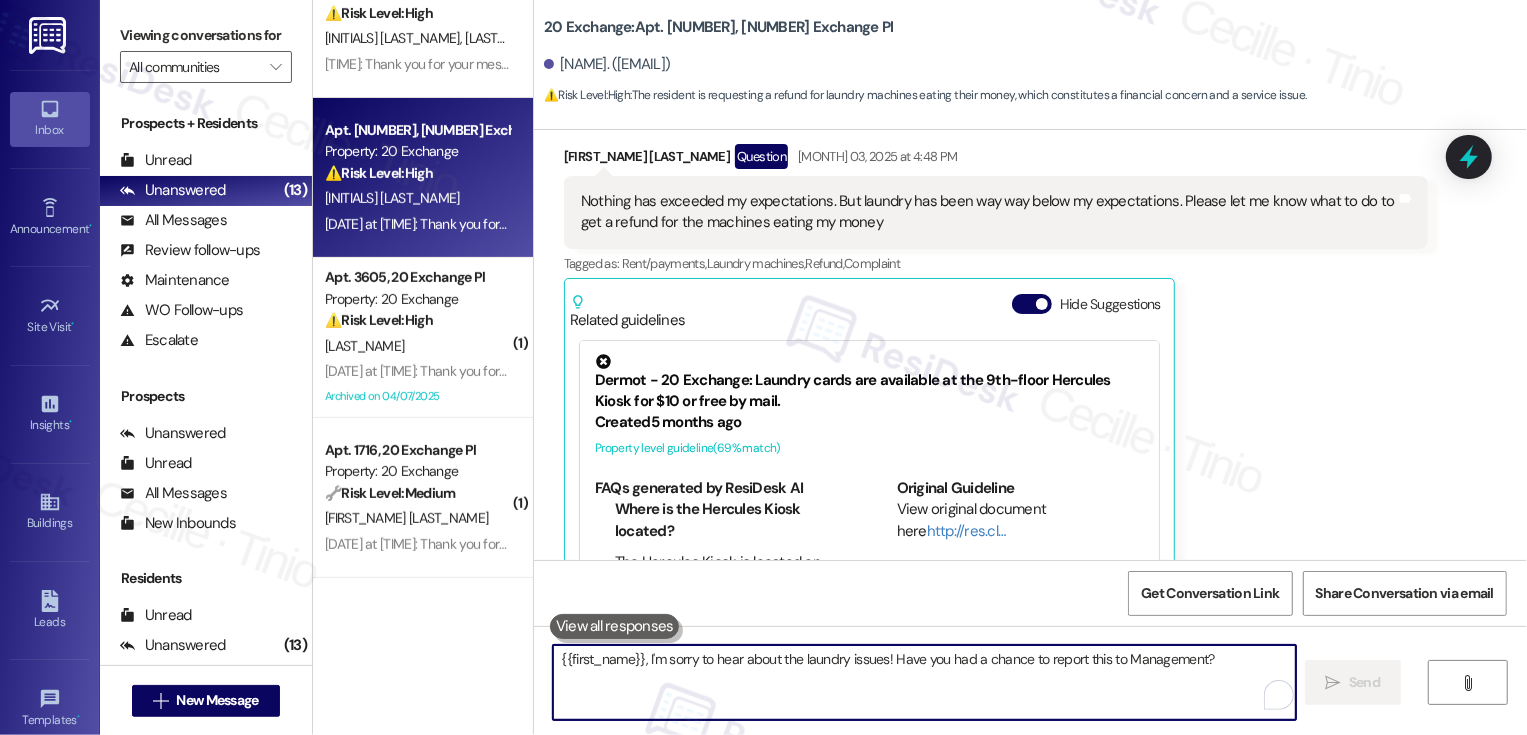 type 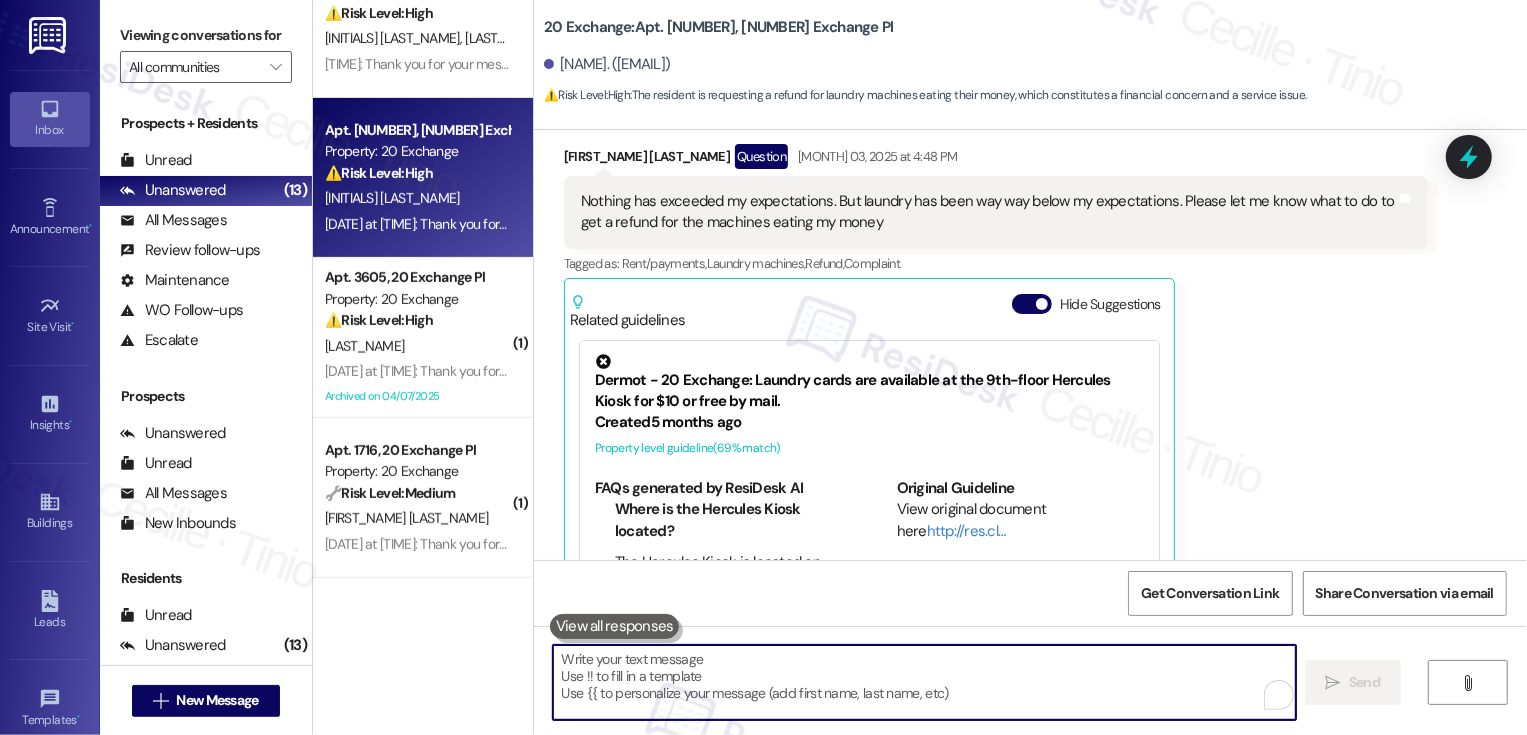 scroll, scrollTop: 2303, scrollLeft: 0, axis: vertical 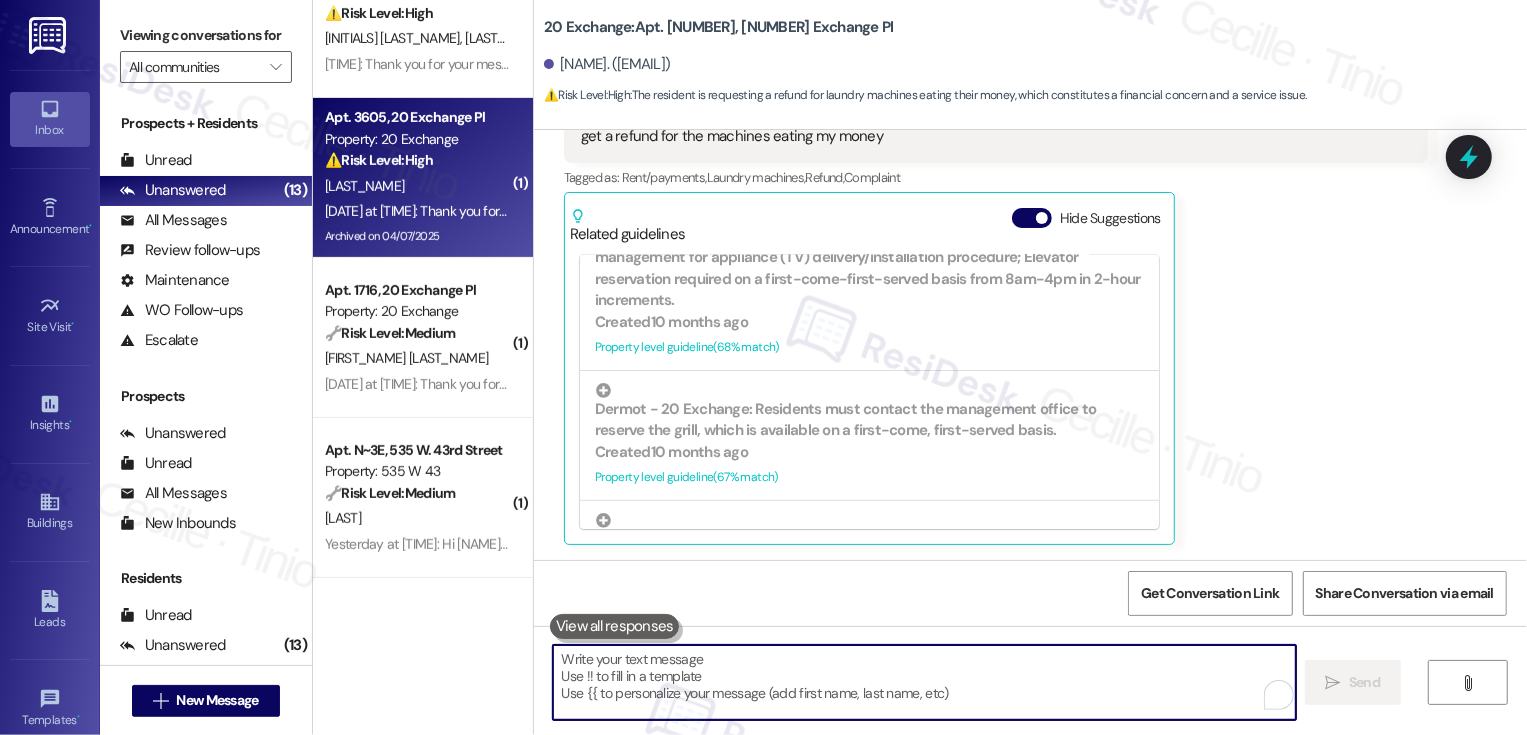 click on "Aug 03, 2025 at 4:15 PM: Thank you for your message. Our offices are currently closed, but we will contact you when we resume operations. For emergencies, please contact your emergency number 646-379-0043. If you are looking to enter a work order, I can help you when I return to the office or you can do so through the BuildingLink app or by visiting https://20exchangeresidents.buildinglink.com. Aug 03, 2025 at 4:15 PM: Thank you for your message. Our offices are currently closed, but we will contact you when we resume operations. For emergencies, please contact your emergency number 646-379-0043. If you are looking to enter a work order, I can help you when I return to the office or you can do so through the BuildingLink app or by visiting https://20exchangeresidents.buildinglink.com." at bounding box center [1439, 211] 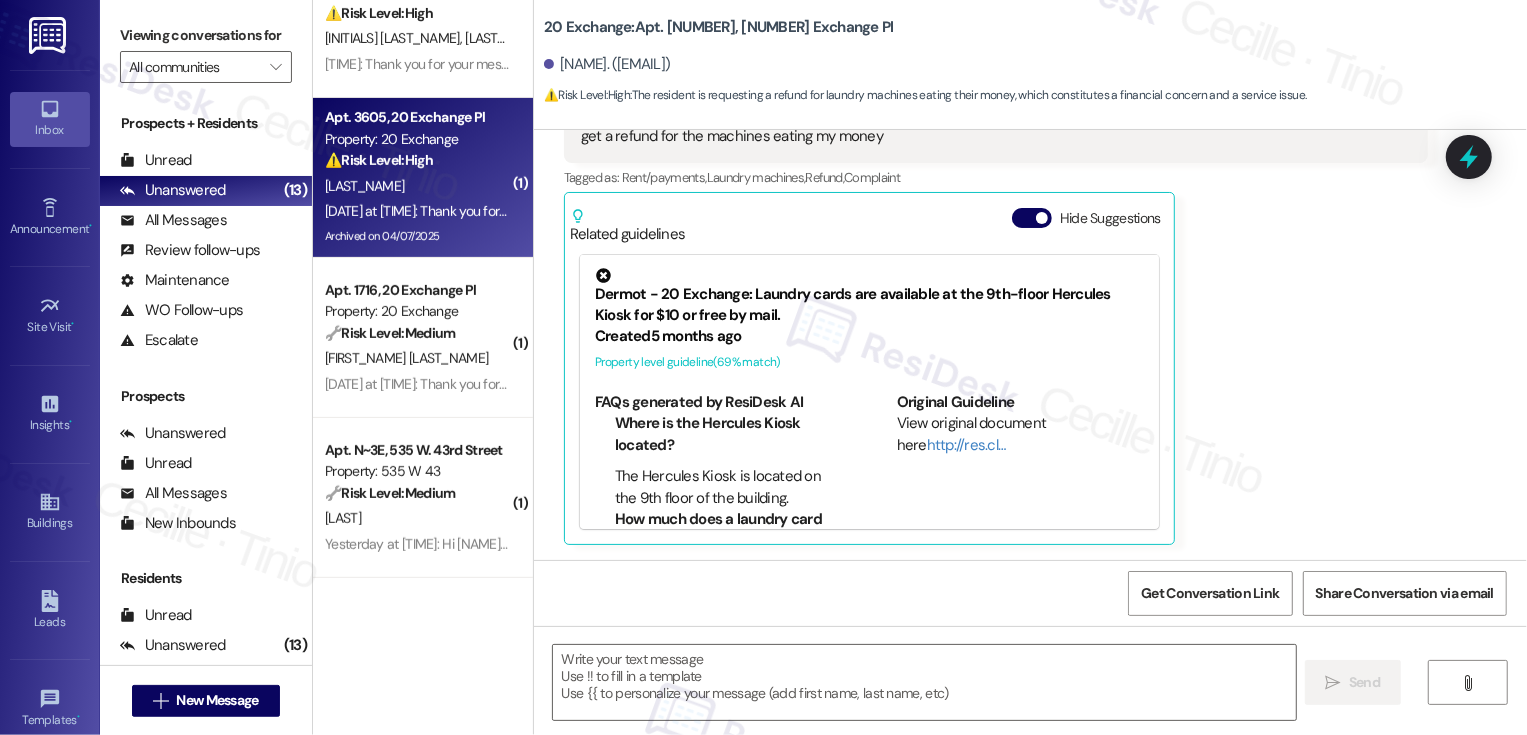 click on "Aug 03, 2025 at 4:15 PM: Thank you for your message. Our offices are currently closed, but we will contact you when we resume operations. For emergencies, please contact your emergency number 646-379-0043. If you are looking to enter a work order, I can help you when I return to the office or you can do so through the BuildingLink app or by visiting https://20exchangeresidents.buildinglink.com. Aug 03, 2025 at 4:15 PM: Thank you for your message. Our offices are currently closed, but we will contact you when we resume operations. For emergencies, please contact your emergency number 646-379-0043. If you are looking to enter a work order, I can help you when I return to the office or you can do so through the BuildingLink app or by visiting https://20exchangeresidents.buildinglink.com." at bounding box center (1439, 211) 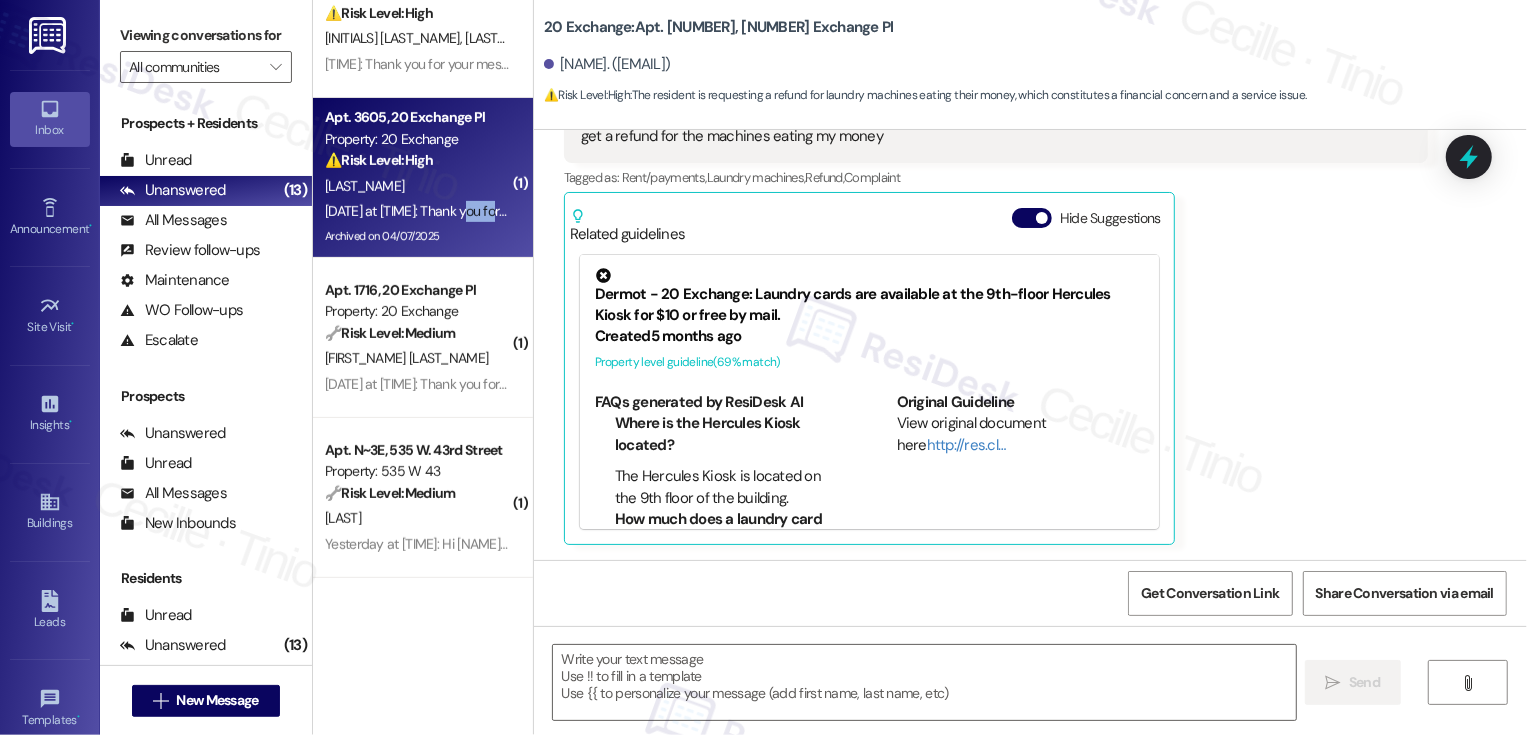type on "Fetching suggested responses. Please feel free to read through the conversation in the meantime." 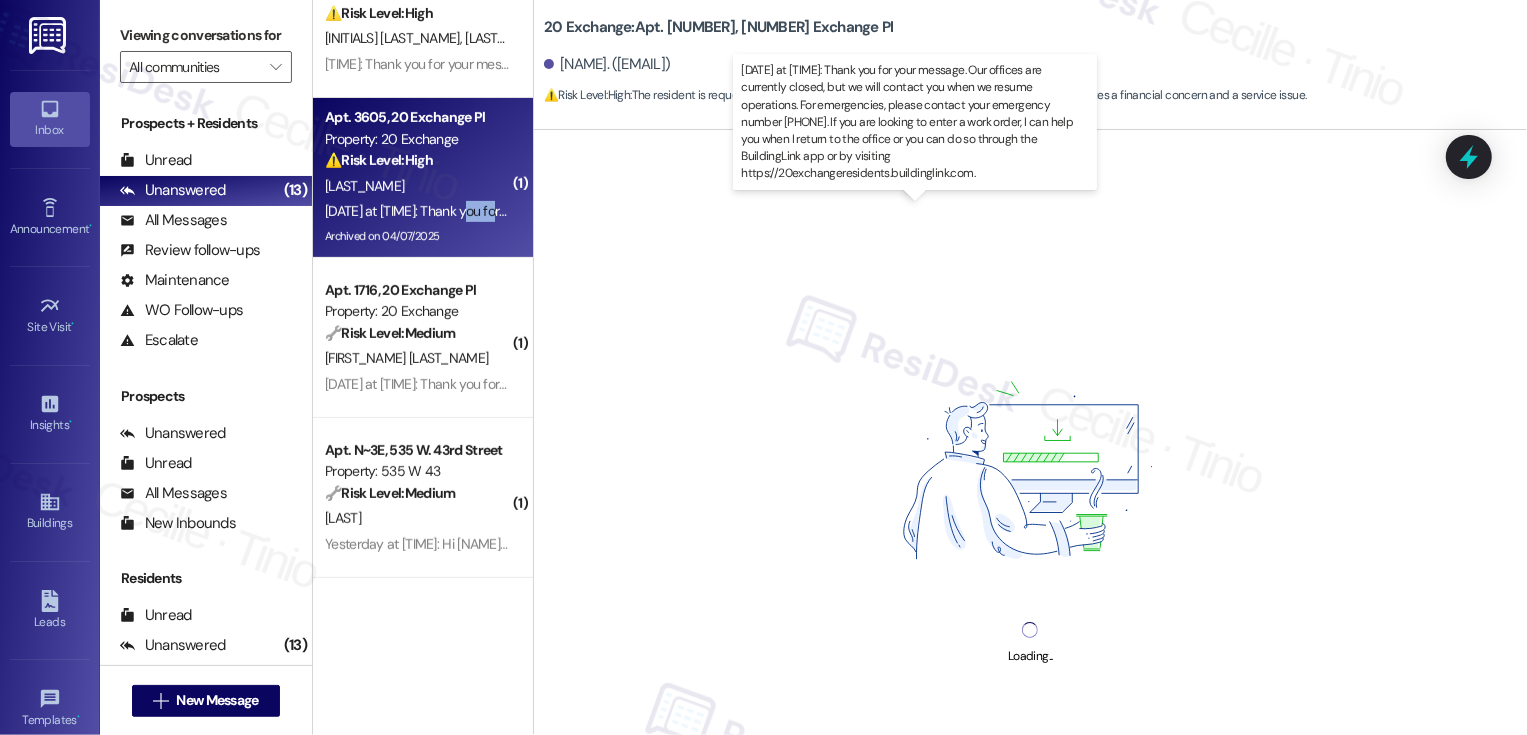 click on "Aug 03, 2025 at 4:15 PM: Thank you for your message. Our offices are currently closed, but we will contact you when we resume operations. For emergencies, please contact your emergency number 646-379-0043. If you are looking to enter a work order, I can help you when I return to the office or you can do so through the BuildingLink app or by visiting https://20exchangeresidents.buildinglink.com. Aug 03, 2025 at 4:15 PM: Thank you for your message. Our offices are currently closed, but we will contact you when we resume operations. For emergencies, please contact your emergency number 646-379-0043. If you are looking to enter a work order, I can help you when I return to the office or you can do so through the BuildingLink app or by visiting https://20exchangeresidents.buildinglink.com." at bounding box center [1439, 211] 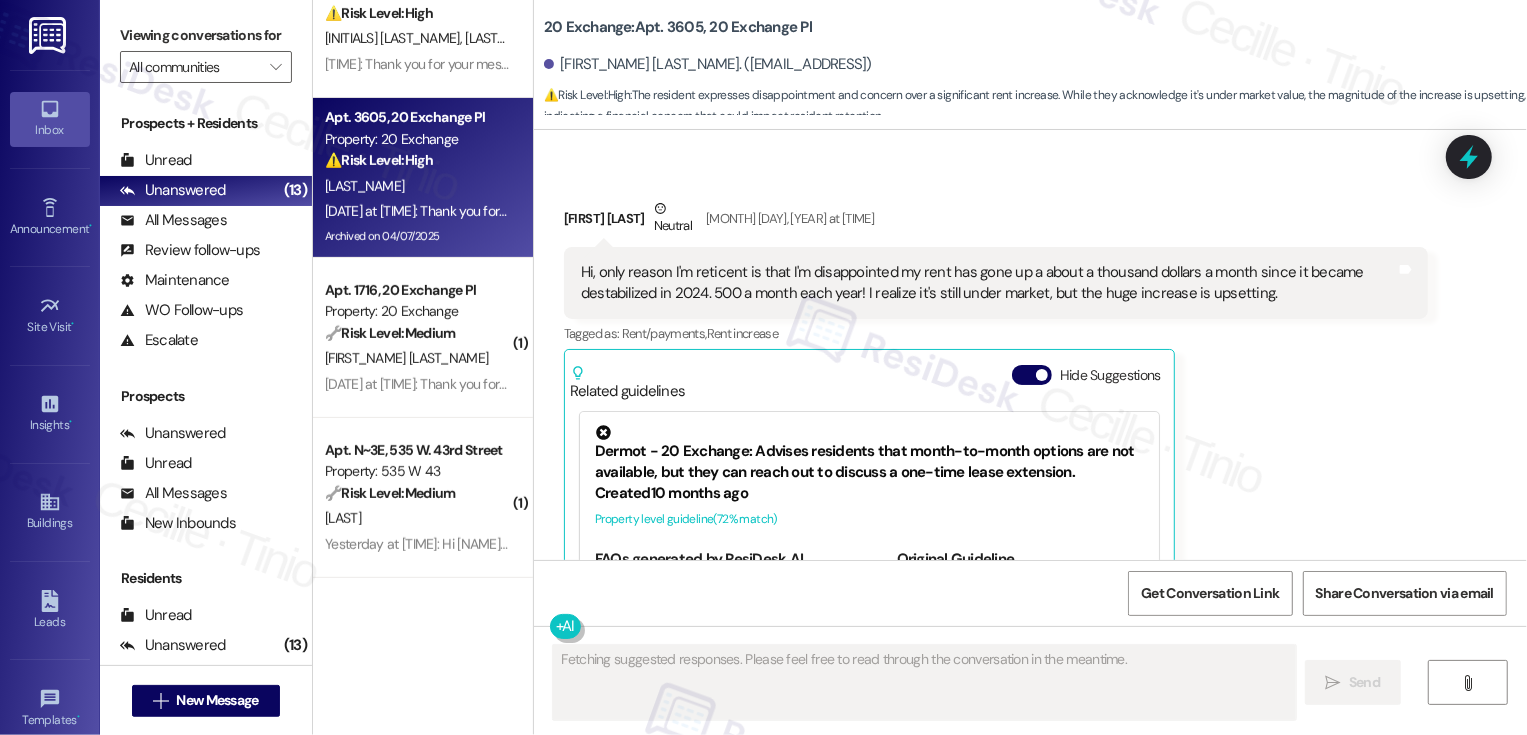 scroll, scrollTop: 20928, scrollLeft: 0, axis: vertical 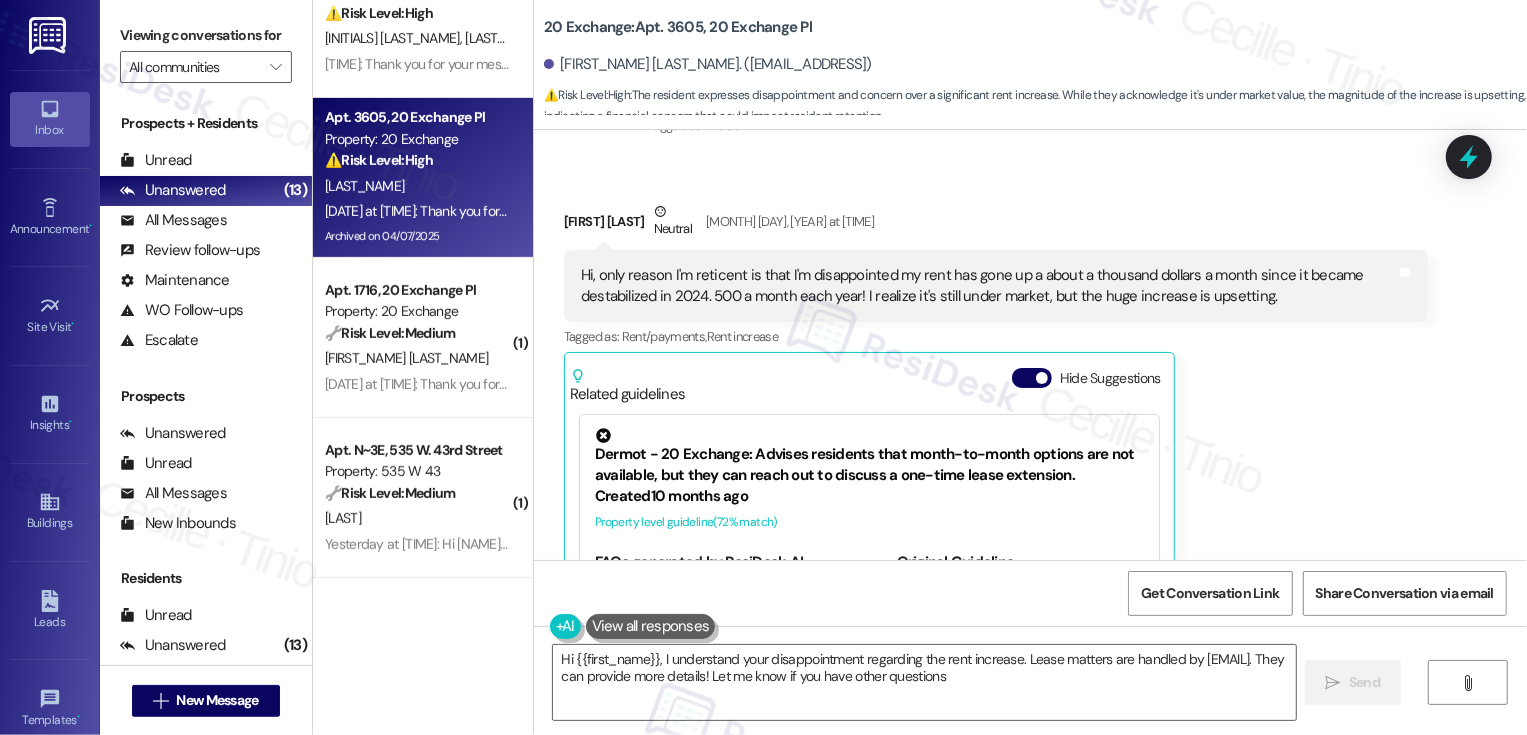 type on "Hi {{first_name}}, I understand your disappointment regarding the rent increase. Lease matters are handled by 20exchangemanagement@dermotcompany.com. They can provide more details! Let me know if you have other questions." 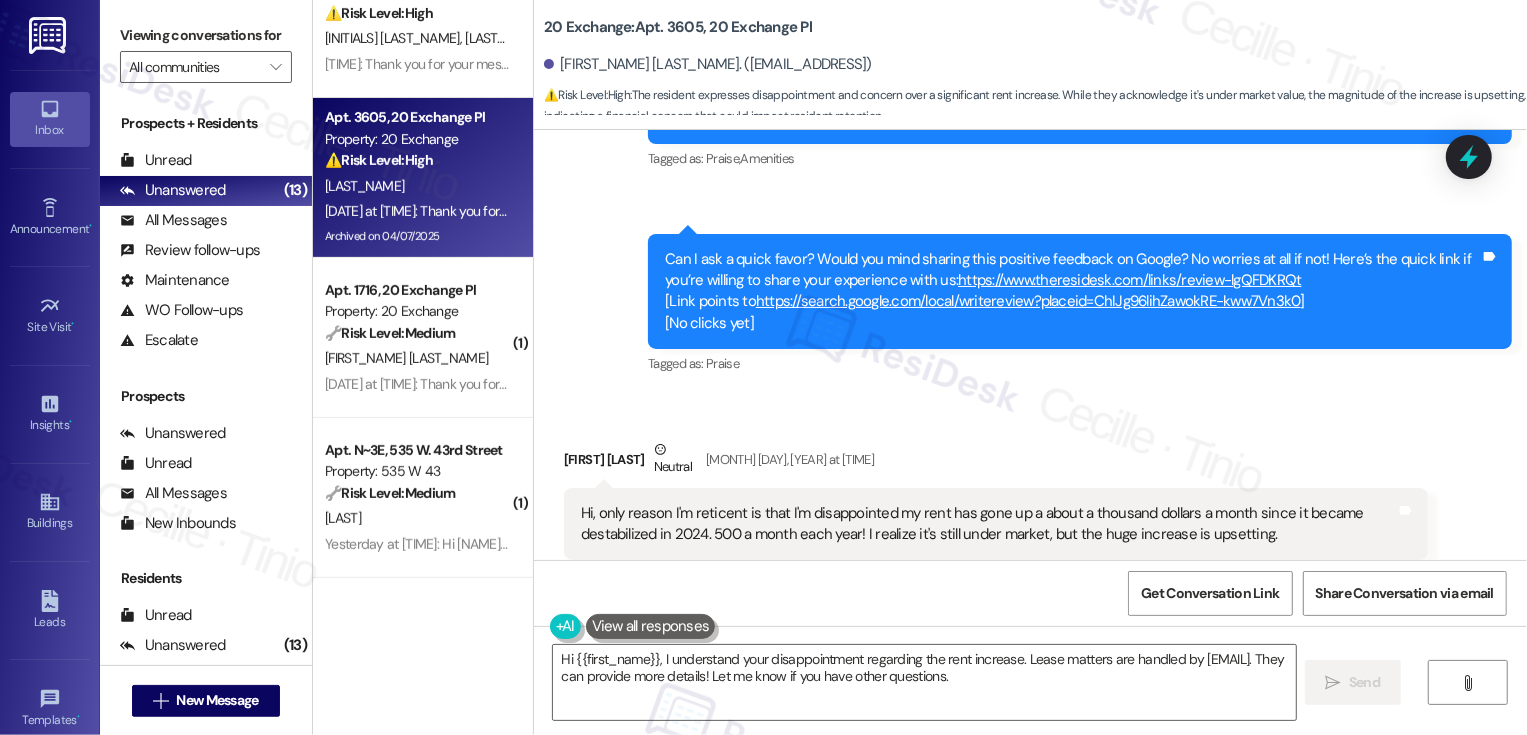 scroll, scrollTop: 20817, scrollLeft: 0, axis: vertical 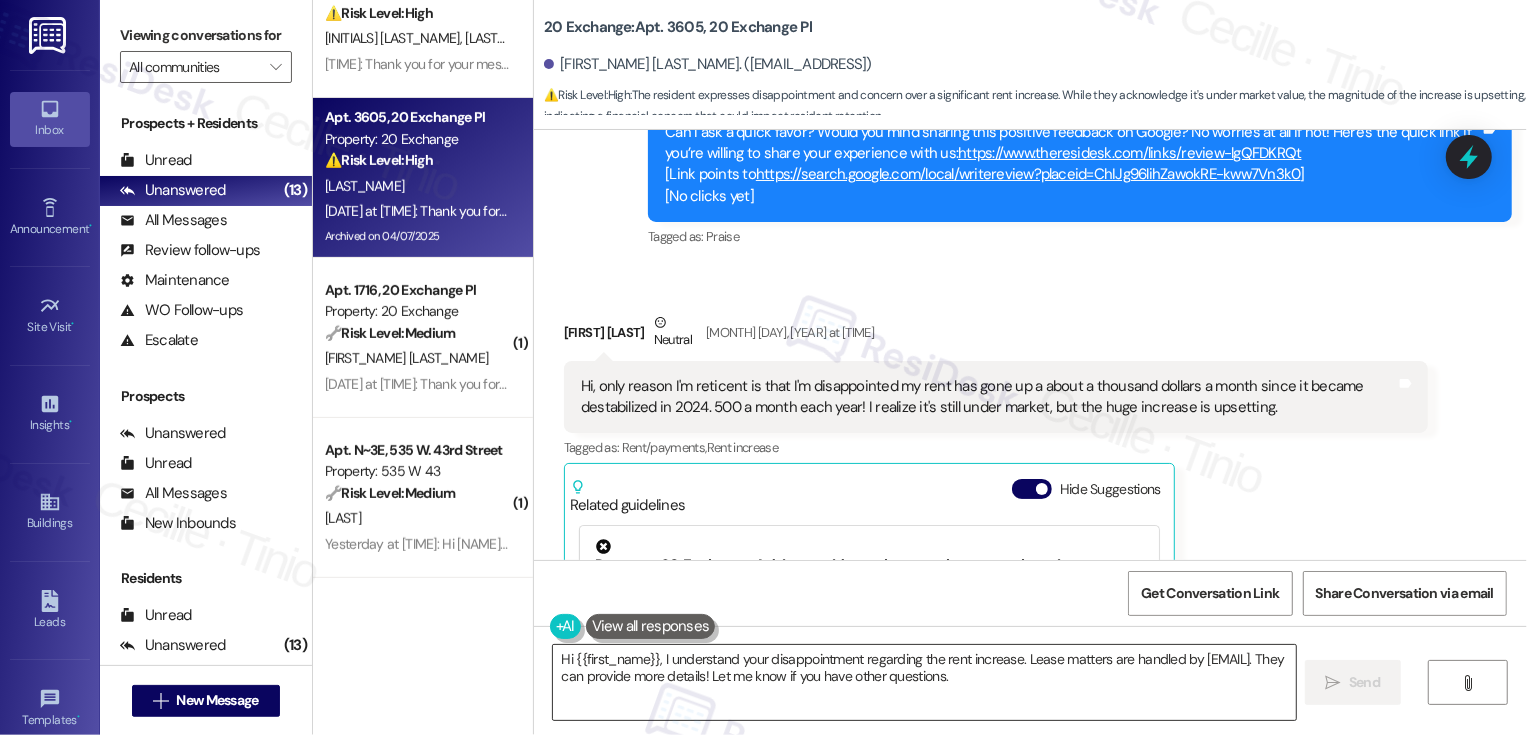 click on "Hi {{first_name}}, I understand your disappointment regarding the rent increase. Lease matters are handled by 20exchangemanagement@dermotcompany.com. They can provide more details! Let me know if you have other questions." at bounding box center [924, 682] 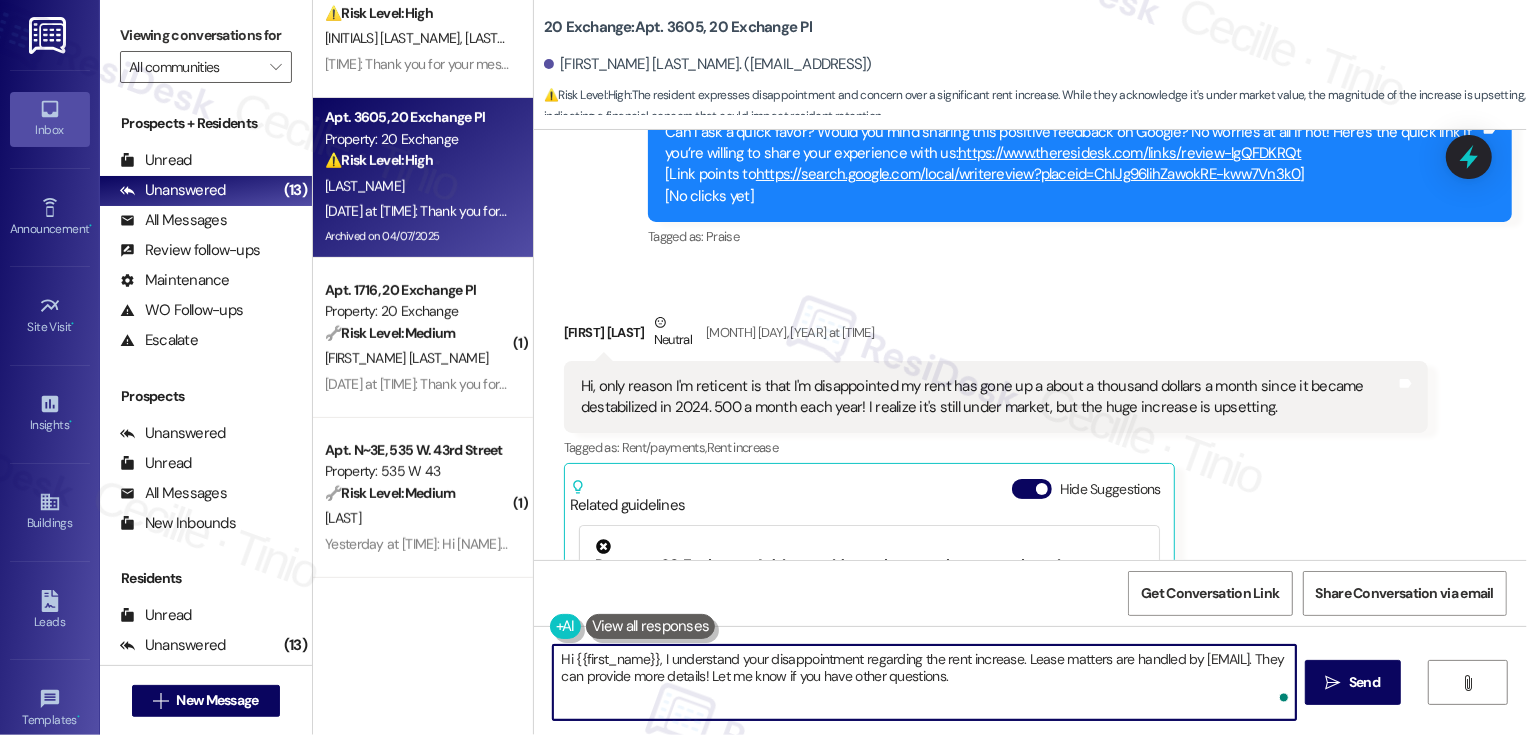 drag, startPoint x: 652, startPoint y: 657, endPoint x: 708, endPoint y: 715, distance: 80.622574 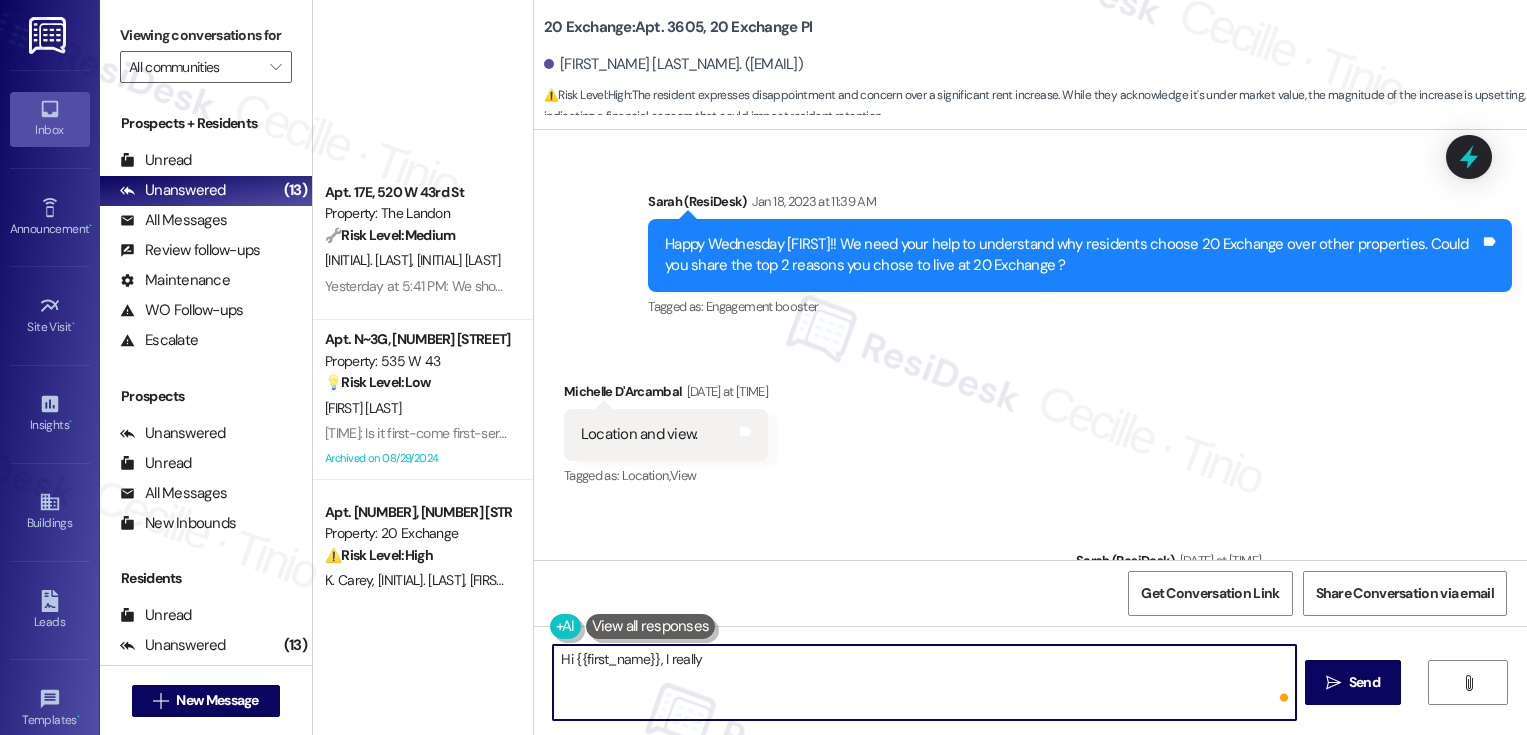 scroll, scrollTop: 0, scrollLeft: 0, axis: both 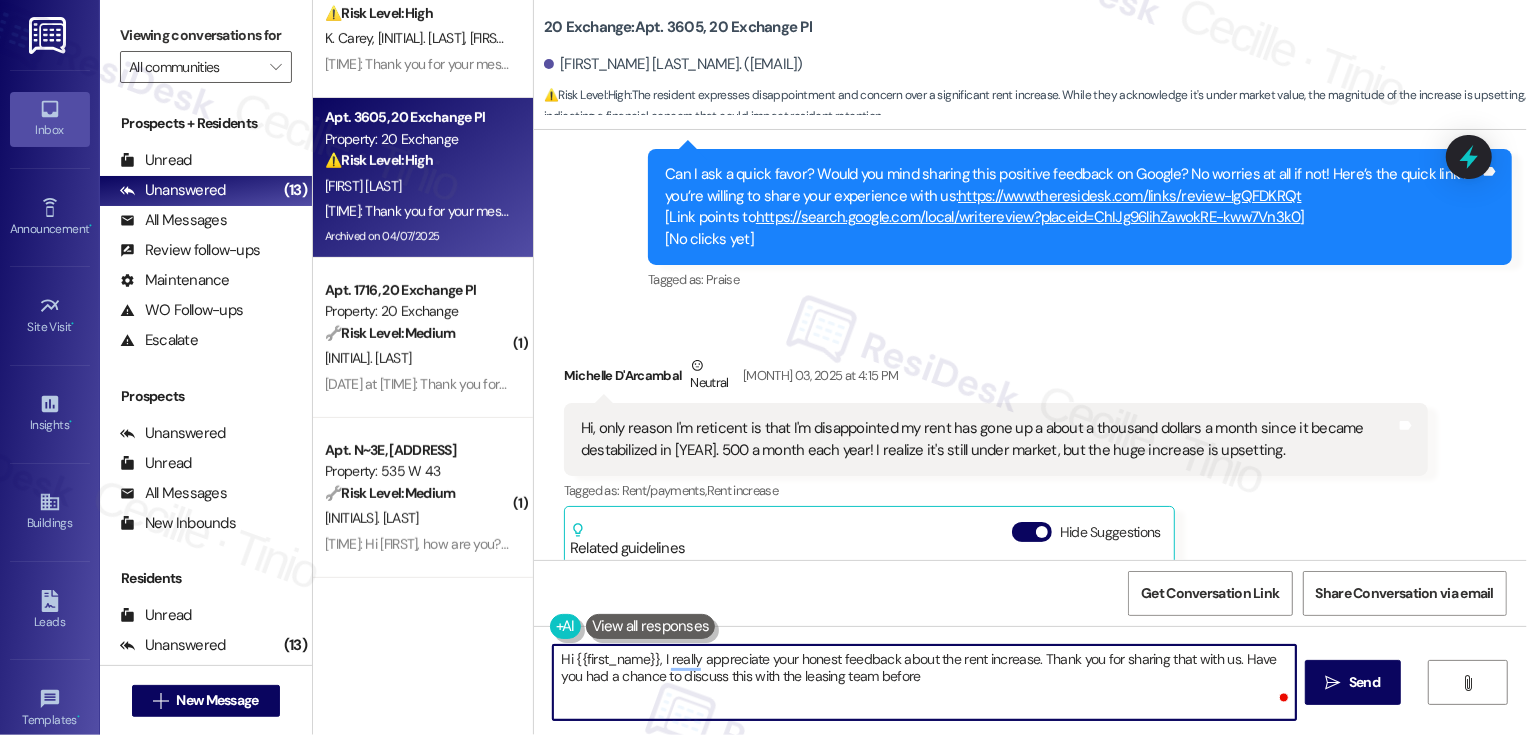 type on "Hi [FIRST], I really appreciate your honest feedback about the rent increase. Thank you for sharing that with us. Have you had a chance to discuss this with the leasing team before?" 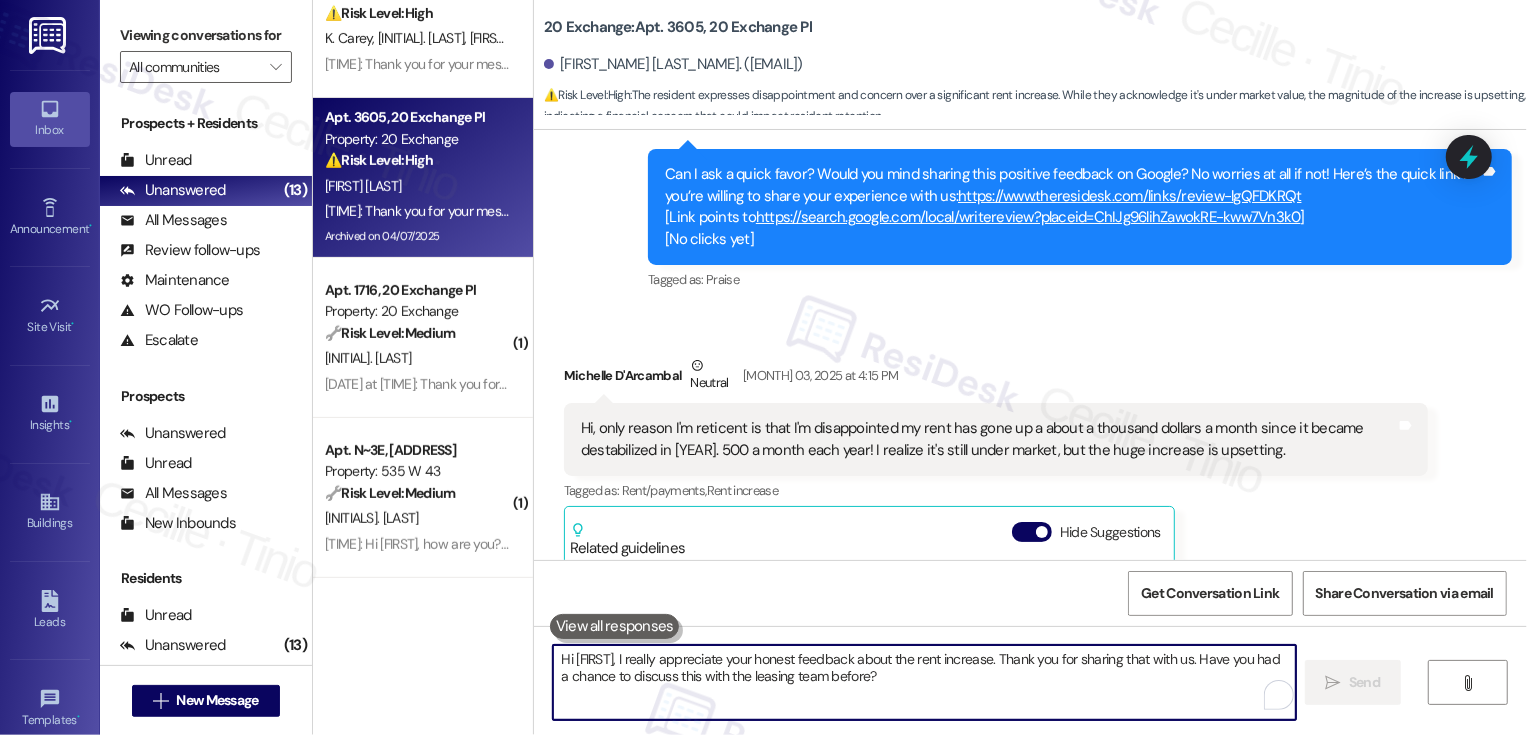 scroll, scrollTop: 21085, scrollLeft: 0, axis: vertical 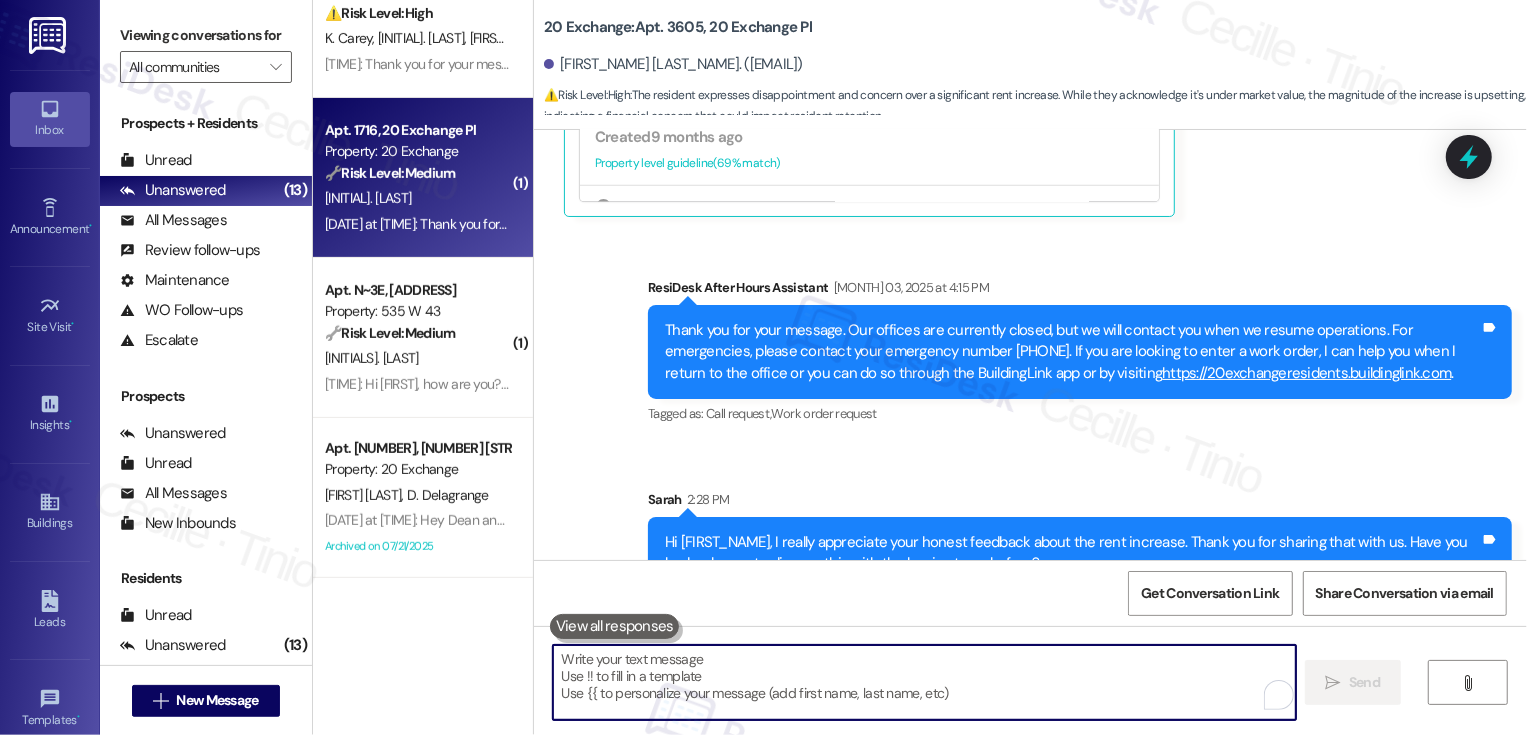 click on "[DATE] at [TIME]: Thank you for your message. Our offices are currently closed, but we will contact you when we resume operations. For emergencies, please contact your emergency number [PHONE]. If you are looking to enter a work order, I can help you when I return to the office or you can do so through the BuildingLink app or by visiting https://20exchangeresidents.buildinglink.com. [DATE] at [TIME]: Thank you for your message. Our offices are currently closed, but we will contact you when we resume operations. For emergencies, please contact your emergency number [PHONE]. If you are looking to enter a work order, I can help you when I return to the office or you can do so through the BuildingLink app or by visiting https://20exchangeresidents.buildinglink.com." at bounding box center [1439, 224] 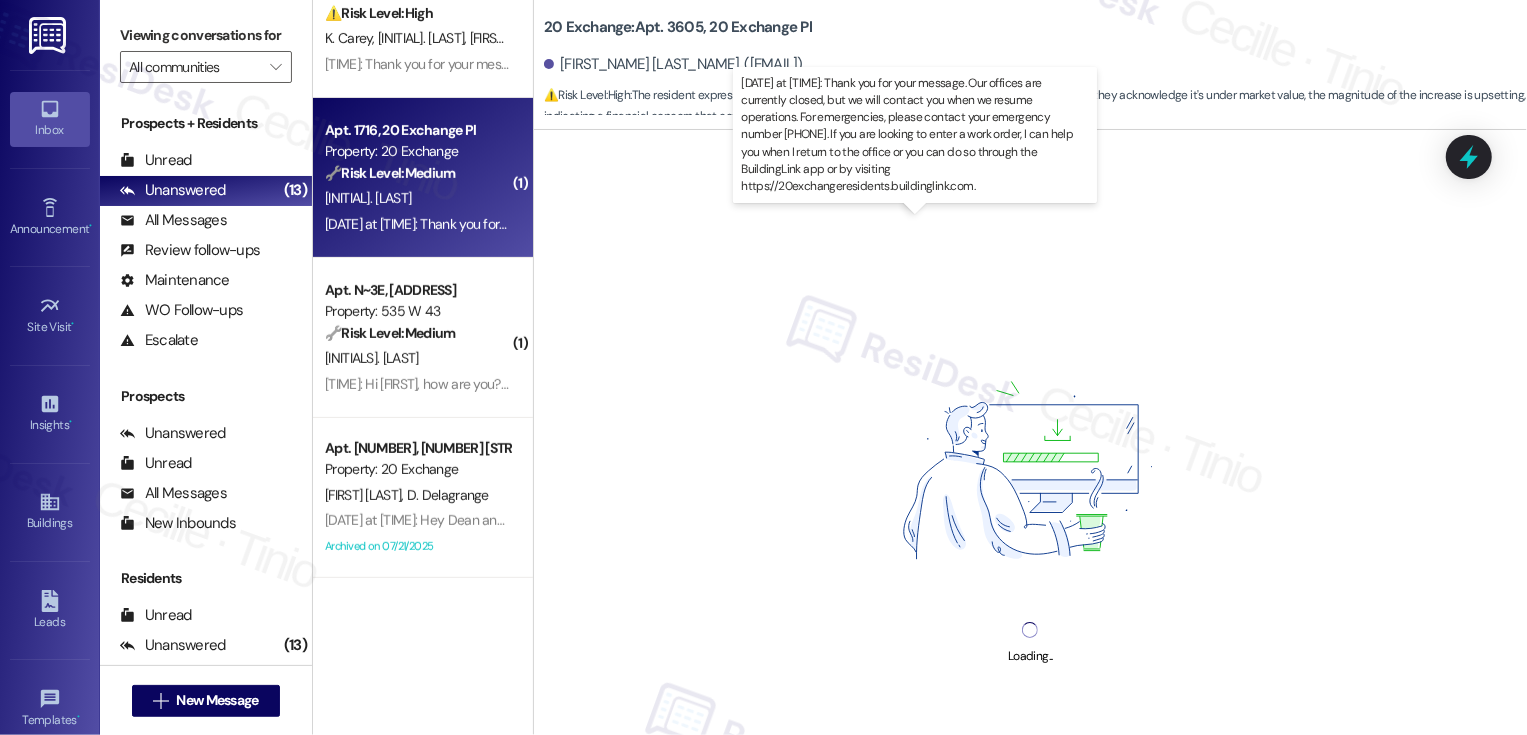 click on "[DATE] at [TIME]: Thank you for your message. Our offices are currently closed, but we will contact you when we resume operations. For emergencies, please contact your emergency number [PHONE]. If you are looking to enter a work order, I can help you when I return to the office or you can do so through the BuildingLink app or by visiting https://20exchangeresidents.buildinglink.com. [DATE] at [TIME]: Thank you for your message. Our offices are currently closed, but we will contact you when we resume operations. For emergencies, please contact your emergency number [PHONE]. If you are looking to enter a work order, I can help you when I return to the office or you can do so through the BuildingLink app or by visiting https://20exchangeresidents.buildinglink.com." at bounding box center (1439, 224) 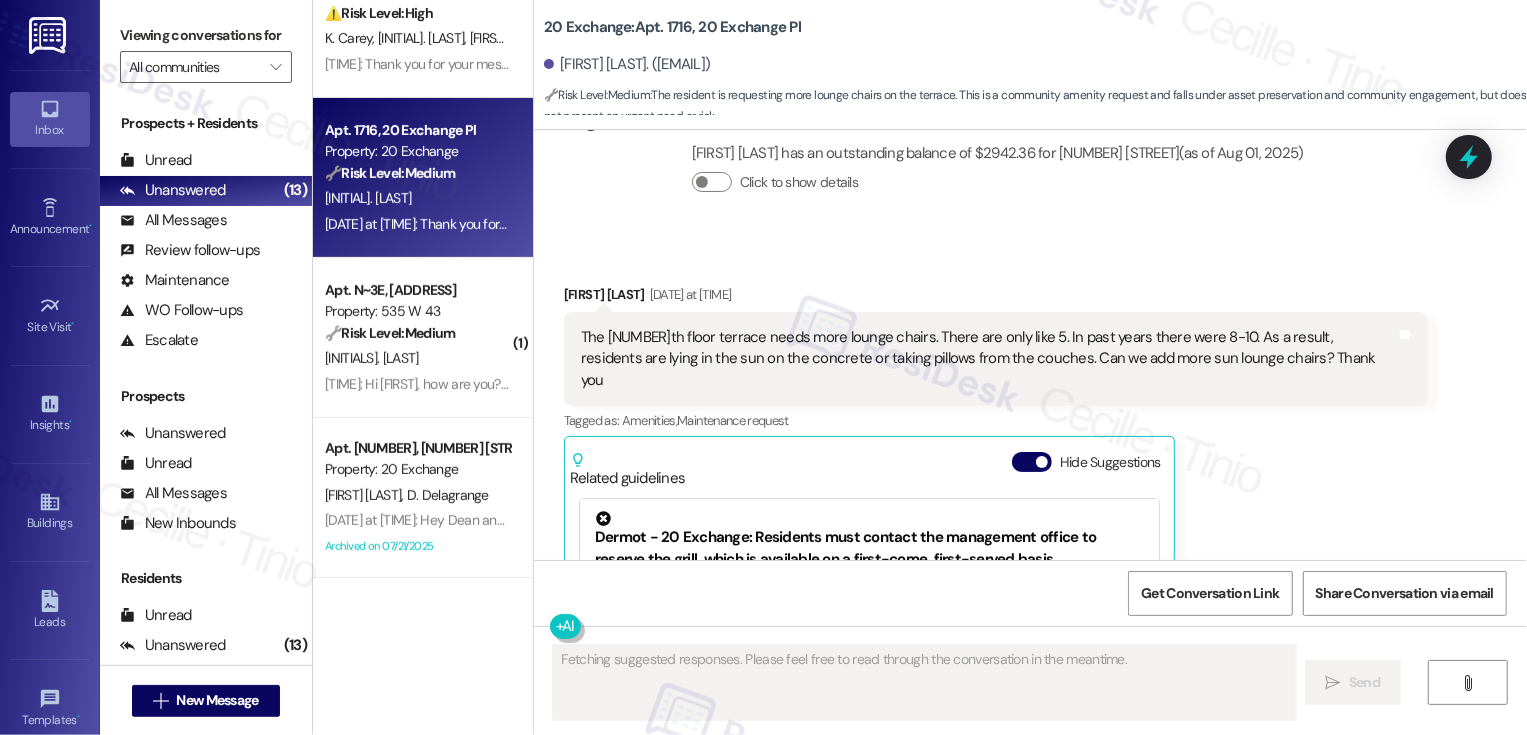 scroll, scrollTop: 7176, scrollLeft: 0, axis: vertical 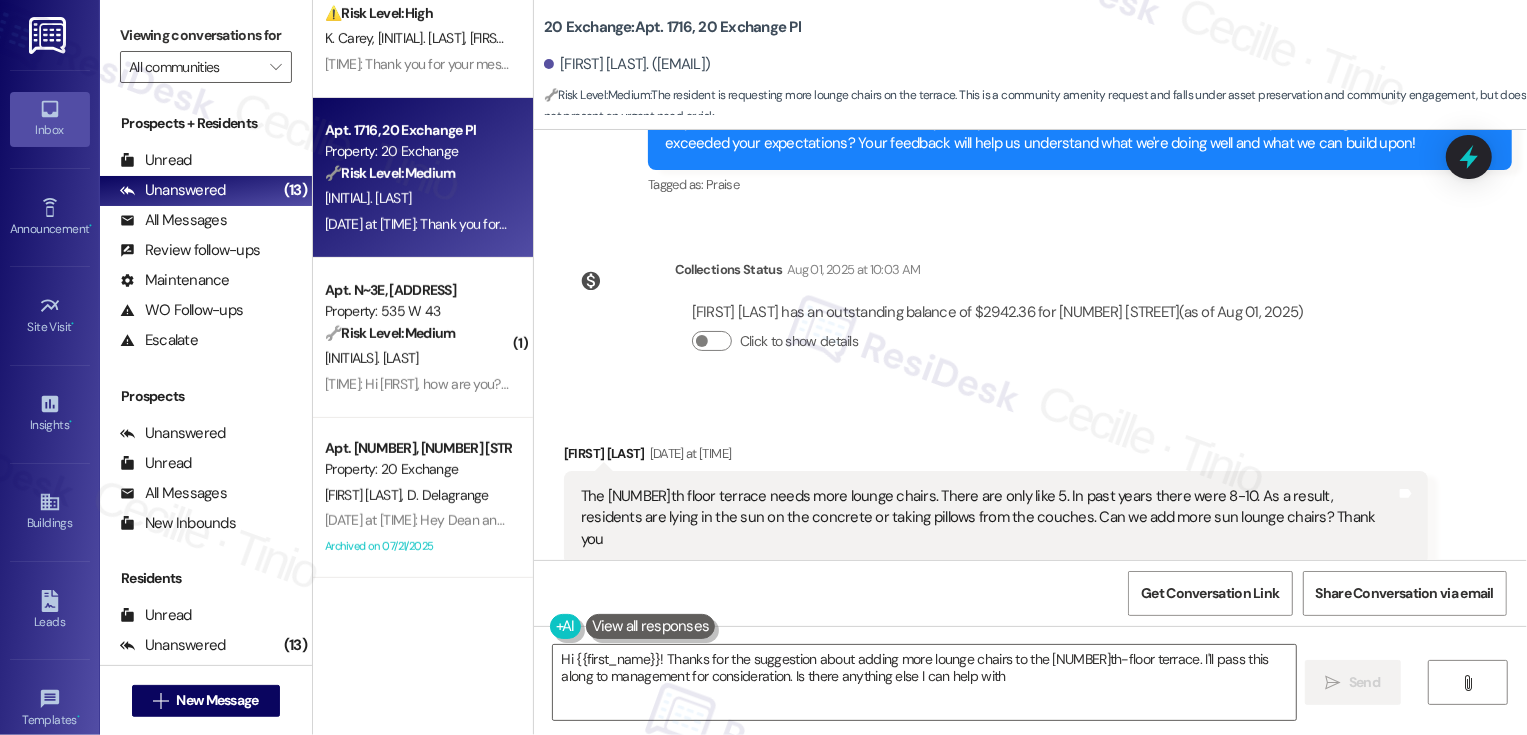 type on "Hi {{first_name}}! Thanks for the suggestion about adding more lounge chairs to the 19th-floor terrace. I'll pass this along to management for consideration. Is there anything else I can help with?" 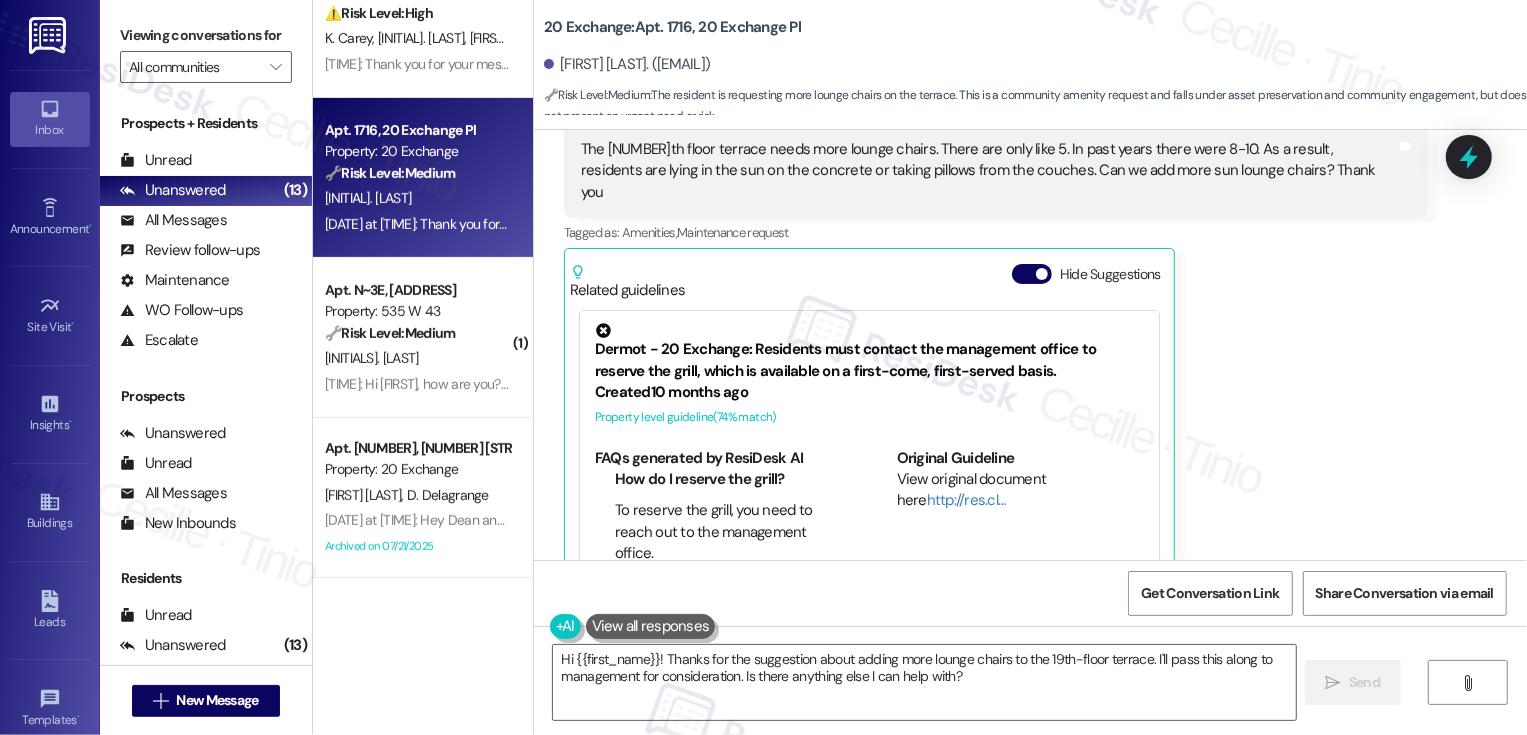 scroll, scrollTop: 7521, scrollLeft: 0, axis: vertical 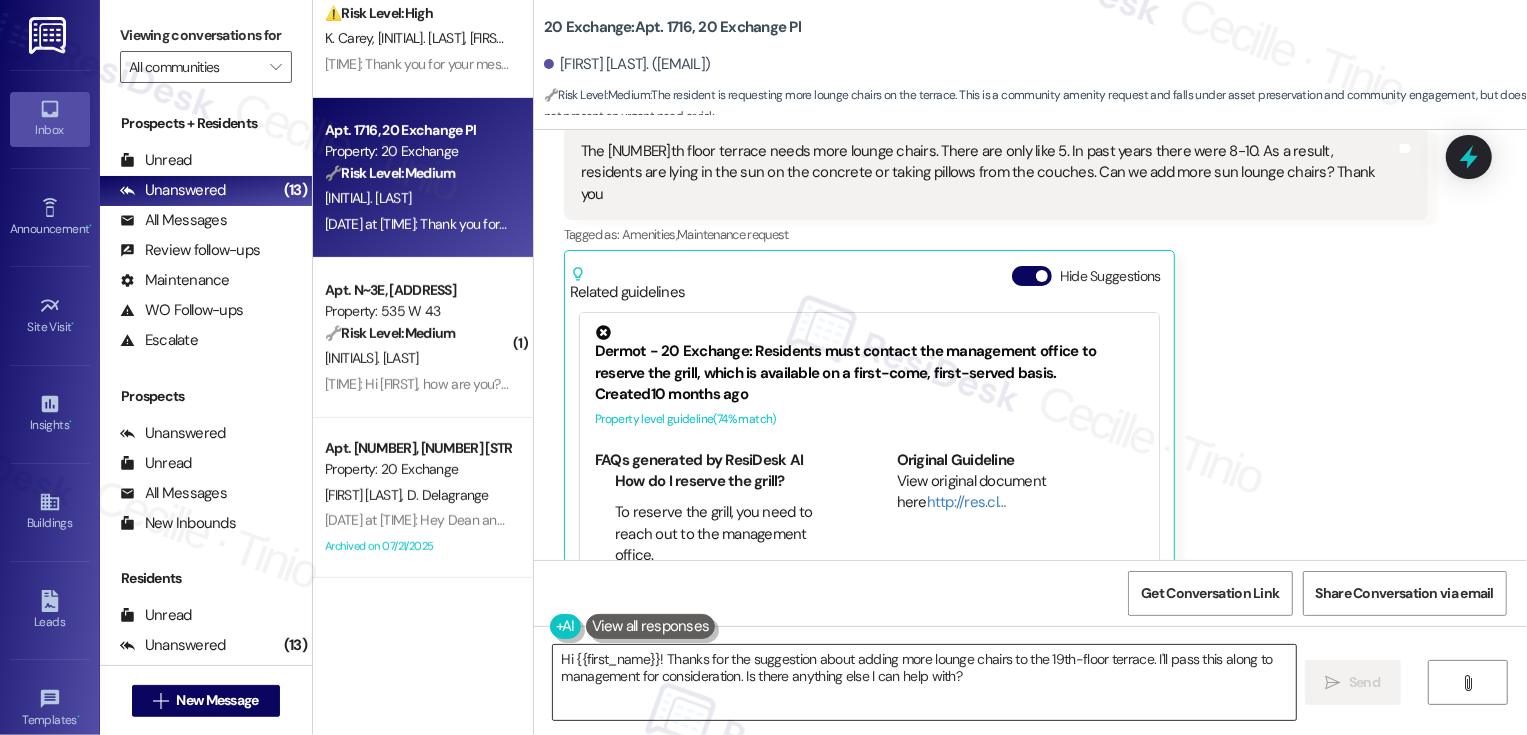 click on "Hi {{first_name}}! Thanks for the suggestion about adding more lounge chairs to the 19th-floor terrace. I'll pass this along to management for consideration. Is there anything else I can help with?" at bounding box center (924, 682) 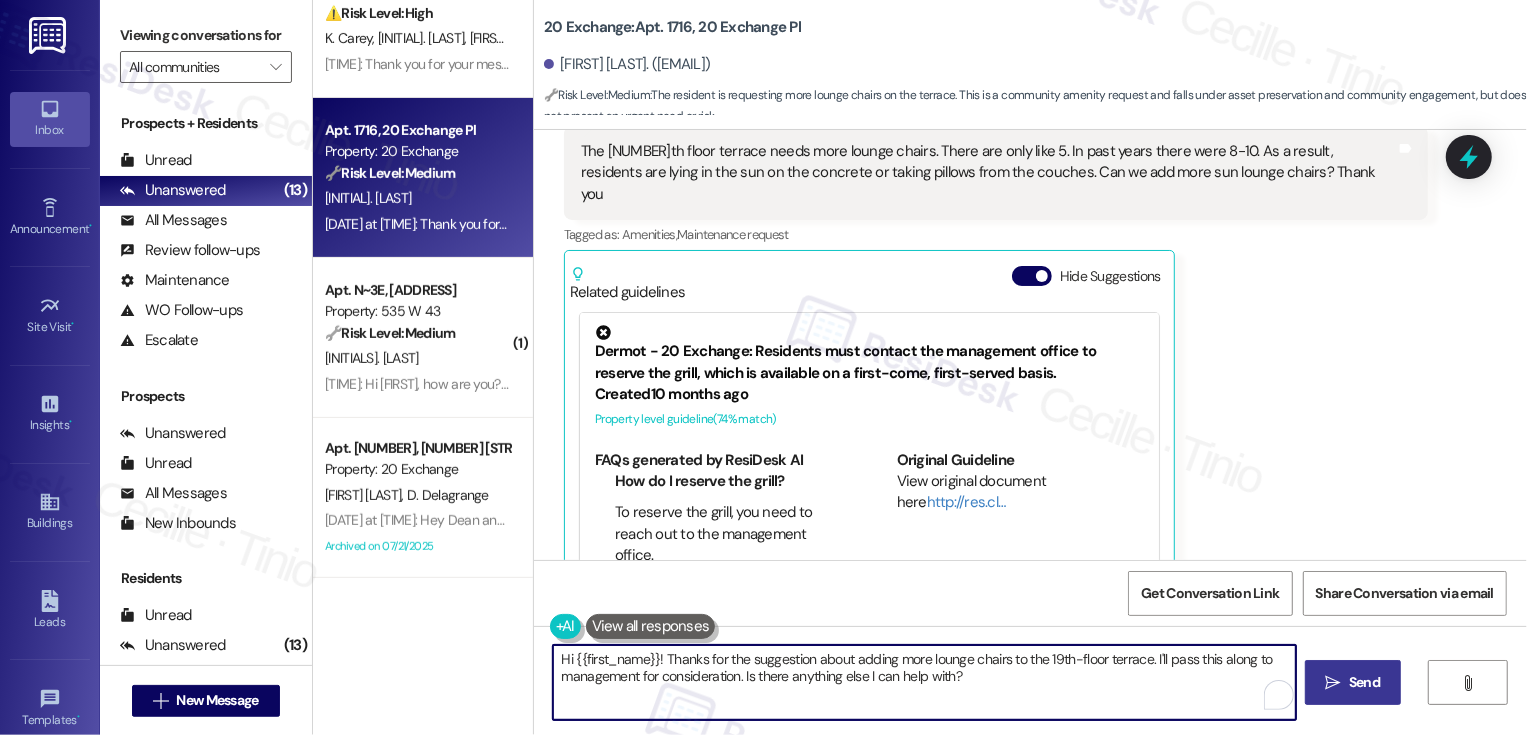 click on "Send" at bounding box center [1364, 682] 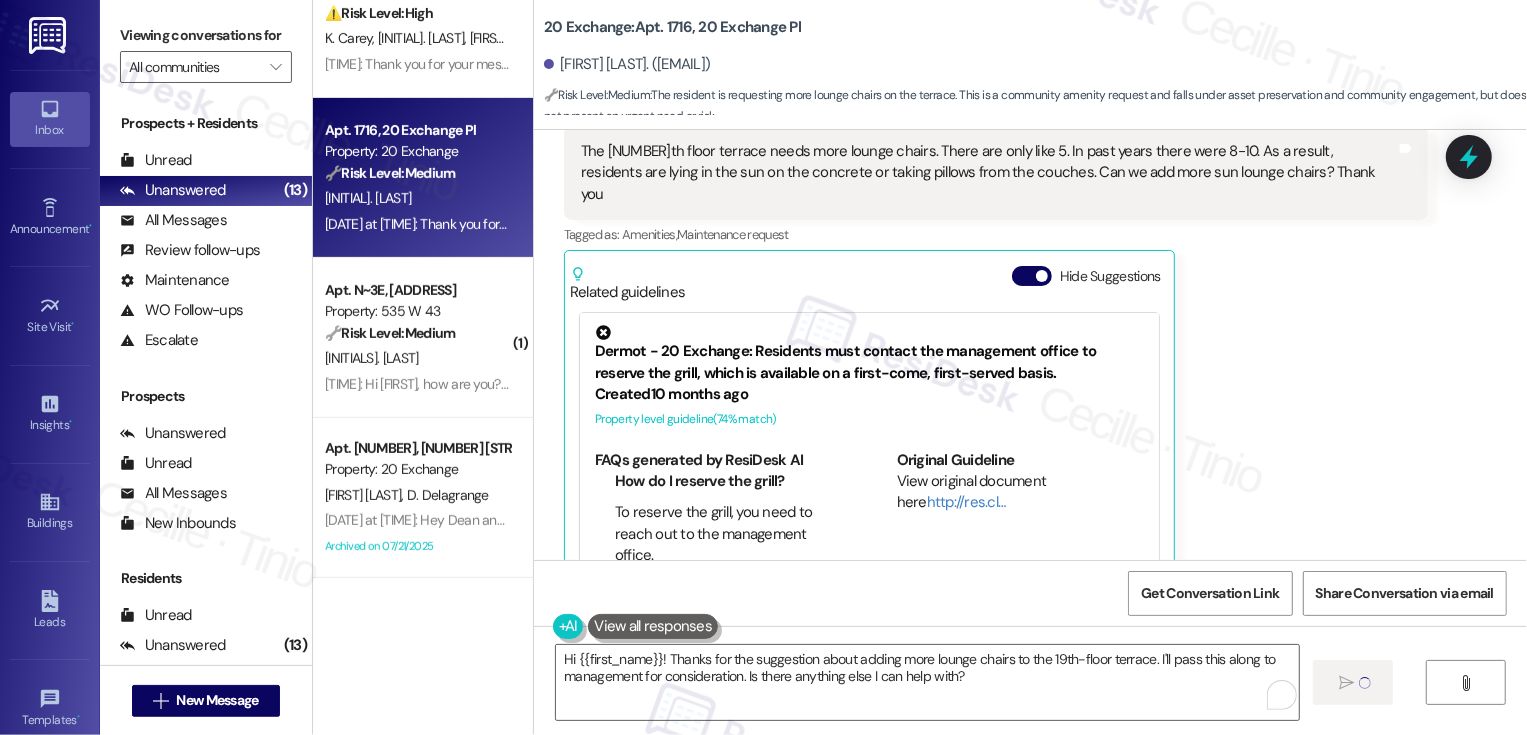 type 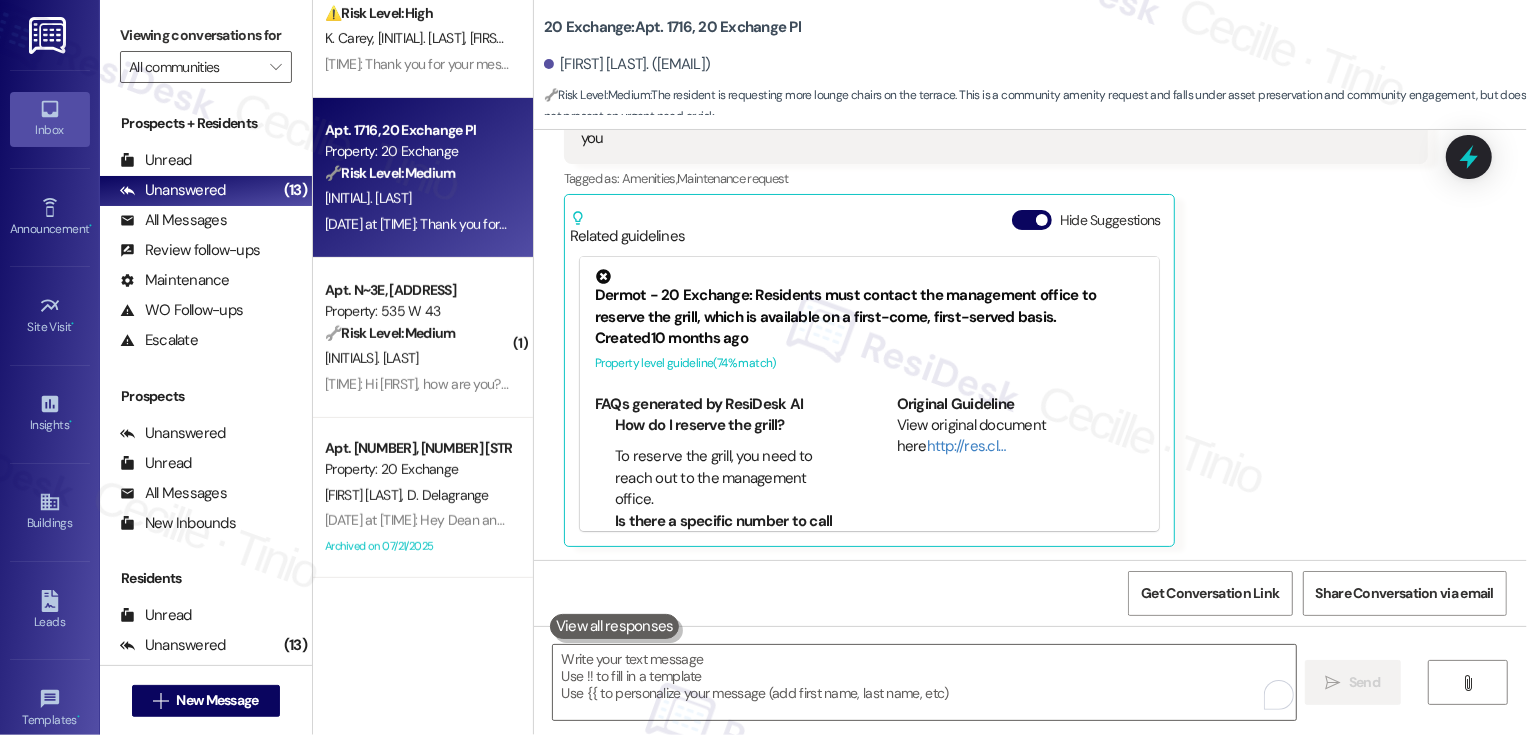 scroll, scrollTop: 7951, scrollLeft: 0, axis: vertical 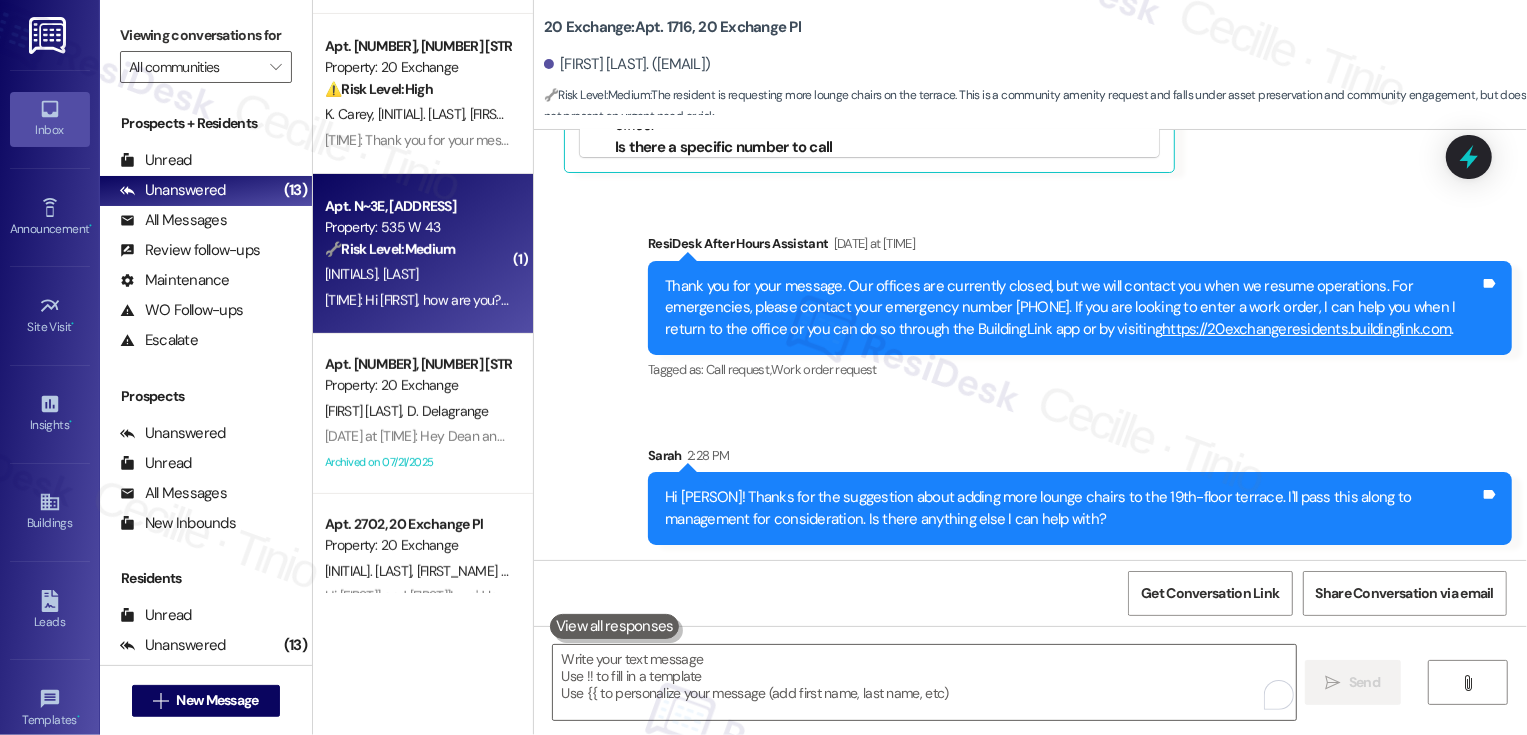click on "Yesterday at [TIME]: Hi Honesti, how are you? A friendly reminder that your rent is due and your current balance is $[NUMBER]. There is a $[NUMBER] late fee for on payments not received by the [NUMBER]. Please let us know if you have any questions! If you've already paid, thank you for your patience! Yesterday at [TIME]: Hi Honesti, how are you? A friendly reminder that your rent is due and your current balance is $[NUMBER]. There is a $[NUMBER] late fee for on payments not received by the [NUMBER]. Please let us know if you have any questions! If you've already paid, thank you for your patience!" at bounding box center [1108, 300] 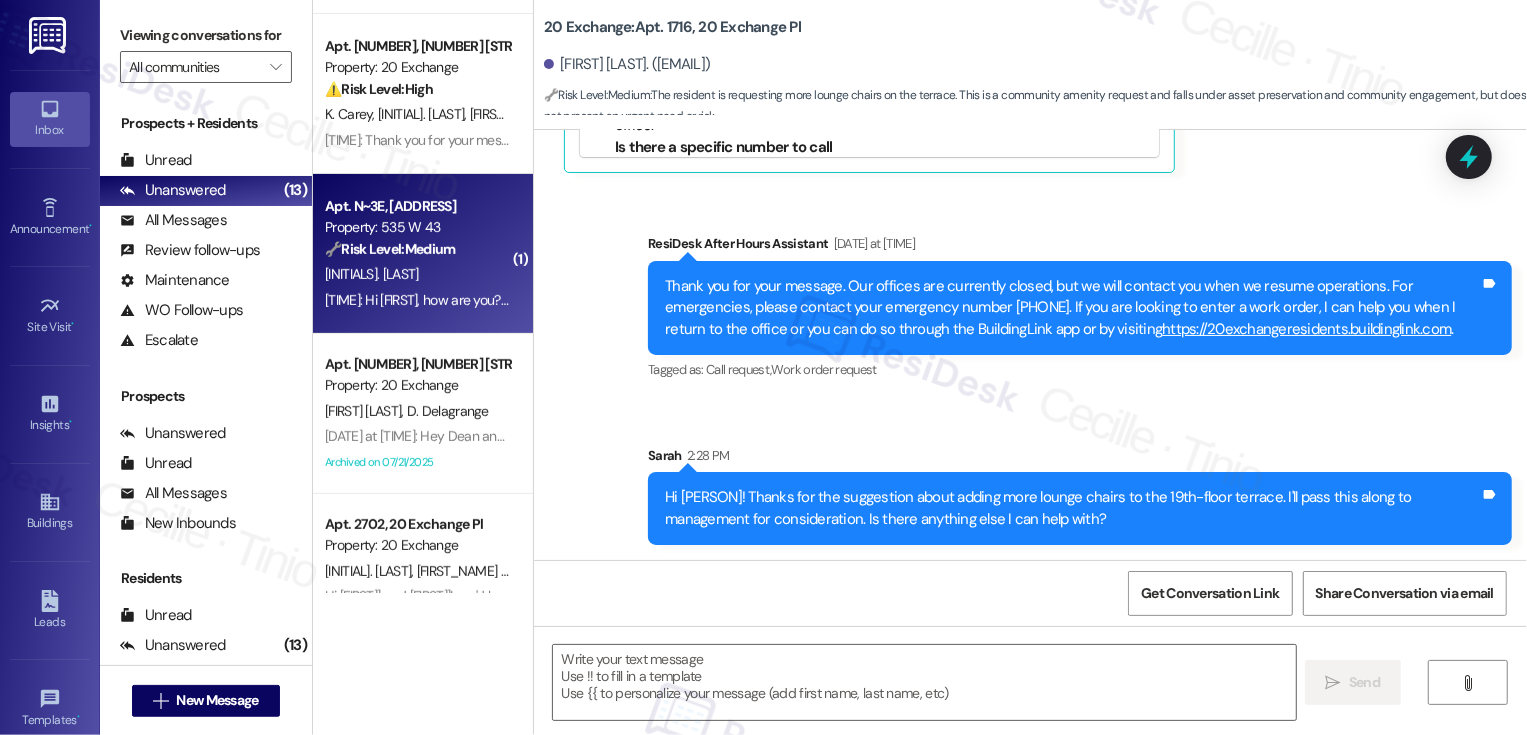 click on "Yesterday at [TIME]: Hi Honesti, how are you? A friendly reminder that your rent is due and your current balance is $[NUMBER]. There is a $[NUMBER] late fee for on payments not received by the [NUMBER]. Please let us know if you have any questions! If you've already paid, thank you for your patience! Yesterday at [TIME]: Hi Honesti, how are you? A friendly reminder that your rent is due and your current balance is $[NUMBER]. There is a $[NUMBER] late fee for on payments not received by the [NUMBER]. Please let us know if you have any questions! If you've already paid, thank you for your patience!" at bounding box center (1108, 300) 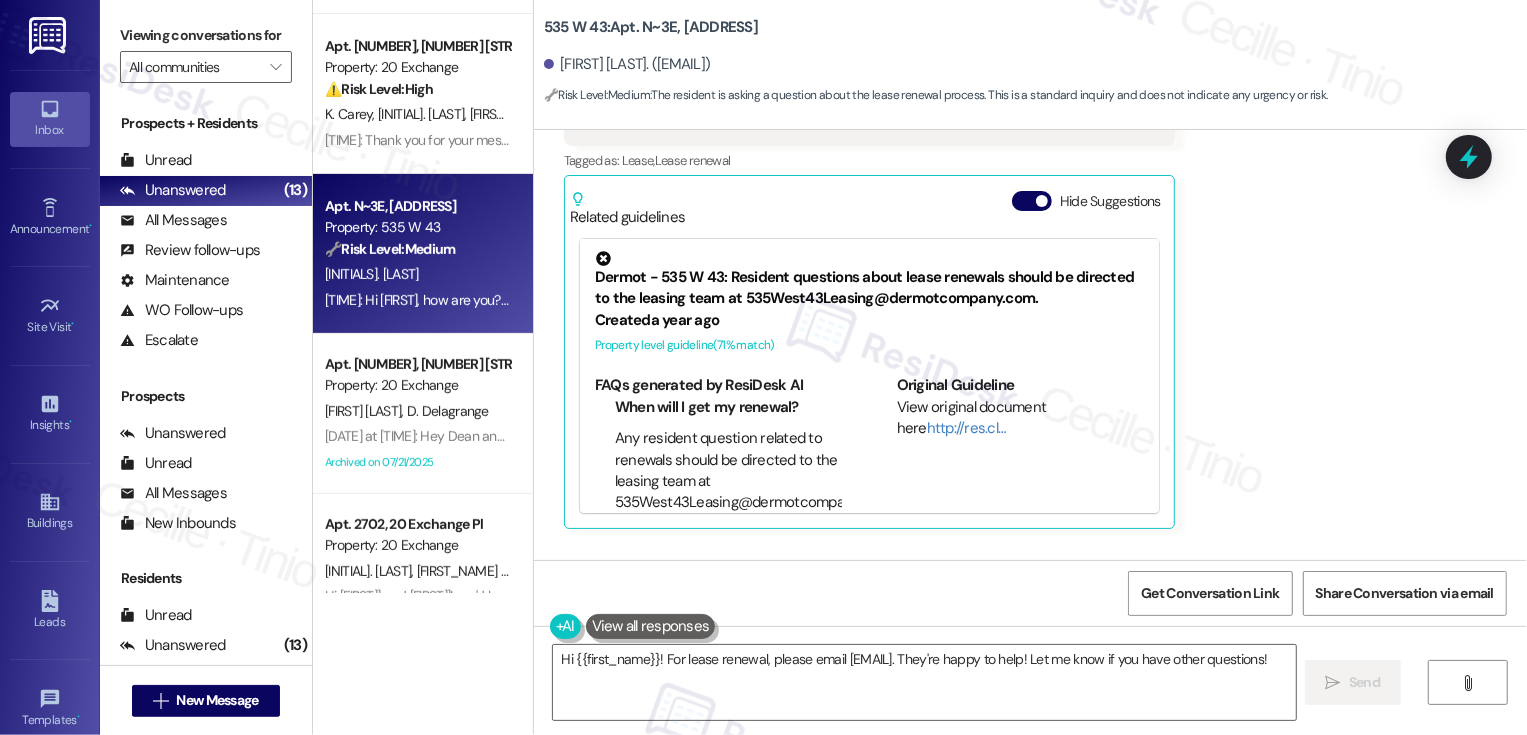 scroll, scrollTop: 8049, scrollLeft: 0, axis: vertical 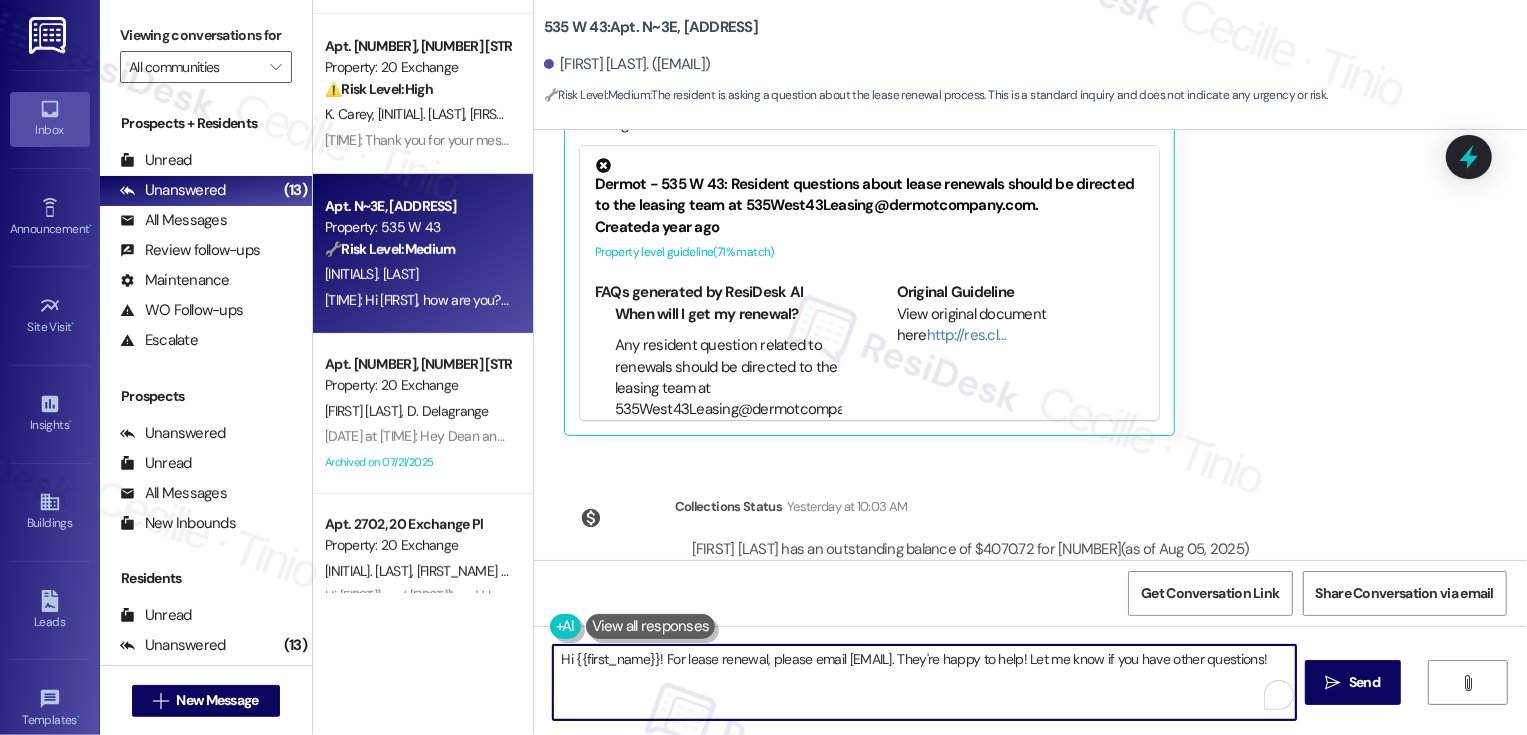 drag, startPoint x: 655, startPoint y: 654, endPoint x: 890, endPoint y: 706, distance: 240.68445 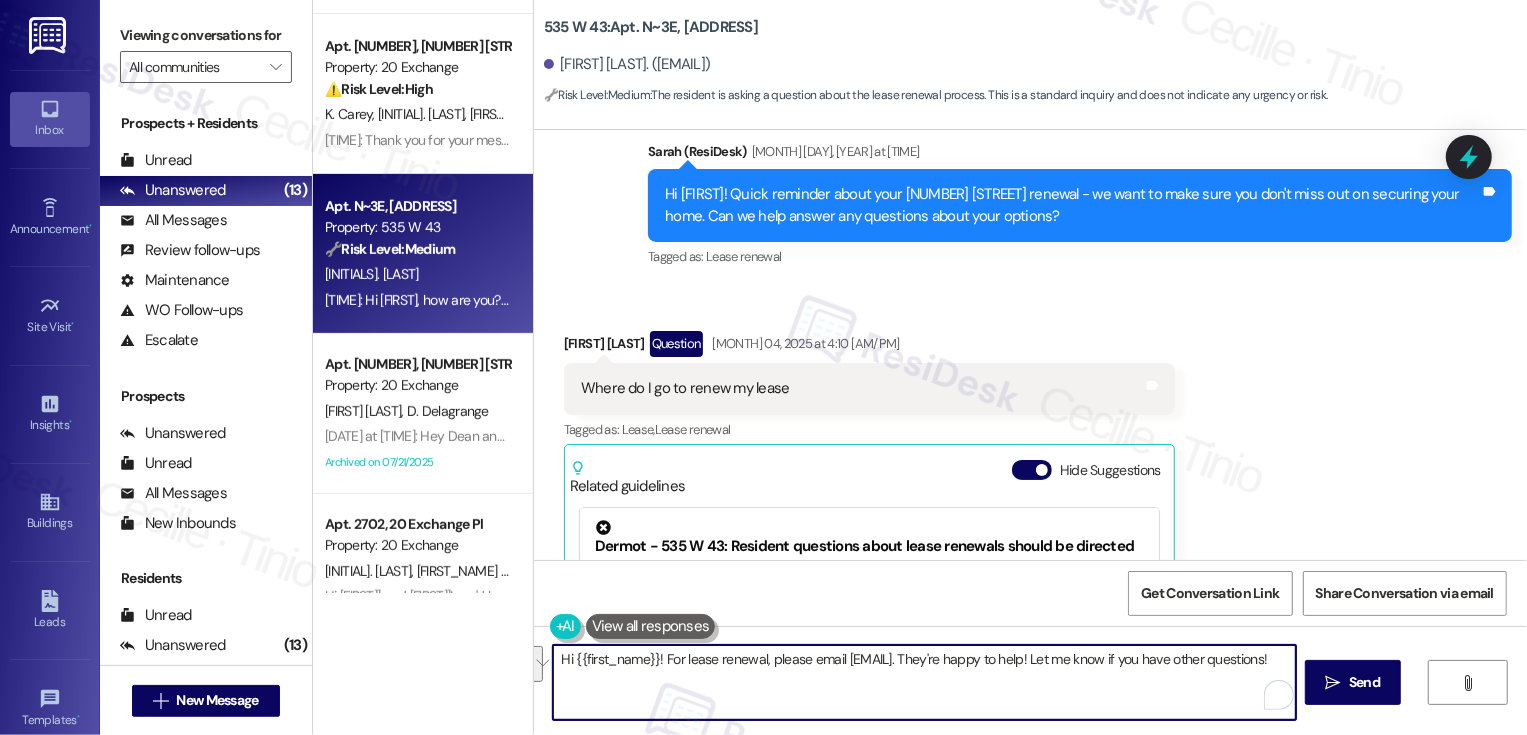 scroll, scrollTop: 7558, scrollLeft: 0, axis: vertical 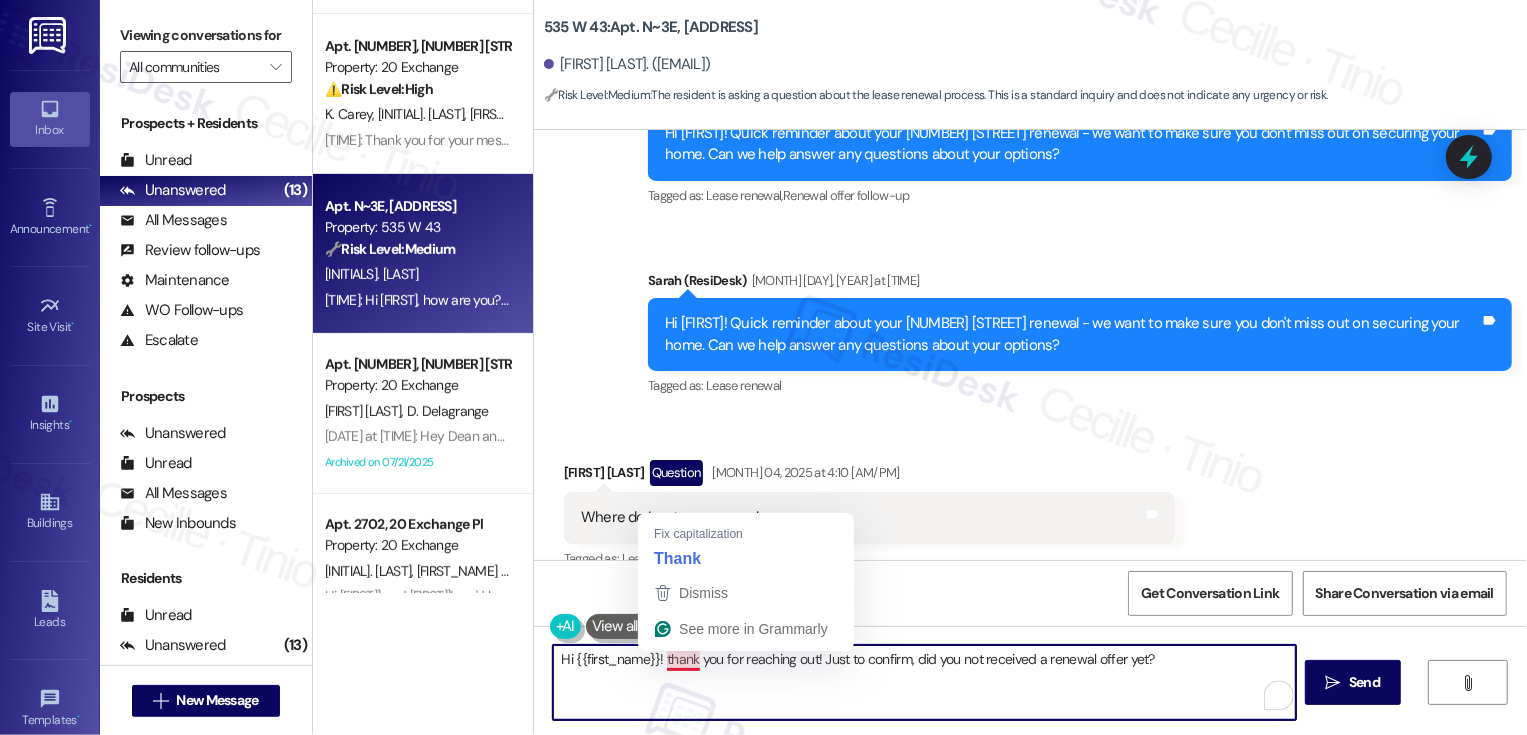 click on "Hi {{first_name}}! thank you for reaching out! Just to confirm, did you not received a renewal offer yet?" at bounding box center (924, 682) 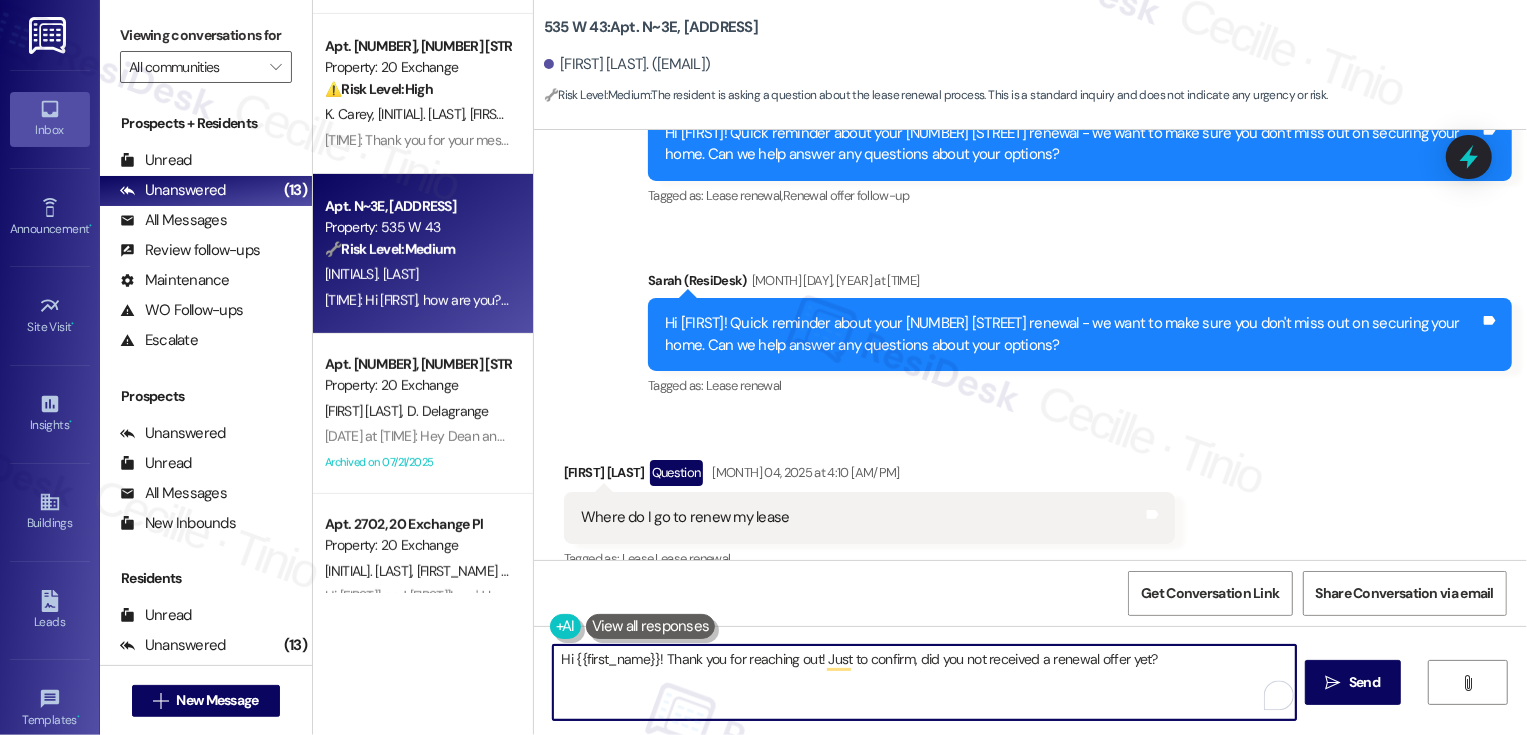 click on "Hi {{first_name}}! Thank you for reaching out! Just to confirm, did you not received a renewal offer yet?" at bounding box center [924, 682] 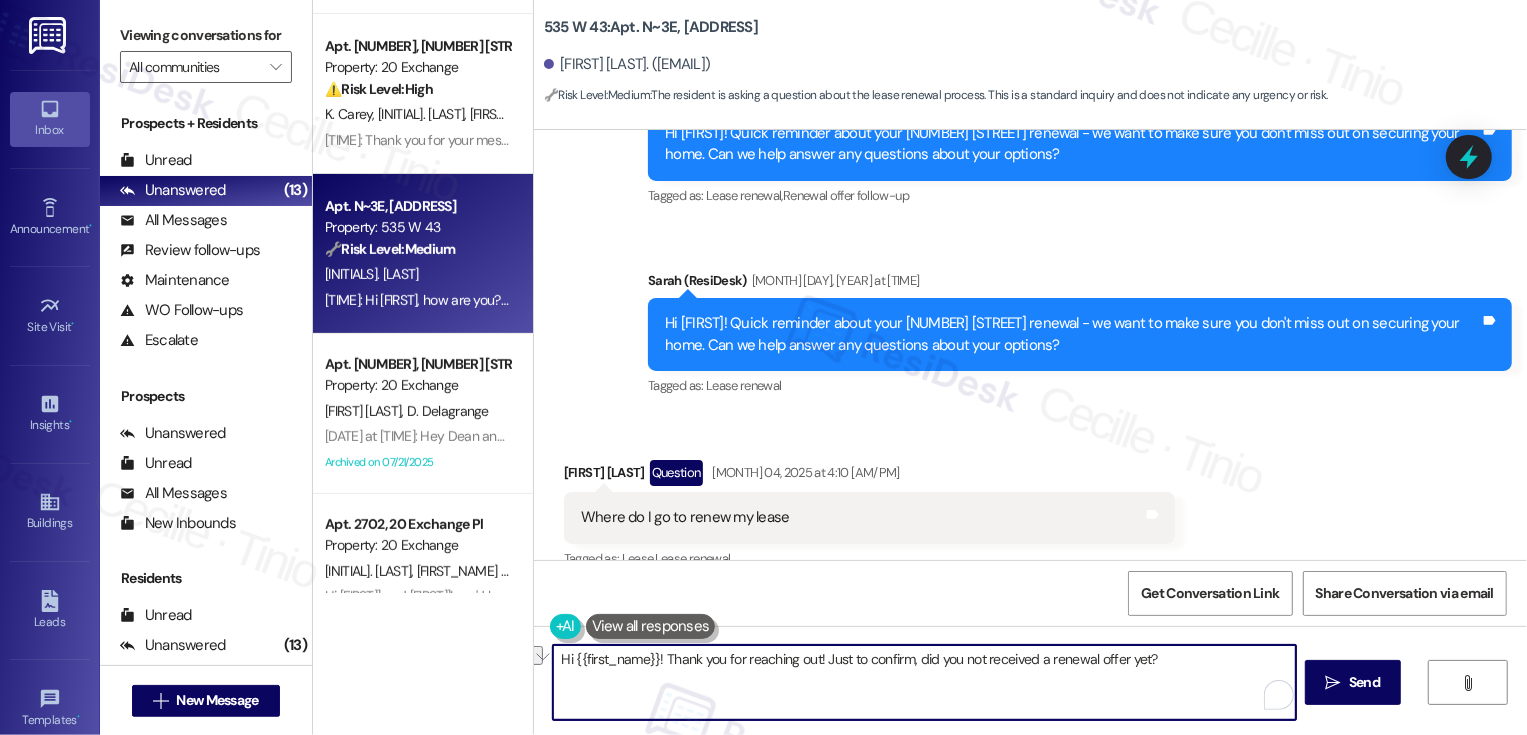 type on "Hi {{first_name}}! Thank you for reaching out! Just to confirm, did you not received a renewal offer yet?" 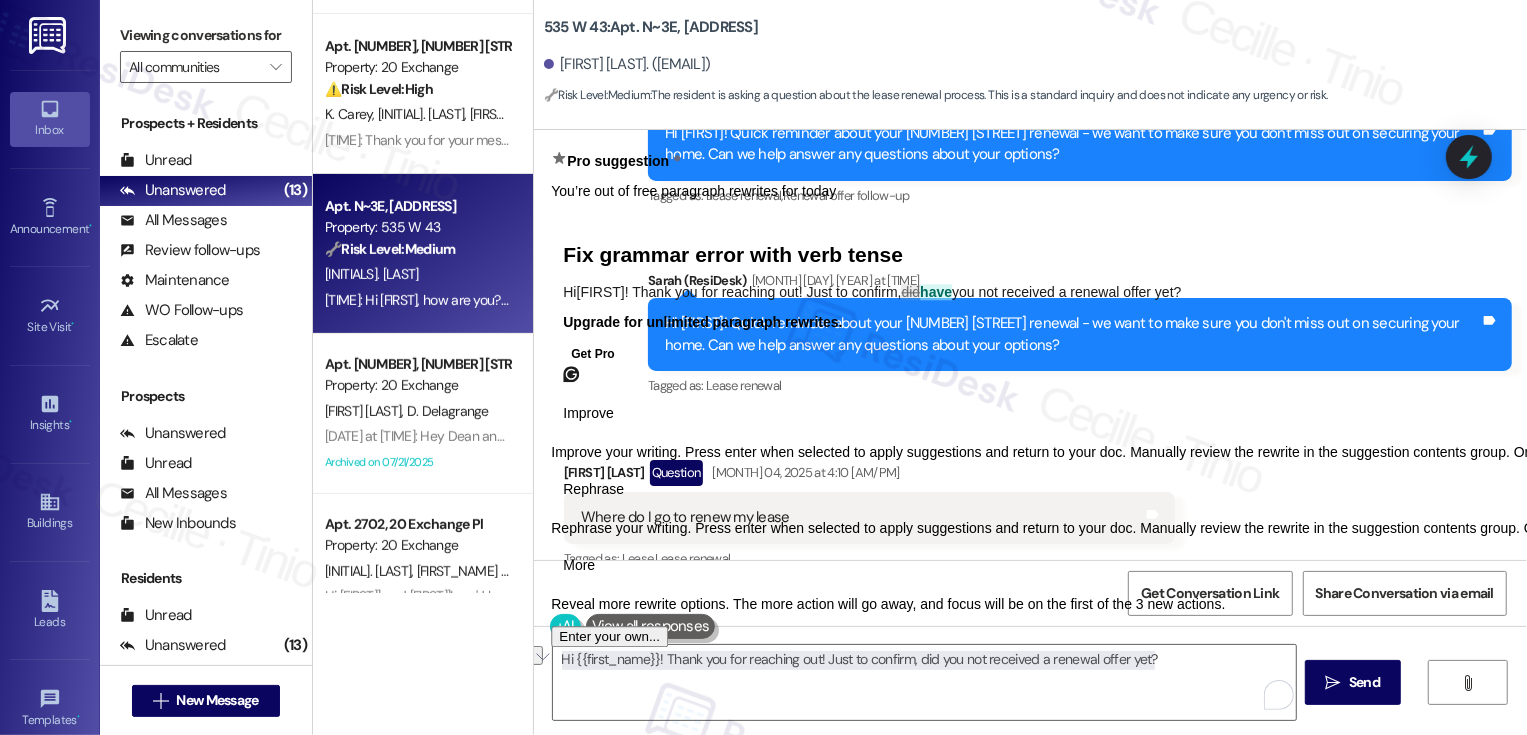 type 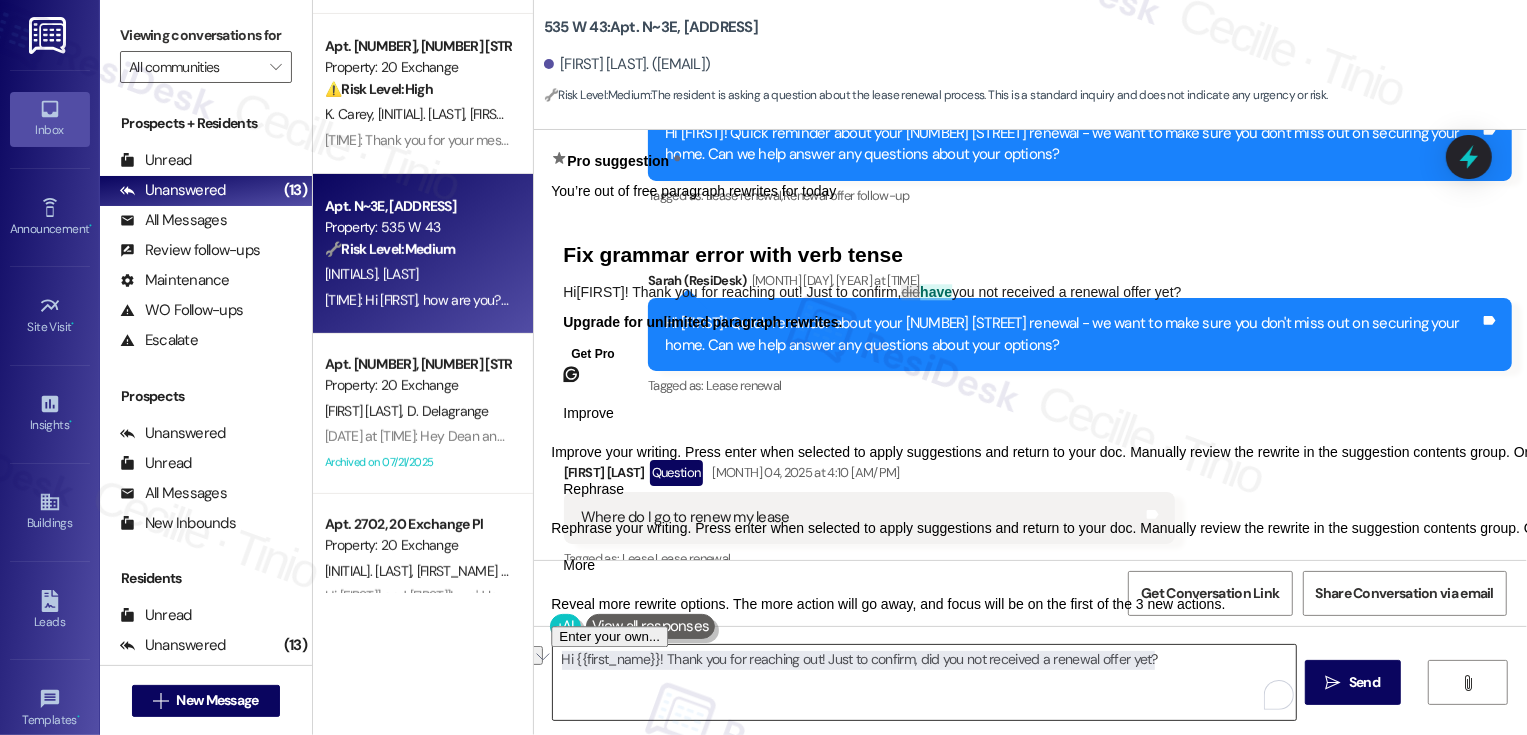 click on "Hi {{first_name}}! Thank you for reaching out! Just to confirm, did you not received a renewal offer yet?" at bounding box center (924, 682) 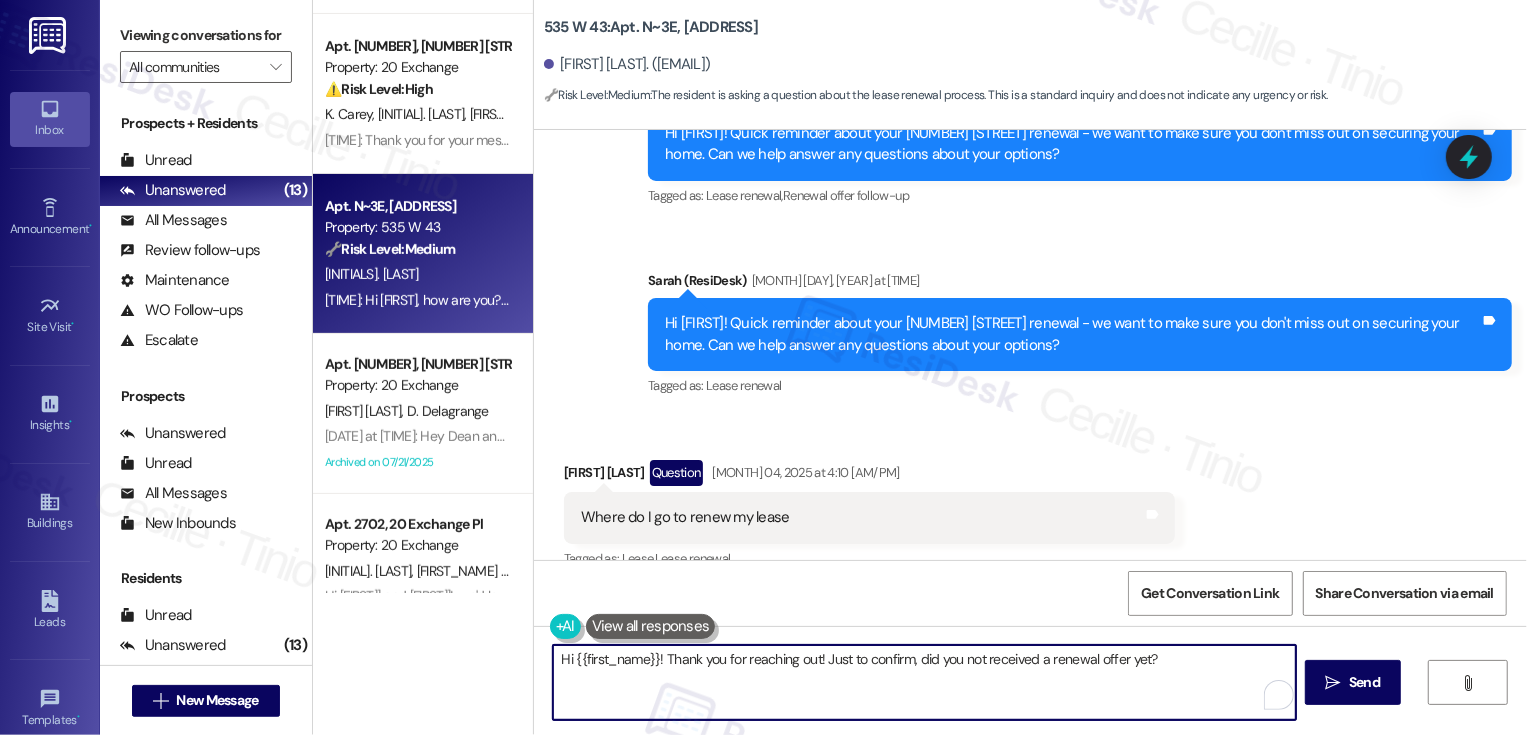 click on "Hi {{first_name}}! Thank you for reaching out! Just to confirm, did you not received a renewal offer yet?" at bounding box center (924, 682) 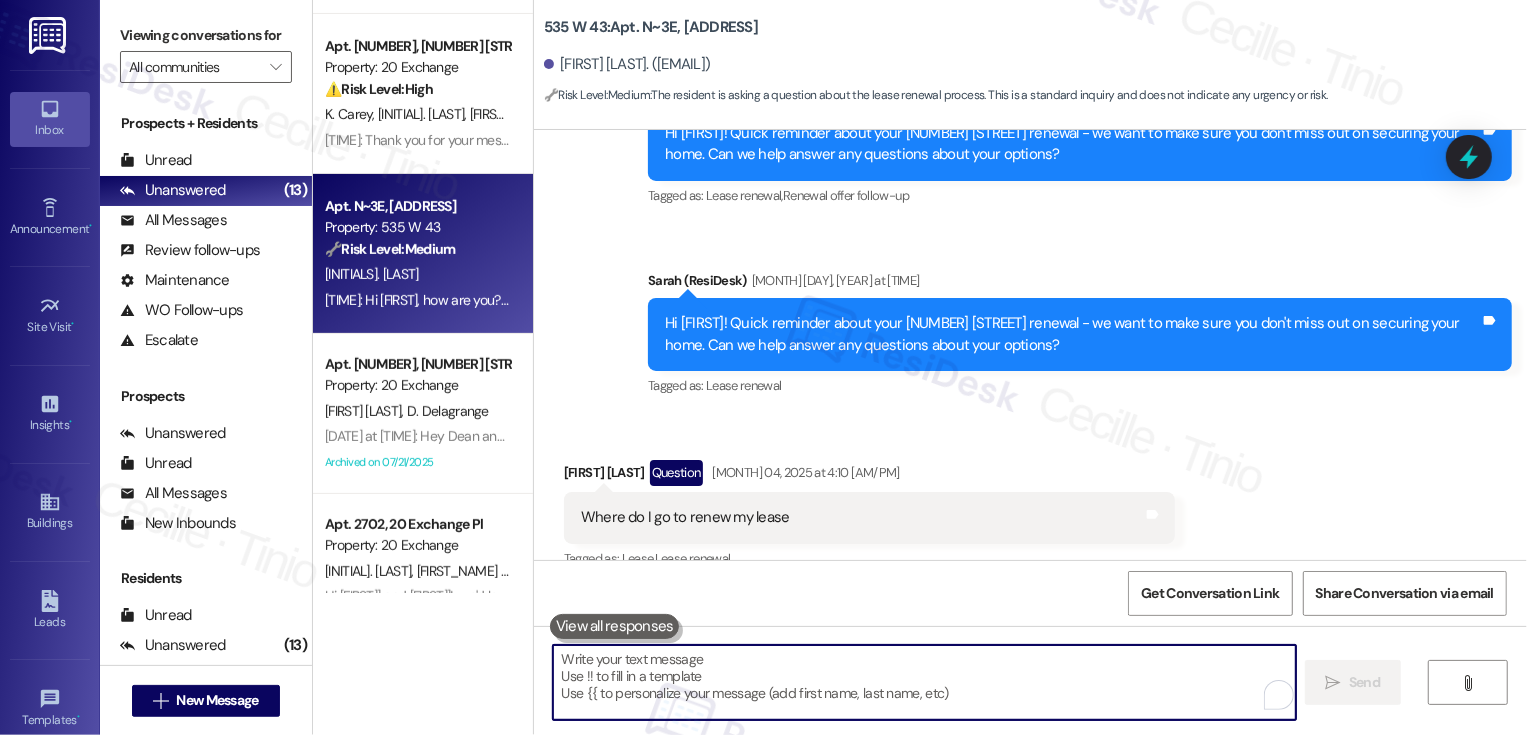 paste on "Please confirm the $[AMOUNT] charge for keys" 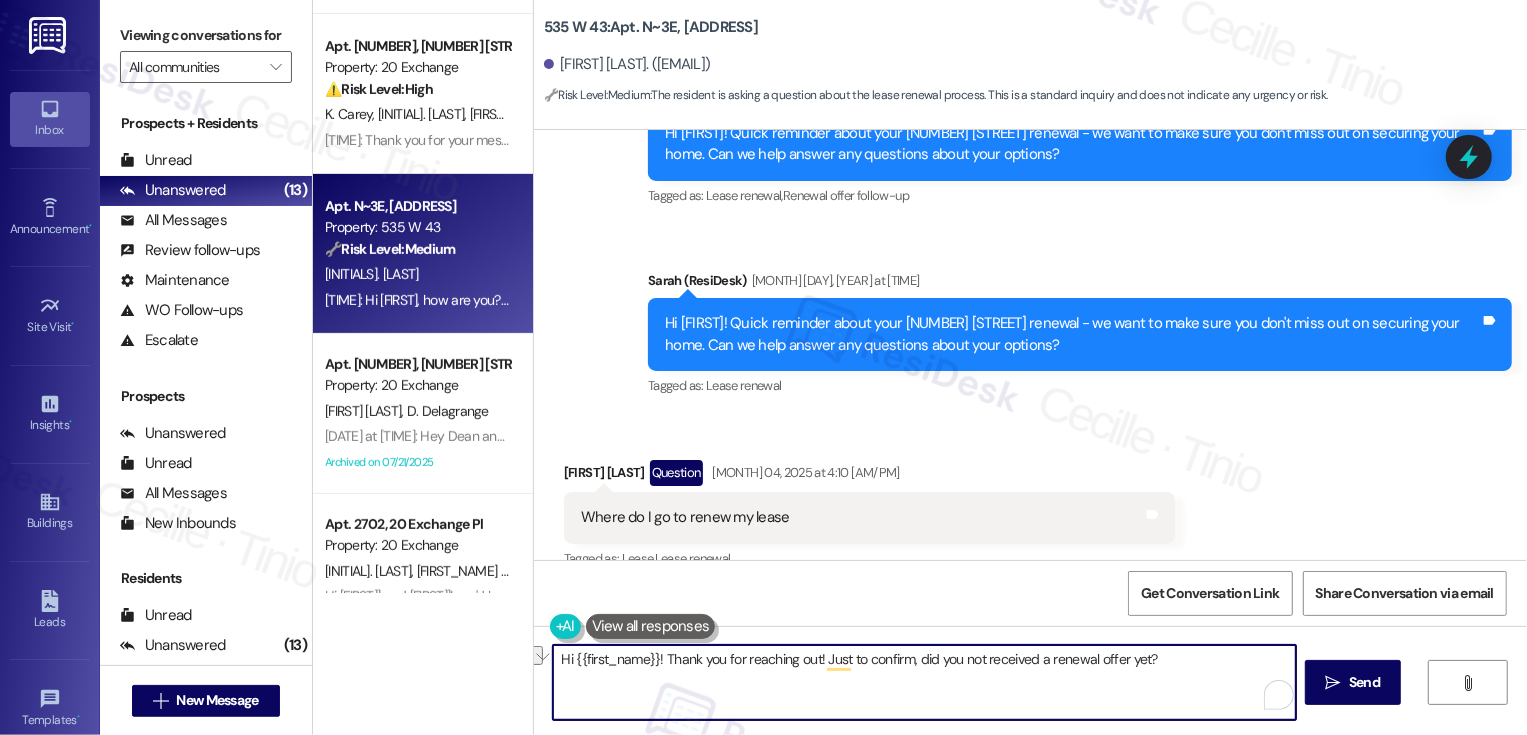 paste on ". Just to confirm—have you not received a renewal offer yet? I’m happy to check with the team for you!" 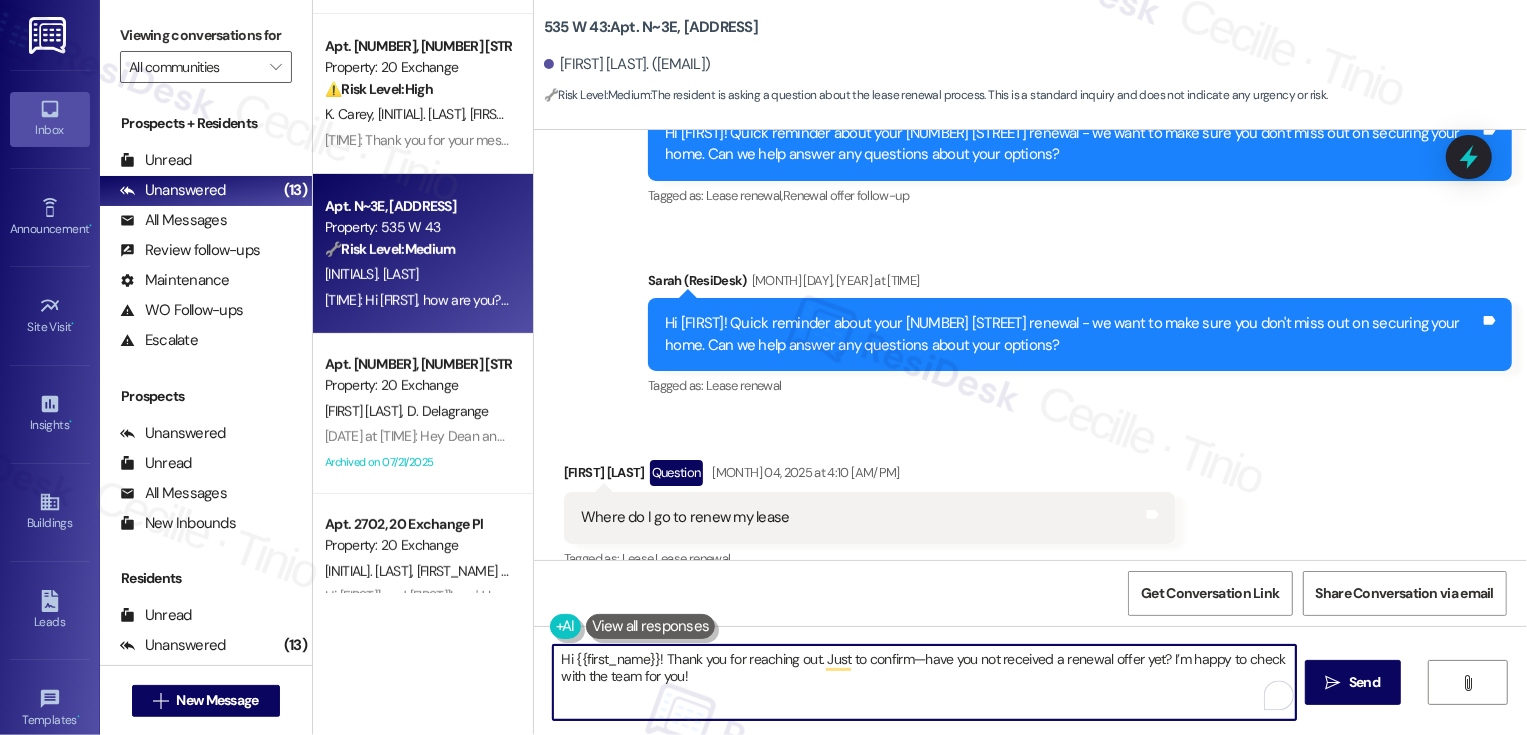 click on "Hi {{first_name}}! Thank you for reaching out. Just to confirm—have you not received a renewal offer yet? I’m happy to check with the team for you!" at bounding box center (924, 682) 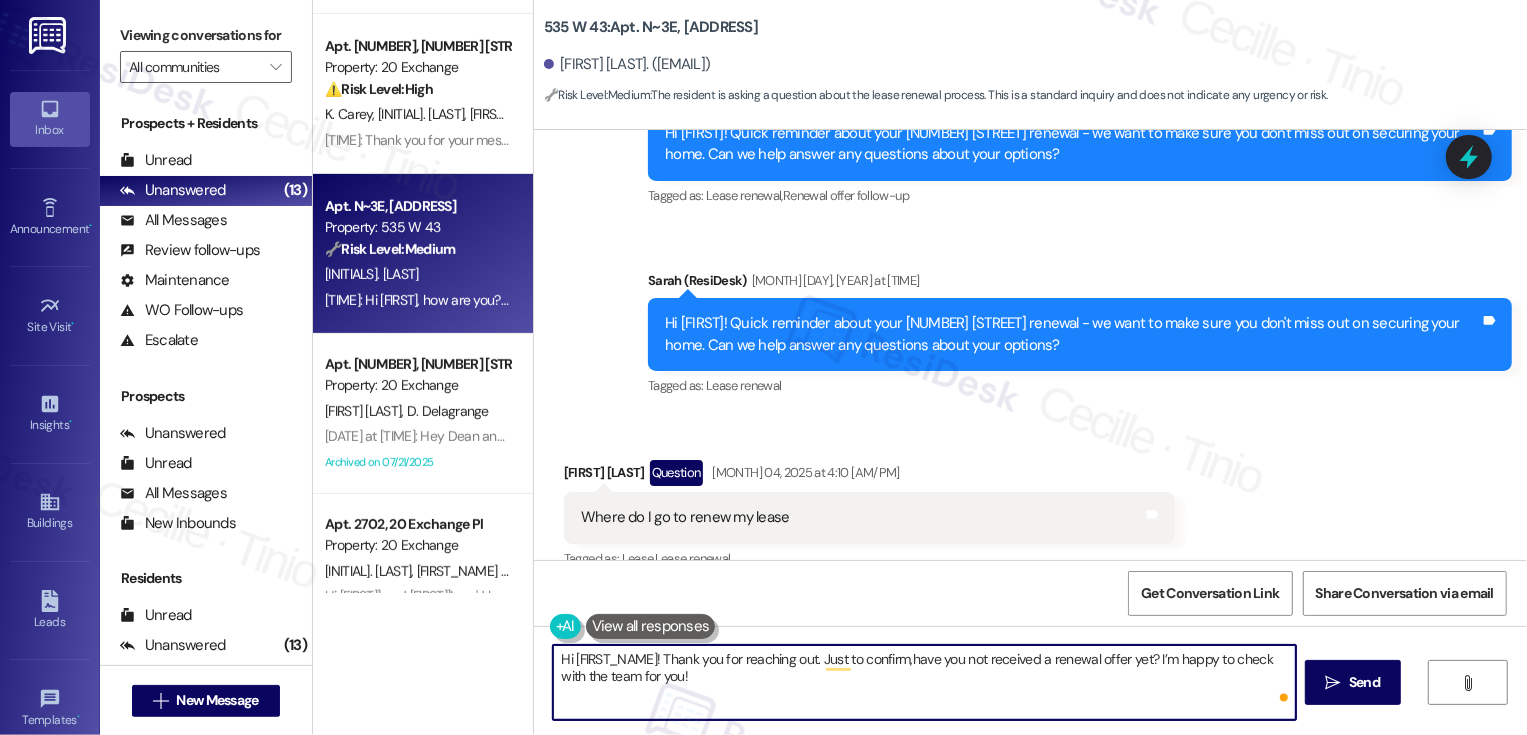 type on "Hi {{first_name}}! Thank you for reaching out. Just to confirm, have you not received a renewal offer yet? I’m happy to check with the team for you!" 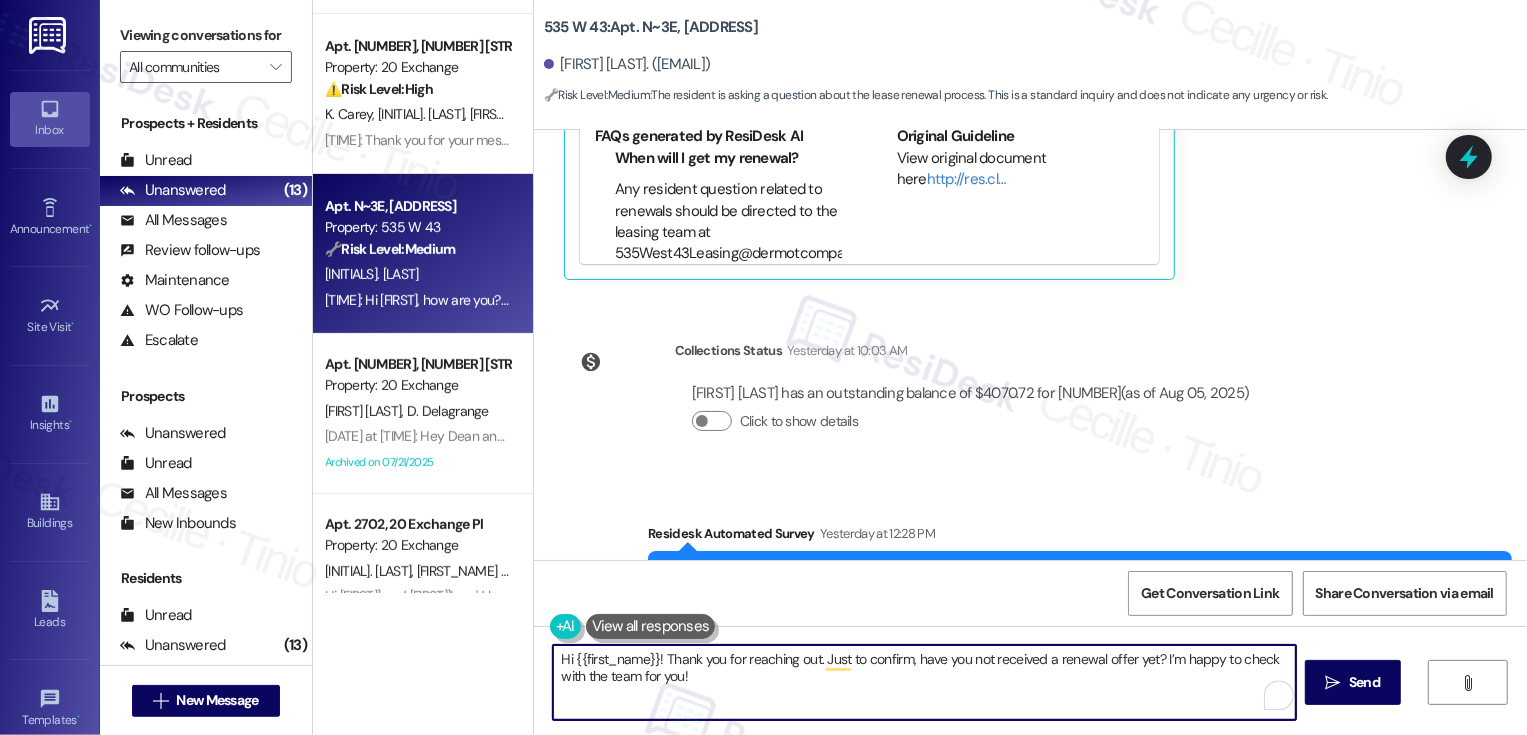 scroll, scrollTop: 8229, scrollLeft: 0, axis: vertical 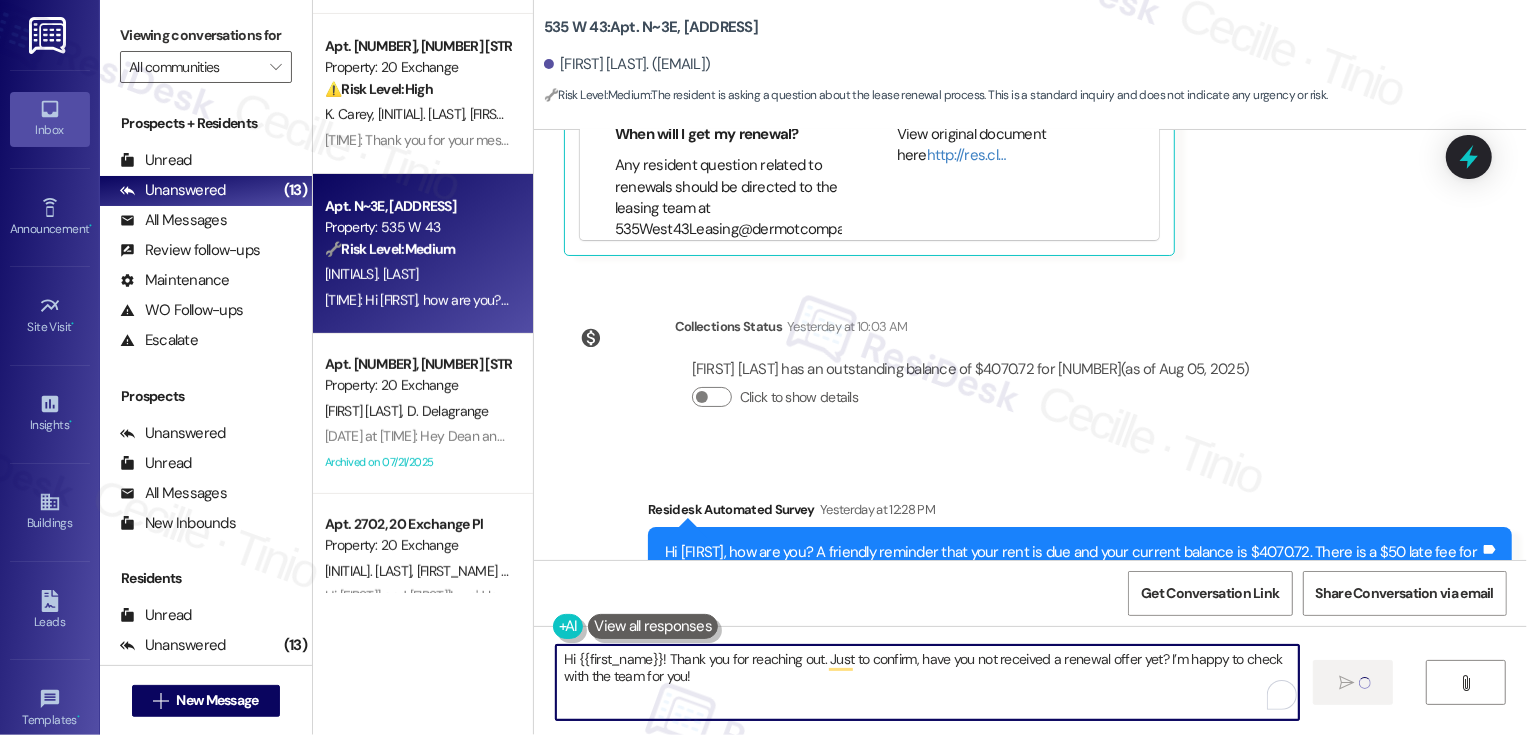 type 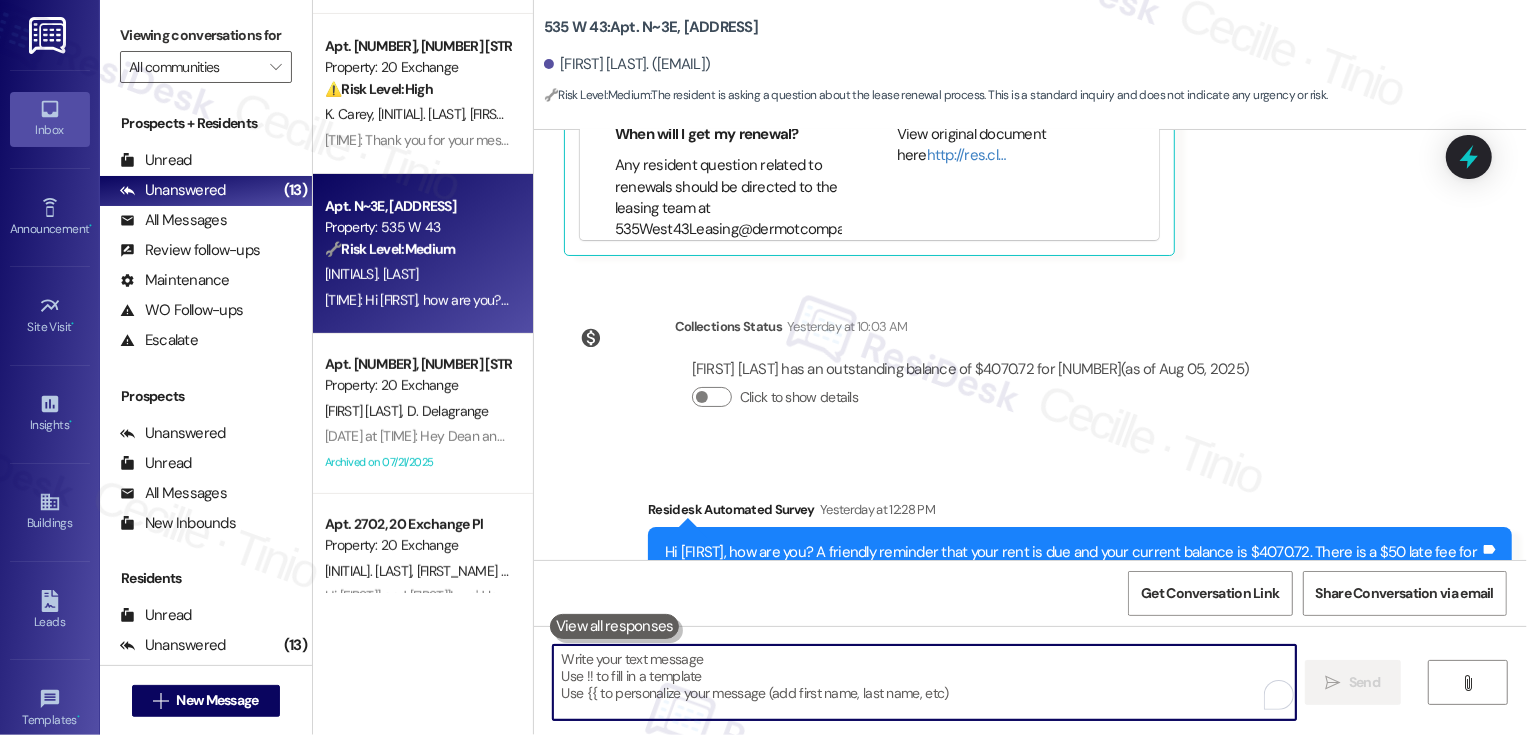 scroll, scrollTop: 7854, scrollLeft: 0, axis: vertical 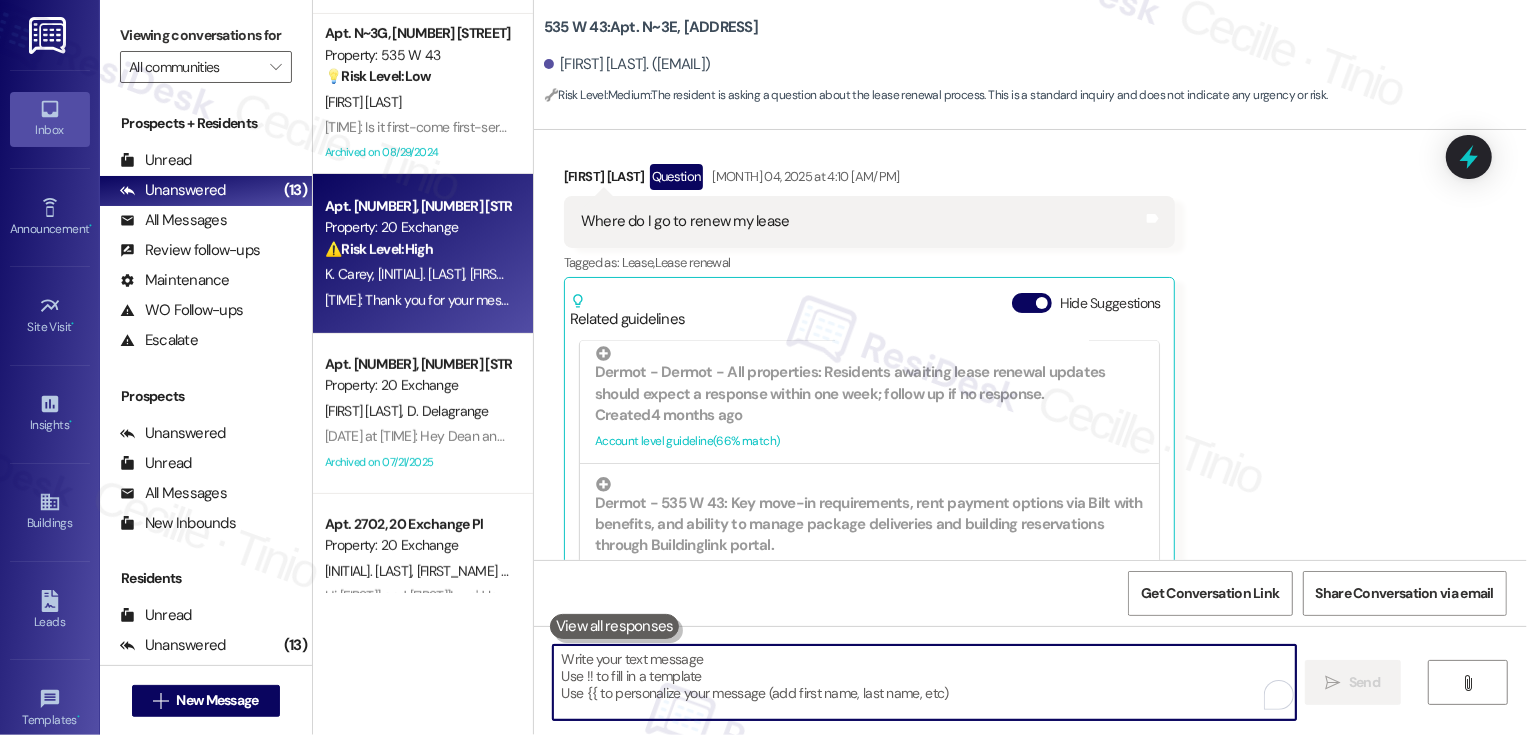 click on "Apt. [NUMBER], [NUMBER] [STREET] [STREET] Property: [NUMBER] [STREET] ⚠️  Risk Level:  High The resident is disputing a potential late fee and claims a lack of communication from management regarding an 'unjustified rent increase.' This involves a financial concern and potential mismanagement, requiring prompt attention to mitigate further escalation and ensure fair treatment." at bounding box center (417, 228) 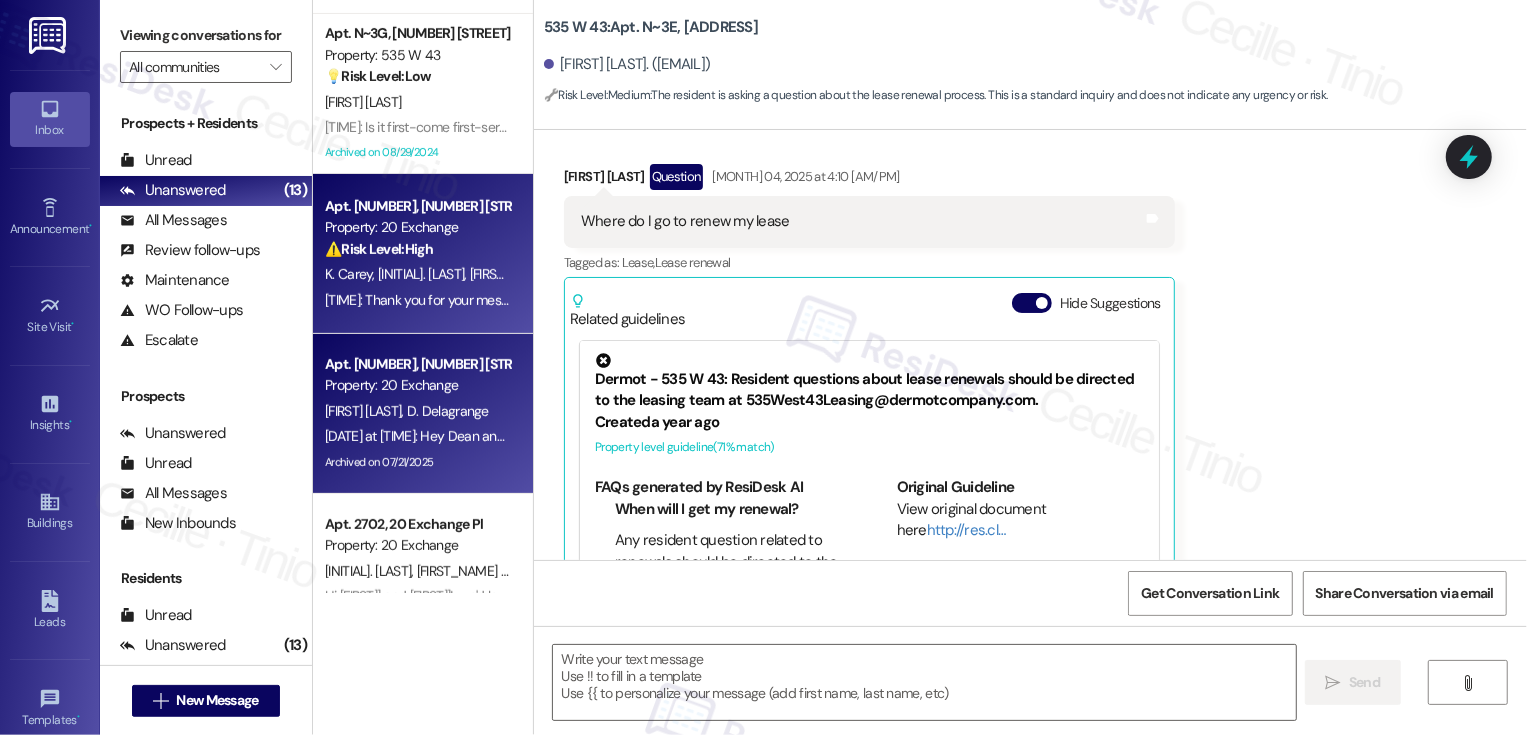 click on "[INITIAL] [LAST] [INITIAL] [LAST]" at bounding box center (417, 411) 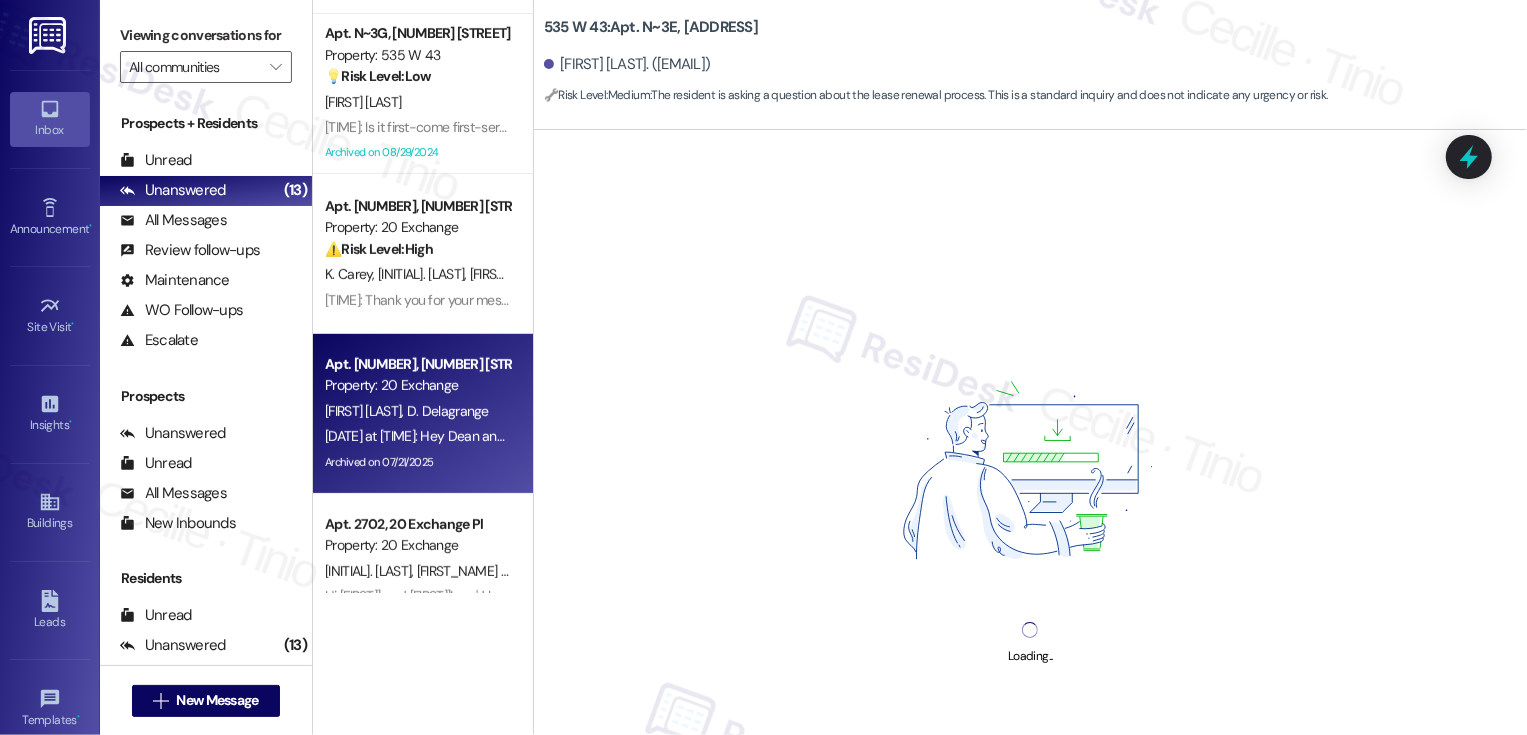 click on "[INITIAL] [LAST] [INITIAL] [LAST]" at bounding box center (417, 411) 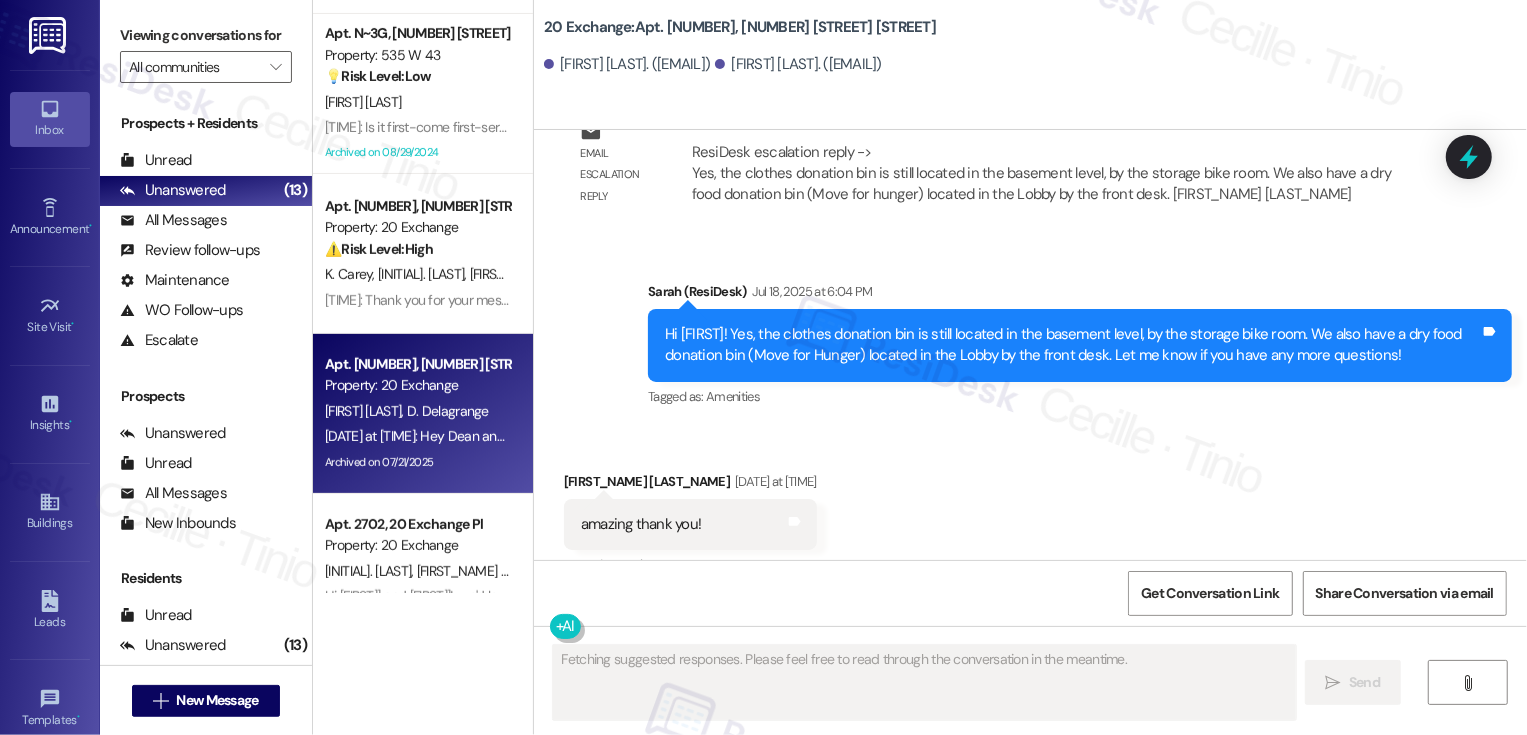 scroll, scrollTop: 7995, scrollLeft: 0, axis: vertical 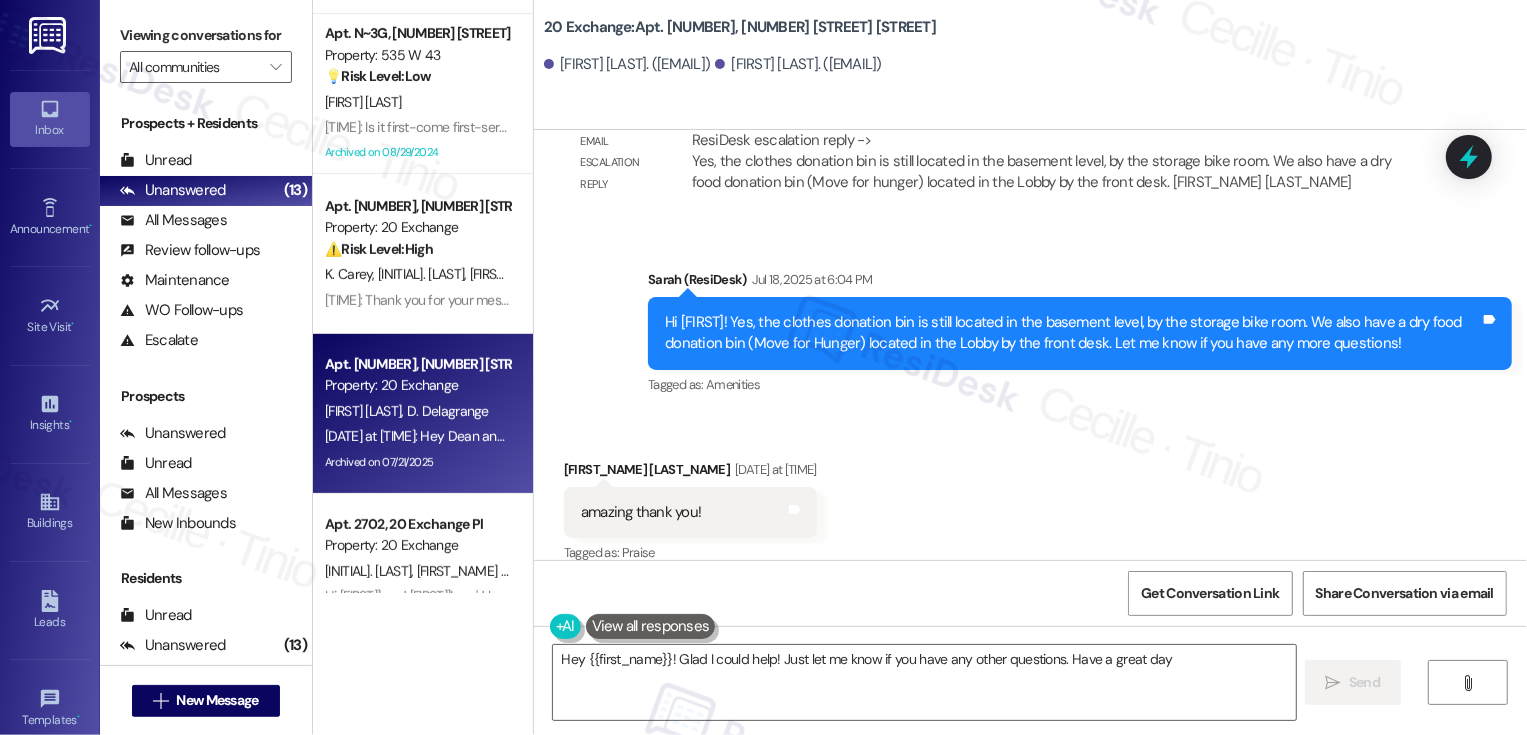 type on "Hey {{first_name}}! Glad I could help! Just let me know if you have any other questions. Have a great day!" 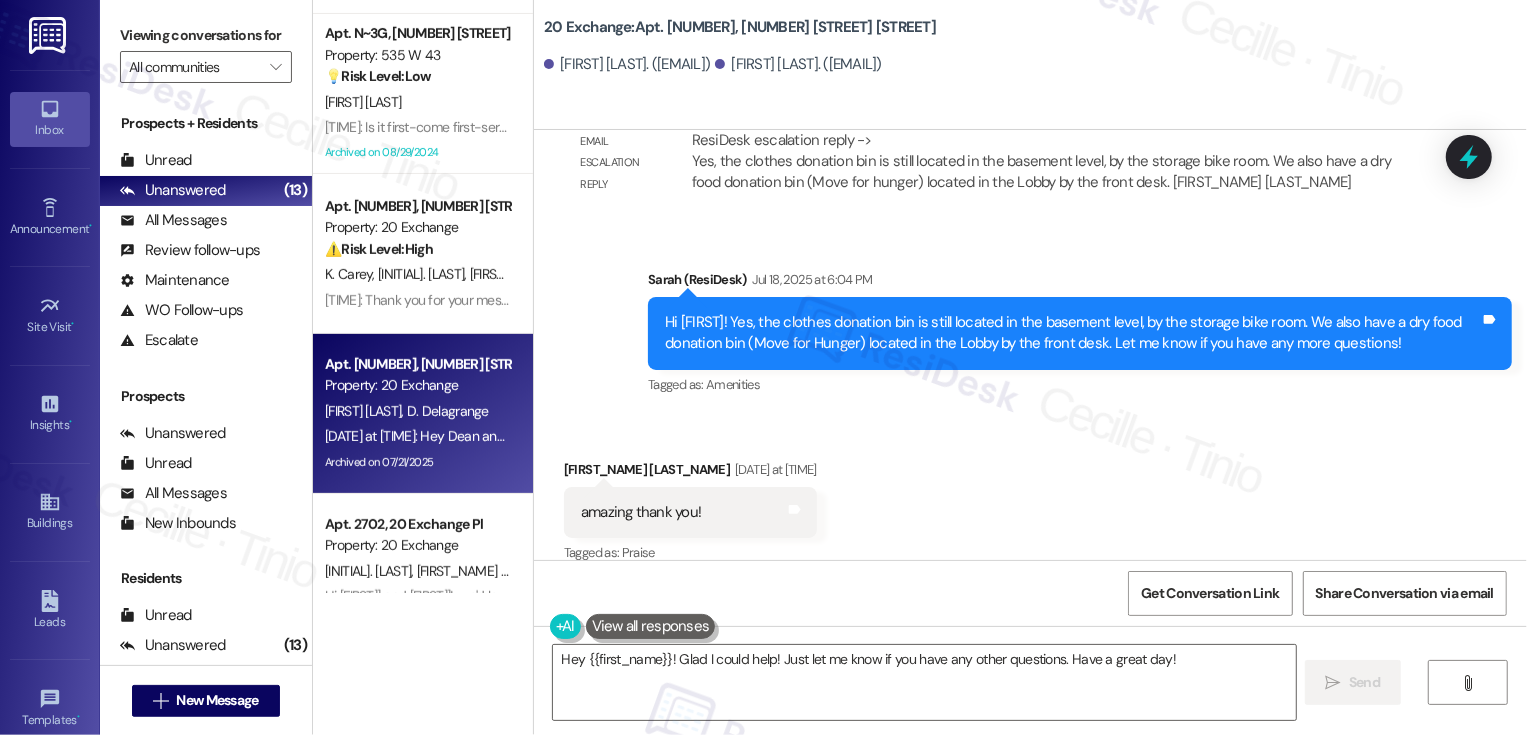 scroll, scrollTop: 8517, scrollLeft: 0, axis: vertical 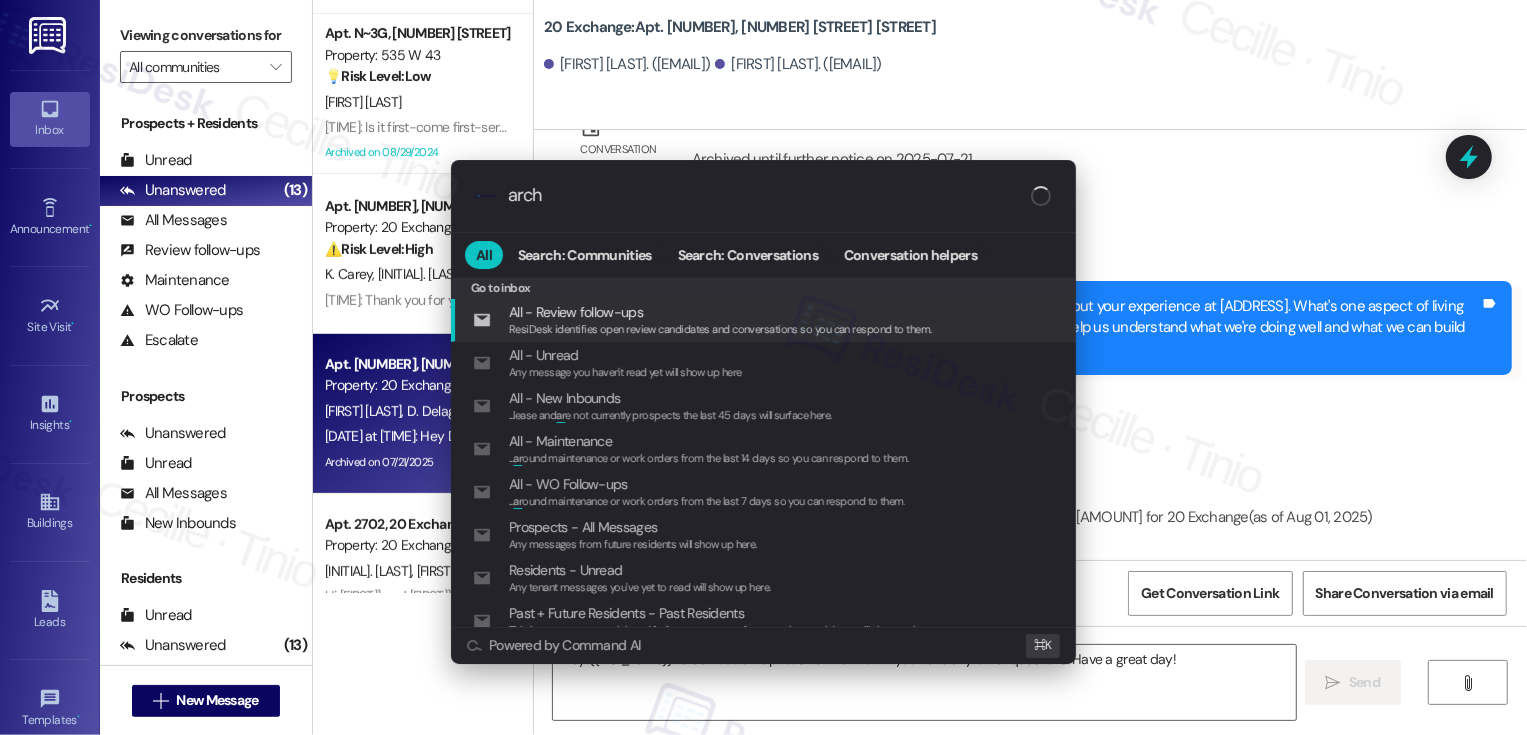 type on "archi" 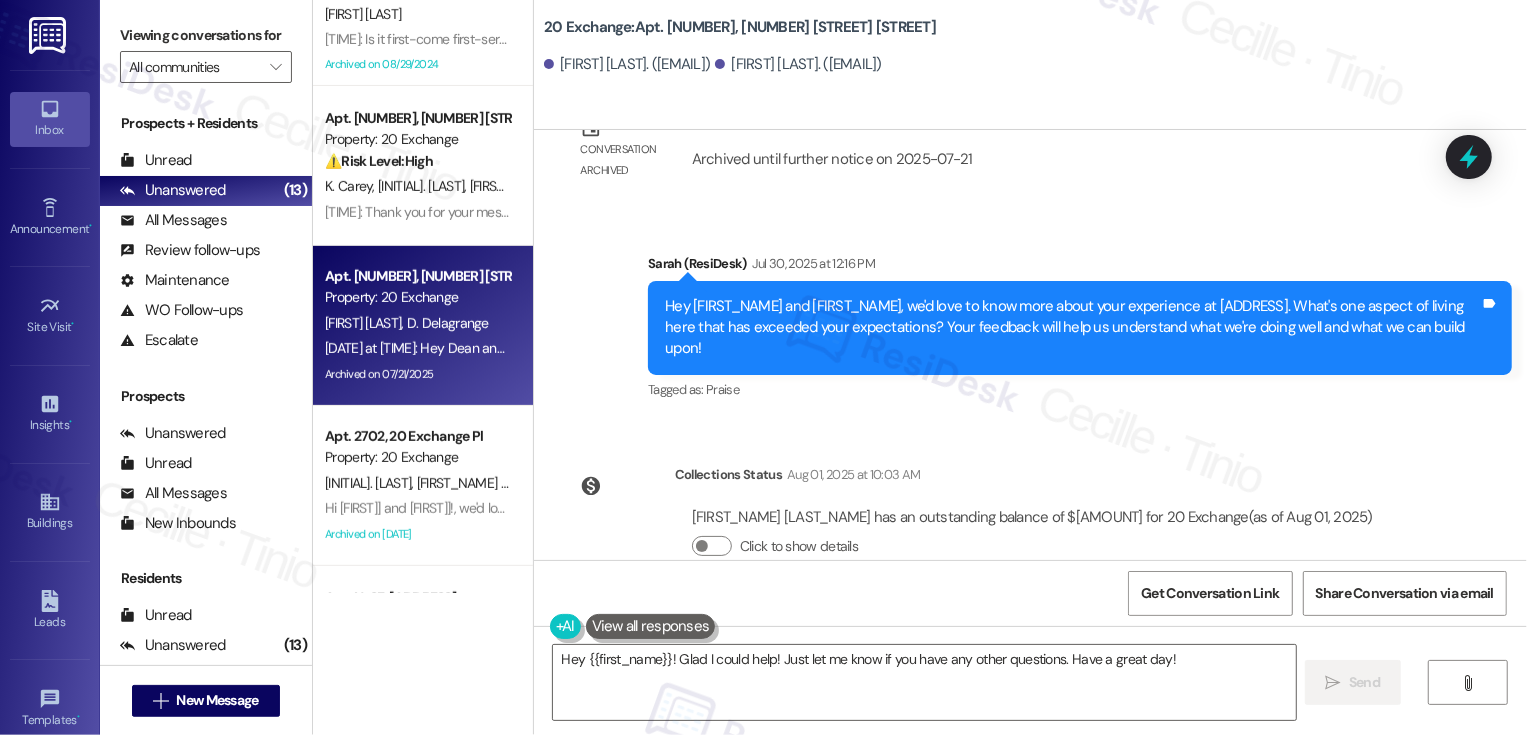 scroll, scrollTop: 624, scrollLeft: 0, axis: vertical 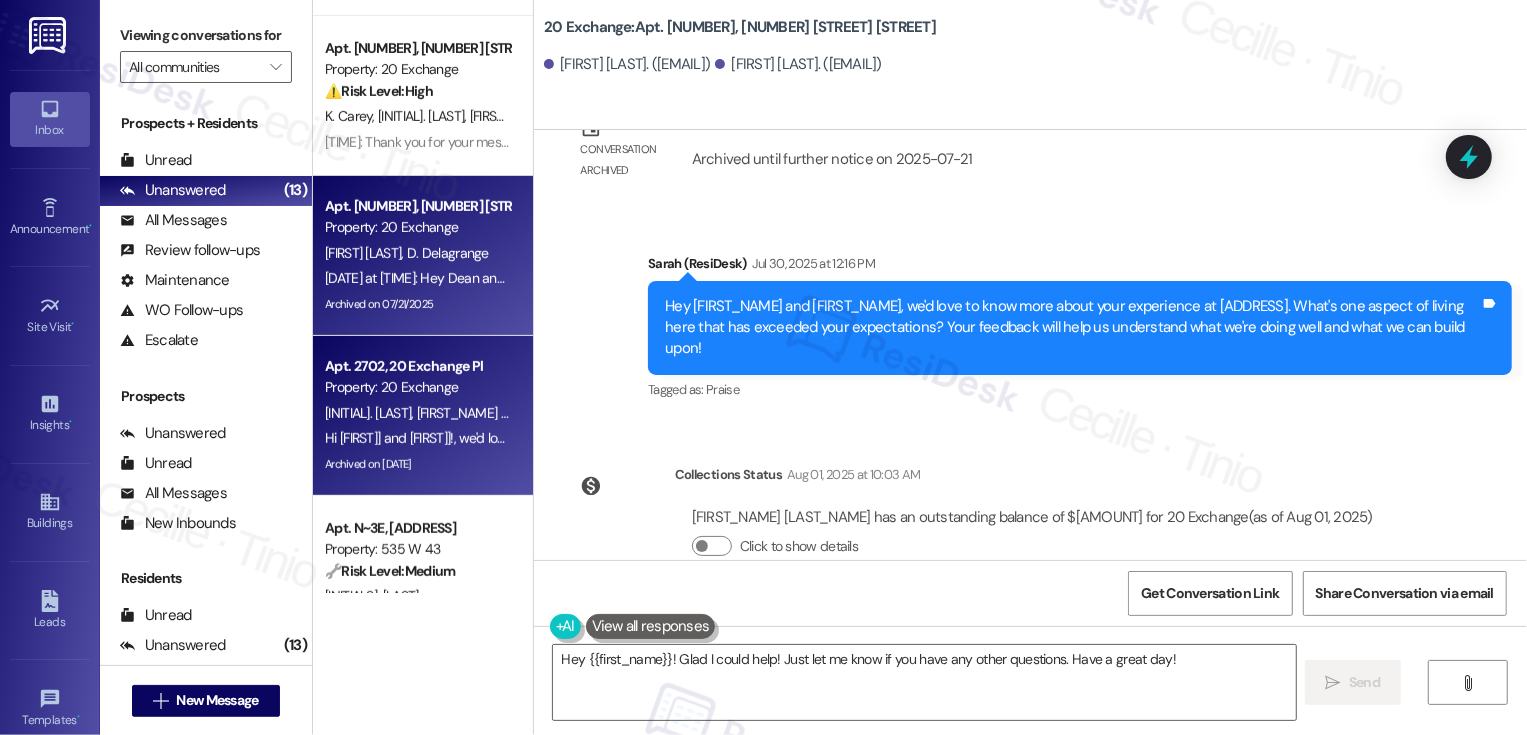 click on "Apt. 2702, 20 Exchange Pl" at bounding box center [417, 366] 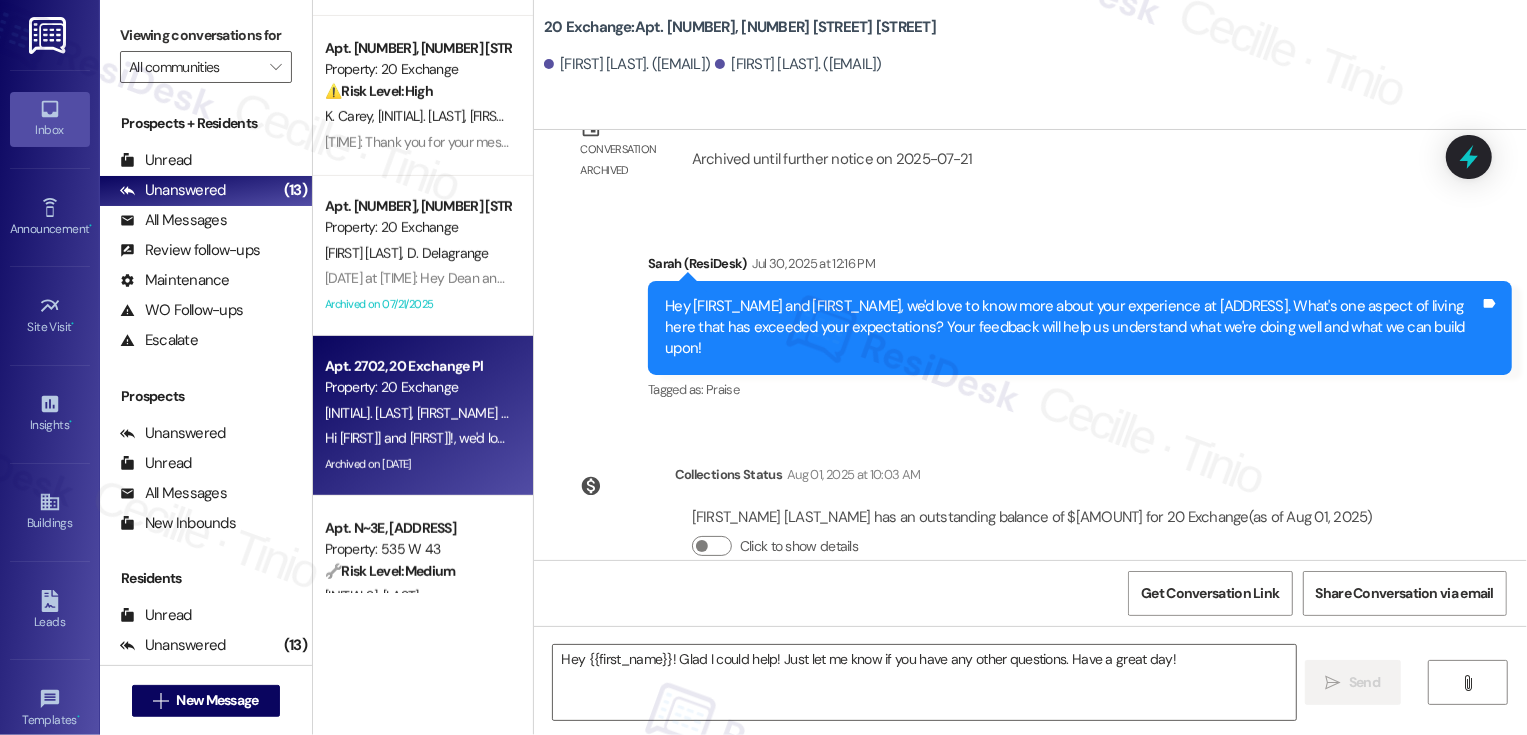 click on "Apt. 2702, 20 Exchange Pl" at bounding box center [417, 366] 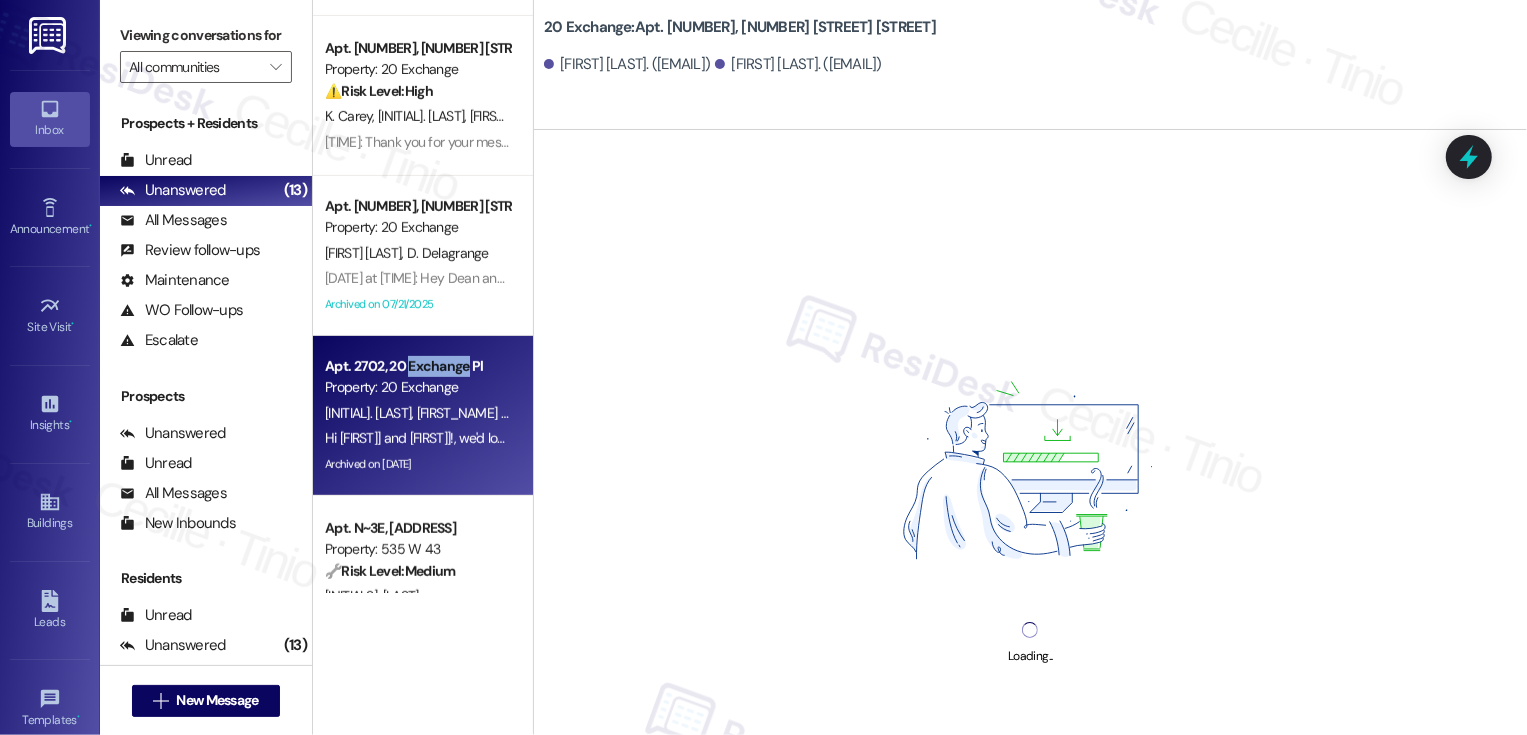 click on "Apt. 2702, 20 Exchange Pl" at bounding box center (417, 366) 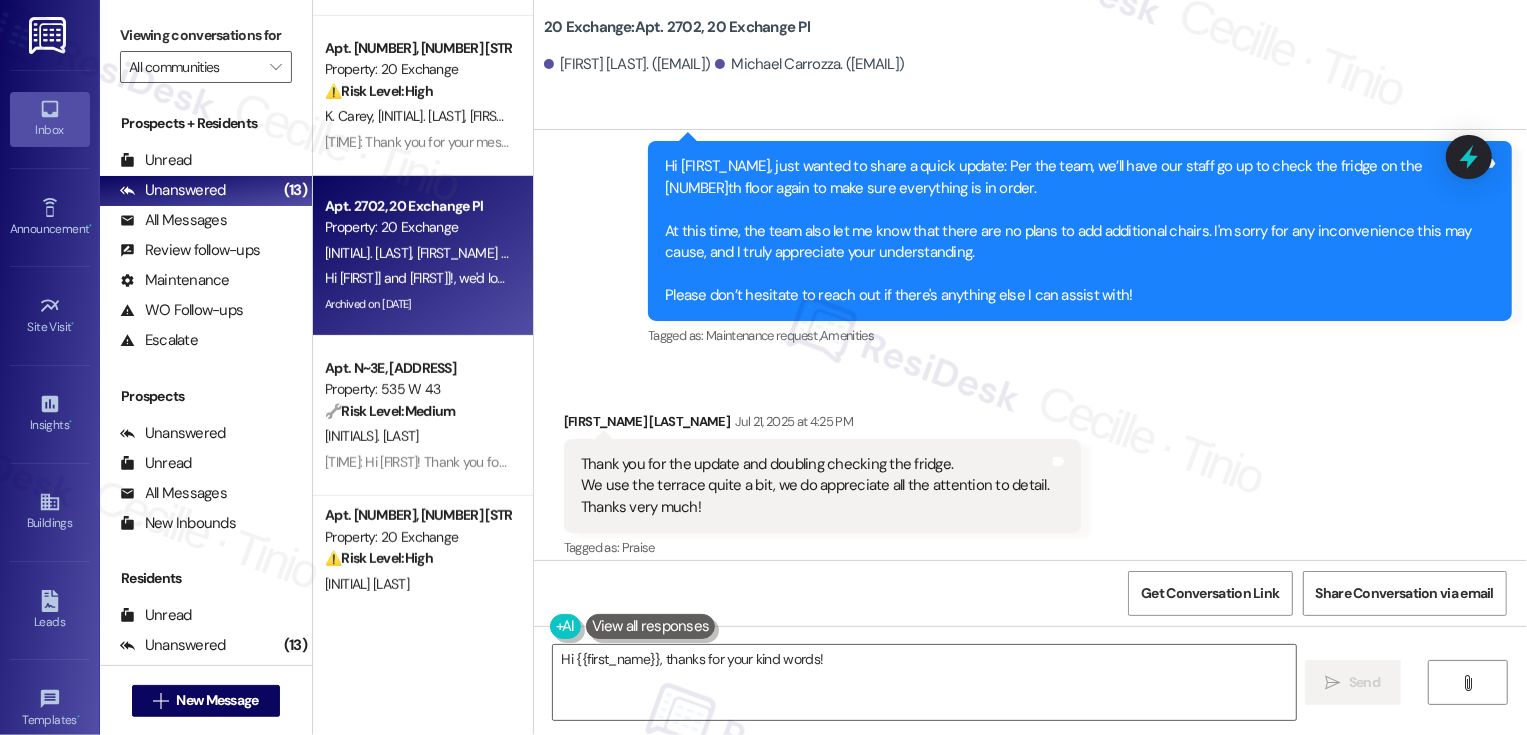 scroll, scrollTop: 13980, scrollLeft: 0, axis: vertical 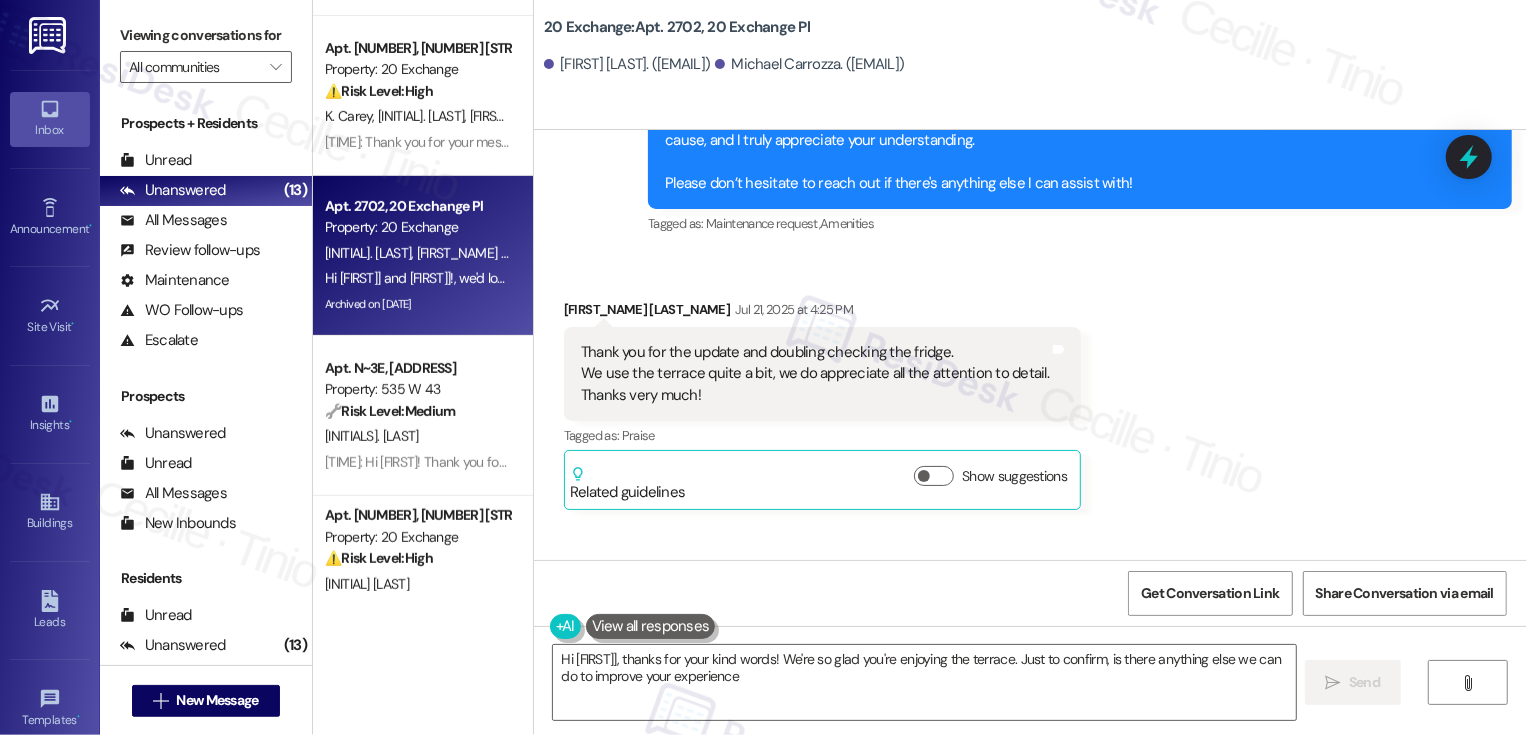 type on "Hi {{first_name}}, thanks for your kind words! We're so glad you're enjoying the terrace. Just to confirm, is there anything else we can do to improve your experience?" 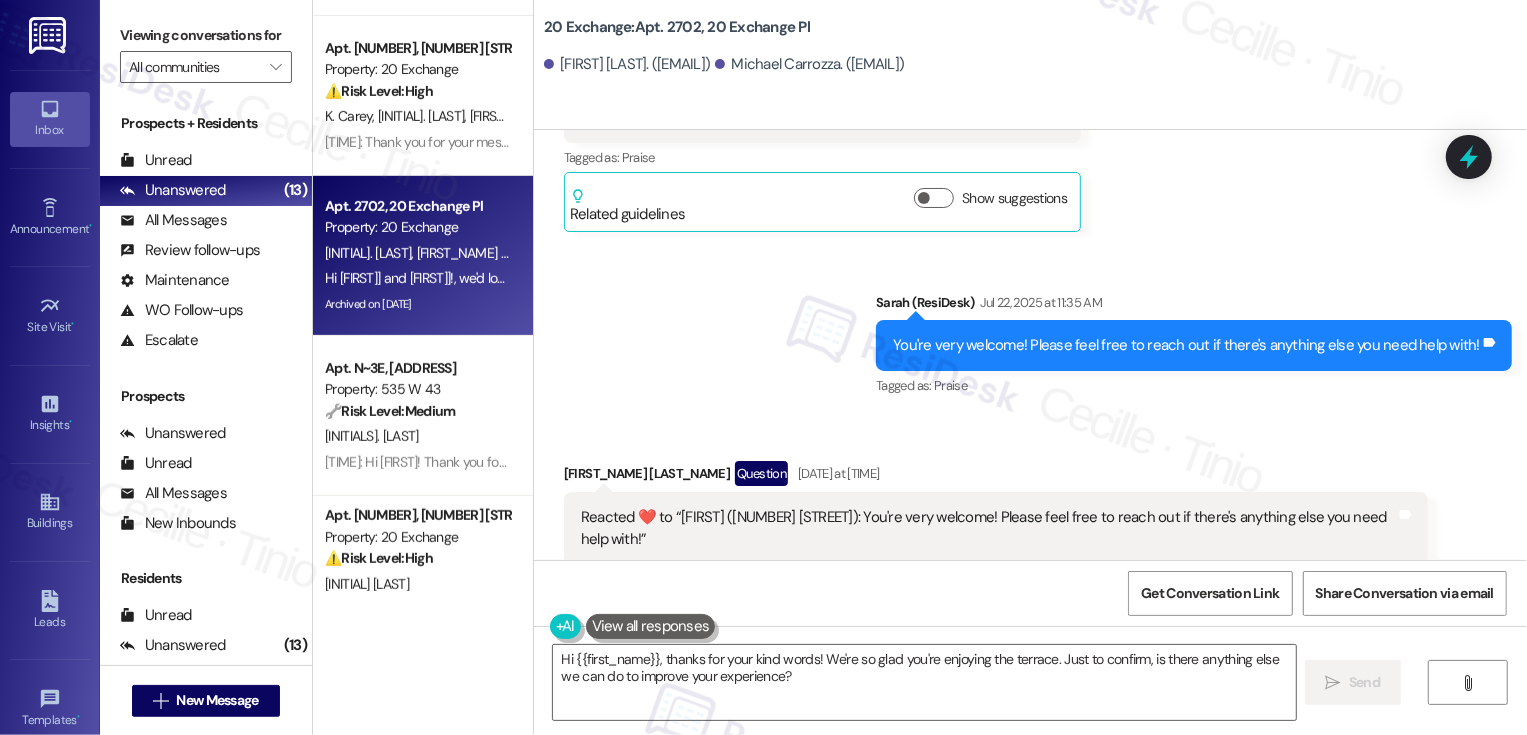 scroll, scrollTop: 14585, scrollLeft: 0, axis: vertical 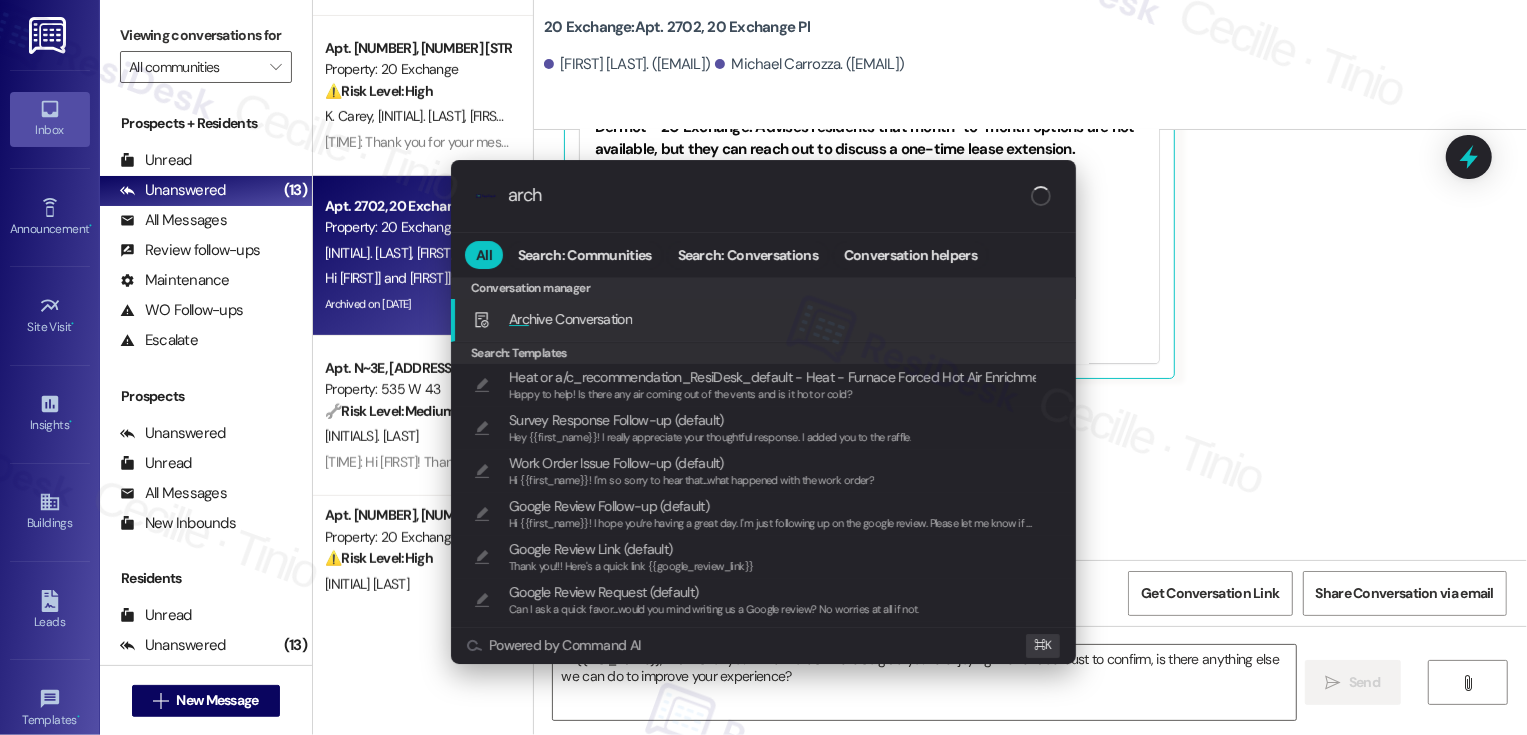 type on "archi" 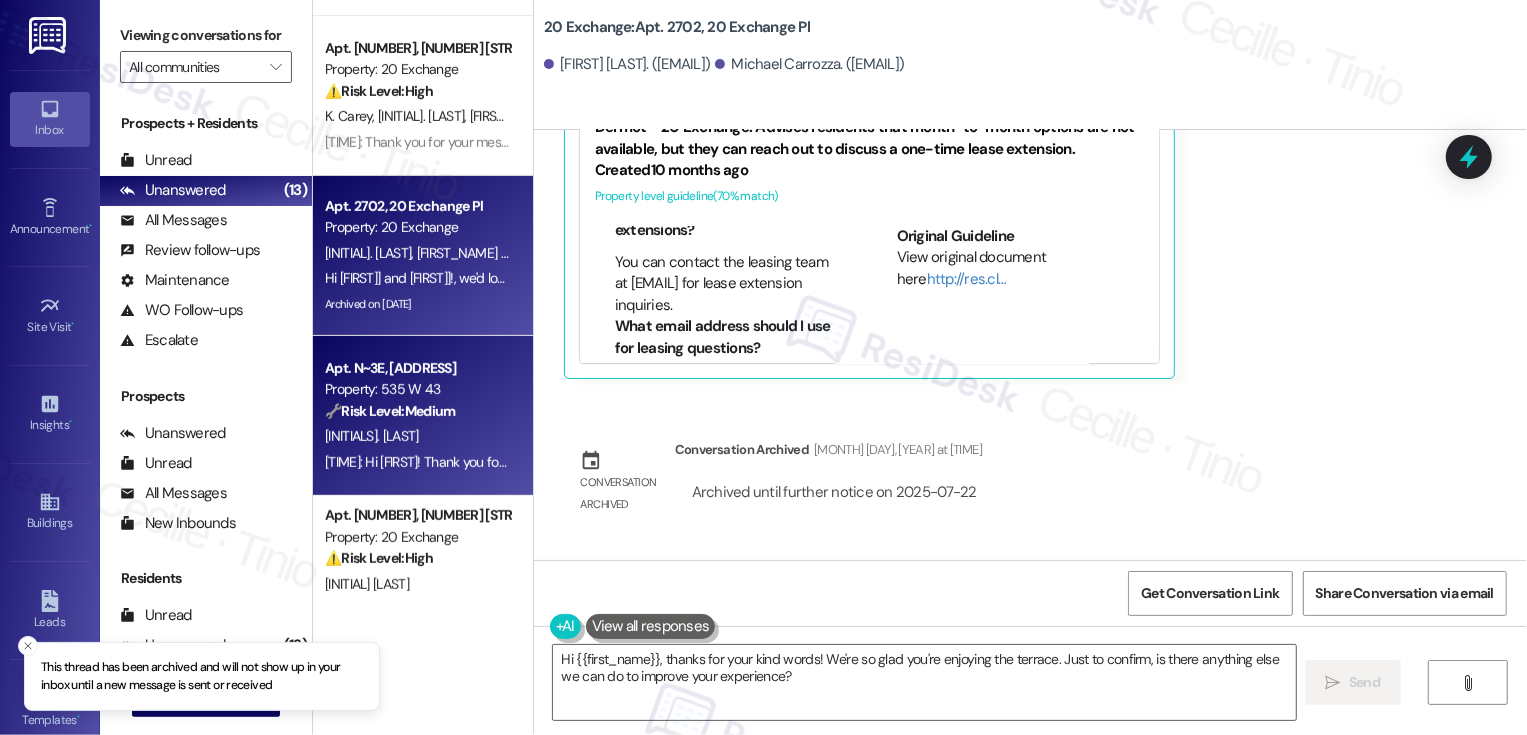 click on "[INITIALS]. [LAST]" at bounding box center [417, 436] 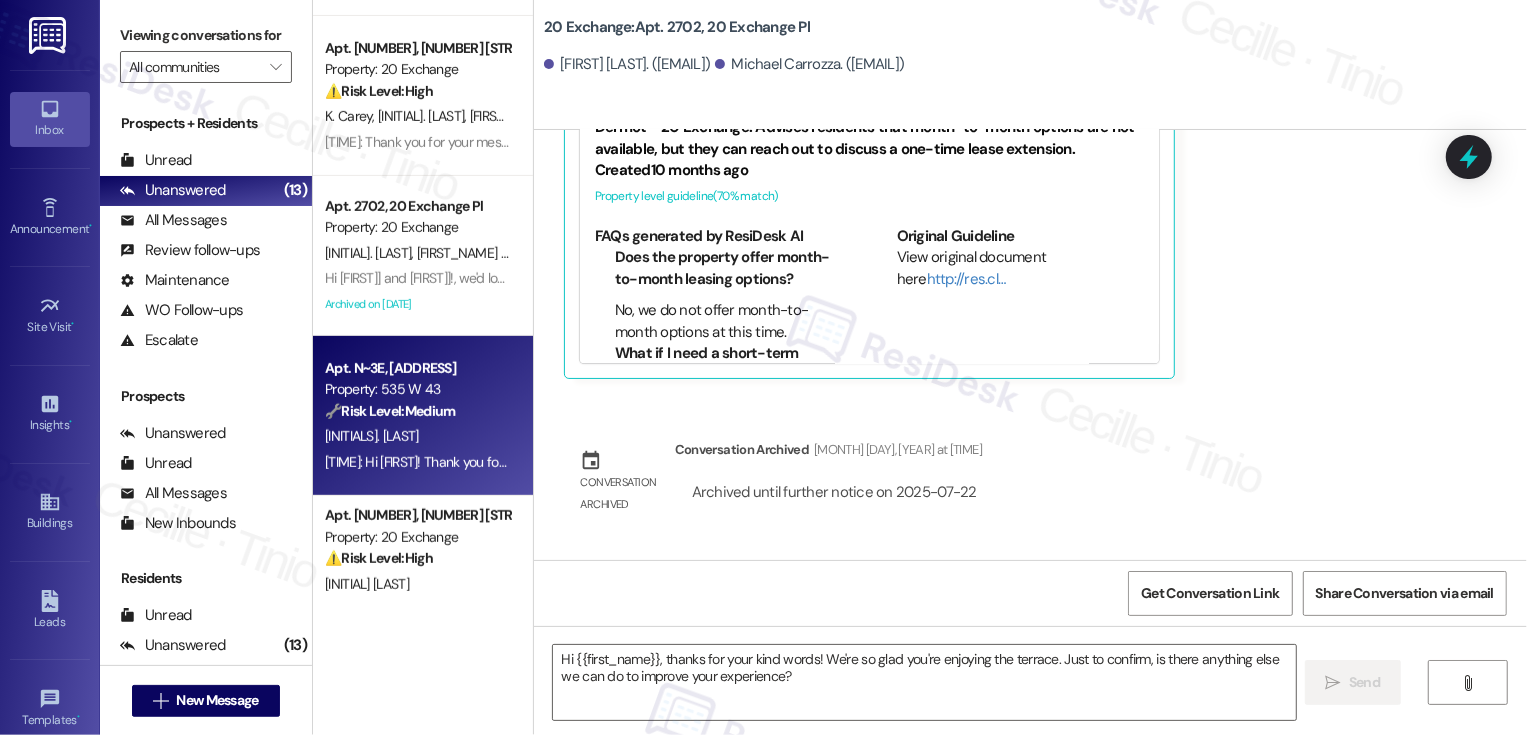 type on "Fetching suggested responses. Please feel free to read through the conversation in the meantime." 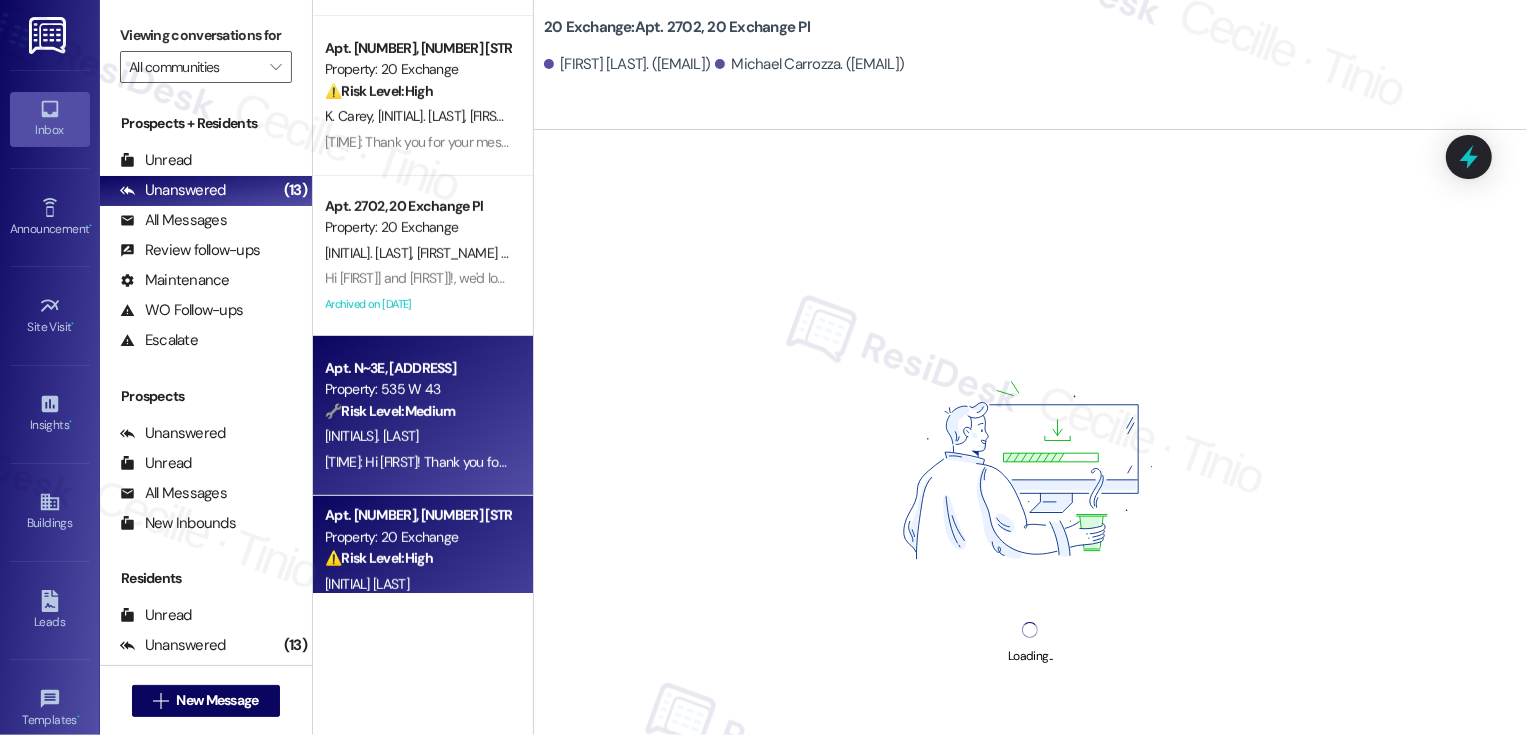 click on "⚠️  Risk Level:  High" at bounding box center [379, 558] 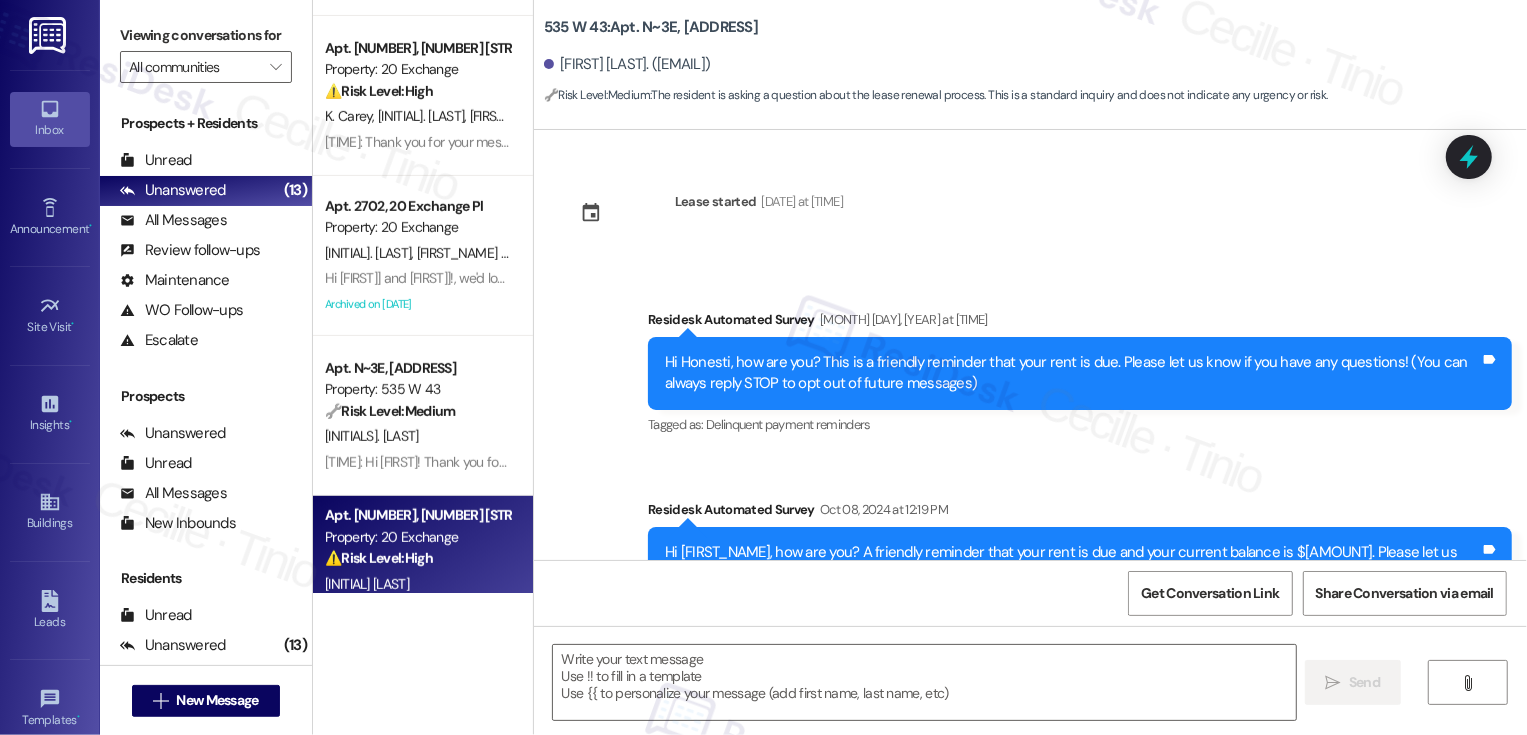 click on "[INITIAL] [LAST]" at bounding box center [417, 584] 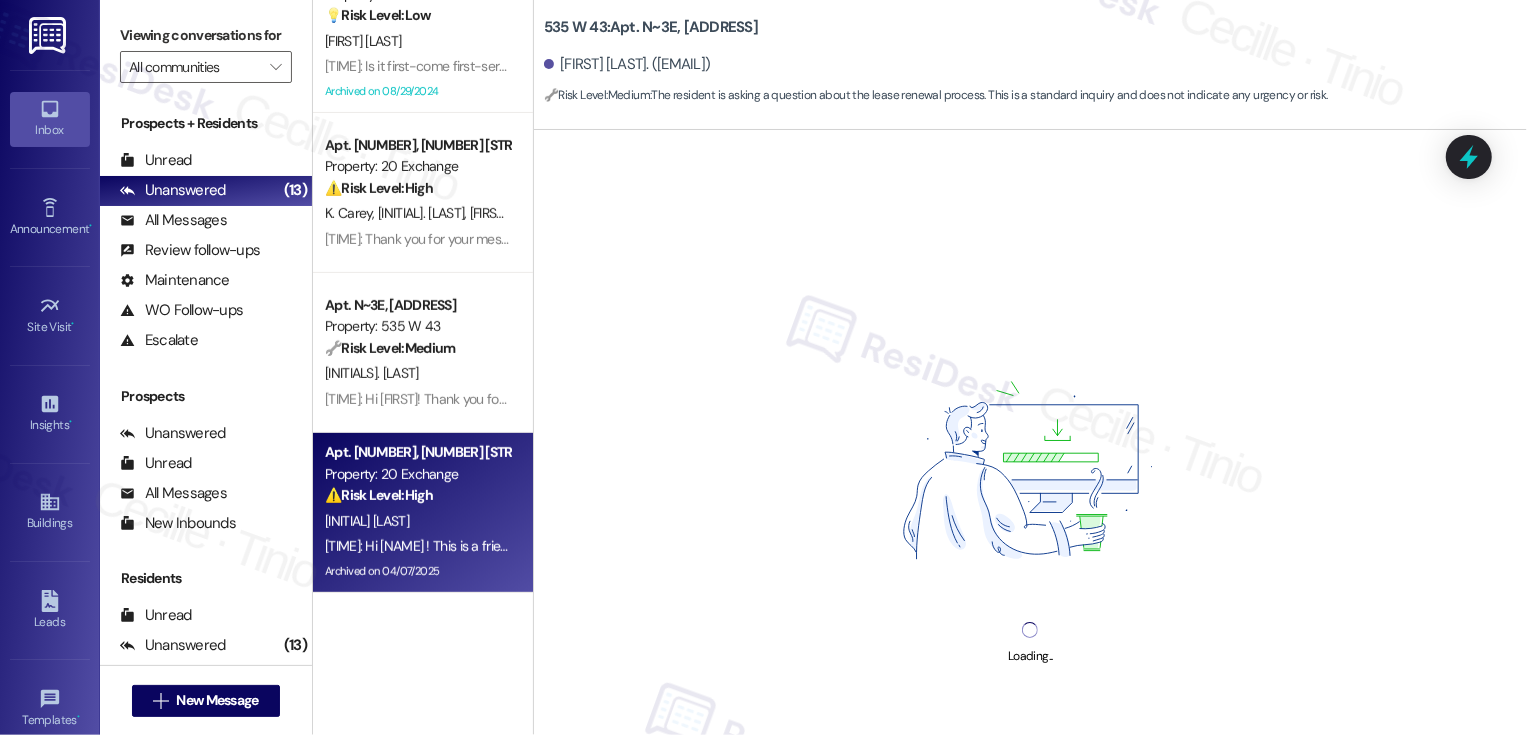 scroll, scrollTop: 526, scrollLeft: 0, axis: vertical 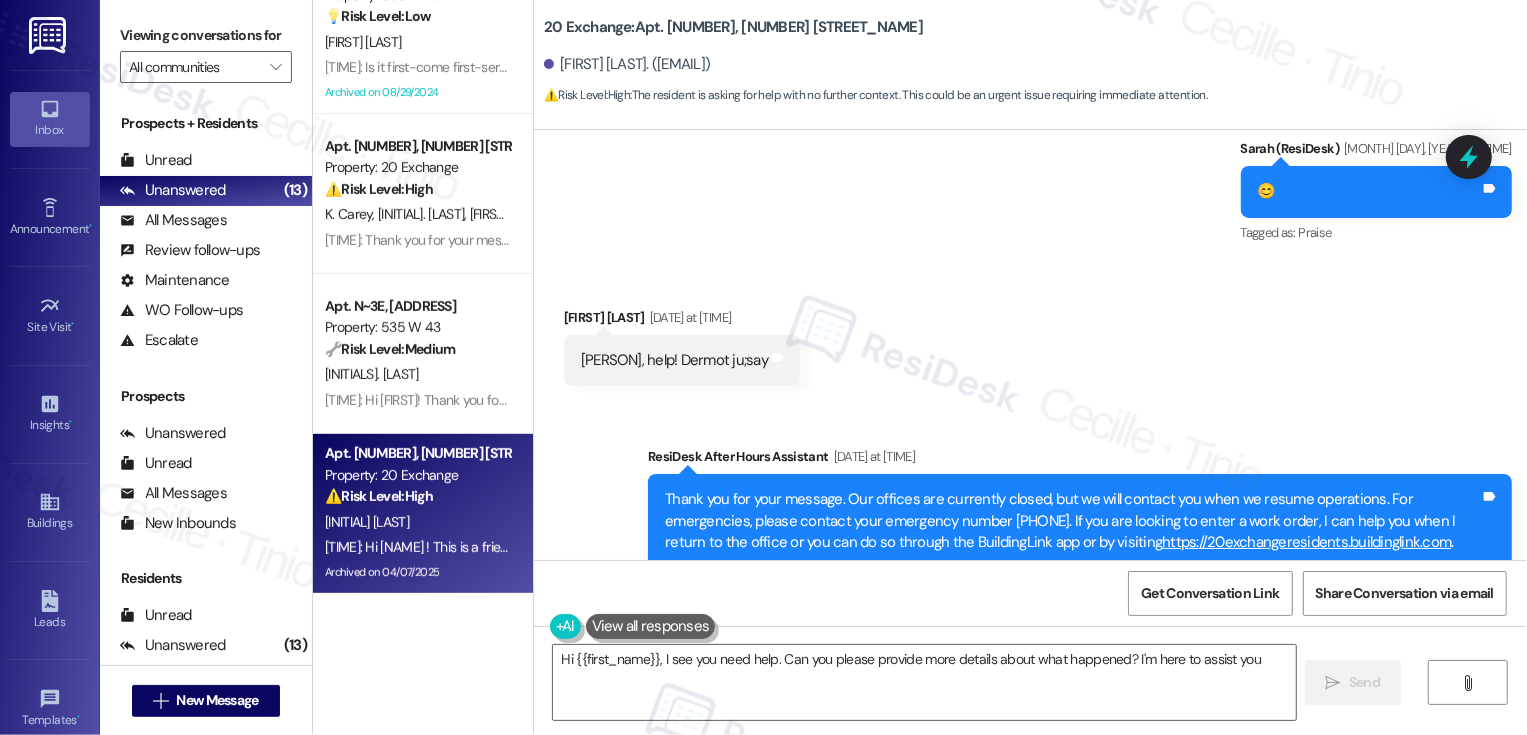 type on "Hi {{first_name}}, I see you need help. Can you please provide more details about what happened? I'm here to assist you!" 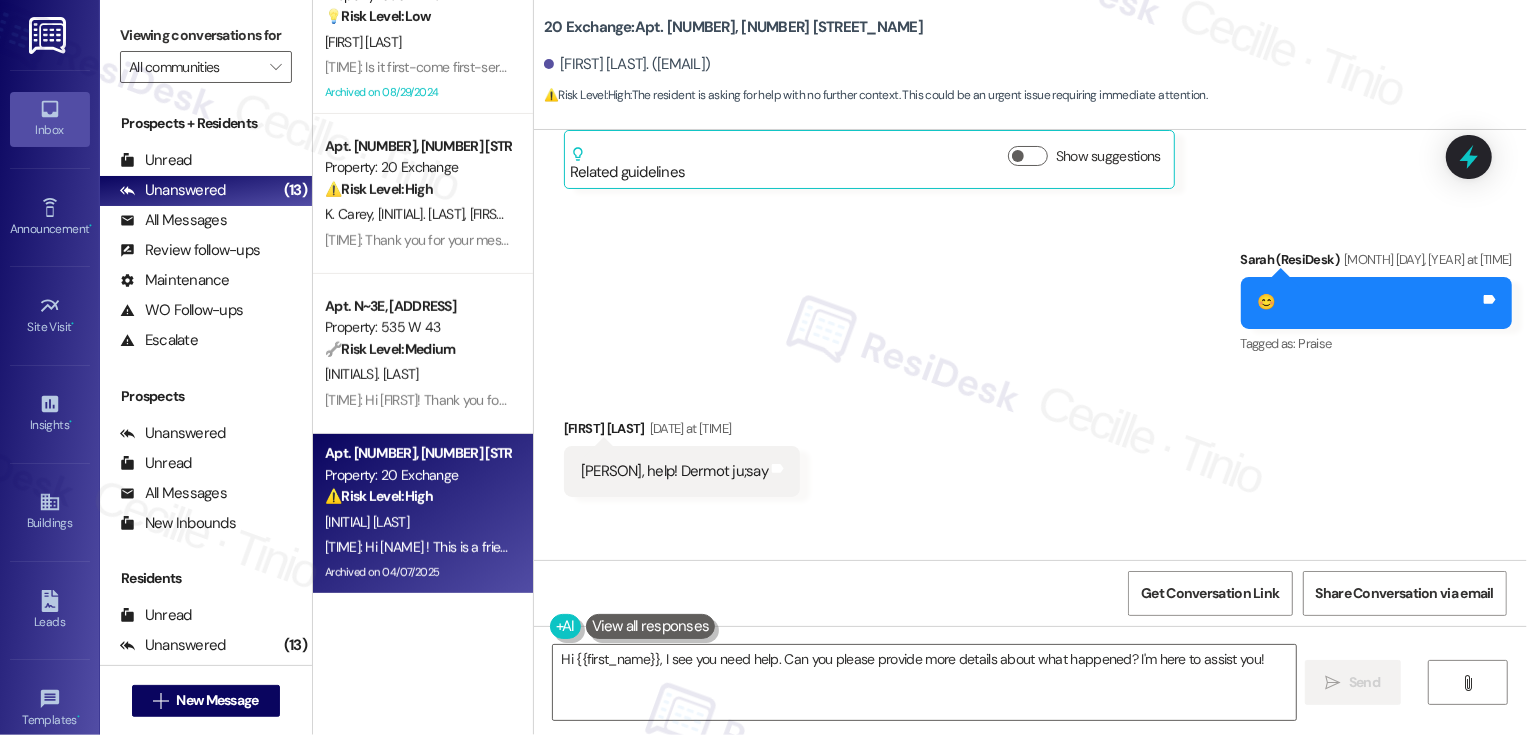 scroll, scrollTop: 22102, scrollLeft: 0, axis: vertical 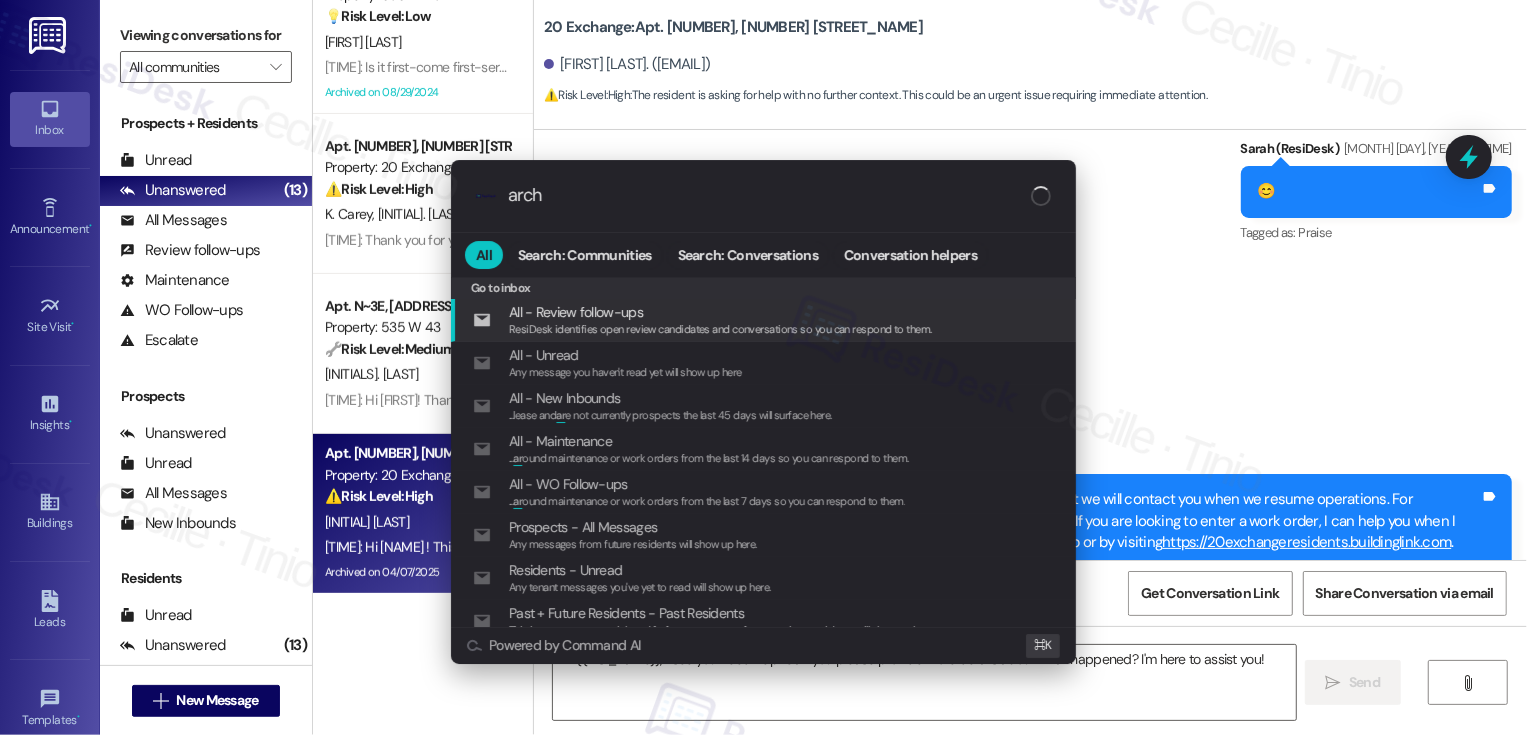 type on "archi" 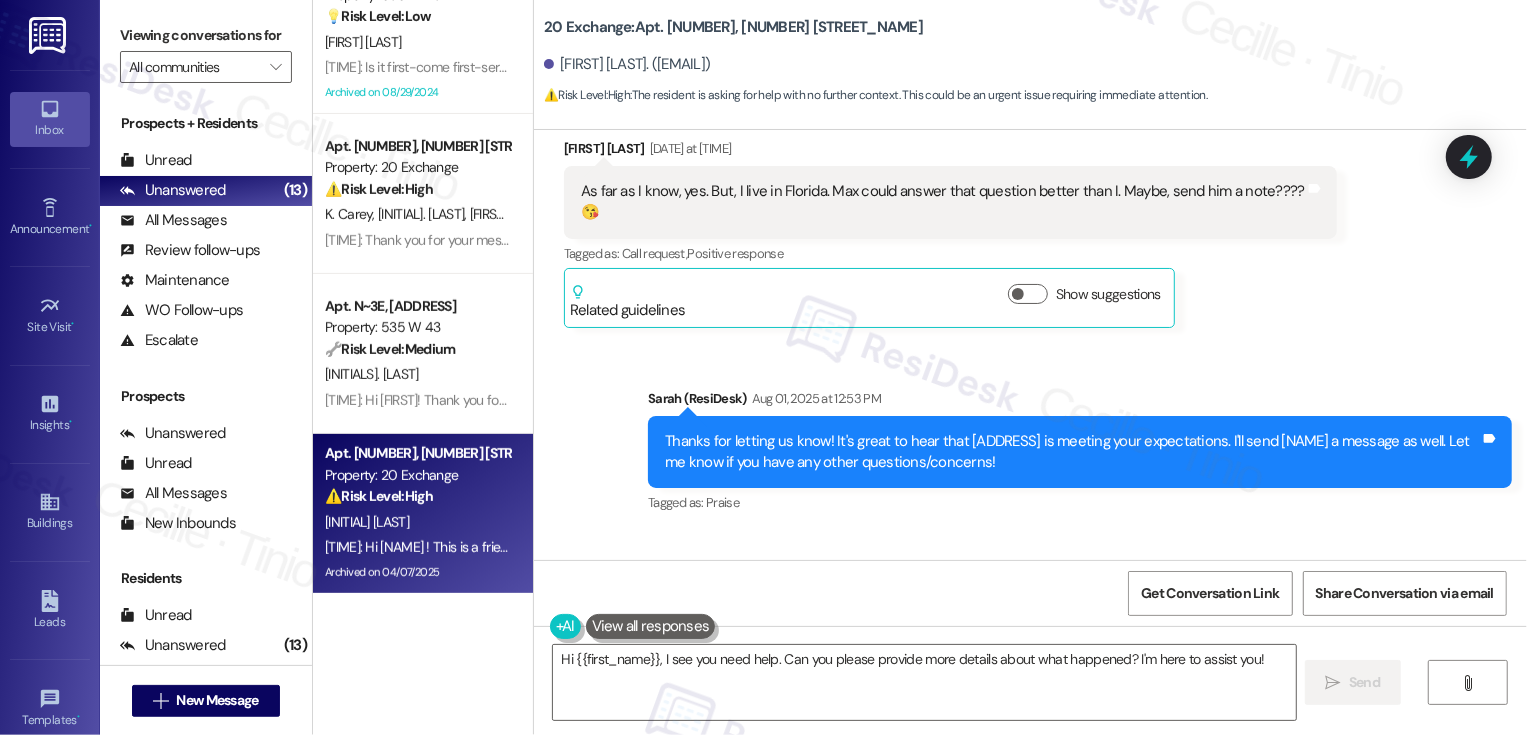 scroll, scrollTop: 20989, scrollLeft: 0, axis: vertical 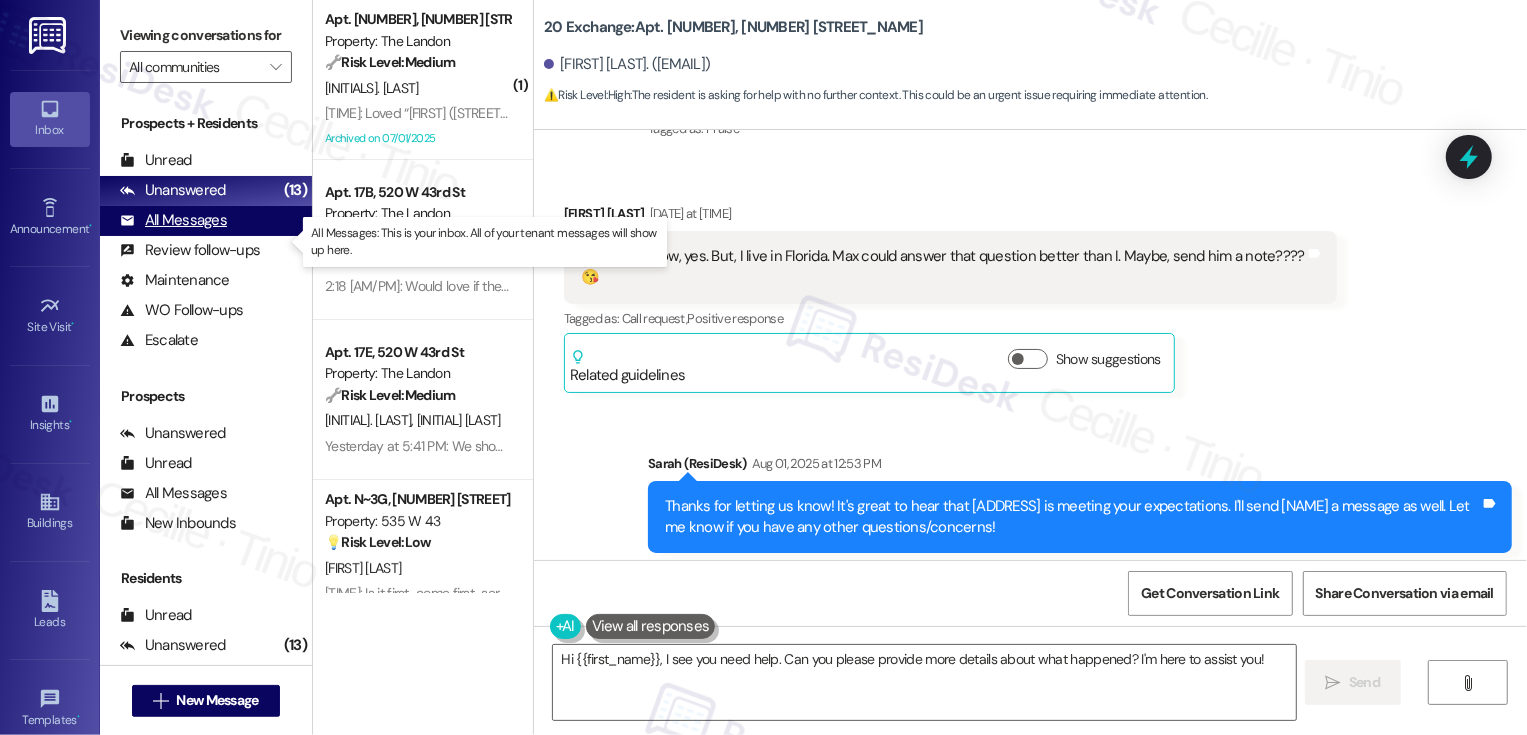click on "All Messages (undefined)" at bounding box center (206, 221) 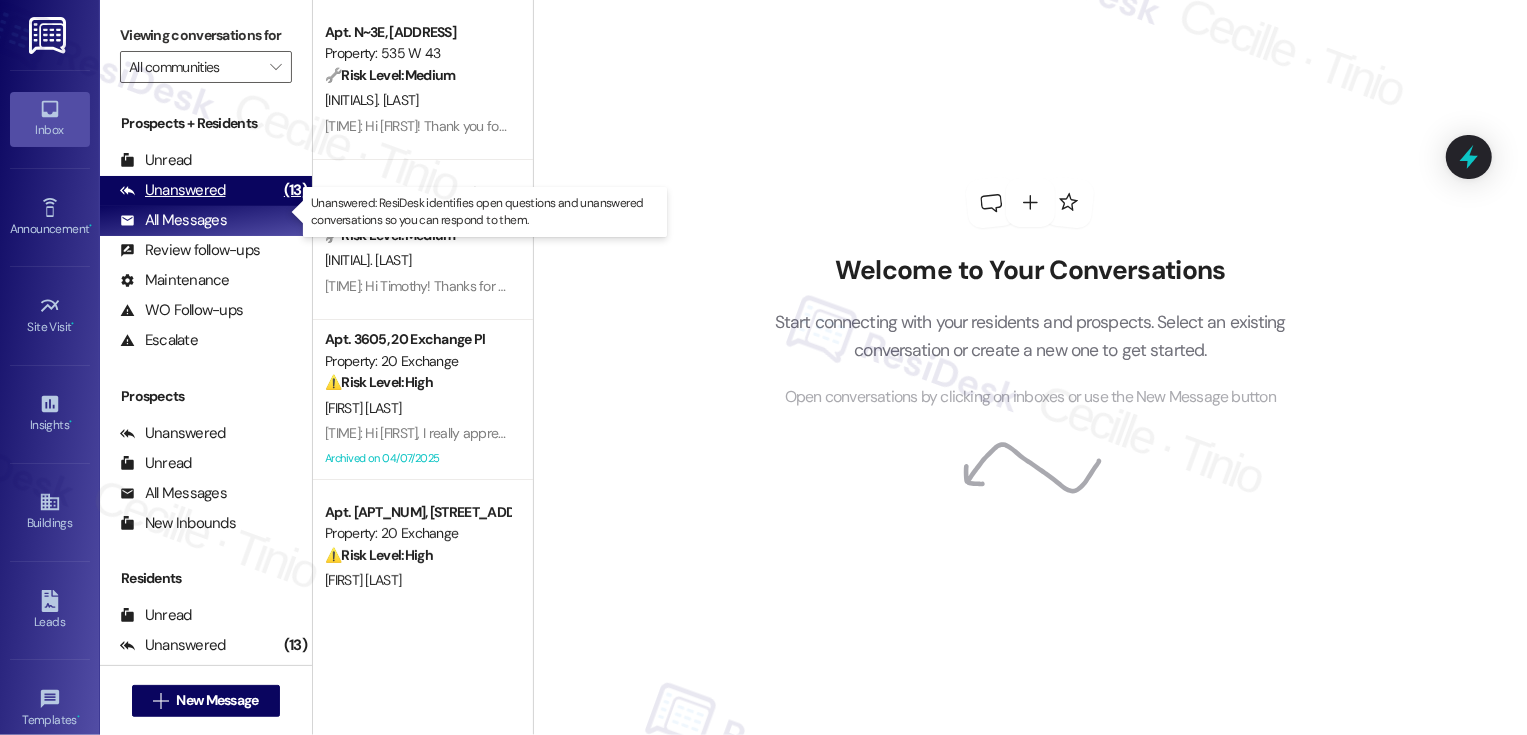 click on "Unanswered (13)" at bounding box center (206, 191) 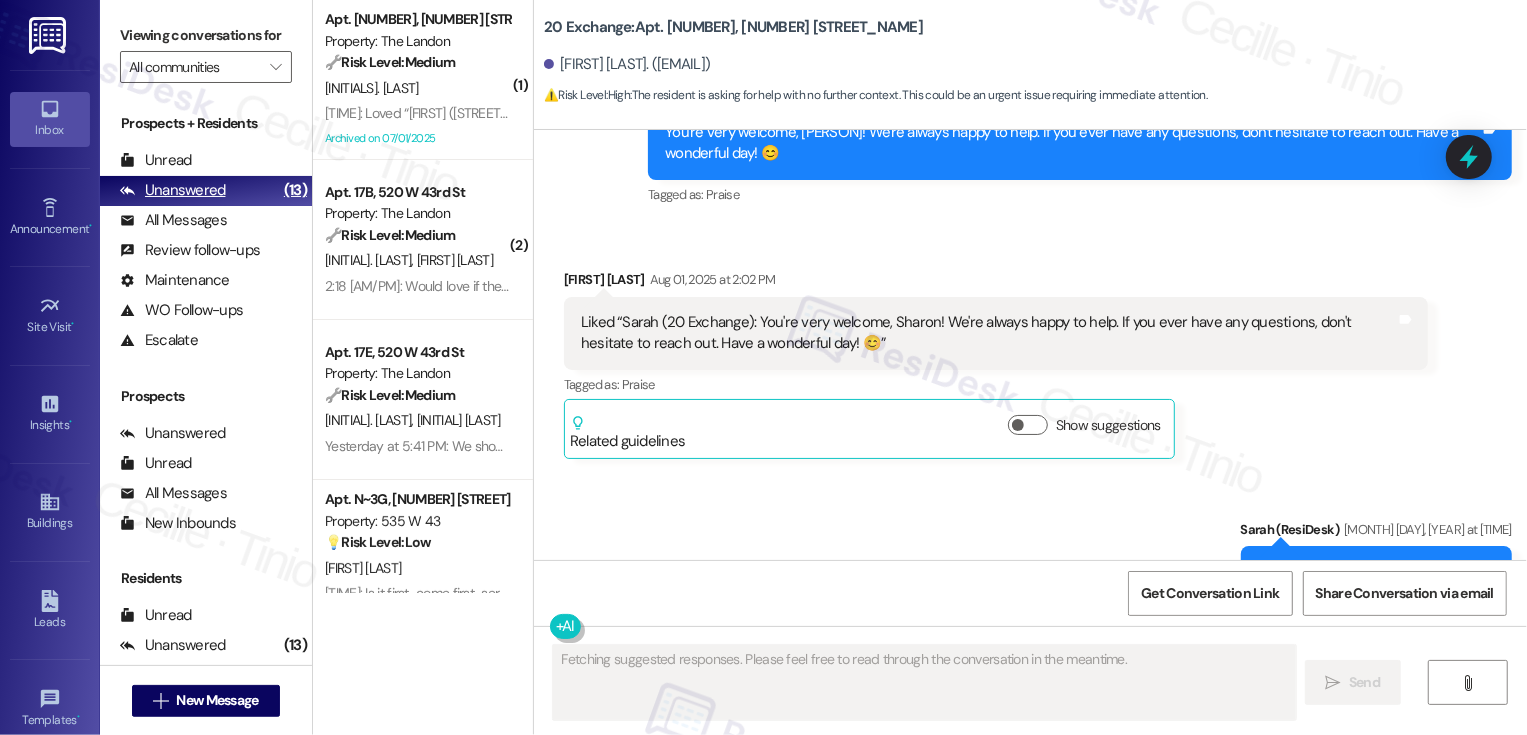 scroll, scrollTop: 21574, scrollLeft: 0, axis: vertical 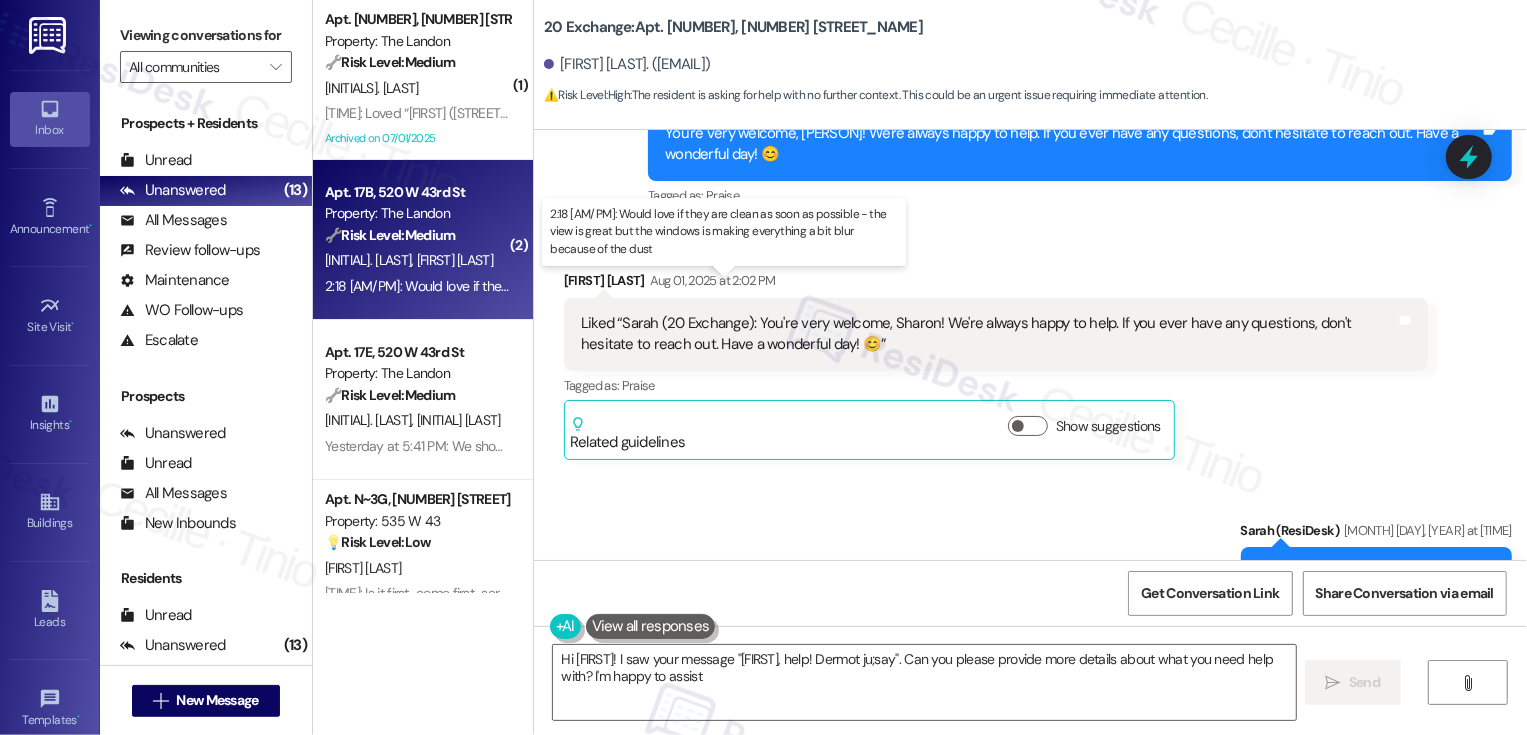 type on "Hi {{first_name}}! I saw your message "[FIRST], help! Dermot ju;say". Can you please provide more details about what you need help with? I'm happy to assist!" 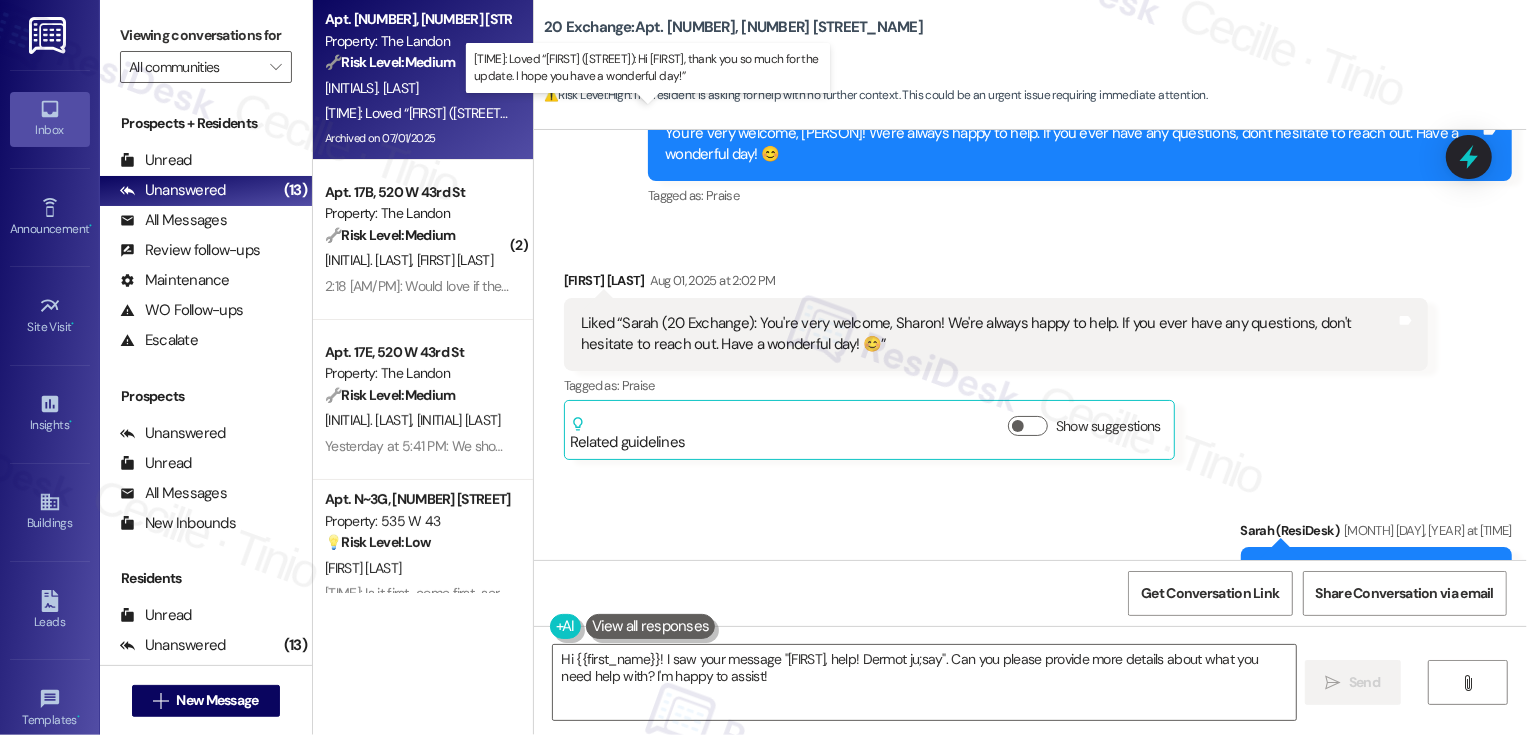 click on "[TIME]: Loved “Sarah (The Landon): Hi Yvonne, thank you so much for the update. I hope you have a wonderful day!” [TIME]: Loved “Sarah (The Landon): Hi Yvonne, thank you so much for the update. I hope you have a wonderful day!”" at bounding box center (648, 113) 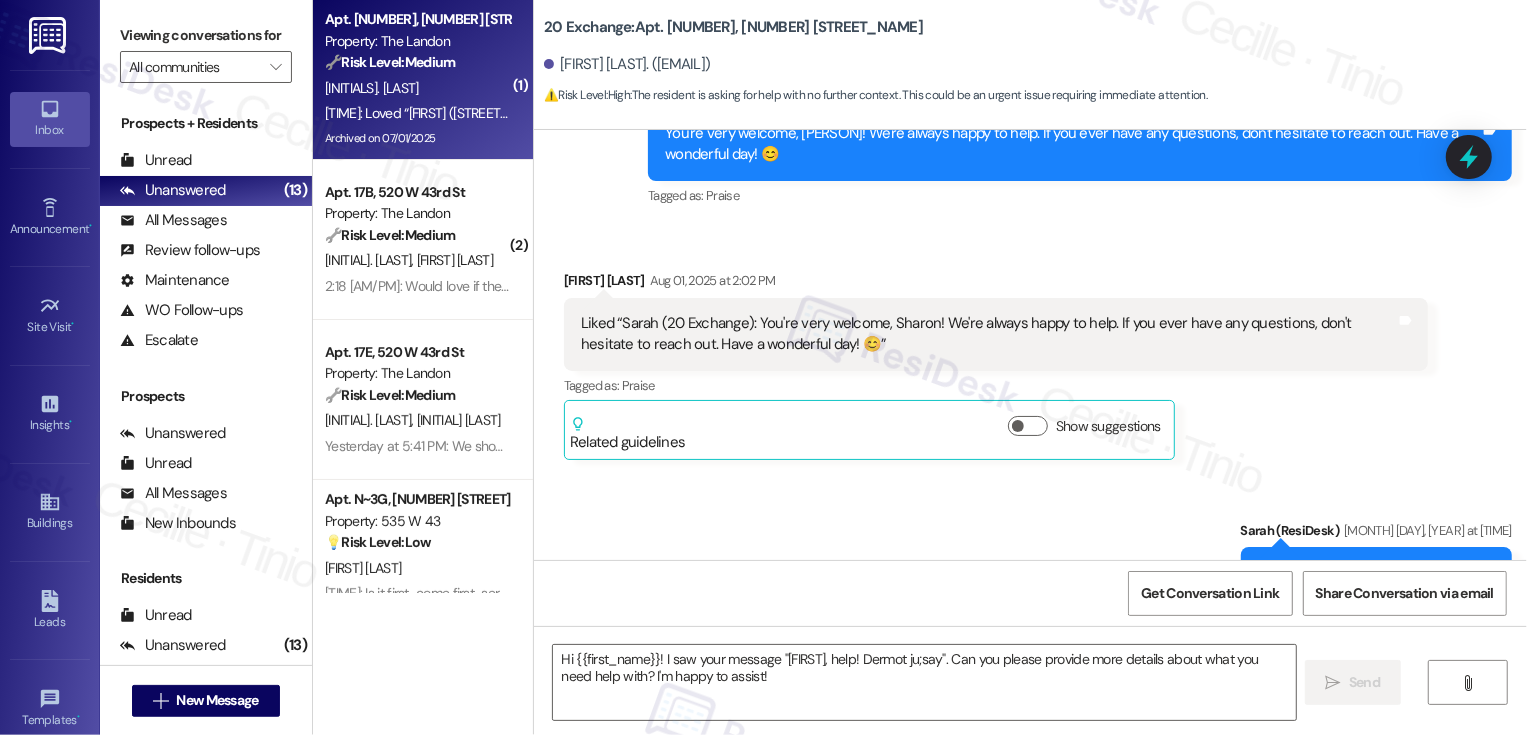 type on "Fetching suggested responses. Please feel free to read through the conversation in the meantime." 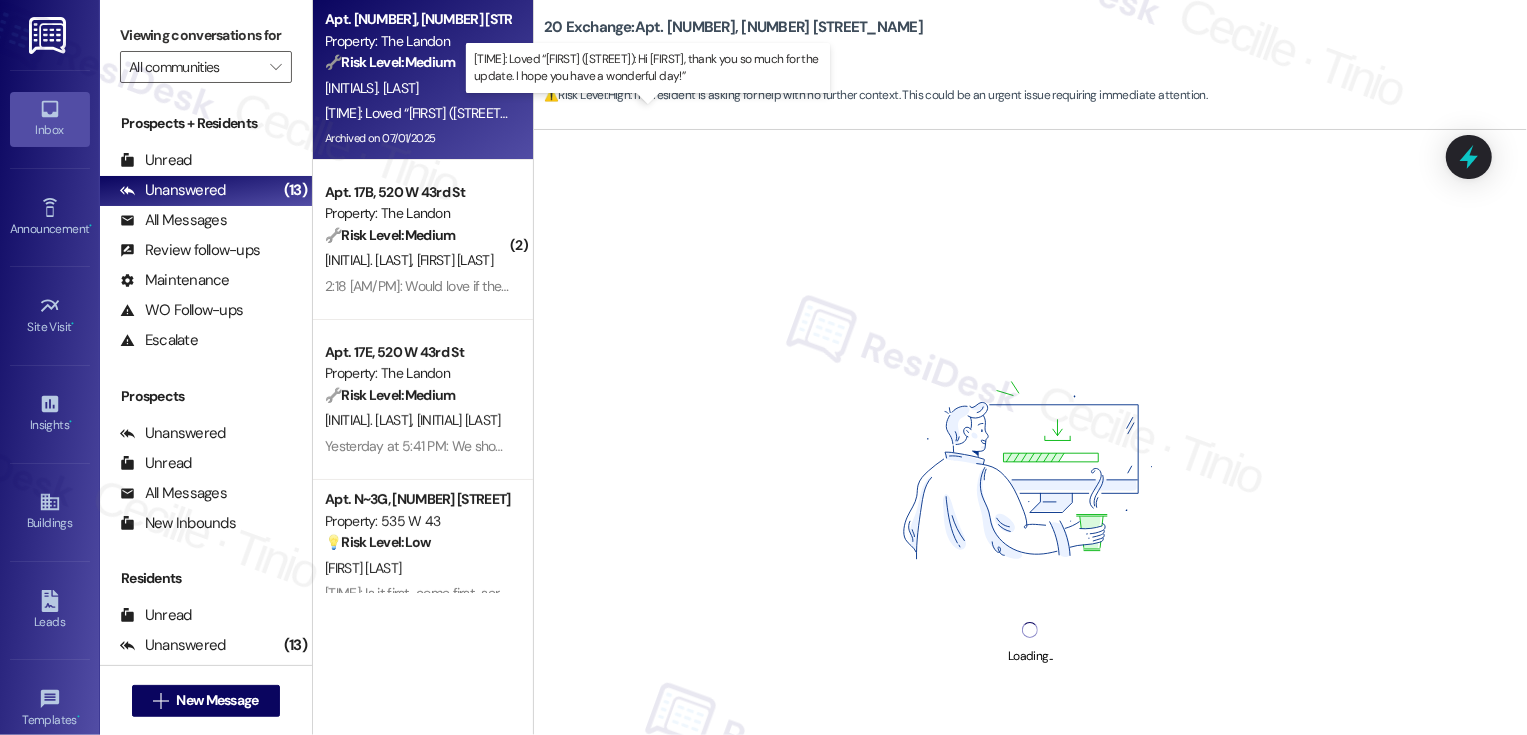 click on "[TIME]: Loved “Sarah (The Landon): Hi Yvonne, thank you so much for the update. I hope you have a wonderful day!” [TIME]: Loved “Sarah (The Landon): Hi Yvonne, thank you so much for the update. I hope you have a wonderful day!”" at bounding box center [648, 113] 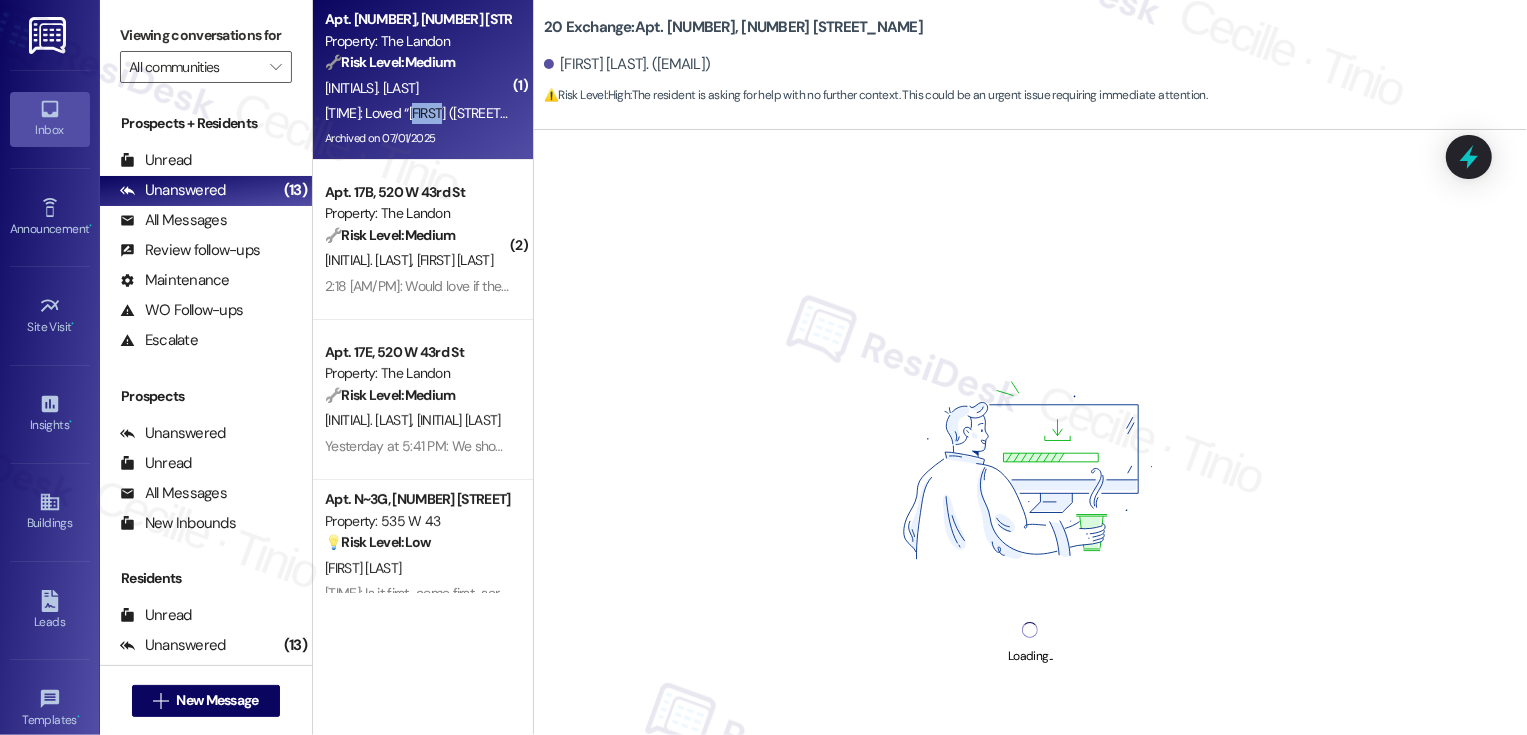 click on "[INITIALS]. [LAST]" at bounding box center (417, 88) 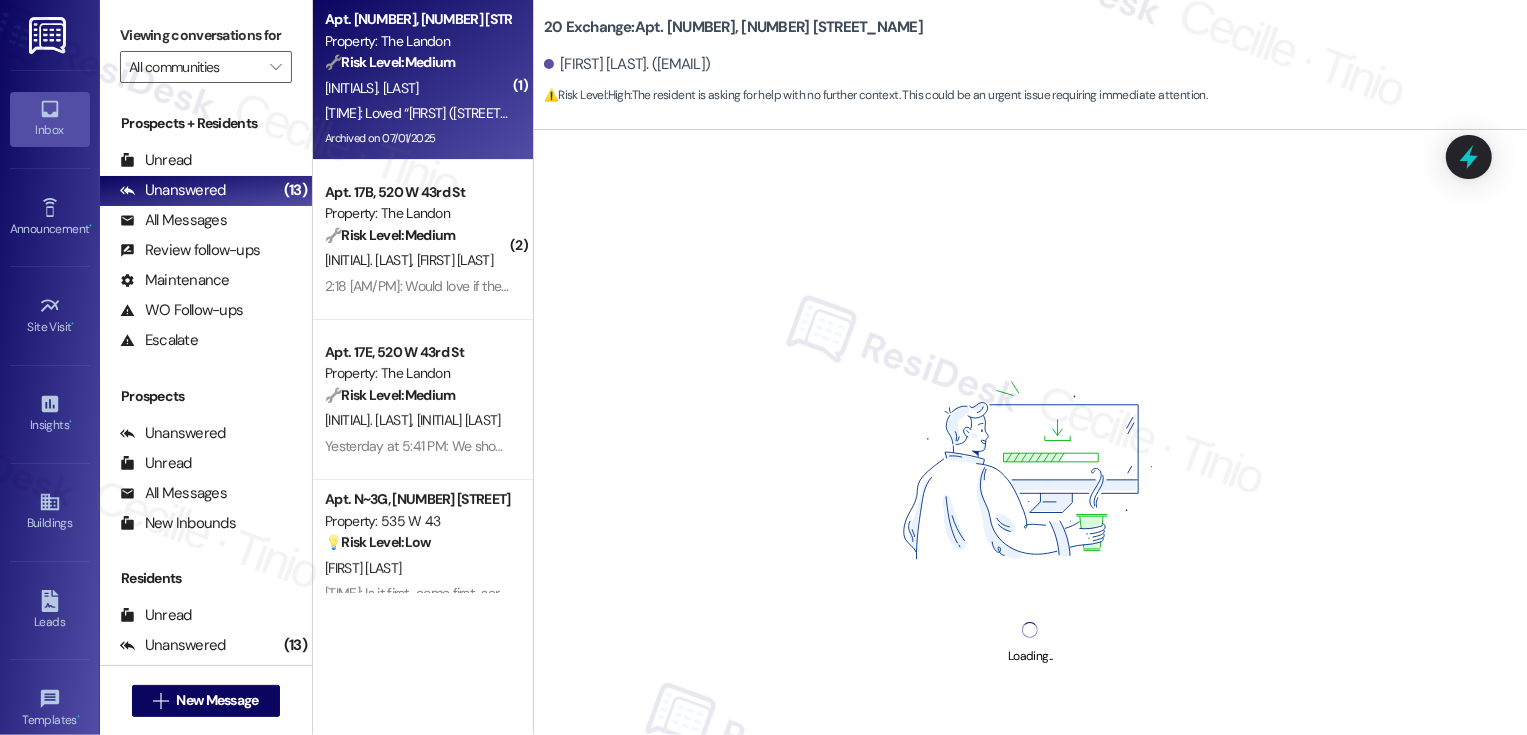 click on "[INITIALS]. [LAST]" at bounding box center (417, 88) 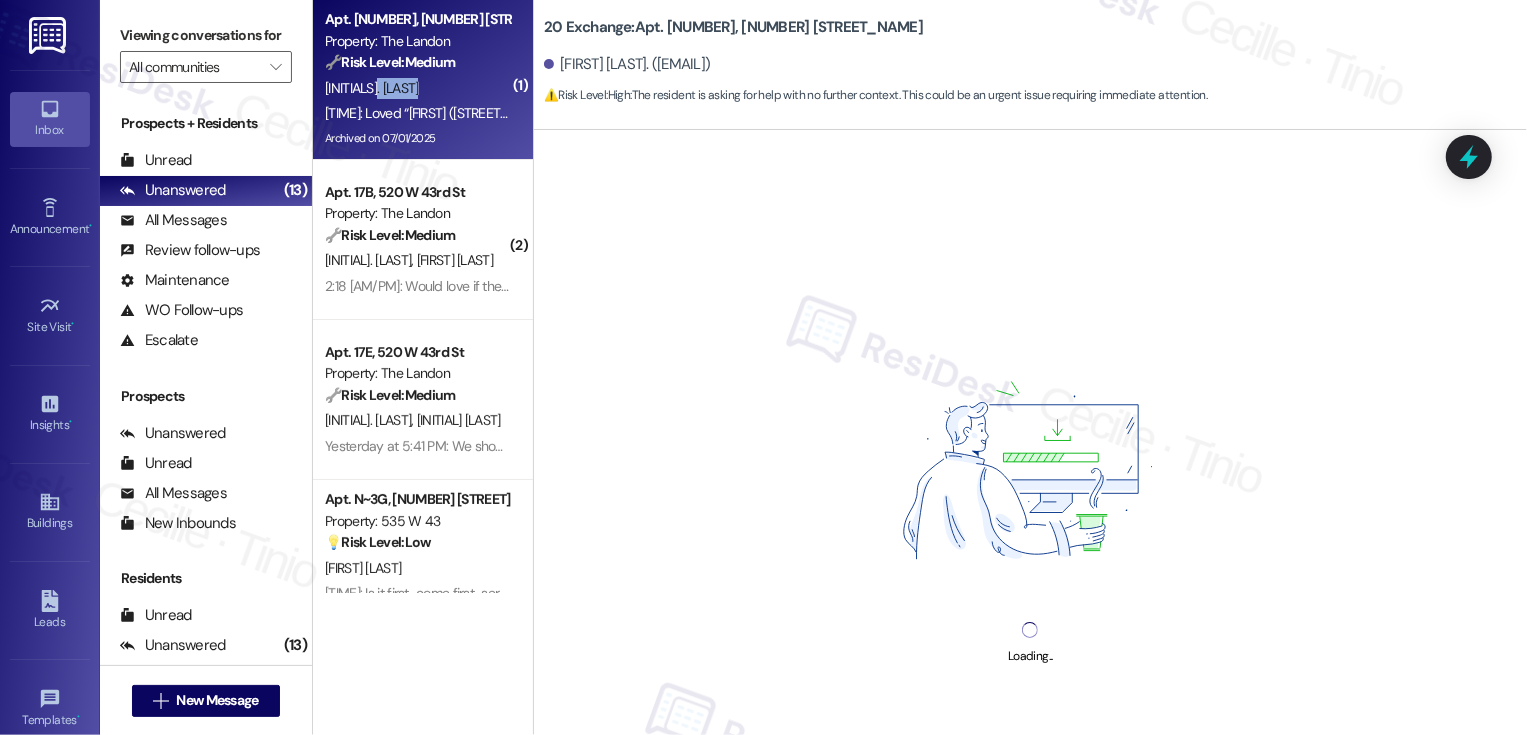 click on "( 1 ) Apt. [APARTMENT_NUMBER], 520 W 43rd St Property: The Landon 🔧 Risk Level: Medium Resident confirms they are sending in payment. This appears to be a routine payment update. Y. Leggett [TIME]: Loved “Sarah (The Landon): Hi Yvonne, thank you so much for the update. I hope you have a wonderful day!” [TIME]: Loved “Sarah (The Landon): Hi Yvonne, thank you so much for the update. I hope you have a wonderful day!” Archived on [DATE] ( 2 ) Apt. [APARTMENT_NUMBER], 520 W 43rd St Property: The Landon 🔧 Risk Level: Medium The resident is requesting confirmation of a window cleaning appointment. While they express a desire for it to be done quickly, it is ultimately a non-urgent maintenance request affecting the view, not health or safety. The initial move-in feedback was positive, and the window cleaning issue is a minor cosmetic concern. M. Gannabathala A. Munthala [TIME]: Would love if they are clean as soon as possible - the view is great but the windows is making everything a bit blur because of the dust 🔧" at bounding box center (423, 296) 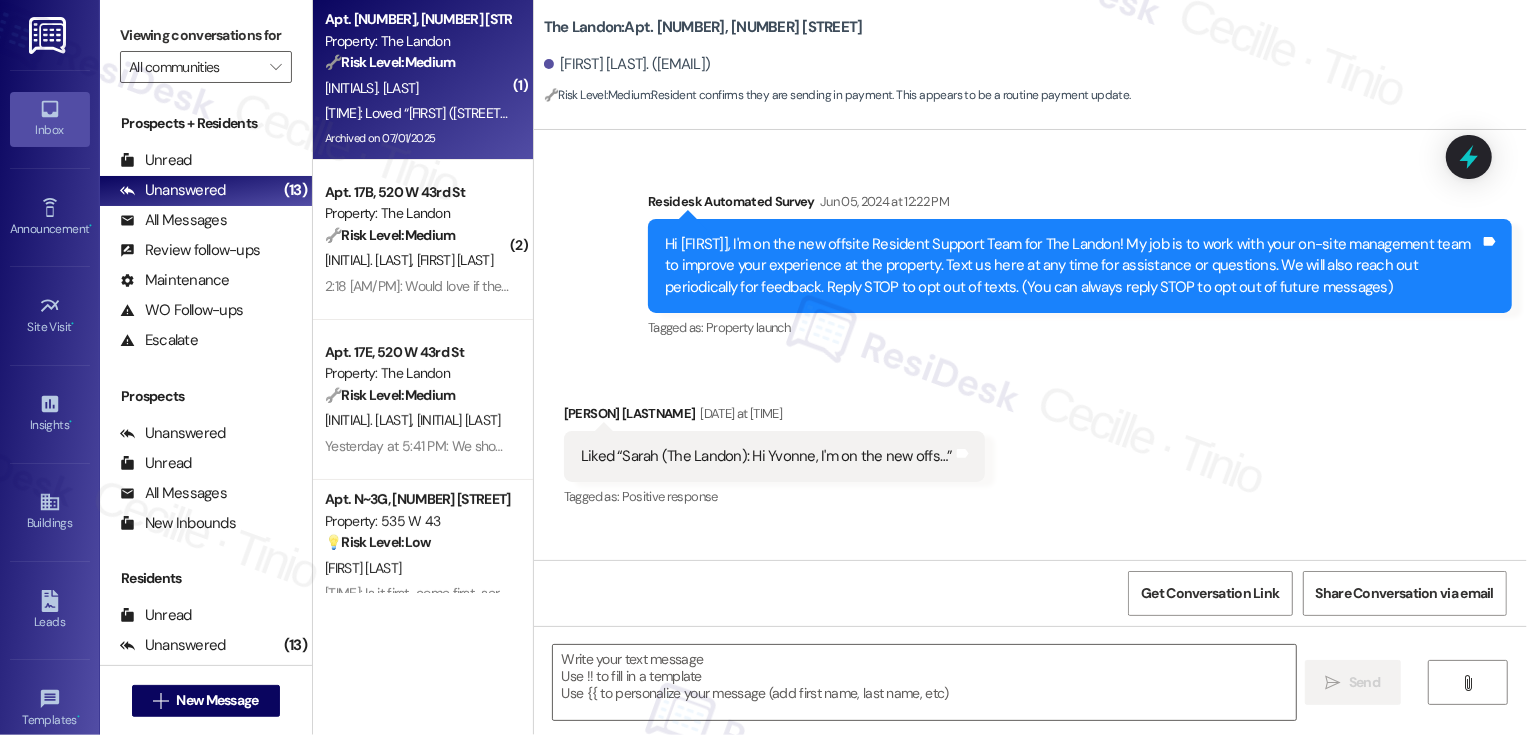 scroll, scrollTop: 0, scrollLeft: 0, axis: both 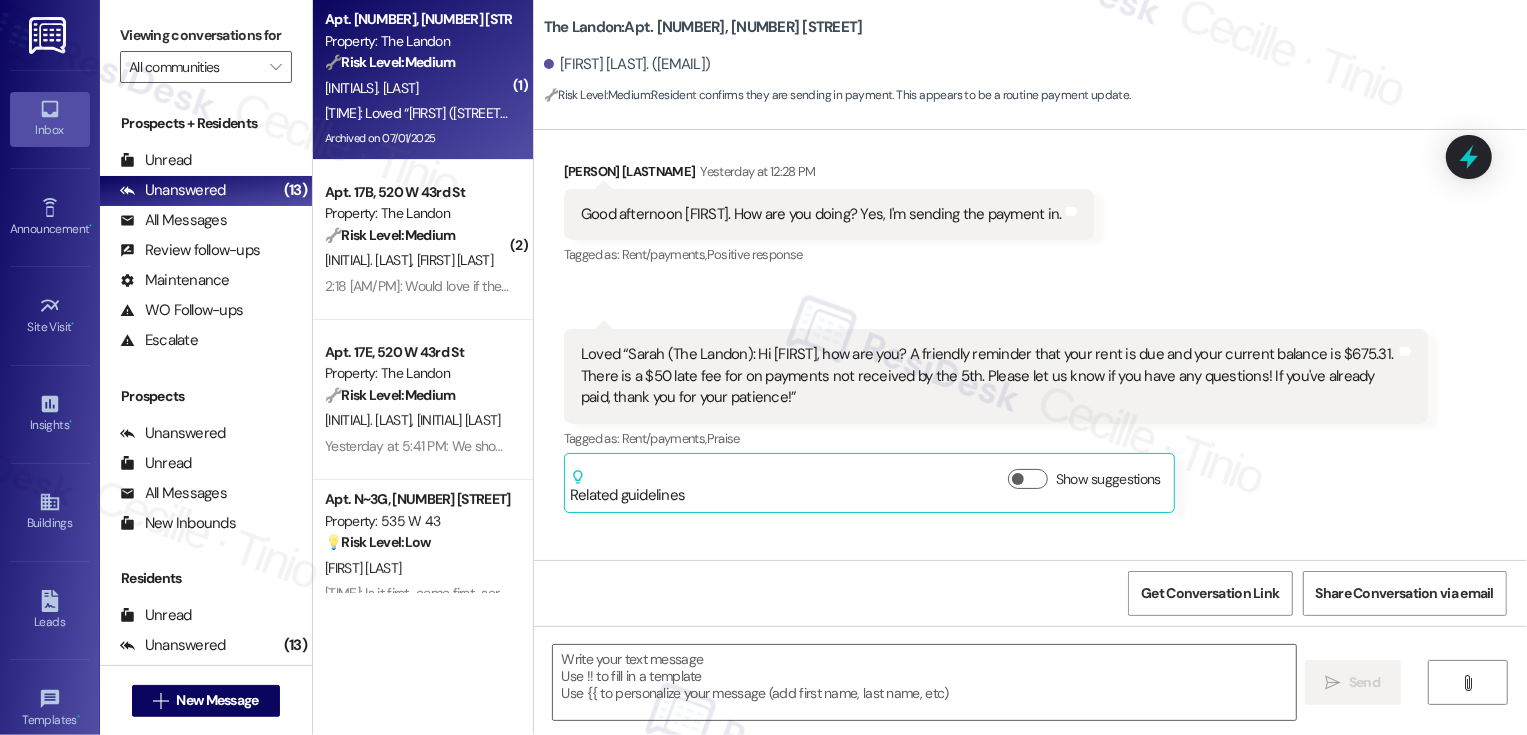 type on "Fetching suggested responses. Please feel free to read through the conversation in the meantime." 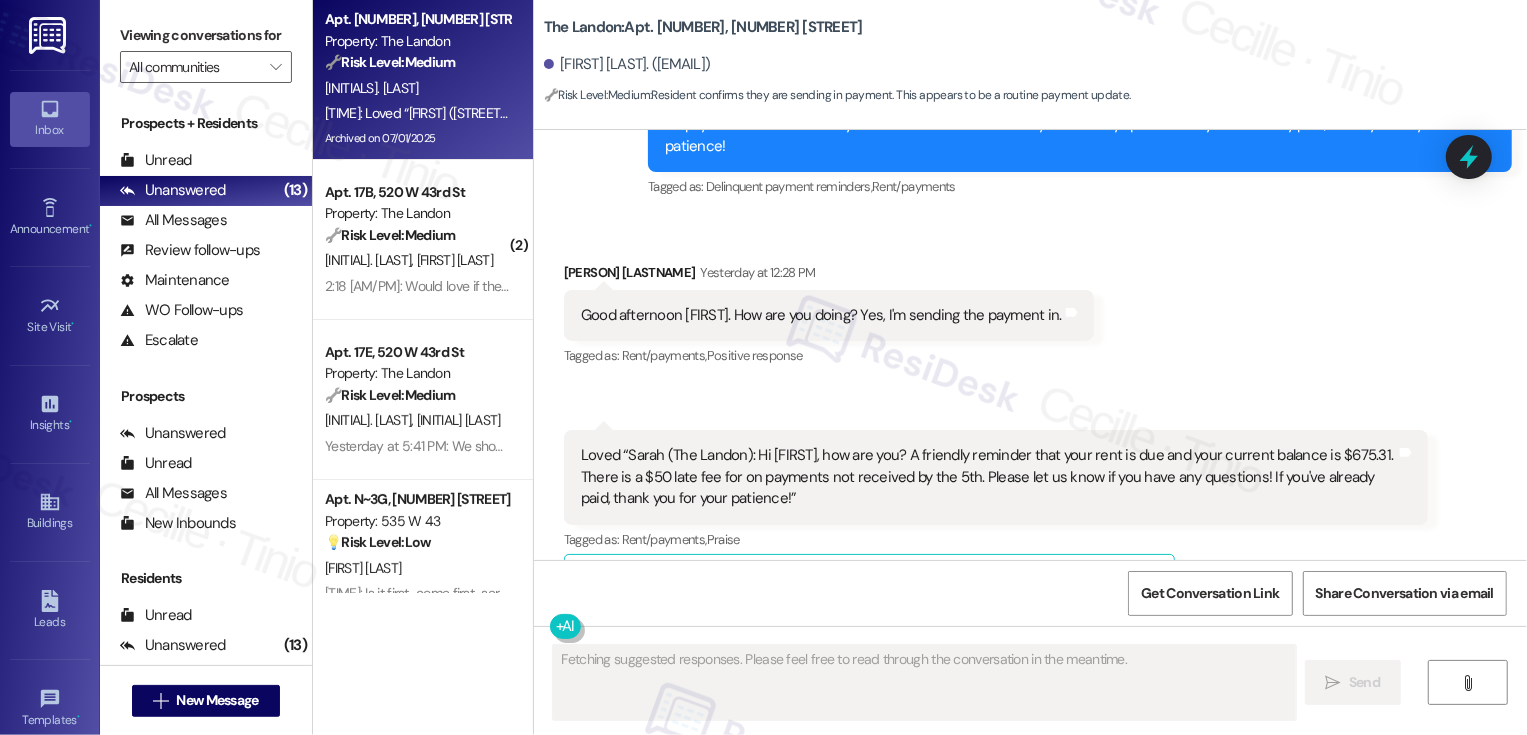 scroll, scrollTop: 95244, scrollLeft: 0, axis: vertical 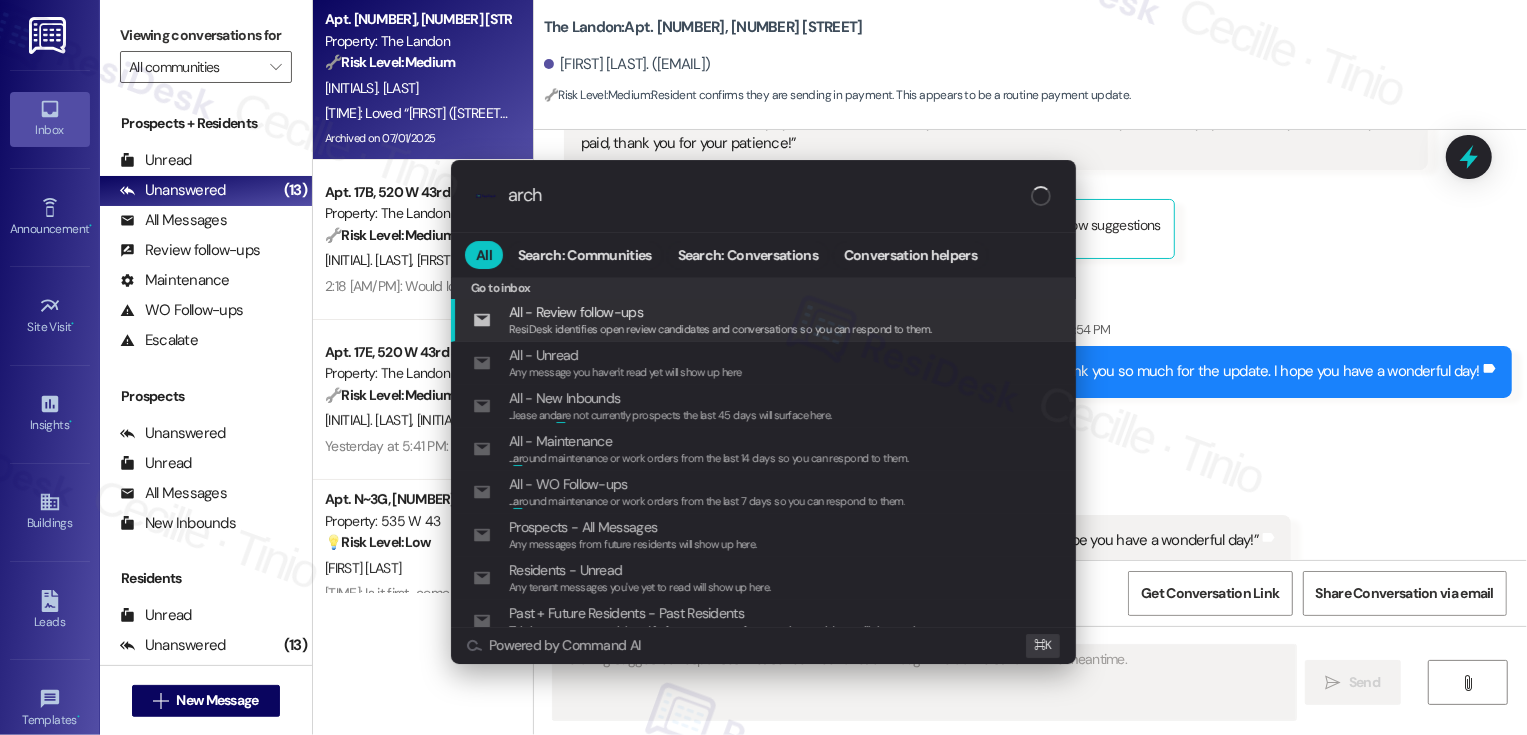 type on "archi" 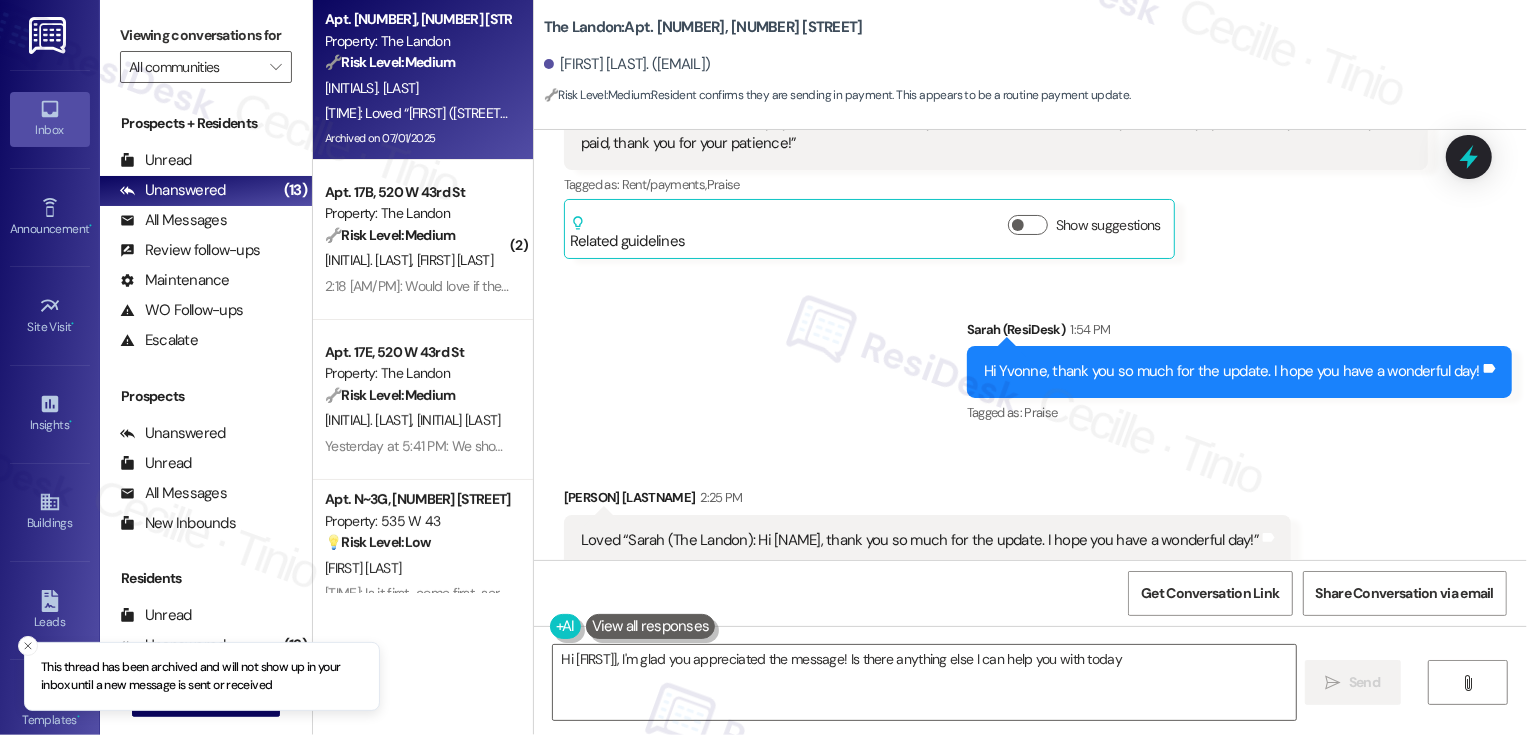 type on "Hi {{first_name}}, I'm glad you appreciated the message! Is there anything else I can help you with today?" 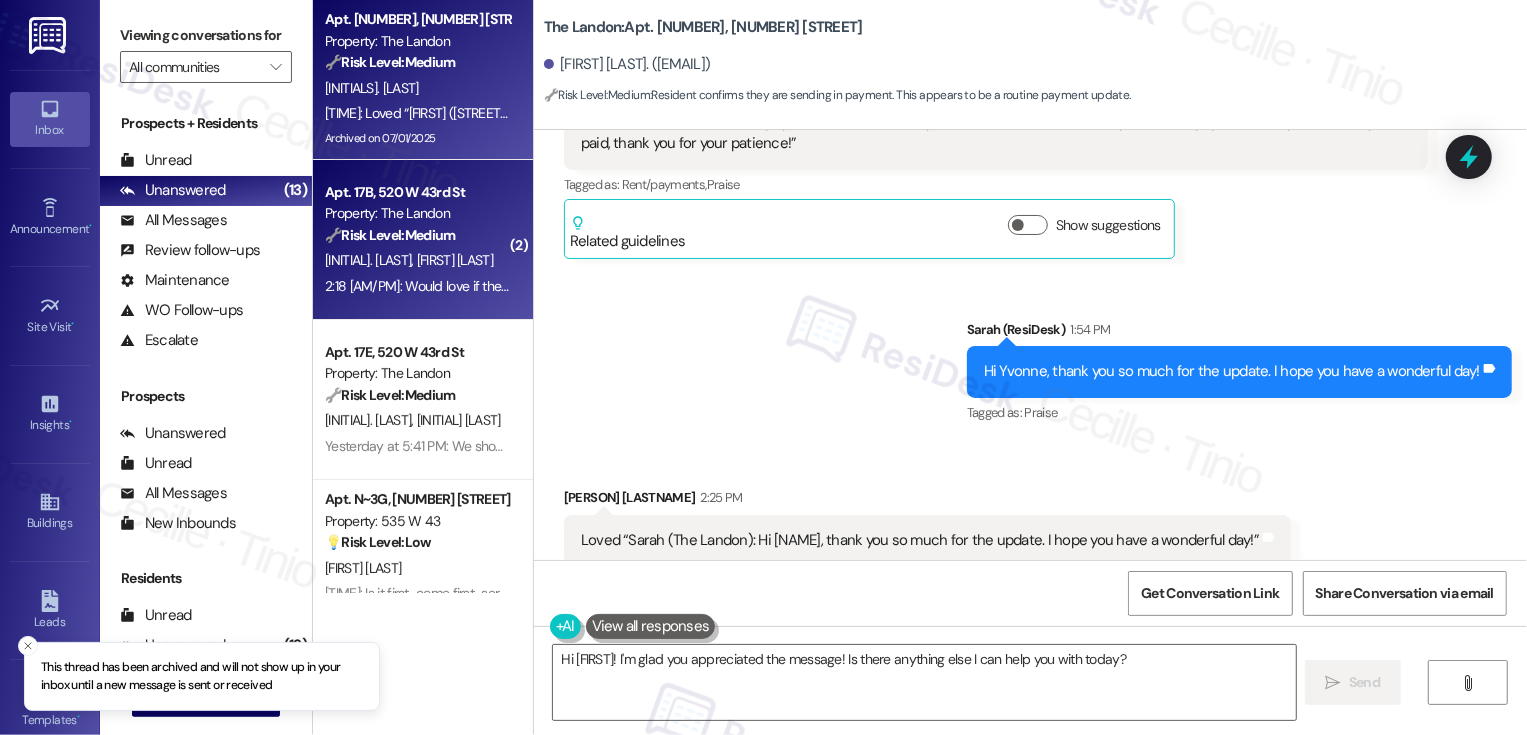 click on "Apt. 17B, 520 W 43rd St Property: The Landon 🔧  Risk Level:  Medium The resident is requesting confirmation of a window cleaning appointment. While they express a desire for it to be done quickly, it is ultimately a non-urgent maintenance request affecting the view, not health or safety. The initial move-in feedback was positive, and the window cleaning issue is a minor cosmetic concern." at bounding box center [417, 214] 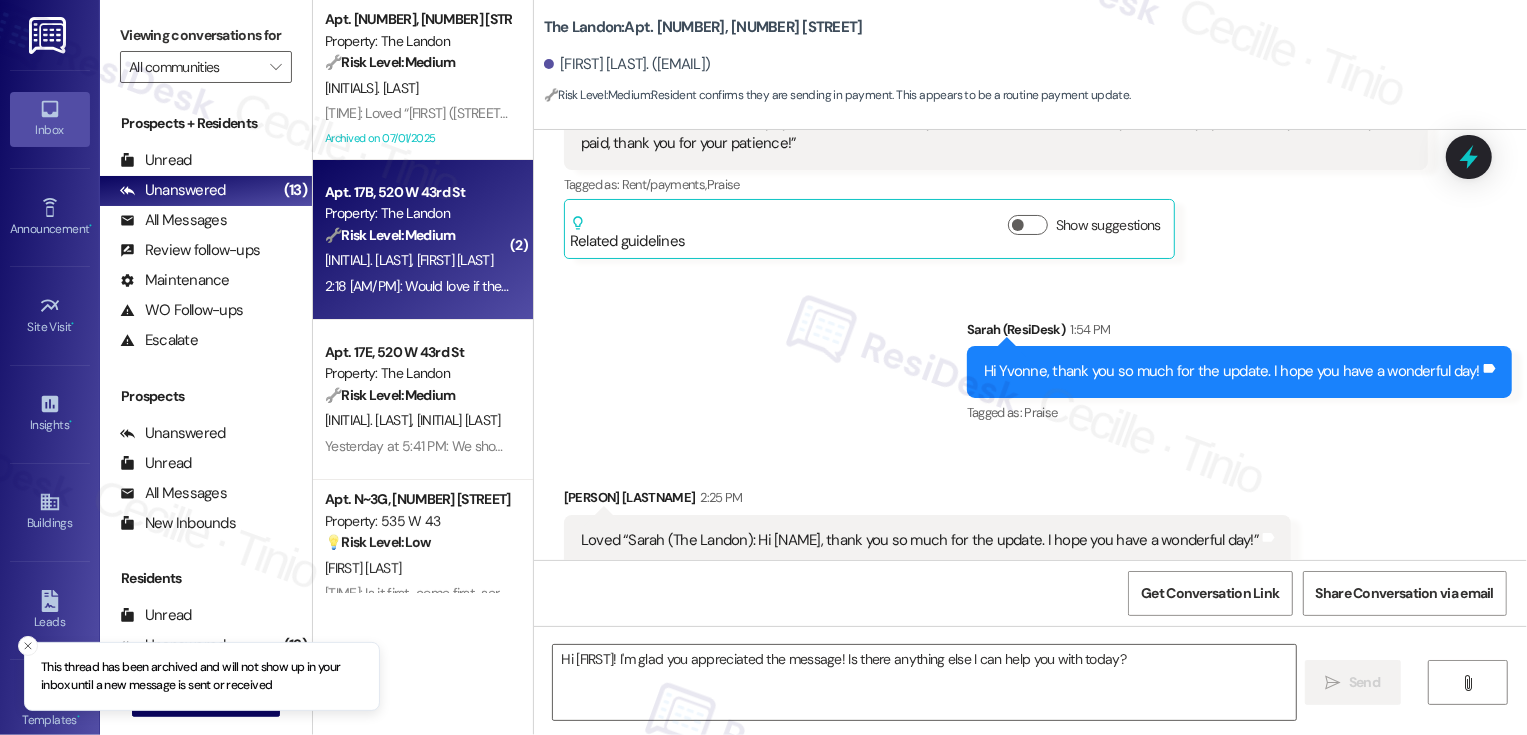 type on "Fetching suggested responses. Please feel free to read through the conversation in the meantime." 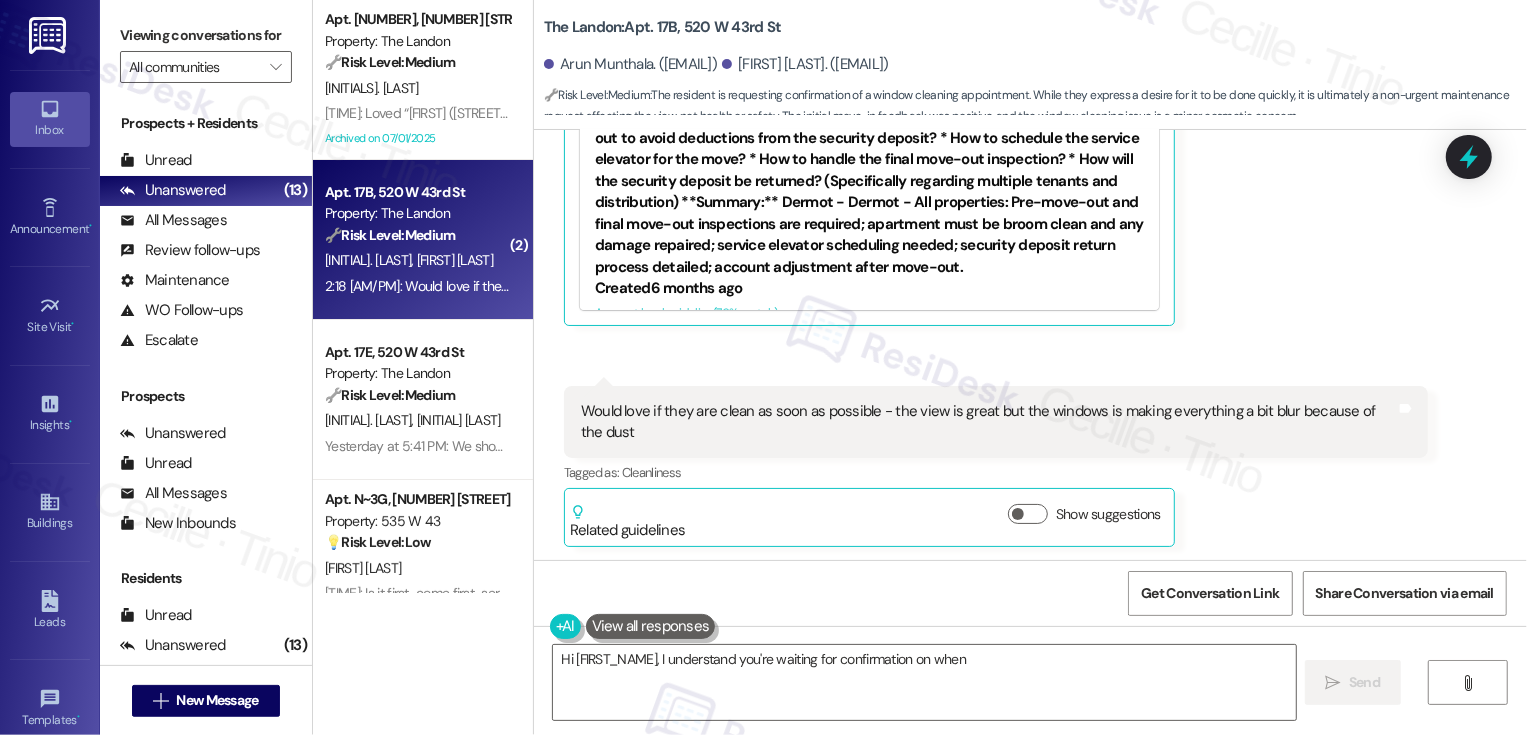scroll, scrollTop: 1388, scrollLeft: 0, axis: vertical 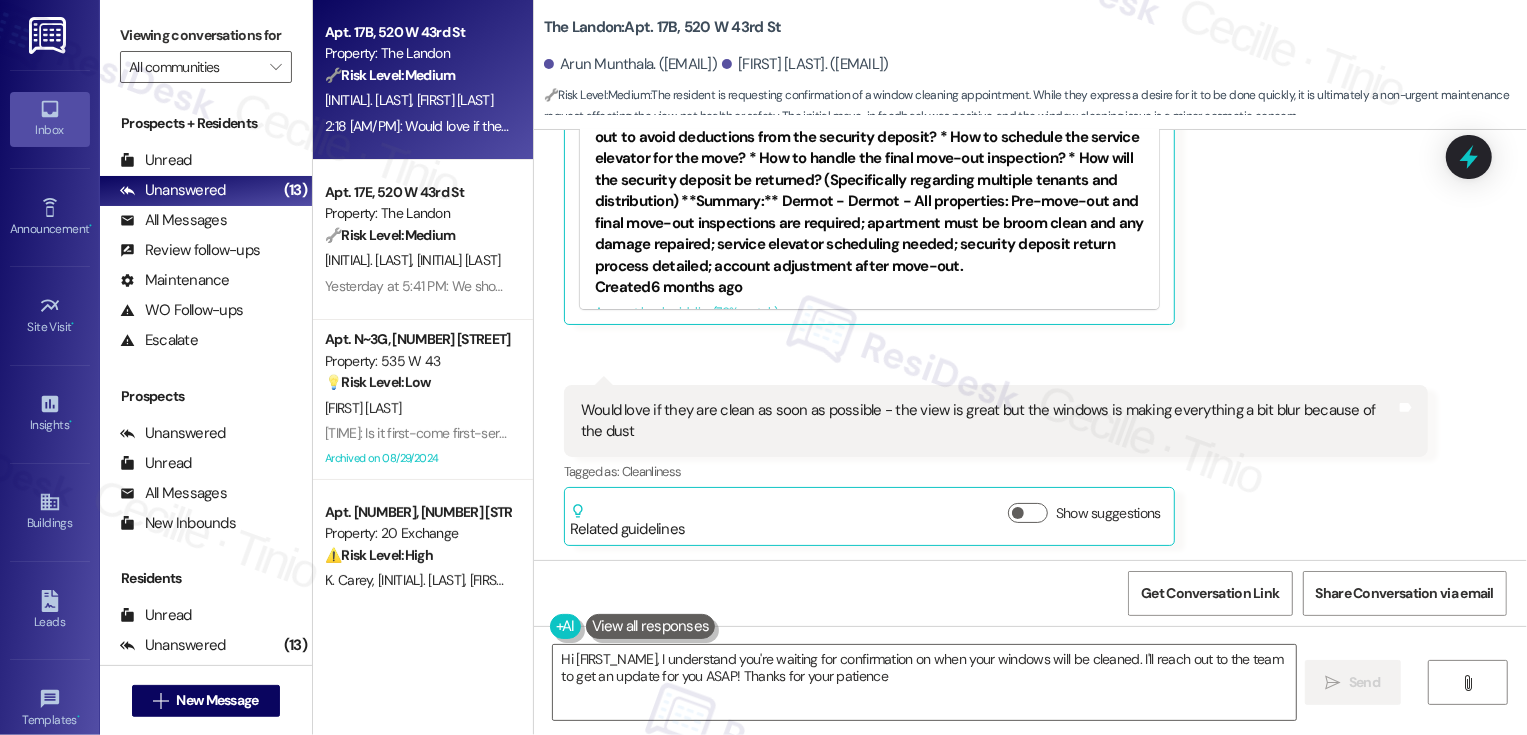 type on "Hi {{first_name}}, I understand you're waiting for confirmation on when your windows will be cleaned. I'll reach out to the team to get an update for you ASAP! Thanks for your patience!" 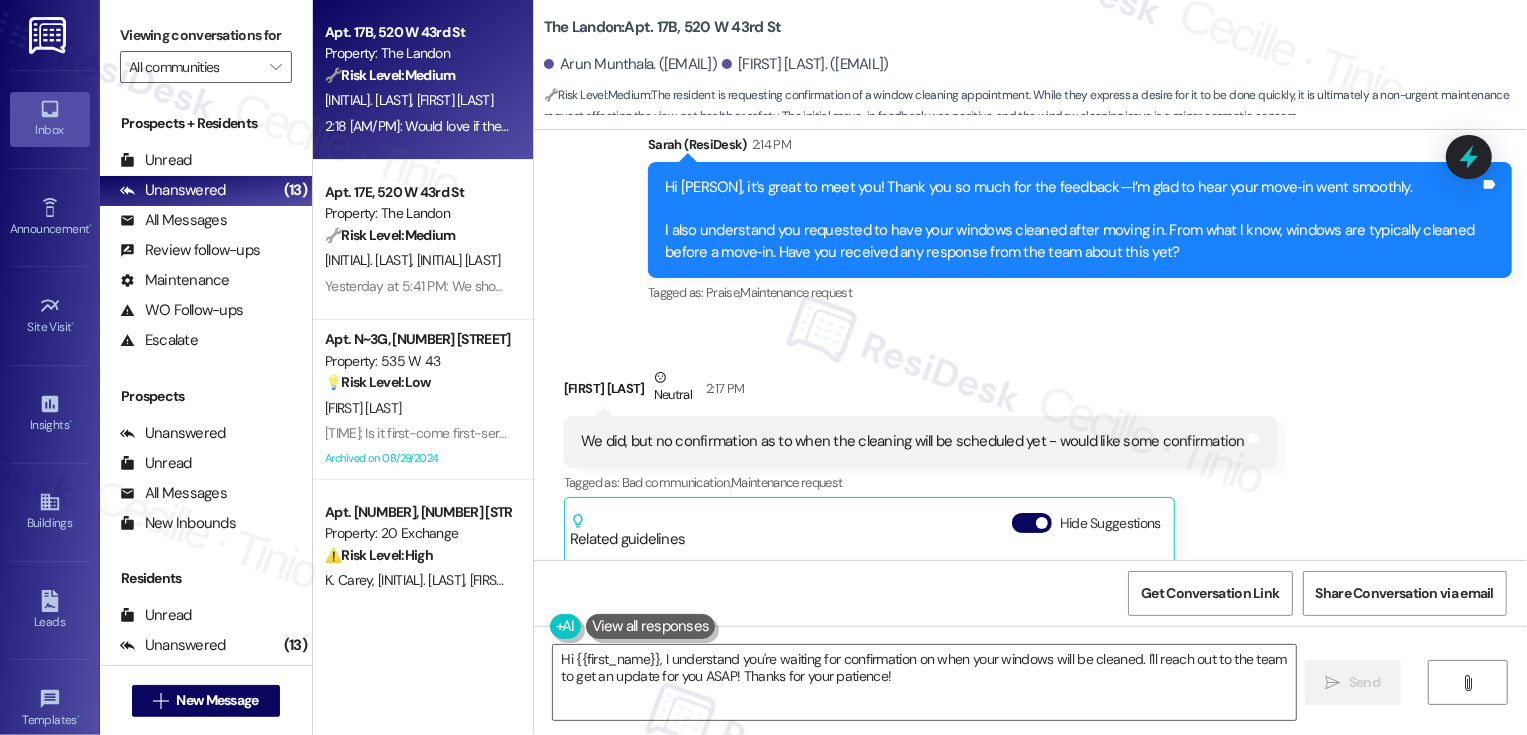 scroll, scrollTop: 850, scrollLeft: 0, axis: vertical 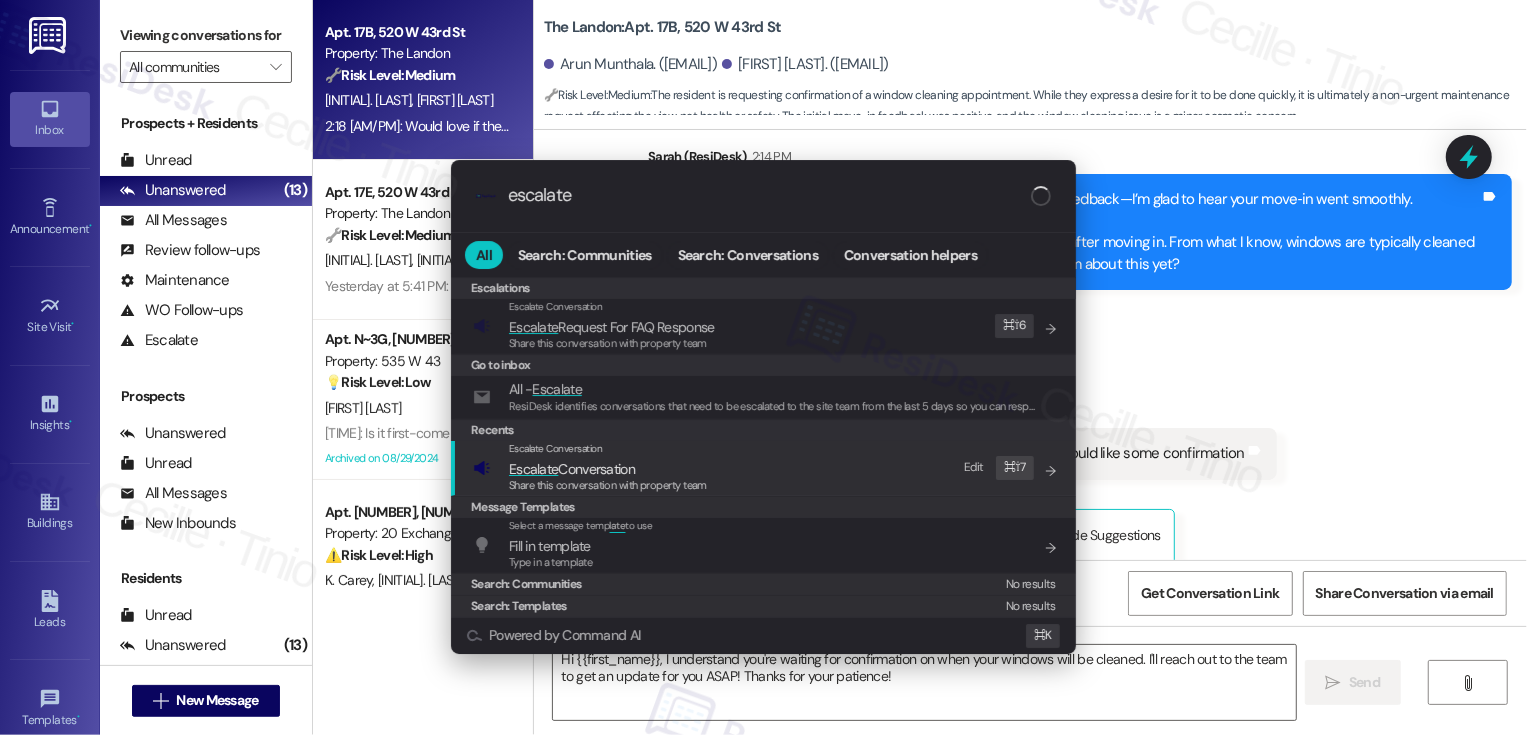 type on "escalate" 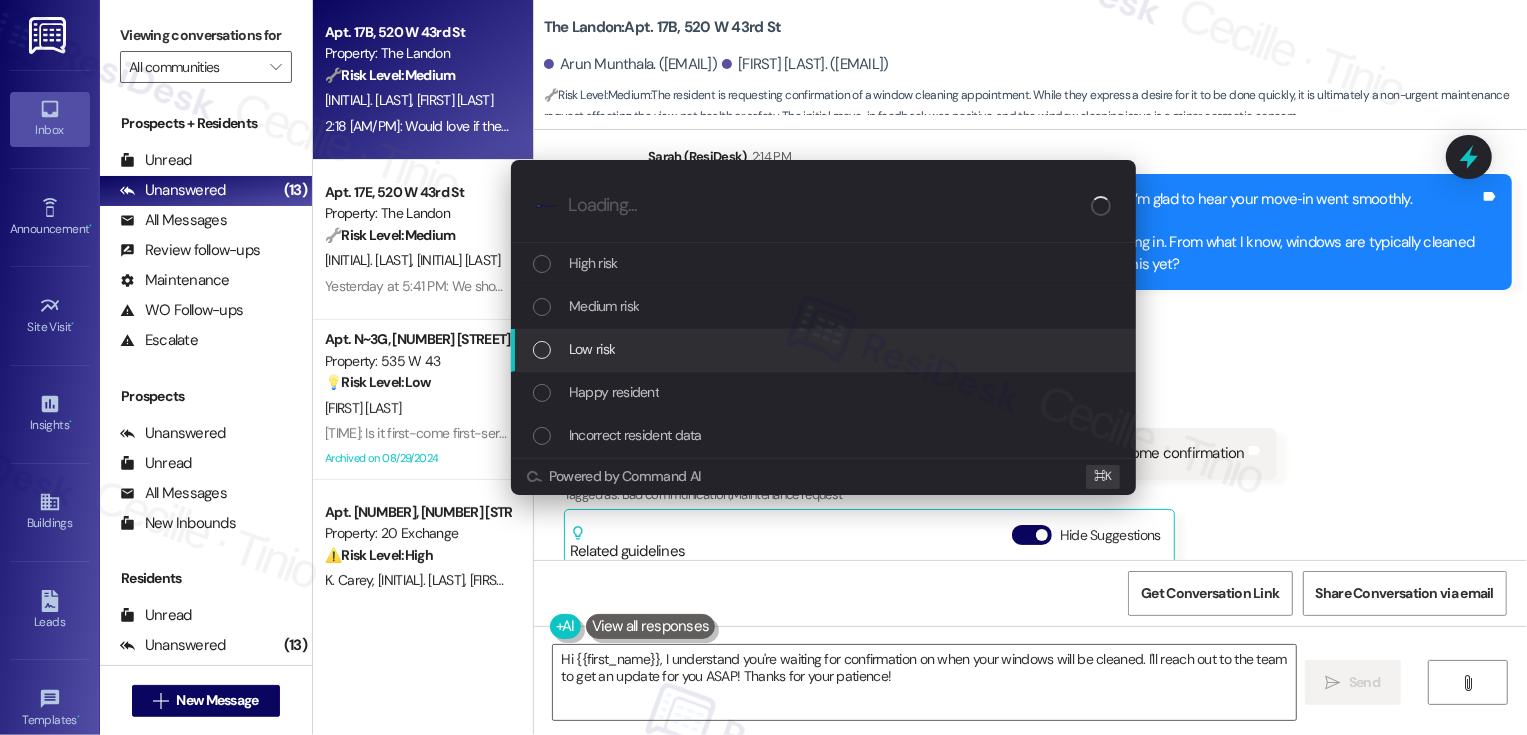 click on "Low risk" at bounding box center [823, 350] 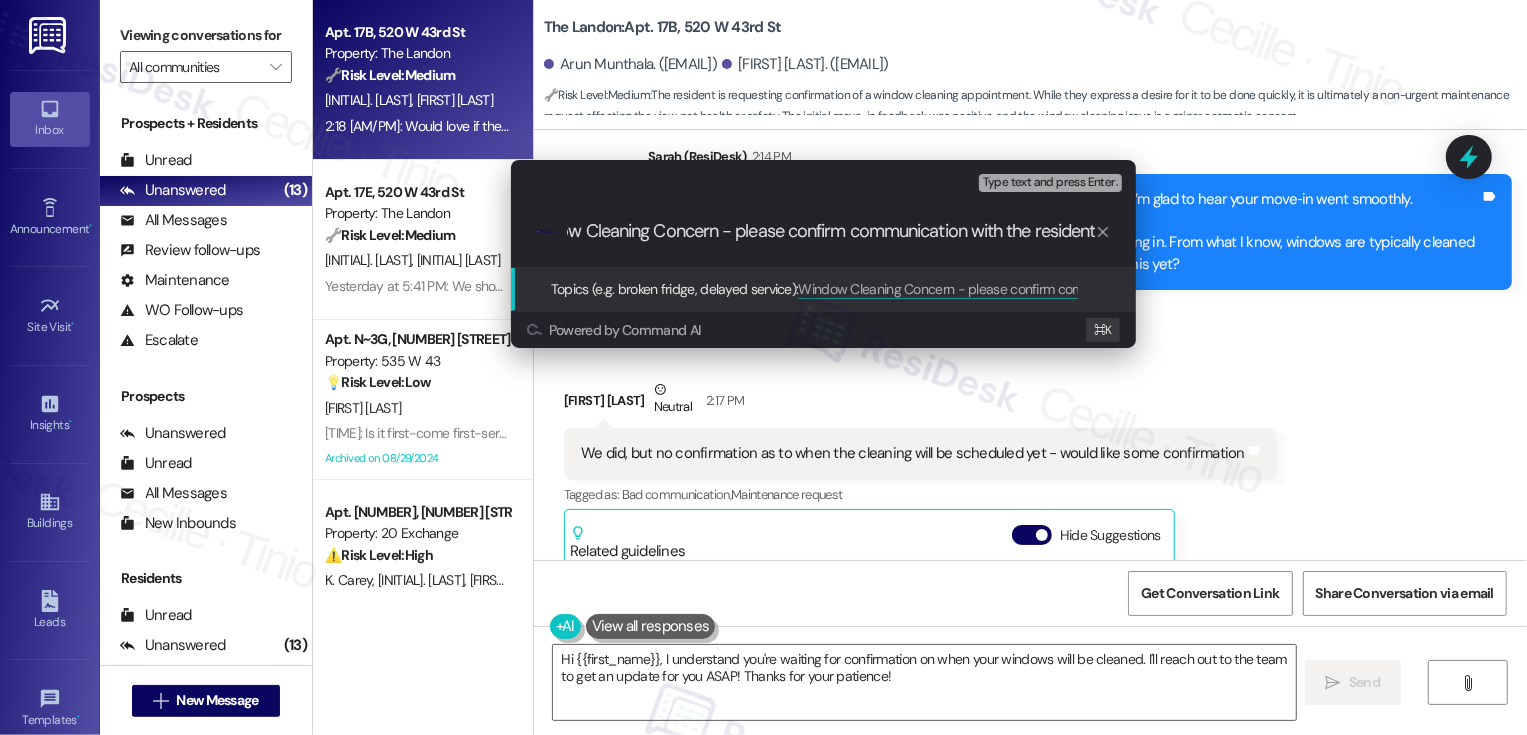 scroll, scrollTop: 0, scrollLeft: 59, axis: horizontal 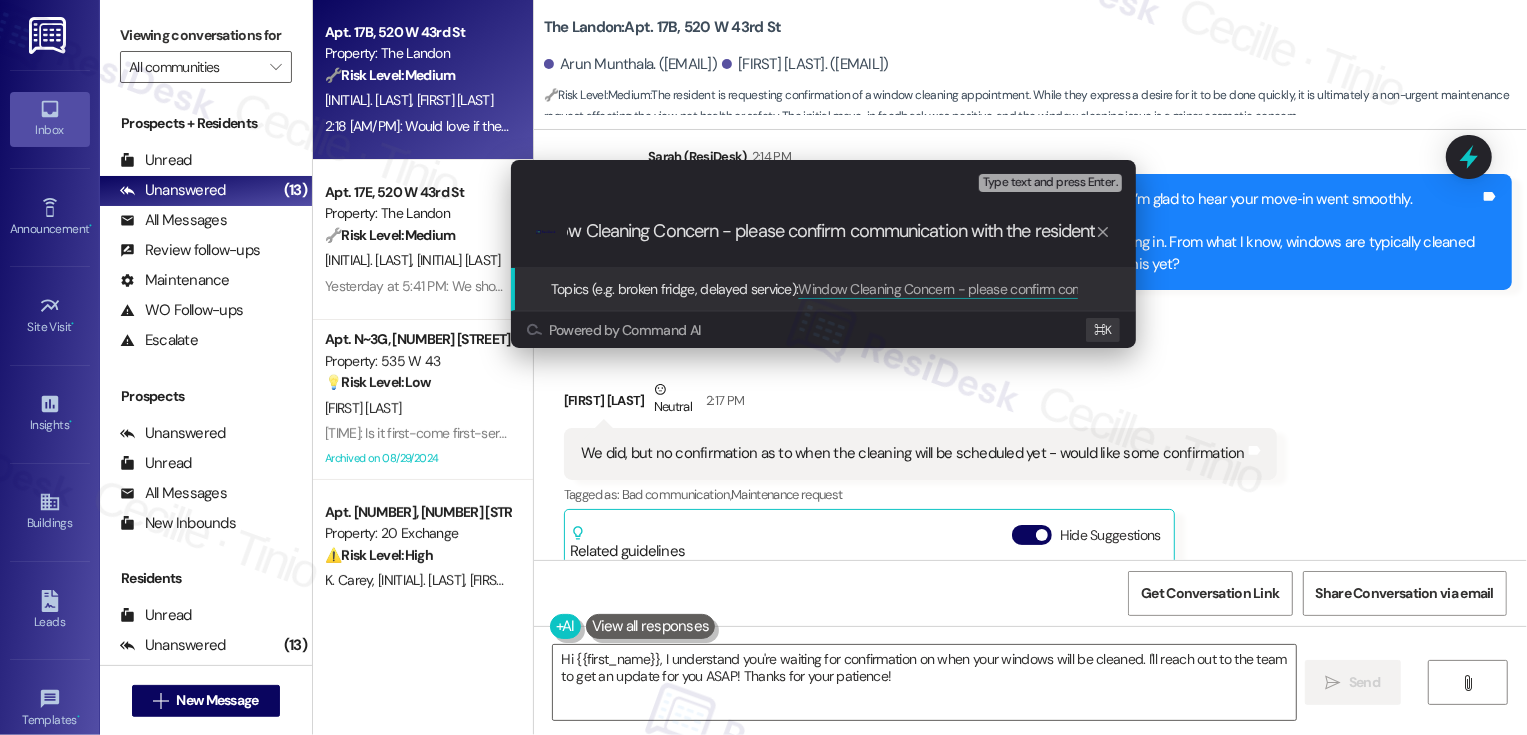 drag, startPoint x: 846, startPoint y: 230, endPoint x: 1145, endPoint y: 275, distance: 302.36734 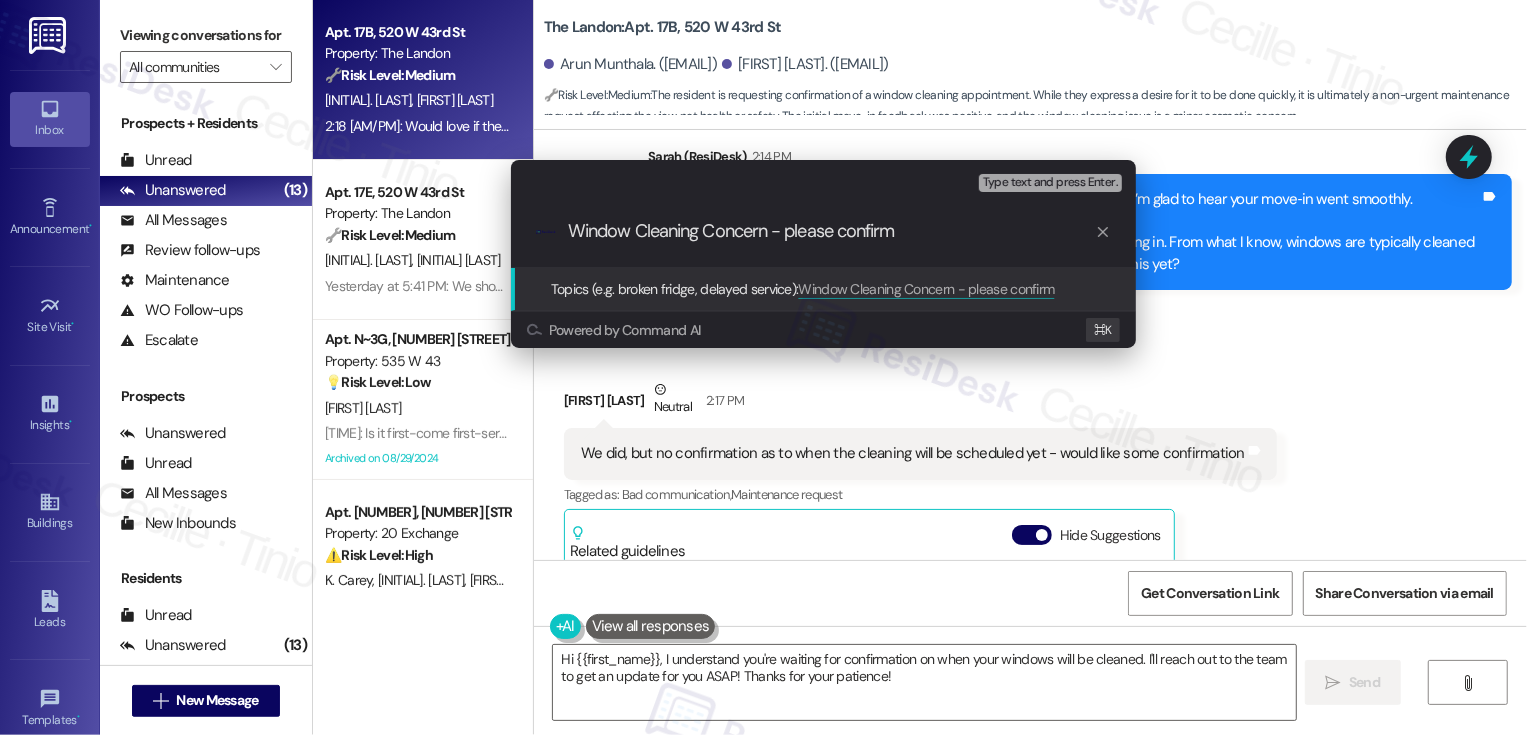 scroll, scrollTop: 0, scrollLeft: 0, axis: both 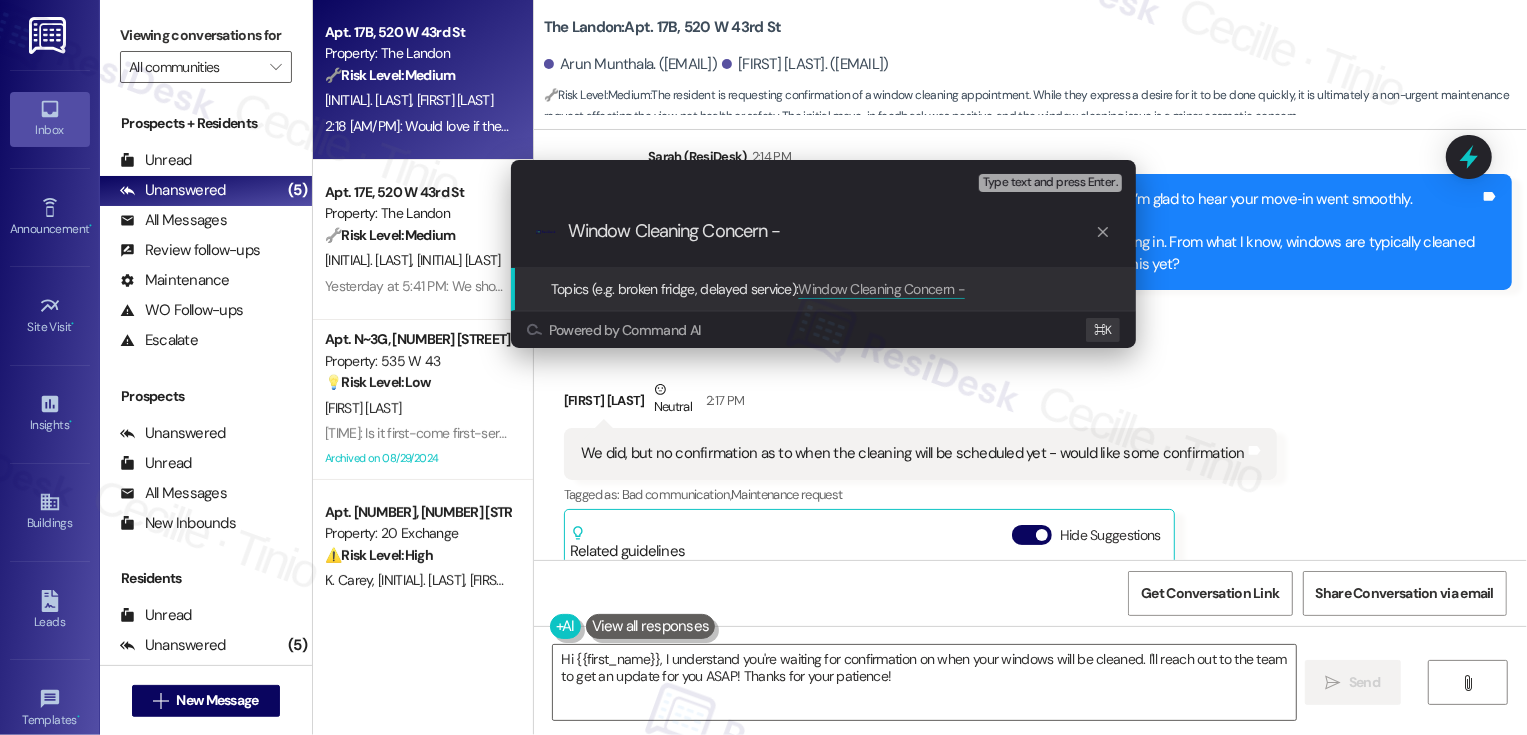 type on "Window Cleaning Concern" 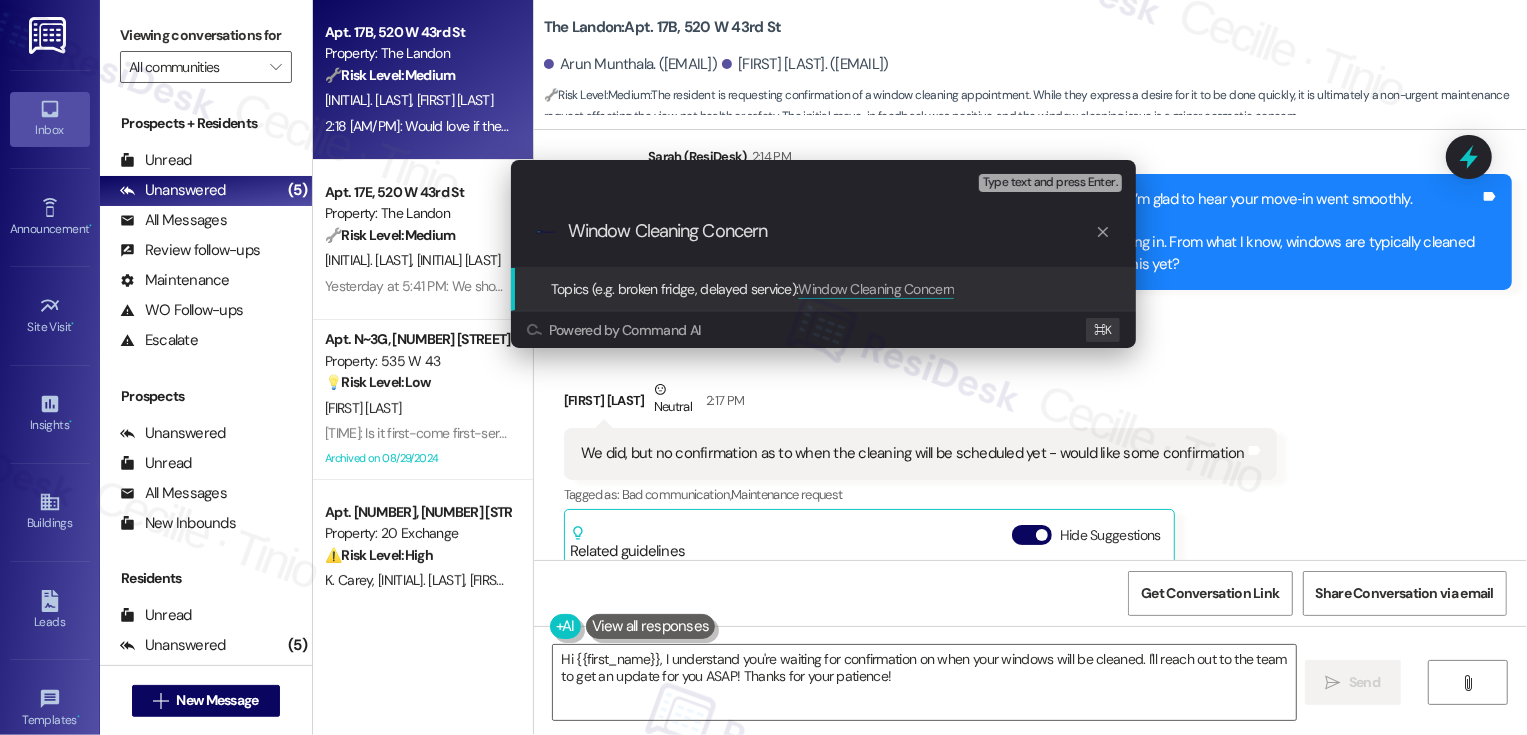 type 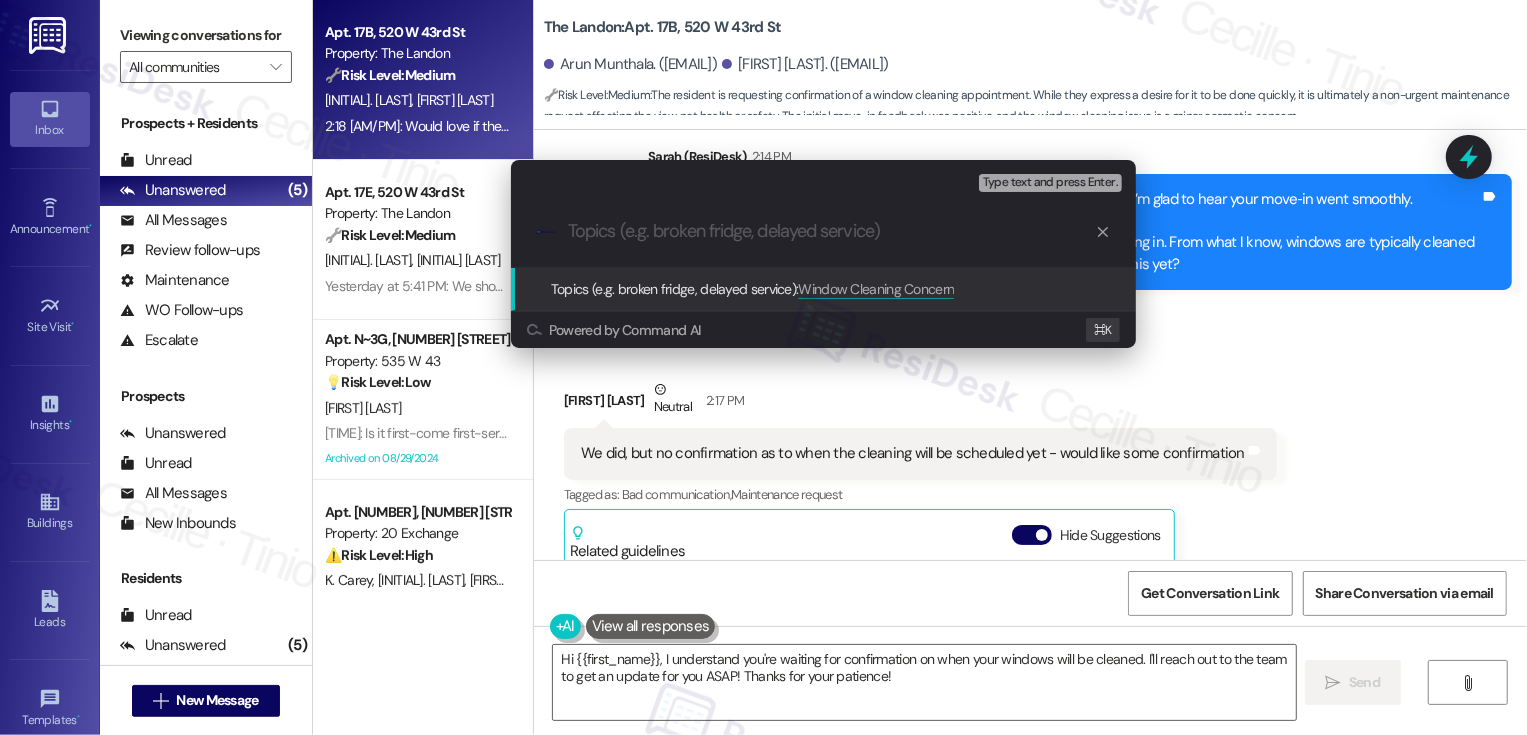 scroll, scrollTop: 0, scrollLeft: 0, axis: both 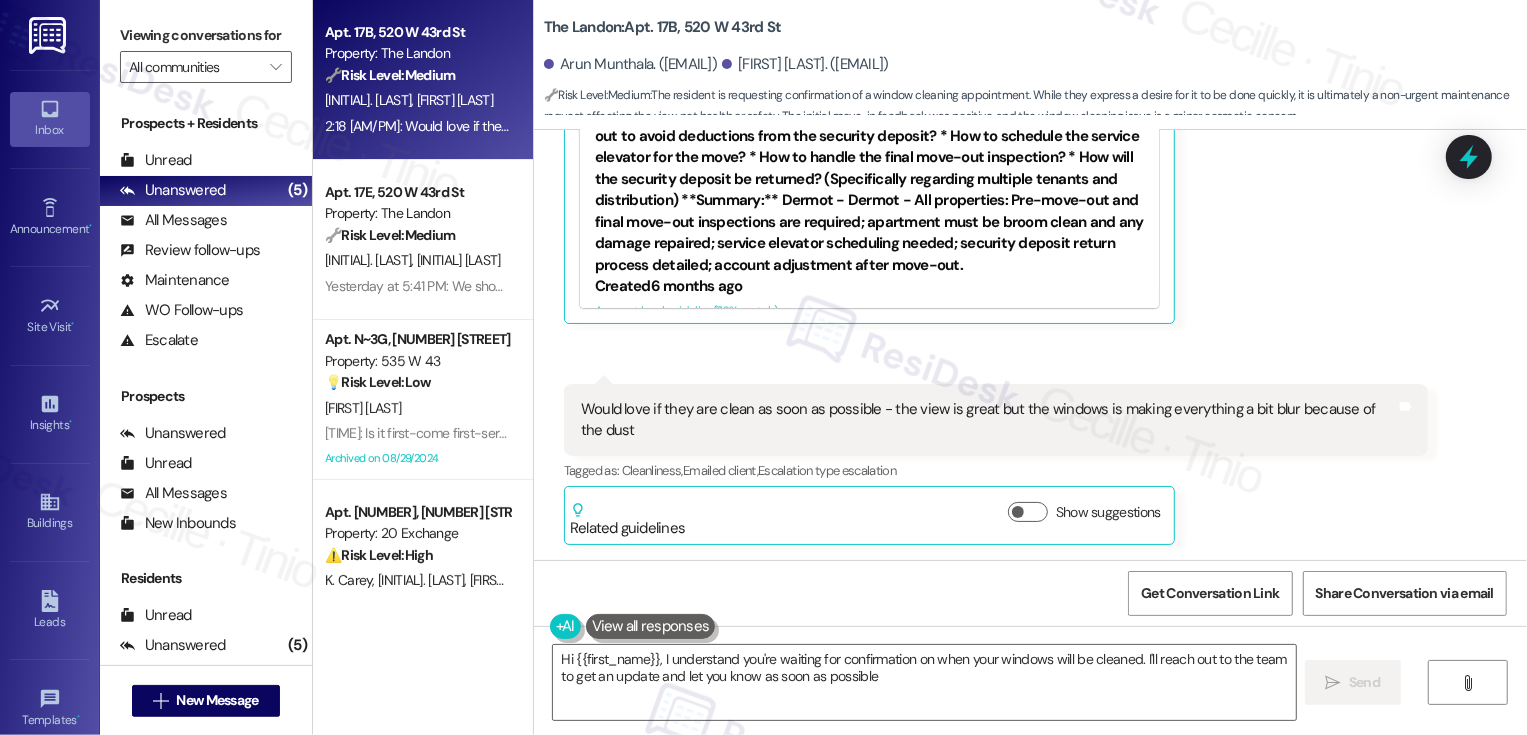 type on "Hi {{first_name}}, I understand you're waiting for confirmation on when your windows will be cleaned. I'll reach out to the team to get an update and let you know as soon as possible!" 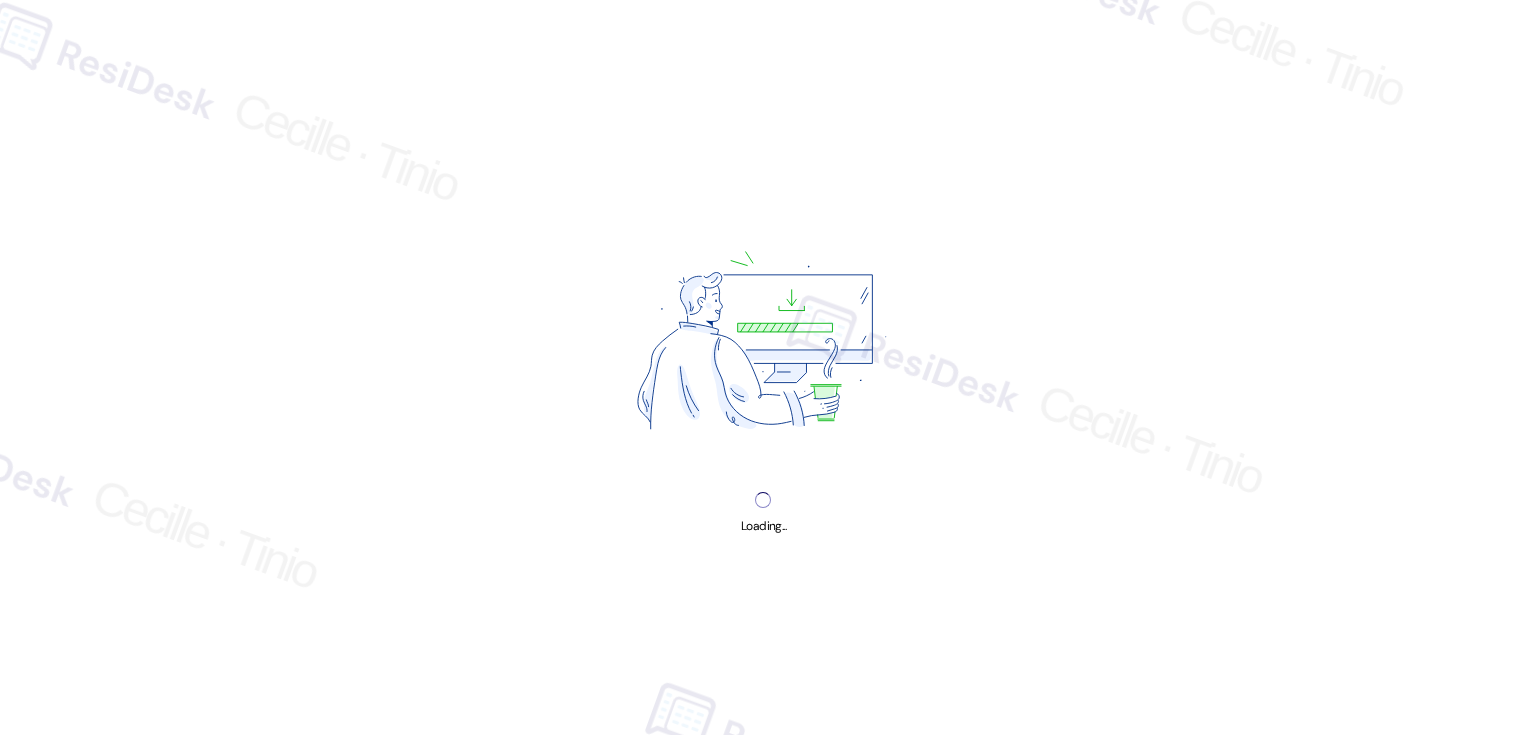 scroll, scrollTop: 0, scrollLeft: 0, axis: both 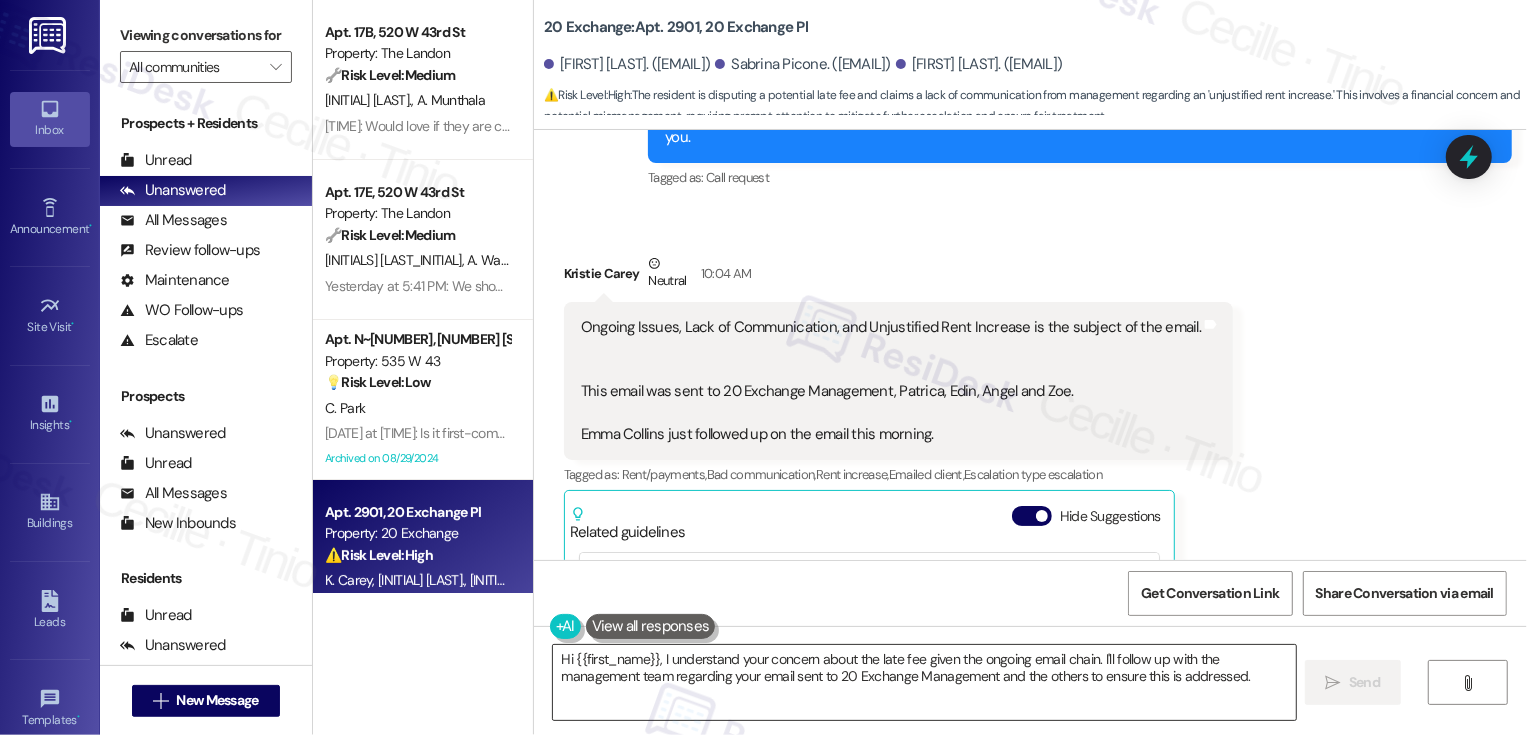click on "Hi {{first_name}}, I understand your concern about the late fee given the ongoing email chain. I'll follow up with the management team regarding your email sent to 20 Exchange Management and the others to ensure this is addressed." at bounding box center (924, 682) 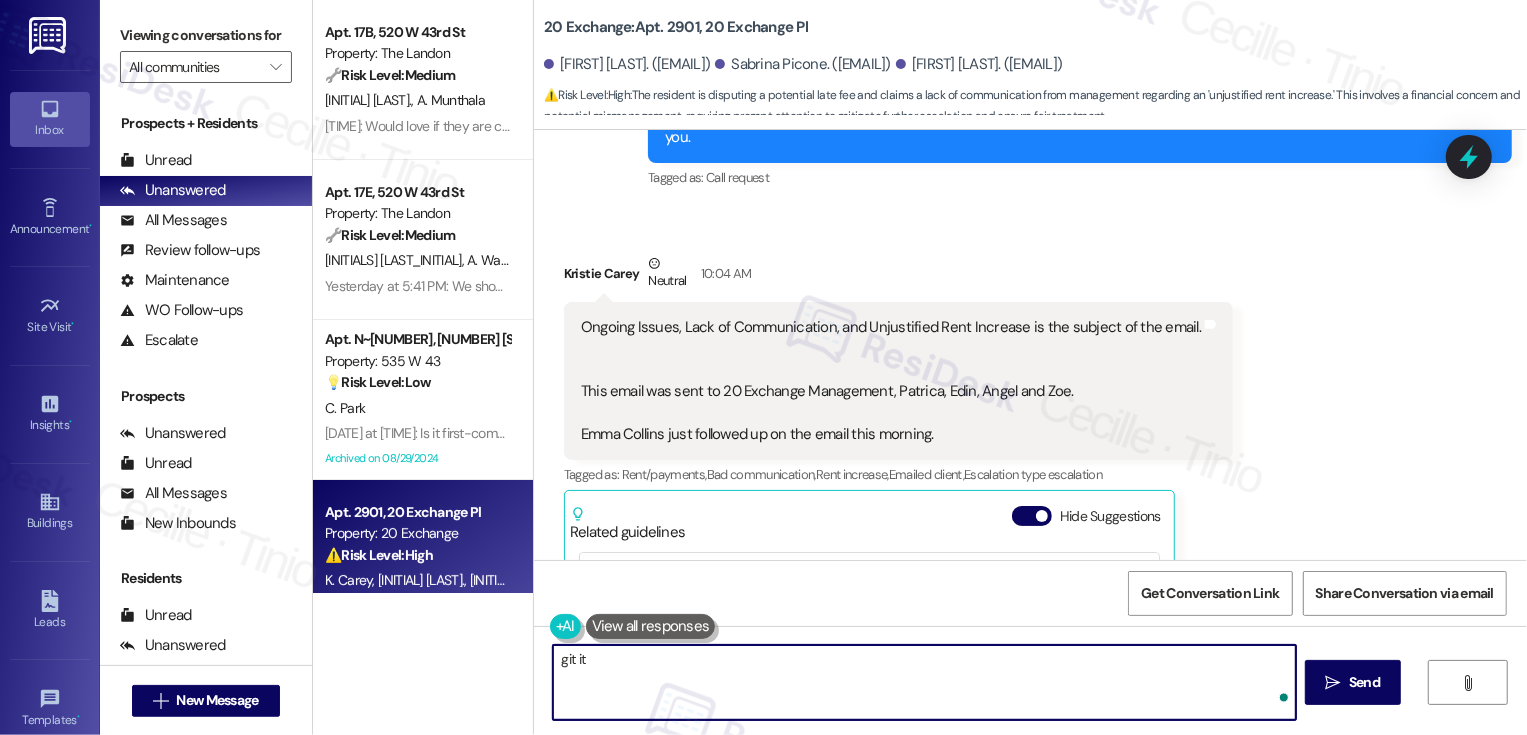 type on "g" 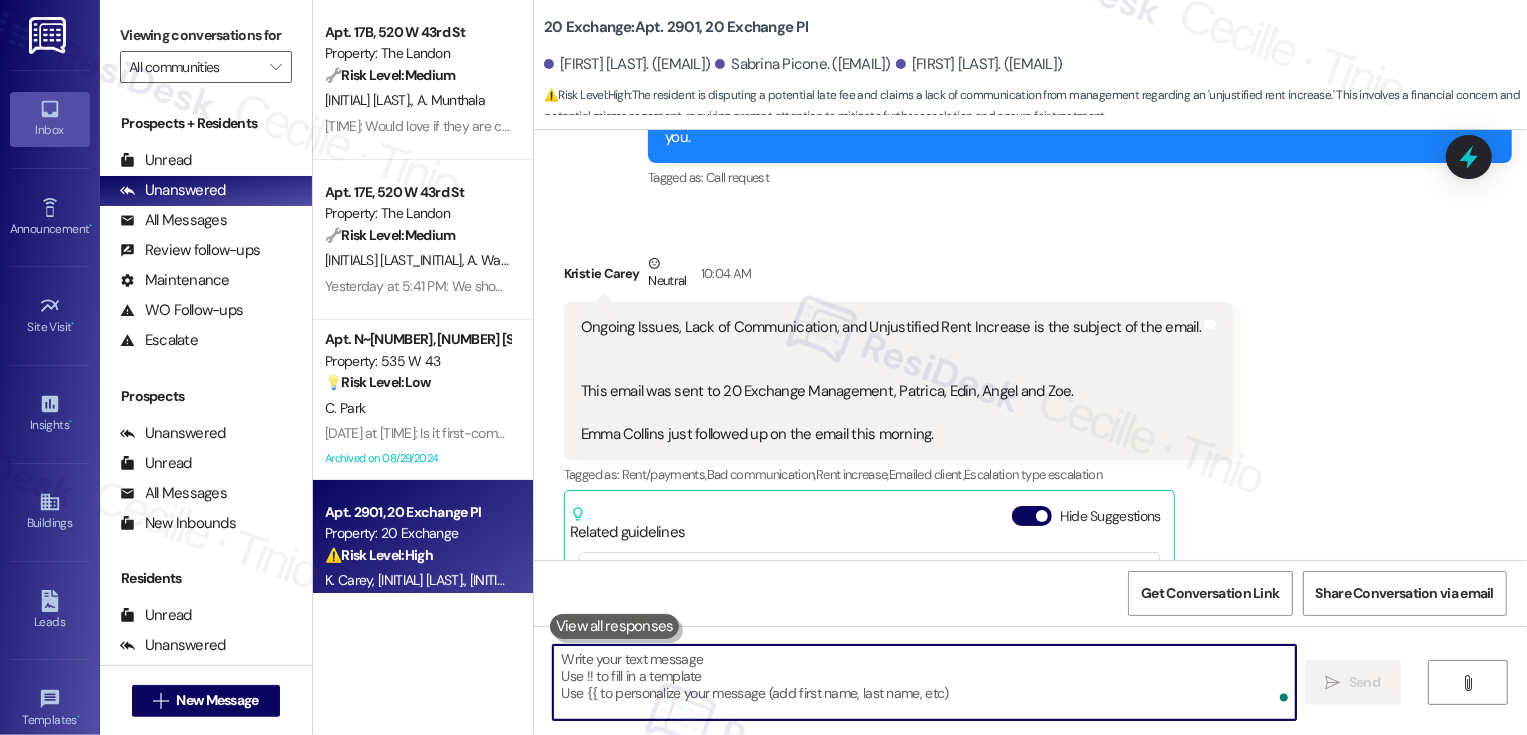 type on "g" 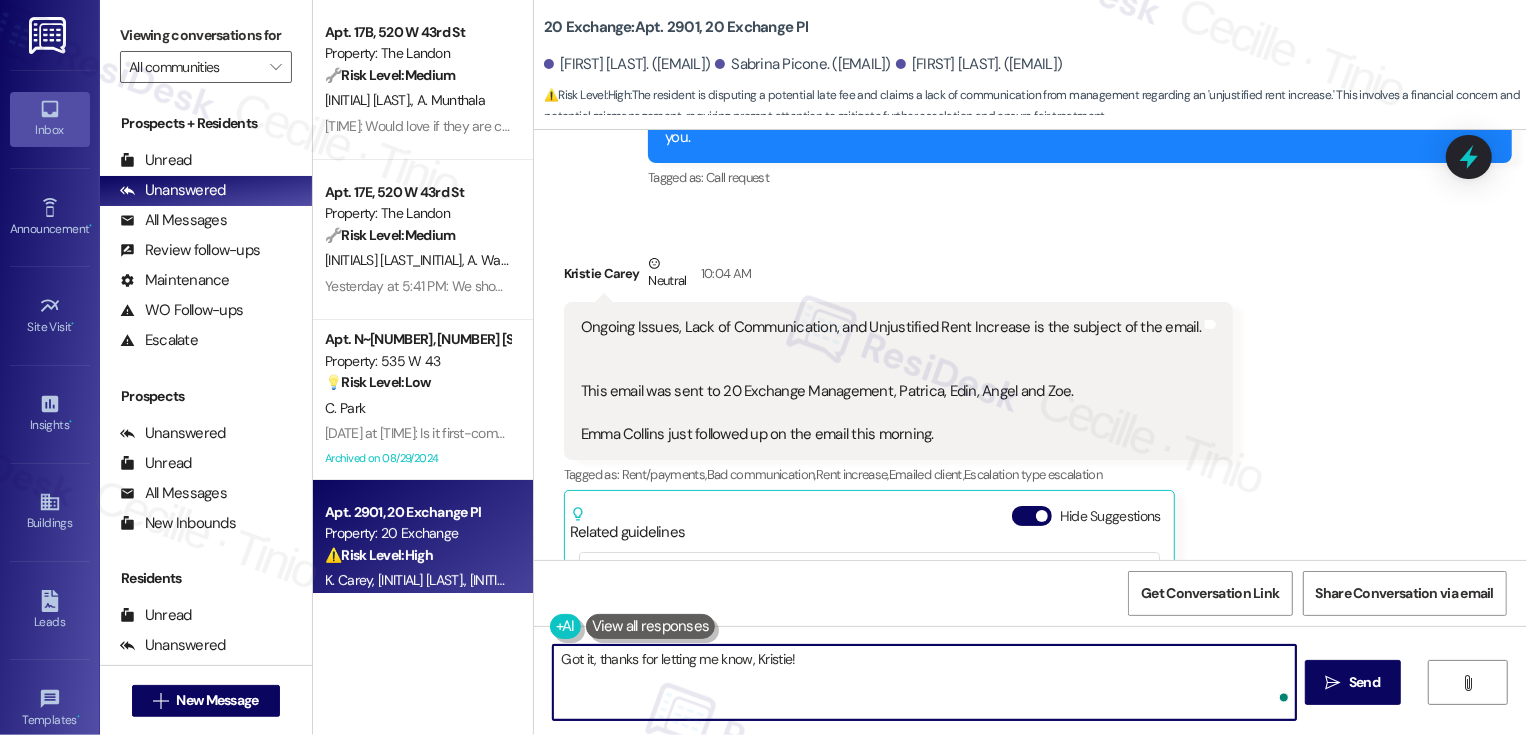 paste on "Also, since their balance is $465, and that they have paid the
majority of the rent while we work through the issues in their apartment,
we will not charge a late this month." 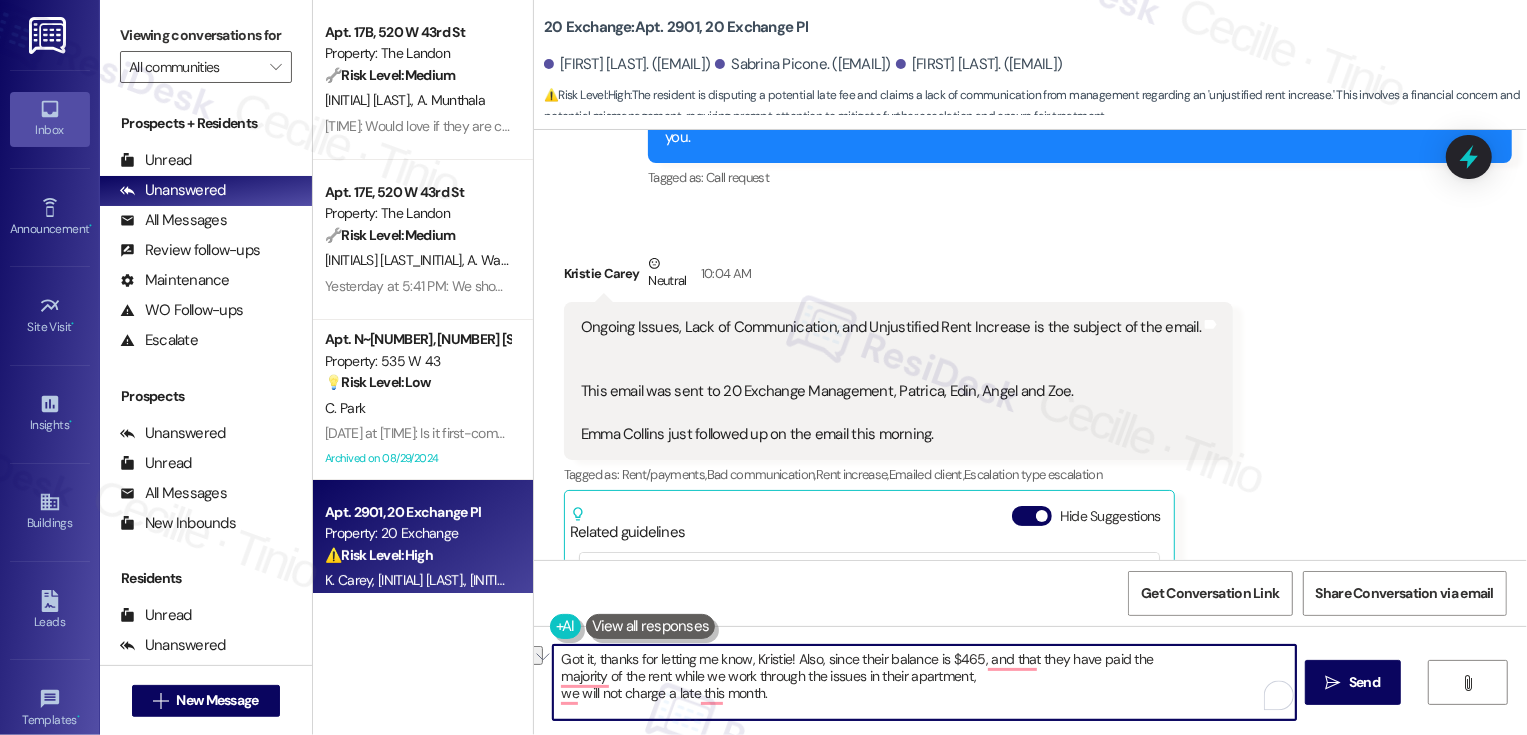 drag, startPoint x: 783, startPoint y: 660, endPoint x: 825, endPoint y: 660, distance: 42 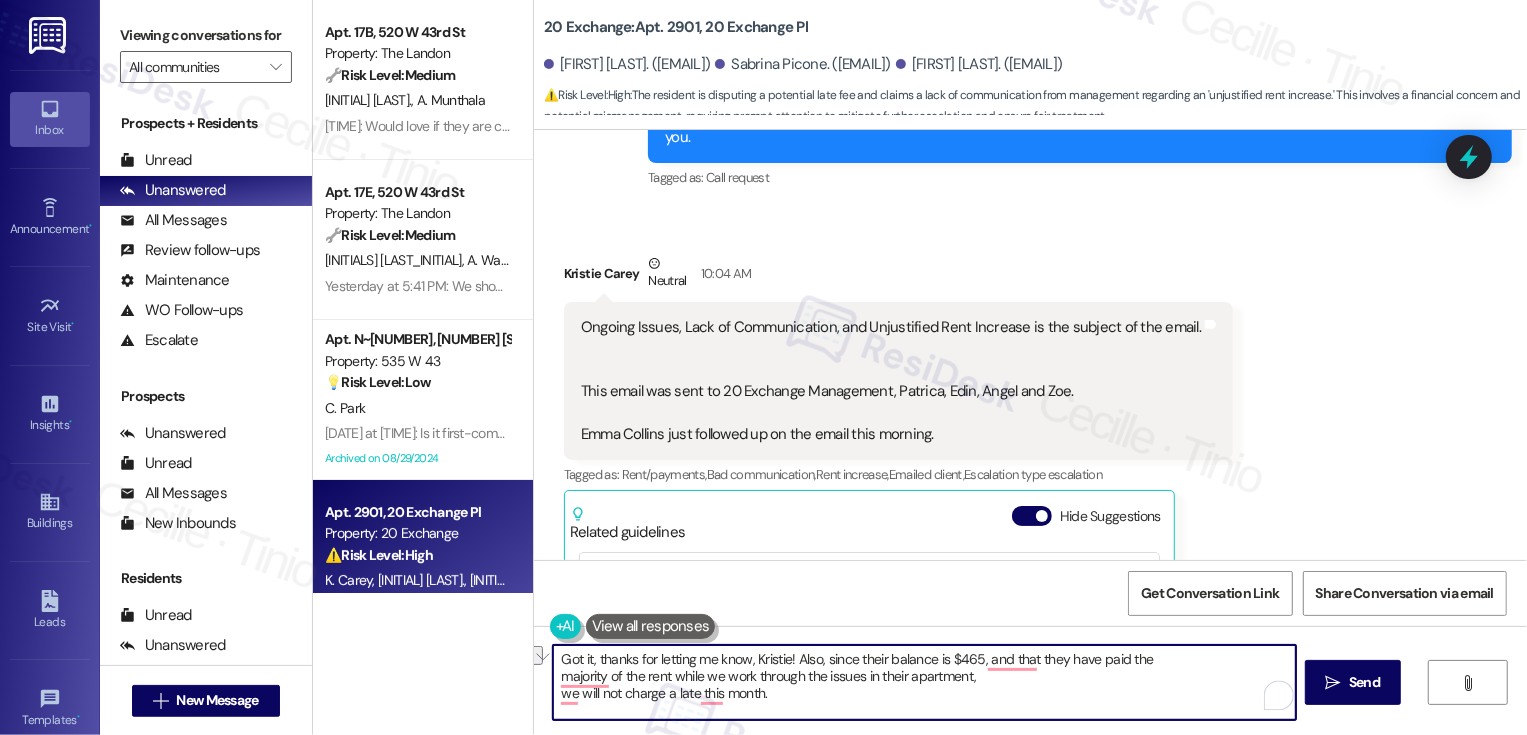 click on "Got it, thanks for letting me know, Kristie! Also, since their balance is $465, and that they have paid the
majority of the rent while we work through the issues in their apartment,
we will not charge a late this month." at bounding box center [924, 682] 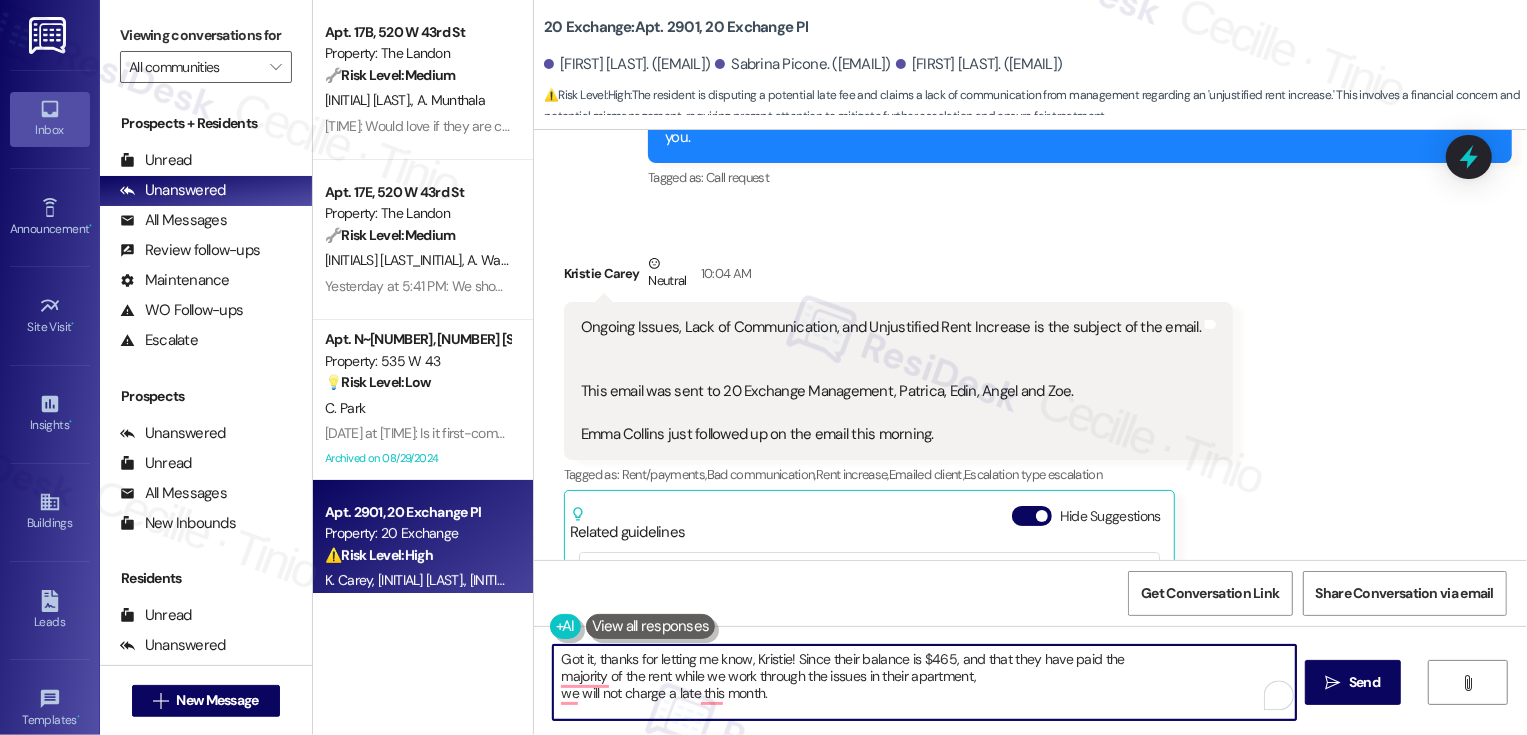 click on "Got it, thanks for letting me know, Kristie! Since their balance is $465, and that they have paid the
majority of the rent while we work through the issues in their apartment,
we will not charge a late this month." at bounding box center (924, 682) 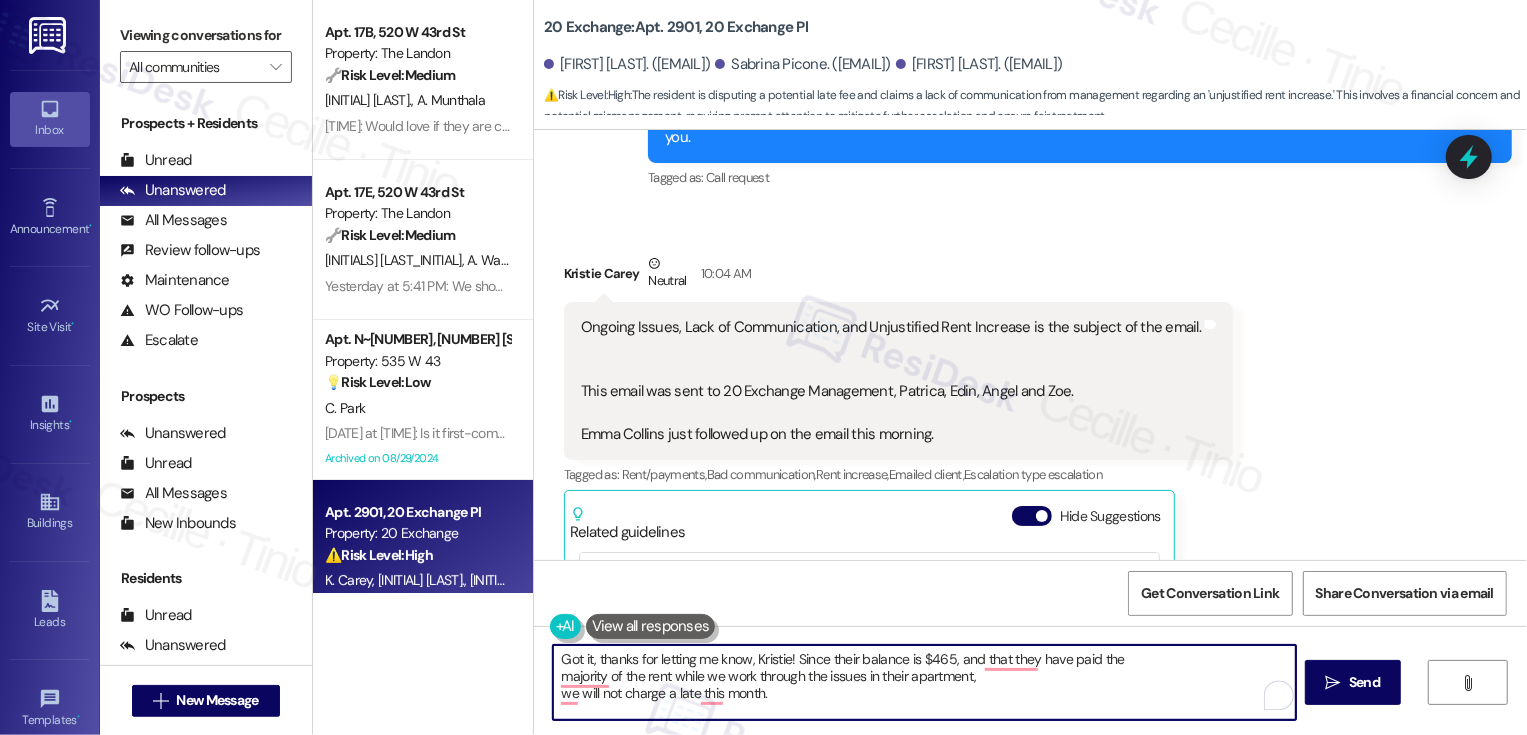 click on "Got it, thanks for letting me know, Kristie! Since their balance is $465, and that they have paid the
majority of the rent while we work through the issues in their apartment,
we will not charge a late this month." at bounding box center [924, 682] 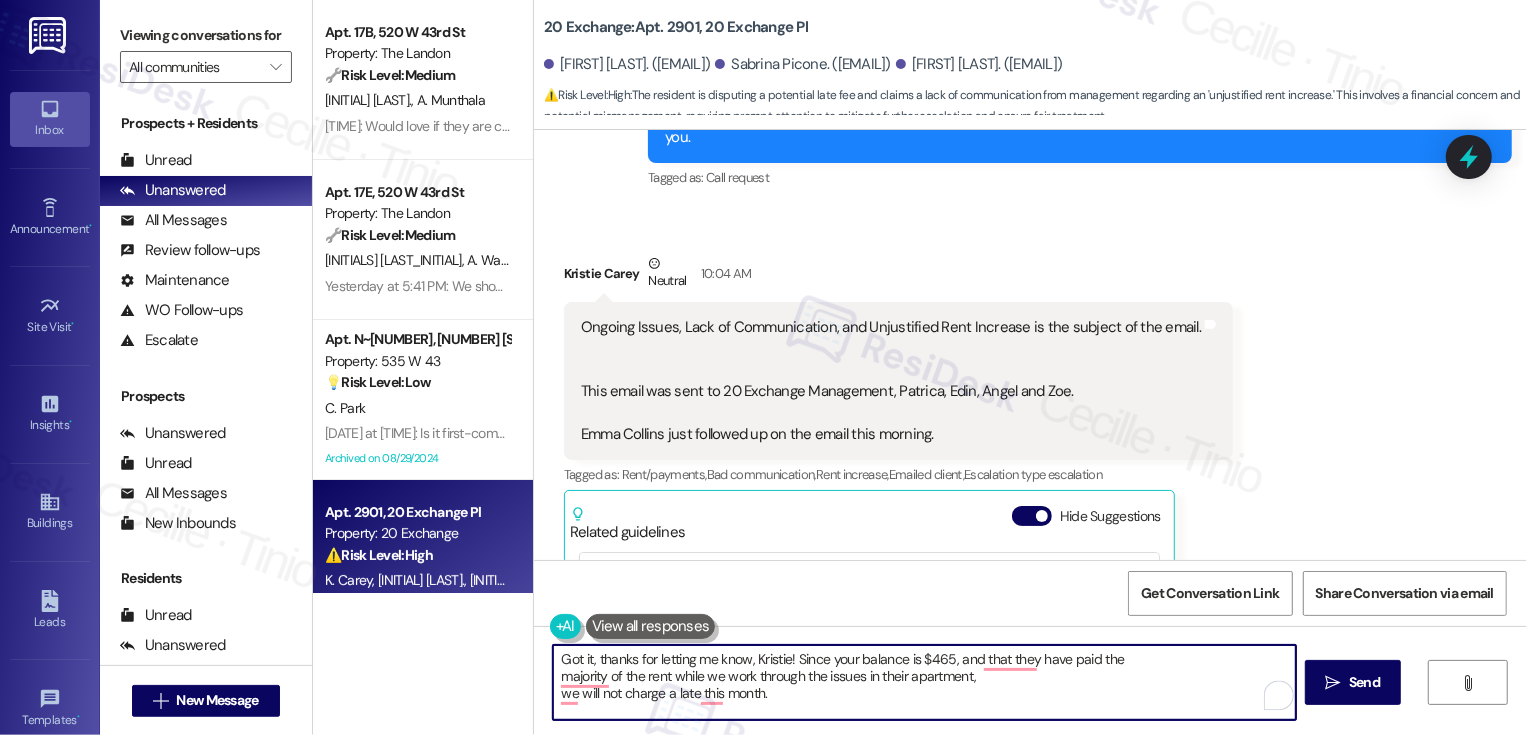 click on "Got it, thanks for letting me know, Kristie! Since your balance is $465, and that they have paid the
majority of the rent while we work through the issues in their apartment,
we will not charge a late this month." at bounding box center [924, 682] 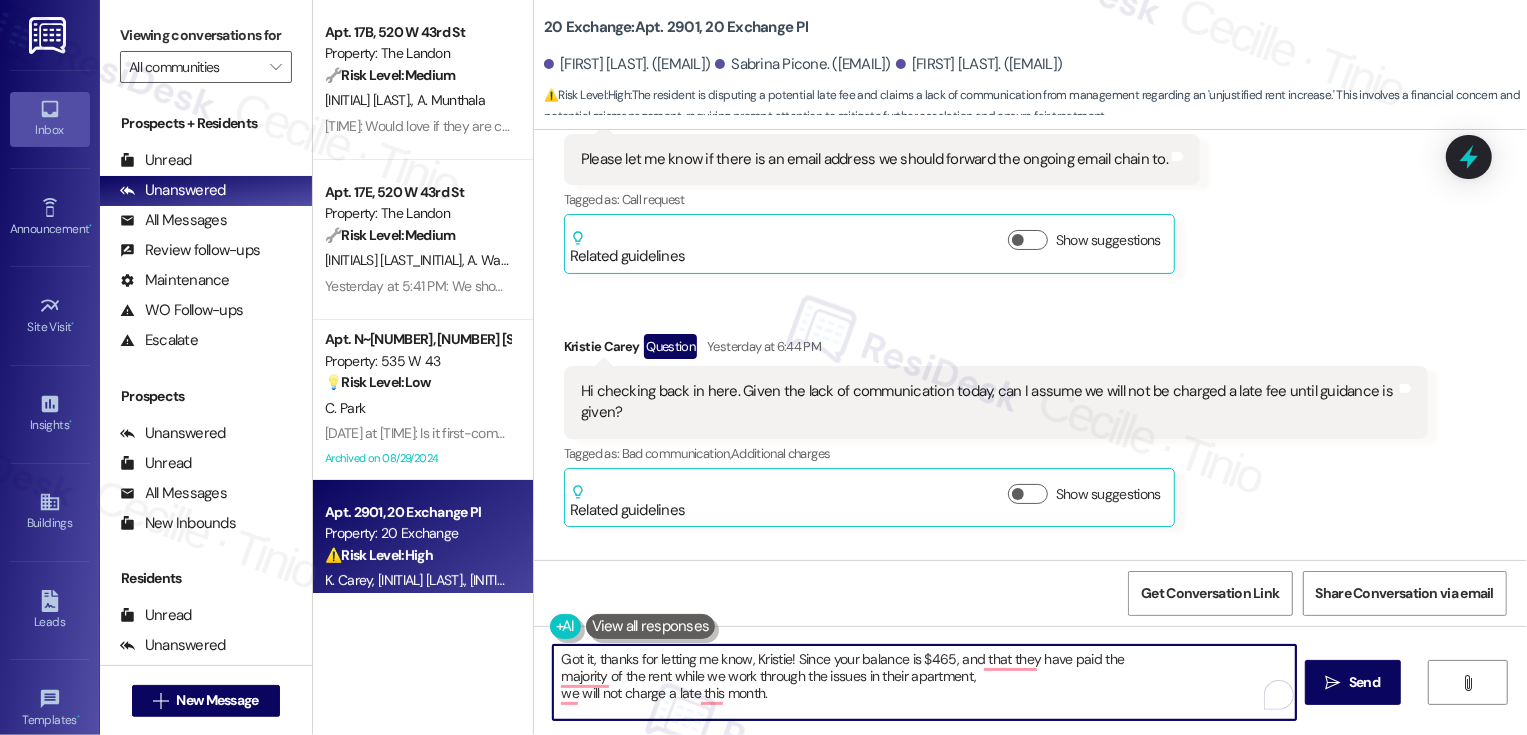 scroll, scrollTop: 6259, scrollLeft: 0, axis: vertical 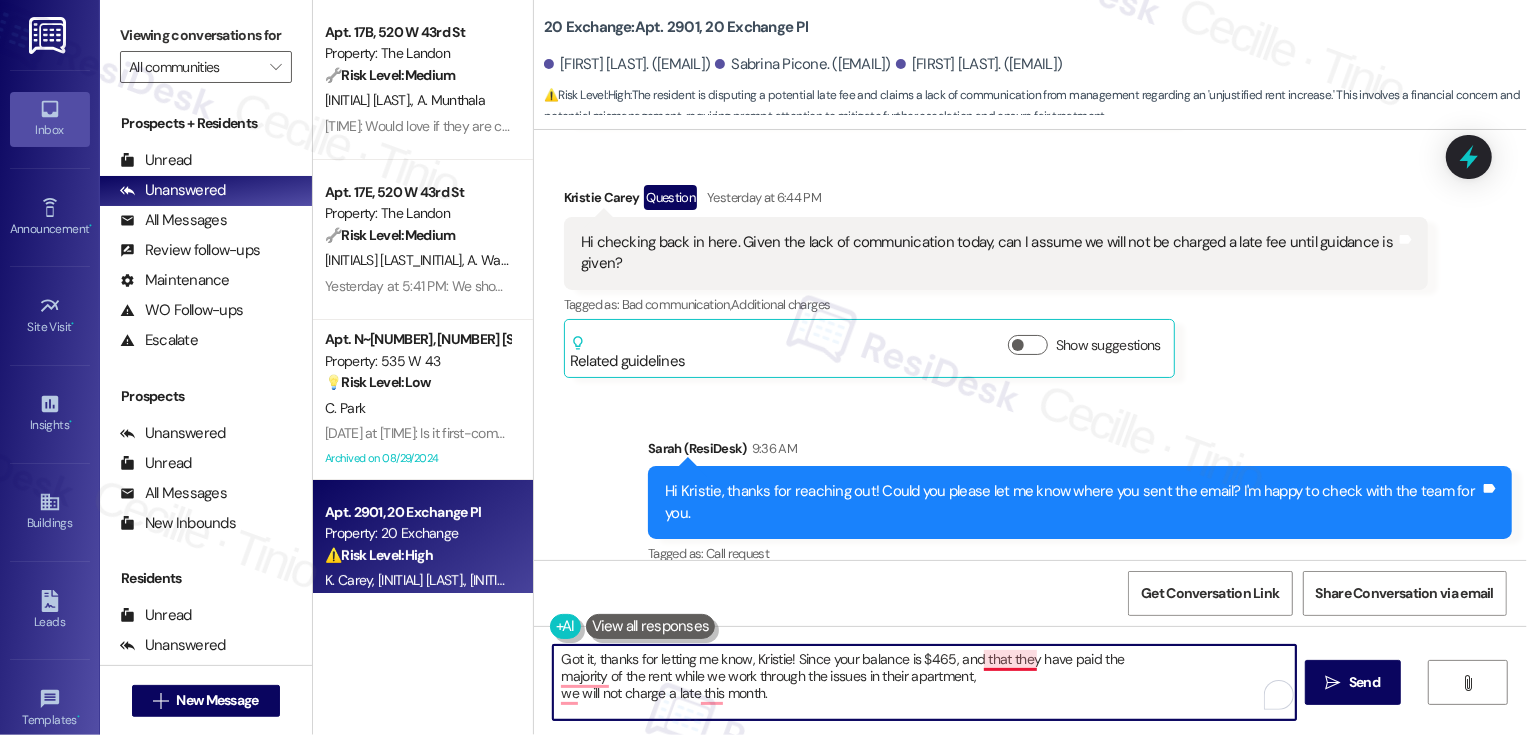 click on "Got it, thanks for letting me know, Kristie! Since your balance is $465, and that they have paid the
majority of the rent while we work through the issues in their apartment,
we will not charge a late this month." at bounding box center [924, 682] 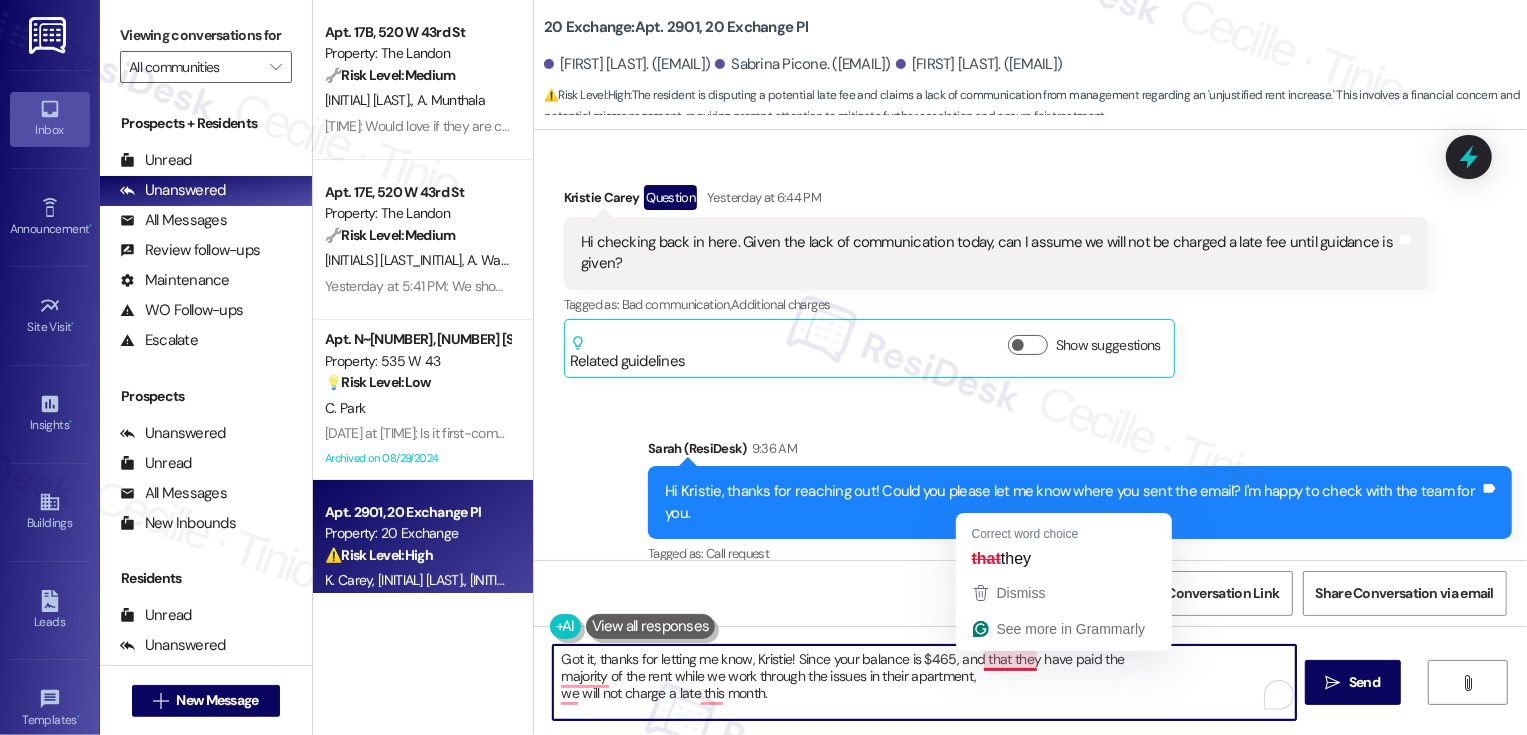 click on "Got it, thanks for letting me know, Kristie! Since your balance is $465, and that they have paid the
majority of the rent while we work through the issues in their apartment,
we will not charge a late this month." at bounding box center (924, 682) 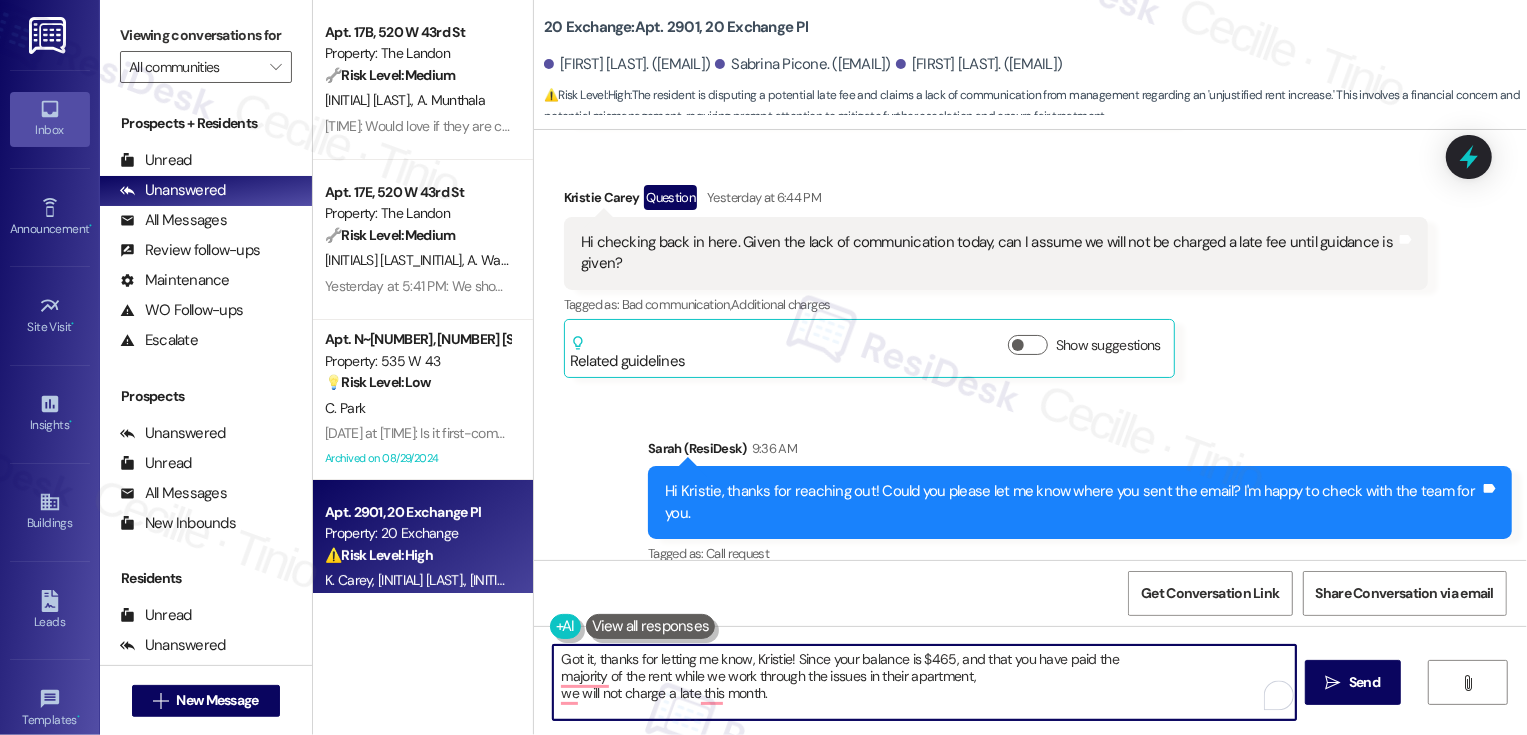 click on "Got it, thanks for letting me know, Kristie! Since your balance is $465, and that you have paid the
majority of the rent while we work through the issues in their apartment,
we will not charge a late this month." at bounding box center [924, 682] 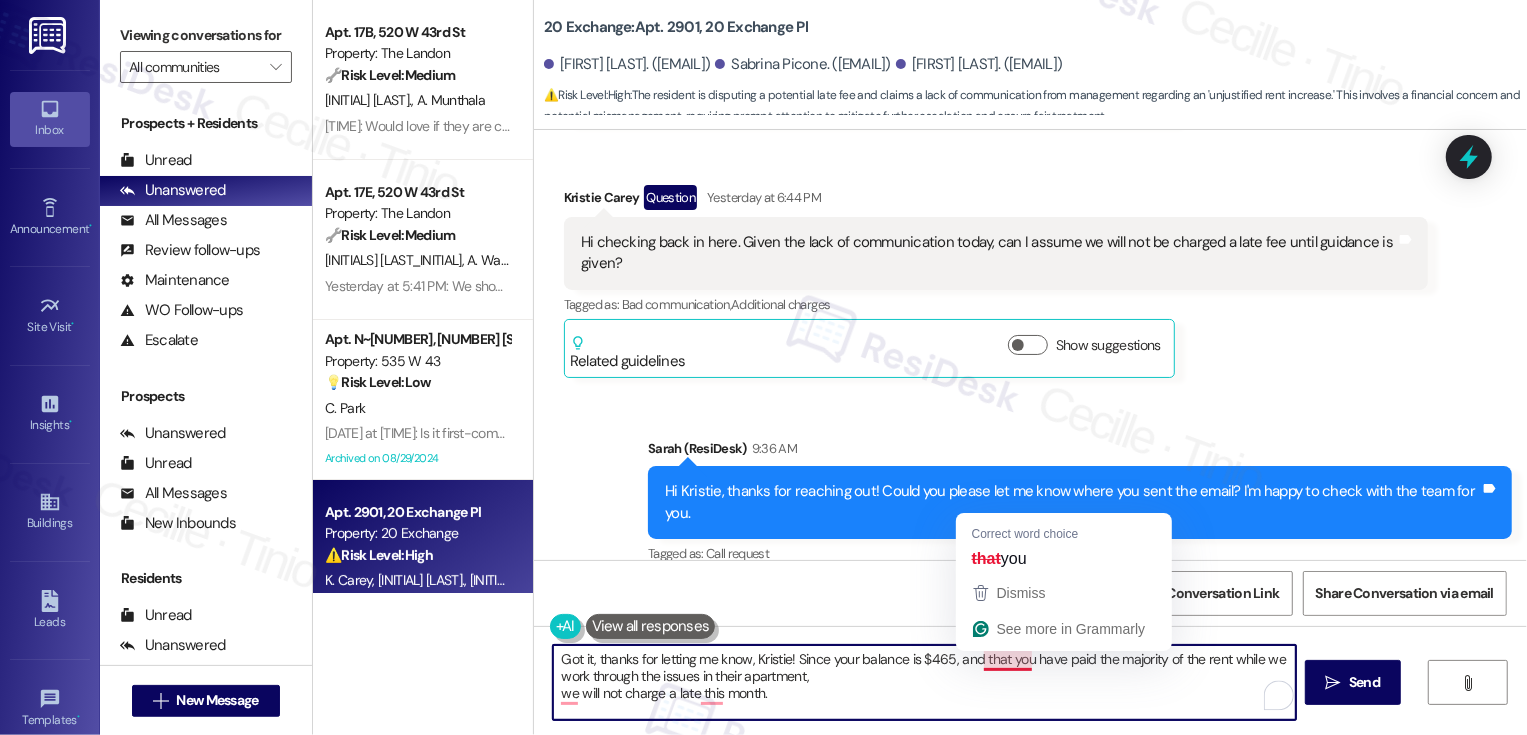 click on "Got it, thanks for letting me know, Kristie! Since your balance is $465, and that you have paid the majority of the rent while we work through the issues in their apartment,
we will not charge a late this month." at bounding box center [924, 682] 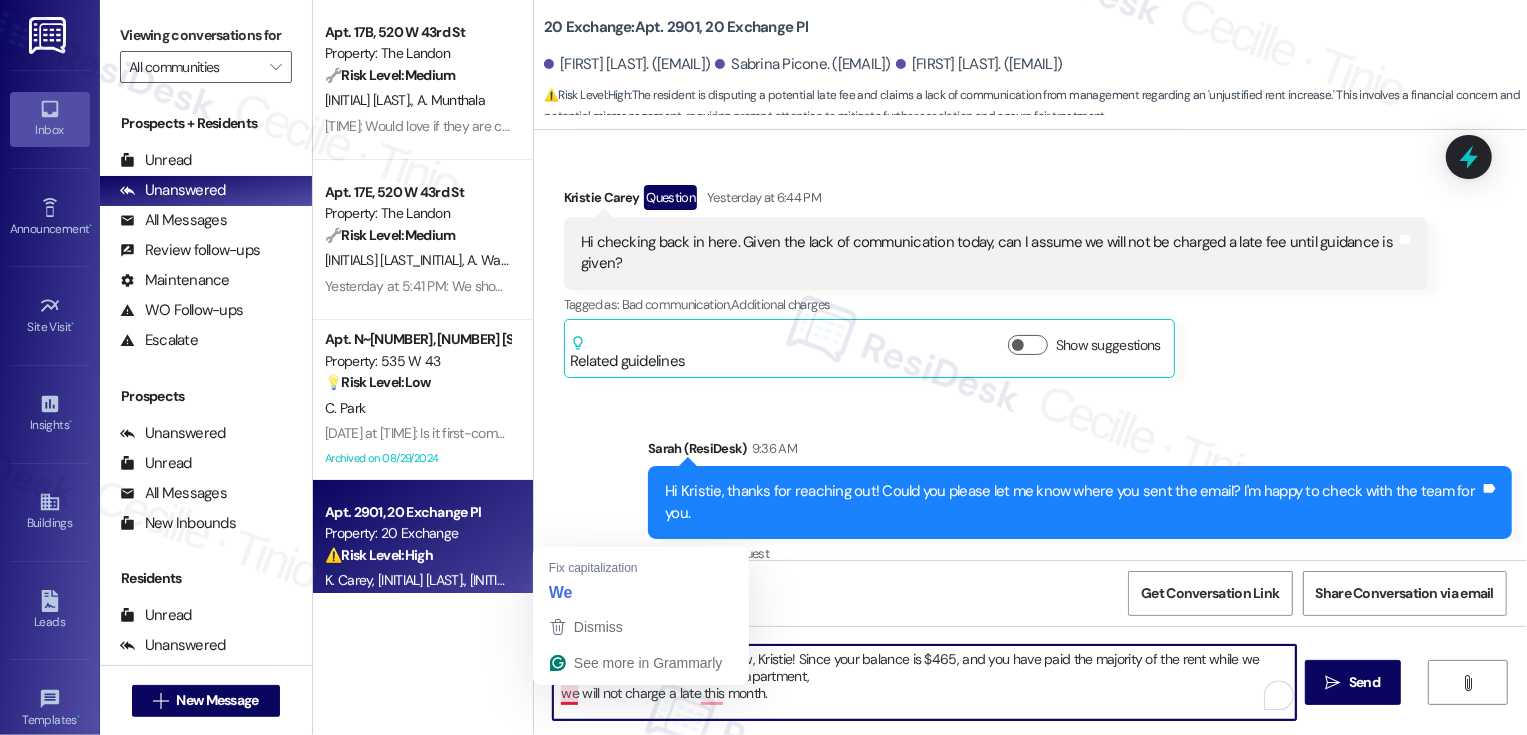 click on "Got it, thanks for letting me know, Kristie! Since your balance is $465, and you have paid the majority of the rent while we work through the issues in their apartment,
we will not charge a late this month." at bounding box center [924, 682] 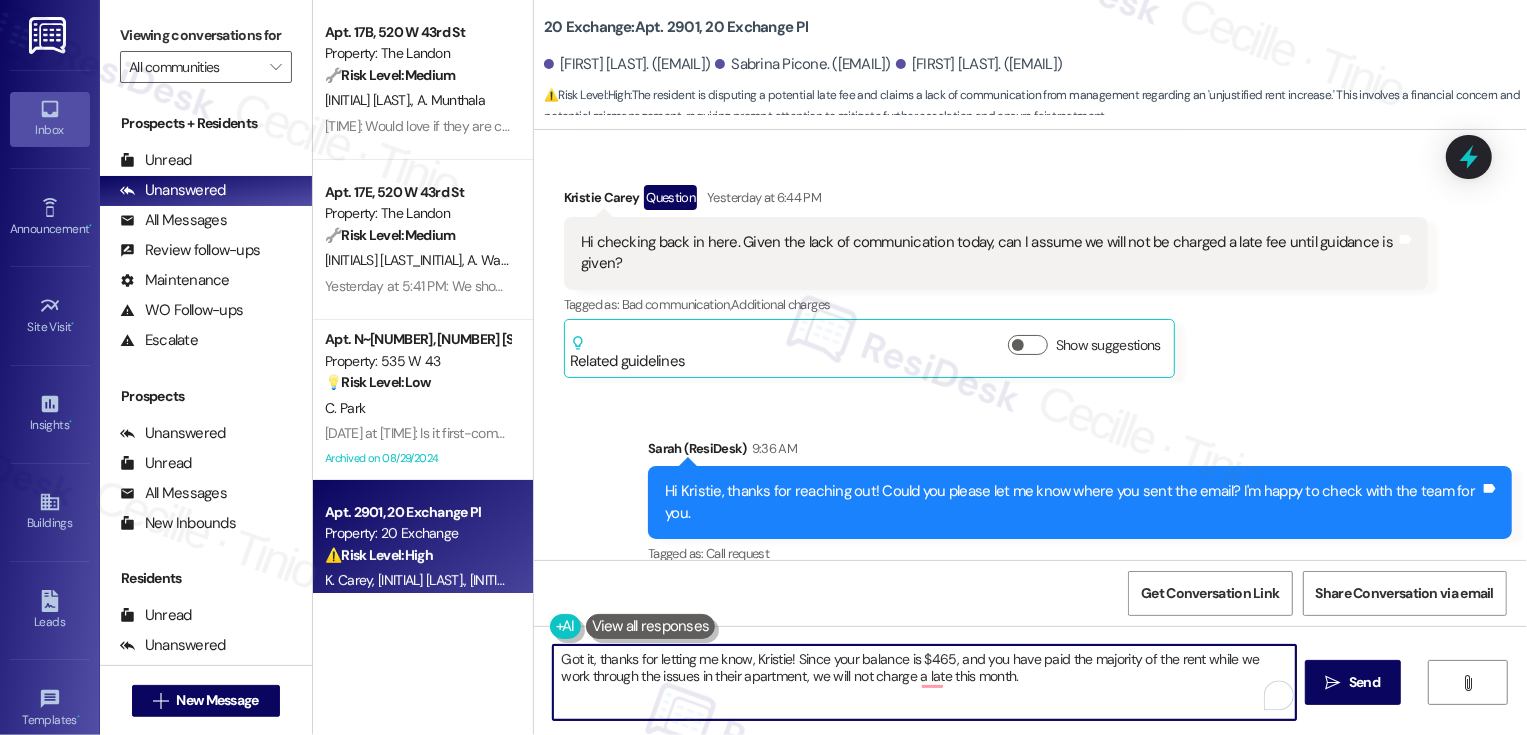 click on "Got it, thanks for letting me know, Kristie! Since your balance is $465, and you have paid the majority of the rent while we work through the issues in their apartment, we will not charge a late this month." at bounding box center (924, 682) 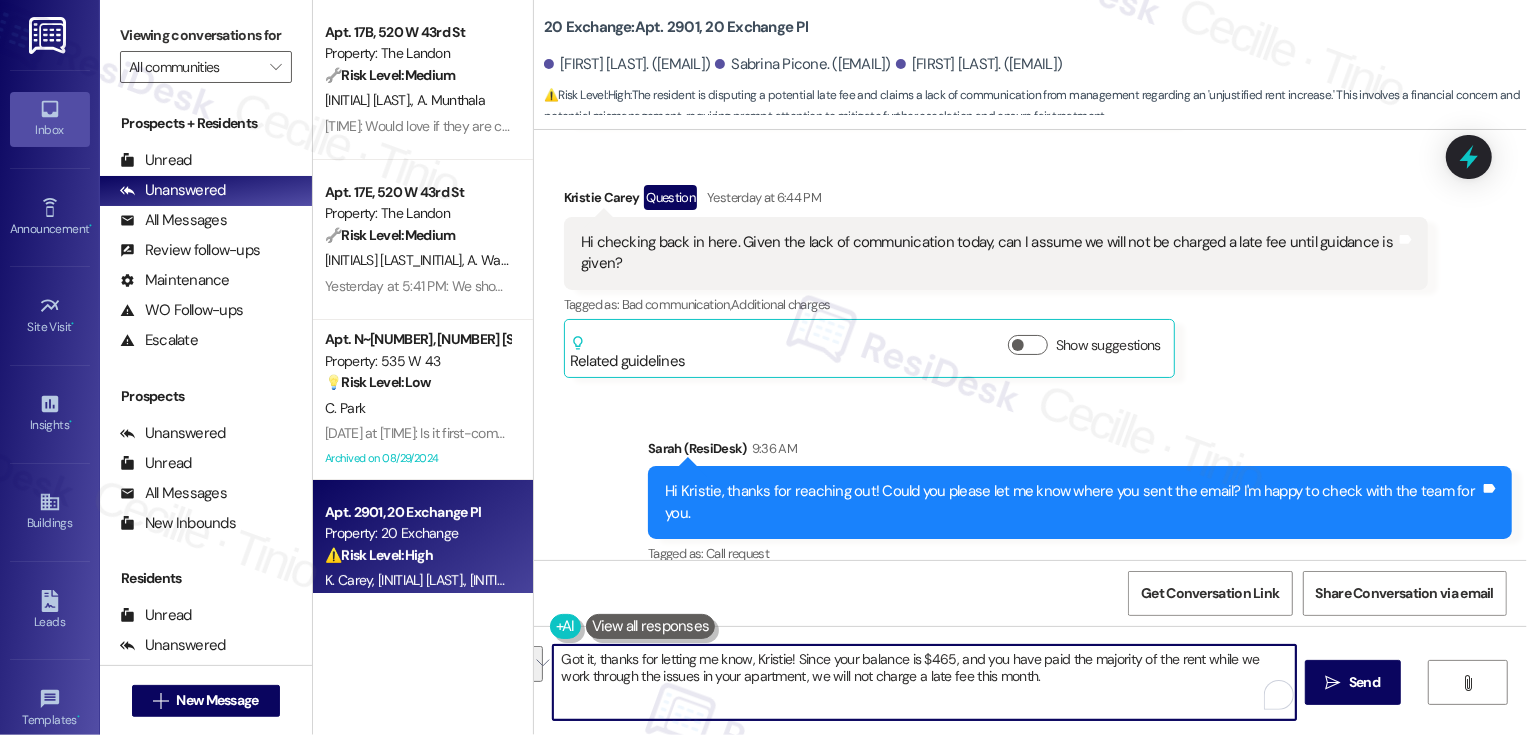 paste on "current balance is $465 and you’ve already covered most of the rent while we work through the issues in your apartment, there won’t be a late fee added this month. We really appreciate your patience and understanding!" 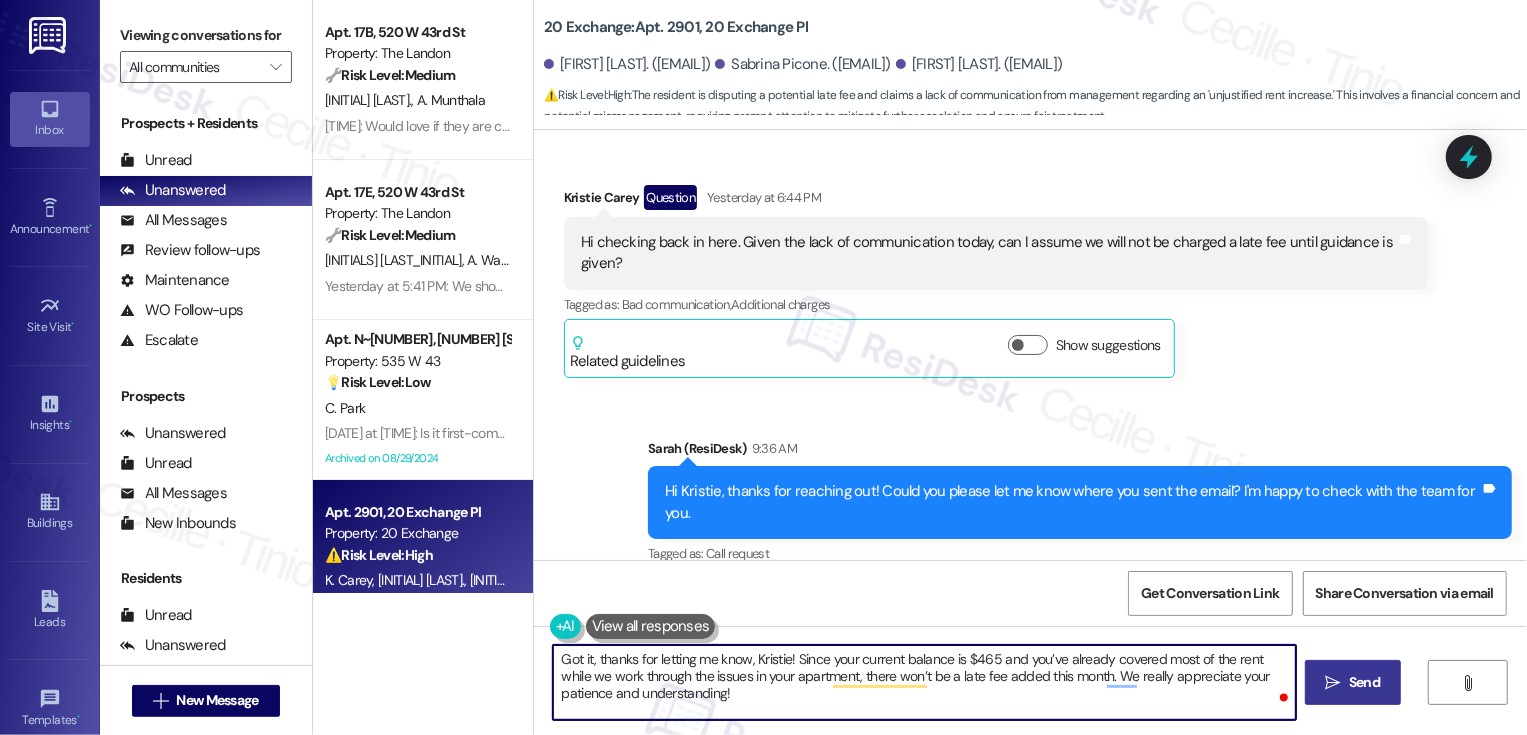 type on "Got it, thanks for letting me know, Kristie! Since your current balance is $465 and you’ve already covered most of the rent while we work through the issues in your apartment, there won’t be a late fee added this month. We really appreciate your patience and understanding!" 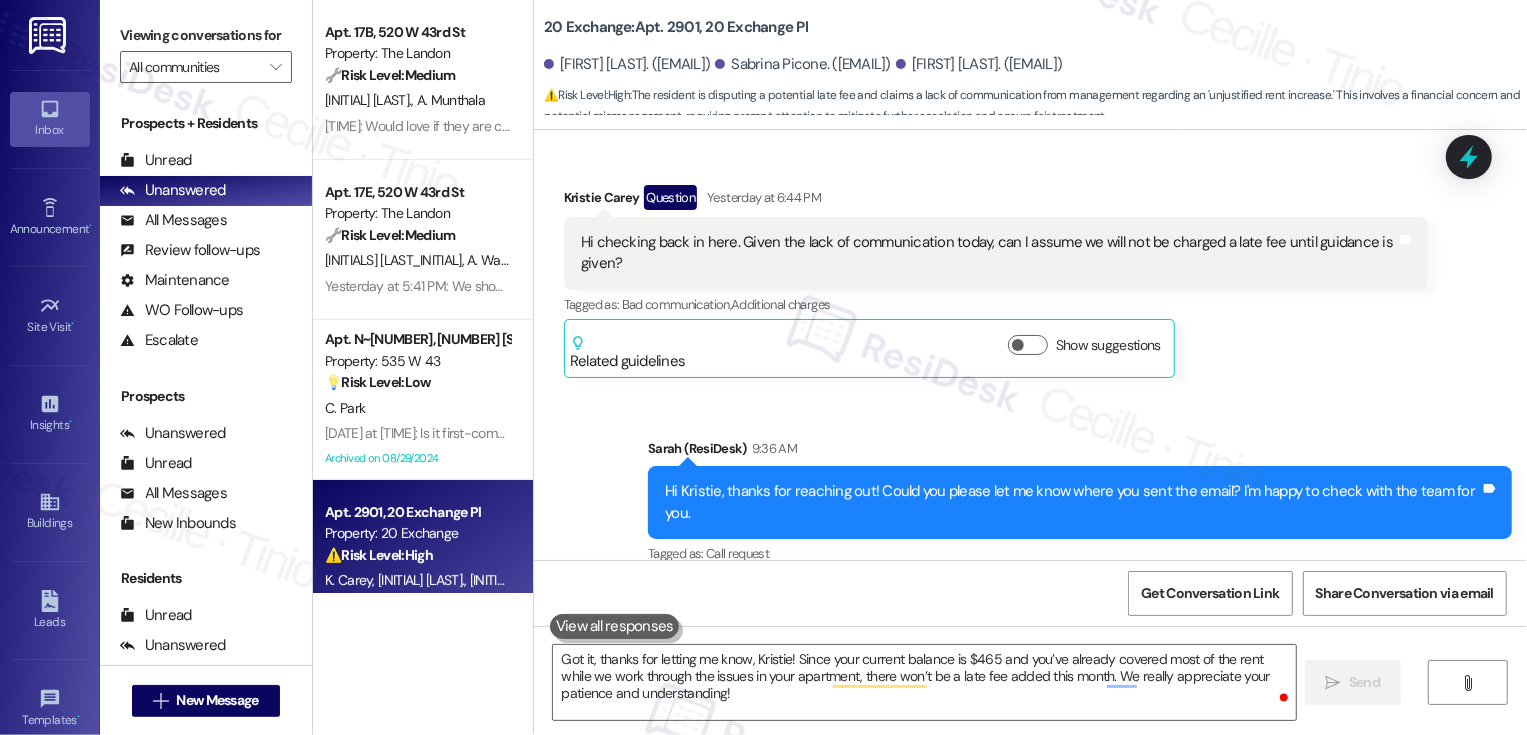 type 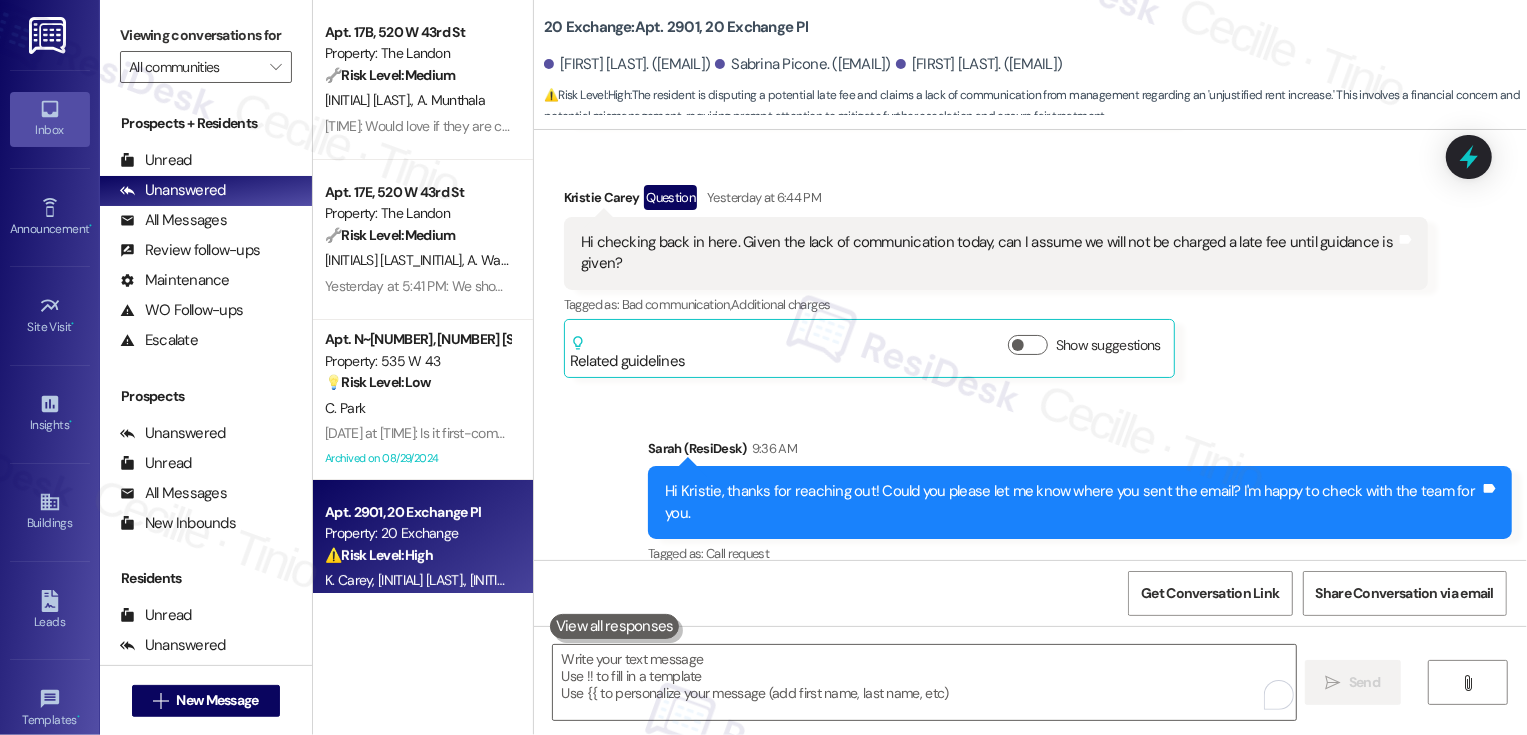 scroll, scrollTop: 6889, scrollLeft: 0, axis: vertical 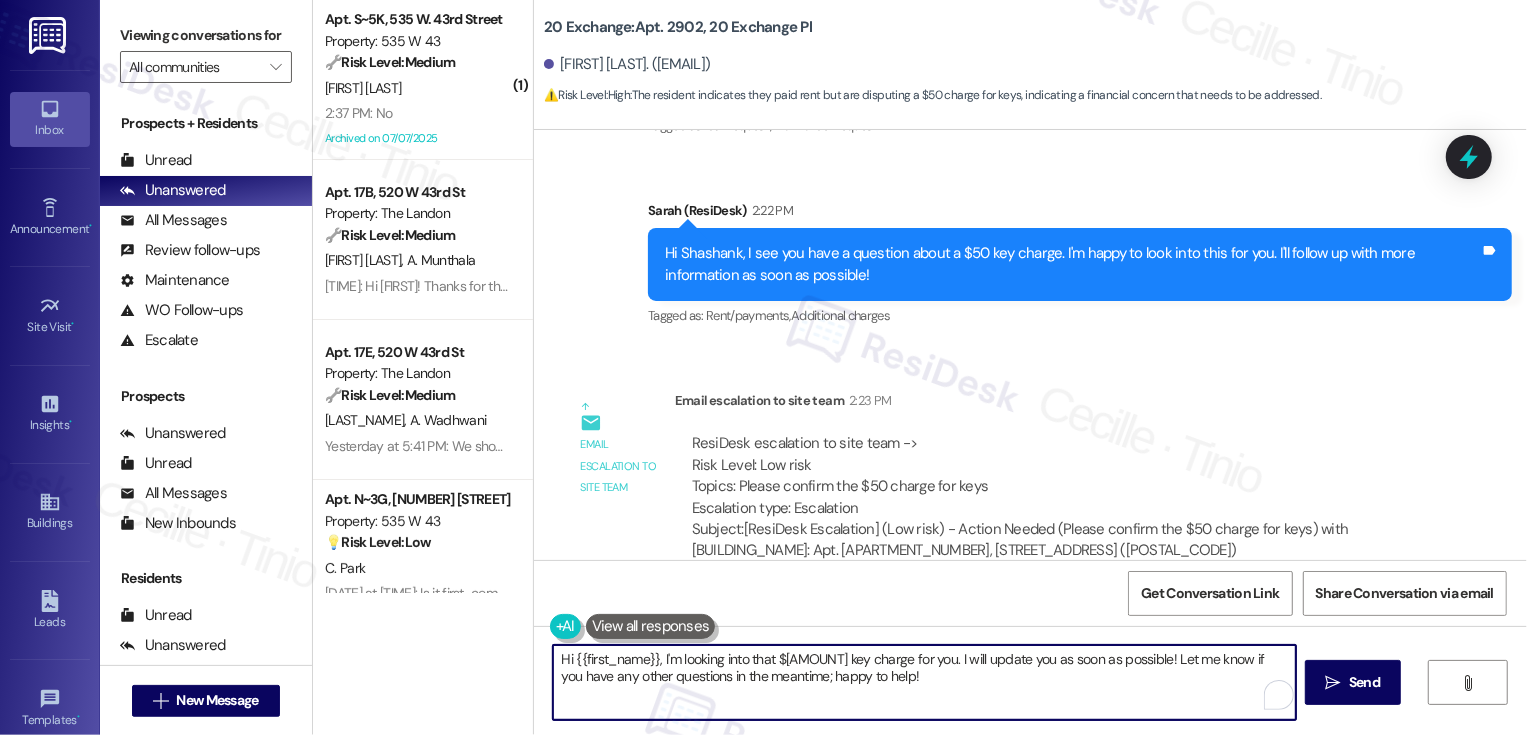drag, startPoint x: 652, startPoint y: 659, endPoint x: 920, endPoint y: 690, distance: 269.78696 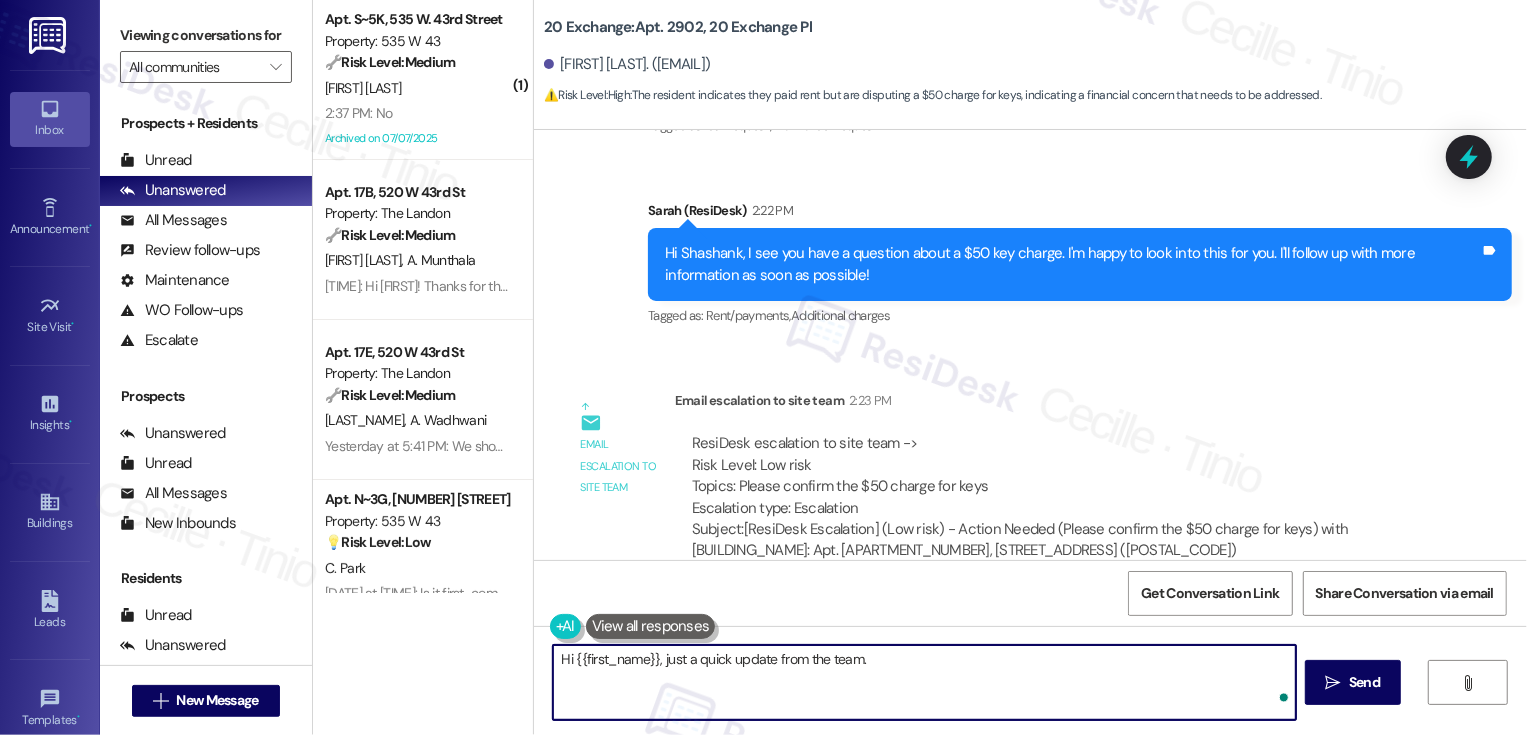 paste on "there was a lockout fee posted from
2/20/2025 for $50.00
This is where the balance is coming fro" 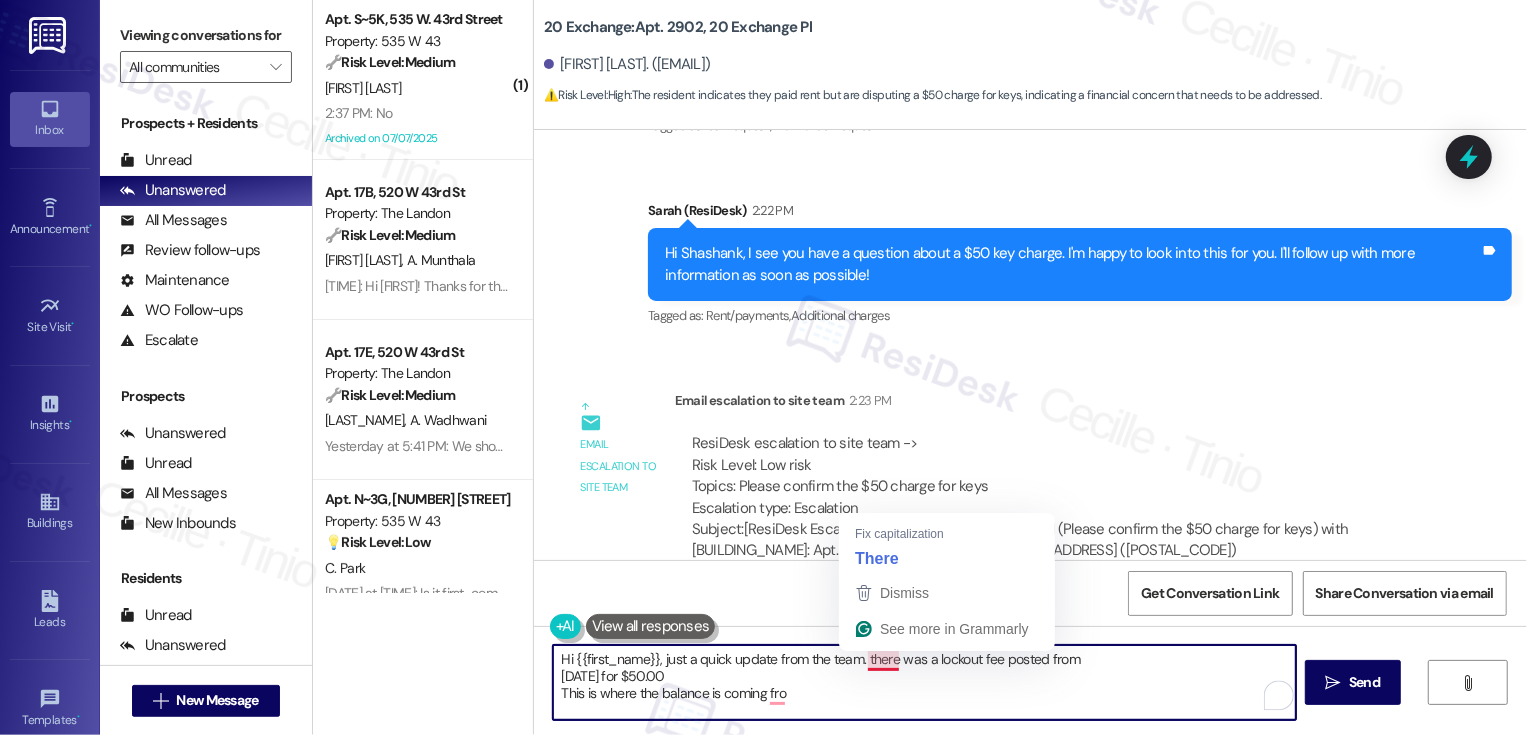 click on "Hi {{first_name}}, just a quick update from the team. there was a lockout fee posted from
[DATE] for $50.00
This is where the balance is coming fro" at bounding box center (924, 682) 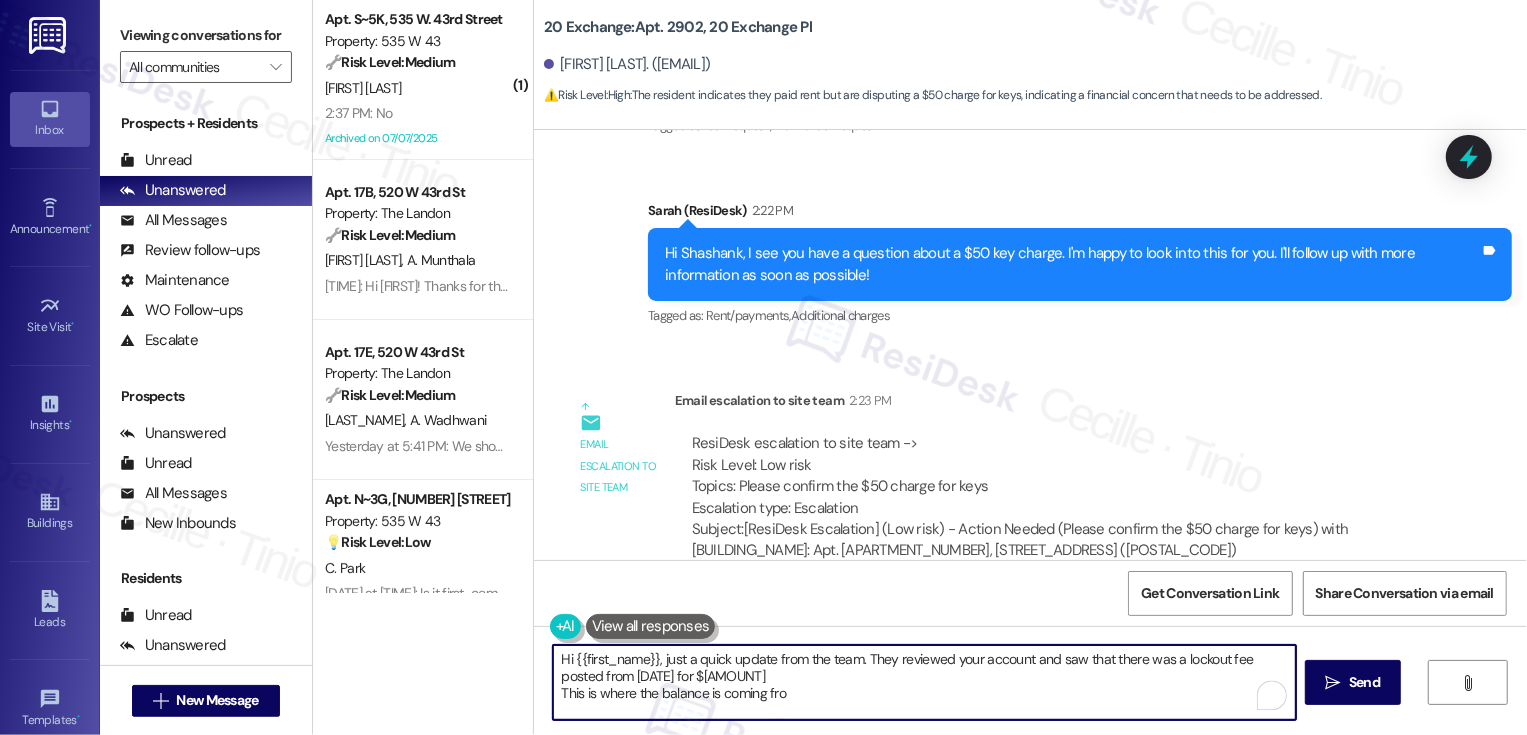 click on "Hi {{first_name}}, just a quick update from the team. They reviewed your account and saw that there was a lockout fee posted from [DATE] for $[AMOUNT]
This is where the balance is coming fro" at bounding box center [924, 682] 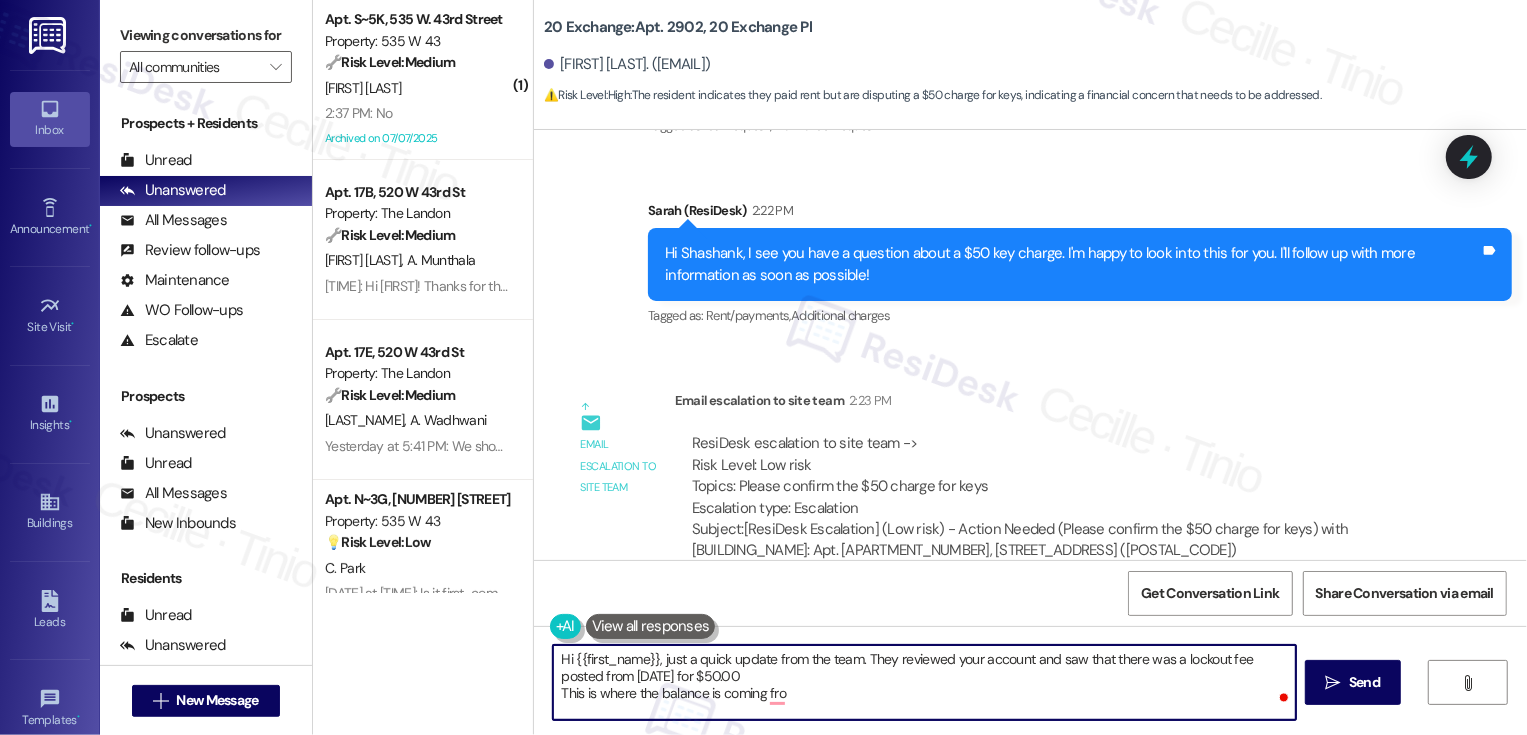click on "Hi {{first_name}}, just a quick update from the team. They reviewed your account and saw that there was a lockout fee posted from [DATE] for $50.00
This is where the balance is coming fro" at bounding box center (924, 682) 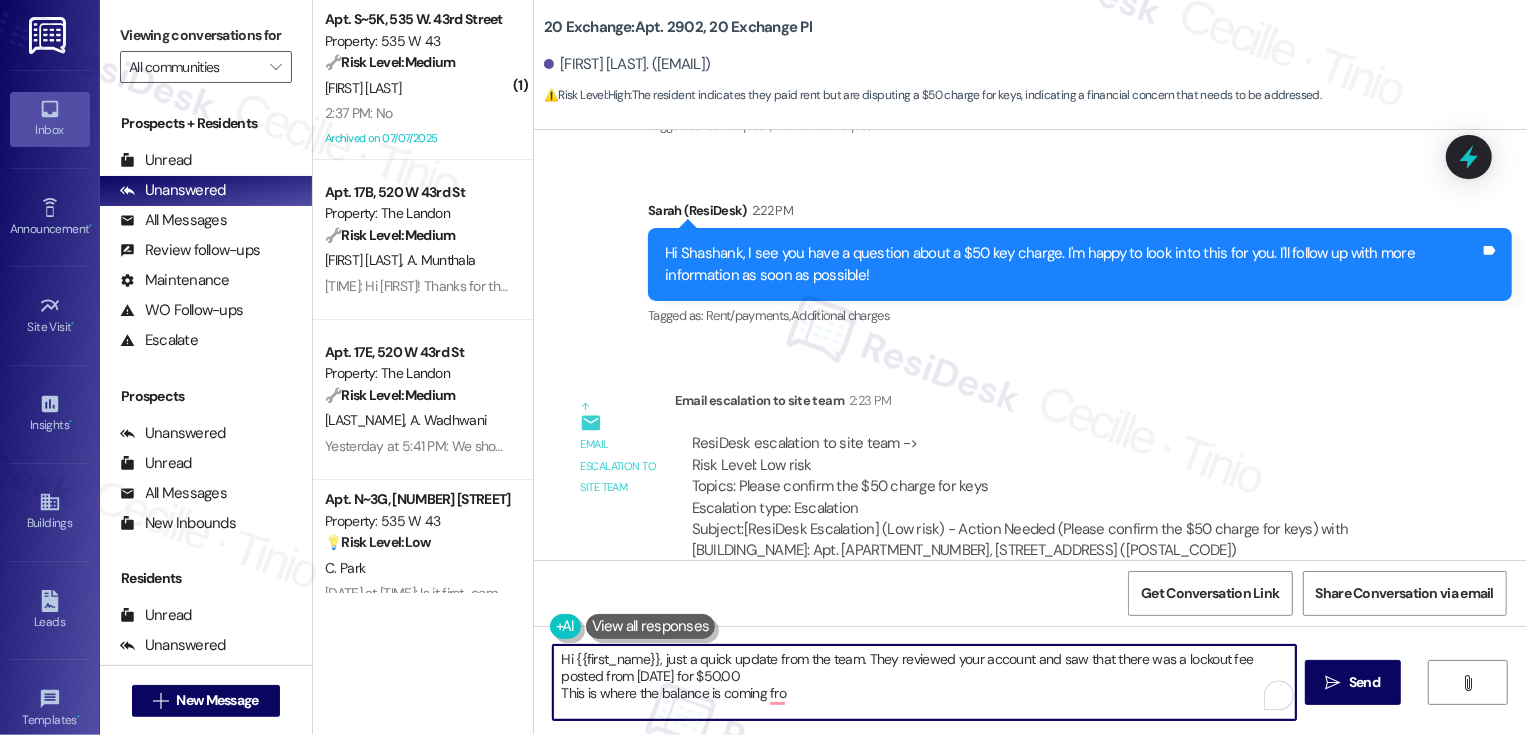 click on "Hi {{first_name}}, just a quick update from the team. They reviewed your account and saw that there was a lockout fee posted from [DATE] for $50.00
This is where the balance is coming fro" at bounding box center (924, 682) 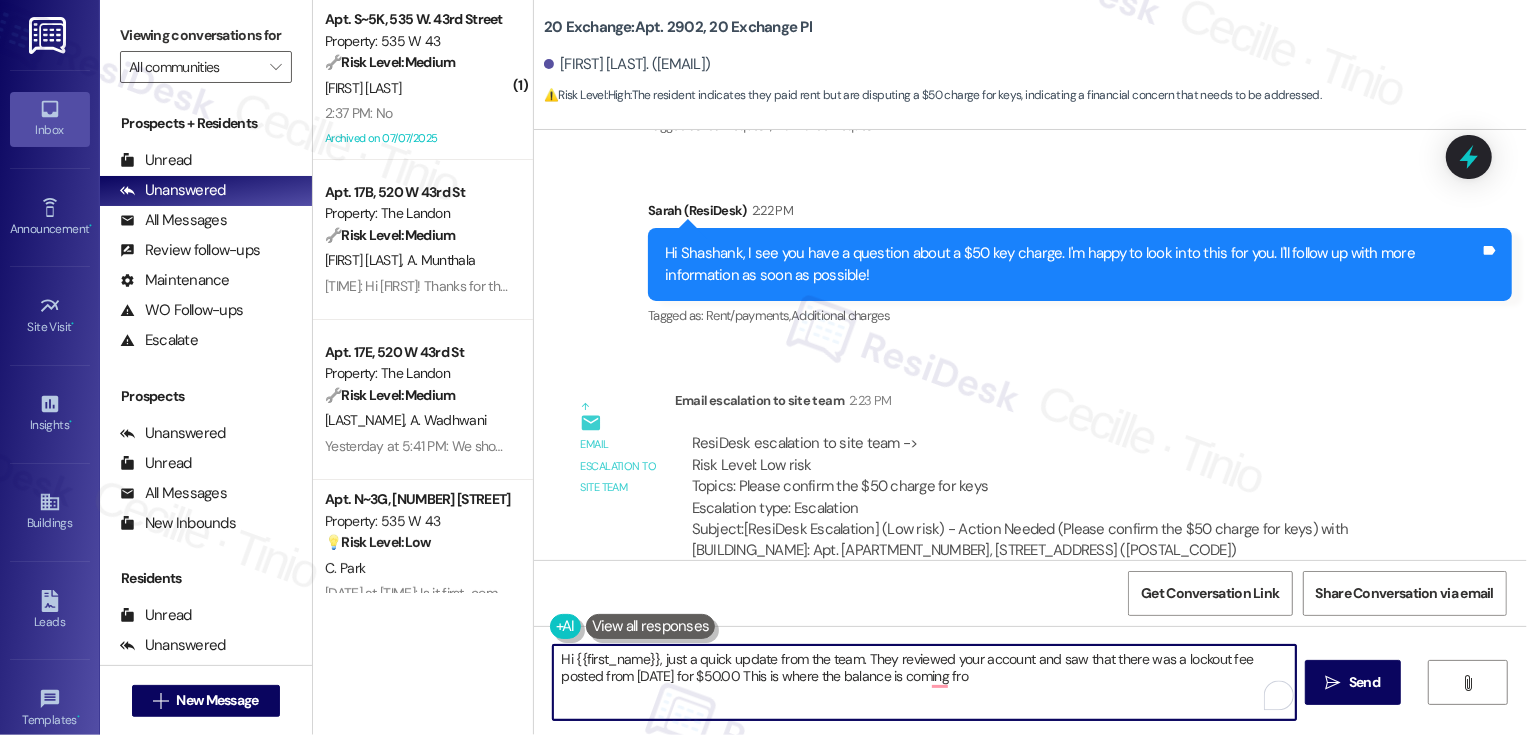 click on "Hi {{first_name}}, just a quick update from the team. They reviewed your account and saw that there was a lockout fee posted from [DATE] for $50.00 This is where the balance is coming fro" at bounding box center [924, 682] 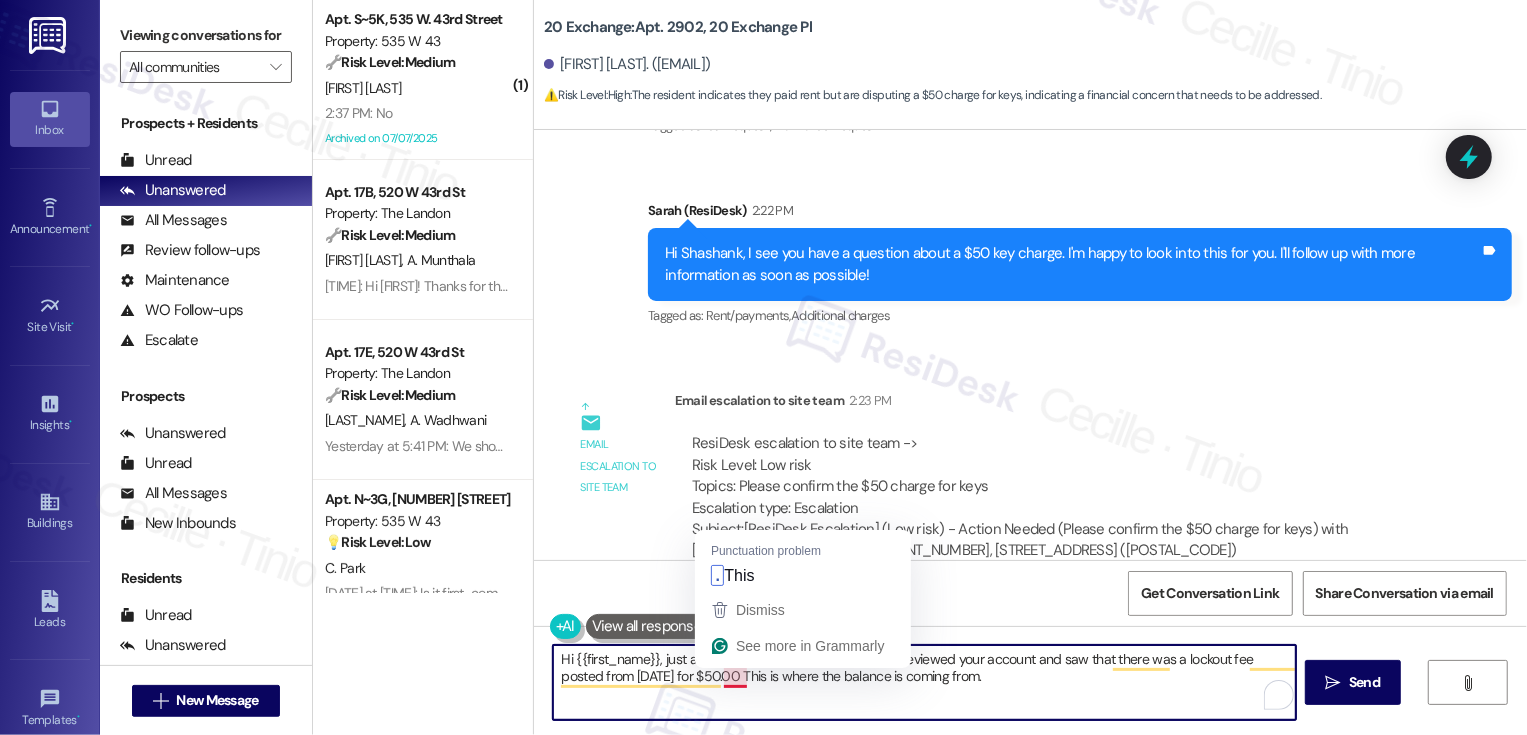 click on "Hi {{first_name}}, just a quick update from the team. They reviewed your account and saw that there was a lockout fee posted from [DATE] for $50.00 This is where the balance is coming from." at bounding box center (924, 682) 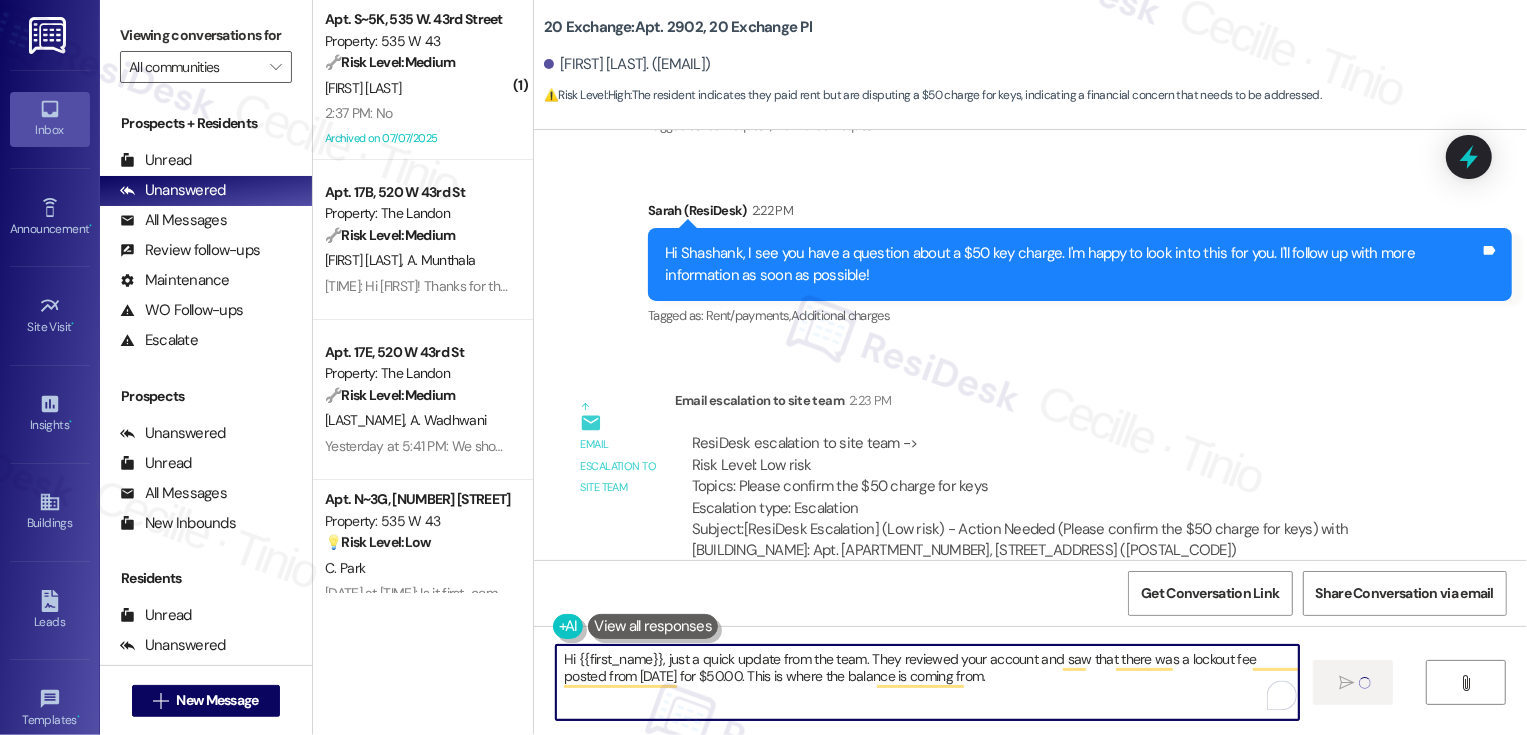 type on "Hi {{first_name}}, just a quick update from the team. They reviewed your account and saw that there was a lockout fee posted from [DATE] for $50.00. This is where the balance is coming from." 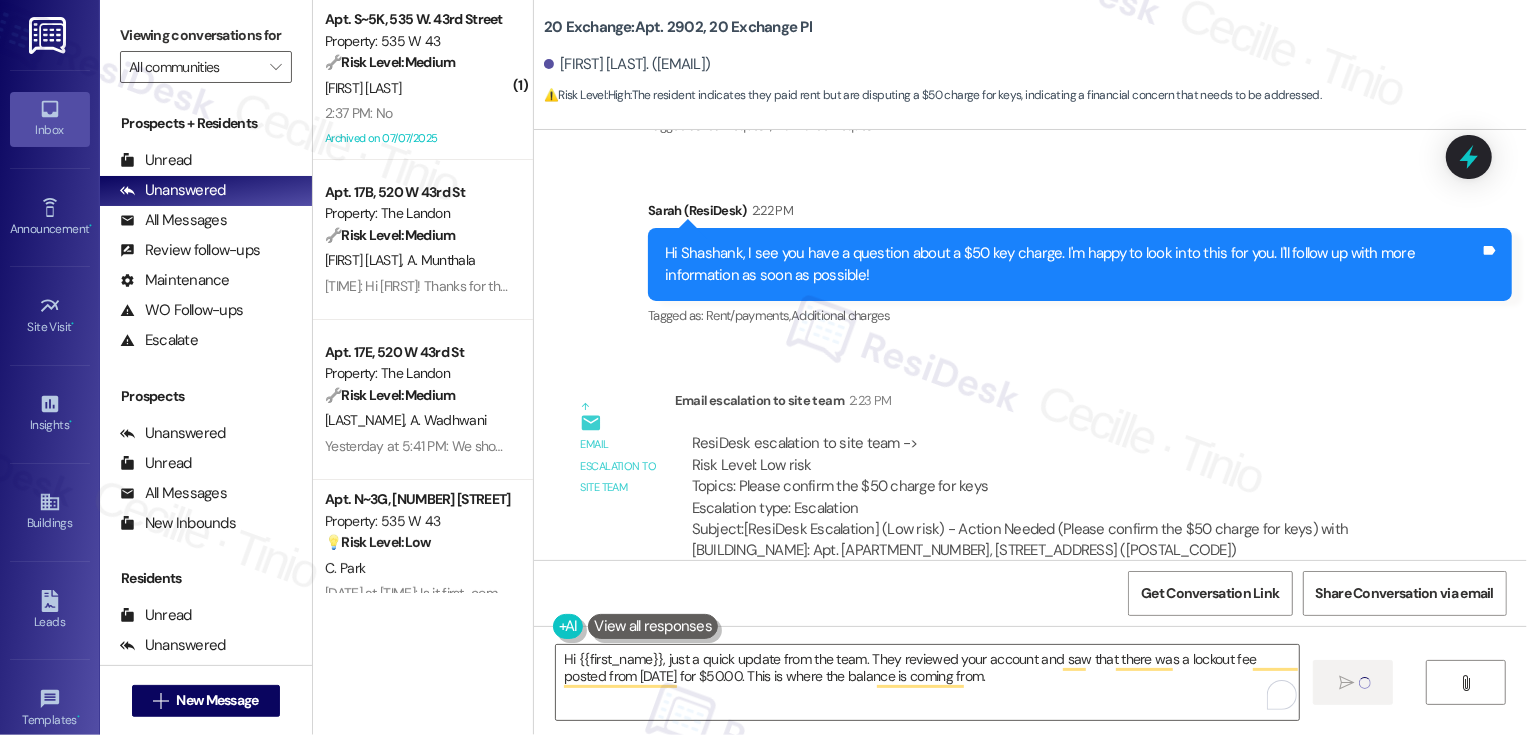 type 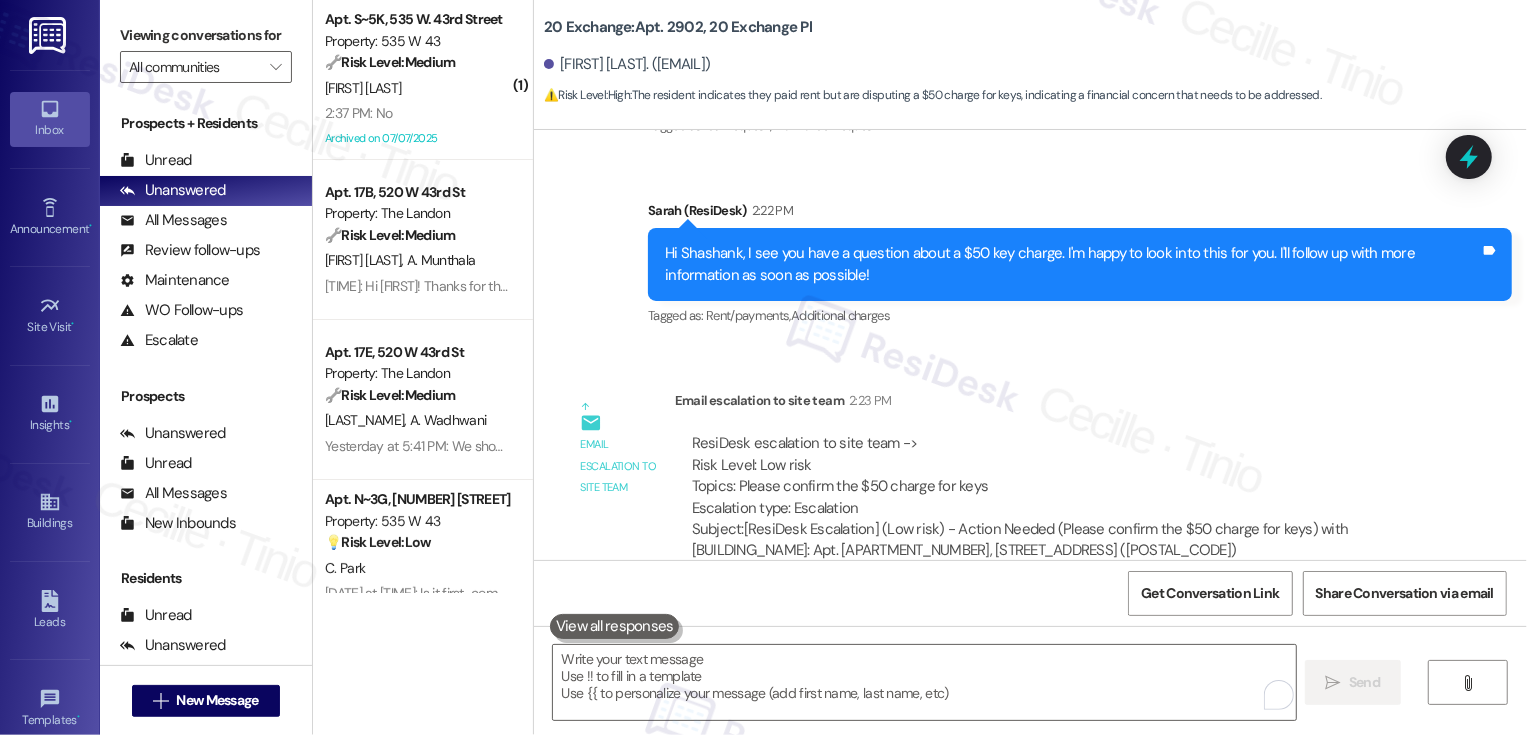 scroll, scrollTop: 5434, scrollLeft: 0, axis: vertical 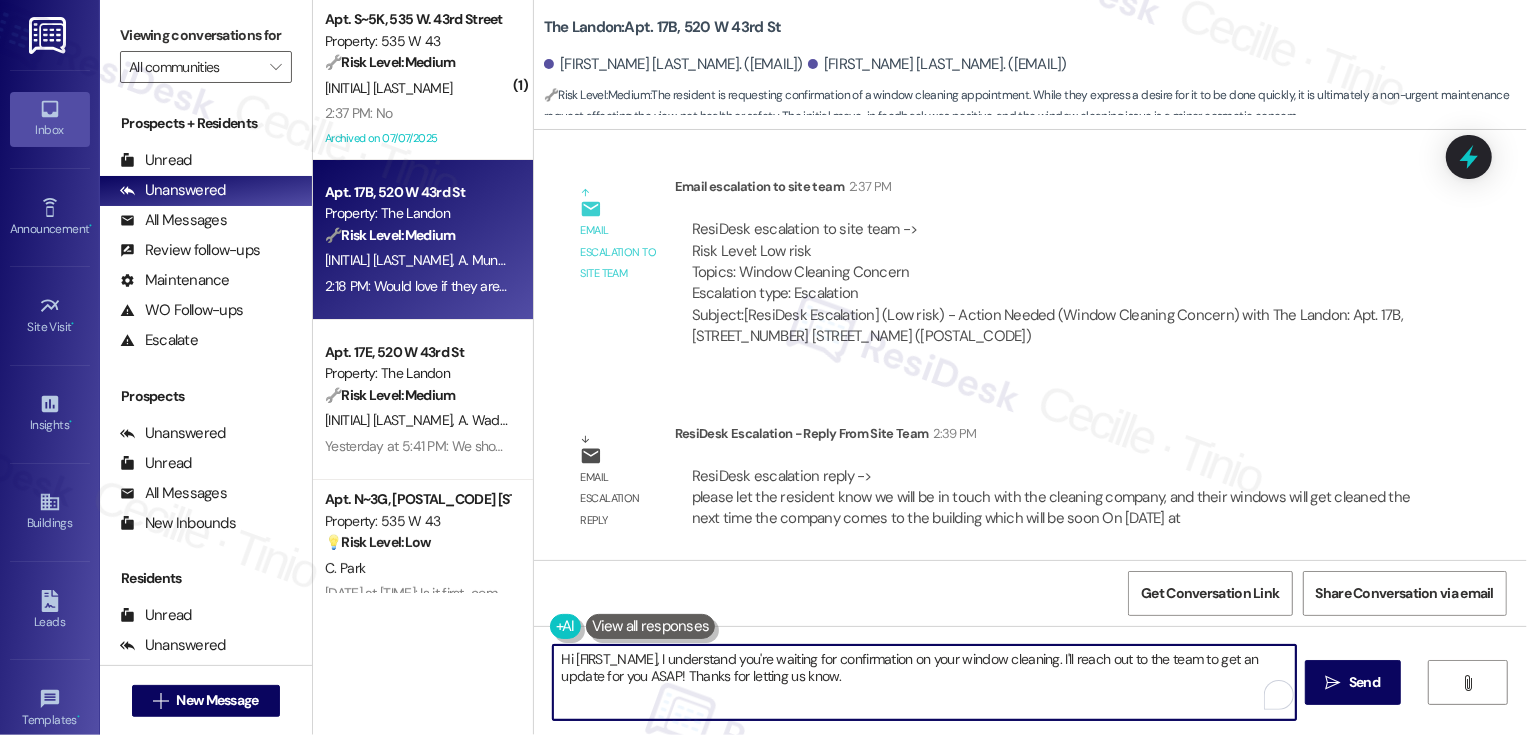 drag, startPoint x: 652, startPoint y: 658, endPoint x: 539, endPoint y: 660, distance: 113.0177 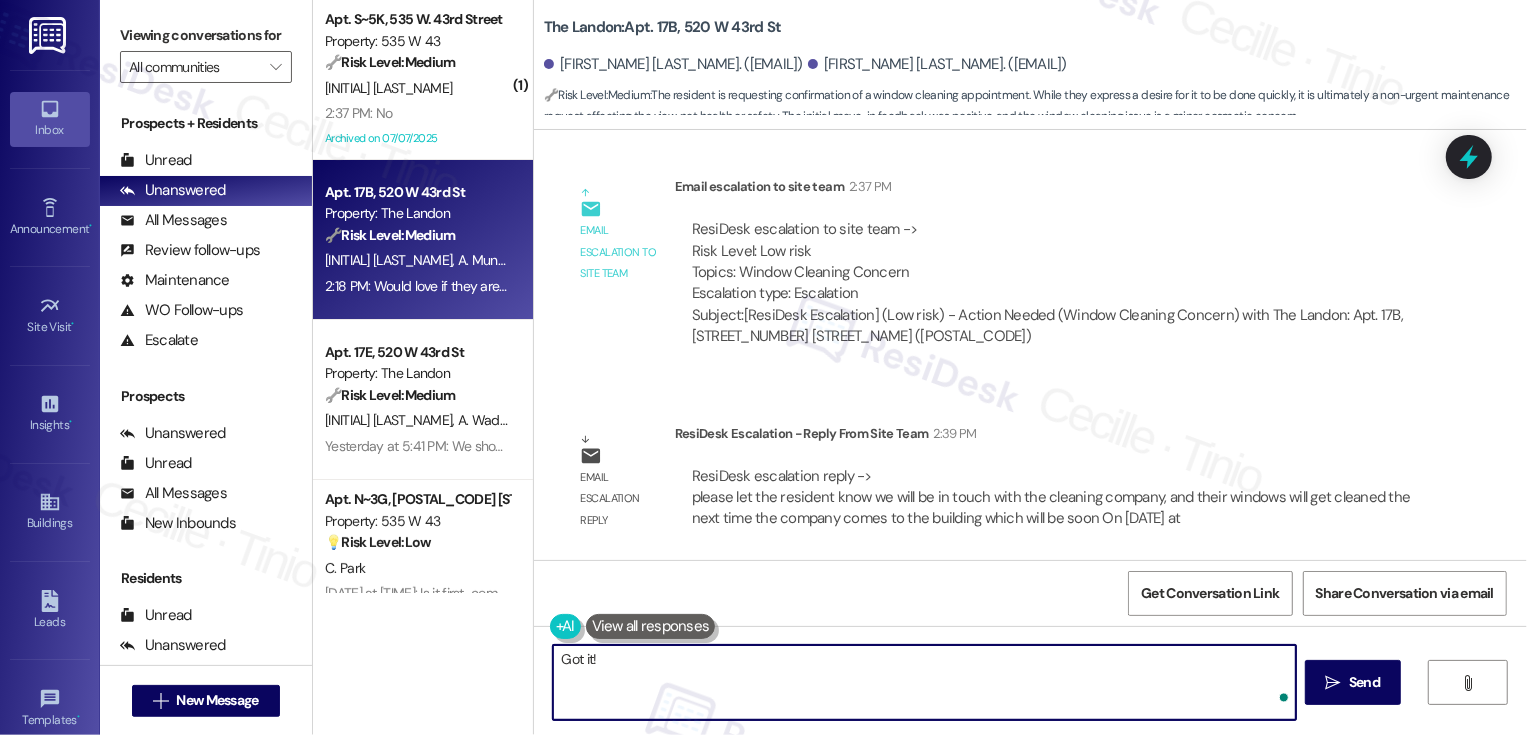 paste on "we will be in touch with the cleaning company,
and their windows will get cleaned the next time the company comes to the
building which will be soon" 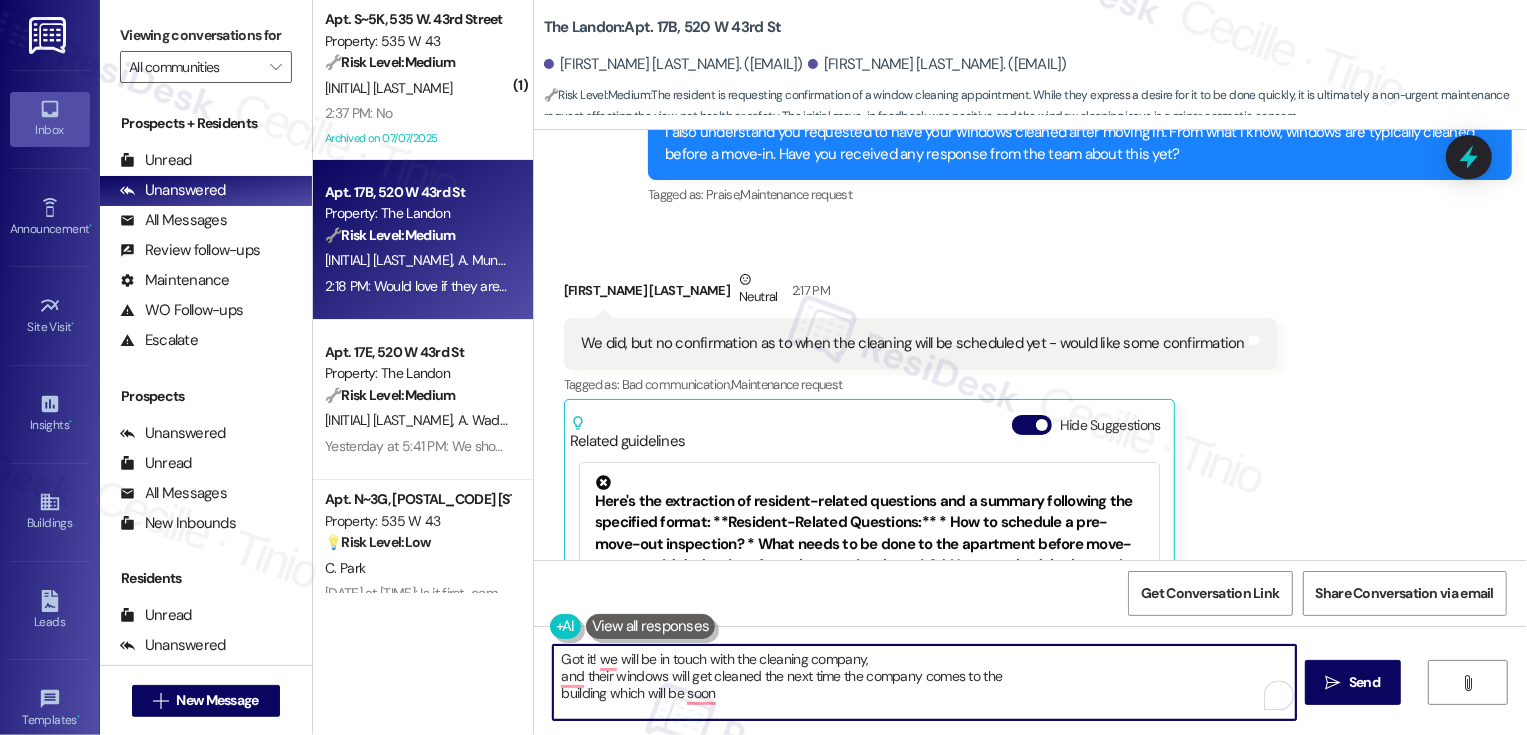 scroll, scrollTop: 1320, scrollLeft: 0, axis: vertical 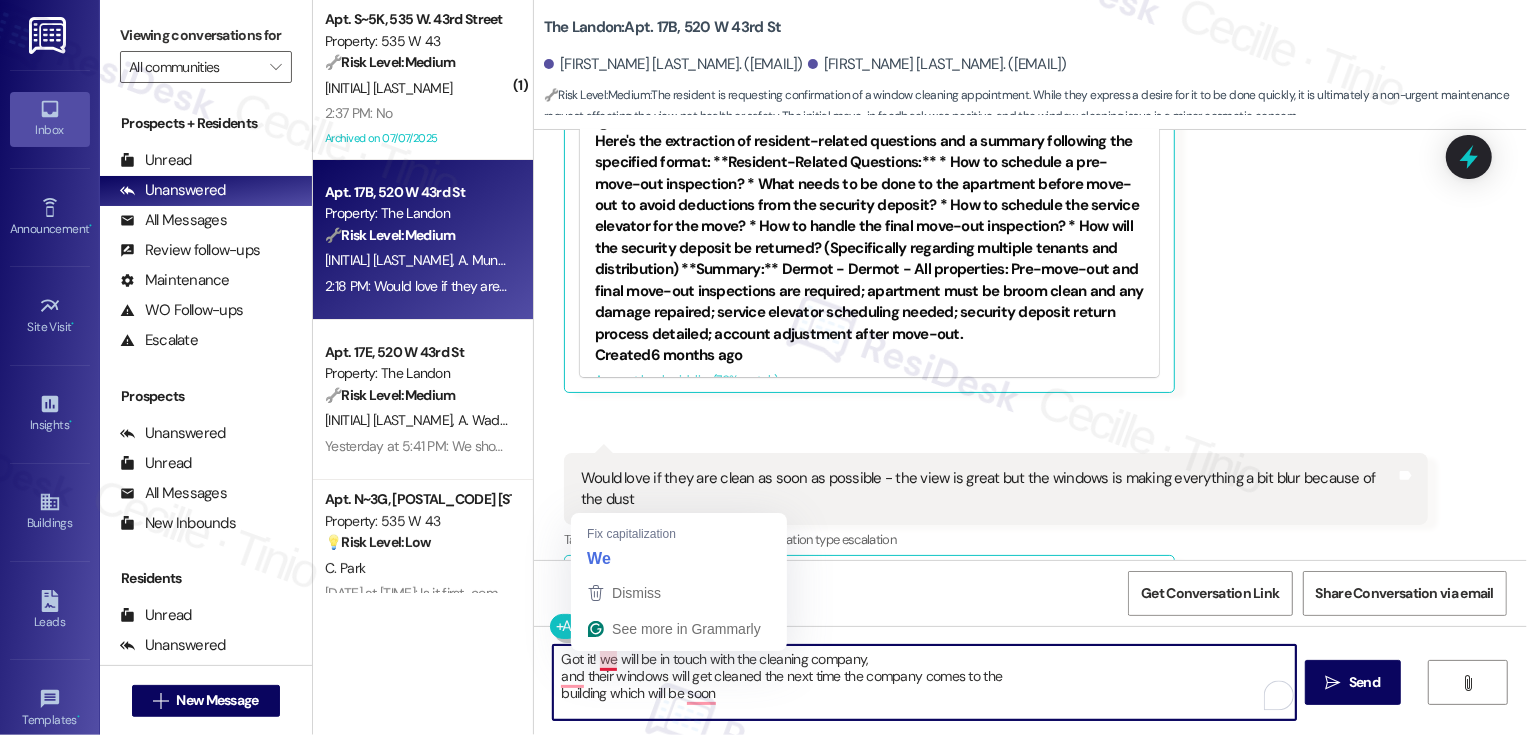 click on "Got it! we will be in touch with the cleaning company,
and their windows will get cleaned the next time the company comes to the
building which will be soon" at bounding box center [924, 682] 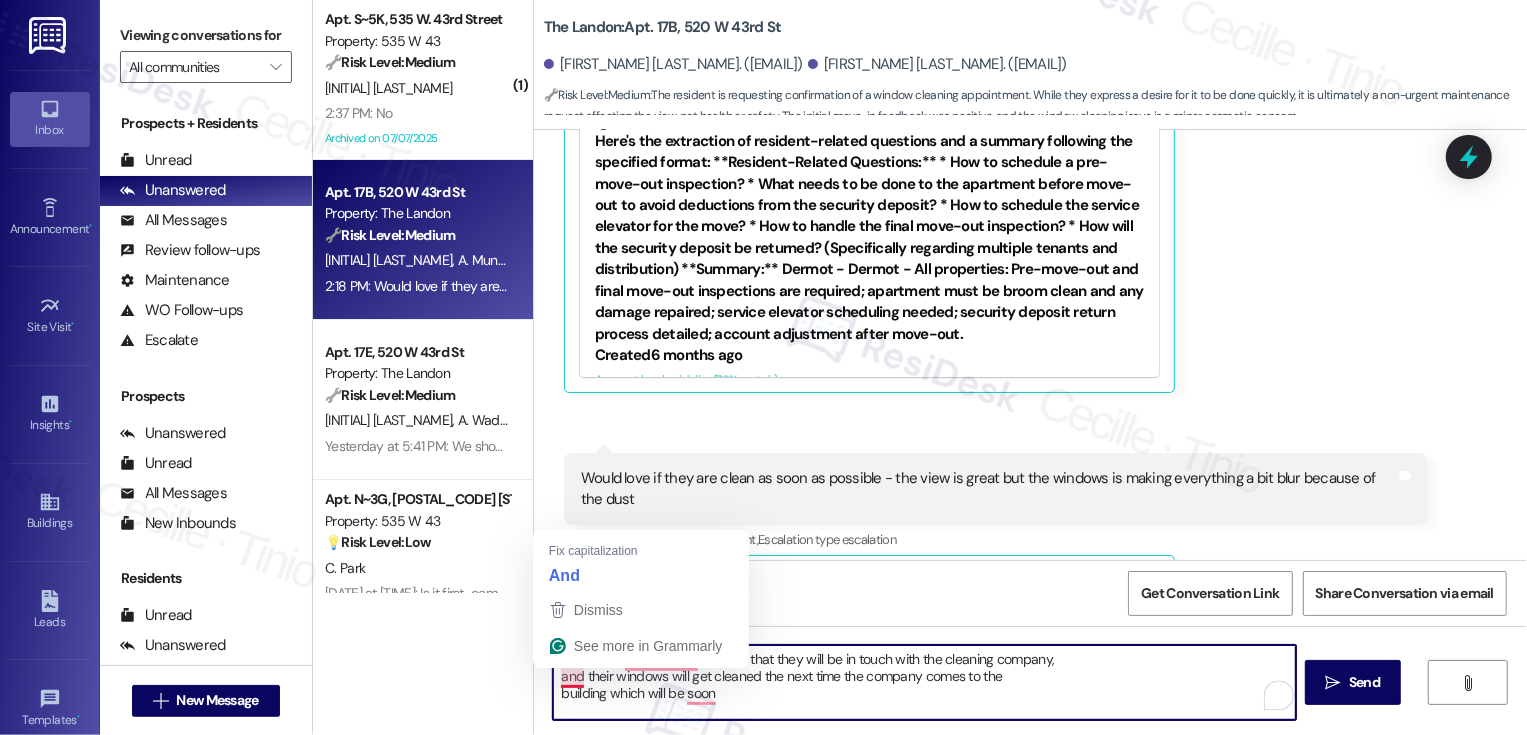 click on "Got it! The management shared that they will be in touch with the cleaning company,
and their windows will get cleaned the next time the company comes to the
building which will be soon" at bounding box center (924, 682) 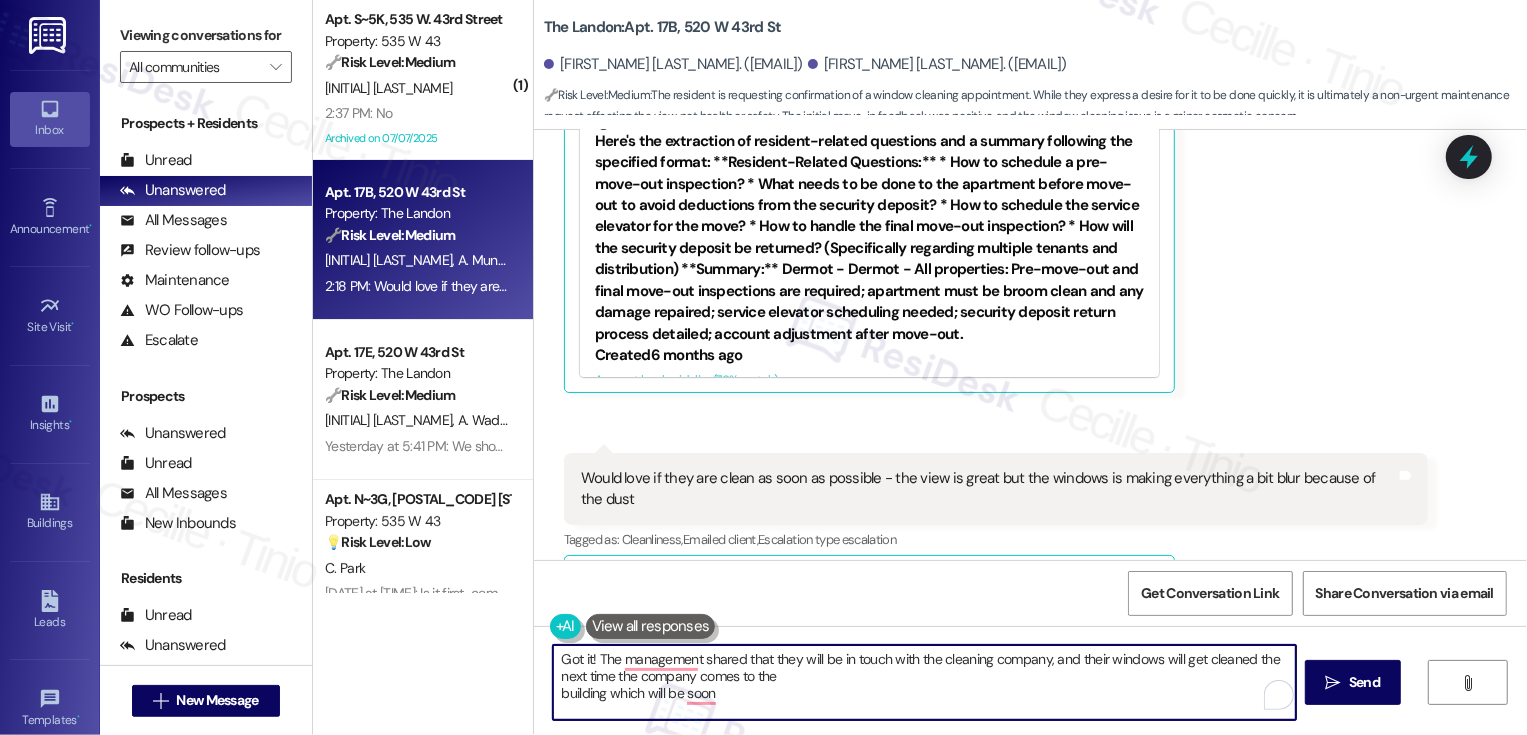 click on "Got it! The management shared that they will be in touch with the cleaning company, and their windows will get cleaned the next time the company comes to the
building which will be soon" at bounding box center [924, 682] 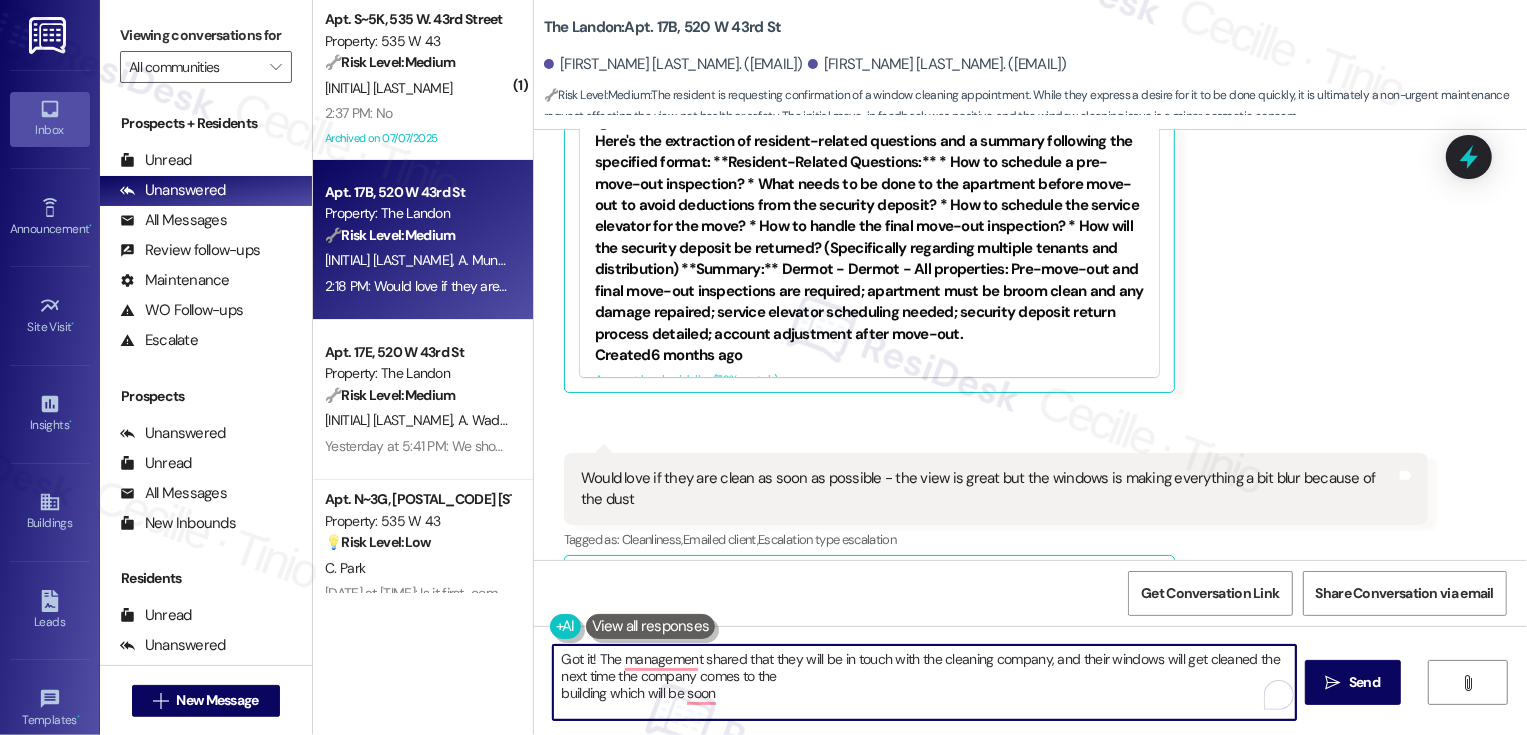 click on "Got it! The management shared that they will be in touch with the cleaning company, and their windows will get cleaned the next time the company comes to the
building which will be soon" at bounding box center (924, 682) 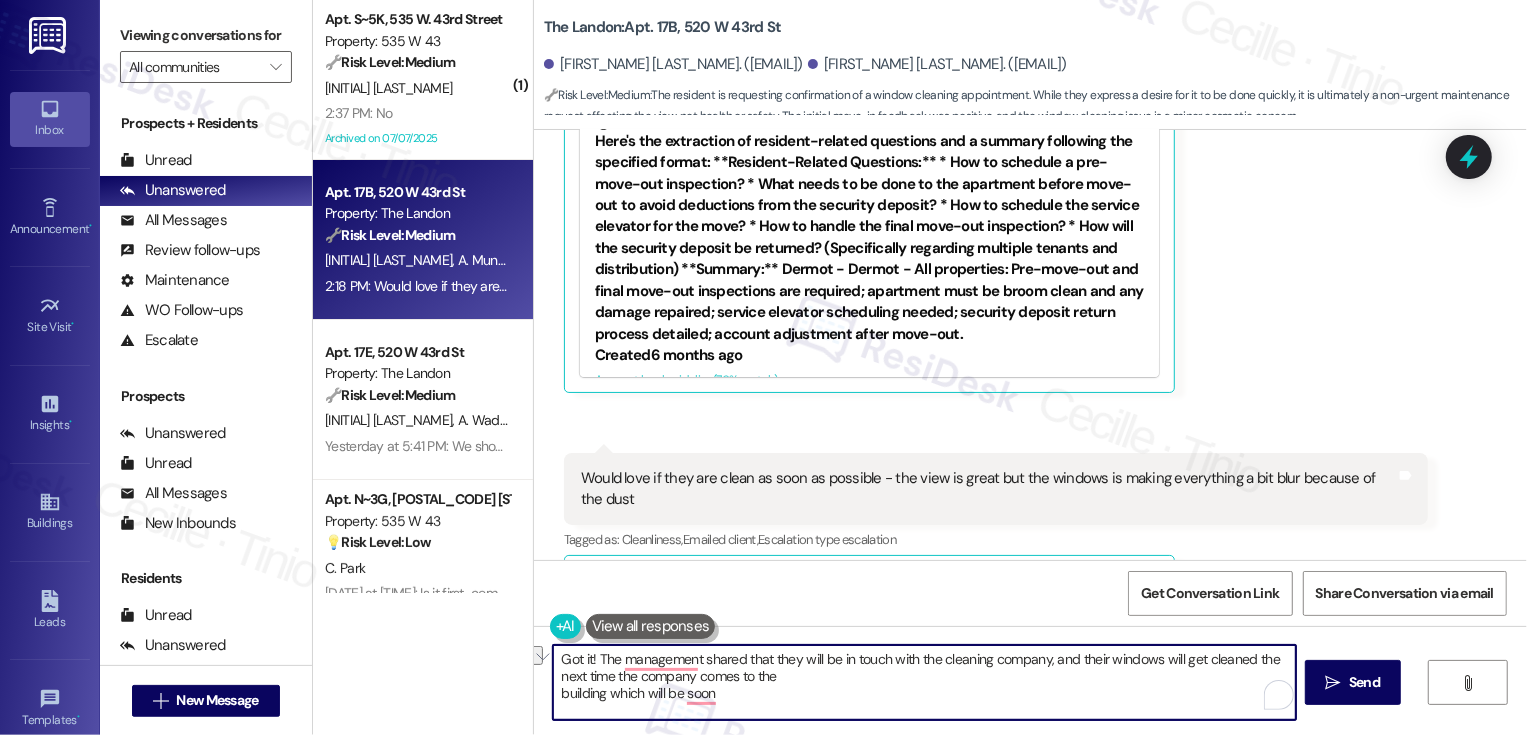 drag, startPoint x: 1089, startPoint y: 657, endPoint x: 1032, endPoint y: 657, distance: 57 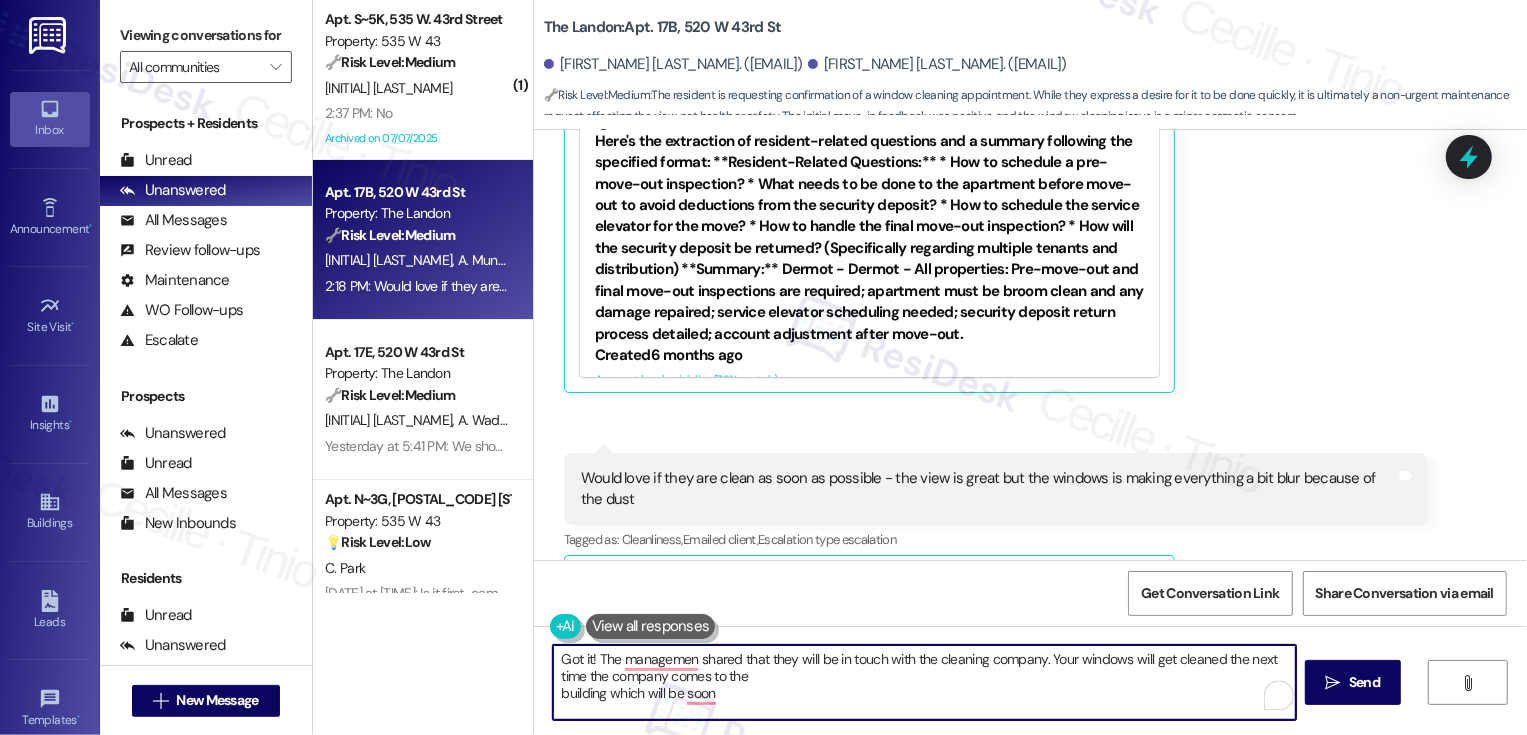 click on "Got it! The managemen shared that they will be in touch with the cleaning company. Your windows will get cleaned the next time the company comes to the
building which will be soon" at bounding box center (924, 682) 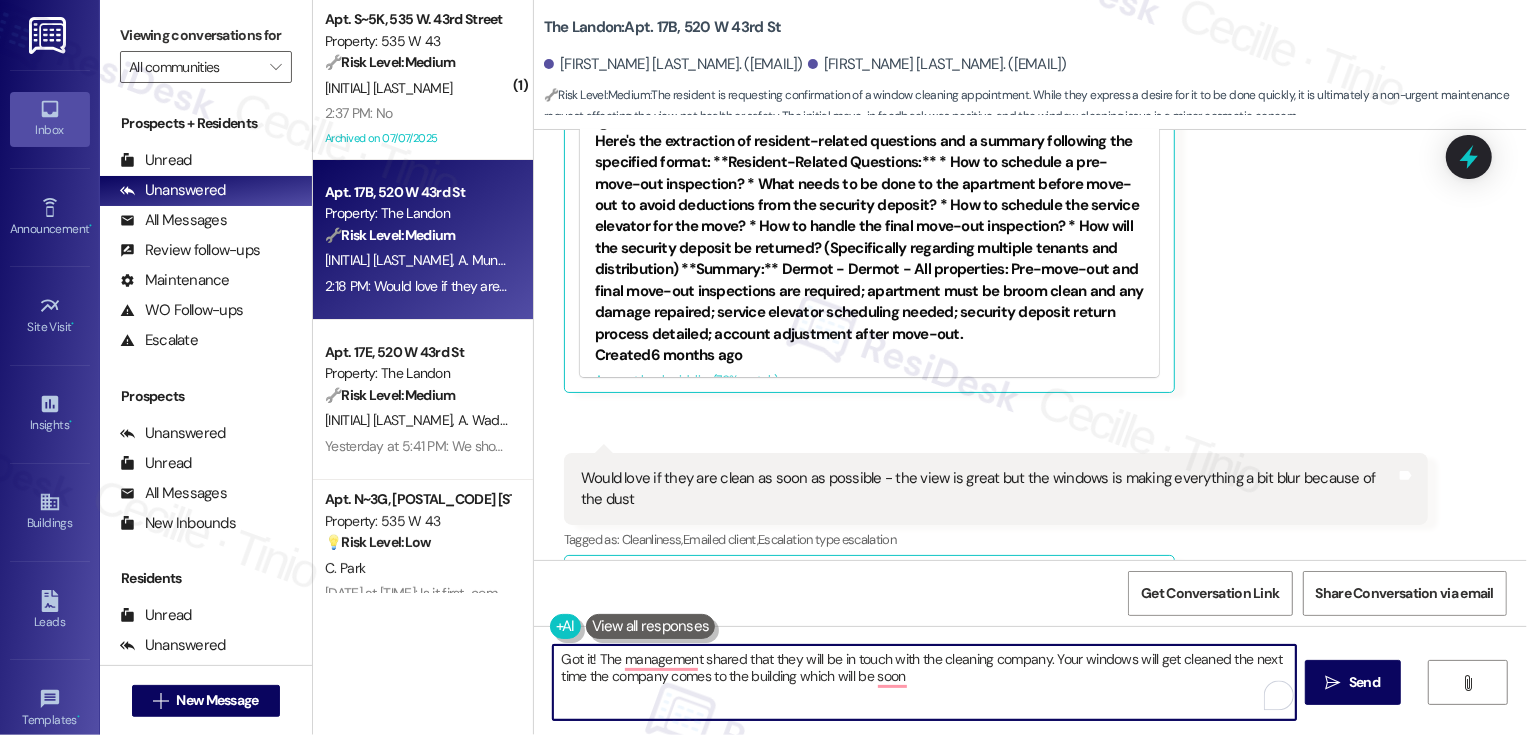 click on "Got it! The management shared that they will be in touch with the cleaning company. Your windows will get cleaned the next time the company comes to the building which will be soon" at bounding box center [924, 682] 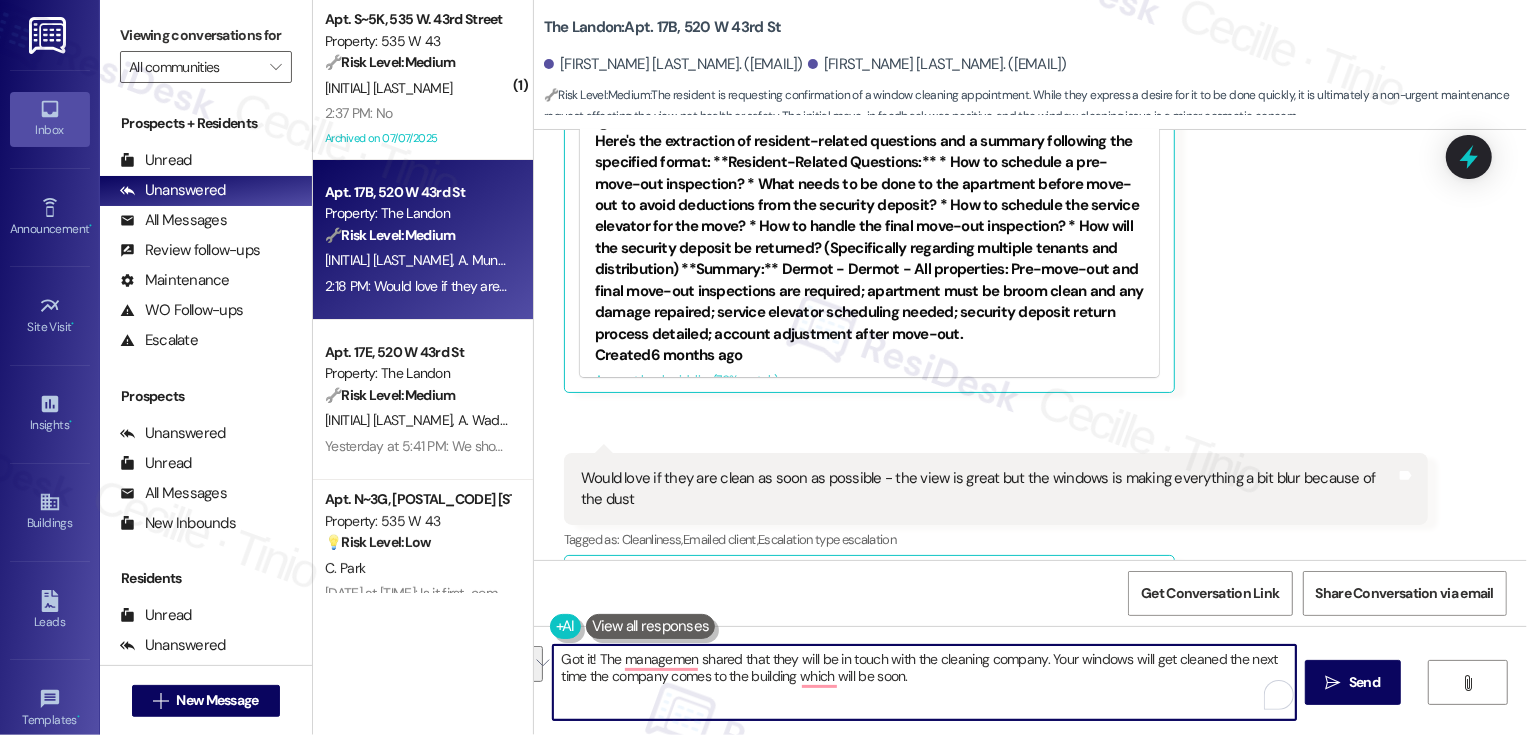 paste on "t team shared that they'll be coordinating with the cleaning company. Your windows are scheduled to be cleaned the next time the company returns to the building, which should be soon. Thanks for your patience in the meantime!" 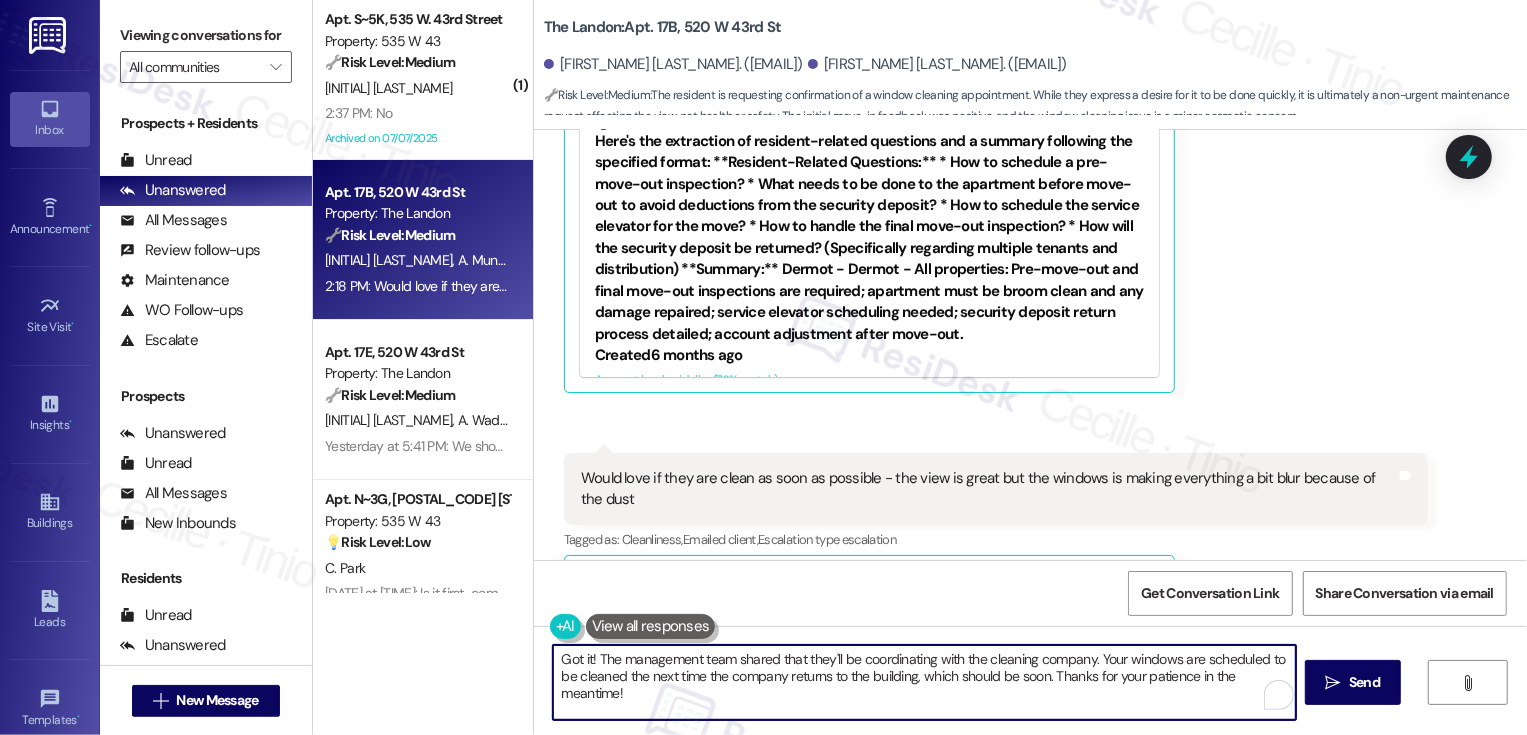 click on "Got it! The management team shared that they'll be coordinating with the cleaning company. Your windows are scheduled to be cleaned the next time the company returns to the building, which should be soon. Thanks for your patience in the meantime!" at bounding box center [924, 682] 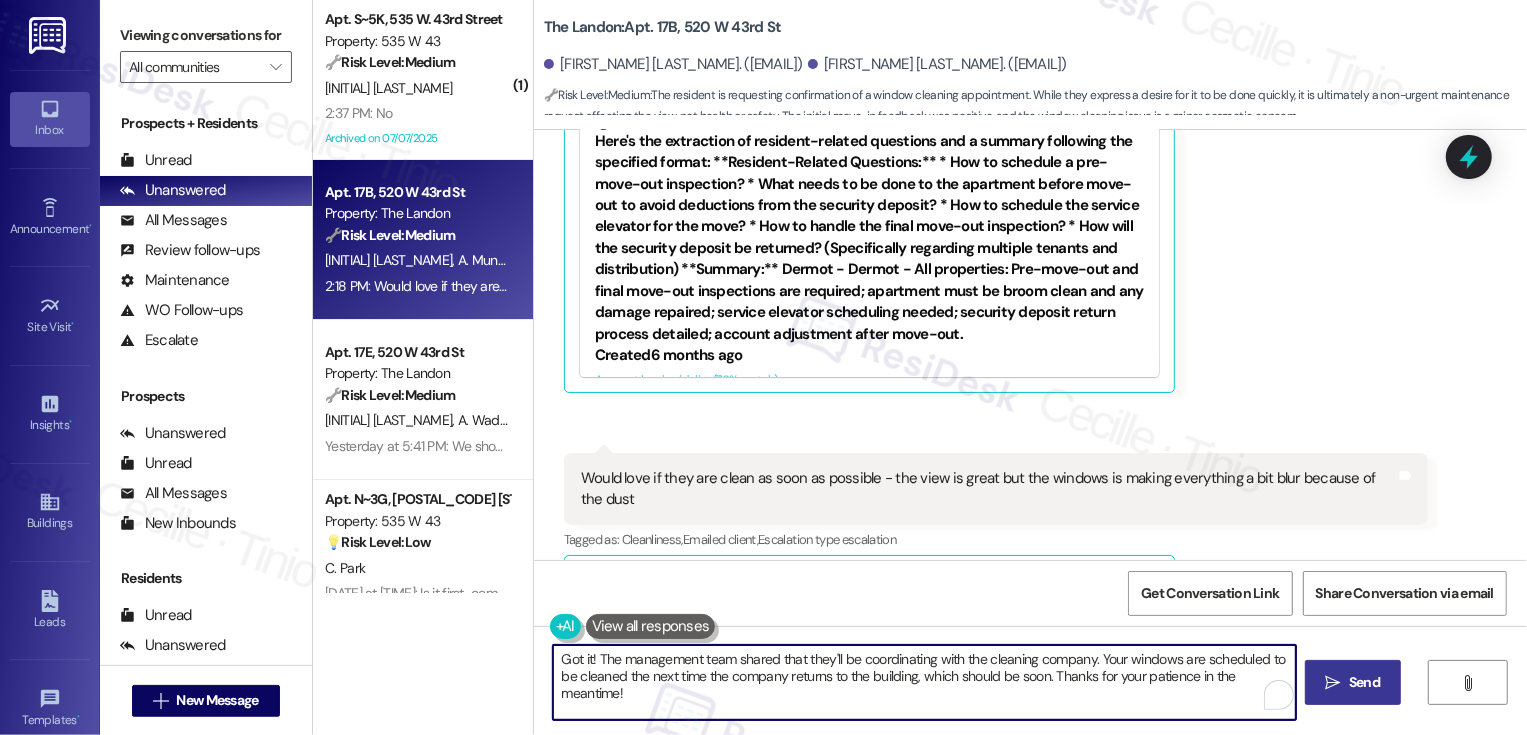 type on "Got it! The management team shared that they'll be coordinating with the cleaning company. Your windows are scheduled to be cleaned the next time the company returns to the building, which should be soon. Thanks for your patience in the meantime!" 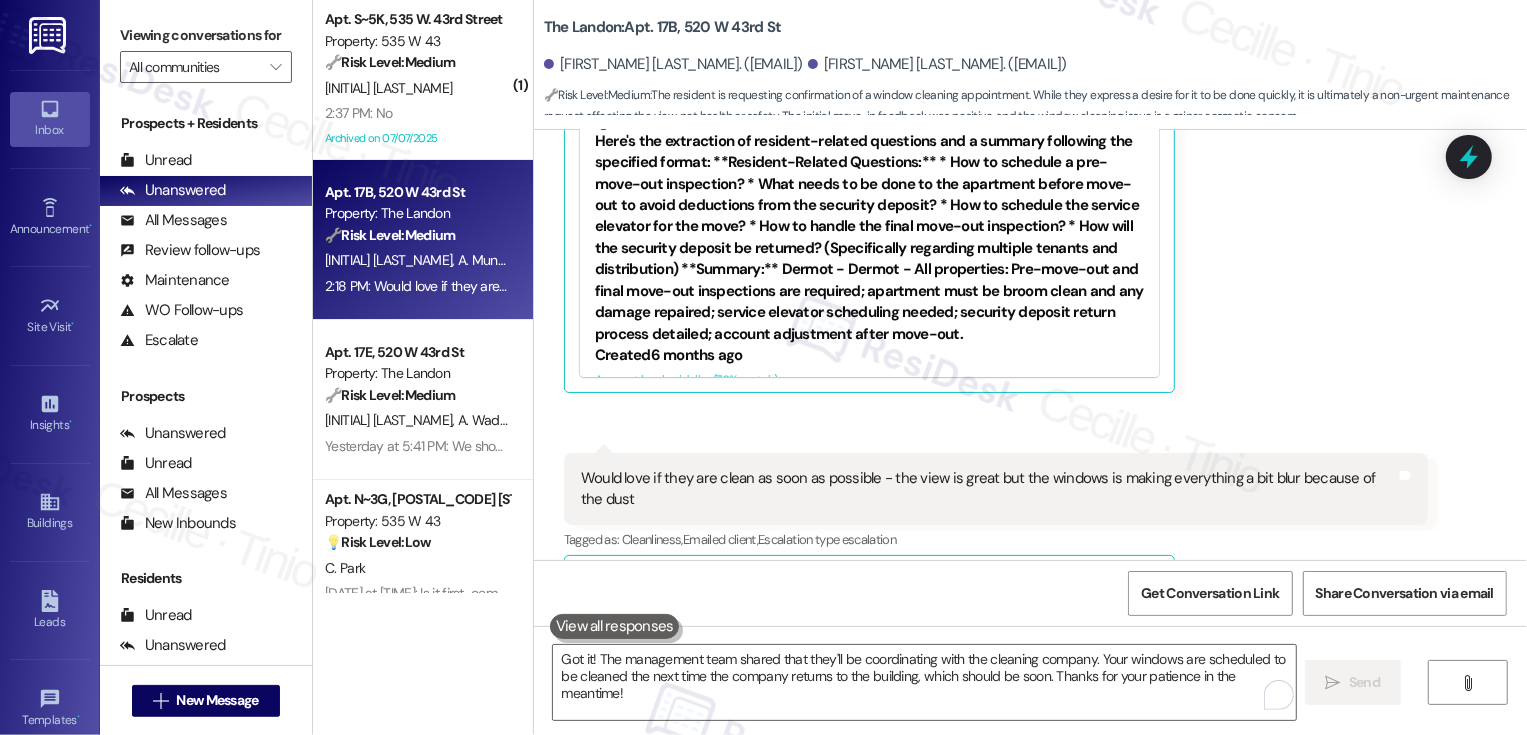 type 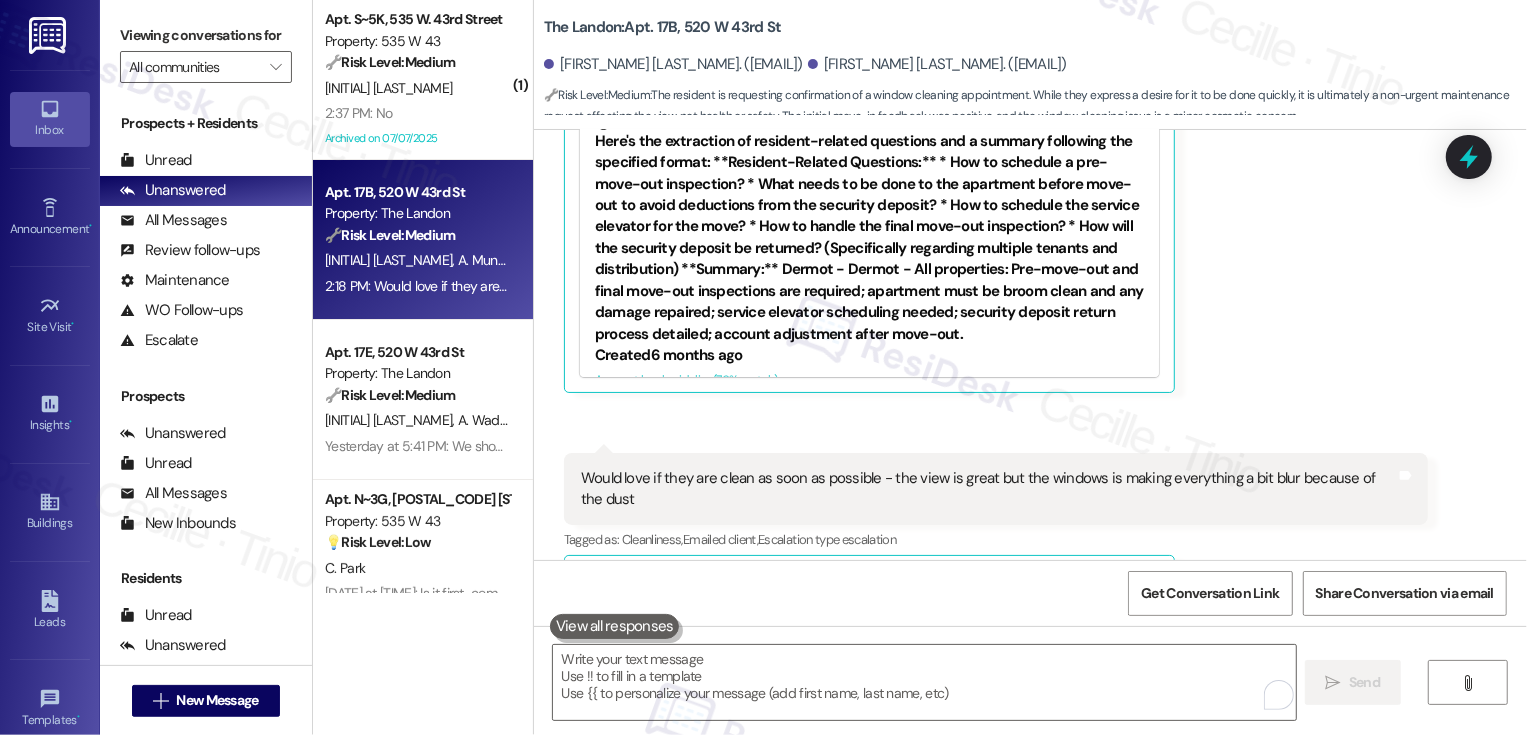scroll, scrollTop: 1388, scrollLeft: 0, axis: vertical 